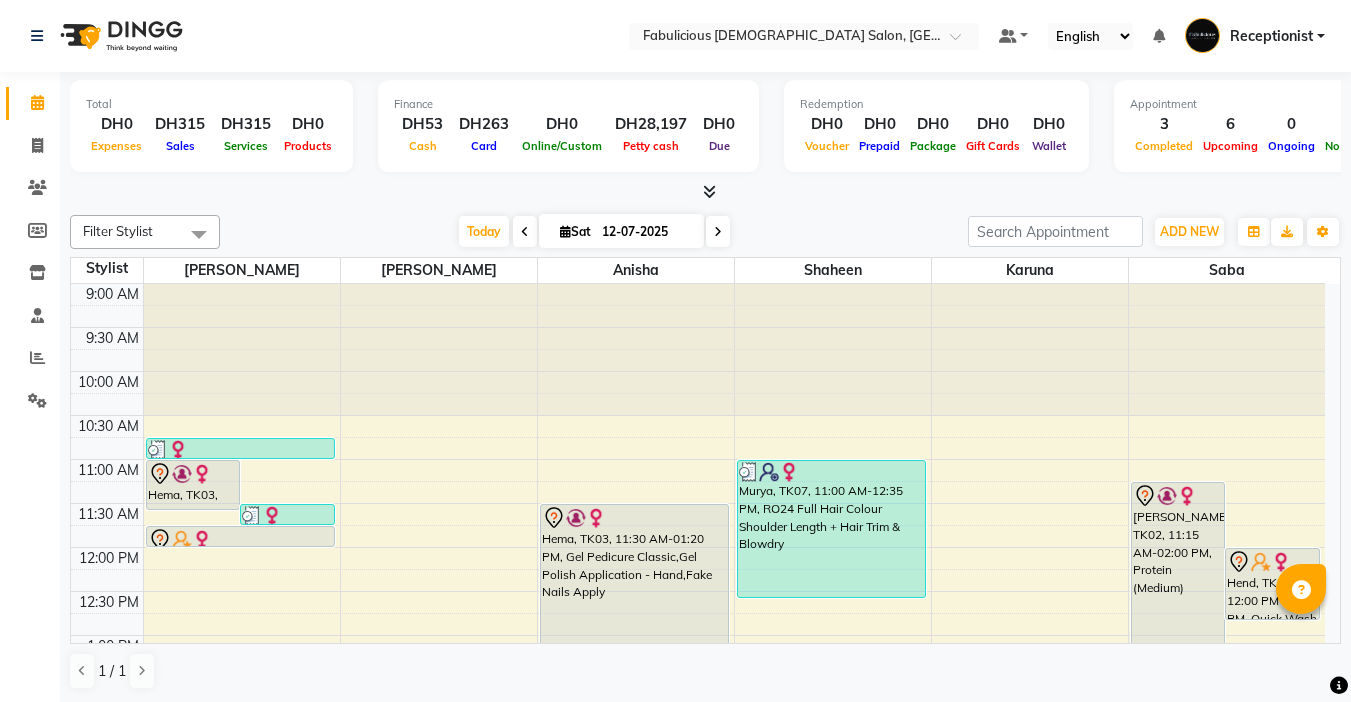 scroll, scrollTop: 0, scrollLeft: 0, axis: both 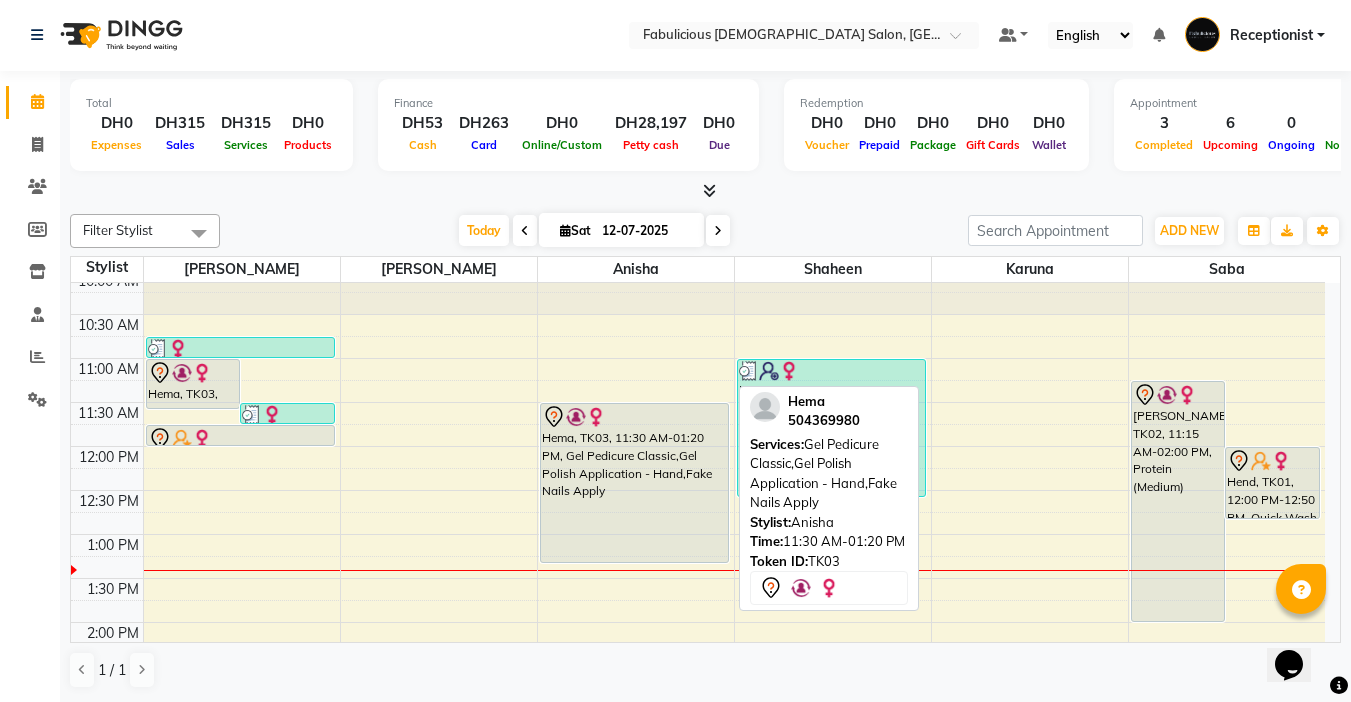 click on "Hema, TK03, 11:30 AM-01:20 PM, Gel Pedicure Classic,Gel Polish Application - Hand,Fake Nails Apply" at bounding box center (634, 483) 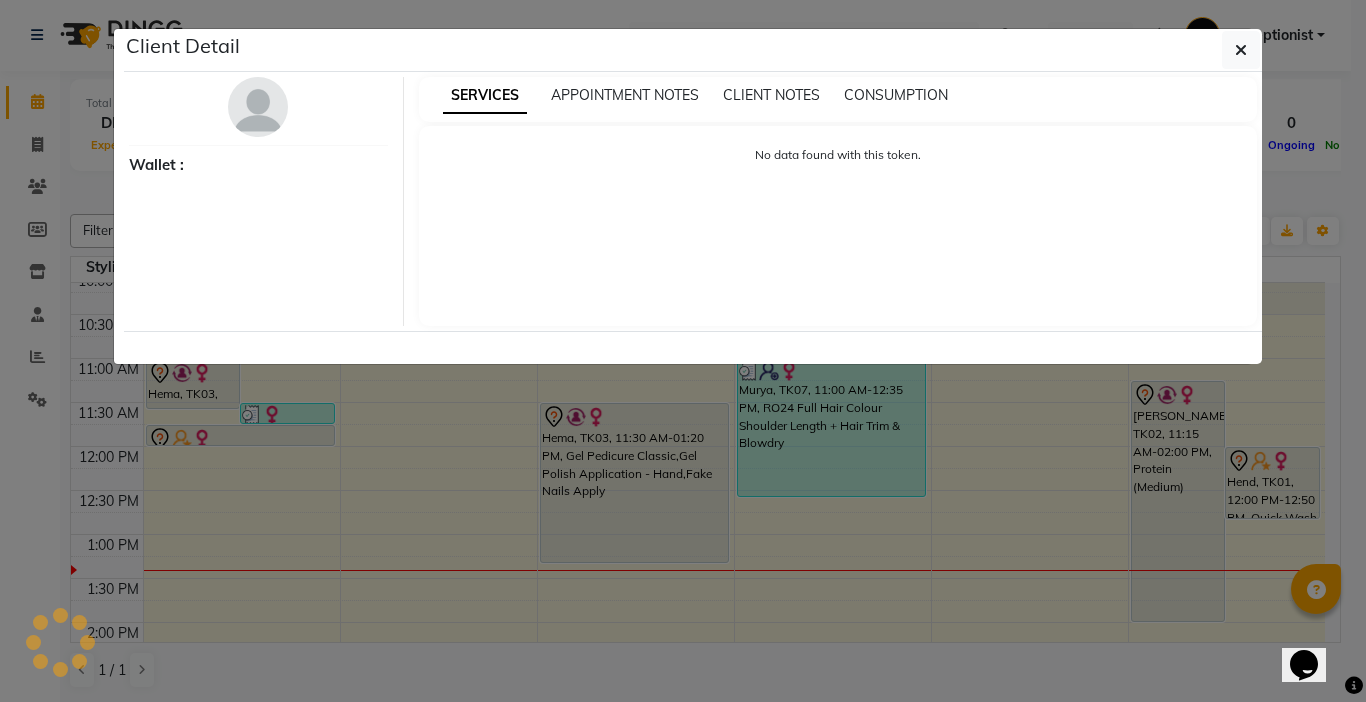 select on "7" 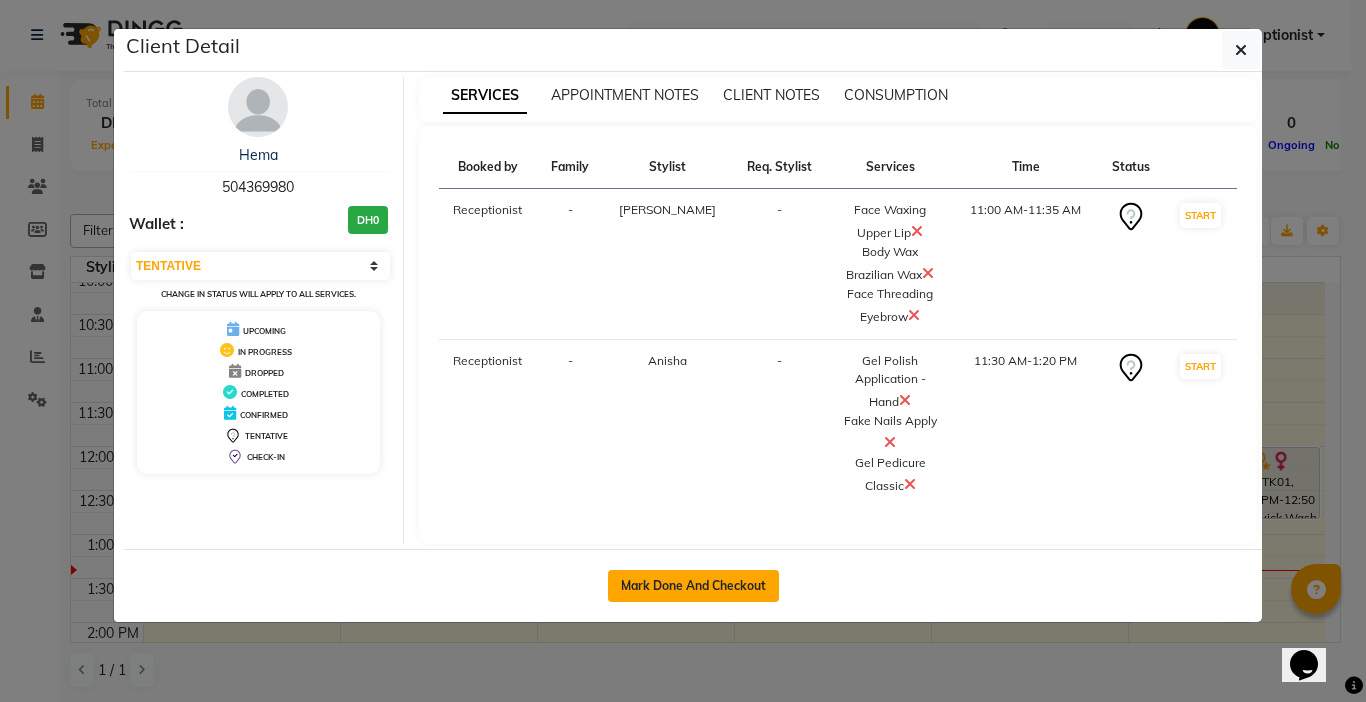 click on "Mark Done And Checkout" 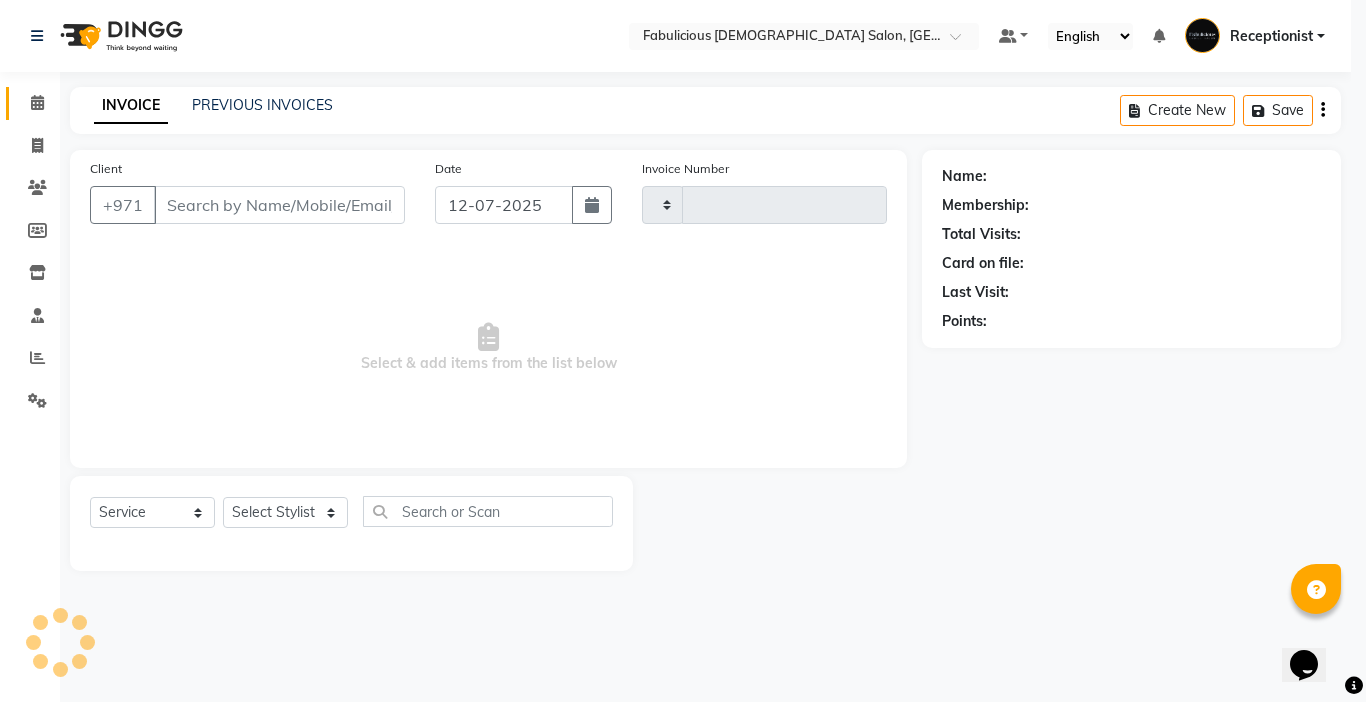 type on "1427" 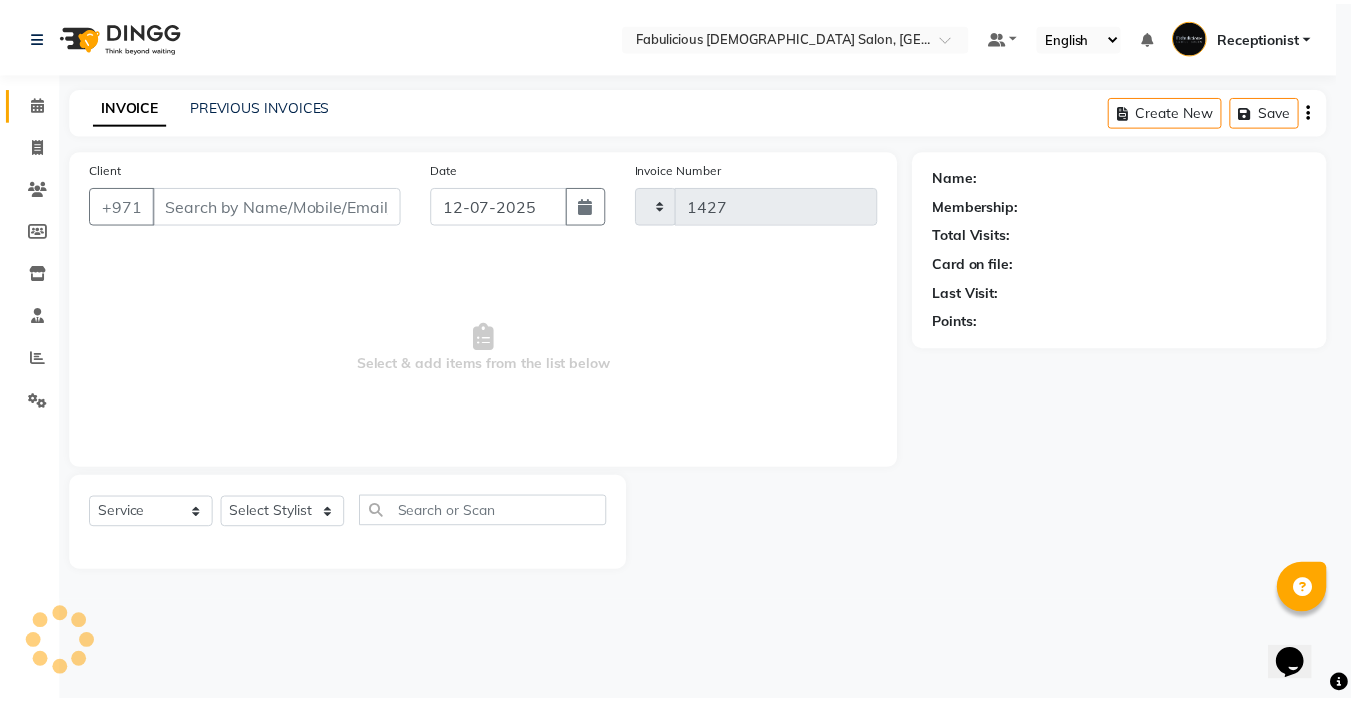 scroll, scrollTop: 0, scrollLeft: 0, axis: both 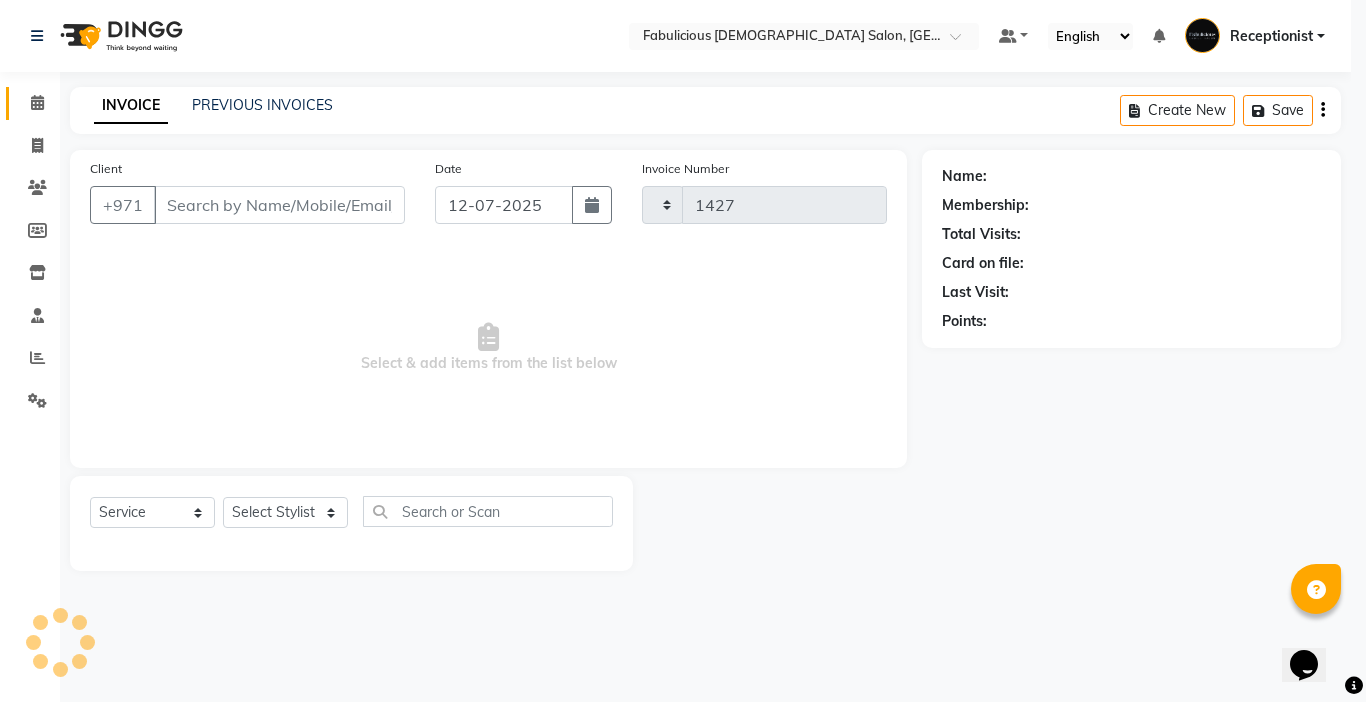 select on "738" 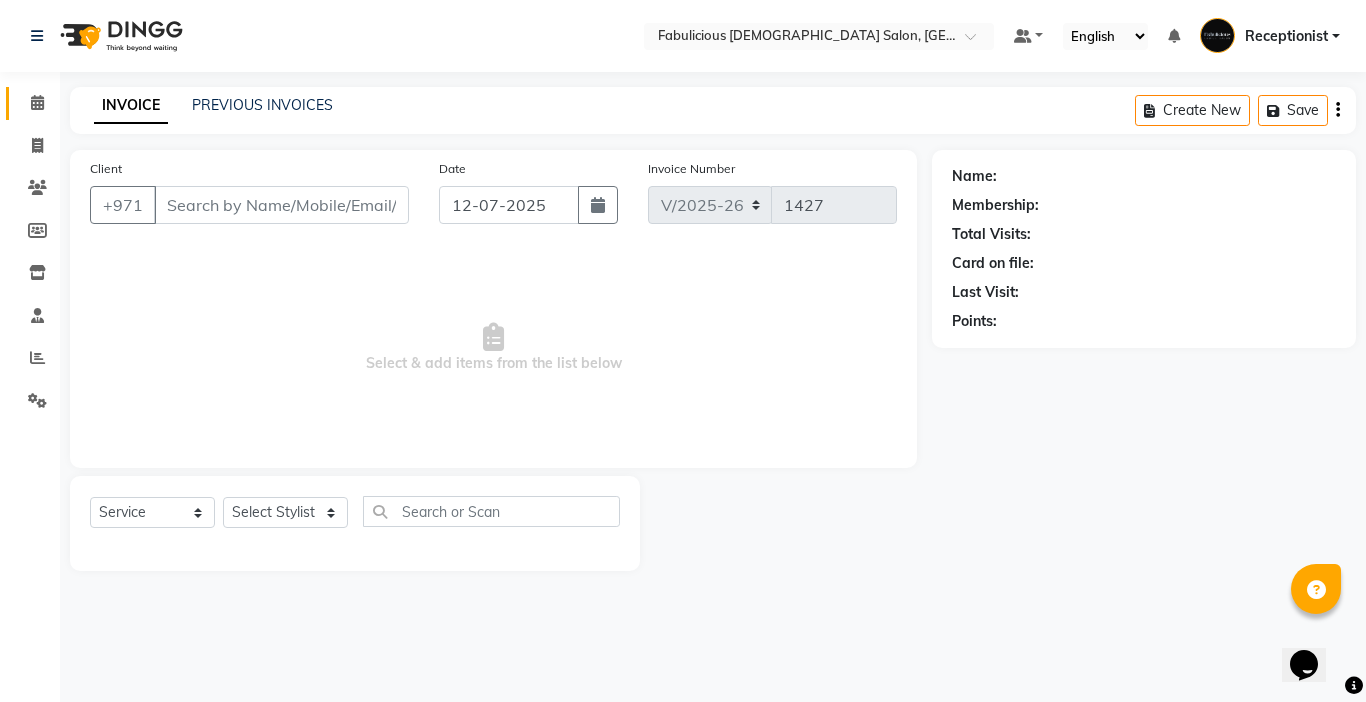 type on "504369980" 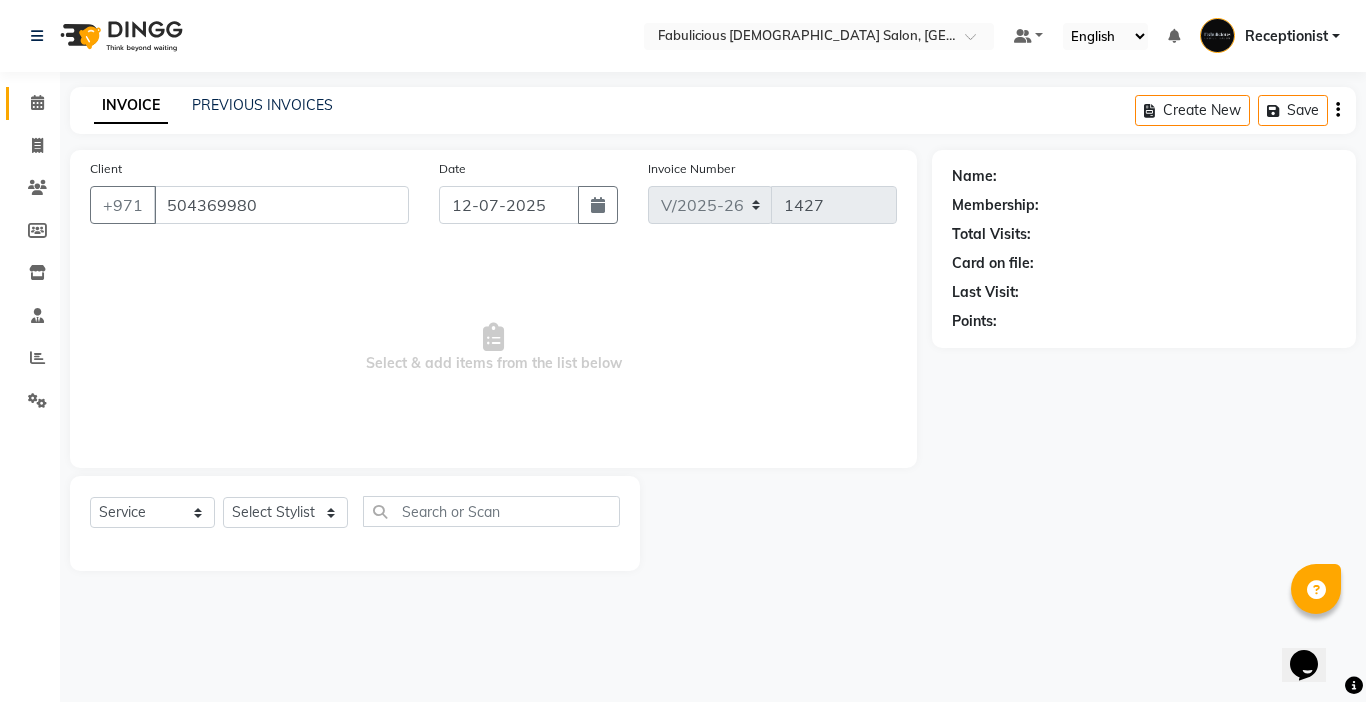 select on "11630" 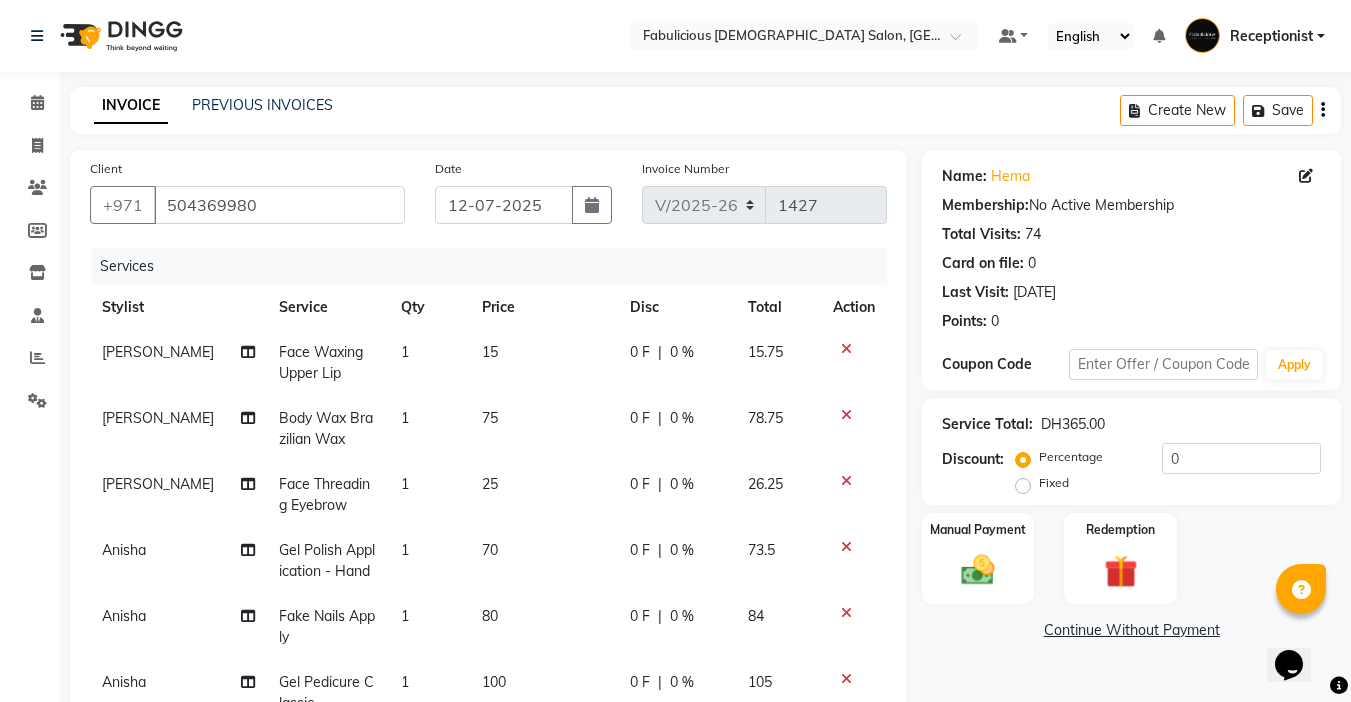 click 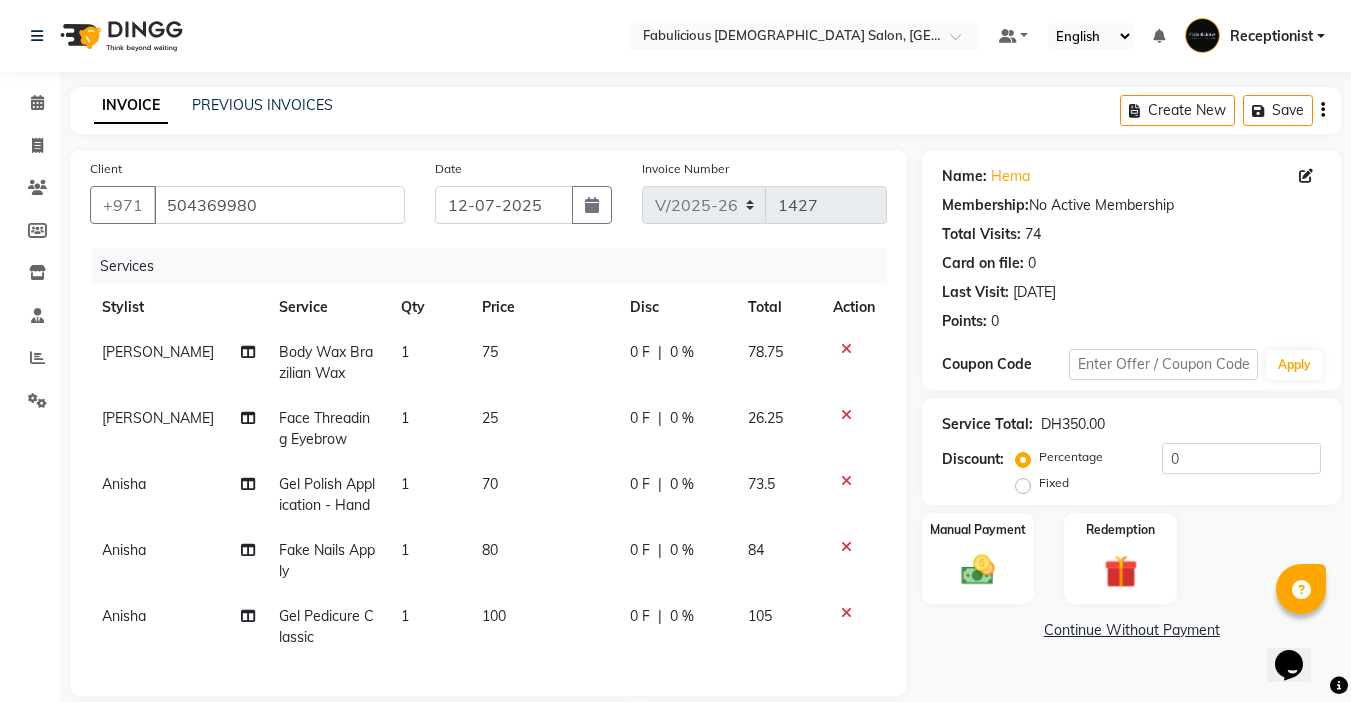 click on "1" 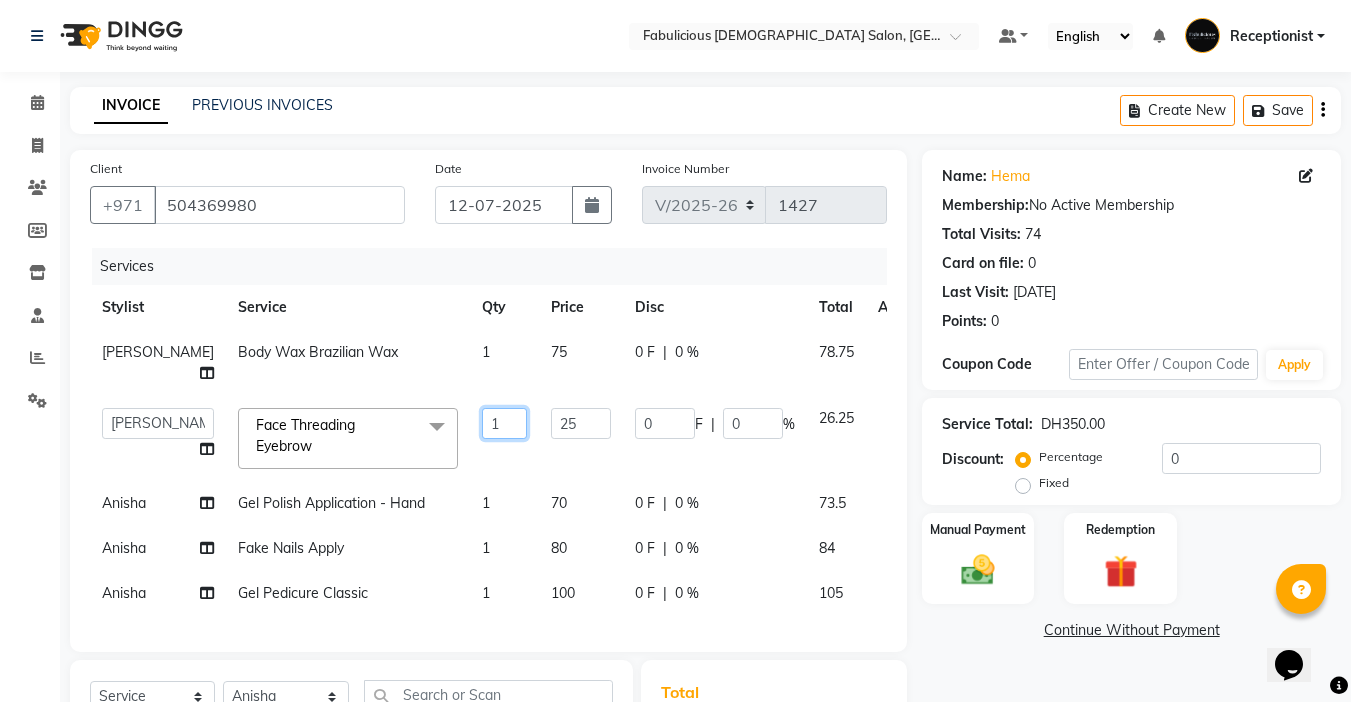 click on "1" 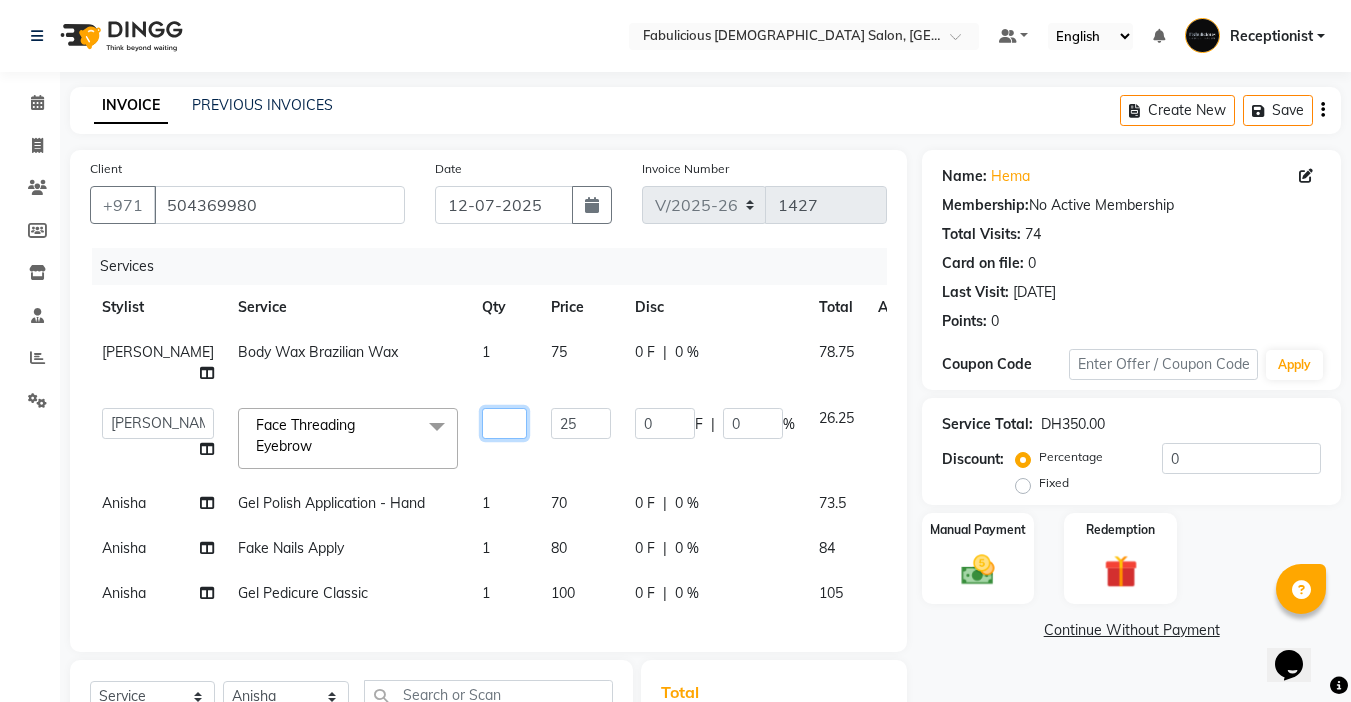 type on "2" 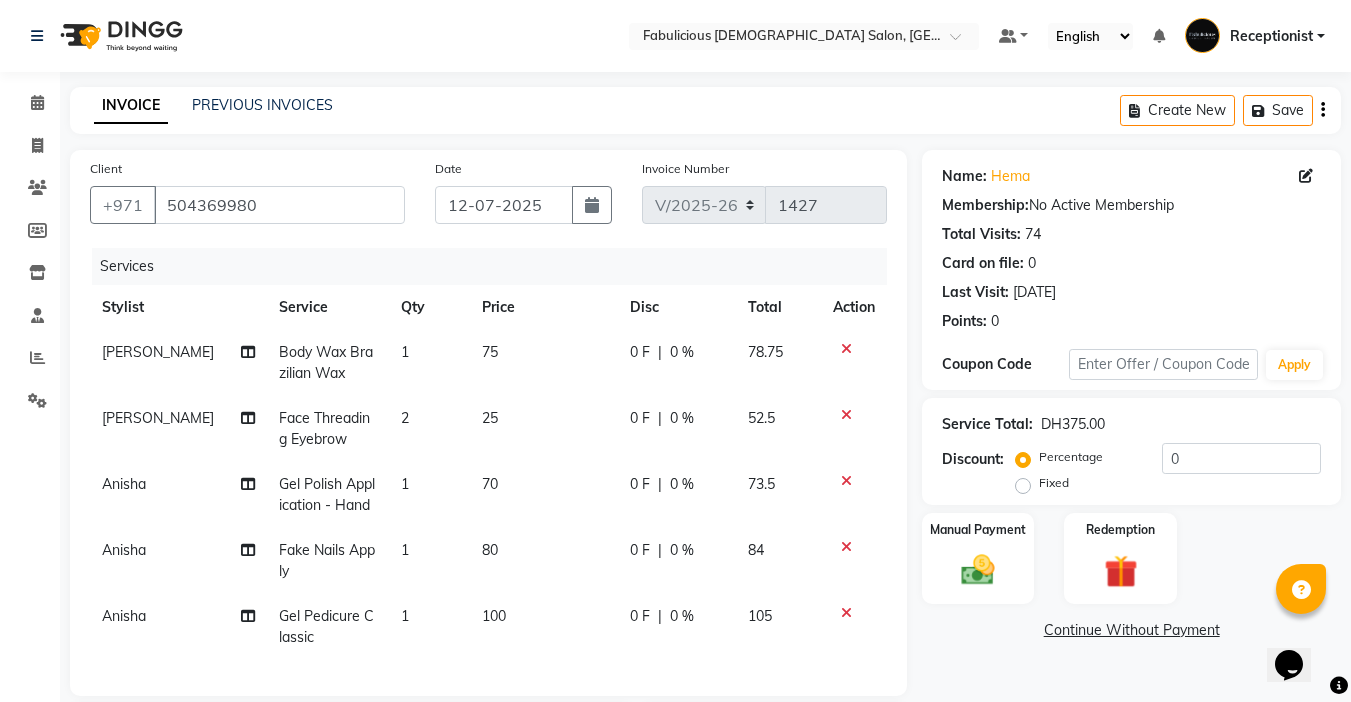 click on "80" 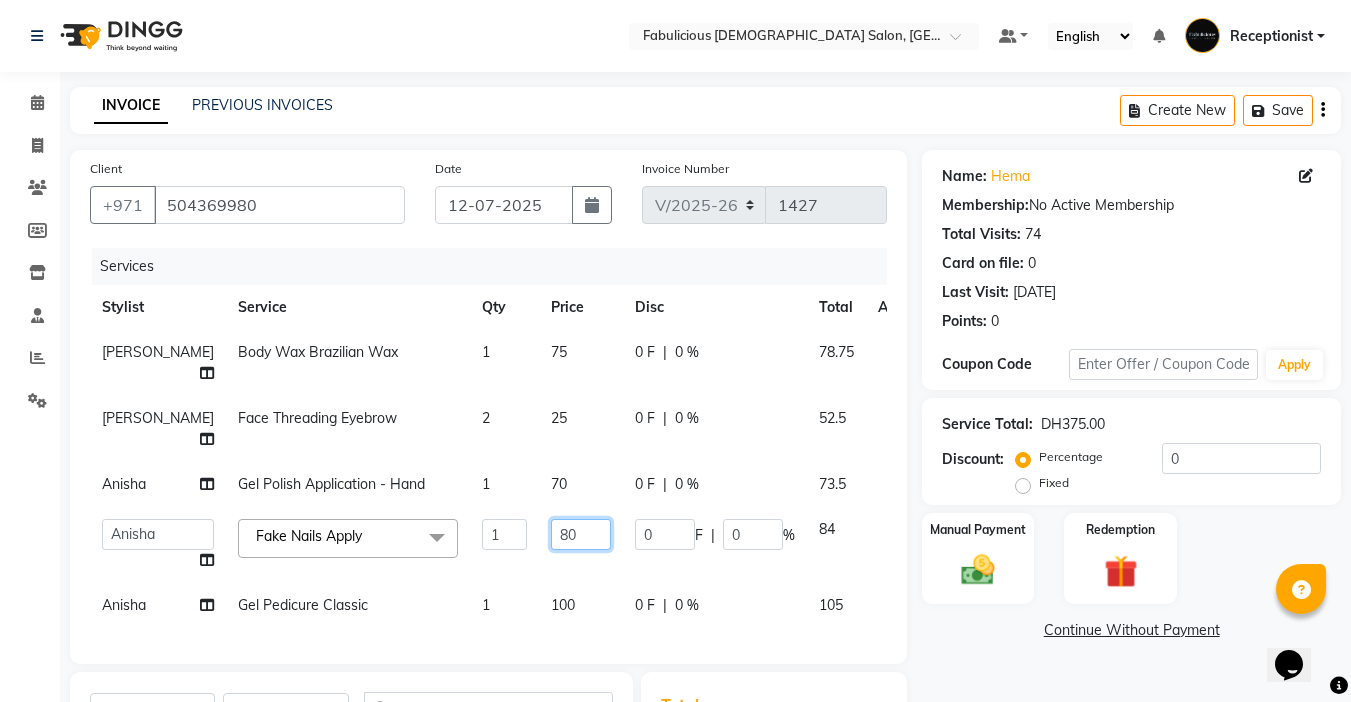 click on "80" 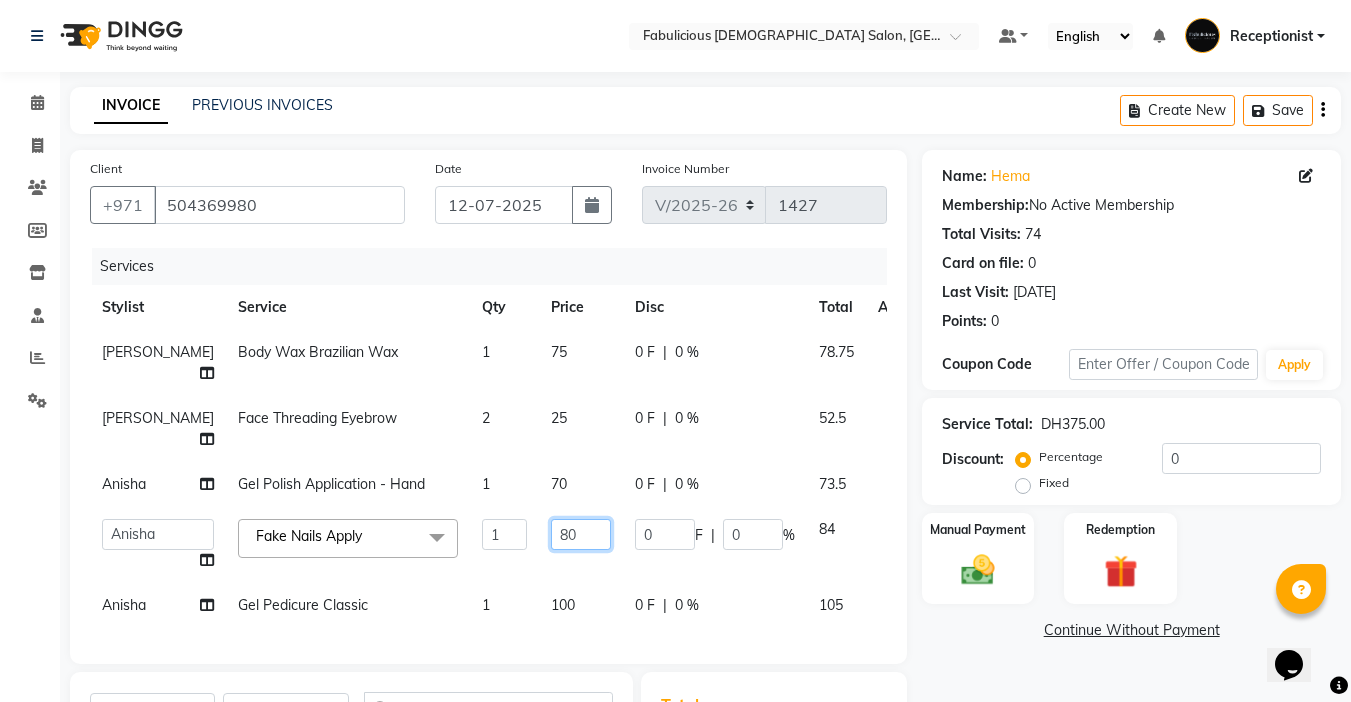 type on "8" 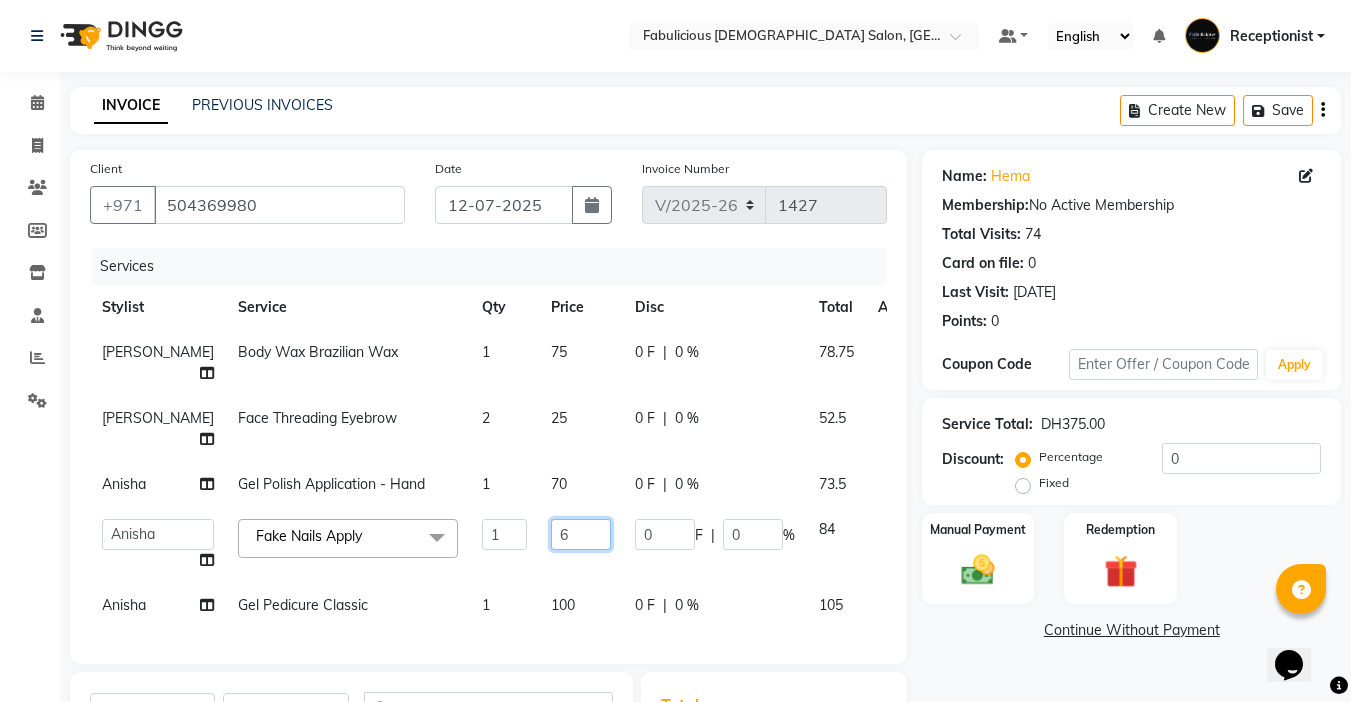 type on "60" 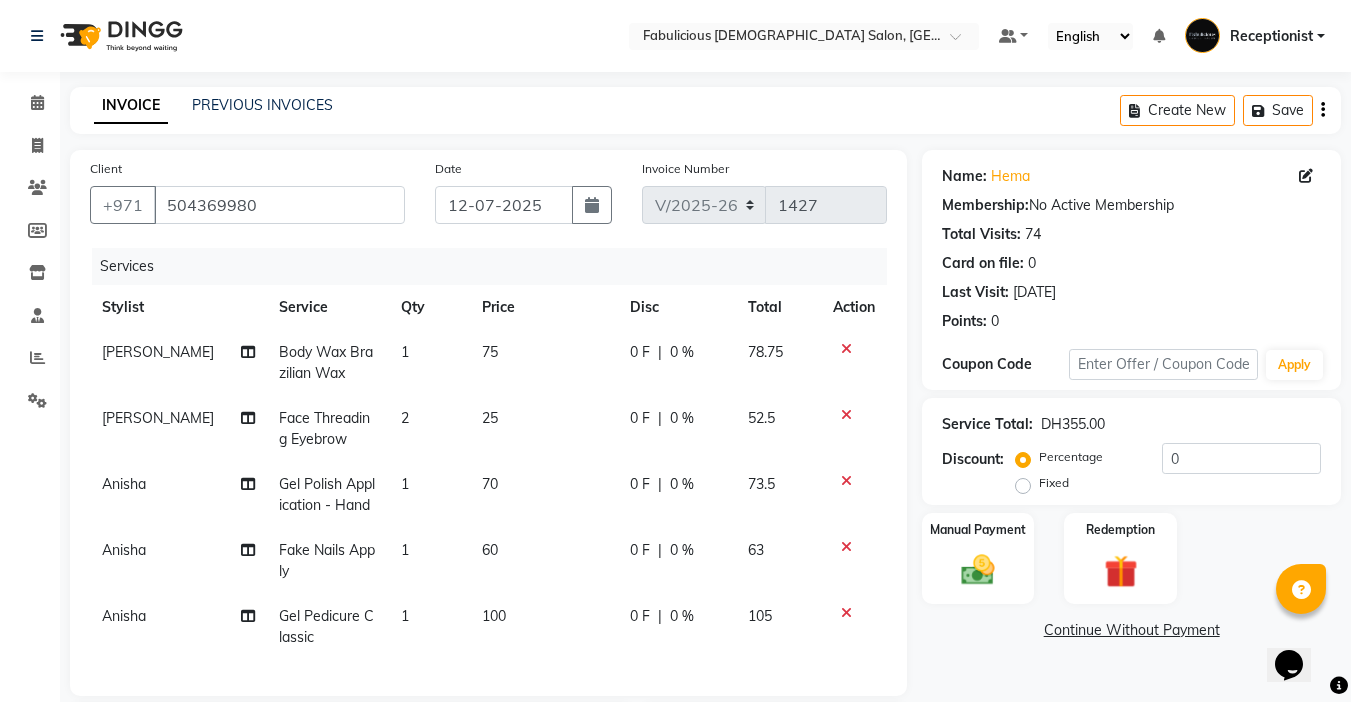 click on "Anisha" 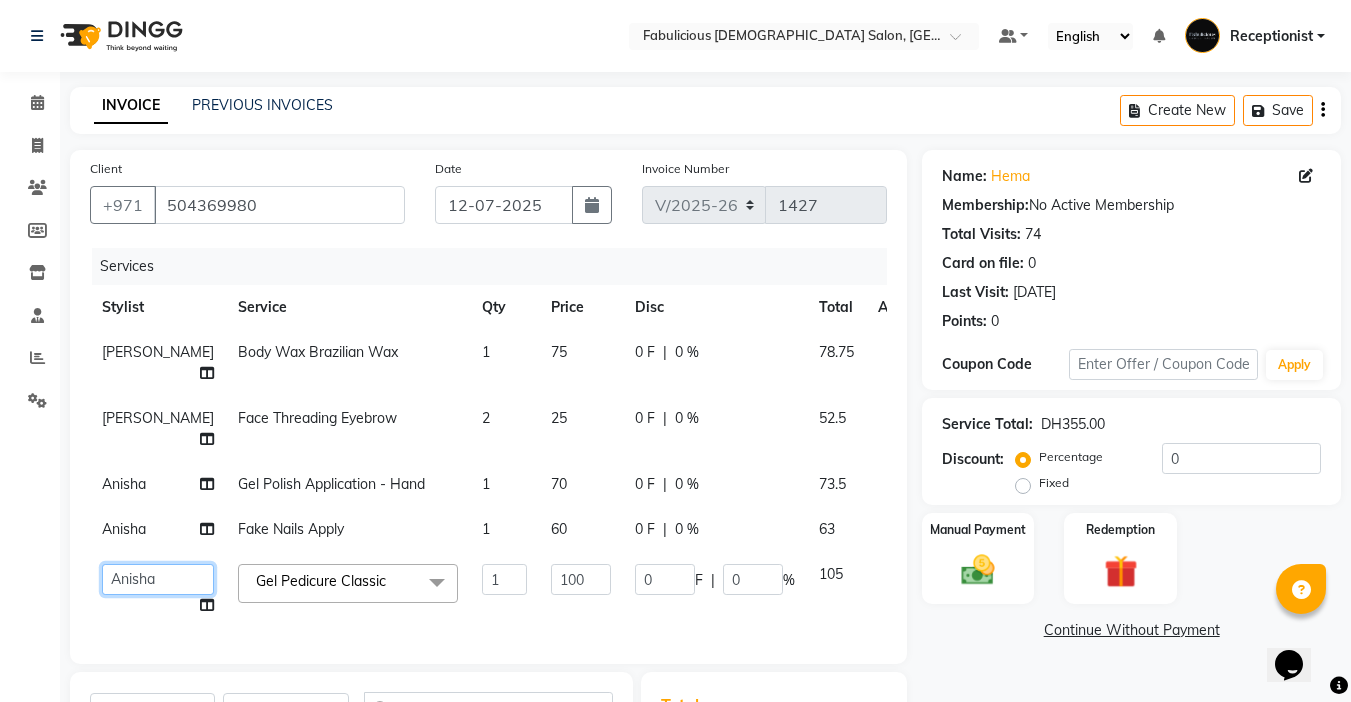 click on "[PERSON_NAME]   [PERSON_NAME]   [PERSON_NAME] [PERSON_NAME]   Receptionist   [PERSON_NAME]" 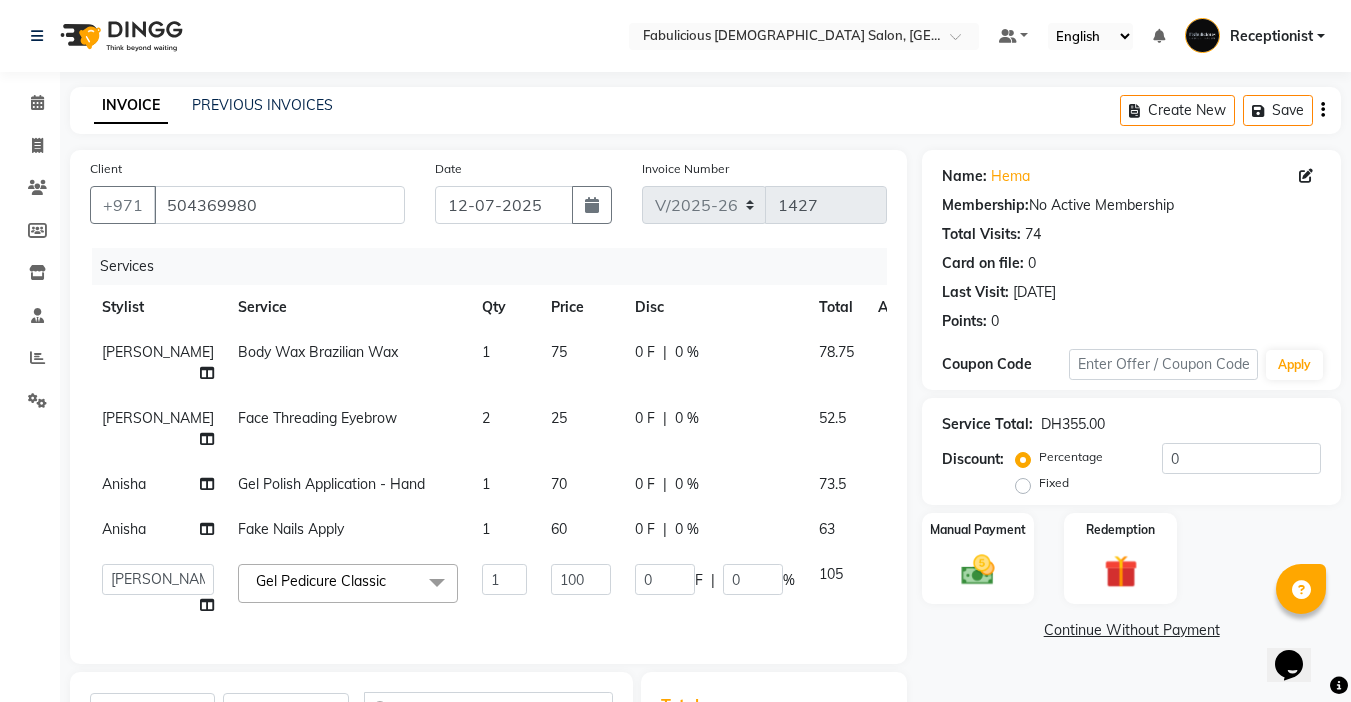 select on "11628" 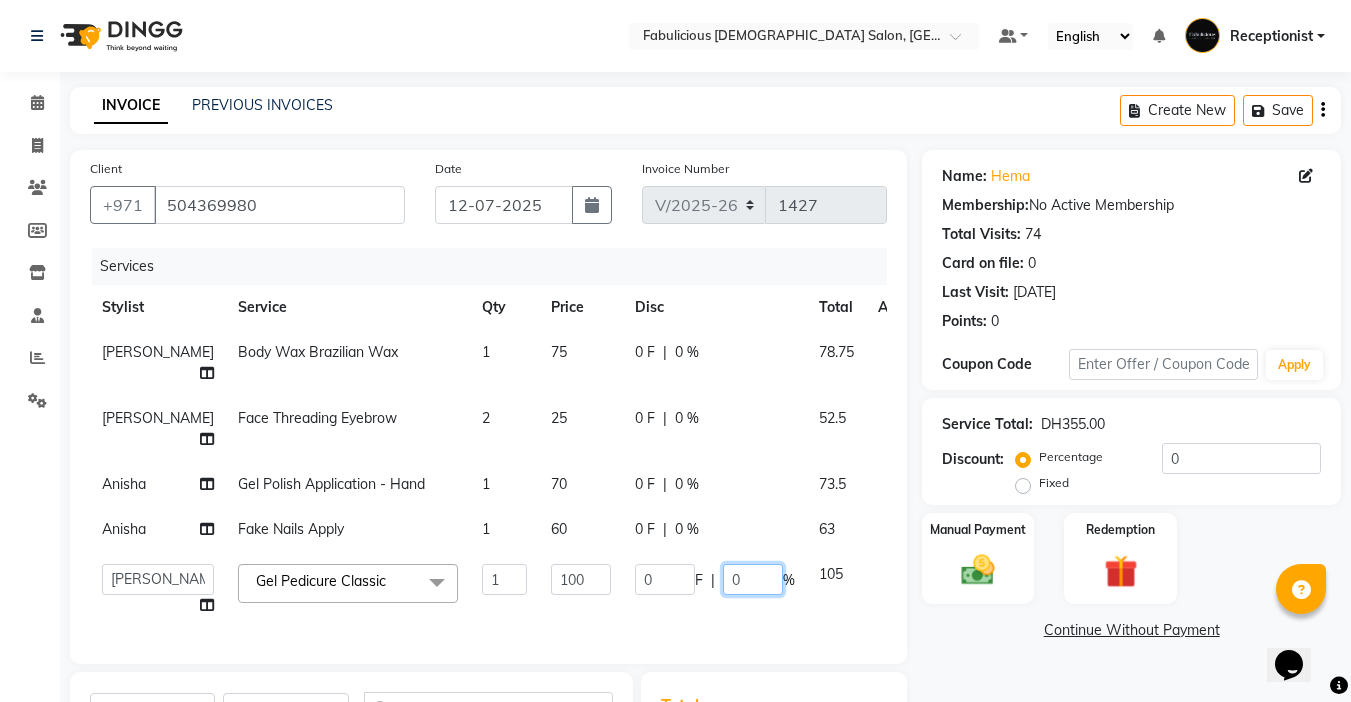 click on "0" 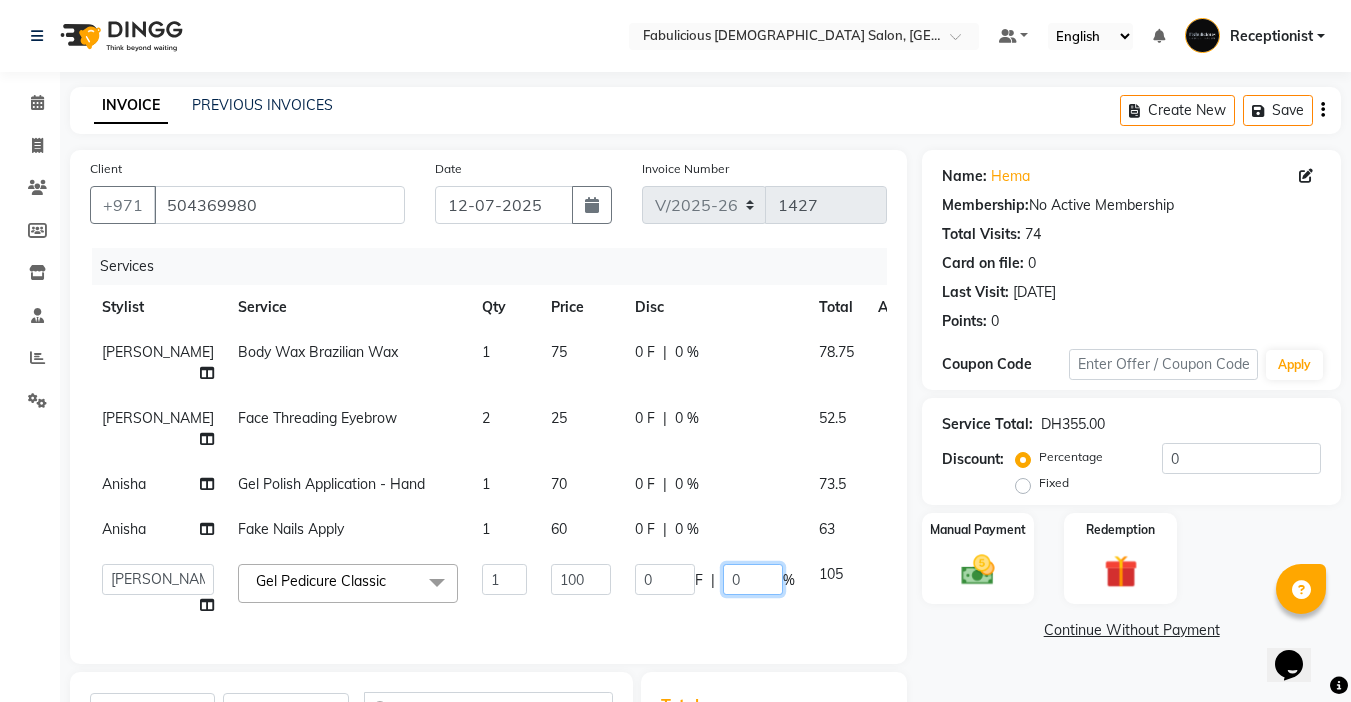 click on "0" 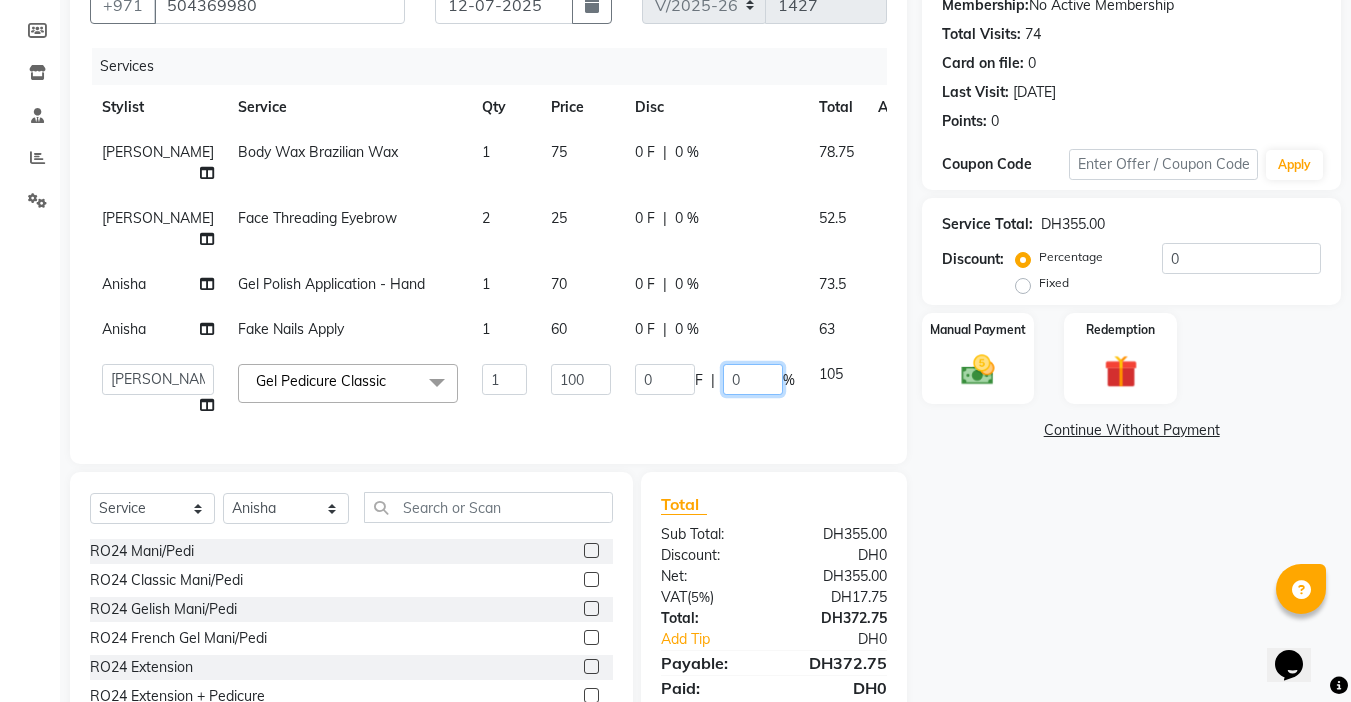 scroll, scrollTop: 100, scrollLeft: 0, axis: vertical 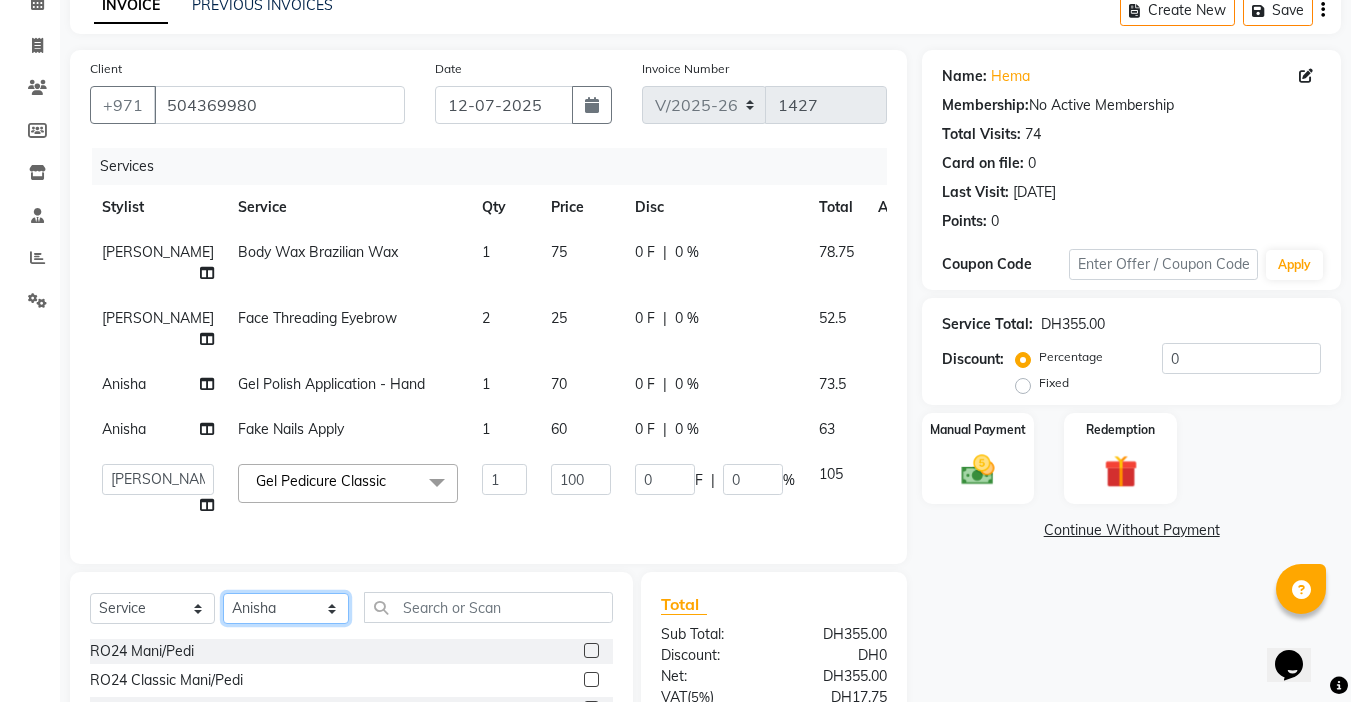 click on "Select  Service  Product  Membership  Package Voucher Prepaid Gift Card  Select Stylist Anisha Arlene  Hemlata Karuna Karuna Sara Raj Receptionist Saba Shaheen  RO24 Mani/Pedi  RO24 Classic Mani/Pedi  RO24 Gelish Mani/Pedi  RO24 French Gel Mani/Pedi  RO24 Extension  RO24 Extension + Pedicure  RO24 Gelish Hand & Feet Application  RO24 Extension Removal + Manicure  RO24 Classic Mani/Pedi + Callus Treatment  RO24 Mani/Pedi + Callus Treatment  RO24 Gel Manicure + Classic Pedi  RO24 Half Legs, Half Arms & Underarms  RO24 Full Legs, Full Arms & Underarms  RO24 Half Legs / Half Arms, Underarms with Bikini Wax  RO24 Face Cleanup with Eyebrow  RO24 Deep Cleansing Facial with Eyebrow, Upper Lips & Underarms  RO24 Wash + Cut and Blowdry  RO24 Deep Conditioning + Wash & Blow Dry  RO24 L'Oreal Hair Spa + Hair Cut & Blowdry  RO24 Full Hair Colour Shoulder Length + Hair Trim & Blowdry  RO24 Highlight Balayage Ombre & Deep Conditioning  Special Offer Classic Manicure, Pedicure With Eyebrows   Extension with Gel Polish" 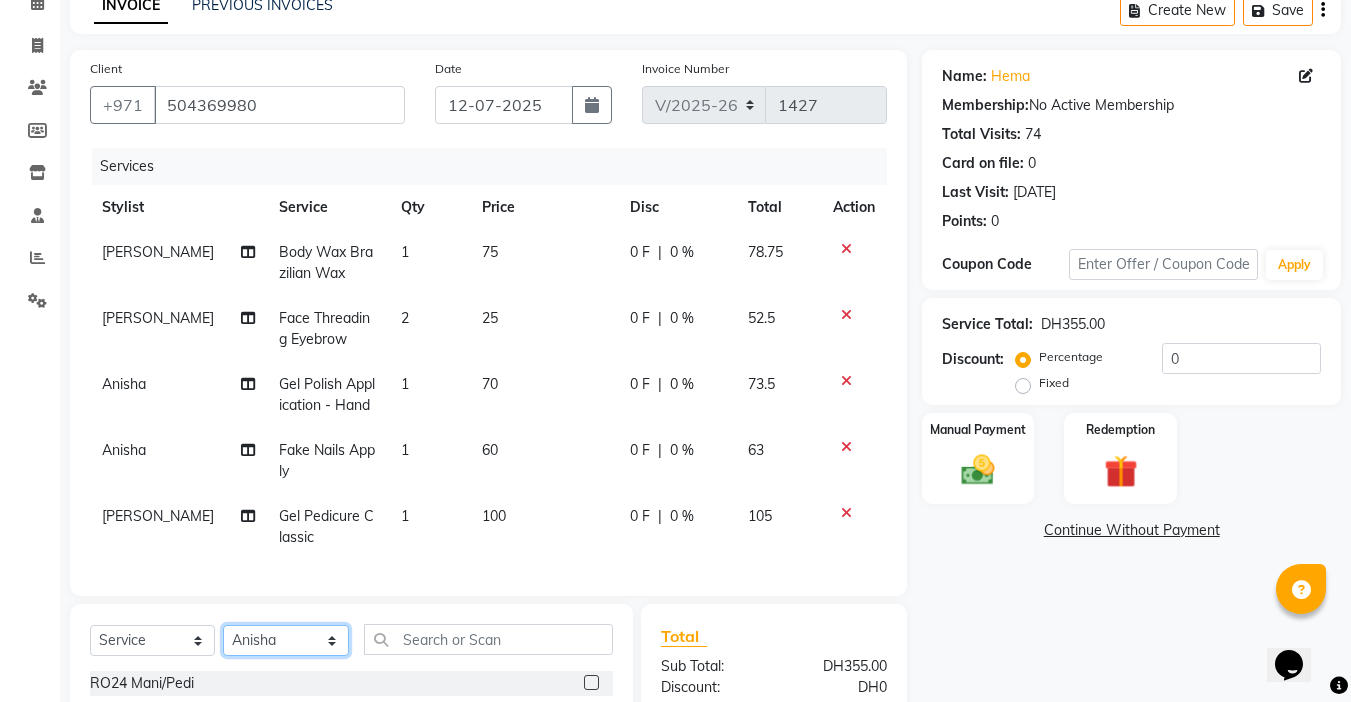select on "33271" 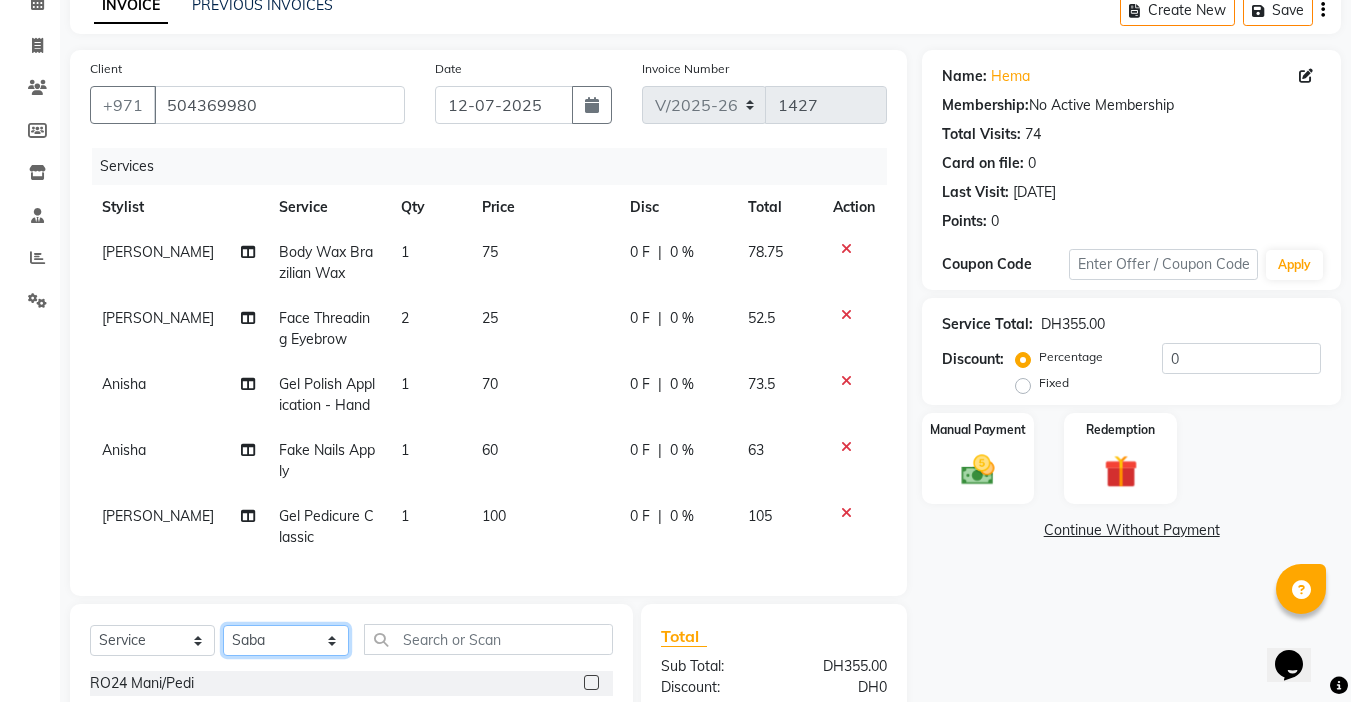 click on "Select Stylist [PERSON_NAME] [PERSON_NAME] [PERSON_NAME] [PERSON_NAME] Receptionist [PERSON_NAME]" 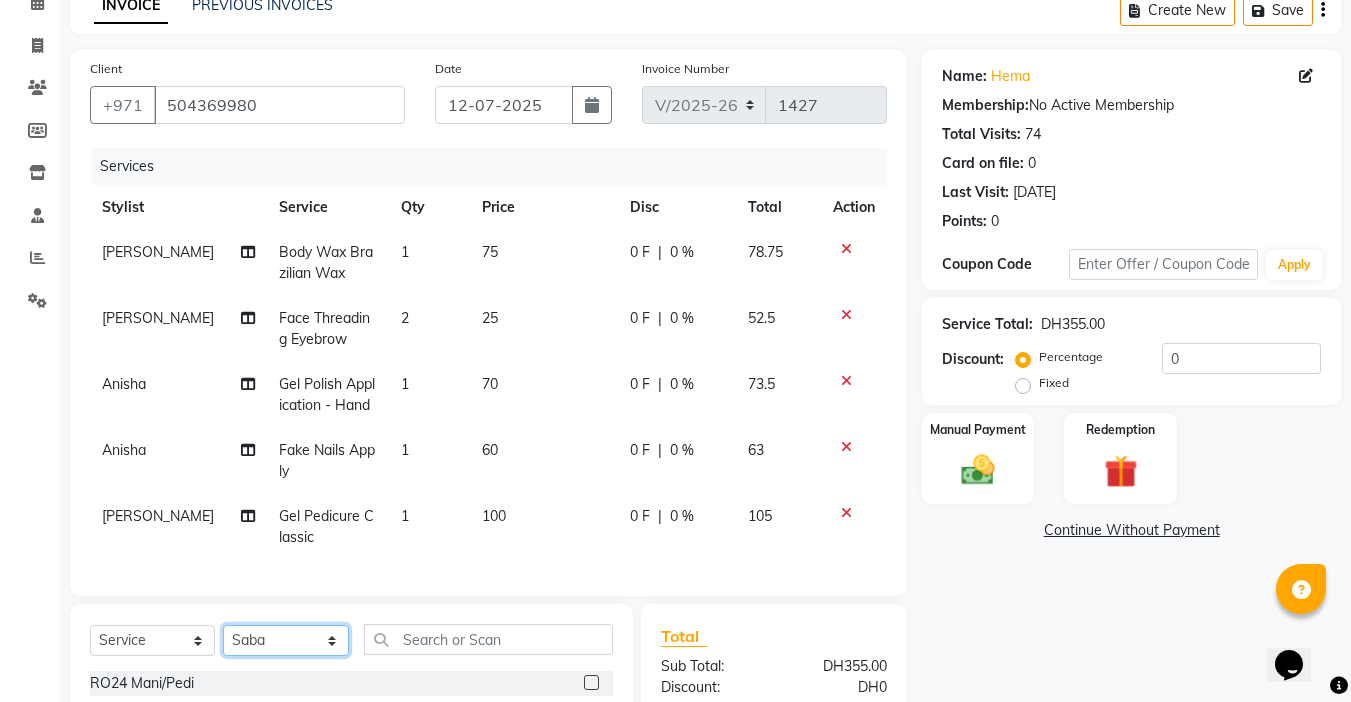 scroll, scrollTop: 300, scrollLeft: 0, axis: vertical 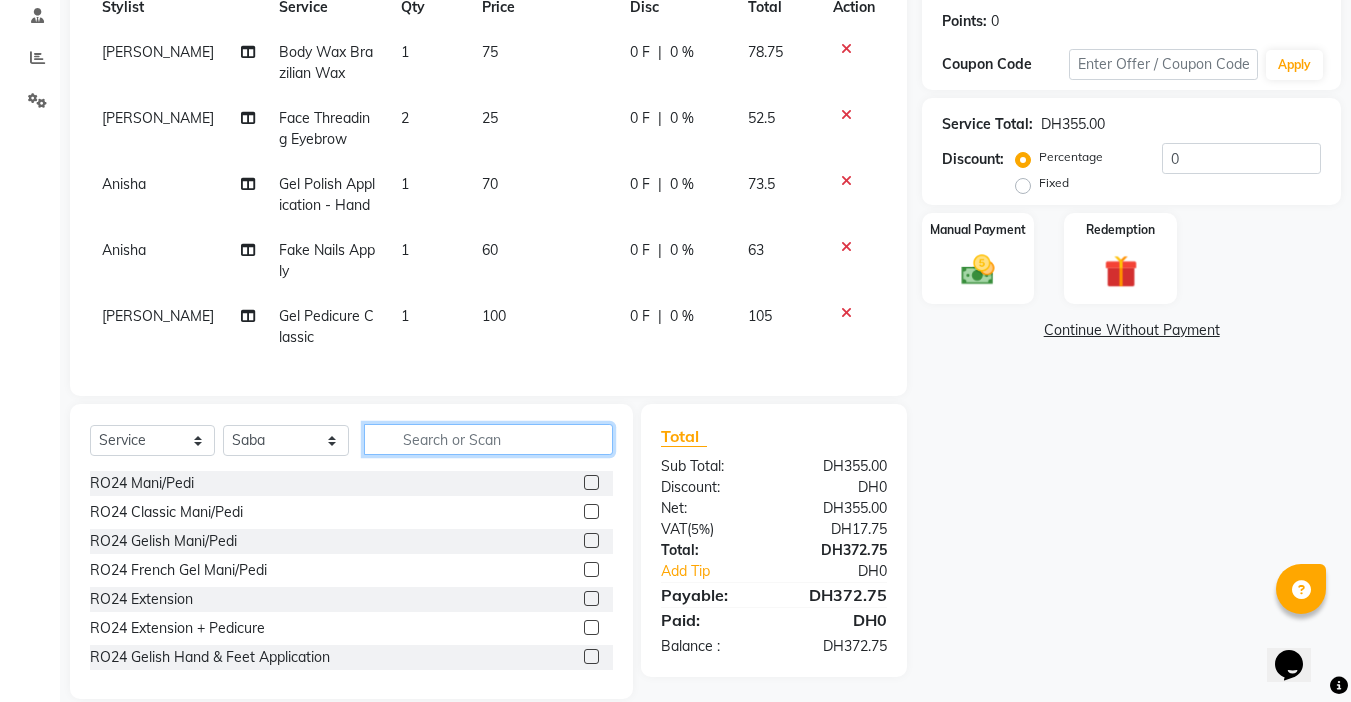 click 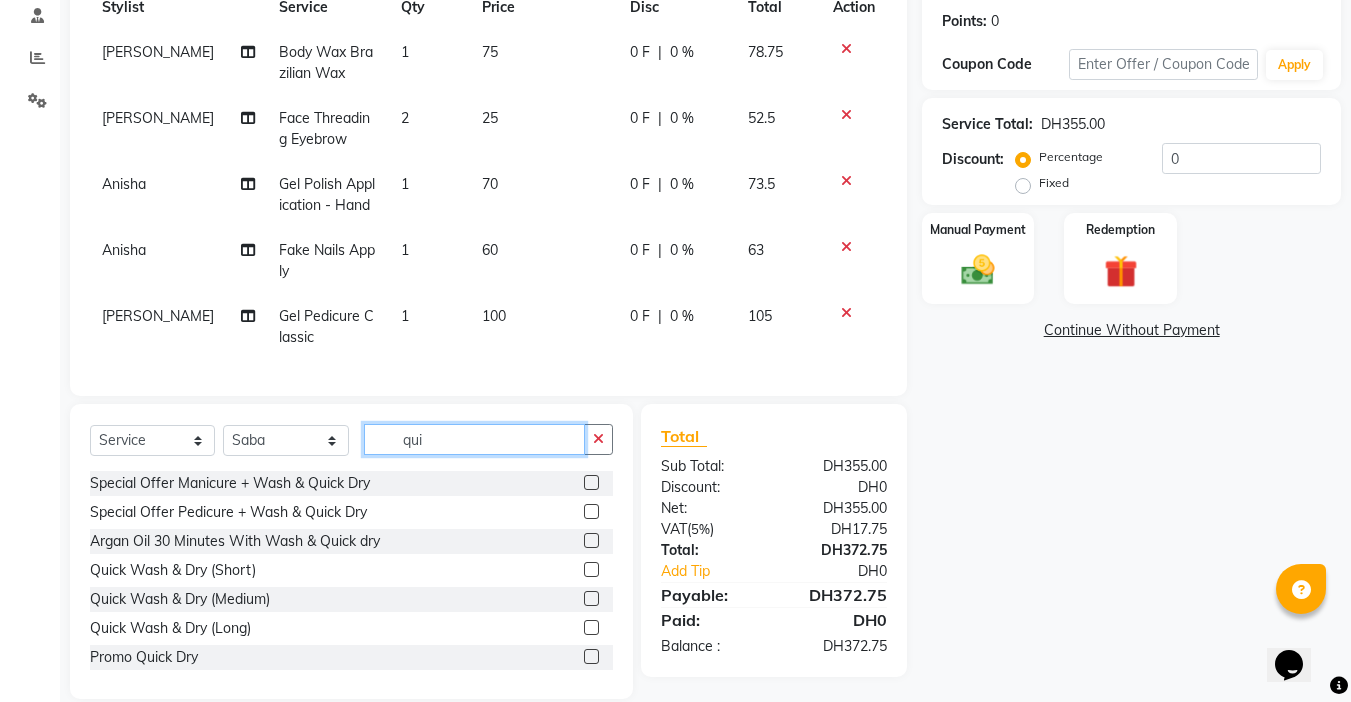 type on "qui" 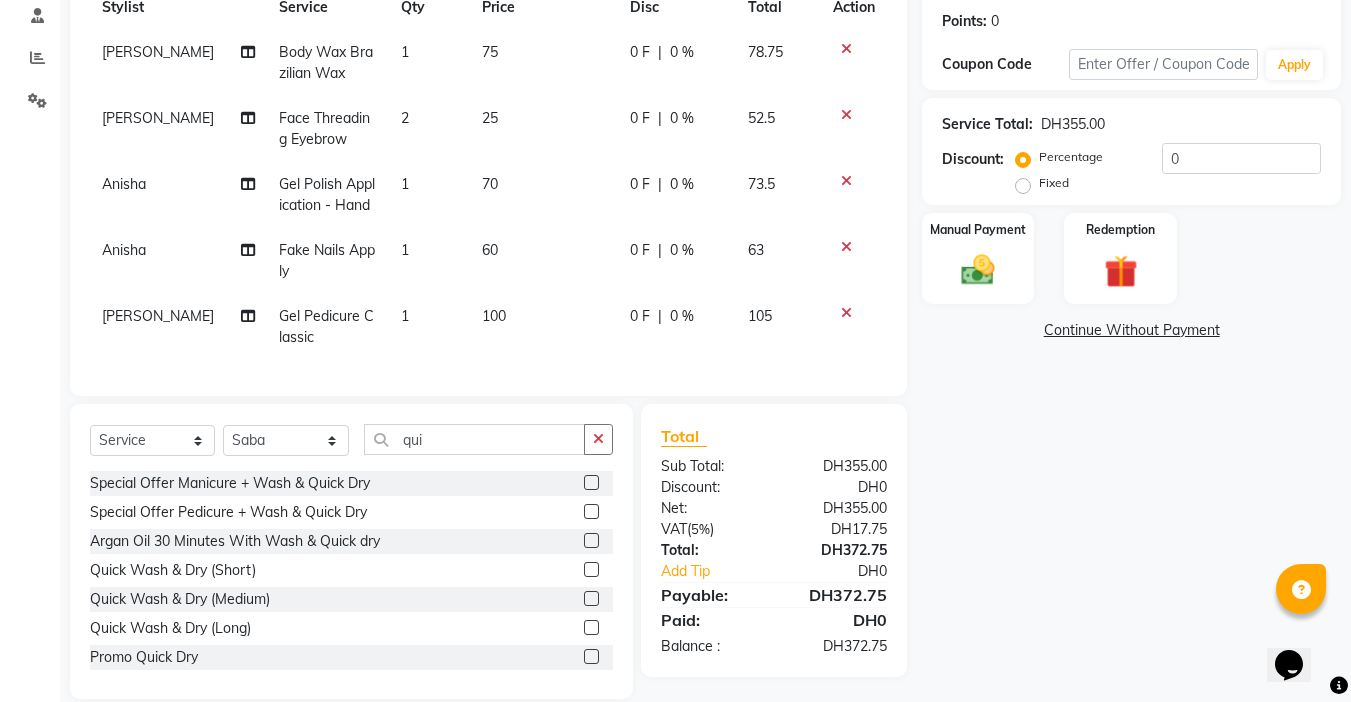 click 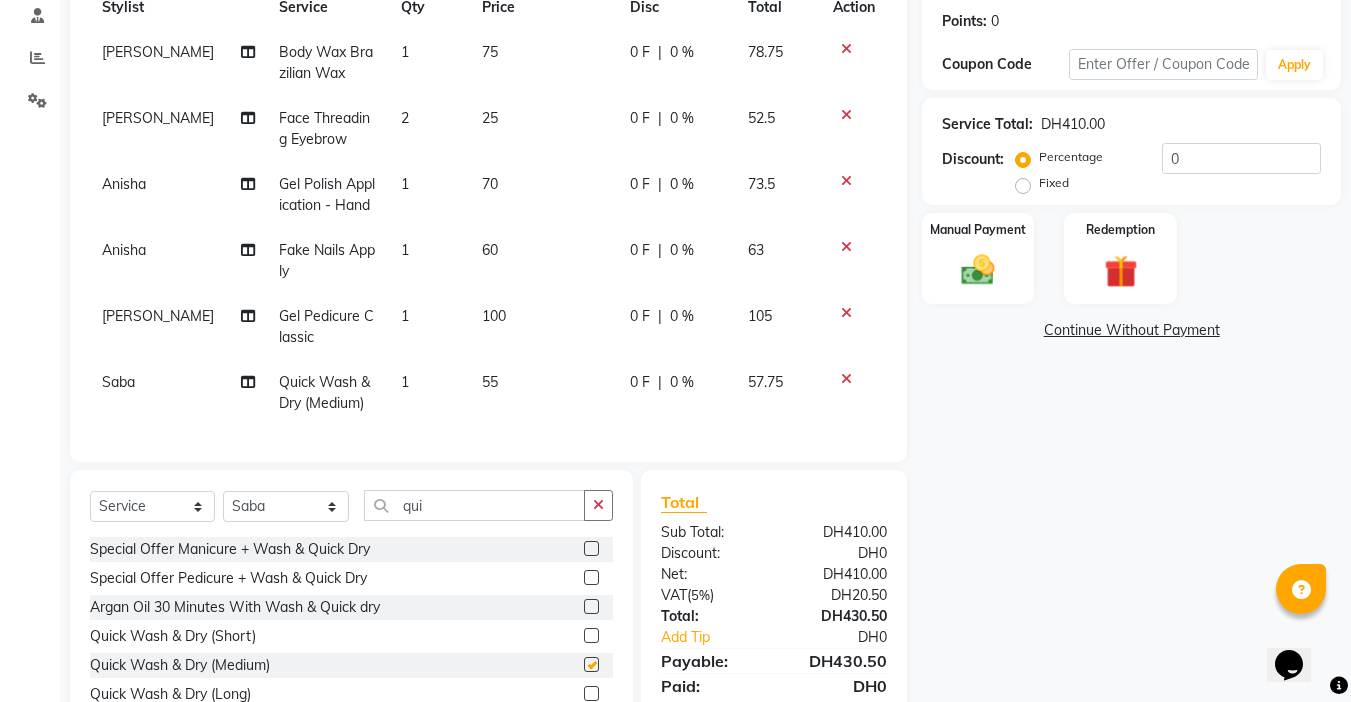 checkbox on "false" 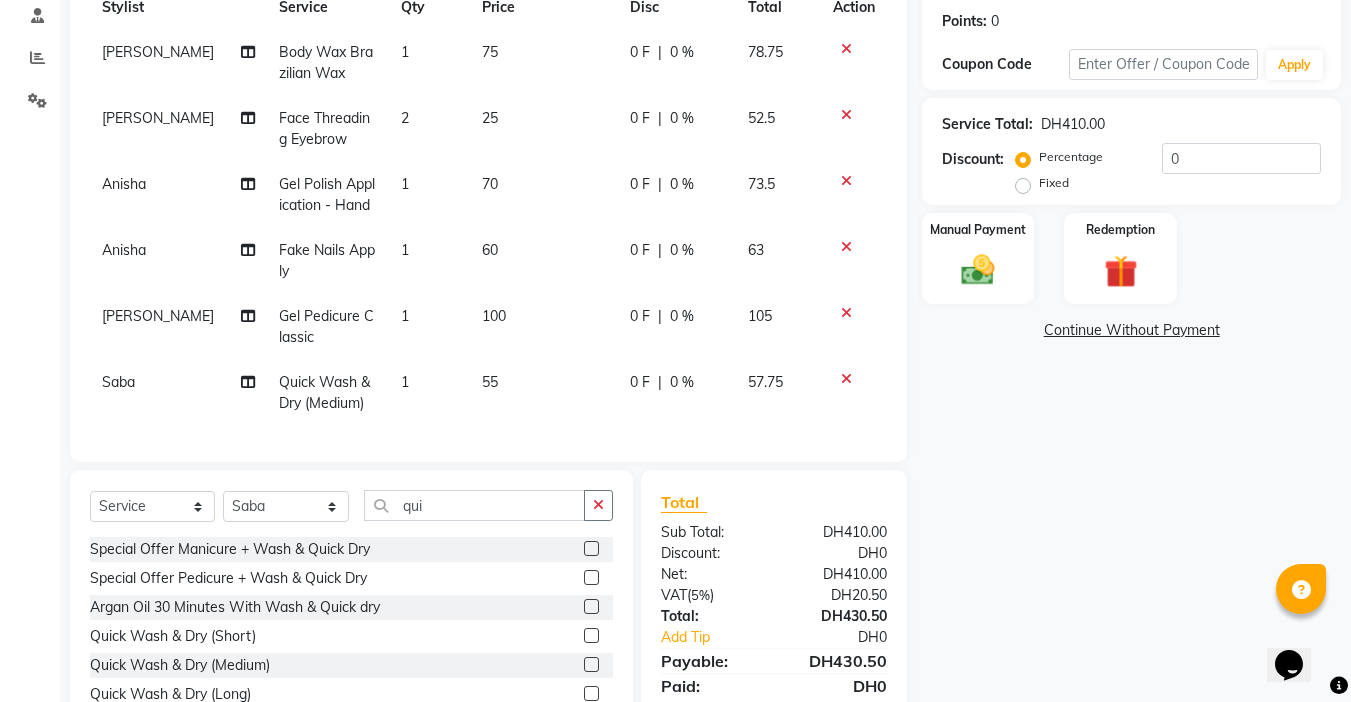 click on "55" 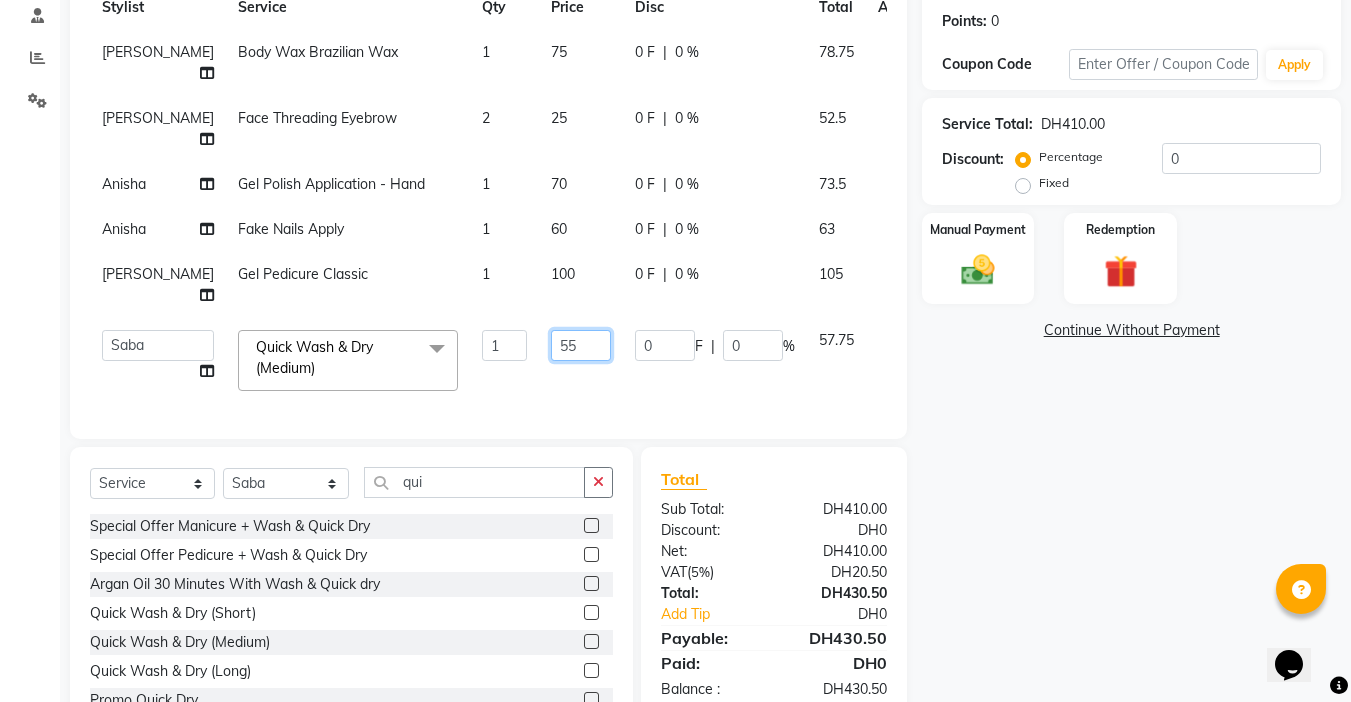 click on "55" 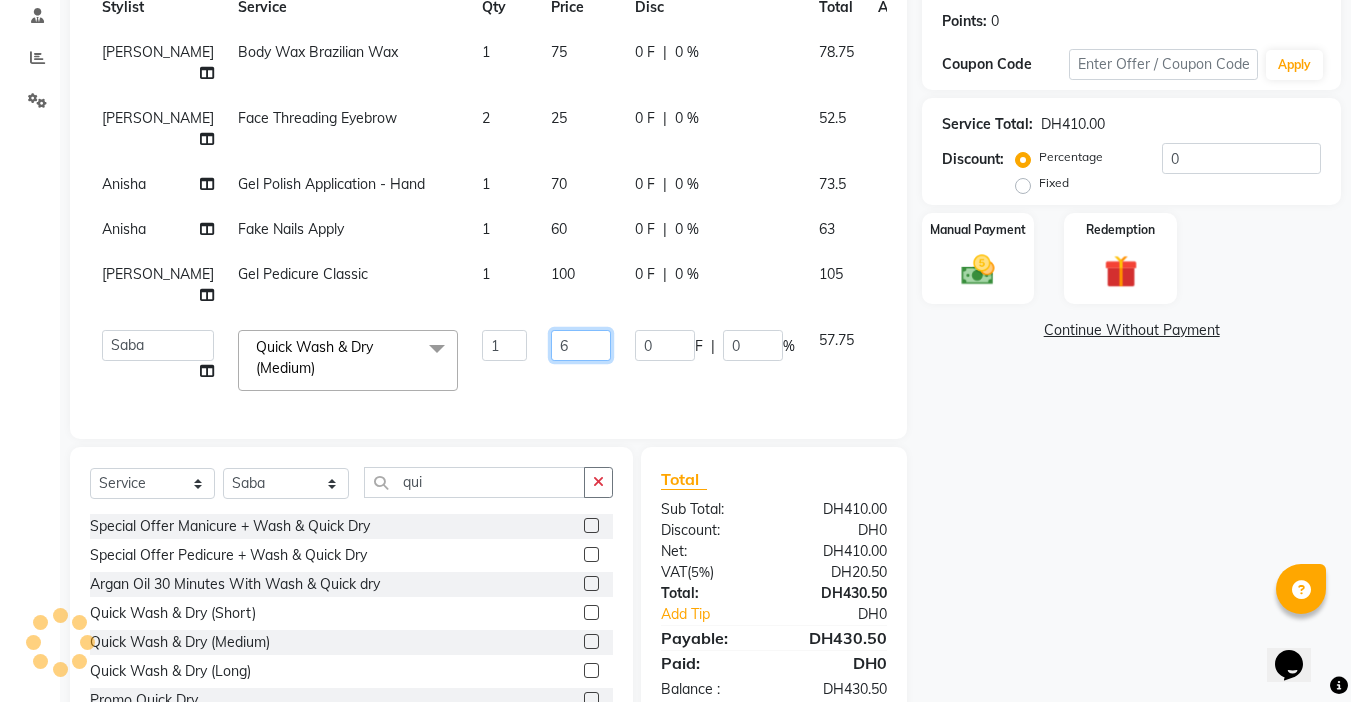type on "60" 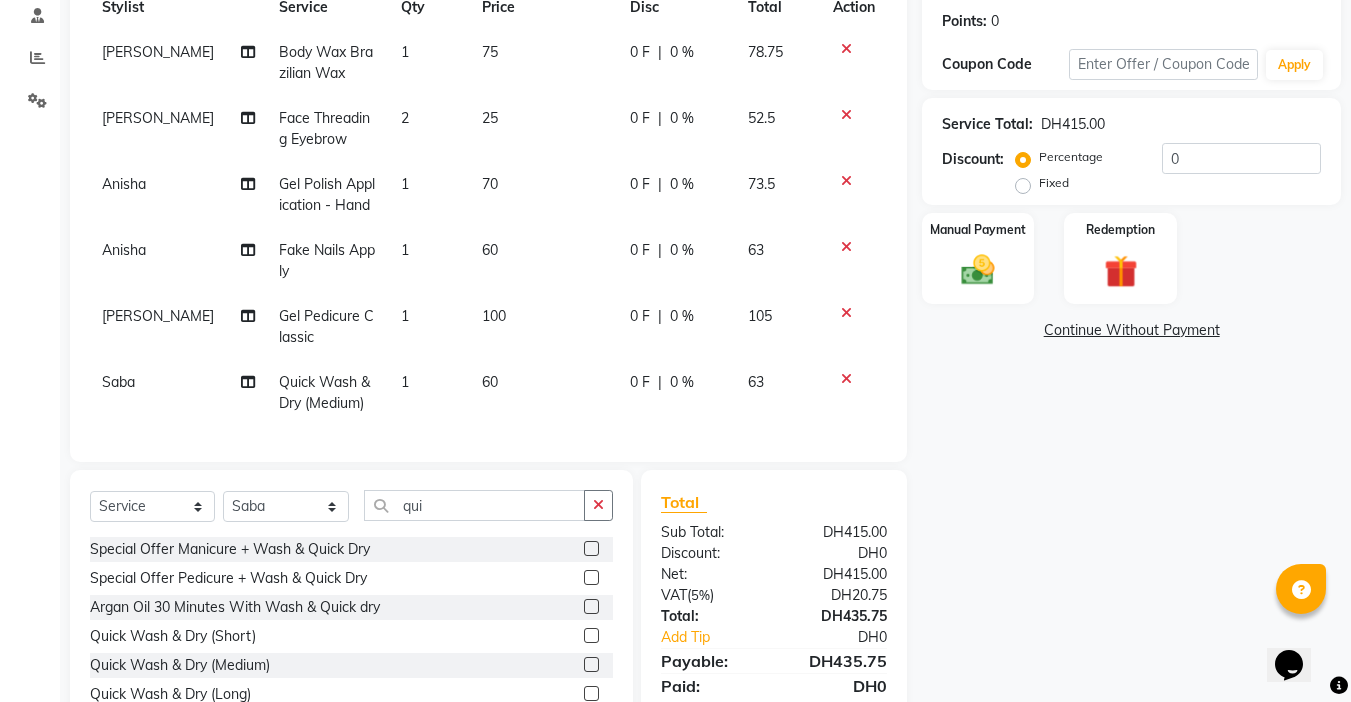 scroll, scrollTop: 0, scrollLeft: 0, axis: both 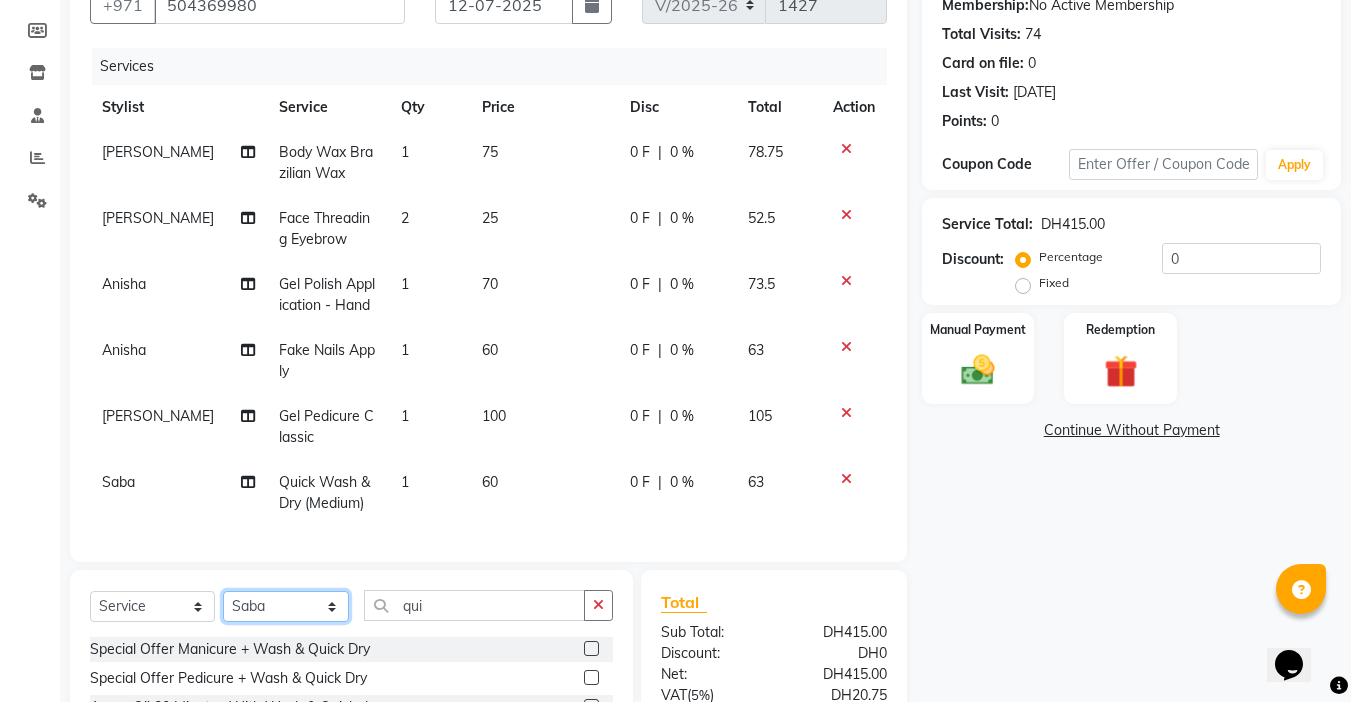click on "Select Stylist [PERSON_NAME] [PERSON_NAME] [PERSON_NAME] [PERSON_NAME] Receptionist [PERSON_NAME]" 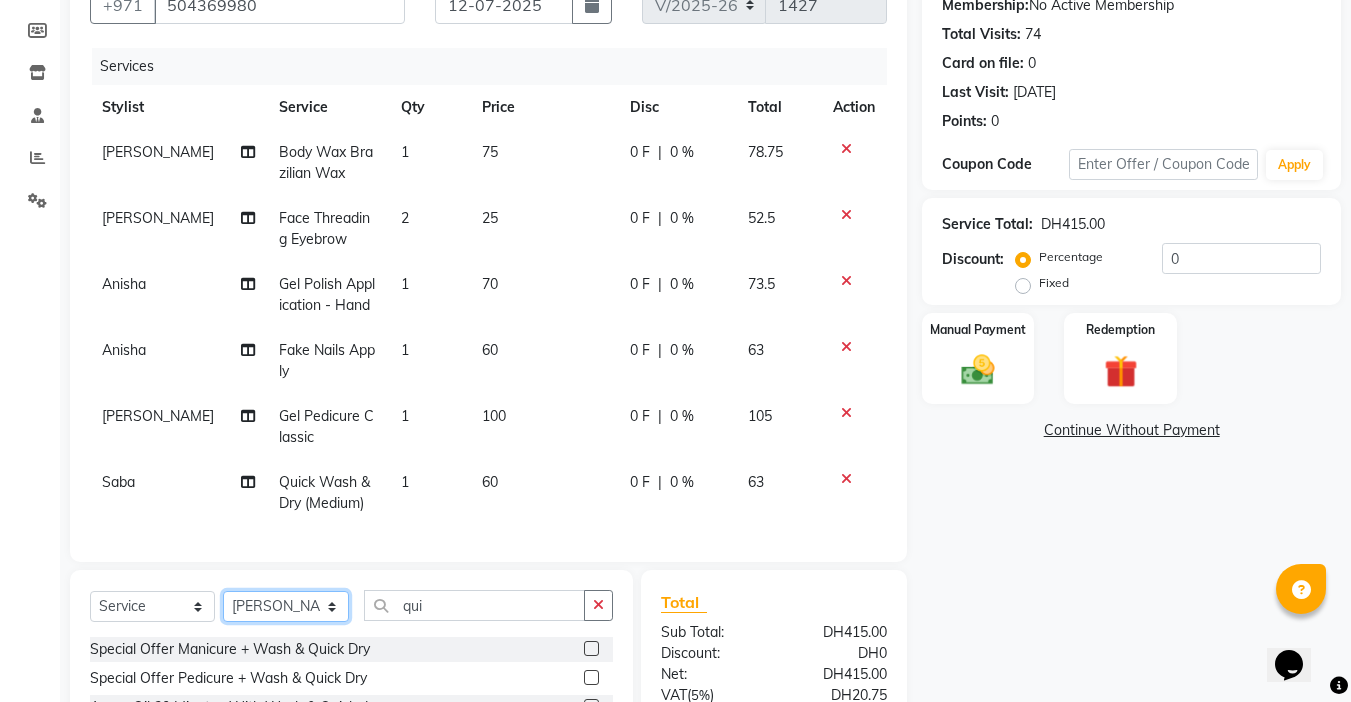 click on "Select Stylist [PERSON_NAME] [PERSON_NAME] [PERSON_NAME] [PERSON_NAME] Receptionist [PERSON_NAME]" 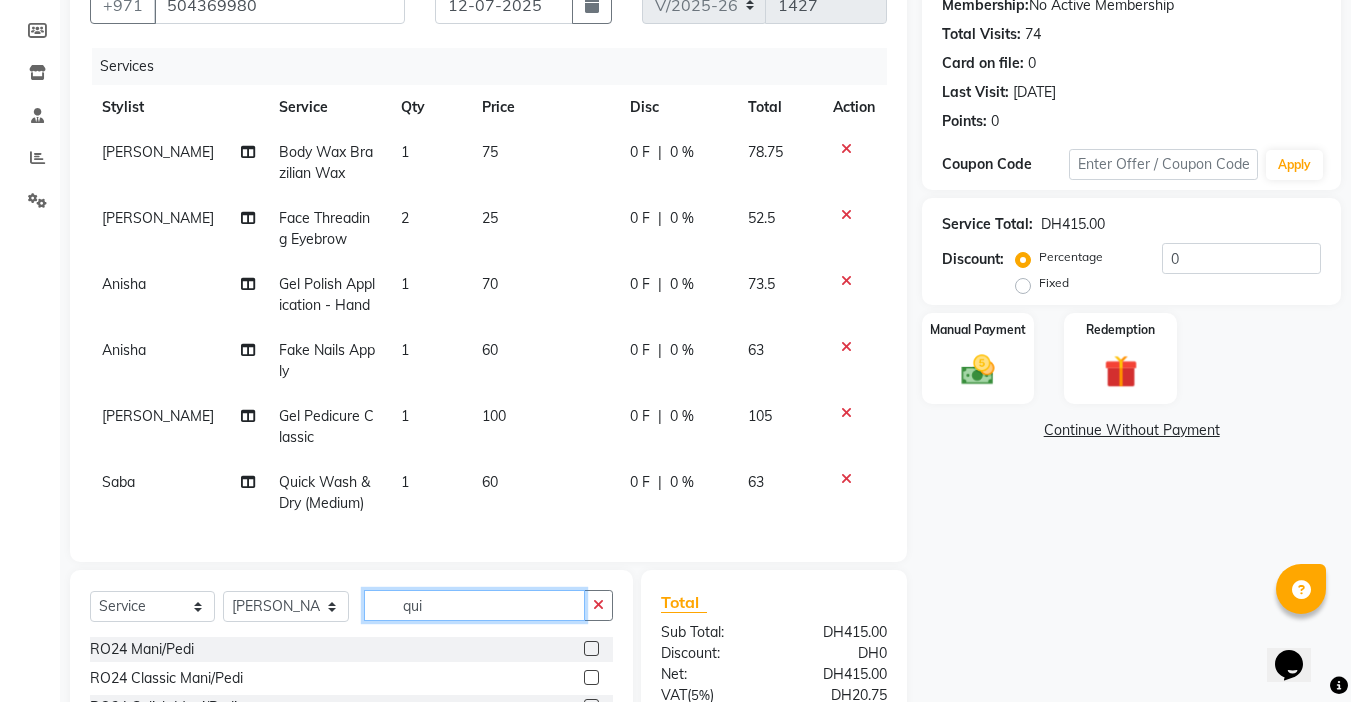 click on "qui" 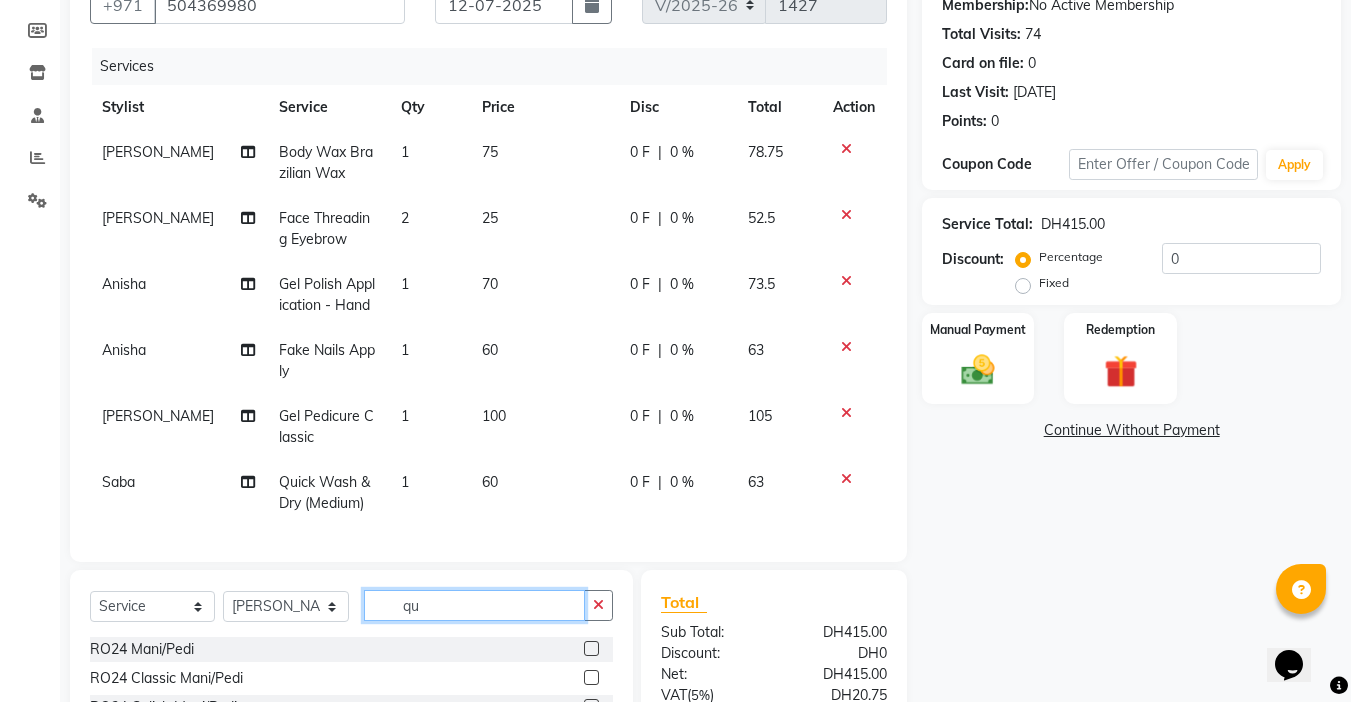 type on "q" 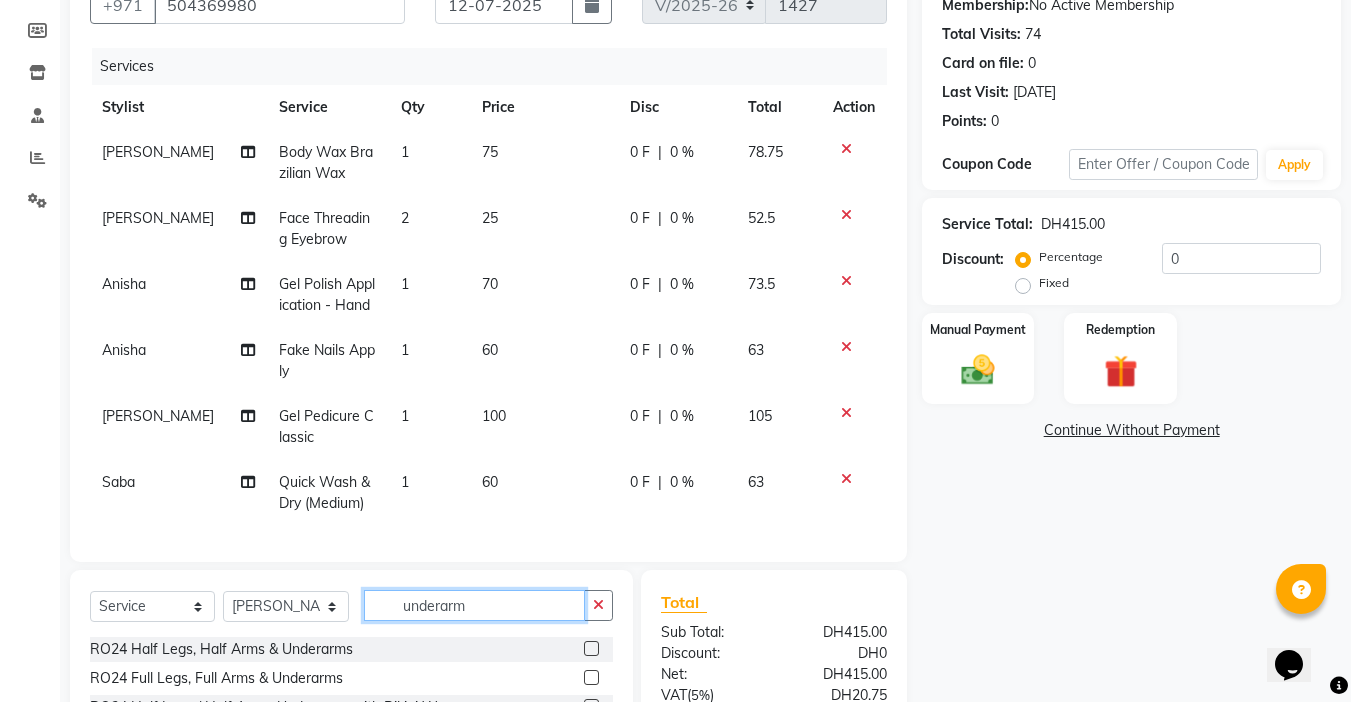 scroll, scrollTop: 300, scrollLeft: 0, axis: vertical 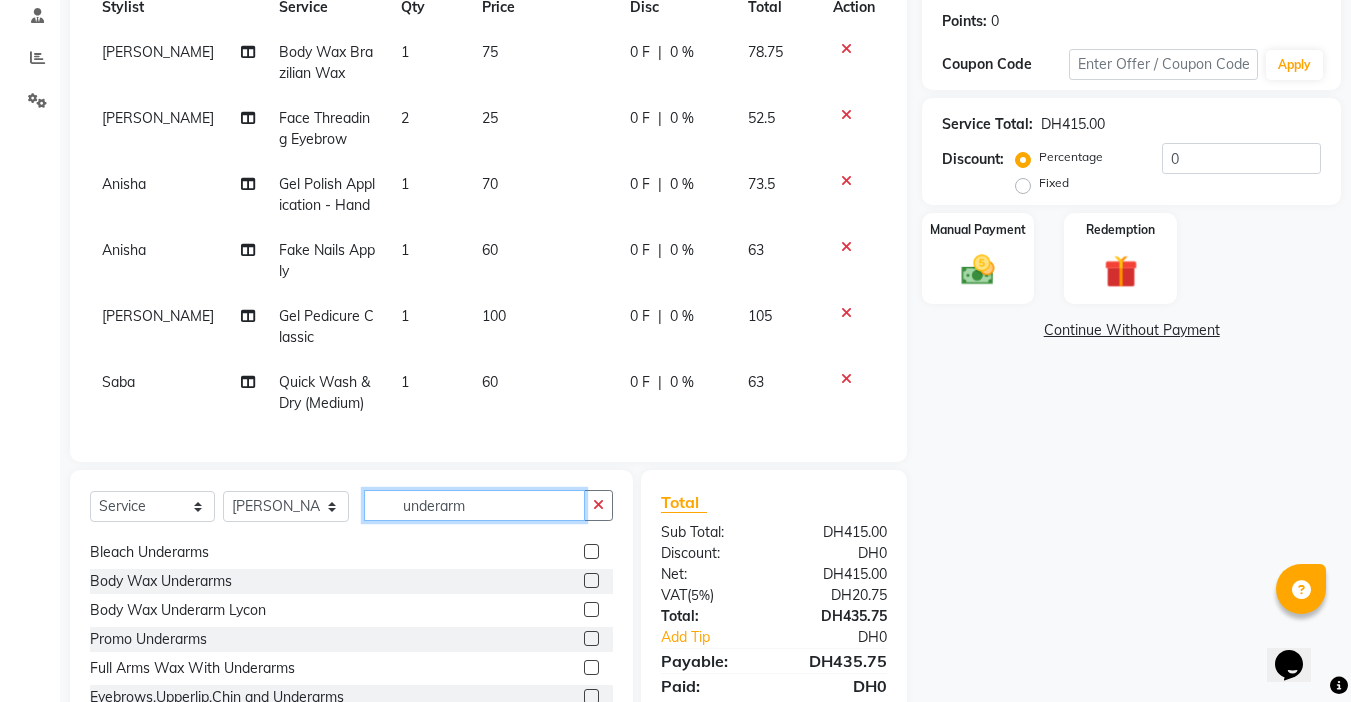 type on "underarm" 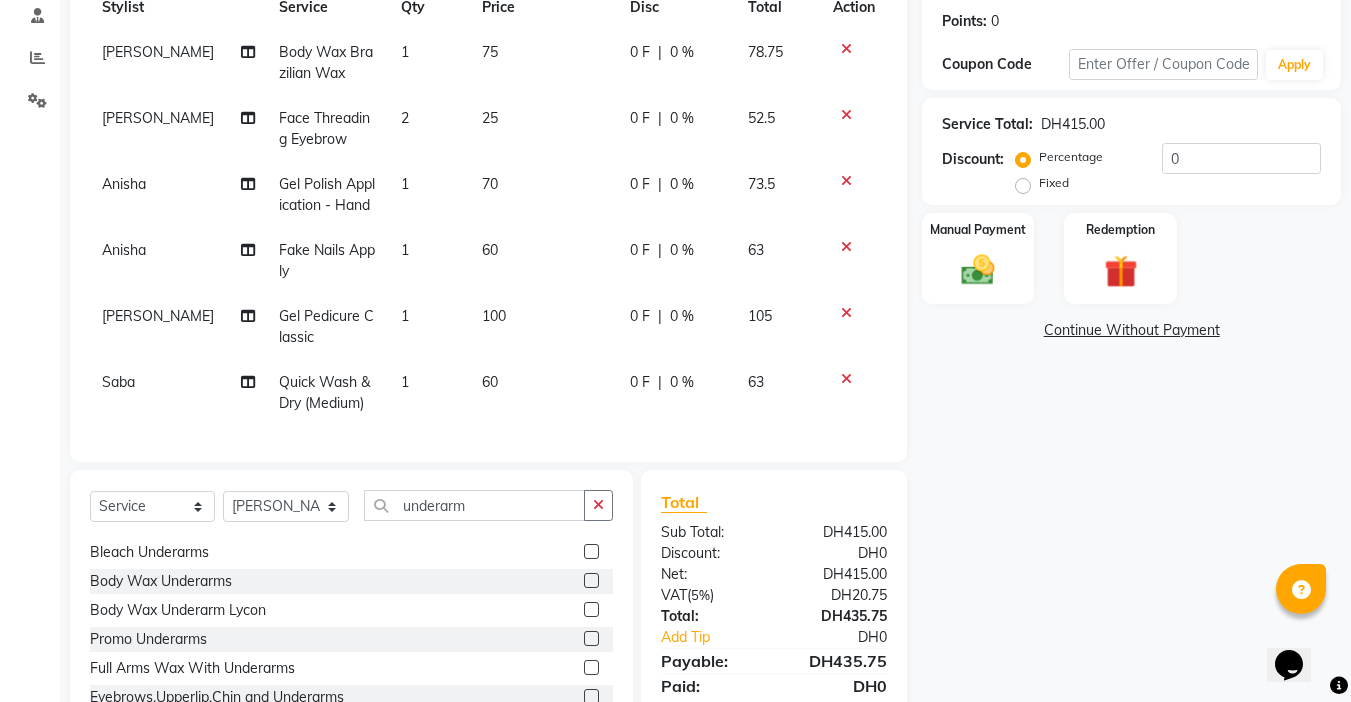 click 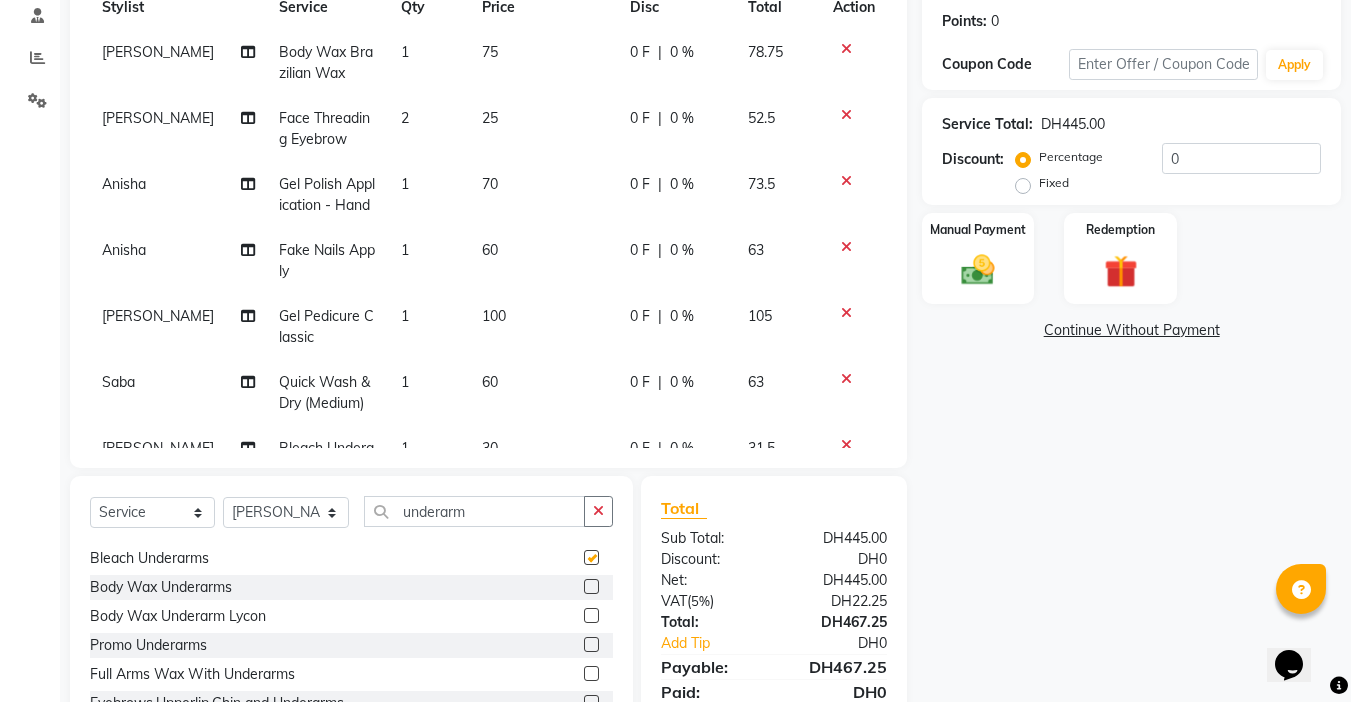 checkbox on "false" 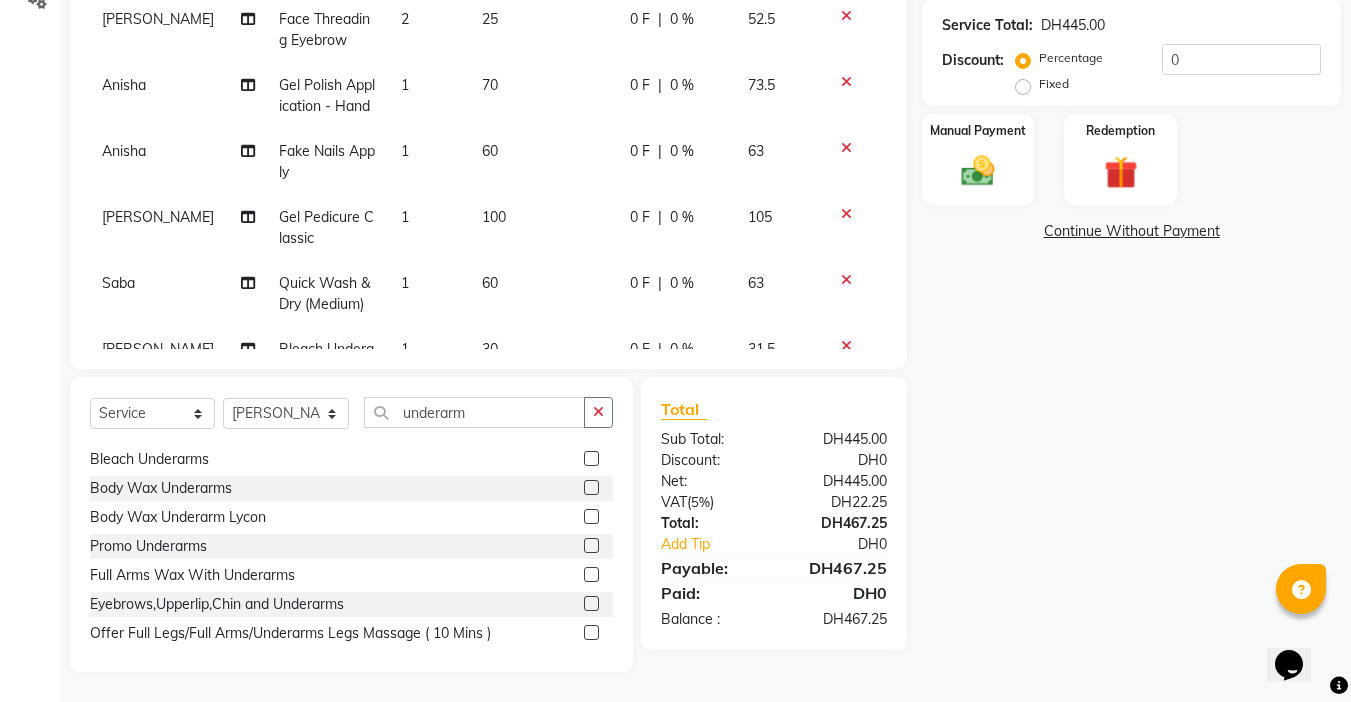 scroll, scrollTop: 199, scrollLeft: 0, axis: vertical 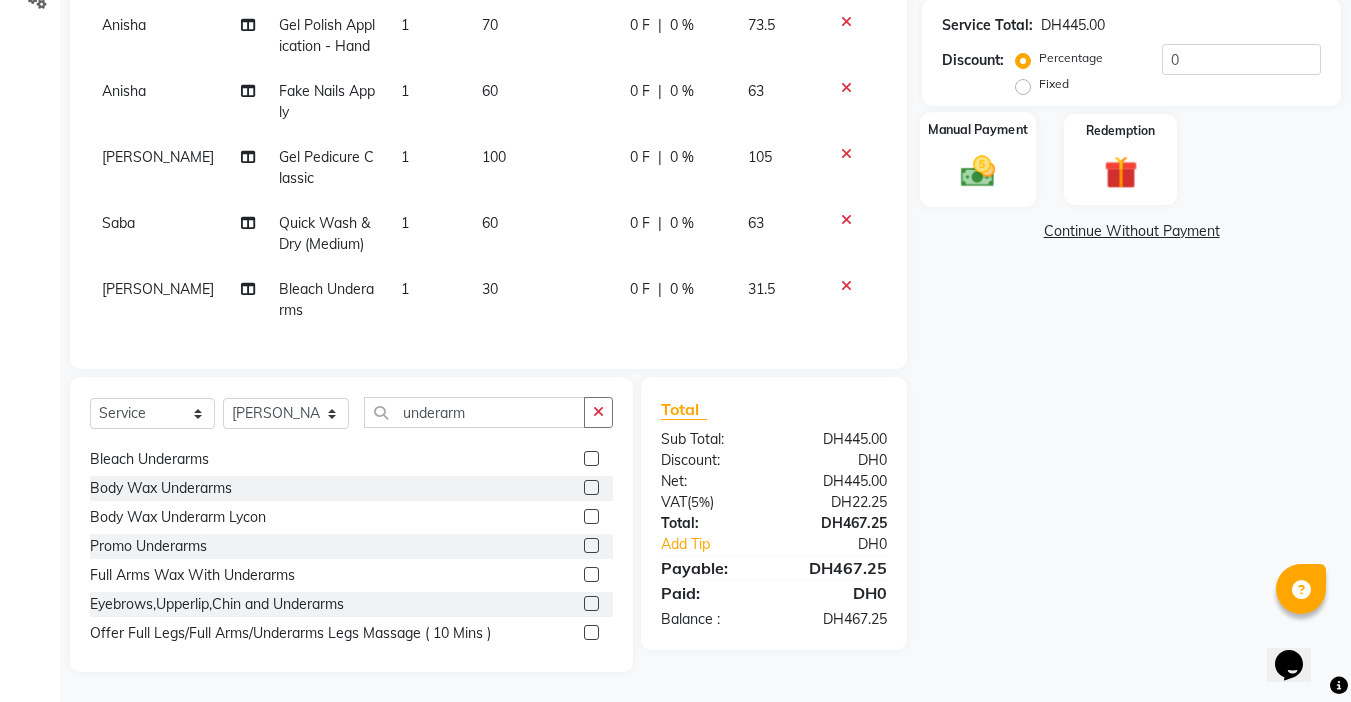 click on "Manual Payment" 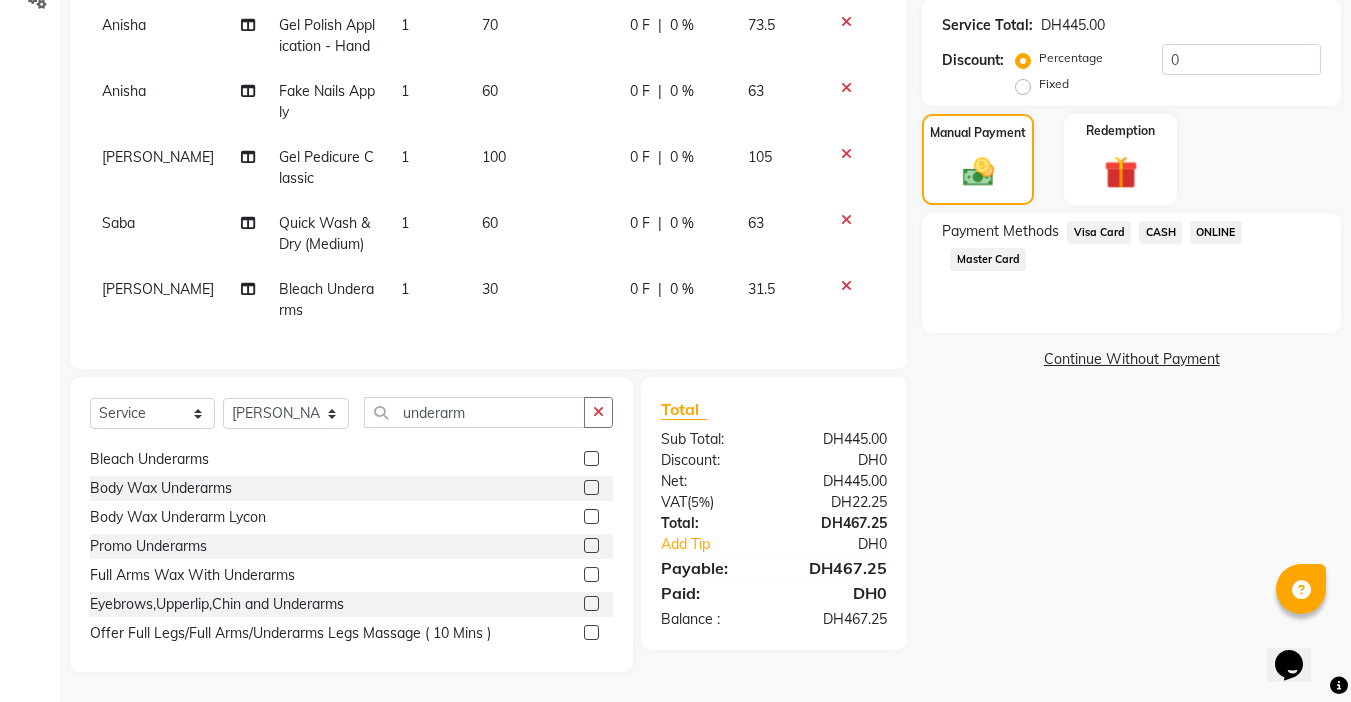 click on "Visa Card" 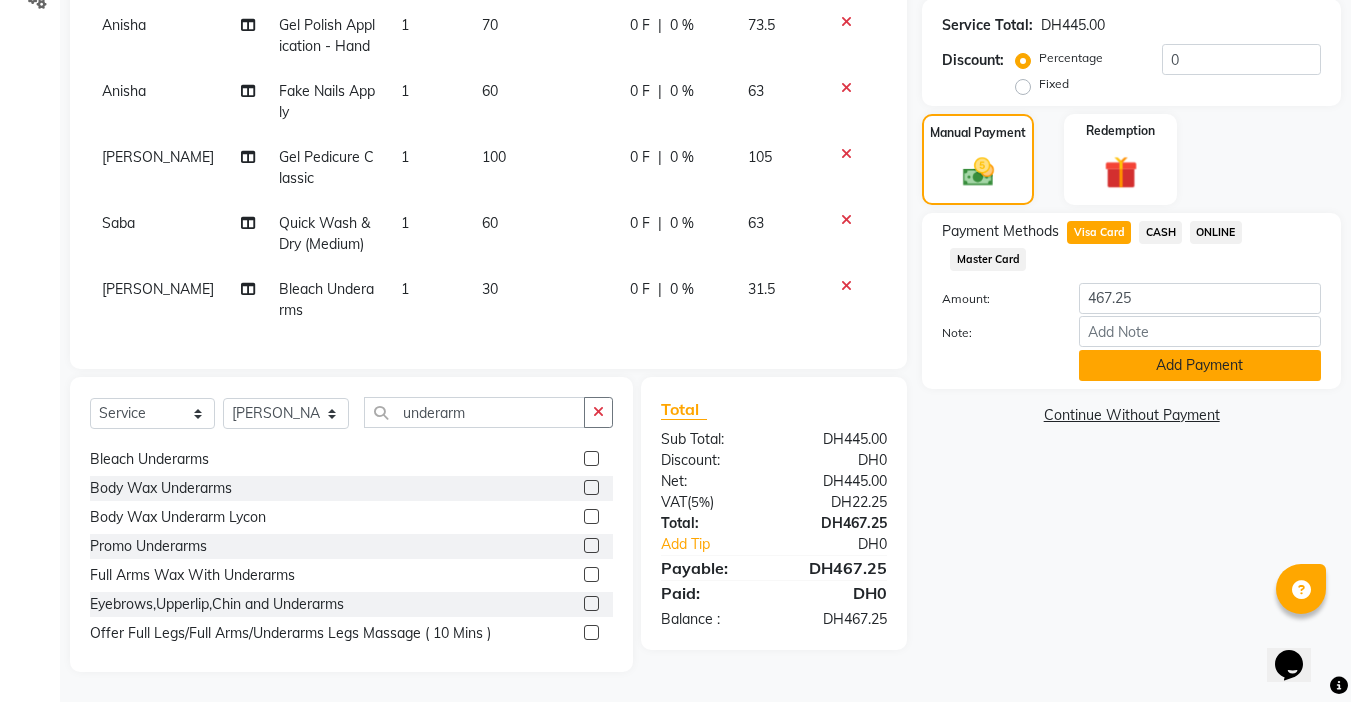 click on "Add Payment" 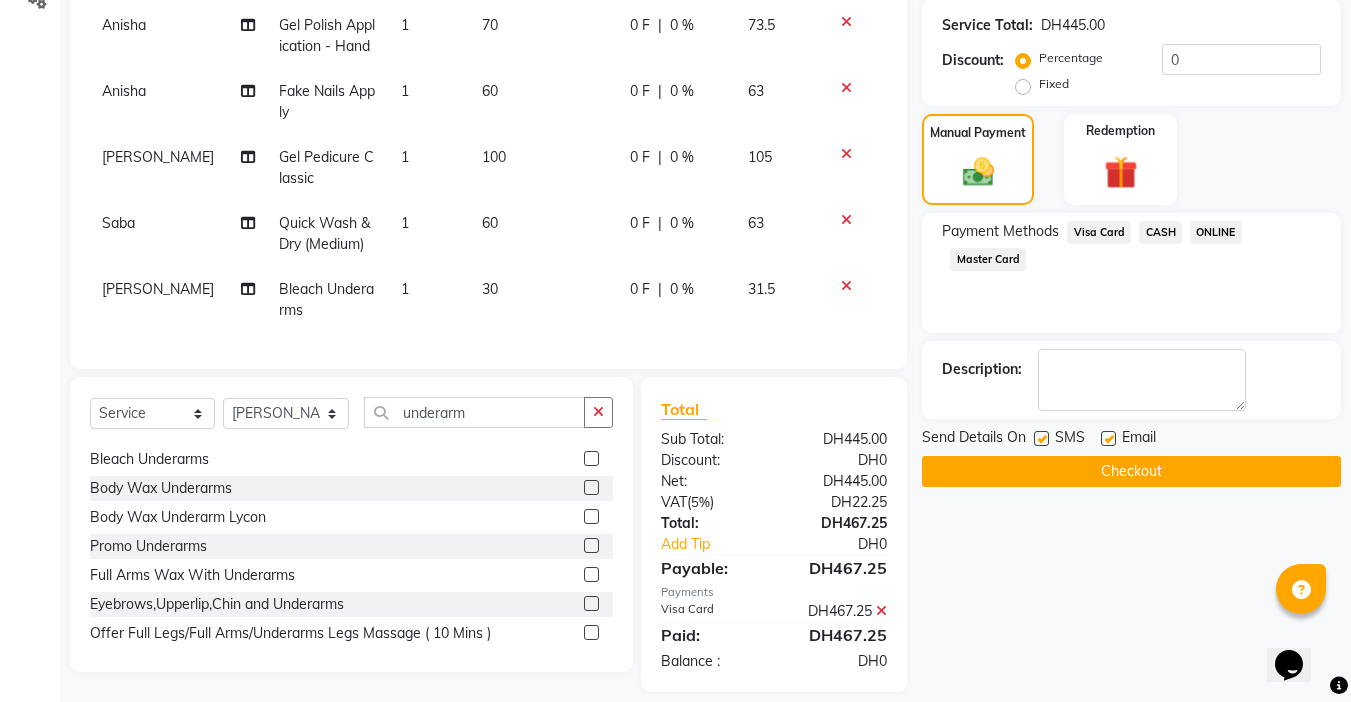 click on "Checkout" 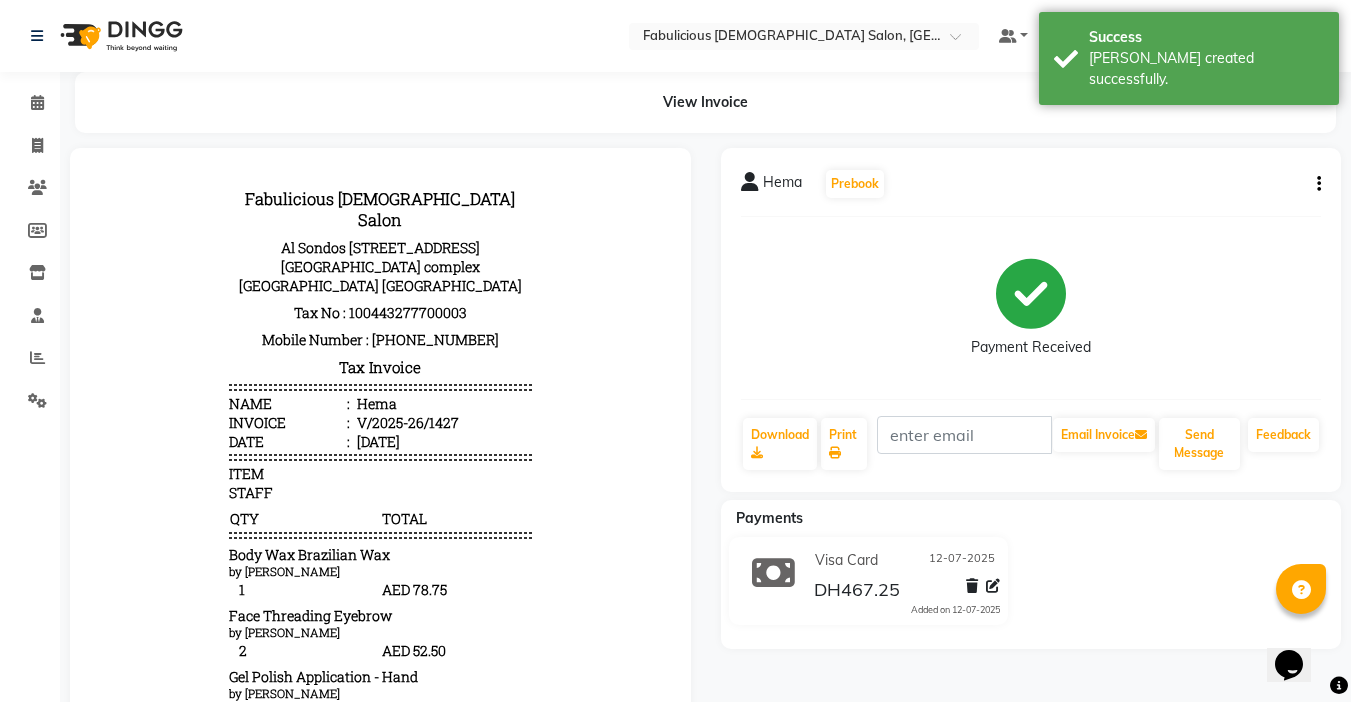 scroll, scrollTop: 0, scrollLeft: 0, axis: both 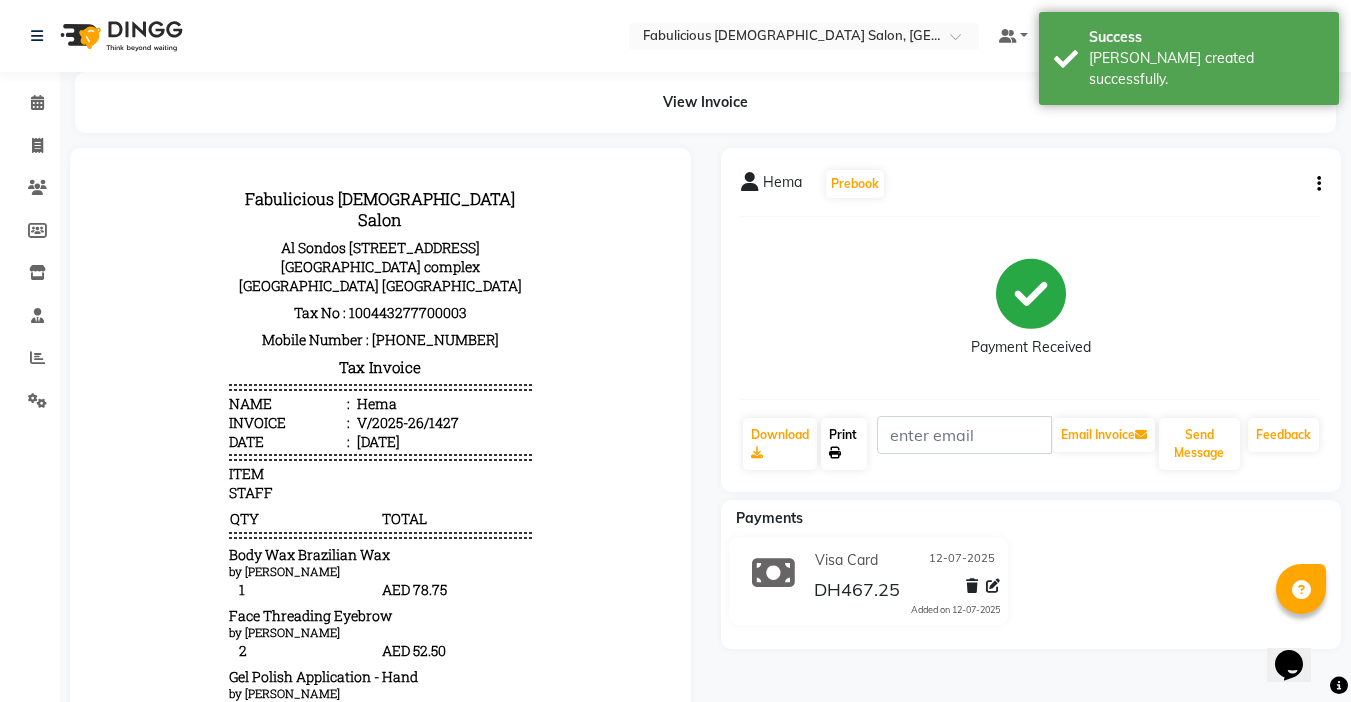 click on "Print" 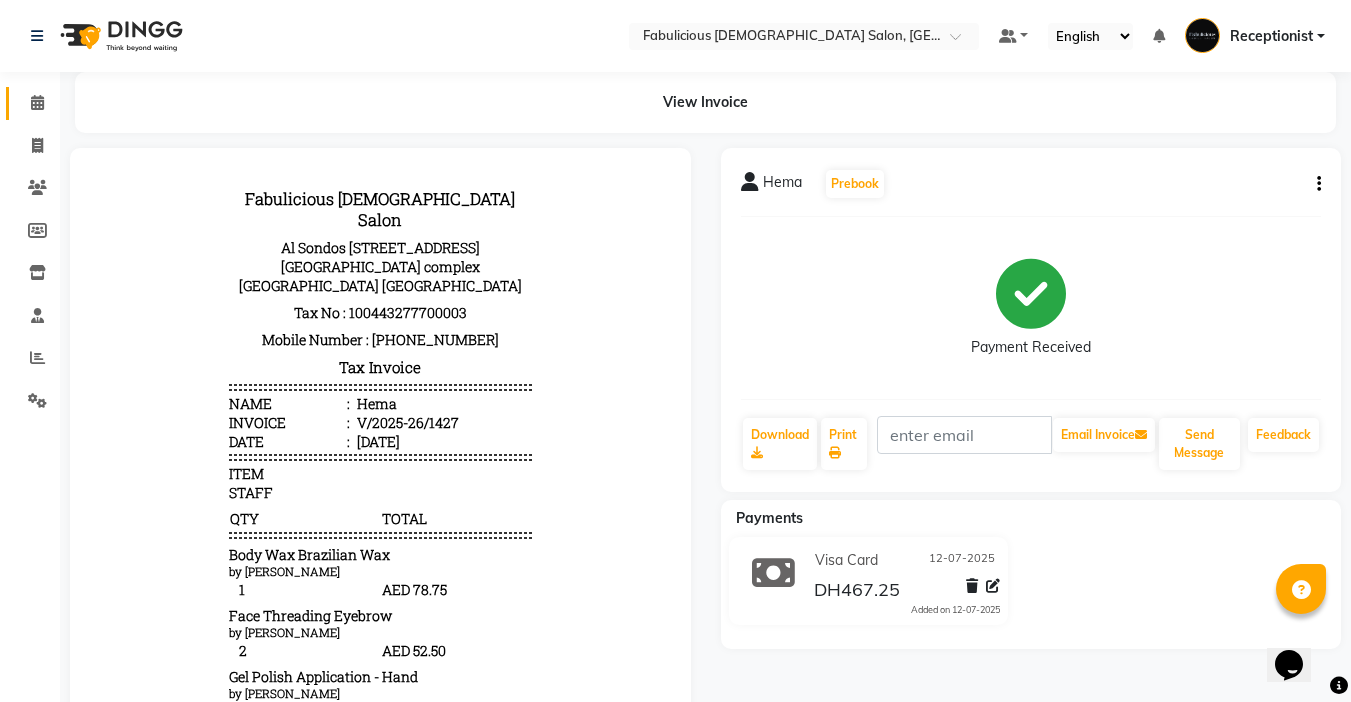 click 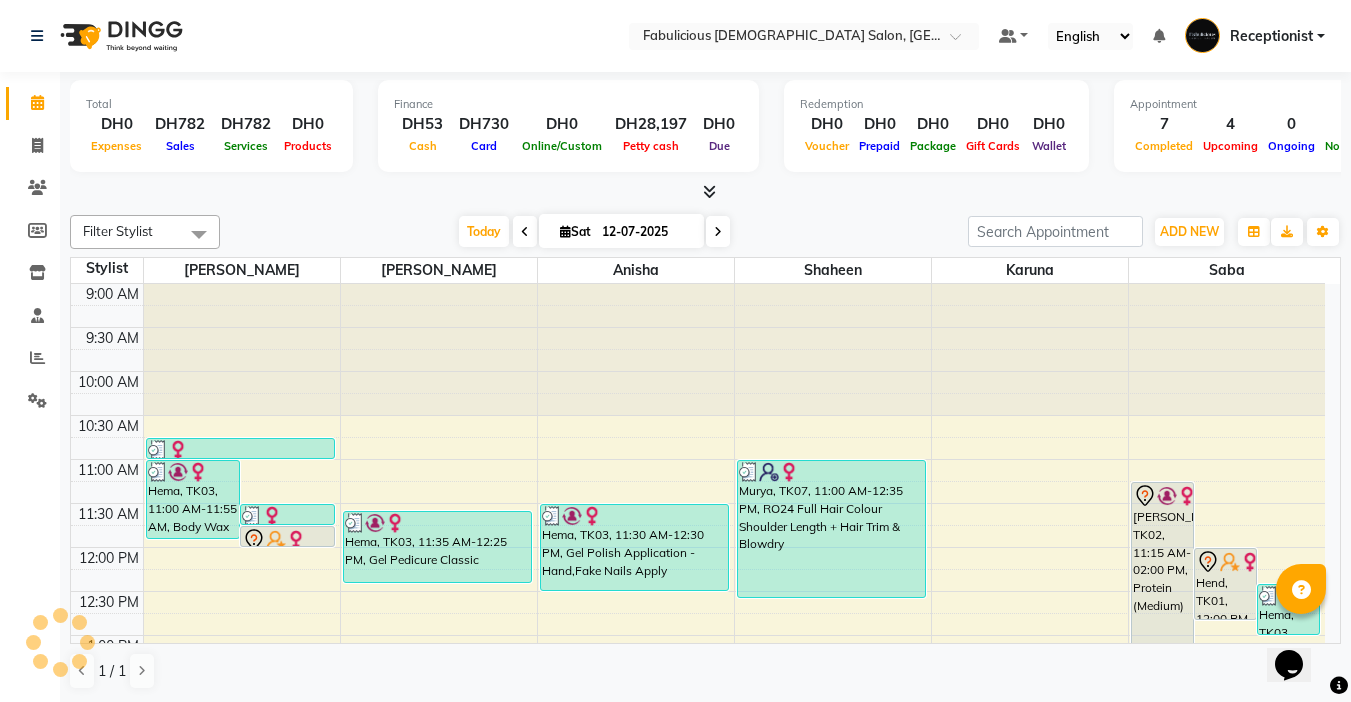 scroll, scrollTop: 0, scrollLeft: 0, axis: both 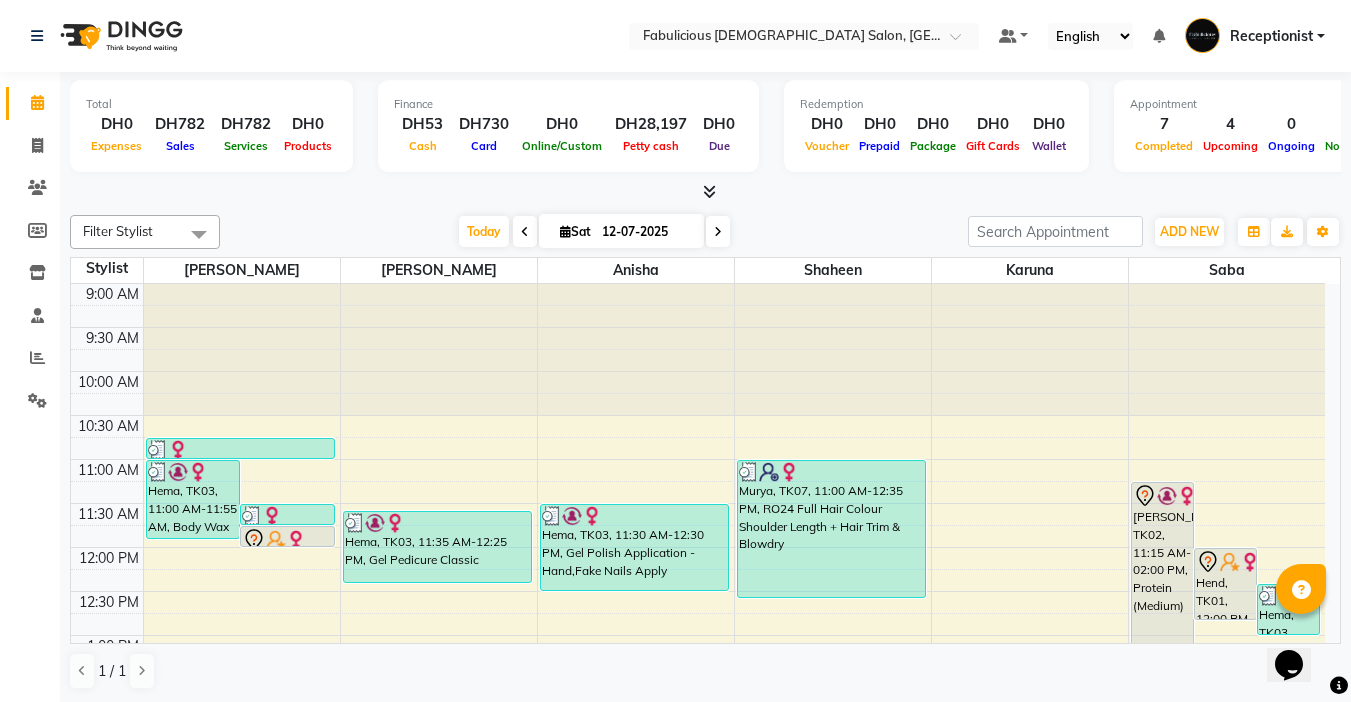 click at bounding box center (718, 232) 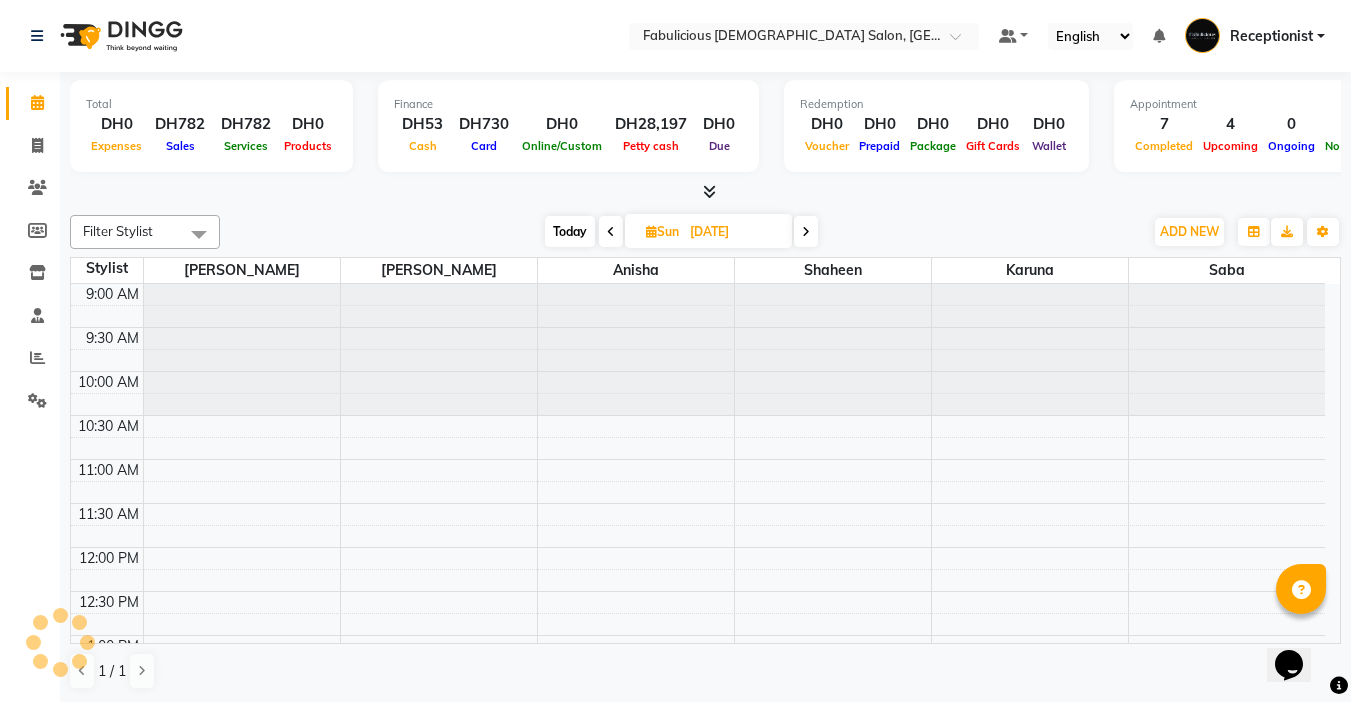 scroll, scrollTop: 353, scrollLeft: 0, axis: vertical 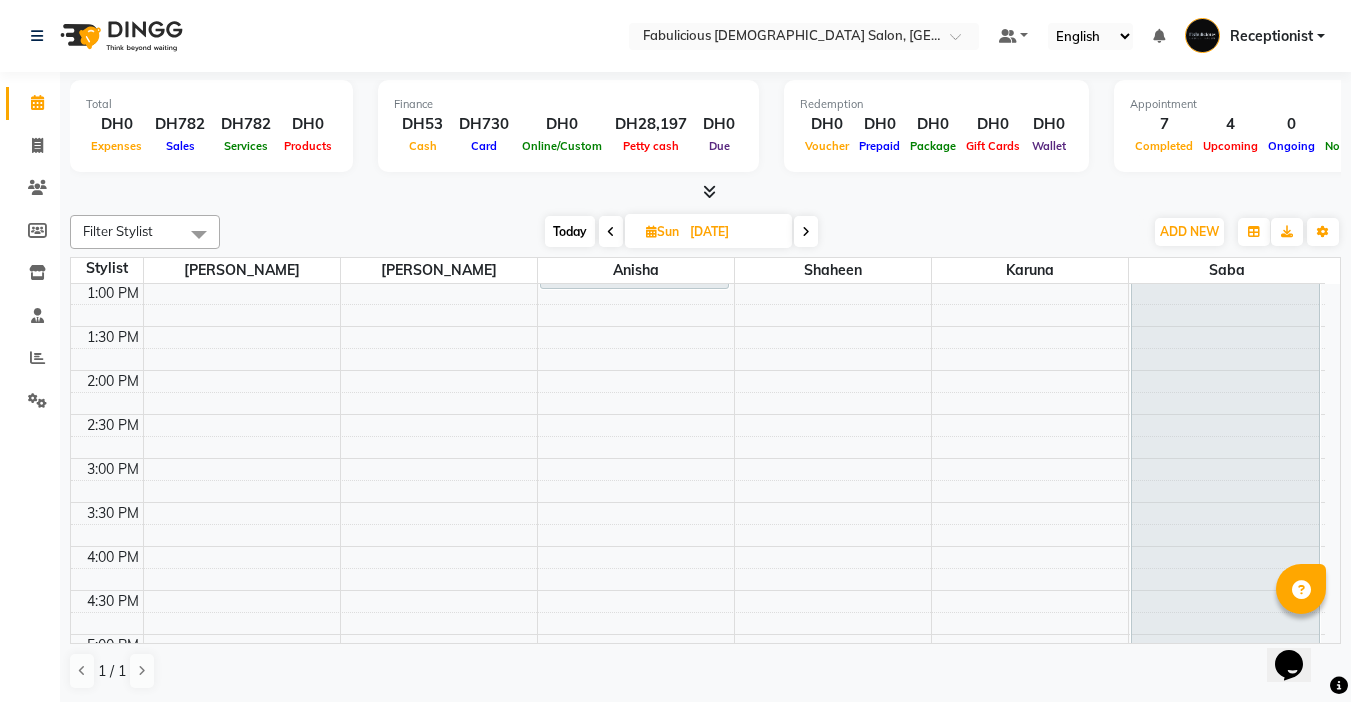 click at bounding box center (806, 231) 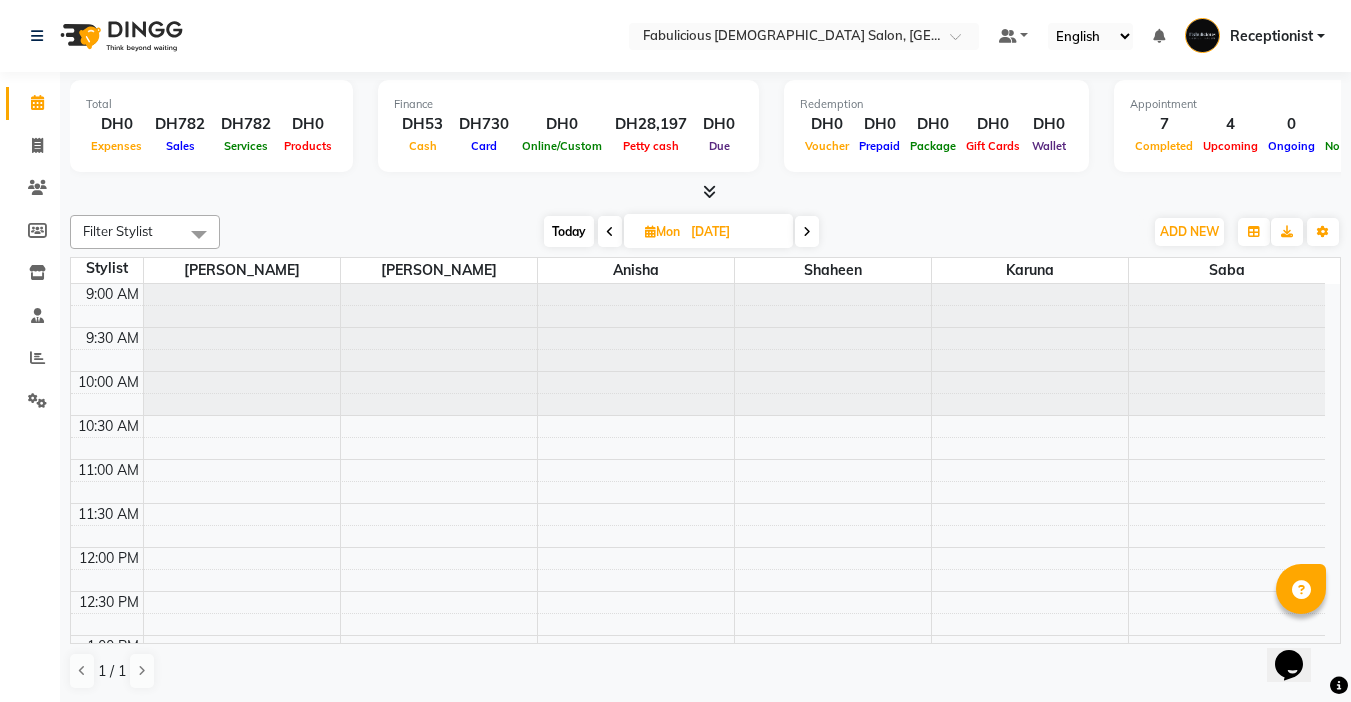 scroll, scrollTop: 353, scrollLeft: 0, axis: vertical 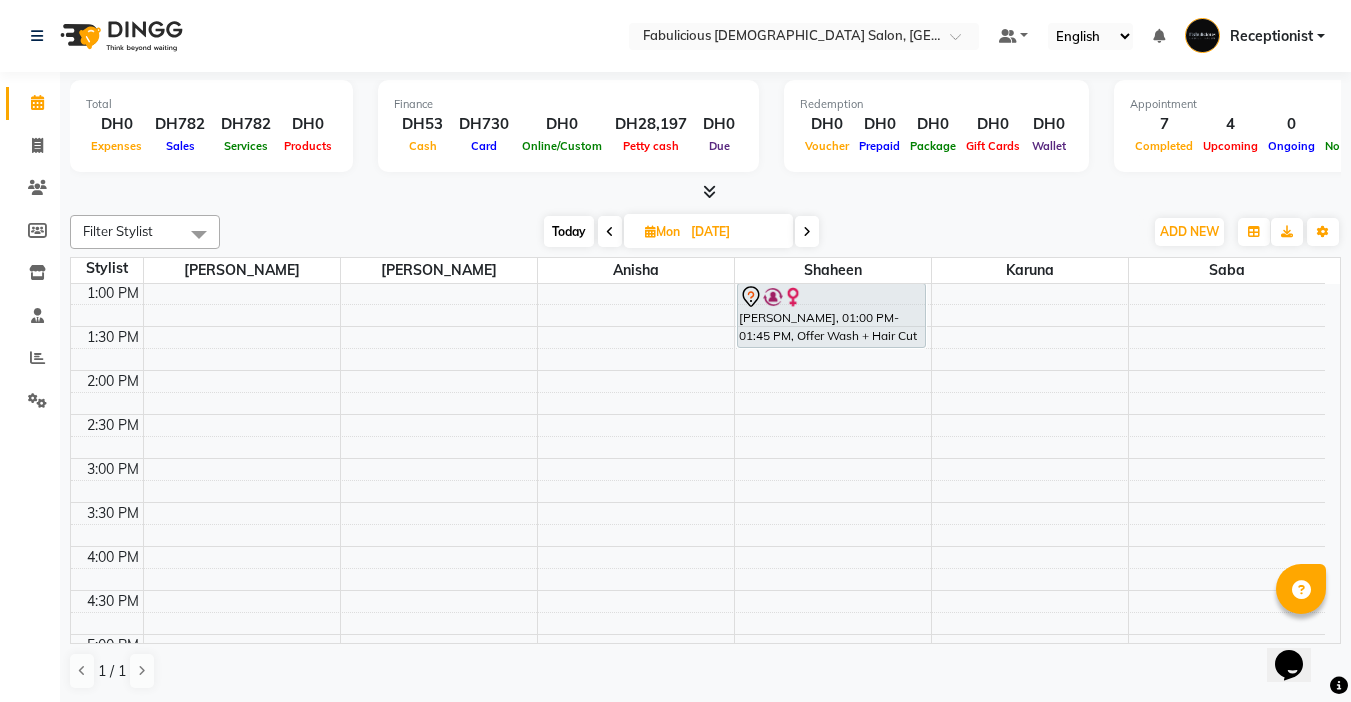 click at bounding box center (807, 232) 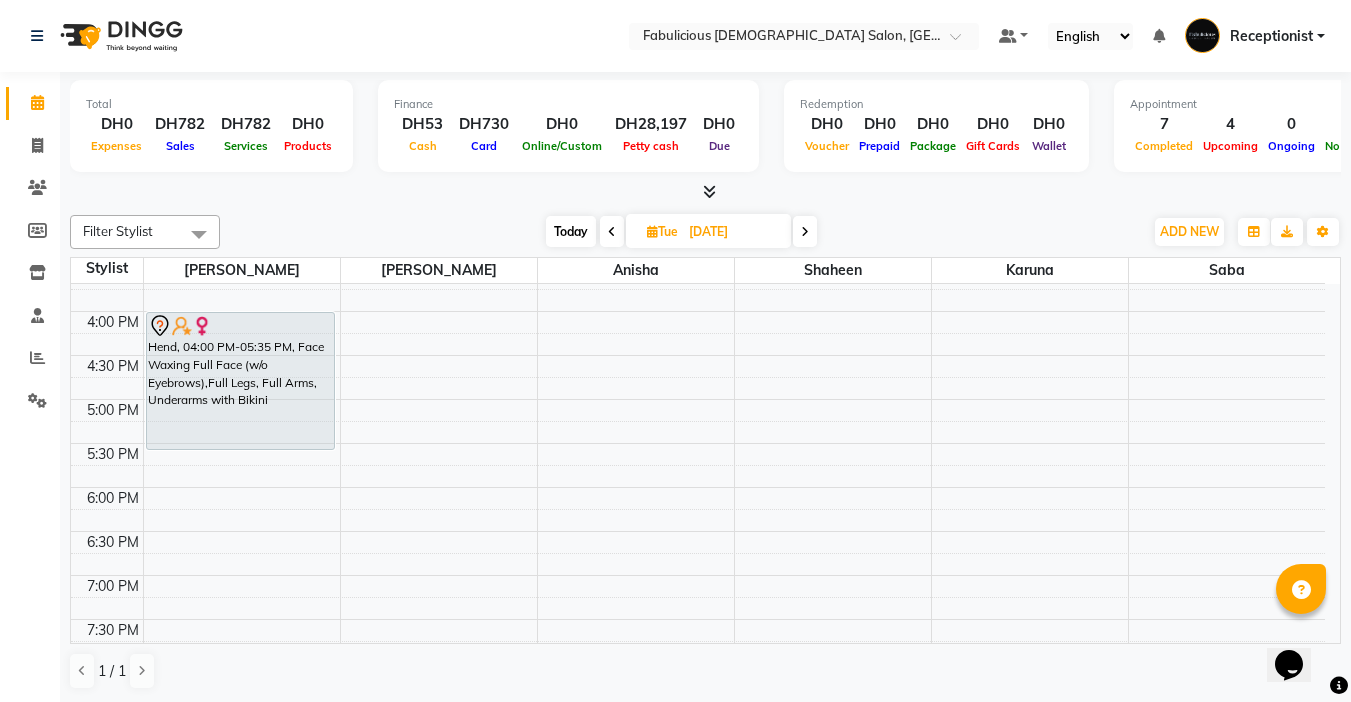 scroll, scrollTop: 600, scrollLeft: 0, axis: vertical 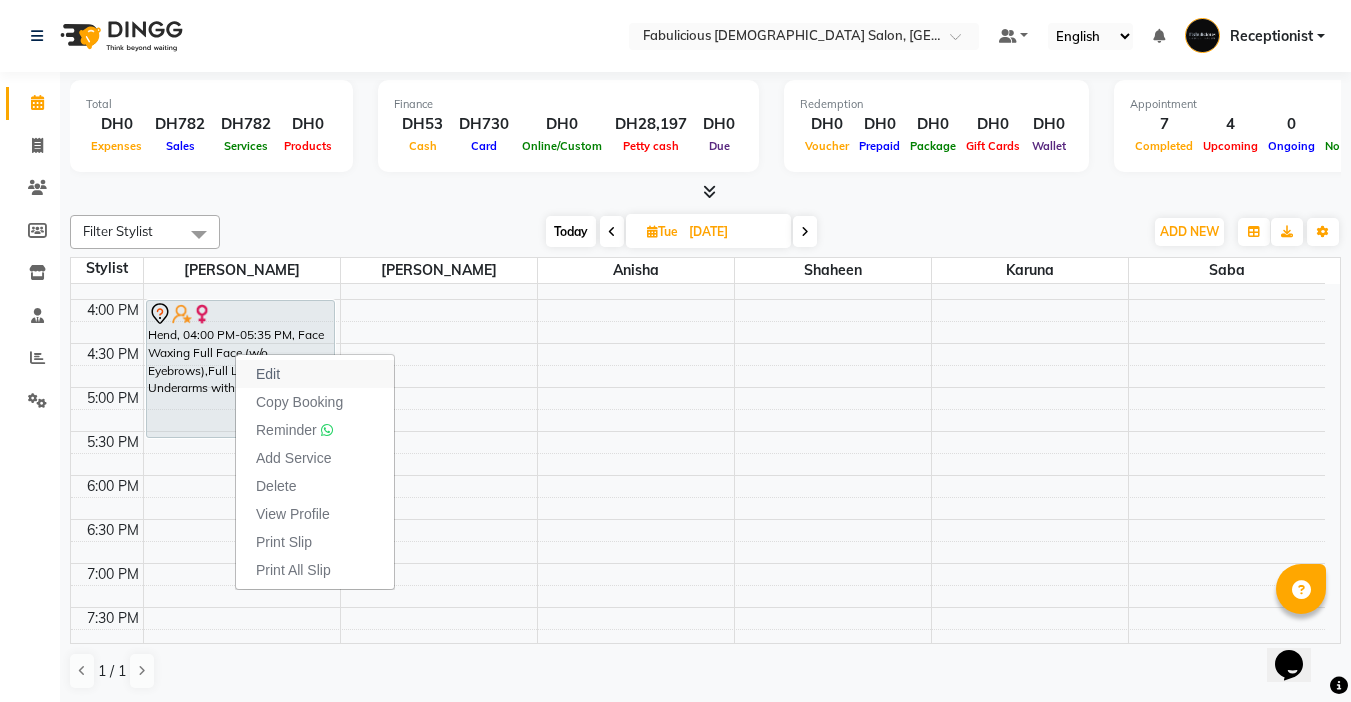 click on "Edit" at bounding box center (268, 374) 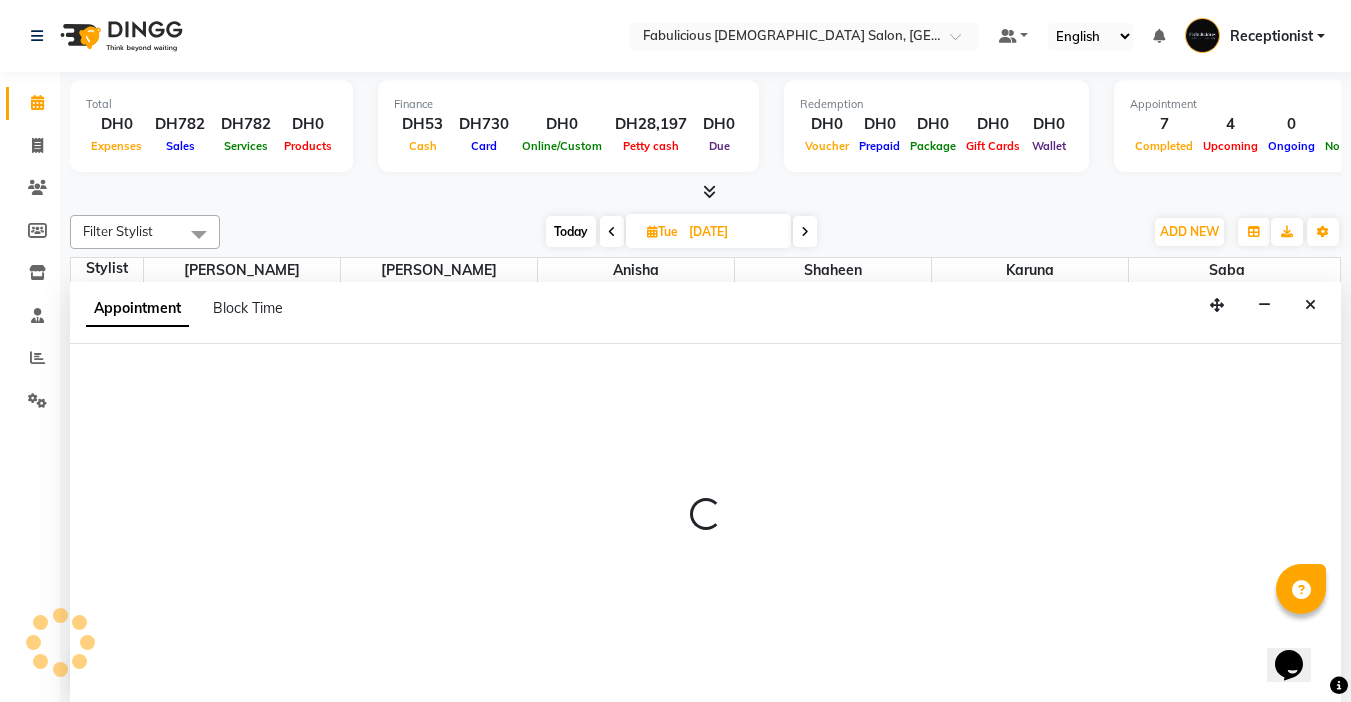 scroll, scrollTop: 1, scrollLeft: 0, axis: vertical 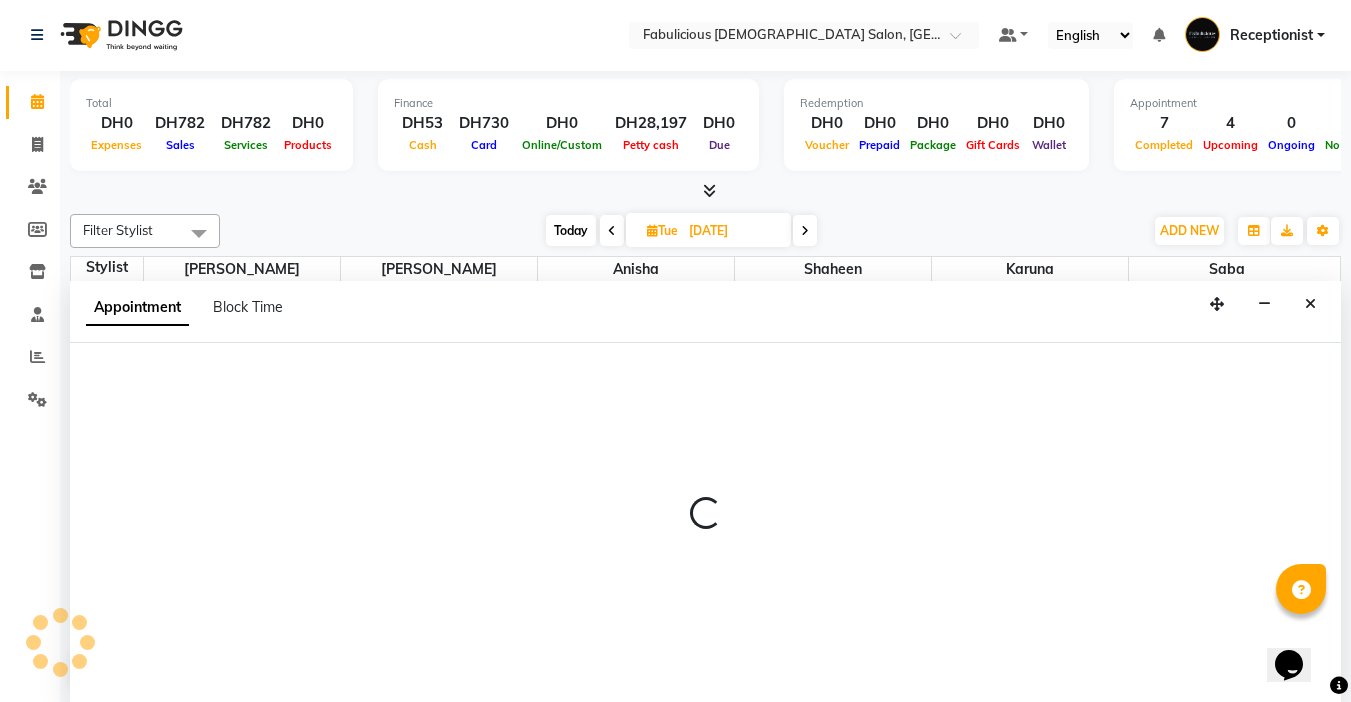 select on "tentative" 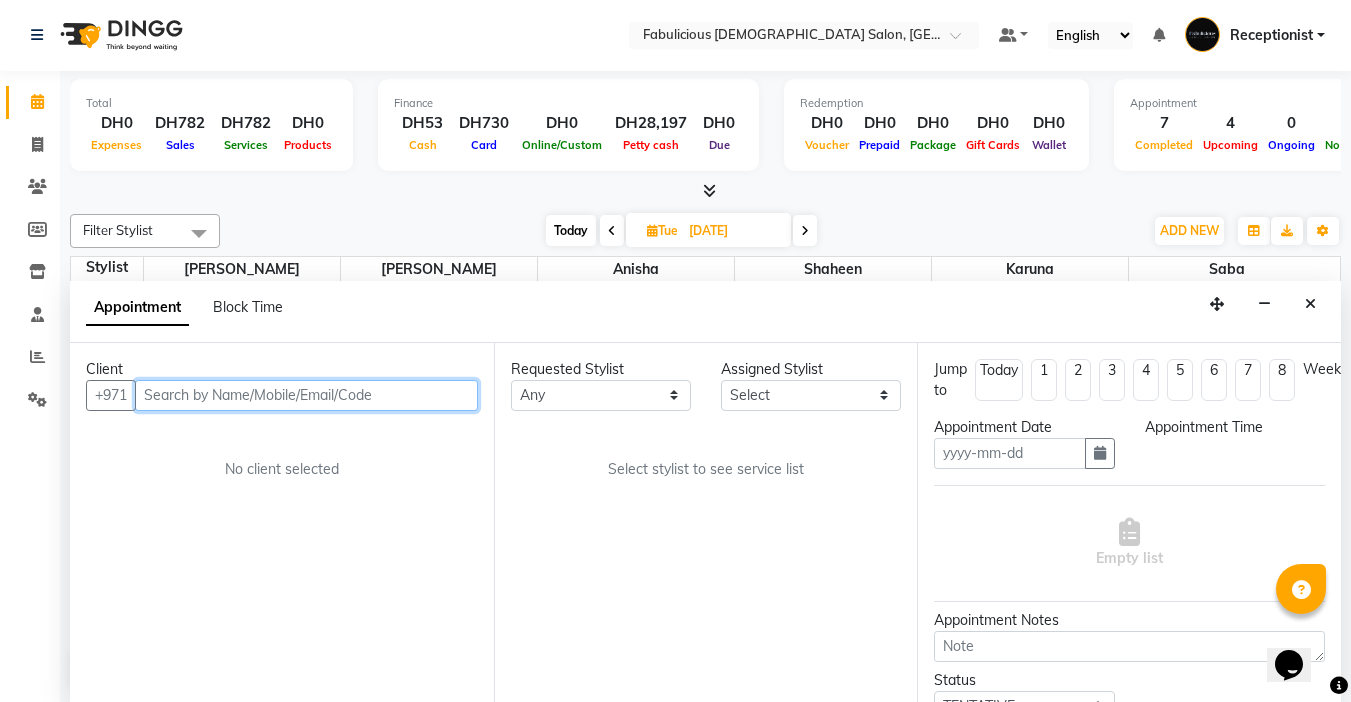type on "15-07-2025" 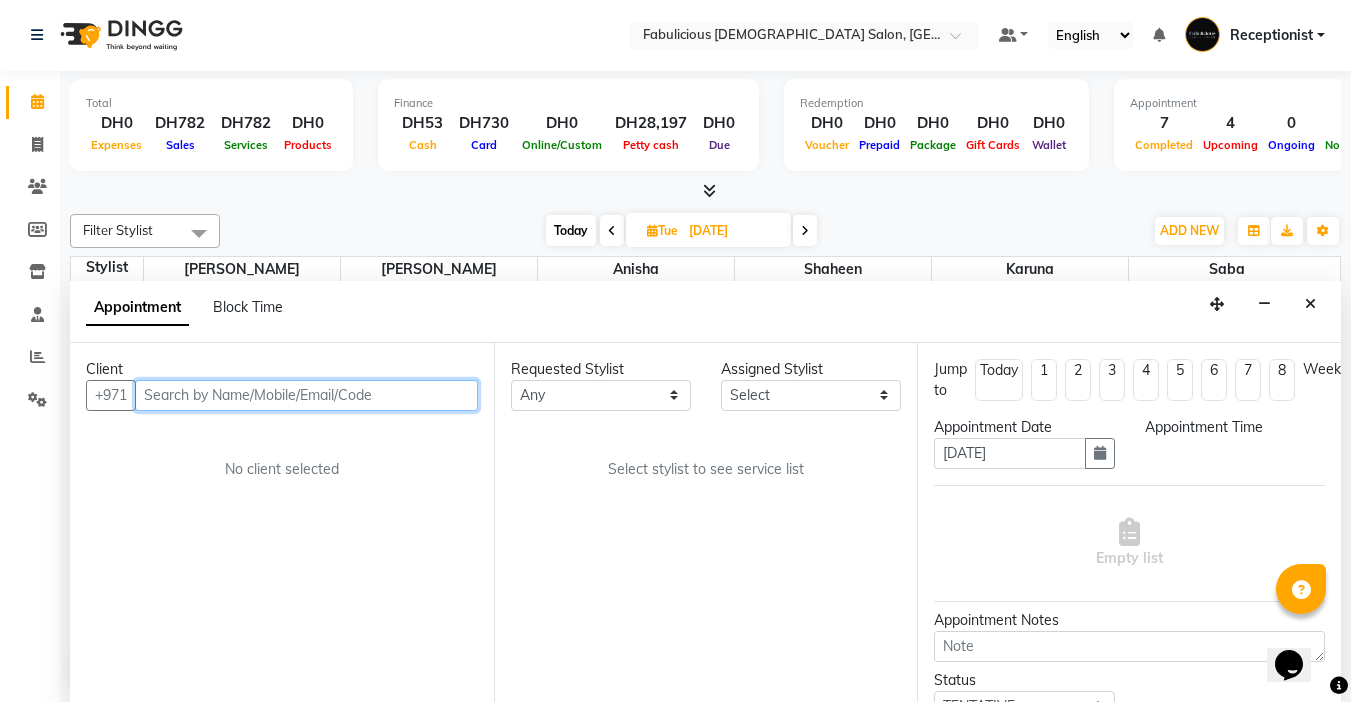 scroll, scrollTop: 353, scrollLeft: 0, axis: vertical 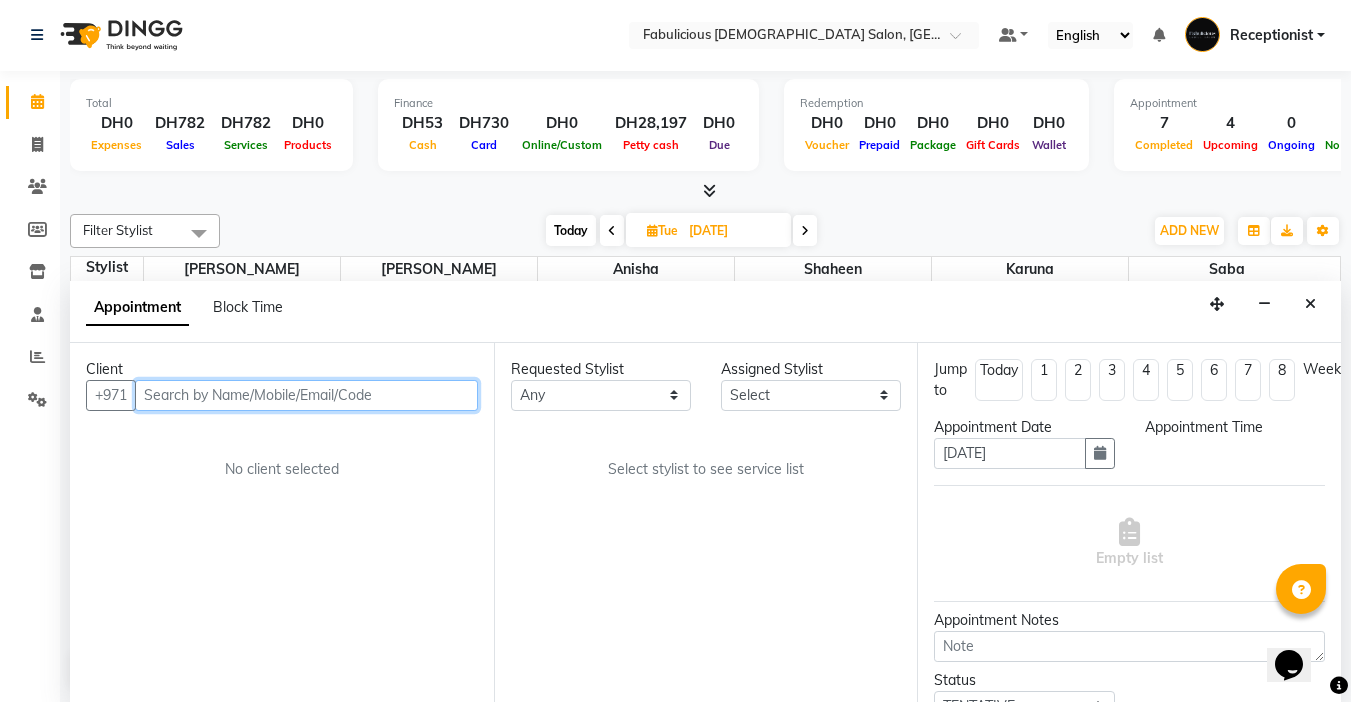 select on "960" 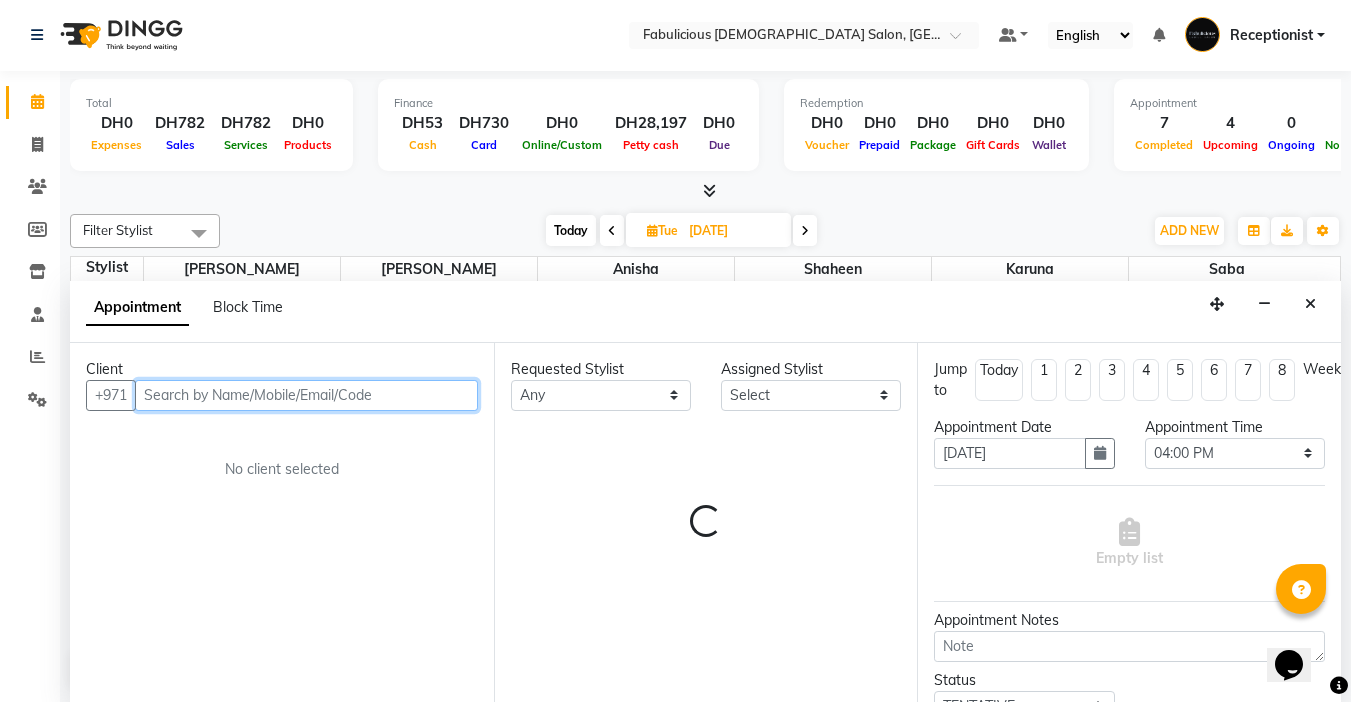select on "11627" 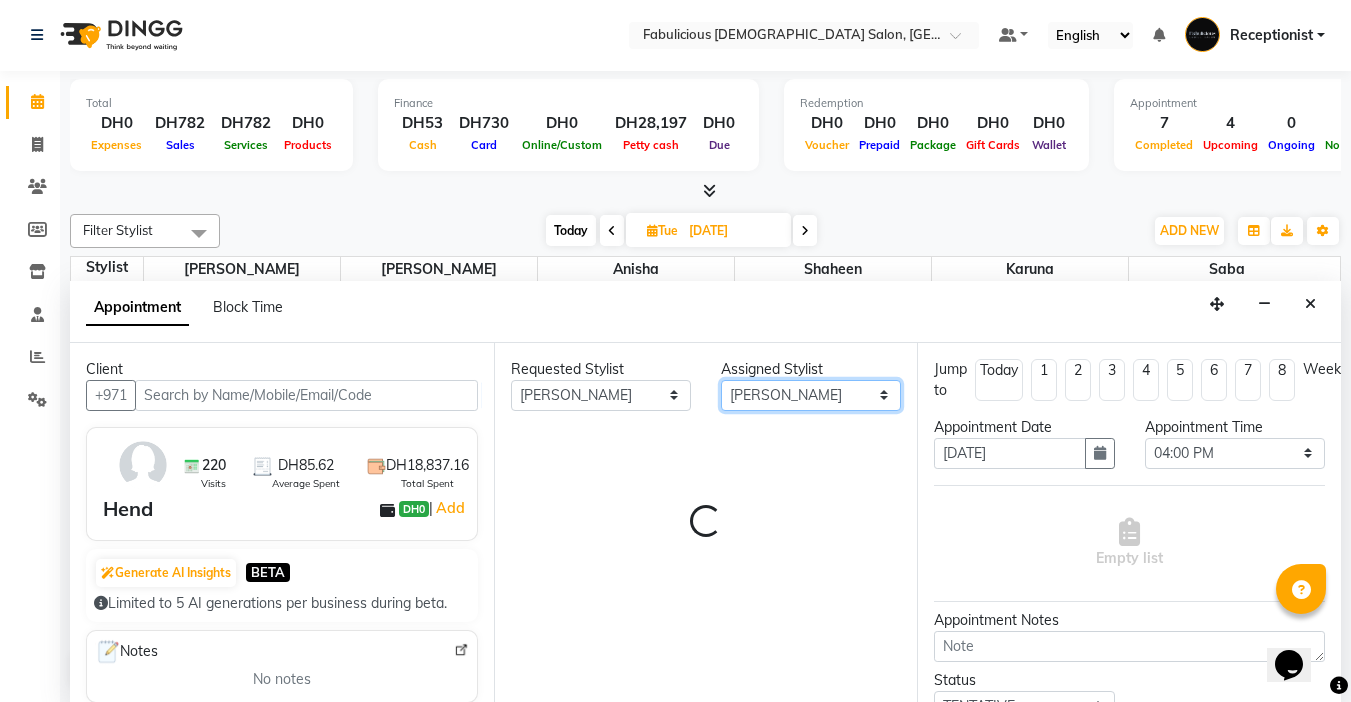 click on "Select [PERSON_NAME] [PERSON_NAME]  [PERSON_NAME] [PERSON_NAME]" at bounding box center [811, 395] 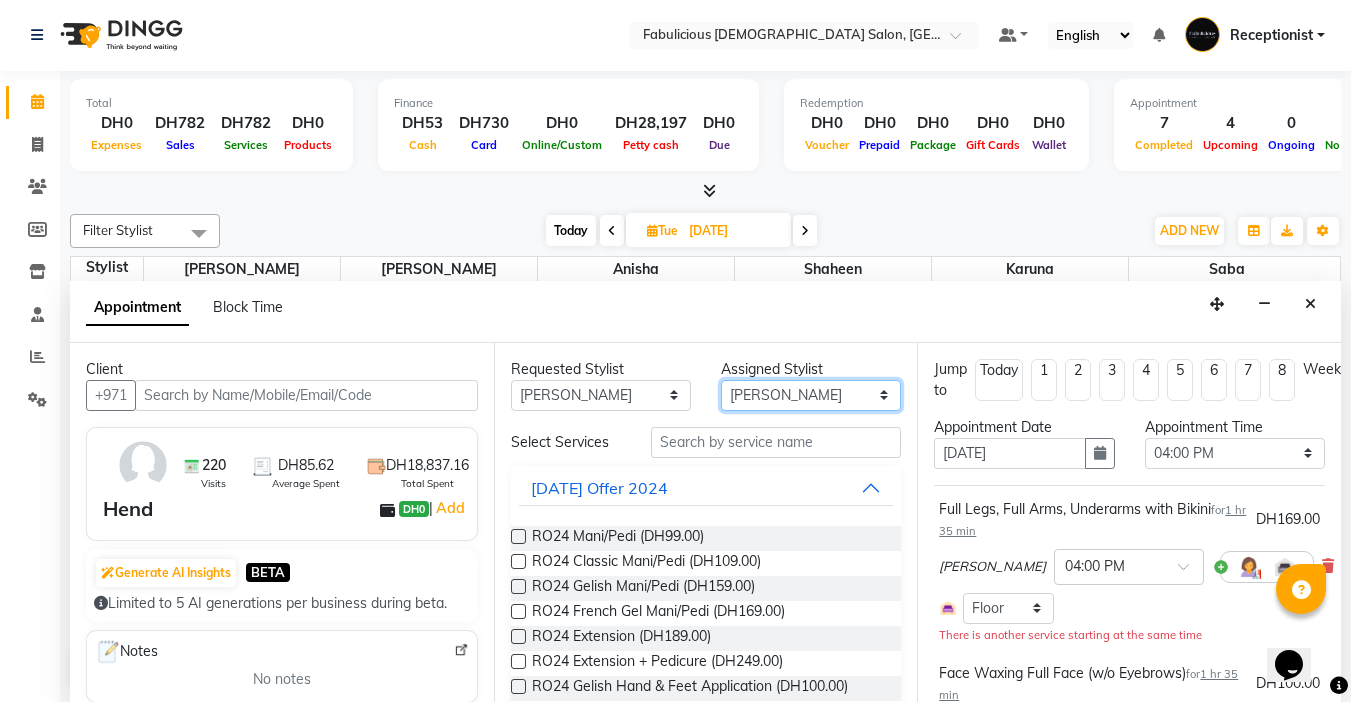 select on "33271" 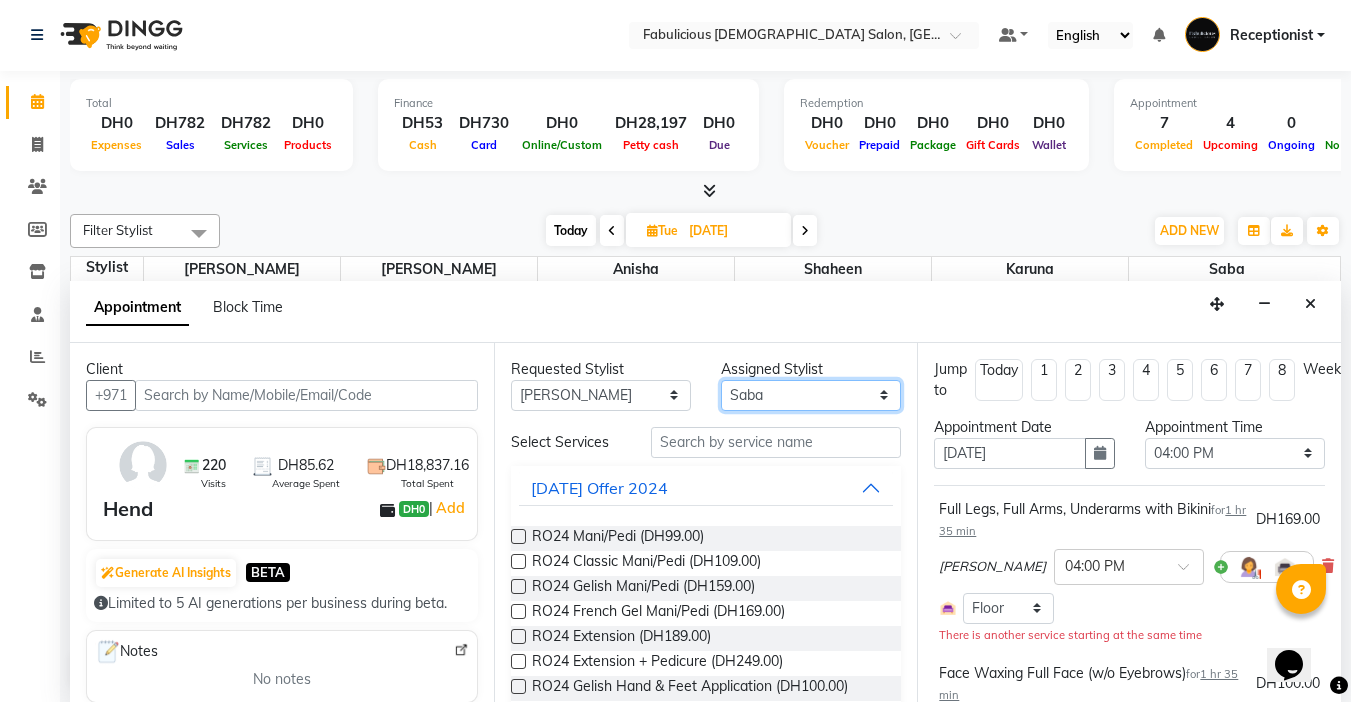 click on "Select [PERSON_NAME] [PERSON_NAME]  [PERSON_NAME] [PERSON_NAME]" at bounding box center (811, 395) 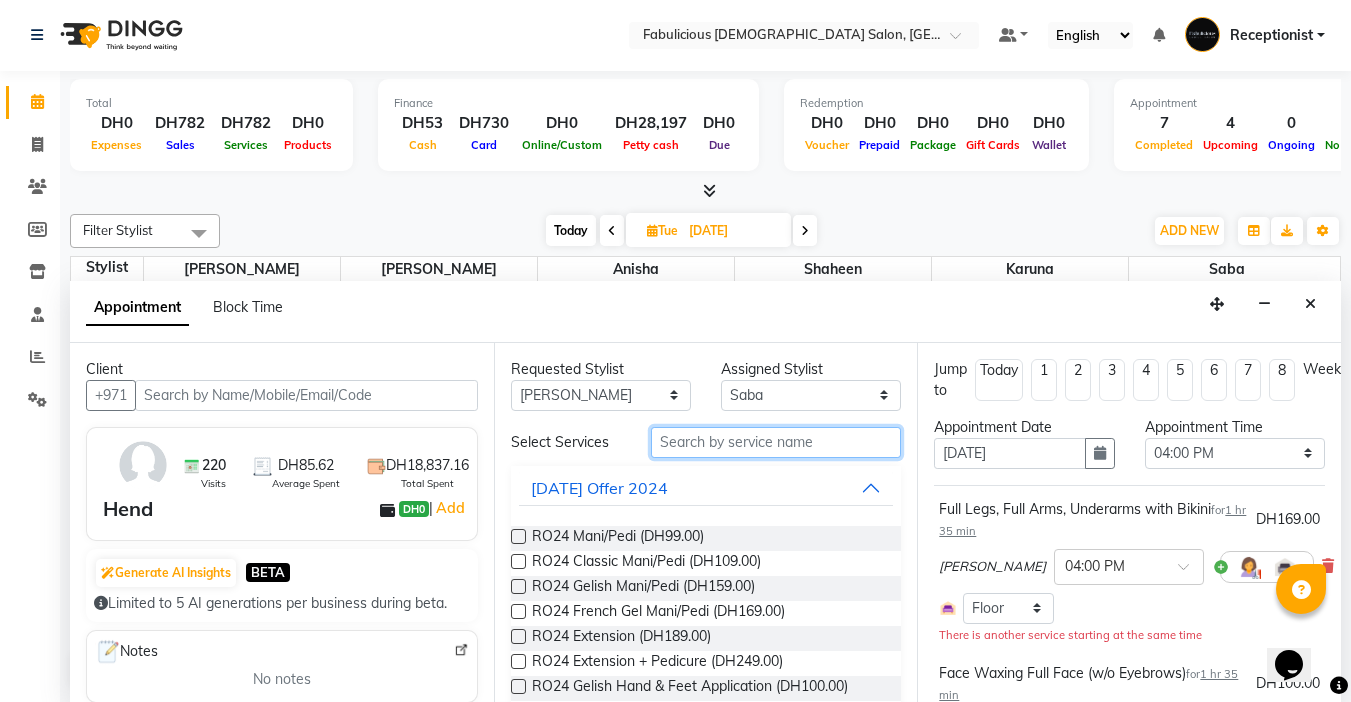 click at bounding box center [776, 442] 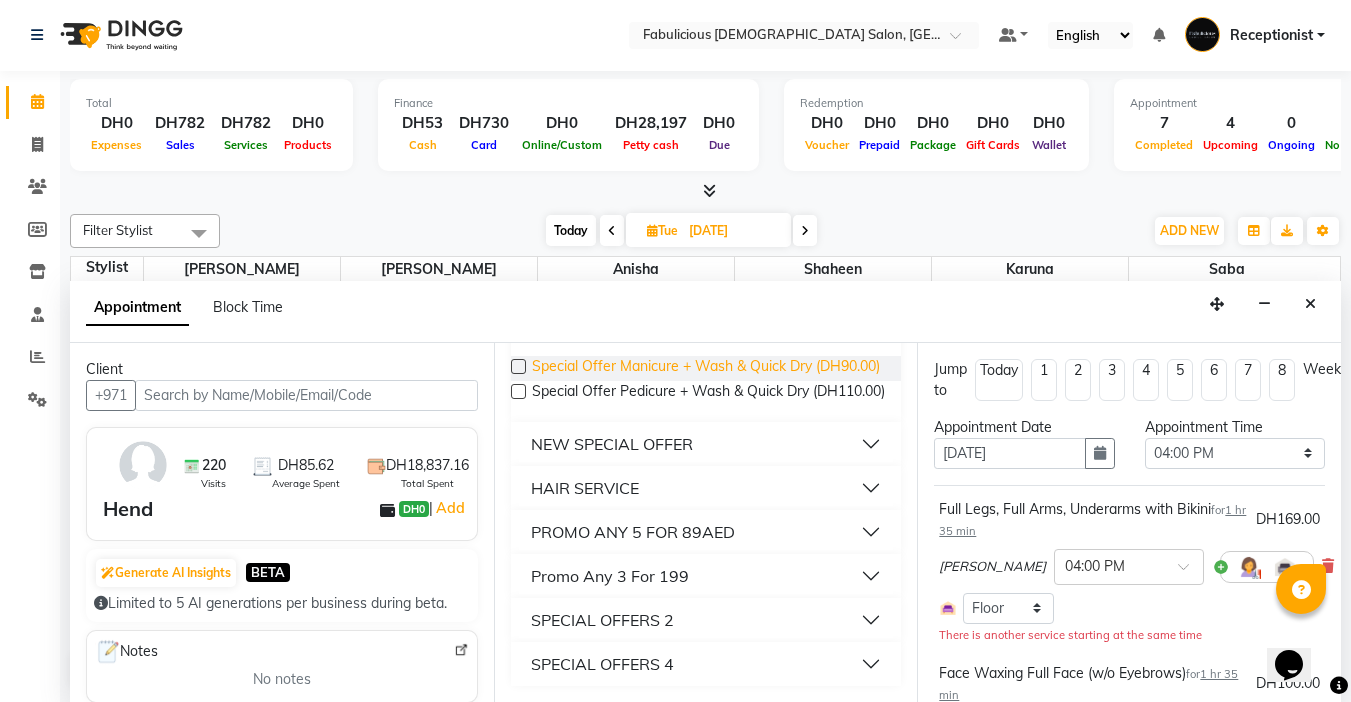 scroll, scrollTop: 200, scrollLeft: 0, axis: vertical 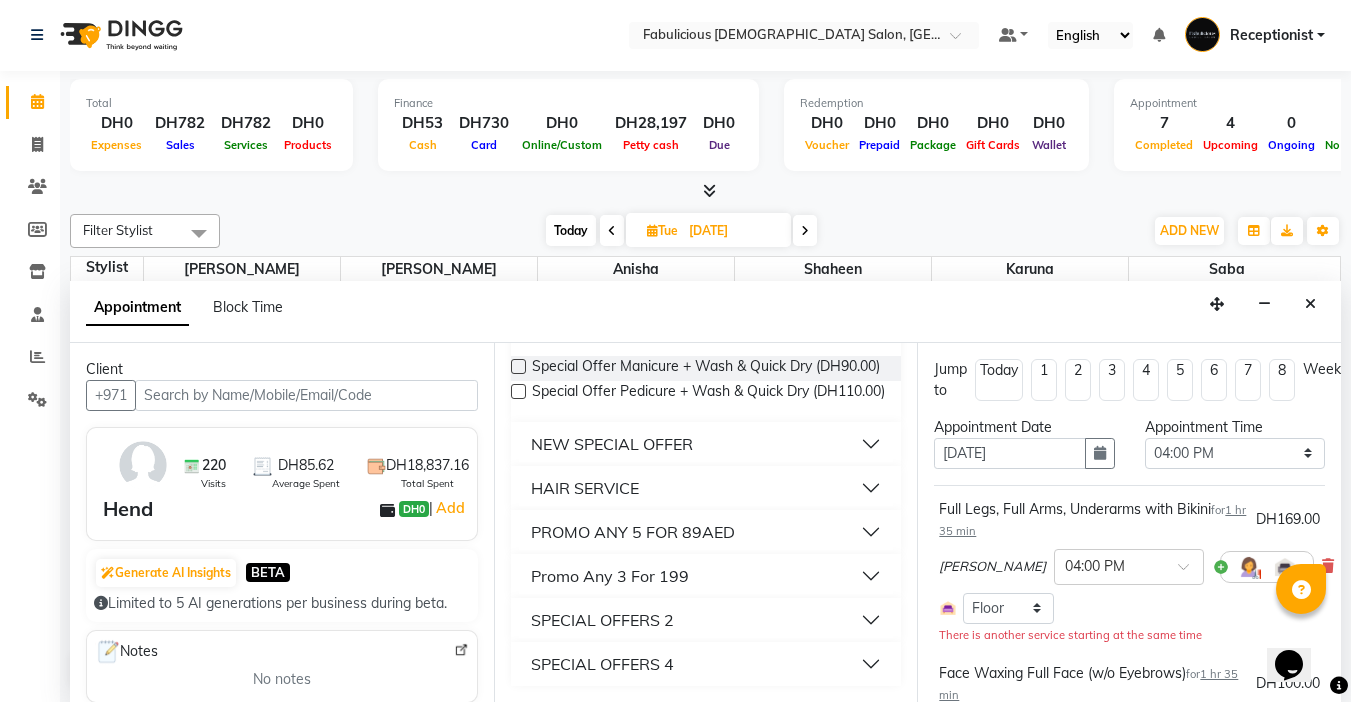 type on "q" 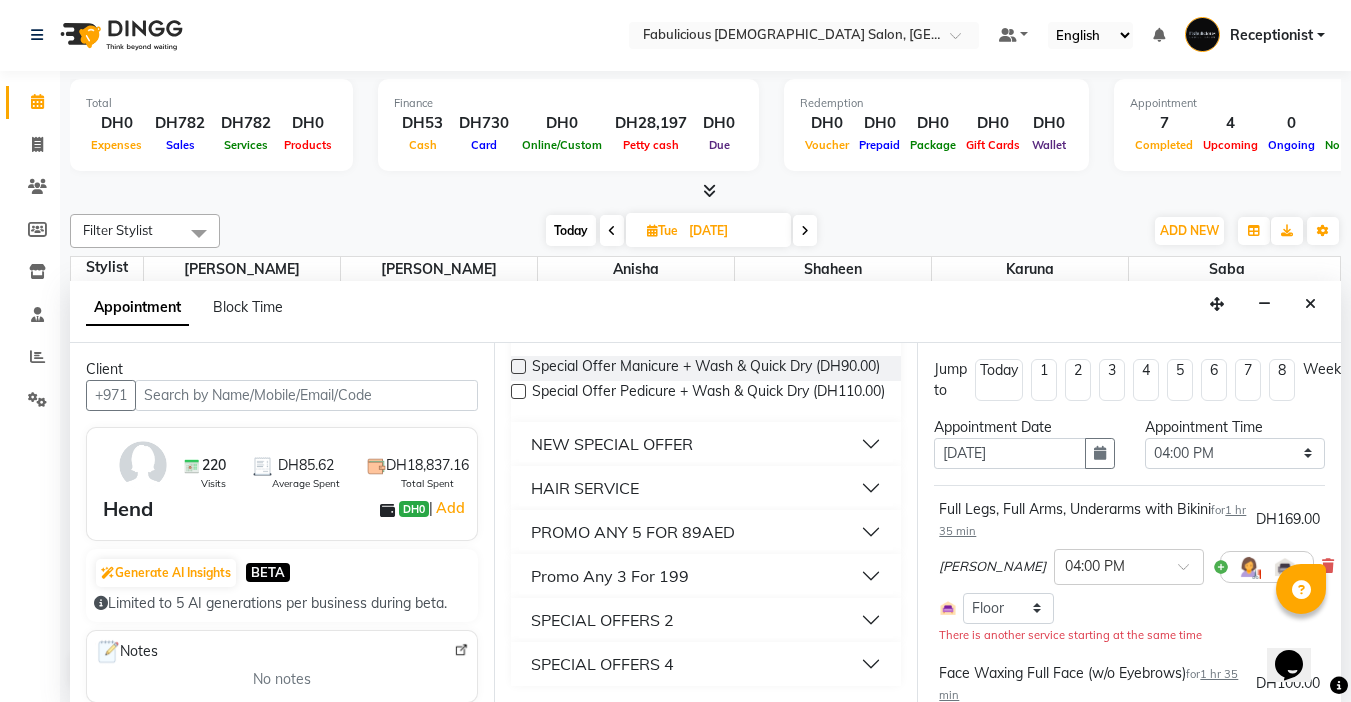click on "HAIR SERVICE" at bounding box center (585, 488) 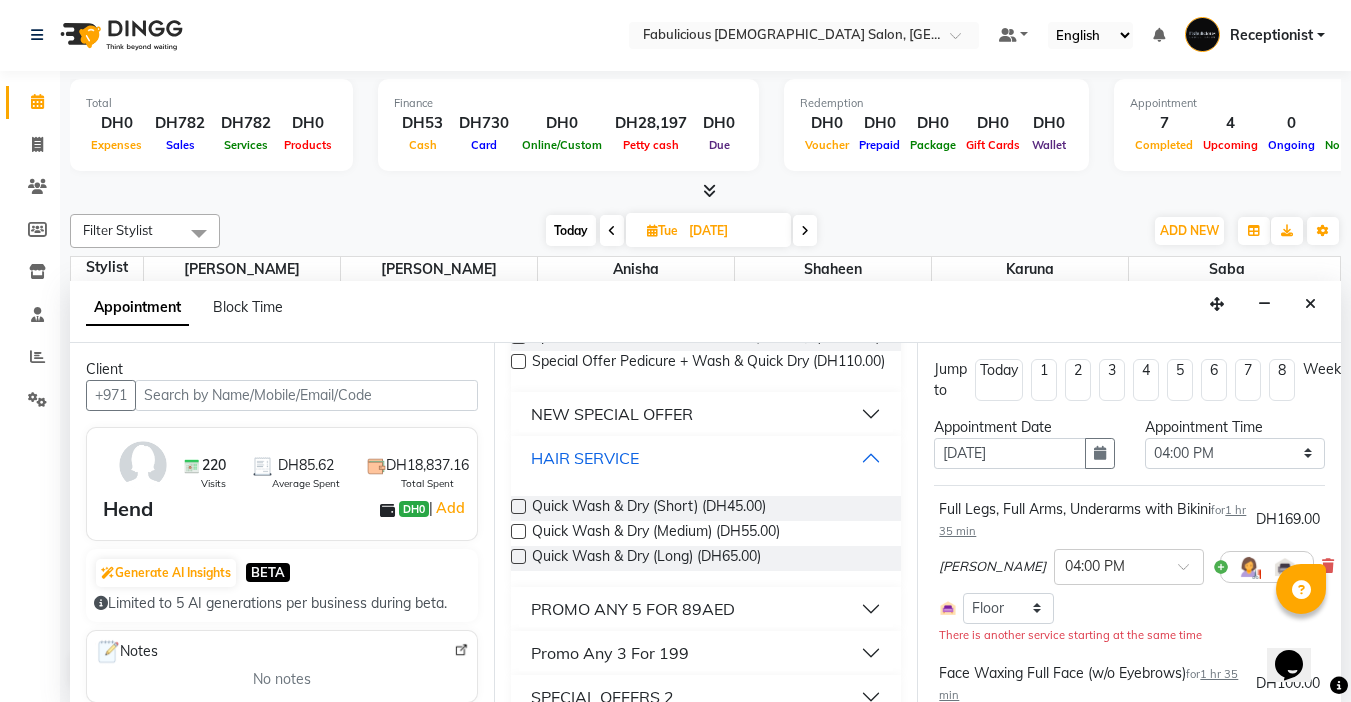 scroll, scrollTop: 300, scrollLeft: 0, axis: vertical 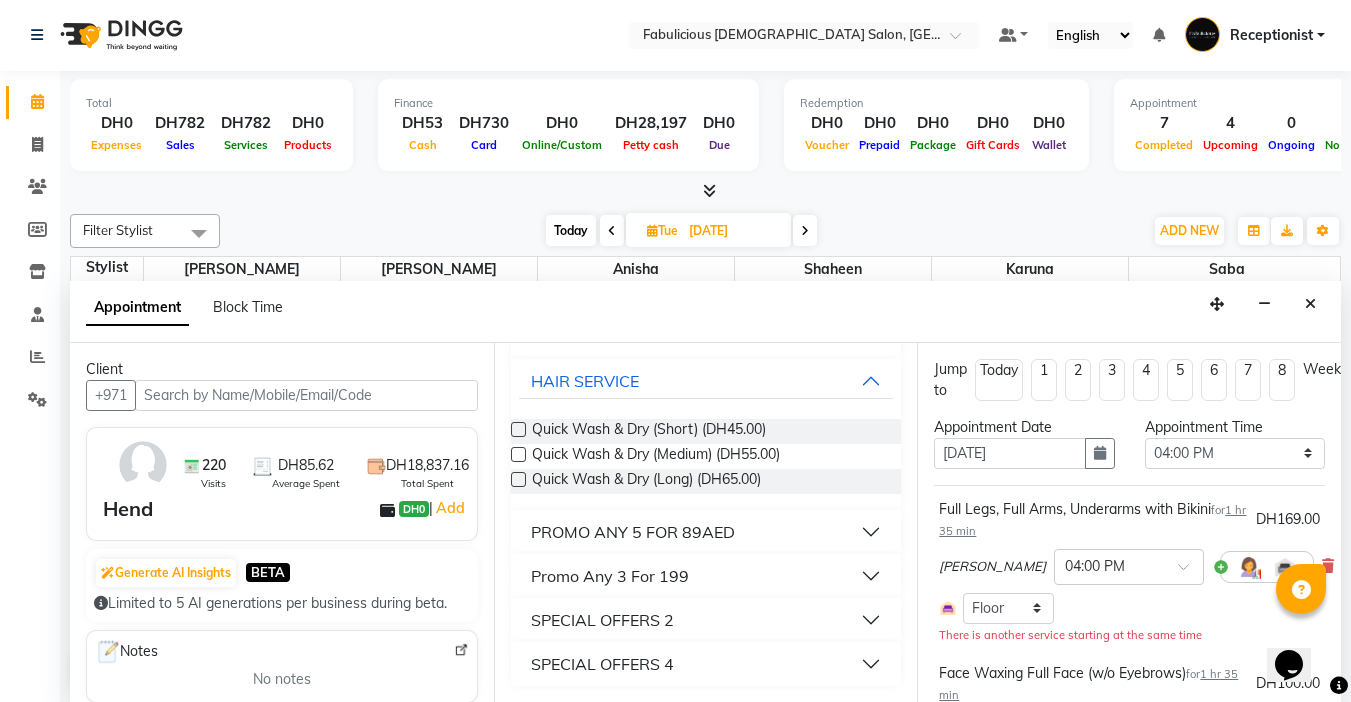 click at bounding box center [518, 454] 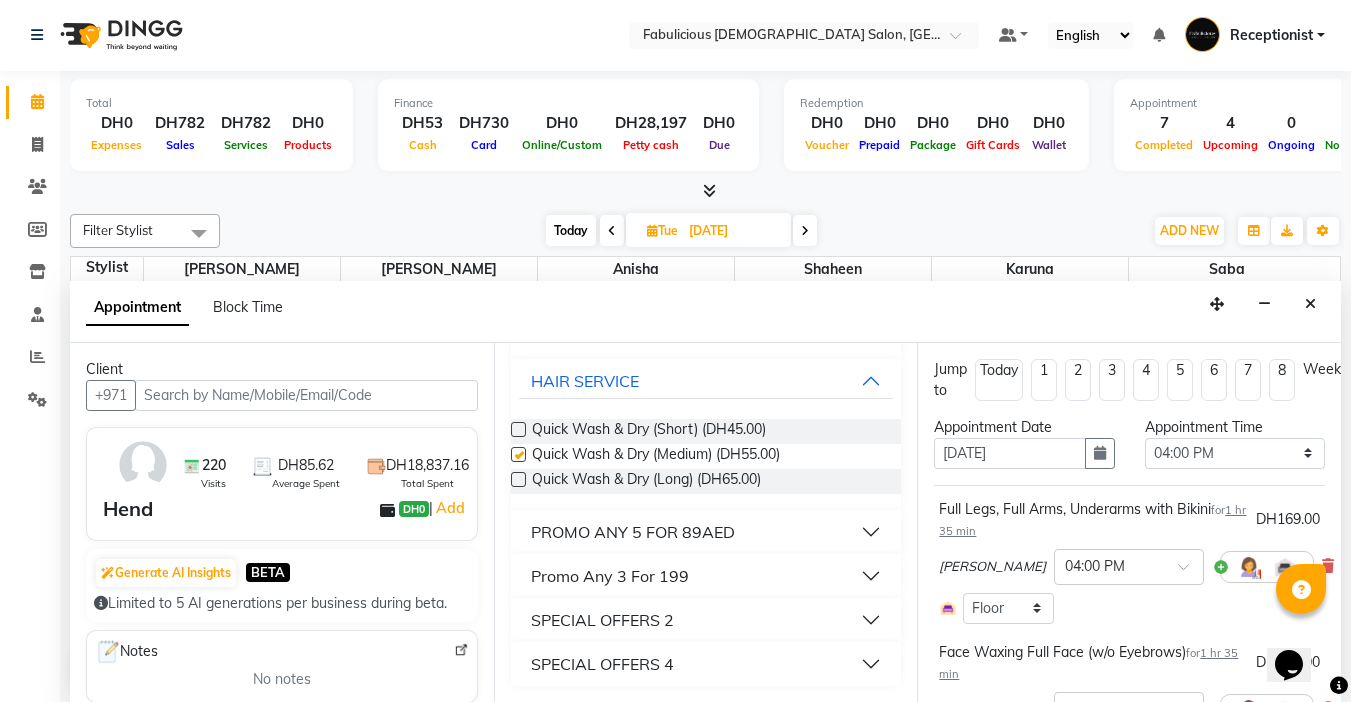 checkbox on "false" 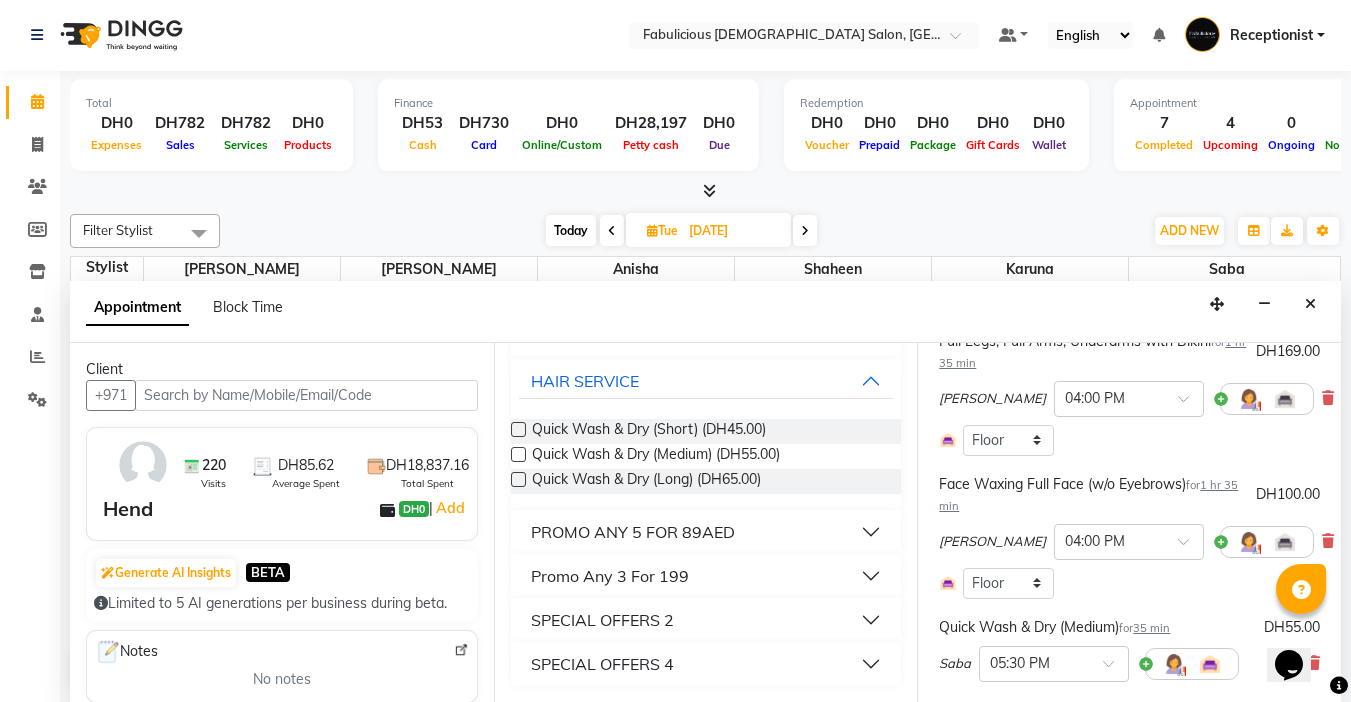 scroll, scrollTop: 431, scrollLeft: 0, axis: vertical 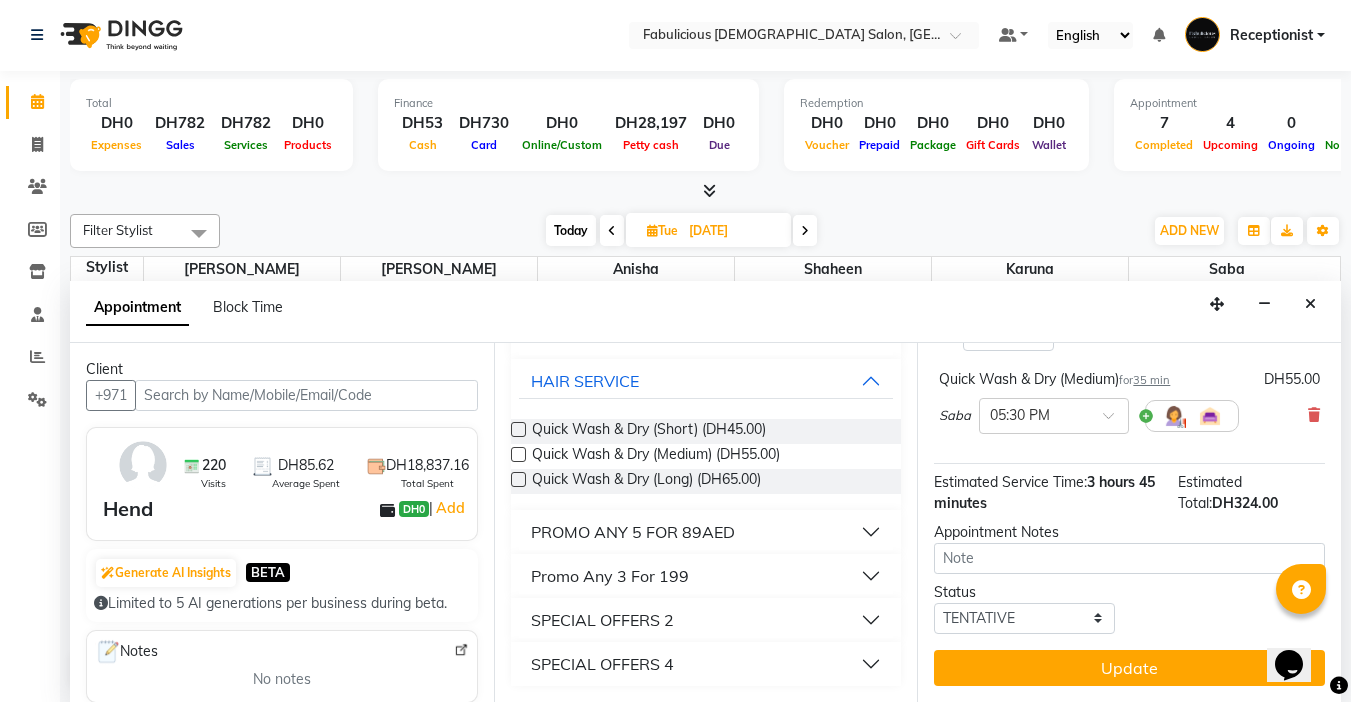 click on "Update" at bounding box center (1129, 668) 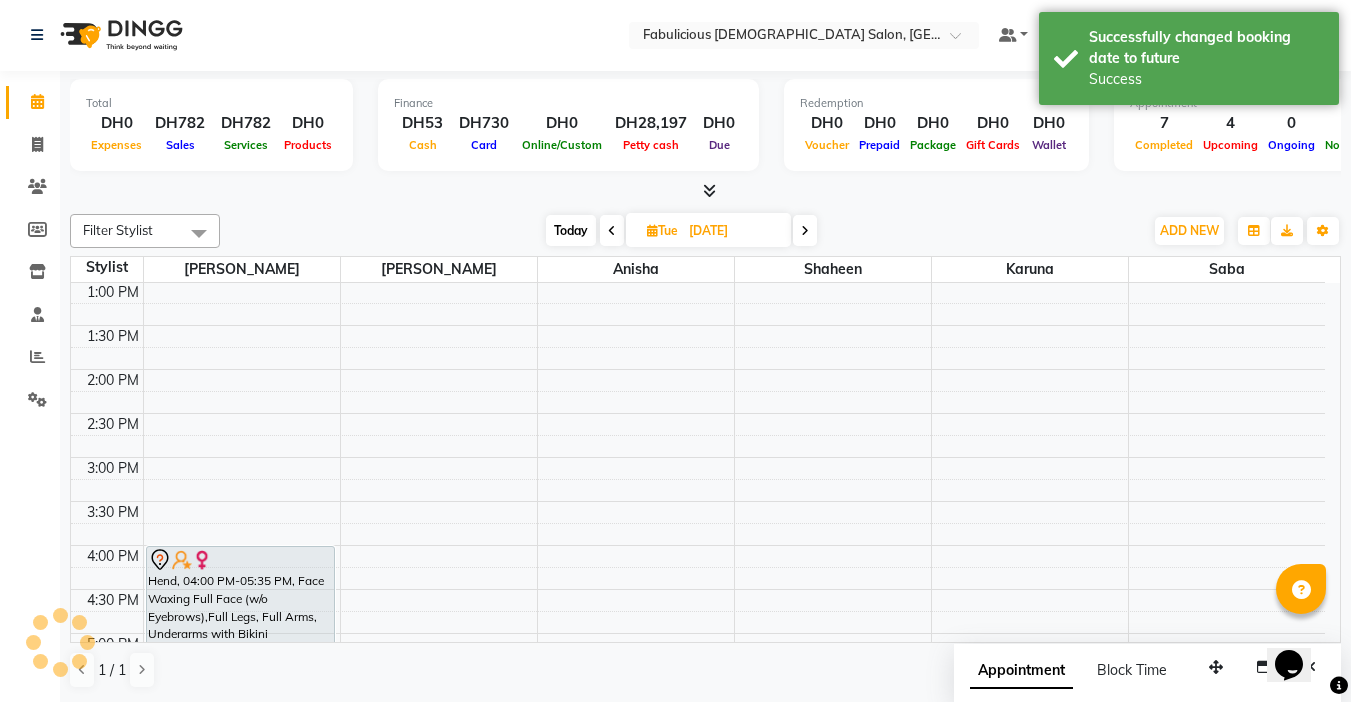 scroll, scrollTop: 0, scrollLeft: 0, axis: both 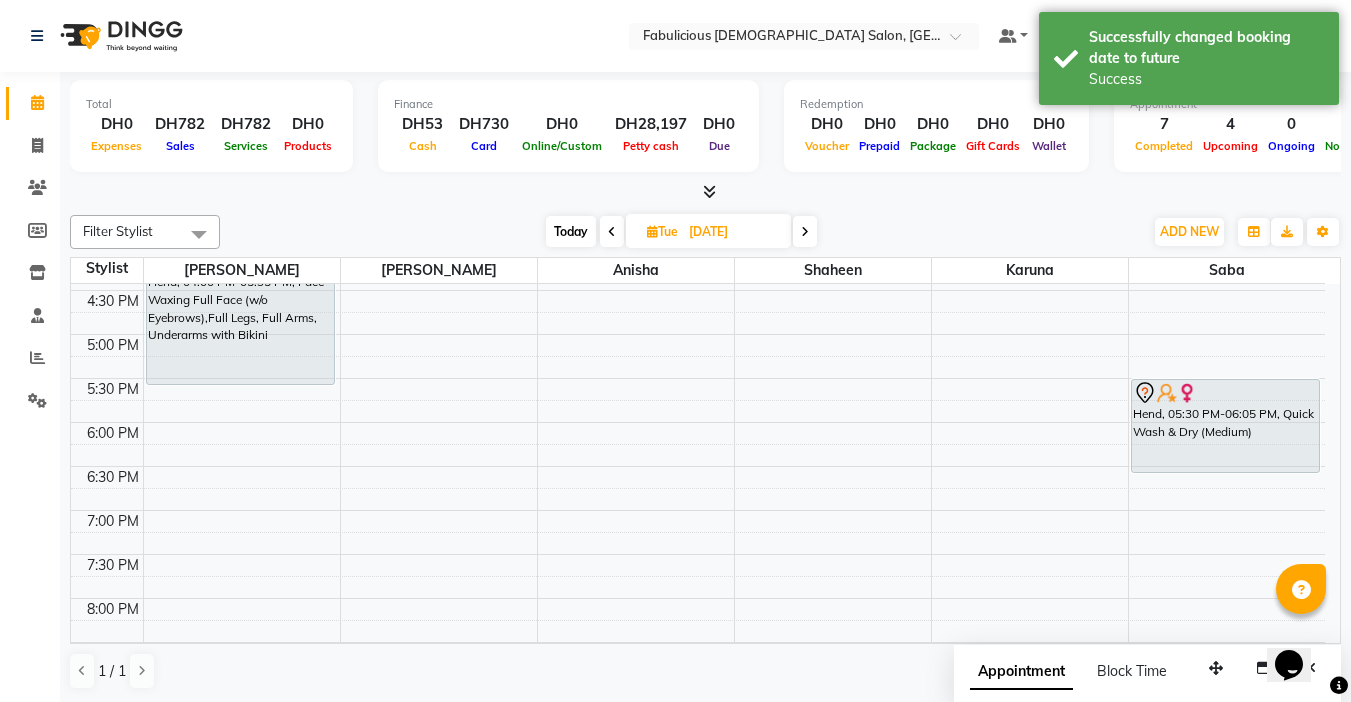 drag, startPoint x: 1230, startPoint y: 428, endPoint x: 1226, endPoint y: 488, distance: 60.133186 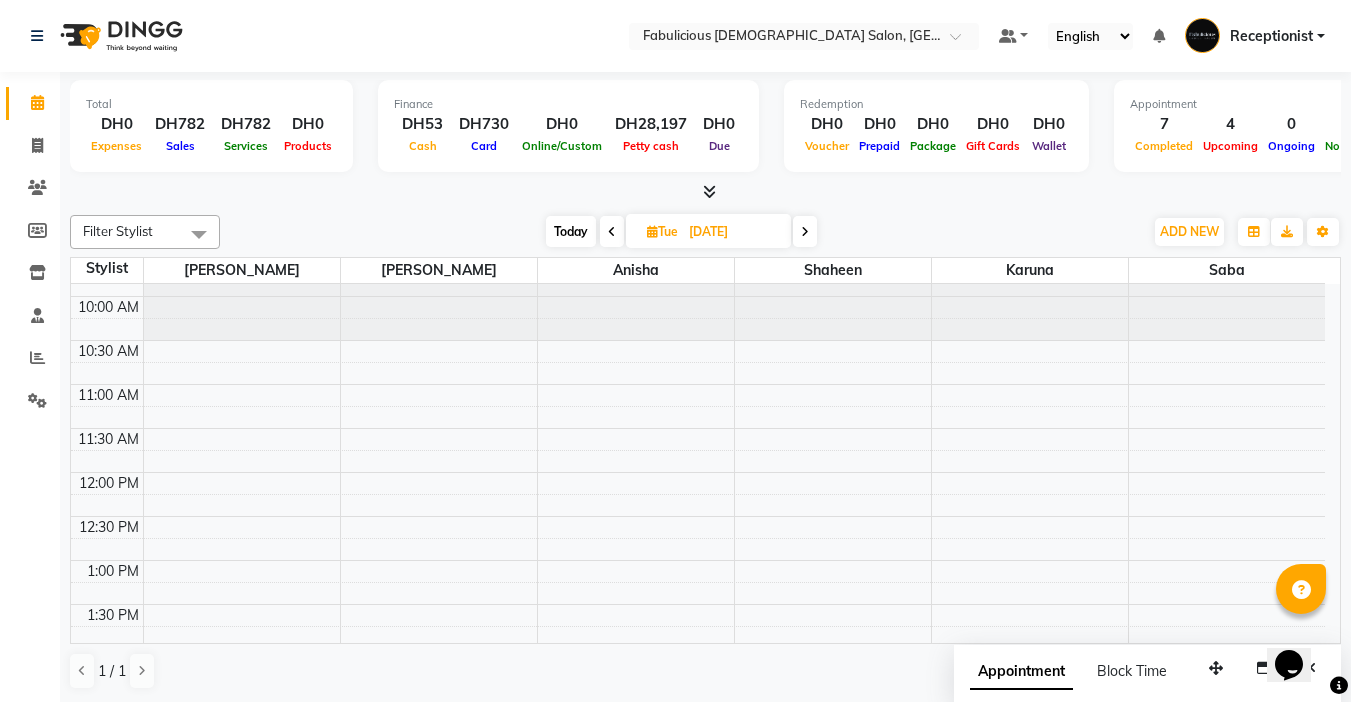 scroll, scrollTop: 53, scrollLeft: 0, axis: vertical 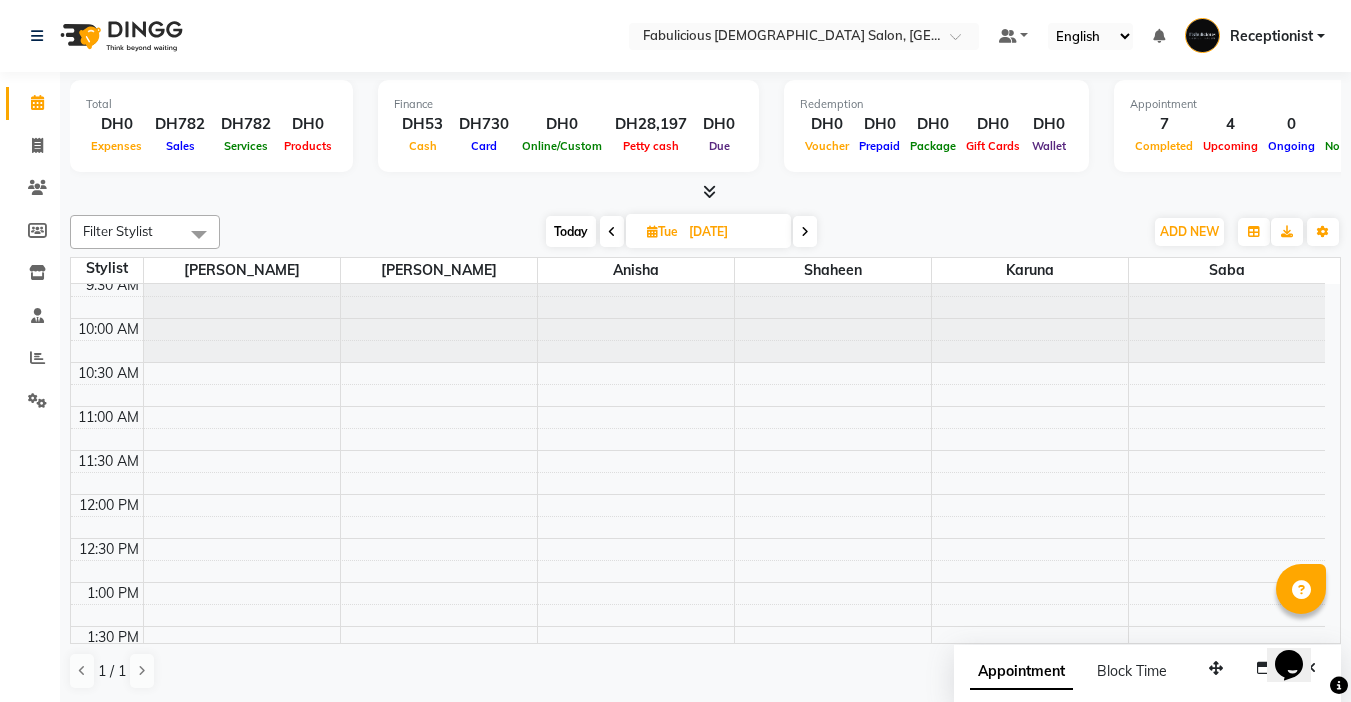 click at bounding box center [612, 231] 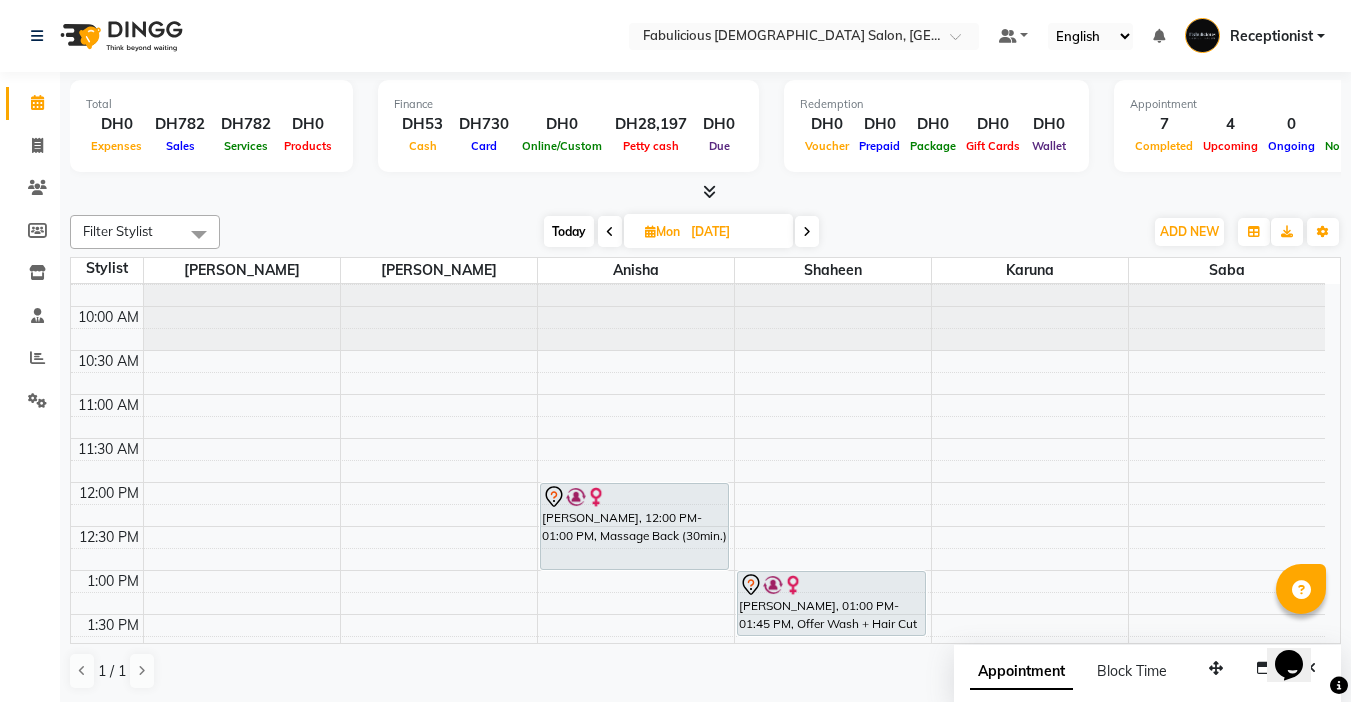 scroll, scrollTop: 100, scrollLeft: 0, axis: vertical 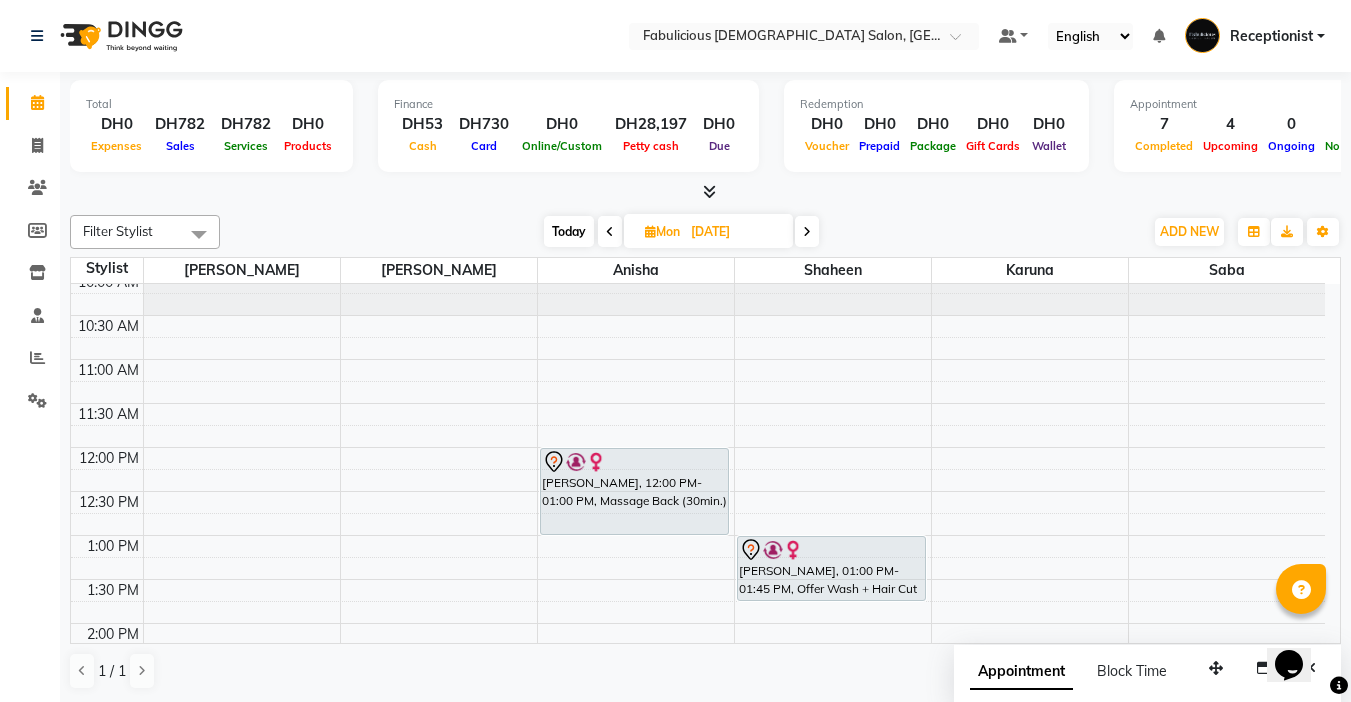 click at bounding box center [610, 232] 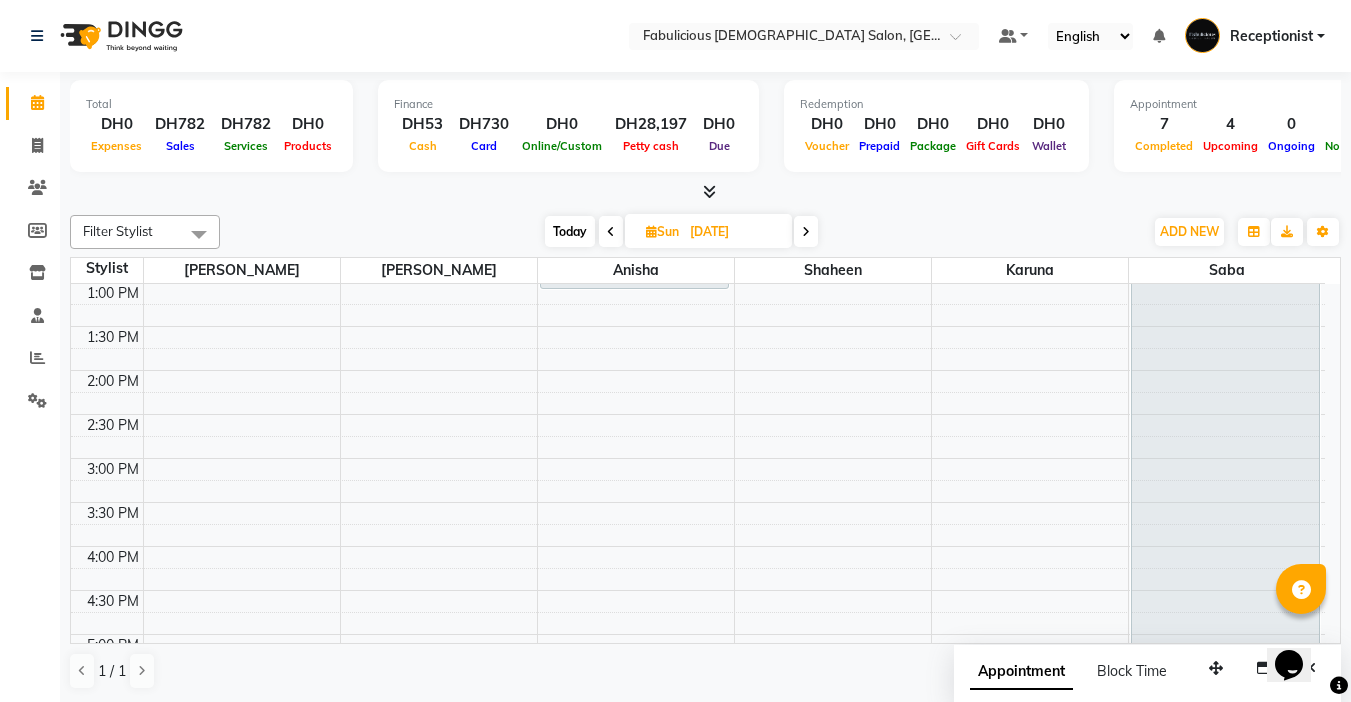 scroll, scrollTop: 0, scrollLeft: 0, axis: both 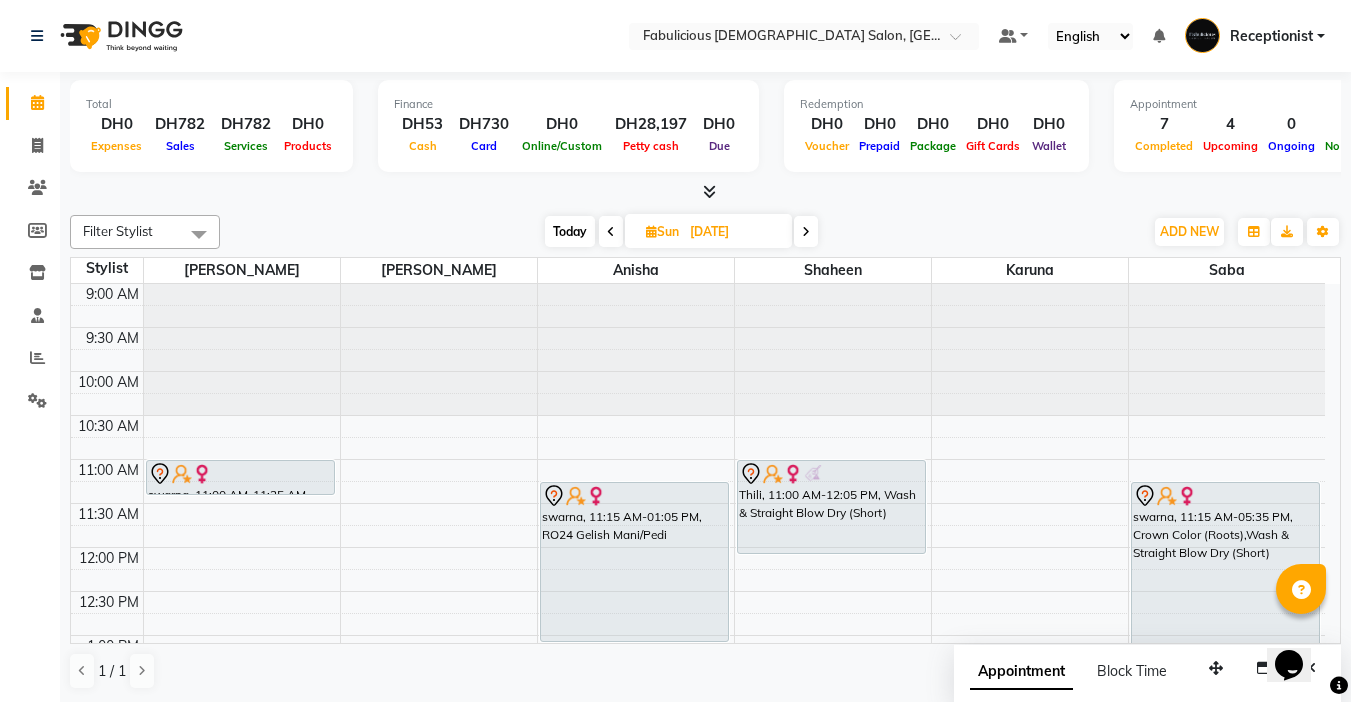 click at bounding box center (611, 232) 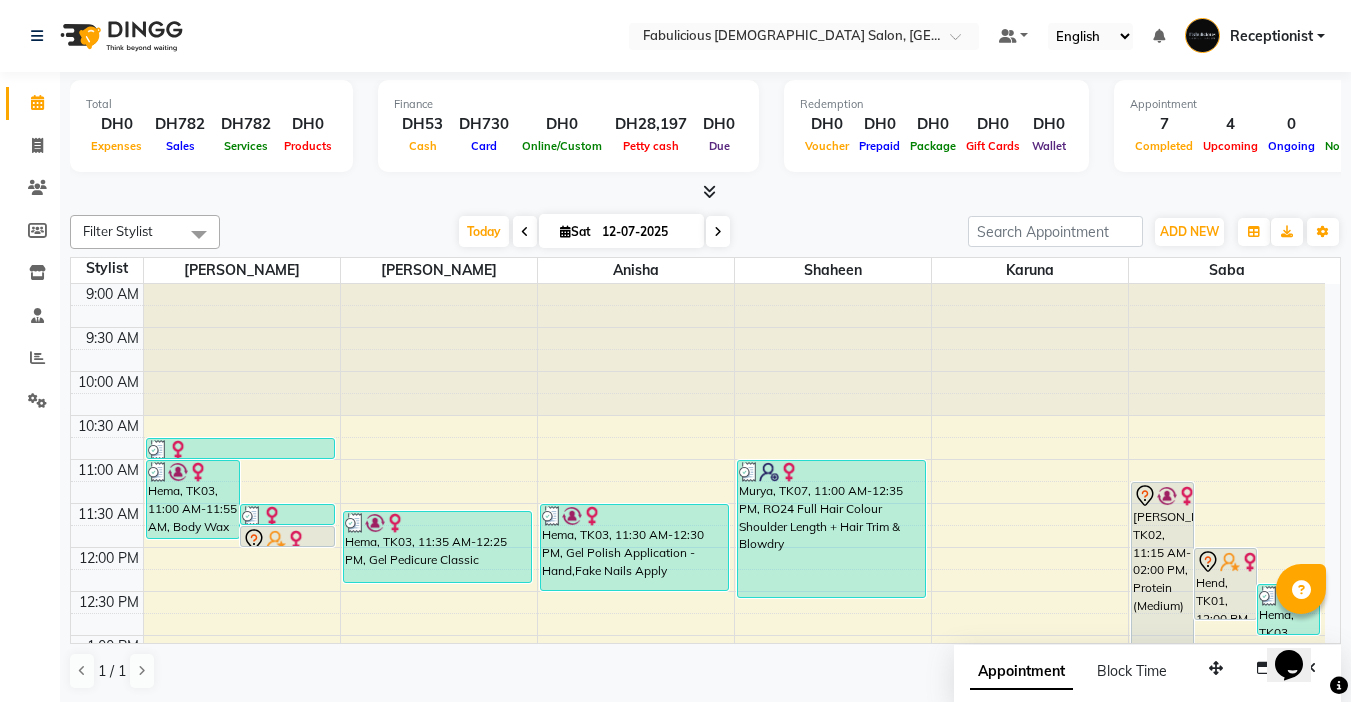 scroll, scrollTop: 100, scrollLeft: 0, axis: vertical 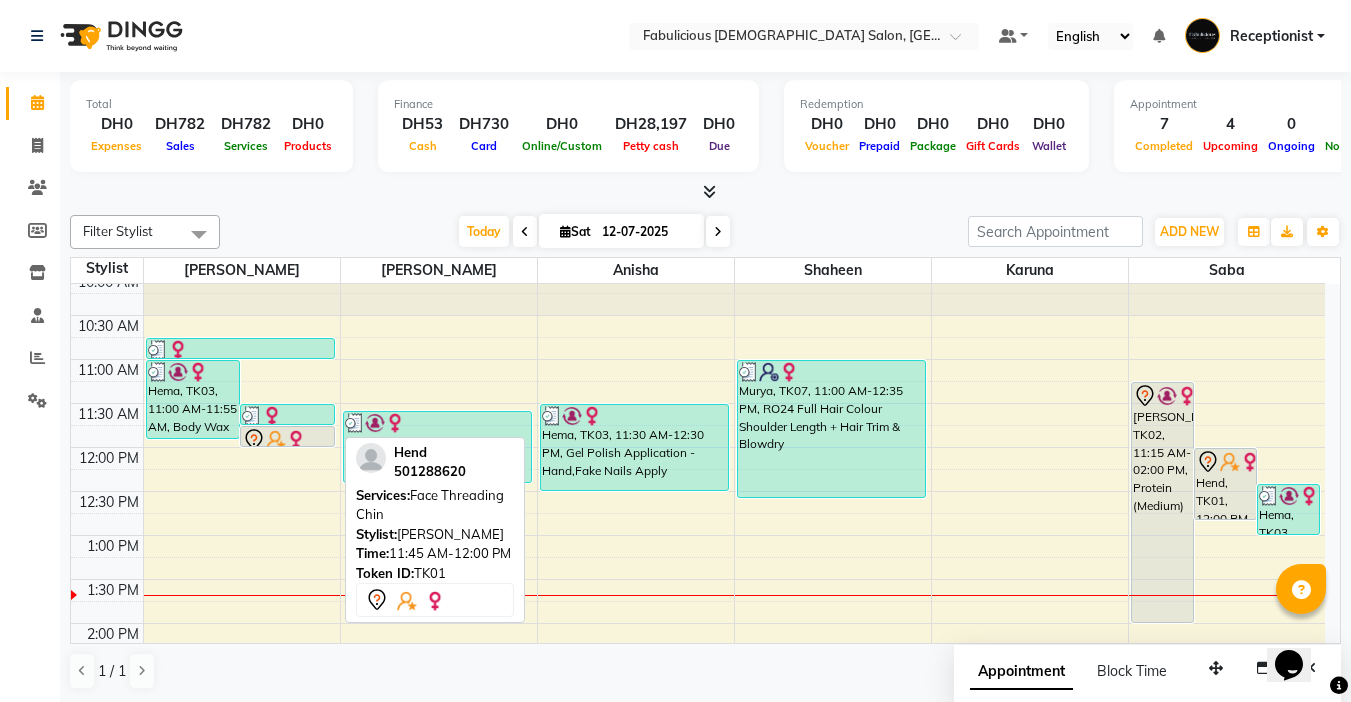 click at bounding box center [296, 440] 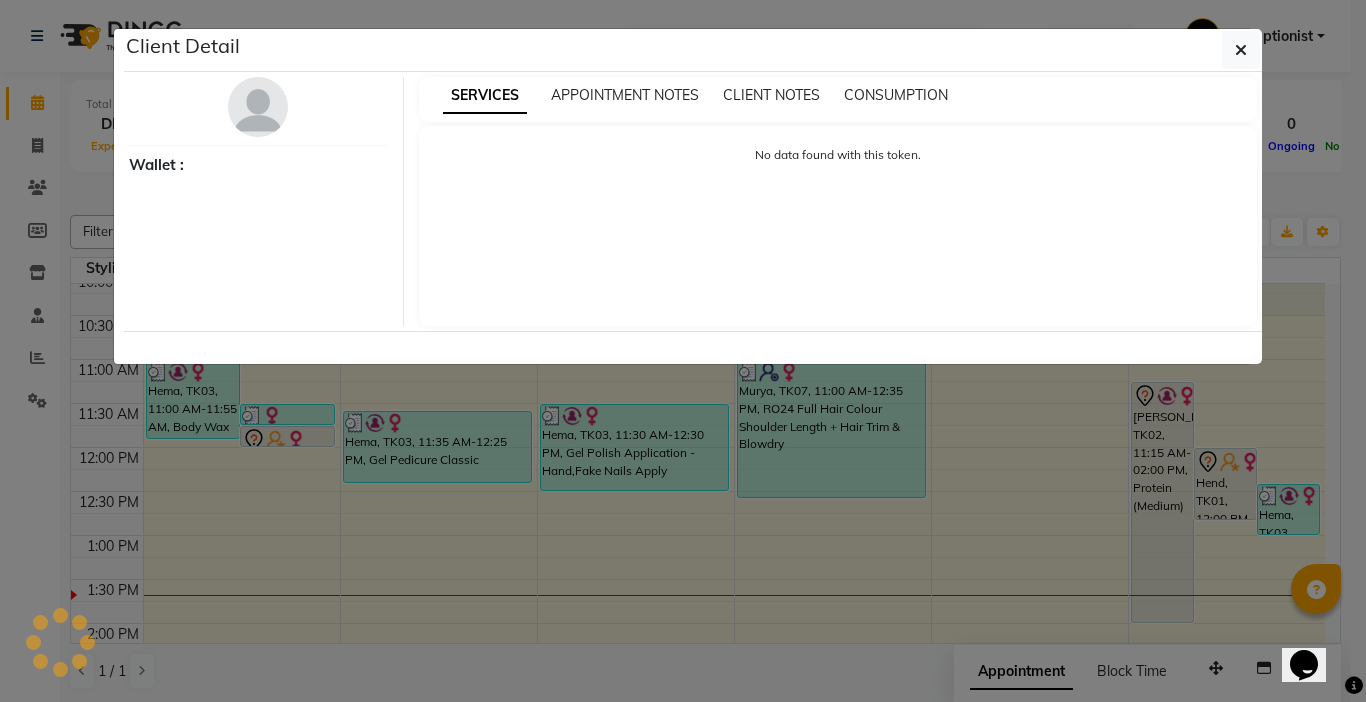 select on "7" 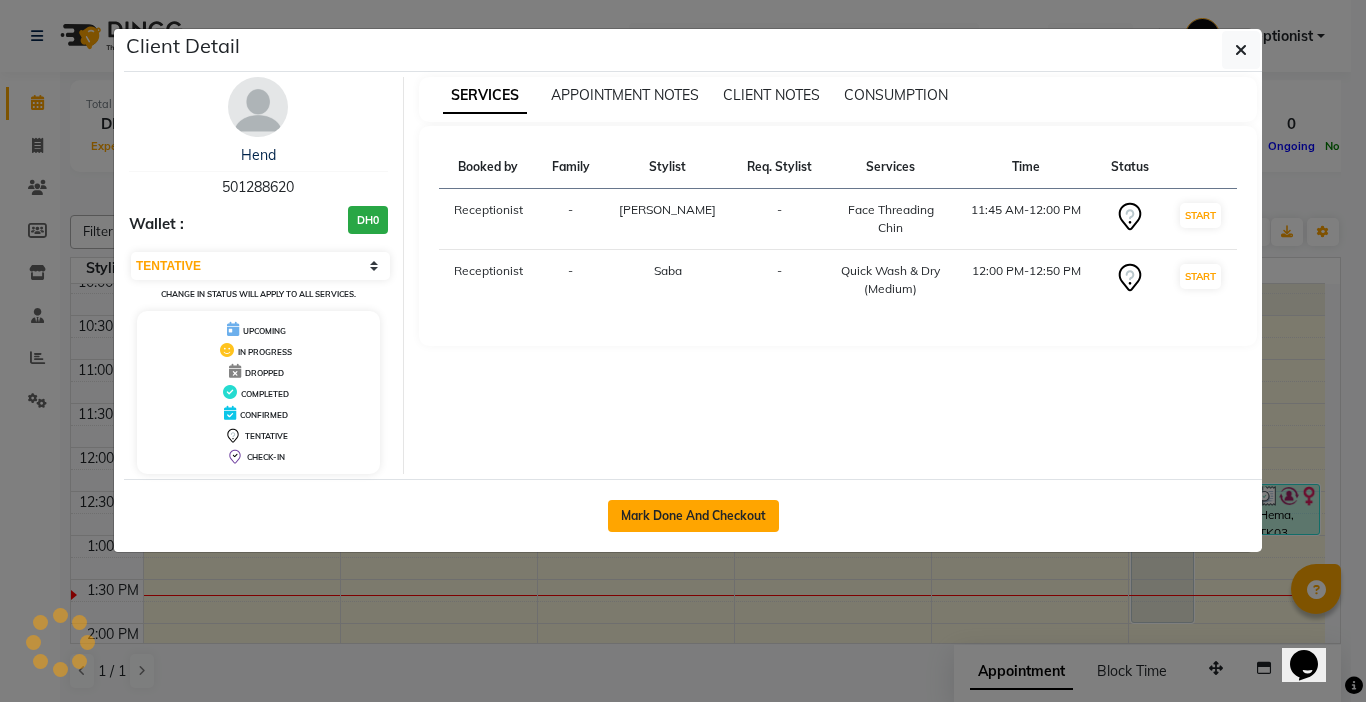 click on "Mark Done And Checkout" 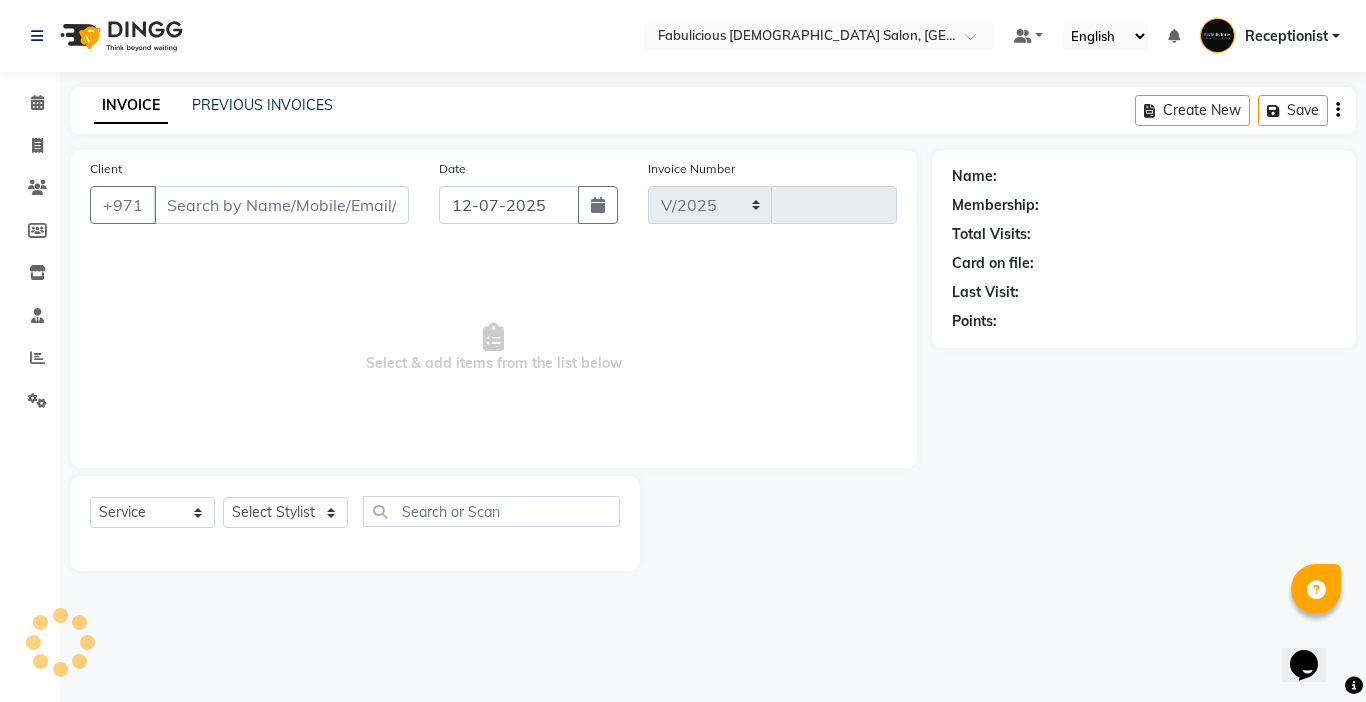 select on "738" 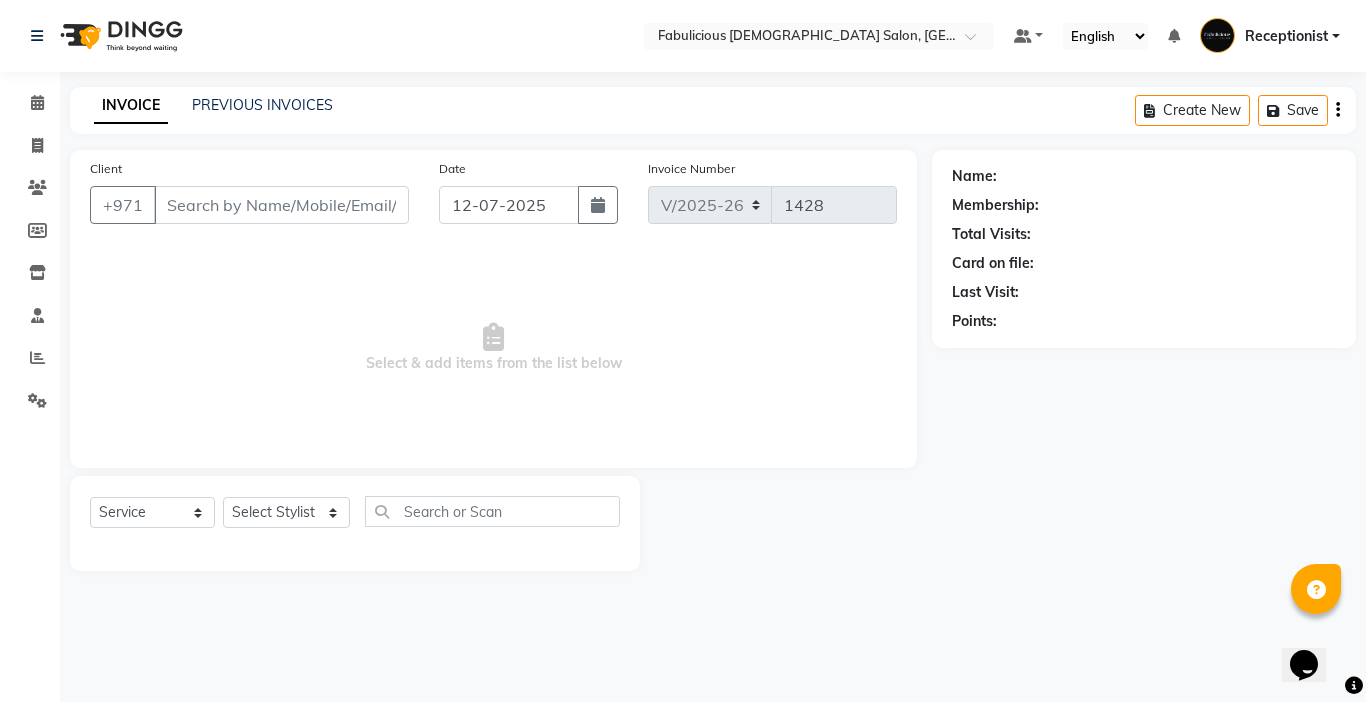 type on "501288620" 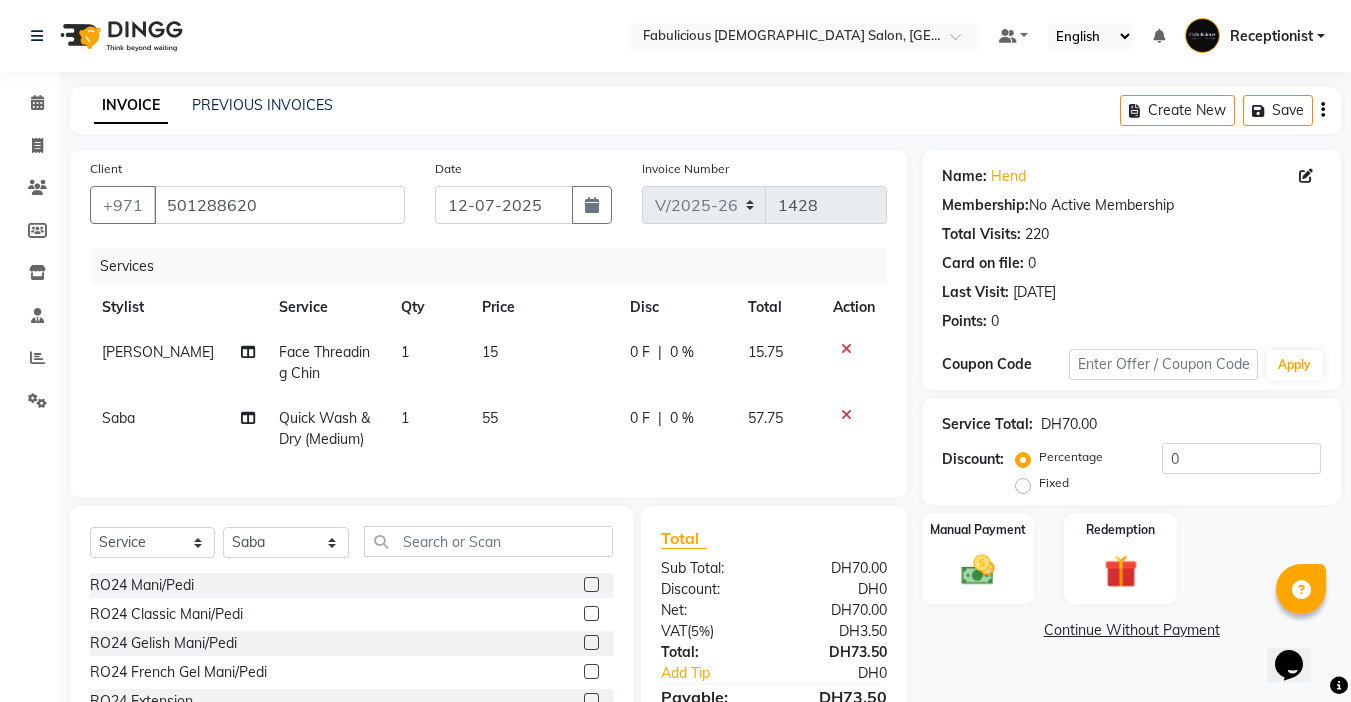 click on "55" 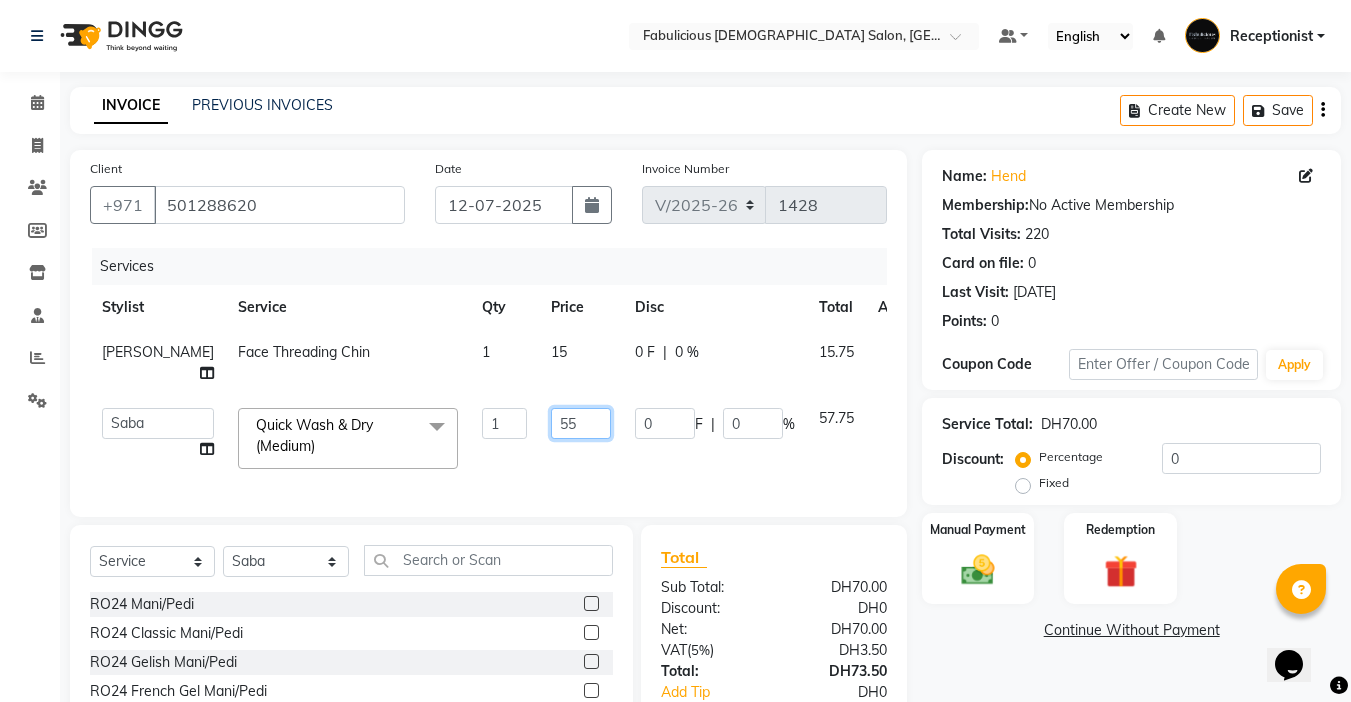 click on "55" 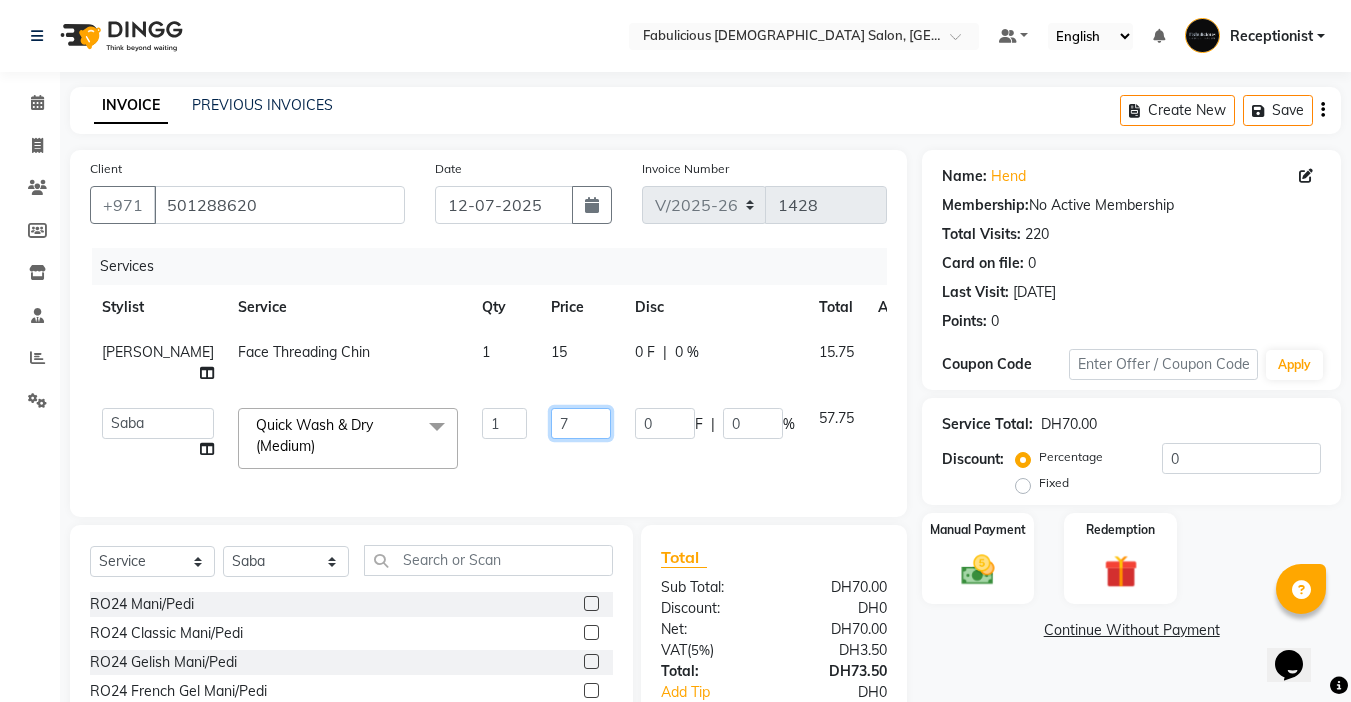 type on "70" 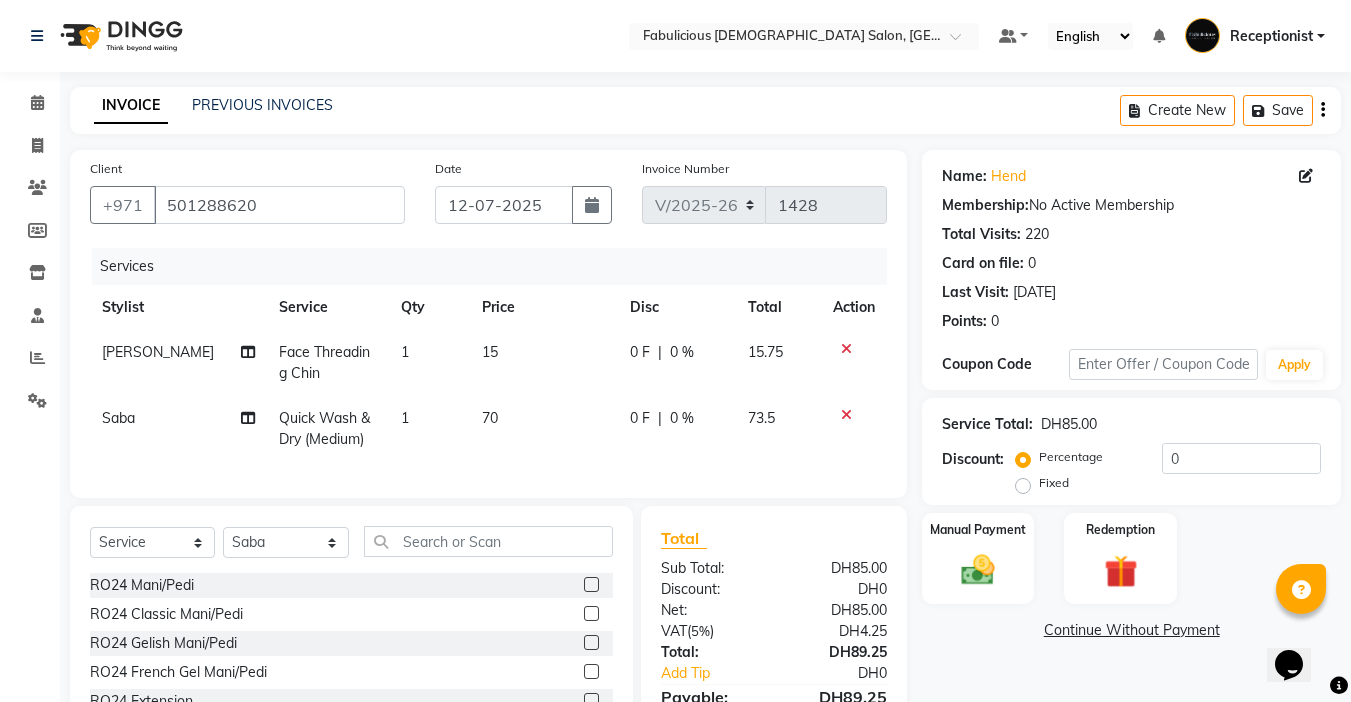 click on "15" 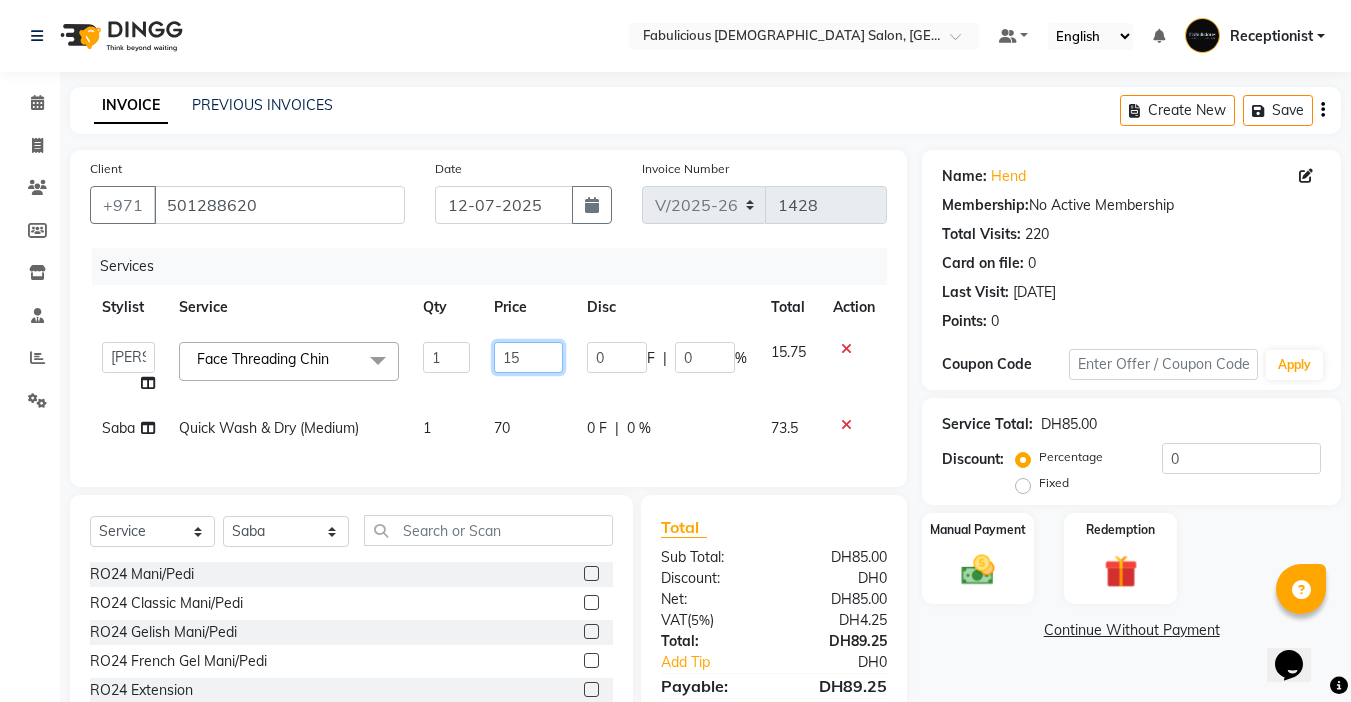 click on "15" 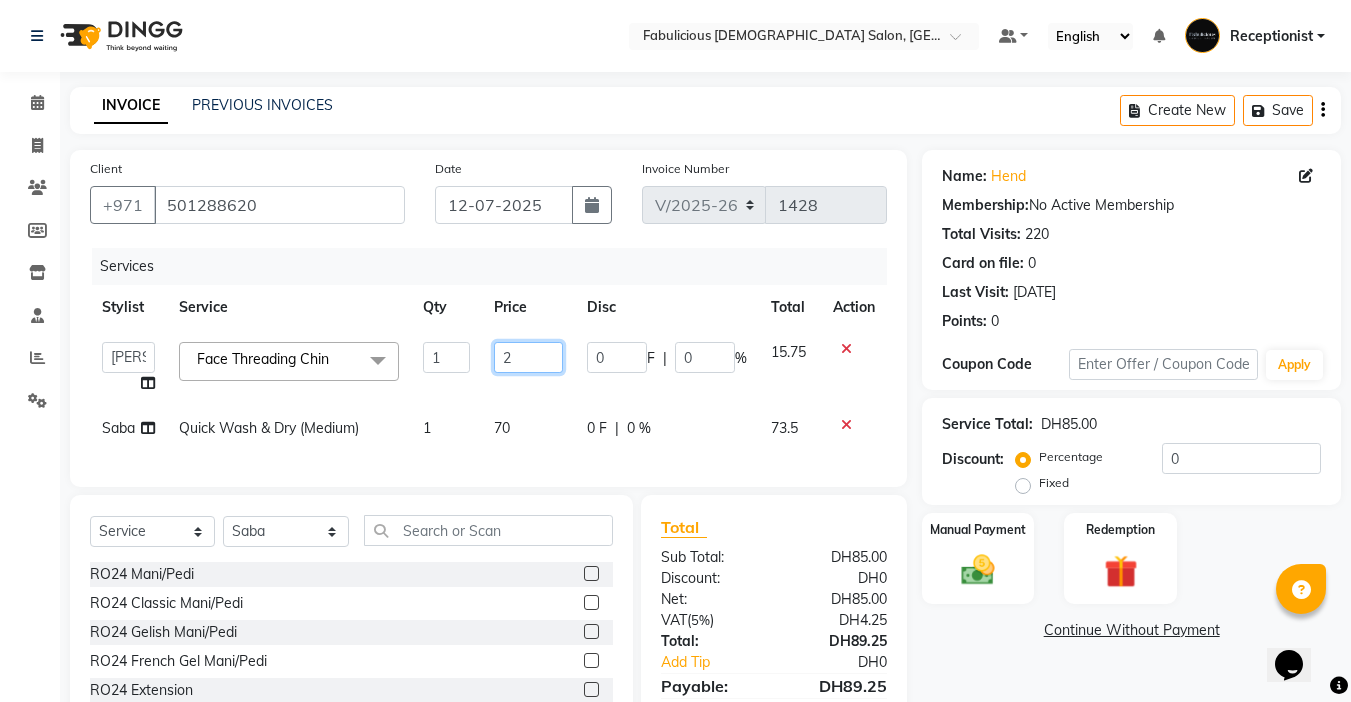 type on "20" 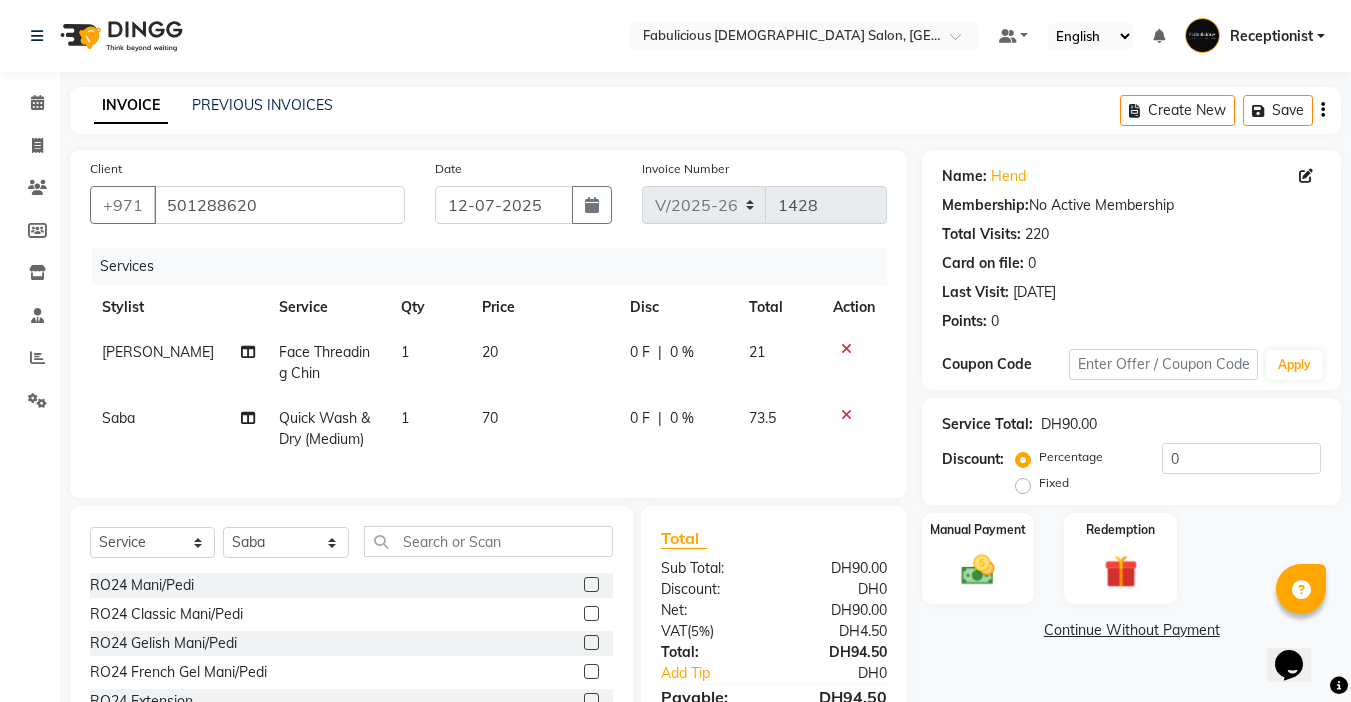 click on "70" 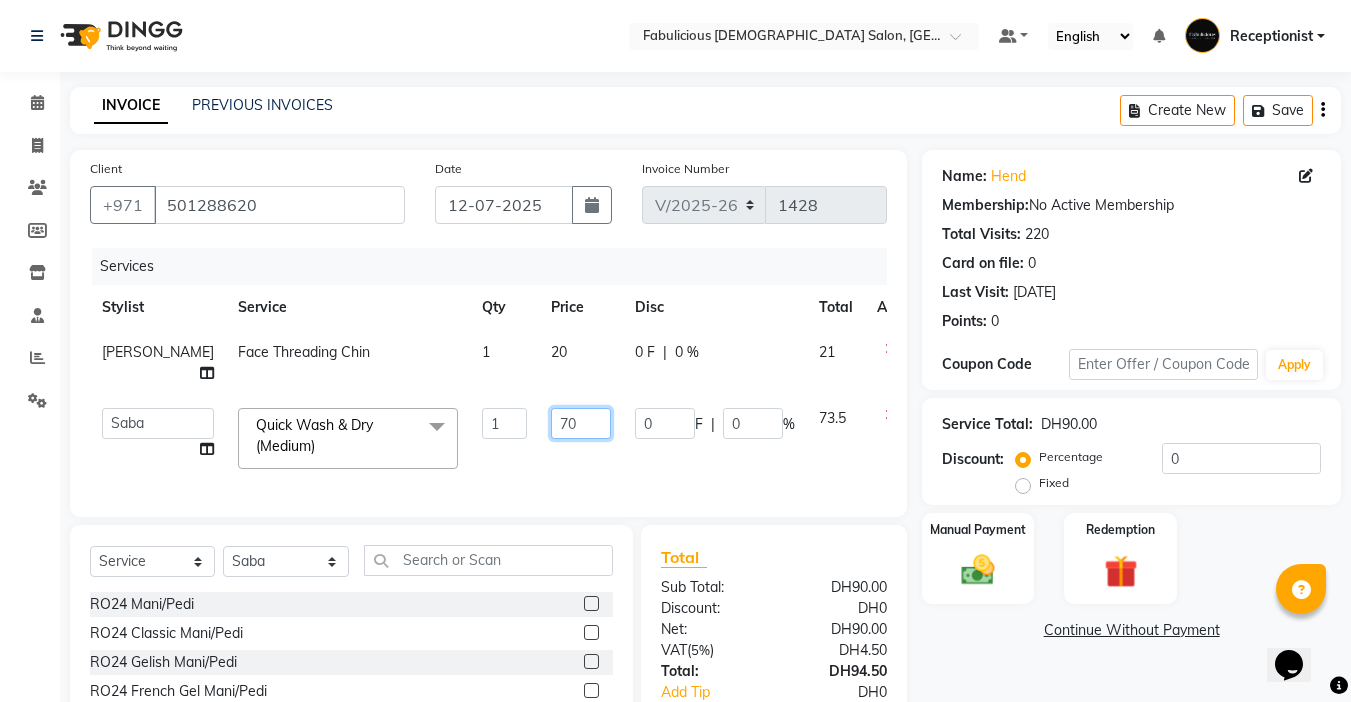 click on "70" 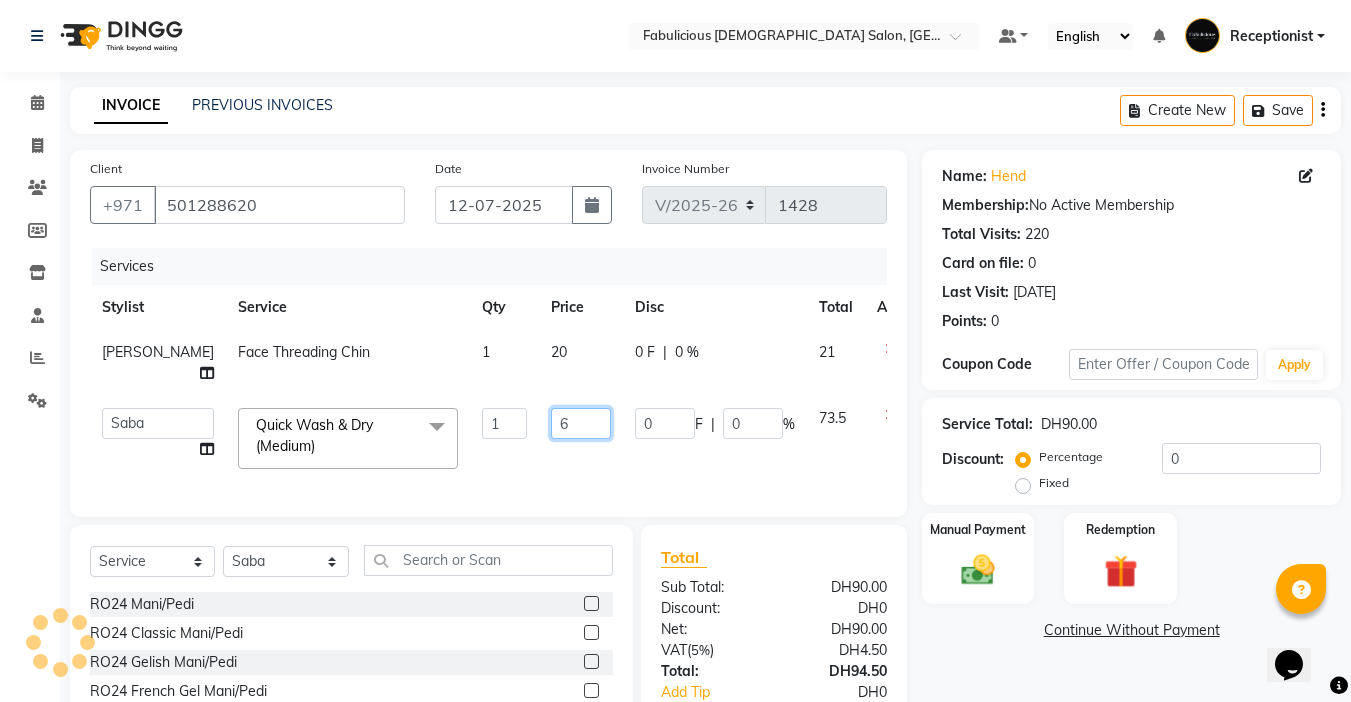 type on "60" 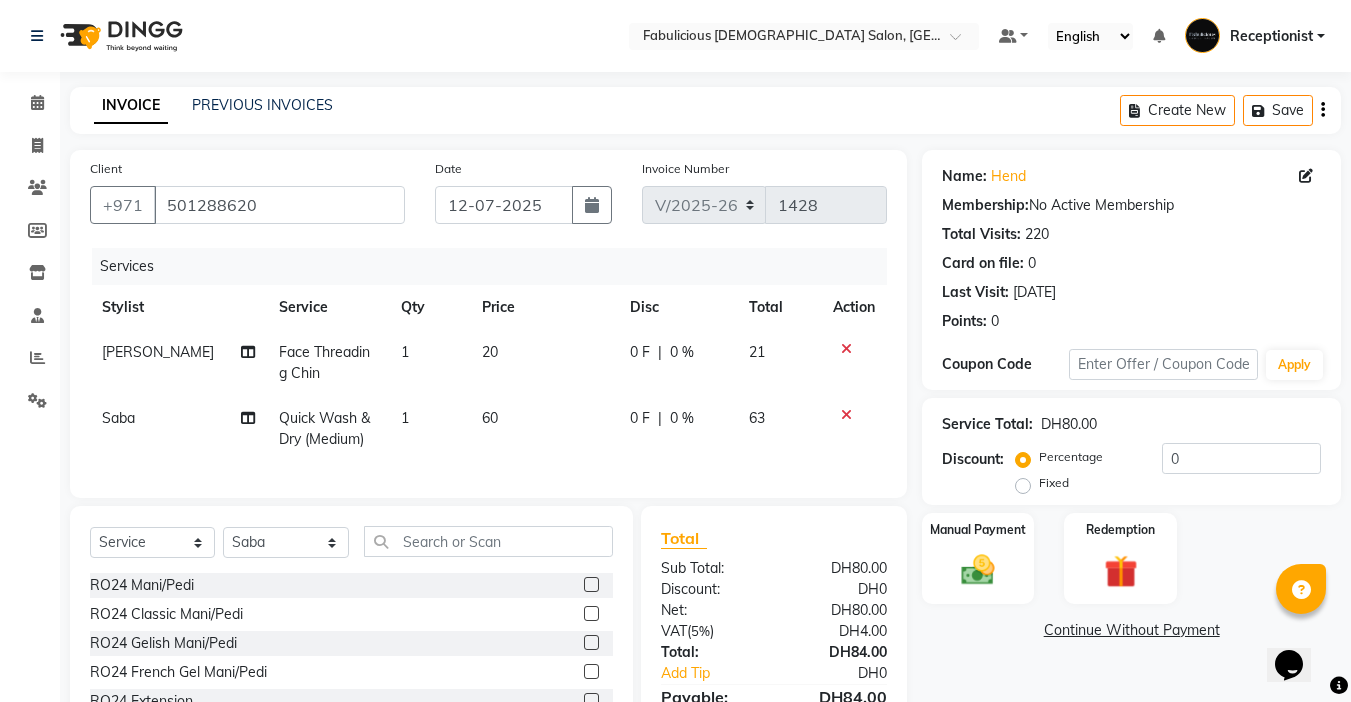 click on "60" 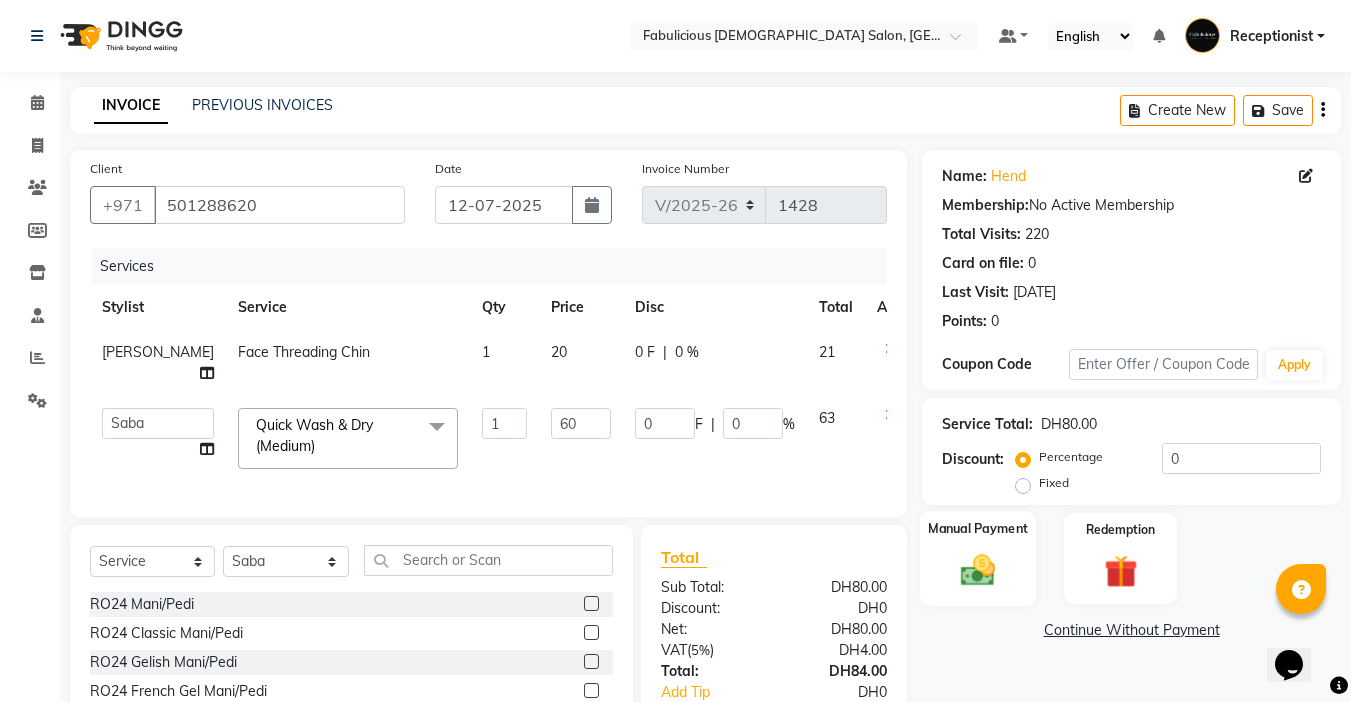click 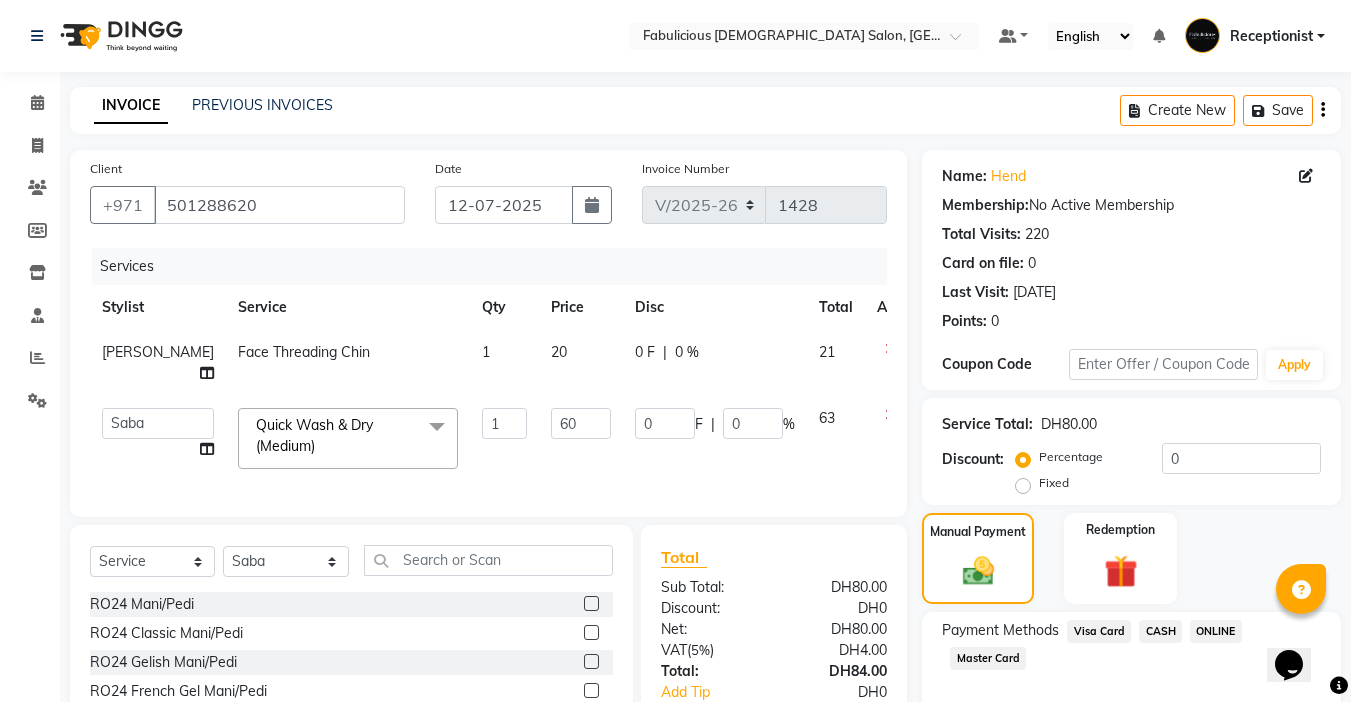 click on "Visa Card" 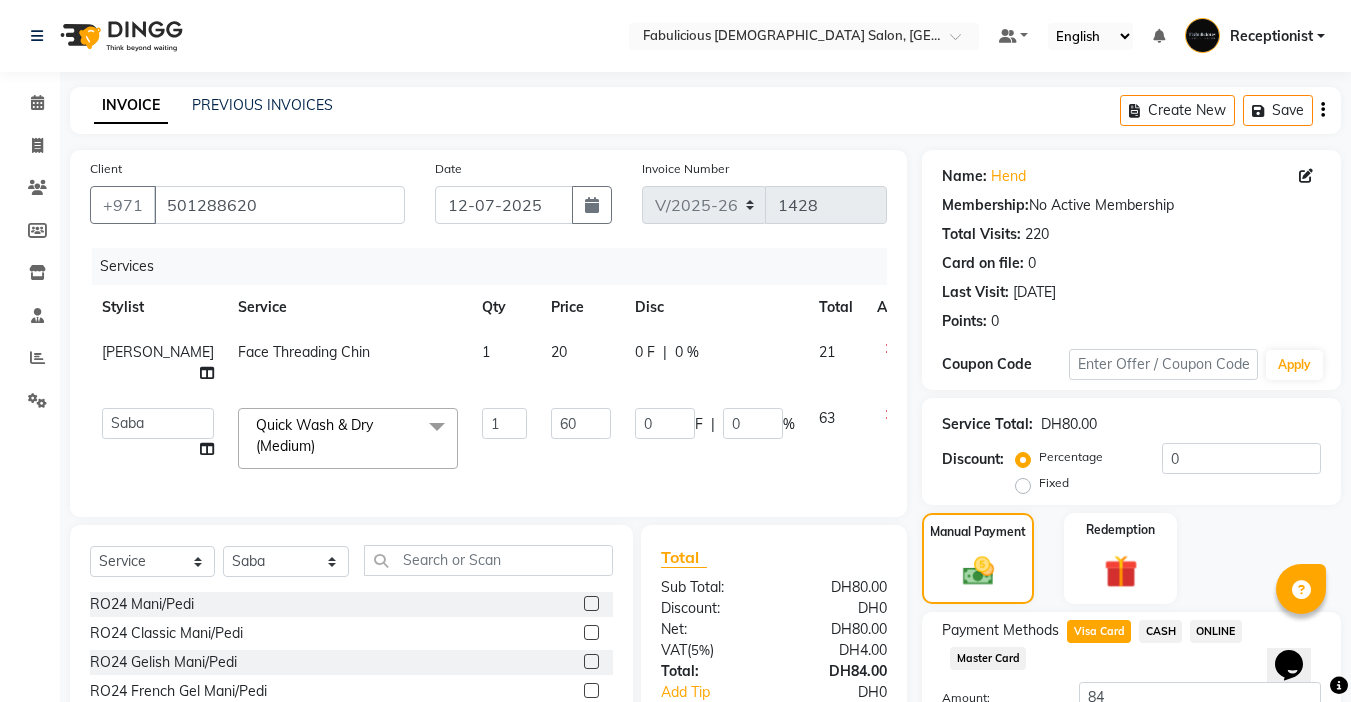 scroll, scrollTop: 157, scrollLeft: 0, axis: vertical 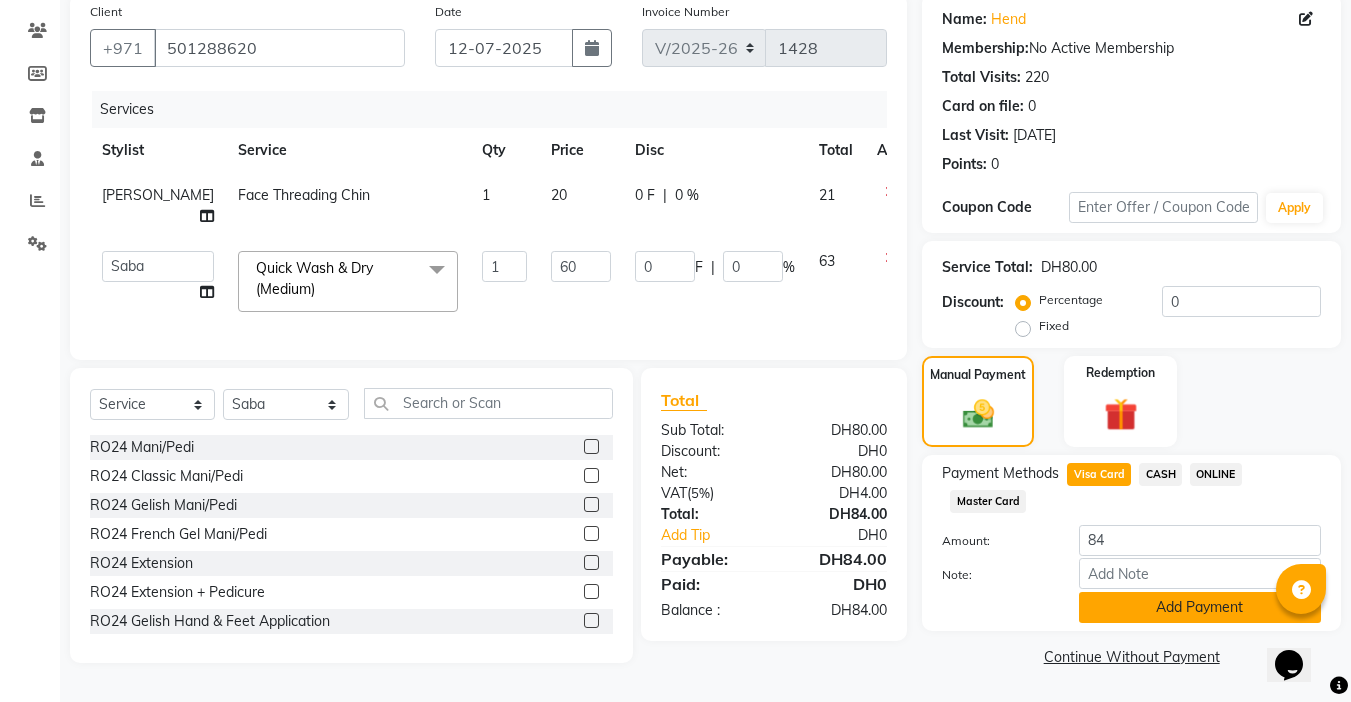 click on "Add Payment" 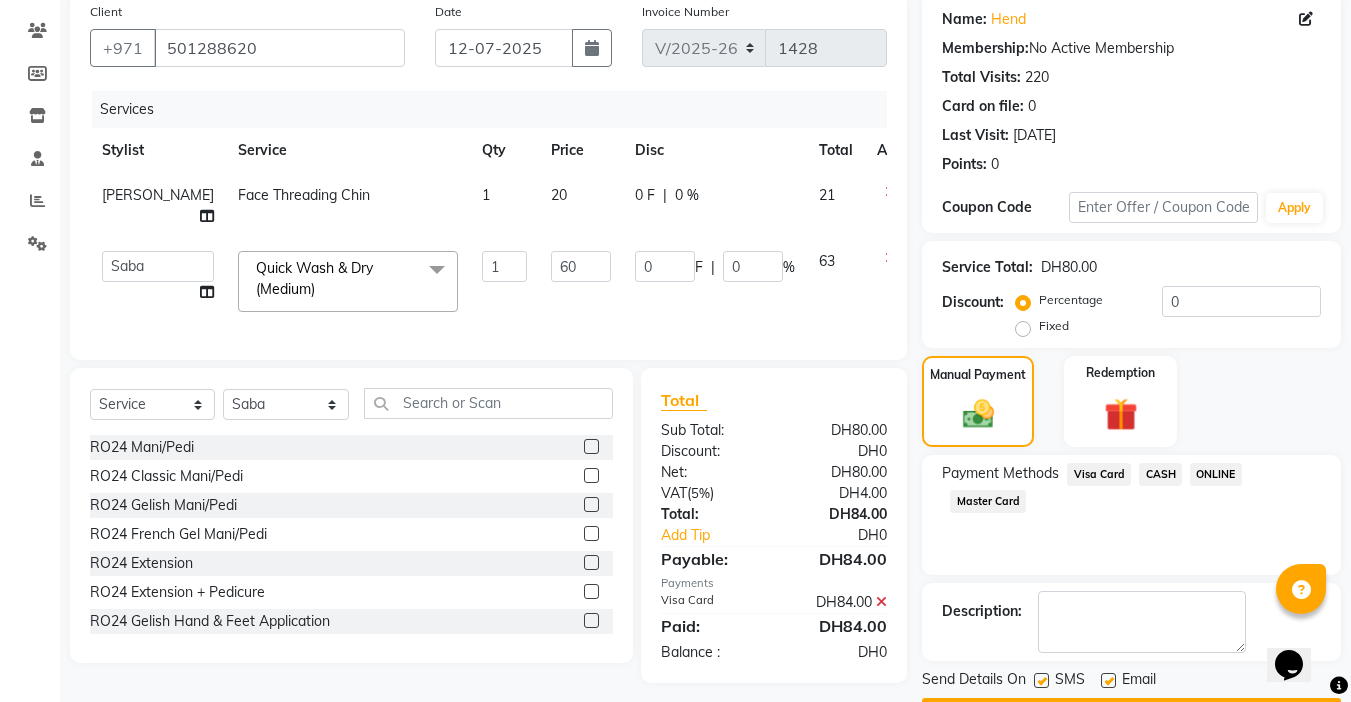 scroll, scrollTop: 214, scrollLeft: 0, axis: vertical 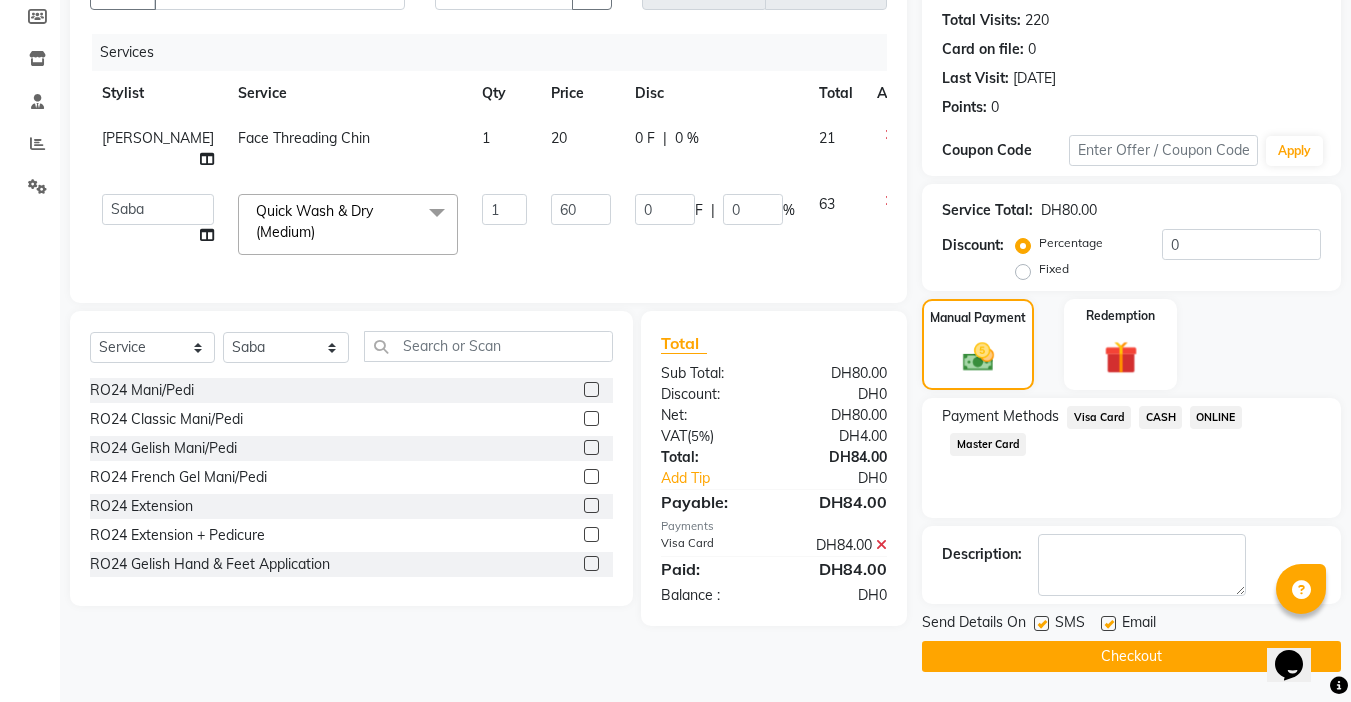 click on "Checkout" 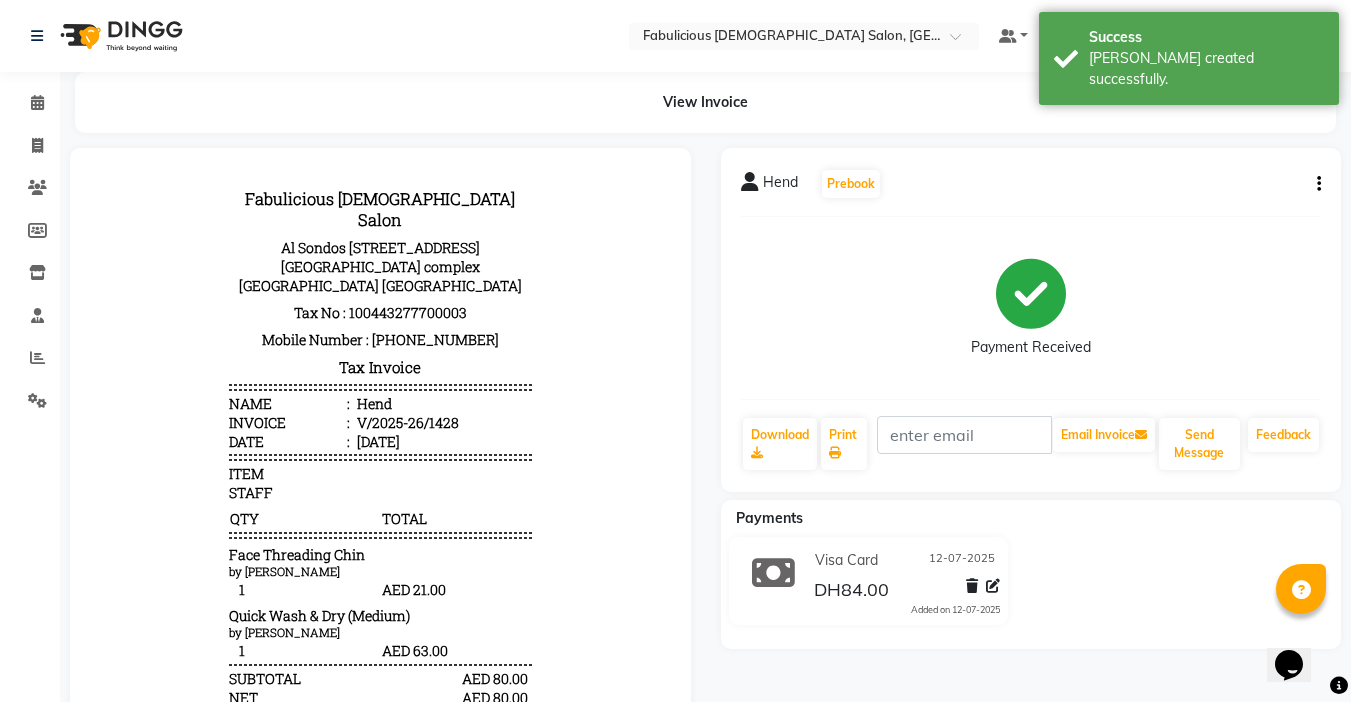 scroll, scrollTop: 0, scrollLeft: 0, axis: both 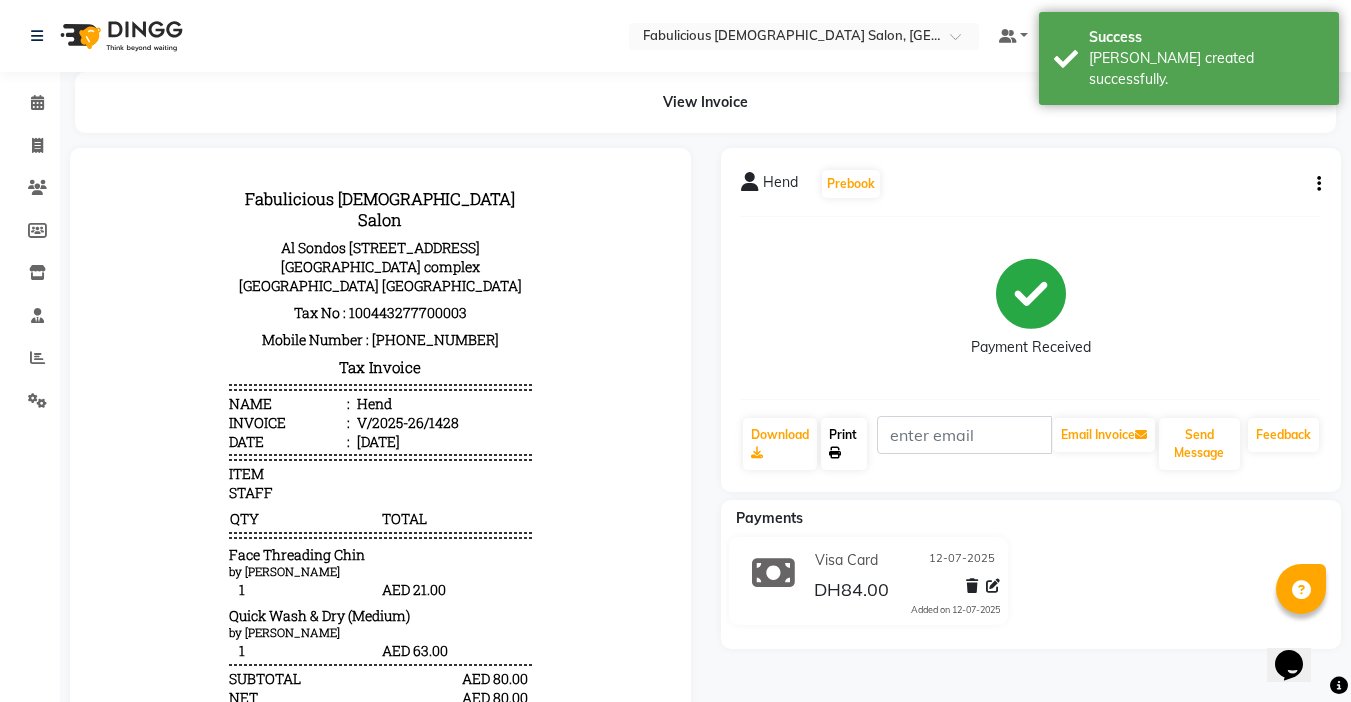 click on "Print" 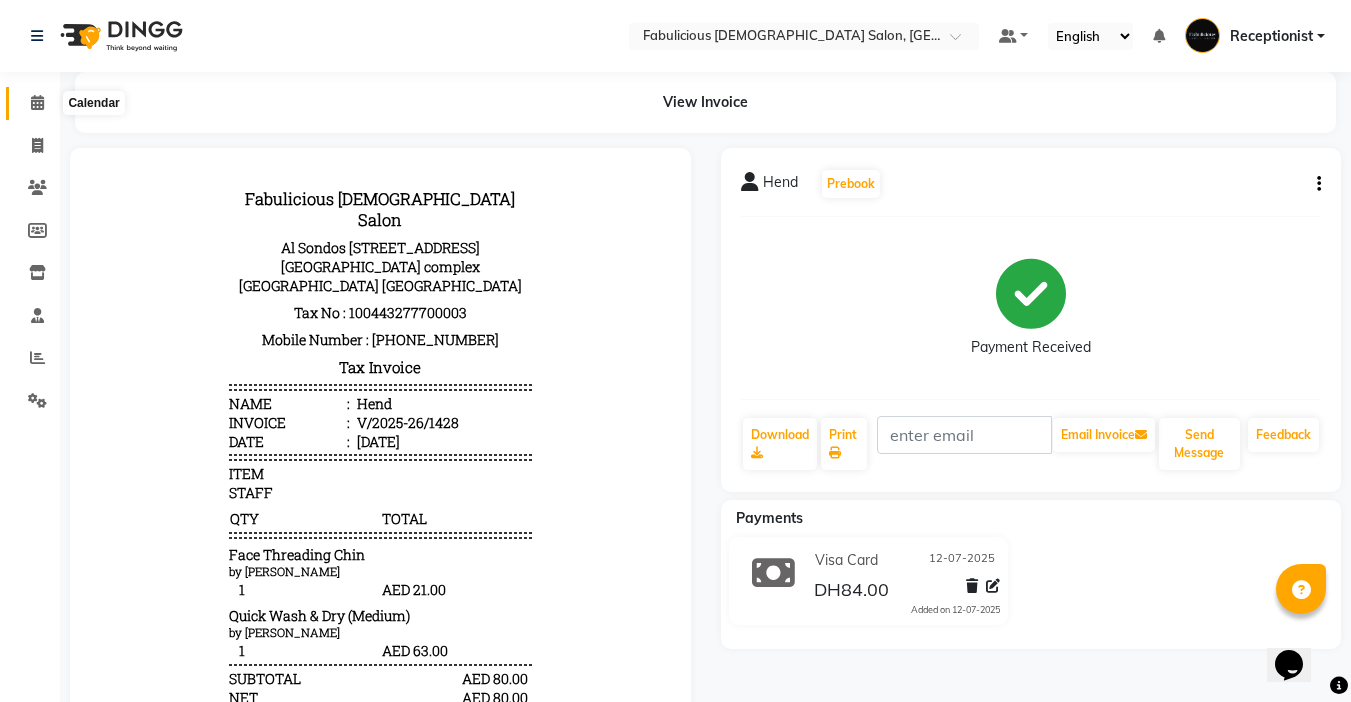 click 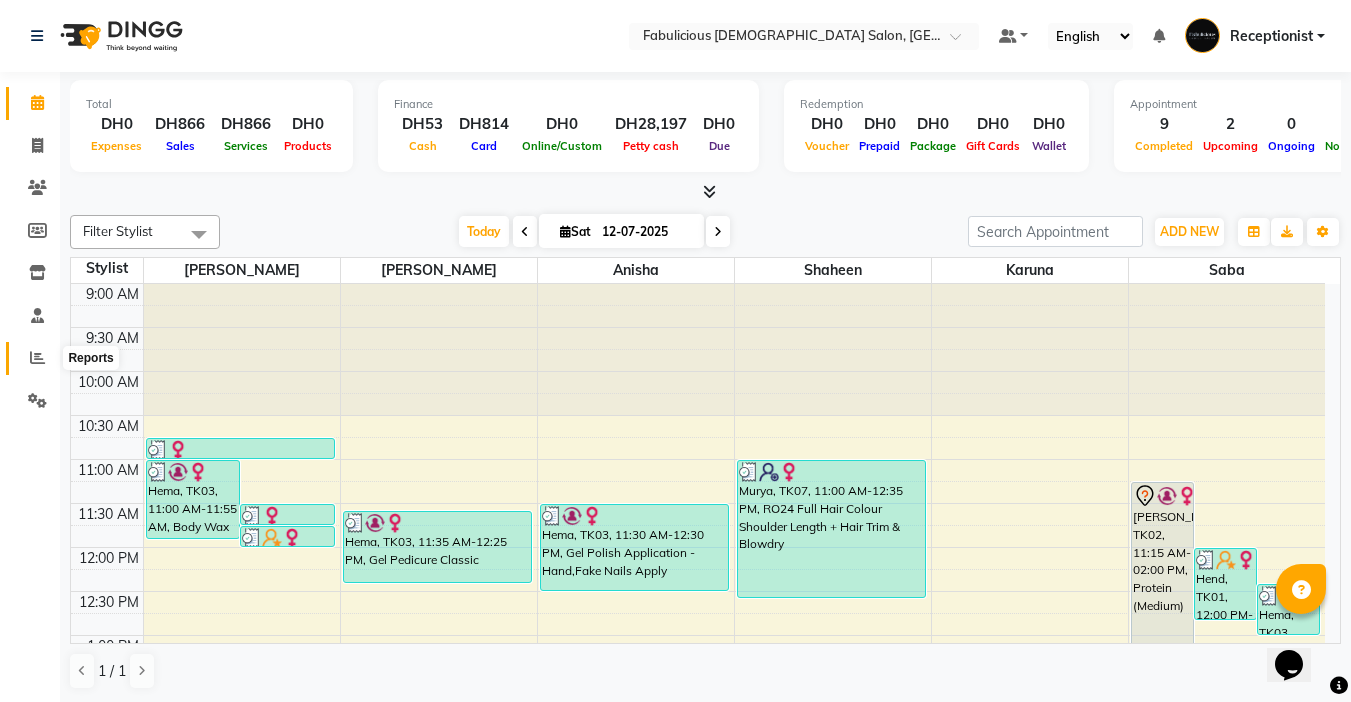click 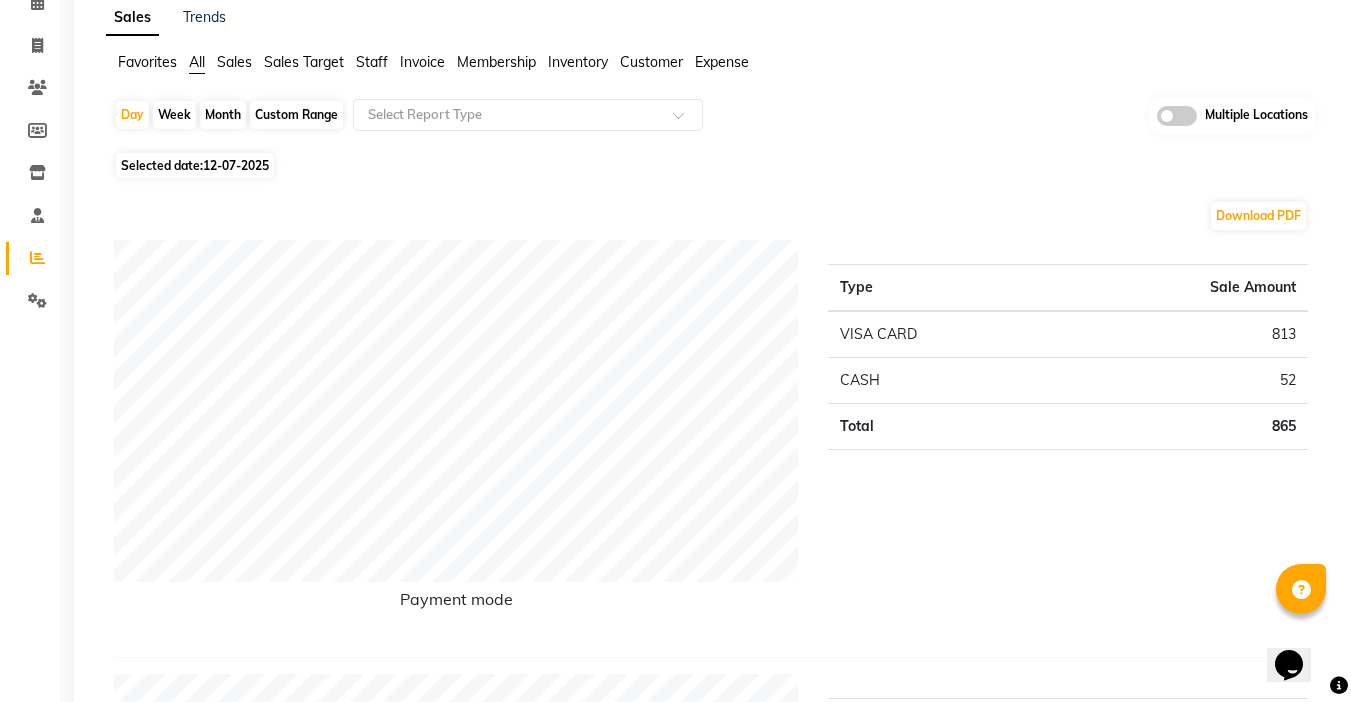 scroll, scrollTop: 0, scrollLeft: 0, axis: both 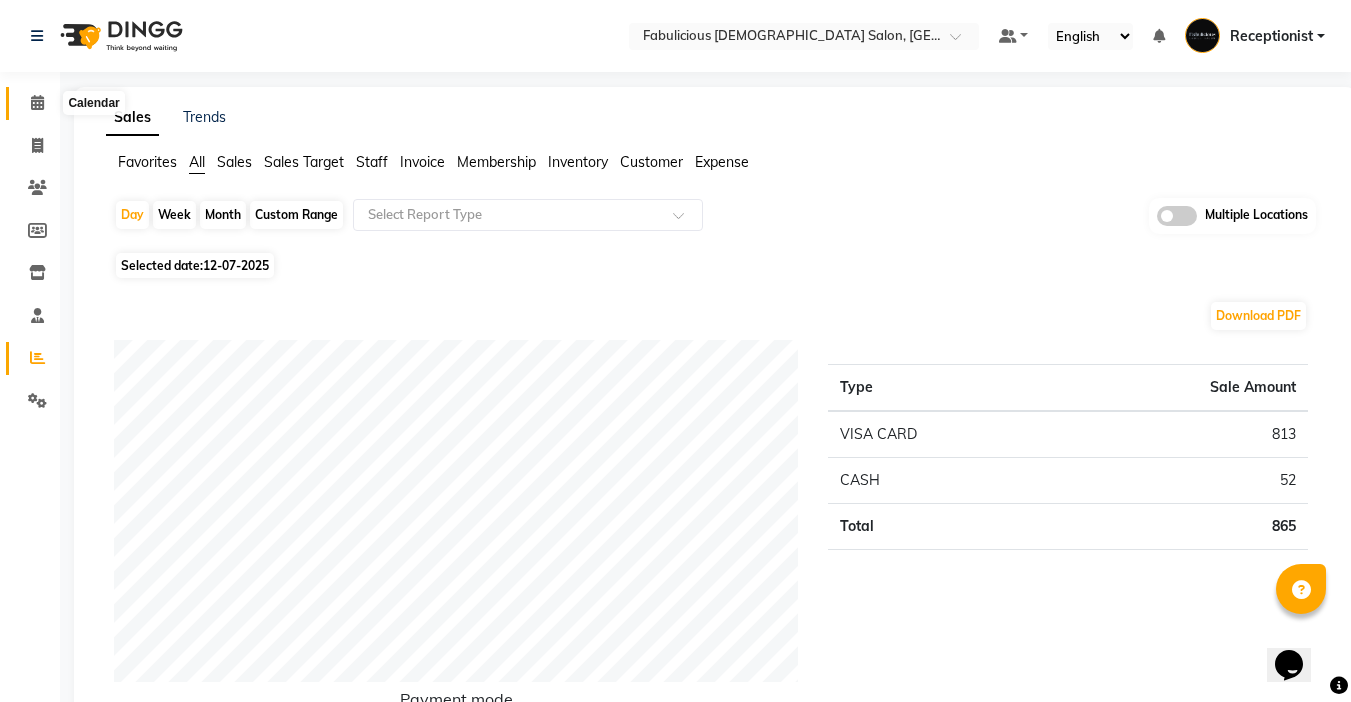 click 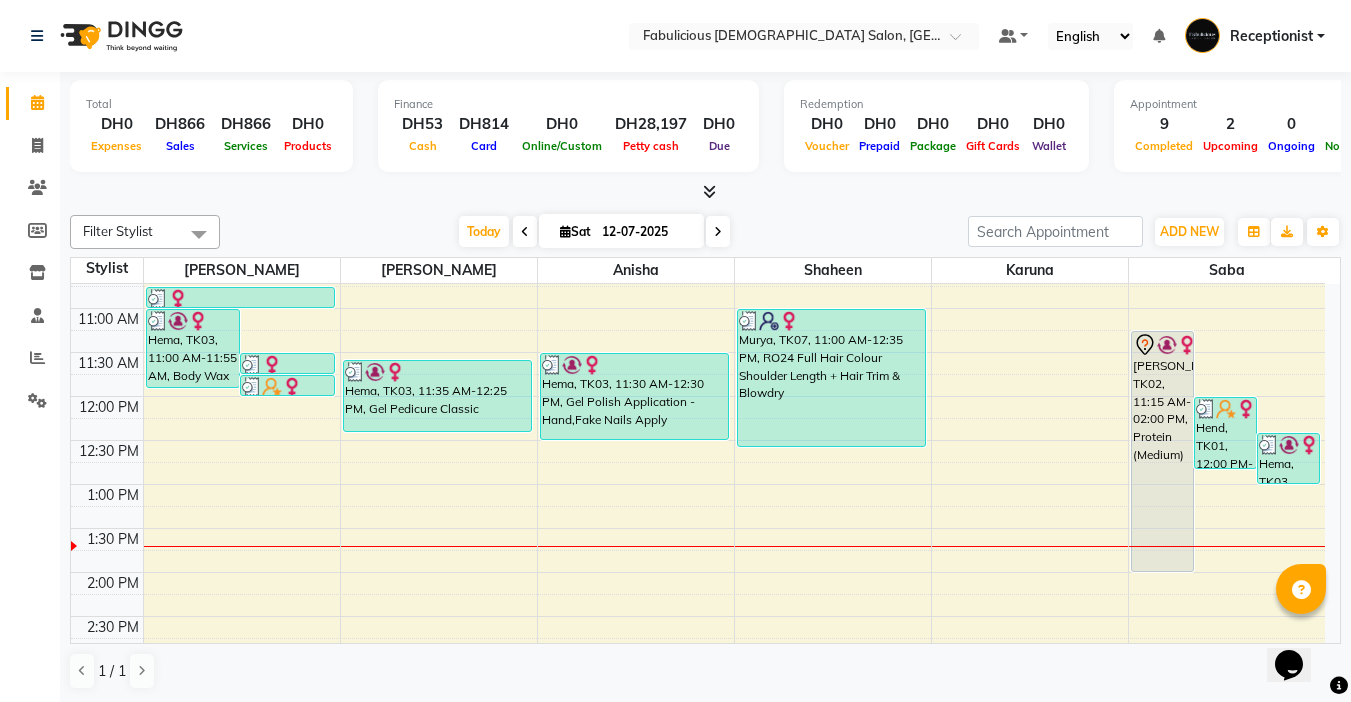 scroll, scrollTop: 200, scrollLeft: 0, axis: vertical 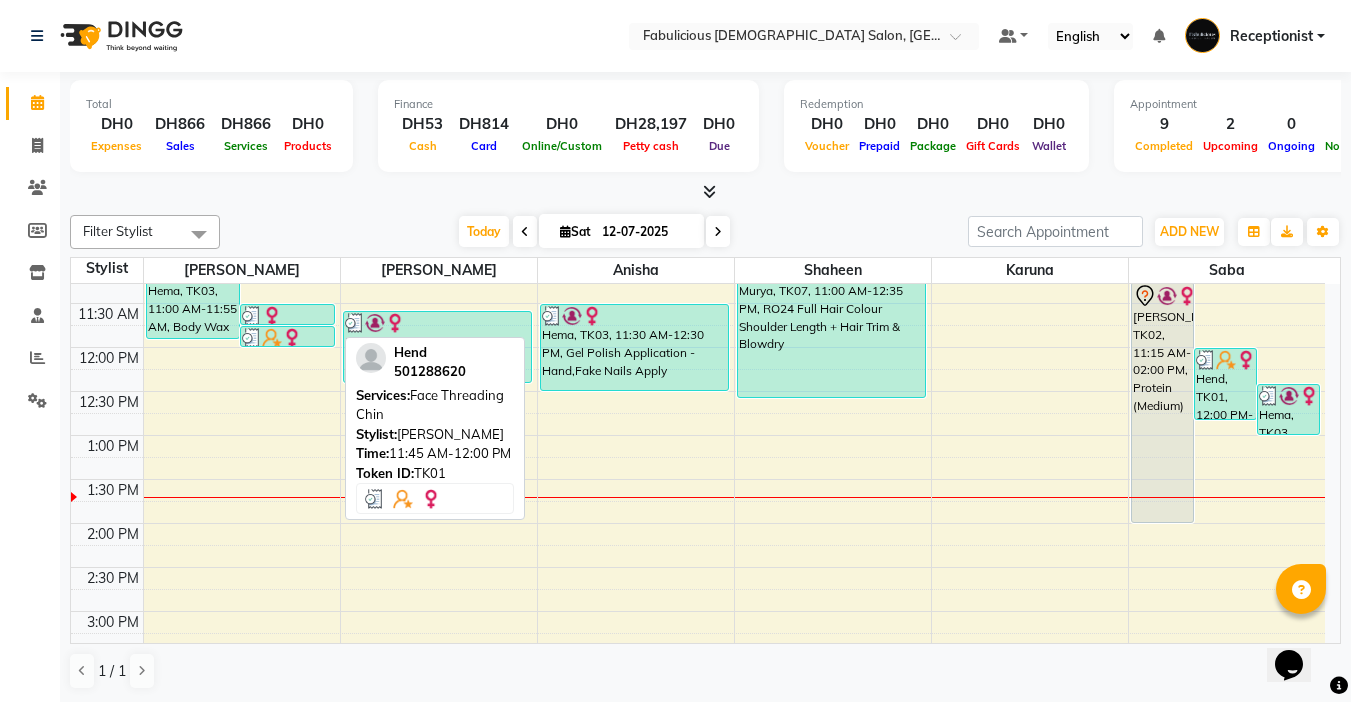 click at bounding box center (287, 338) 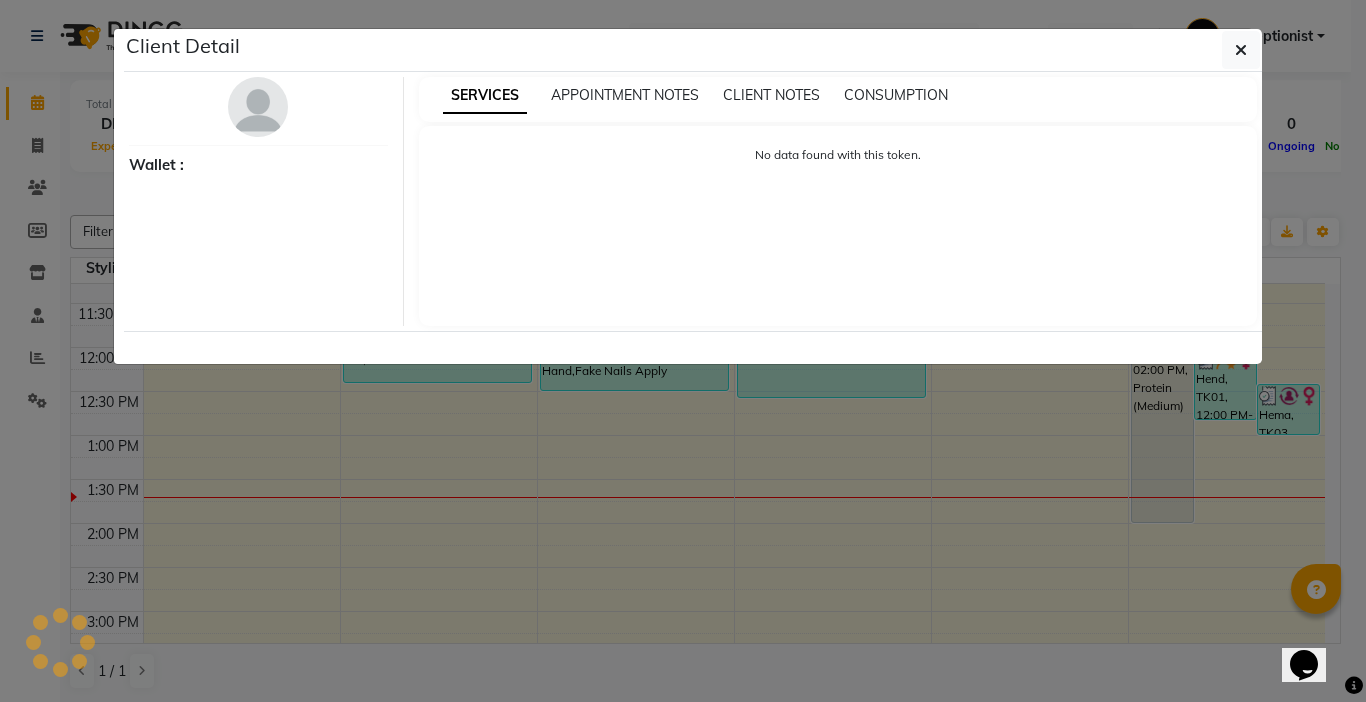 select on "3" 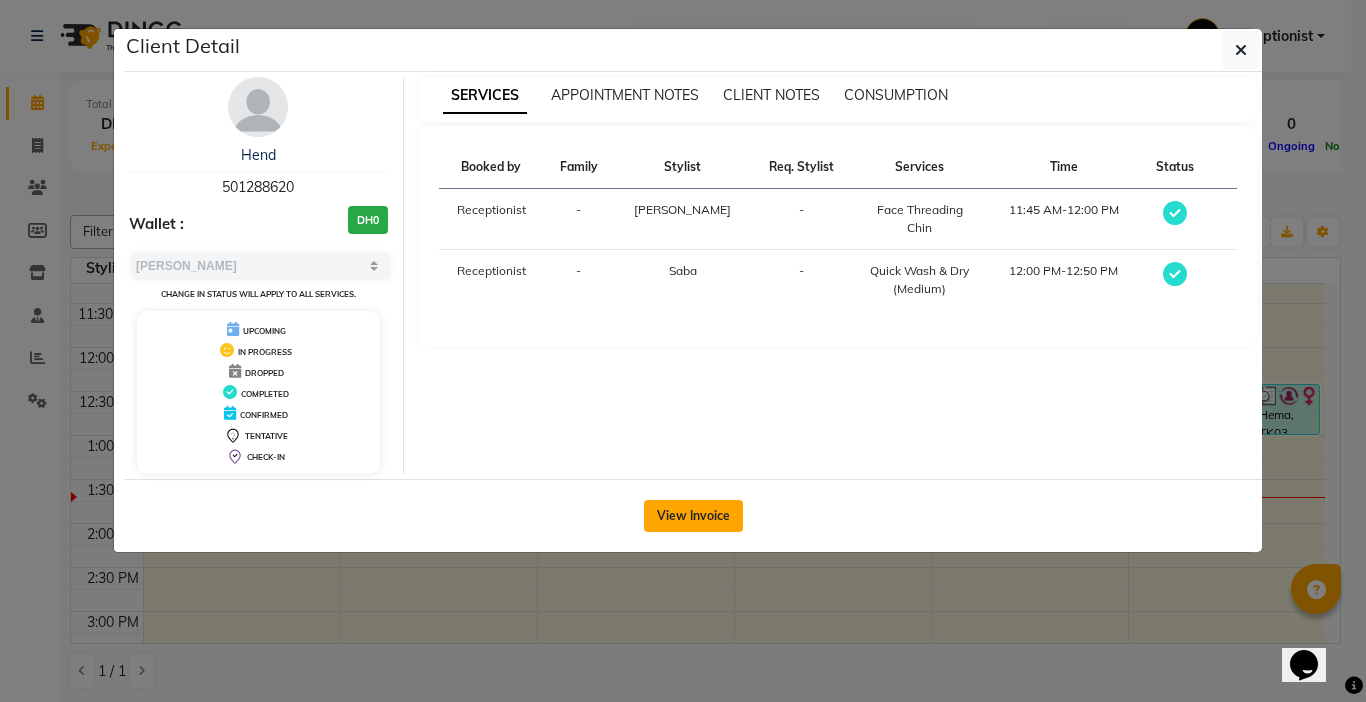 click on "View Invoice" 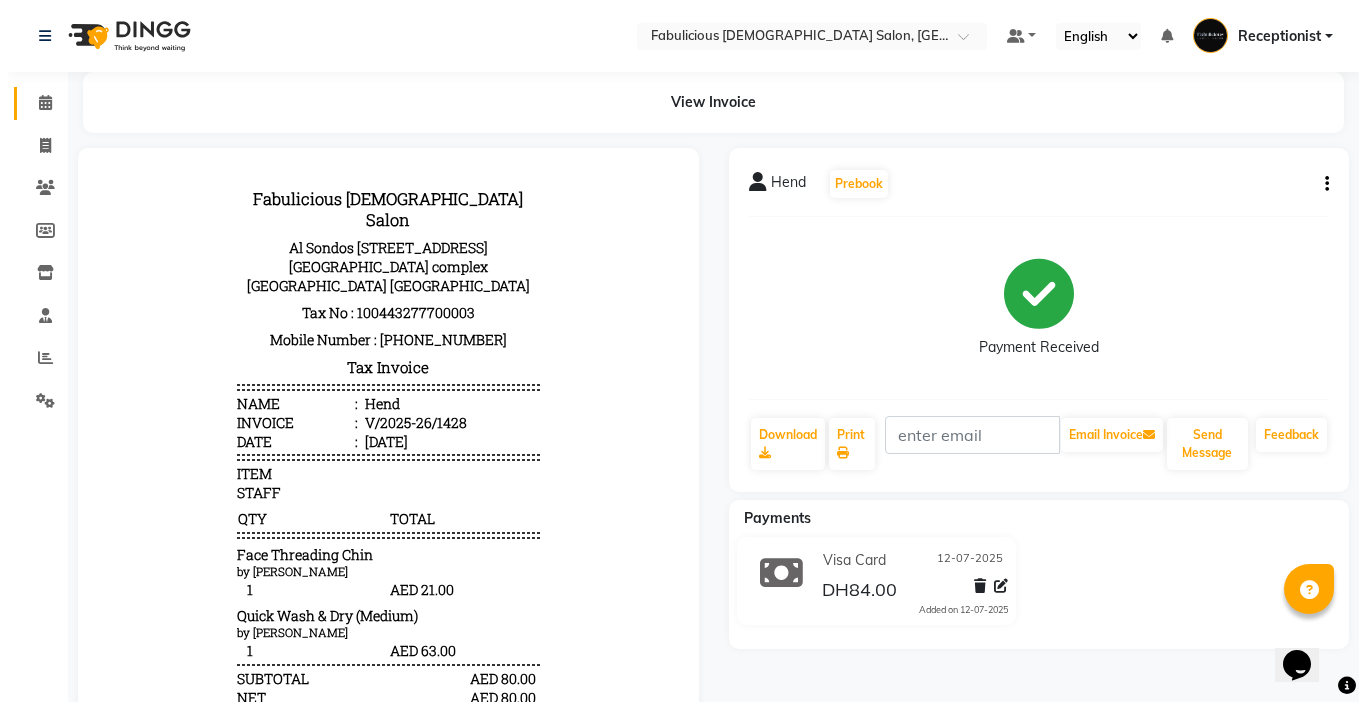scroll, scrollTop: 0, scrollLeft: 0, axis: both 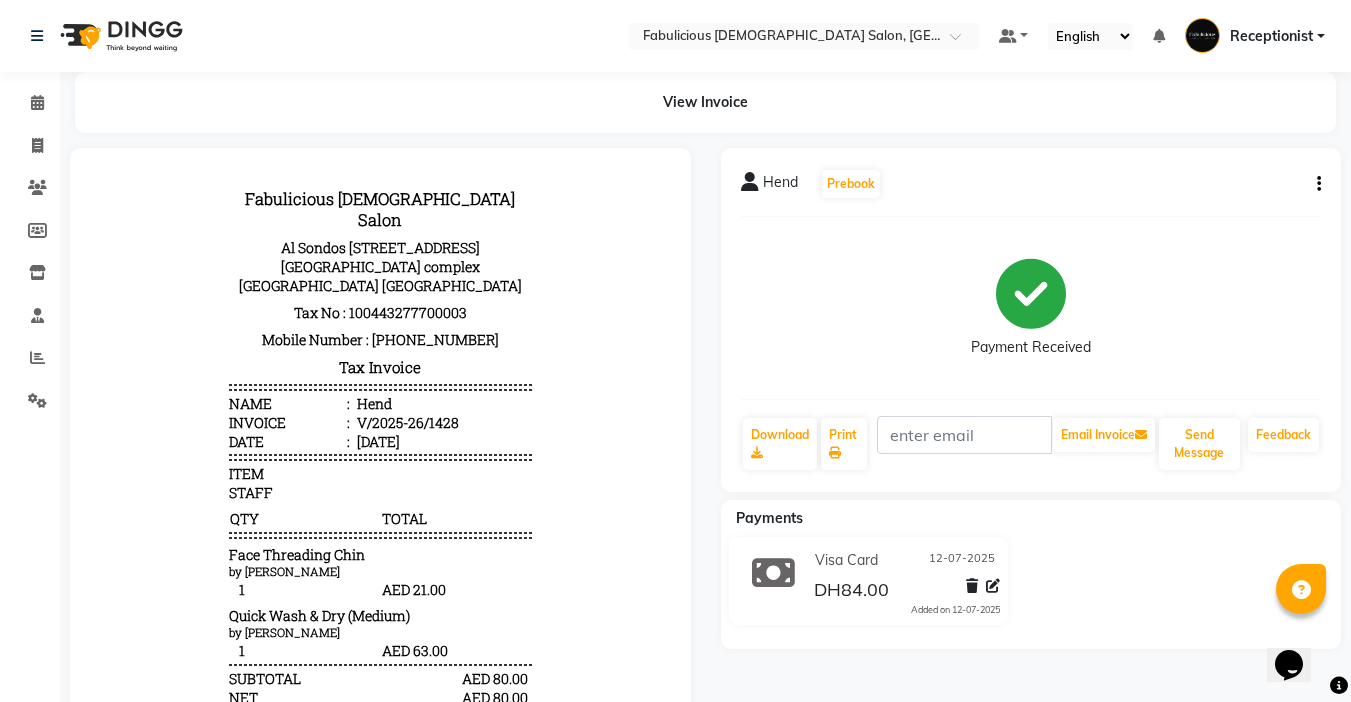 click 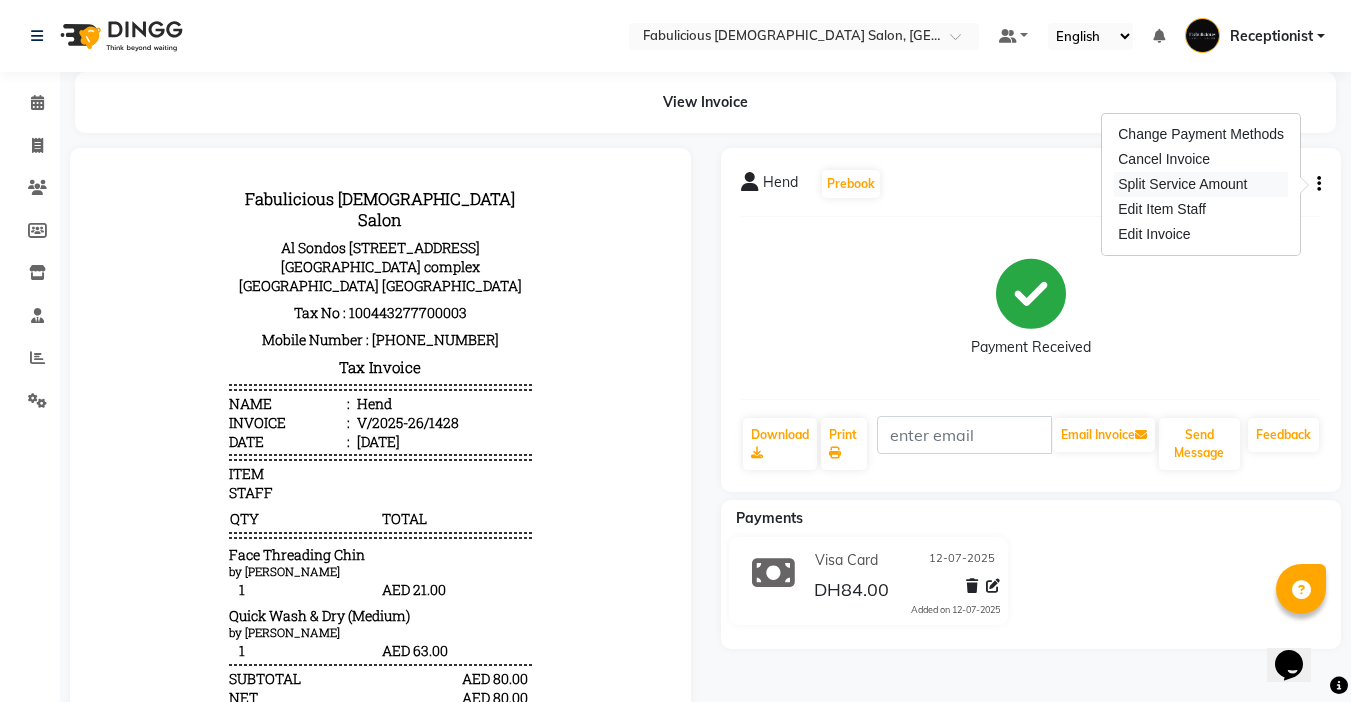 click on "Split Service Amount" at bounding box center [1201, 184] 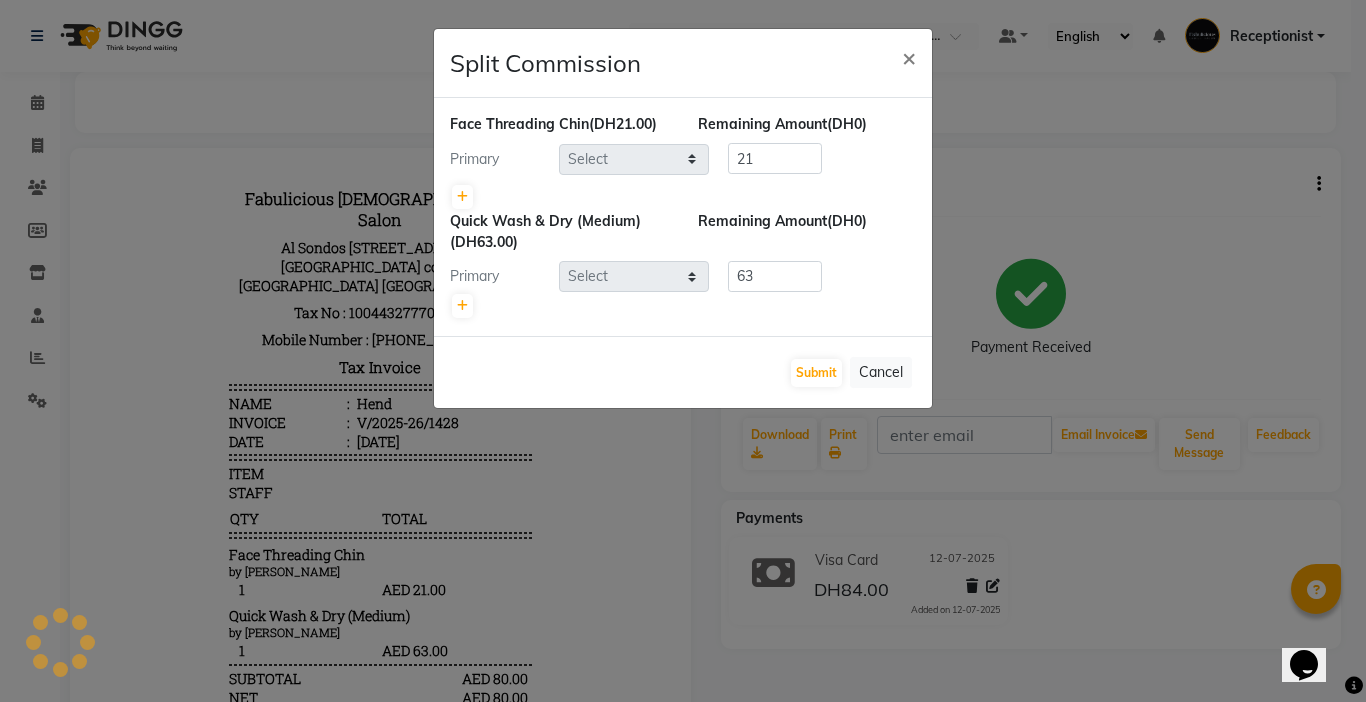 select on "11627" 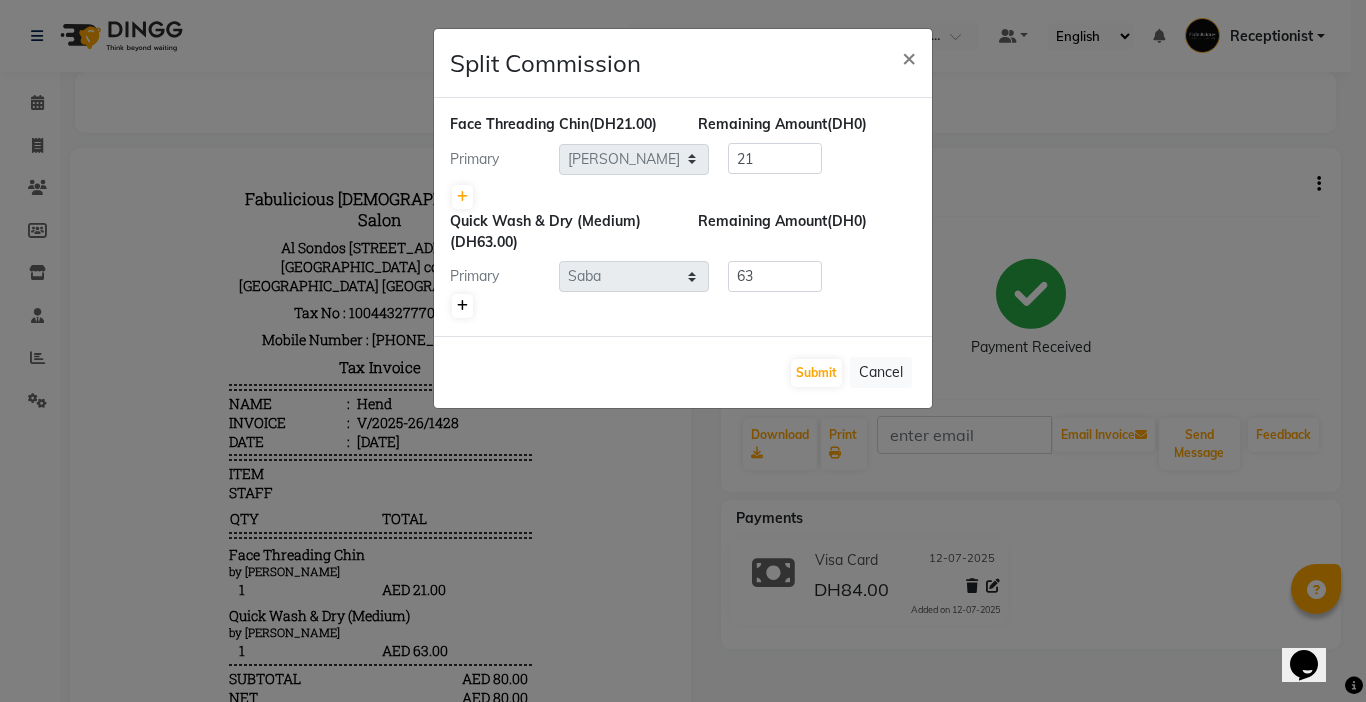 click 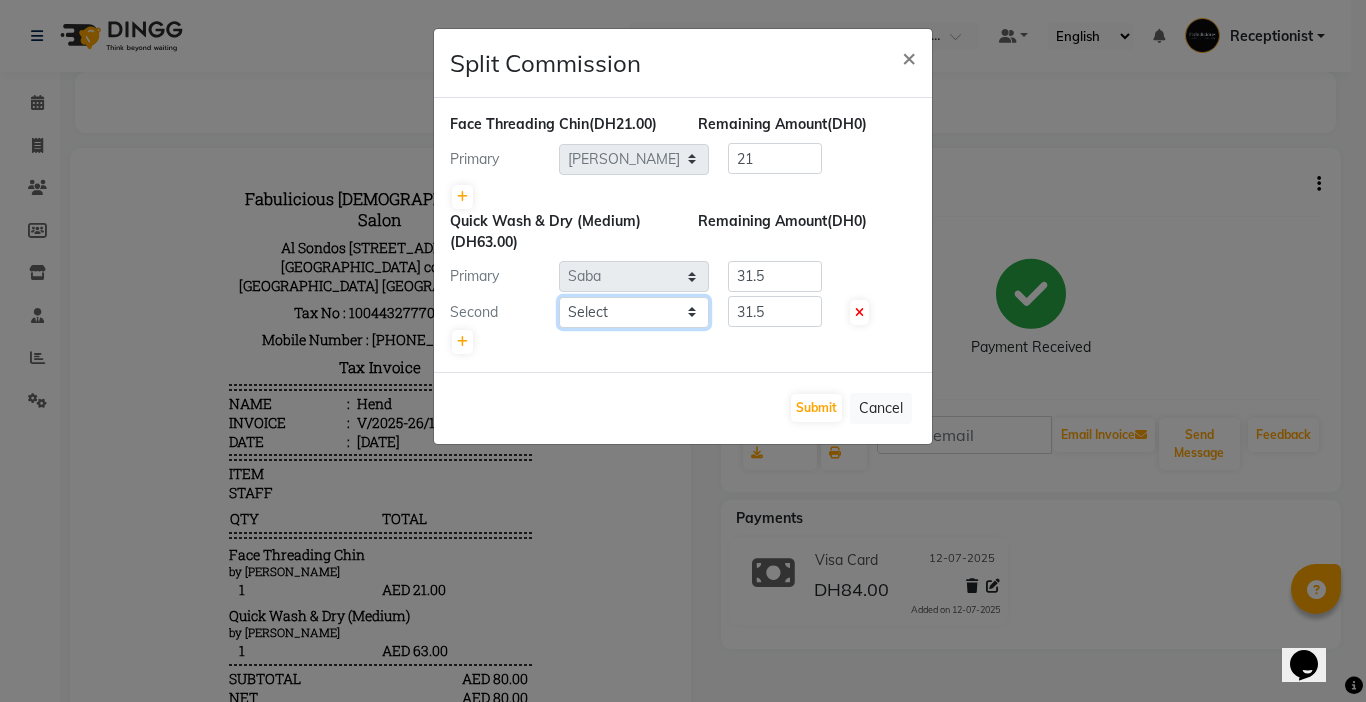 click on "Select  Anisha   Arlene    Hemlata   Karuna   Karuna Sara   Raj   Receptionist   Saba   Shaheen" 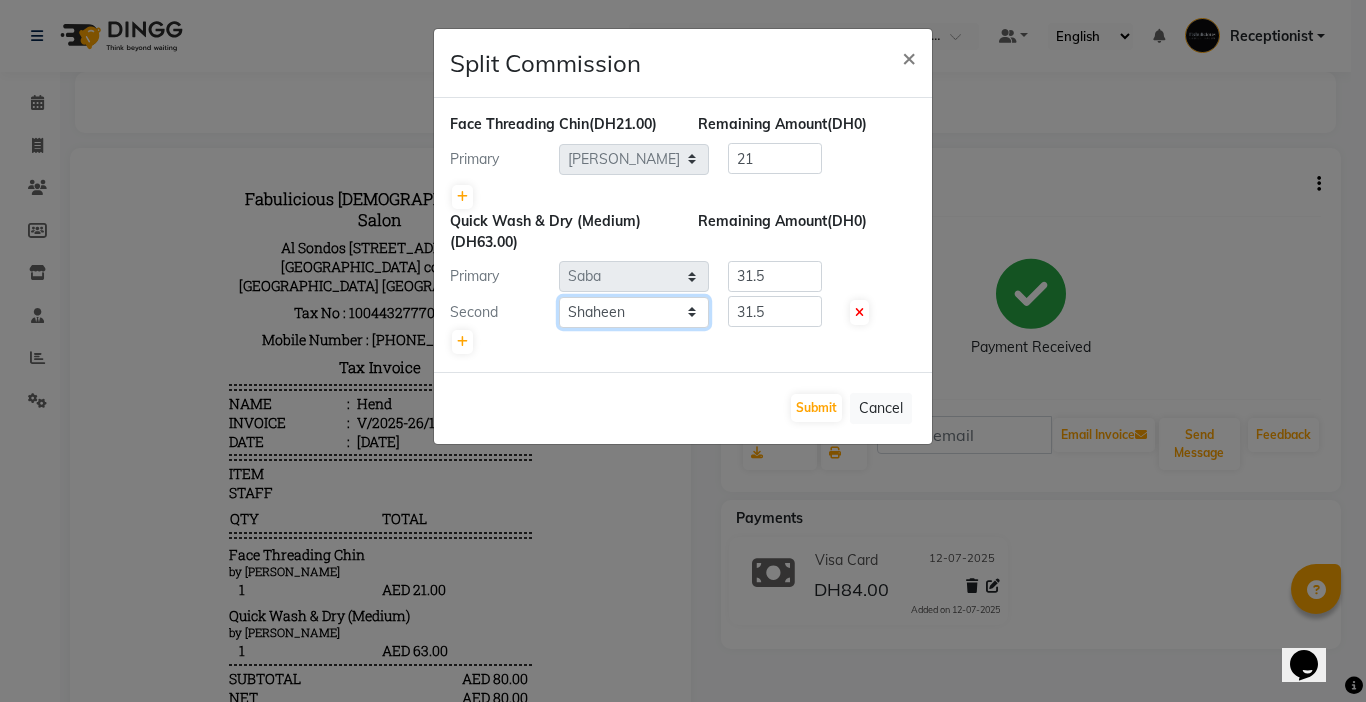 click on "Select  Anisha   Arlene    Hemlata   Karuna   Karuna Sara   Raj   Receptionist   Saba   Shaheen" 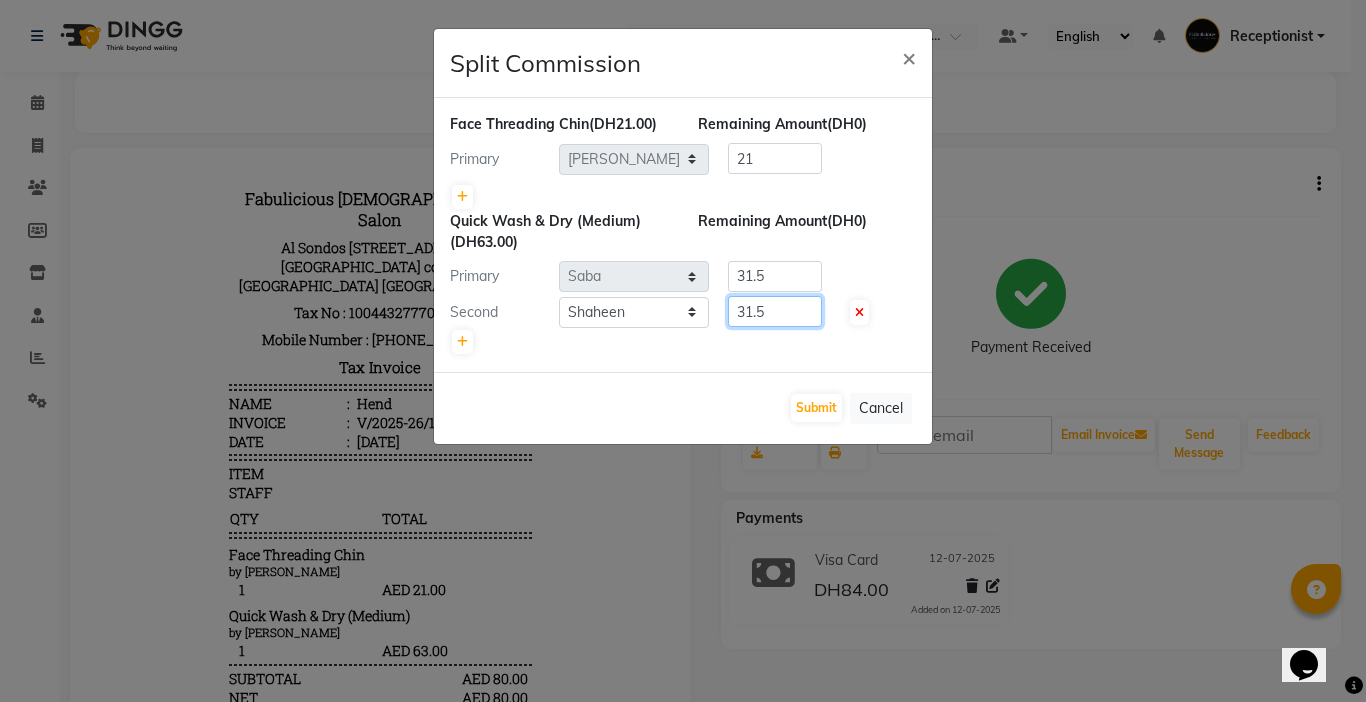 click on "31.5" 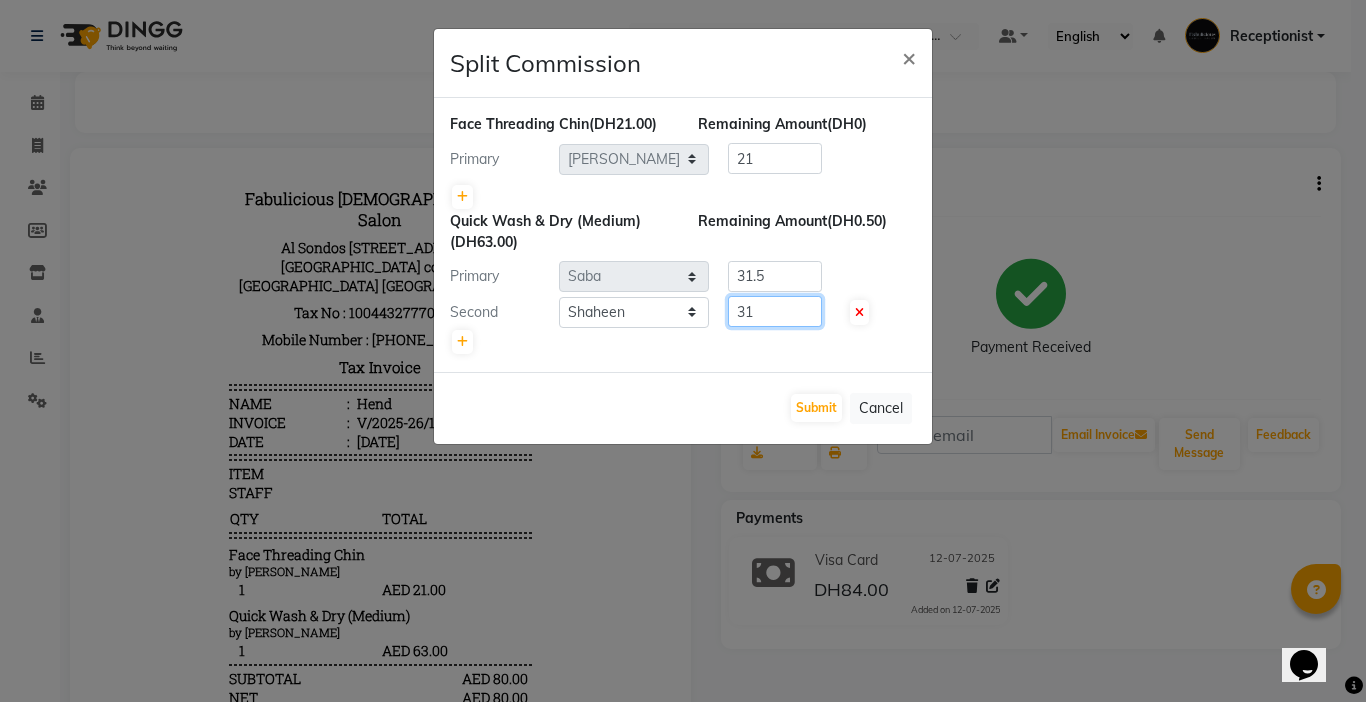 type on "3" 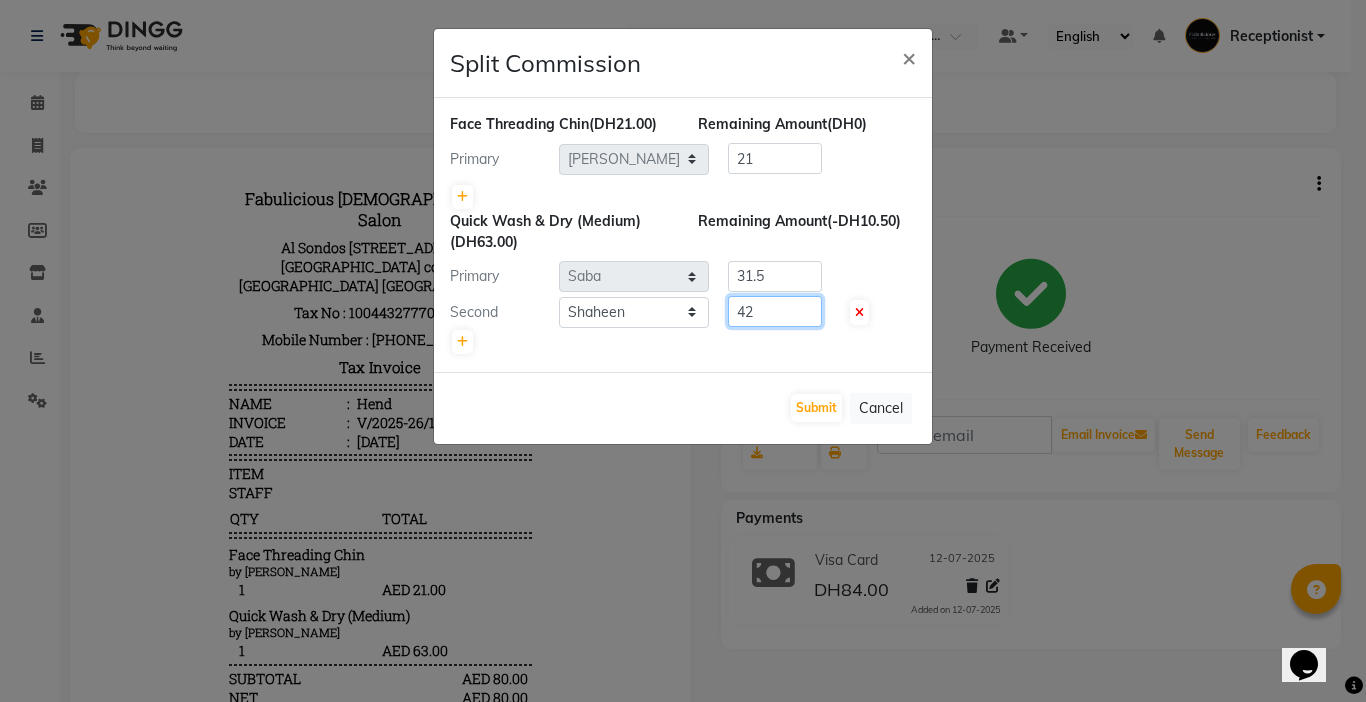 type on "42" 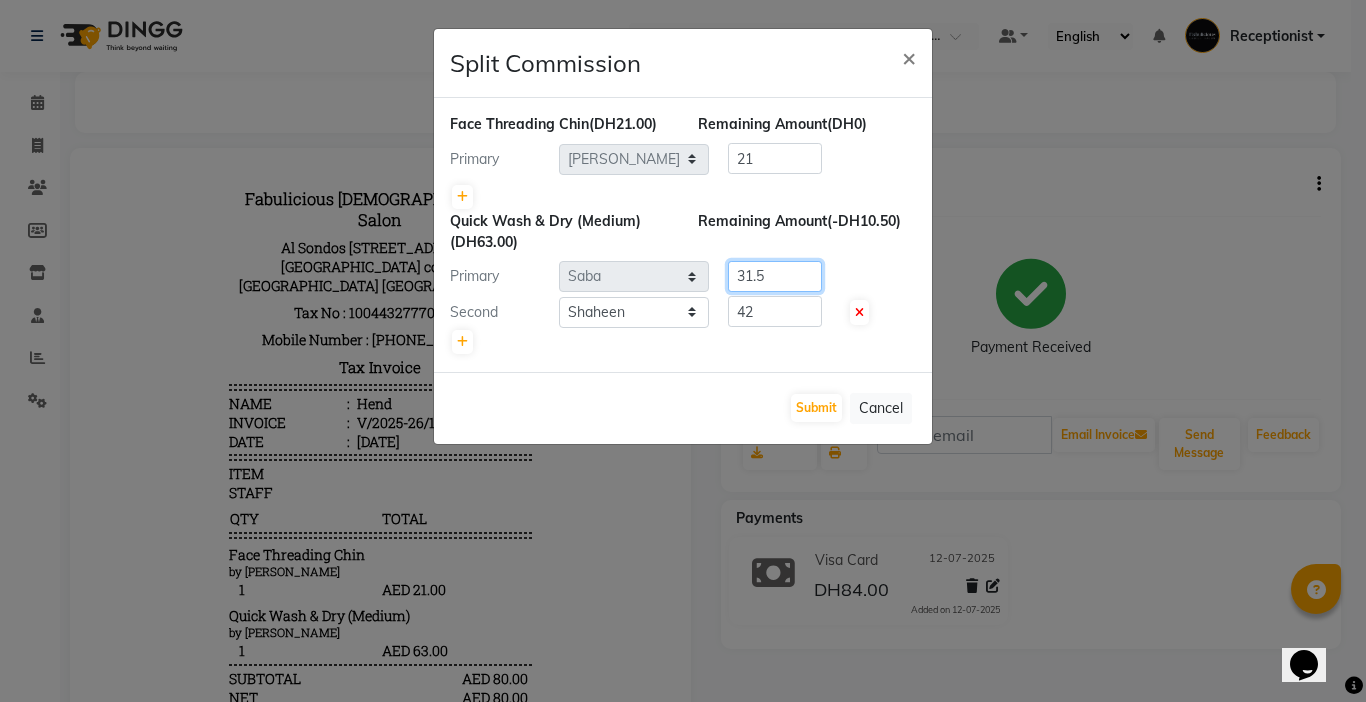 click on "31.5" 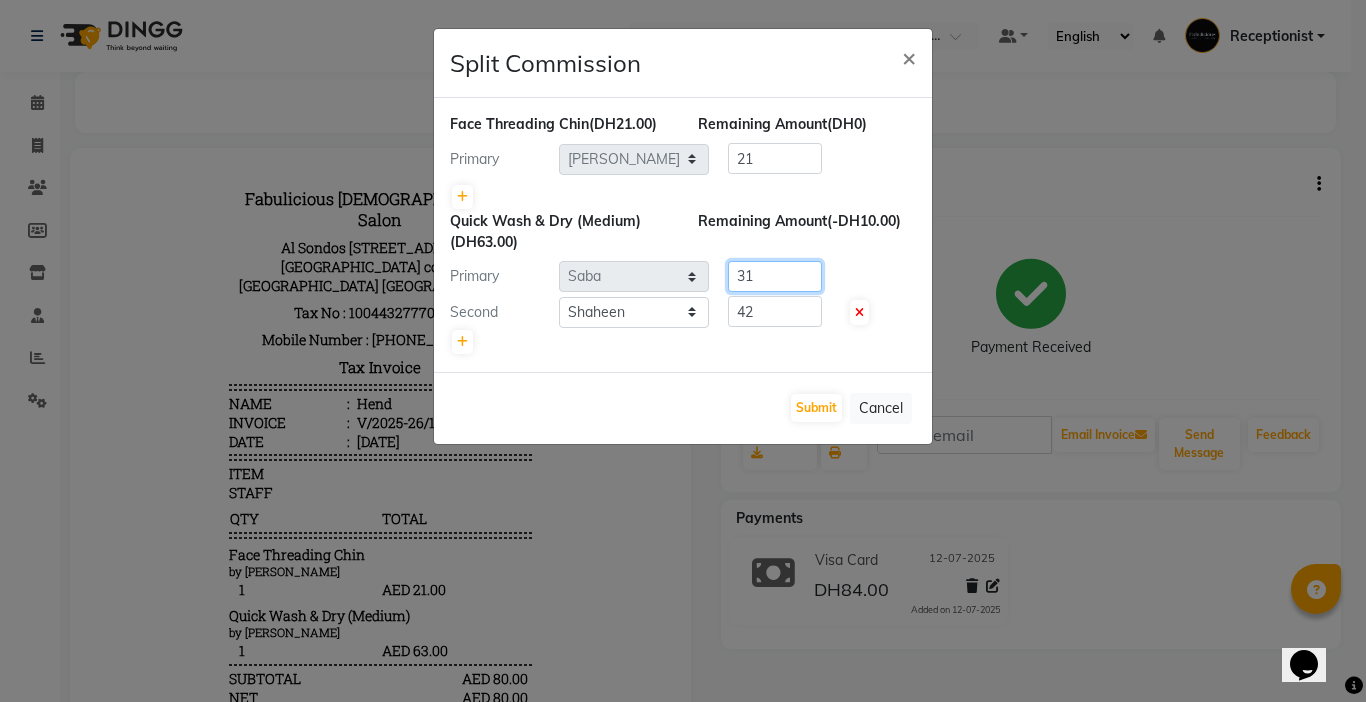 type on "3" 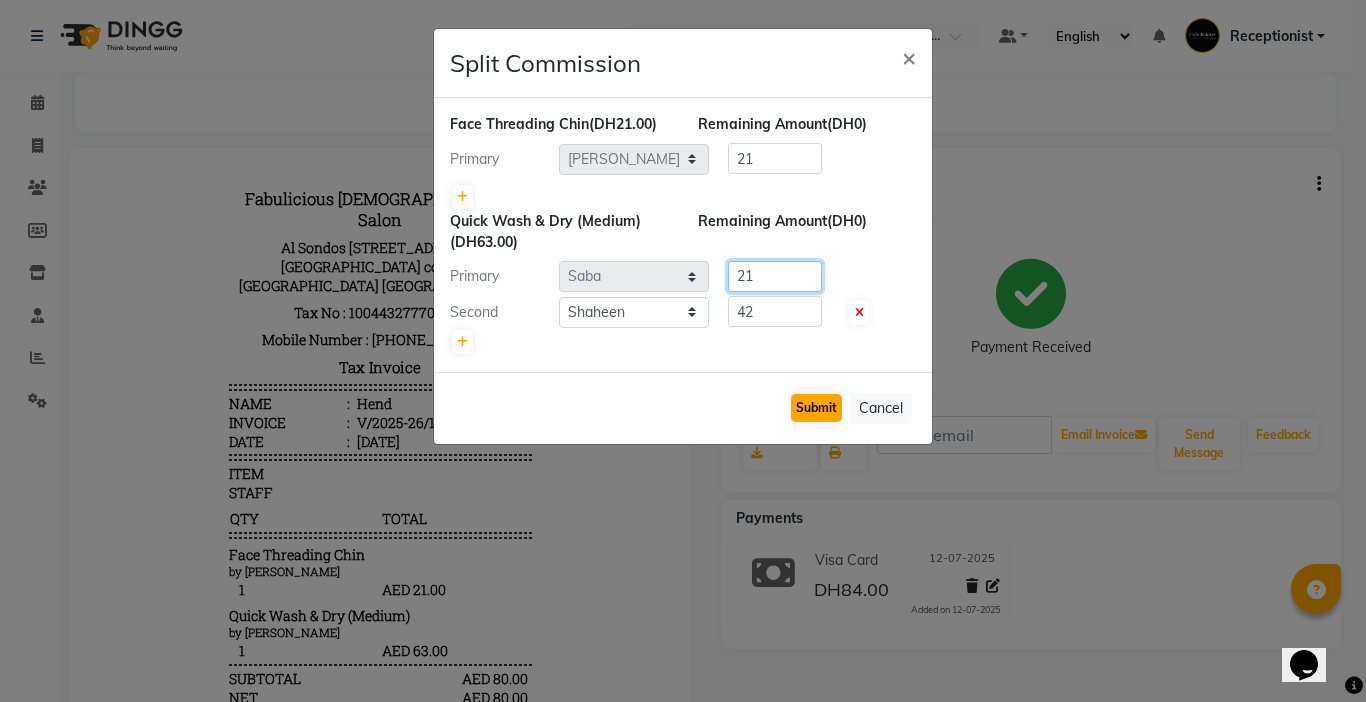 type on "21" 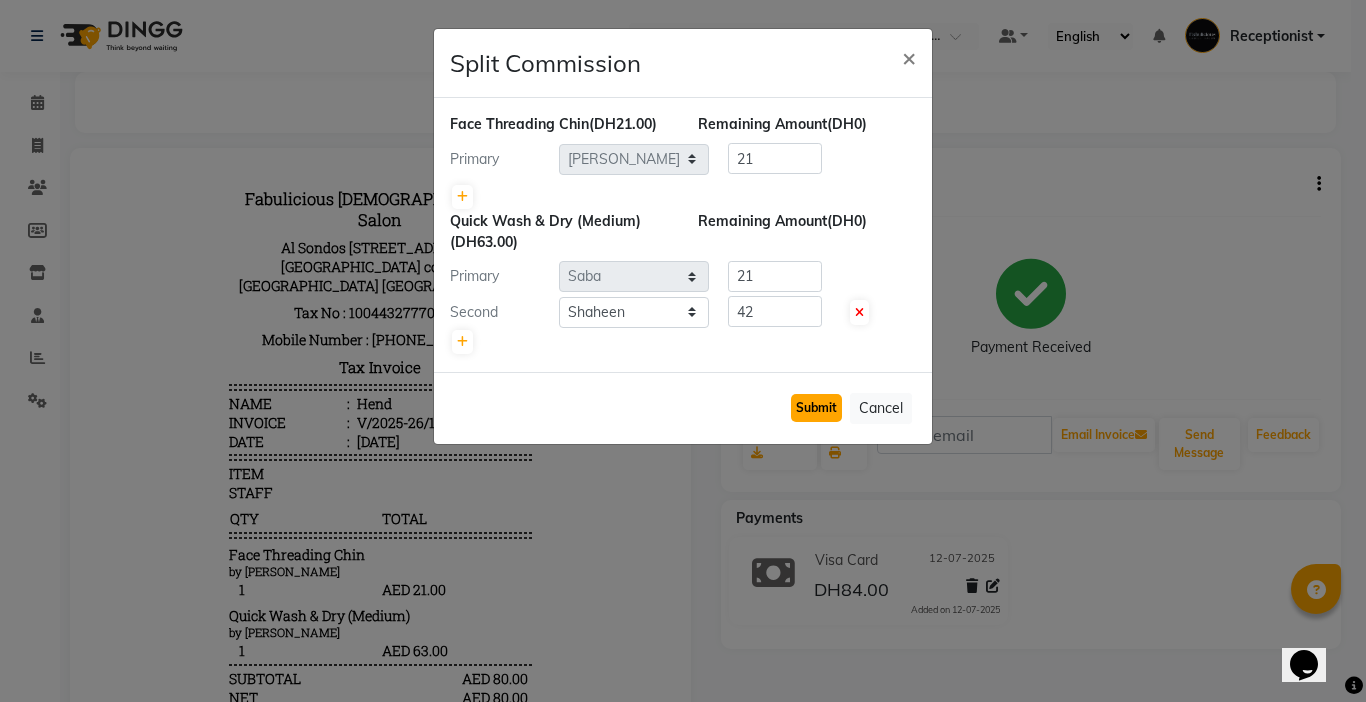 click on "Submit" 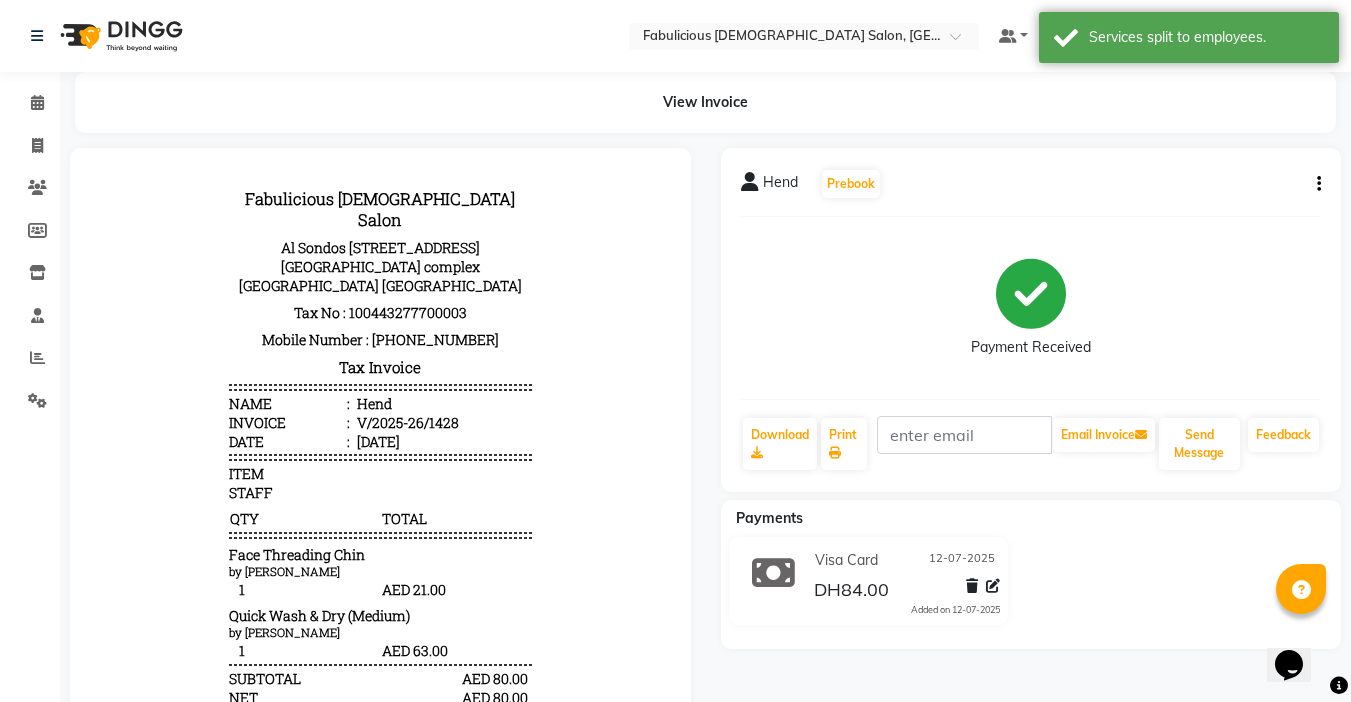 click on "Hend   Prebook   Payment Received  Download  Print   Email Invoice   Send Message Feedback" 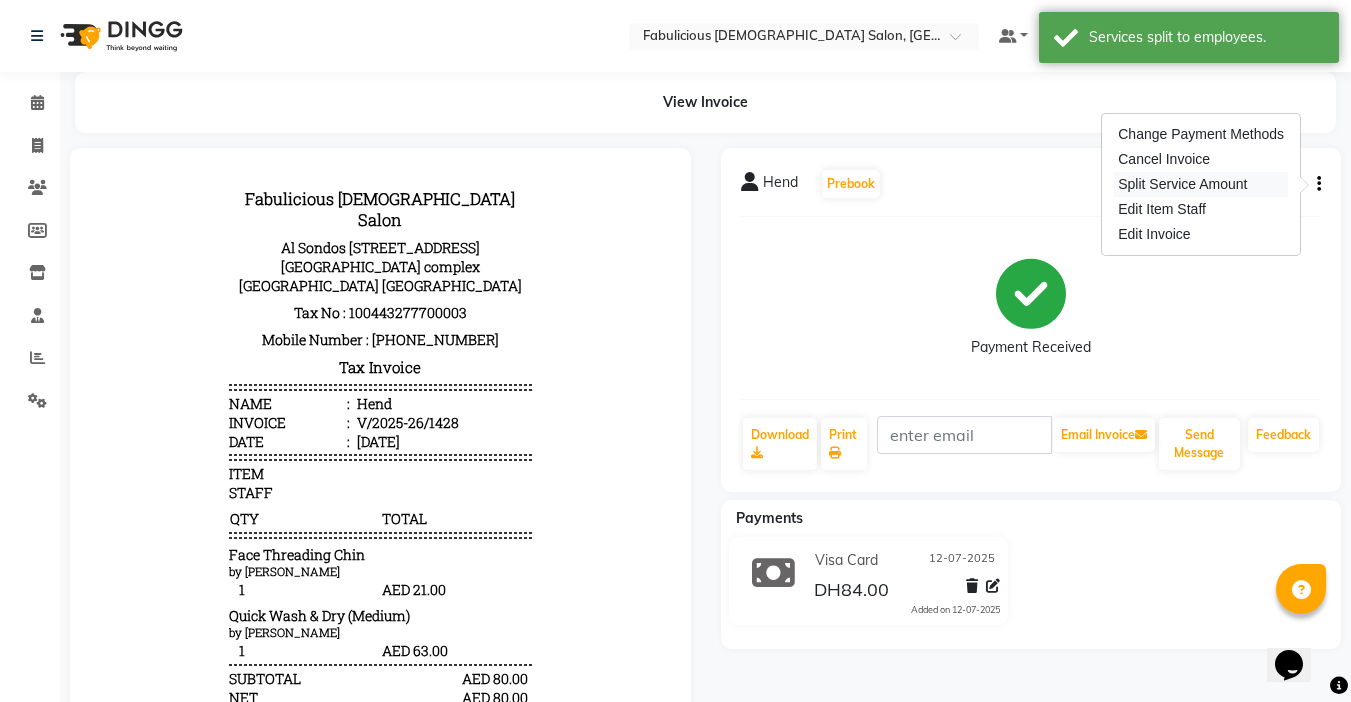 click on "Split Service Amount" at bounding box center [1201, 184] 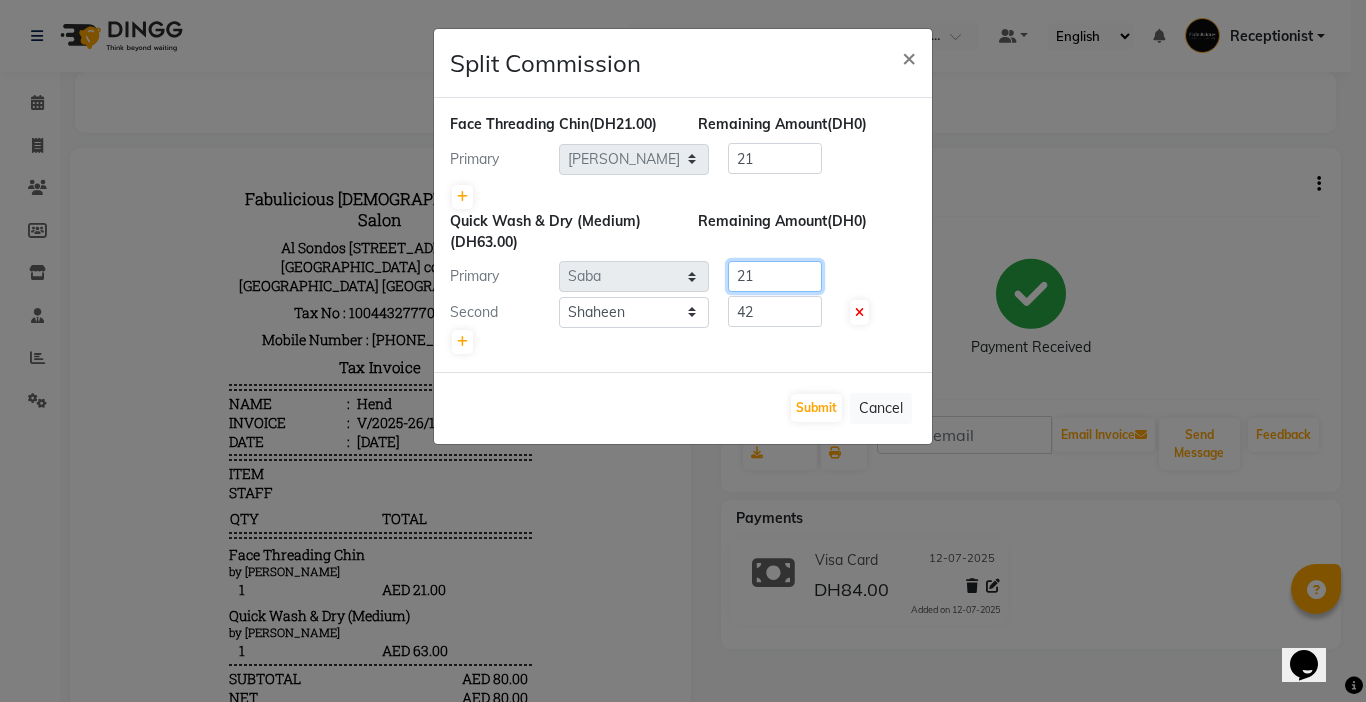click on "21" 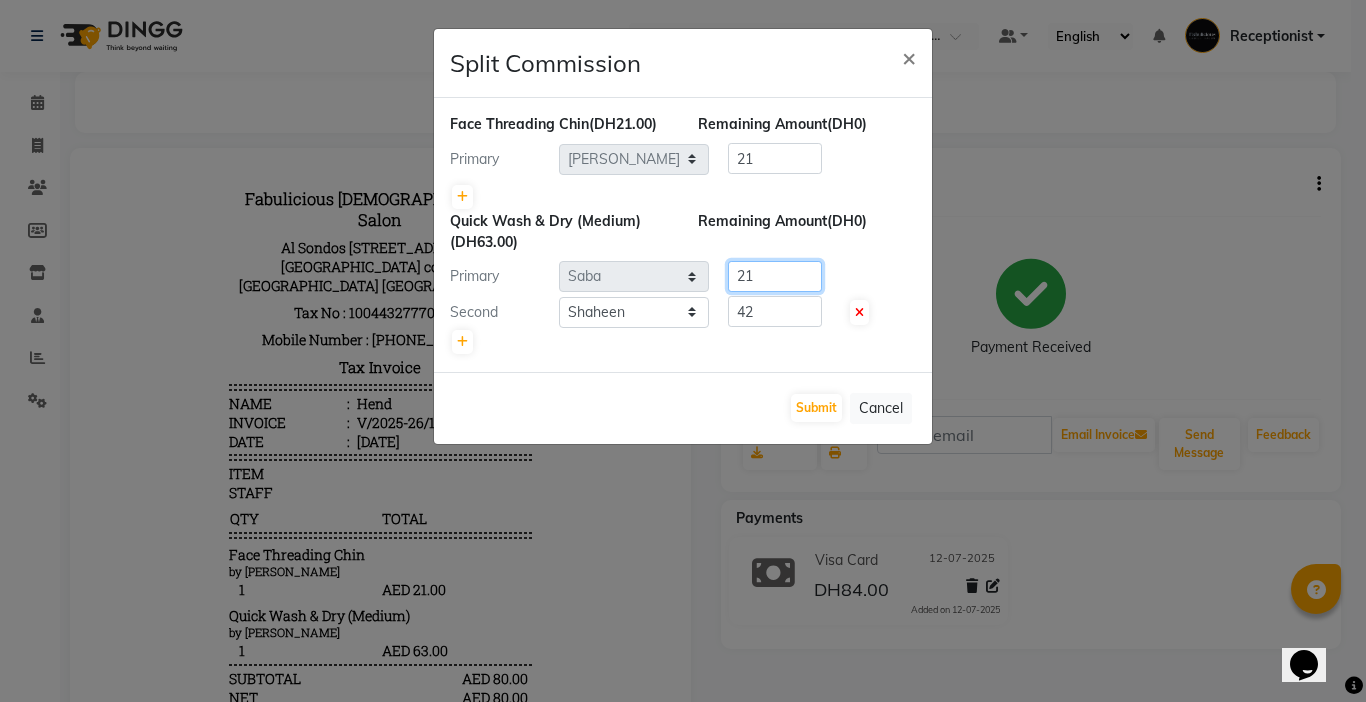 type on "2" 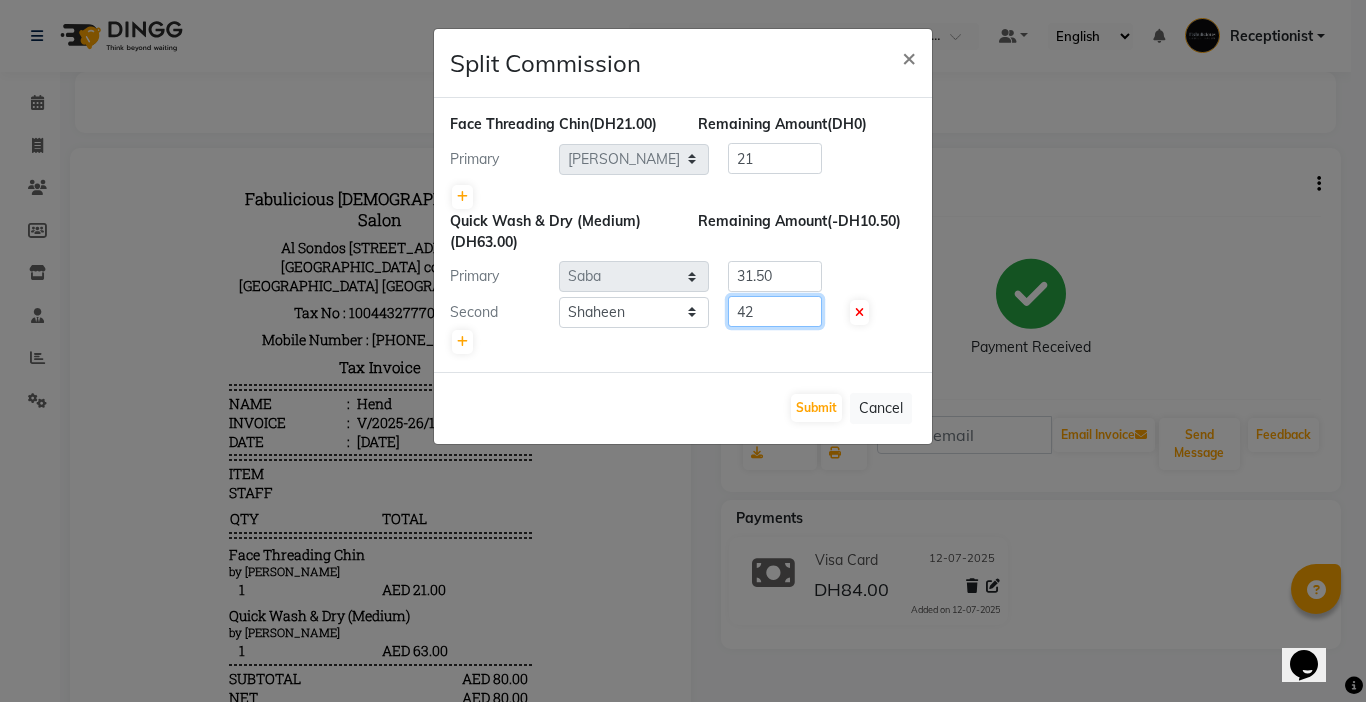 click on "42" 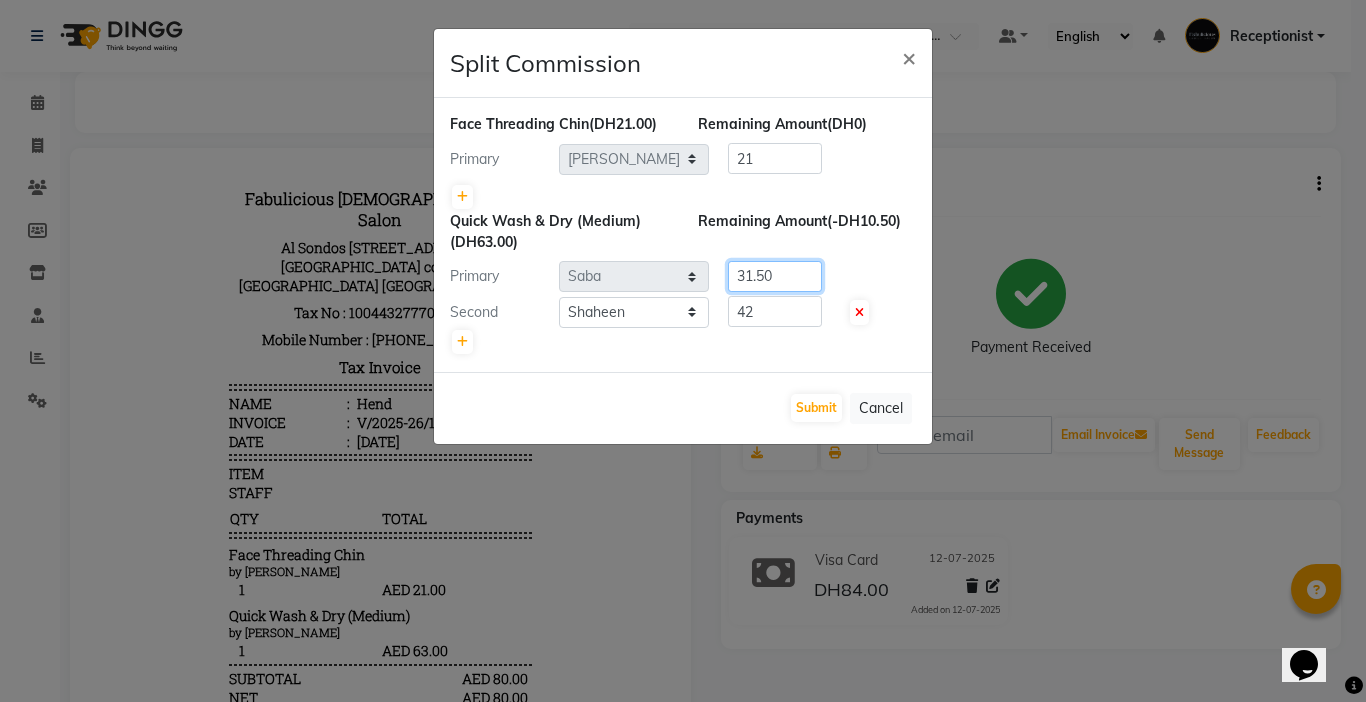 click on "31.50" 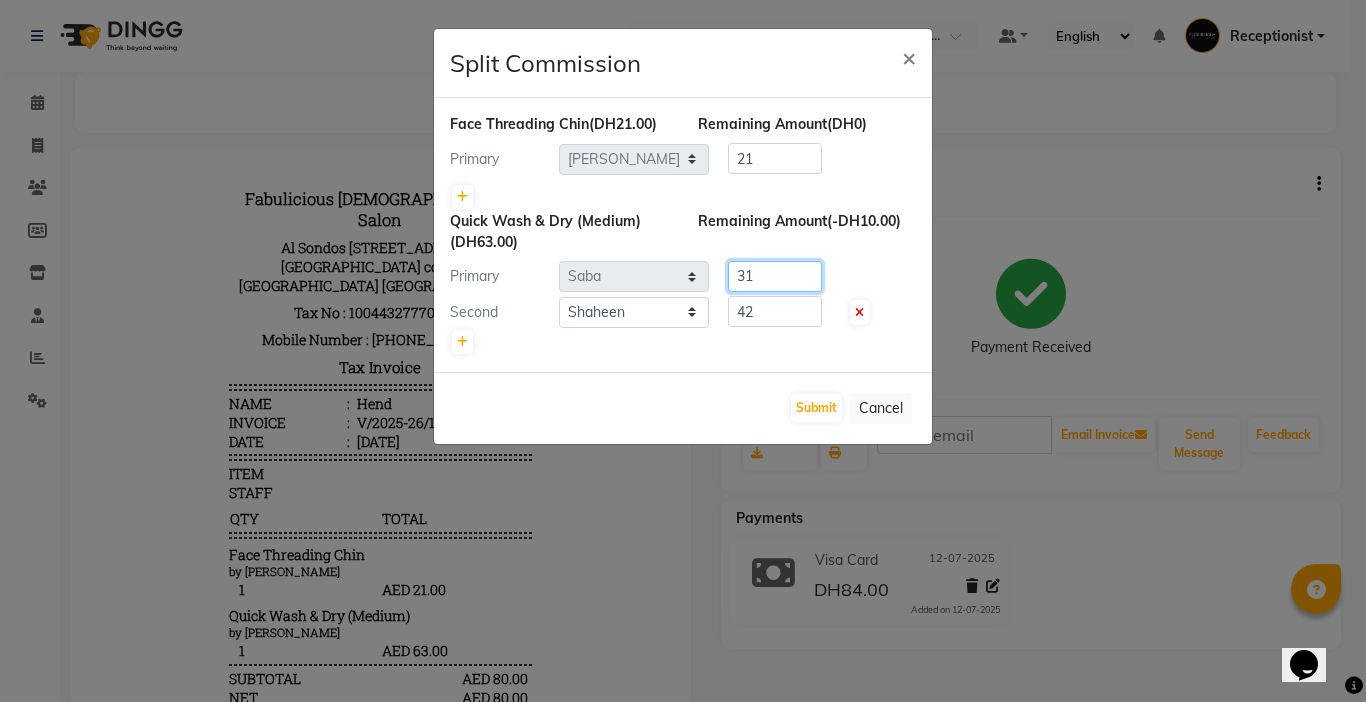 type on "3" 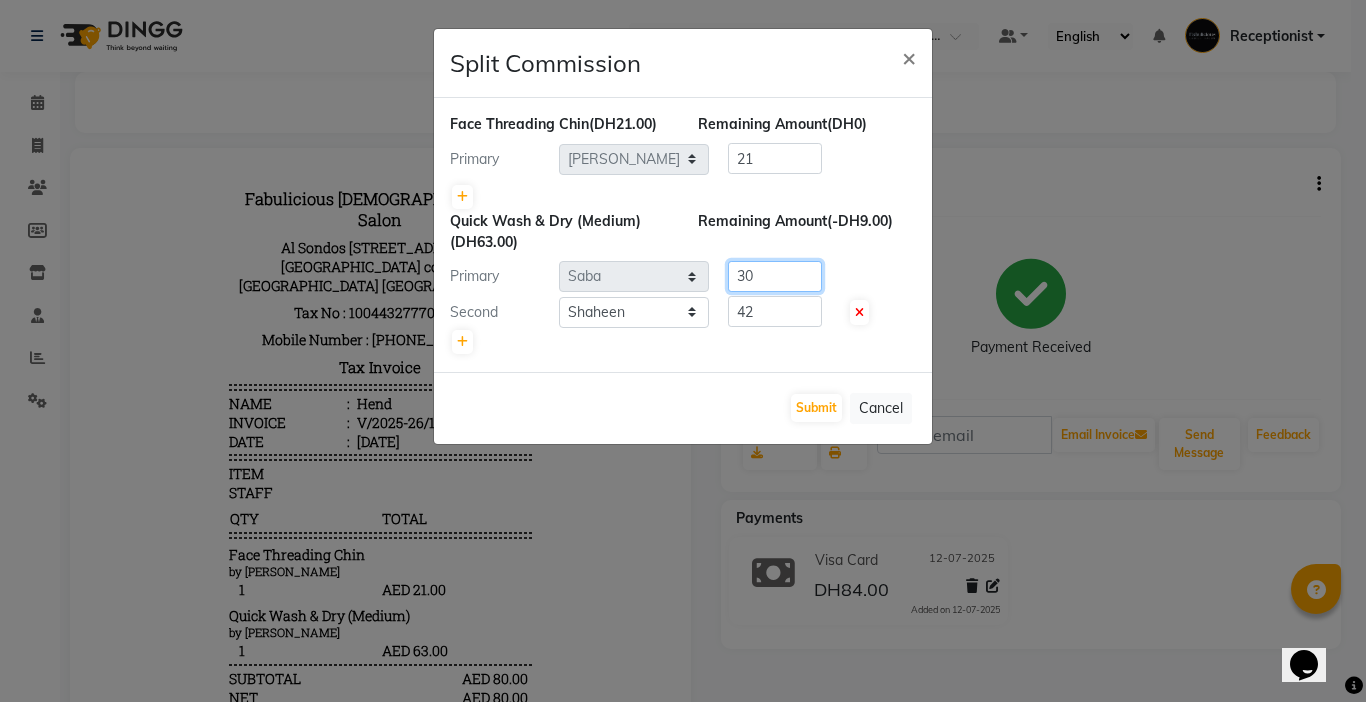 type on "30" 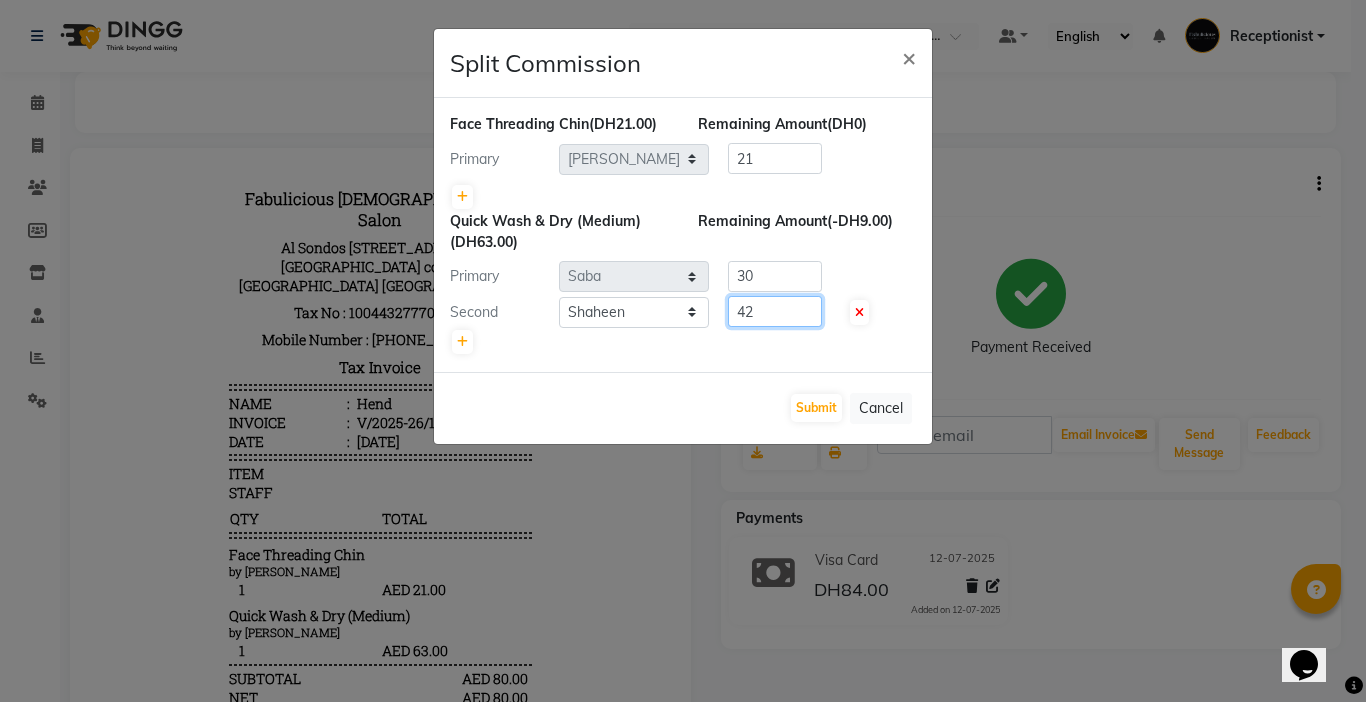 click on "42" 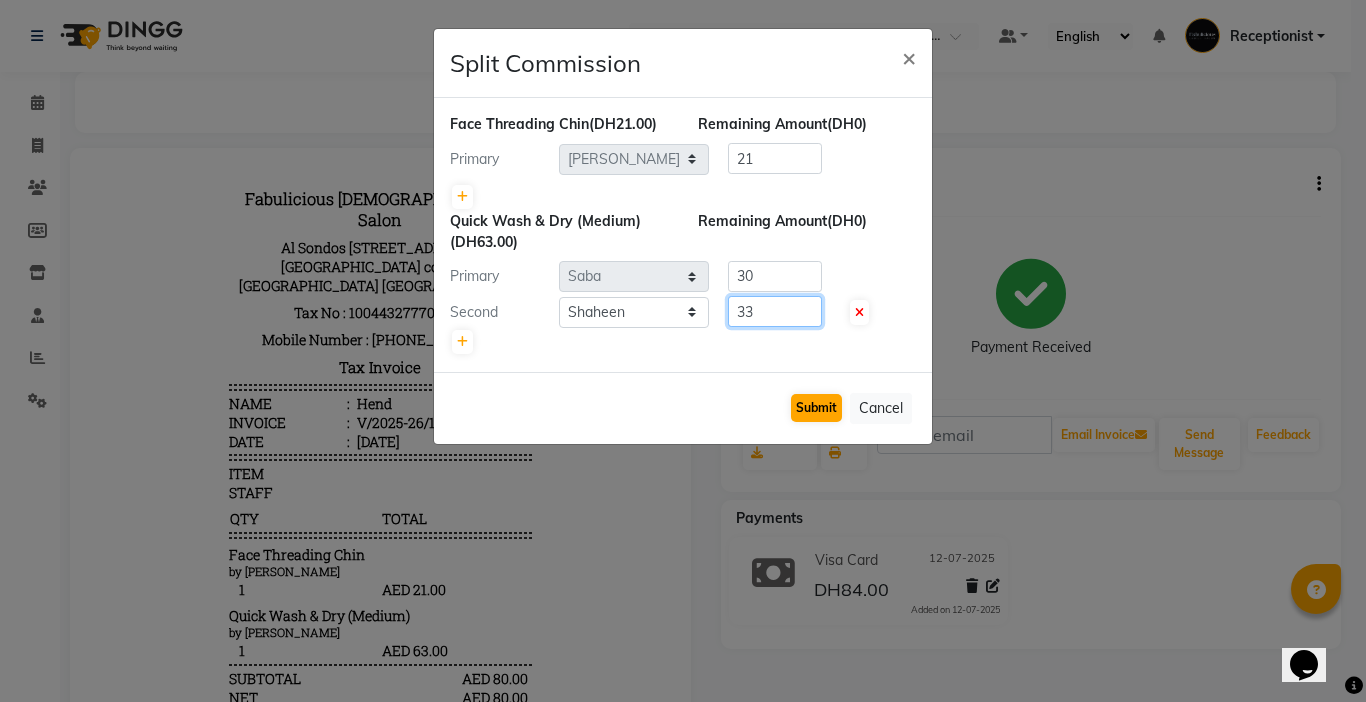 type on "33" 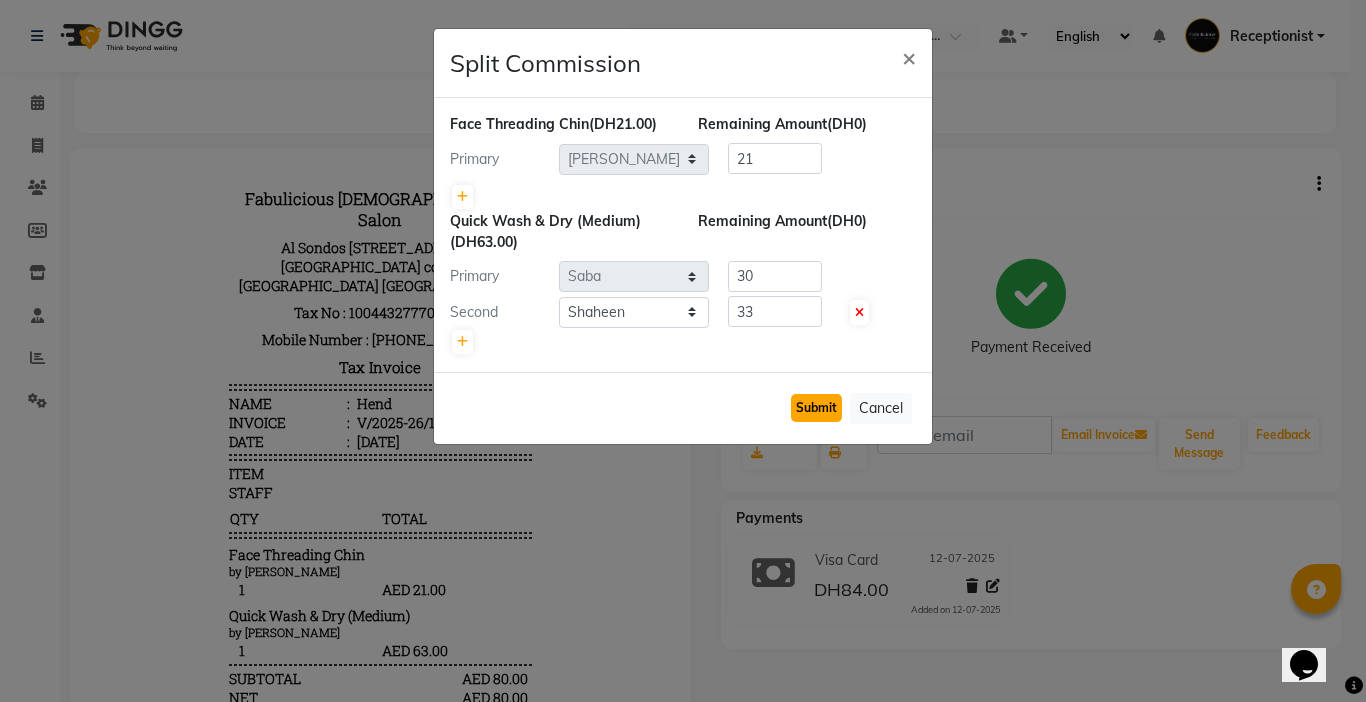 click on "Submit" 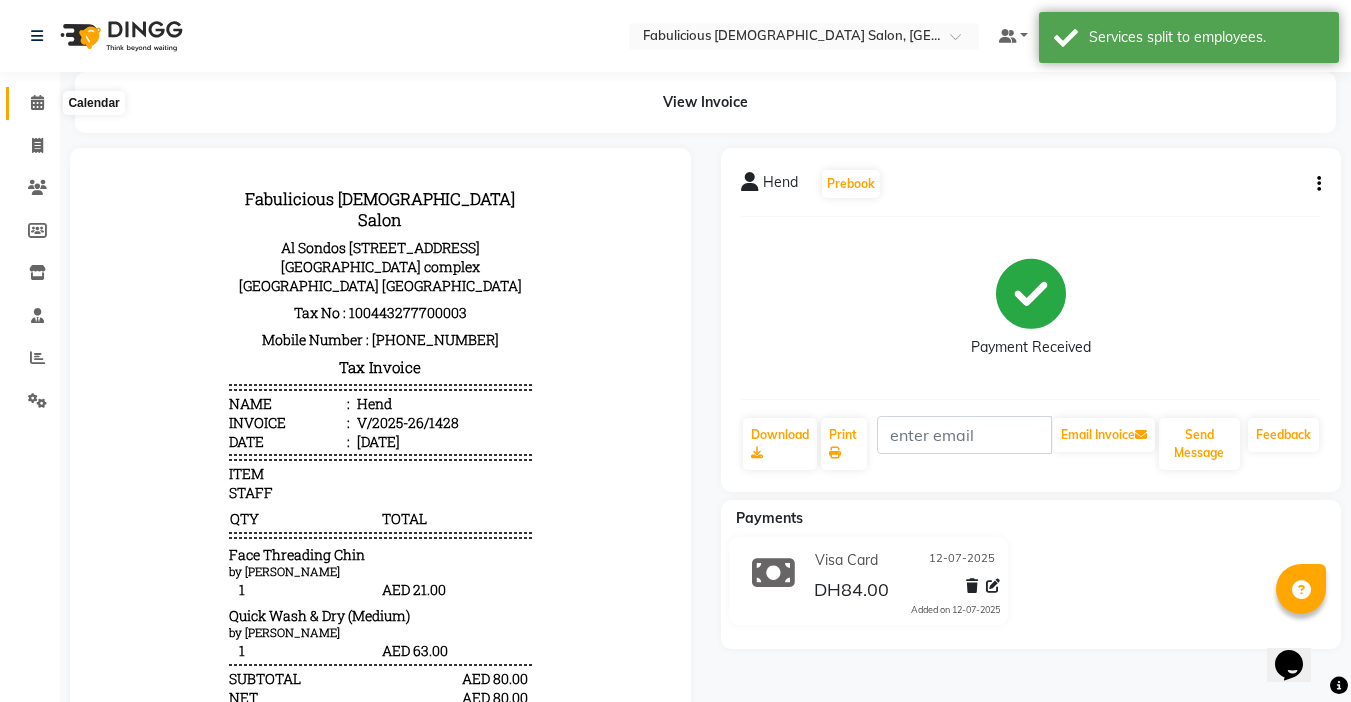 click 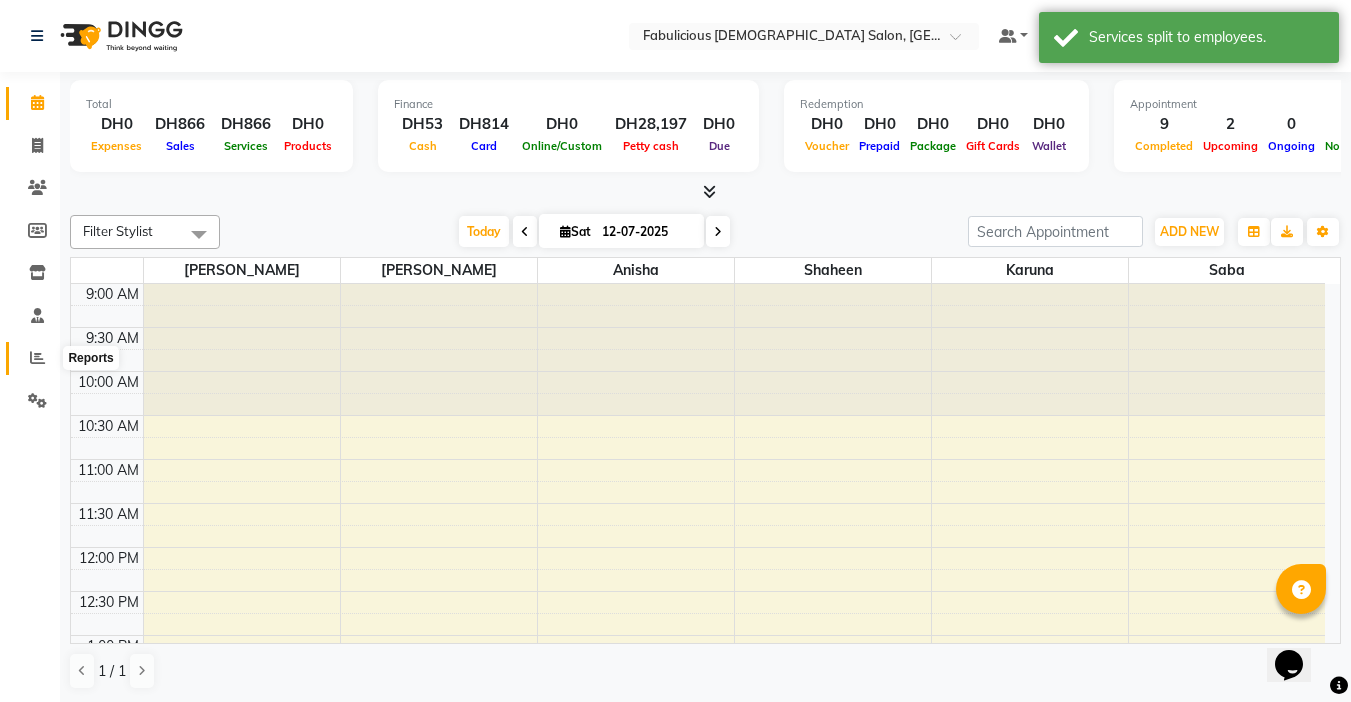 click 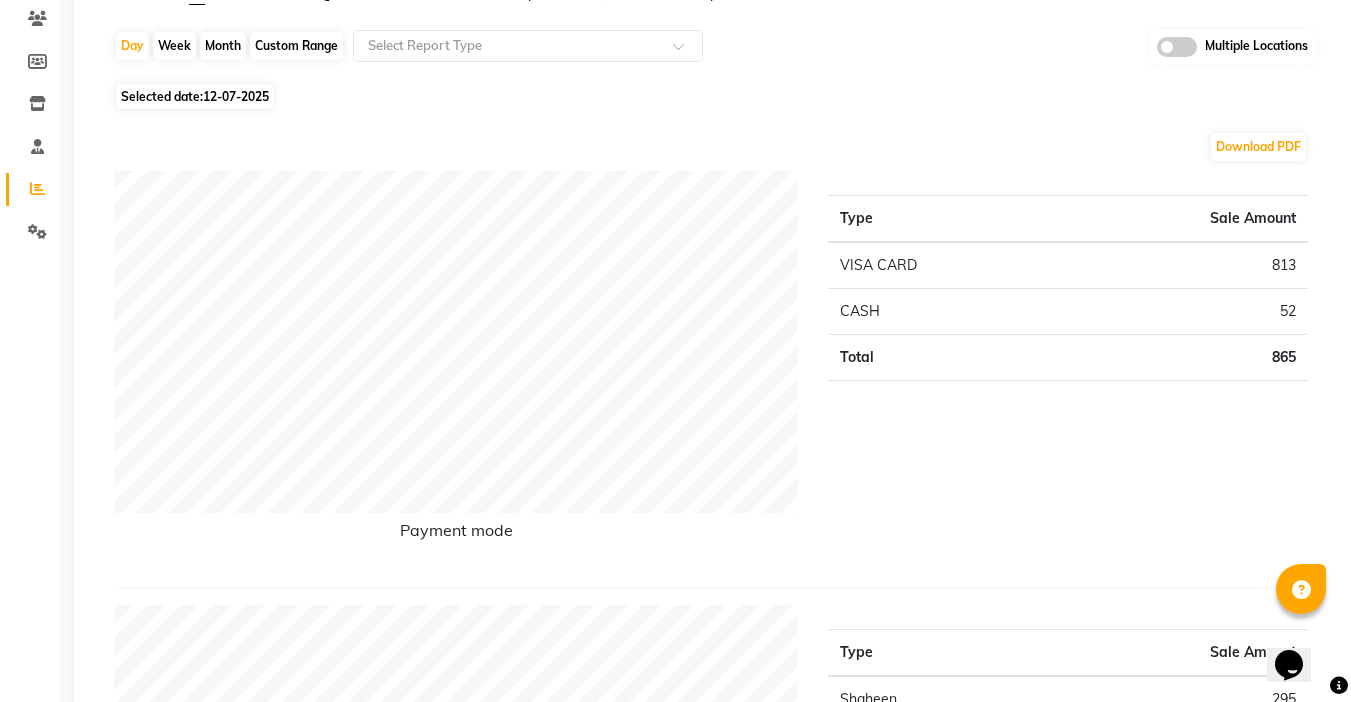 scroll, scrollTop: 100, scrollLeft: 0, axis: vertical 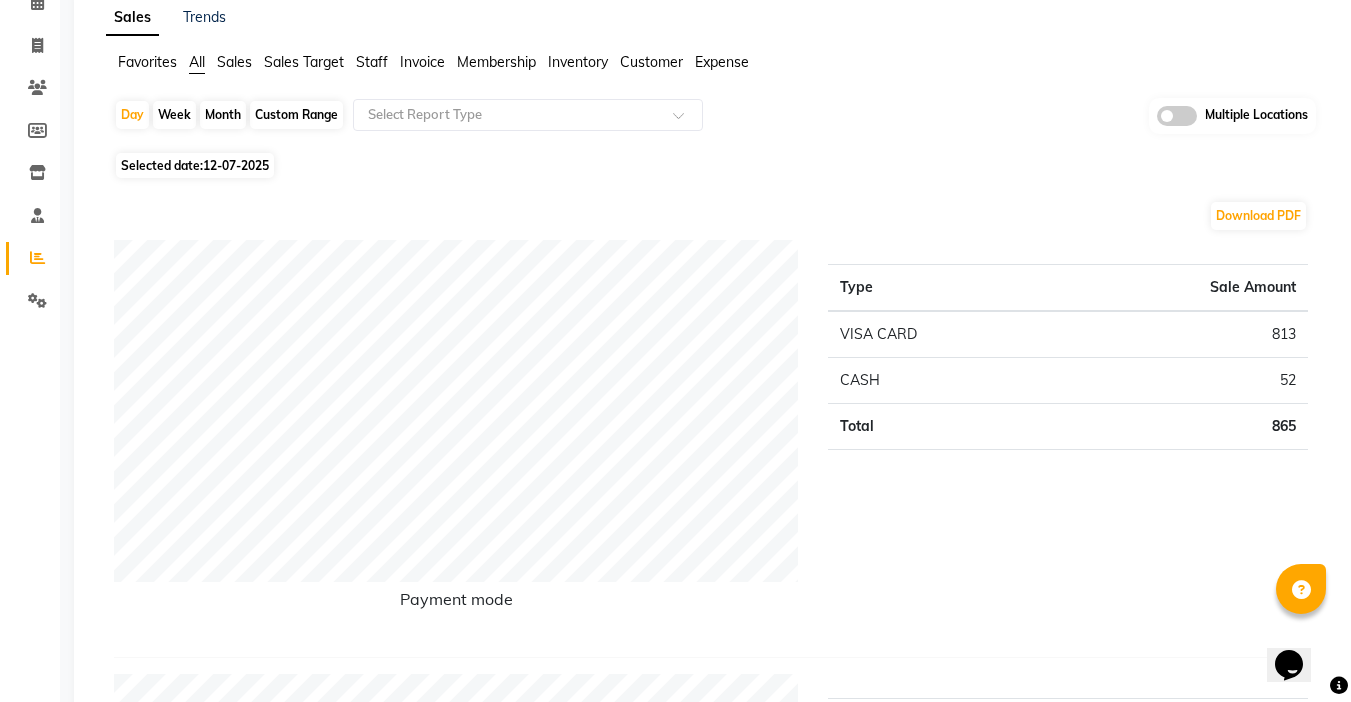 click on "Month" 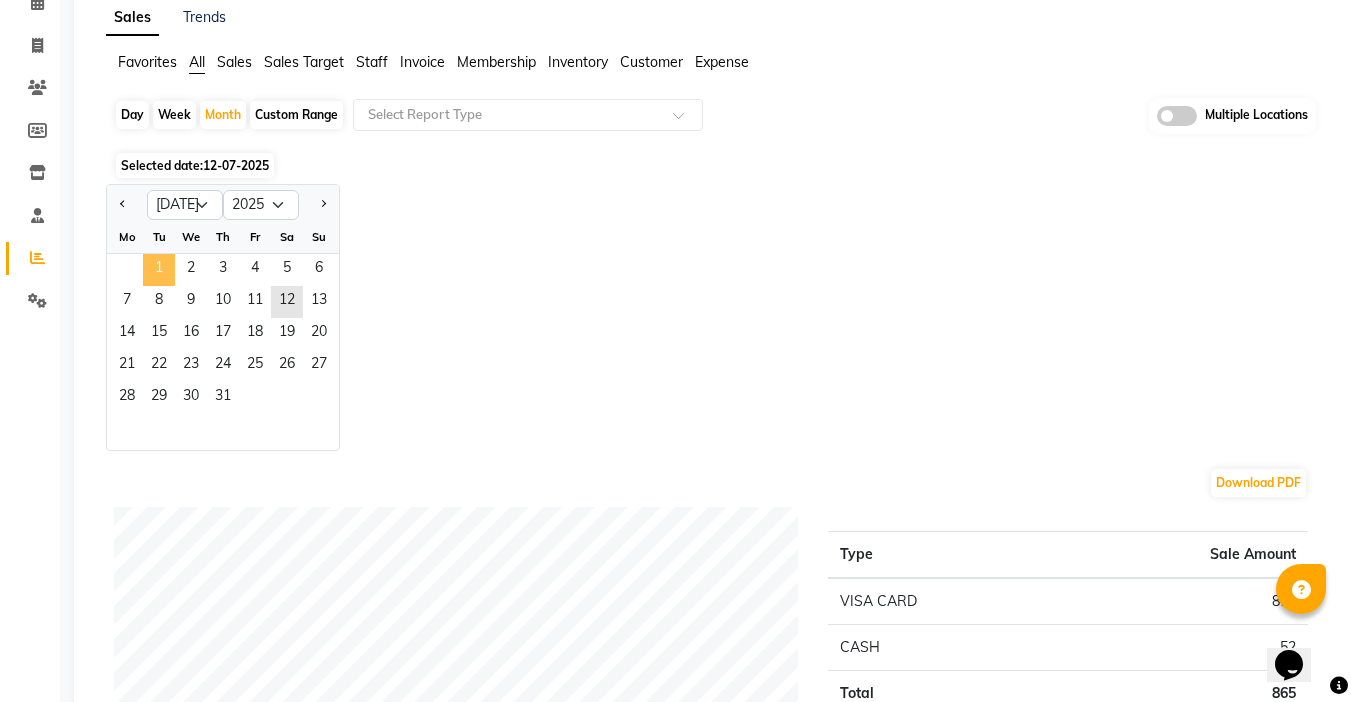 click on "1" 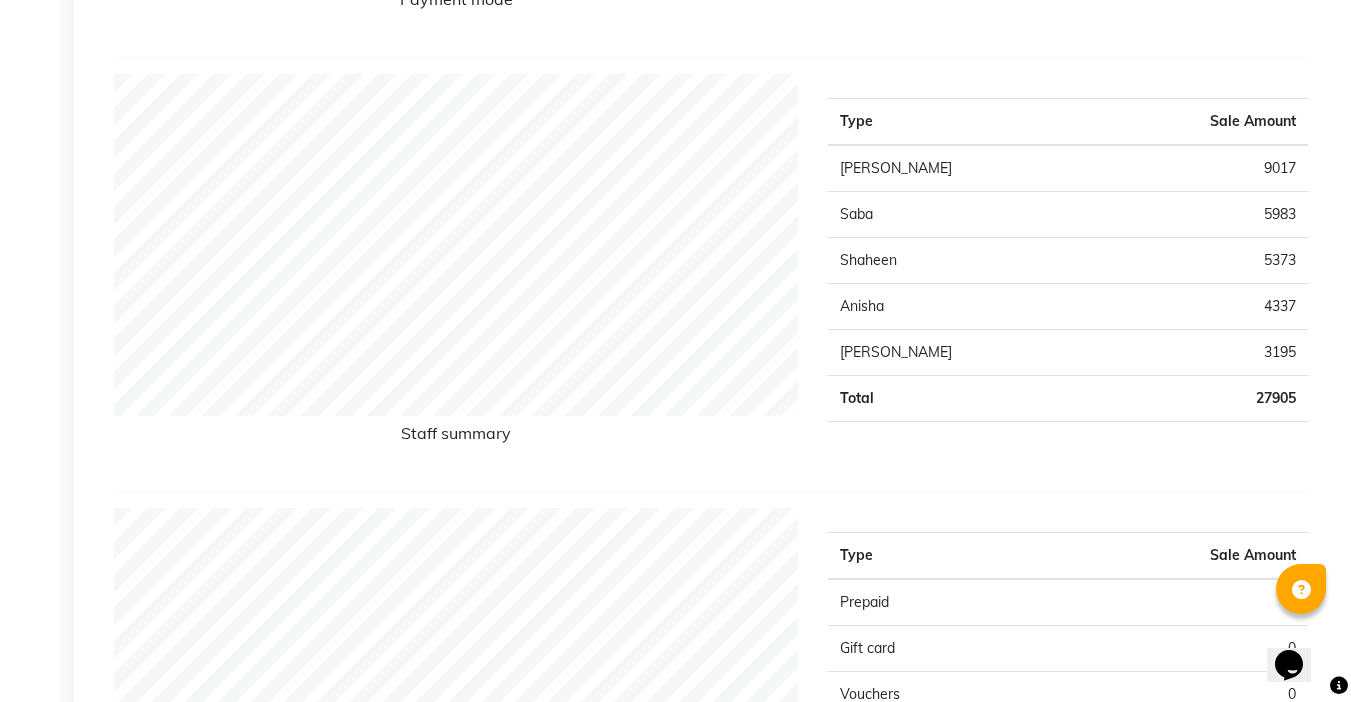 scroll, scrollTop: 0, scrollLeft: 0, axis: both 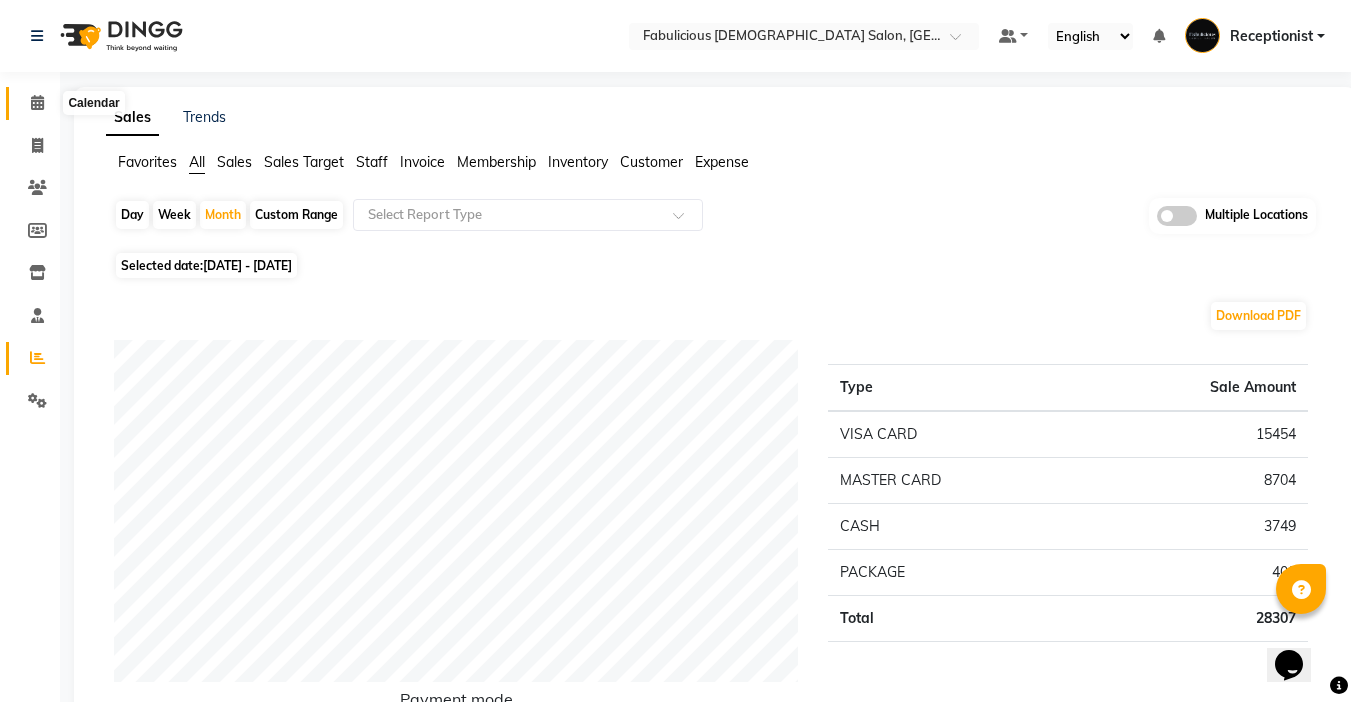 click 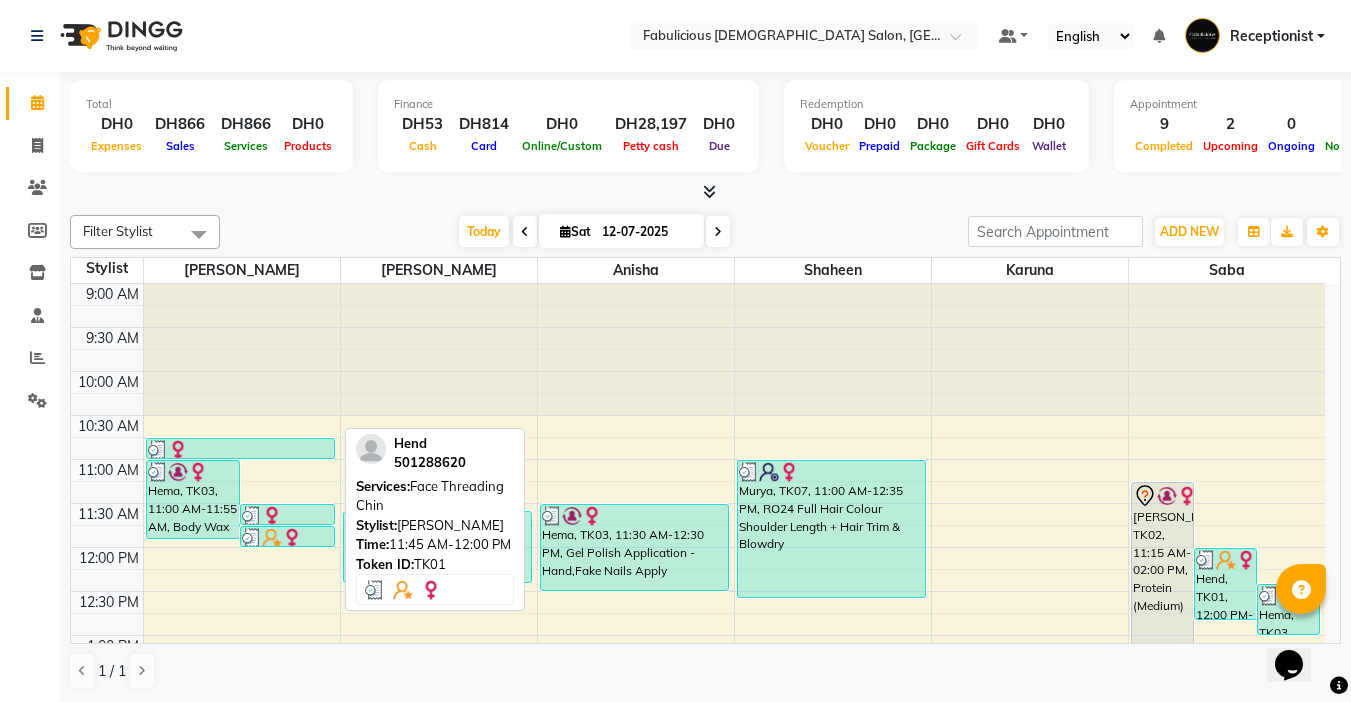 click at bounding box center (272, 538) 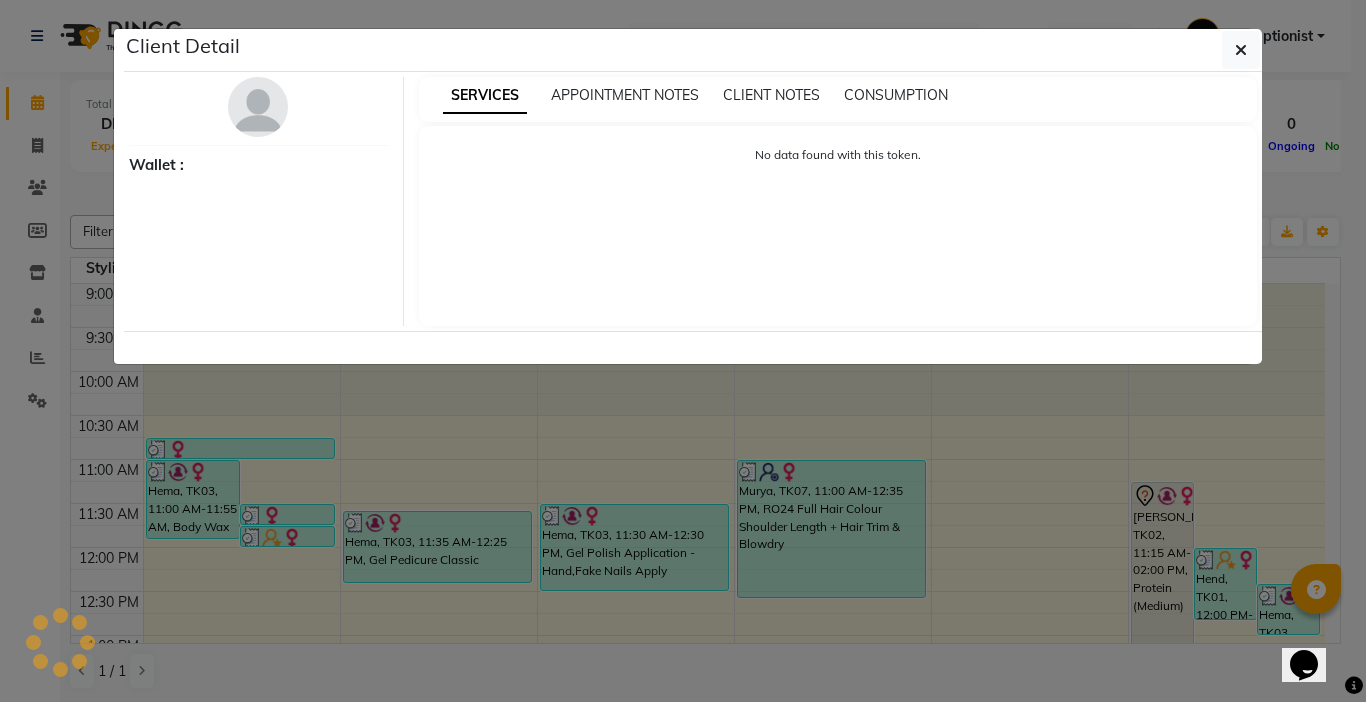 select on "3" 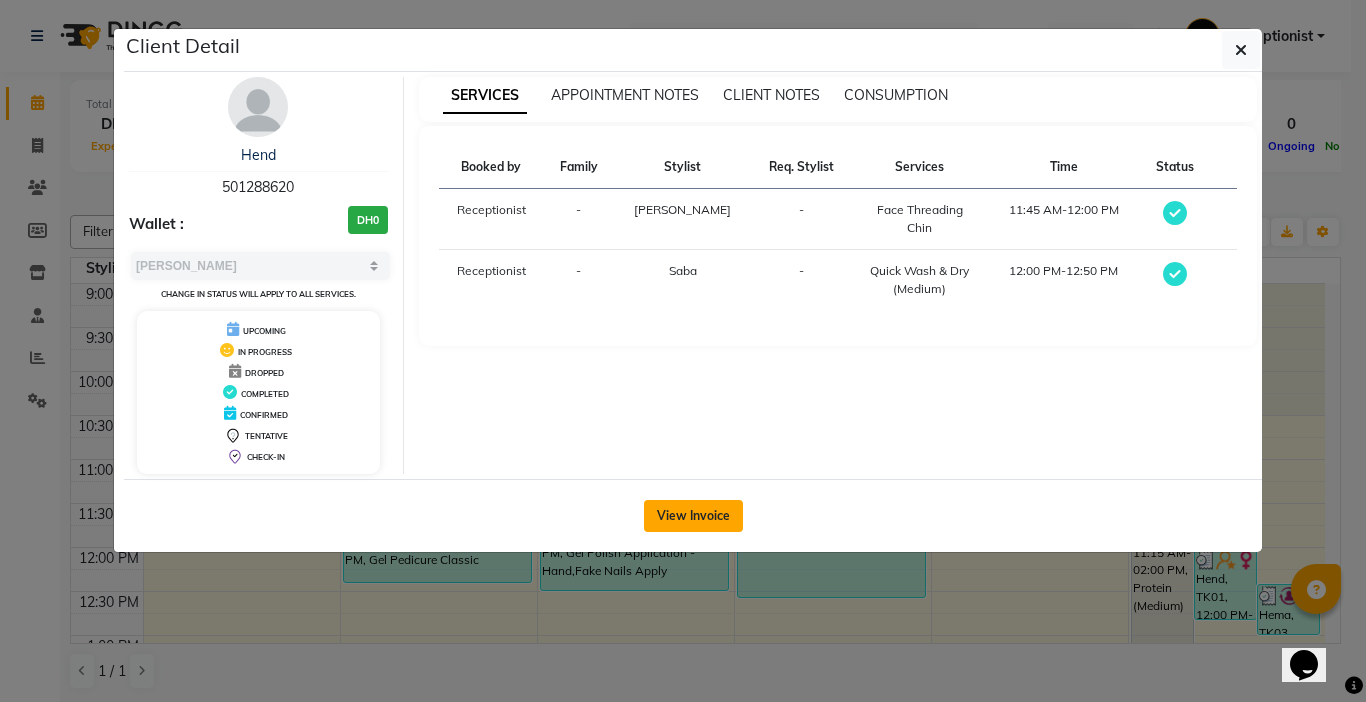 click on "View Invoice" 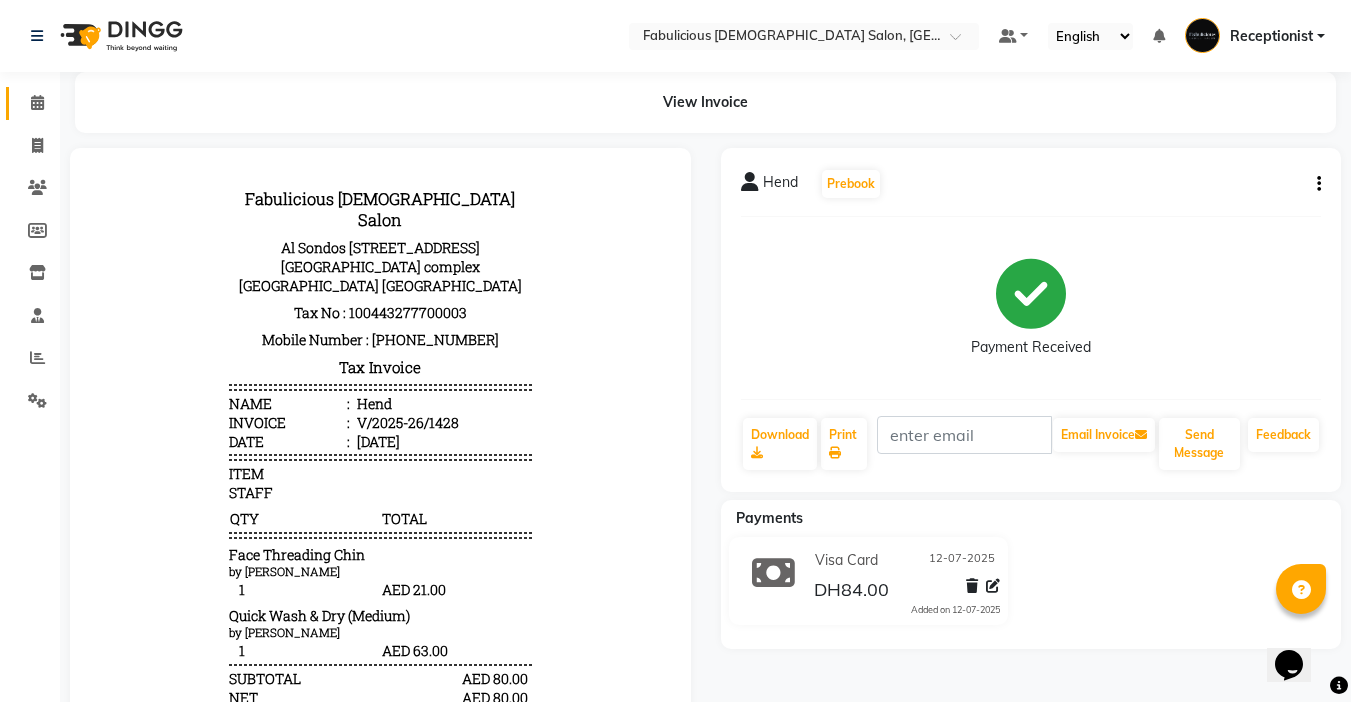 scroll, scrollTop: 0, scrollLeft: 0, axis: both 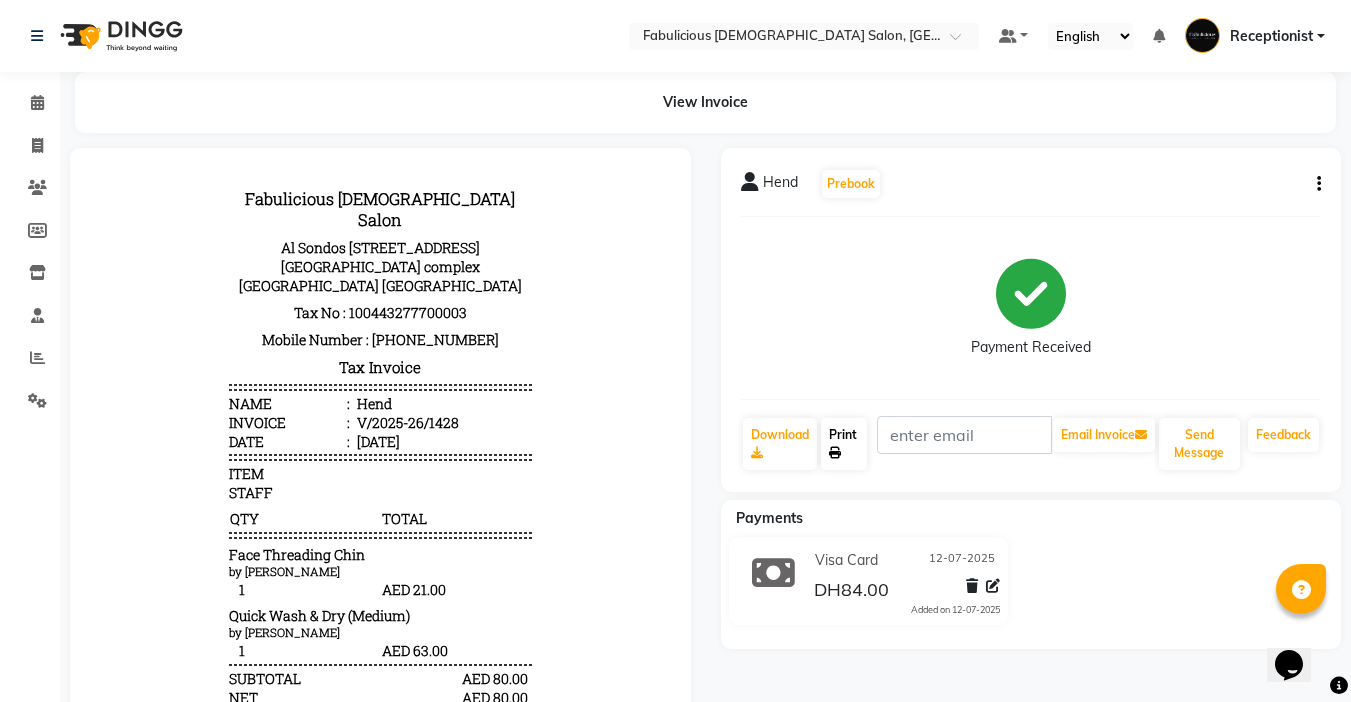 click on "Print" 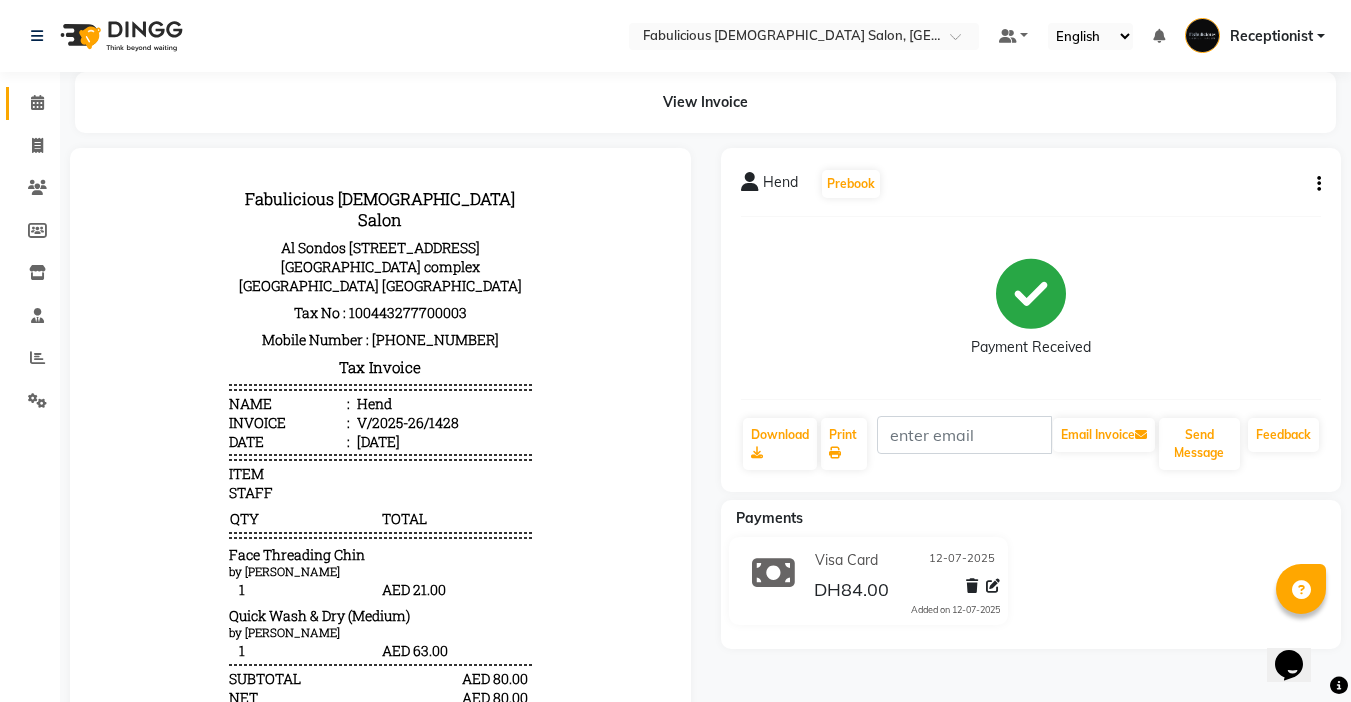 click 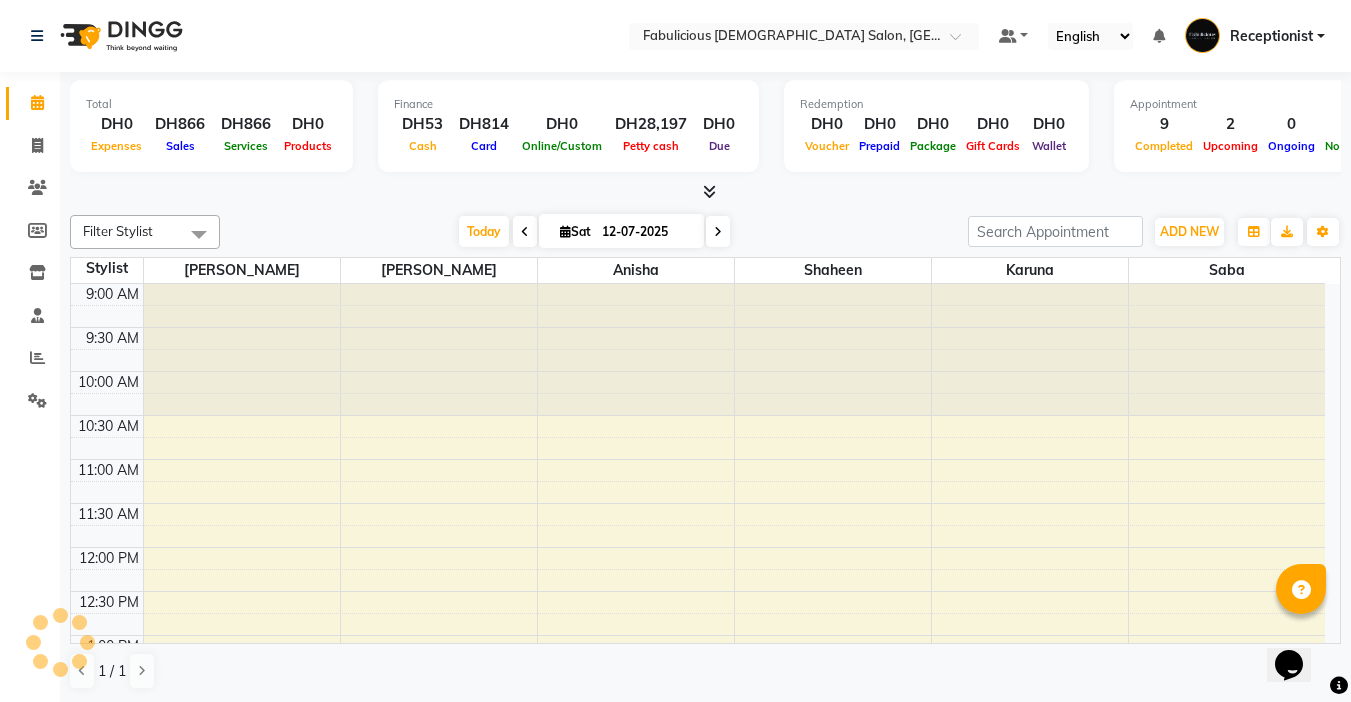 scroll, scrollTop: 0, scrollLeft: 0, axis: both 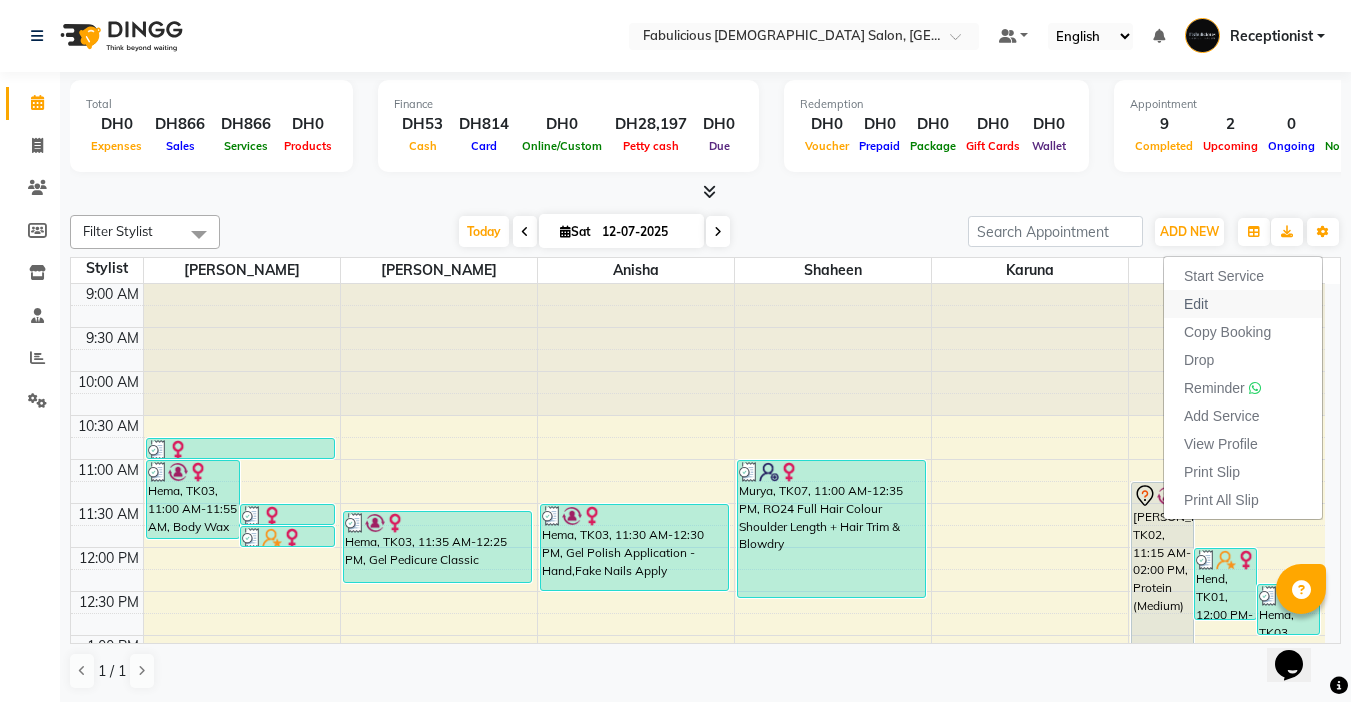 click on "Edit" at bounding box center [1196, 304] 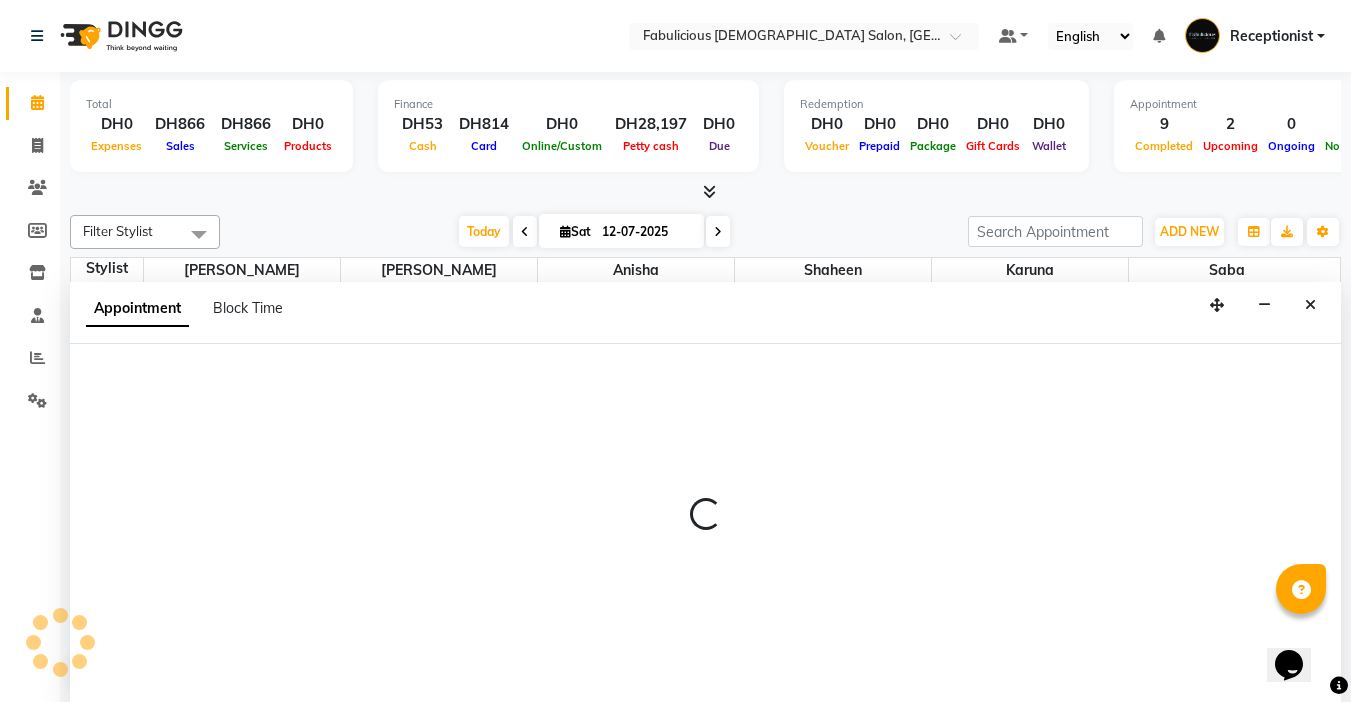 scroll, scrollTop: 1, scrollLeft: 0, axis: vertical 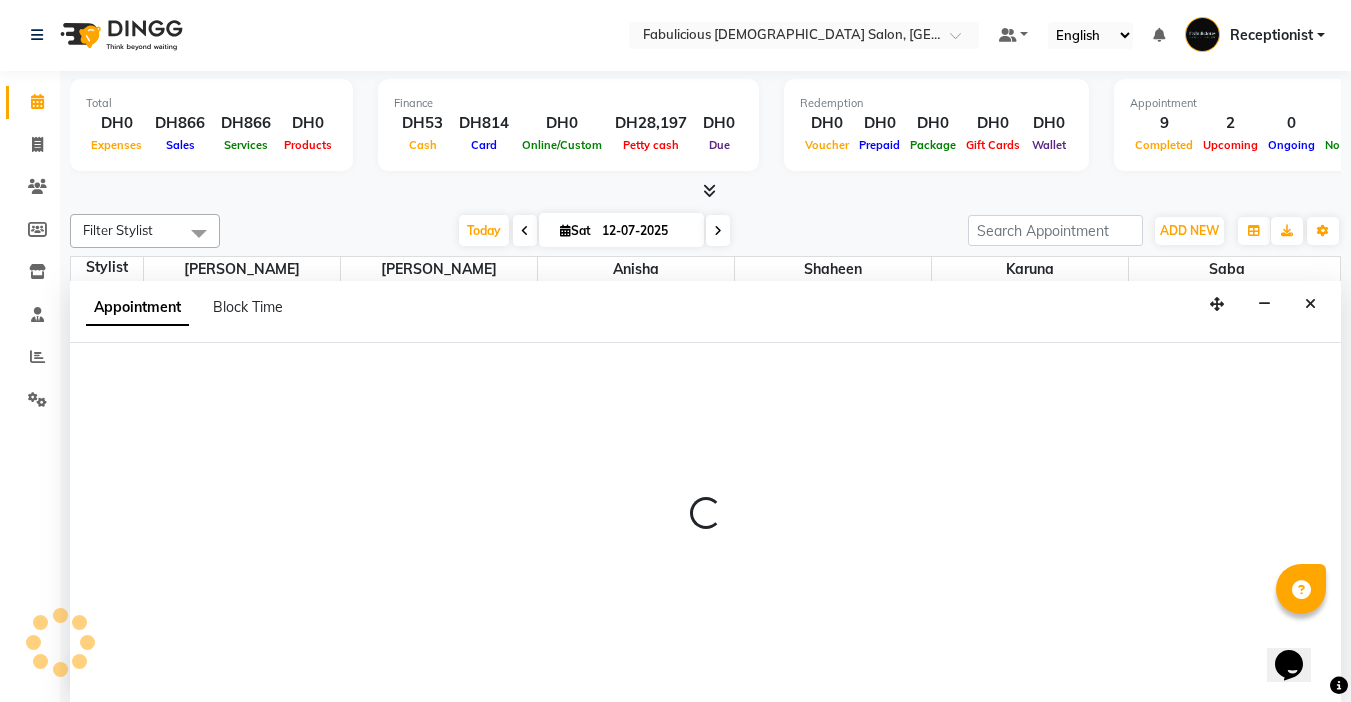 select on "tentative" 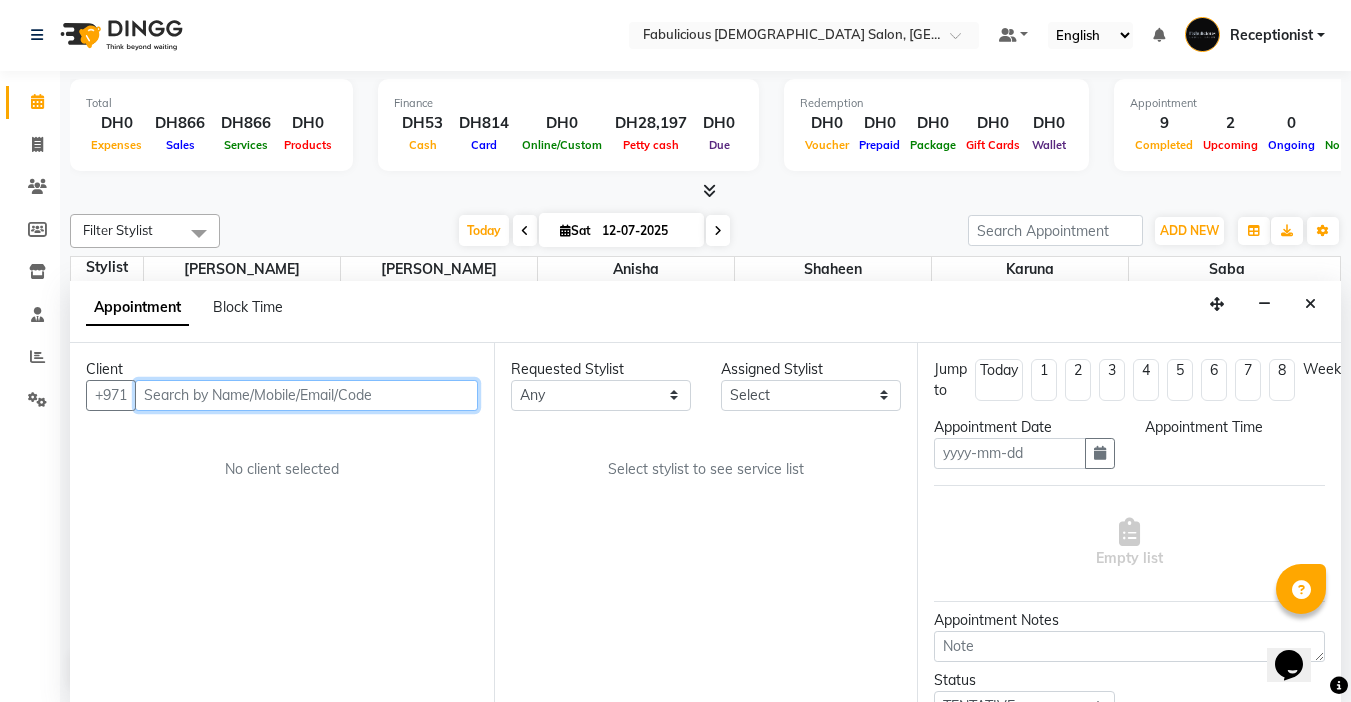 type on "12-07-2025" 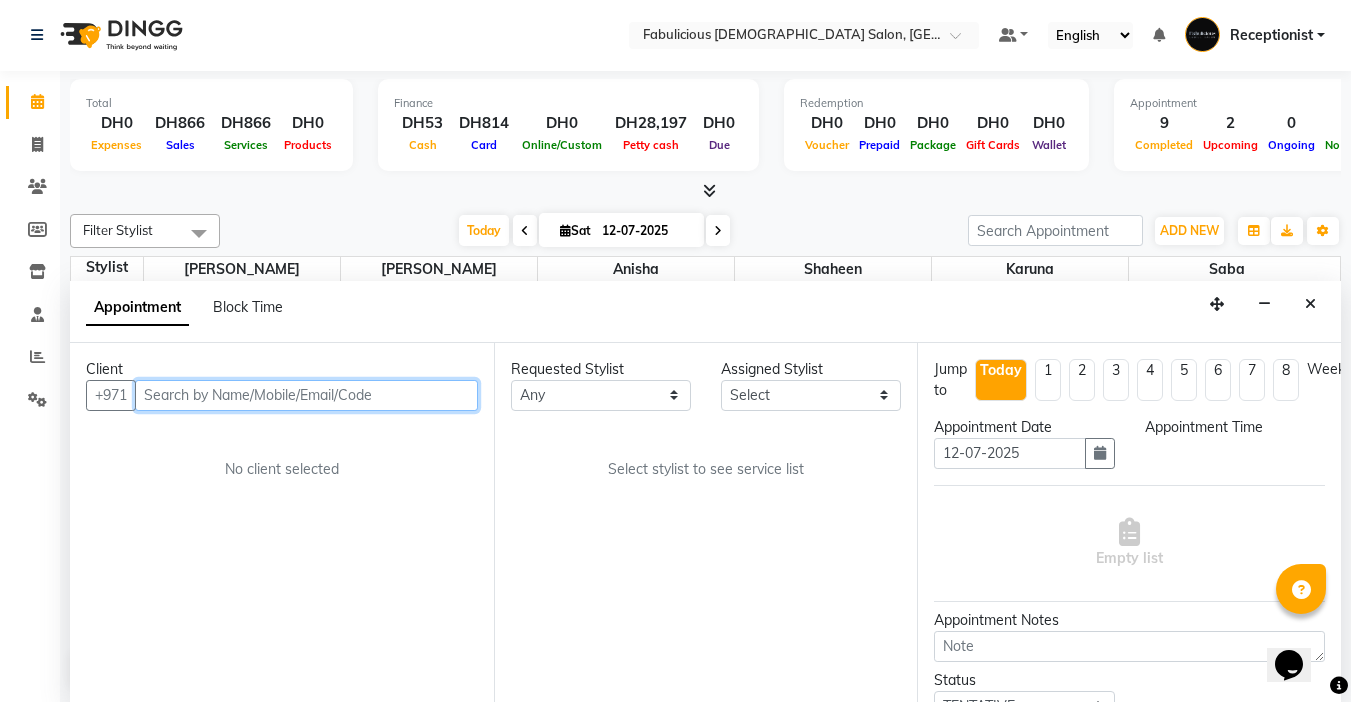 select on "675" 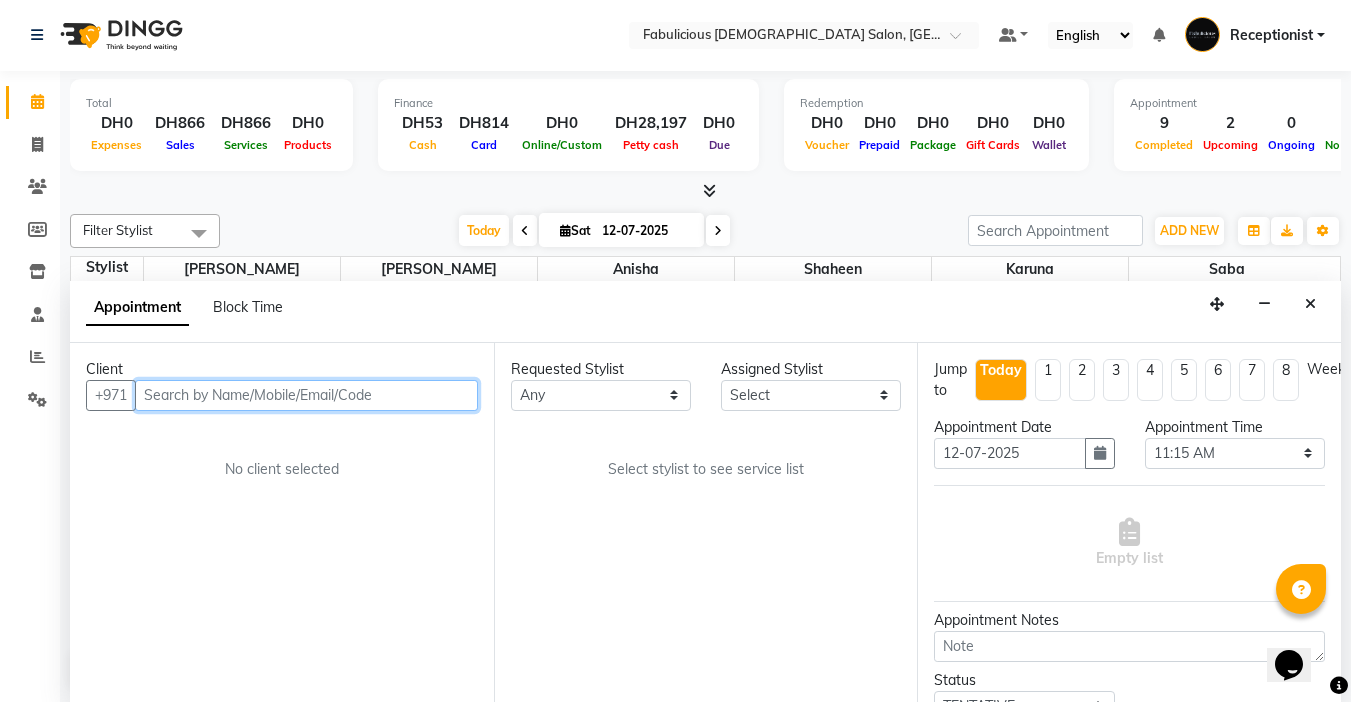 select on "33271" 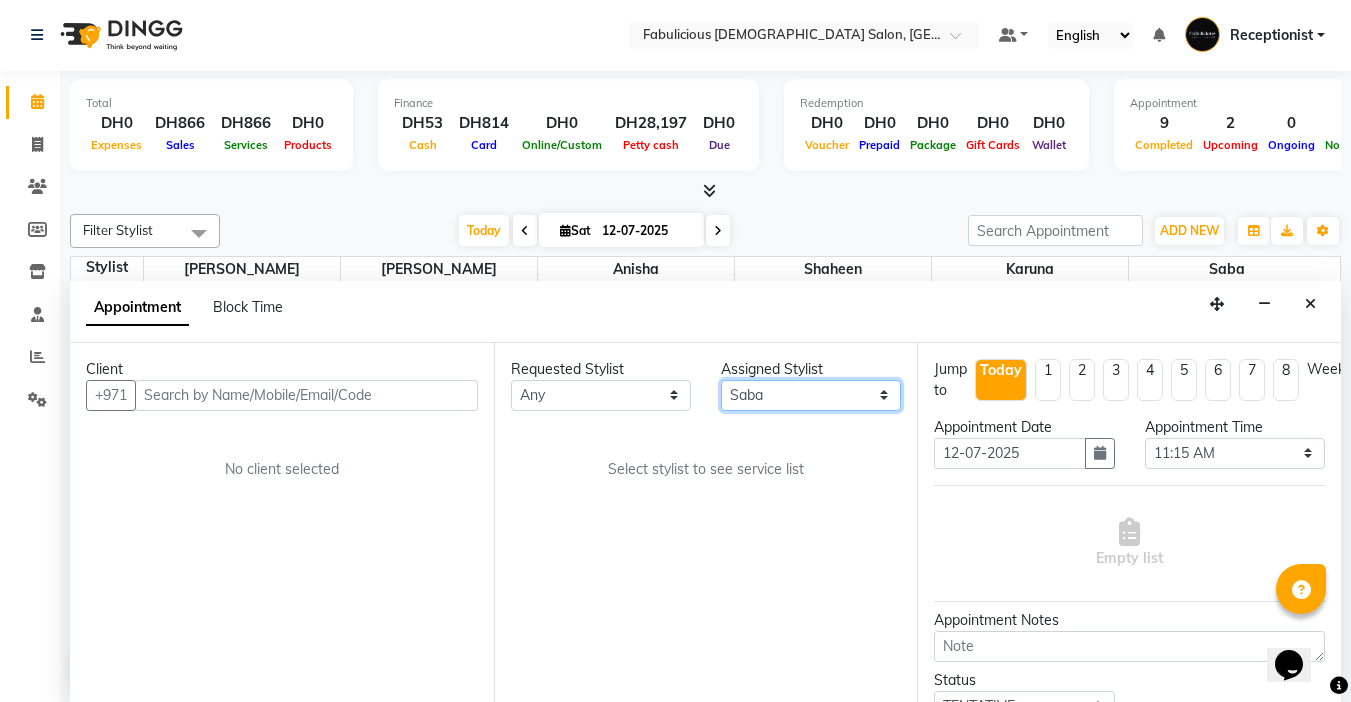 click on "Select [PERSON_NAME] [PERSON_NAME]  [PERSON_NAME] [PERSON_NAME]" at bounding box center [811, 395] 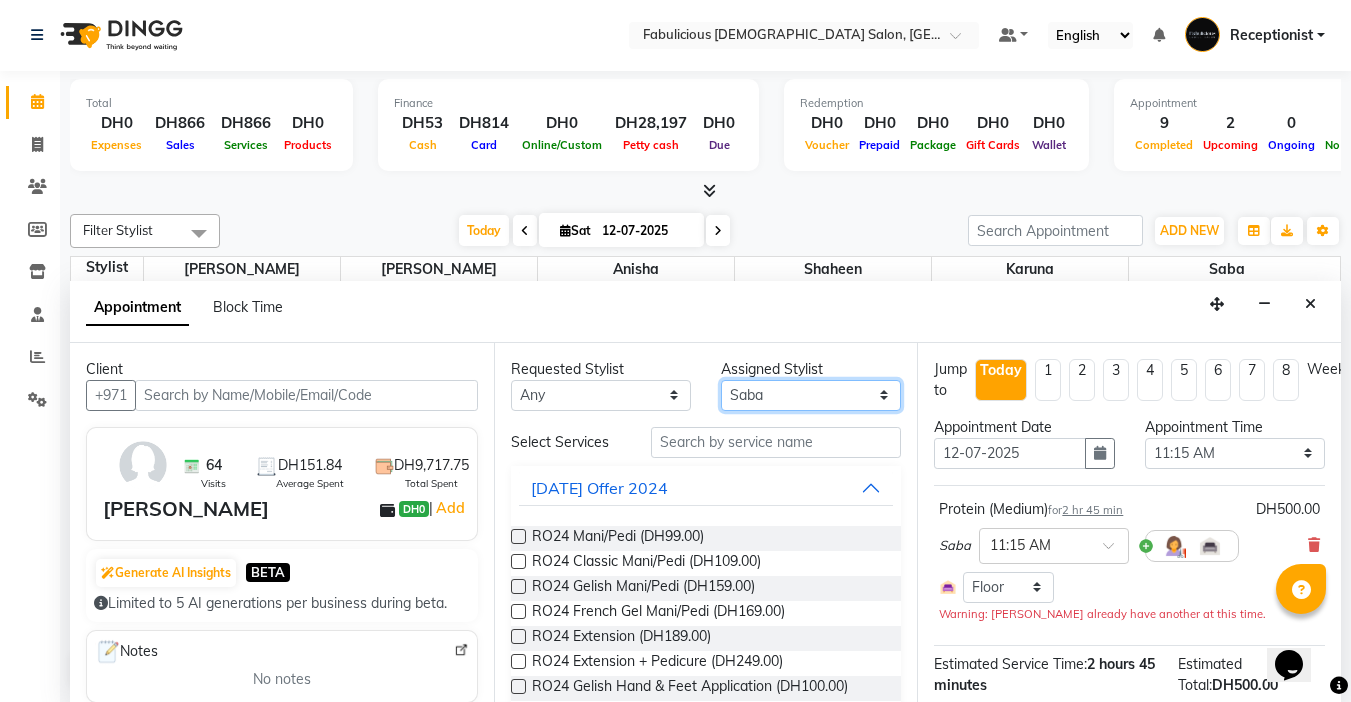 scroll, scrollTop: 441, scrollLeft: 0, axis: vertical 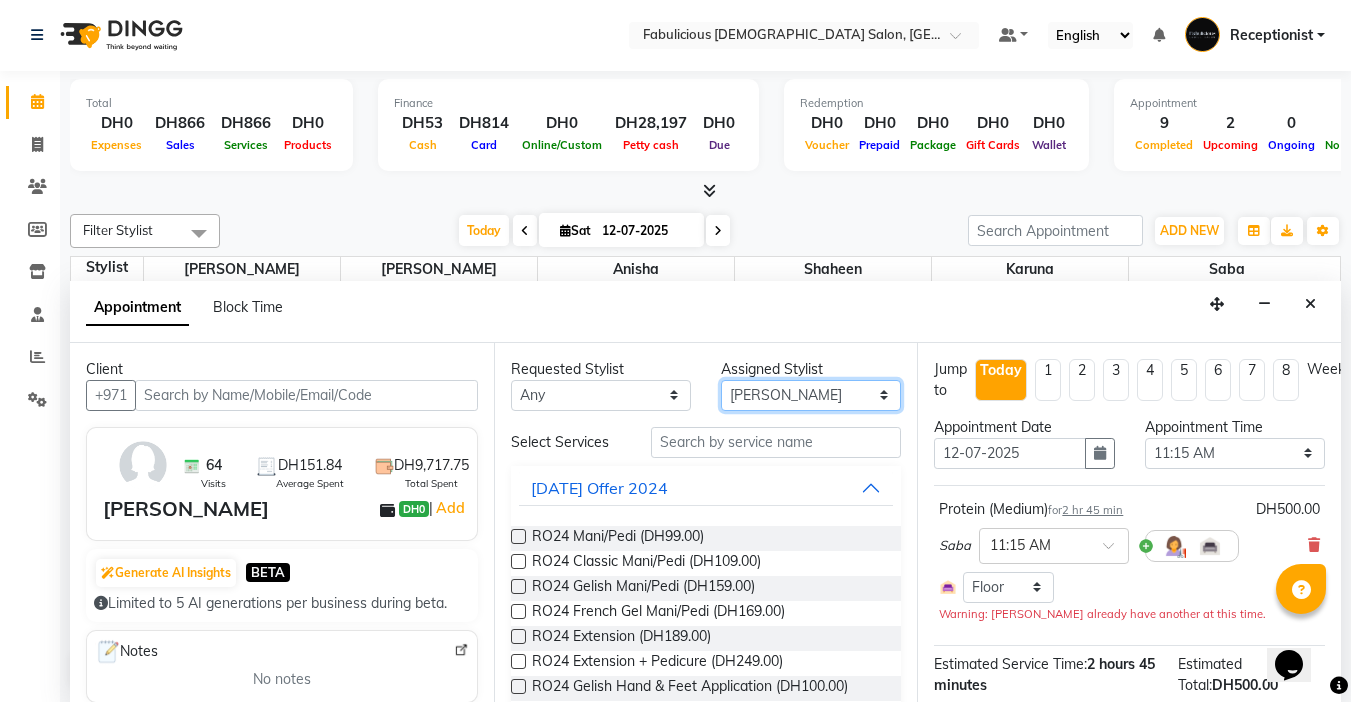 click on "Select [PERSON_NAME] [PERSON_NAME]  [PERSON_NAME] [PERSON_NAME]" at bounding box center [811, 395] 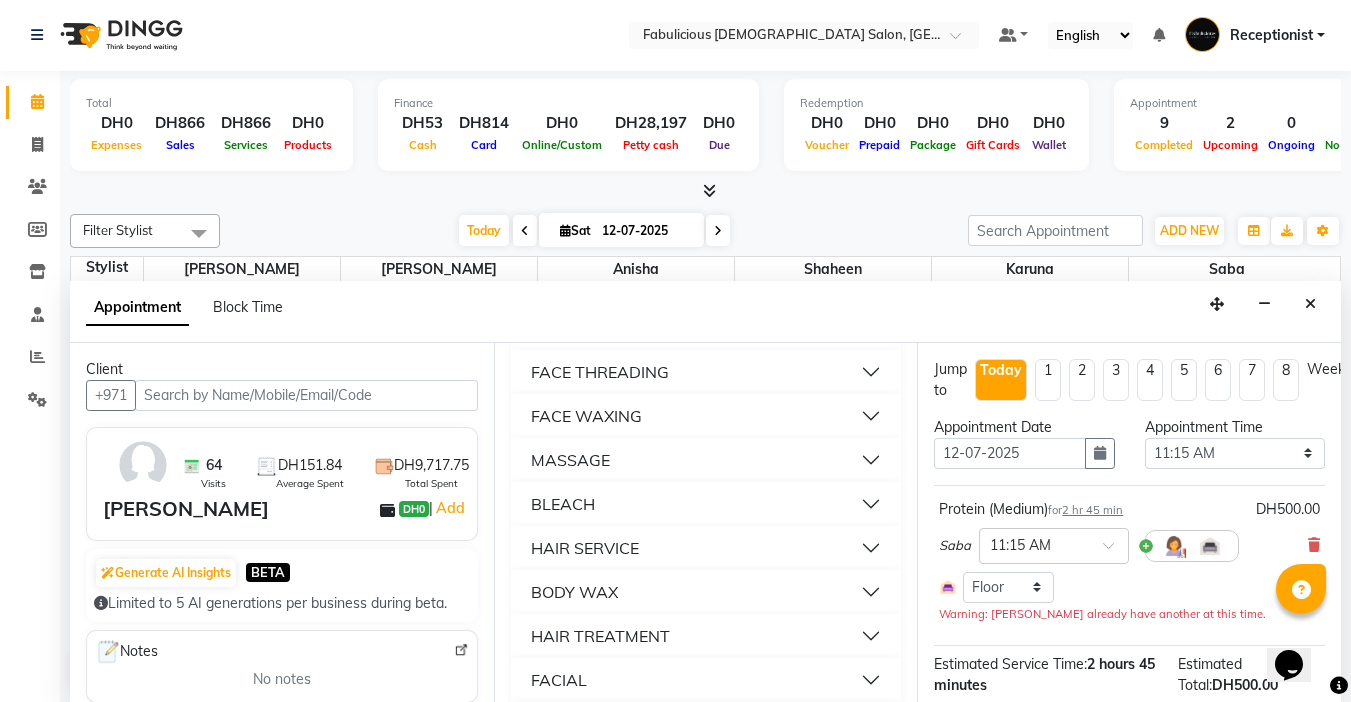 scroll, scrollTop: 1400, scrollLeft: 0, axis: vertical 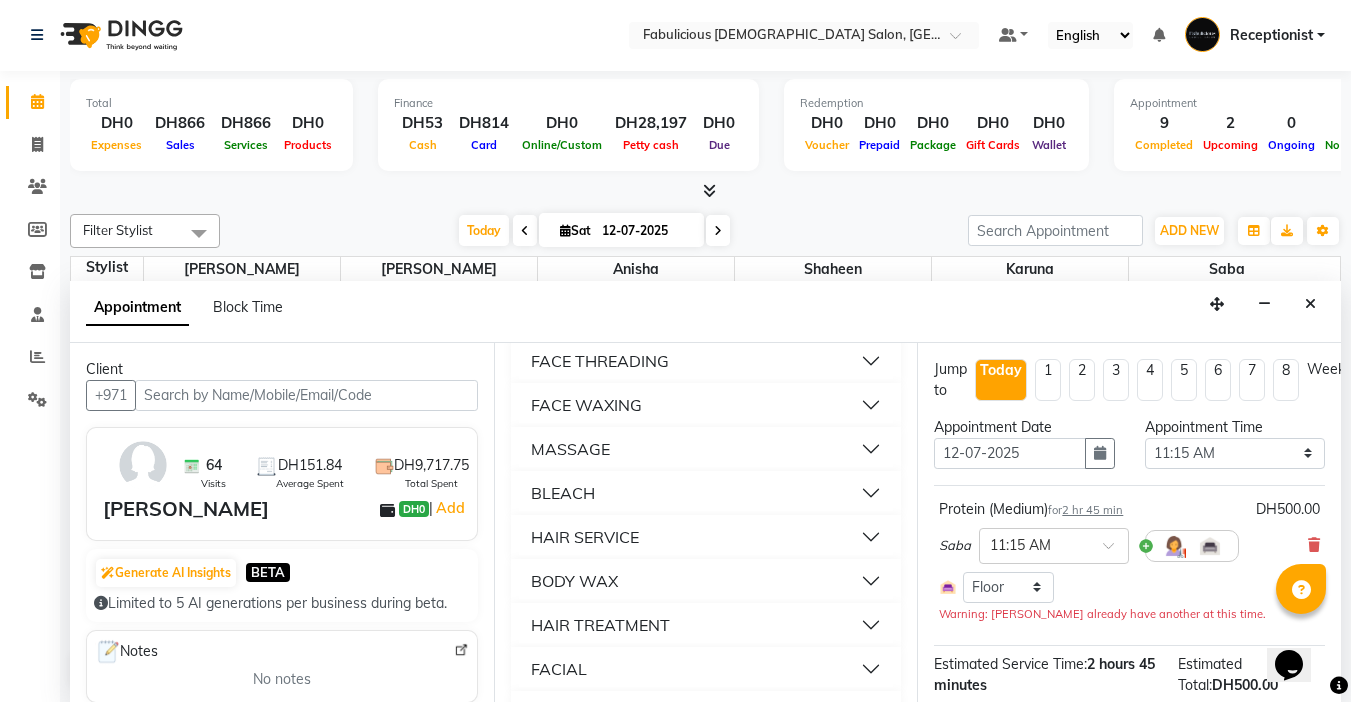 click on "FACE THREADING" at bounding box center [600, 361] 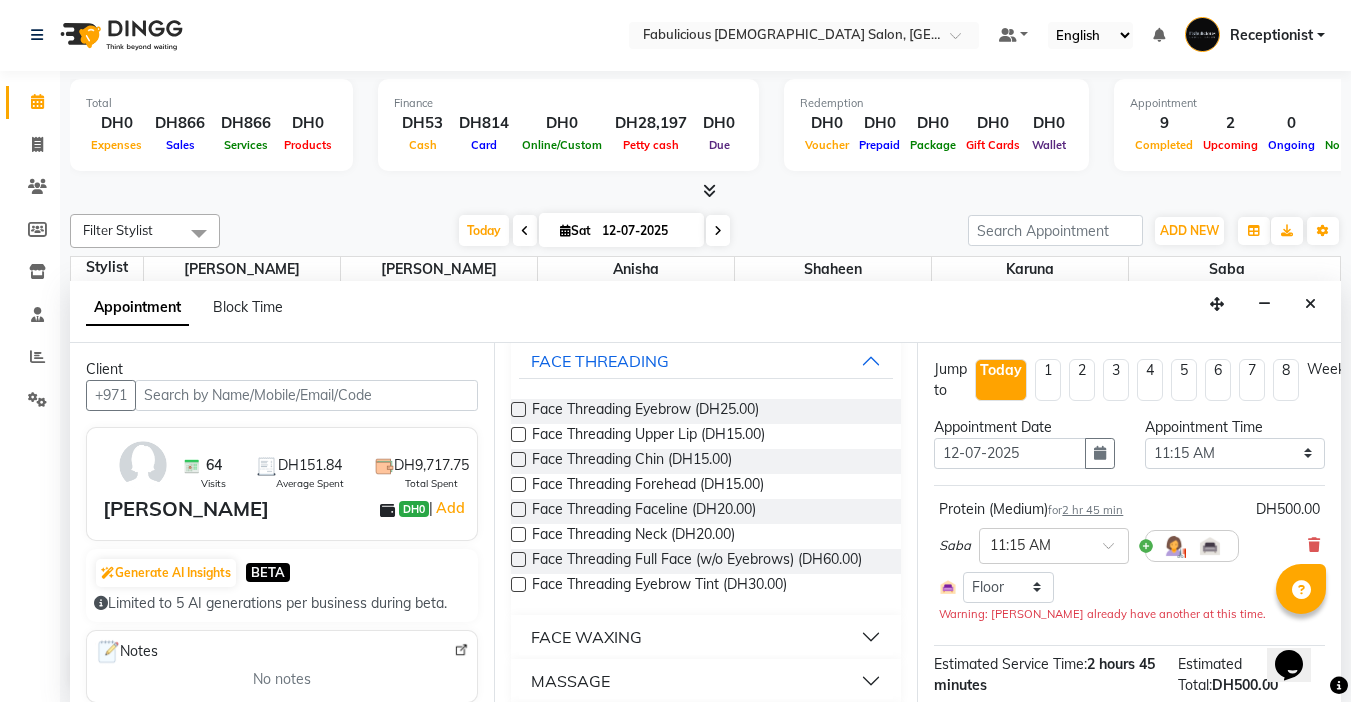 click at bounding box center [518, 409] 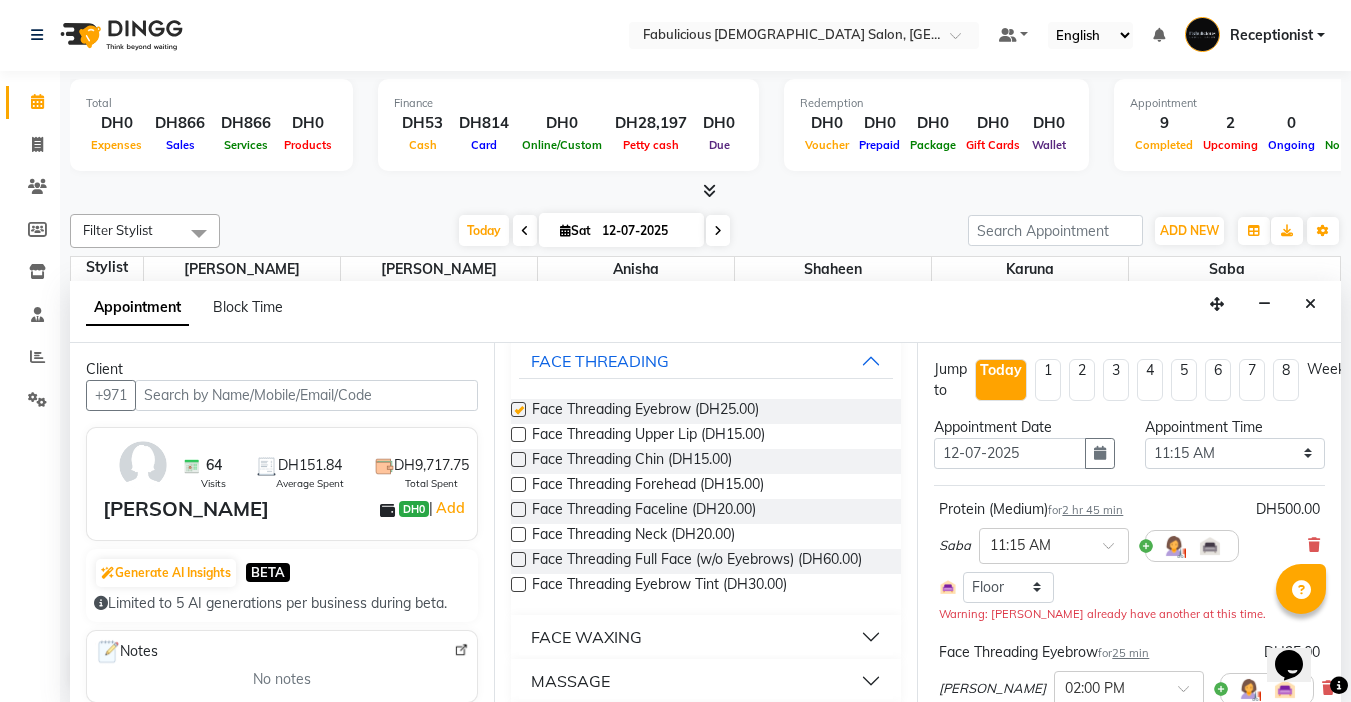 checkbox on "false" 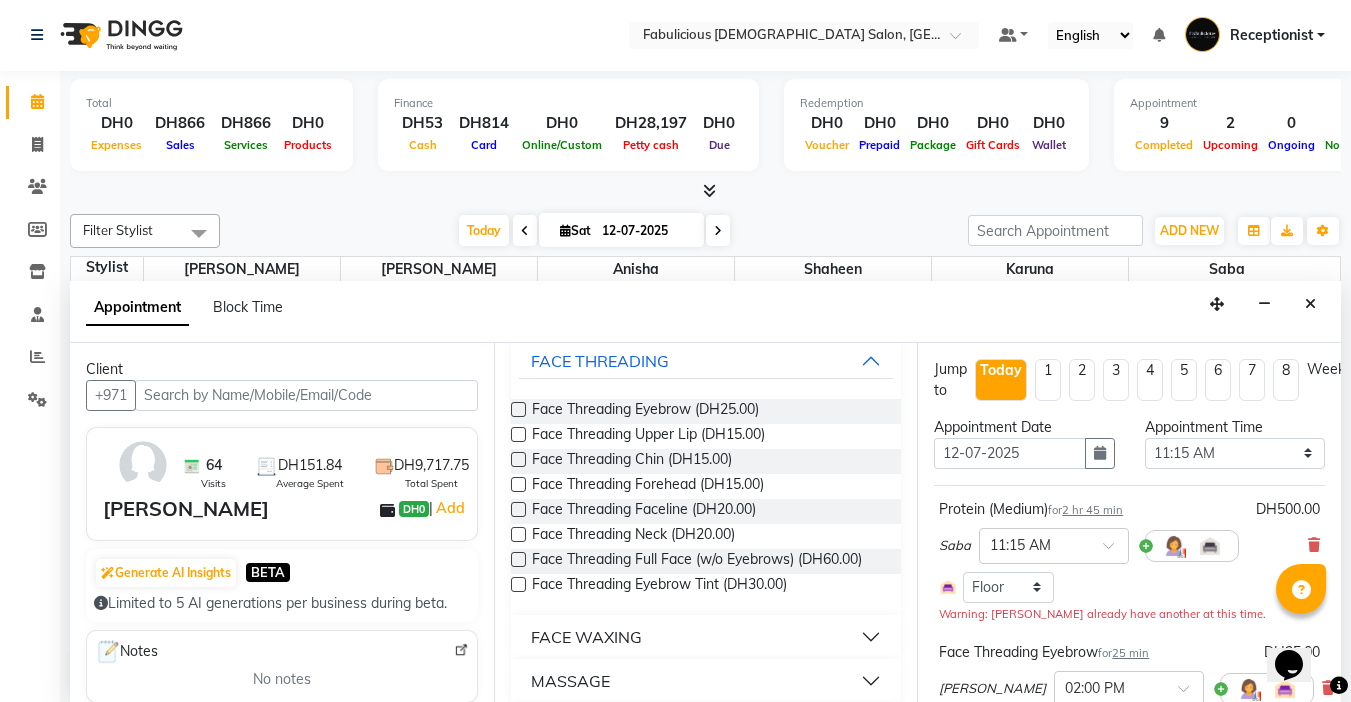 scroll, scrollTop: 288, scrollLeft: 0, axis: vertical 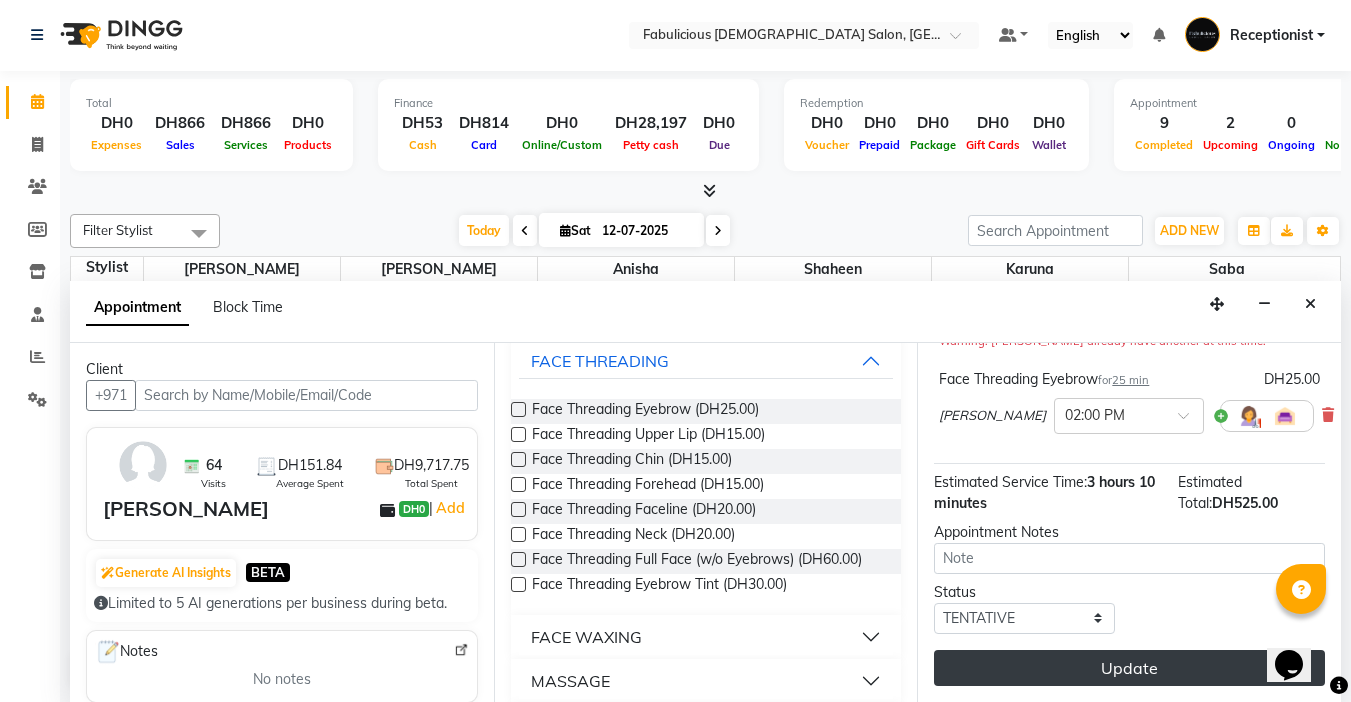 click on "Update" at bounding box center (1129, 668) 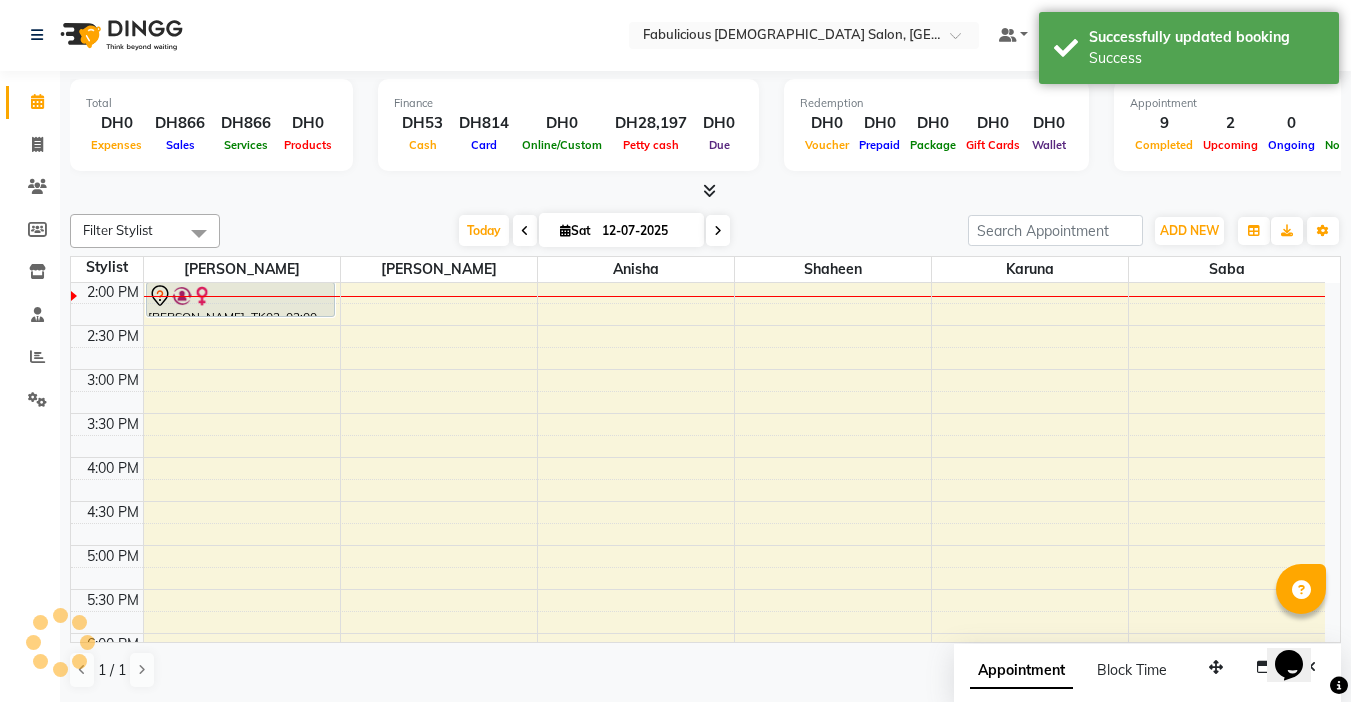 scroll, scrollTop: 0, scrollLeft: 0, axis: both 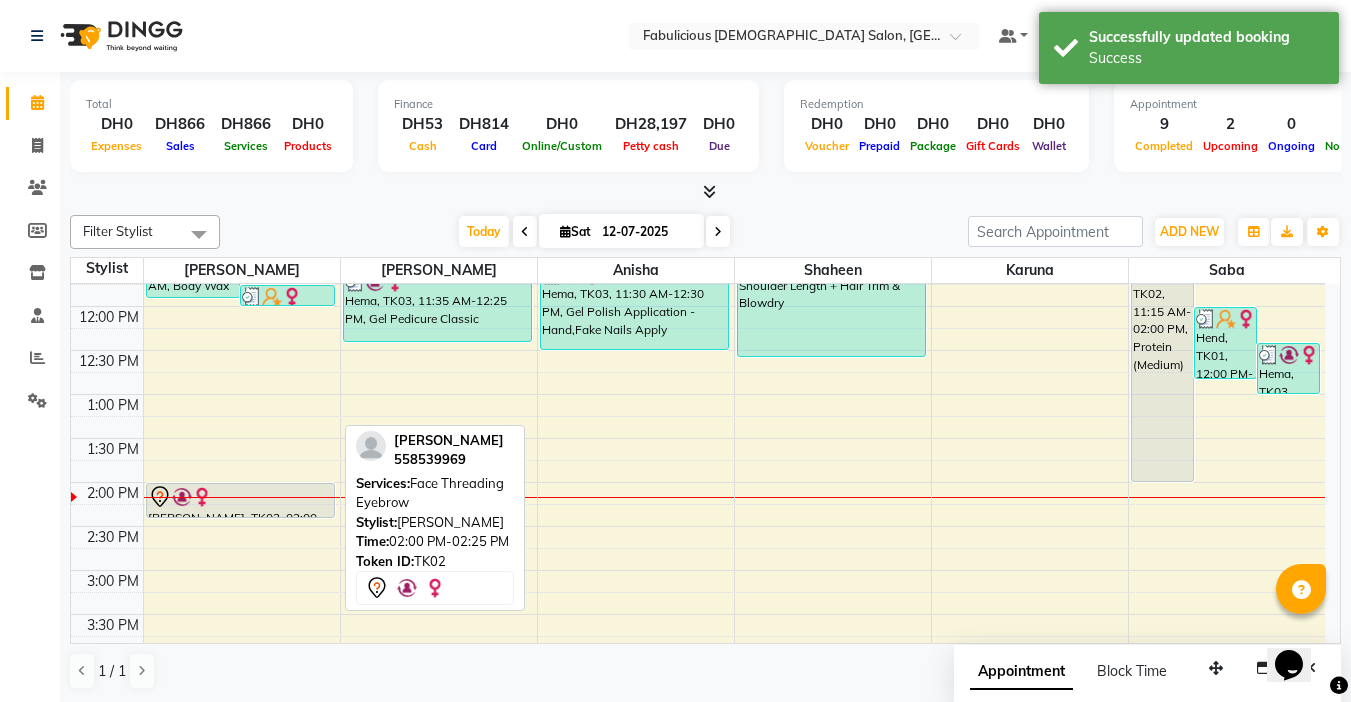 click on "Hema, TK03, 11:00 AM-11:55 AM, Body Wax Brazilian Wax,Face Threading Eyebrow,Bleach Underarms     Athira, TK05, 11:30 AM-11:45 AM, Face Threading Eyebrow     Hend, TK01, 11:45 AM-12:00 PM, Face Threading Chin     Aarzoo, TK06, 10:45 AM-11:00 AM, Face Threading Eyebrow             Rebeeca, TK02, 02:00 PM-02:25 PM, Face Threading Eyebrow" at bounding box center (242, 702) 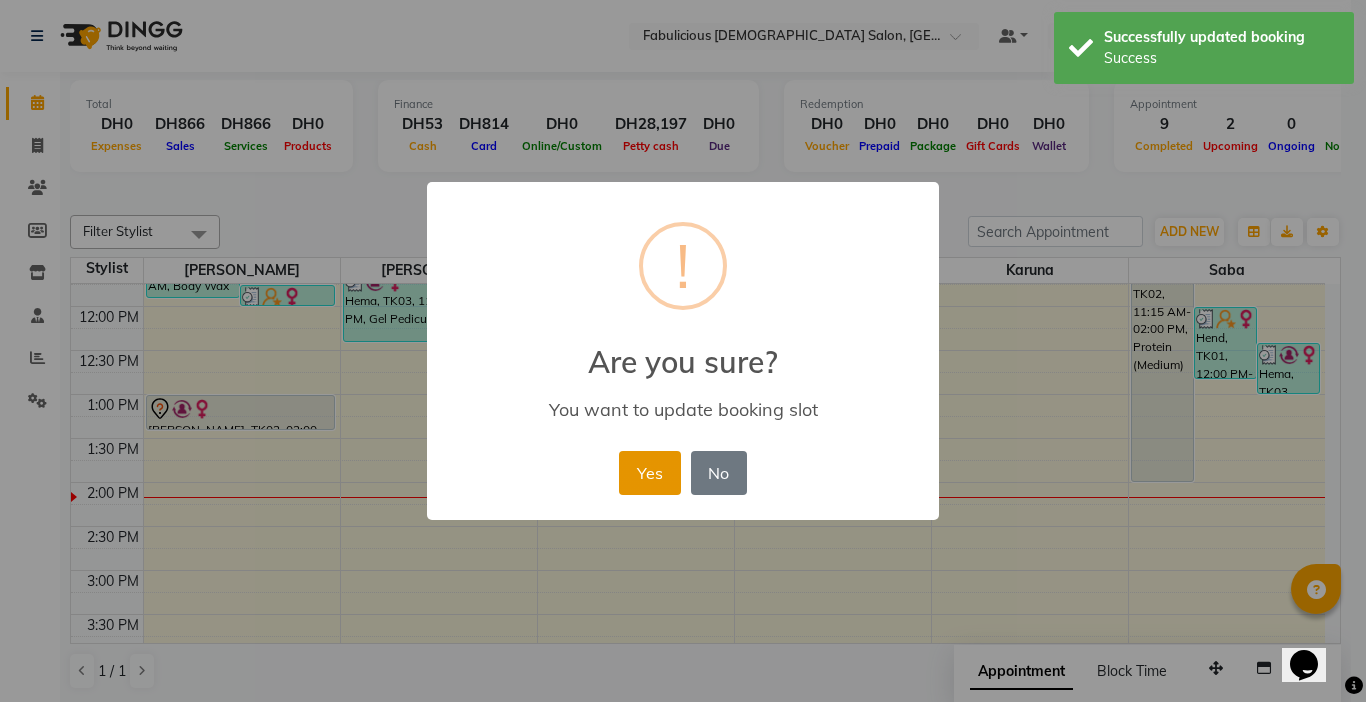 click on "Yes" at bounding box center (649, 473) 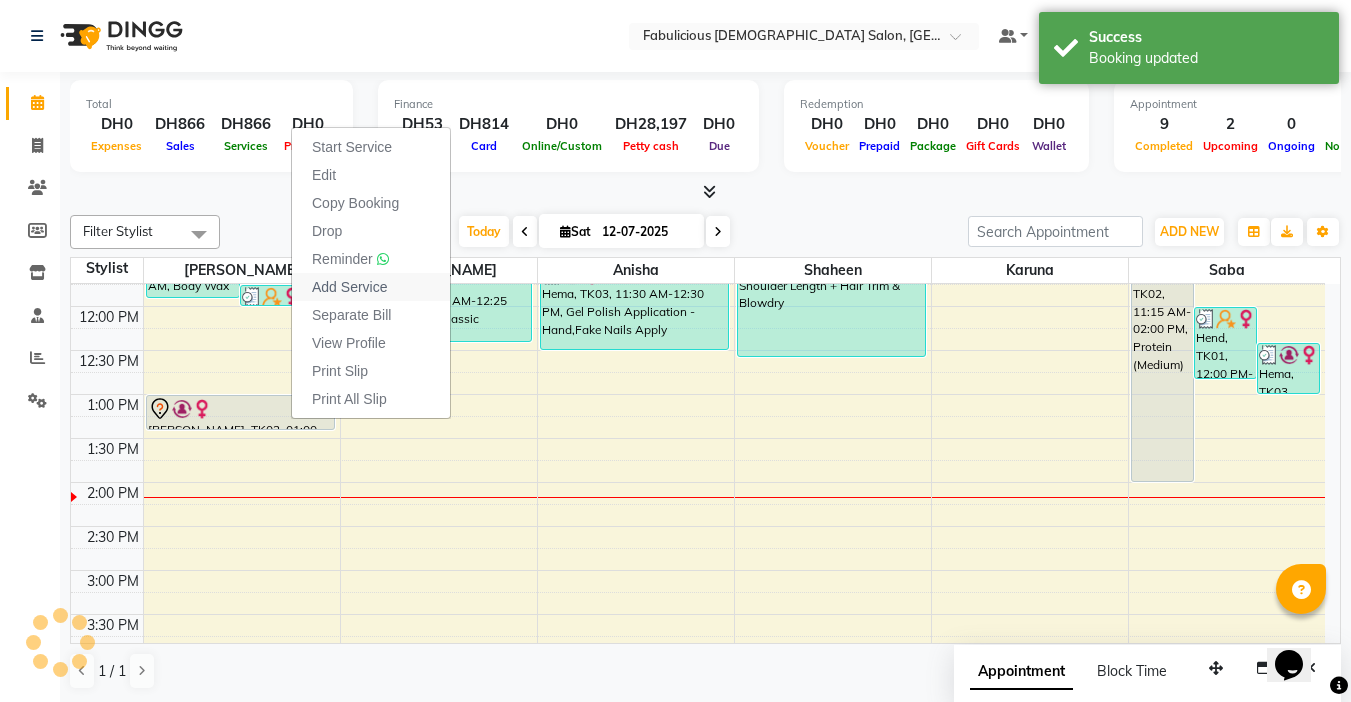 click on "Add Service" at bounding box center [349, 287] 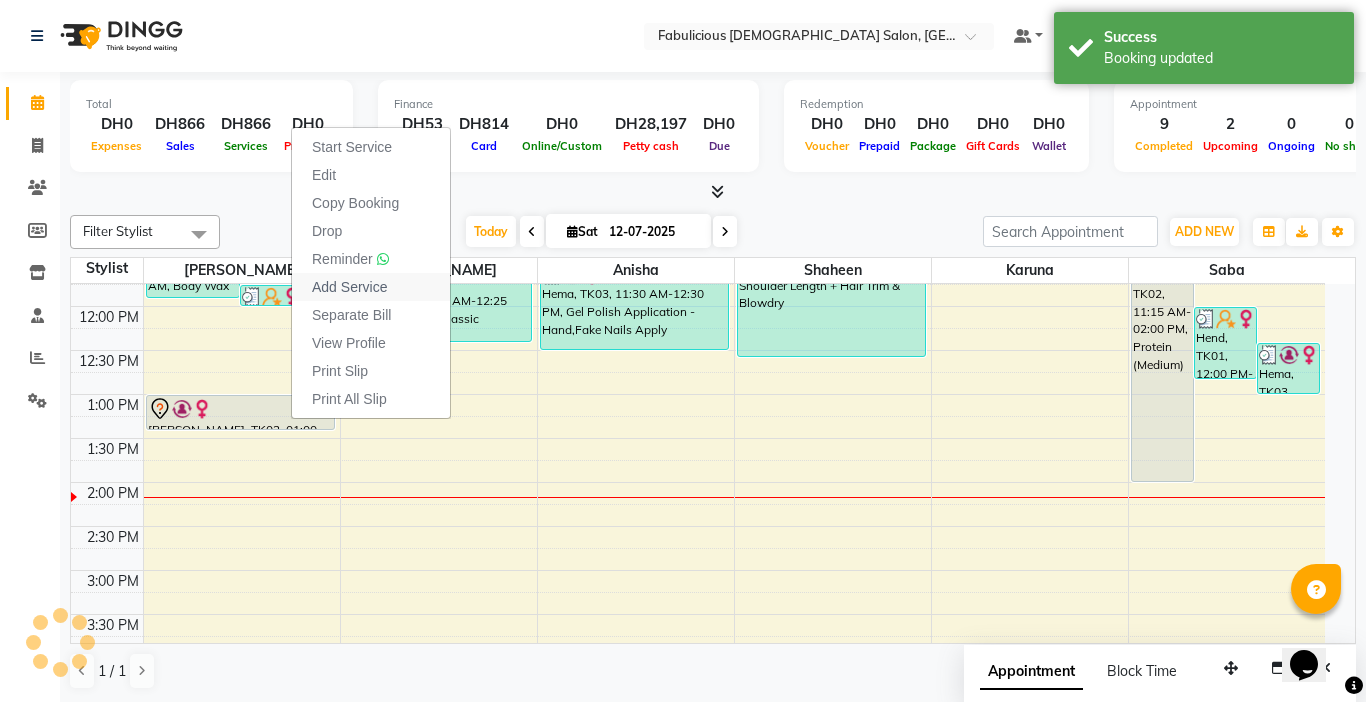 select on "11627" 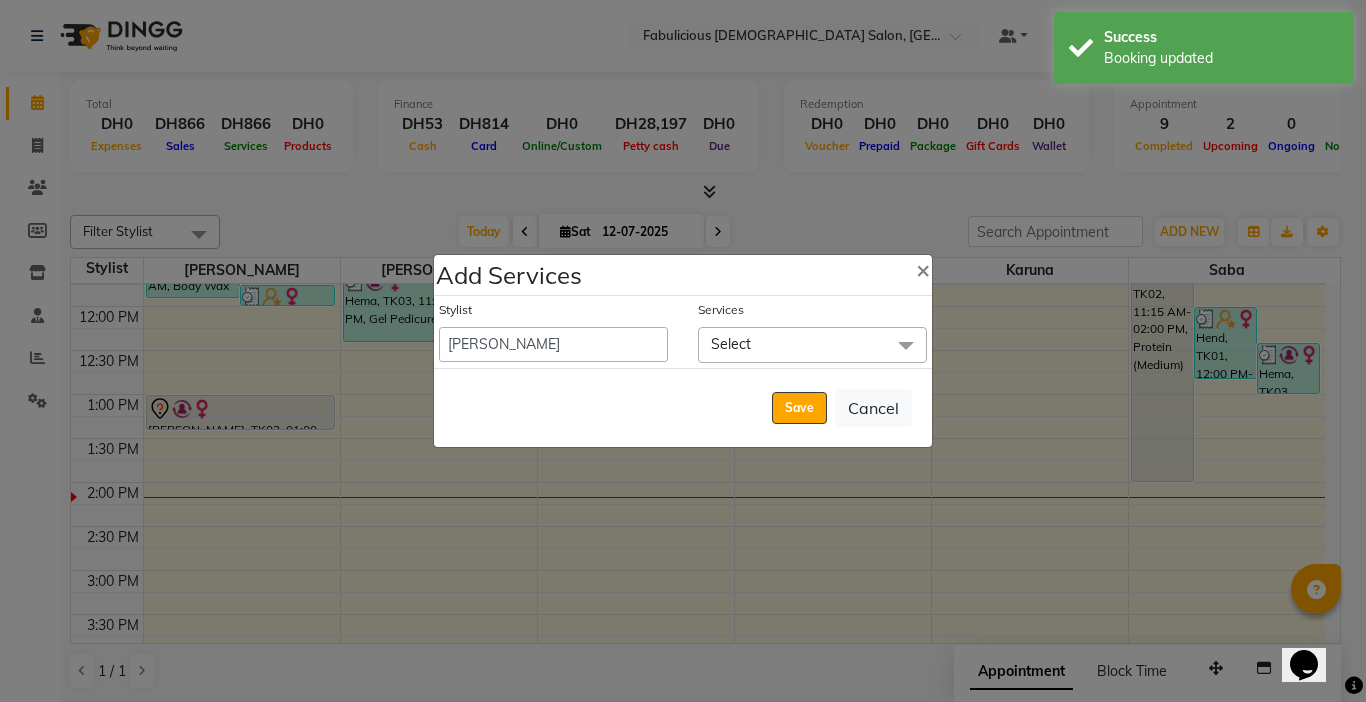 click on "Select" 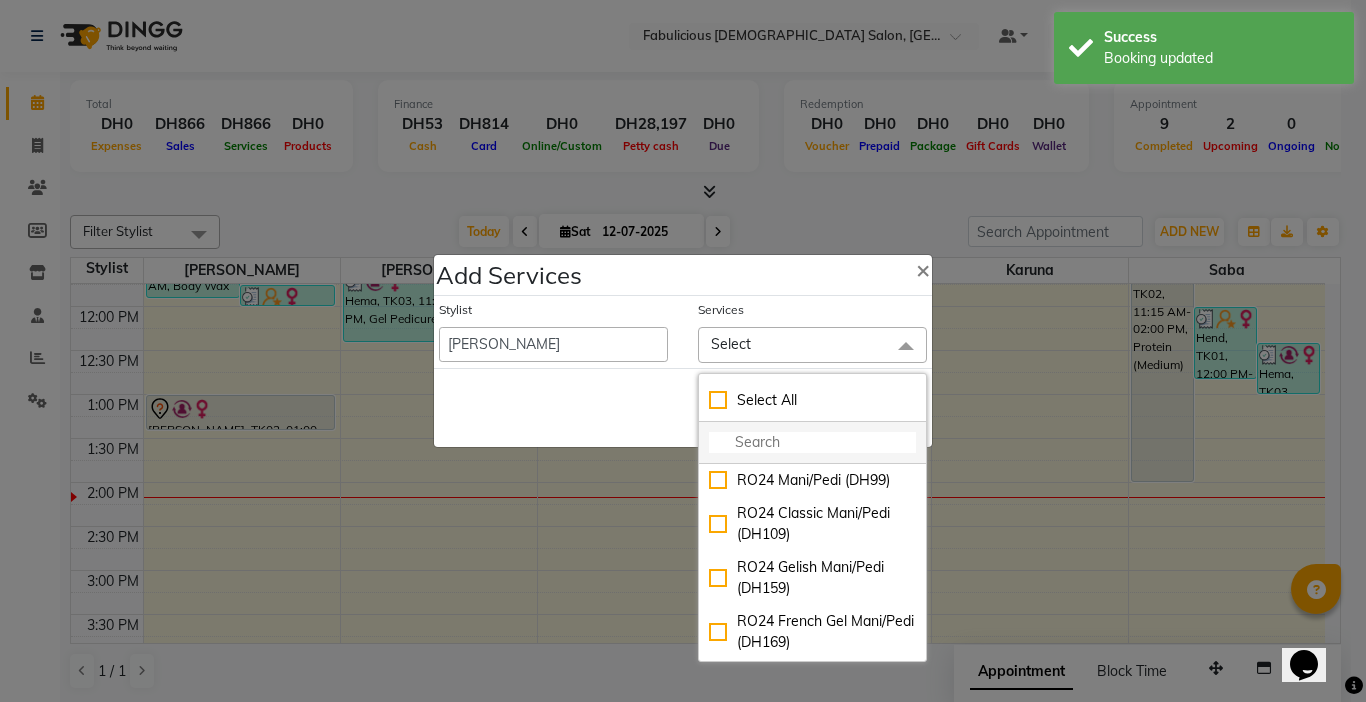 click 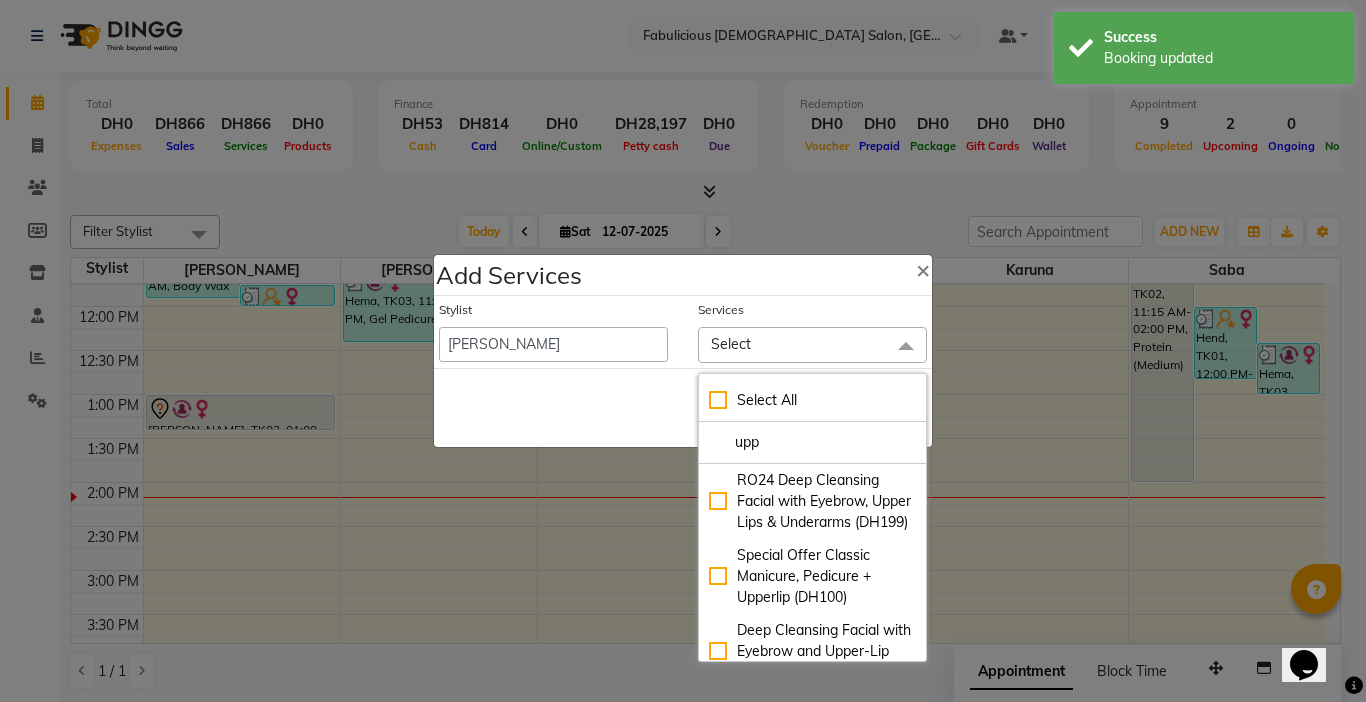 type on "upp" 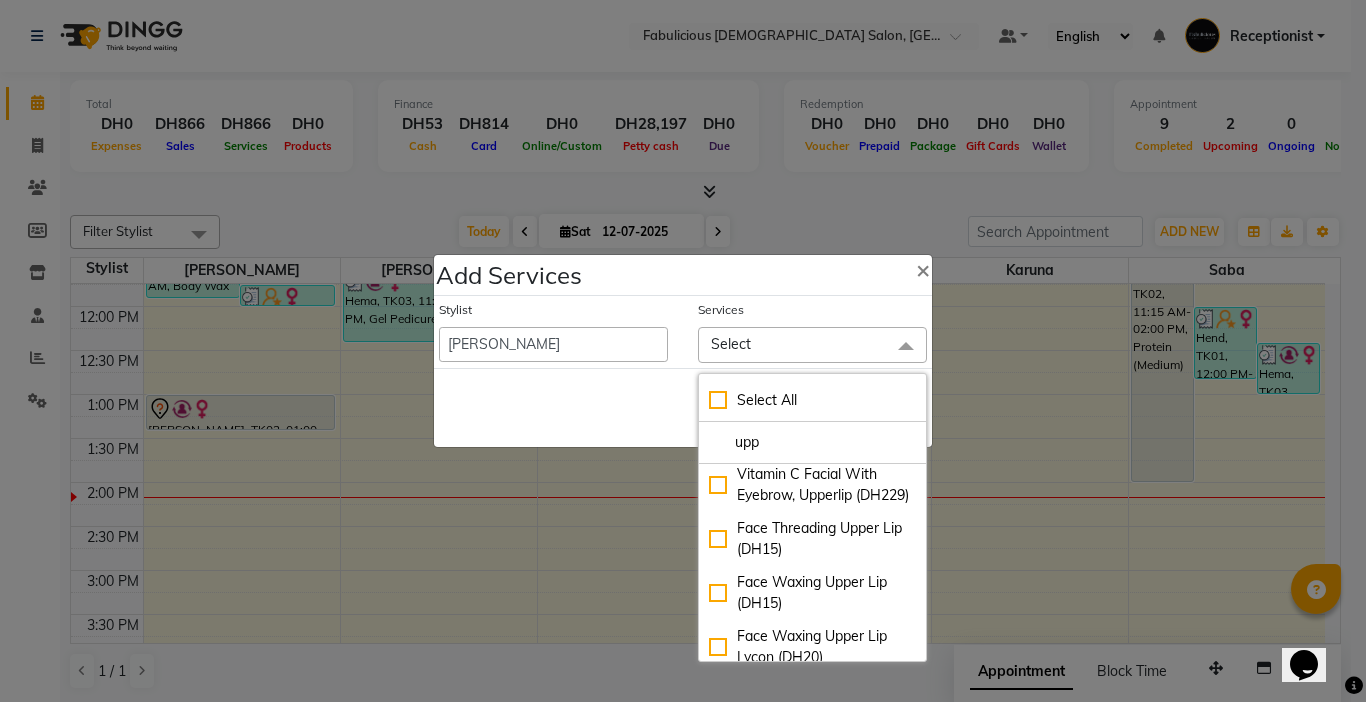 scroll, scrollTop: 280, scrollLeft: 0, axis: vertical 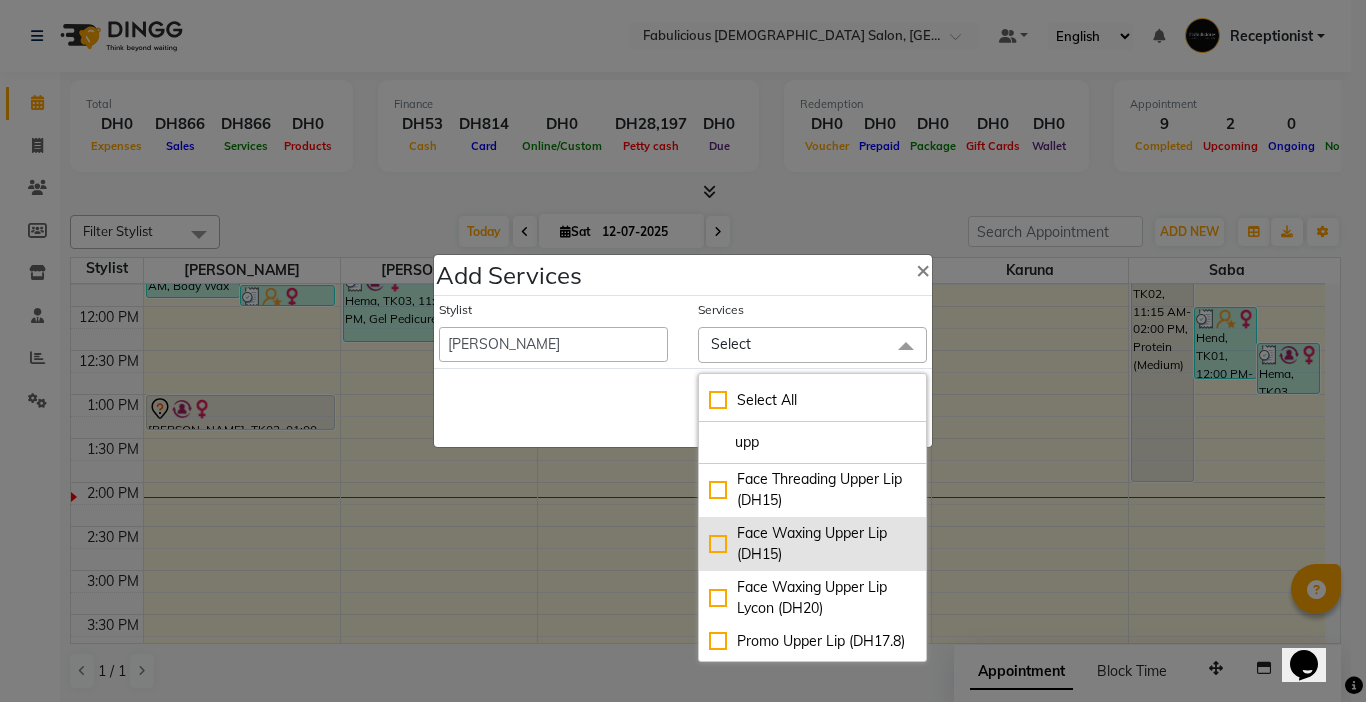 click on "Face Waxing Upper Lip (DH15)" 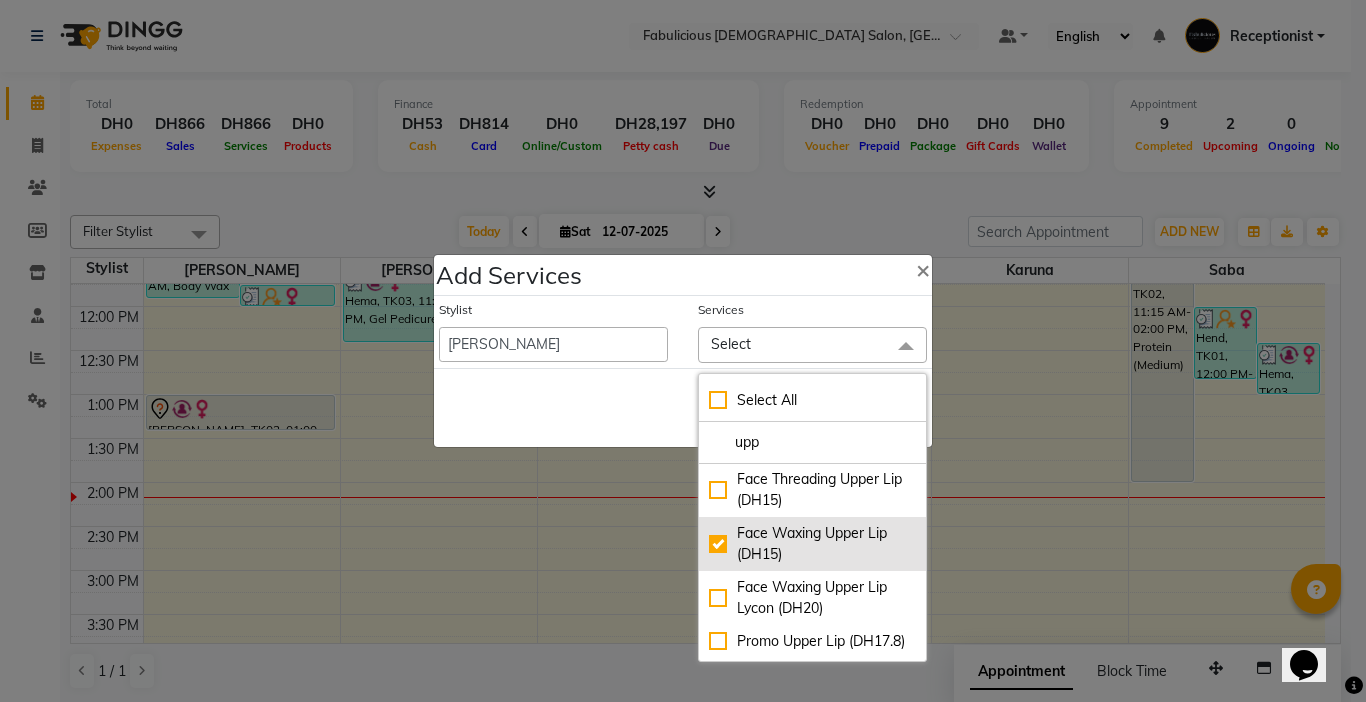 checkbox on "true" 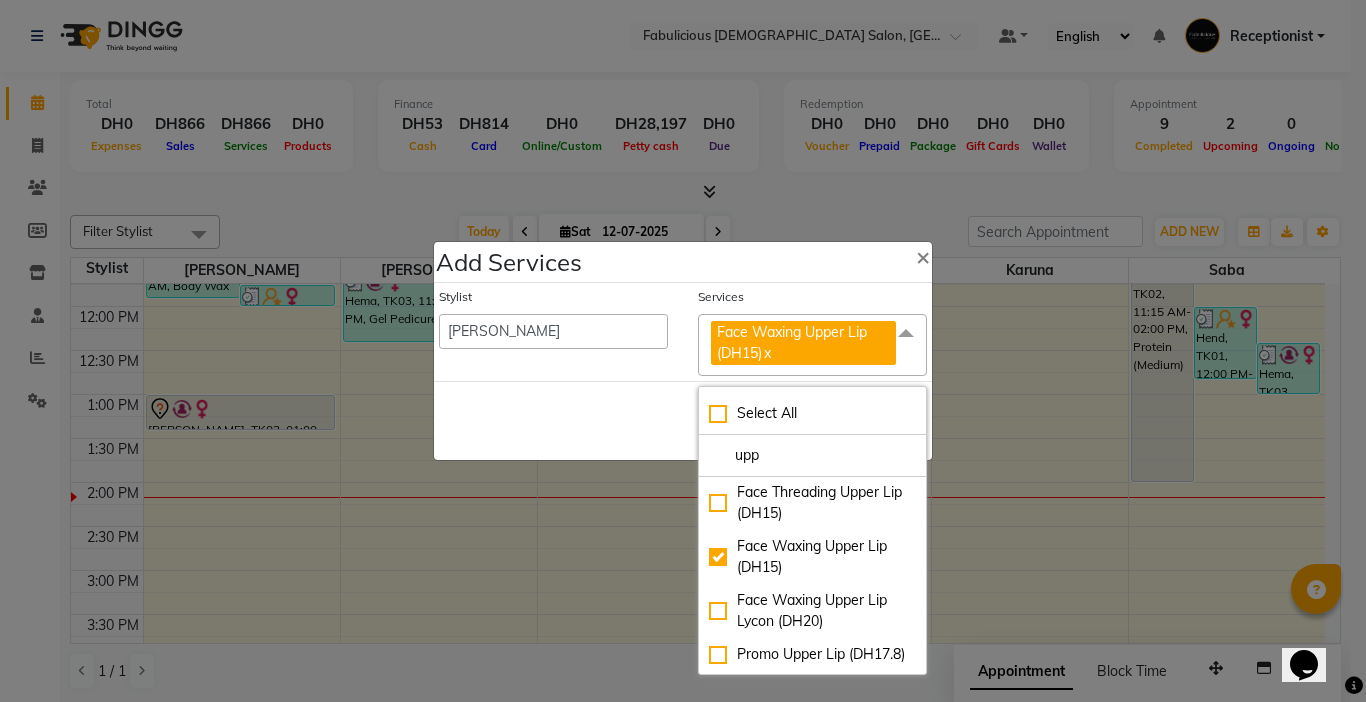 click on "Save   Cancel" 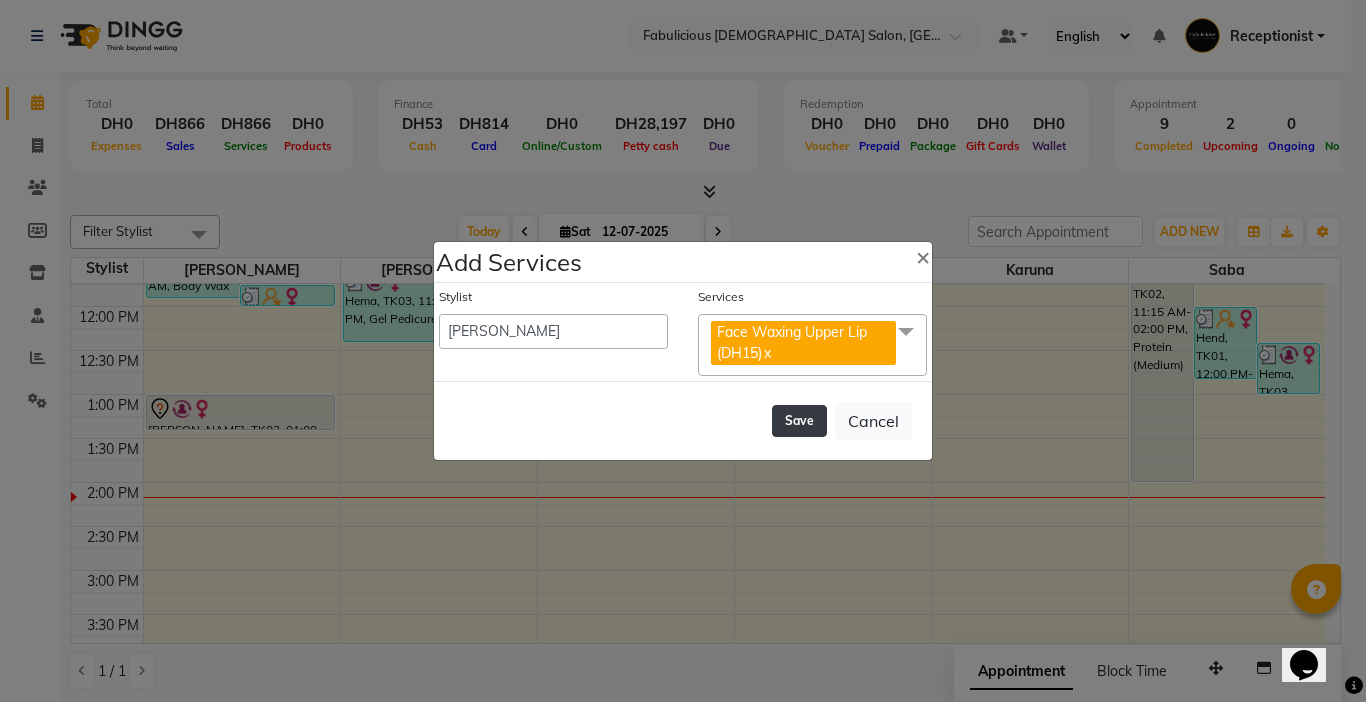 click on "Save" 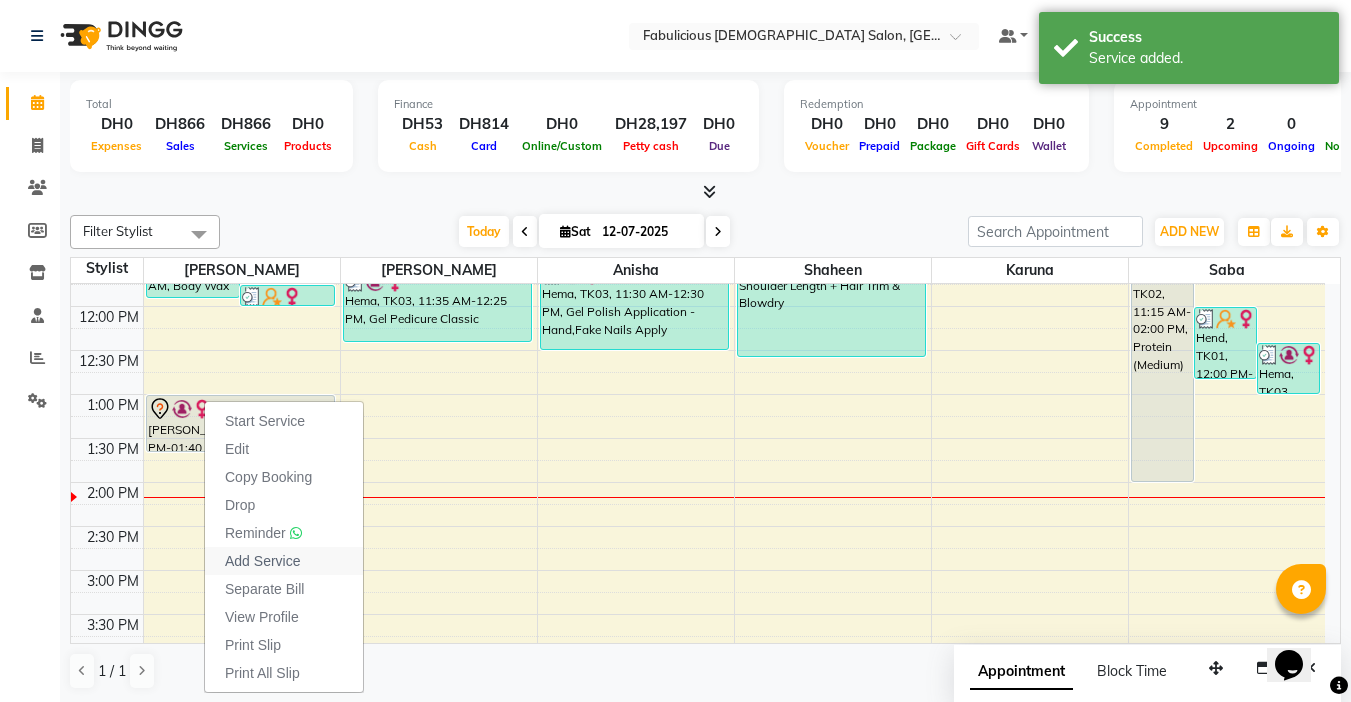 click on "Add Service" at bounding box center [262, 561] 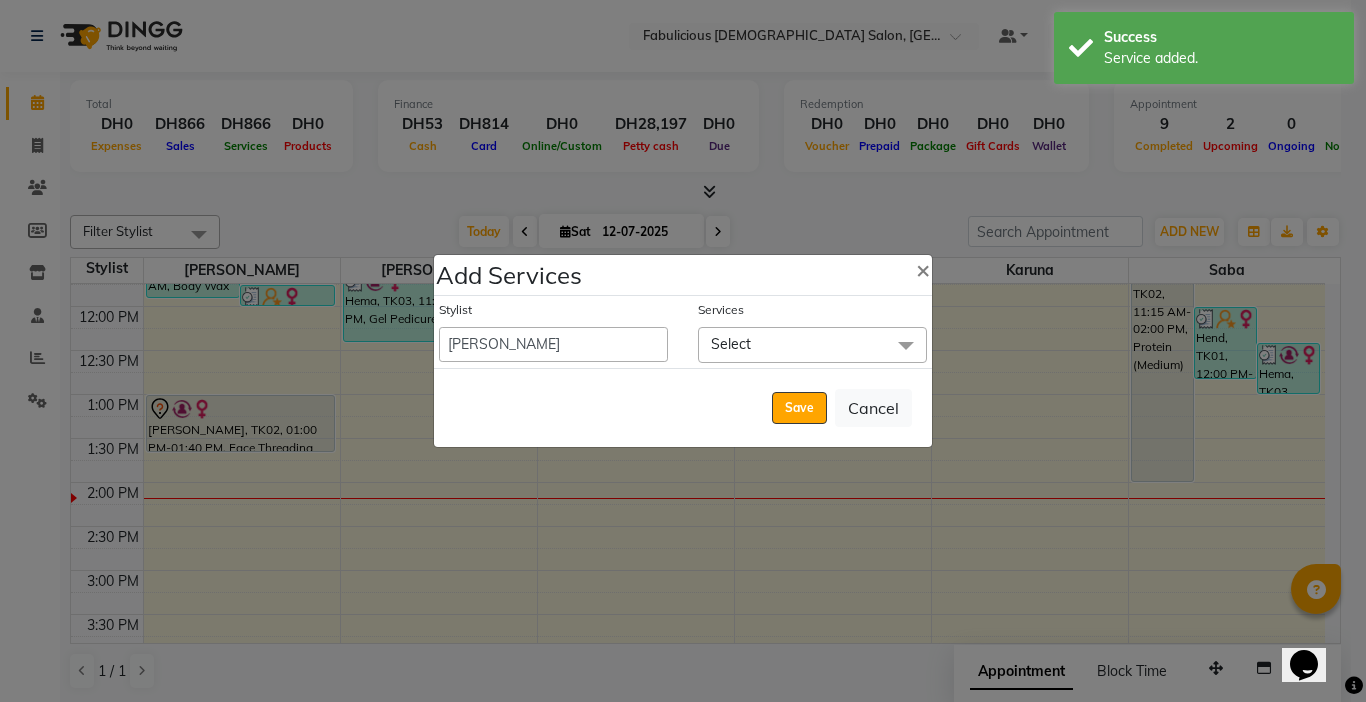 click on "Select" 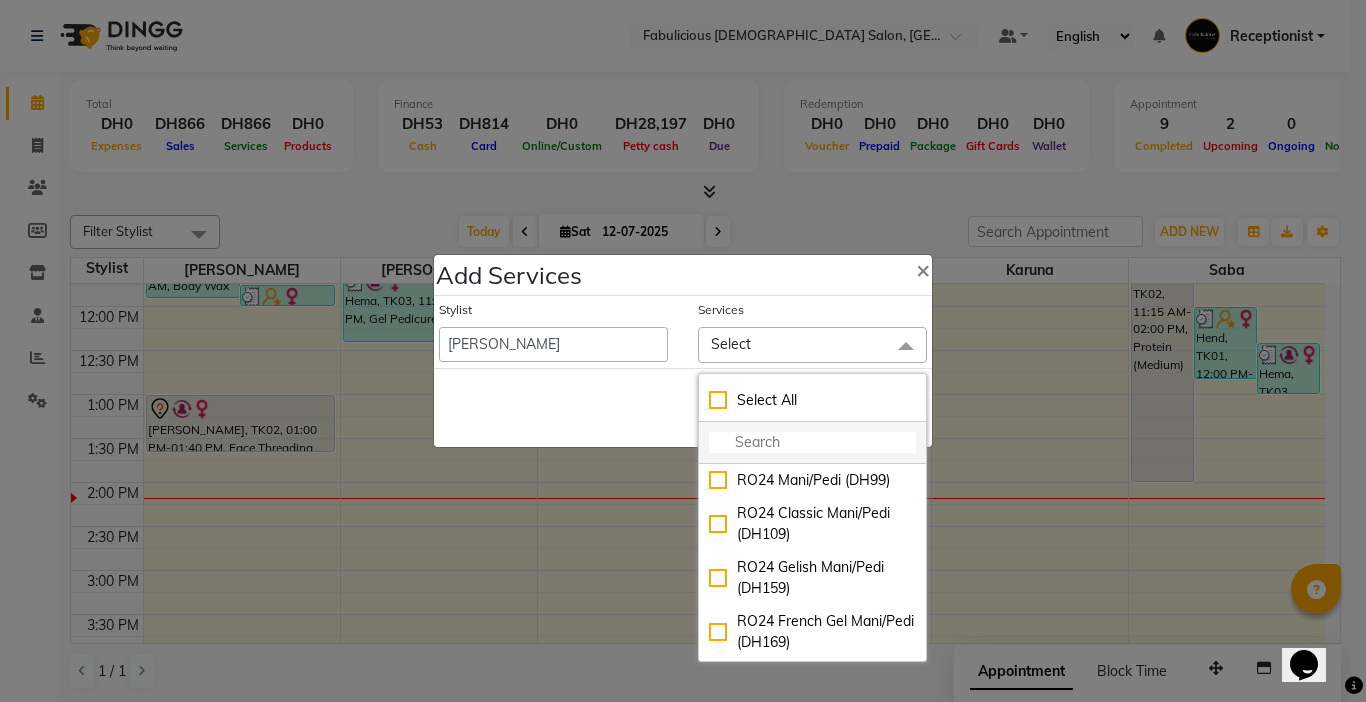 click 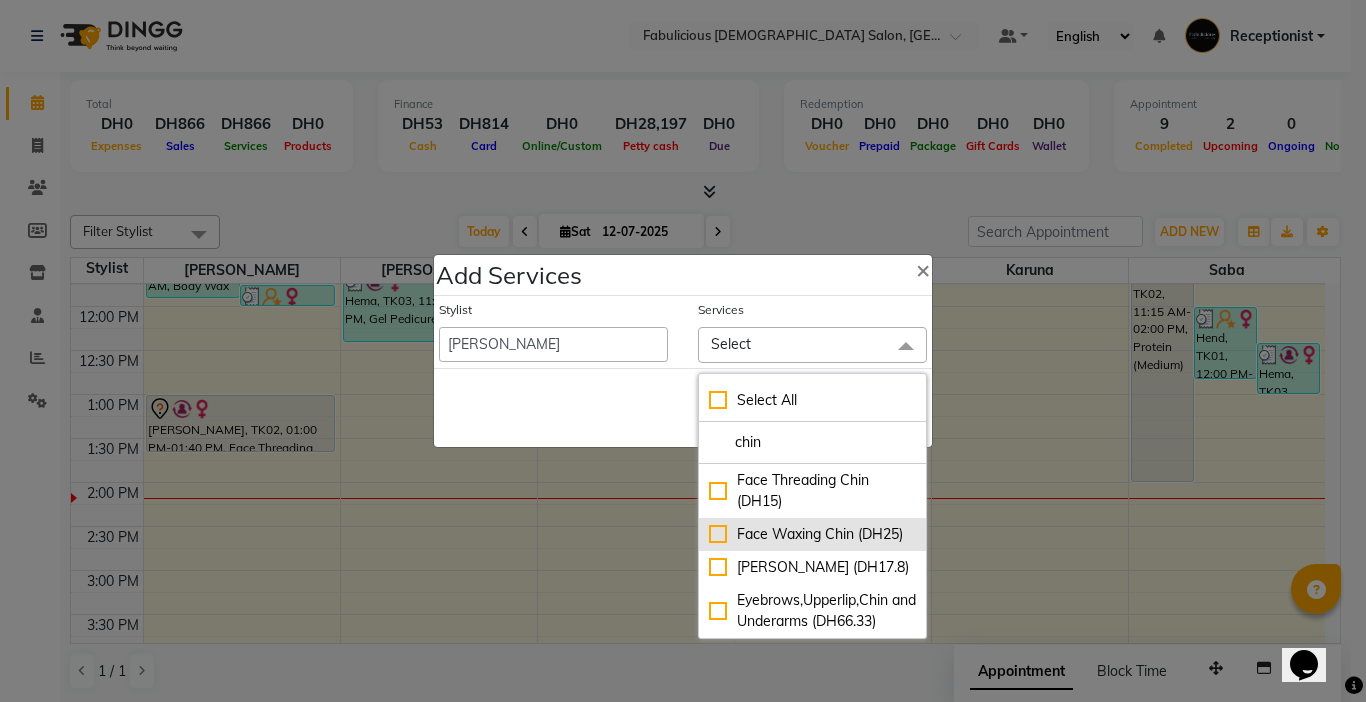 type on "chin" 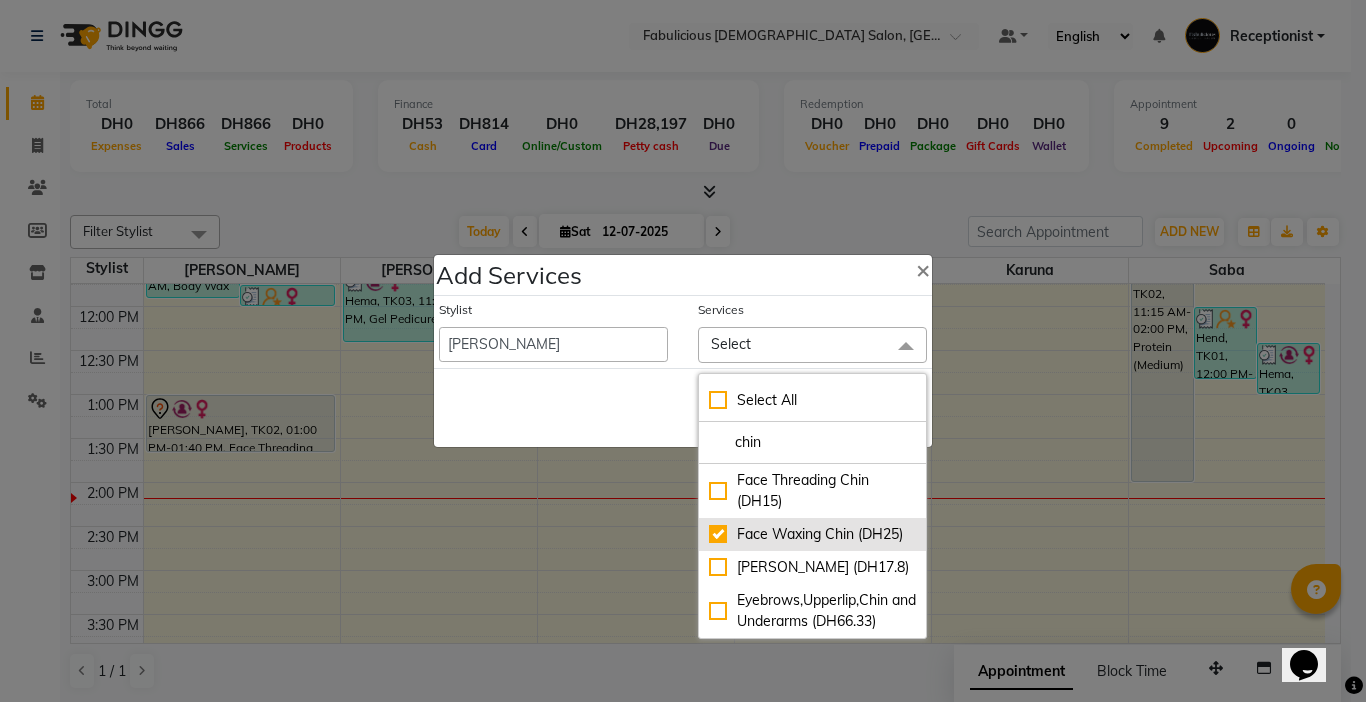 checkbox on "true" 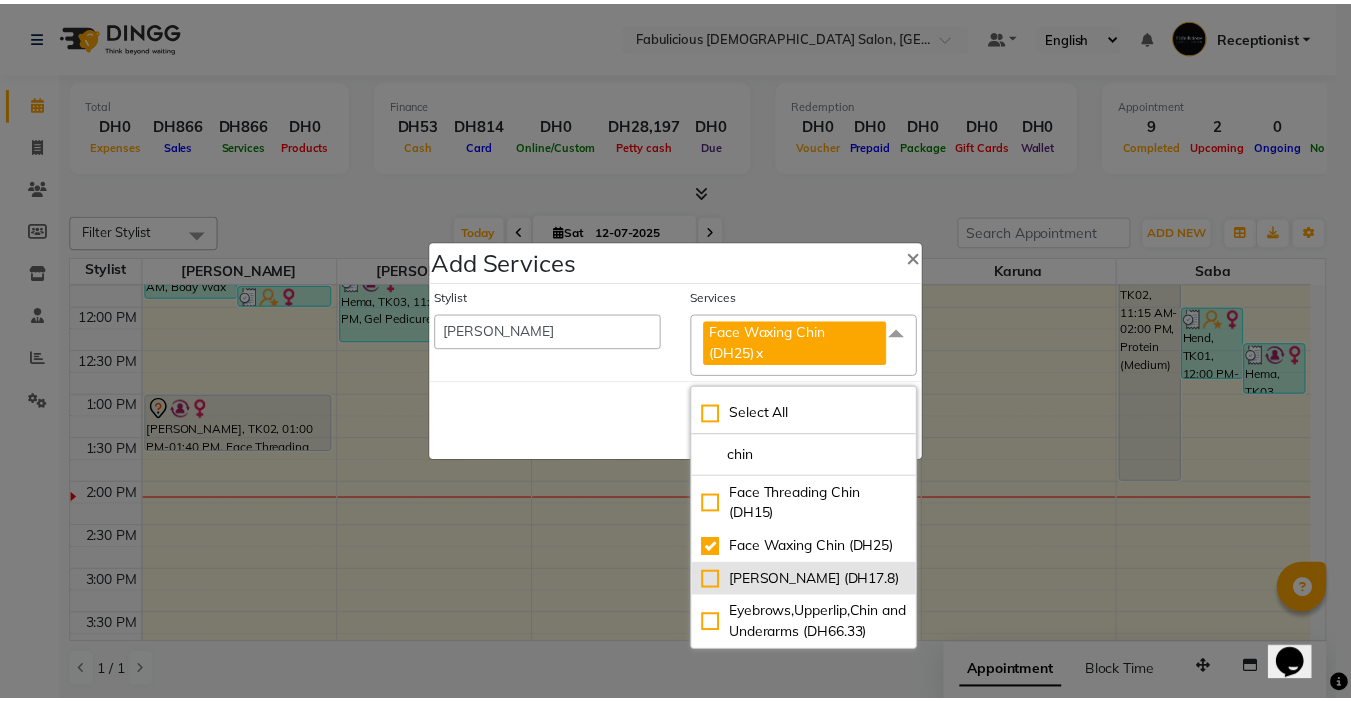 scroll, scrollTop: 19, scrollLeft: 0, axis: vertical 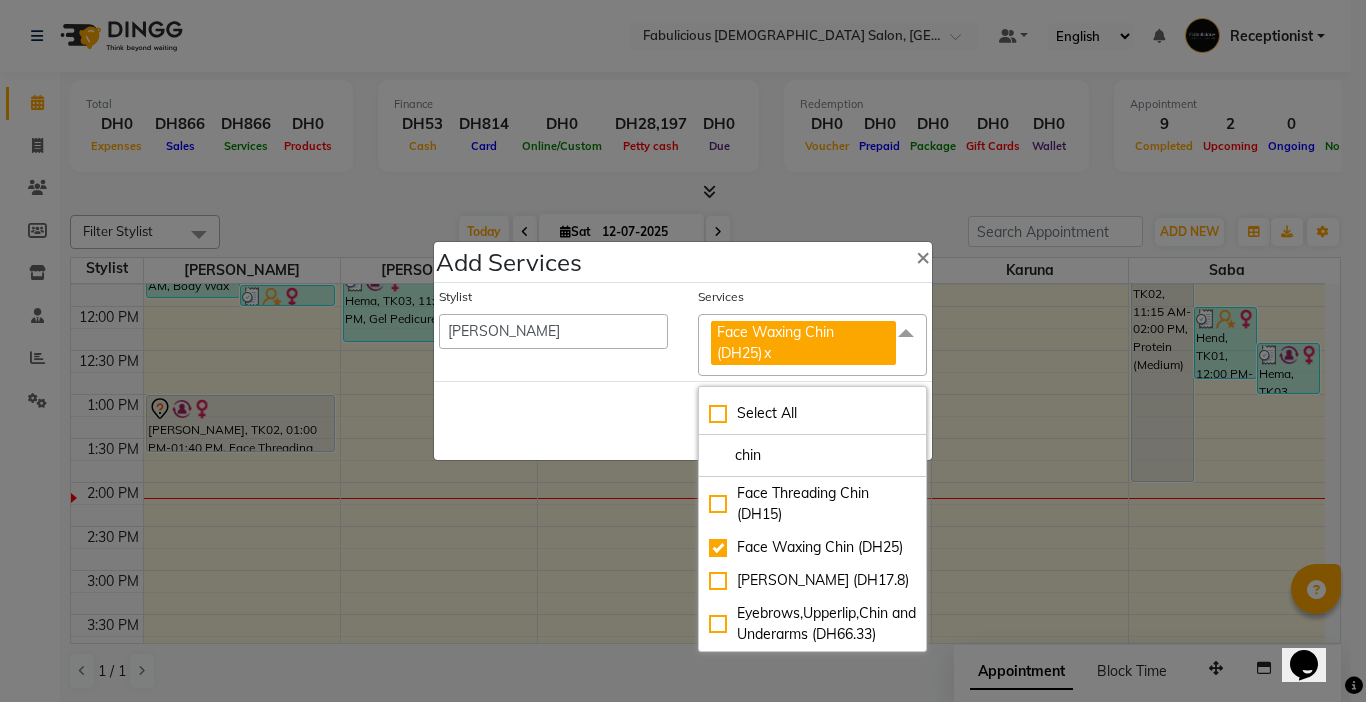 click on "Save   Cancel" 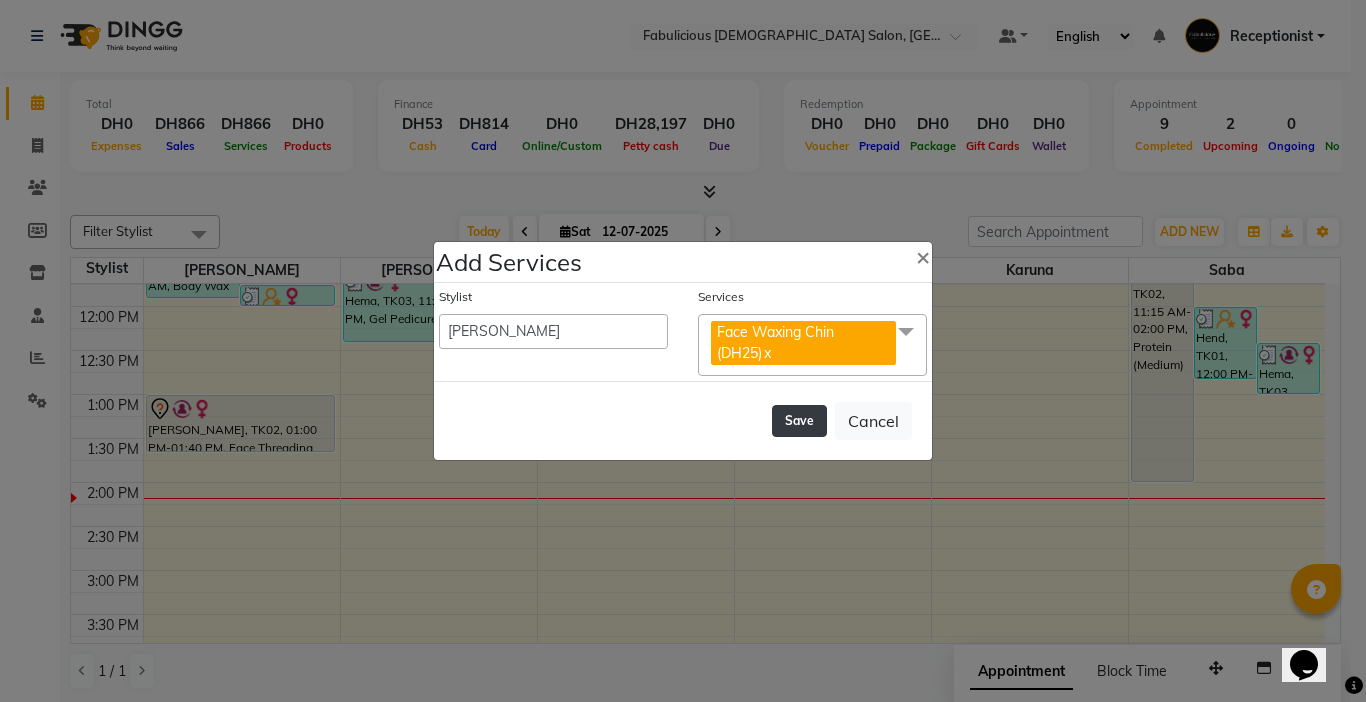 click on "Save" 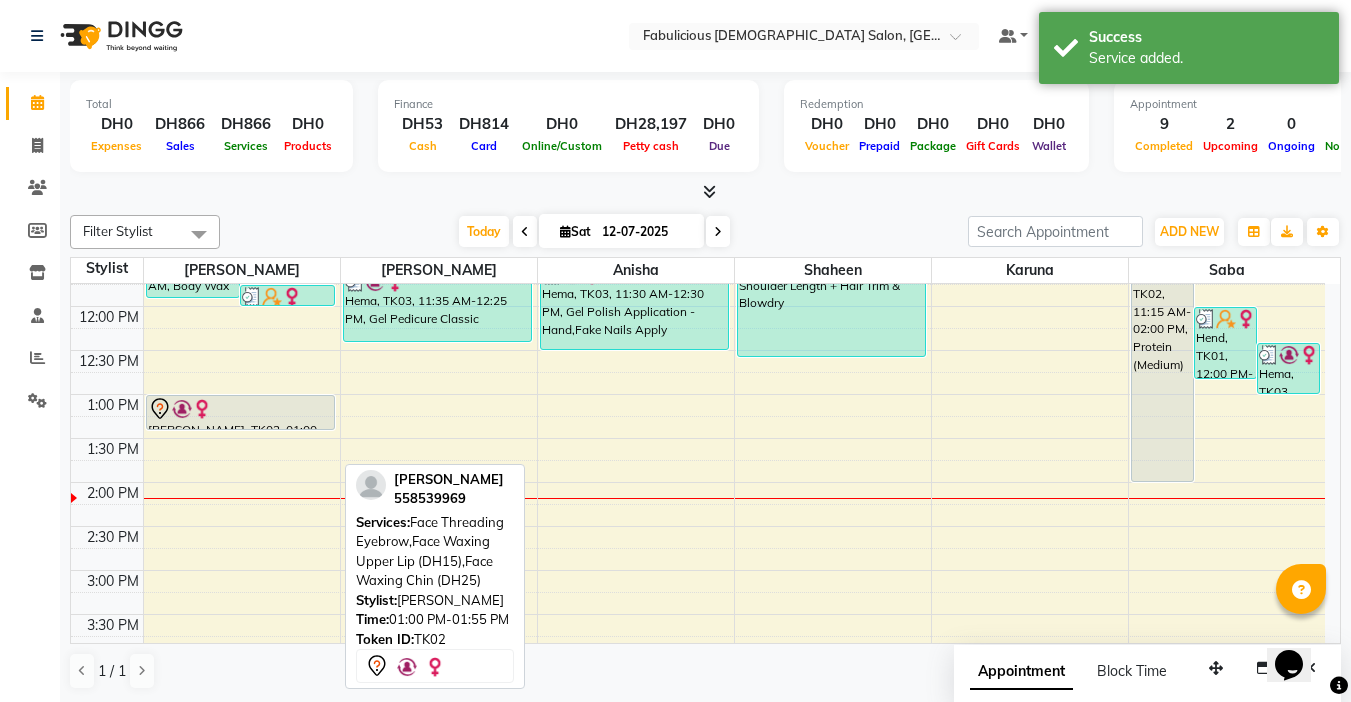 drag, startPoint x: 244, startPoint y: 470, endPoint x: 247, endPoint y: 426, distance: 44.102154 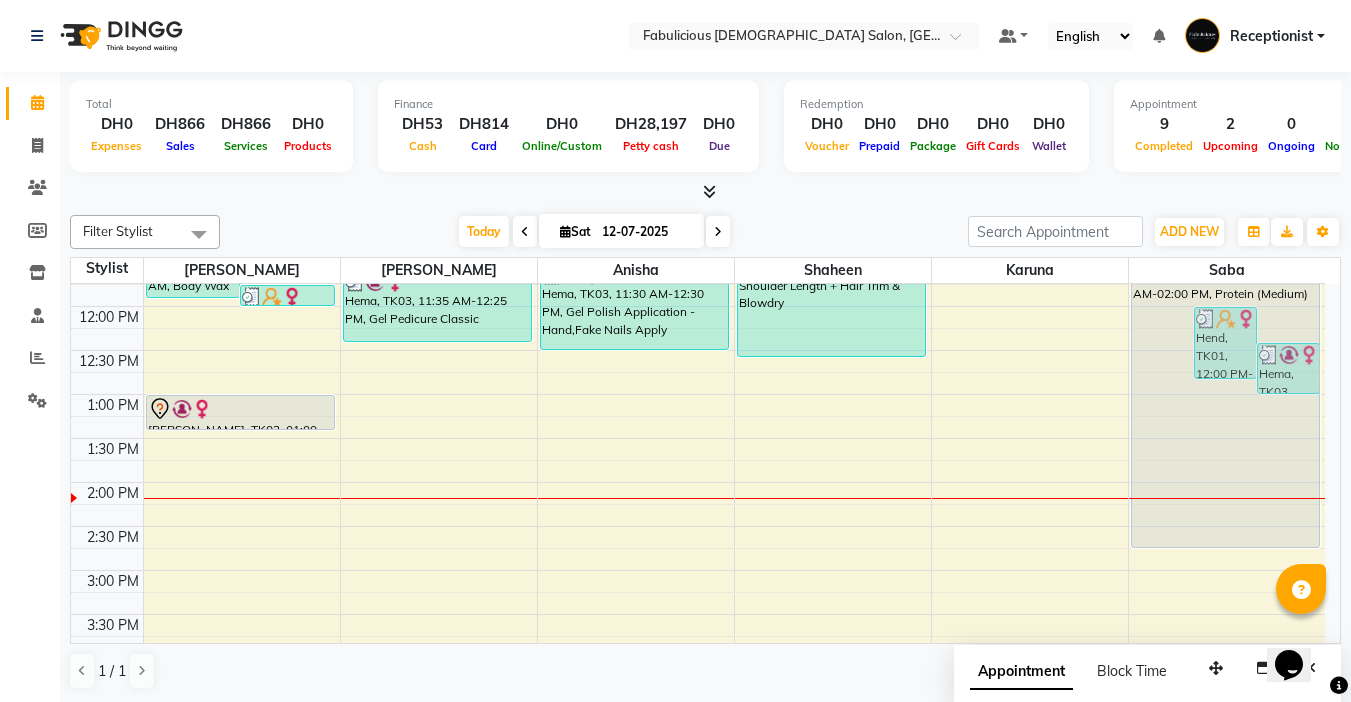 drag, startPoint x: 1150, startPoint y: 482, endPoint x: 1148, endPoint y: 529, distance: 47.042534 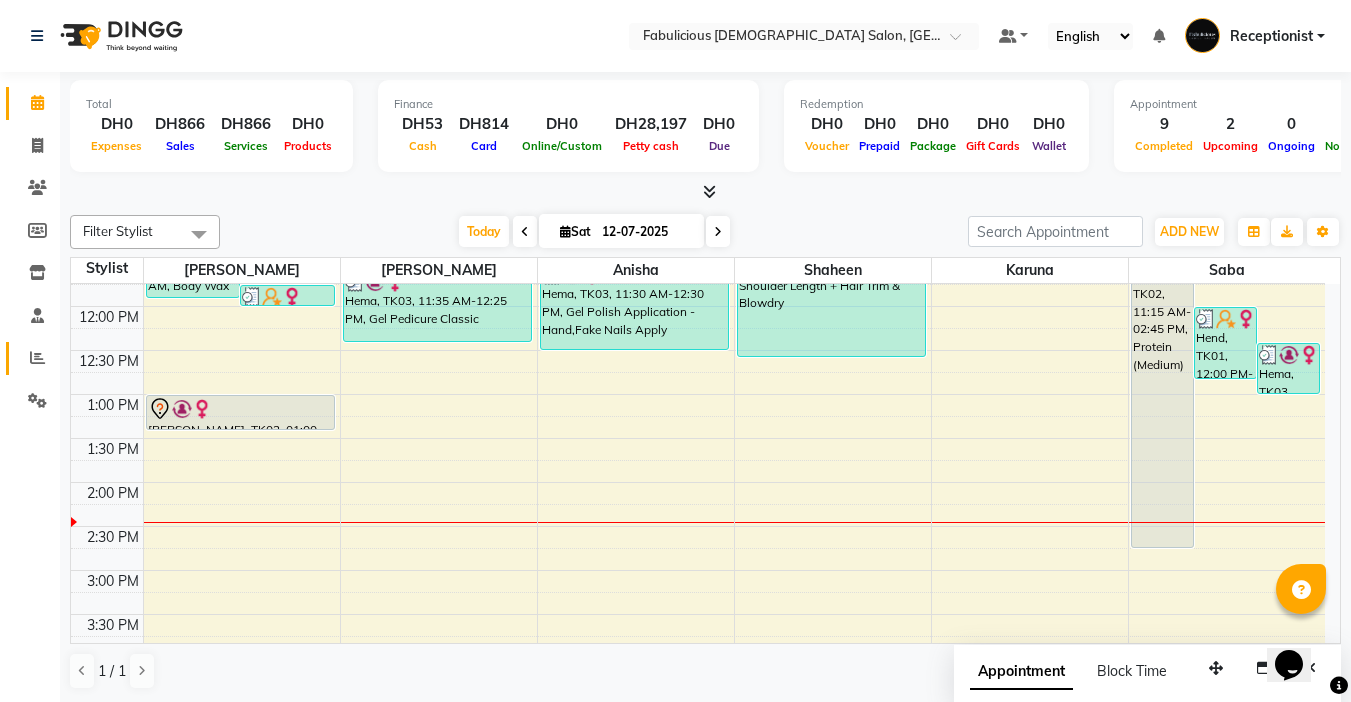 click 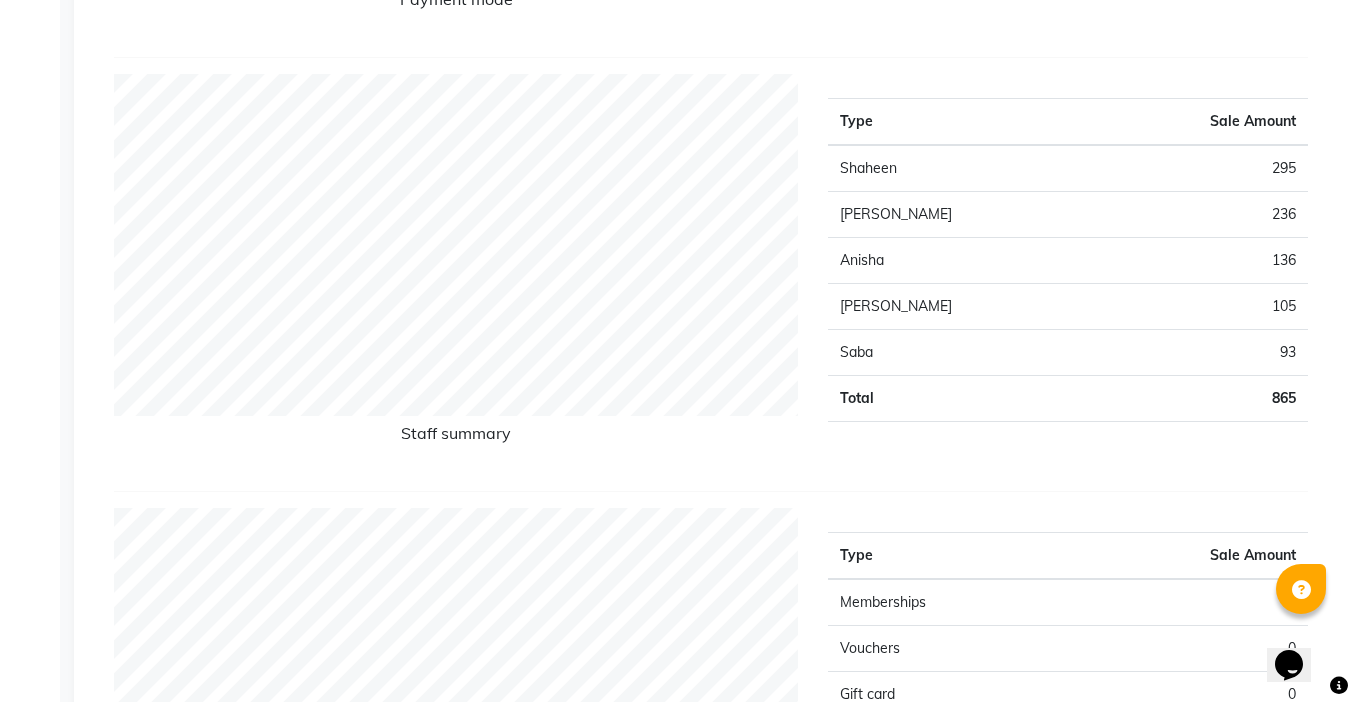 scroll, scrollTop: 0, scrollLeft: 0, axis: both 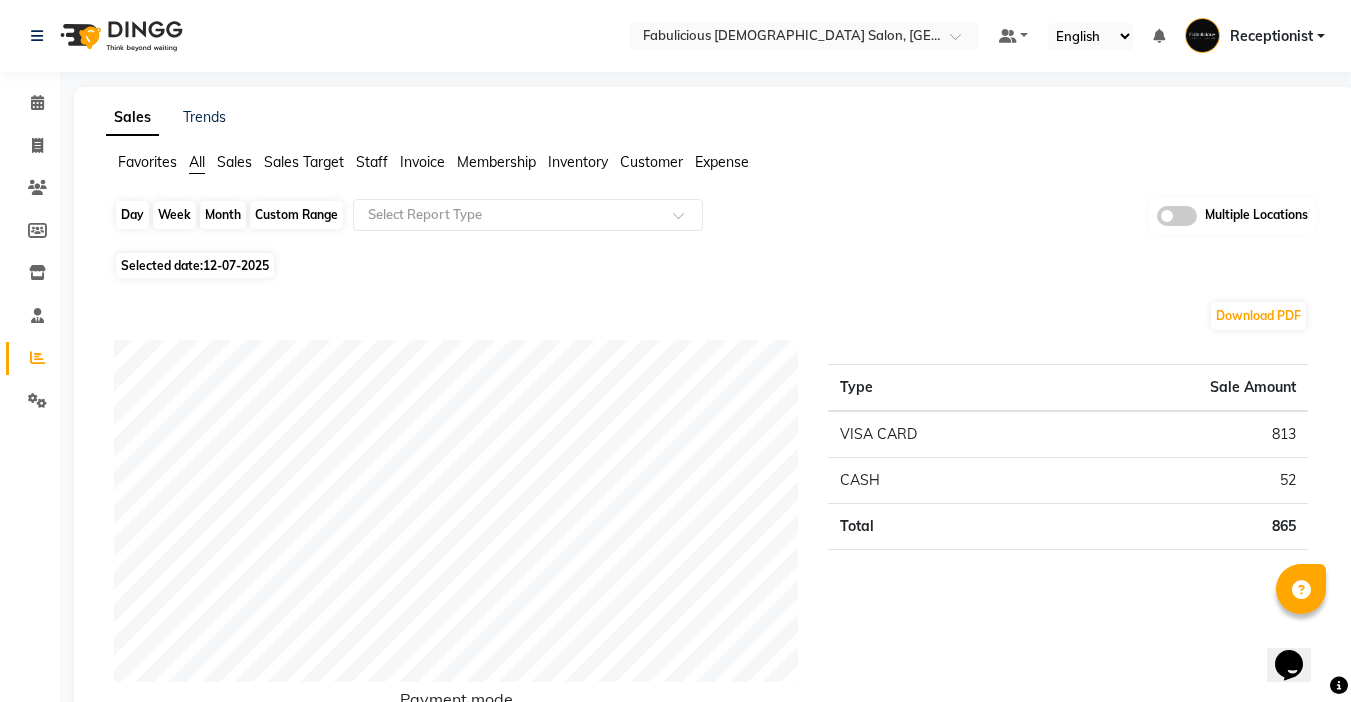click on "Day" 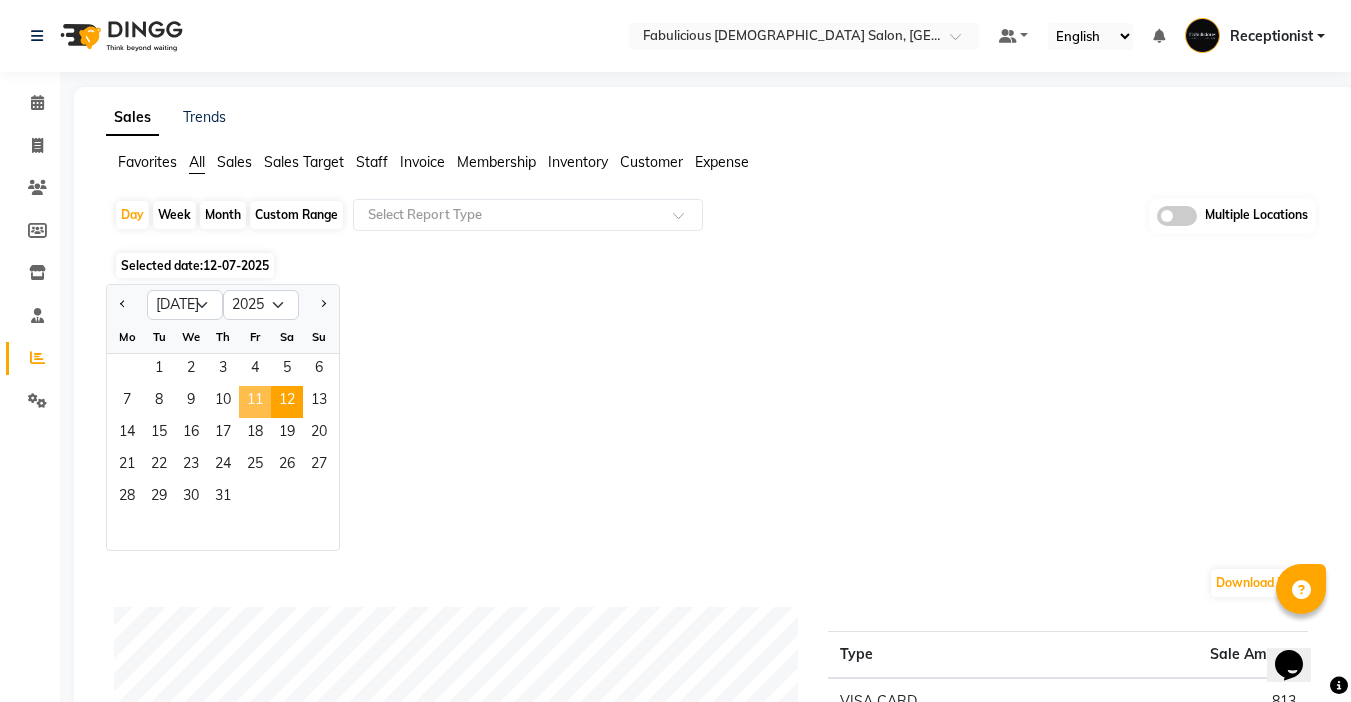 click on "11" 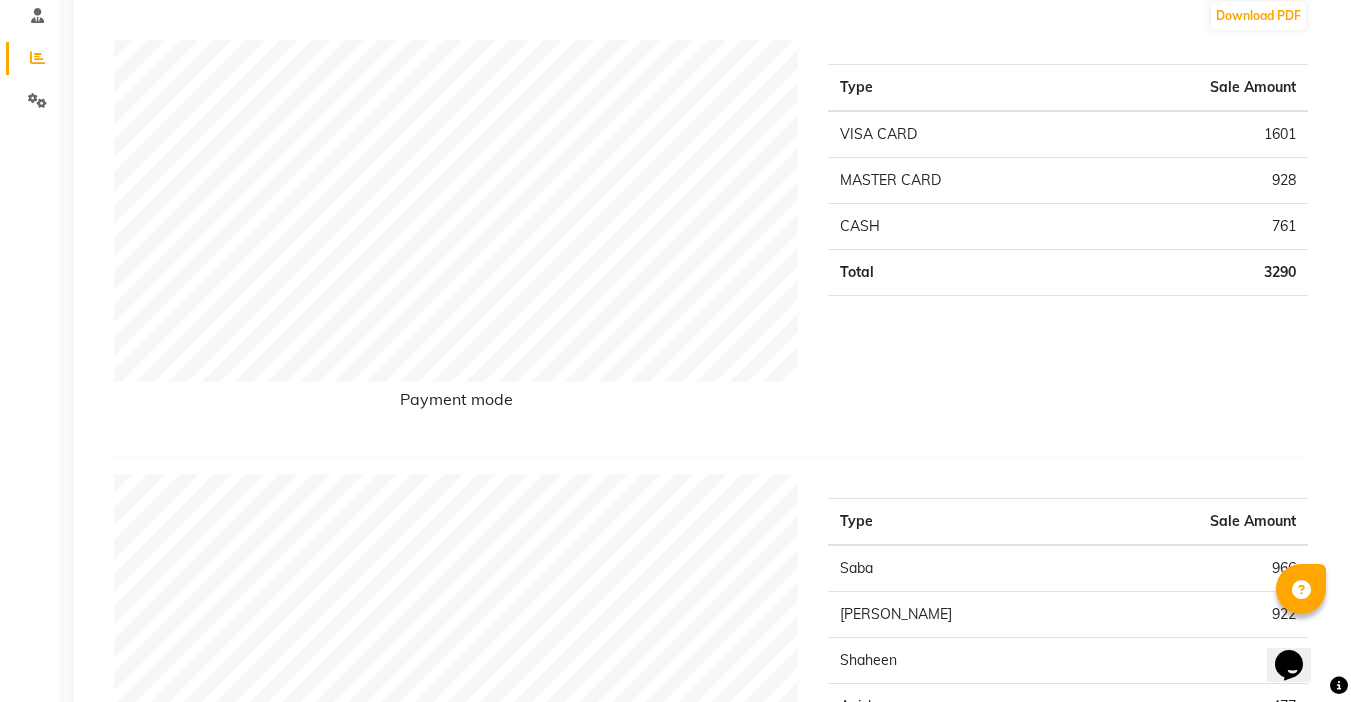scroll, scrollTop: 0, scrollLeft: 0, axis: both 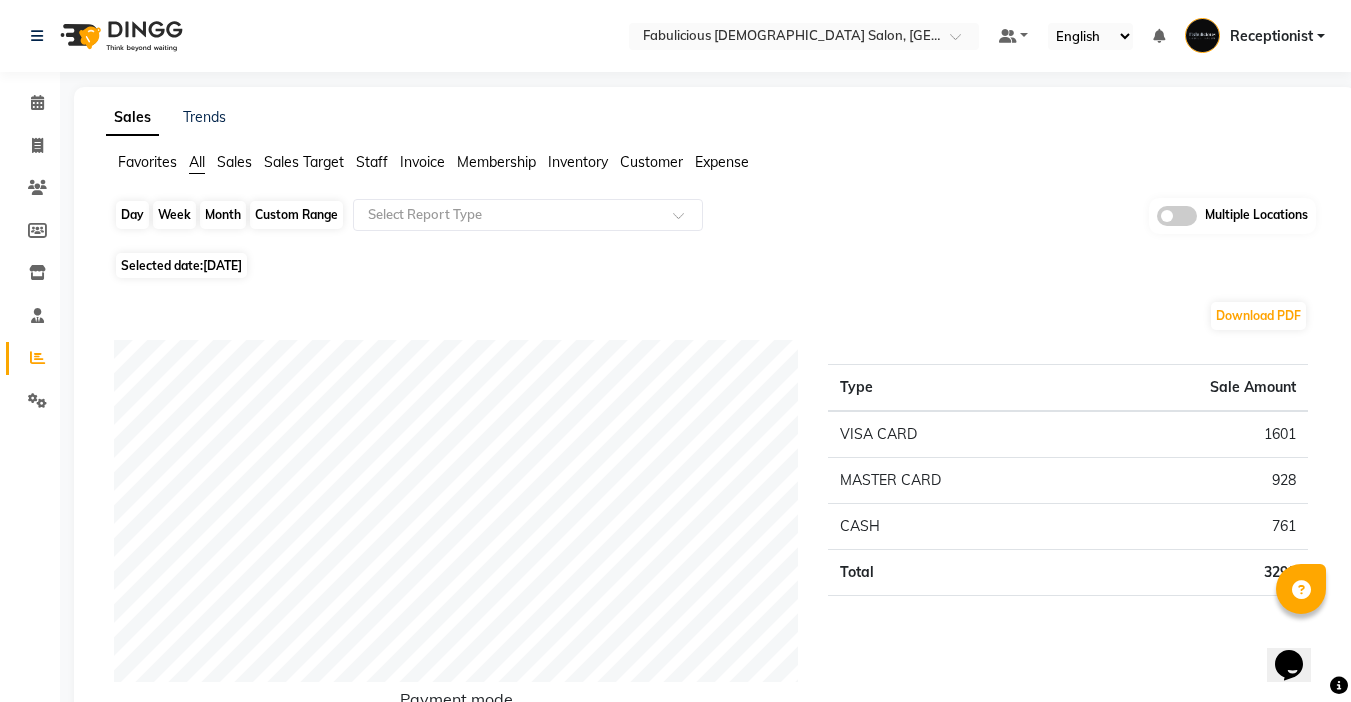 click on "Day" 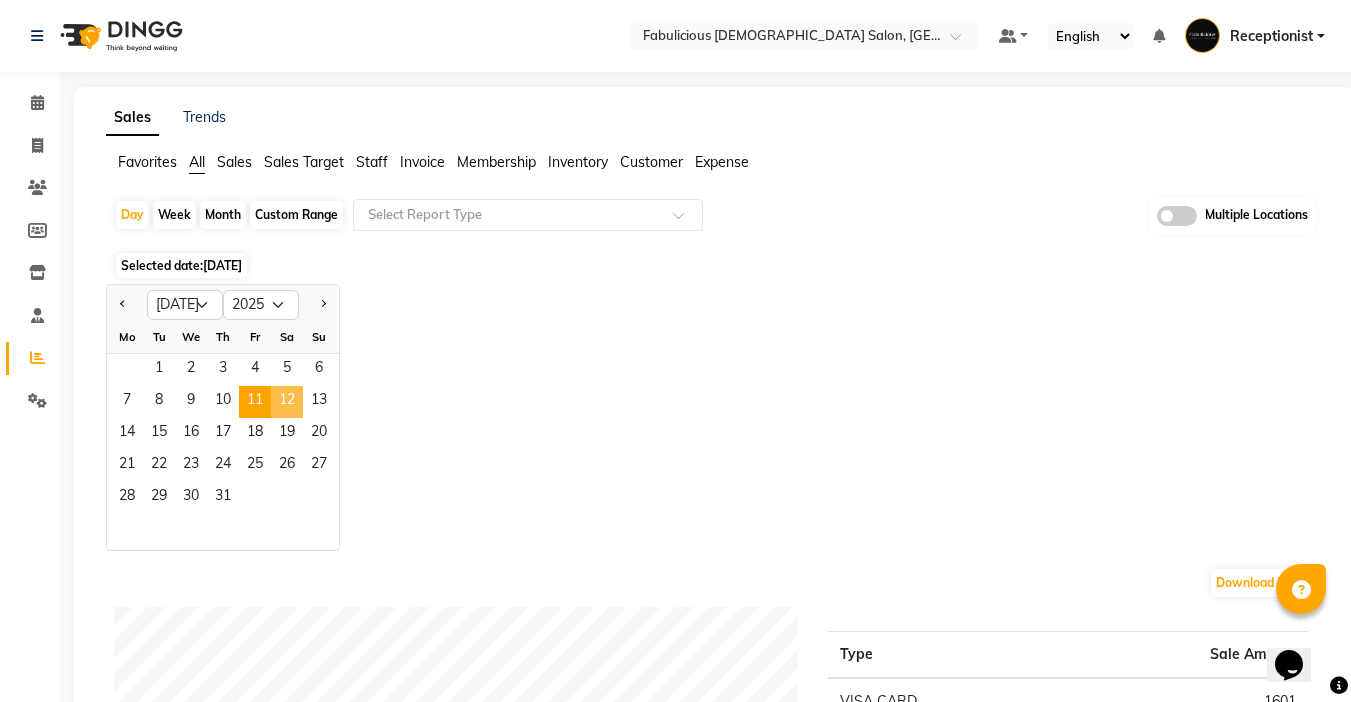 click on "12" 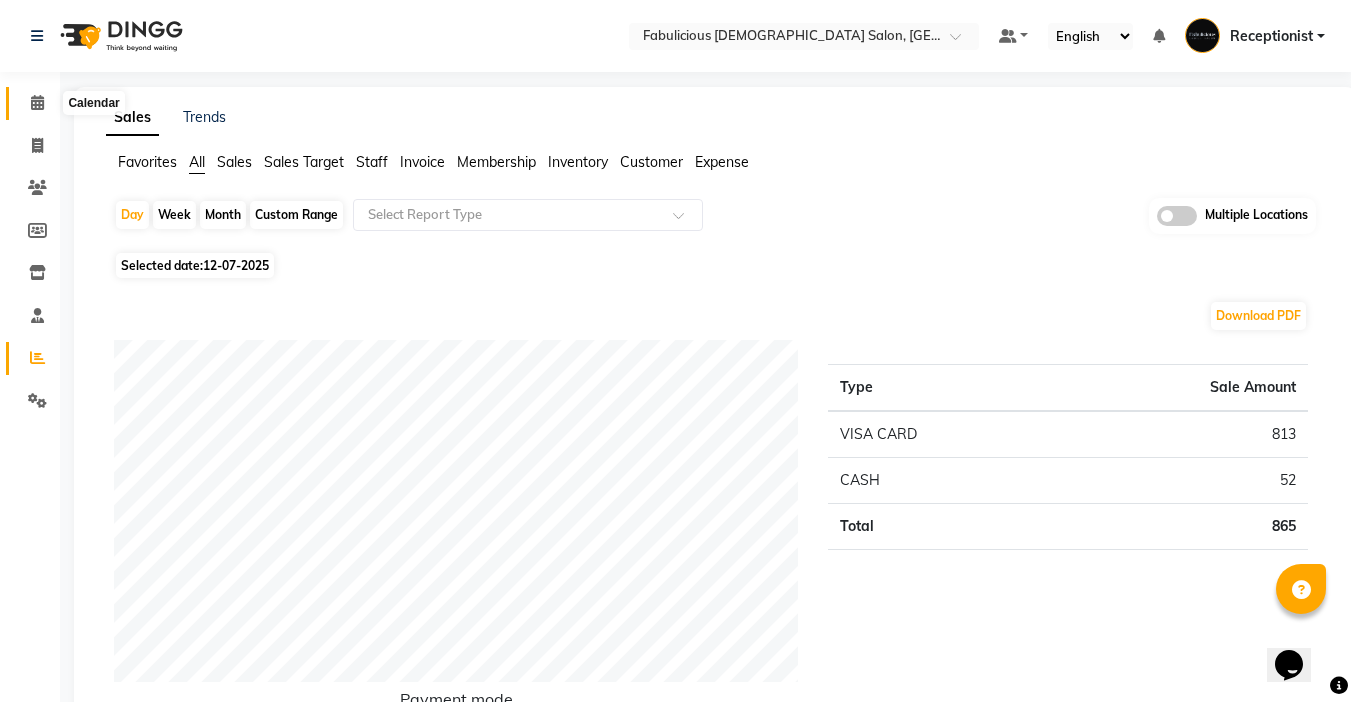 click 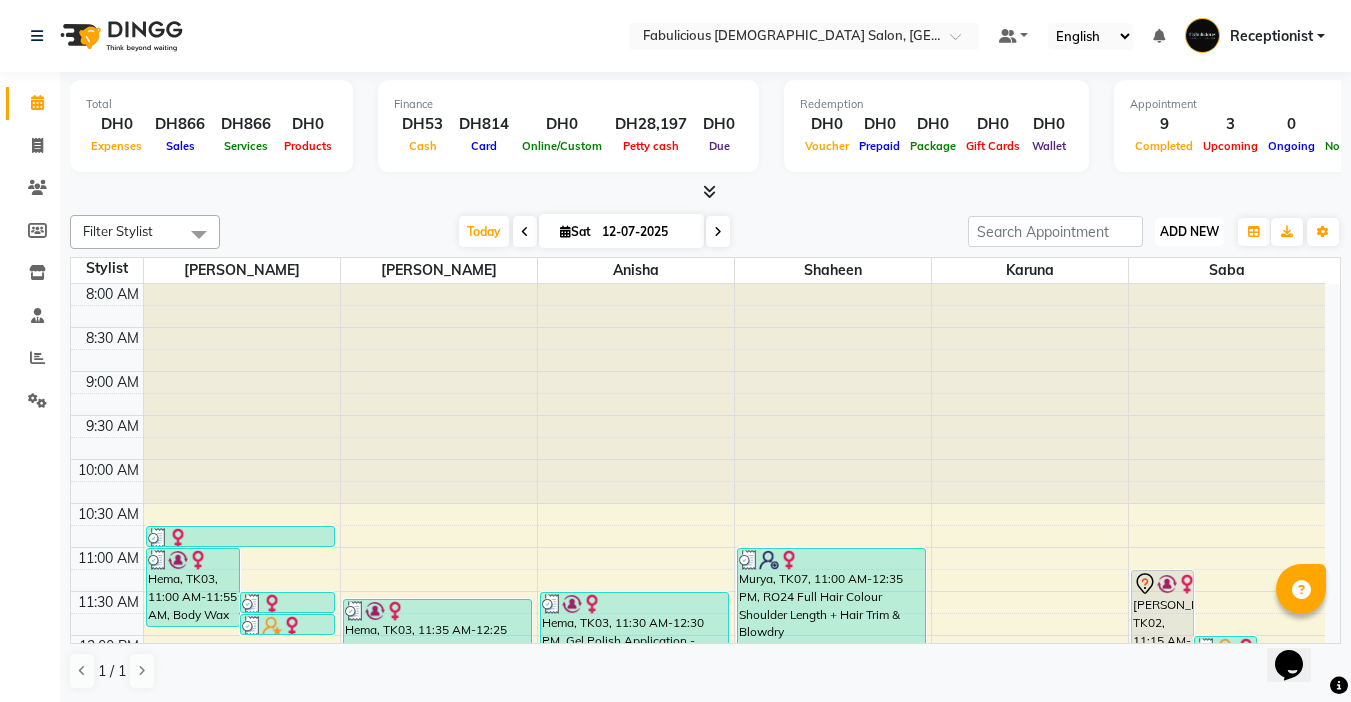 click on "ADD NEW" at bounding box center [1189, 231] 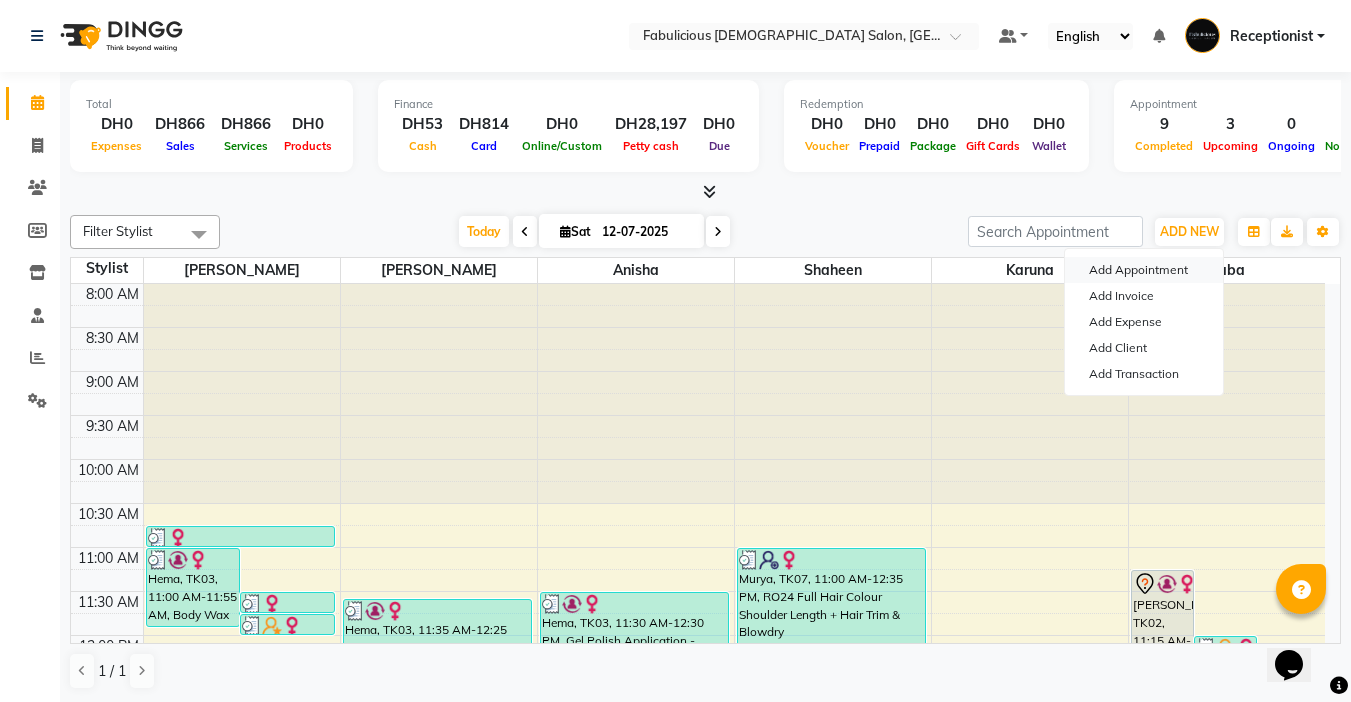 click on "Add Appointment" at bounding box center (1144, 270) 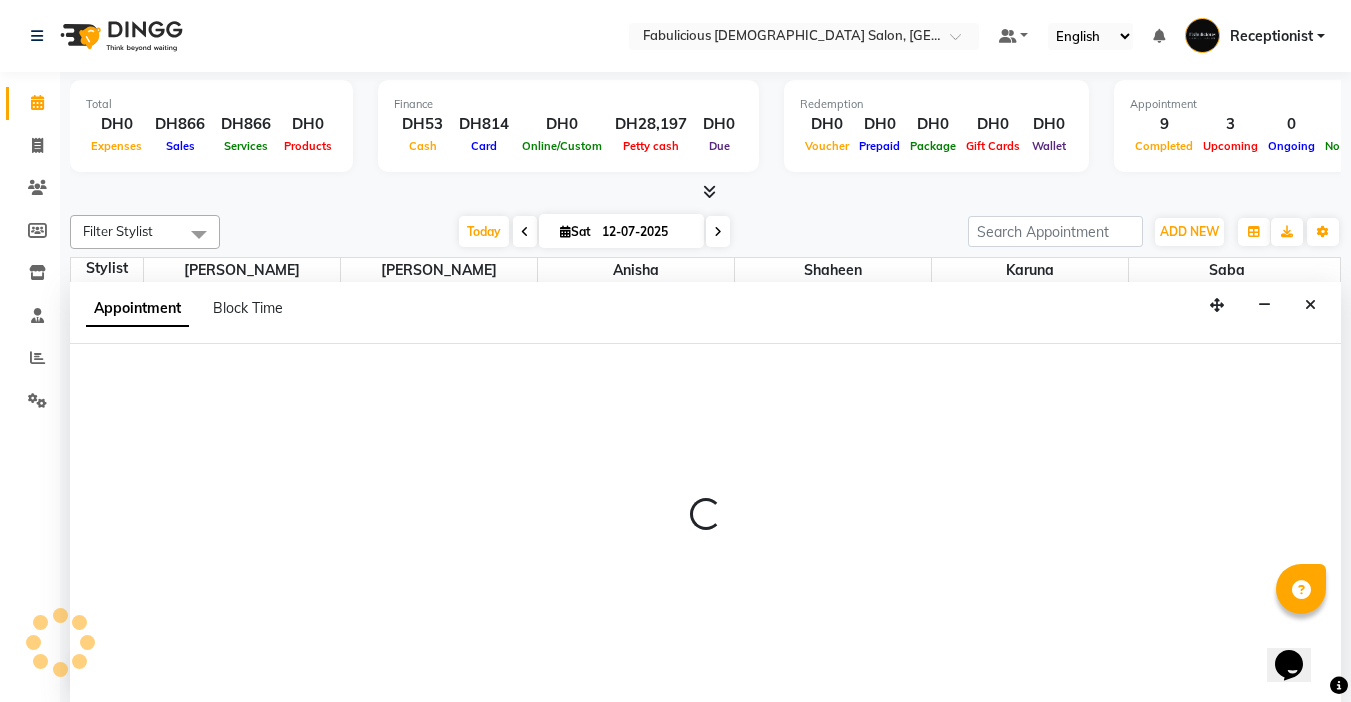 scroll, scrollTop: 1, scrollLeft: 0, axis: vertical 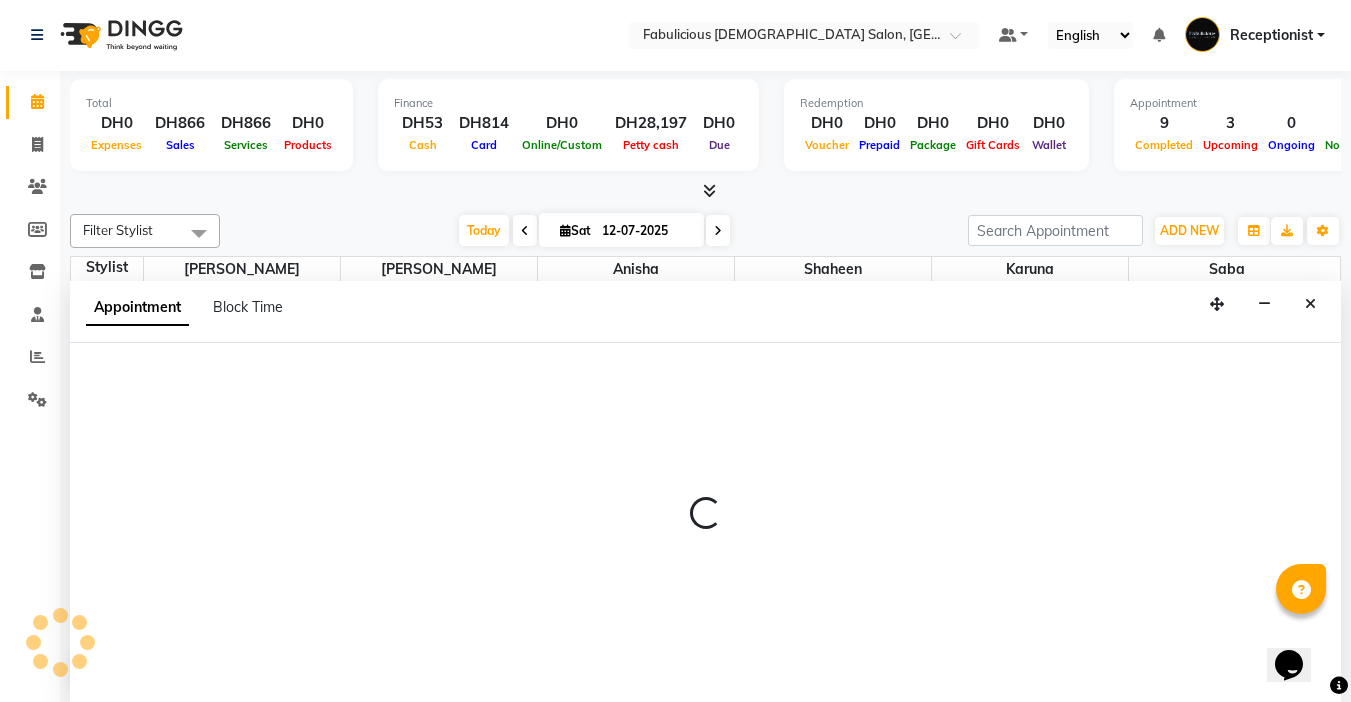 select on "tentative" 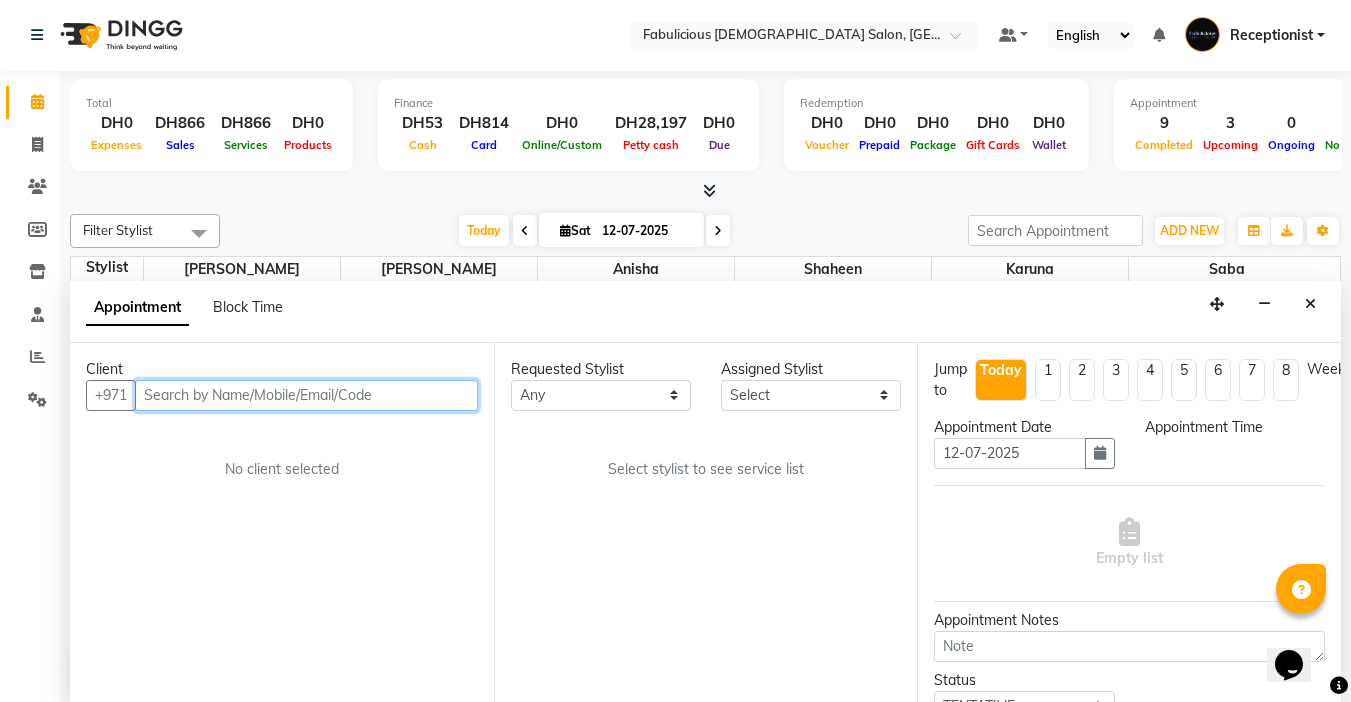 click at bounding box center (306, 395) 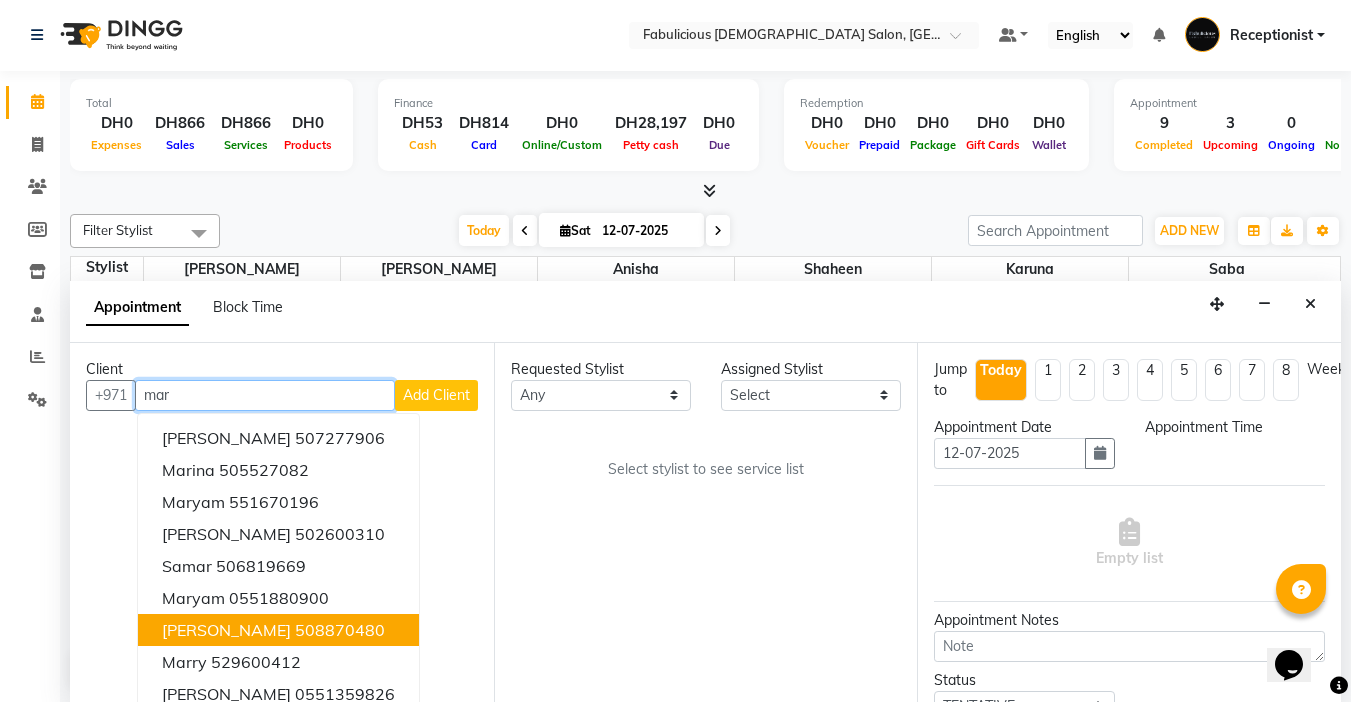 click on "[PERSON_NAME]" at bounding box center (226, 630) 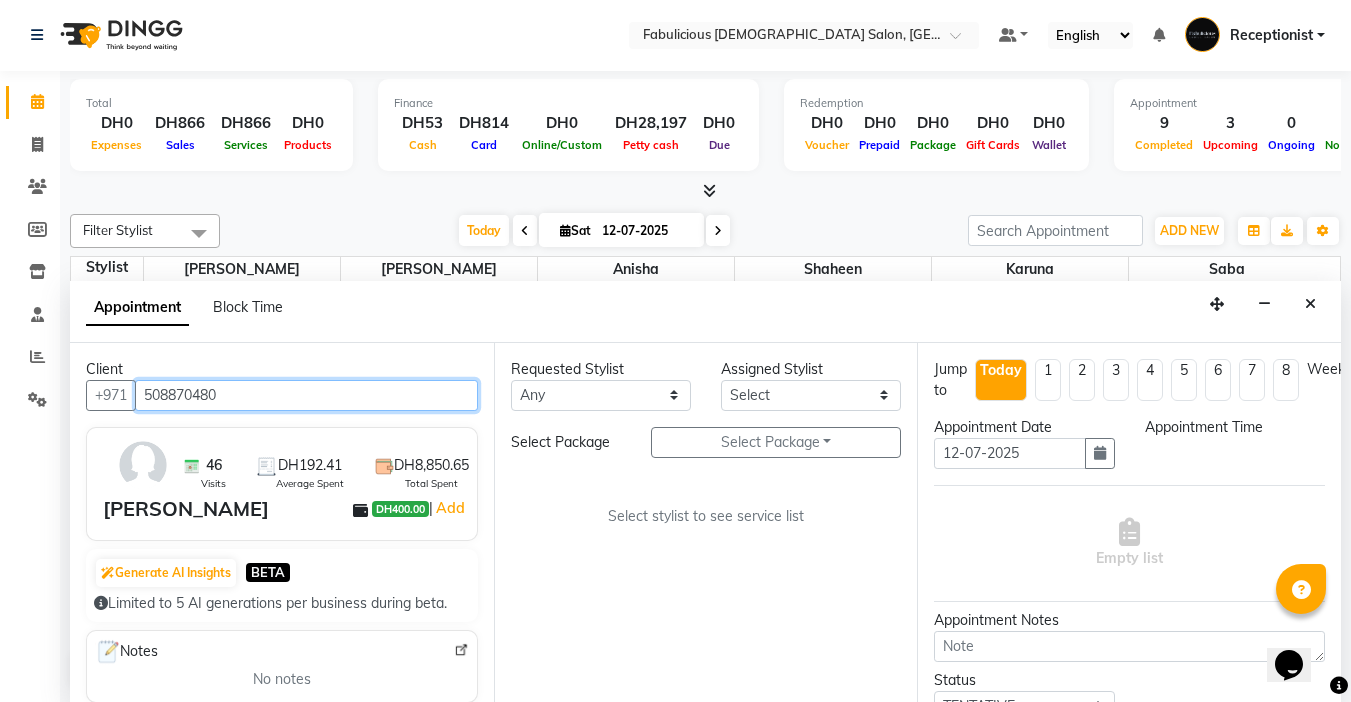 type on "508870480" 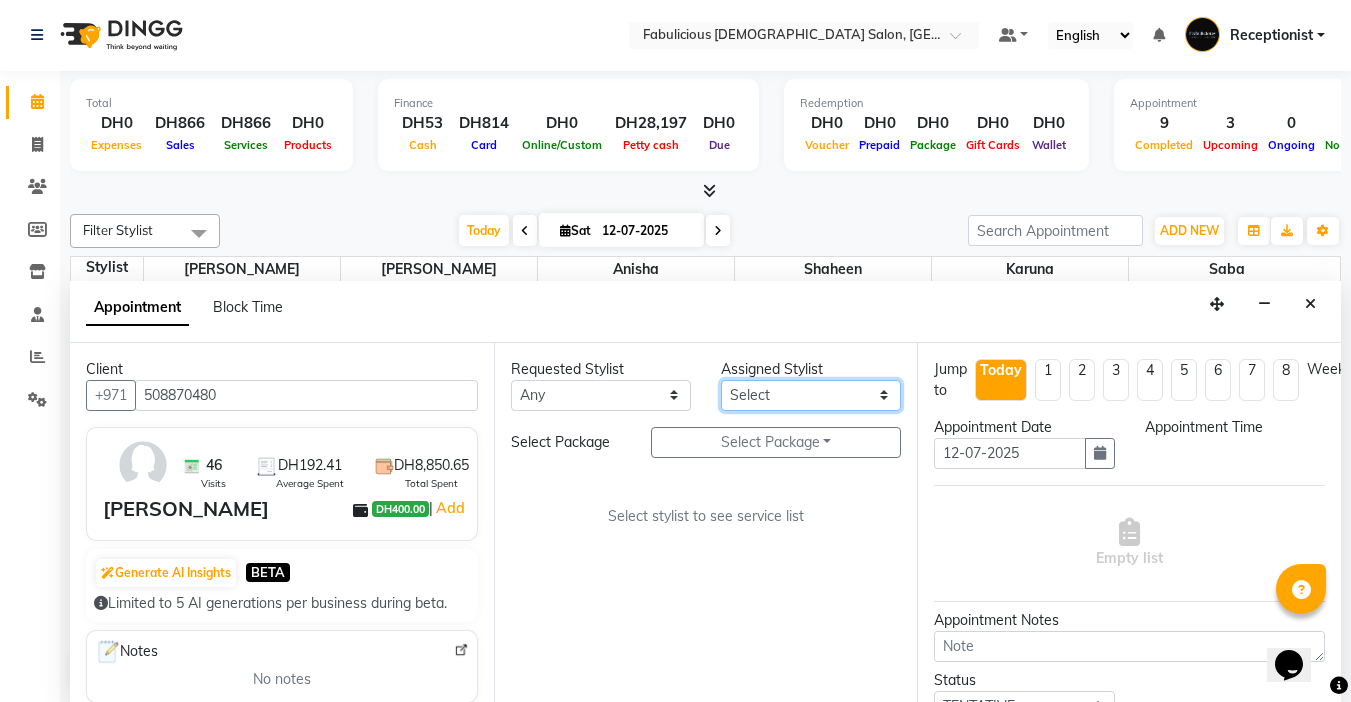 click on "Select [PERSON_NAME] [PERSON_NAME]  [PERSON_NAME] [PERSON_NAME]" at bounding box center [811, 395] 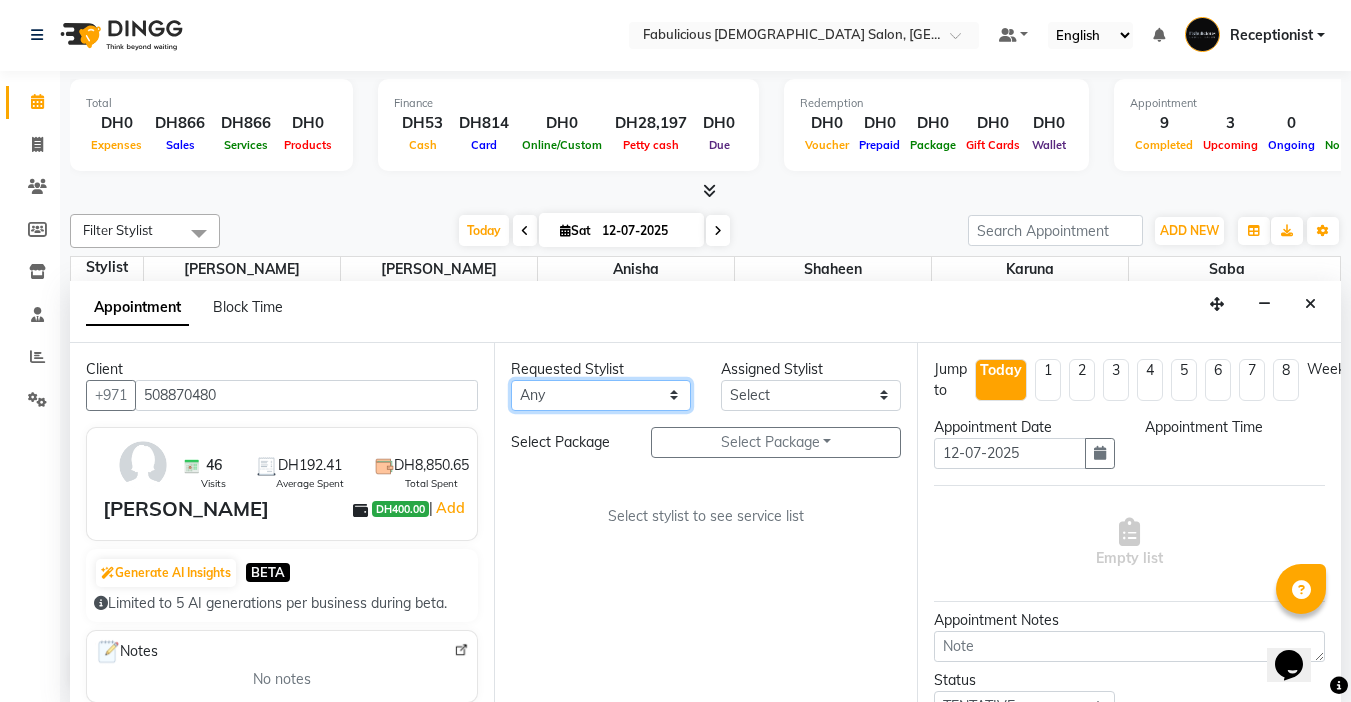 click on "Any Anisha Arlene  Karuna Raj Saba Shaheen" at bounding box center (601, 395) 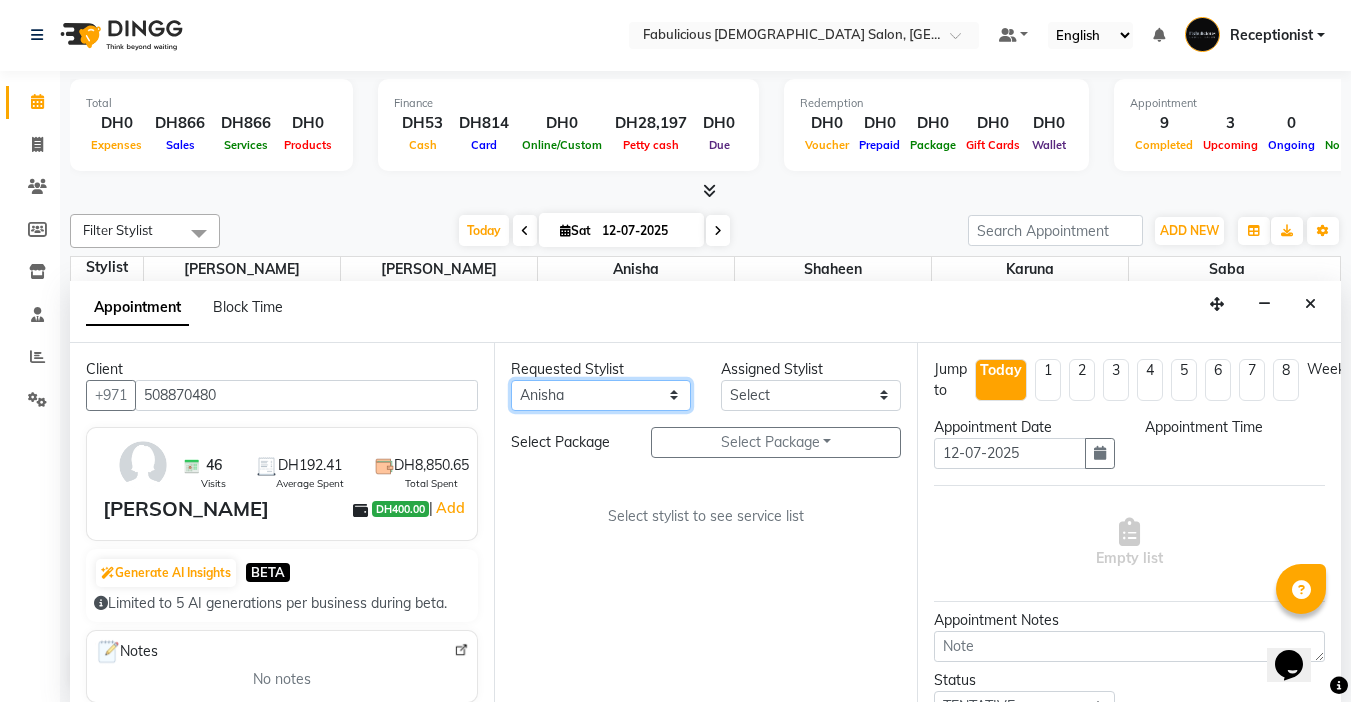 click on "Any Anisha Arlene  Karuna Raj Saba Shaheen" at bounding box center [601, 395] 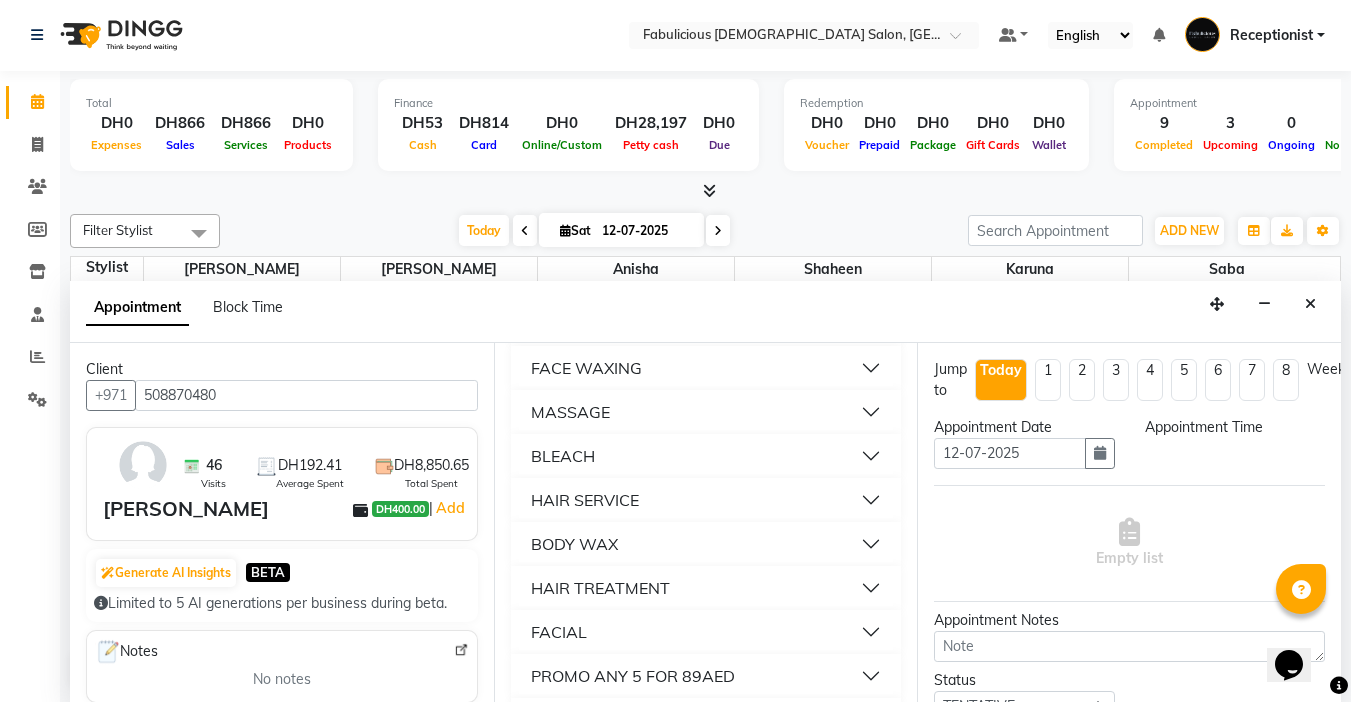 scroll, scrollTop: 1500, scrollLeft: 0, axis: vertical 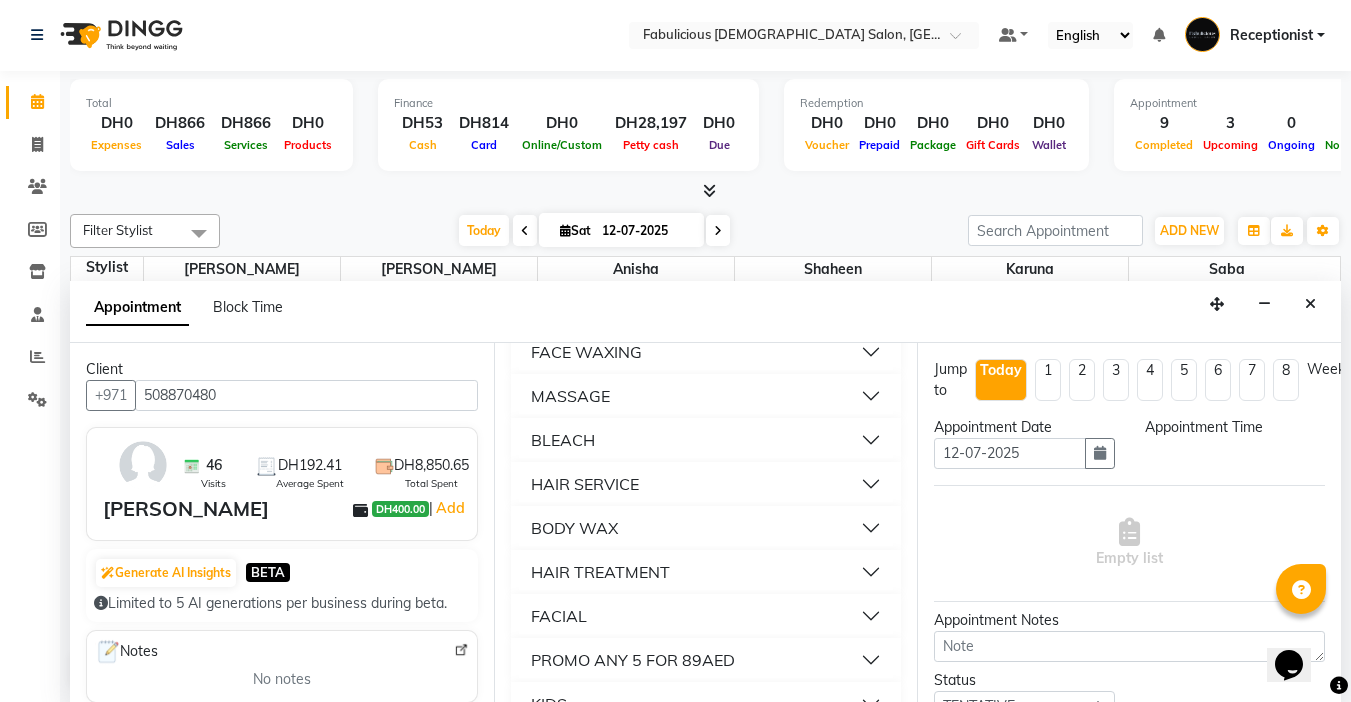 click on "MASSAGE" at bounding box center (570, 396) 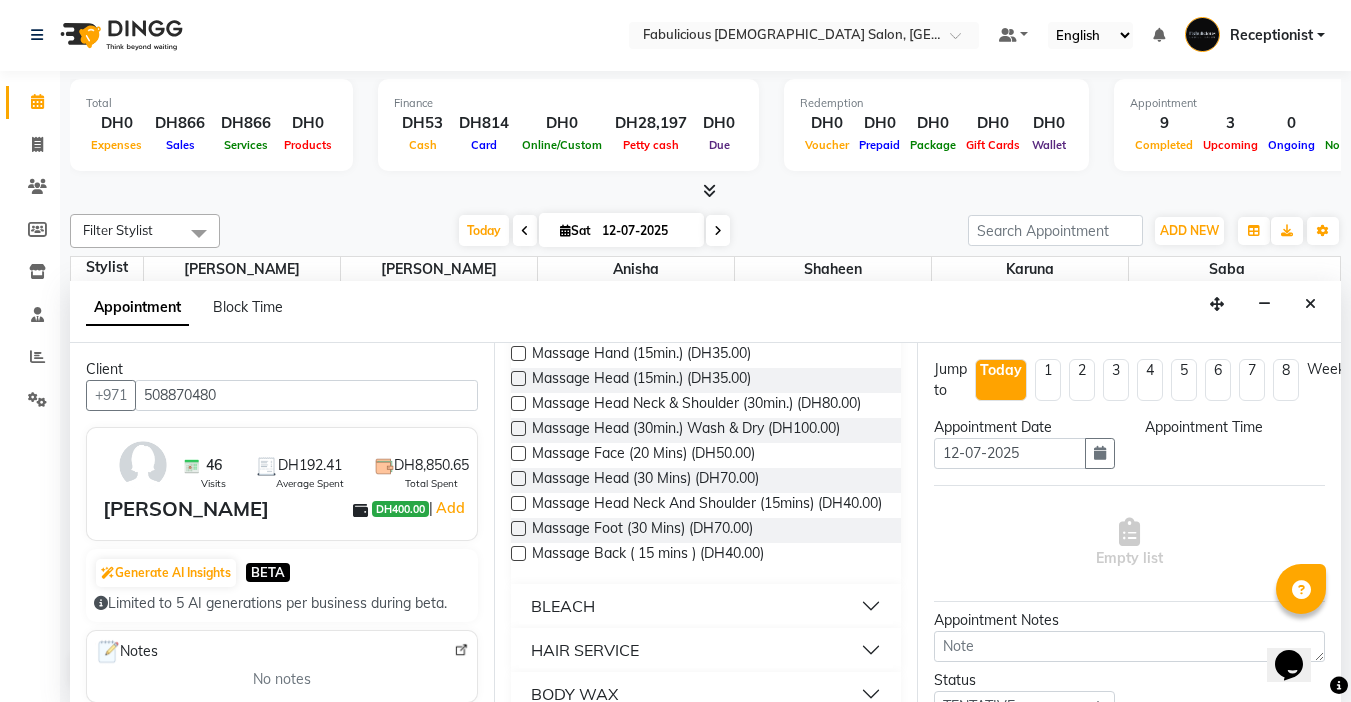 scroll, scrollTop: 1700, scrollLeft: 0, axis: vertical 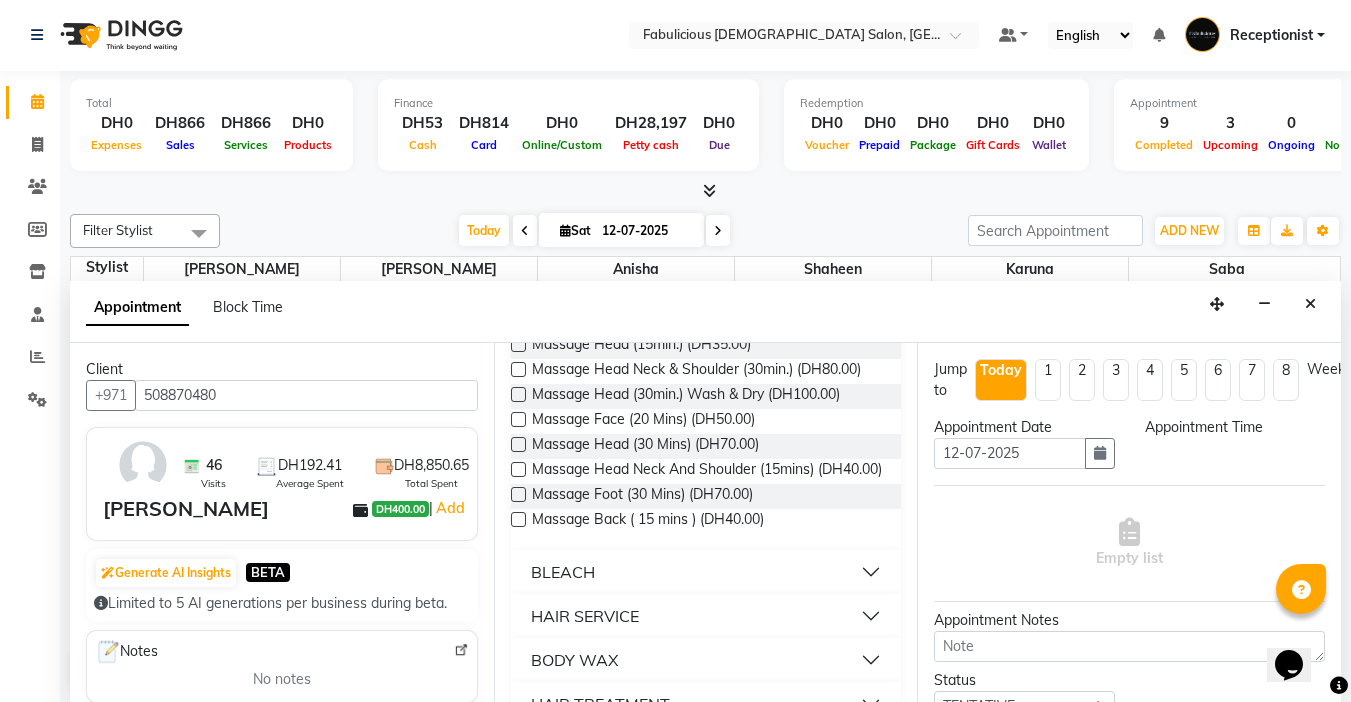 click at bounding box center (518, 394) 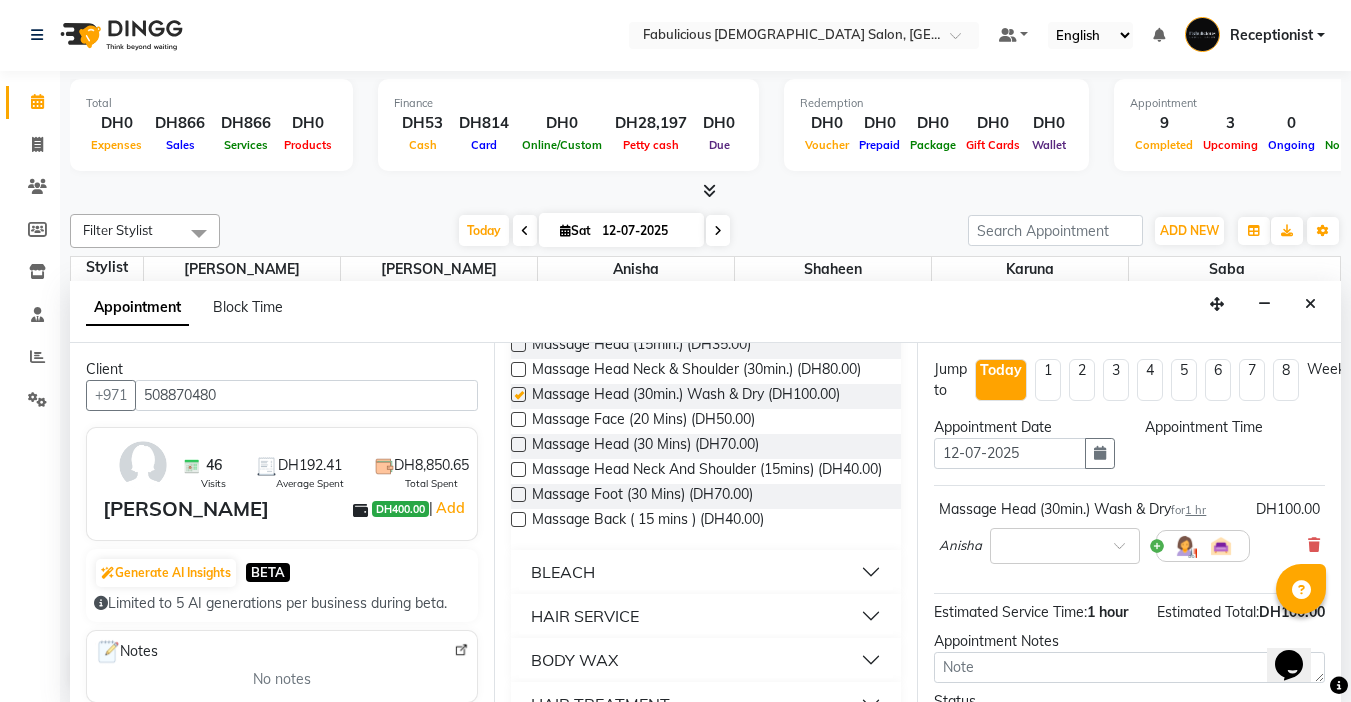 checkbox on "false" 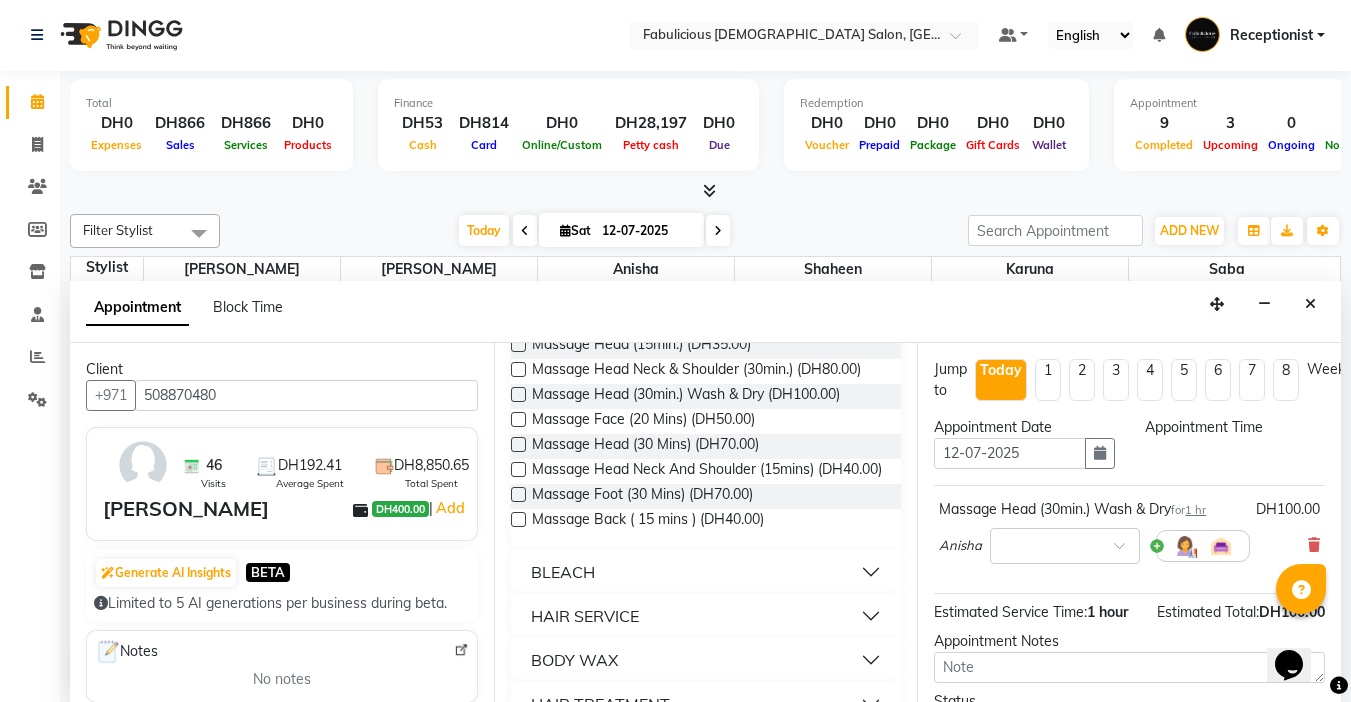 scroll, scrollTop: 0, scrollLeft: 0, axis: both 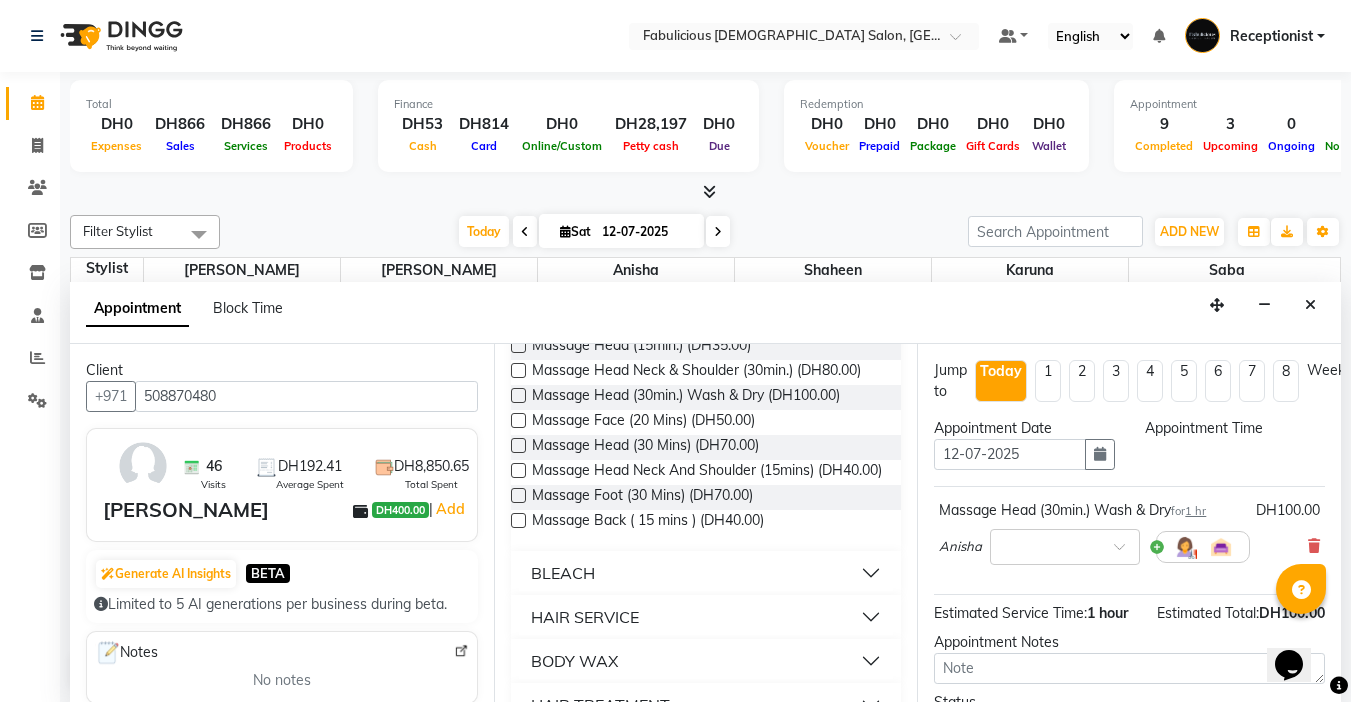 click on "Today" at bounding box center (1001, 371) 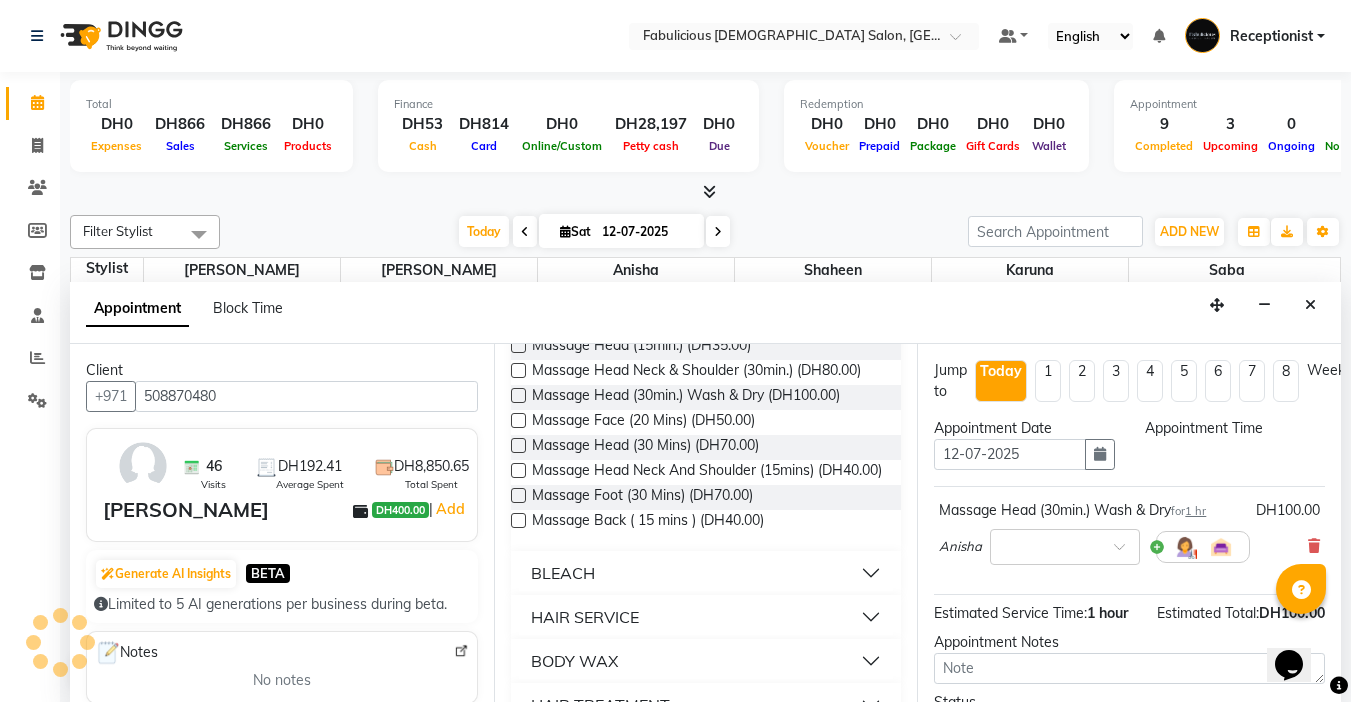 scroll, scrollTop: 529, scrollLeft: 0, axis: vertical 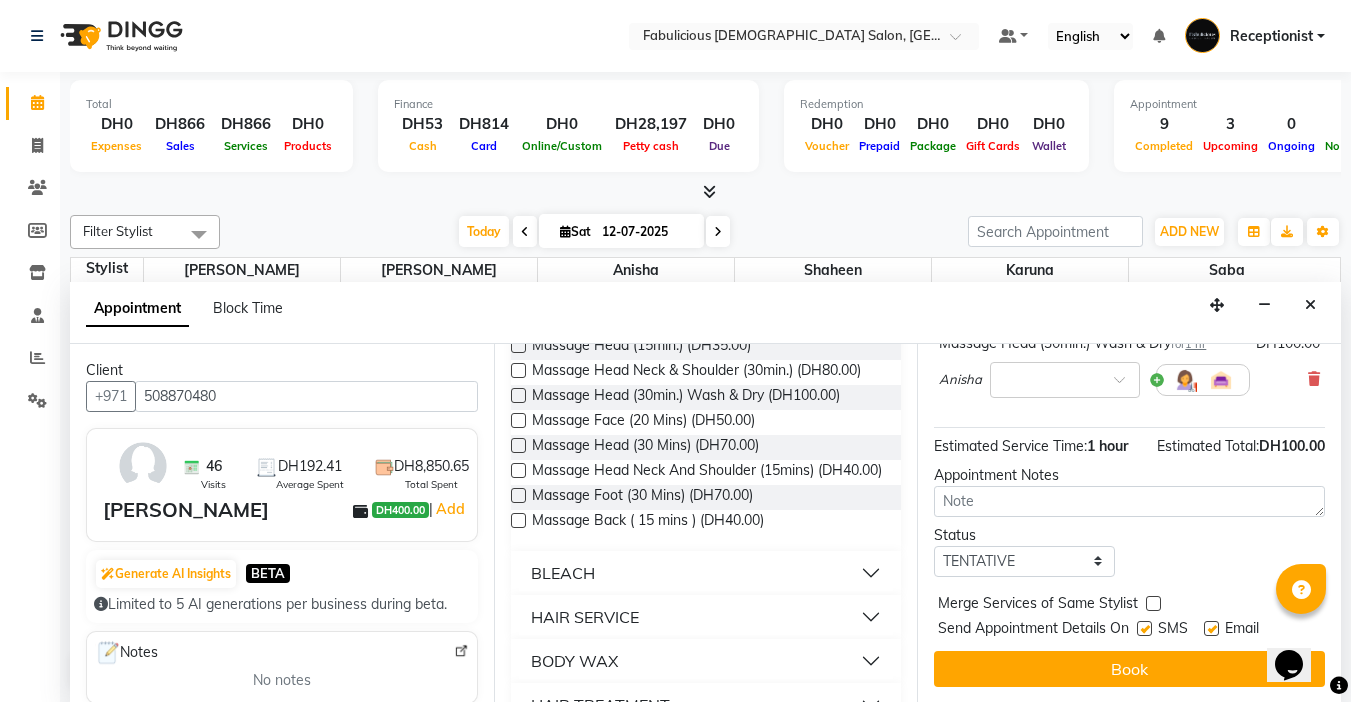 click at bounding box center [1153, 603] 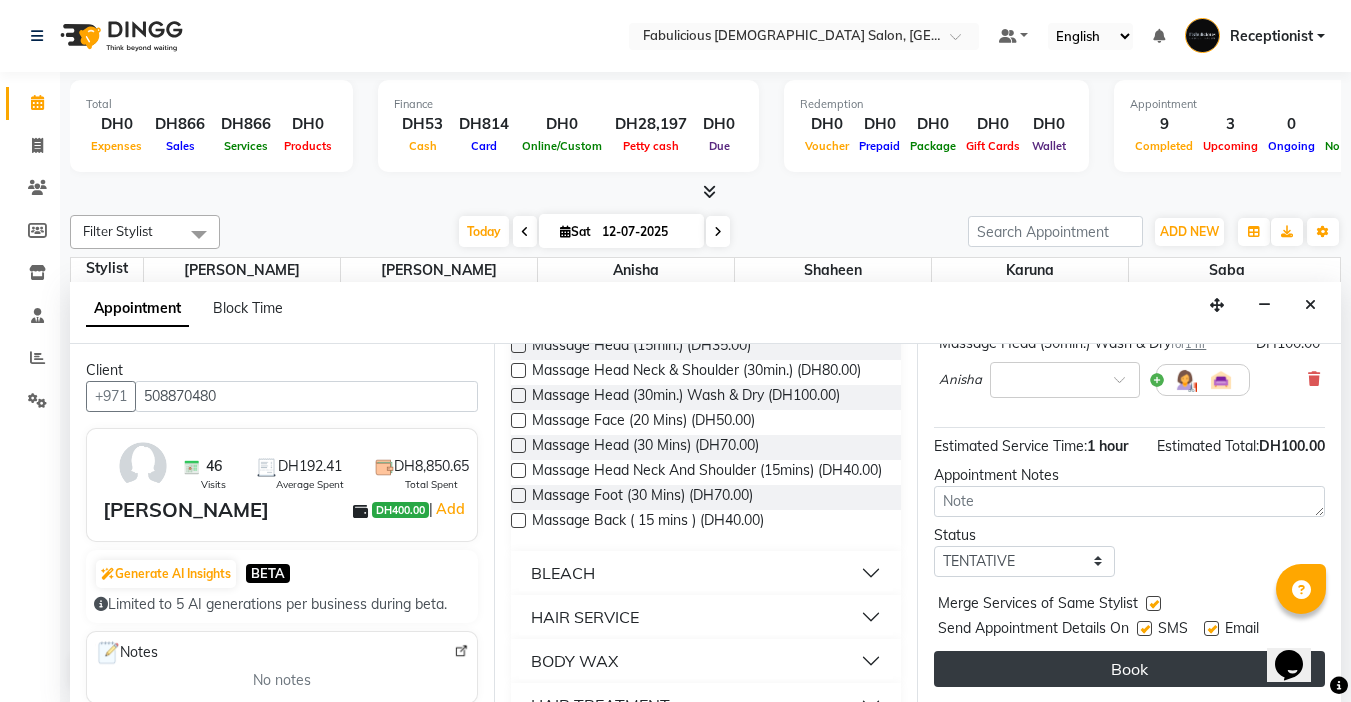 click on "Book" at bounding box center (1129, 669) 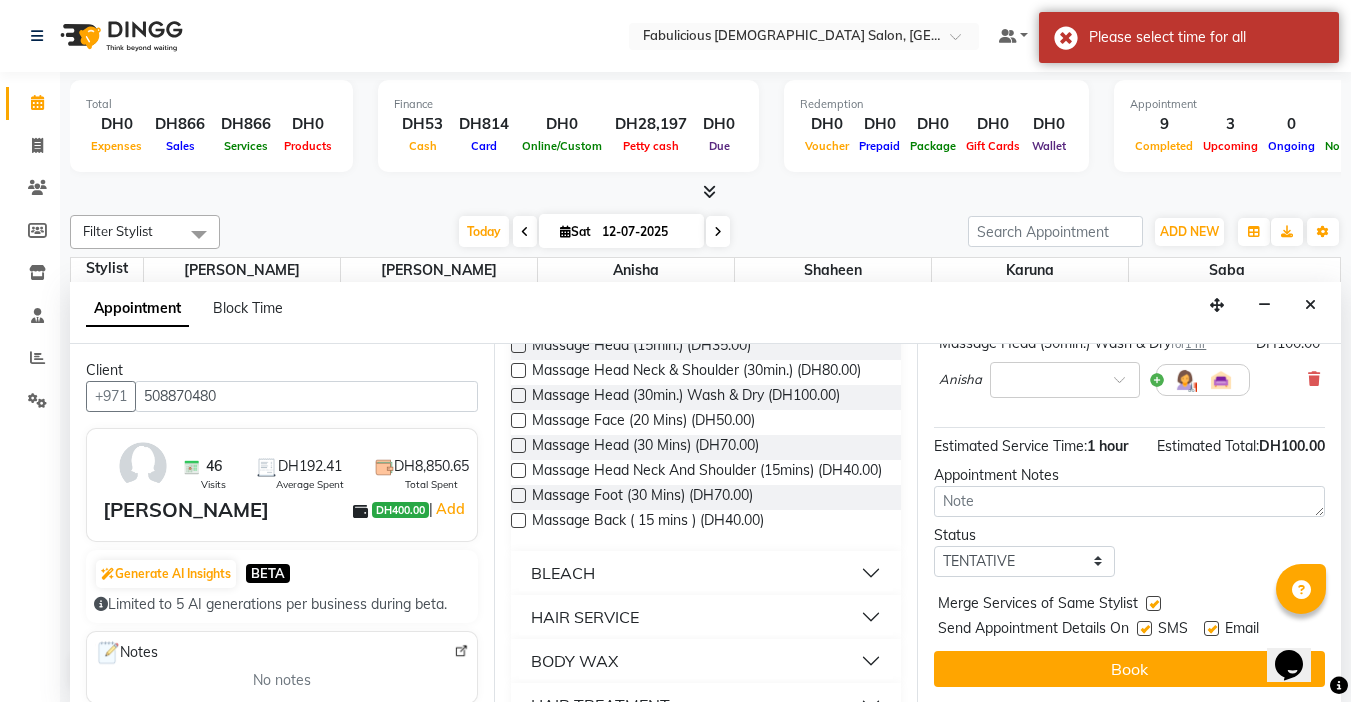 scroll, scrollTop: 0, scrollLeft: 0, axis: both 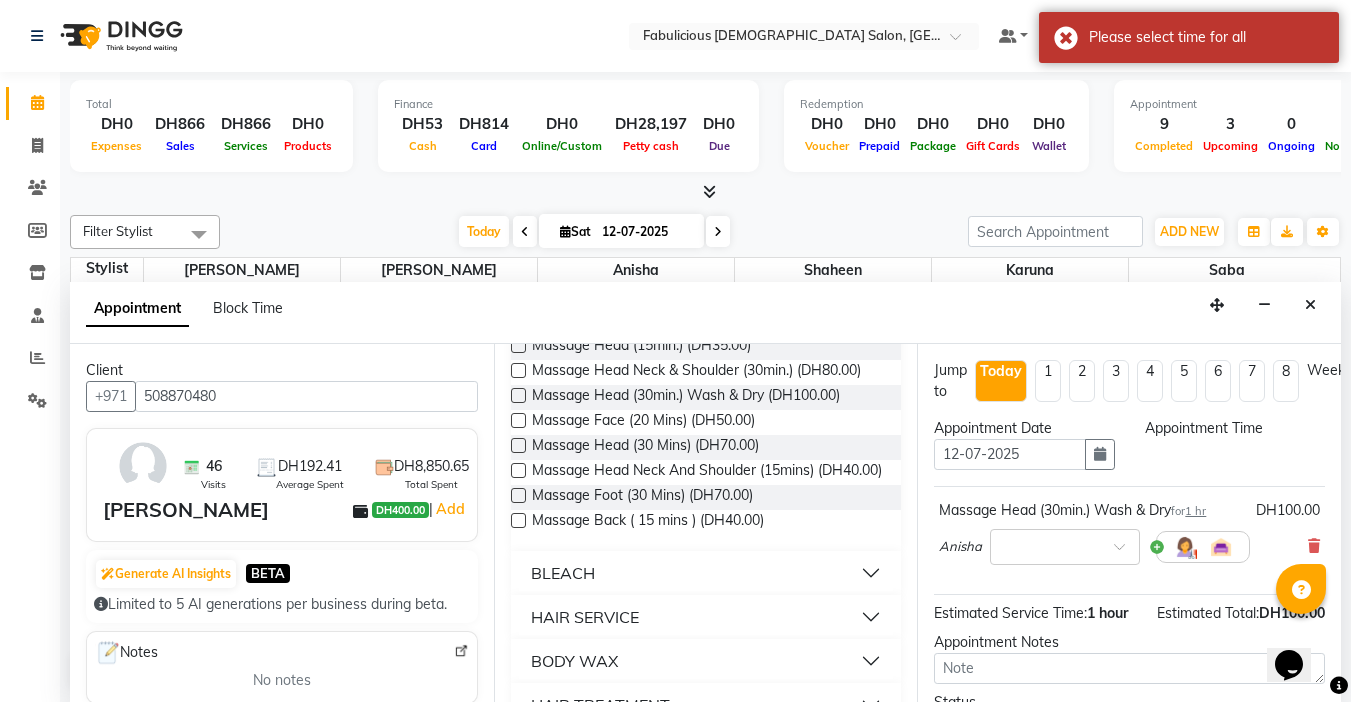 click on "1" at bounding box center (1048, 381) 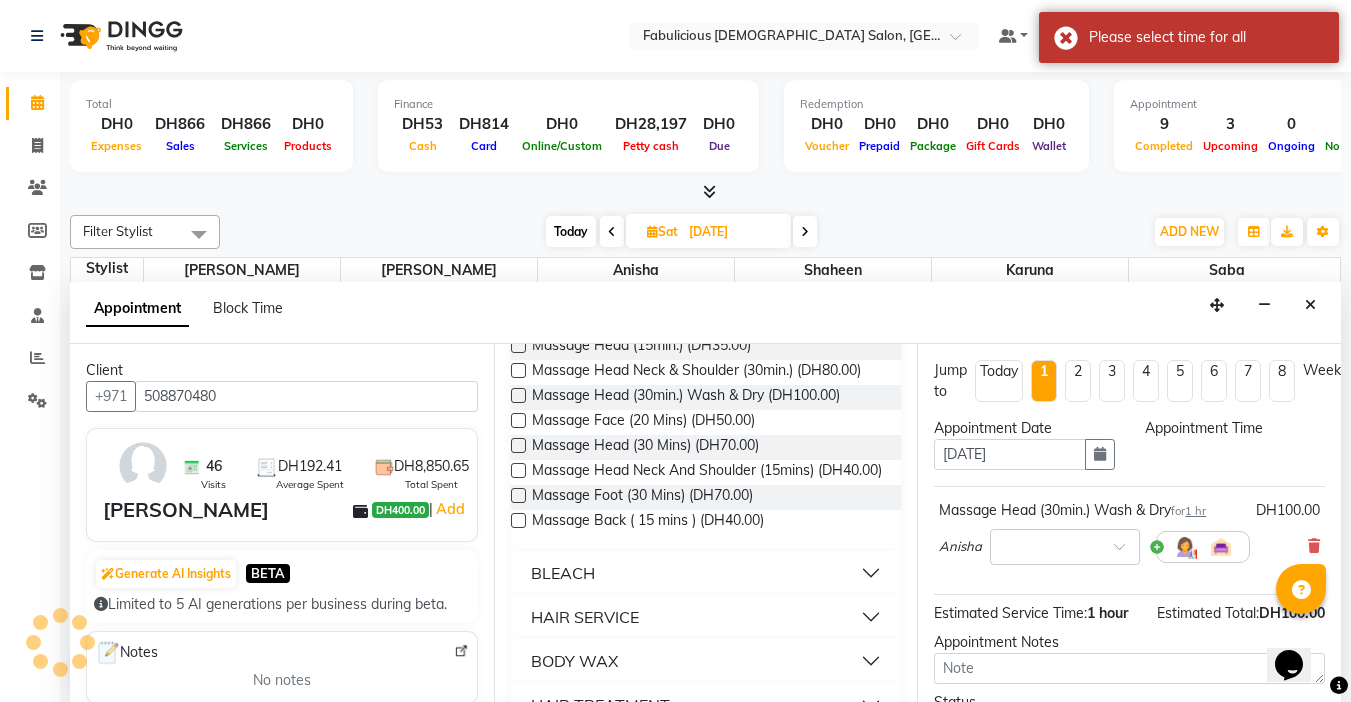 scroll, scrollTop: 529, scrollLeft: 0, axis: vertical 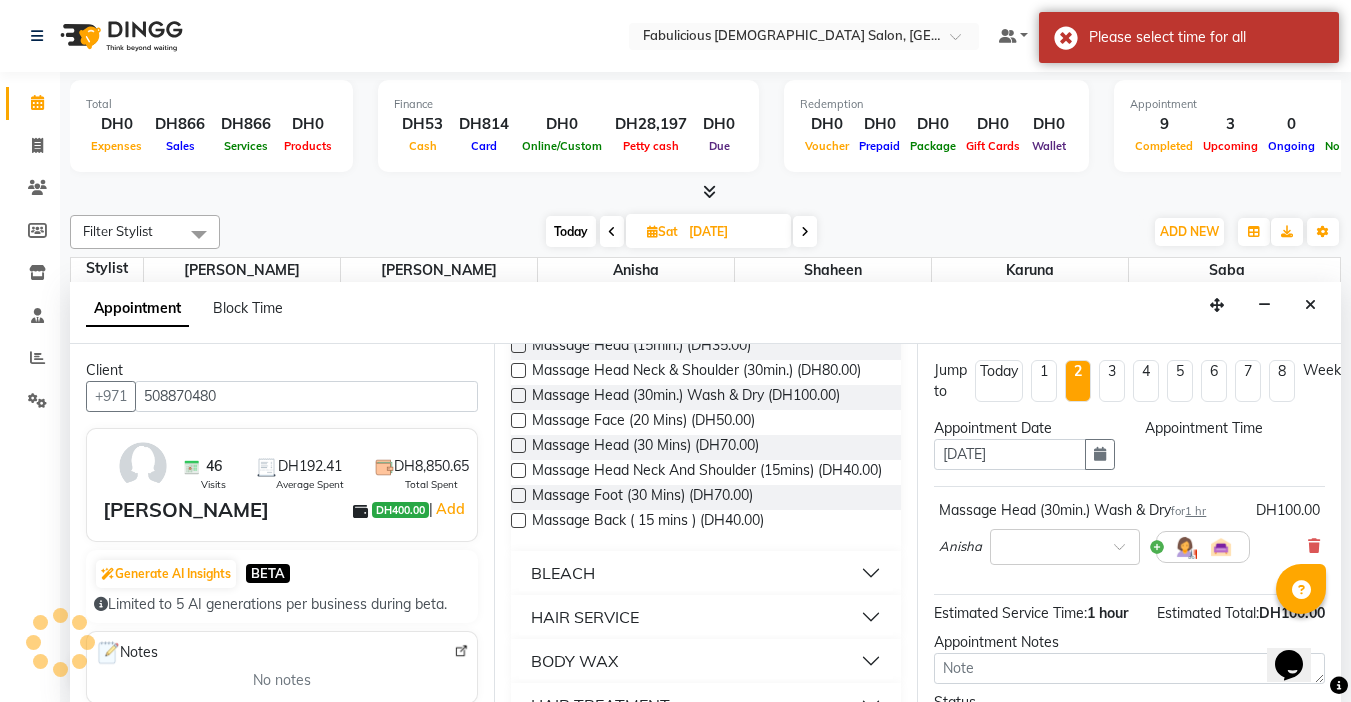 click on "3" at bounding box center (1112, 381) 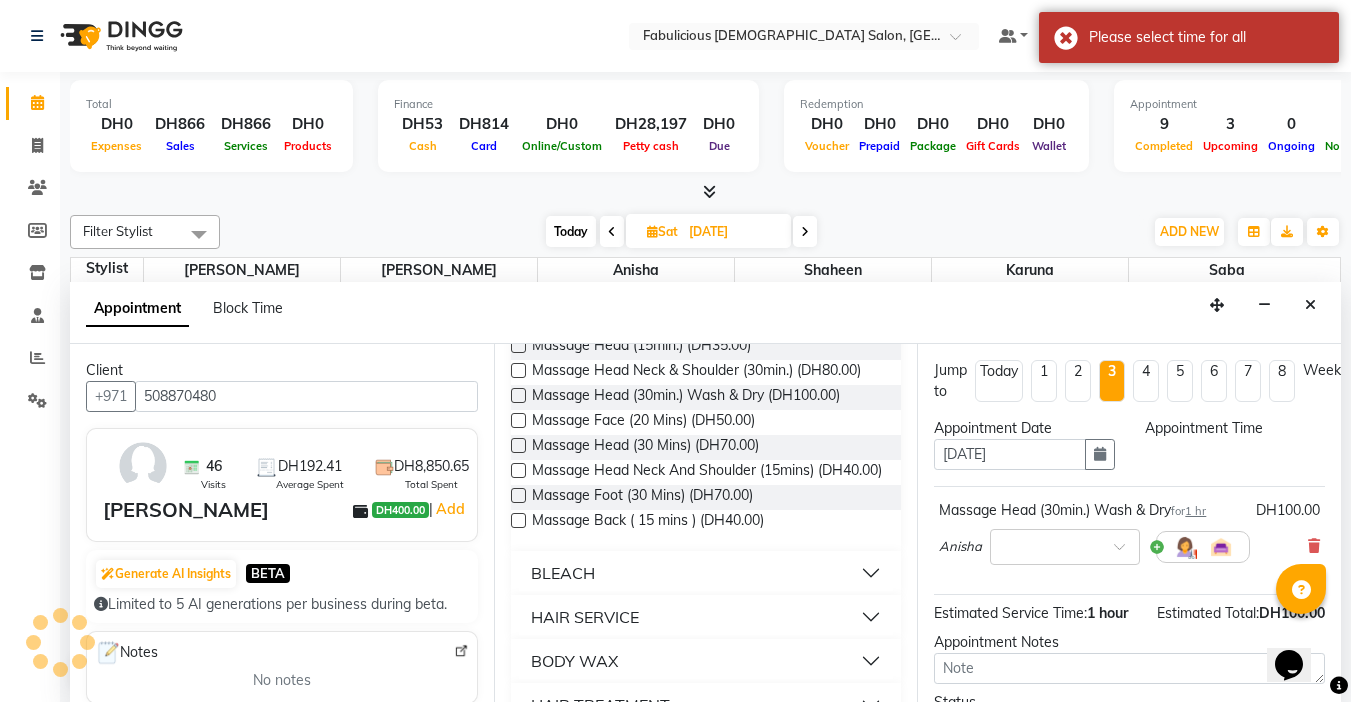 scroll, scrollTop: 529, scrollLeft: 0, axis: vertical 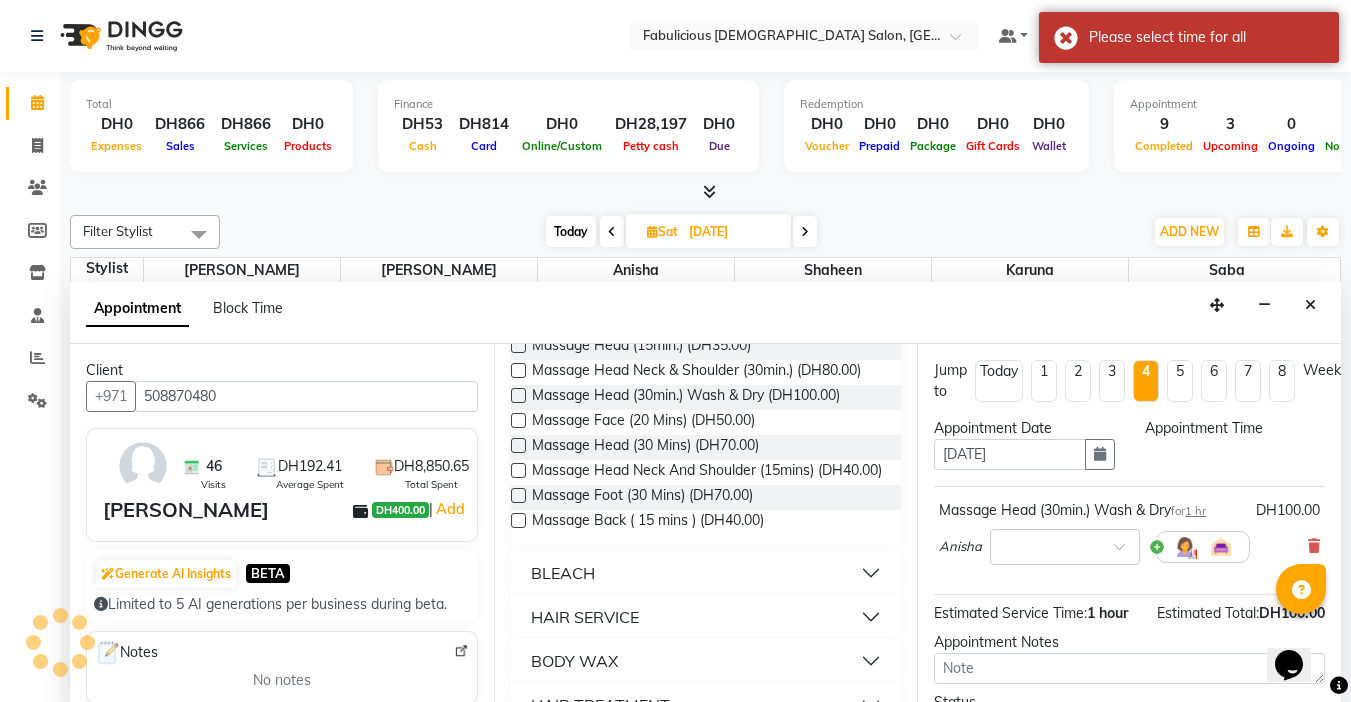 type on "09-08-2025" 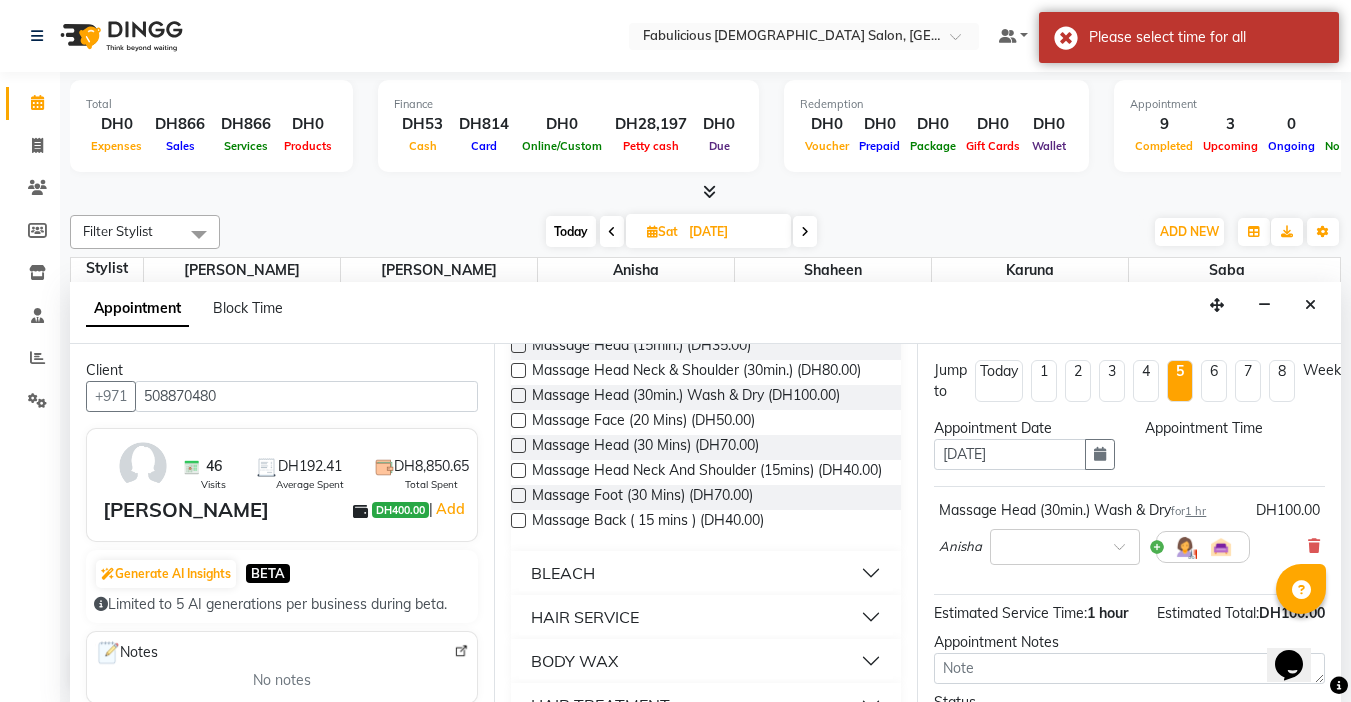 type on "16-08-2025" 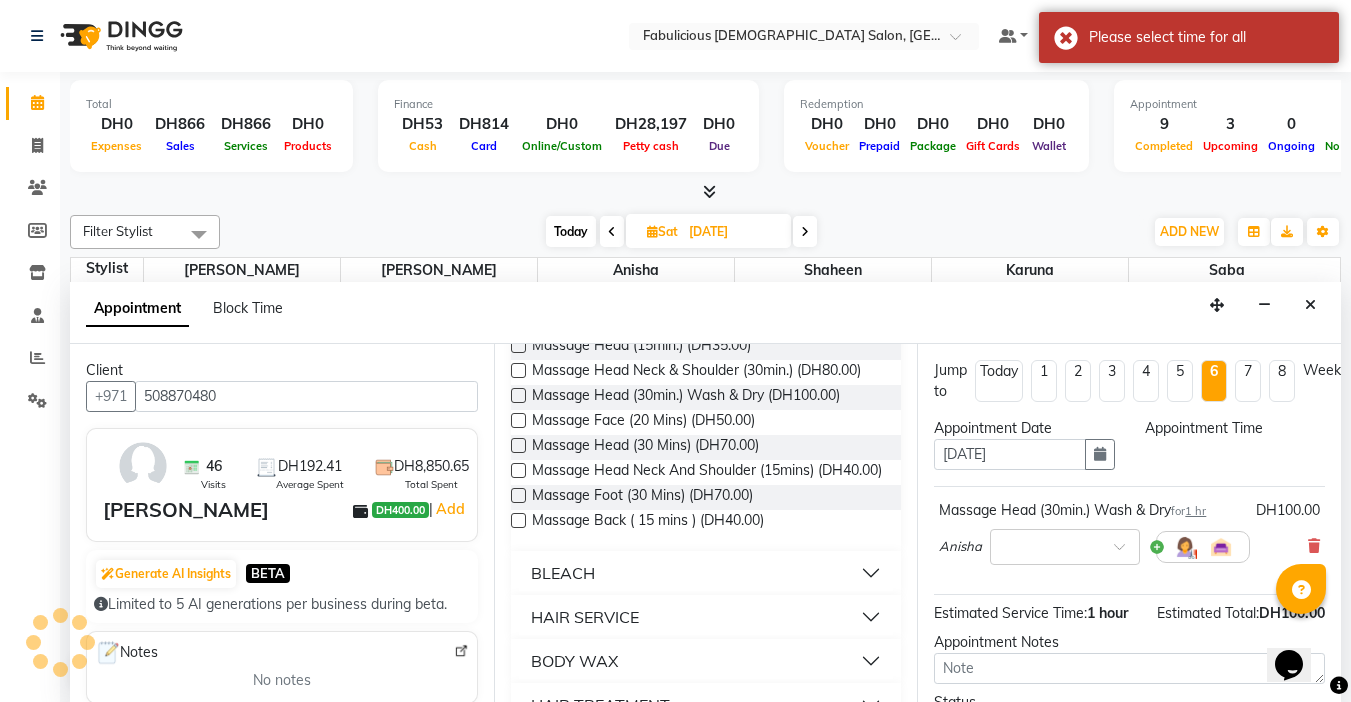 scroll, scrollTop: 529, scrollLeft: 0, axis: vertical 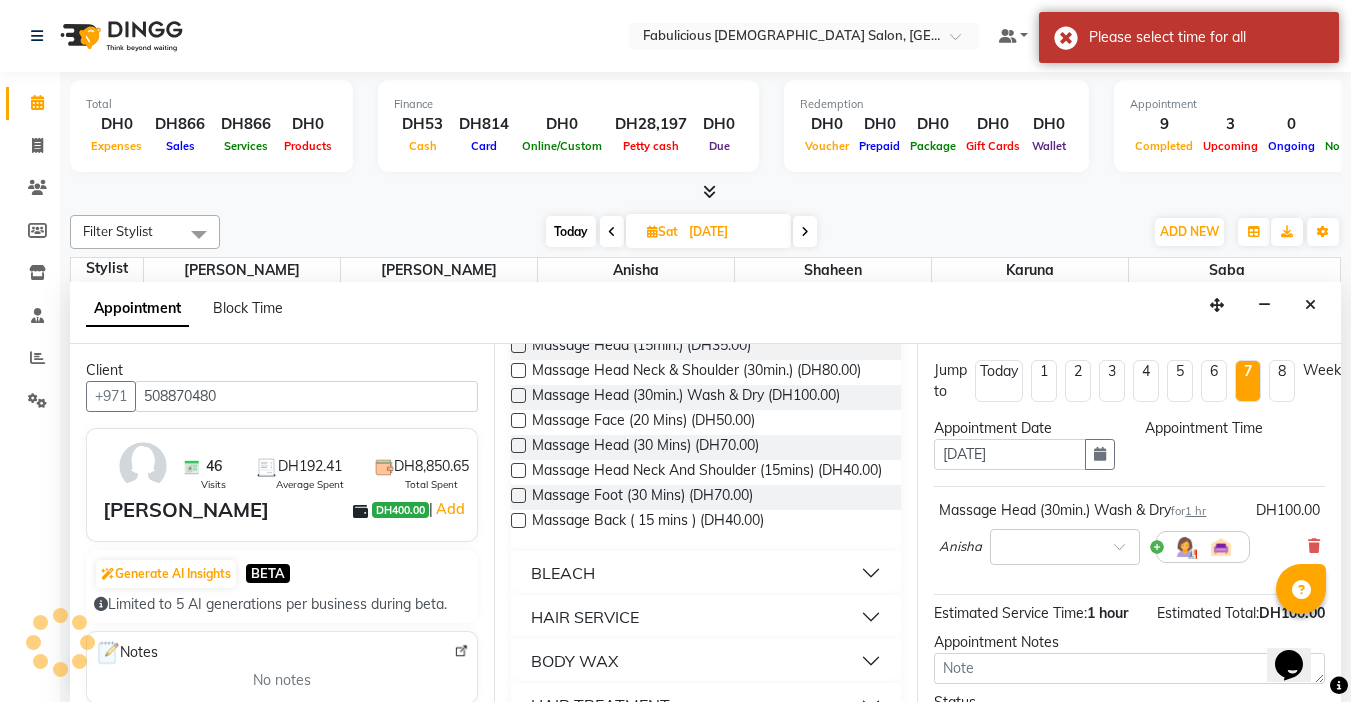 type on "30-08-2025" 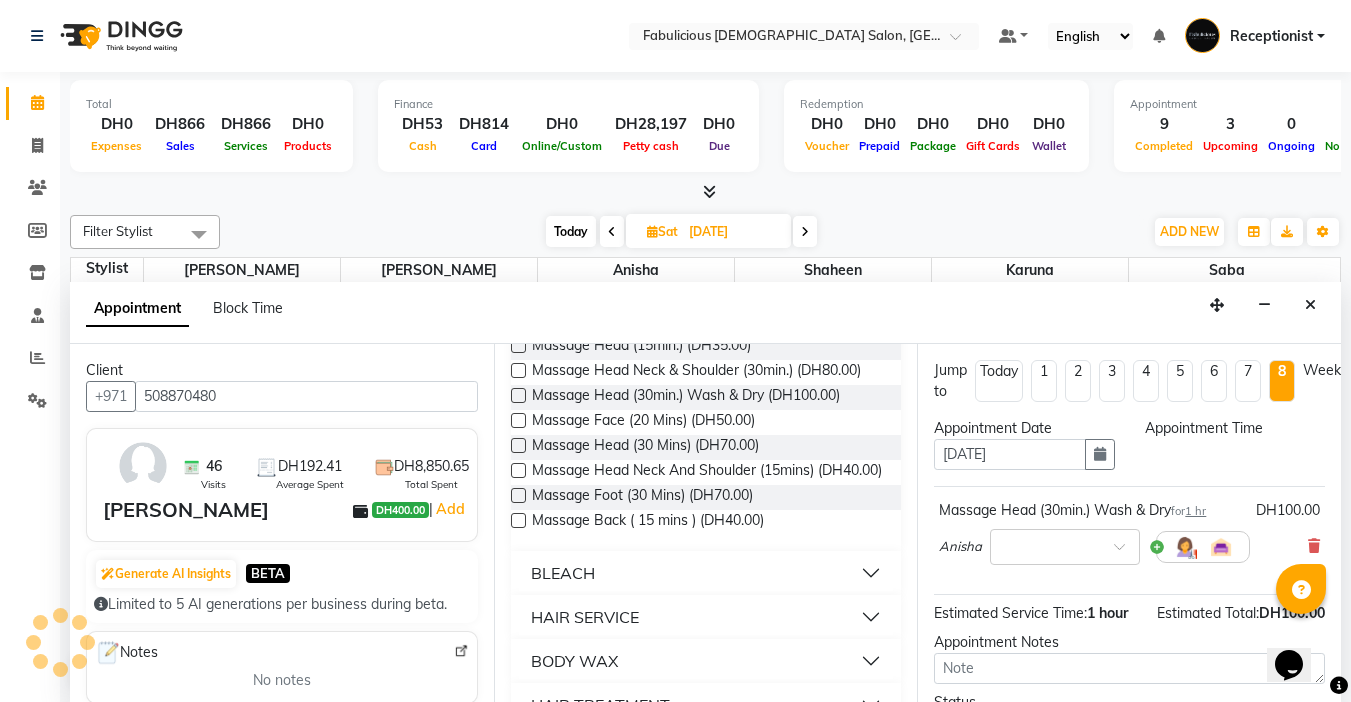scroll, scrollTop: 529, scrollLeft: 0, axis: vertical 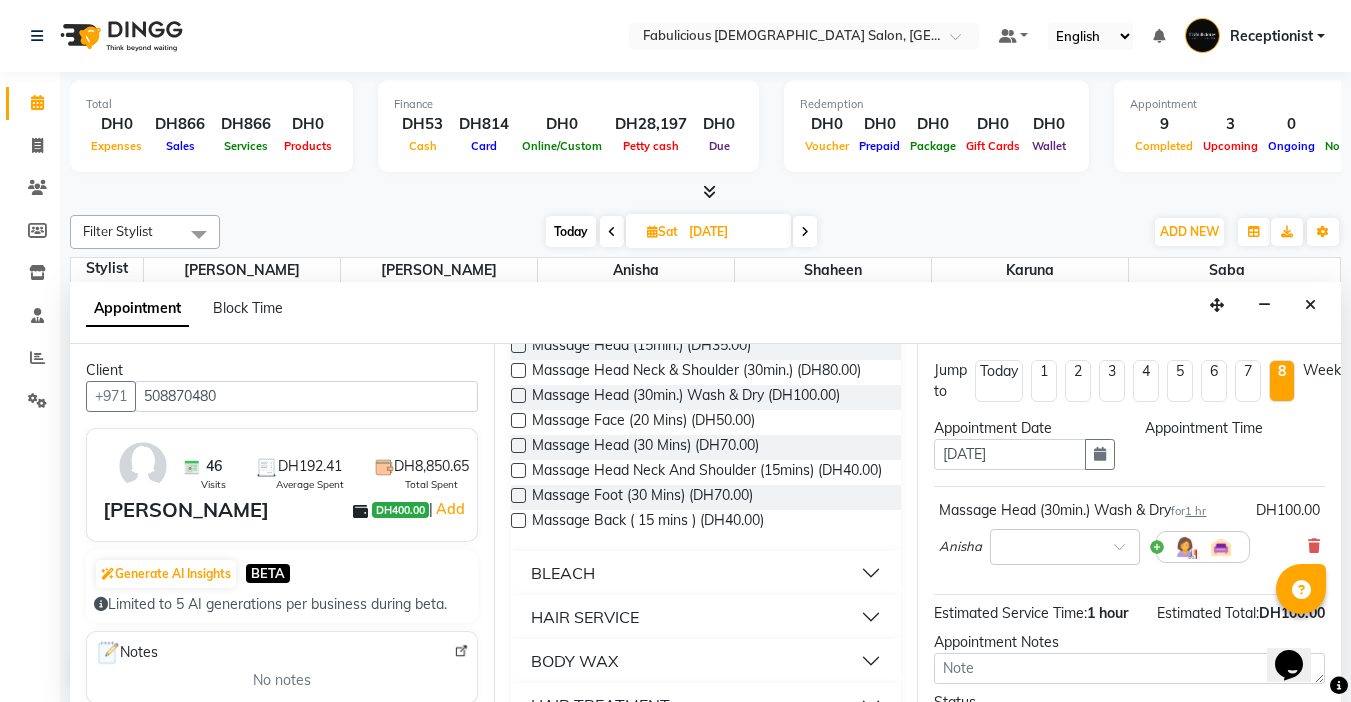click on "1" at bounding box center [1044, 381] 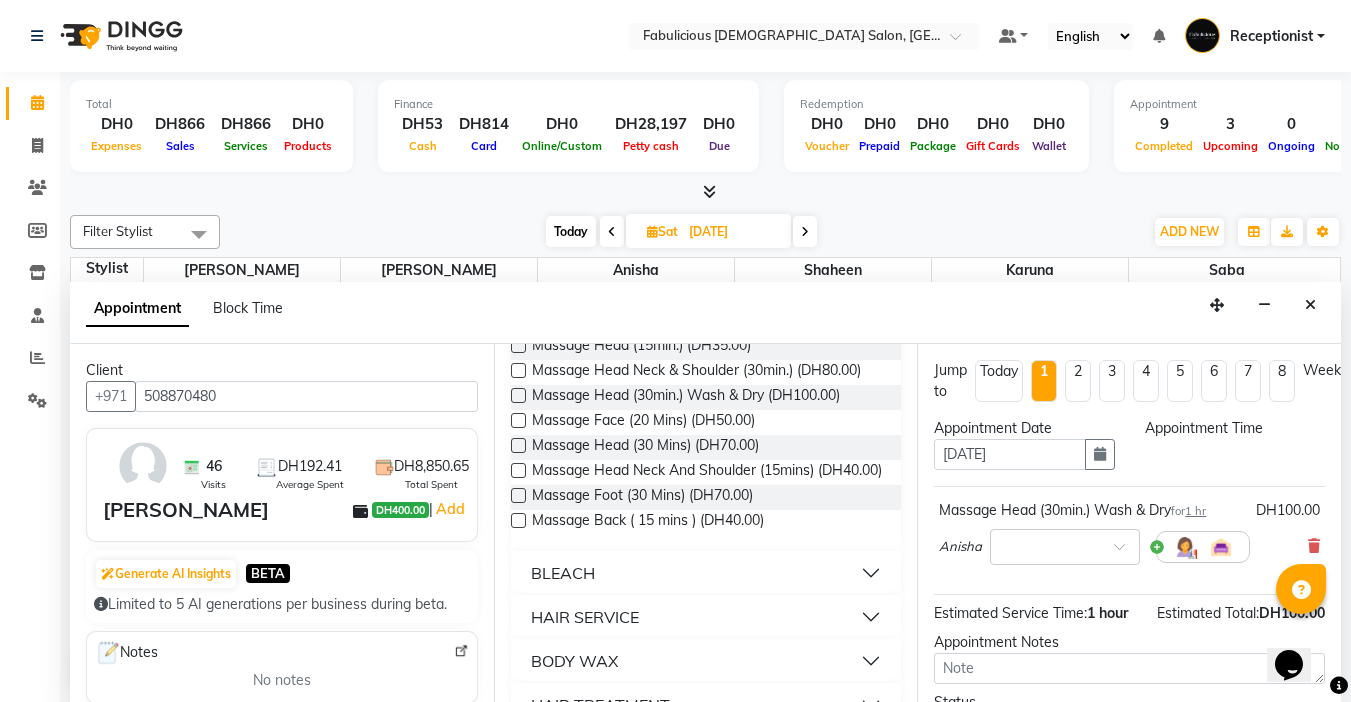 scroll, scrollTop: 529, scrollLeft: 0, axis: vertical 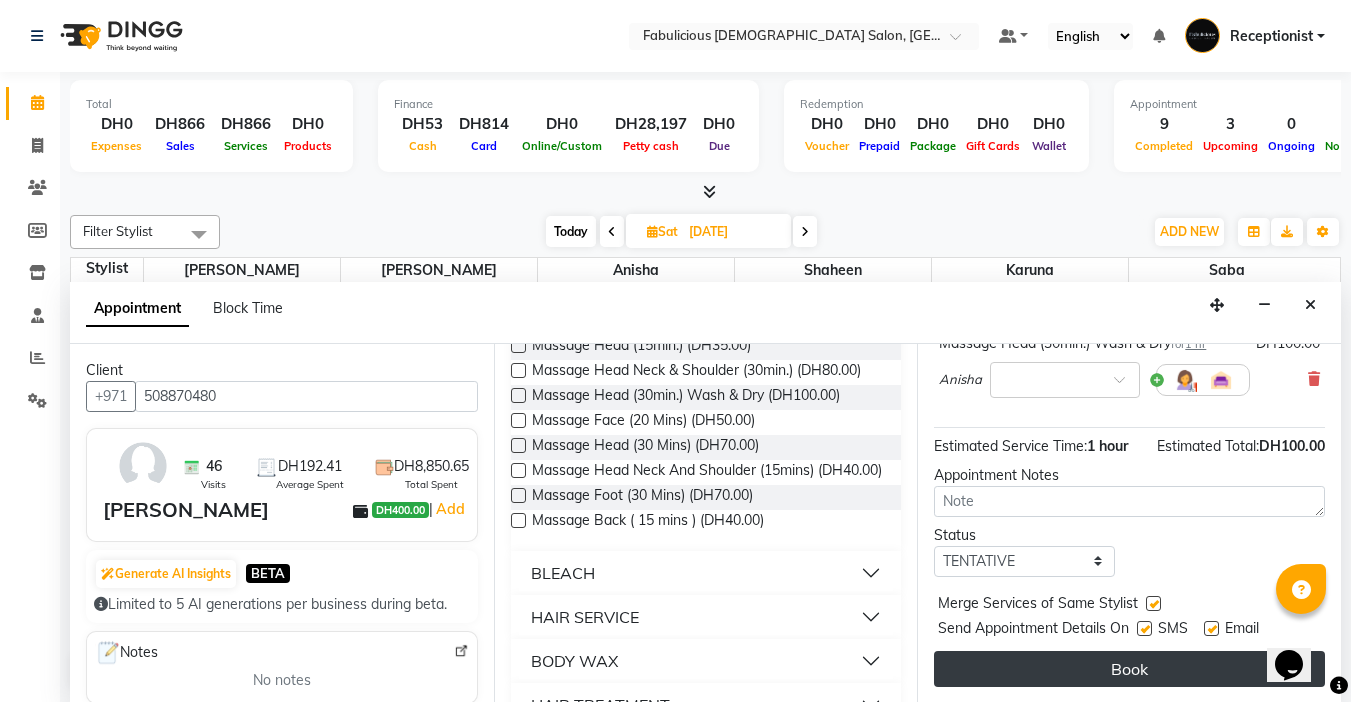 click on "Book" at bounding box center (1129, 669) 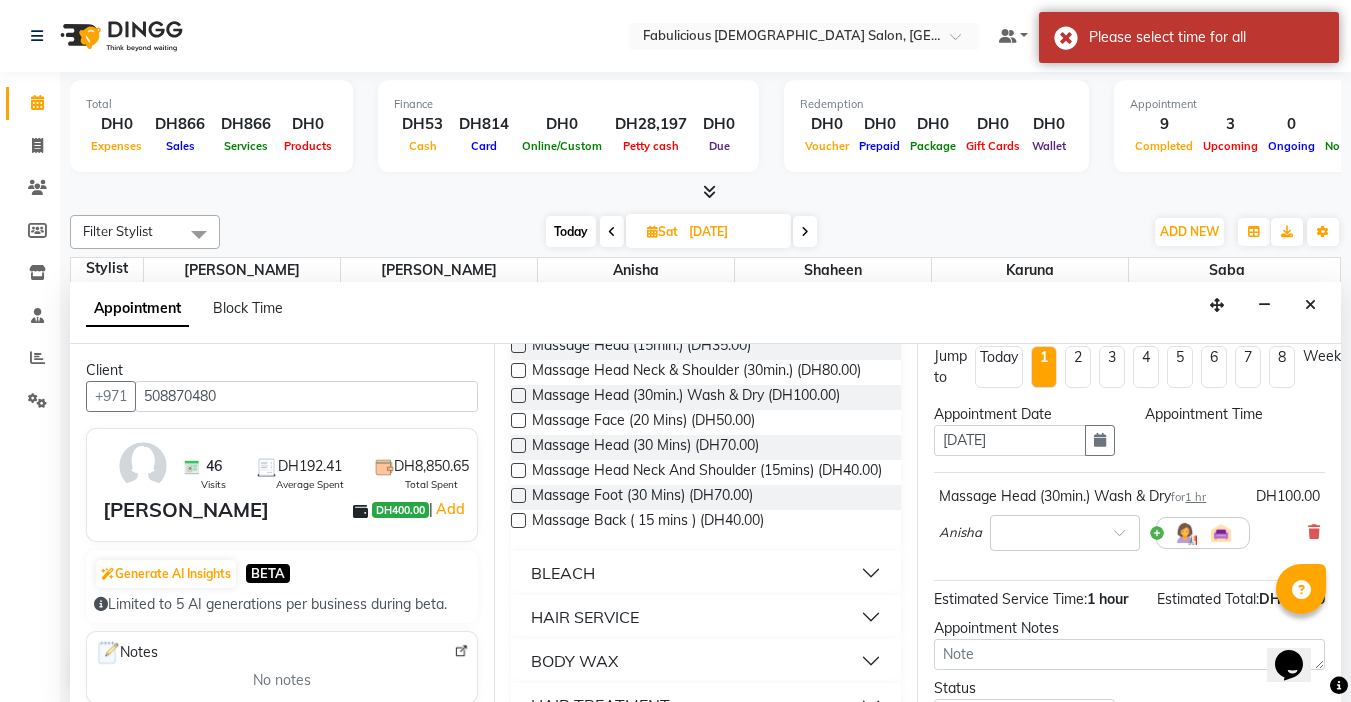 scroll, scrollTop: 0, scrollLeft: 0, axis: both 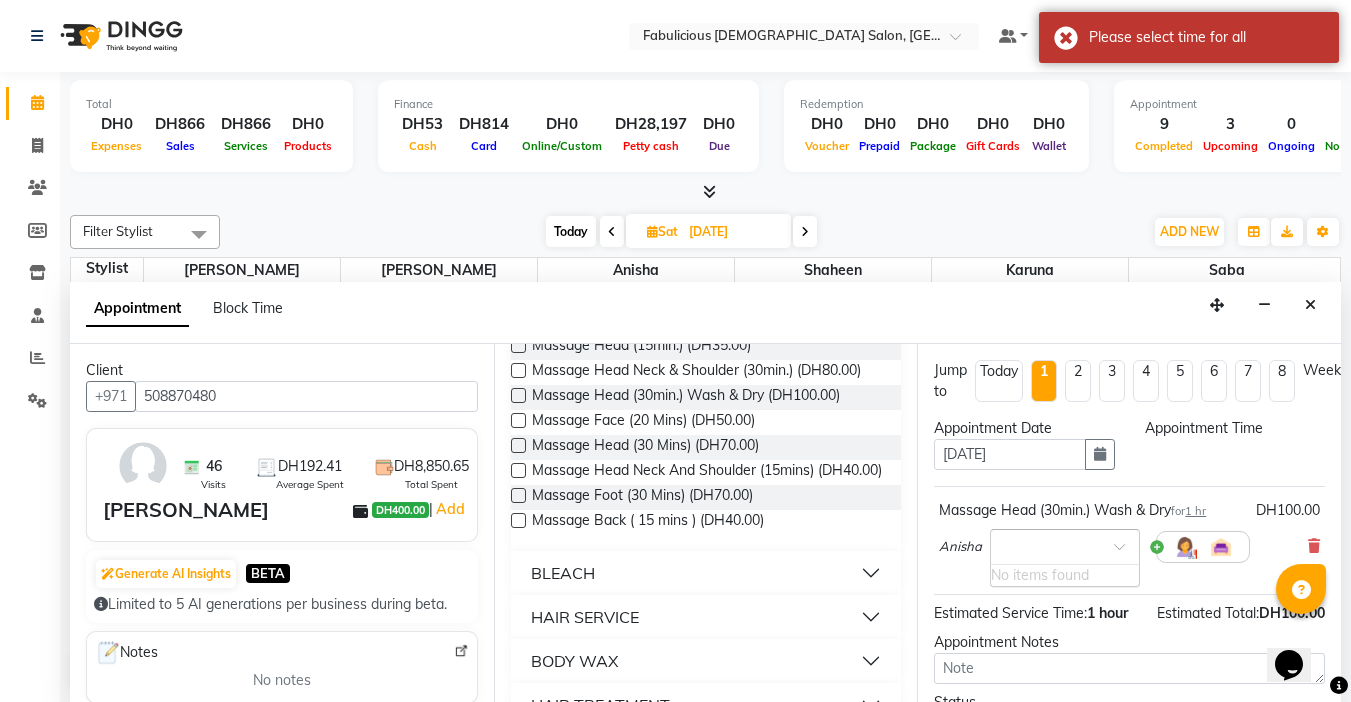 click at bounding box center [1126, 552] 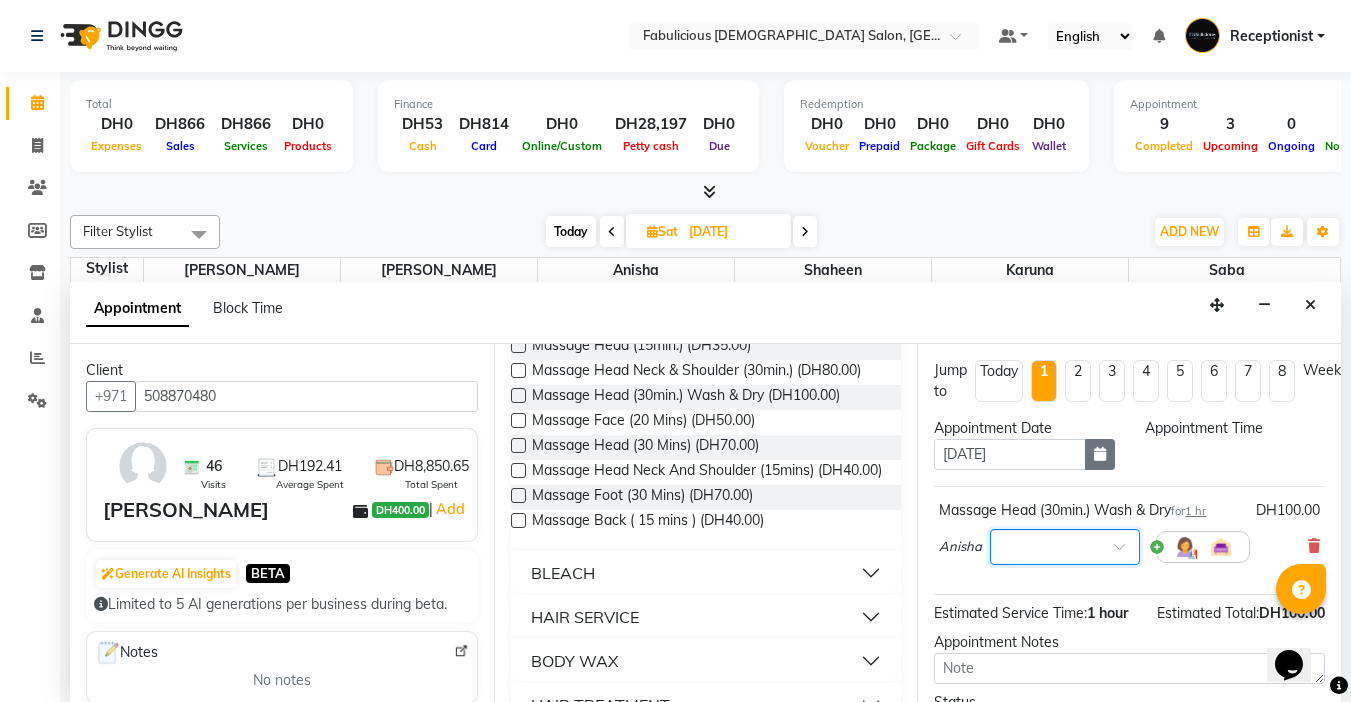 click at bounding box center (1100, 454) 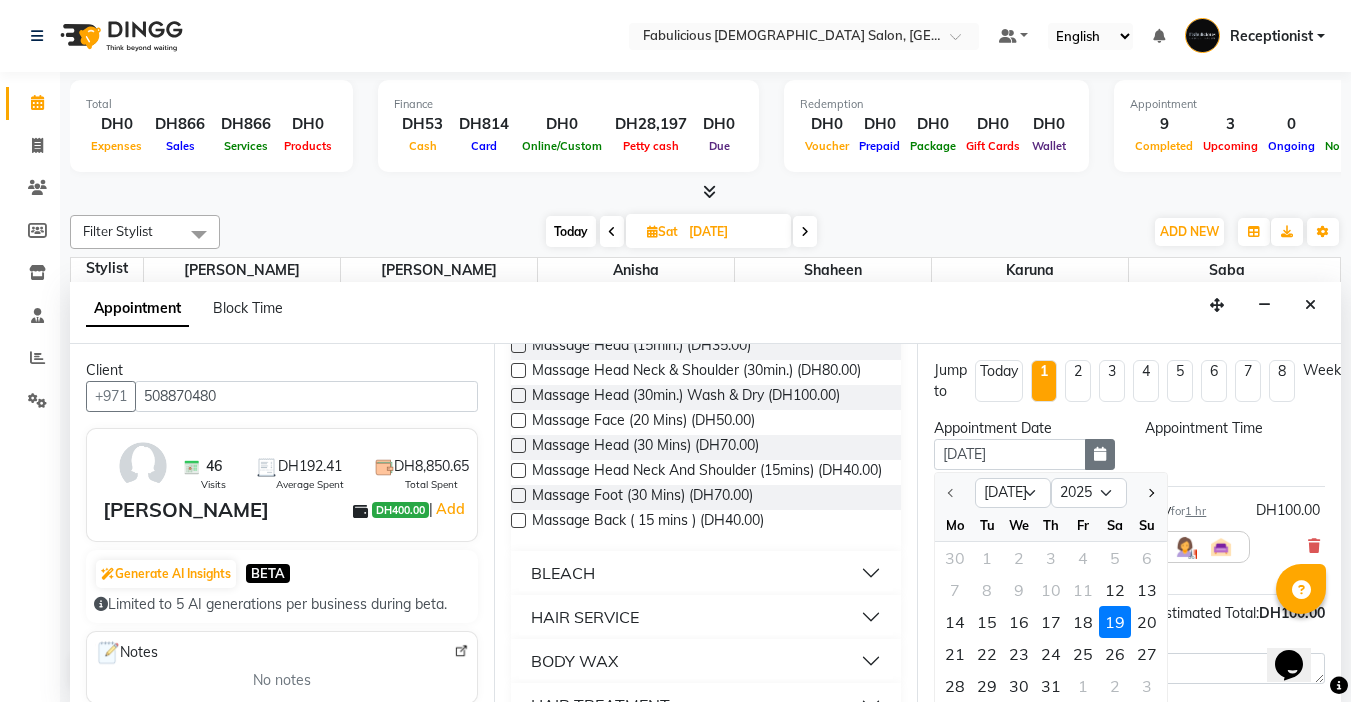 click at bounding box center [1100, 454] 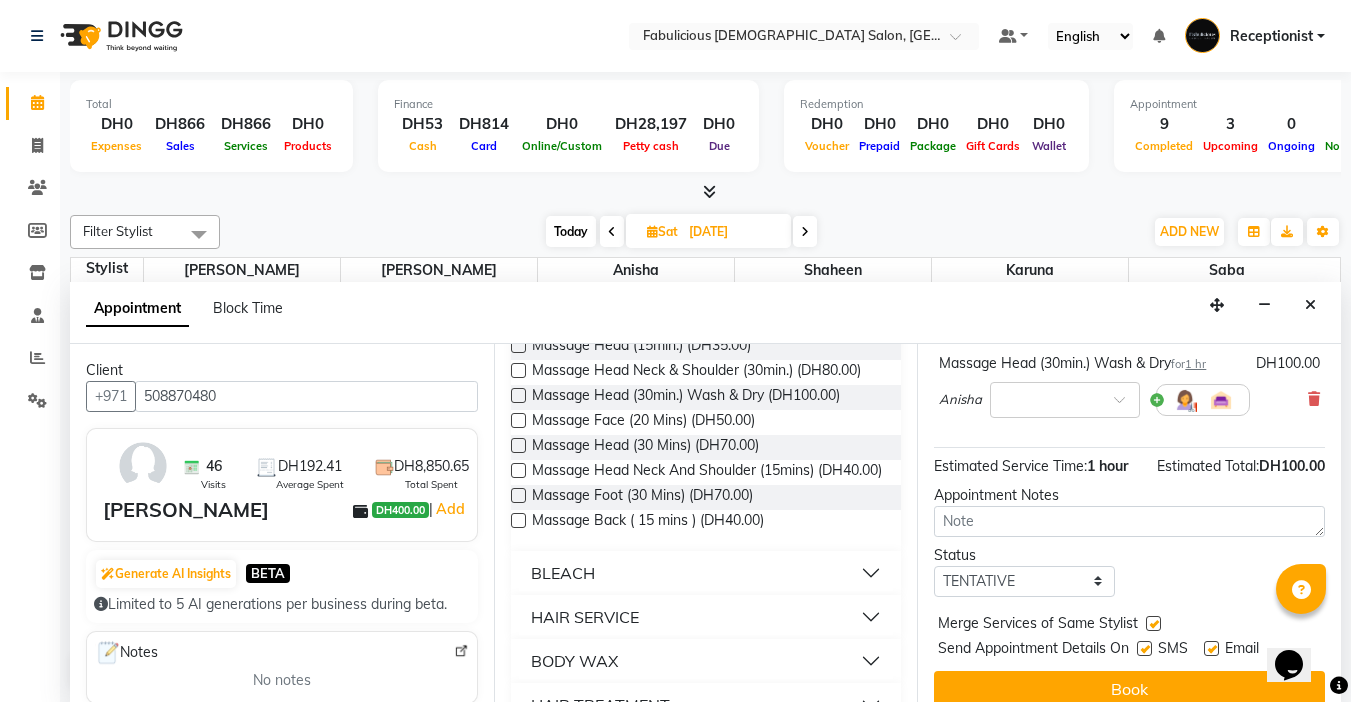 scroll, scrollTop: 182, scrollLeft: 0, axis: vertical 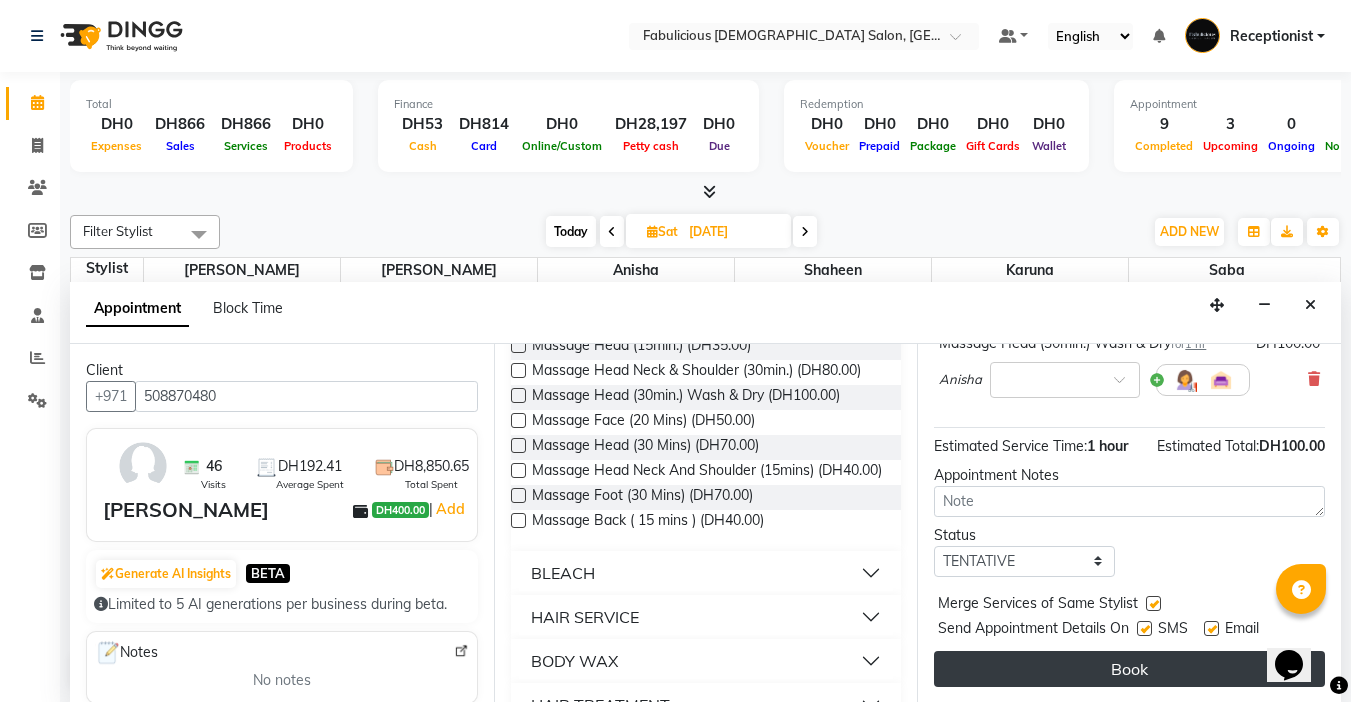 click on "Book" at bounding box center (1129, 669) 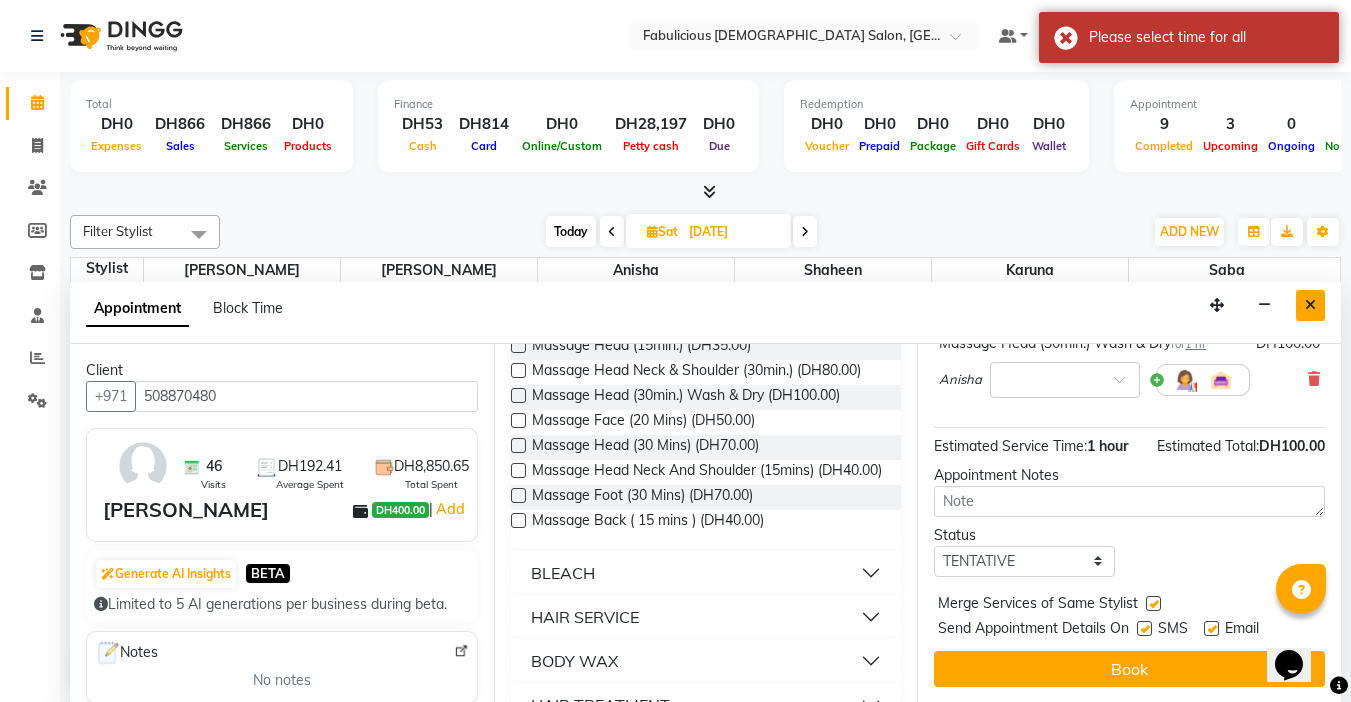 click at bounding box center [1310, 305] 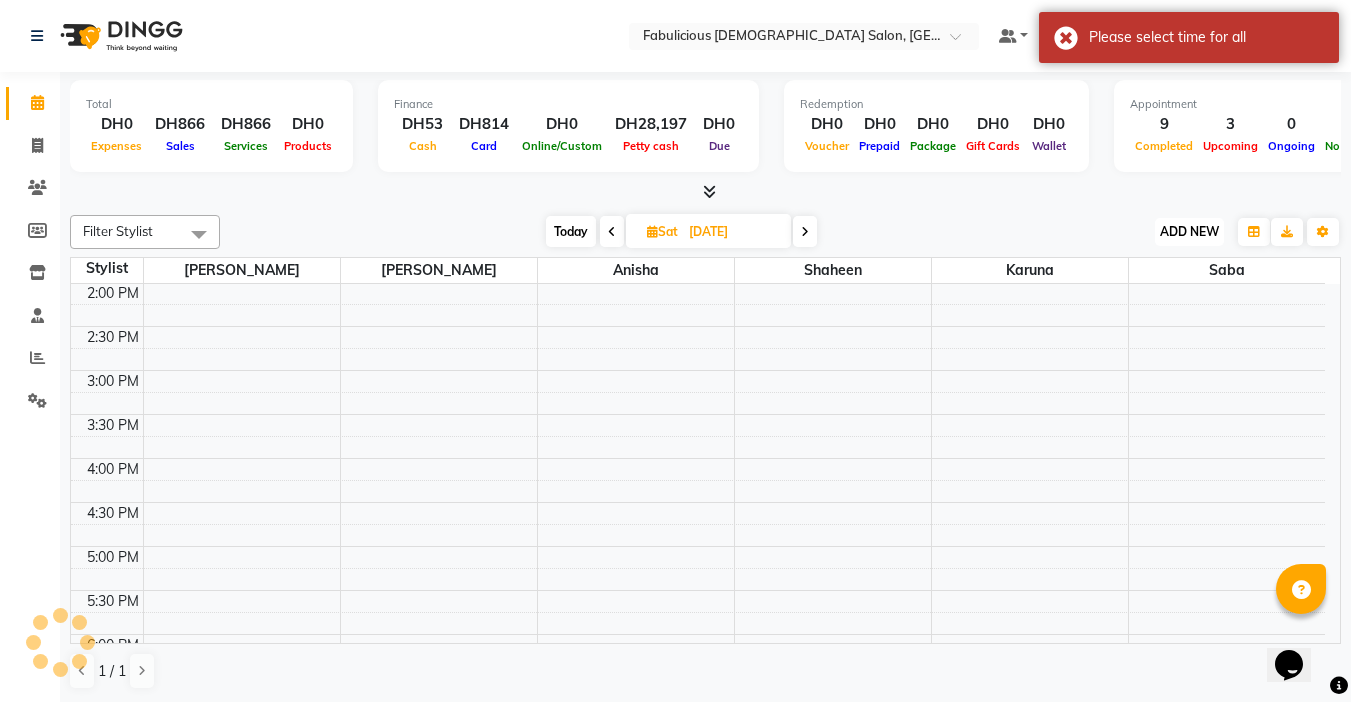 click on "ADD NEW Toggle Dropdown" at bounding box center (1189, 232) 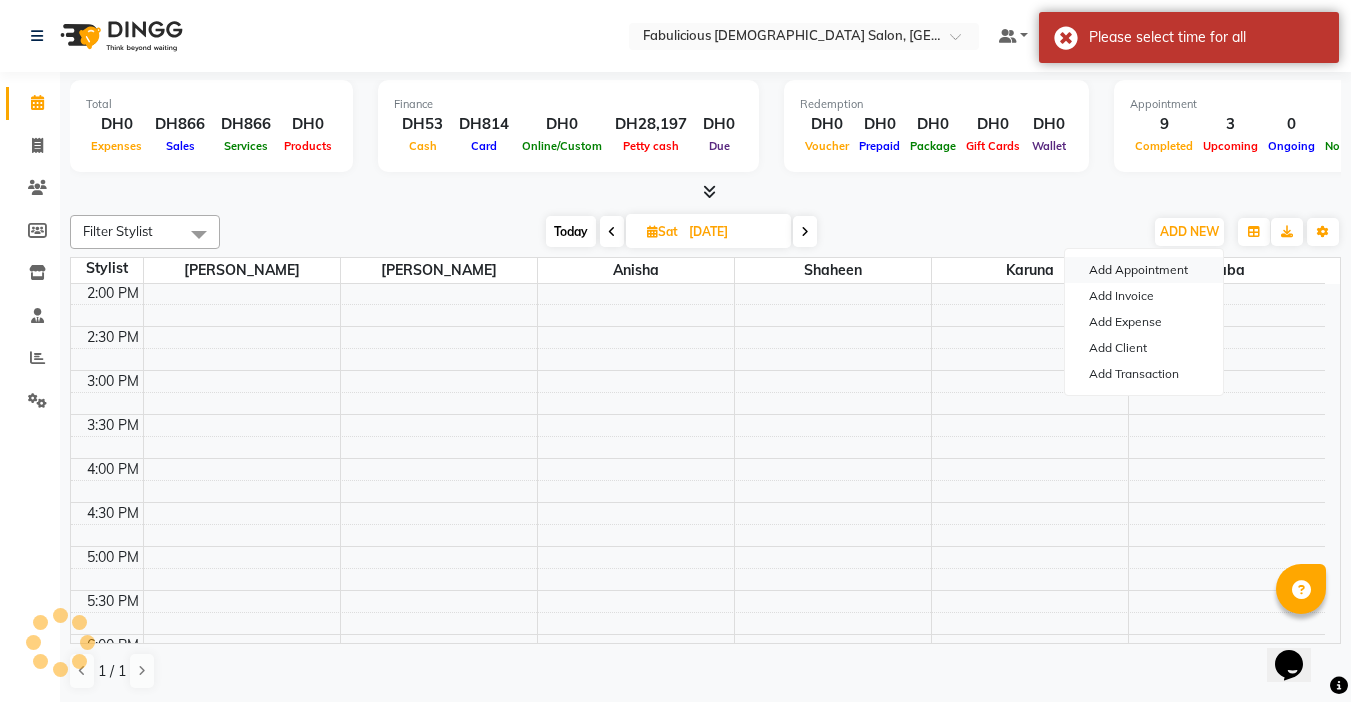 click on "Add Appointment" at bounding box center (1144, 270) 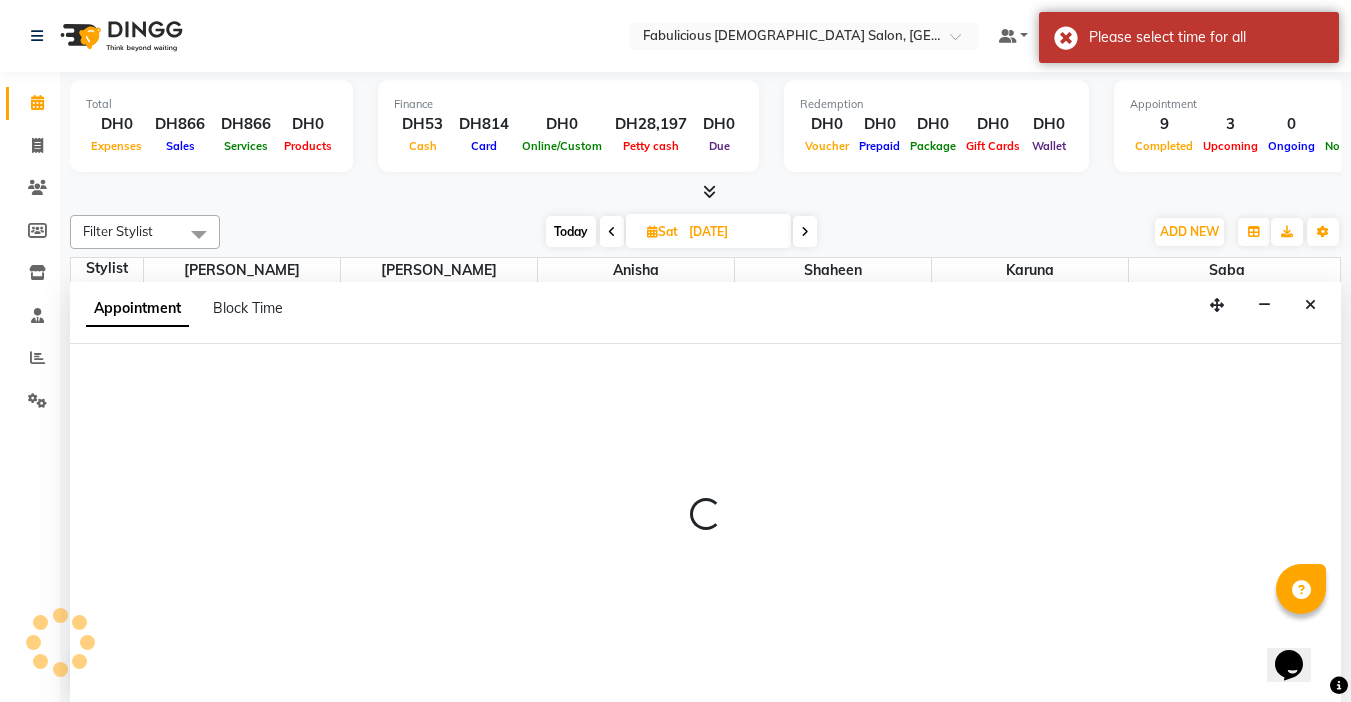 select on "tentative" 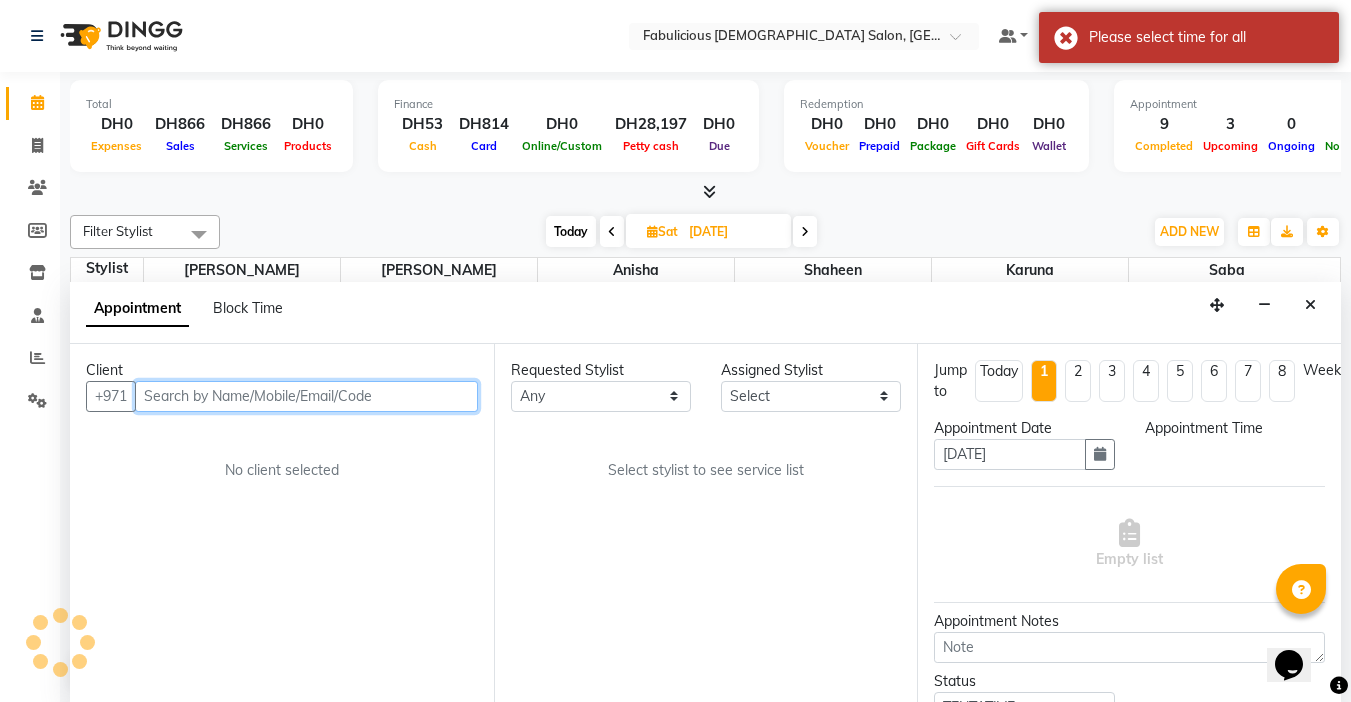 scroll, scrollTop: 1, scrollLeft: 0, axis: vertical 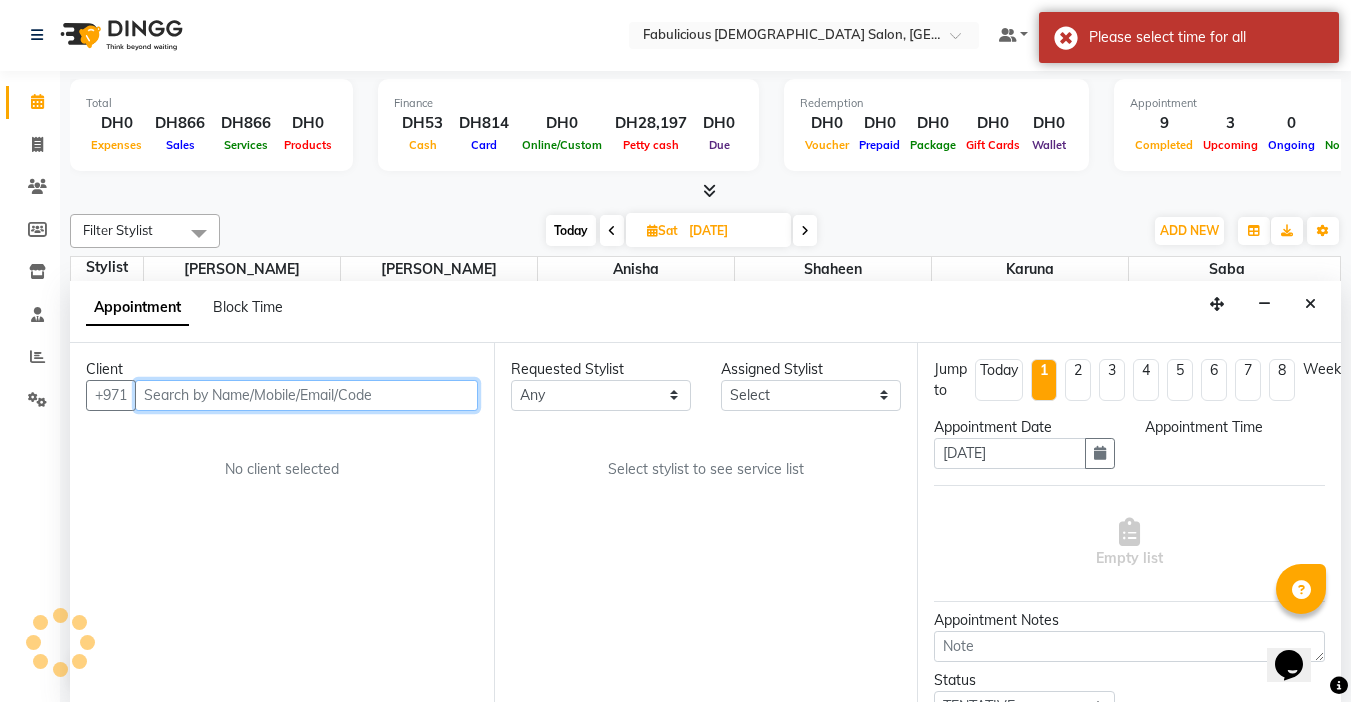 click at bounding box center (306, 395) 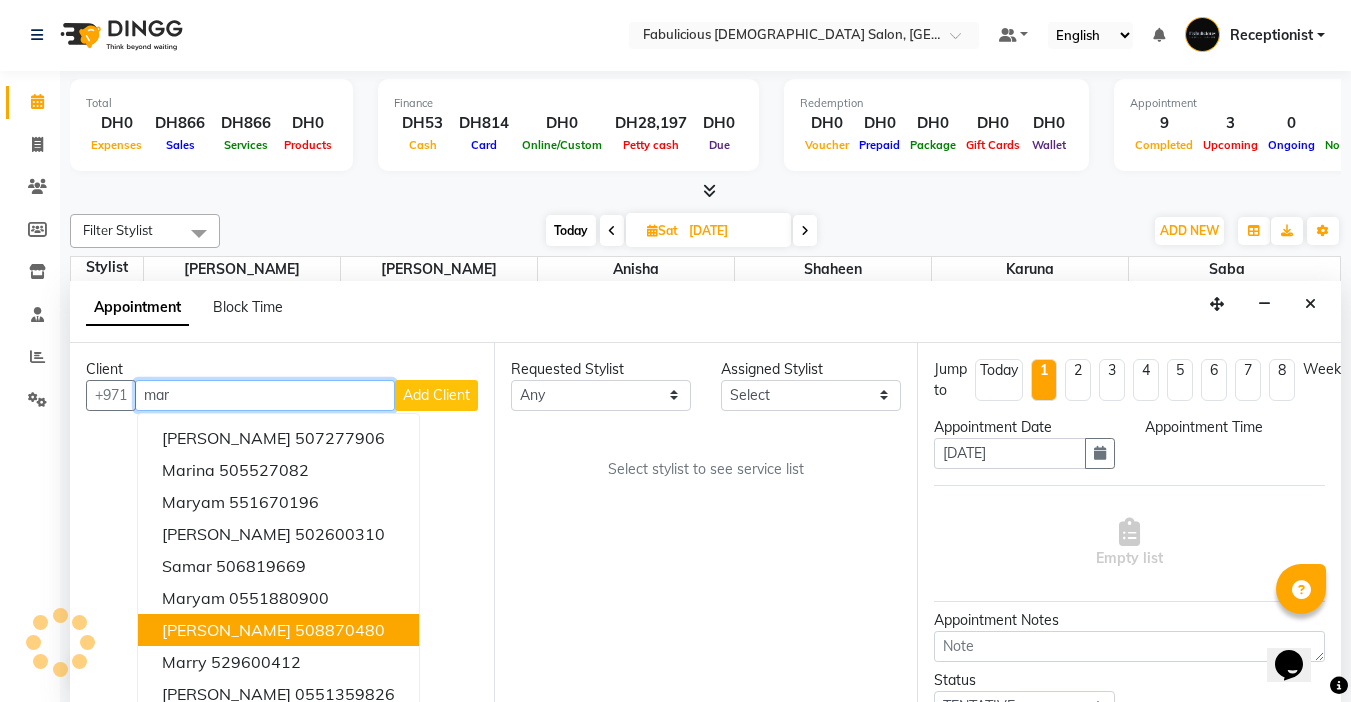 click on "[PERSON_NAME]" at bounding box center (226, 630) 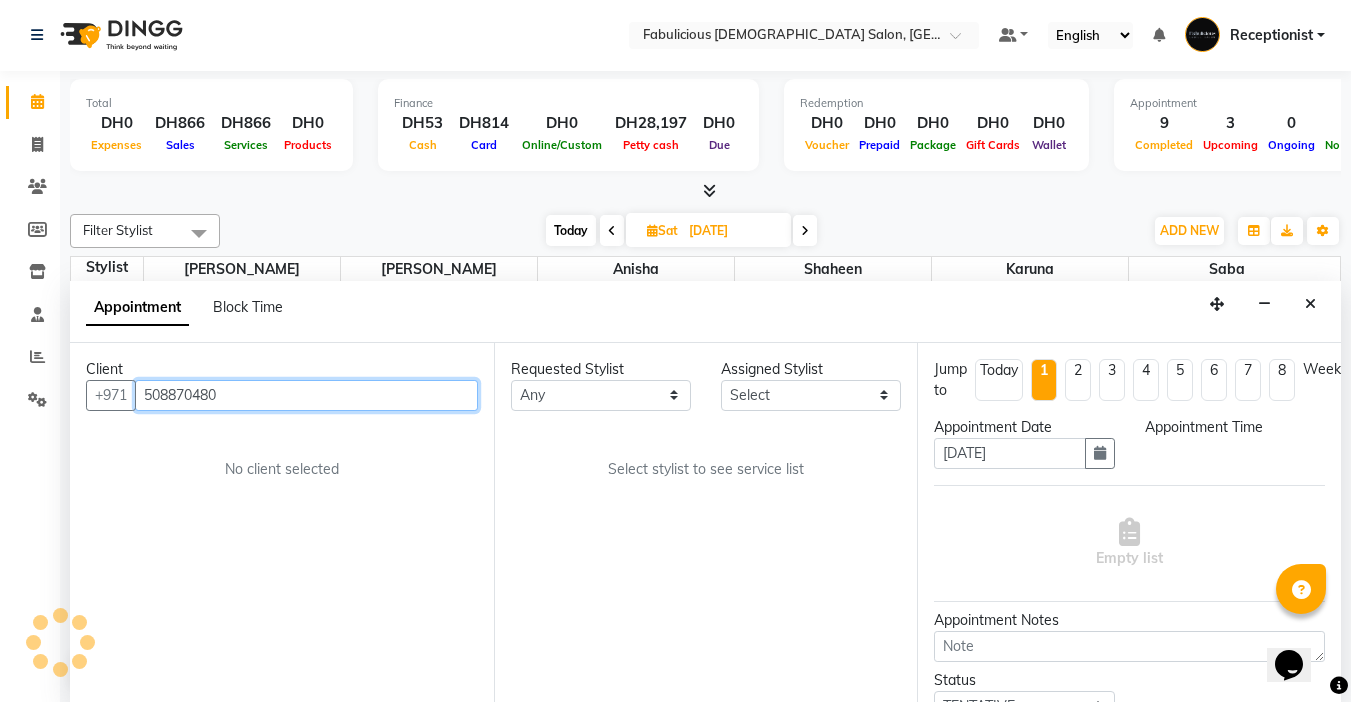 type on "508870480" 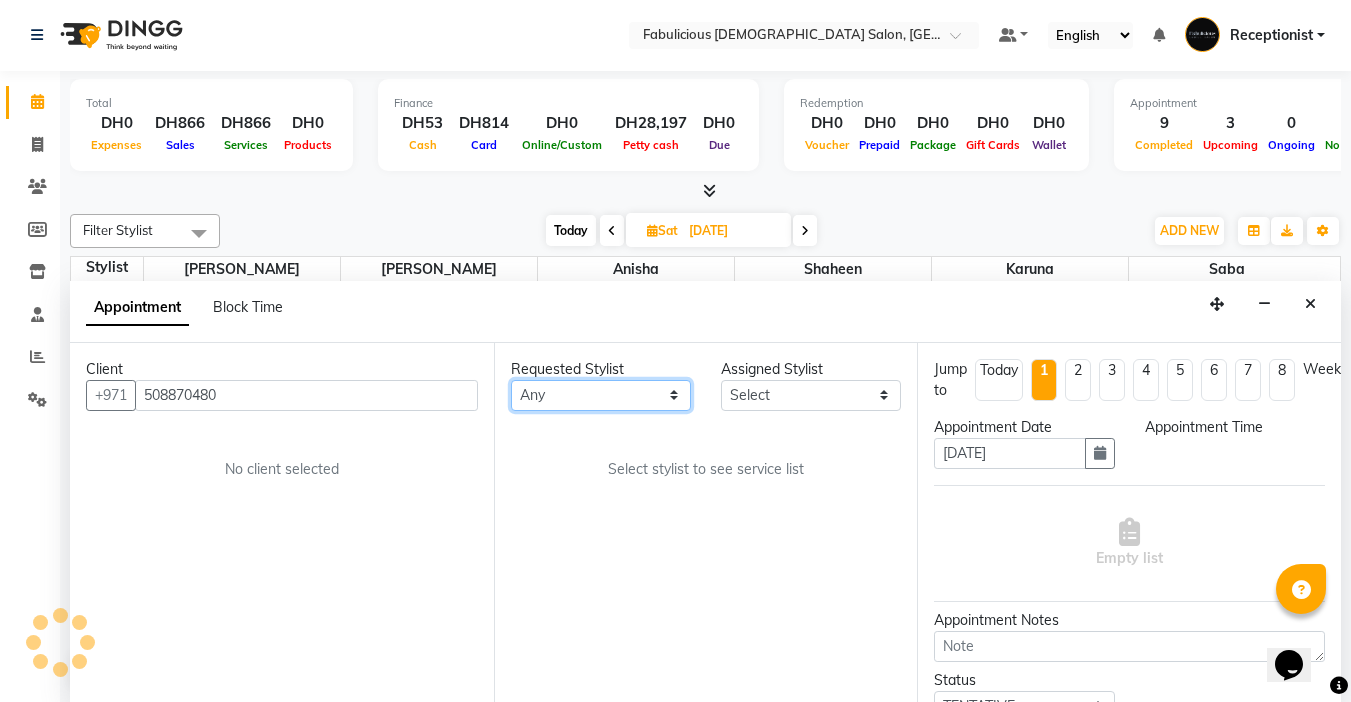 click on "Any Anisha Arlene  Karuna Raj Saba Shaheen" at bounding box center [601, 395] 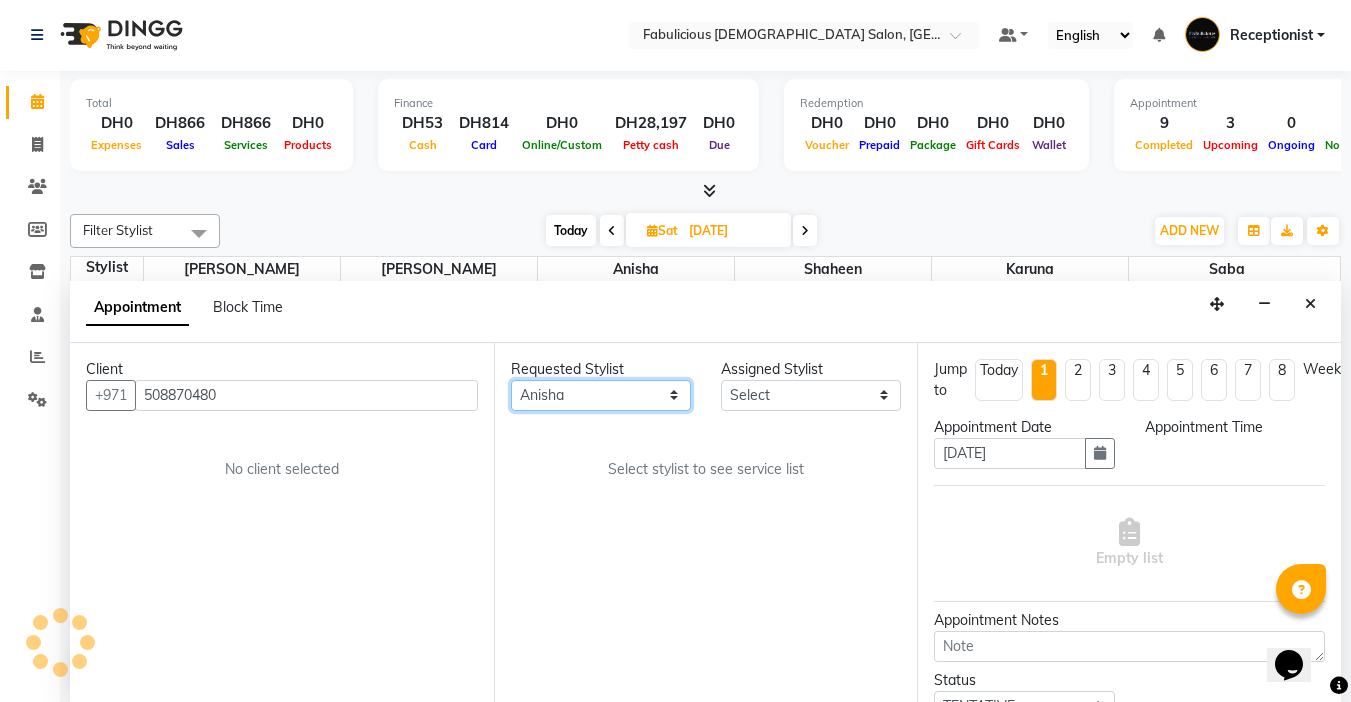click on "Any Anisha Arlene  Karuna Raj Saba Shaheen" at bounding box center (601, 395) 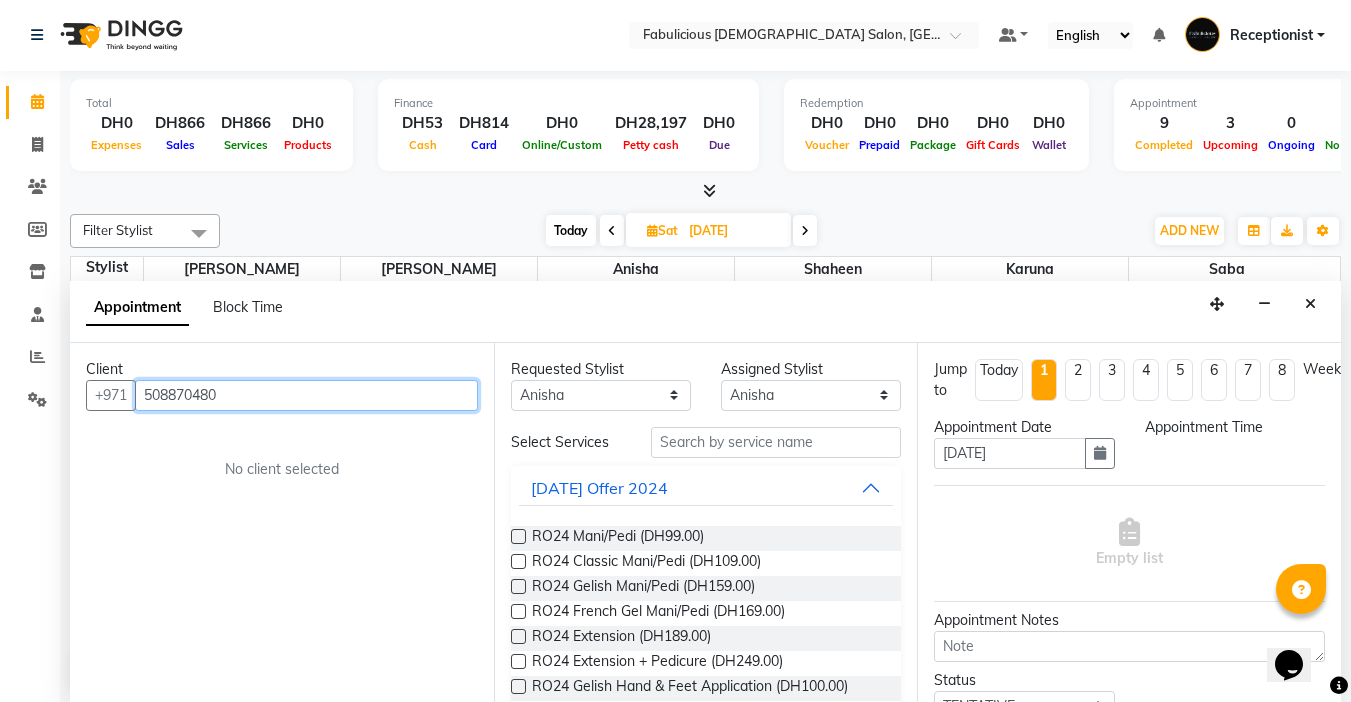 click on "508870480" at bounding box center (306, 395) 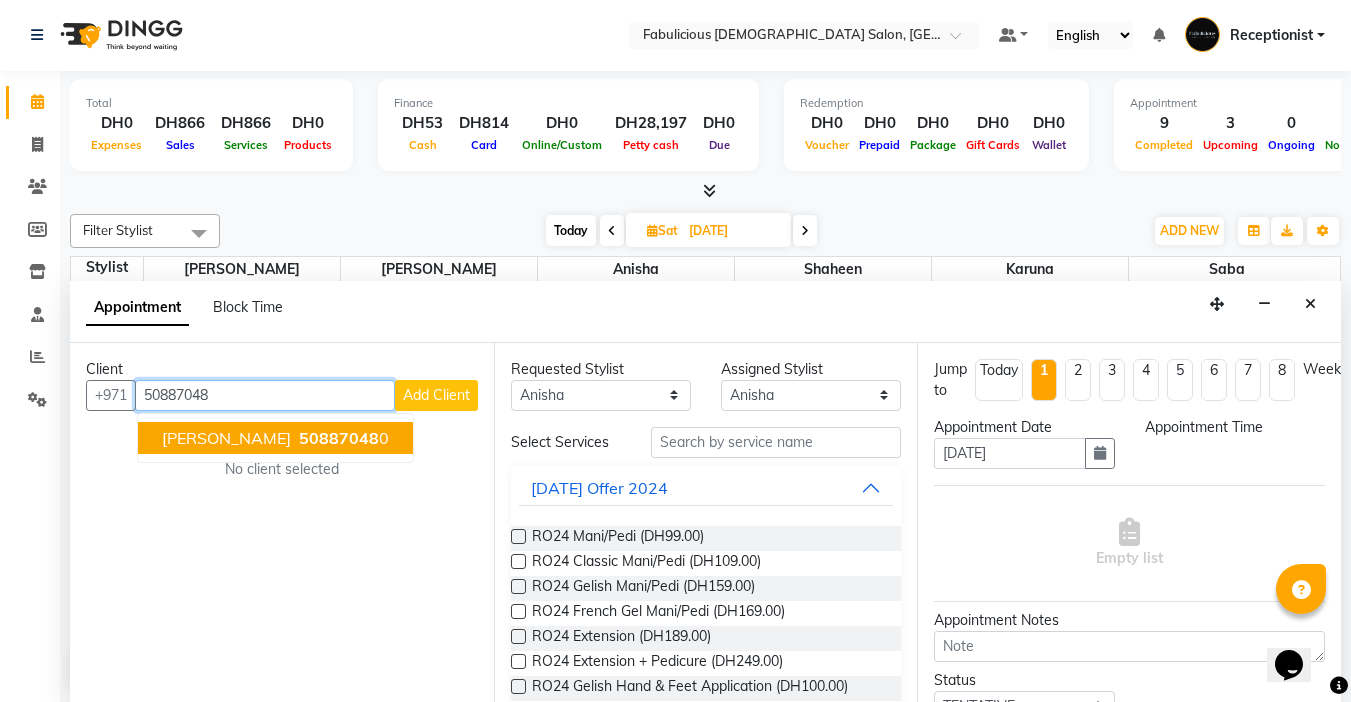 click on "Mariam   50887048 0" at bounding box center [275, 438] 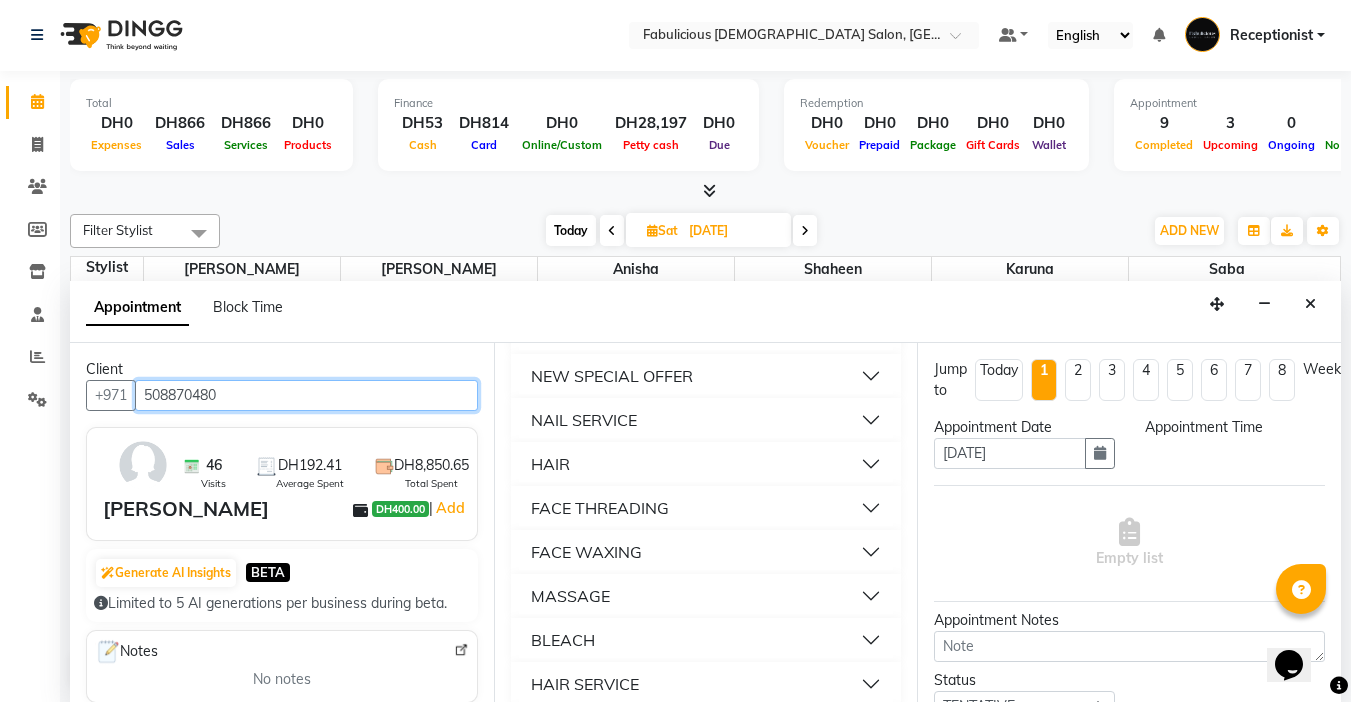 scroll, scrollTop: 1400, scrollLeft: 0, axis: vertical 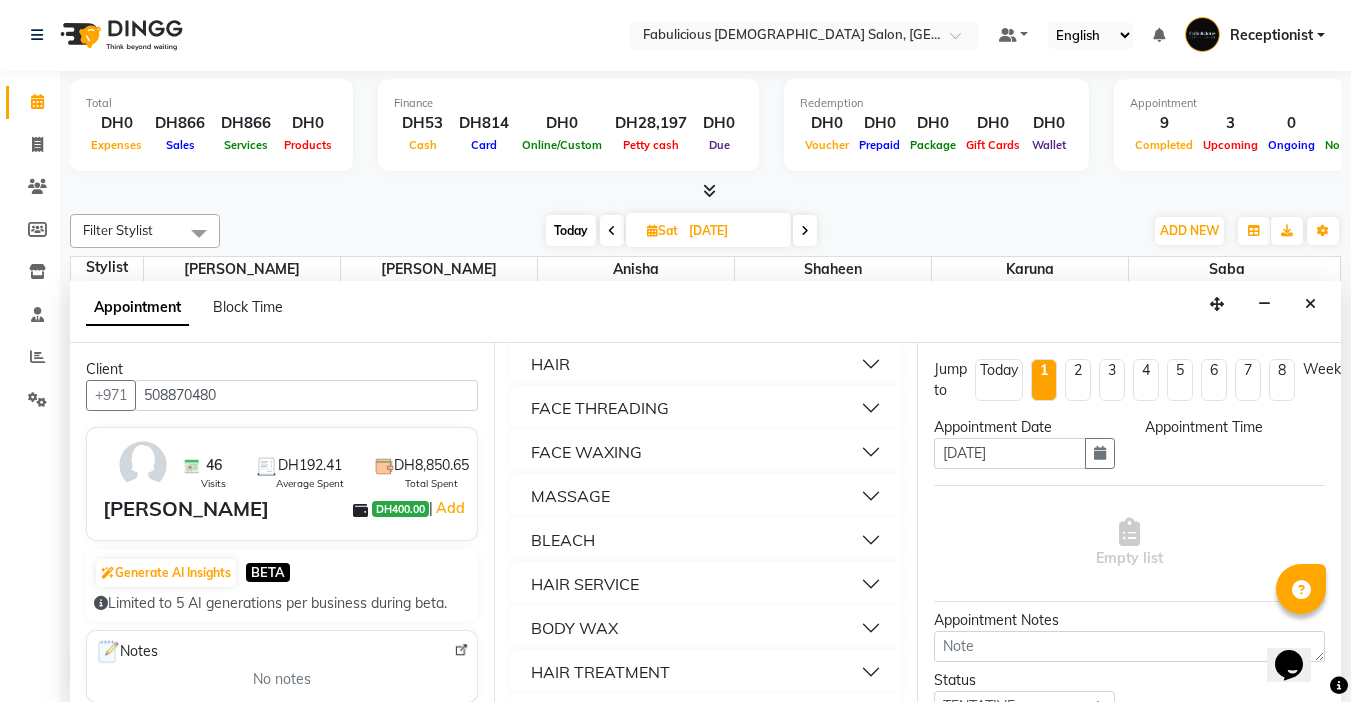 click on "MASSAGE" at bounding box center (570, 496) 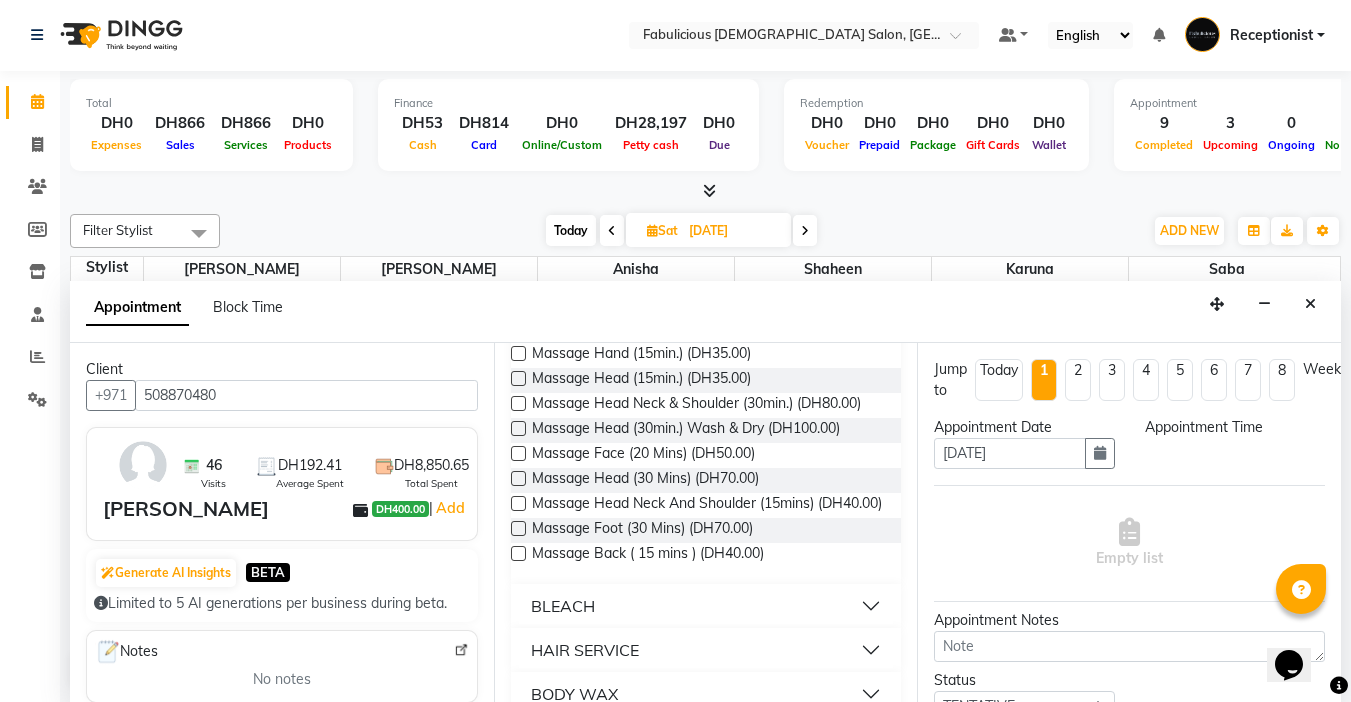 scroll, scrollTop: 1700, scrollLeft: 0, axis: vertical 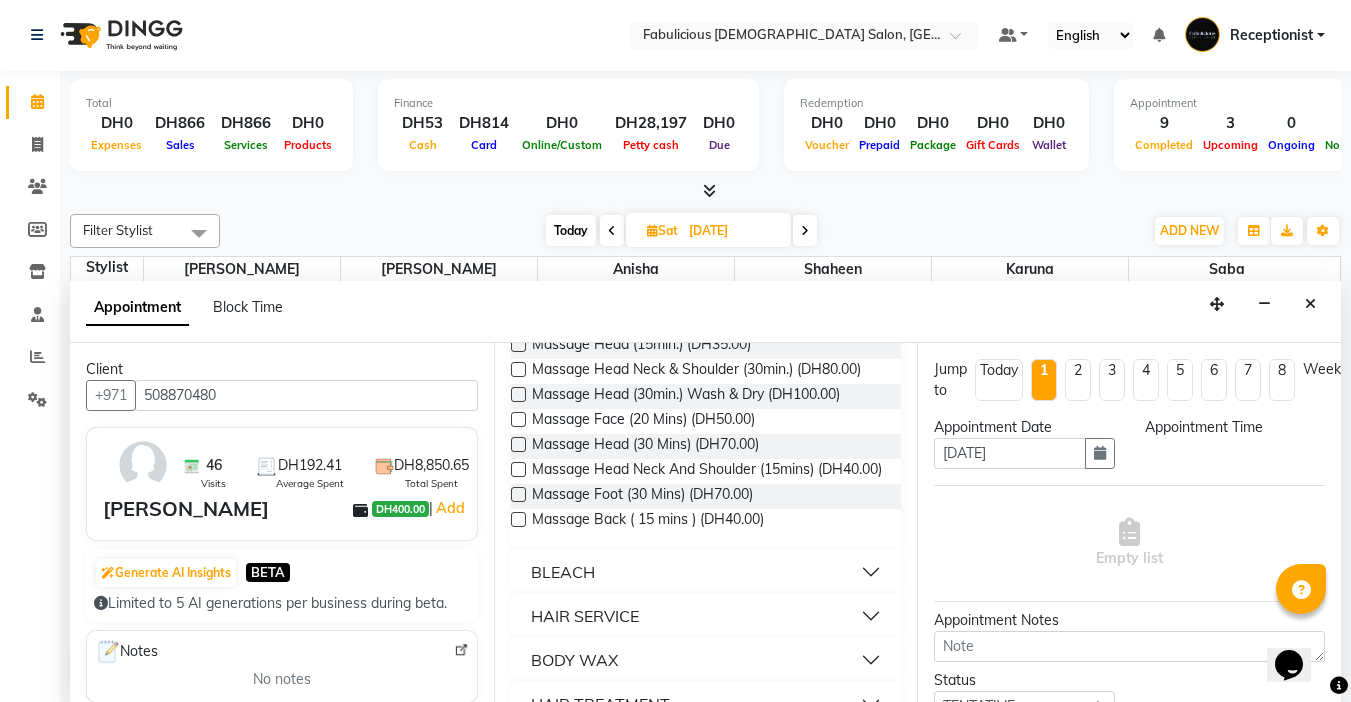 click at bounding box center [518, 394] 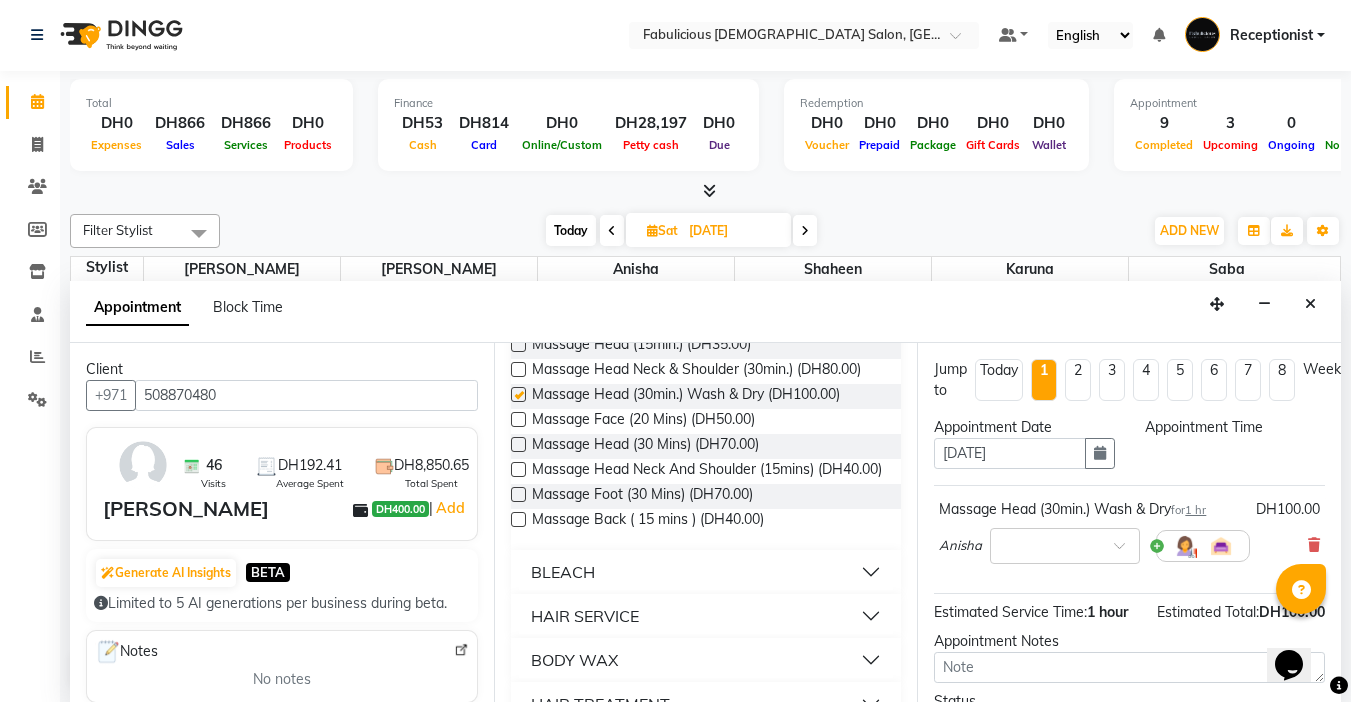 checkbox on "false" 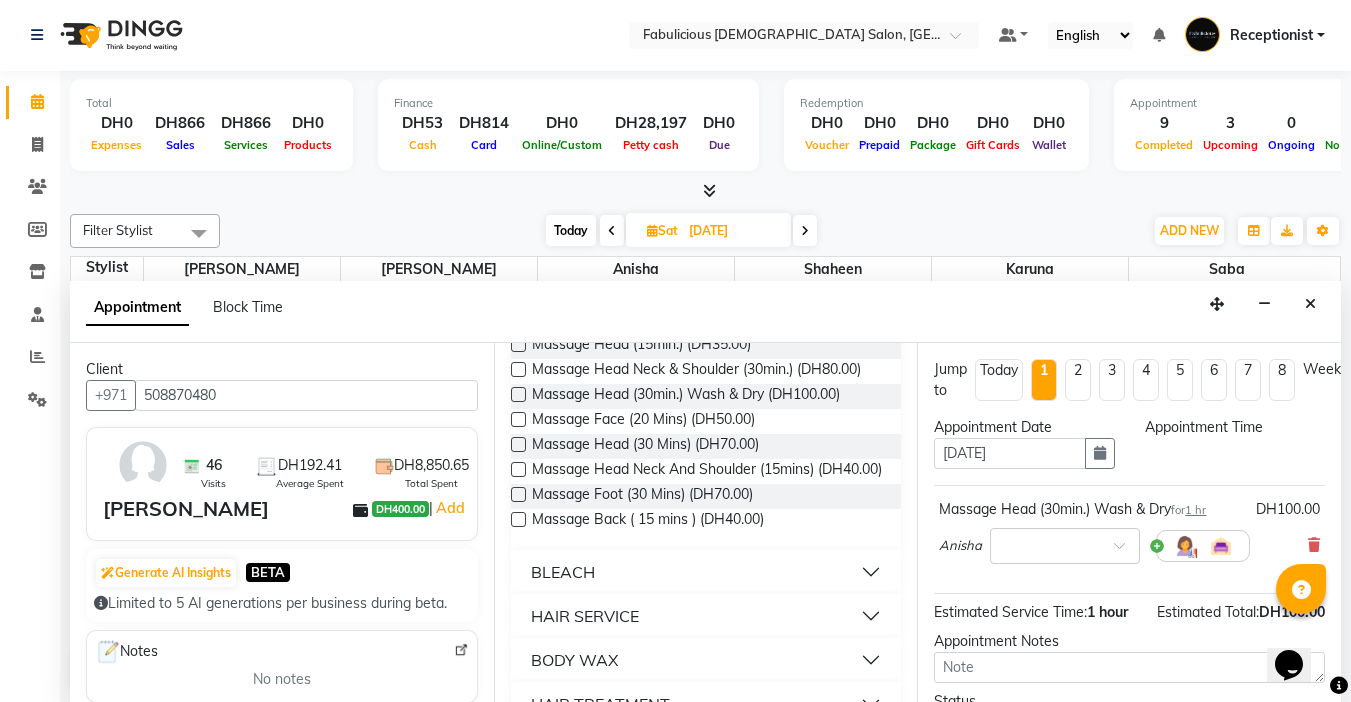 scroll, scrollTop: 0, scrollLeft: 0, axis: both 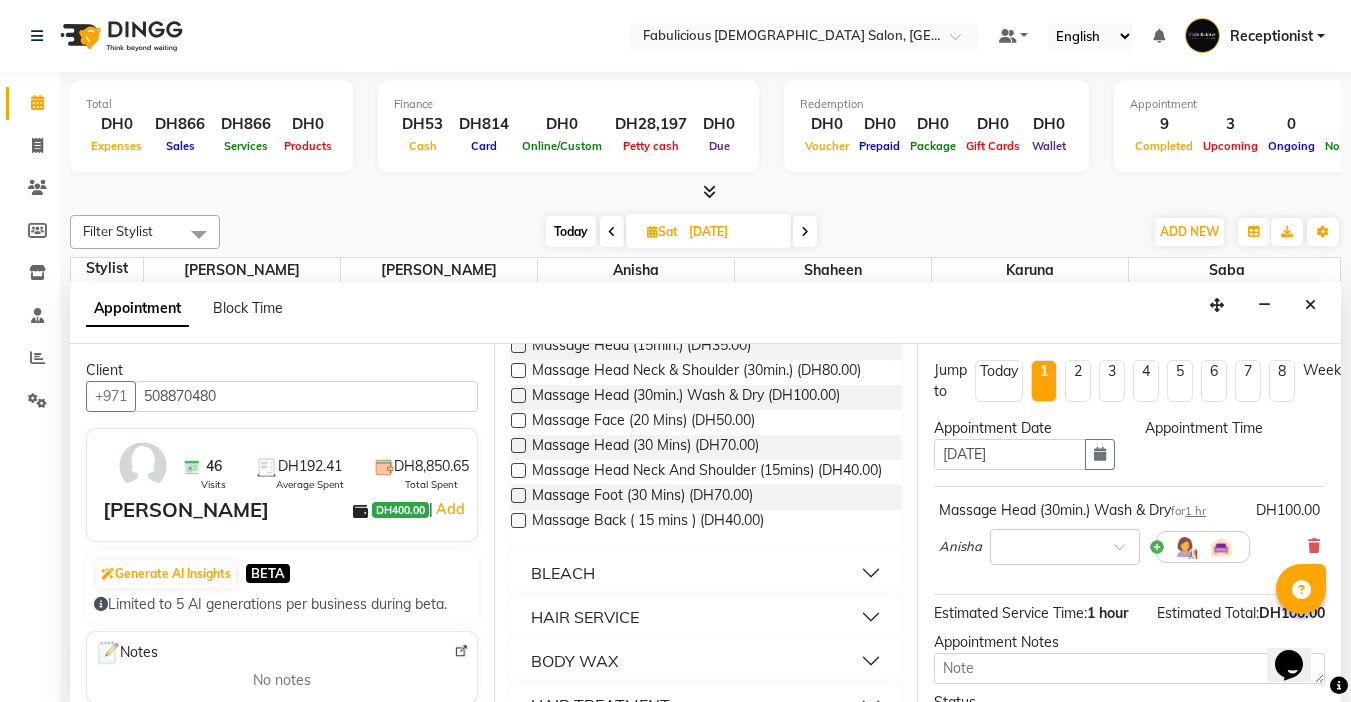 click on "Weeks" at bounding box center [1325, 370] 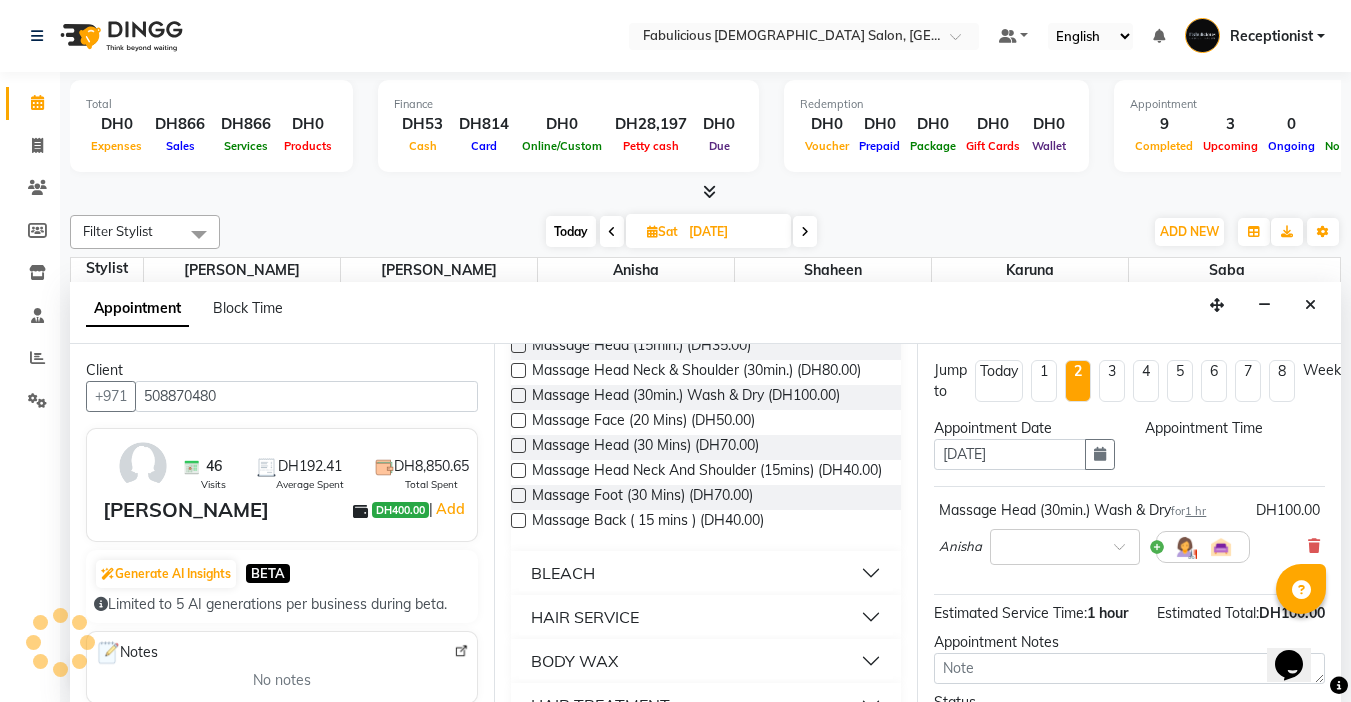 scroll, scrollTop: 529, scrollLeft: 0, axis: vertical 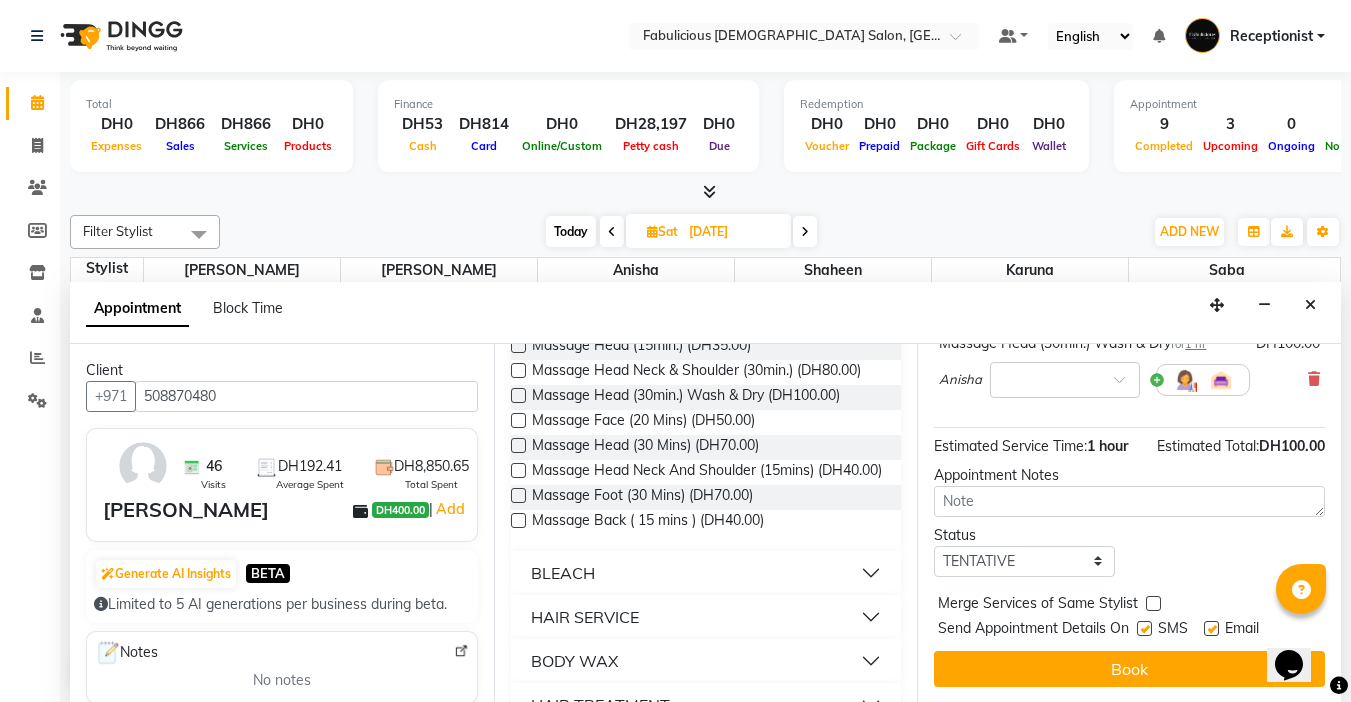 click at bounding box center (1153, 603) 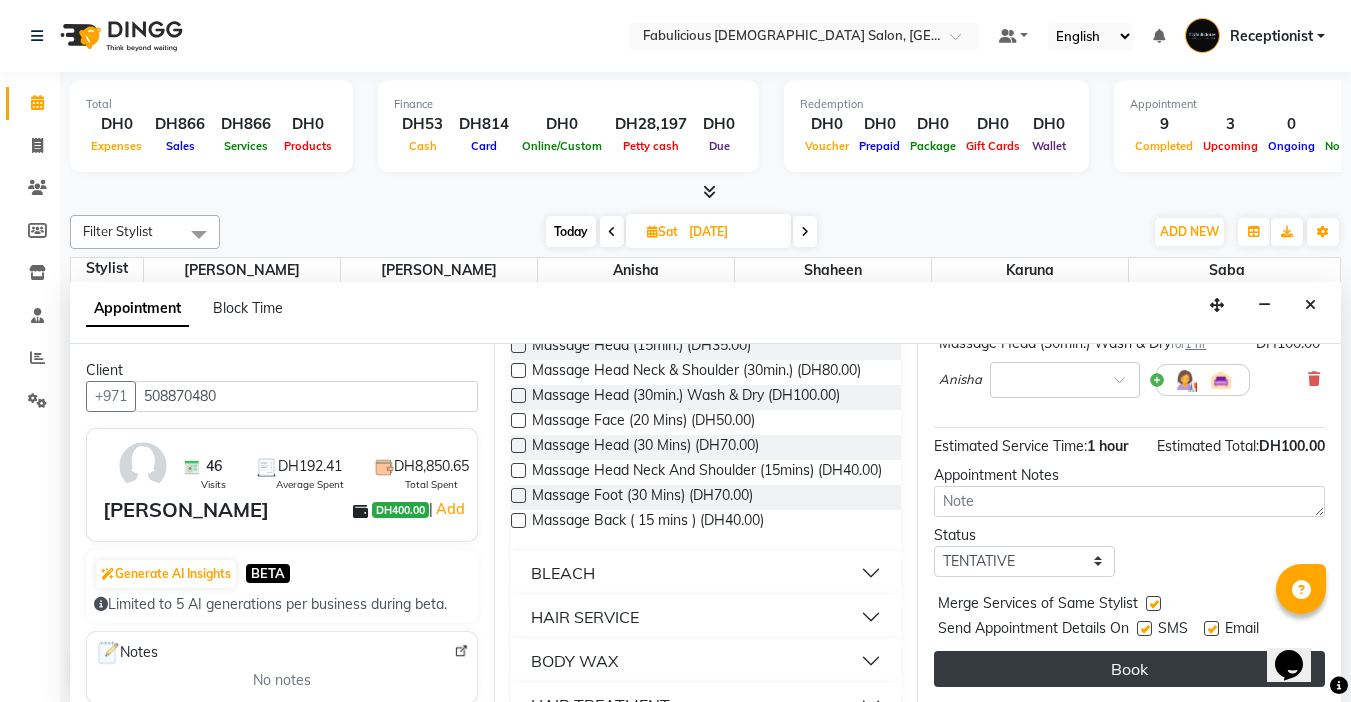 click on "Book" at bounding box center (1129, 669) 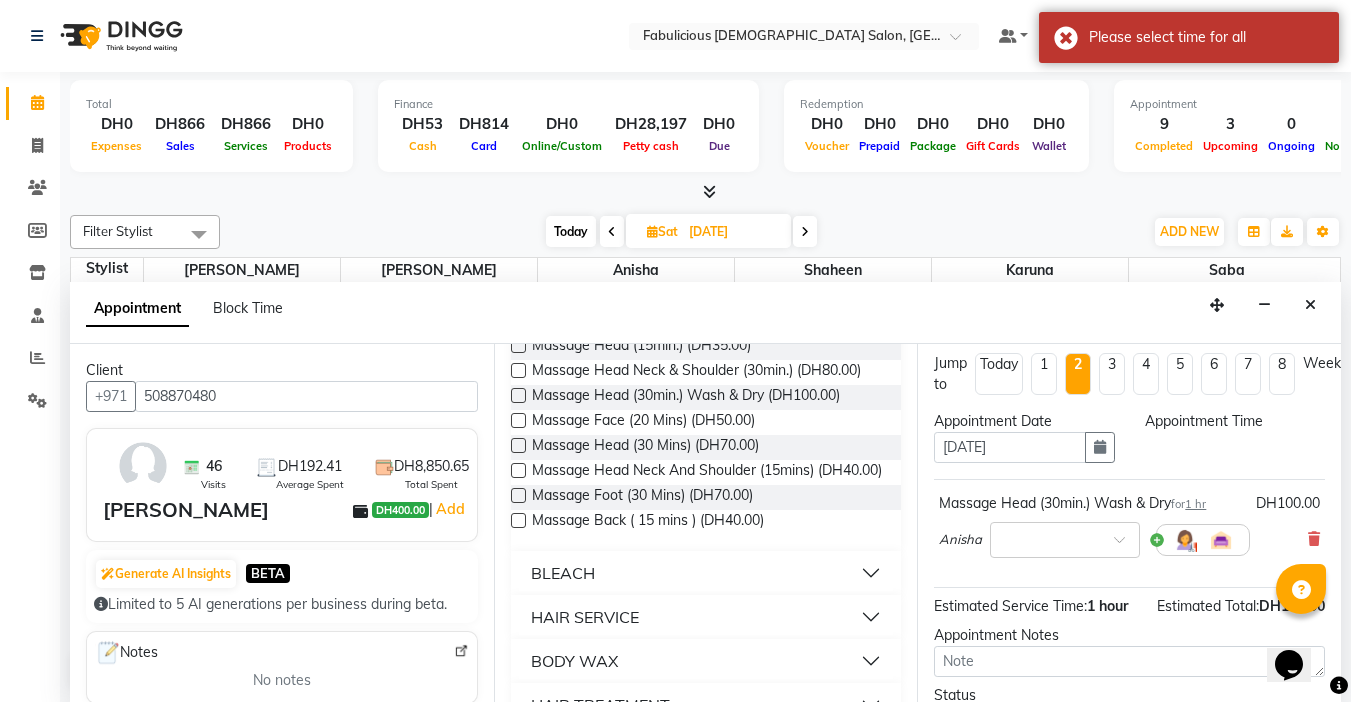 scroll, scrollTop: 0, scrollLeft: 0, axis: both 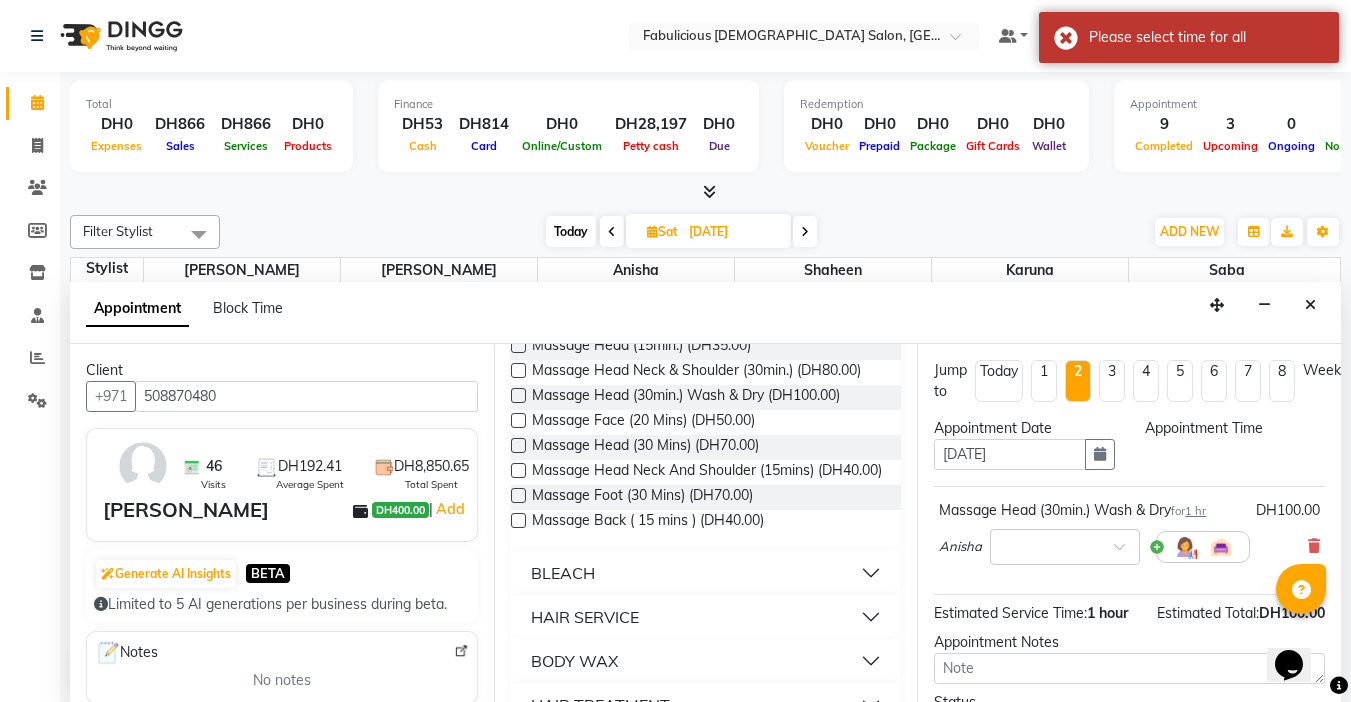 click on "1" at bounding box center [1044, 381] 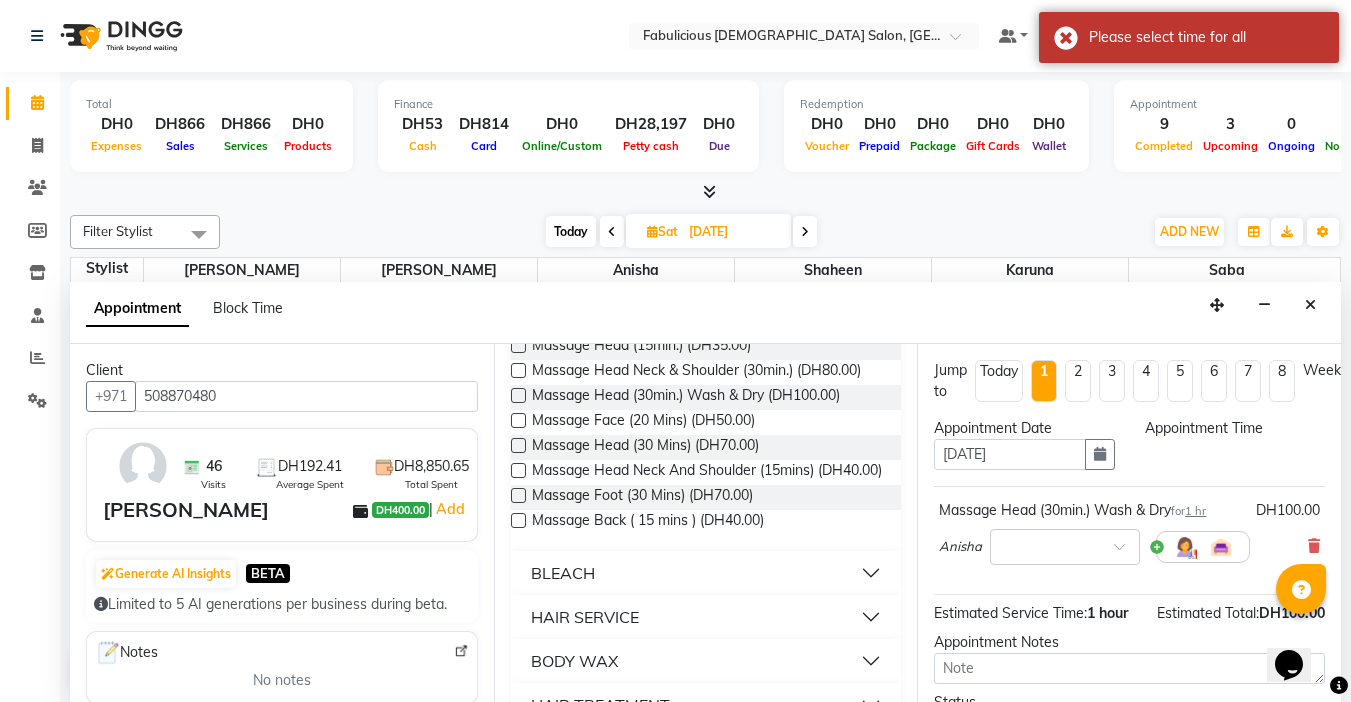 click on "2" at bounding box center (1078, 381) 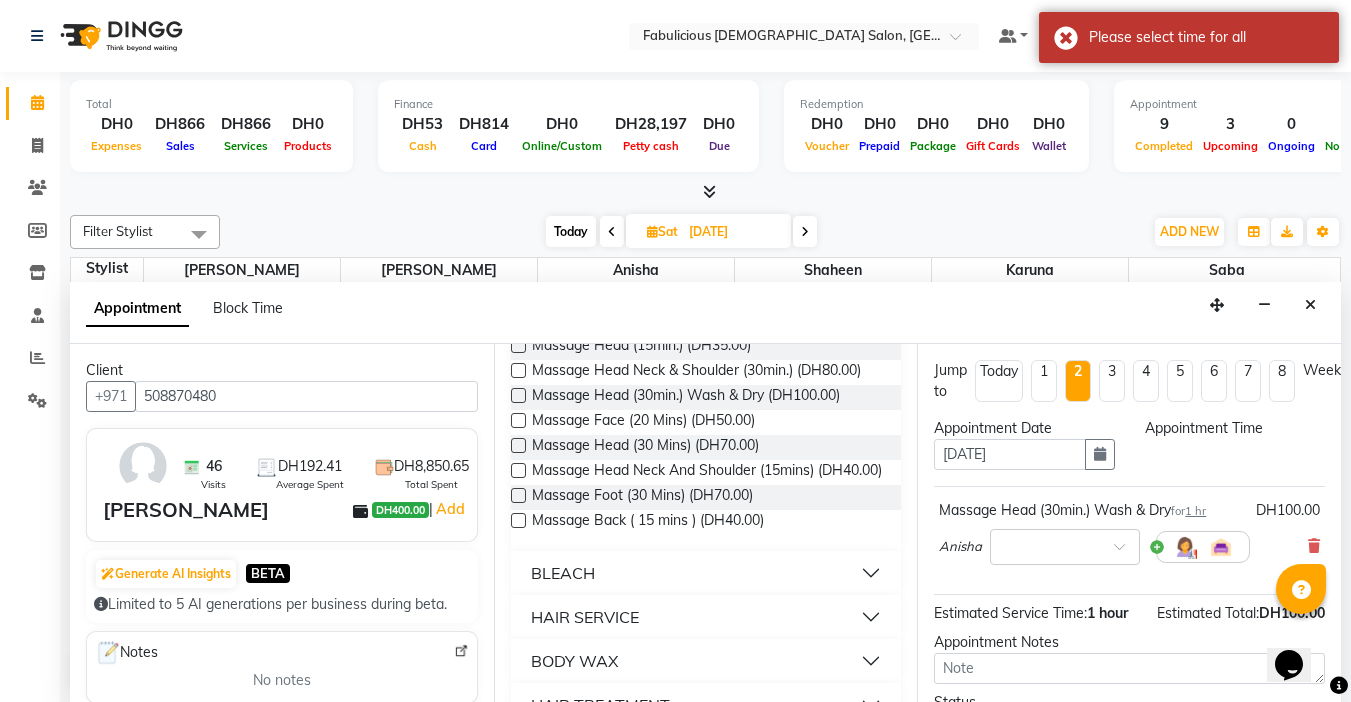 scroll, scrollTop: 529, scrollLeft: 0, axis: vertical 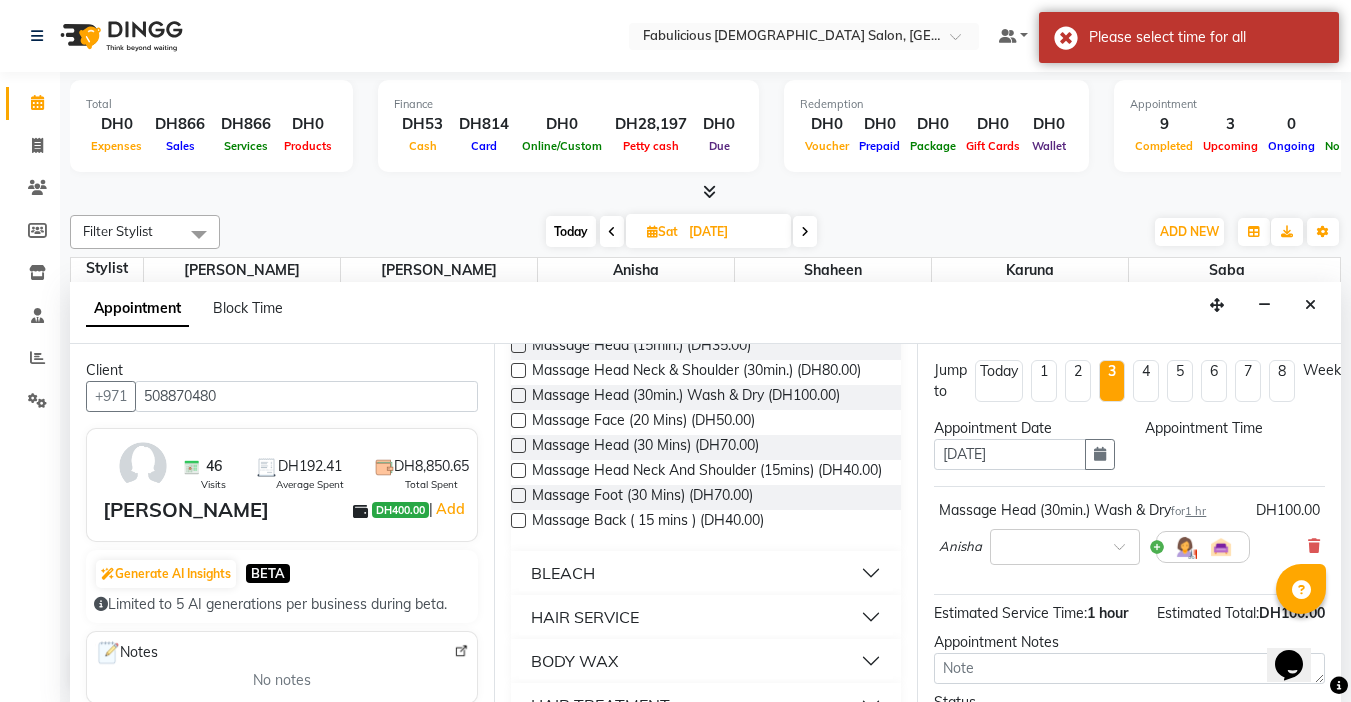 click on "4" at bounding box center [1146, 381] 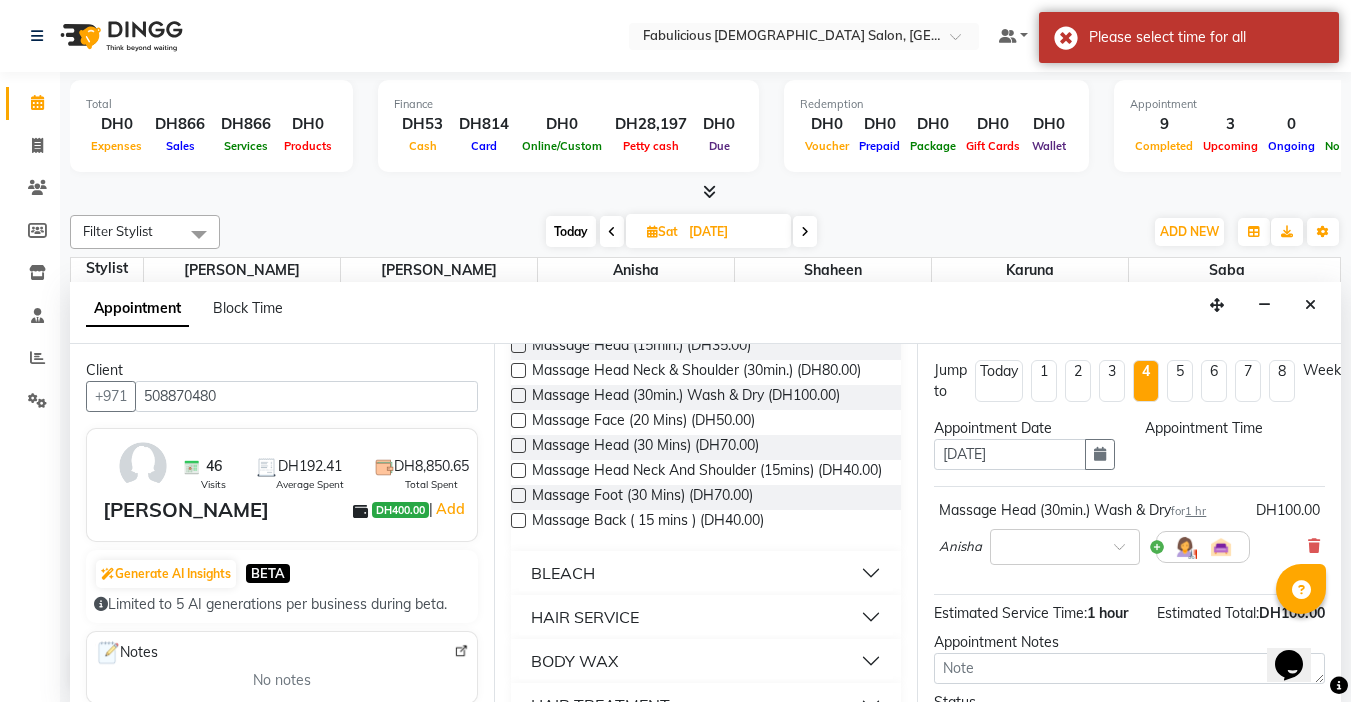 scroll, scrollTop: 529, scrollLeft: 0, axis: vertical 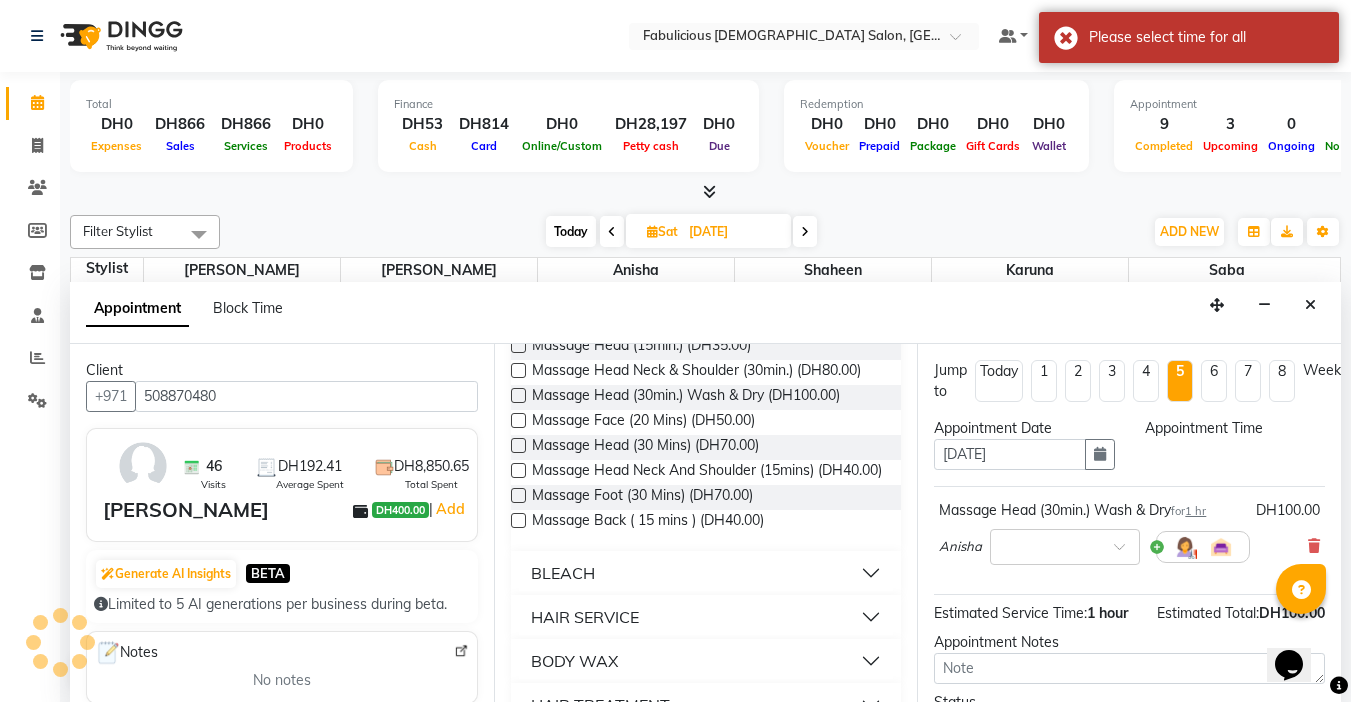 click on "6" at bounding box center [1214, 381] 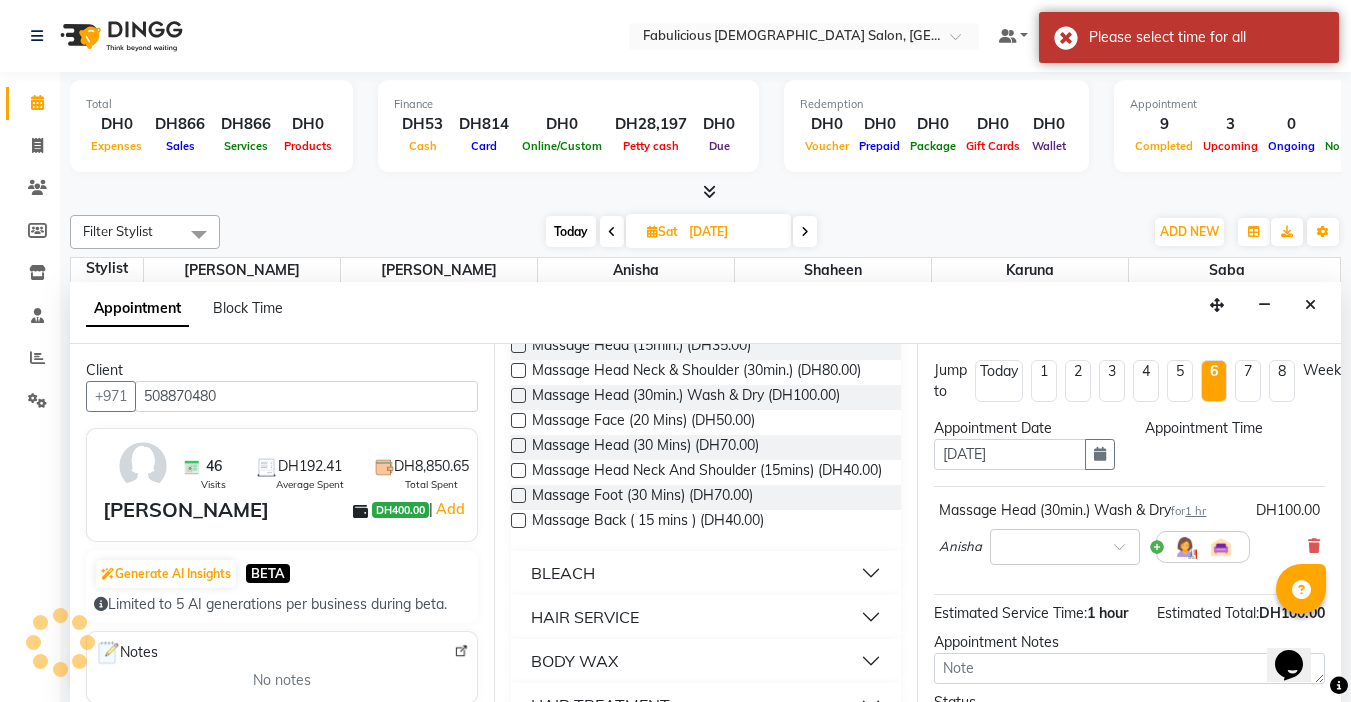 type on "23-08-2025" 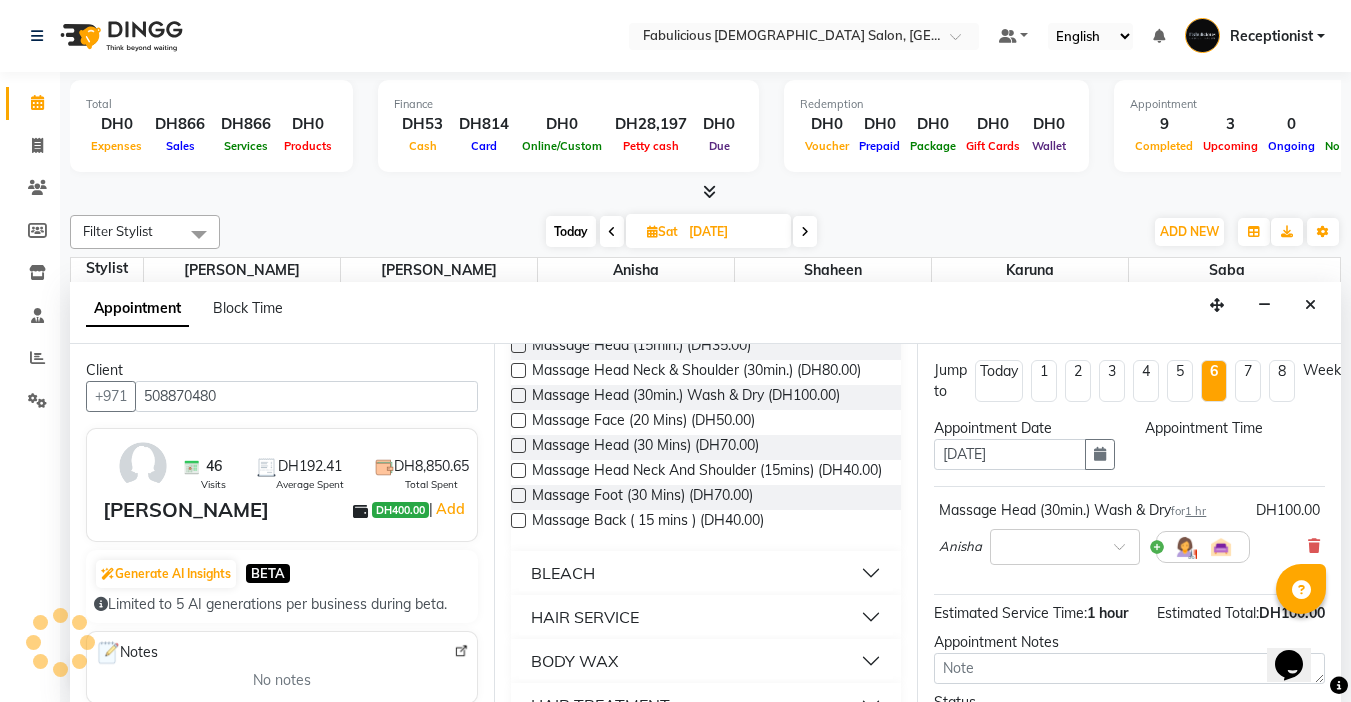 click on "7" at bounding box center (1248, 381) 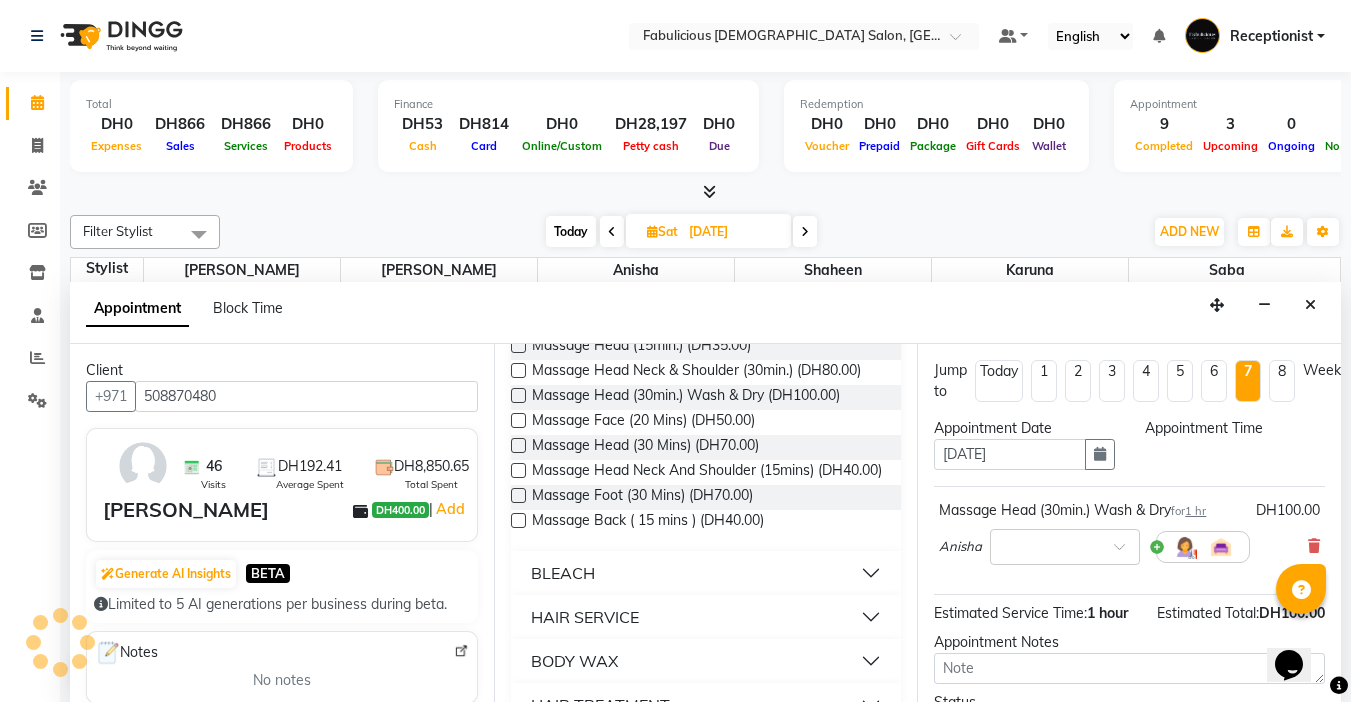 scroll, scrollTop: 529, scrollLeft: 0, axis: vertical 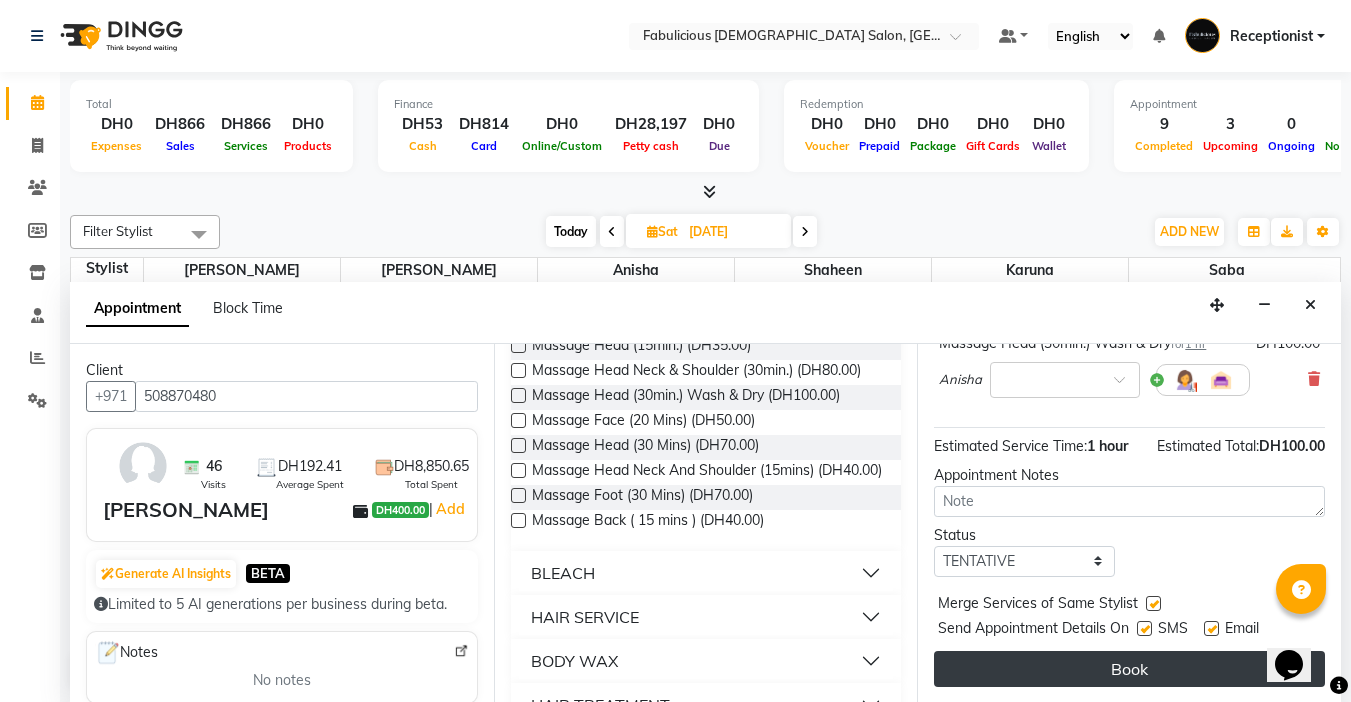 click on "Book" at bounding box center (1129, 669) 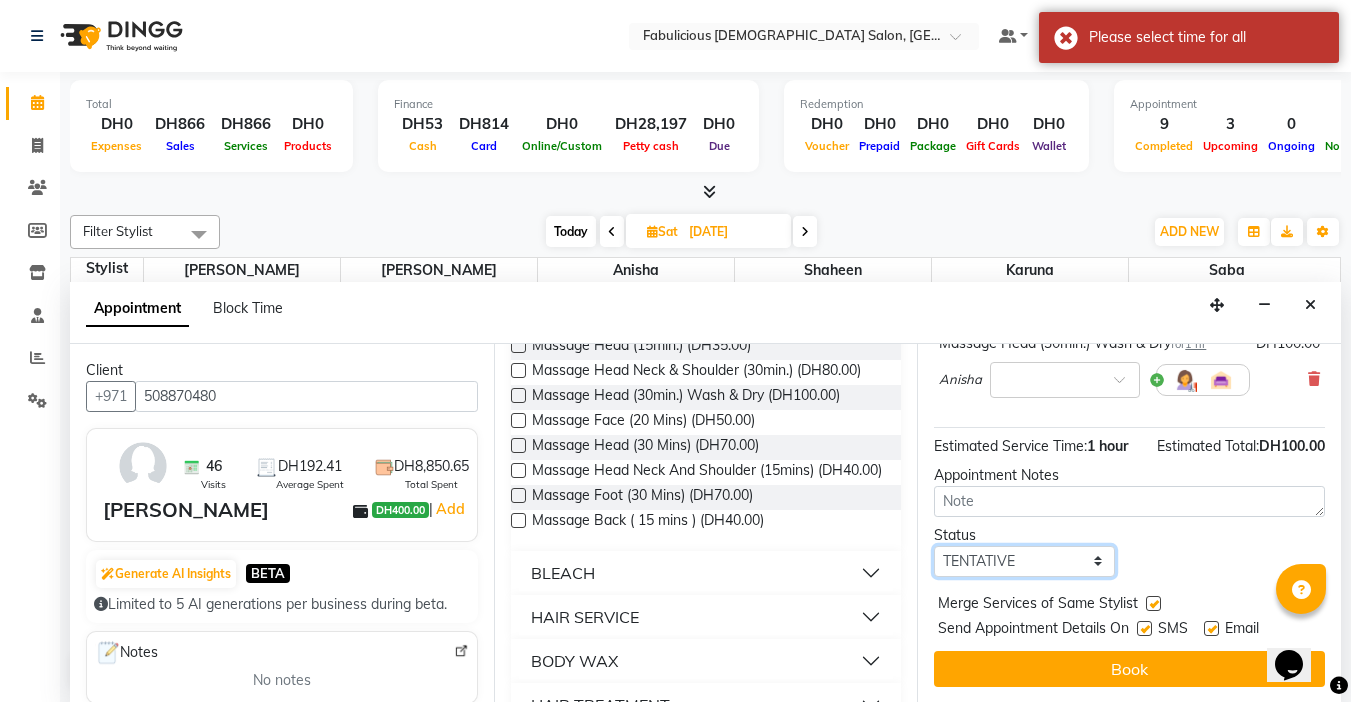 click on "Select TENTATIVE CONFIRM UPCOMING" at bounding box center (1024, 561) 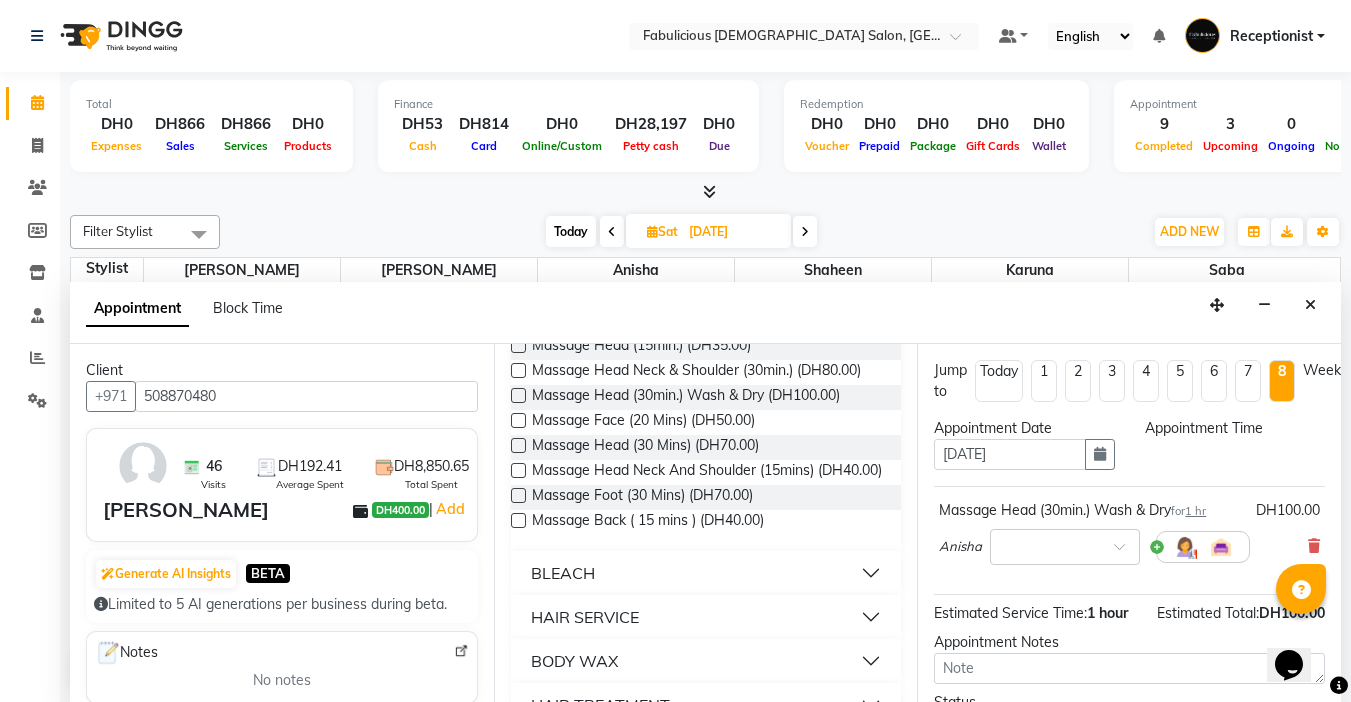 click on "Appointment Time" at bounding box center [1235, 428] 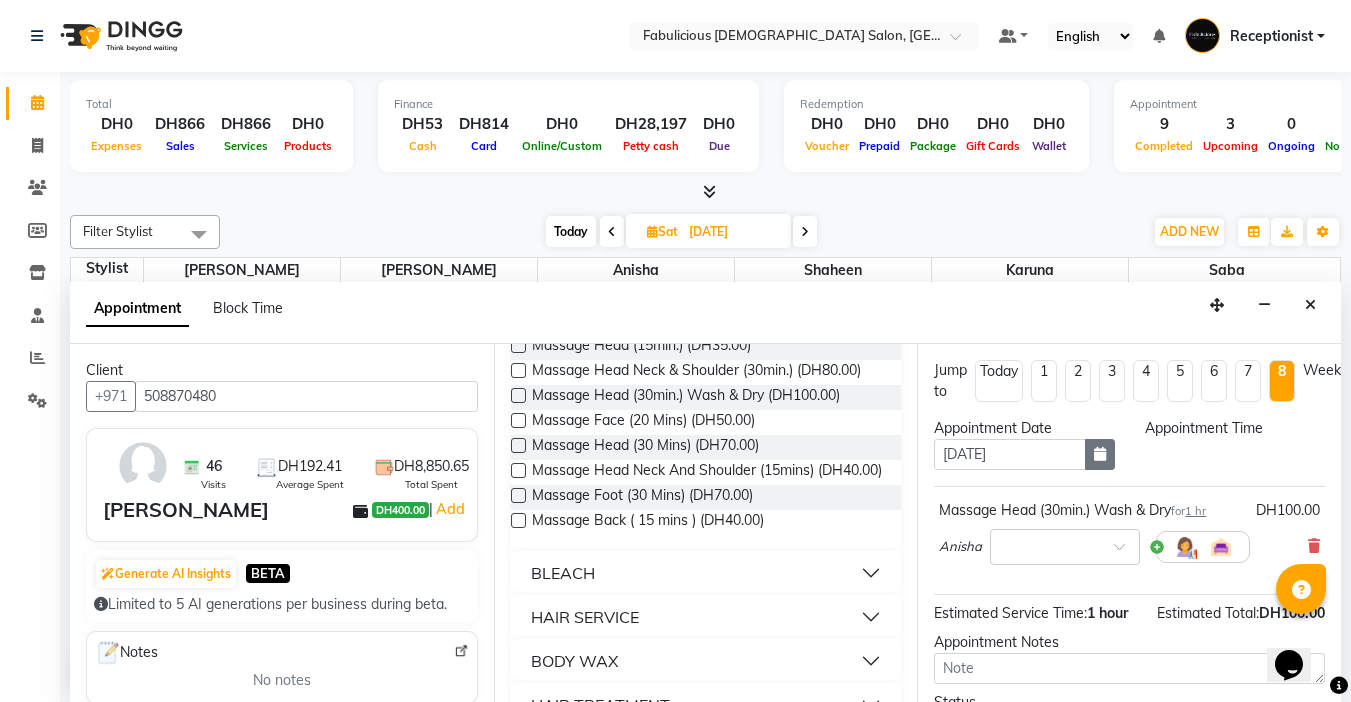 click at bounding box center [1100, 454] 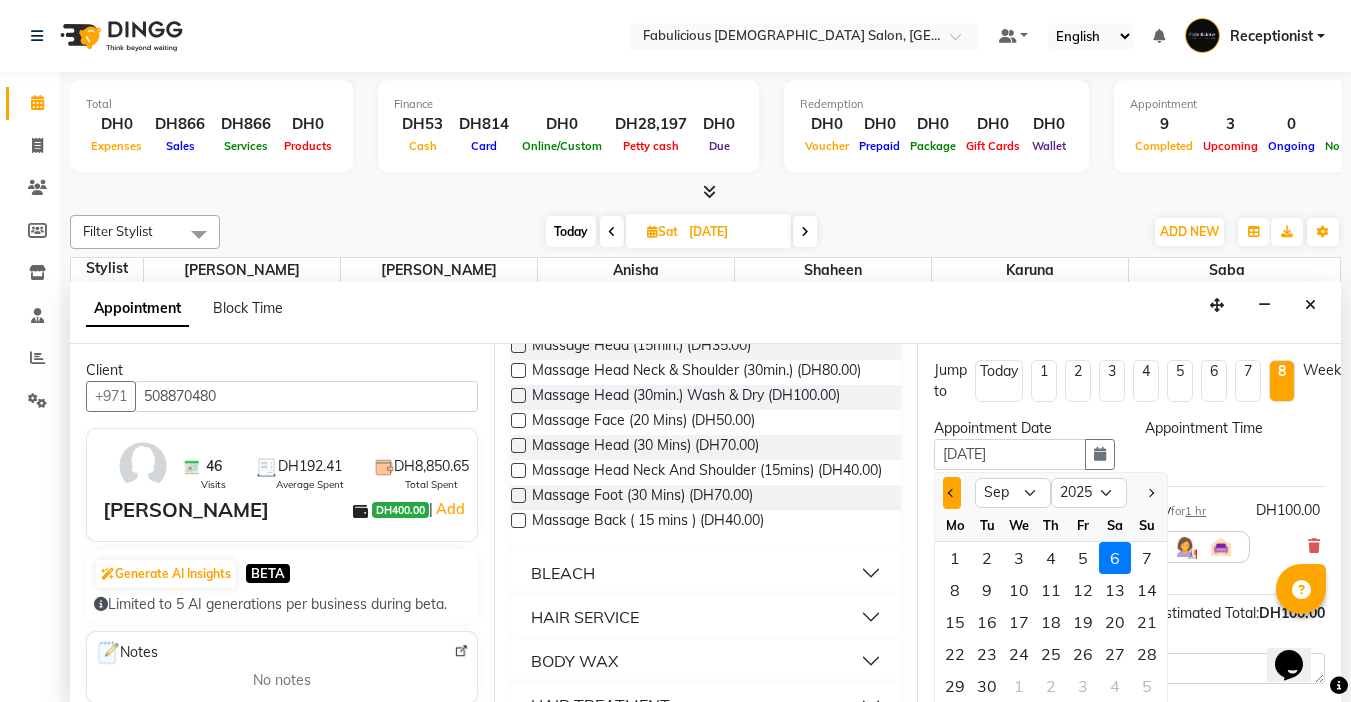 click at bounding box center [952, 493] 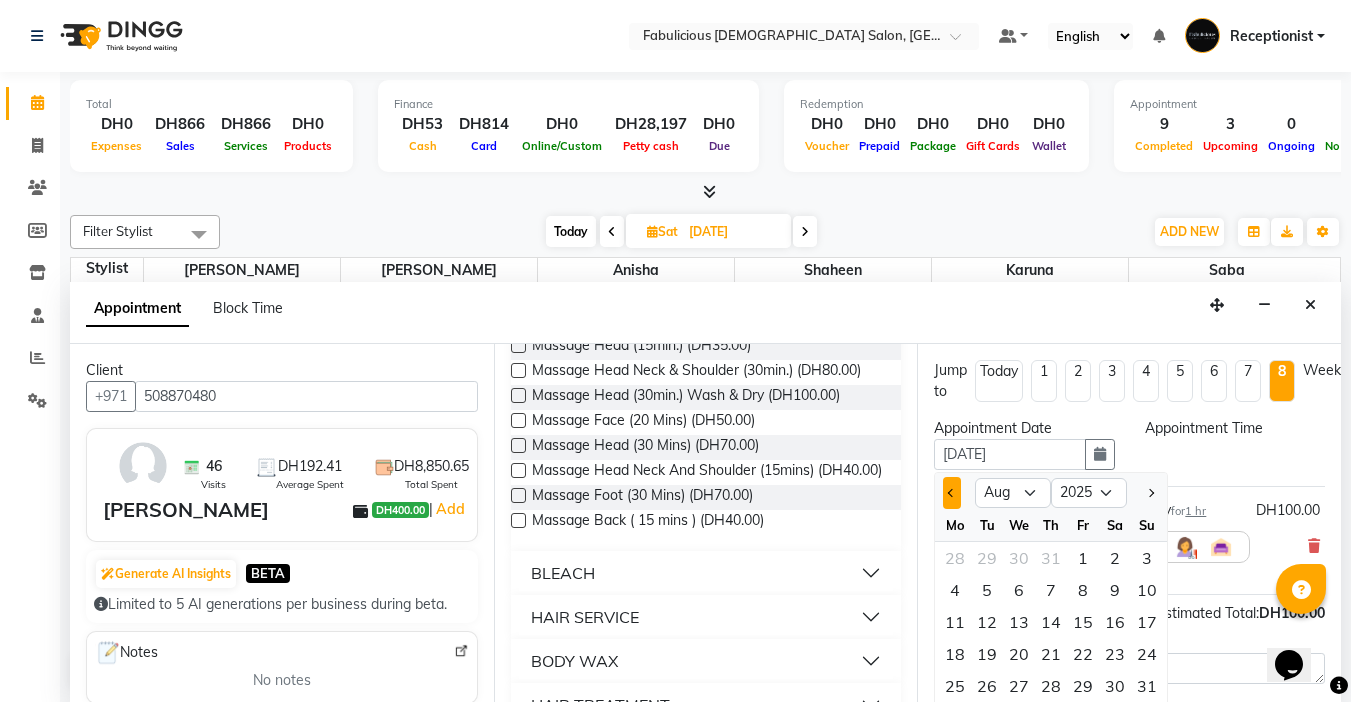 click at bounding box center [952, 493] 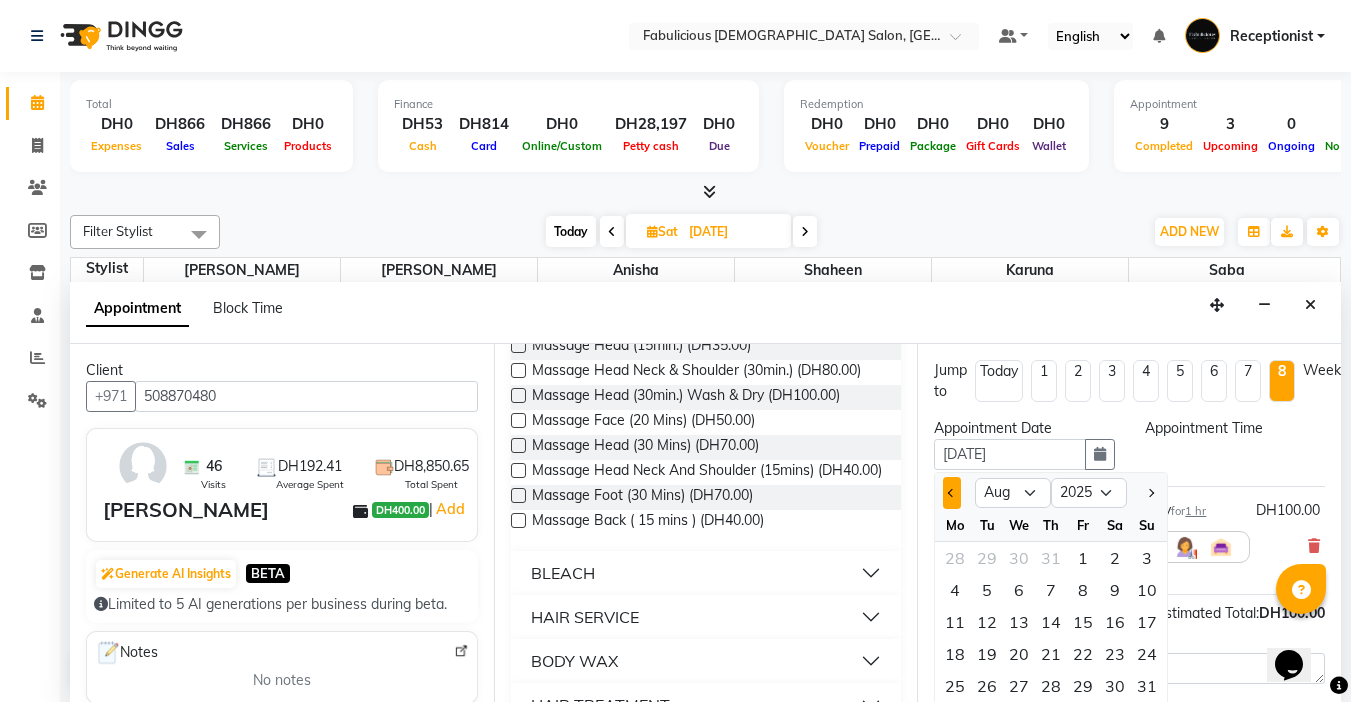 select on "7" 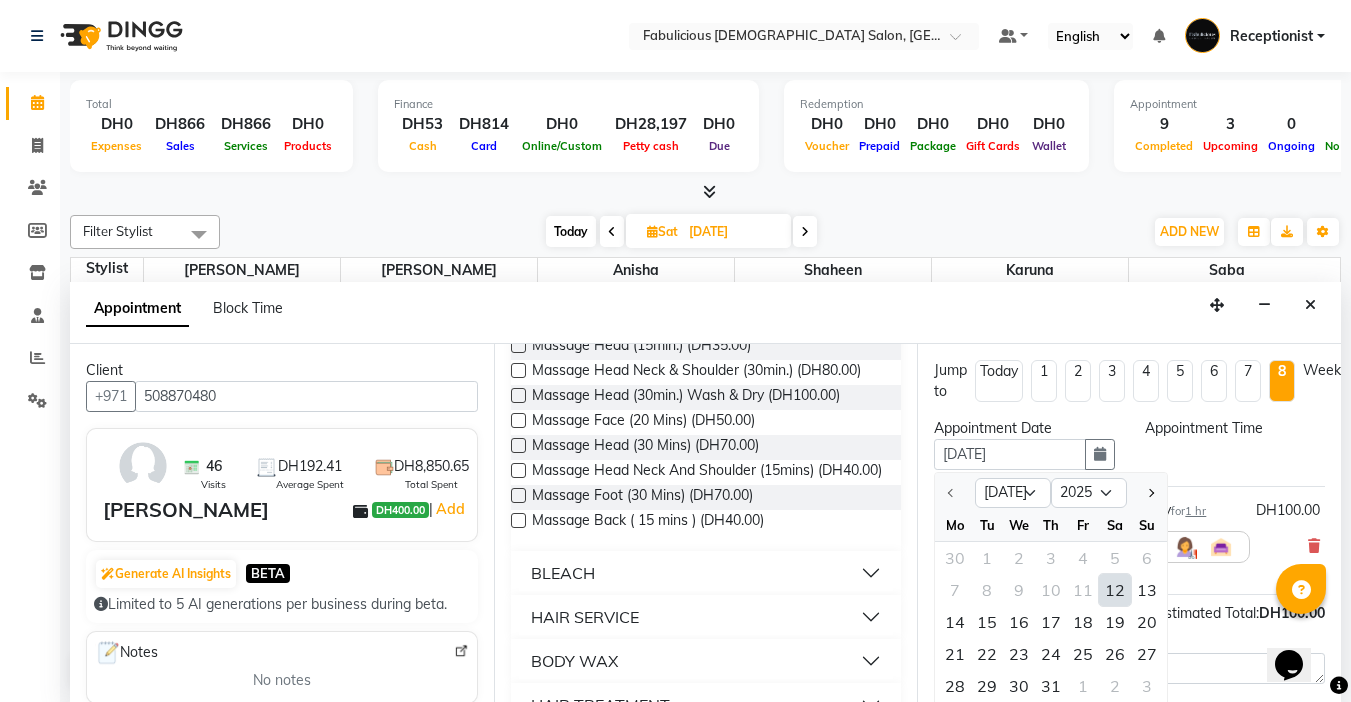 click on "12" at bounding box center (1115, 590) 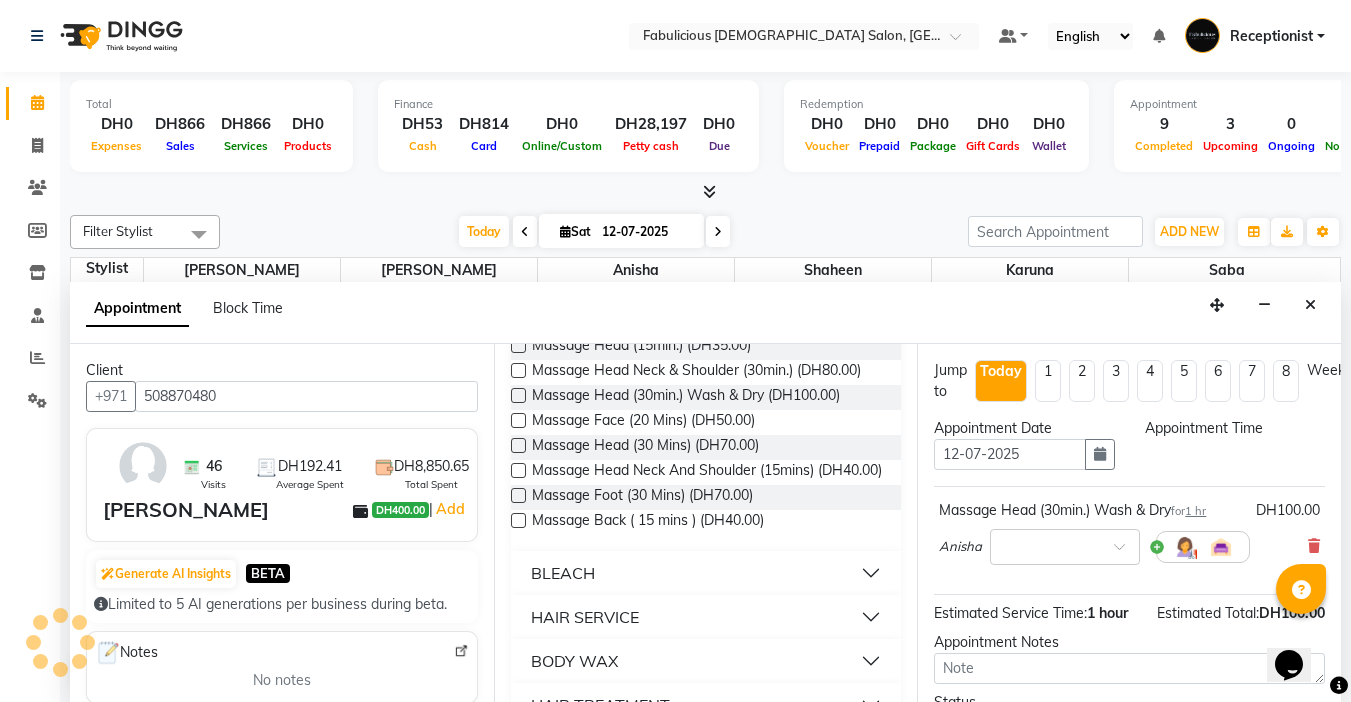 scroll, scrollTop: 529, scrollLeft: 0, axis: vertical 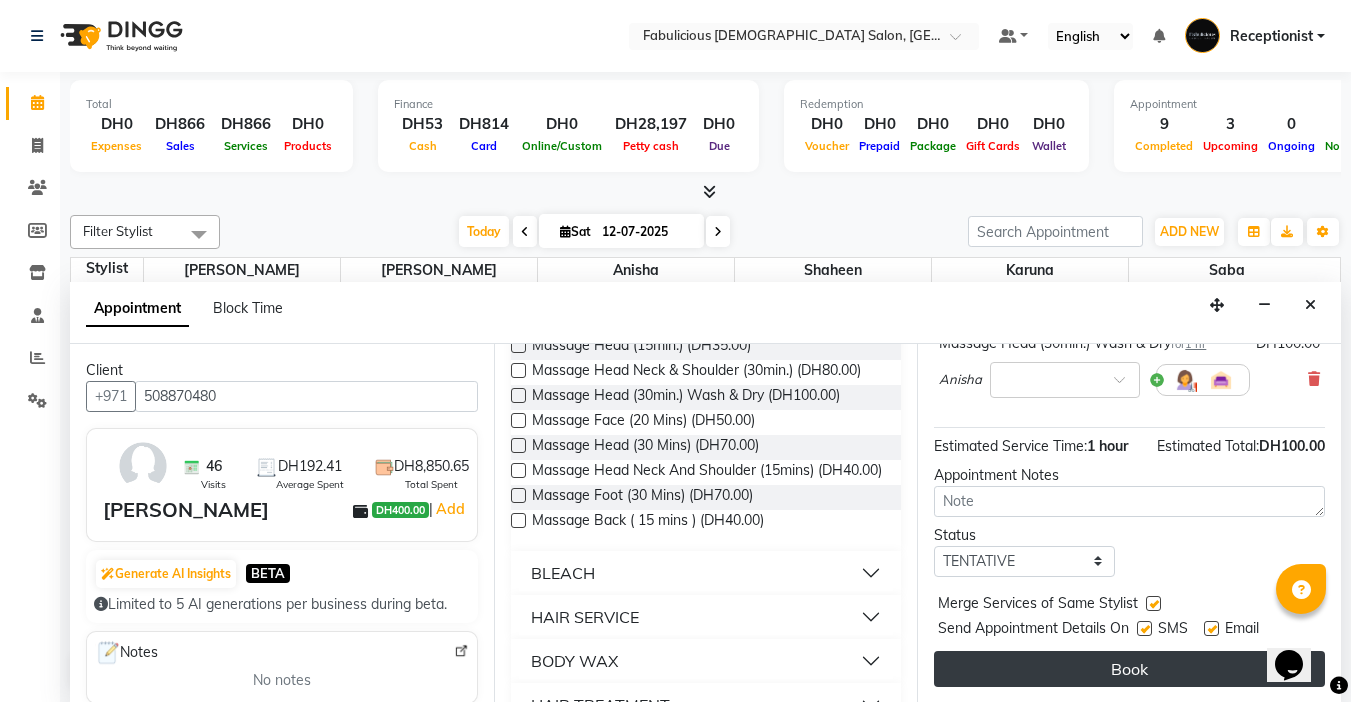 click on "Book" at bounding box center (1129, 669) 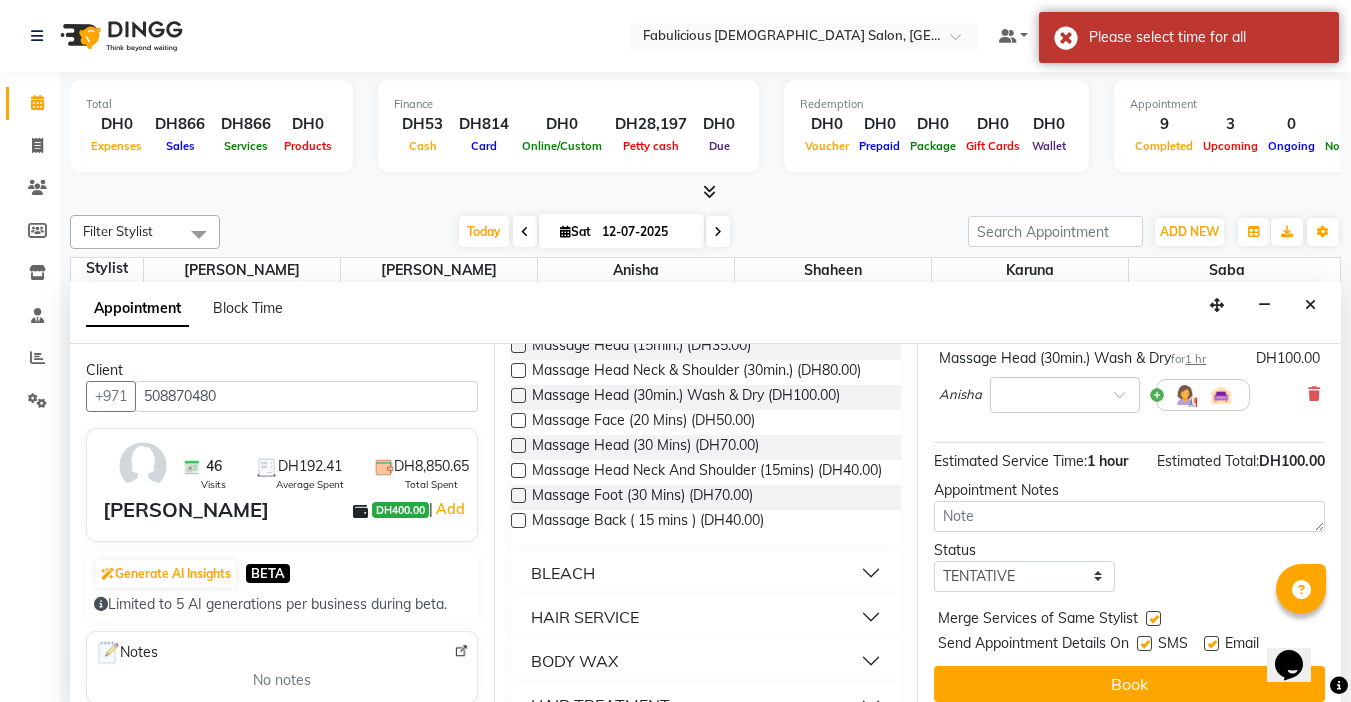 scroll, scrollTop: 182, scrollLeft: 0, axis: vertical 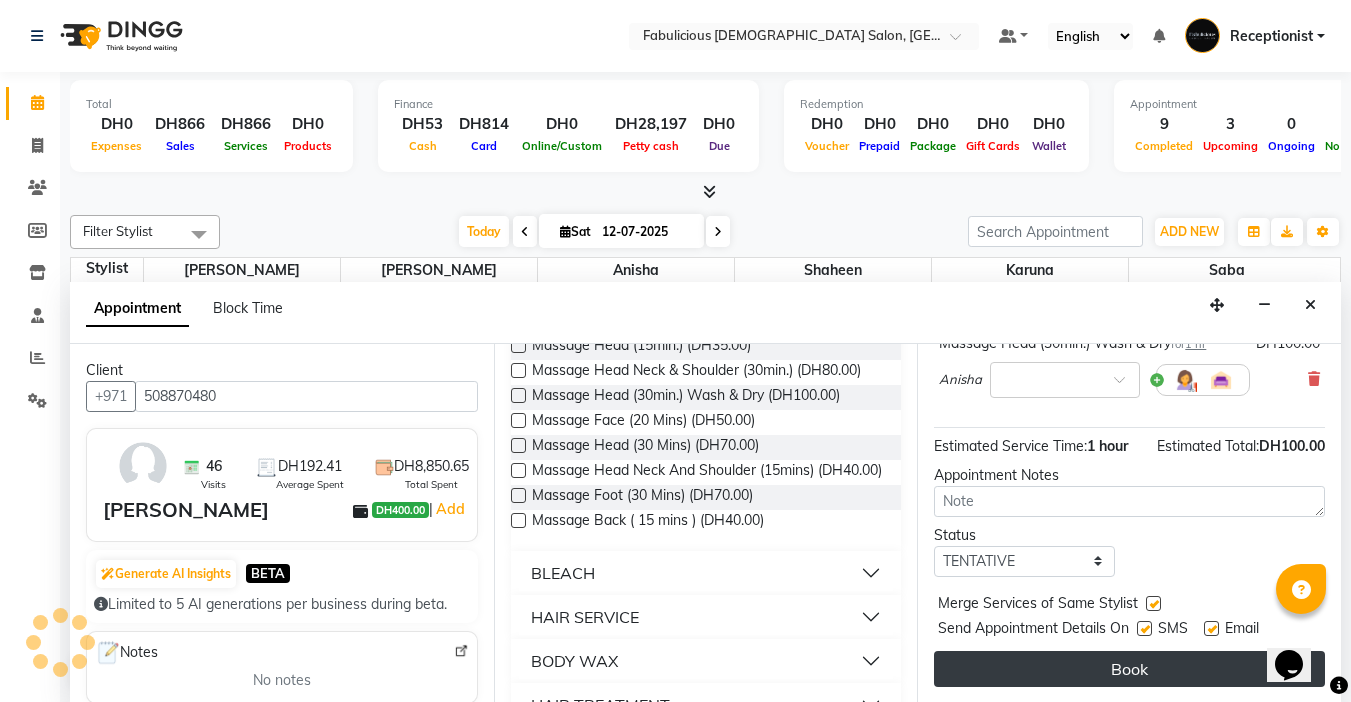 click on "Book" at bounding box center (1129, 669) 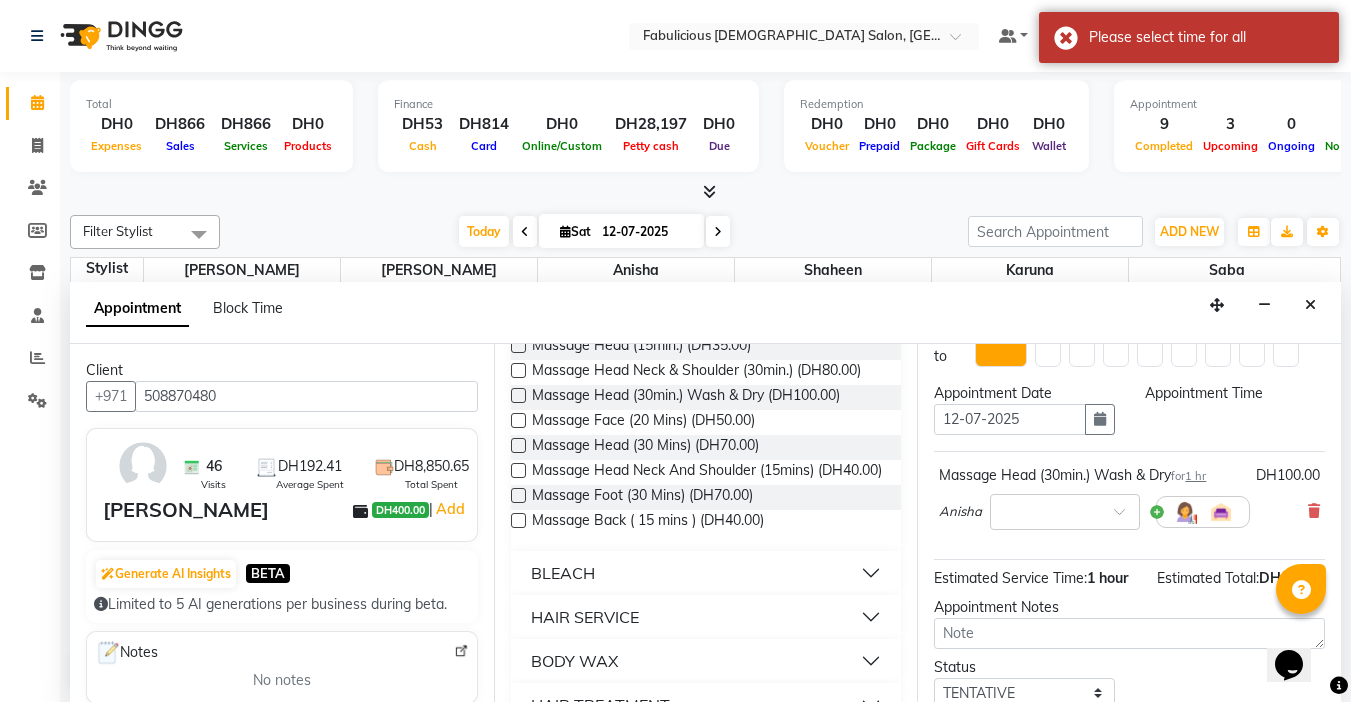 scroll, scrollTop: 0, scrollLeft: 0, axis: both 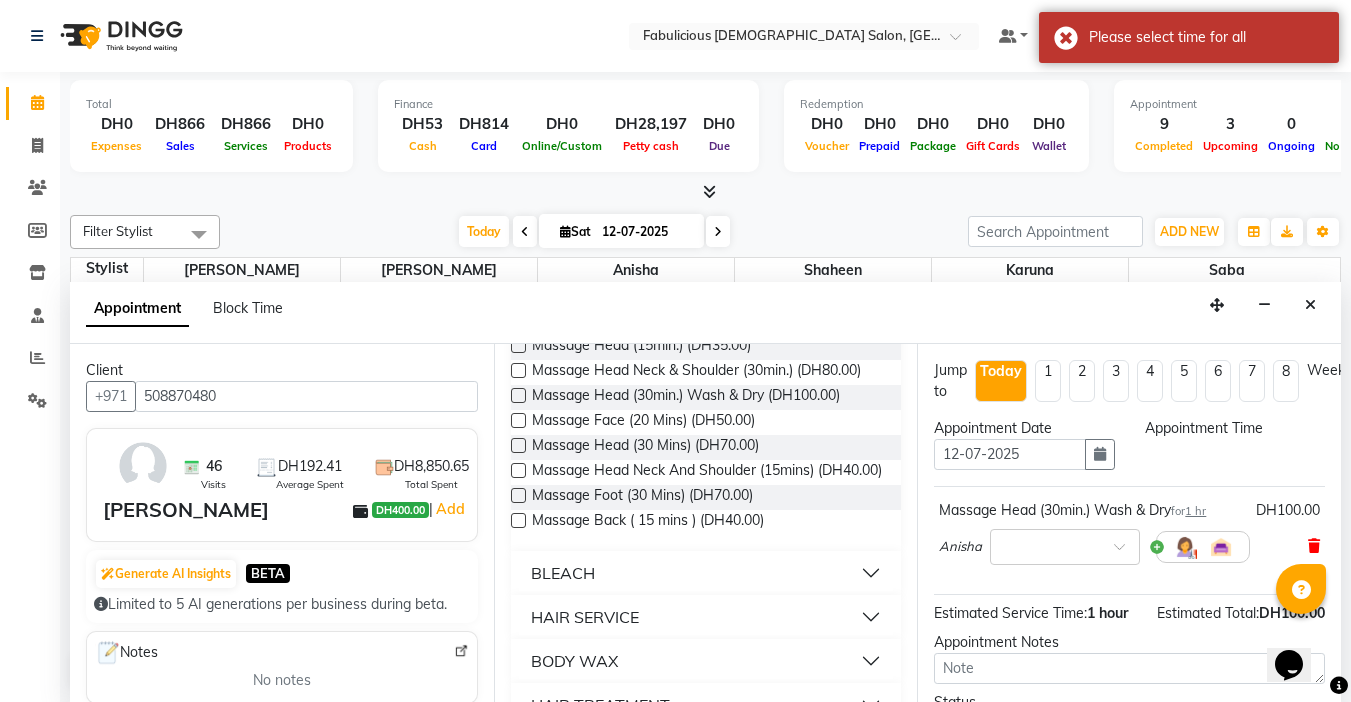 click at bounding box center [1314, 546] 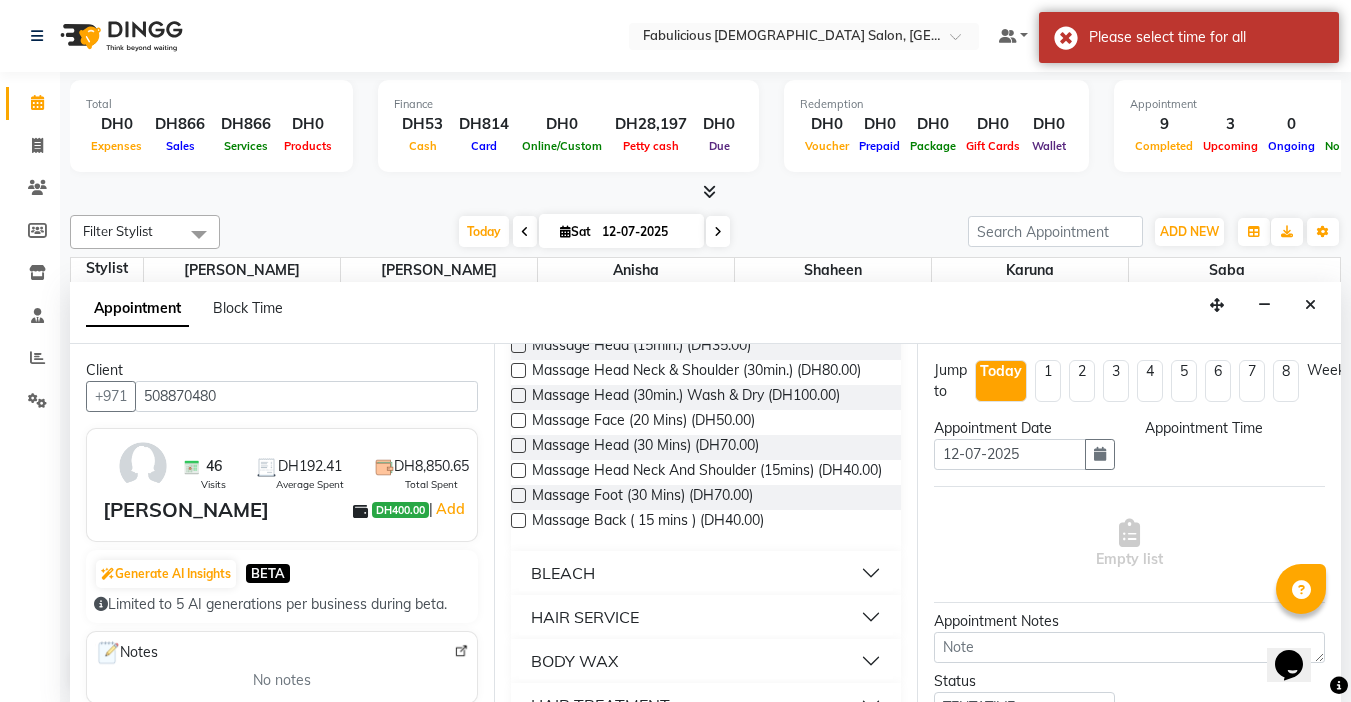click at bounding box center (518, 370) 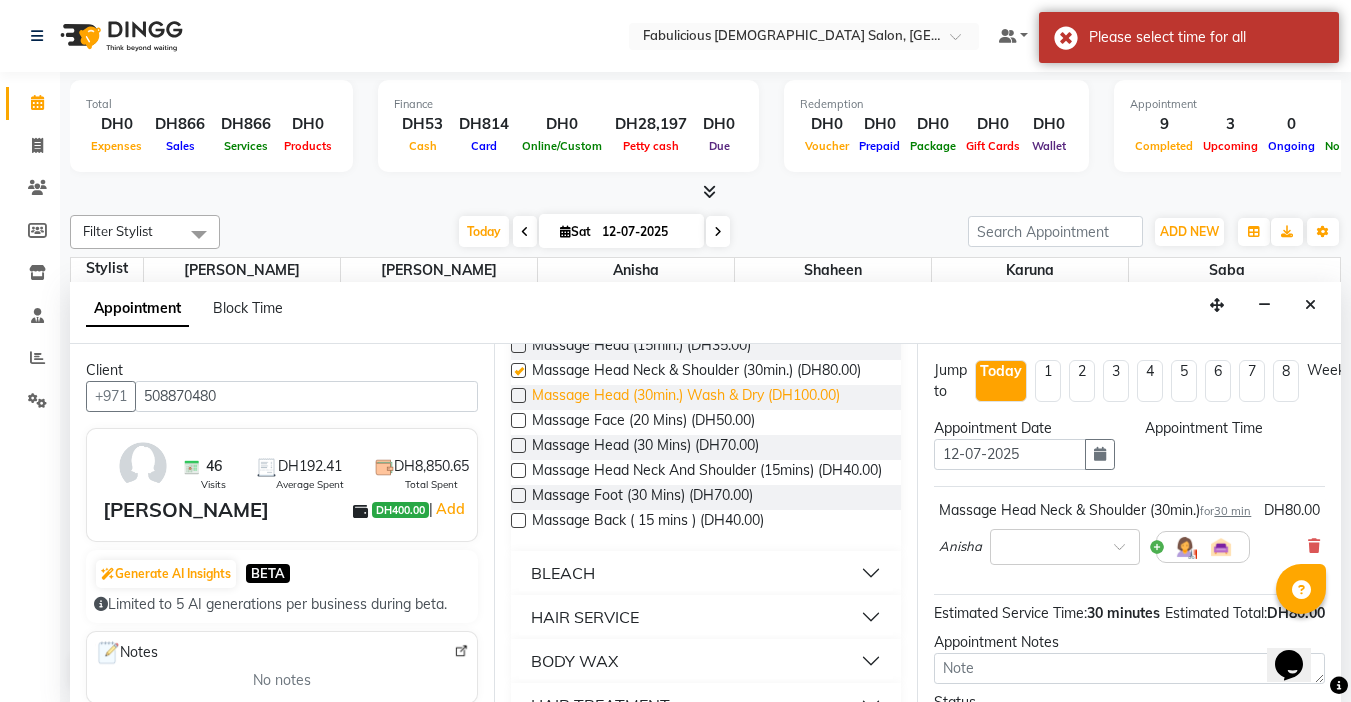 checkbox on "false" 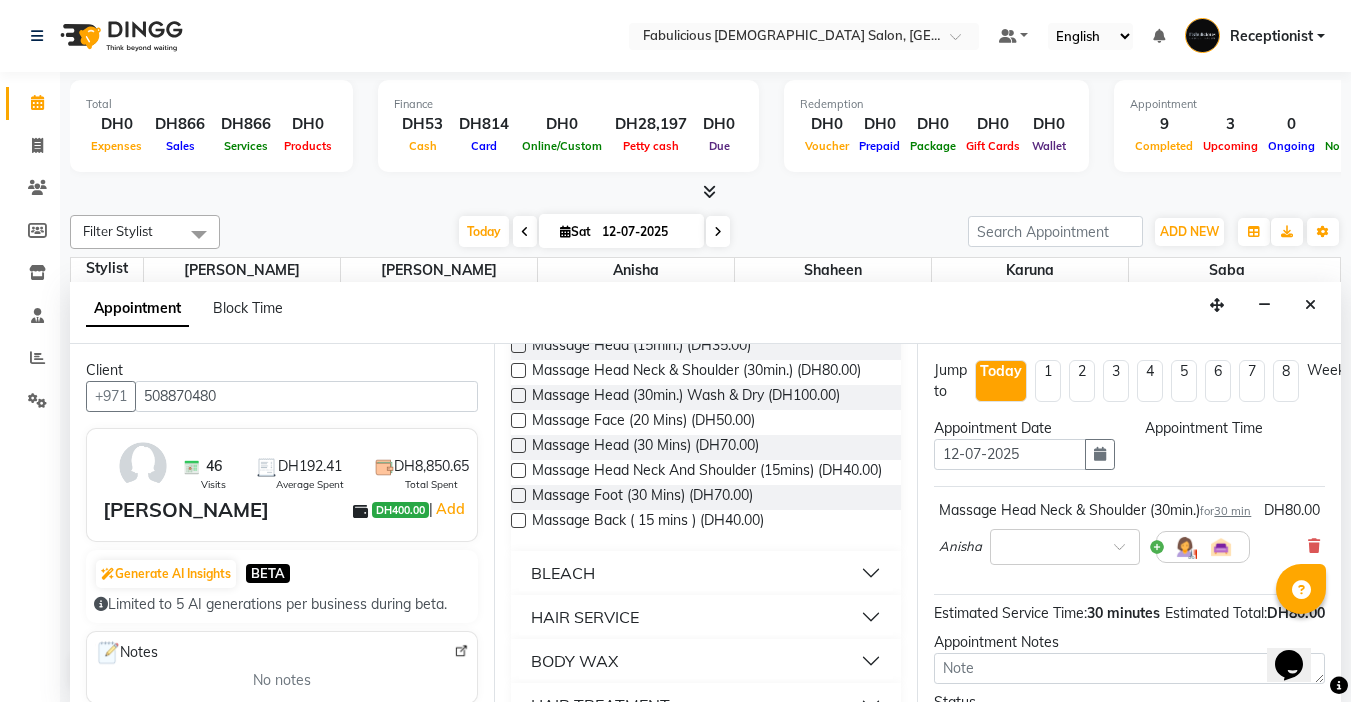 click at bounding box center [1221, 547] 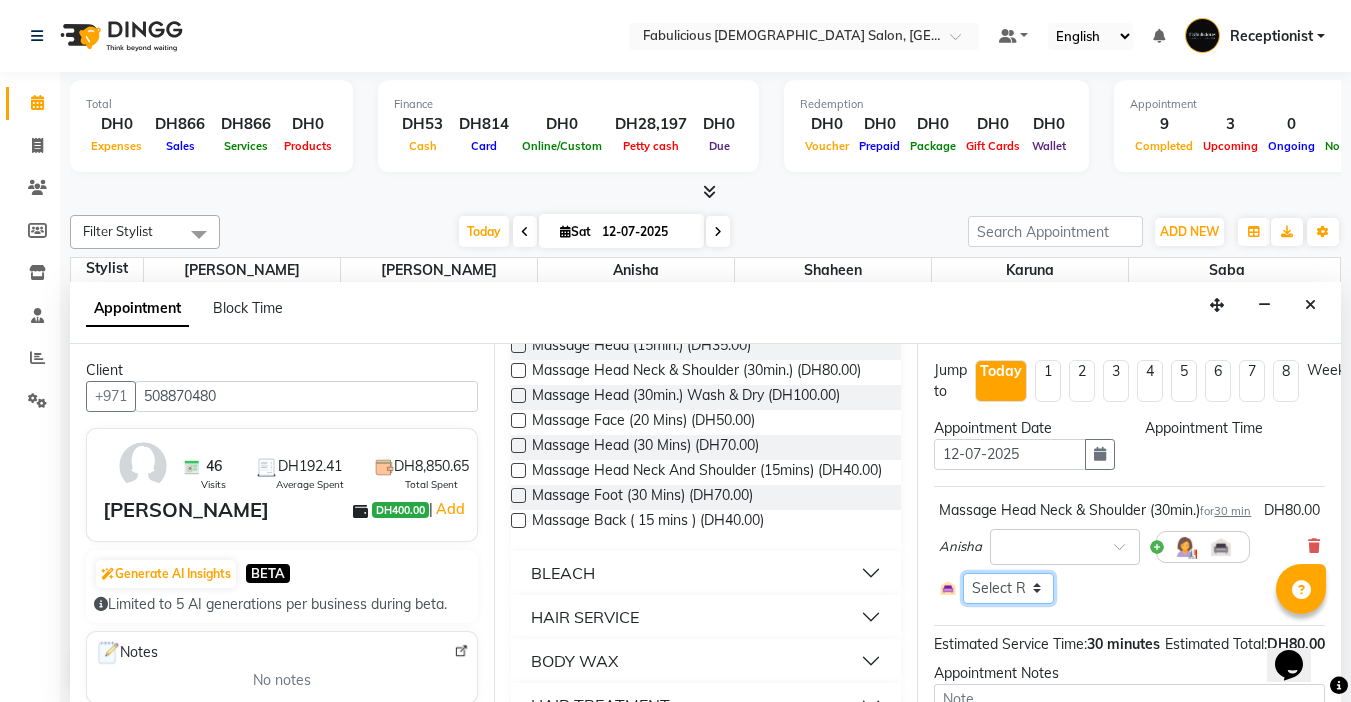 click on "Select Room Floor" at bounding box center (1008, 588) 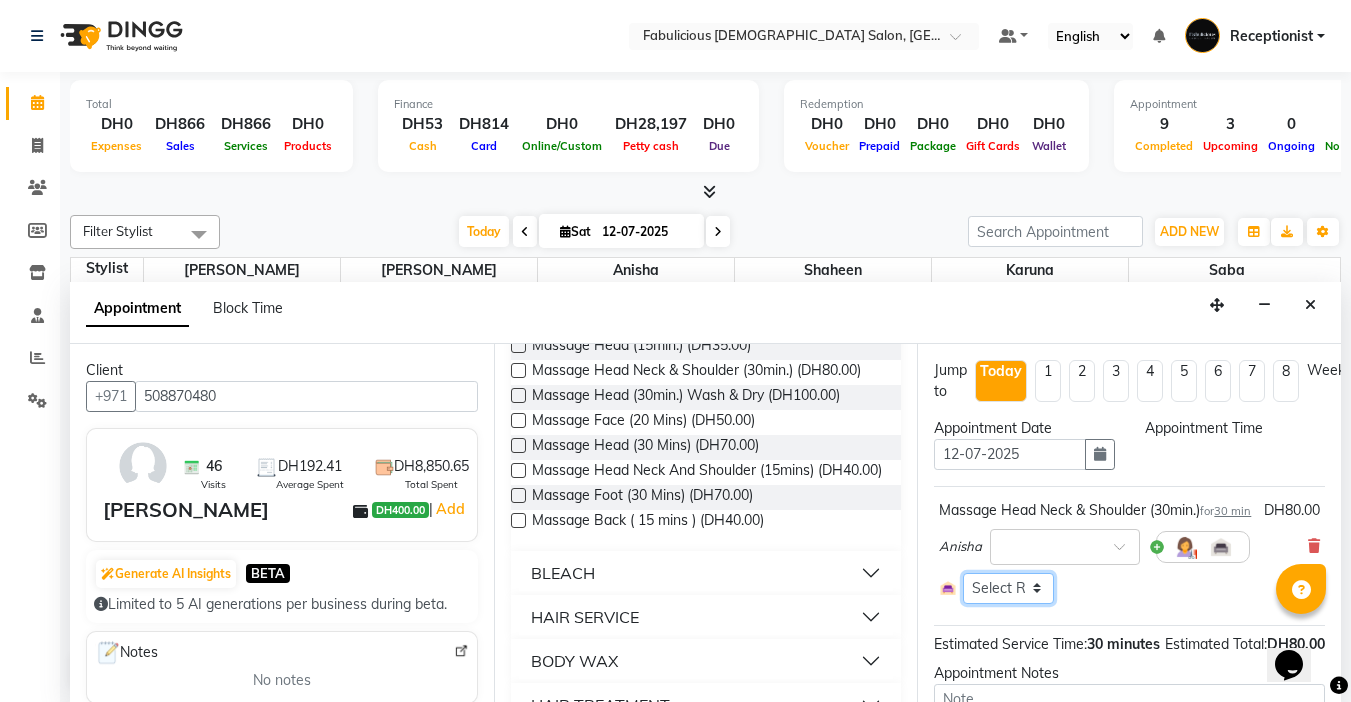 click on "Select Room Floor" at bounding box center [1008, 588] 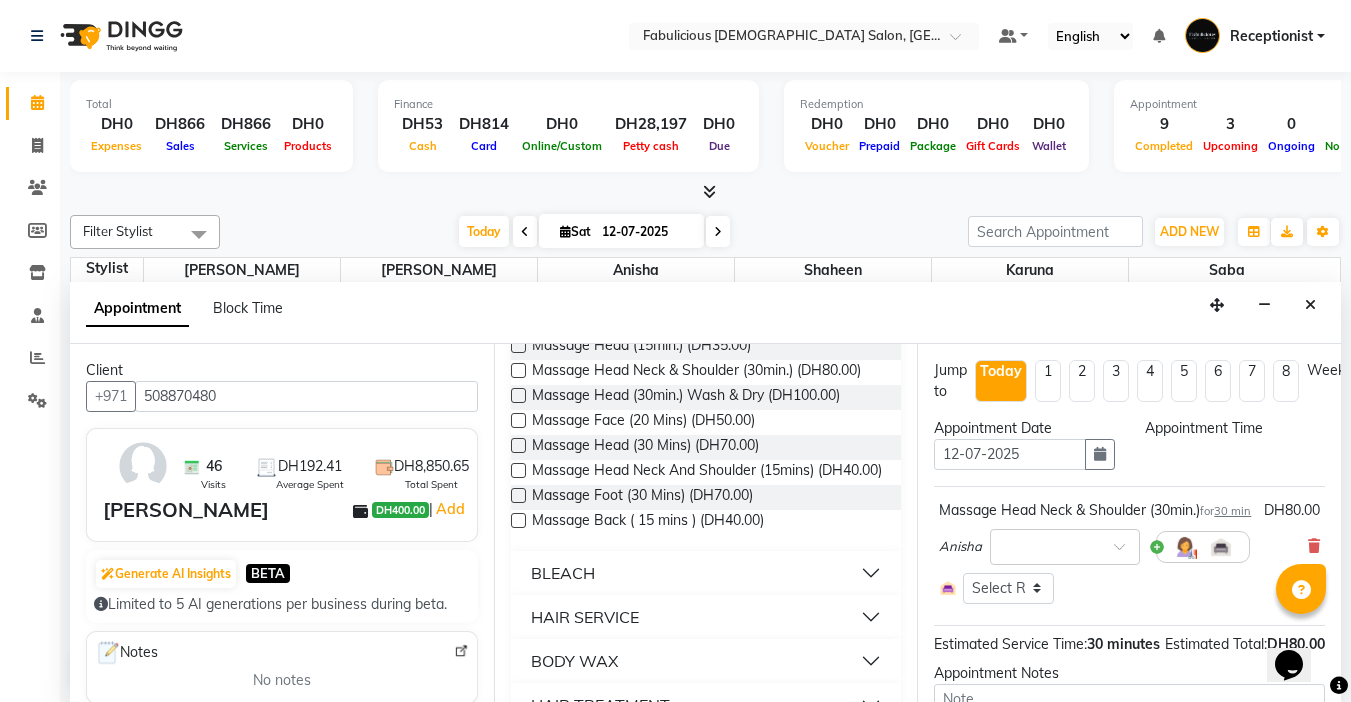 click on "Select Room Floor" at bounding box center [1129, 588] 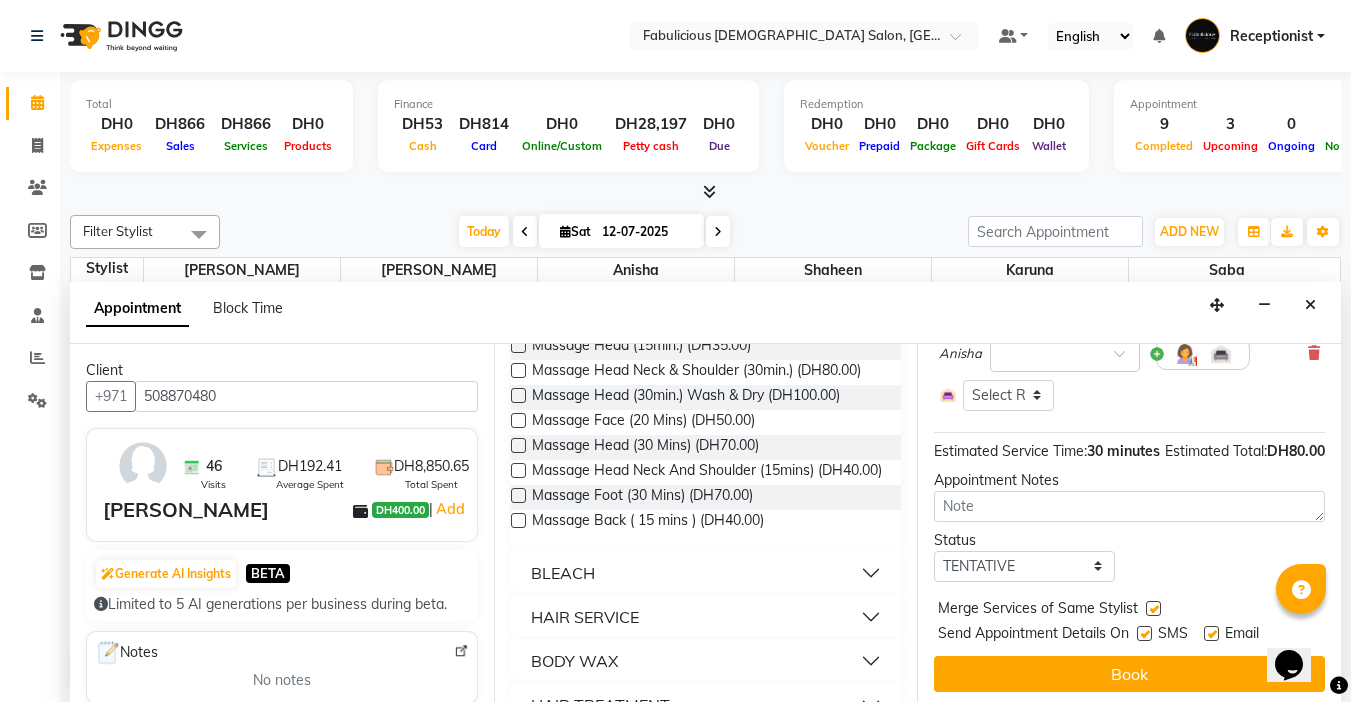 scroll, scrollTop: 255, scrollLeft: 0, axis: vertical 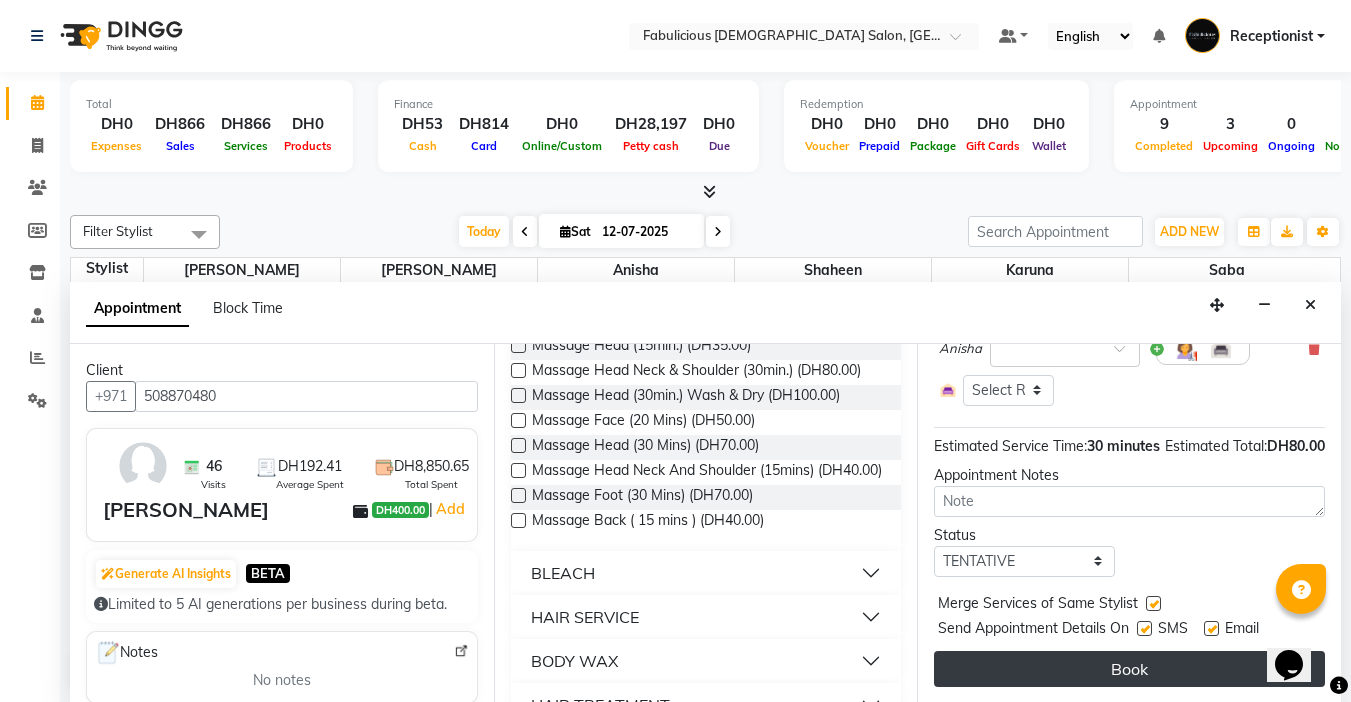 click on "Book" at bounding box center (1129, 669) 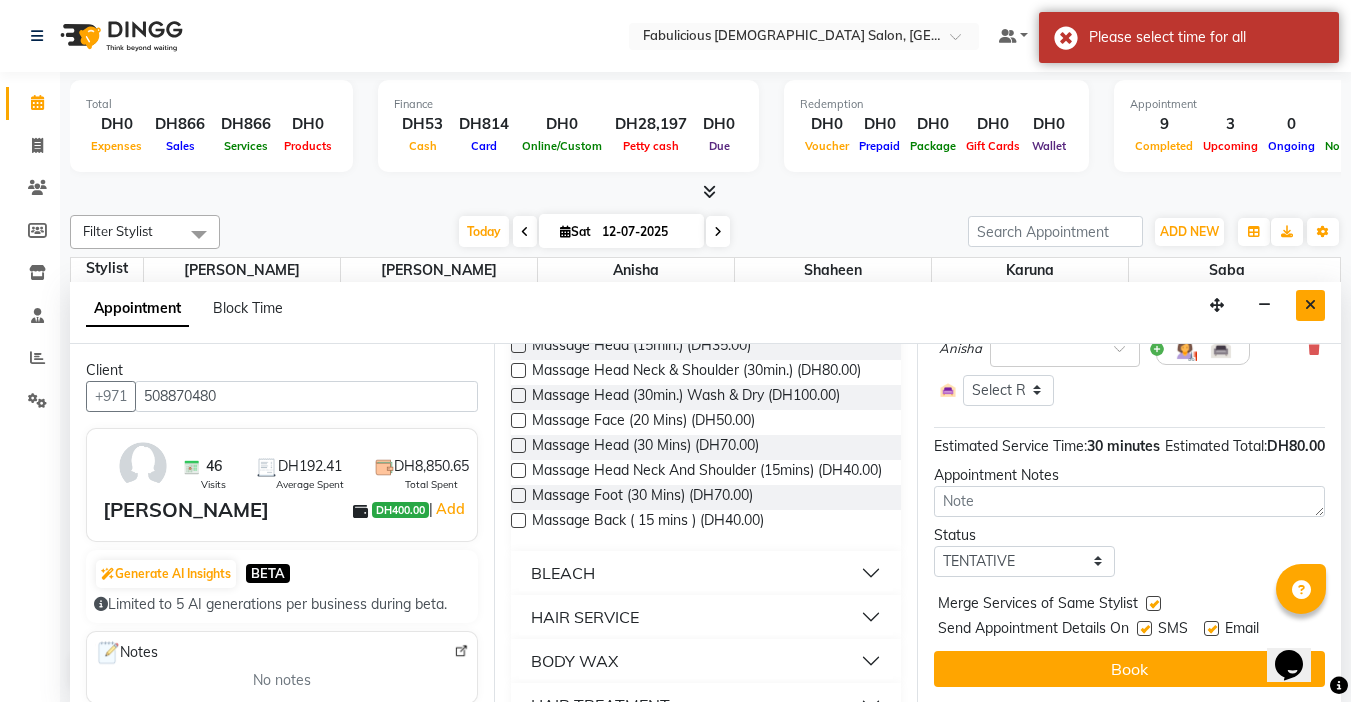 click at bounding box center (1310, 305) 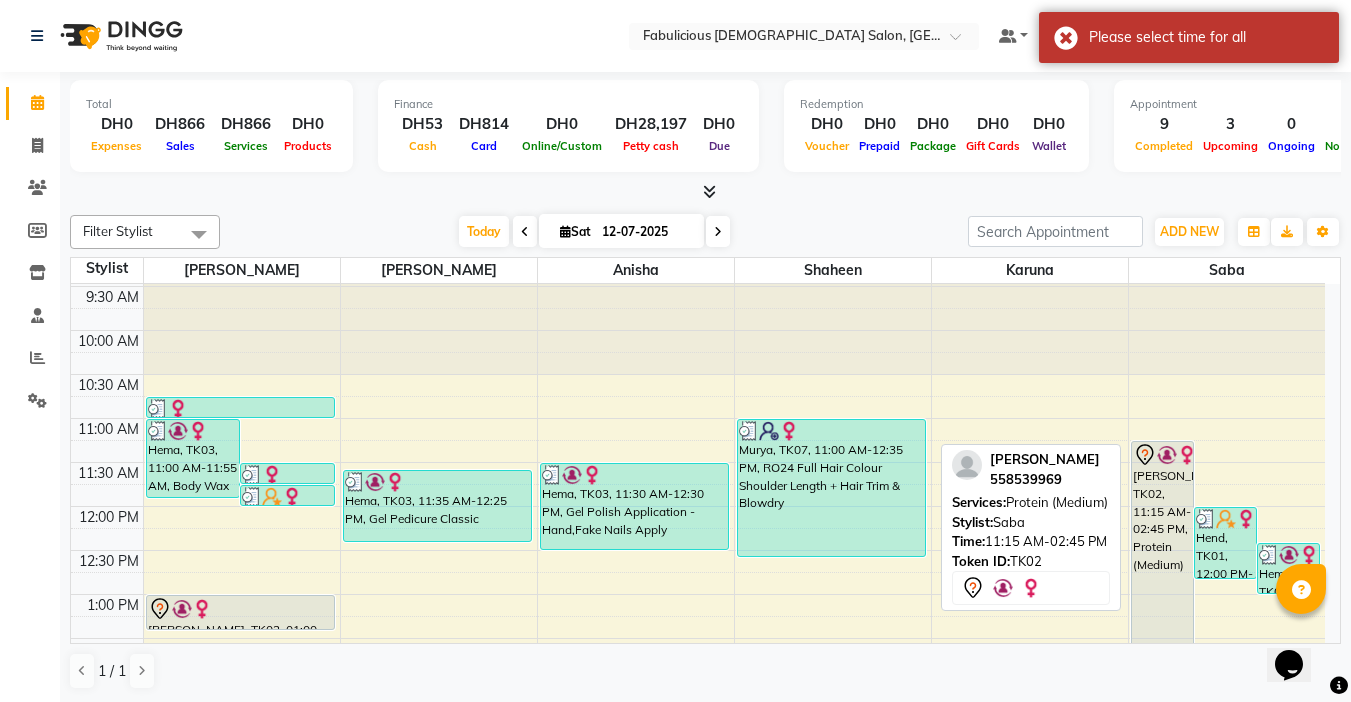scroll, scrollTop: 229, scrollLeft: 0, axis: vertical 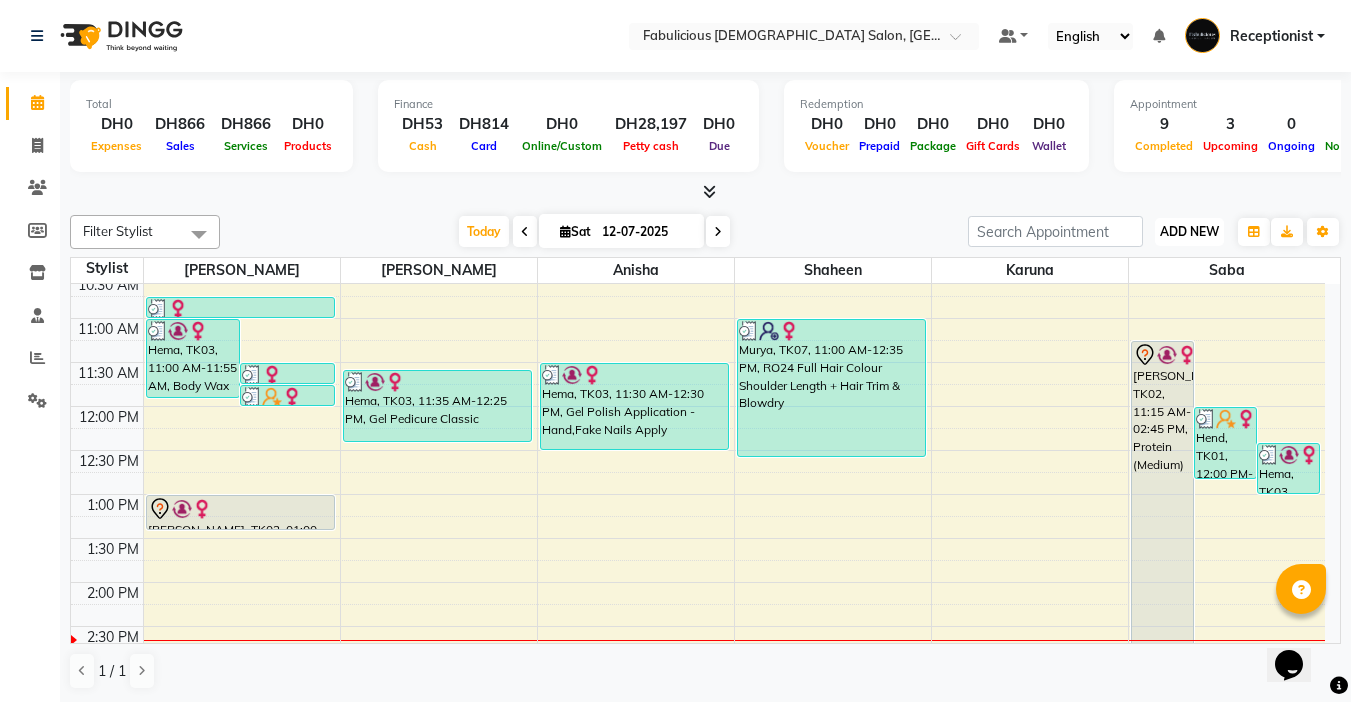 click on "ADD NEW" at bounding box center (1189, 231) 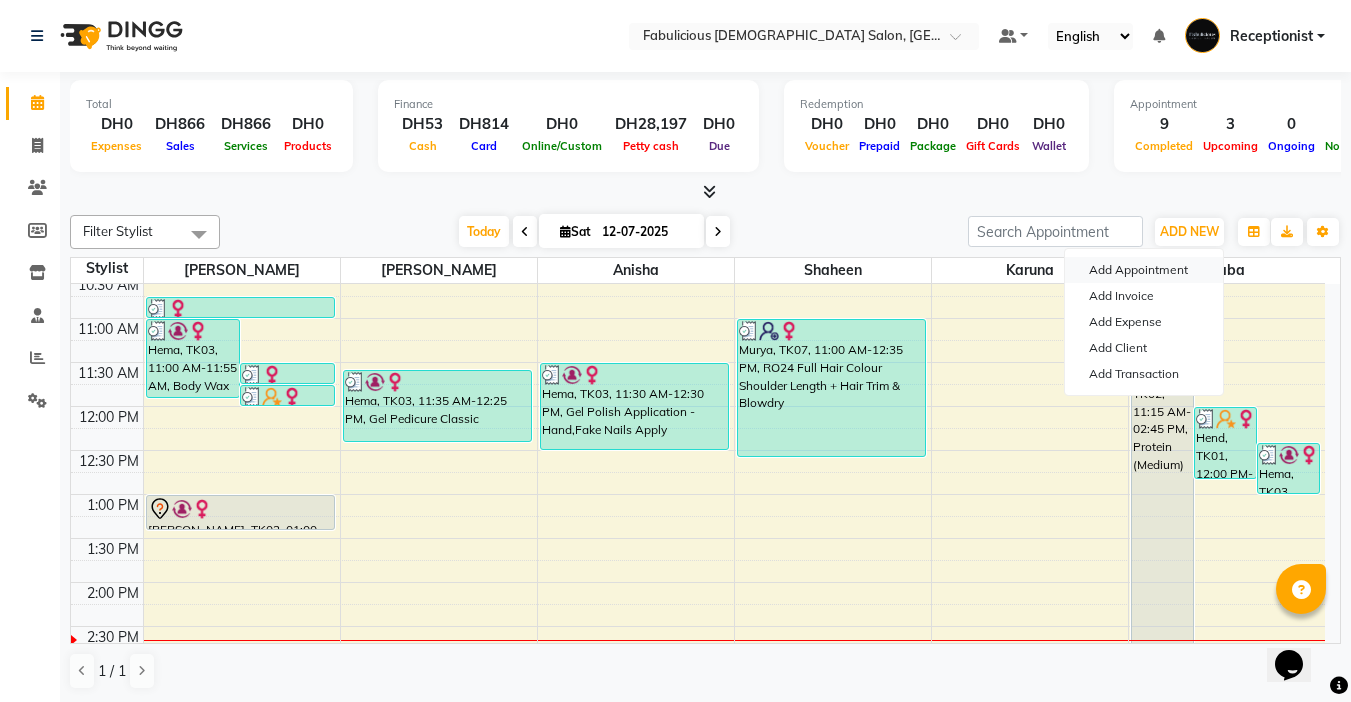 click on "Add Appointment" at bounding box center [1144, 270] 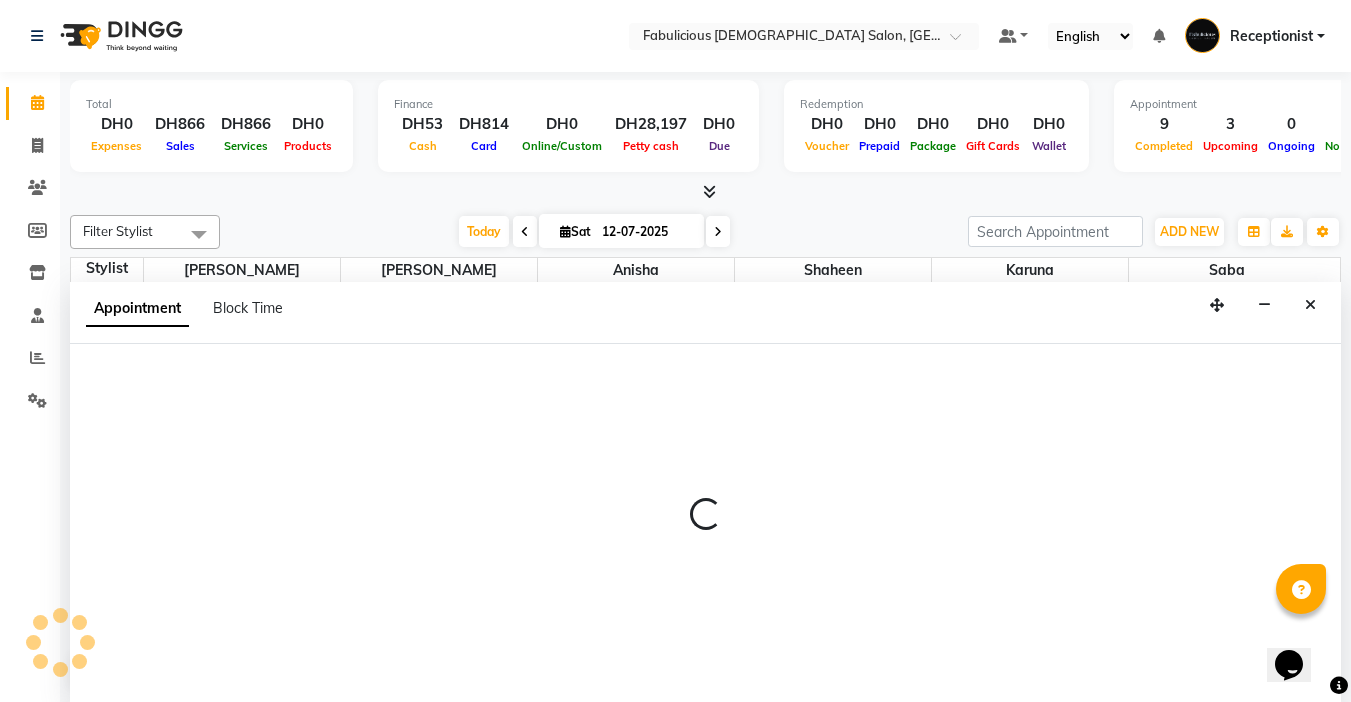 select on "tentative" 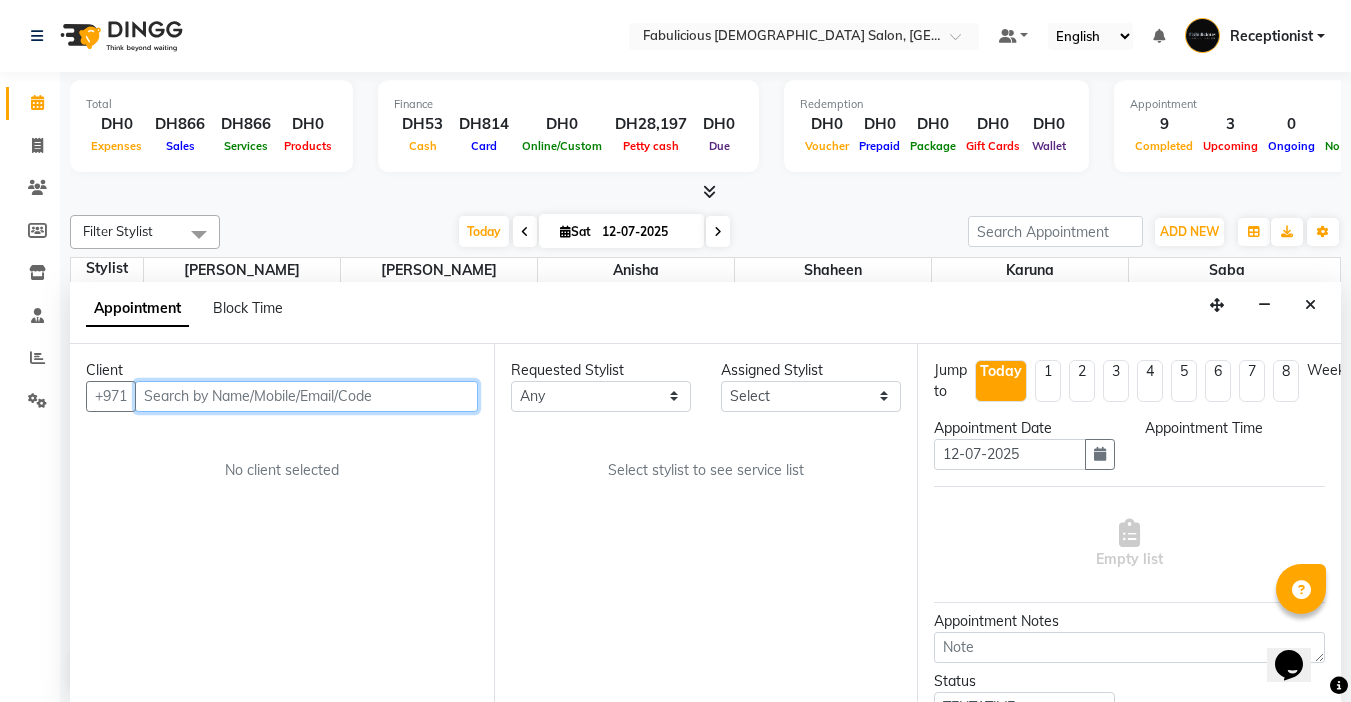 scroll, scrollTop: 1, scrollLeft: 0, axis: vertical 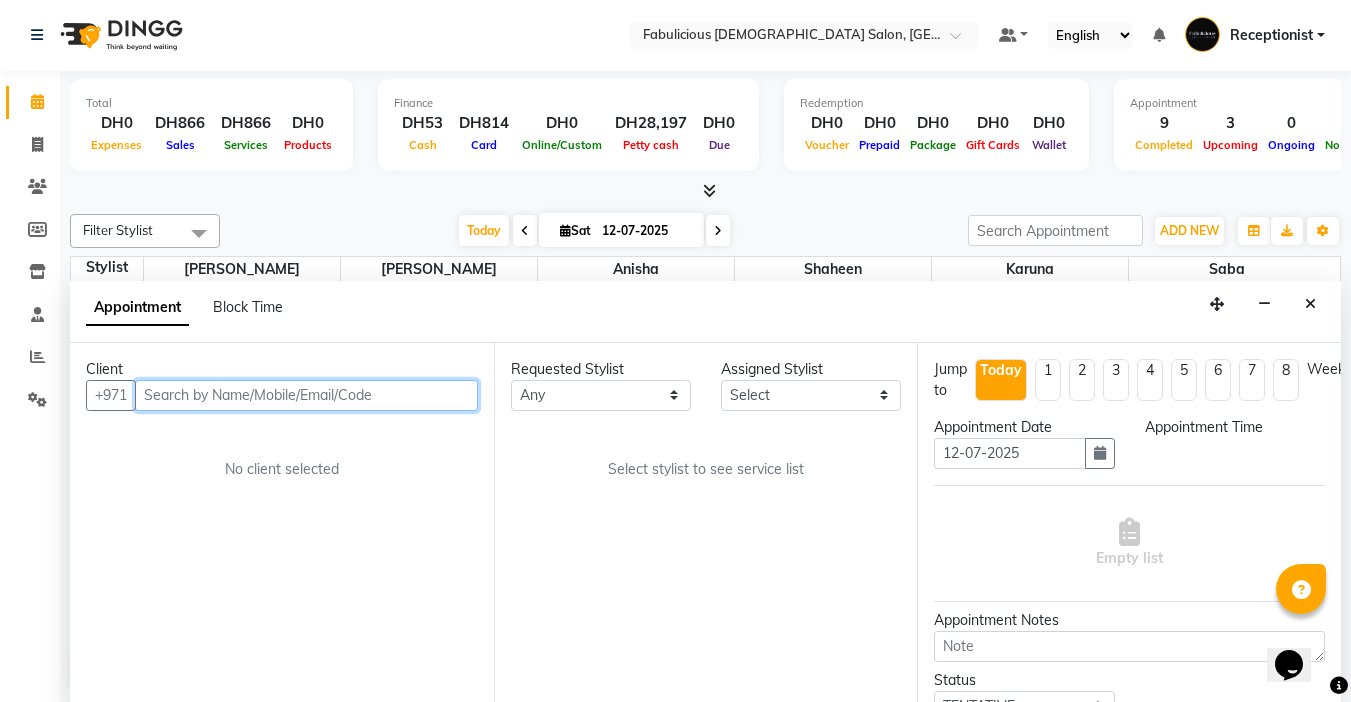 click at bounding box center [306, 395] 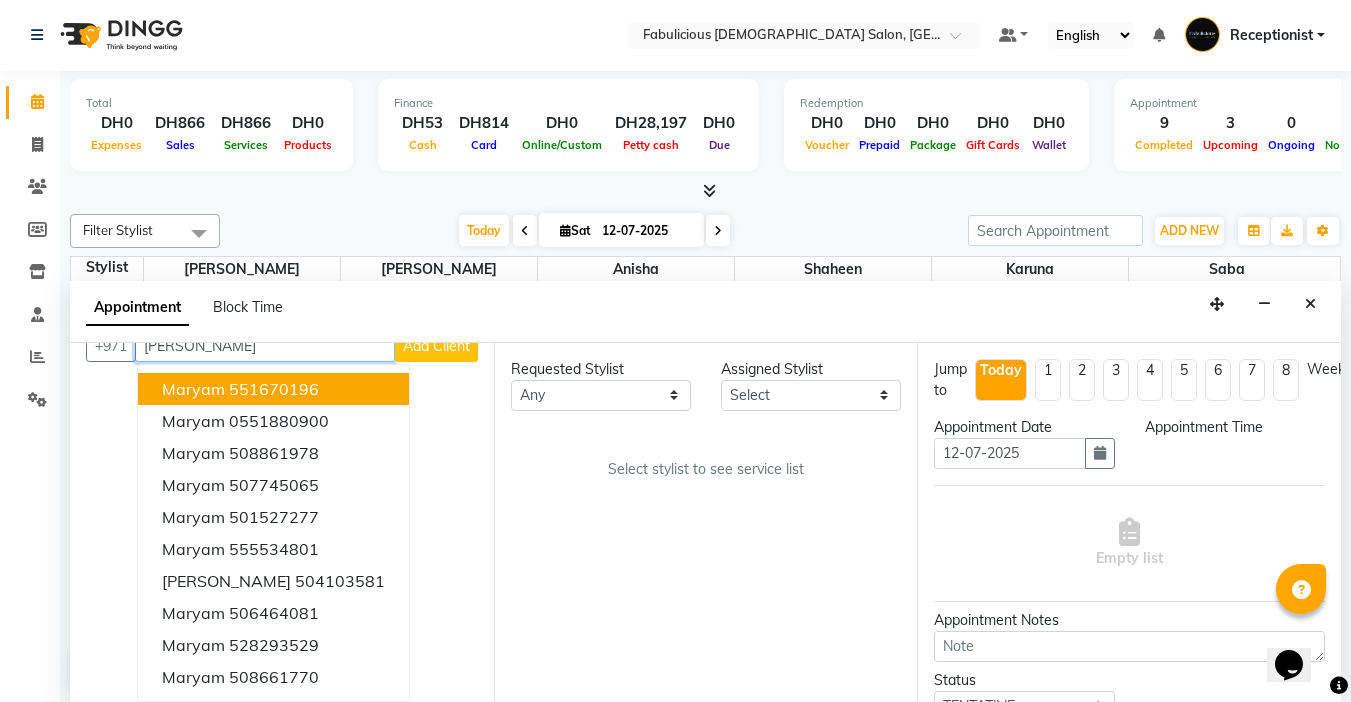 scroll, scrollTop: 0, scrollLeft: 0, axis: both 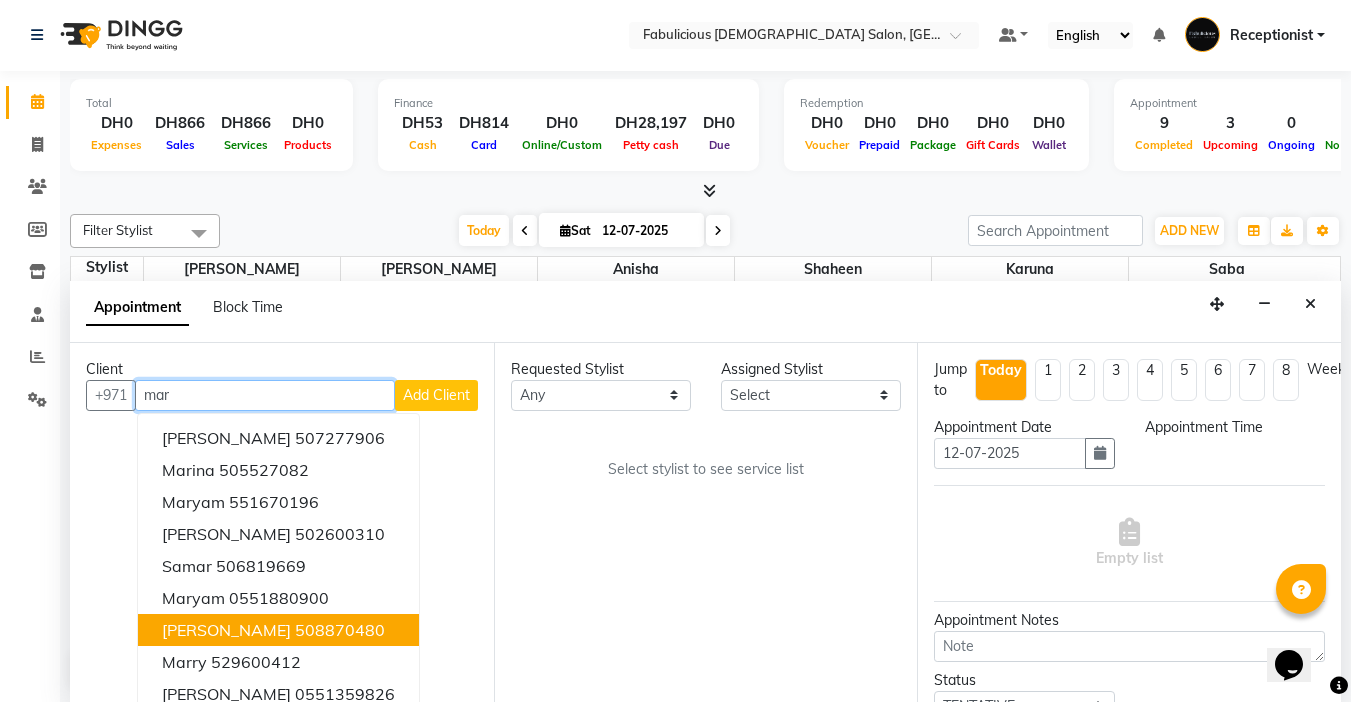 click on "Mariam  508870480" at bounding box center (278, 630) 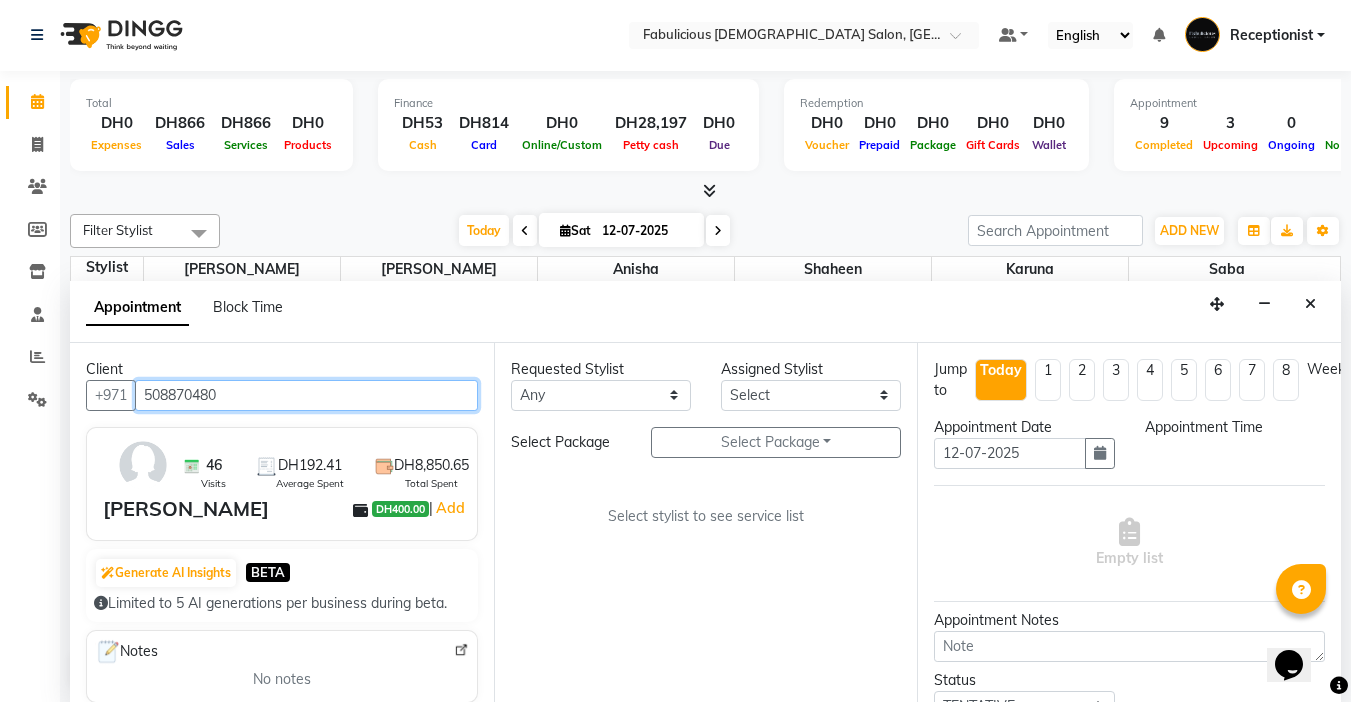 type on "508870480" 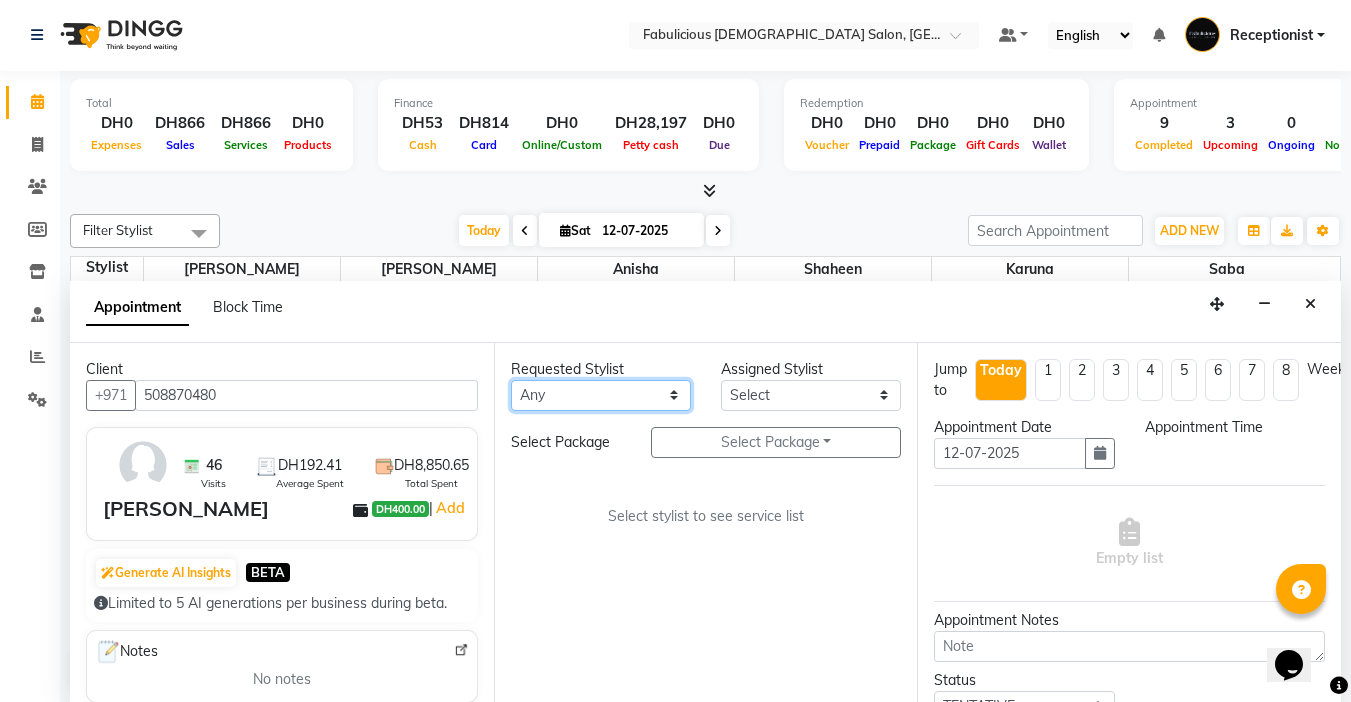 click on "Any Anisha Arlene  Karuna Raj Saba Shaheen" at bounding box center [601, 395] 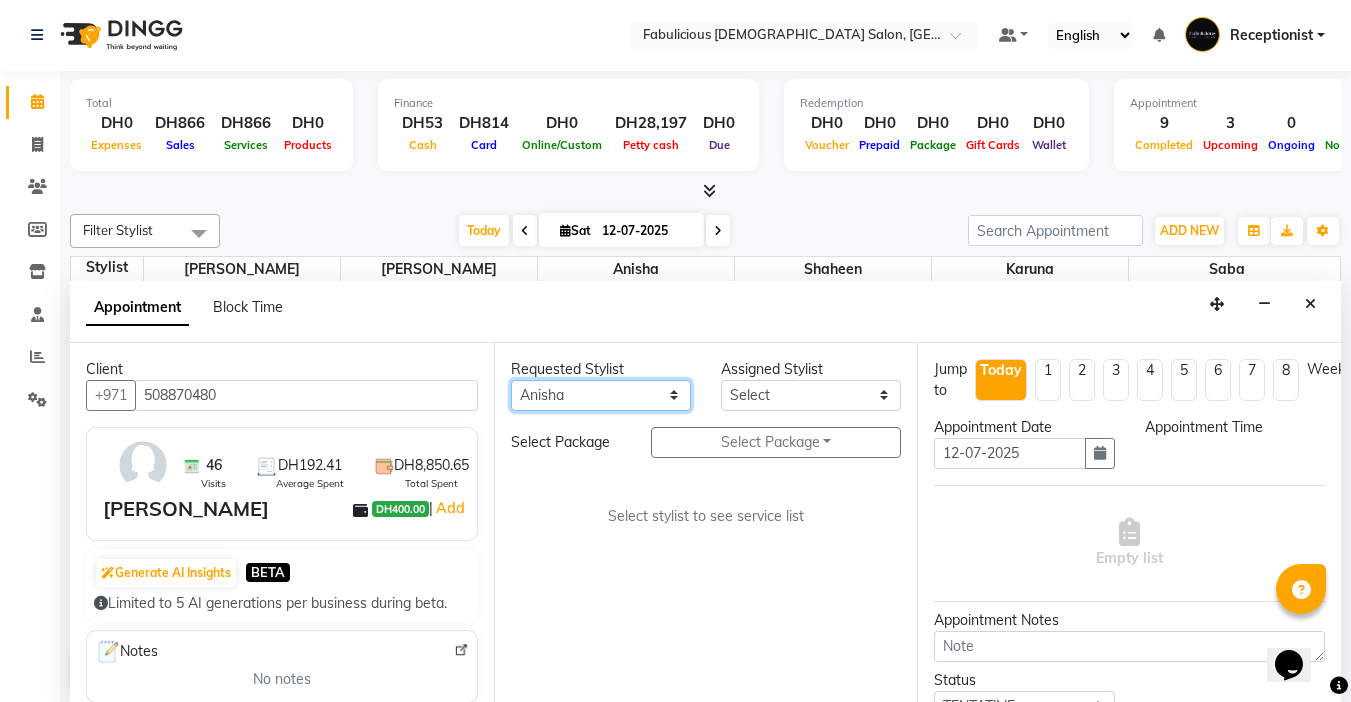 click on "Any Anisha Arlene  Karuna Raj Saba Shaheen" at bounding box center (601, 395) 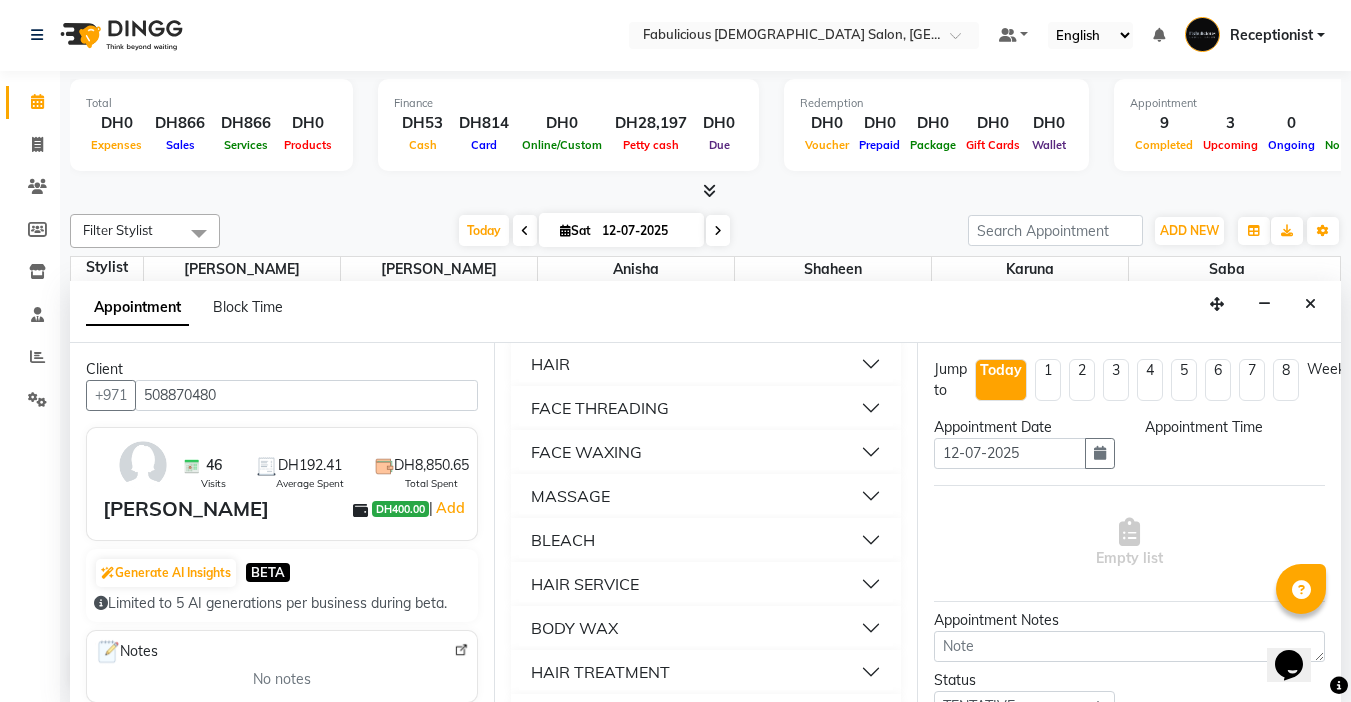 scroll, scrollTop: 1500, scrollLeft: 0, axis: vertical 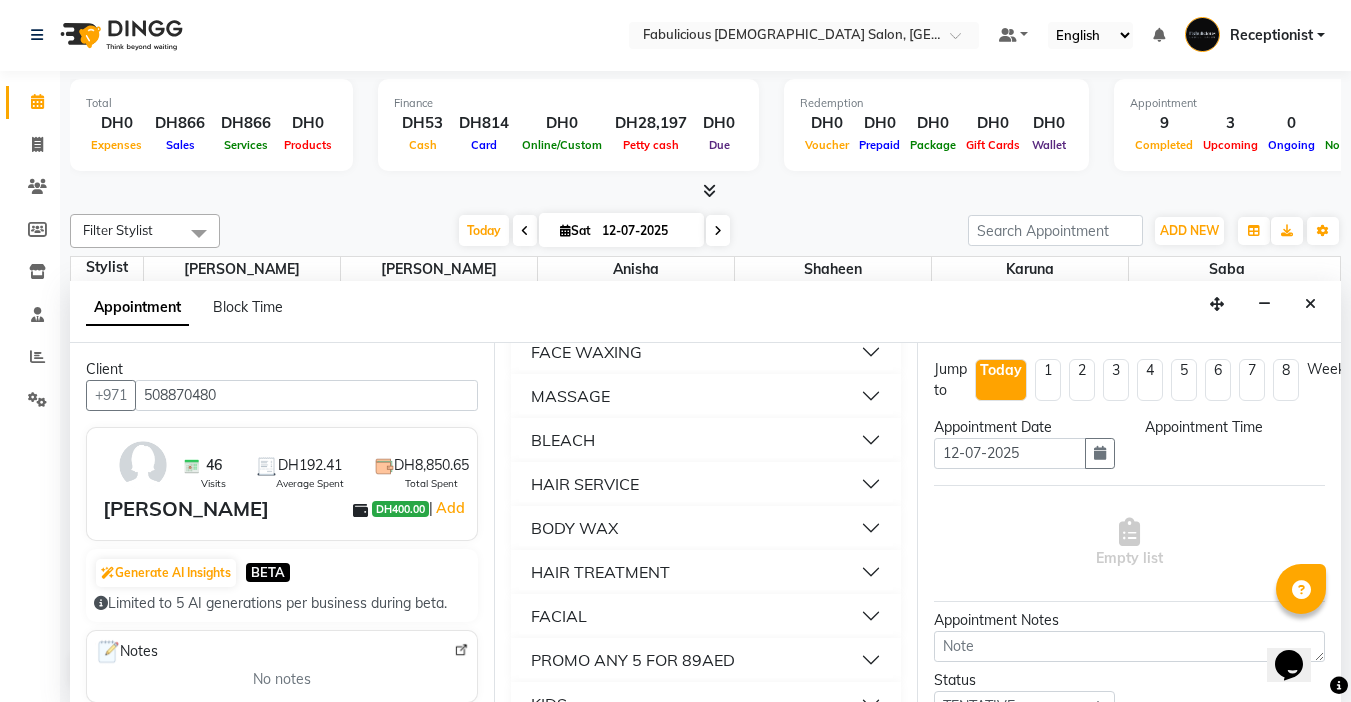 click on "MASSAGE" at bounding box center [570, 396] 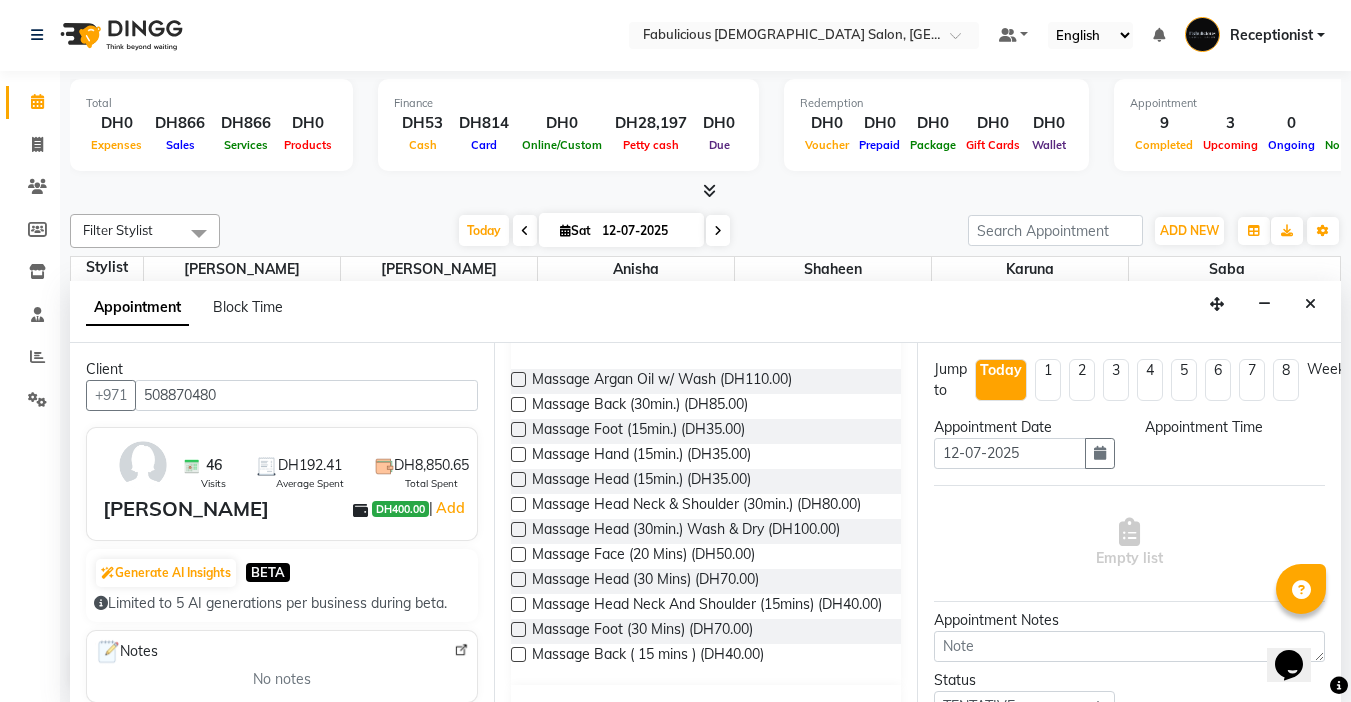 scroll, scrollTop: 1600, scrollLeft: 0, axis: vertical 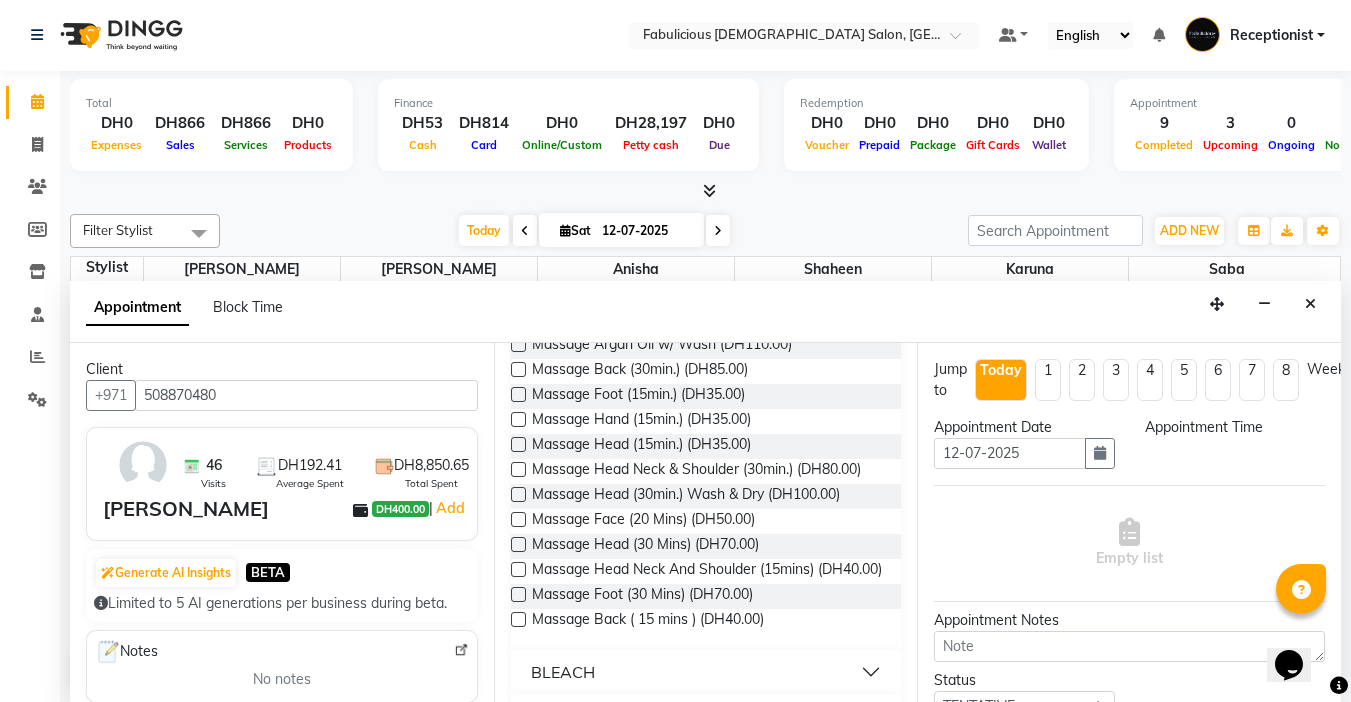click at bounding box center [518, 344] 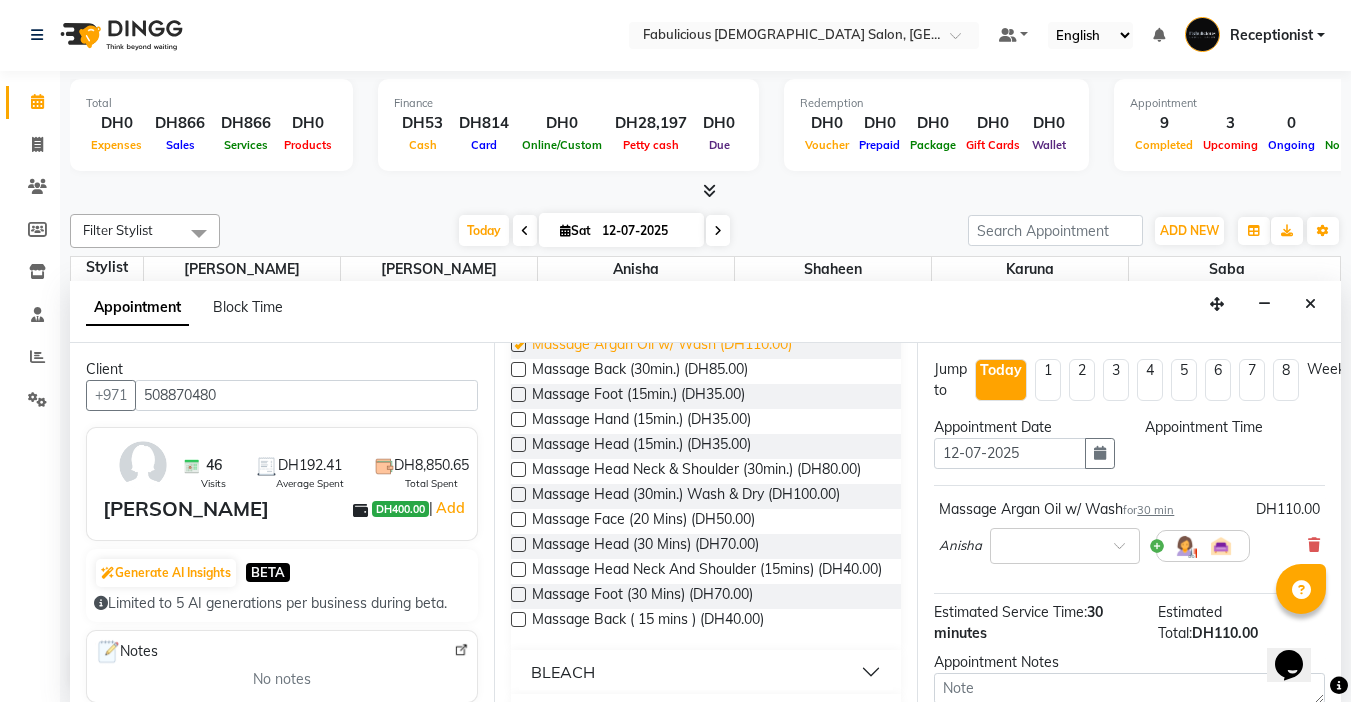 checkbox on "false" 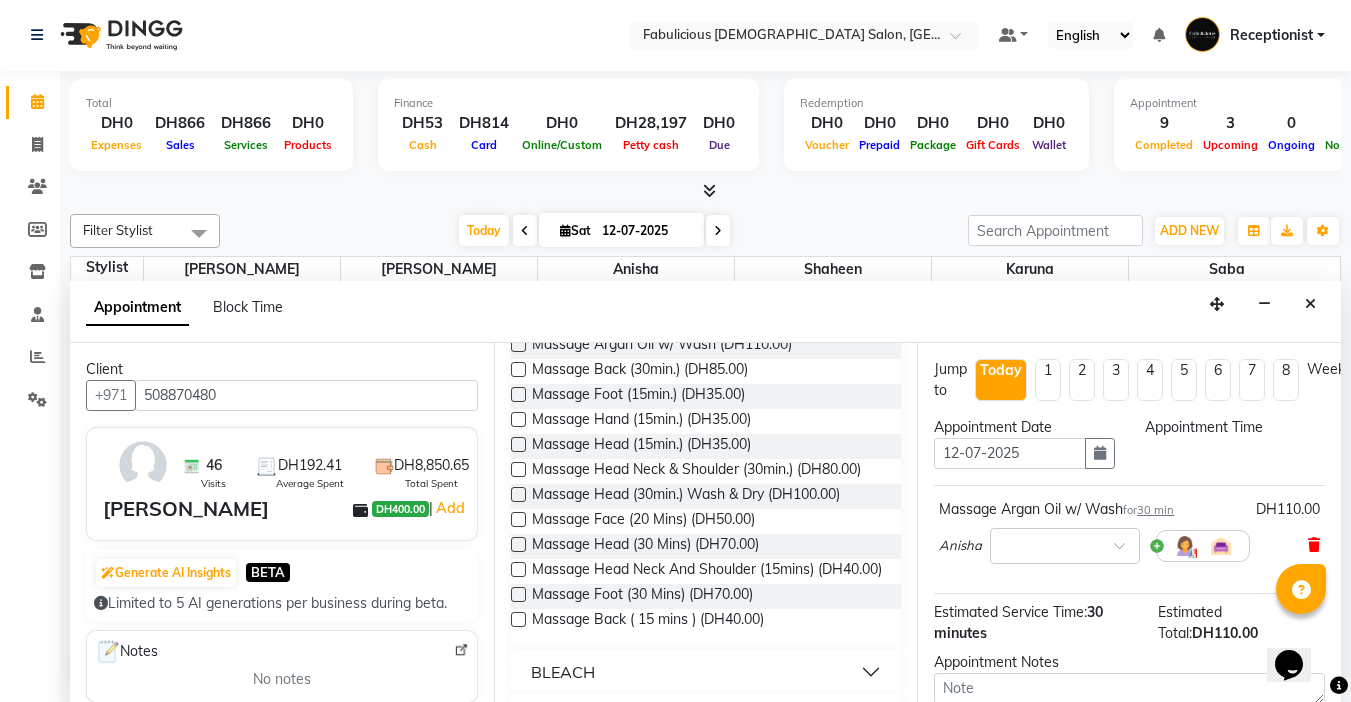 click at bounding box center [1314, 545] 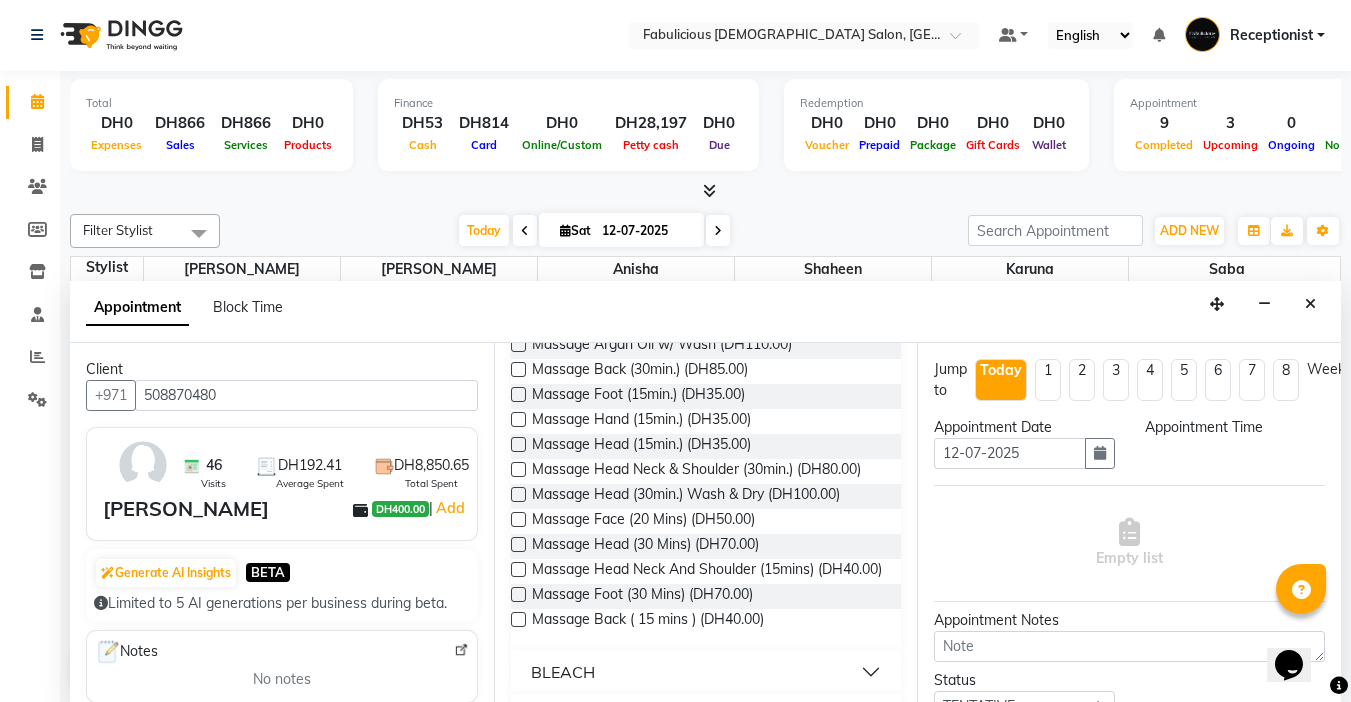 click at bounding box center (518, 494) 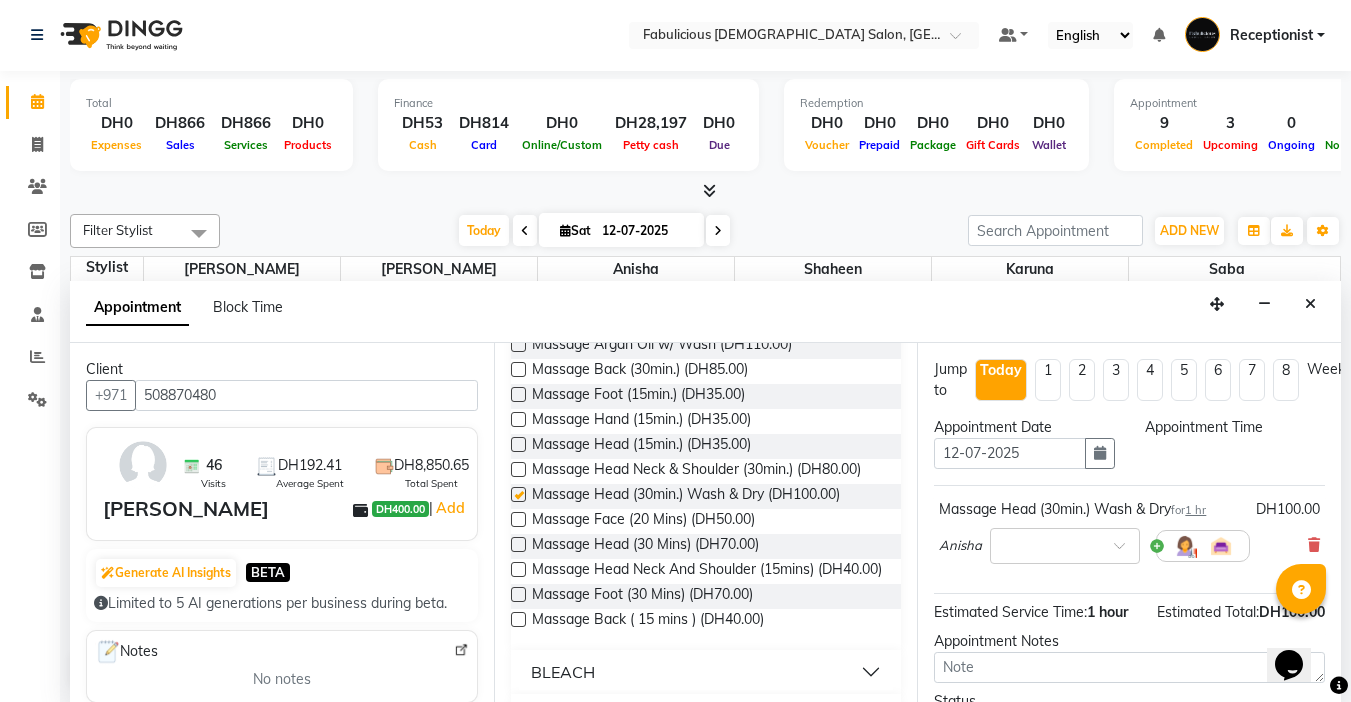 checkbox on "false" 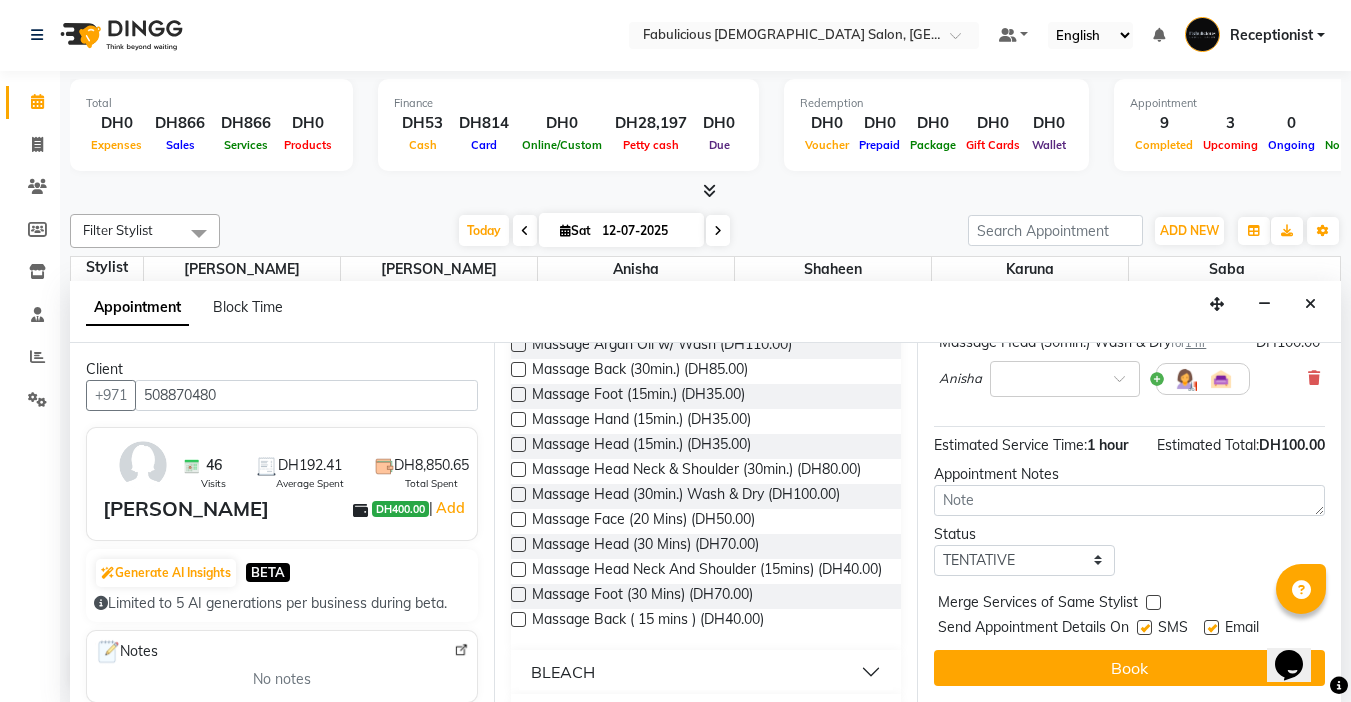scroll, scrollTop: 182, scrollLeft: 0, axis: vertical 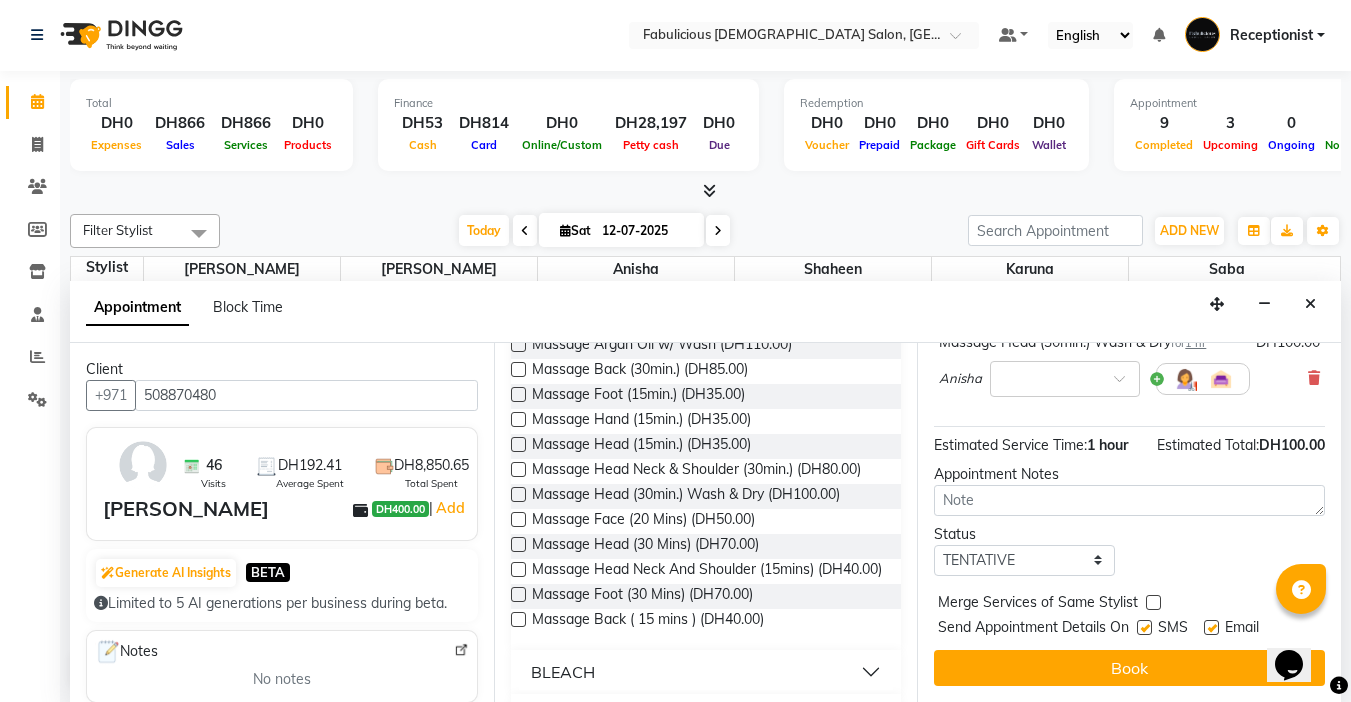 click at bounding box center [1153, 602] 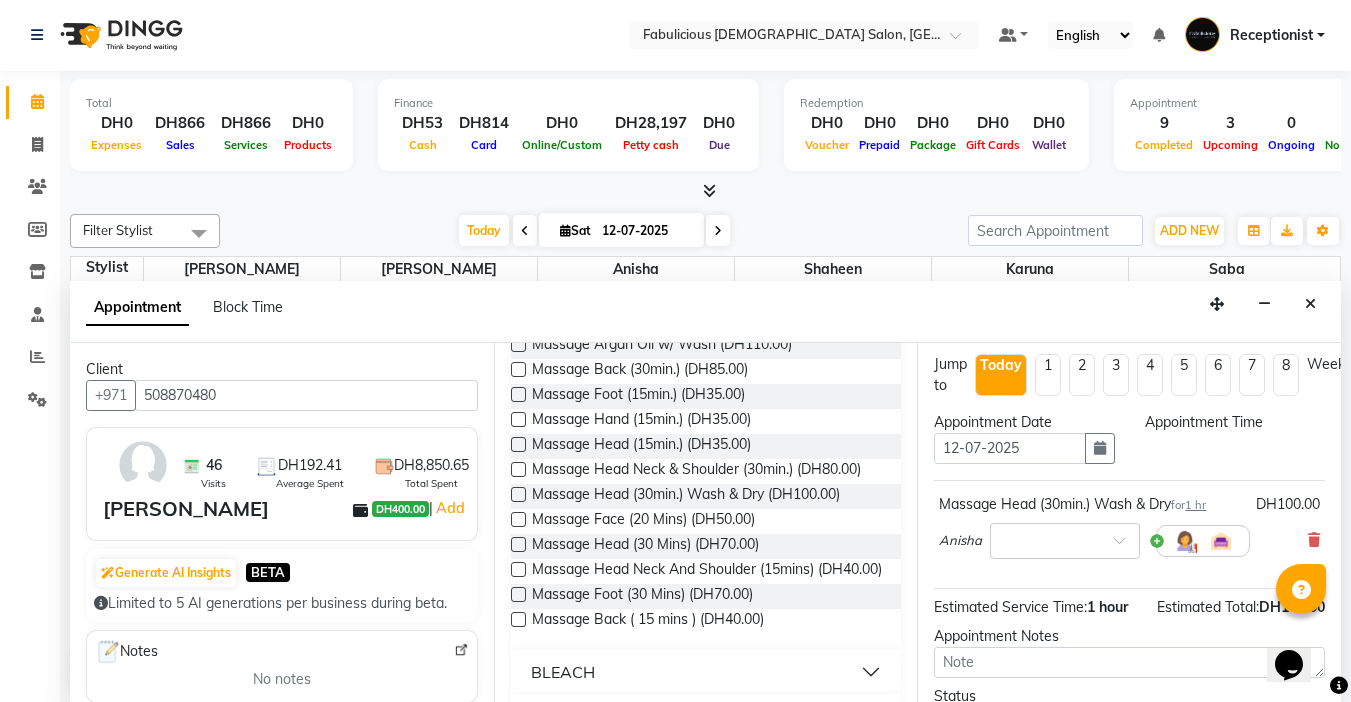scroll, scrollTop: 0, scrollLeft: 0, axis: both 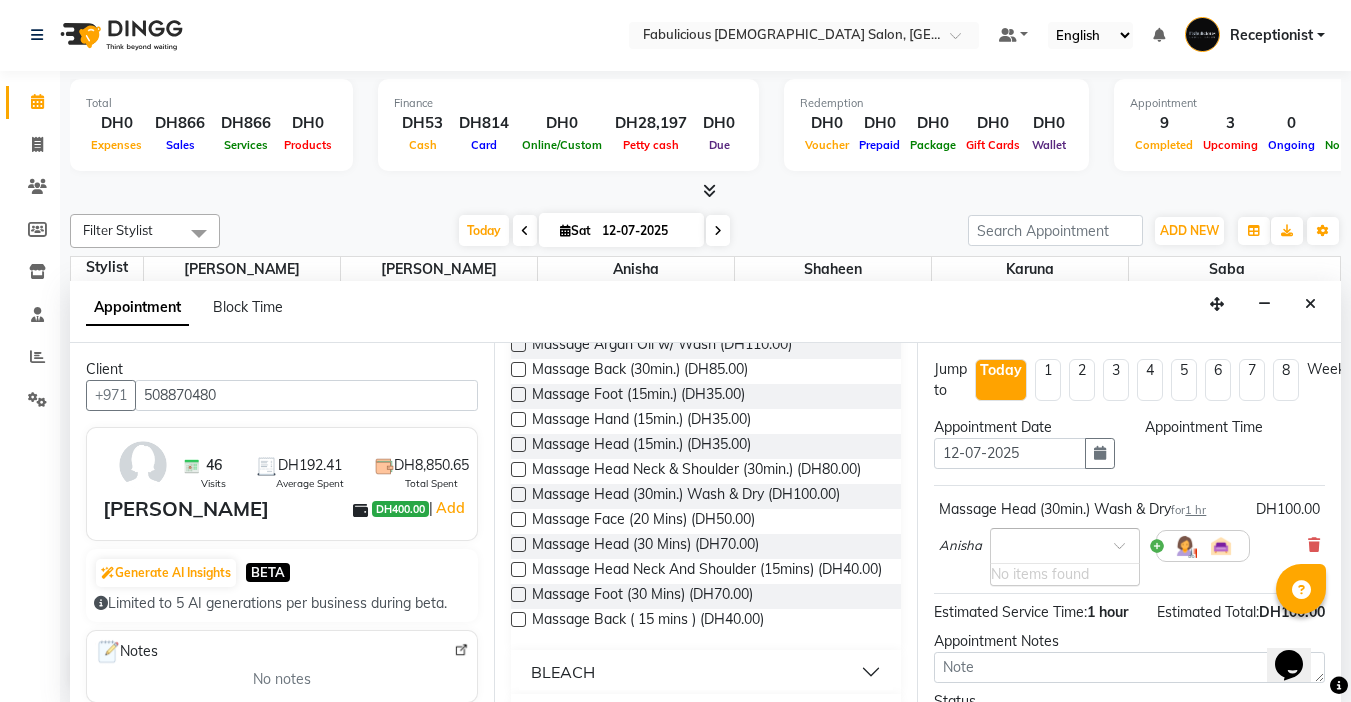click at bounding box center [1126, 551] 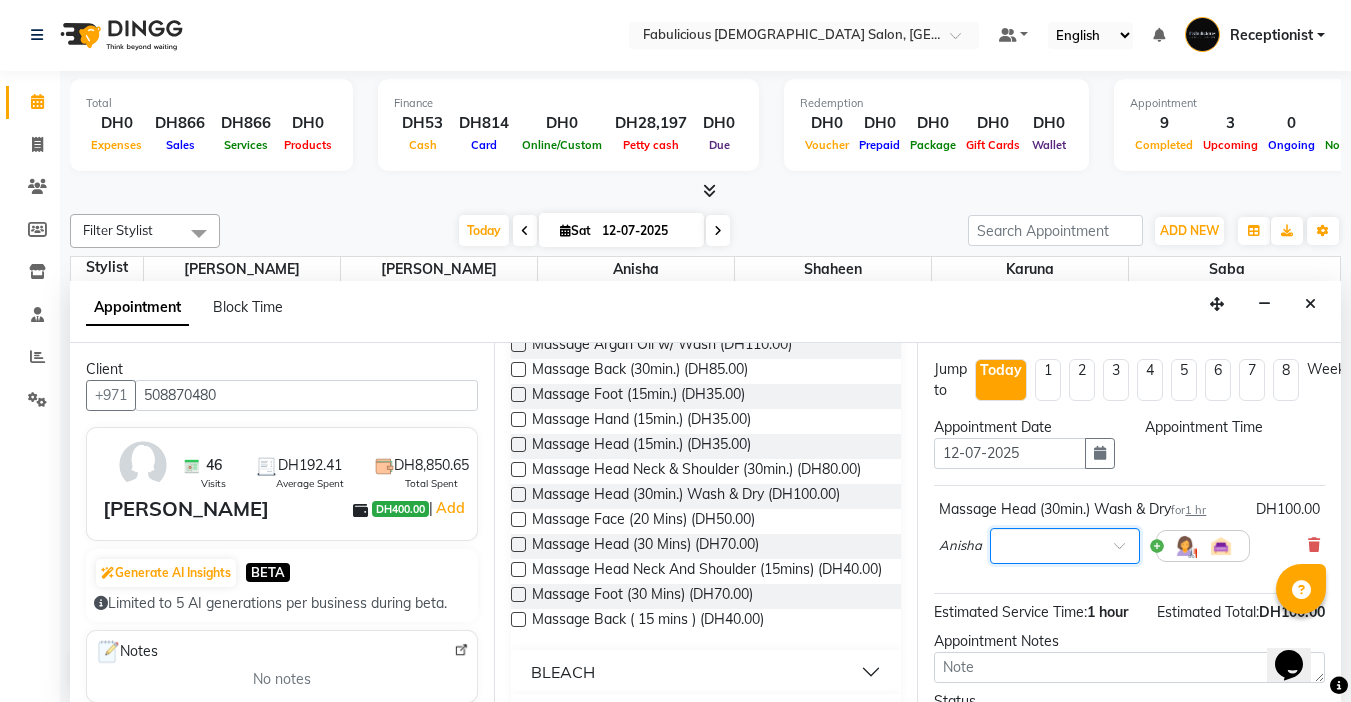 click at bounding box center [1126, 551] 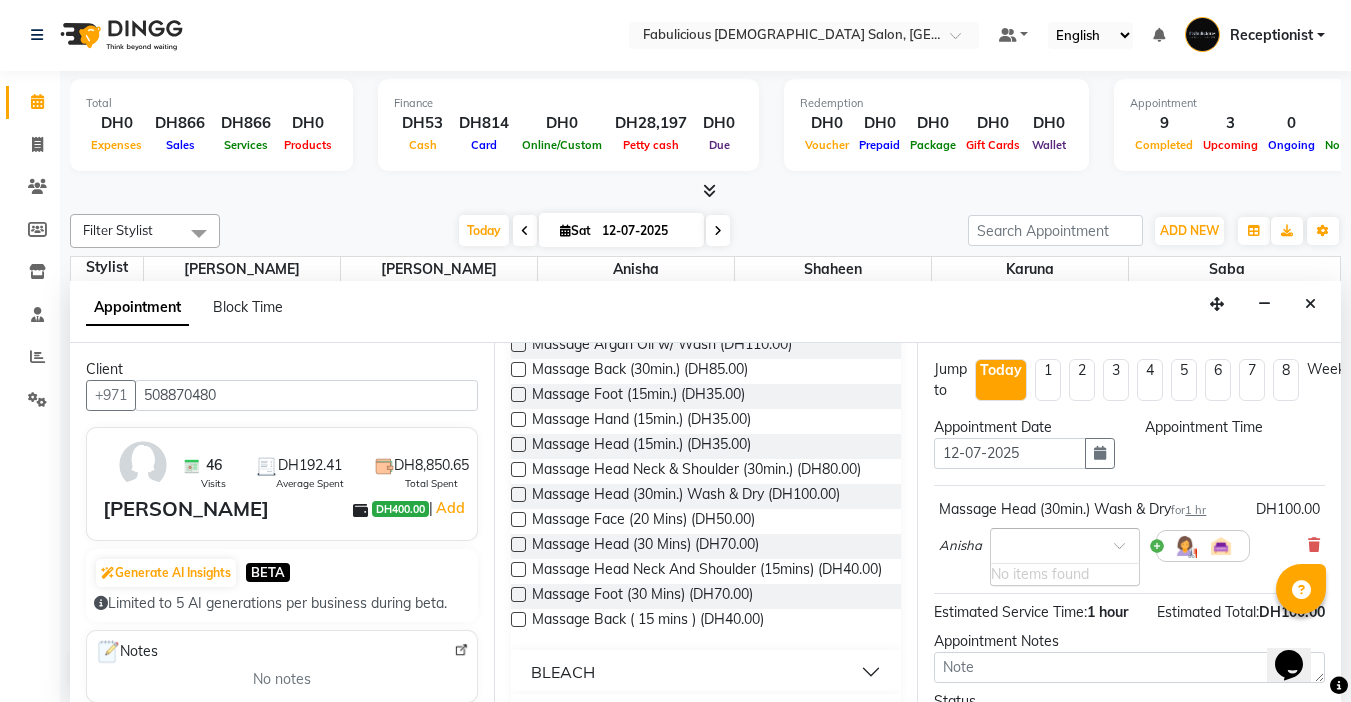 click at bounding box center (1126, 551) 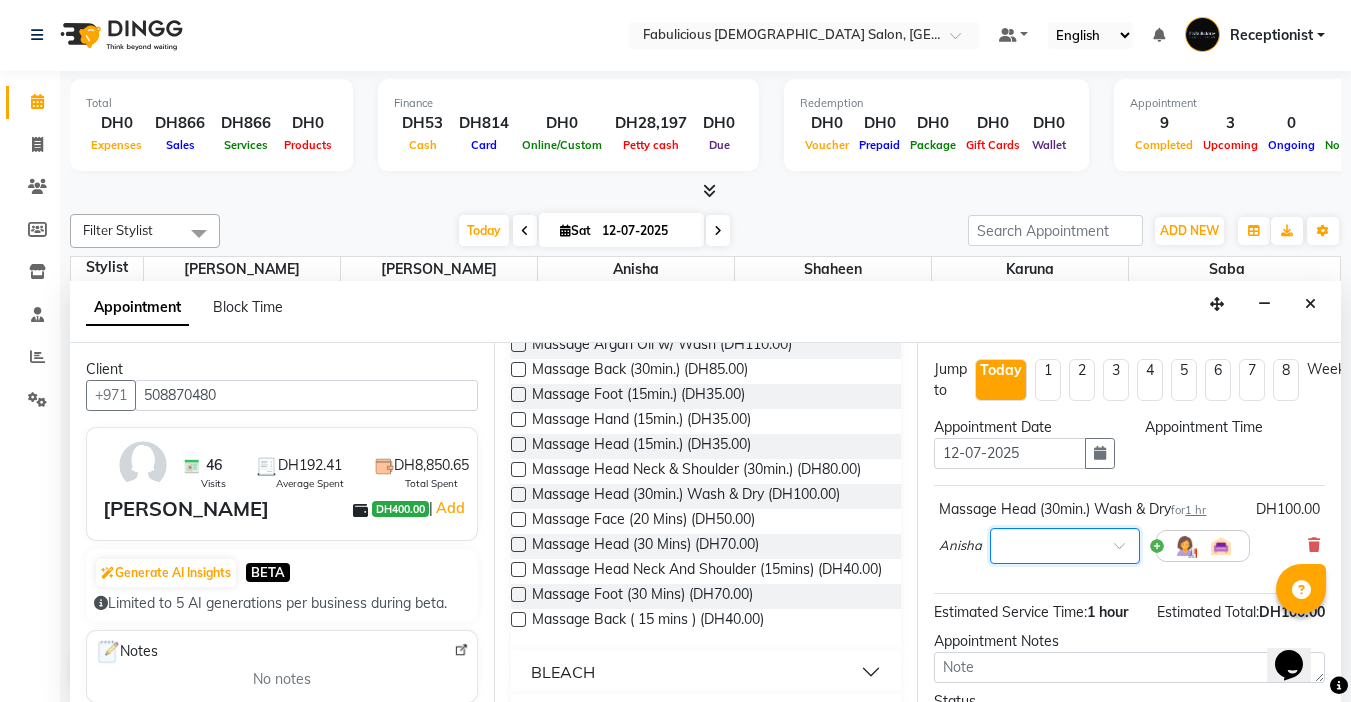 click at bounding box center [1126, 551] 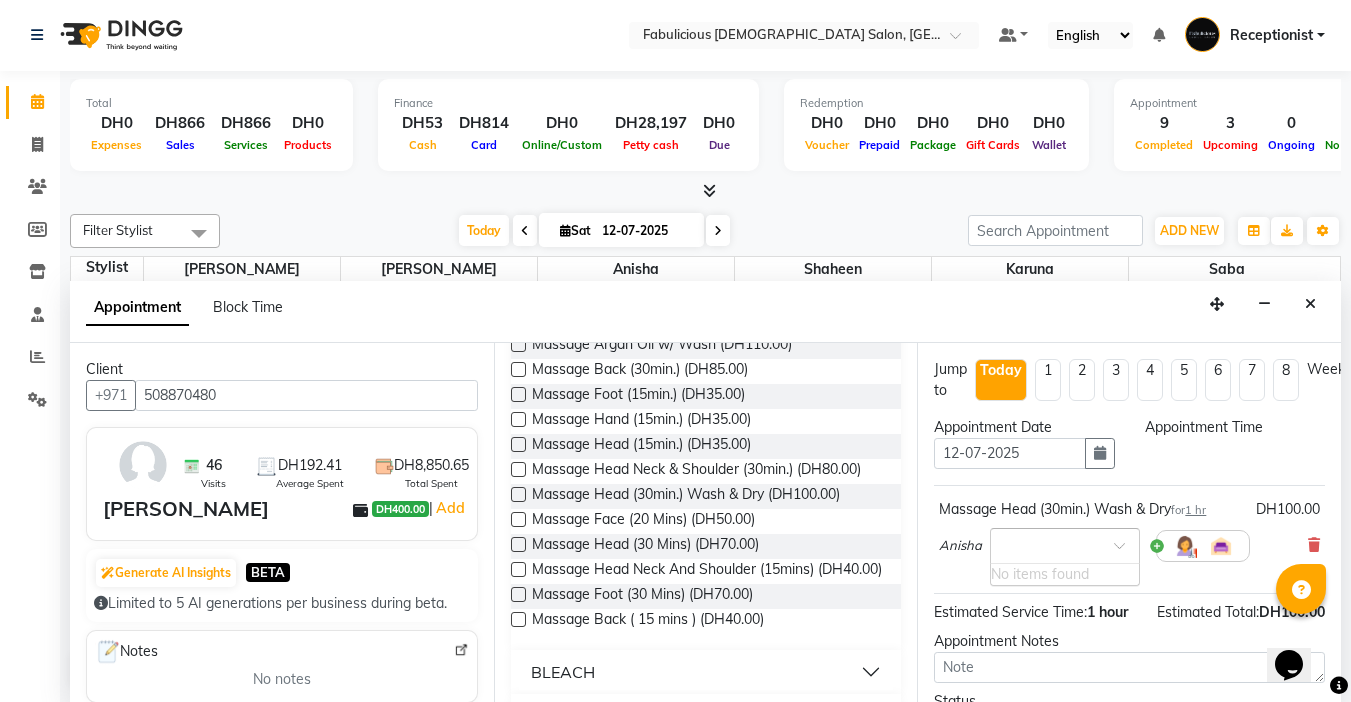 click at bounding box center (1126, 551) 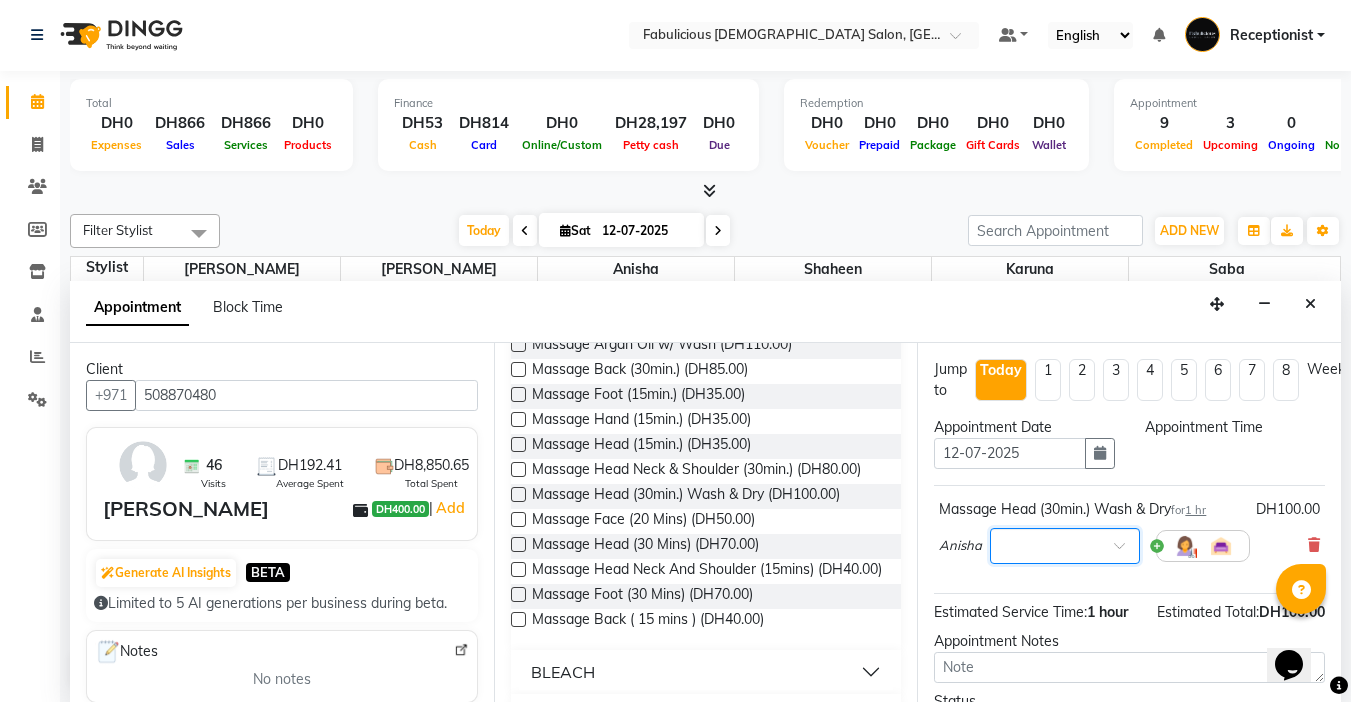 click at bounding box center (1126, 551) 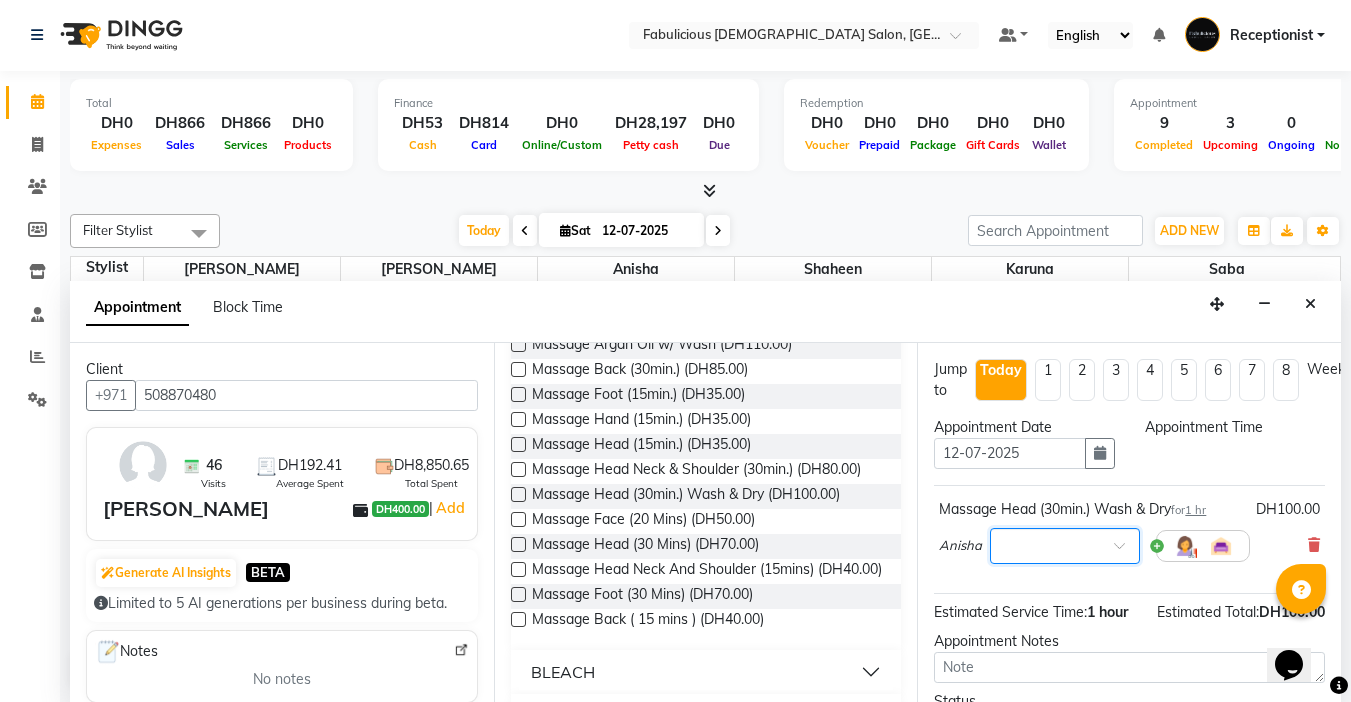 scroll, scrollTop: 0, scrollLeft: 27, axis: horizontal 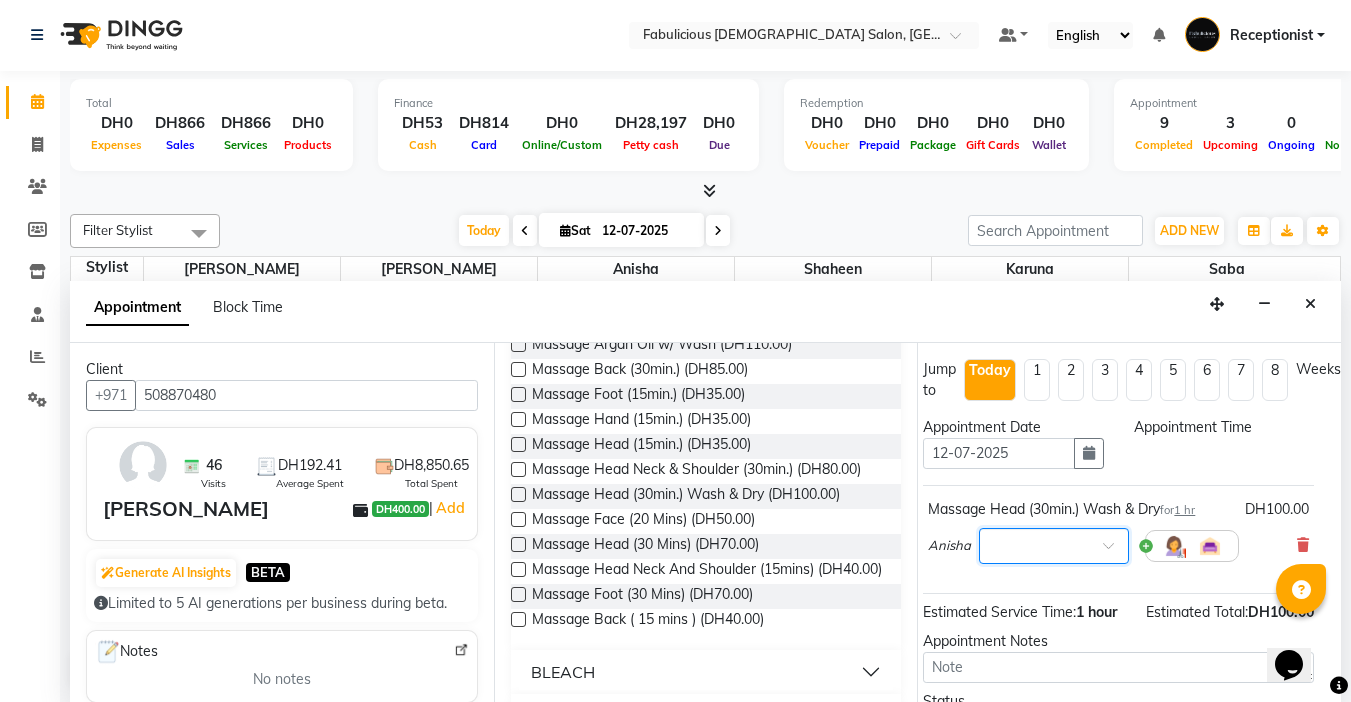 drag, startPoint x: 1205, startPoint y: 687, endPoint x: 52, endPoint y: 7, distance: 1338.5847 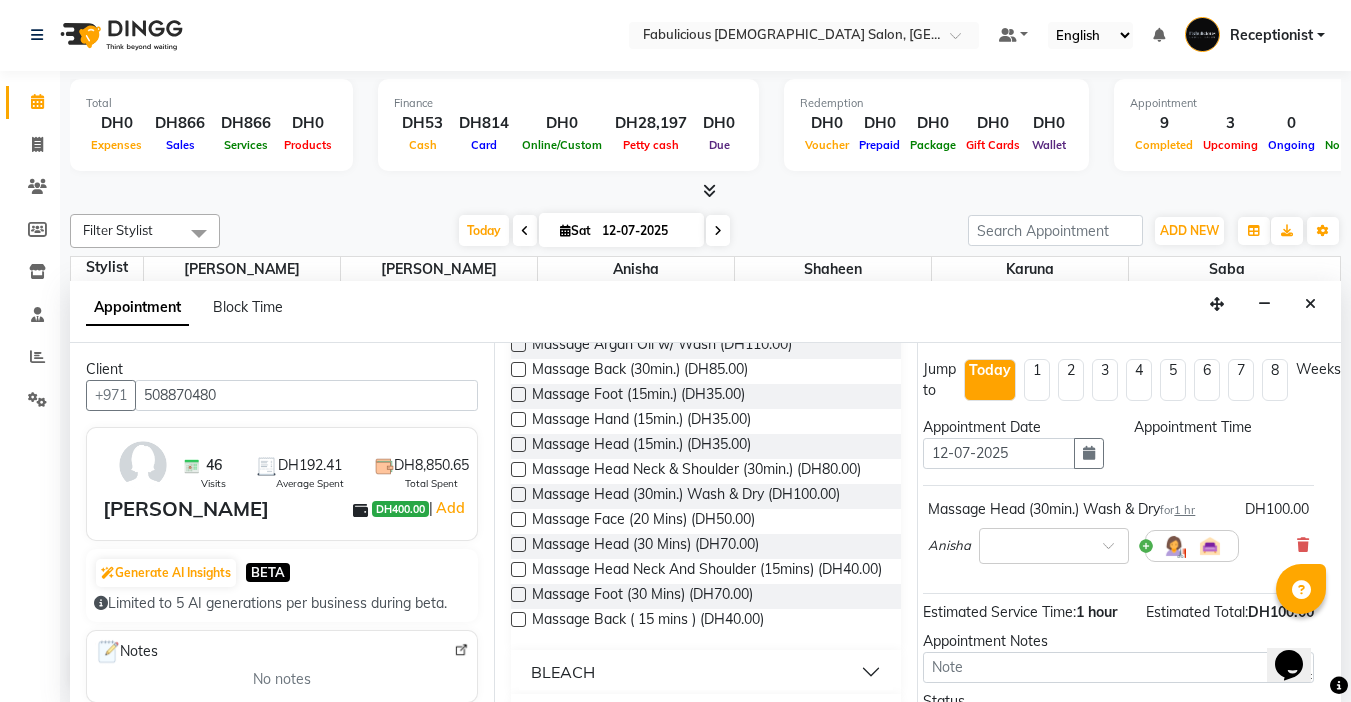click on "Today" at bounding box center [990, 370] 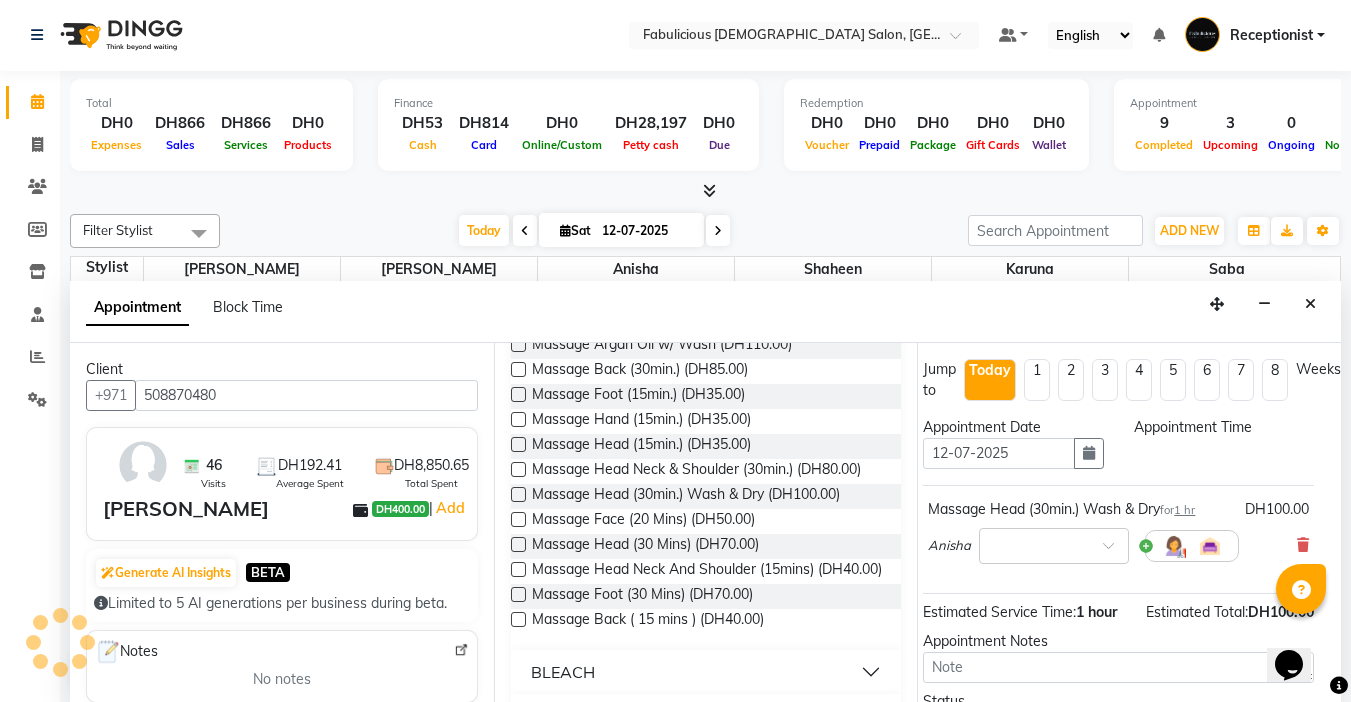 scroll, scrollTop: 529, scrollLeft: 0, axis: vertical 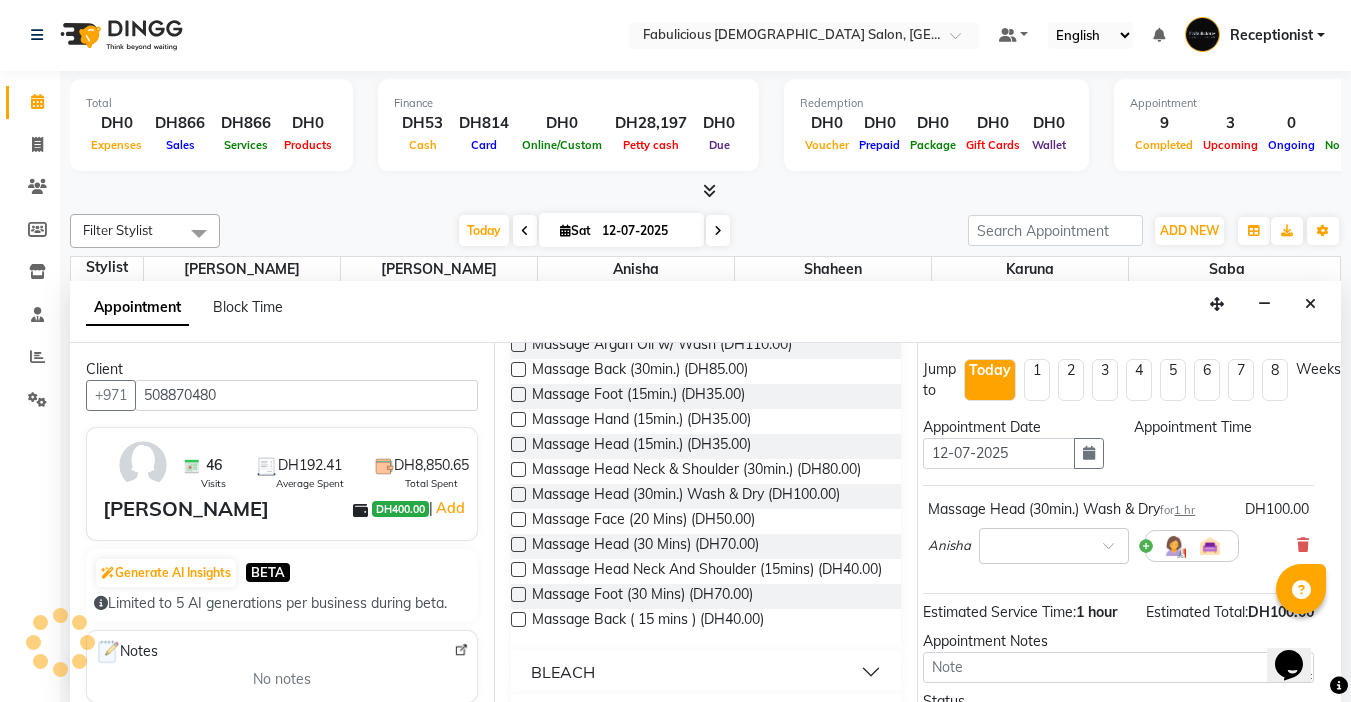 click on "1" at bounding box center (1037, 380) 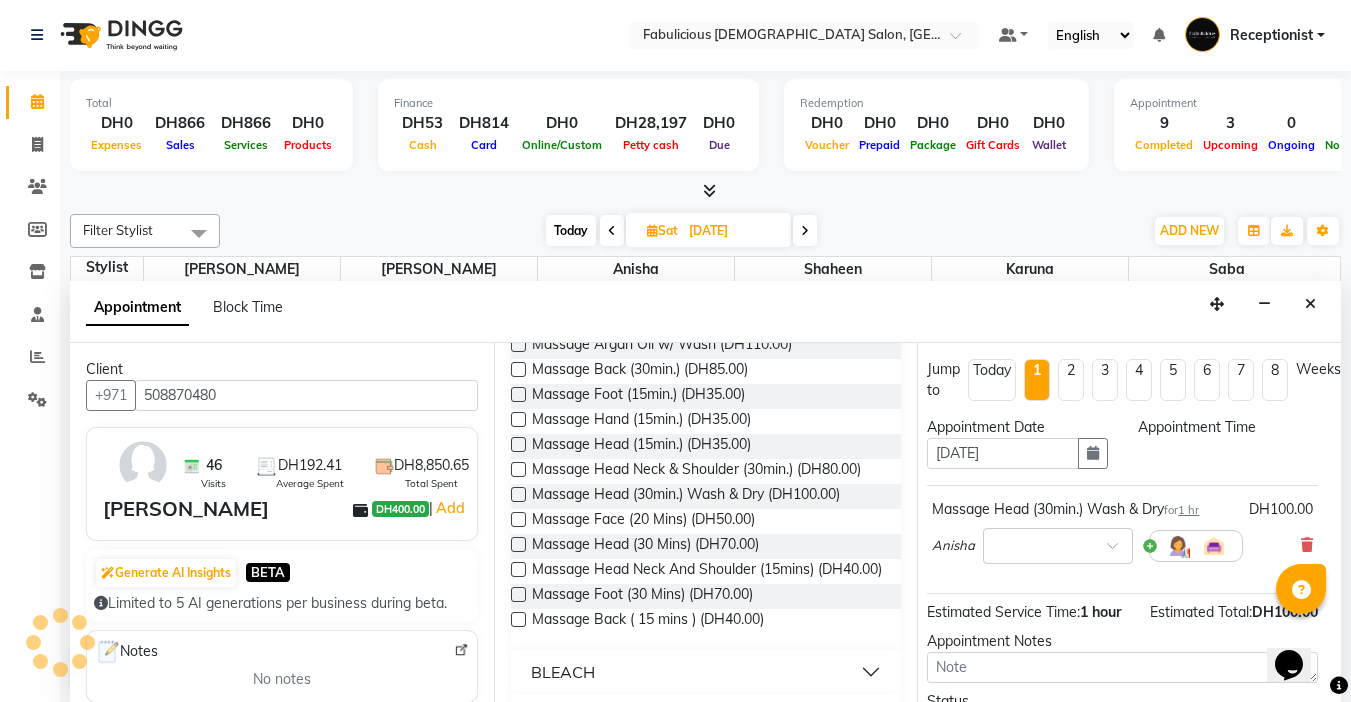 click on "1" at bounding box center (1037, 380) 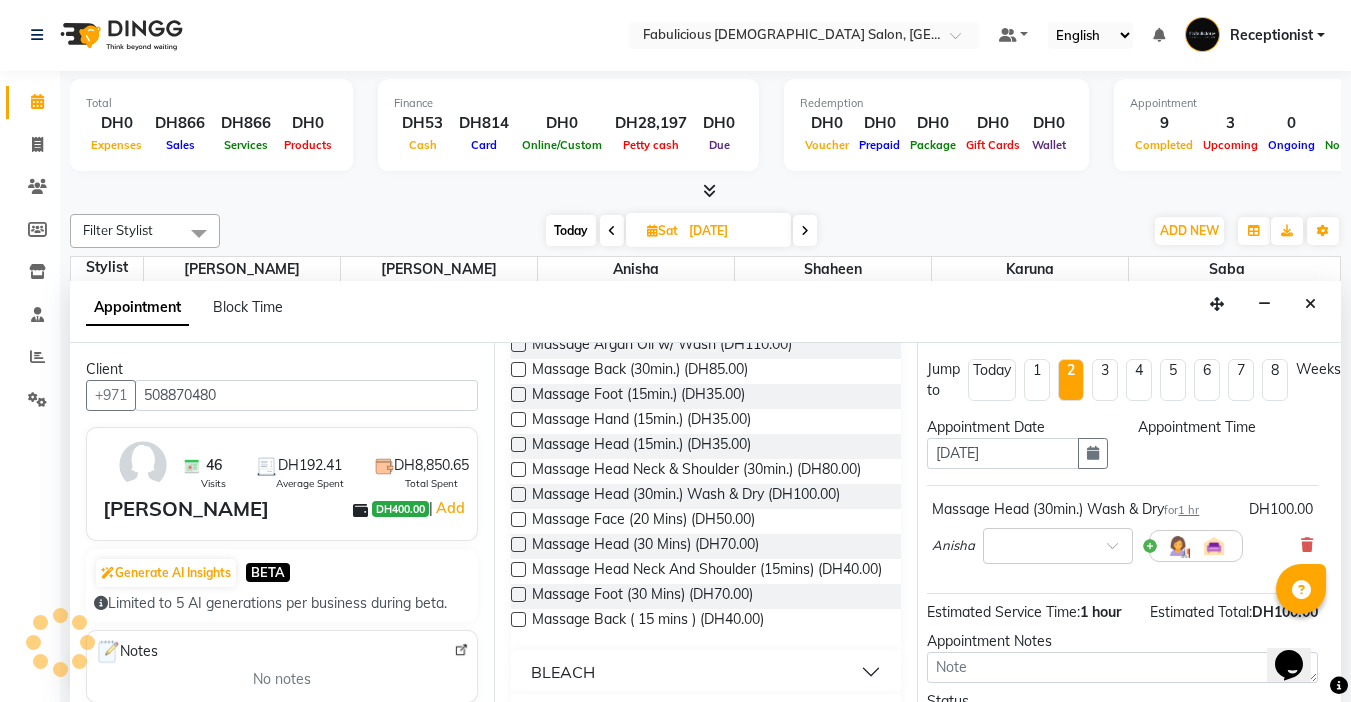type on "26-07-2025" 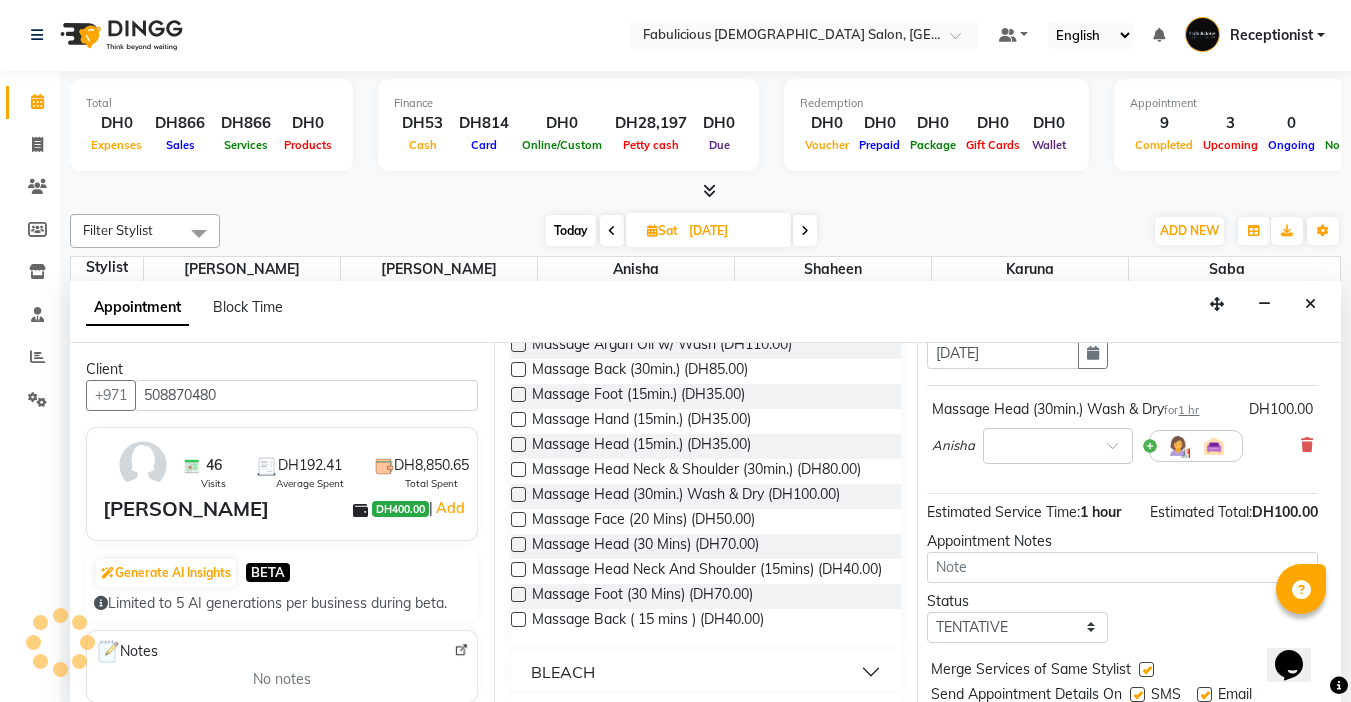 scroll, scrollTop: 182, scrollLeft: 26, axis: both 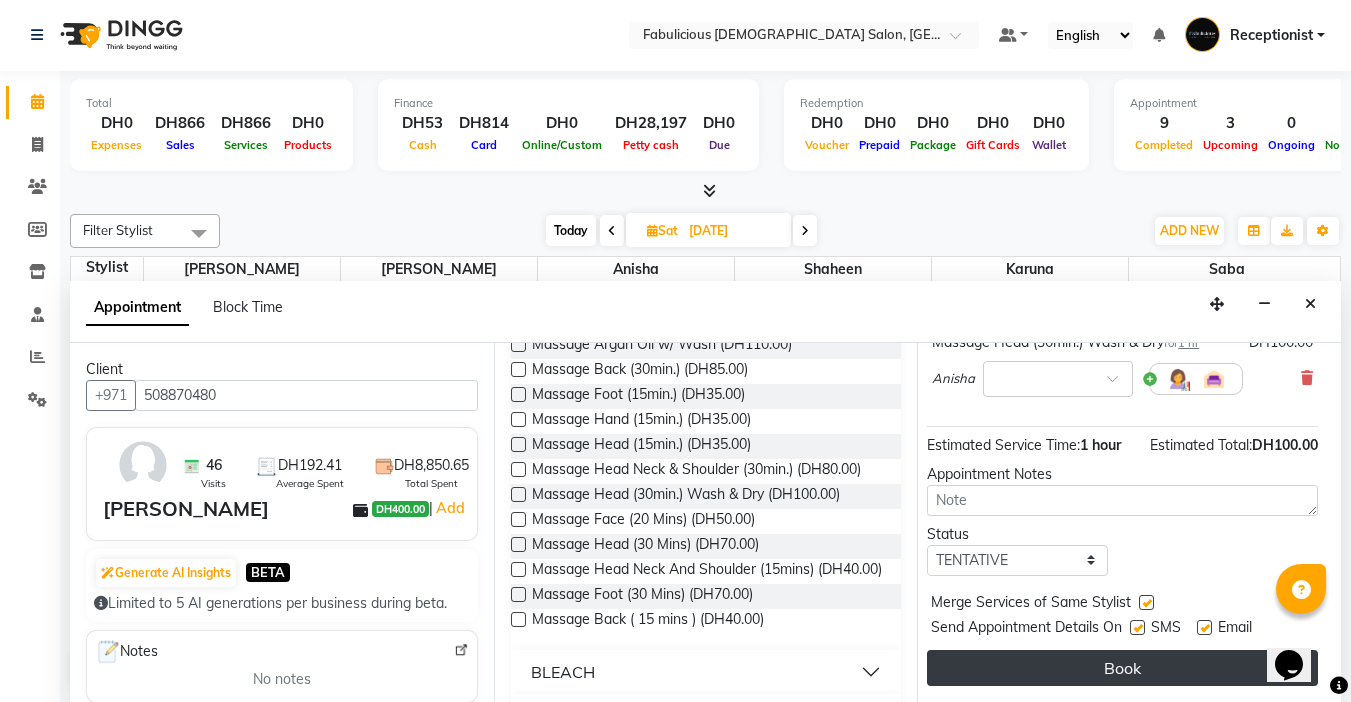 click on "Book" at bounding box center (1122, 668) 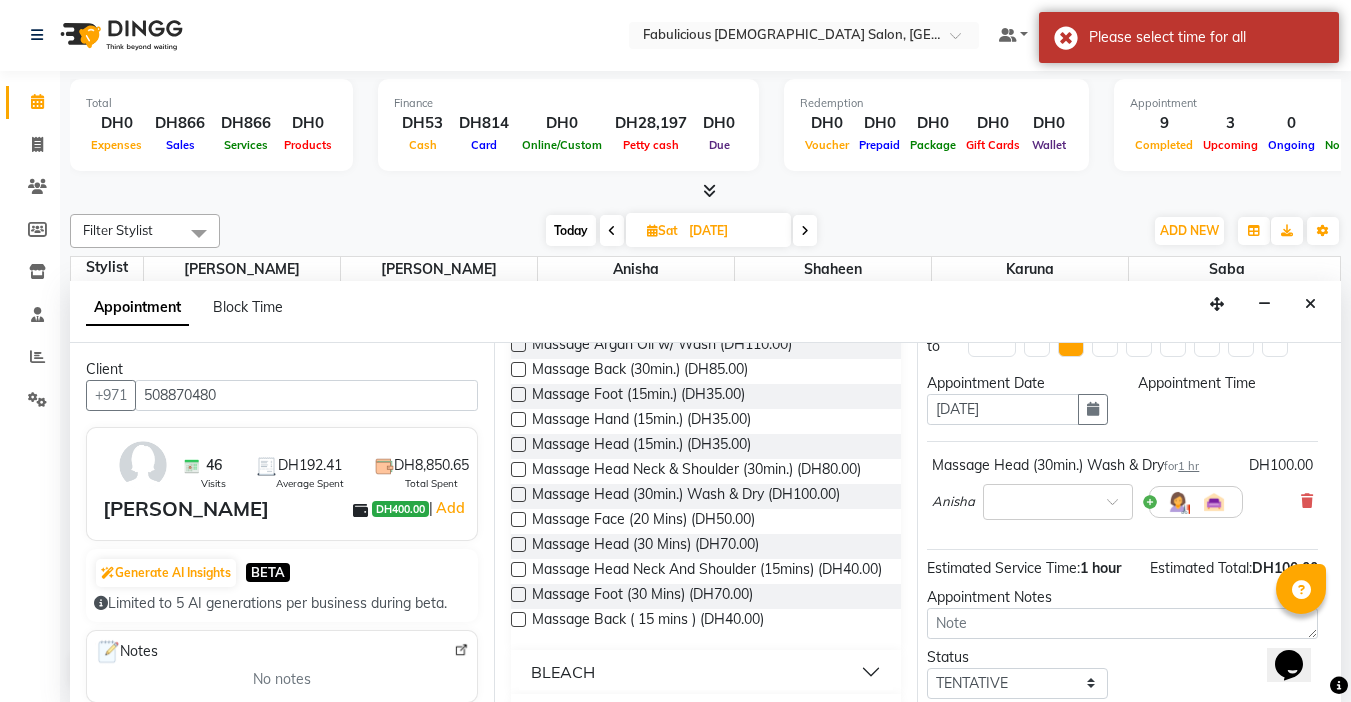 scroll, scrollTop: 0, scrollLeft: 26, axis: horizontal 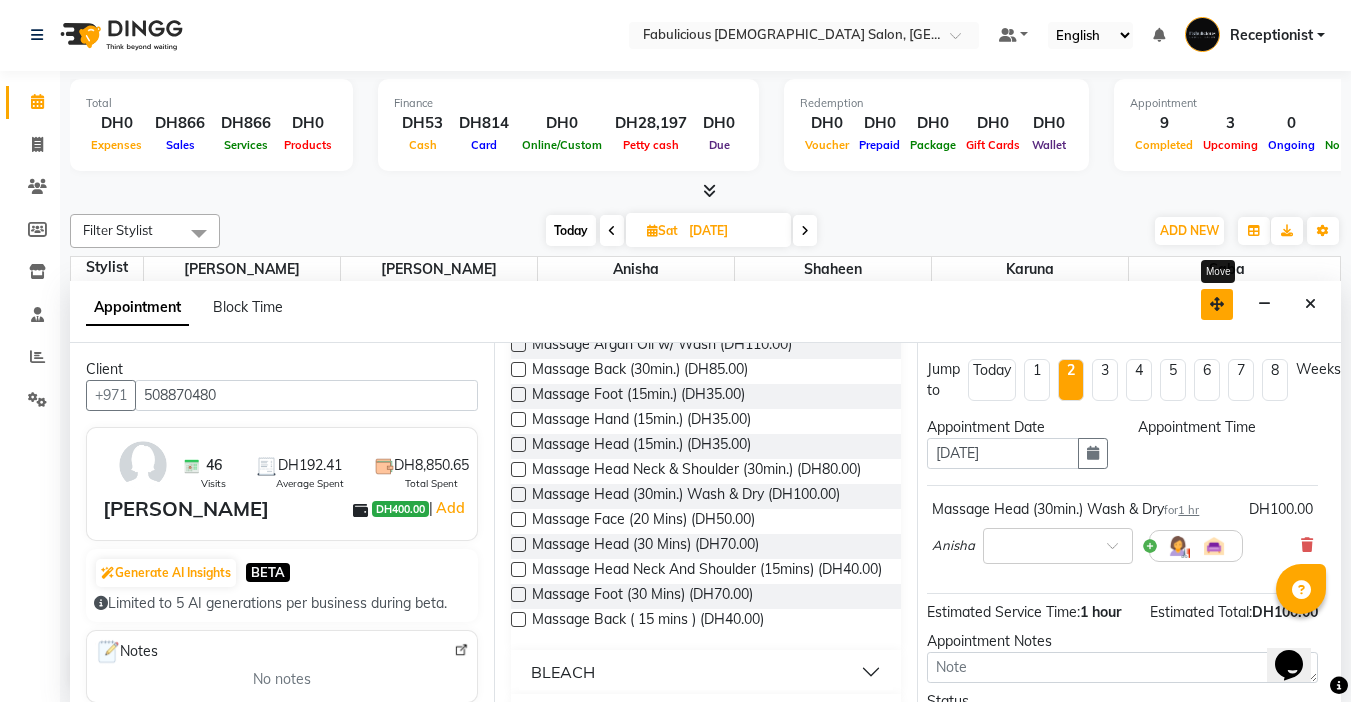 click at bounding box center [1217, 304] 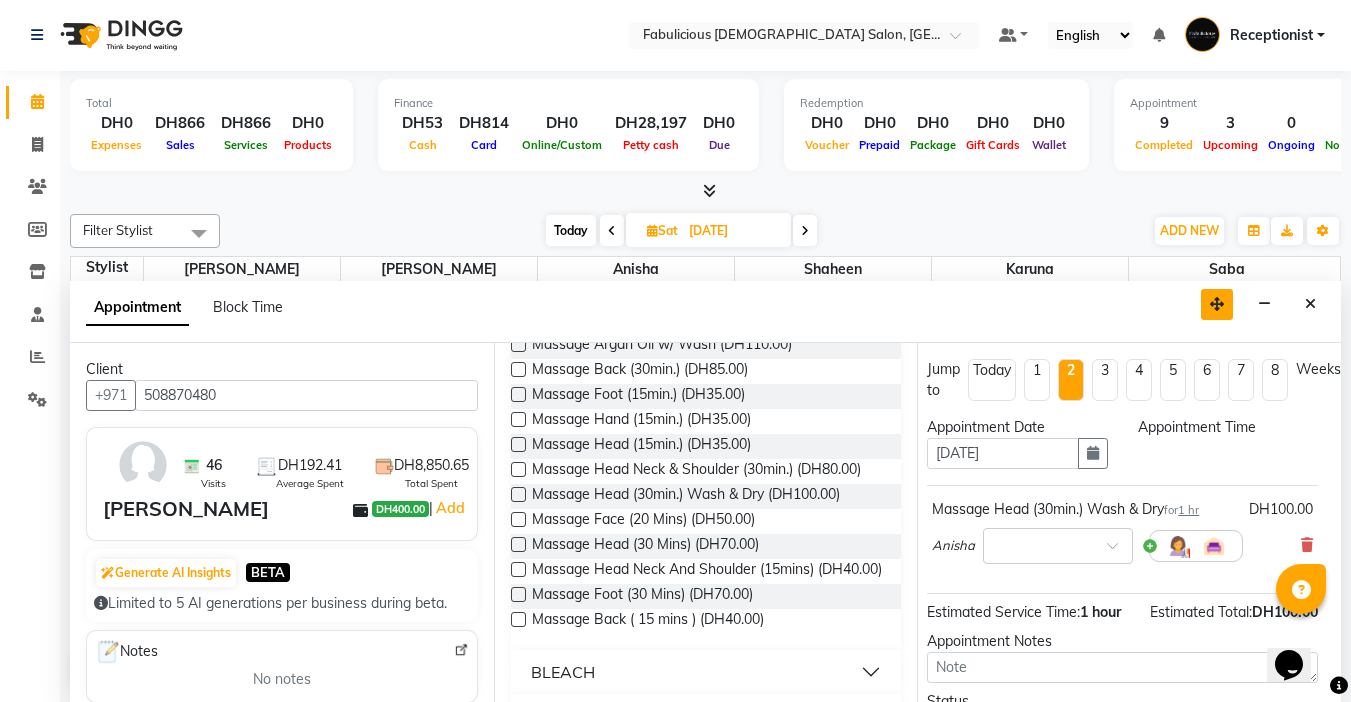 click at bounding box center (1217, 304) 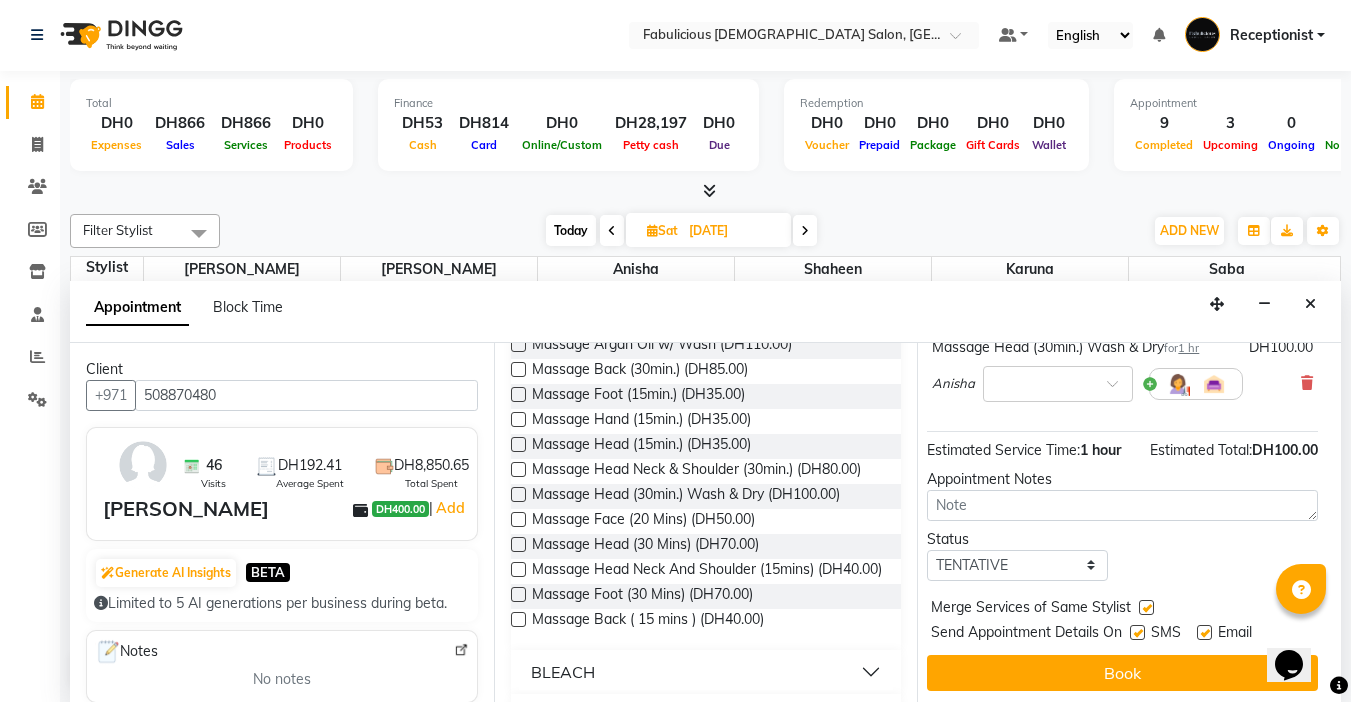 scroll, scrollTop: 182, scrollLeft: 26, axis: both 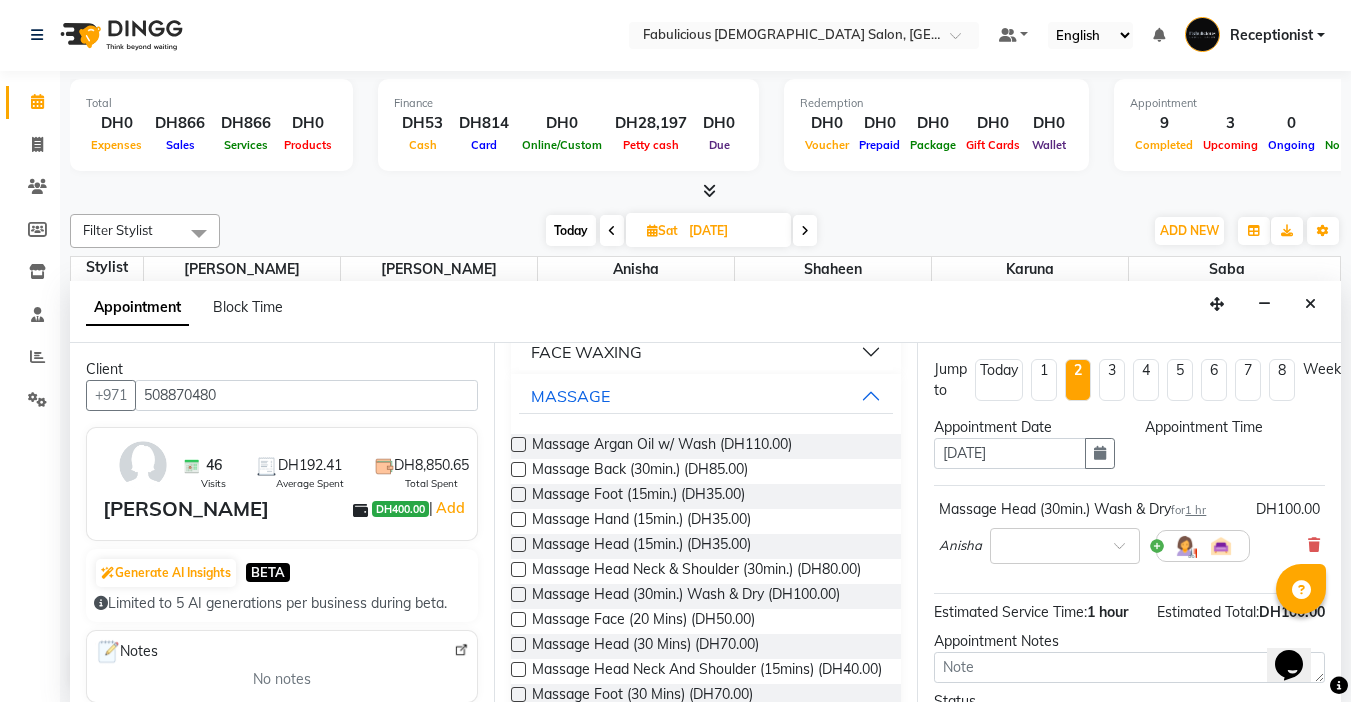click on "Jump to" at bounding box center [950, 380] 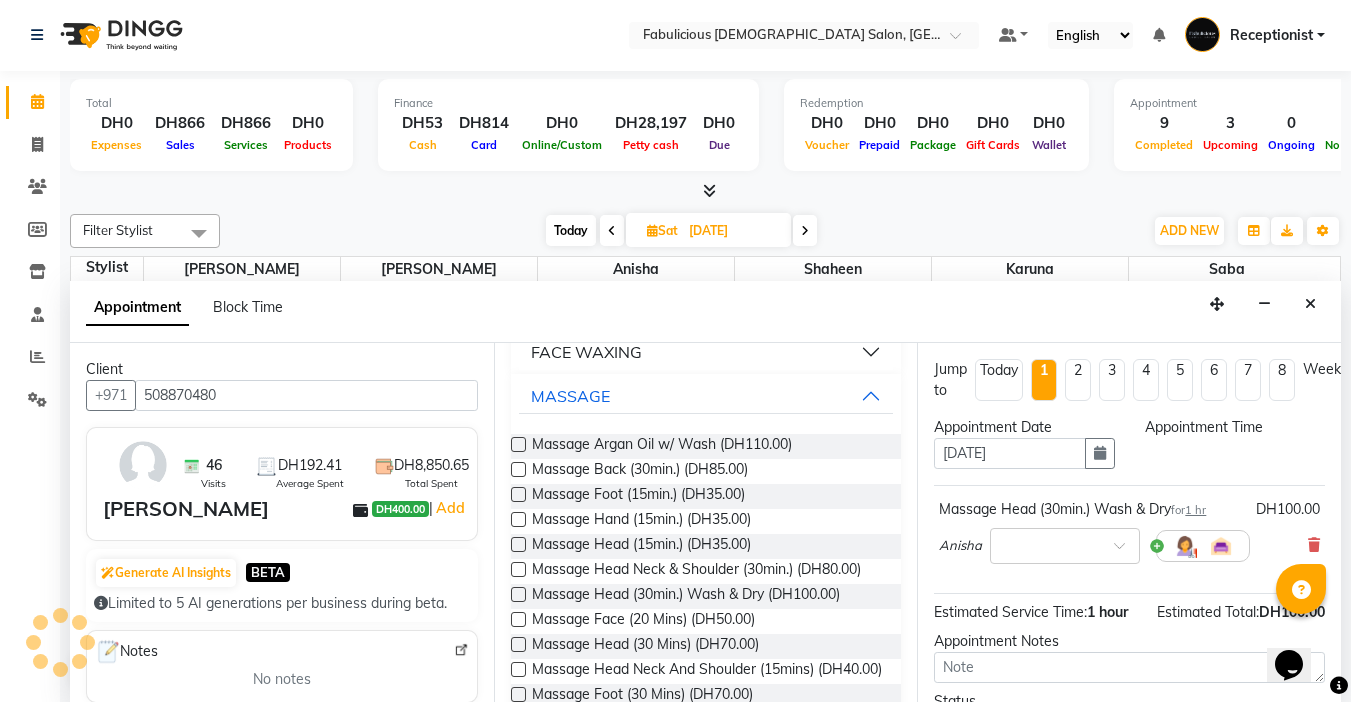 scroll, scrollTop: 529, scrollLeft: 0, axis: vertical 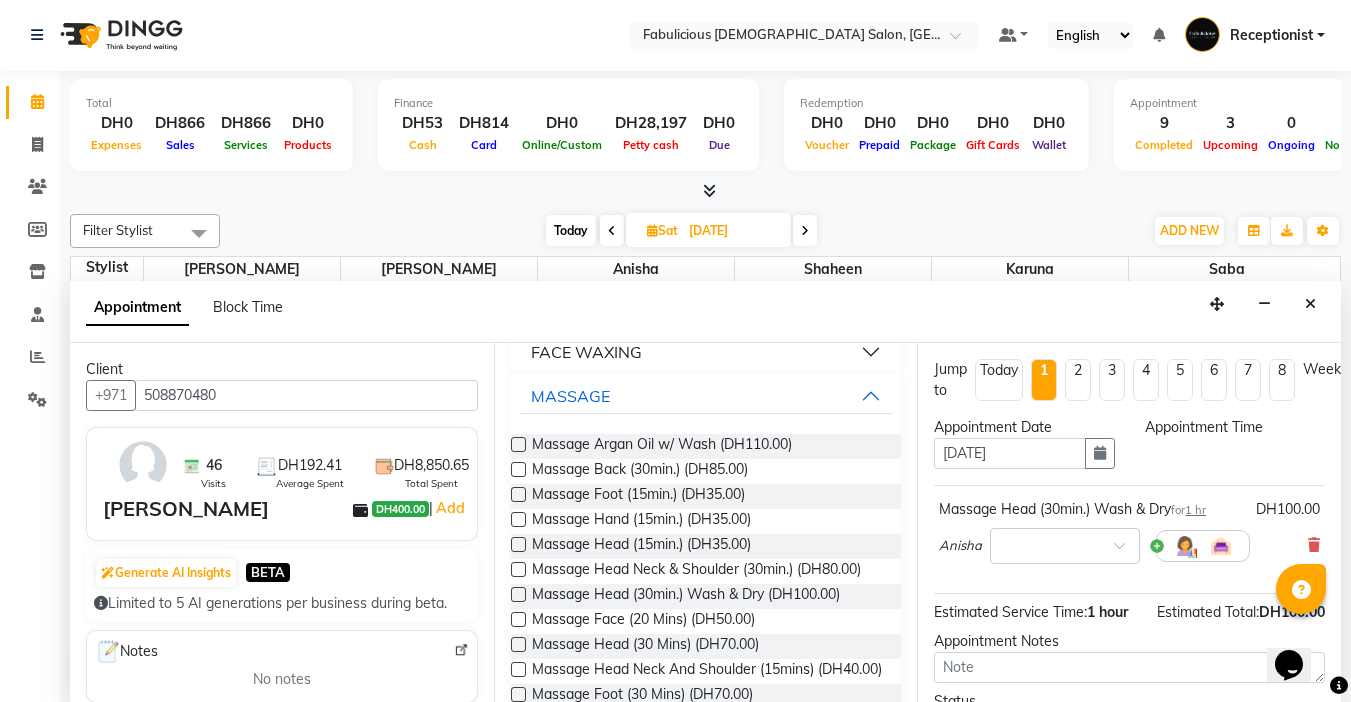 click on "3" at bounding box center [1112, 380] 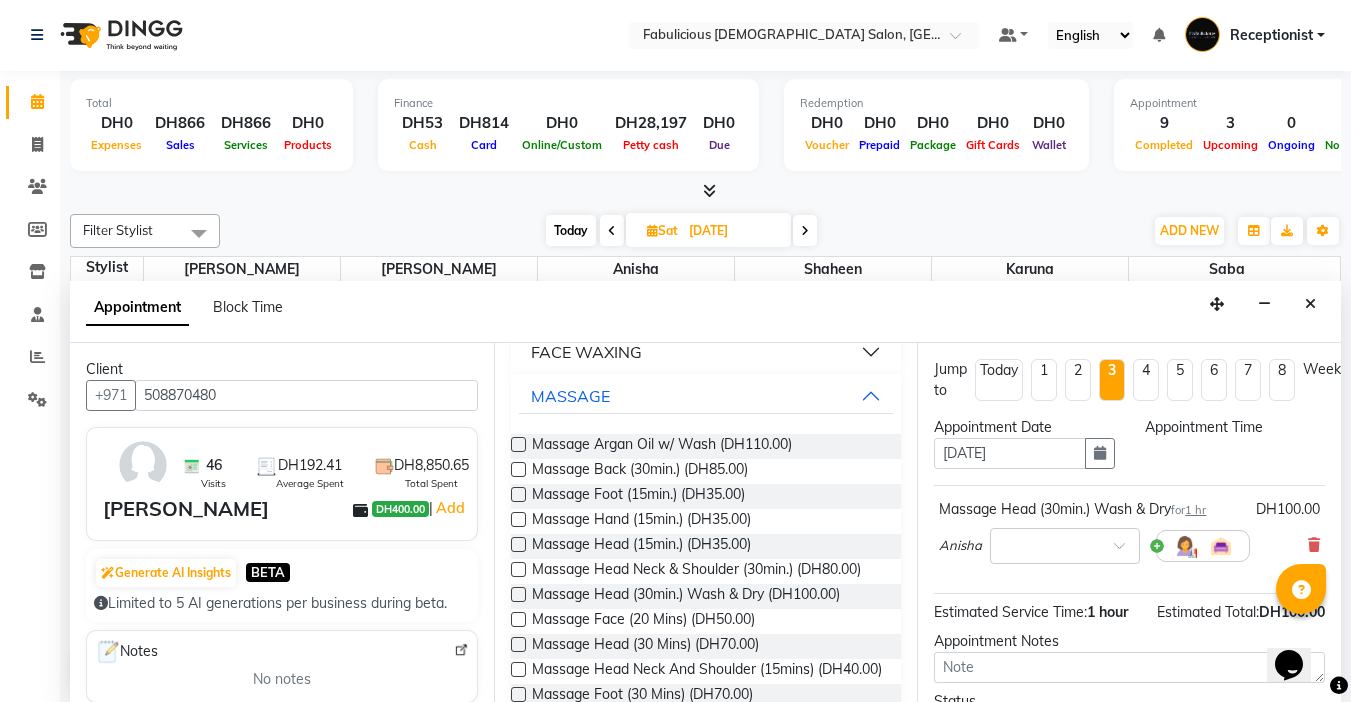scroll, scrollTop: 529, scrollLeft: 0, axis: vertical 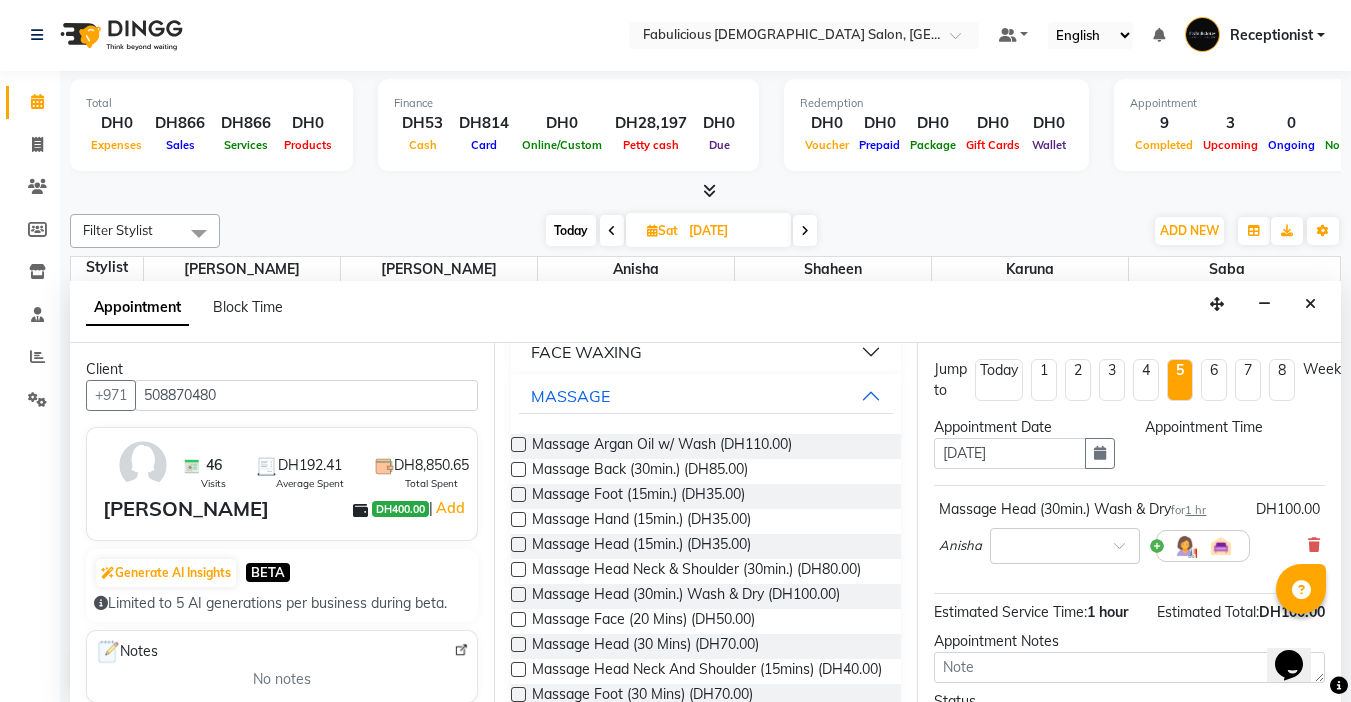 click on "7" at bounding box center (1248, 380) 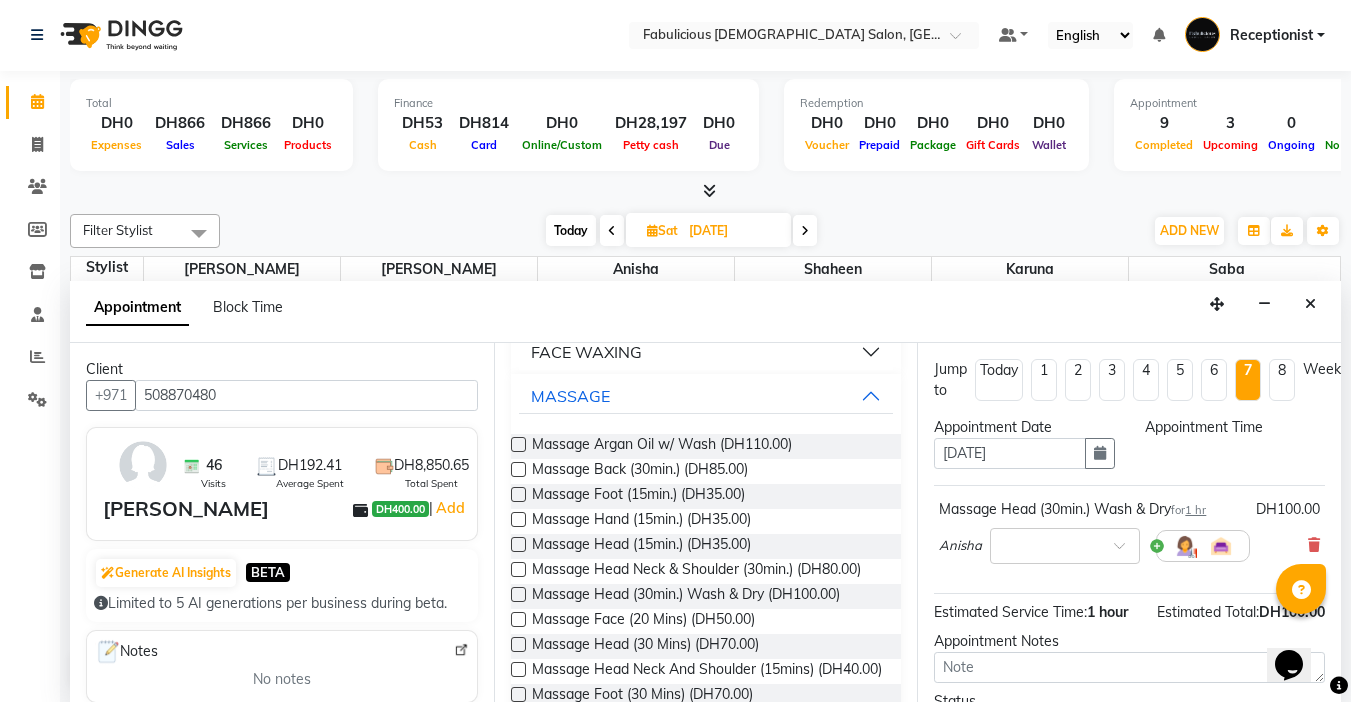scroll, scrollTop: 529, scrollLeft: 0, axis: vertical 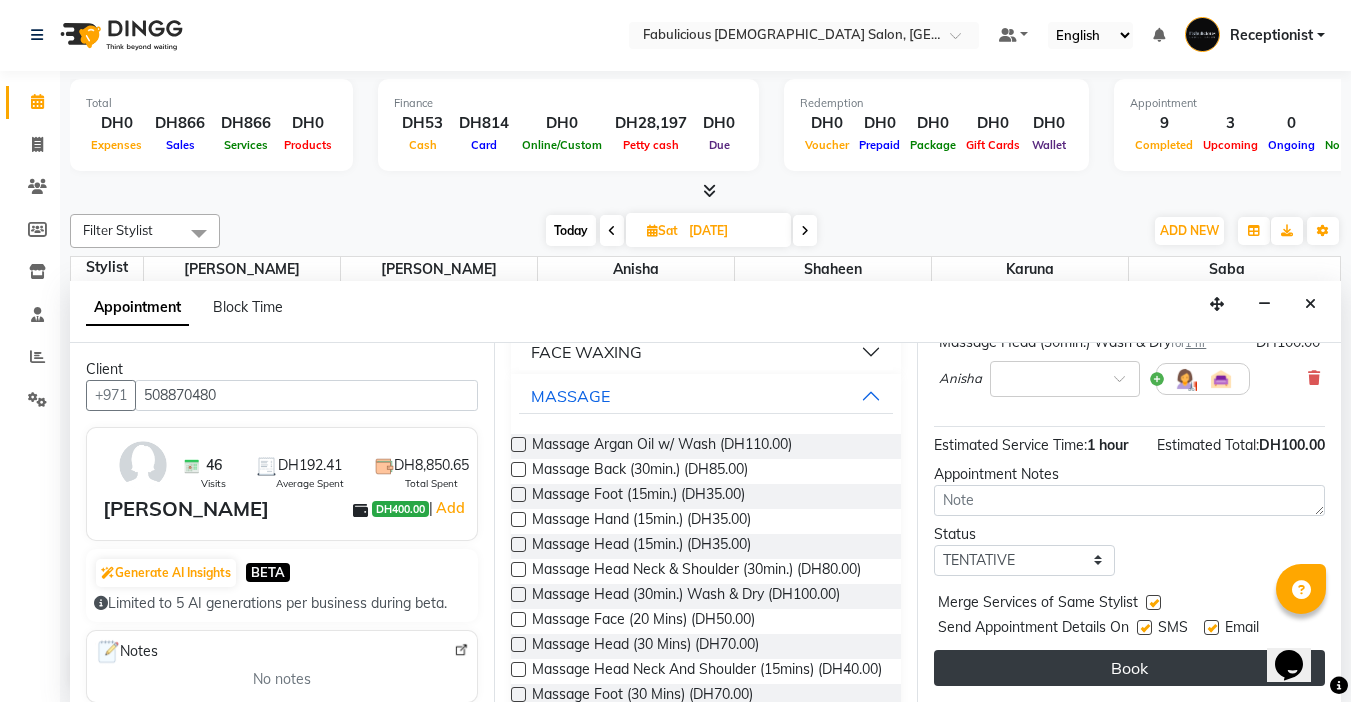 click on "Book" at bounding box center [1129, 668] 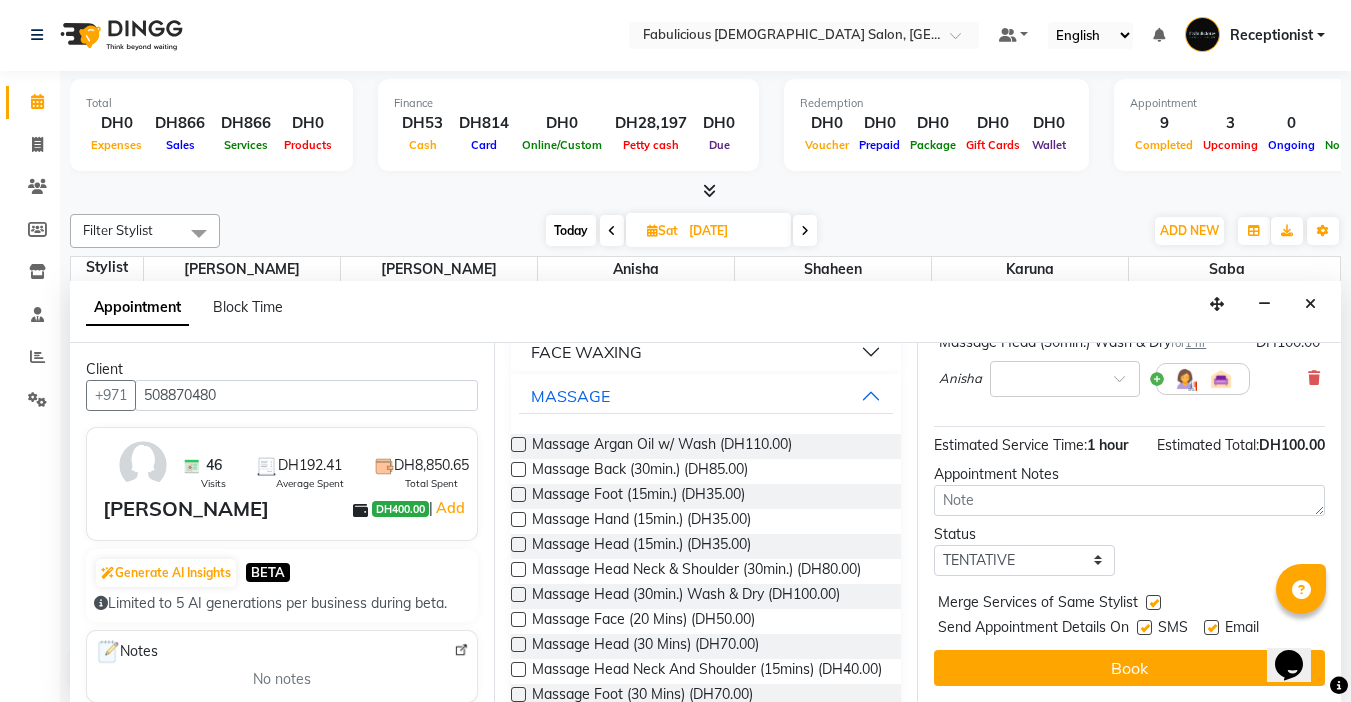 click at bounding box center [518, 594] 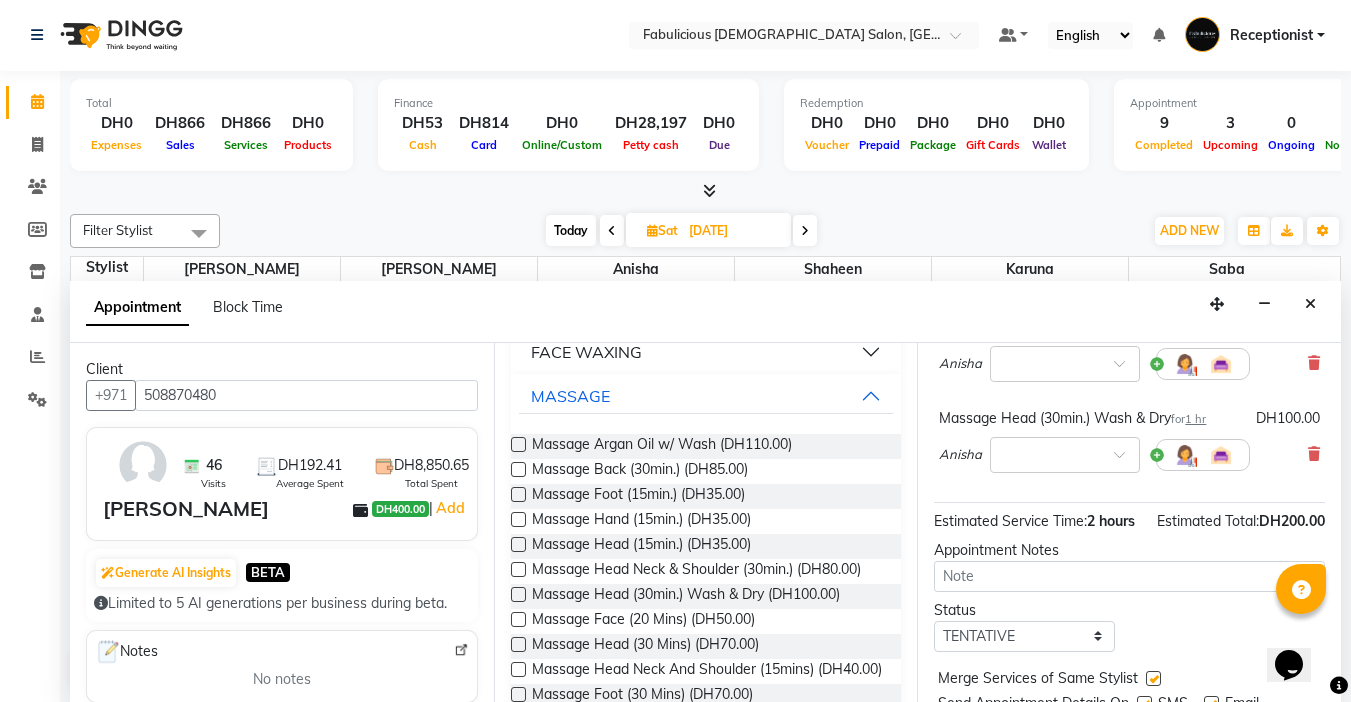 click at bounding box center (518, 594) 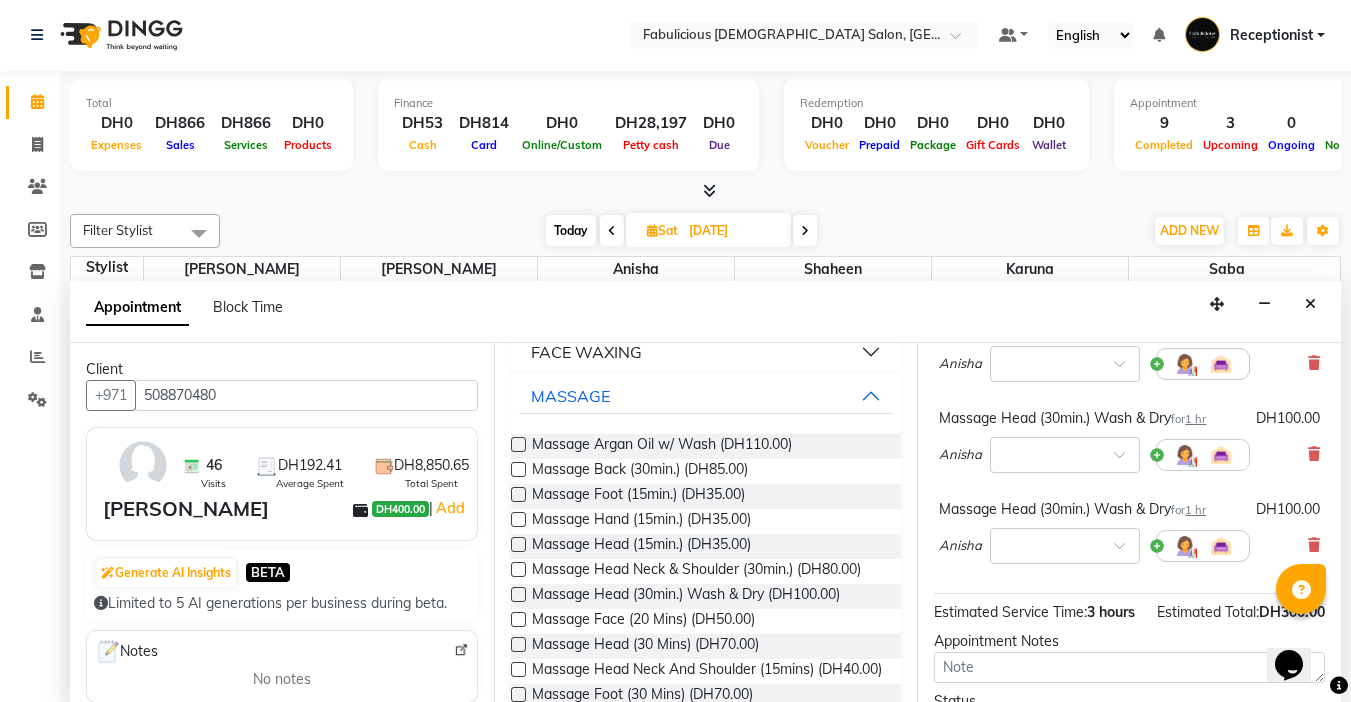 click at bounding box center (518, 594) 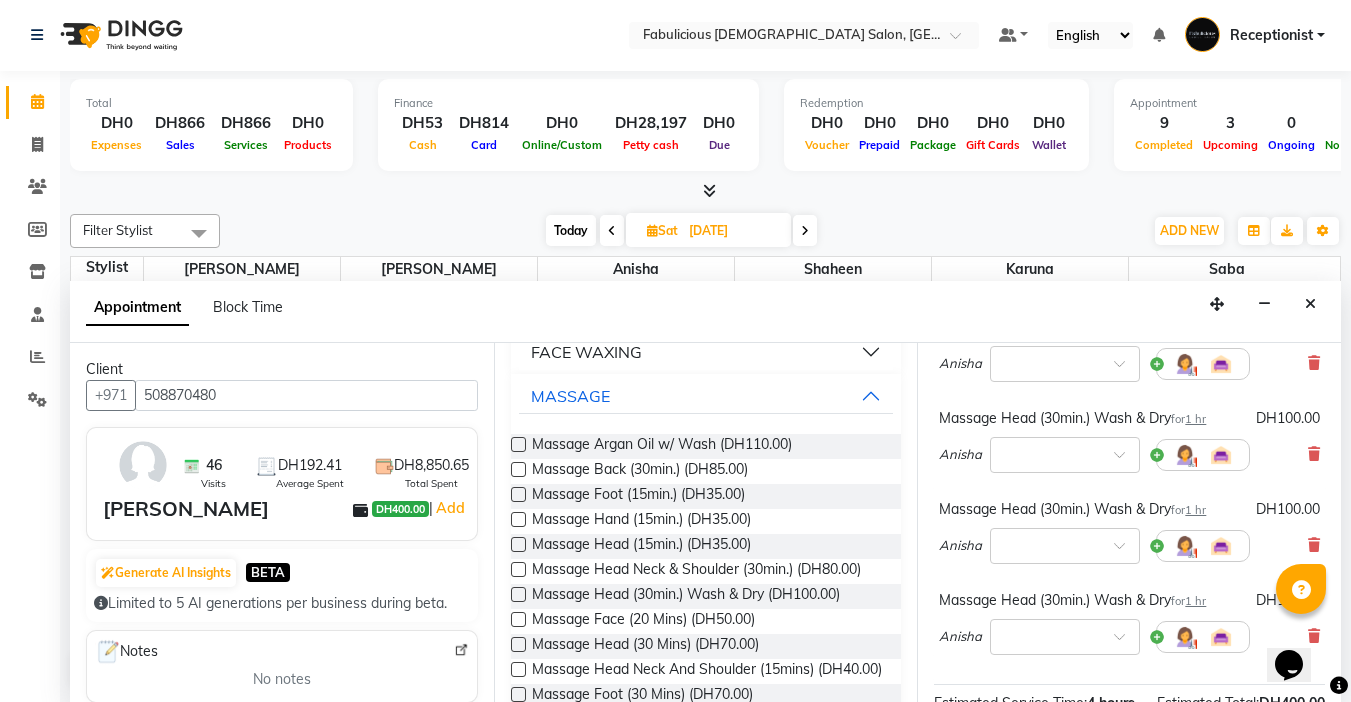 click at bounding box center [518, 594] 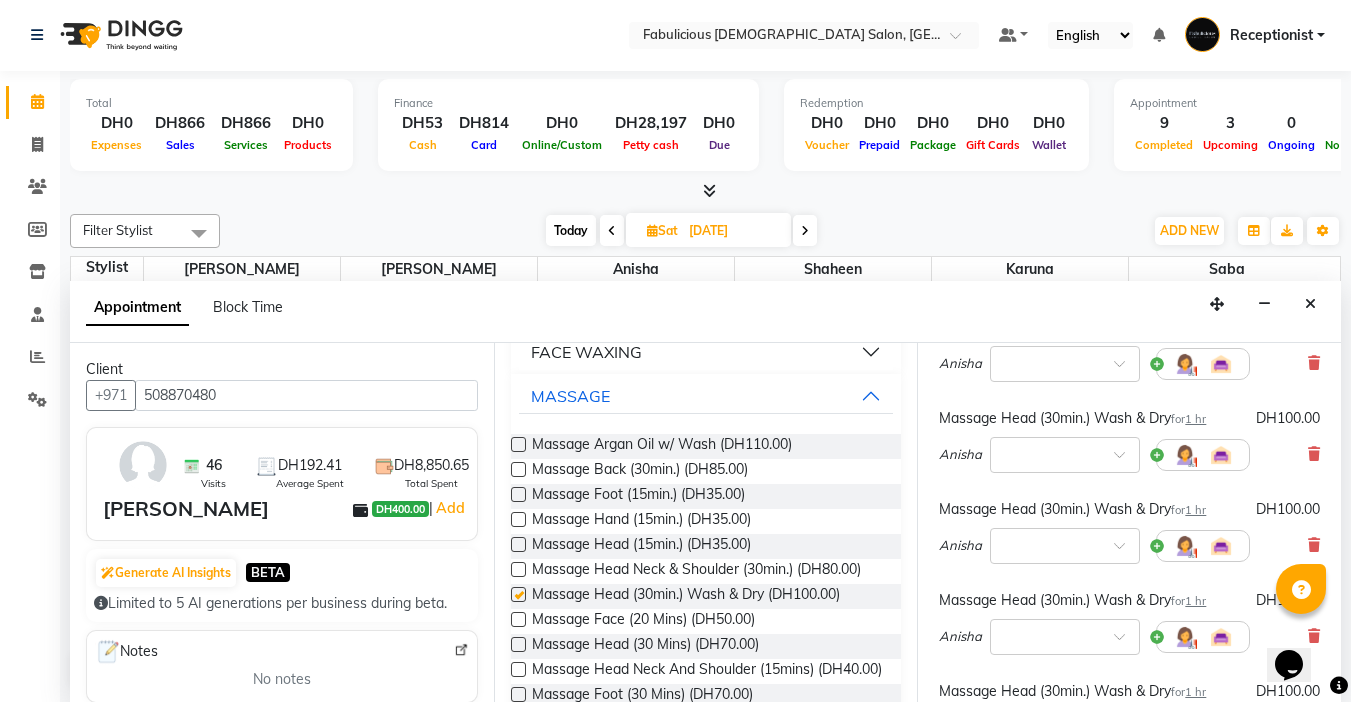 checkbox on "false" 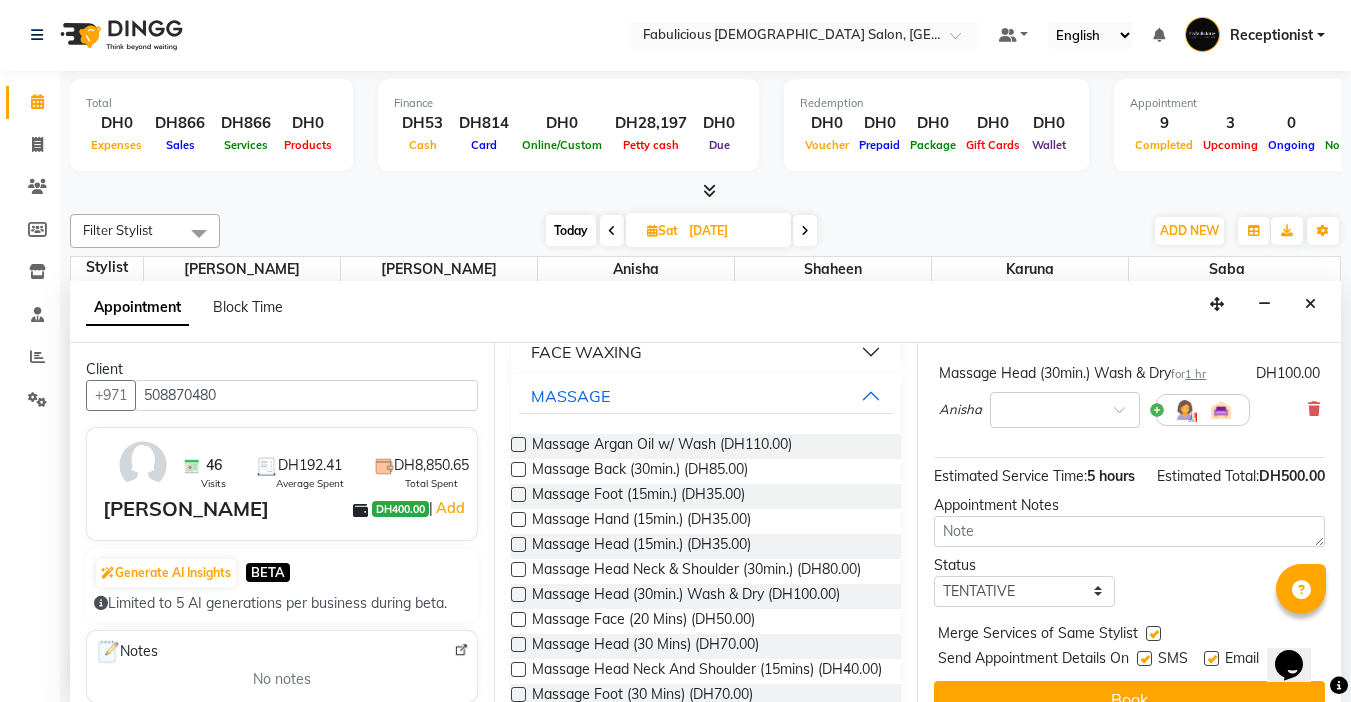 scroll, scrollTop: 567, scrollLeft: 0, axis: vertical 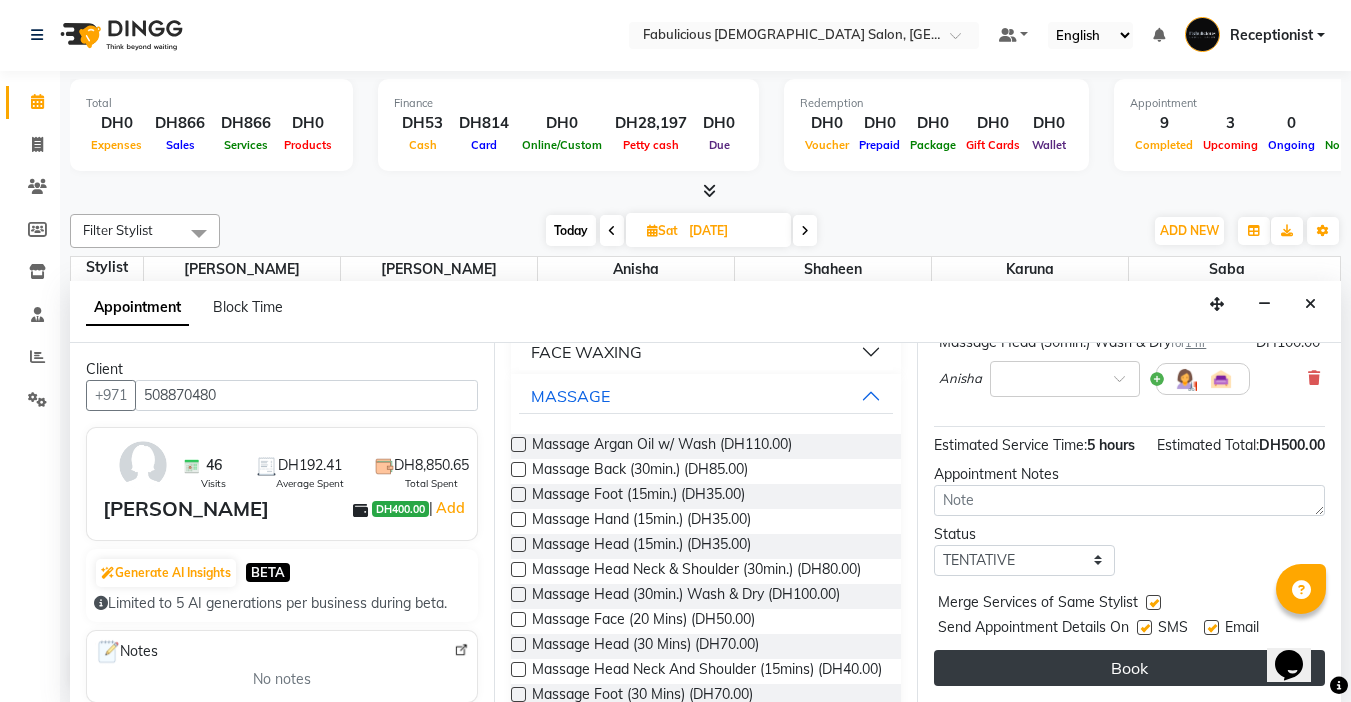 click on "Book" at bounding box center (1129, 668) 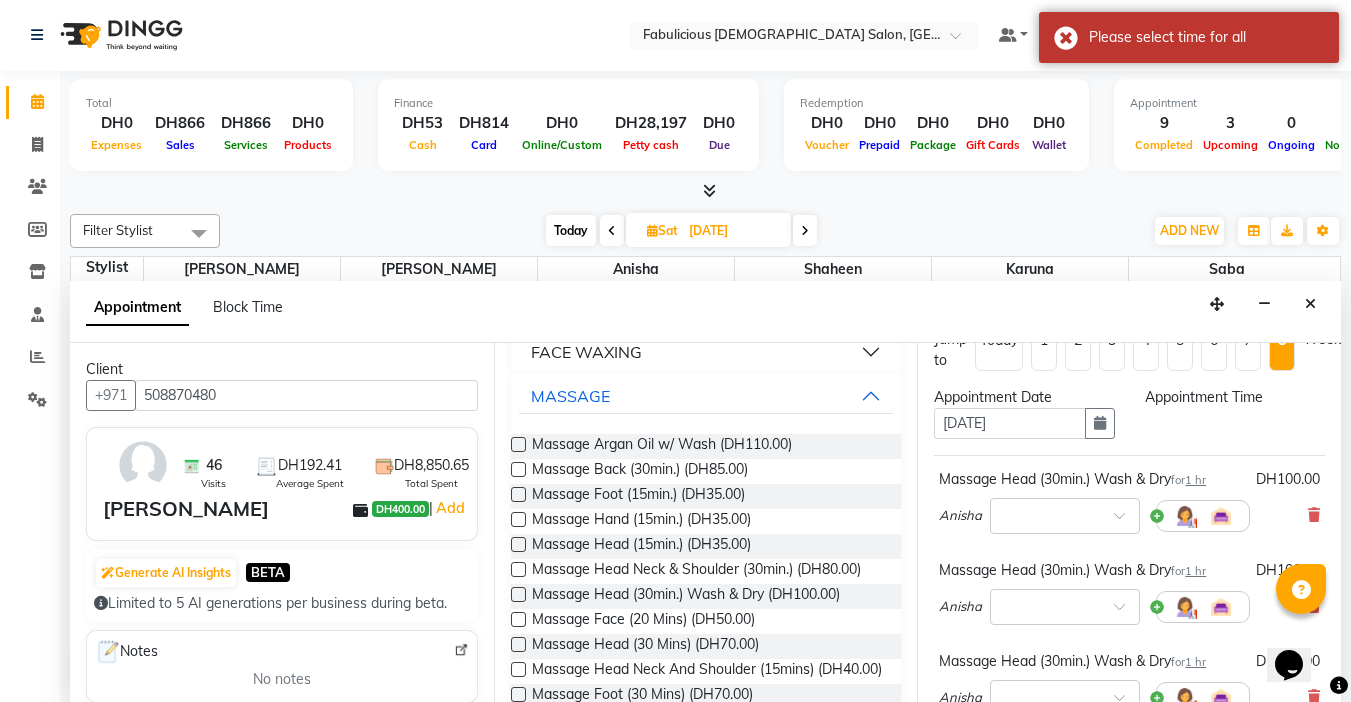 scroll, scrollTop: 0, scrollLeft: 0, axis: both 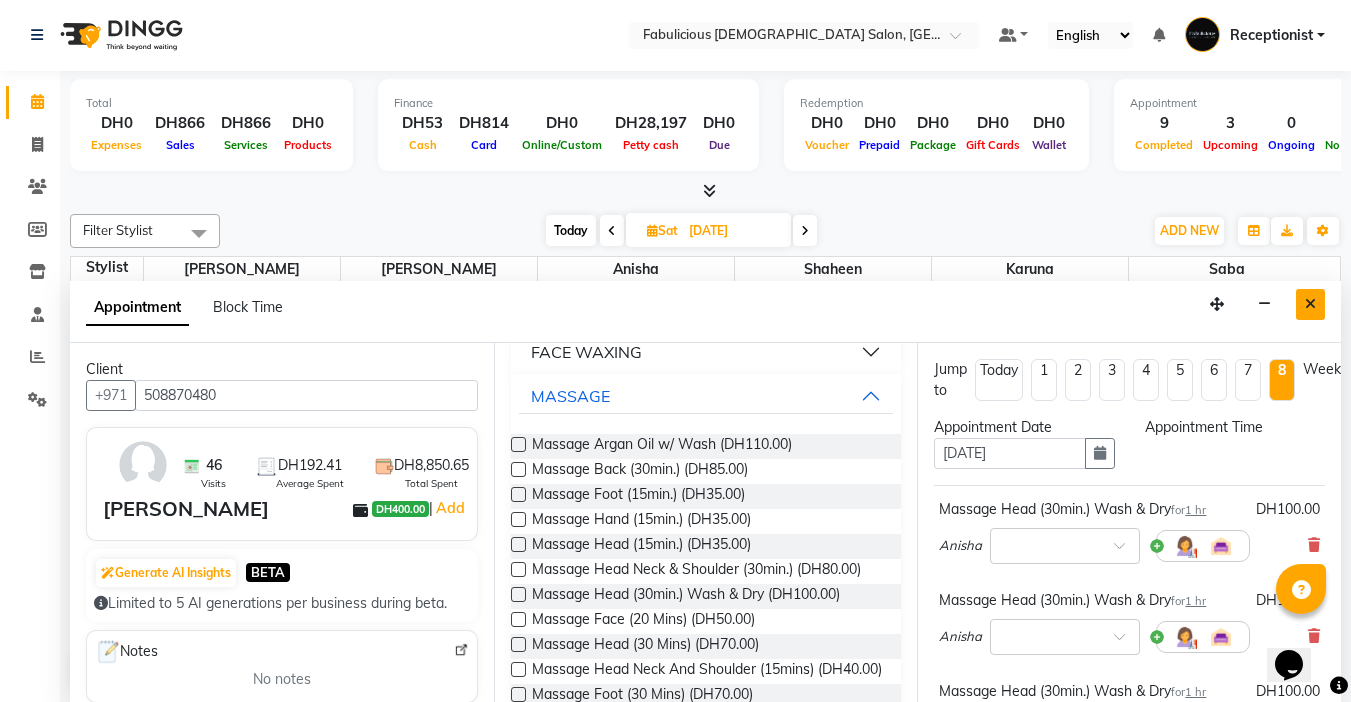 click at bounding box center [1310, 304] 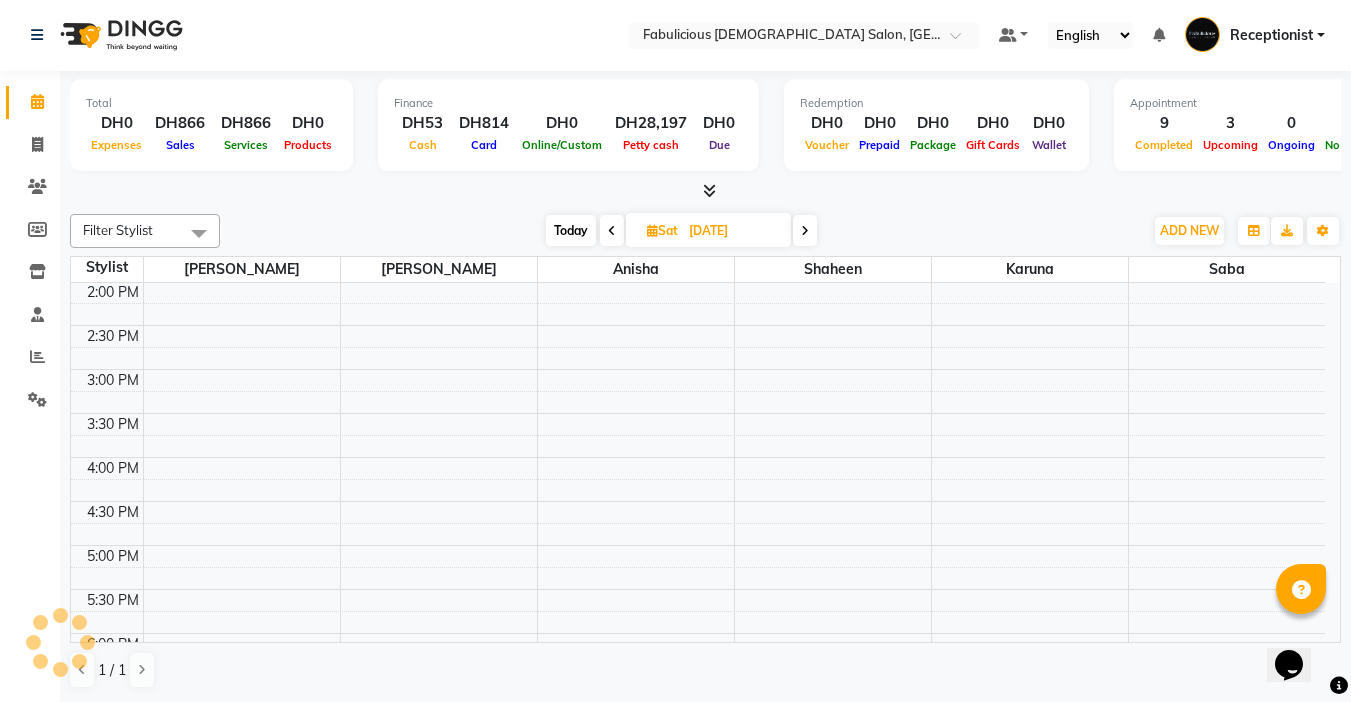 click at bounding box center [652, 230] 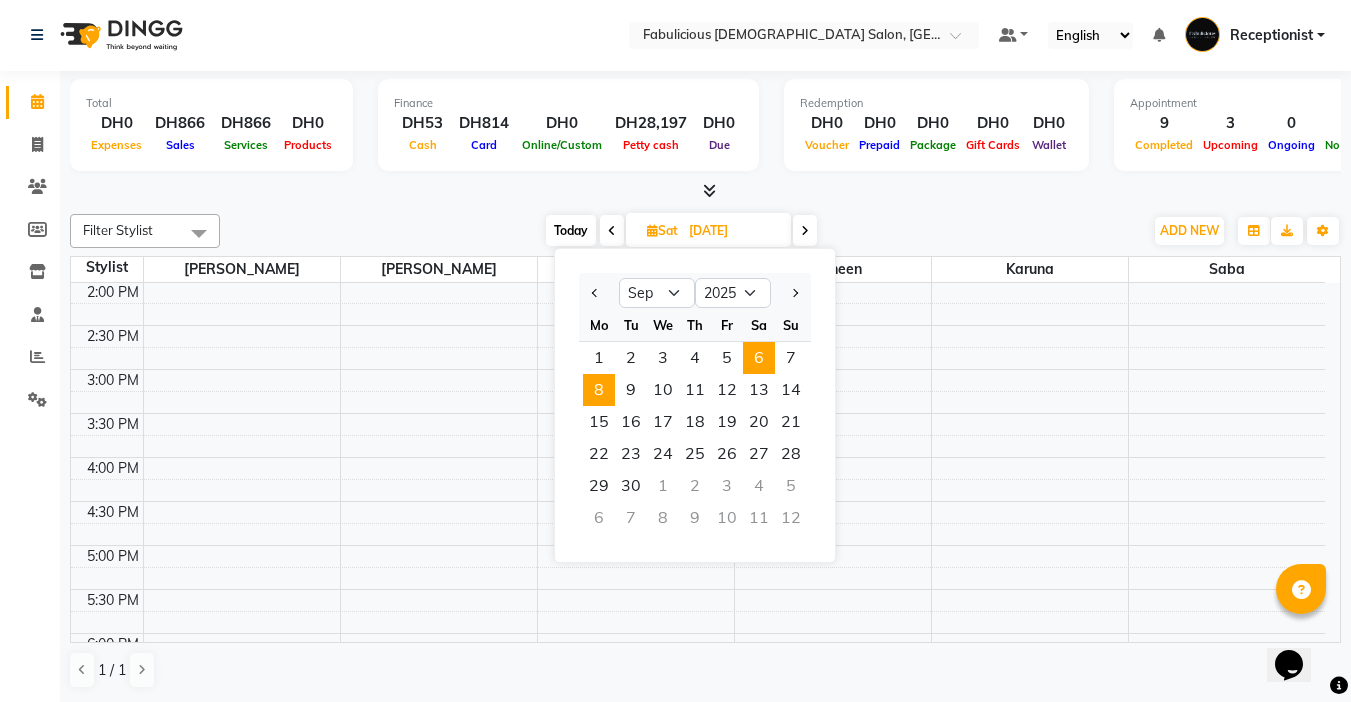 click on "8" at bounding box center (599, 390) 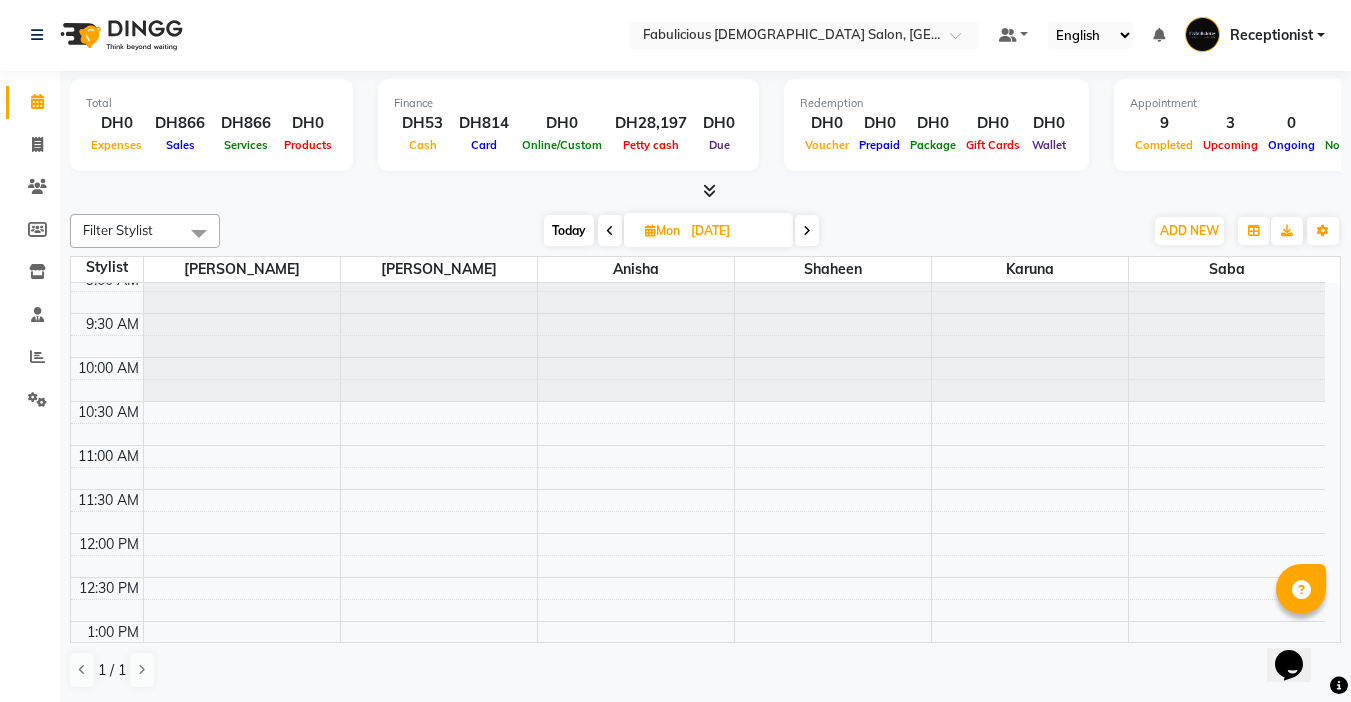 scroll, scrollTop: 0, scrollLeft: 0, axis: both 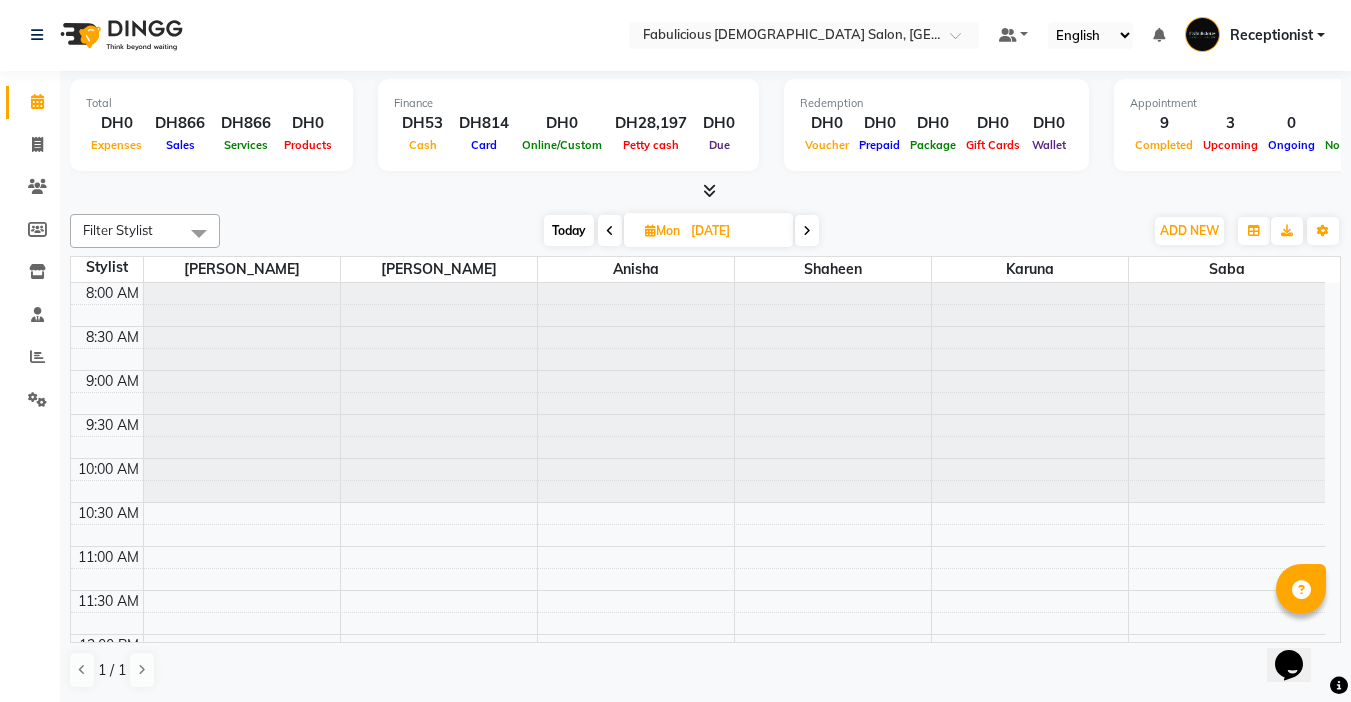 click at bounding box center [650, 230] 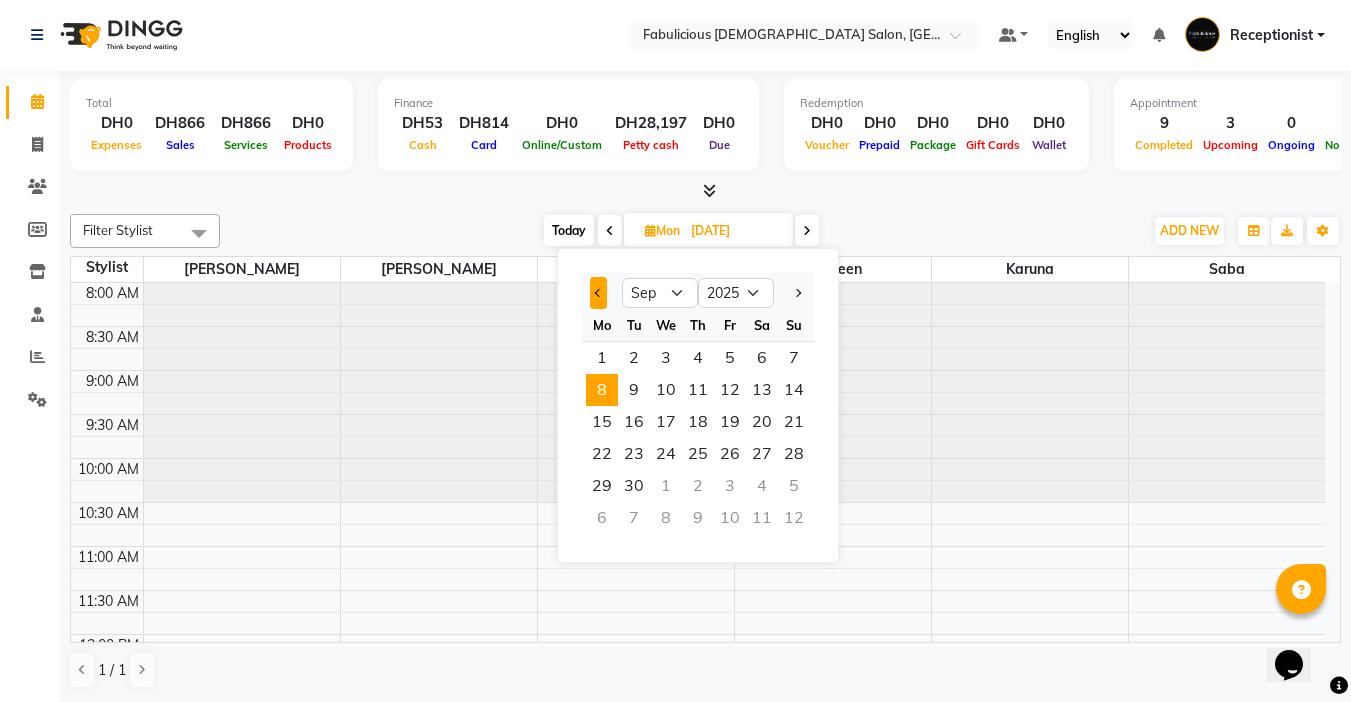 click at bounding box center (599, 293) 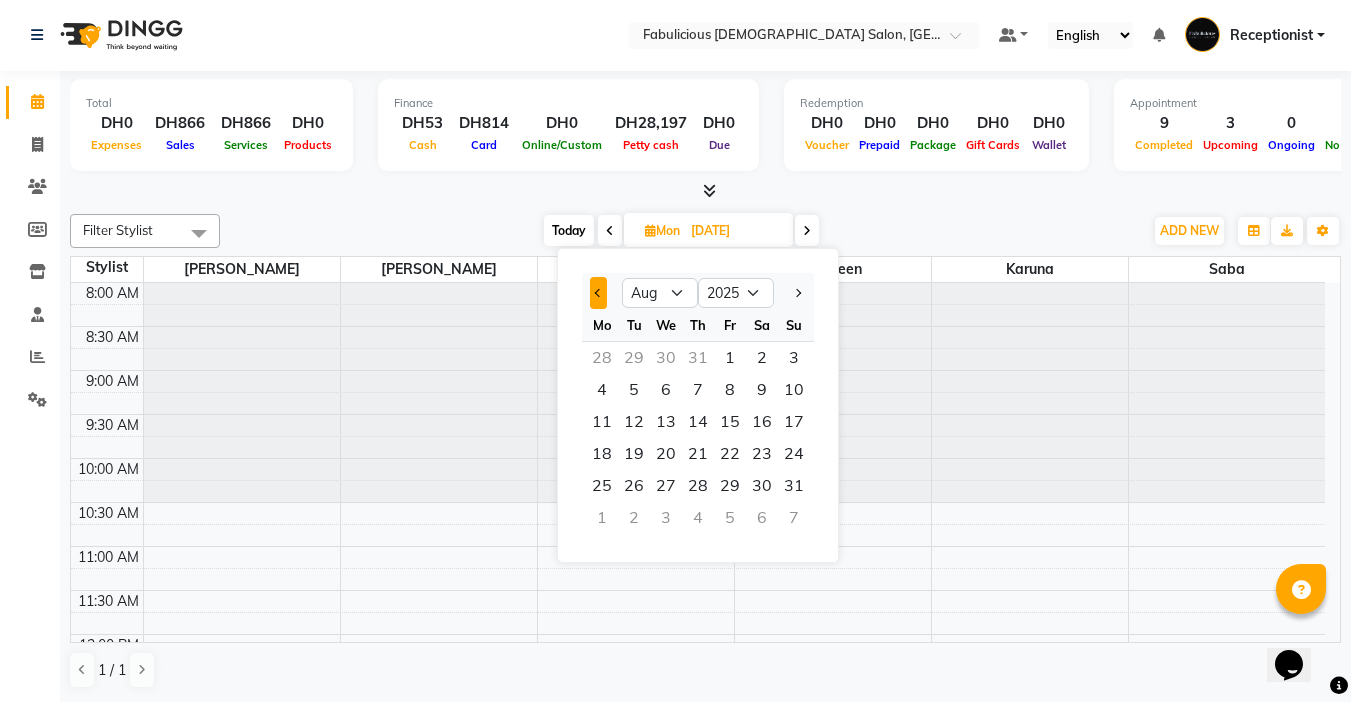 click at bounding box center [599, 293] 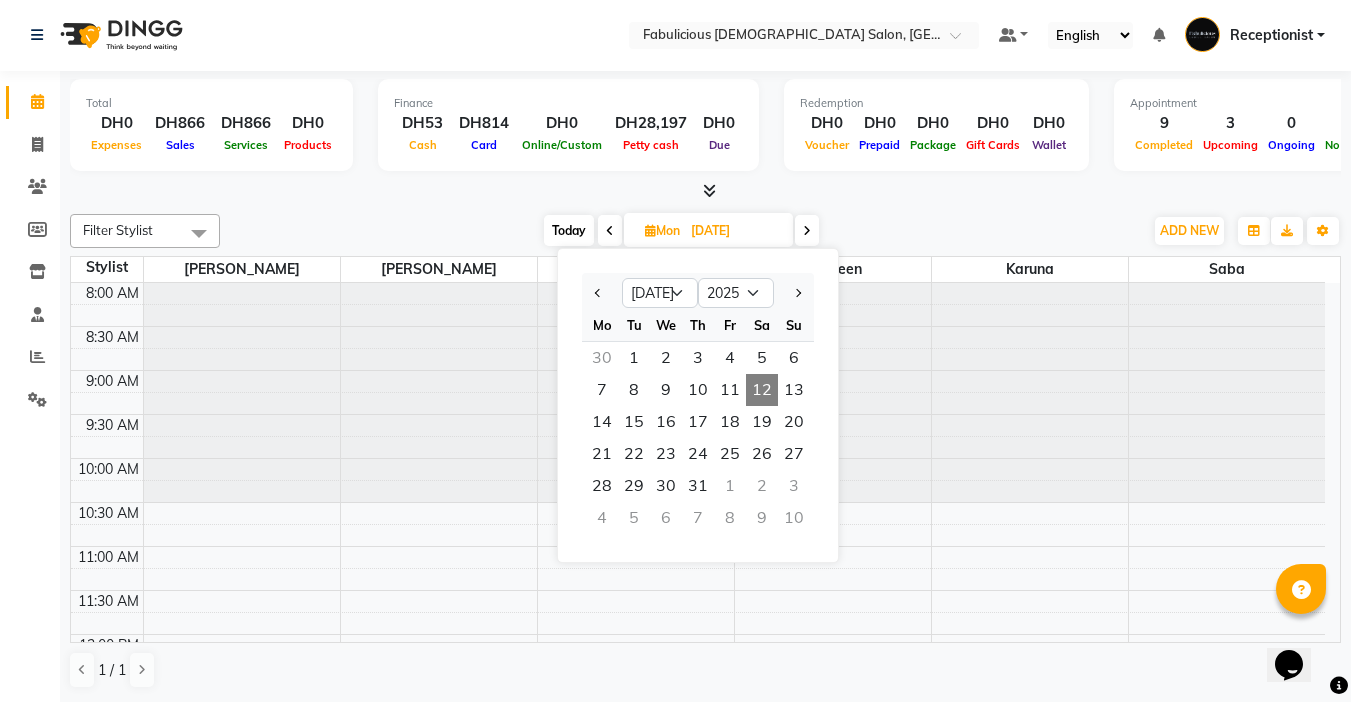 click on "12" at bounding box center [762, 390] 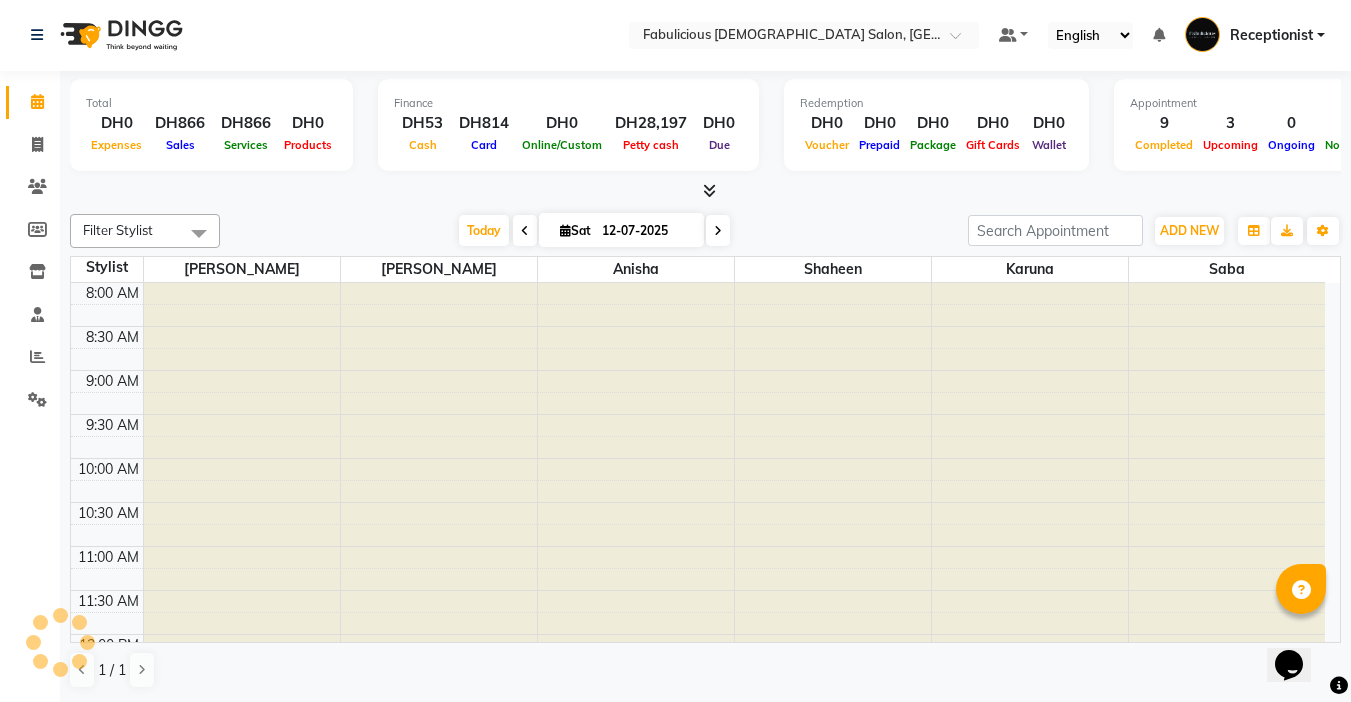 scroll, scrollTop: 529, scrollLeft: 0, axis: vertical 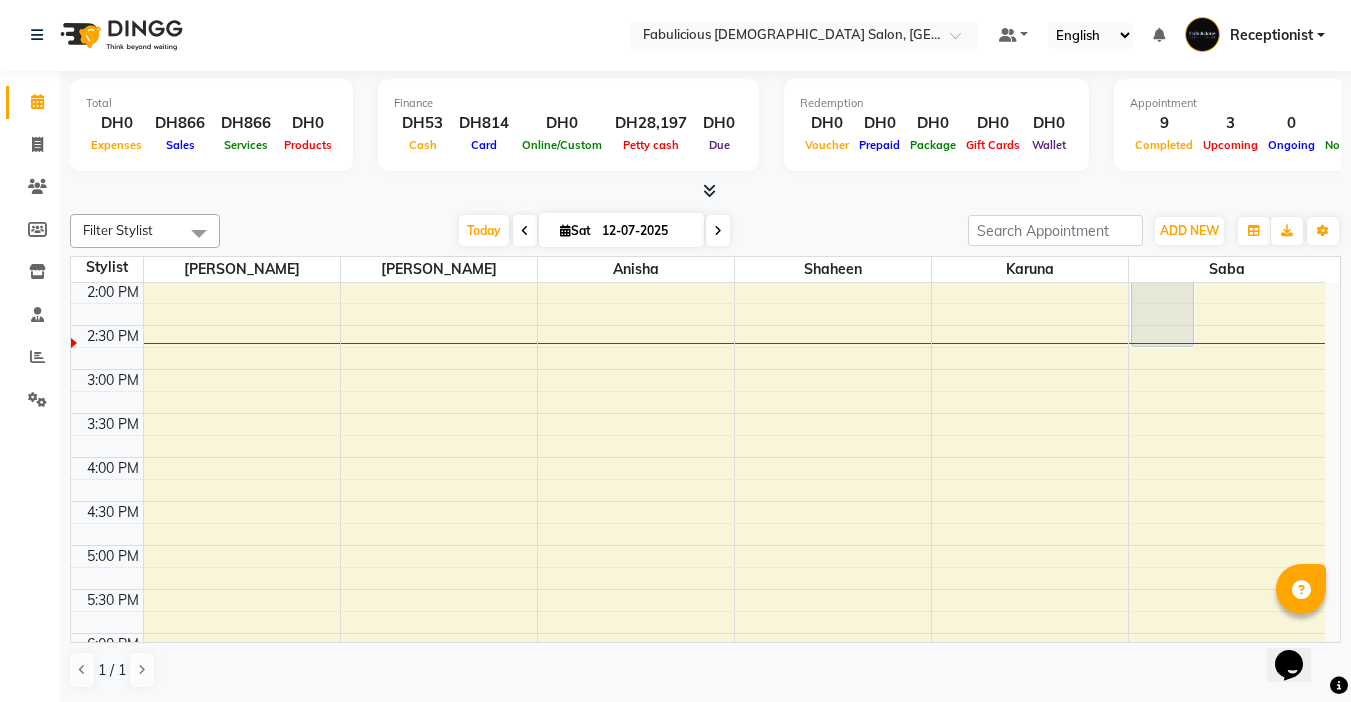 click on "Sat" at bounding box center [575, 230] 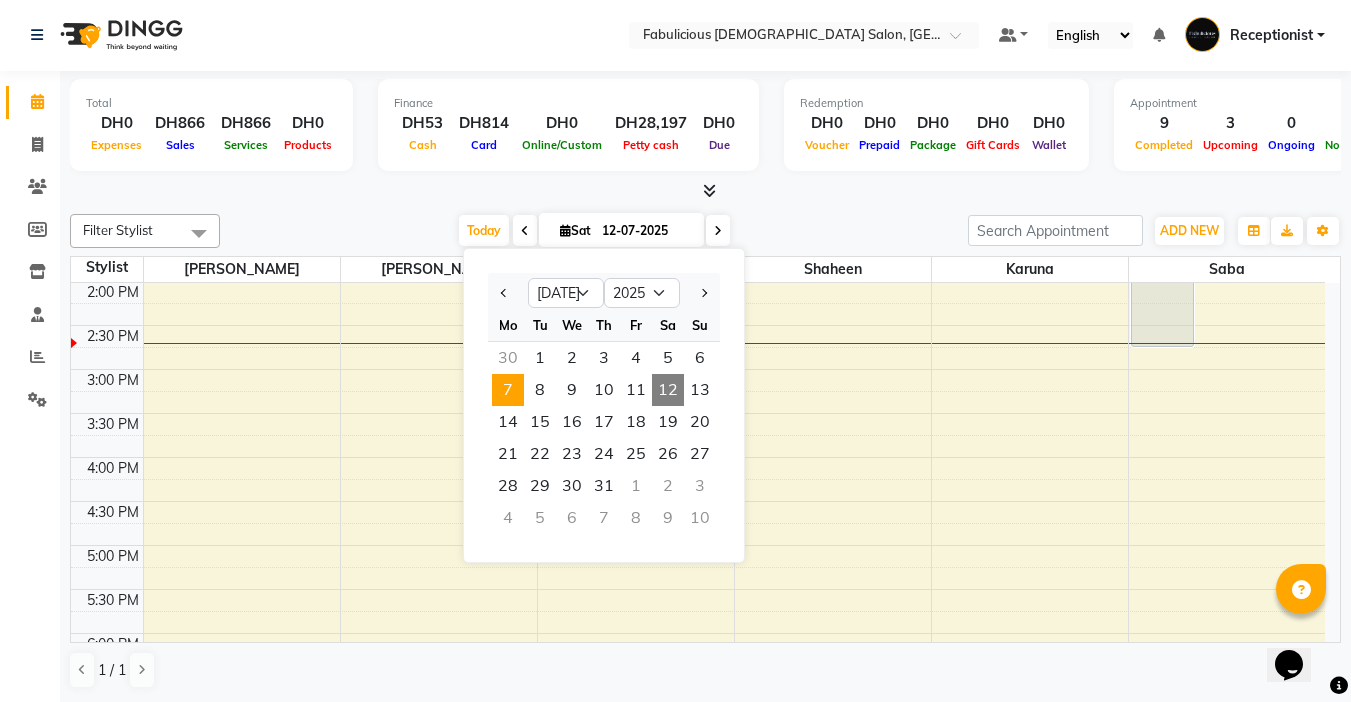 click on "7" at bounding box center [508, 390] 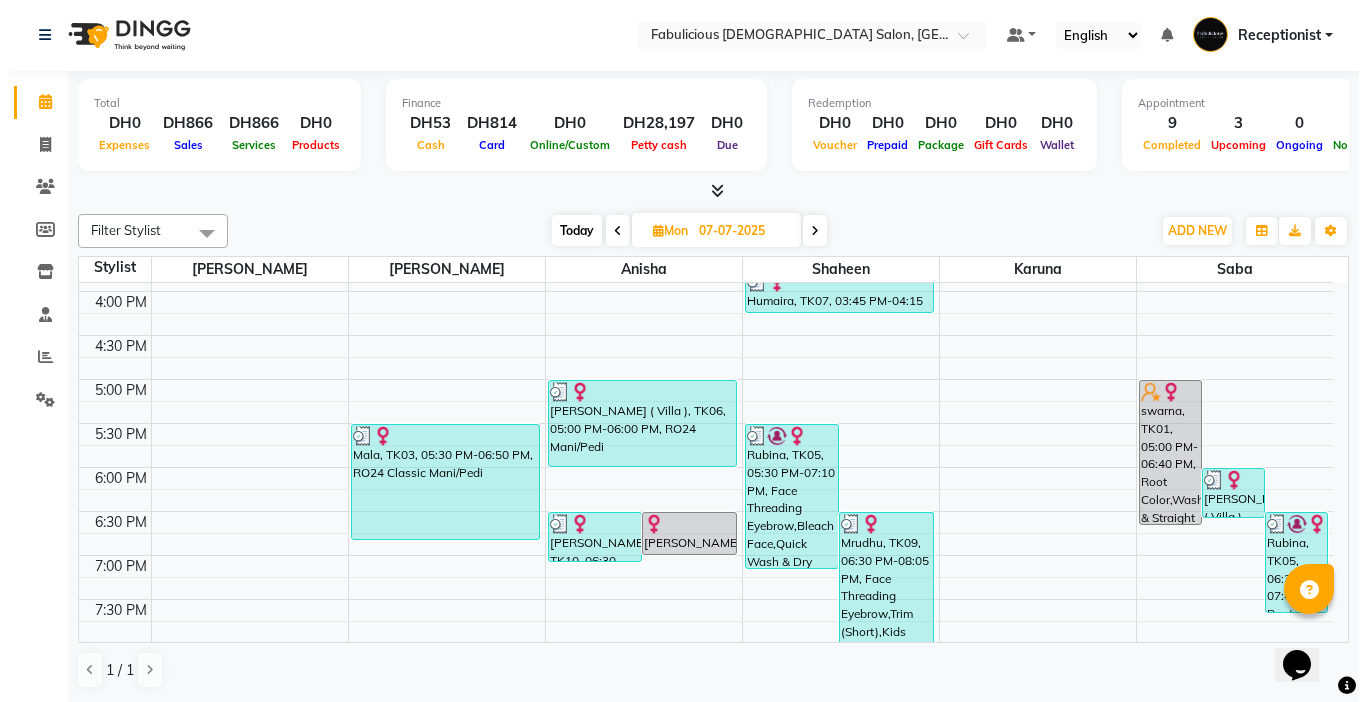 scroll, scrollTop: 696, scrollLeft: 0, axis: vertical 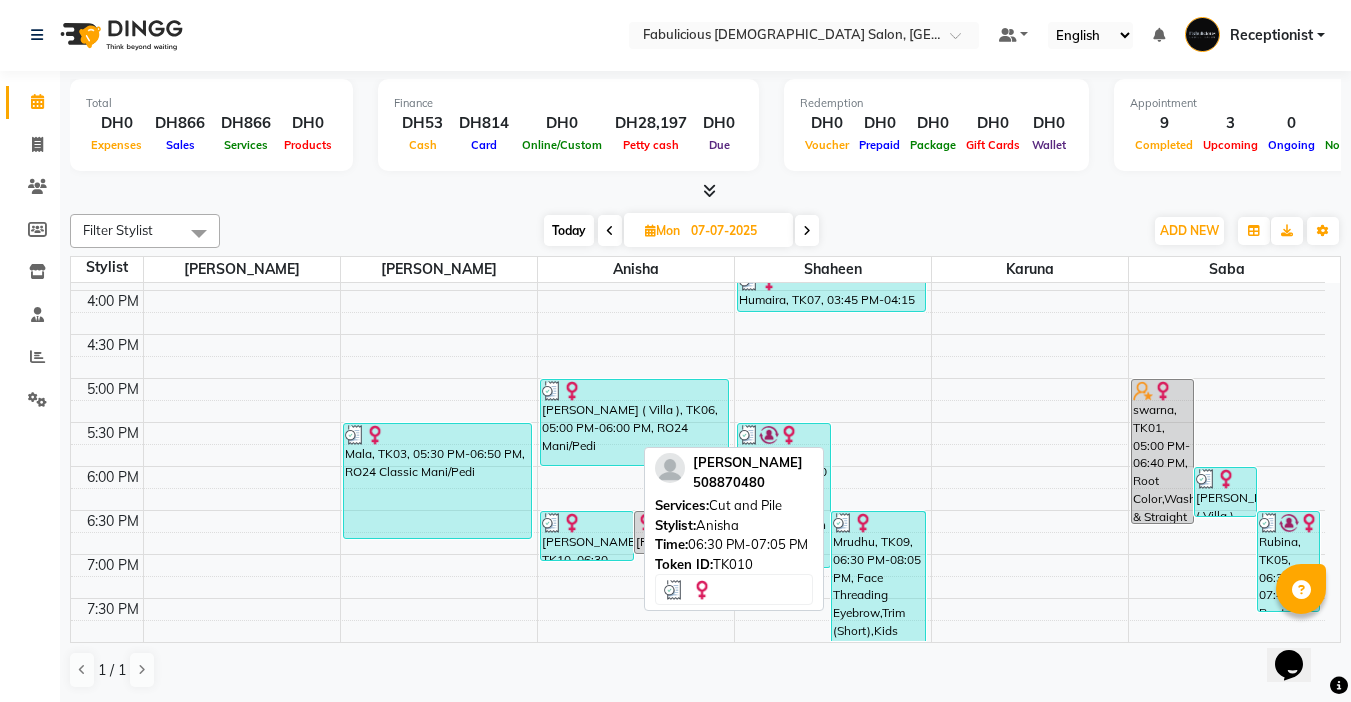 click on "Mariam, TK10, 06:30 PM-07:05 PM, Cut and Pile" at bounding box center (587, 536) 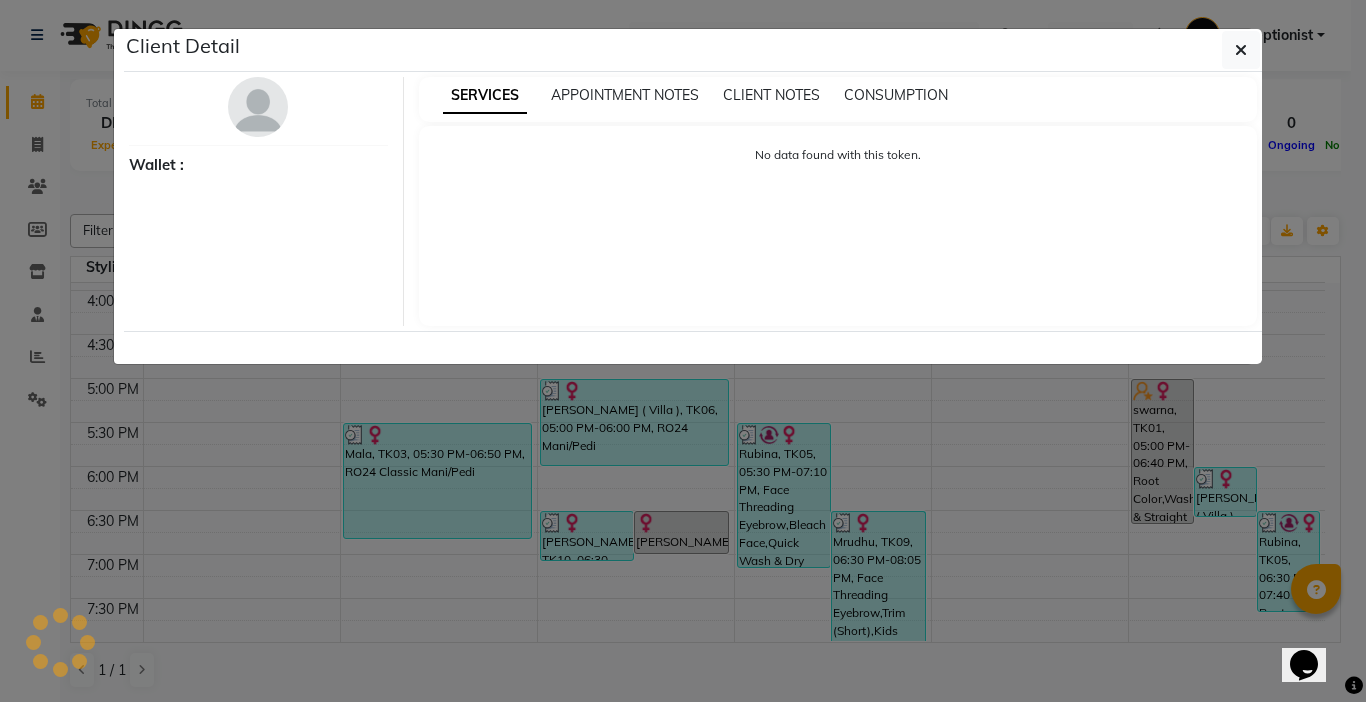 select on "3" 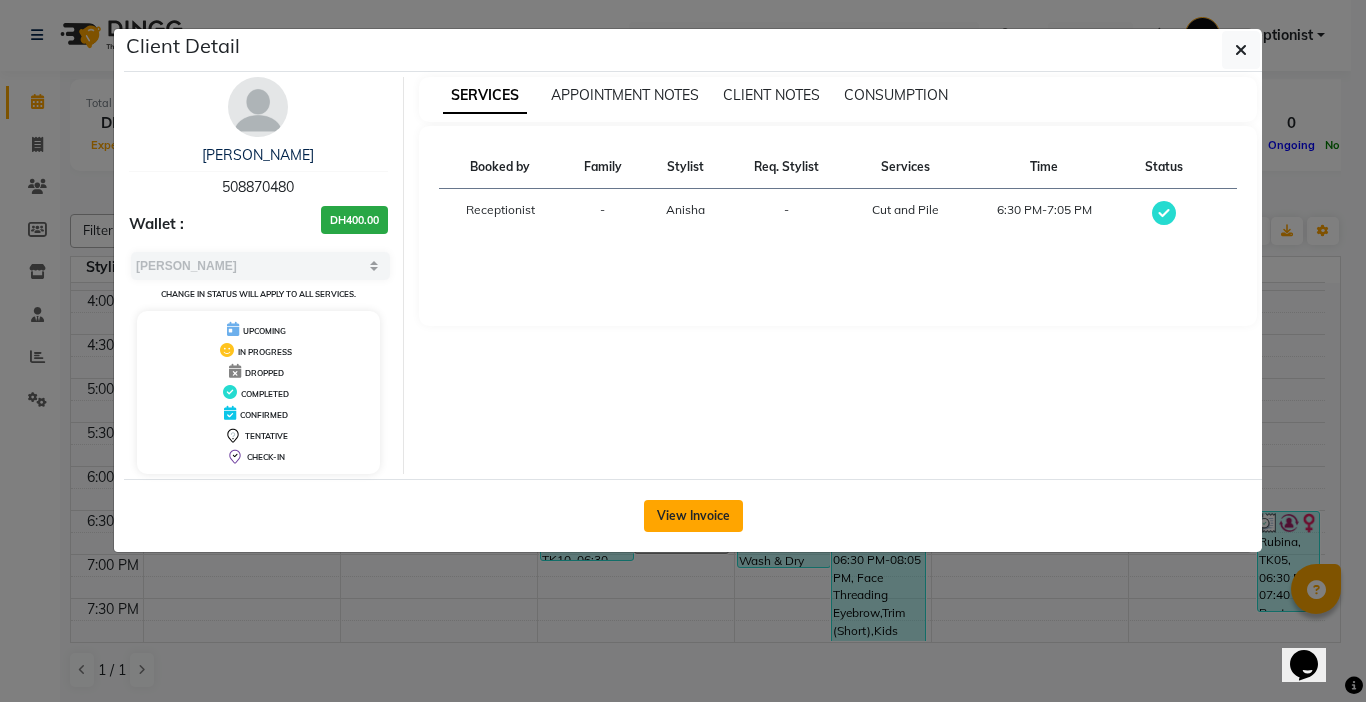 click on "View Invoice" 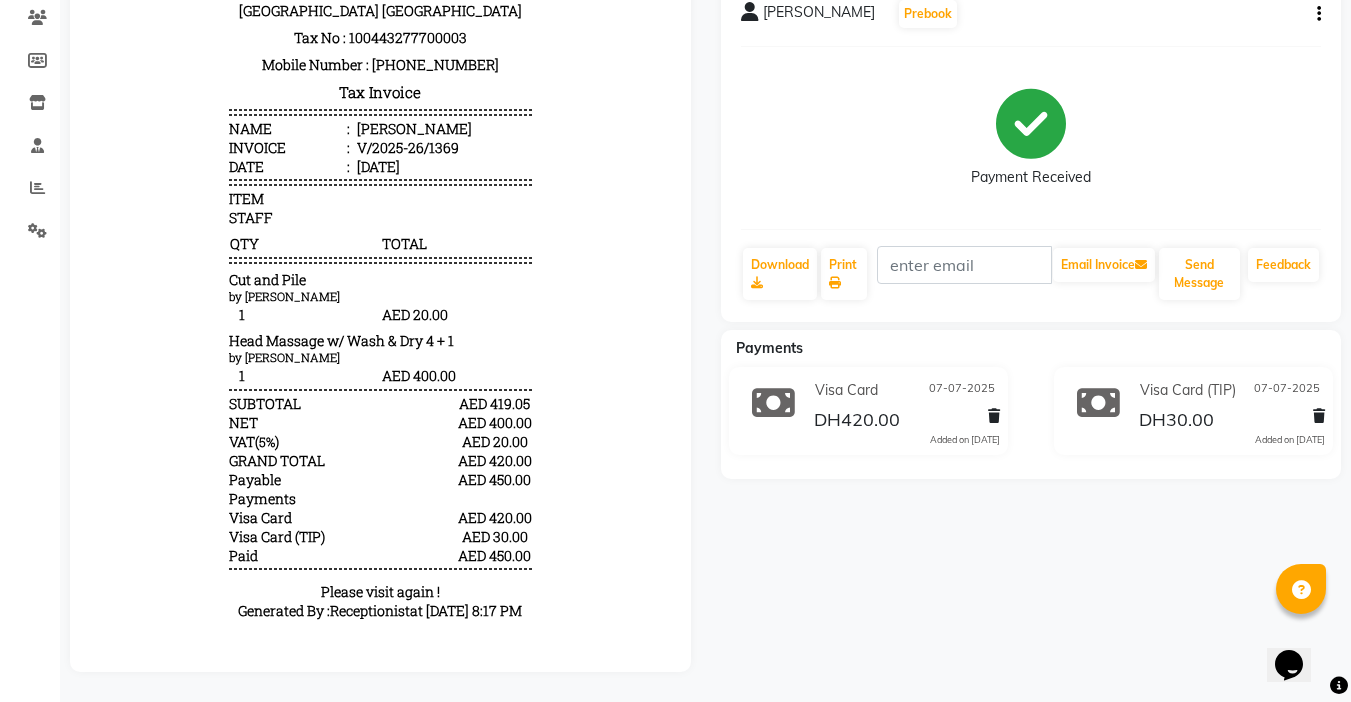scroll, scrollTop: 0, scrollLeft: 0, axis: both 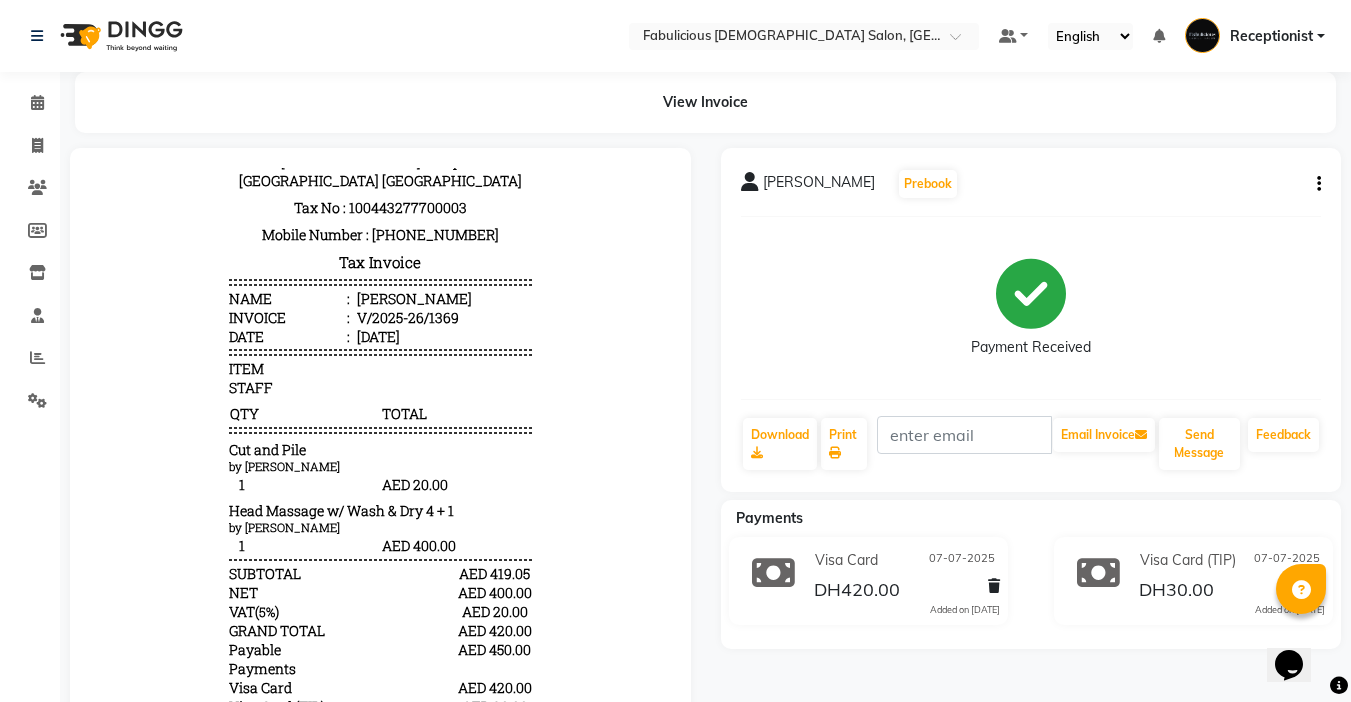 click 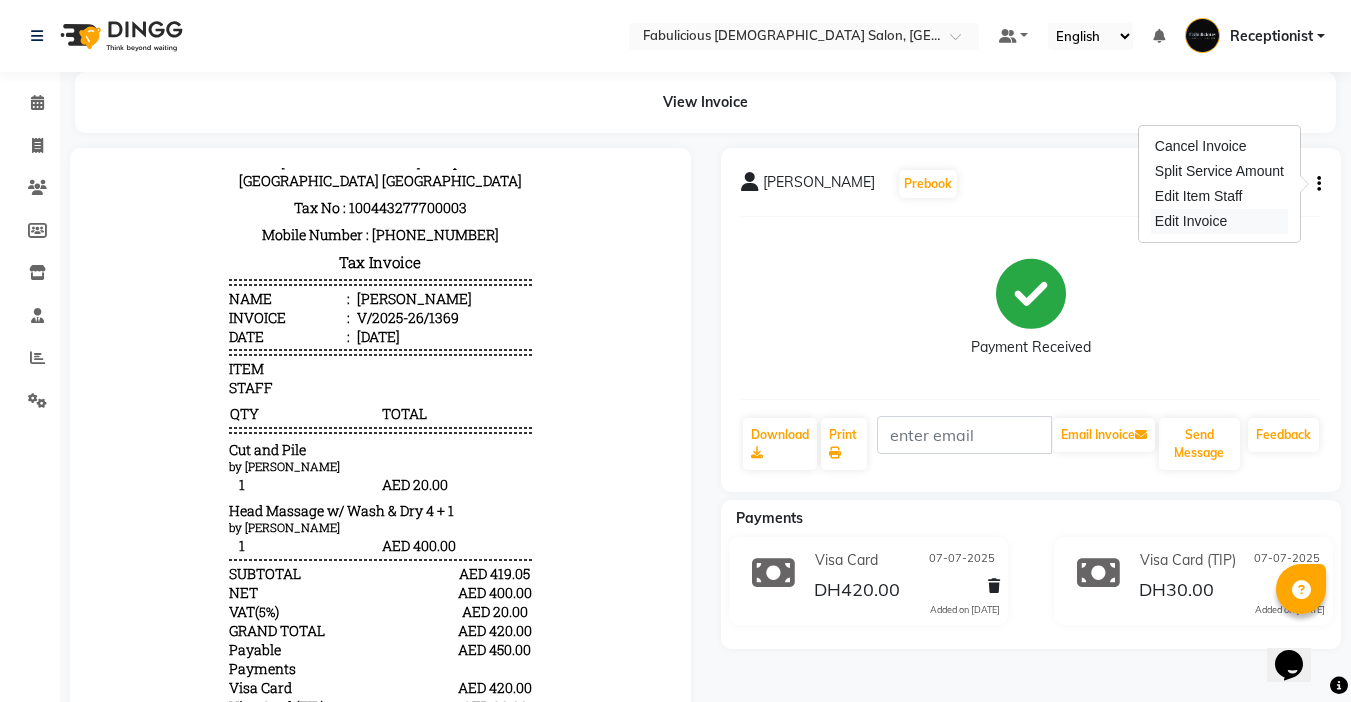 click on "Edit Invoice" at bounding box center (1219, 221) 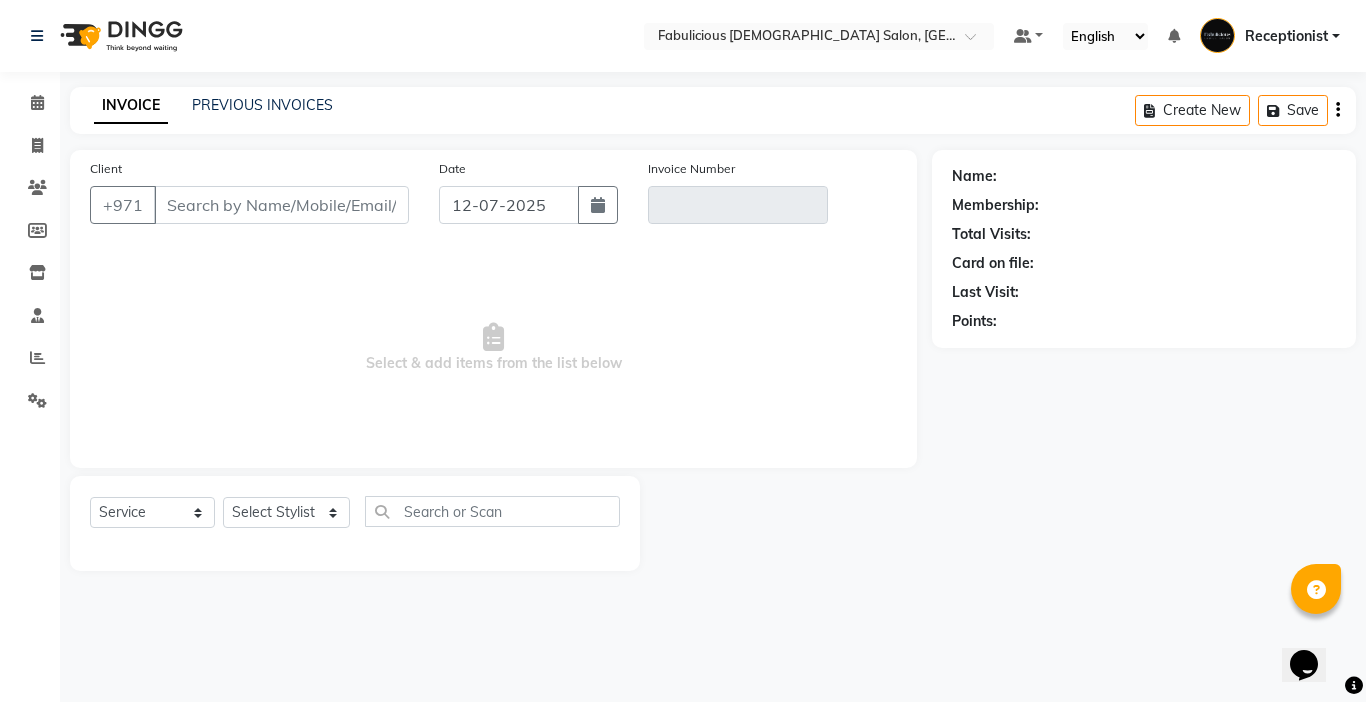 type on "508870480" 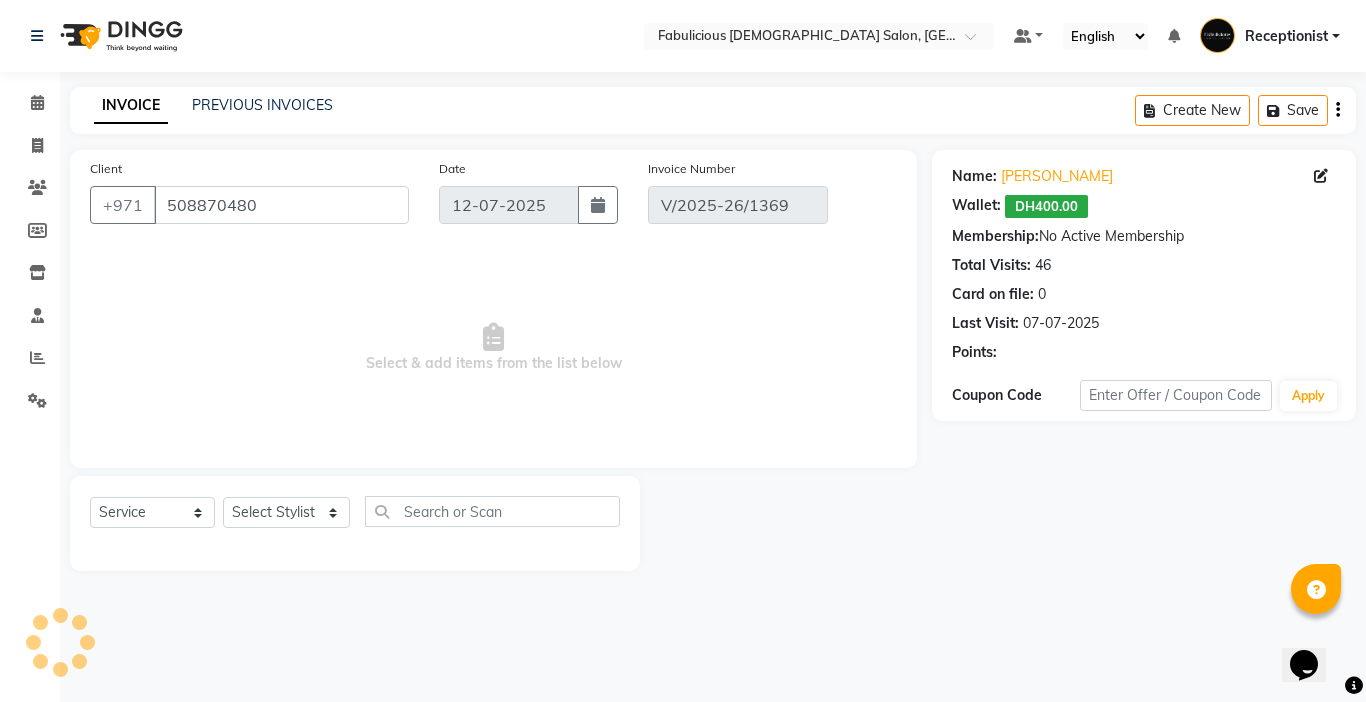 type on "07-07-2025" 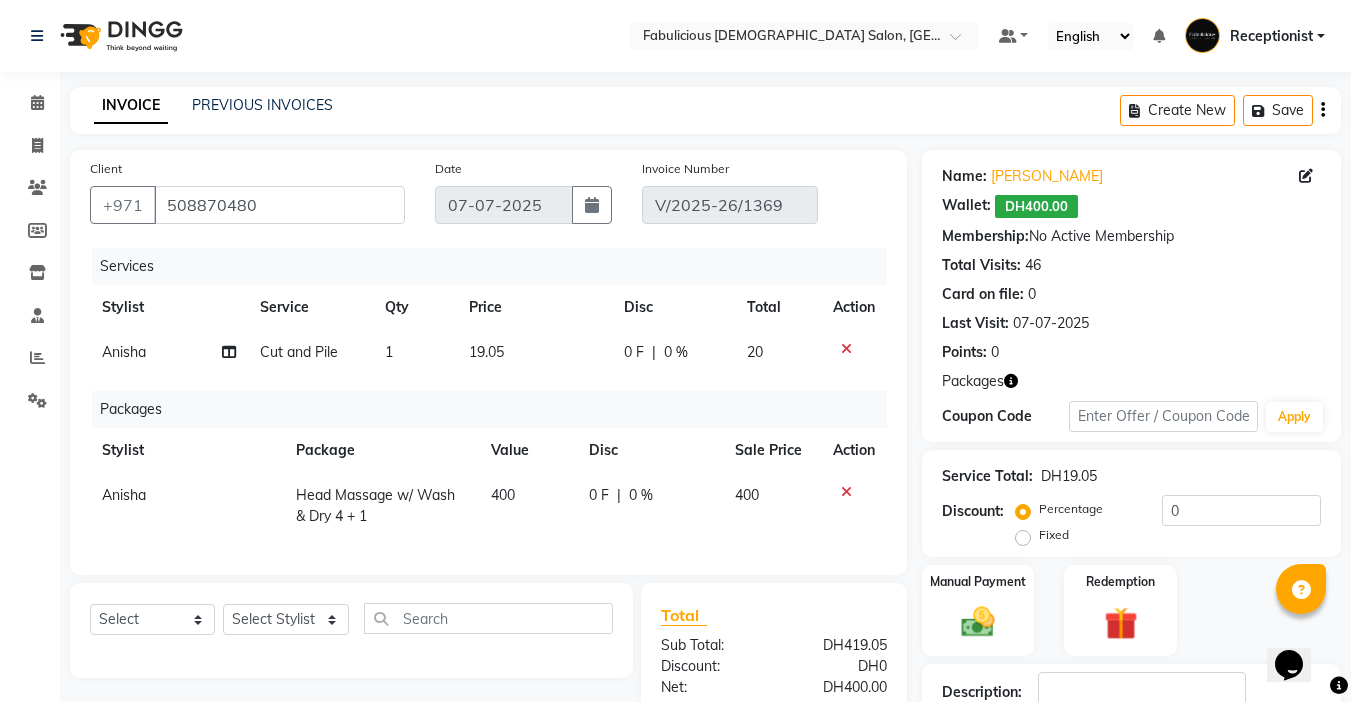 scroll, scrollTop: 262, scrollLeft: 0, axis: vertical 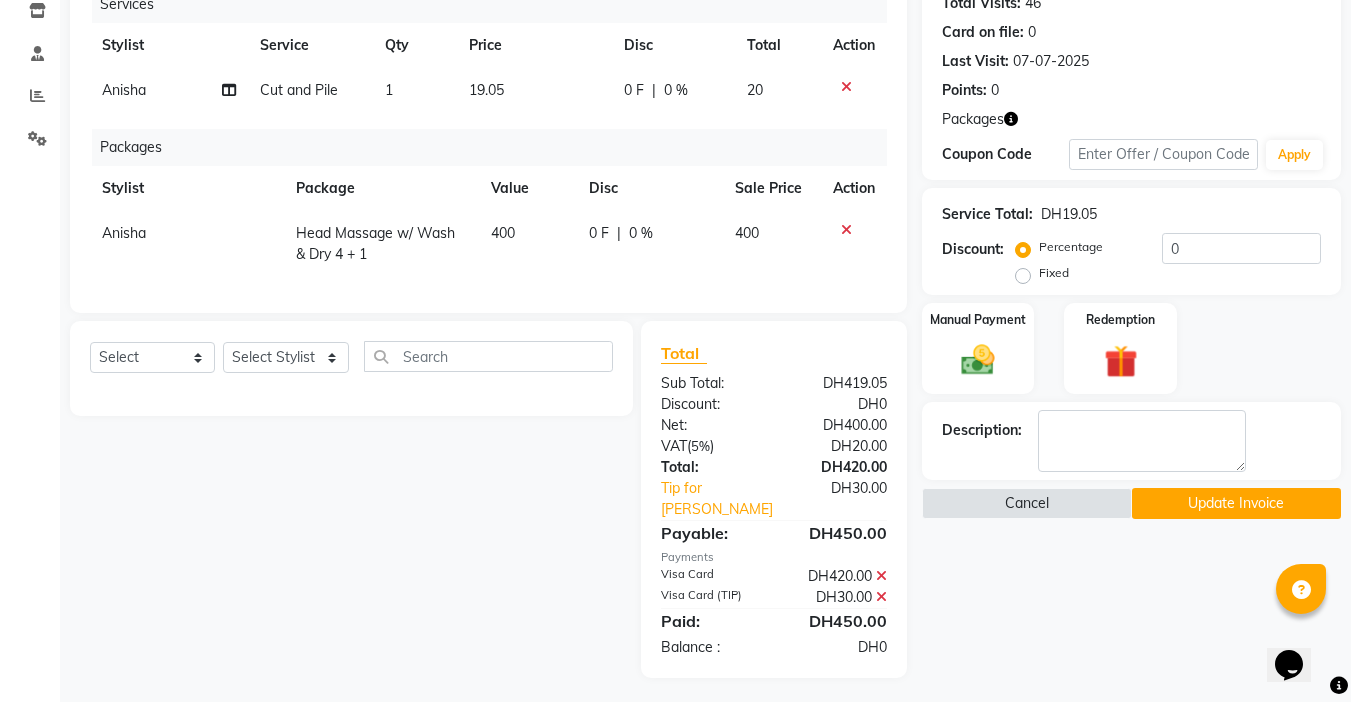click on "Update Invoice" 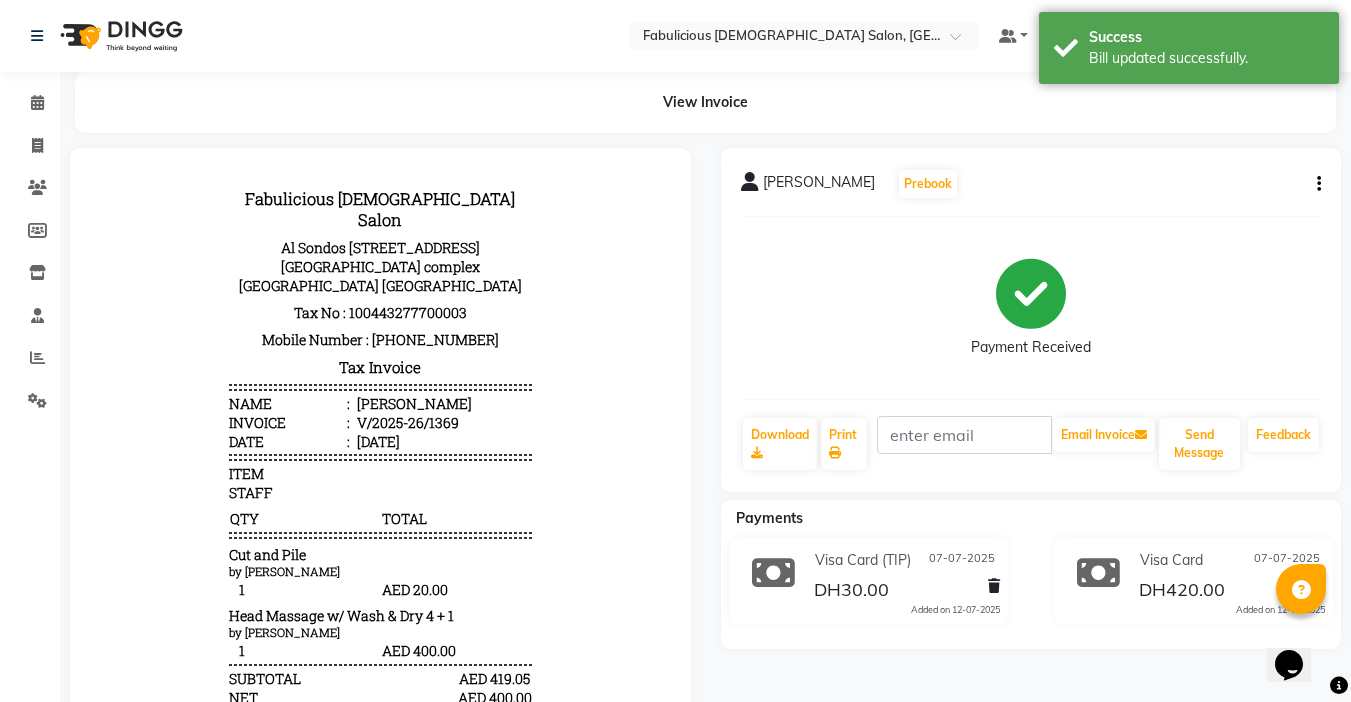 scroll, scrollTop: 0, scrollLeft: 0, axis: both 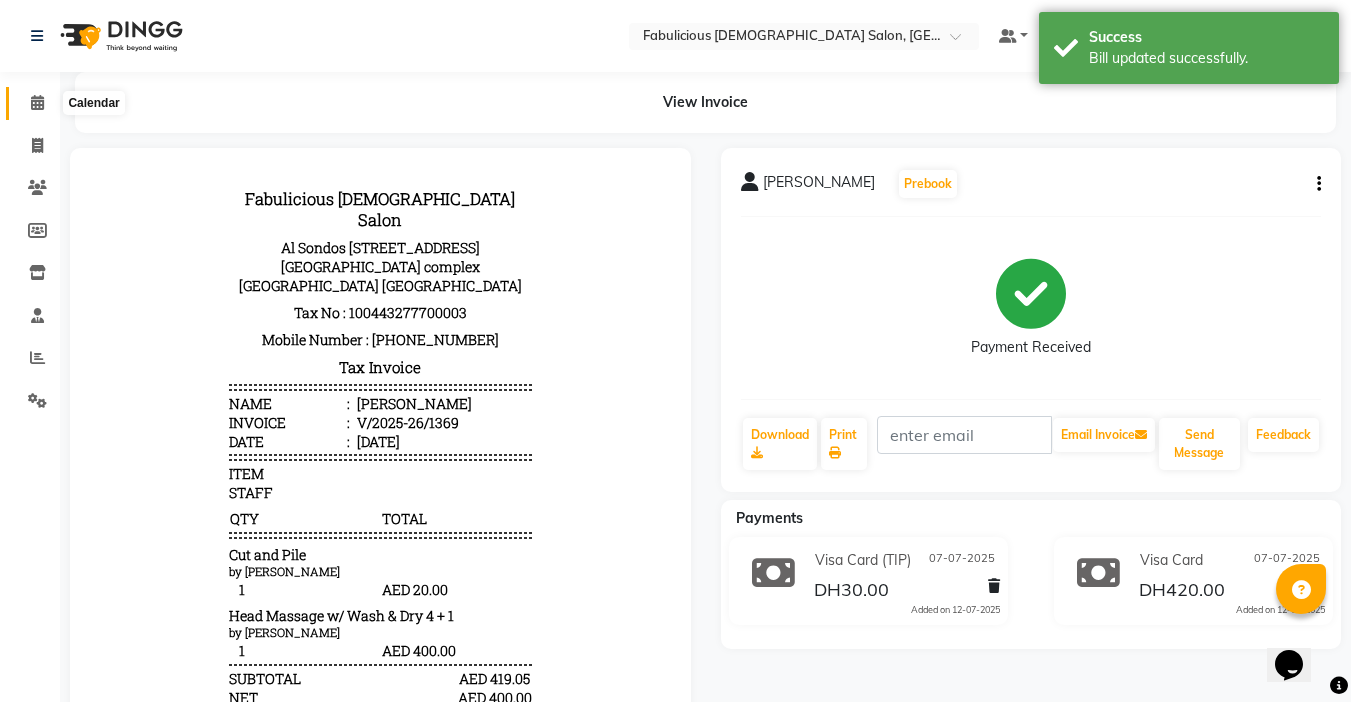 click 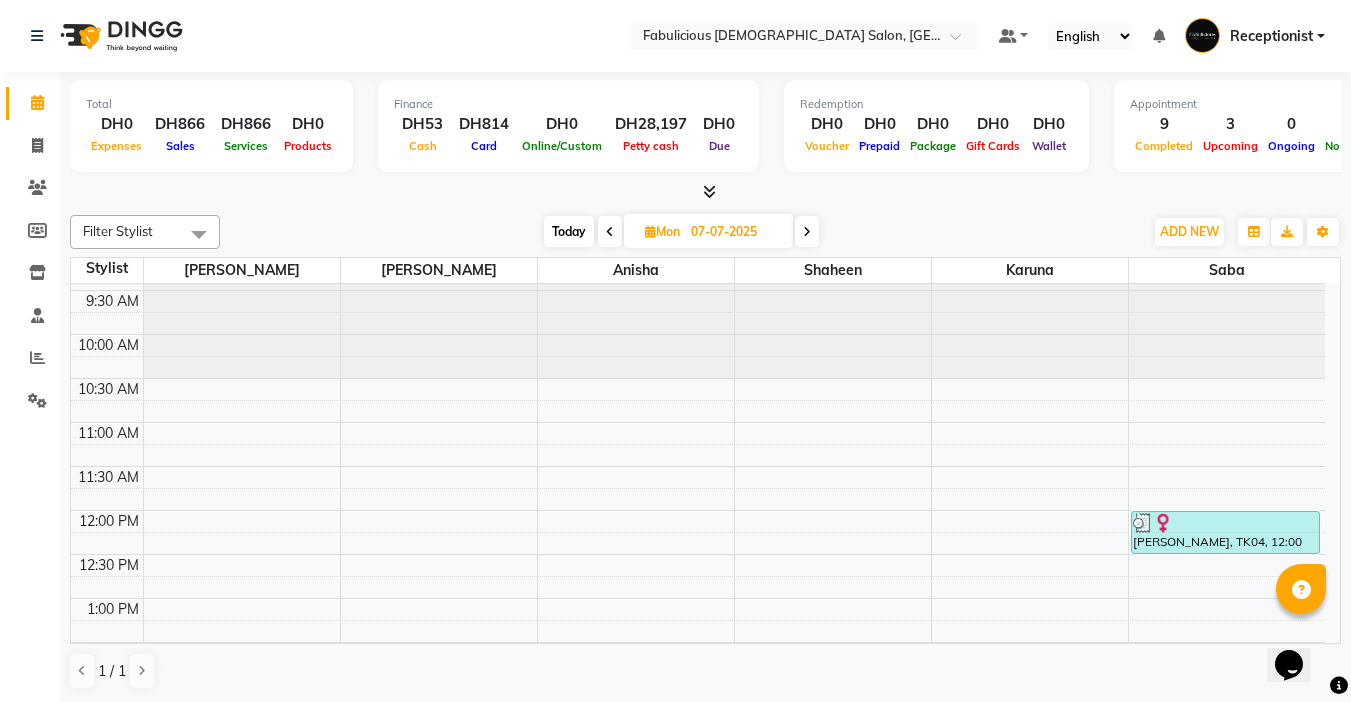 scroll, scrollTop: 100, scrollLeft: 0, axis: vertical 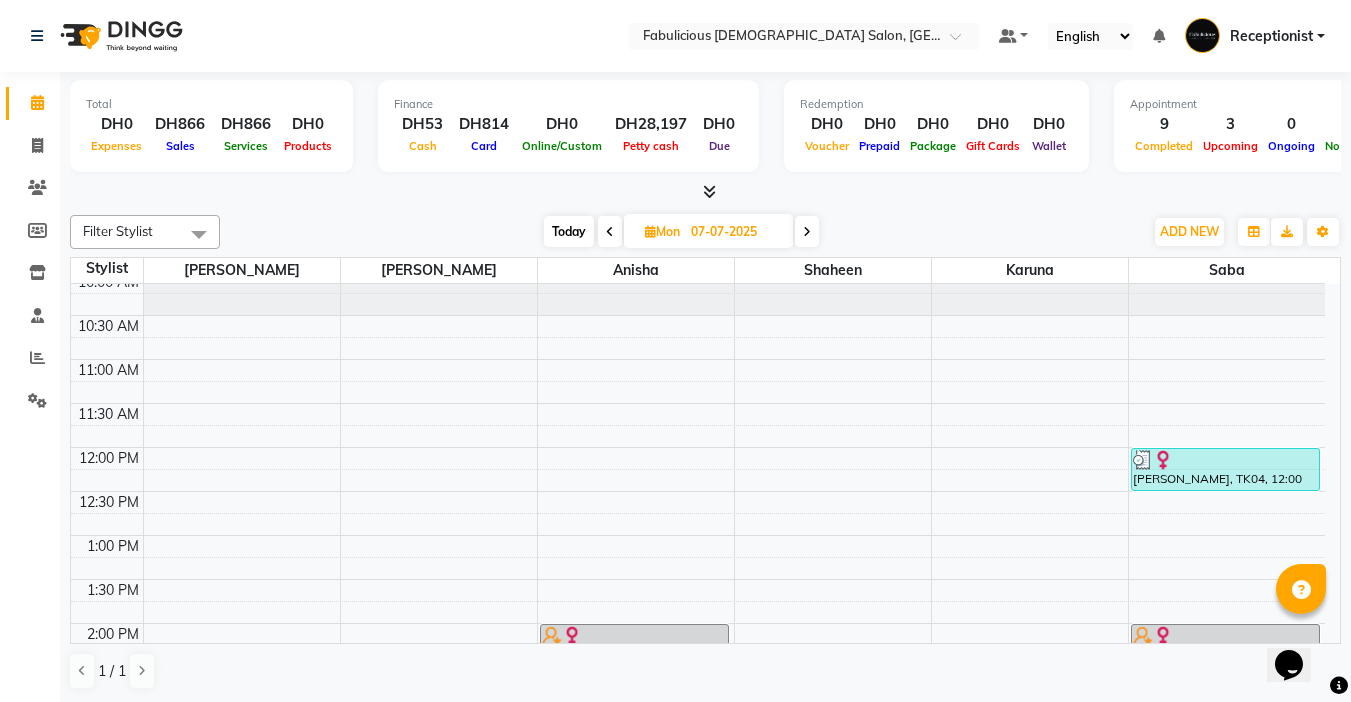 click at bounding box center [650, 231] 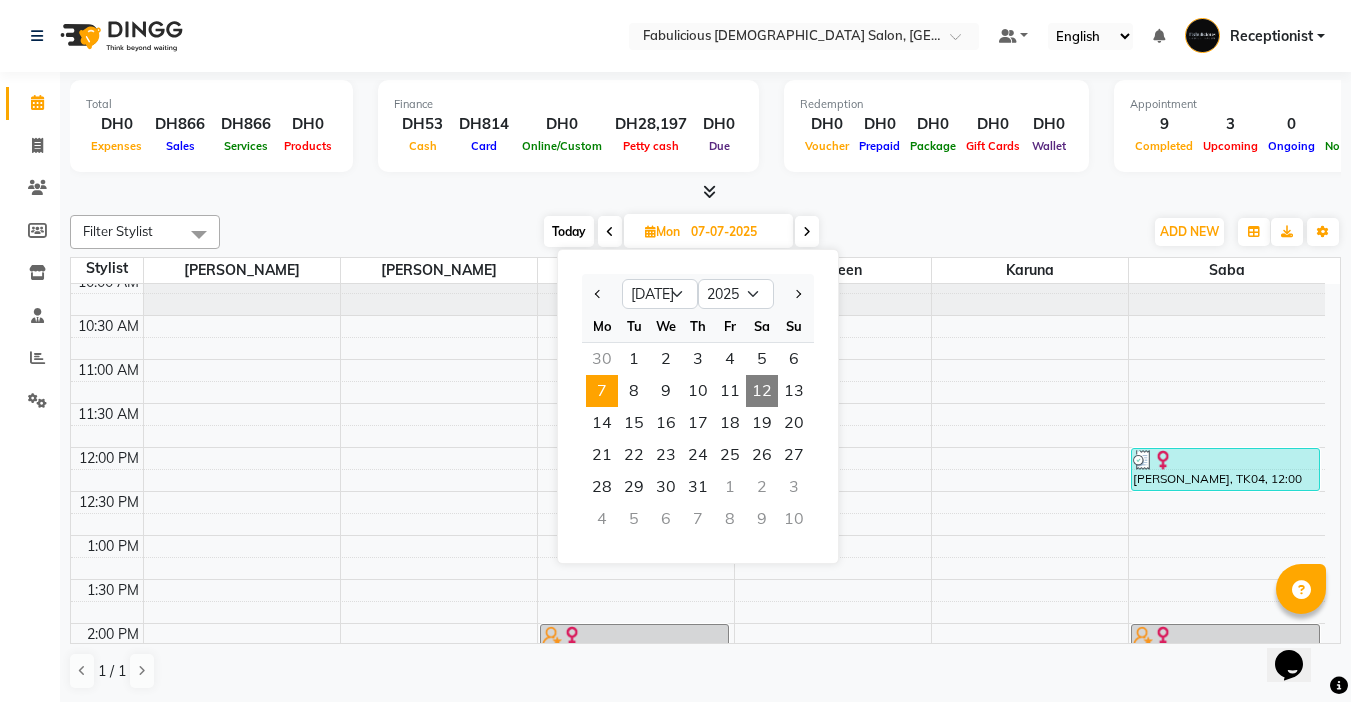 click on "12" at bounding box center [762, 391] 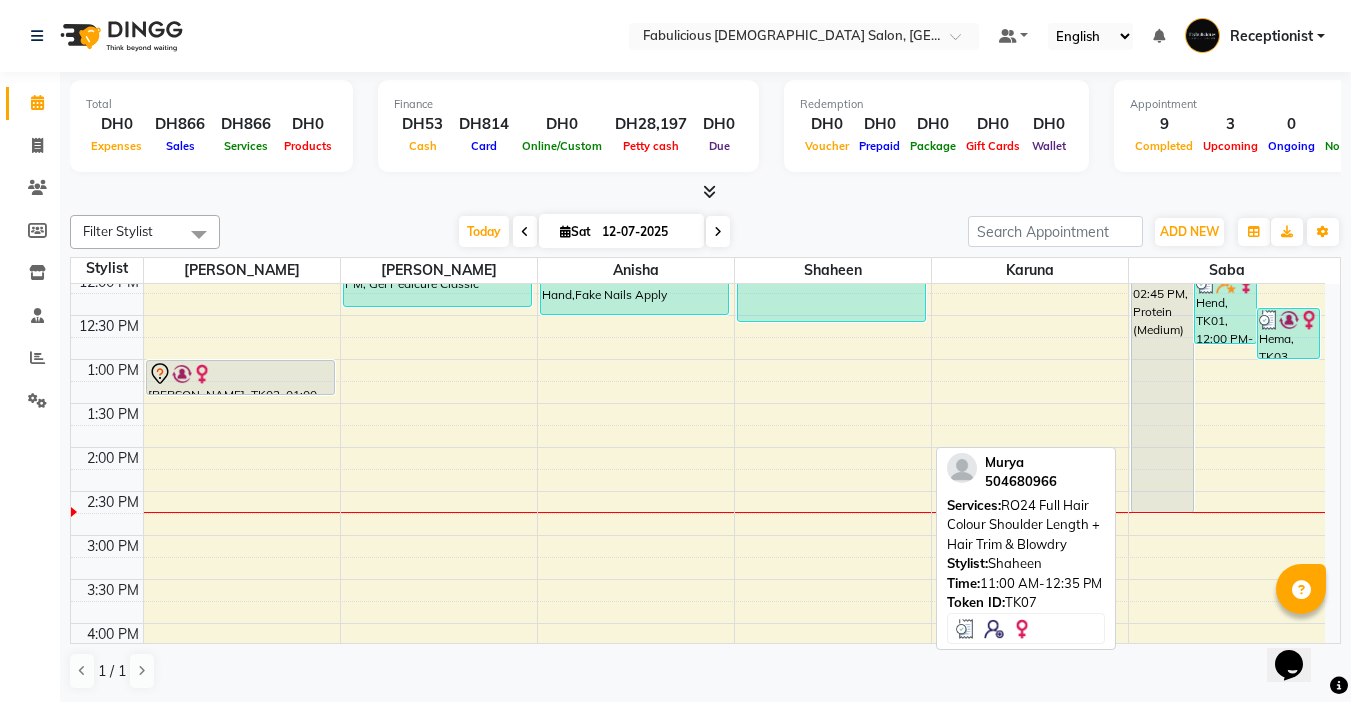 scroll, scrollTop: 341, scrollLeft: 0, axis: vertical 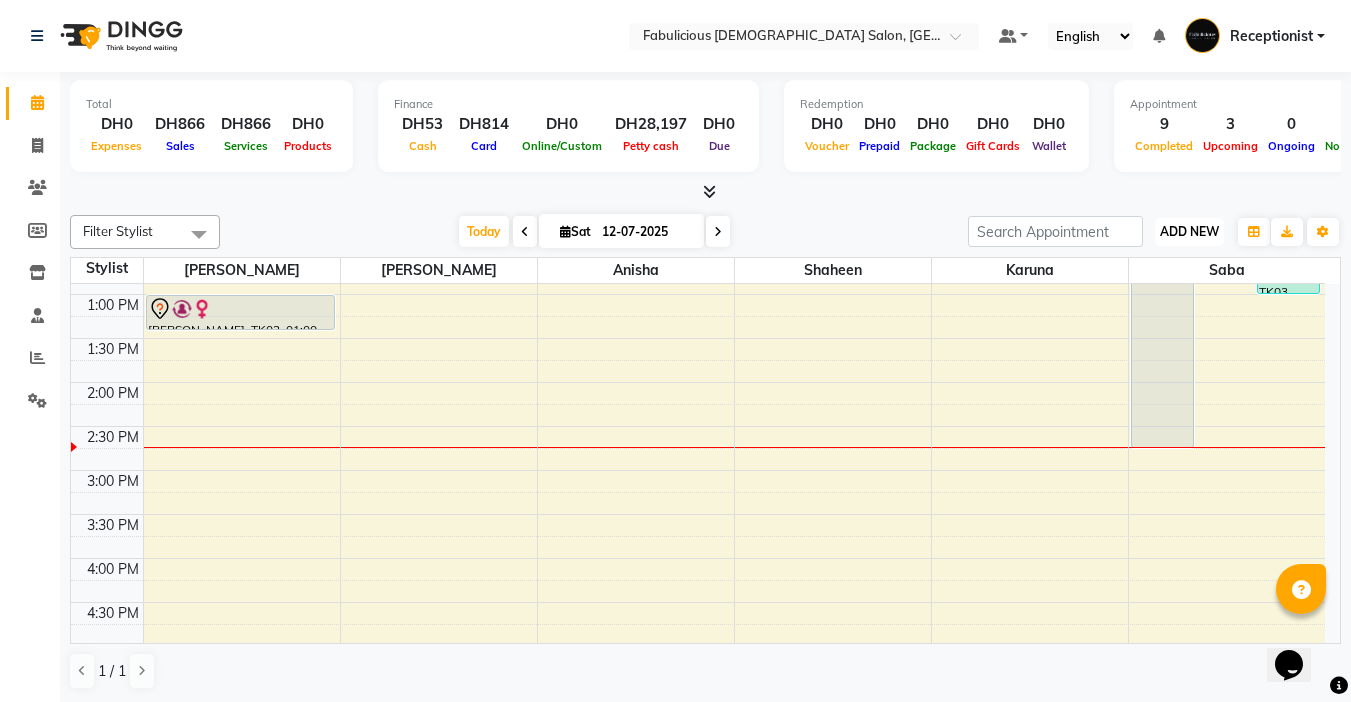 click on "ADD NEW" at bounding box center [1189, 231] 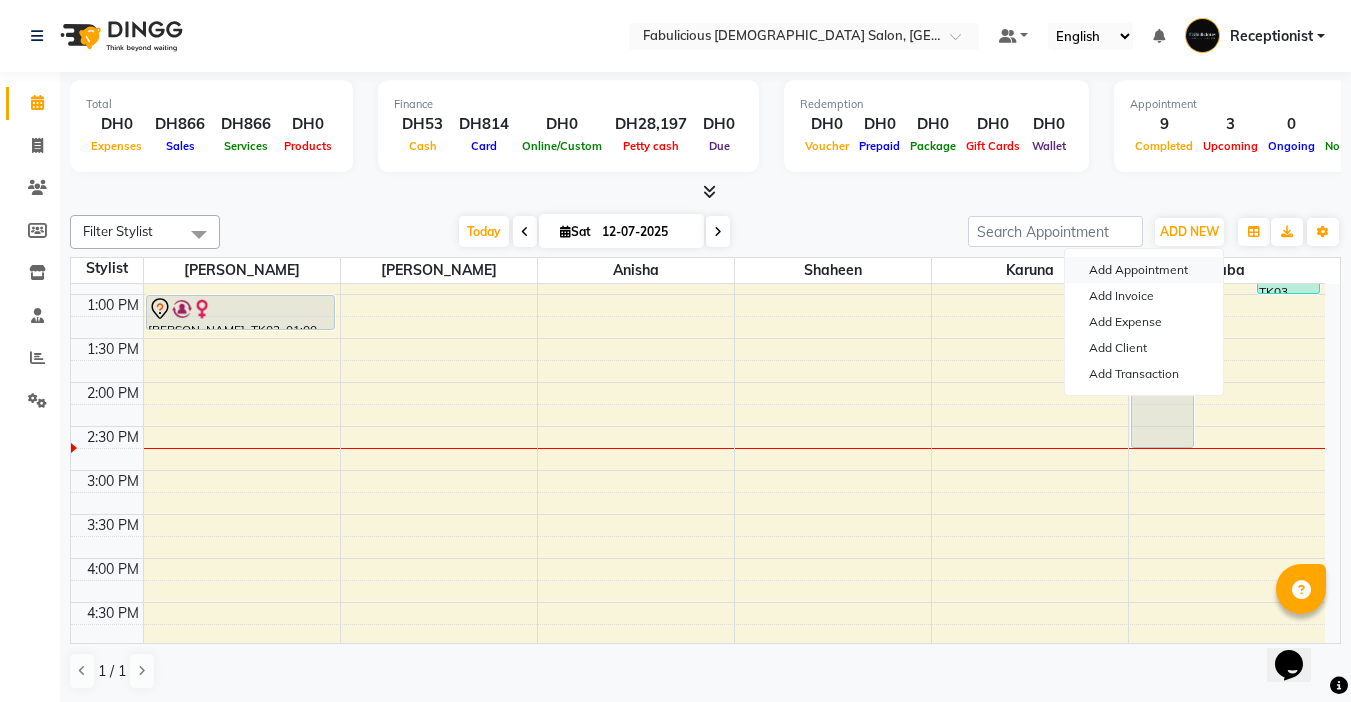 click on "Add Appointment" at bounding box center [1144, 270] 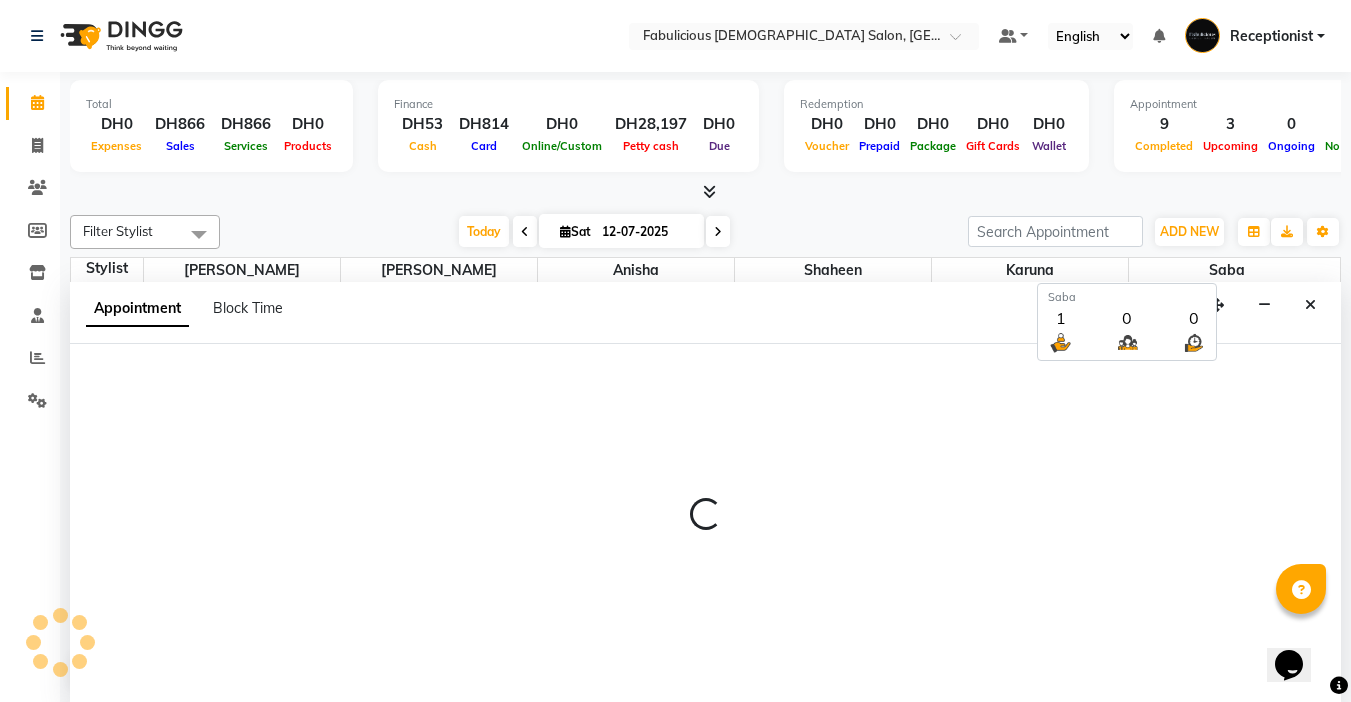 scroll, scrollTop: 1, scrollLeft: 0, axis: vertical 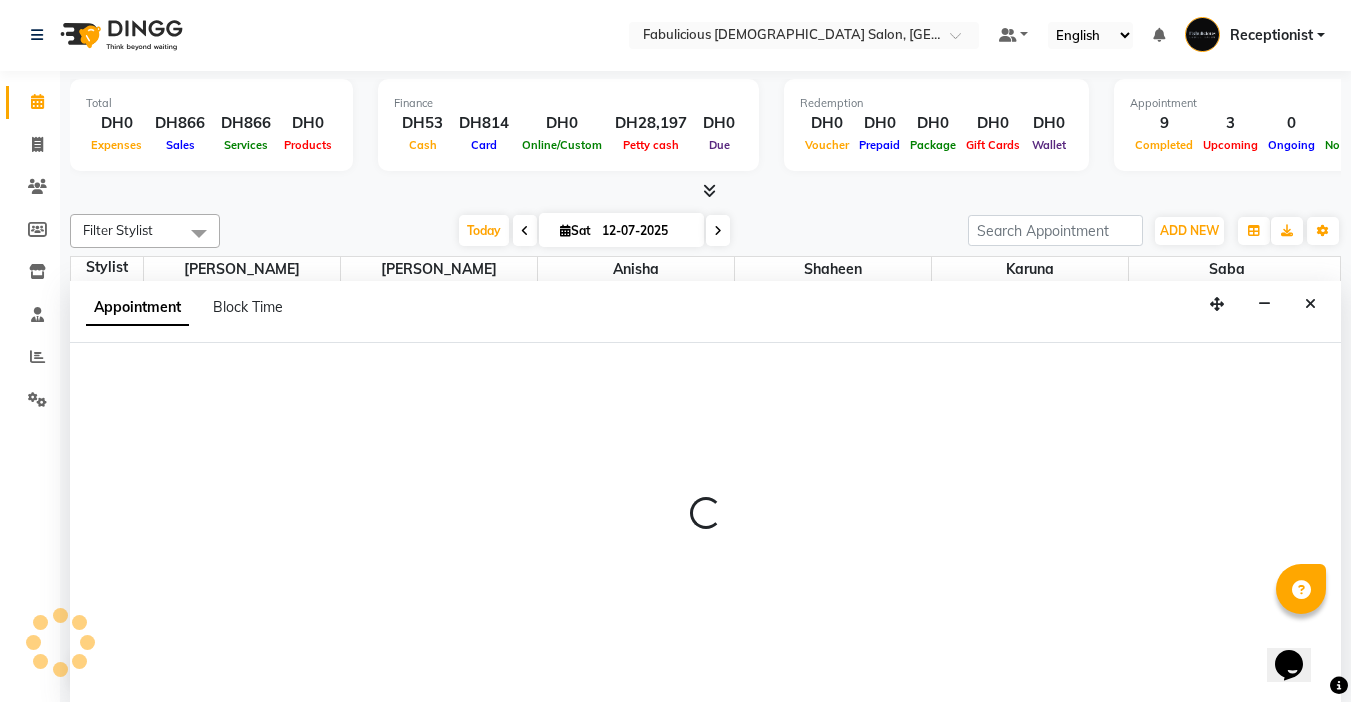 select on "tentative" 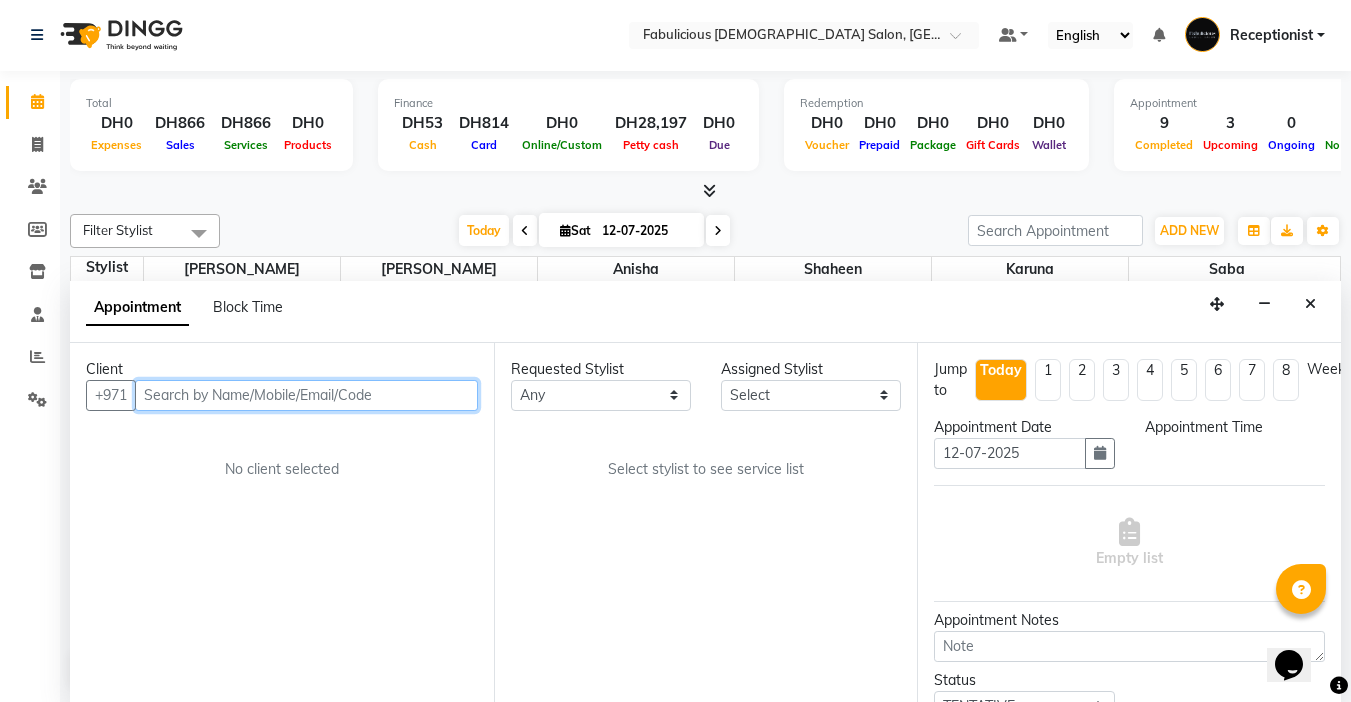 select on "600" 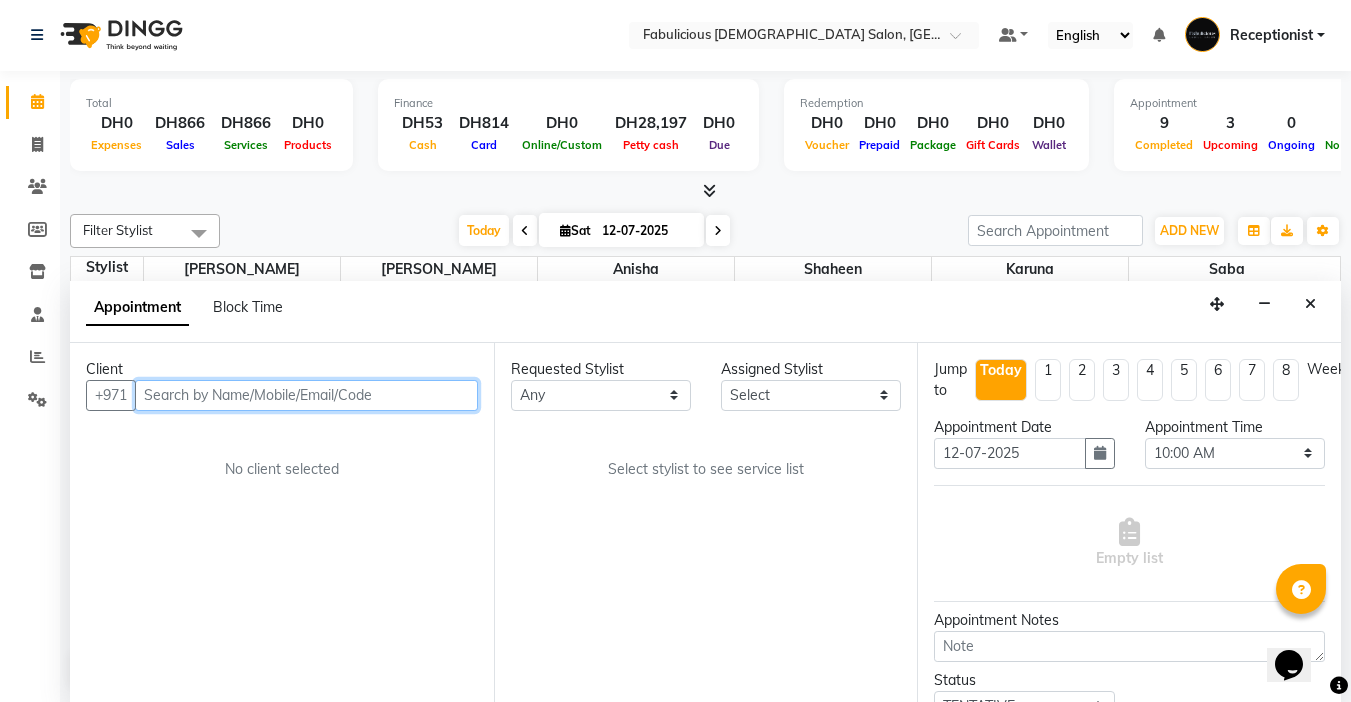click at bounding box center [306, 395] 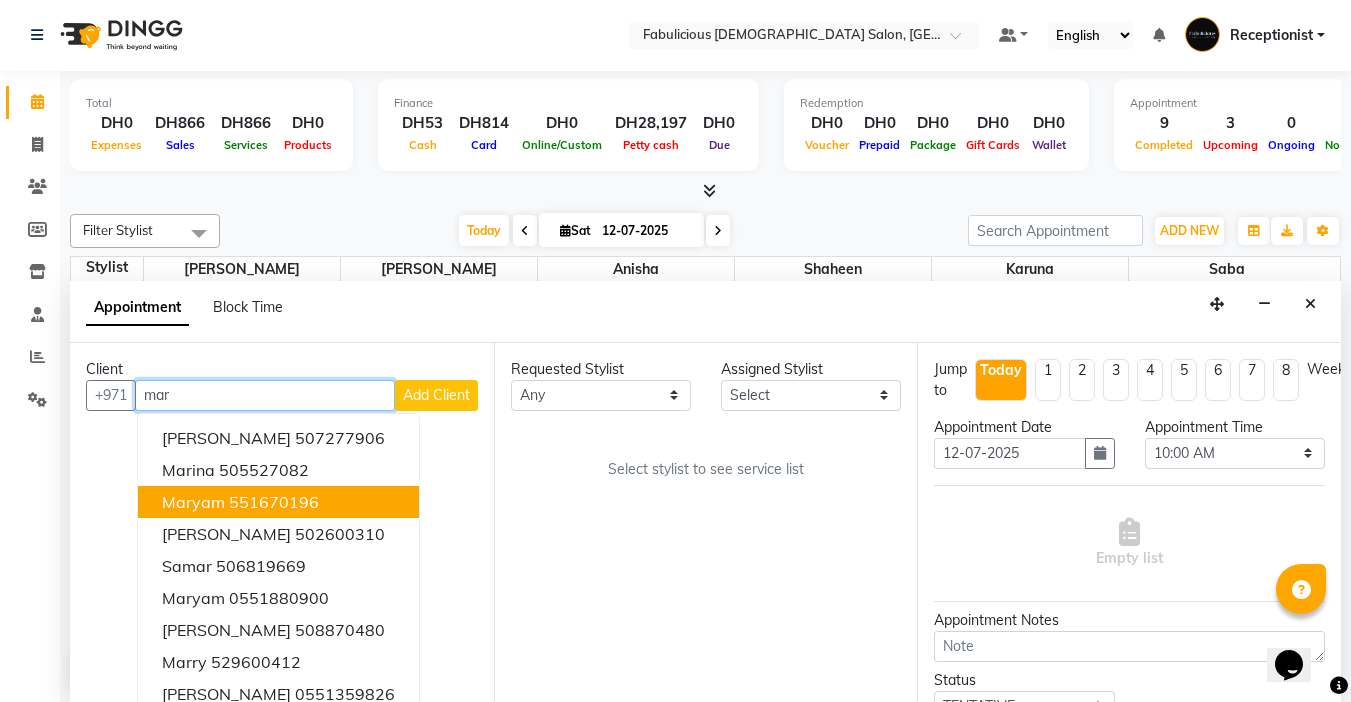 click on "551670196" at bounding box center (274, 502) 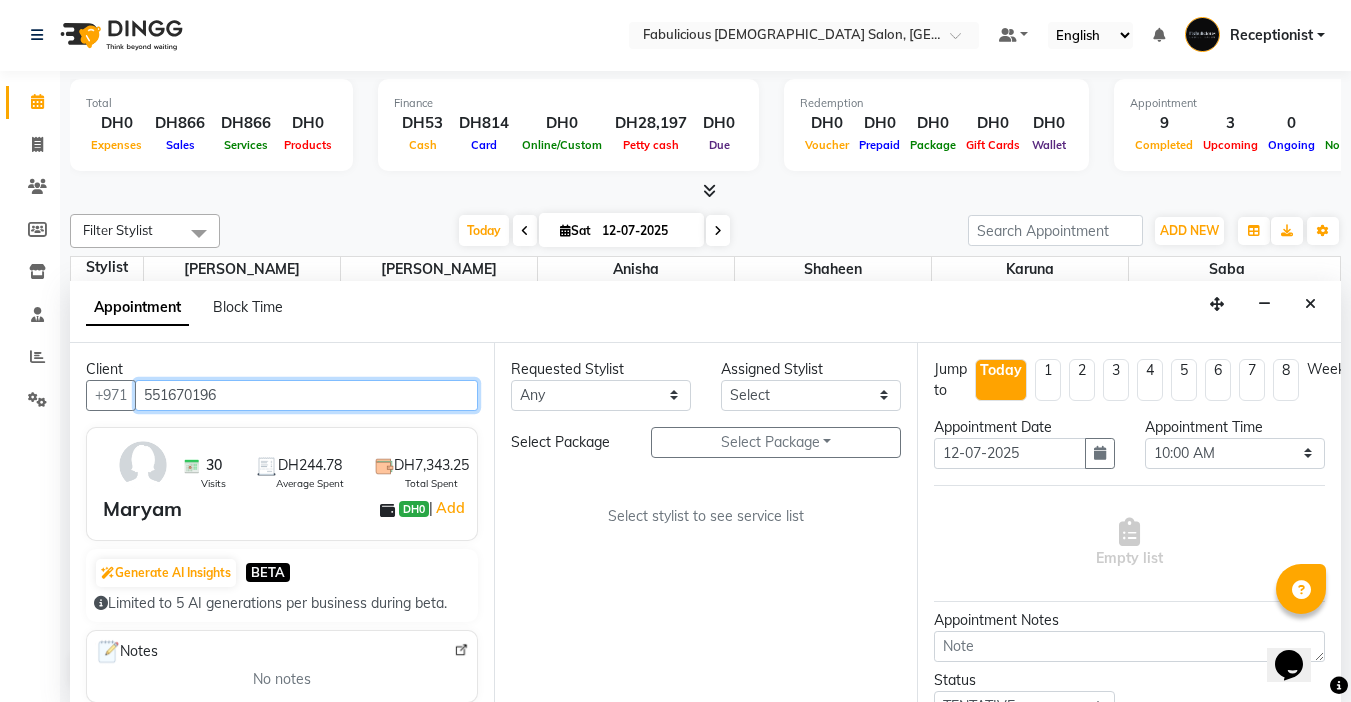click on "551670196" at bounding box center [306, 395] 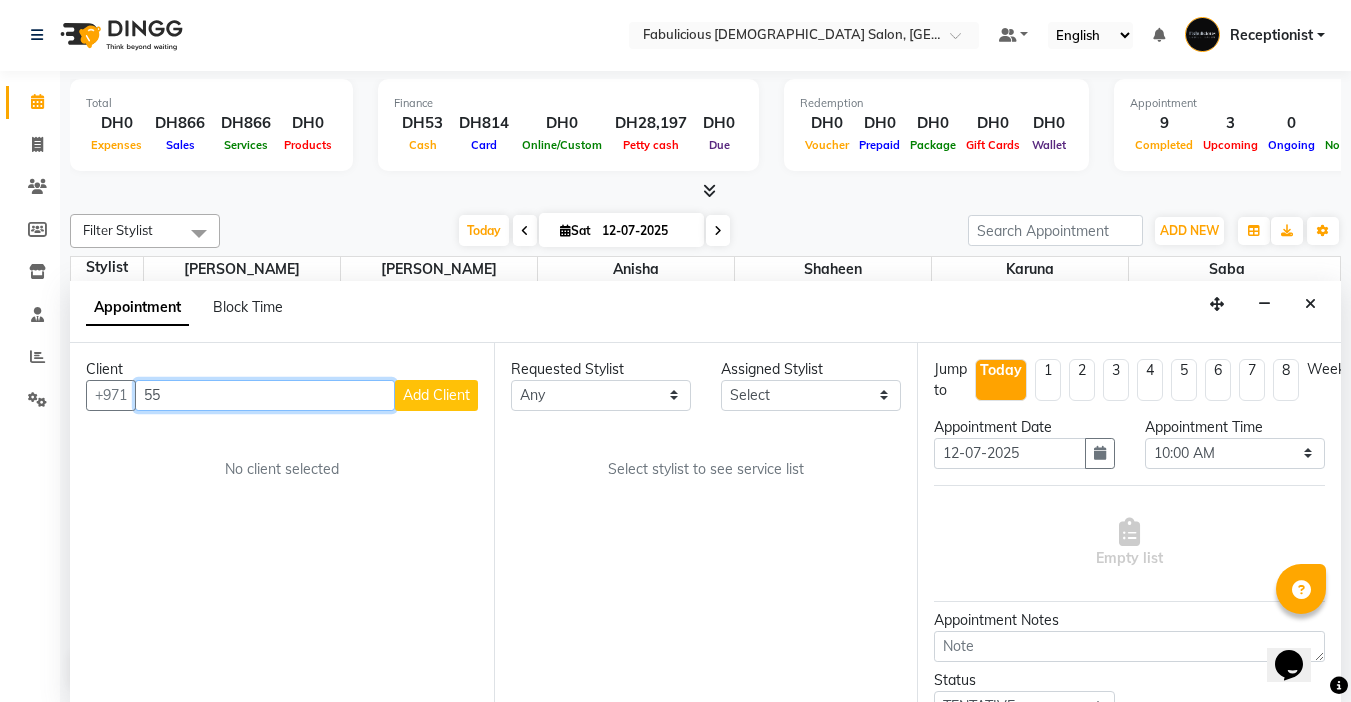 type on "5" 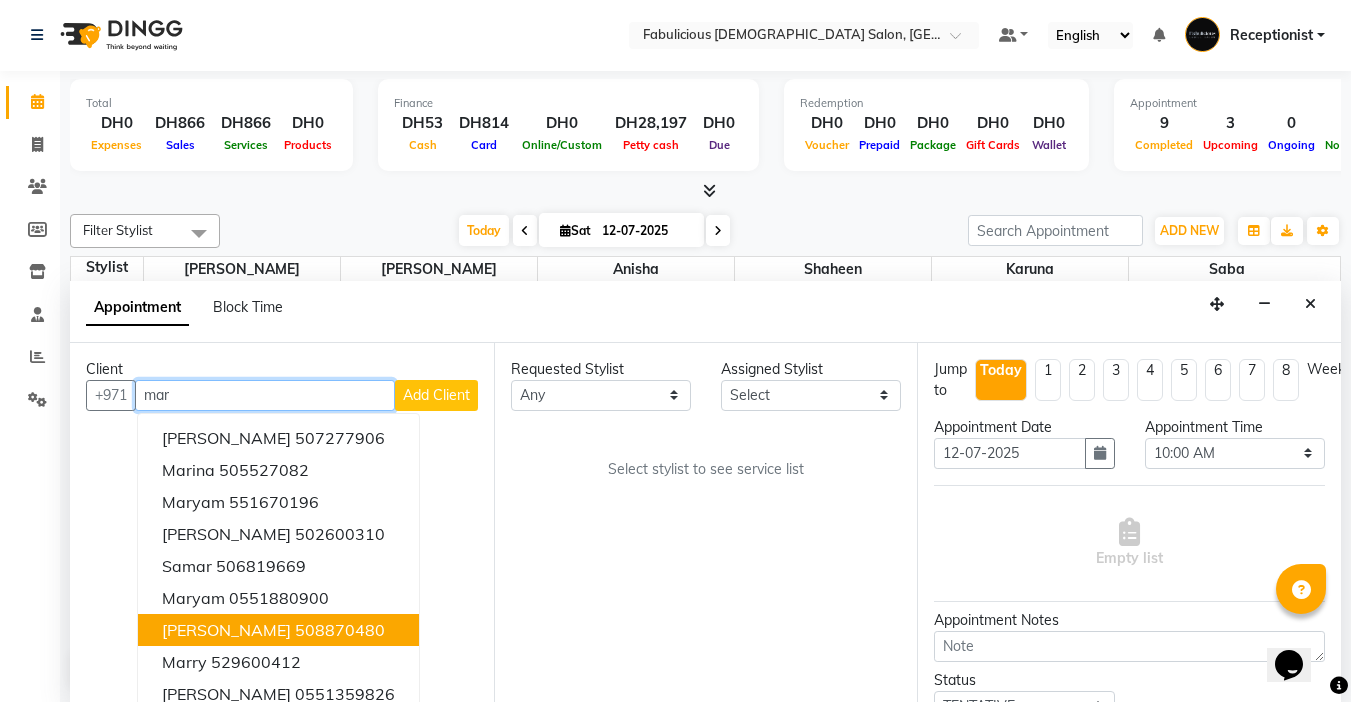 click on "508870480" at bounding box center [340, 630] 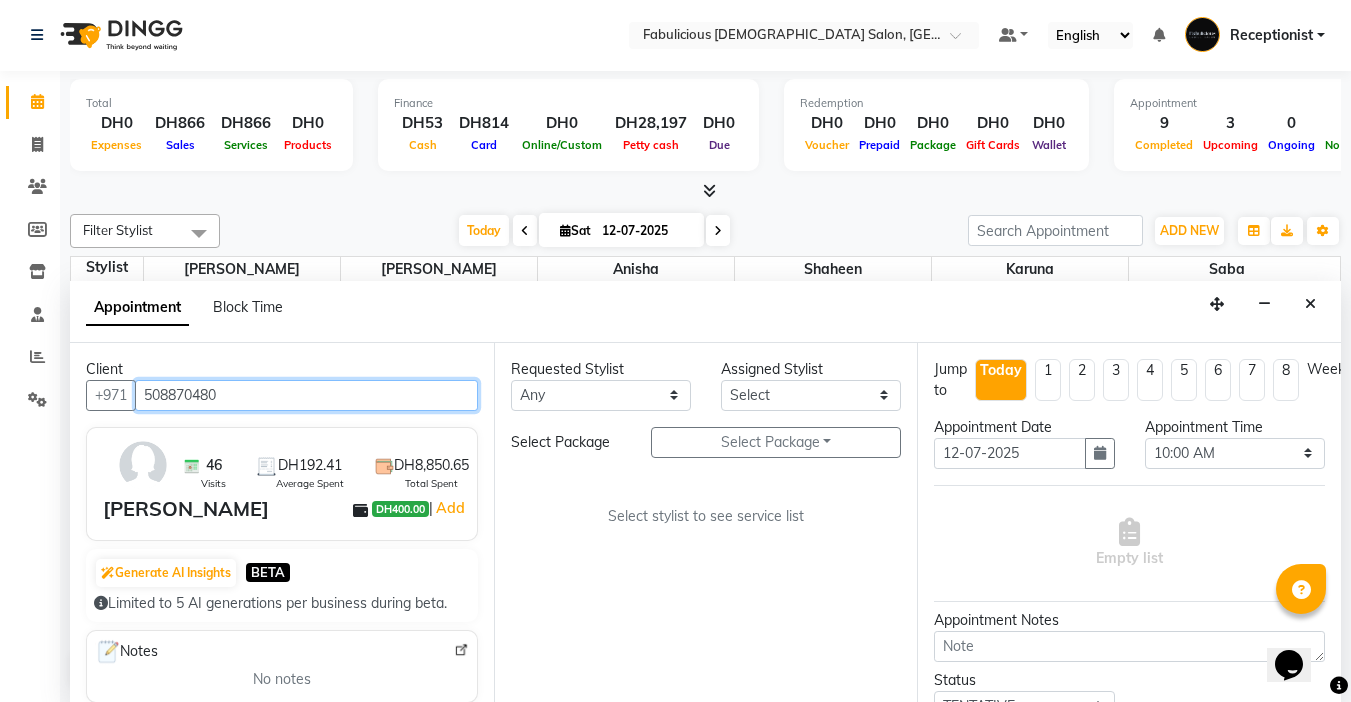 type on "508870480" 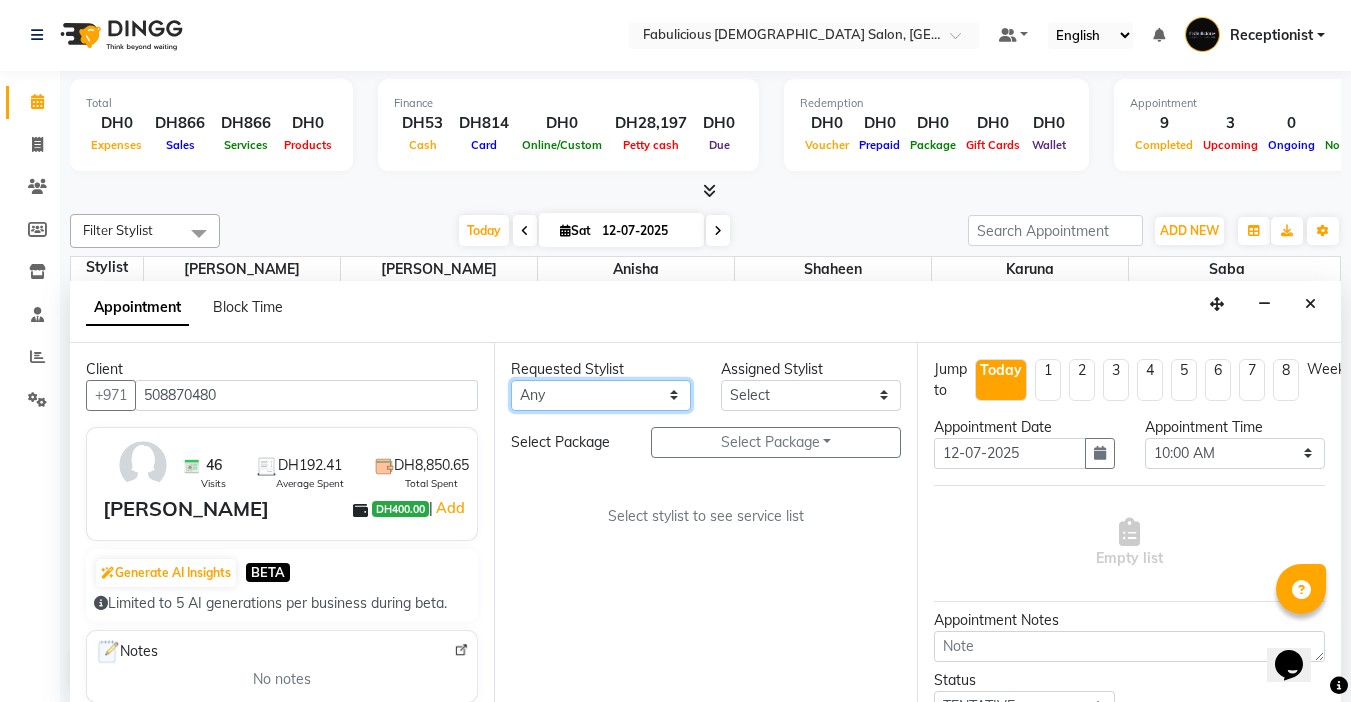 click on "Any Anisha Arlene  Karuna Raj Saba Shaheen" at bounding box center (601, 395) 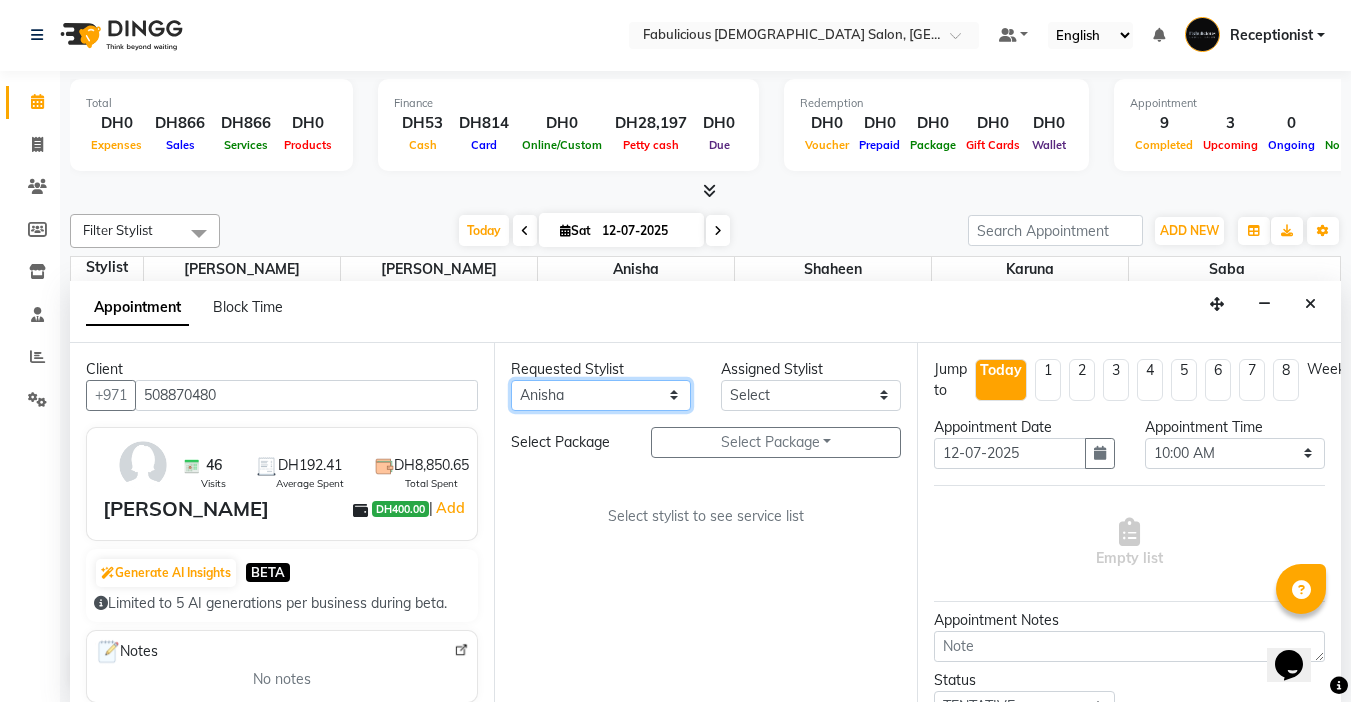 click on "Any Anisha Arlene  Karuna Raj Saba Shaheen" at bounding box center [601, 395] 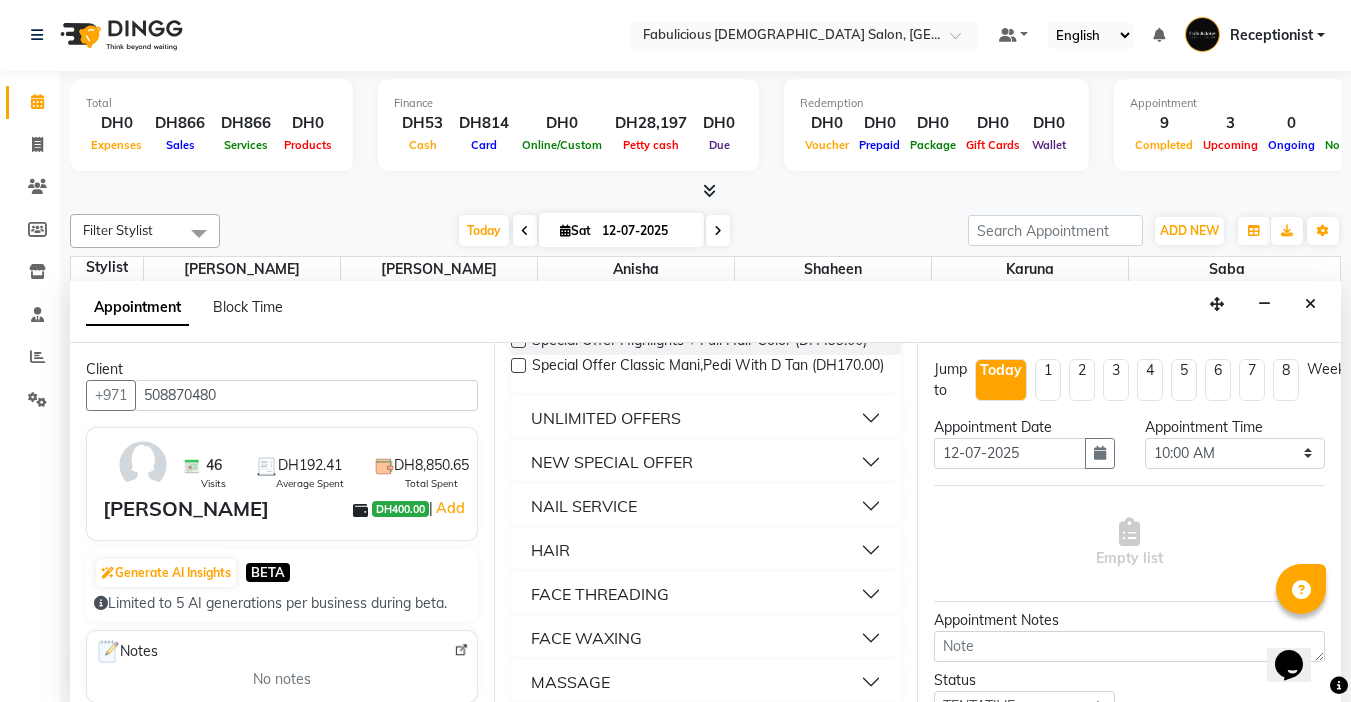 scroll, scrollTop: 1500, scrollLeft: 0, axis: vertical 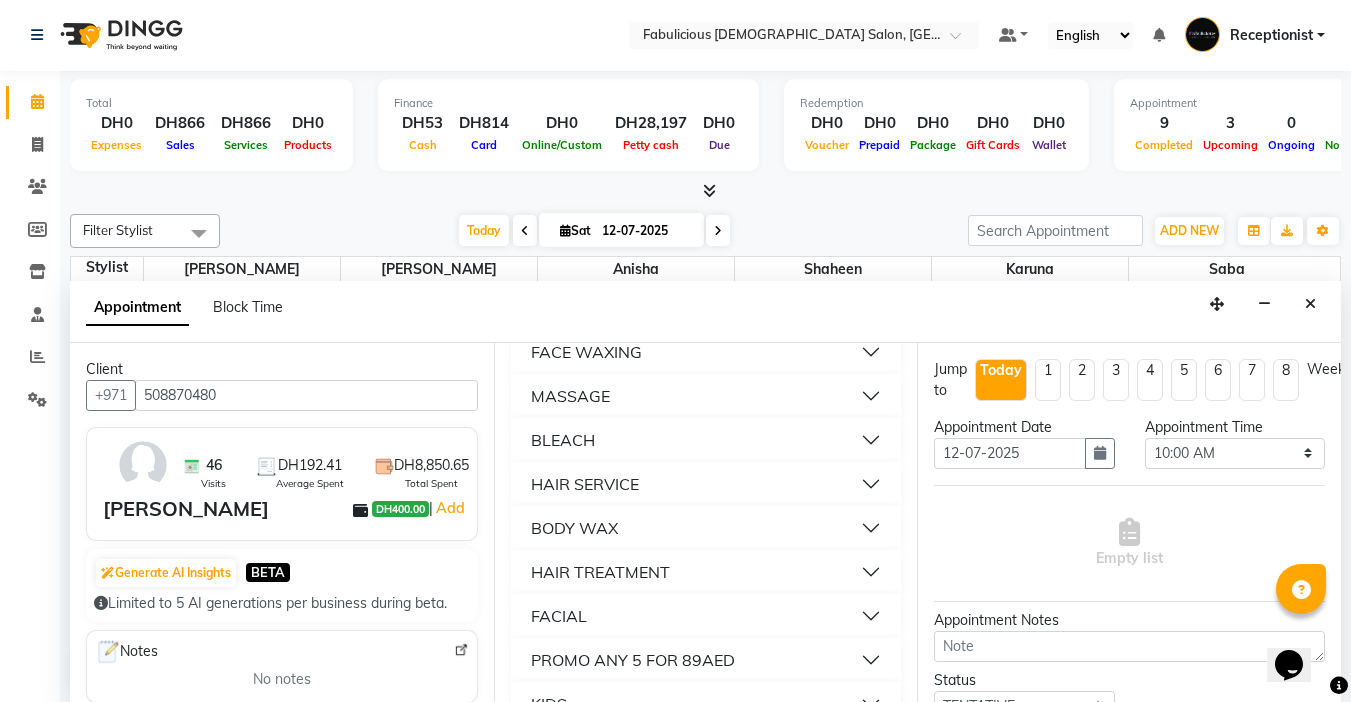 click on "MASSAGE" at bounding box center [570, 396] 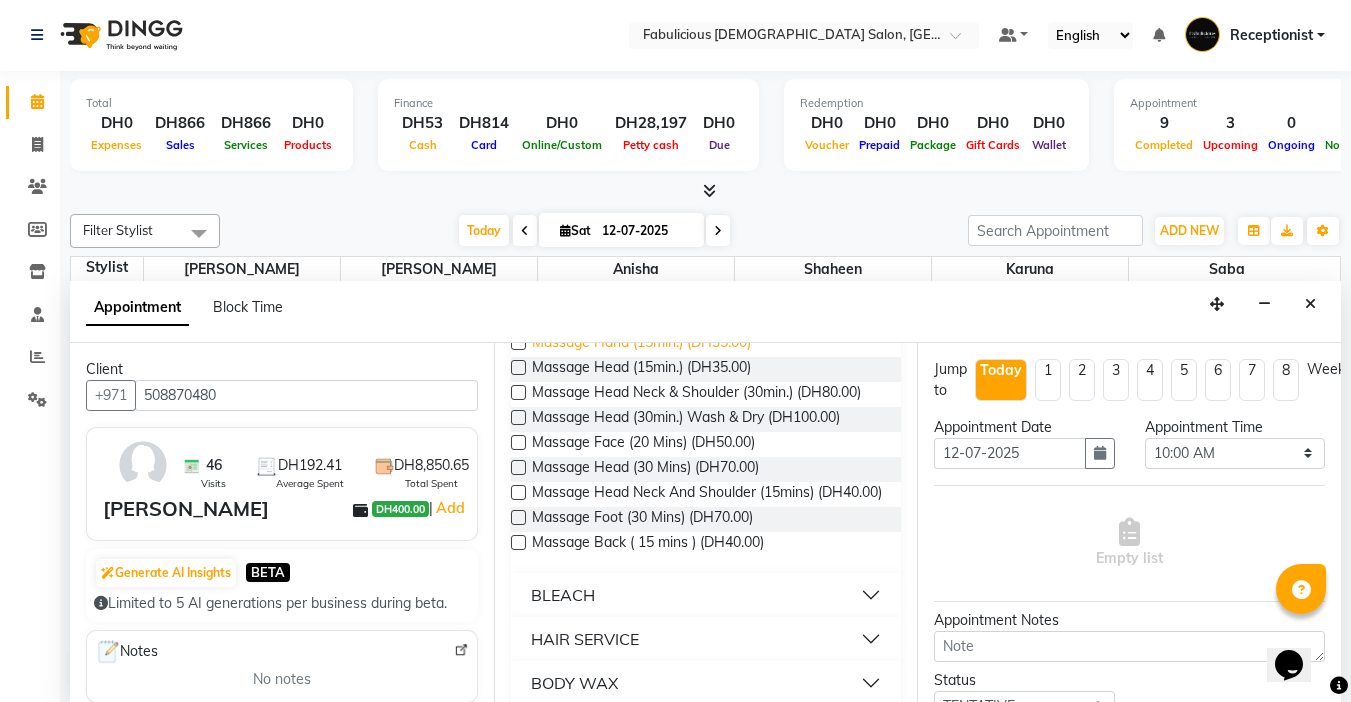 scroll, scrollTop: 1700, scrollLeft: 0, axis: vertical 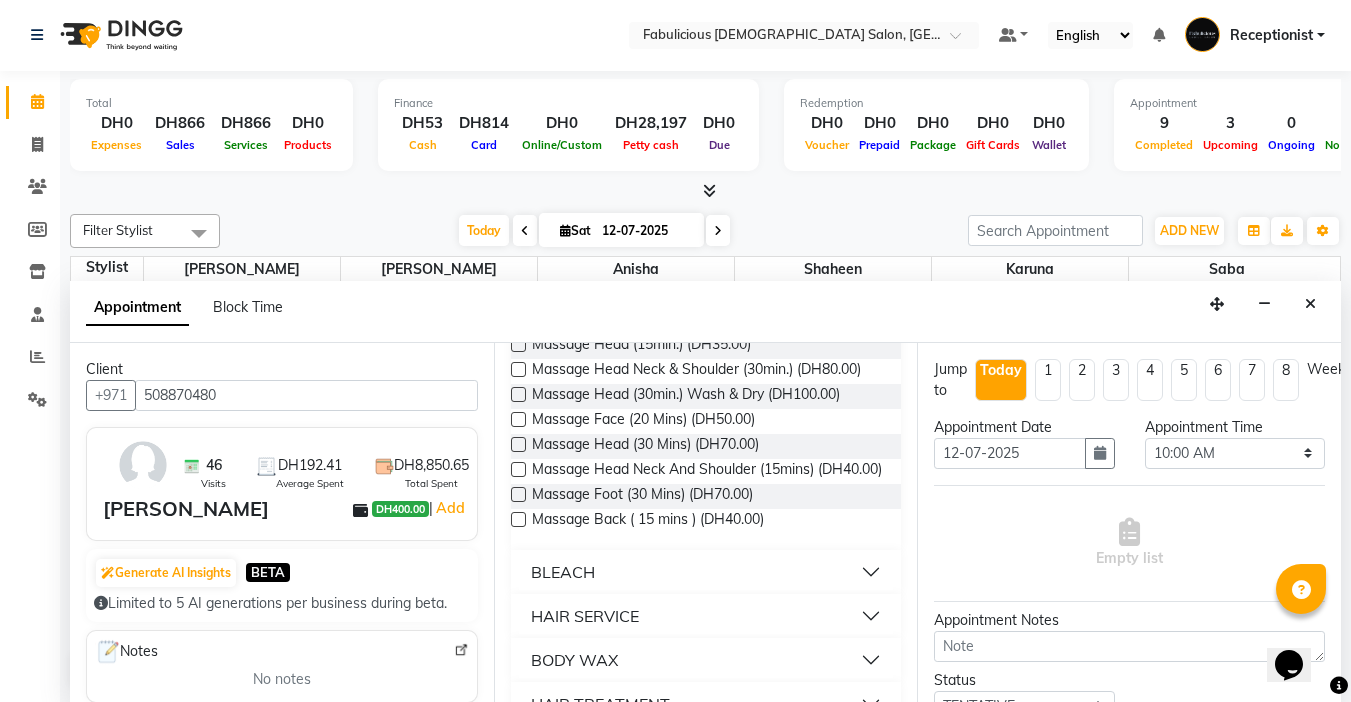 click at bounding box center (518, 394) 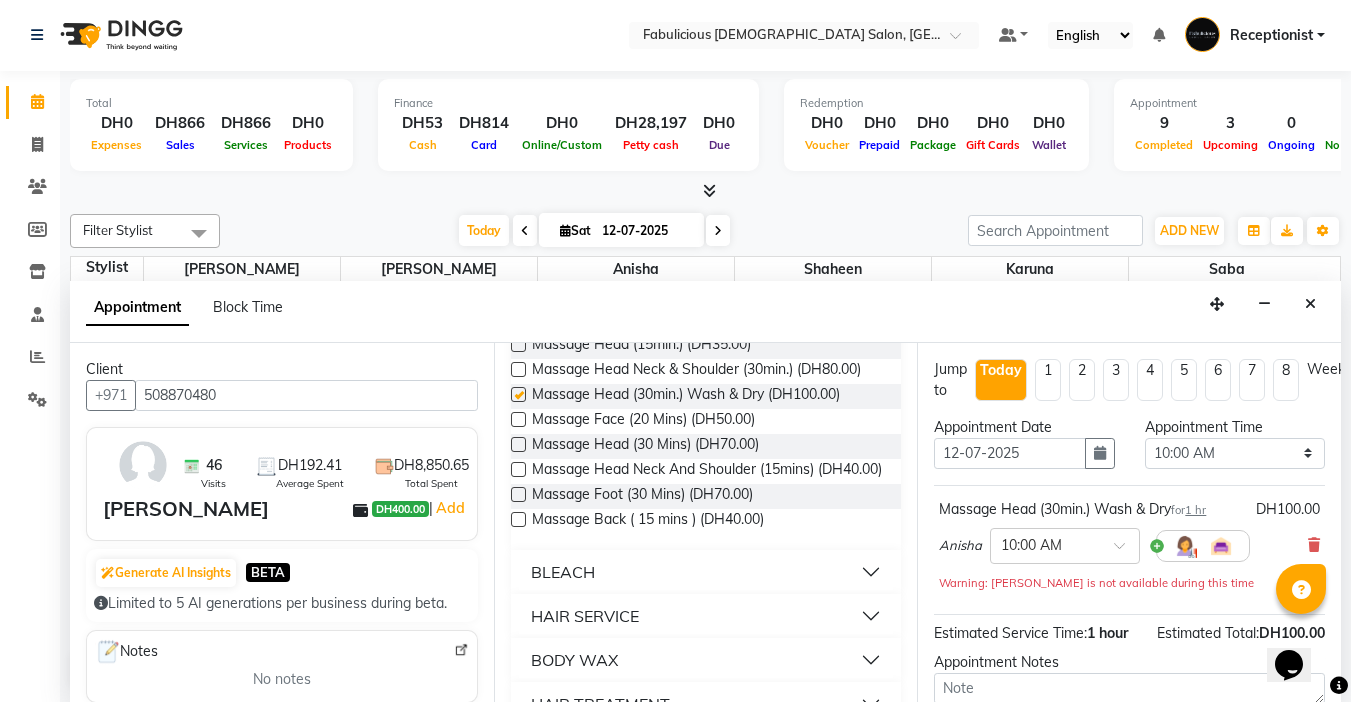checkbox on "false" 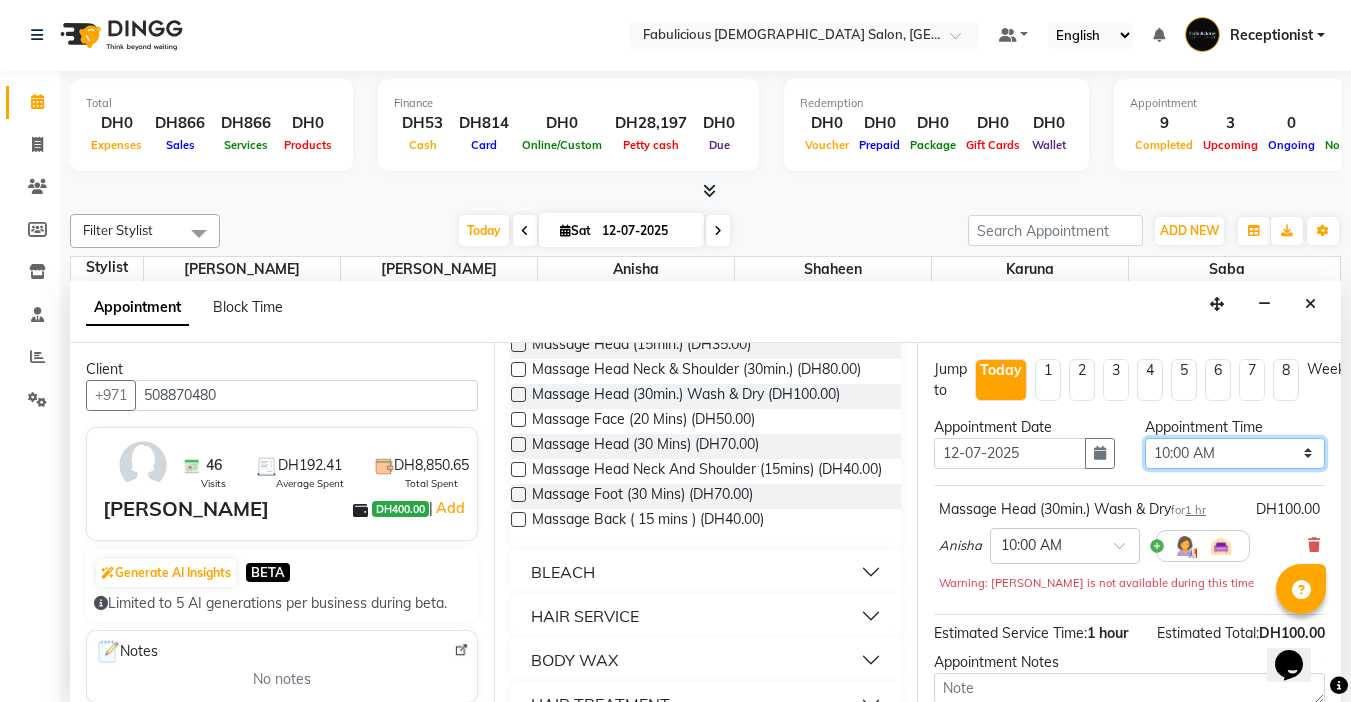 click on "Select 10:00 AM 10:15 AM 10:30 AM 10:45 AM 11:00 AM 11:15 AM 11:30 AM 11:45 AM 12:00 PM 12:15 PM 12:30 PM 12:45 PM 01:00 PM 01:15 PM 01:30 PM 01:45 PM 02:00 PM 02:15 PM 02:30 PM 02:45 PM 03:00 PM 03:15 PM 03:30 PM 03:45 PM 04:00 PM 04:15 PM 04:30 PM 04:45 PM 05:00 PM 05:15 PM 05:30 PM 05:45 PM 06:00 PM 06:15 PM 06:30 PM 06:45 PM 07:00 PM 07:15 PM 07:30 PM 07:45 PM 08:00 PM 08:15 PM 08:30 PM 08:45 PM 09:00 PM 09:15 PM 09:30 PM 09:45 PM 10:00 PM 10:15 PM 10:30 PM 10:45 PM 11:00 PM 11:15 PM 11:30 PM 11:45 PM" at bounding box center (1235, 453) 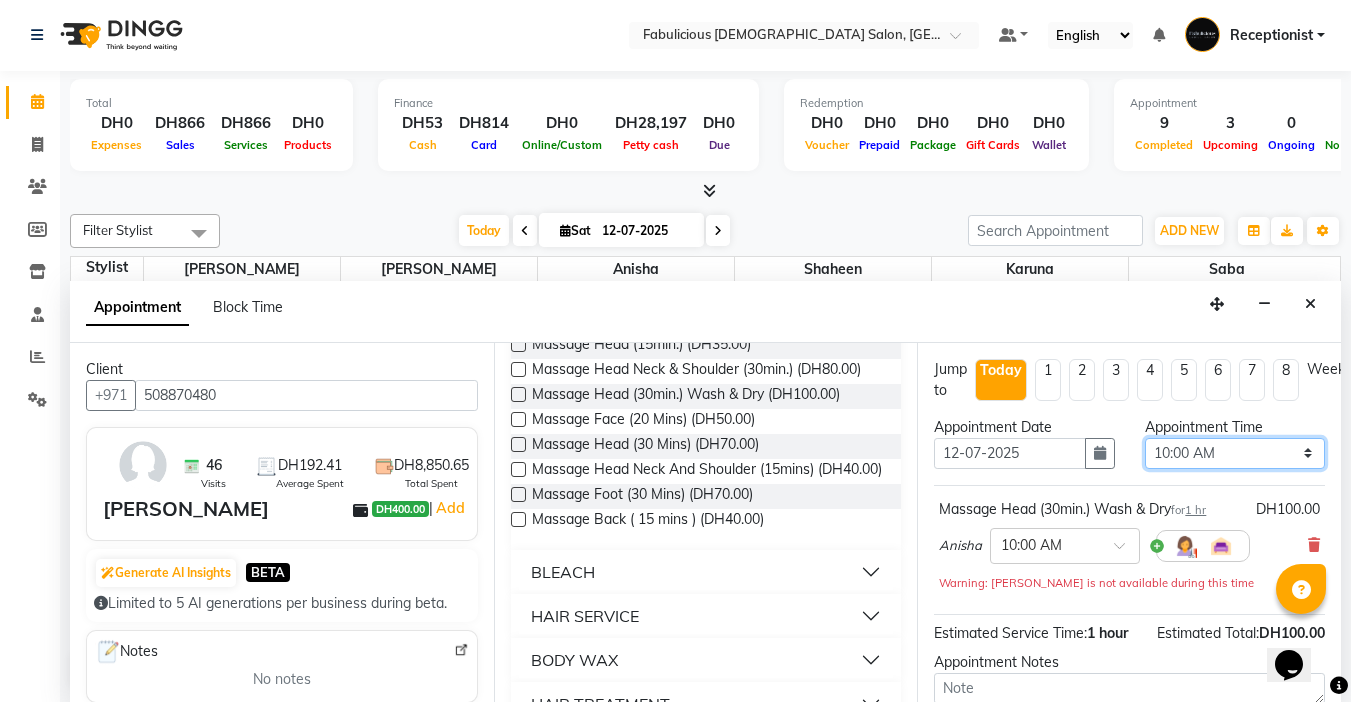 select on "900" 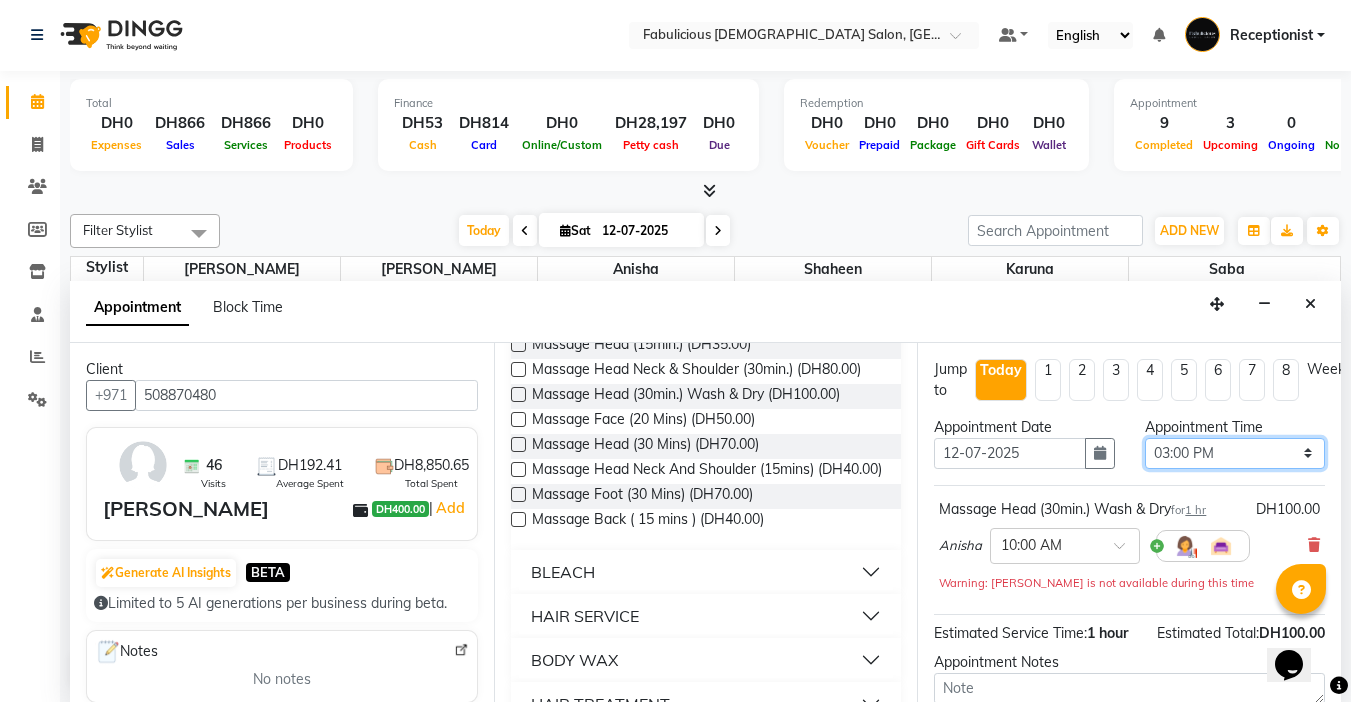 click on "Select 10:00 AM 10:15 AM 10:30 AM 10:45 AM 11:00 AM 11:15 AM 11:30 AM 11:45 AM 12:00 PM 12:15 PM 12:30 PM 12:45 PM 01:00 PM 01:15 PM 01:30 PM 01:45 PM 02:00 PM 02:15 PM 02:30 PM 02:45 PM 03:00 PM 03:15 PM 03:30 PM 03:45 PM 04:00 PM 04:15 PM 04:30 PM 04:45 PM 05:00 PM 05:15 PM 05:30 PM 05:45 PM 06:00 PM 06:15 PM 06:30 PM 06:45 PM 07:00 PM 07:15 PM 07:30 PM 07:45 PM 08:00 PM 08:15 PM 08:30 PM 08:45 PM 09:00 PM 09:15 PM 09:30 PM 09:45 PM 10:00 PM 10:15 PM 10:30 PM 10:45 PM 11:00 PM 11:15 PM 11:30 PM 11:45 PM" at bounding box center [1235, 453] 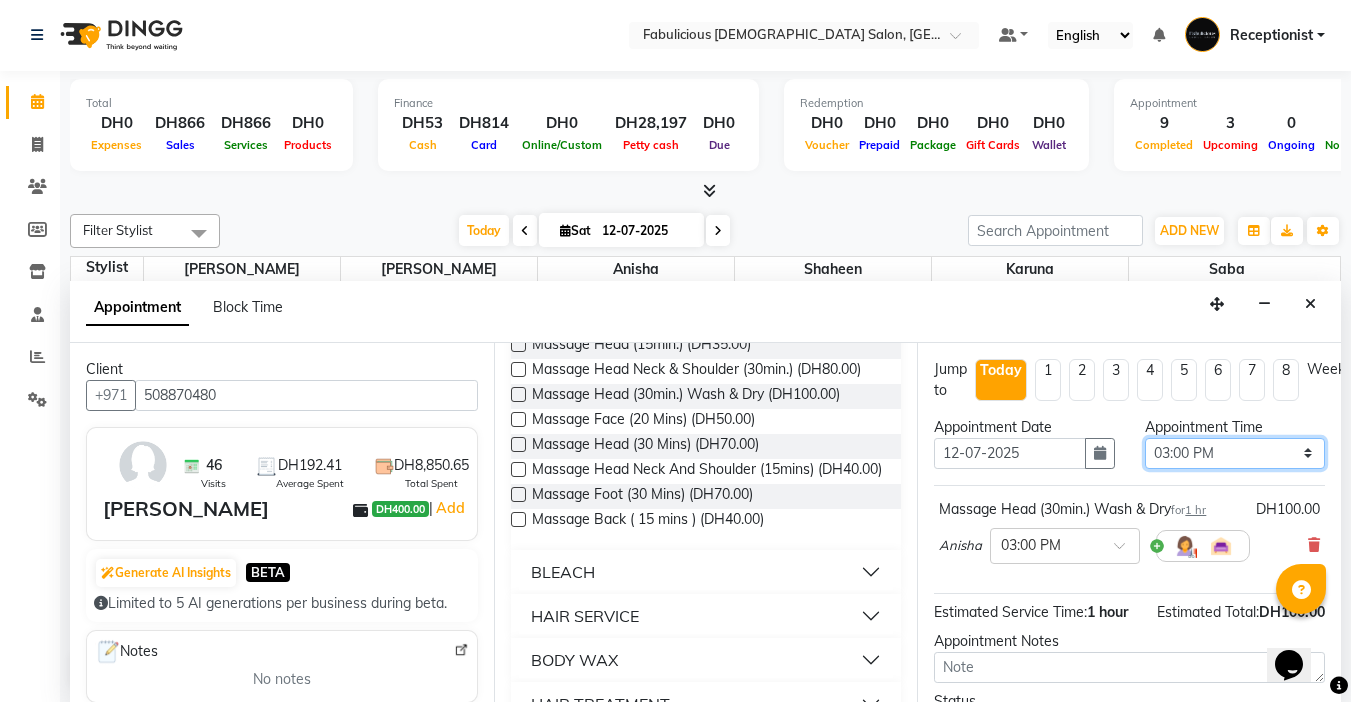 scroll, scrollTop: 182, scrollLeft: 0, axis: vertical 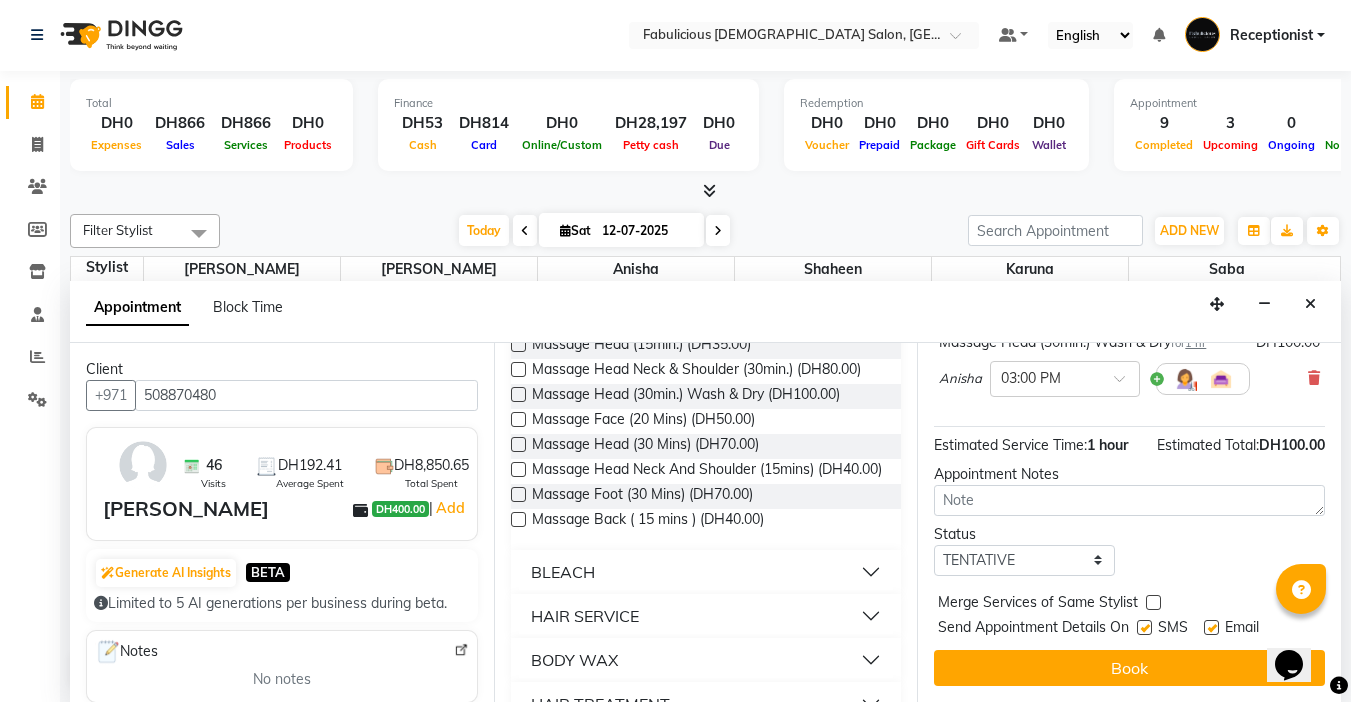 click at bounding box center (1153, 602) 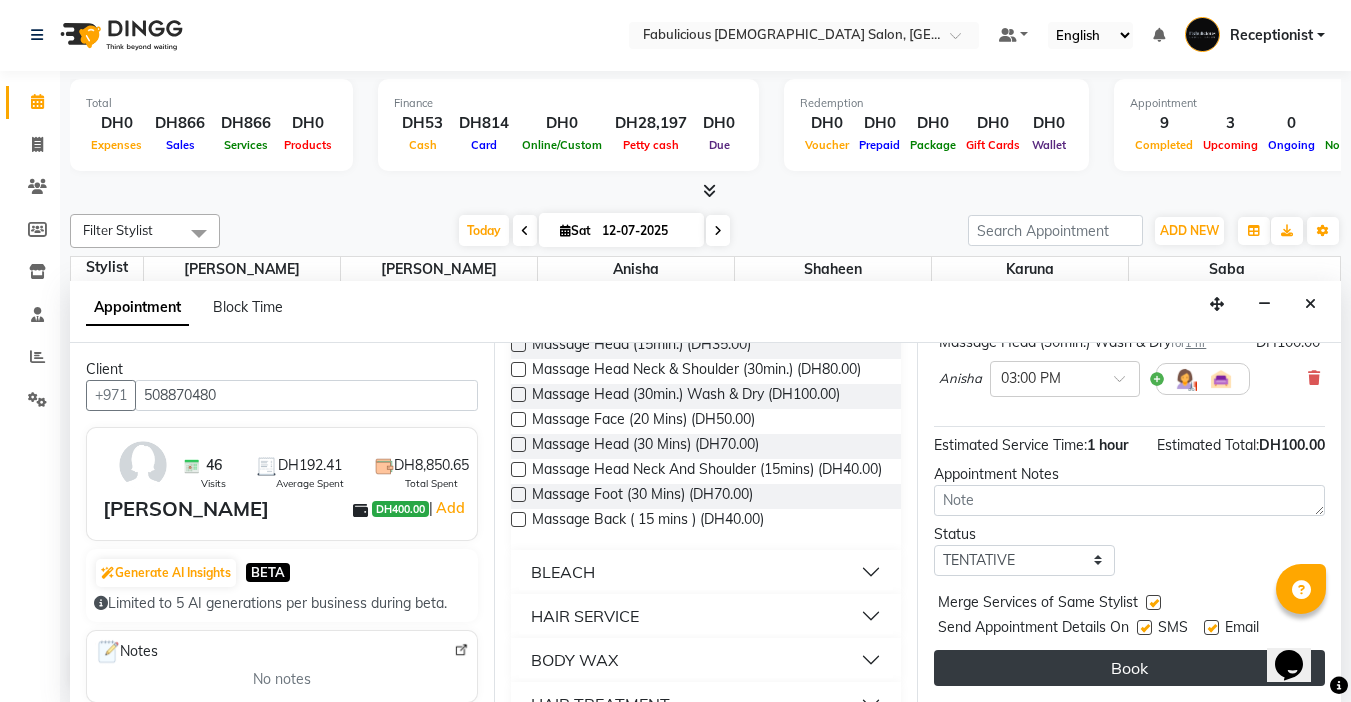 click on "Book" at bounding box center (1129, 668) 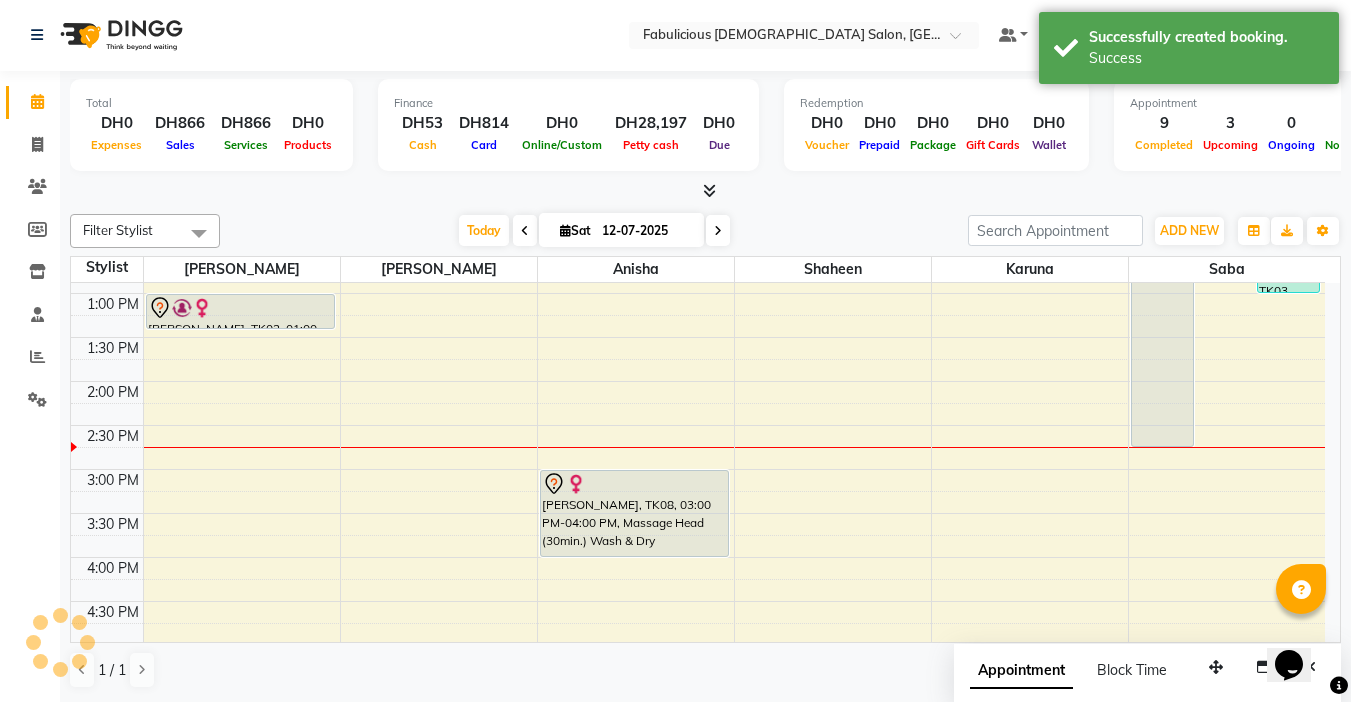 scroll, scrollTop: 0, scrollLeft: 0, axis: both 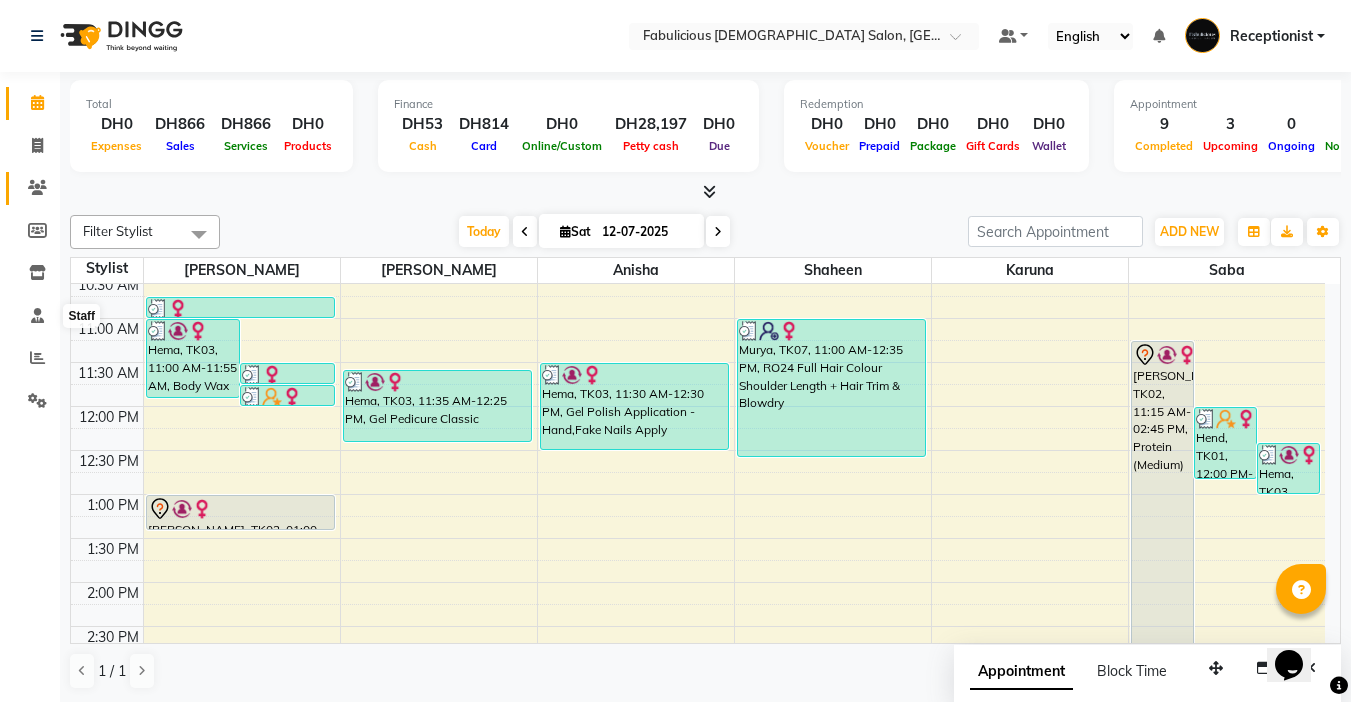 click 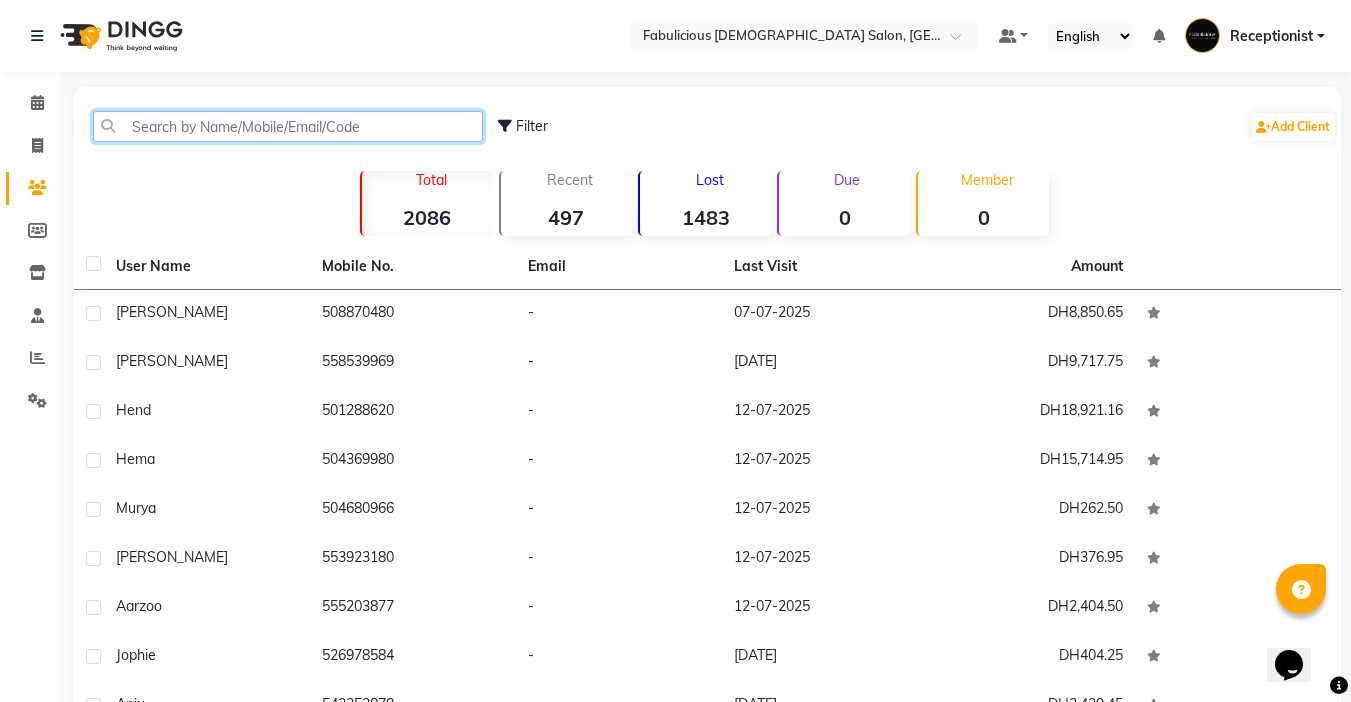 click 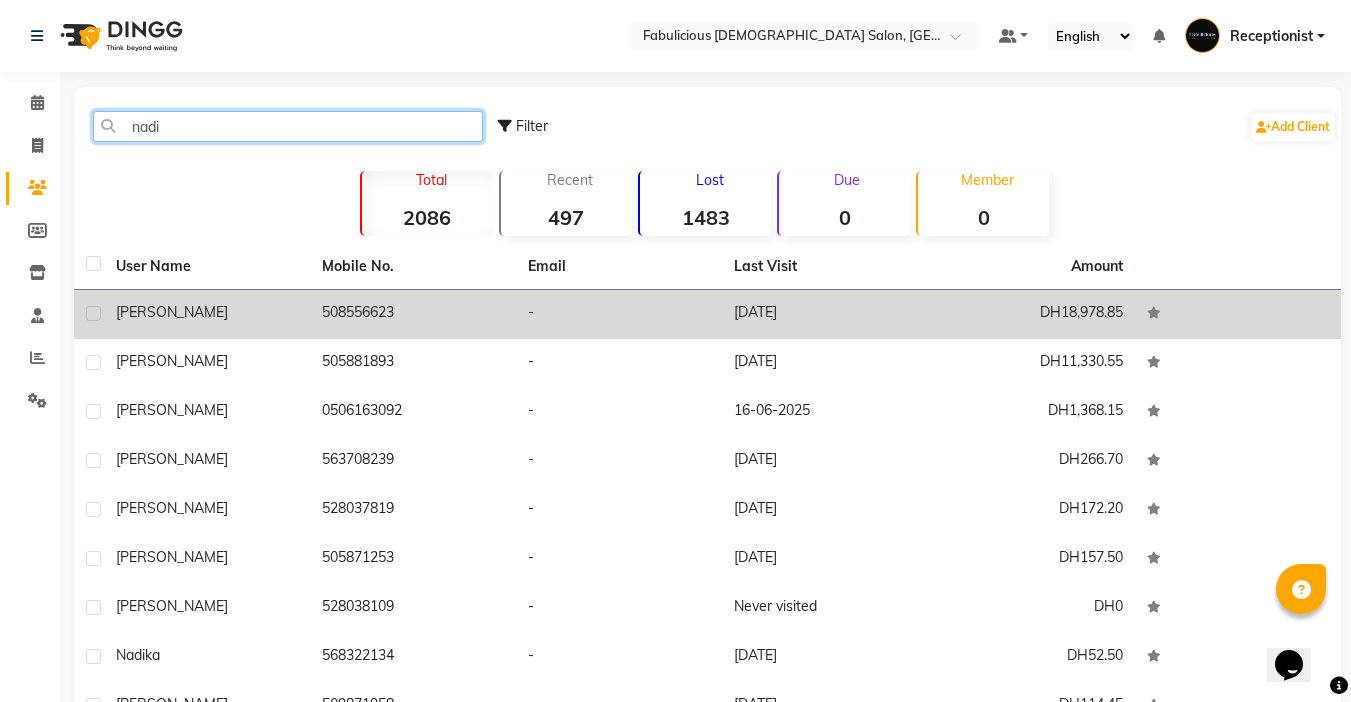 type on "nadi" 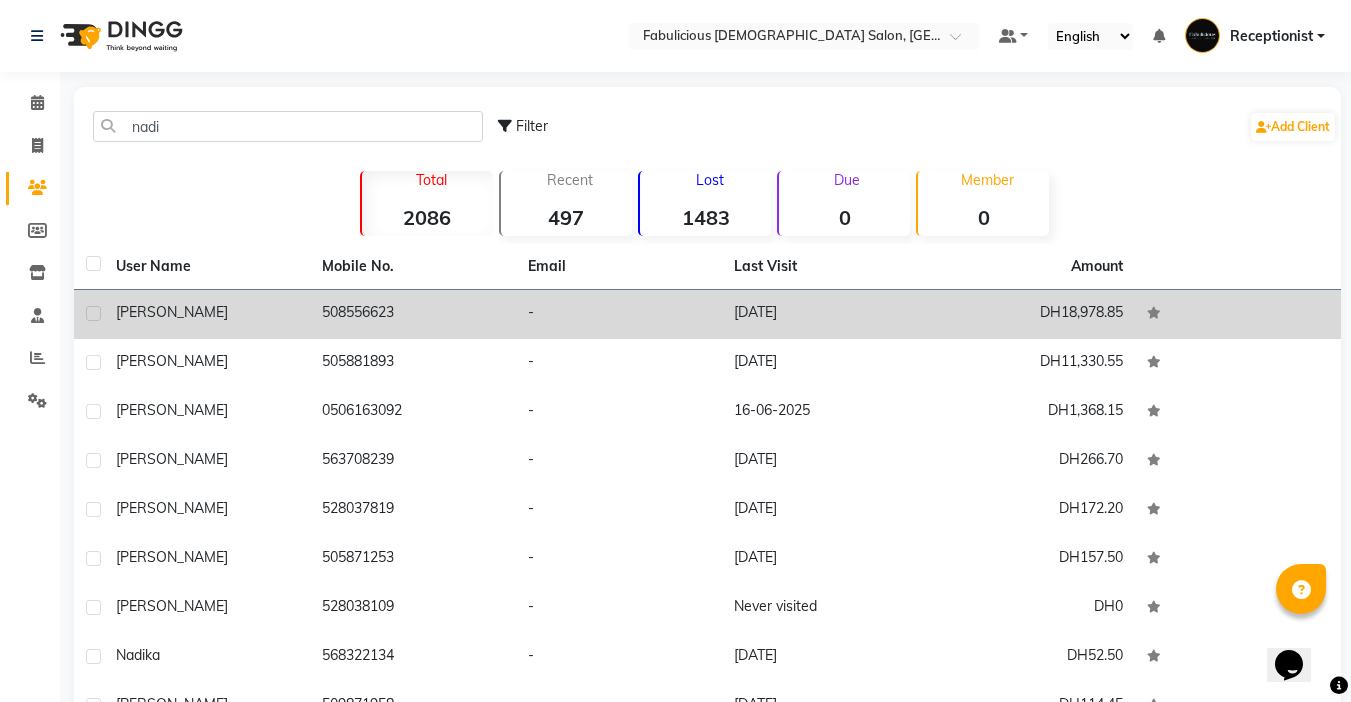 click on "508556623" 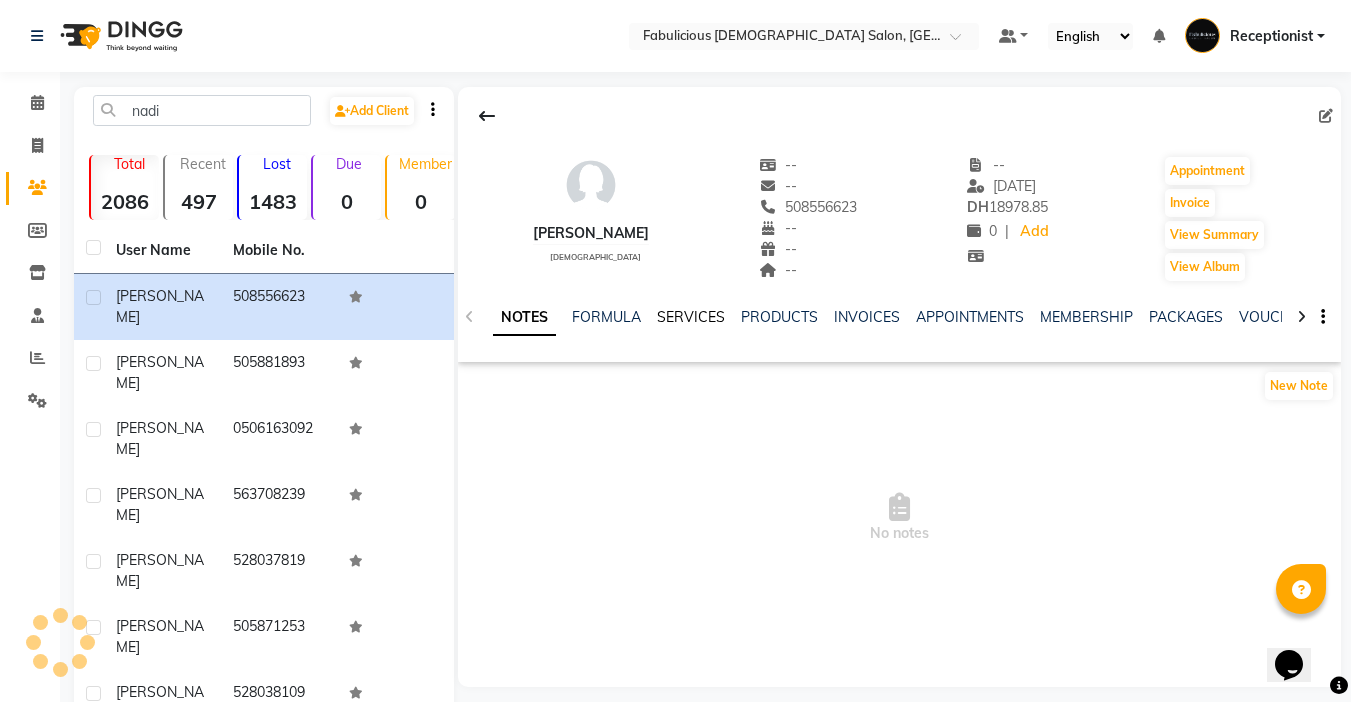 click on "SERVICES" 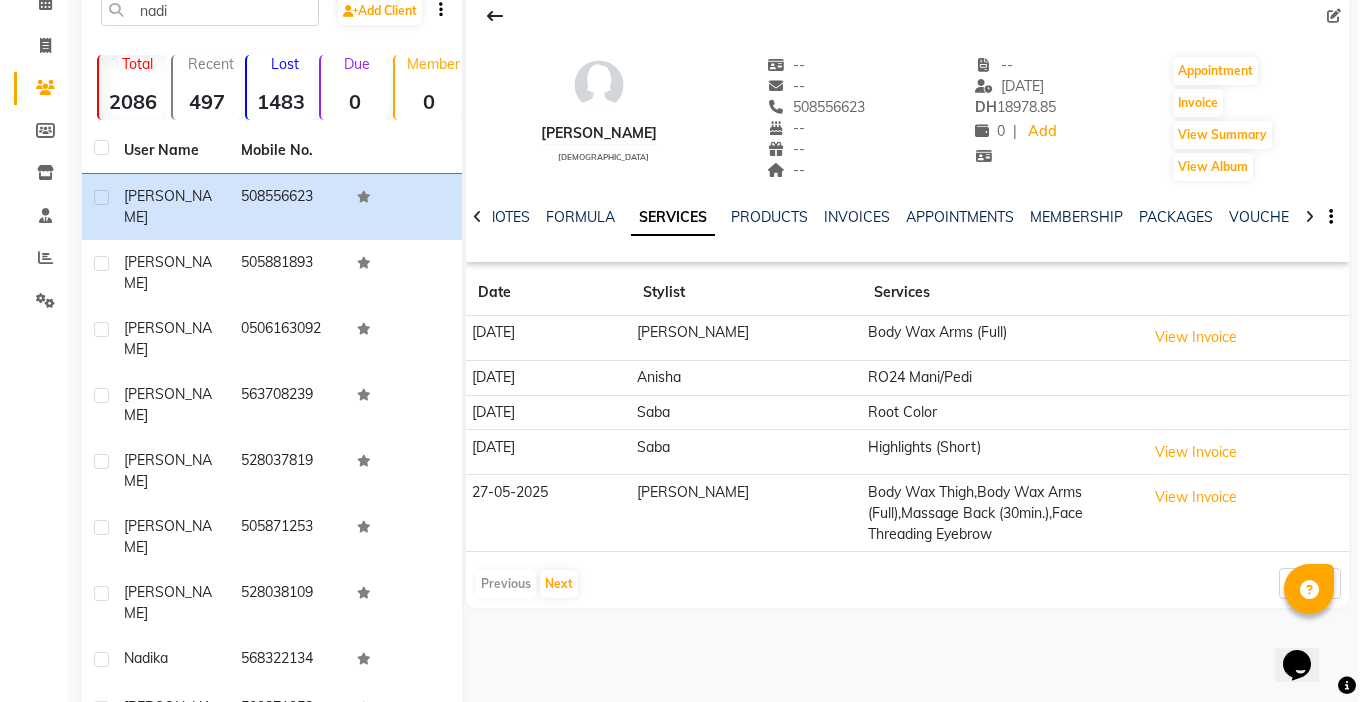 scroll, scrollTop: 148, scrollLeft: 0, axis: vertical 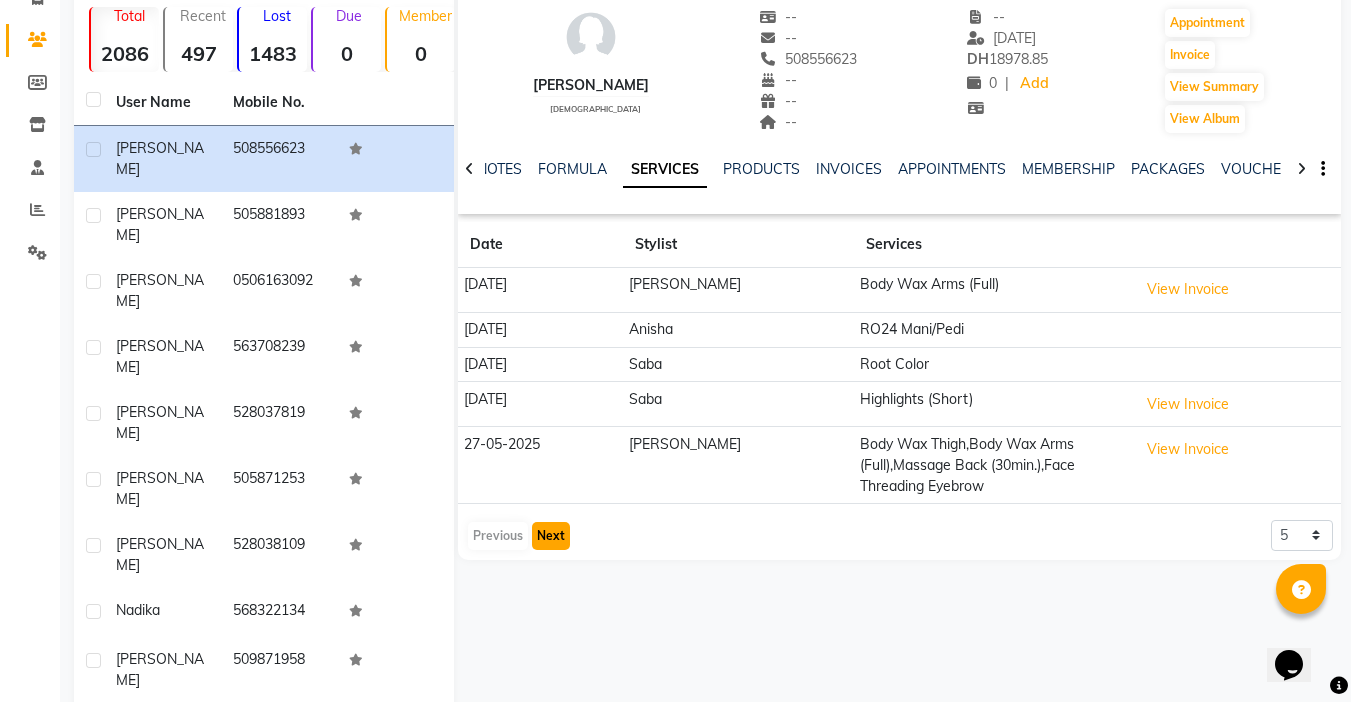 click on "Next" 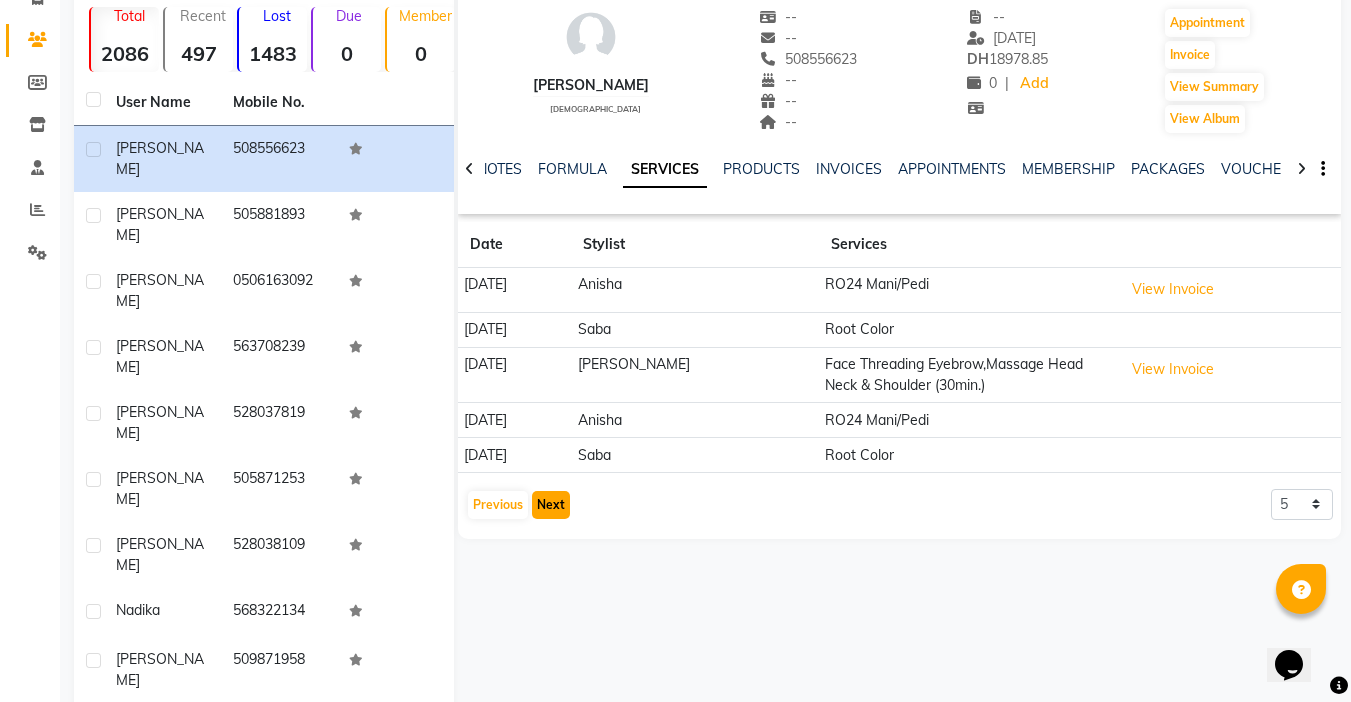 click on "Next" 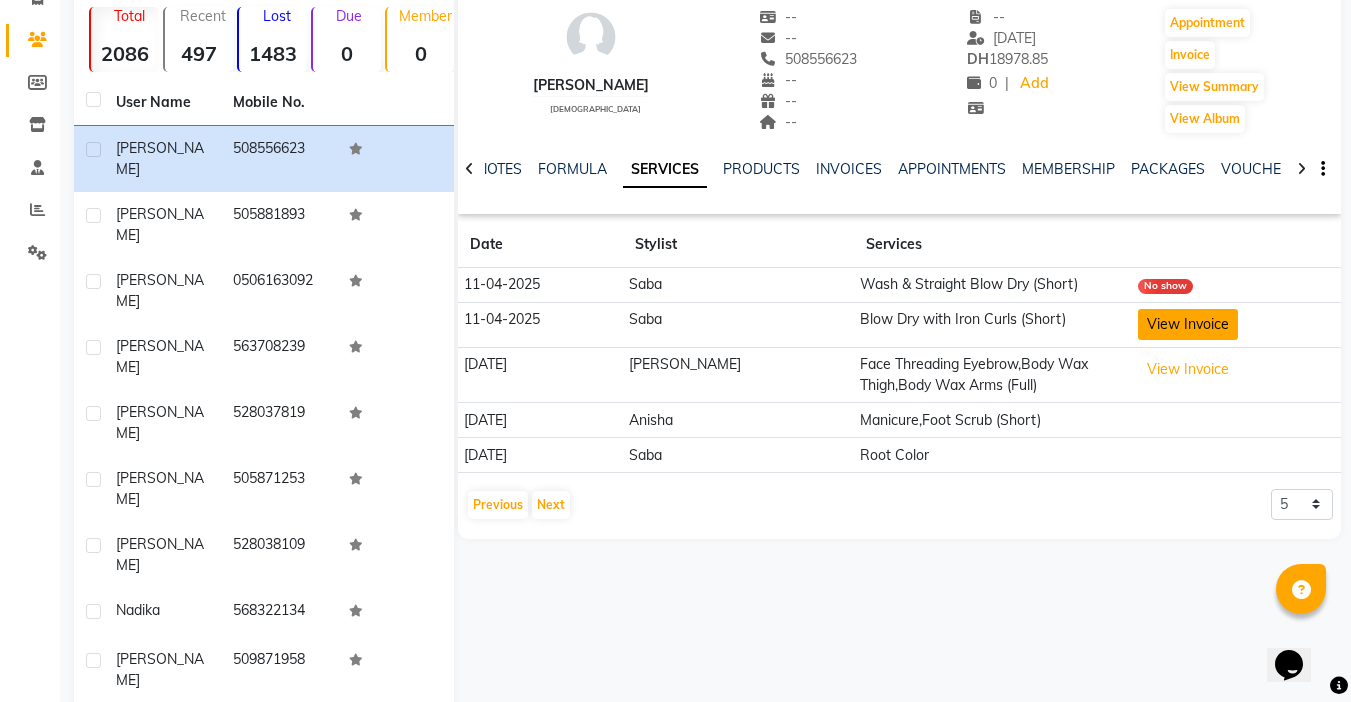 click on "View Invoice" 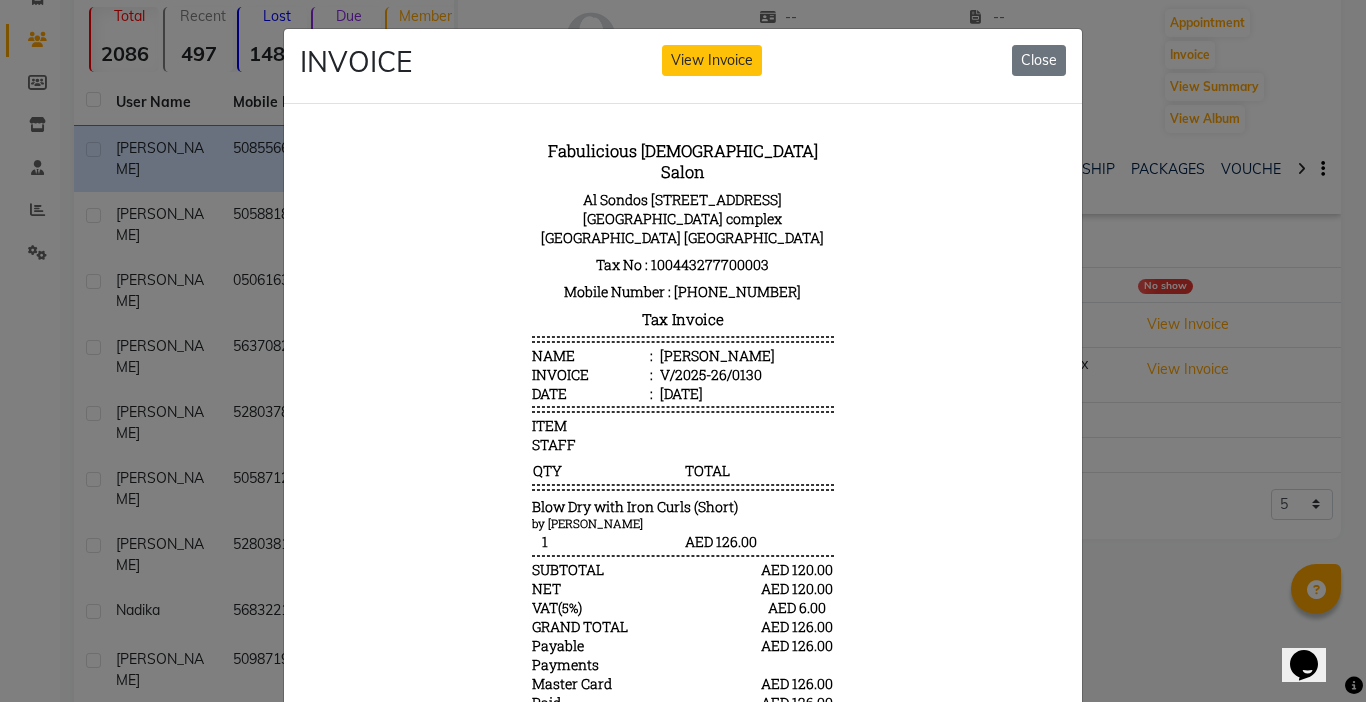 scroll, scrollTop: 0, scrollLeft: 0, axis: both 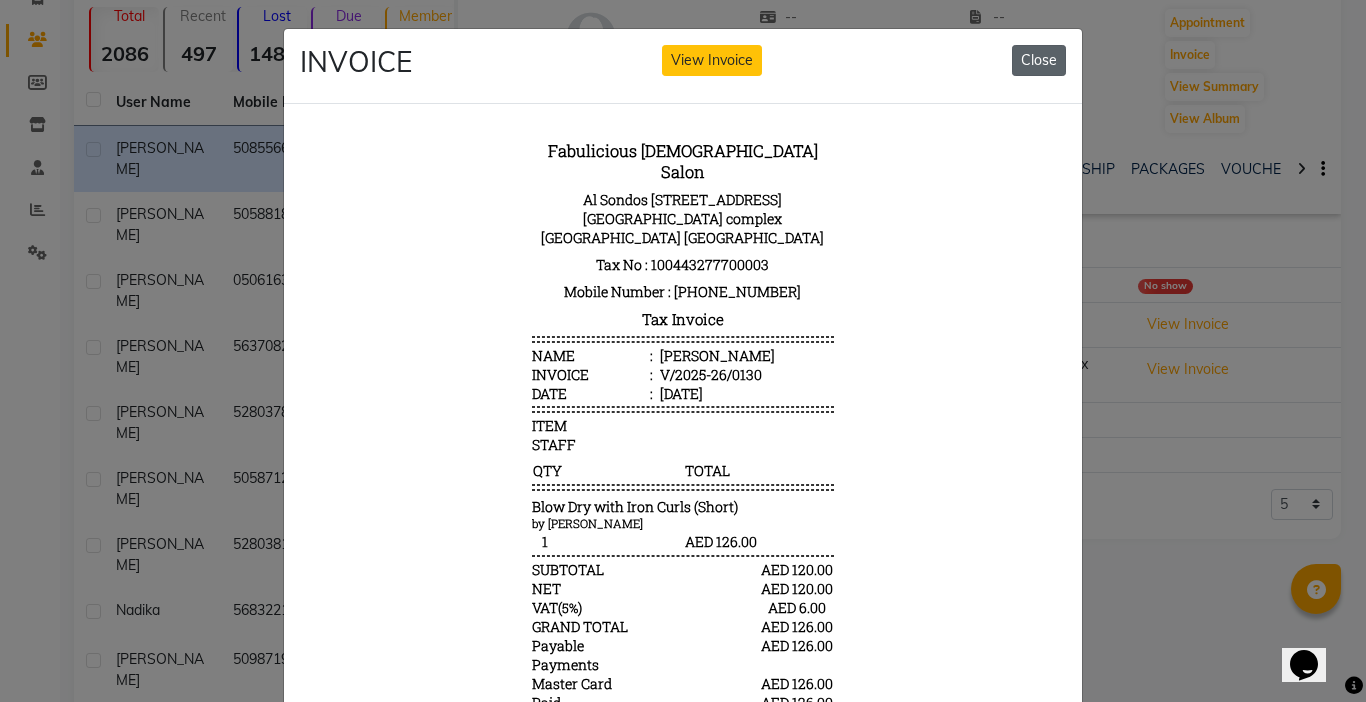 click on "Close" 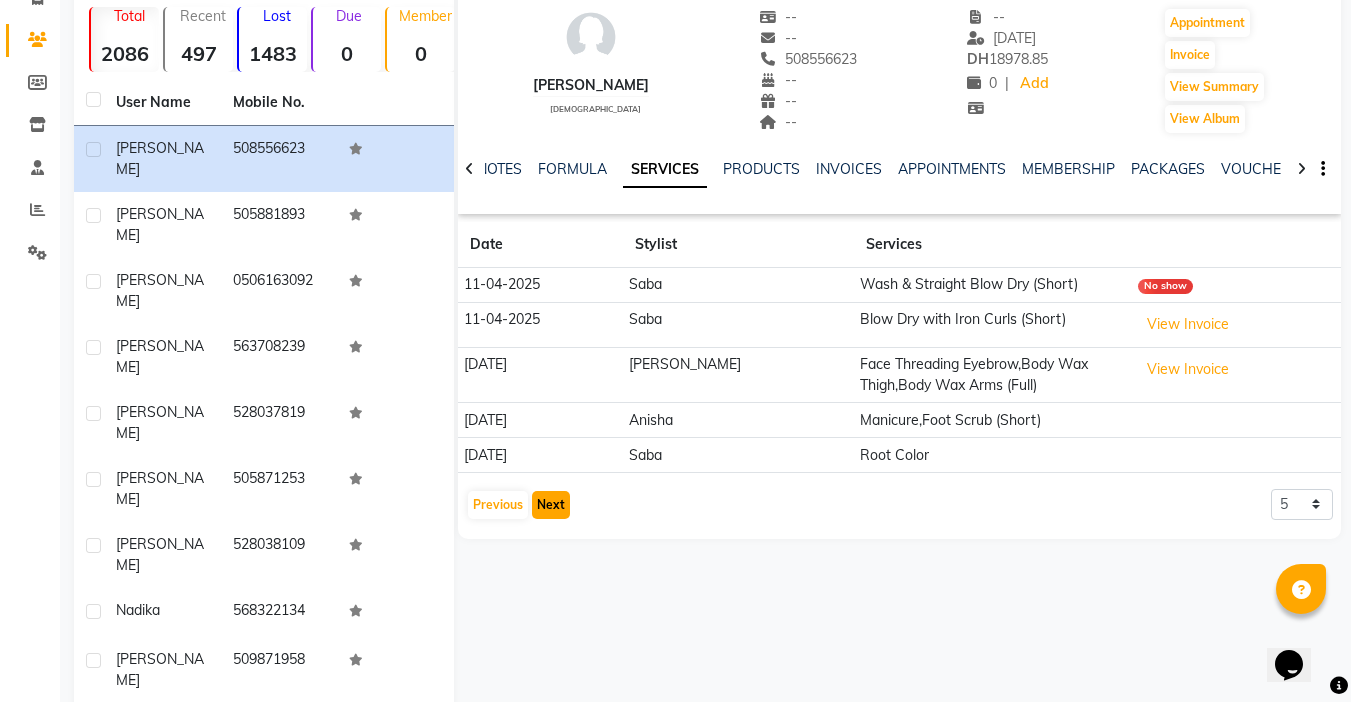 click on "Next" 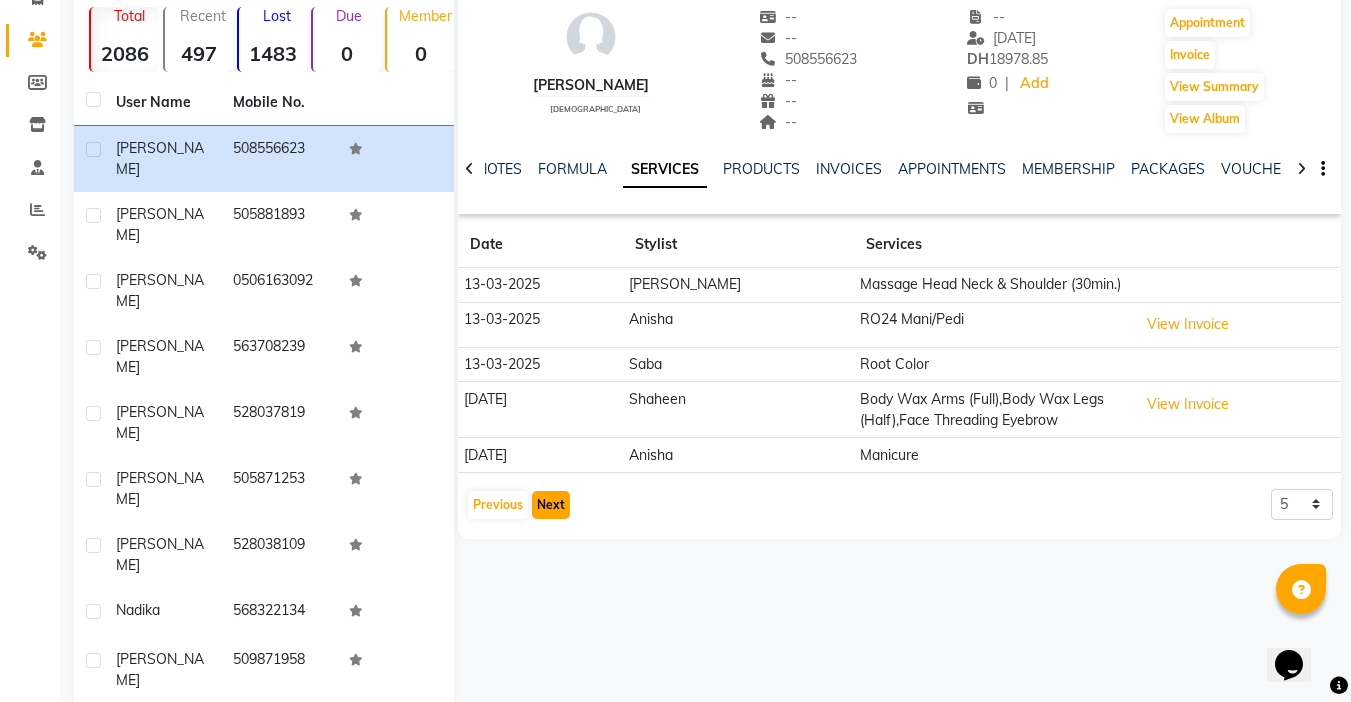 click on "Next" 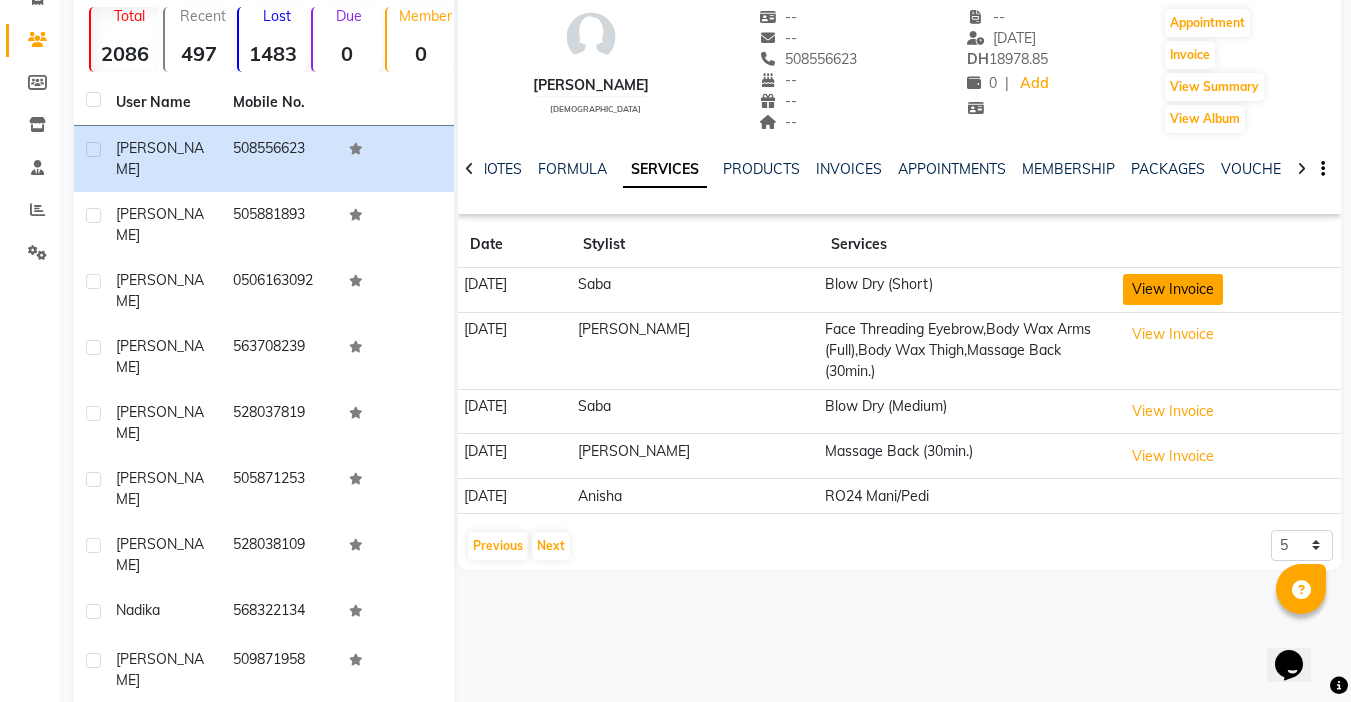 click on "View Invoice" 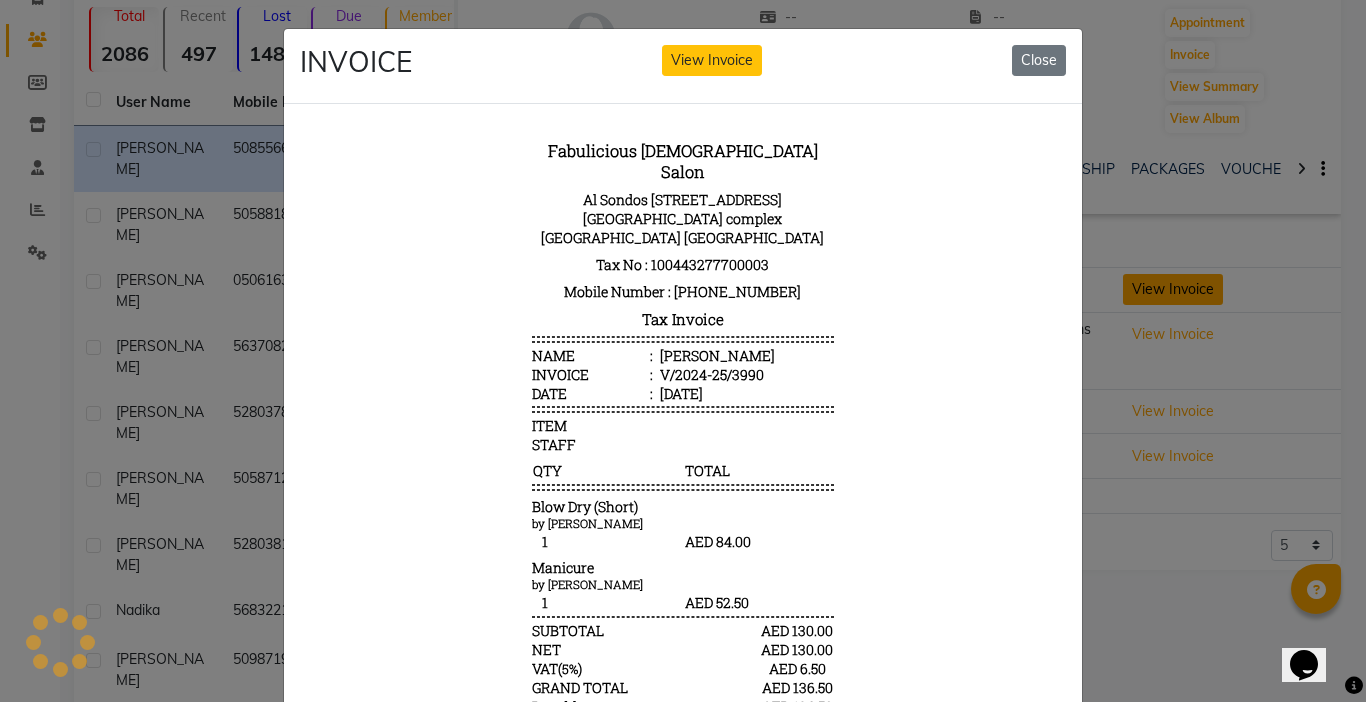 scroll, scrollTop: 0, scrollLeft: 0, axis: both 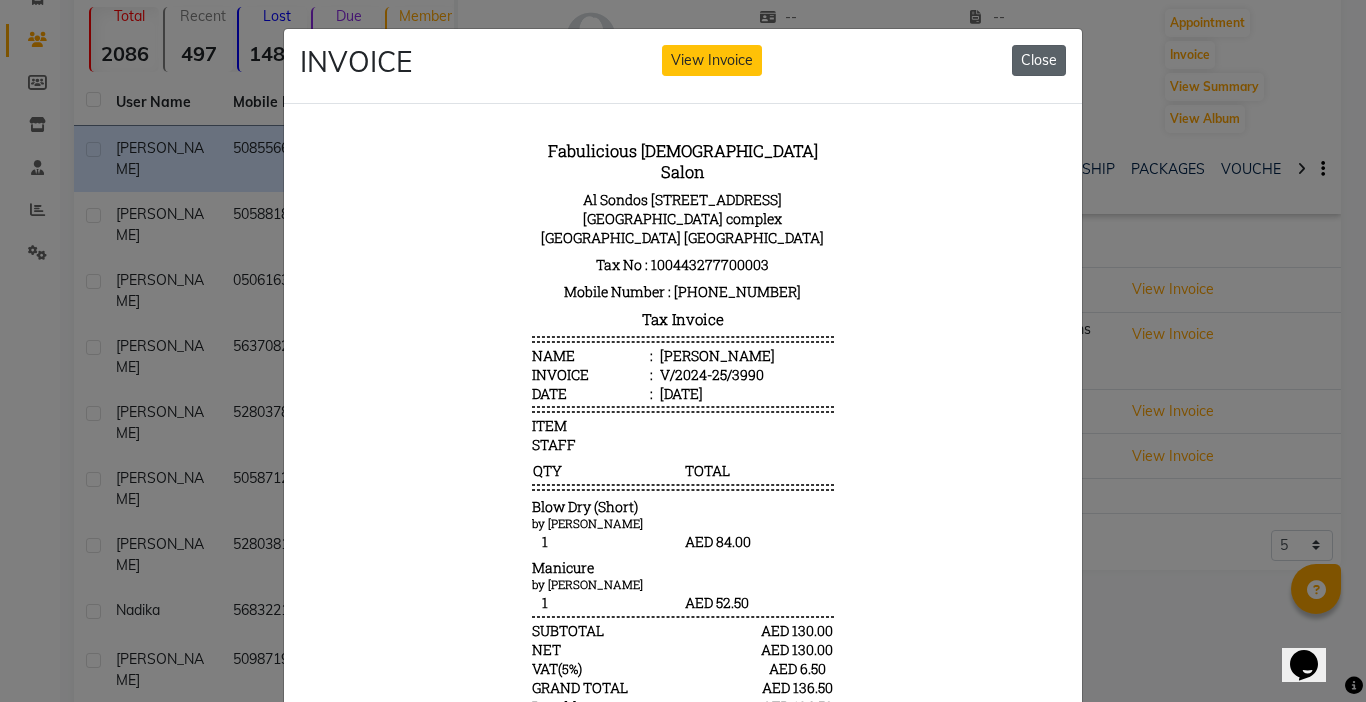 click on "Close" 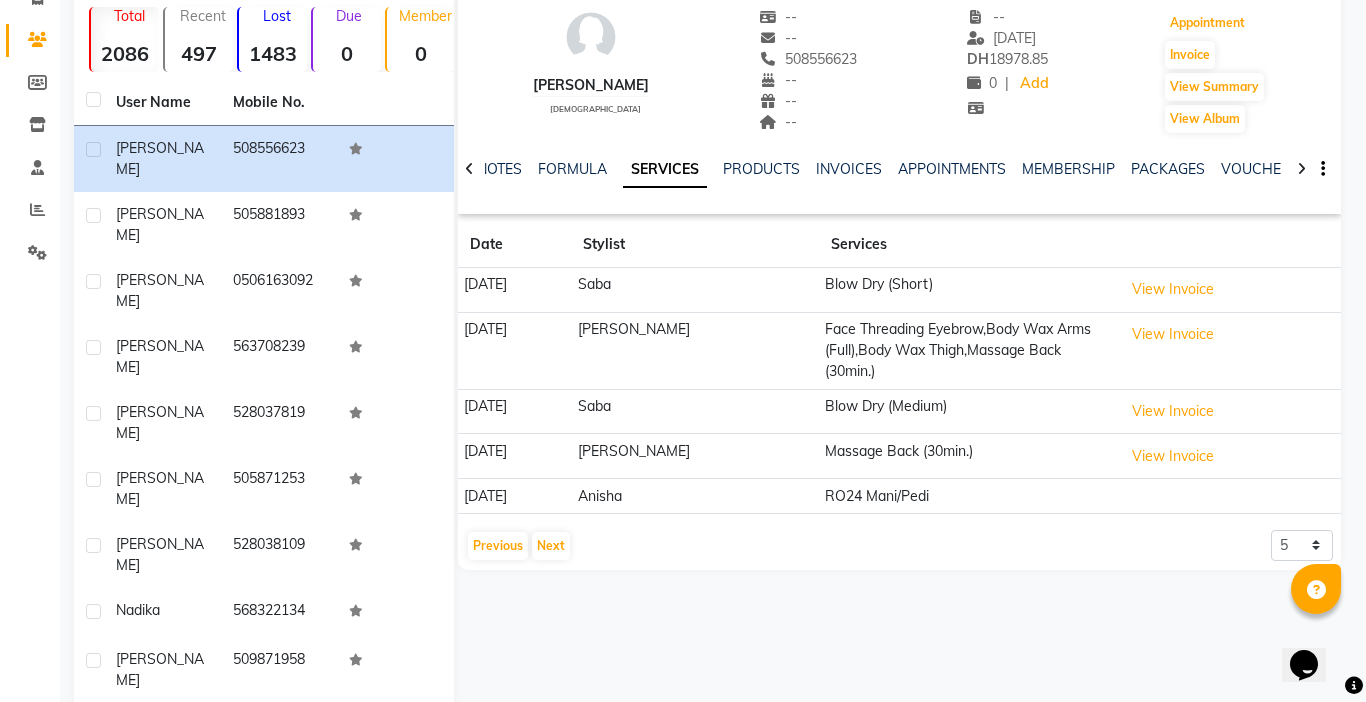 click on "Appointment" 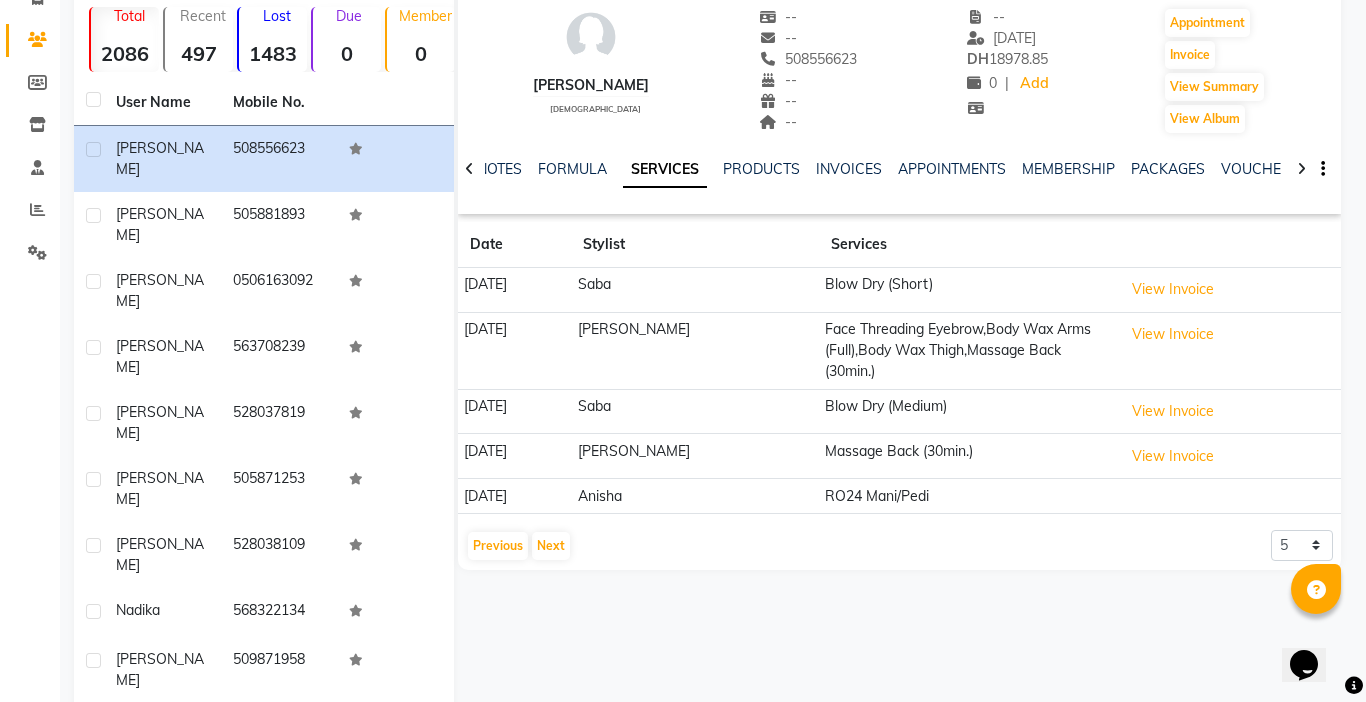 click on "Receptionist" at bounding box center (1255, -112) 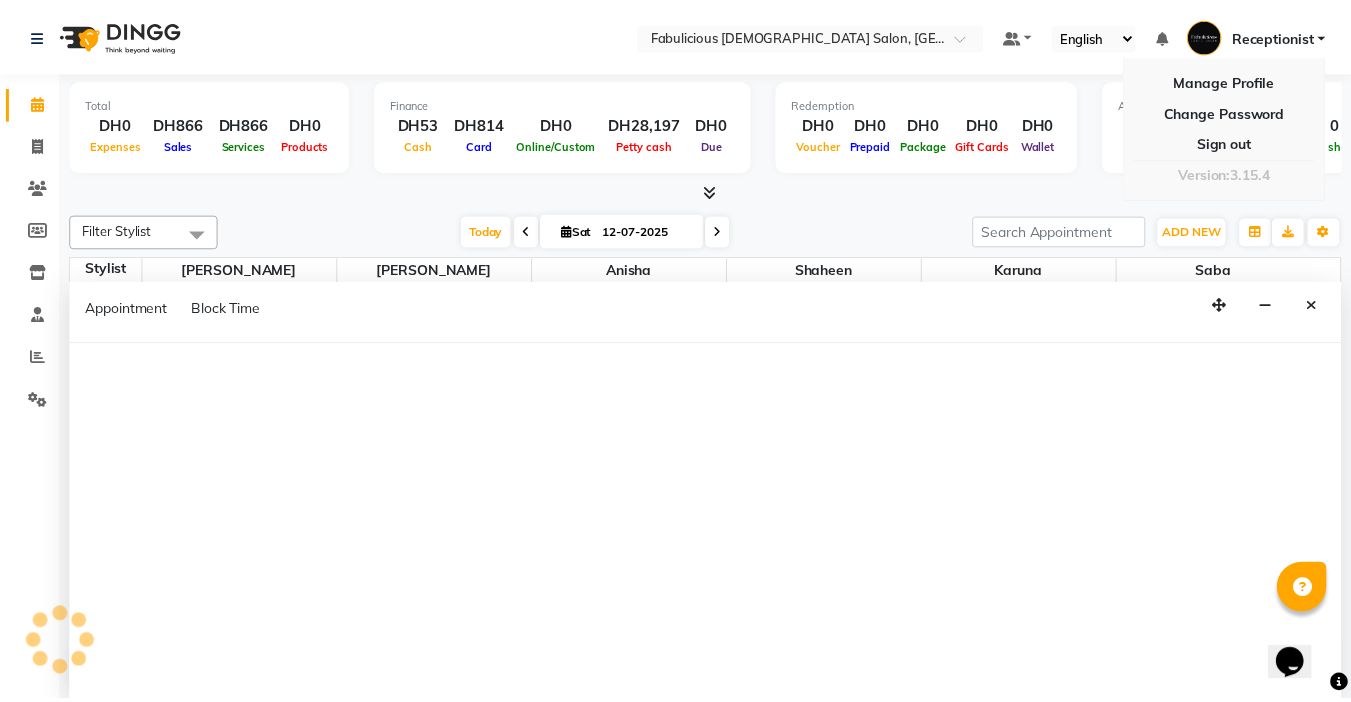 scroll, scrollTop: 0, scrollLeft: 0, axis: both 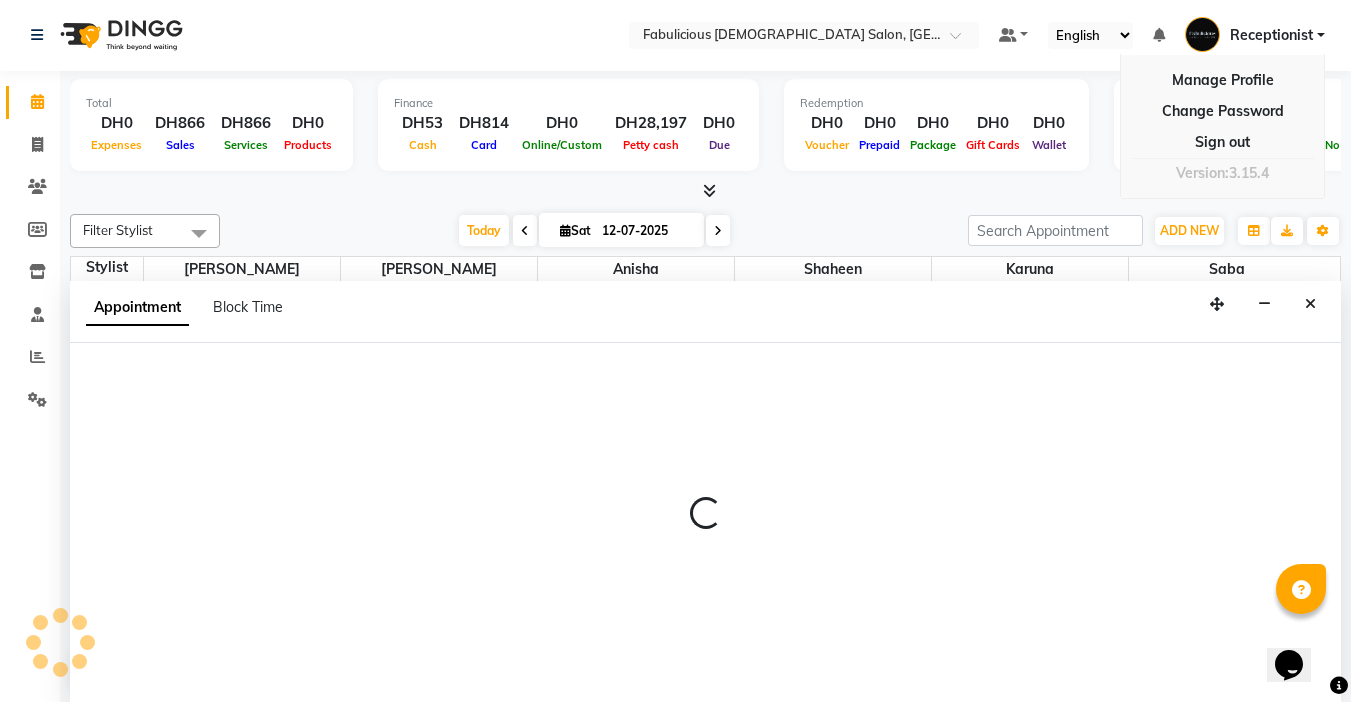 select on "tentative" 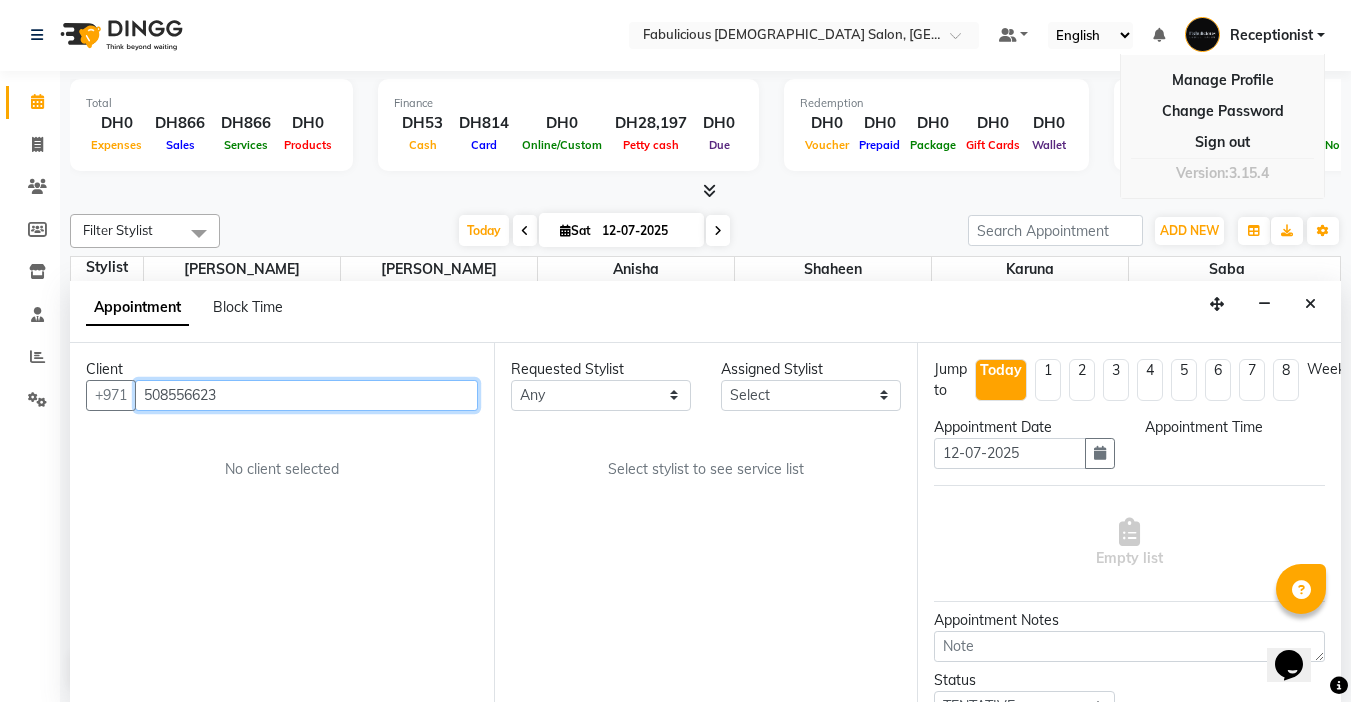 select on "600" 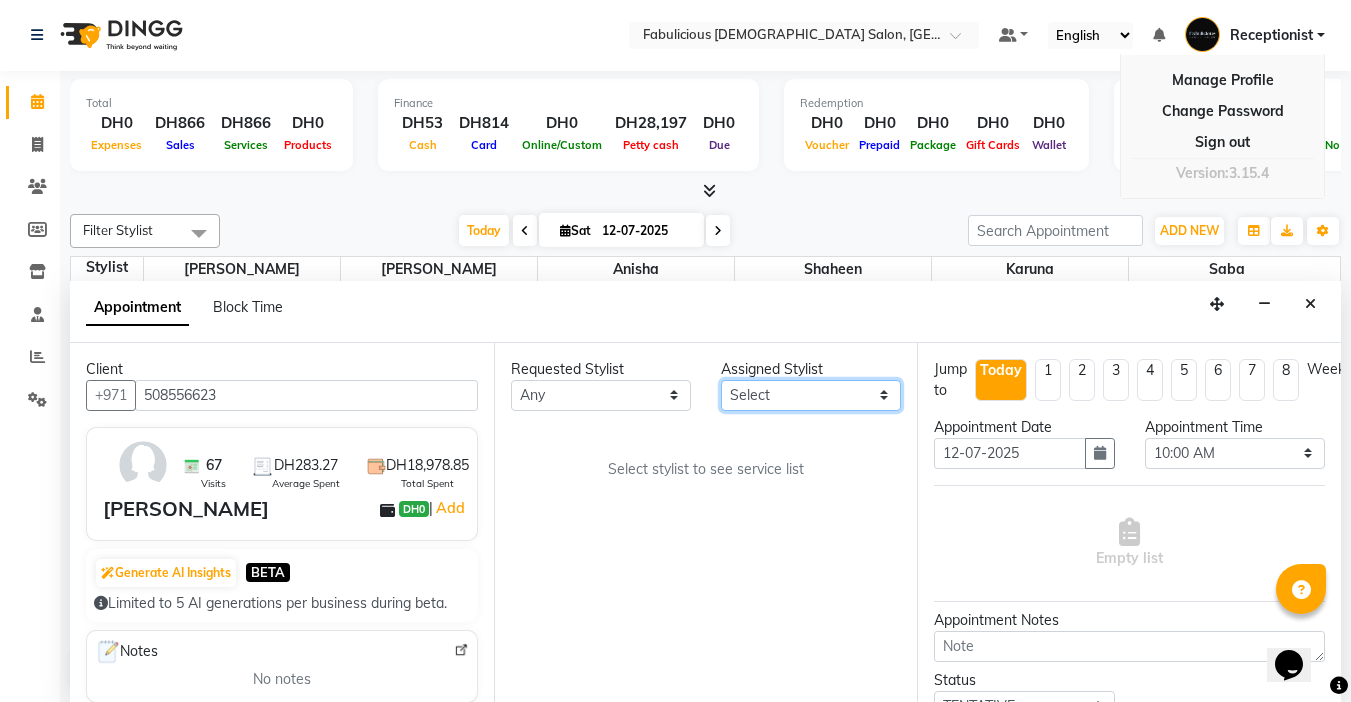 click on "Select [PERSON_NAME] [PERSON_NAME]  [PERSON_NAME] [PERSON_NAME]" at bounding box center (811, 395) 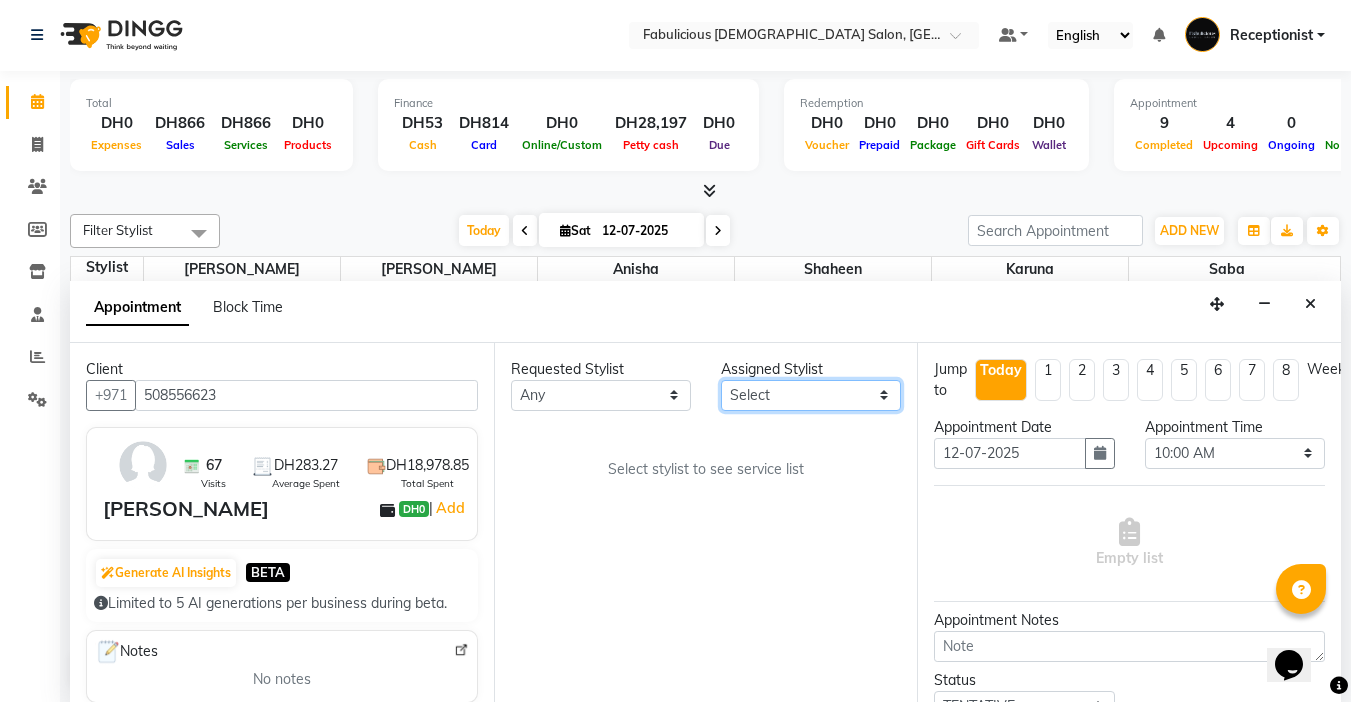 scroll, scrollTop: 529, scrollLeft: 0, axis: vertical 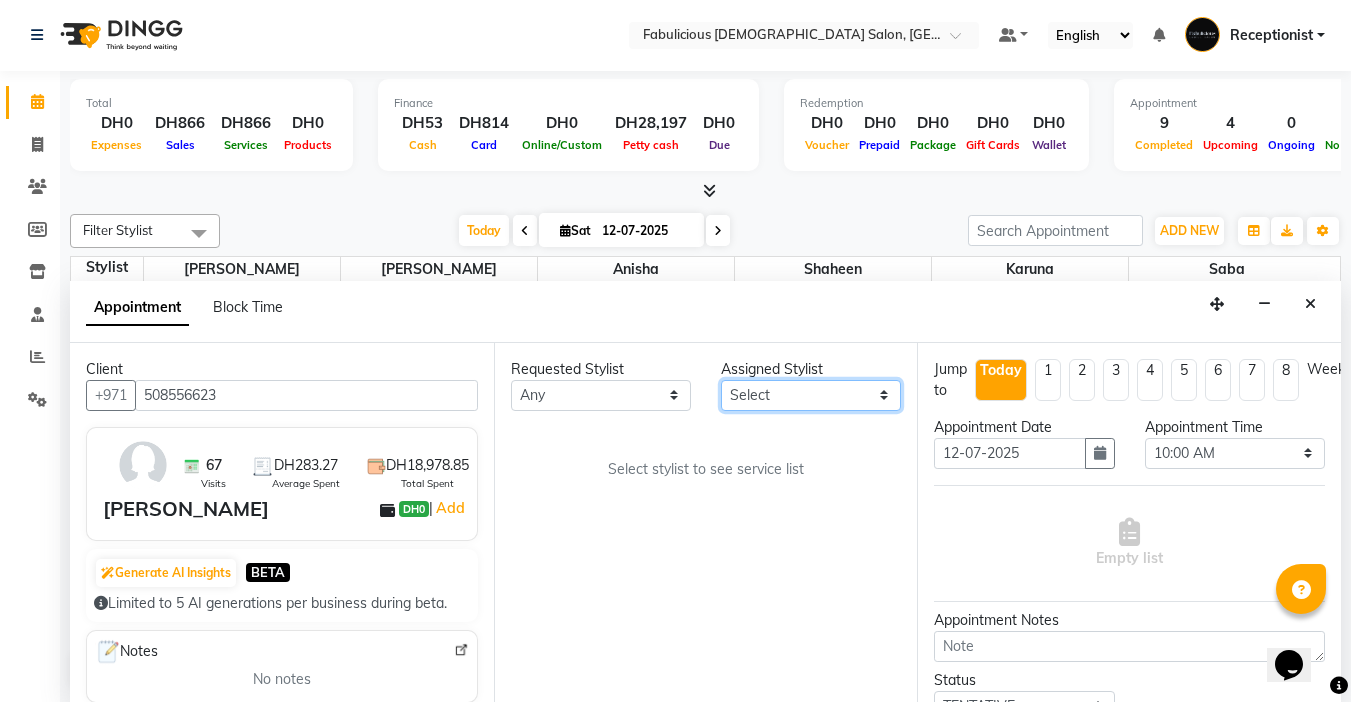 select on "11627" 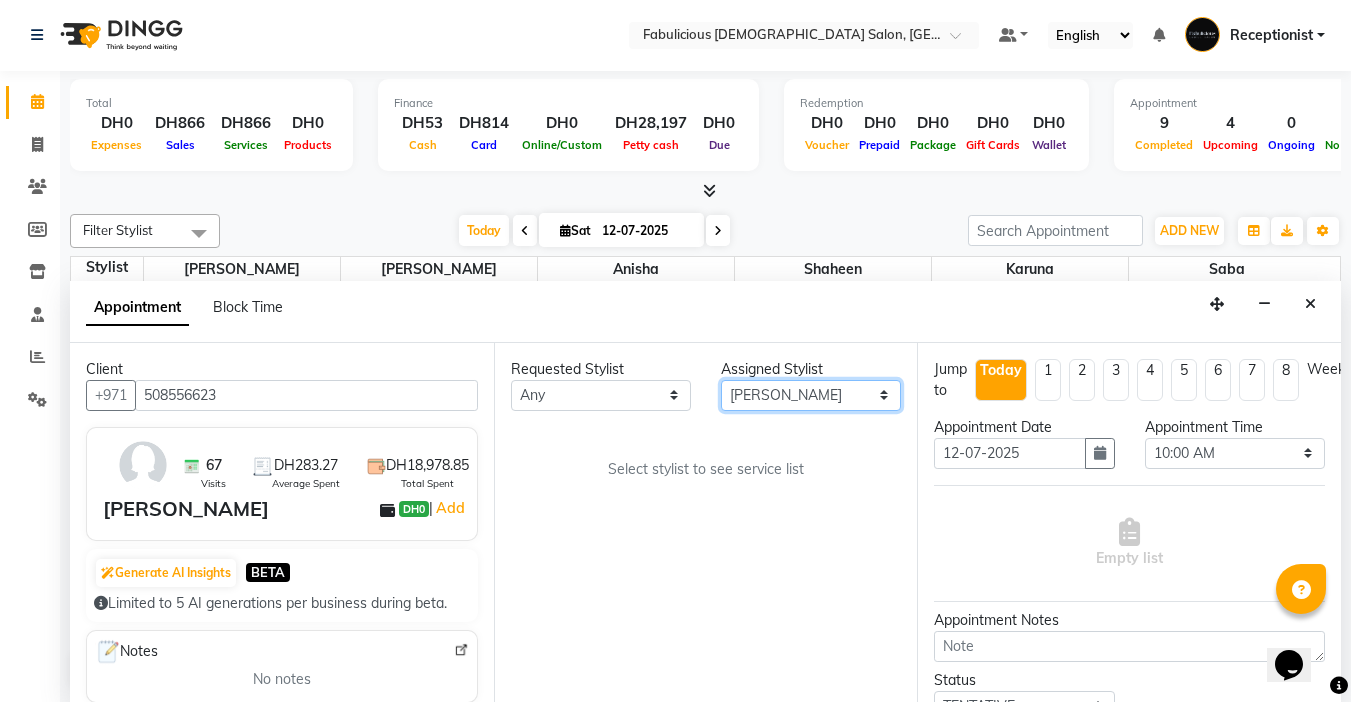 click on "Select [PERSON_NAME] [PERSON_NAME]  [PERSON_NAME] [PERSON_NAME]" at bounding box center (811, 395) 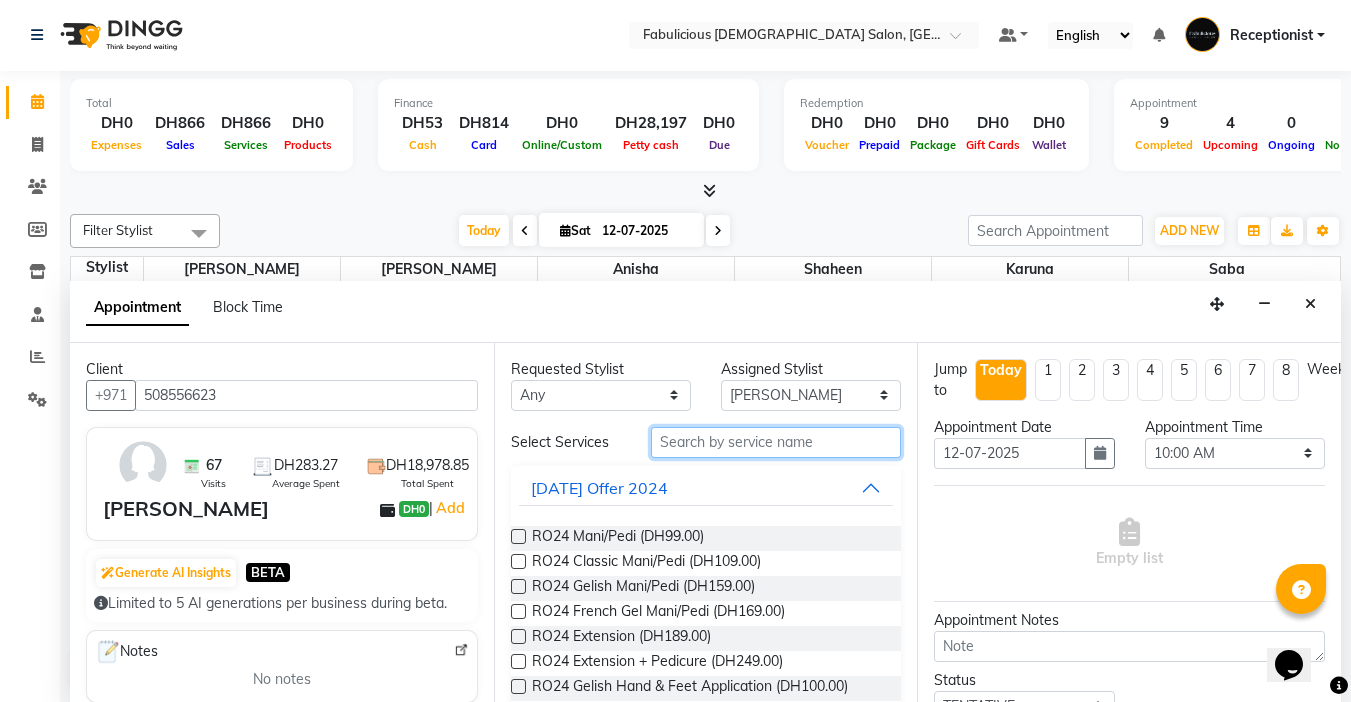 drag, startPoint x: 763, startPoint y: 440, endPoint x: 745, endPoint y: 420, distance: 26.907248 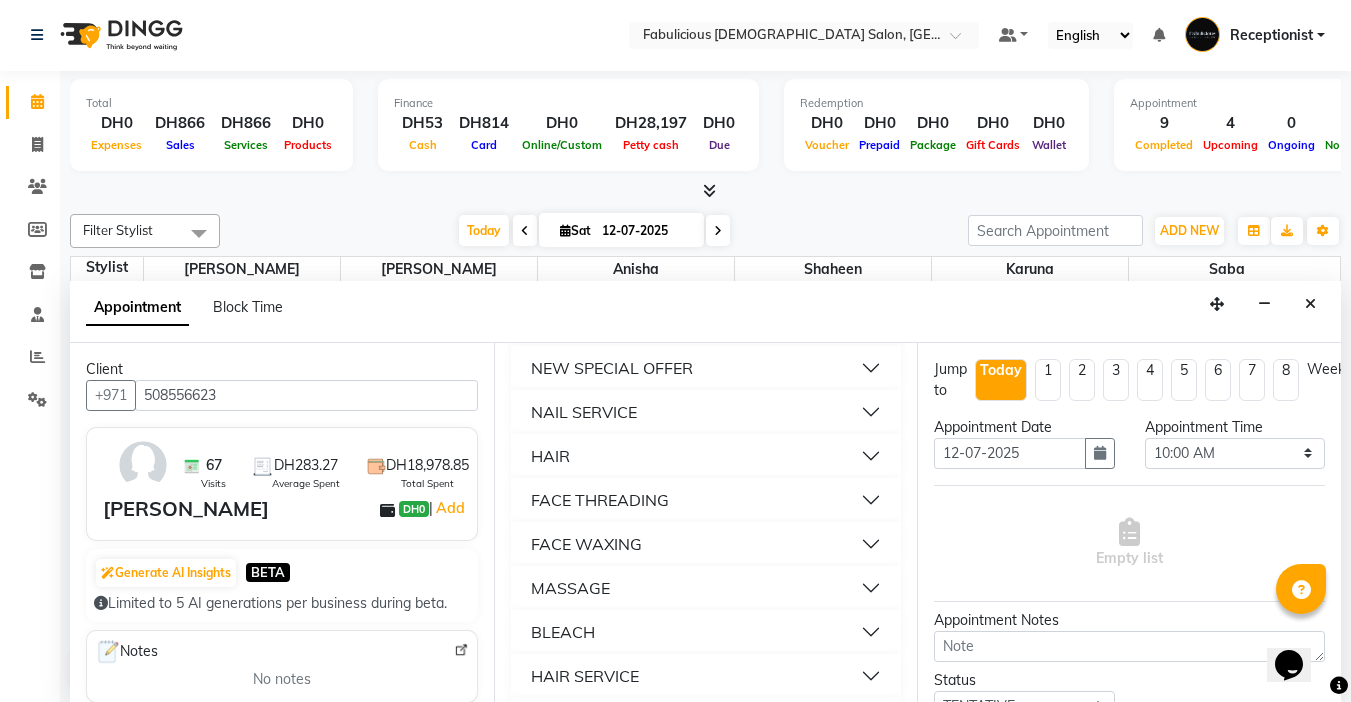 scroll, scrollTop: 700, scrollLeft: 0, axis: vertical 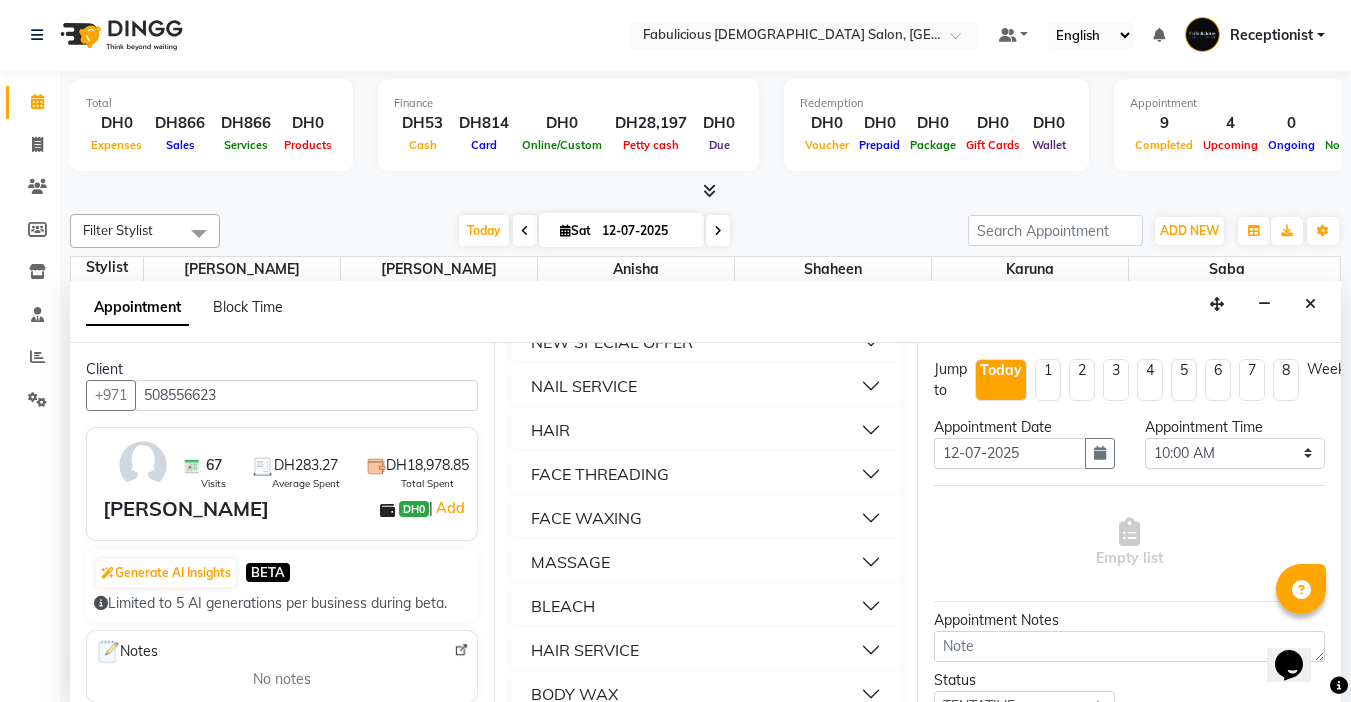 type on "b" 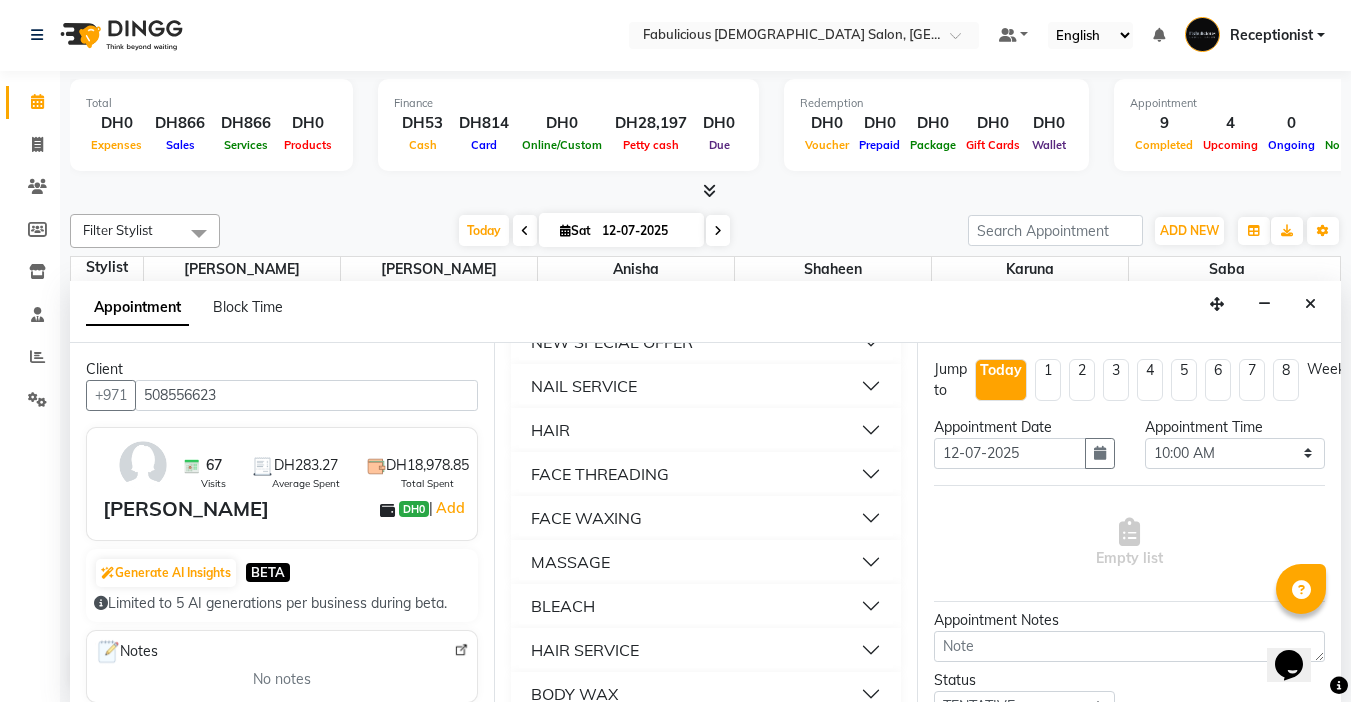 click on "FACE THREADING" at bounding box center [706, 474] 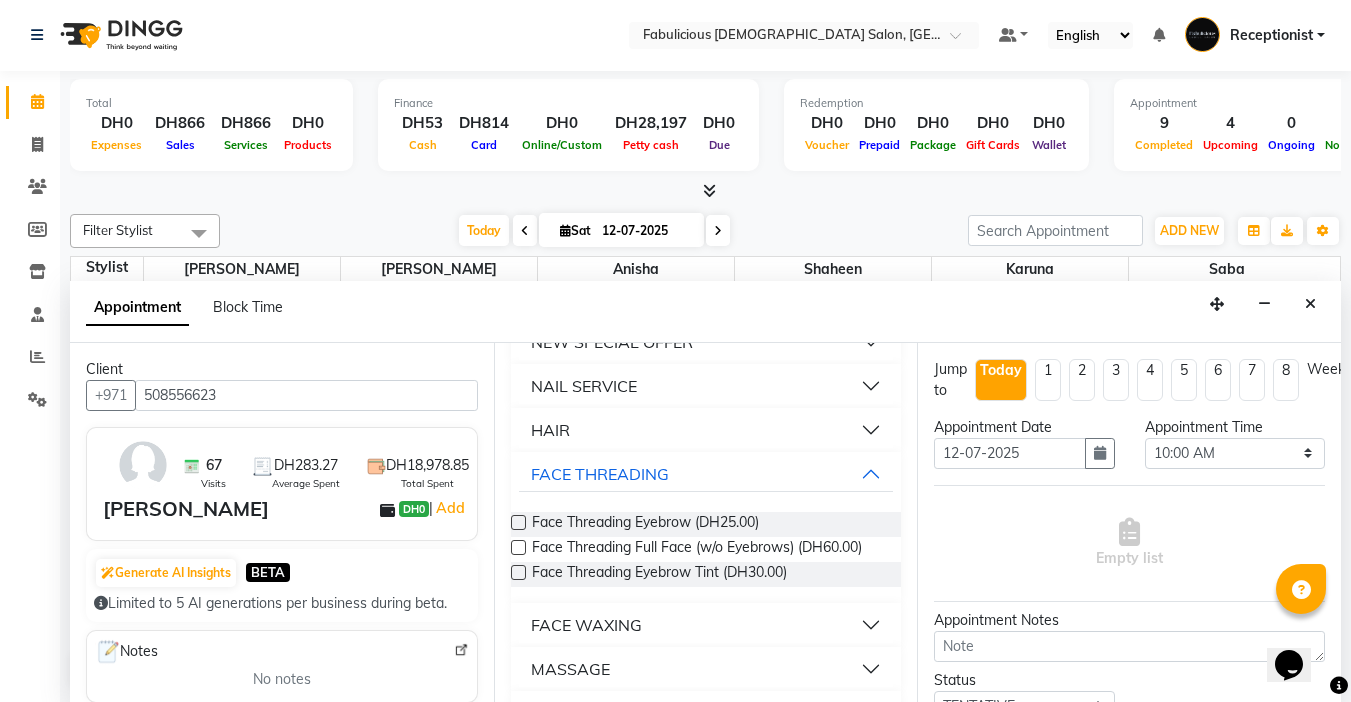 click at bounding box center [518, 522] 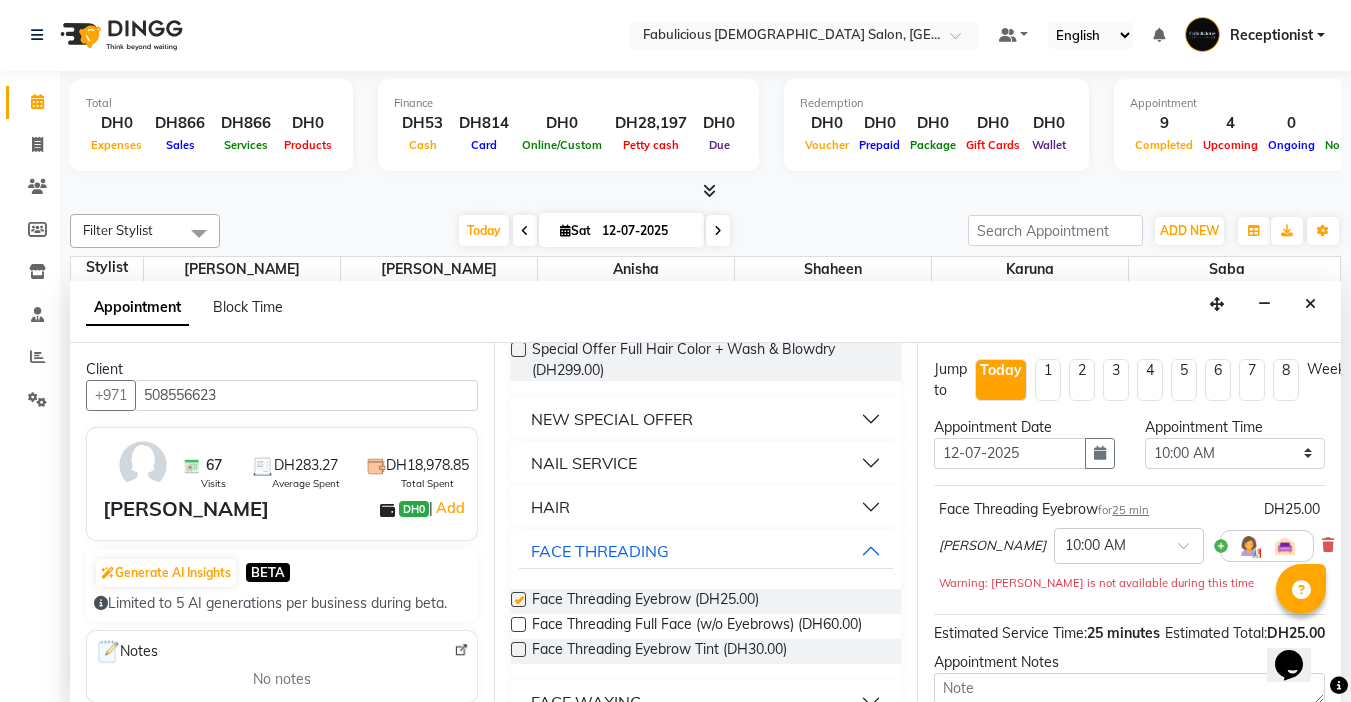 checkbox on "false" 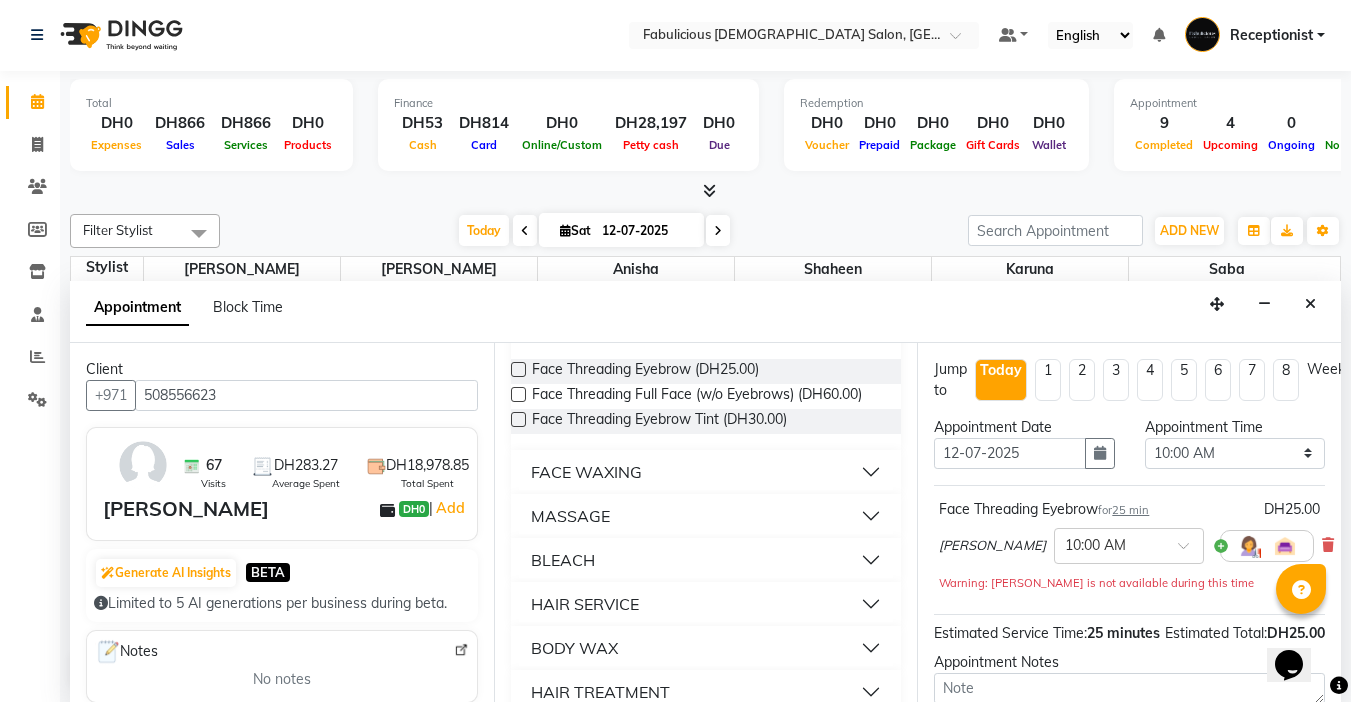 scroll, scrollTop: 900, scrollLeft: 0, axis: vertical 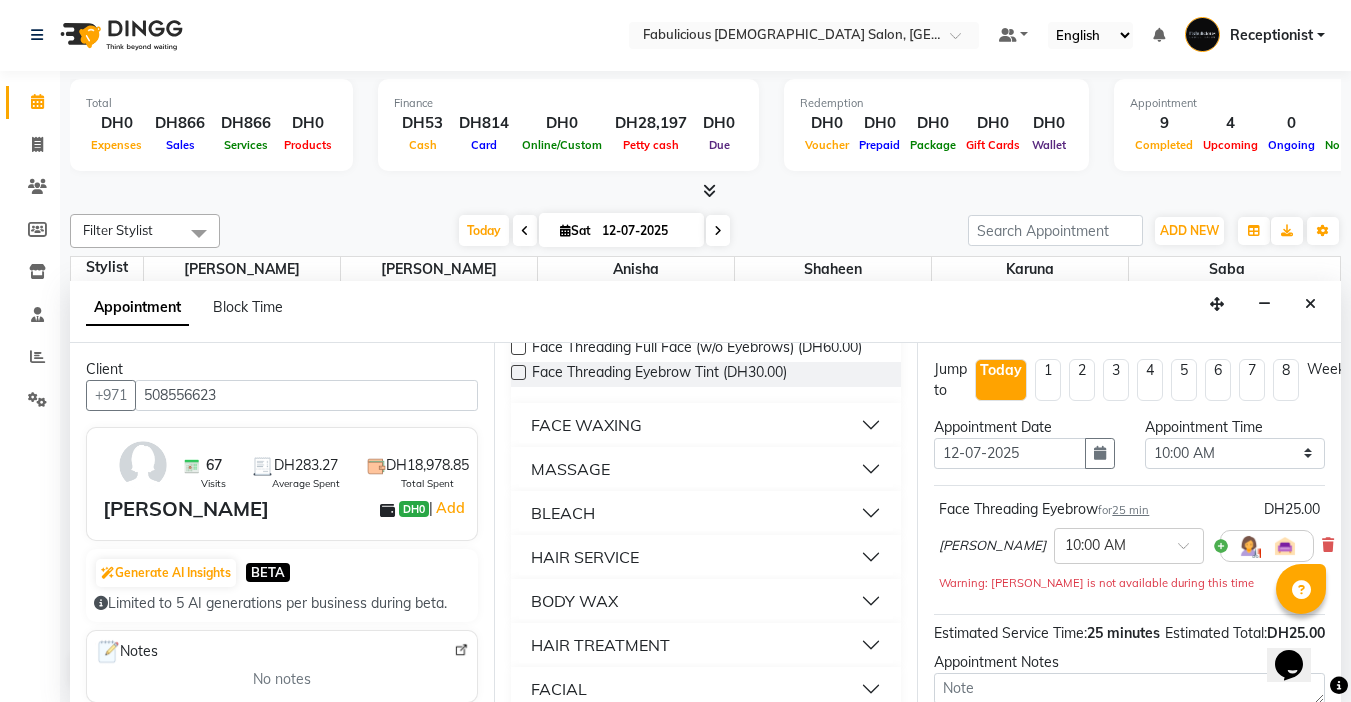 click on "HAIR SERVICE" at bounding box center (706, 557) 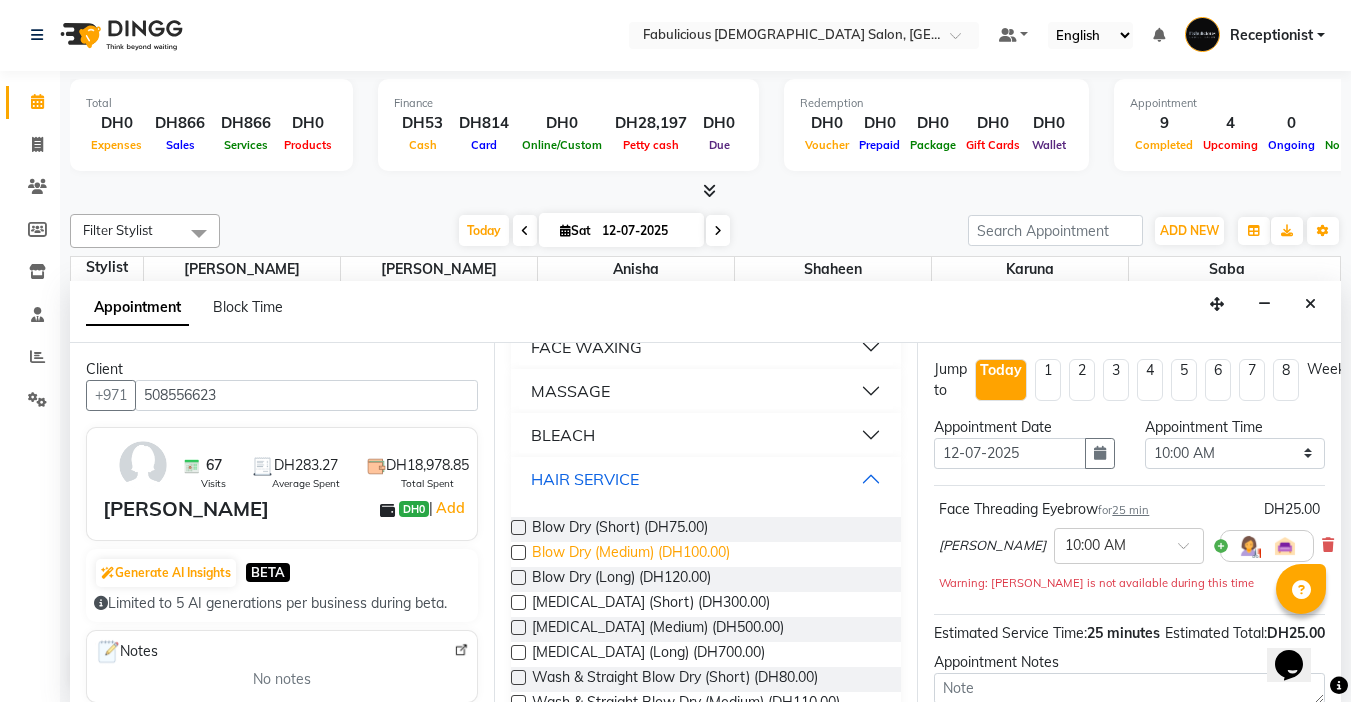 scroll, scrollTop: 1200, scrollLeft: 0, axis: vertical 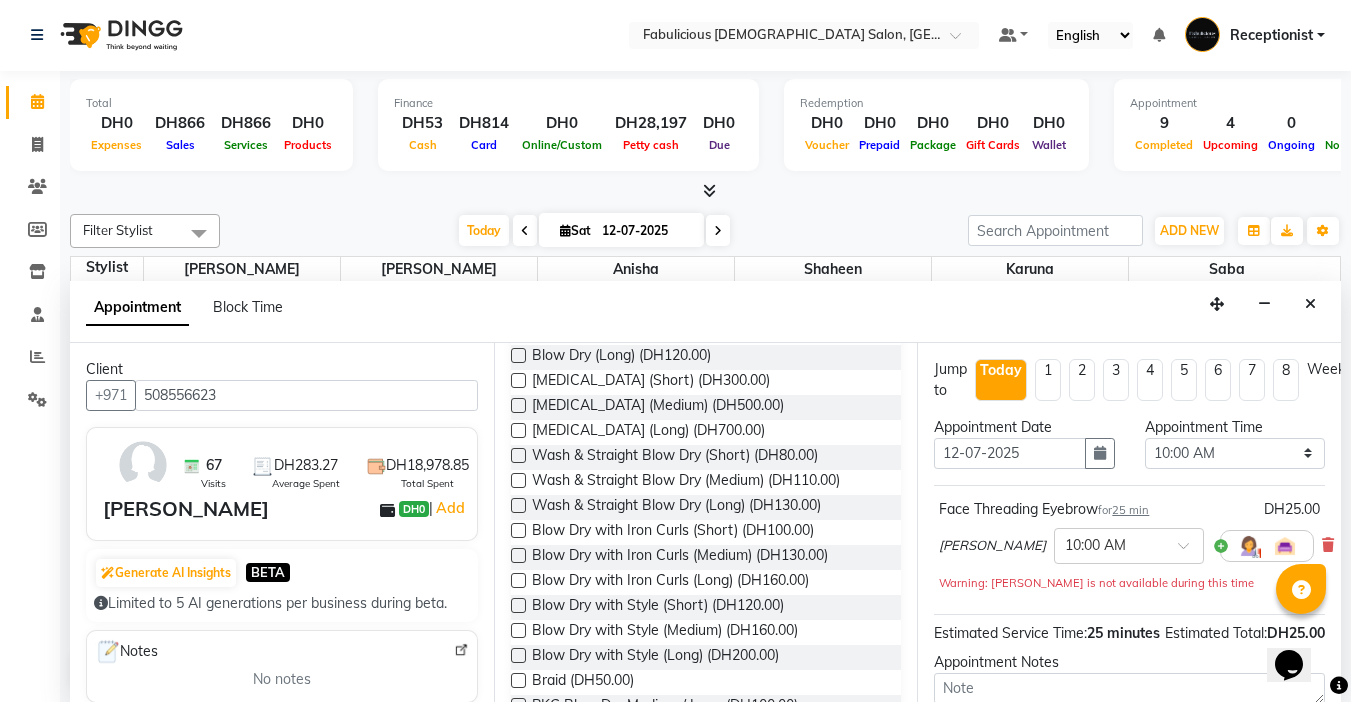 click at bounding box center (518, 555) 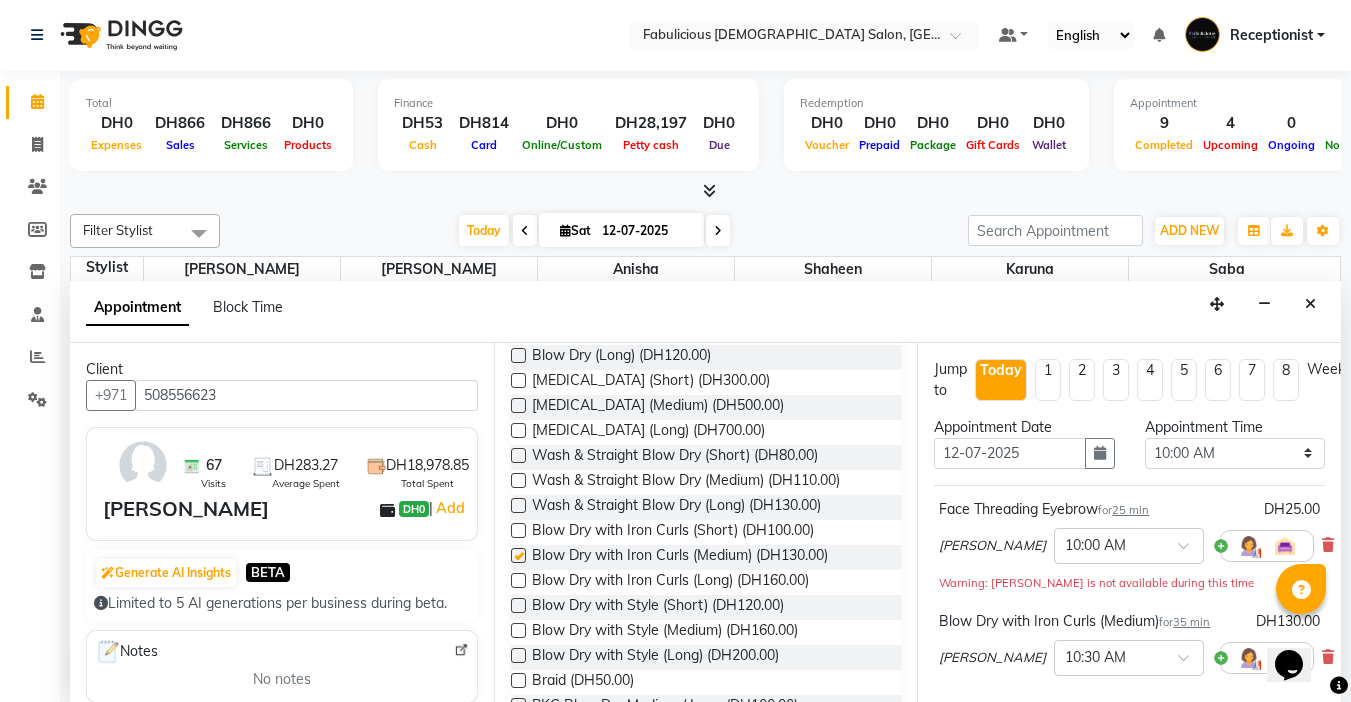 checkbox on "false" 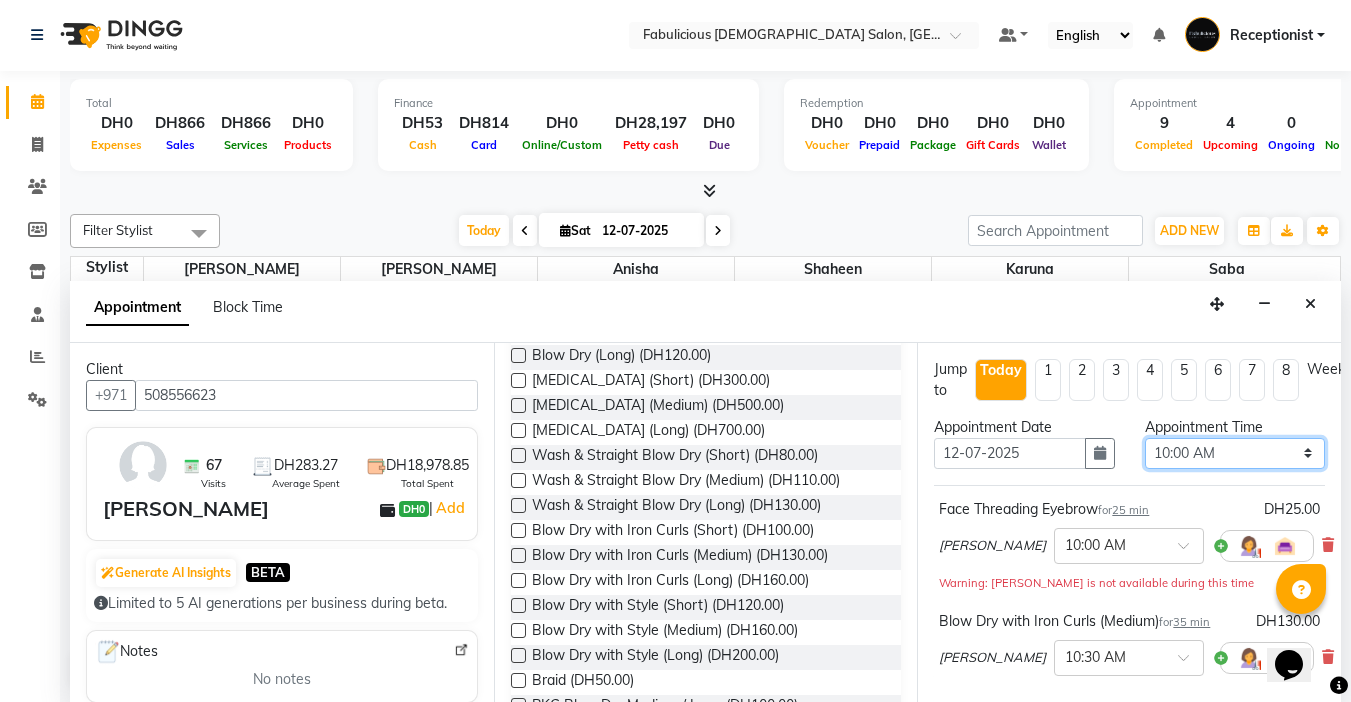 drag, startPoint x: 1269, startPoint y: 458, endPoint x: 1268, endPoint y: 447, distance: 11.045361 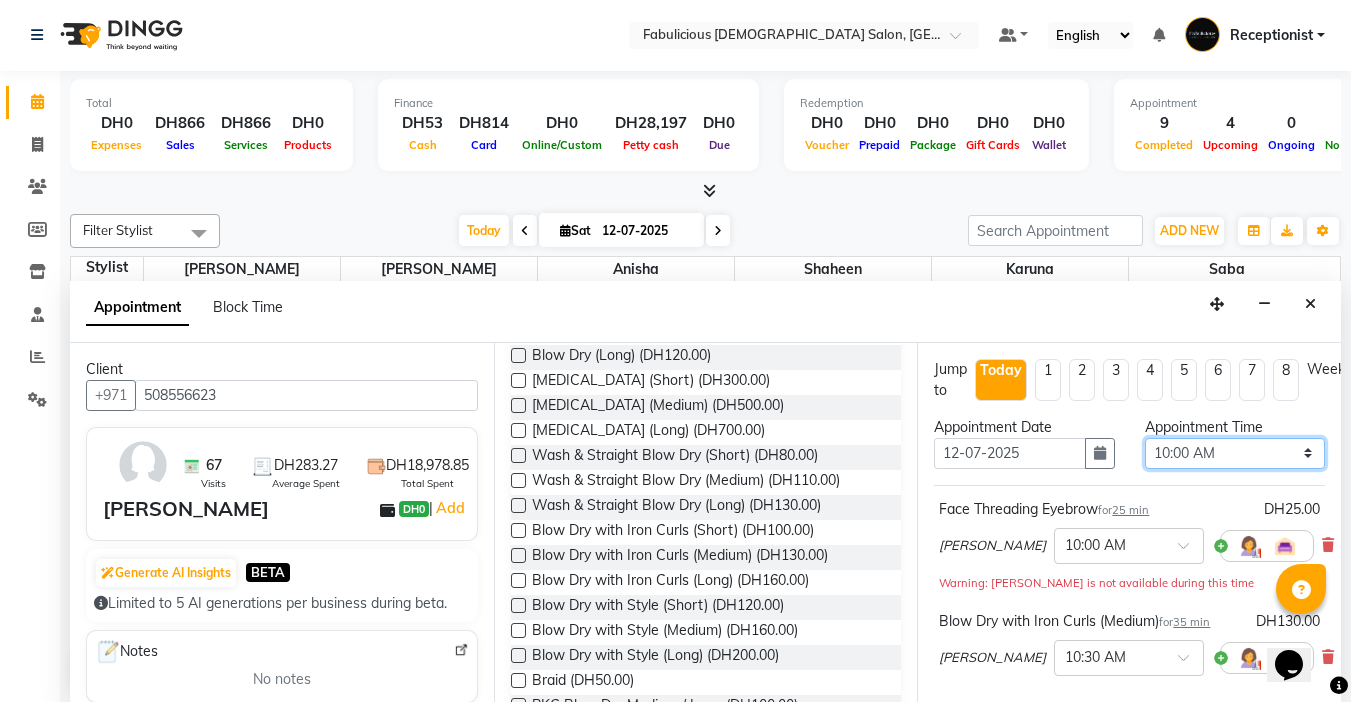 select on "885" 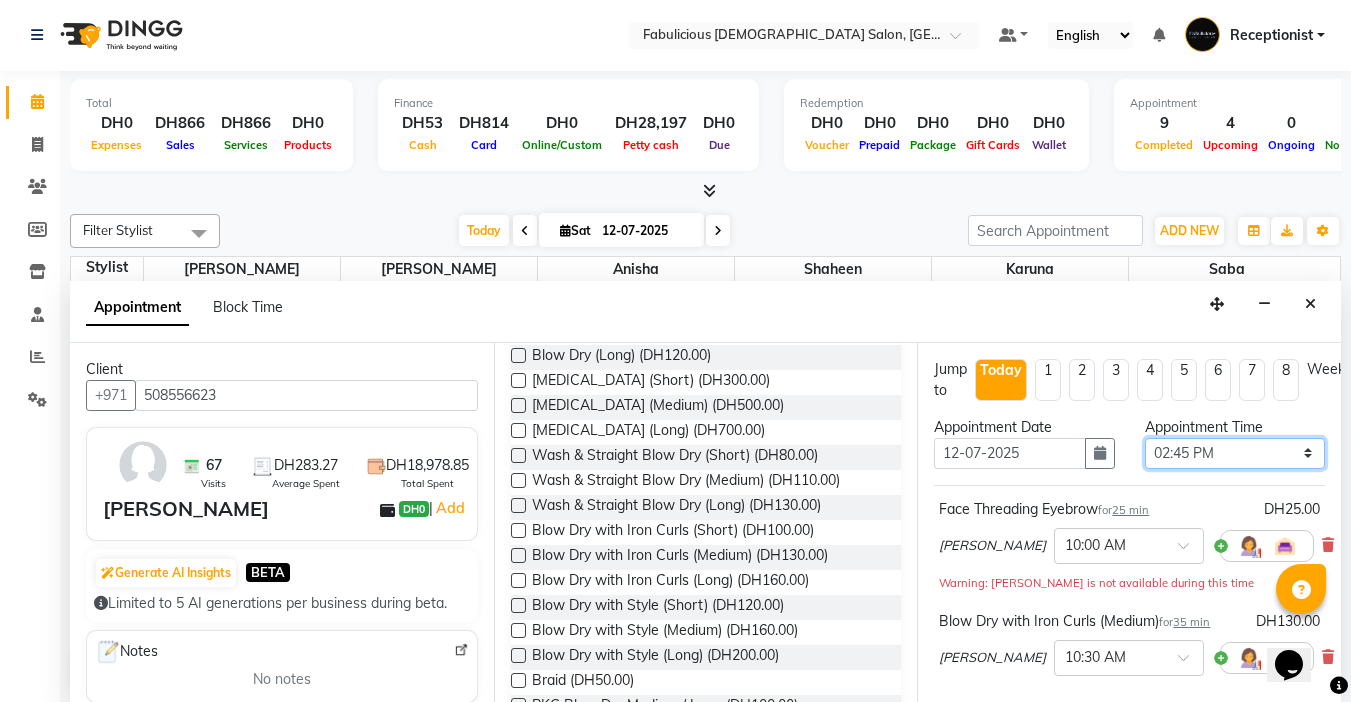 click on "Select 10:00 AM 10:15 AM 10:30 AM 10:45 AM 11:00 AM 11:15 AM 11:30 AM 11:45 AM 12:00 PM 12:15 PM 12:30 PM 12:45 PM 01:00 PM 01:15 PM 01:30 PM 01:45 PM 02:00 PM 02:15 PM 02:30 PM 02:45 PM 03:00 PM 03:15 PM 03:30 PM 03:45 PM 04:00 PM 04:15 PM 04:30 PM 04:45 PM 05:00 PM 05:15 PM 05:30 PM 05:45 PM 06:00 PM 06:15 PM 06:30 PM 06:45 PM 07:00 PM 07:15 PM 07:30 PM 07:45 PM 08:00 PM 08:15 PM 08:30 PM 08:45 PM 09:00 PM 09:15 PM 09:30 PM 09:45 PM 10:00 PM 10:15 PM 10:30 PM 10:45 PM 11:00 PM 11:15 PM 11:30 PM 11:45 PM" at bounding box center [1235, 453] 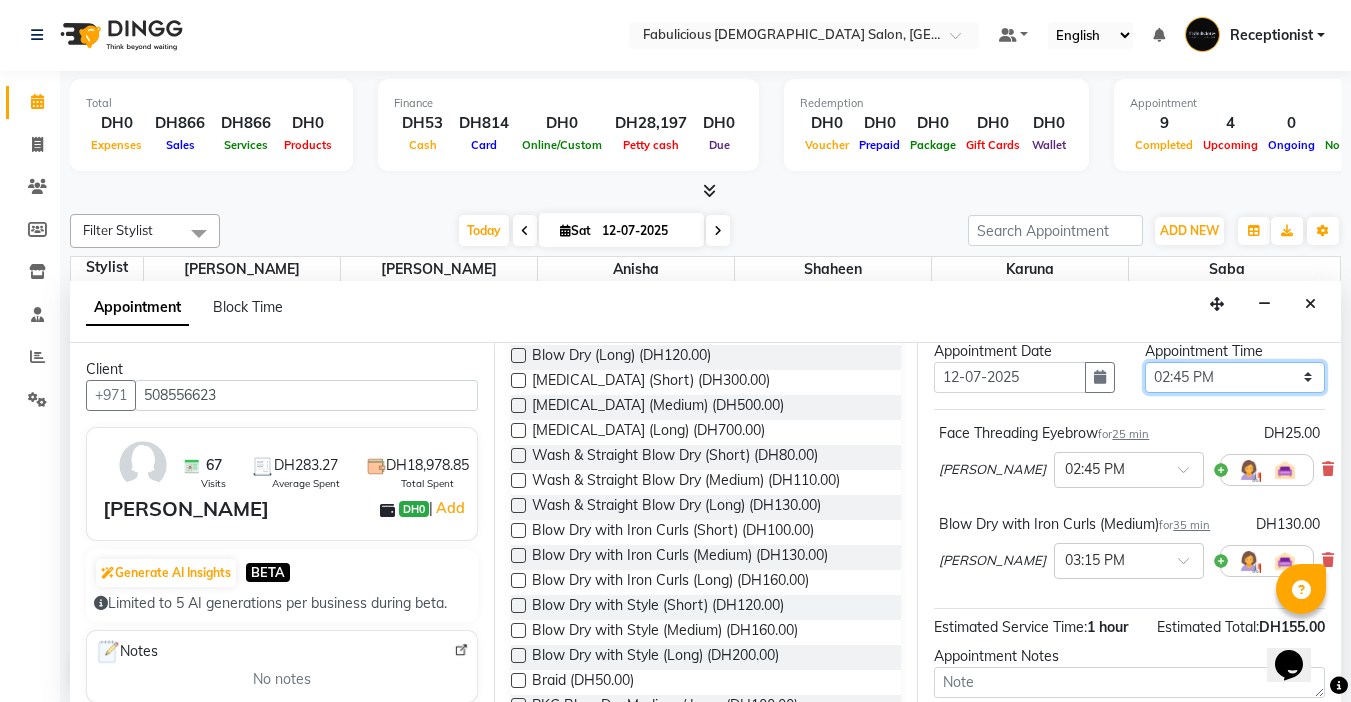 scroll, scrollTop: 273, scrollLeft: 0, axis: vertical 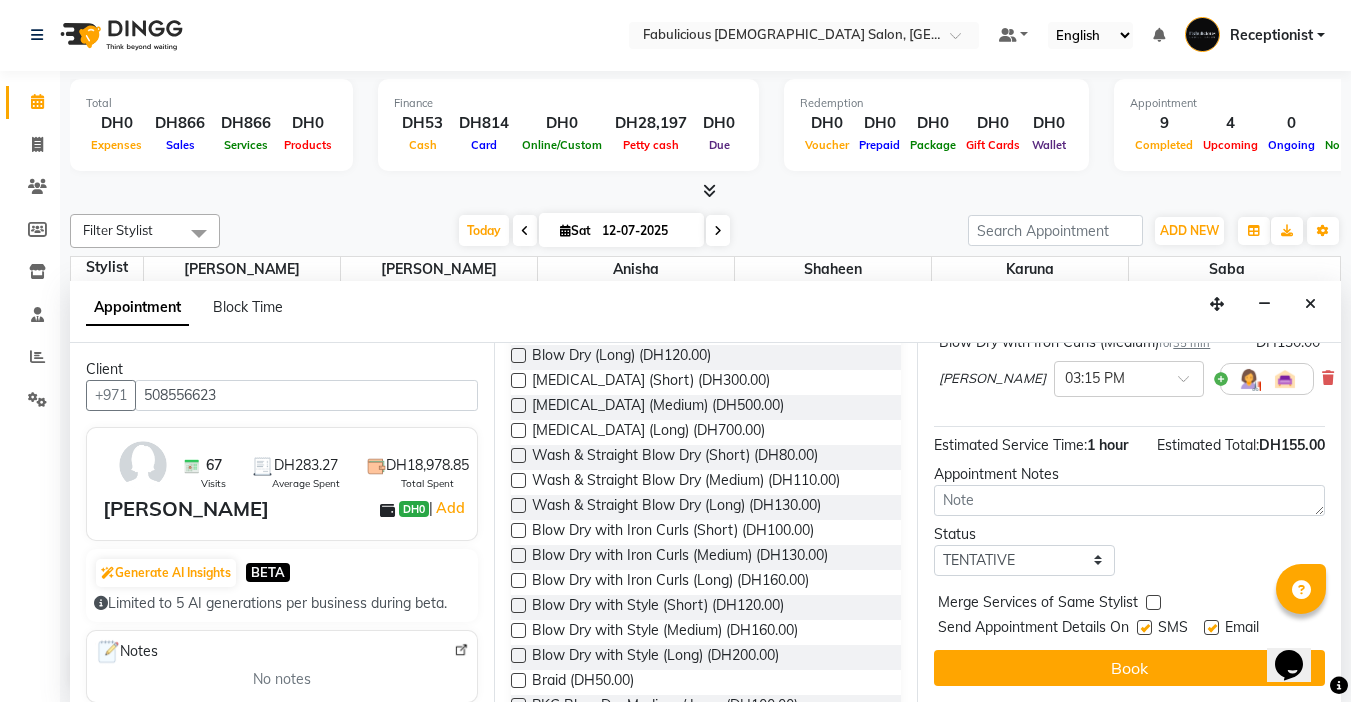 click on "Book" at bounding box center (1129, 668) 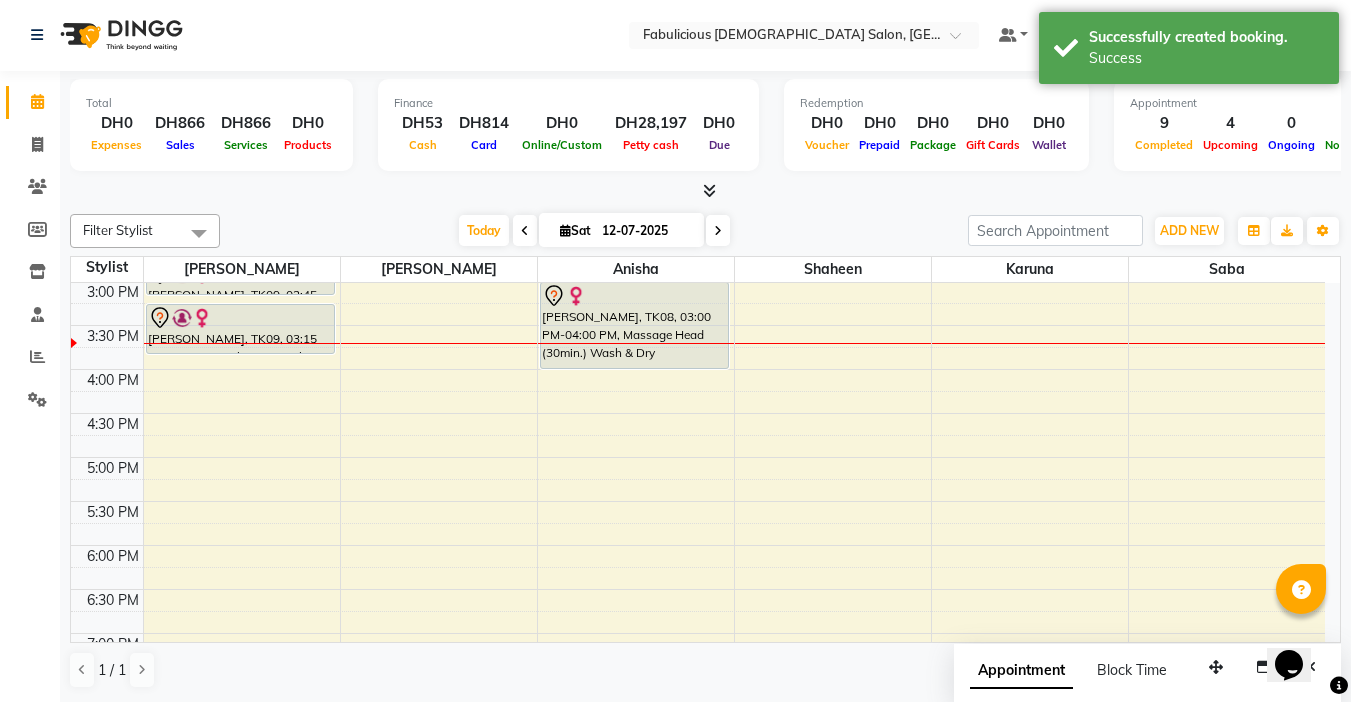 scroll, scrollTop: 0, scrollLeft: 0, axis: both 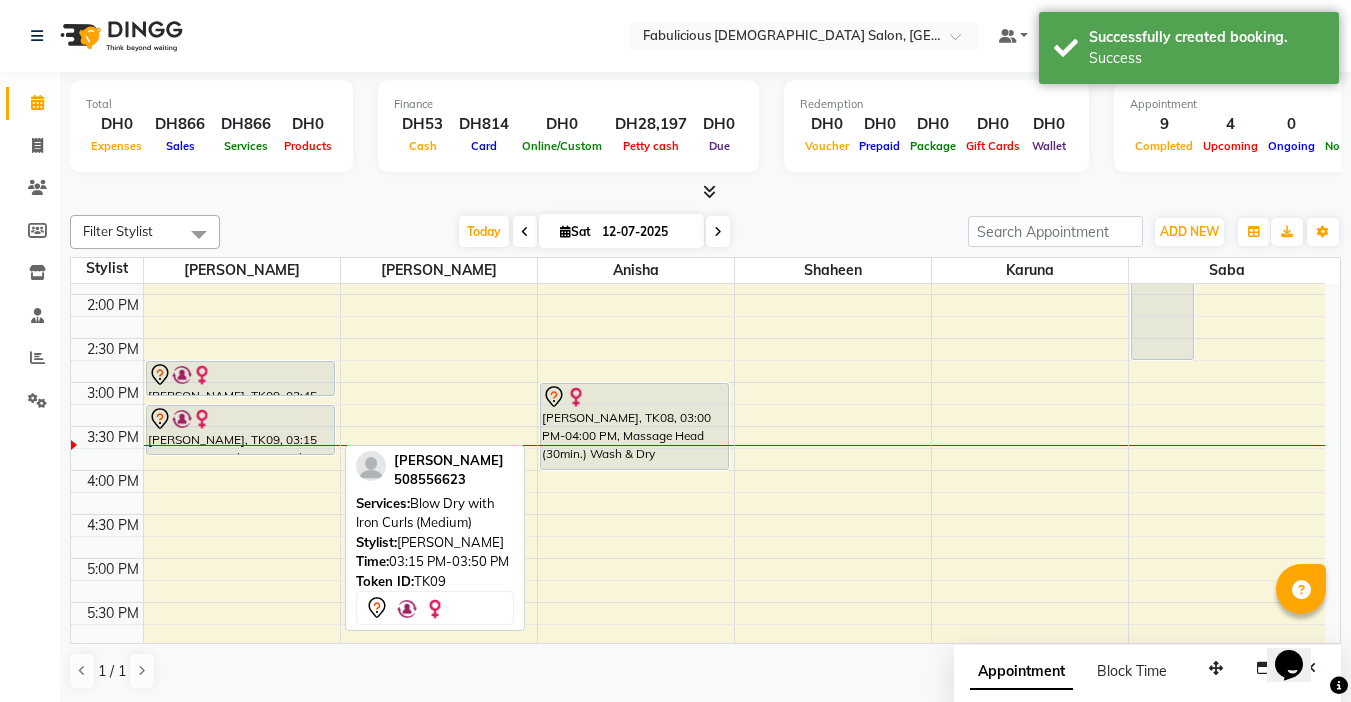 click on "Stylist Raj Arlene  Anisha Shaheen  Karuna Saba 9:00 AM 9:30 AM 10:00 AM 10:30 AM 11:00 AM 11:30 AM 12:00 PM 12:30 PM 1:00 PM 1:30 PM 2:00 PM 2:30 PM 3:00 PM 3:30 PM 4:00 PM 4:30 PM 5:00 PM 5:30 PM 6:00 PM 6:30 PM 7:00 PM 7:30 PM 8:00 PM 8:30 PM 9:00 PM 9:30 PM 10:00 PM 10:30 PM 11:00 PM 11:30 PM     Hema, TK03, 11:00 AM-11:55 AM, Body Wax Brazilian Wax,Face Threading Eyebrow,Bleach Underarms     Athira, TK05, 11:30 AM-11:45 AM, Face Threading Eyebrow     Hend, TK01, 11:45 AM-12:00 PM, Face Threading Chin     Aarzoo, TK06, 10:45 AM-11:00 AM, Face Threading Eyebrow             Rebeeca, TK02, 01:00 PM-01:25 PM, Face Threading Eyebrow,Face Waxing Upper Lip (DH15),Face Waxing Chin (DH25)             Nadina, TK09, 02:45 PM-03:10 PM, Face Threading Eyebrow             Nadina, TK09, 03:15 PM-03:50 PM, Blow Dry with Iron Curls (Medium)     Hema, TK03, 11:35 AM-12:25 PM, Gel Pedicure Classic     Hema, TK03, 11:30 AM-12:30 PM, Gel Polish Application - Hand,Fake Nails Apply" at bounding box center [705, 450] 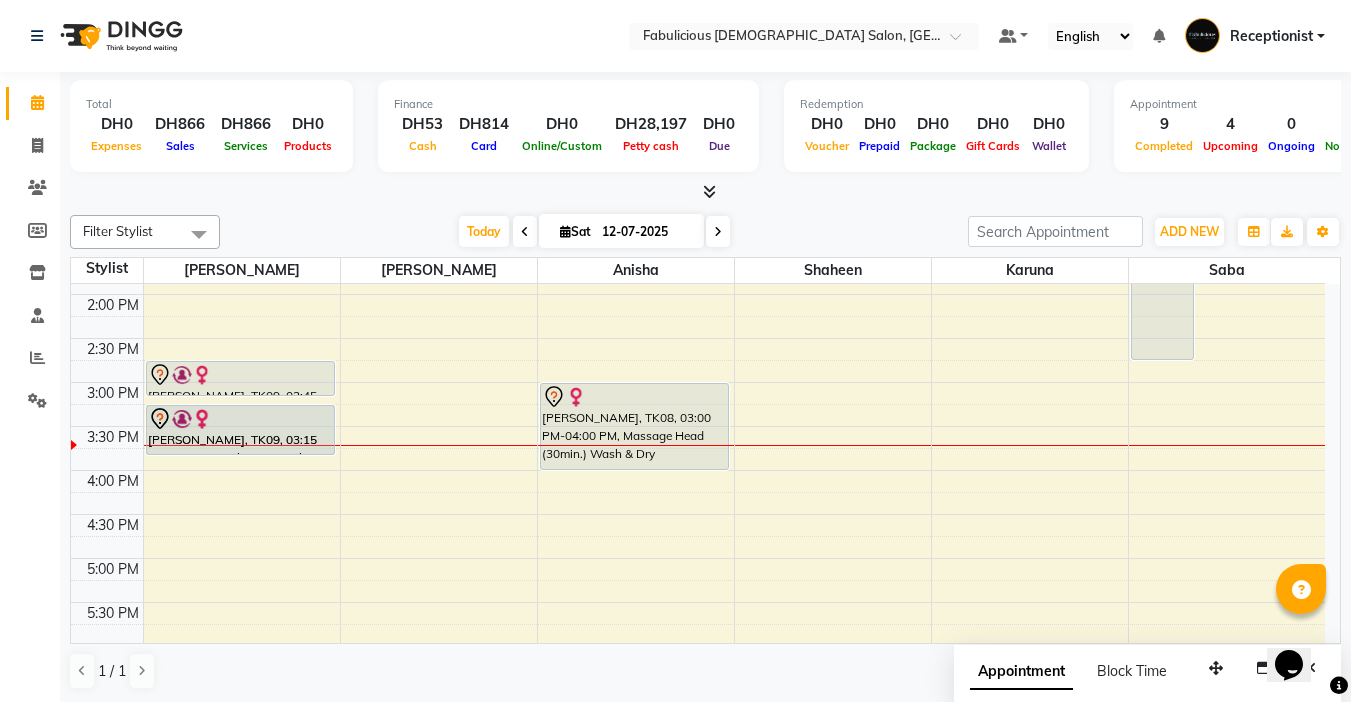 drag, startPoint x: 170, startPoint y: 420, endPoint x: 205, endPoint y: 422, distance: 35.057095 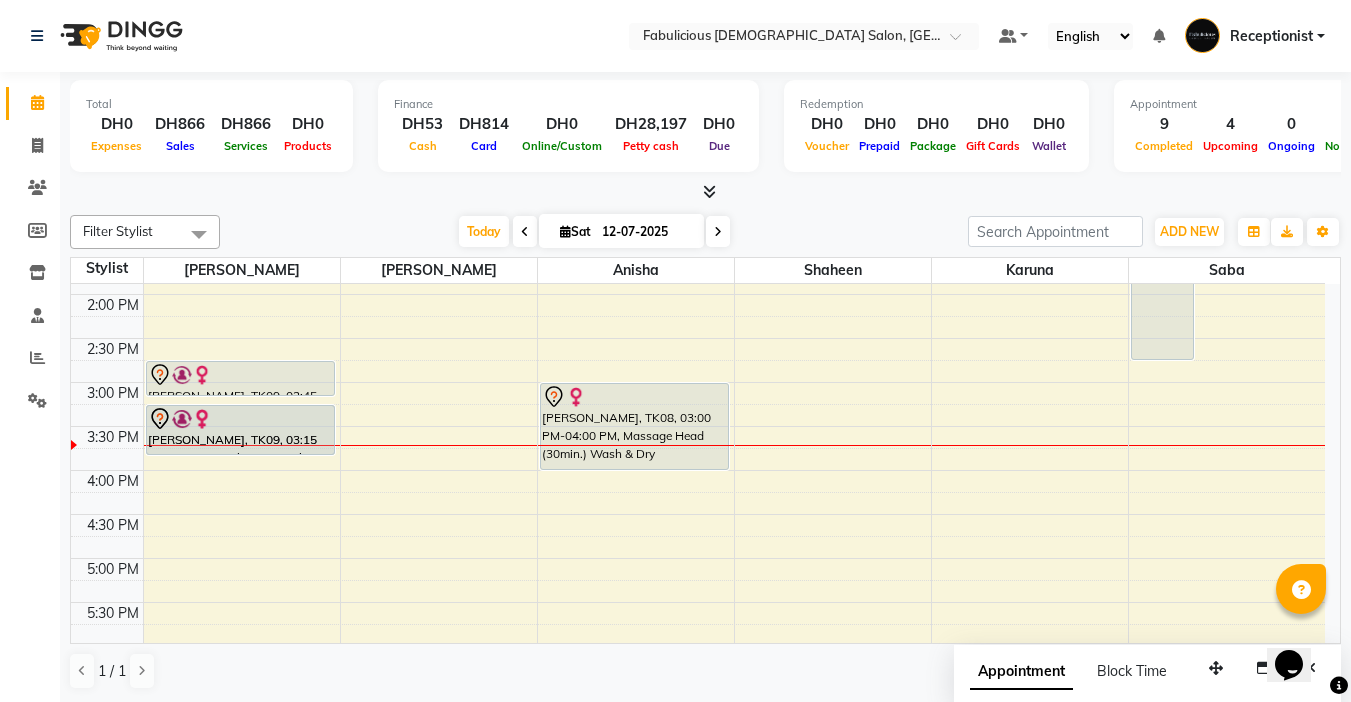 drag, startPoint x: 233, startPoint y: 418, endPoint x: 233, endPoint y: 437, distance: 19 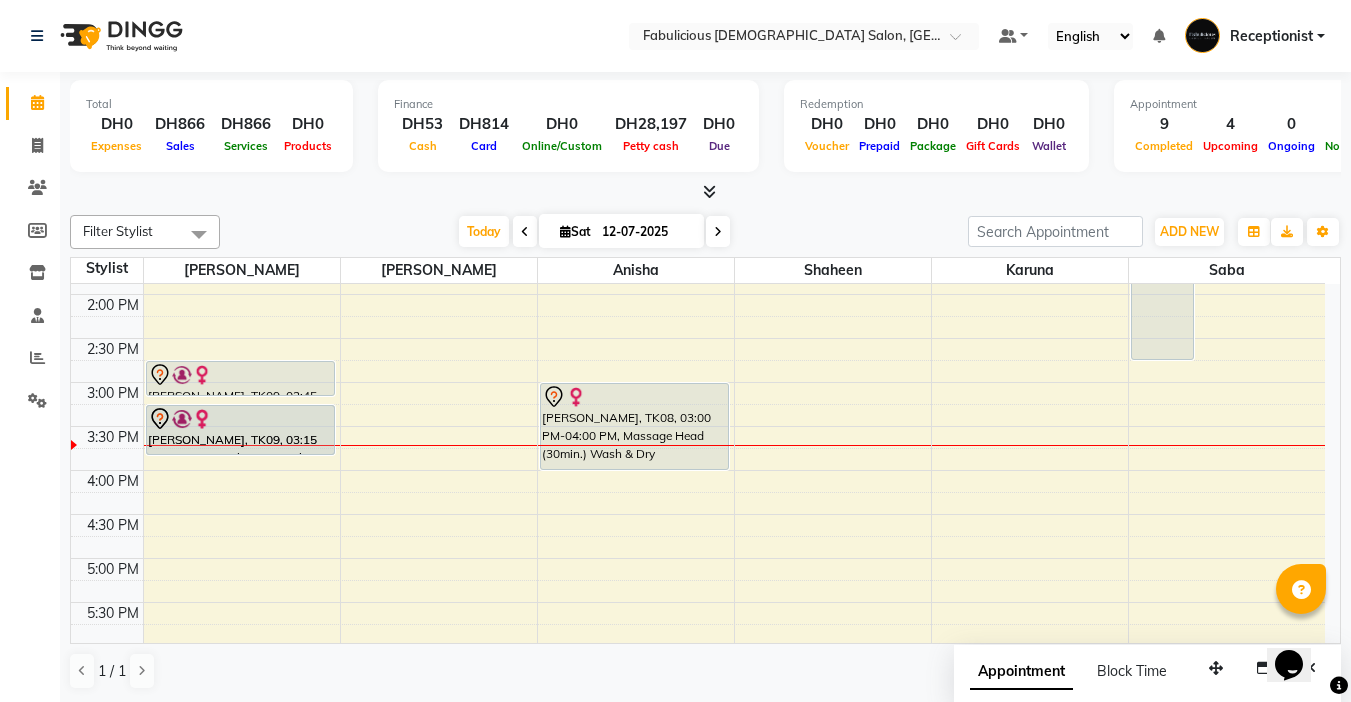 drag, startPoint x: 233, startPoint y: 437, endPoint x: 1001, endPoint y: 401, distance: 768.84326 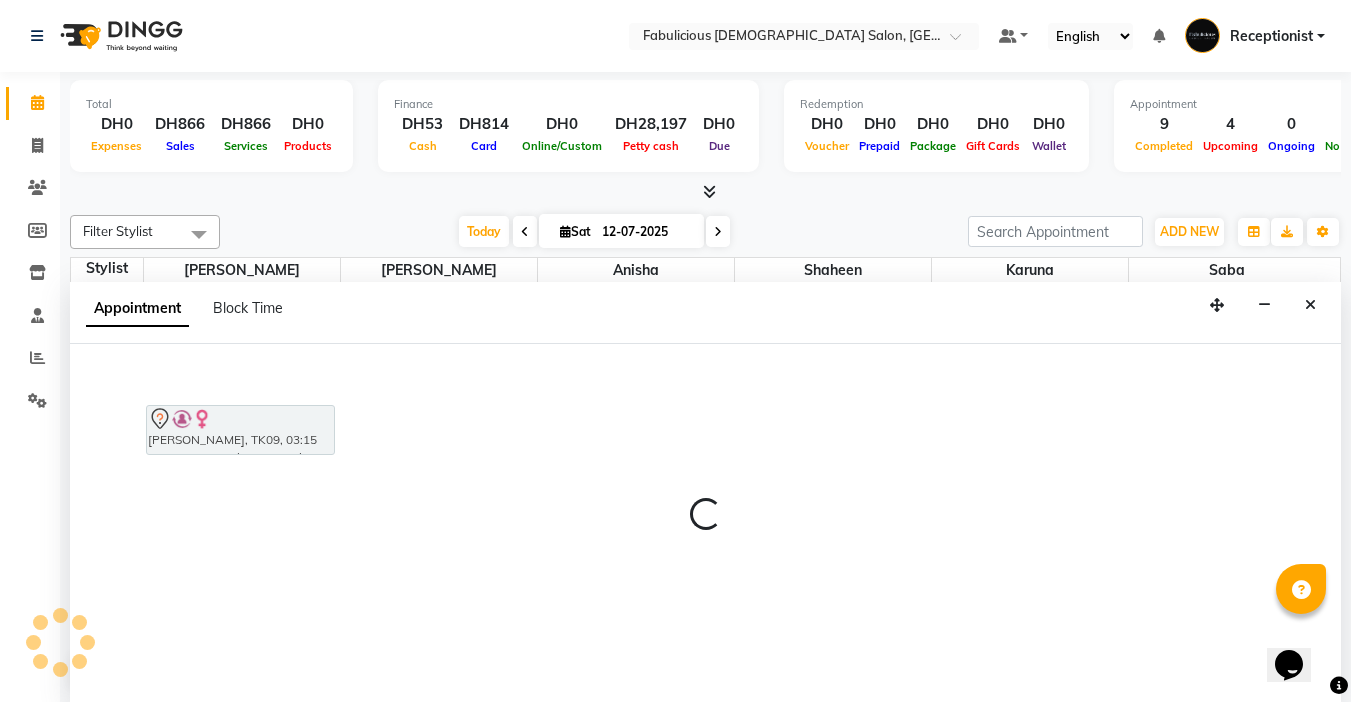 select on "11631" 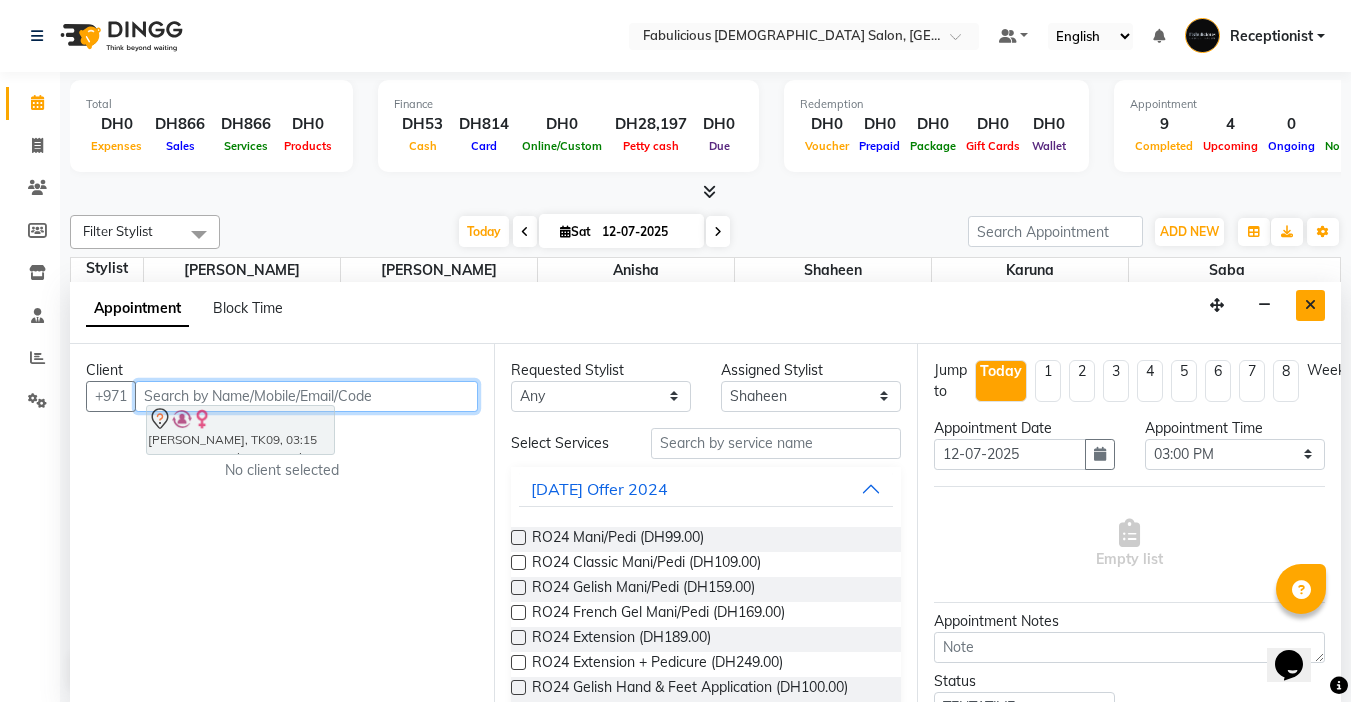 scroll, scrollTop: 1, scrollLeft: 0, axis: vertical 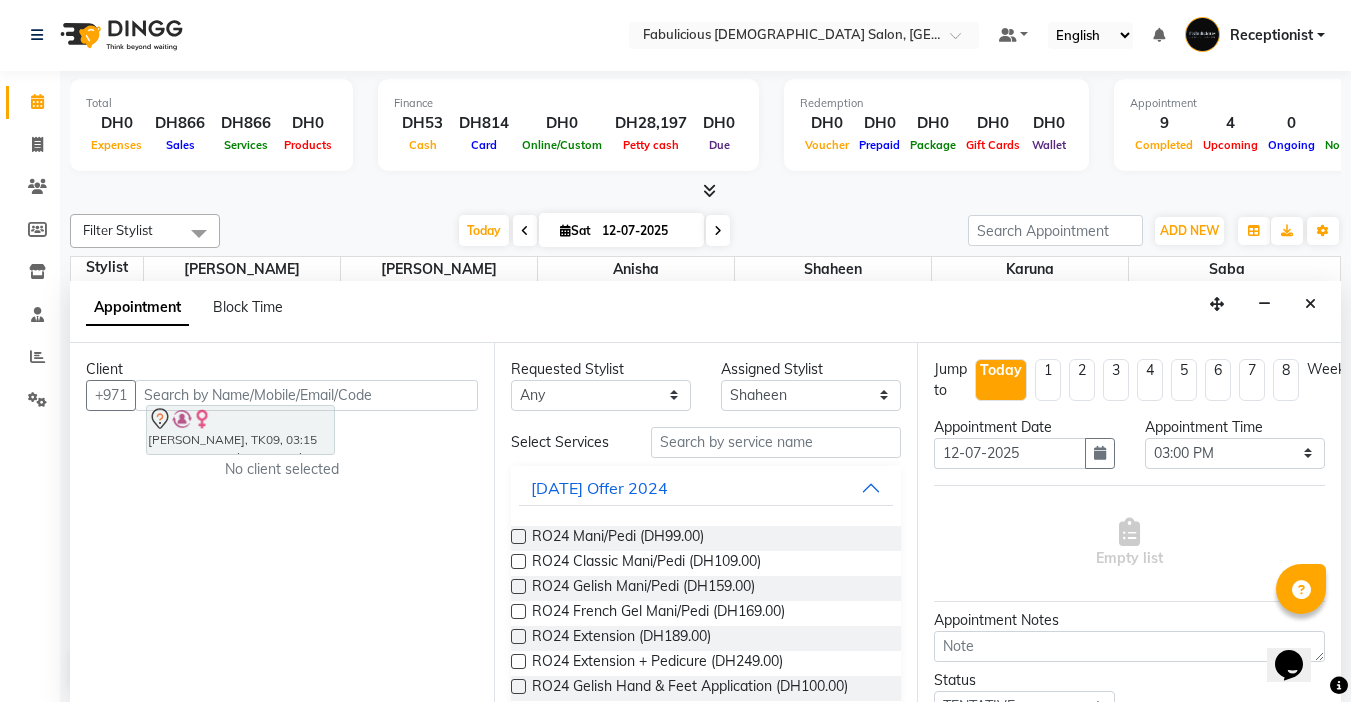 click at bounding box center [1310, 304] 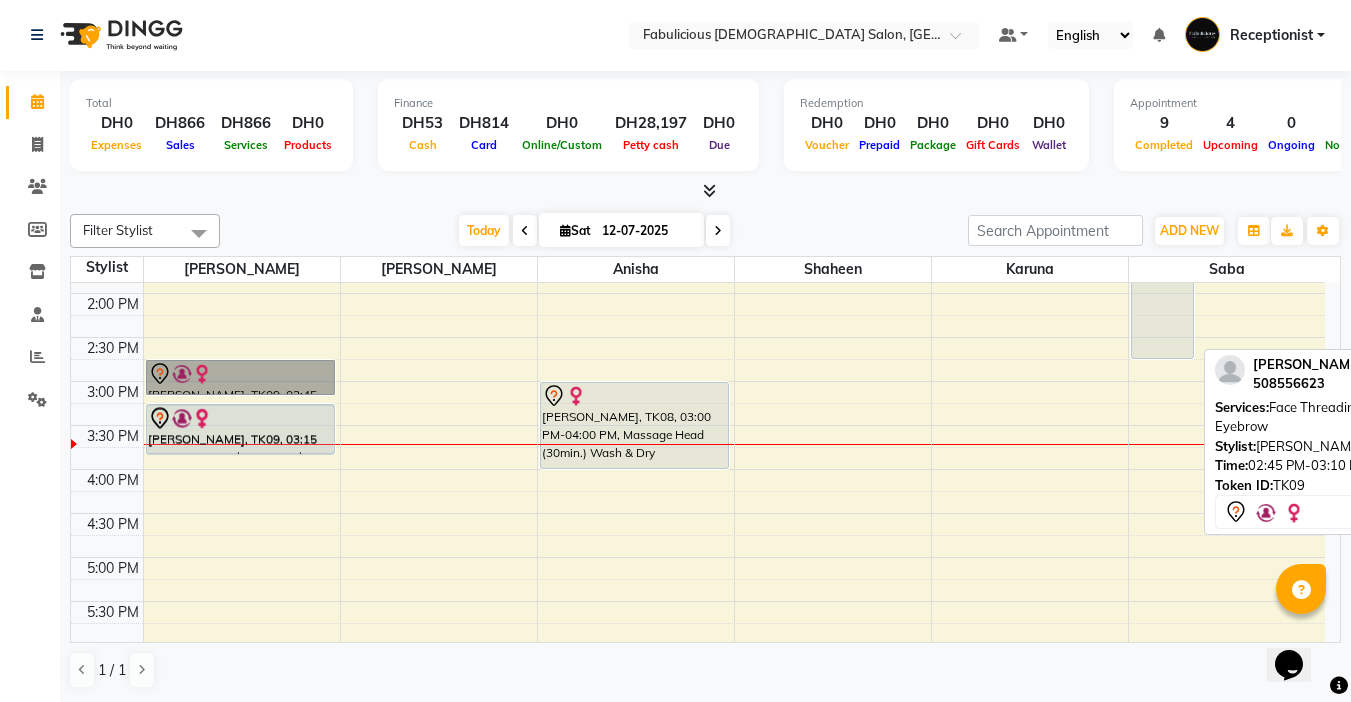 drag, startPoint x: 241, startPoint y: 423, endPoint x: 206, endPoint y: 370, distance: 63.51378 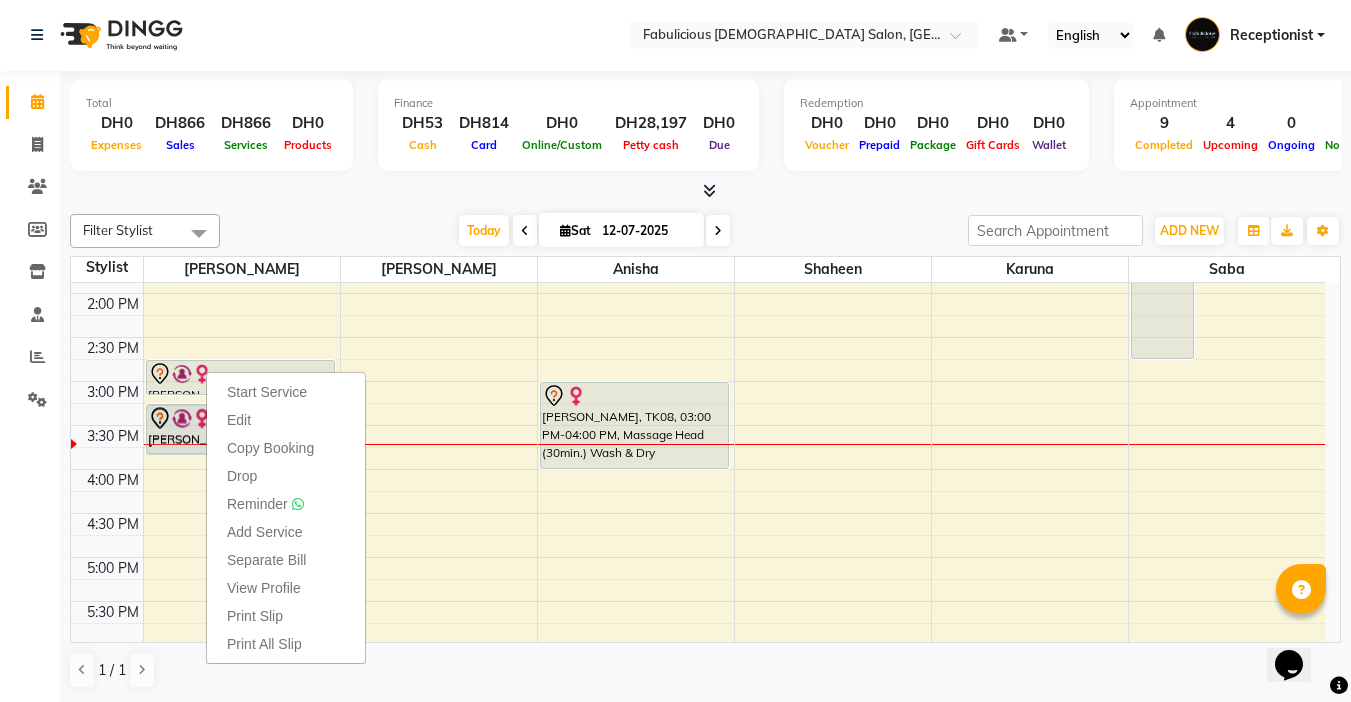 click on "Edit" at bounding box center [239, 420] 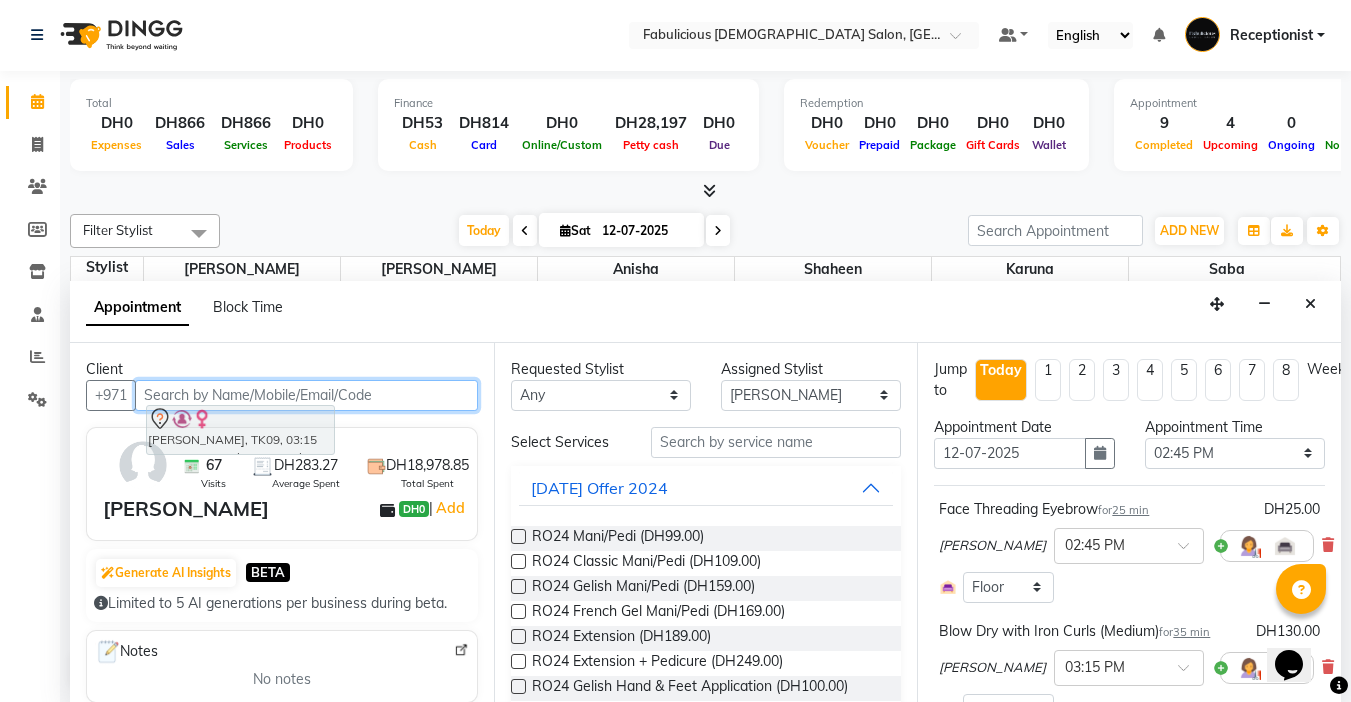 scroll, scrollTop: 529, scrollLeft: 0, axis: vertical 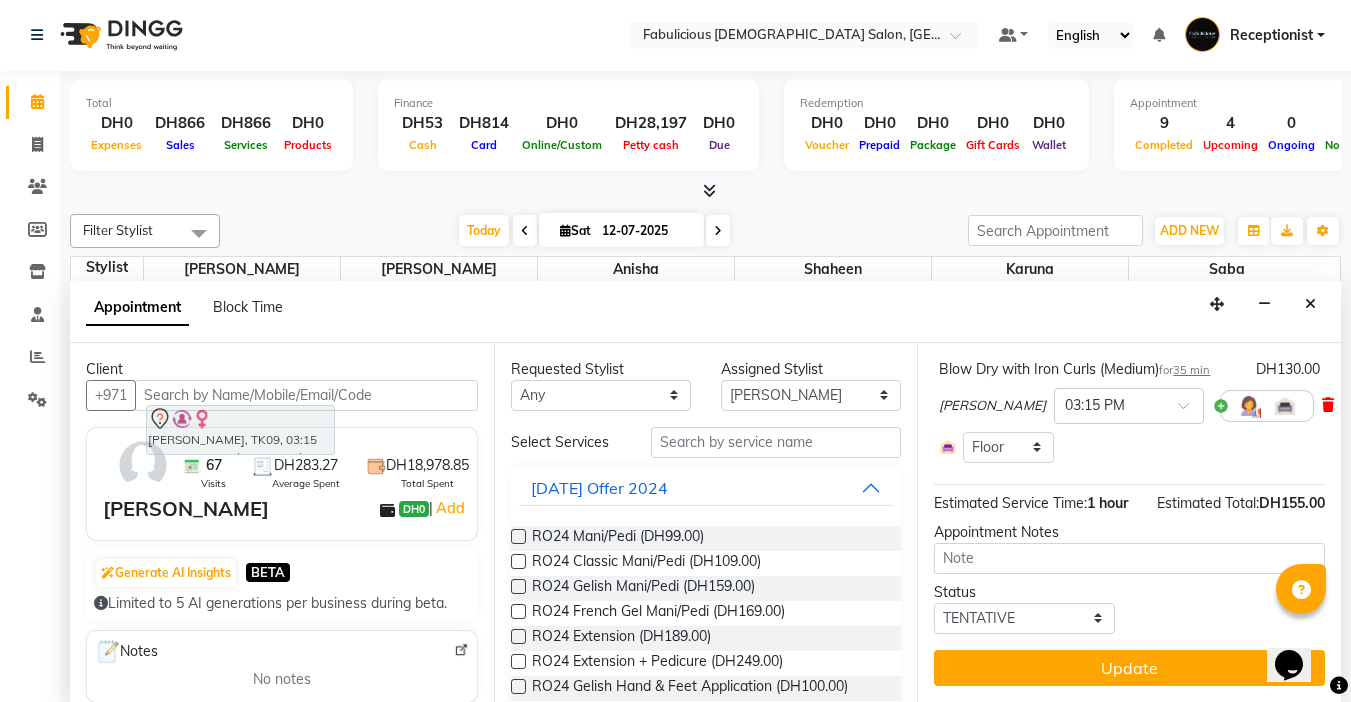 click at bounding box center (1328, 405) 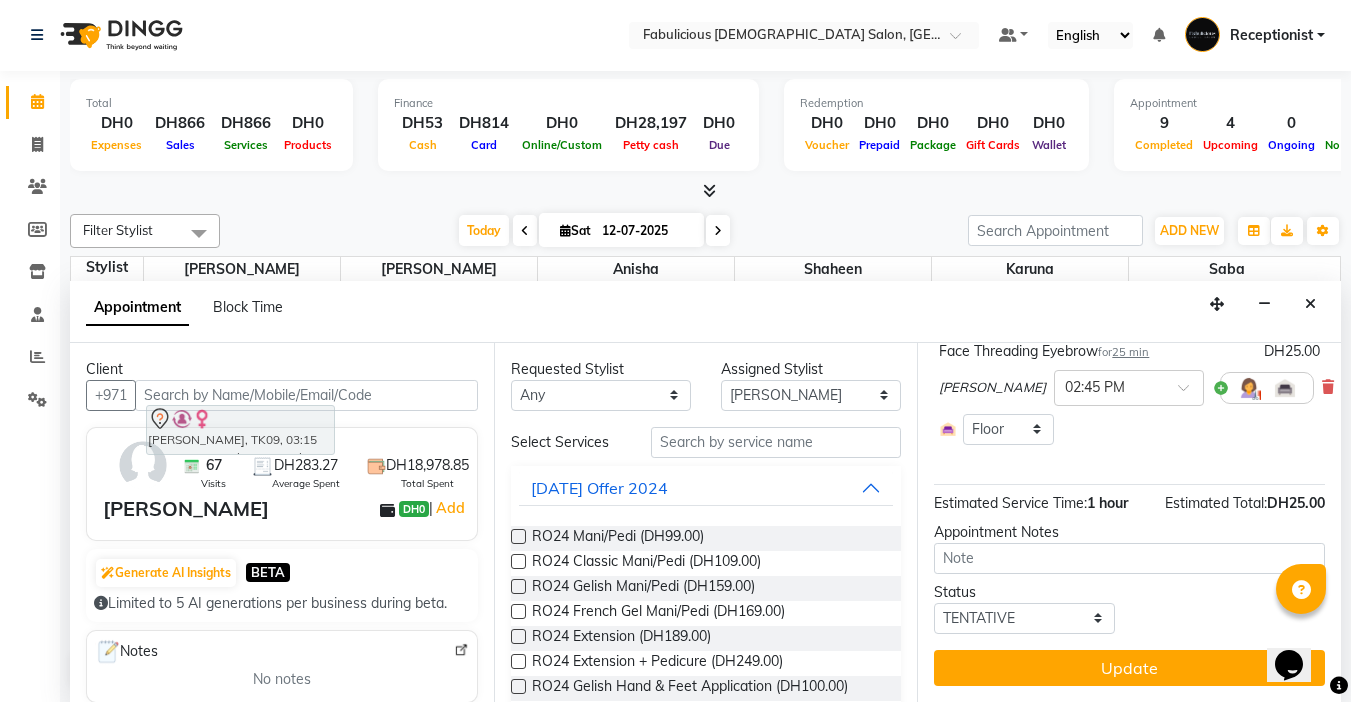 scroll, scrollTop: 173, scrollLeft: 0, axis: vertical 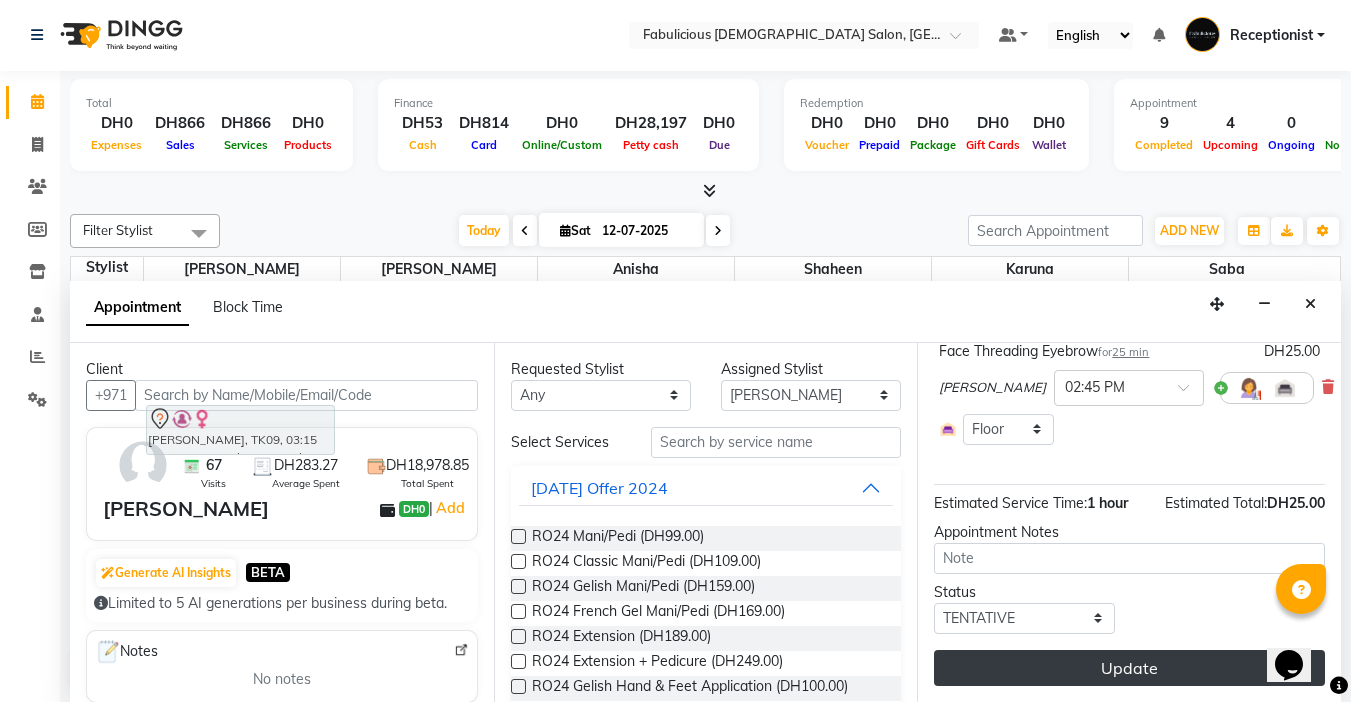 click on "Update" at bounding box center [1129, 668] 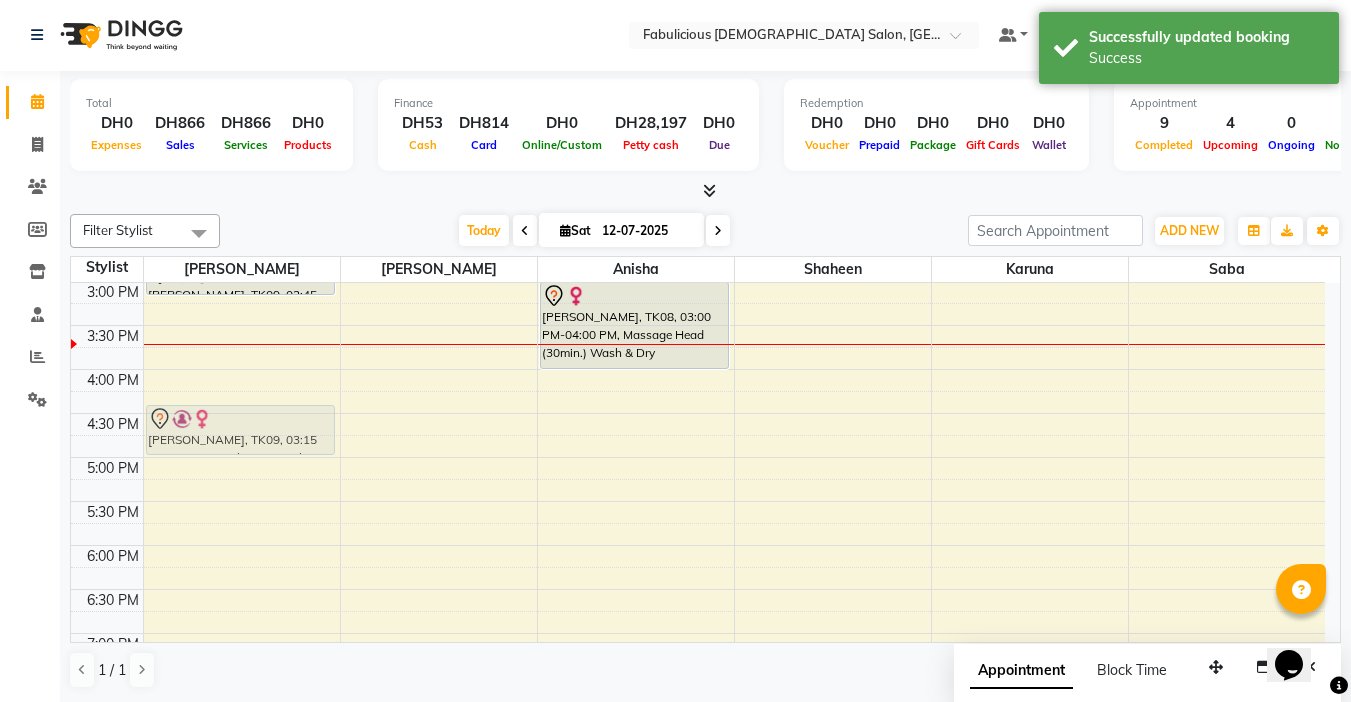 scroll, scrollTop: 0, scrollLeft: 0, axis: both 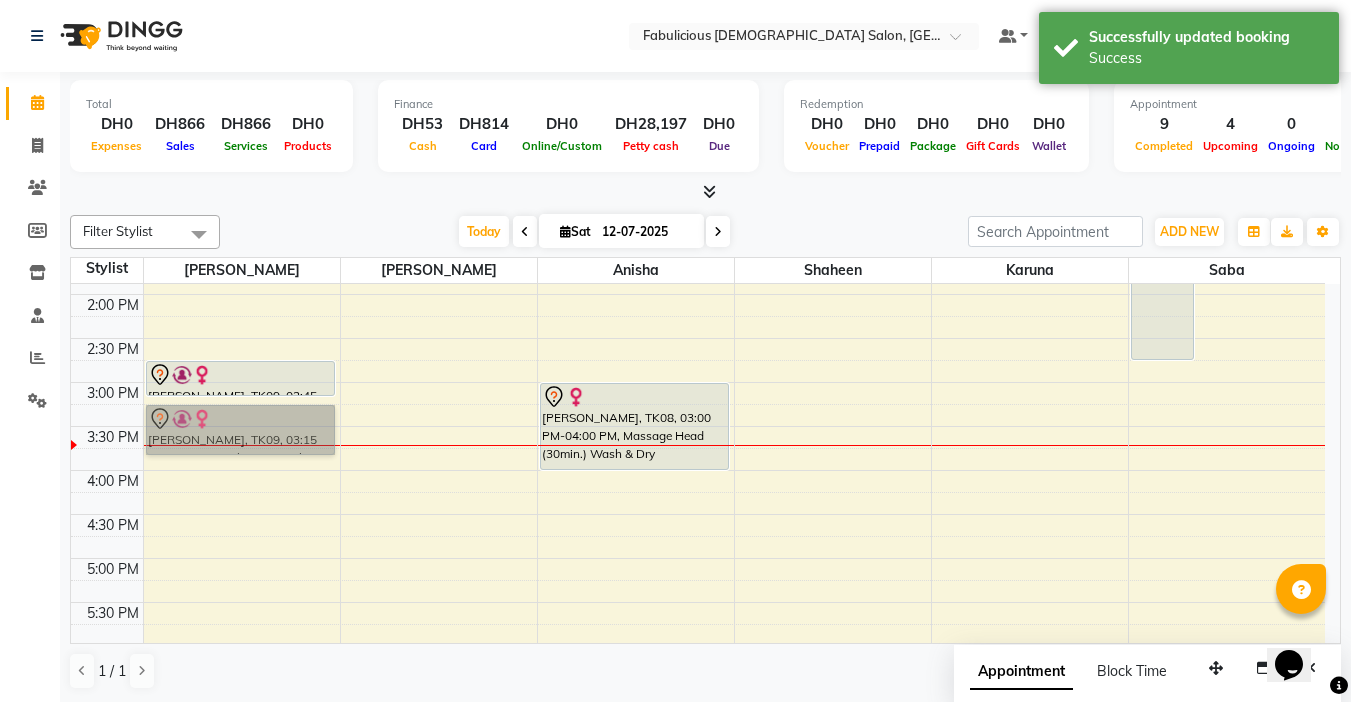drag, startPoint x: 276, startPoint y: 431, endPoint x: 179, endPoint y: 437, distance: 97.18539 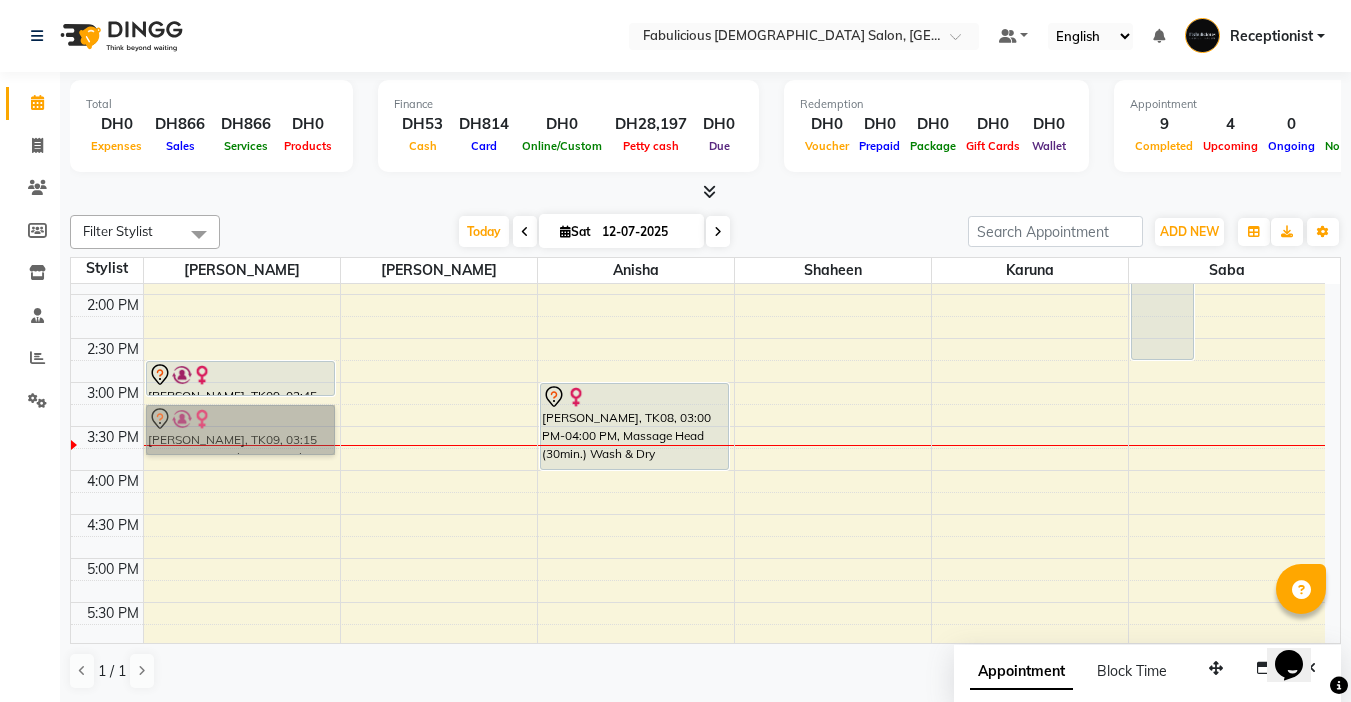 drag, startPoint x: 282, startPoint y: 422, endPoint x: 246, endPoint y: 432, distance: 37.363083 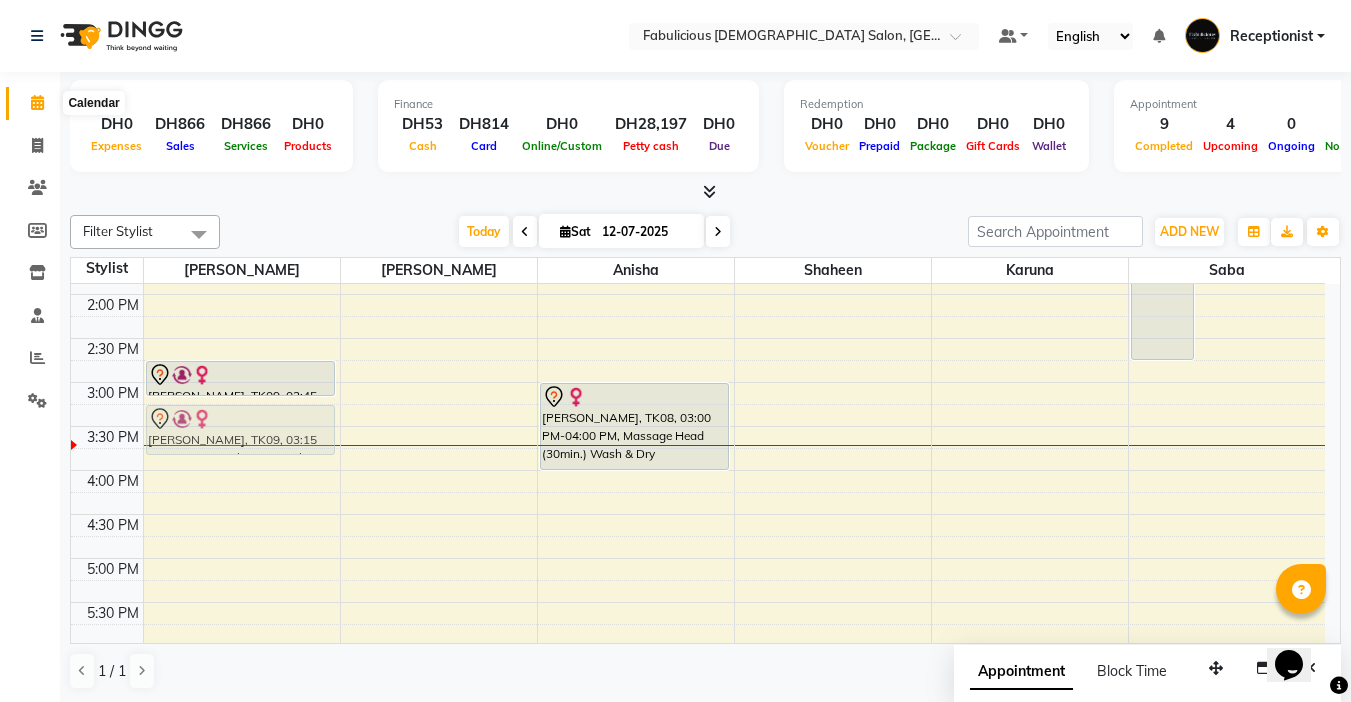 click 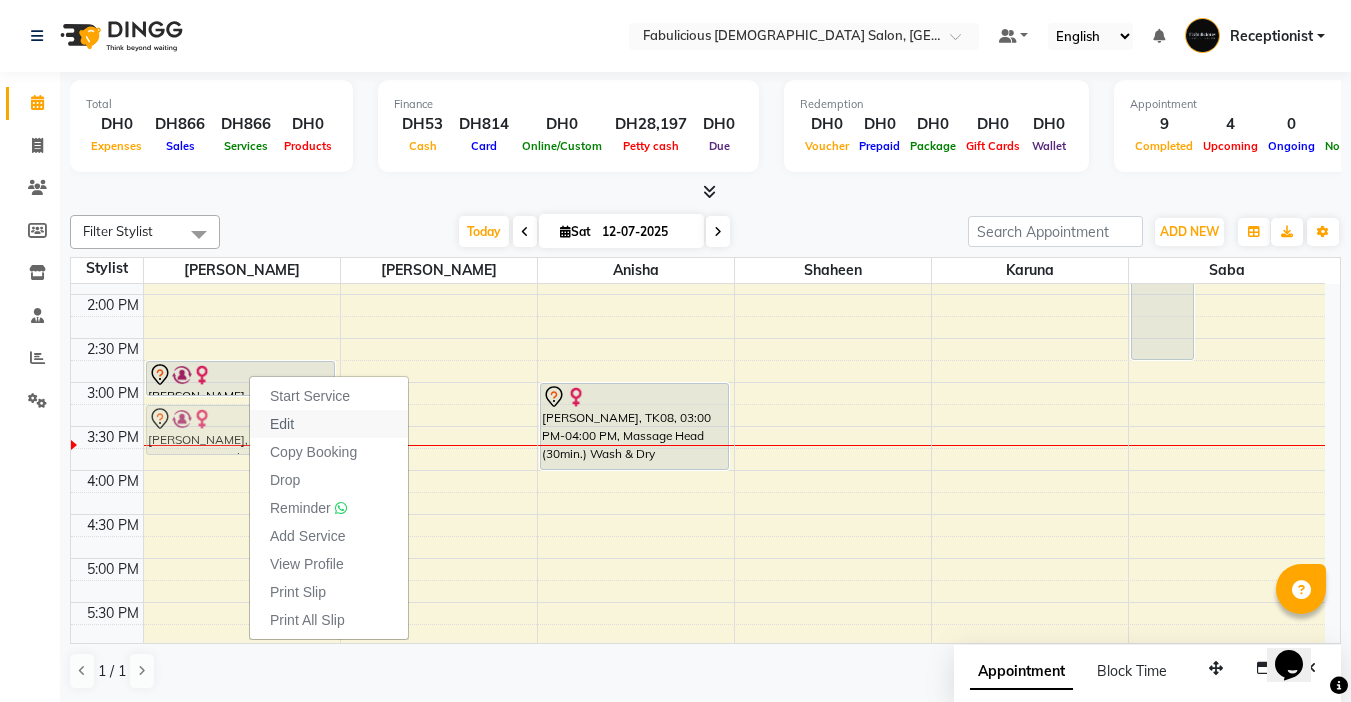 click on "Edit" at bounding box center [282, 424] 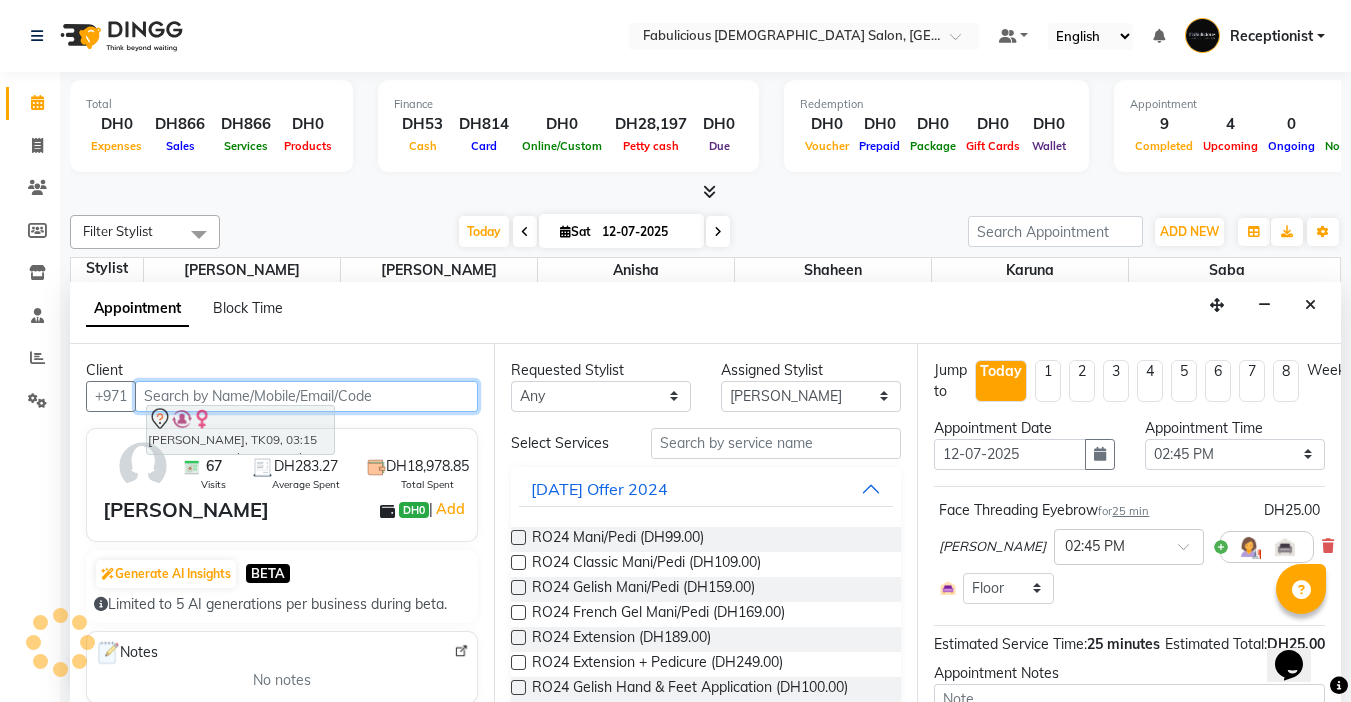 scroll, scrollTop: 1, scrollLeft: 0, axis: vertical 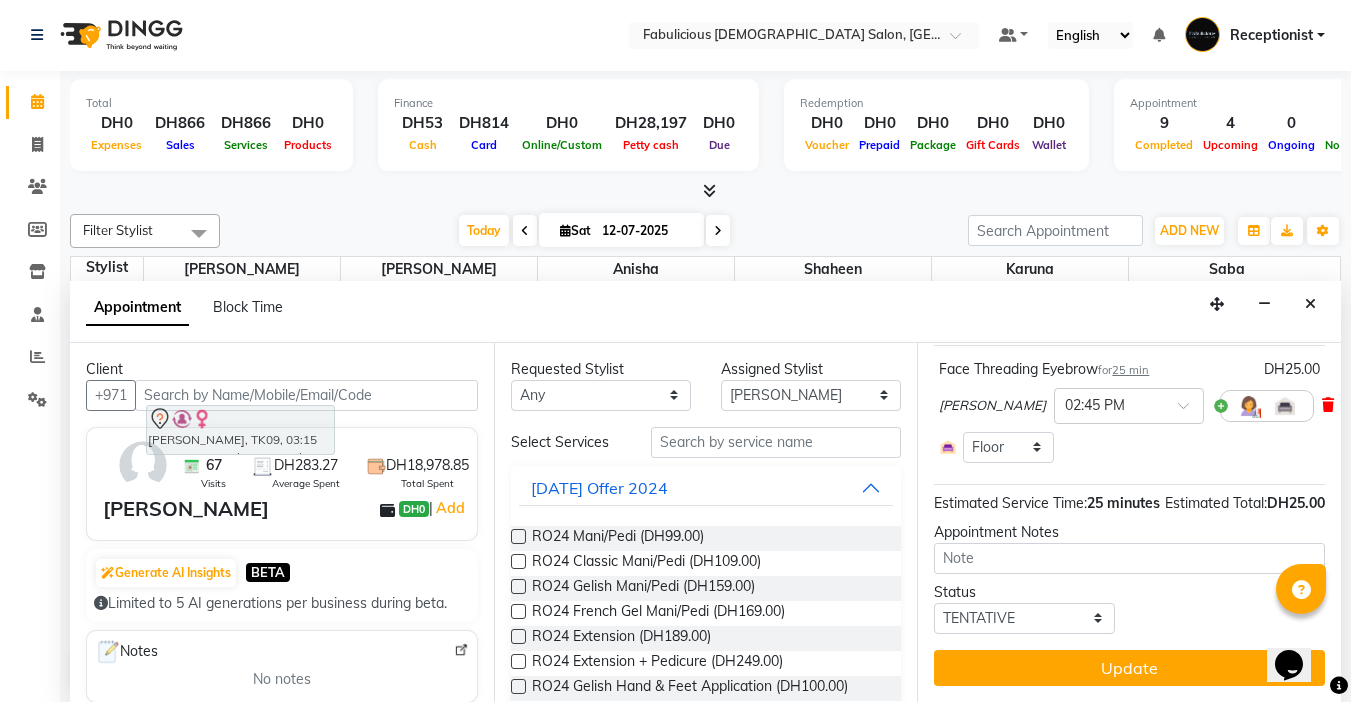 click at bounding box center [1328, 405] 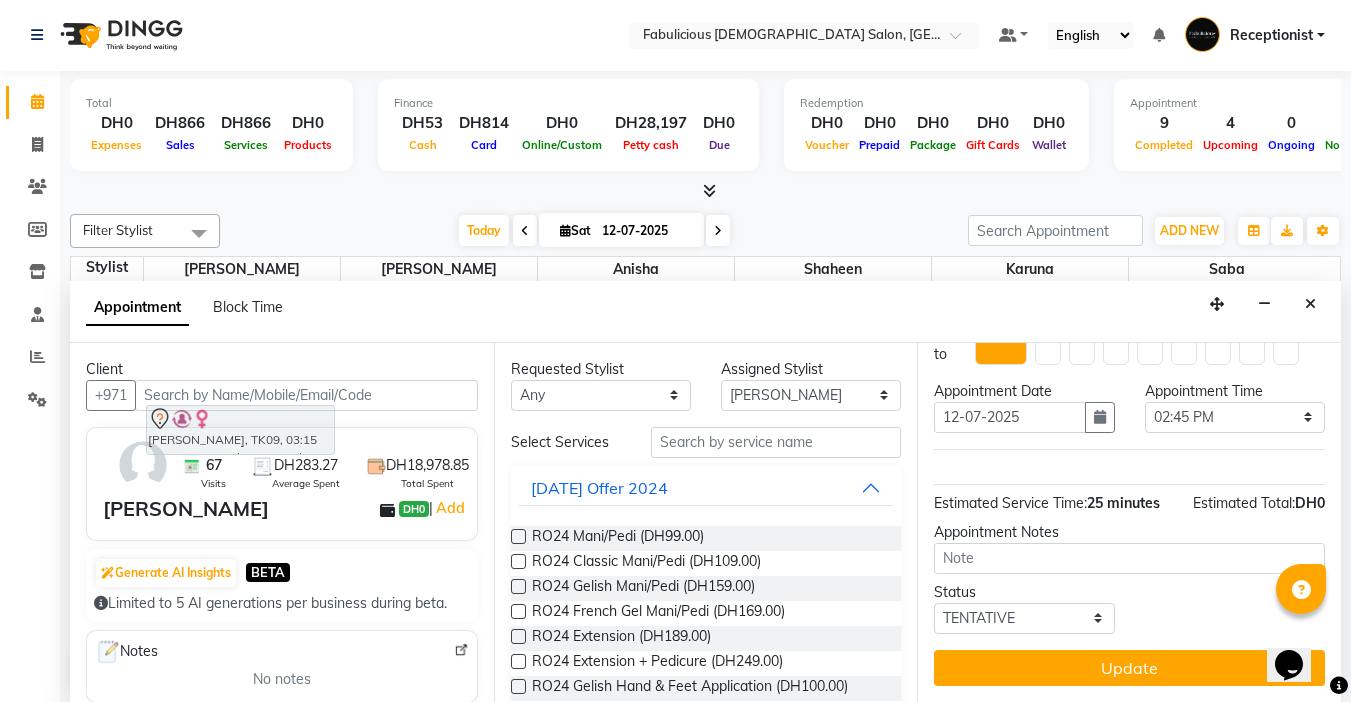 scroll, scrollTop: 51, scrollLeft: 0, axis: vertical 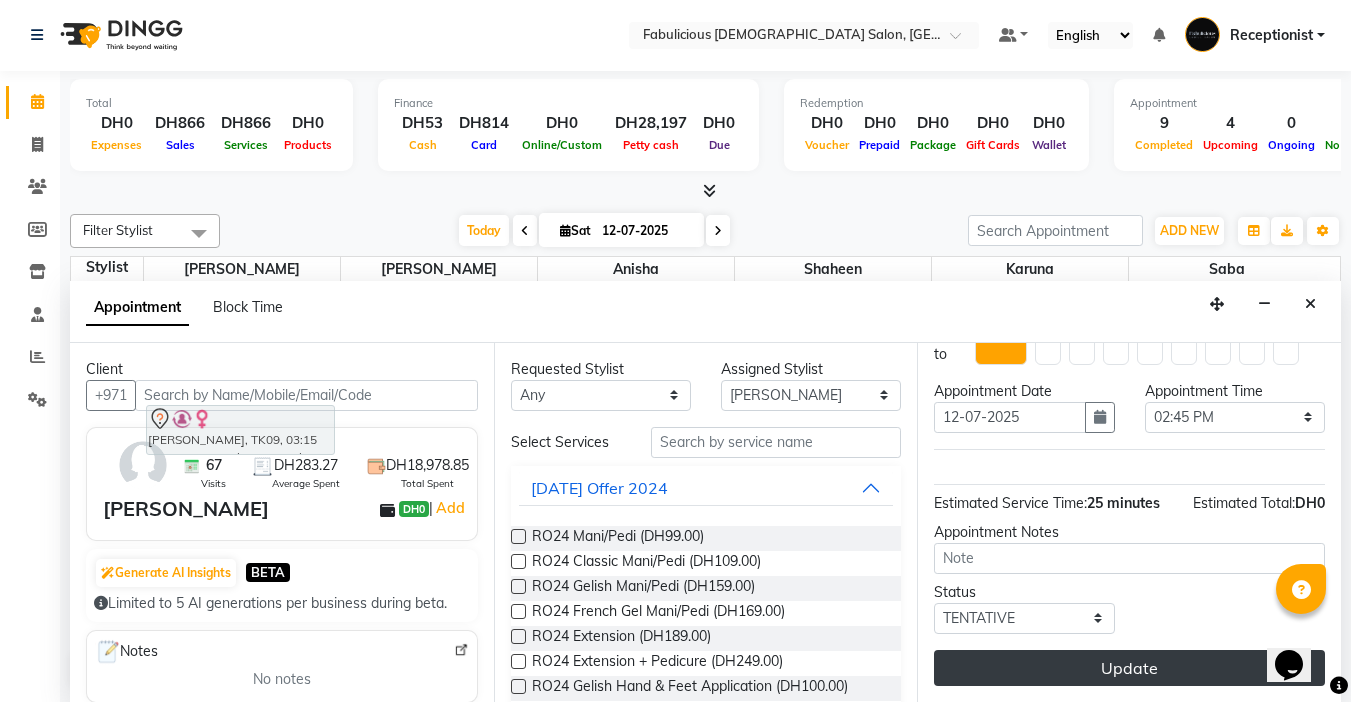 click on "Update" at bounding box center (1129, 668) 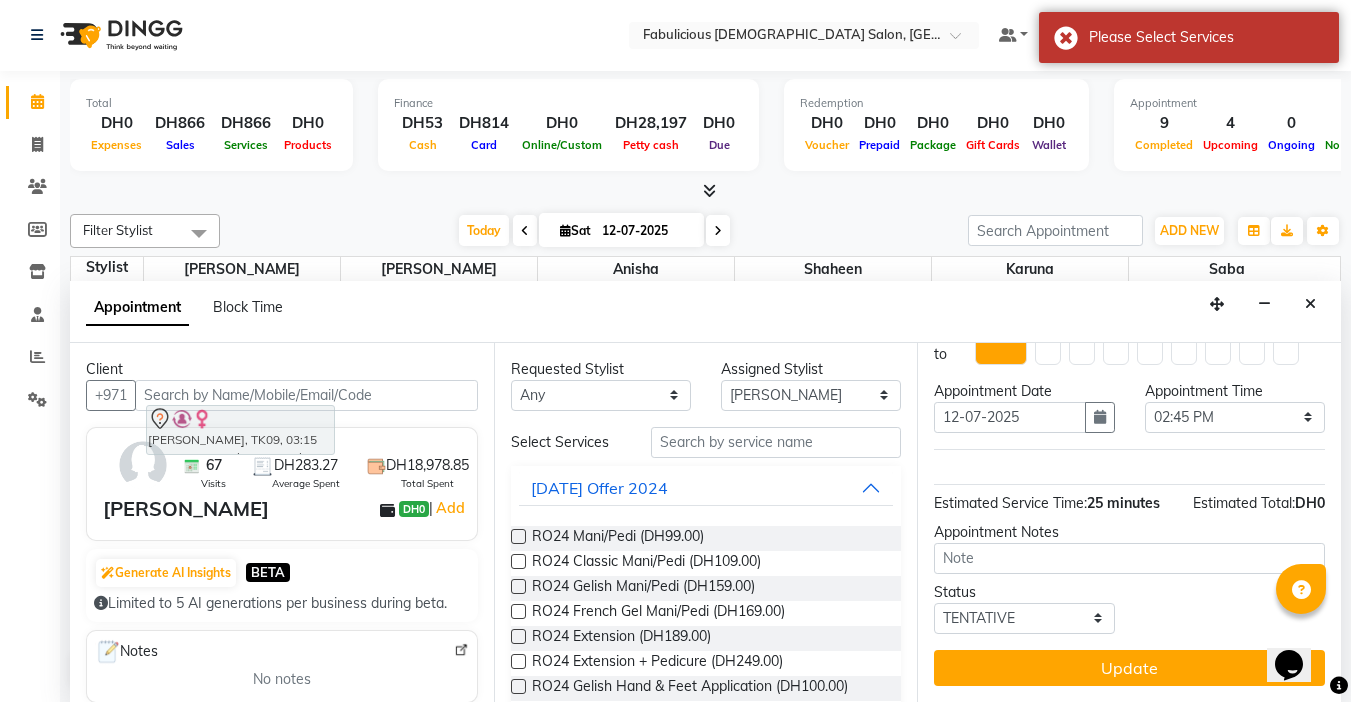 scroll, scrollTop: 0, scrollLeft: 0, axis: both 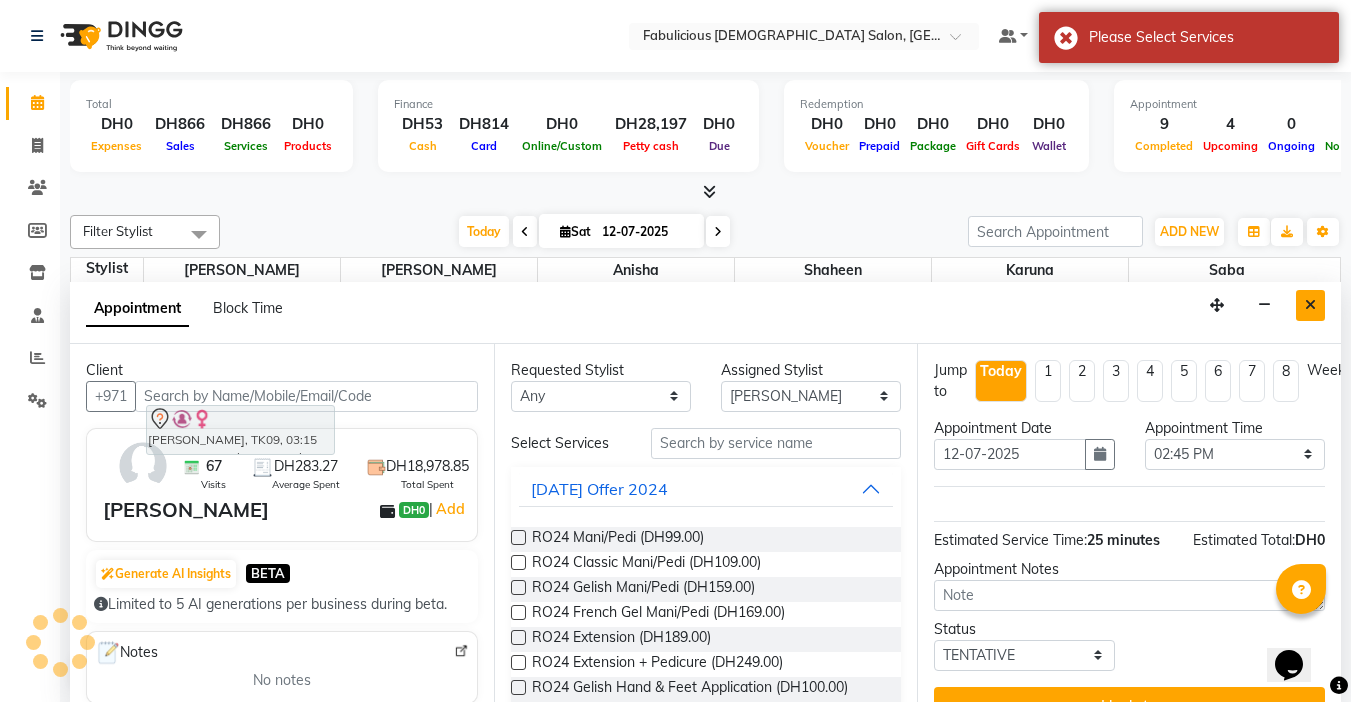 click at bounding box center [1310, 305] 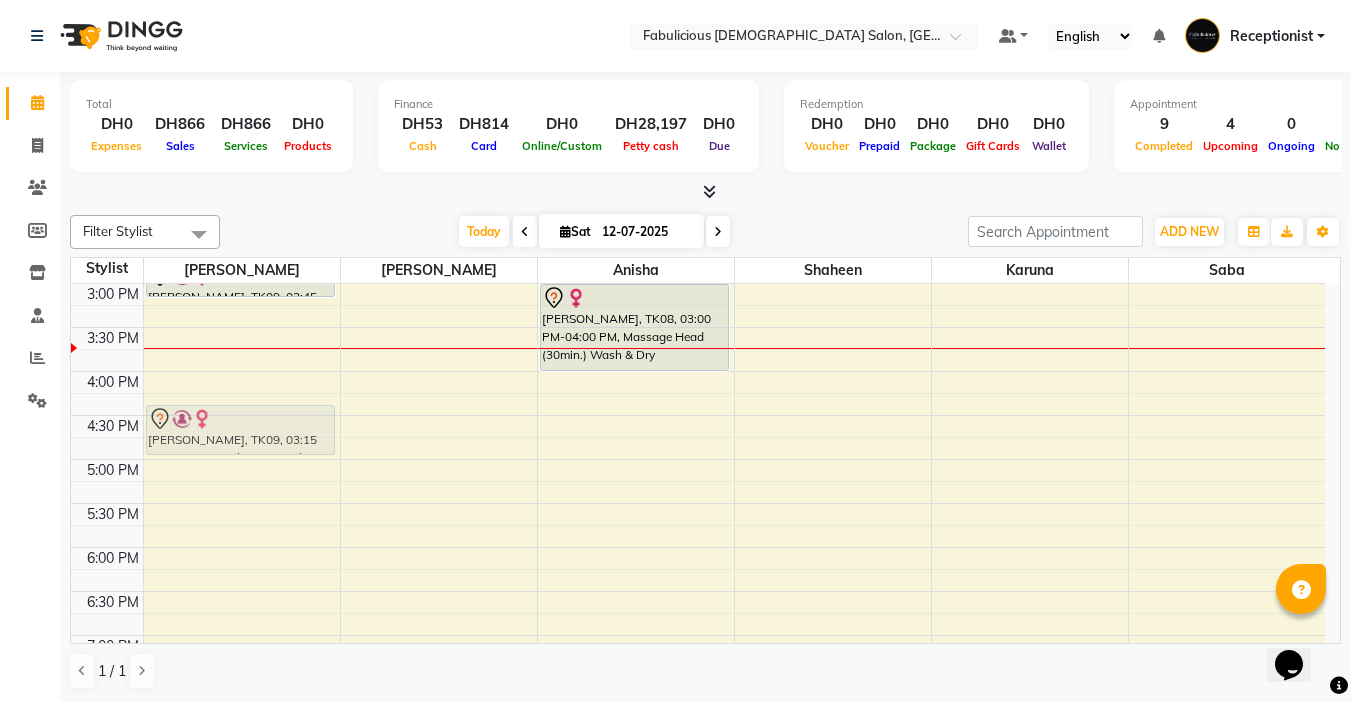 scroll, scrollTop: 429, scrollLeft: 0, axis: vertical 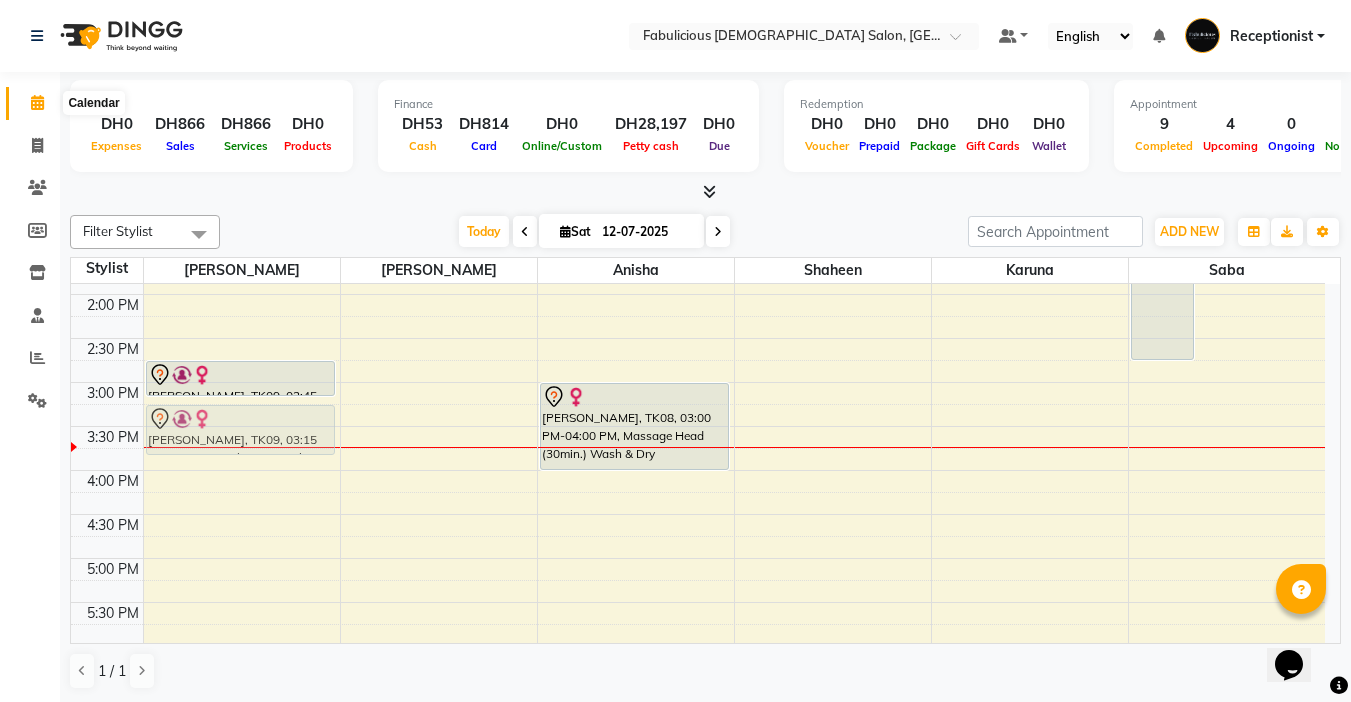 click 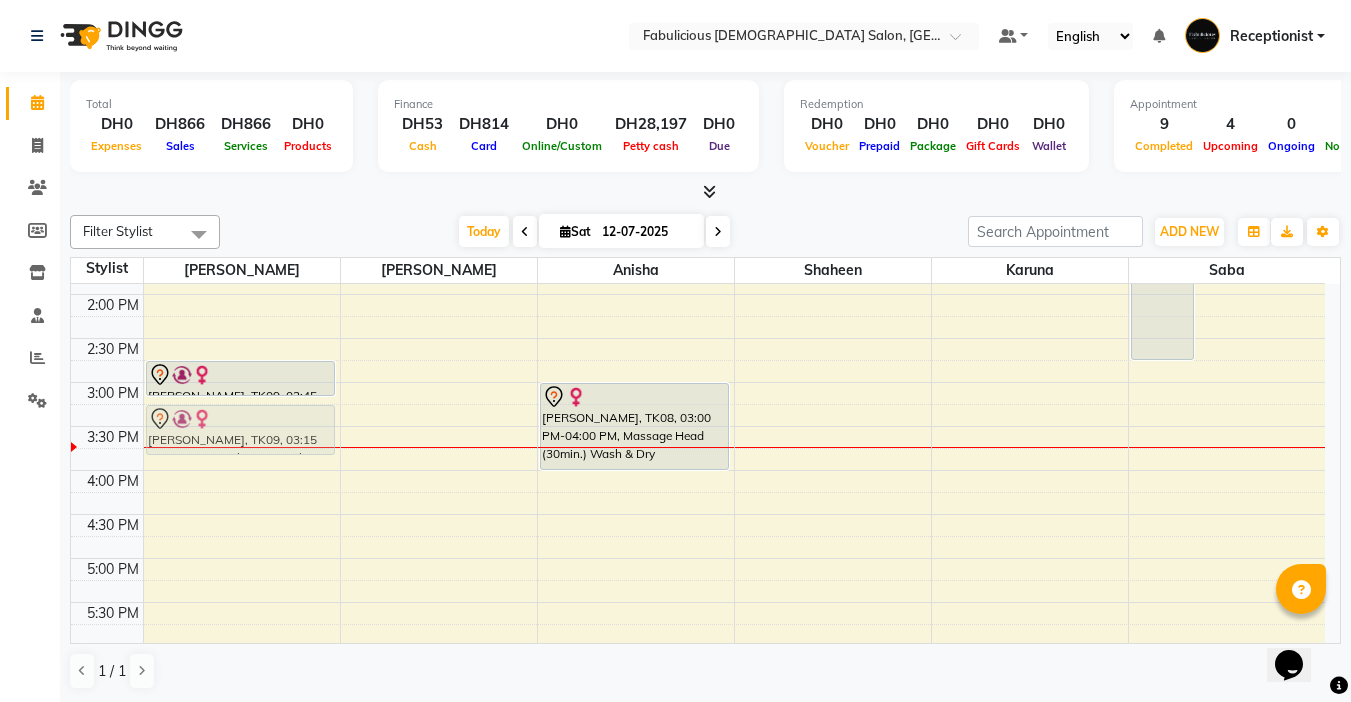 click 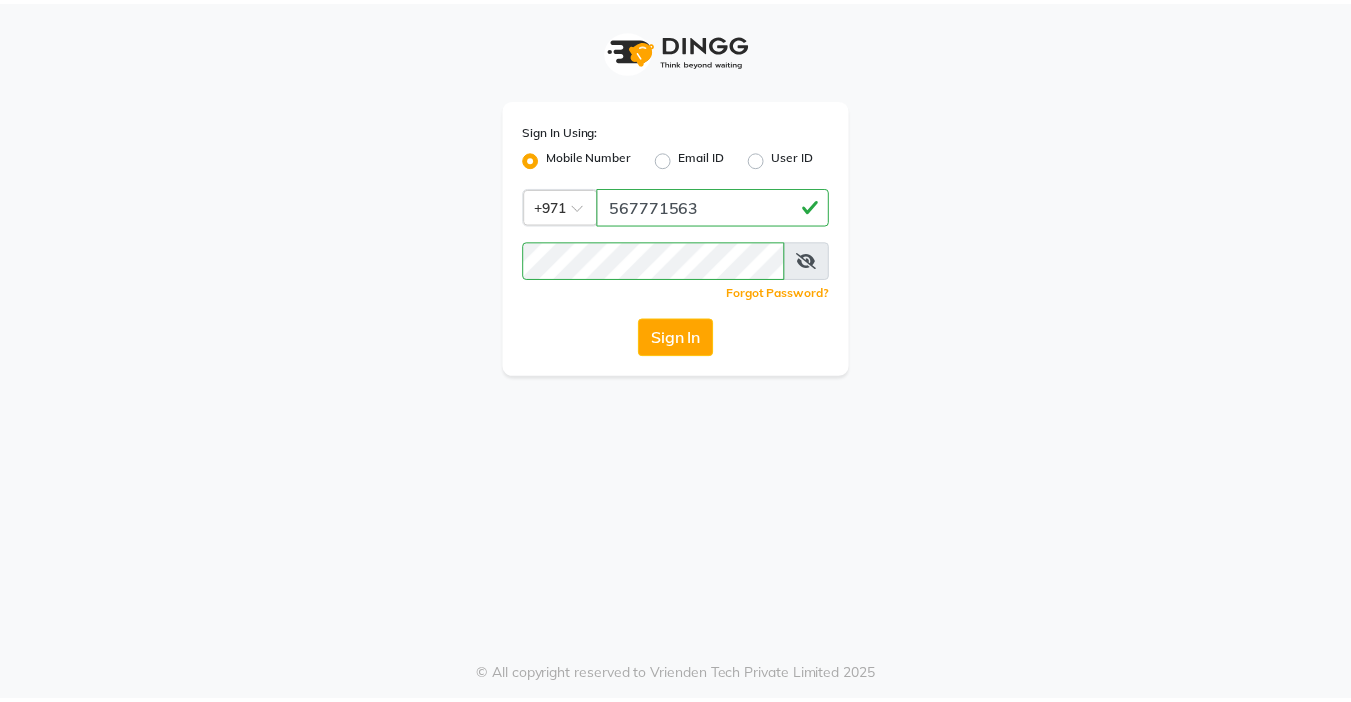 scroll, scrollTop: 0, scrollLeft: 0, axis: both 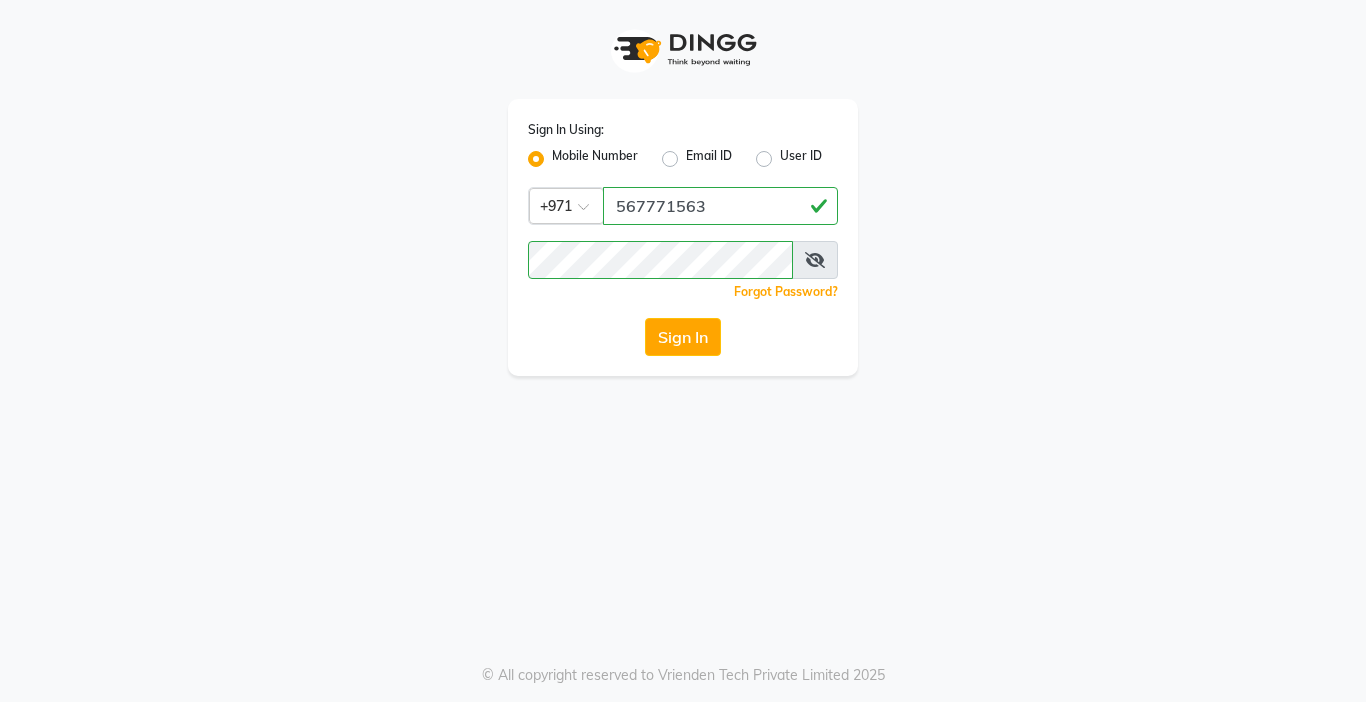 drag, startPoint x: 0, startPoint y: 0, endPoint x: 1057, endPoint y: 510, distance: 1173.6051 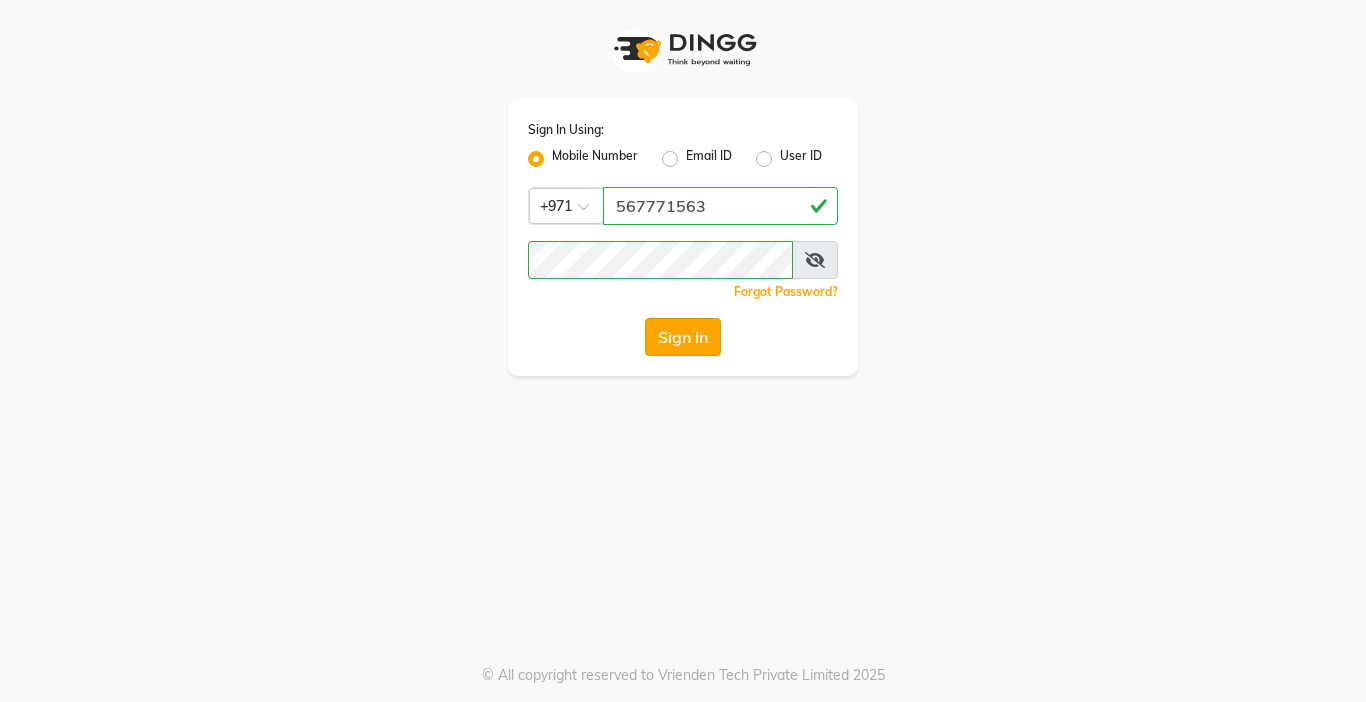 click on "Sign In" 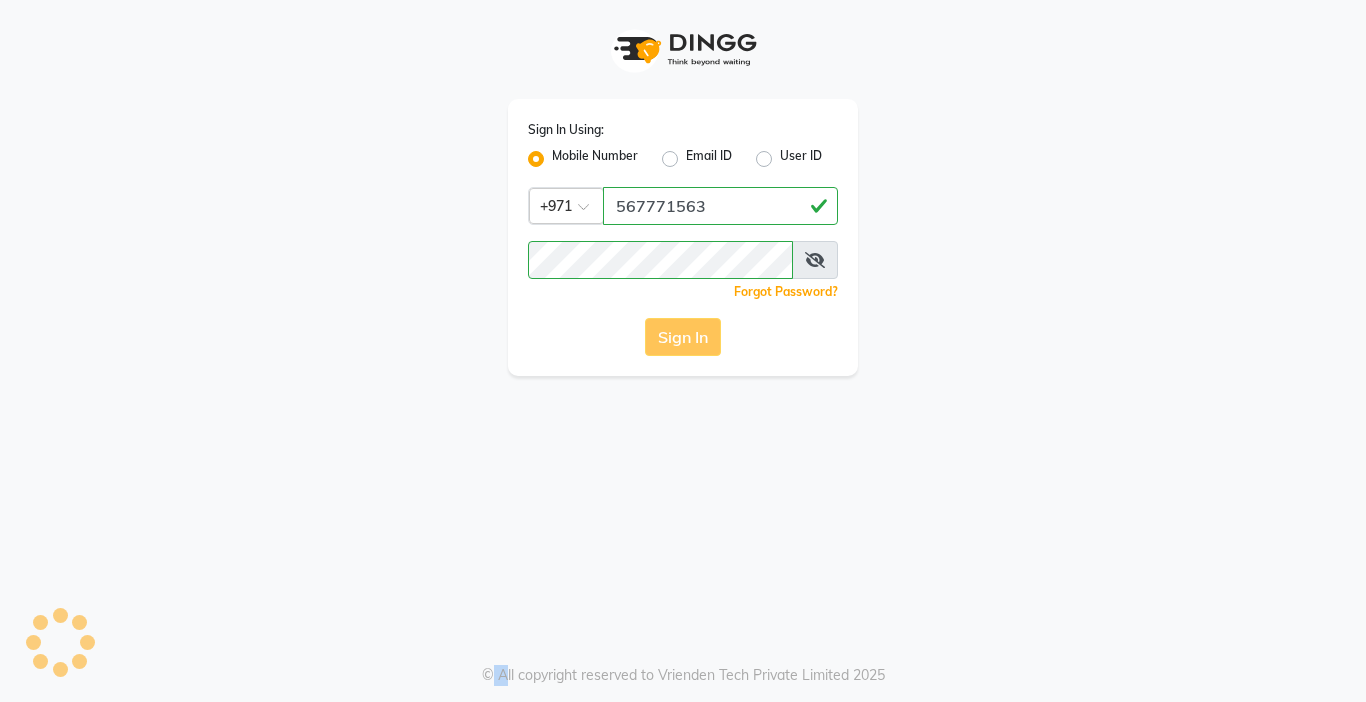 click on "Sign In" 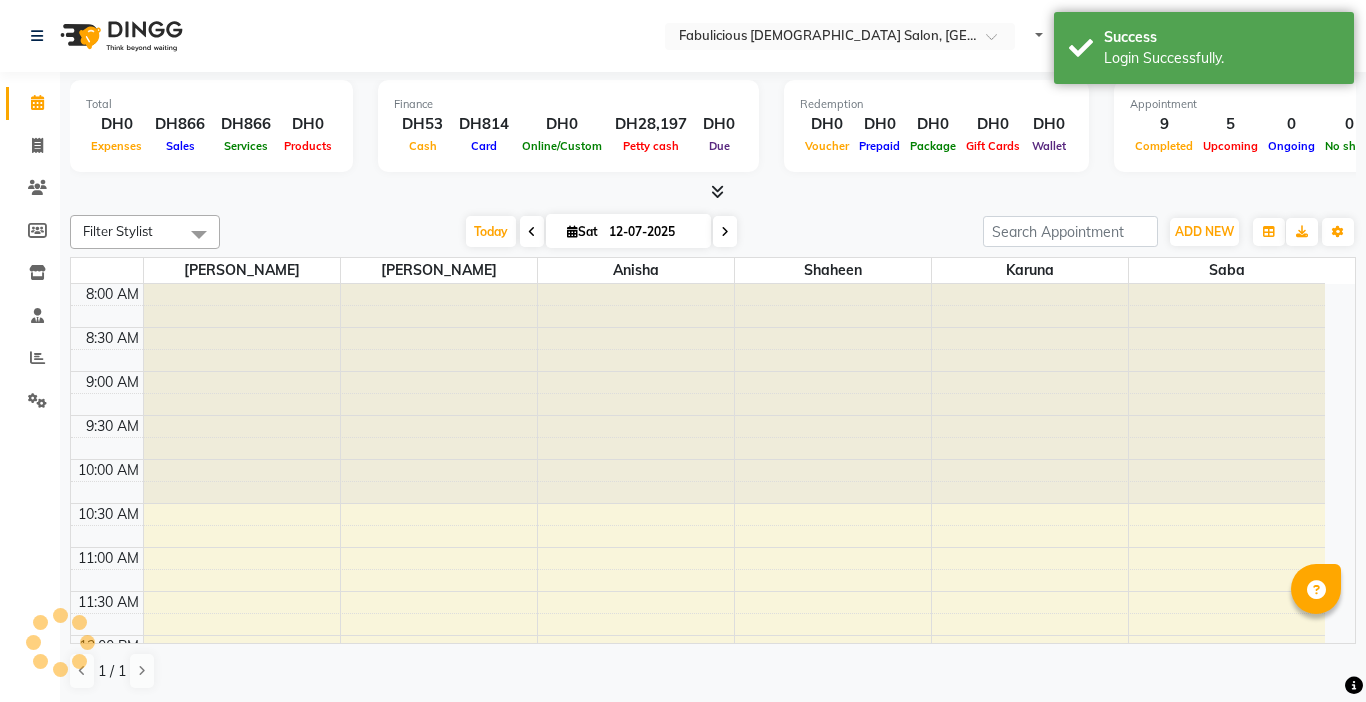 select on "en" 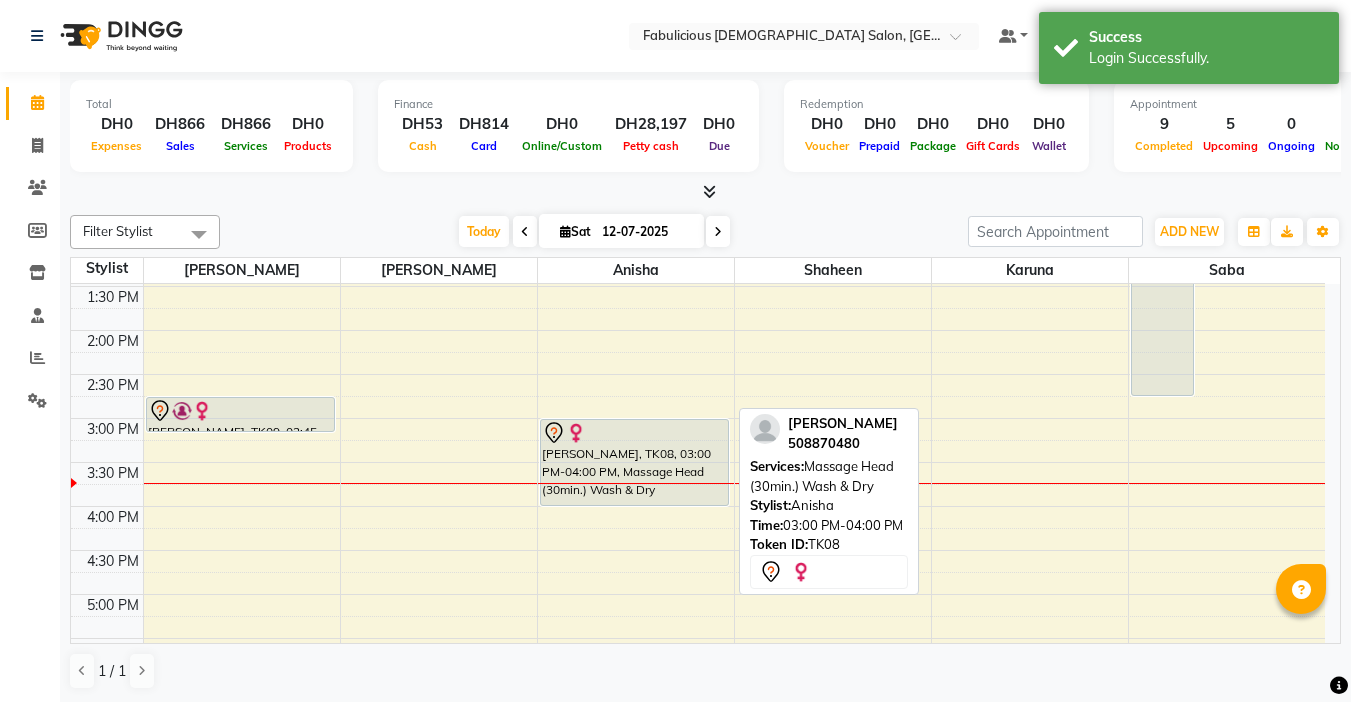 scroll, scrollTop: 400, scrollLeft: 0, axis: vertical 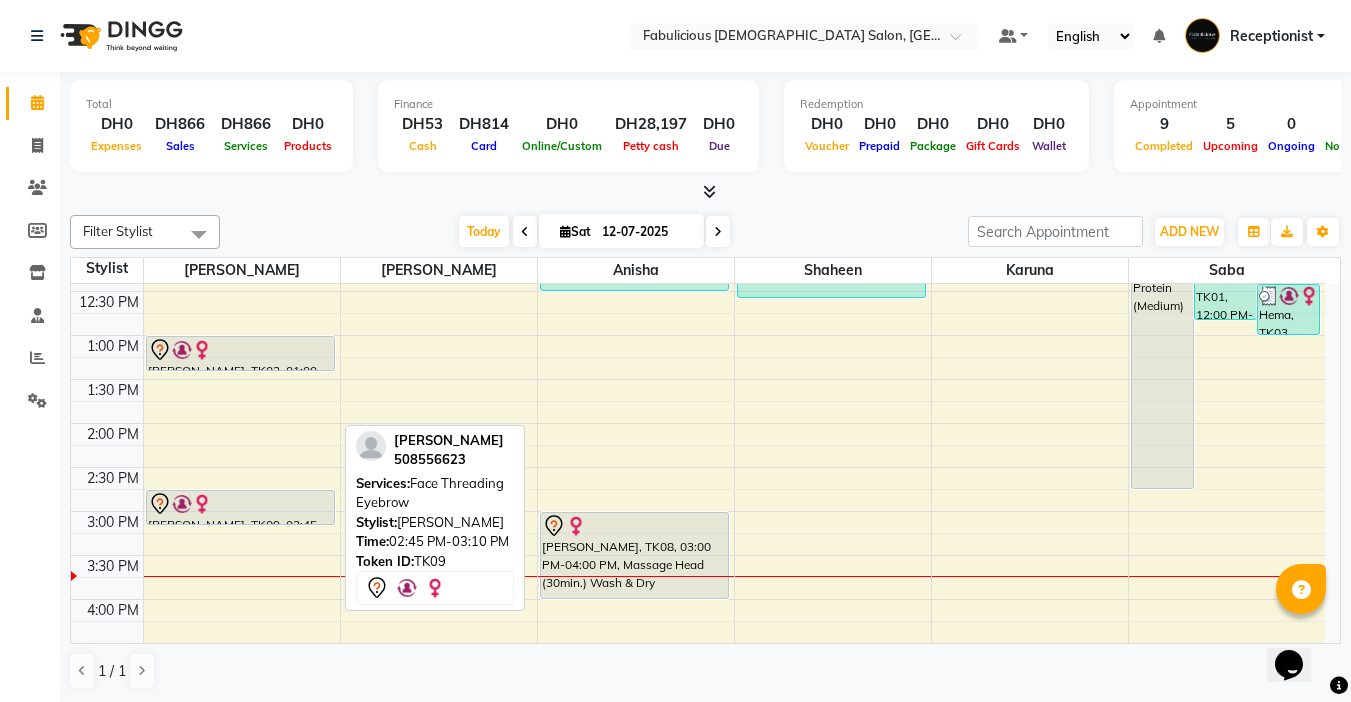 click at bounding box center (240, 504) 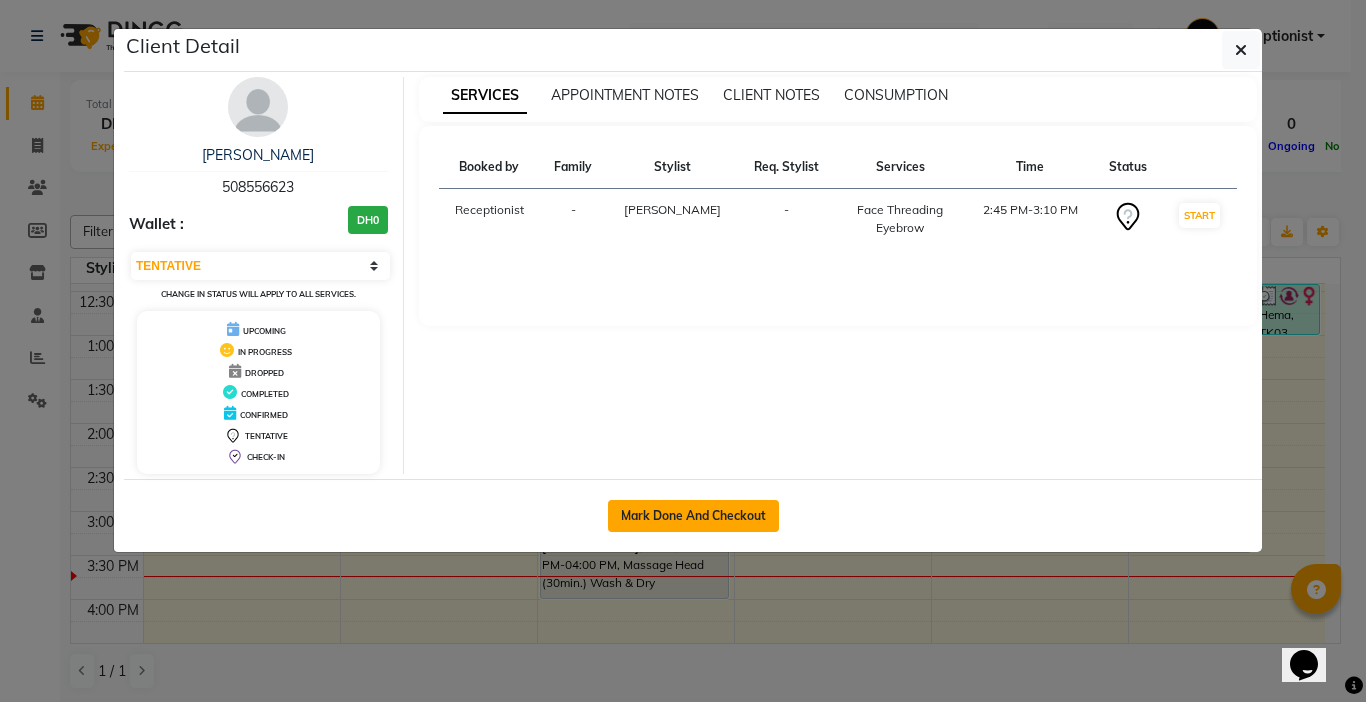 drag, startPoint x: 694, startPoint y: 512, endPoint x: 707, endPoint y: 504, distance: 15.264338 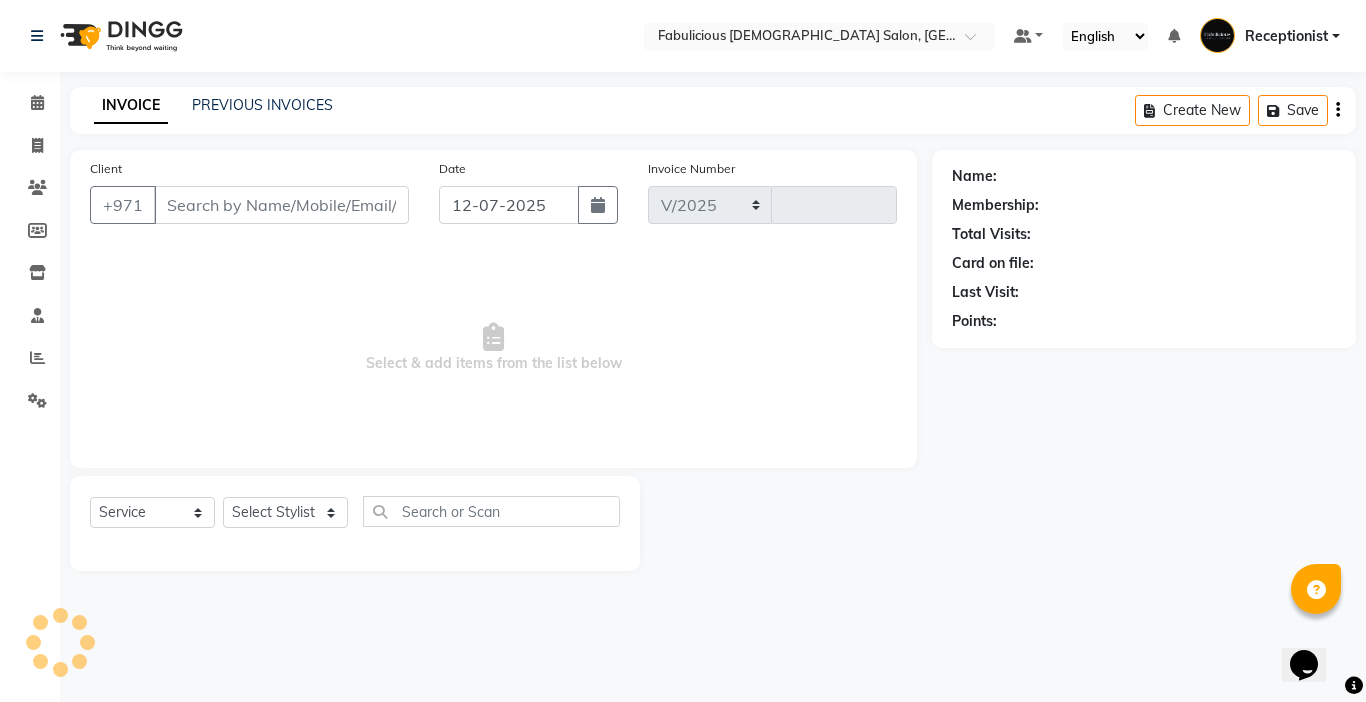 select on "738" 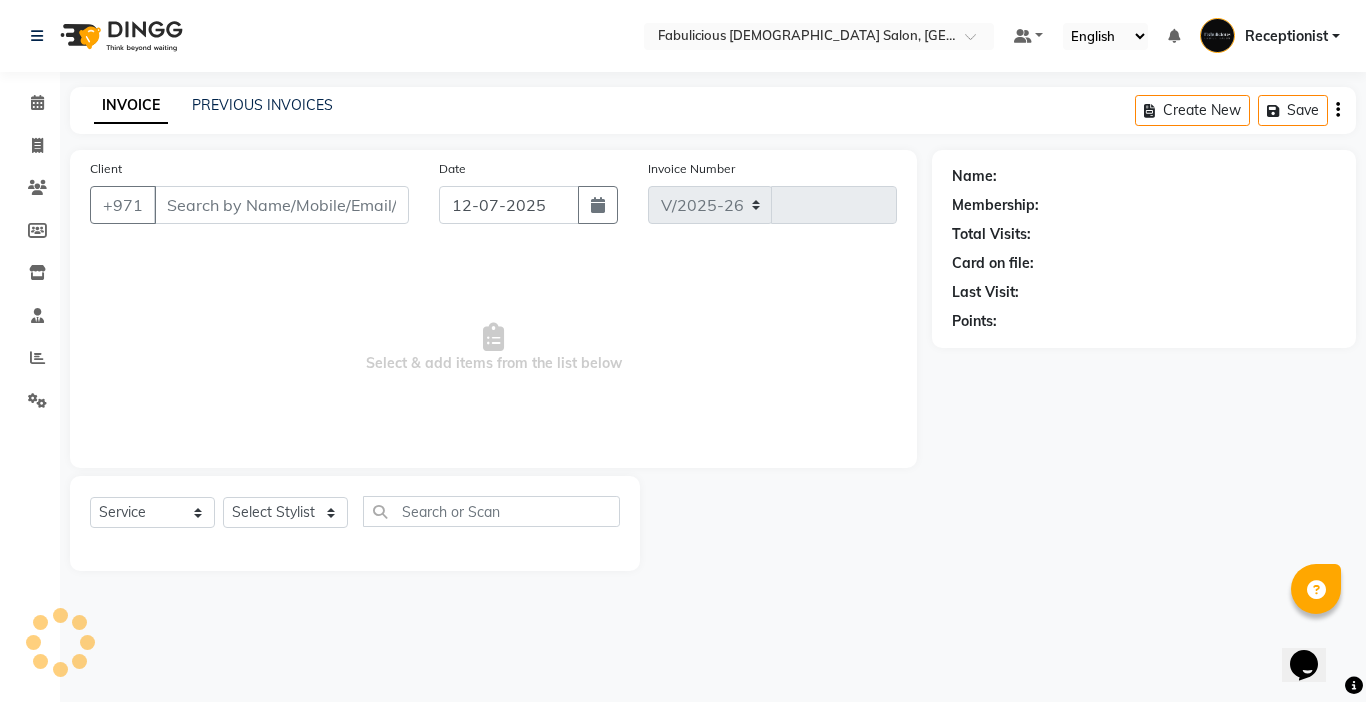 type on "1429" 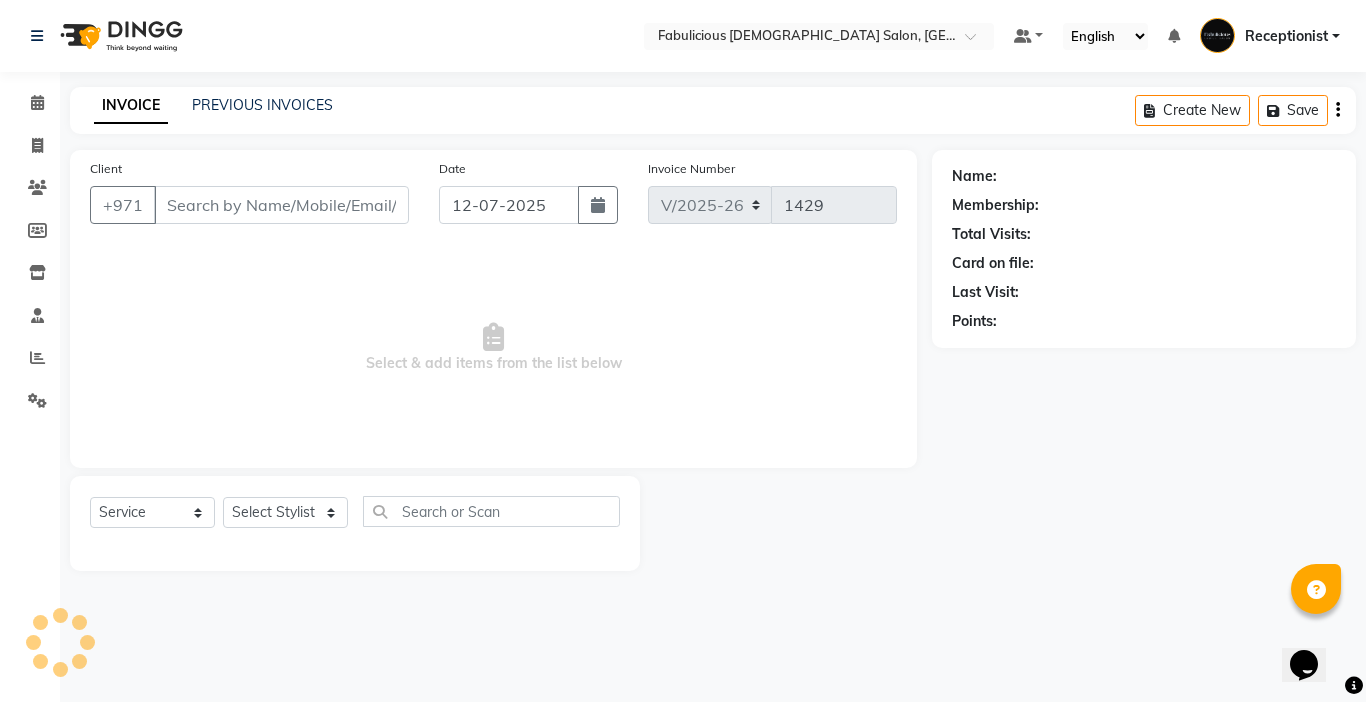 type on "508556623" 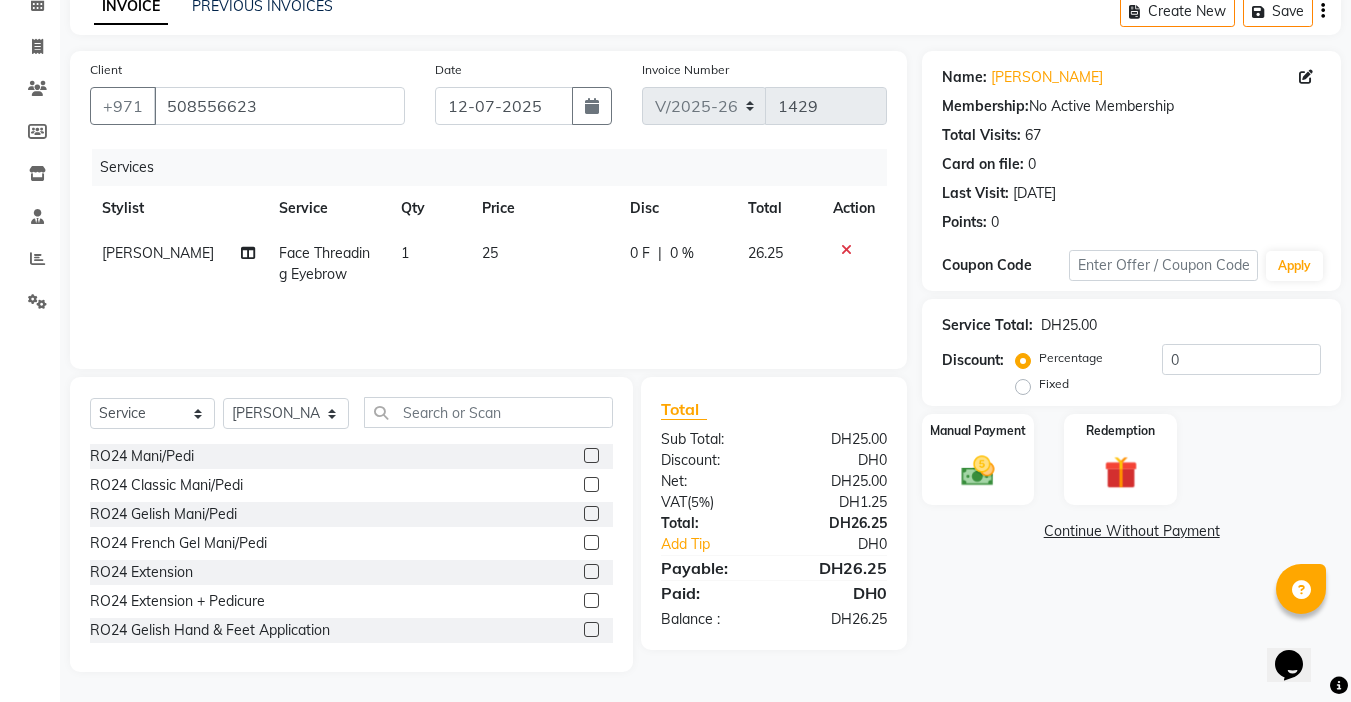 scroll, scrollTop: 0, scrollLeft: 0, axis: both 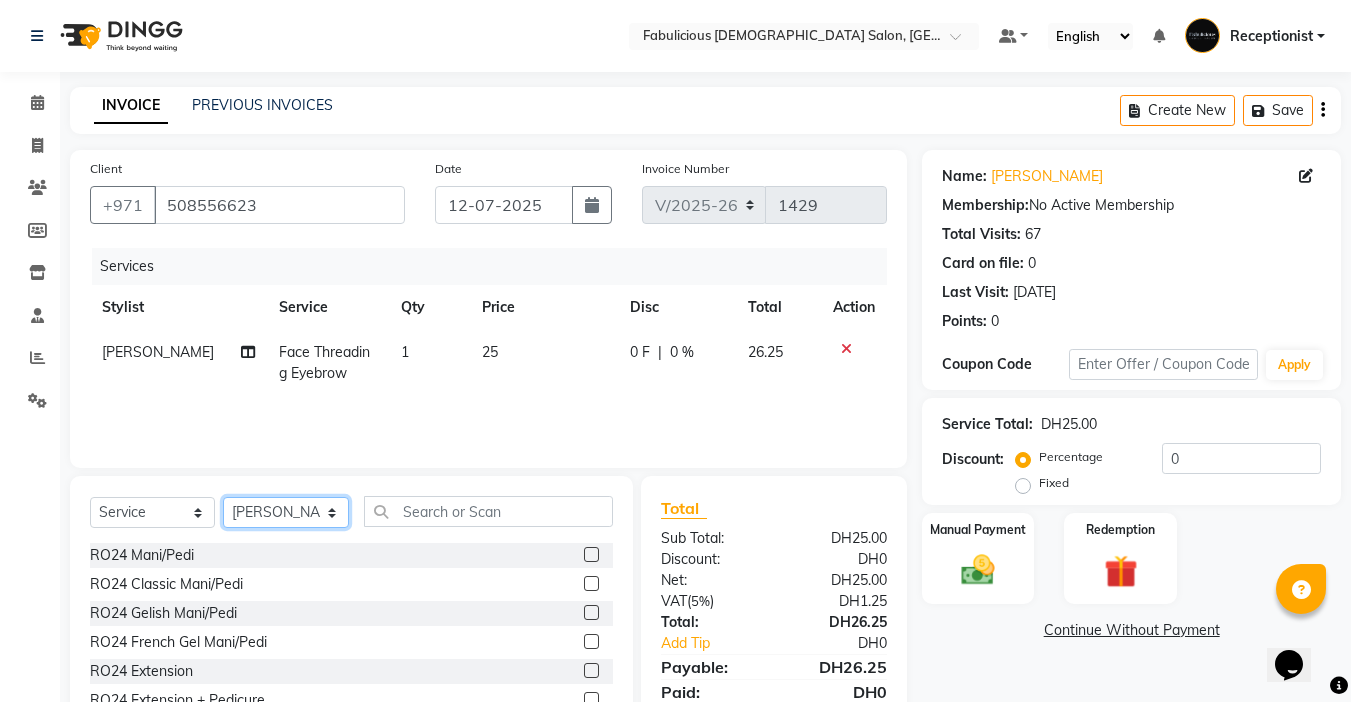 click on "Select Stylist [PERSON_NAME] [PERSON_NAME] [PERSON_NAME] [PERSON_NAME] Receptionist [PERSON_NAME]" 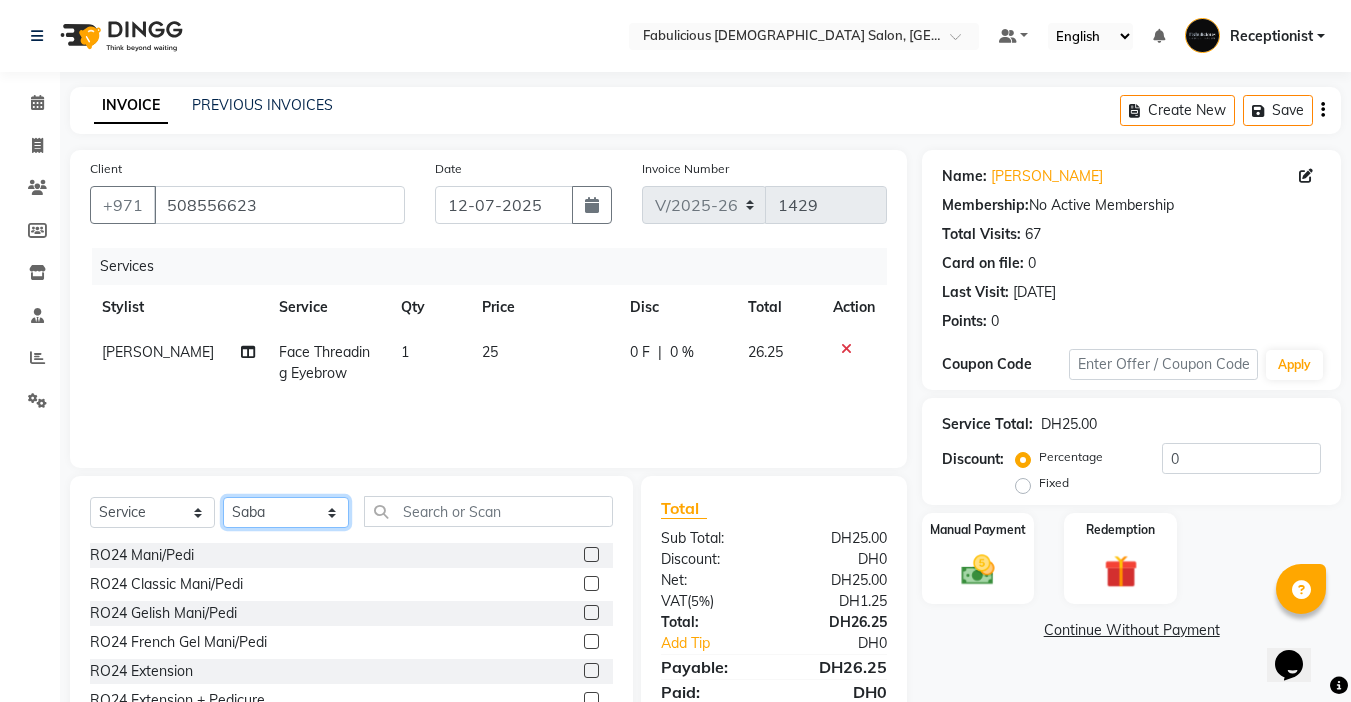 click on "Select Stylist [PERSON_NAME] [PERSON_NAME] [PERSON_NAME] [PERSON_NAME] Receptionist [PERSON_NAME]" 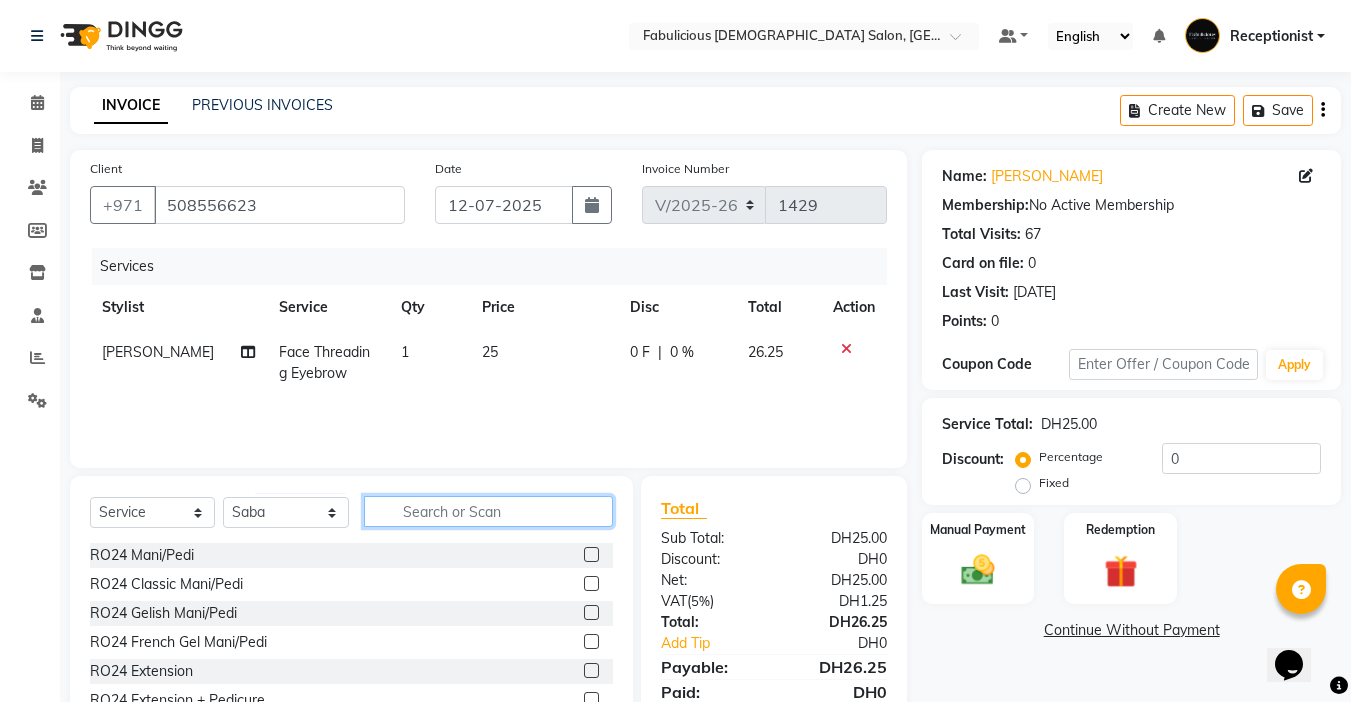 click 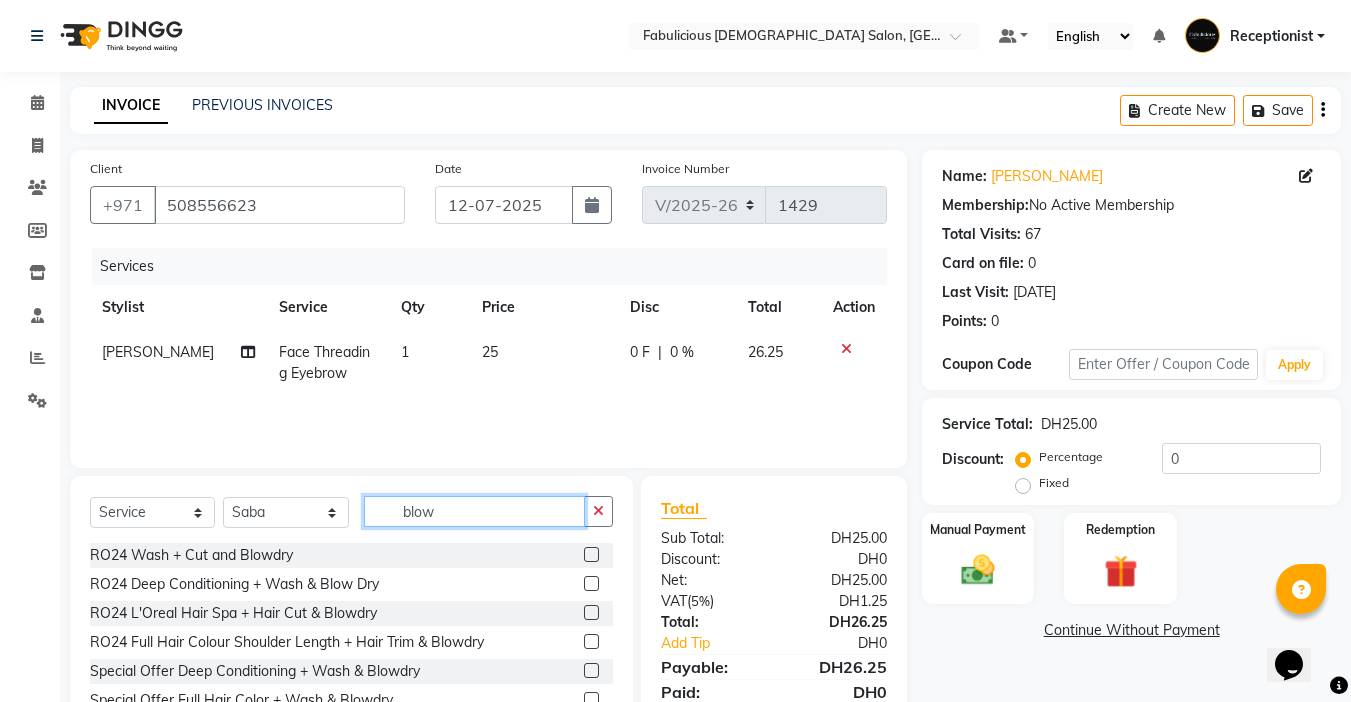 scroll, scrollTop: 99, scrollLeft: 0, axis: vertical 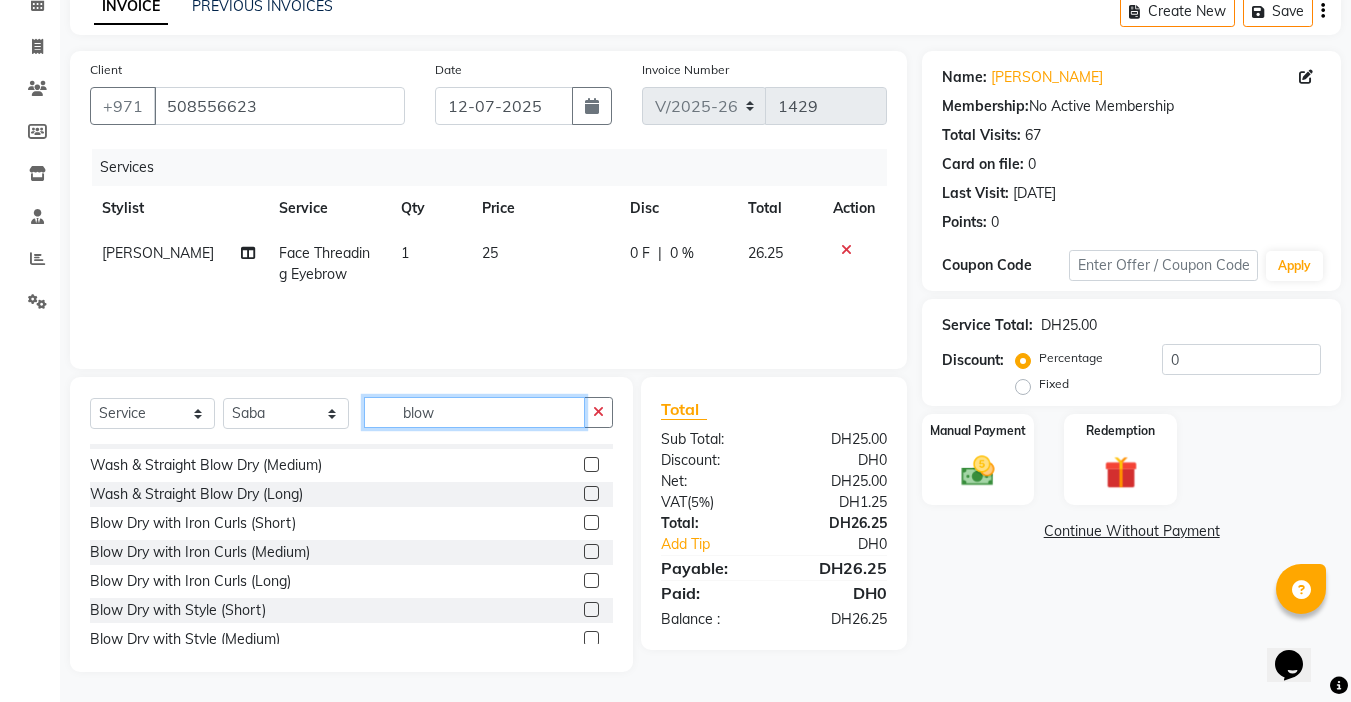 type on "blow" 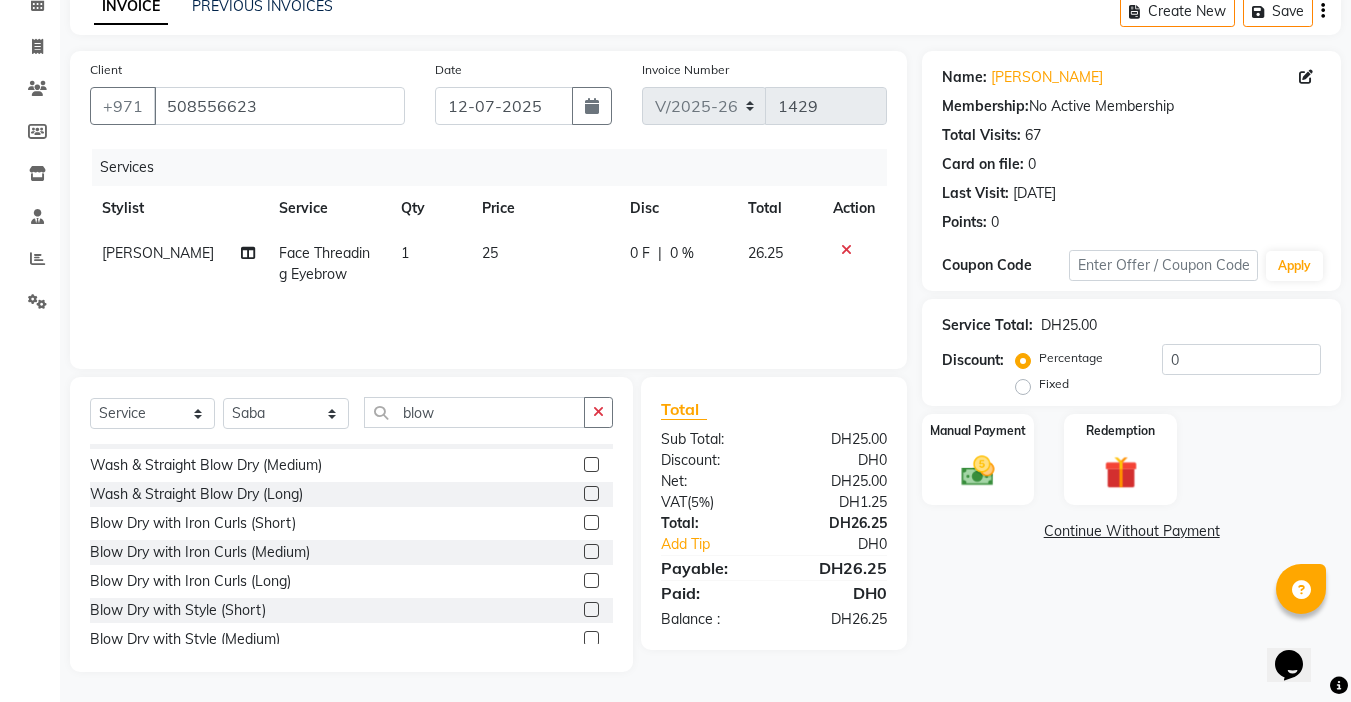 click 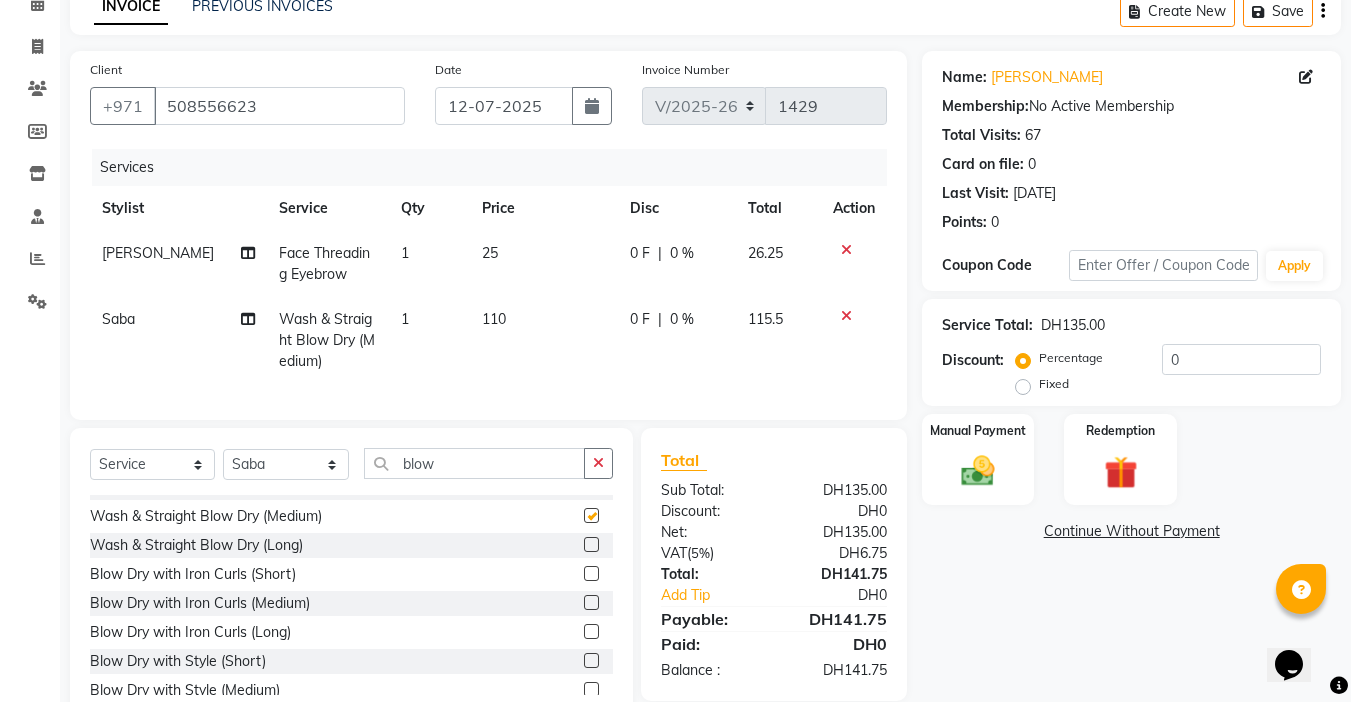 checkbox on "false" 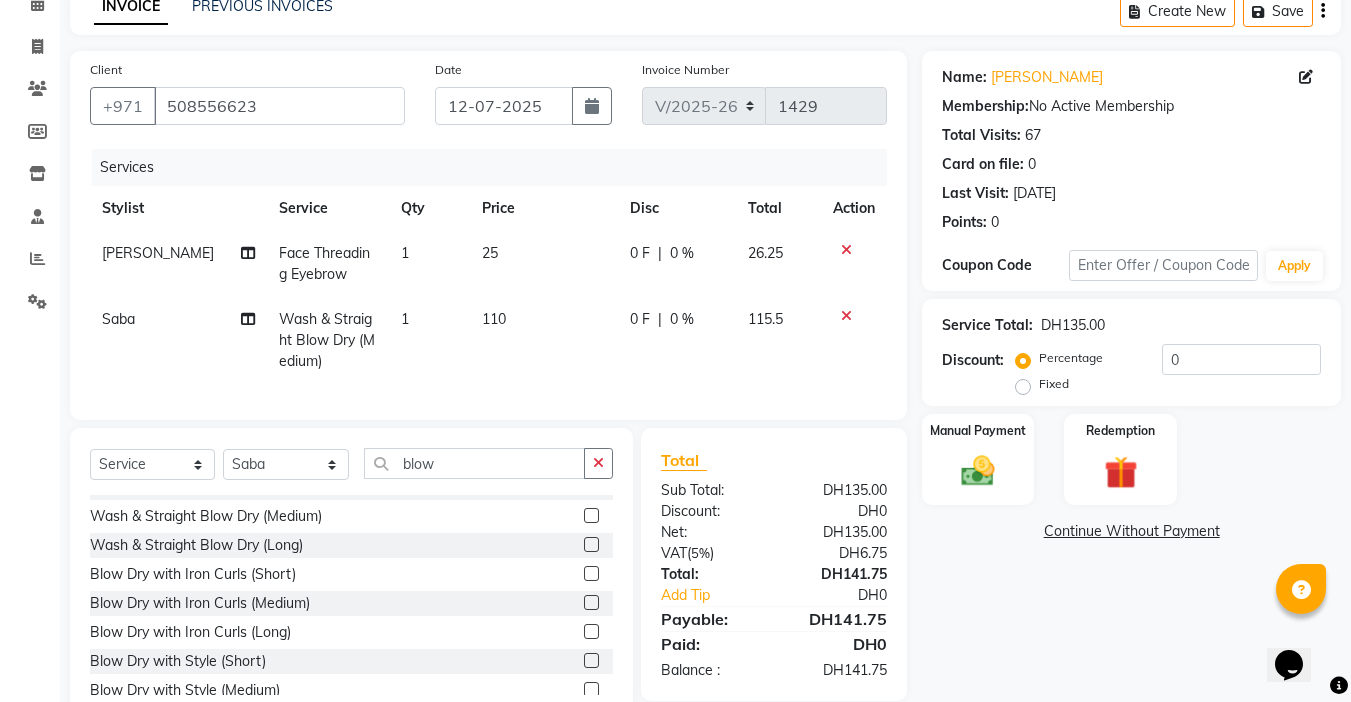 click on "110" 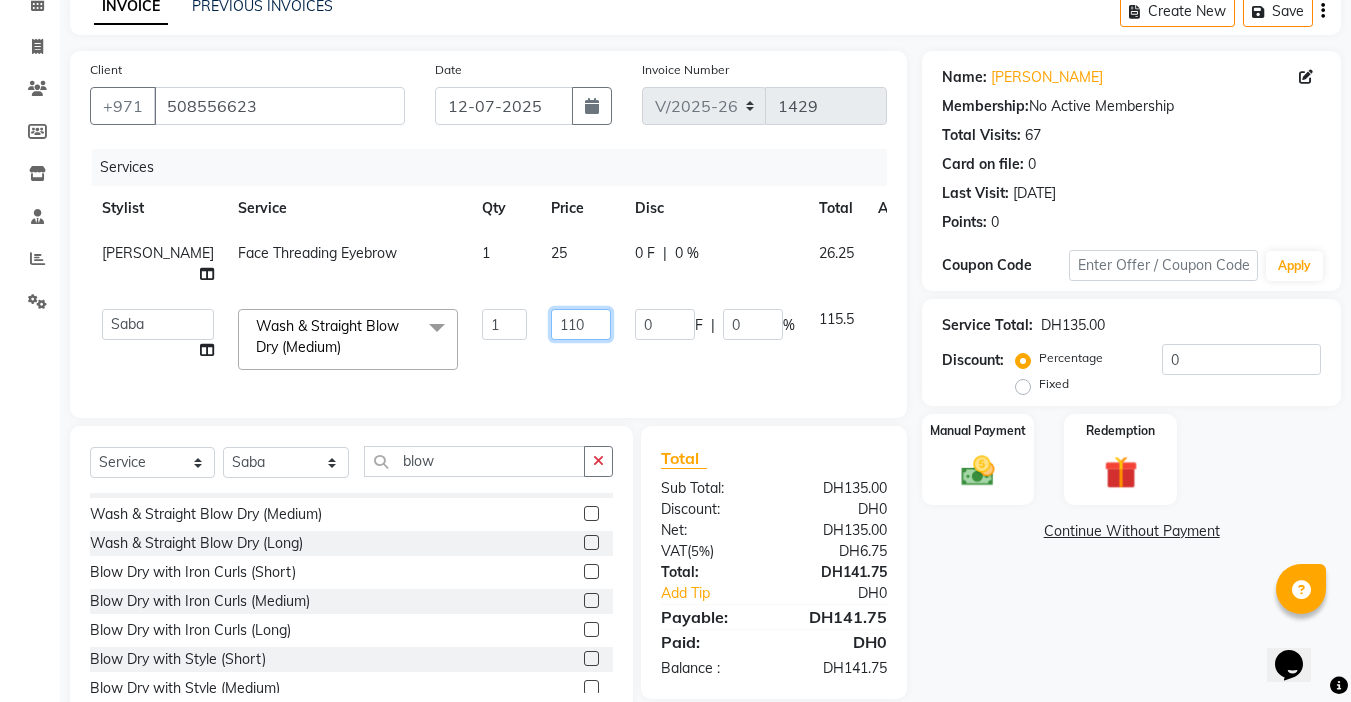 click on "110" 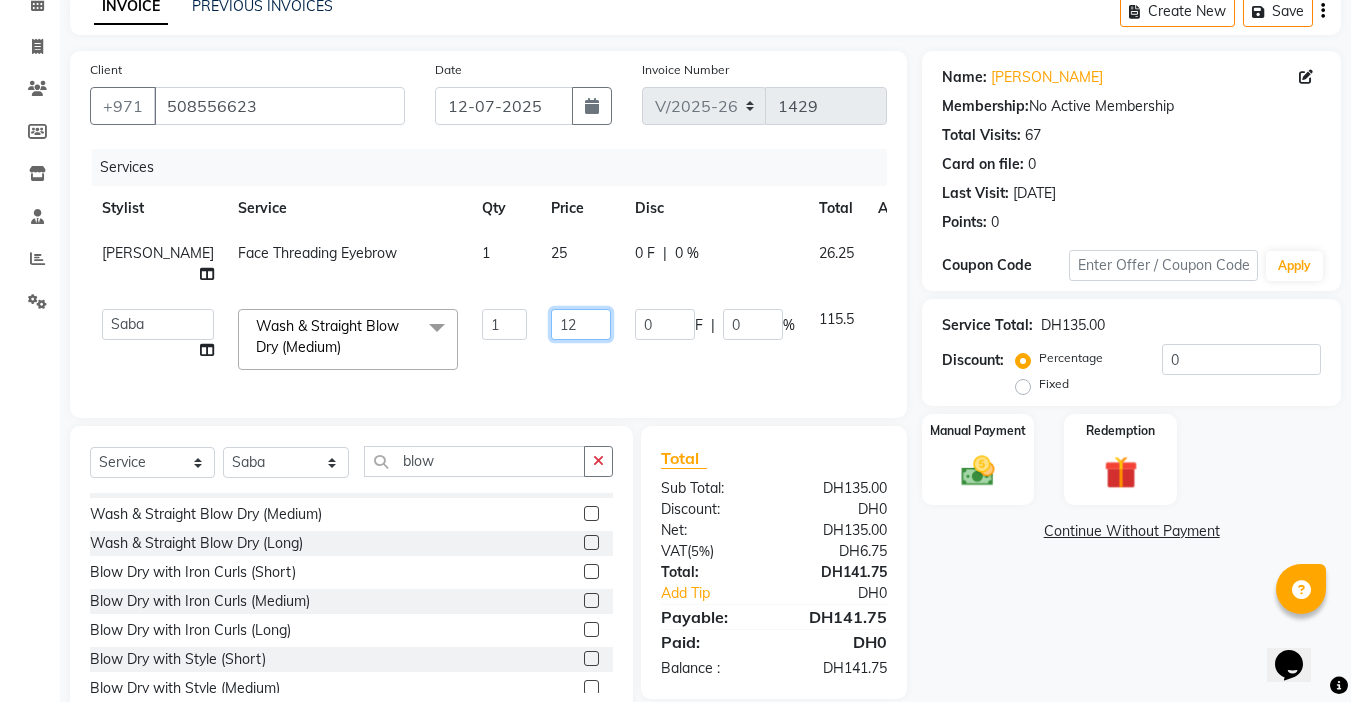 type on "120" 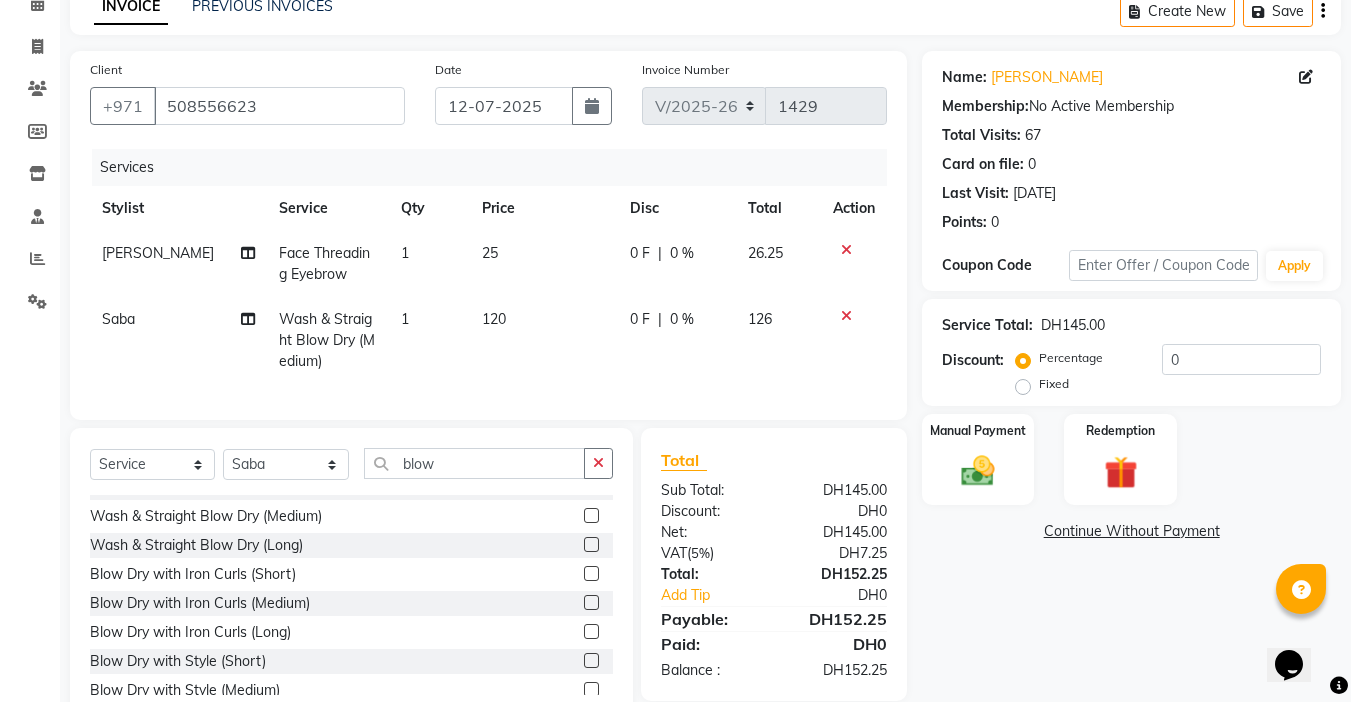 scroll, scrollTop: 165, scrollLeft: 0, axis: vertical 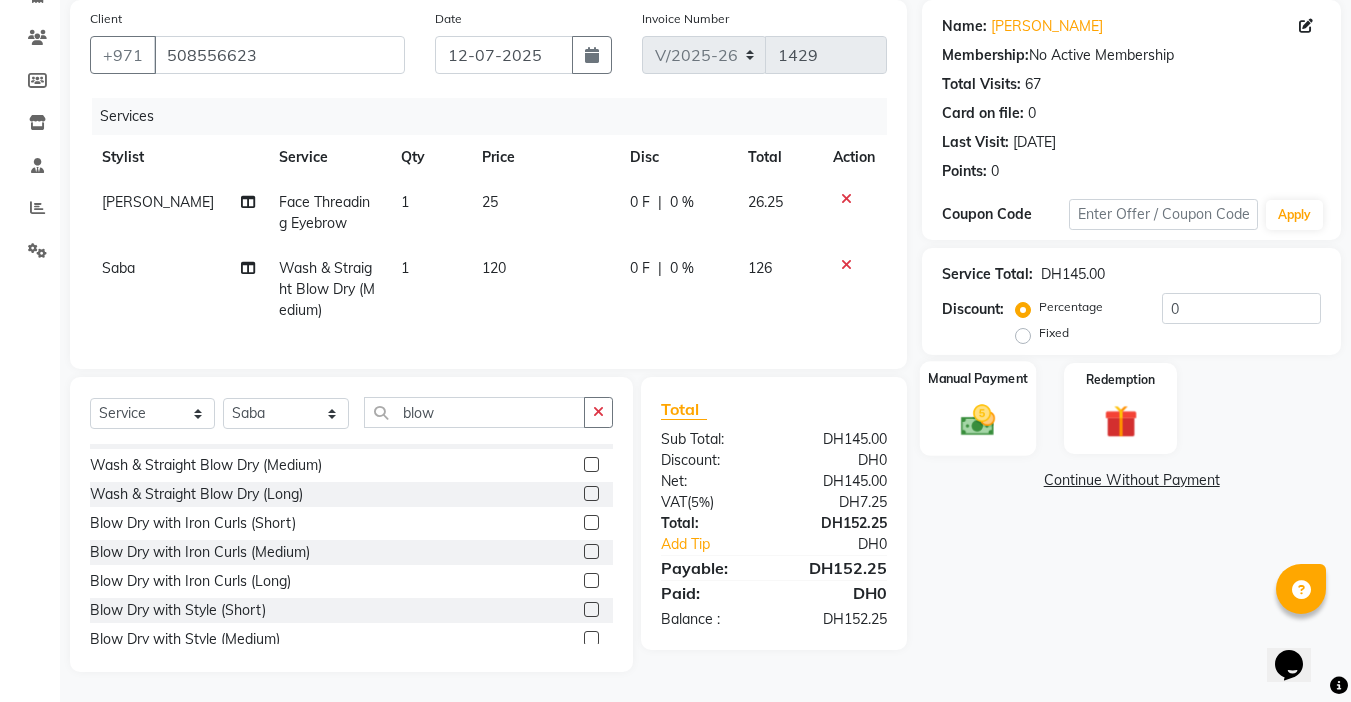 click 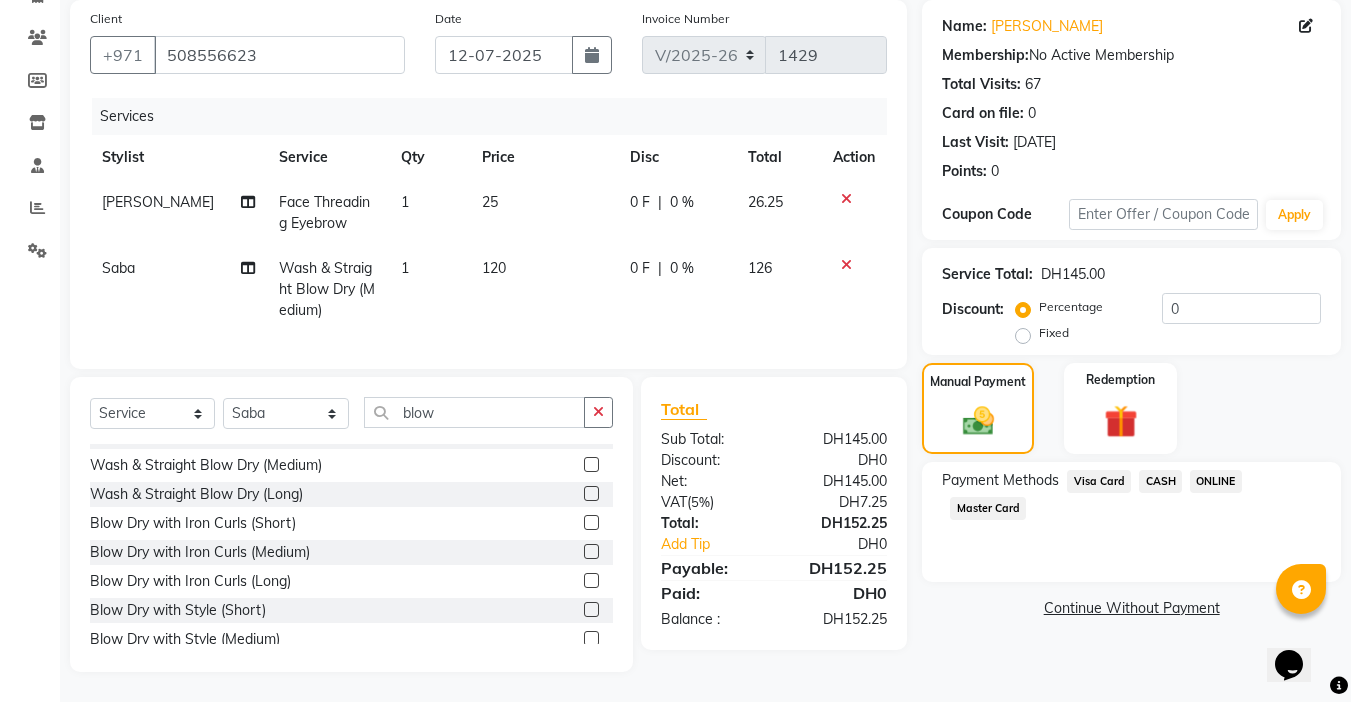 click on "Master Card" 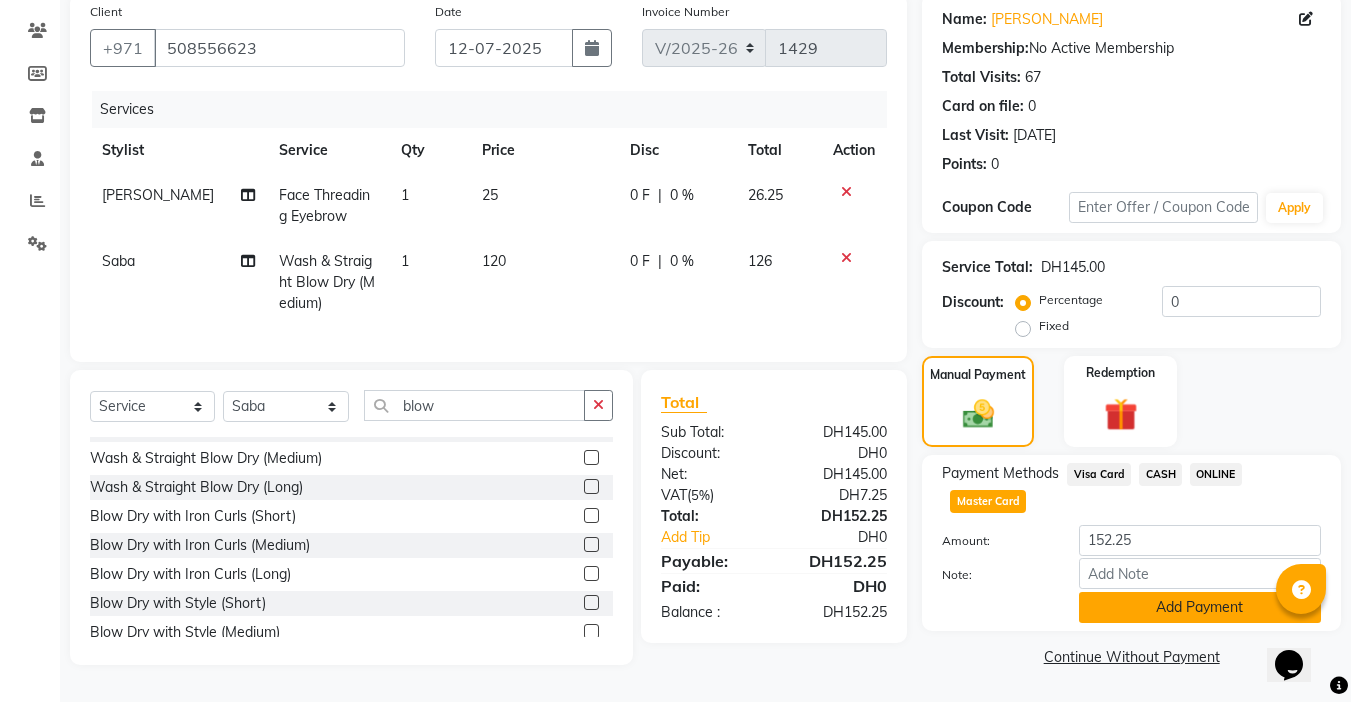 click on "Add Payment" 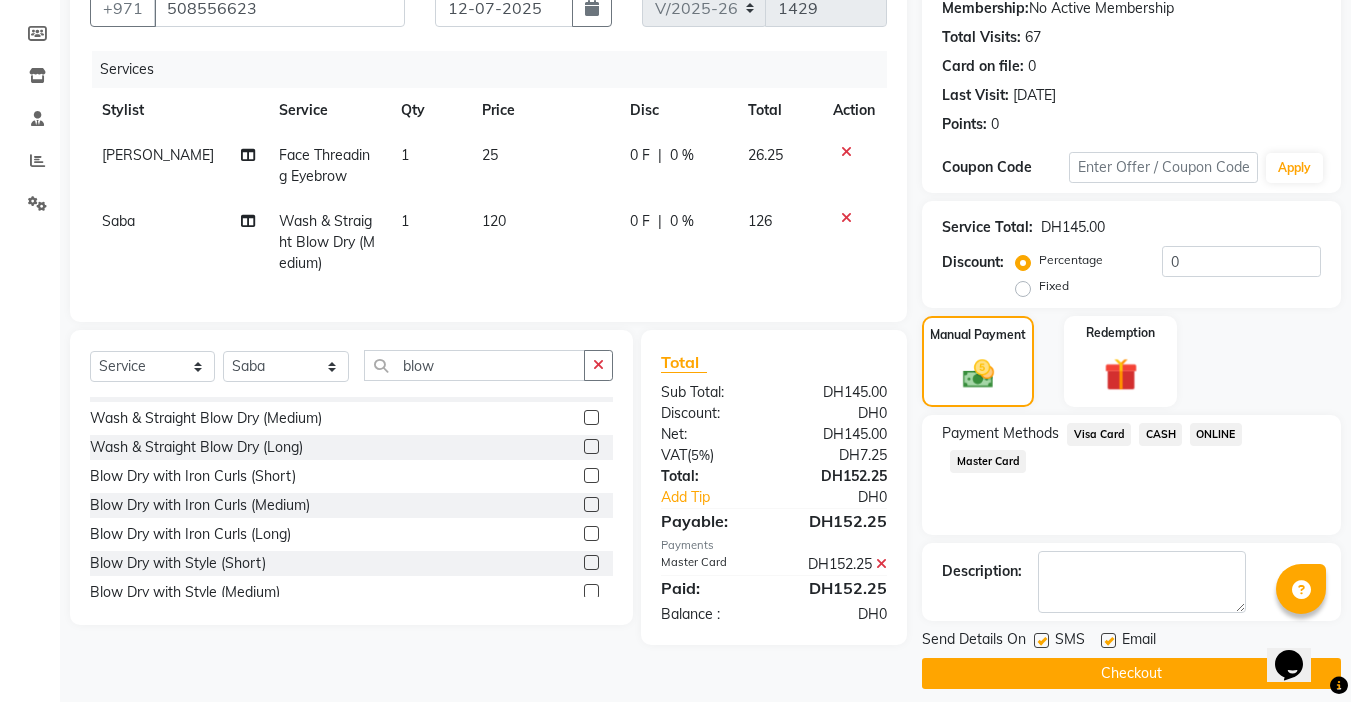 scroll, scrollTop: 214, scrollLeft: 0, axis: vertical 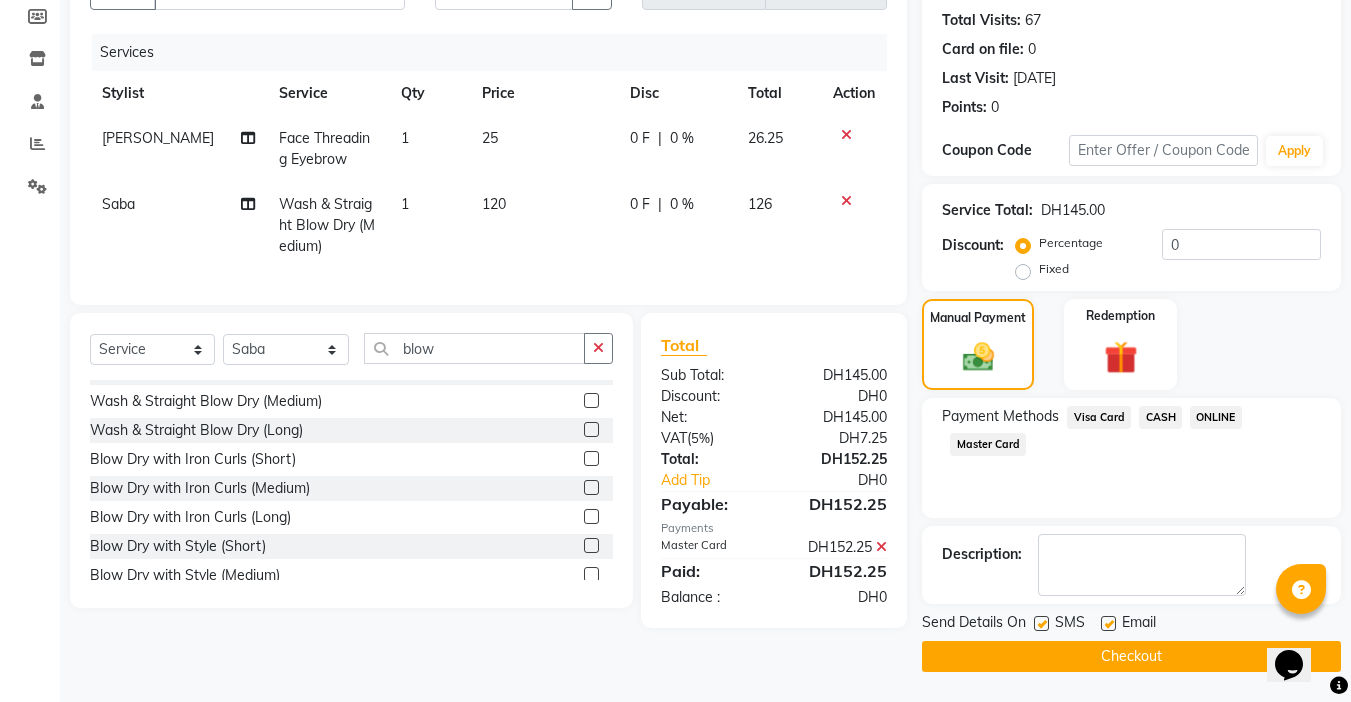 click on "Checkout" 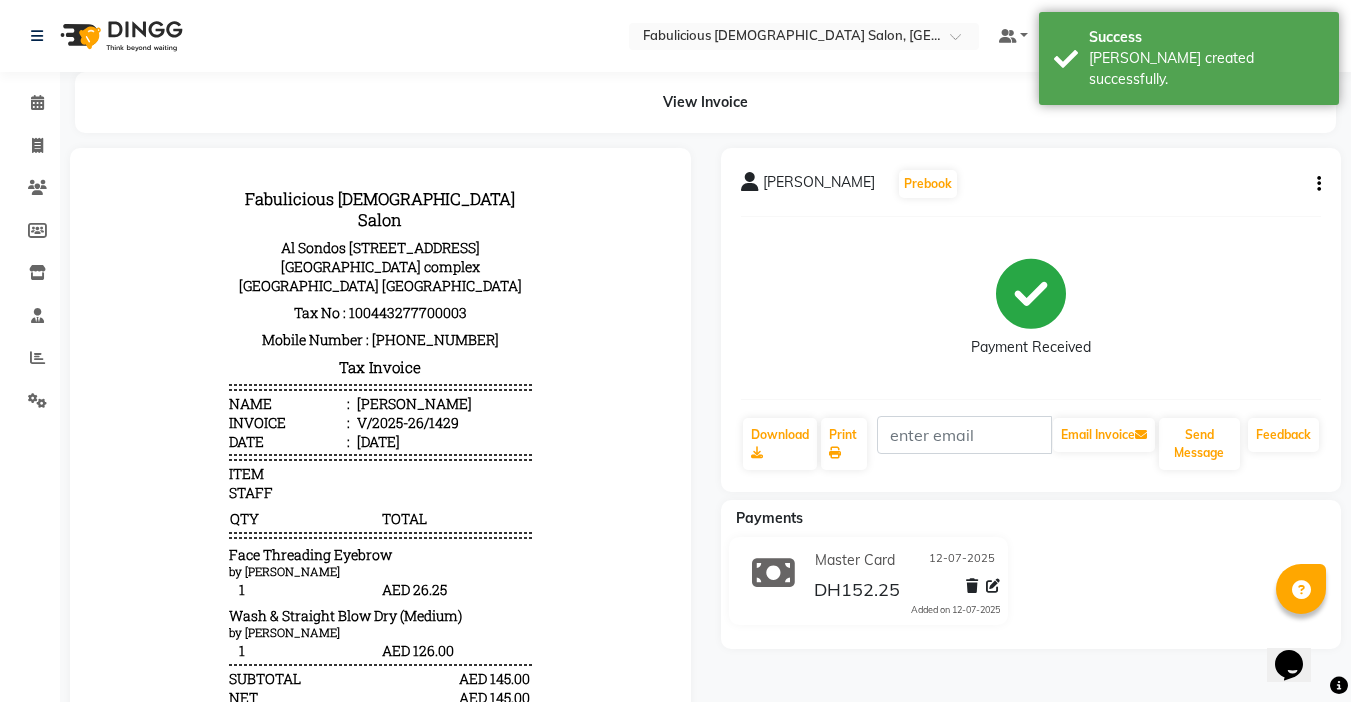 scroll, scrollTop: 0, scrollLeft: 0, axis: both 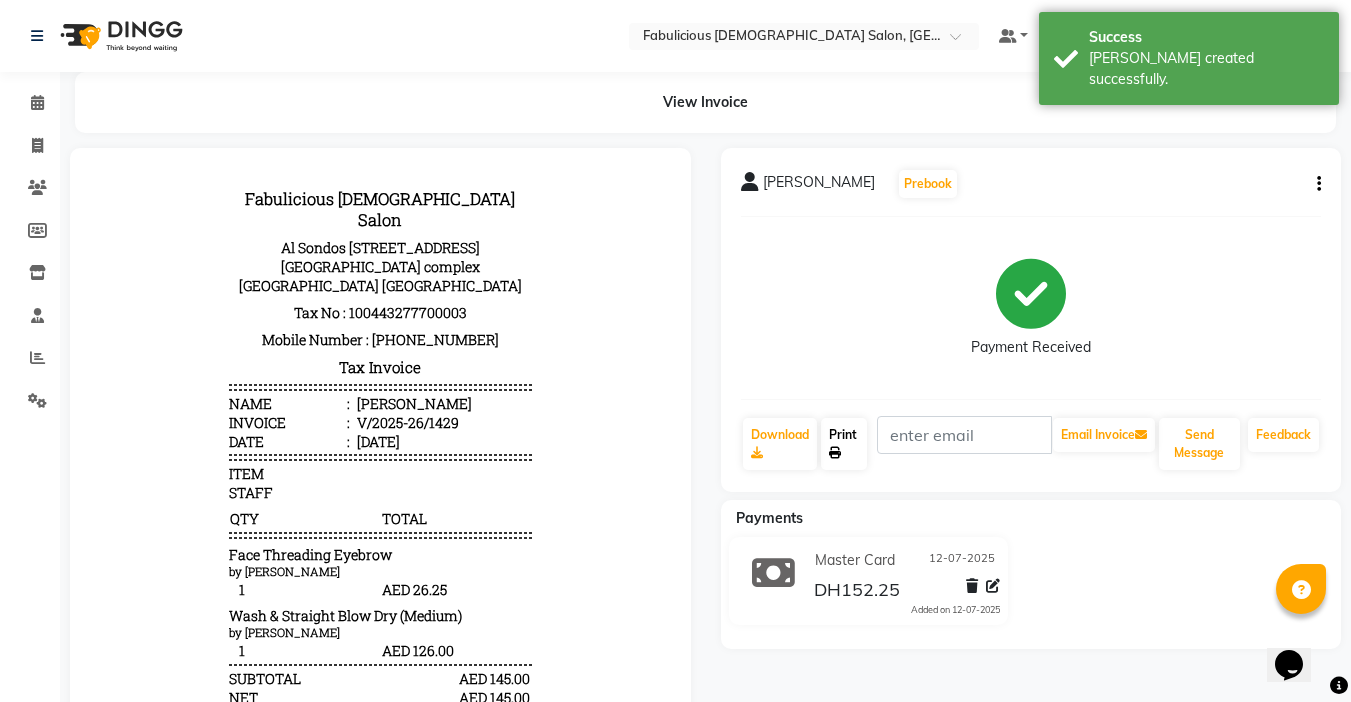 click on "Print" 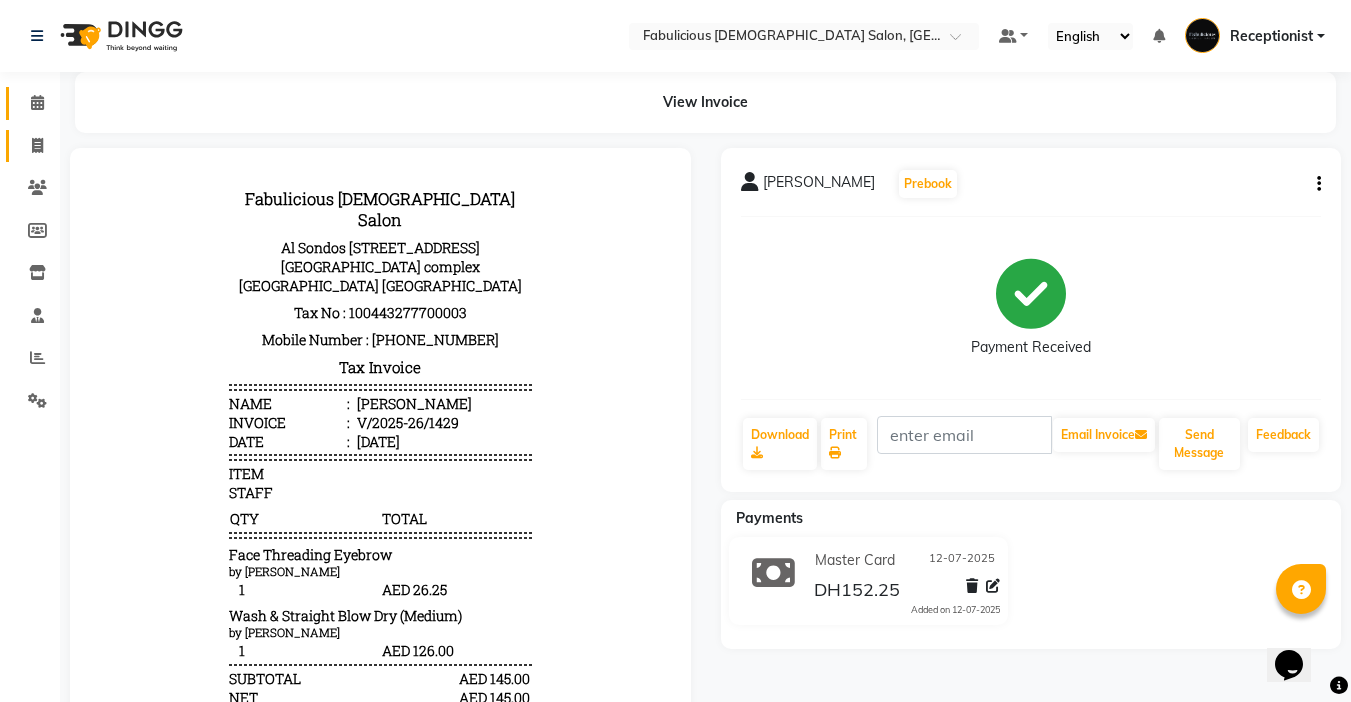 click 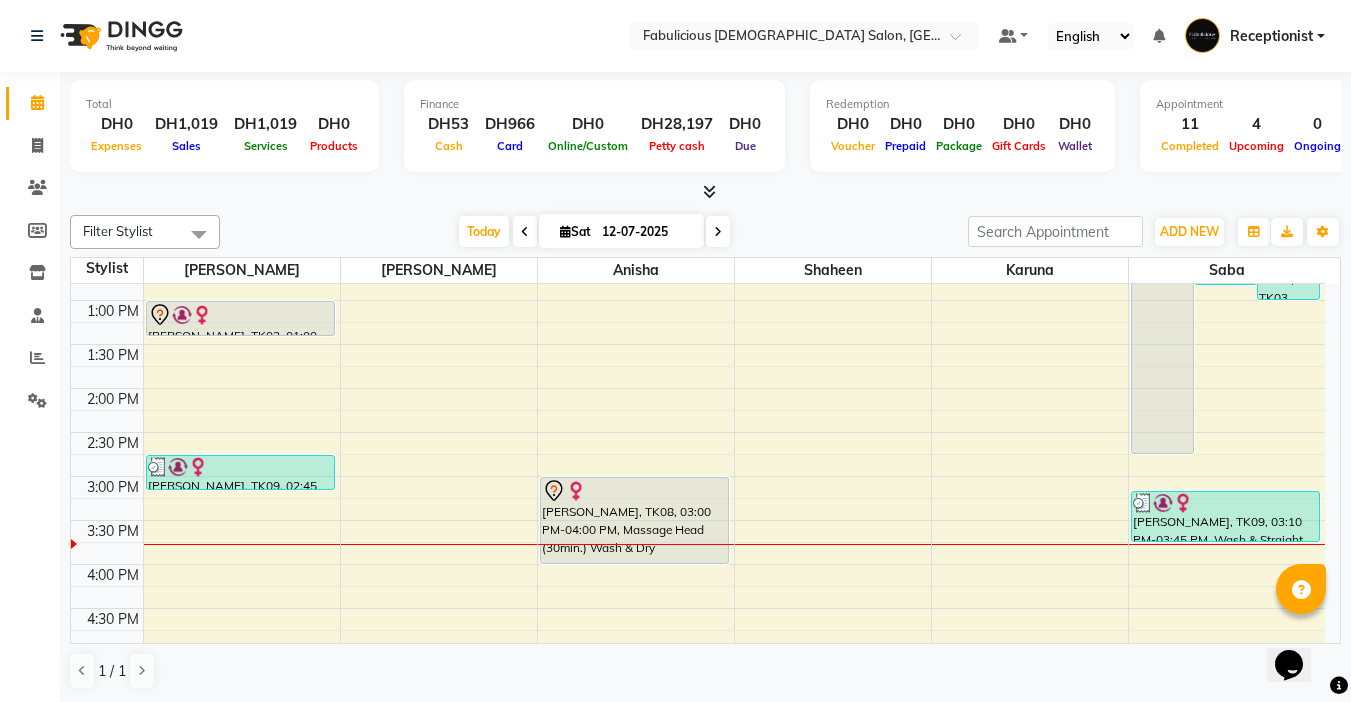scroll, scrollTop: 300, scrollLeft: 0, axis: vertical 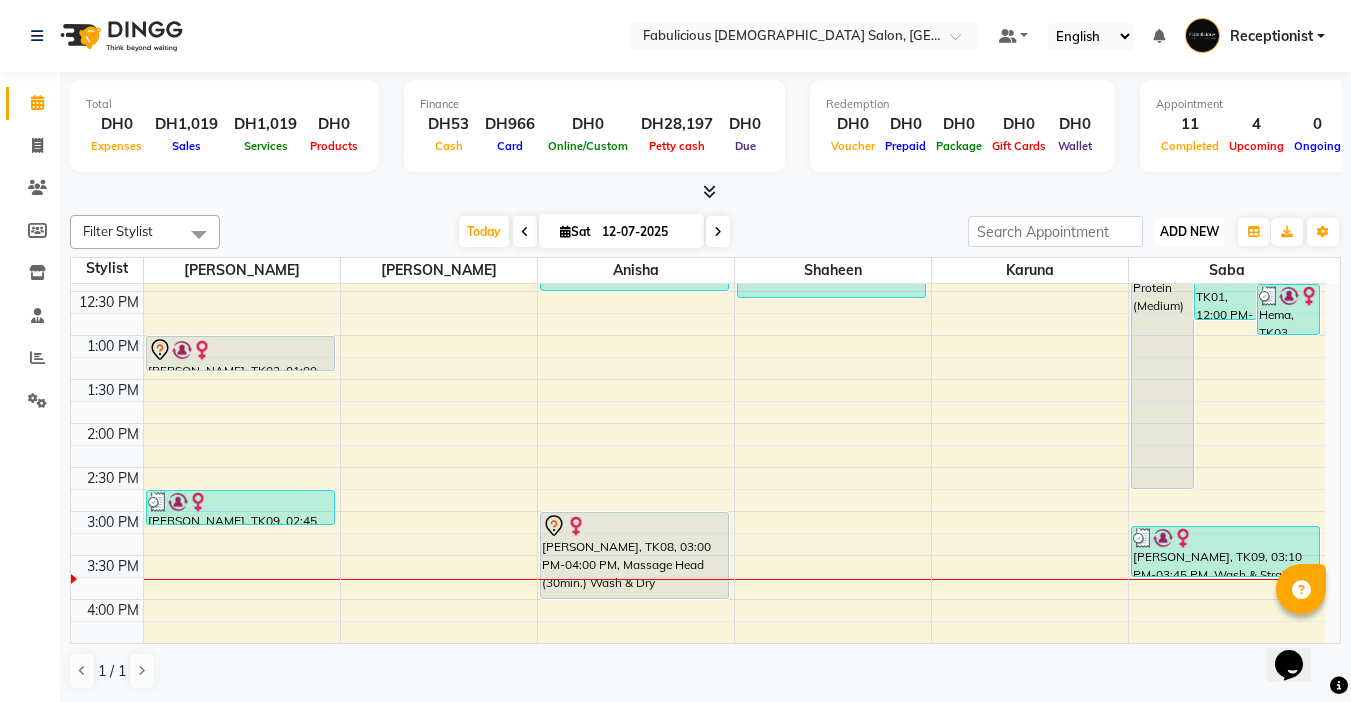 click on "ADD NEW" at bounding box center [1189, 231] 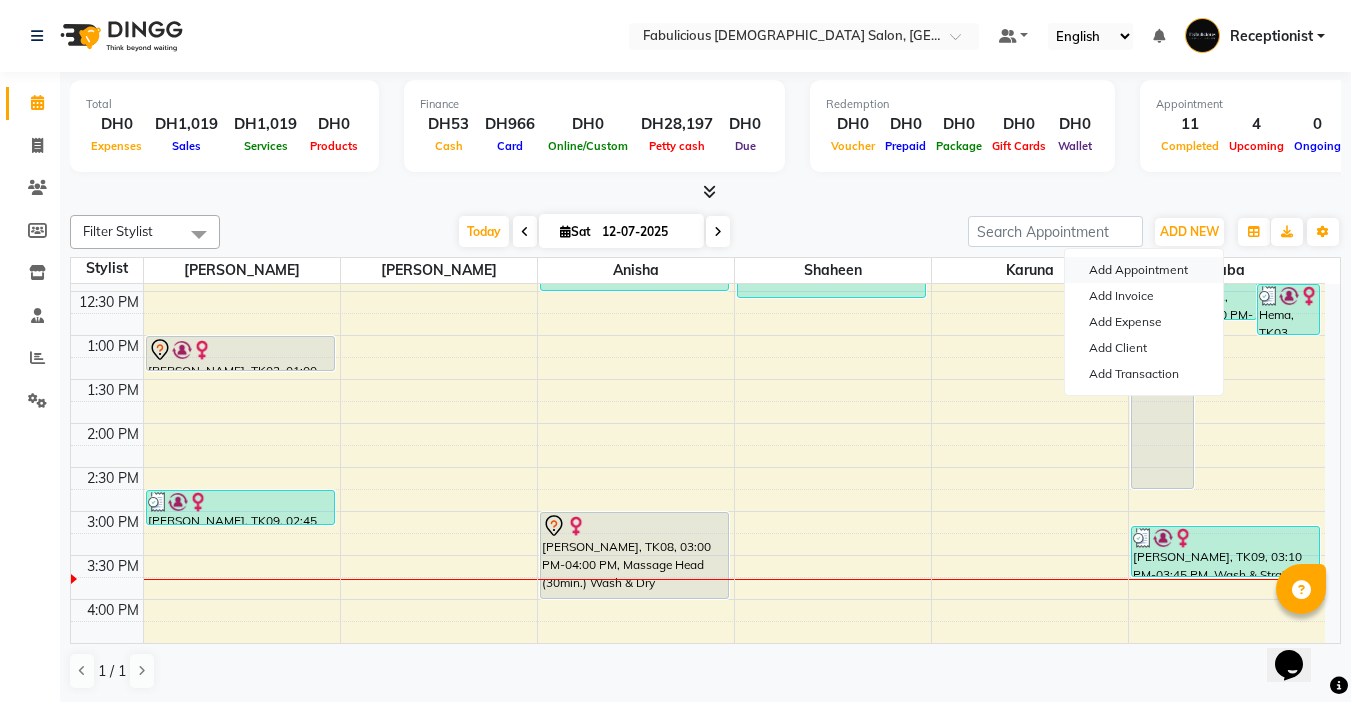 click on "Add Appointment" at bounding box center (1144, 270) 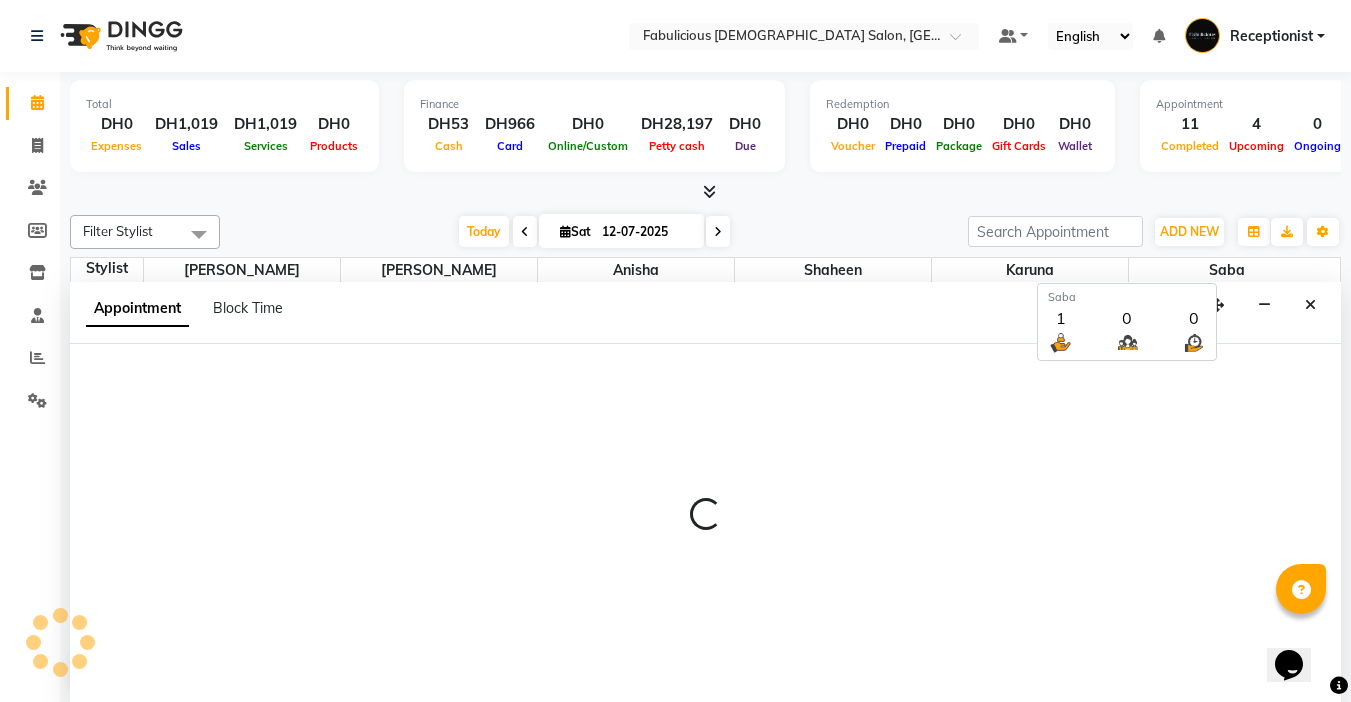 select on "tentative" 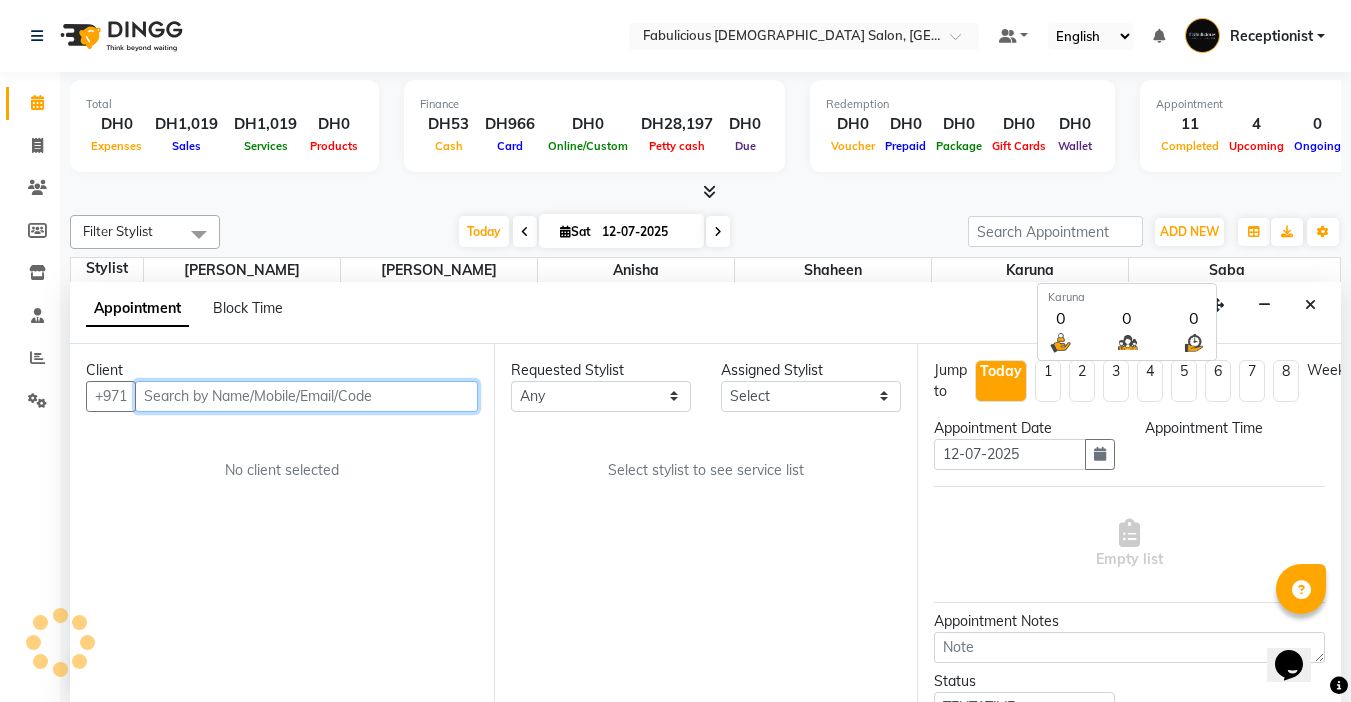select on "600" 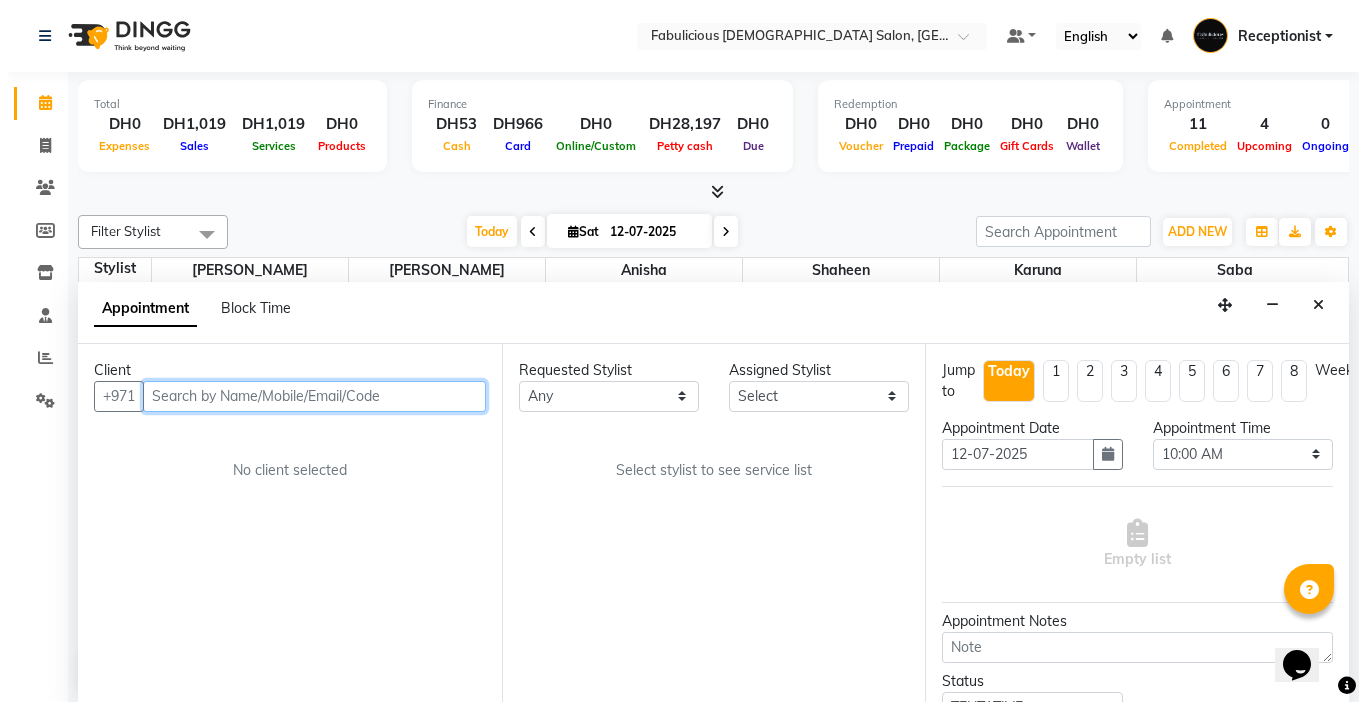 scroll, scrollTop: 1, scrollLeft: 0, axis: vertical 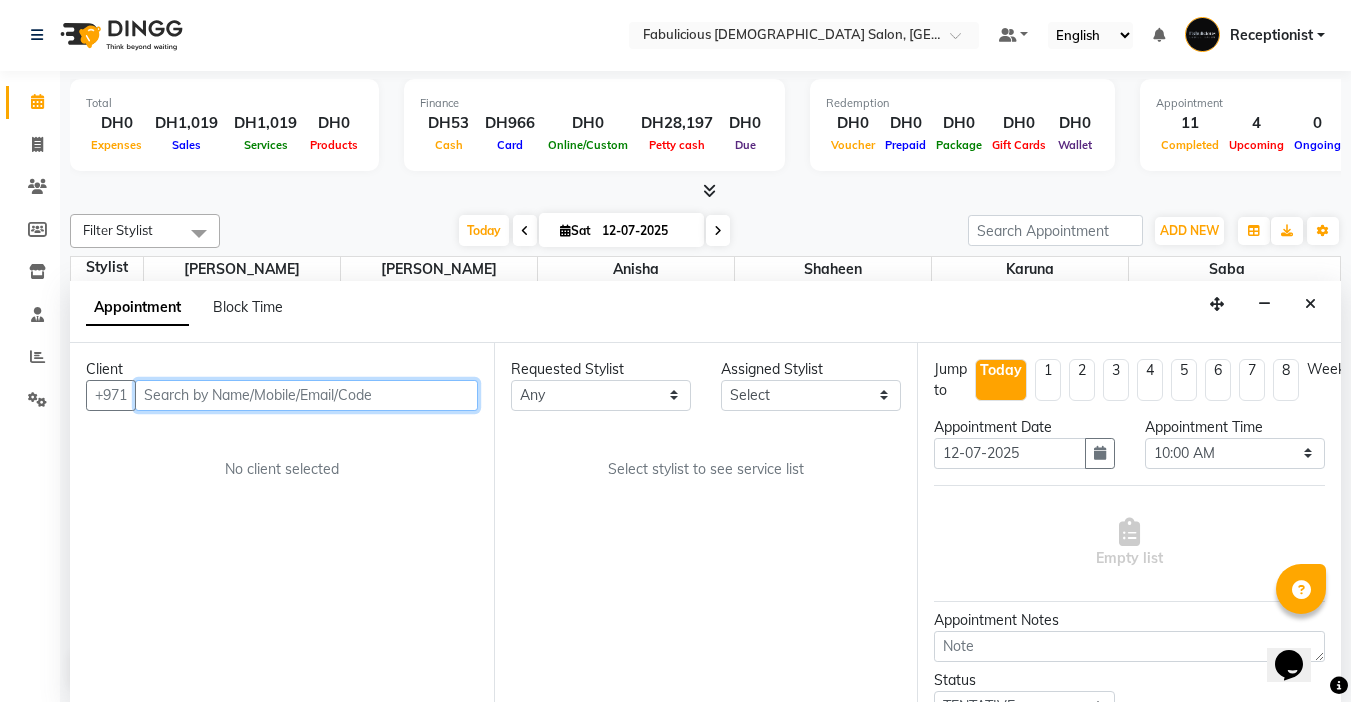 click at bounding box center (306, 395) 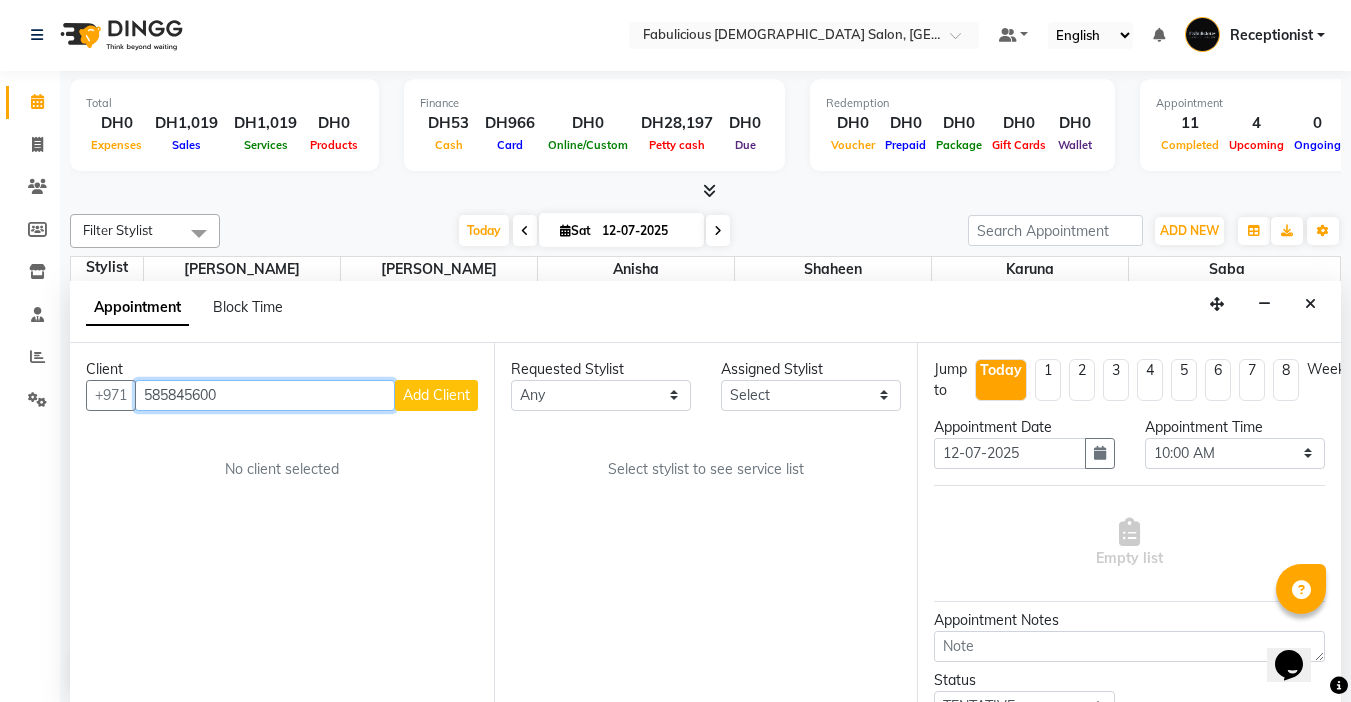 type on "585845600" 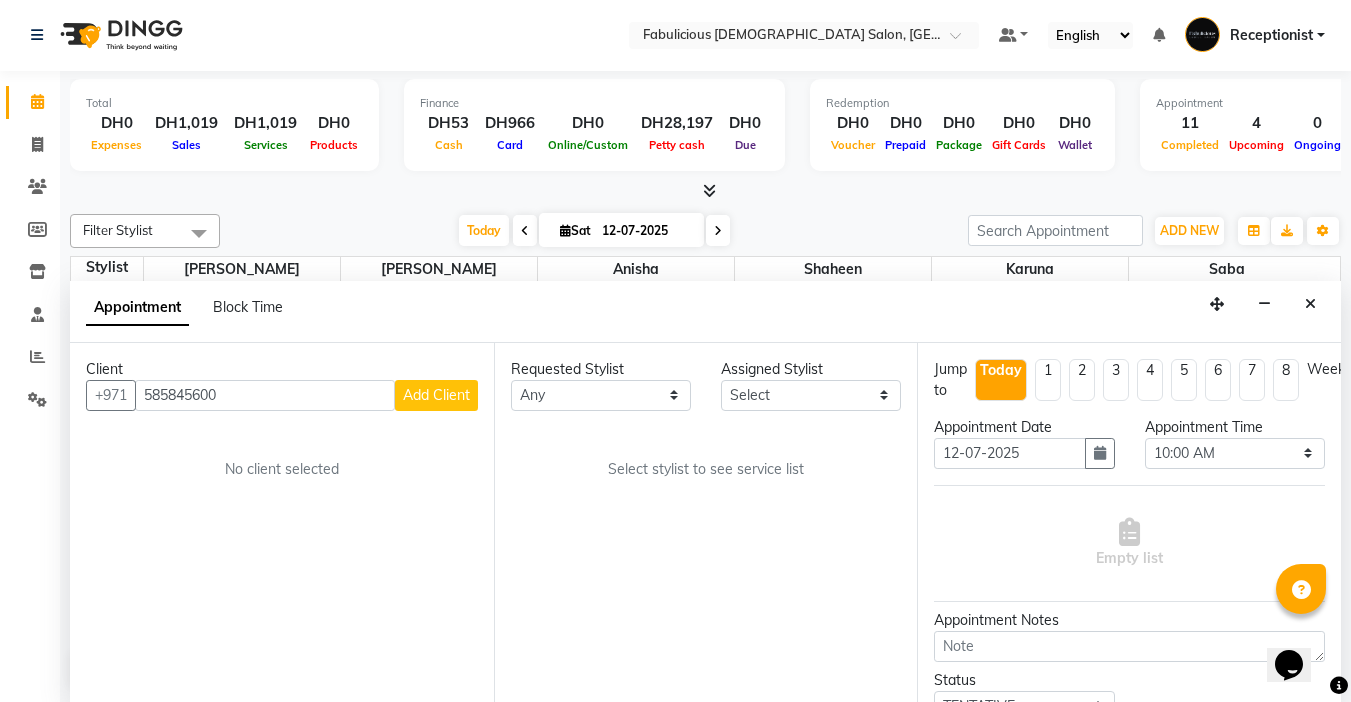 click on "Add Client" at bounding box center [436, 395] 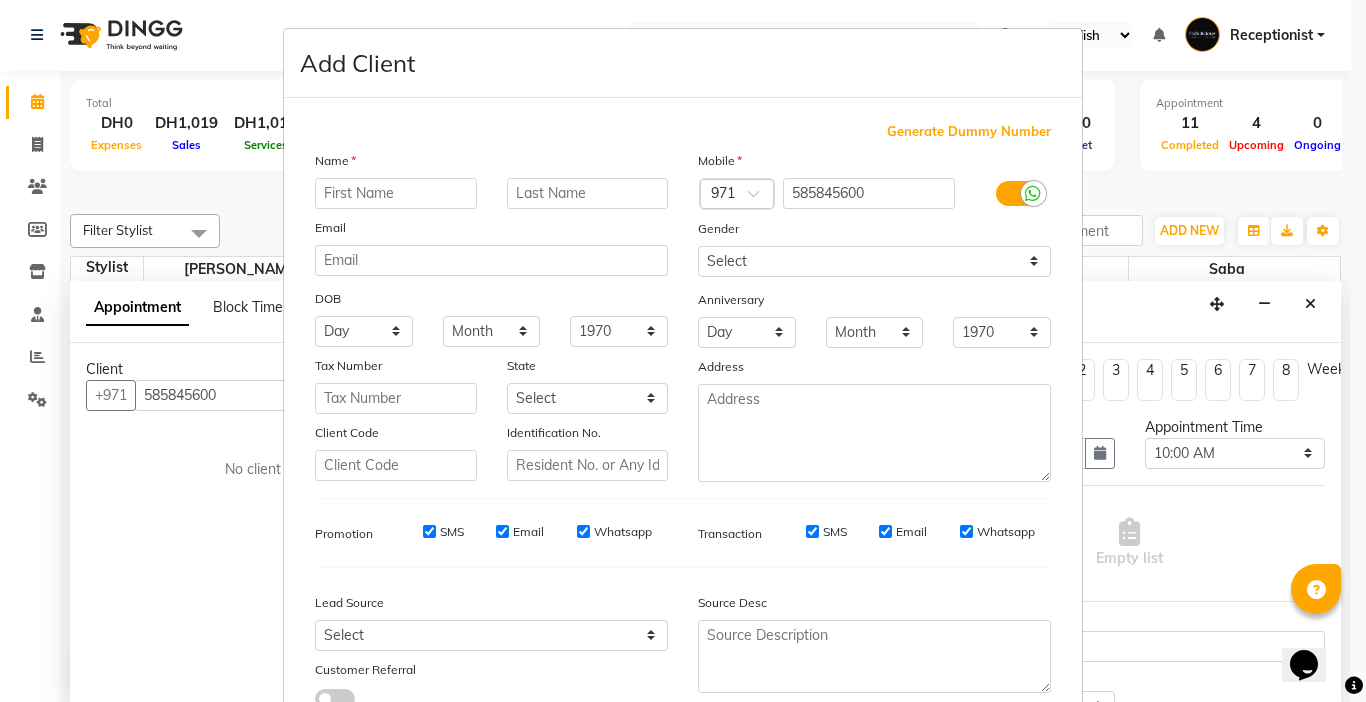 click at bounding box center [396, 193] 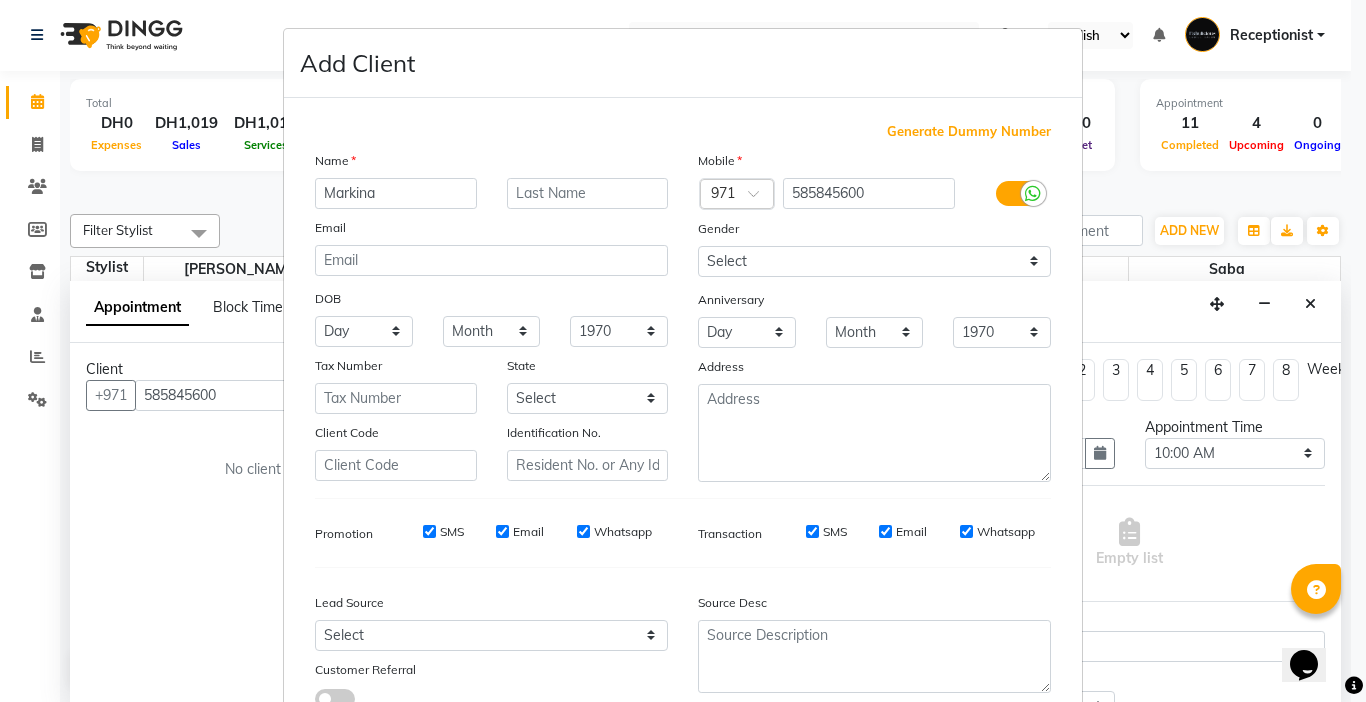 type on "Markina" 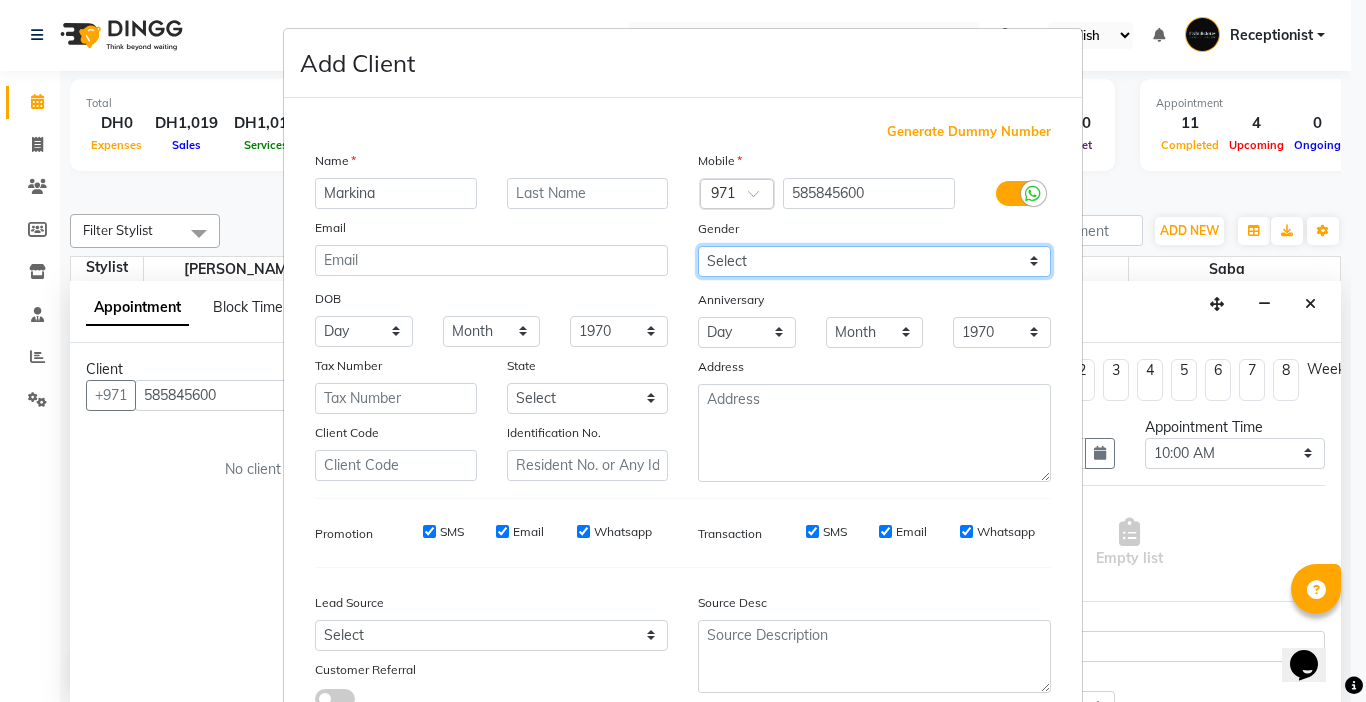 drag, startPoint x: 977, startPoint y: 264, endPoint x: 953, endPoint y: 266, distance: 24.083189 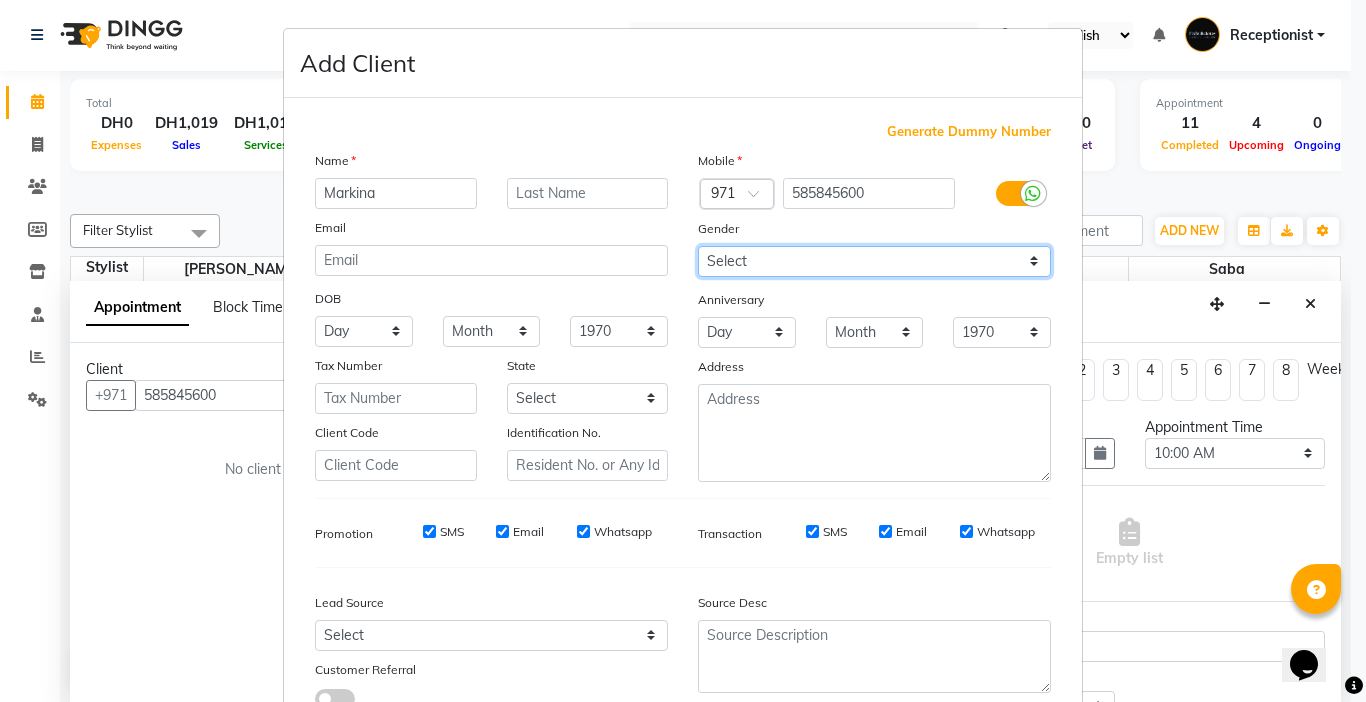 select on "[DEMOGRAPHIC_DATA]" 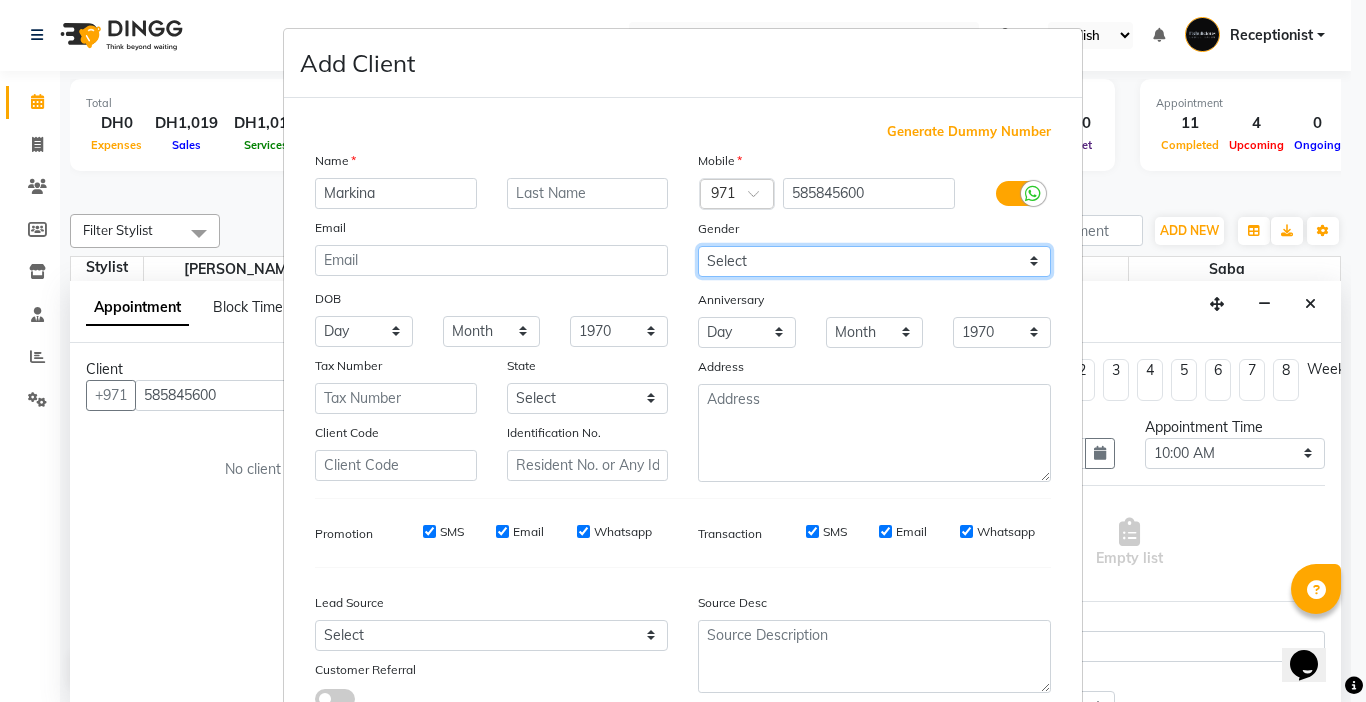 click on "Select [DEMOGRAPHIC_DATA] [DEMOGRAPHIC_DATA] Other Prefer Not To Say" at bounding box center (874, 261) 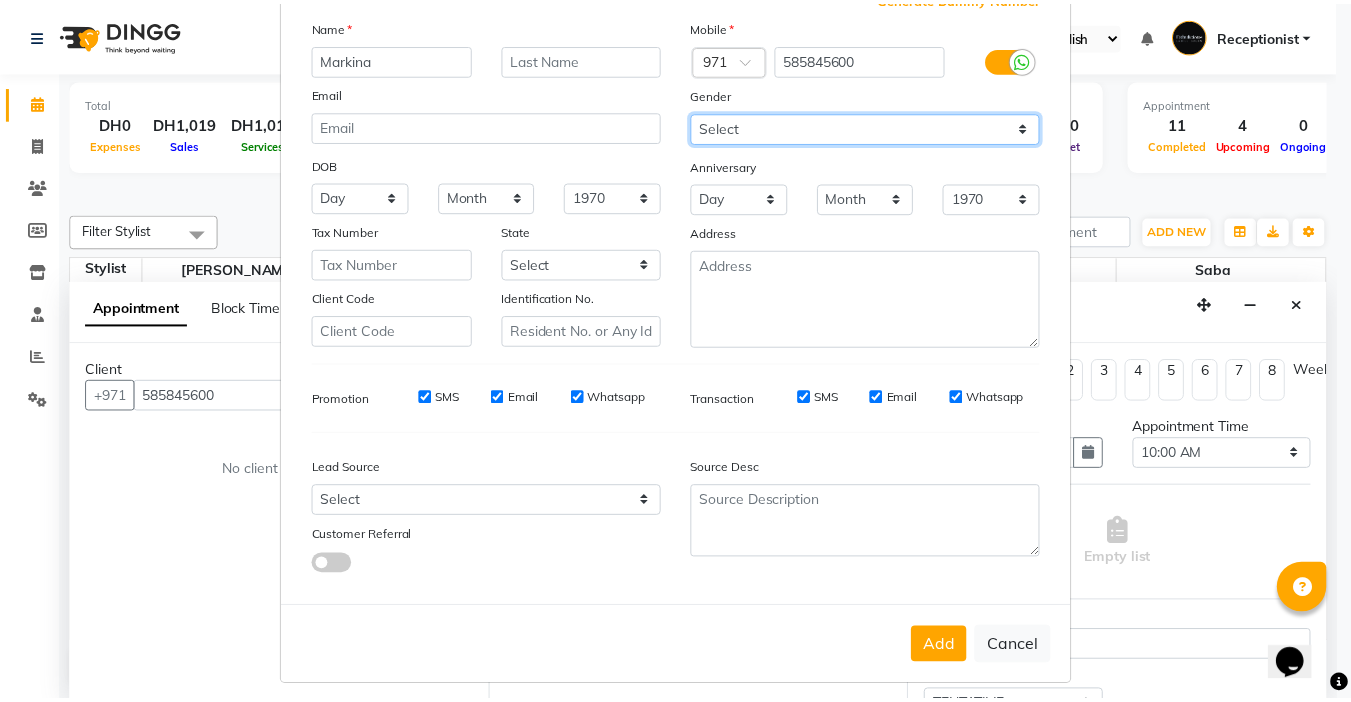scroll, scrollTop: 147, scrollLeft: 0, axis: vertical 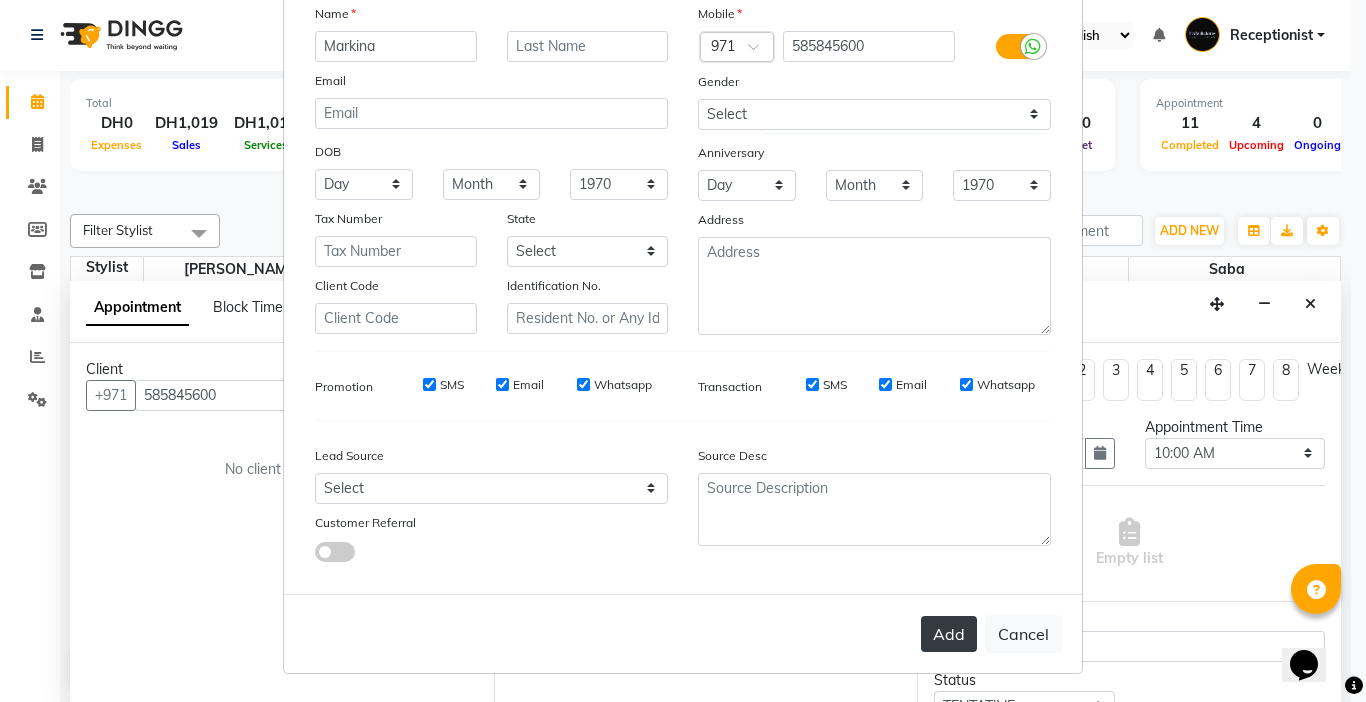 click on "Add" at bounding box center (949, 634) 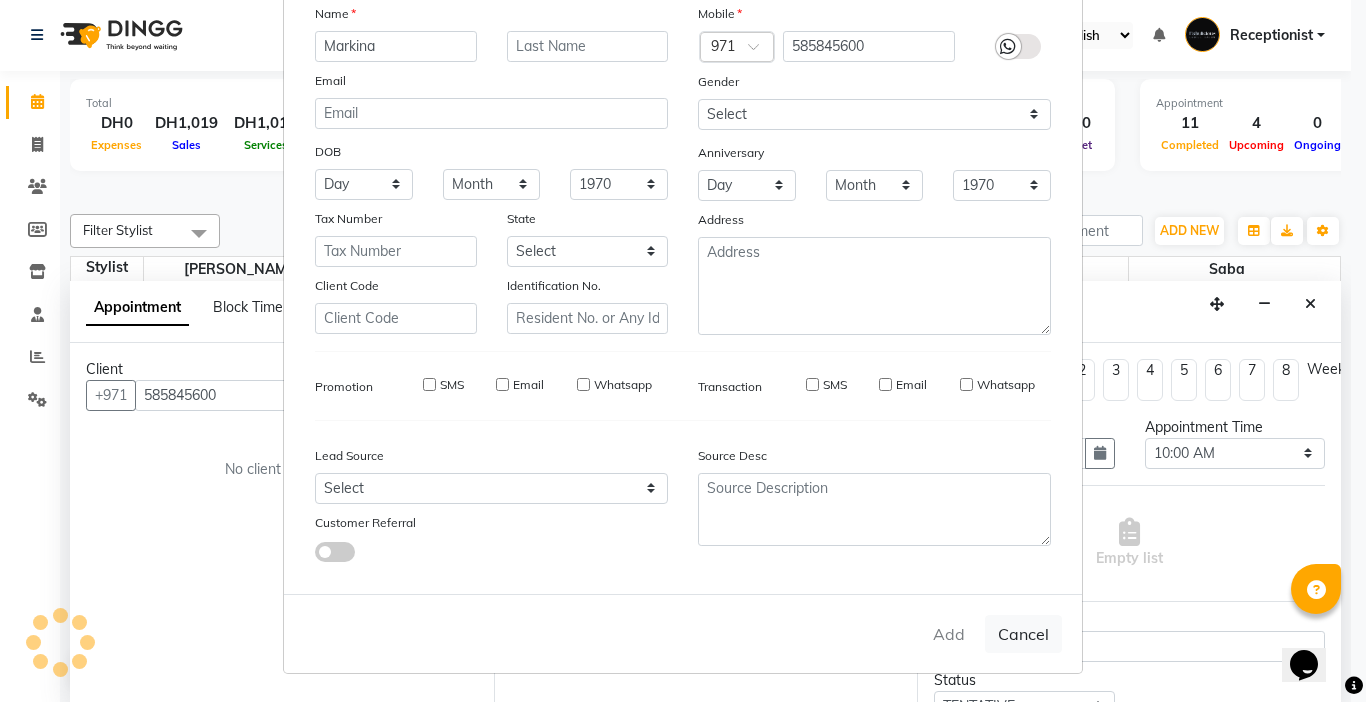 type 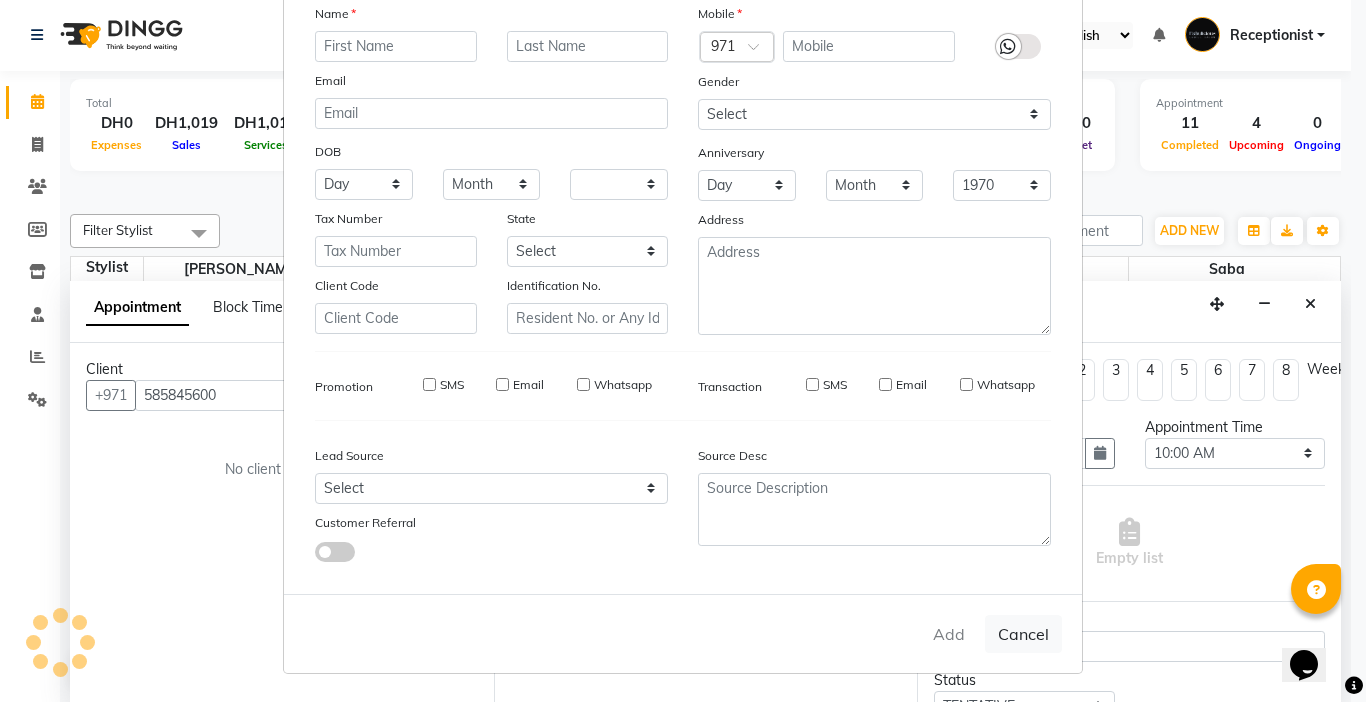 select 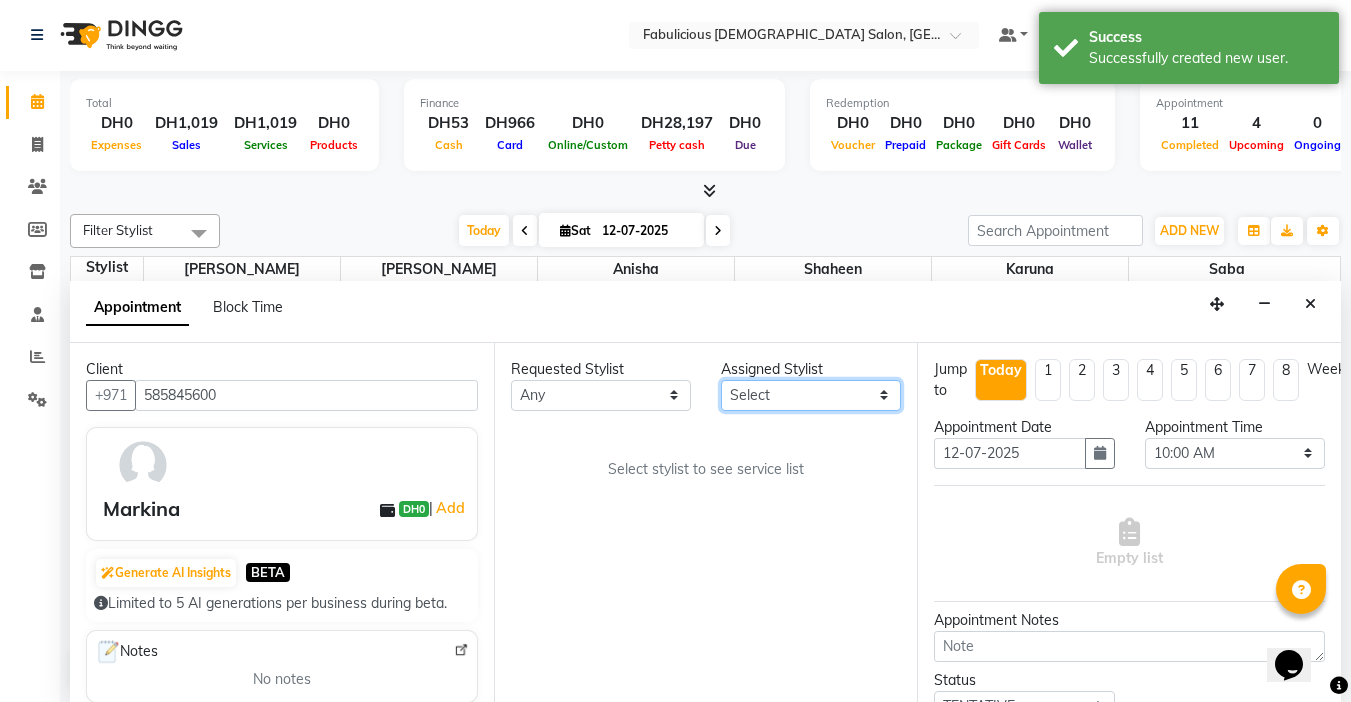 click on "Select [PERSON_NAME] [PERSON_NAME]  [PERSON_NAME] [PERSON_NAME]" at bounding box center (811, 395) 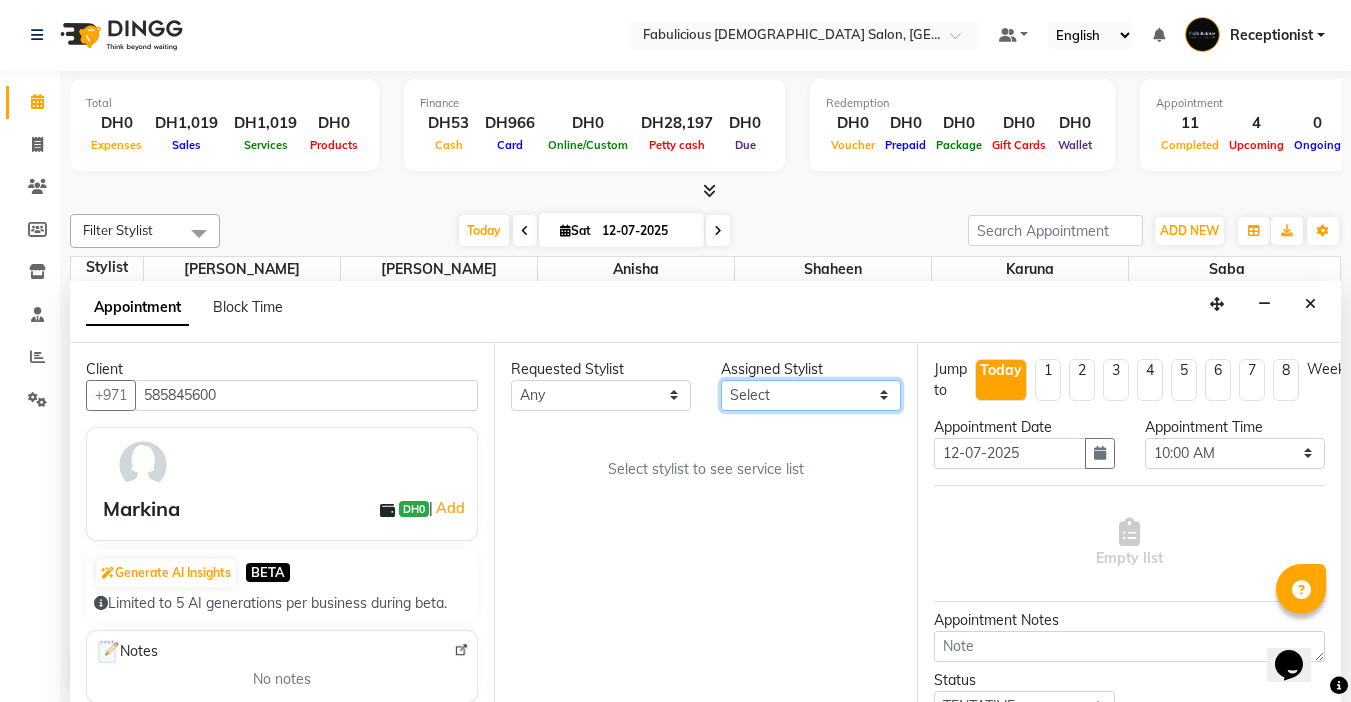 select on "11627" 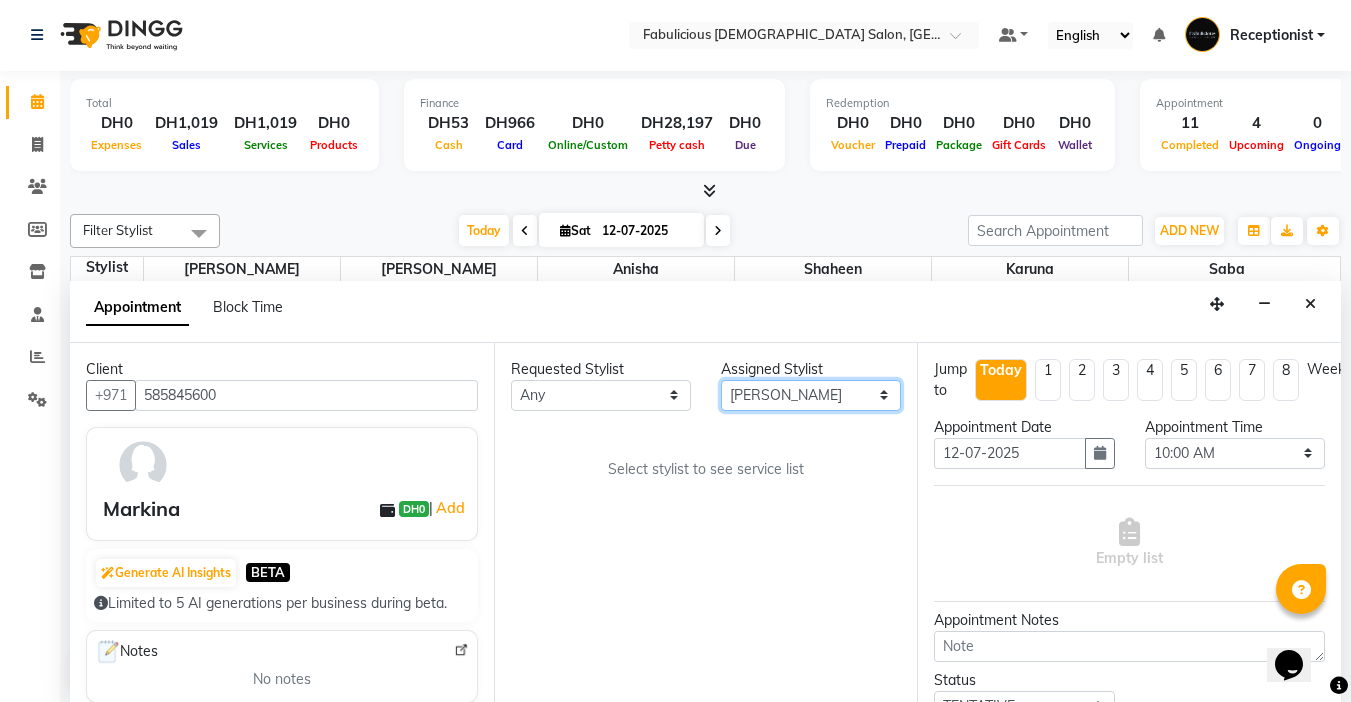click on "Select [PERSON_NAME] [PERSON_NAME]  [PERSON_NAME] [PERSON_NAME]" at bounding box center (811, 395) 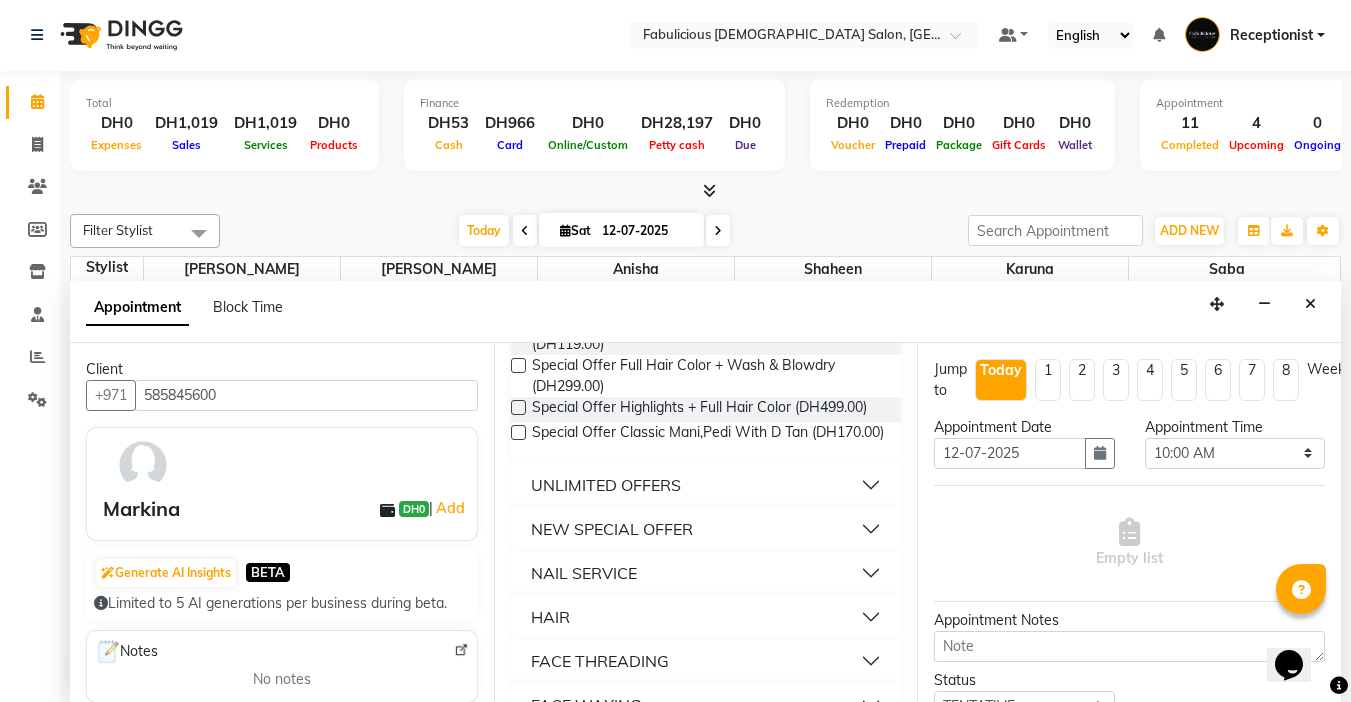 scroll, scrollTop: 1200, scrollLeft: 0, axis: vertical 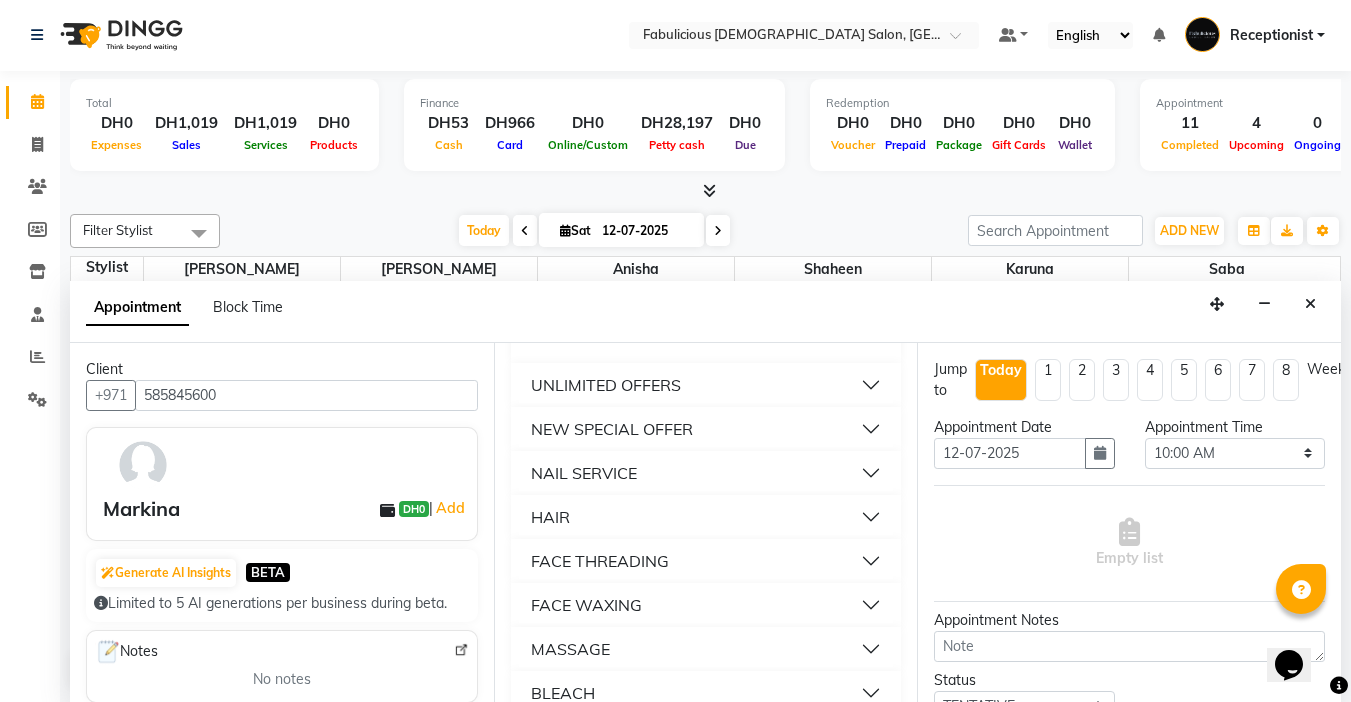 click on "FACE THREADING" at bounding box center (706, 561) 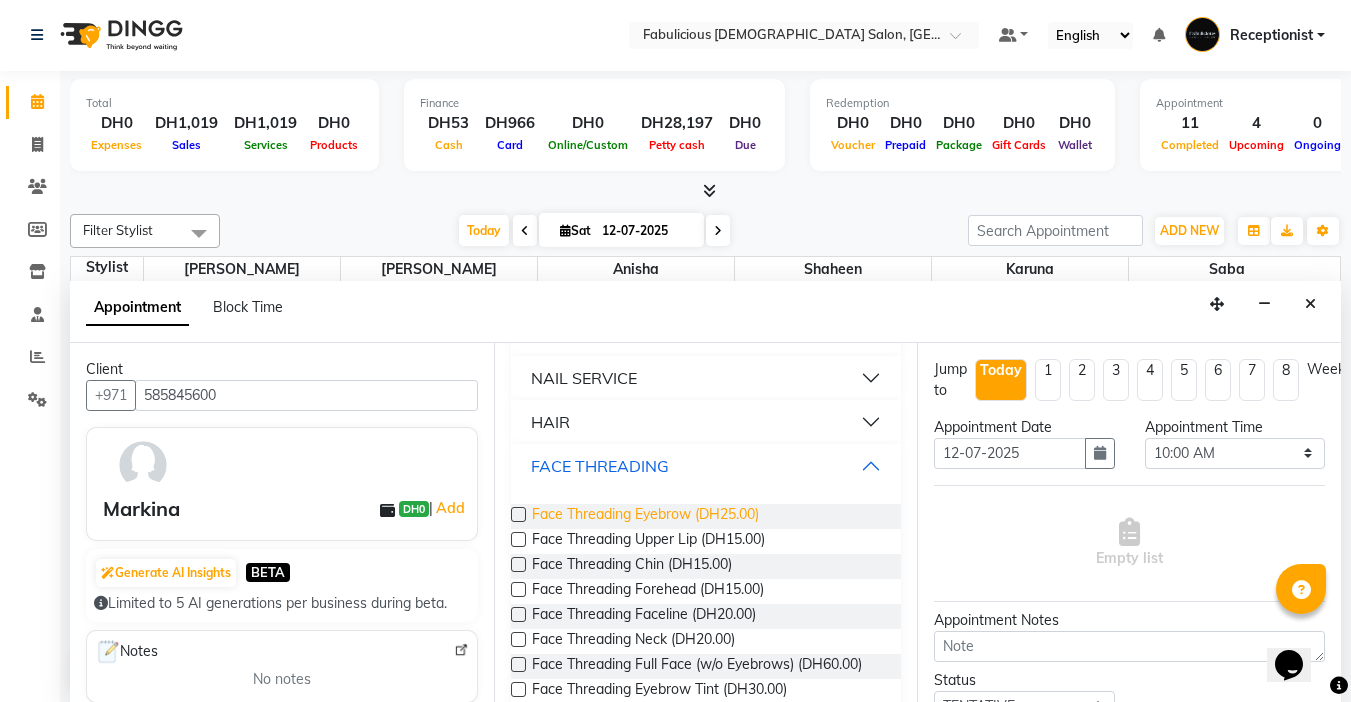 scroll, scrollTop: 1300, scrollLeft: 0, axis: vertical 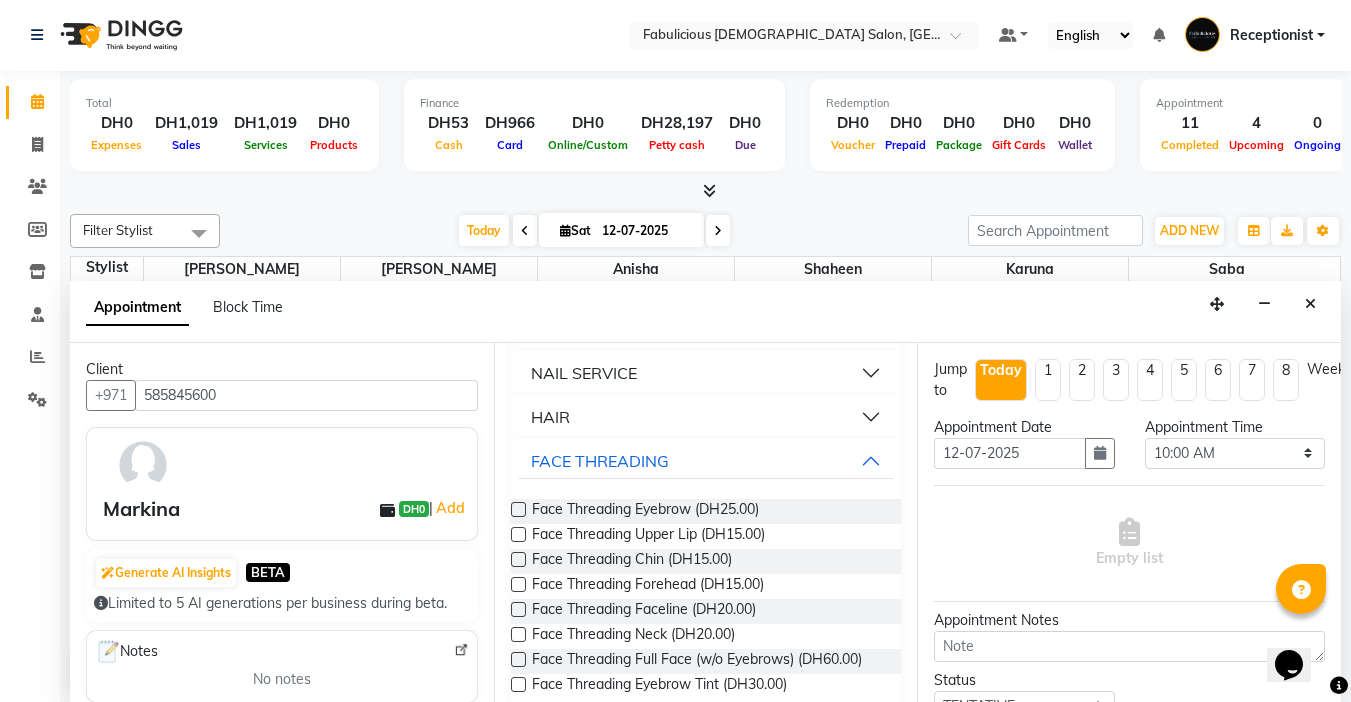 click at bounding box center [518, 509] 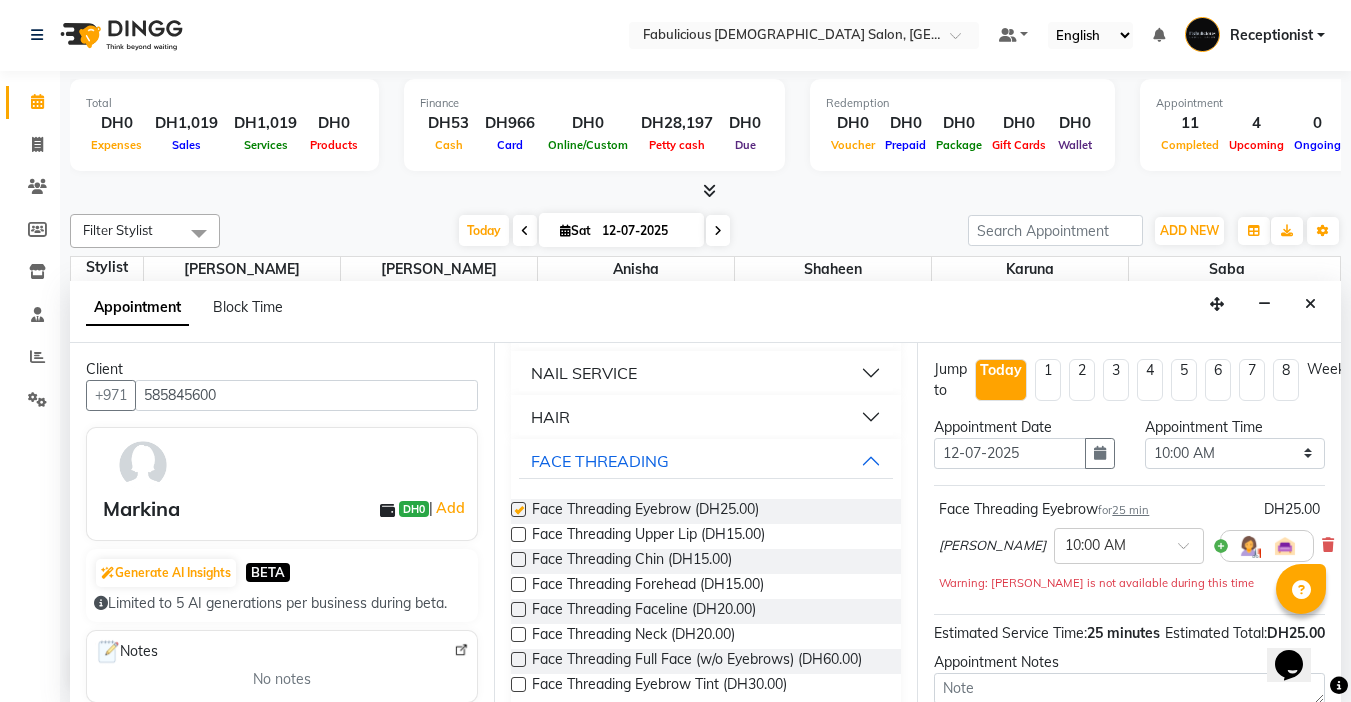 checkbox on "false" 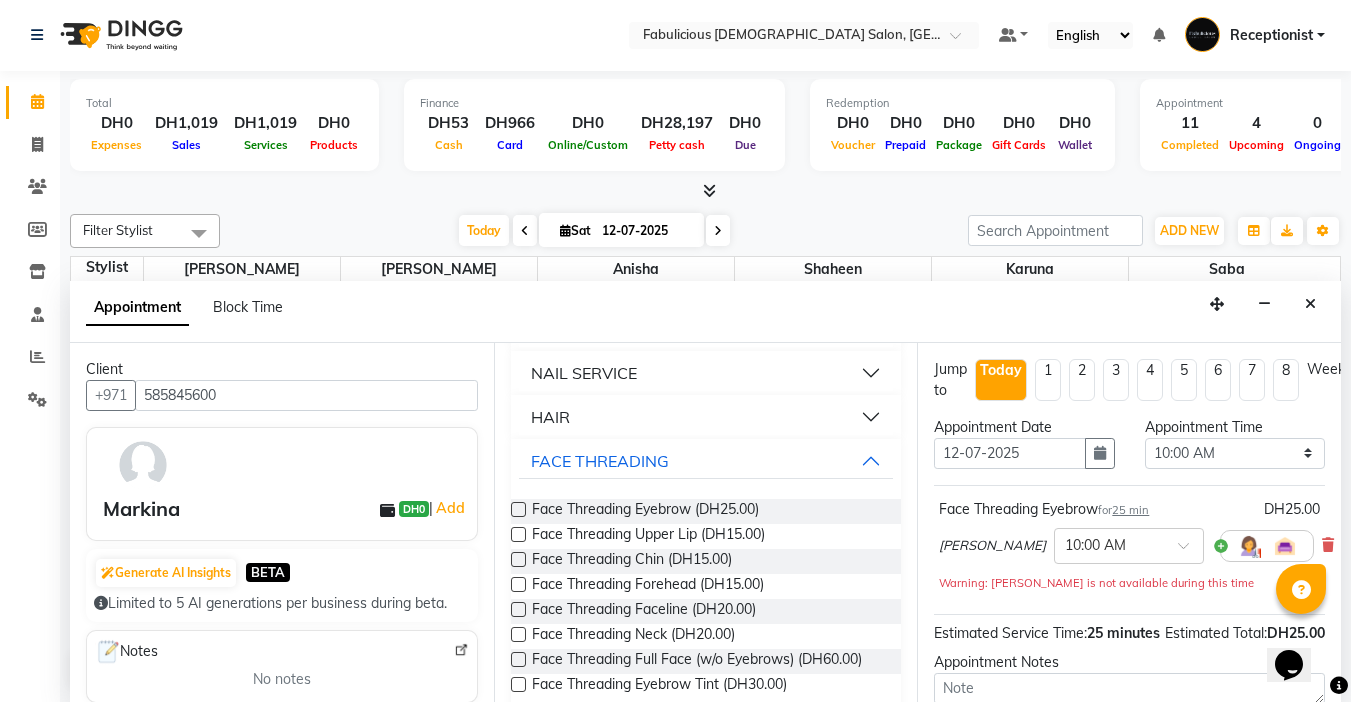 click at bounding box center (518, 534) 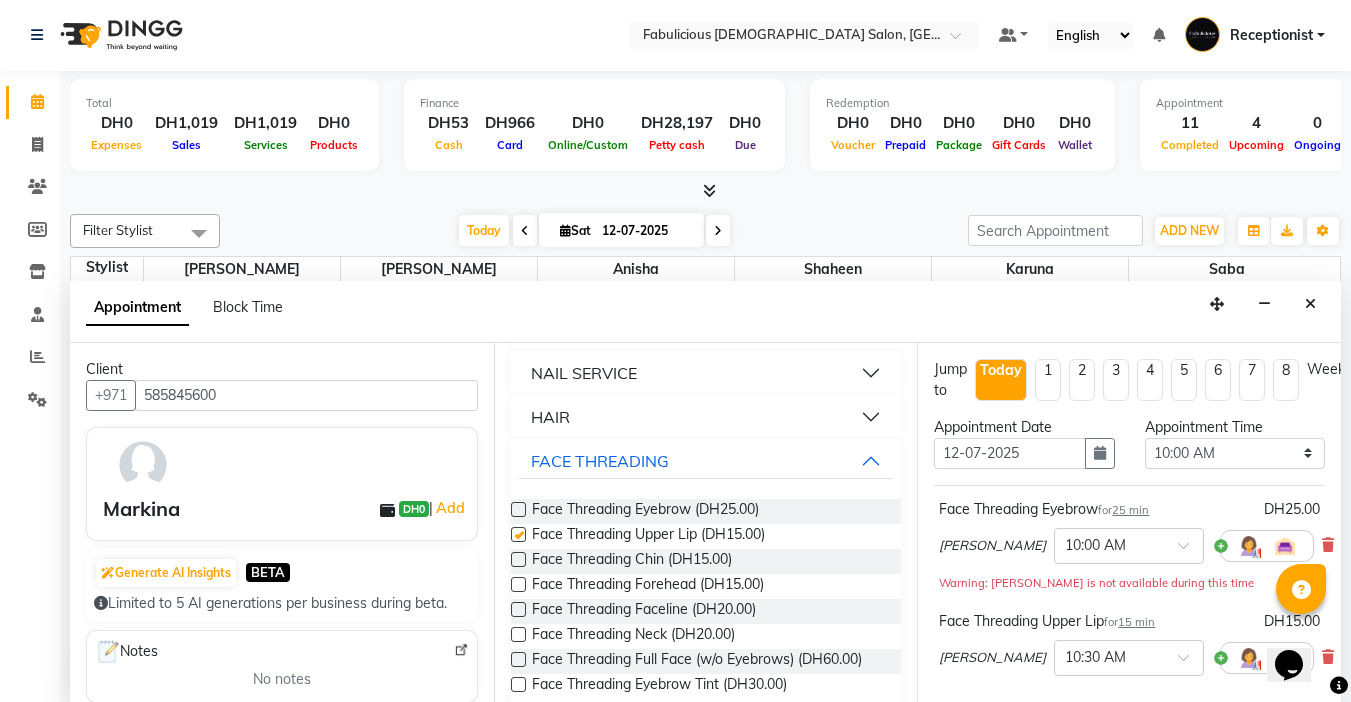checkbox on "false" 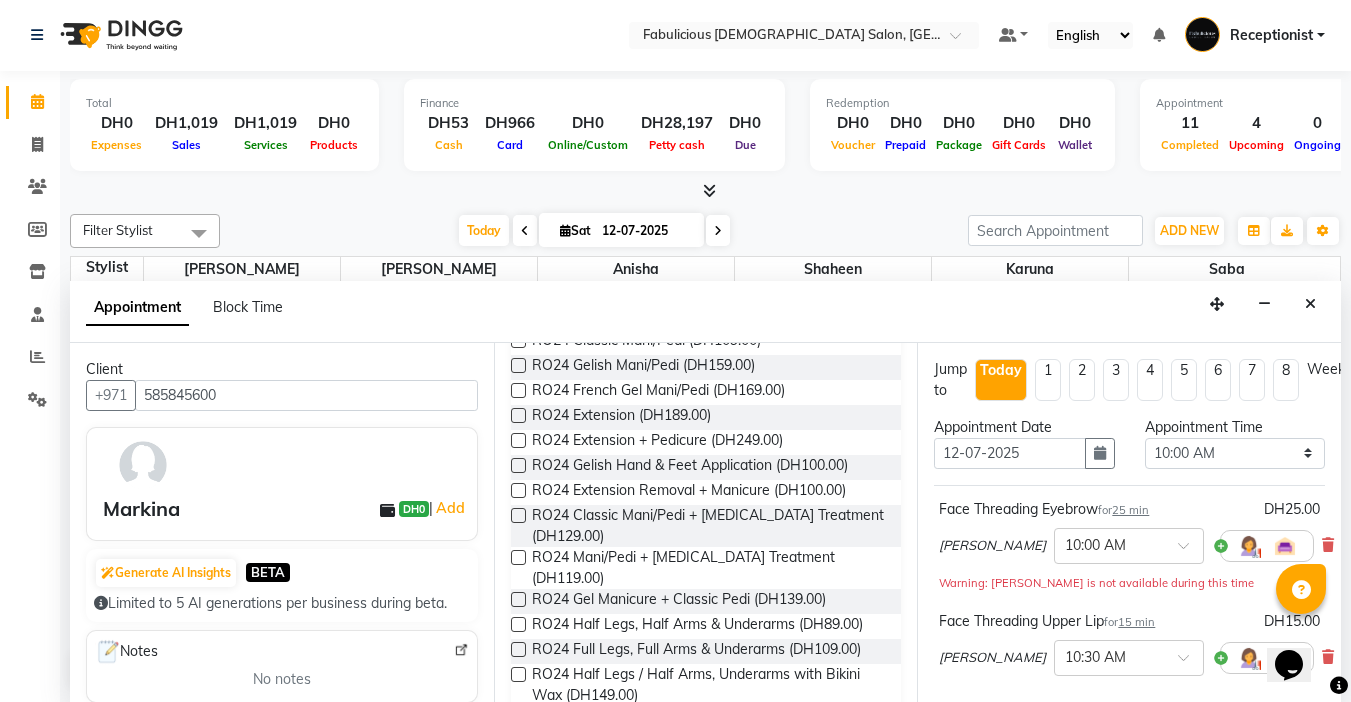 scroll, scrollTop: 0, scrollLeft: 0, axis: both 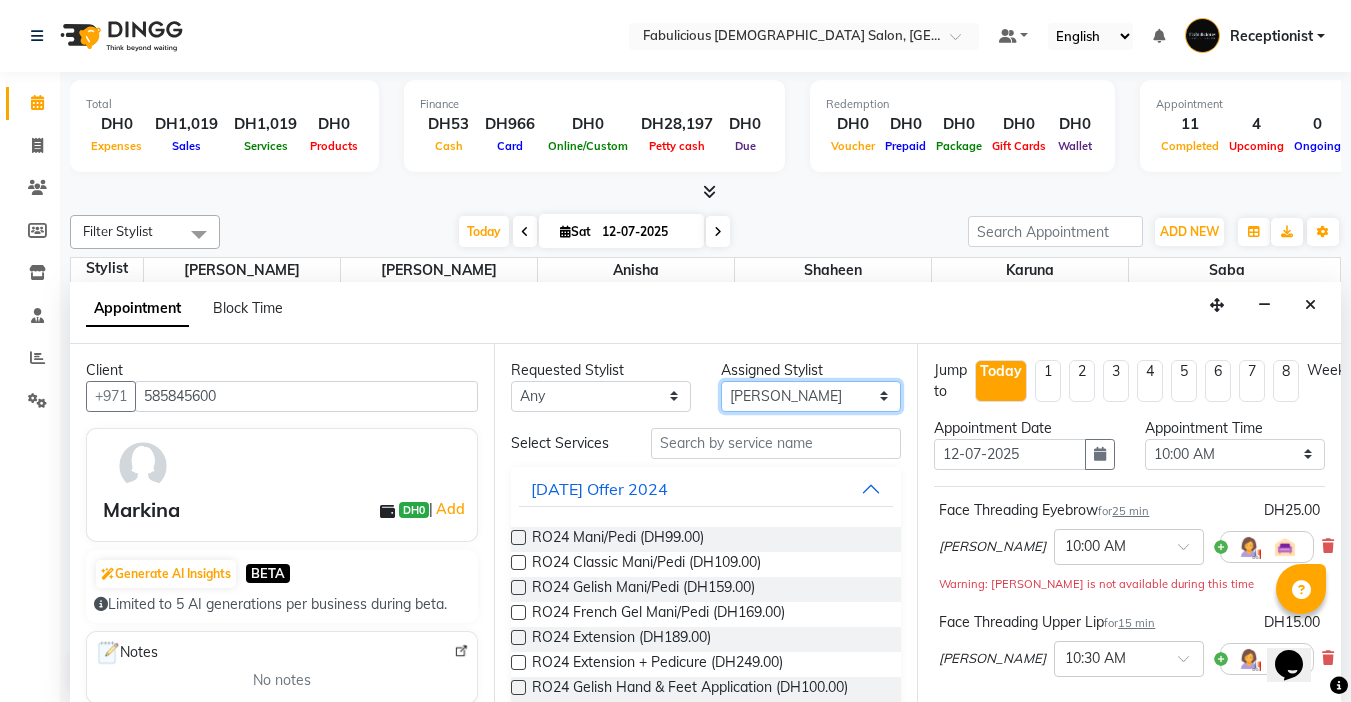 click on "Select [PERSON_NAME] [PERSON_NAME]  [PERSON_NAME] [PERSON_NAME]" at bounding box center [811, 396] 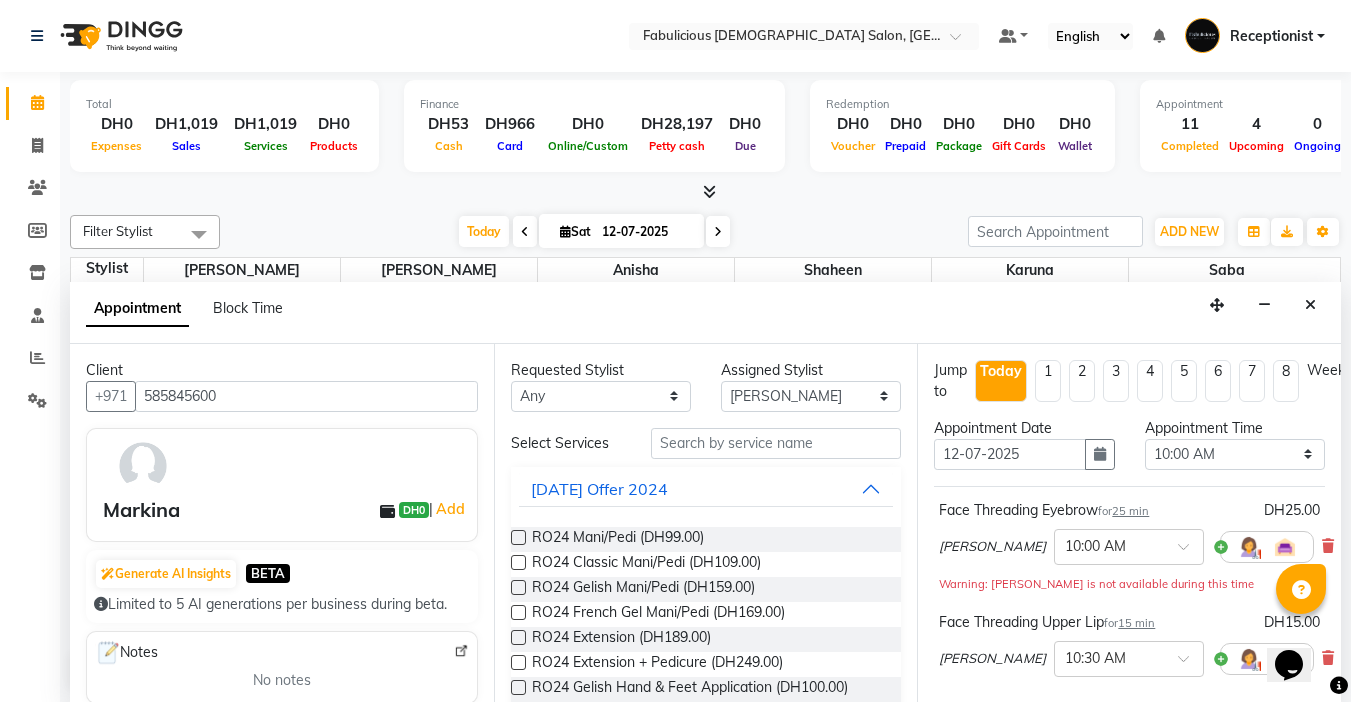 click at bounding box center (518, 587) 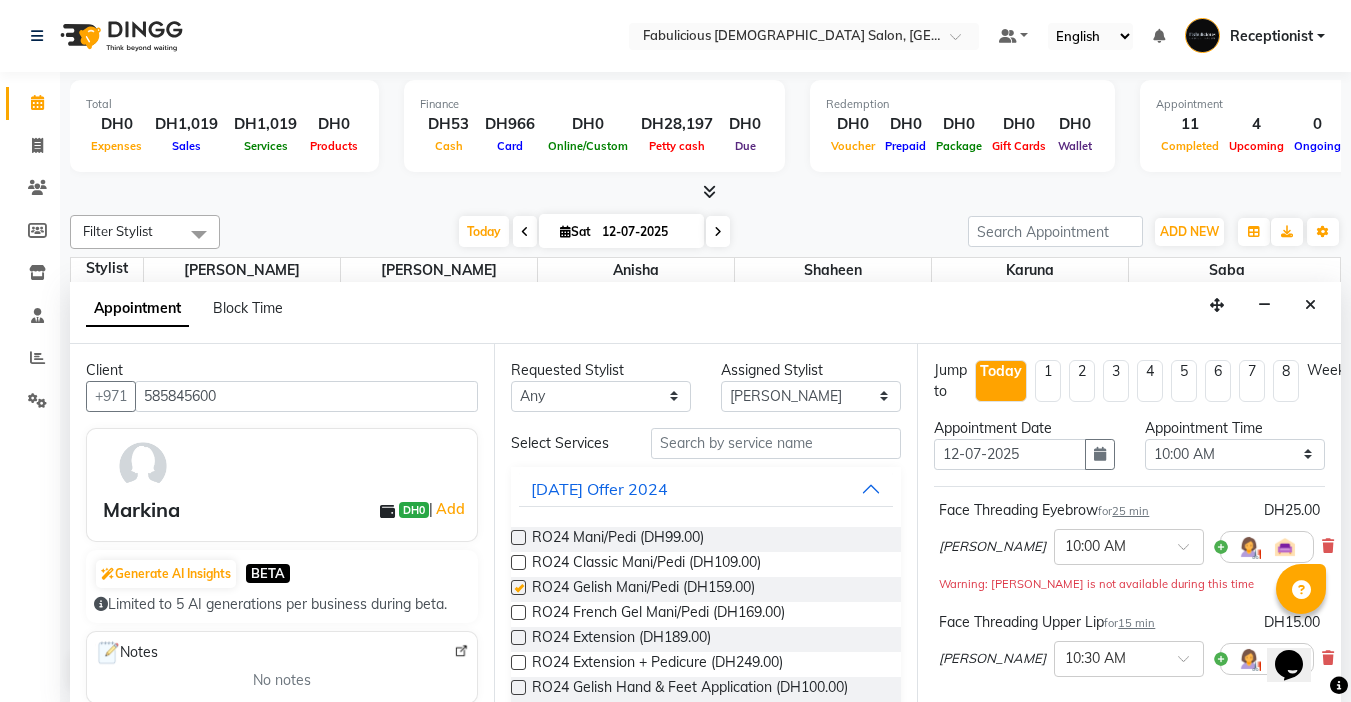 checkbox on "false" 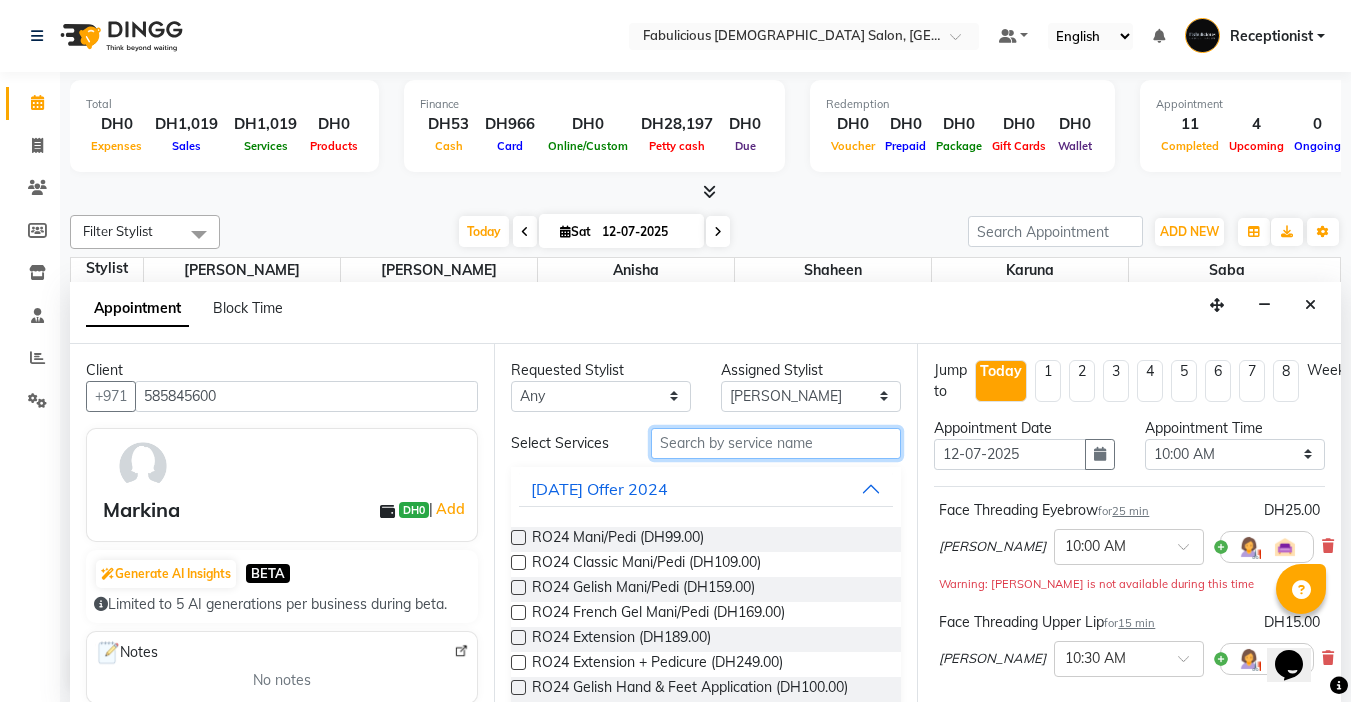 click at bounding box center (776, 443) 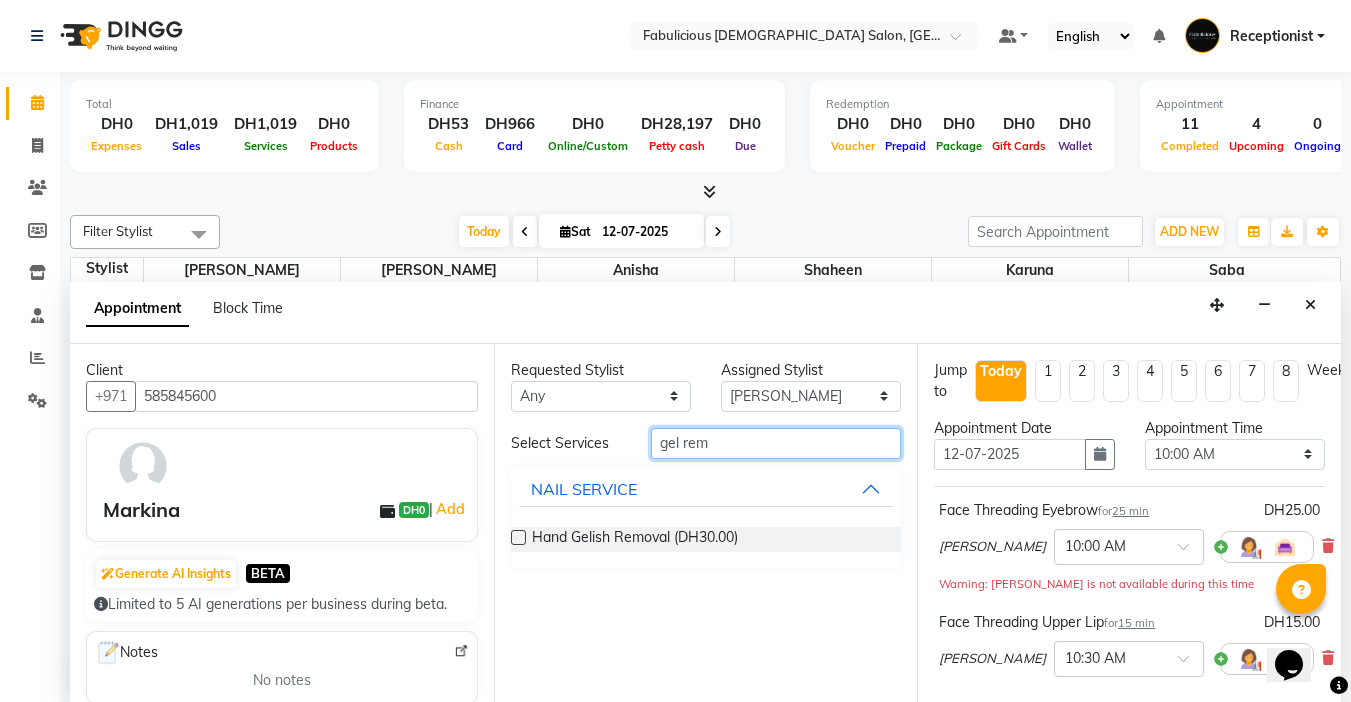 type on "gel rem" 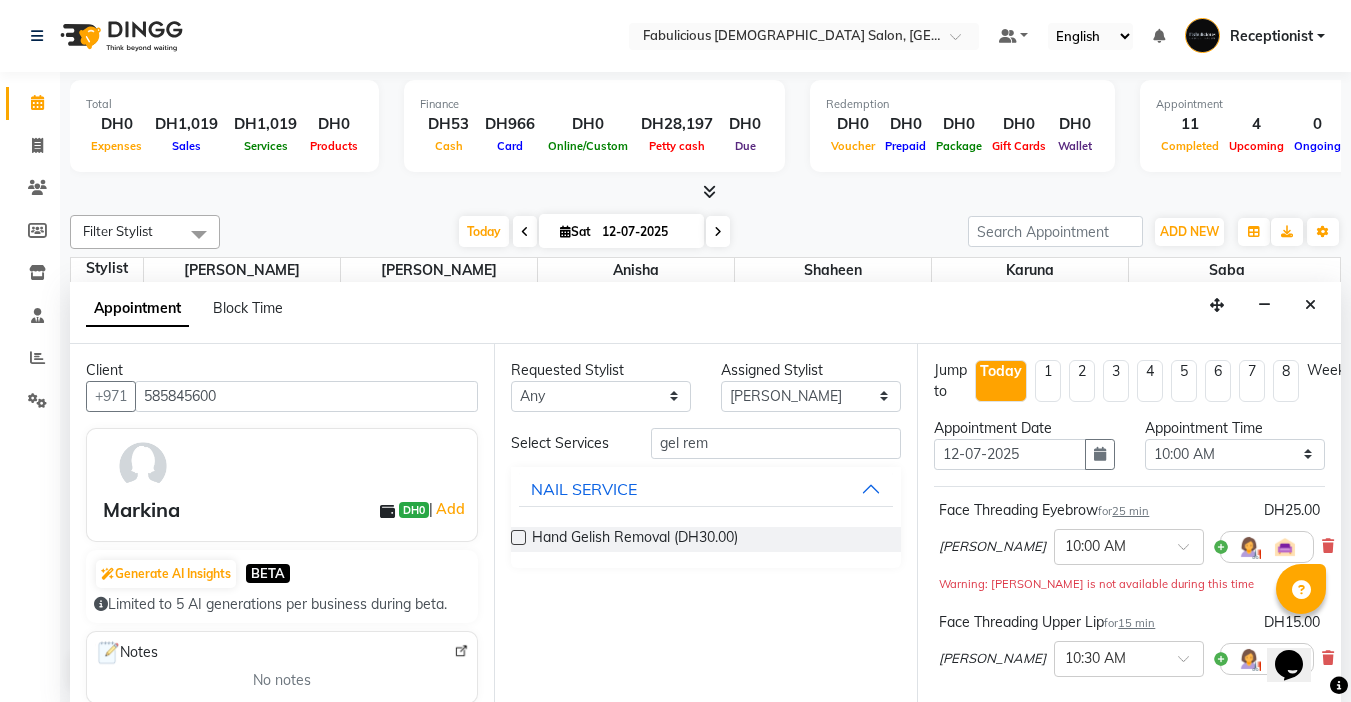 click at bounding box center (518, 537) 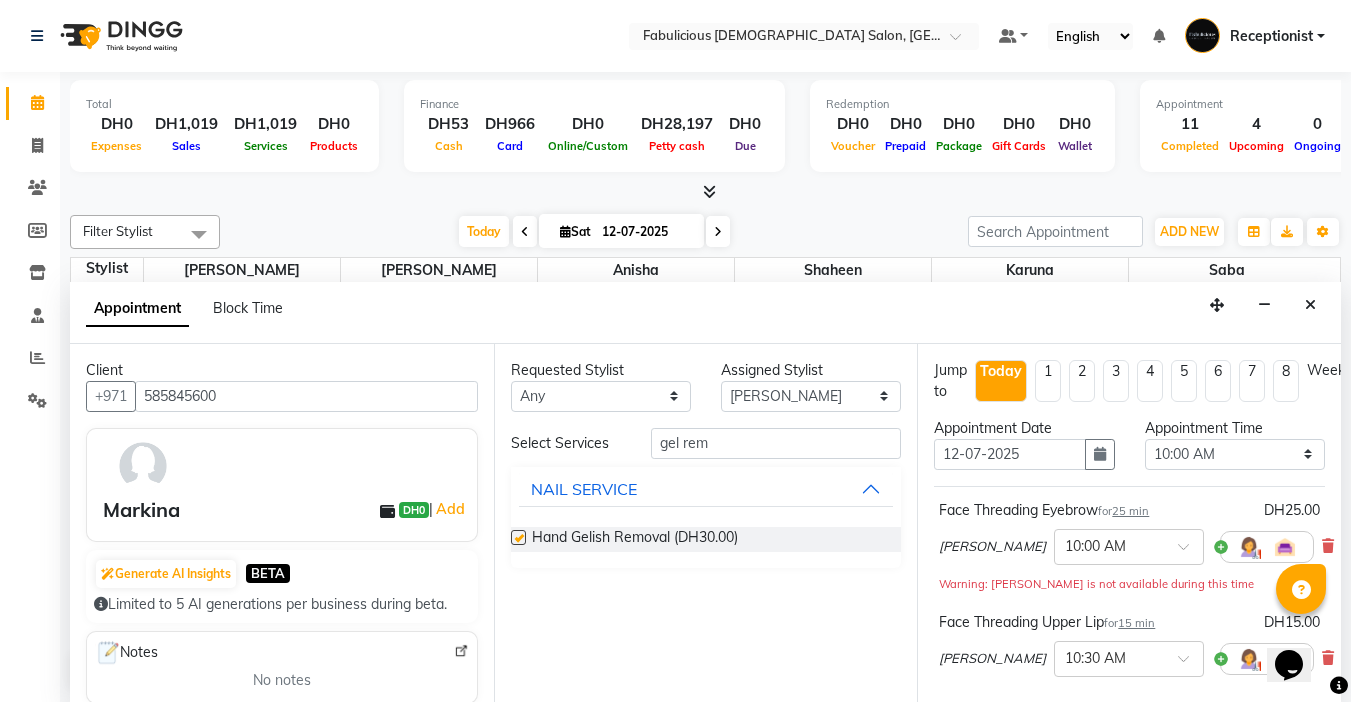 checkbox on "false" 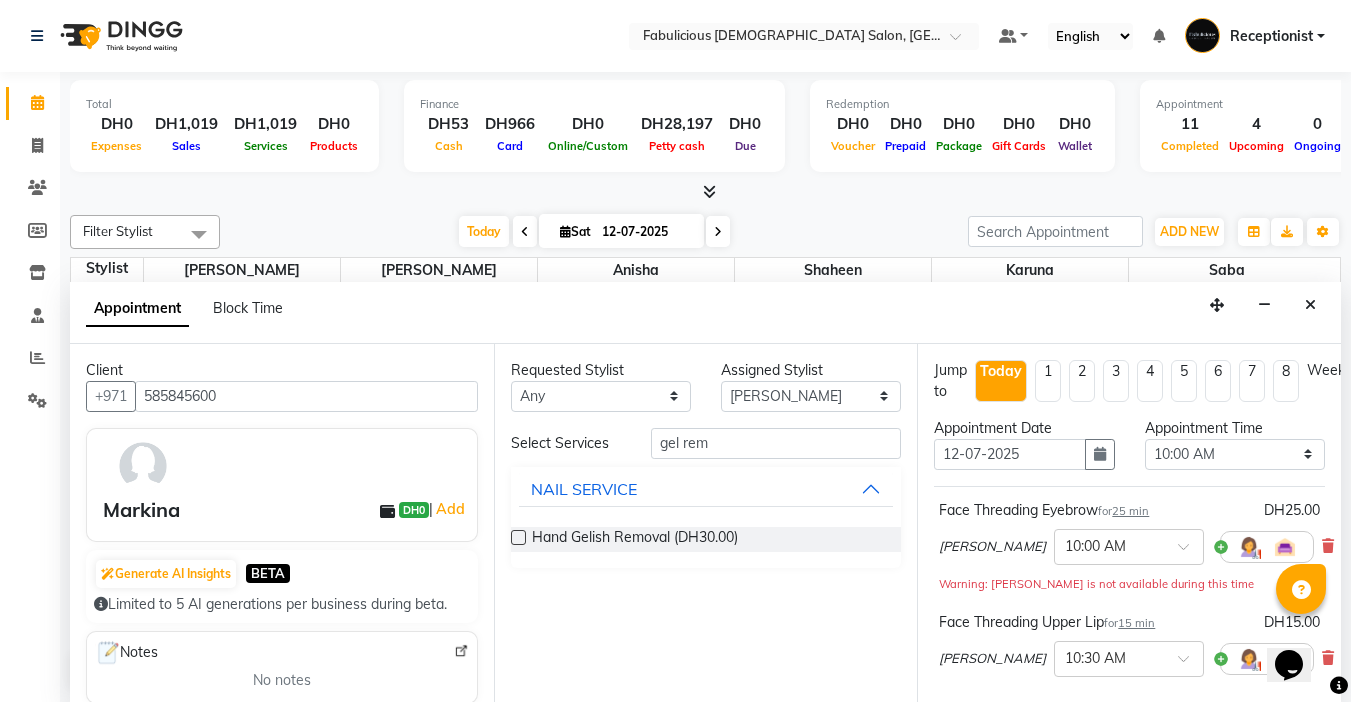 scroll, scrollTop: 1, scrollLeft: 0, axis: vertical 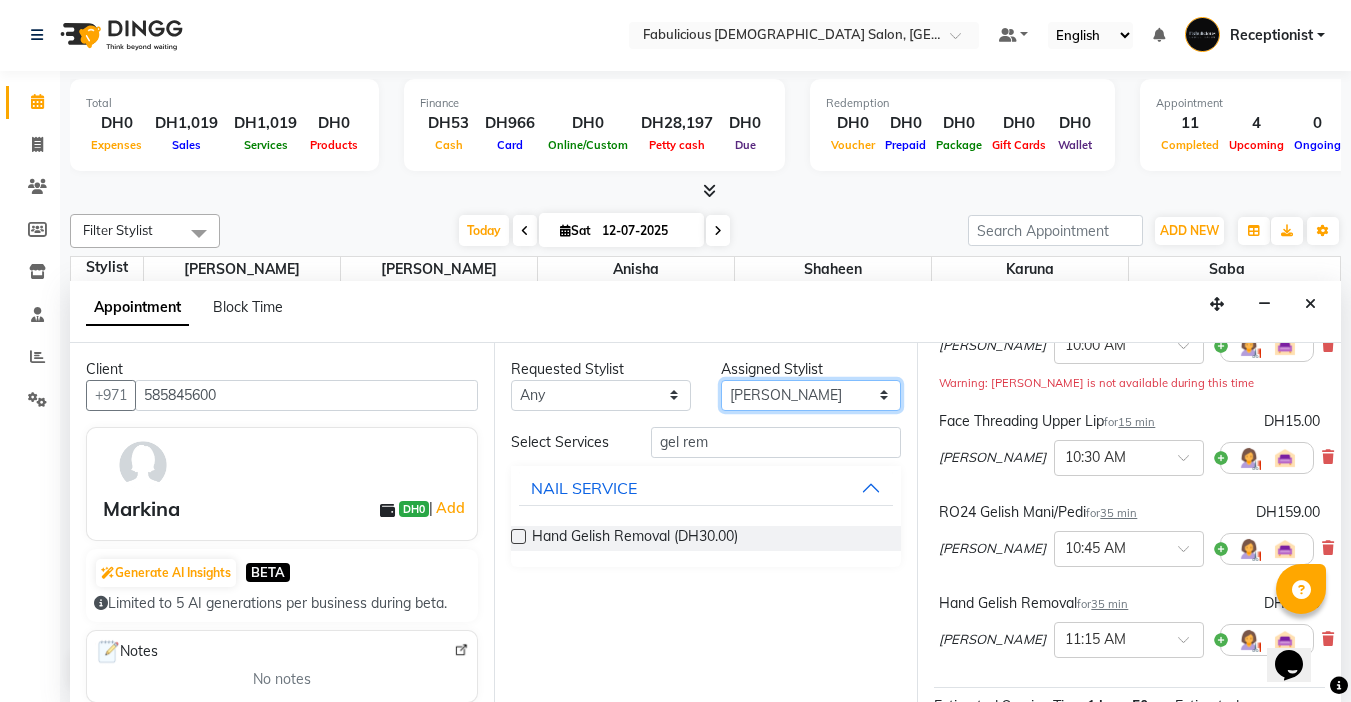 click on "Select [PERSON_NAME] [PERSON_NAME]  [PERSON_NAME] [PERSON_NAME]" at bounding box center [811, 395] 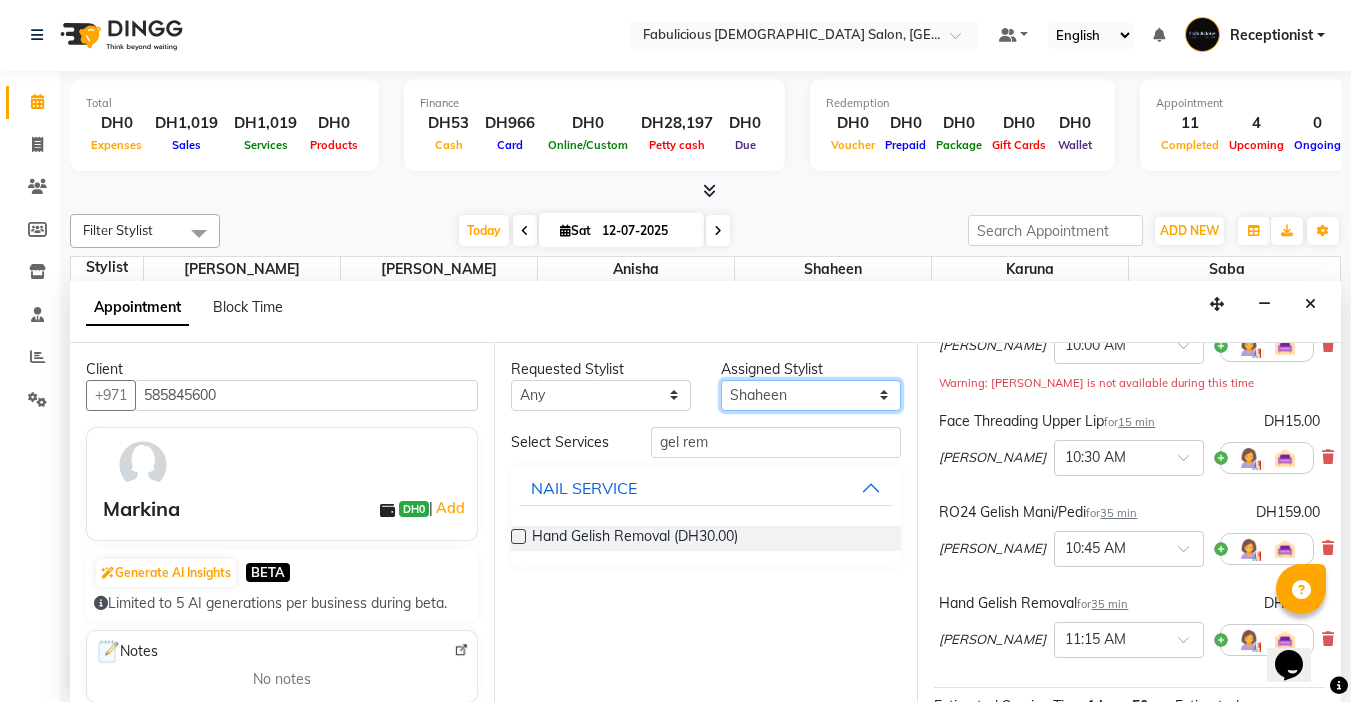 click on "Select [PERSON_NAME] [PERSON_NAME]  [PERSON_NAME] [PERSON_NAME]" at bounding box center (811, 395) 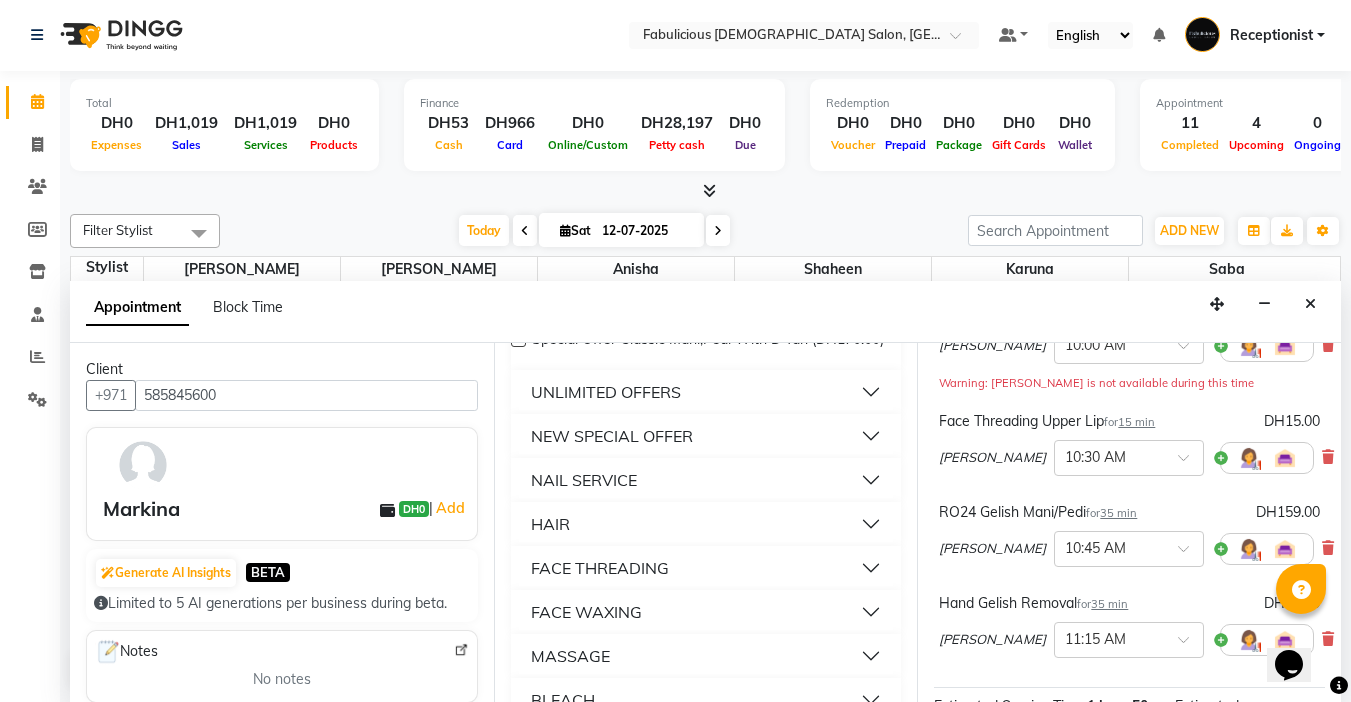 scroll, scrollTop: 1200, scrollLeft: 0, axis: vertical 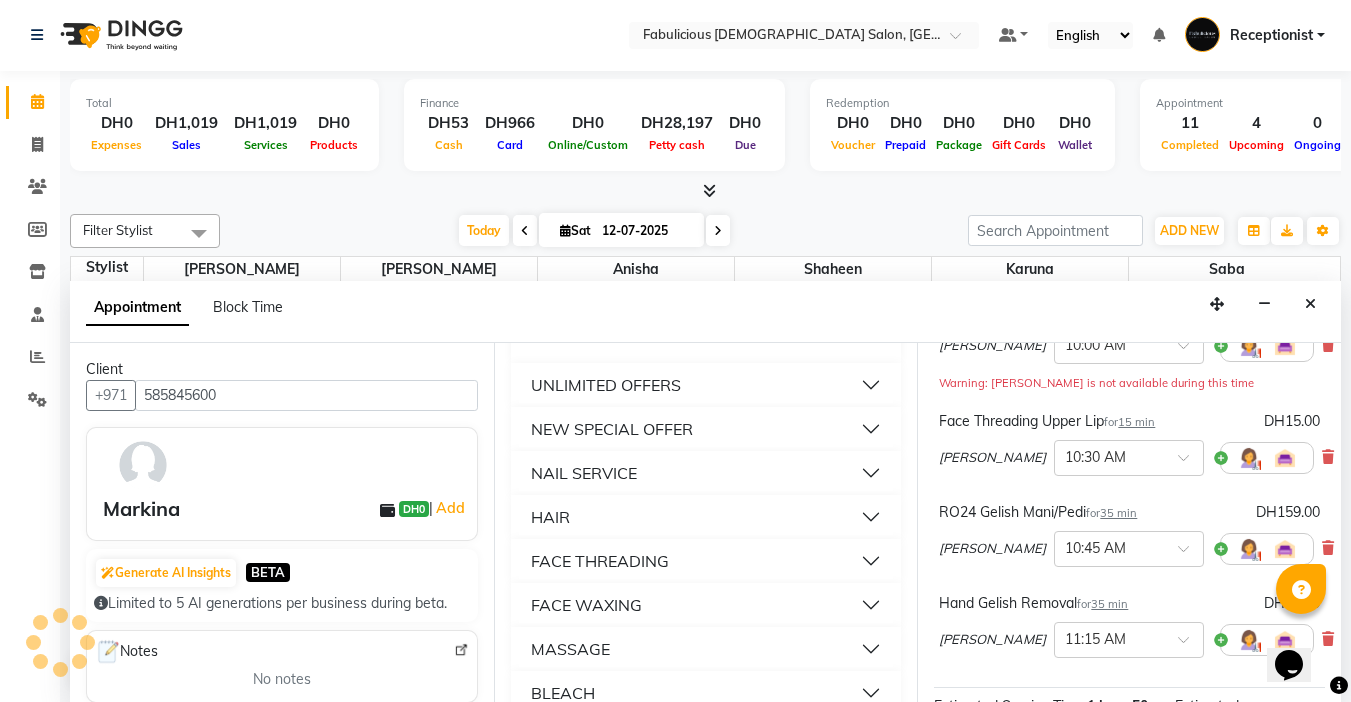 click on "FACE THREADING" at bounding box center (706, 561) 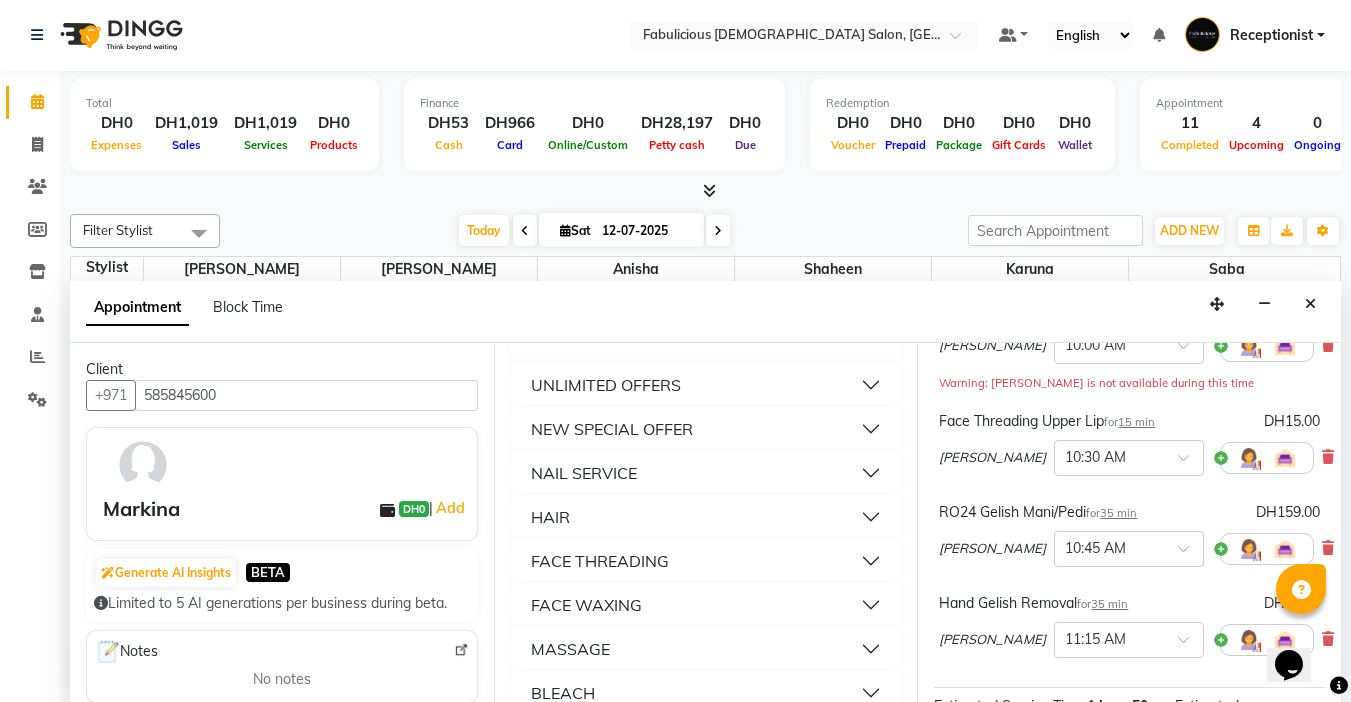 click on "FACE THREADING" at bounding box center [706, 561] 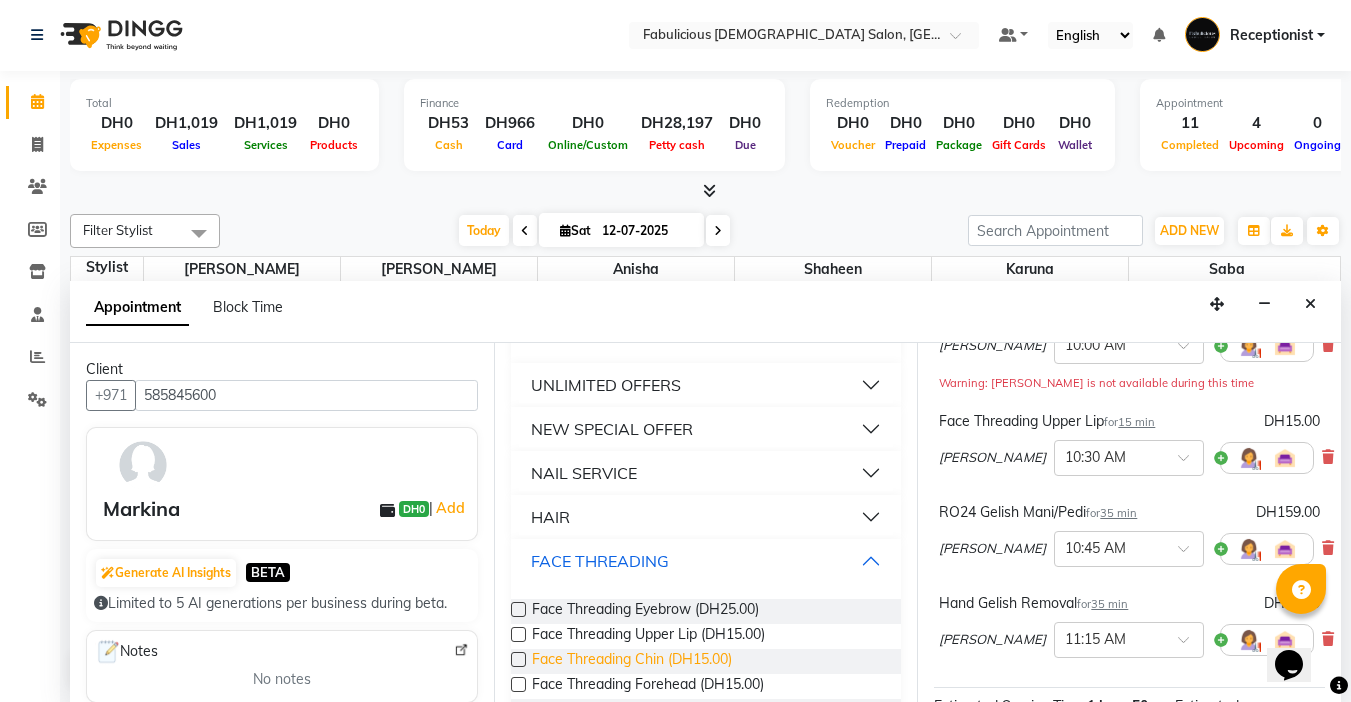 scroll, scrollTop: 1300, scrollLeft: 0, axis: vertical 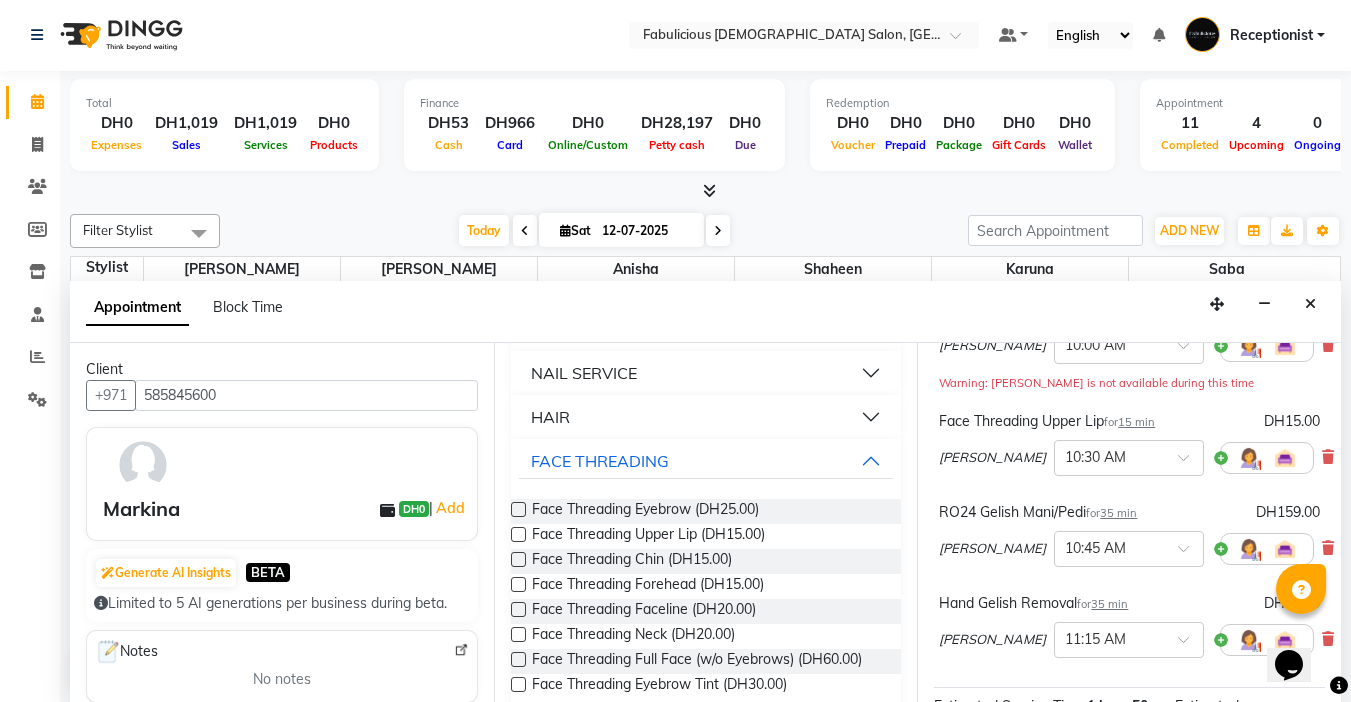 click at bounding box center [518, 509] 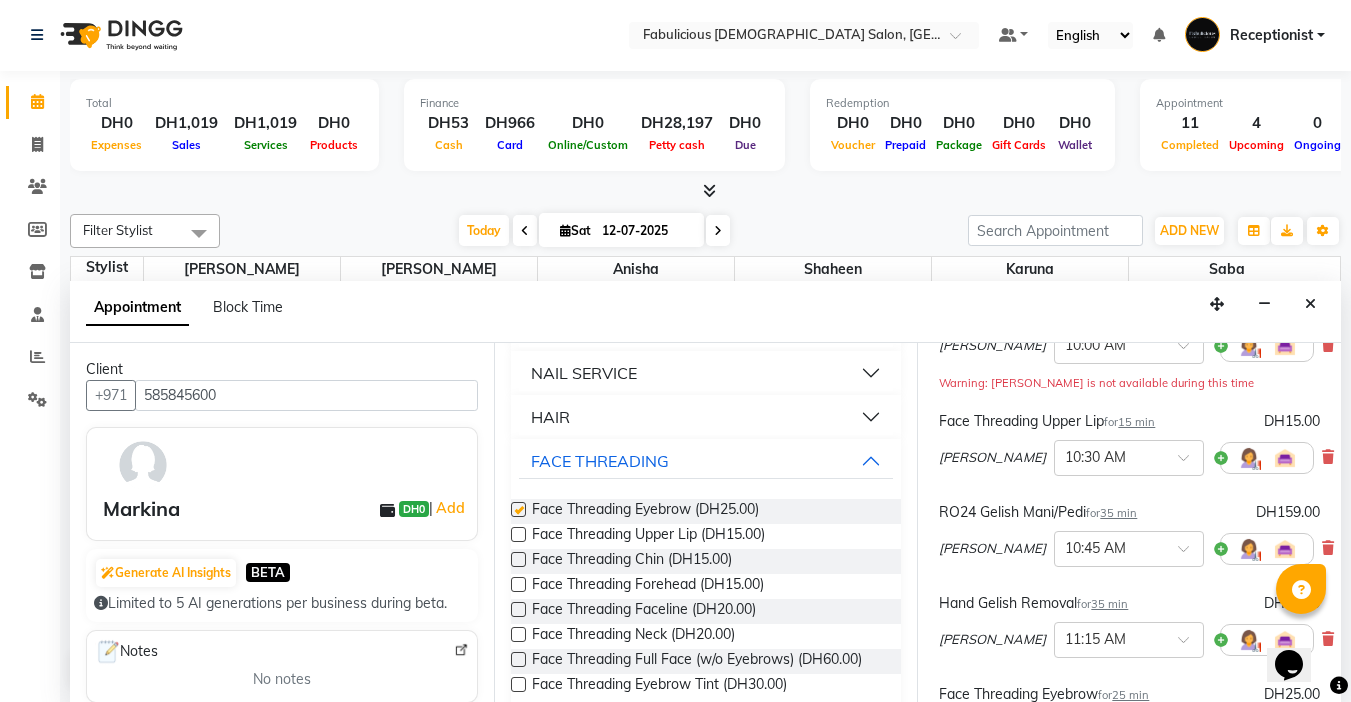checkbox on "false" 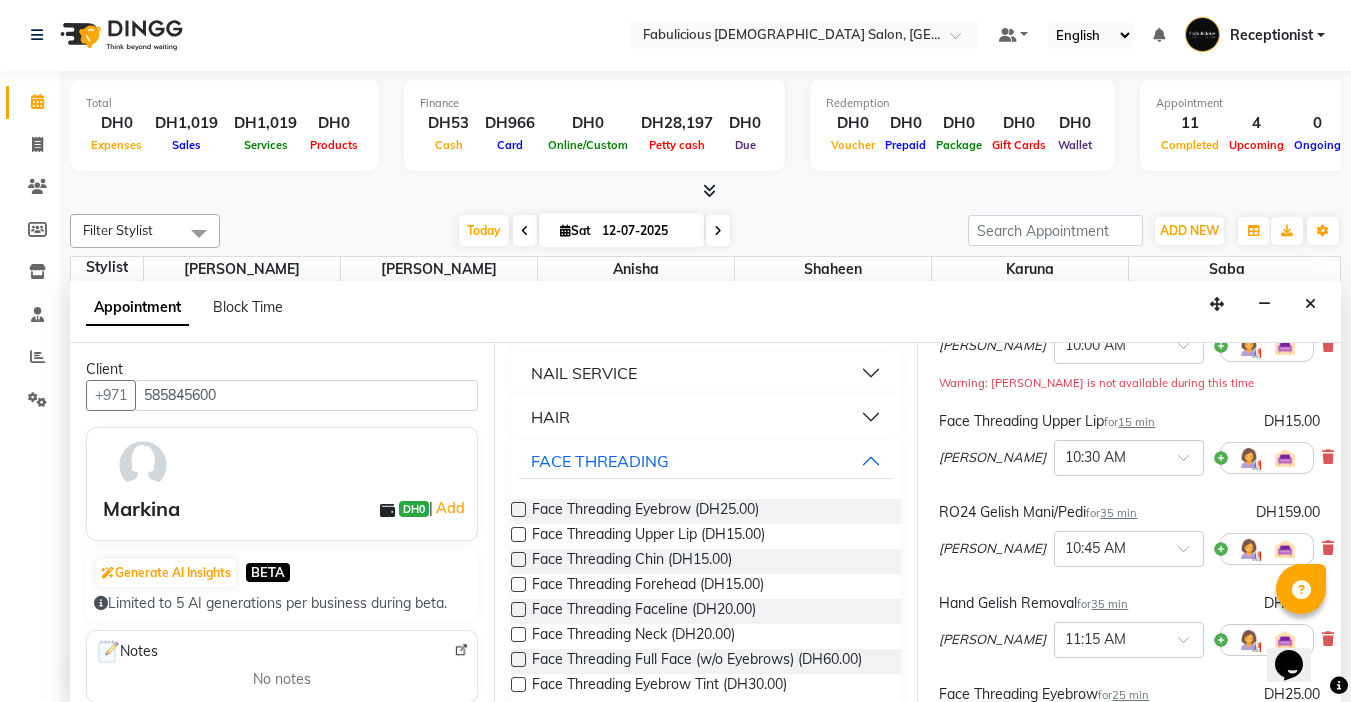 click at bounding box center (518, 534) 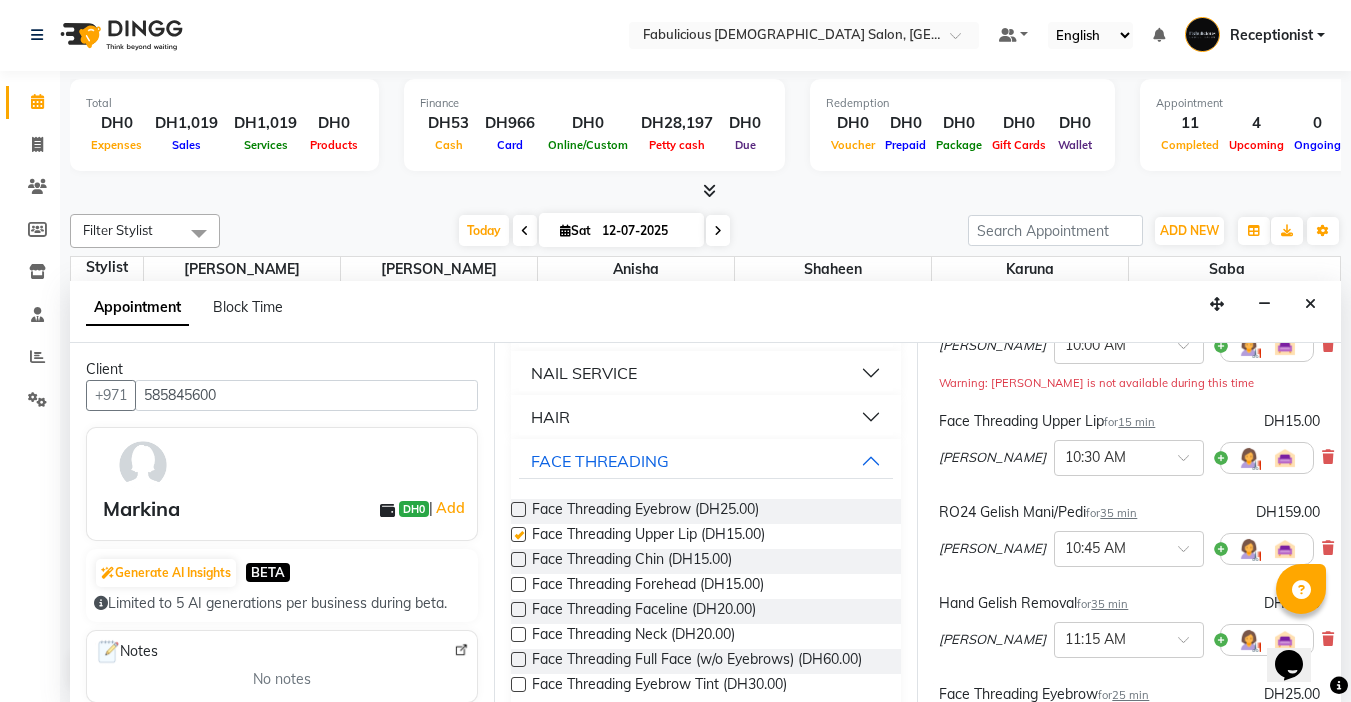 checkbox on "false" 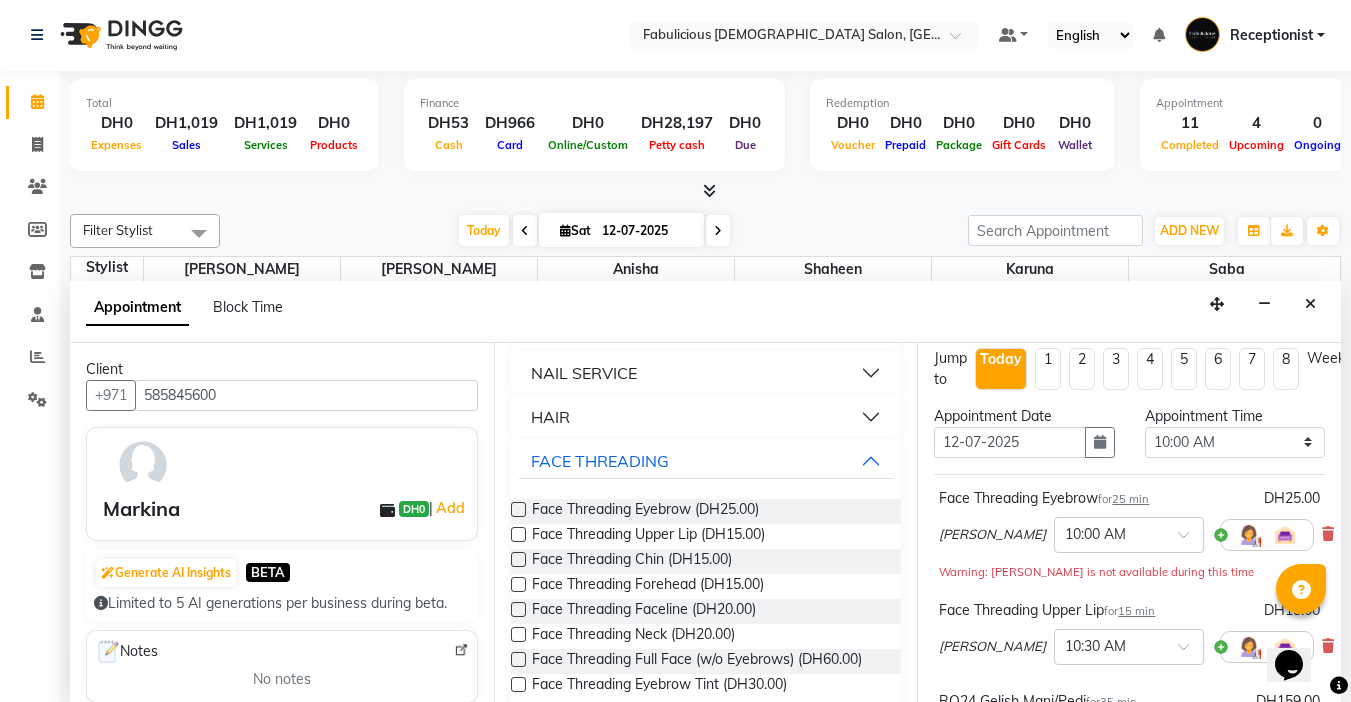 scroll, scrollTop: 0, scrollLeft: 0, axis: both 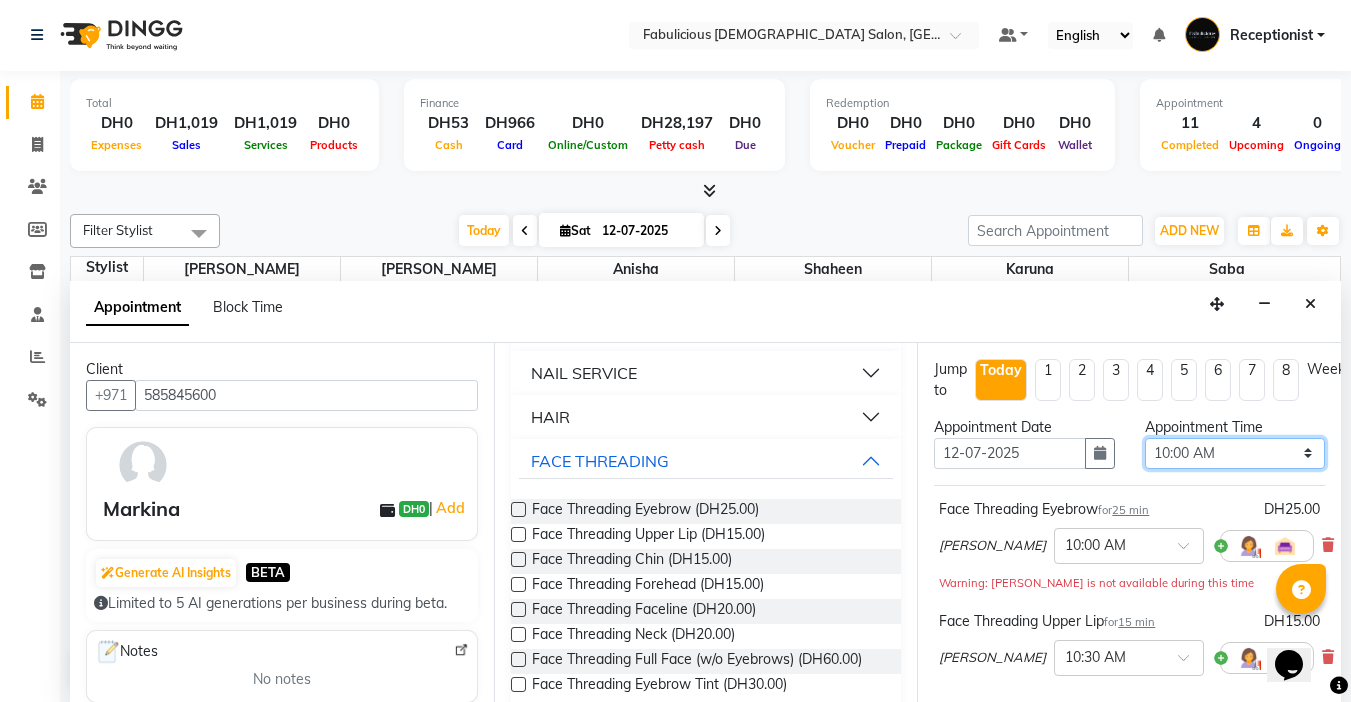 click on "Select 10:00 AM 10:15 AM 10:30 AM 10:45 AM 11:00 AM 11:15 AM 11:30 AM 11:45 AM 12:00 PM 12:15 PM 12:30 PM 12:45 PM 01:00 PM 01:15 PM 01:30 PM 01:45 PM 02:00 PM 02:15 PM 02:30 PM 02:45 PM 03:00 PM 03:15 PM 03:30 PM 03:45 PM 04:00 PM 04:15 PM 04:30 PM 04:45 PM 05:00 PM 05:15 PM 05:30 PM 05:45 PM 06:00 PM 06:15 PM 06:30 PM 06:45 PM 07:00 PM 07:15 PM 07:30 PM 07:45 PM 08:00 PM 08:15 PM 08:30 PM 08:45 PM 09:00 PM 09:15 PM 09:30 PM 09:45 PM 10:00 PM 10:15 PM 10:30 PM 10:45 PM 11:00 PM 11:15 PM 11:30 PM 11:45 PM" at bounding box center (1235, 453) 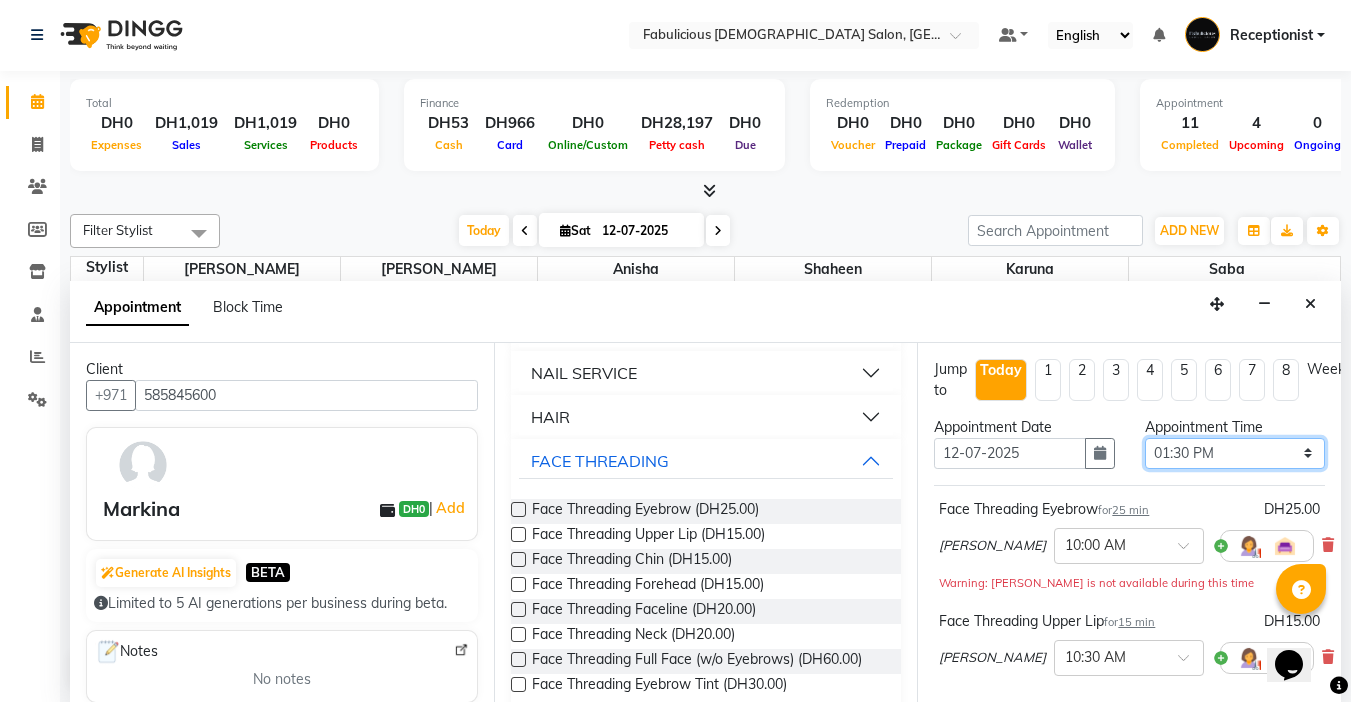 click on "Select 10:00 AM 10:15 AM 10:30 AM 10:45 AM 11:00 AM 11:15 AM 11:30 AM 11:45 AM 12:00 PM 12:15 PM 12:30 PM 12:45 PM 01:00 PM 01:15 PM 01:30 PM 01:45 PM 02:00 PM 02:15 PM 02:30 PM 02:45 PM 03:00 PM 03:15 PM 03:30 PM 03:45 PM 04:00 PM 04:15 PM 04:30 PM 04:45 PM 05:00 PM 05:15 PM 05:30 PM 05:45 PM 06:00 PM 06:15 PM 06:30 PM 06:45 PM 07:00 PM 07:15 PM 07:30 PM 07:45 PM 08:00 PM 08:15 PM 08:30 PM 08:45 PM 09:00 PM 09:15 PM 09:30 PM 09:45 PM 10:00 PM 10:15 PM 10:30 PM 10:45 PM 11:00 PM 11:15 PM 11:30 PM 11:45 PM" at bounding box center [1235, 453] 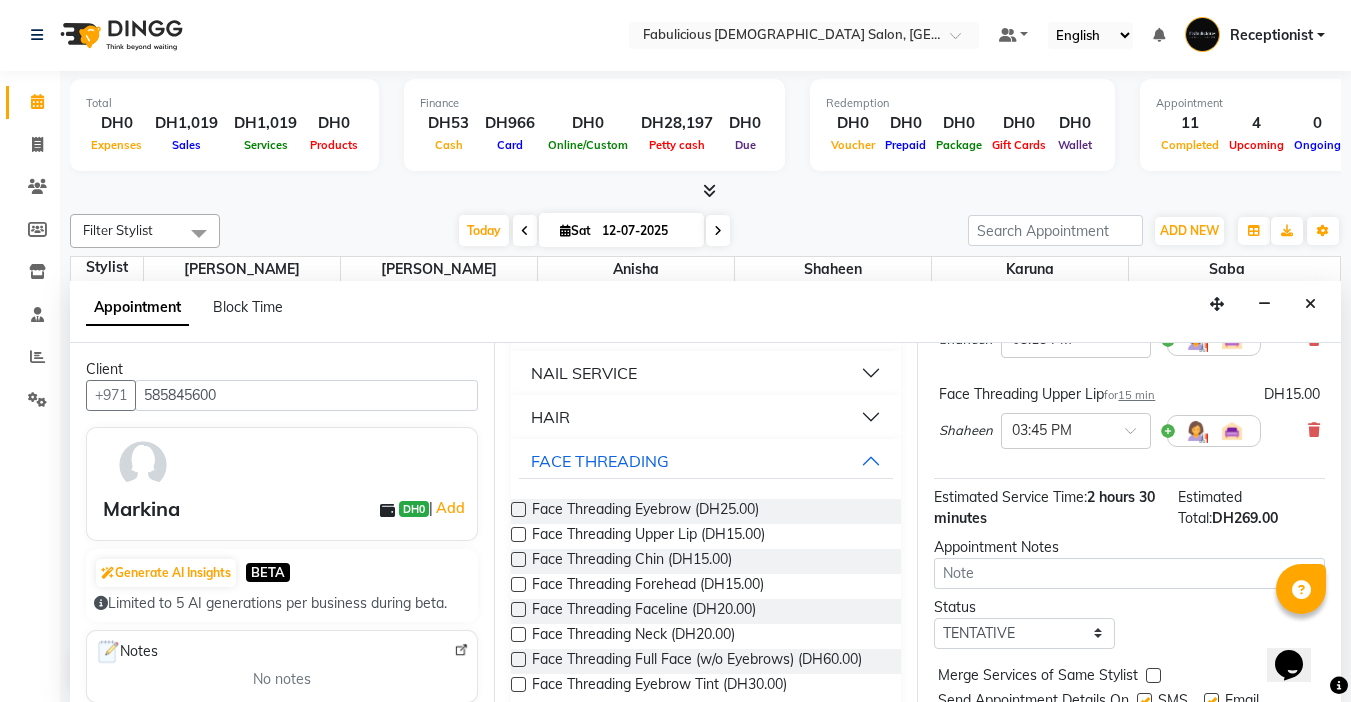 scroll, scrollTop: 658, scrollLeft: 0, axis: vertical 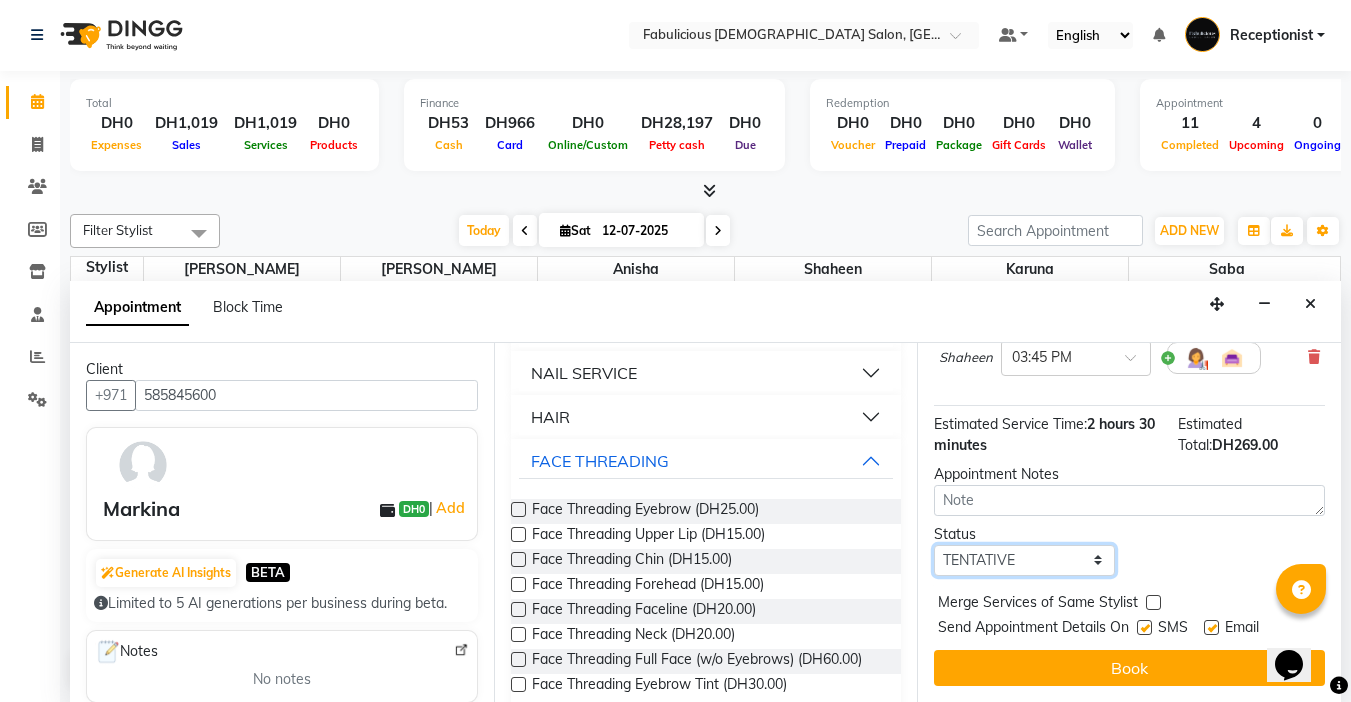 click on "Select TENTATIVE CONFIRM CHECK-IN UPCOMING" at bounding box center [1024, 560] 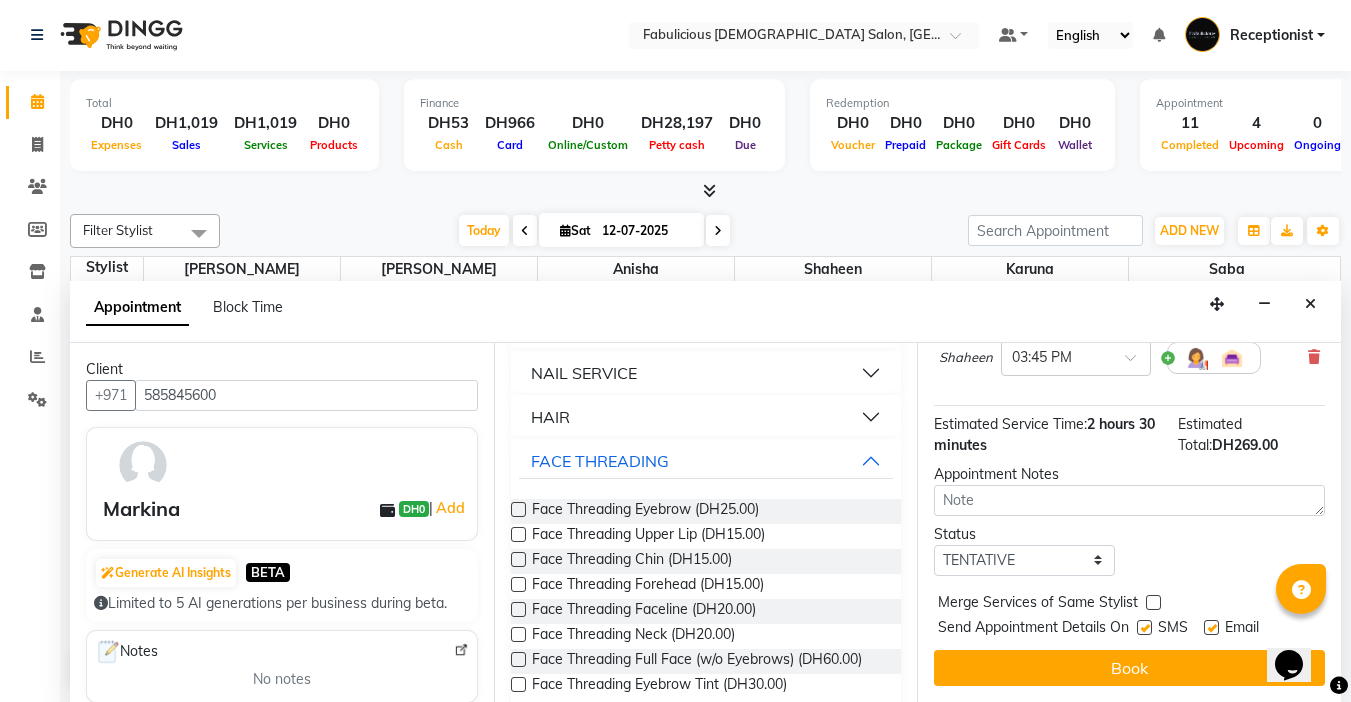 drag, startPoint x: 1154, startPoint y: 583, endPoint x: 1143, endPoint y: 629, distance: 47.296936 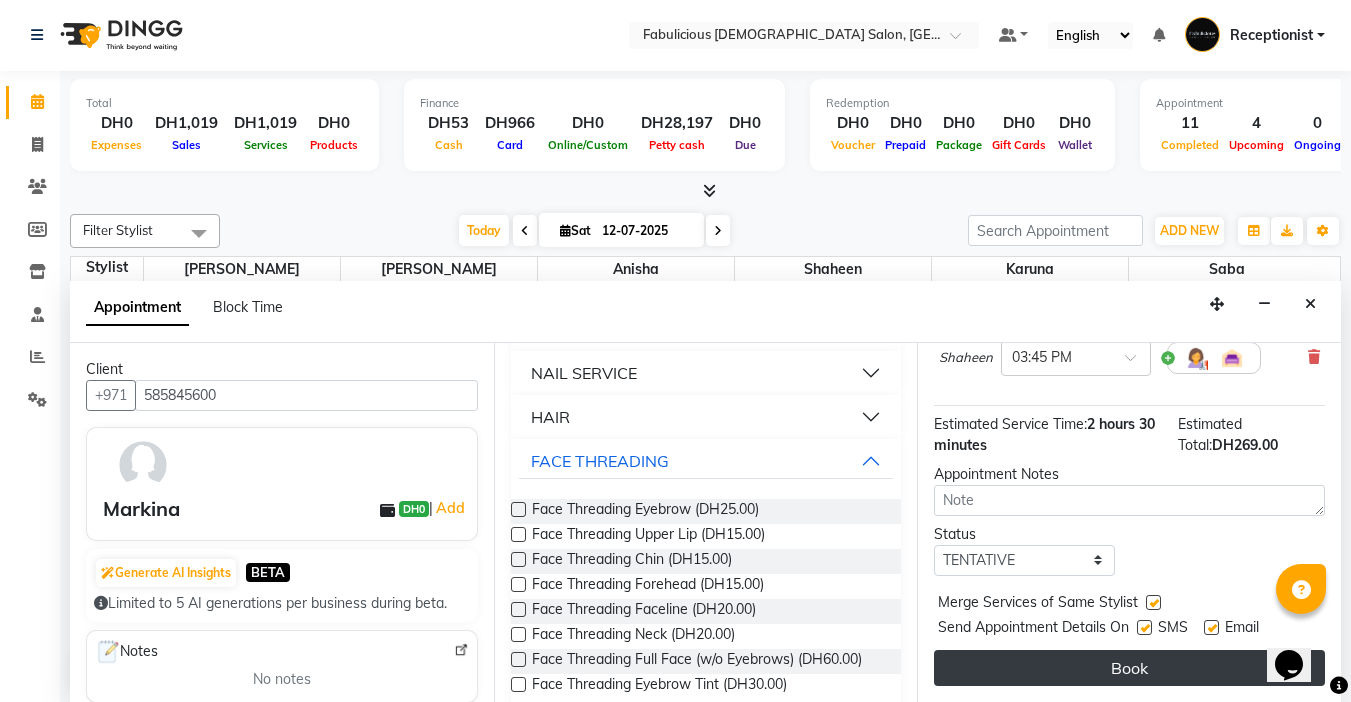 click on "Book" at bounding box center (1129, 668) 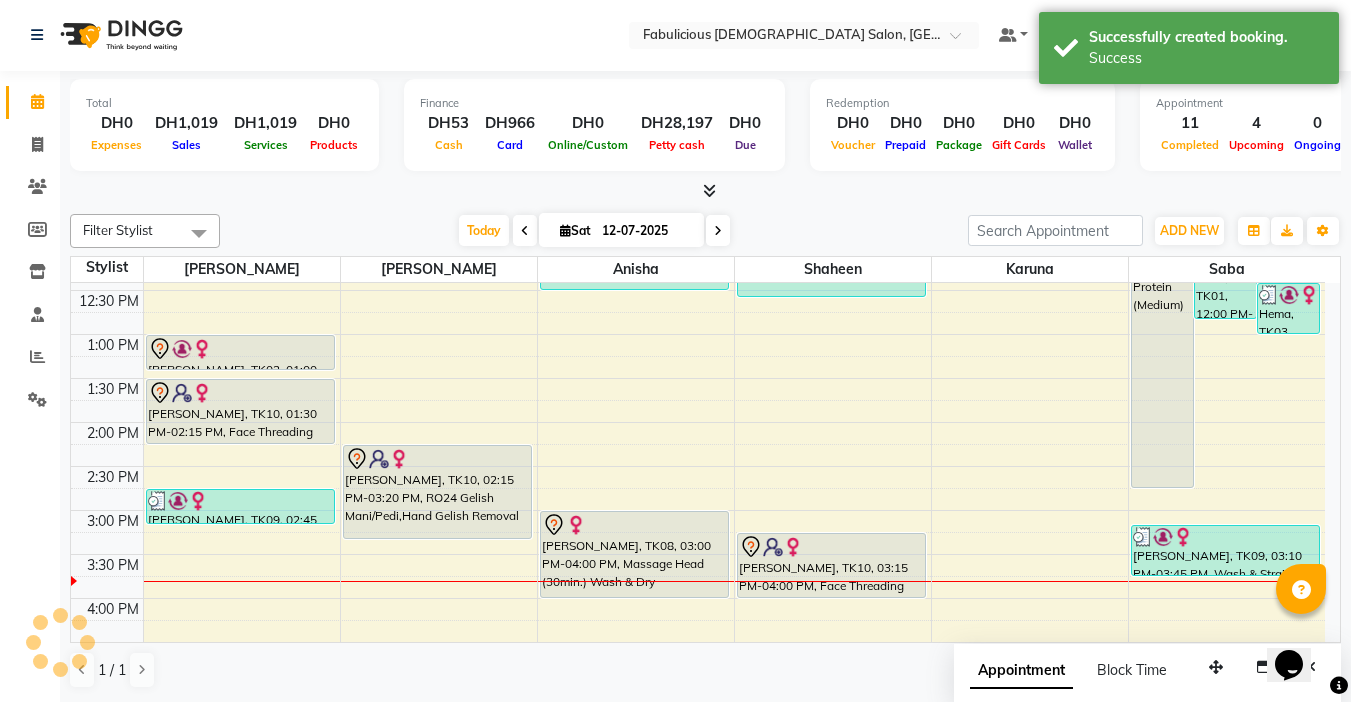 scroll, scrollTop: 0, scrollLeft: 0, axis: both 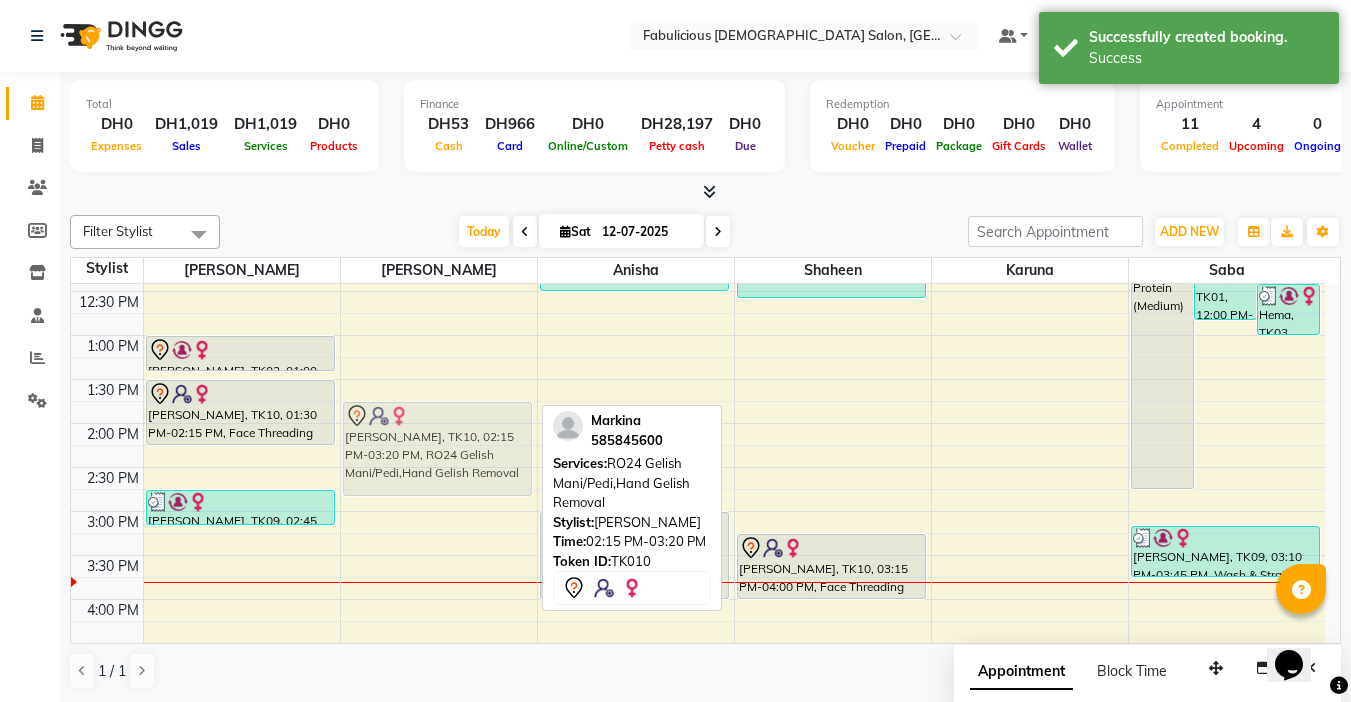 click on "Hema, TK03, 11:35 AM-12:25 PM, Gel Pedicure Classic             Markina, TK10, 02:15 PM-03:20 PM, RO24 Gelish Mani/Pedi,Hand Gelish Removal             Markina, TK10, 02:15 PM-03:20 PM, RO24 Gelish Mani/Pedi,Hand Gelish Removal" at bounding box center (439, 643) 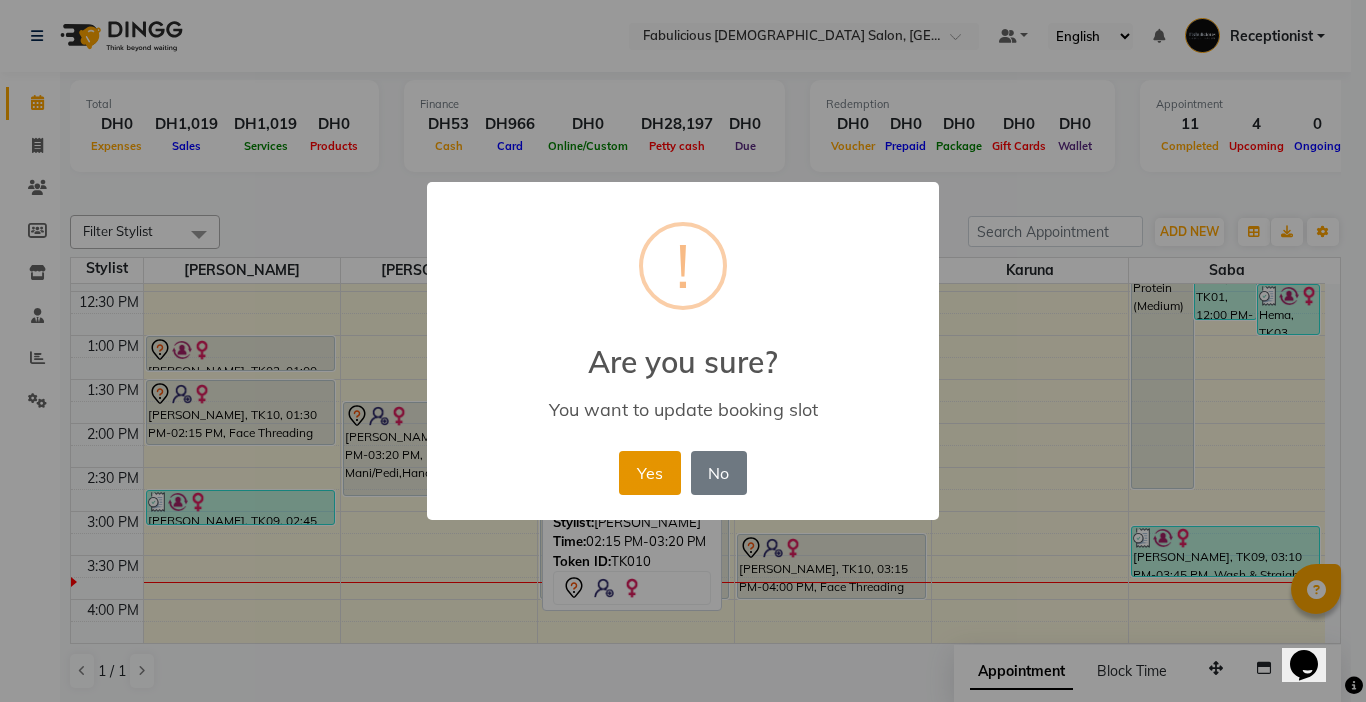 click on "Yes" at bounding box center [649, 473] 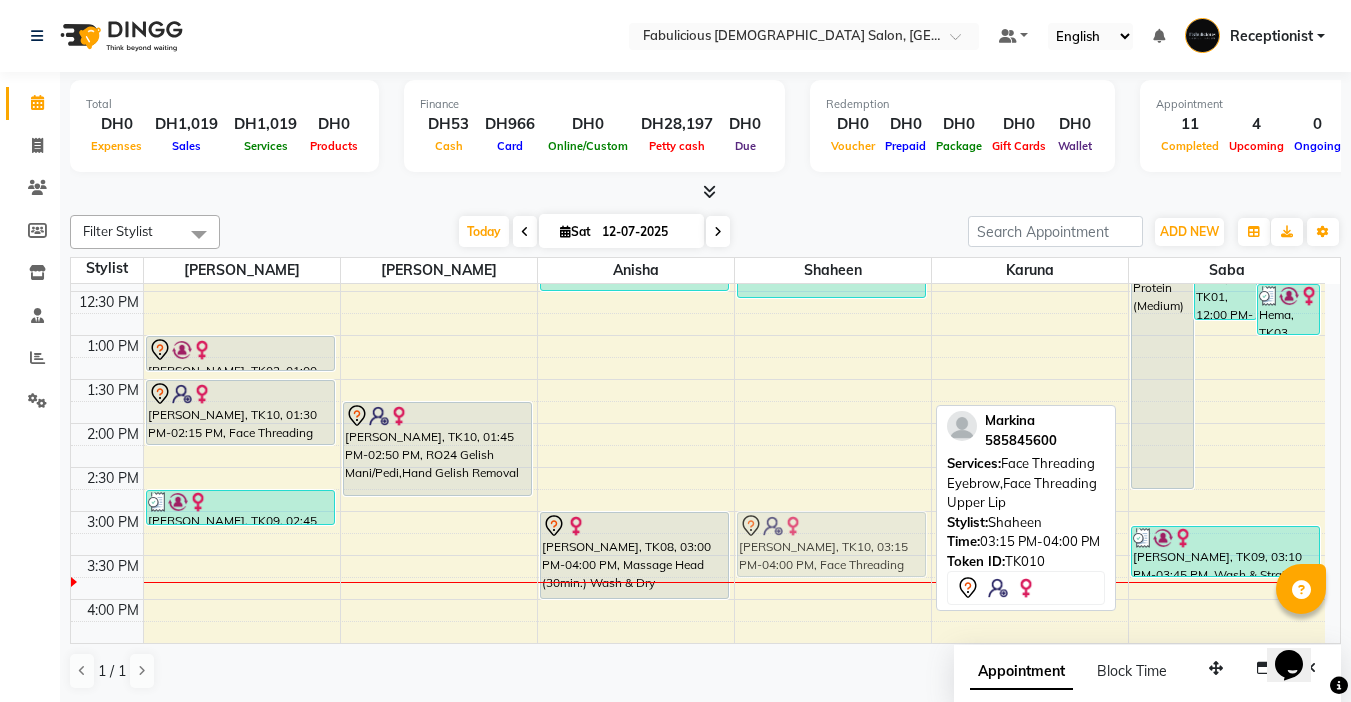 drag, startPoint x: 869, startPoint y: 551, endPoint x: 869, endPoint y: 535, distance: 16 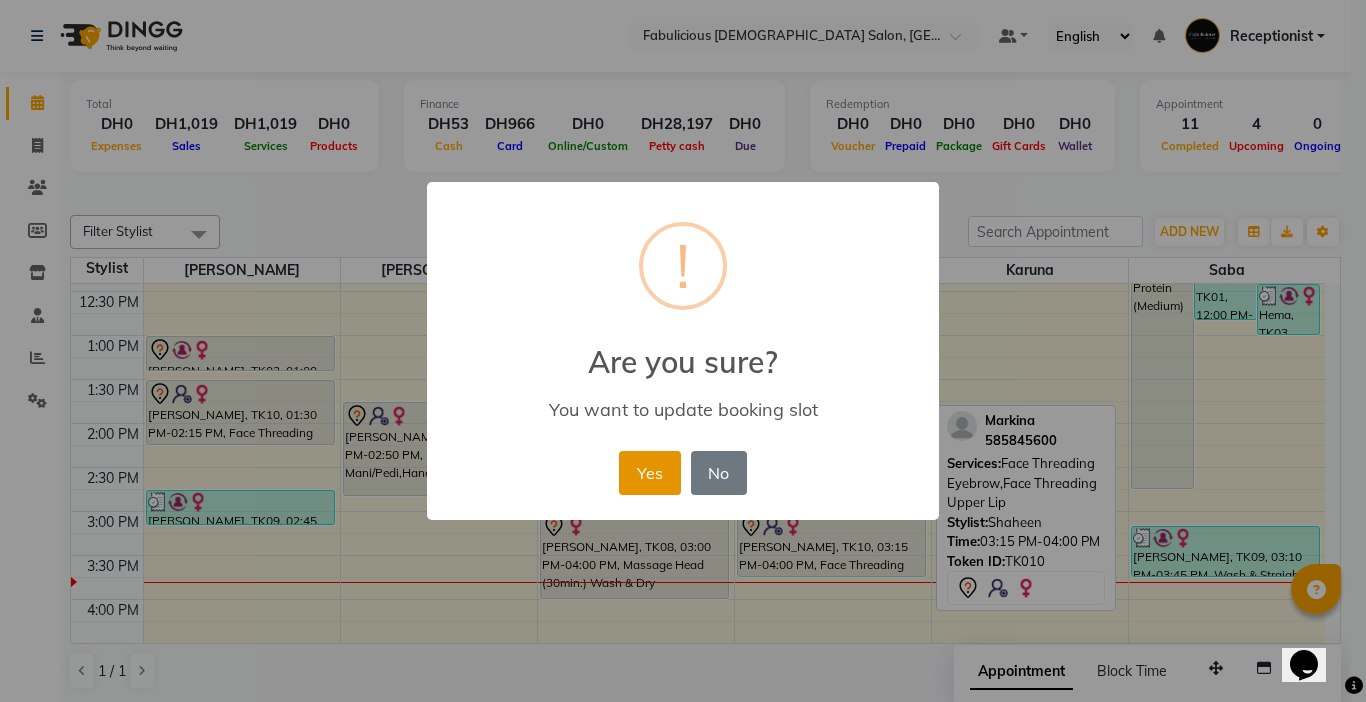 click on "Yes" at bounding box center [649, 473] 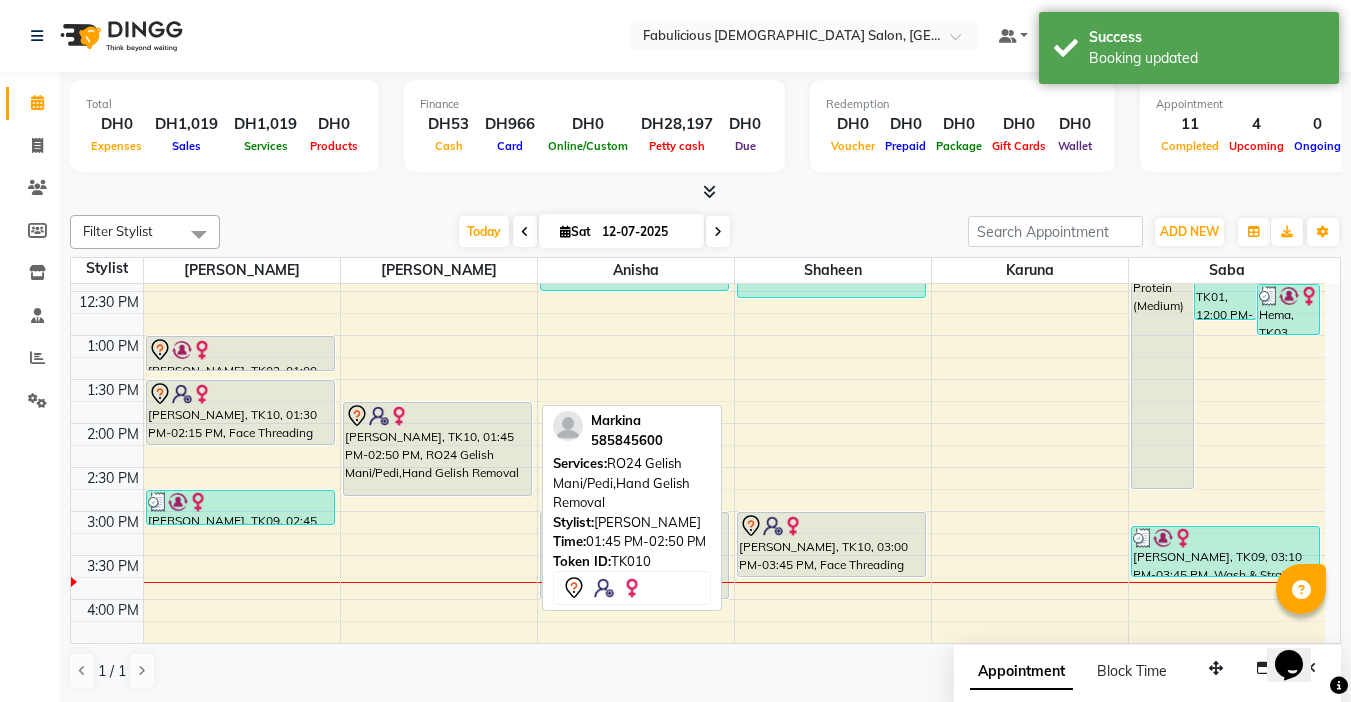 click on "[PERSON_NAME], TK10, 01:45 PM-02:50 PM, RO24 Gelish Mani/Pedi,Hand Gelish Removal" at bounding box center (437, 449) 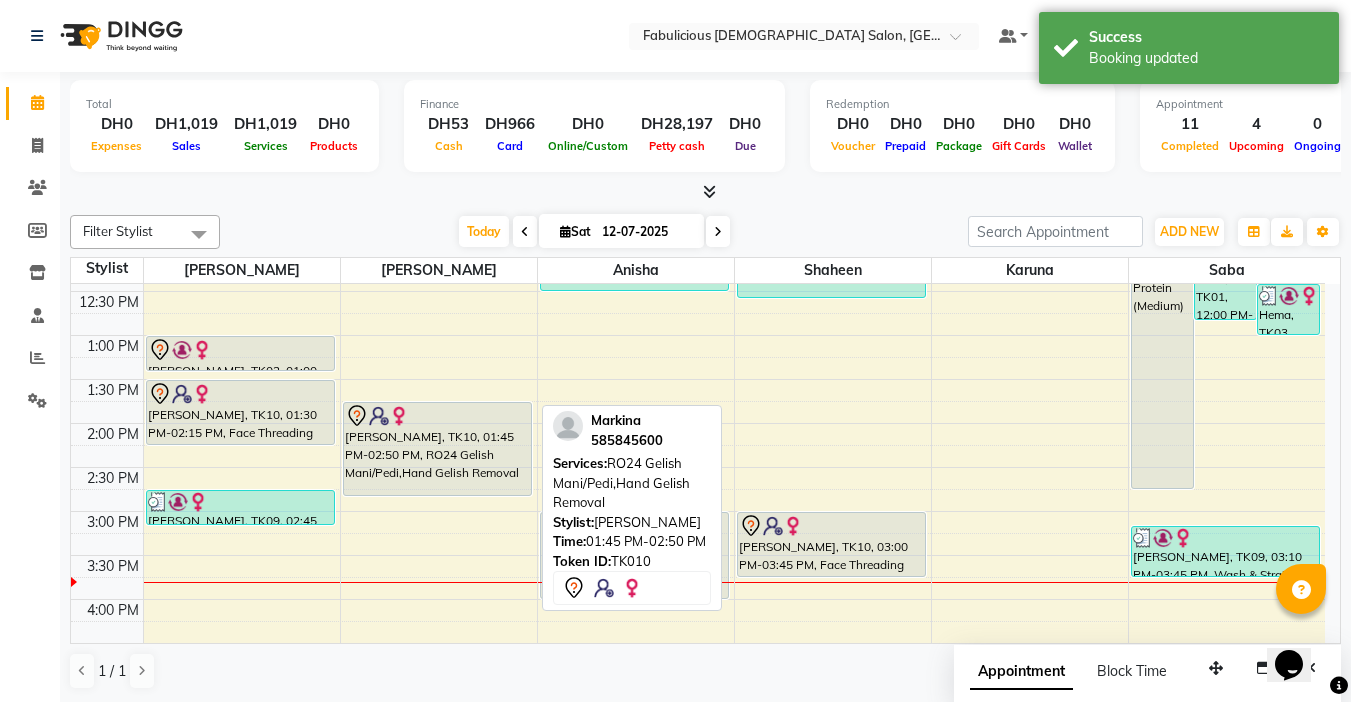 click on "[PERSON_NAME], TK10, 01:45 PM-02:50 PM, RO24 Gelish Mani/Pedi,Hand Gelish Removal" at bounding box center (437, 449) 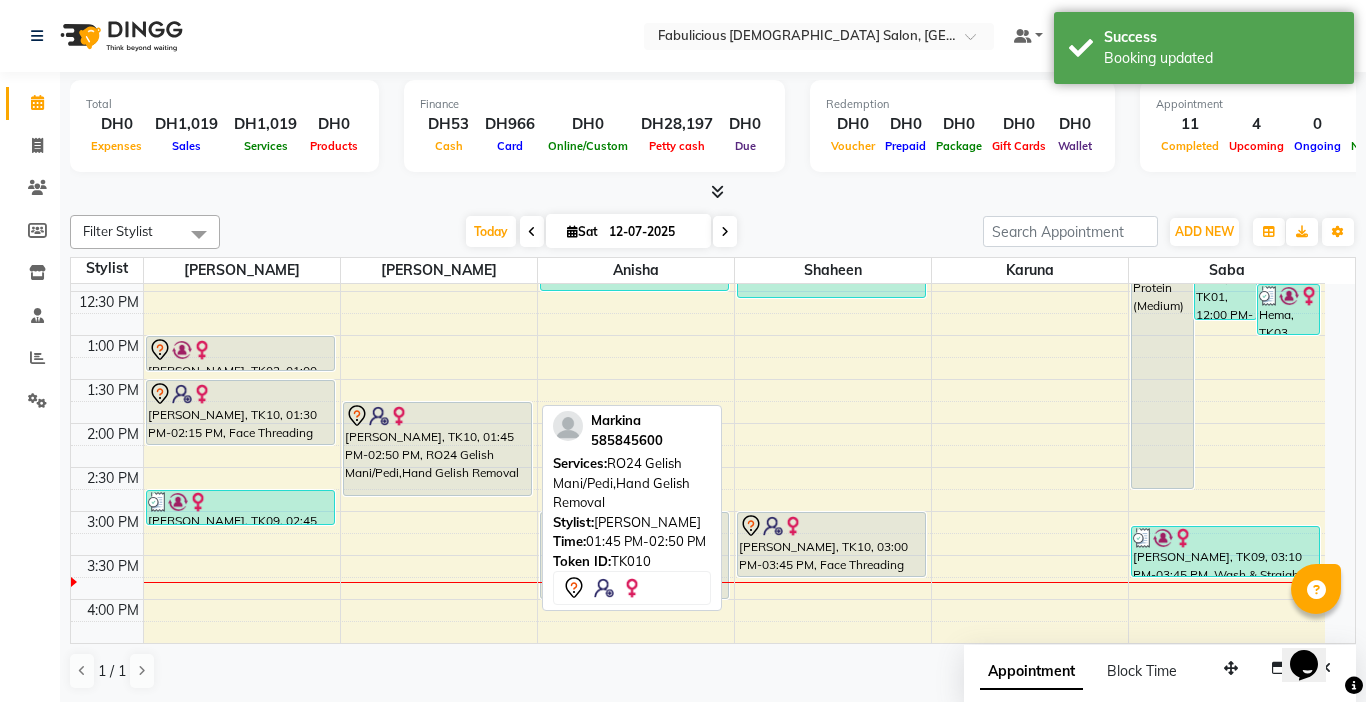 select on "7" 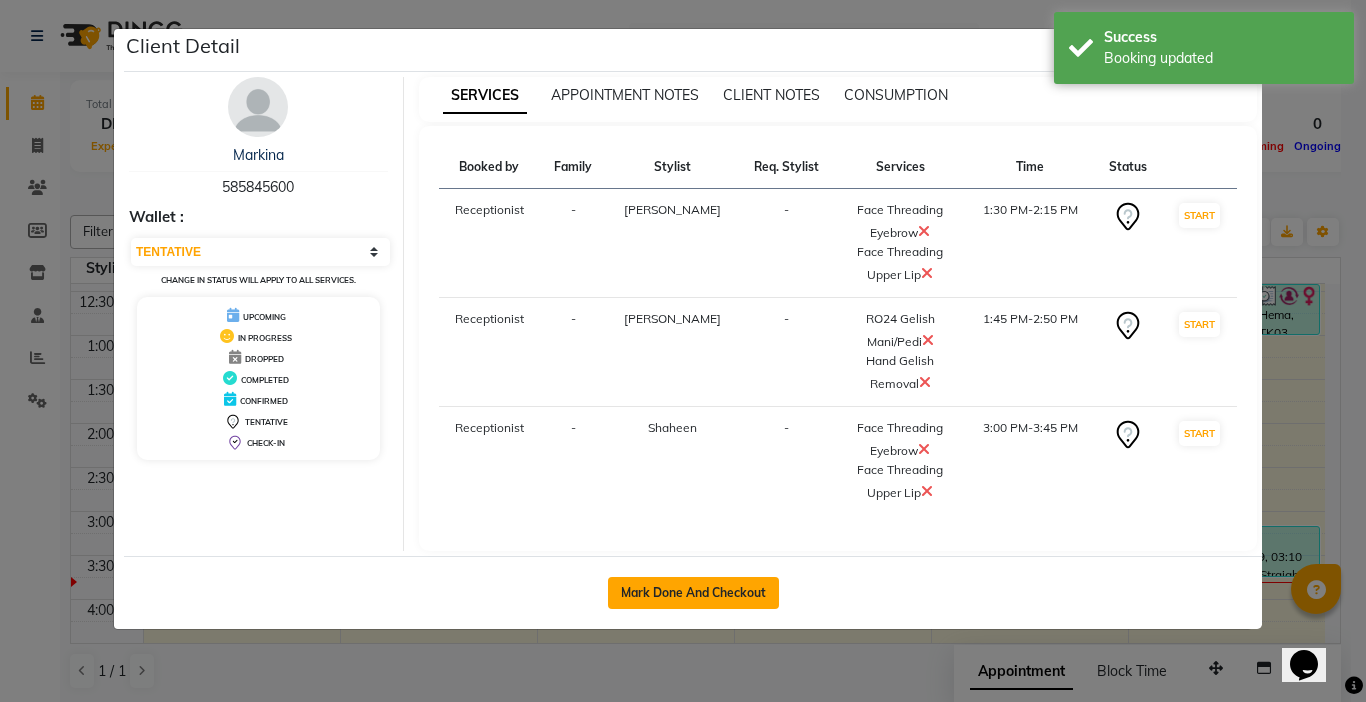 click on "Mark Done And Checkout" 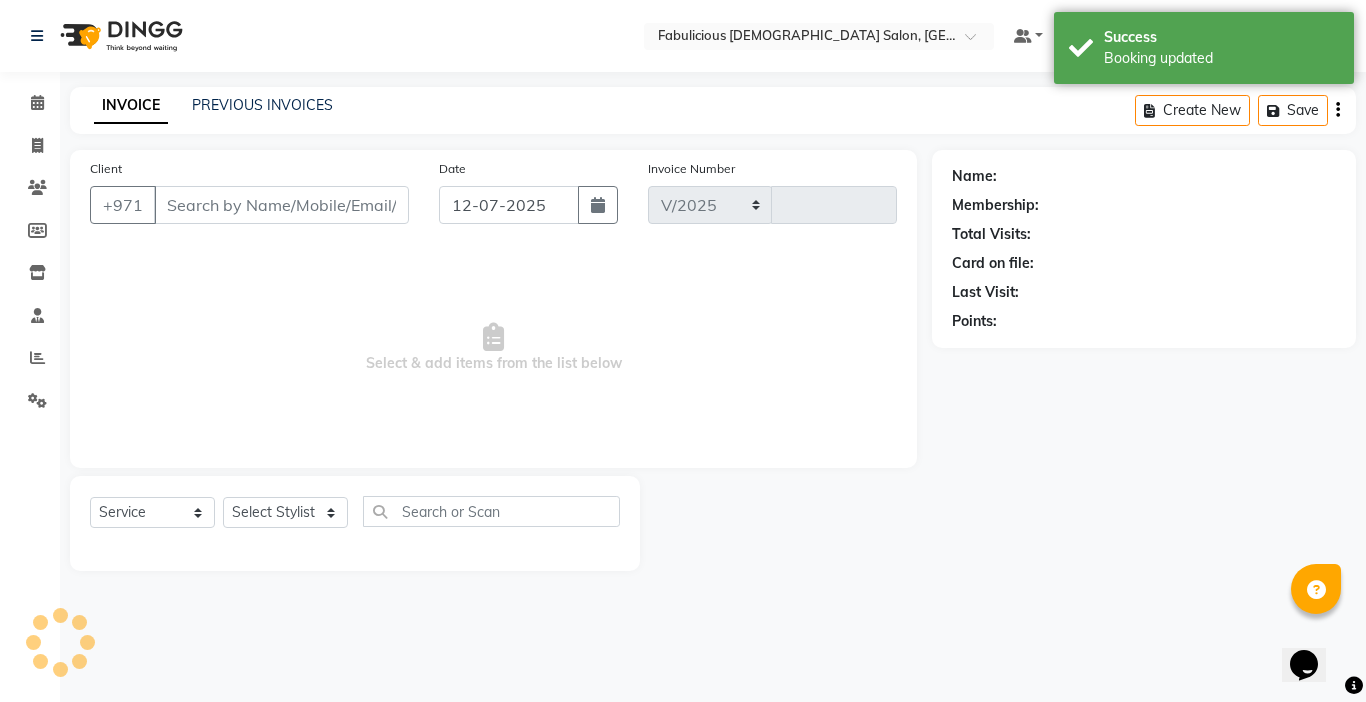 select on "738" 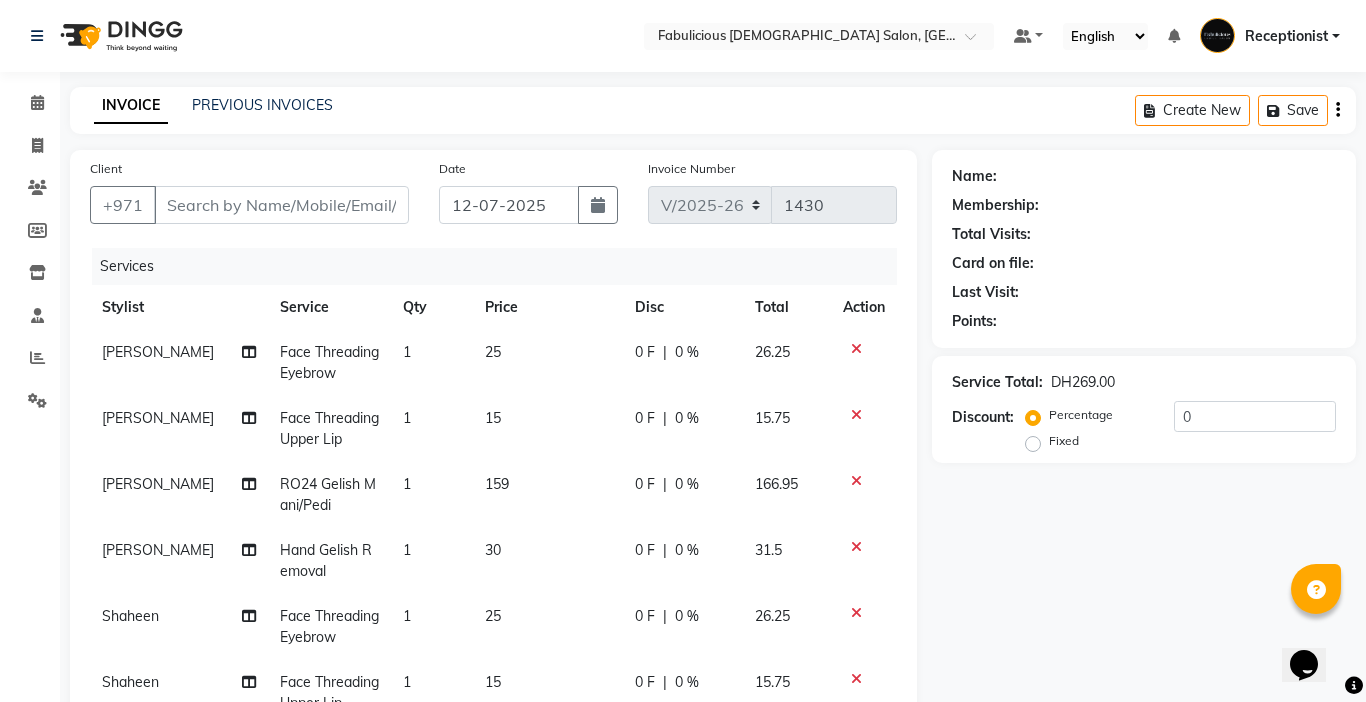 type on "585845600" 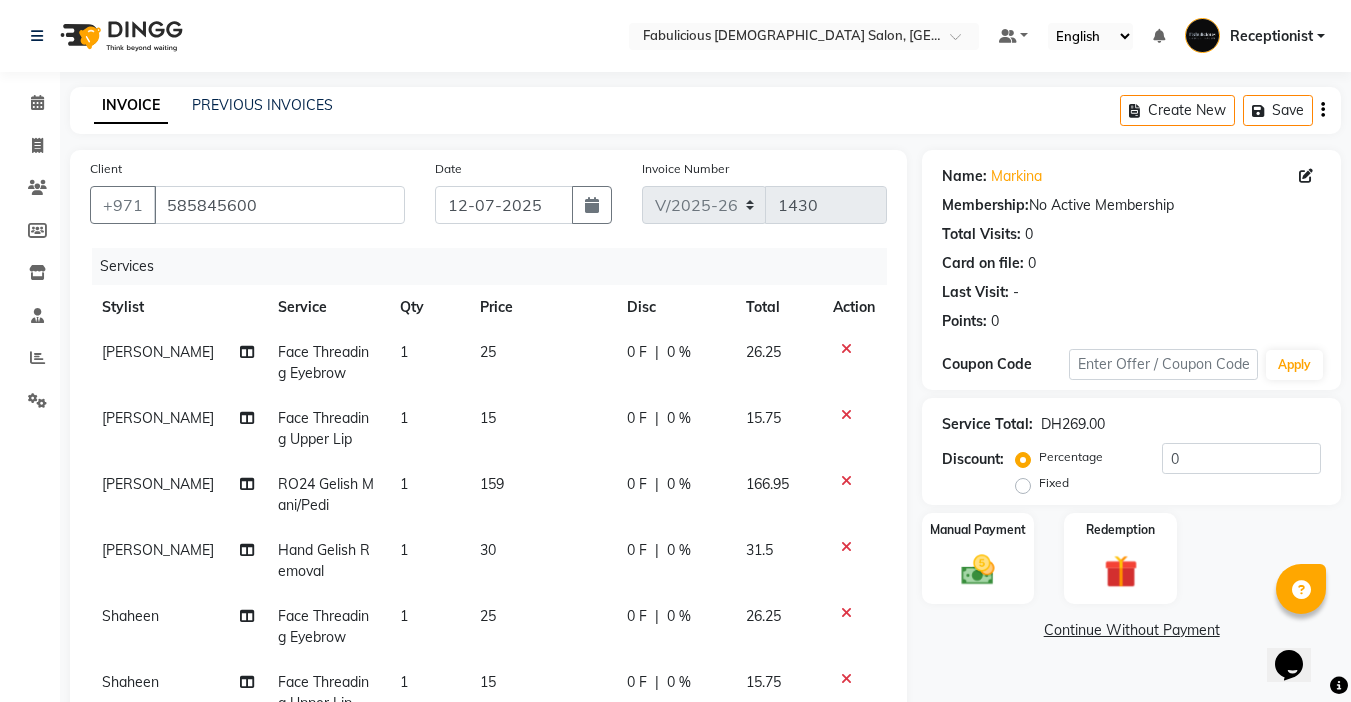 scroll, scrollTop: 9, scrollLeft: 0, axis: vertical 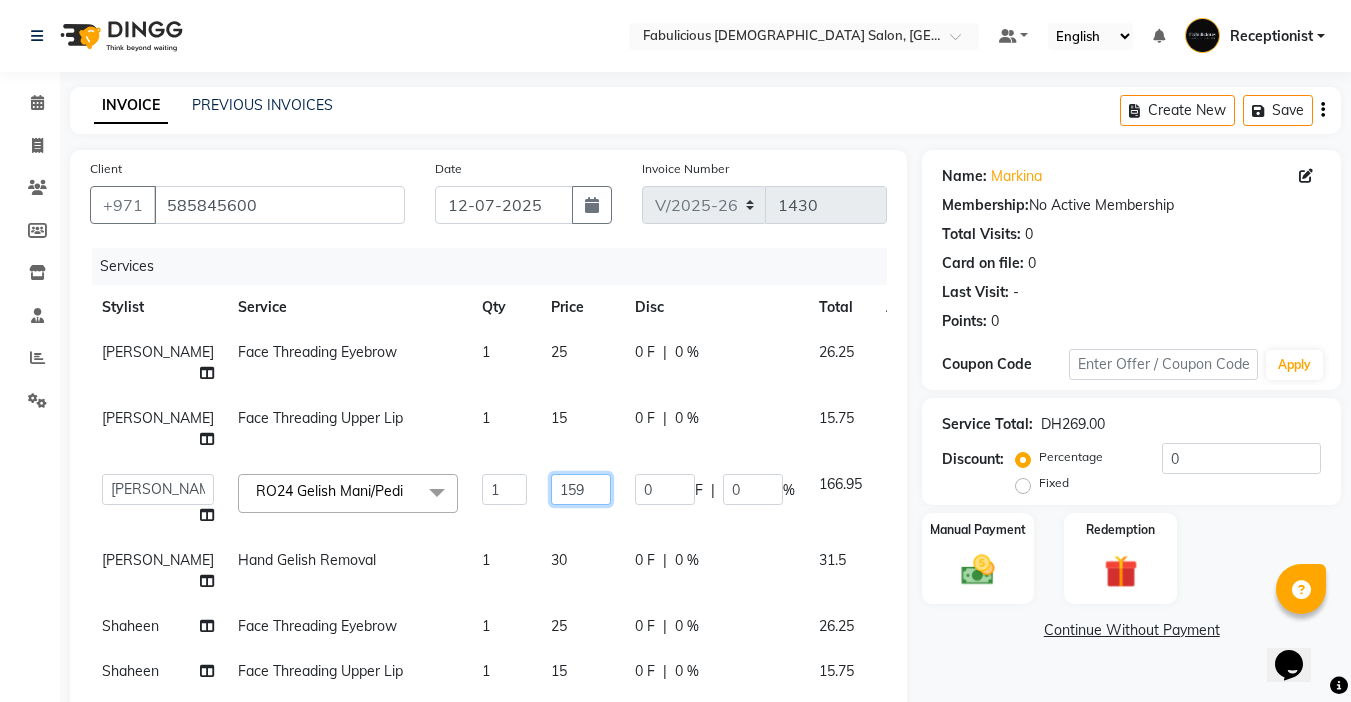 click on "159" 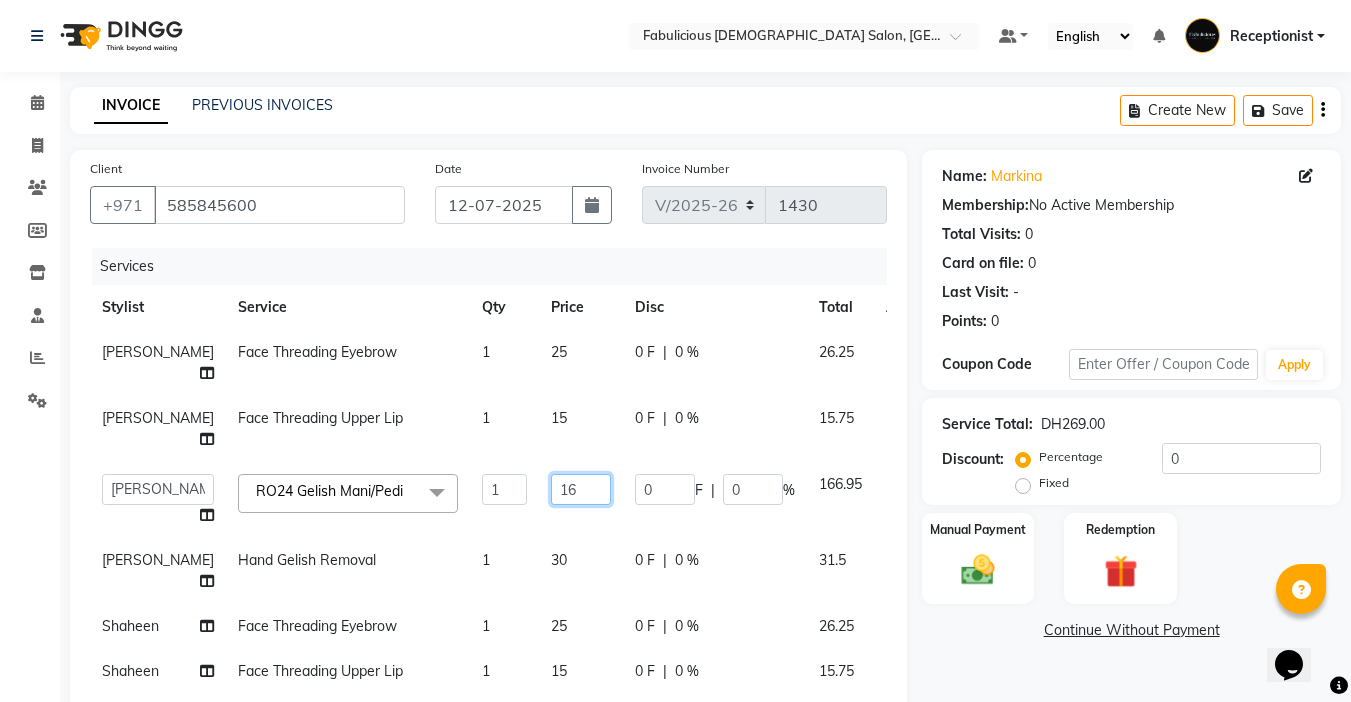 type on "169" 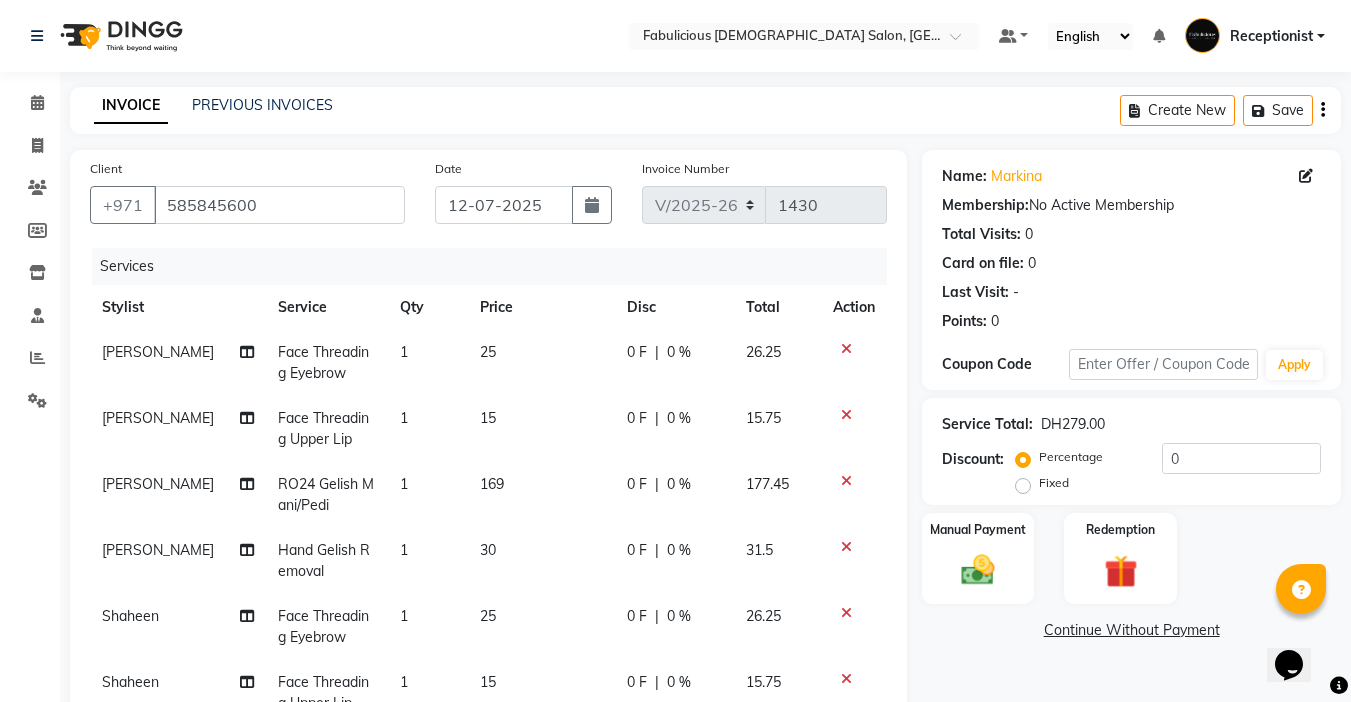 scroll, scrollTop: 9, scrollLeft: 0, axis: vertical 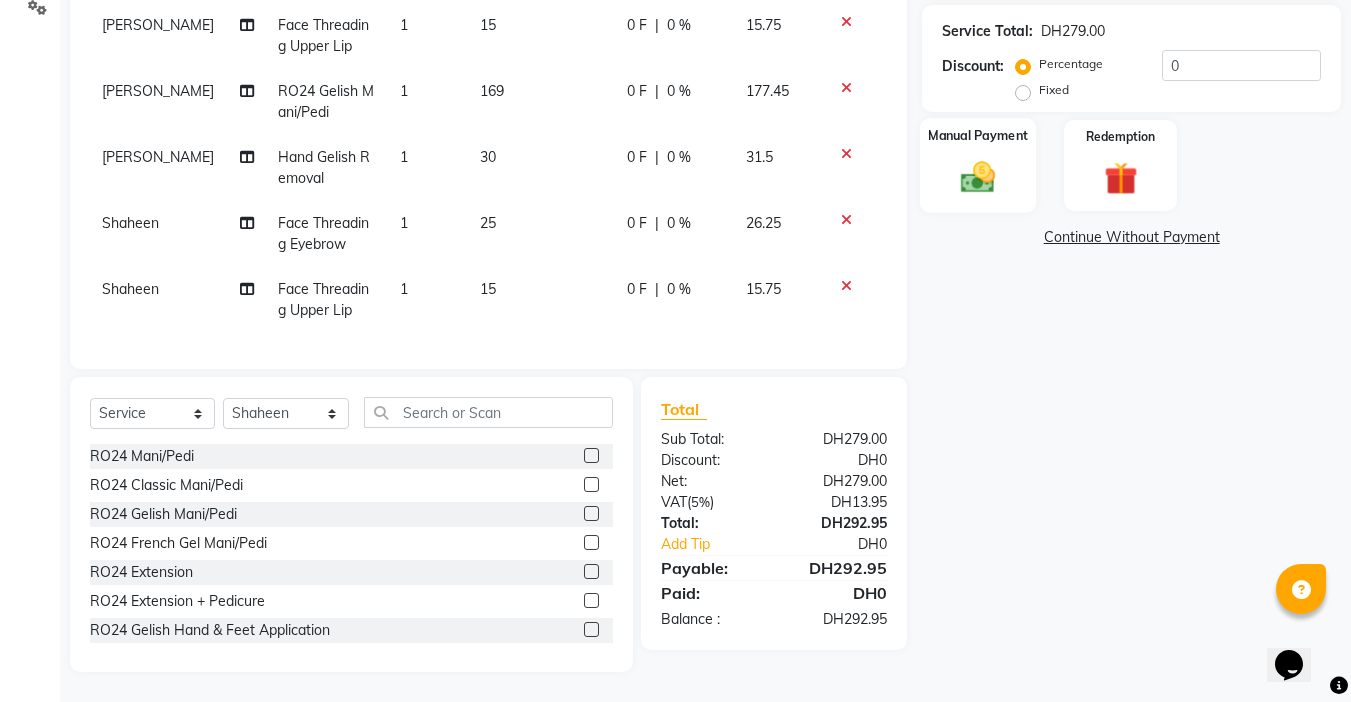 click 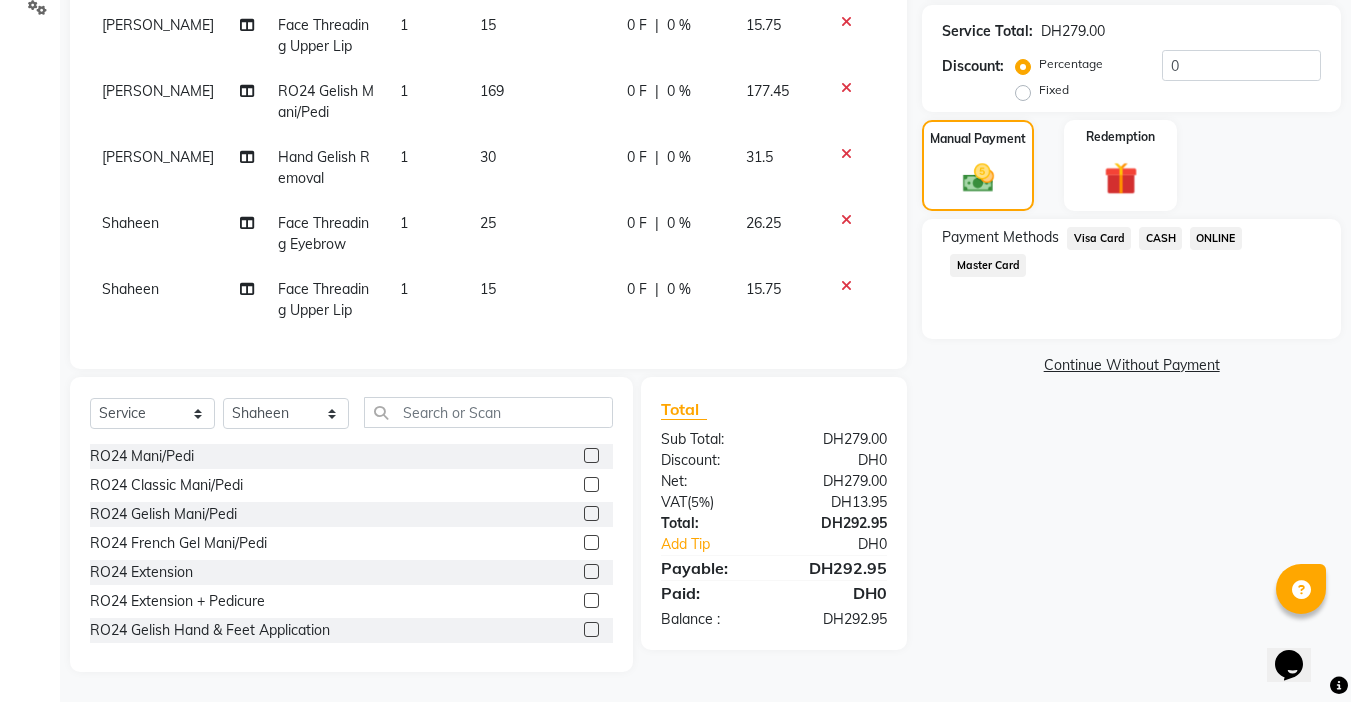 click on "Visa Card" 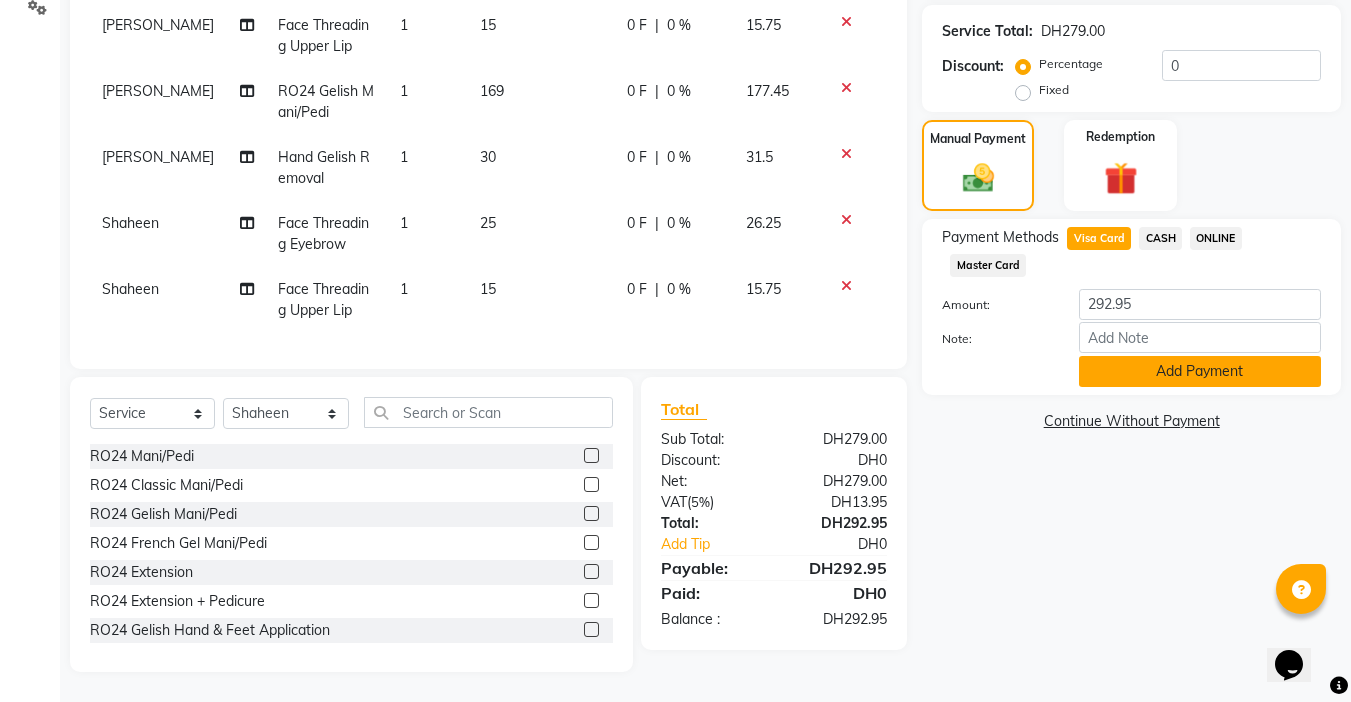 click on "Add Payment" 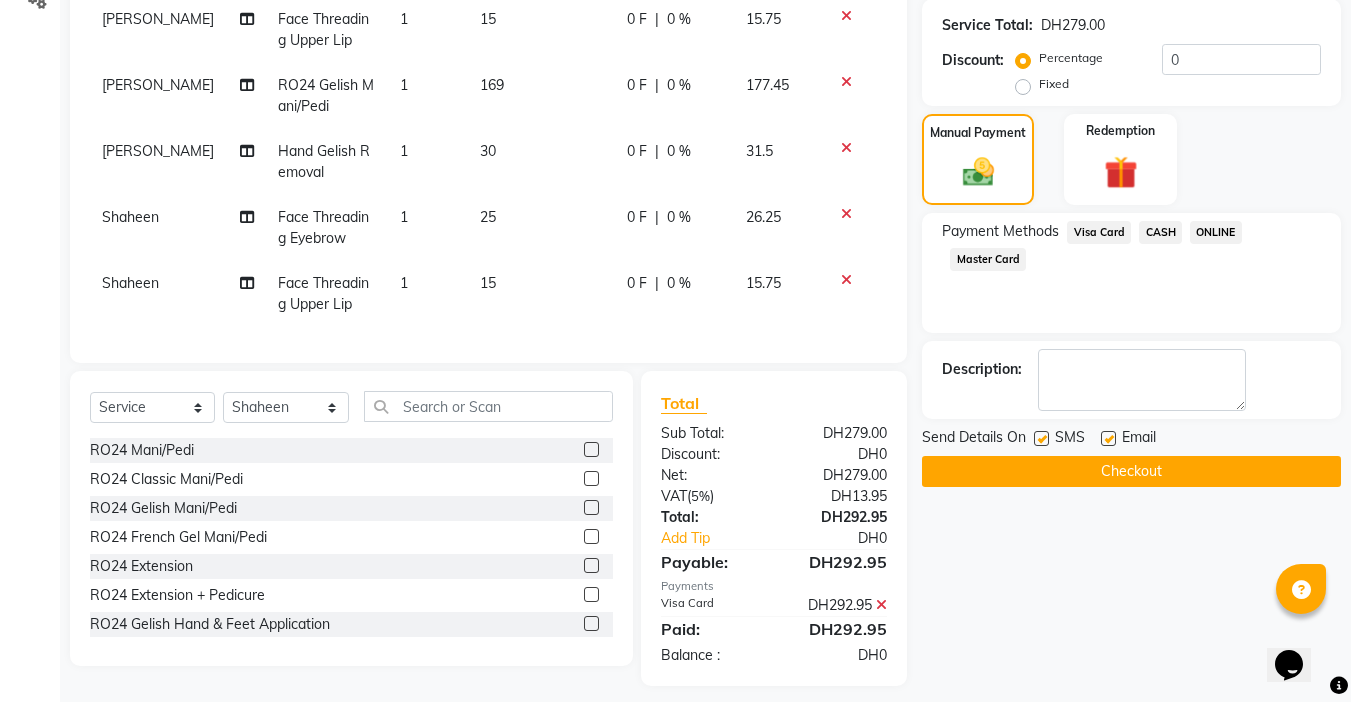 click on "Checkout" 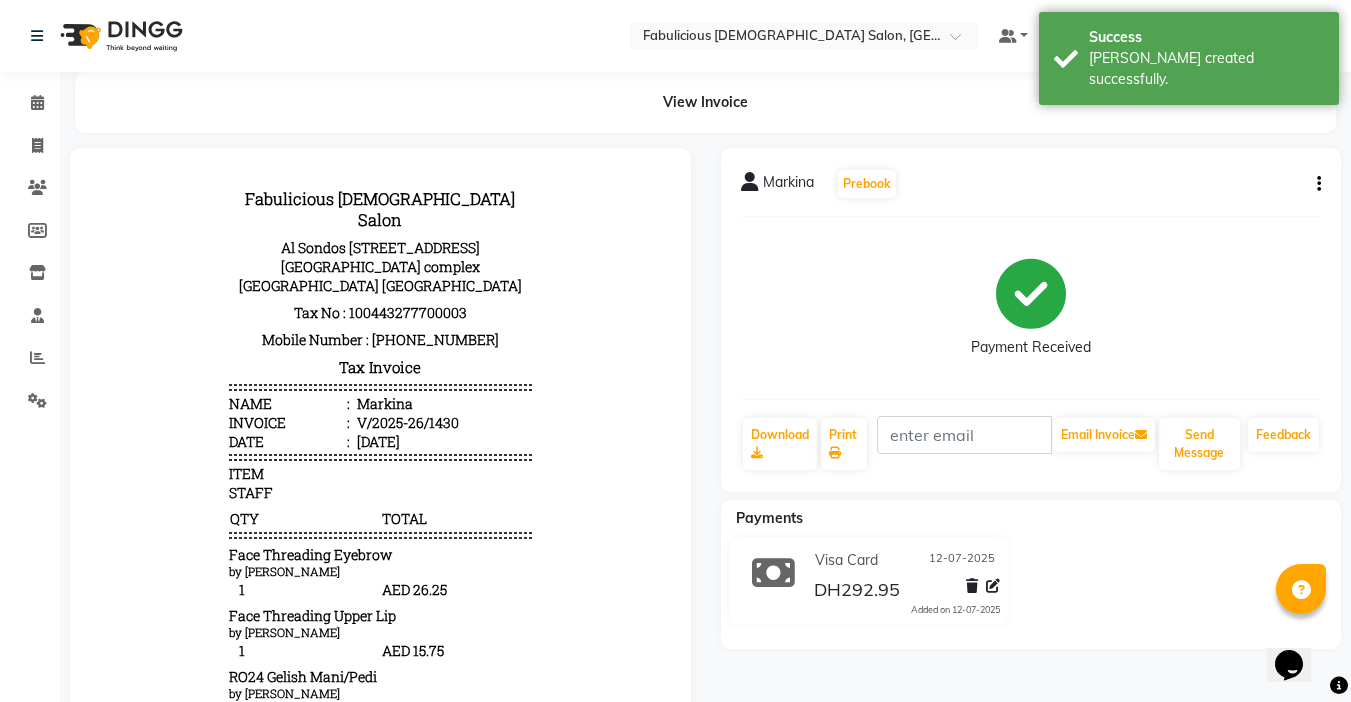 scroll, scrollTop: 0, scrollLeft: 0, axis: both 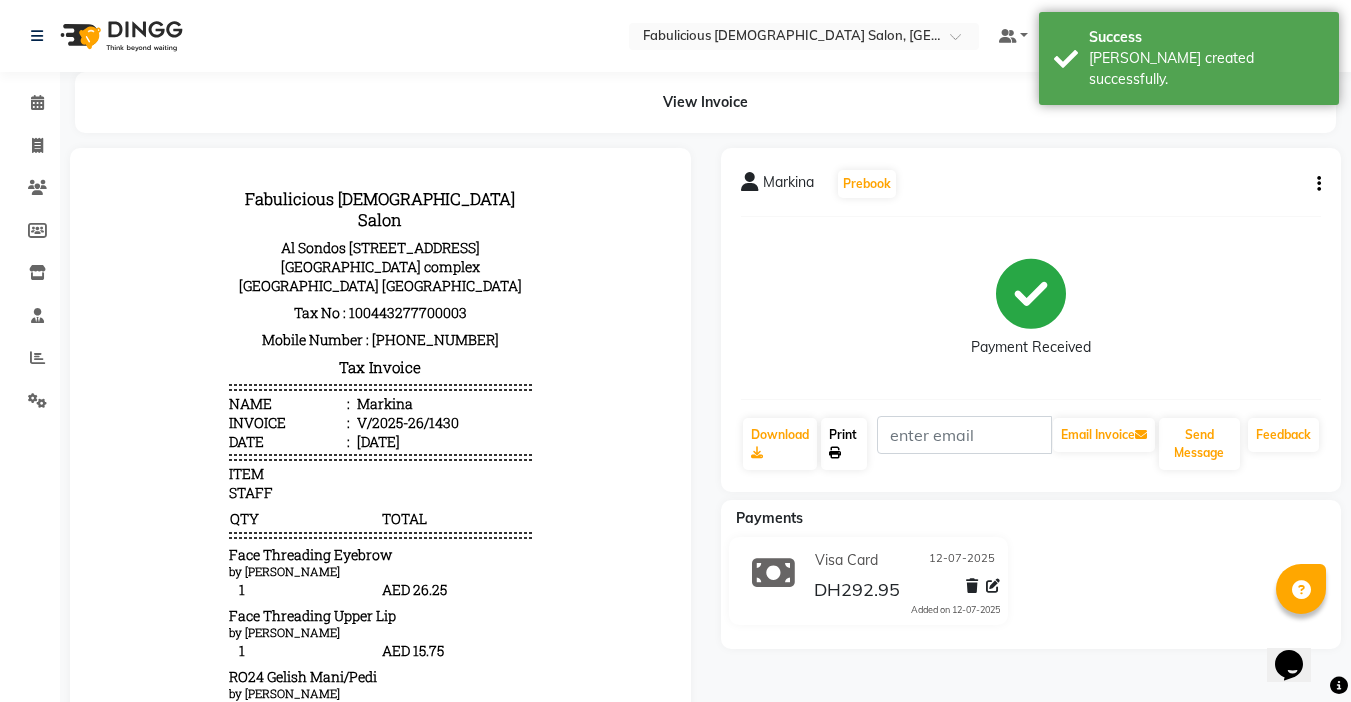 click on "Print" 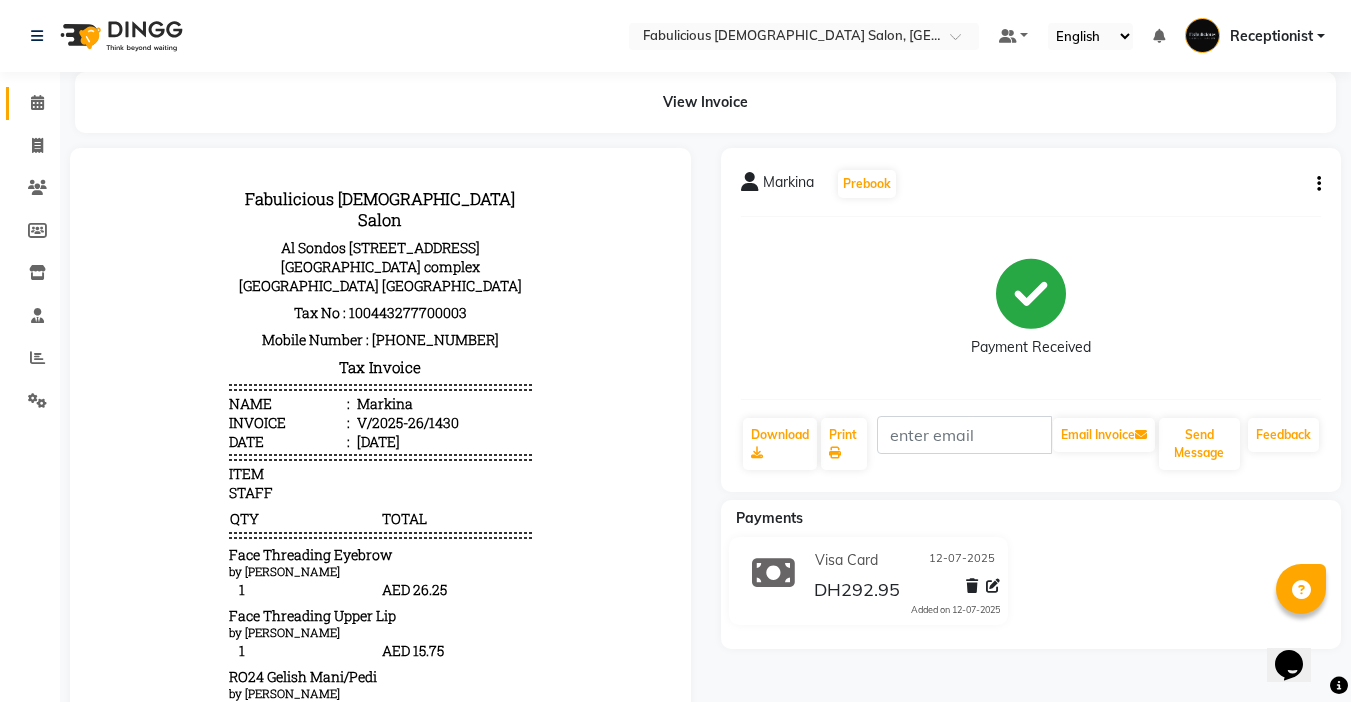 click 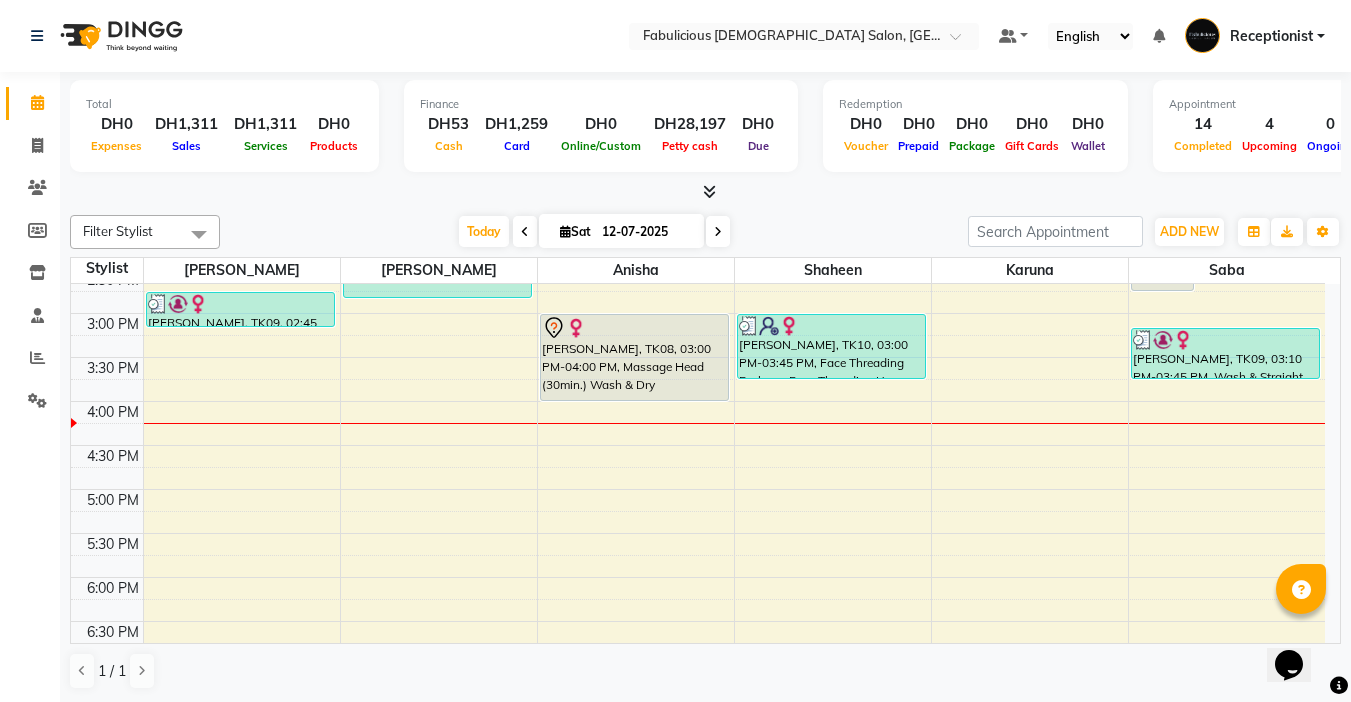 scroll, scrollTop: 400, scrollLeft: 0, axis: vertical 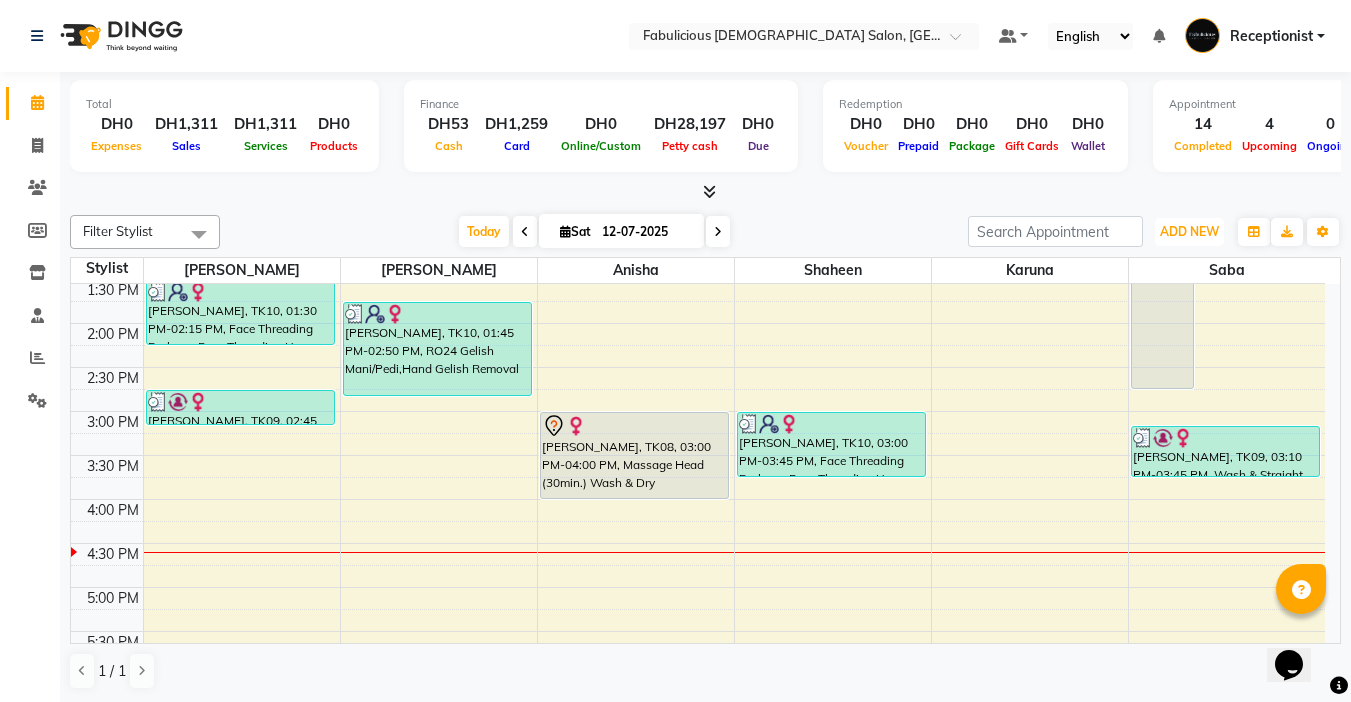 click on "ADD NEW" at bounding box center (1189, 231) 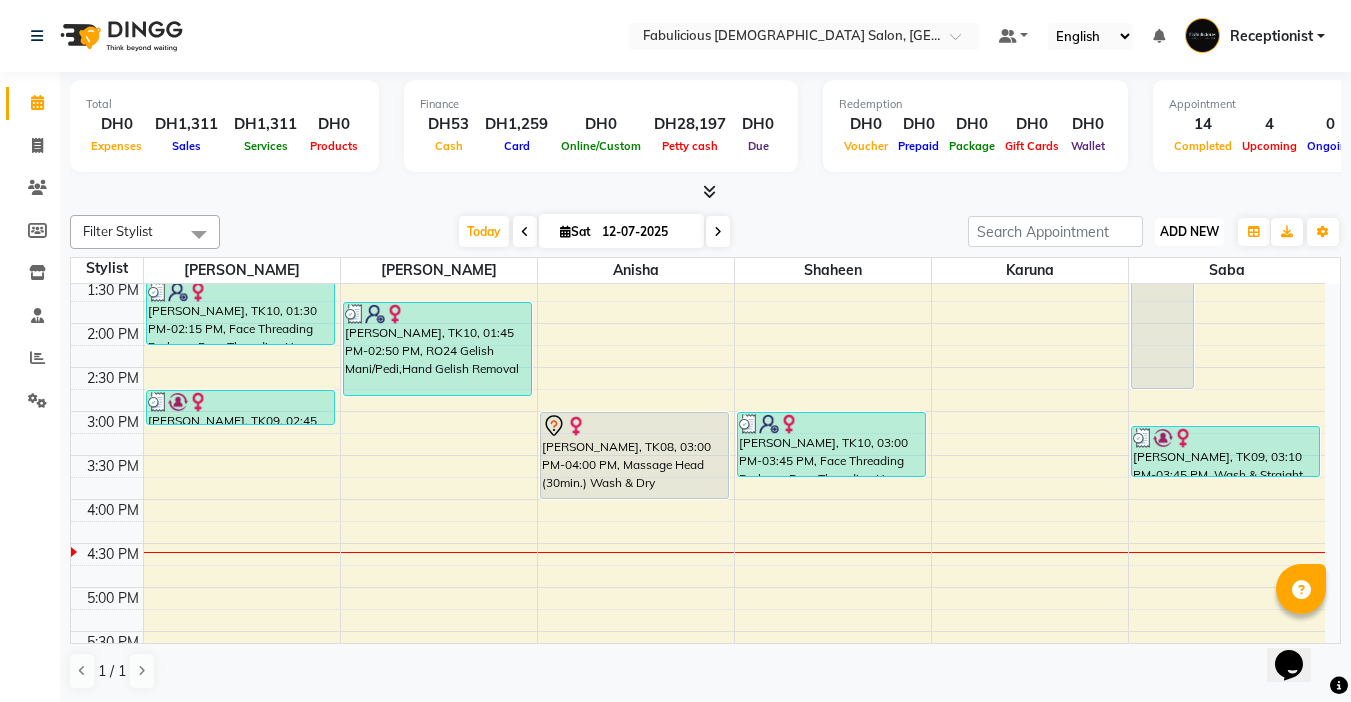 click on "ADD NEW" at bounding box center (1189, 231) 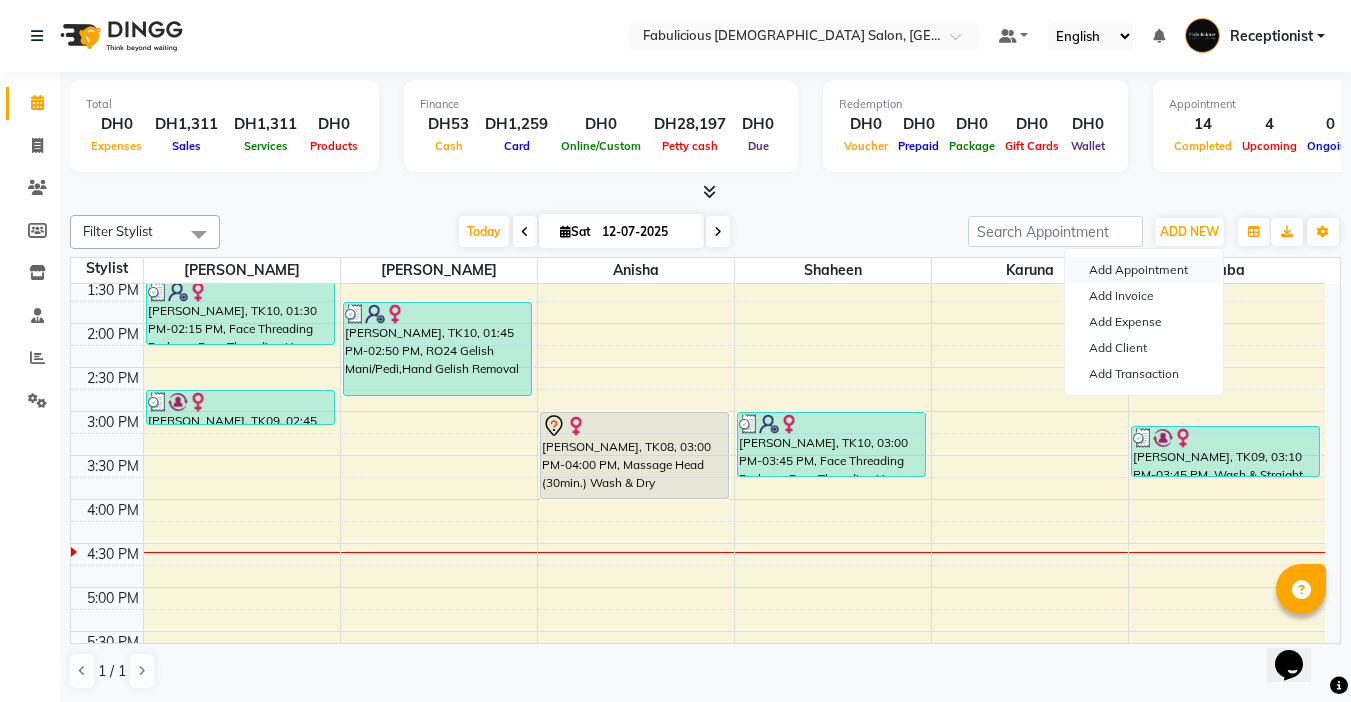 click on "Add Appointment" at bounding box center (1144, 270) 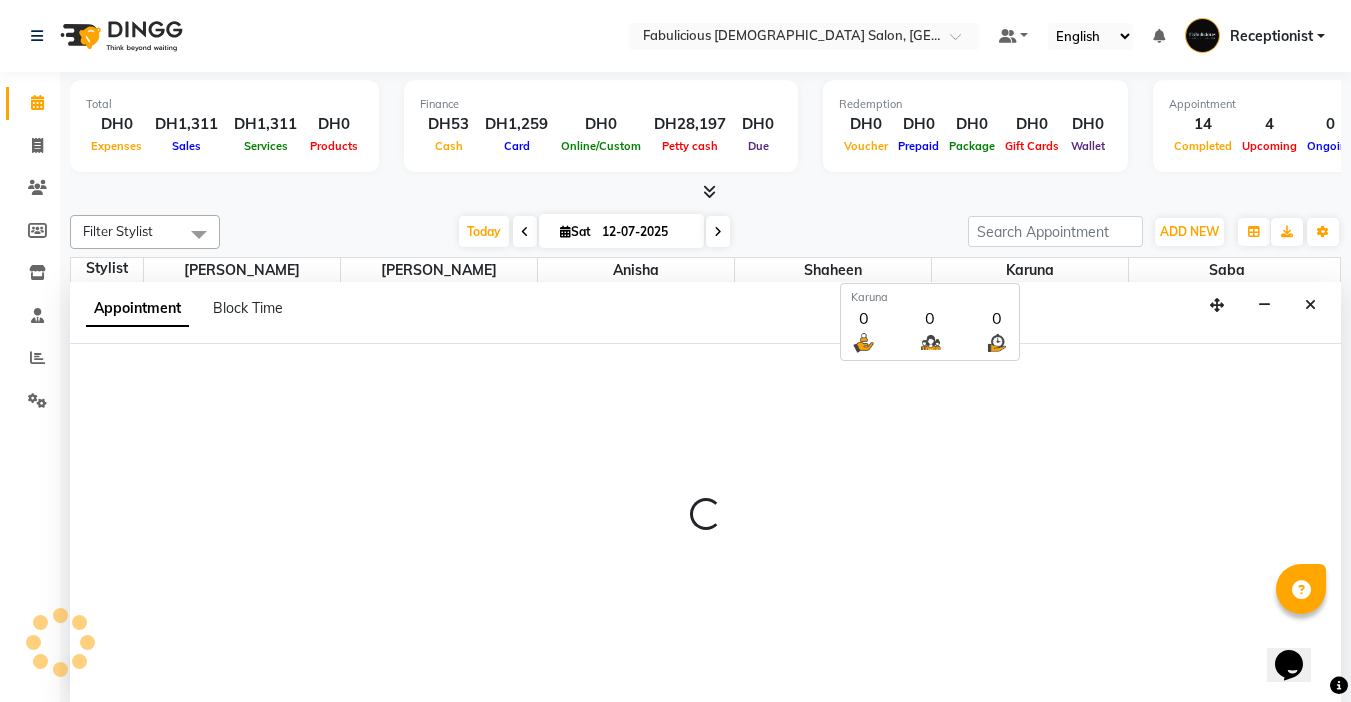 scroll, scrollTop: 1, scrollLeft: 0, axis: vertical 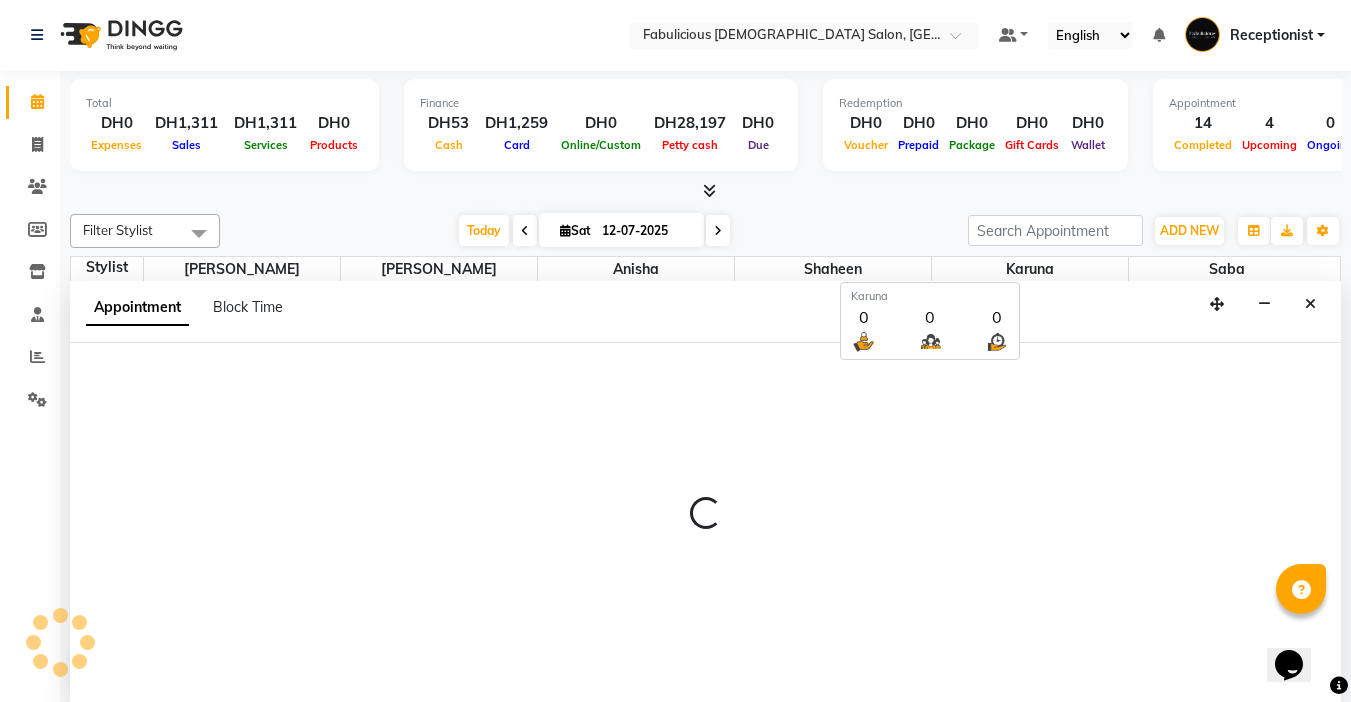 select on "tentative" 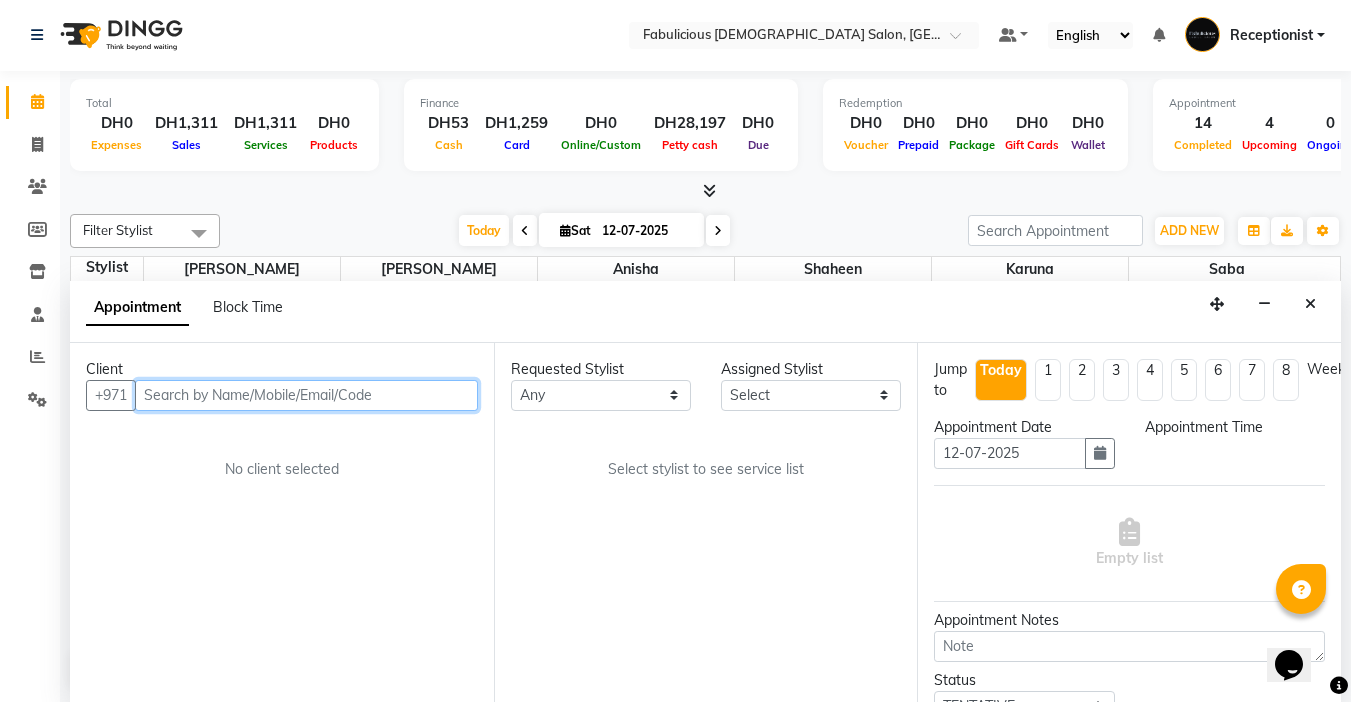 select on "600" 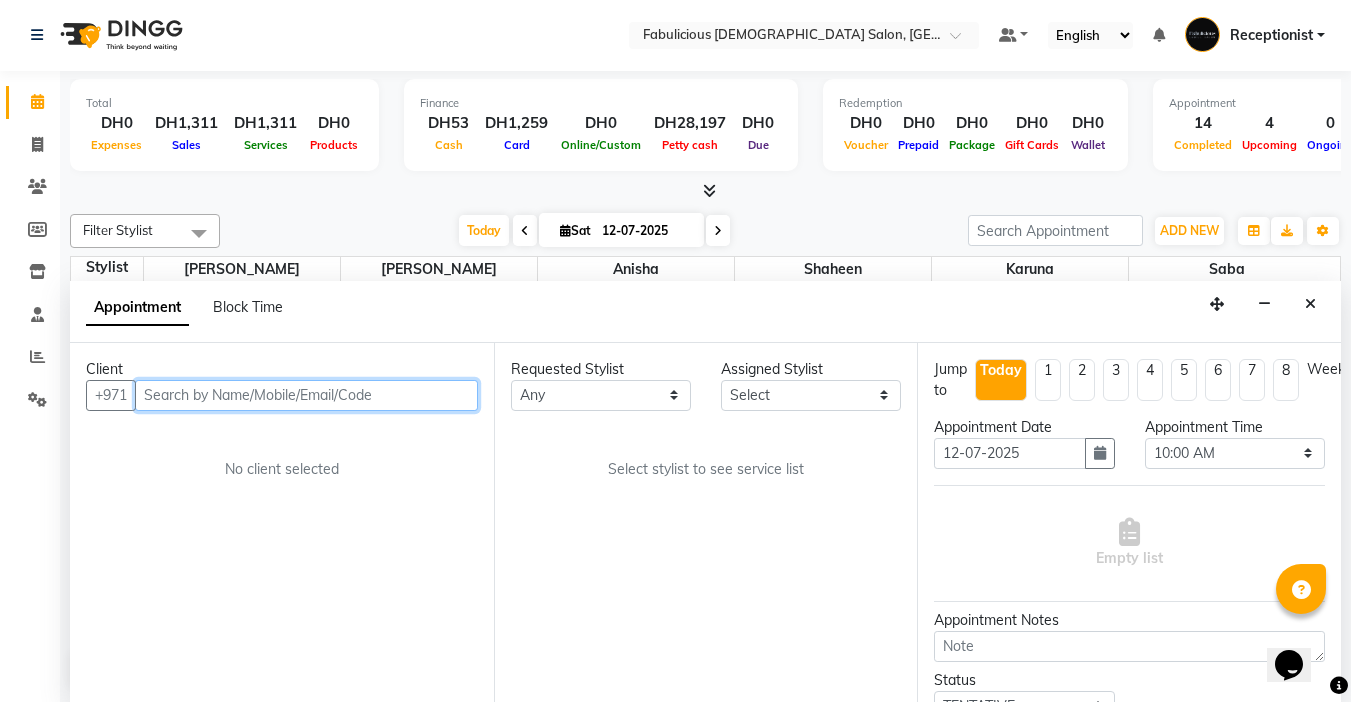 click at bounding box center (306, 395) 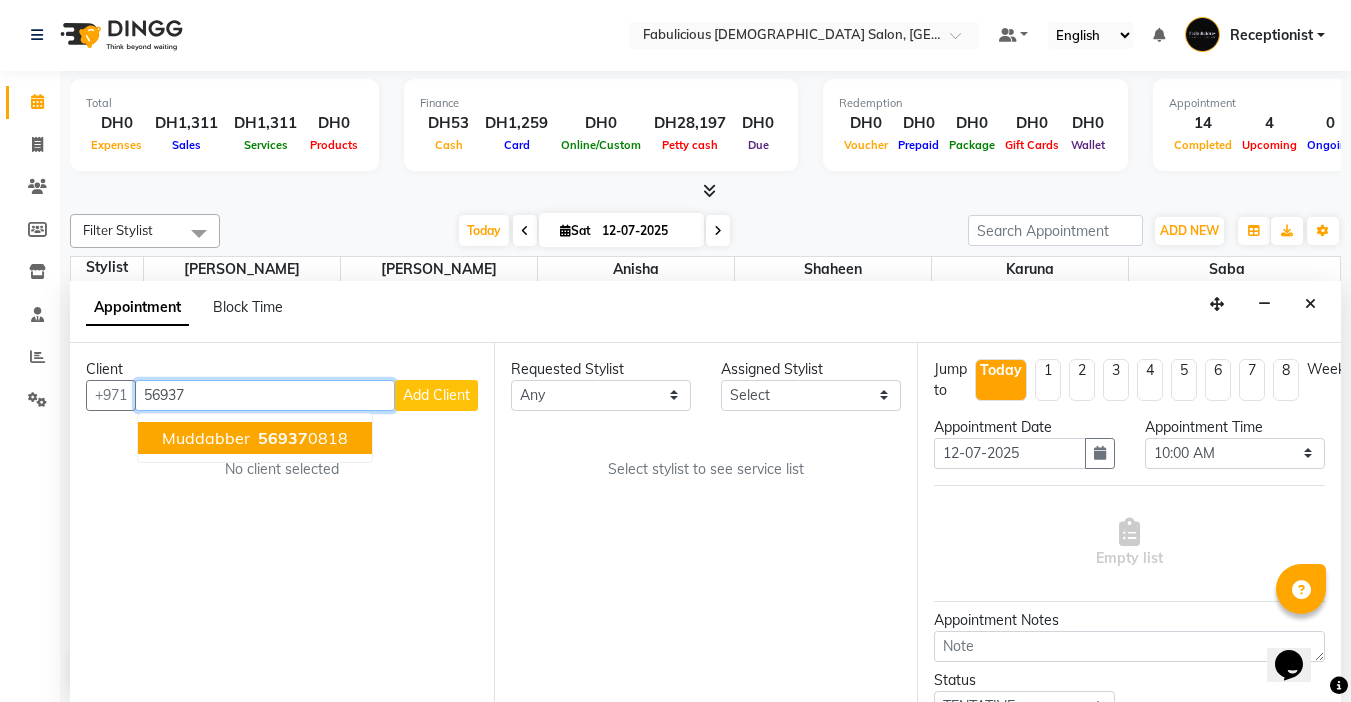 click on "56937 0818" at bounding box center (301, 438) 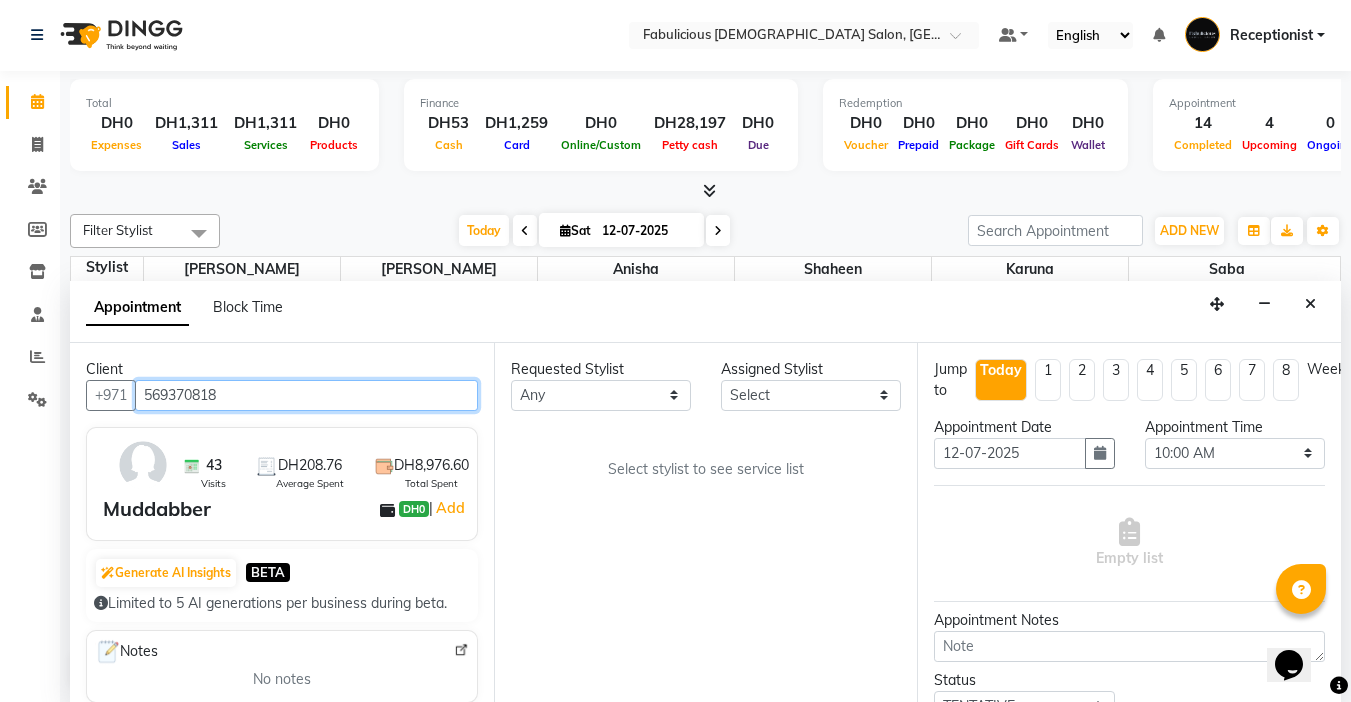 type on "569370818" 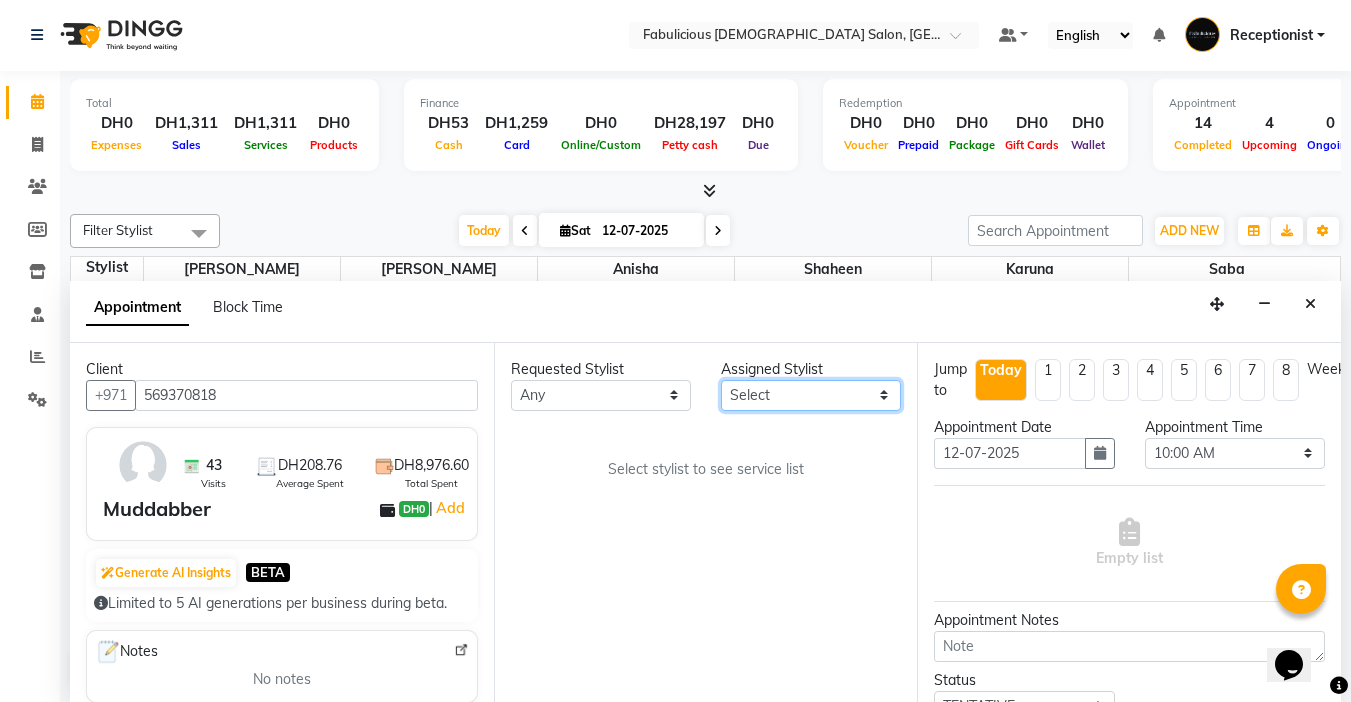 click on "Select [PERSON_NAME] [PERSON_NAME]  [PERSON_NAME] [PERSON_NAME]" at bounding box center [811, 395] 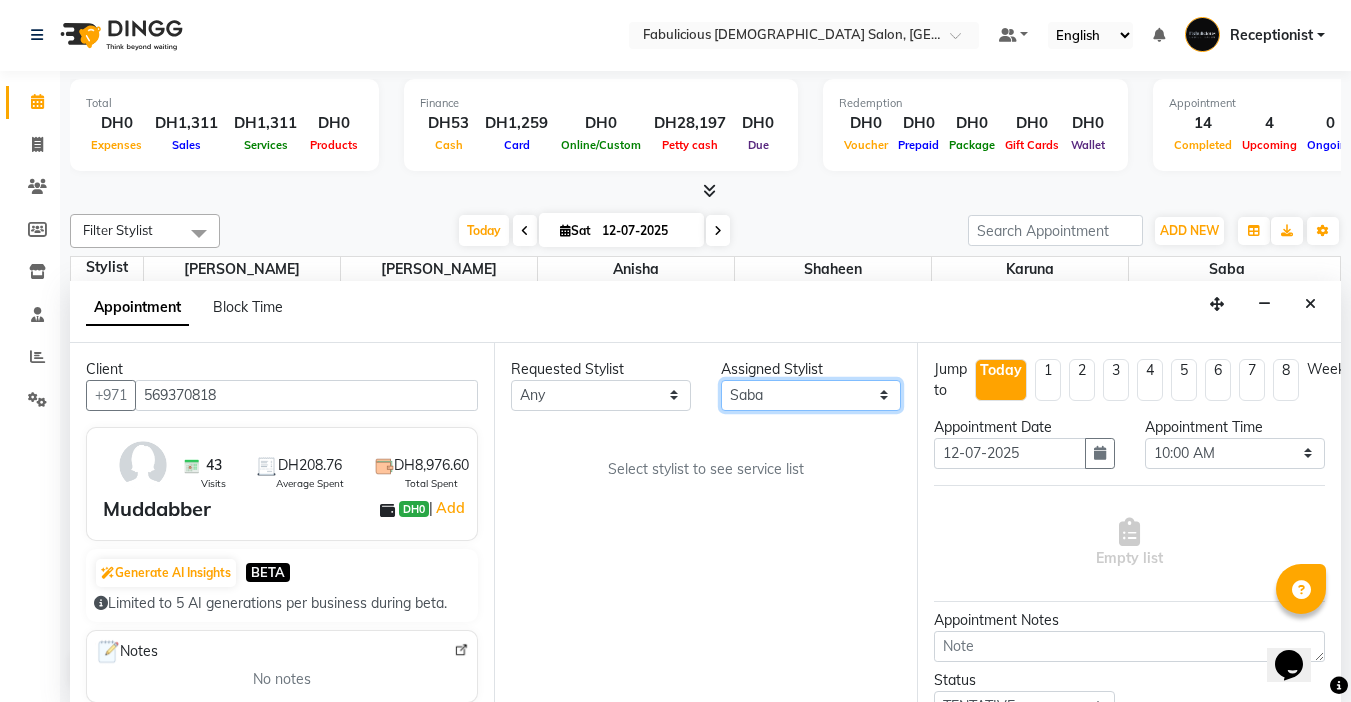 click on "Select [PERSON_NAME] [PERSON_NAME]  [PERSON_NAME] [PERSON_NAME]" at bounding box center (811, 395) 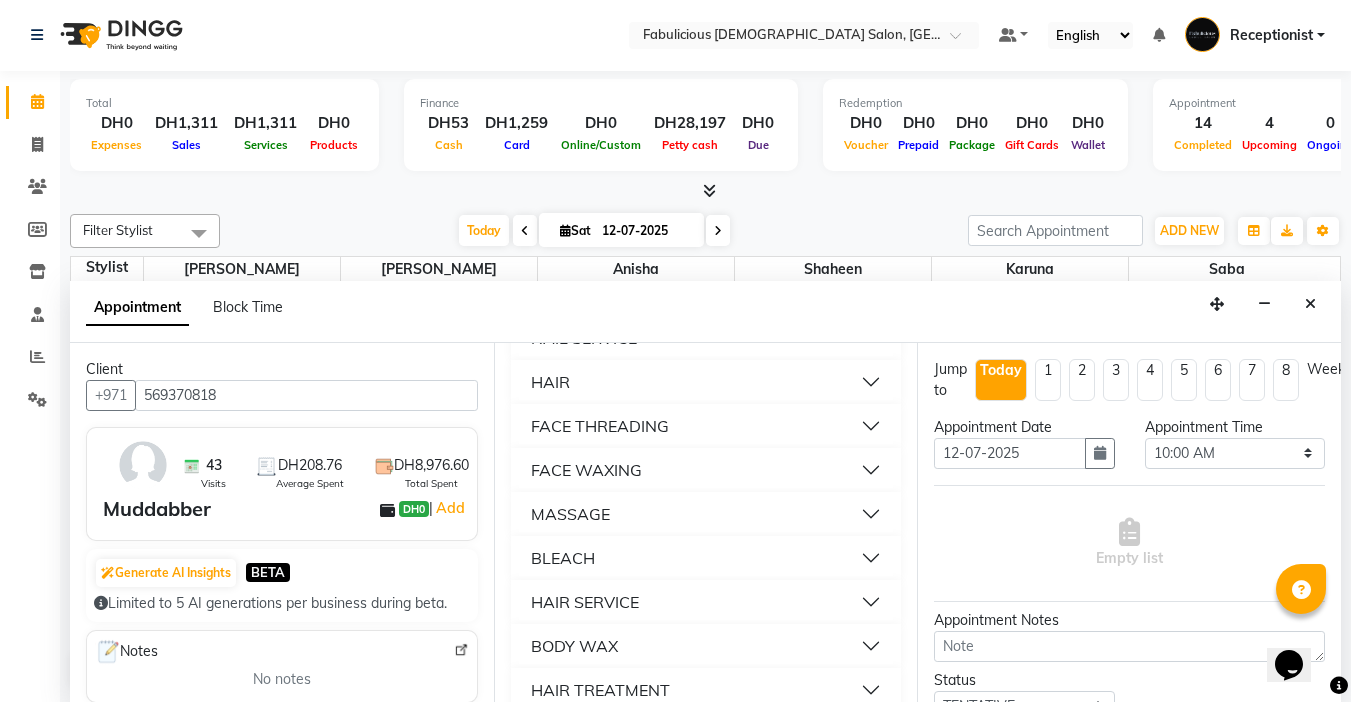 scroll, scrollTop: 1300, scrollLeft: 0, axis: vertical 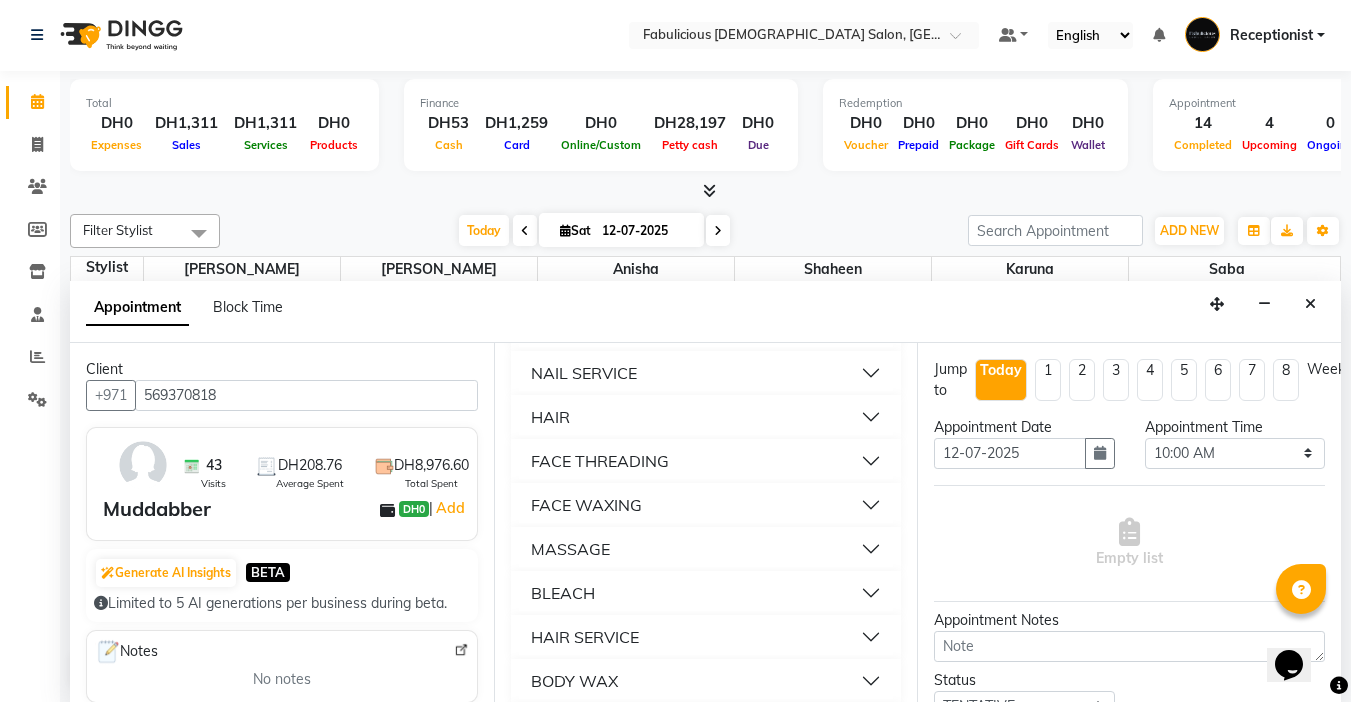 click on "HAIR SERVICE" at bounding box center (706, 637) 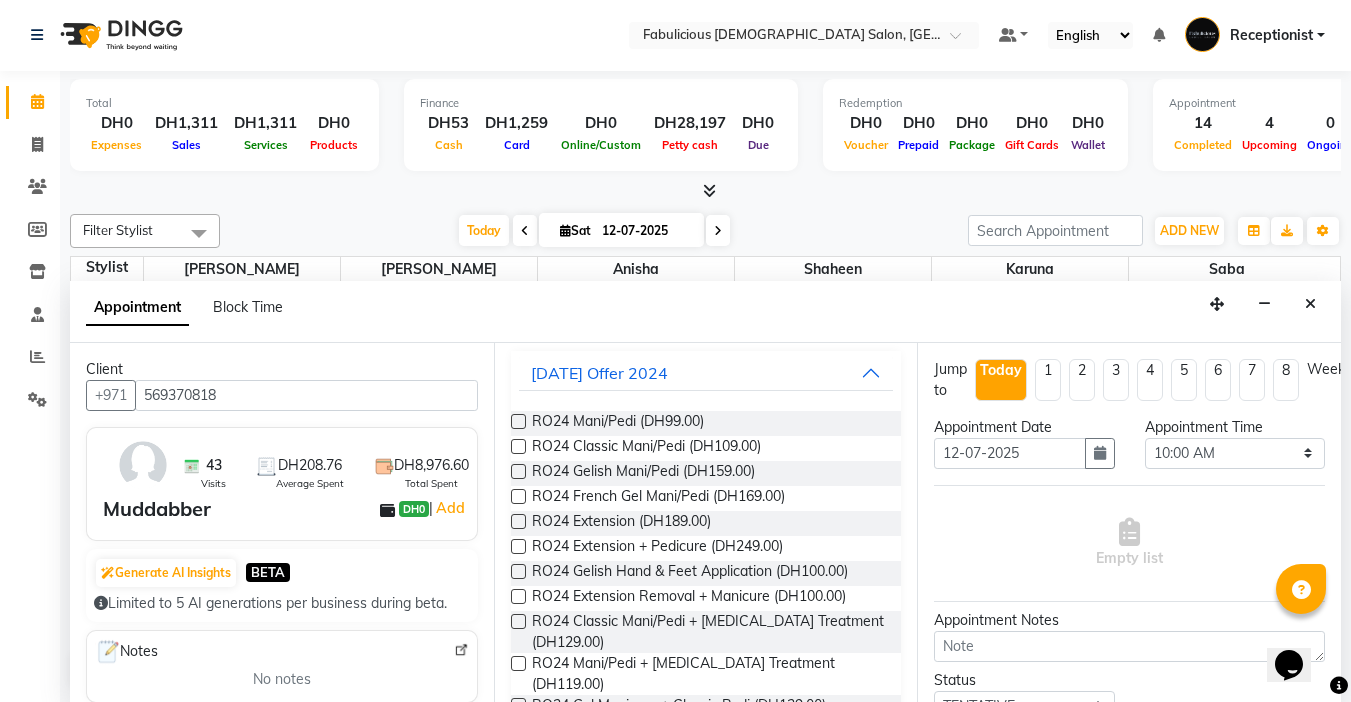 scroll, scrollTop: 0, scrollLeft: 0, axis: both 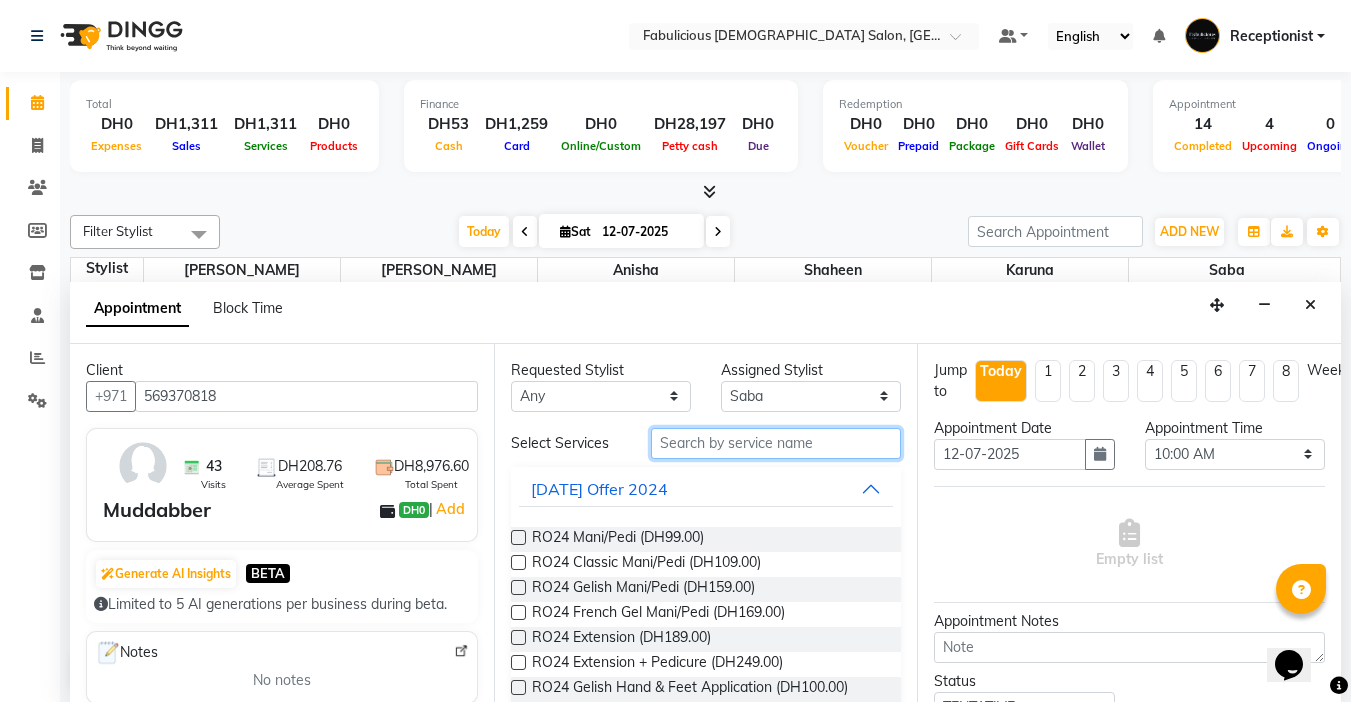 click at bounding box center (776, 443) 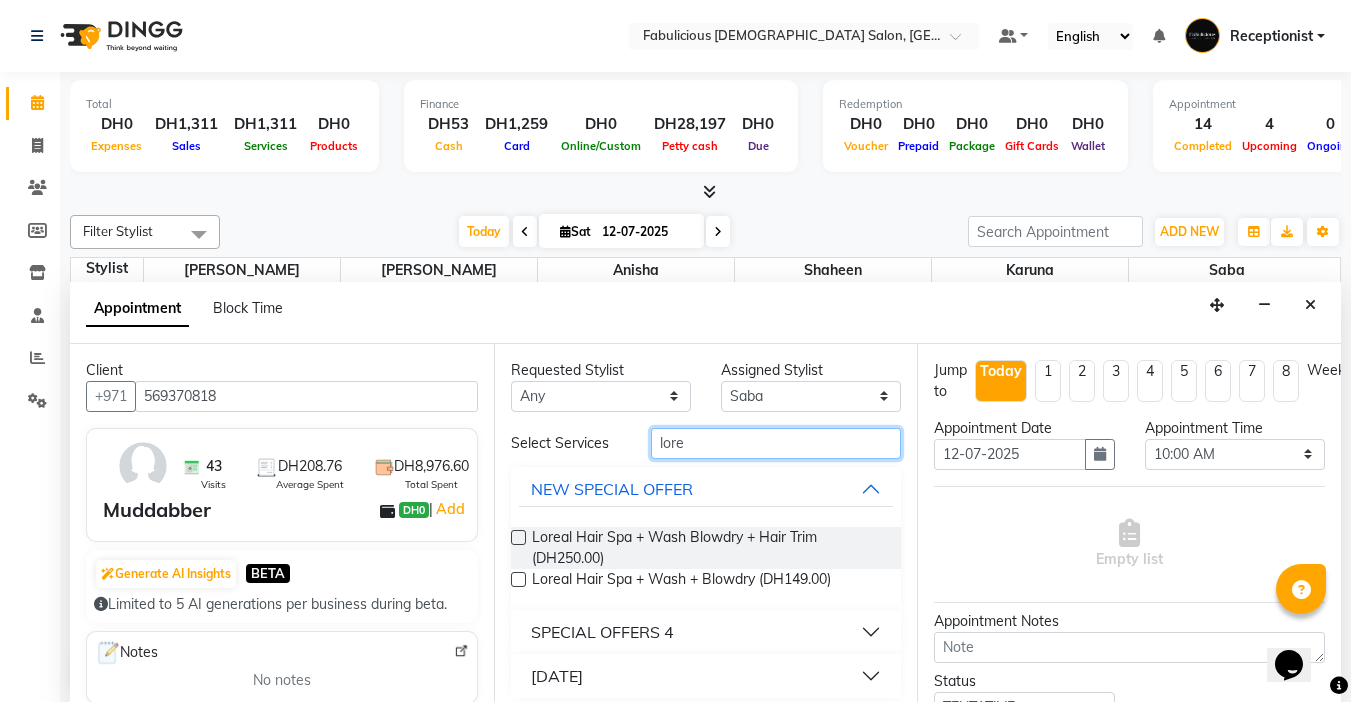 type on "lore" 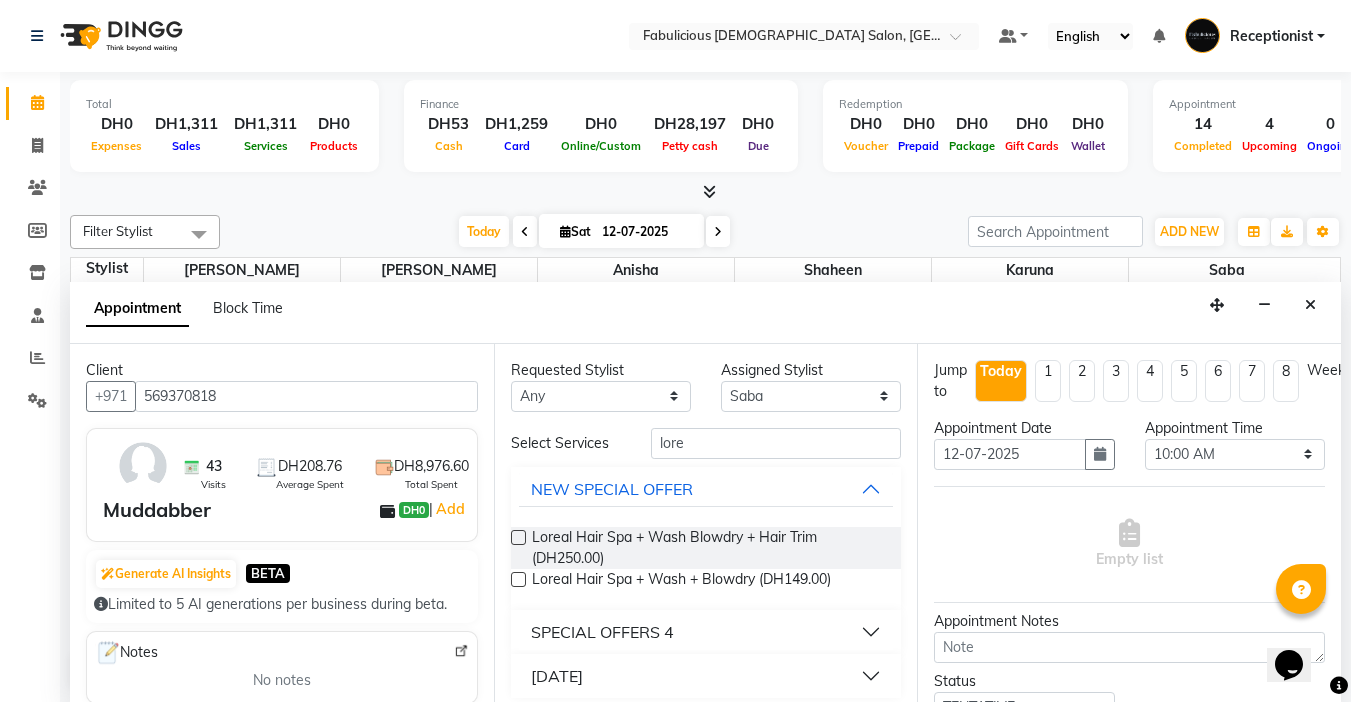 click at bounding box center (518, 579) 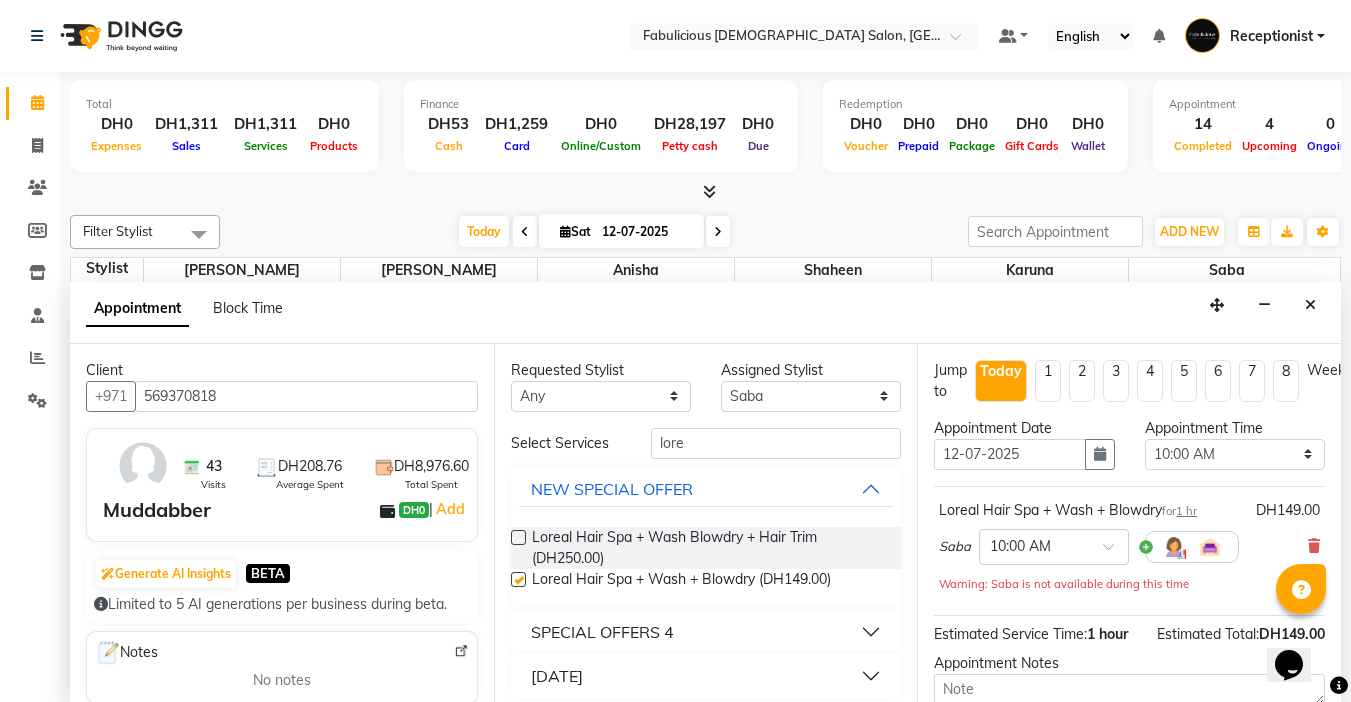 checkbox on "false" 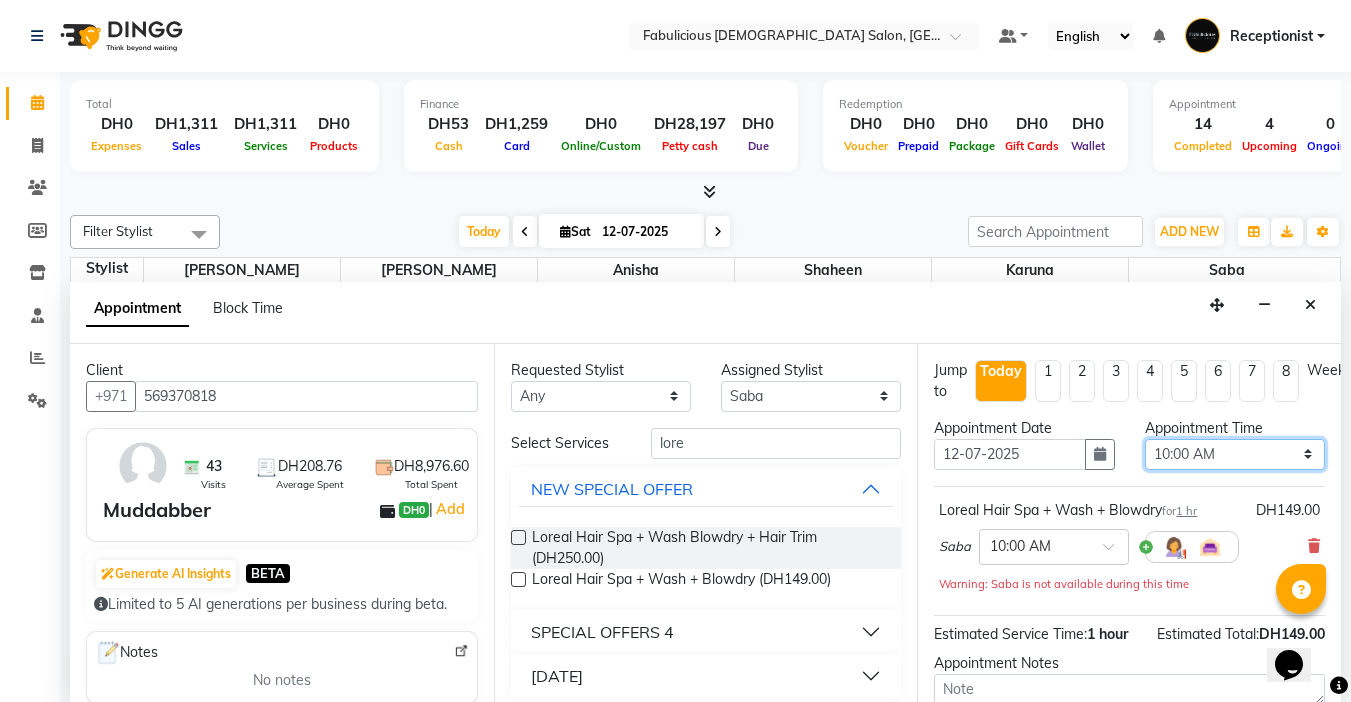 drag, startPoint x: 1256, startPoint y: 450, endPoint x: 1235, endPoint y: 445, distance: 21.587032 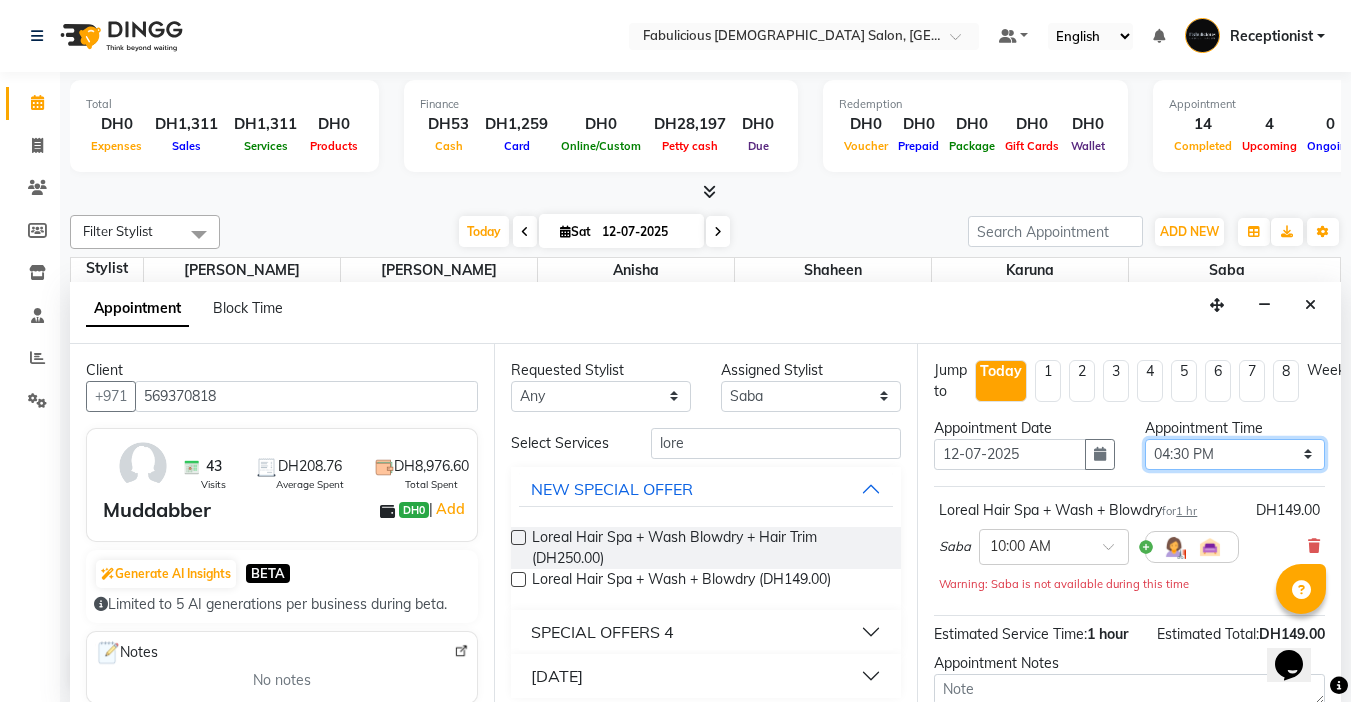 click on "Select 10:00 AM 10:15 AM 10:30 AM 10:45 AM 11:00 AM 11:15 AM 11:30 AM 11:45 AM 12:00 PM 12:15 PM 12:30 PM 12:45 PM 01:00 PM 01:15 PM 01:30 PM 01:45 PM 02:00 PM 02:15 PM 02:30 PM 02:45 PM 03:00 PM 03:15 PM 03:30 PM 03:45 PM 04:00 PM 04:15 PM 04:30 PM 04:45 PM 05:00 PM 05:15 PM 05:30 PM 05:45 PM 06:00 PM 06:15 PM 06:30 PM 06:45 PM 07:00 PM 07:15 PM 07:30 PM 07:45 PM 08:00 PM 08:15 PM 08:30 PM 08:45 PM 09:00 PM 09:15 PM 09:30 PM 09:45 PM 10:00 PM 10:15 PM 10:30 PM 10:45 PM 11:00 PM 11:15 PM 11:30 PM 11:45 PM" at bounding box center (1235, 454) 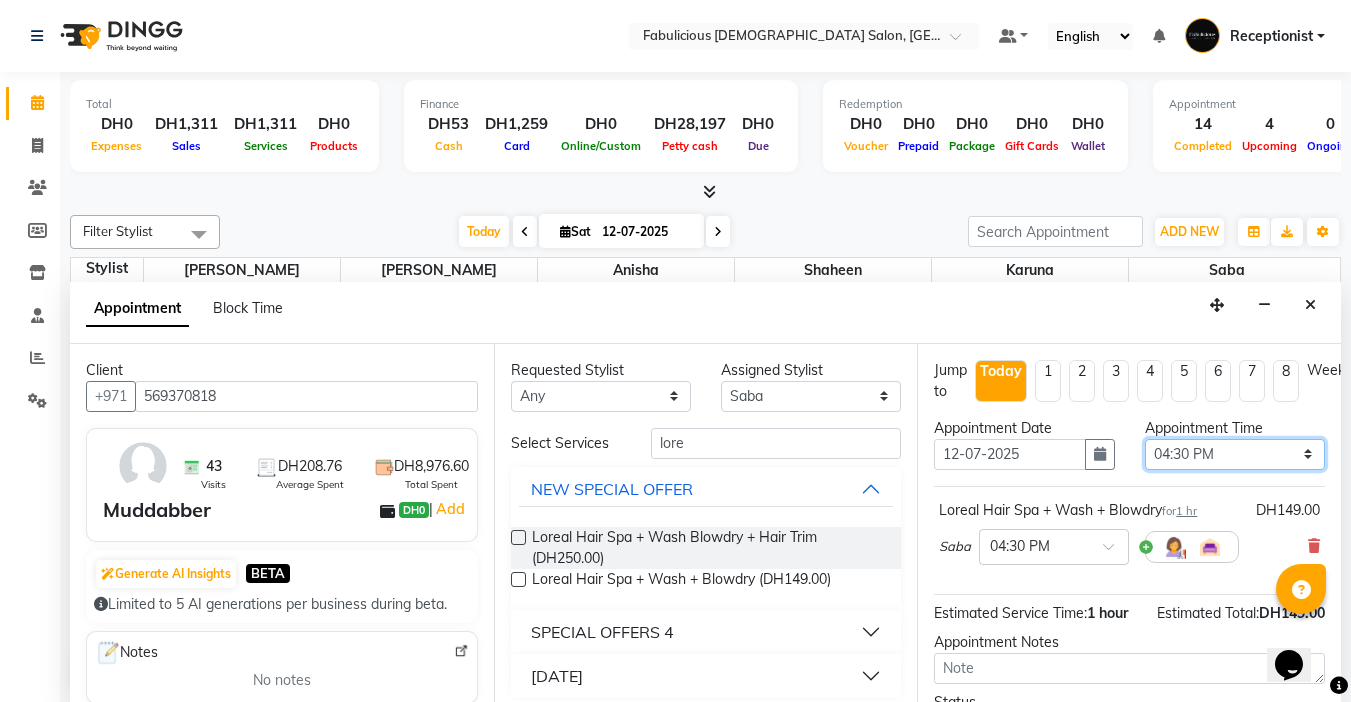 scroll, scrollTop: 1, scrollLeft: 0, axis: vertical 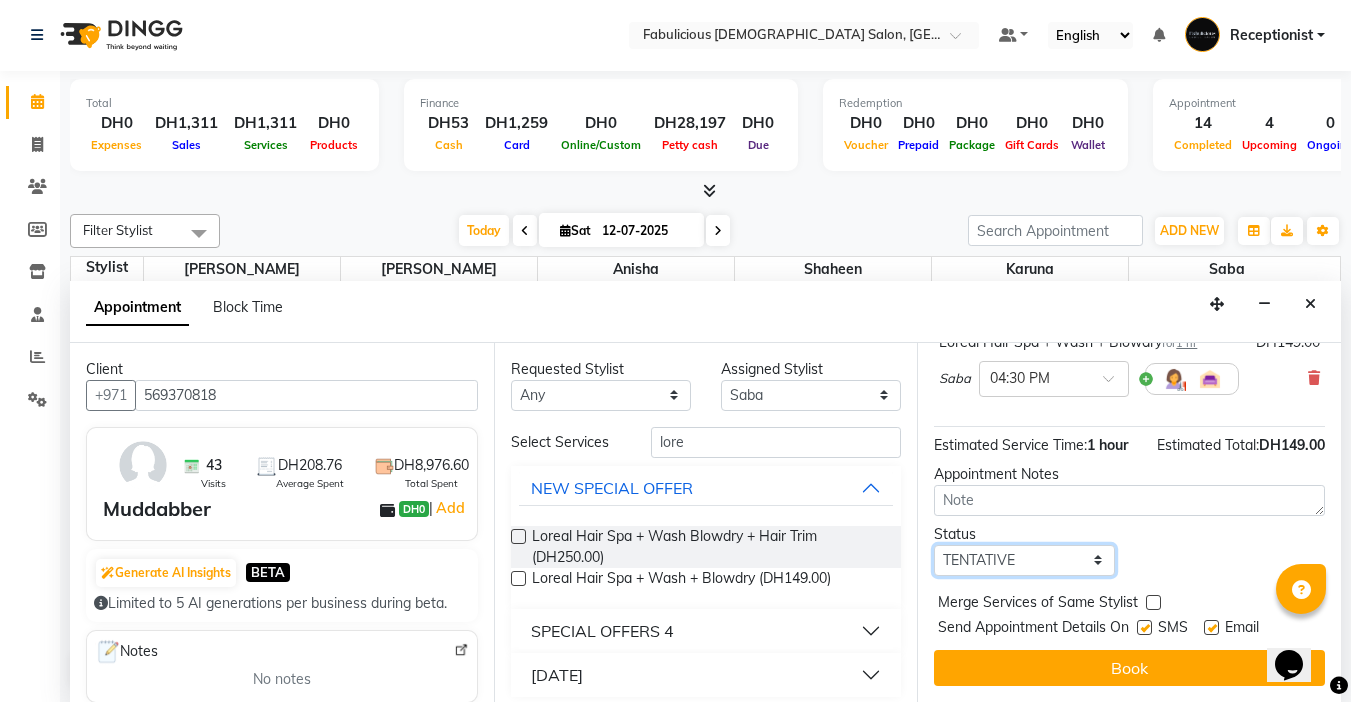 click on "Select TENTATIVE CONFIRM CHECK-IN UPCOMING" at bounding box center [1024, 560] 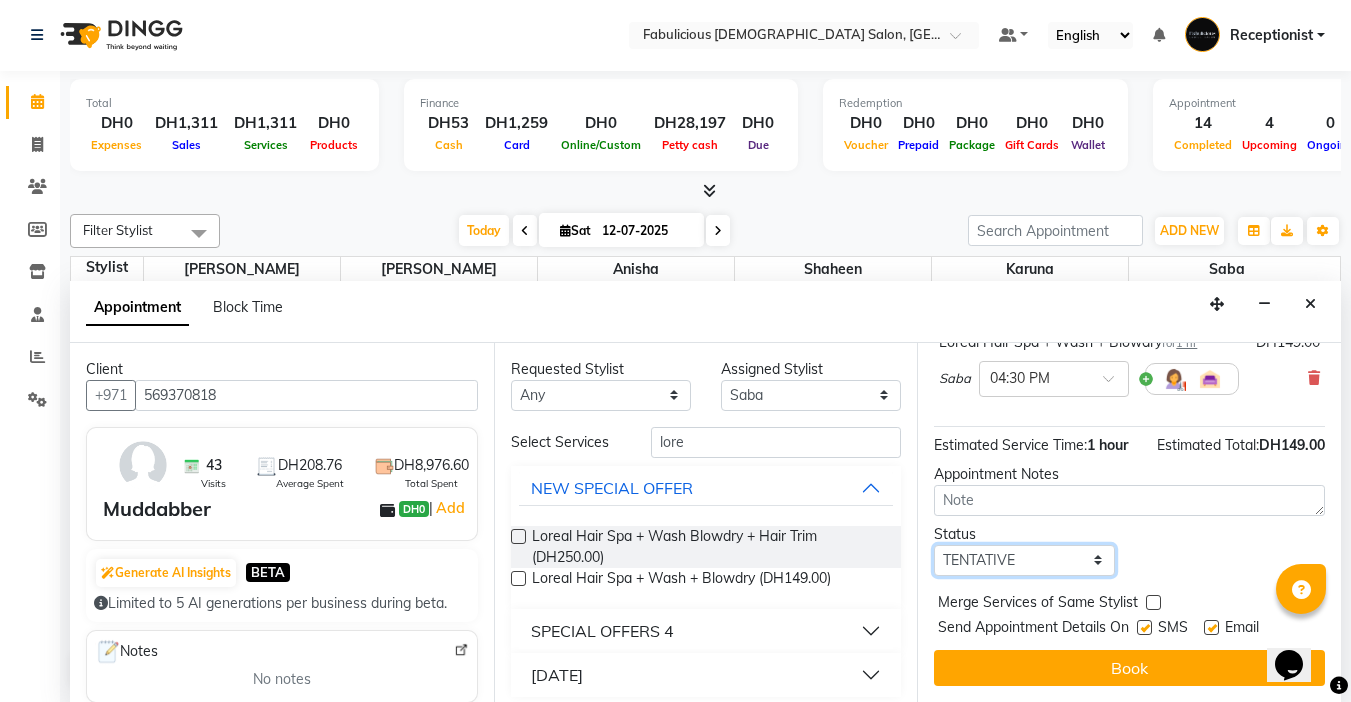 click on "Select TENTATIVE CONFIRM CHECK-IN UPCOMING" at bounding box center [1024, 560] 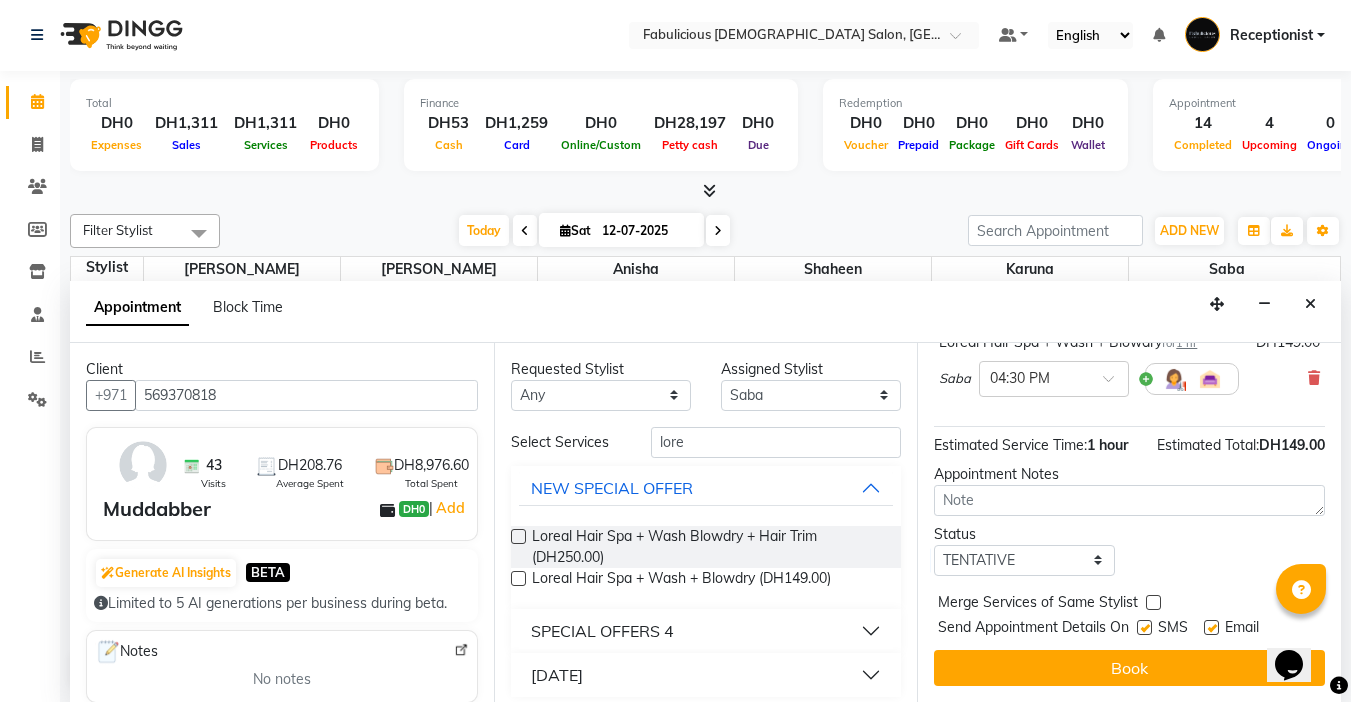 drag, startPoint x: 1152, startPoint y: 581, endPoint x: 1159, endPoint y: 598, distance: 18.384777 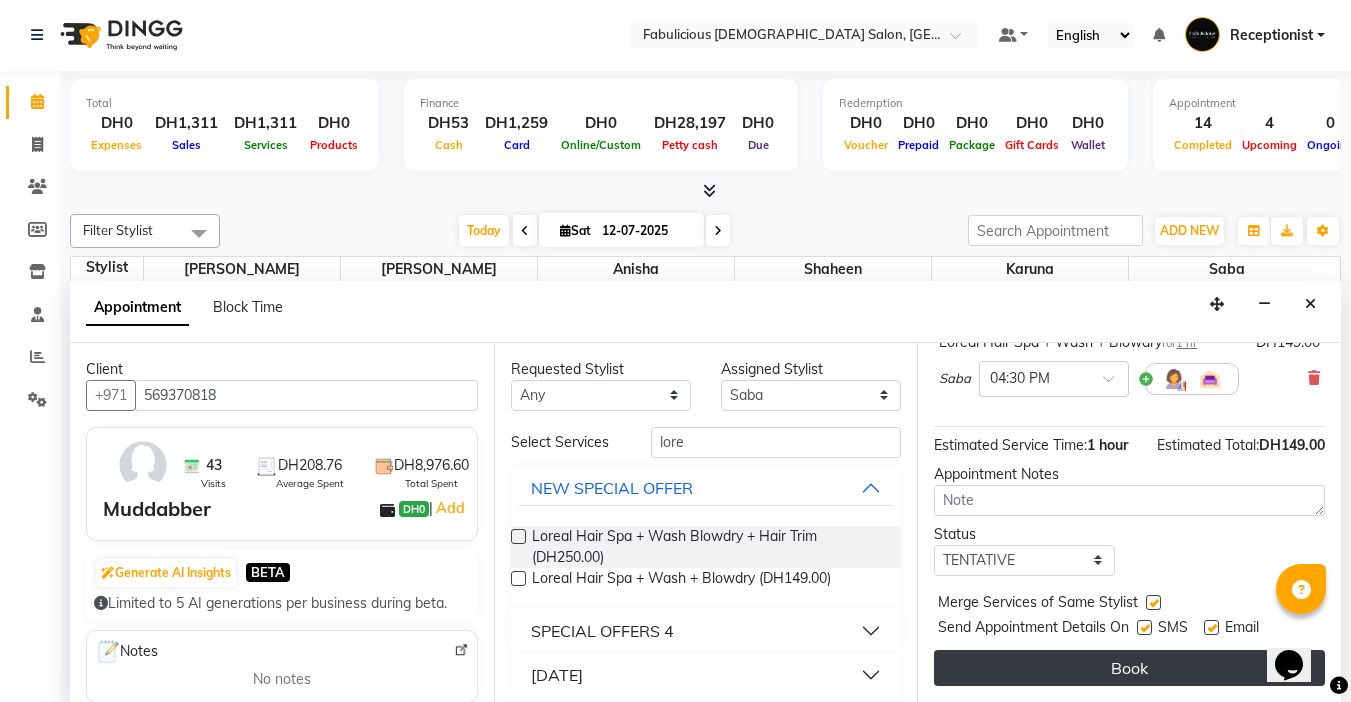 click on "Book" at bounding box center (1129, 668) 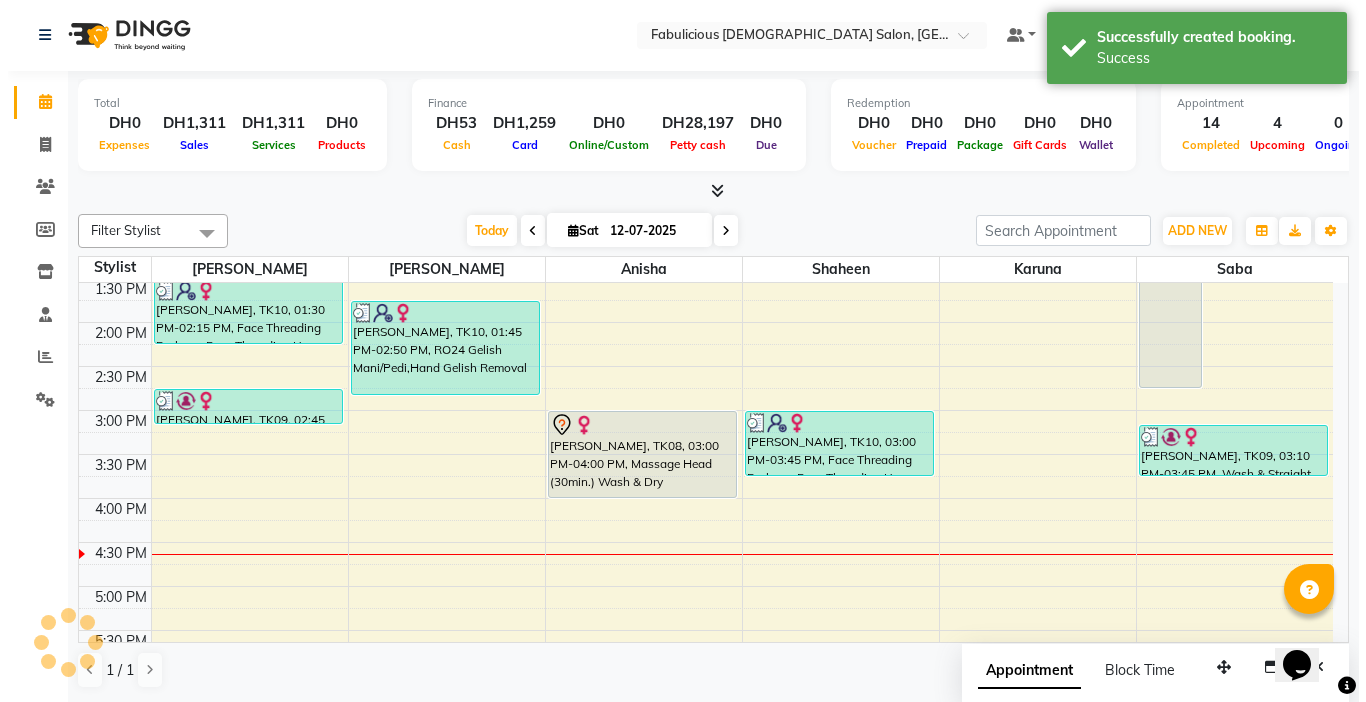 scroll, scrollTop: 0, scrollLeft: 0, axis: both 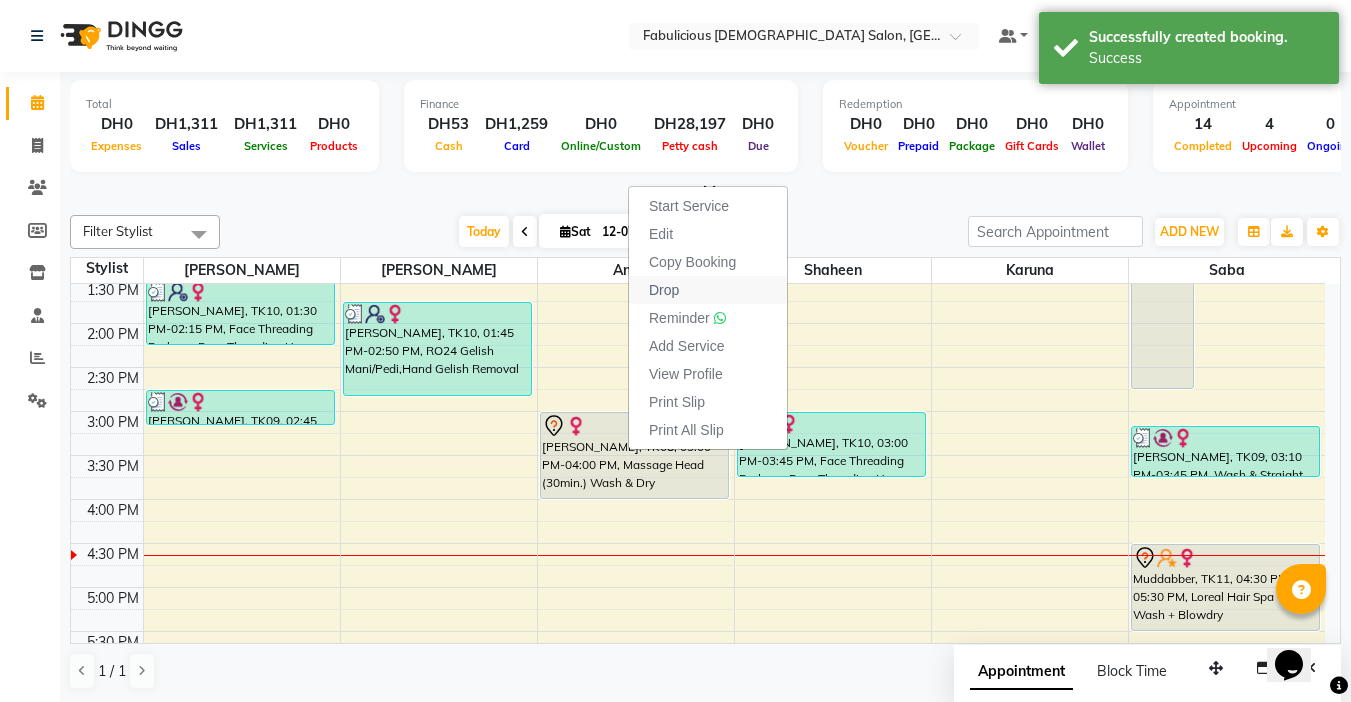 click on "Drop" at bounding box center (664, 290) 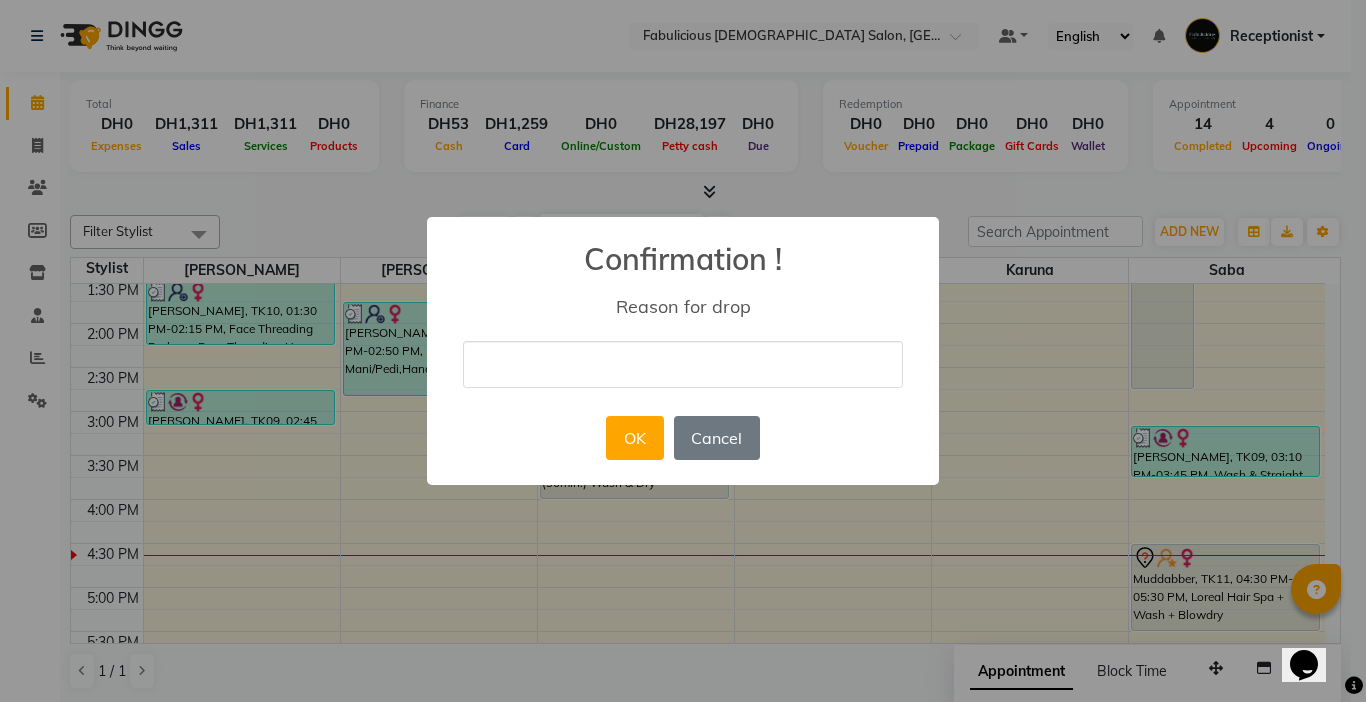 click at bounding box center [683, 364] 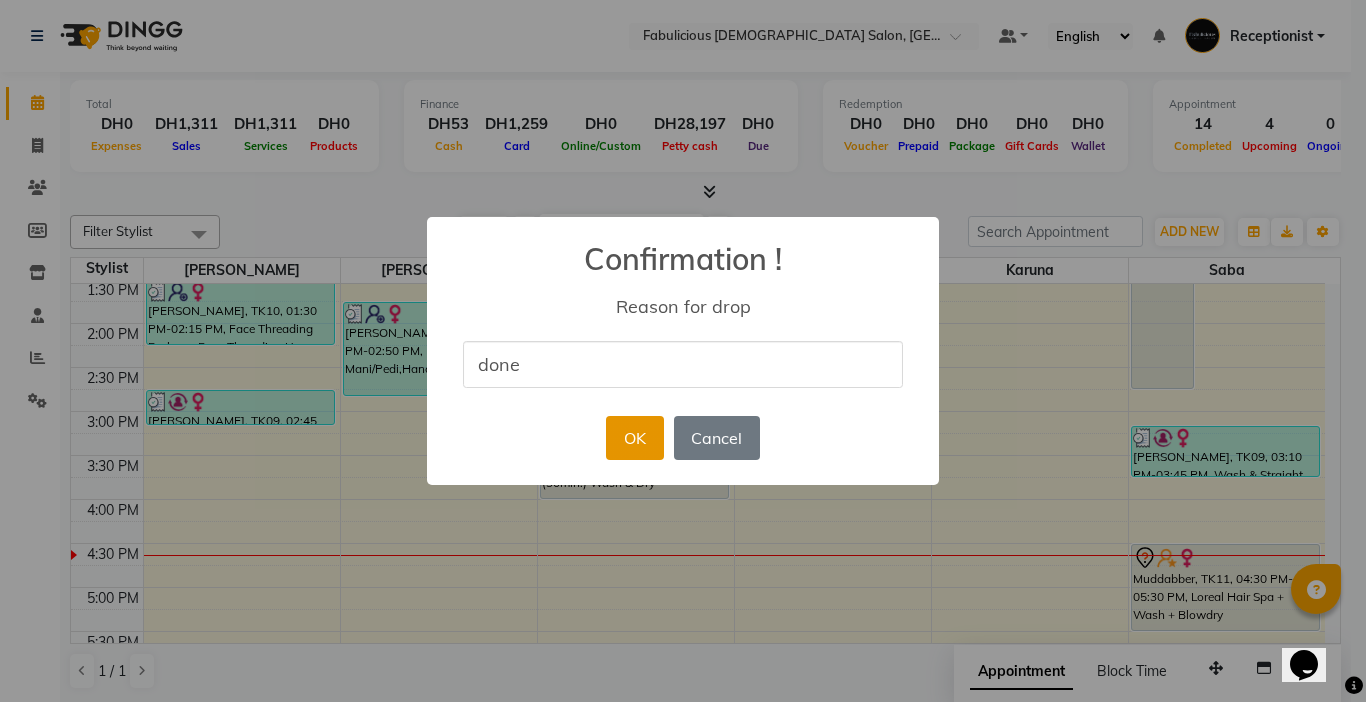 type on "done" 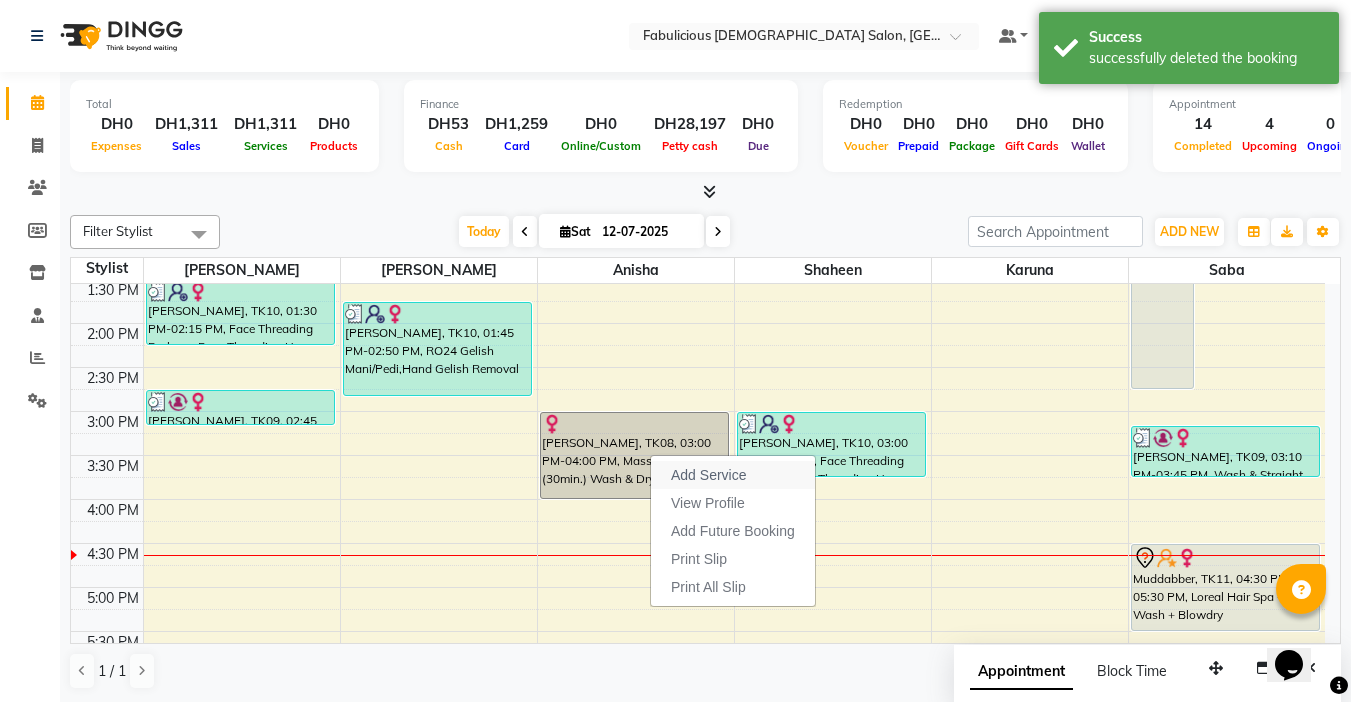 click on "Add Service" at bounding box center (708, 475) 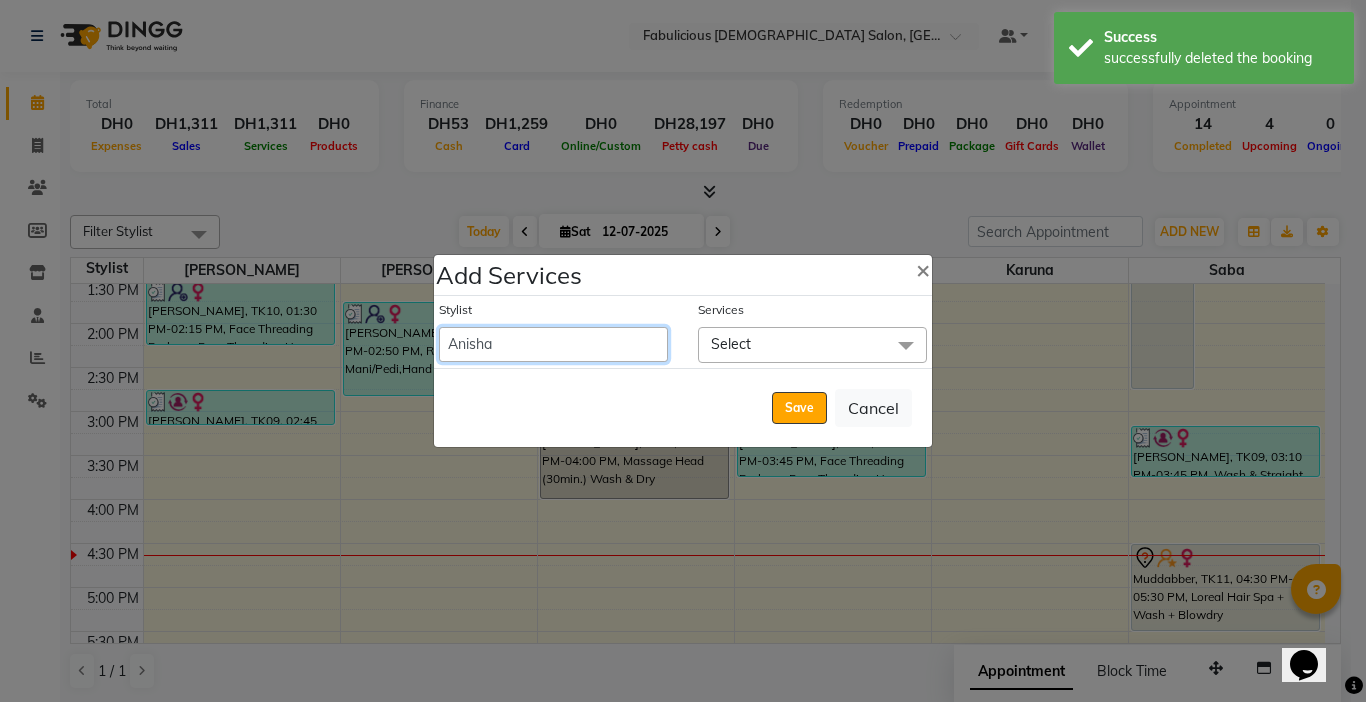 click on "[PERSON_NAME]   [PERSON_NAME]   [PERSON_NAME] [PERSON_NAME]   Receptionist   [PERSON_NAME]" at bounding box center (553, 344) 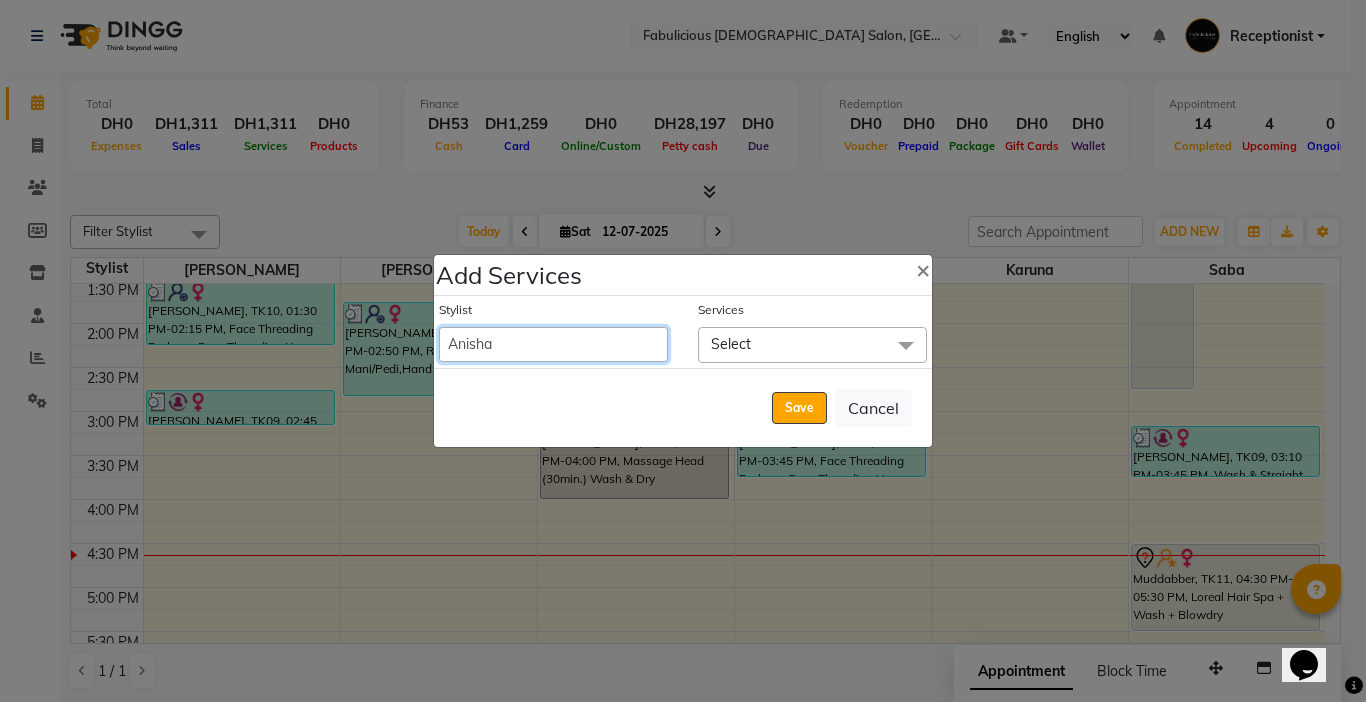 select on "33271" 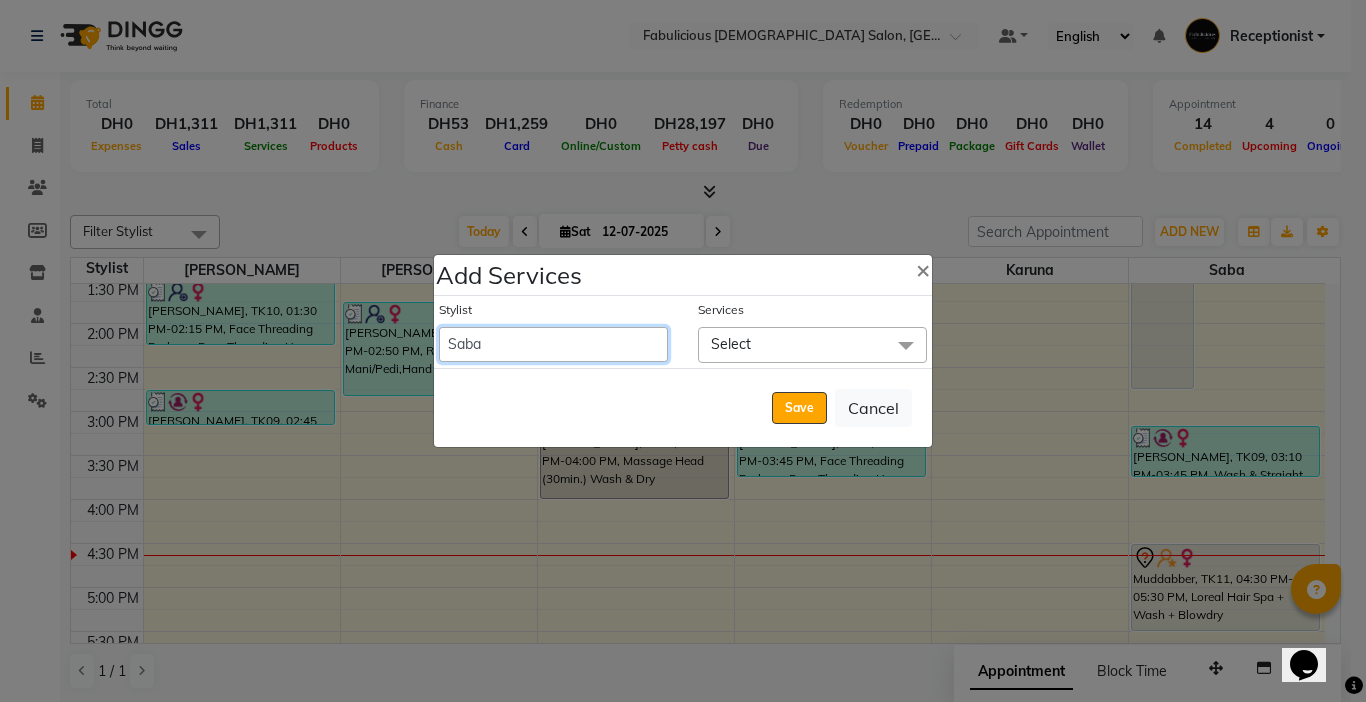 click on "[PERSON_NAME]   [PERSON_NAME]   [PERSON_NAME] [PERSON_NAME]   Receptionist   [PERSON_NAME]" at bounding box center (553, 344) 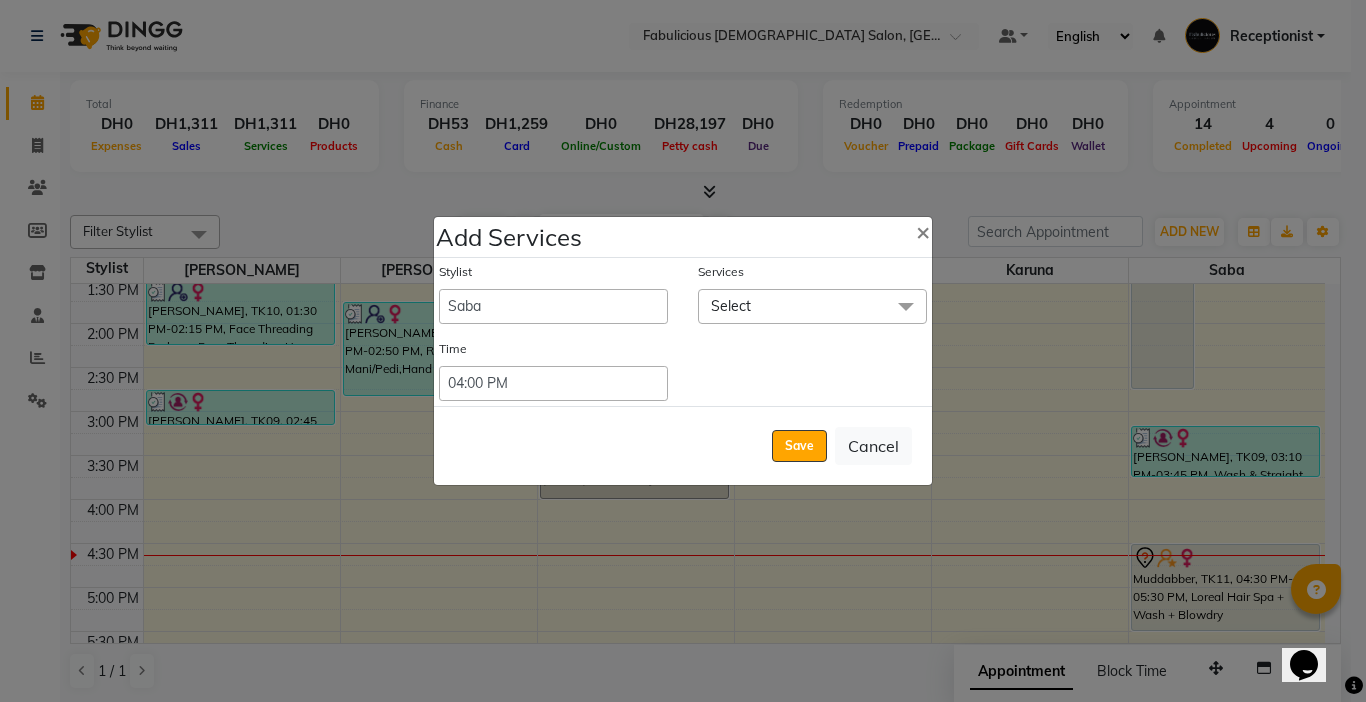 click 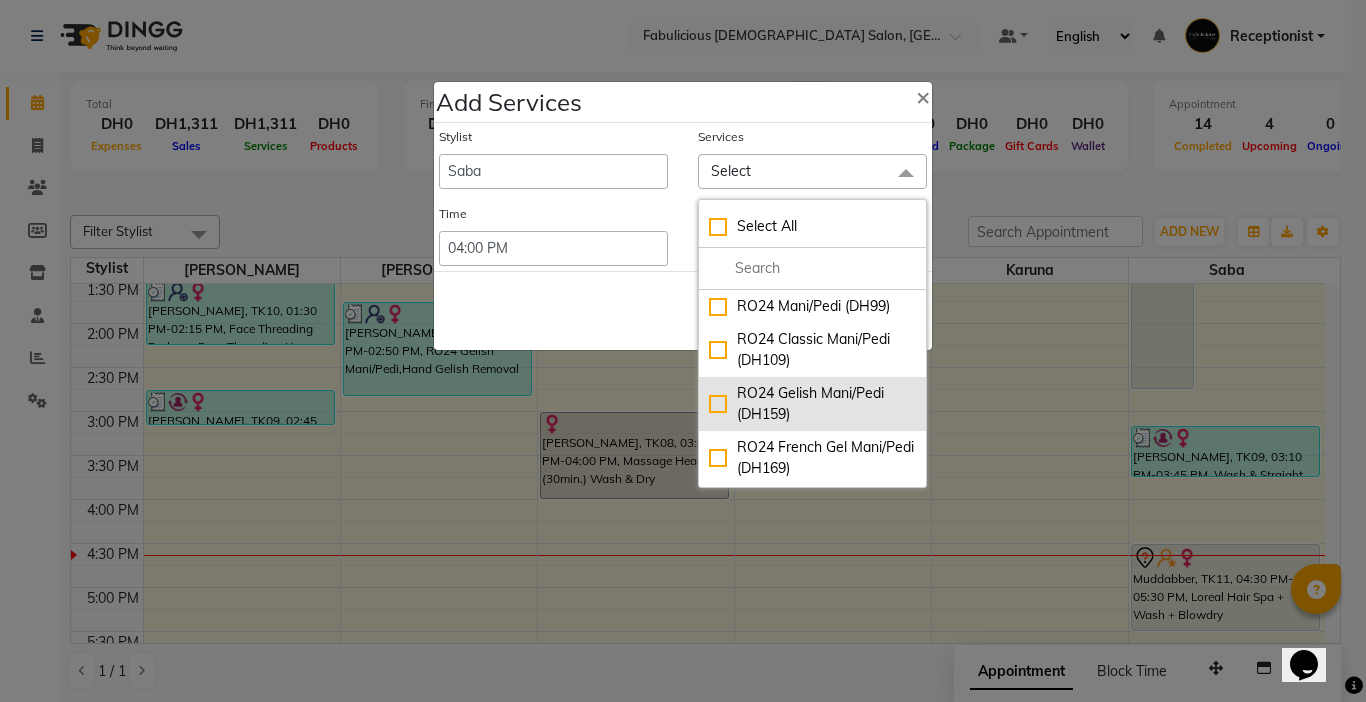 scroll, scrollTop: 100, scrollLeft: 0, axis: vertical 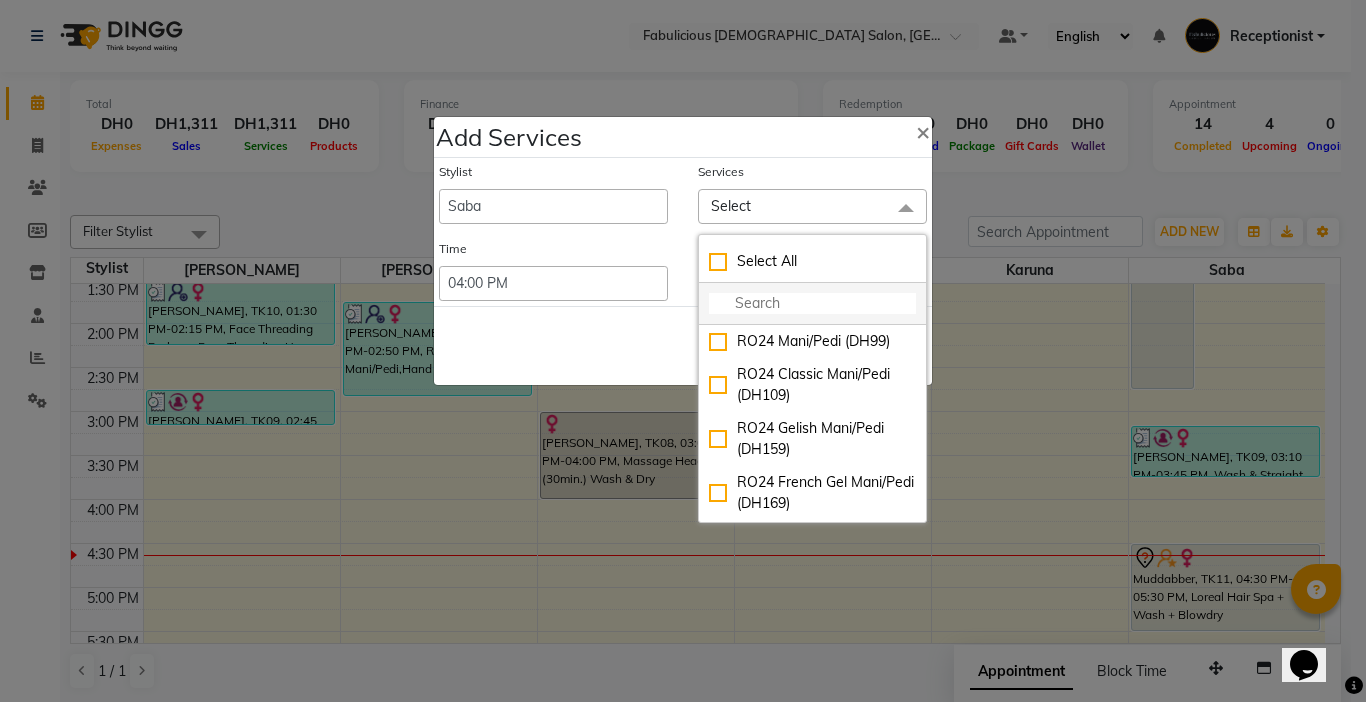 click 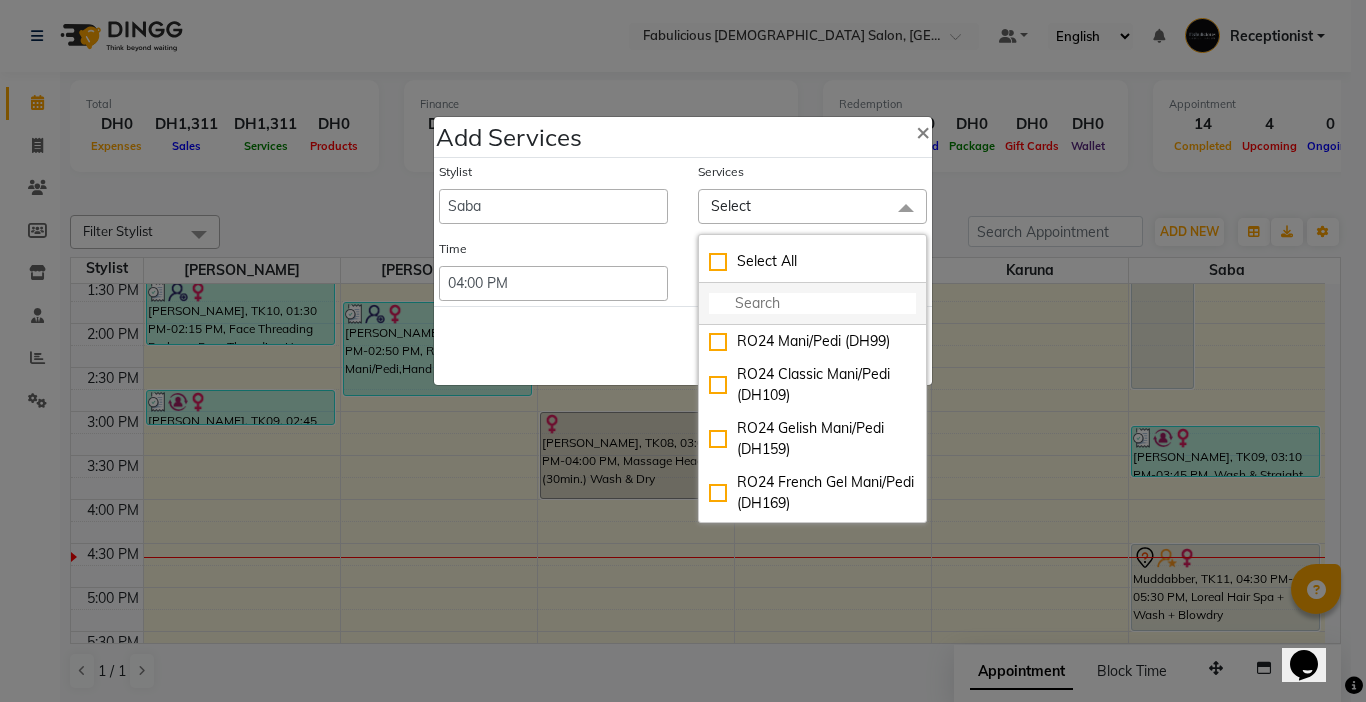 type on "w" 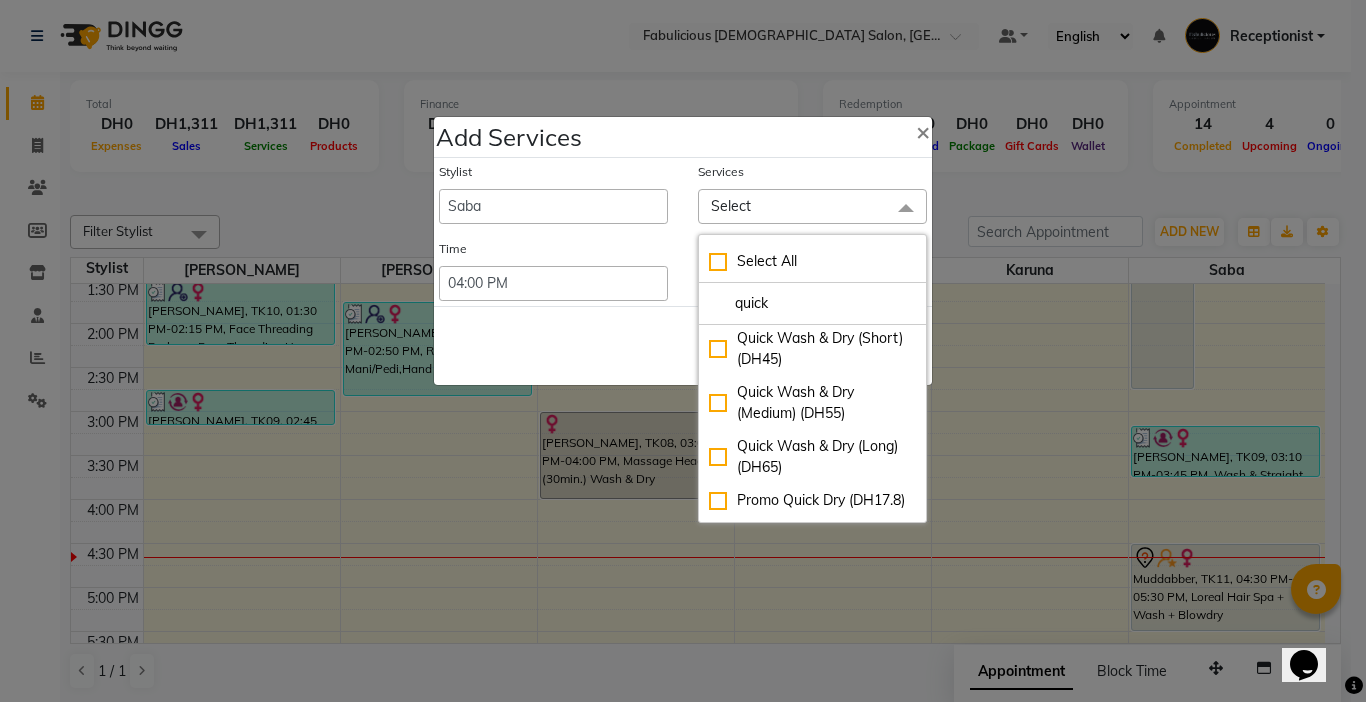 scroll, scrollTop: 200, scrollLeft: 0, axis: vertical 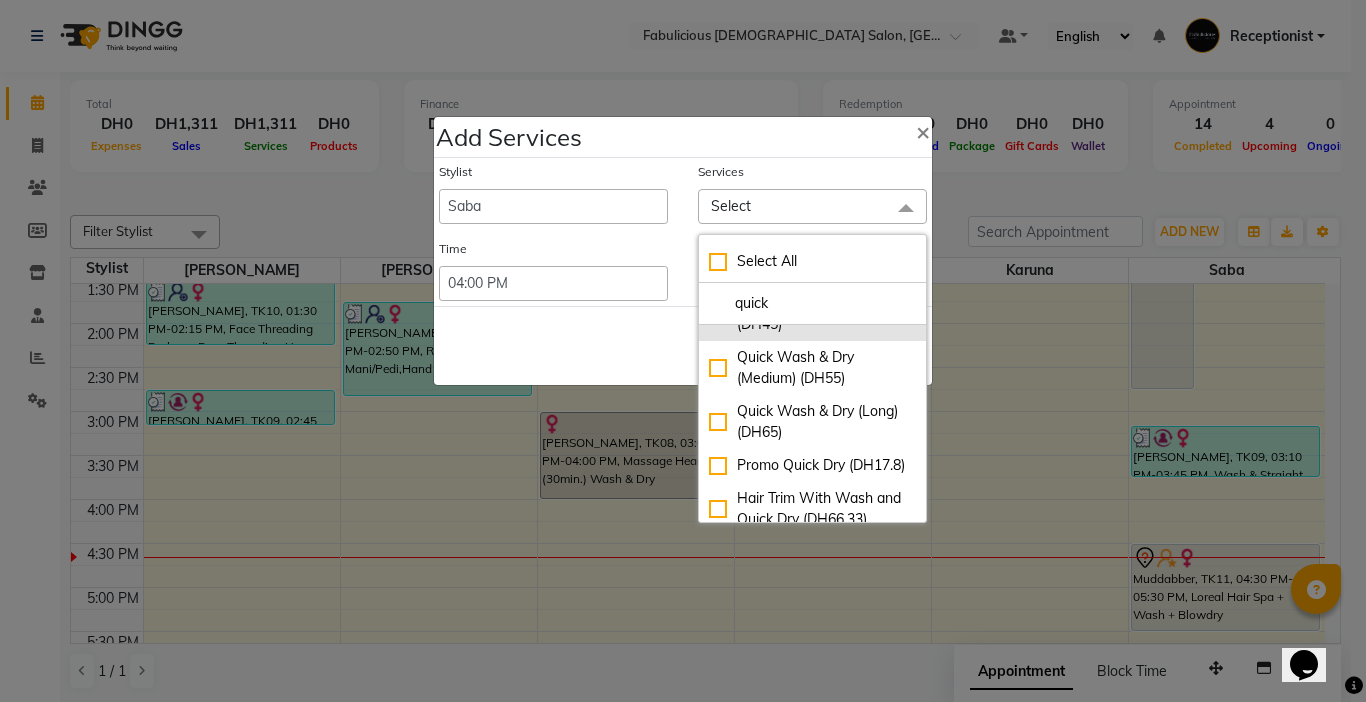 type on "quick" 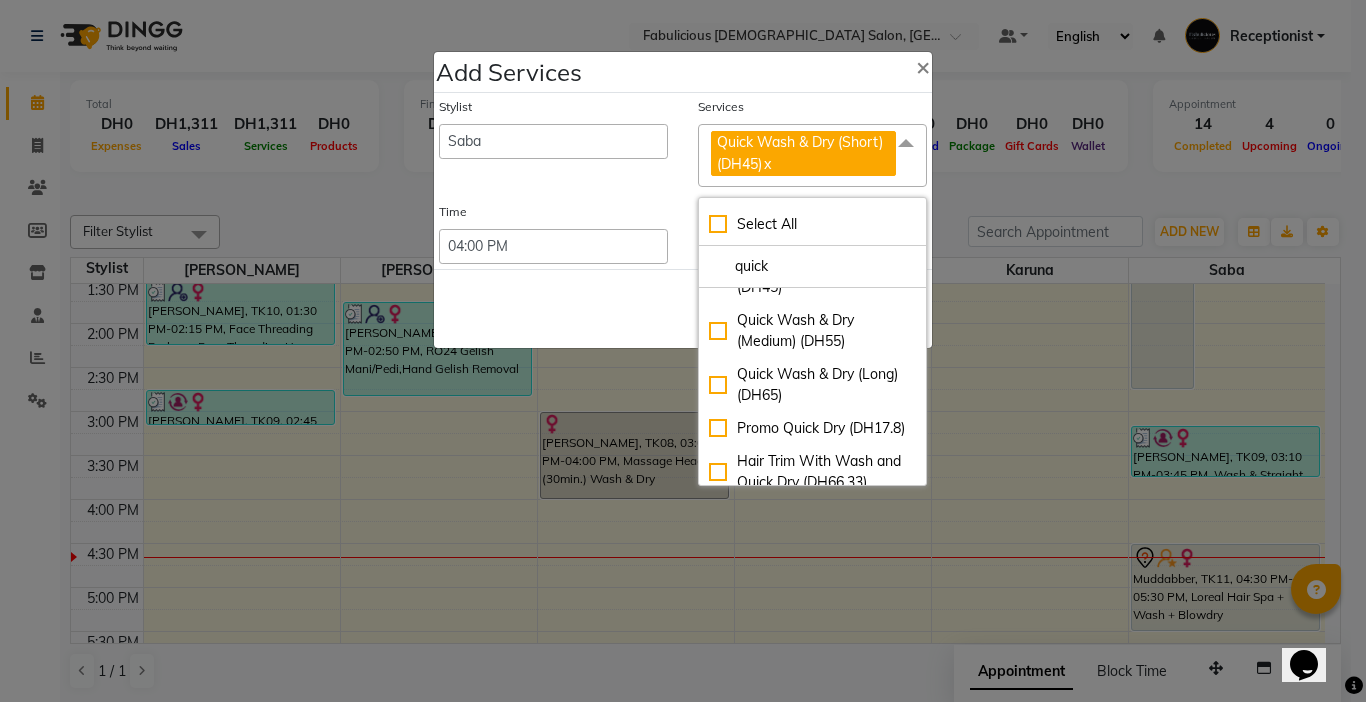 scroll, scrollTop: 186, scrollLeft: 0, axis: vertical 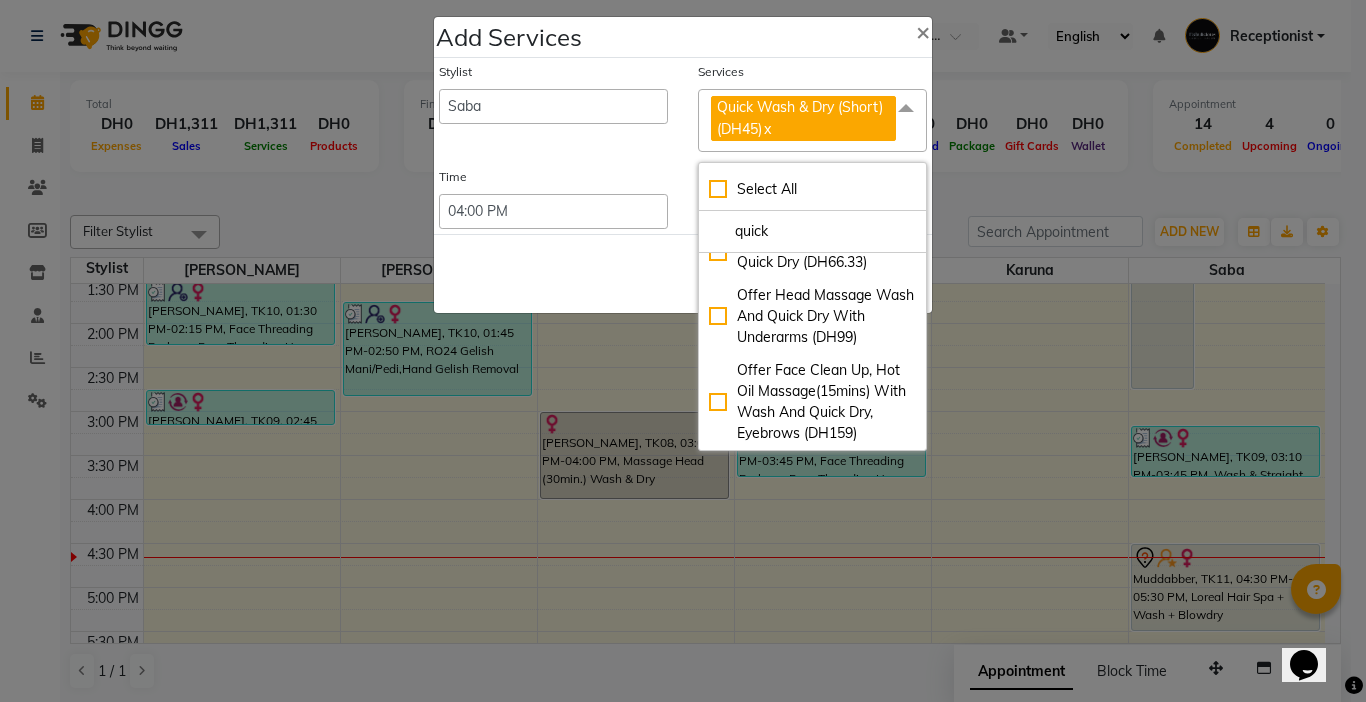 click on "Quick Wash & Dry (Short) (DH45)  x" 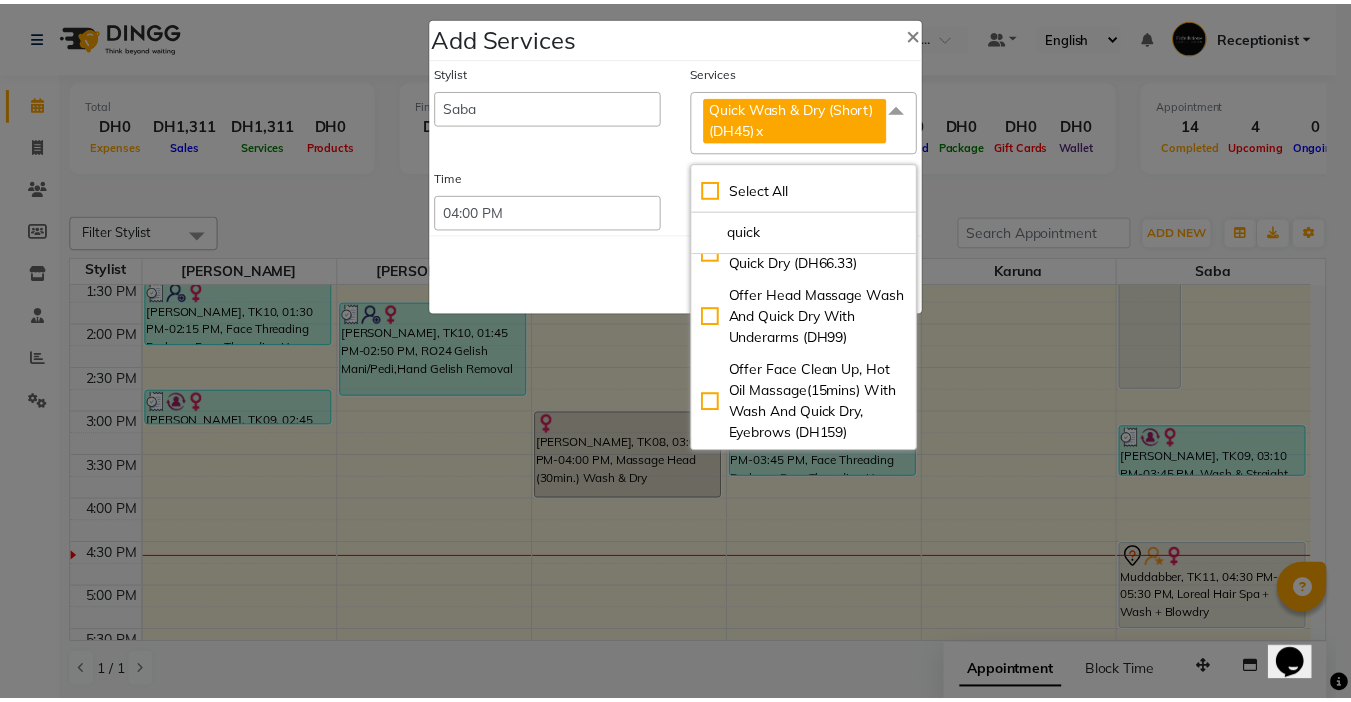 scroll, scrollTop: 0, scrollLeft: 0, axis: both 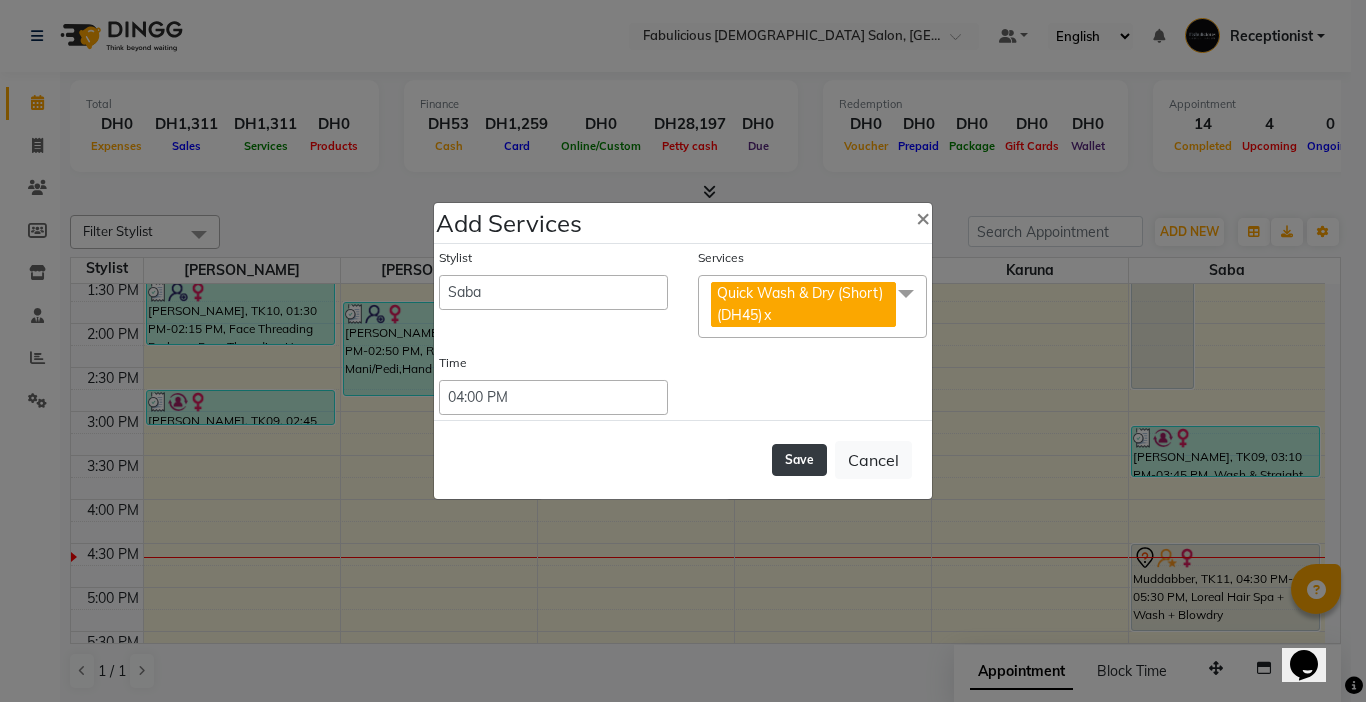 click on "Save" 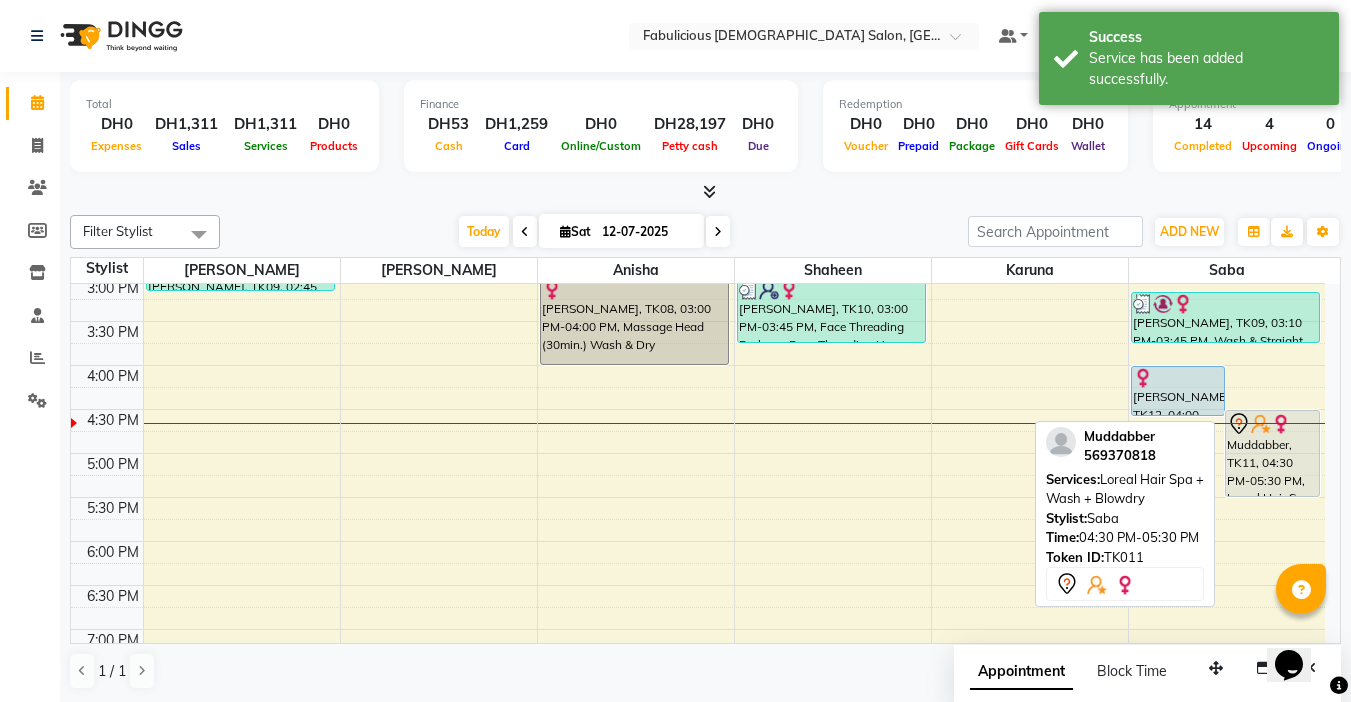 scroll, scrollTop: 500, scrollLeft: 0, axis: vertical 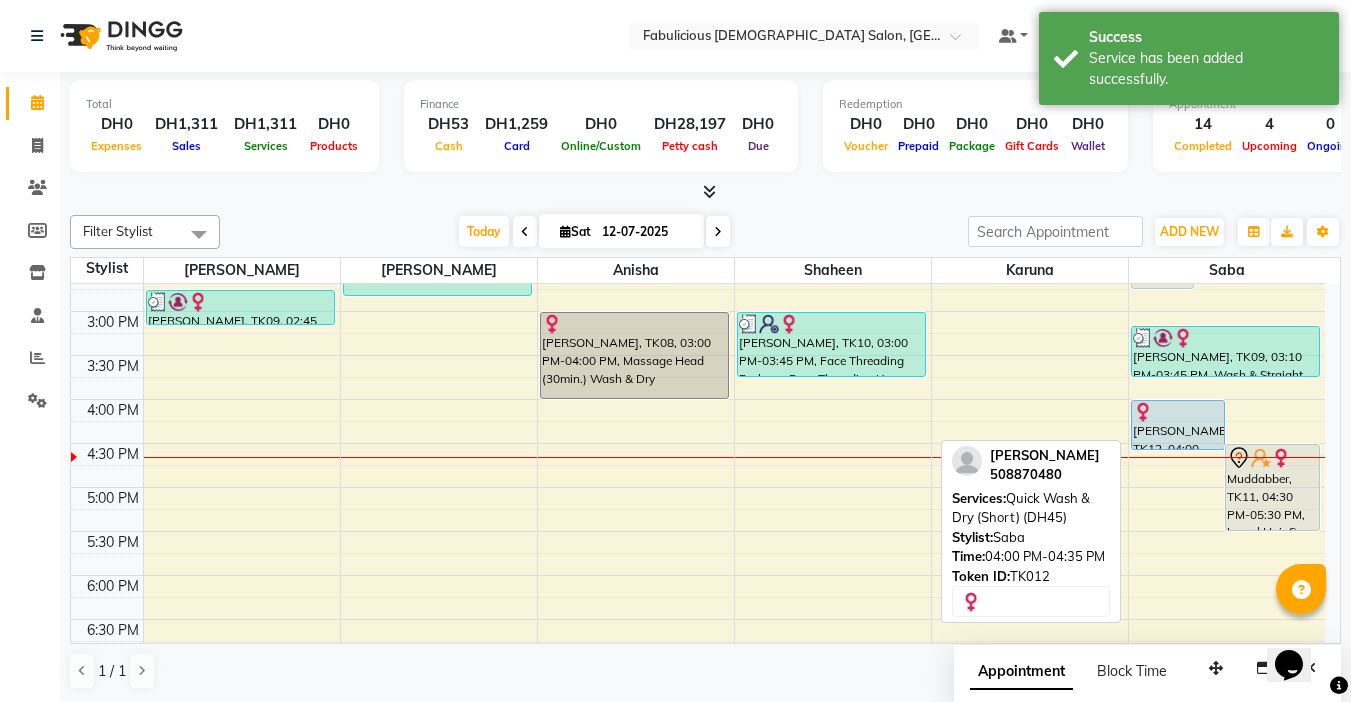 click on "[PERSON_NAME], TK12, 04:00 PM-04:35 PM, Quick Wash & Dry (Short) (DH45)" at bounding box center (1178, 425) 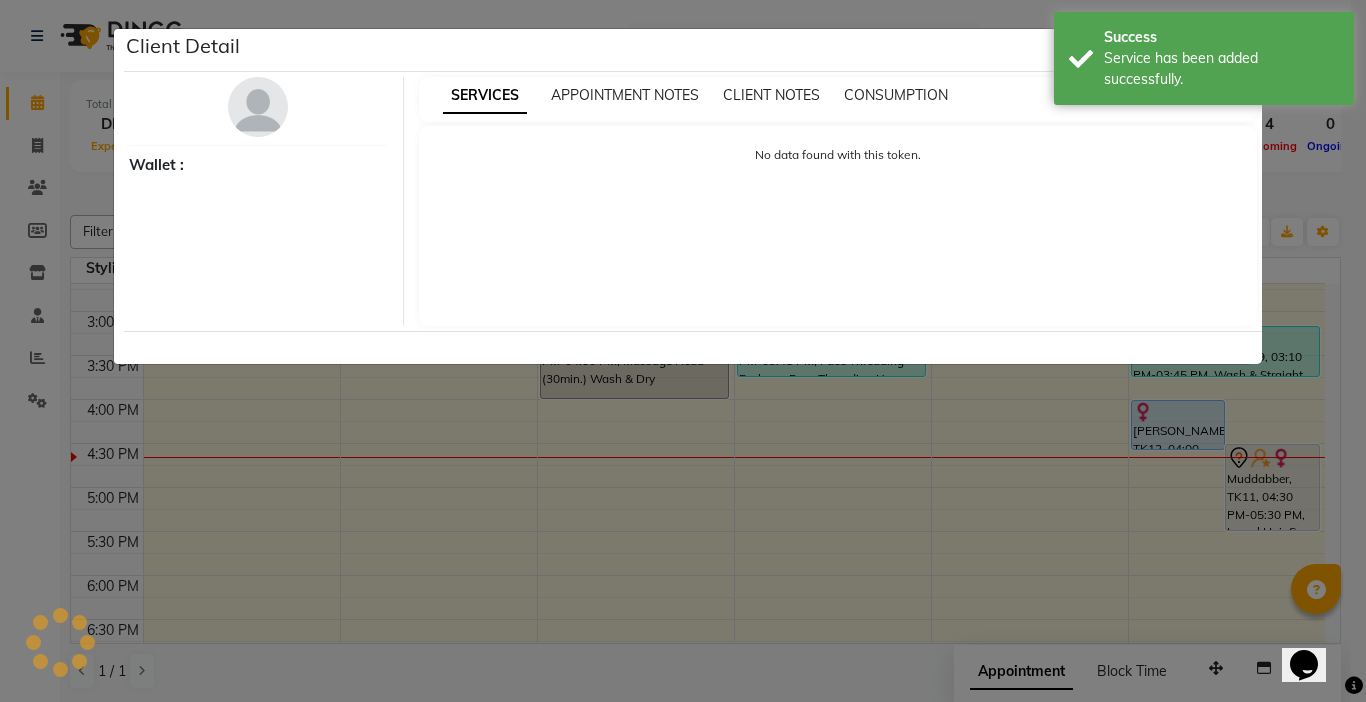 select on "5" 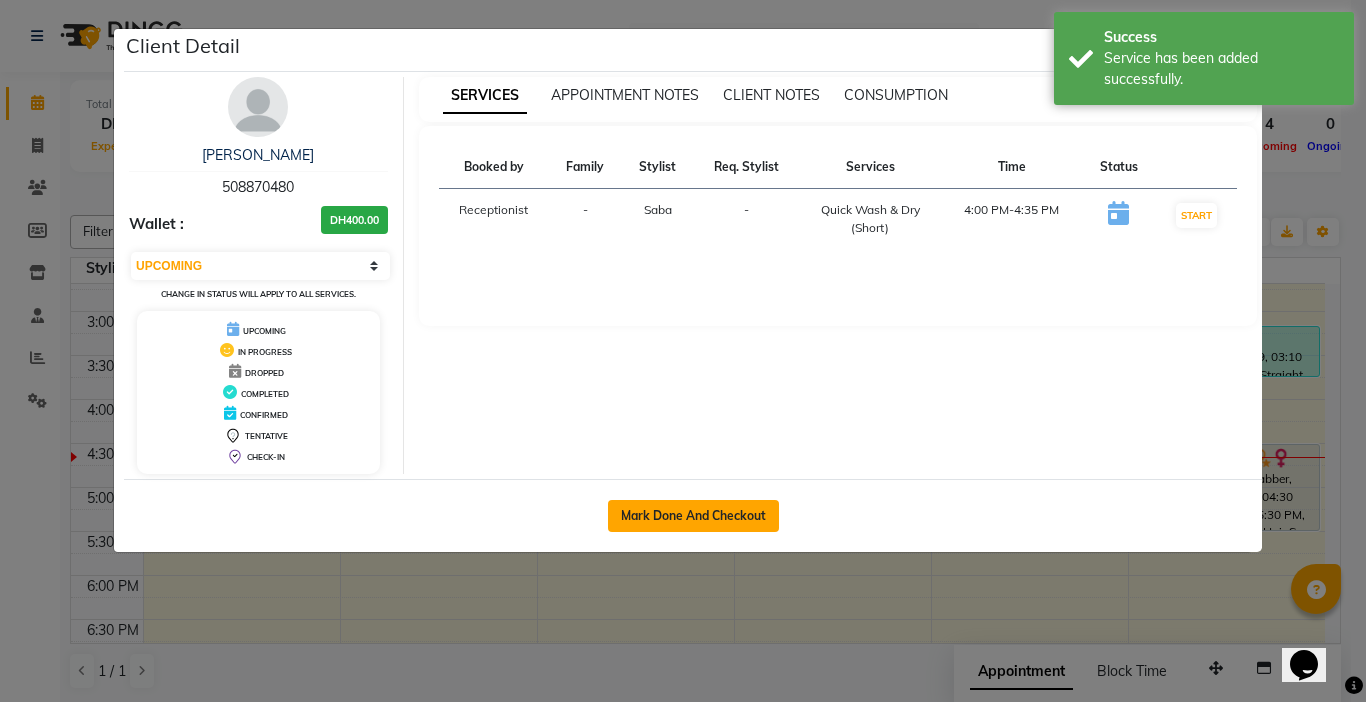 click on "Mark Done And Checkout" 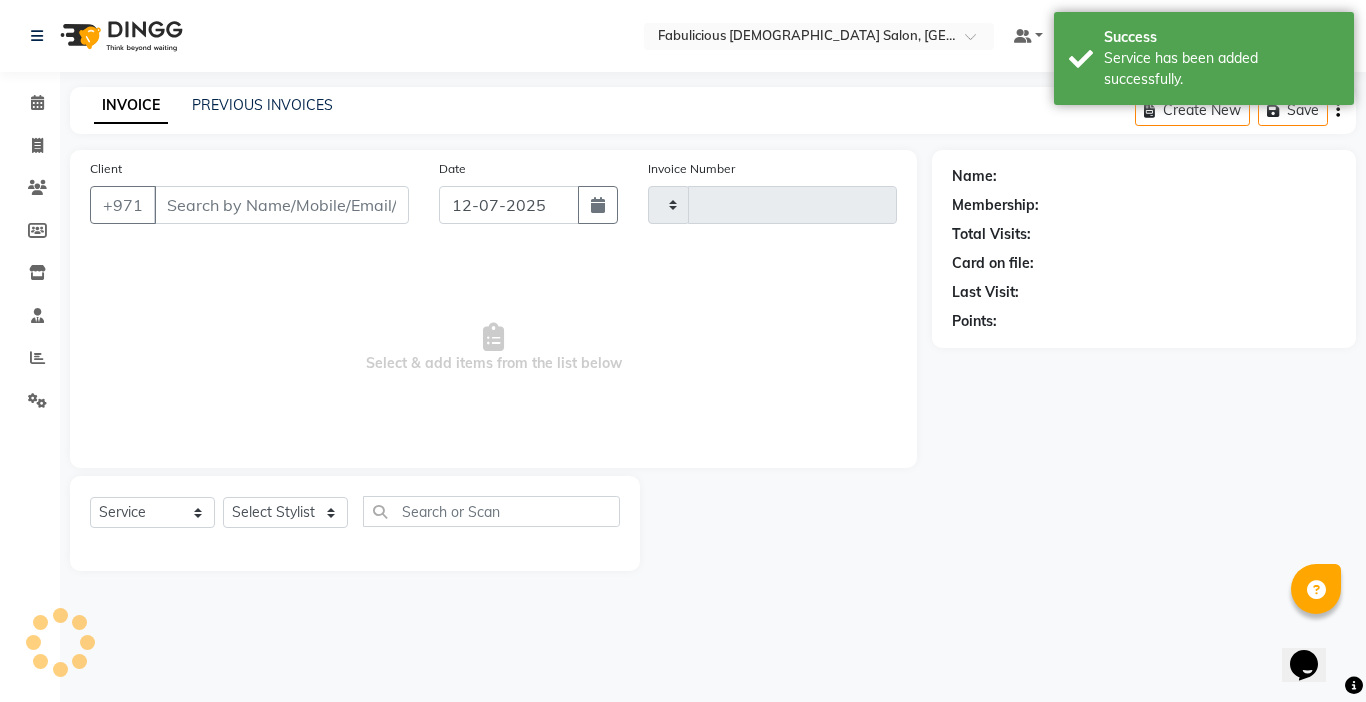 type on "1431" 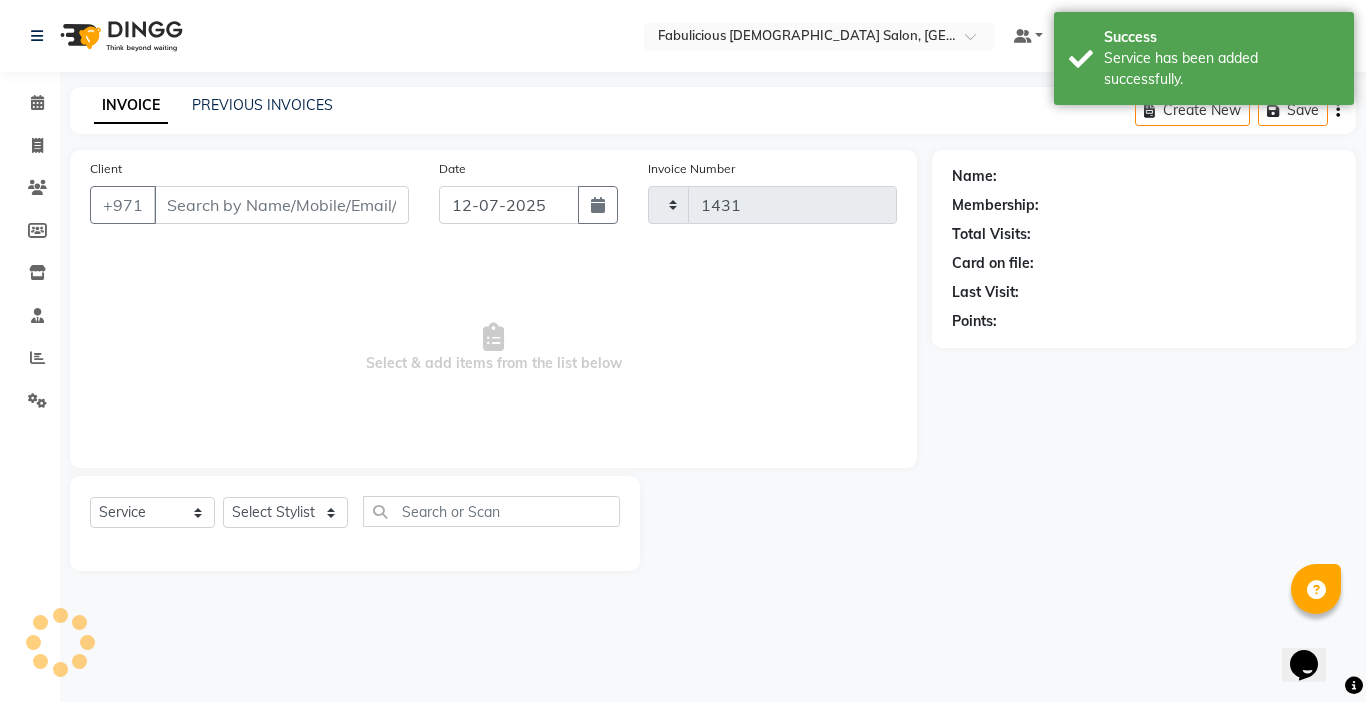 select on "738" 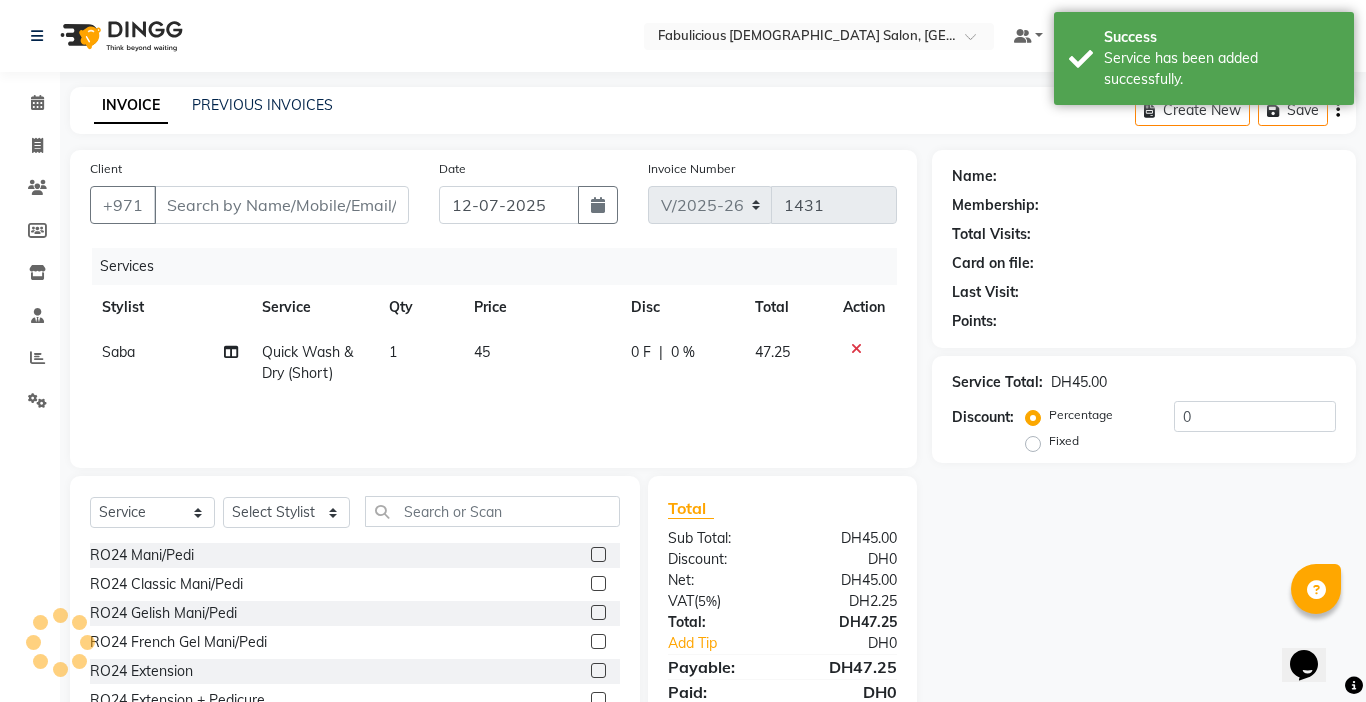 type on "508870480" 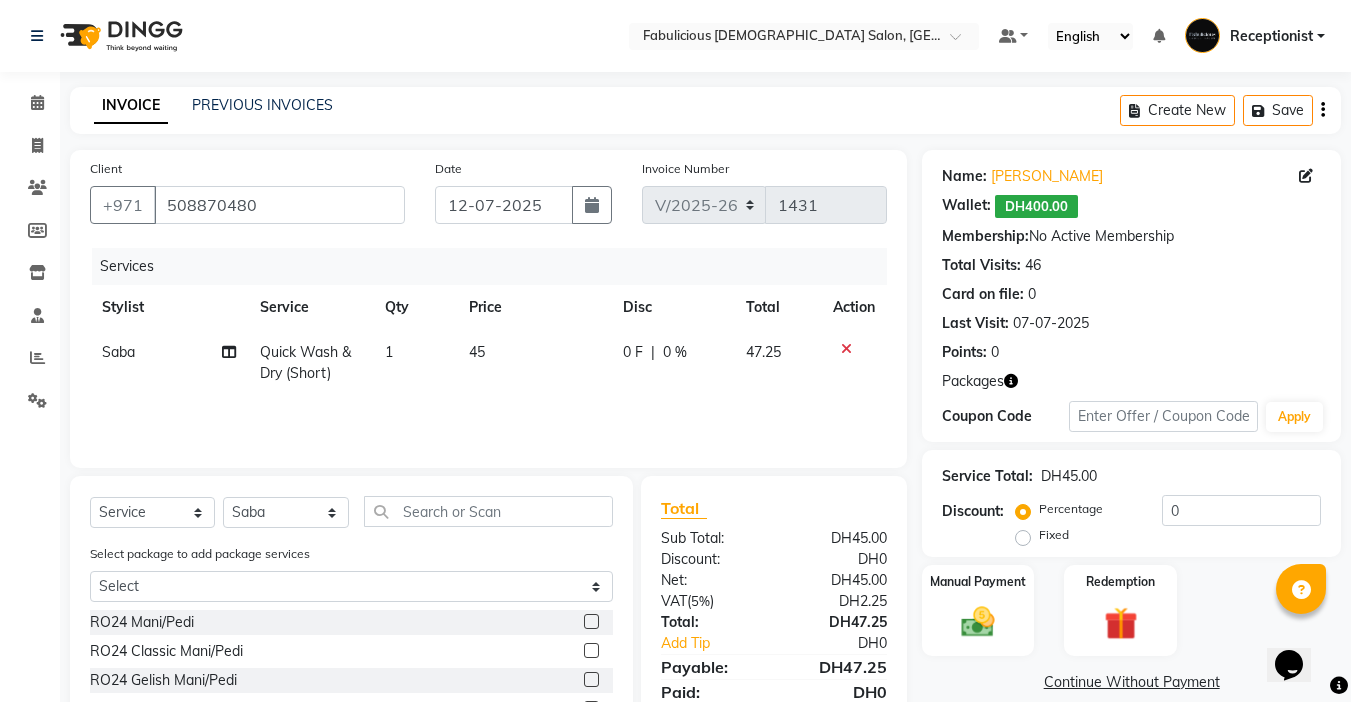 scroll, scrollTop: 166, scrollLeft: 0, axis: vertical 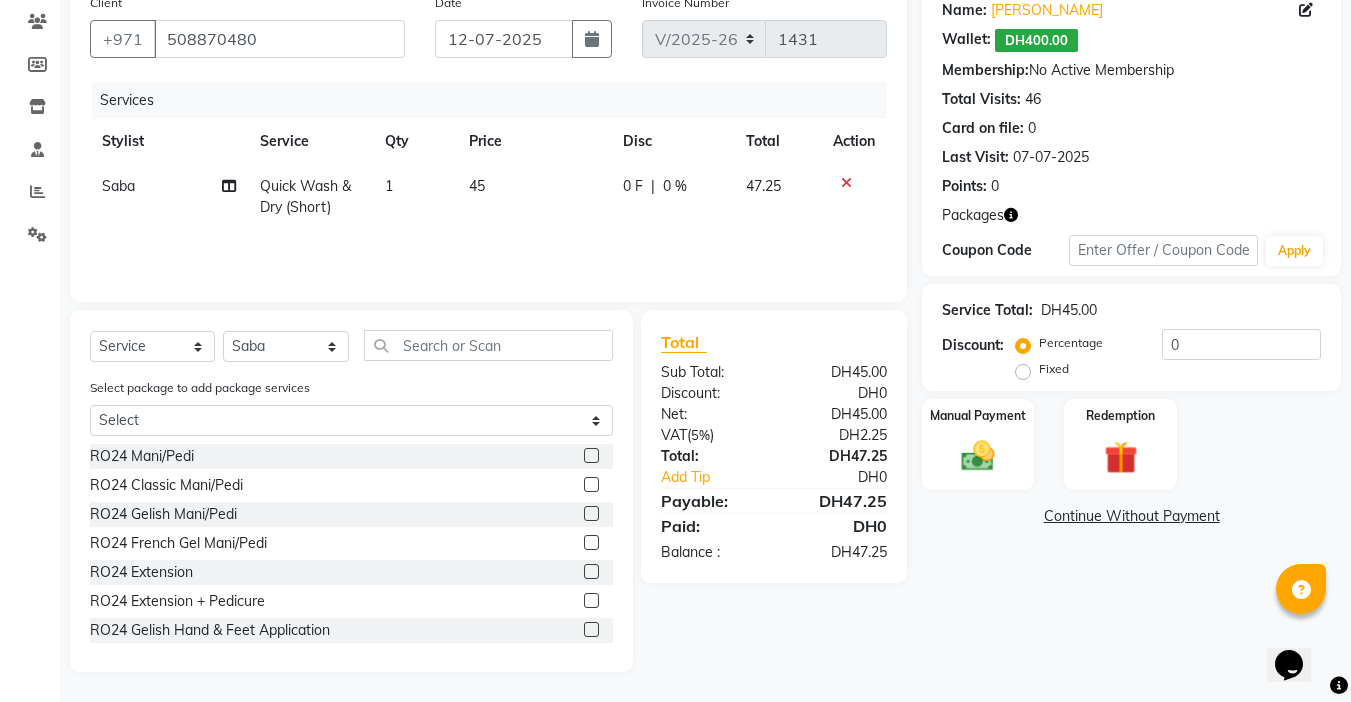 click on "45" 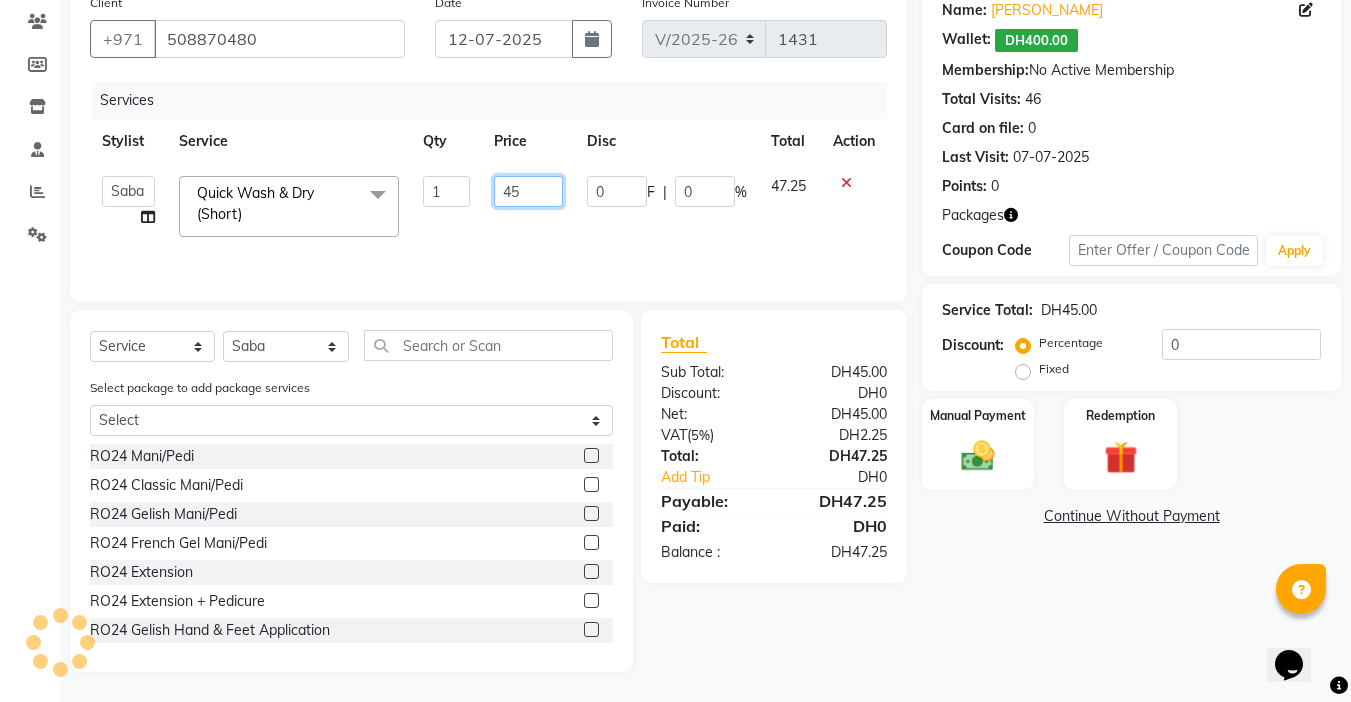 click on "45" 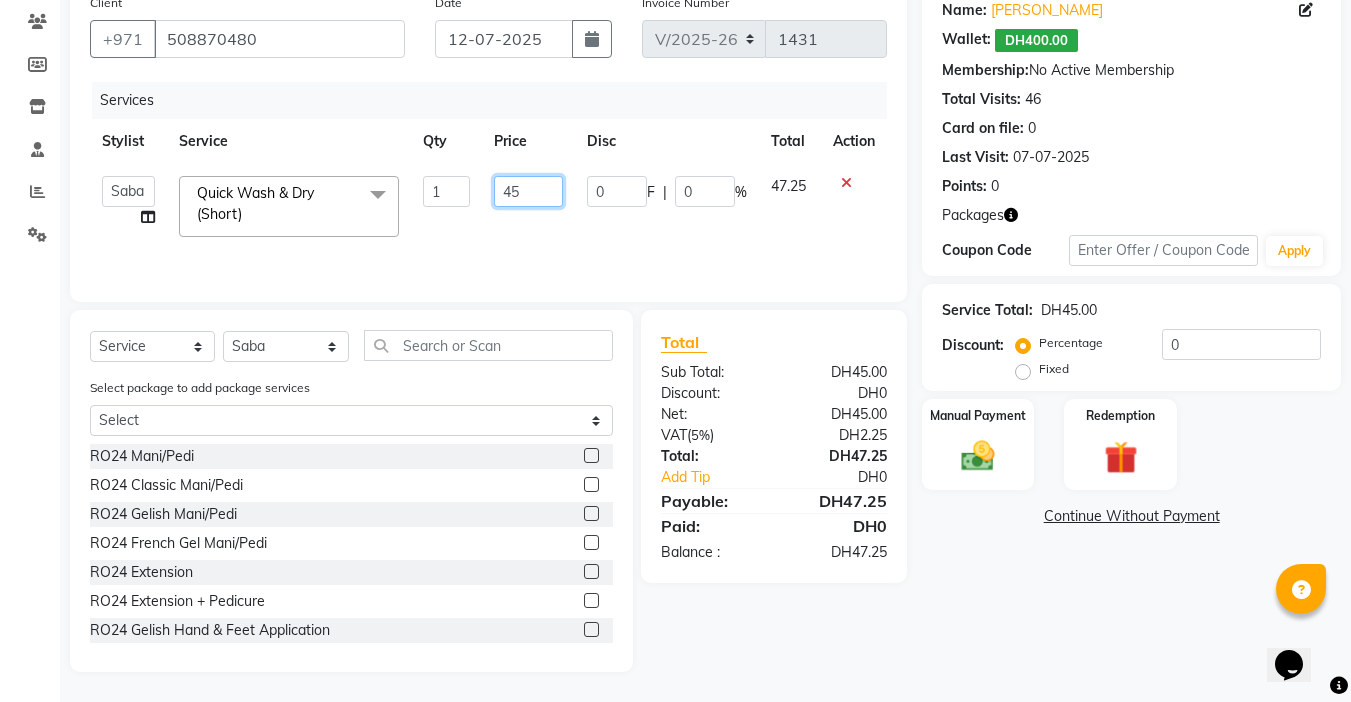 type on "4" 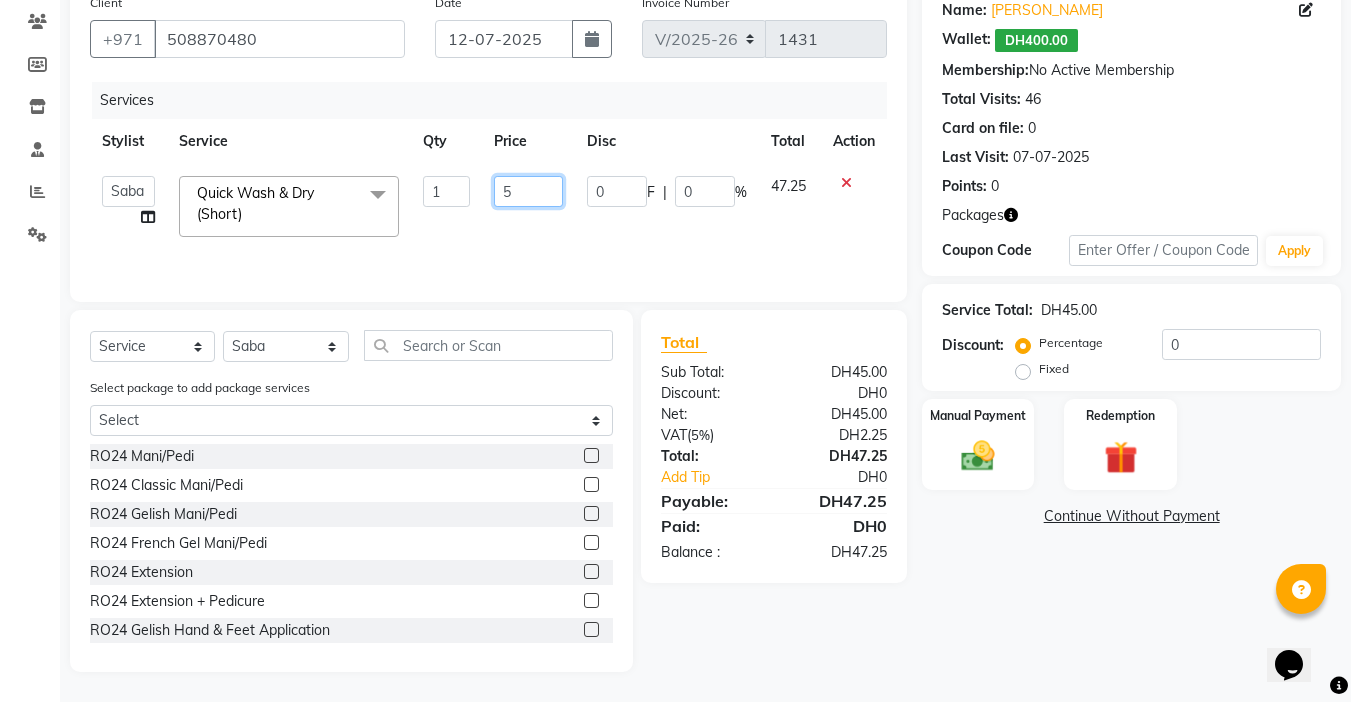 type on "50" 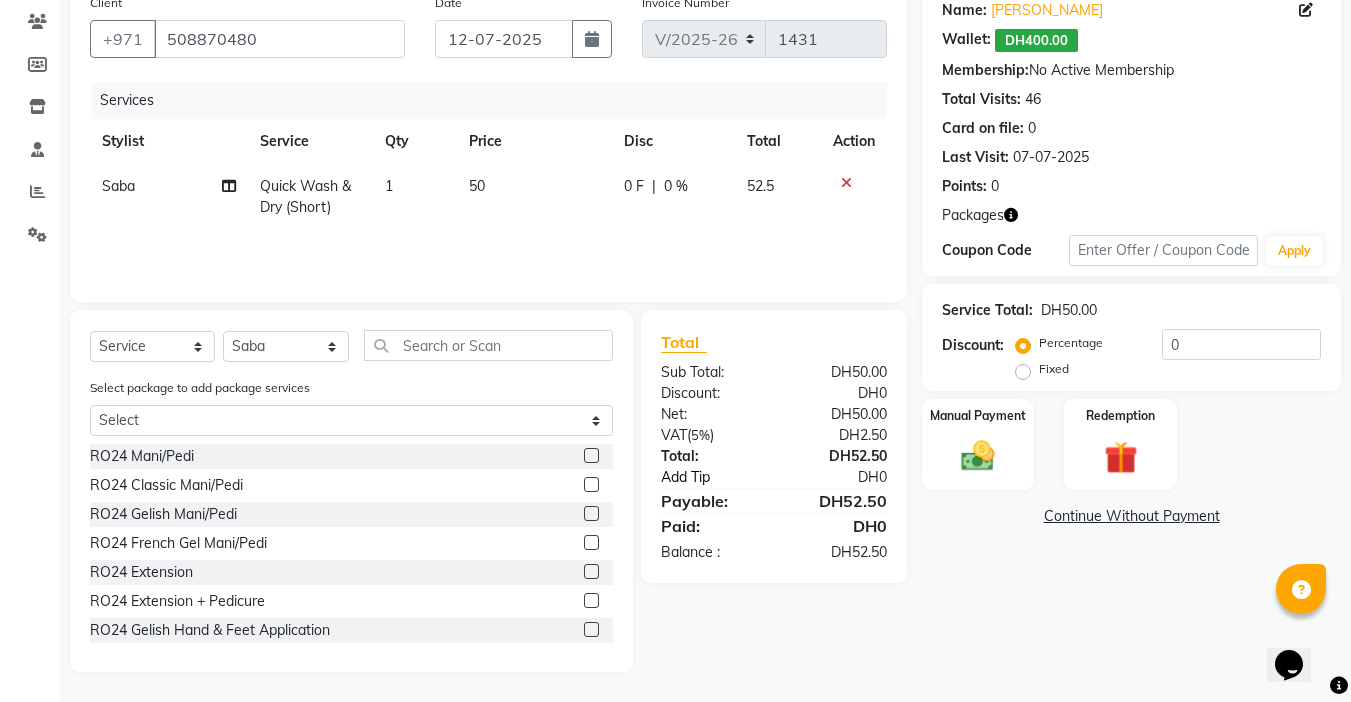 click on "Add Tip" 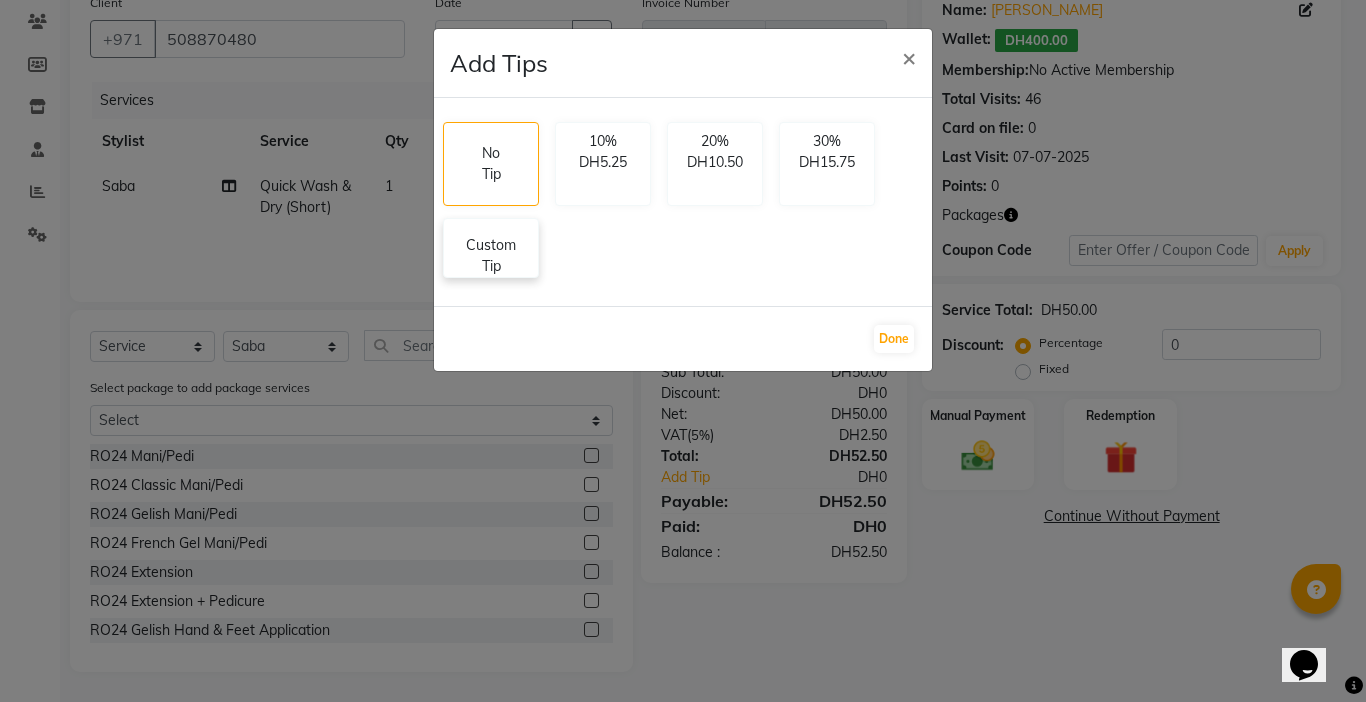 click on "Custom Tip" 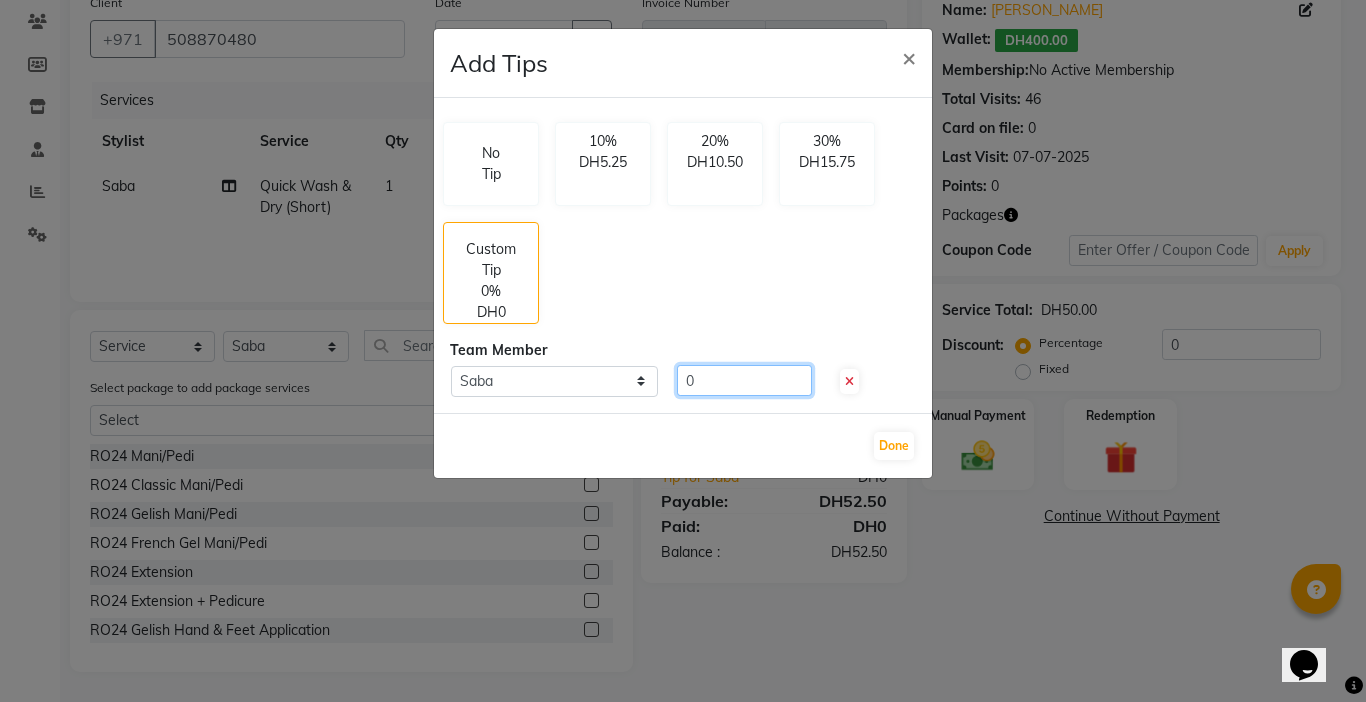 click on "0" 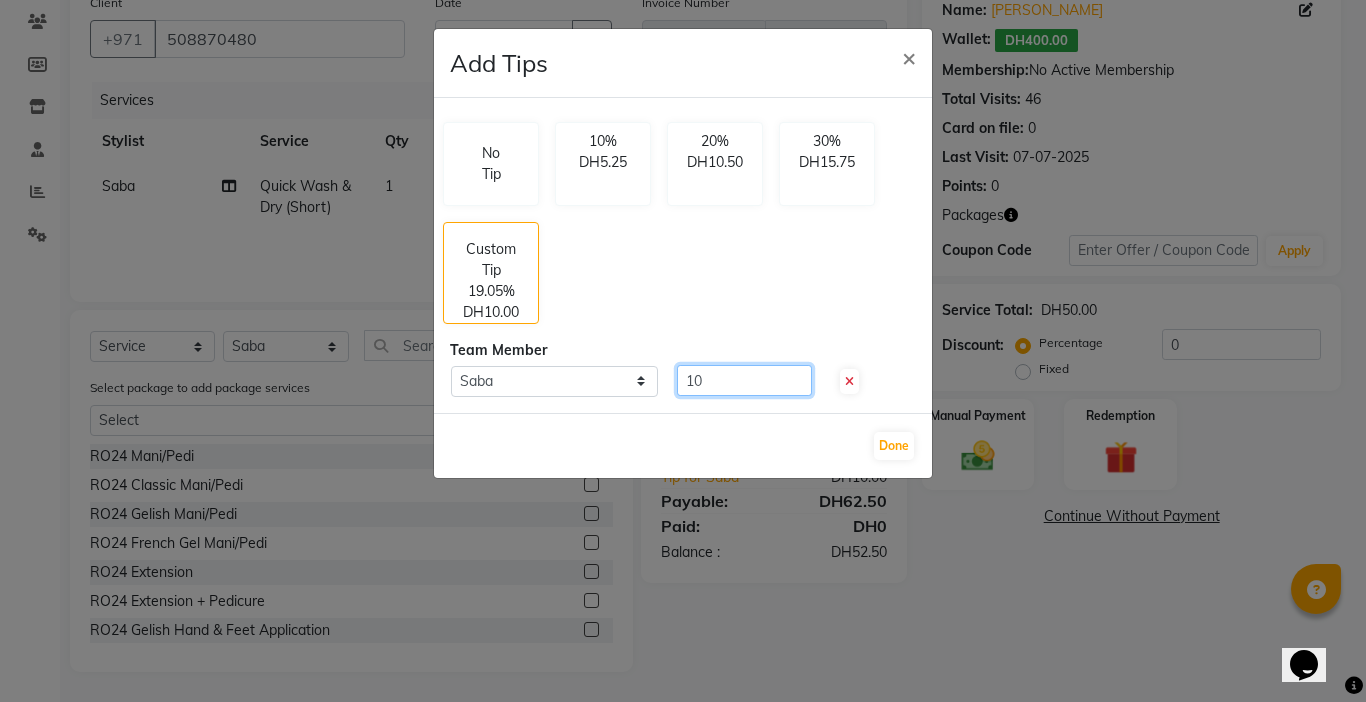 type on "10" 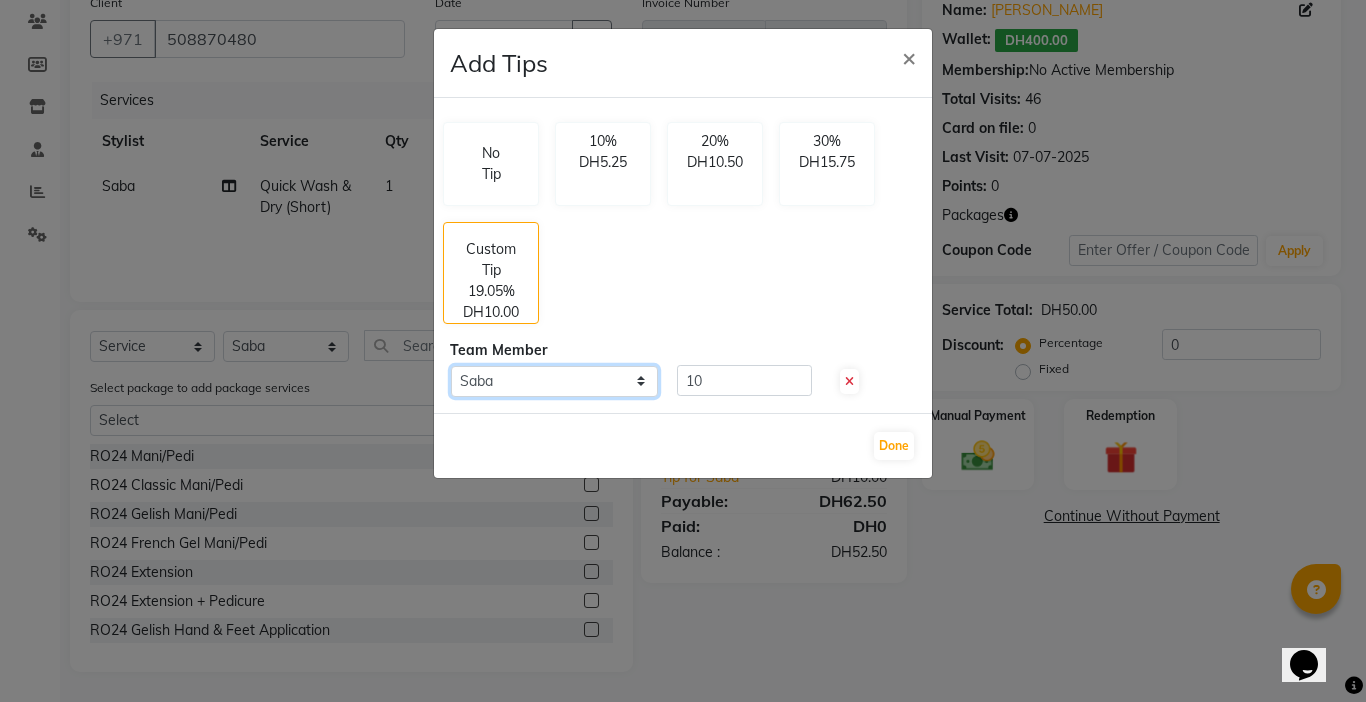 click on "Select  Saba" 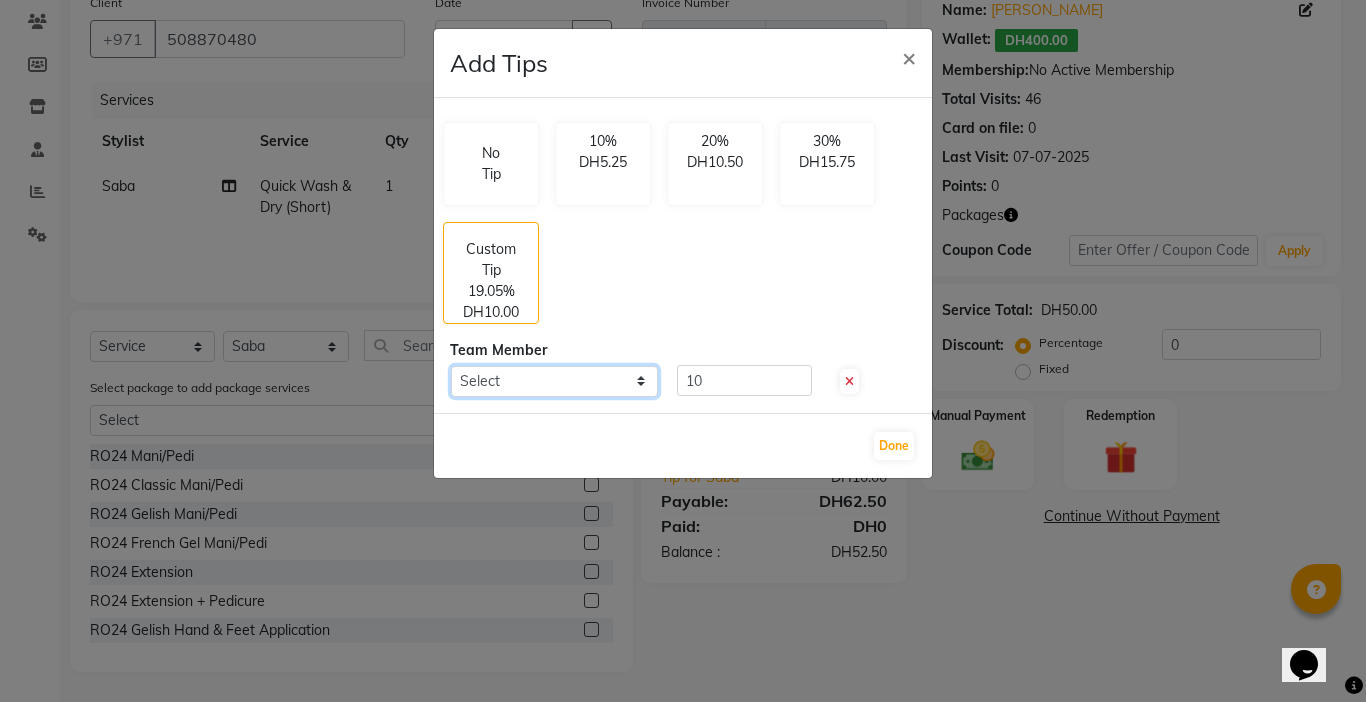 click on "Select  Saba" 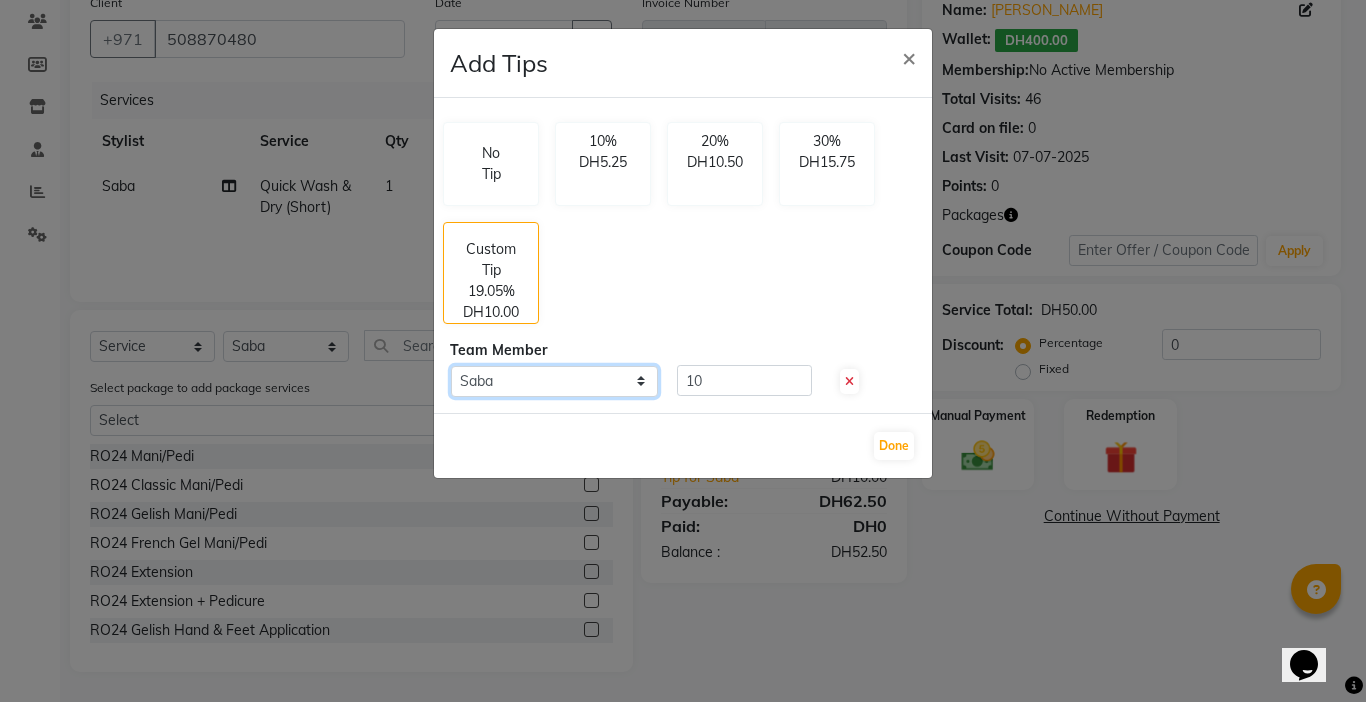 click on "Select  Saba" 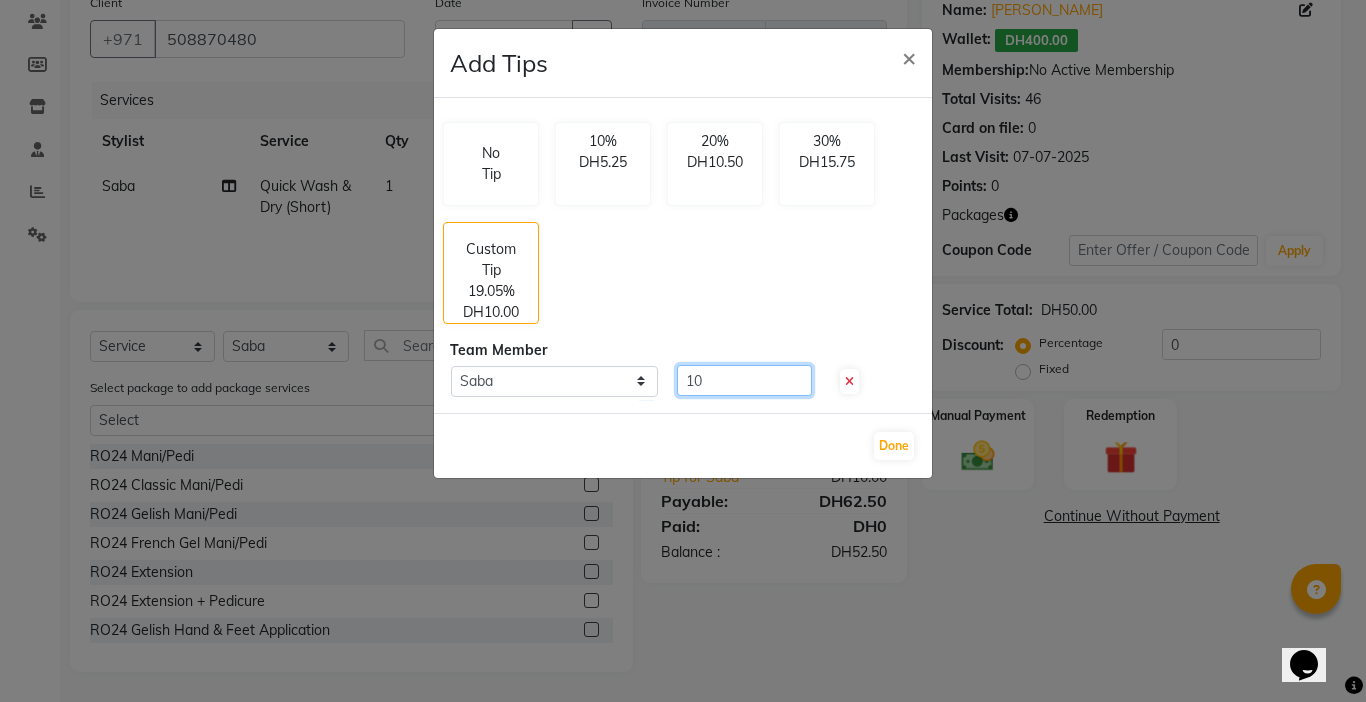 click on "10" 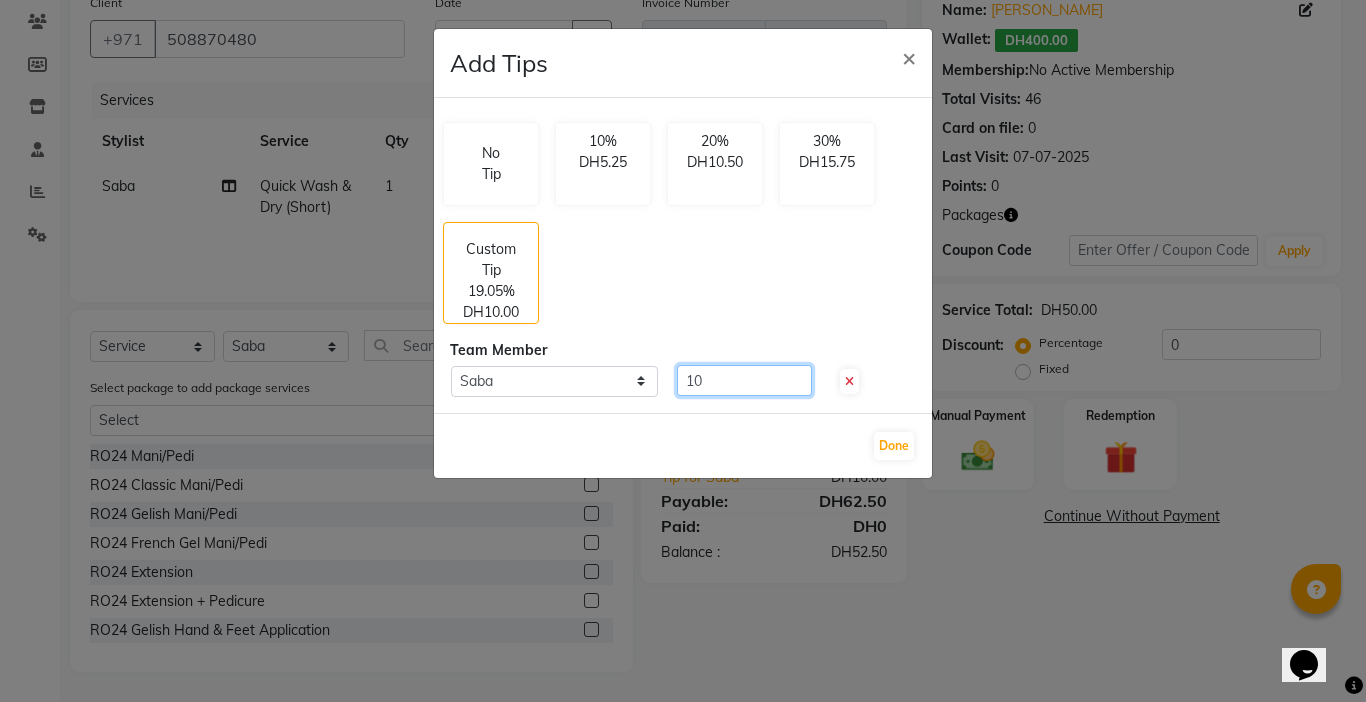 click on "10" 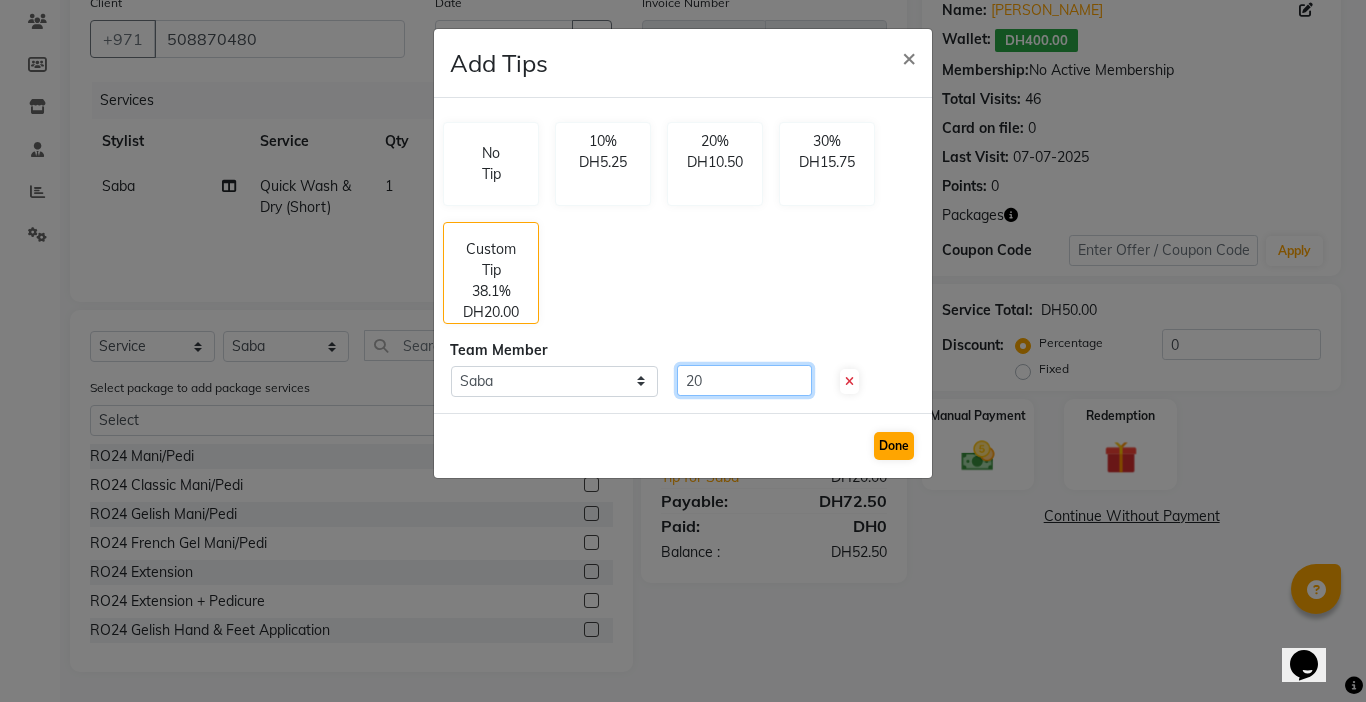type on "20" 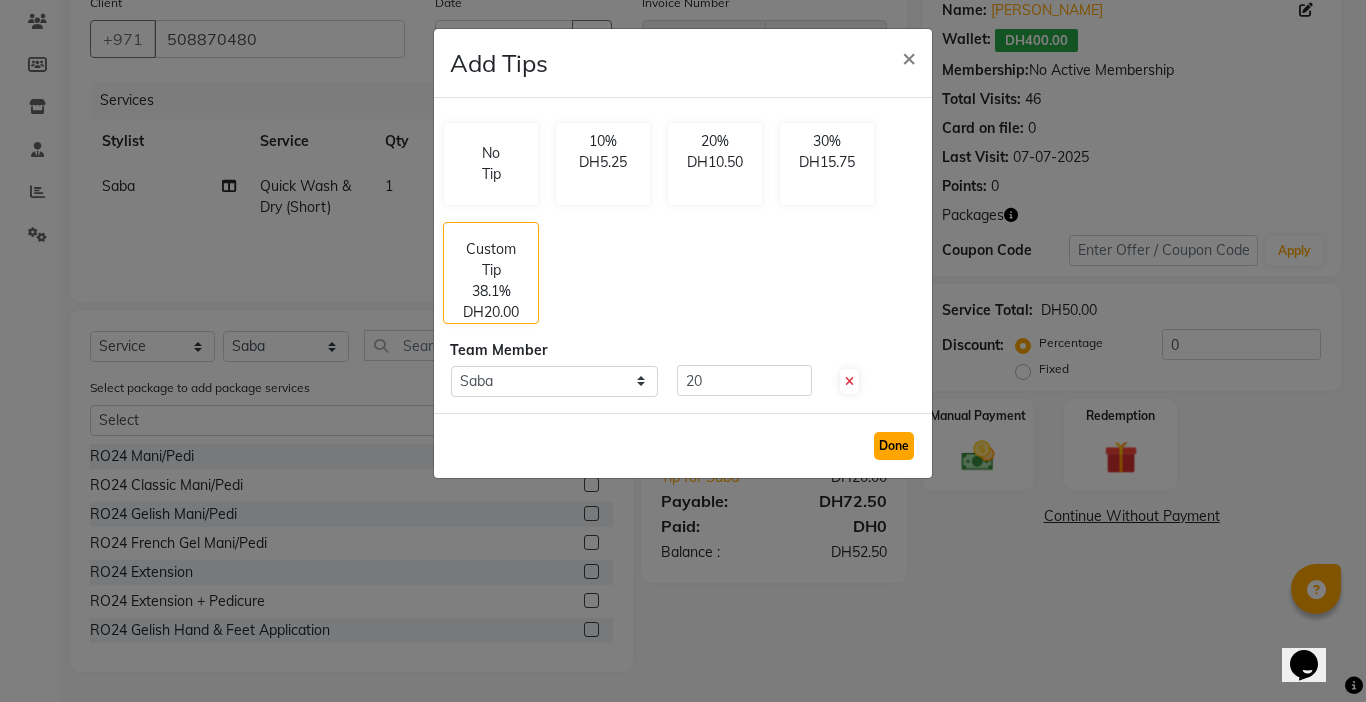 click on "Done" 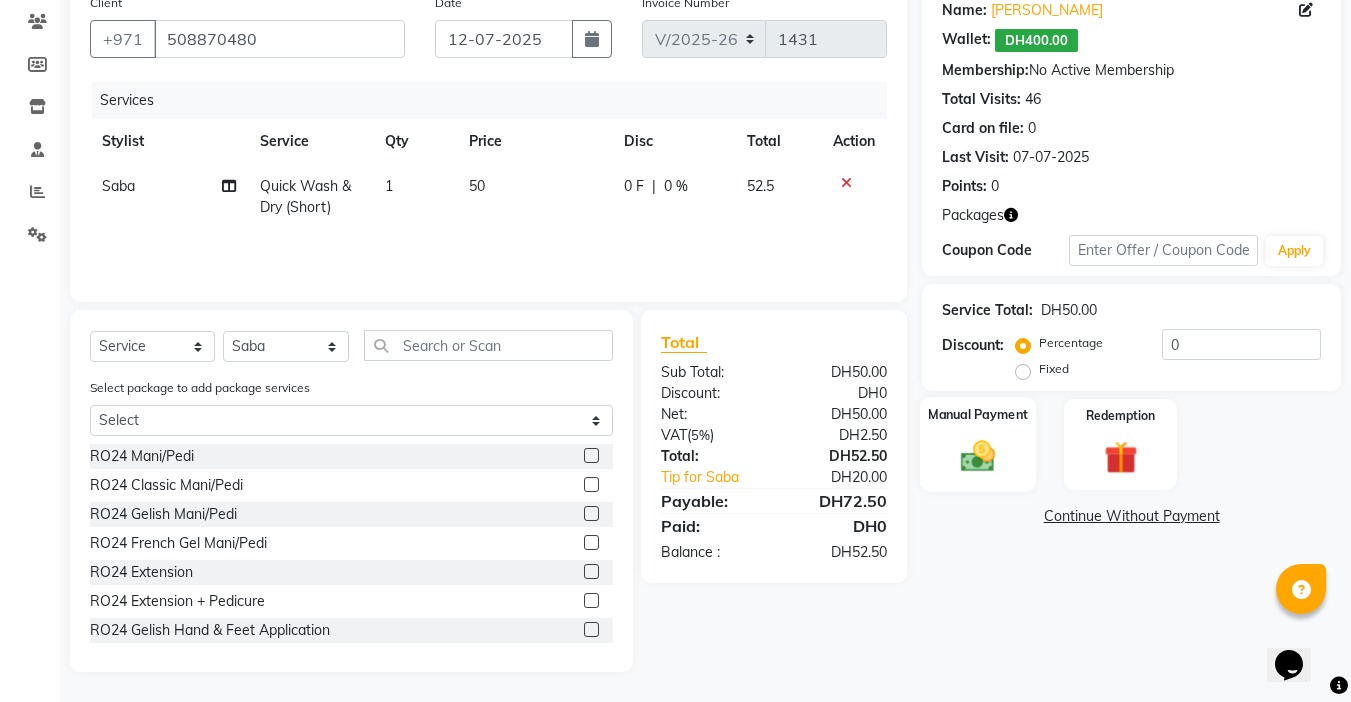 click on "Manual Payment" 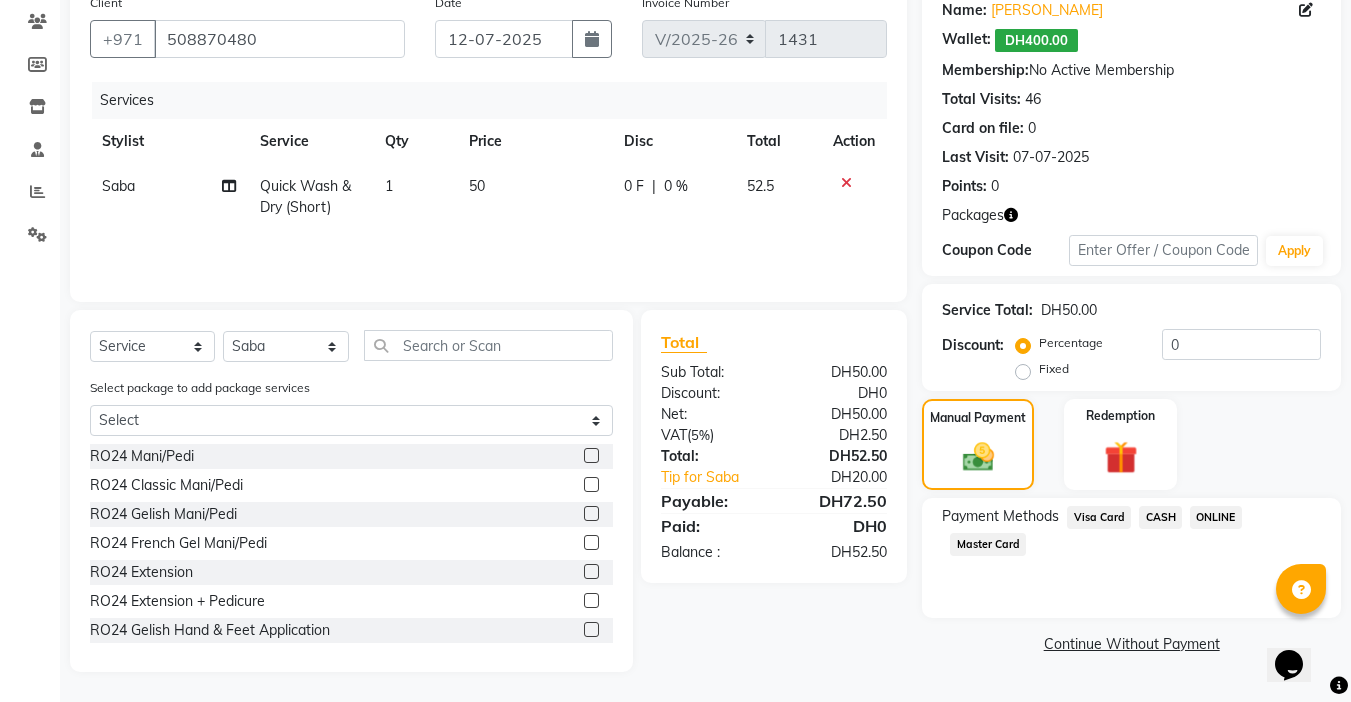 click on "Visa Card" 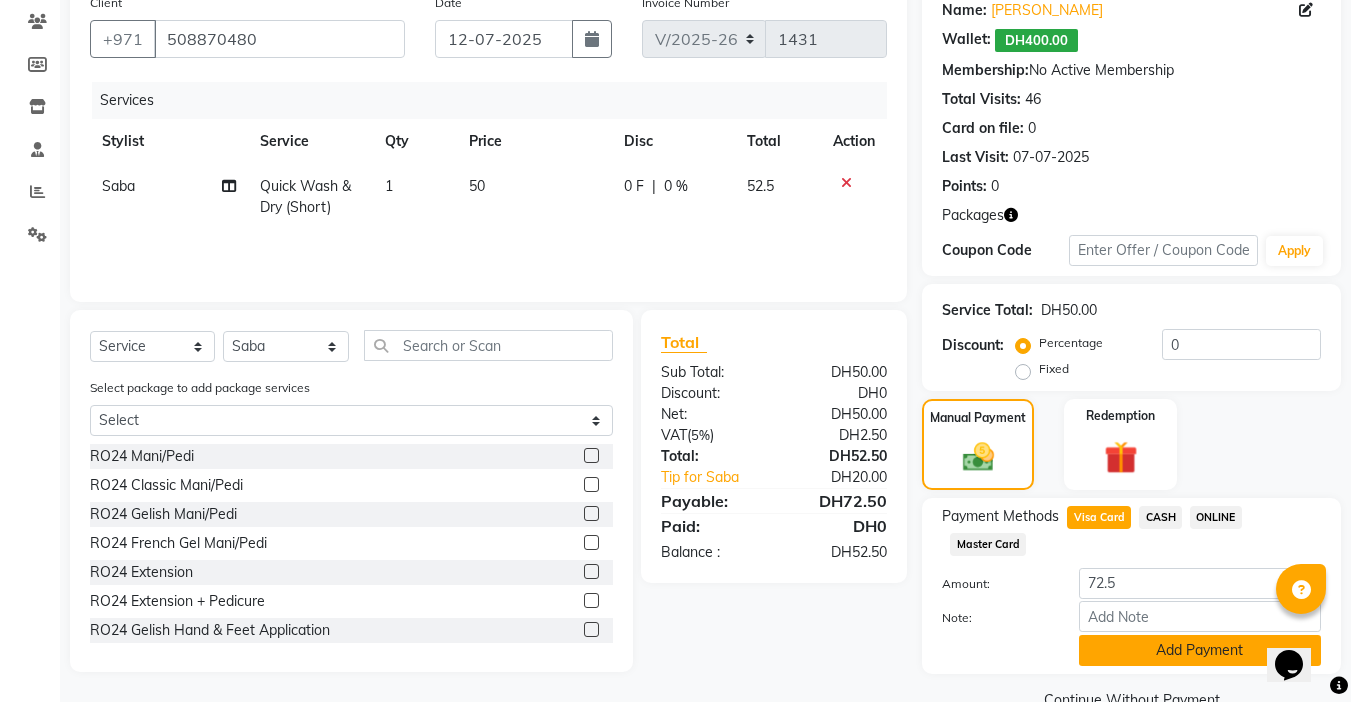 click on "Add Payment" 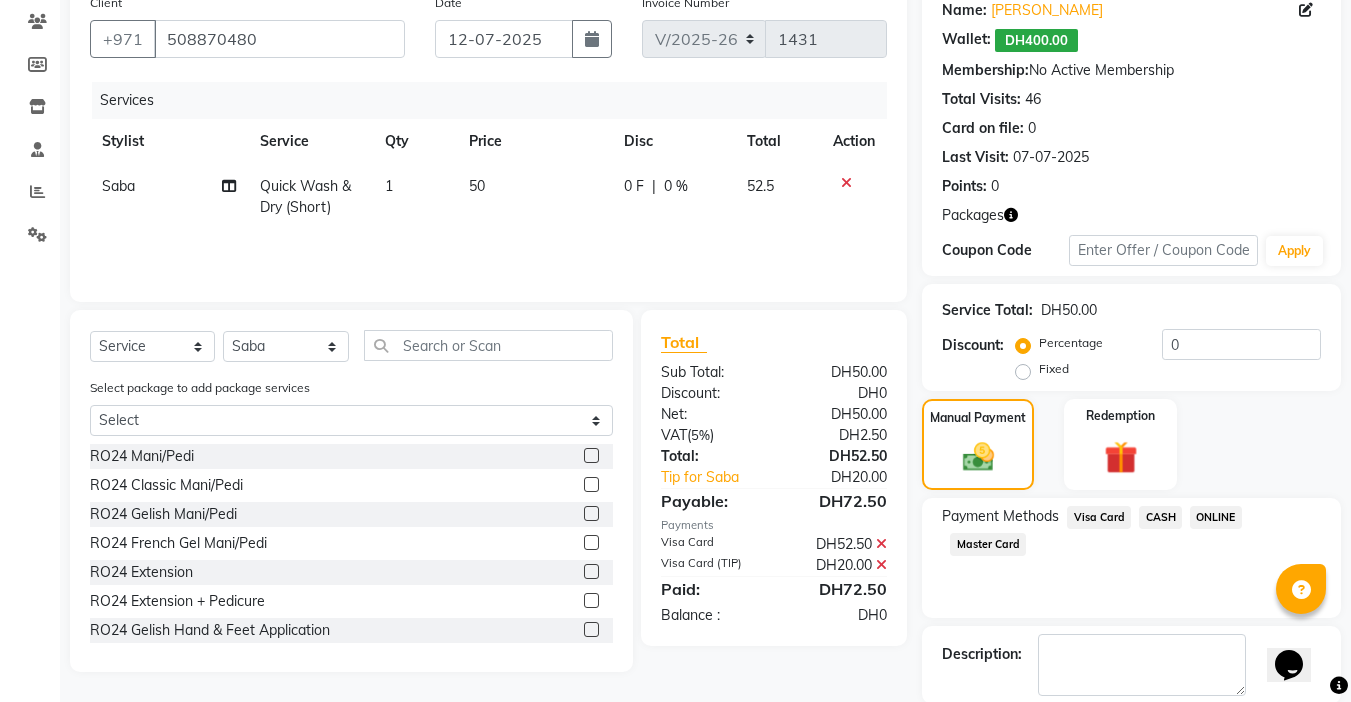 scroll, scrollTop: 266, scrollLeft: 0, axis: vertical 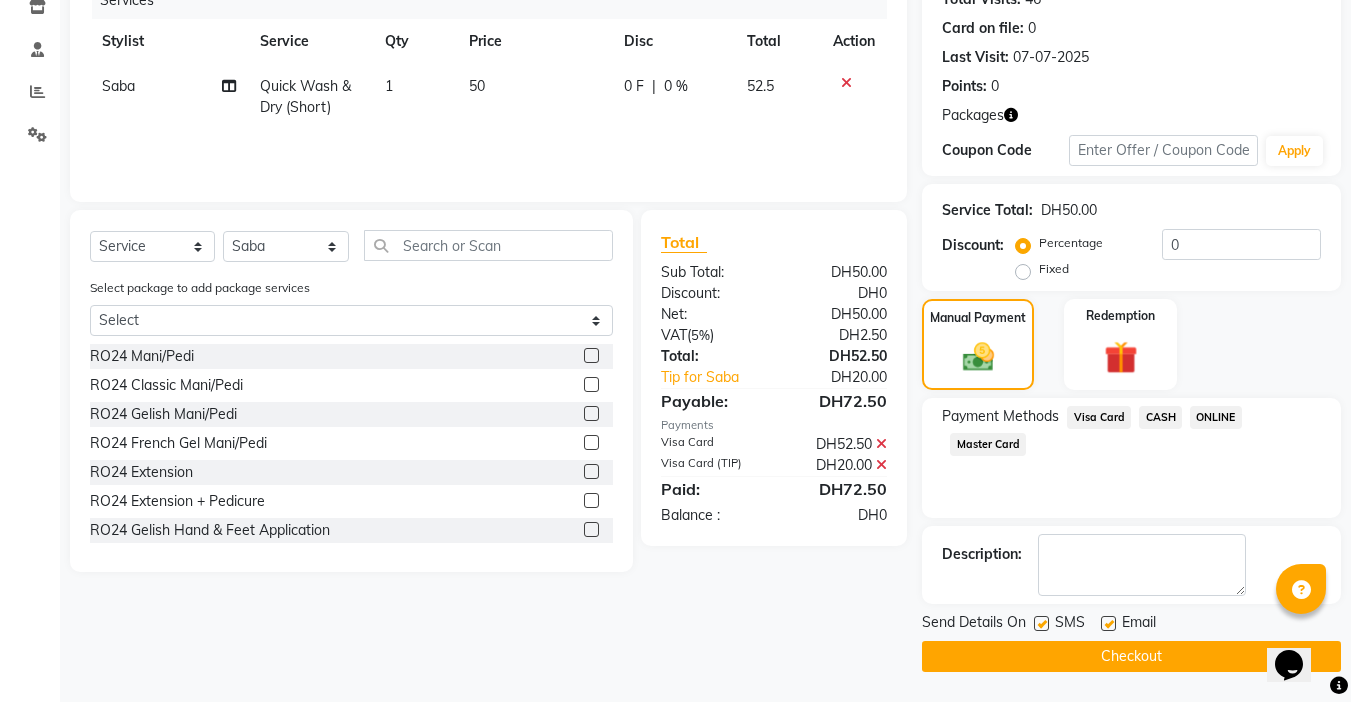 click on "Checkout" 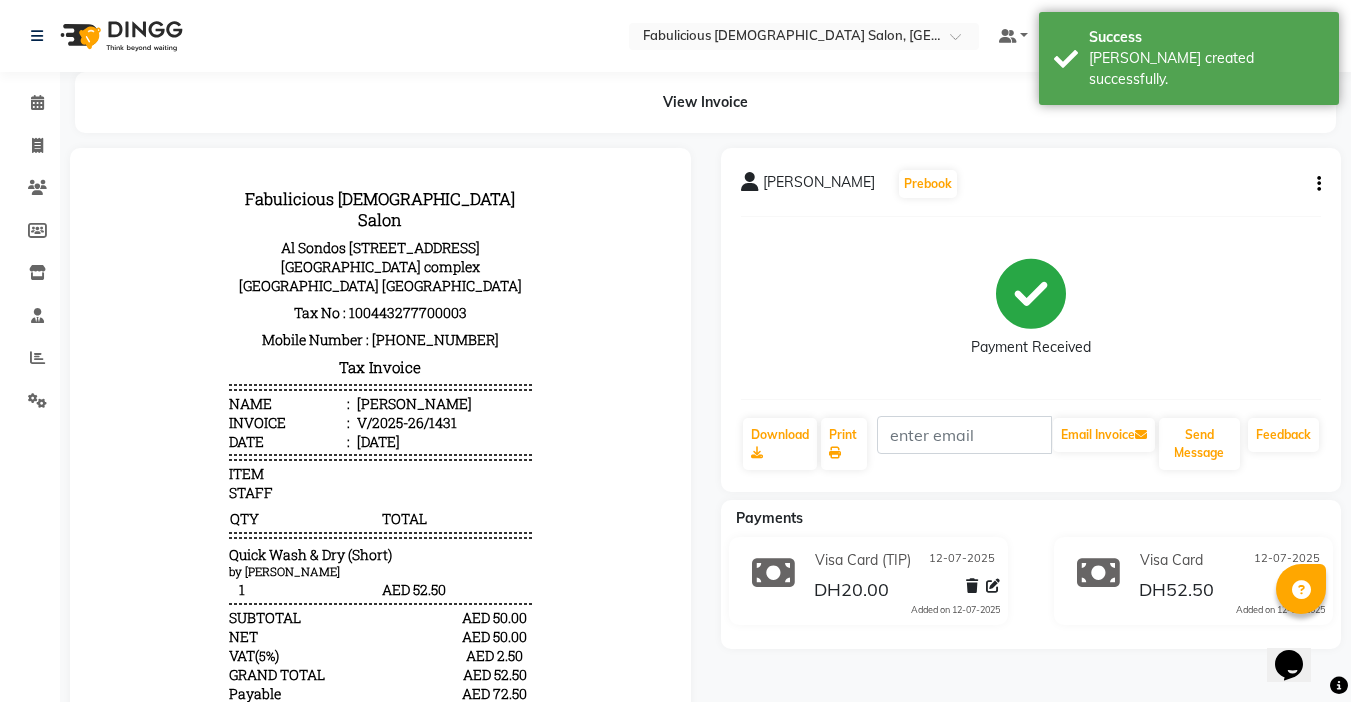 scroll, scrollTop: 0, scrollLeft: 0, axis: both 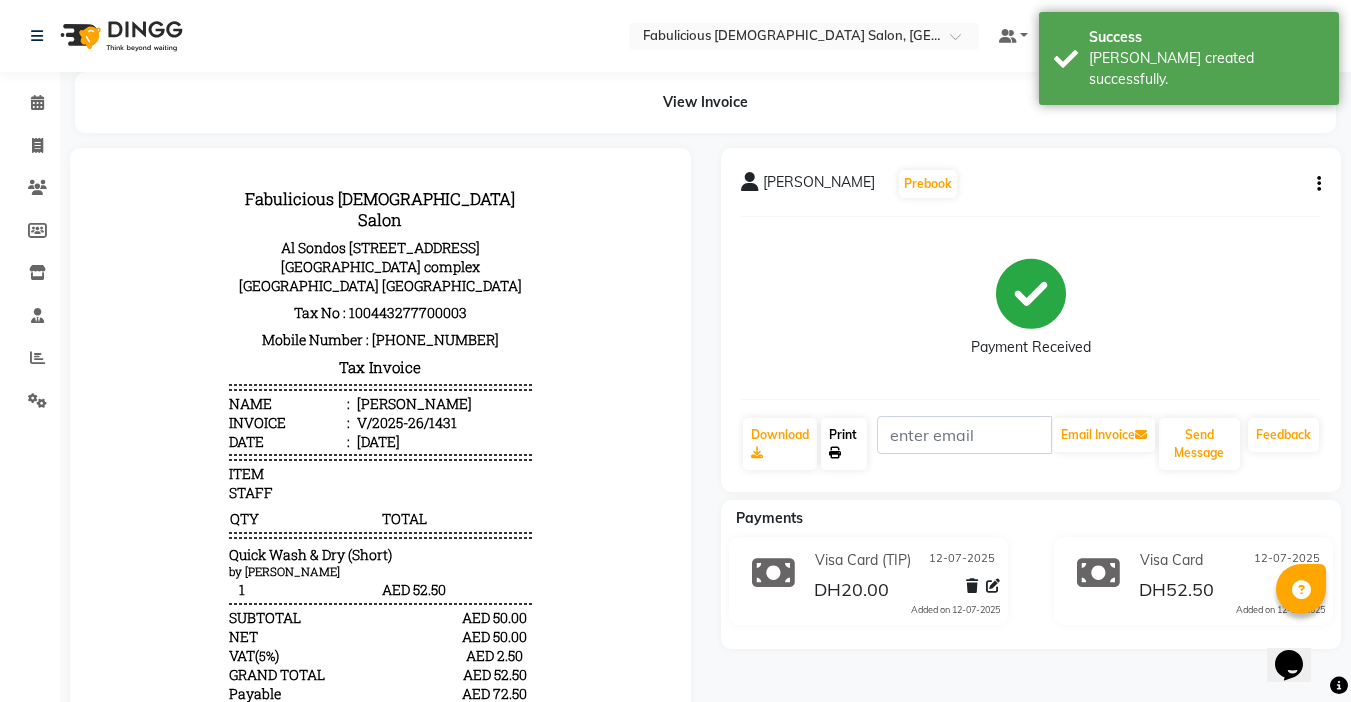 click on "Print" 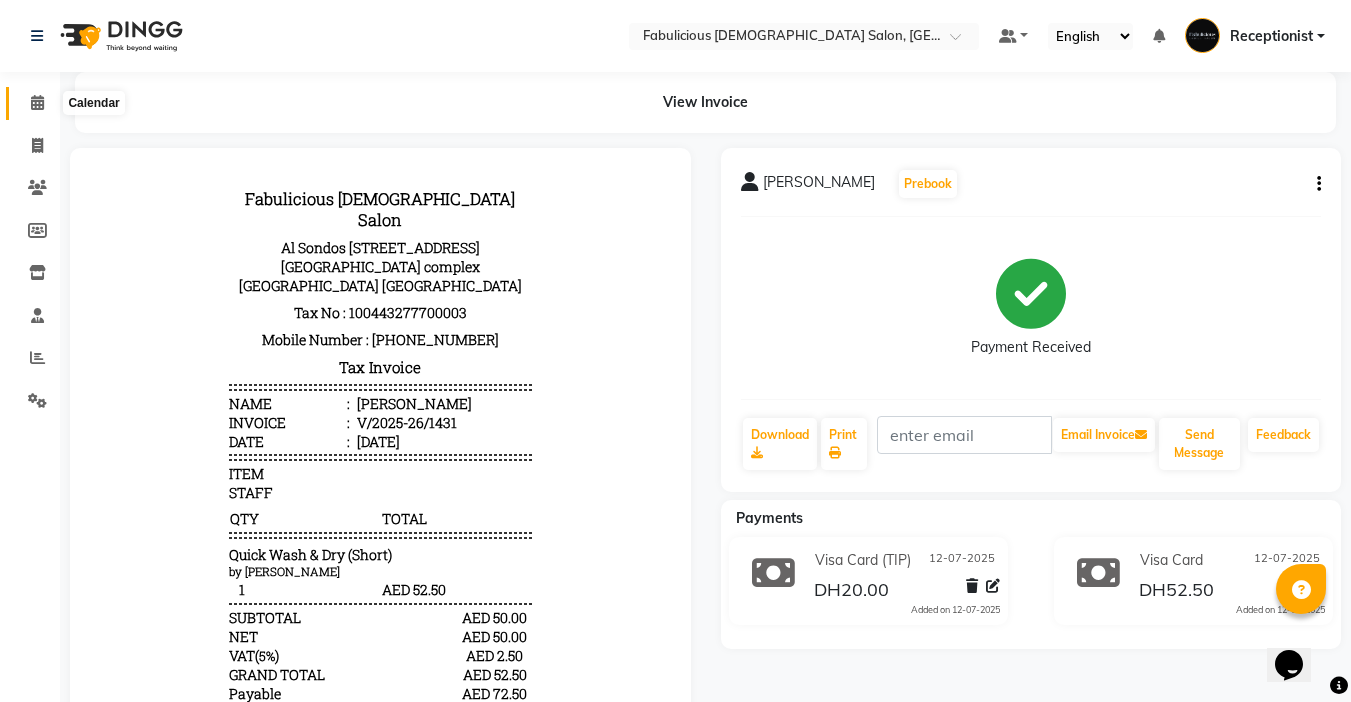 click 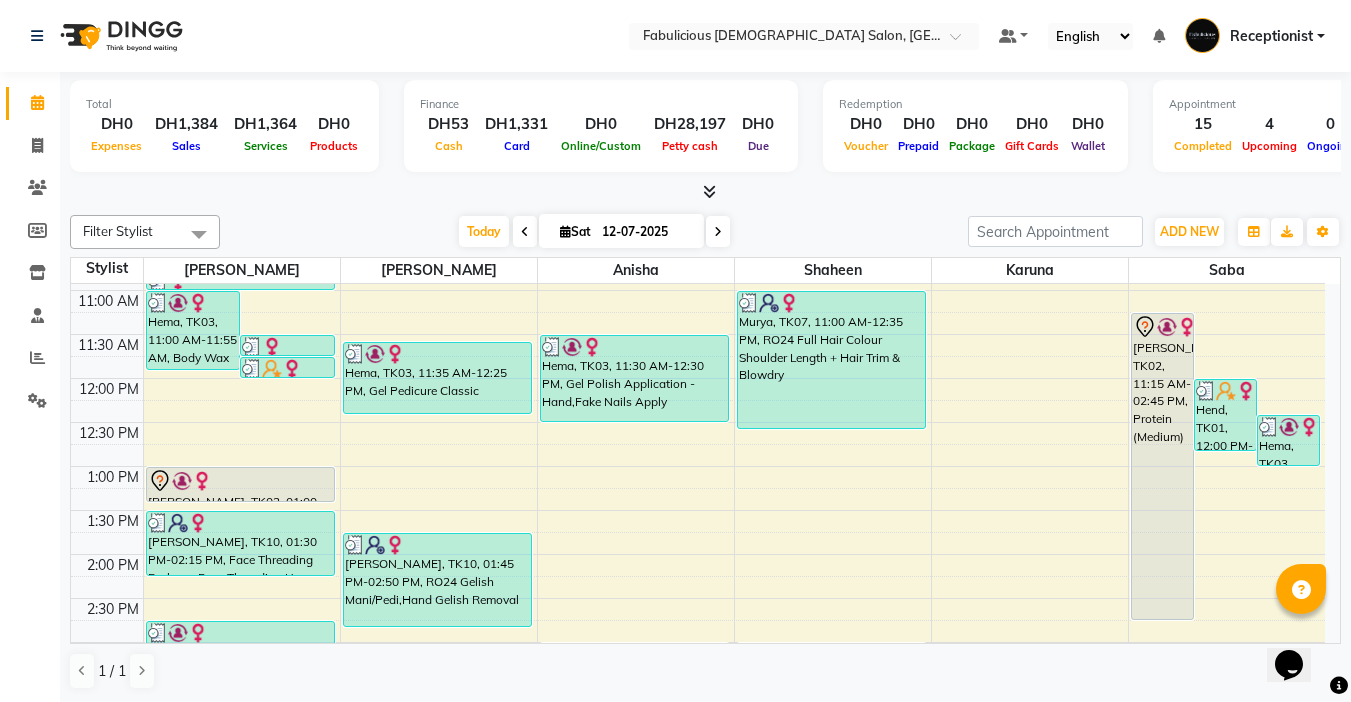 scroll, scrollTop: 200, scrollLeft: 0, axis: vertical 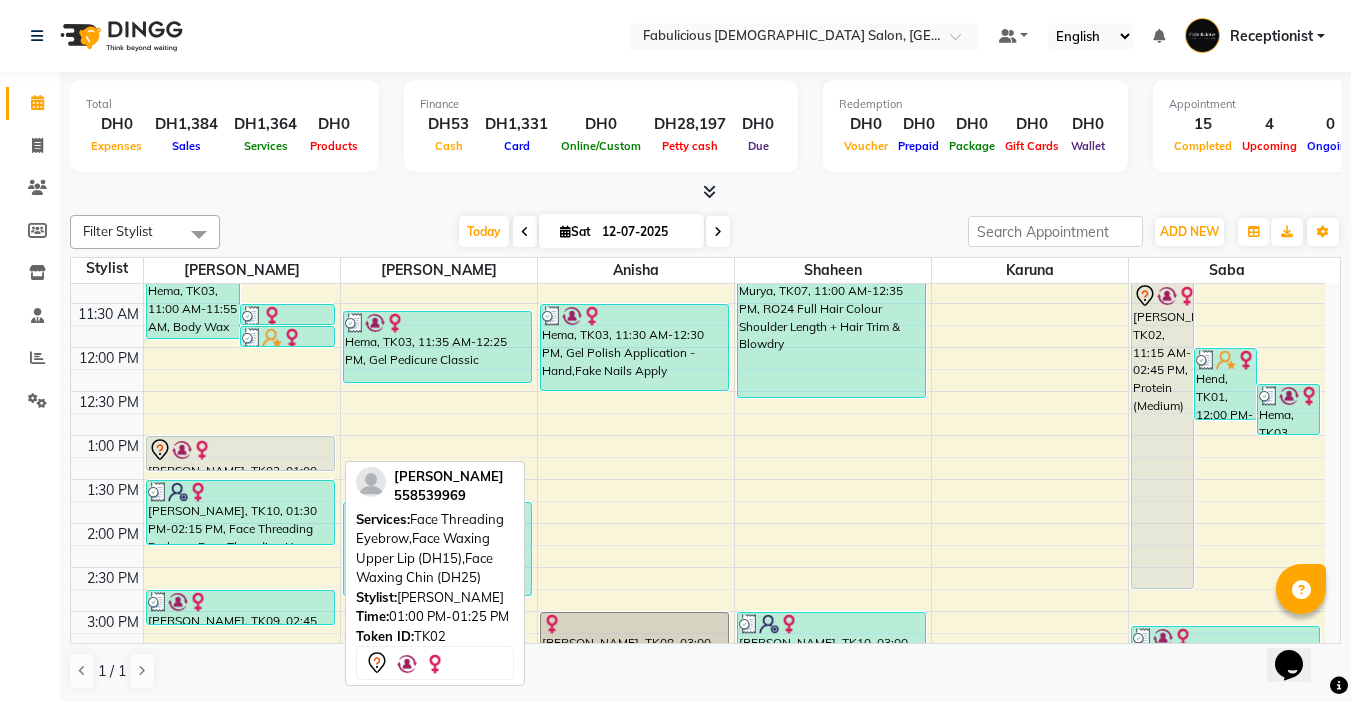 click at bounding box center (240, 450) 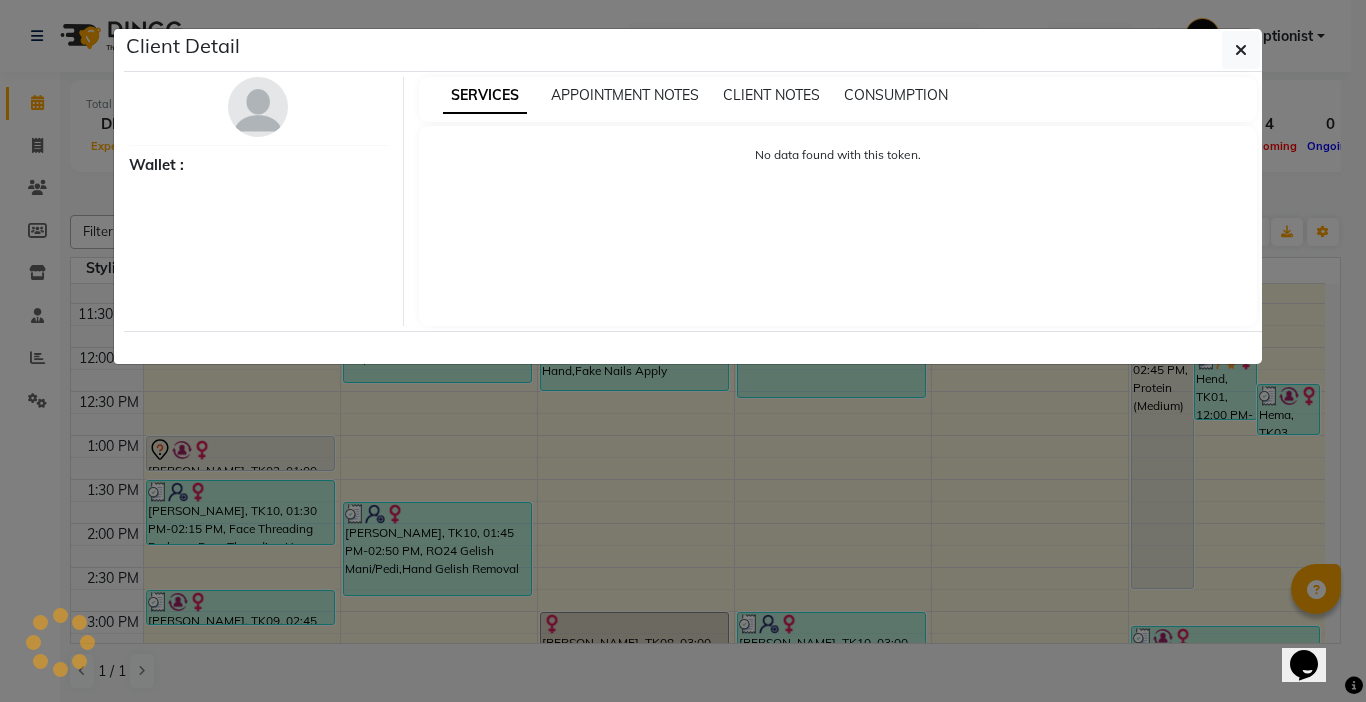 select on "7" 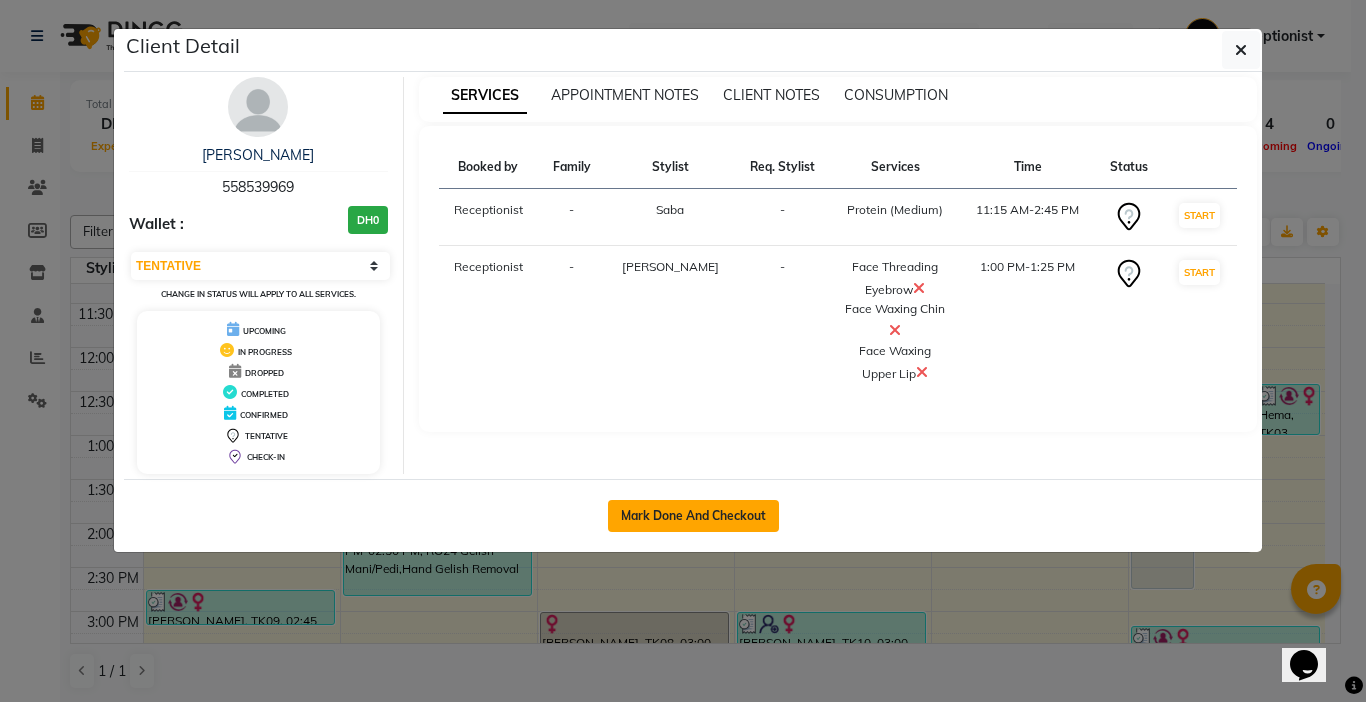 click on "Mark Done And Checkout" 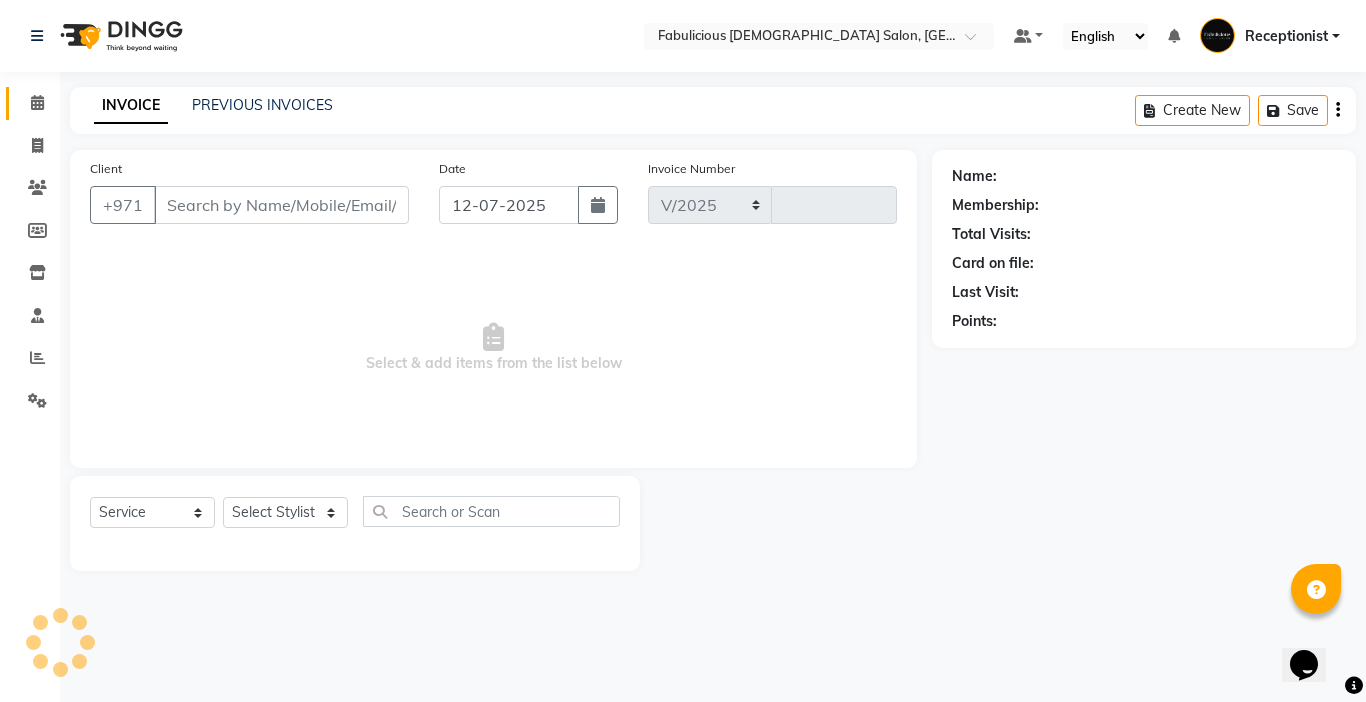 select on "738" 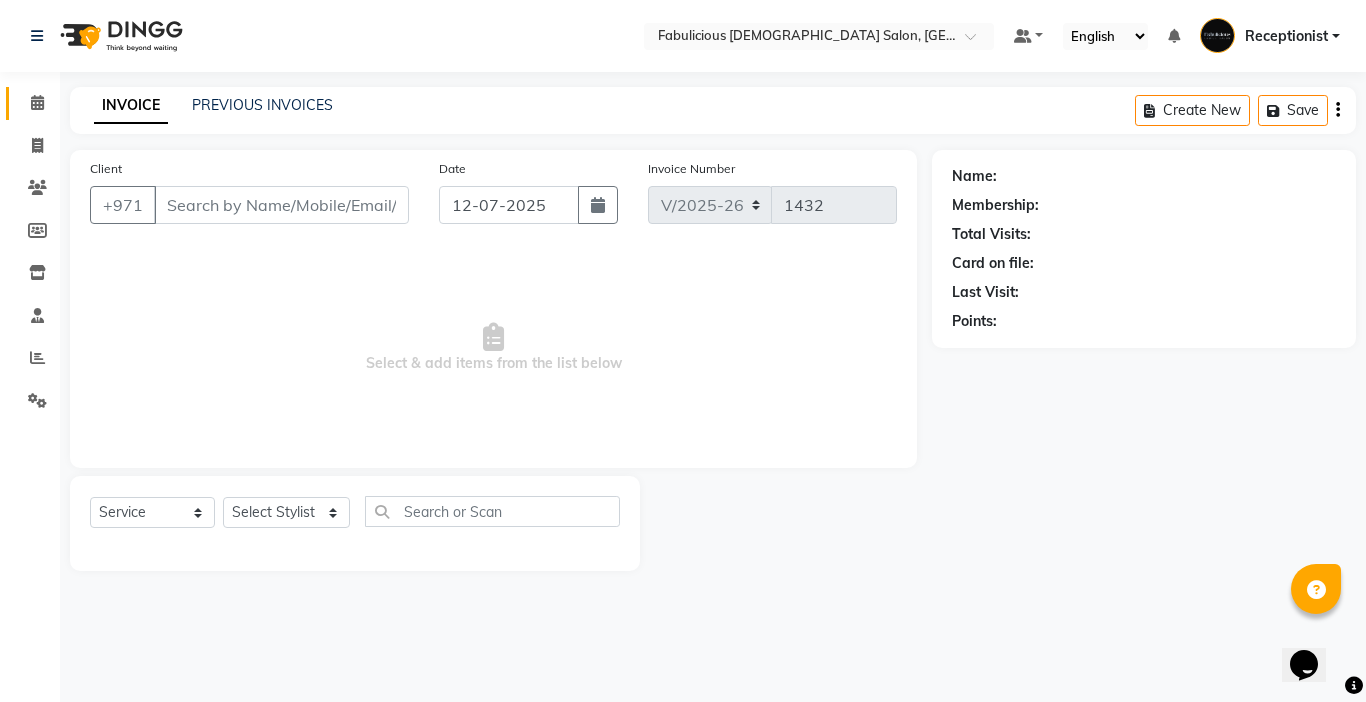 type on "558539969" 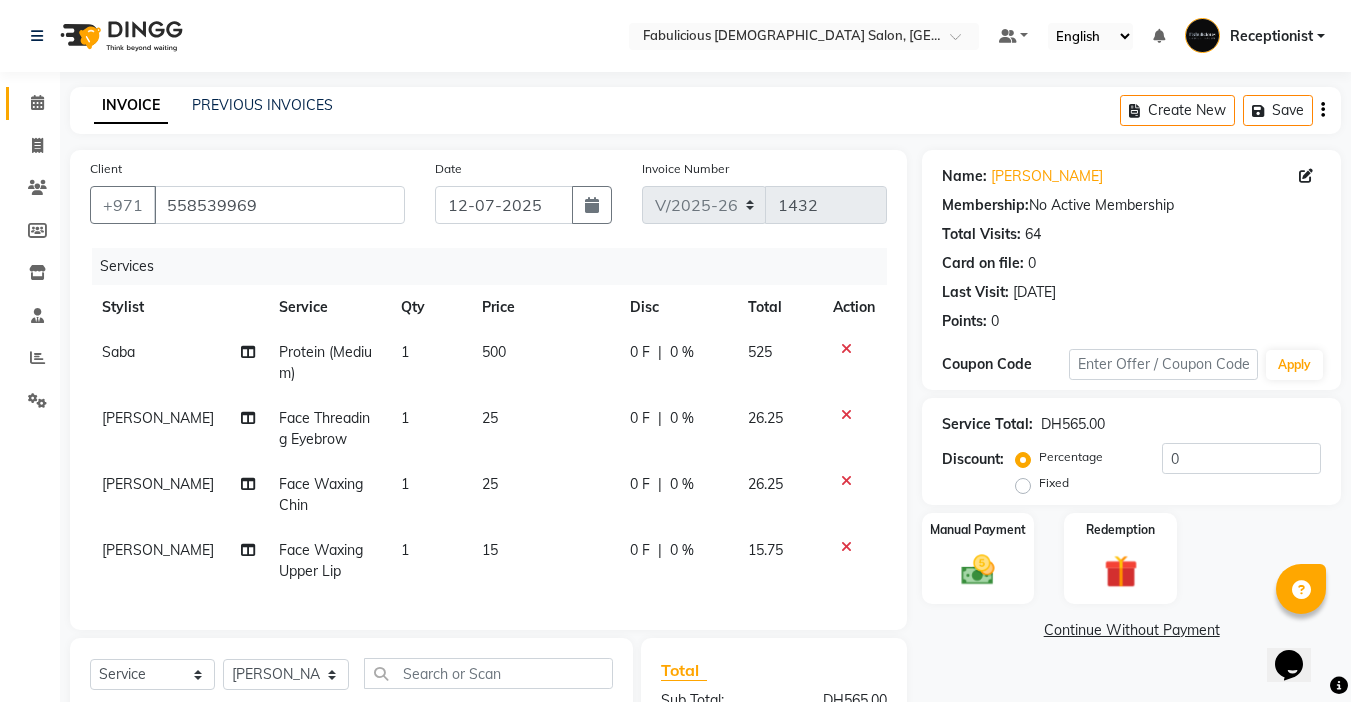 scroll, scrollTop: 200, scrollLeft: 0, axis: vertical 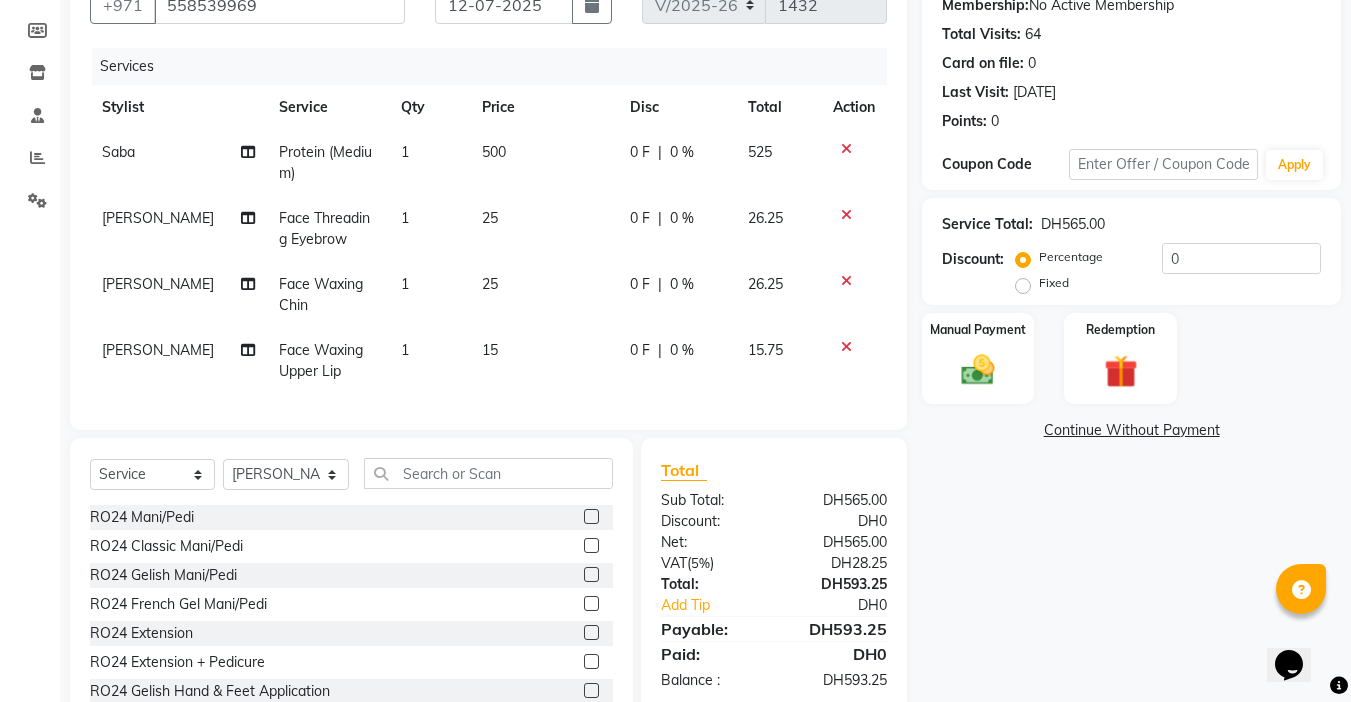 click on "Protein (Medium)" 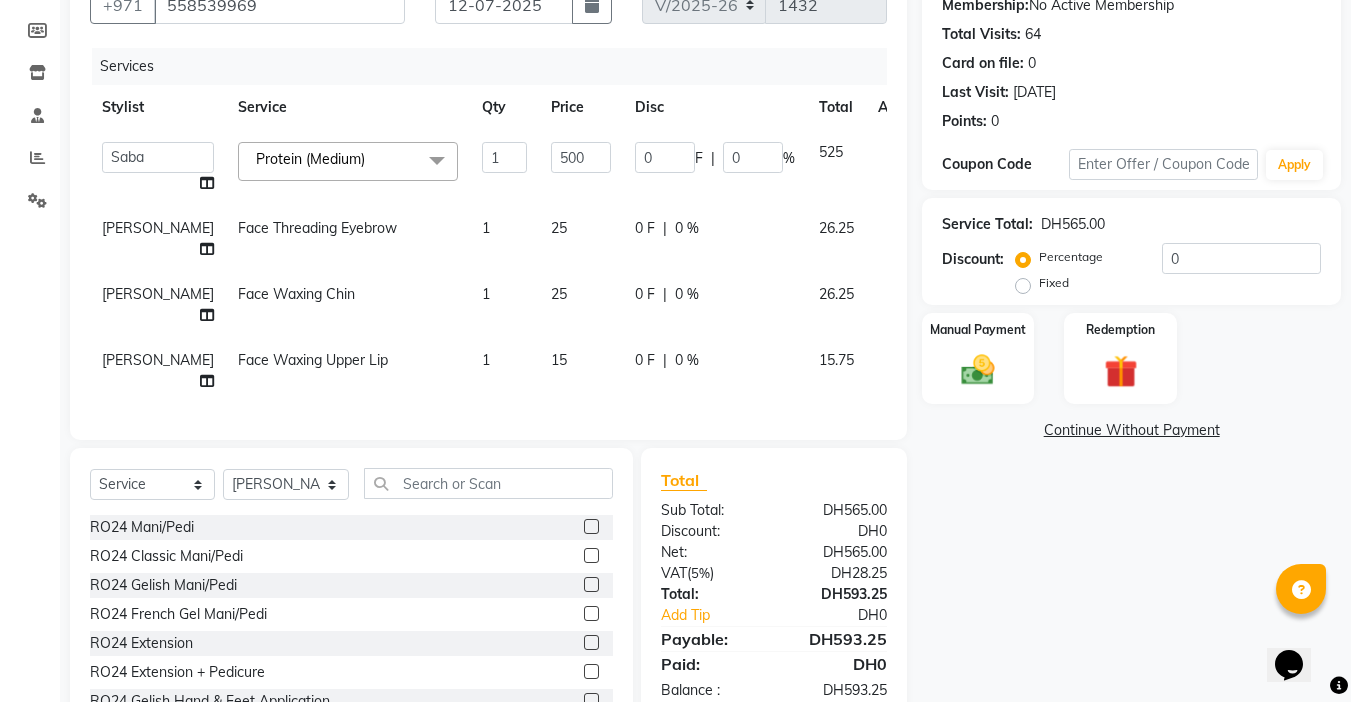 click on "Protein (Medium)  x" 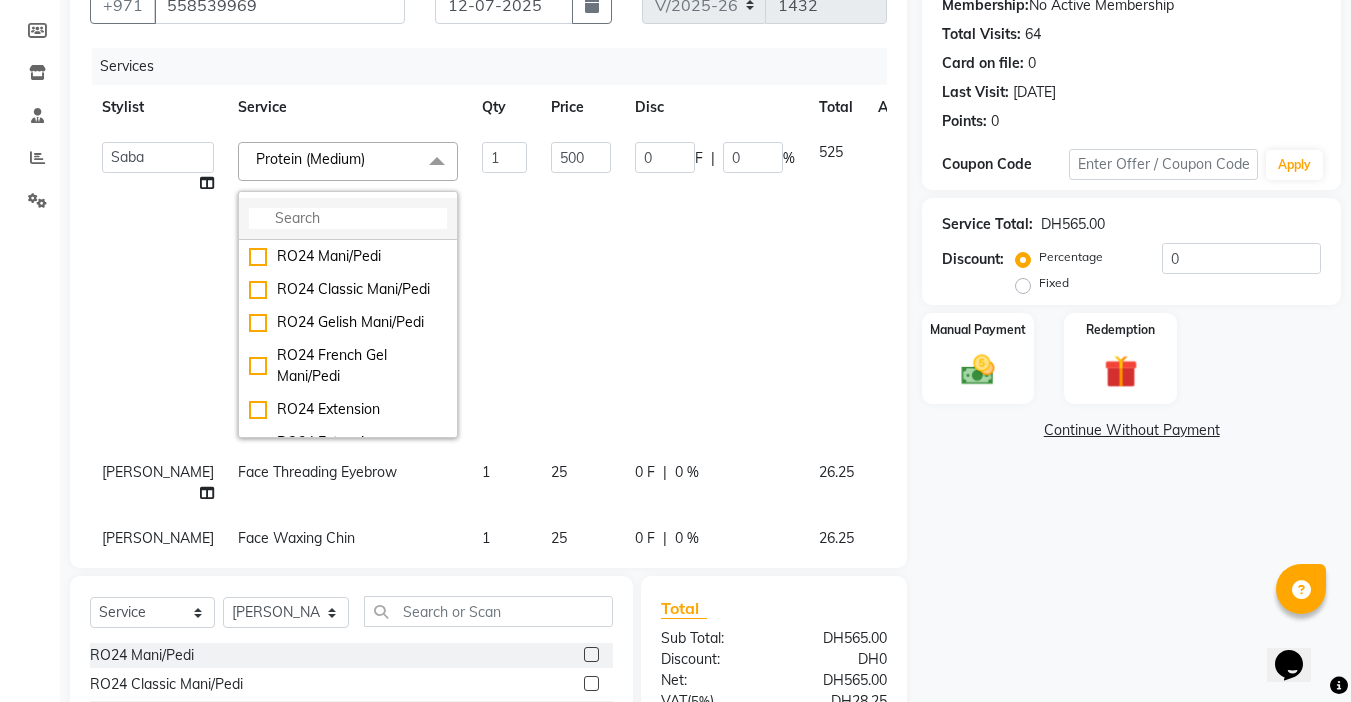 click 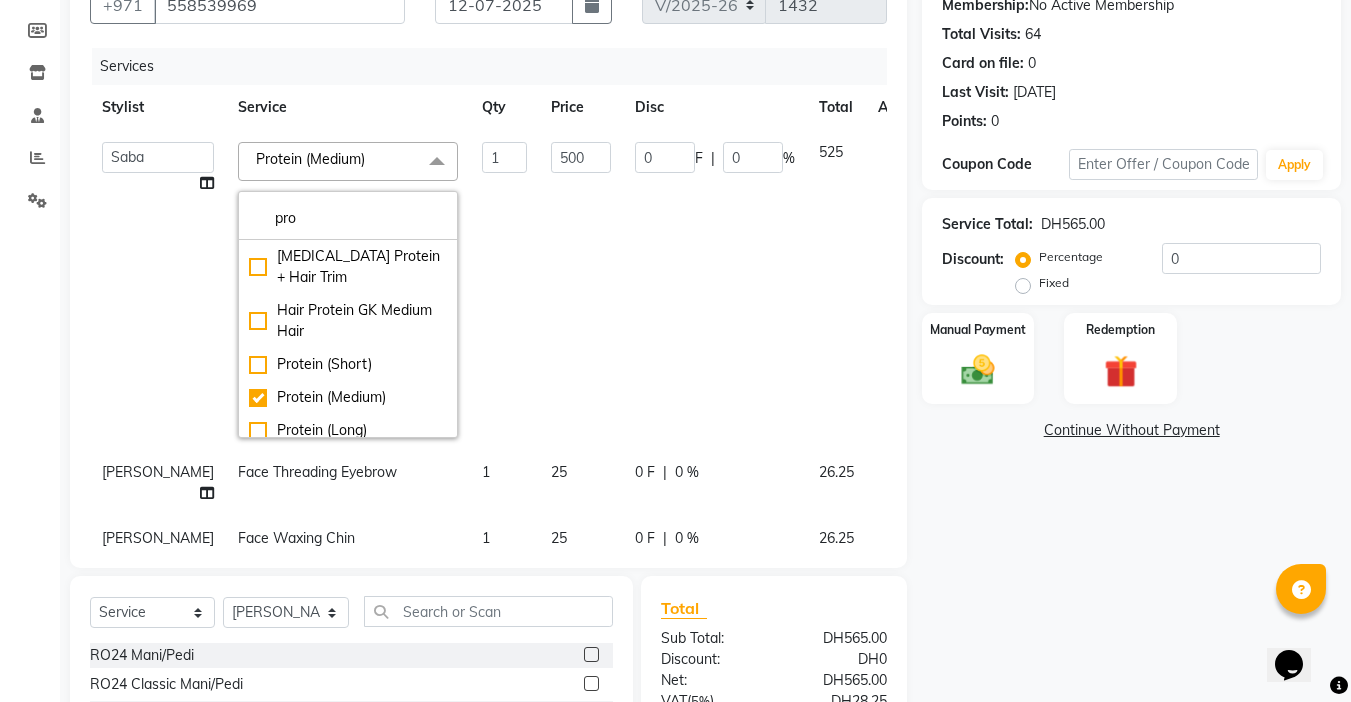 type on "pro" 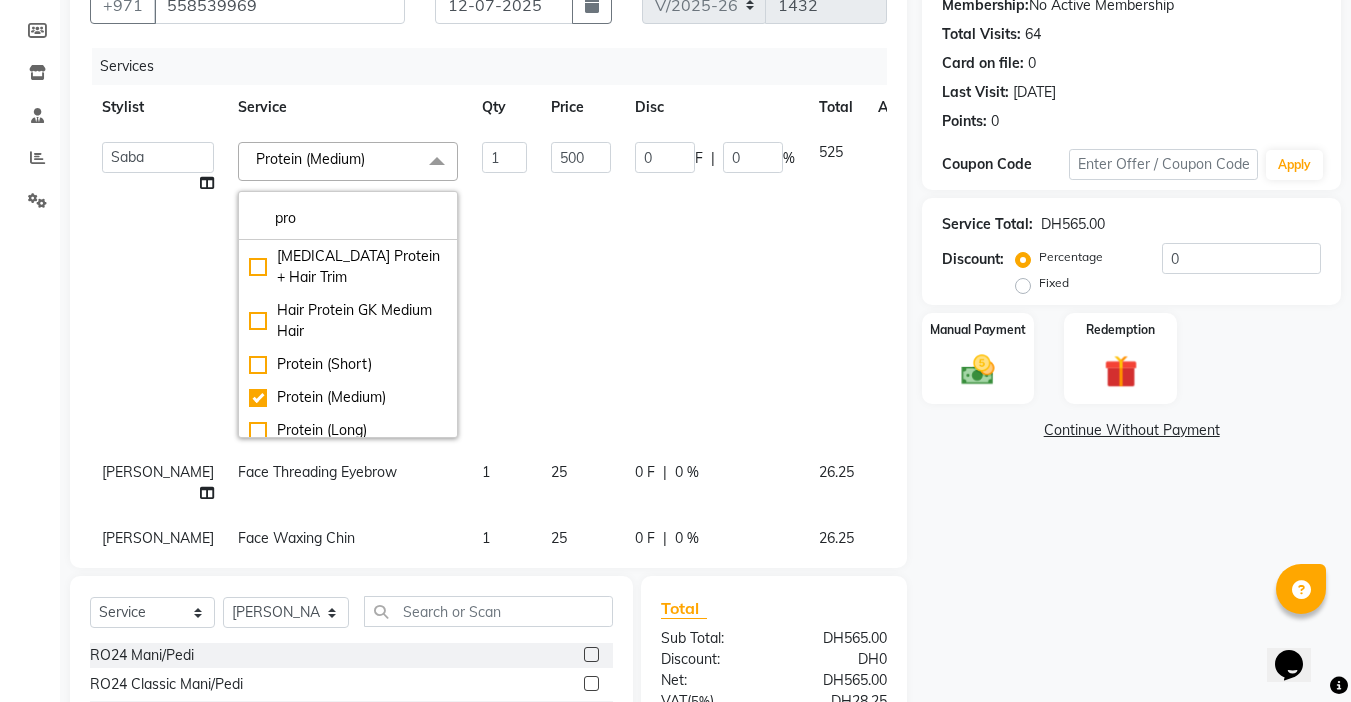 click on "Protein (Medium)  x pro [MEDICAL_DATA] Protein + Hair Trim Hair Protein GK Medium Hair Protein (Short) Protein (Medium) Protein (Long) Protein Crown Area Root Protein ( Her Own Product ) Root Protein Protein ( Her Own Product ) Only Root Application (Her Own Product) Deep Conditioning ( Her Own product ) Hair Treatment Protein (Short) Hair Treatment Protein (Medium) Hair Treatment Protein (Long) Protien Root ( Her Own Products ) Promo Eyebrows Promo Upper Lip Promo Chin Promo Forehead Promo Faceline Promo Neck Promo Underarms Promo Half Arms Promo Polish Change of Hands Promo Polish Change of Feet Promo Nail Cut and File Promo Hair Shampoo Promo Quick Dry Promo Feet Massage 10Min. Promo Face Clean Up Promo Bikini Wax Promo Hair Mask Promo  Face Clean Up. Promo Bikini Wax. Offer Starts Keratin/Protein With Hair Trim Offer Protein Short Offer Protein Medium Offer Protein Long Offer Protein X-Long Offer Balayage/Highlights/Lowlights+Full Hair Color+Professional Hair Cut and Blowdry Offer Protien Short Lenth" 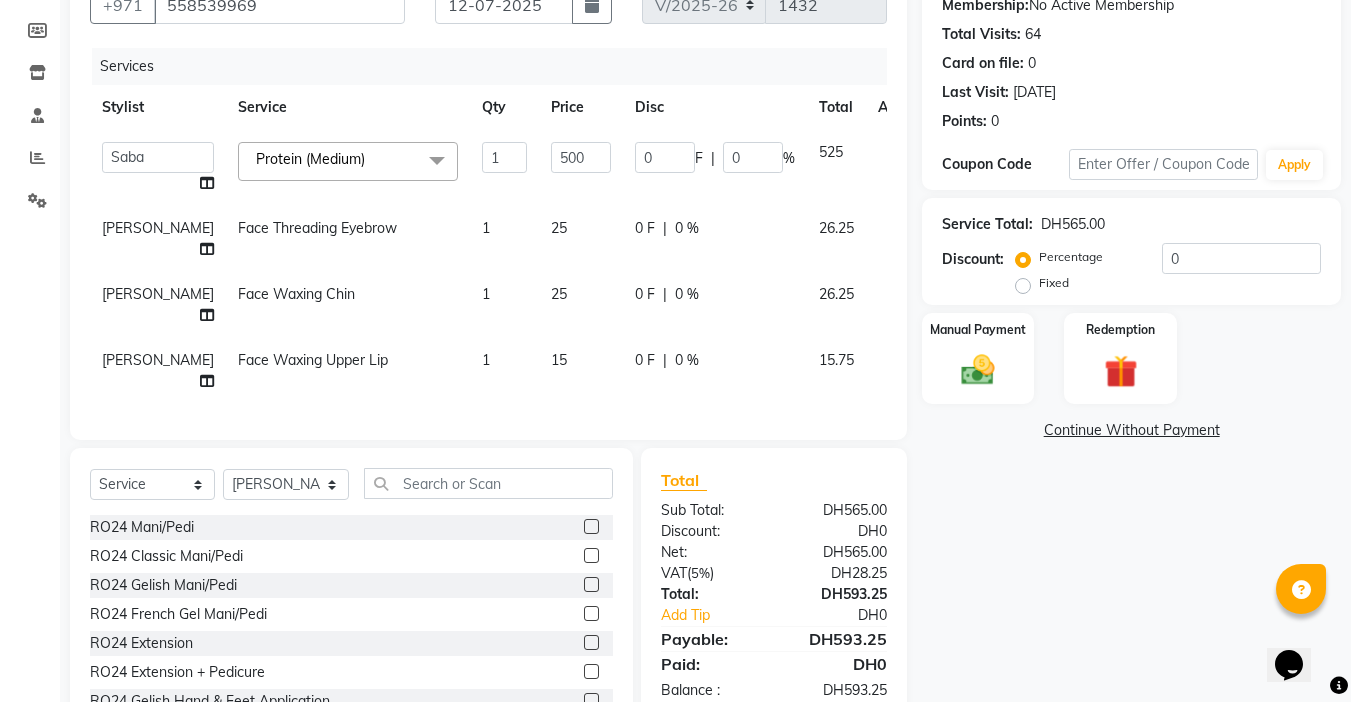 click 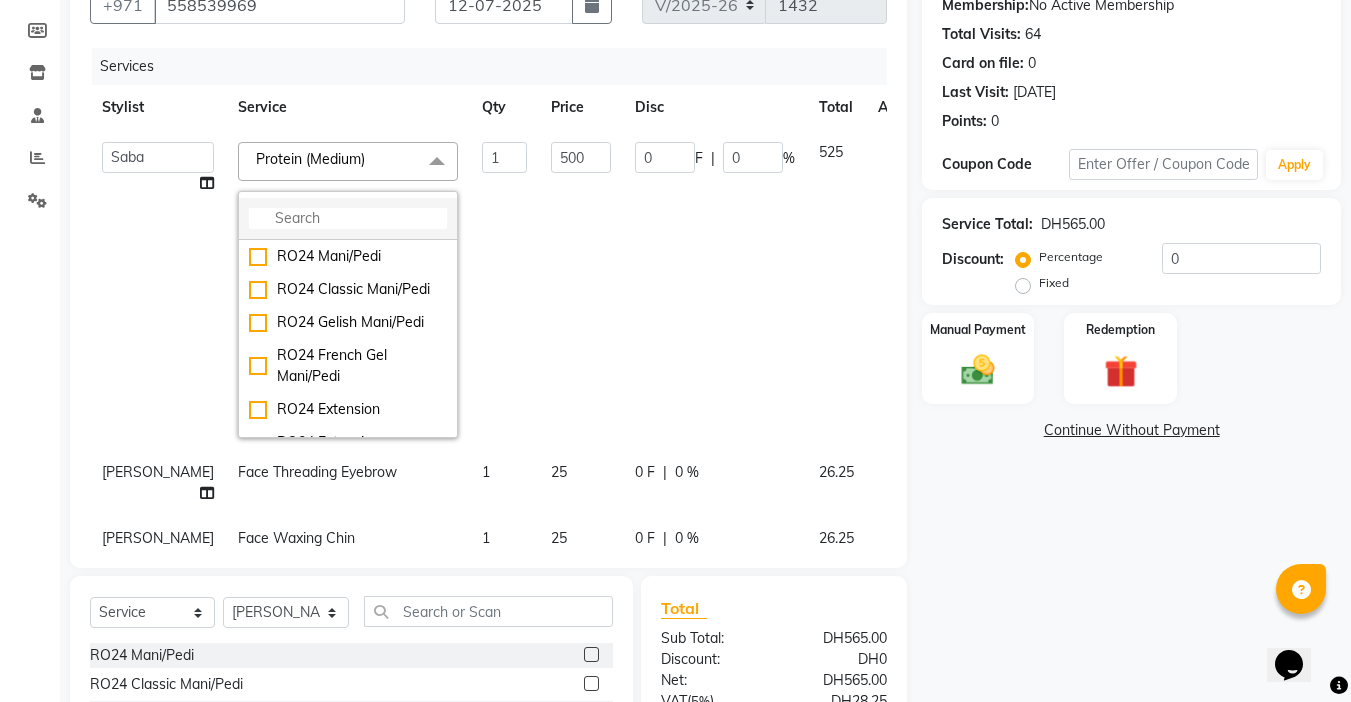 click 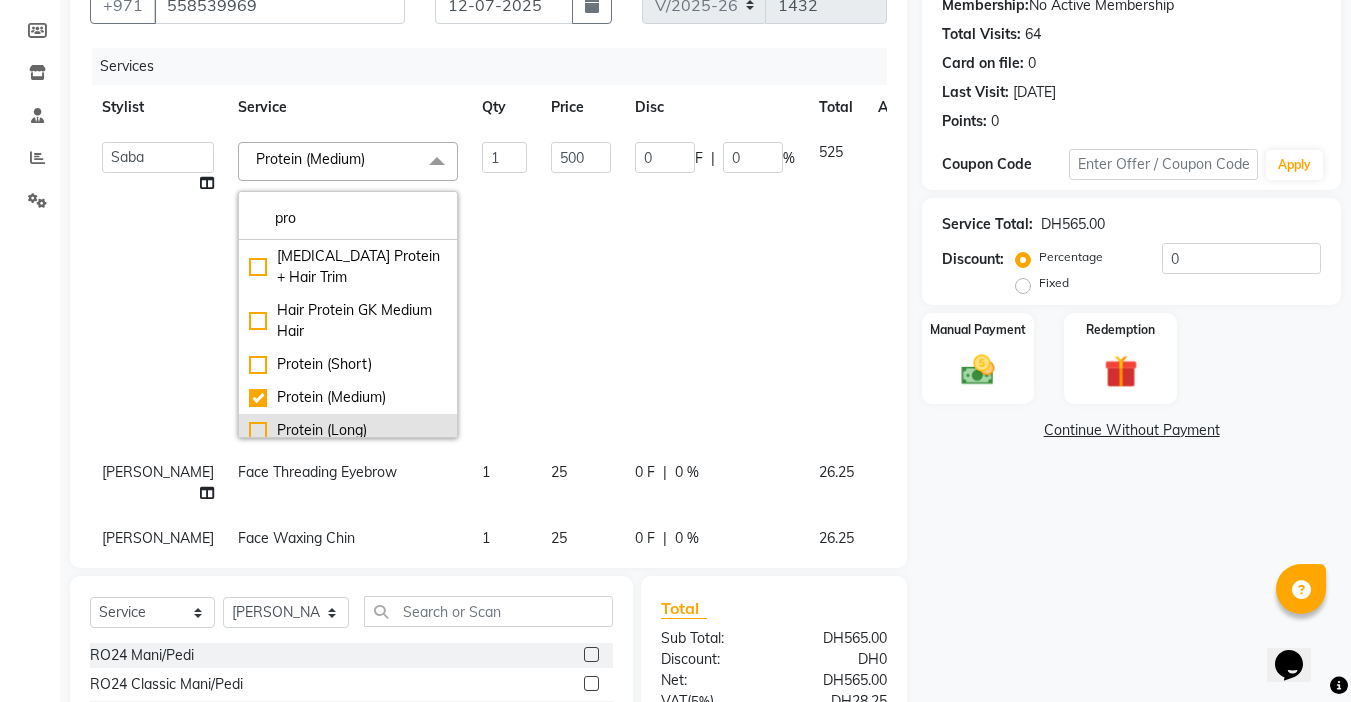 type on "pro" 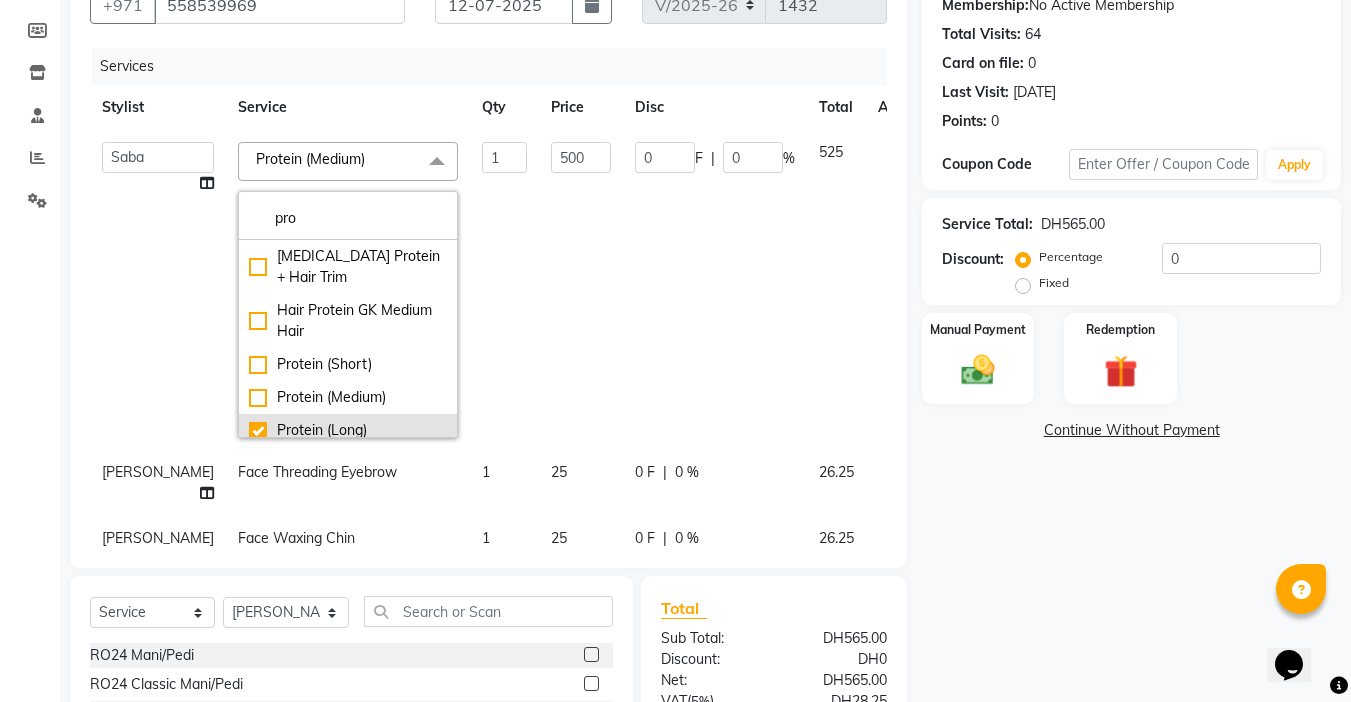 checkbox on "false" 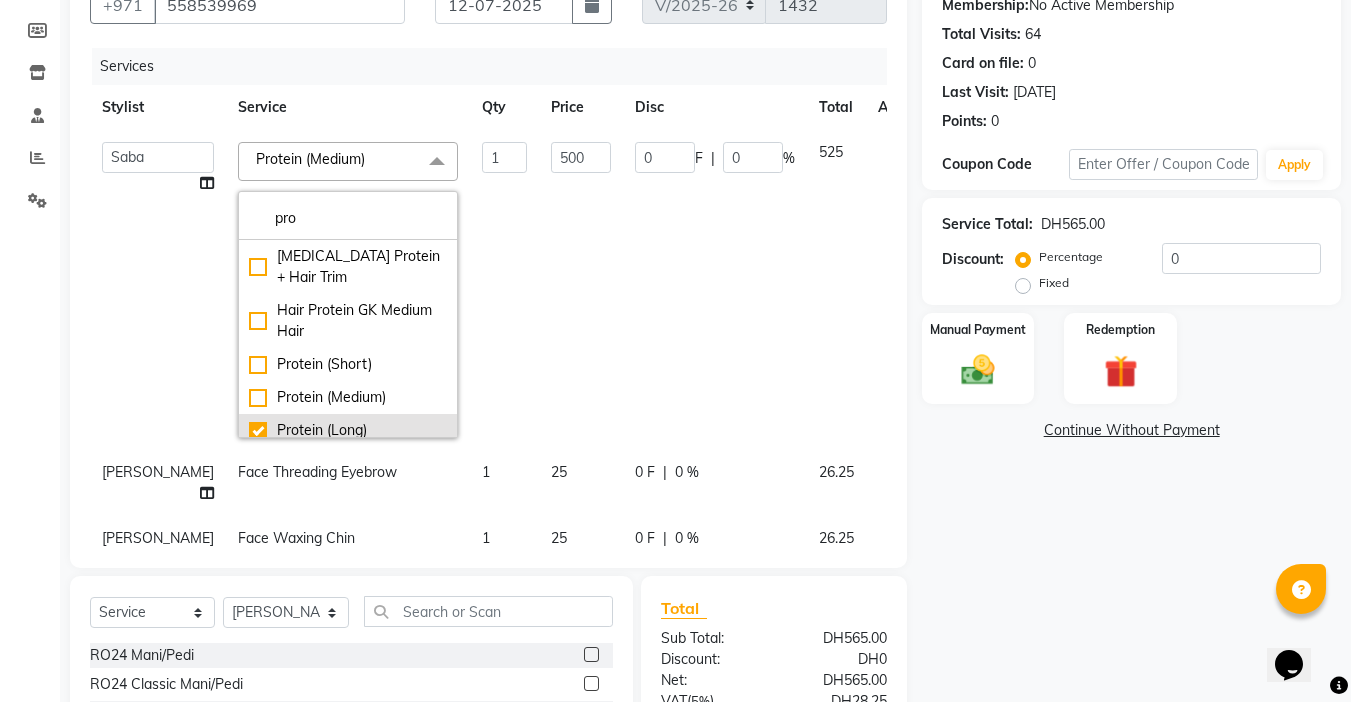 checkbox on "true" 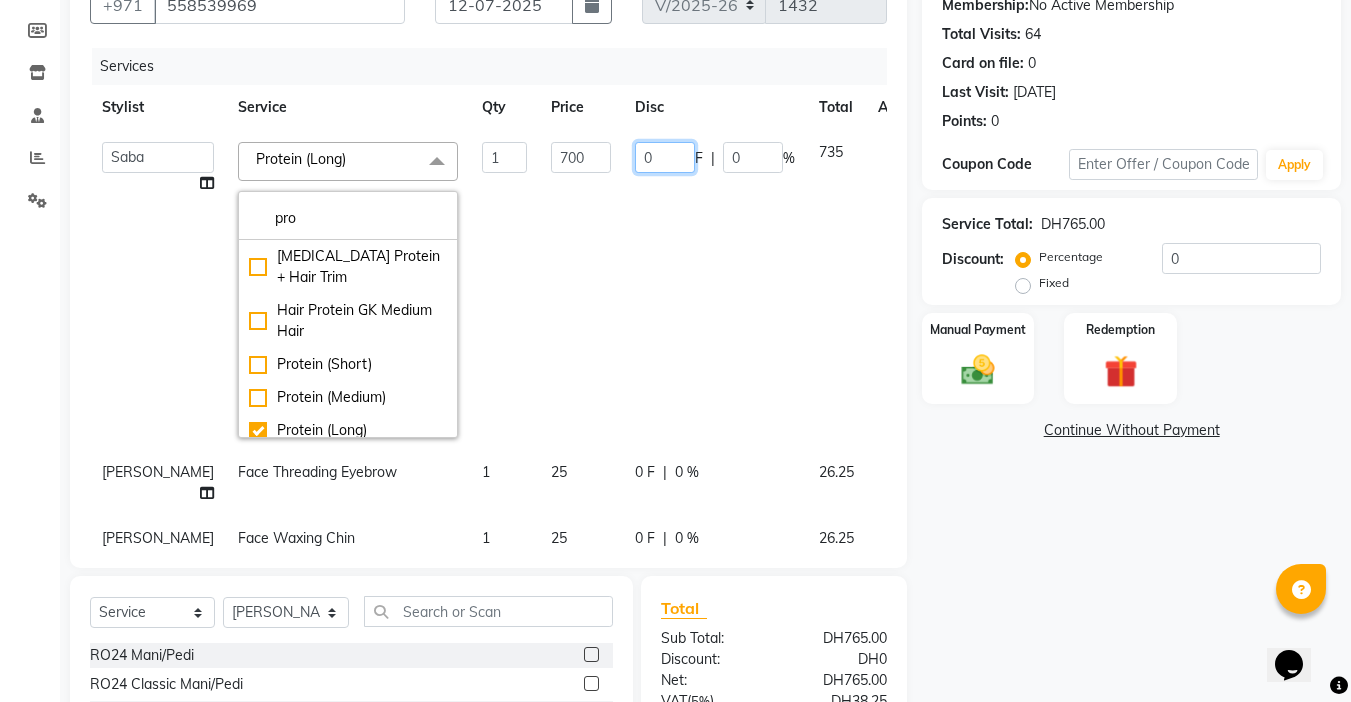 click on "0 F | 0 %" 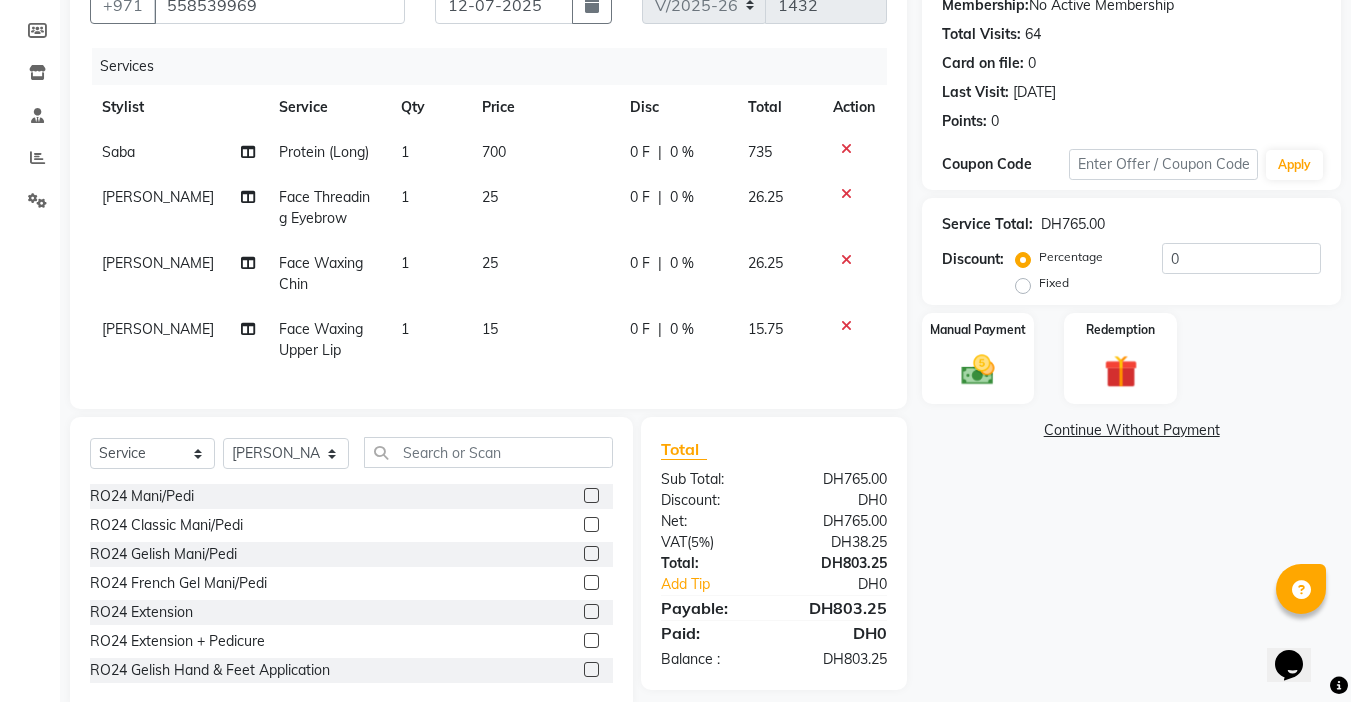 click on "700" 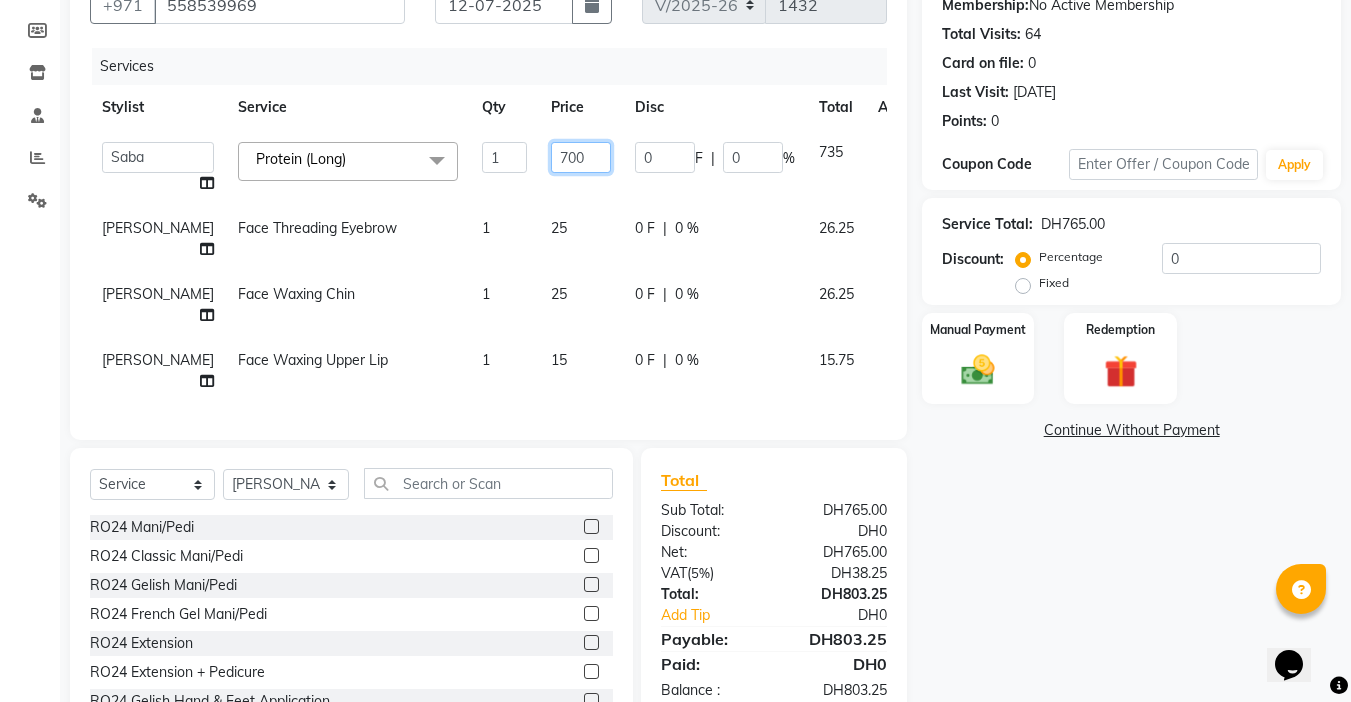 click on "700" 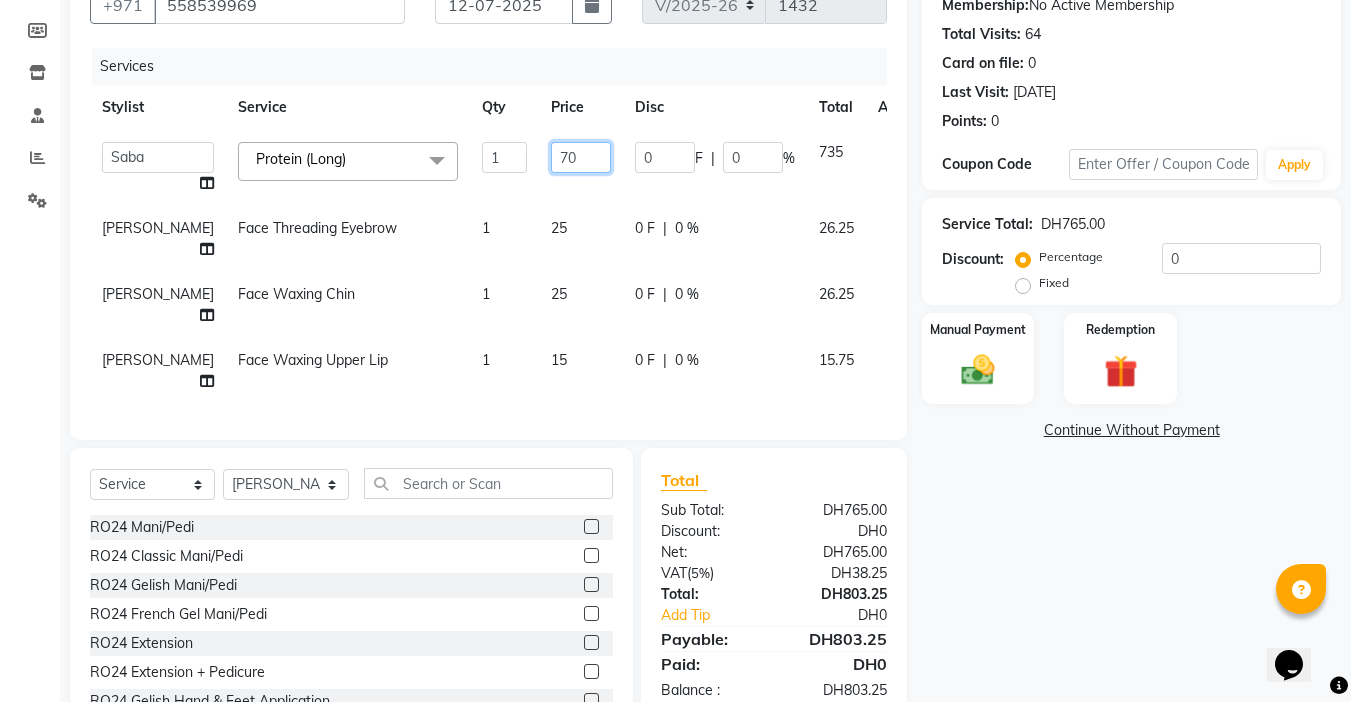 type on "7" 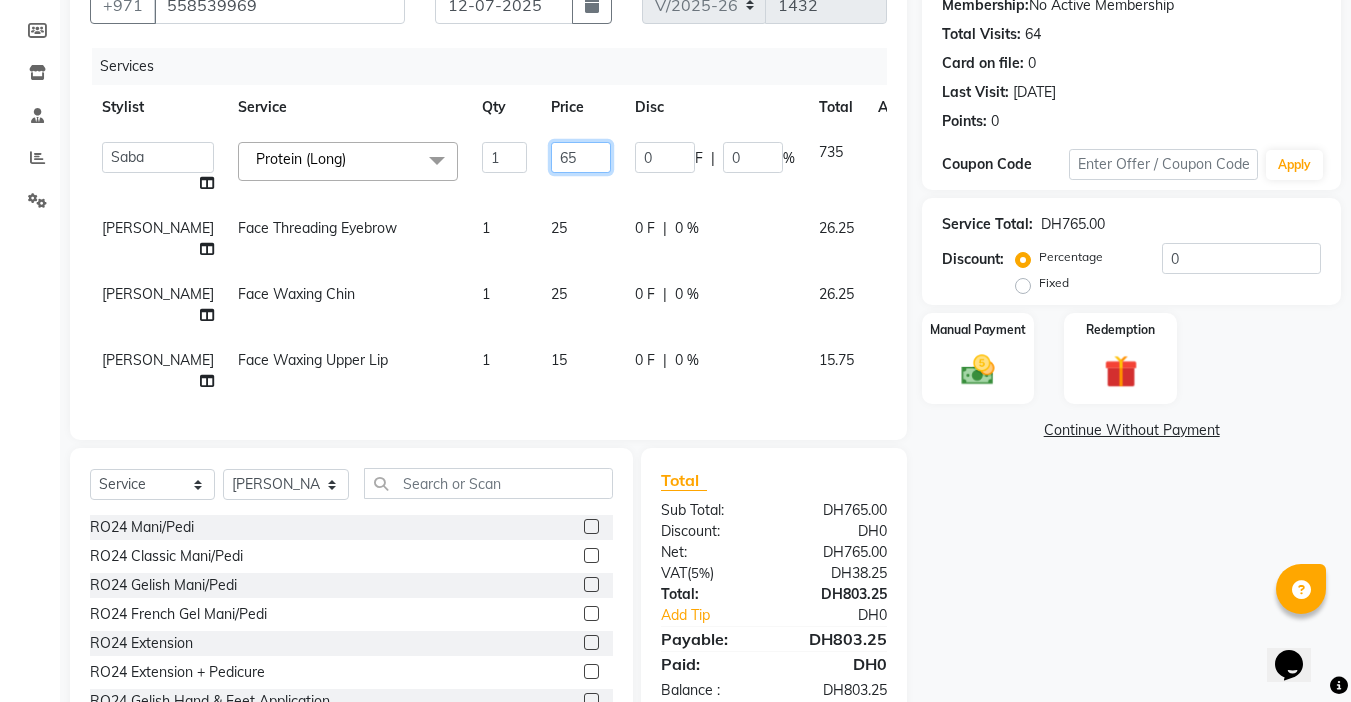type on "650" 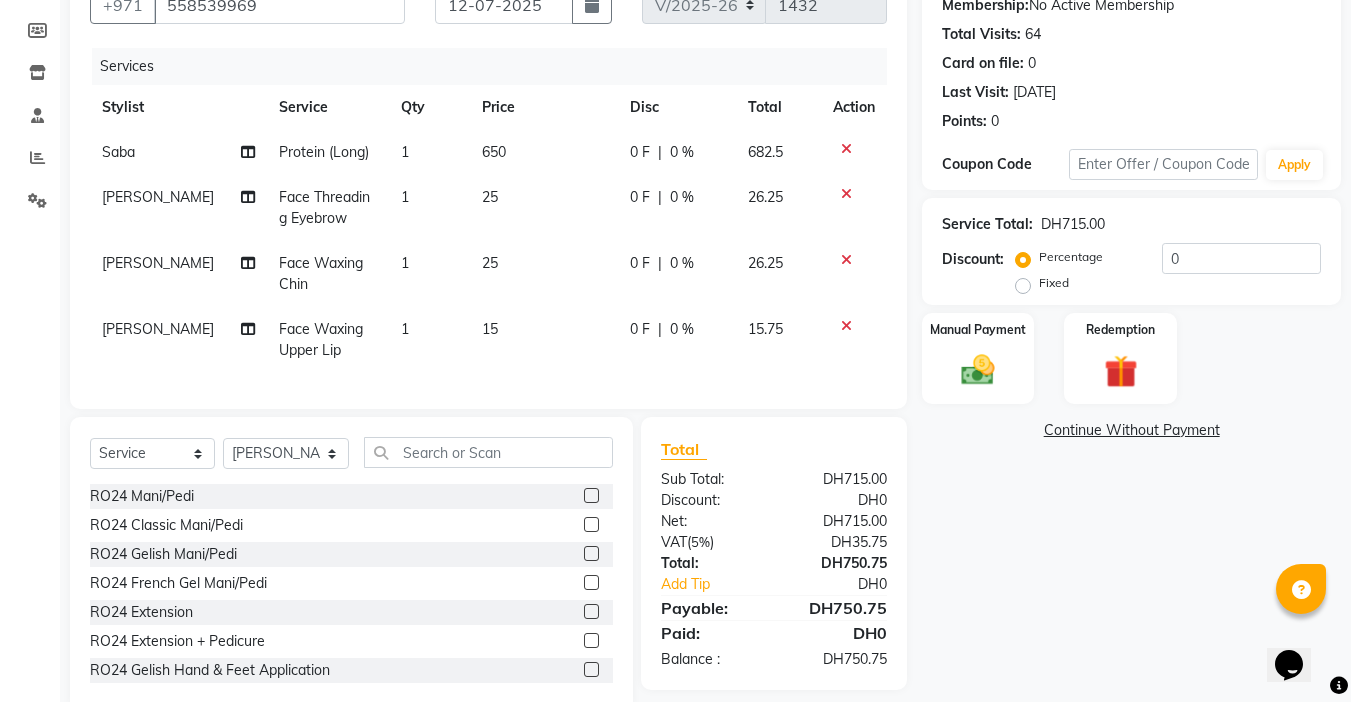 click on "25" 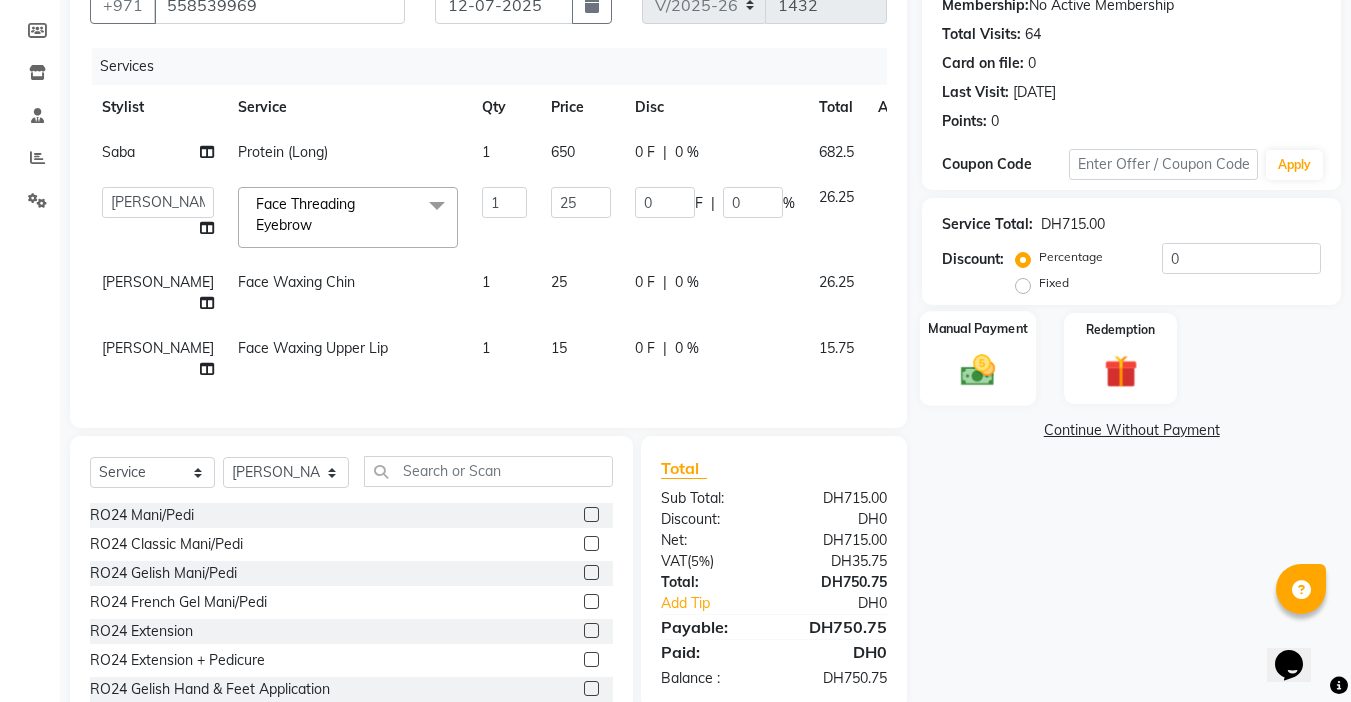 scroll, scrollTop: 232, scrollLeft: 0, axis: vertical 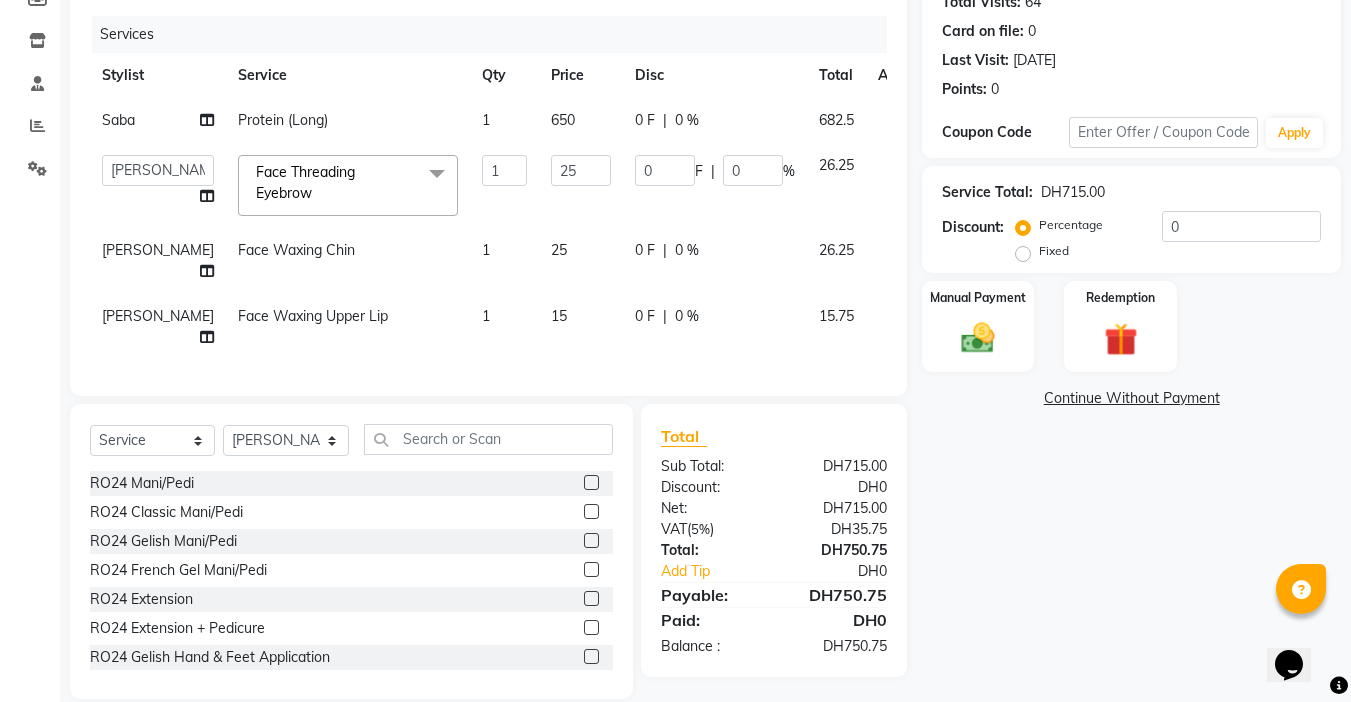 click on "25" 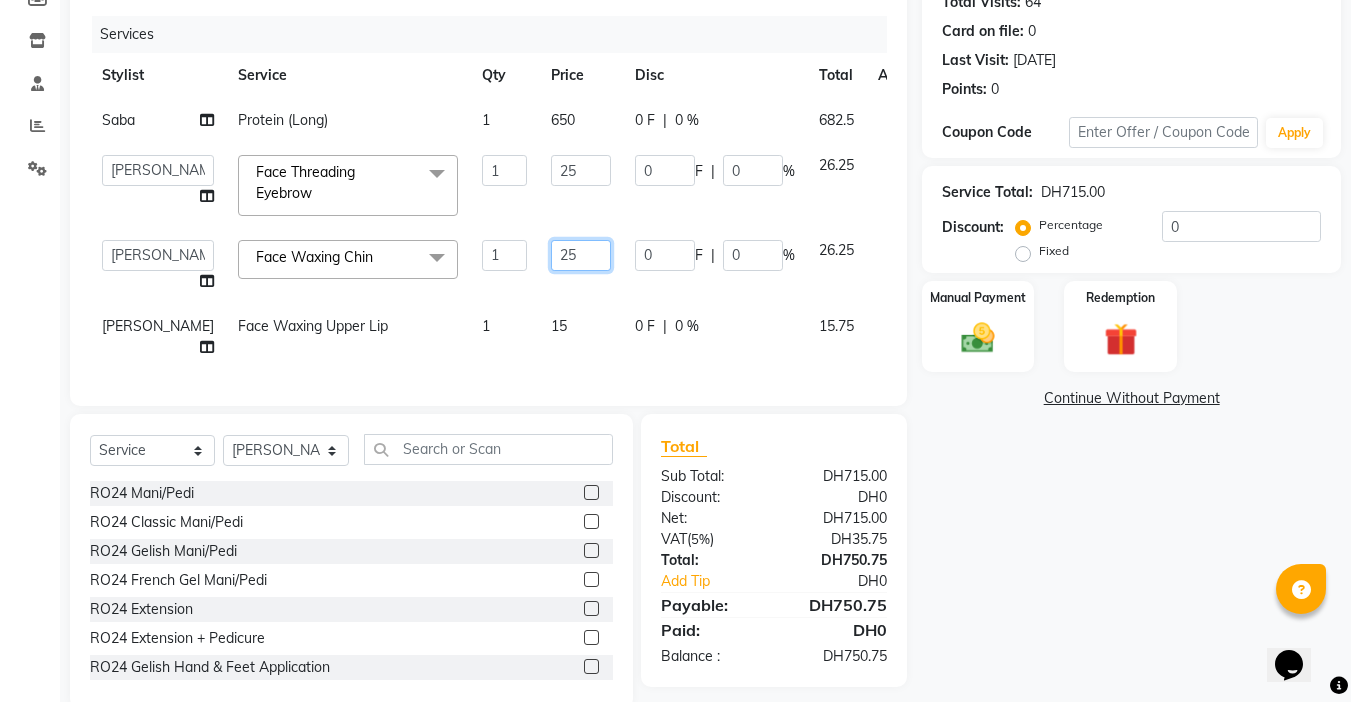 click on "25" 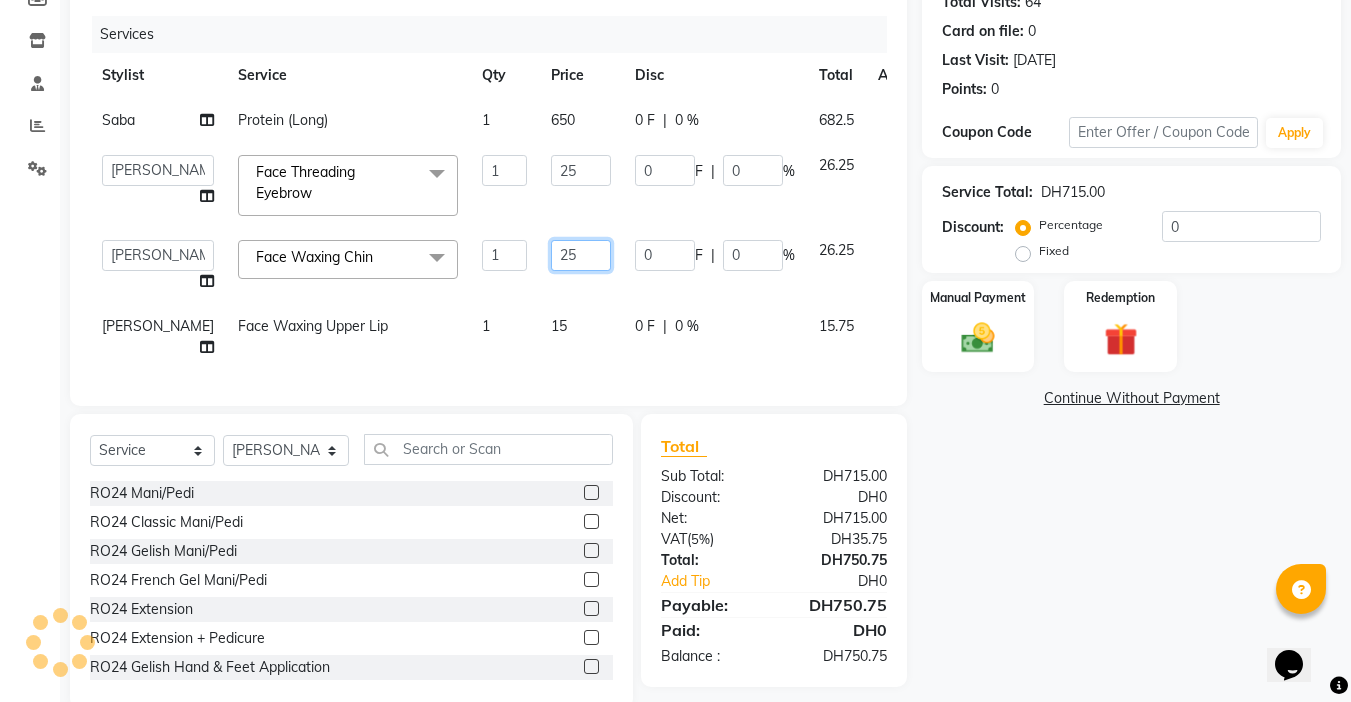 type on "2" 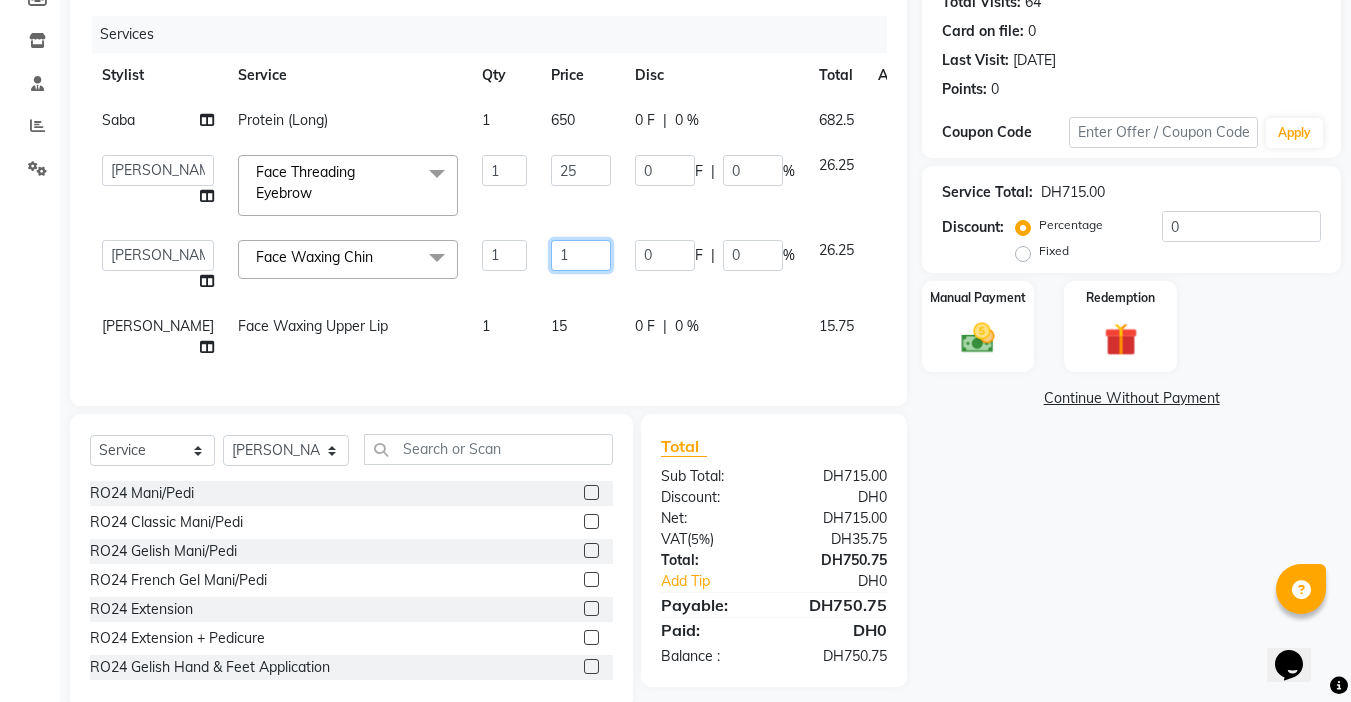 type on "15" 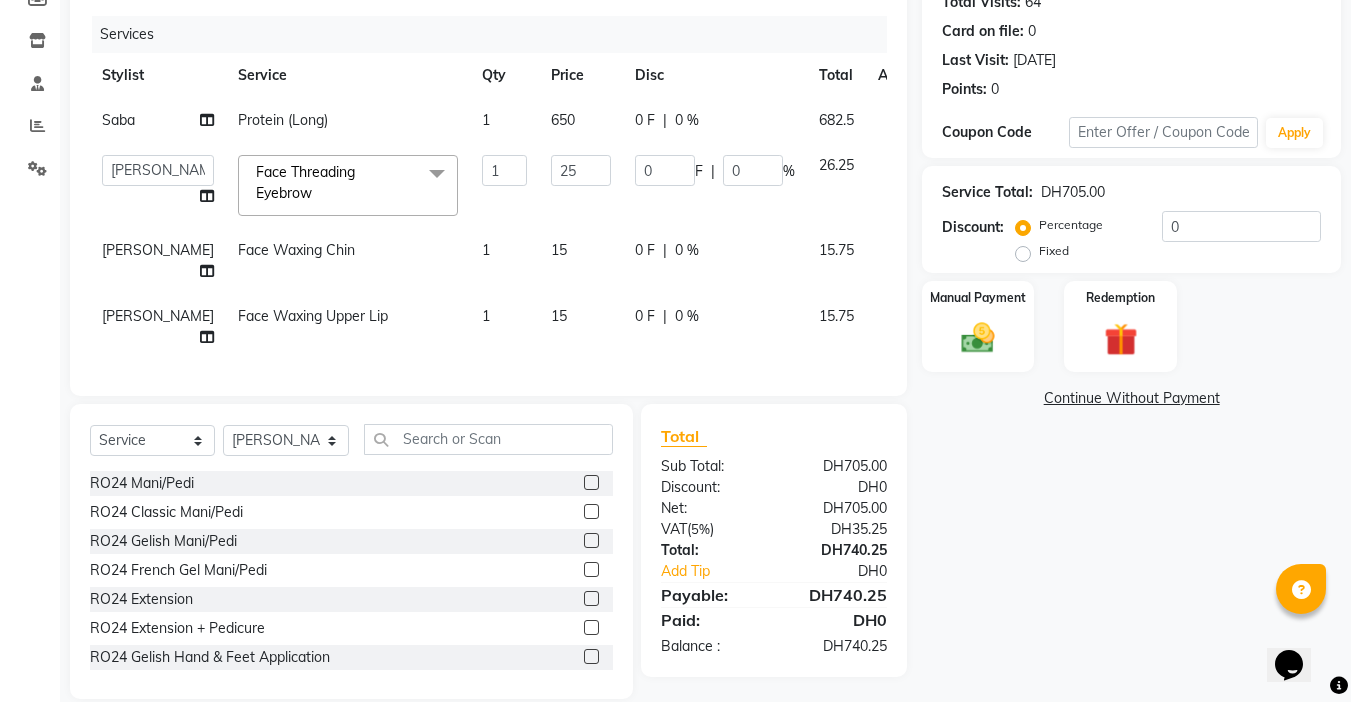 click on "Face Waxing Upper Lip" 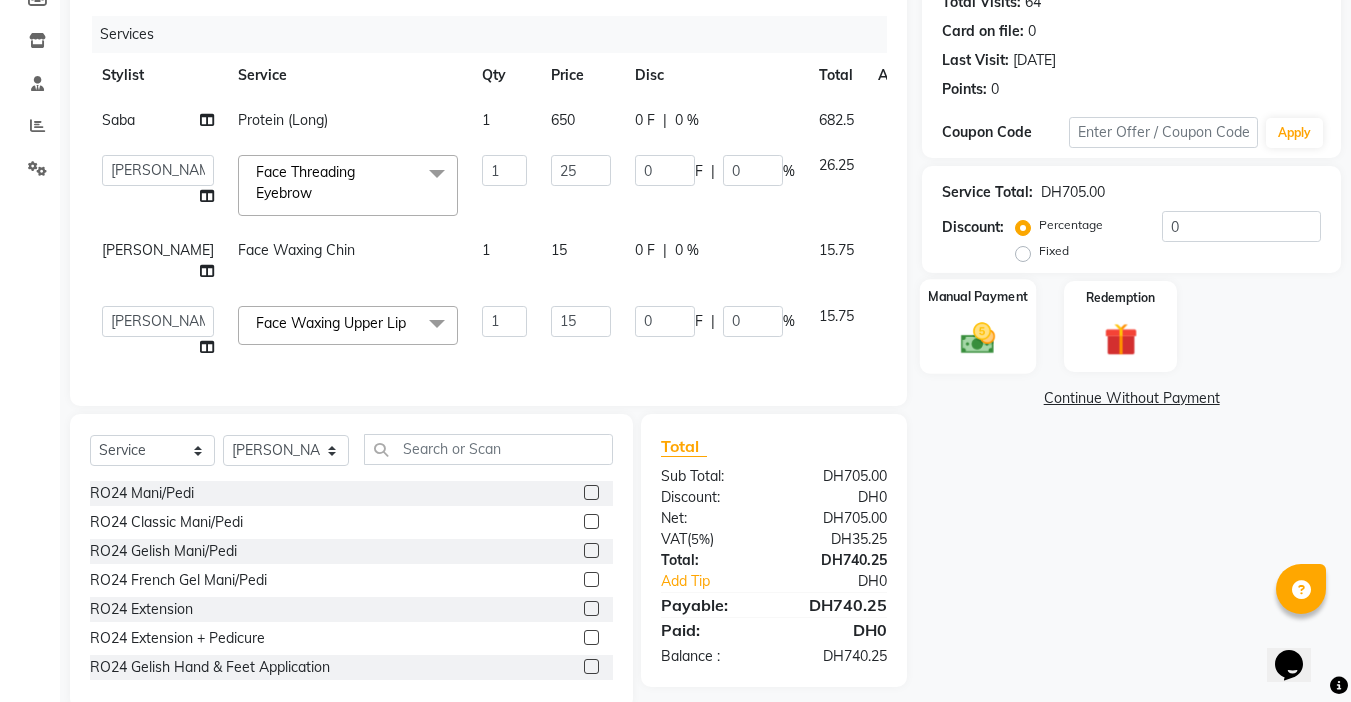 click 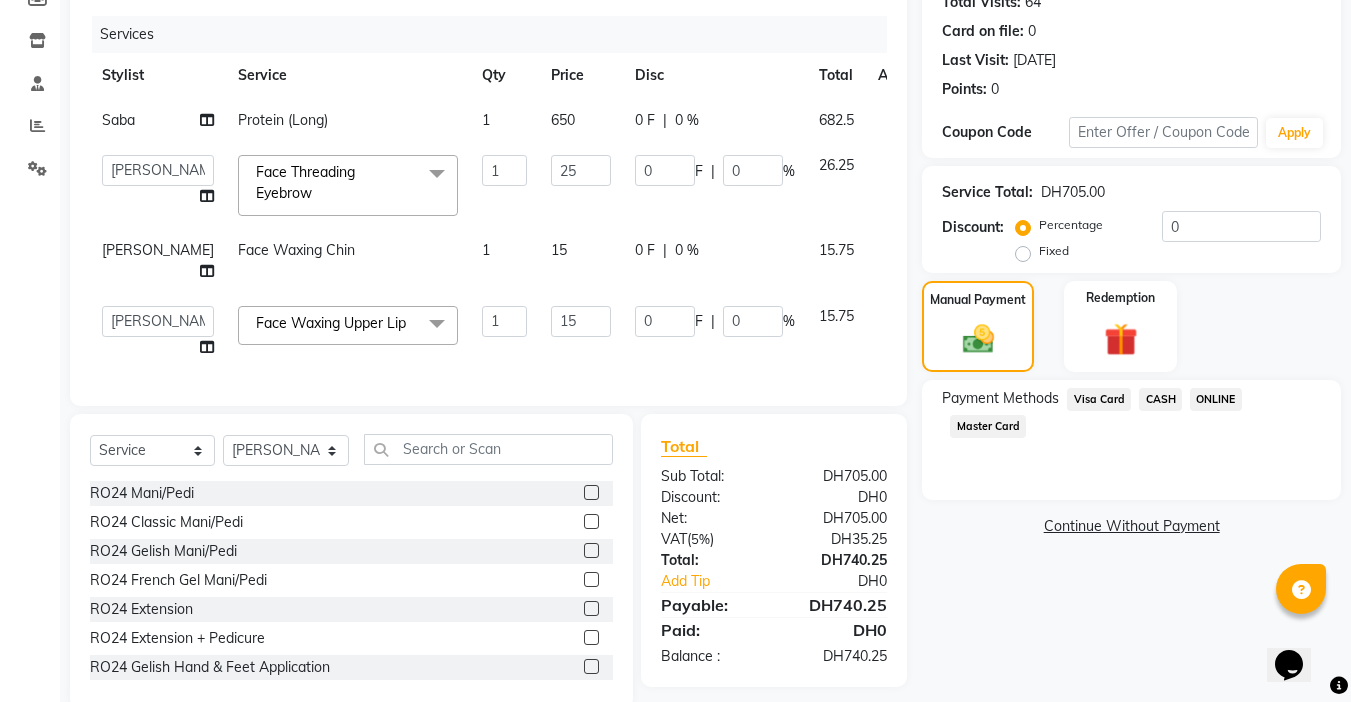 click on "Master Card" 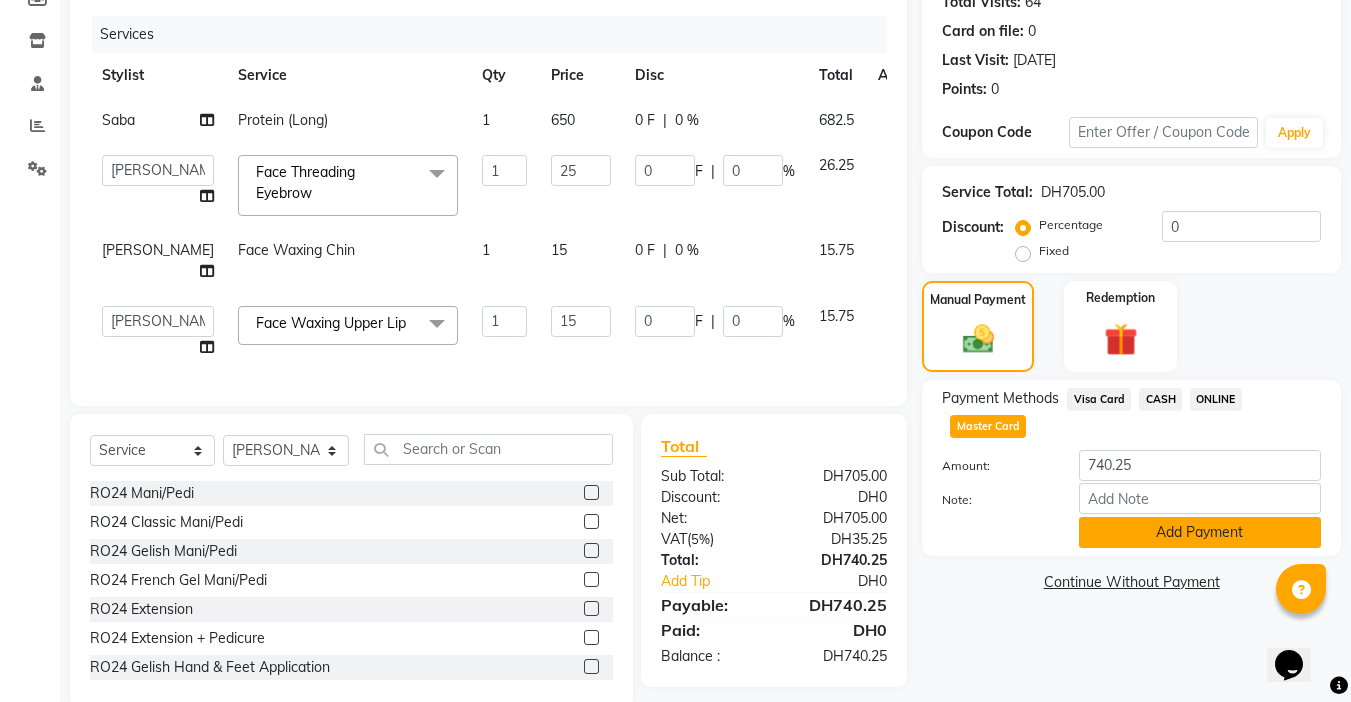 click on "Add Payment" 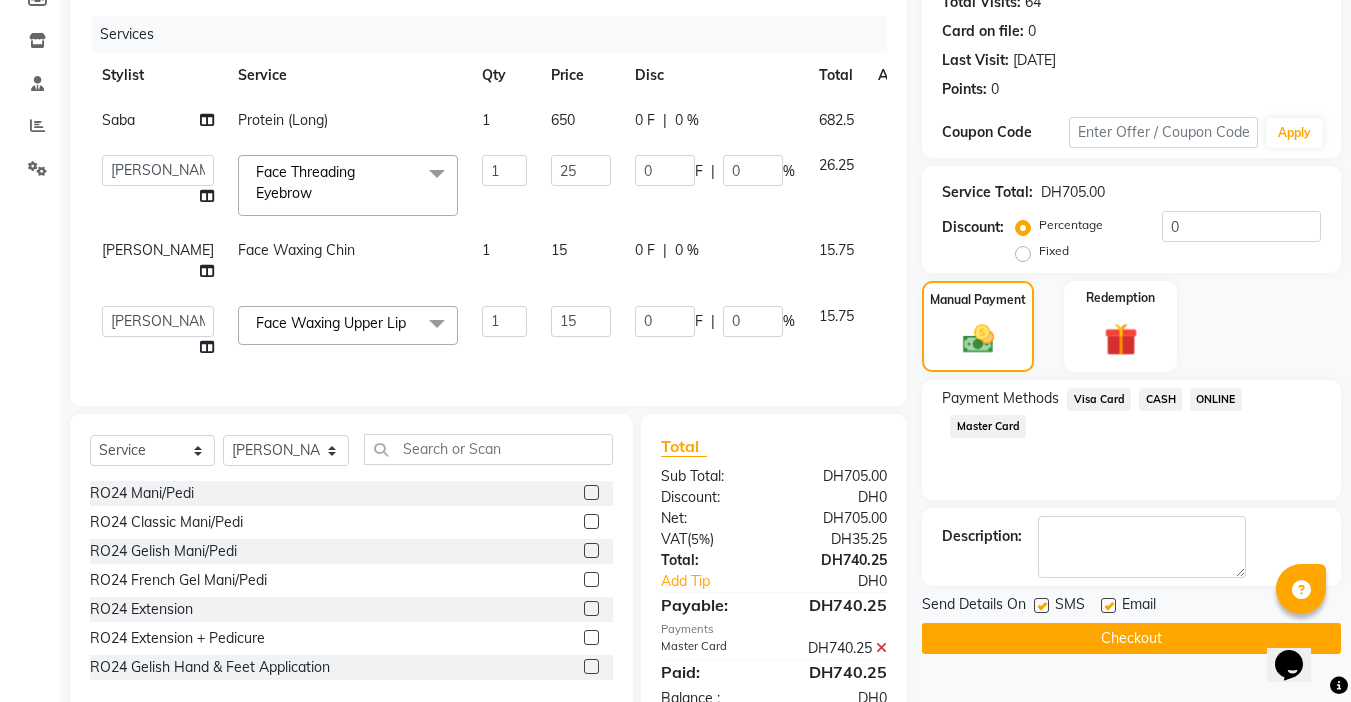 click on "Checkout" 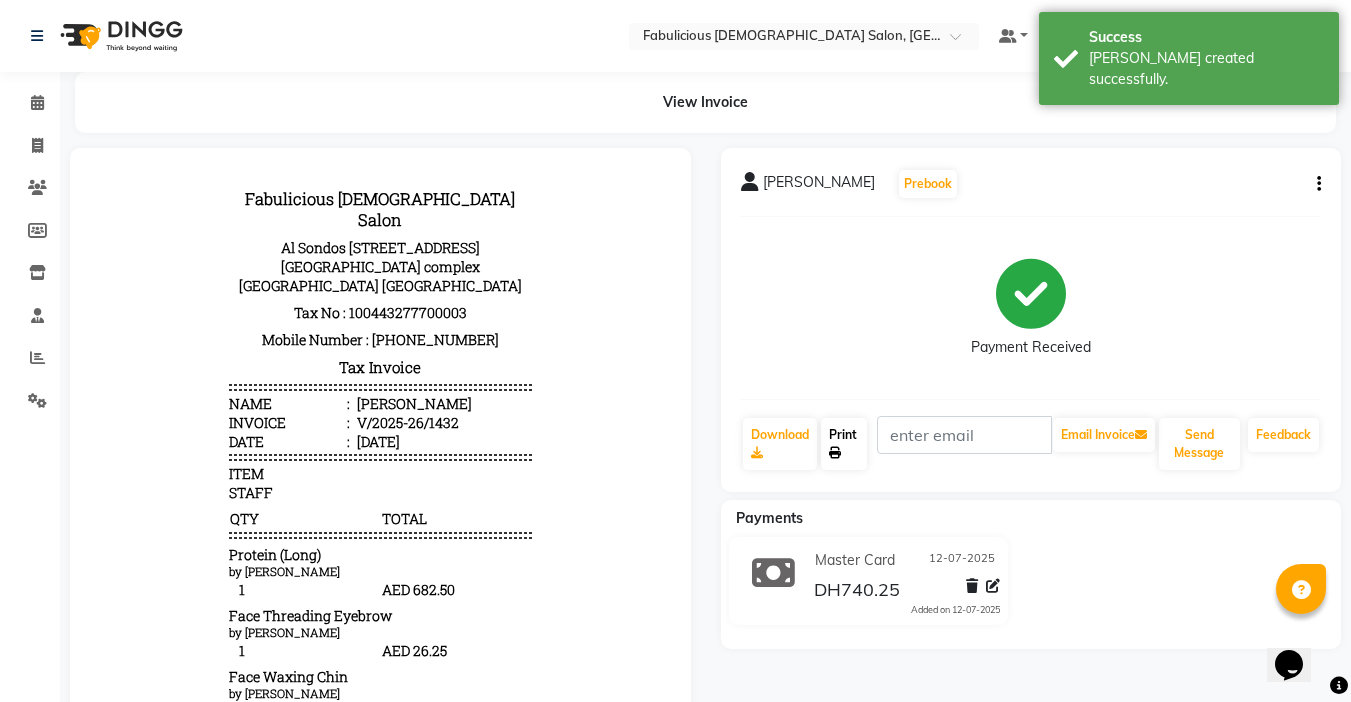 scroll, scrollTop: 0, scrollLeft: 0, axis: both 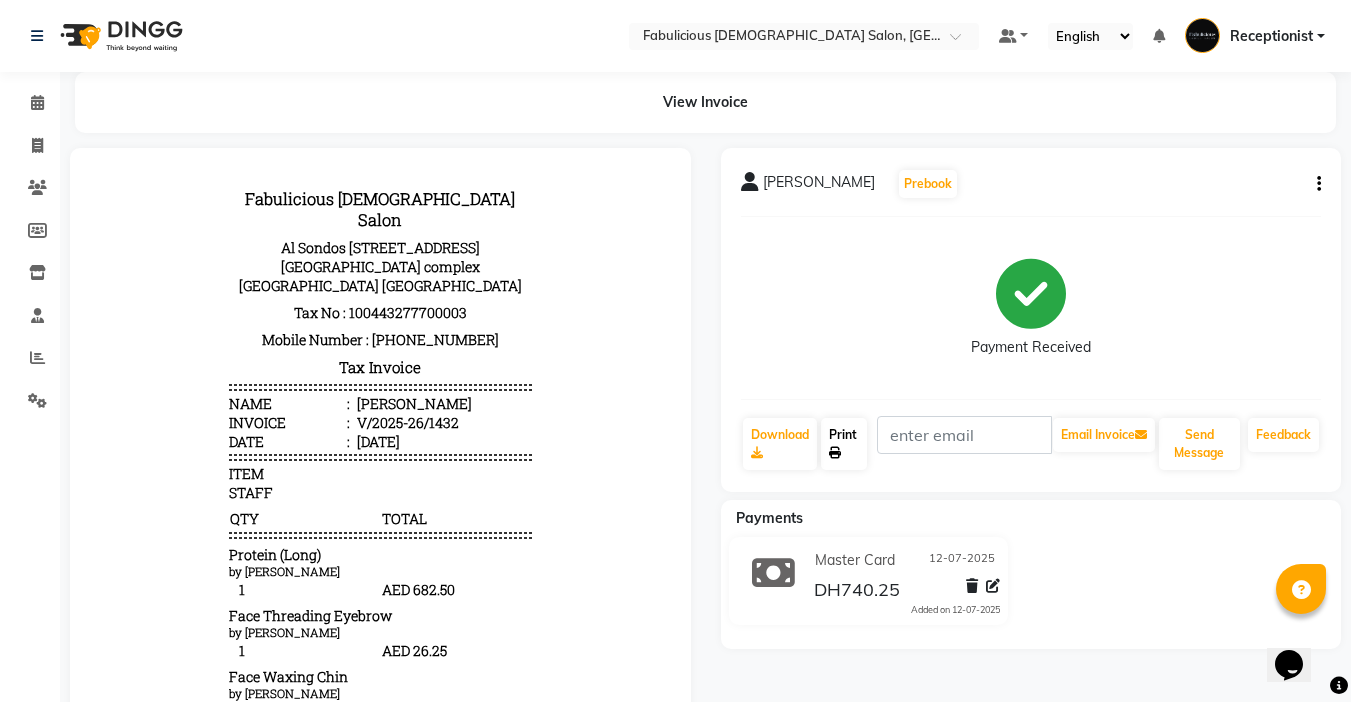 click on "Print" 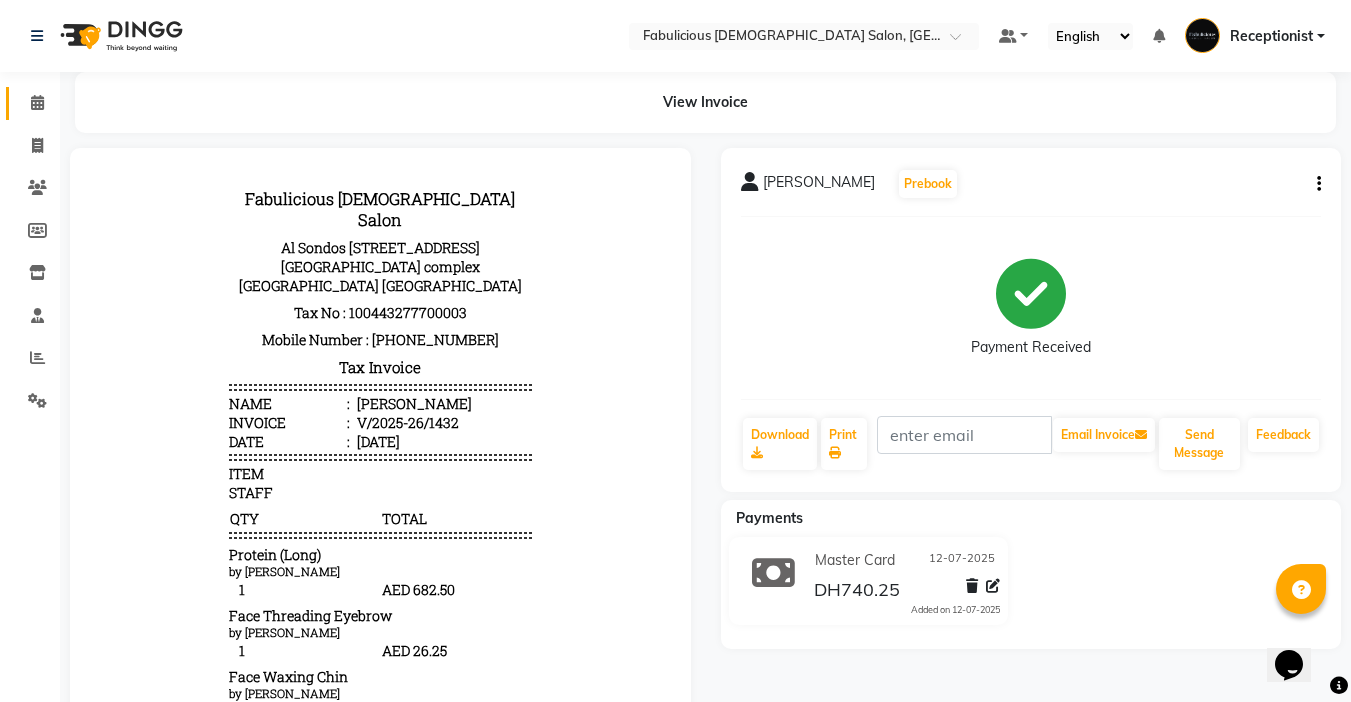 click 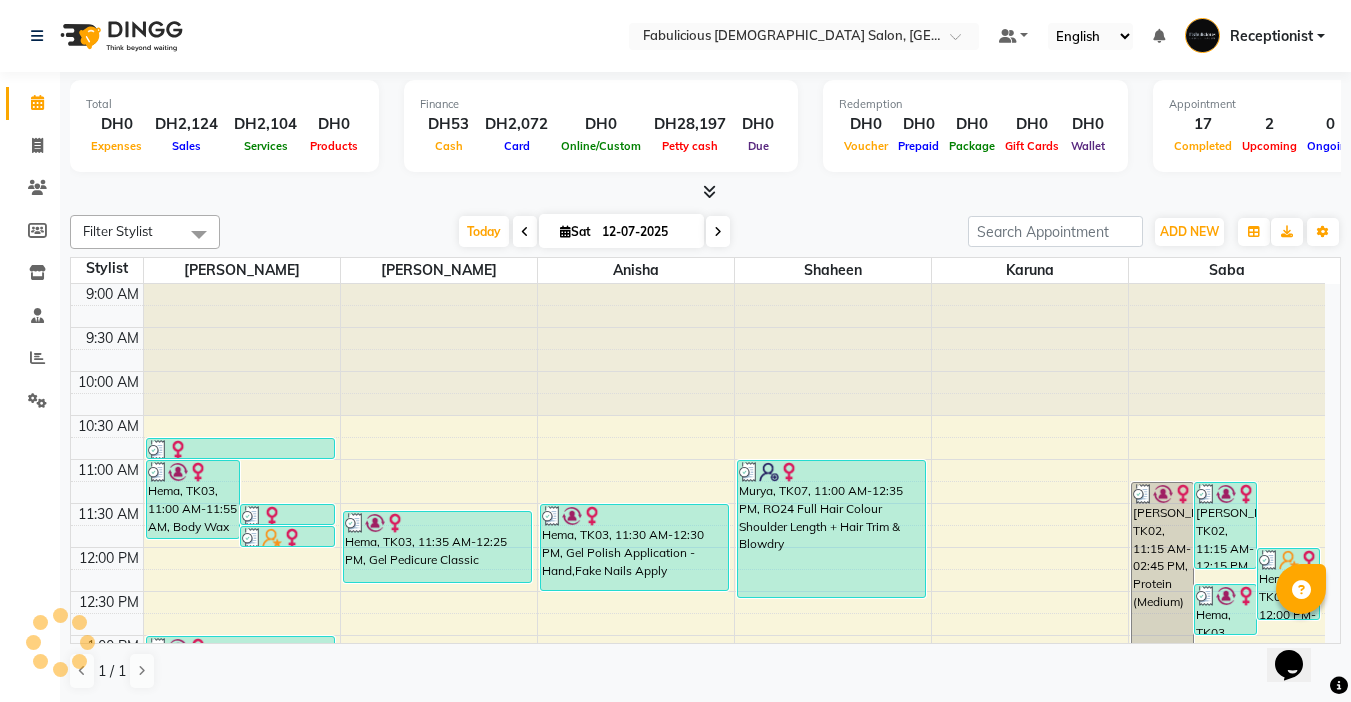 scroll, scrollTop: 0, scrollLeft: 0, axis: both 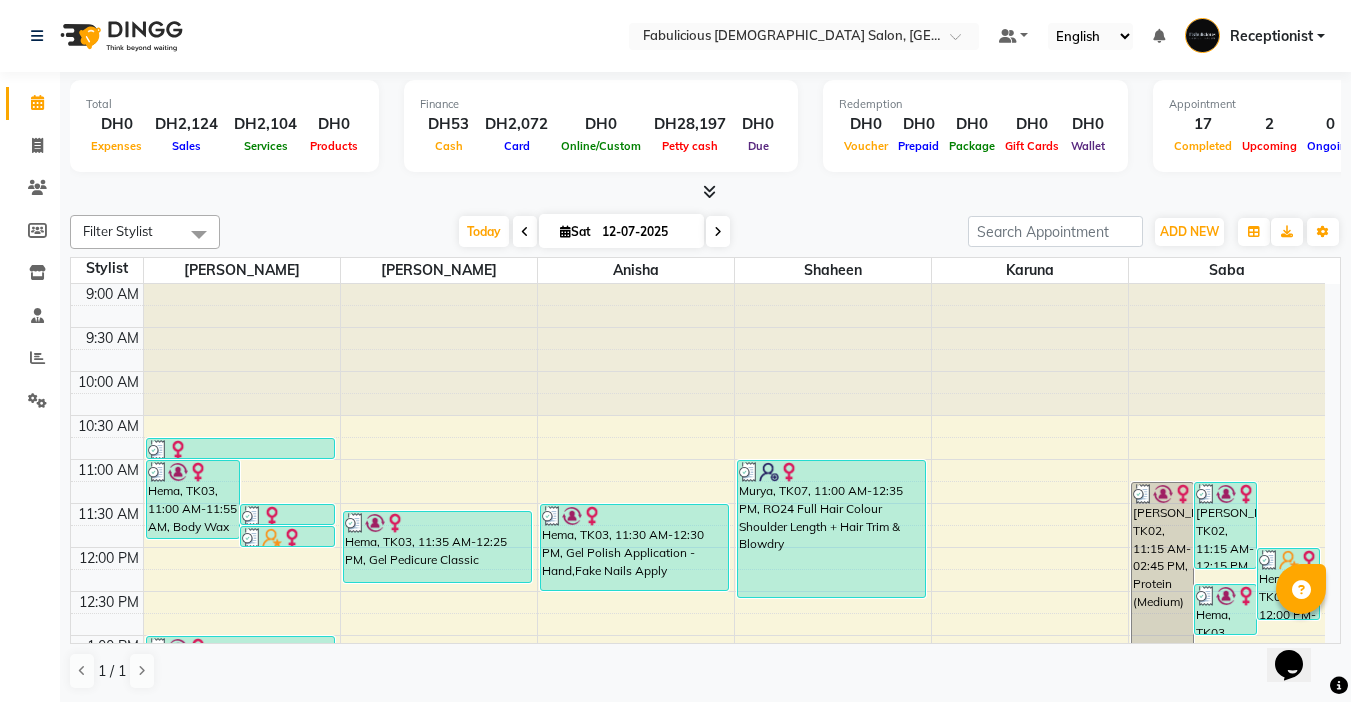 click 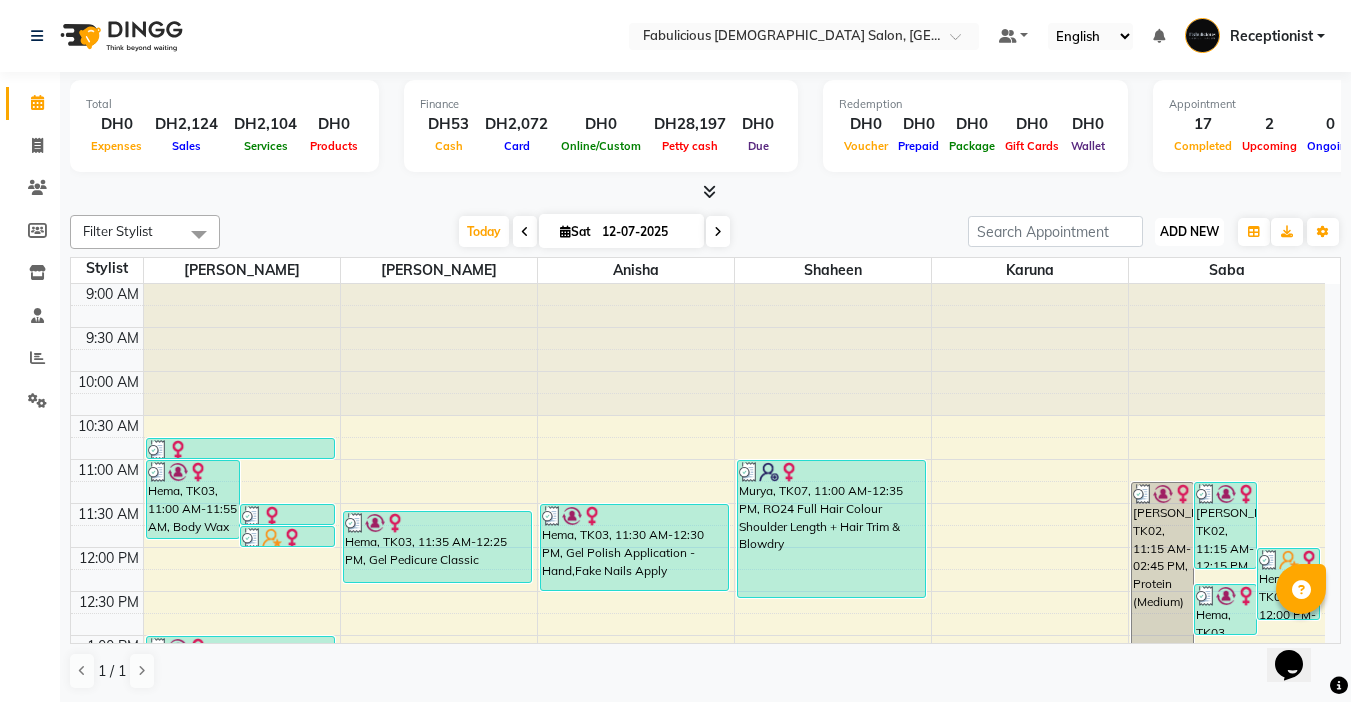 click on "ADD NEW Toggle Dropdown" at bounding box center (1189, 232) 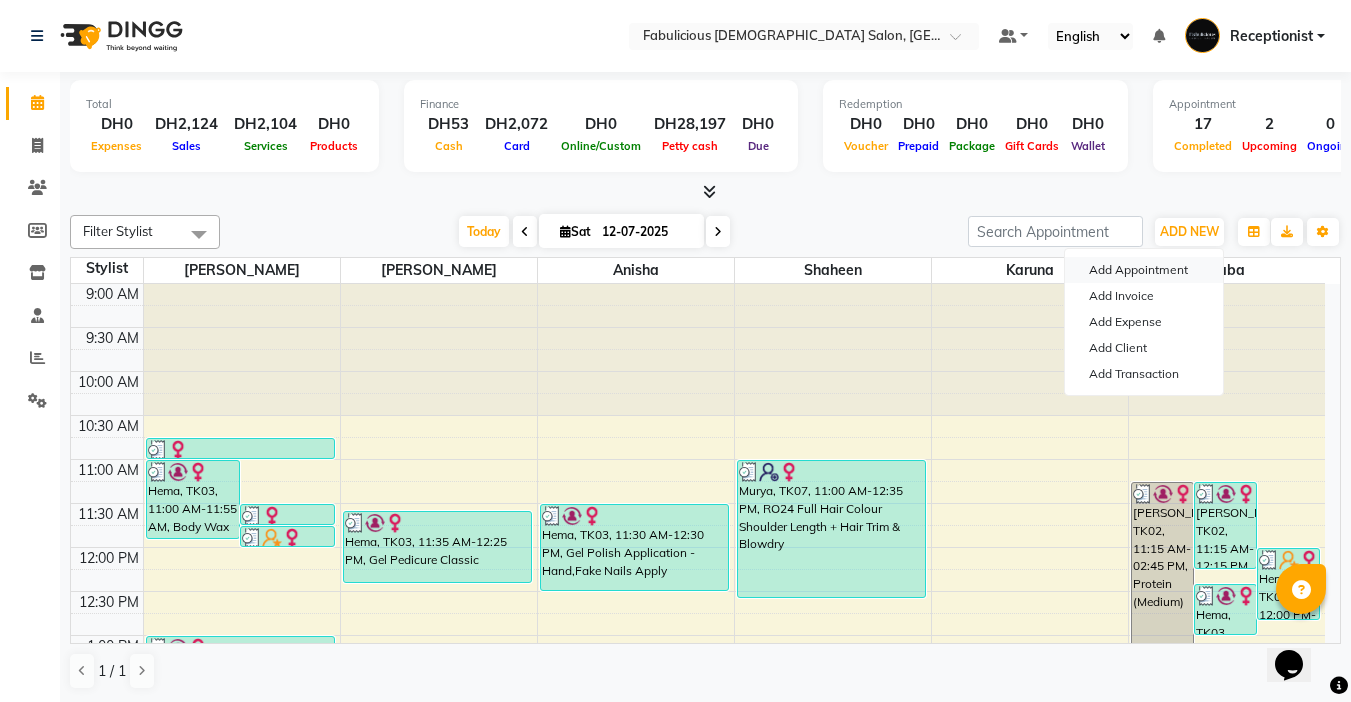 click on "Add Appointment" at bounding box center [1144, 270] 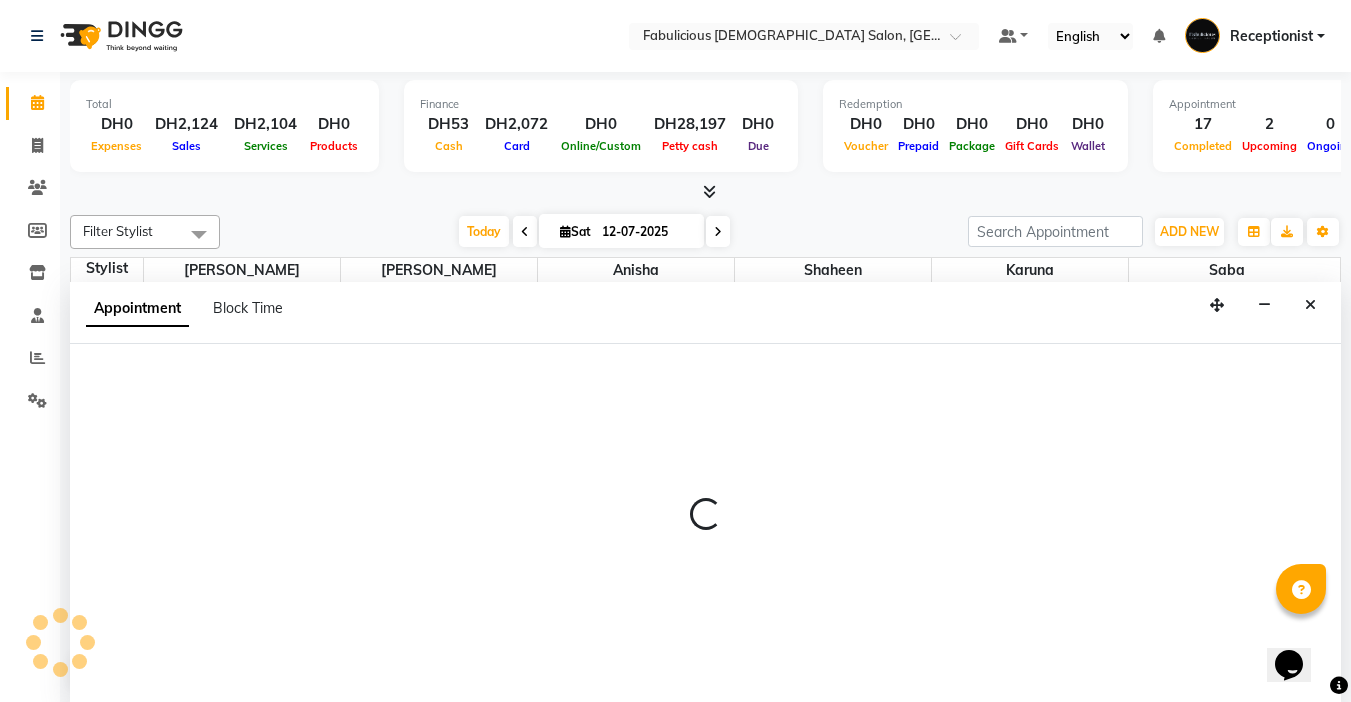 scroll, scrollTop: 1, scrollLeft: 0, axis: vertical 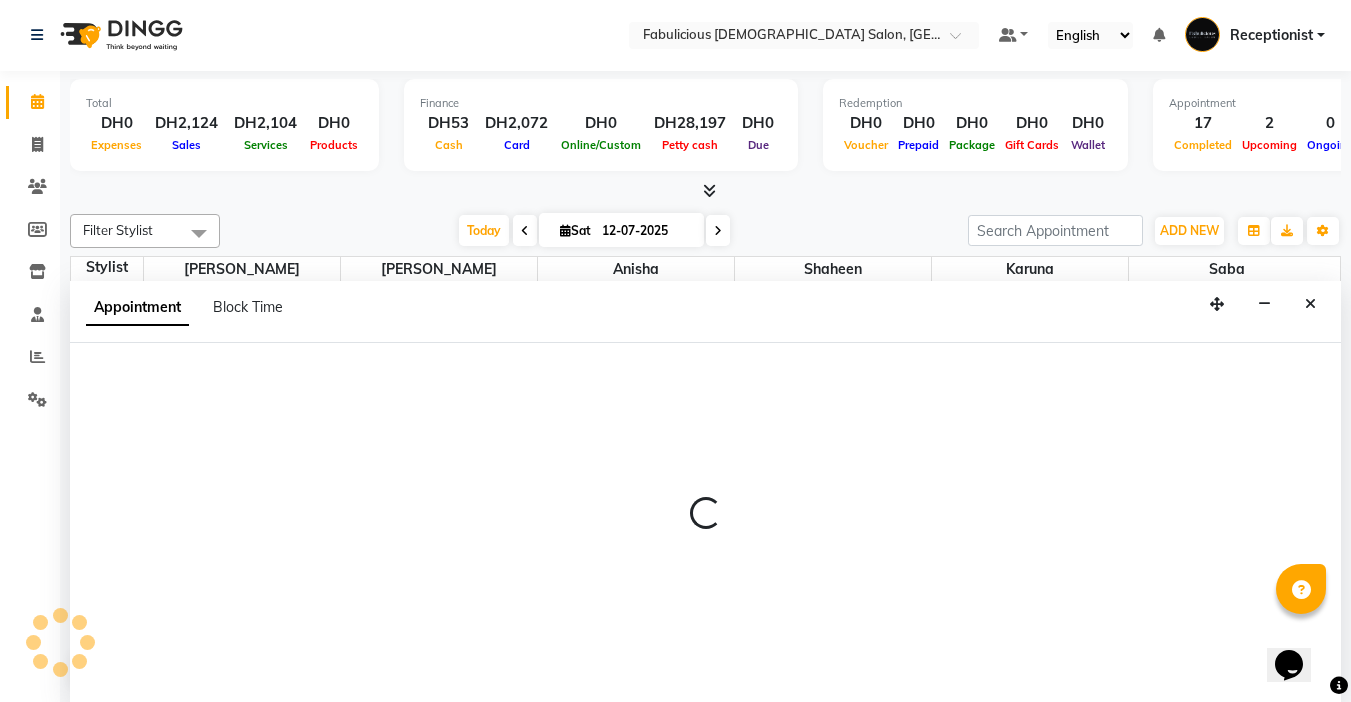 select on "tentative" 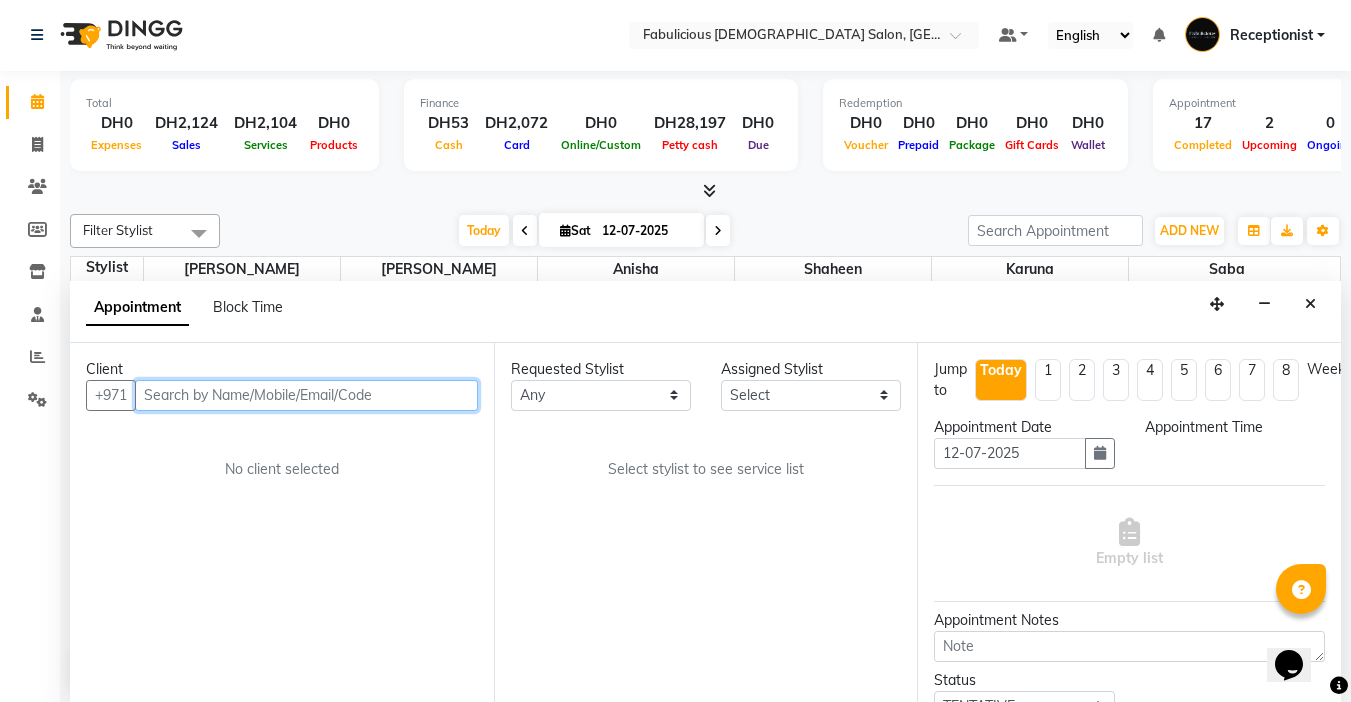 select on "600" 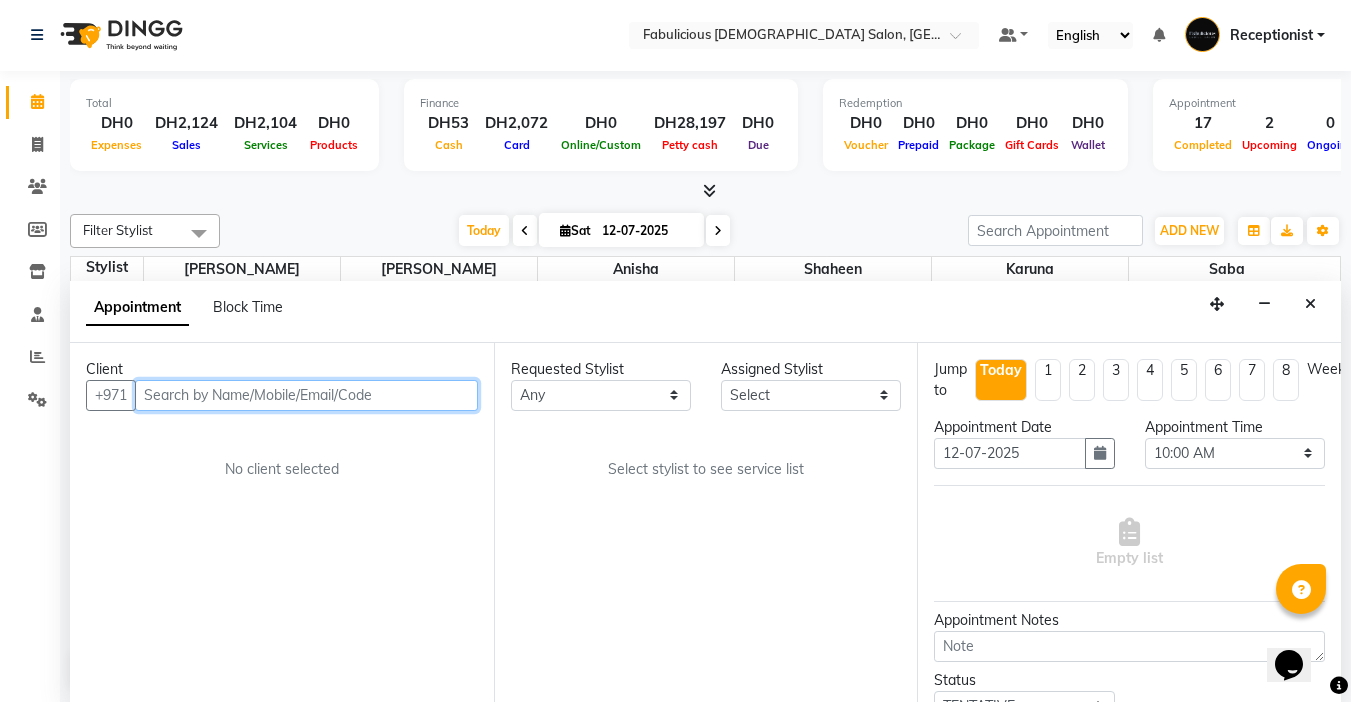 click at bounding box center [306, 395] 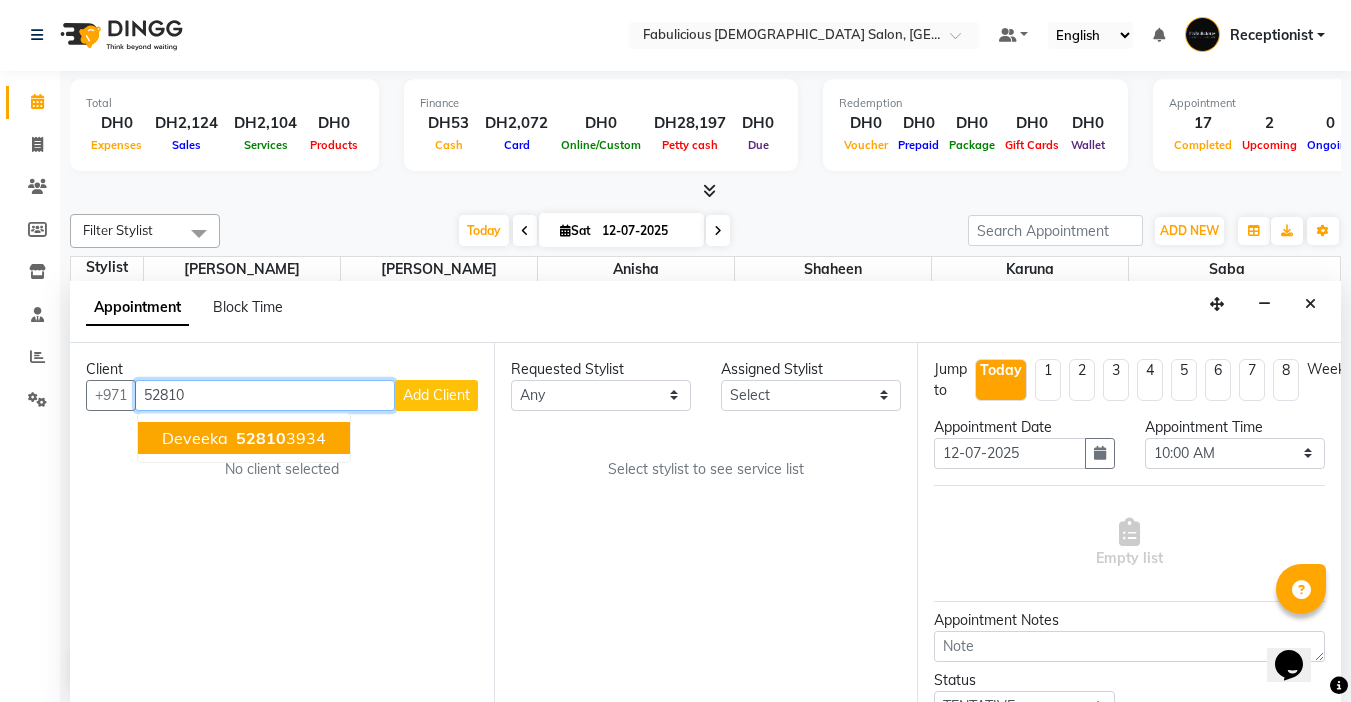click on "Deveeka   52810 3934" at bounding box center [244, 438] 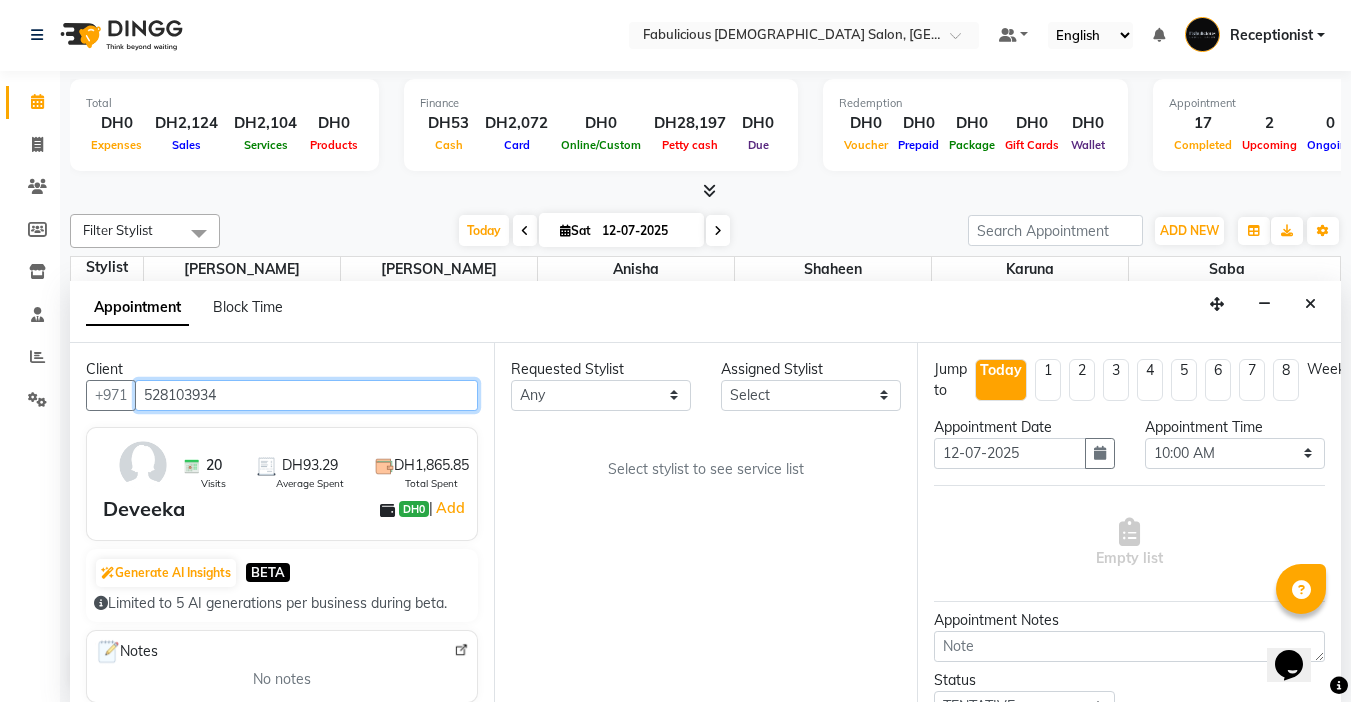 type on "528103934" 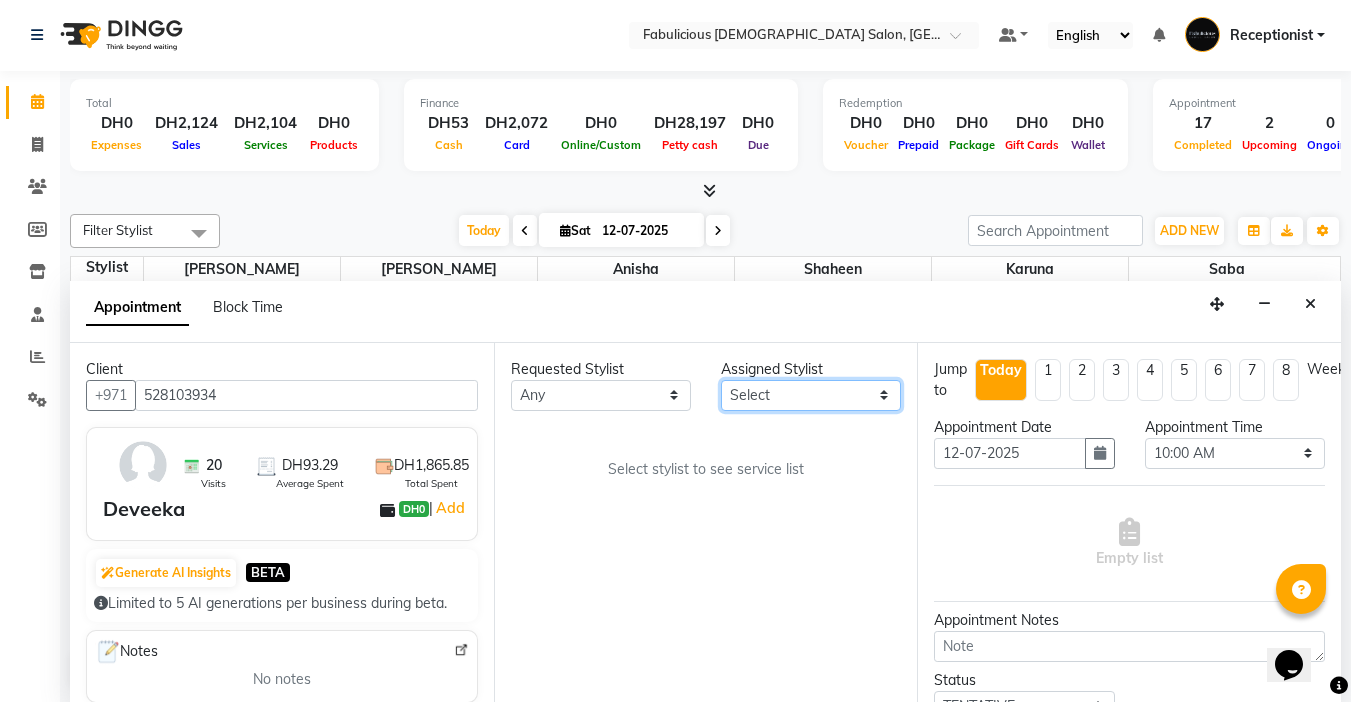 click on "Select [PERSON_NAME] [PERSON_NAME]  [PERSON_NAME] [PERSON_NAME]" at bounding box center (811, 395) 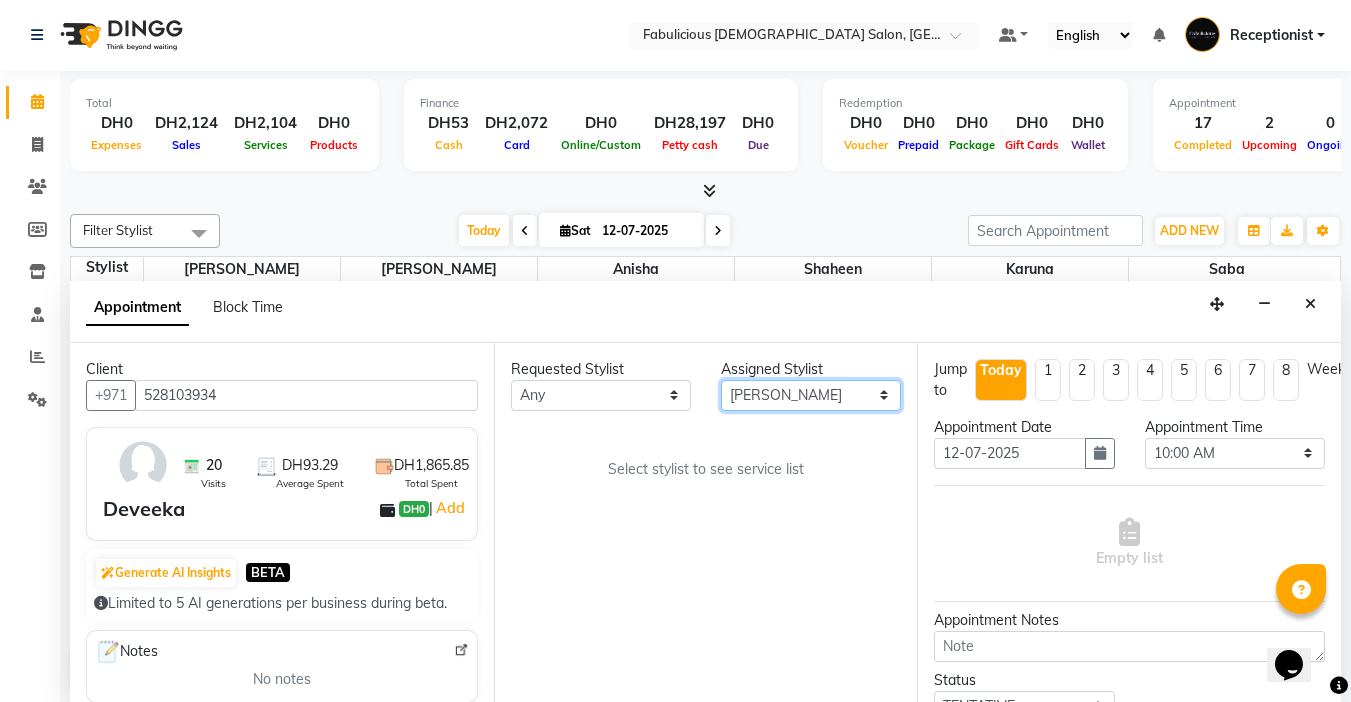 click on "Select [PERSON_NAME] [PERSON_NAME]  [PERSON_NAME] [PERSON_NAME]" at bounding box center [811, 395] 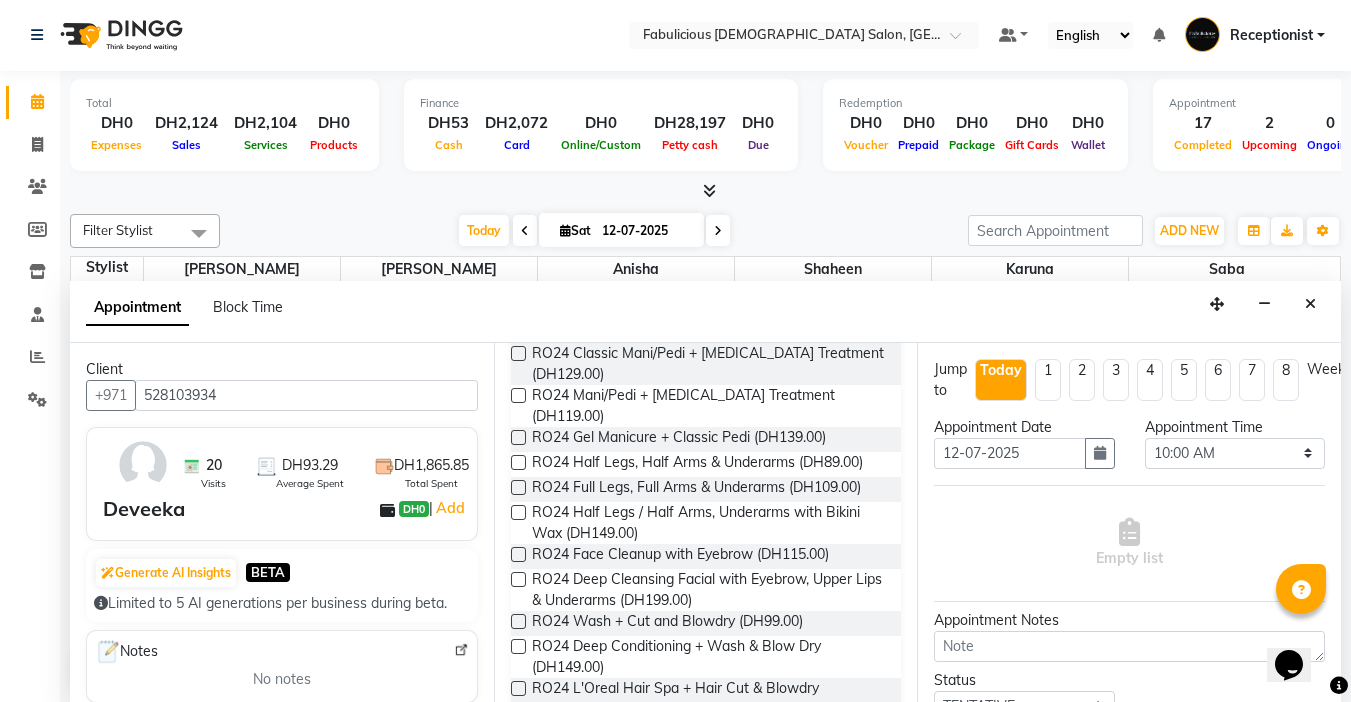 scroll, scrollTop: 400, scrollLeft: 0, axis: vertical 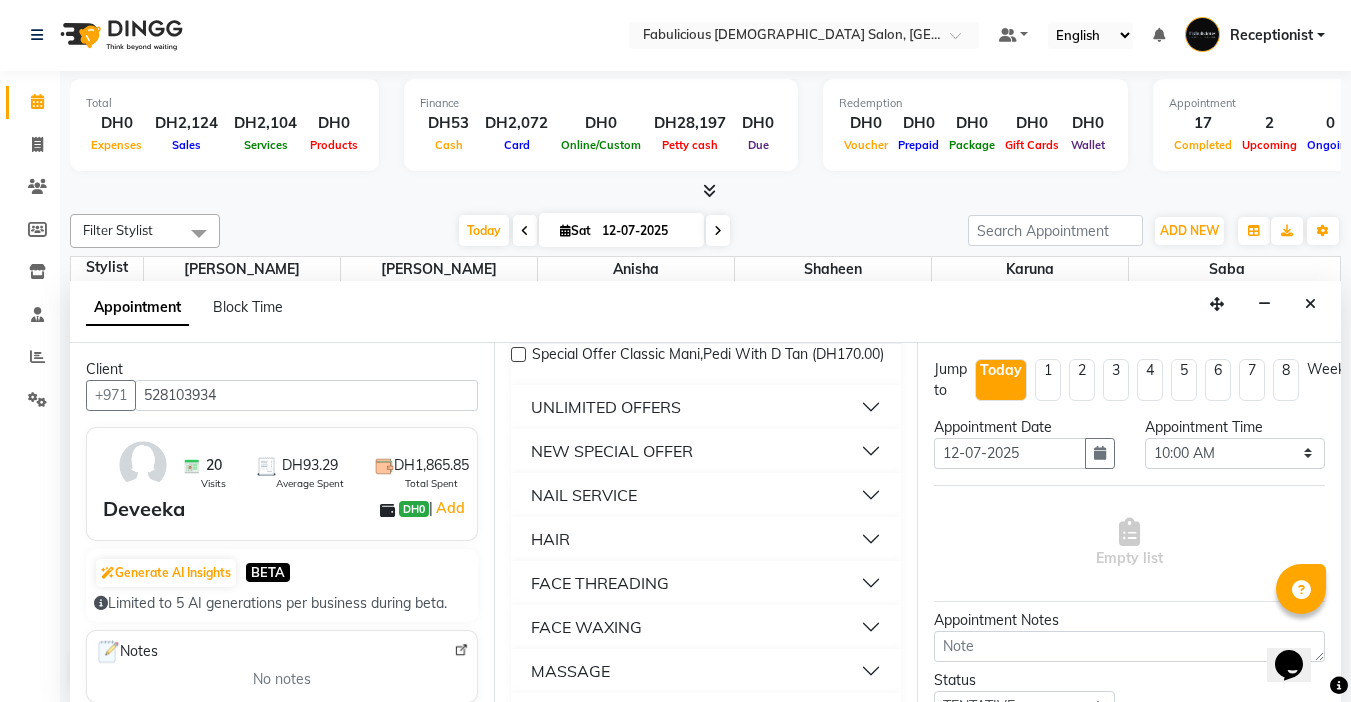 click on "NEW SPECIAL OFFER" at bounding box center [612, 451] 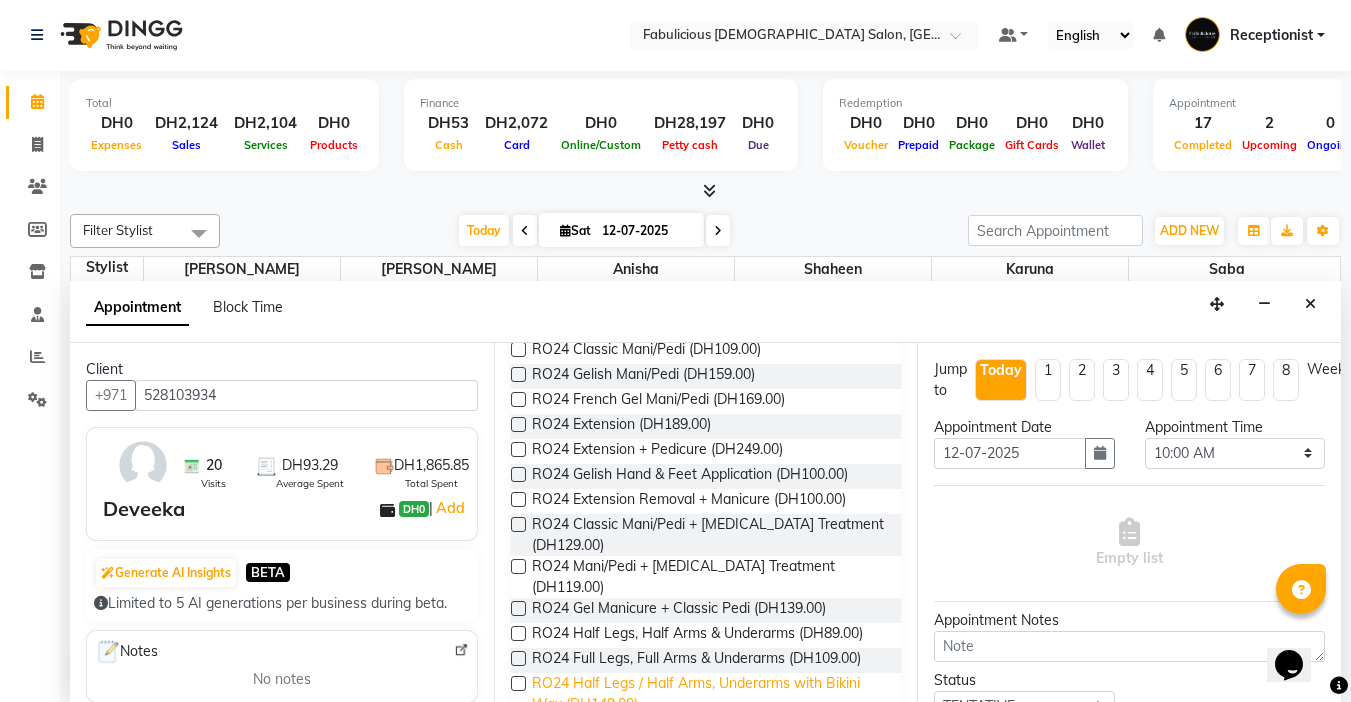 scroll, scrollTop: 178, scrollLeft: 0, axis: vertical 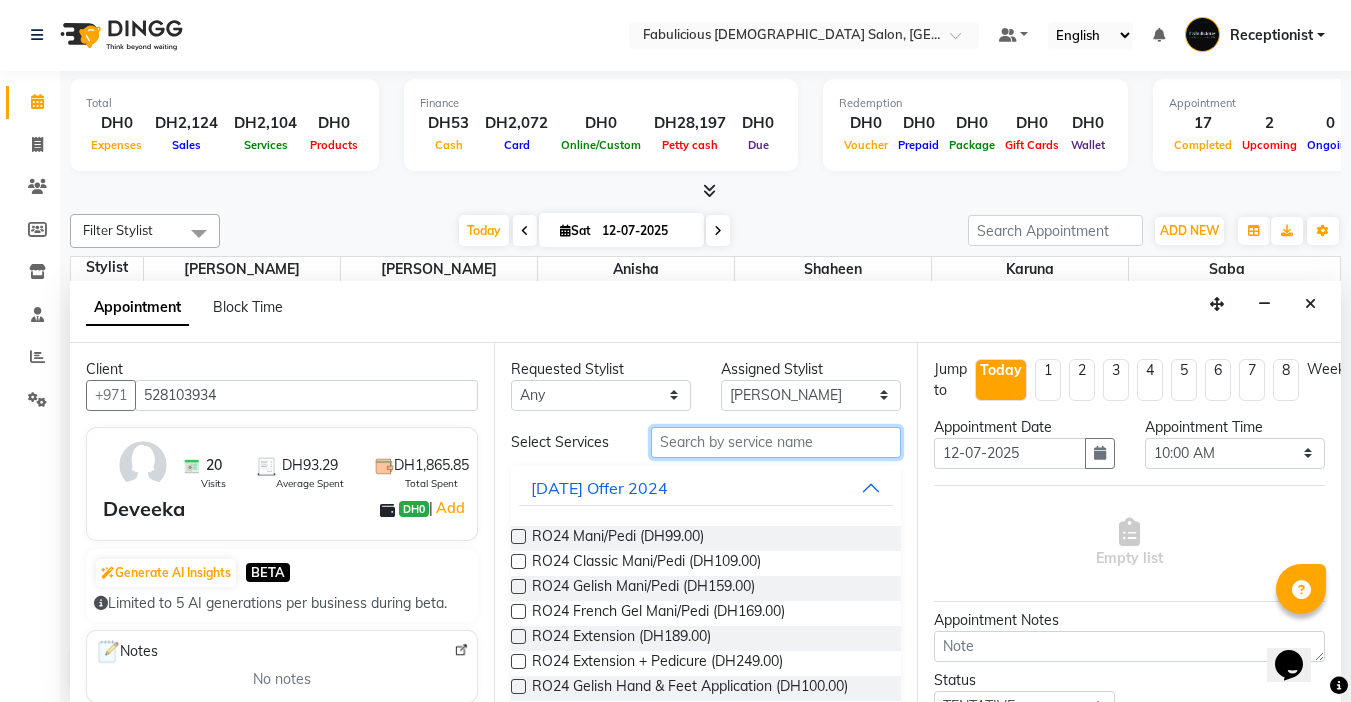 click at bounding box center (776, 442) 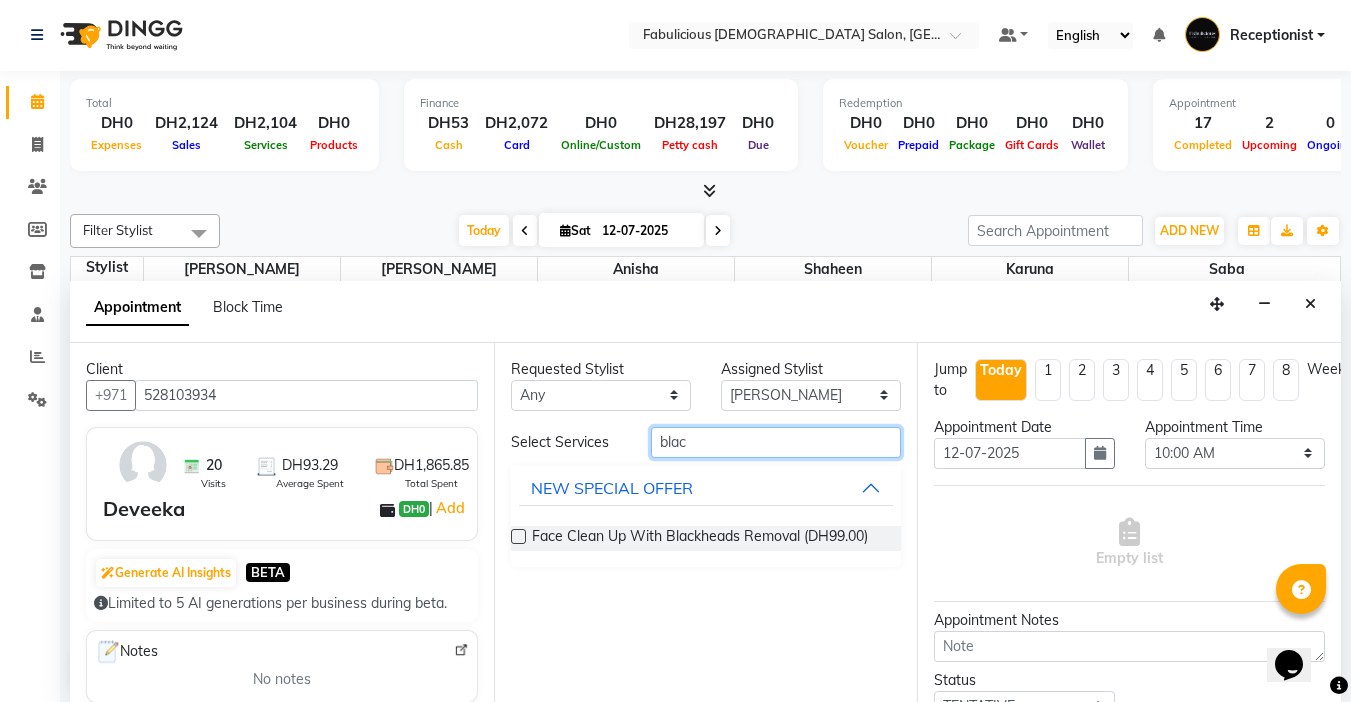 type on "blac" 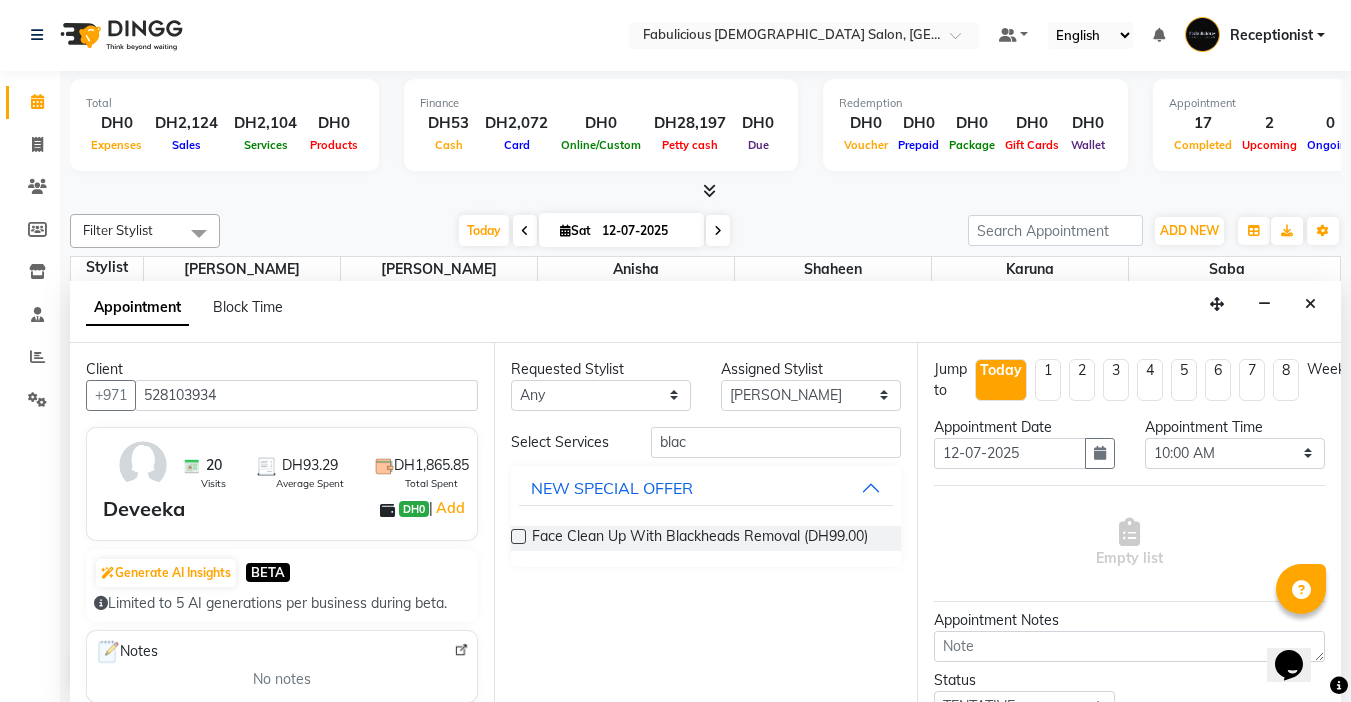 click at bounding box center (518, 536) 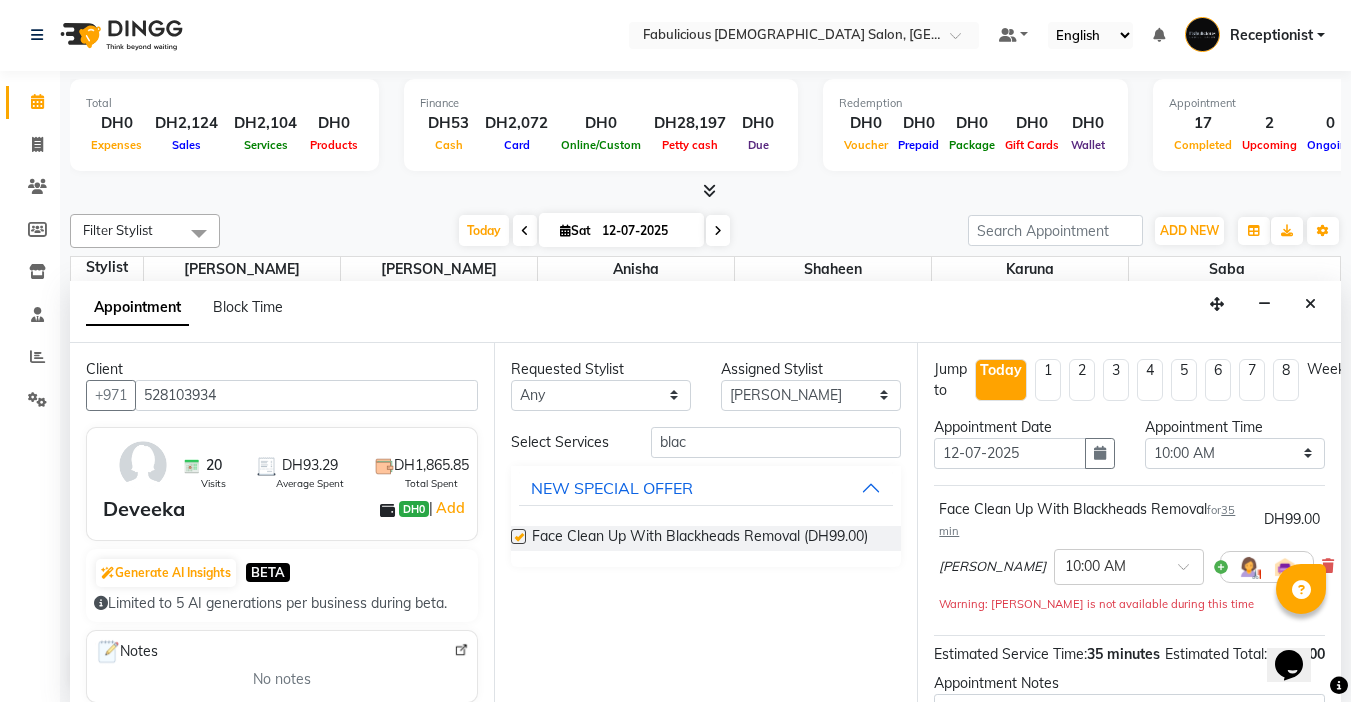 checkbox on "false" 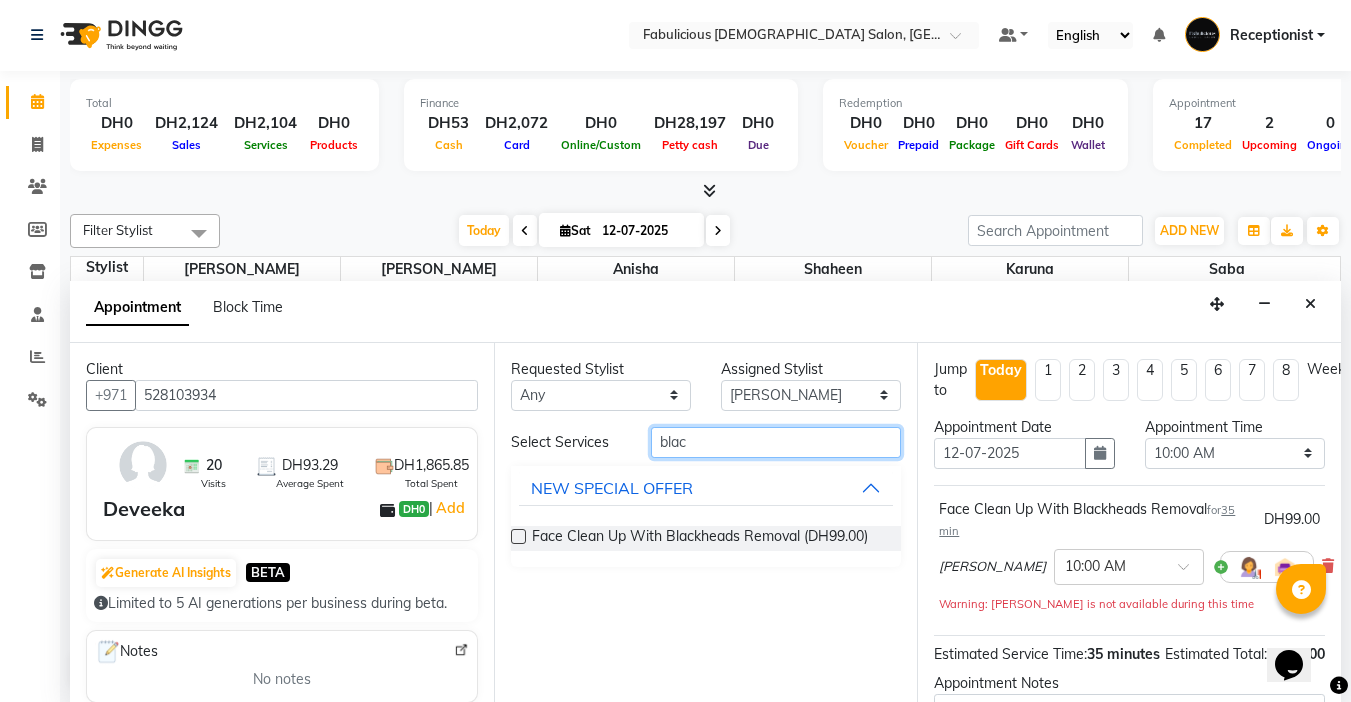 click on "blac" at bounding box center [776, 442] 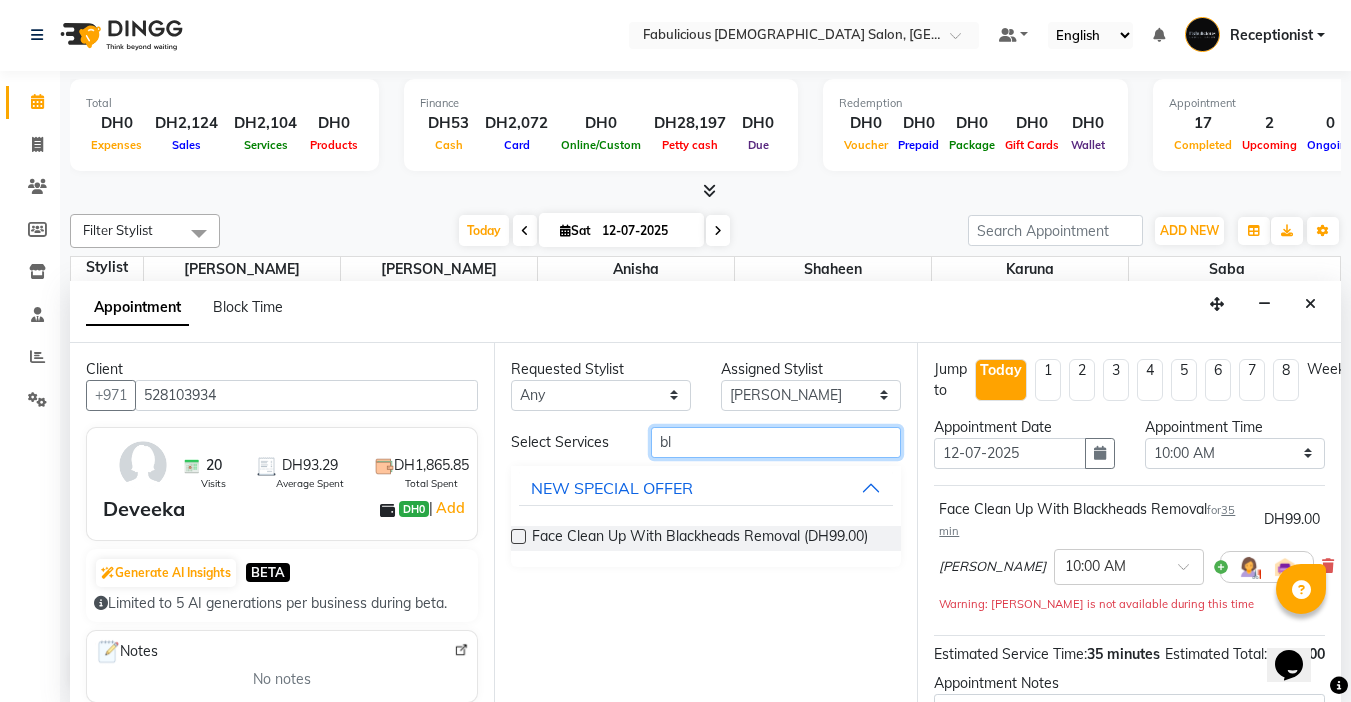 type on "b" 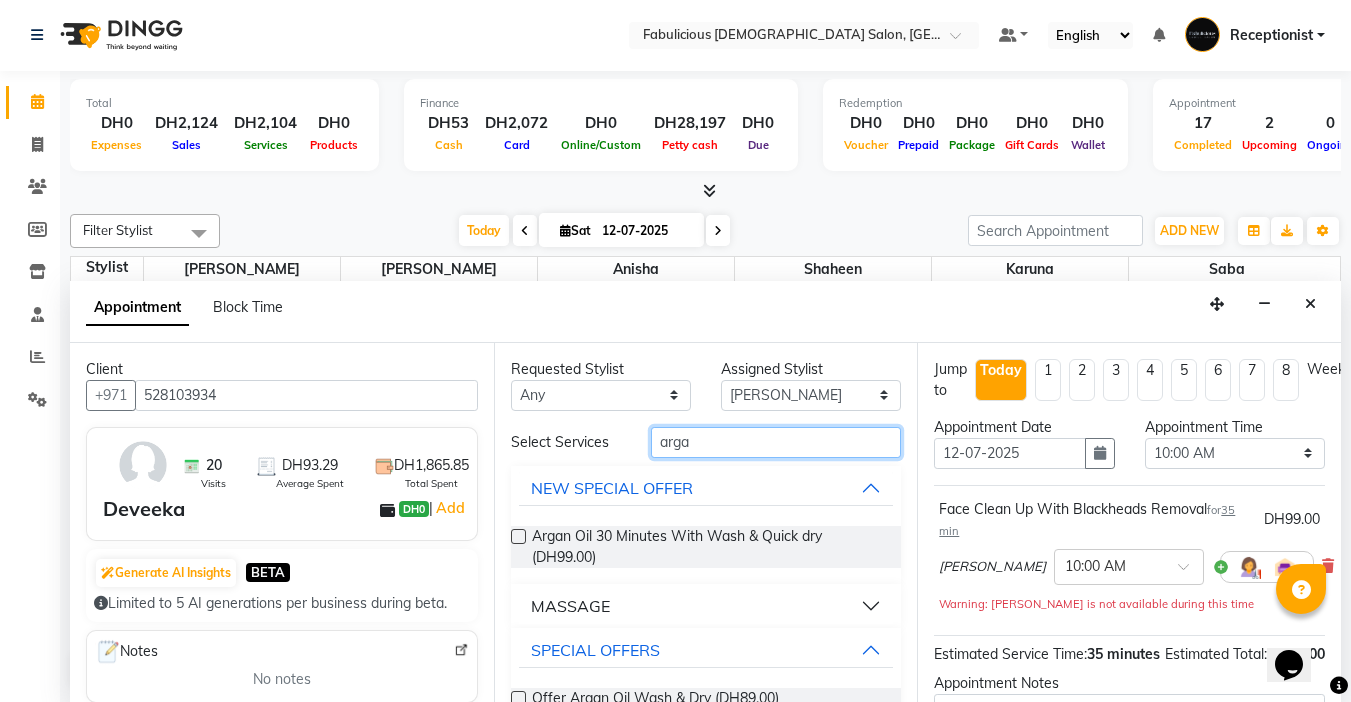 type on "arga" 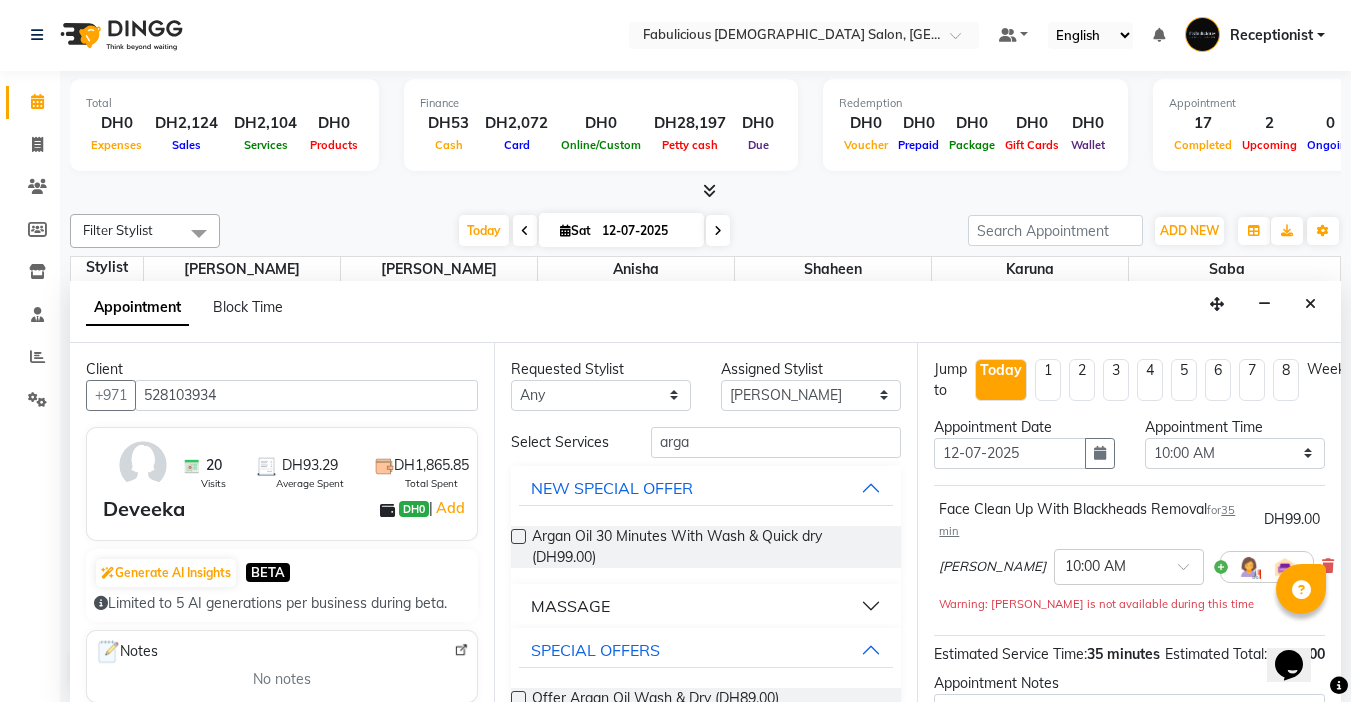 click at bounding box center (518, 536) 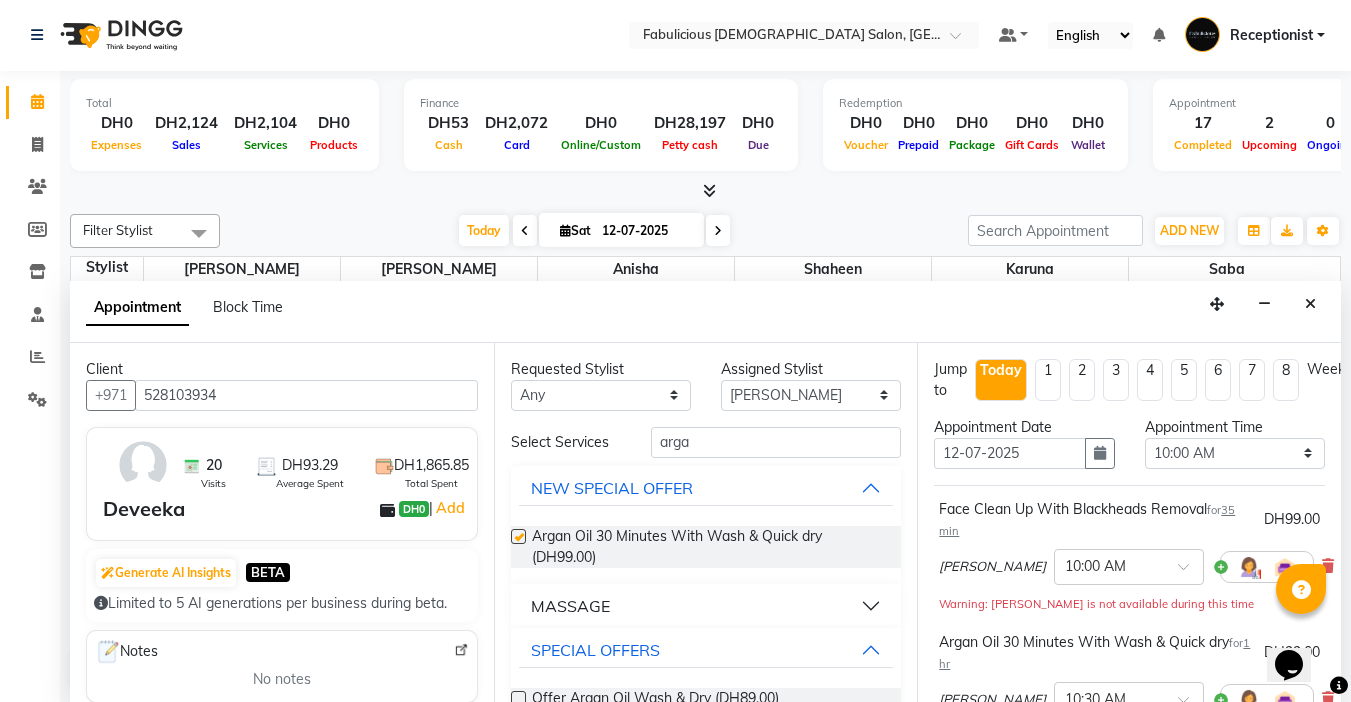 checkbox on "false" 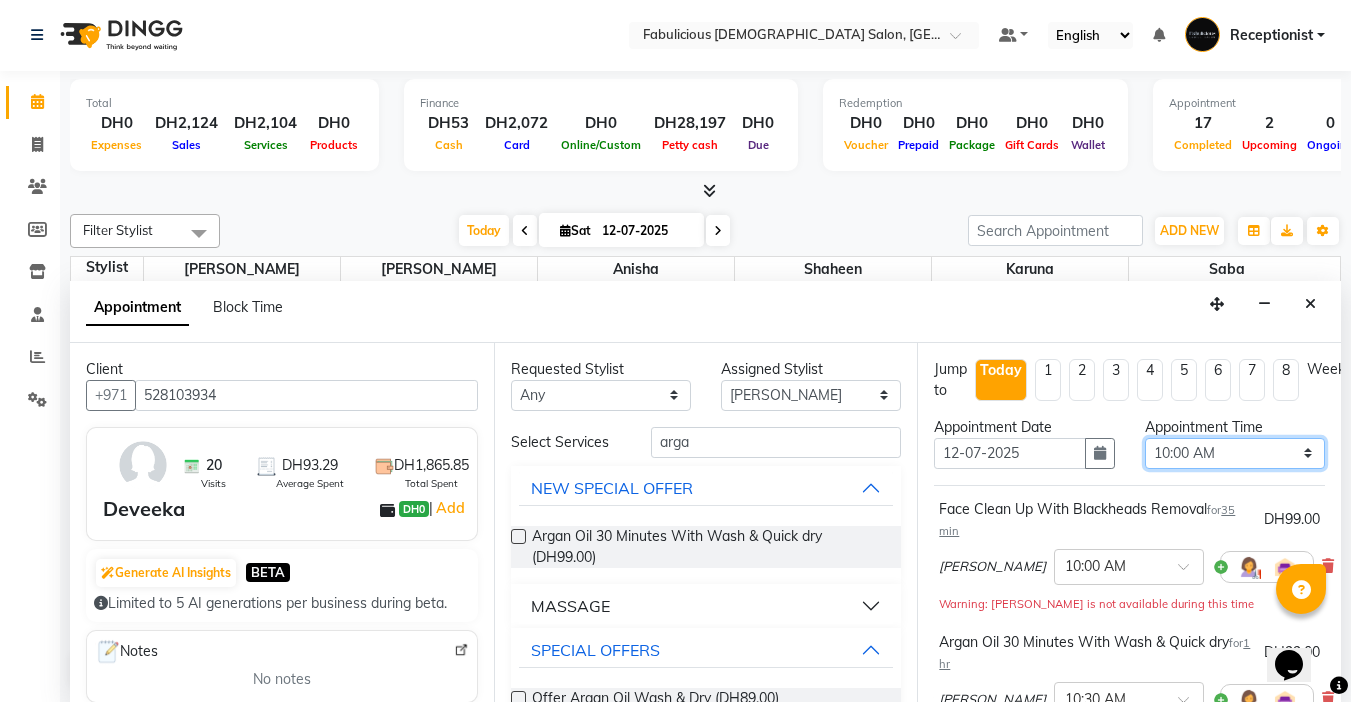 click on "Select 10:00 AM 10:15 AM 10:30 AM 10:45 AM 11:00 AM 11:15 AM 11:30 AM 11:45 AM 12:00 PM 12:15 PM 12:30 PM 12:45 PM 01:00 PM 01:15 PM 01:30 PM 01:45 PM 02:00 PM 02:15 PM 02:30 PM 02:45 PM 03:00 PM 03:15 PM 03:30 PM 03:45 PM 04:00 PM 04:15 PM 04:30 PM 04:45 PM 05:00 PM 05:15 PM 05:30 PM 05:45 PM 06:00 PM 06:15 PM 06:30 PM 06:45 PM 07:00 PM 07:15 PM 07:30 PM 07:45 PM 08:00 PM 08:15 PM 08:30 PM 08:45 PM 09:00 PM 09:15 PM 09:30 PM 09:45 PM 10:00 PM 10:15 PM 10:30 PM 10:45 PM 11:00 PM 11:15 PM 11:30 PM 11:45 PM" at bounding box center (1235, 453) 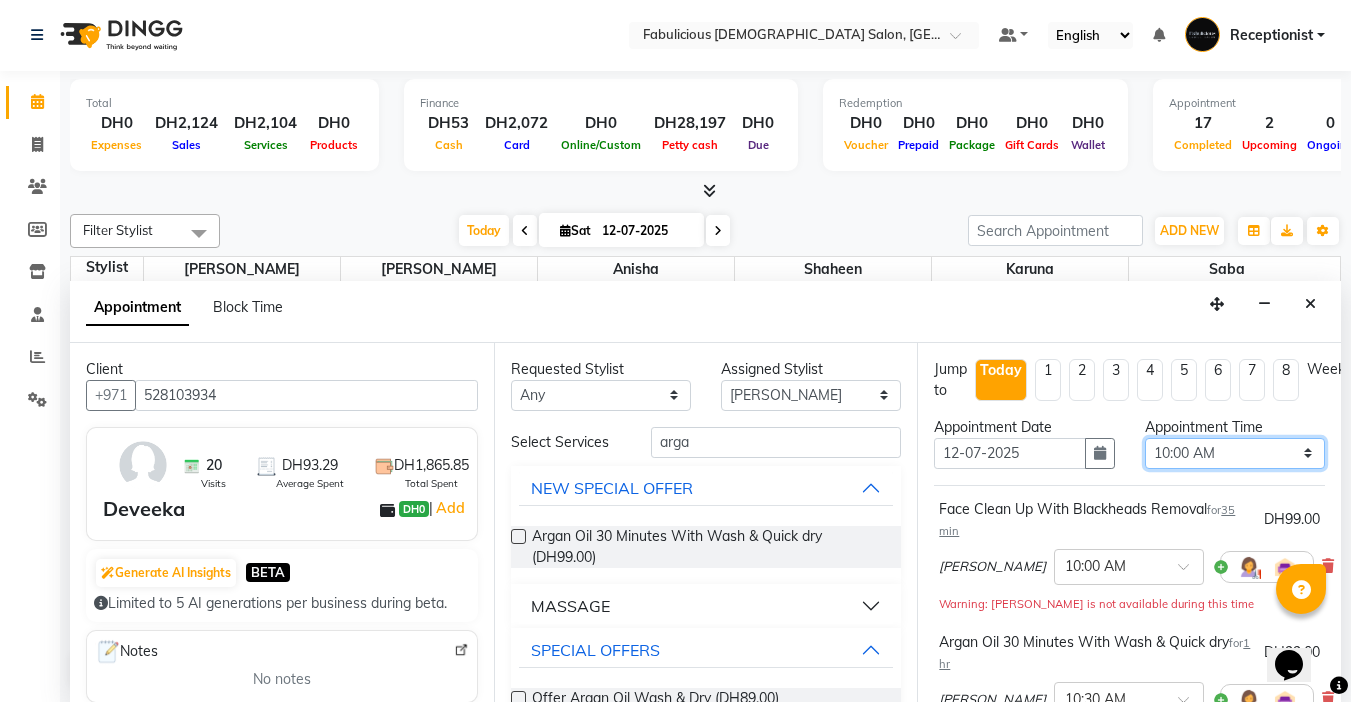 select on "900" 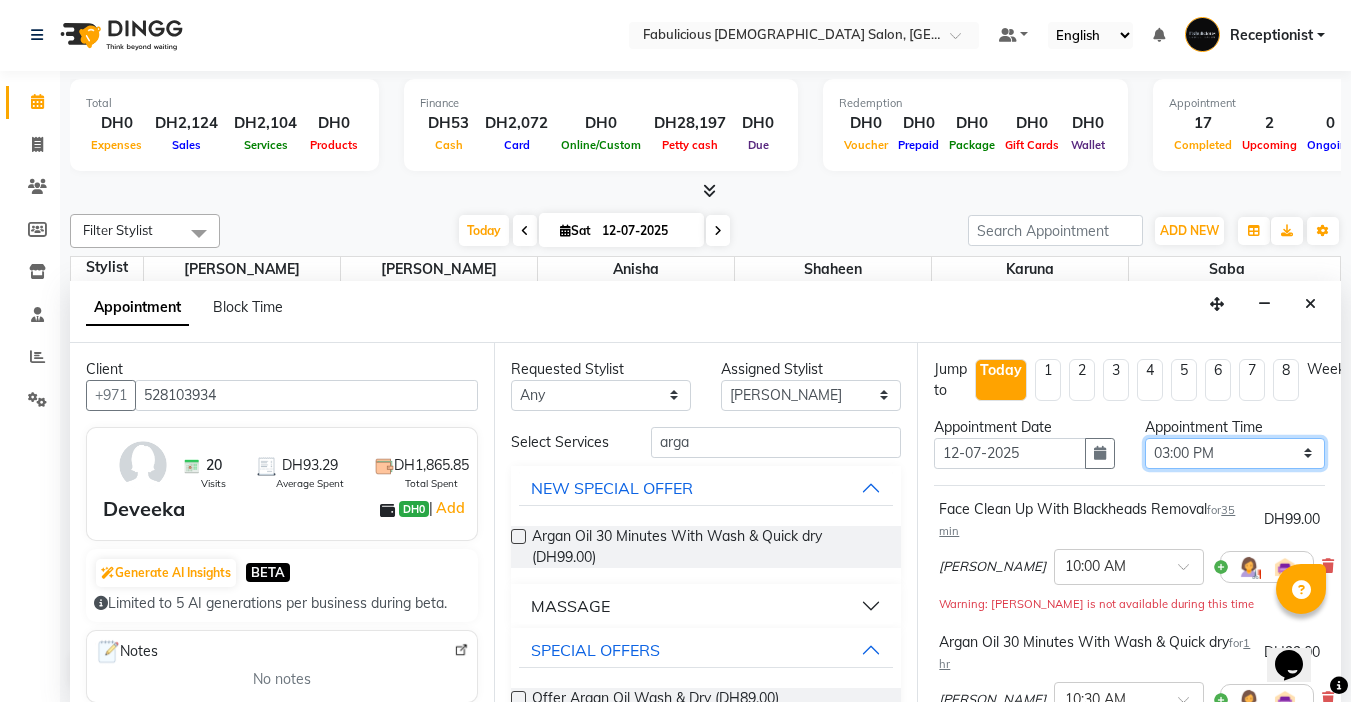 click on "Select 10:00 AM 10:15 AM 10:30 AM 10:45 AM 11:00 AM 11:15 AM 11:30 AM 11:45 AM 12:00 PM 12:15 PM 12:30 PM 12:45 PM 01:00 PM 01:15 PM 01:30 PM 01:45 PM 02:00 PM 02:15 PM 02:30 PM 02:45 PM 03:00 PM 03:15 PM 03:30 PM 03:45 PM 04:00 PM 04:15 PM 04:30 PM 04:45 PM 05:00 PM 05:15 PM 05:30 PM 05:45 PM 06:00 PM 06:15 PM 06:30 PM 06:45 PM 07:00 PM 07:15 PM 07:30 PM 07:45 PM 08:00 PM 08:15 PM 08:30 PM 08:45 PM 09:00 PM 09:15 PM 09:30 PM 09:45 PM 10:00 PM 10:15 PM 10:30 PM 10:45 PM 11:00 PM 11:15 PM 11:30 PM 11:45 PM" at bounding box center (1235, 453) 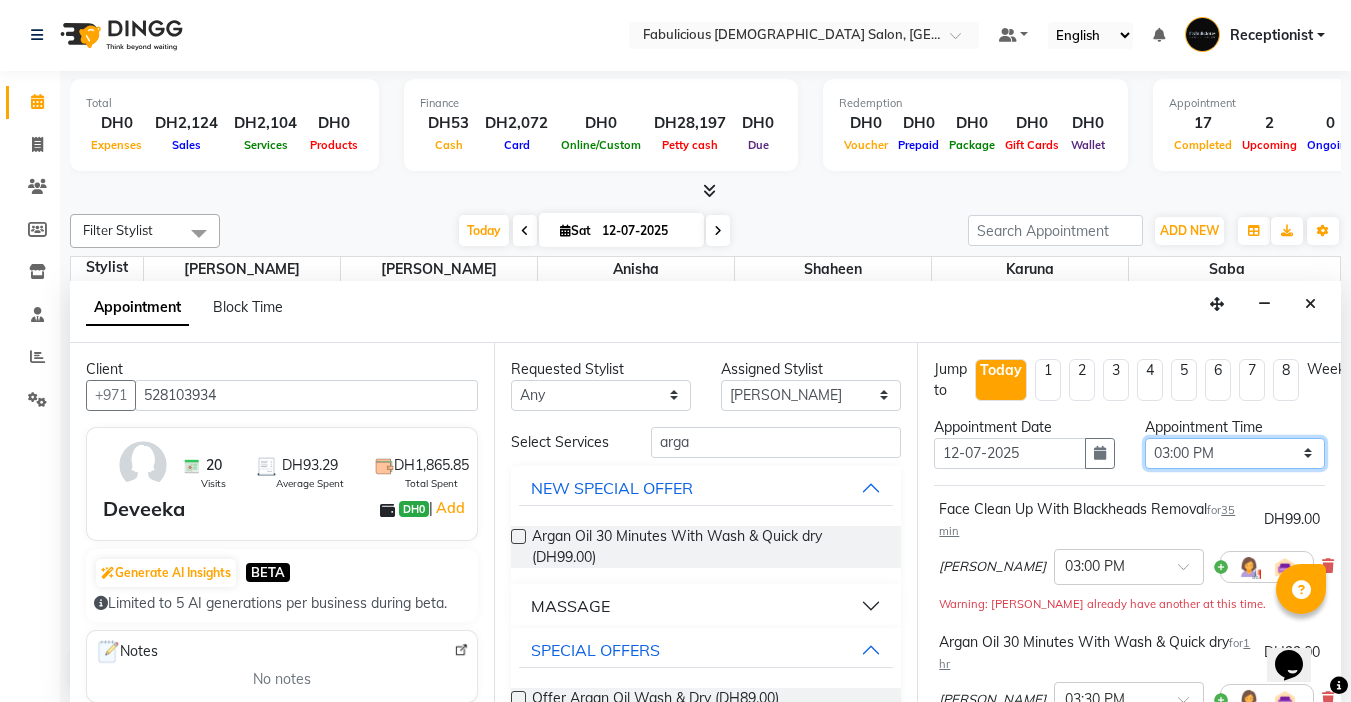 scroll, scrollTop: 357, scrollLeft: 0, axis: vertical 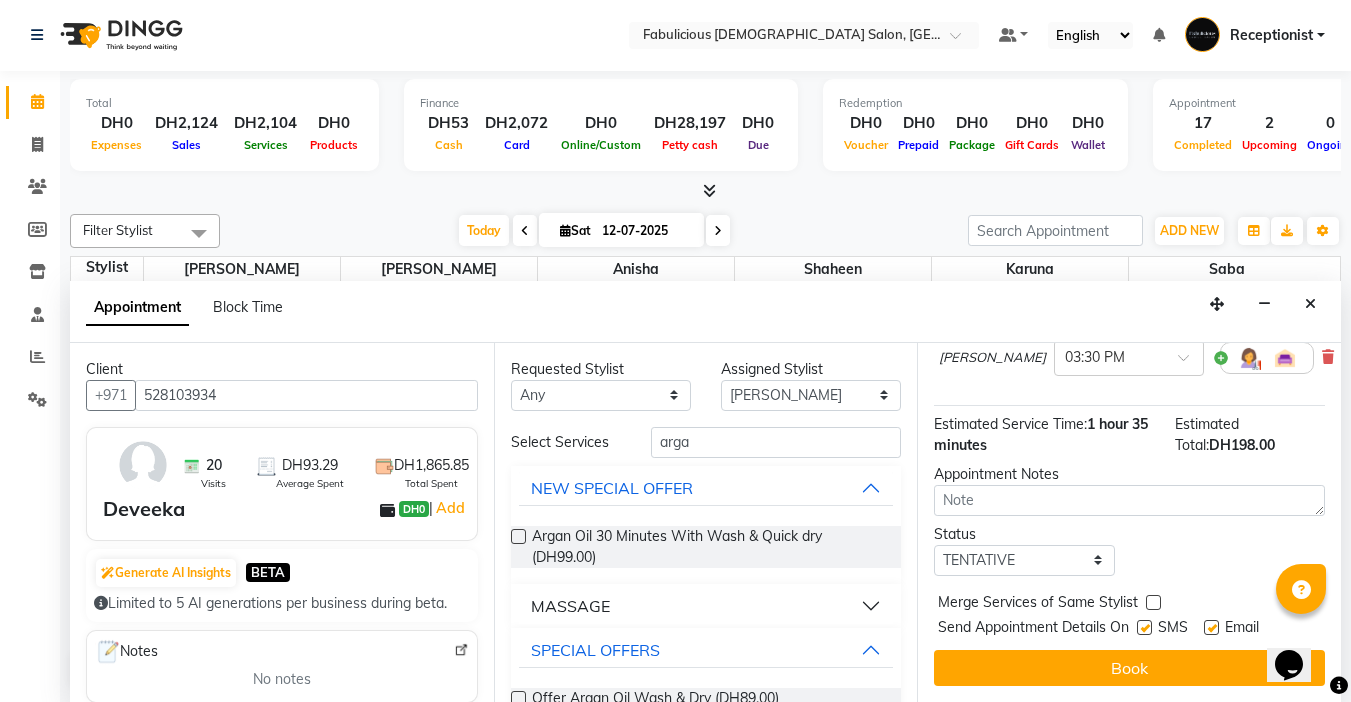 click at bounding box center [1153, 602] 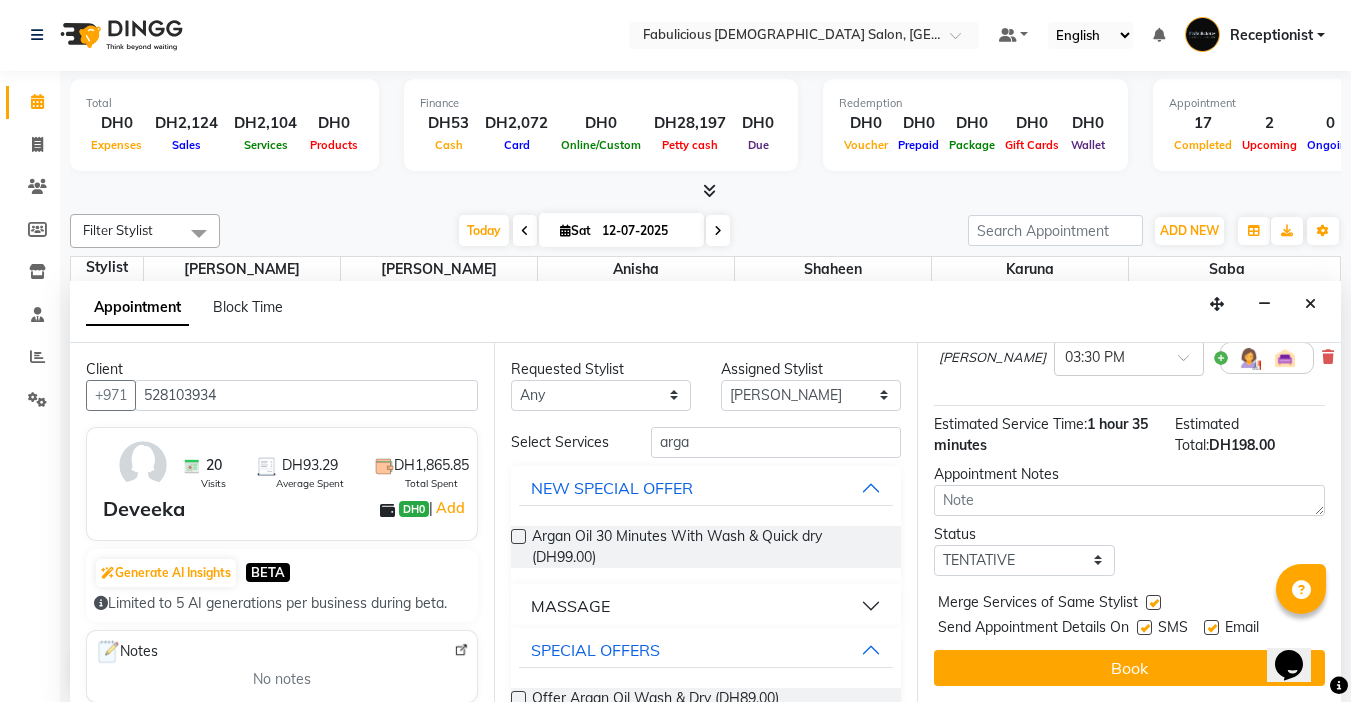 click on "Book" at bounding box center [1129, 668] 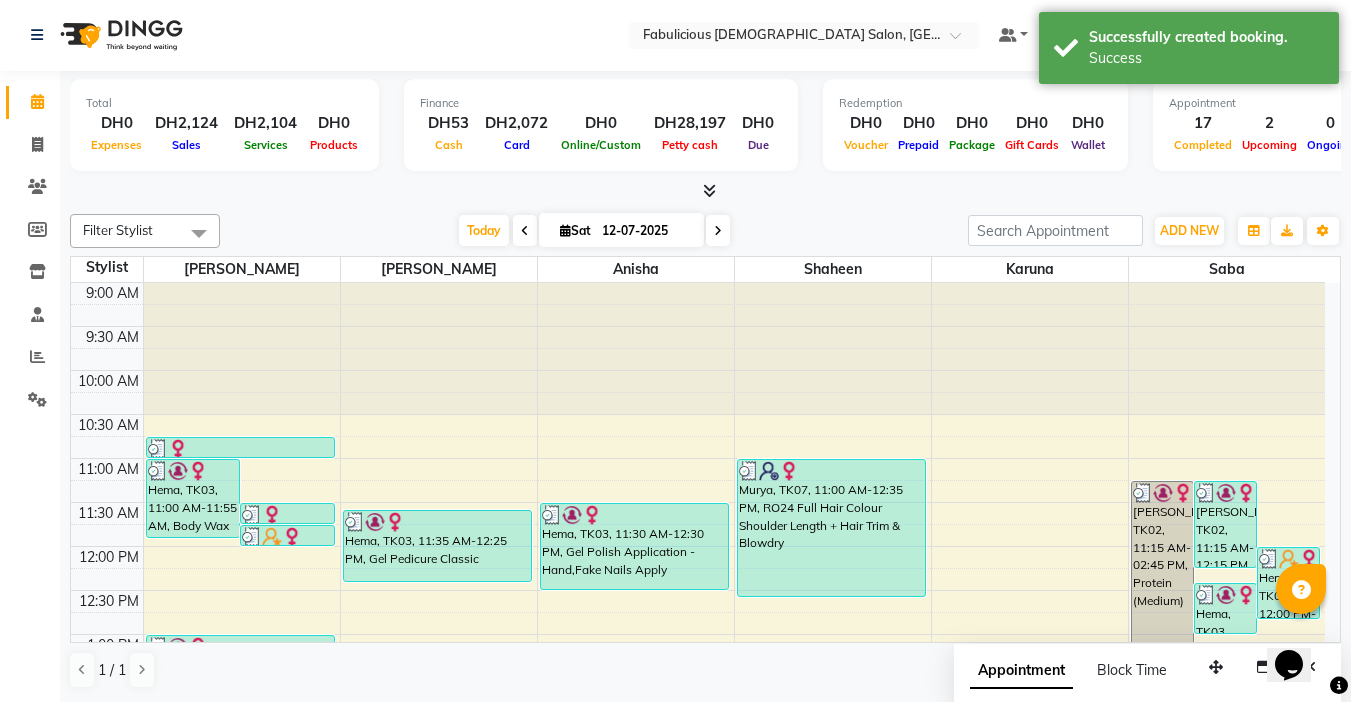 scroll, scrollTop: 0, scrollLeft: 0, axis: both 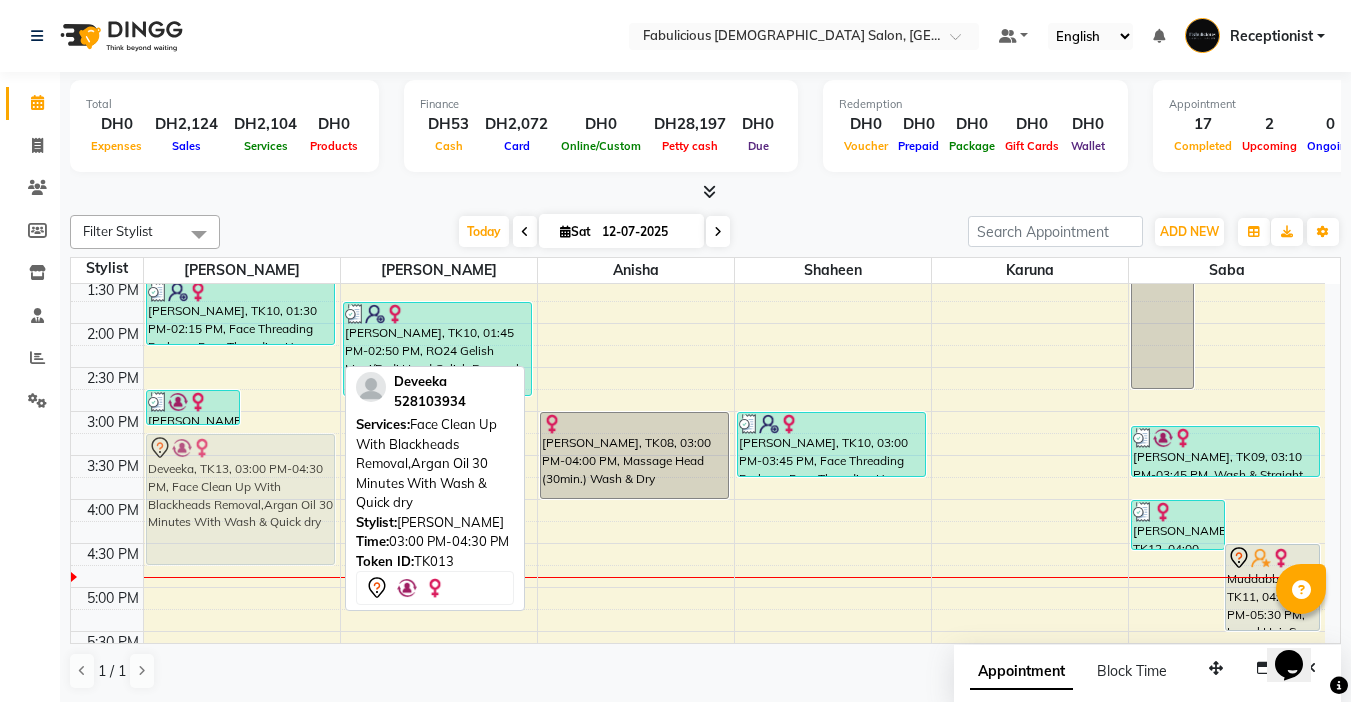 drag, startPoint x: 305, startPoint y: 416, endPoint x: 308, endPoint y: 430, distance: 14.3178215 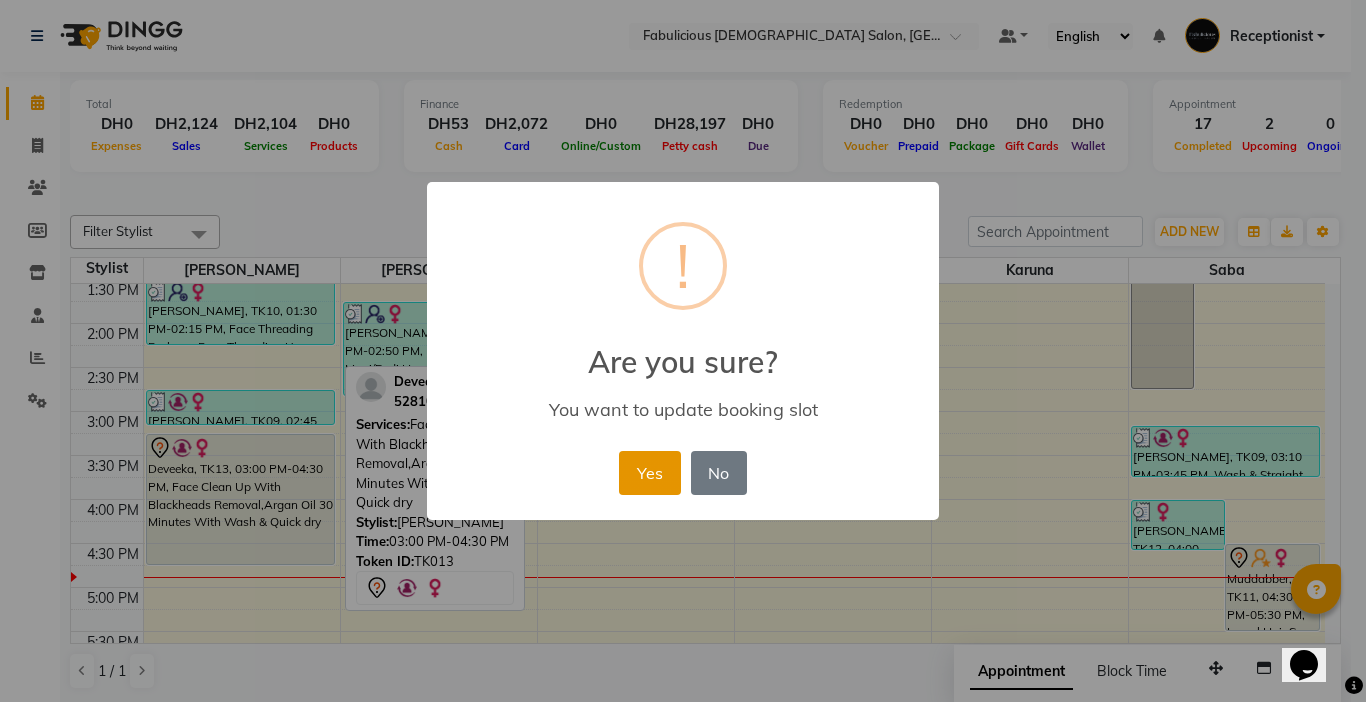click on "Yes" at bounding box center [649, 473] 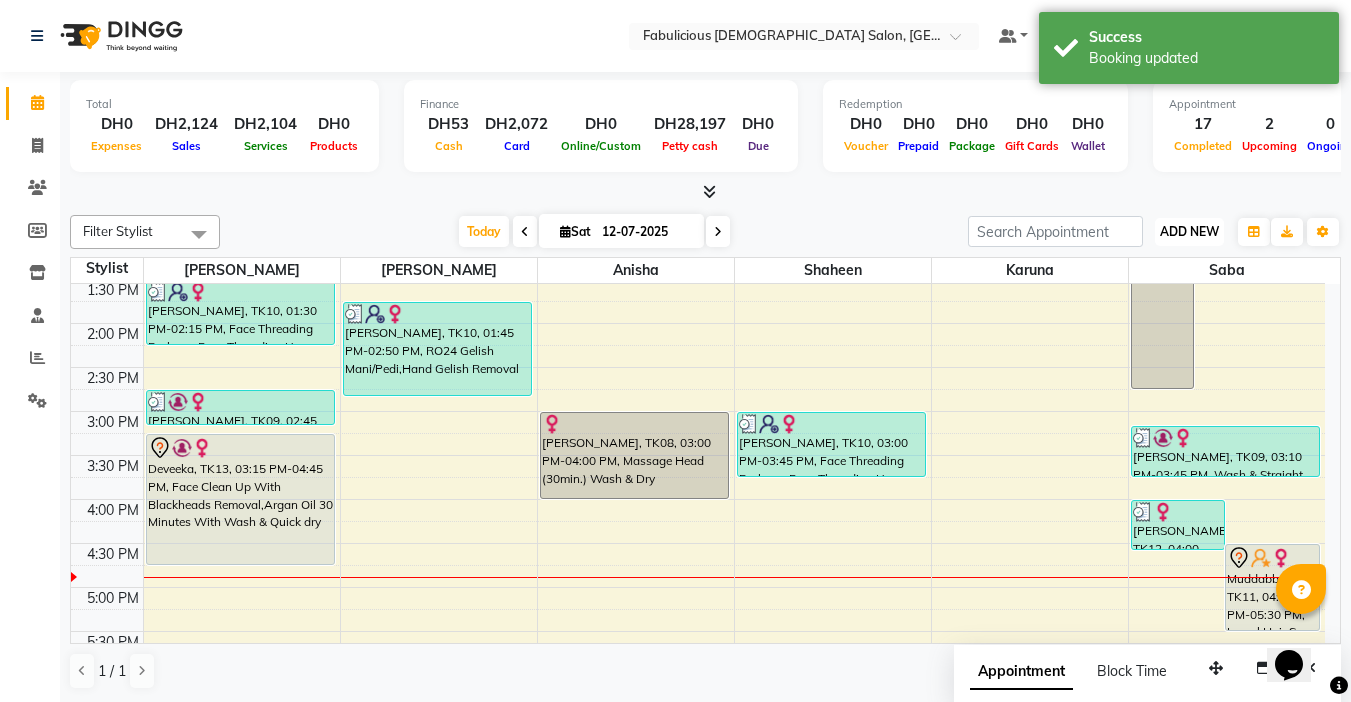 click on "ADD NEW" at bounding box center (1189, 231) 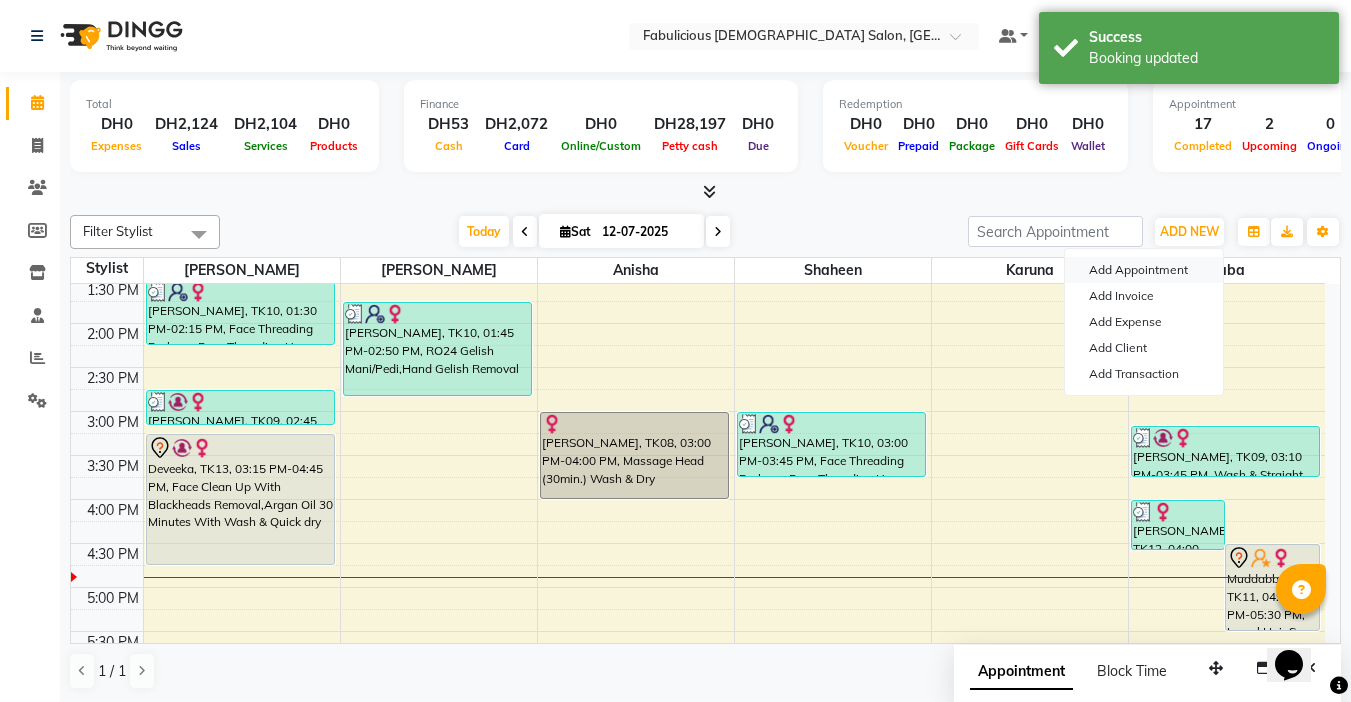 click on "Add Appointment" at bounding box center (1144, 270) 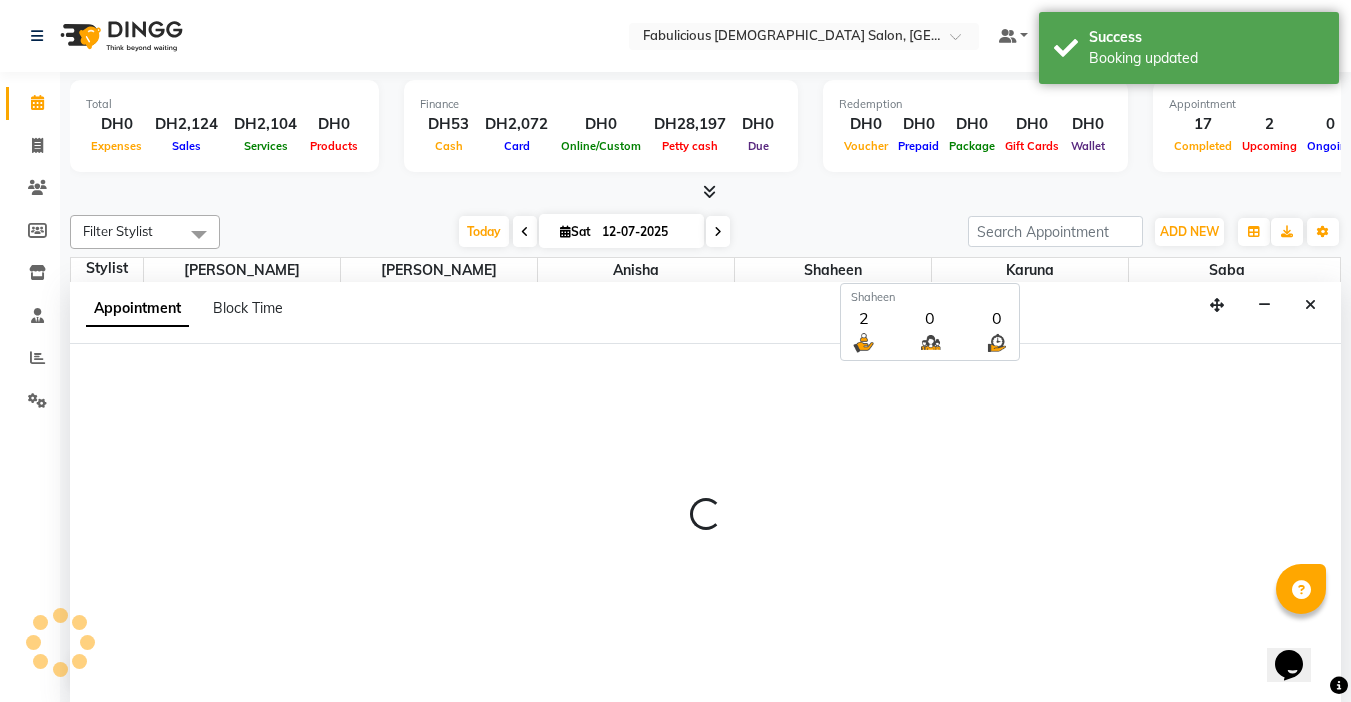 scroll, scrollTop: 1, scrollLeft: 0, axis: vertical 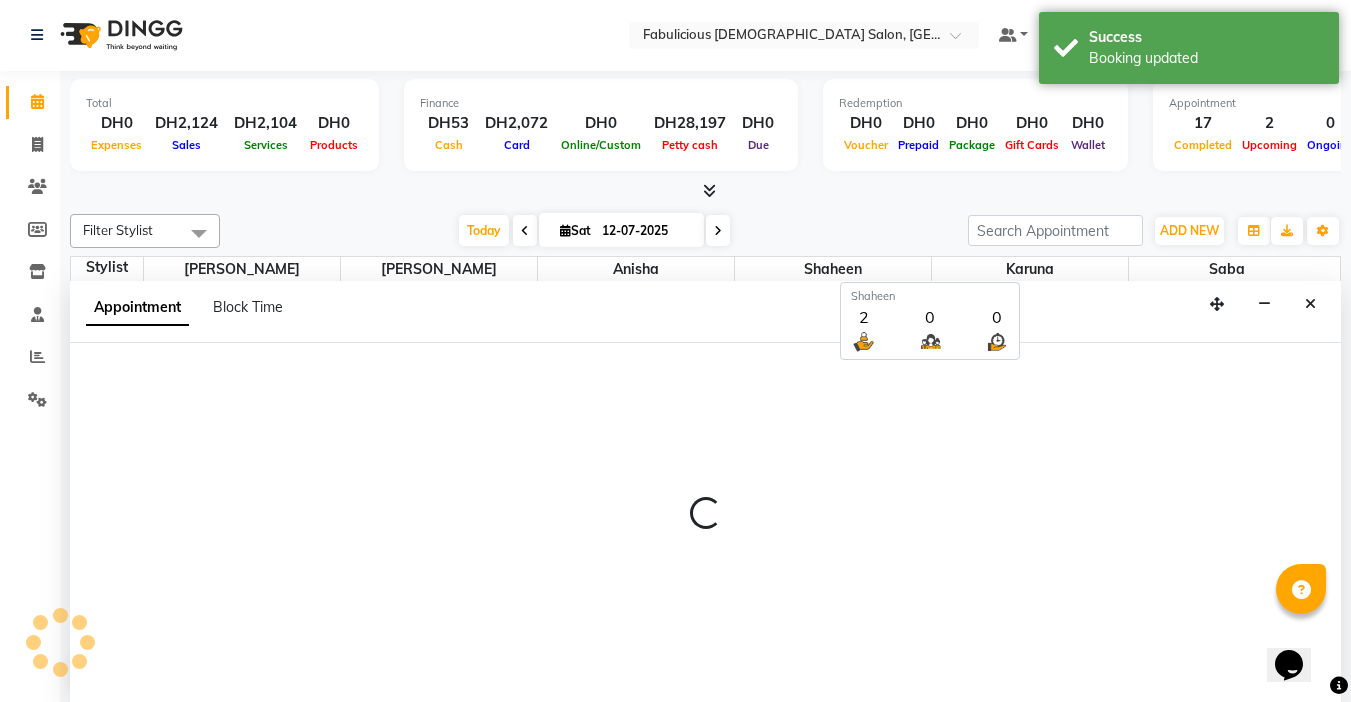 select on "tentative" 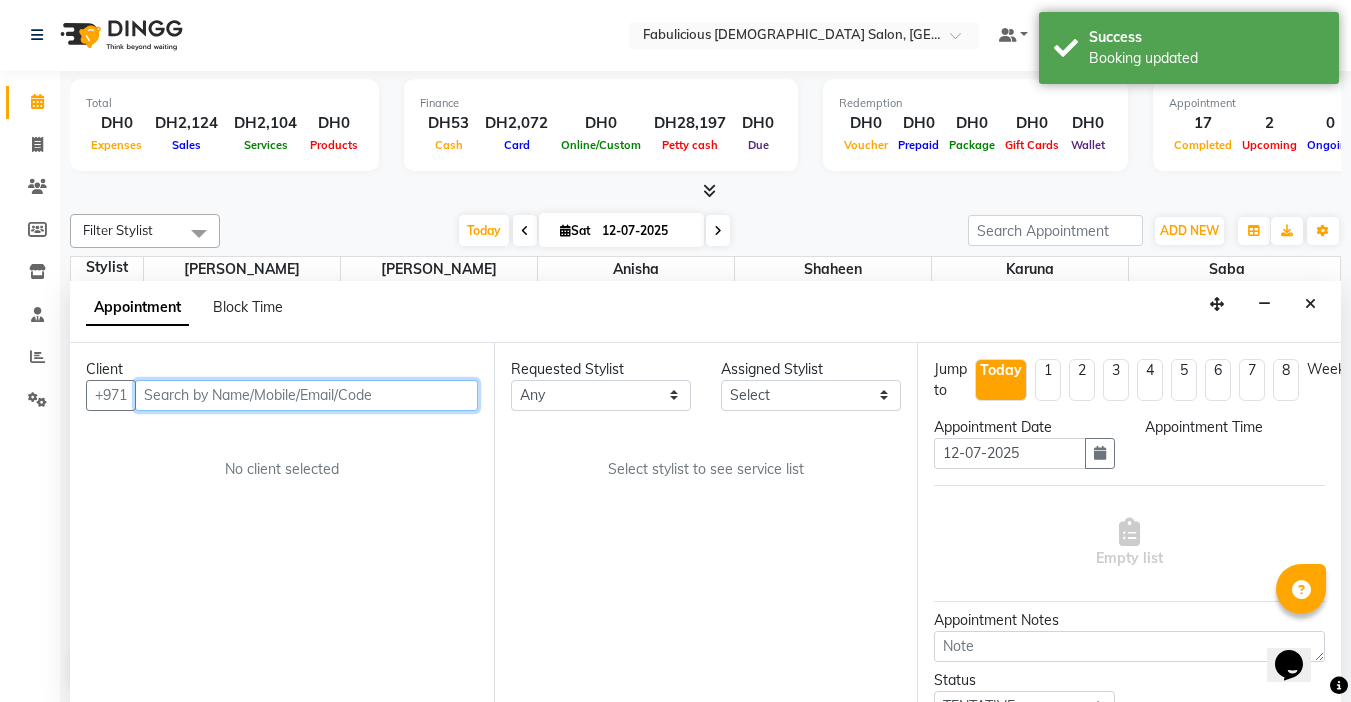 select on "600" 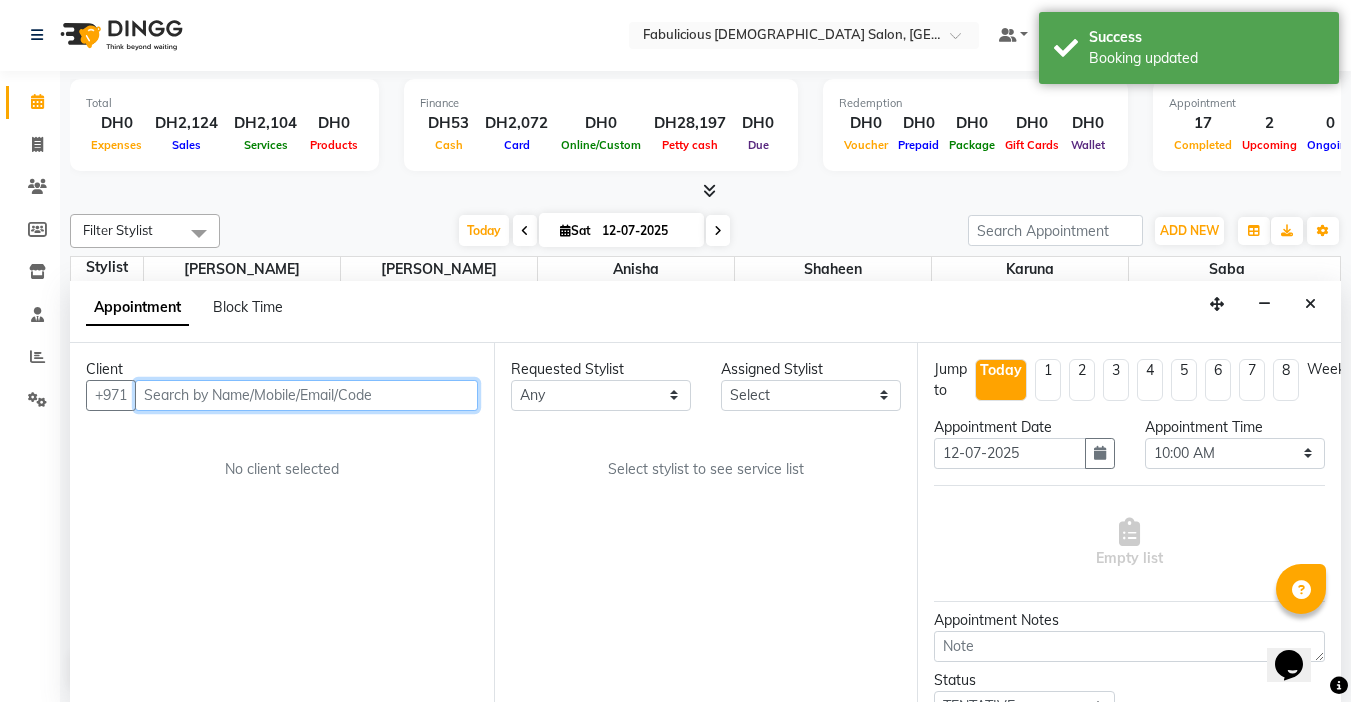 click at bounding box center [306, 395] 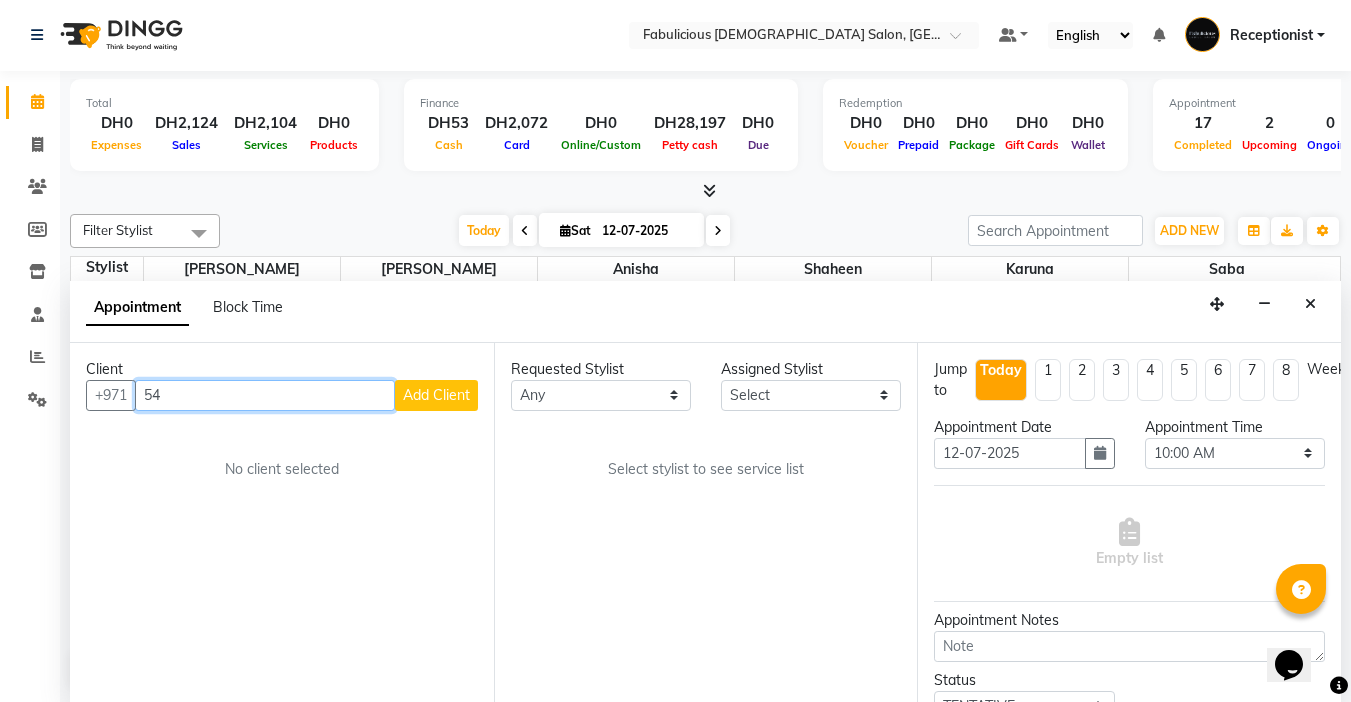 type on "5" 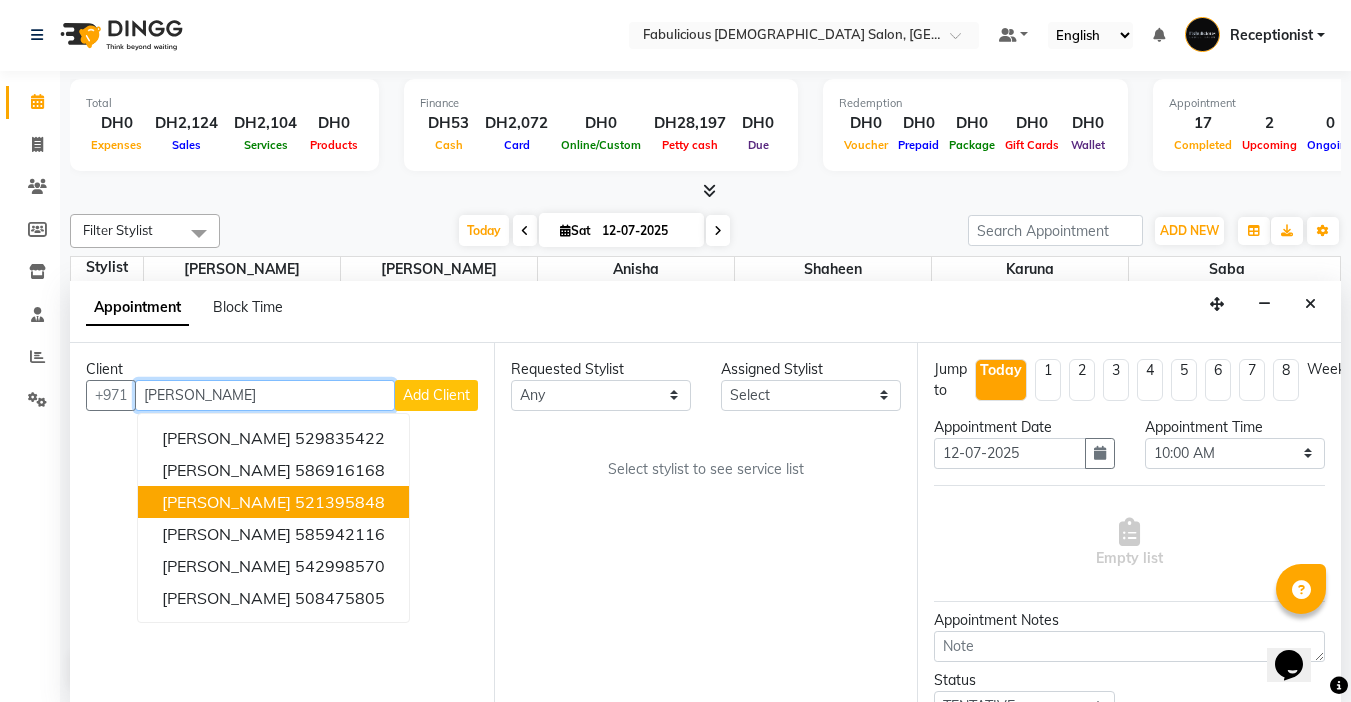 click on "[PERSON_NAME]" at bounding box center [226, 502] 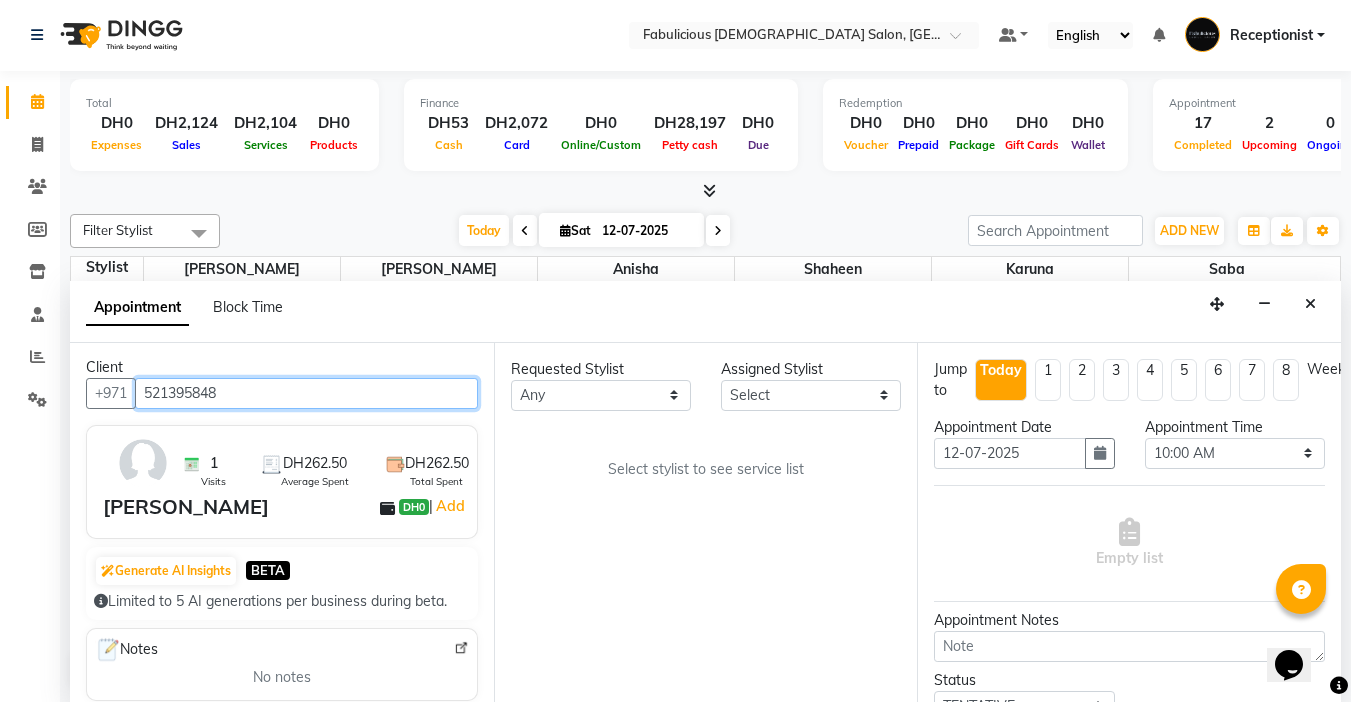 scroll, scrollTop: 0, scrollLeft: 0, axis: both 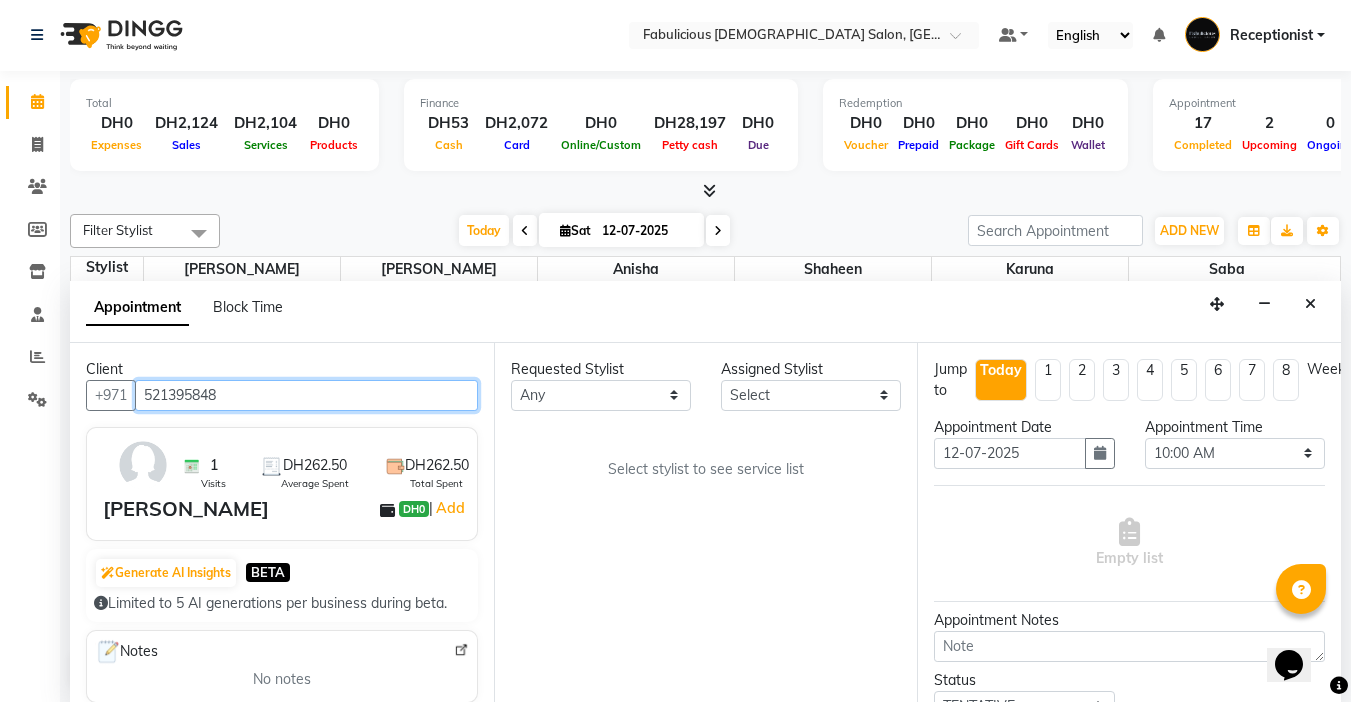 click on "521395848" at bounding box center [306, 395] 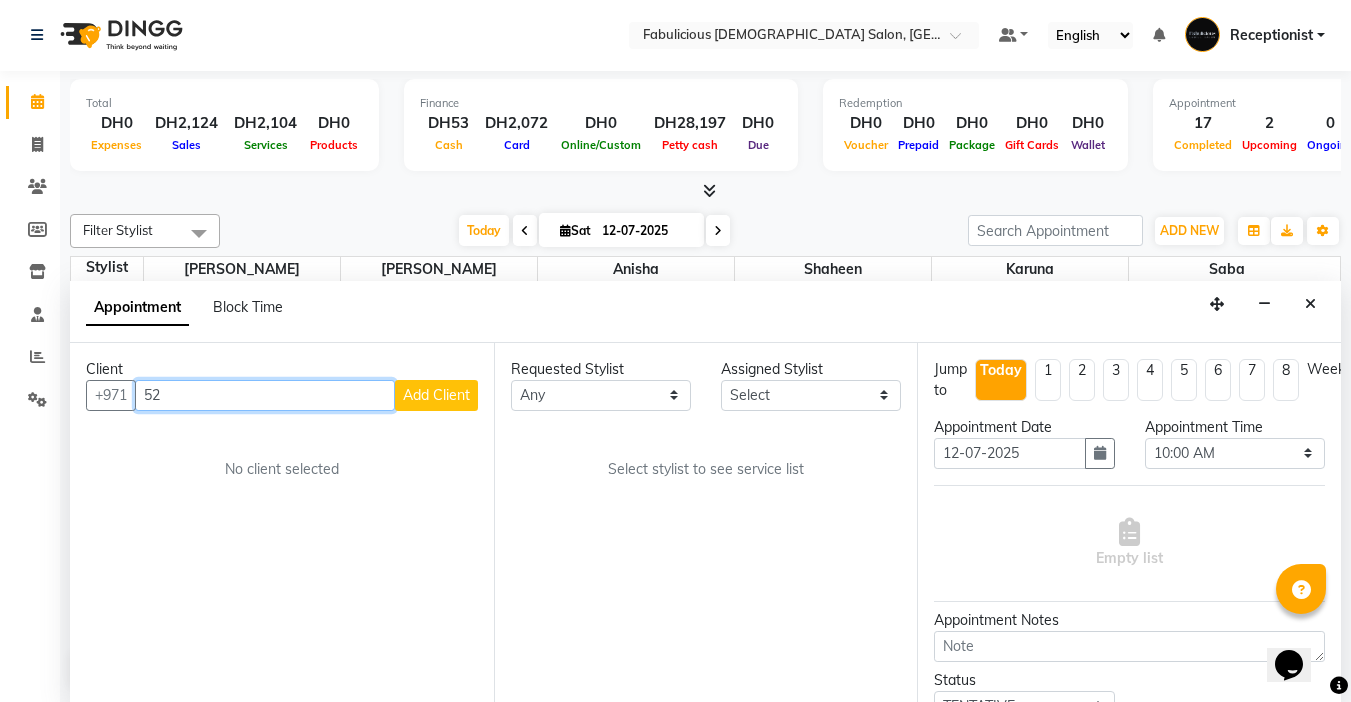type on "5" 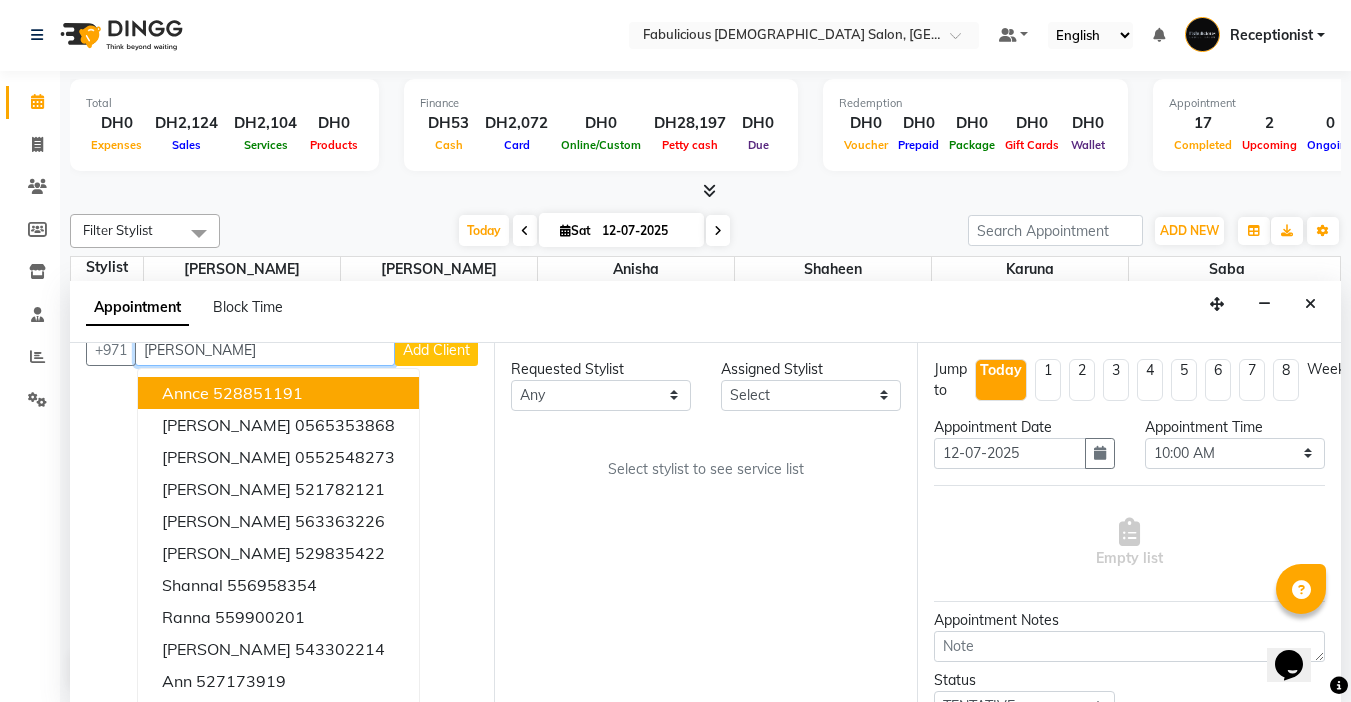 scroll, scrollTop: 49, scrollLeft: 0, axis: vertical 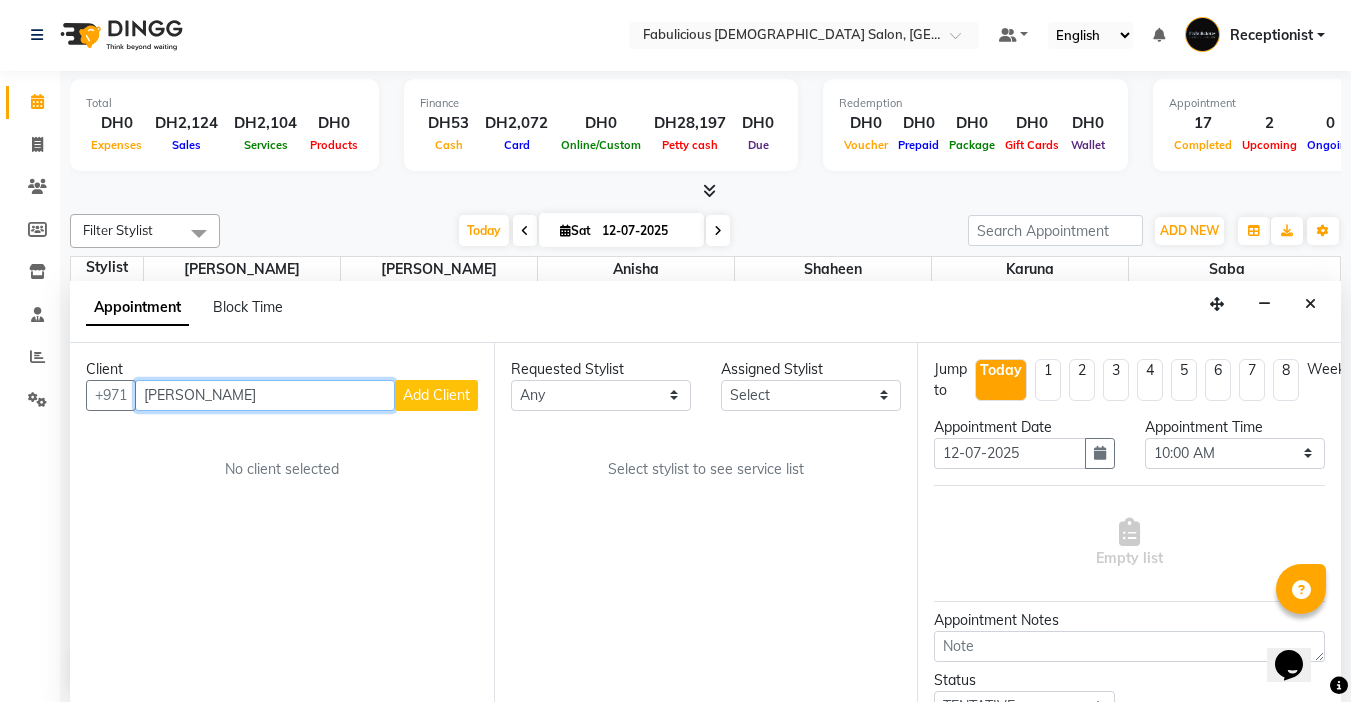click on "[PERSON_NAME]" at bounding box center (265, 395) 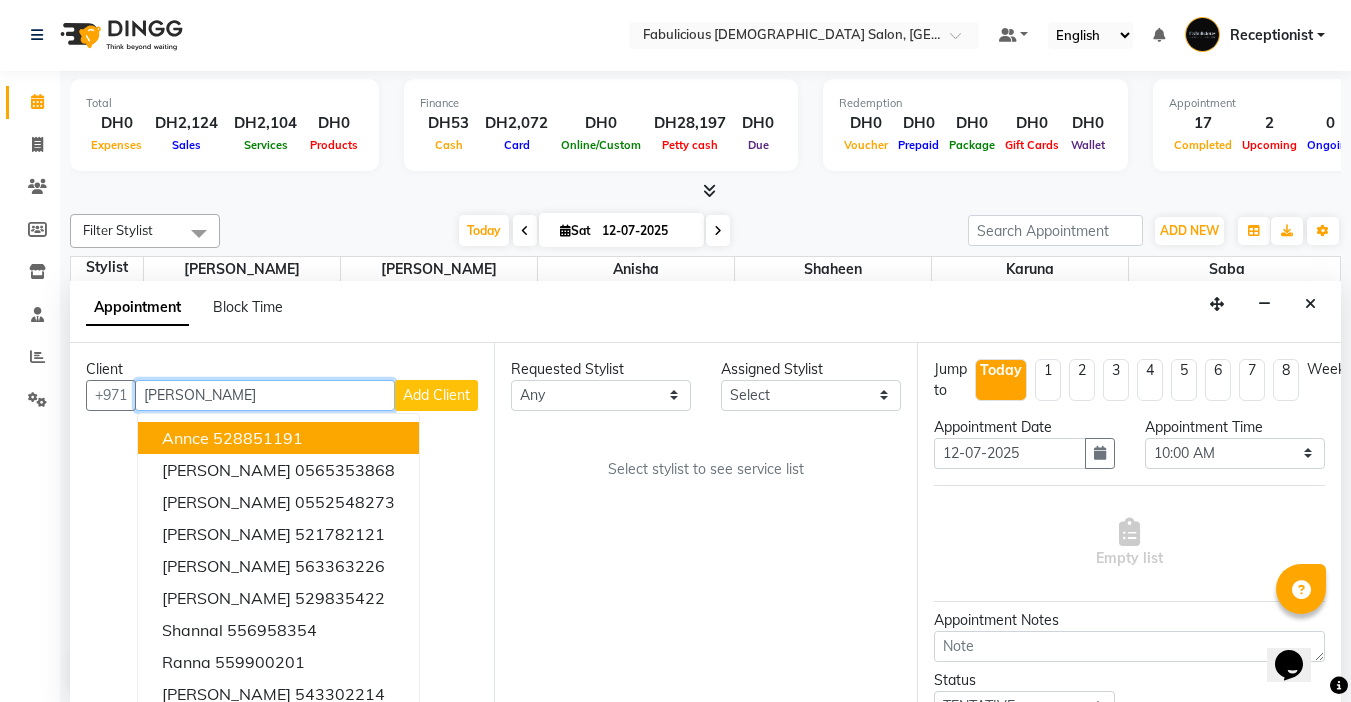 scroll, scrollTop: 49, scrollLeft: 0, axis: vertical 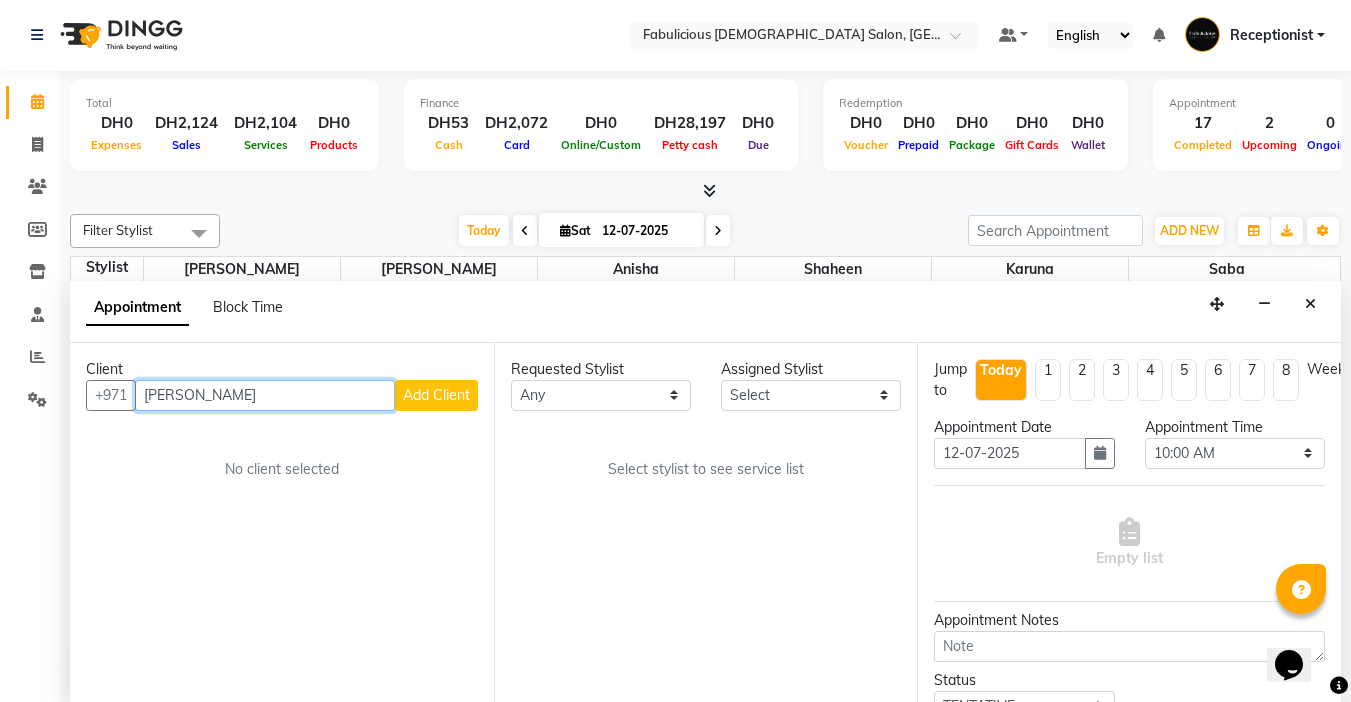 click on "[PERSON_NAME]" at bounding box center (265, 395) 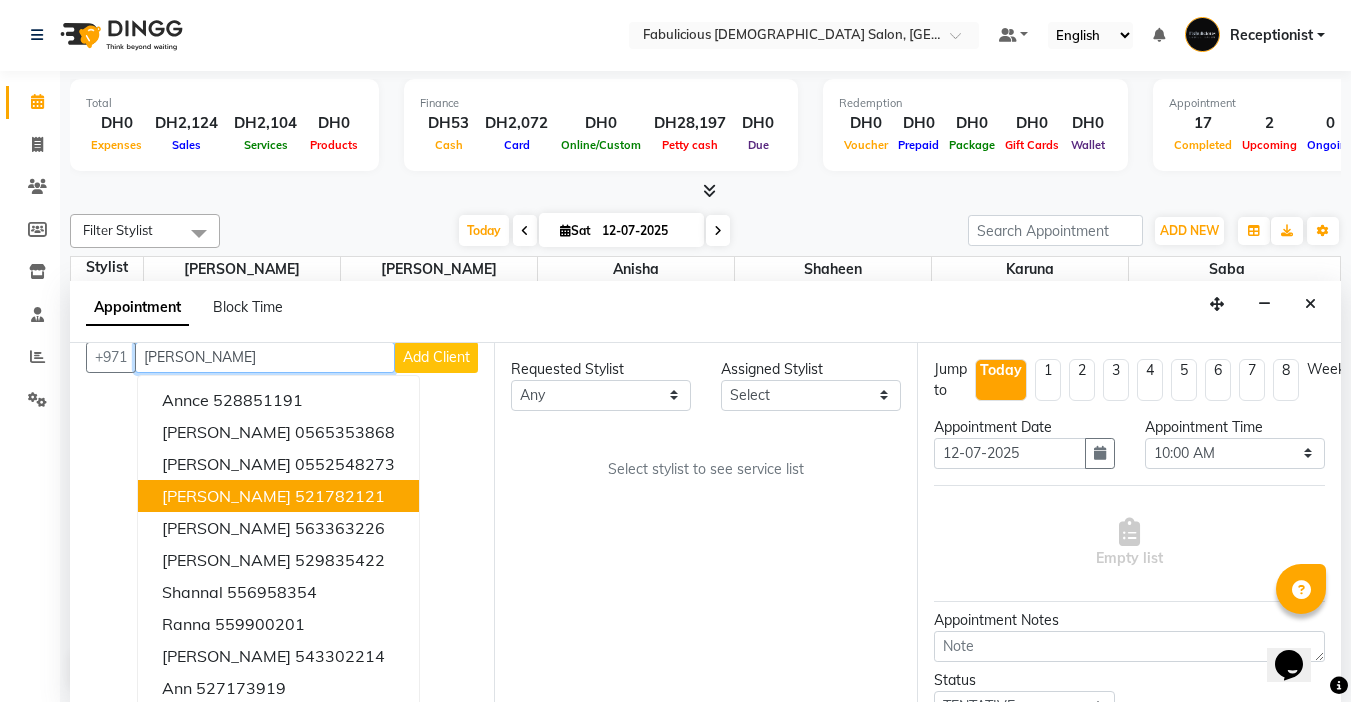 scroll, scrollTop: 49, scrollLeft: 0, axis: vertical 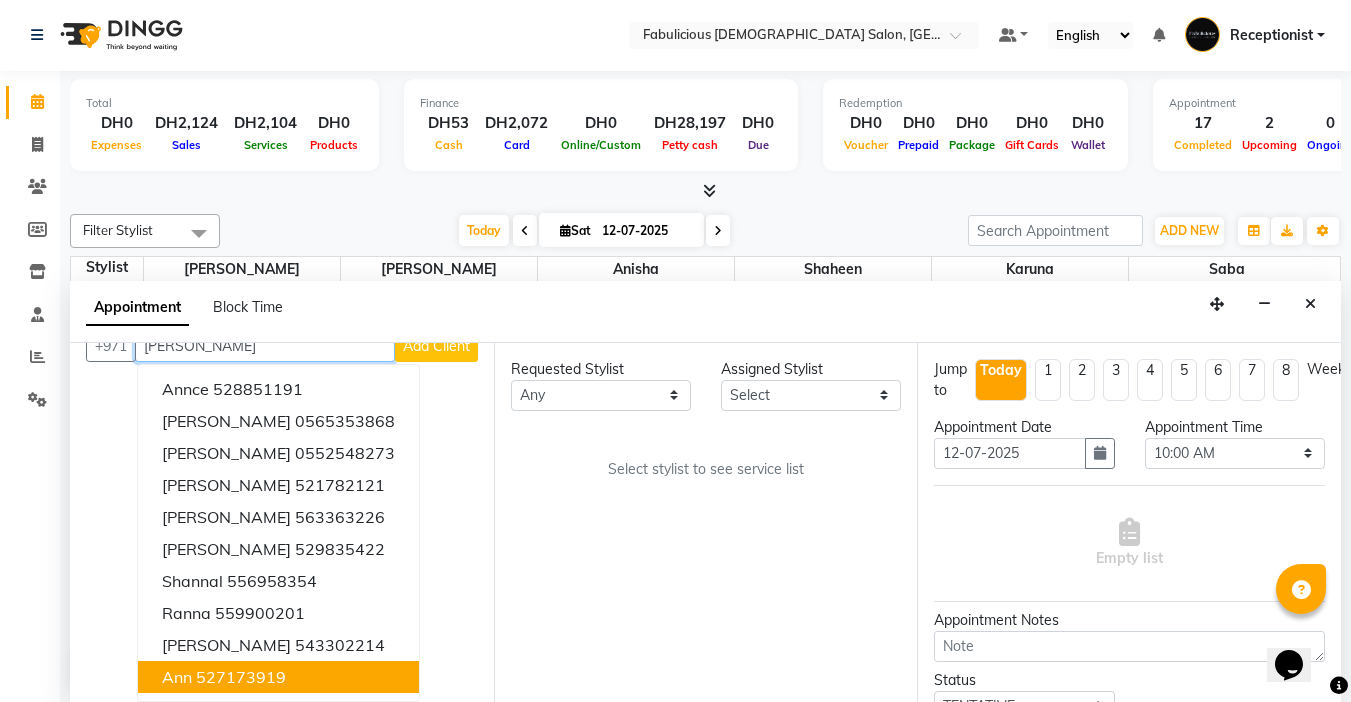 click on "527173919" at bounding box center (241, 677) 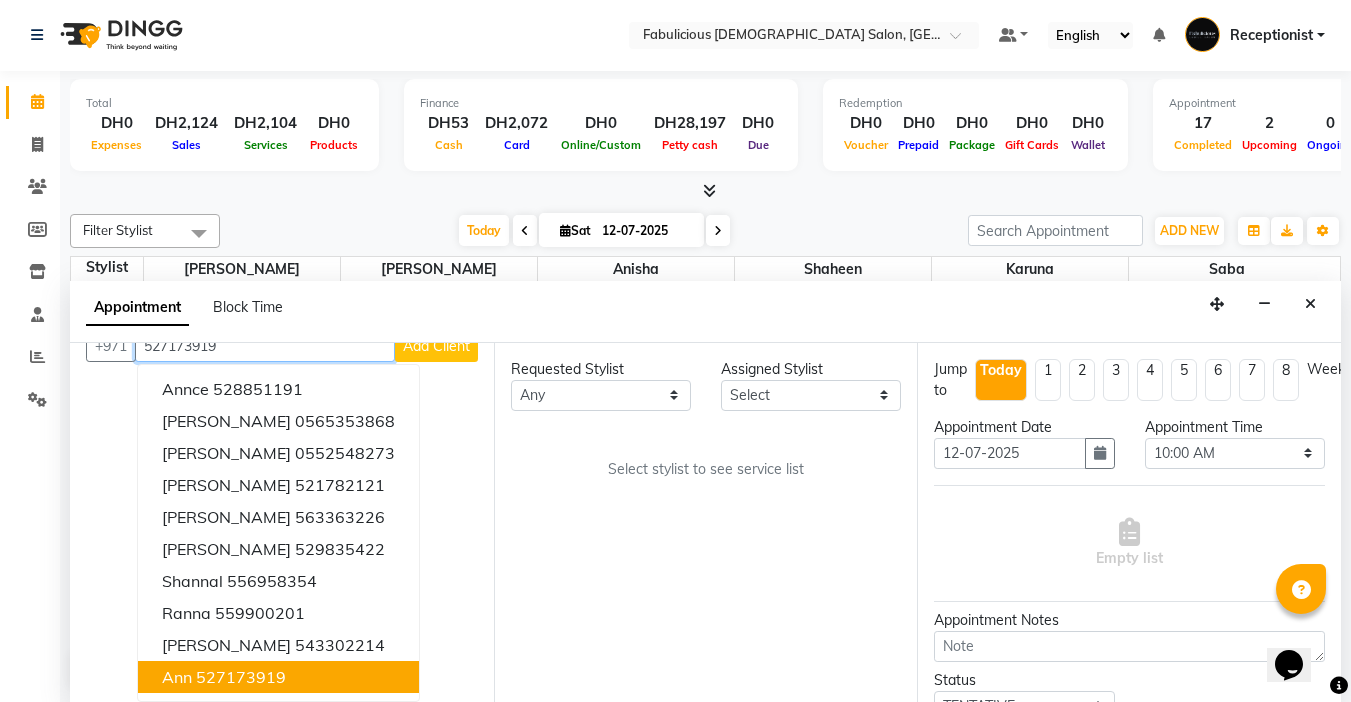 scroll, scrollTop: 0, scrollLeft: 0, axis: both 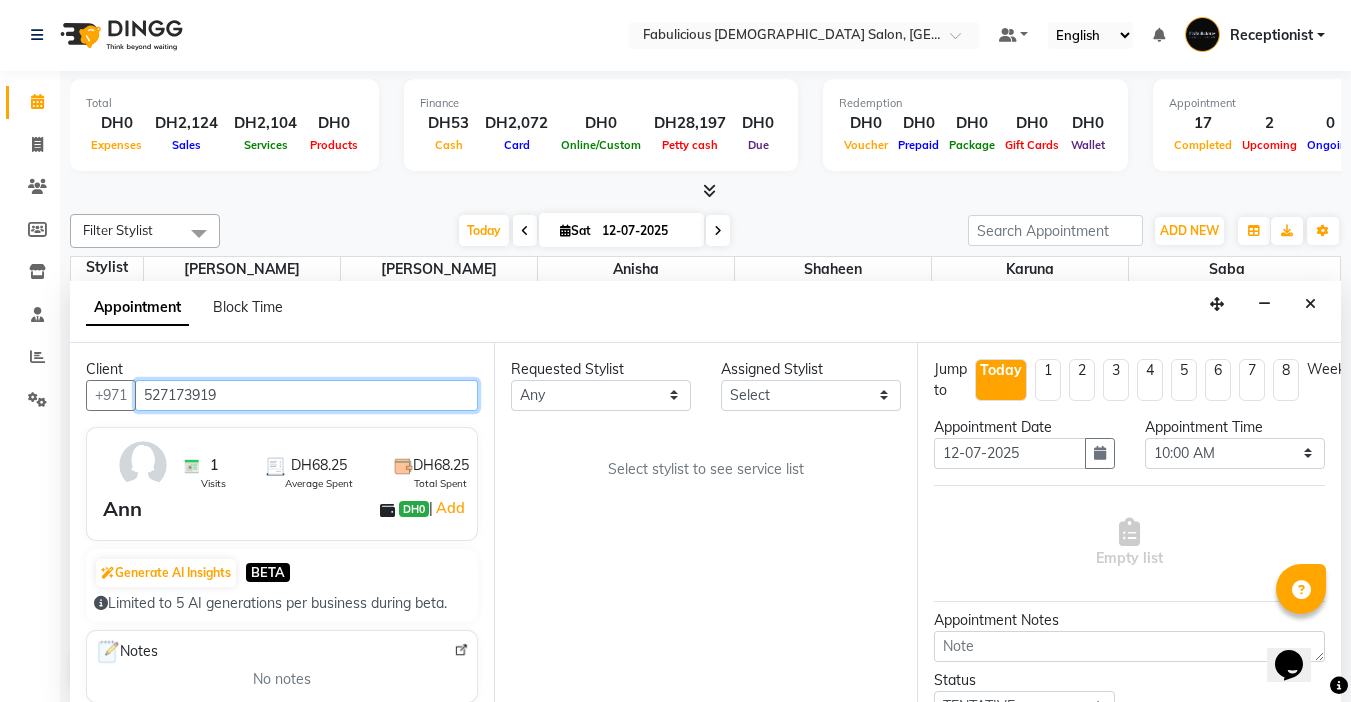 click on "527173919" at bounding box center [306, 395] 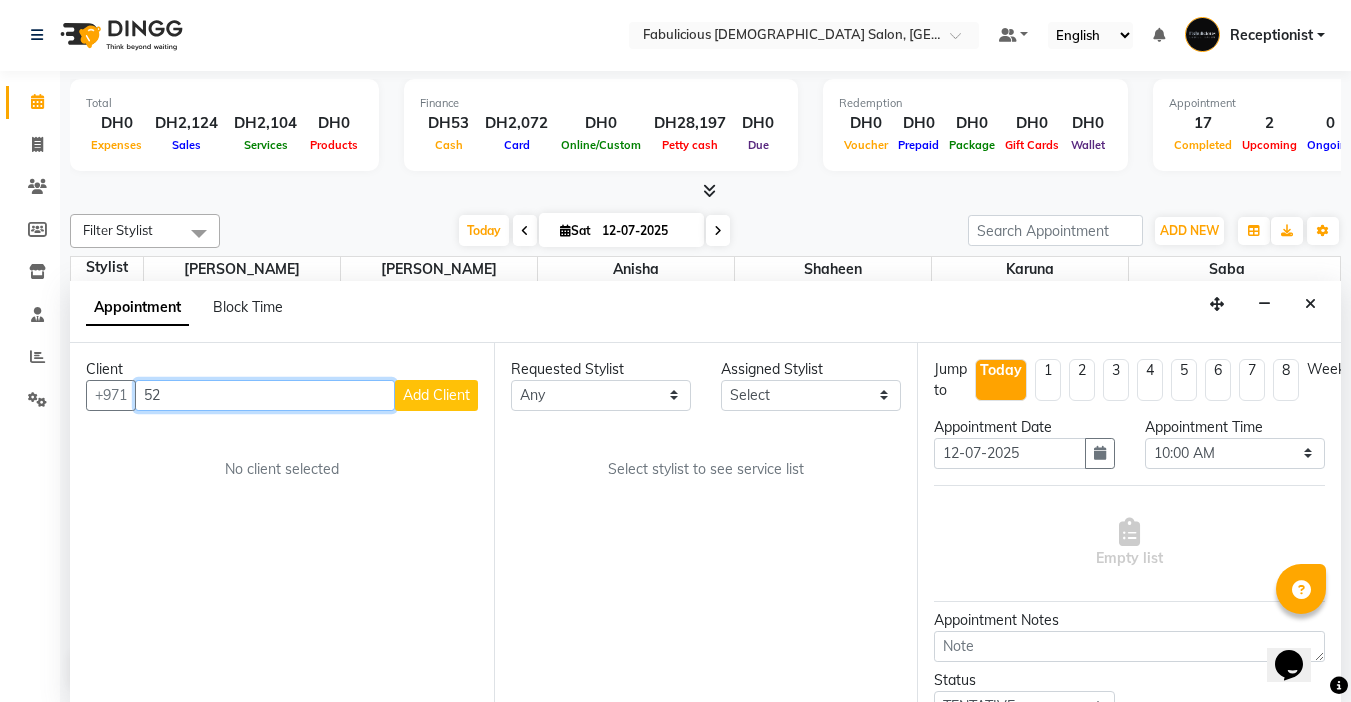 type on "5" 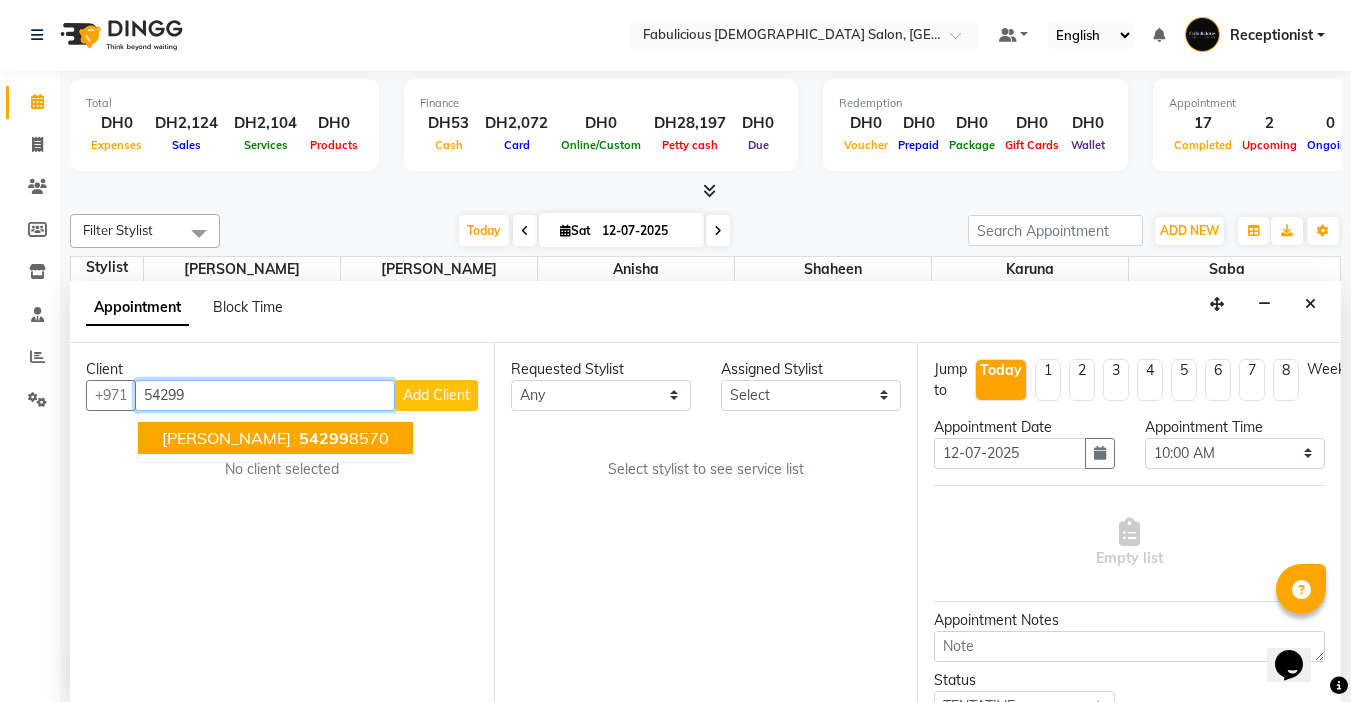 click on "54299" at bounding box center [324, 438] 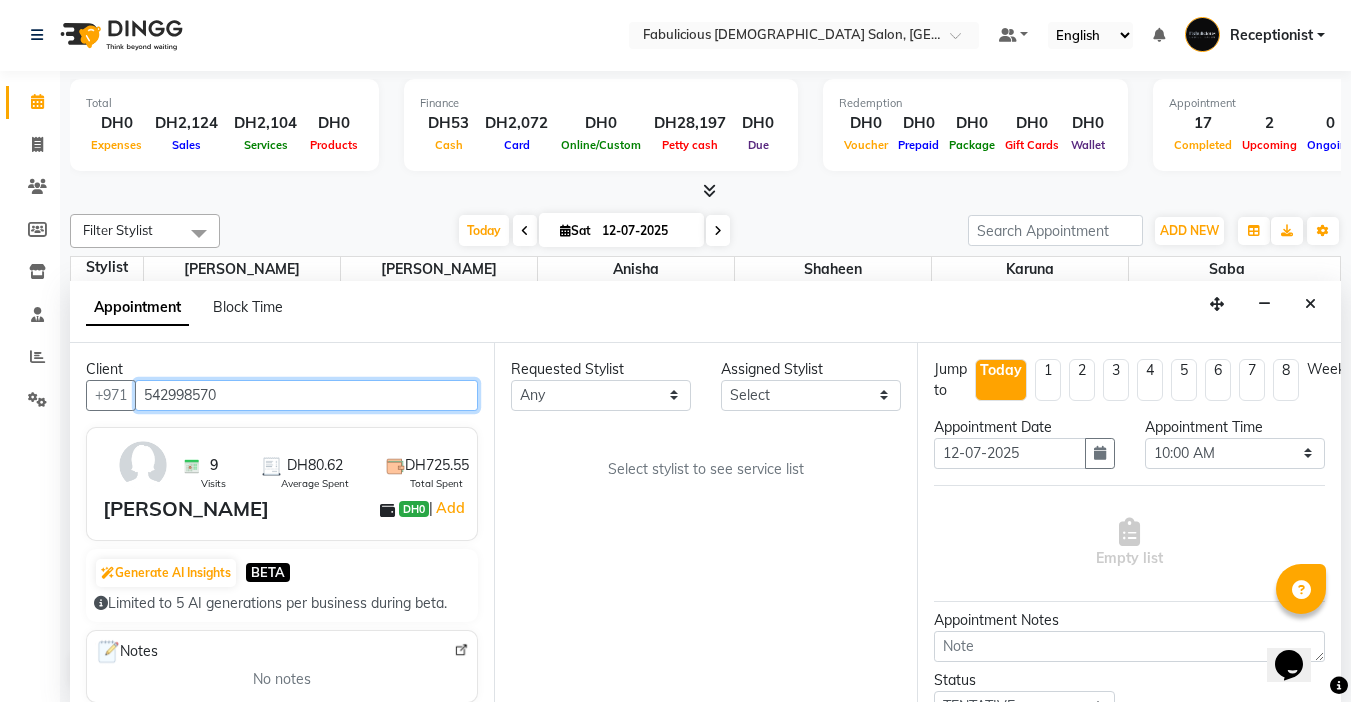 type on "542998570" 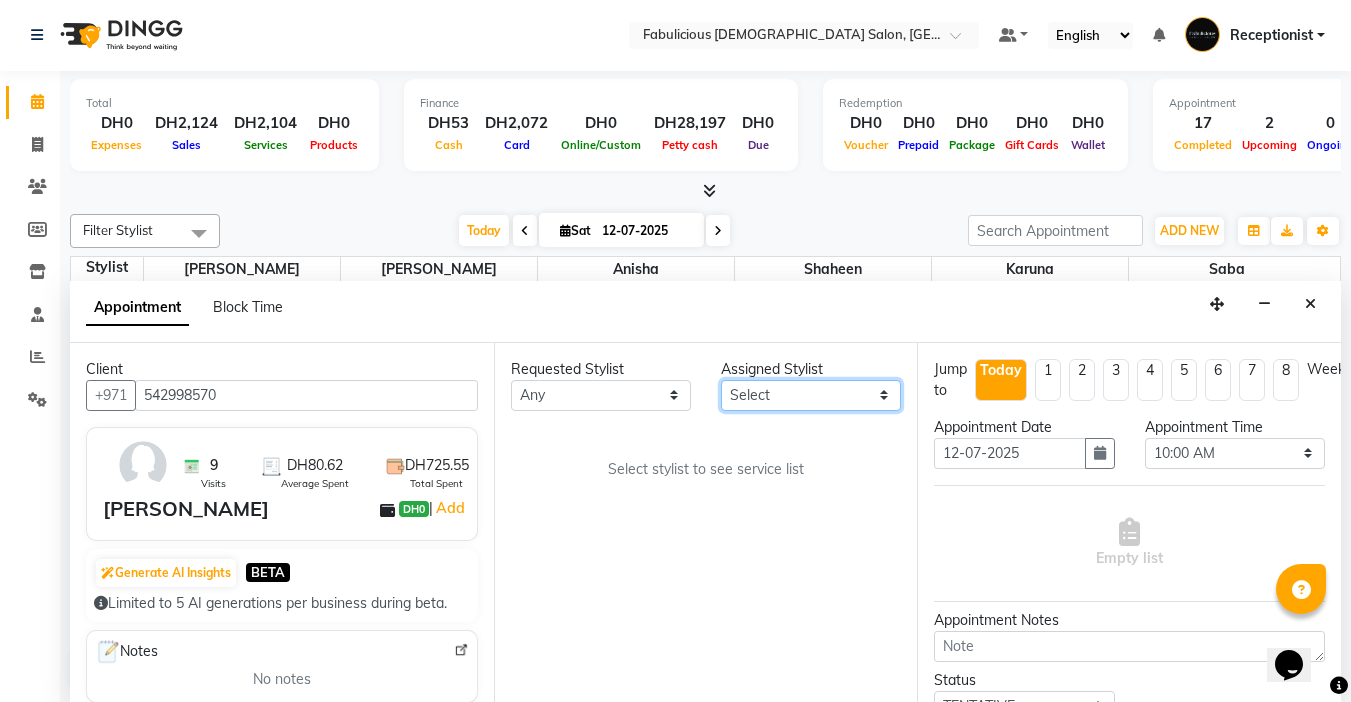 click on "Select [PERSON_NAME] [PERSON_NAME]  [PERSON_NAME] [PERSON_NAME]" at bounding box center [811, 395] 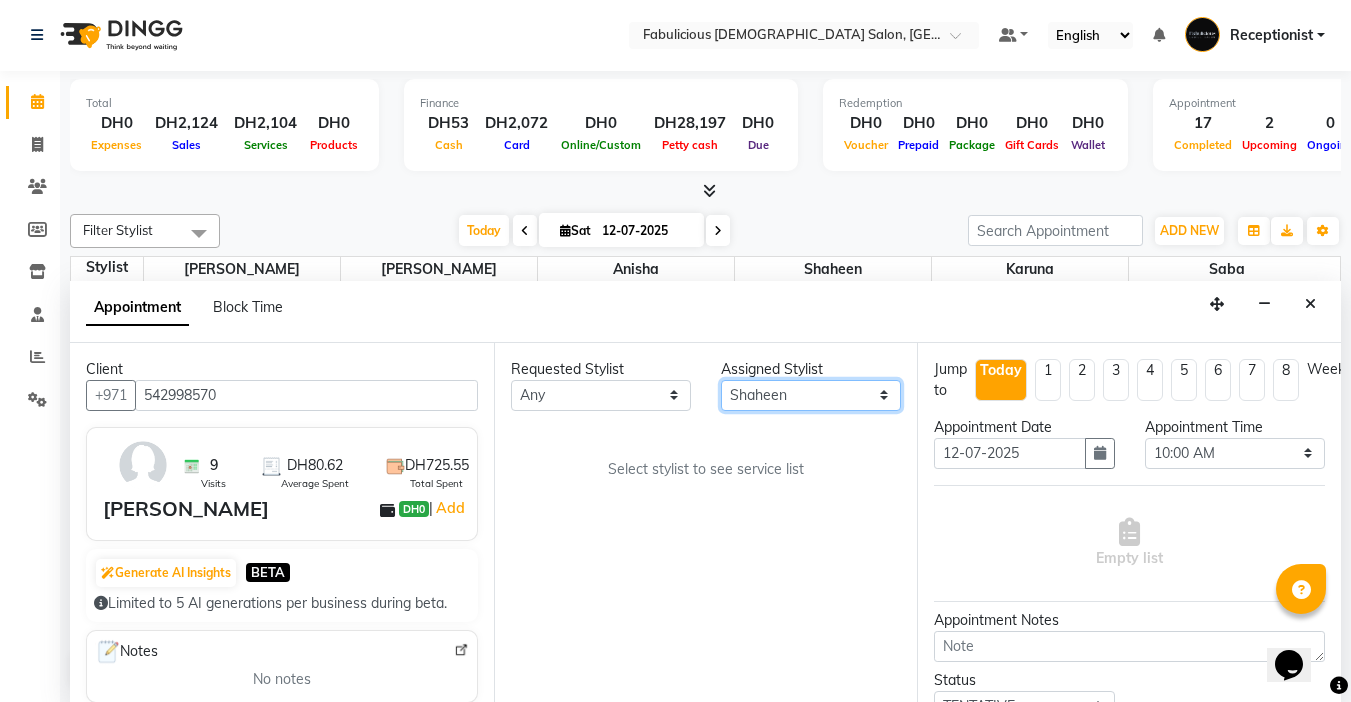 click on "Select [PERSON_NAME] [PERSON_NAME]  [PERSON_NAME] [PERSON_NAME]" at bounding box center [811, 395] 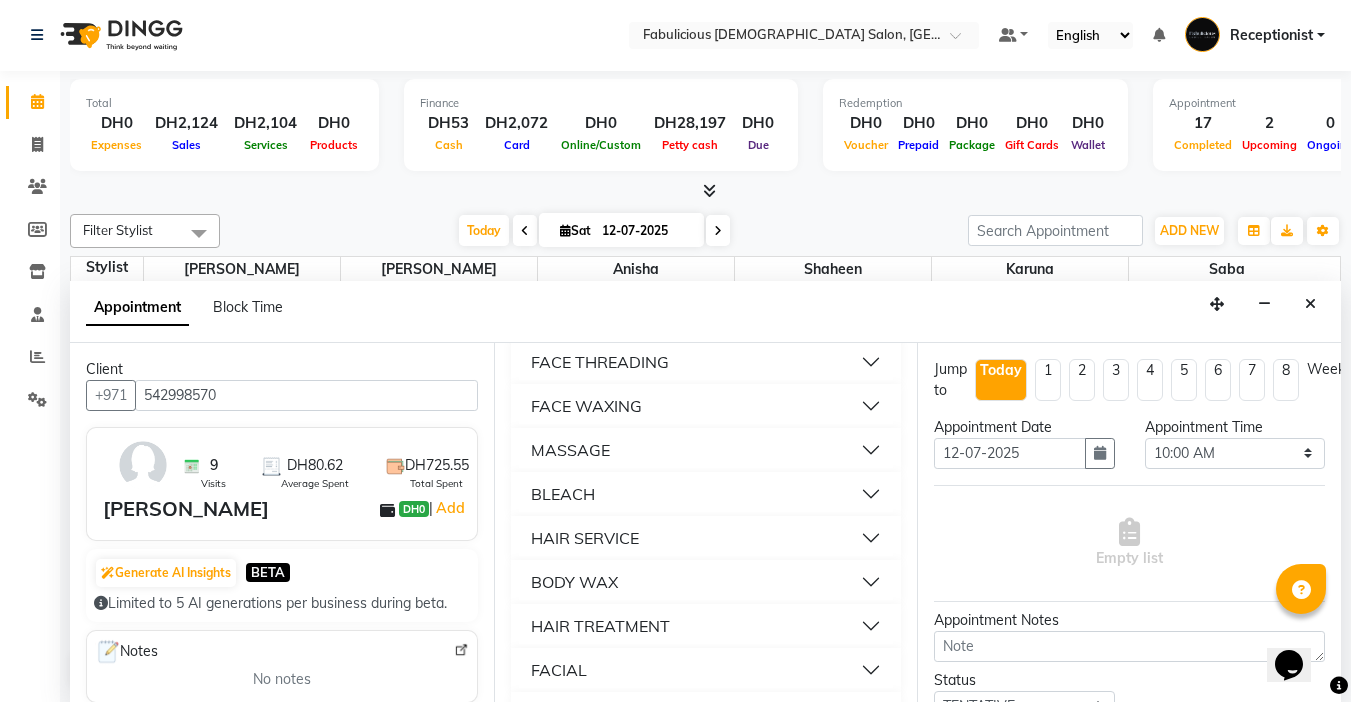 scroll, scrollTop: 1400, scrollLeft: 0, axis: vertical 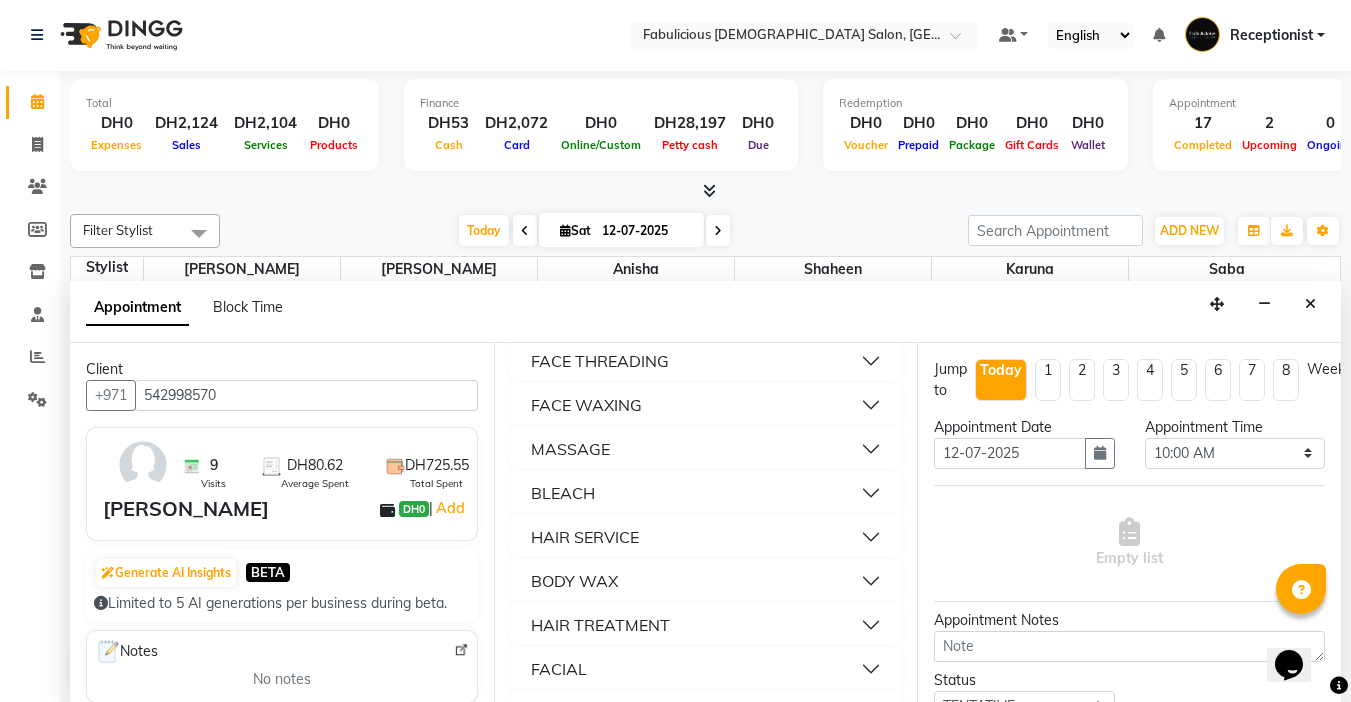 click on "FACE THREADING" at bounding box center [600, 361] 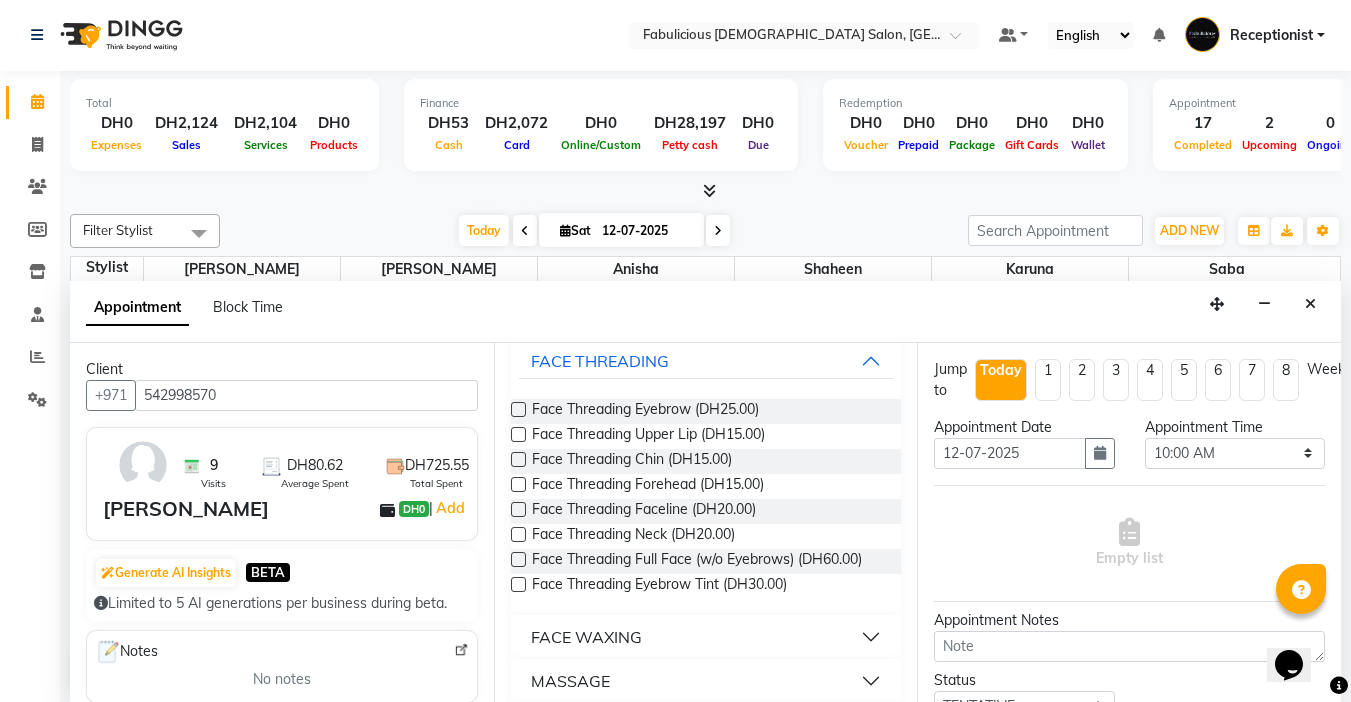 click at bounding box center (518, 409) 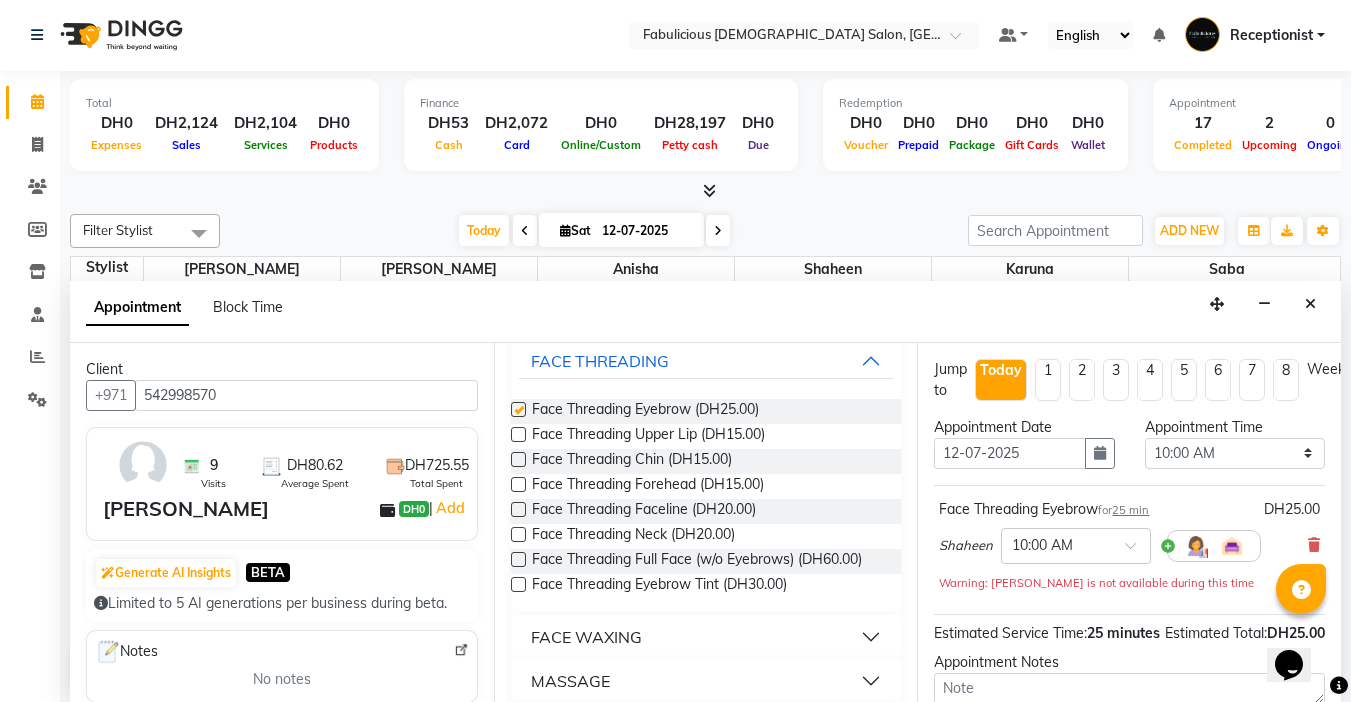 checkbox on "false" 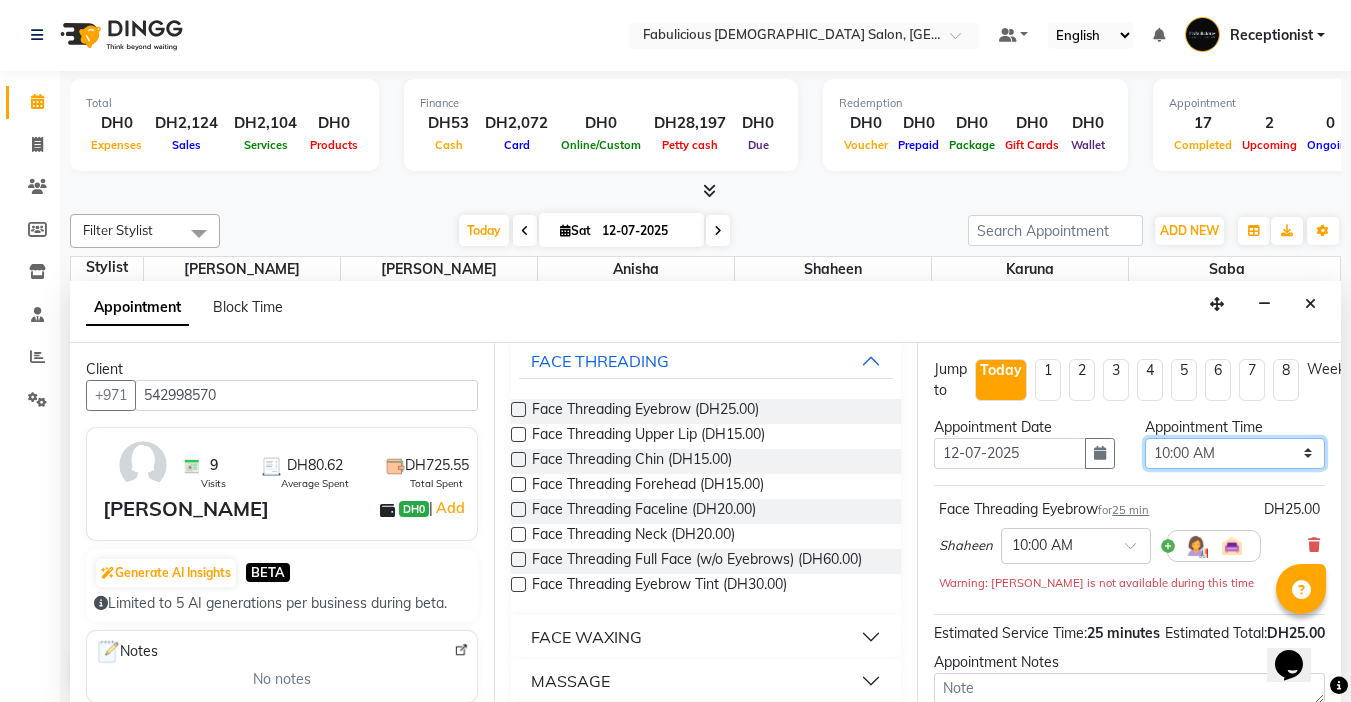 click on "Select 10:00 AM 10:15 AM 10:30 AM 10:45 AM 11:00 AM 11:15 AM 11:30 AM 11:45 AM 12:00 PM 12:15 PM 12:30 PM 12:45 PM 01:00 PM 01:15 PM 01:30 PM 01:45 PM 02:00 PM 02:15 PM 02:30 PM 02:45 PM 03:00 PM 03:15 PM 03:30 PM 03:45 PM 04:00 PM 04:15 PM 04:30 PM 04:45 PM 05:00 PM 05:15 PM 05:30 PM 05:45 PM 06:00 PM 06:15 PM 06:30 PM 06:45 PM 07:00 PM 07:15 PM 07:30 PM 07:45 PM 08:00 PM 08:15 PM 08:30 PM 08:45 PM 09:00 PM 09:15 PM 09:30 PM 09:45 PM 10:00 PM 10:15 PM 10:30 PM 10:45 PM 11:00 PM 11:15 PM 11:30 PM 11:45 PM" at bounding box center (1235, 453) 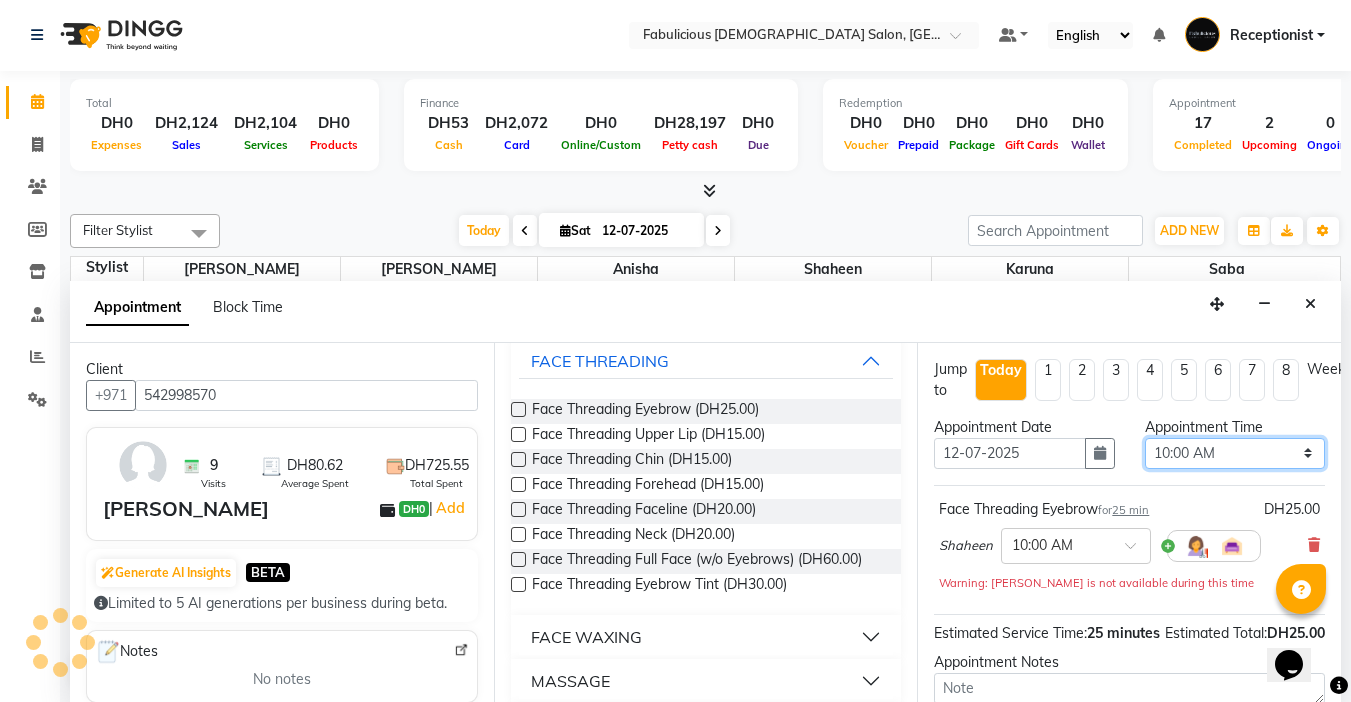 select on "915" 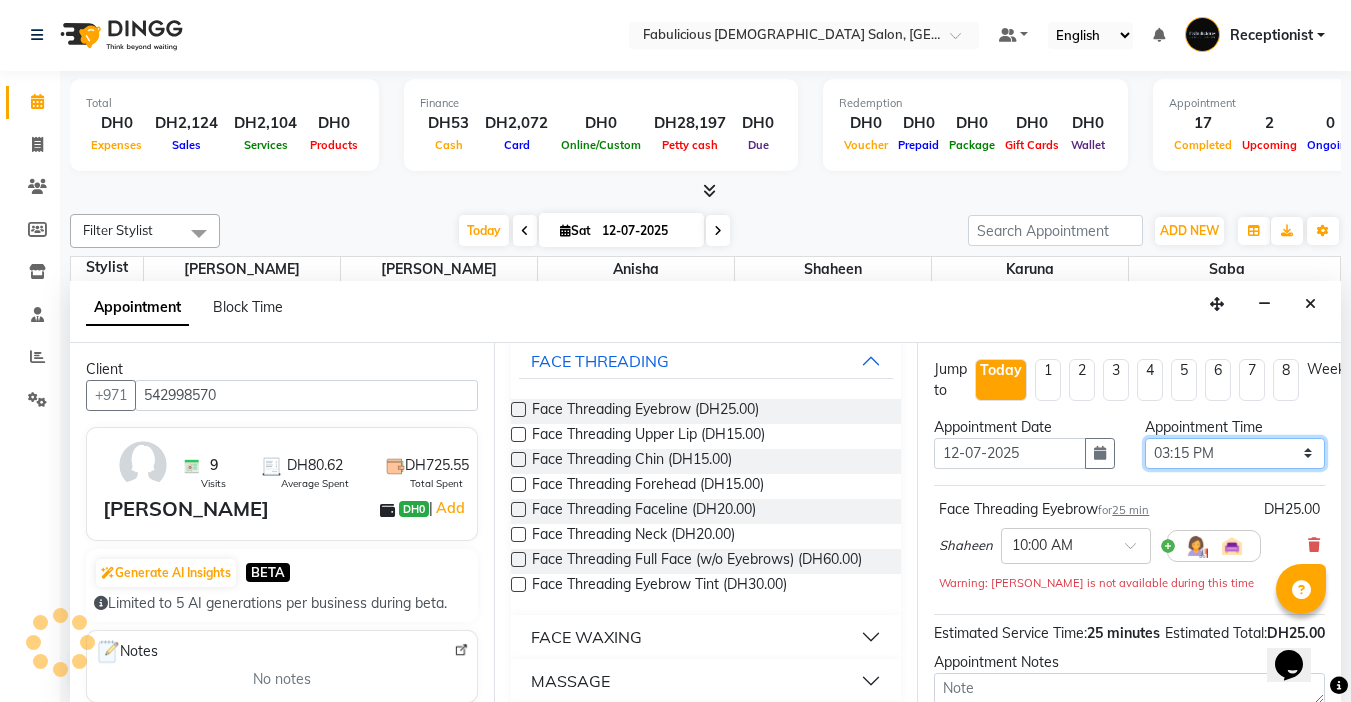 click on "Select 10:00 AM 10:15 AM 10:30 AM 10:45 AM 11:00 AM 11:15 AM 11:30 AM 11:45 AM 12:00 PM 12:15 PM 12:30 PM 12:45 PM 01:00 PM 01:15 PM 01:30 PM 01:45 PM 02:00 PM 02:15 PM 02:30 PM 02:45 PM 03:00 PM 03:15 PM 03:30 PM 03:45 PM 04:00 PM 04:15 PM 04:30 PM 04:45 PM 05:00 PM 05:15 PM 05:30 PM 05:45 PM 06:00 PM 06:15 PM 06:30 PM 06:45 PM 07:00 PM 07:15 PM 07:30 PM 07:45 PM 08:00 PM 08:15 PM 08:30 PM 08:45 PM 09:00 PM 09:15 PM 09:30 PM 09:45 PM 10:00 PM 10:15 PM 10:30 PM 10:45 PM 11:00 PM 11:15 PM 11:30 PM 11:45 PM" at bounding box center (1235, 453) 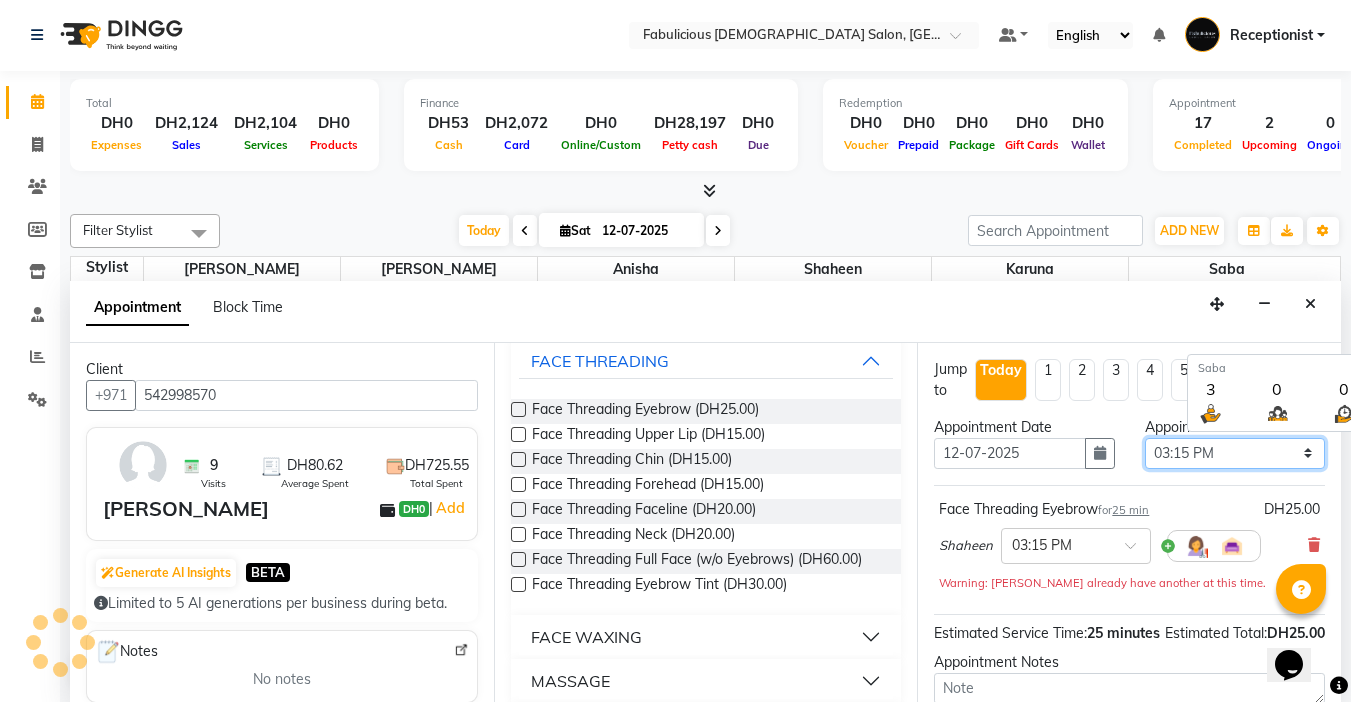 click on "Select 10:00 AM 10:15 AM 10:30 AM 10:45 AM 11:00 AM 11:15 AM 11:30 AM 11:45 AM 12:00 PM 12:15 PM 12:30 PM 12:45 PM 01:00 PM 01:15 PM 01:30 PM 01:45 PM 02:00 PM 02:15 PM 02:30 PM 02:45 PM 03:00 PM 03:15 PM 03:30 PM 03:45 PM 04:00 PM 04:15 PM 04:30 PM 04:45 PM 05:00 PM 05:15 PM 05:30 PM 05:45 PM 06:00 PM 06:15 PM 06:30 PM 06:45 PM 07:00 PM 07:15 PM 07:30 PM 07:45 PM 08:00 PM 08:15 PM 08:30 PM 08:45 PM 09:00 PM 09:15 PM 09:30 PM 09:45 PM 10:00 PM 10:15 PM 10:30 PM 10:45 PM 11:00 PM 11:15 PM 11:30 PM 11:45 PM" at bounding box center [1235, 453] 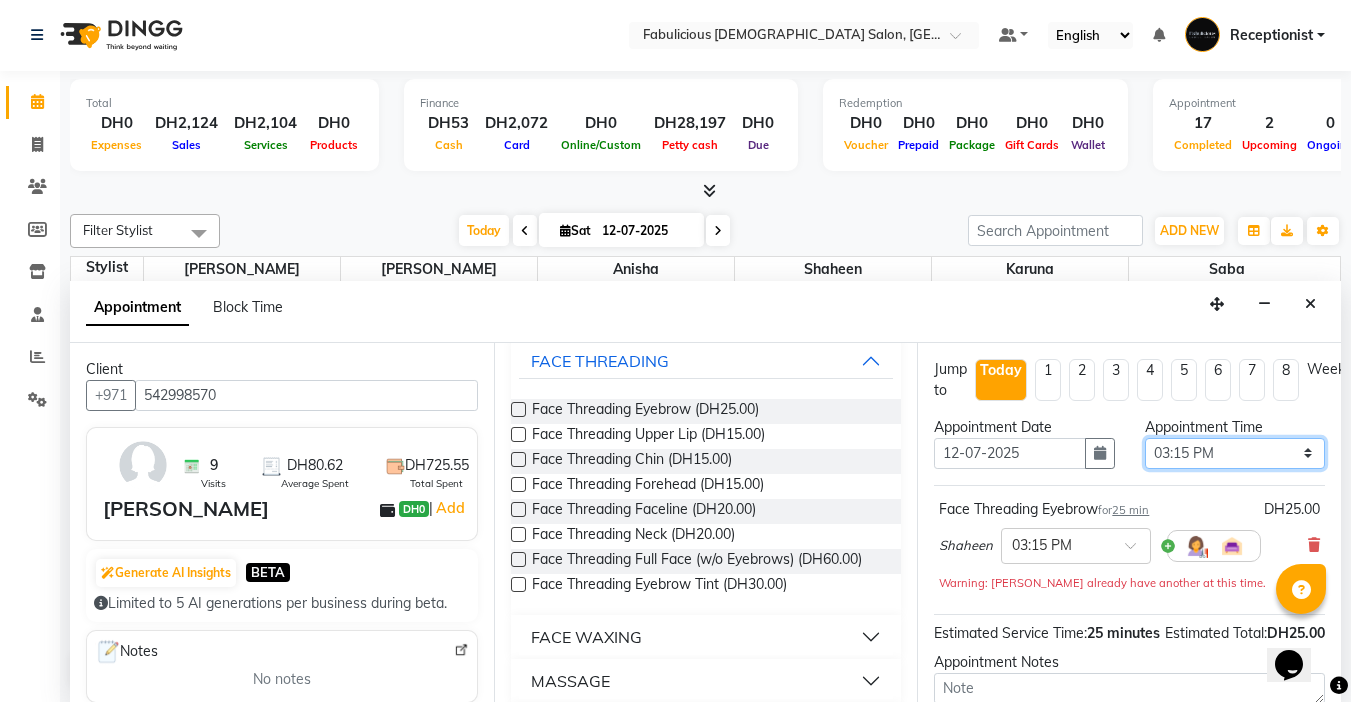 scroll, scrollTop: 224, scrollLeft: 0, axis: vertical 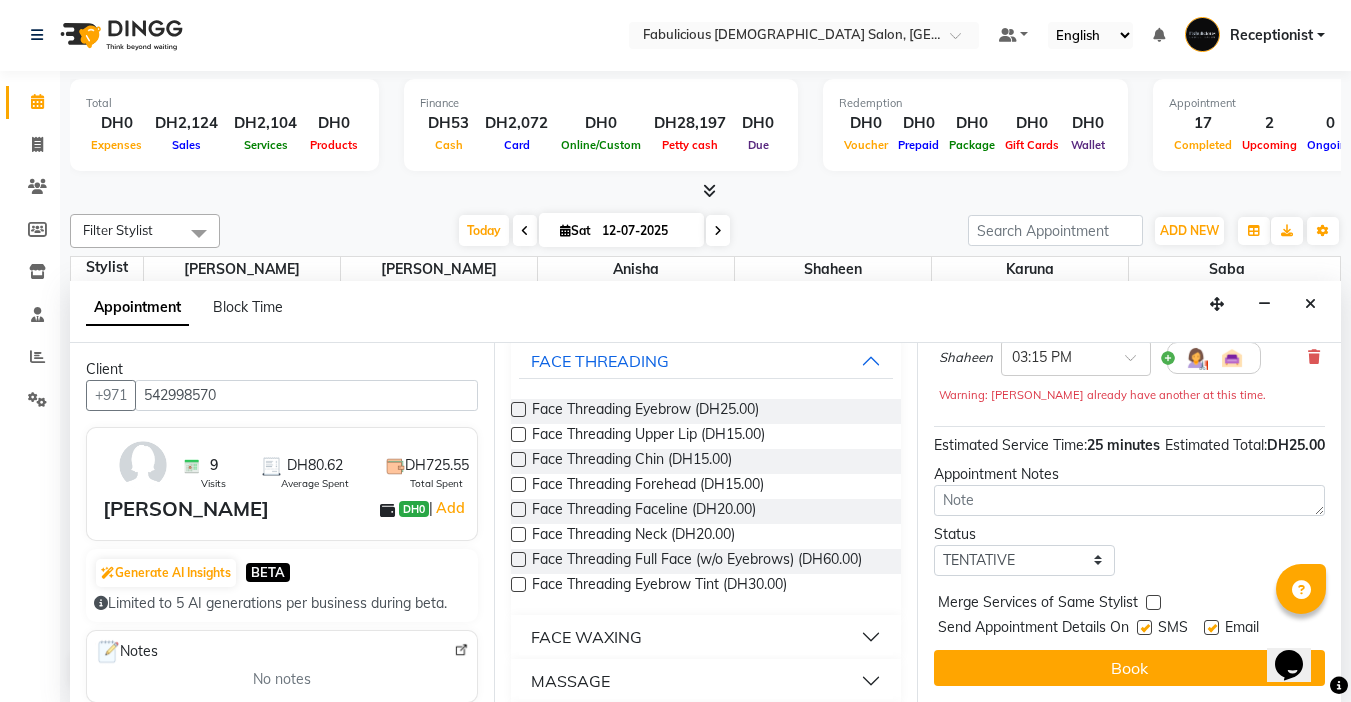 click on "Select 10:00 AM 10:15 AM 10:30 AM 10:45 AM 11:00 AM 11:15 AM 11:30 AM 11:45 AM 12:00 PM 12:15 PM 12:30 PM 12:45 PM 01:00 PM 01:15 PM 01:30 PM 01:45 PM 02:00 PM 02:15 PM 02:30 PM 02:45 PM 03:00 PM 03:15 PM 03:30 PM 03:45 PM 04:00 PM 04:15 PM 04:30 PM 04:45 PM 05:00 PM 05:15 PM 05:30 PM 05:45 PM 06:00 PM 06:15 PM 06:30 PM 06:45 PM 07:00 PM 07:15 PM 07:30 PM 07:45 PM 08:00 PM 08:15 PM 08:30 PM 08:45 PM 09:00 PM 09:15 PM 09:30 PM 09:45 PM 10:00 PM 10:15 PM 10:30 PM 10:45 PM 11:00 PM 11:15 PM 11:30 PM 11:45 PM" at bounding box center (1235, 265) 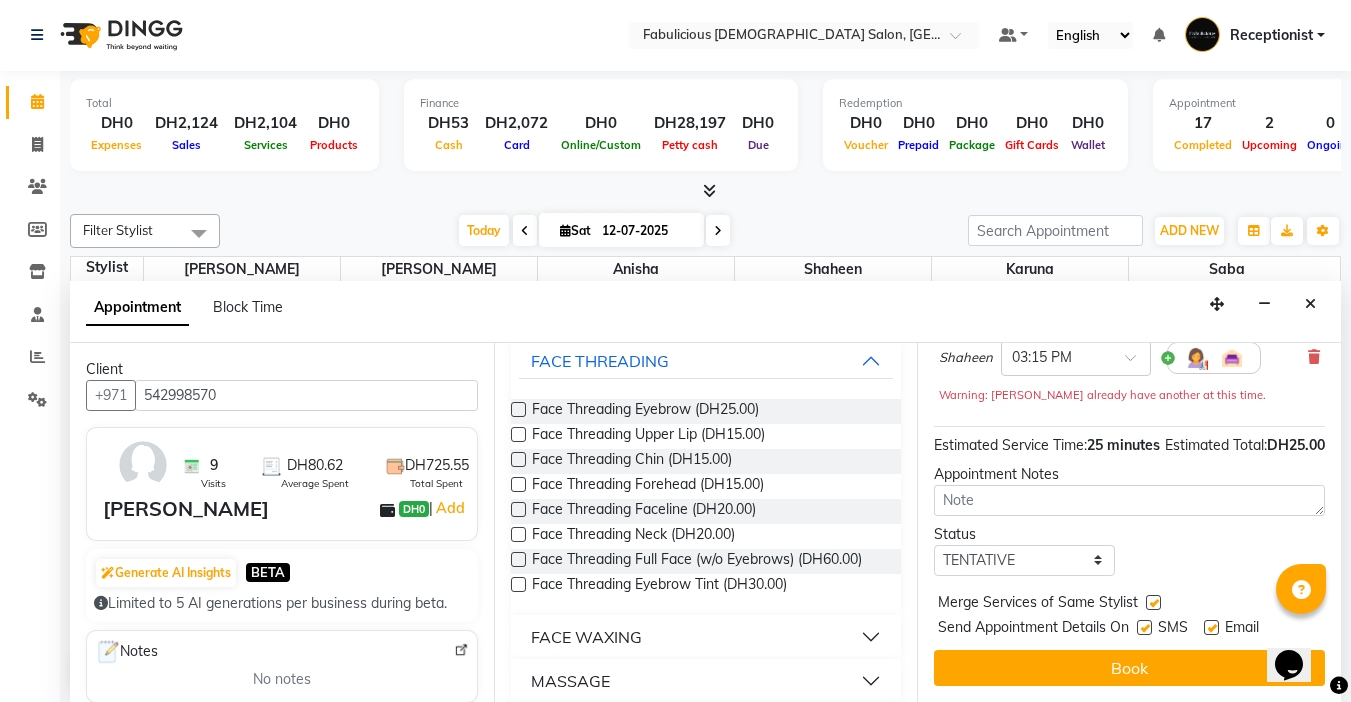 click on "Book" at bounding box center [1129, 668] 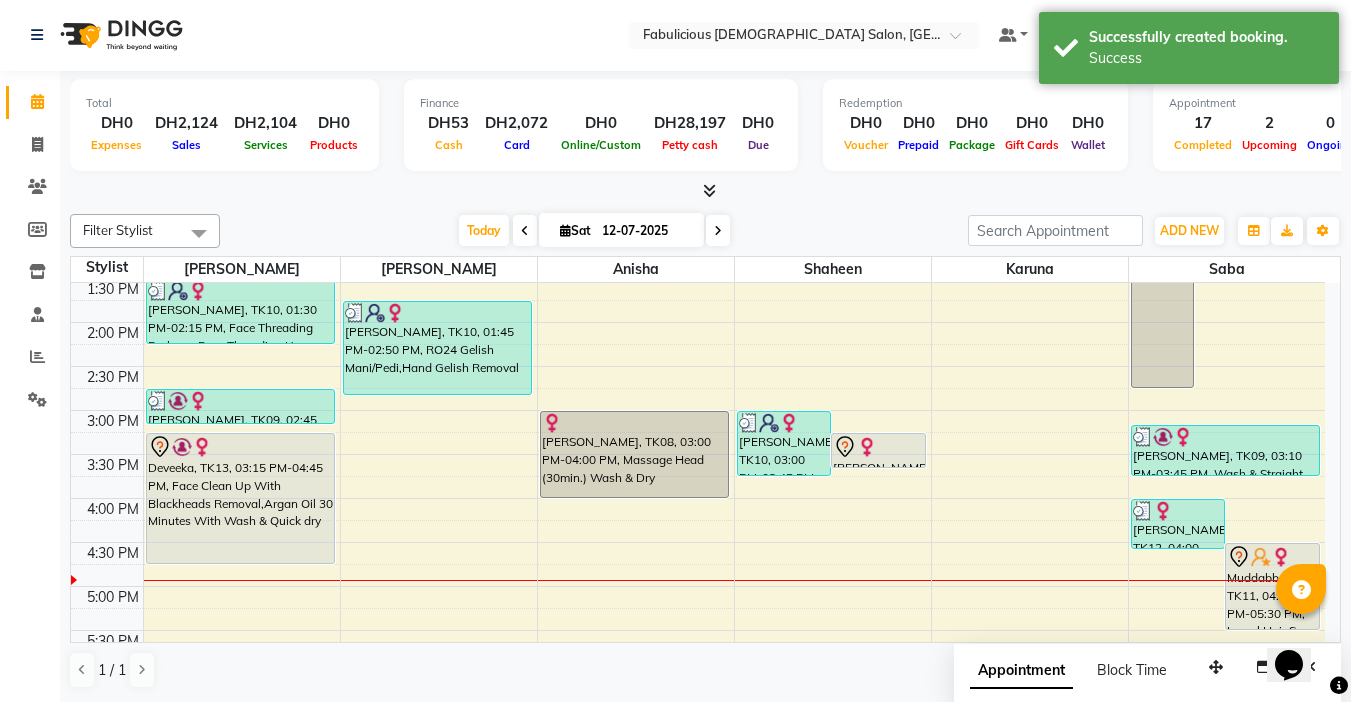 scroll, scrollTop: 0, scrollLeft: 0, axis: both 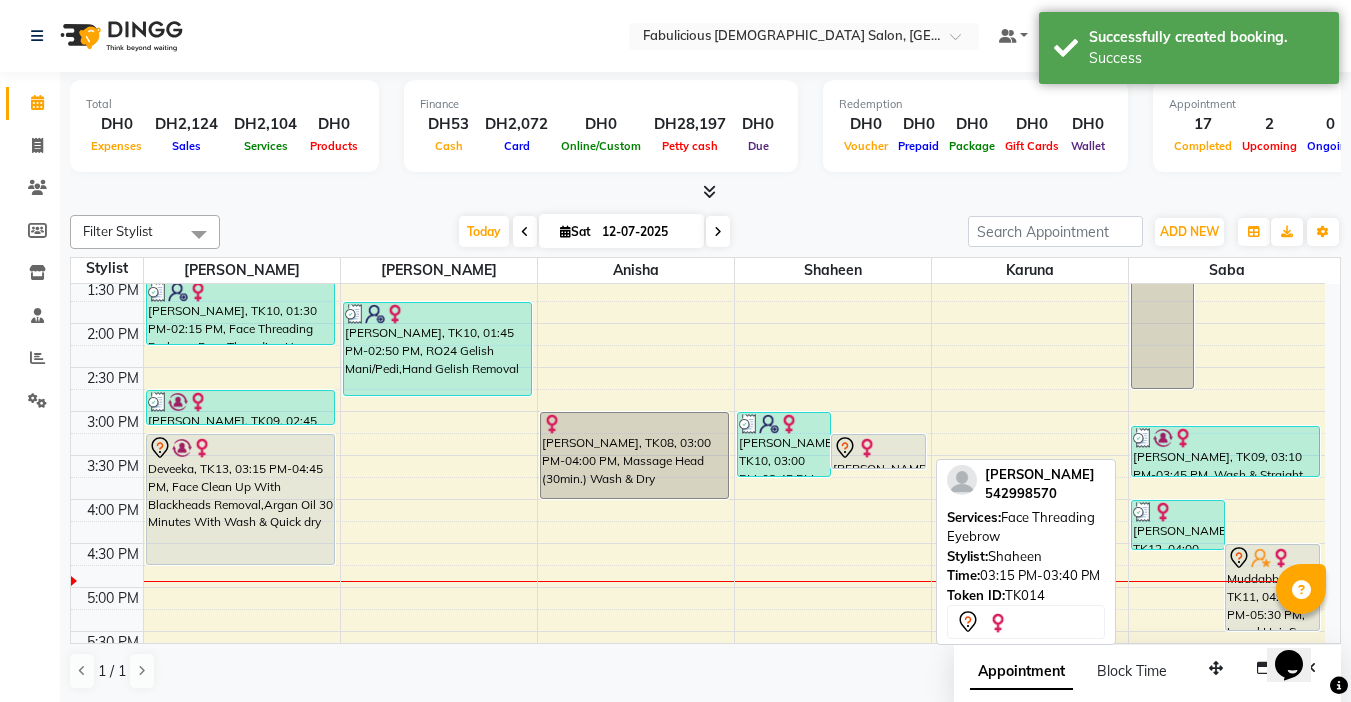 click on "[PERSON_NAME], TK14, 03:15 PM-03:40 PM, Face Threading Eyebrow" at bounding box center (878, 451) 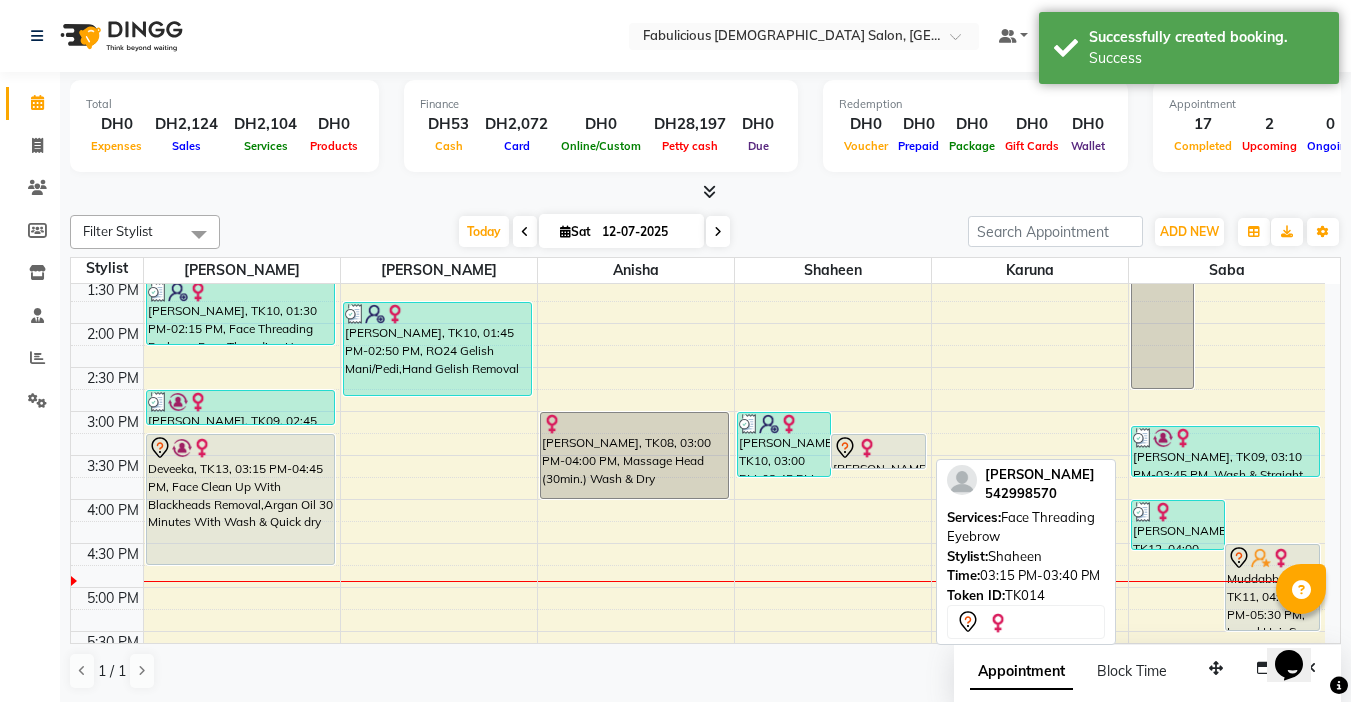 click on "[PERSON_NAME], TK14, 03:15 PM-03:40 PM, Face Threading Eyebrow" at bounding box center [878, 451] 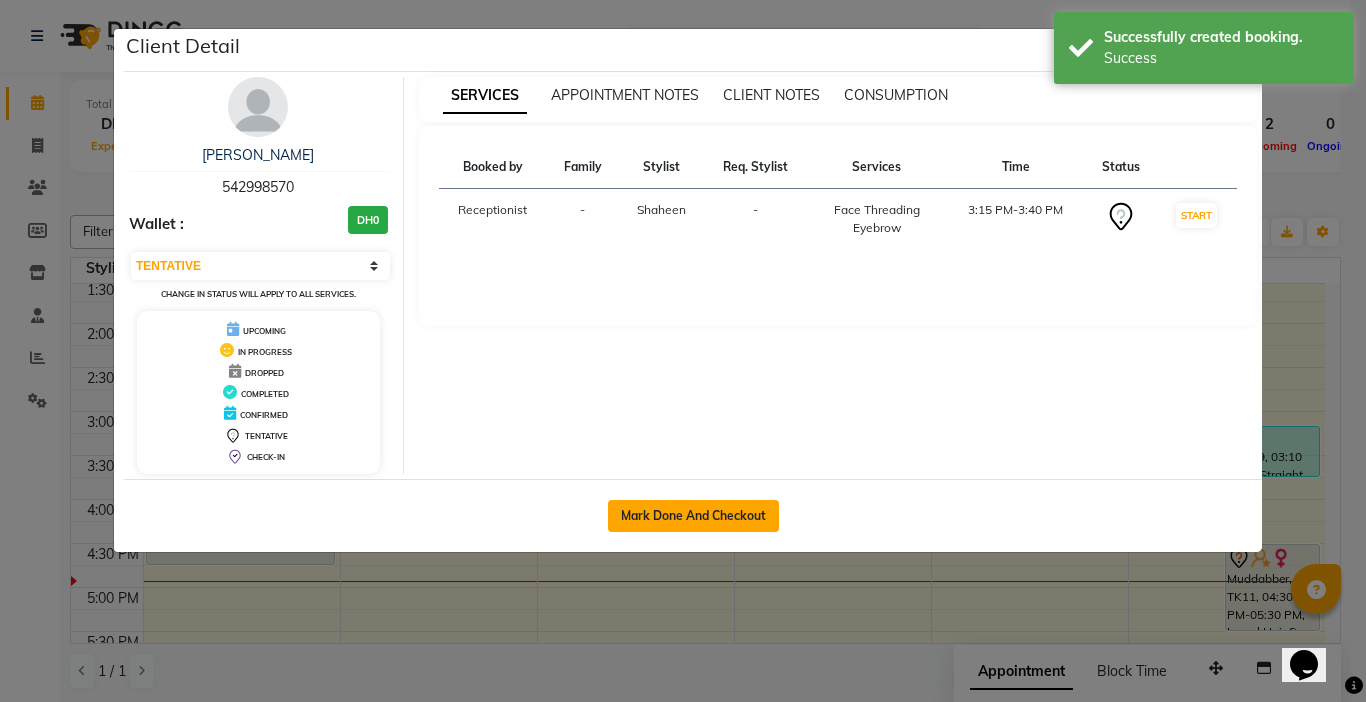 click on "Mark Done And Checkout" 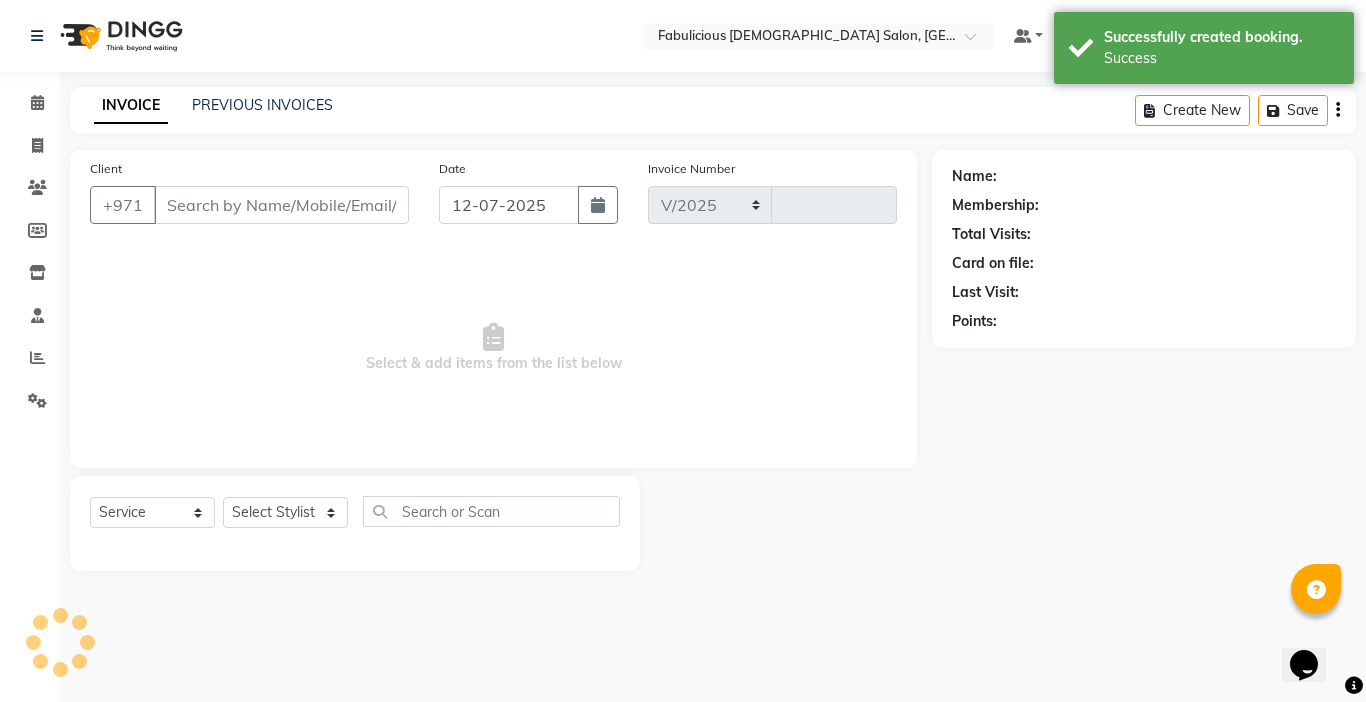 select on "738" 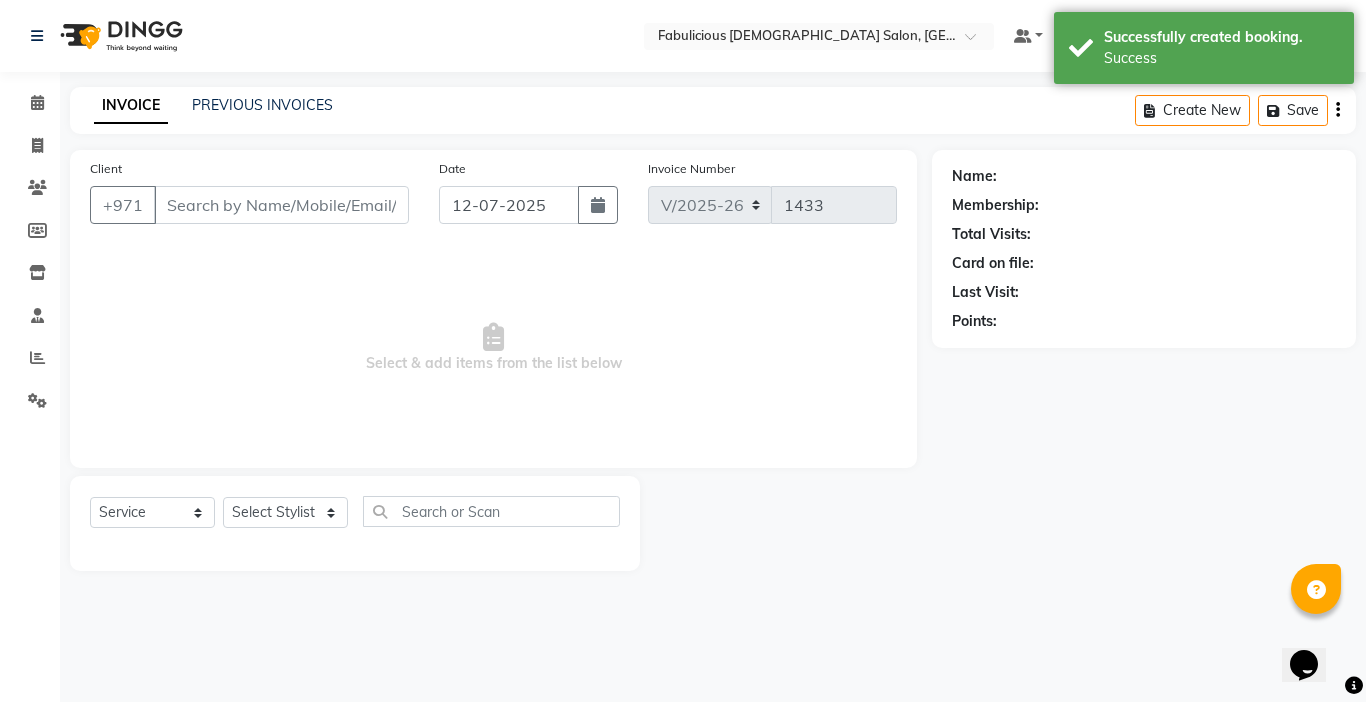 type on "542998570" 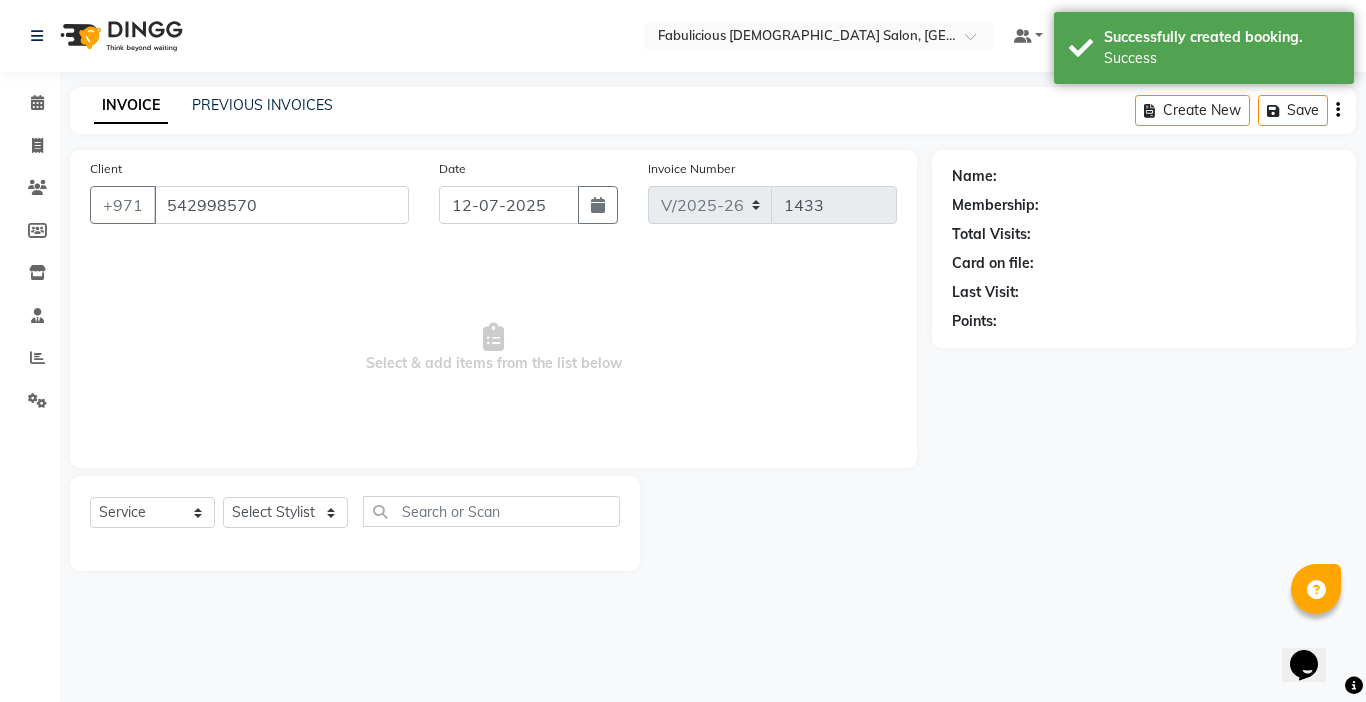 select on "11631" 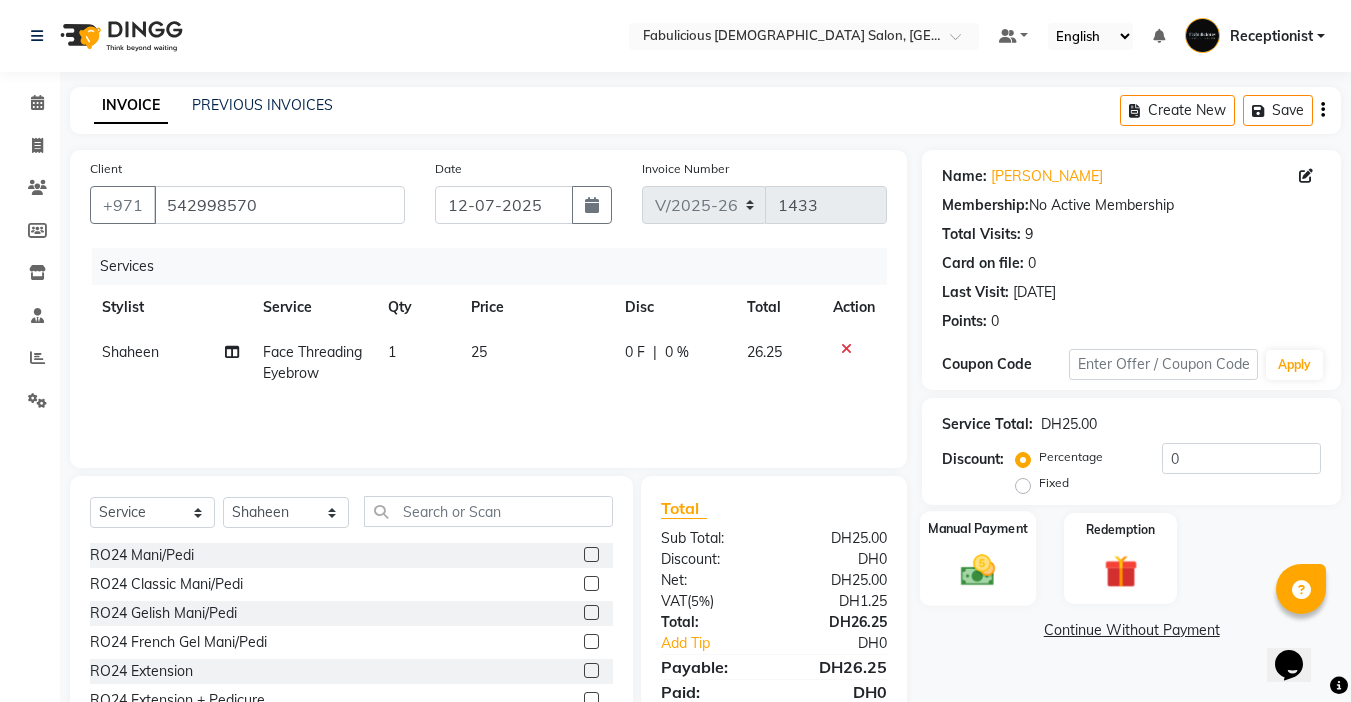 click 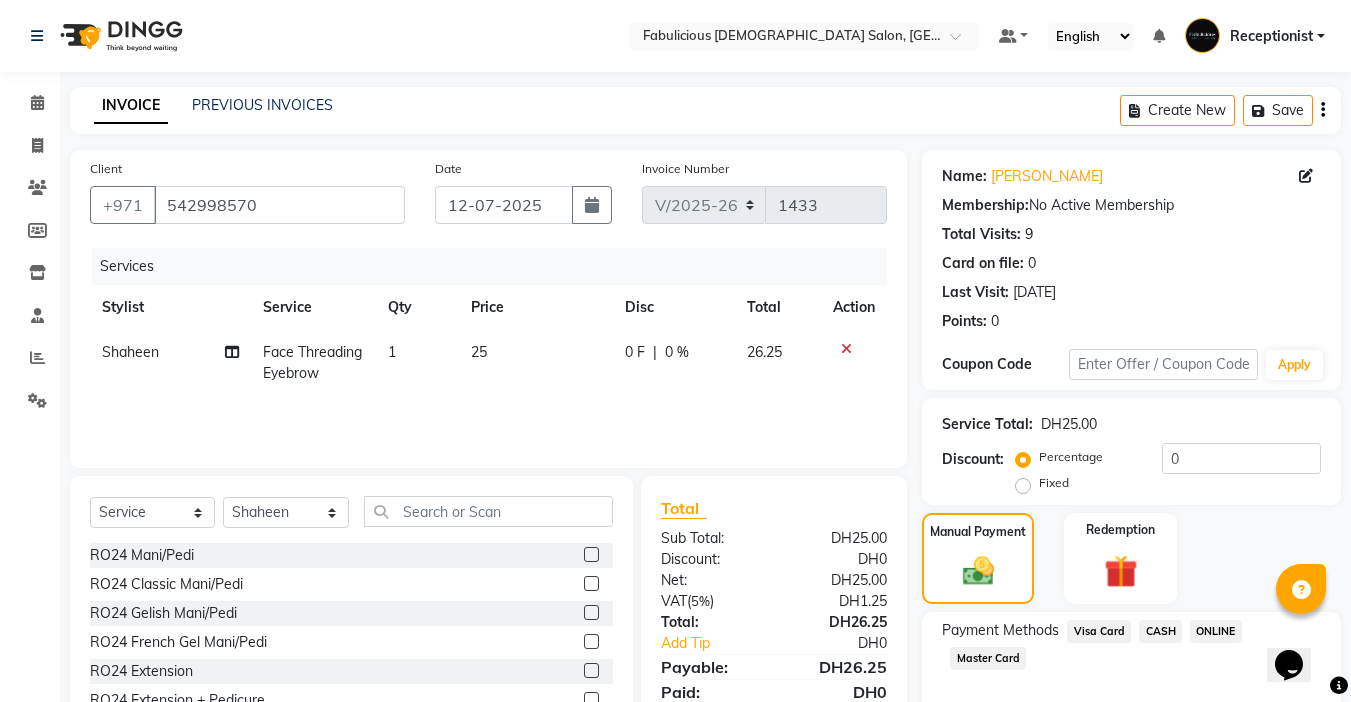 click on "Visa Card" 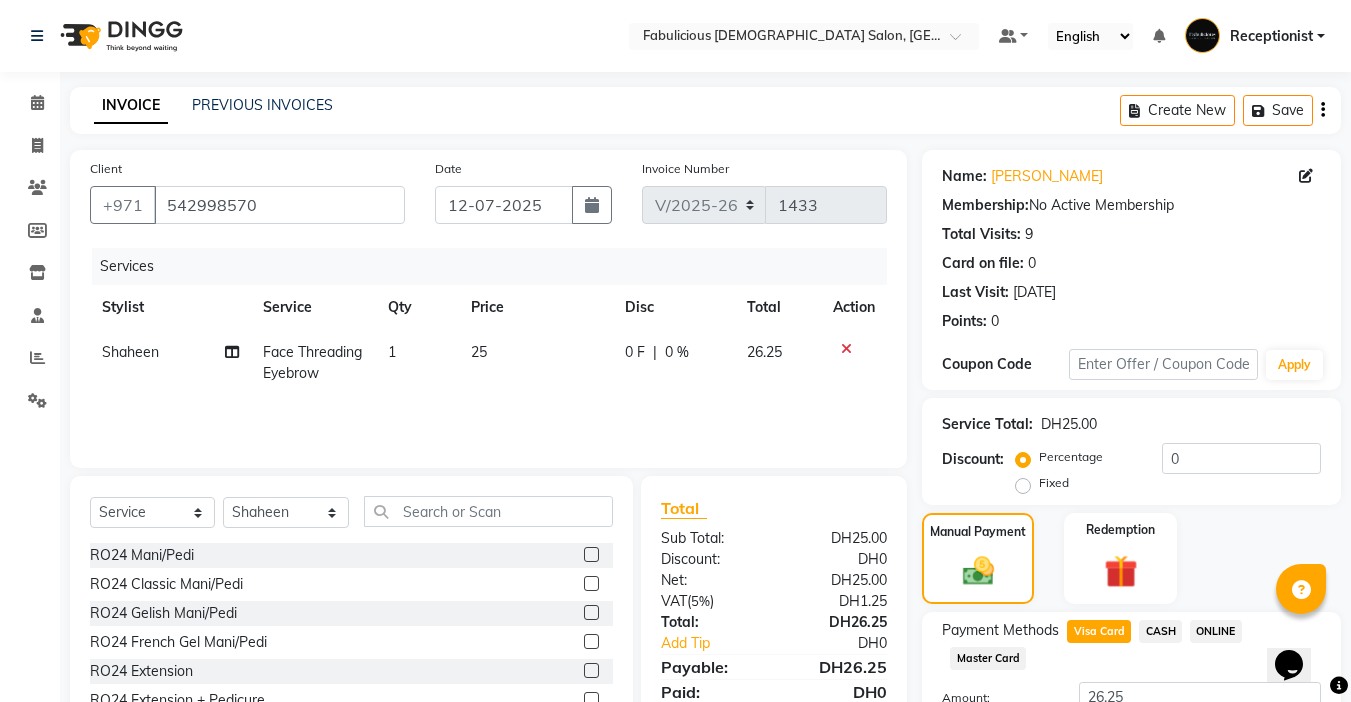 scroll, scrollTop: 157, scrollLeft: 0, axis: vertical 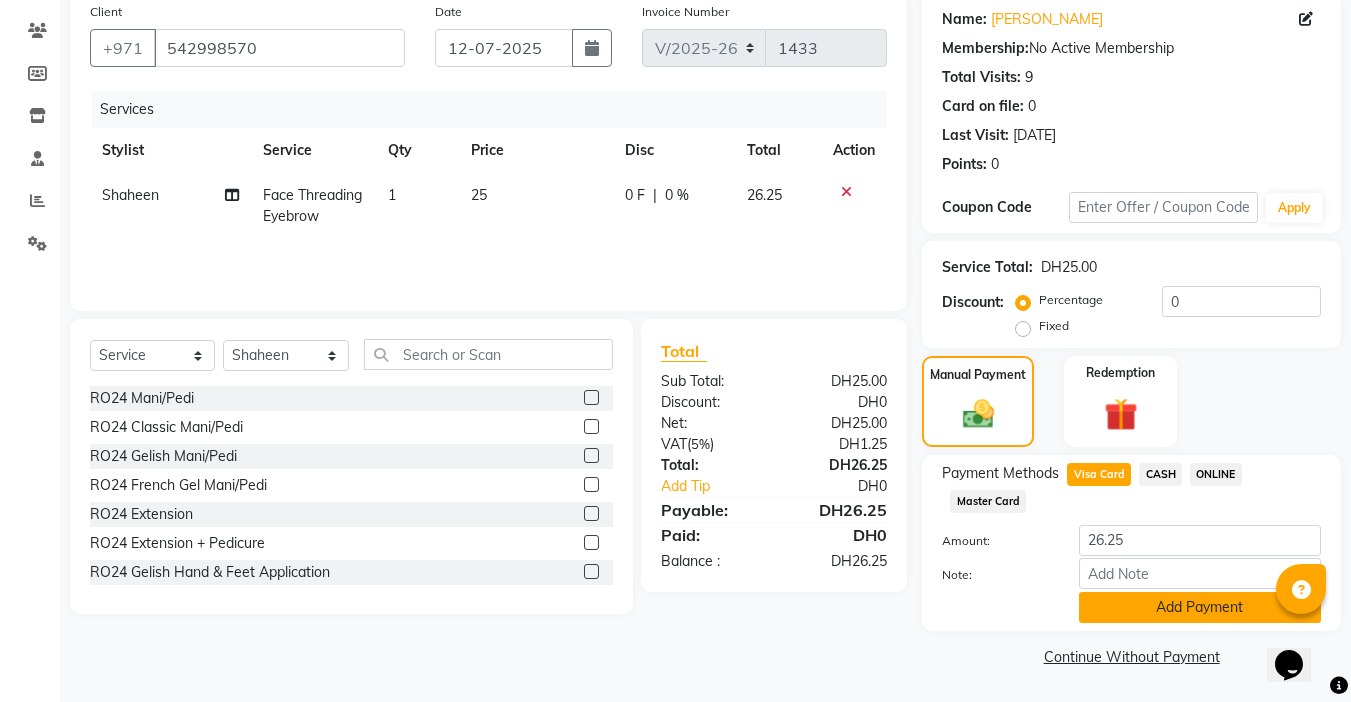 click on "Add Payment" 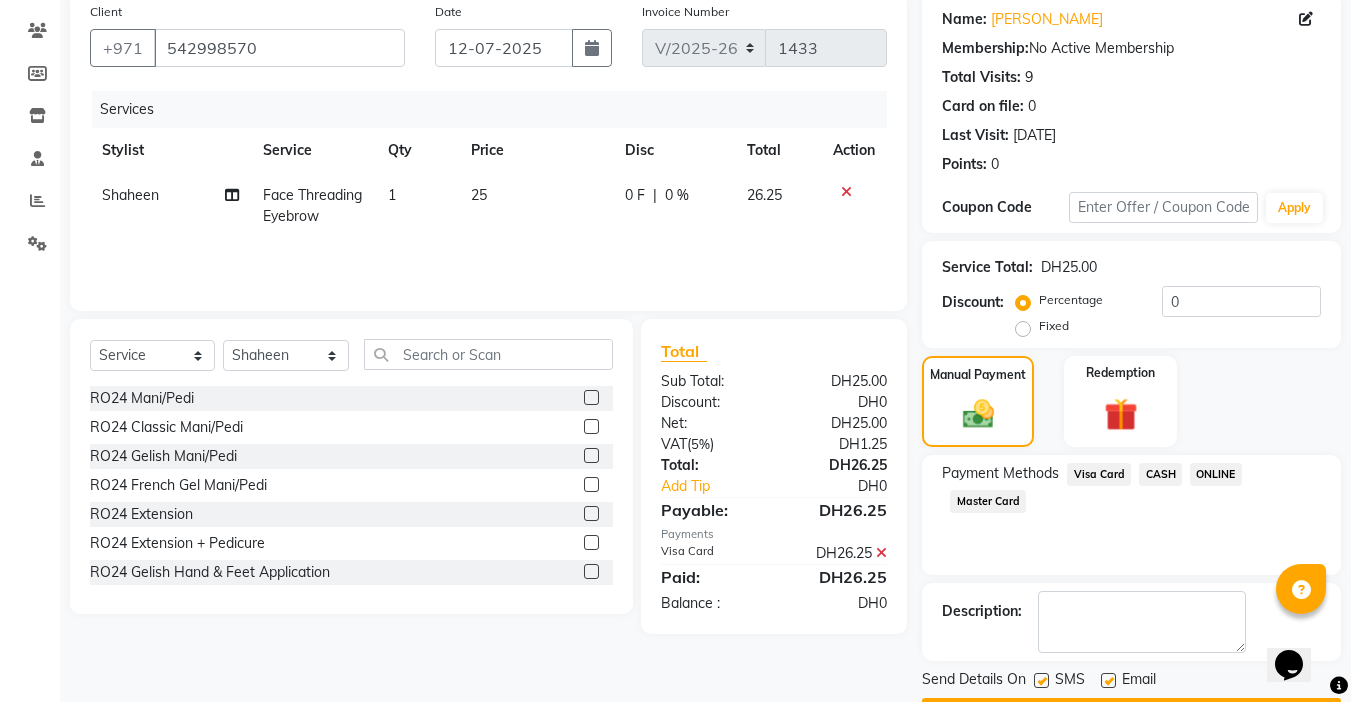 click on "Checkout" 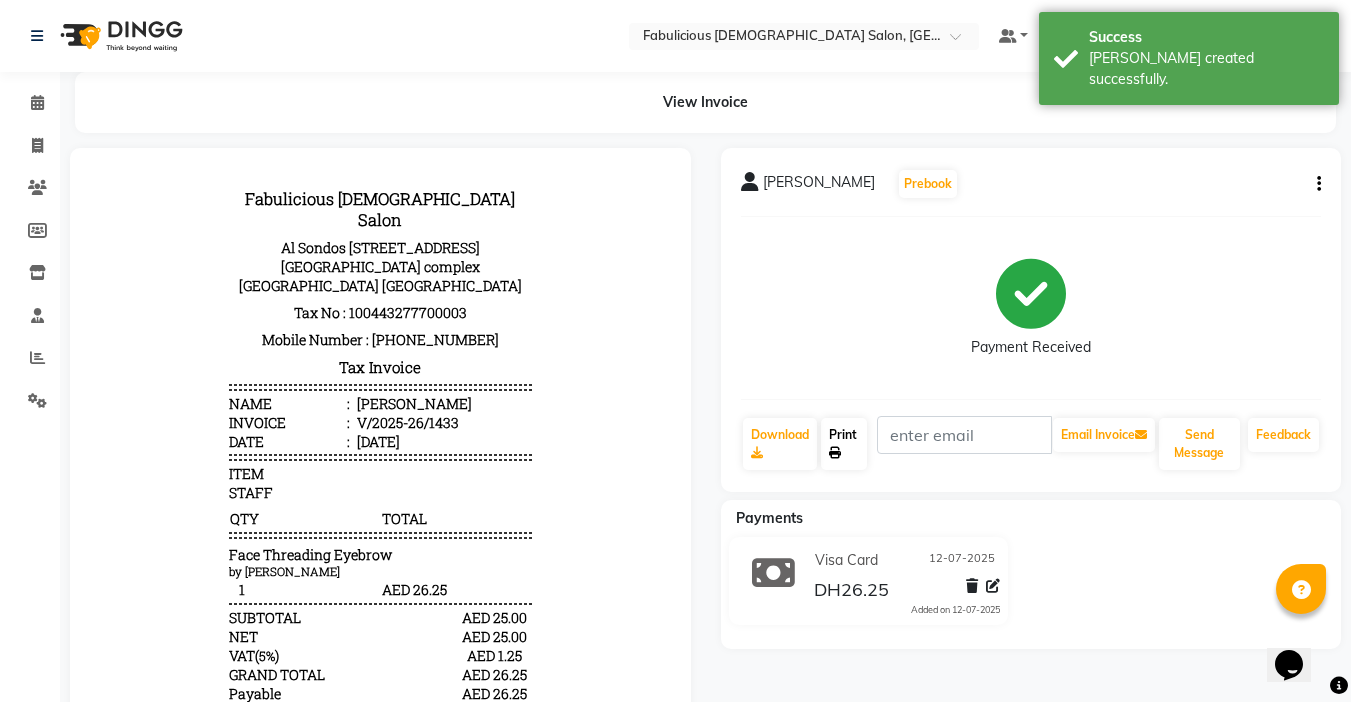 scroll, scrollTop: 0, scrollLeft: 0, axis: both 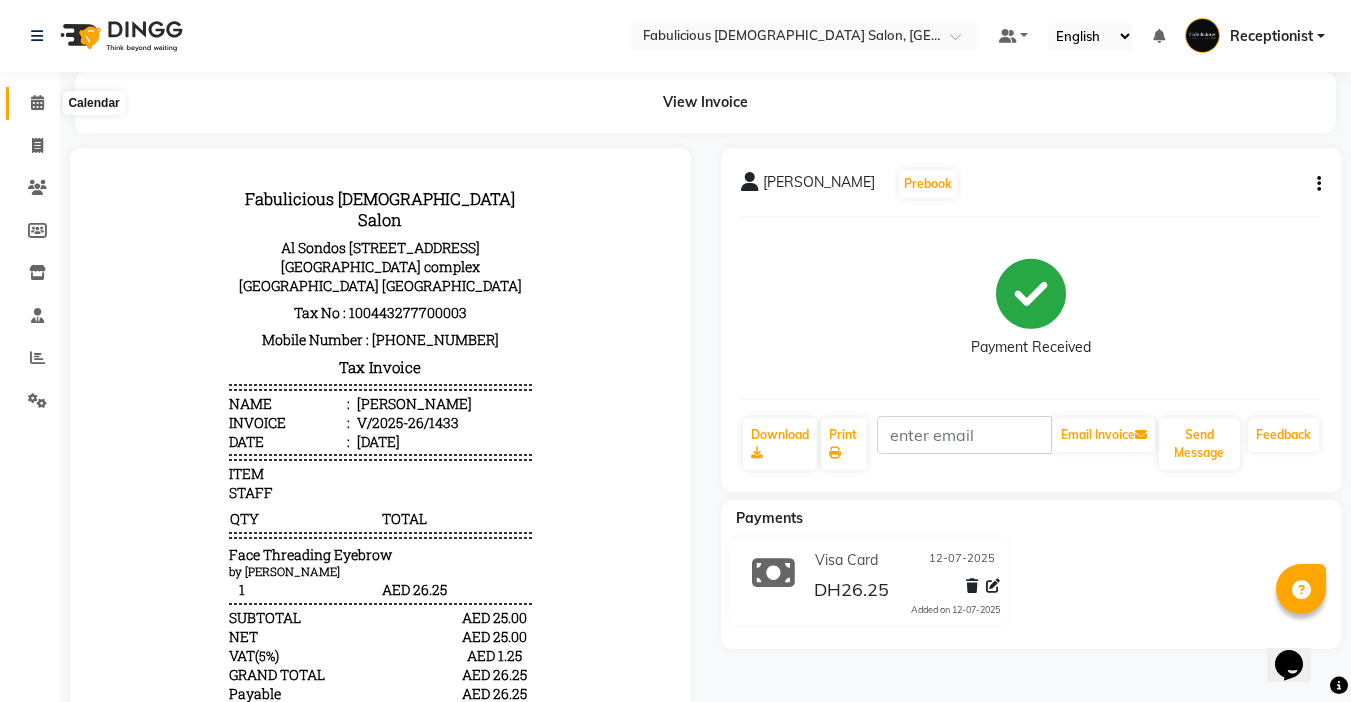 click 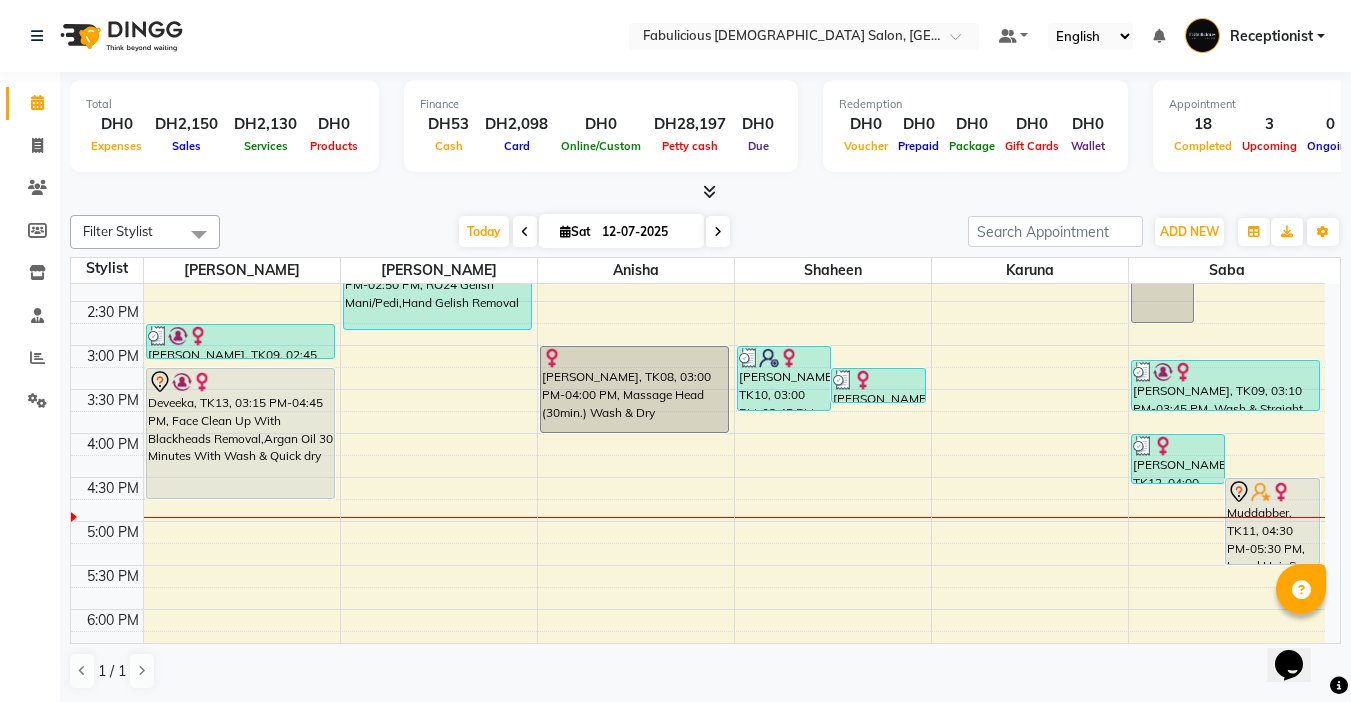 scroll, scrollTop: 460, scrollLeft: 0, axis: vertical 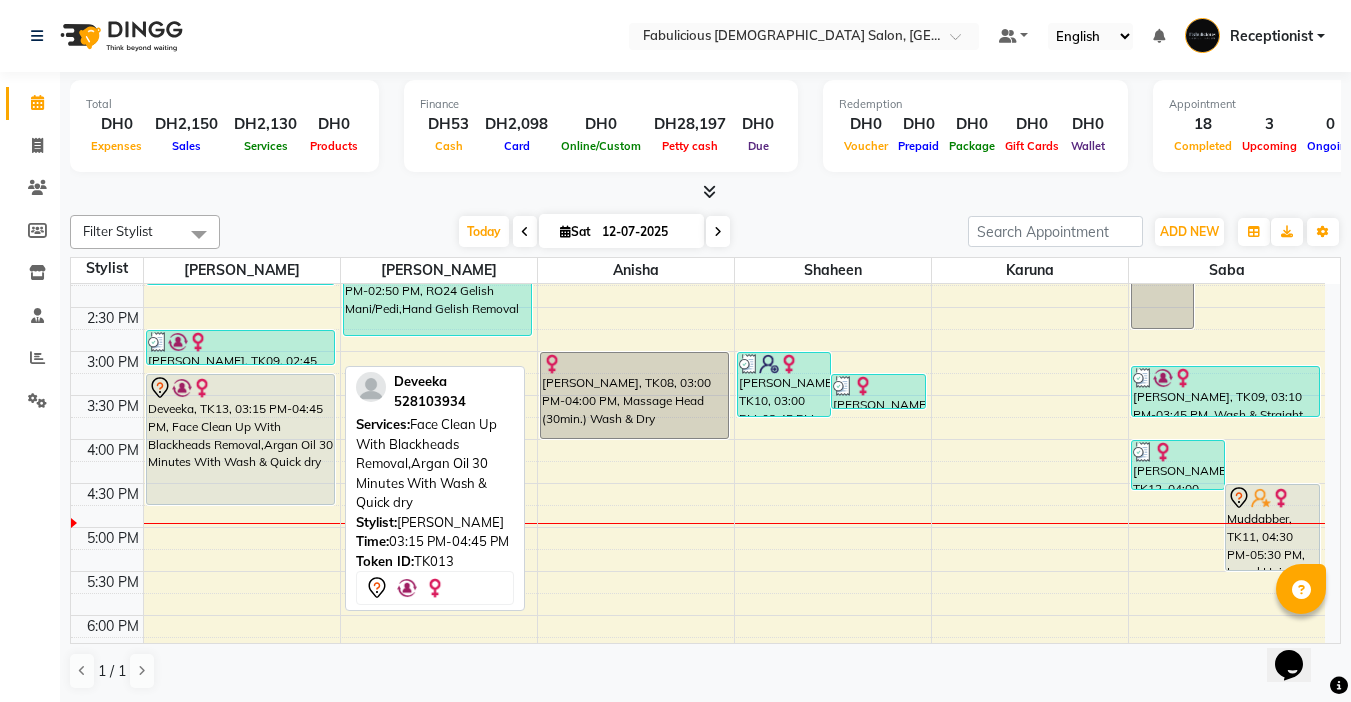 click on "Deveeka, TK13, 03:15 PM-04:45 PM, Face Clean Up With Blackheads Removal,Argan Oil 30 Minutes With Wash & Quick dry" at bounding box center [240, 439] 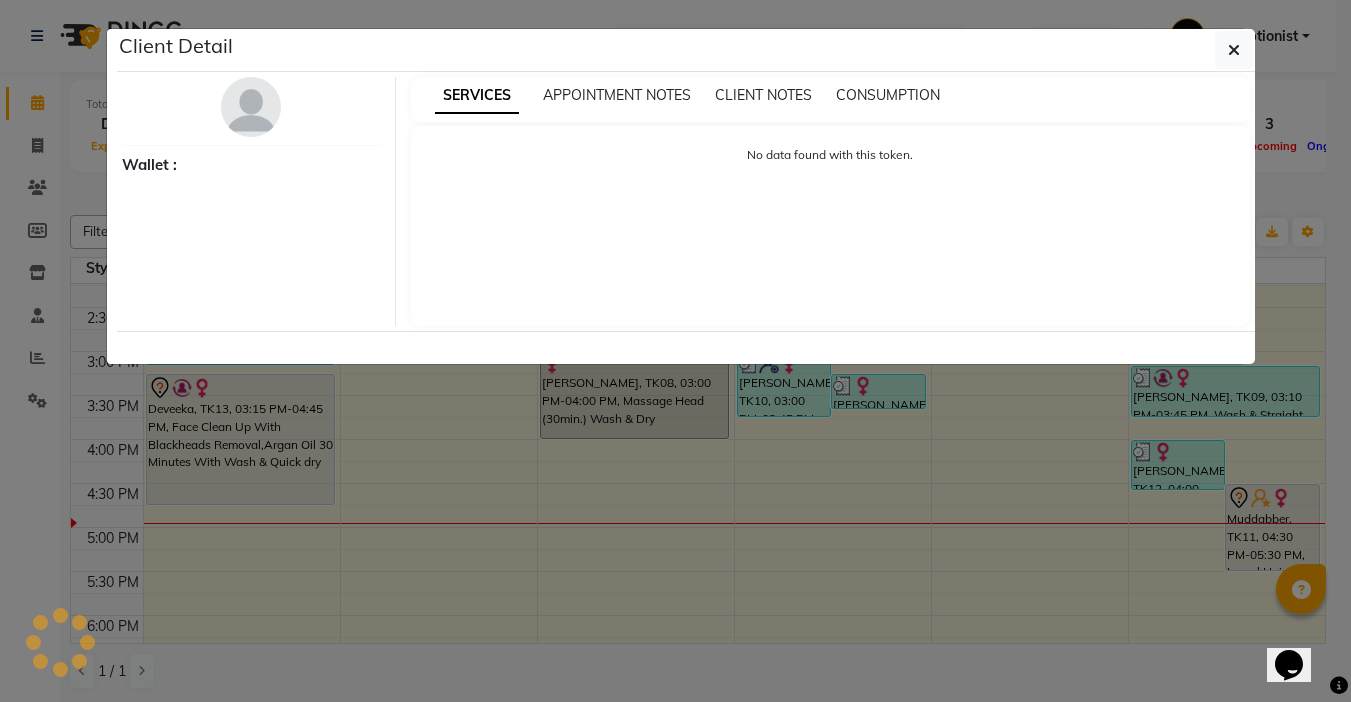 select on "7" 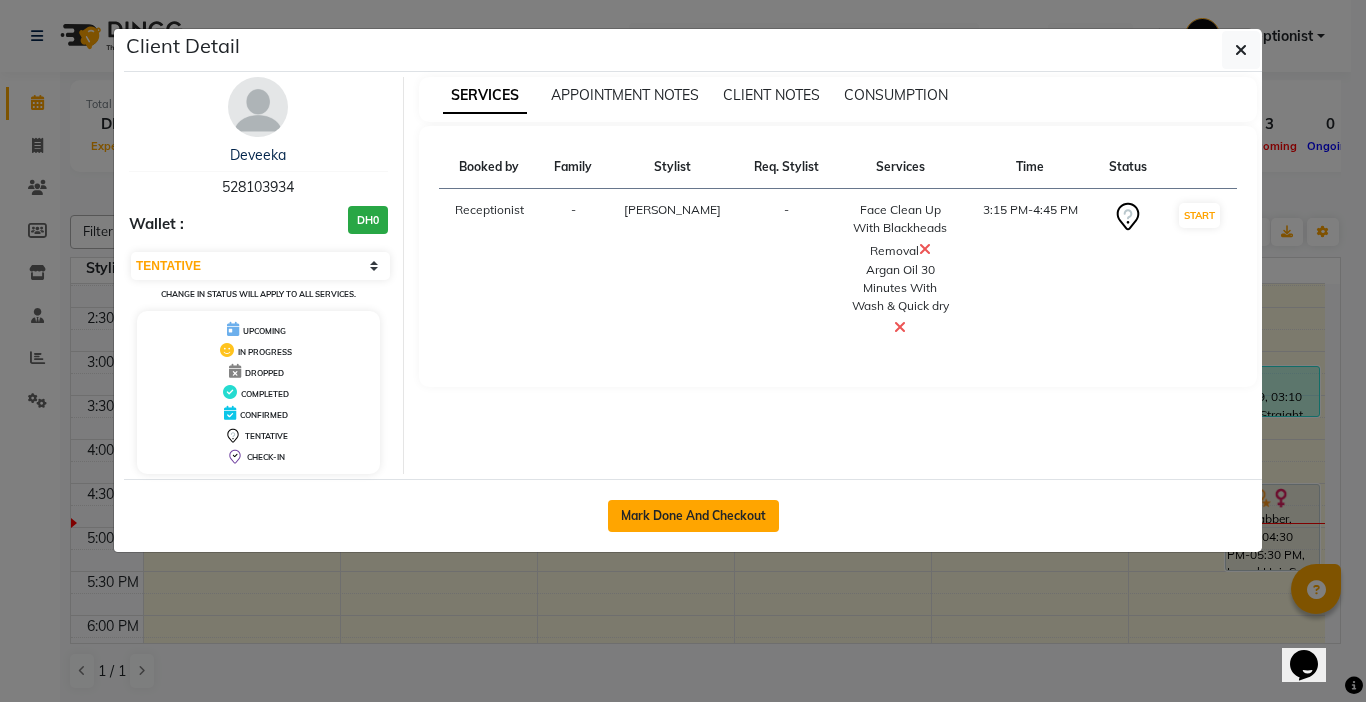 click on "Mark Done And Checkout" 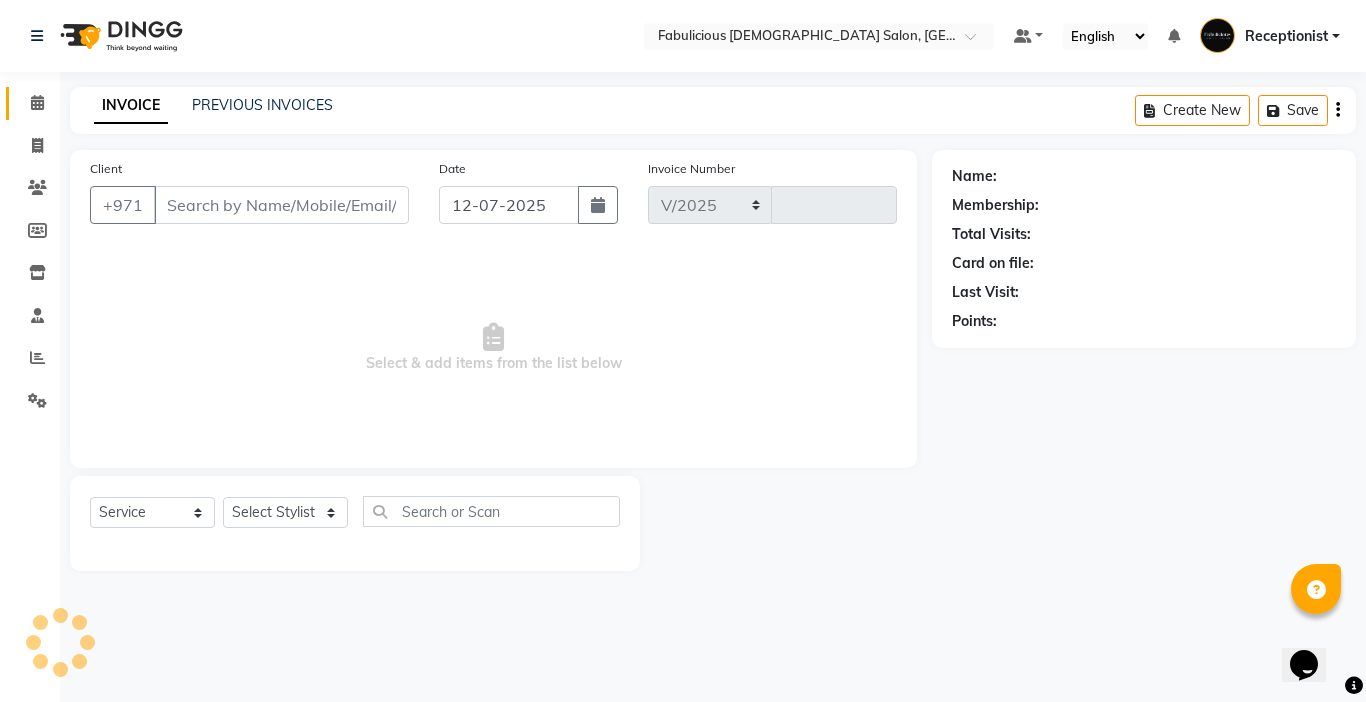 select on "738" 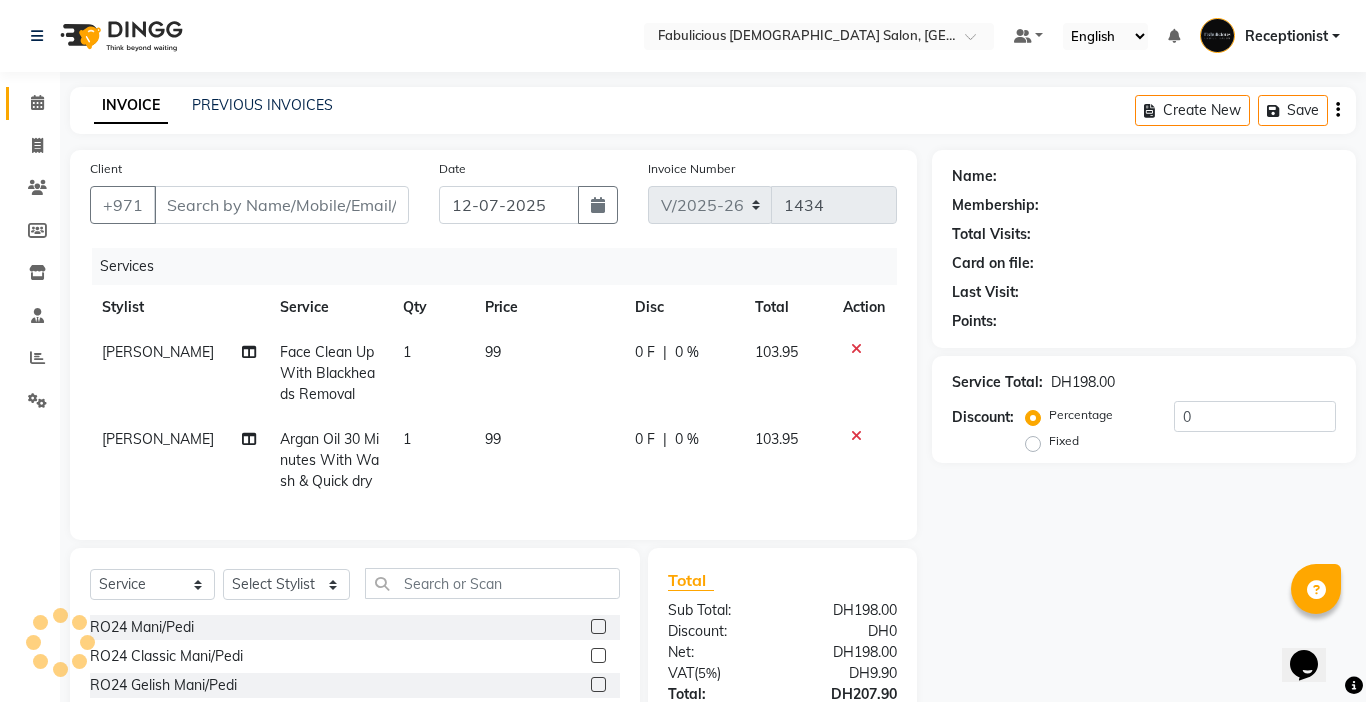 type on "528103934" 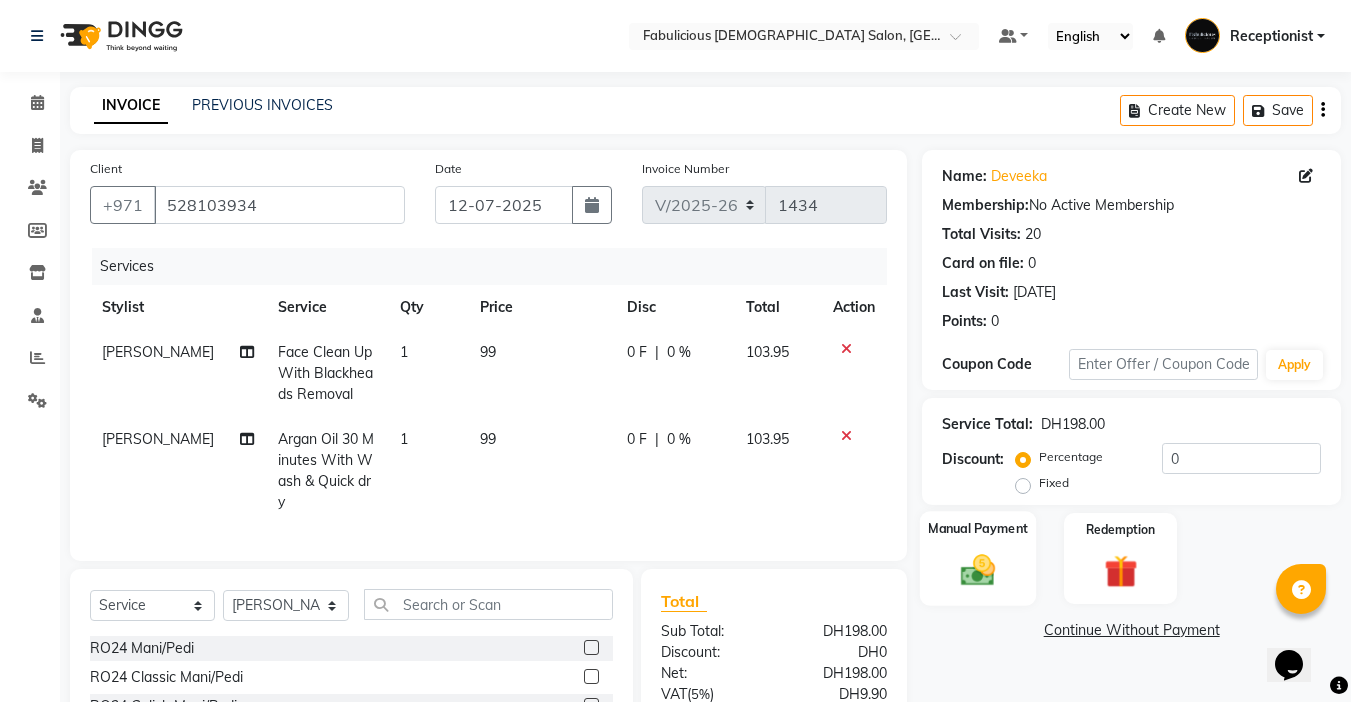 scroll, scrollTop: 186, scrollLeft: 0, axis: vertical 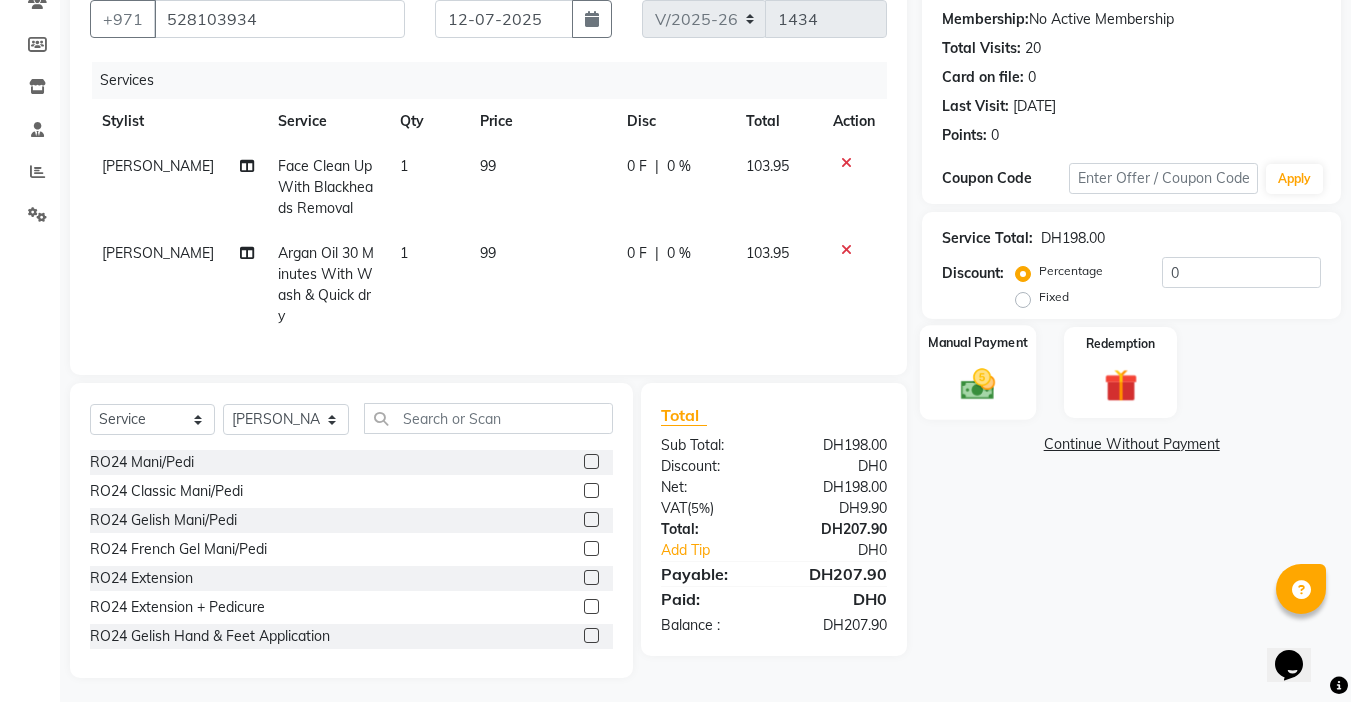click 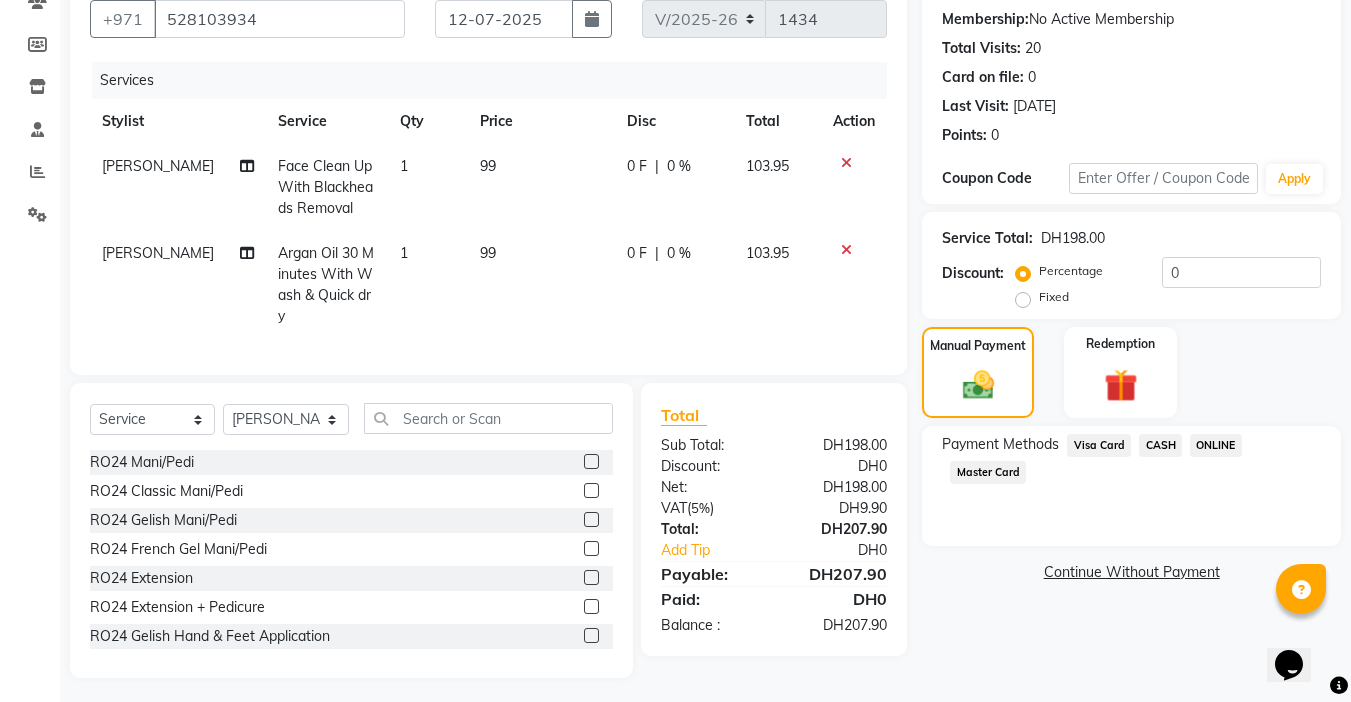 click on "Visa Card" 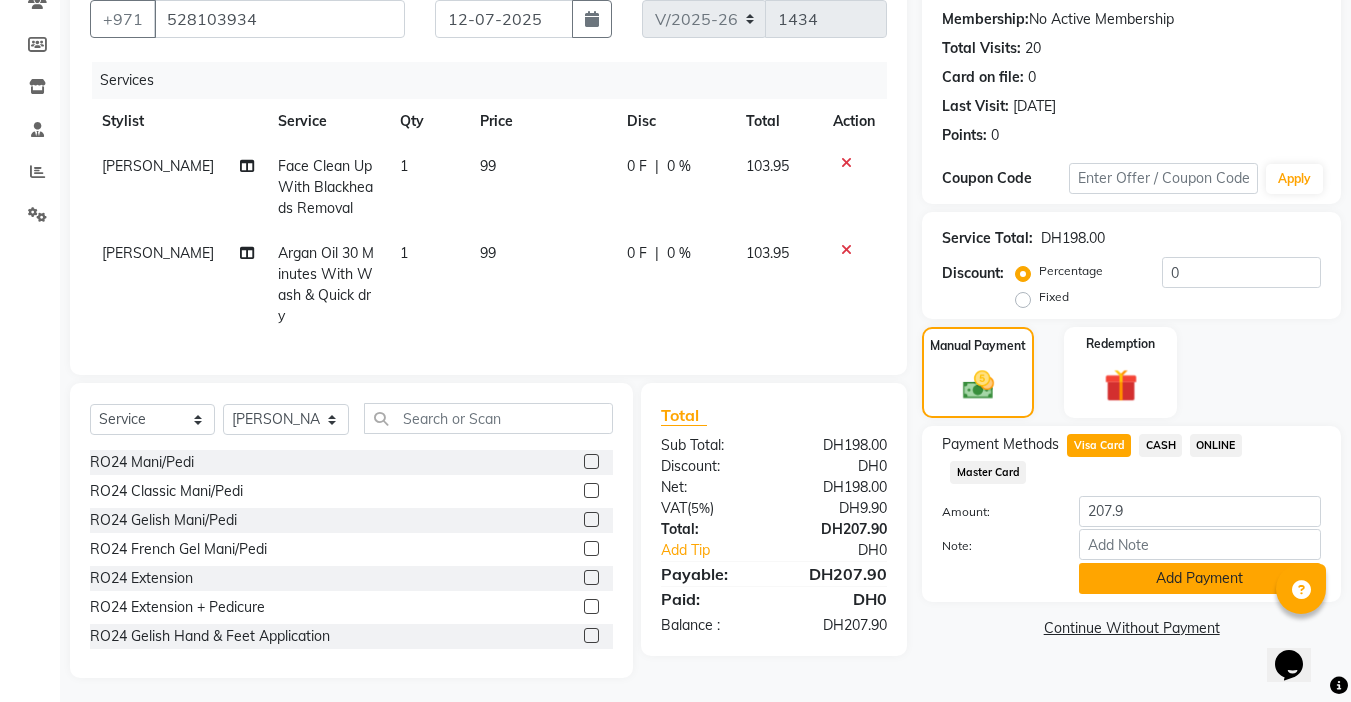 click on "Add Payment" 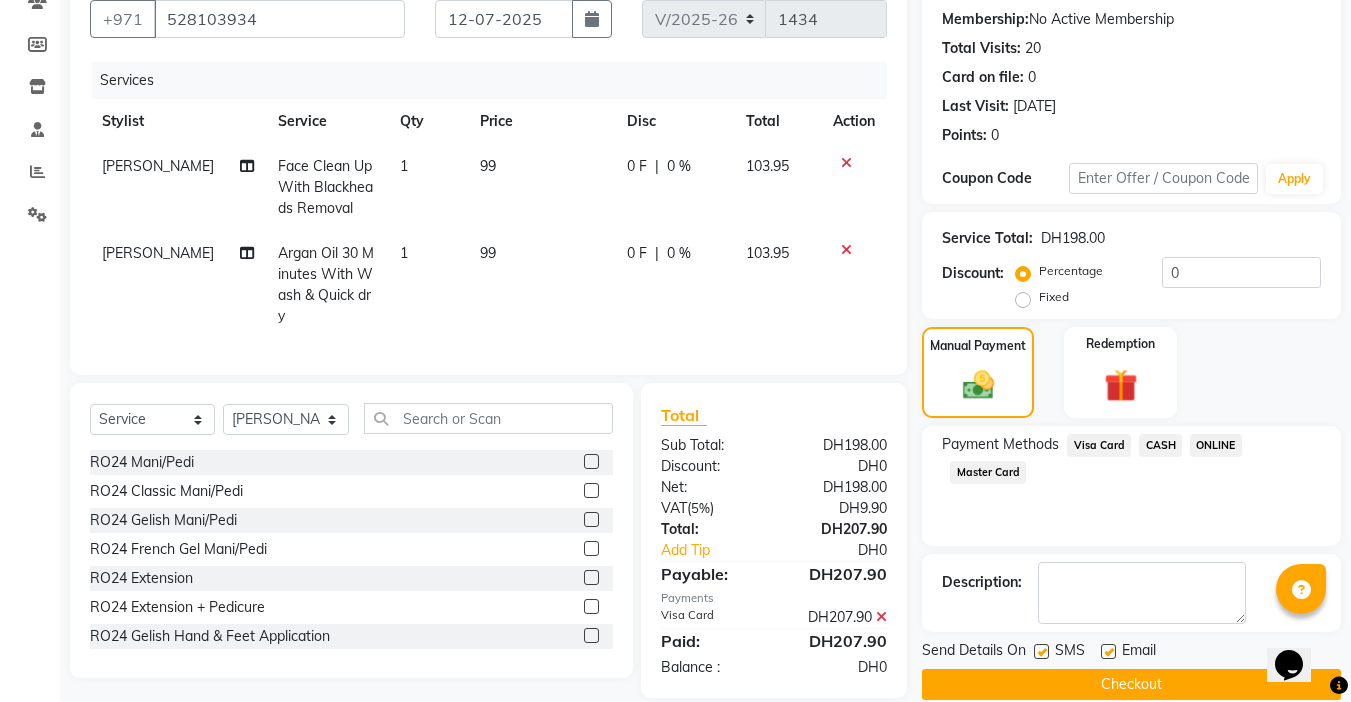 click on "Checkout" 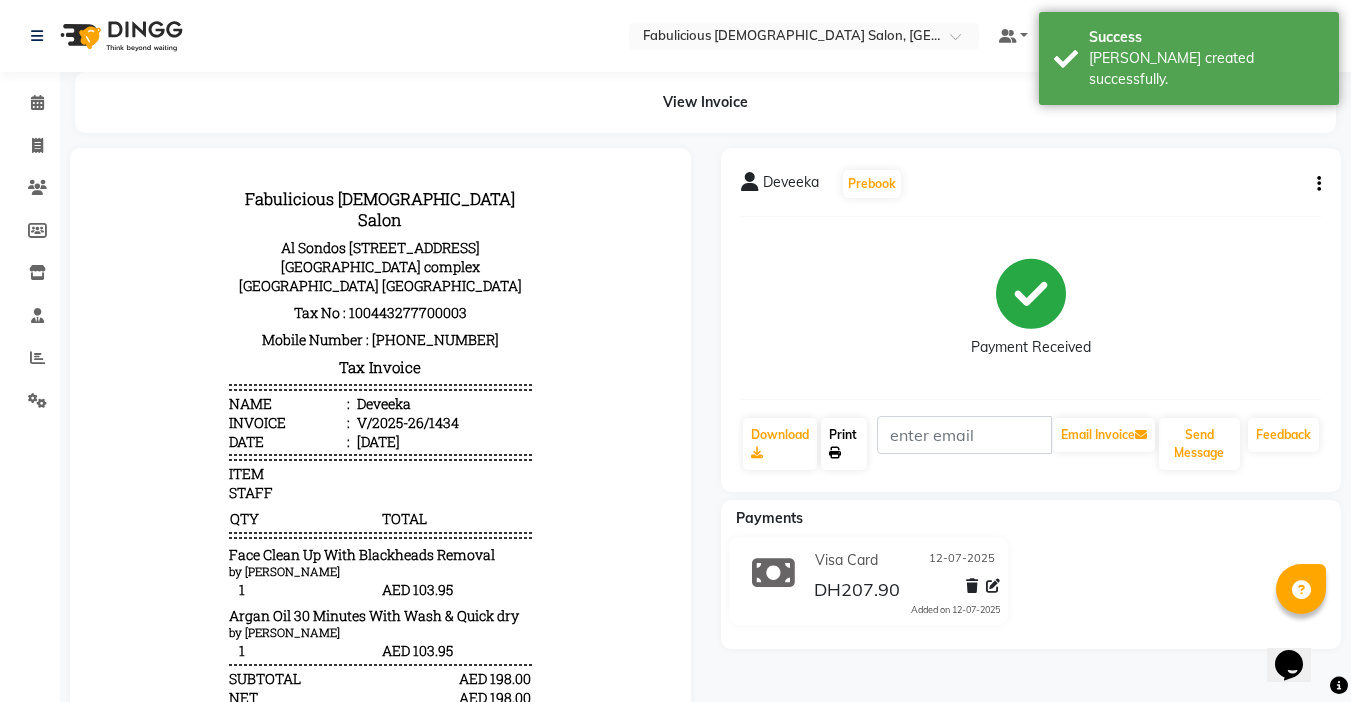 scroll, scrollTop: 0, scrollLeft: 0, axis: both 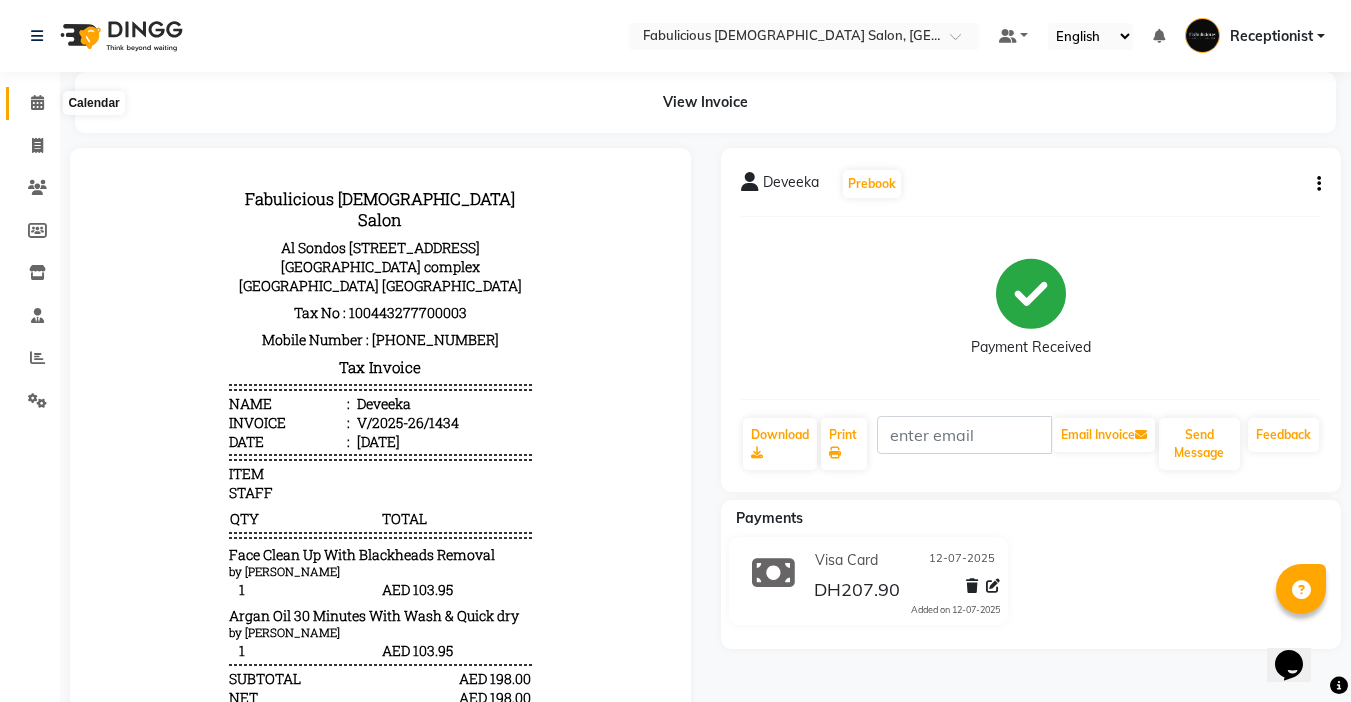 click 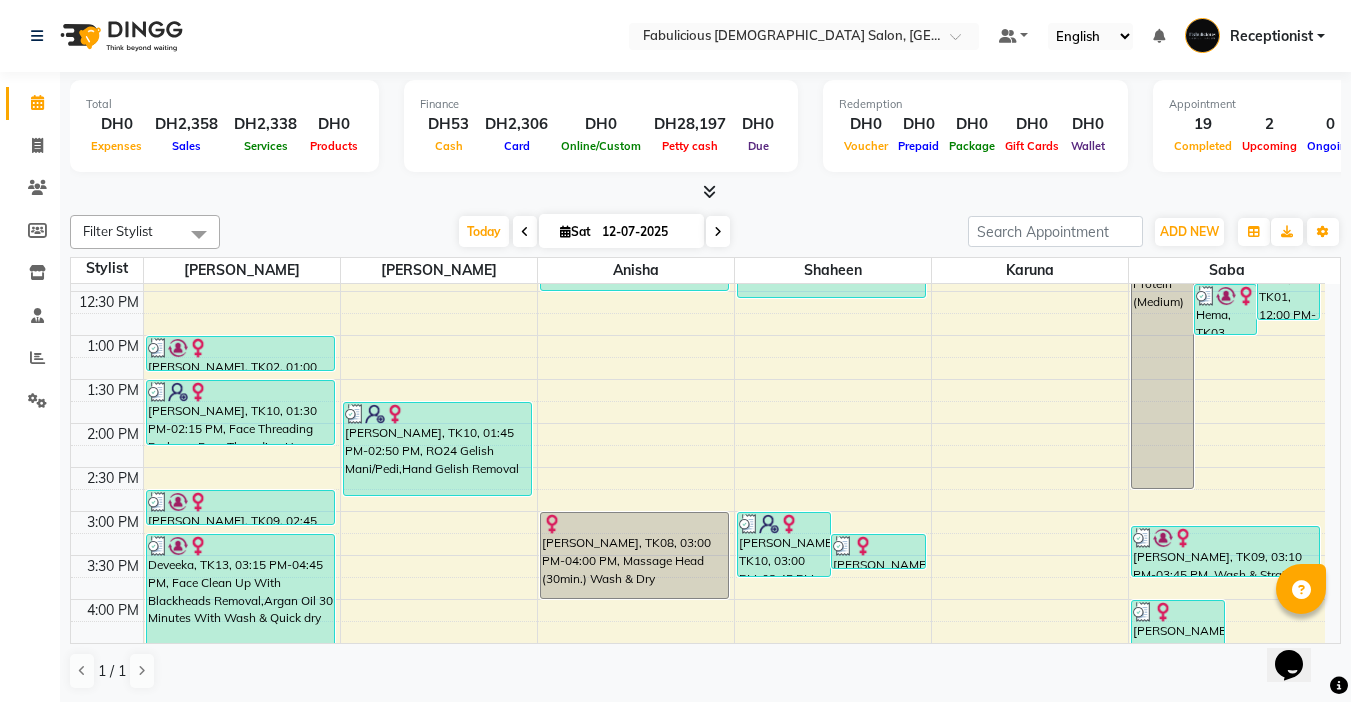 scroll, scrollTop: 400, scrollLeft: 0, axis: vertical 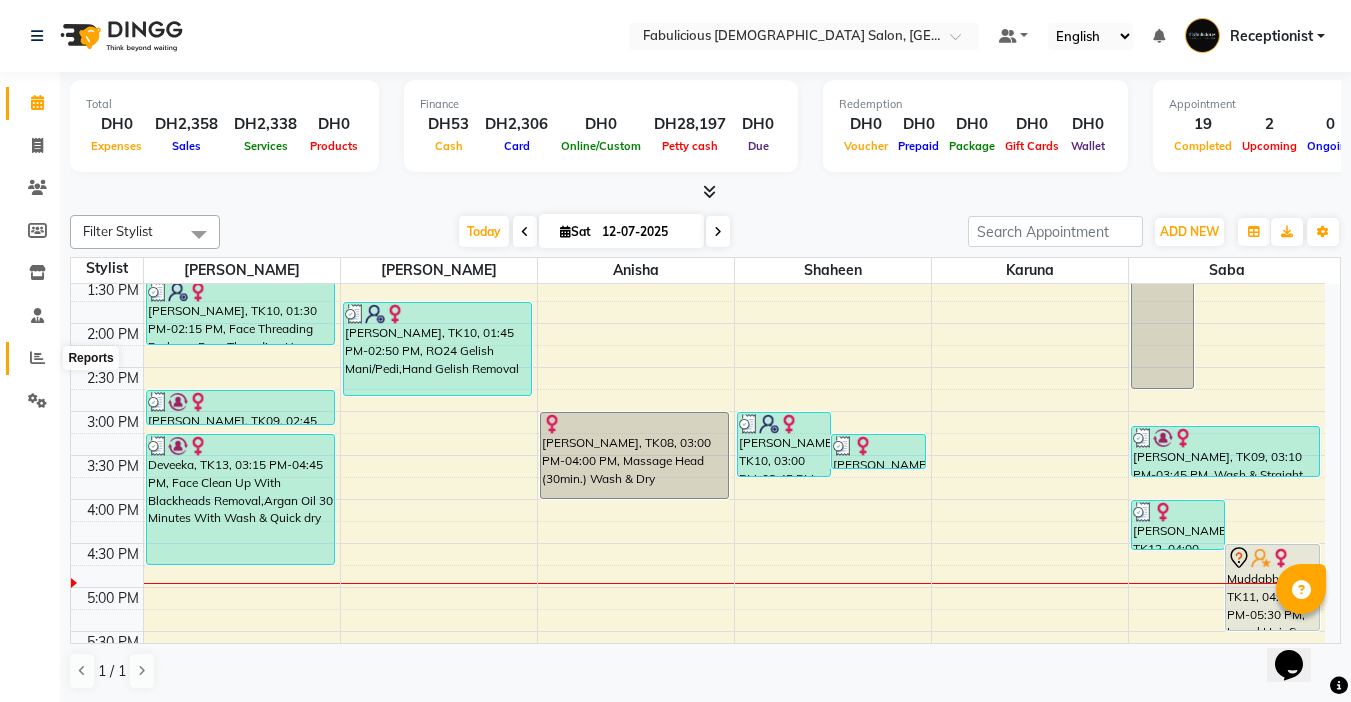 click 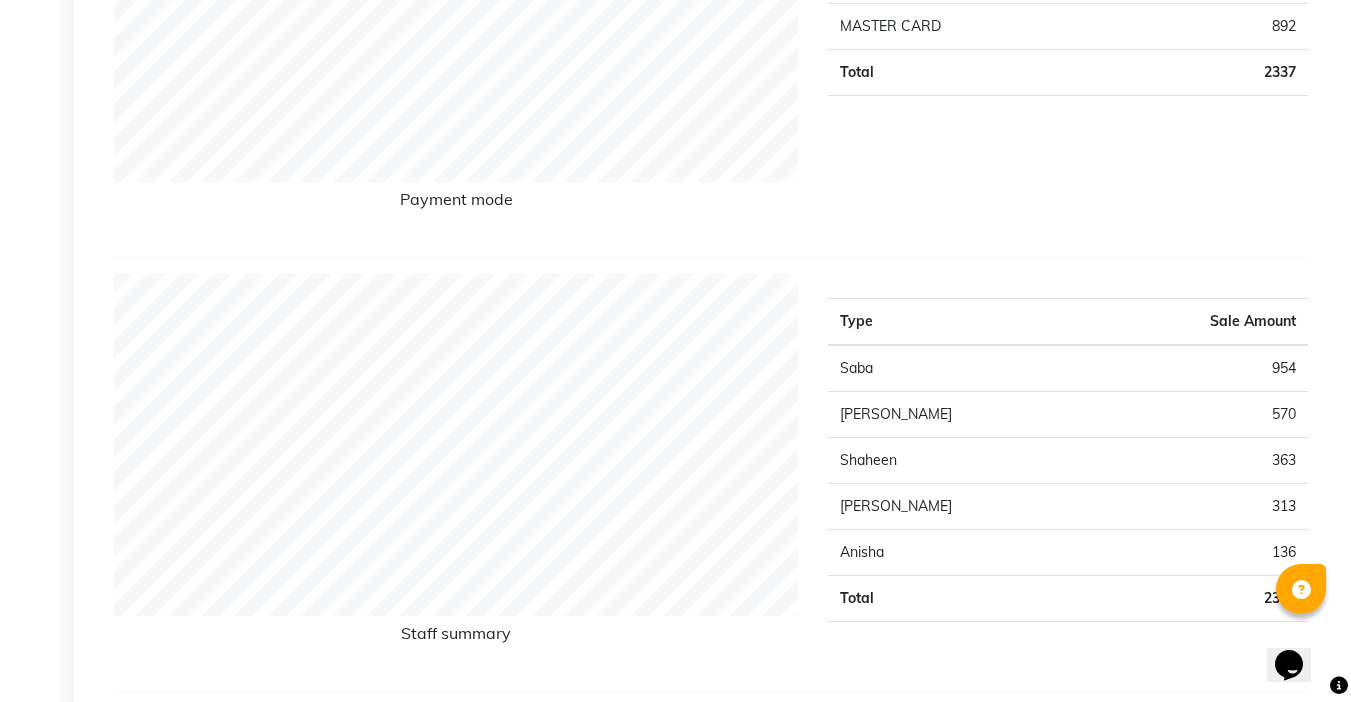 scroll, scrollTop: 0, scrollLeft: 0, axis: both 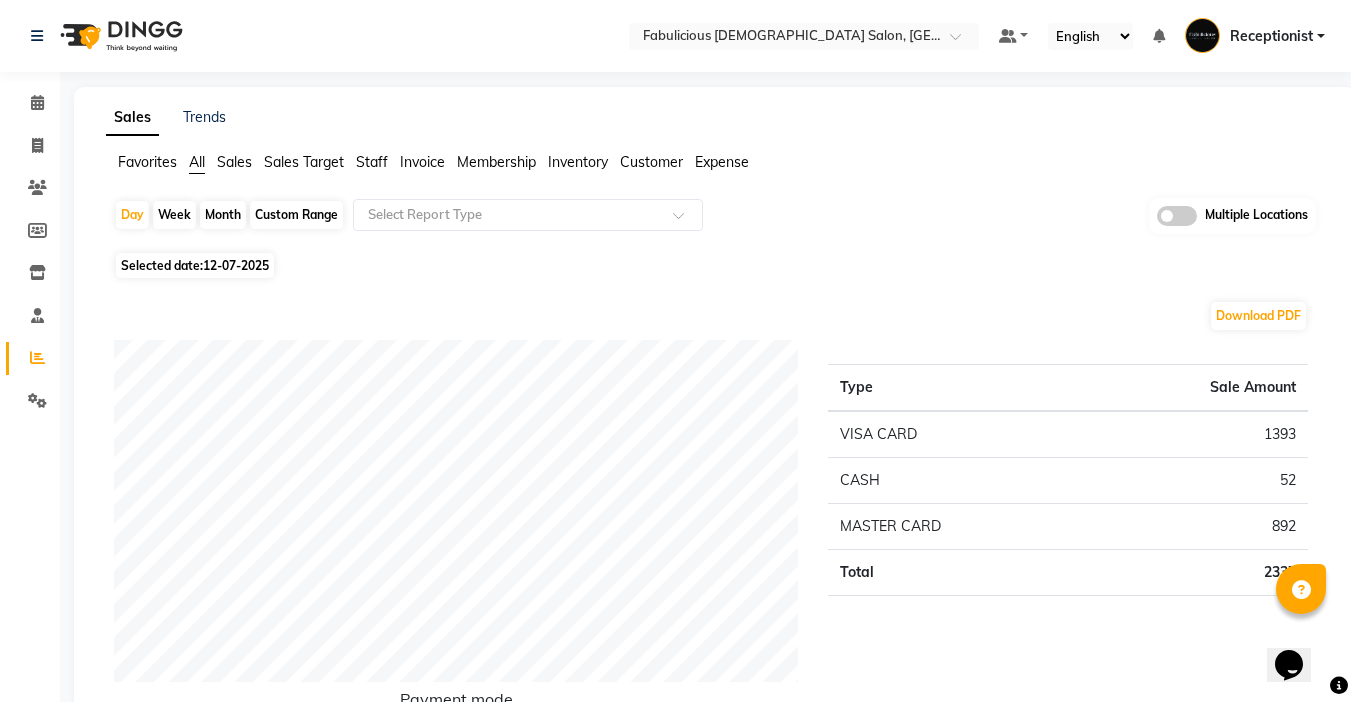 click on "Month" 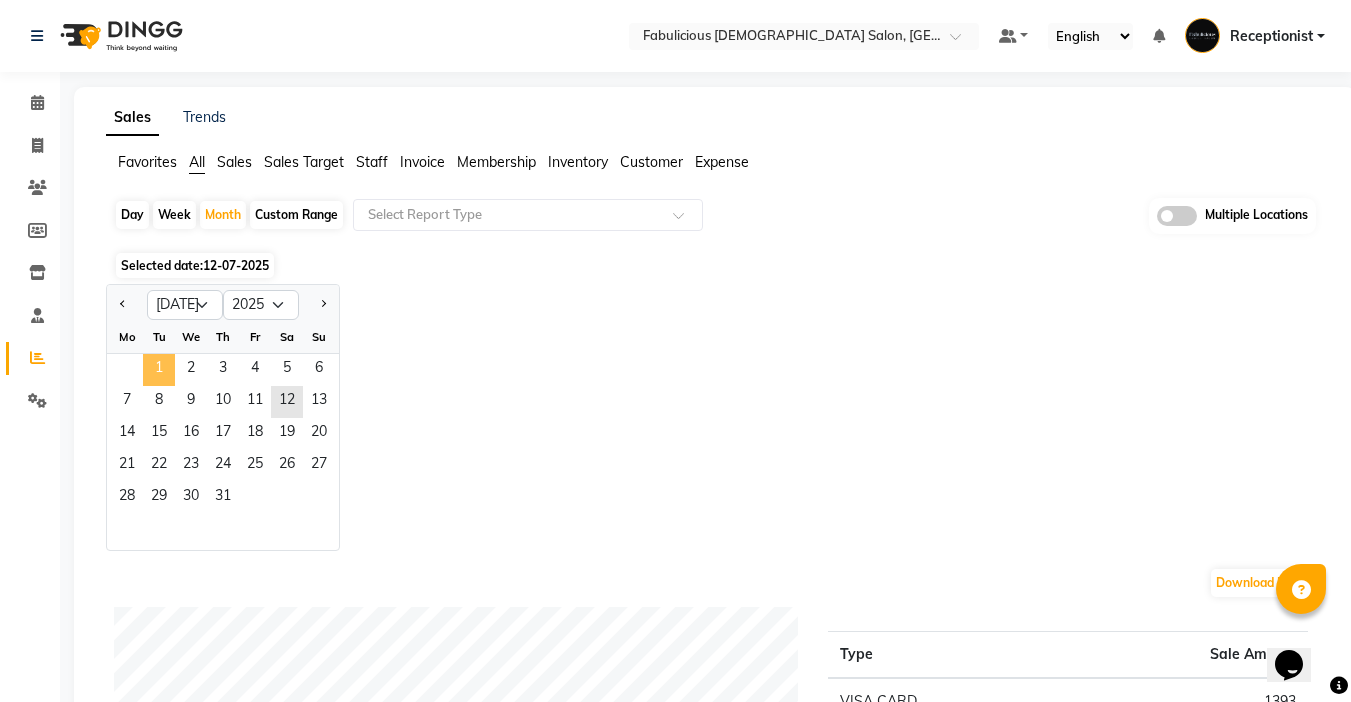 click on "1" 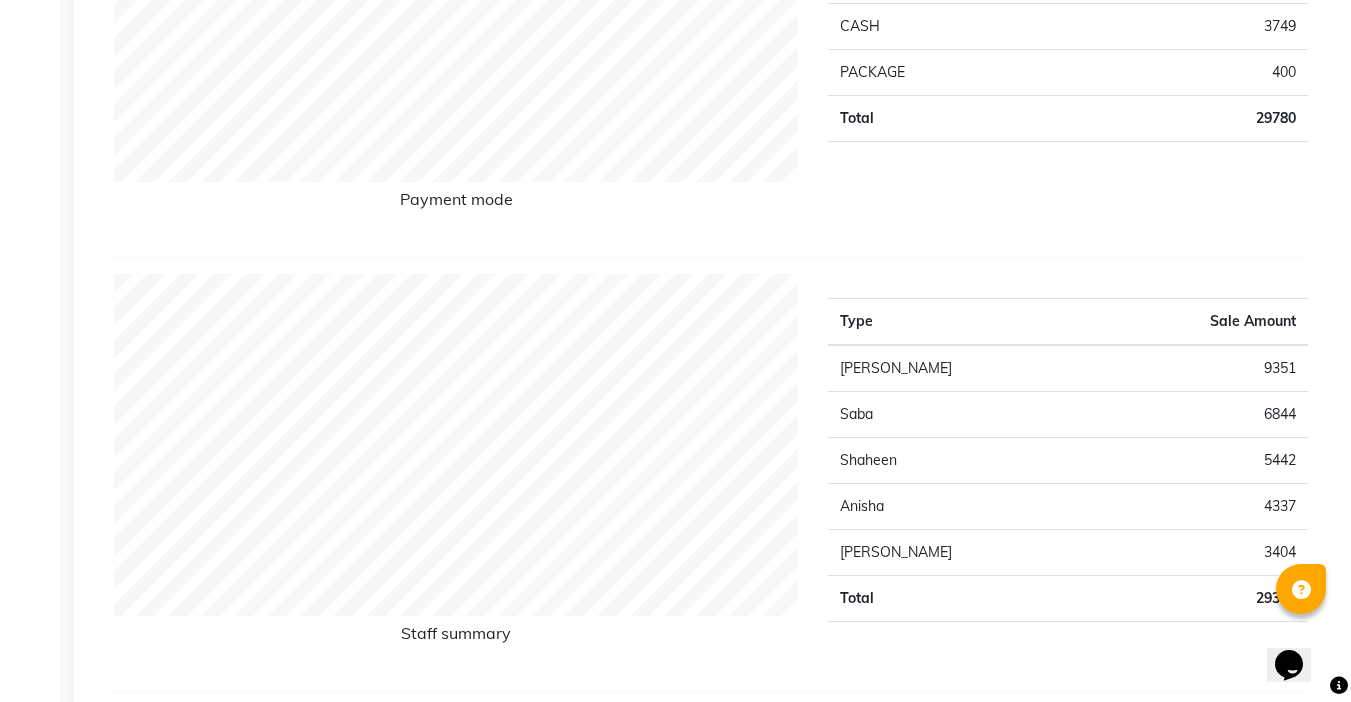 scroll, scrollTop: 0, scrollLeft: 0, axis: both 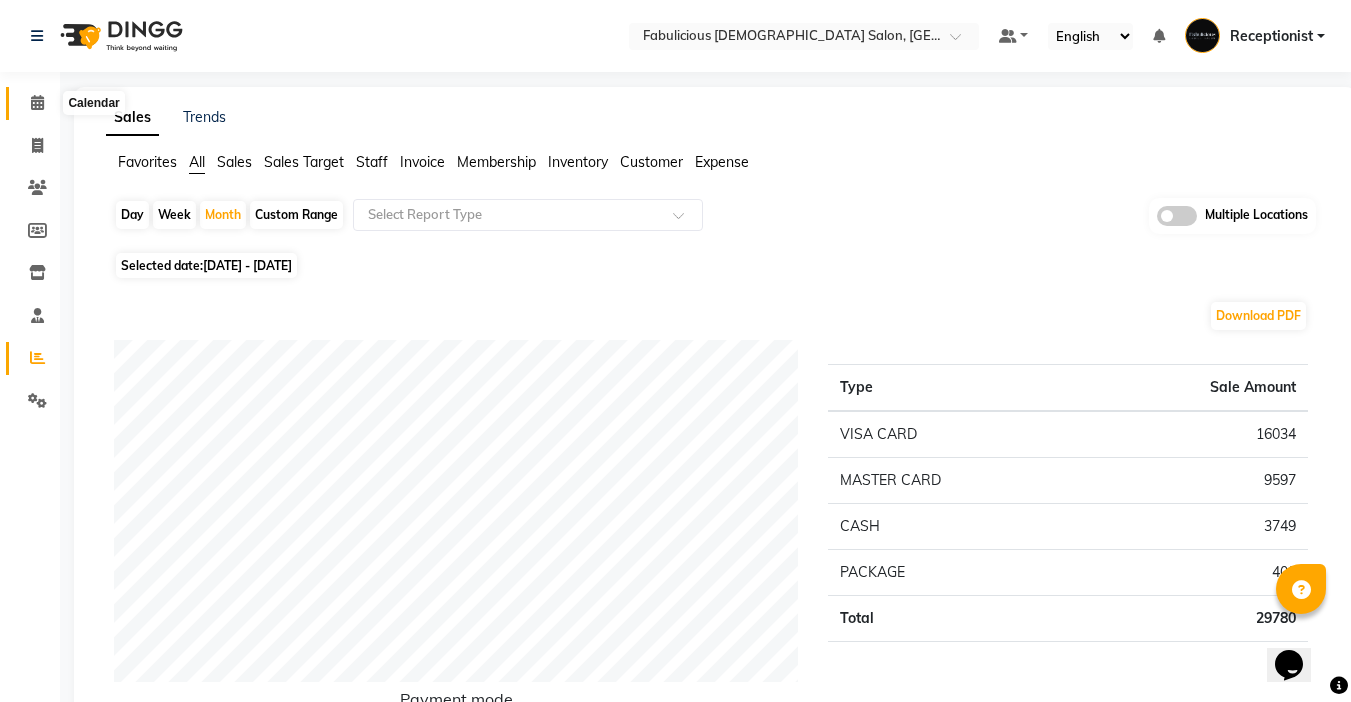 click 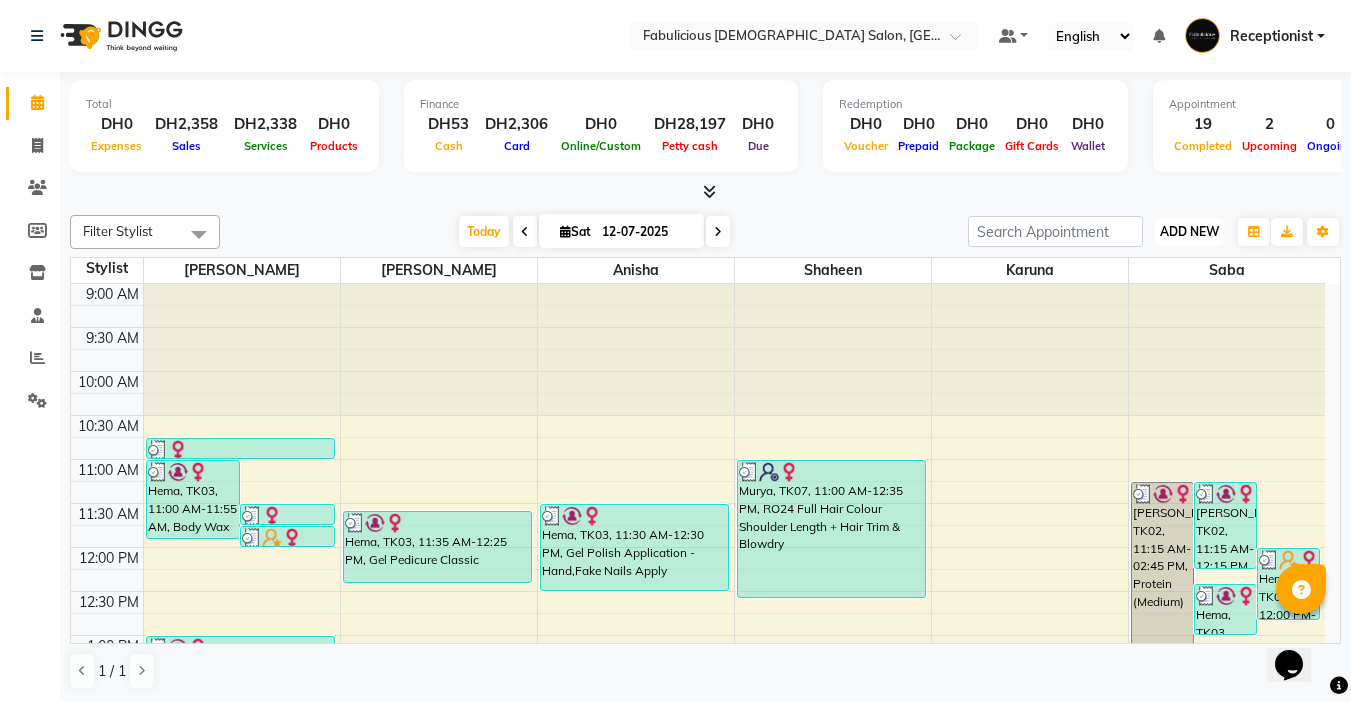 click on "ADD NEW" at bounding box center (1189, 231) 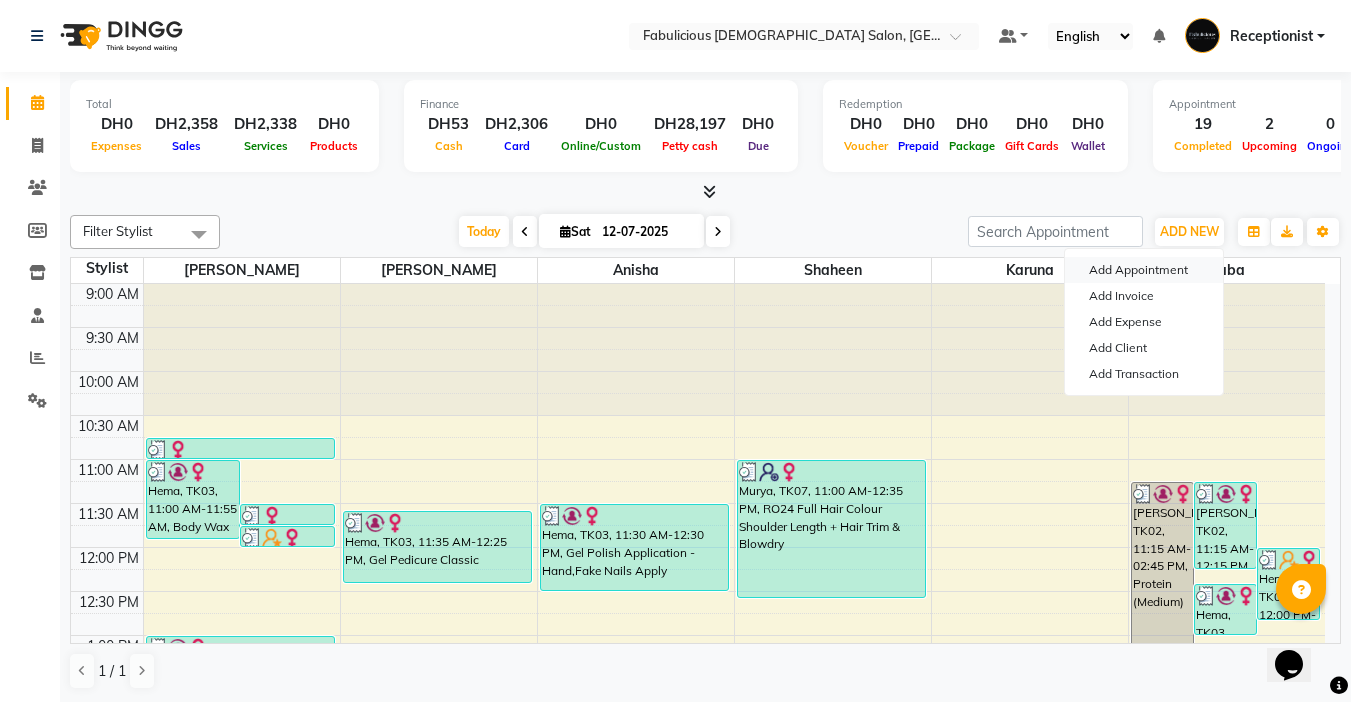 click on "Add Appointment" at bounding box center (1144, 270) 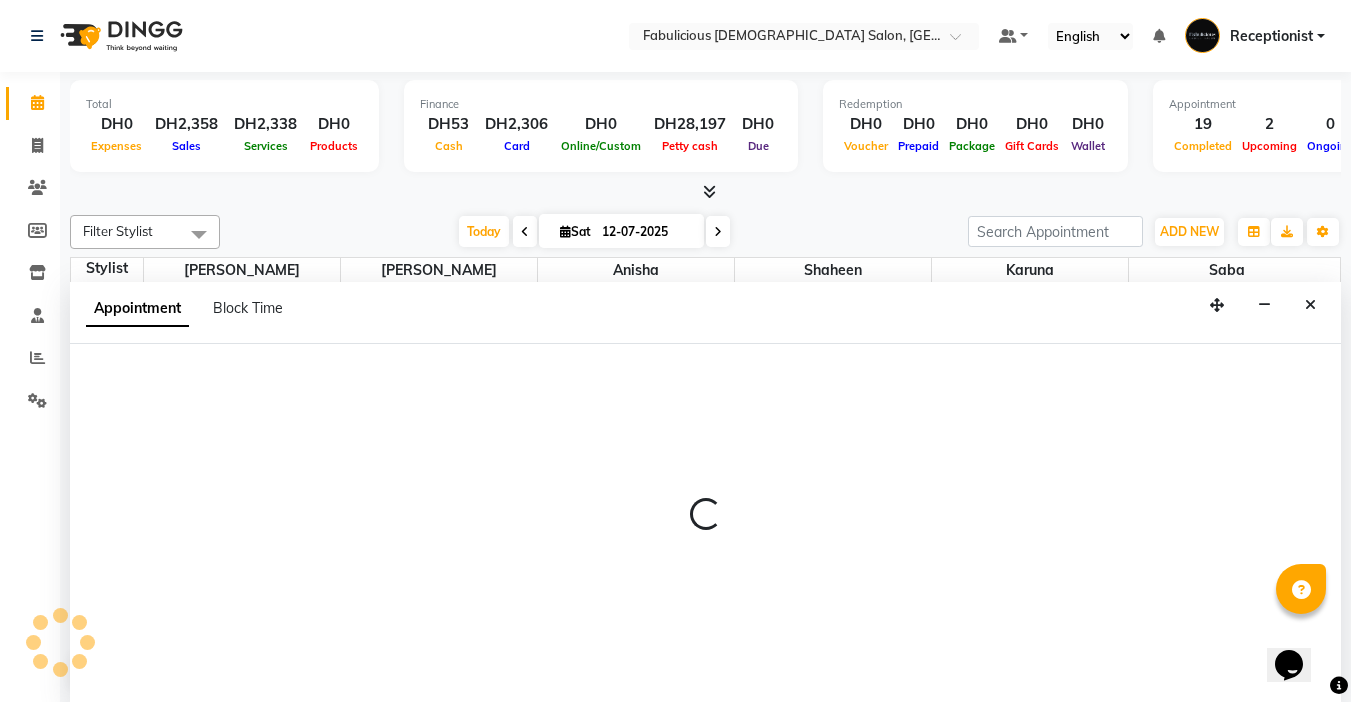 scroll, scrollTop: 1, scrollLeft: 0, axis: vertical 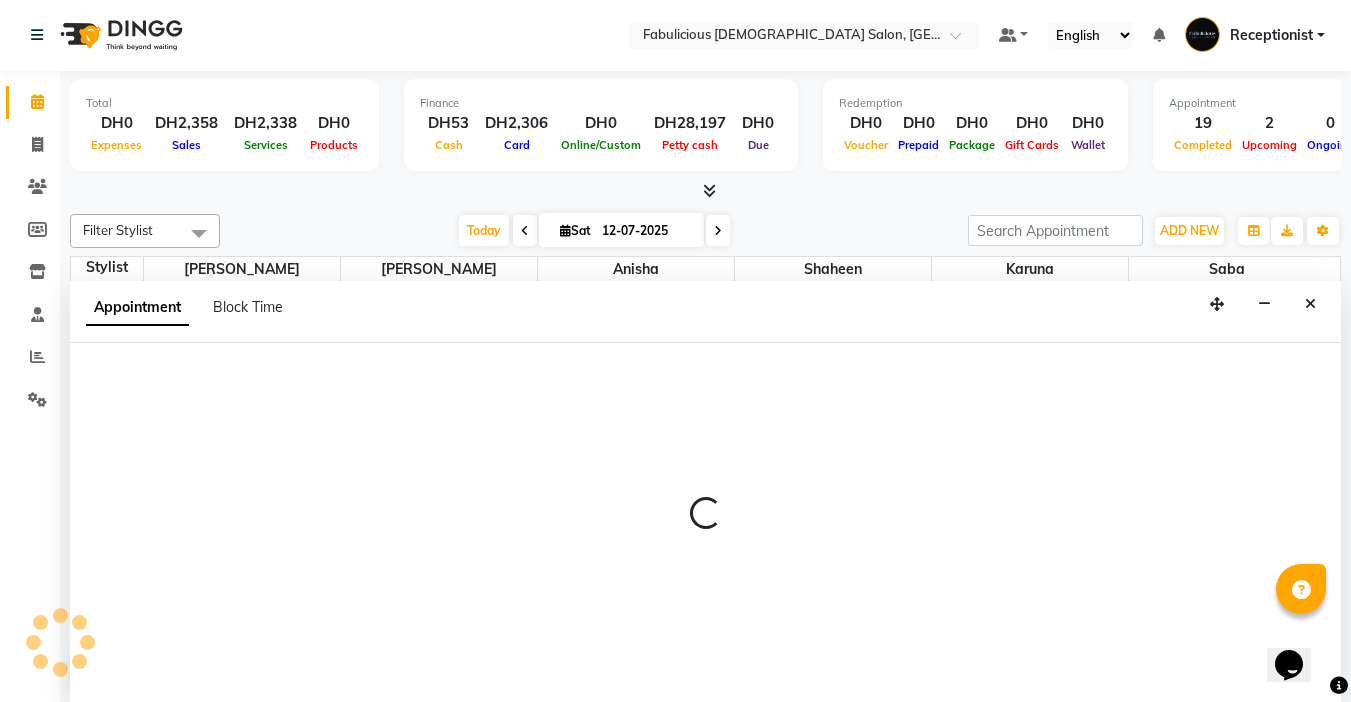 select on "600" 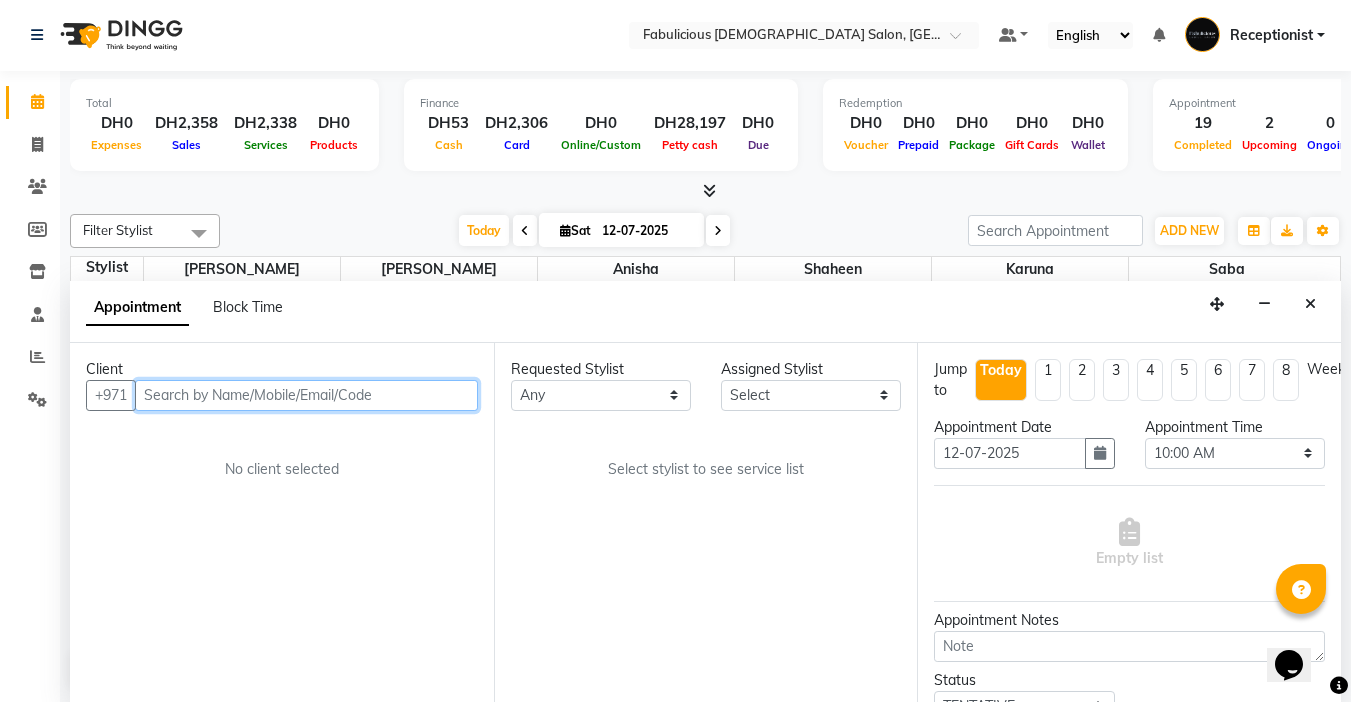 click at bounding box center [306, 395] 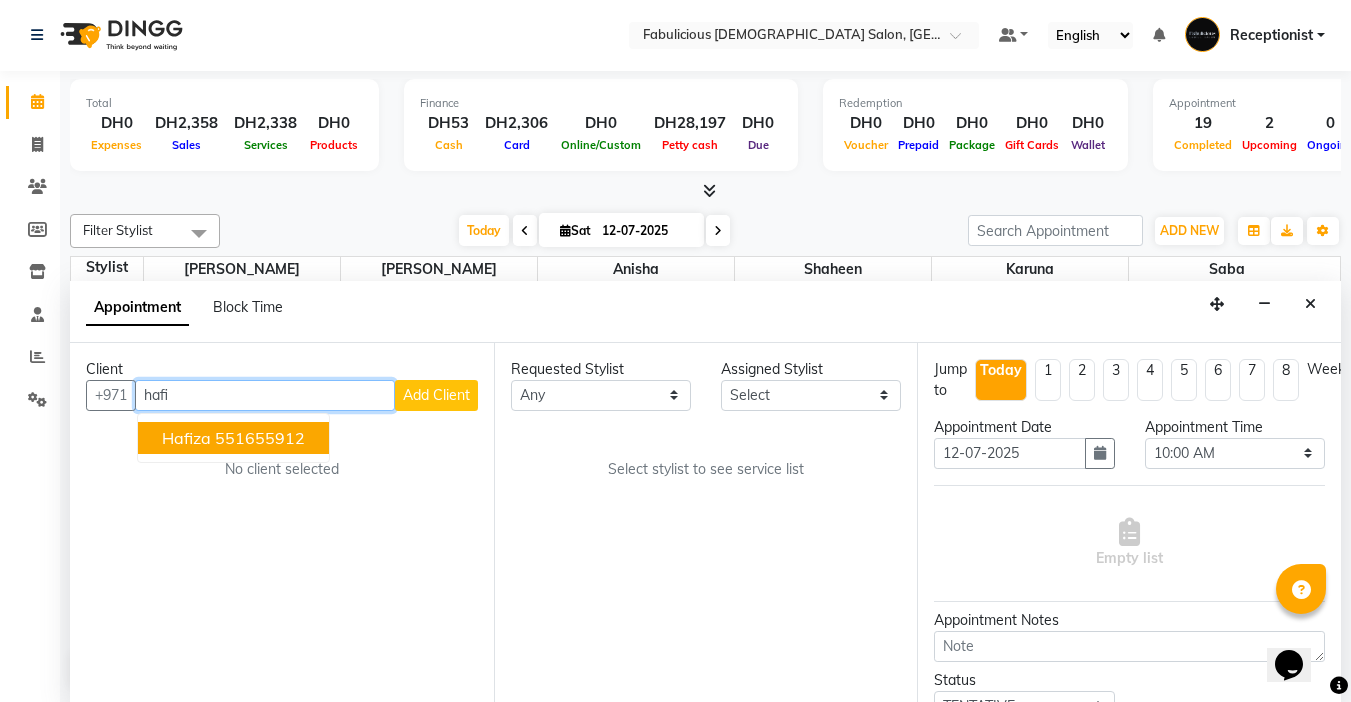 click on "hafiza" at bounding box center [186, 438] 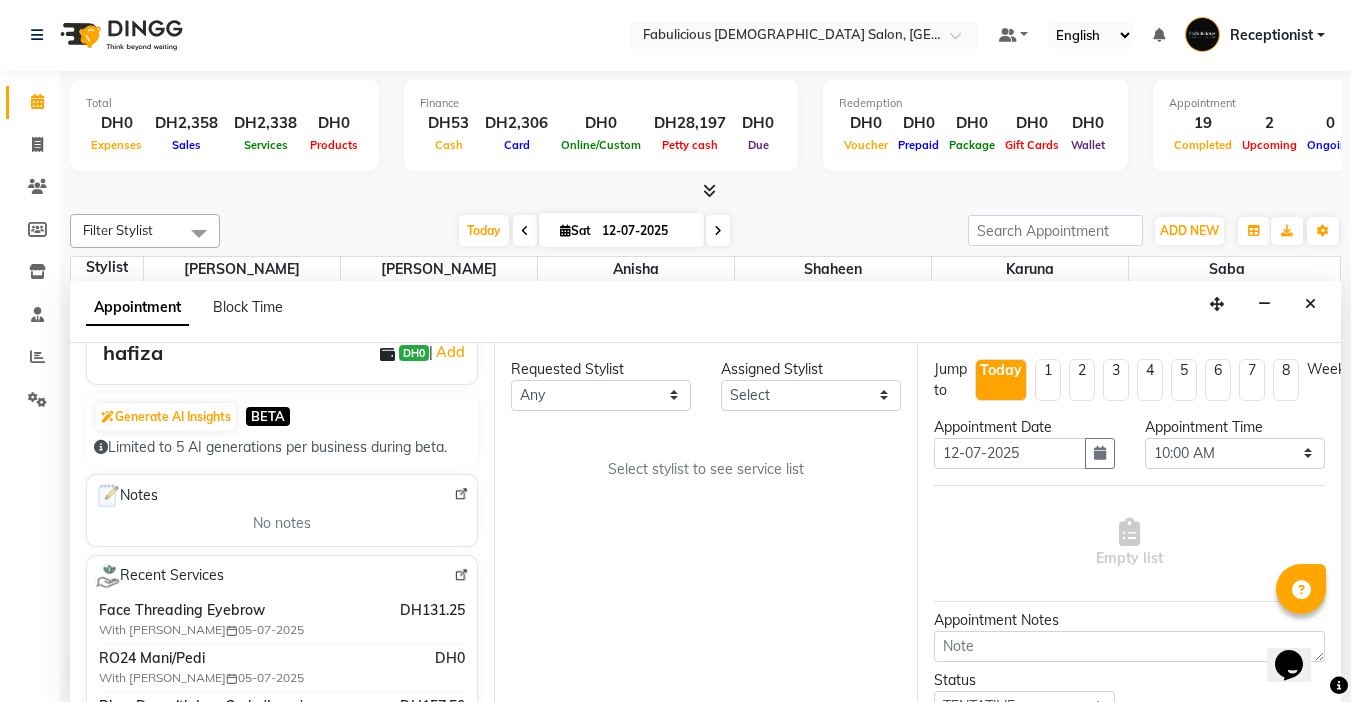 scroll, scrollTop: 200, scrollLeft: 0, axis: vertical 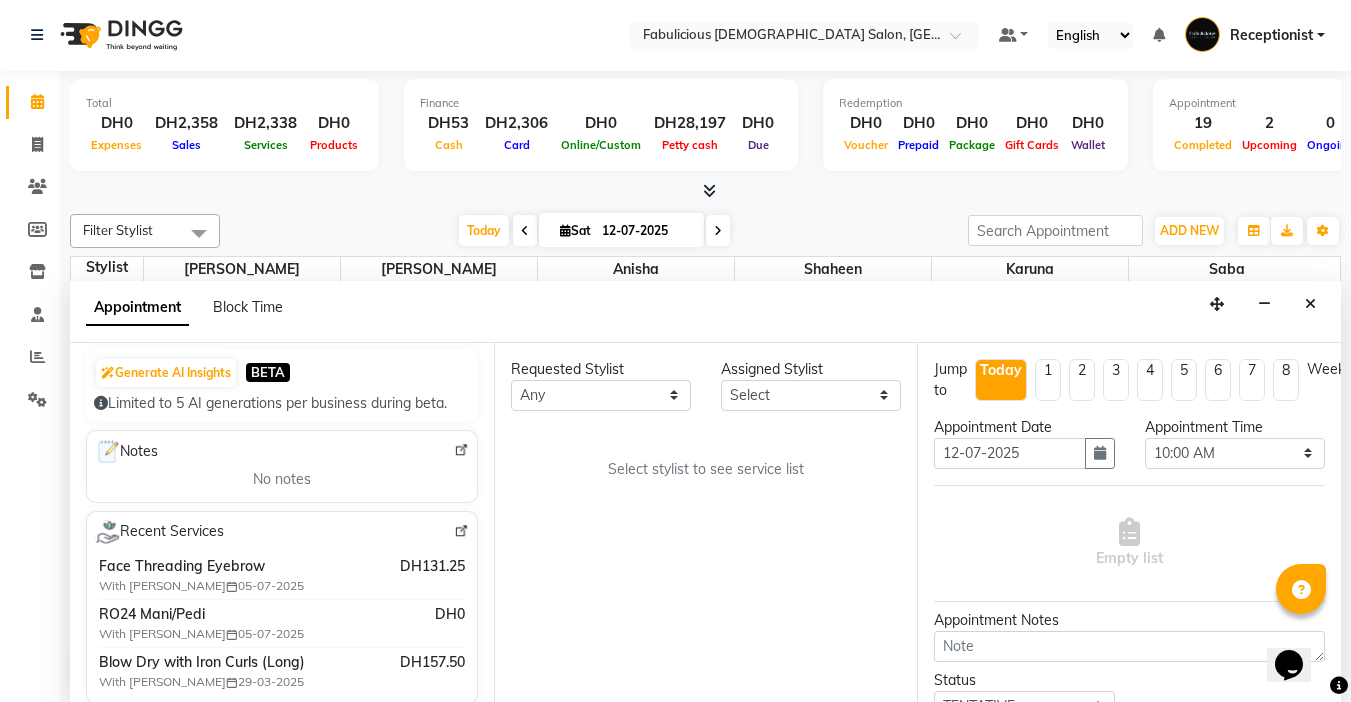 type on "551655912" 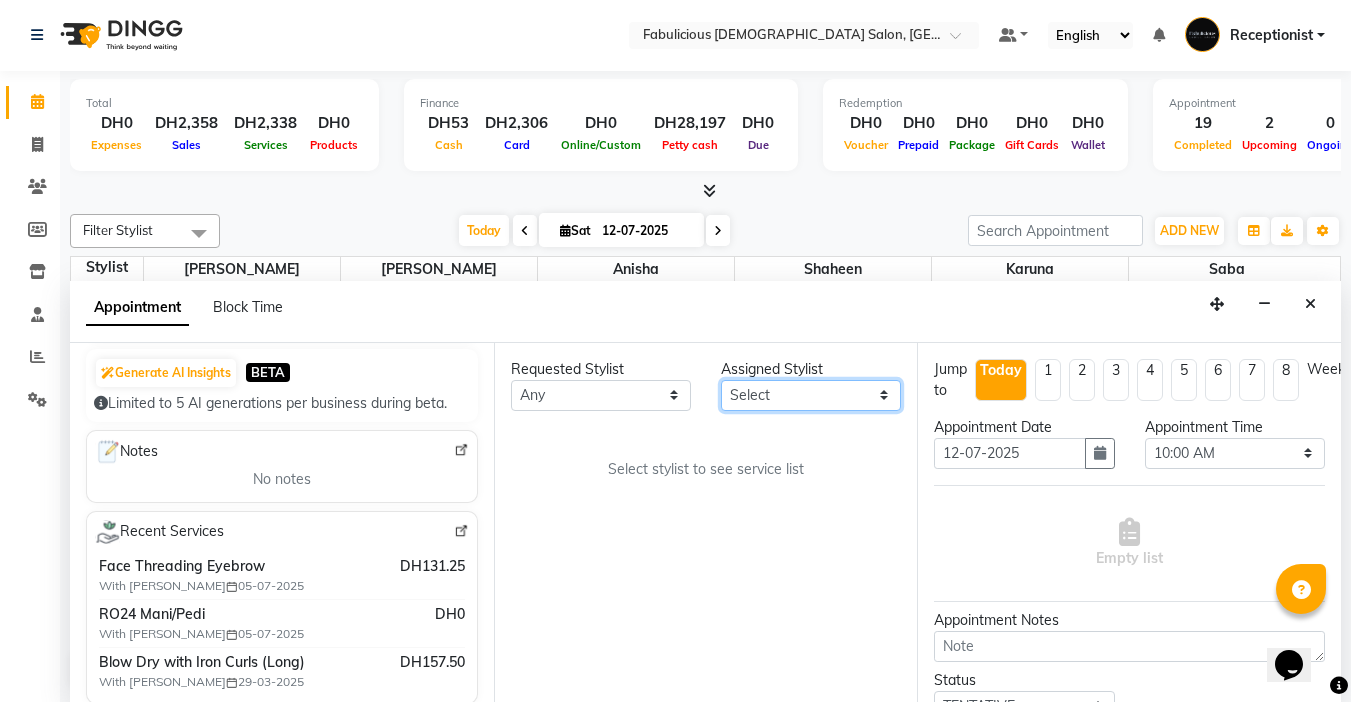 click on "Select [PERSON_NAME] [PERSON_NAME]  [PERSON_NAME] [PERSON_NAME]" at bounding box center [811, 395] 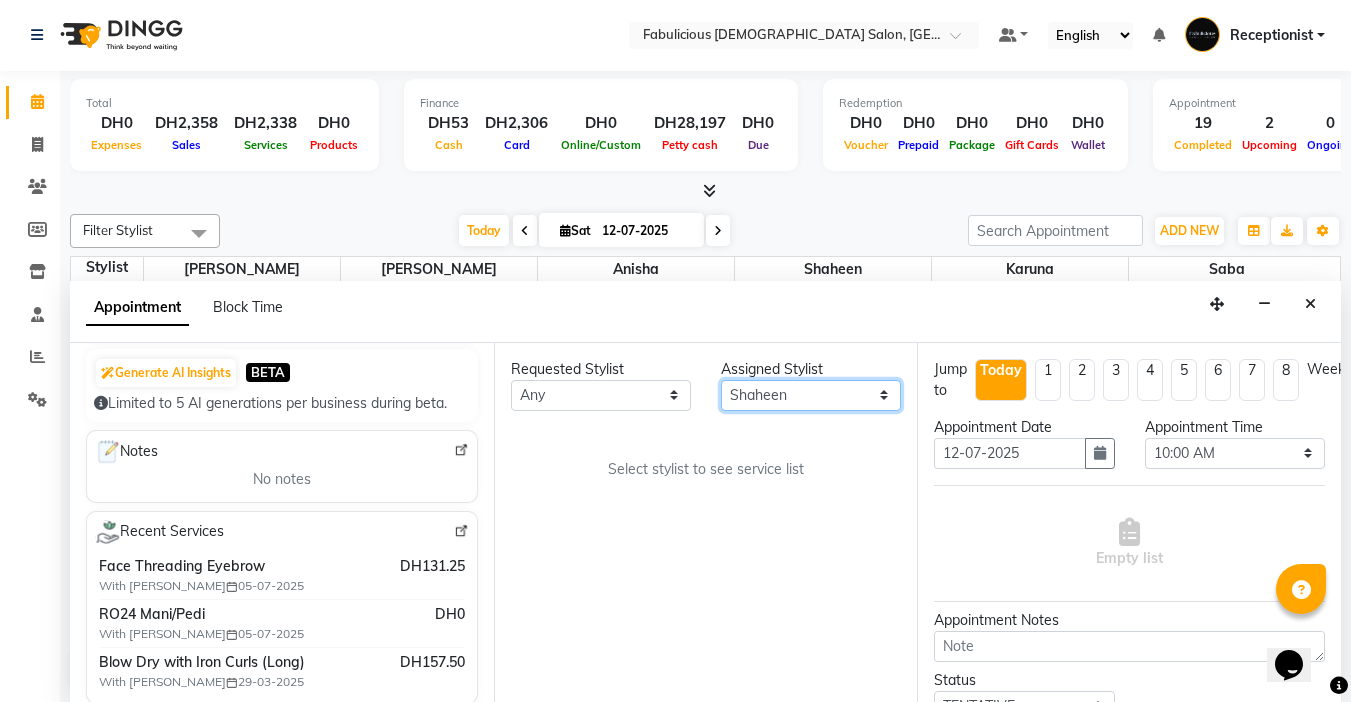 click on "Select [PERSON_NAME] [PERSON_NAME]  [PERSON_NAME] [PERSON_NAME]" at bounding box center (811, 395) 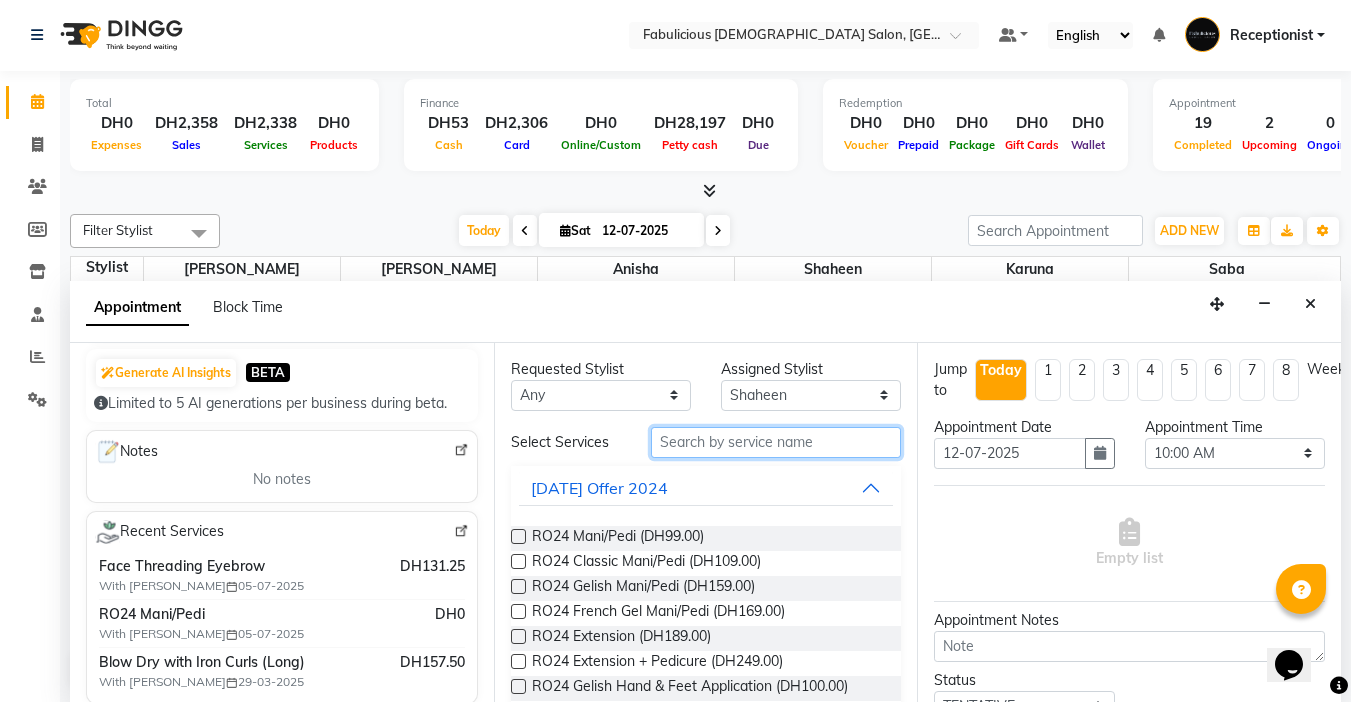 click at bounding box center [776, 442] 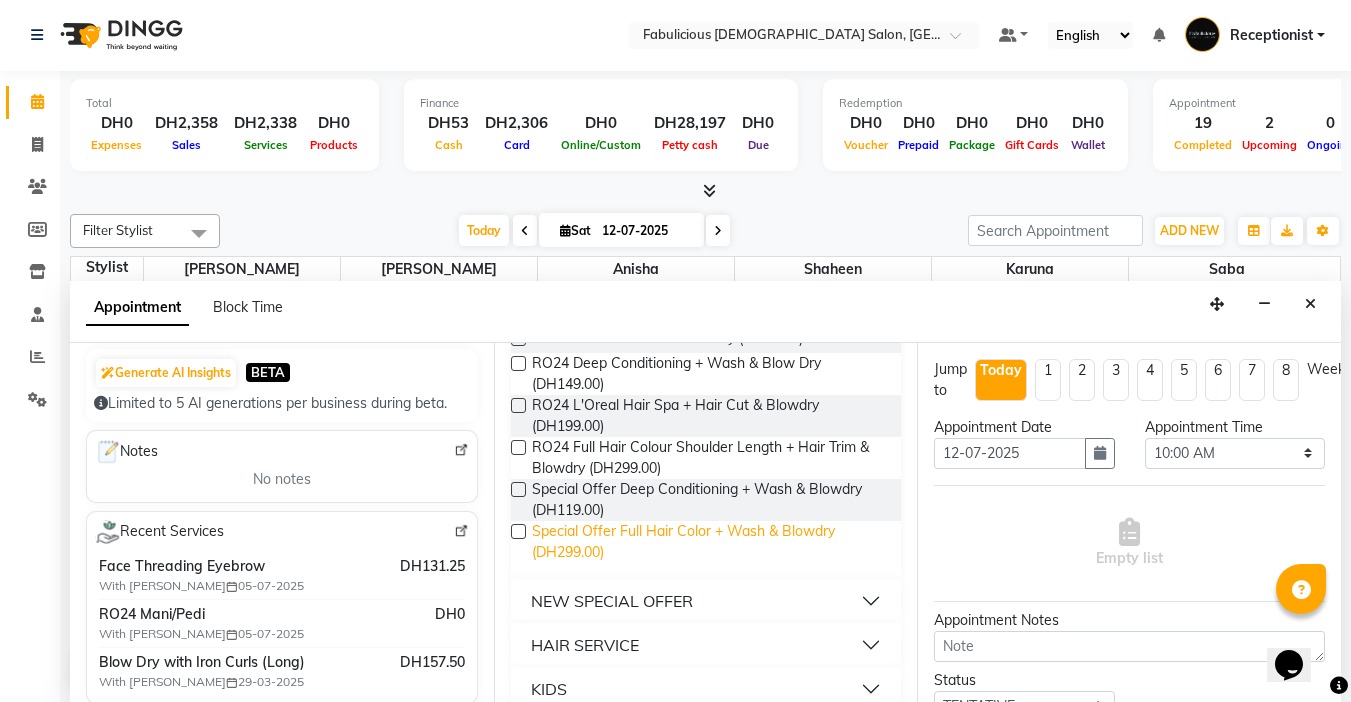scroll, scrollTop: 200, scrollLeft: 0, axis: vertical 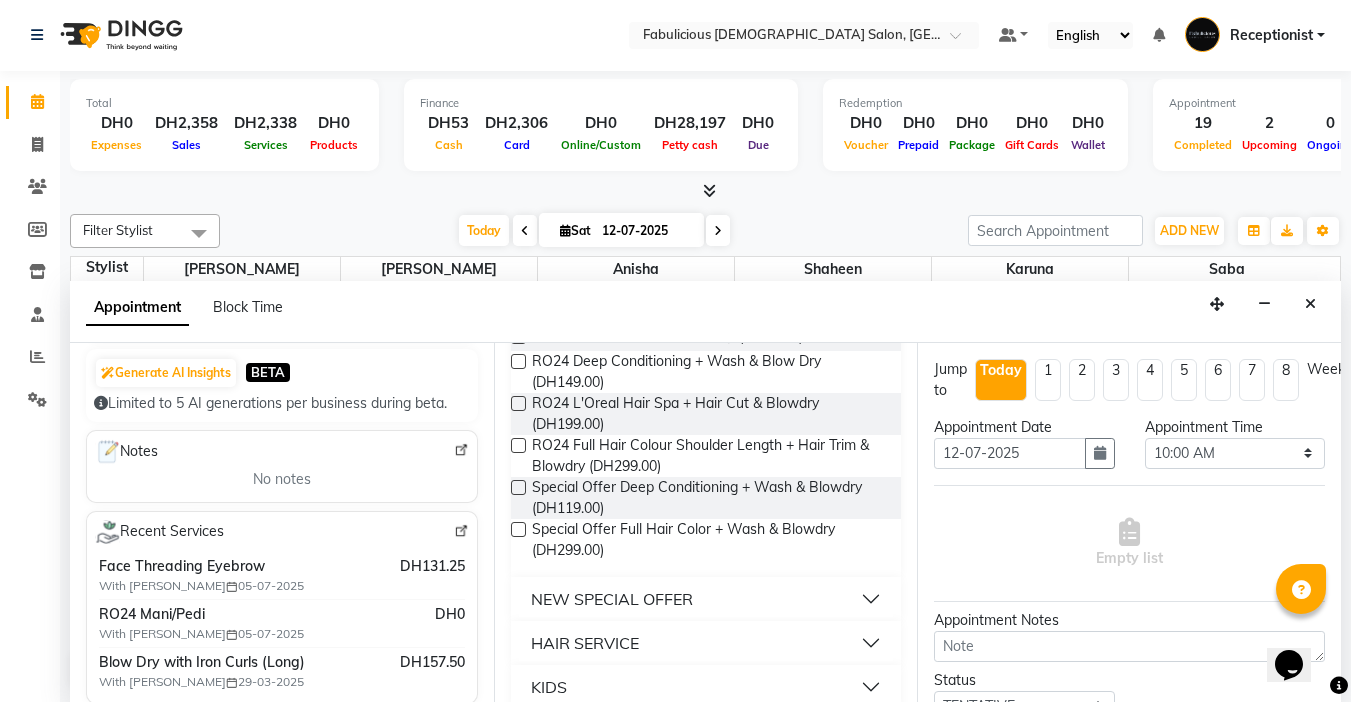 type on "blo" 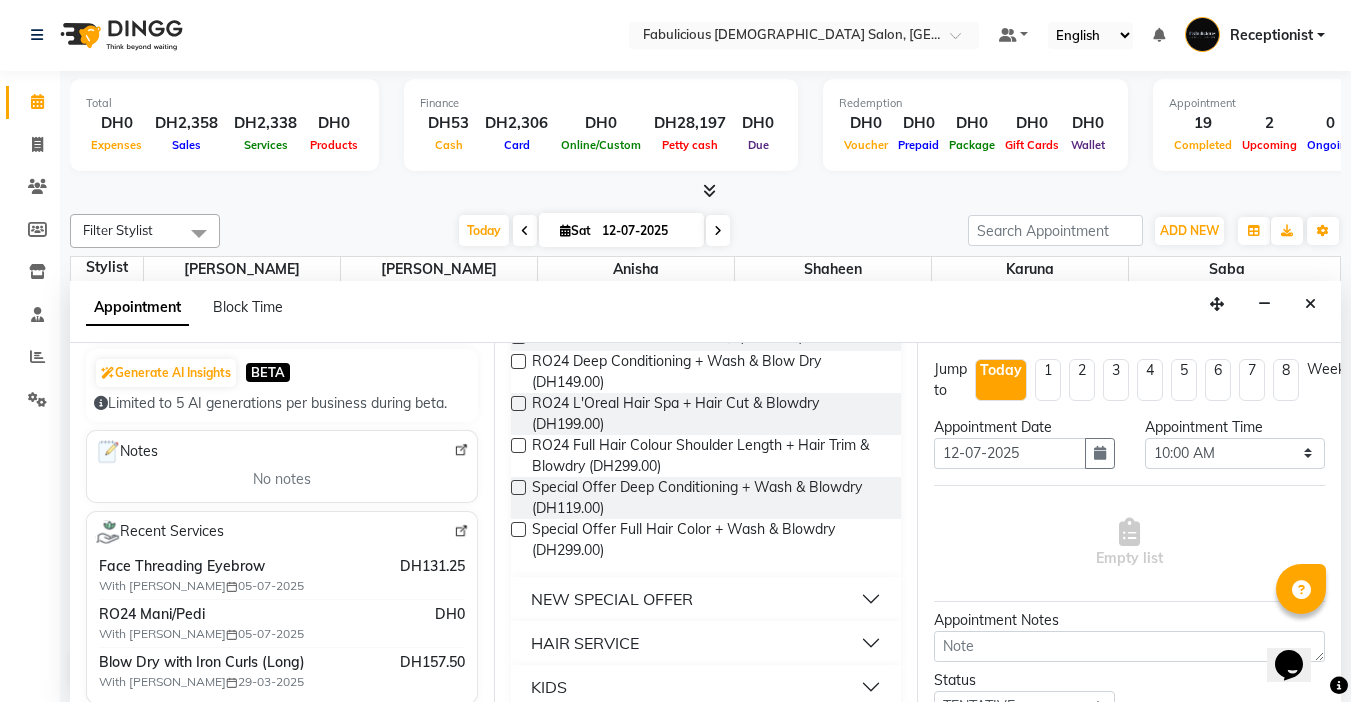 click on "HAIR SERVICE" at bounding box center (585, 643) 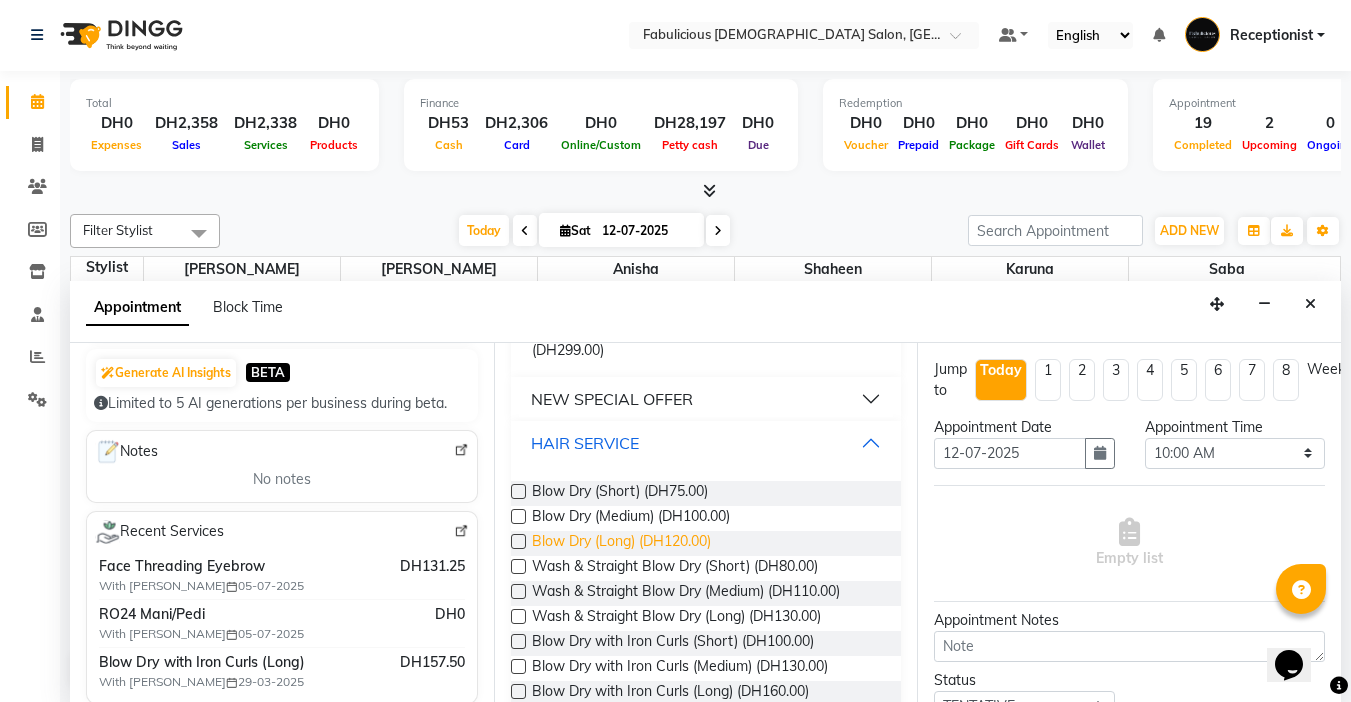 scroll, scrollTop: 500, scrollLeft: 0, axis: vertical 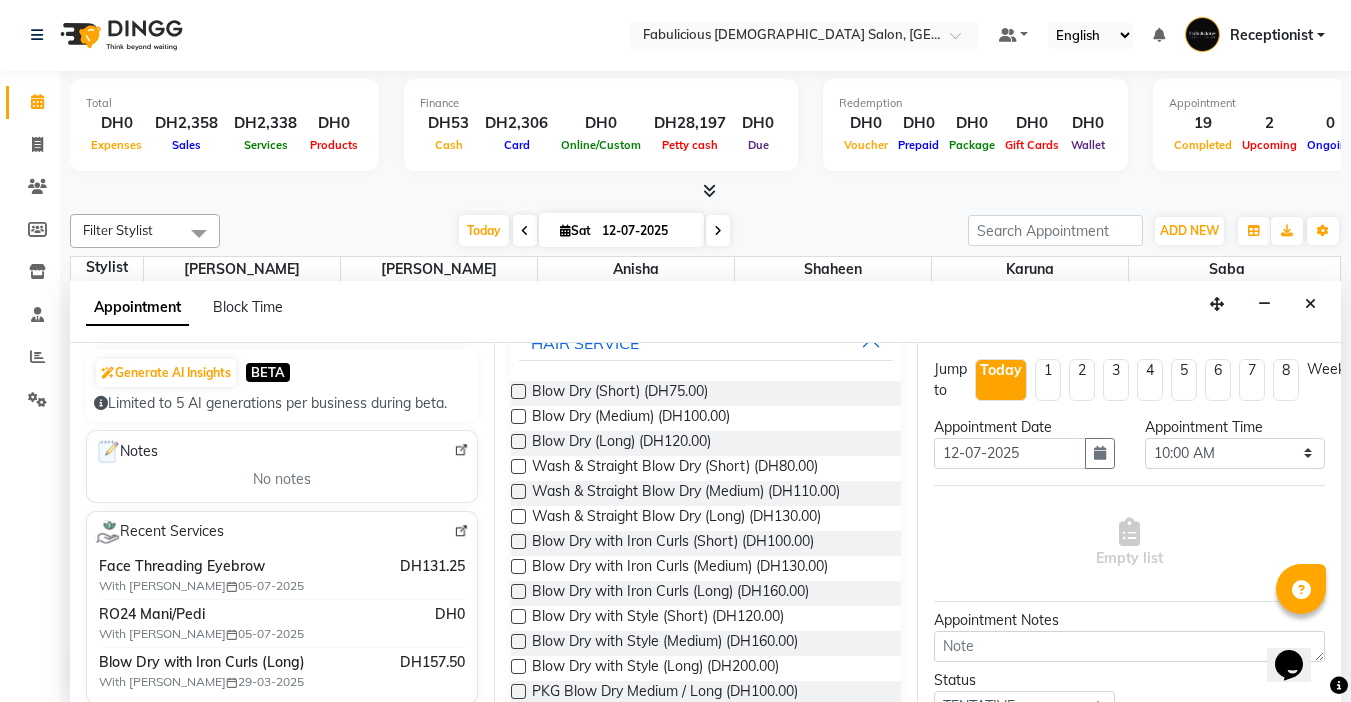 click at bounding box center [518, 441] 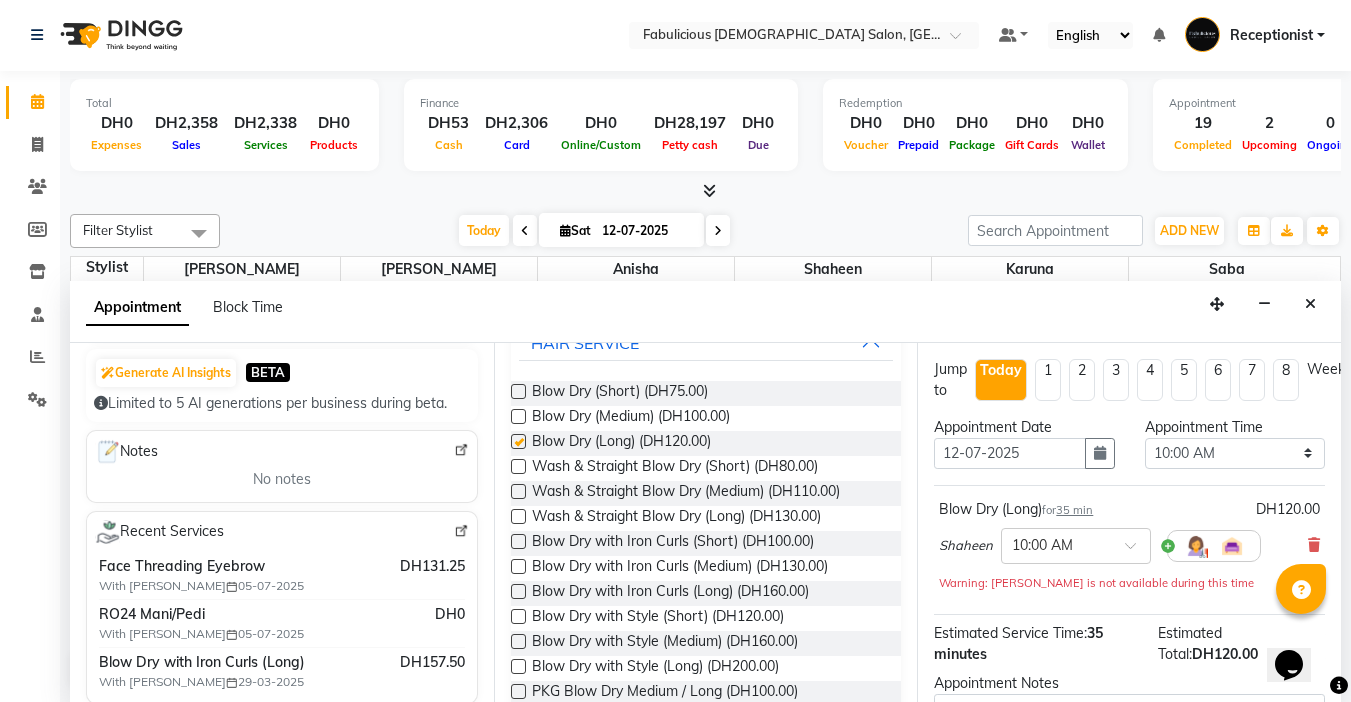 checkbox on "false" 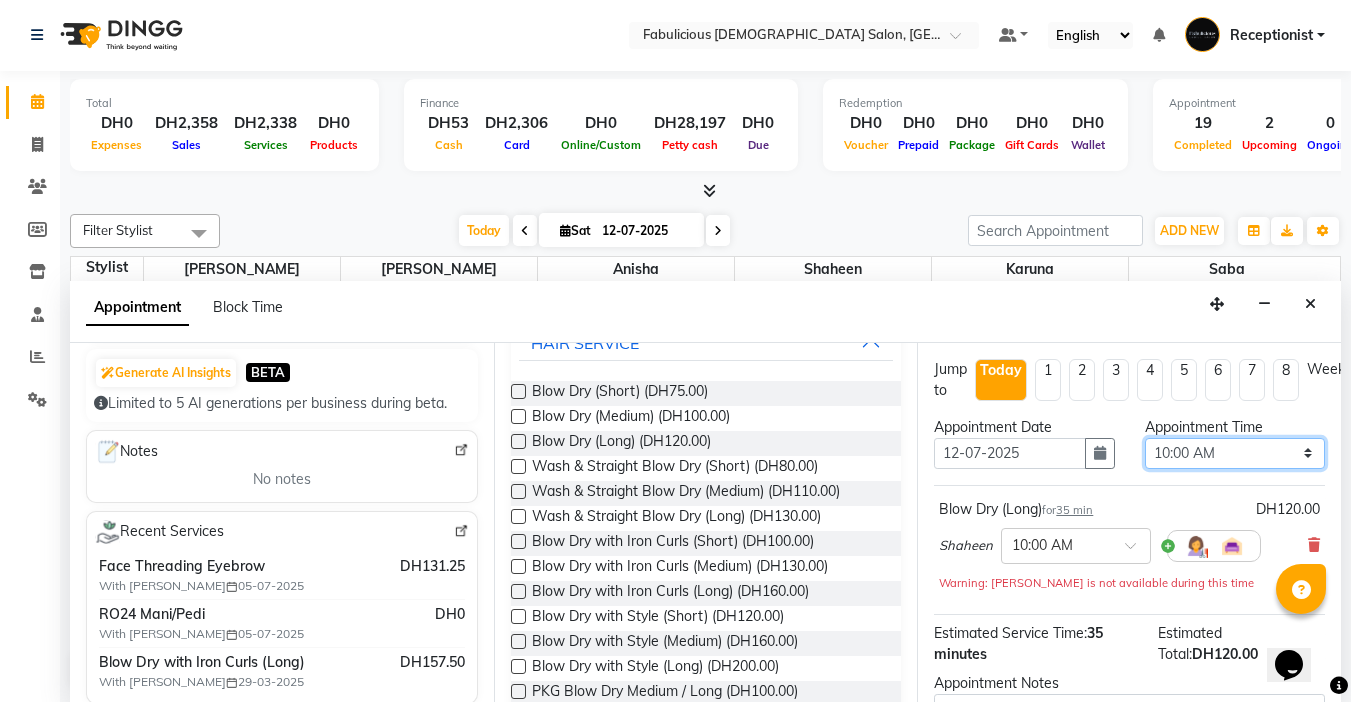 click on "Select 10:00 AM 10:15 AM 10:30 AM 10:45 AM 11:00 AM 11:15 AM 11:30 AM 11:45 AM 12:00 PM 12:15 PM 12:30 PM 12:45 PM 01:00 PM 01:15 PM 01:30 PM 01:45 PM 02:00 PM 02:15 PM 02:30 PM 02:45 PM 03:00 PM 03:15 PM 03:30 PM 03:45 PM 04:00 PM 04:15 PM 04:30 PM 04:45 PM 05:00 PM 05:15 PM 05:30 PM 05:45 PM 06:00 PM 06:15 PM 06:30 PM 06:45 PM 07:00 PM 07:15 PM 07:30 PM 07:45 PM 08:00 PM 08:15 PM 08:30 PM 08:45 PM 09:00 PM 09:15 PM 09:30 PM 09:45 PM 10:00 PM 10:15 PM 10:30 PM 10:45 PM 11:00 PM 11:15 PM 11:30 PM 11:45 PM" at bounding box center [1235, 453] 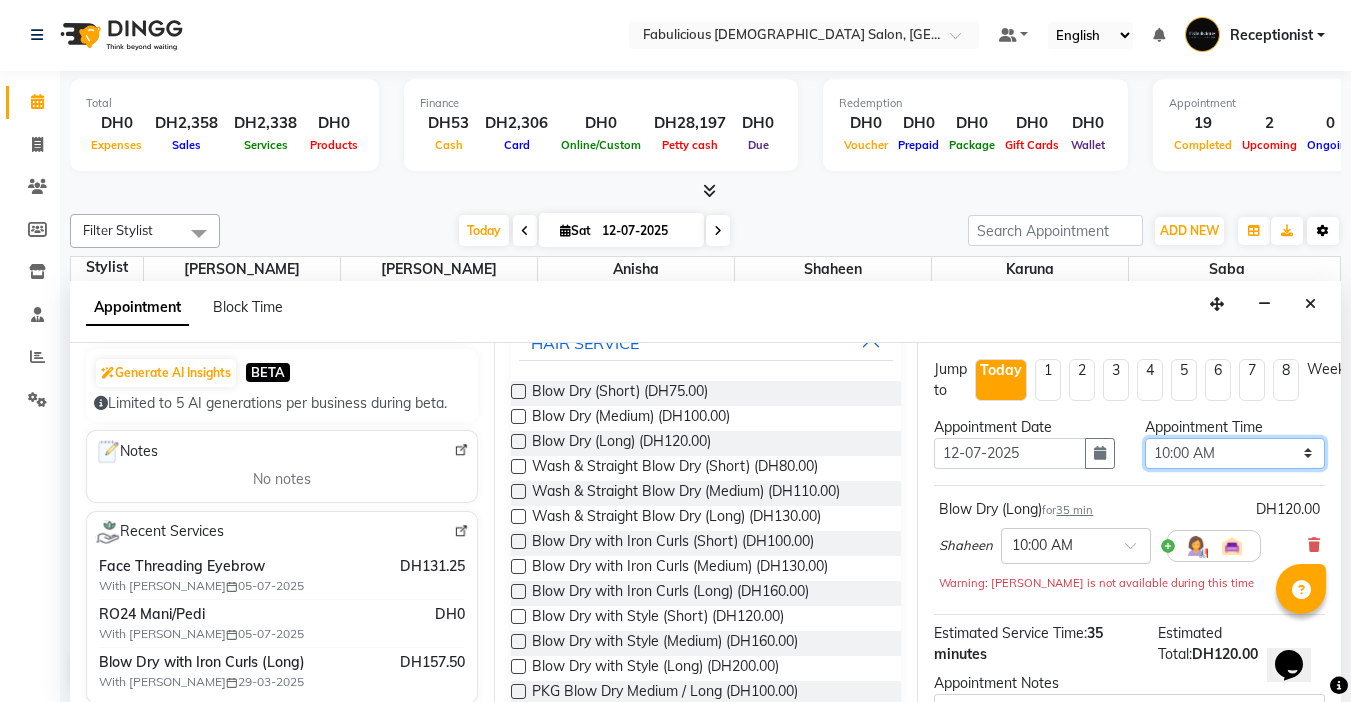 select on "975" 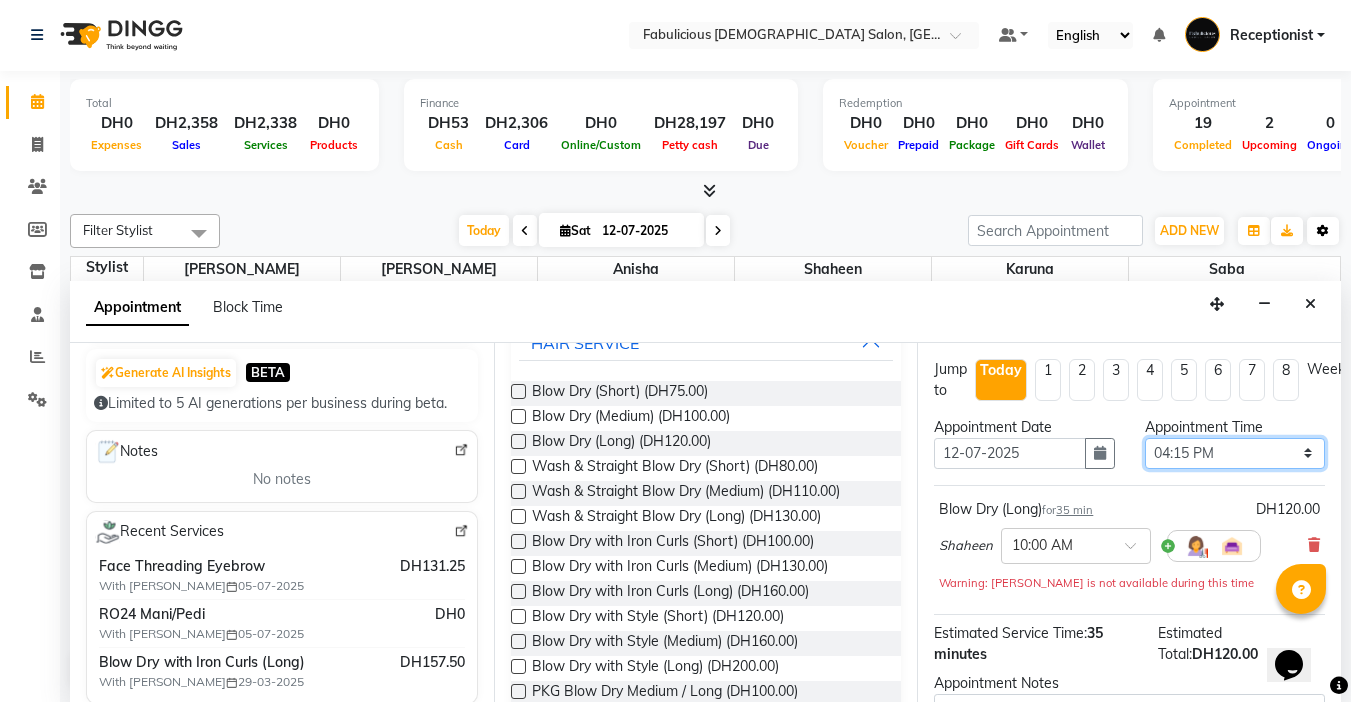 click on "Select 10:00 AM 10:15 AM 10:30 AM 10:45 AM 11:00 AM 11:15 AM 11:30 AM 11:45 AM 12:00 PM 12:15 PM 12:30 PM 12:45 PM 01:00 PM 01:15 PM 01:30 PM 01:45 PM 02:00 PM 02:15 PM 02:30 PM 02:45 PM 03:00 PM 03:15 PM 03:30 PM 03:45 PM 04:00 PM 04:15 PM 04:30 PM 04:45 PM 05:00 PM 05:15 PM 05:30 PM 05:45 PM 06:00 PM 06:15 PM 06:30 PM 06:45 PM 07:00 PM 07:15 PM 07:30 PM 07:45 PM 08:00 PM 08:15 PM 08:30 PM 08:45 PM 09:00 PM 09:15 PM 09:30 PM 09:45 PM 10:00 PM 10:15 PM 10:30 PM 10:45 PM 11:00 PM 11:15 PM 11:30 PM 11:45 PM" at bounding box center (1235, 453) 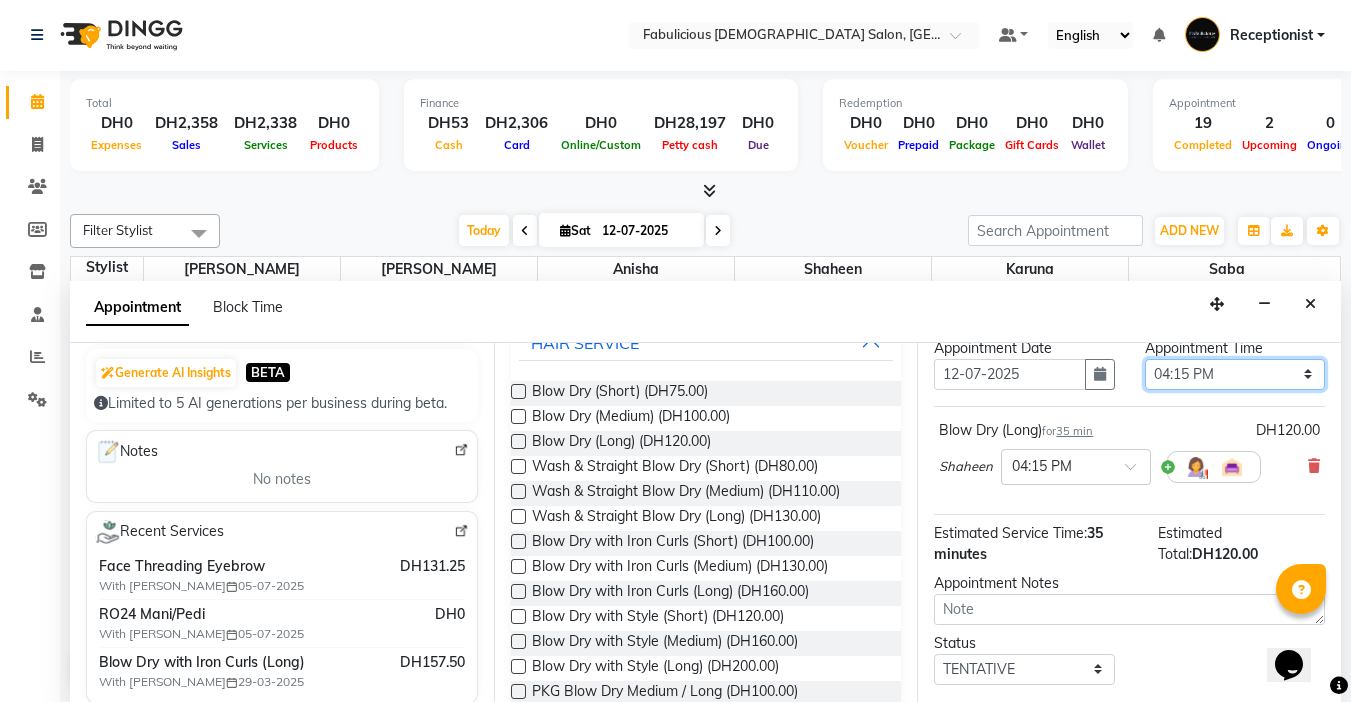 scroll, scrollTop: 203, scrollLeft: 0, axis: vertical 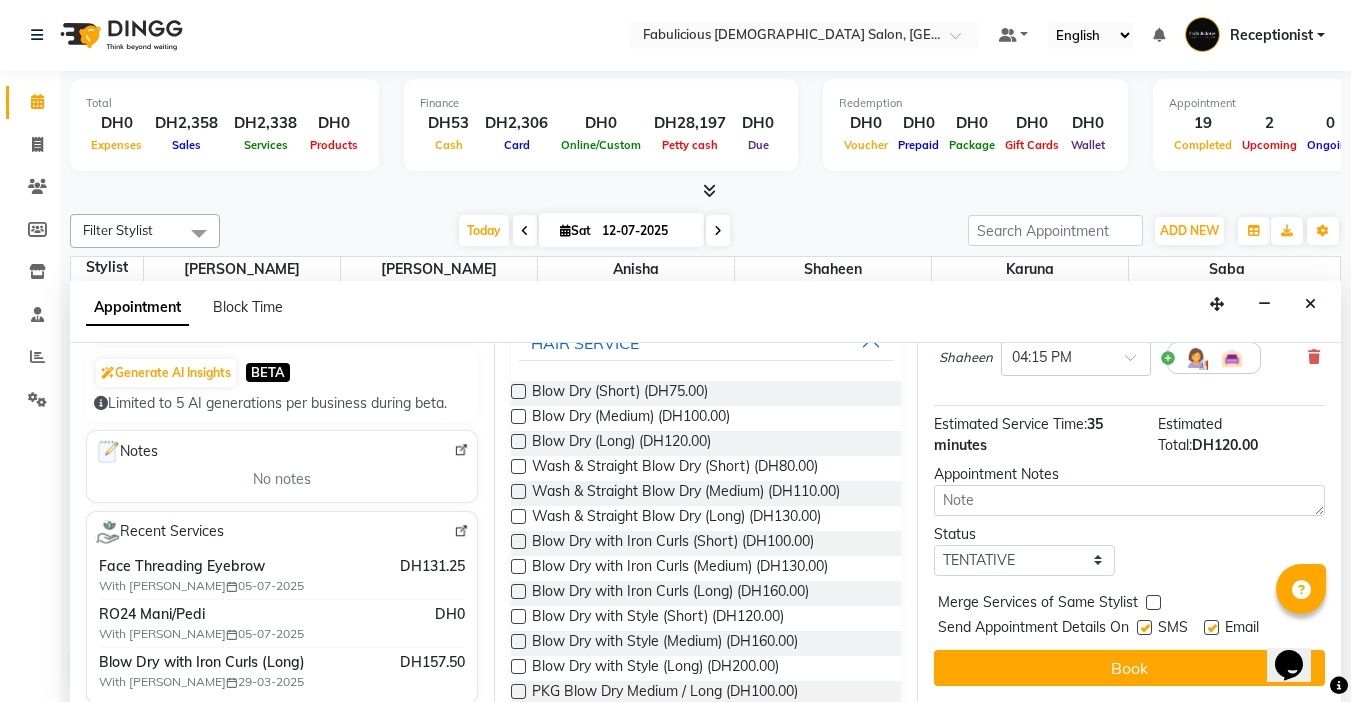 click at bounding box center [1153, 602] 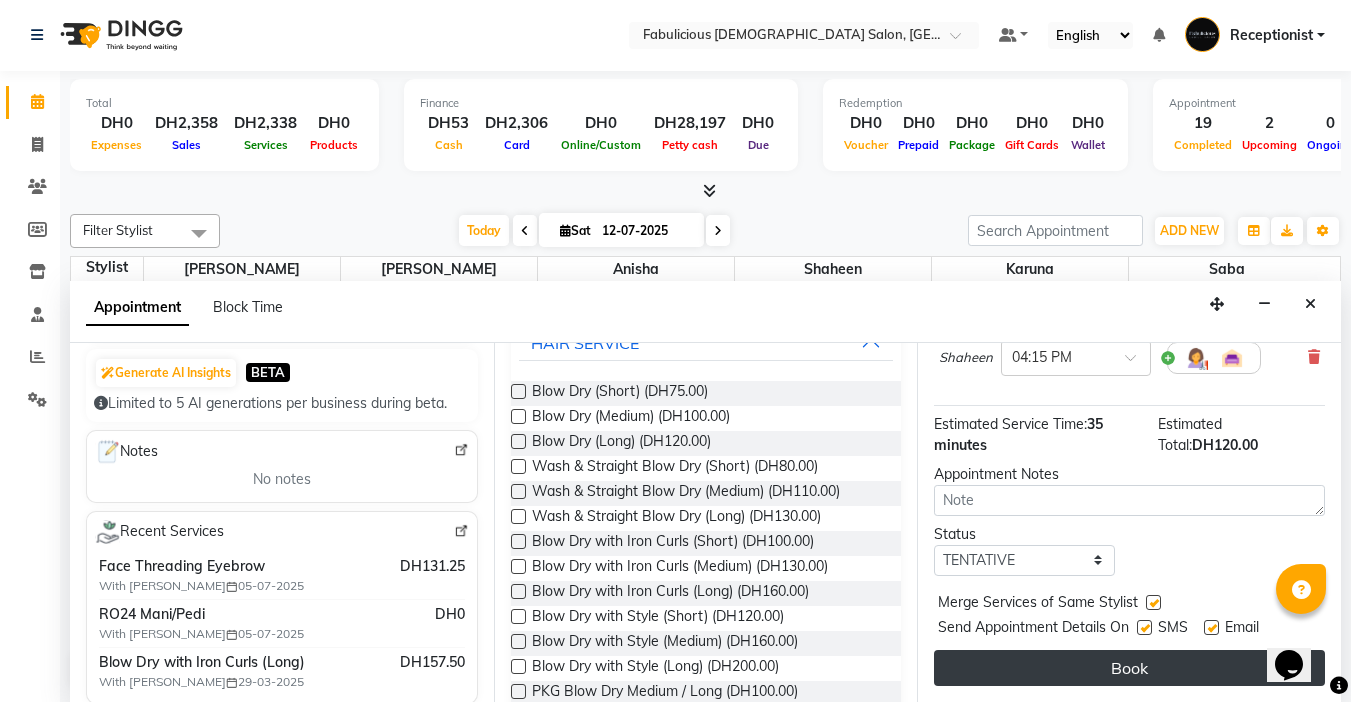 click on "Book" at bounding box center (1129, 668) 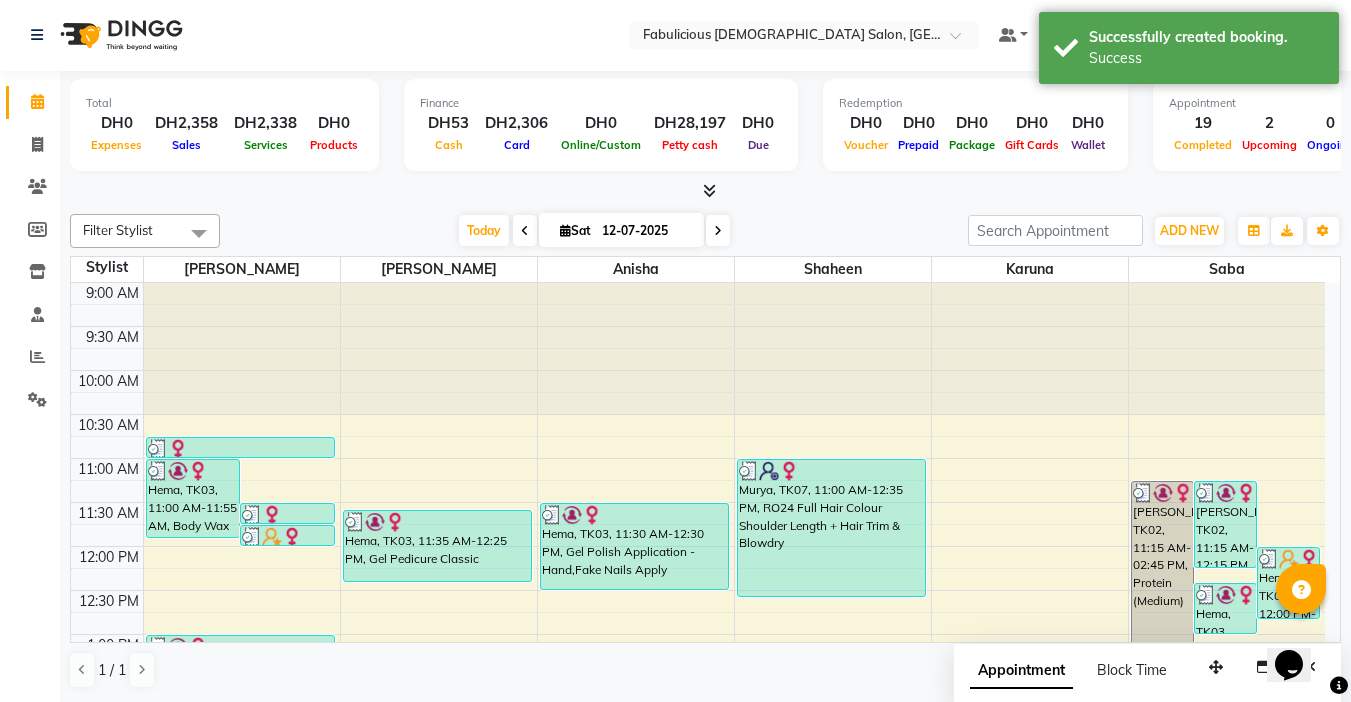 scroll, scrollTop: 0, scrollLeft: 0, axis: both 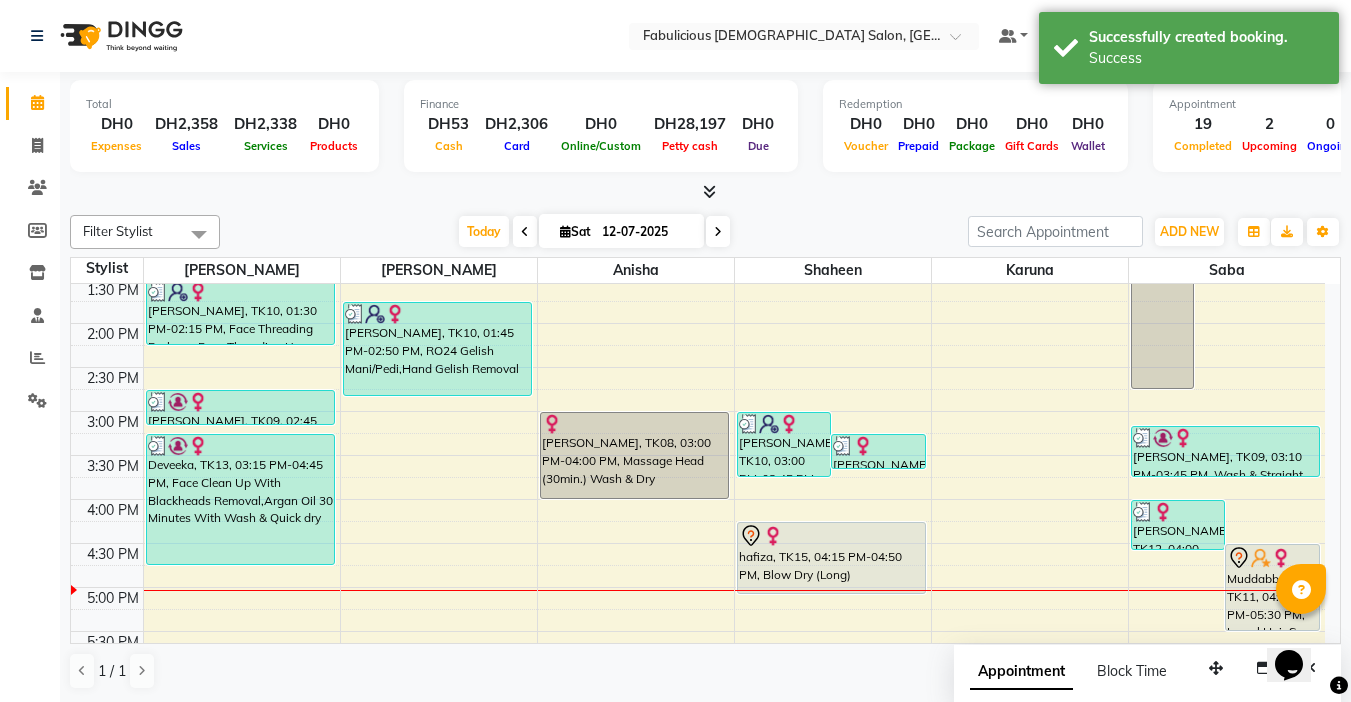 drag, startPoint x: 812, startPoint y: 572, endPoint x: 816, endPoint y: 592, distance: 20.396078 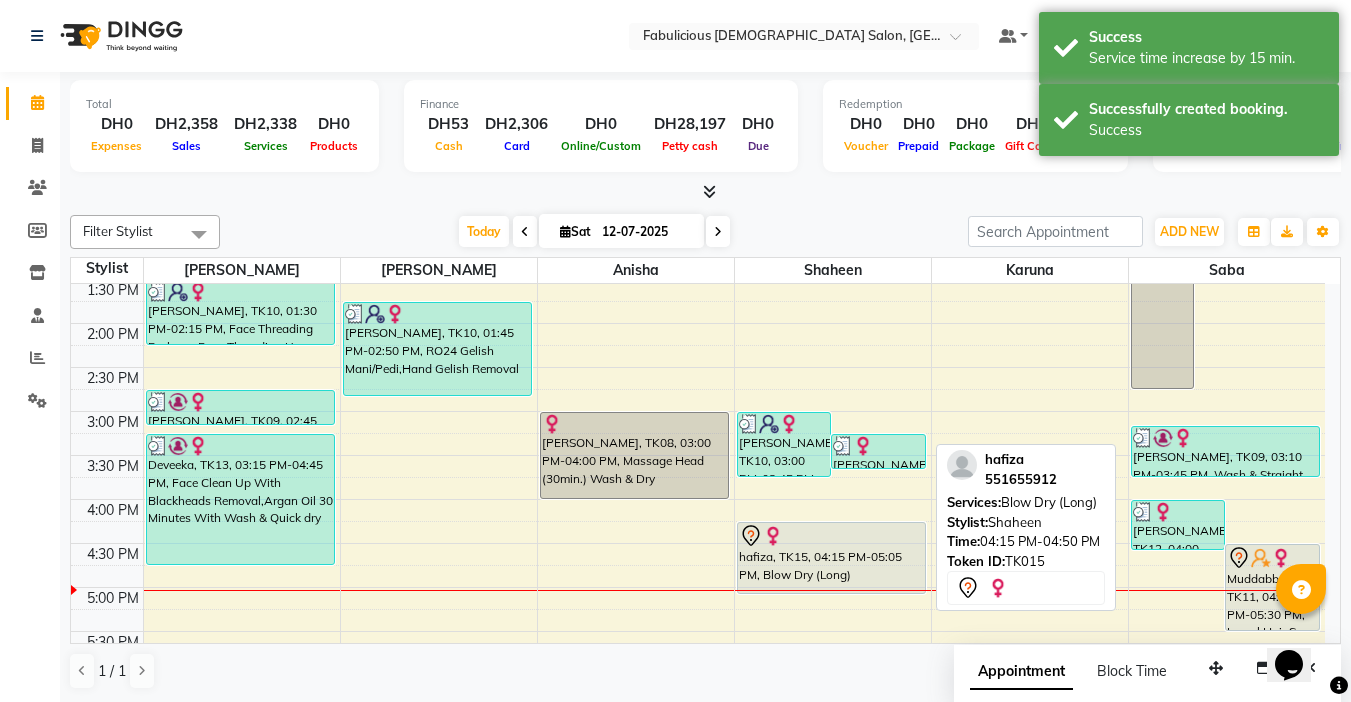 click on "hafiza, TK15, 04:15 PM-05:05 PM, Blow Dry (Long)" at bounding box center [831, 558] 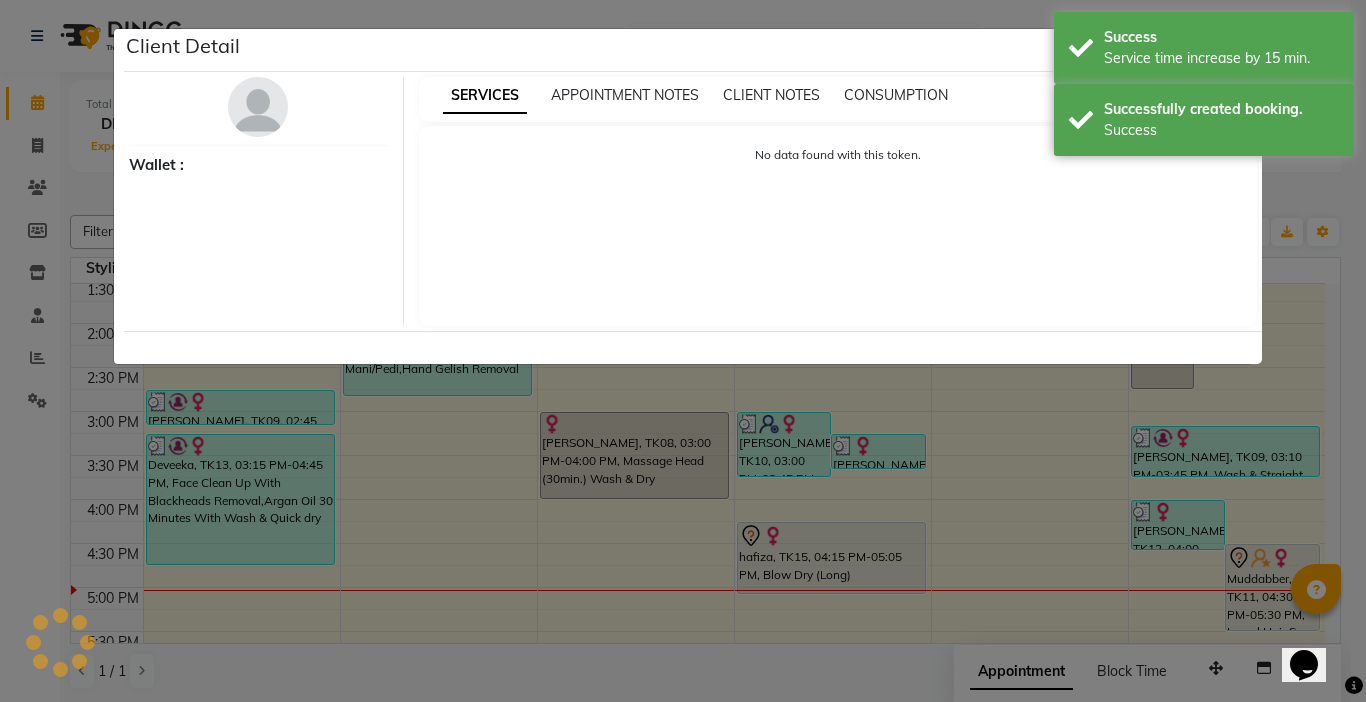 select on "7" 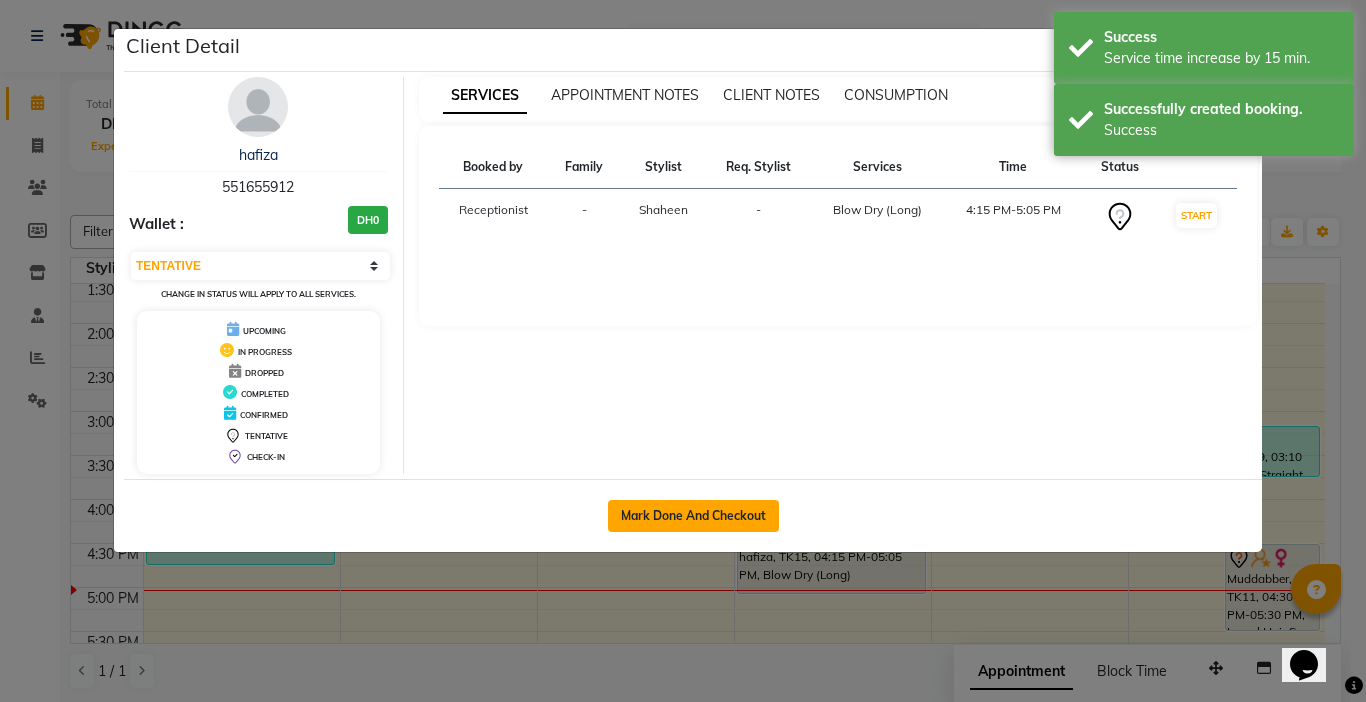 click on "Mark Done And Checkout" 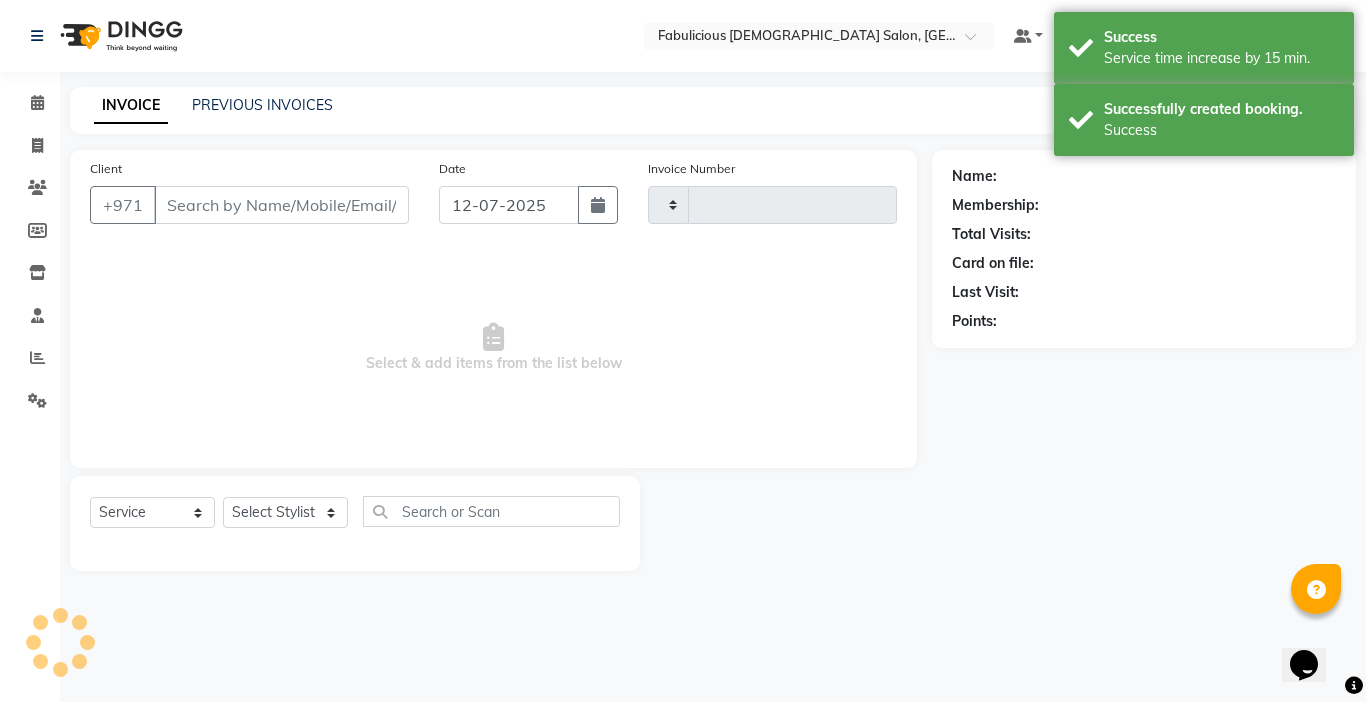 type on "1435" 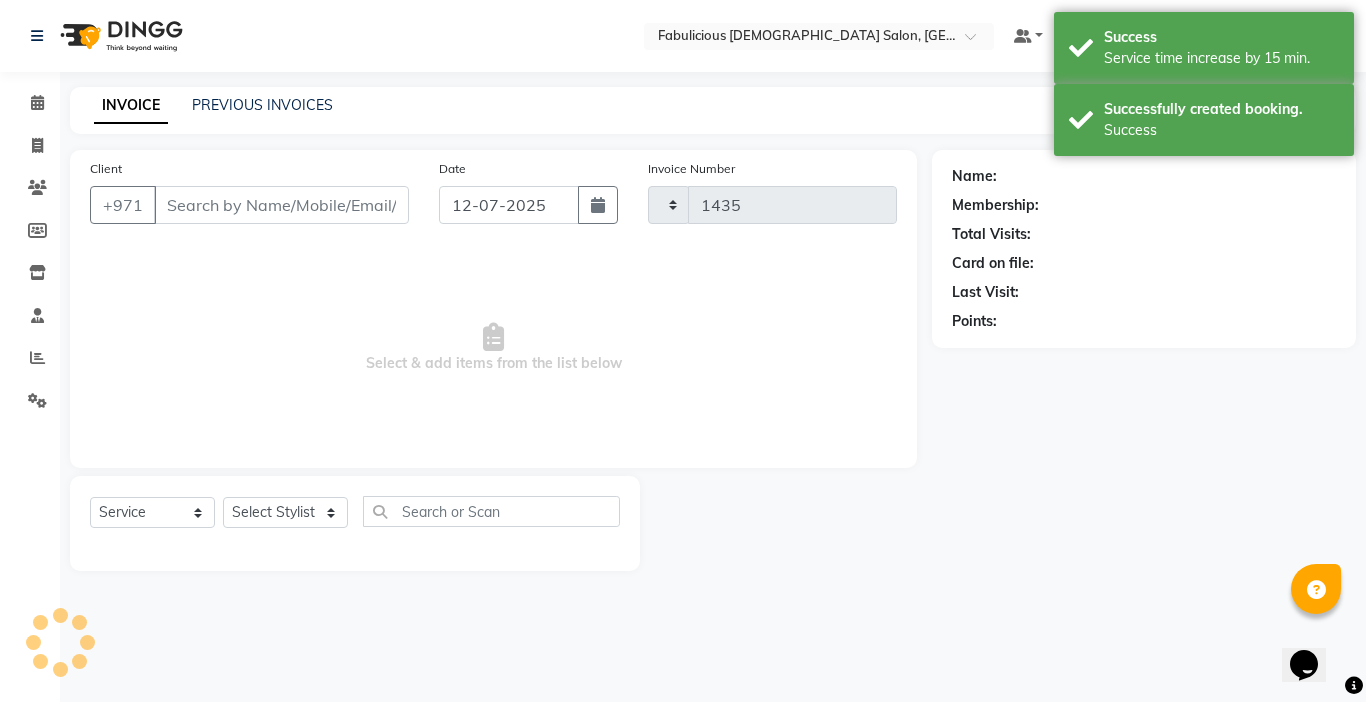 select on "738" 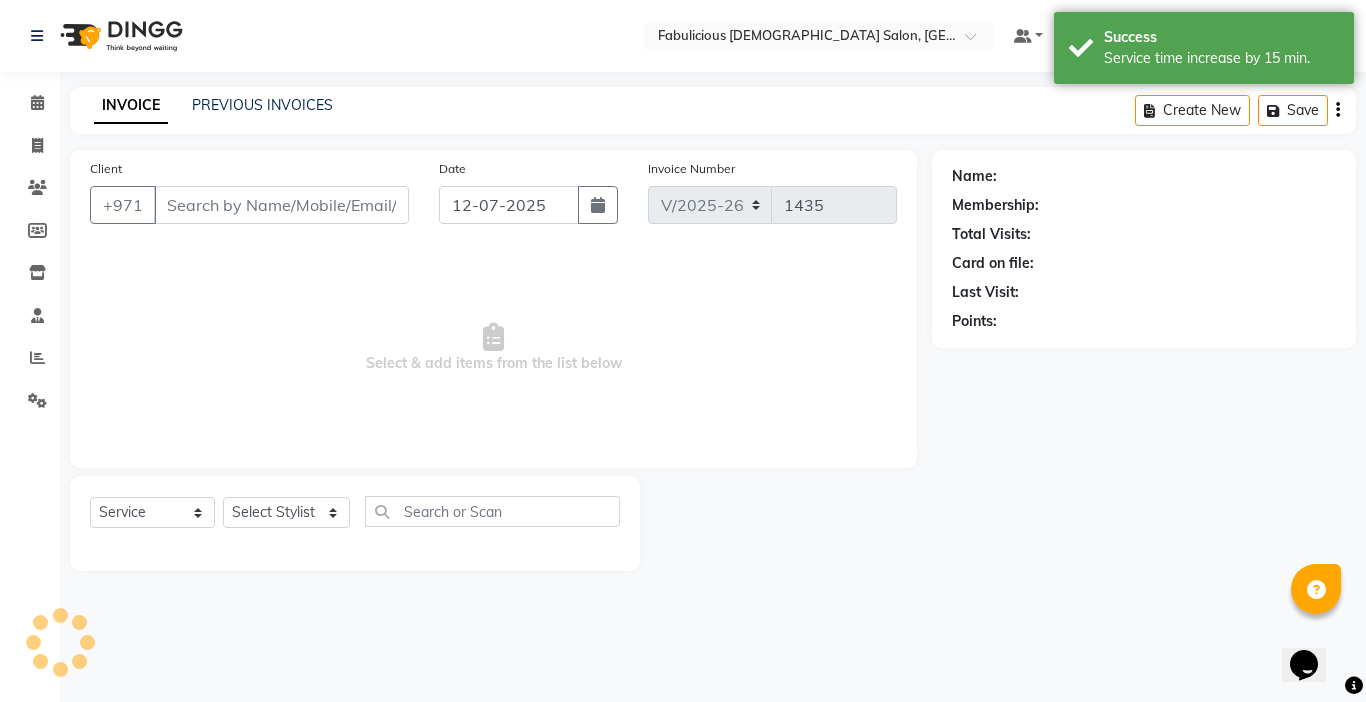 type on "551655912" 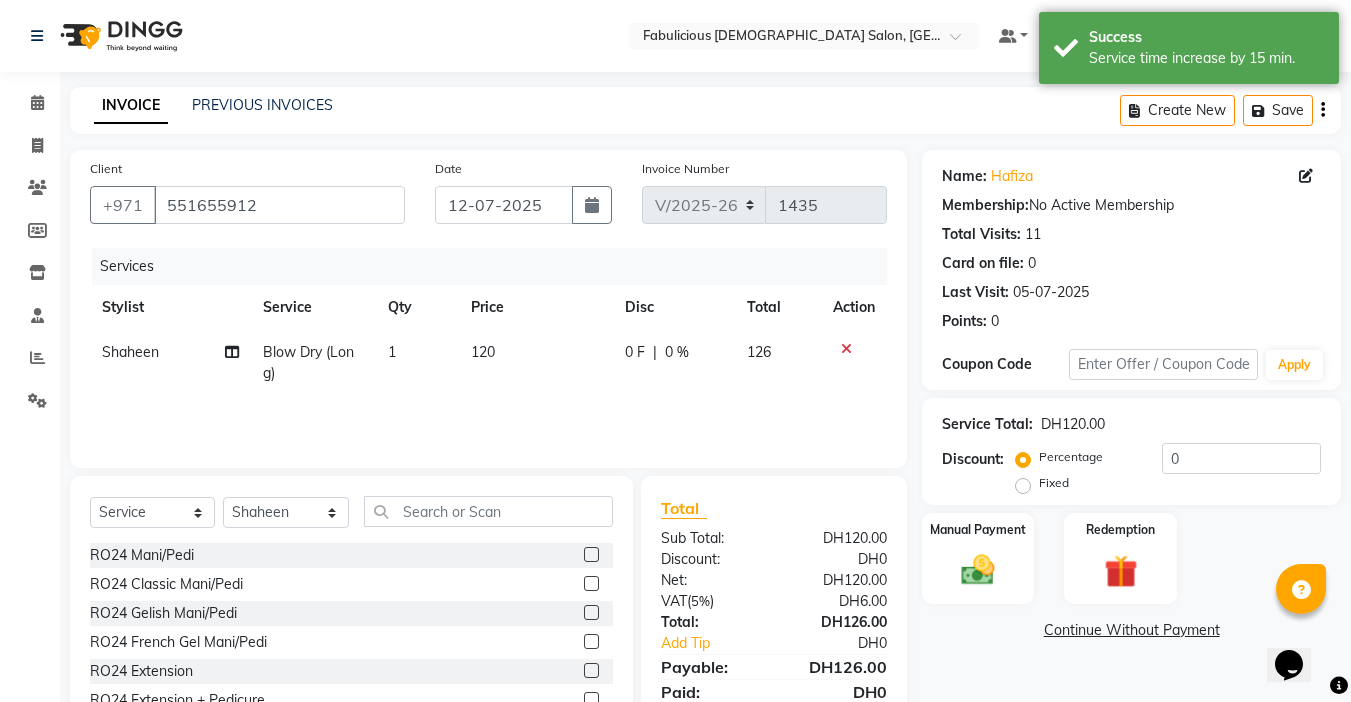 click on "120" 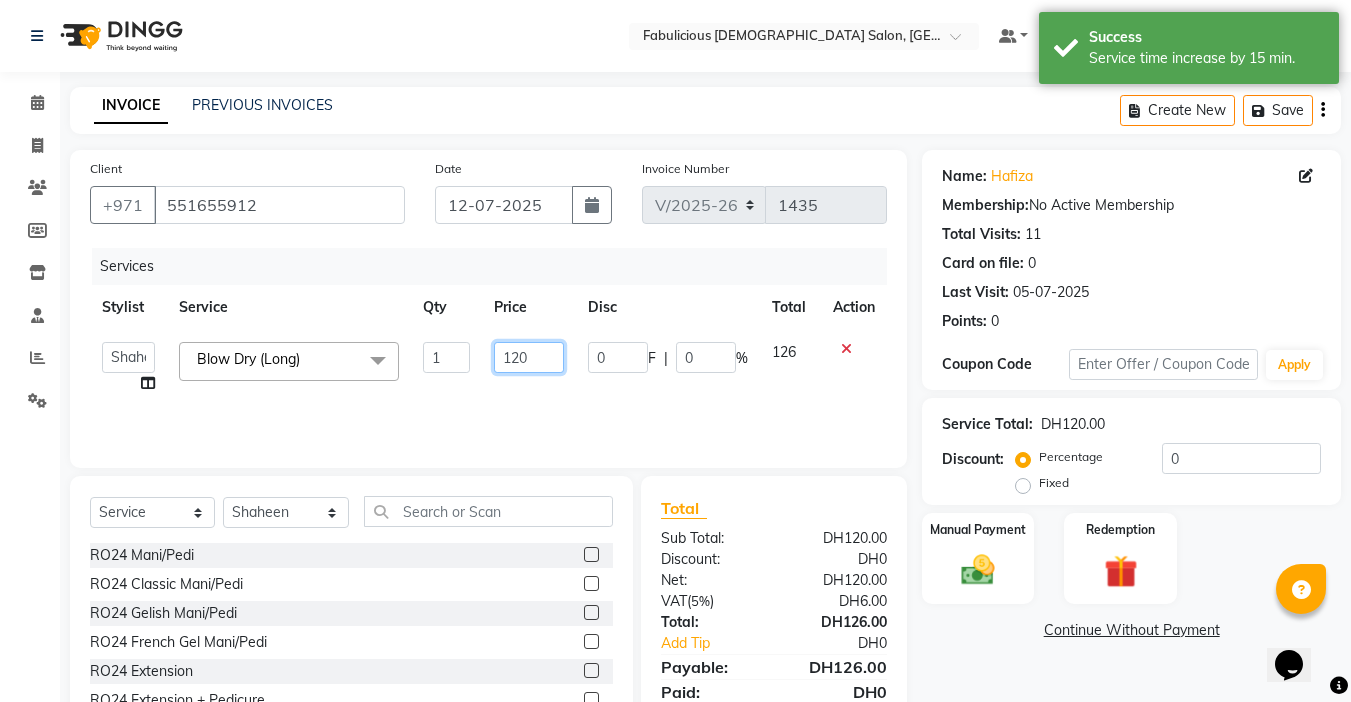 click on "120" 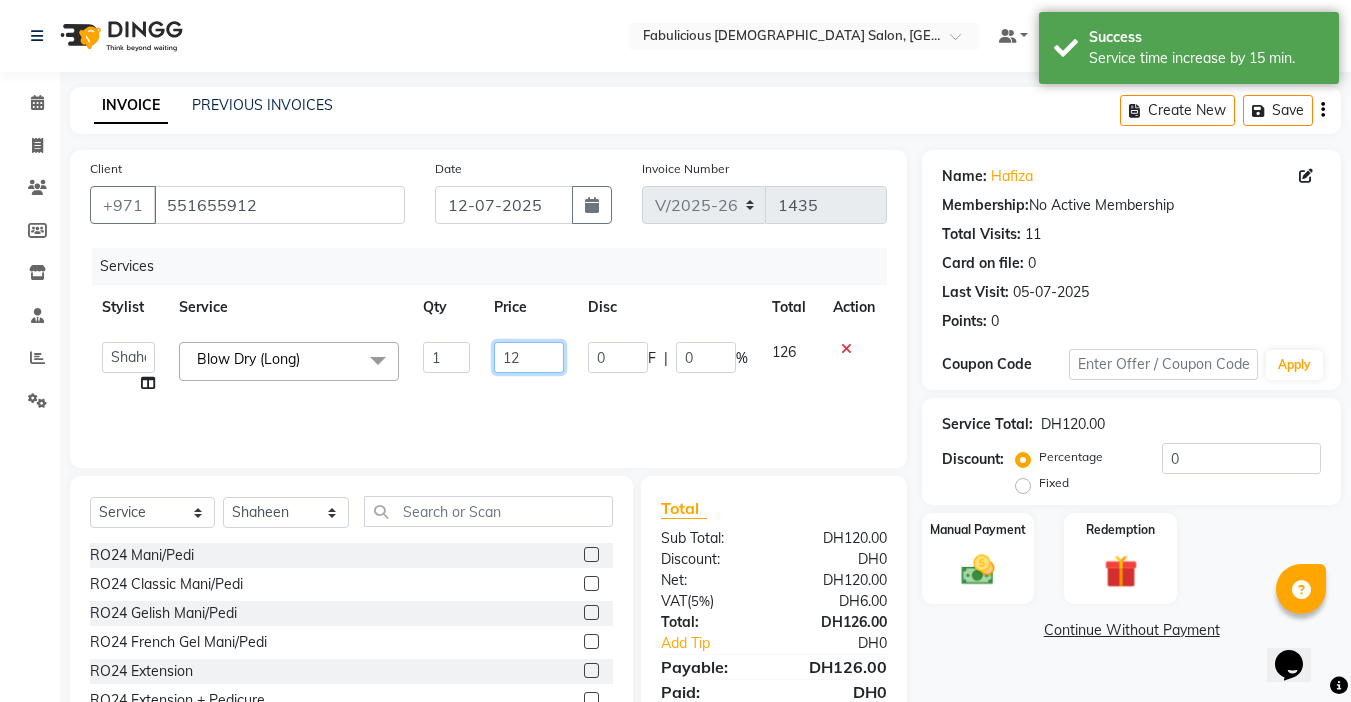 type on "1" 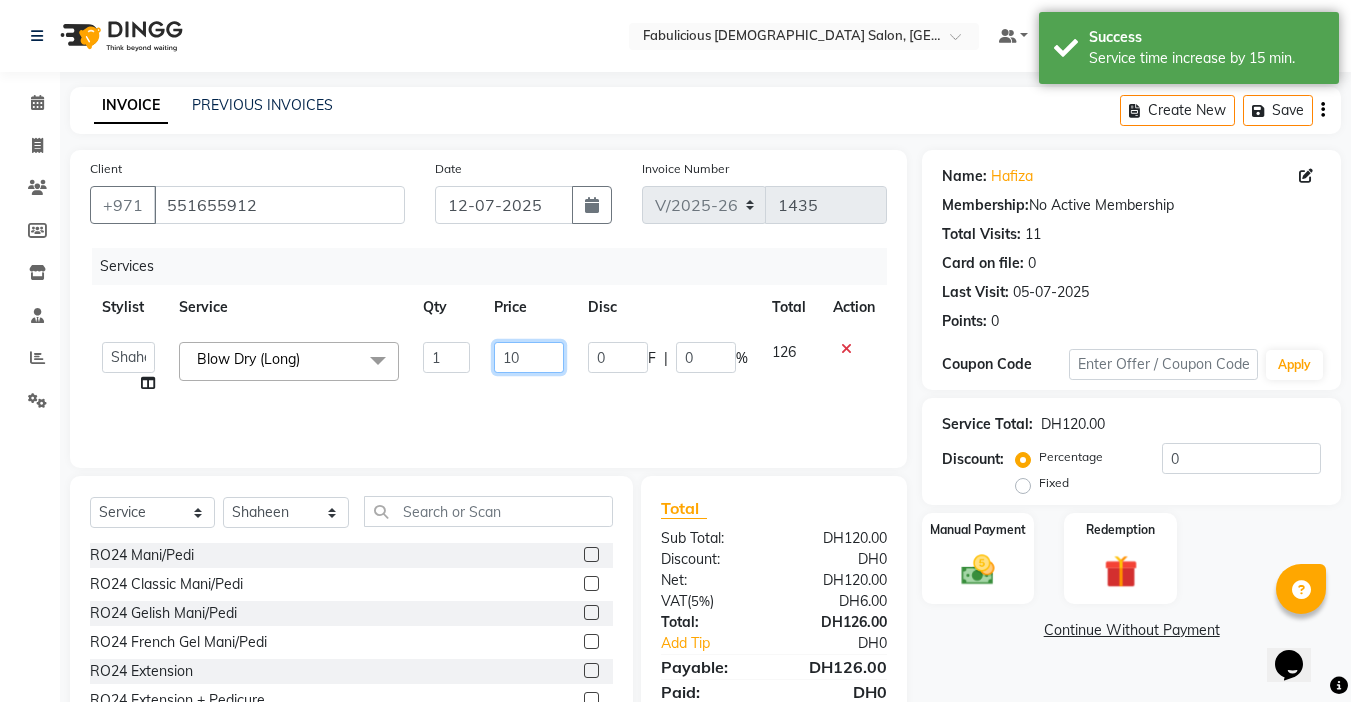 type on "100" 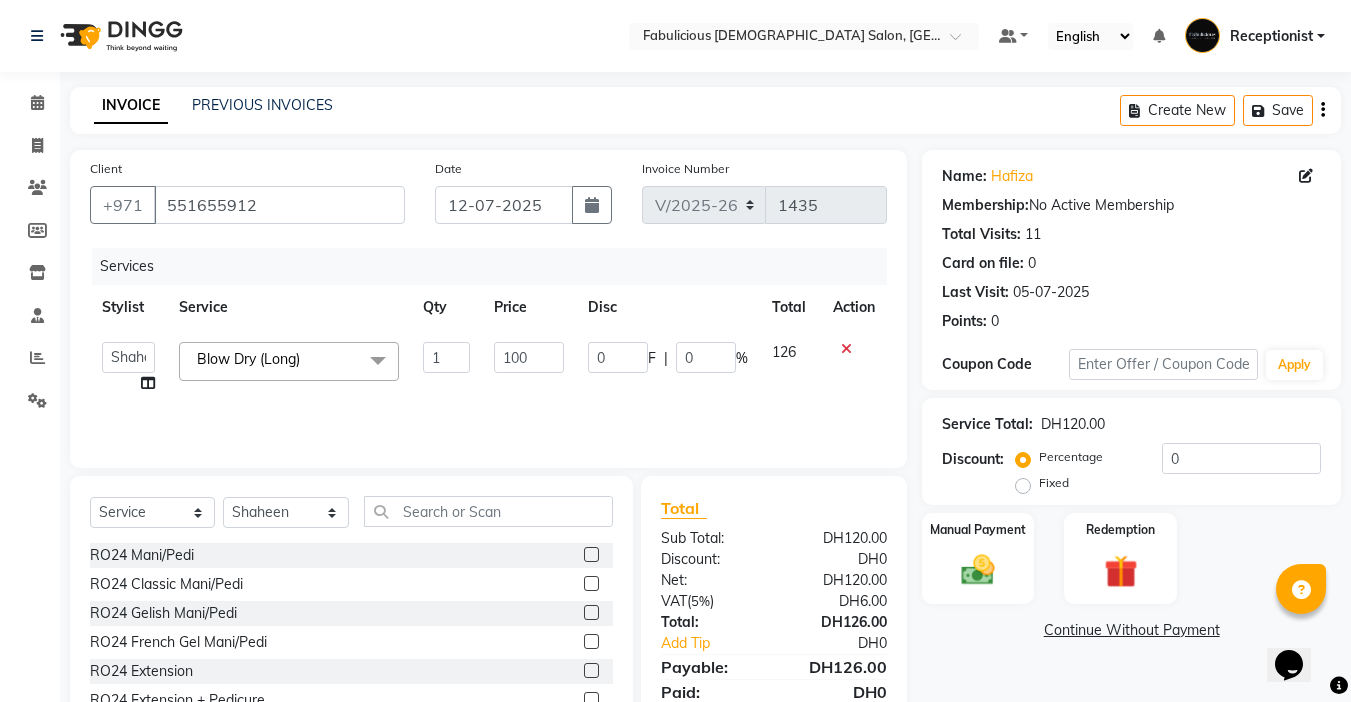 click on "100" 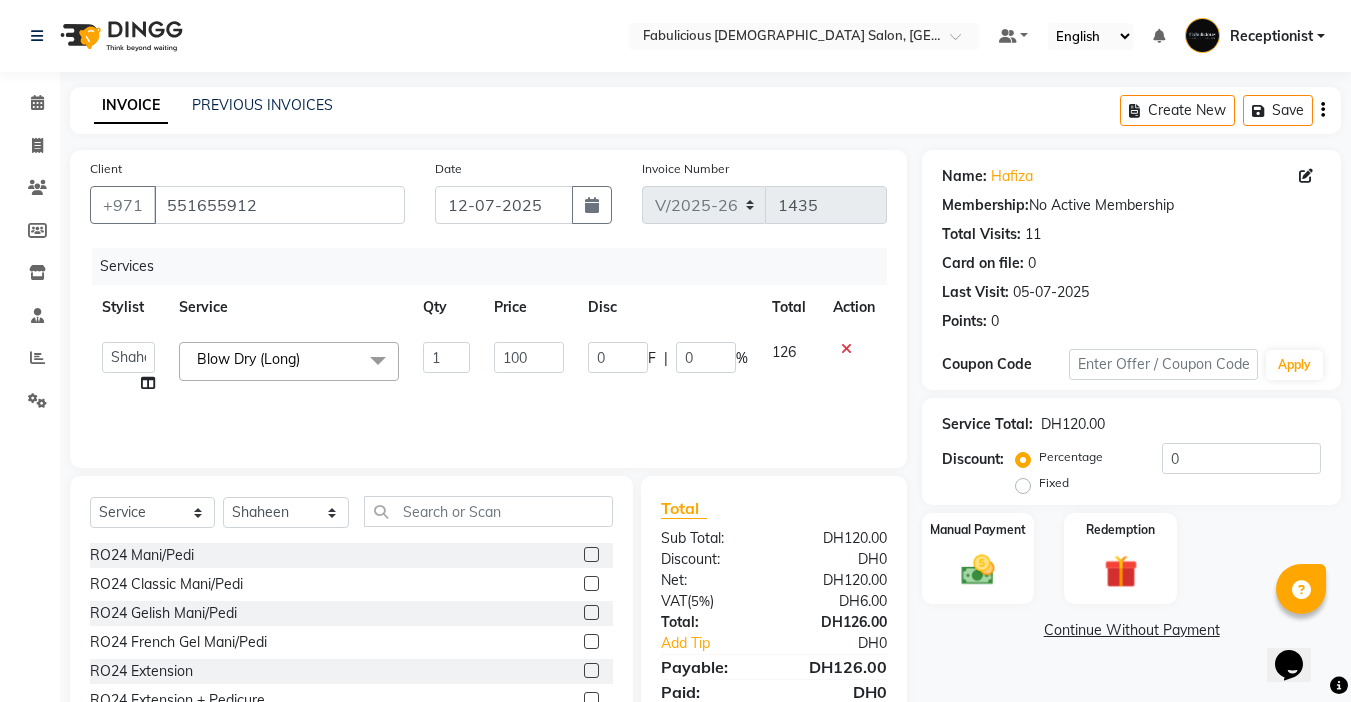 select on "11631" 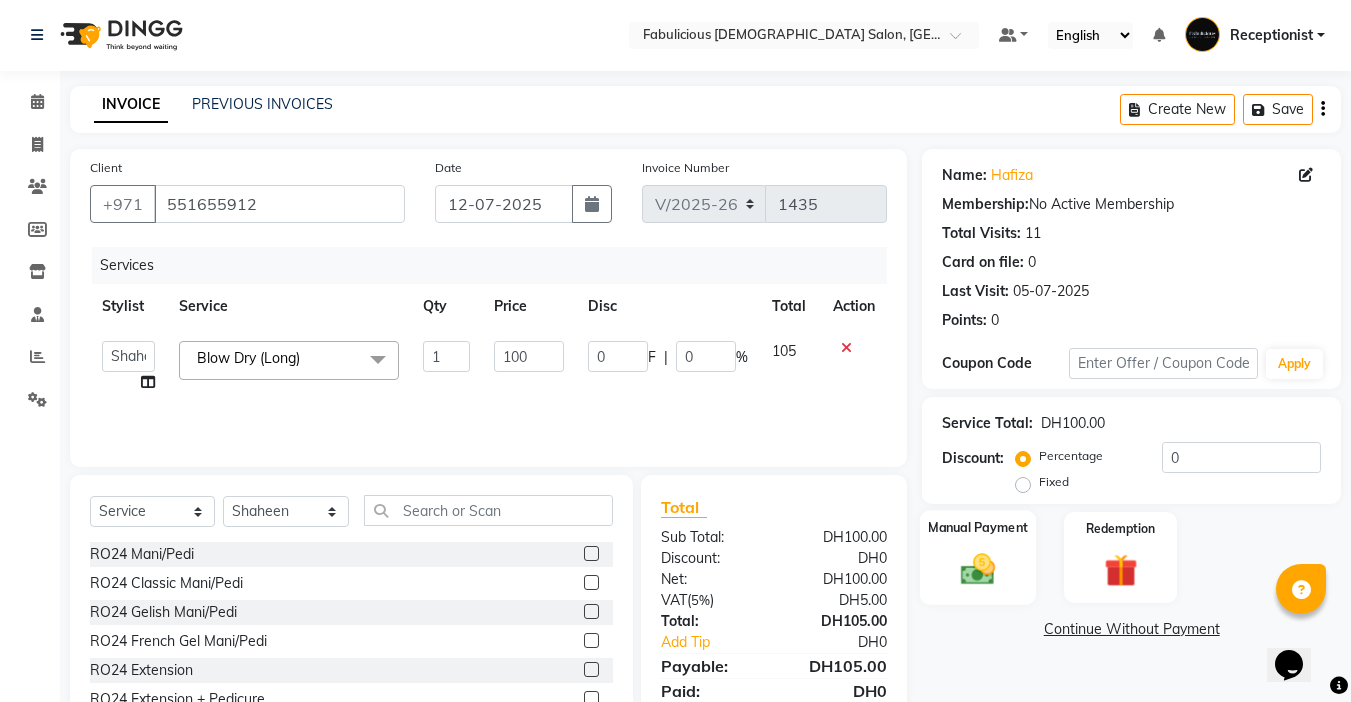 scroll, scrollTop: 99, scrollLeft: 0, axis: vertical 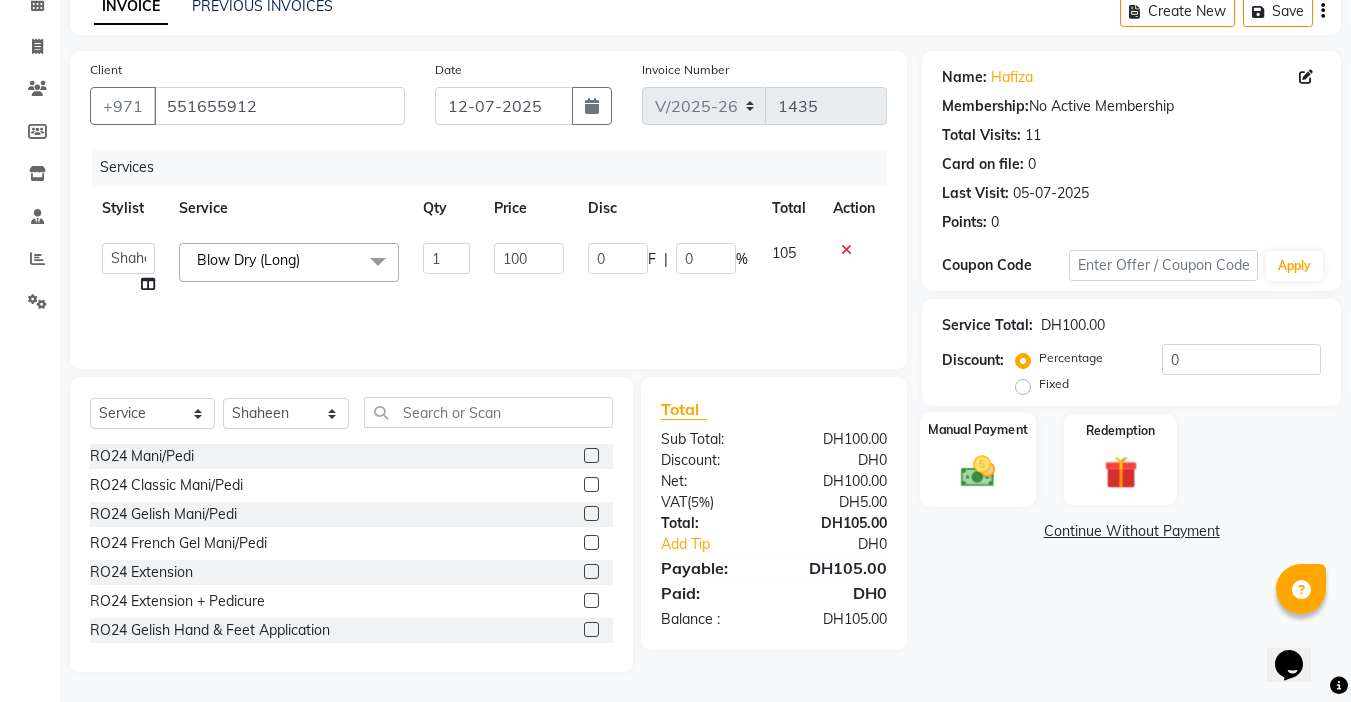 click 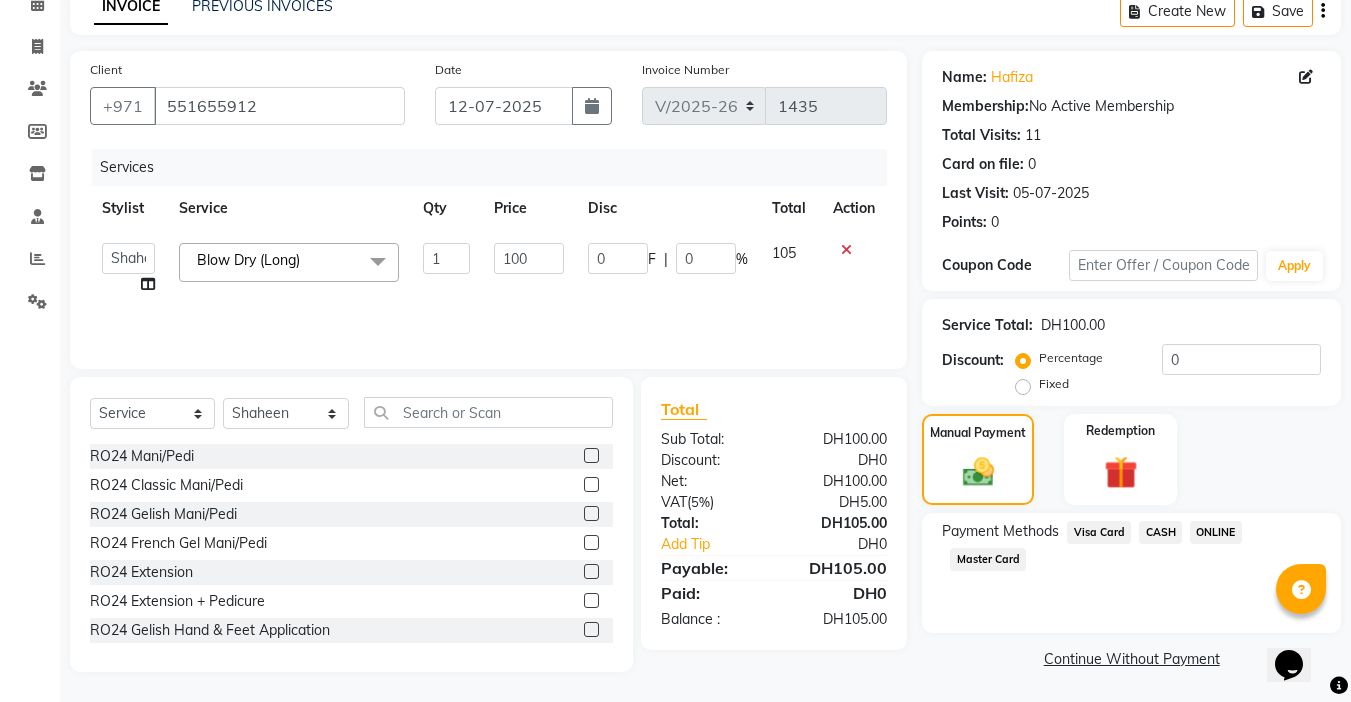 click on "Visa Card" 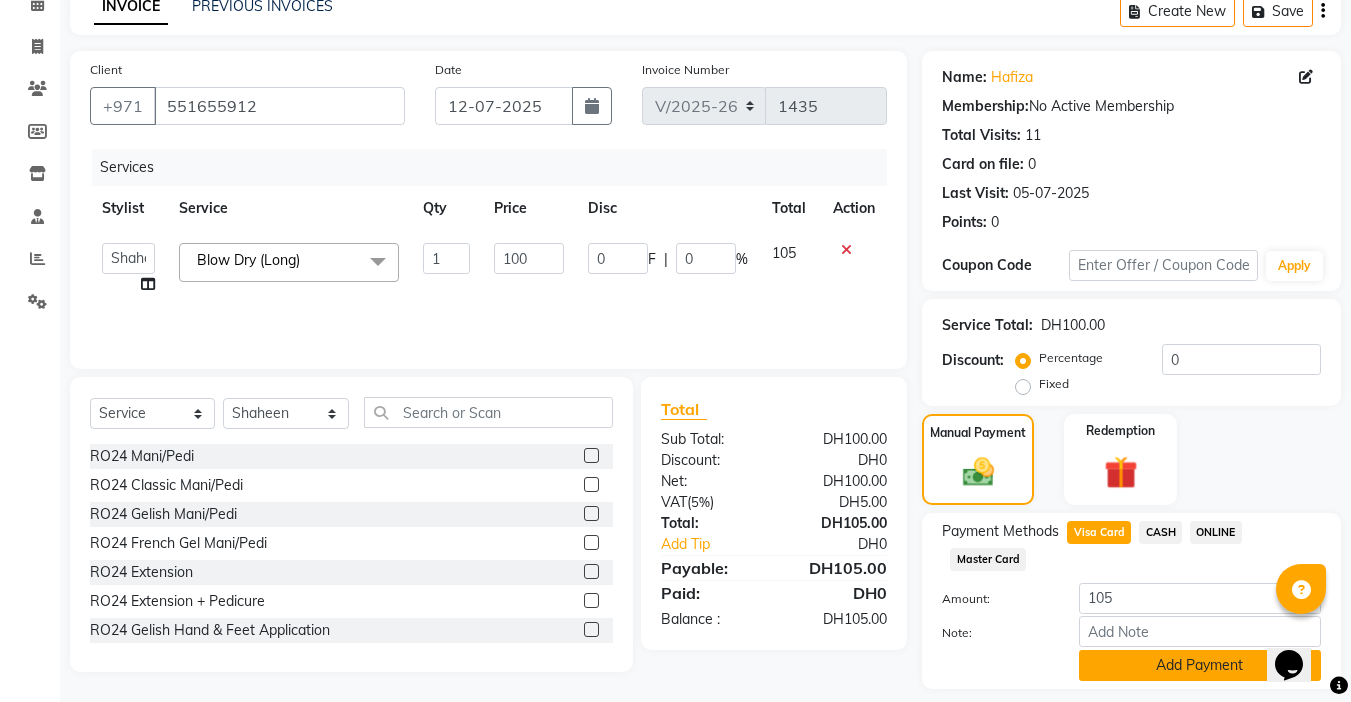 click on "Add Payment" 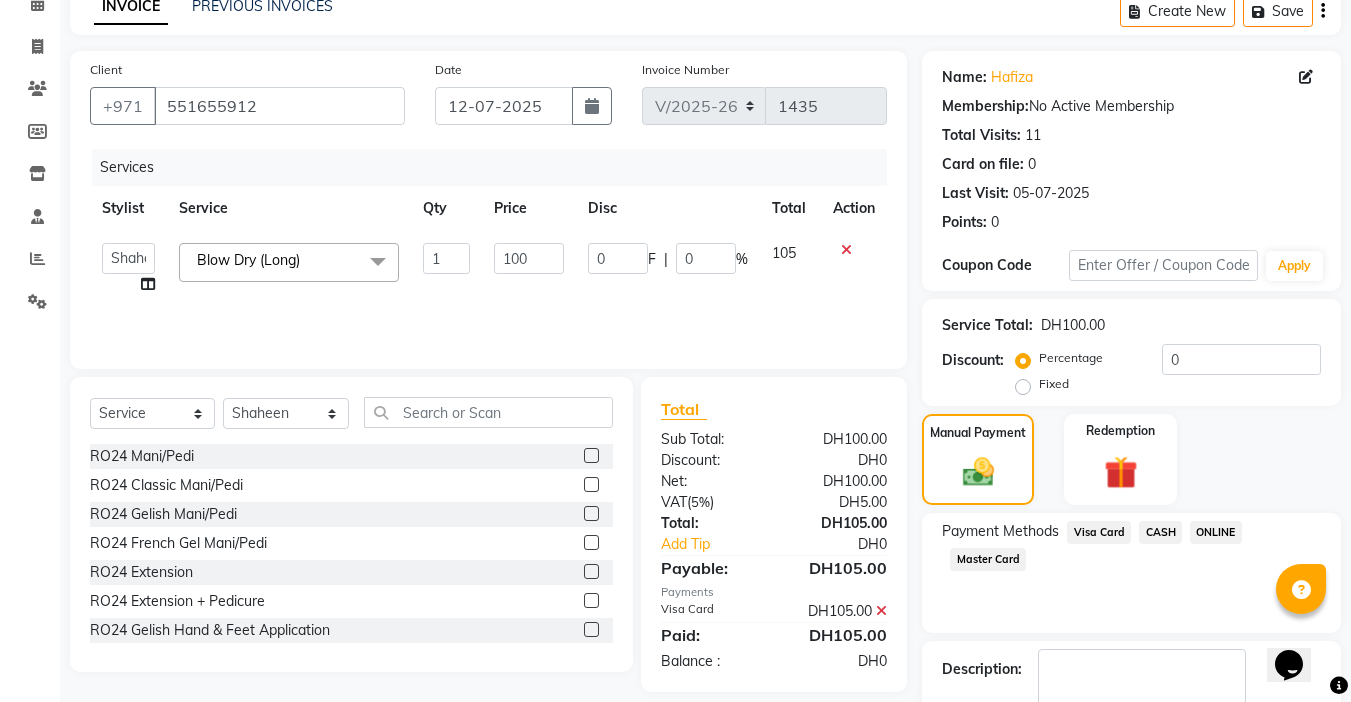 scroll, scrollTop: 214, scrollLeft: 0, axis: vertical 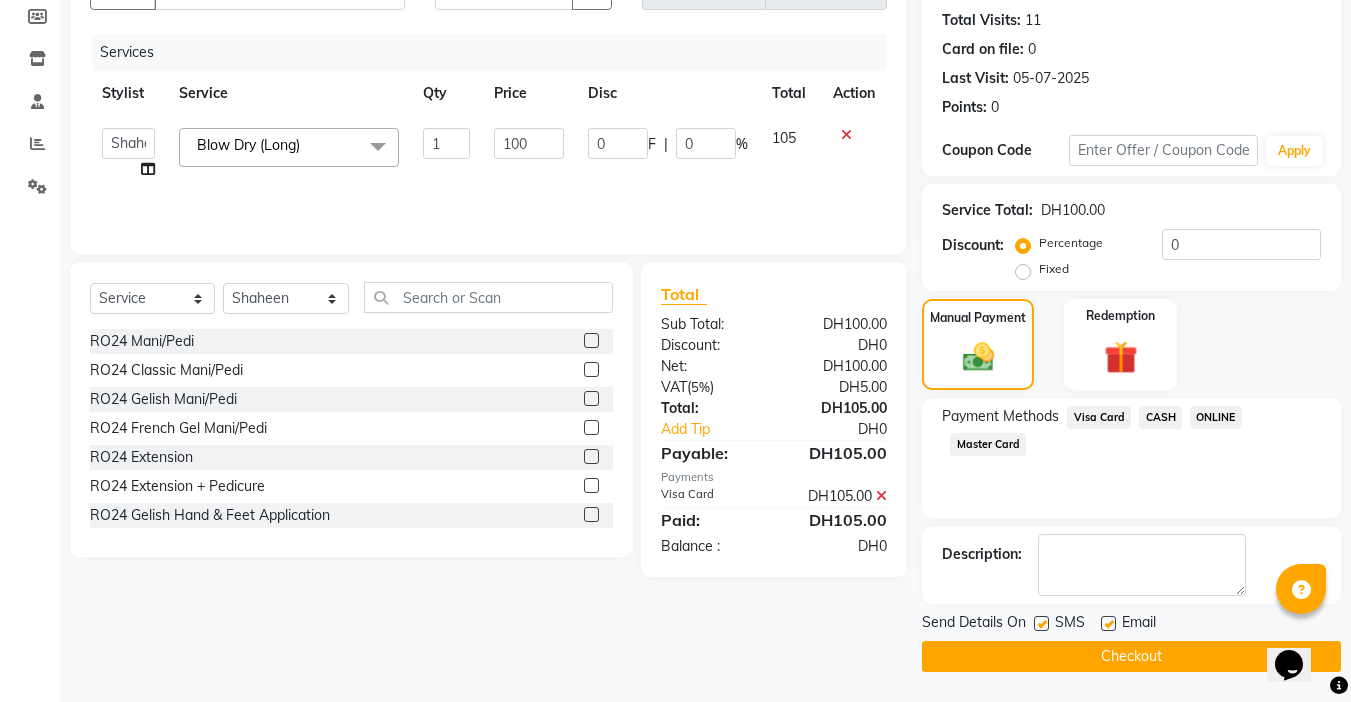click on "Checkout" 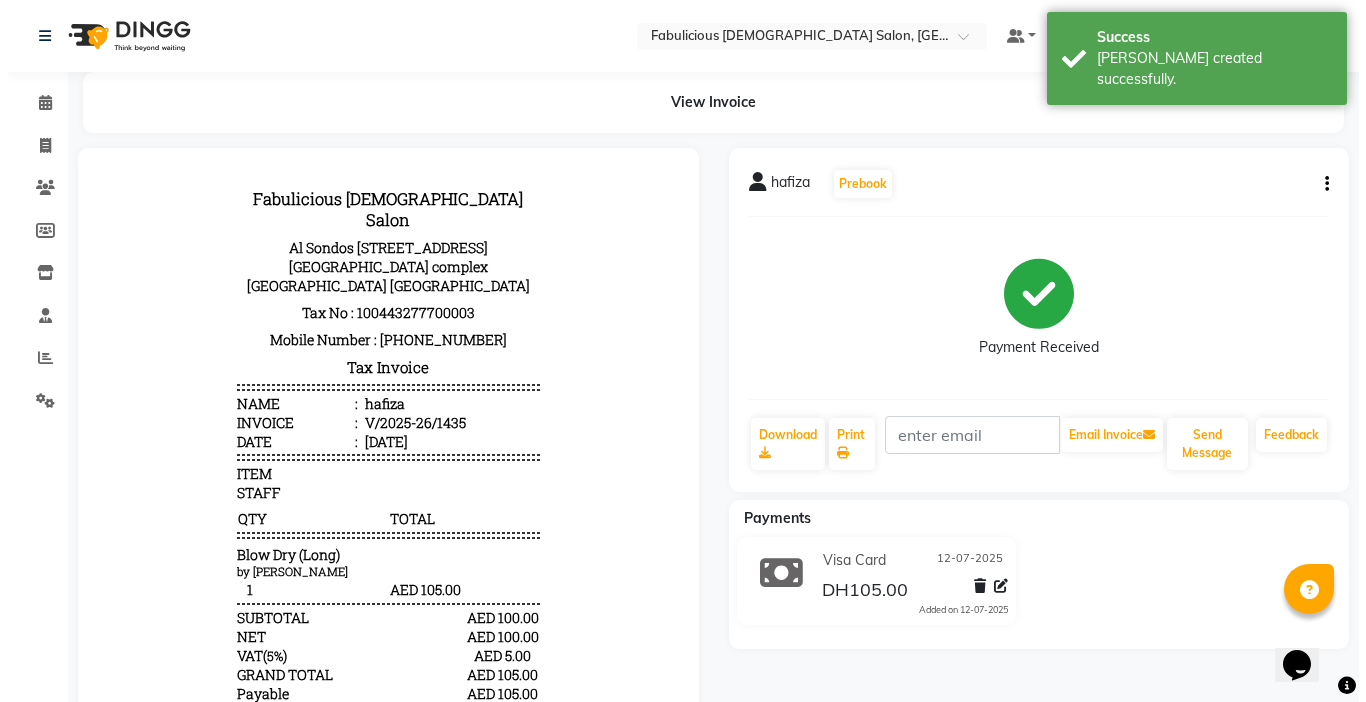 scroll, scrollTop: 0, scrollLeft: 0, axis: both 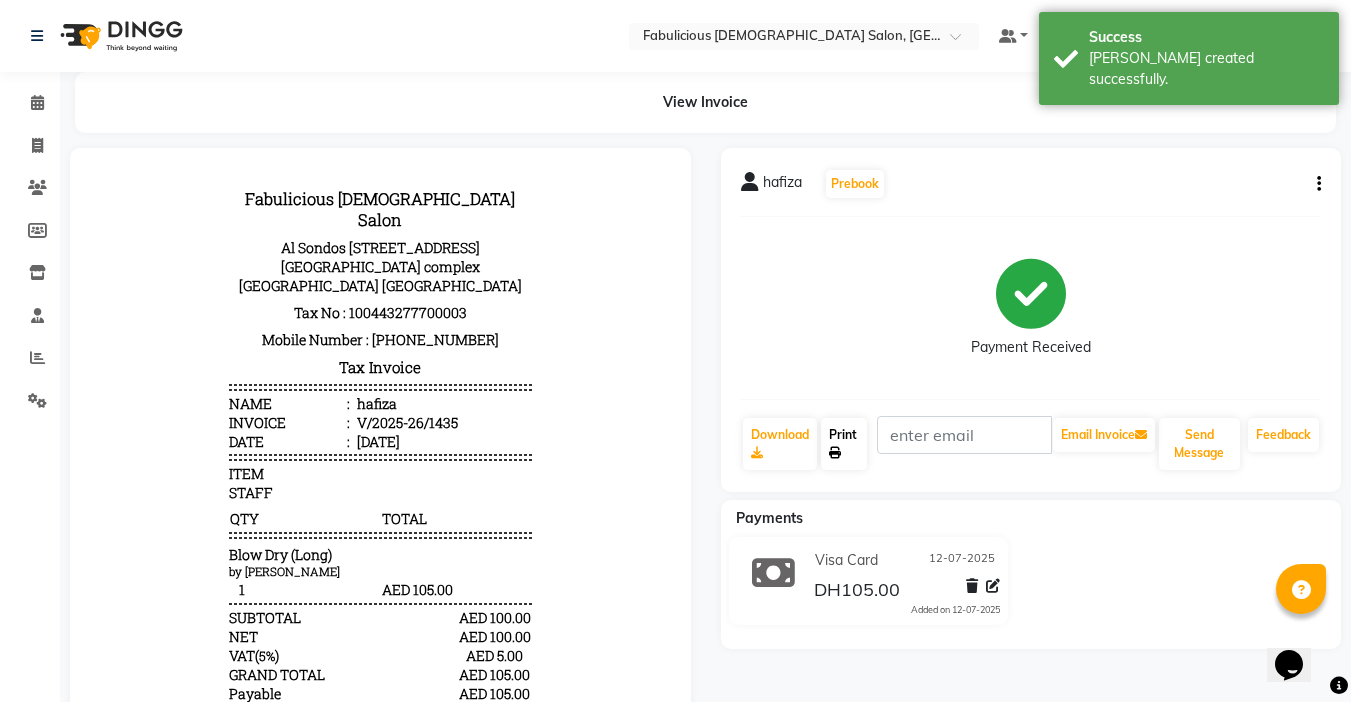 click on "Print" 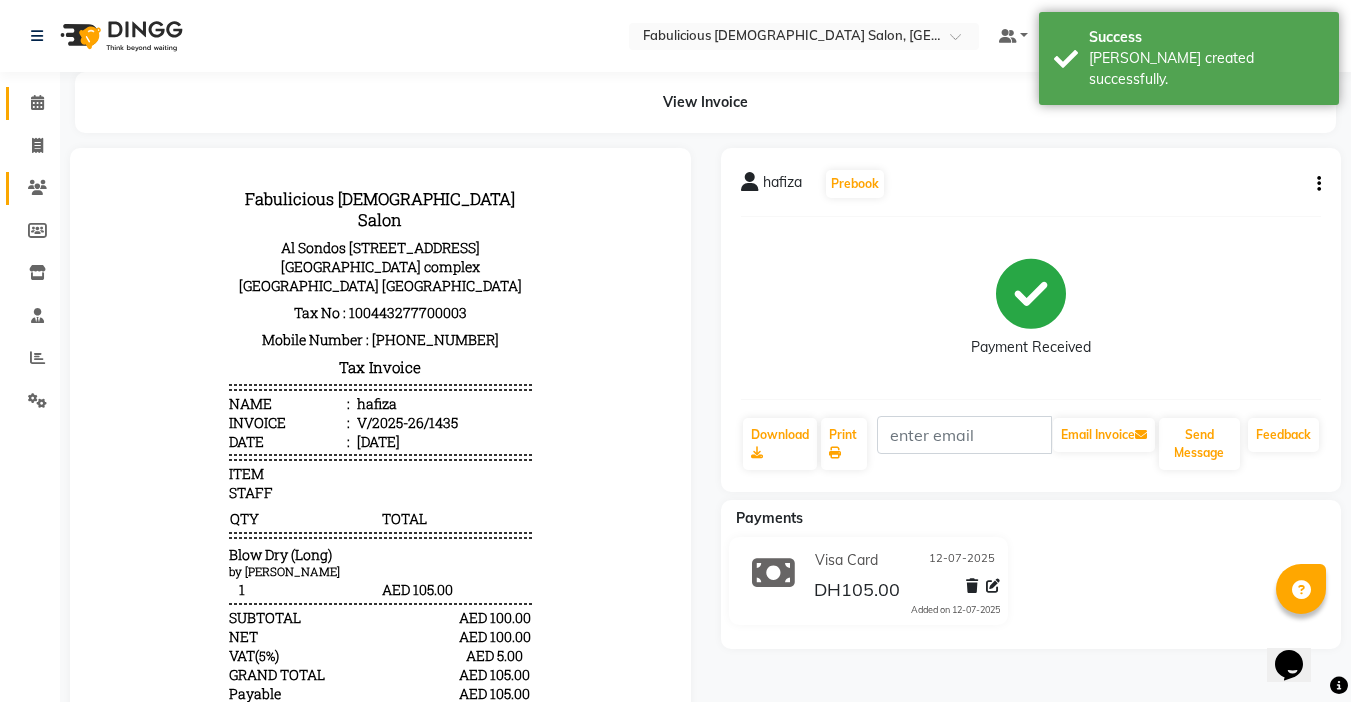 click 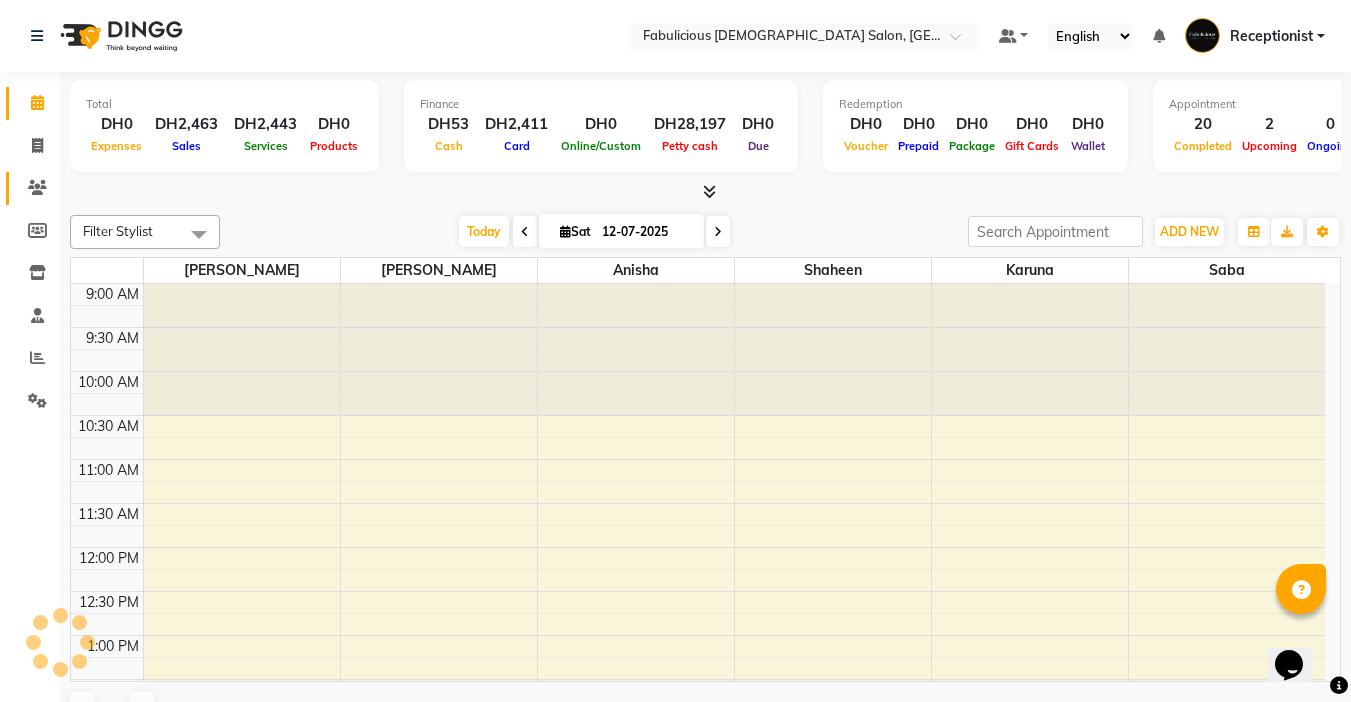 click 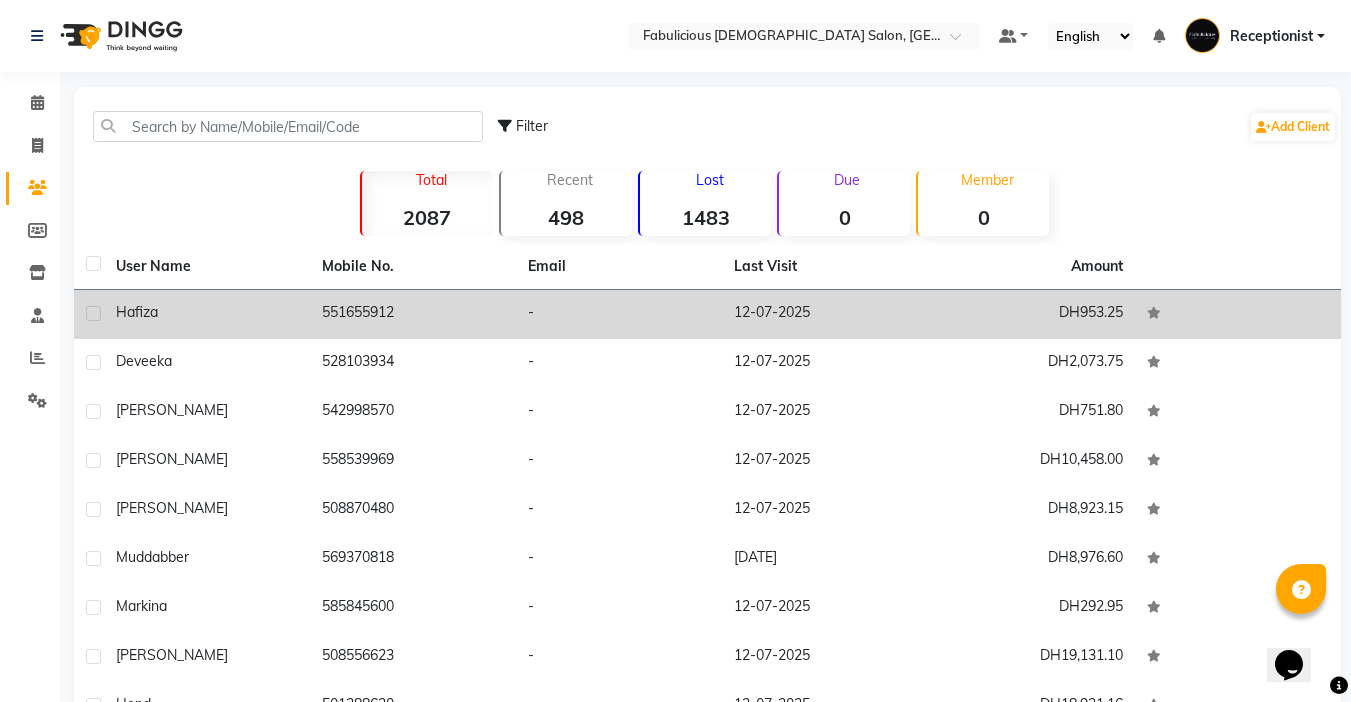 click 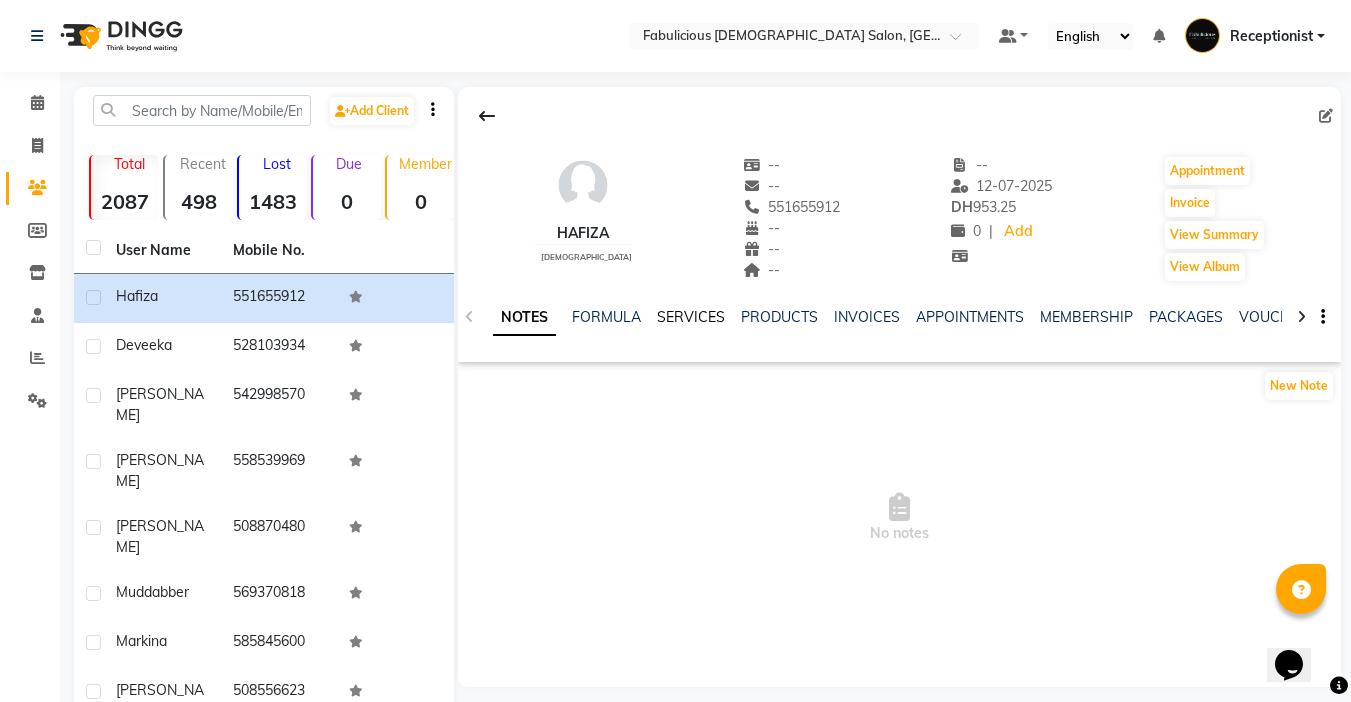 click on "SERVICES" 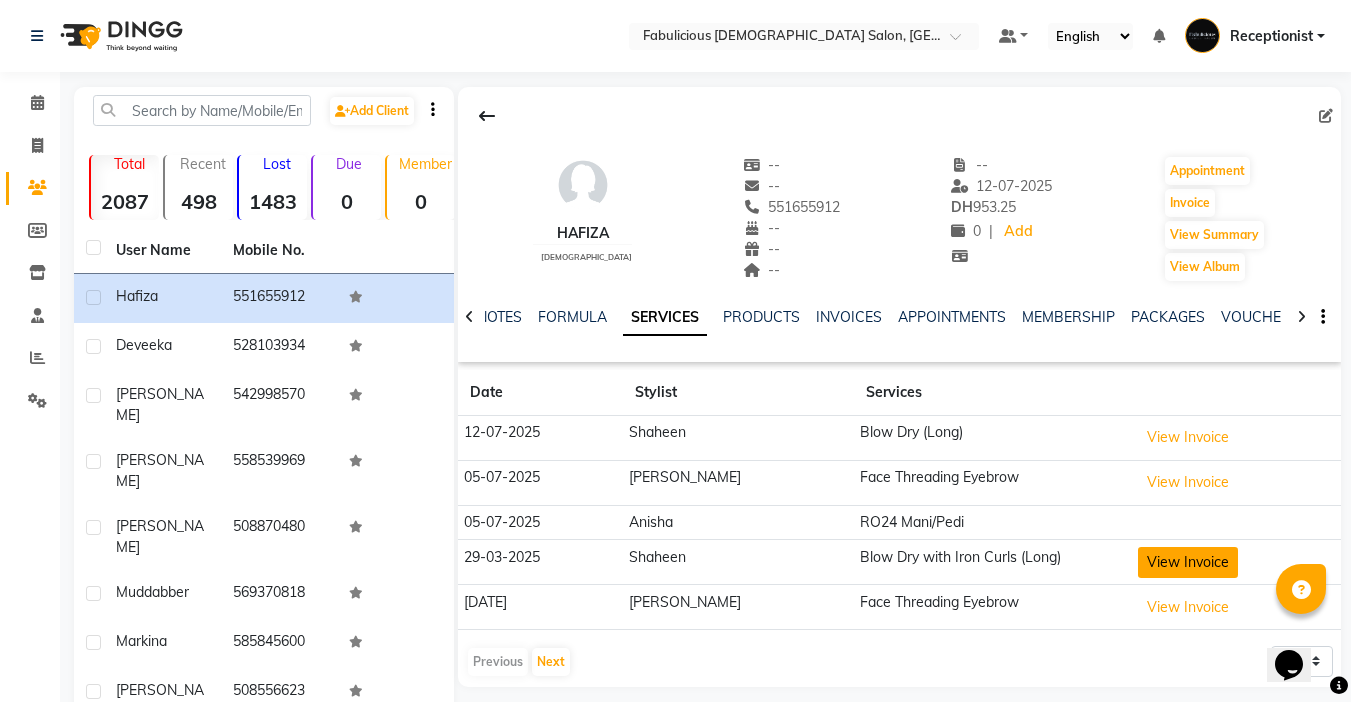 click on "View Invoice" 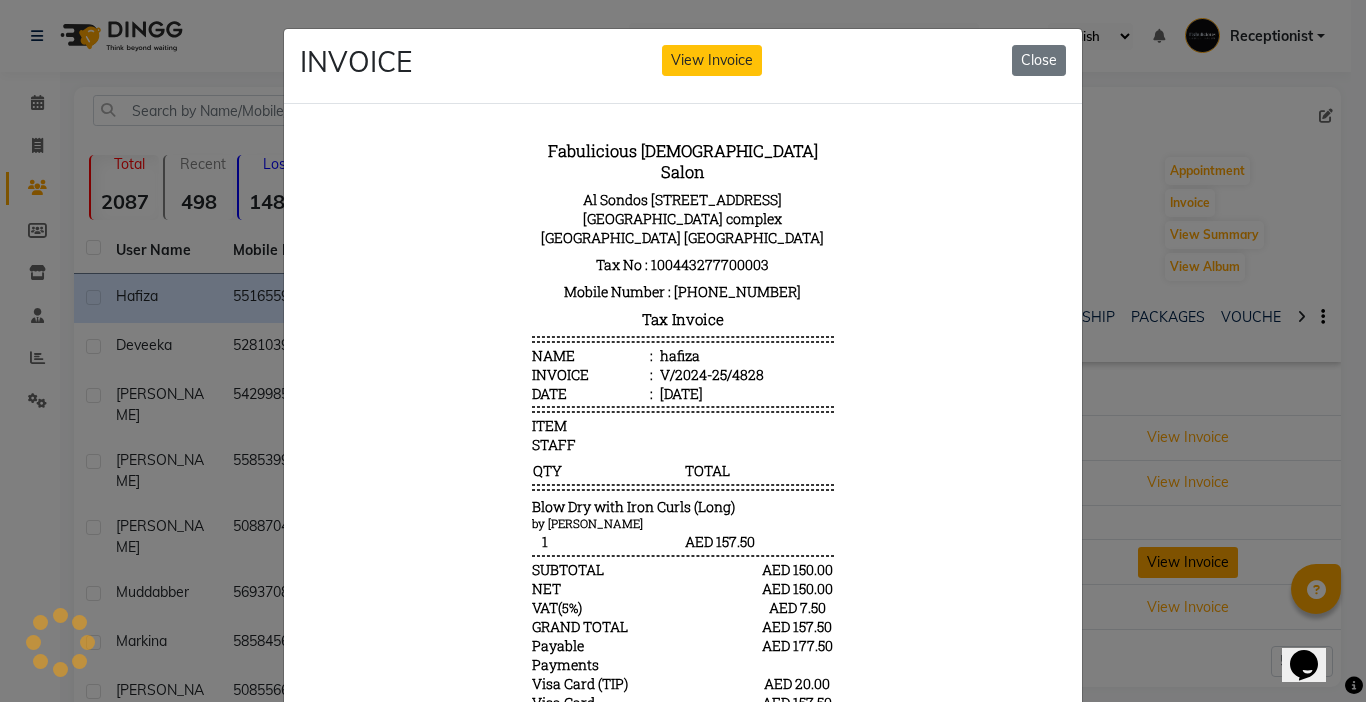 scroll, scrollTop: 0, scrollLeft: 0, axis: both 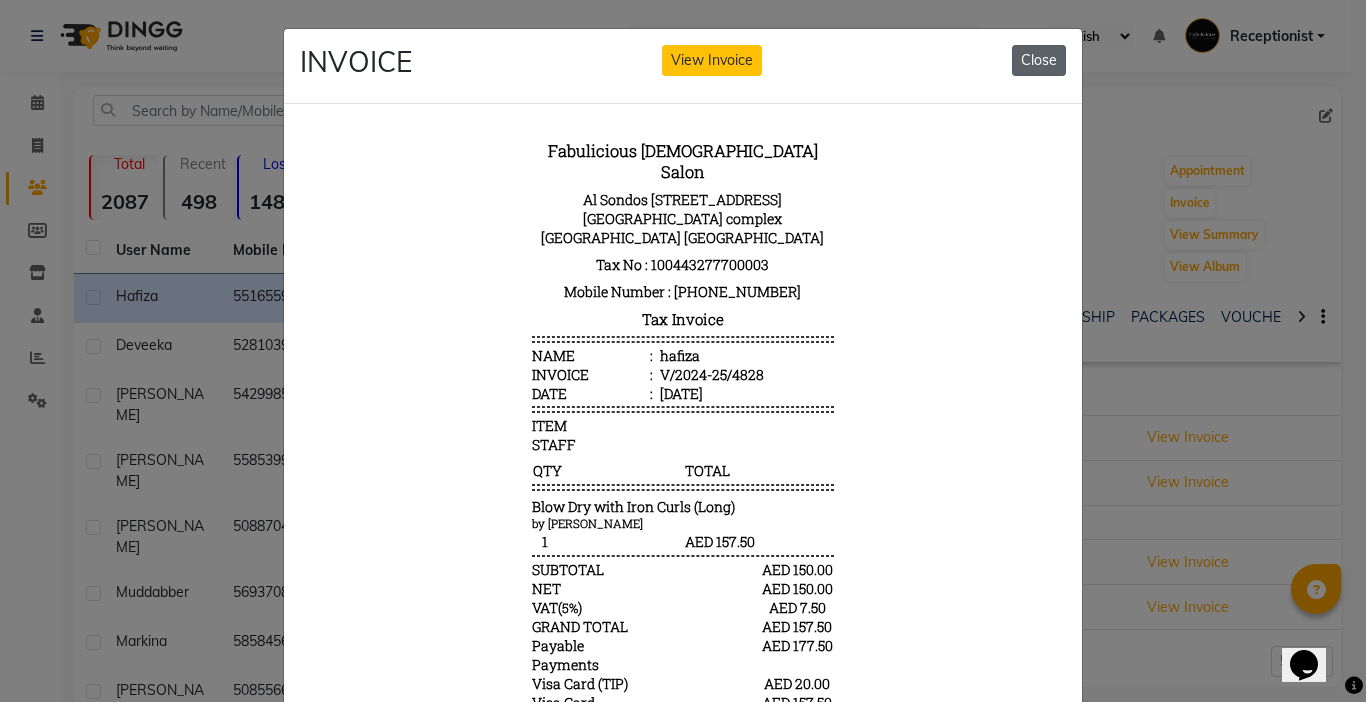 click on "Close" 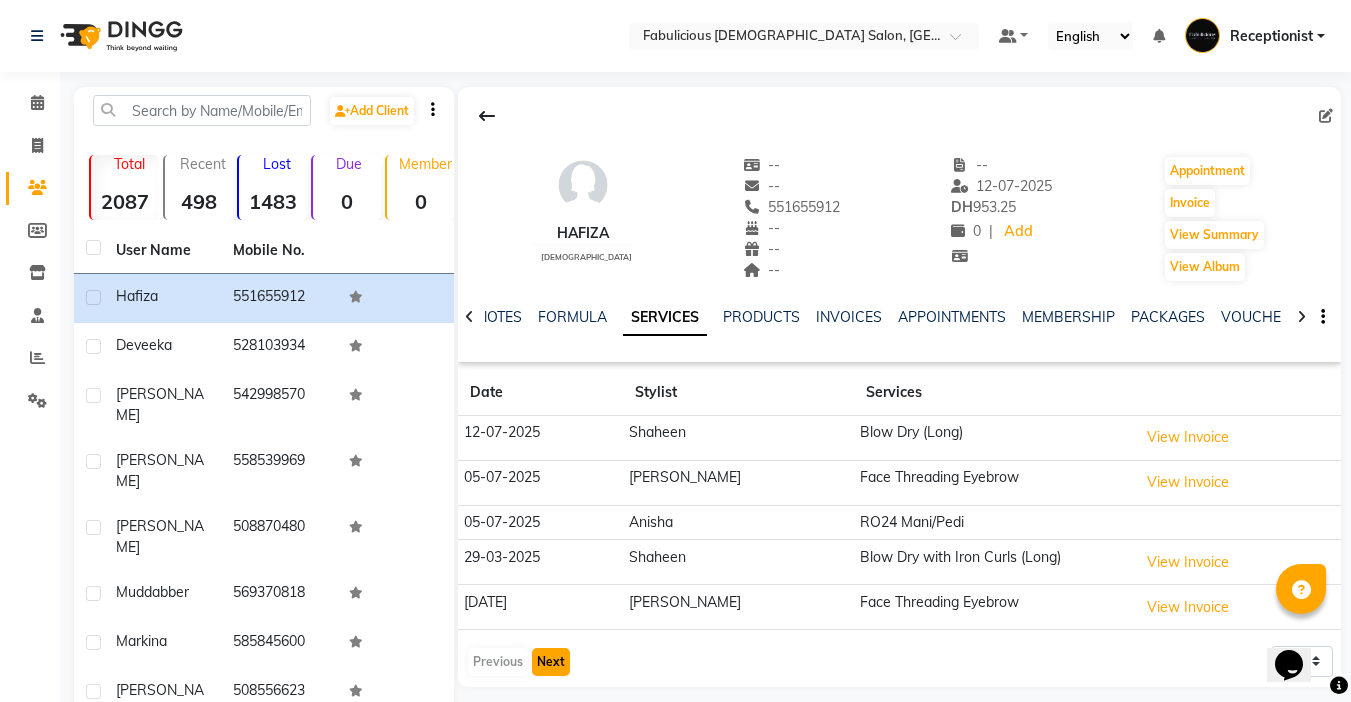 click on "Next" 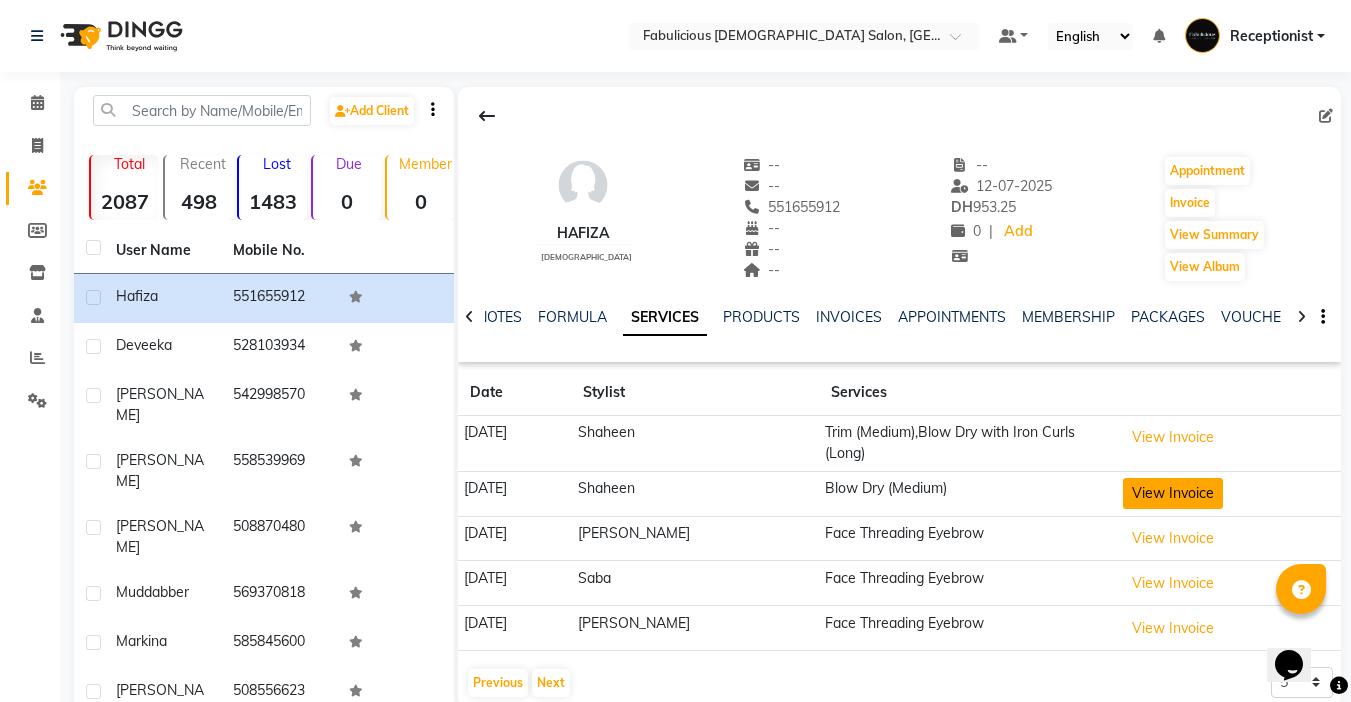 click on "View Invoice" 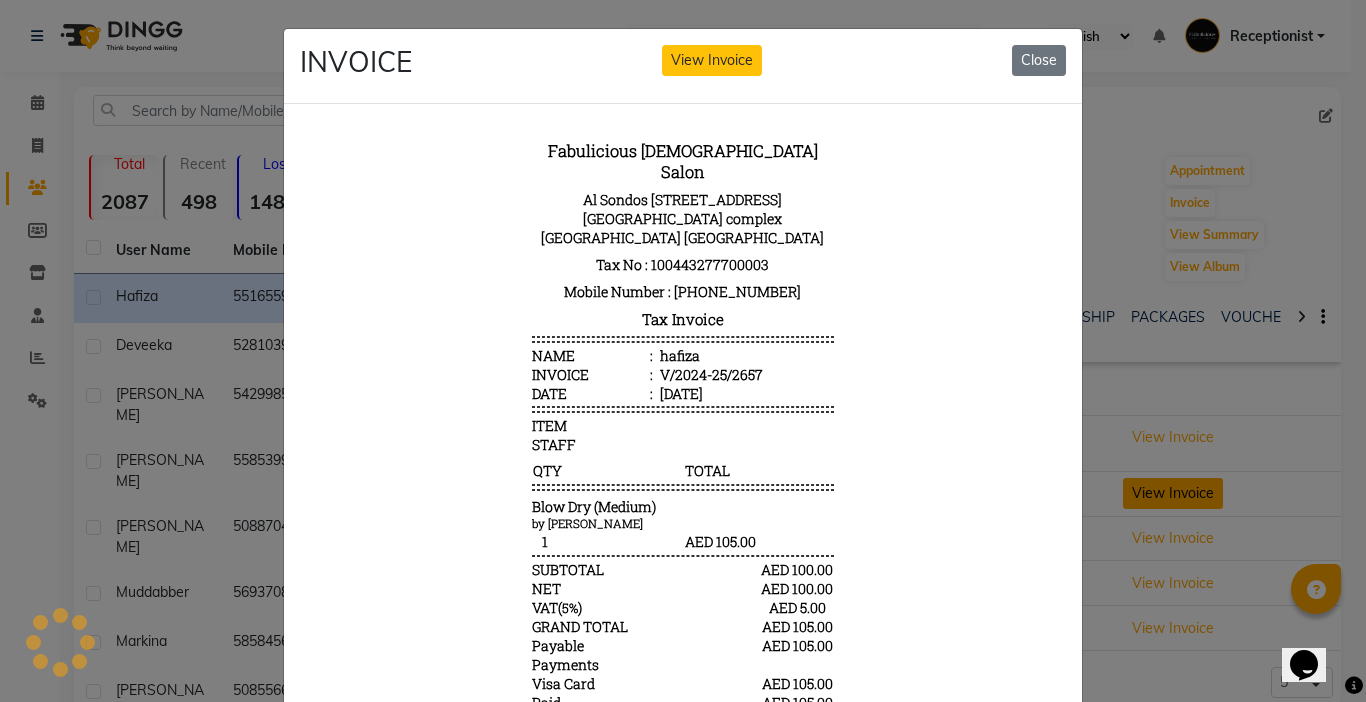 scroll, scrollTop: 0, scrollLeft: 0, axis: both 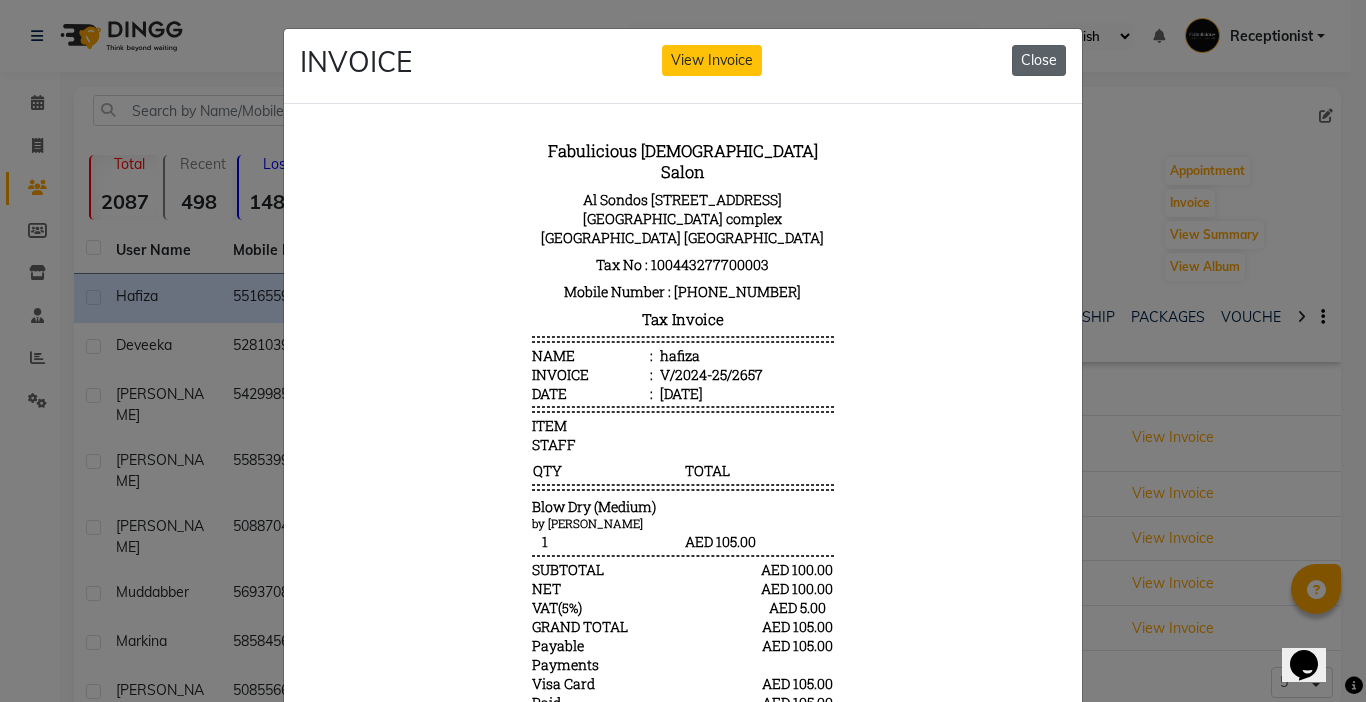 click on "Close" 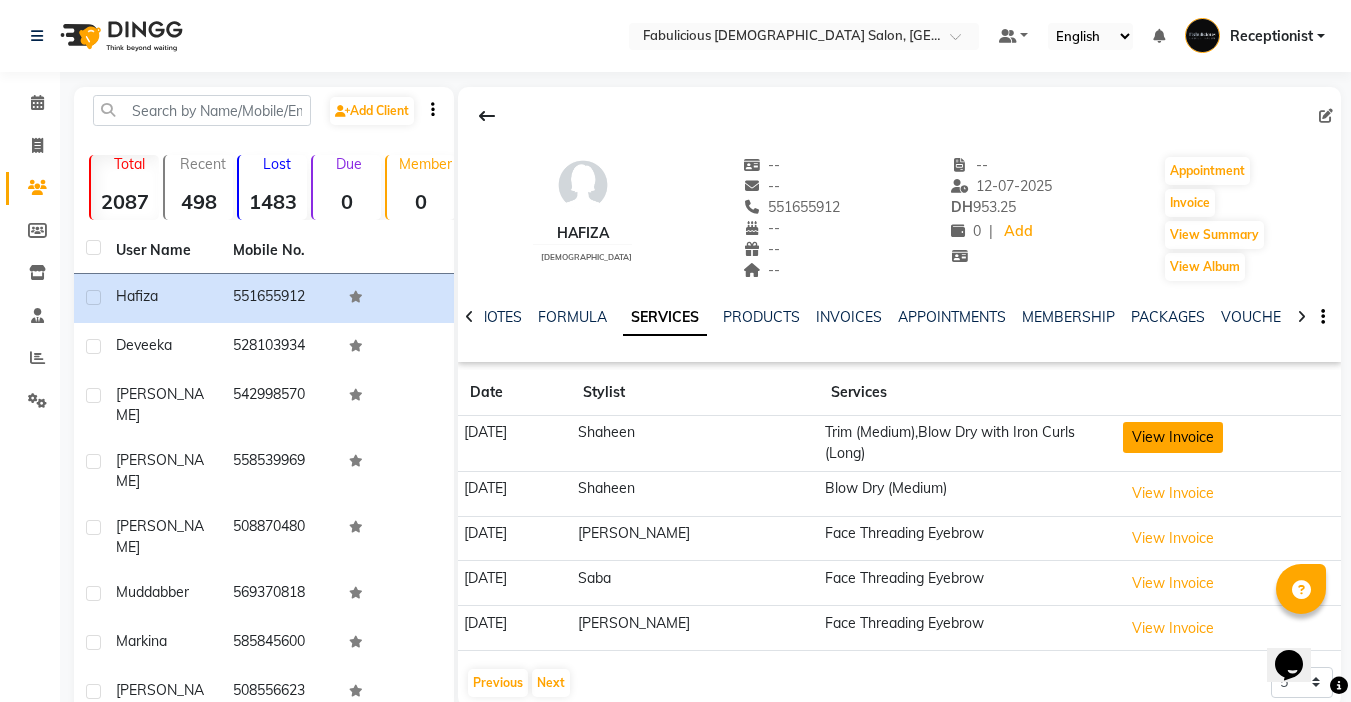 click on "View Invoice" 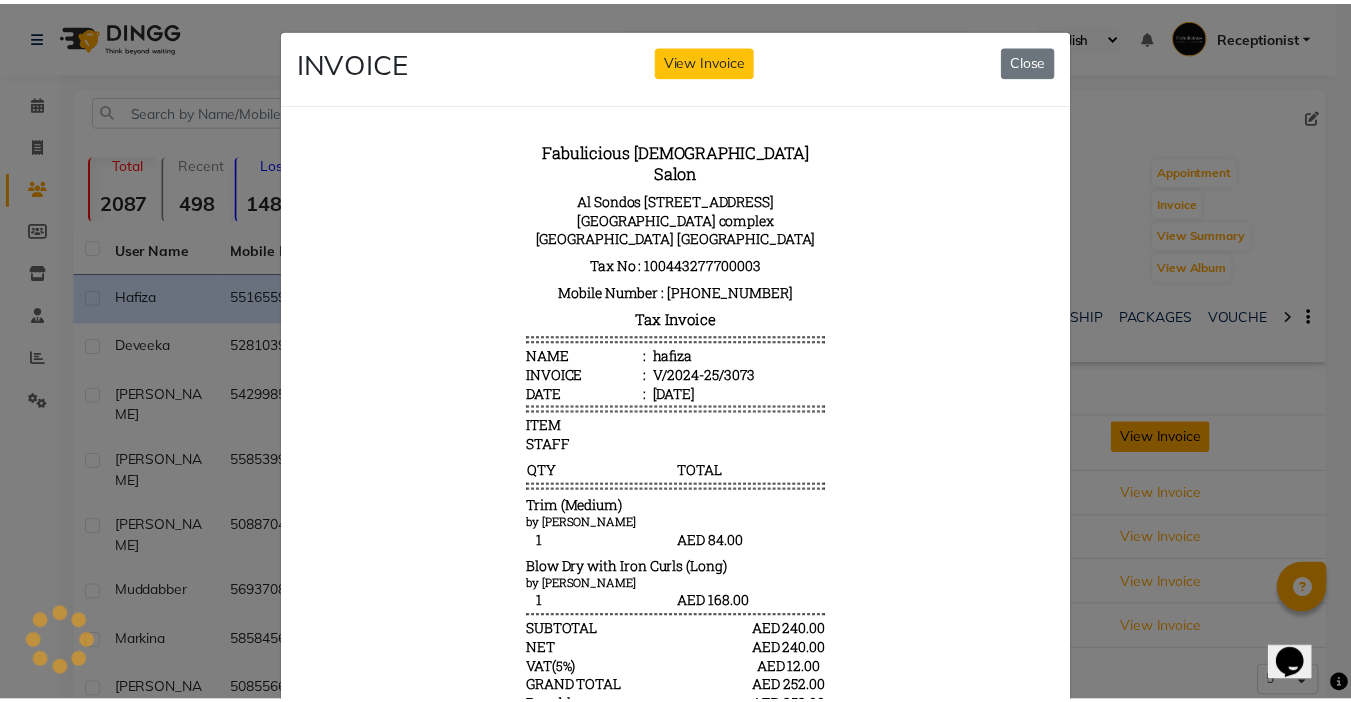 scroll, scrollTop: 0, scrollLeft: 0, axis: both 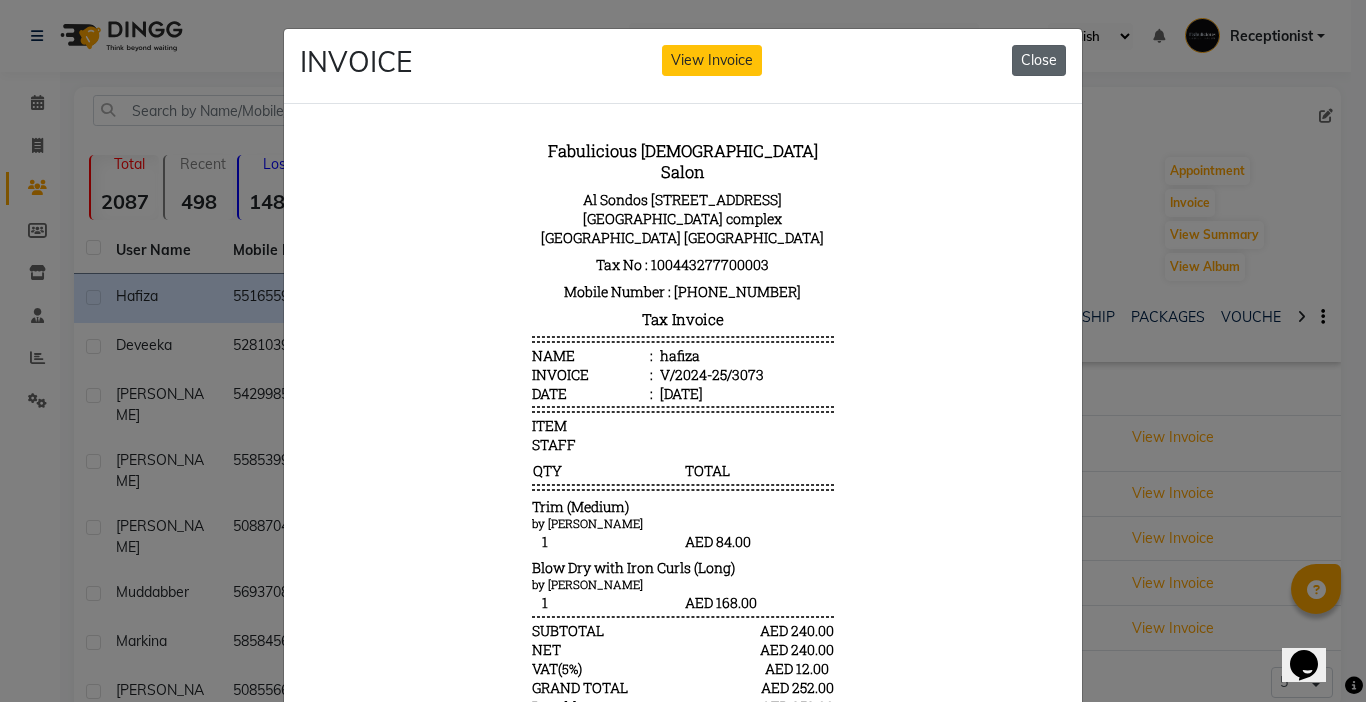 click on "Close" 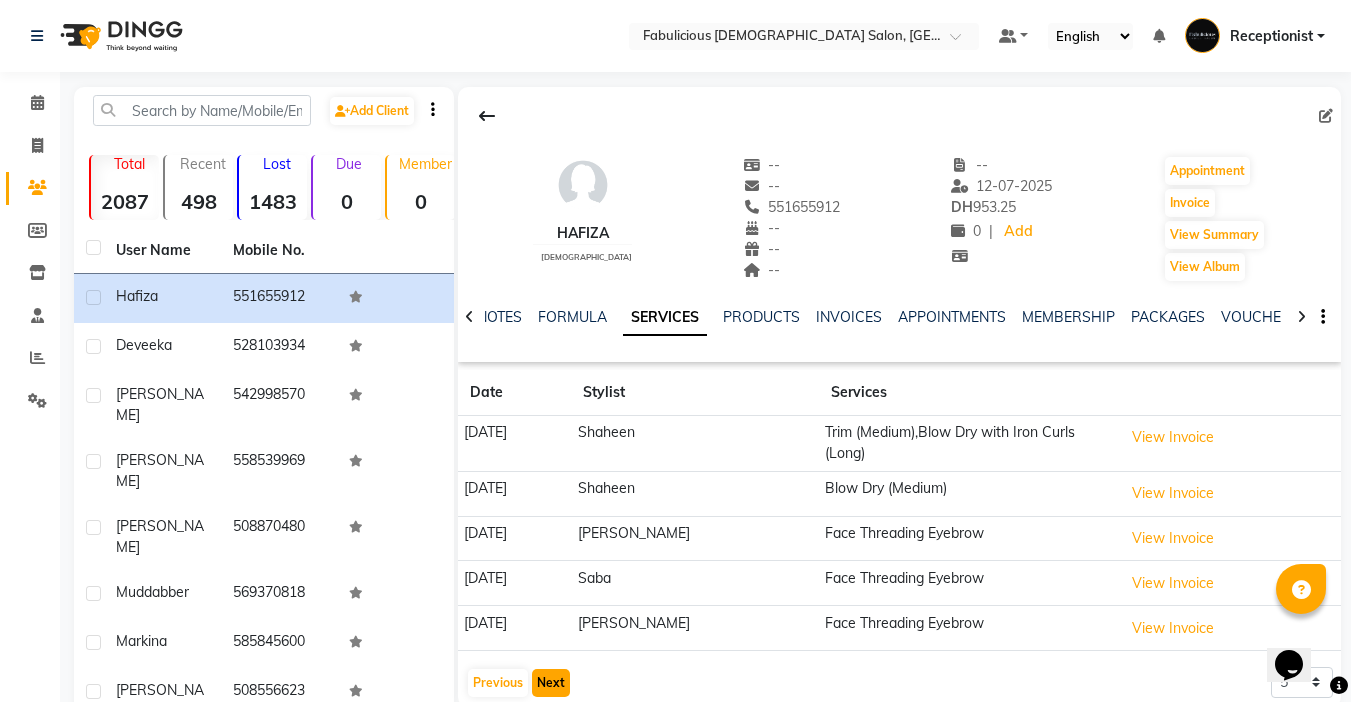 click on "Next" 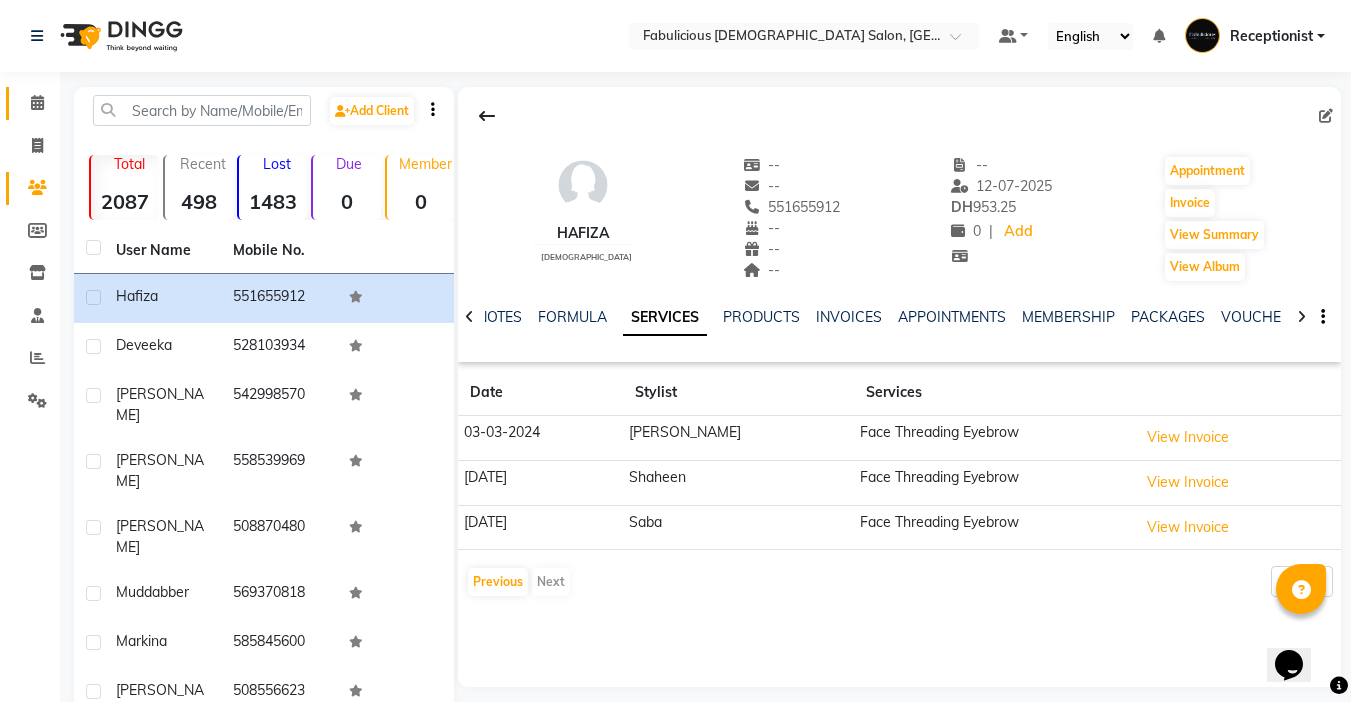 click on "Calendar" 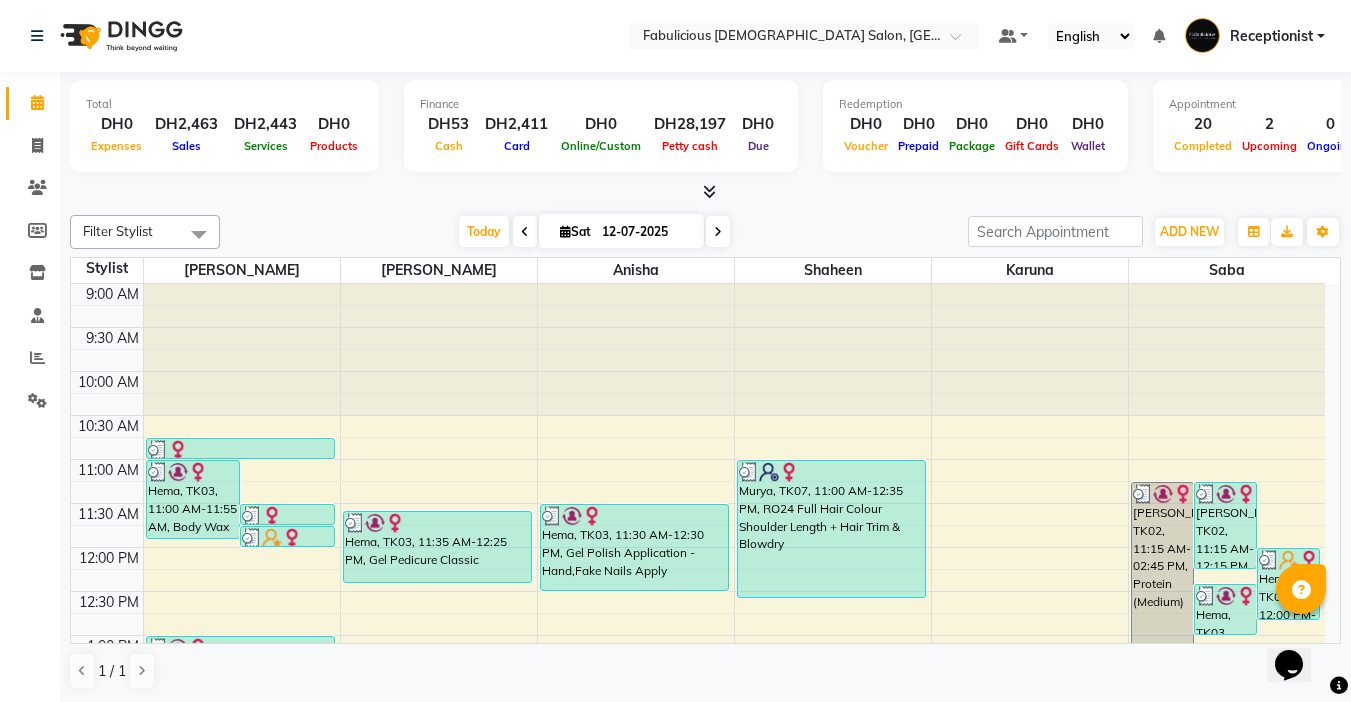 scroll, scrollTop: 1, scrollLeft: 0, axis: vertical 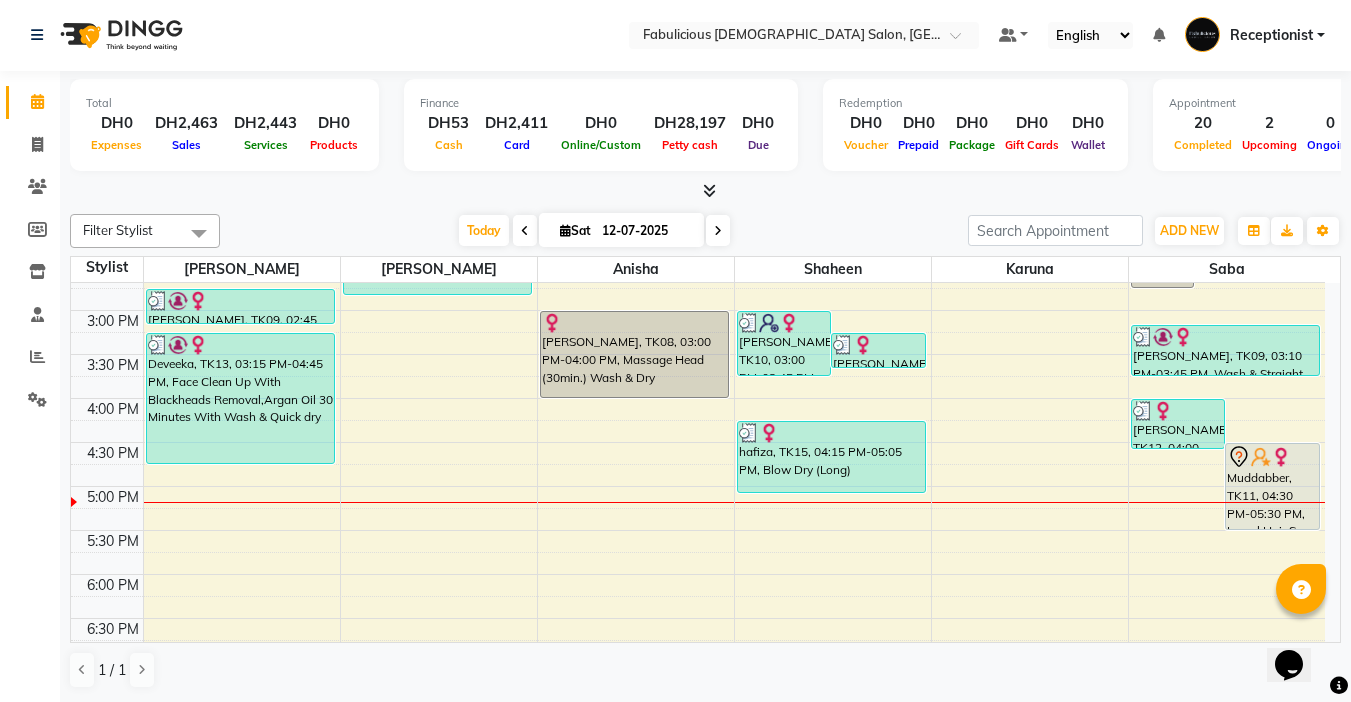 drag, startPoint x: 937, startPoint y: 645, endPoint x: 1240, endPoint y: 741, distance: 317.8443 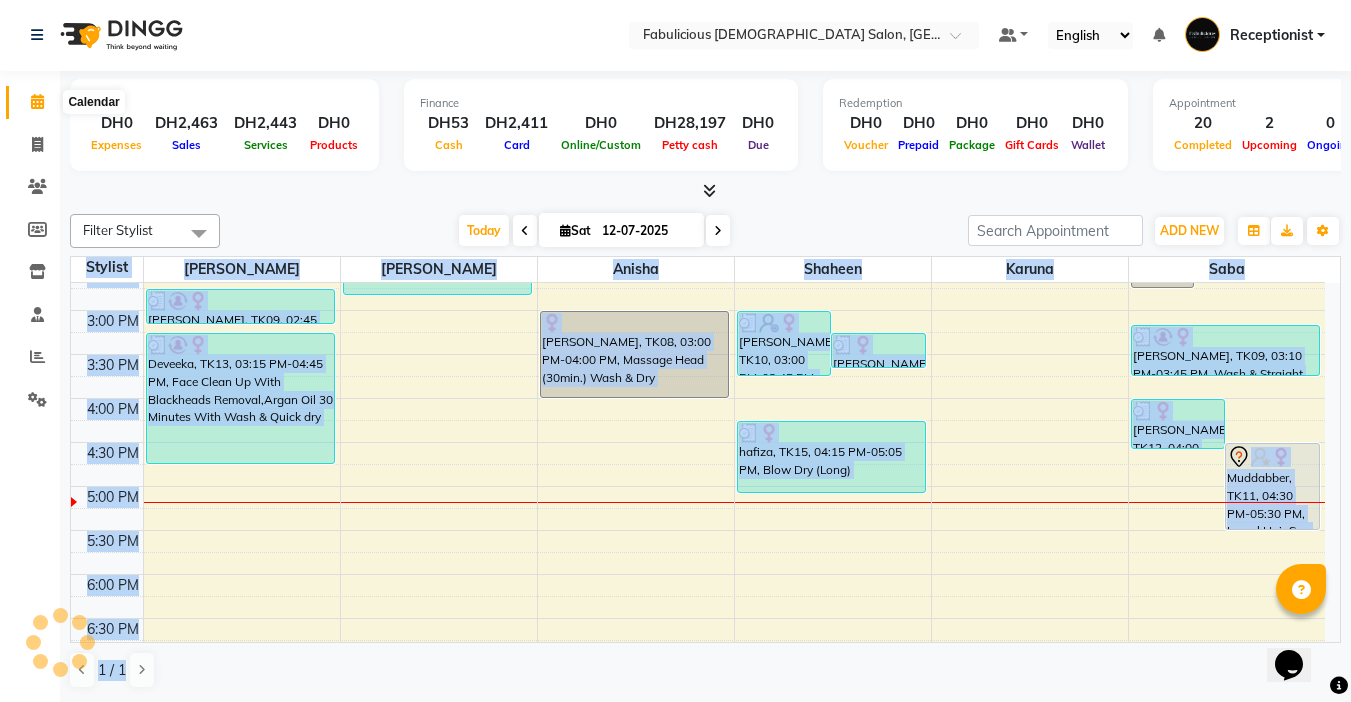 click 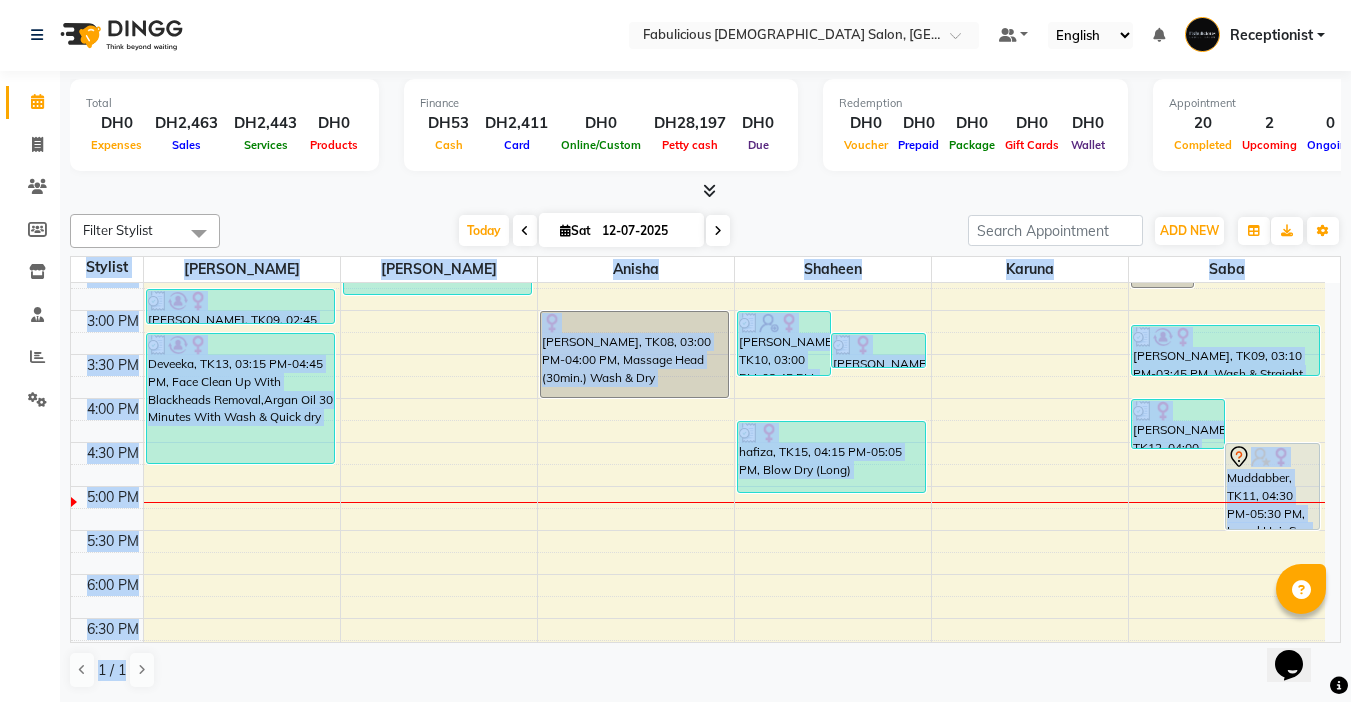 click 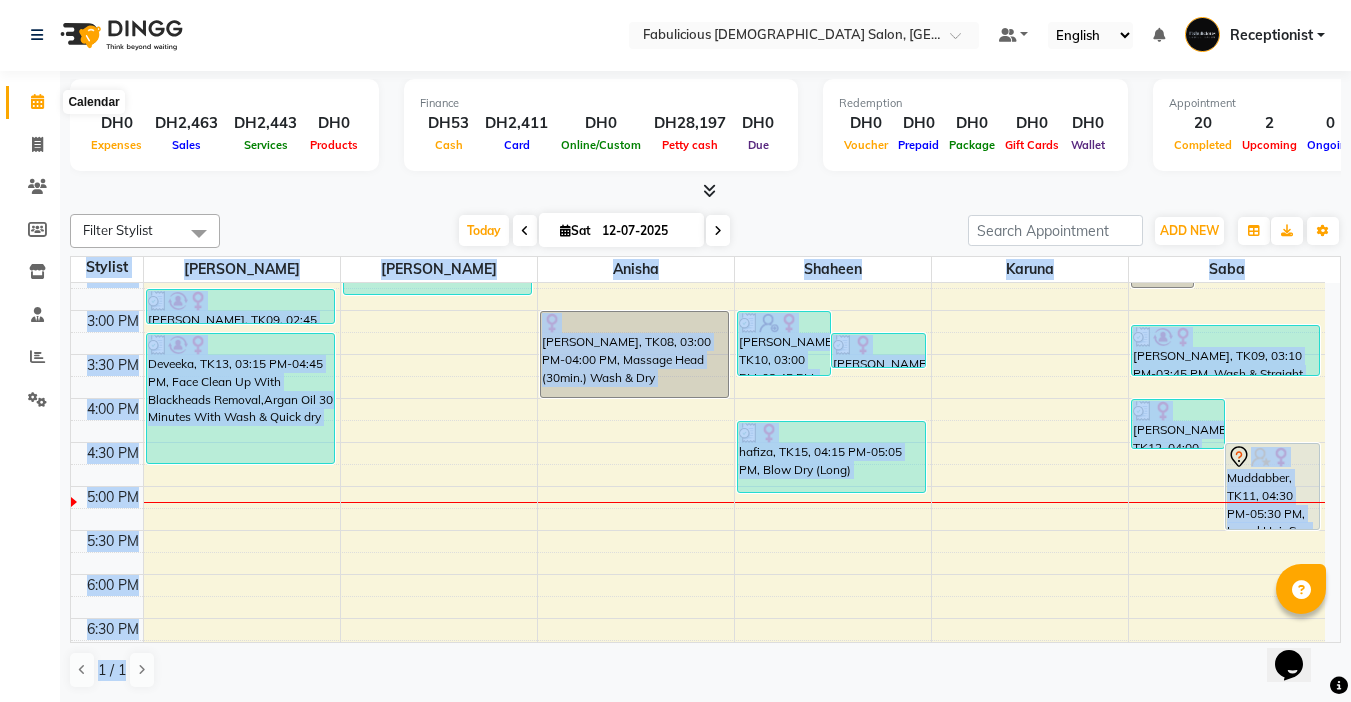 click 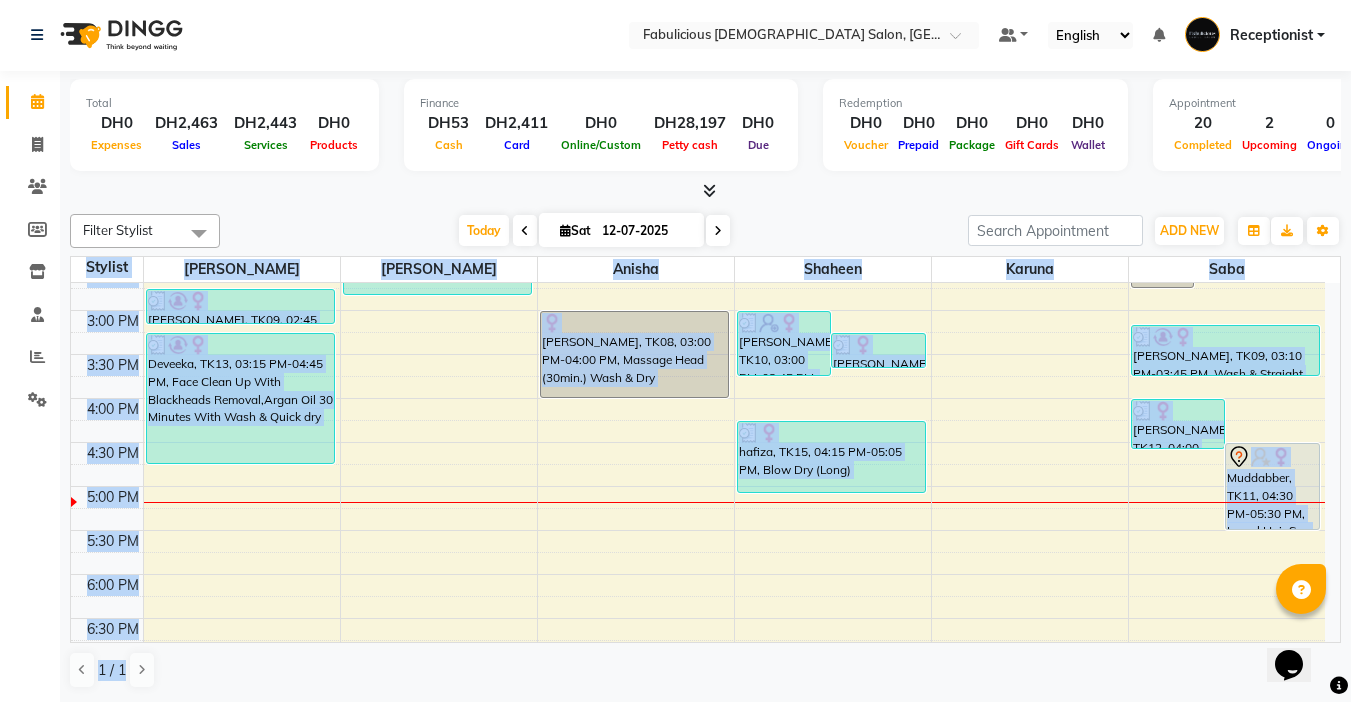 click 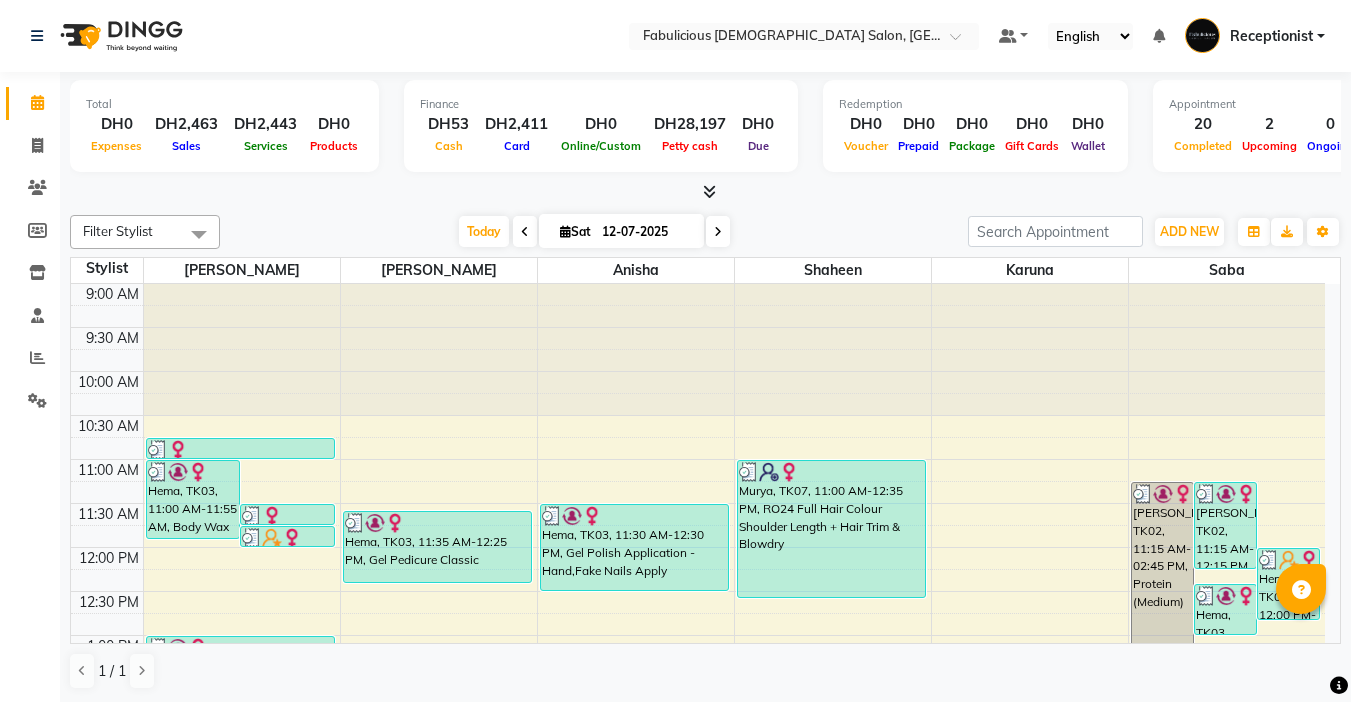 scroll, scrollTop: 0, scrollLeft: 0, axis: both 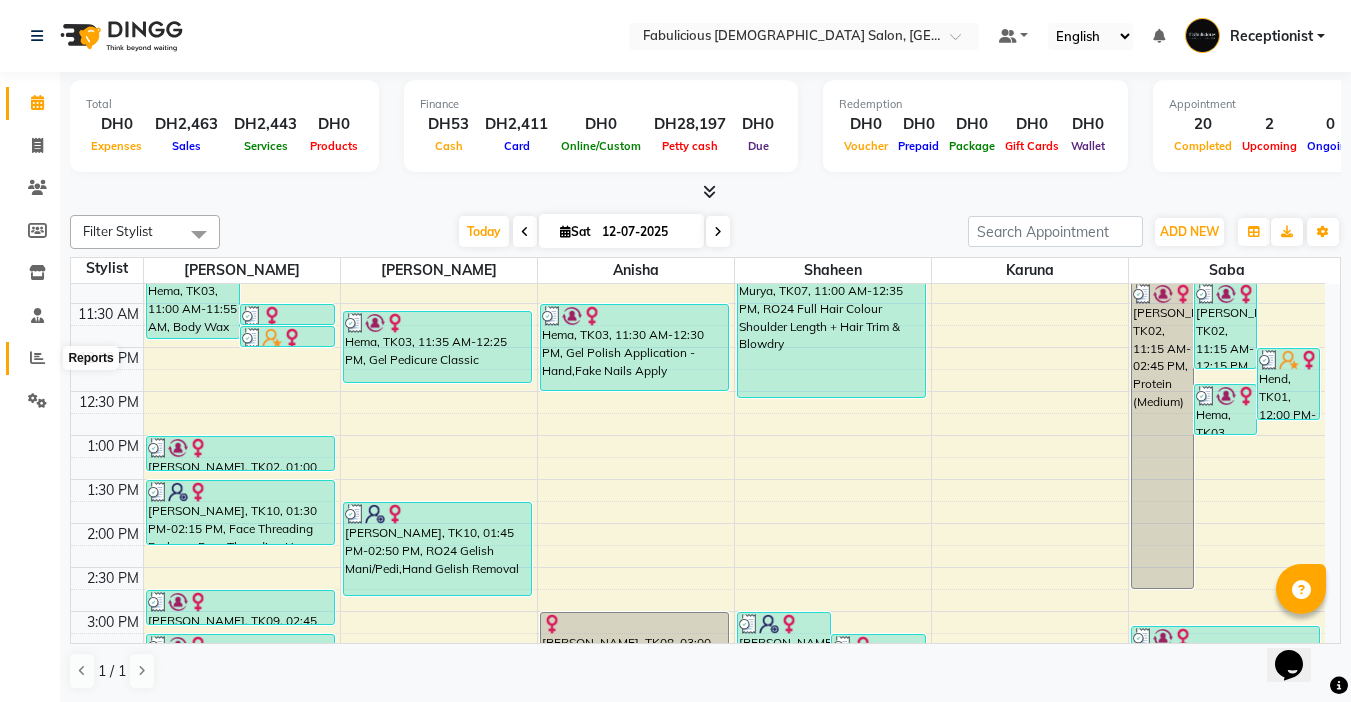 click 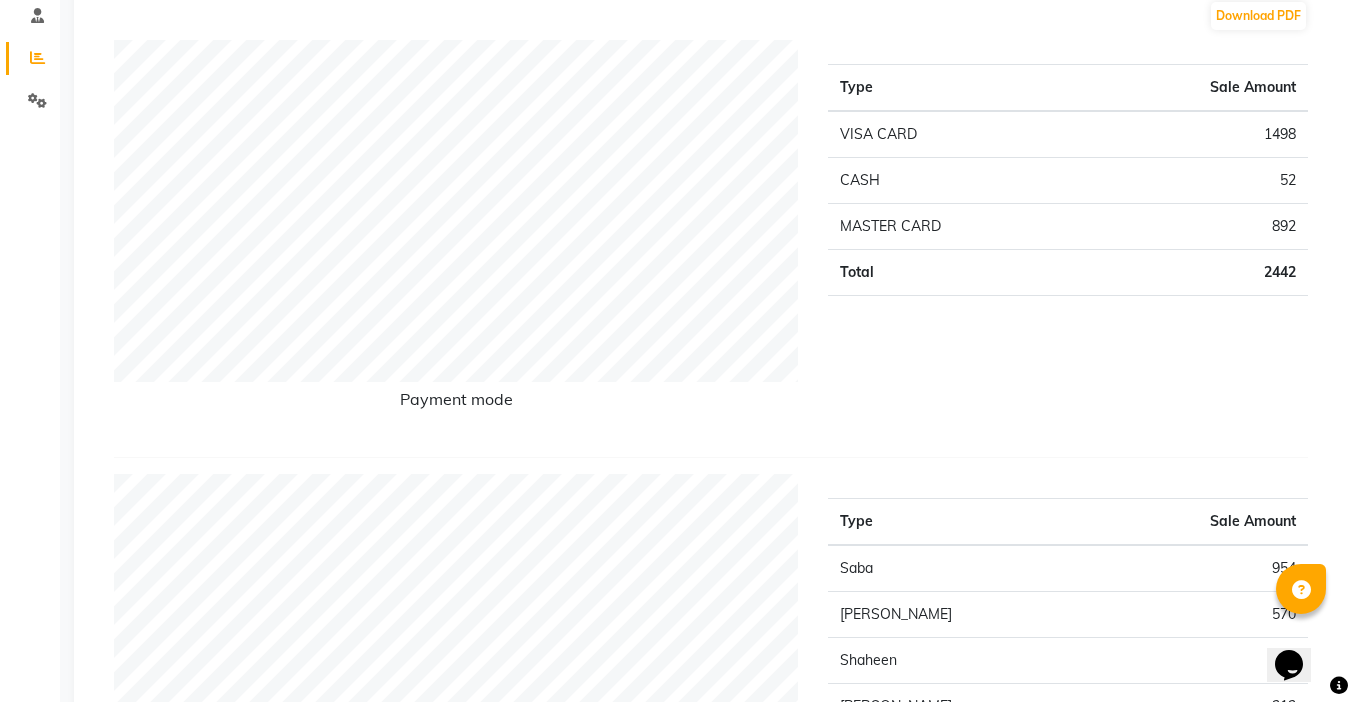 scroll, scrollTop: 0, scrollLeft: 0, axis: both 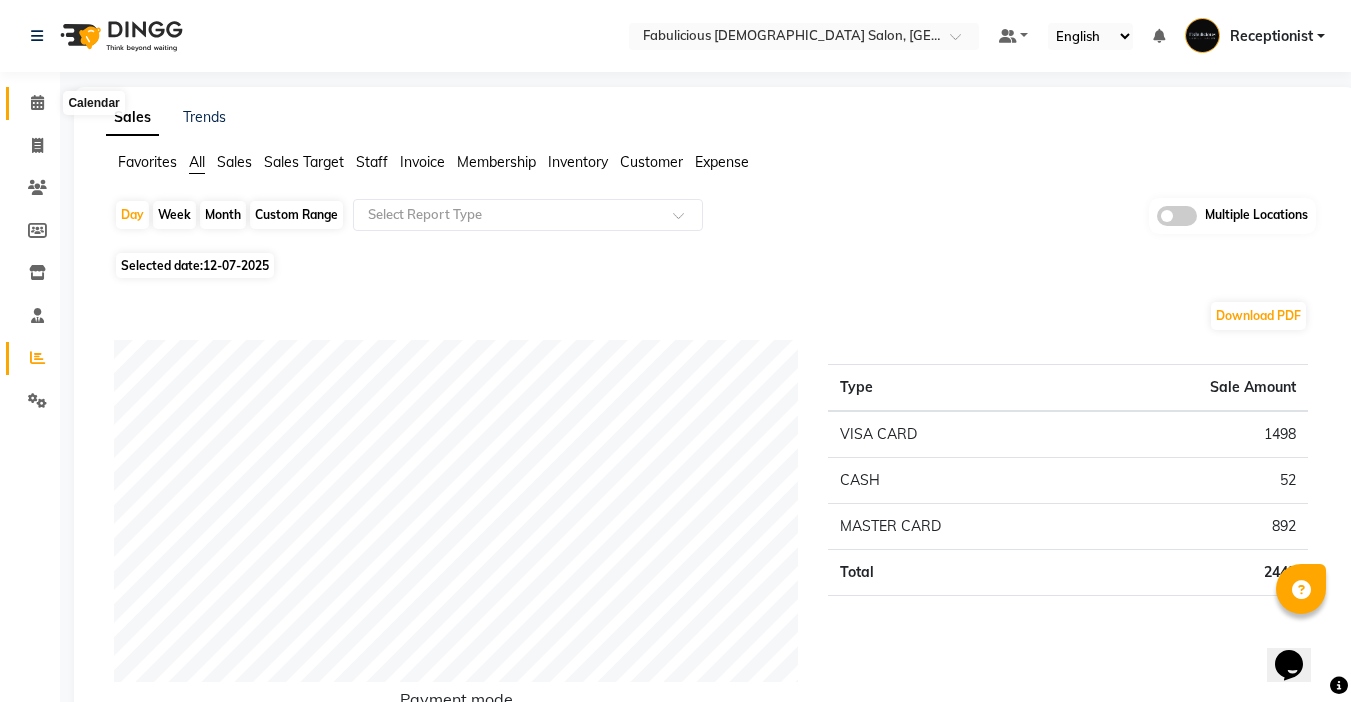 click 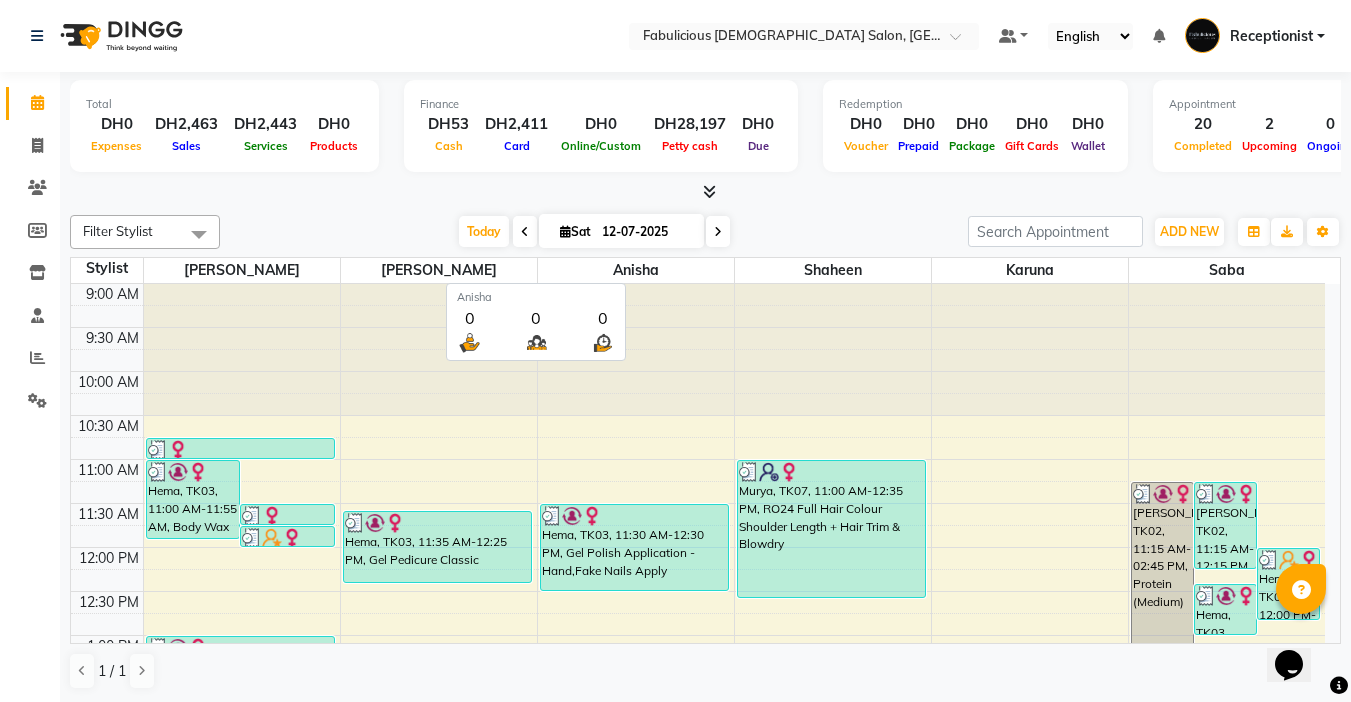 scroll, scrollTop: 0, scrollLeft: 0, axis: both 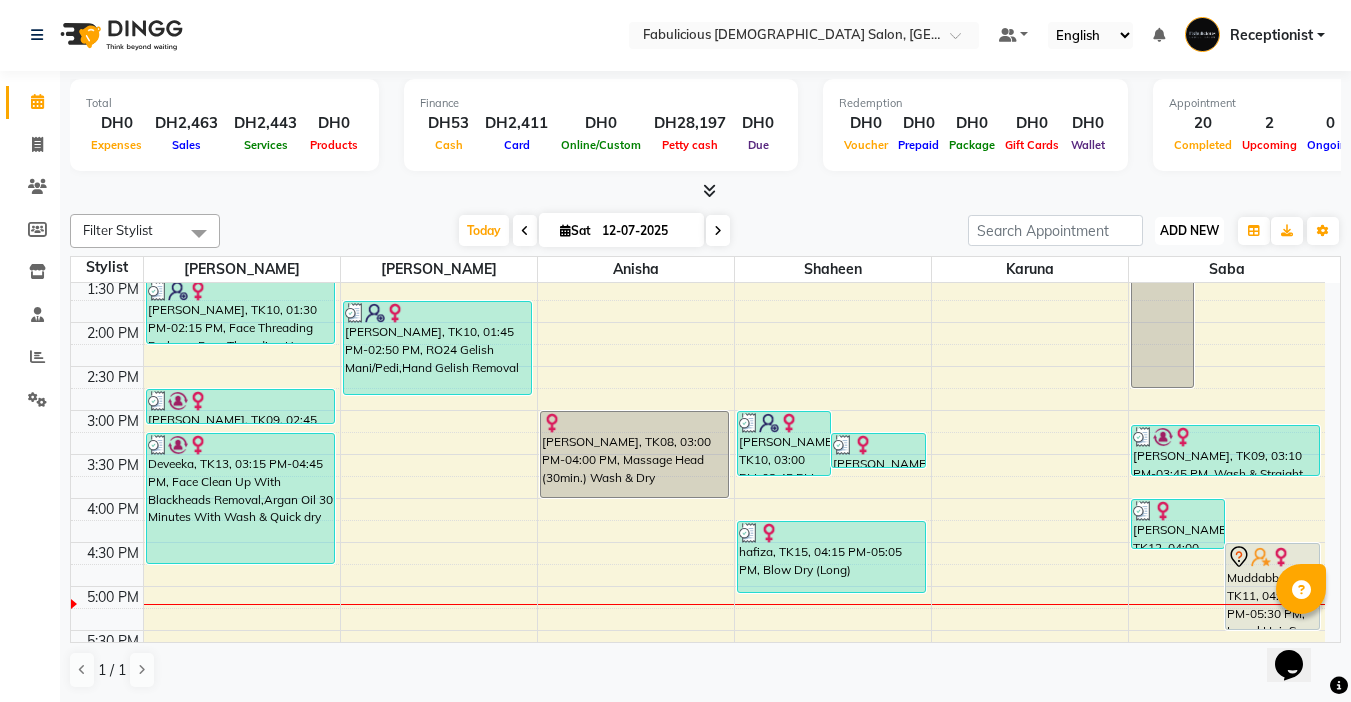 click on "ADD NEW" at bounding box center [1189, 230] 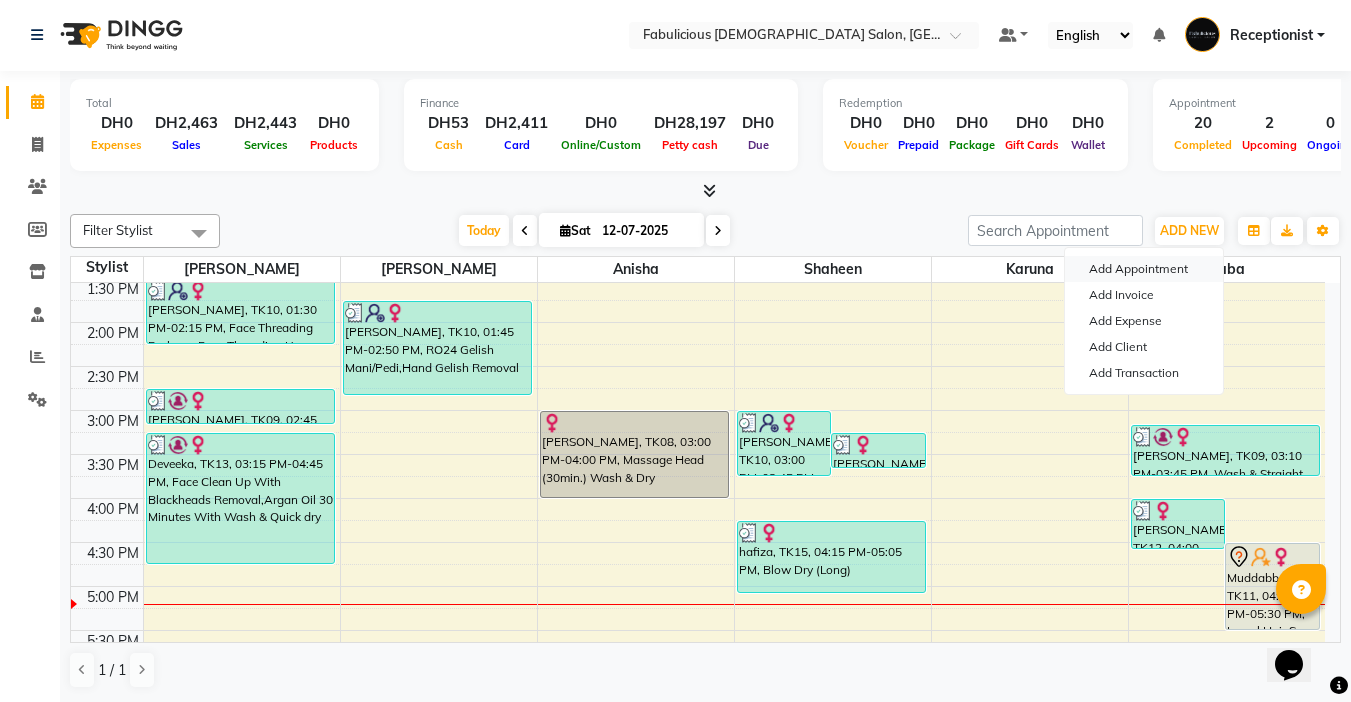 click on "Add Appointment" at bounding box center [1144, 269] 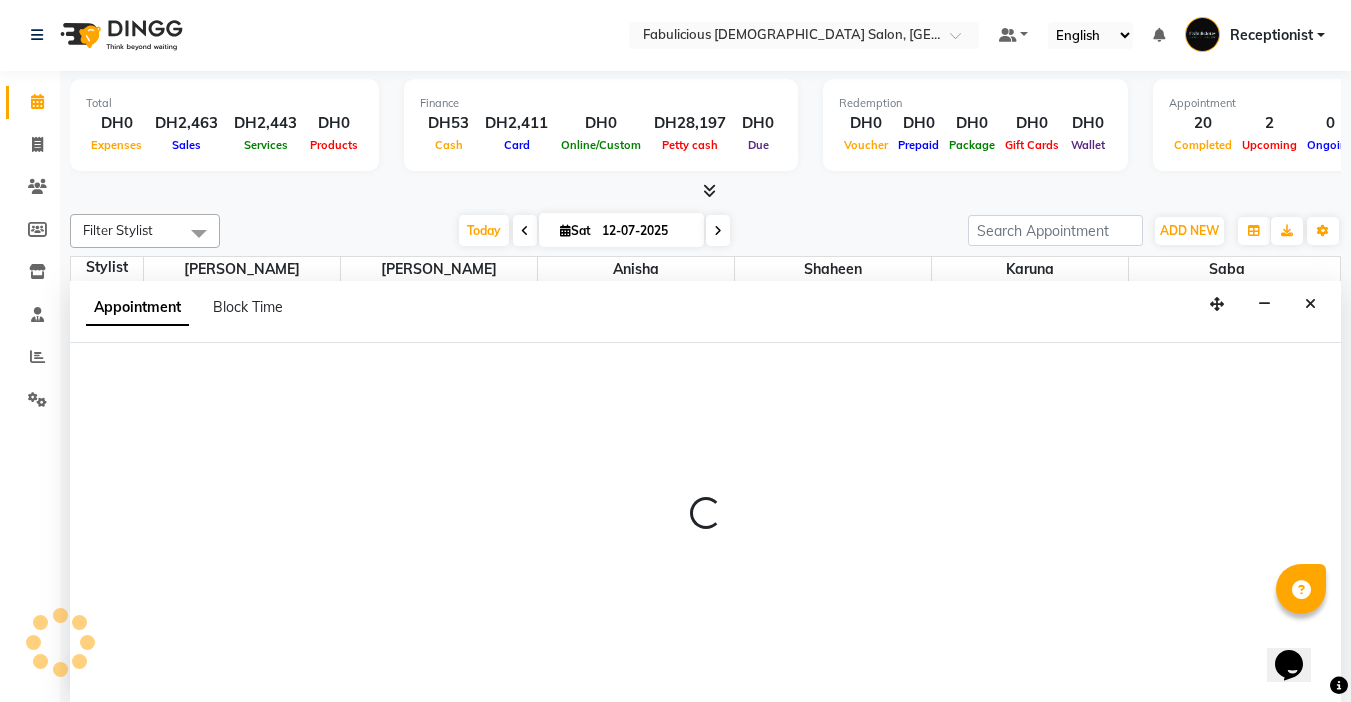 select on "tentative" 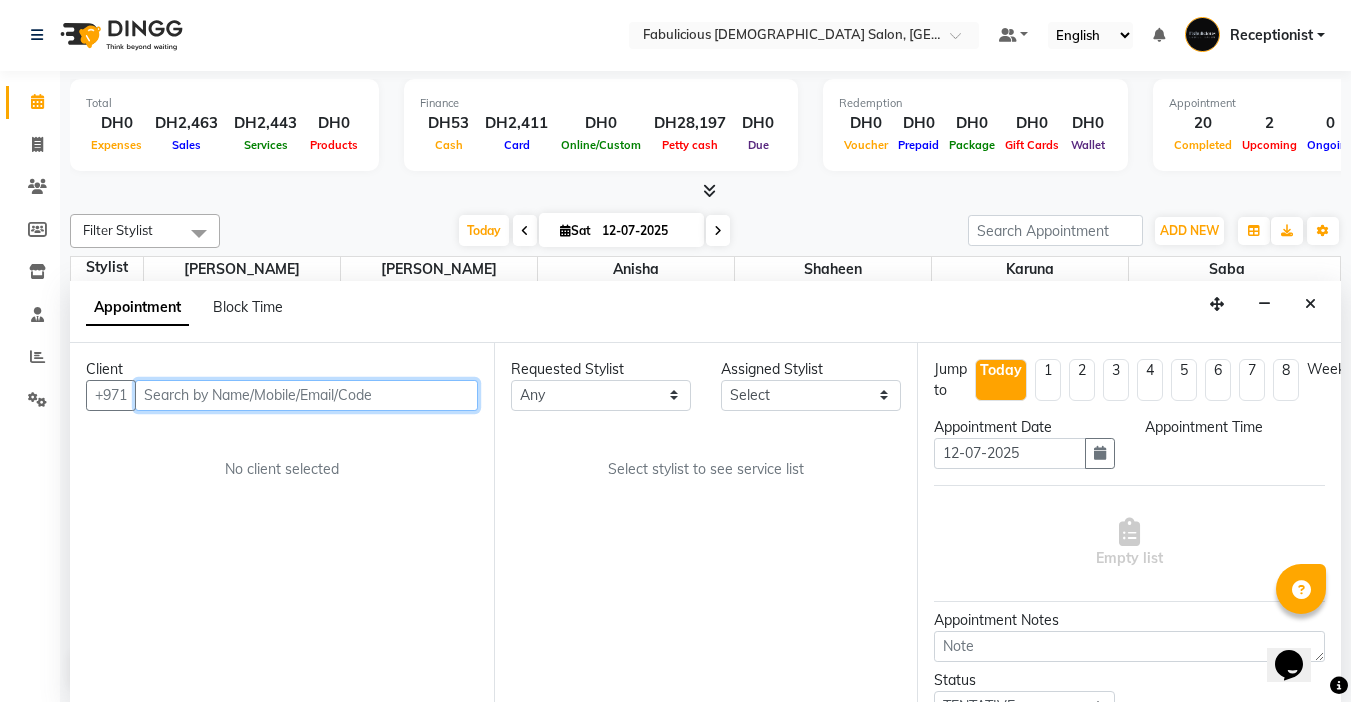 select on "600" 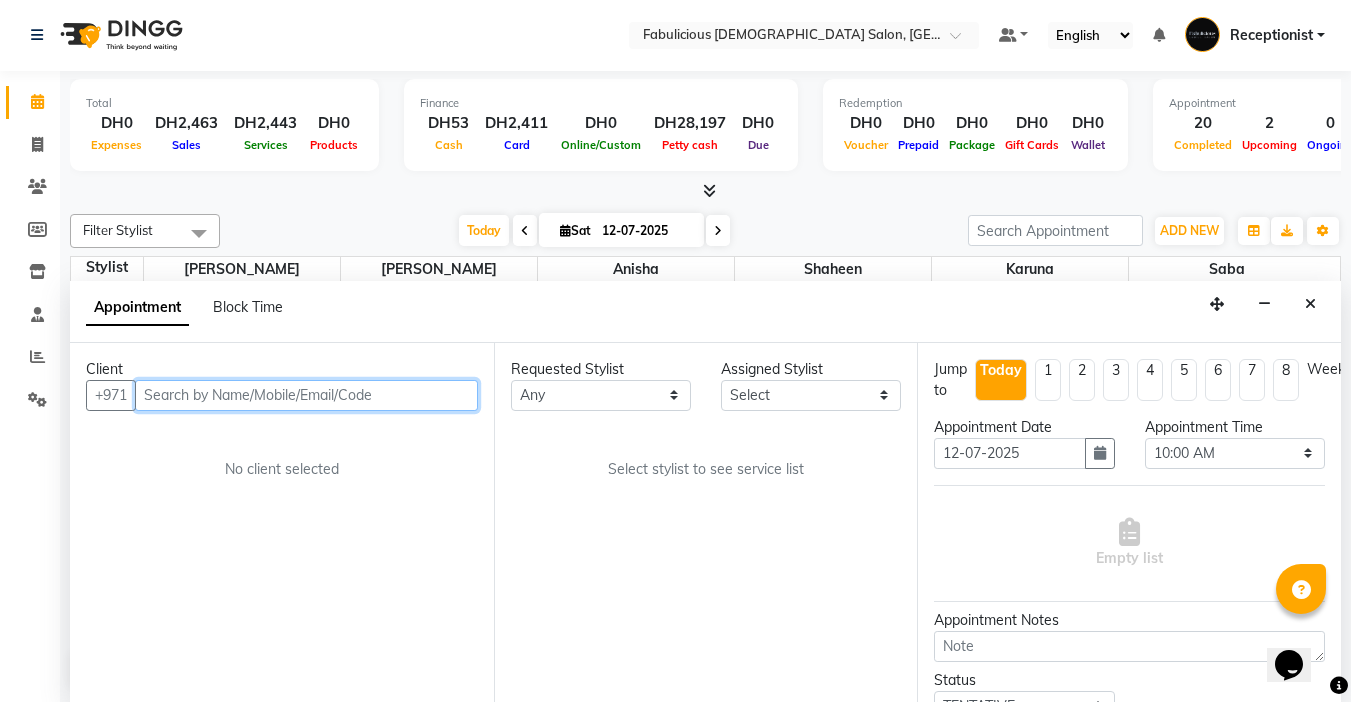click at bounding box center (306, 395) 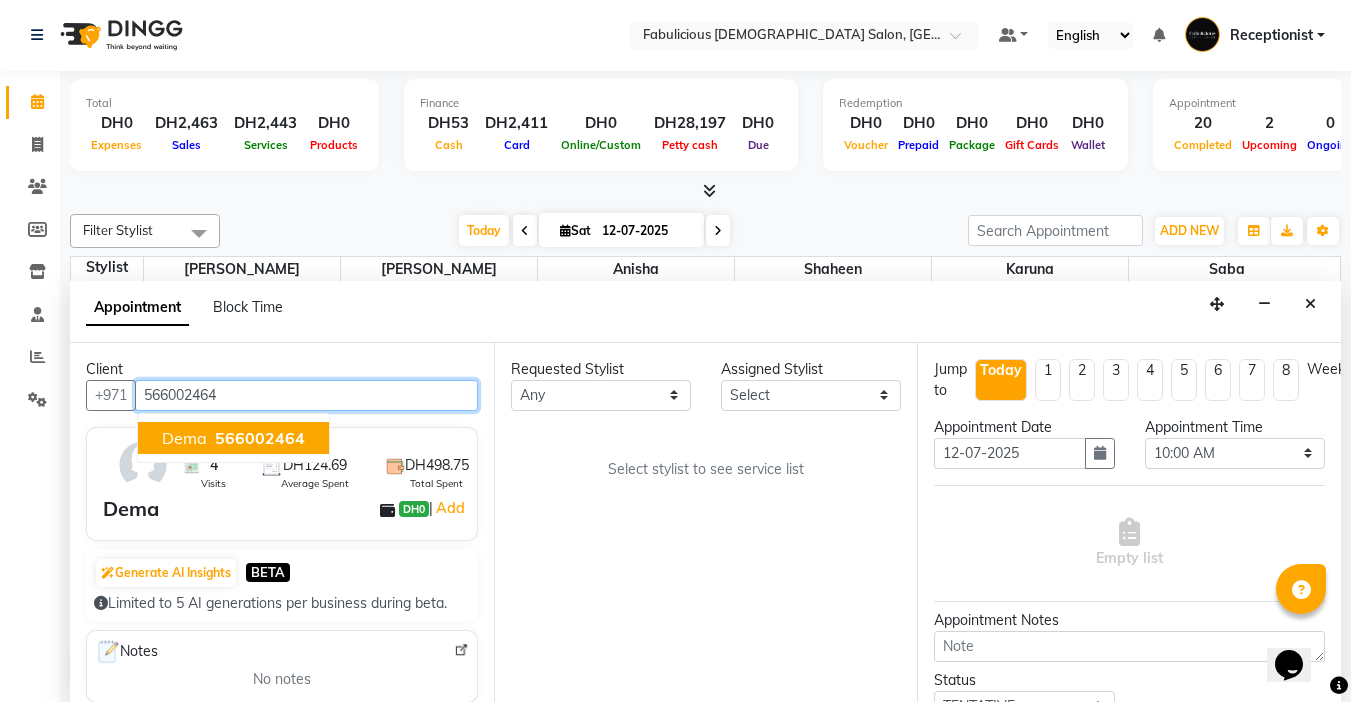 click on "566002464" at bounding box center (260, 438) 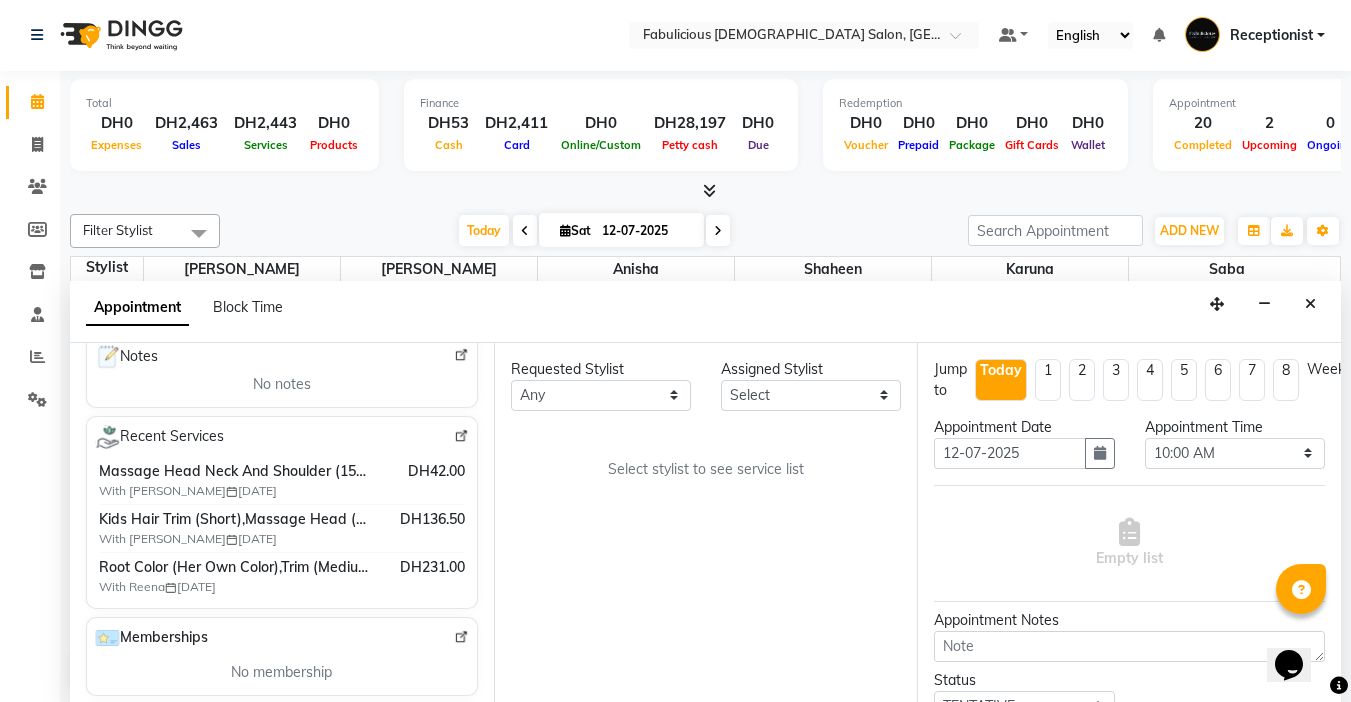 scroll, scrollTop: 300, scrollLeft: 0, axis: vertical 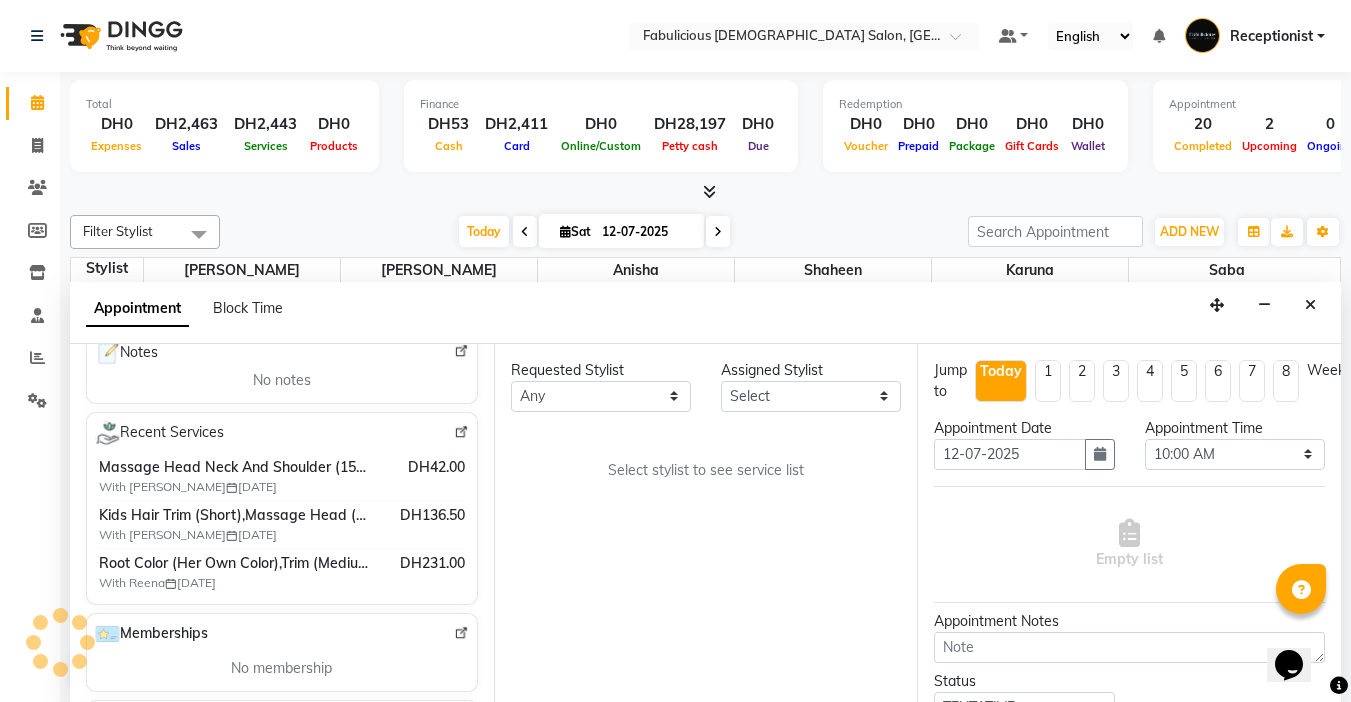 type on "566002464" 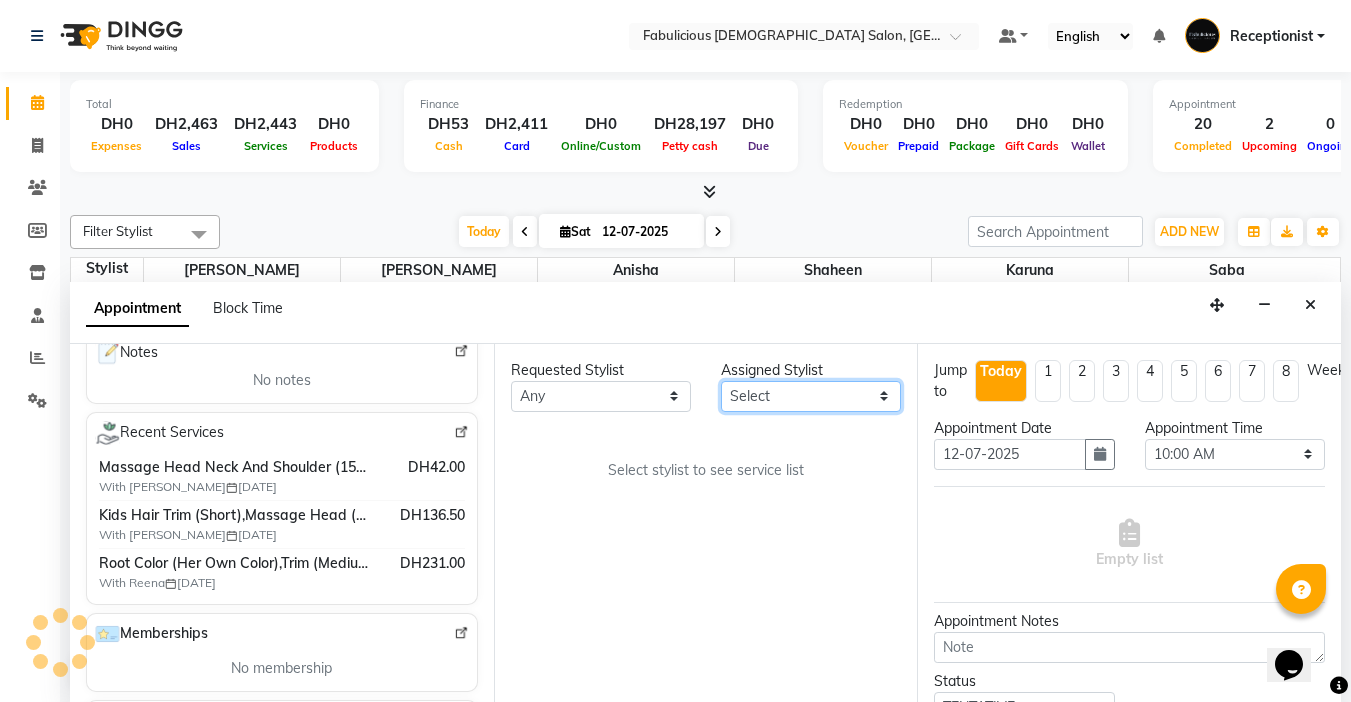click on "Select [PERSON_NAME] [PERSON_NAME]  [PERSON_NAME] [PERSON_NAME]" at bounding box center (811, 396) 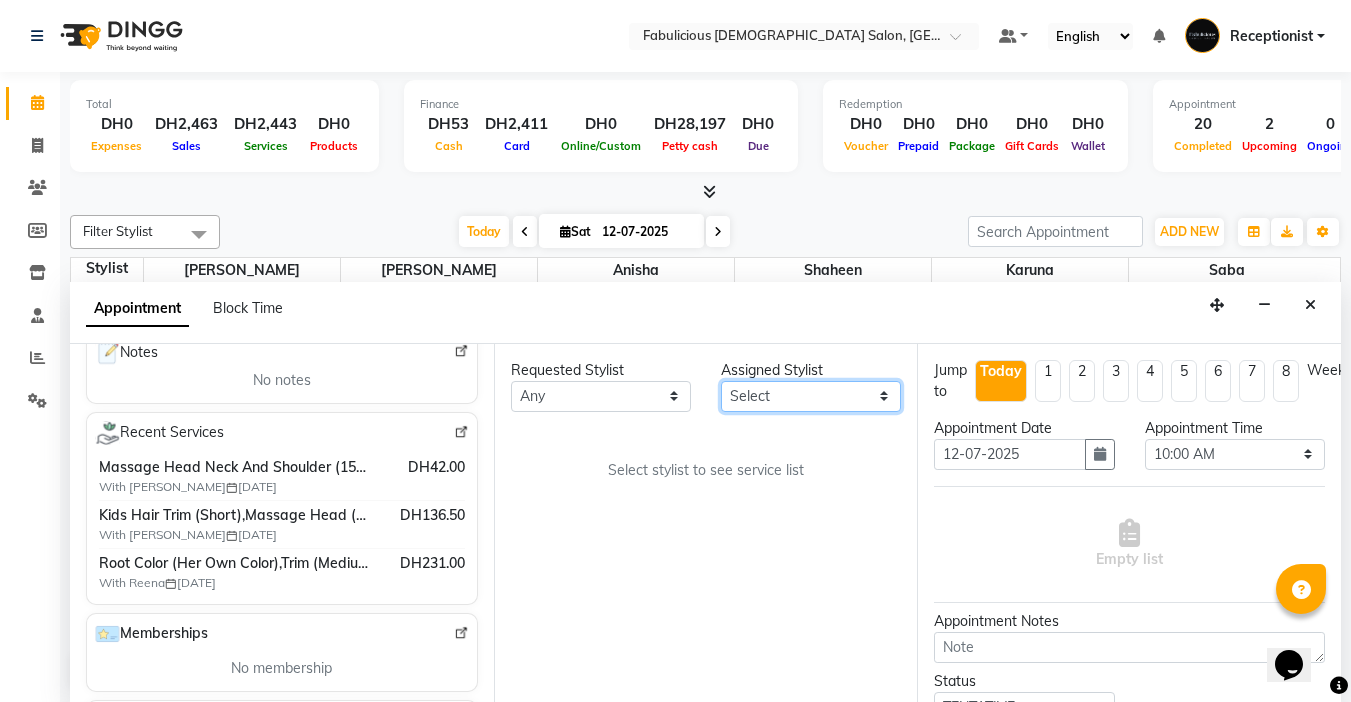 select on "11627" 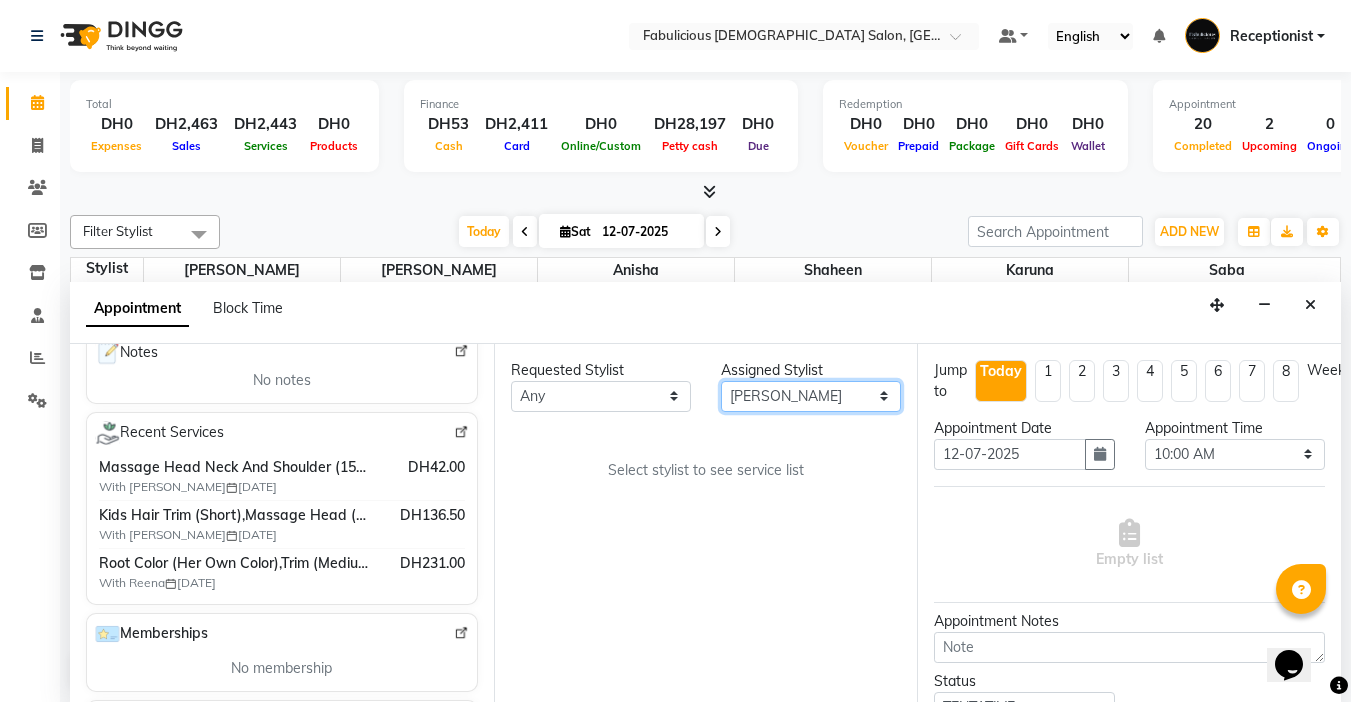click on "Select [PERSON_NAME] [PERSON_NAME]  [PERSON_NAME] [PERSON_NAME]" at bounding box center (811, 396) 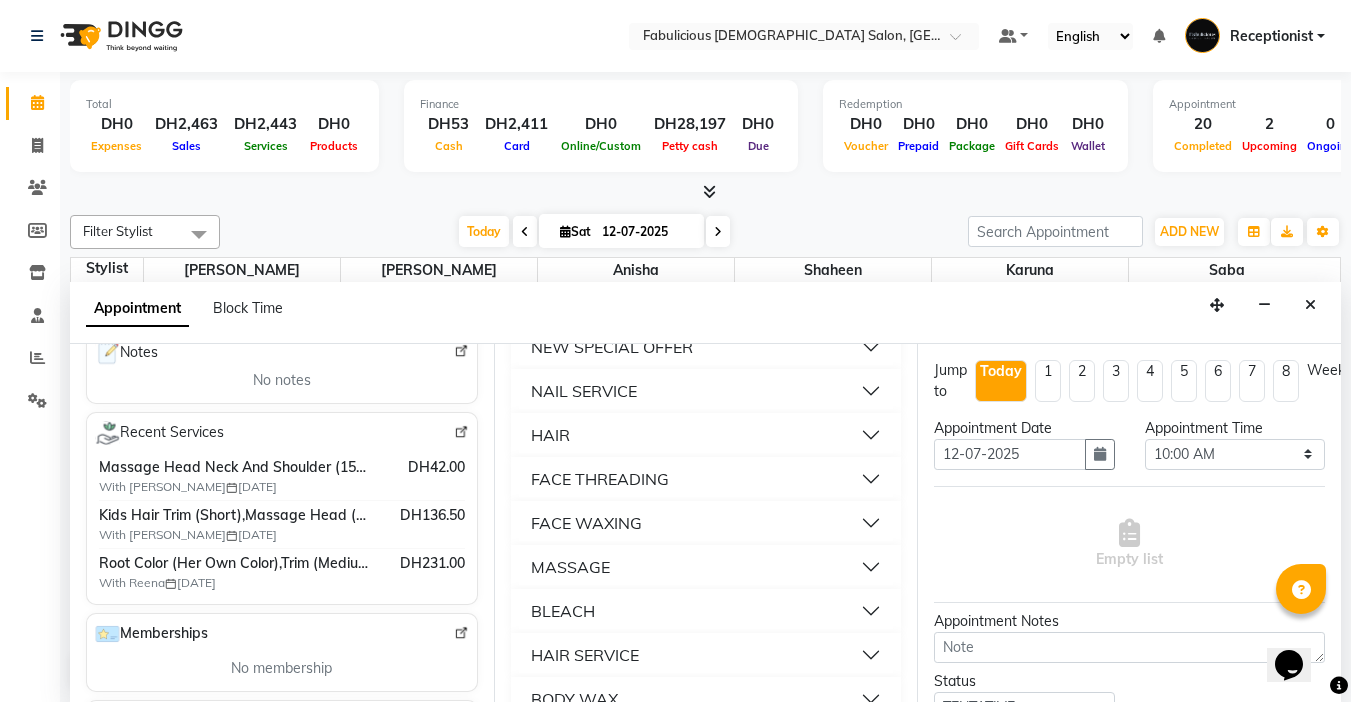 scroll, scrollTop: 1300, scrollLeft: 0, axis: vertical 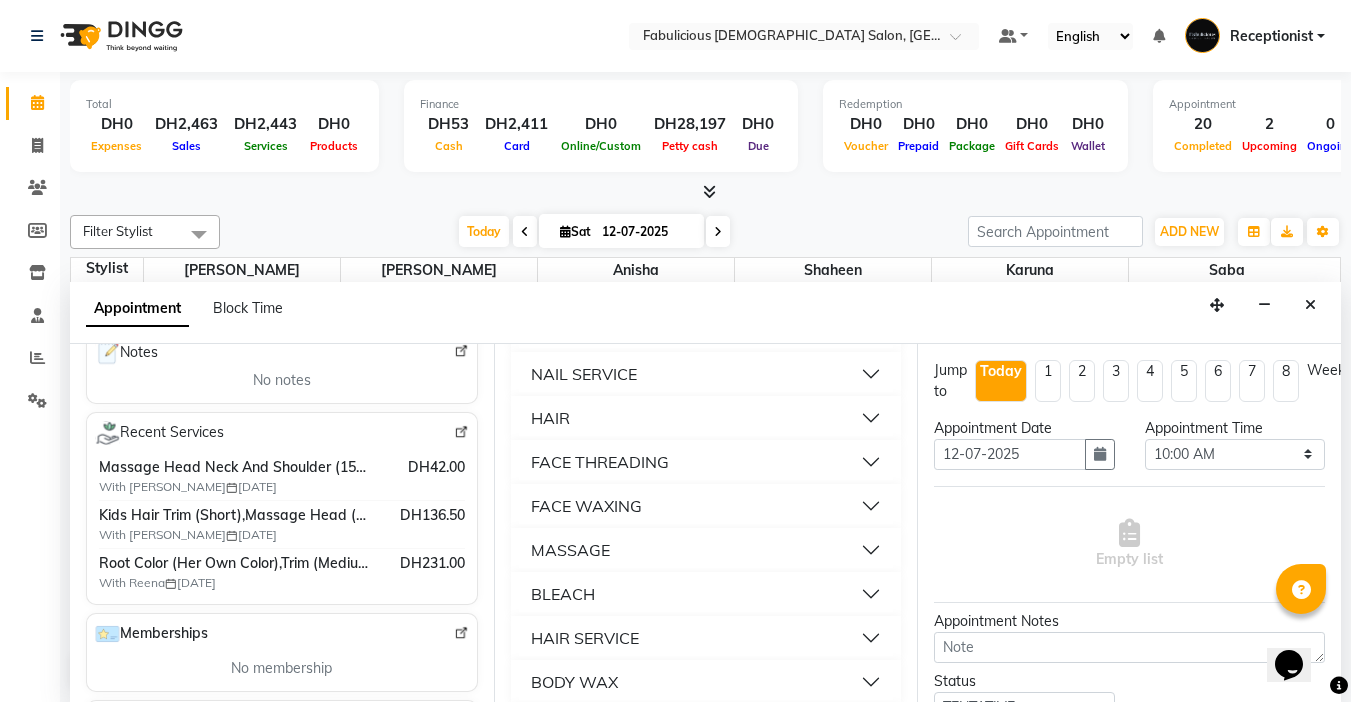 click on "FACE THREADING" at bounding box center (706, 462) 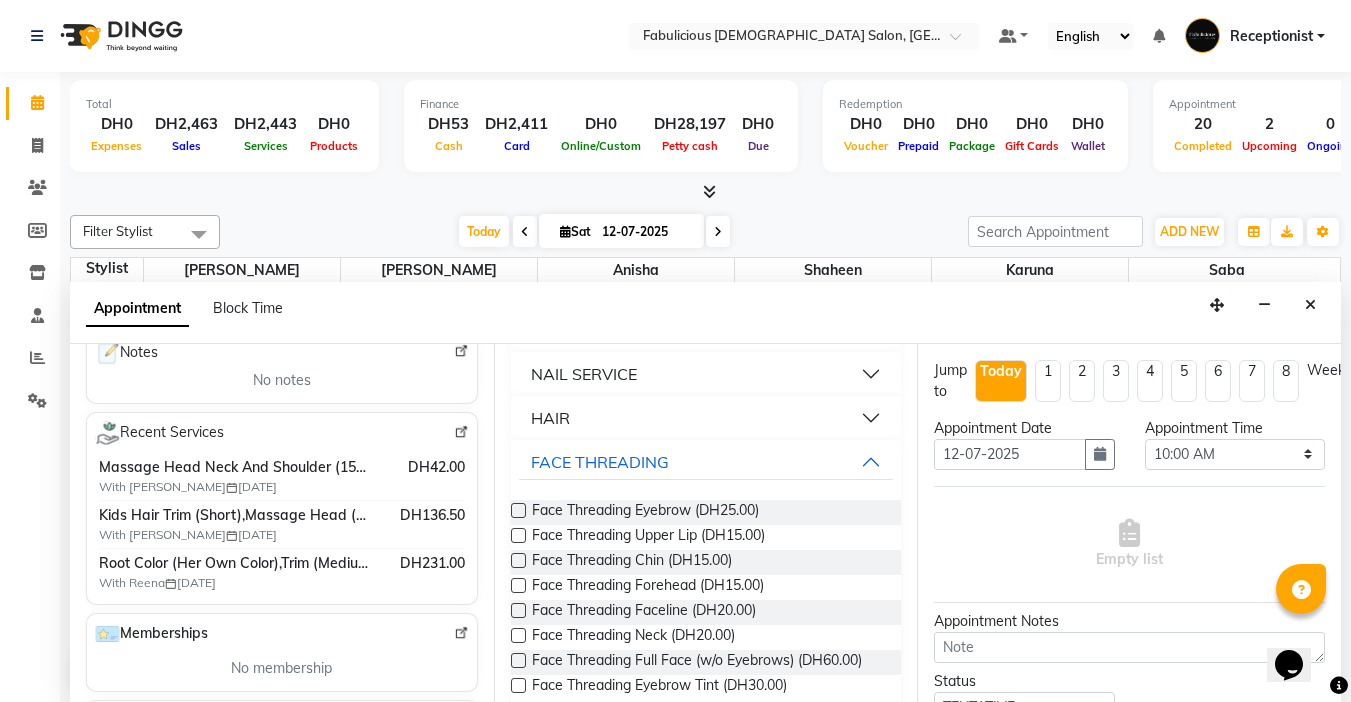 click at bounding box center (518, 510) 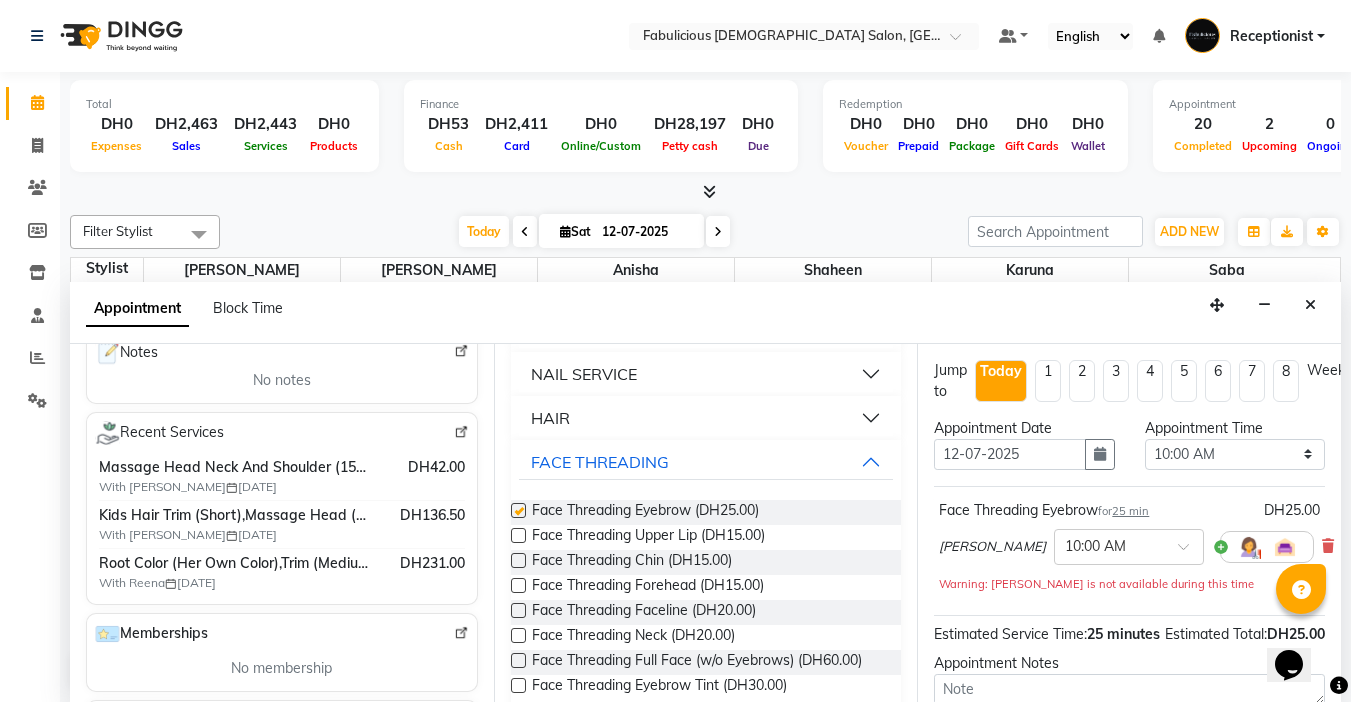 checkbox on "false" 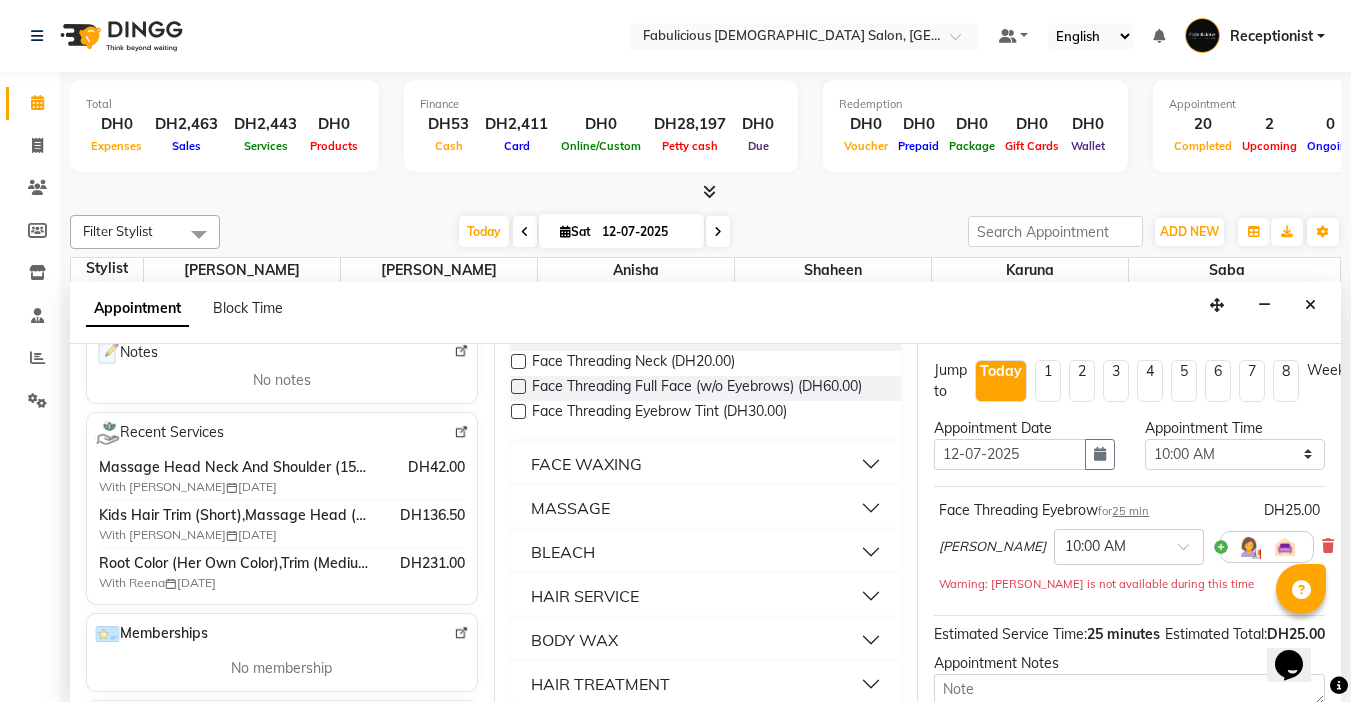 scroll, scrollTop: 1700, scrollLeft: 0, axis: vertical 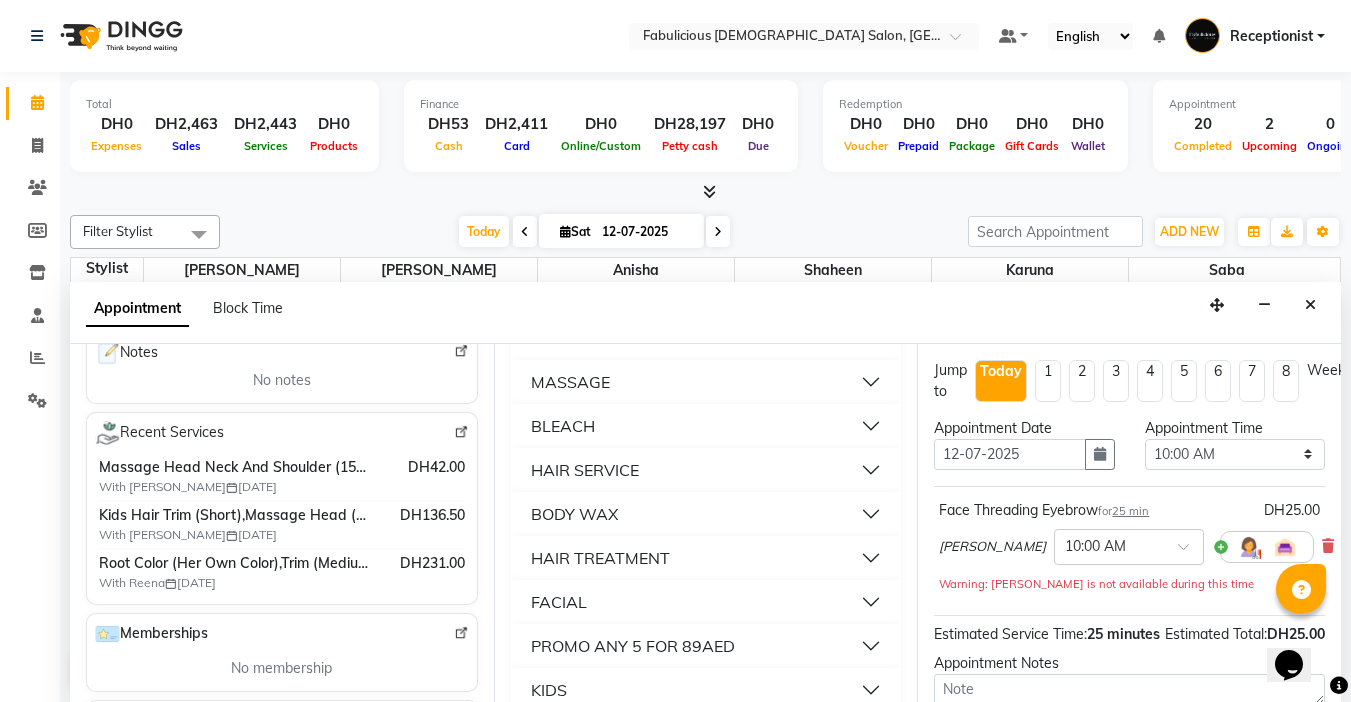click on "HAIR SERVICE" at bounding box center (706, 470) 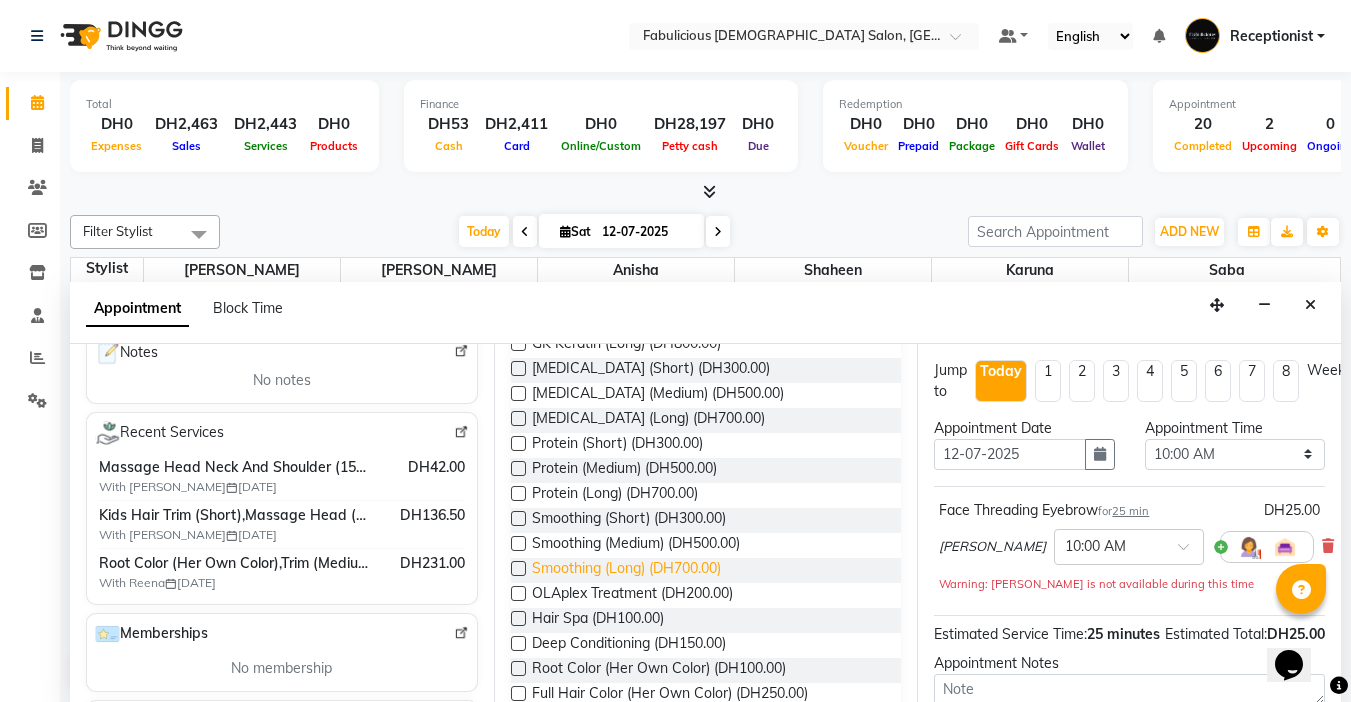 scroll, scrollTop: 2700, scrollLeft: 0, axis: vertical 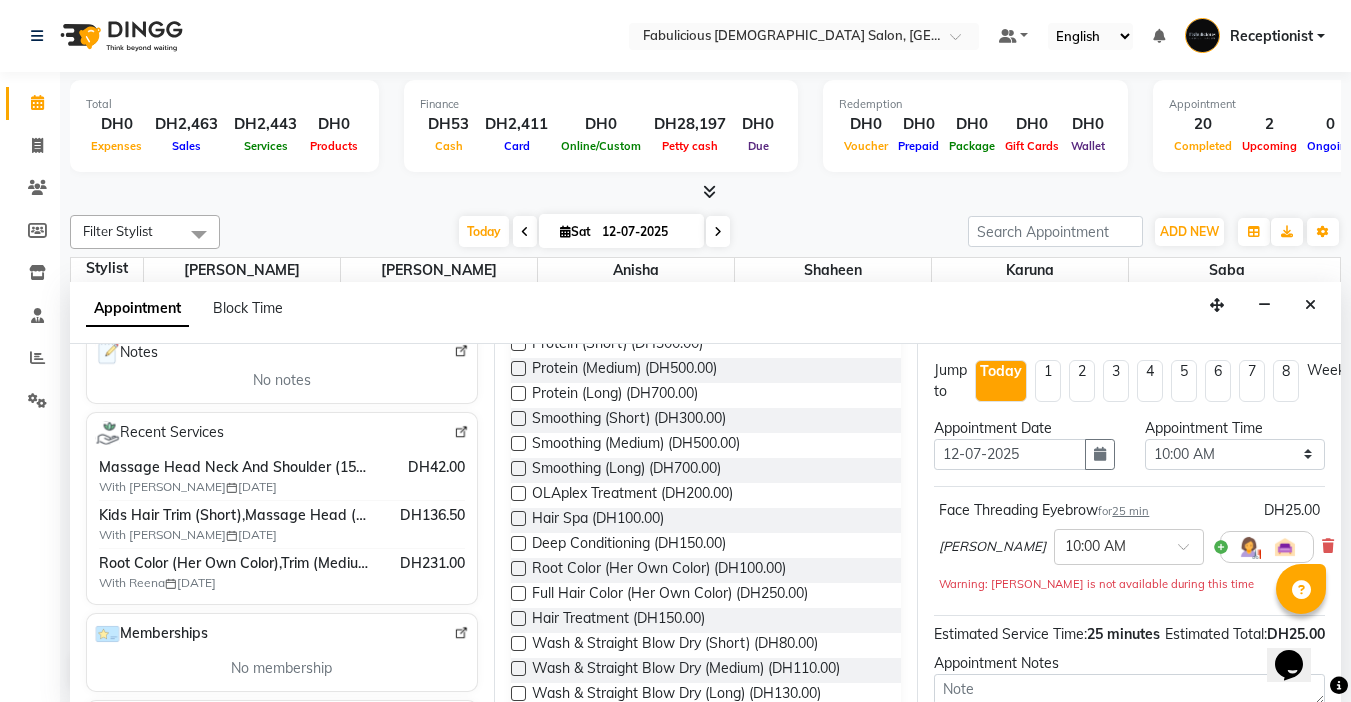 click at bounding box center (518, 568) 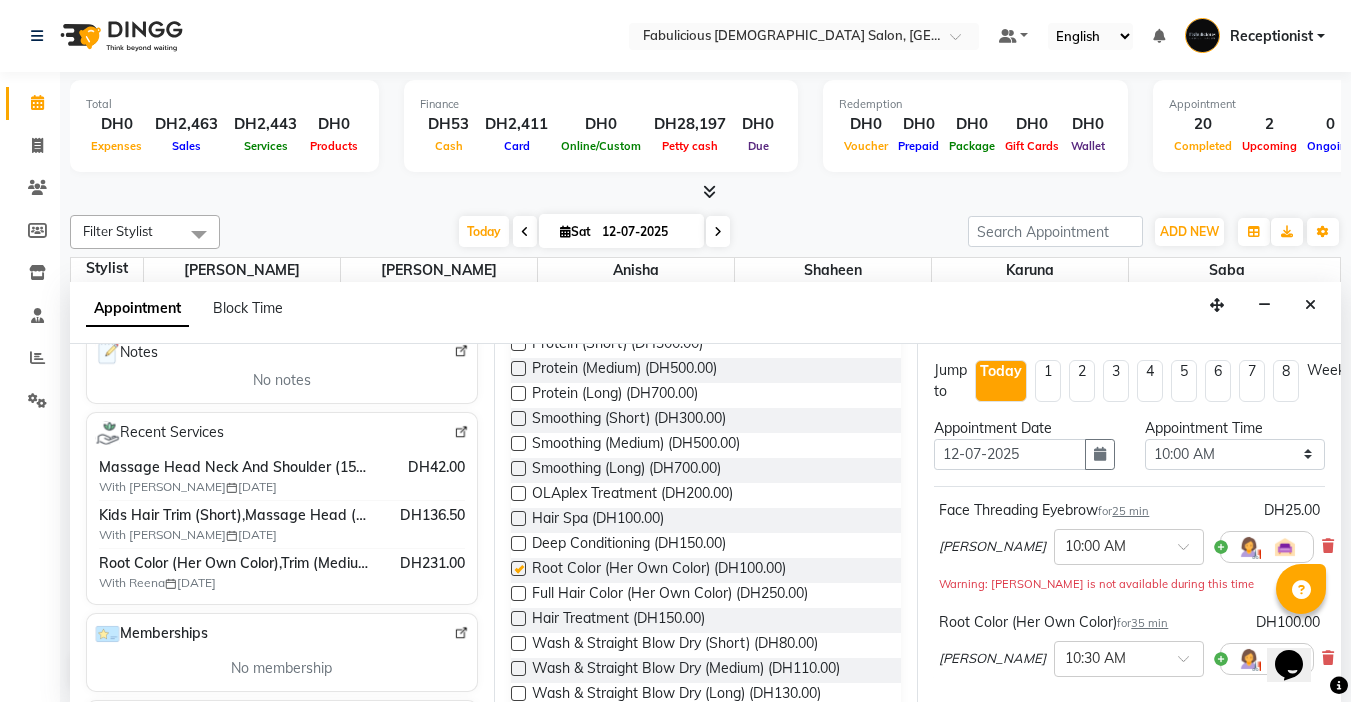 checkbox on "false" 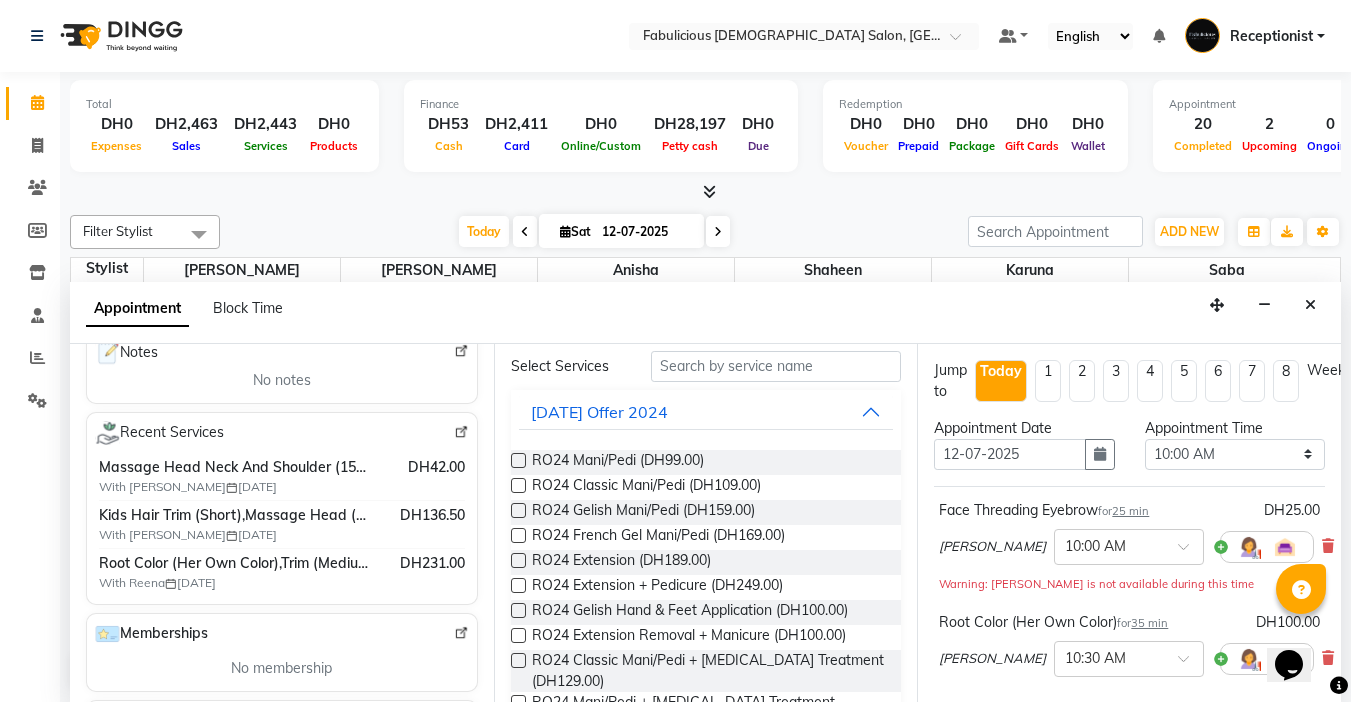scroll, scrollTop: 0, scrollLeft: 0, axis: both 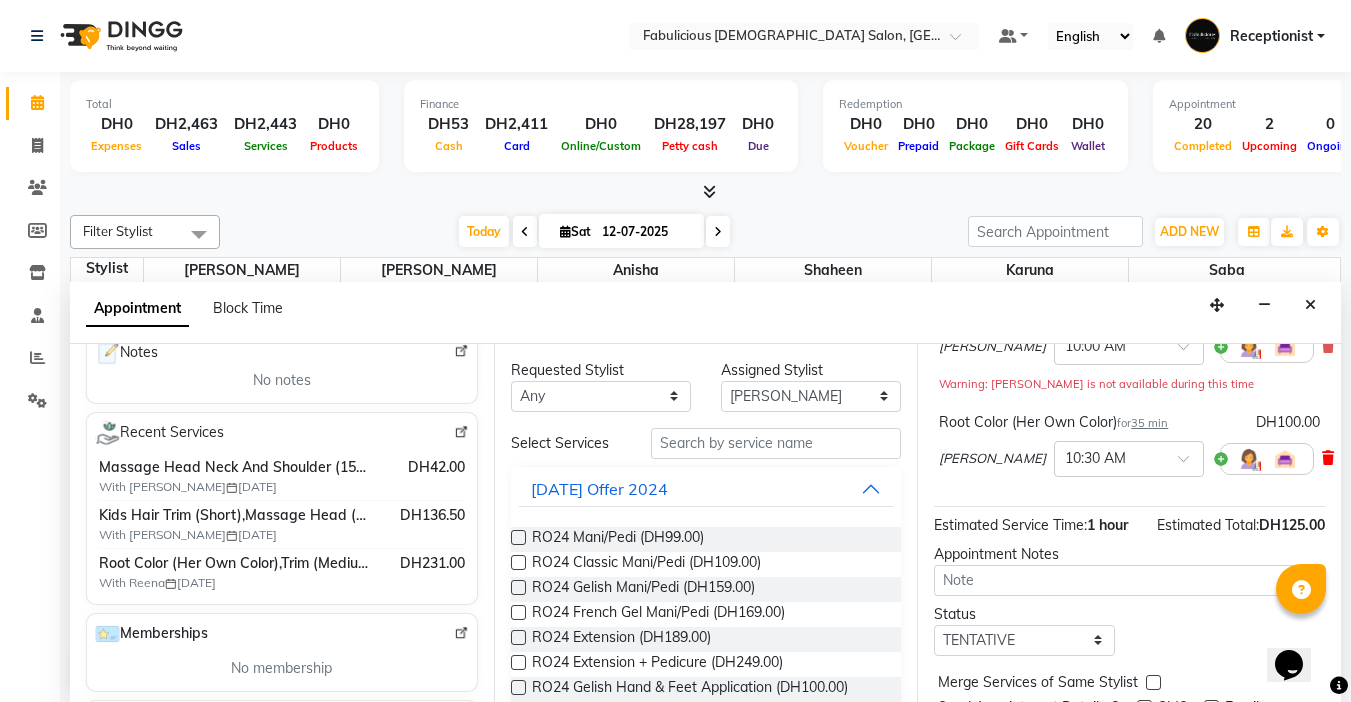 click at bounding box center (1328, 458) 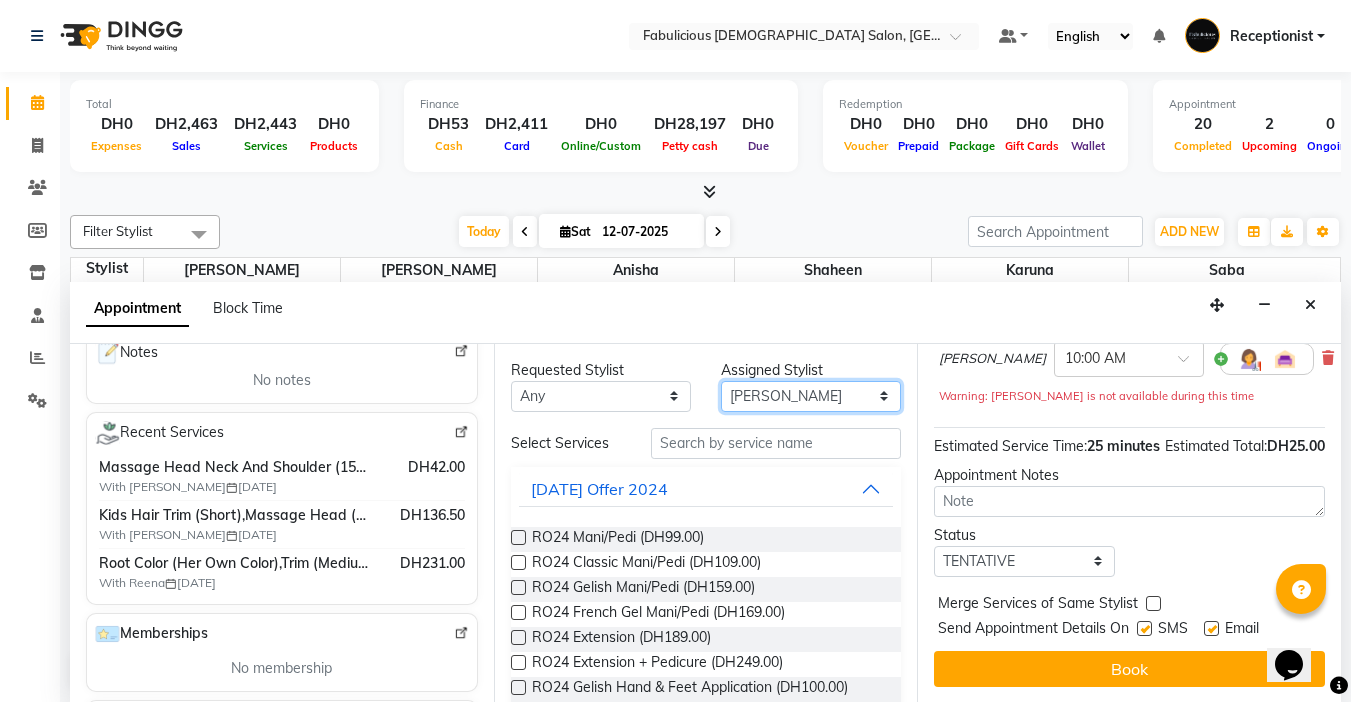 click on "Select [PERSON_NAME] [PERSON_NAME]  [PERSON_NAME] [PERSON_NAME]" at bounding box center (811, 396) 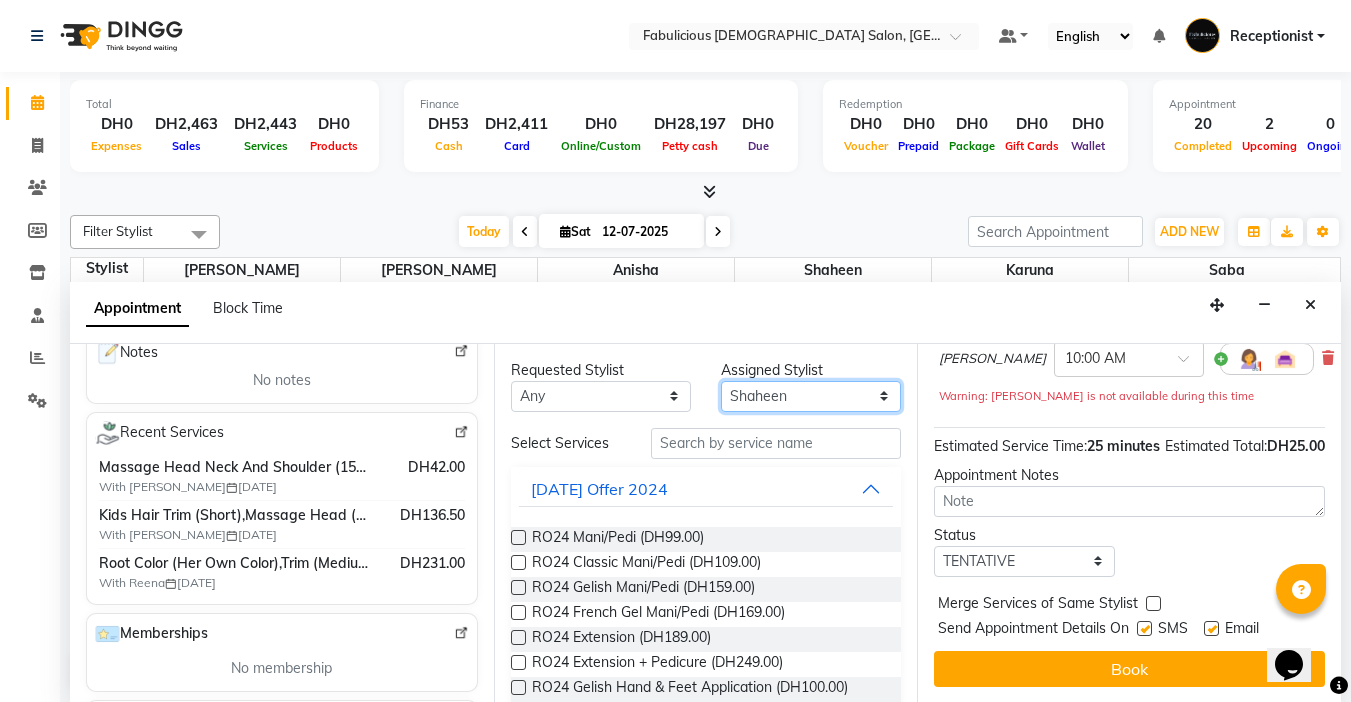 click on "Select [PERSON_NAME] [PERSON_NAME]  [PERSON_NAME] [PERSON_NAME]" at bounding box center [811, 396] 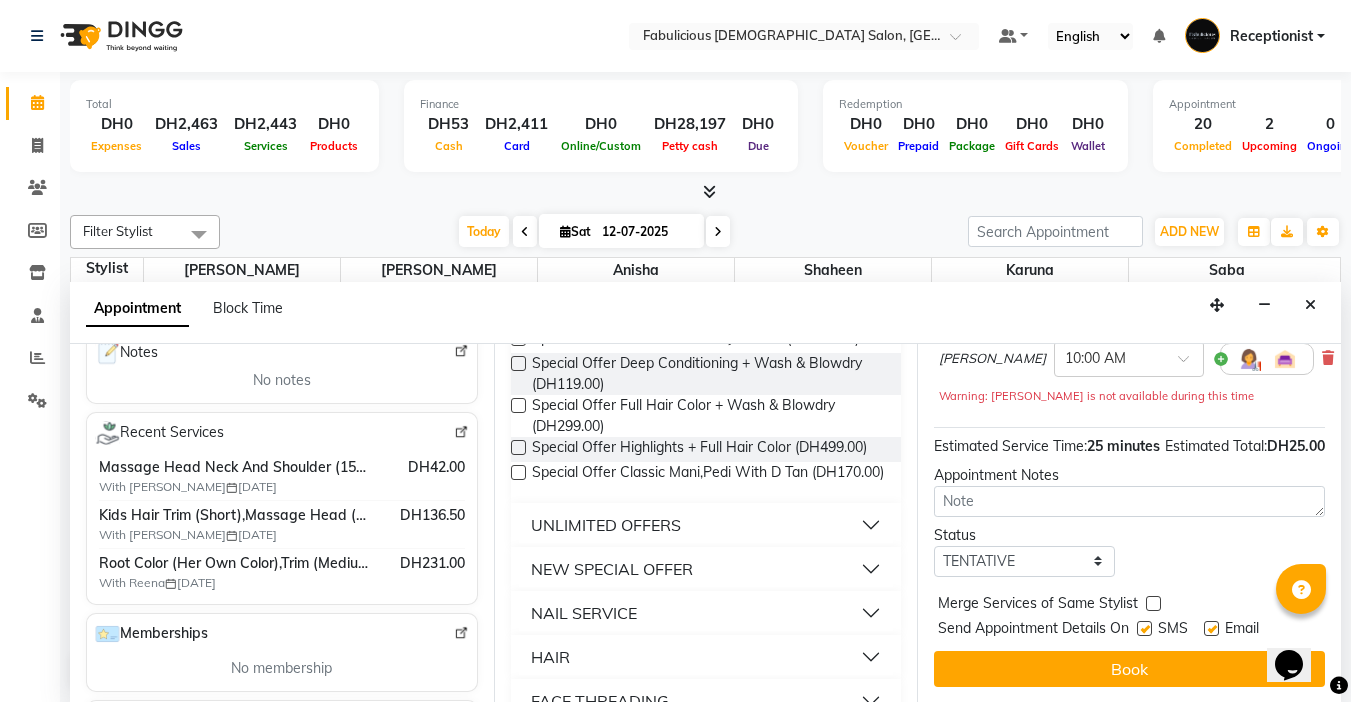 scroll, scrollTop: 573, scrollLeft: 0, axis: vertical 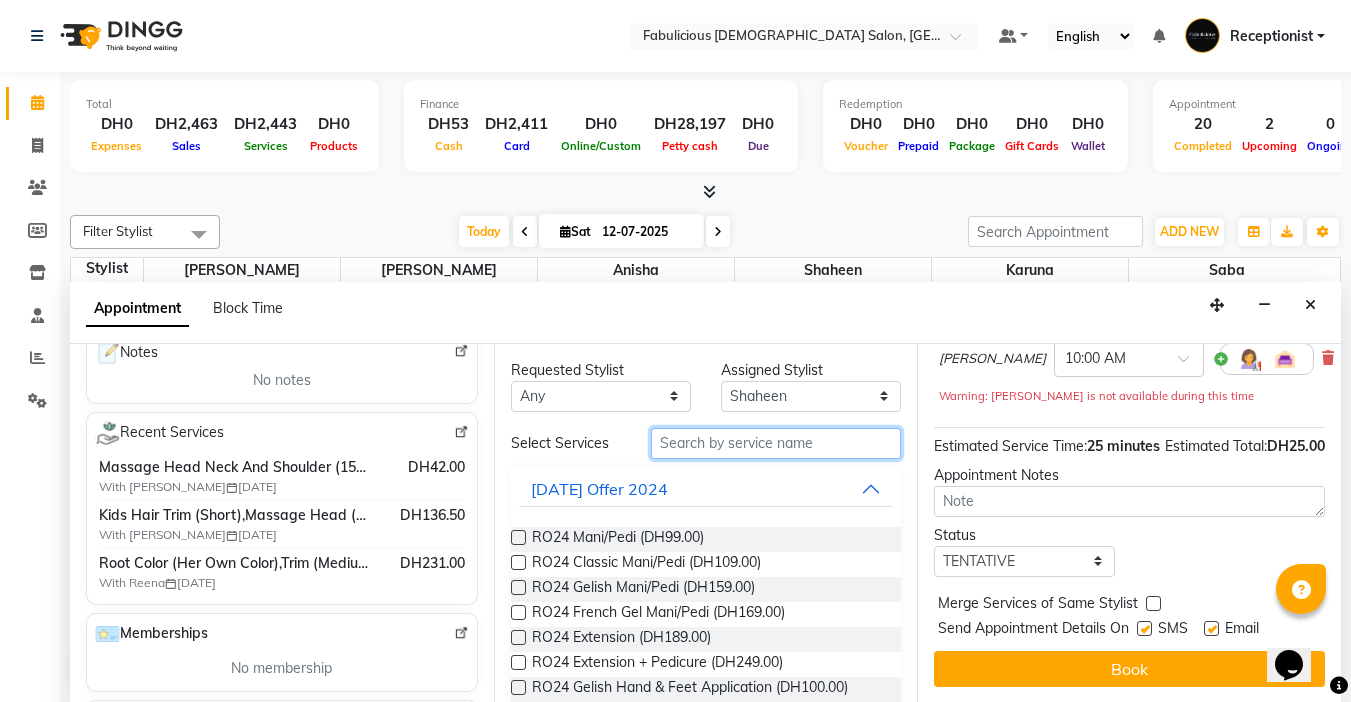 click at bounding box center (776, 443) 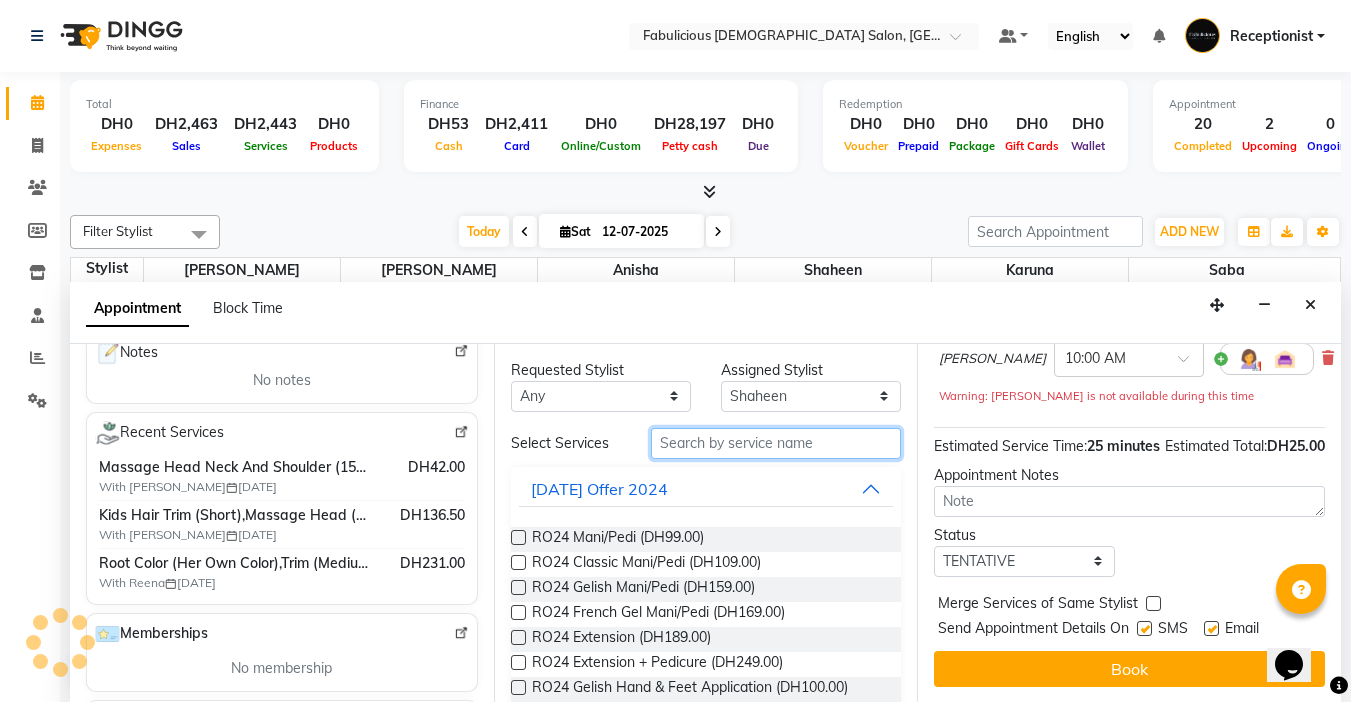 click at bounding box center (776, 443) 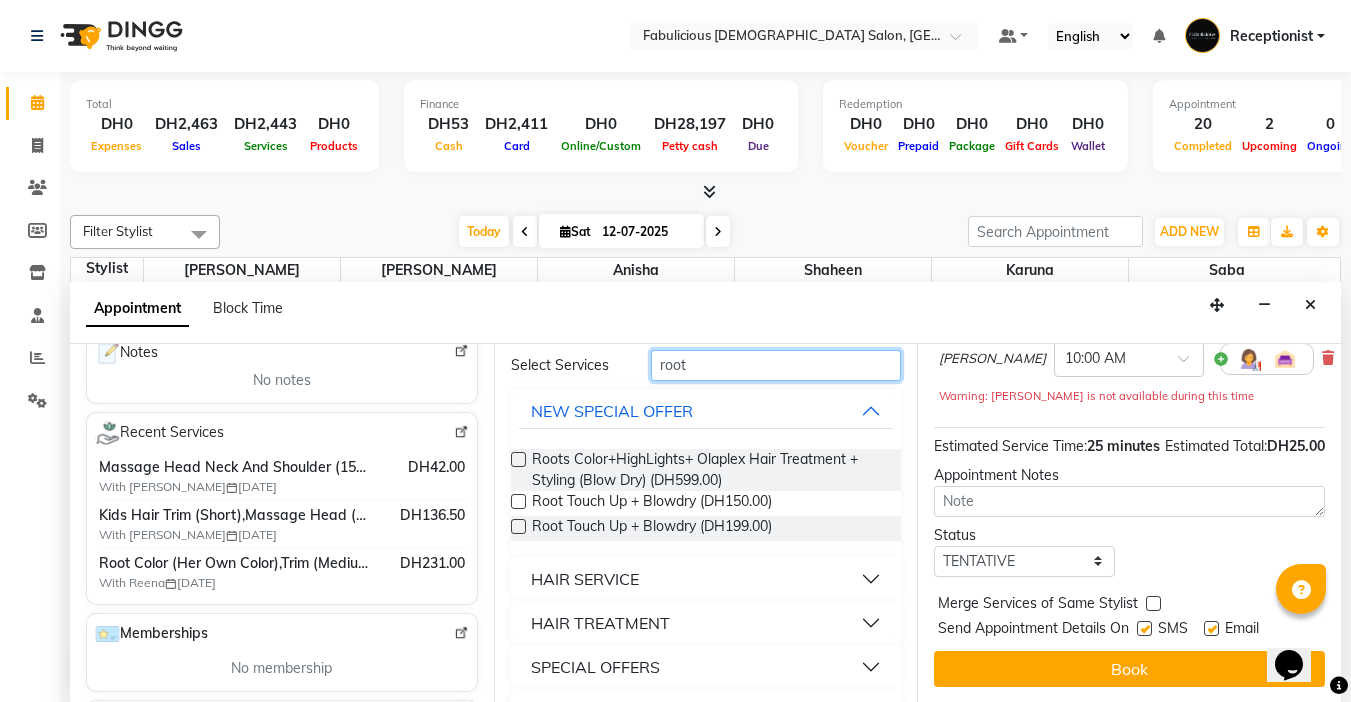 scroll, scrollTop: 100, scrollLeft: 0, axis: vertical 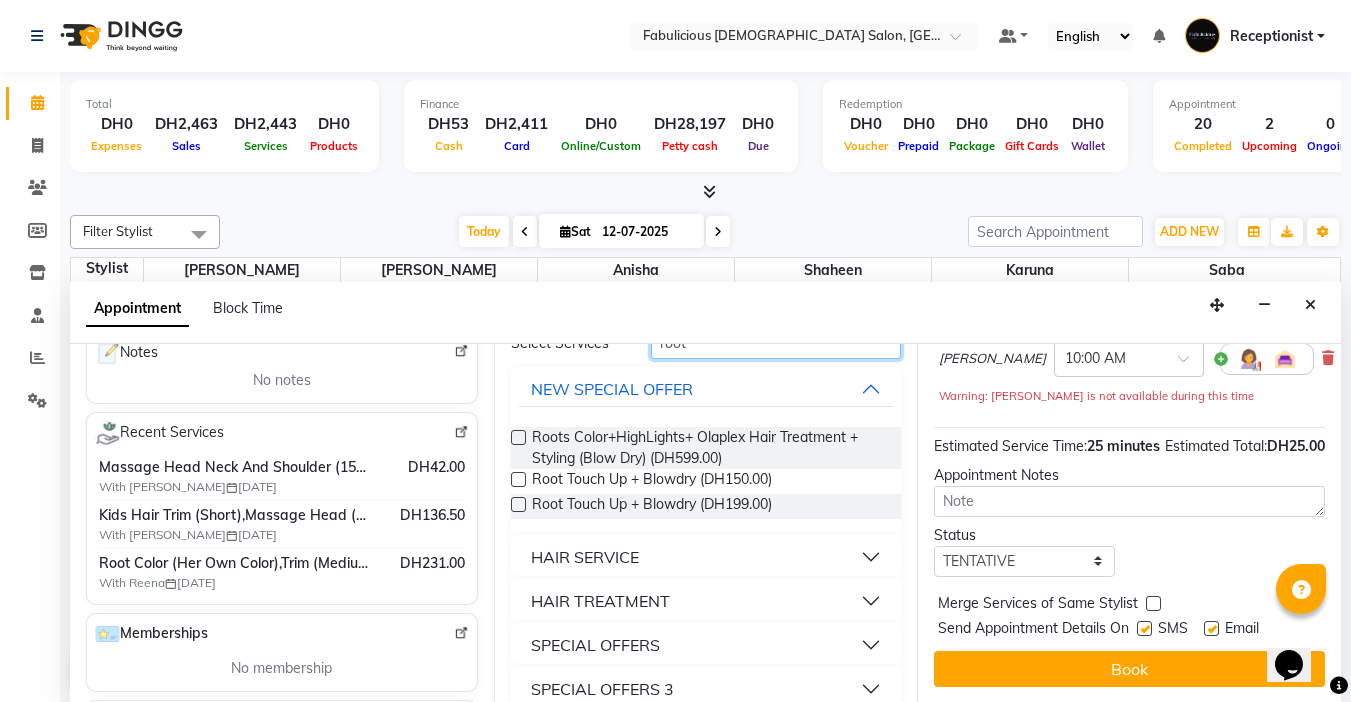 type on "root" 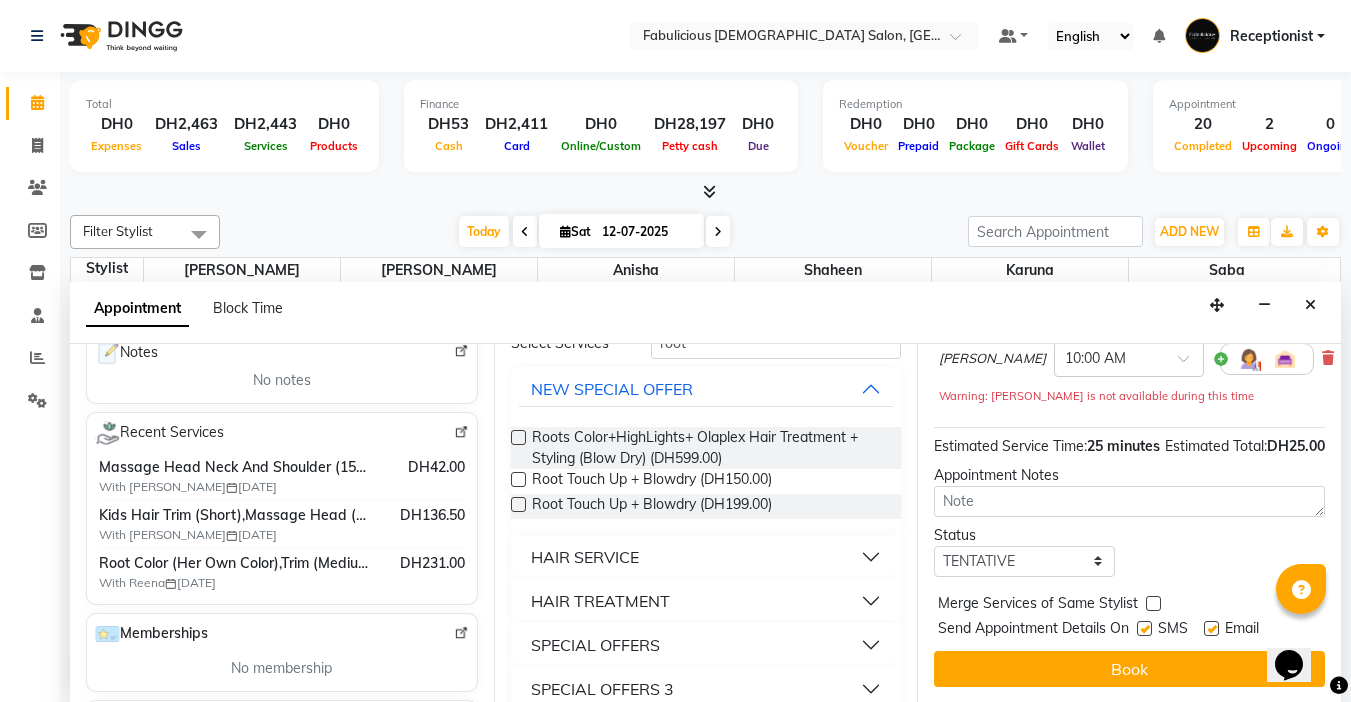 click on "HAIR SERVICE" at bounding box center (585, 557) 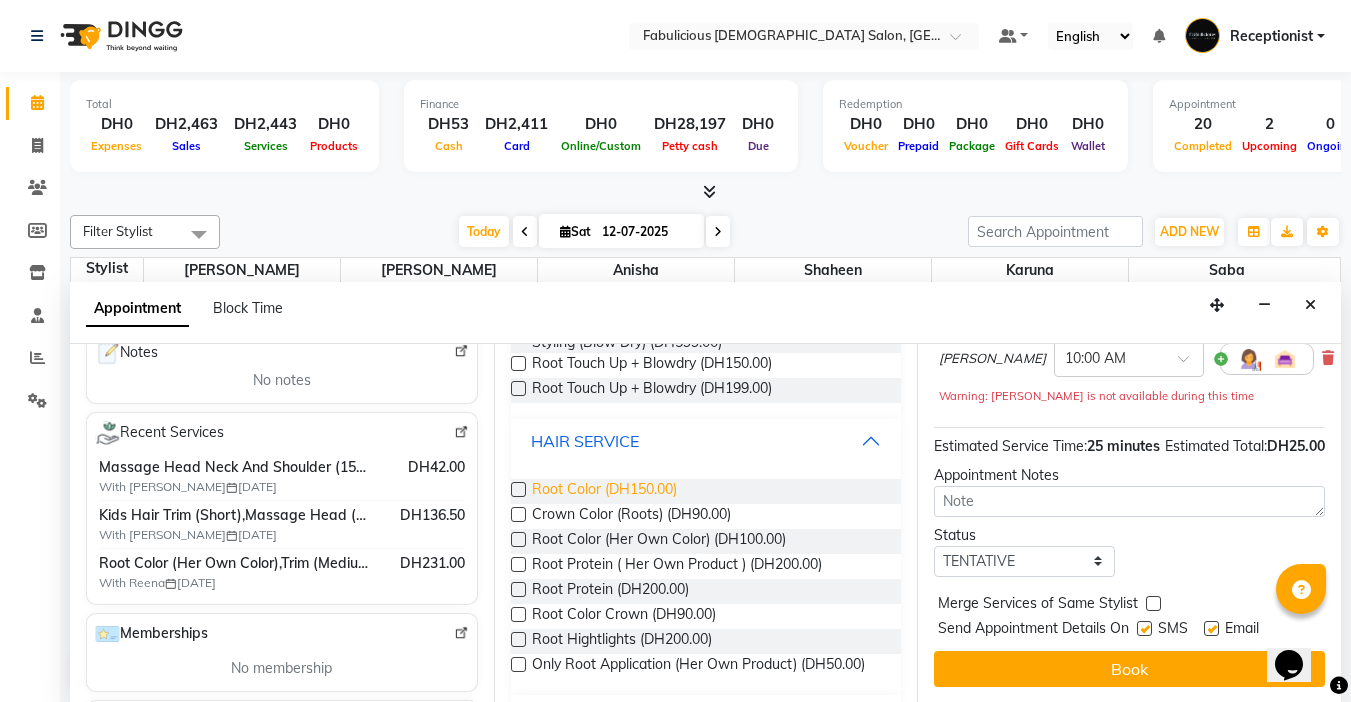 scroll, scrollTop: 300, scrollLeft: 0, axis: vertical 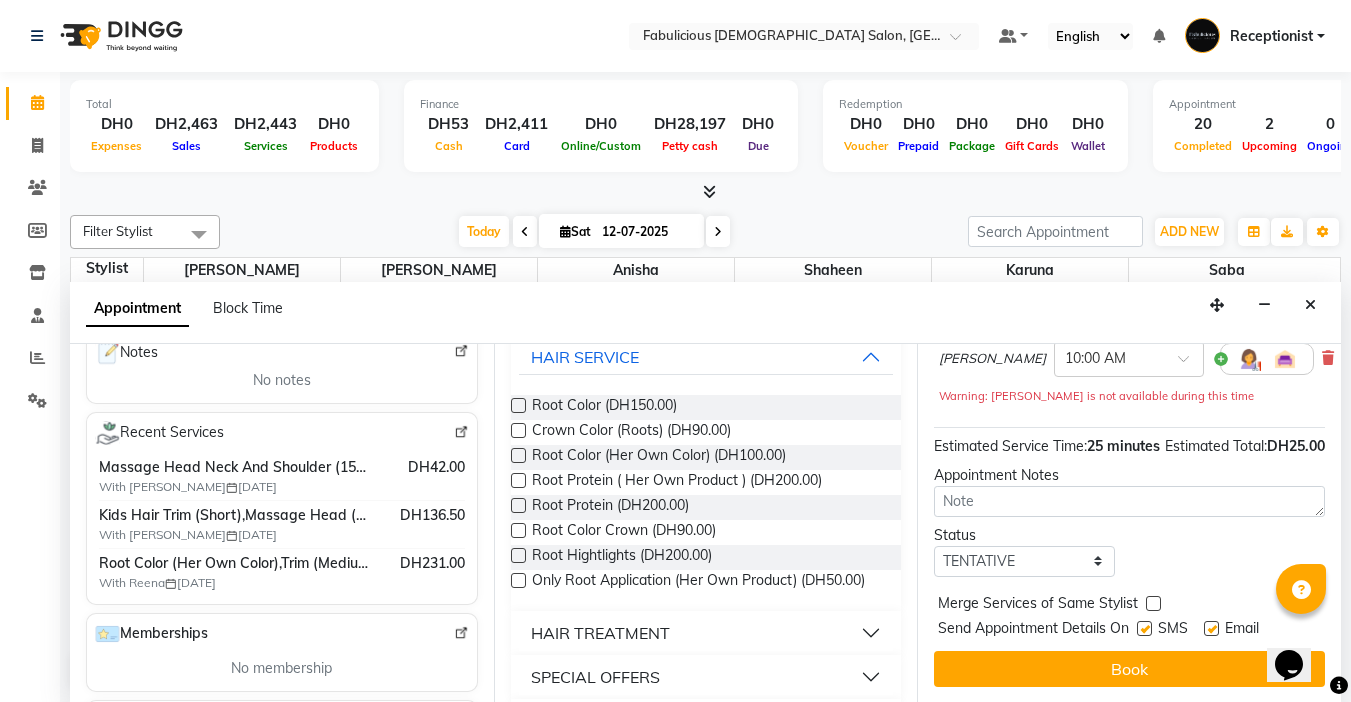 click at bounding box center [518, 455] 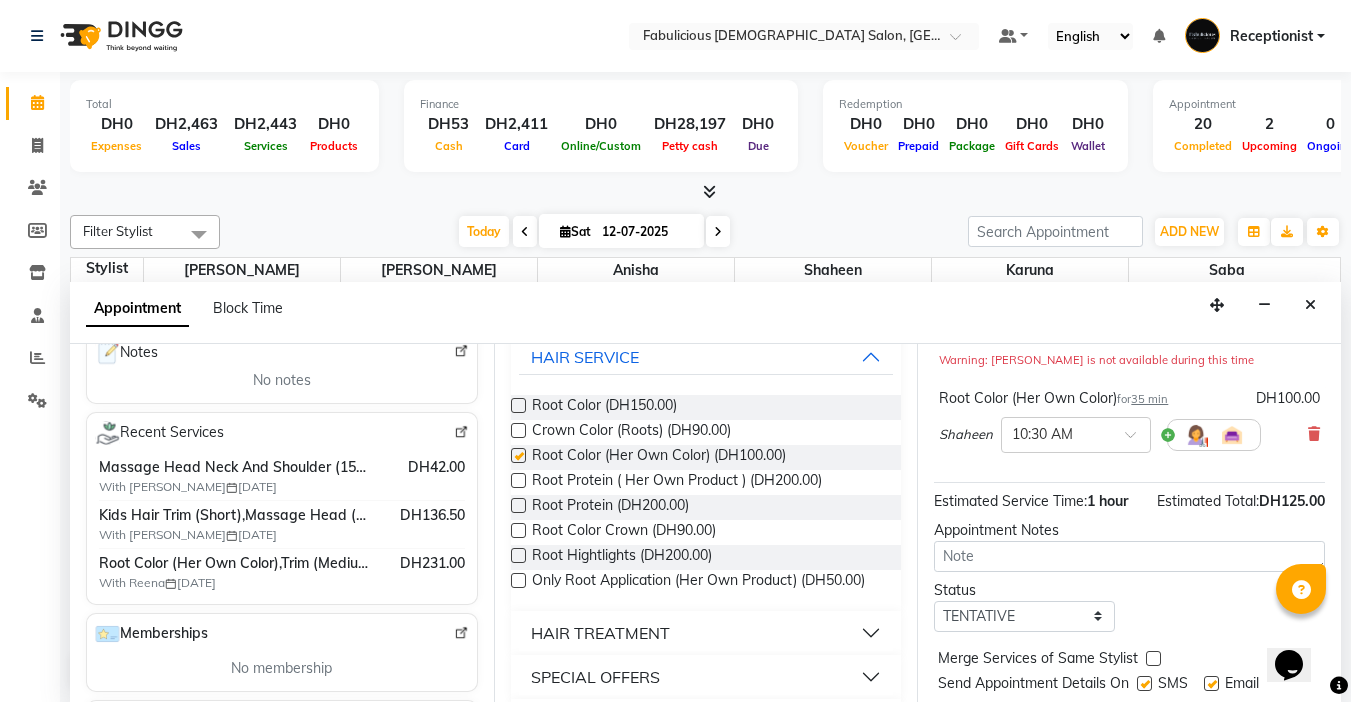 checkbox on "false" 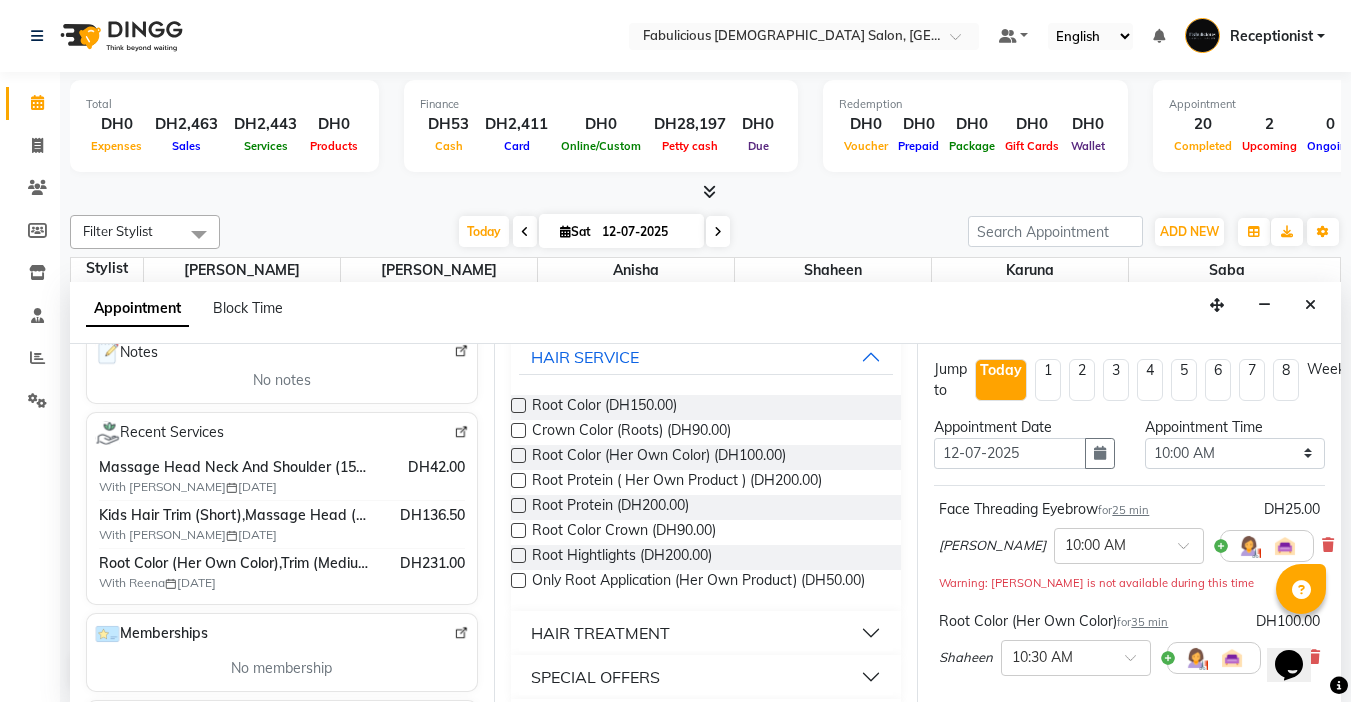 scroll, scrollTop: 0, scrollLeft: 0, axis: both 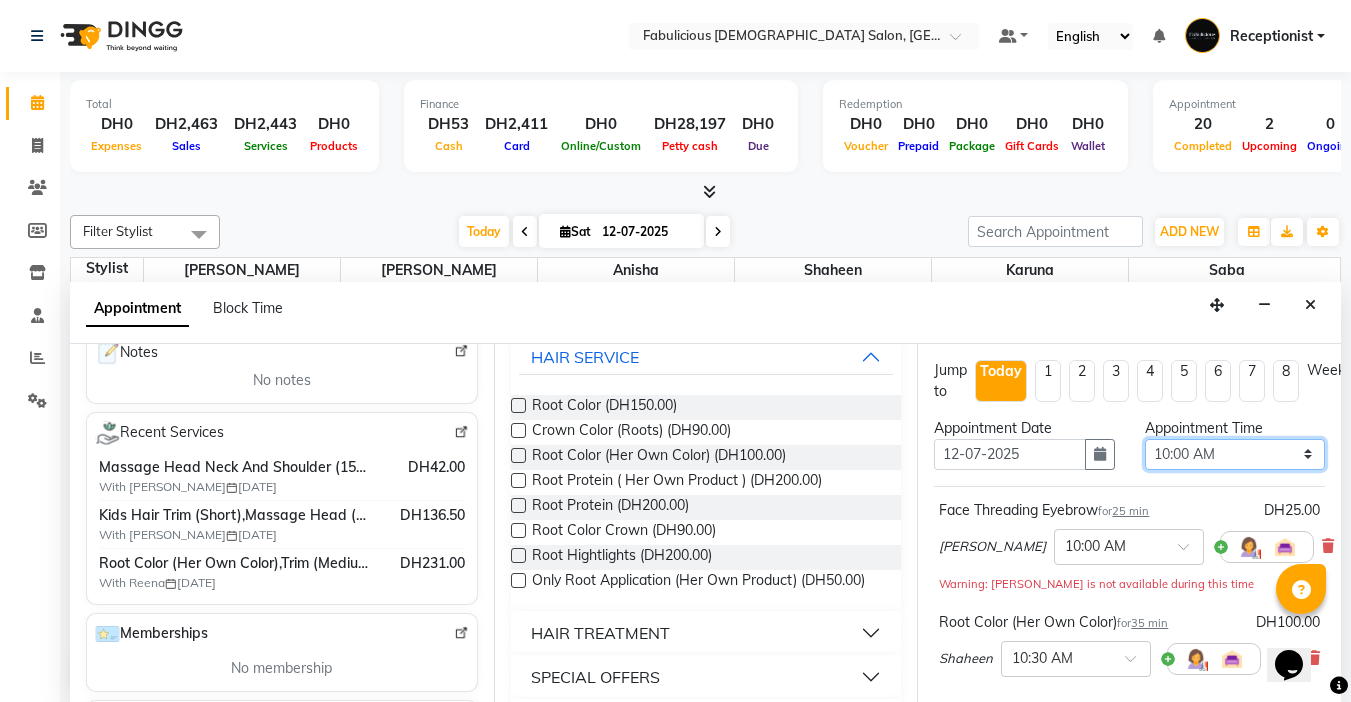 click on "Select 10:00 AM 10:15 AM 10:30 AM 10:45 AM 11:00 AM 11:15 AM 11:30 AM 11:45 AM 12:00 PM 12:15 PM 12:30 PM 12:45 PM 01:00 PM 01:15 PM 01:30 PM 01:45 PM 02:00 PM 02:15 PM 02:30 PM 02:45 PM 03:00 PM 03:15 PM 03:30 PM 03:45 PM 04:00 PM 04:15 PM 04:30 PM 04:45 PM 05:00 PM 05:15 PM 05:30 PM 05:45 PM 06:00 PM 06:15 PM 06:30 PM 06:45 PM 07:00 PM 07:15 PM 07:30 PM 07:45 PM 08:00 PM 08:15 PM 08:30 PM 08:45 PM 09:00 PM 09:15 PM 09:30 PM 09:45 PM 10:00 PM 10:15 PM 10:30 PM 10:45 PM 11:00 PM 11:15 PM 11:30 PM 11:45 PM" at bounding box center [1235, 454] 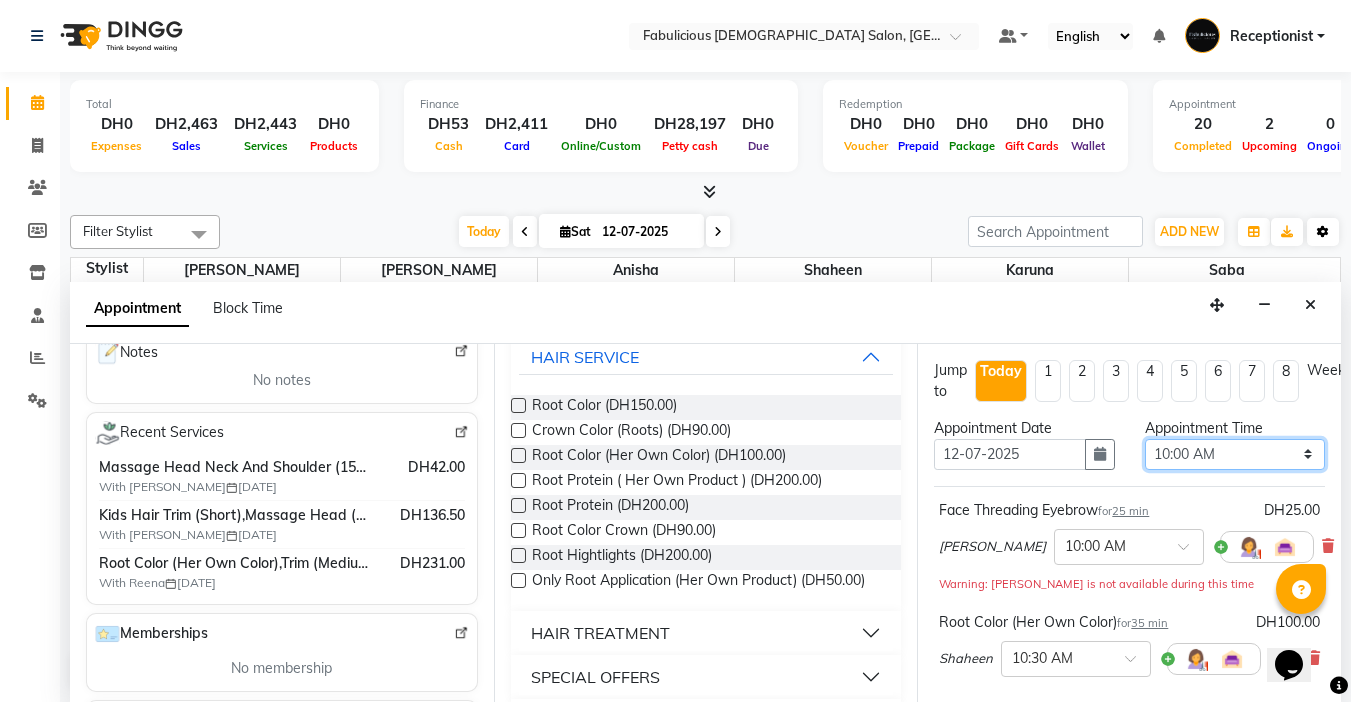 select on "1065" 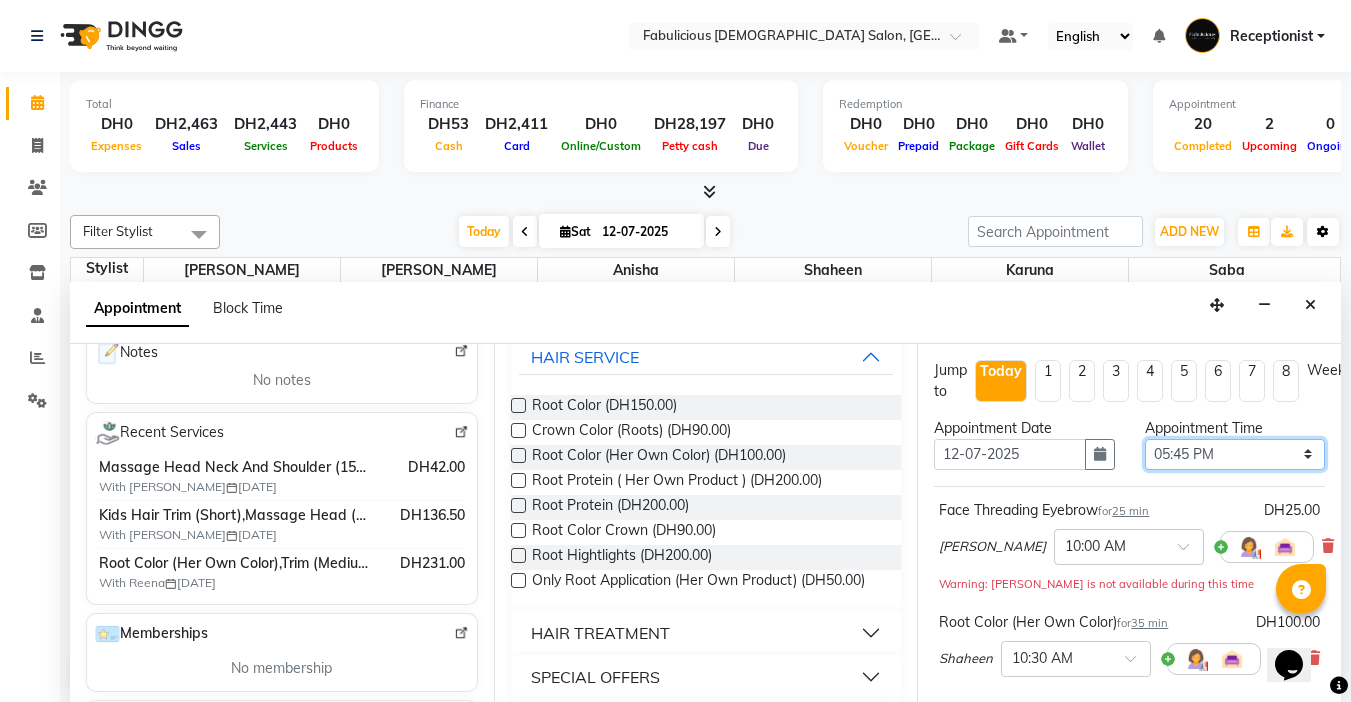click on "Select 10:00 AM 10:15 AM 10:30 AM 10:45 AM 11:00 AM 11:15 AM 11:30 AM 11:45 AM 12:00 PM 12:15 PM 12:30 PM 12:45 PM 01:00 PM 01:15 PM 01:30 PM 01:45 PM 02:00 PM 02:15 PM 02:30 PM 02:45 PM 03:00 PM 03:15 PM 03:30 PM 03:45 PM 04:00 PM 04:15 PM 04:30 PM 04:45 PM 05:00 PM 05:15 PM 05:30 PM 05:45 PM 06:00 PM 06:15 PM 06:30 PM 06:45 PM 07:00 PM 07:15 PM 07:30 PM 07:45 PM 08:00 PM 08:15 PM 08:30 PM 08:45 PM 09:00 PM 09:15 PM 09:30 PM 09:45 PM 10:00 PM 10:15 PM 10:30 PM 10:45 PM 11:00 PM 11:15 PM 11:30 PM 11:45 PM" at bounding box center (1235, 454) 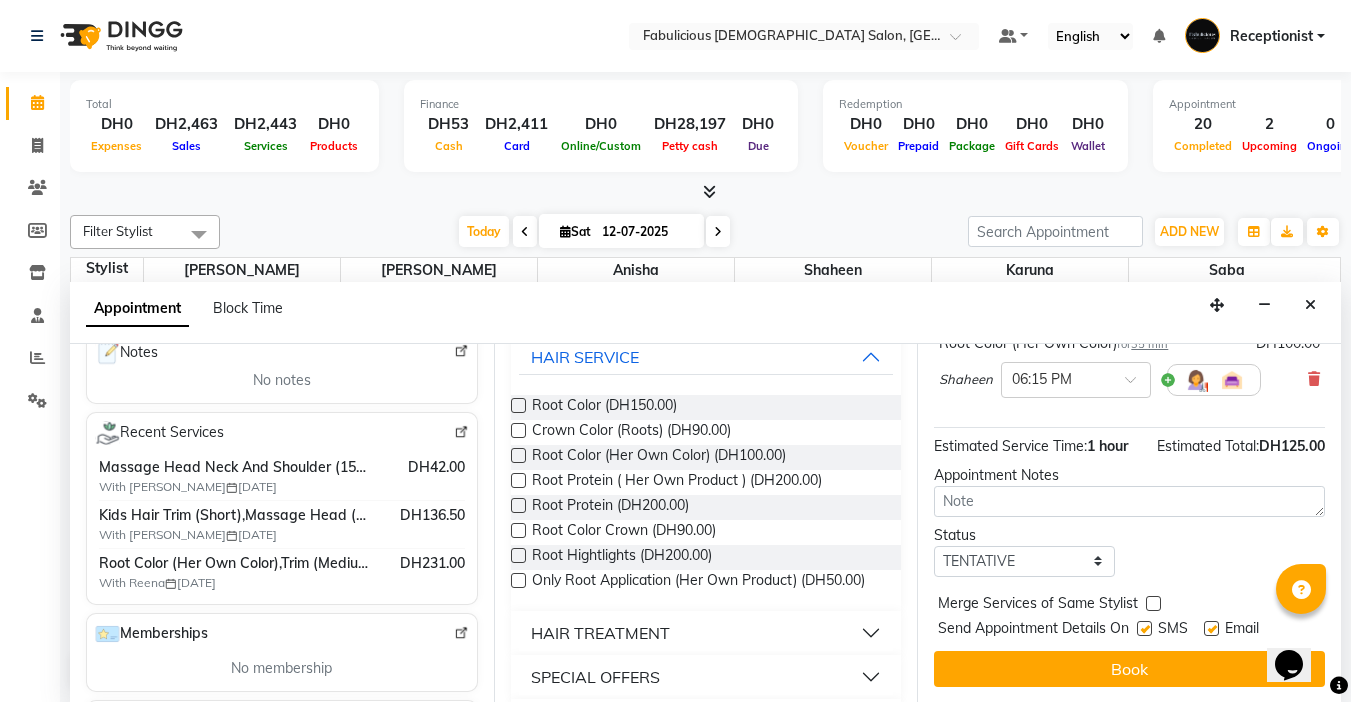 scroll, scrollTop: 273, scrollLeft: 0, axis: vertical 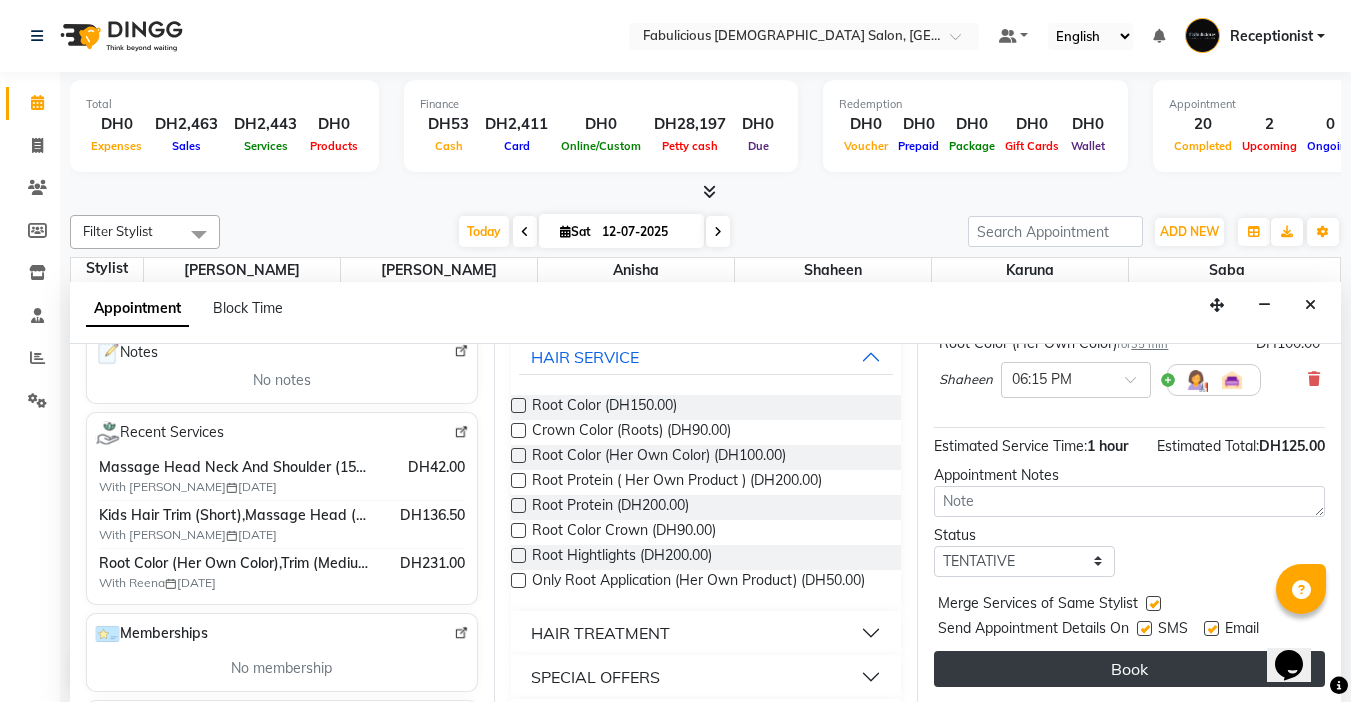 click on "Book" at bounding box center (1129, 669) 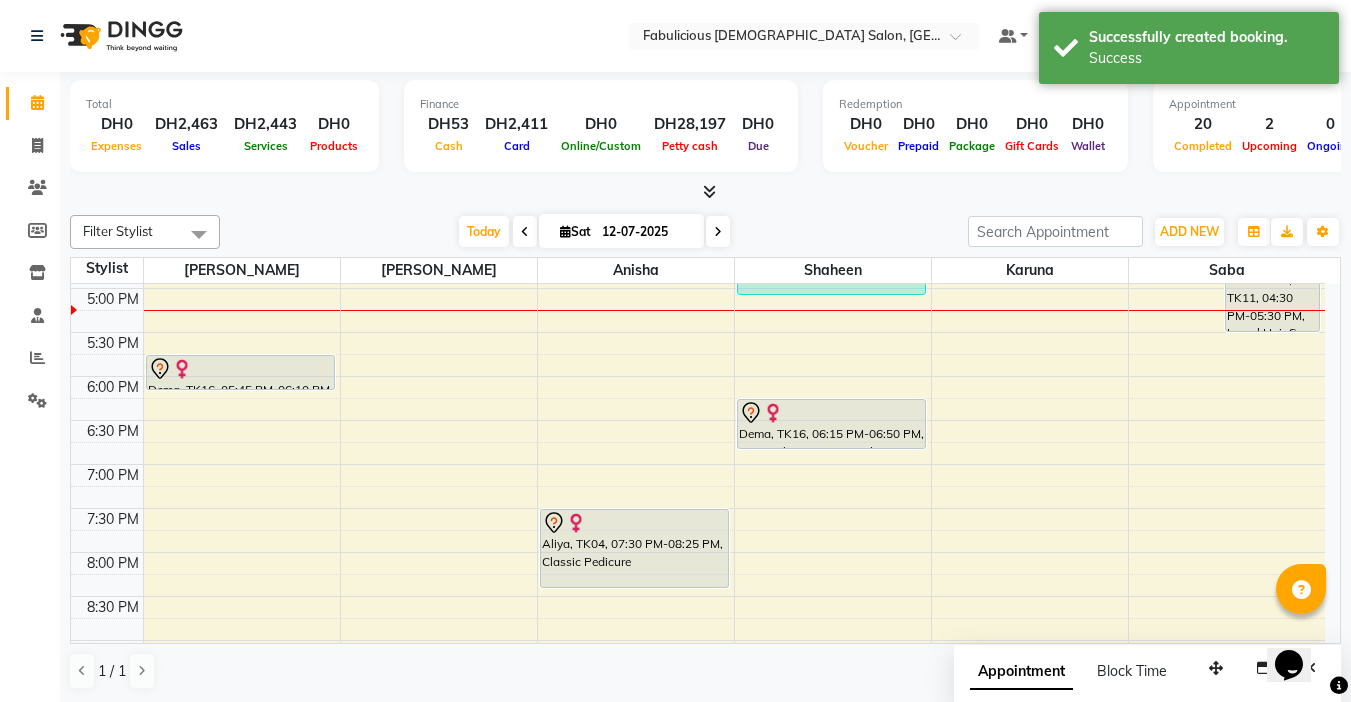 scroll, scrollTop: 700, scrollLeft: 0, axis: vertical 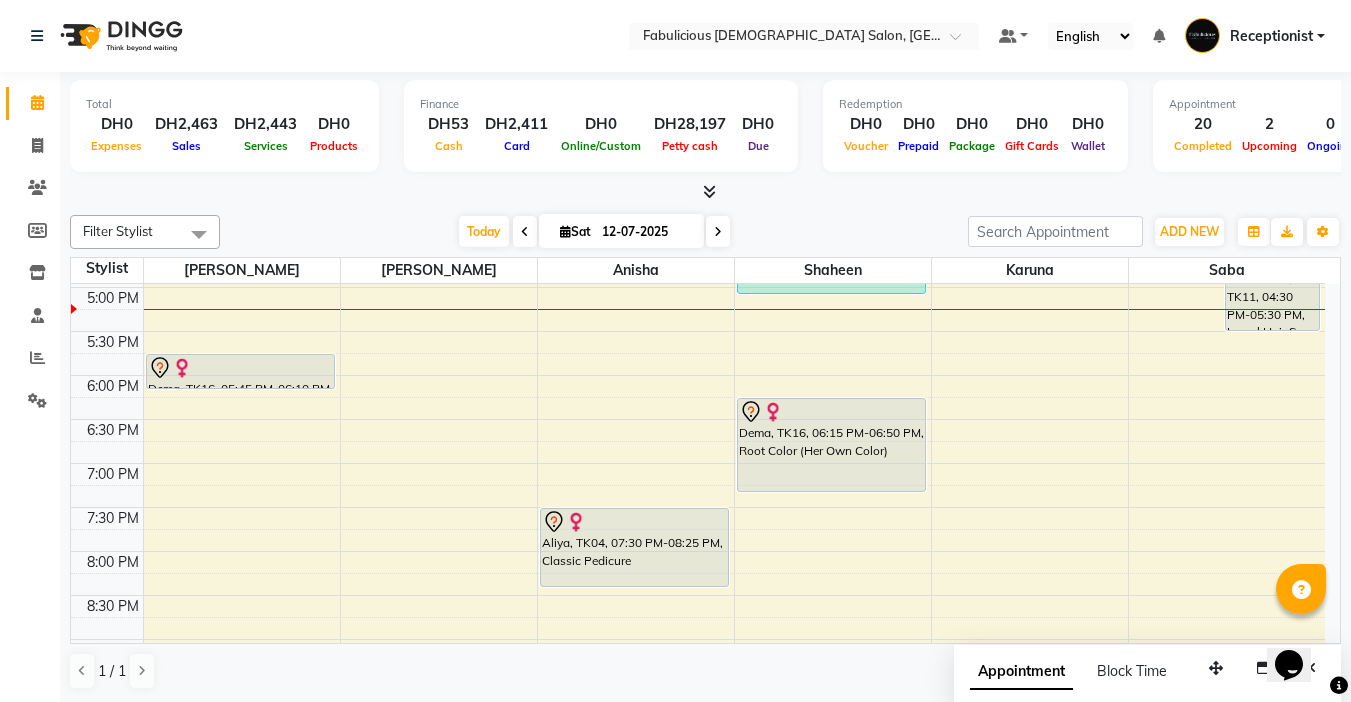 drag, startPoint x: 784, startPoint y: 448, endPoint x: 784, endPoint y: 490, distance: 42 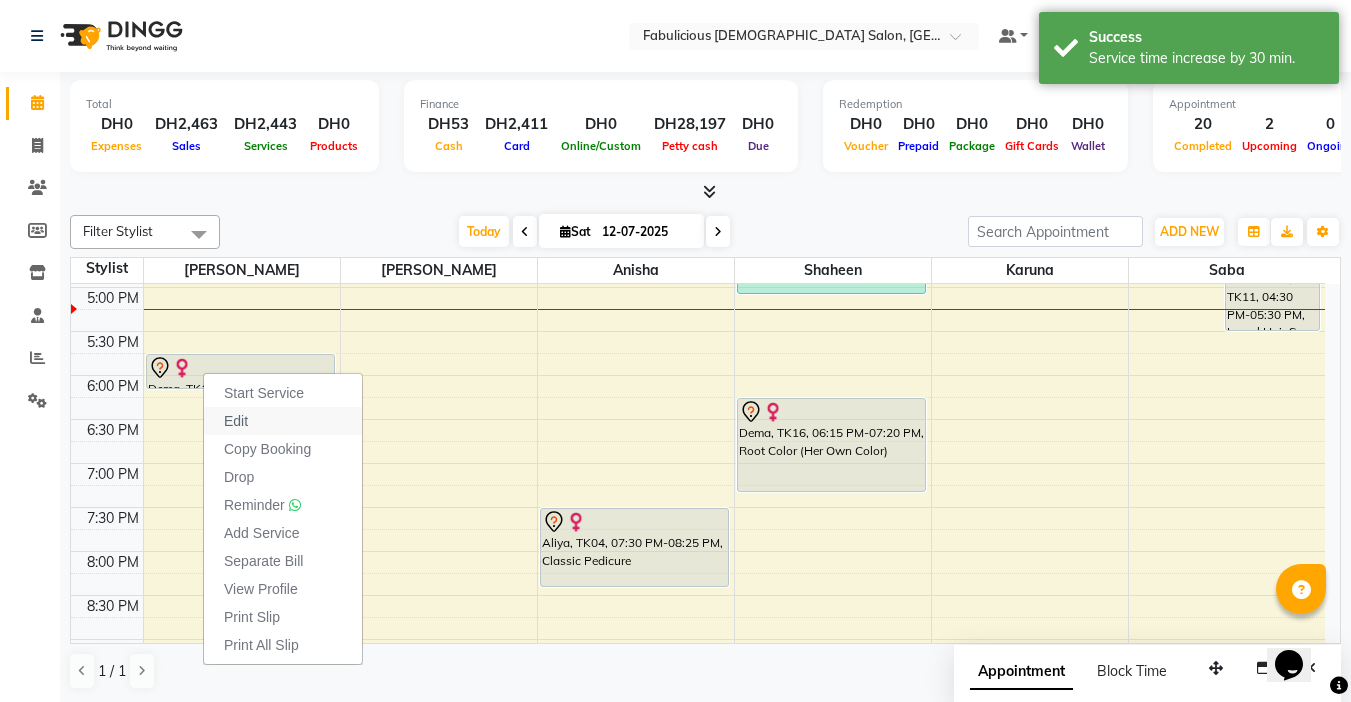 click on "Edit" at bounding box center [236, 421] 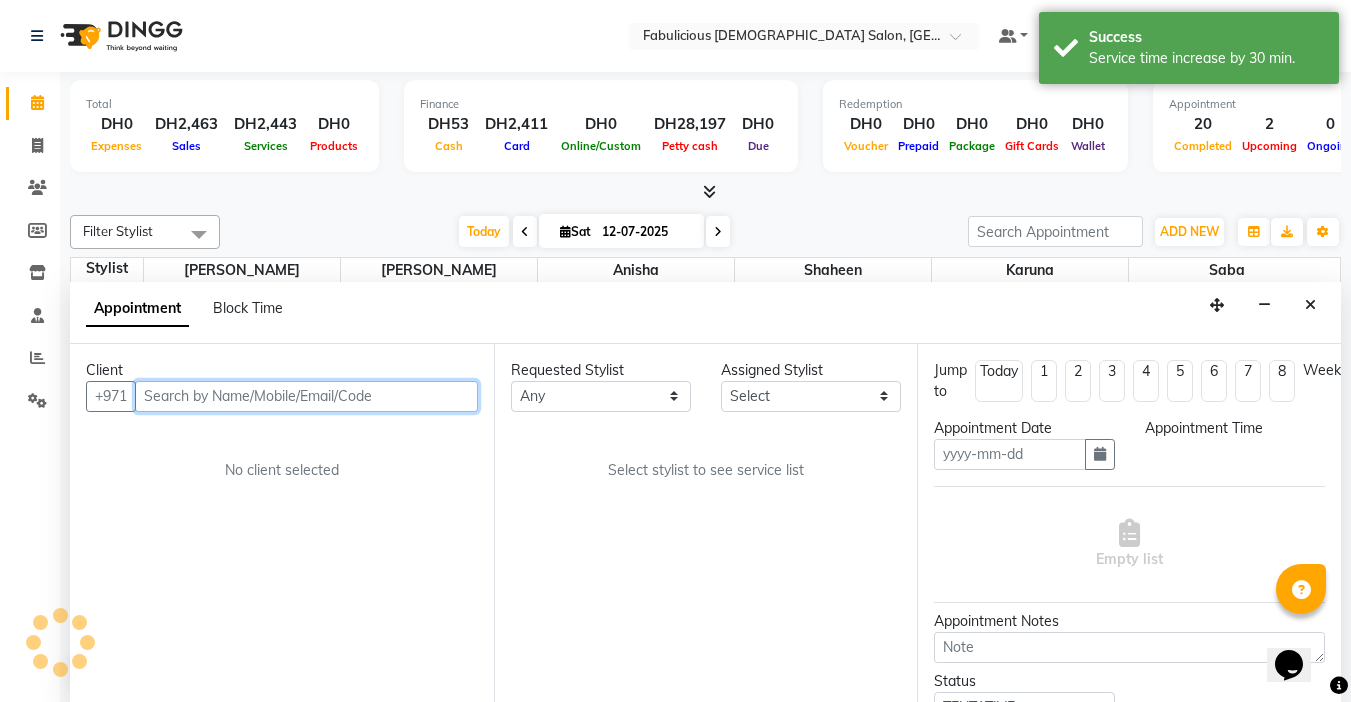 type on "12-07-2025" 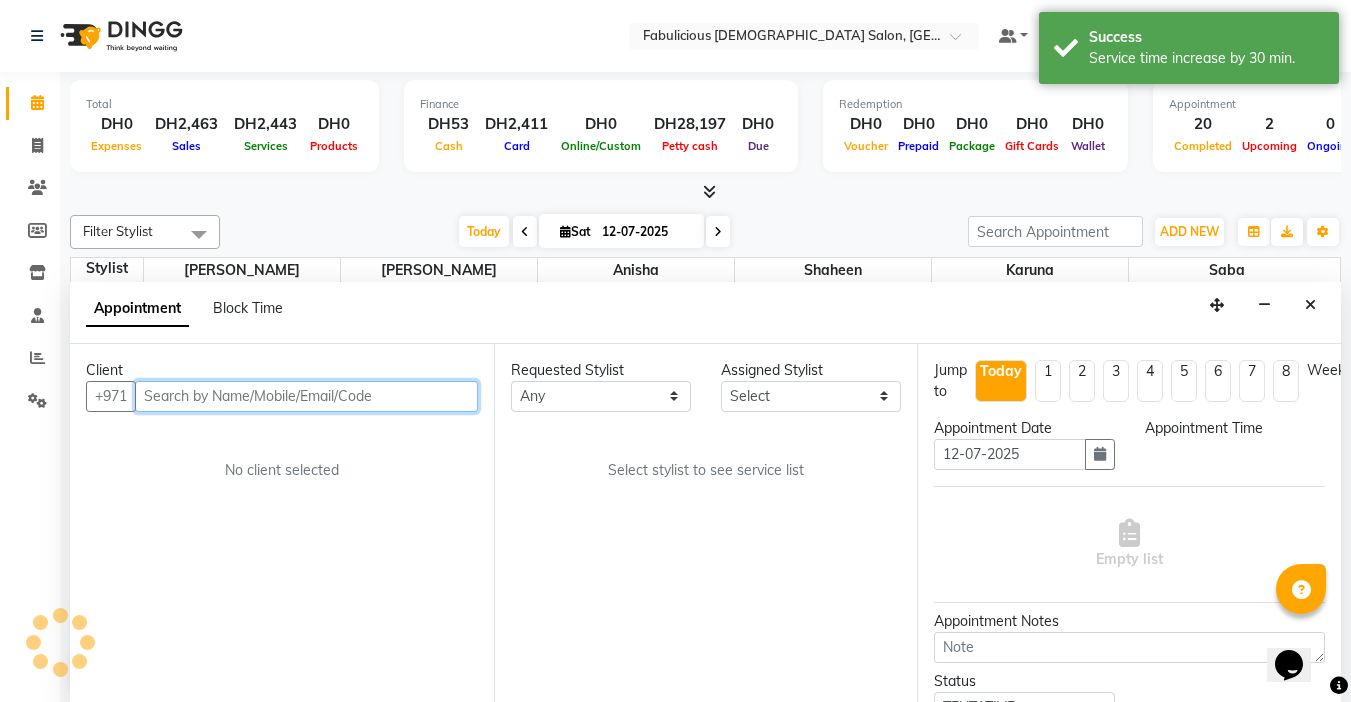 scroll, scrollTop: 1, scrollLeft: 0, axis: vertical 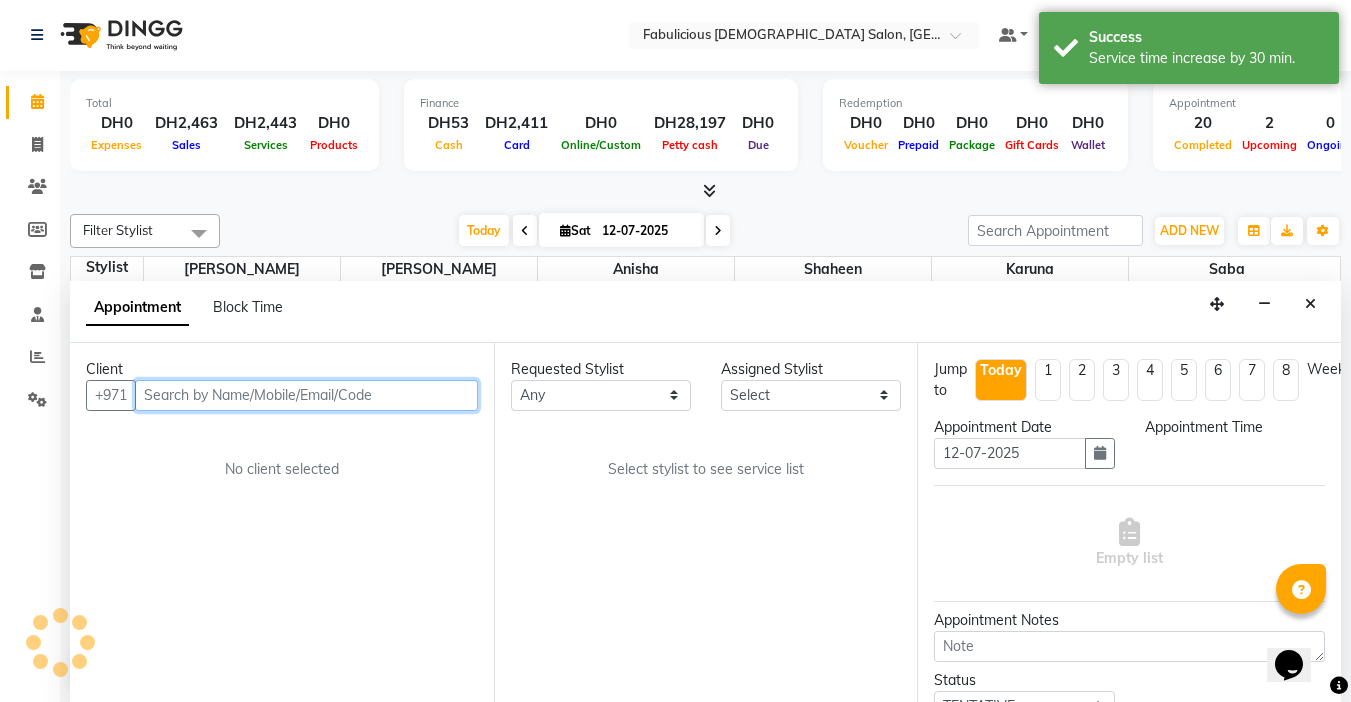 select on "1065" 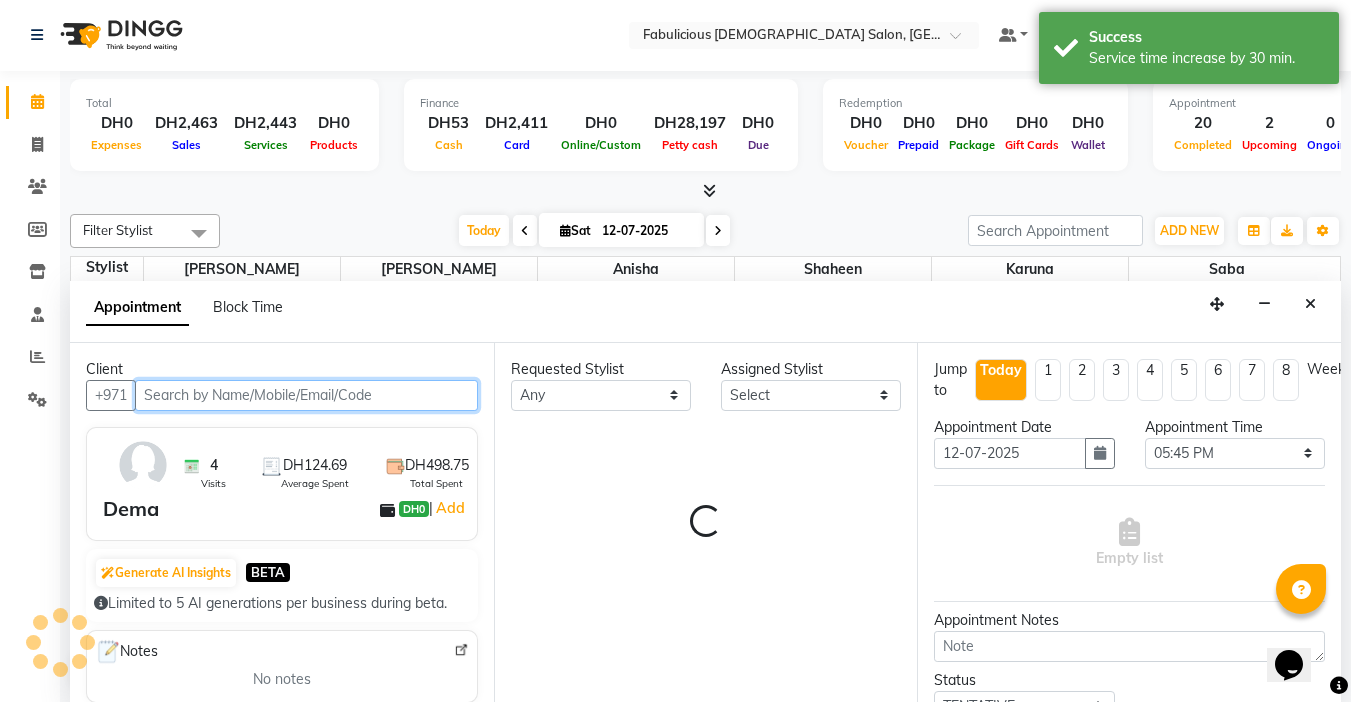select on "11631" 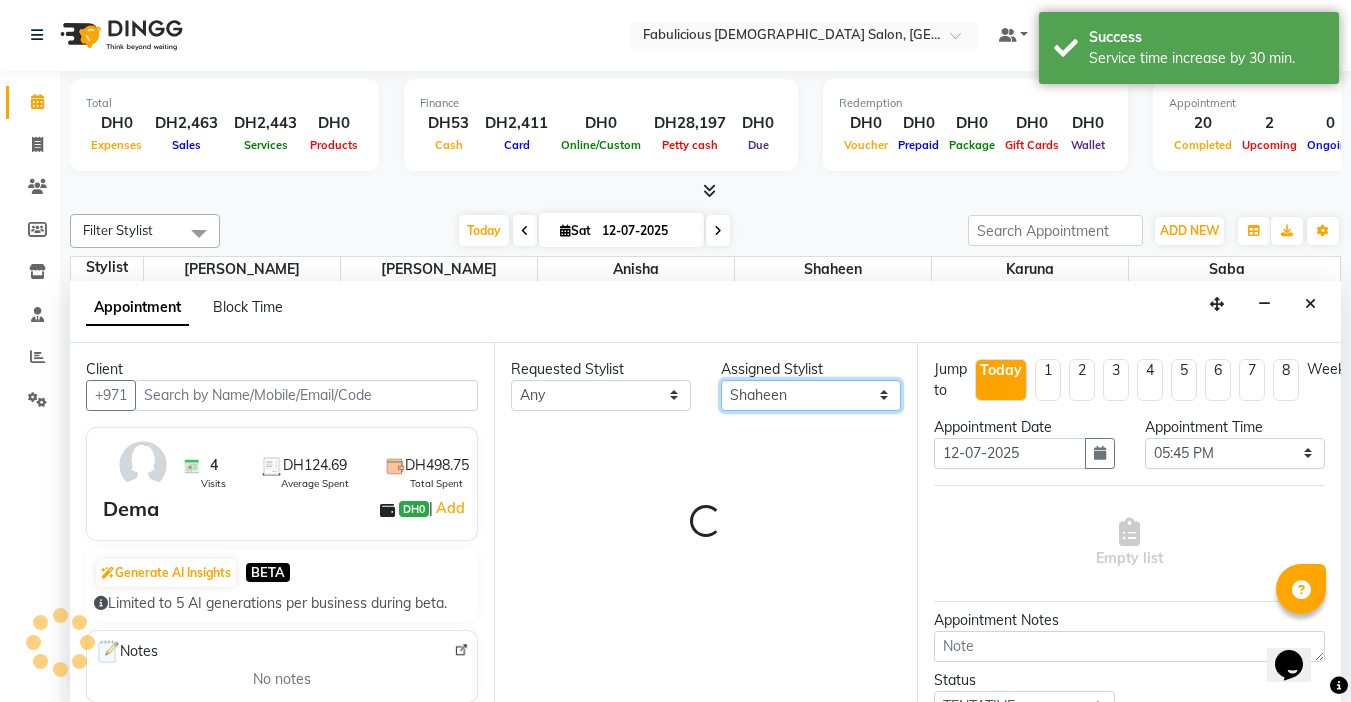 click on "Select [PERSON_NAME] [PERSON_NAME]  [PERSON_NAME] [PERSON_NAME]" at bounding box center (811, 395) 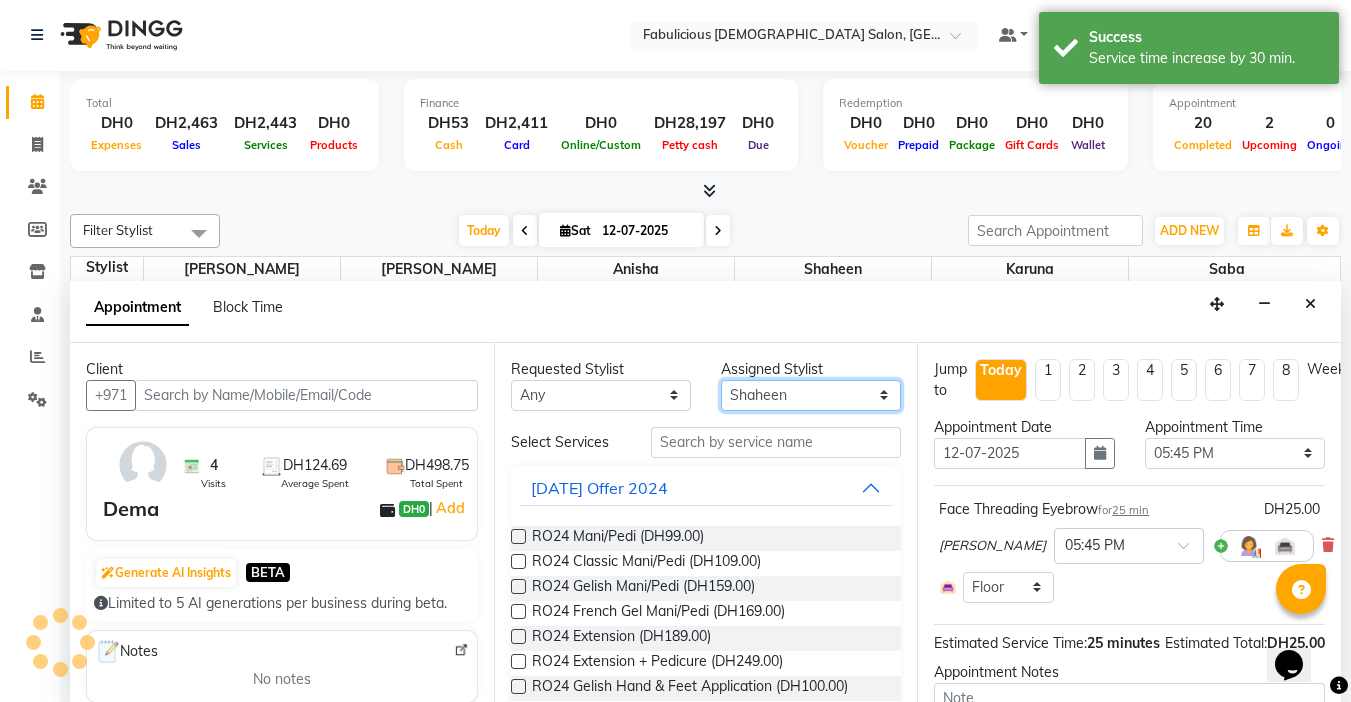 scroll, scrollTop: 705, scrollLeft: 0, axis: vertical 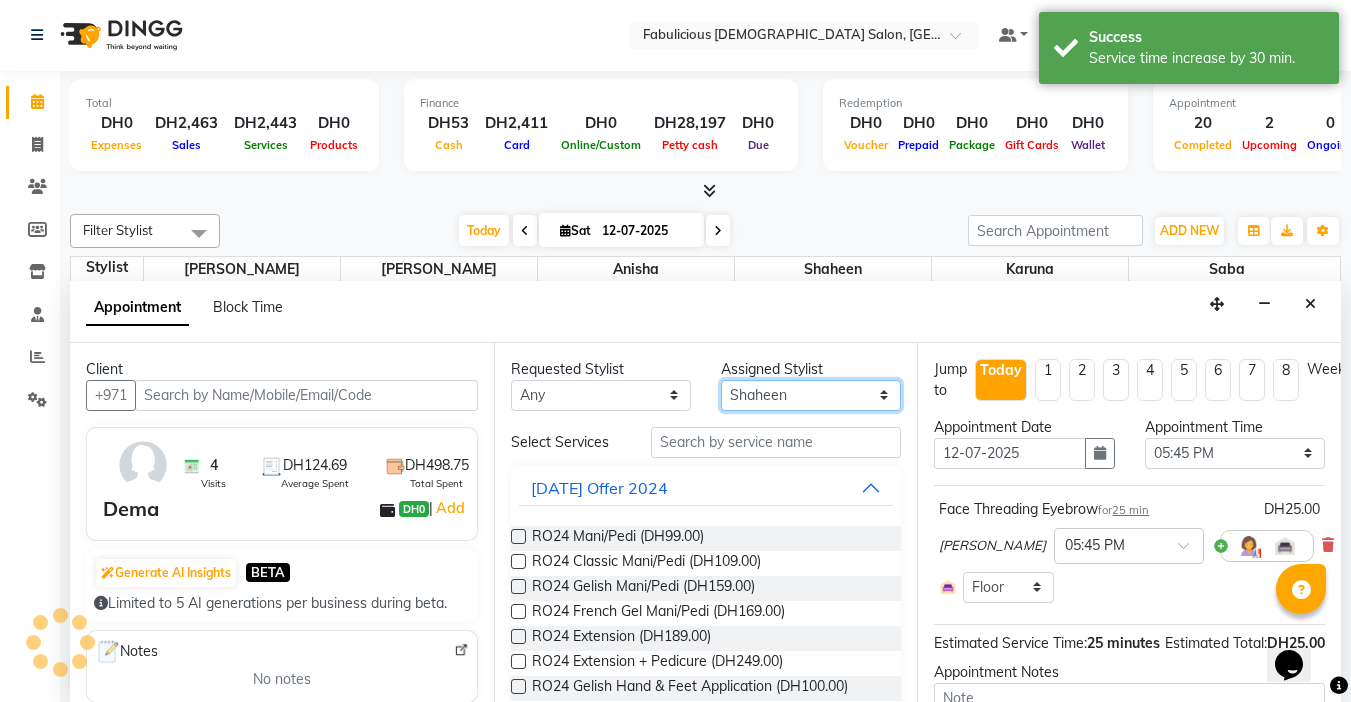 select on "1134" 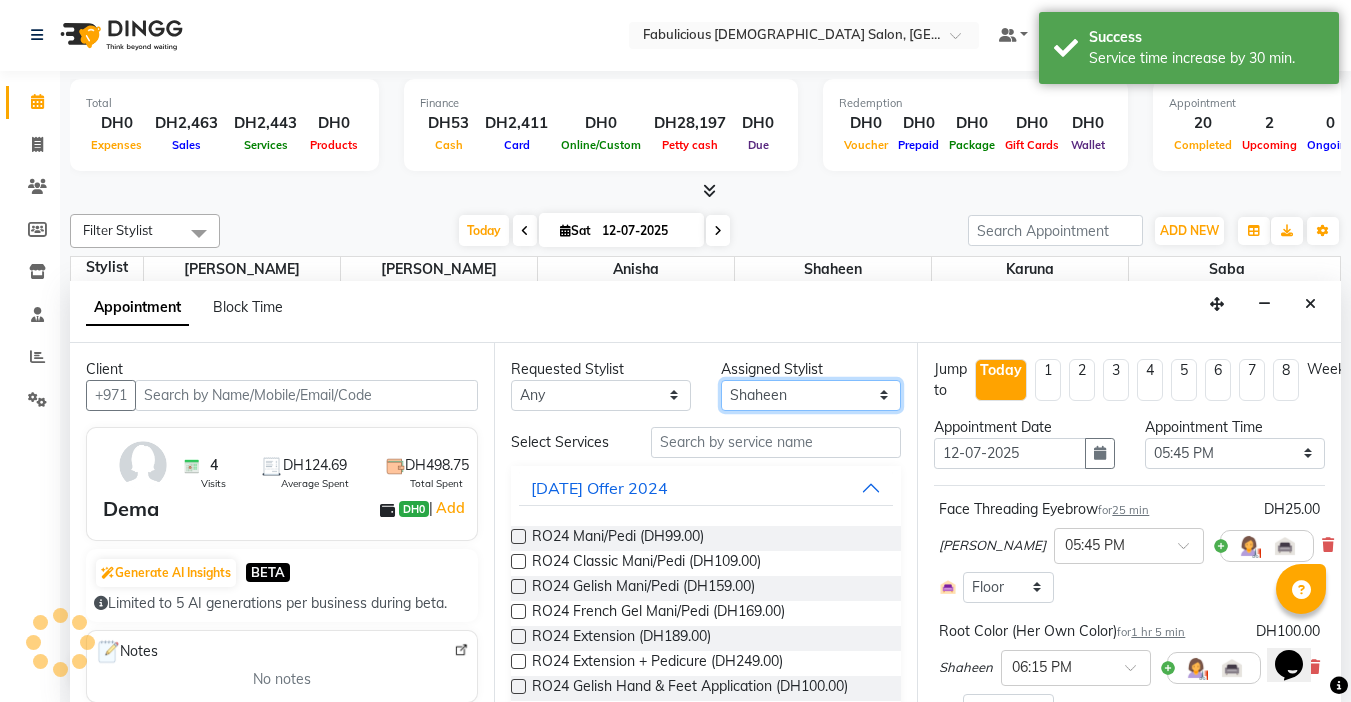 select on "11628" 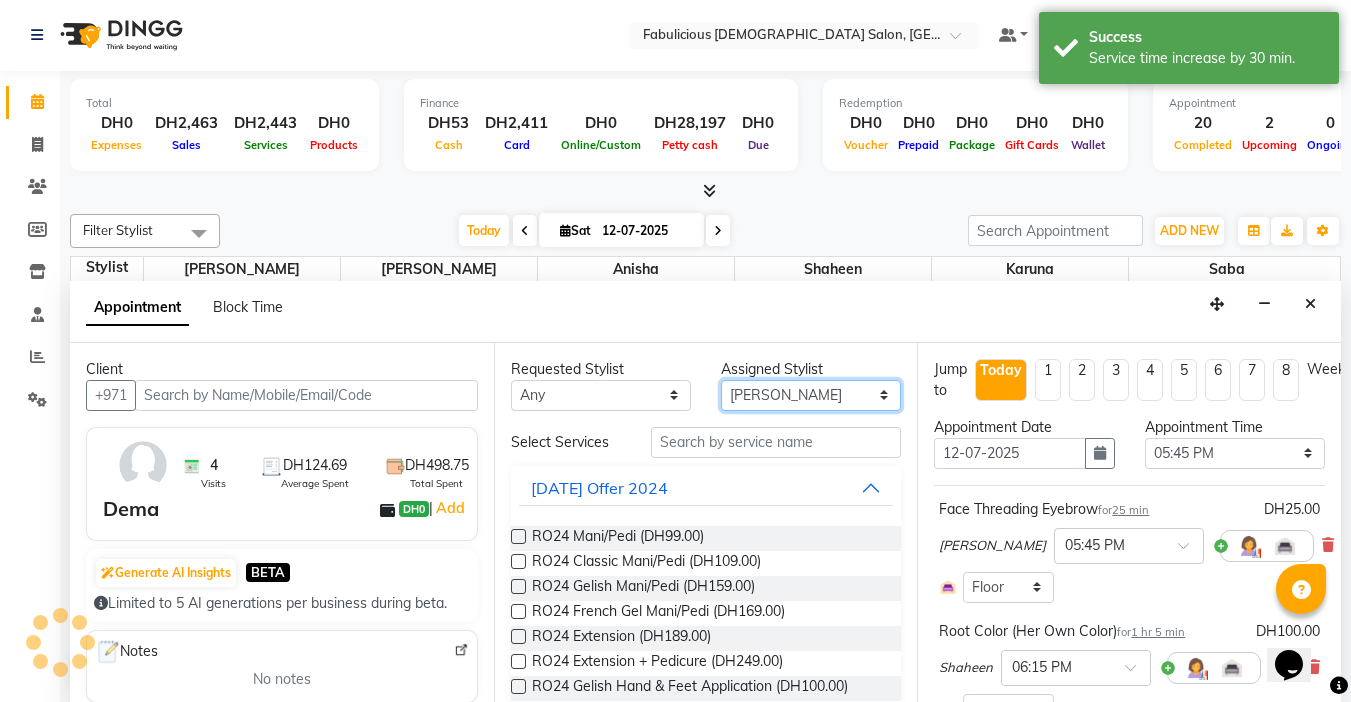 click on "Select [PERSON_NAME] [PERSON_NAME]  [PERSON_NAME] [PERSON_NAME]" at bounding box center [811, 395] 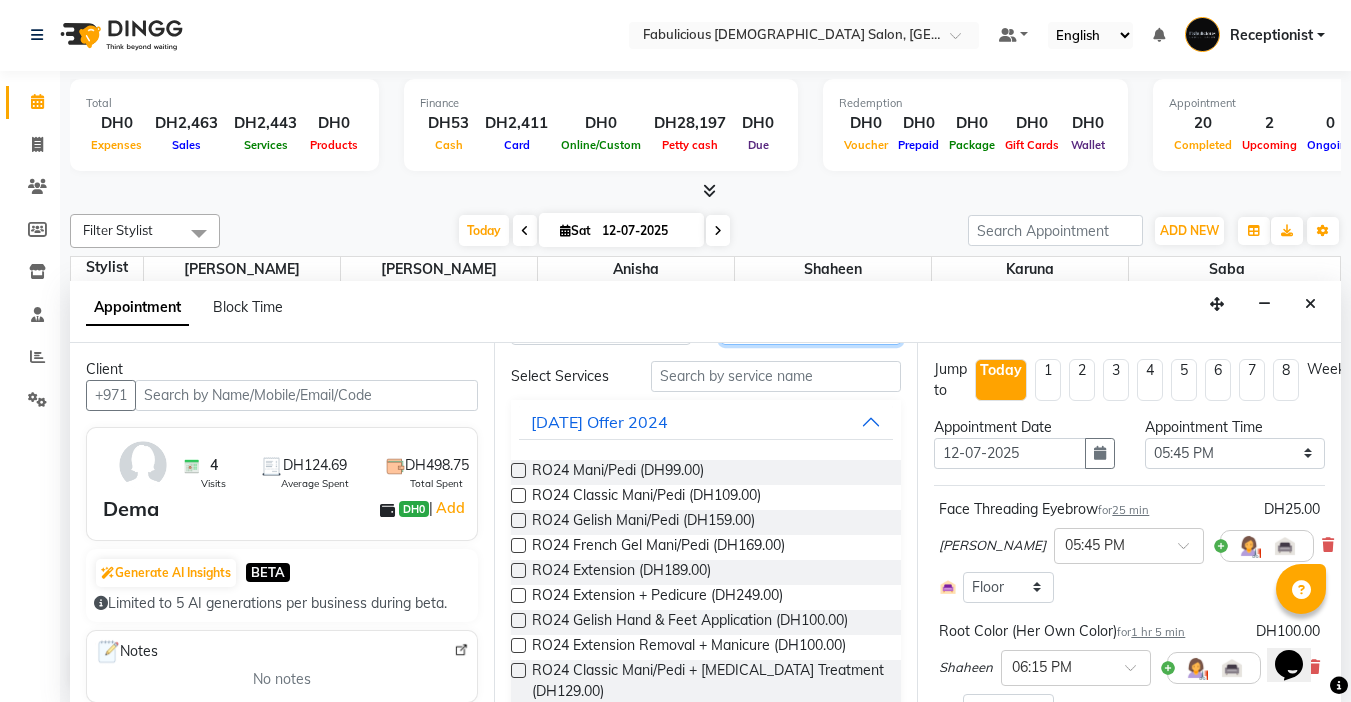 scroll, scrollTop: 100, scrollLeft: 0, axis: vertical 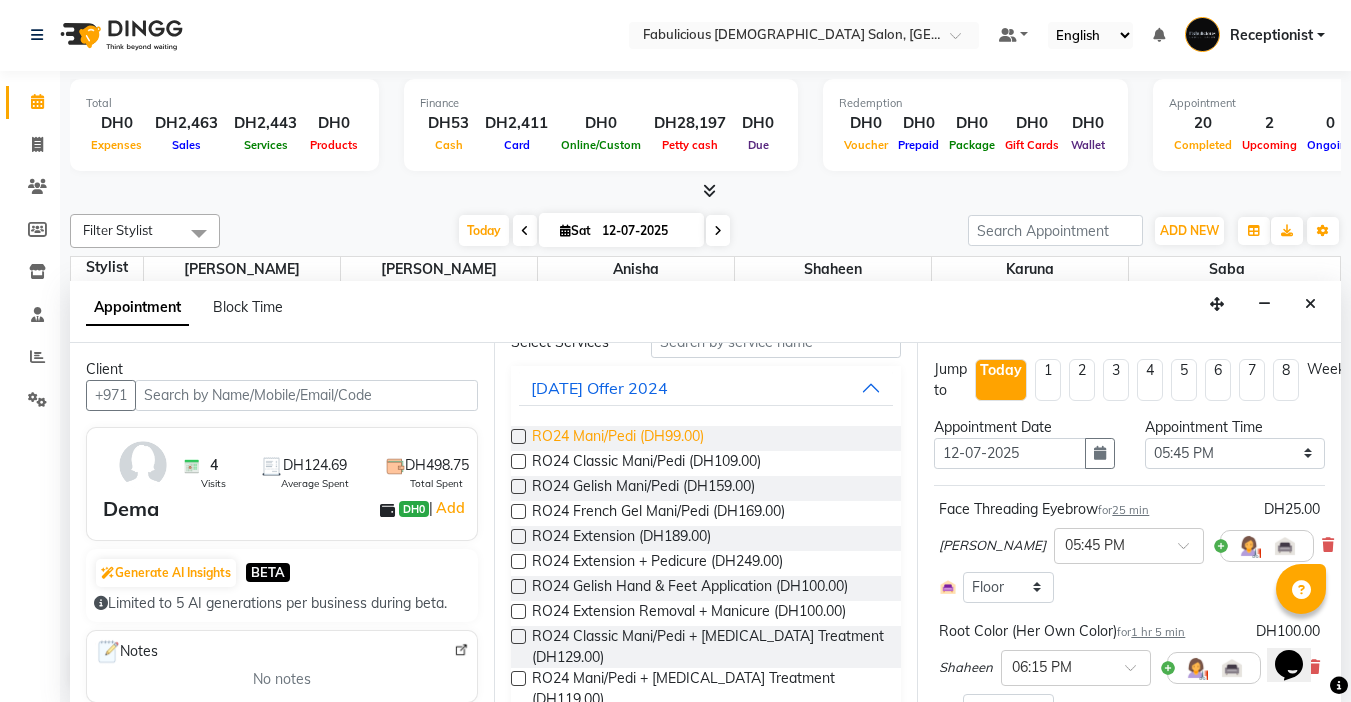 drag, startPoint x: 521, startPoint y: 436, endPoint x: 549, endPoint y: 438, distance: 28.071337 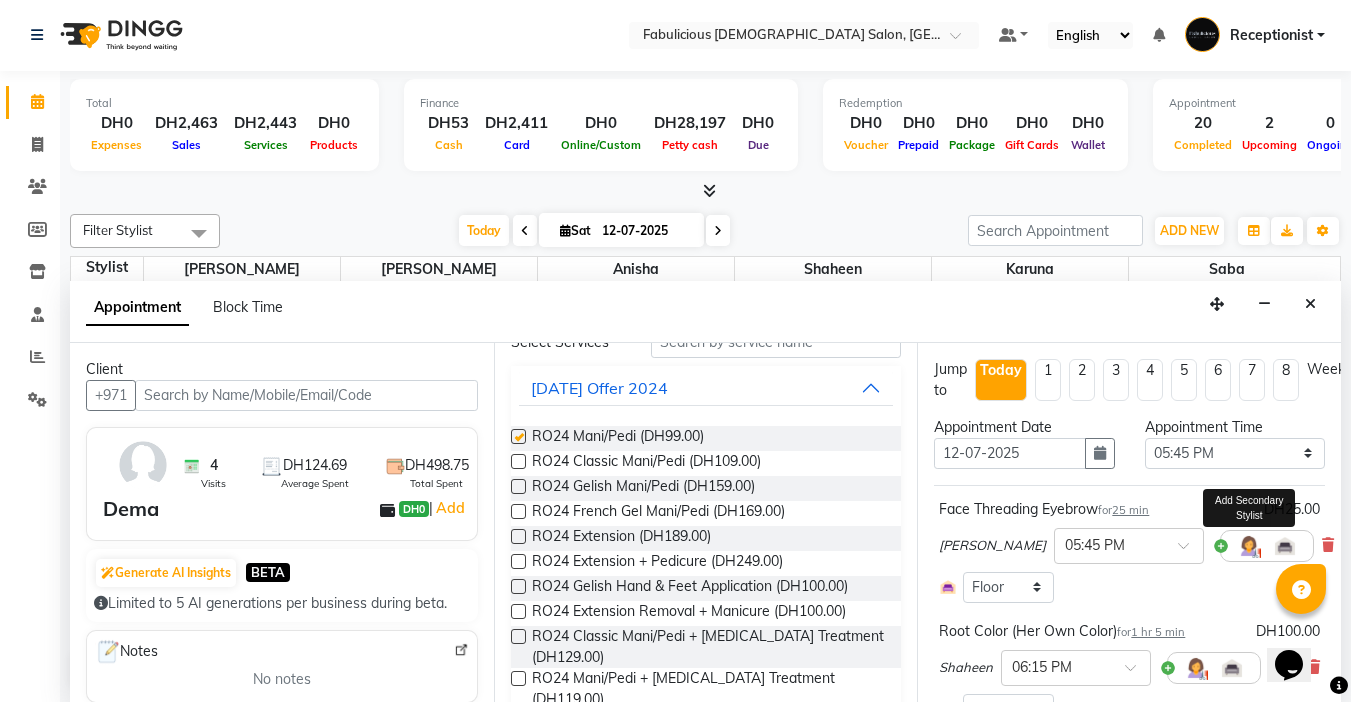 checkbox on "false" 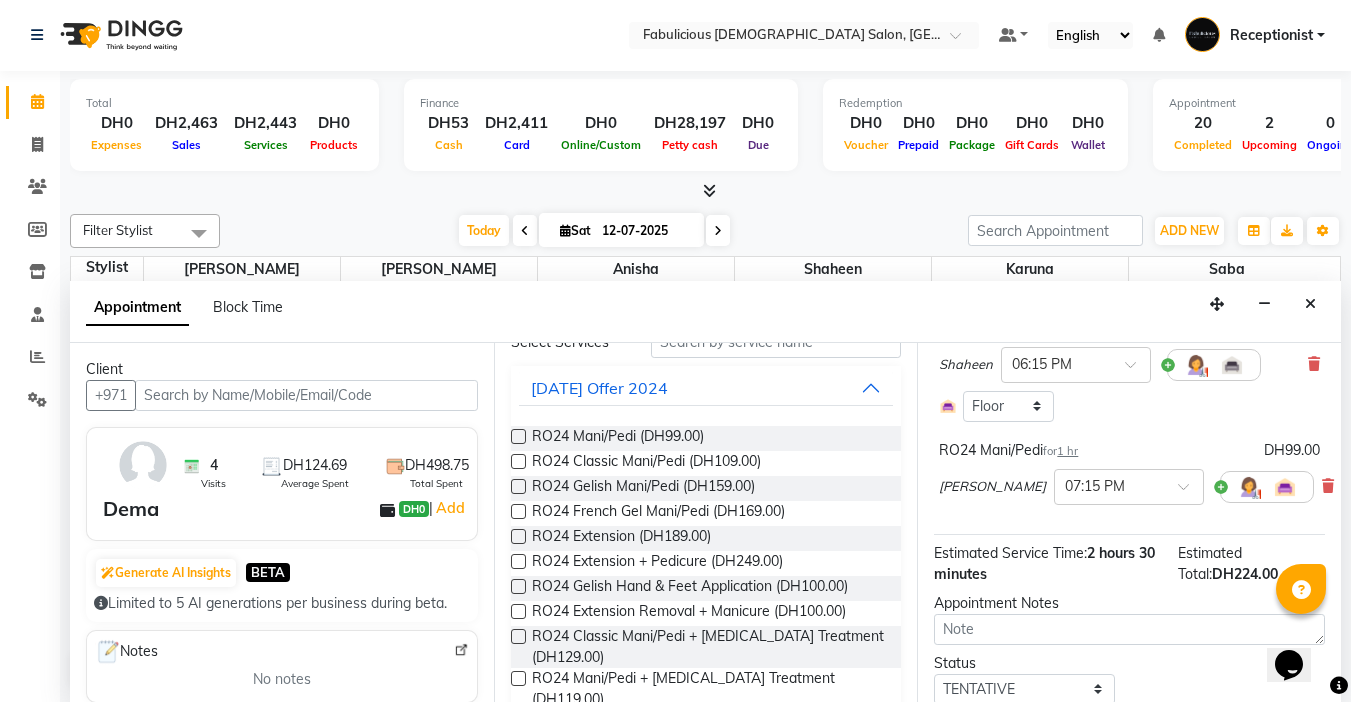scroll, scrollTop: 389, scrollLeft: 0, axis: vertical 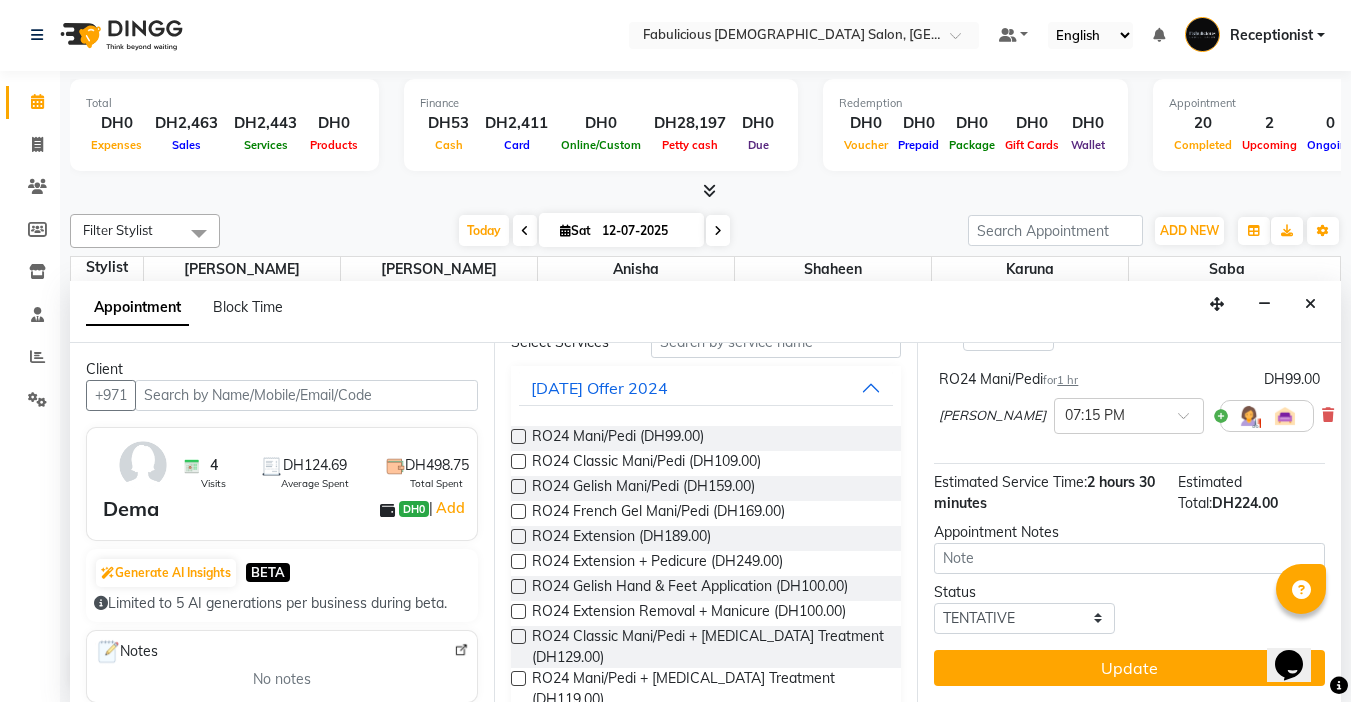 click on "Update" at bounding box center [1129, 668] 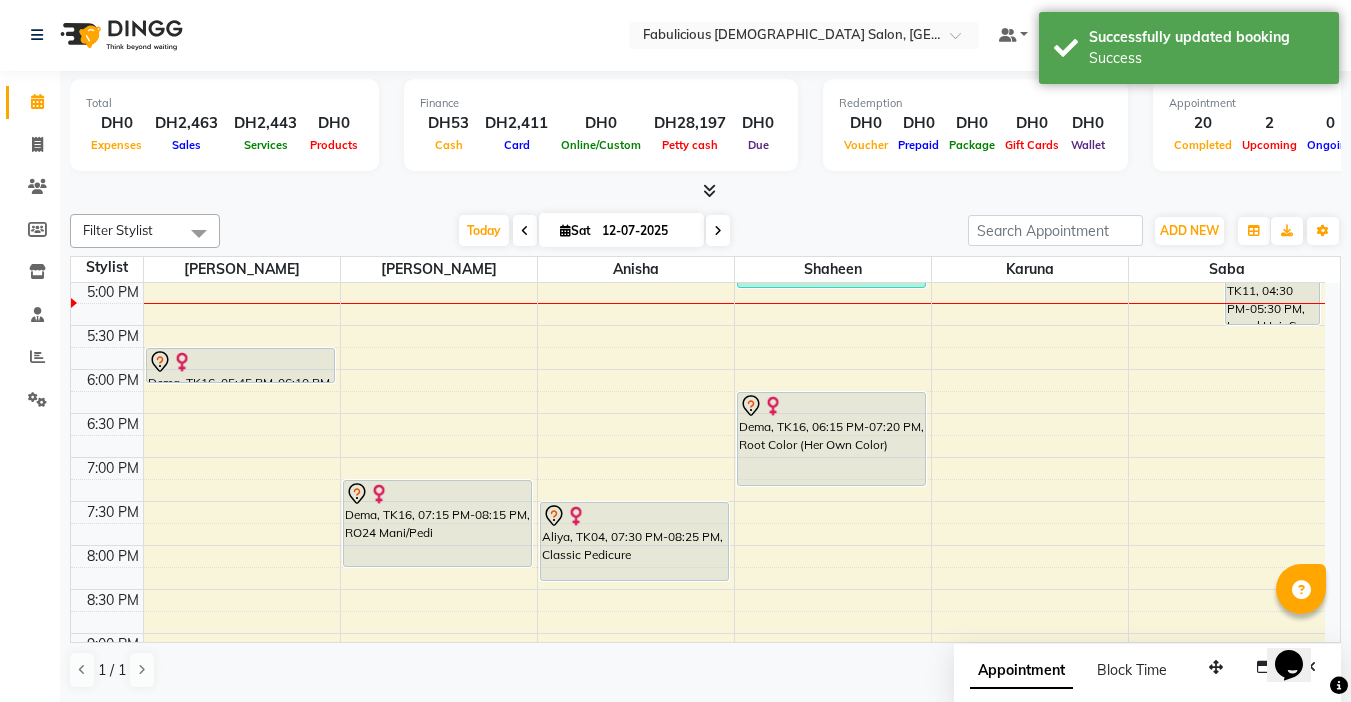scroll, scrollTop: 0, scrollLeft: 0, axis: both 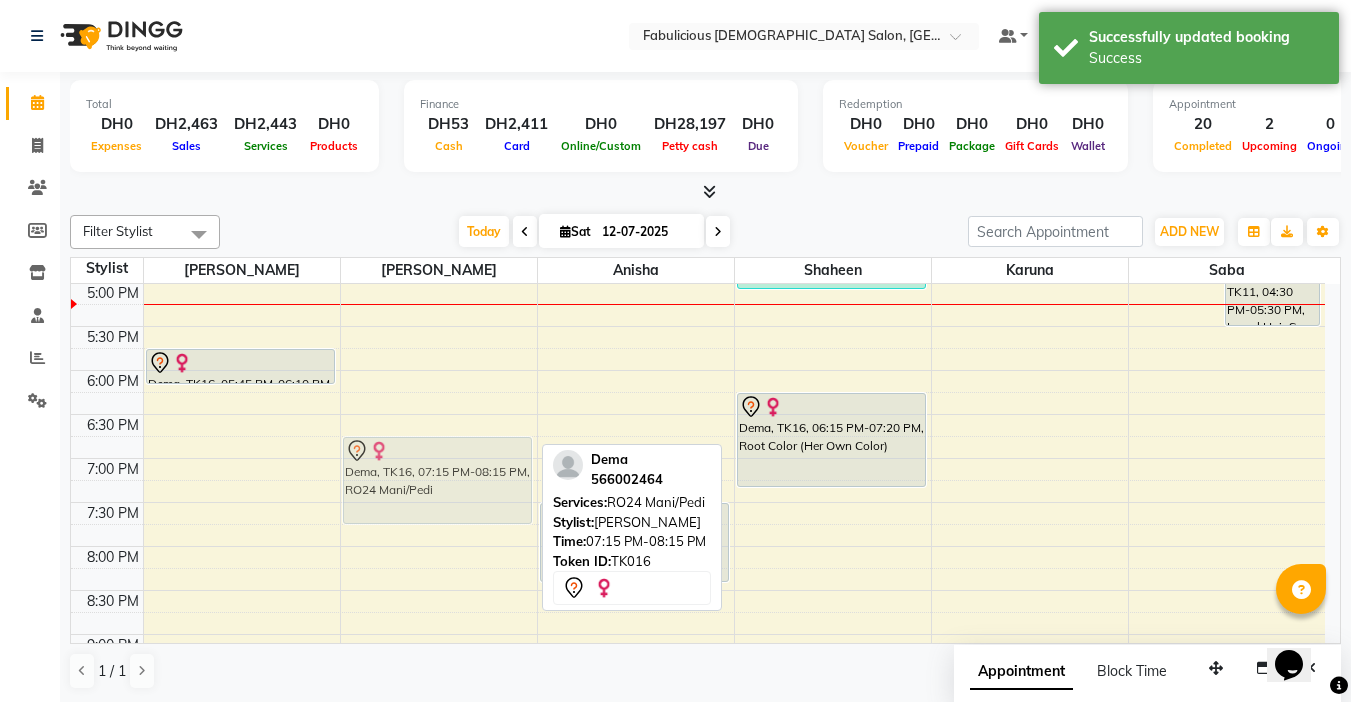 drag, startPoint x: 484, startPoint y: 504, endPoint x: 531, endPoint y: 447, distance: 73.87828 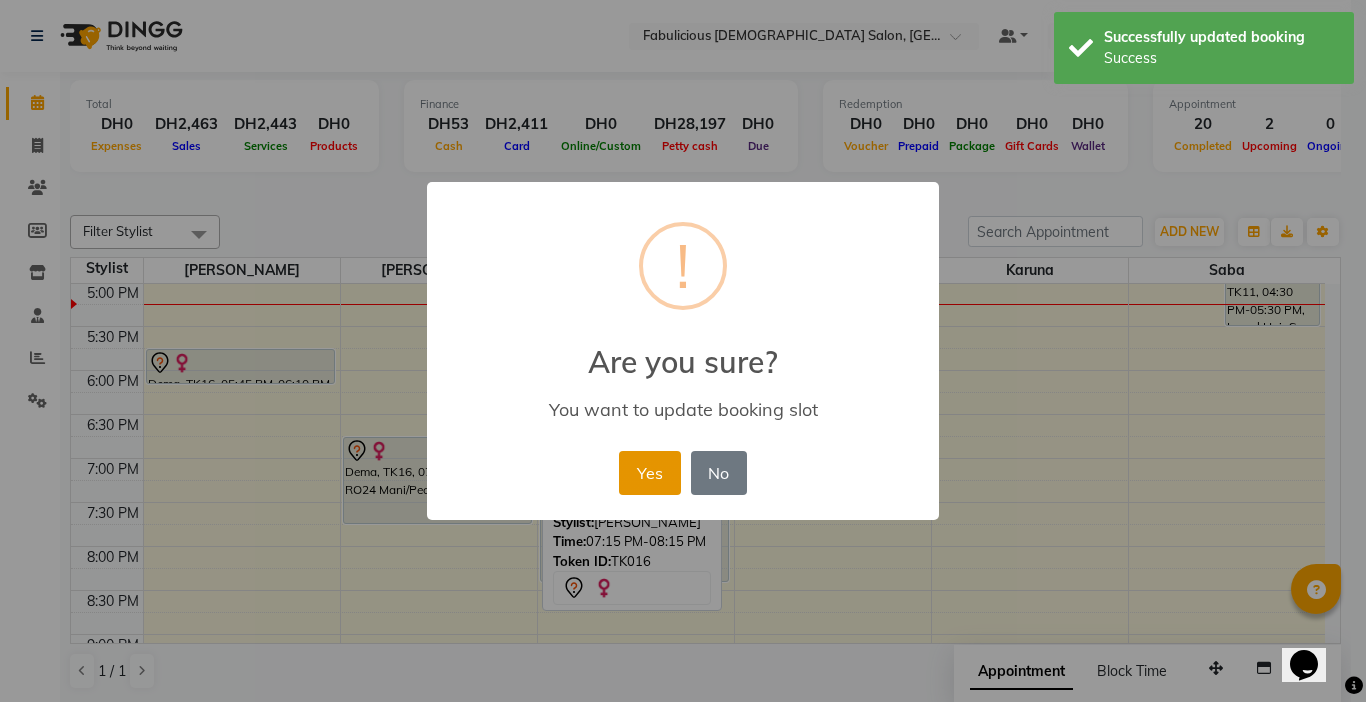 click on "Yes" at bounding box center (649, 473) 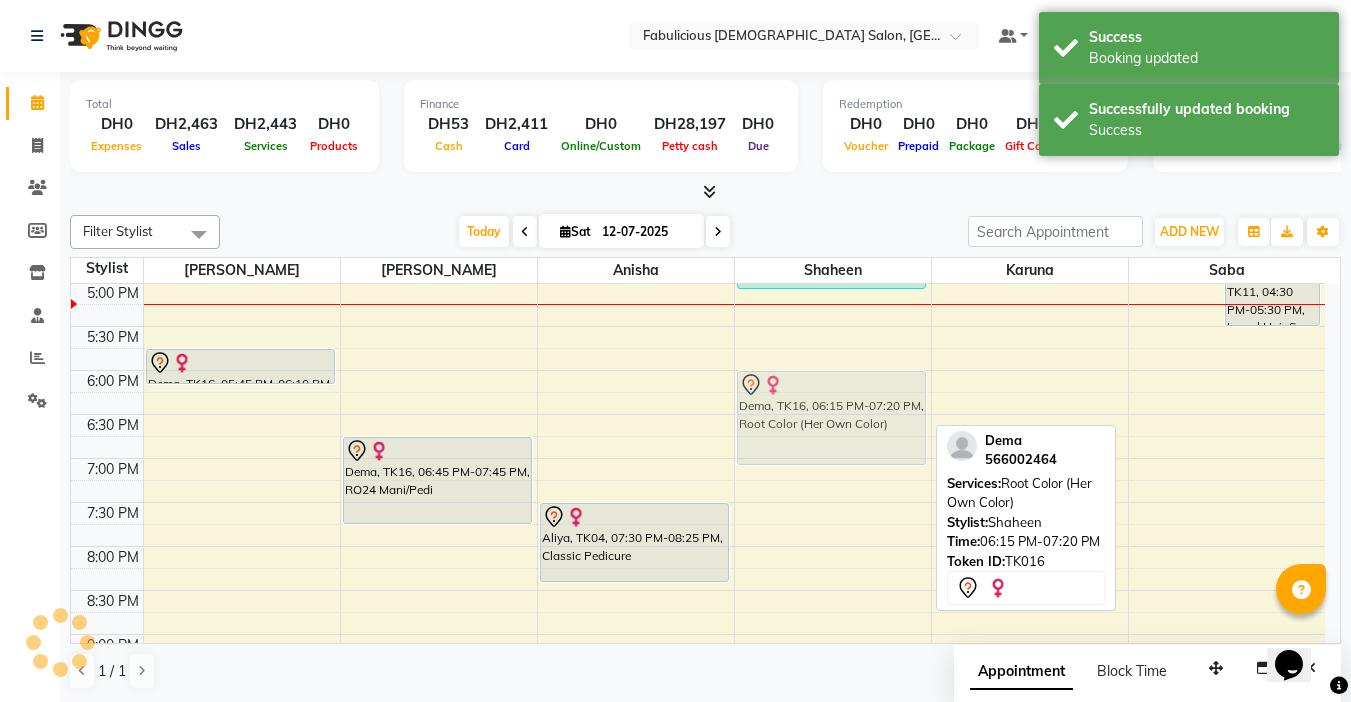 drag, startPoint x: 874, startPoint y: 404, endPoint x: 872, endPoint y: 382, distance: 22.090721 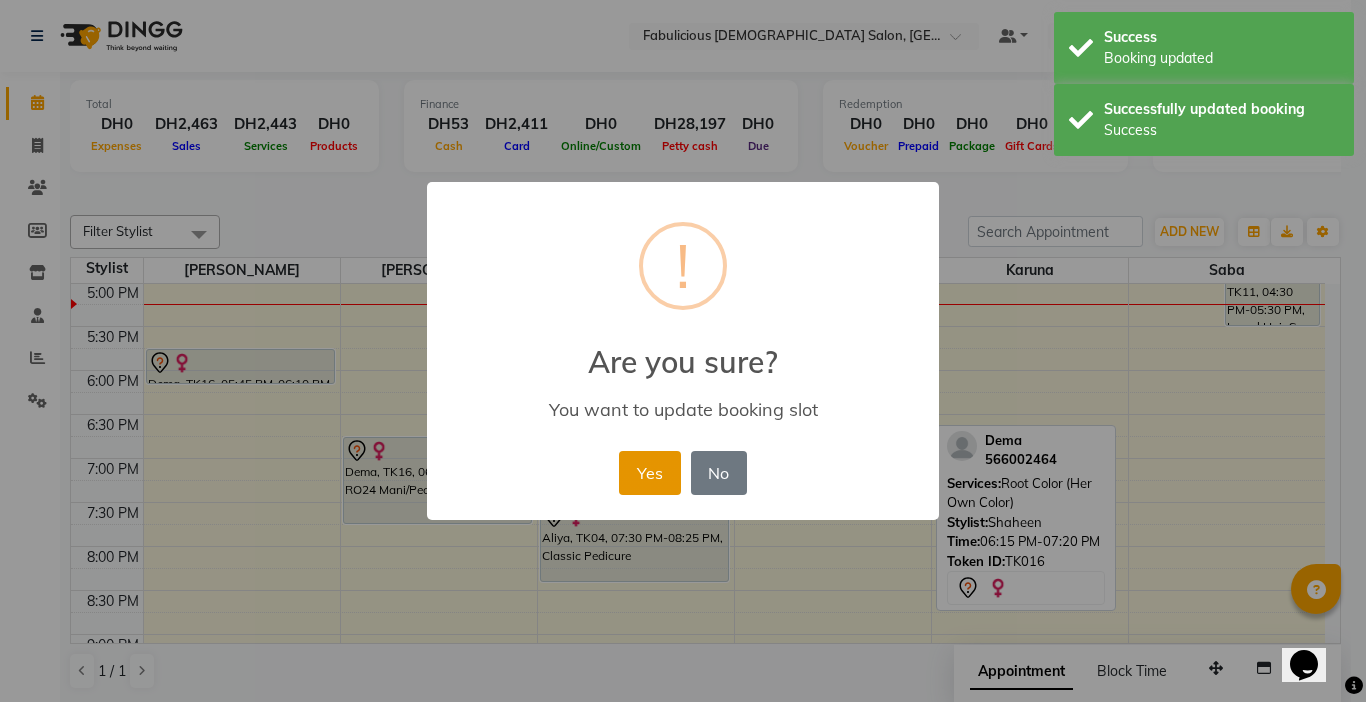 click on "Yes" at bounding box center [649, 473] 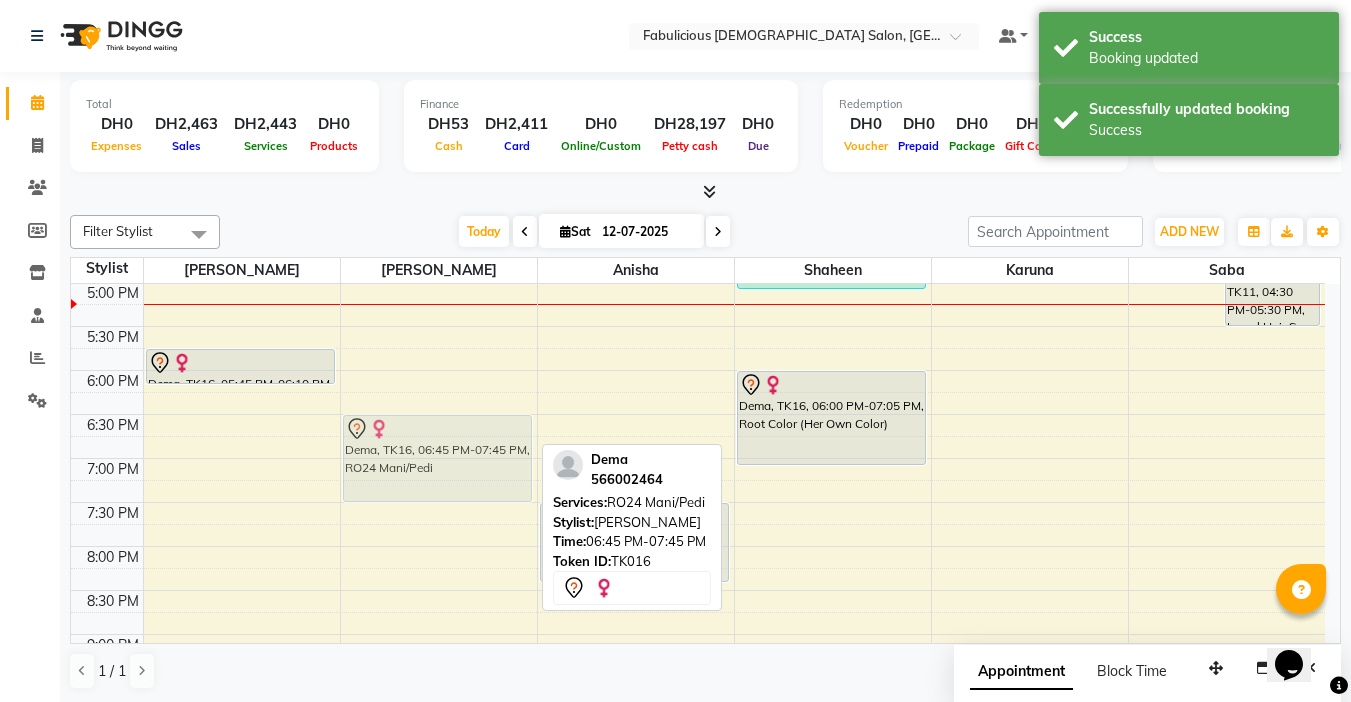 drag, startPoint x: 495, startPoint y: 444, endPoint x: 508, endPoint y: 423, distance: 24.698177 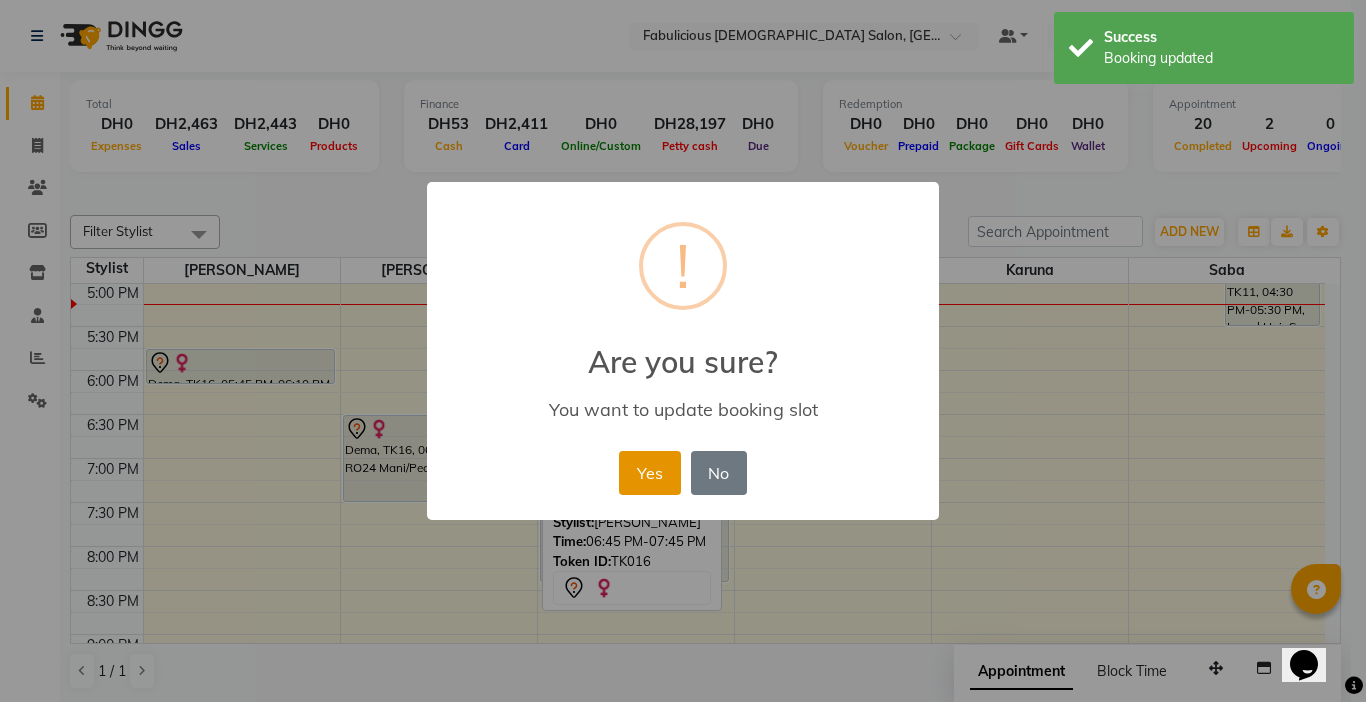 click on "Yes" at bounding box center [649, 473] 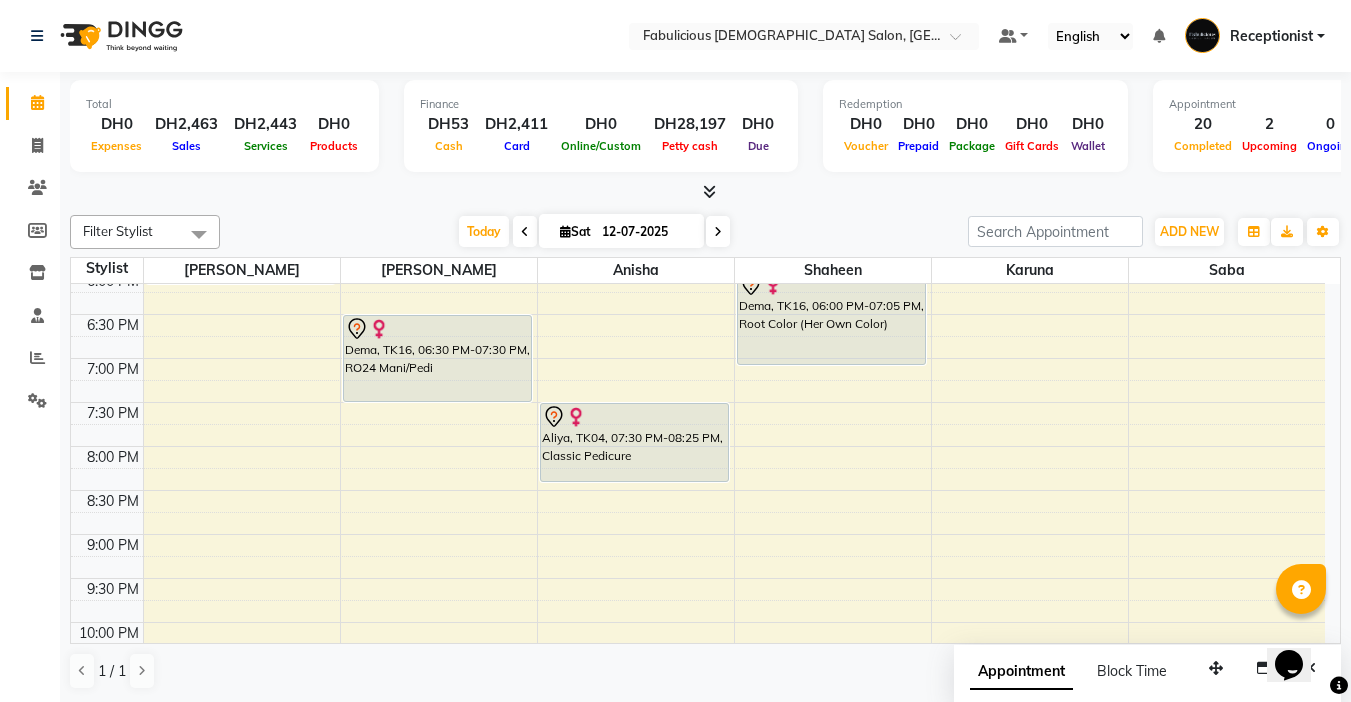 scroll, scrollTop: 705, scrollLeft: 0, axis: vertical 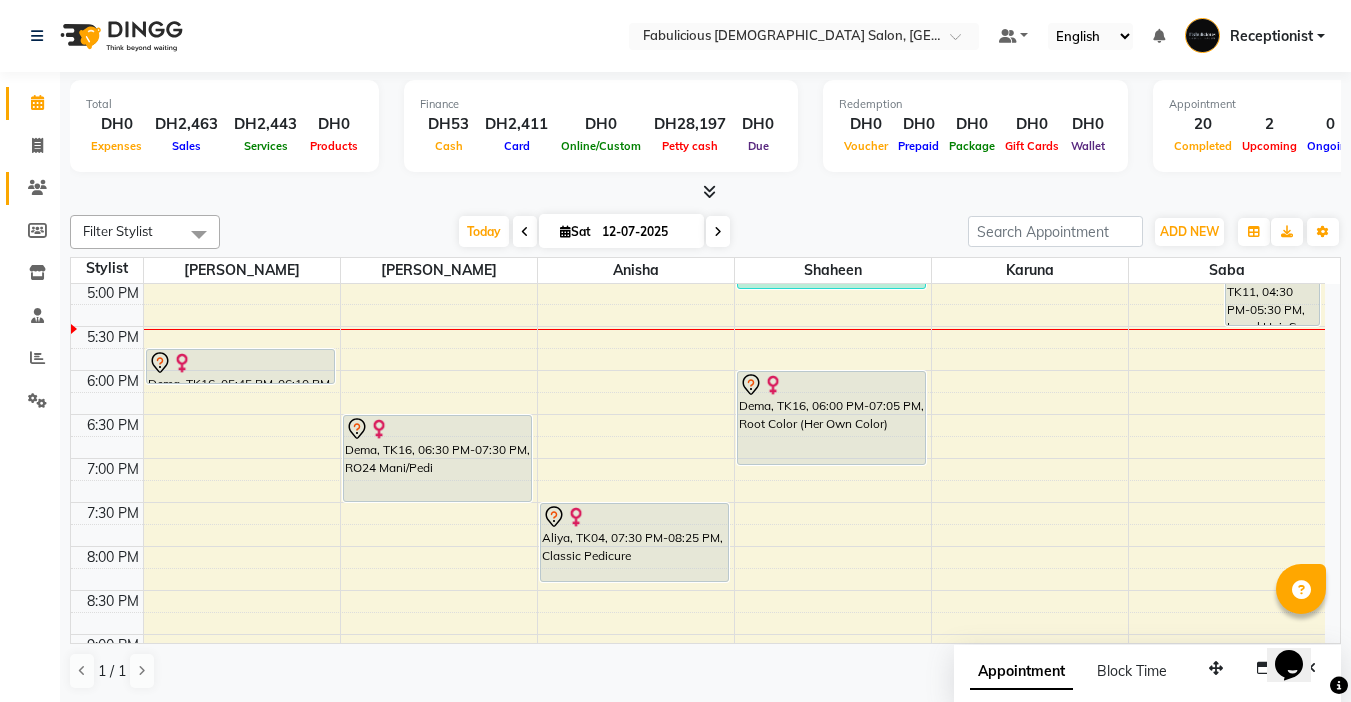 click 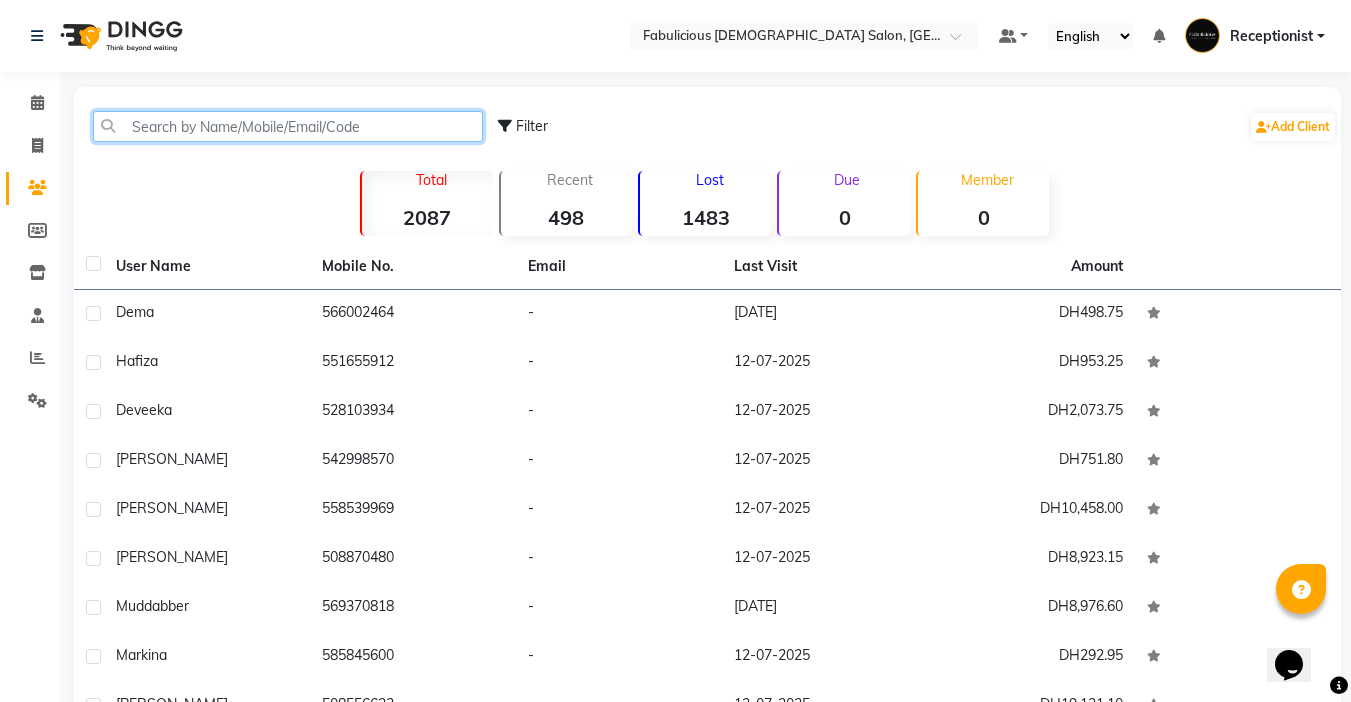 click 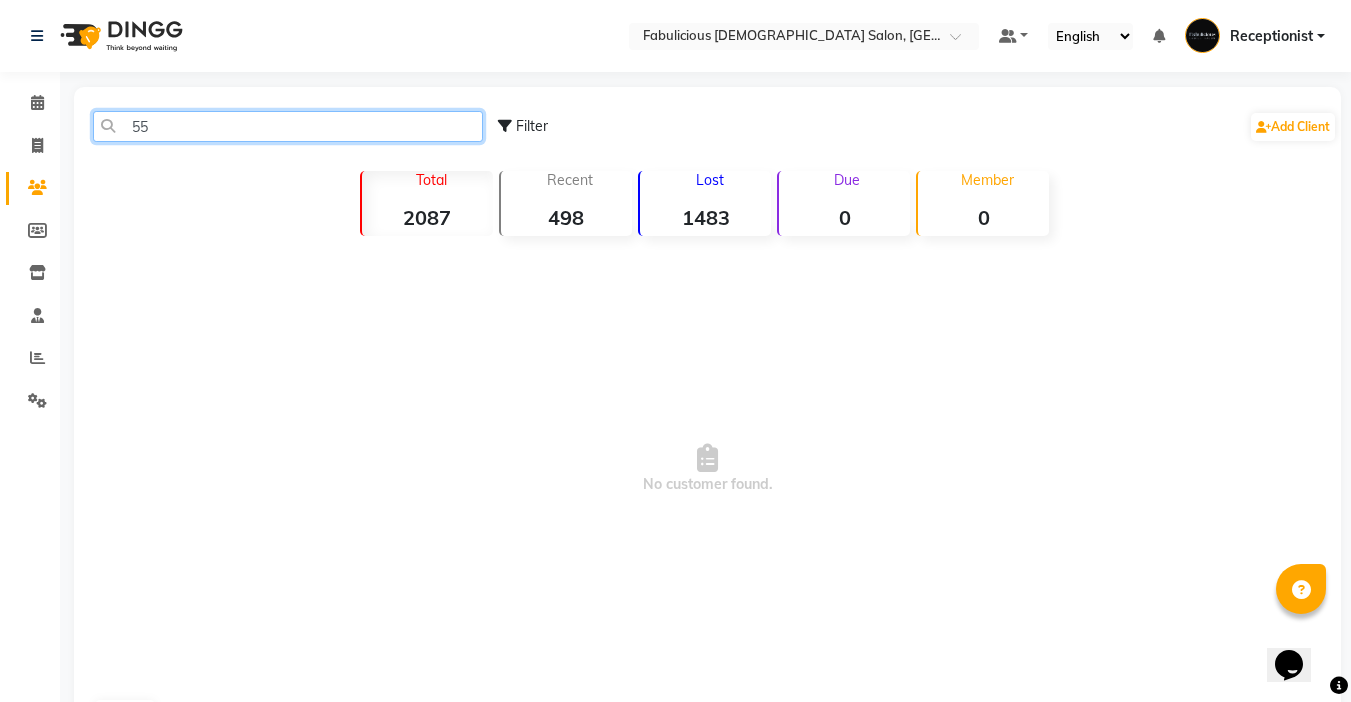 type on "5" 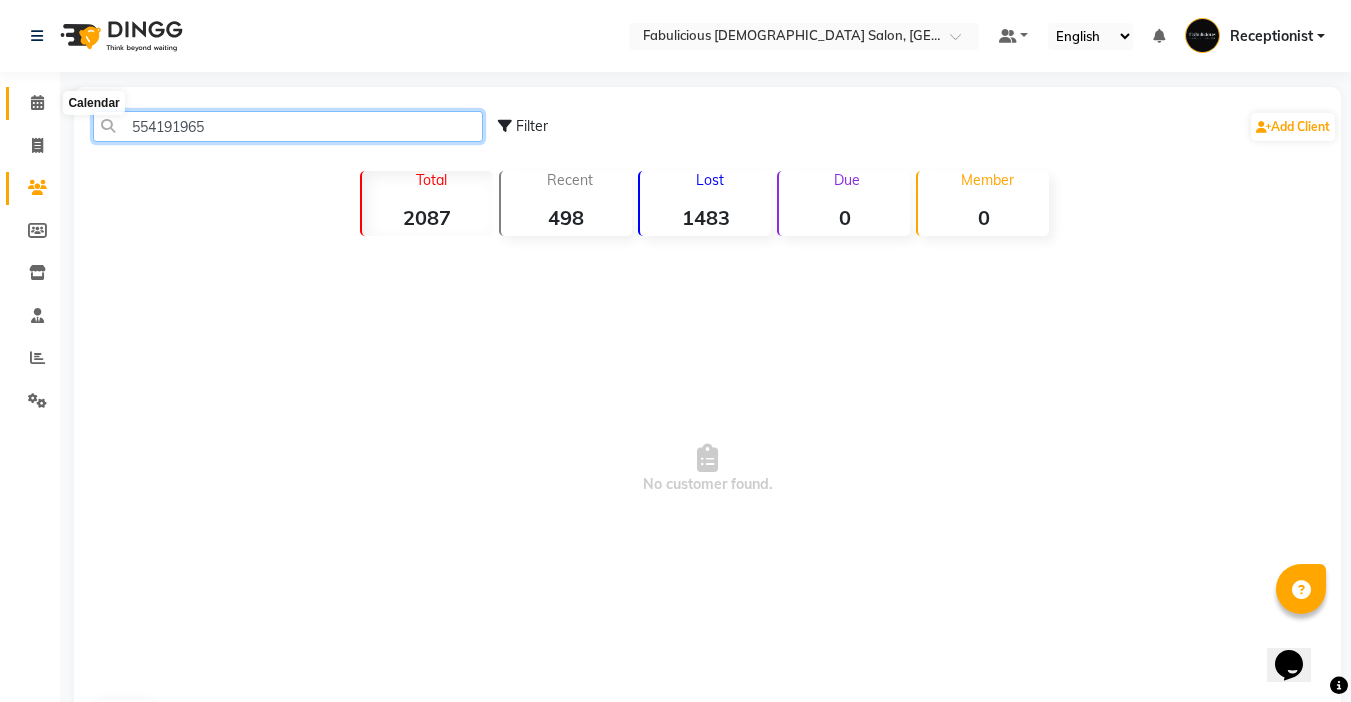 type on "554191965" 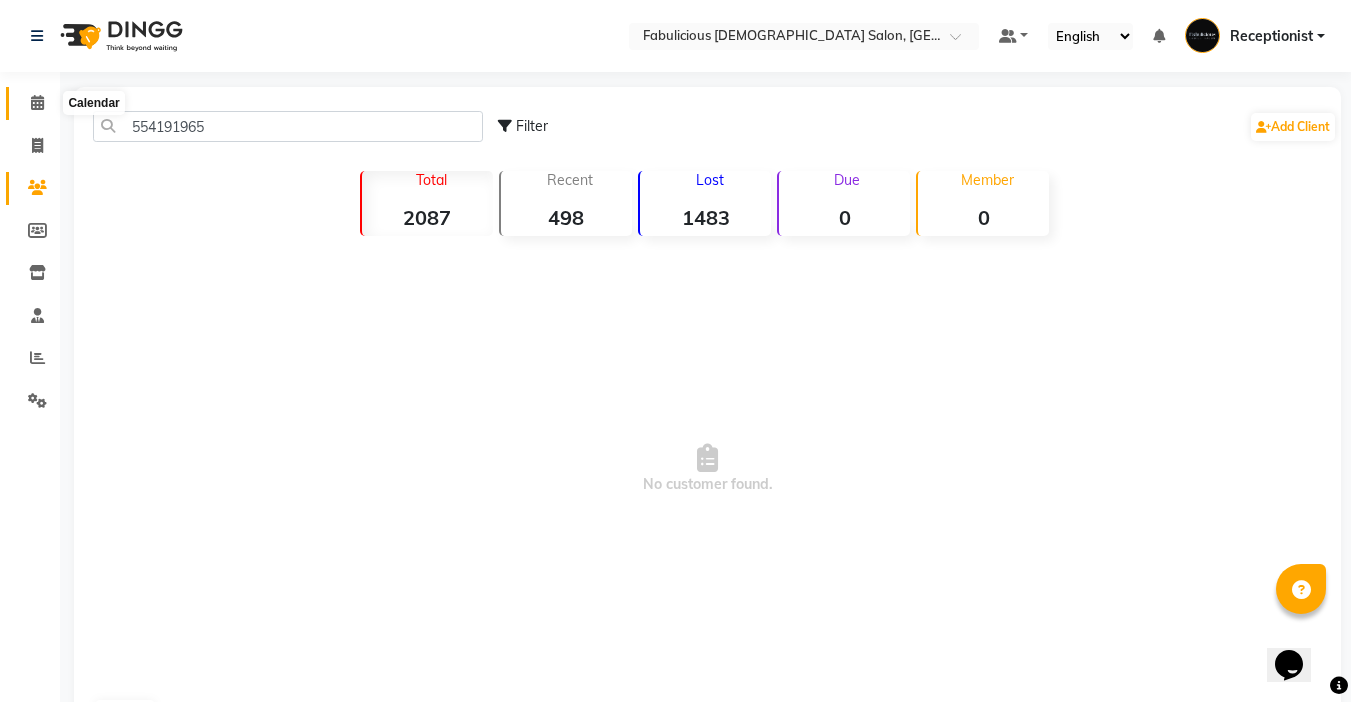 click 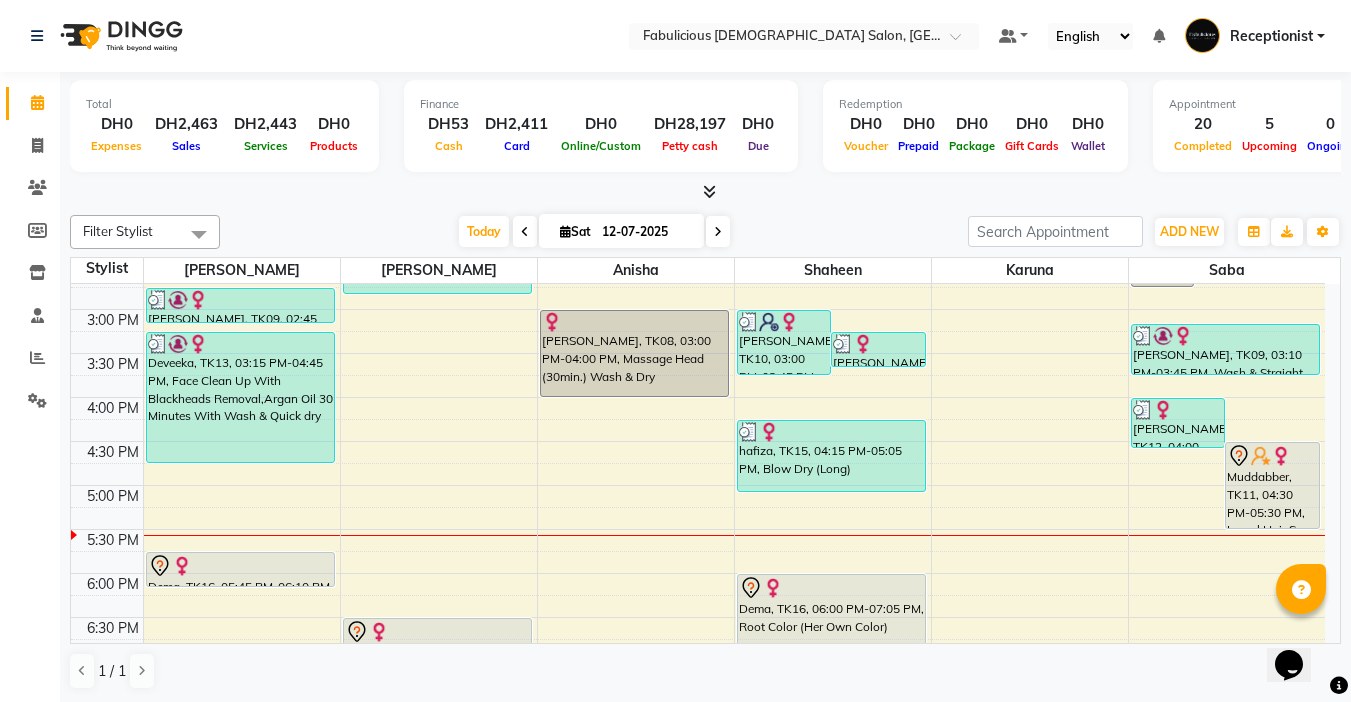 scroll, scrollTop: 600, scrollLeft: 0, axis: vertical 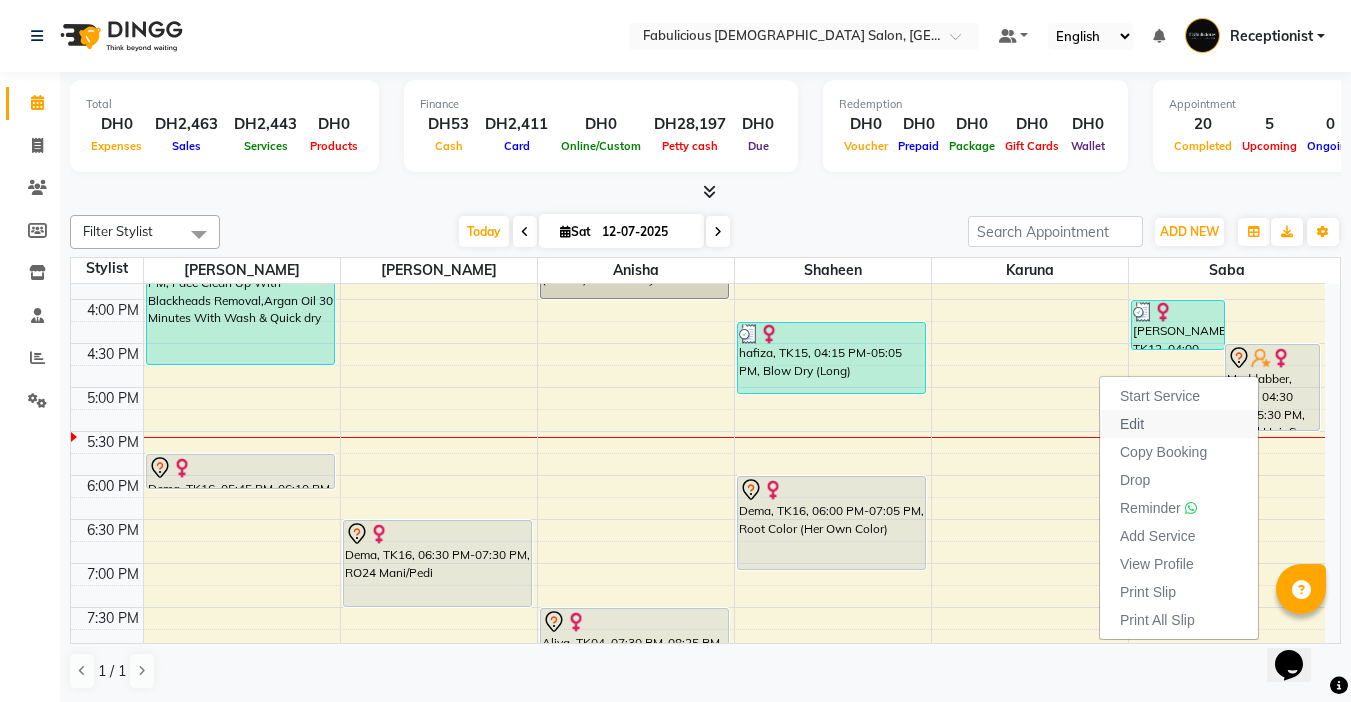 click on "Edit" at bounding box center [1132, 424] 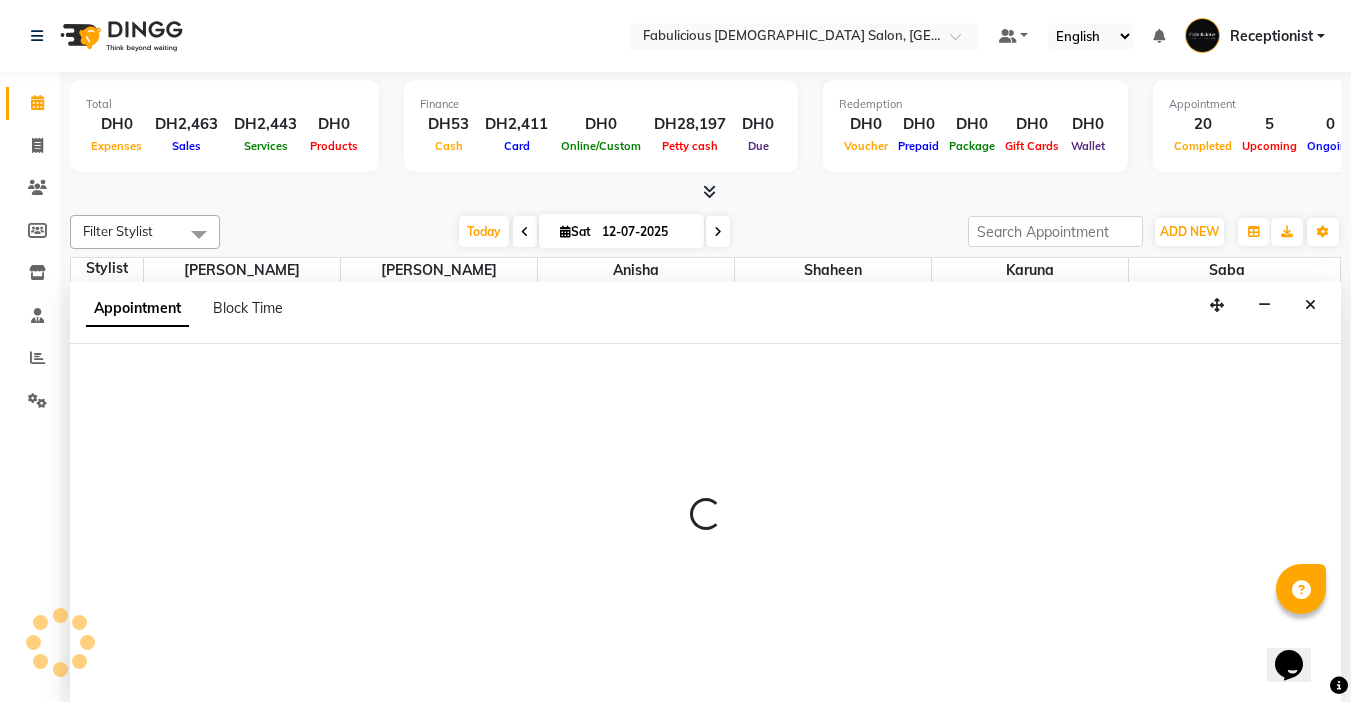 scroll, scrollTop: 1, scrollLeft: 0, axis: vertical 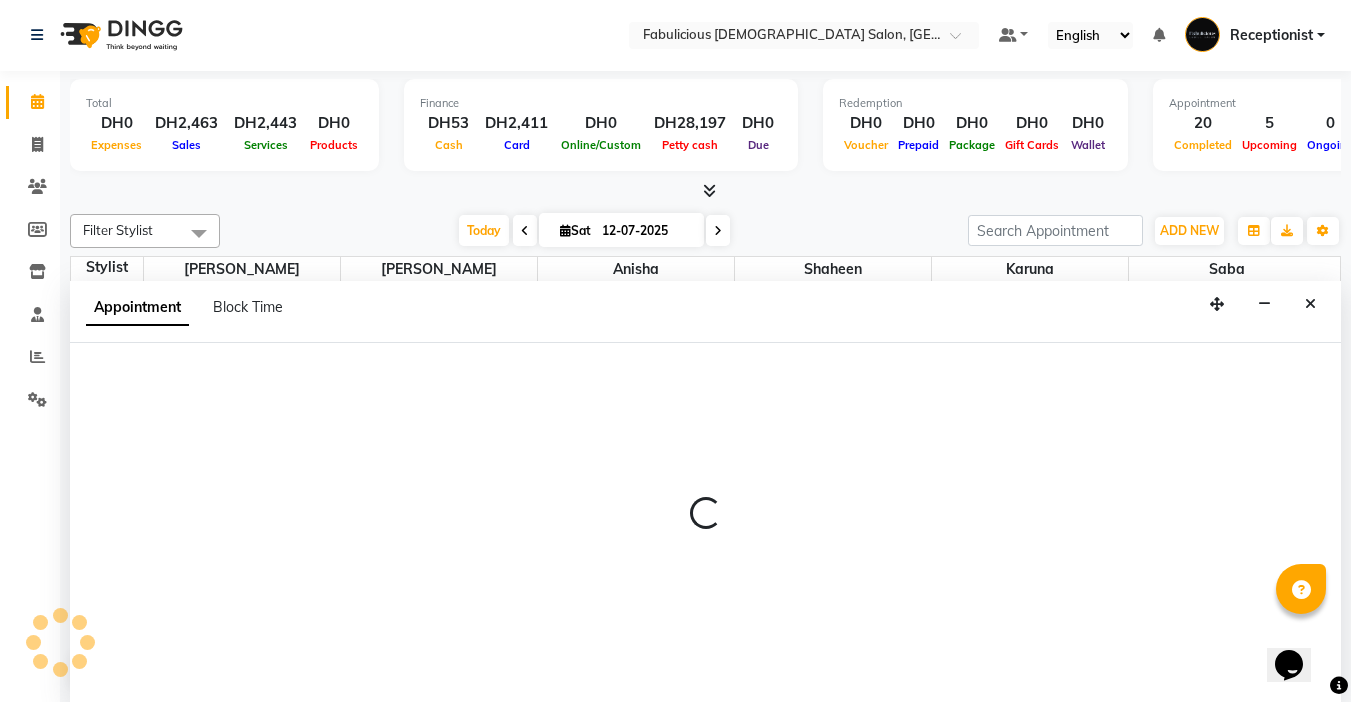 select on "tentative" 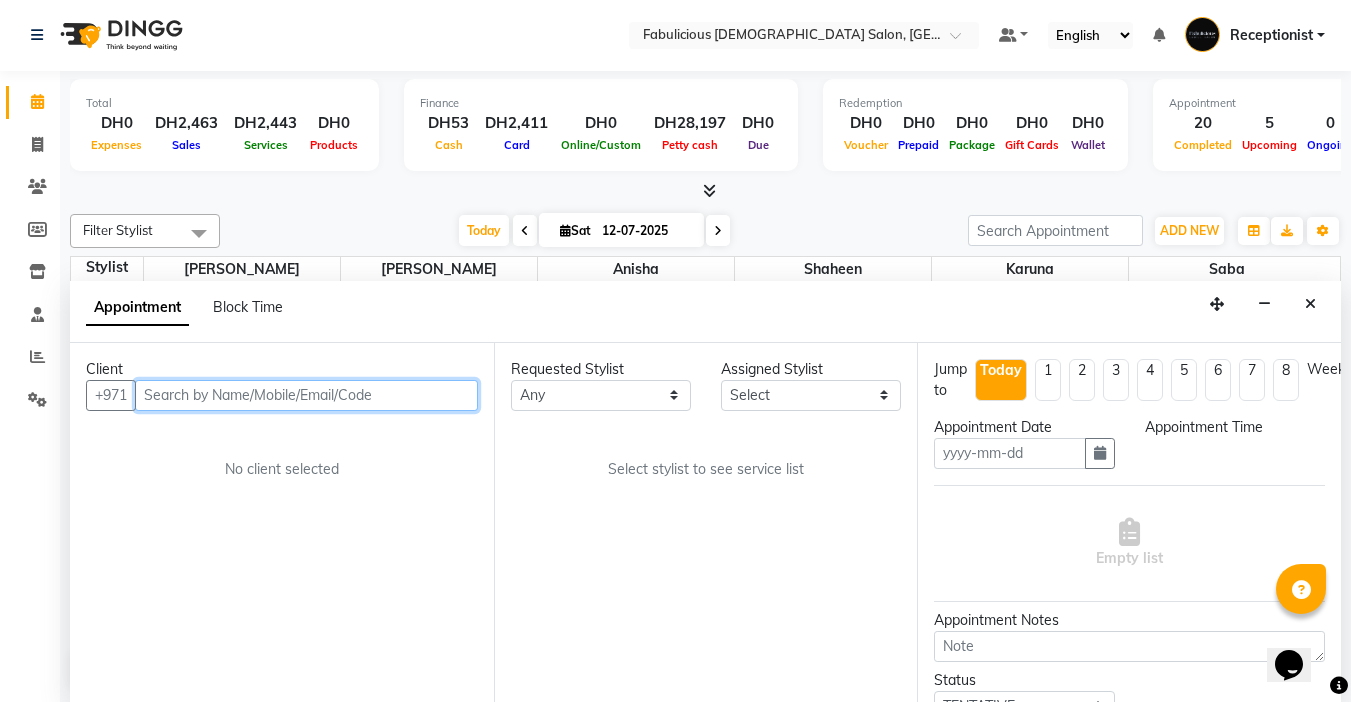type on "12-07-2025" 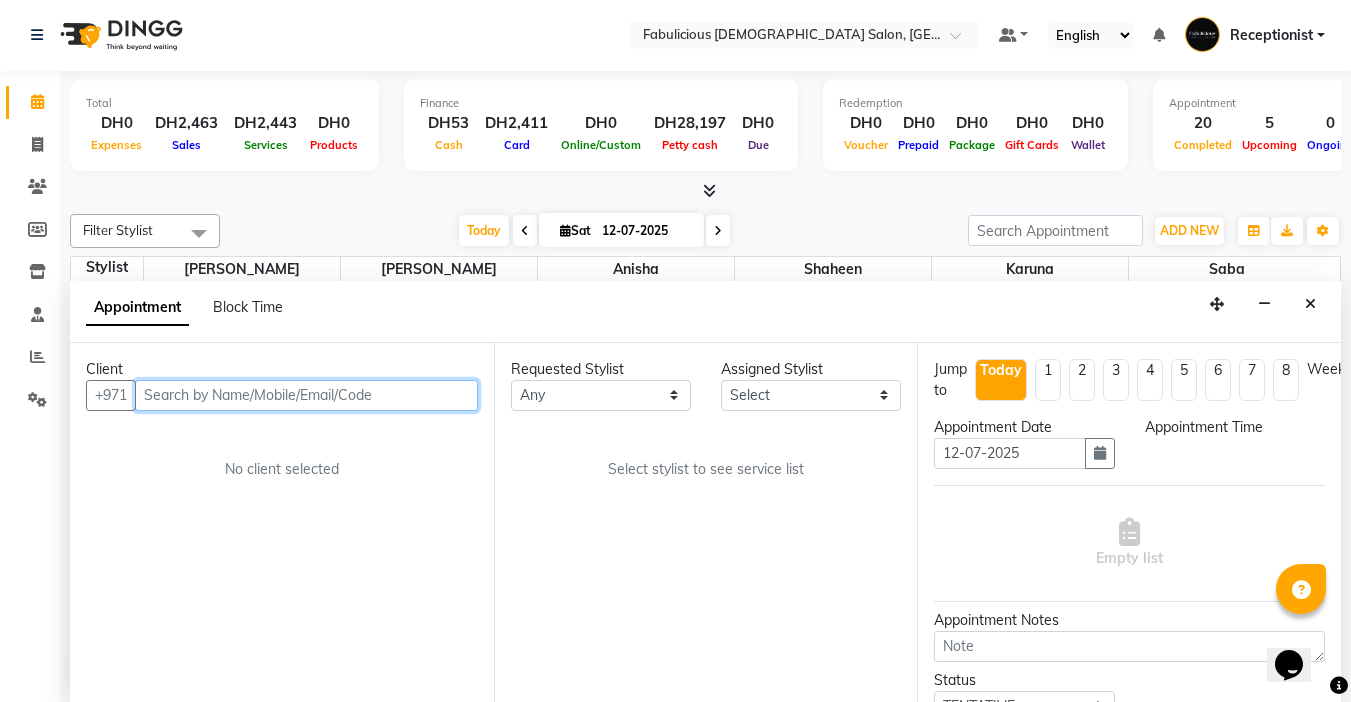 select on "990" 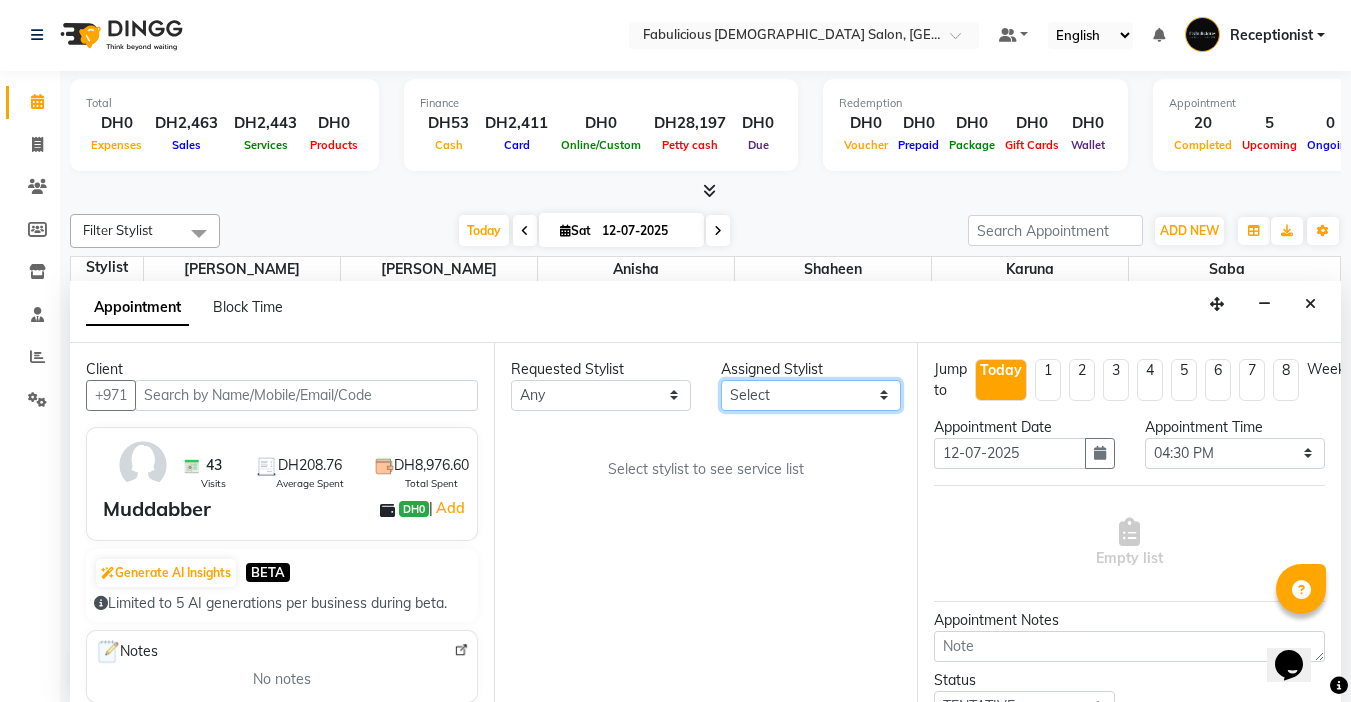 click on "Select [PERSON_NAME] [PERSON_NAME]  [PERSON_NAME] [PERSON_NAME]" at bounding box center [811, 395] 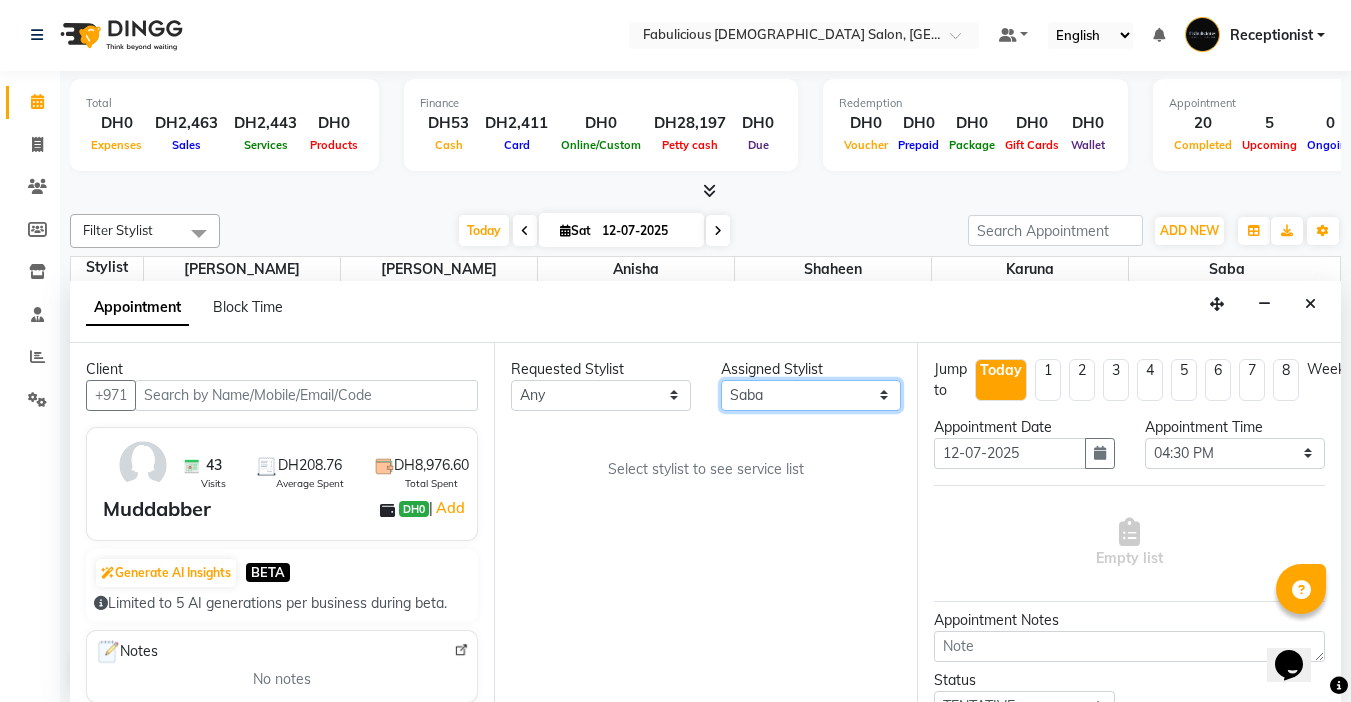 select on "1134" 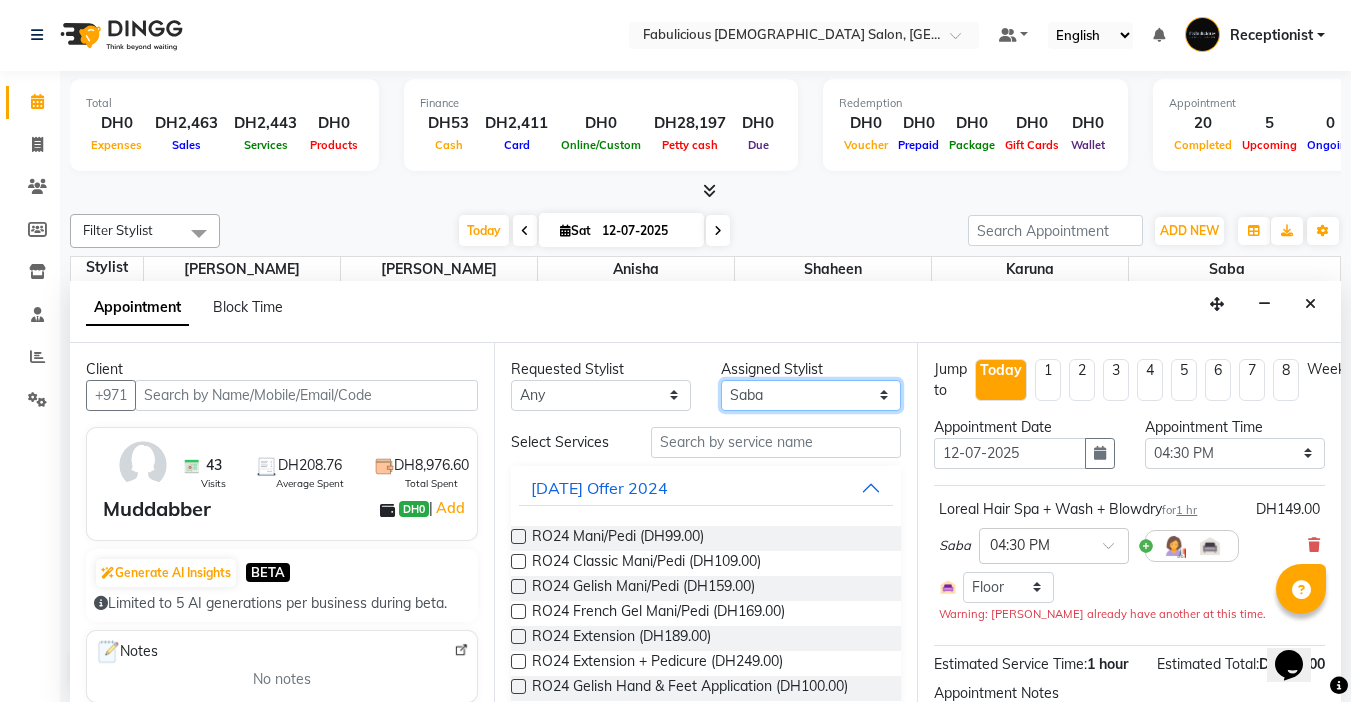 scroll, scrollTop: 705, scrollLeft: 0, axis: vertical 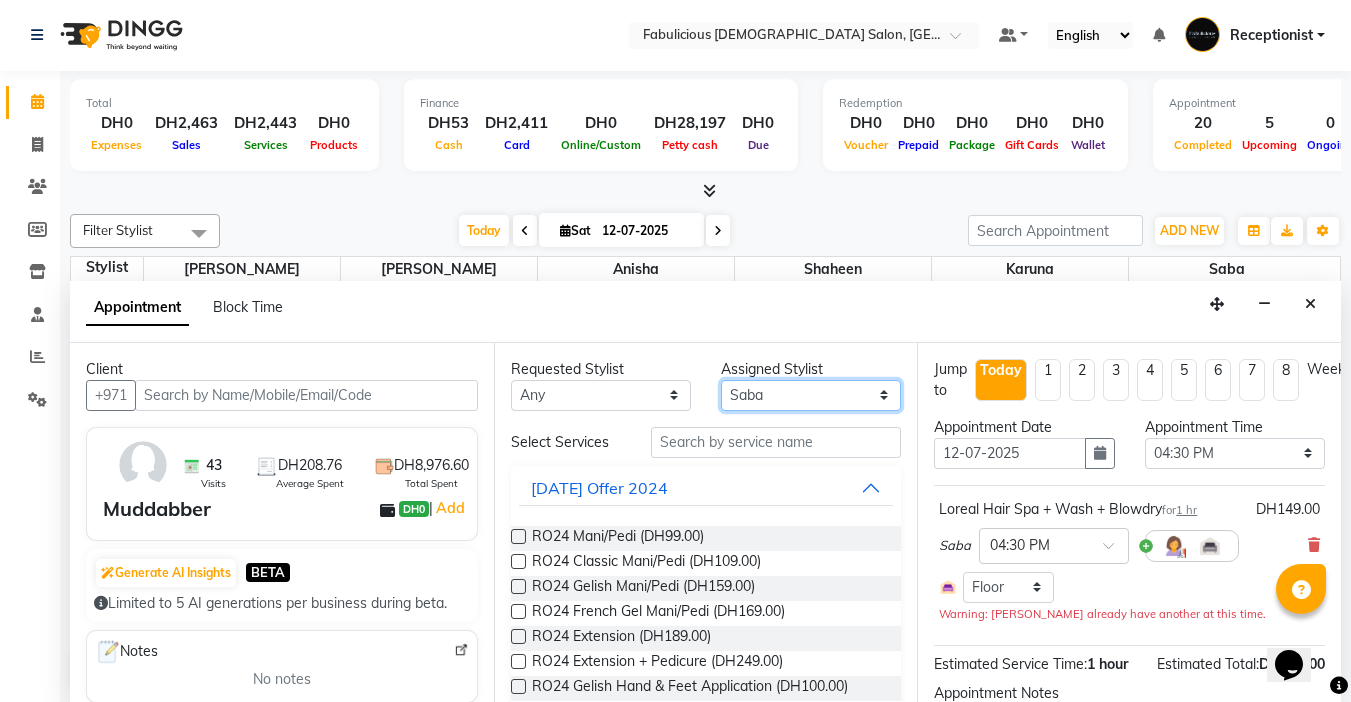 select on "11627" 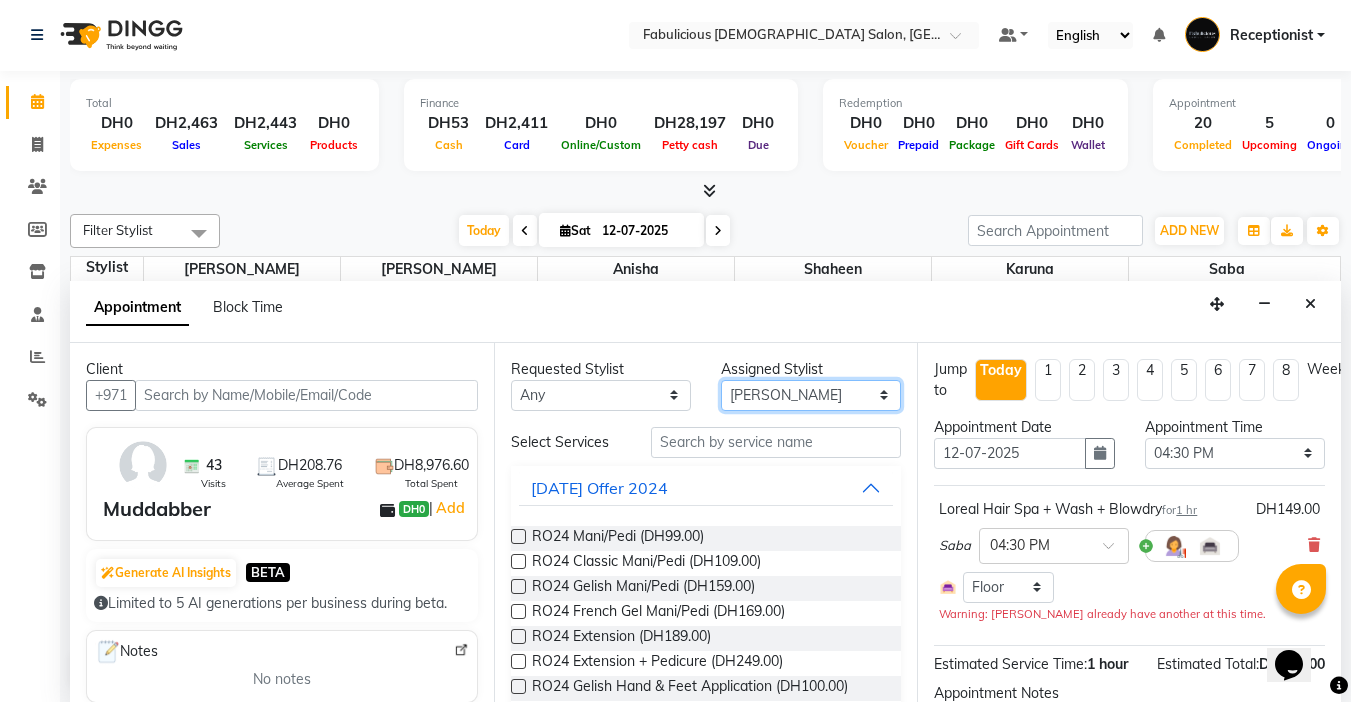 click on "Select [PERSON_NAME] [PERSON_NAME]  [PERSON_NAME] [PERSON_NAME]" at bounding box center (811, 395) 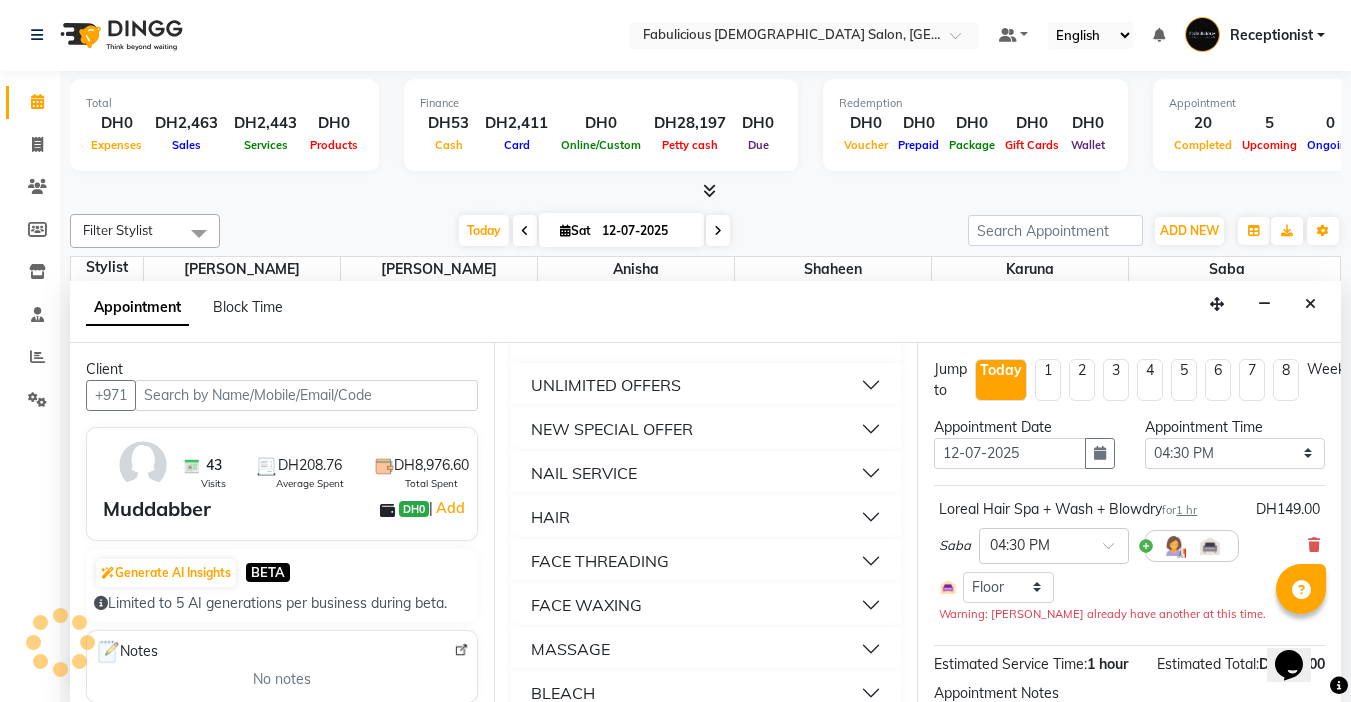 scroll, scrollTop: 1300, scrollLeft: 0, axis: vertical 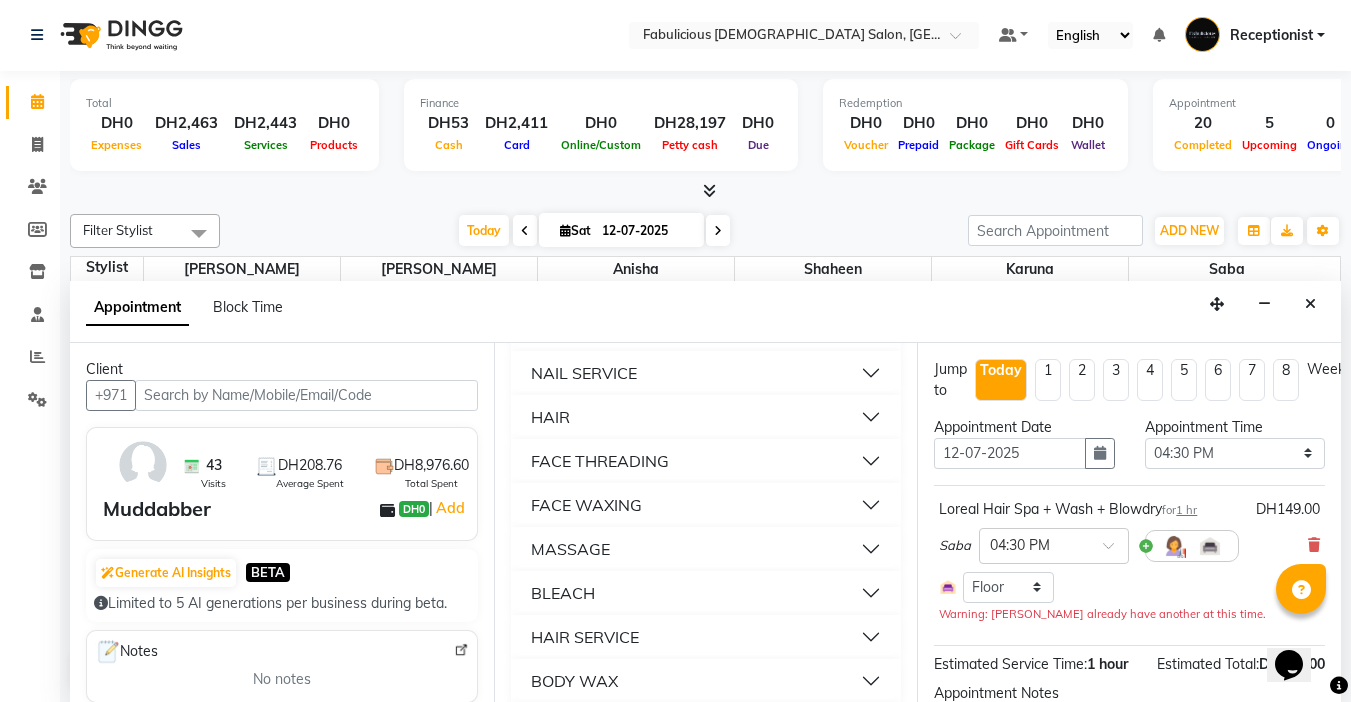 click on "FACE THREADING" at bounding box center (600, 461) 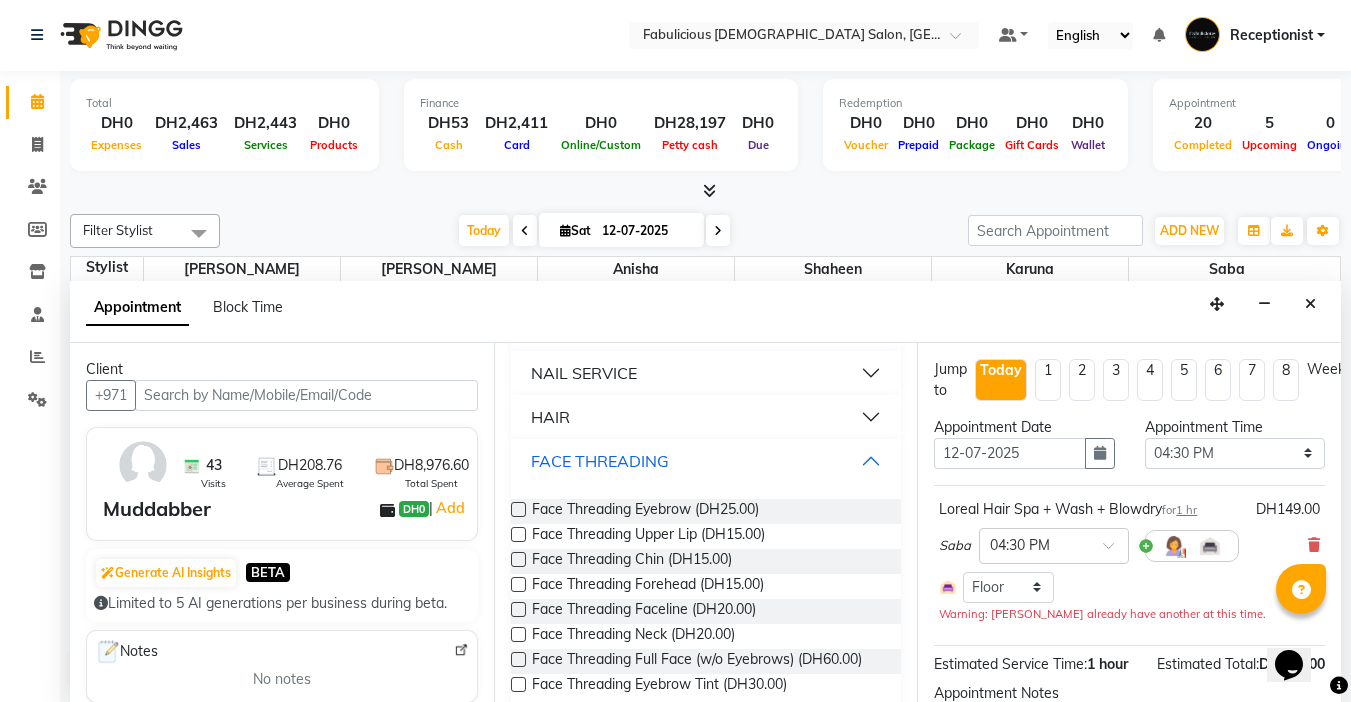 scroll, scrollTop: 1400, scrollLeft: 0, axis: vertical 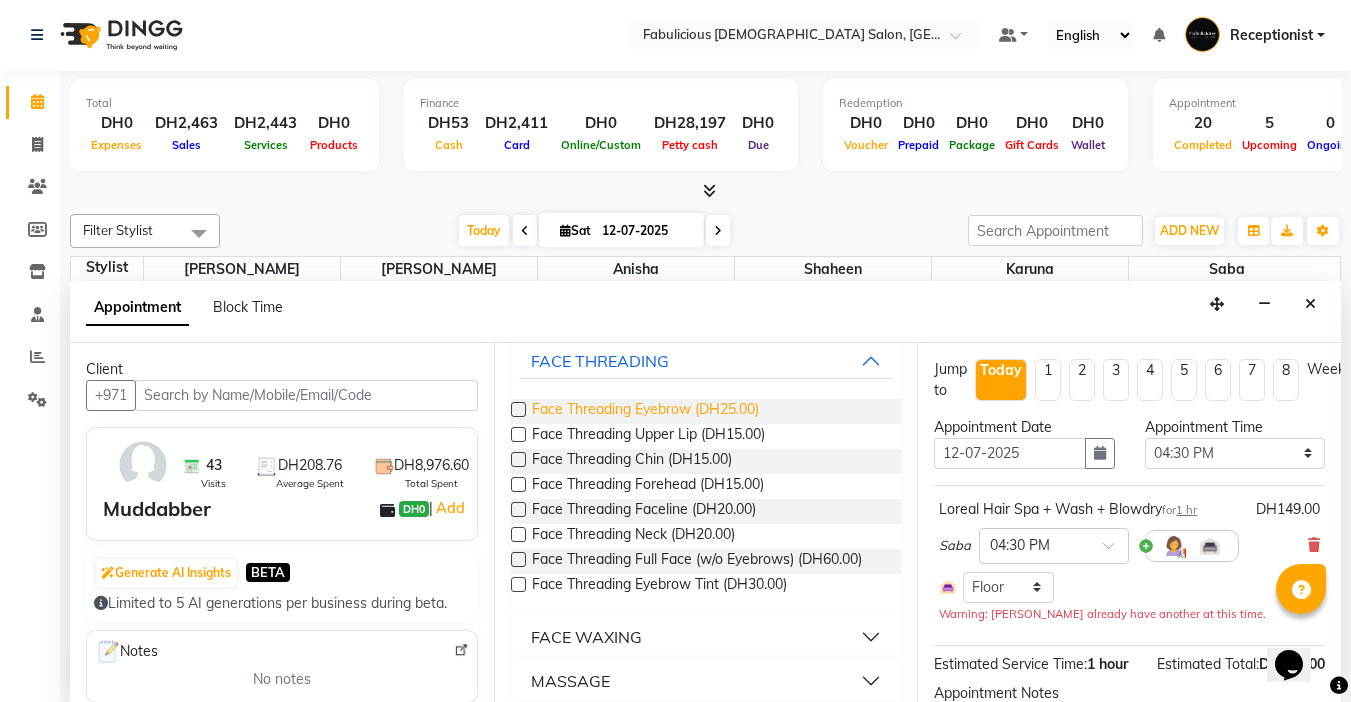drag, startPoint x: 513, startPoint y: 440, endPoint x: 544, endPoint y: 442, distance: 31.06445 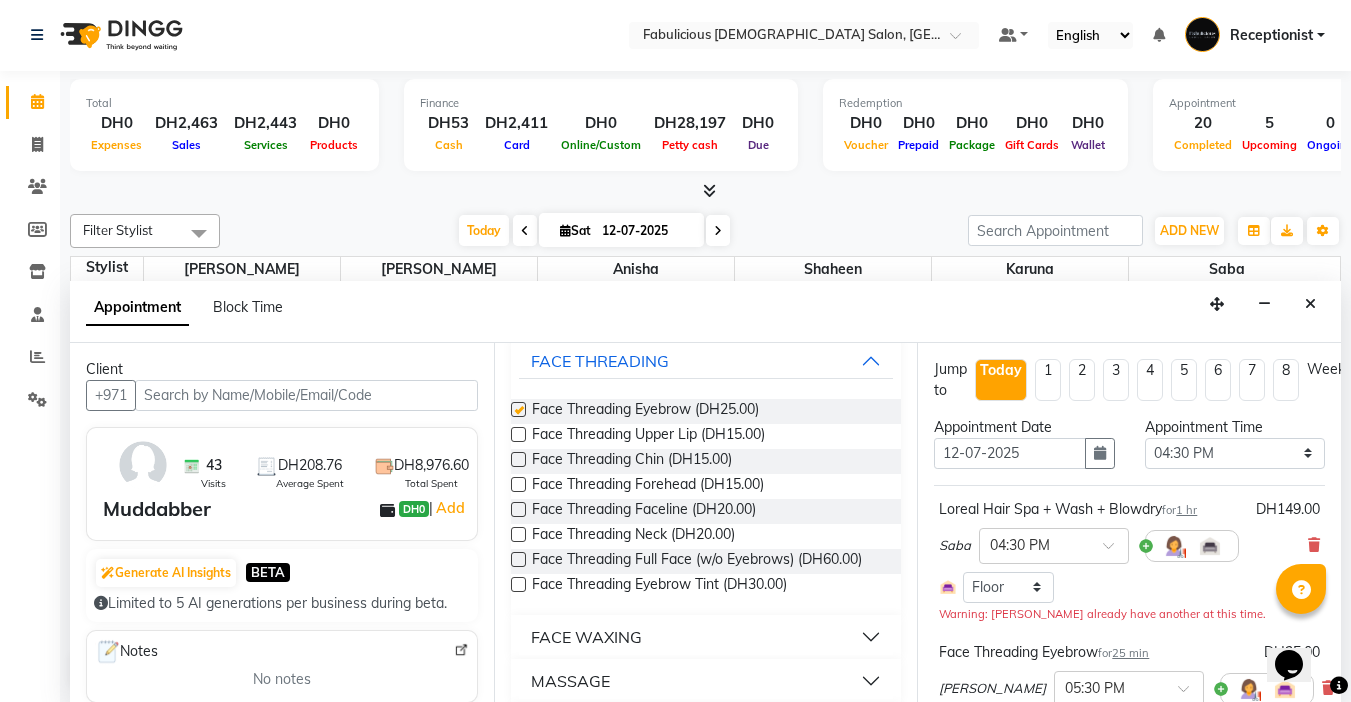 checkbox on "false" 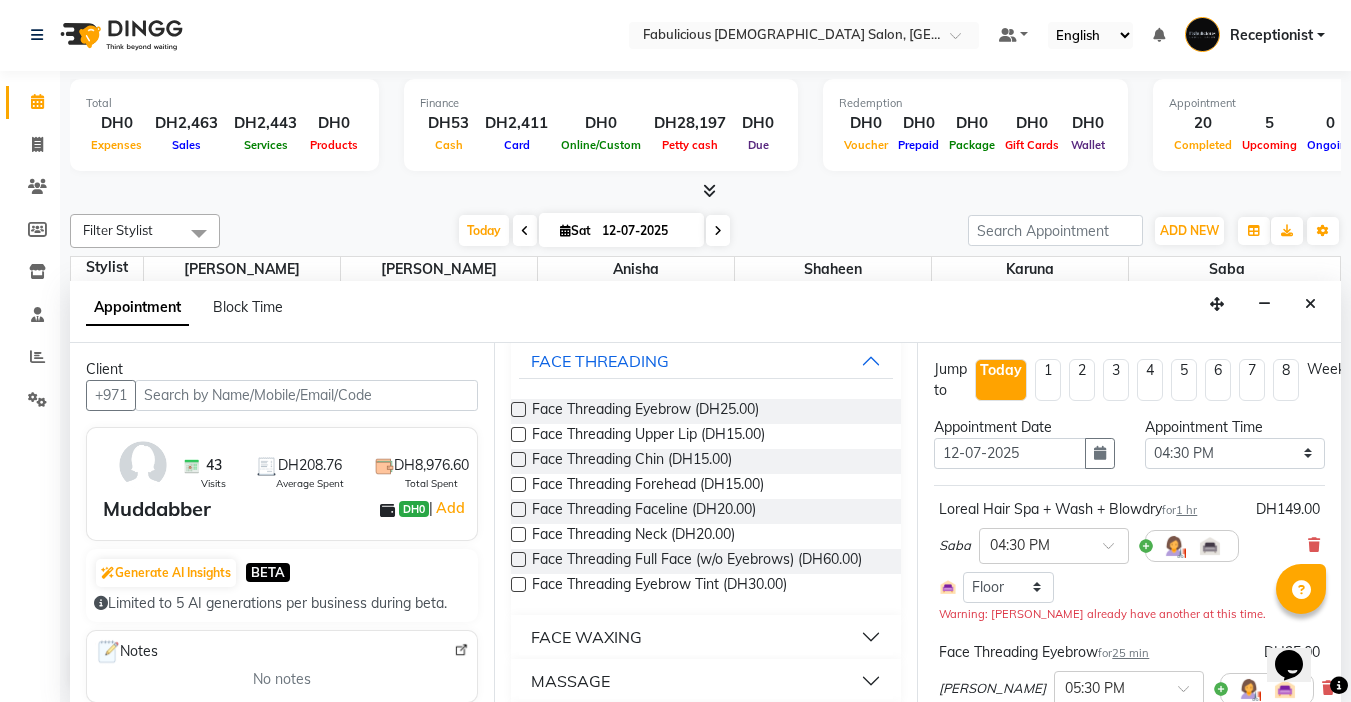 scroll, scrollTop: 288, scrollLeft: 0, axis: vertical 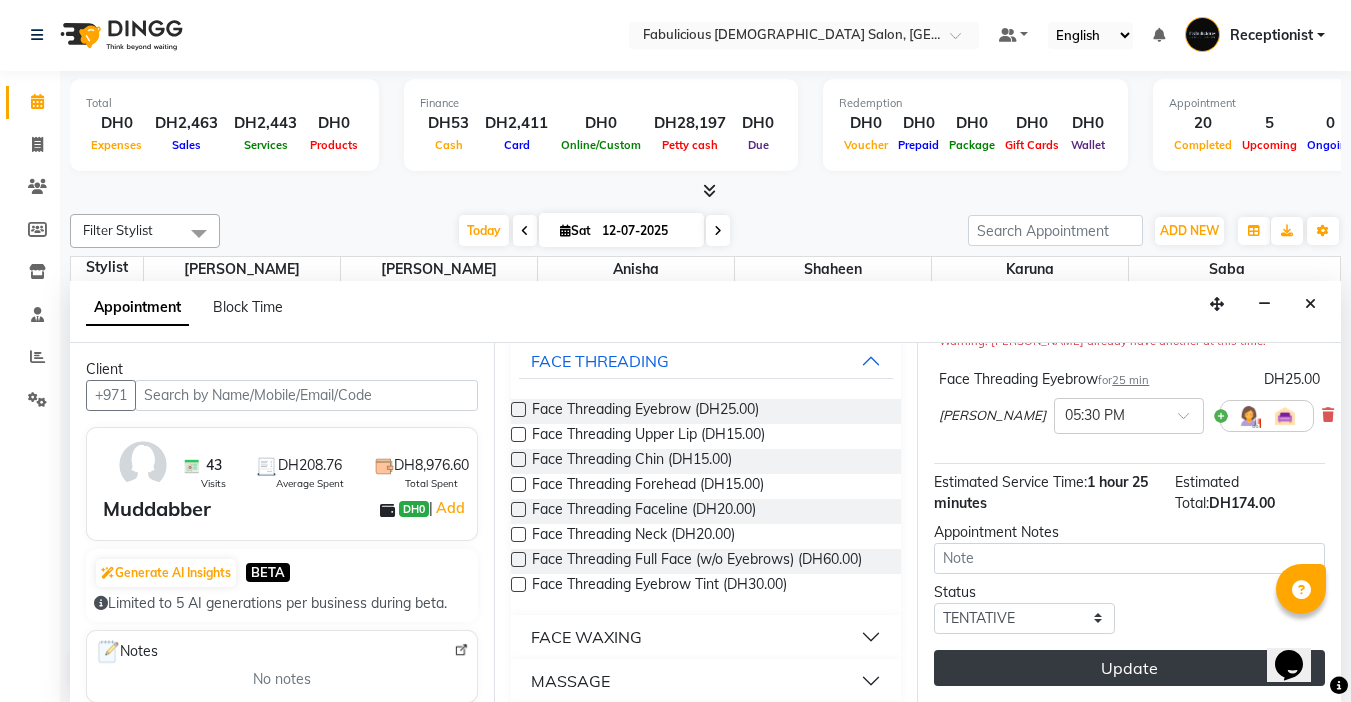 click on "Update" at bounding box center [1129, 668] 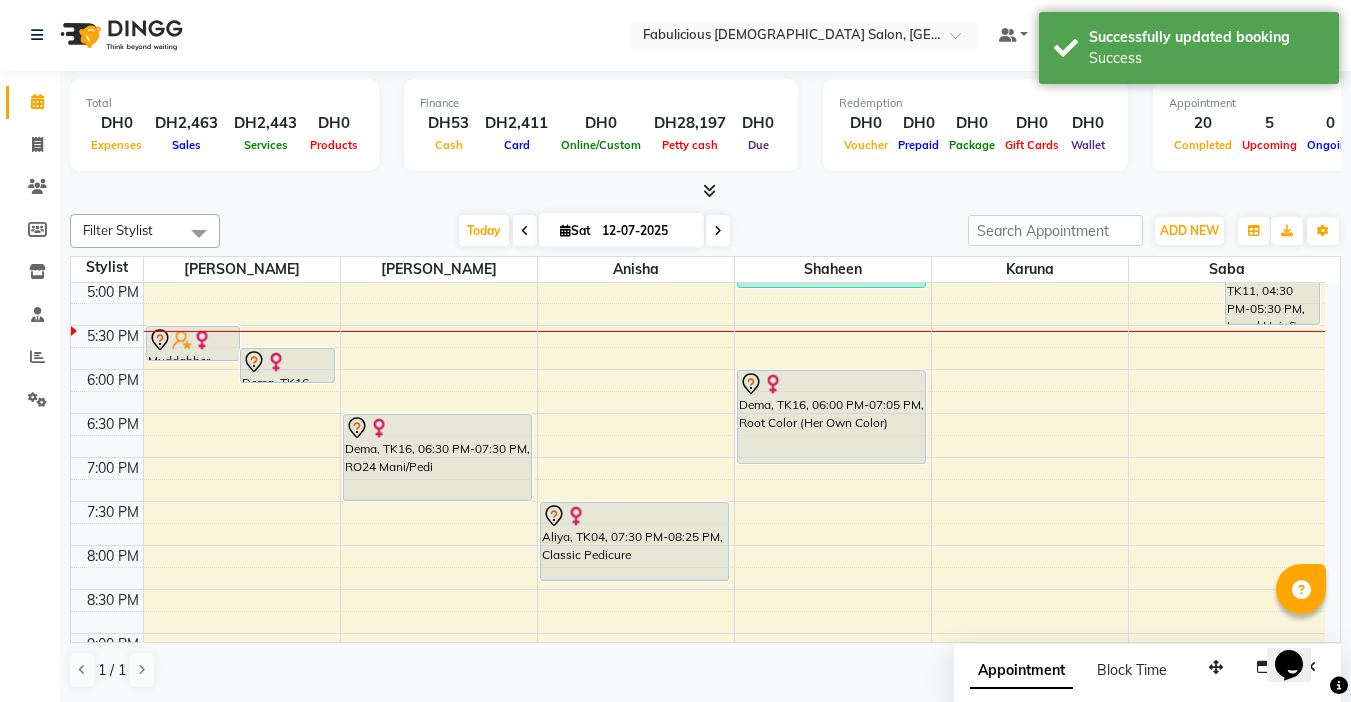 scroll, scrollTop: 0, scrollLeft: 0, axis: both 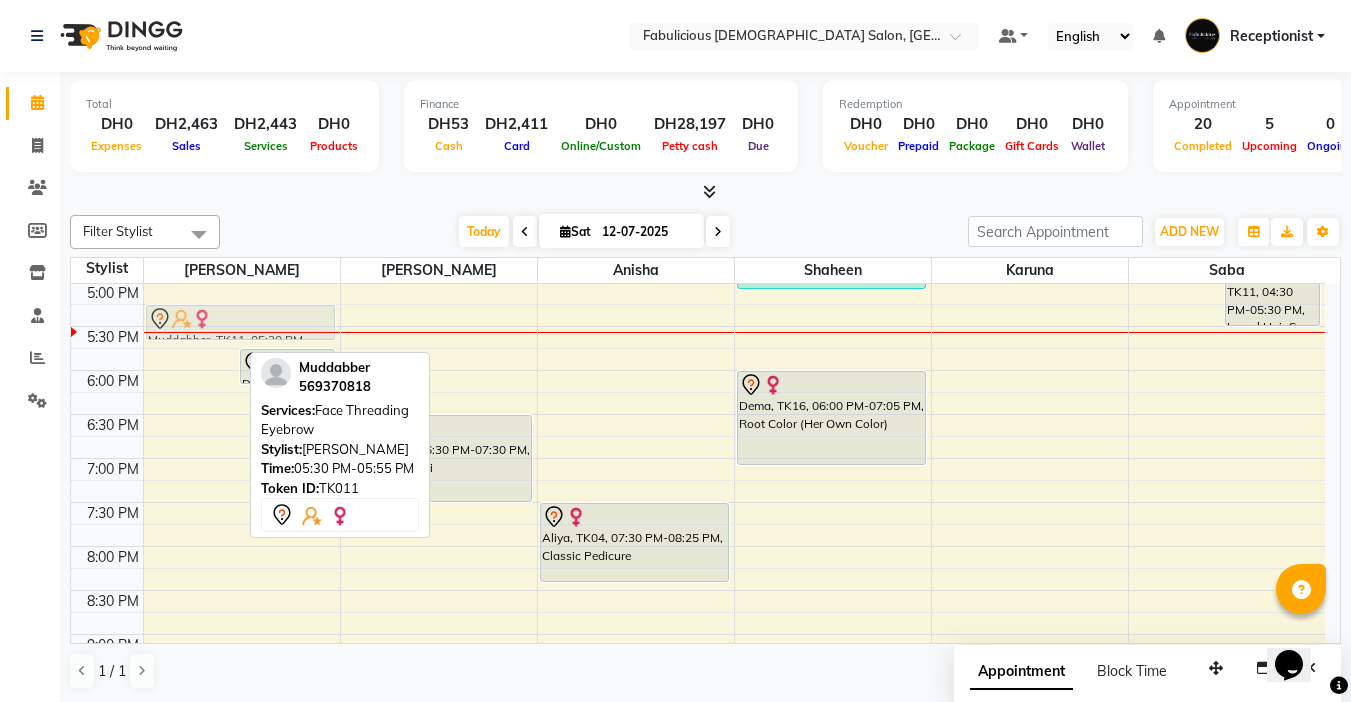 drag, startPoint x: 188, startPoint y: 350, endPoint x: 190, endPoint y: 332, distance: 18.110771 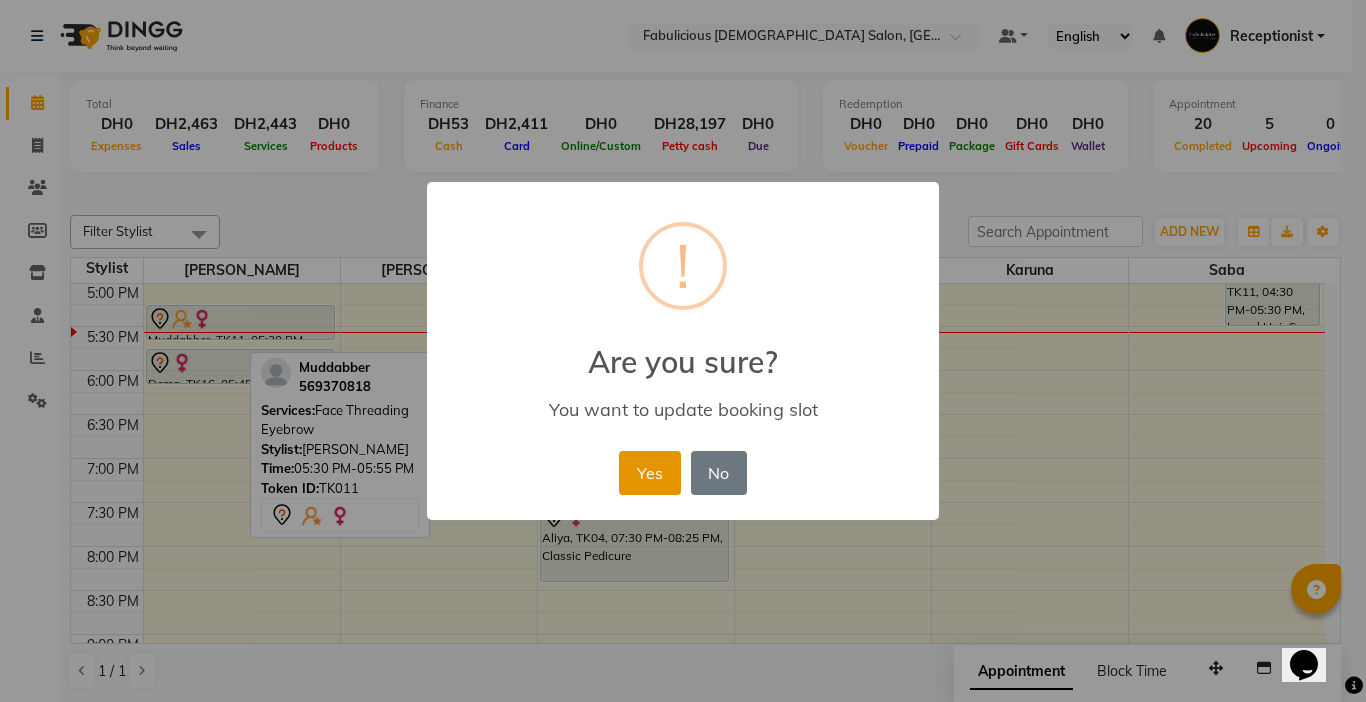 click on "Yes" at bounding box center [649, 473] 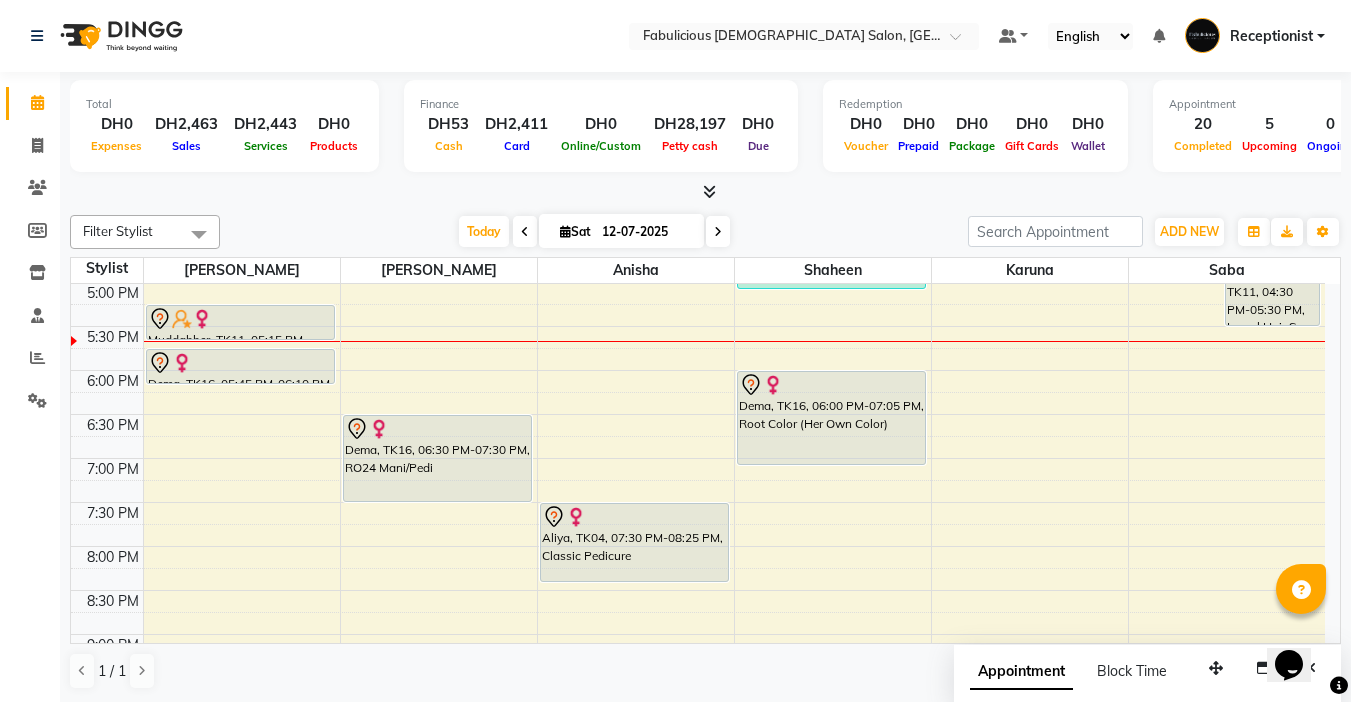 click at bounding box center (718, 231) 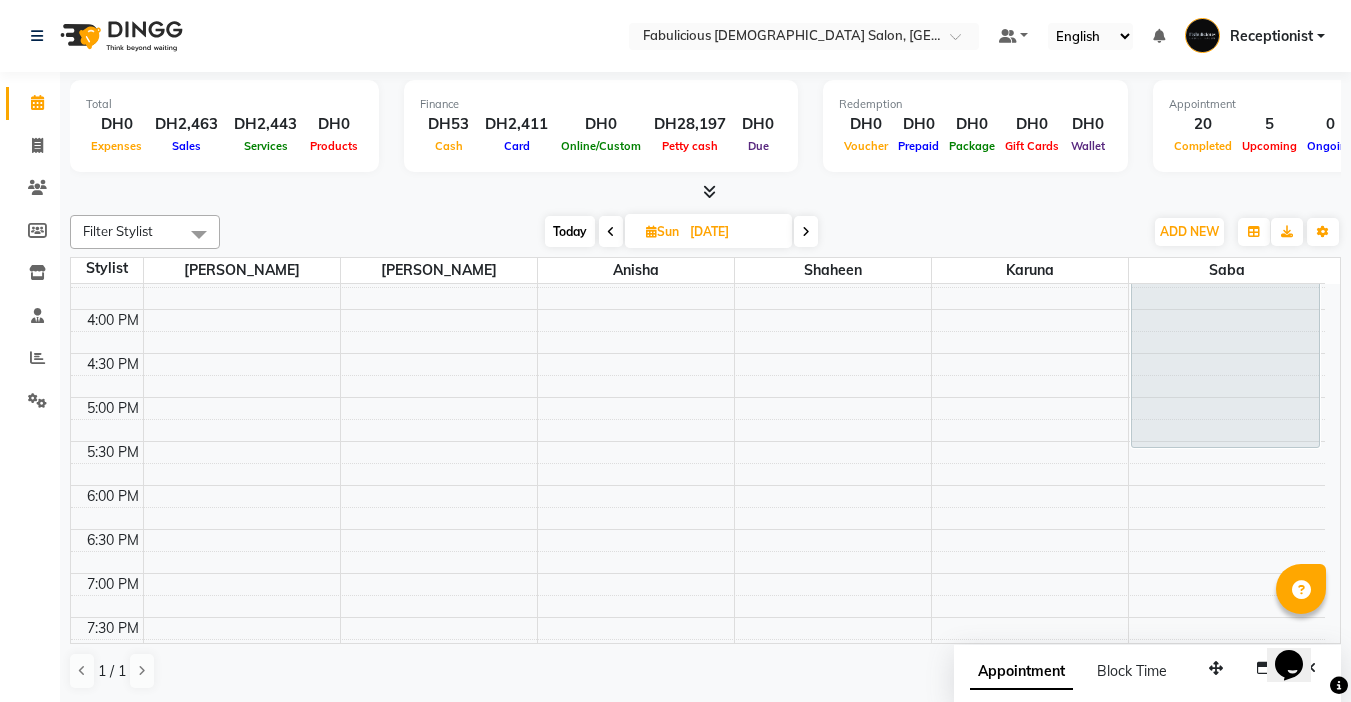 scroll, scrollTop: 605, scrollLeft: 0, axis: vertical 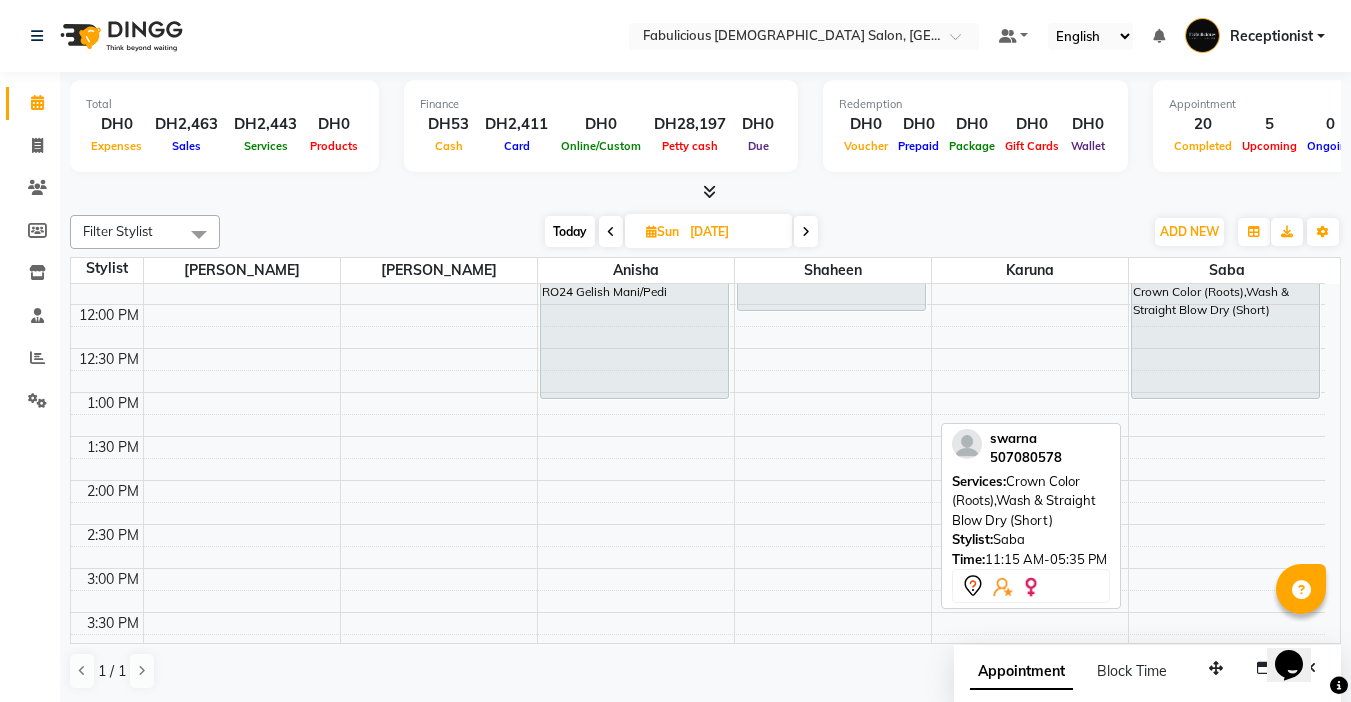 drag, startPoint x: 1172, startPoint y: 431, endPoint x: 1182, endPoint y: 394, distance: 38.327538 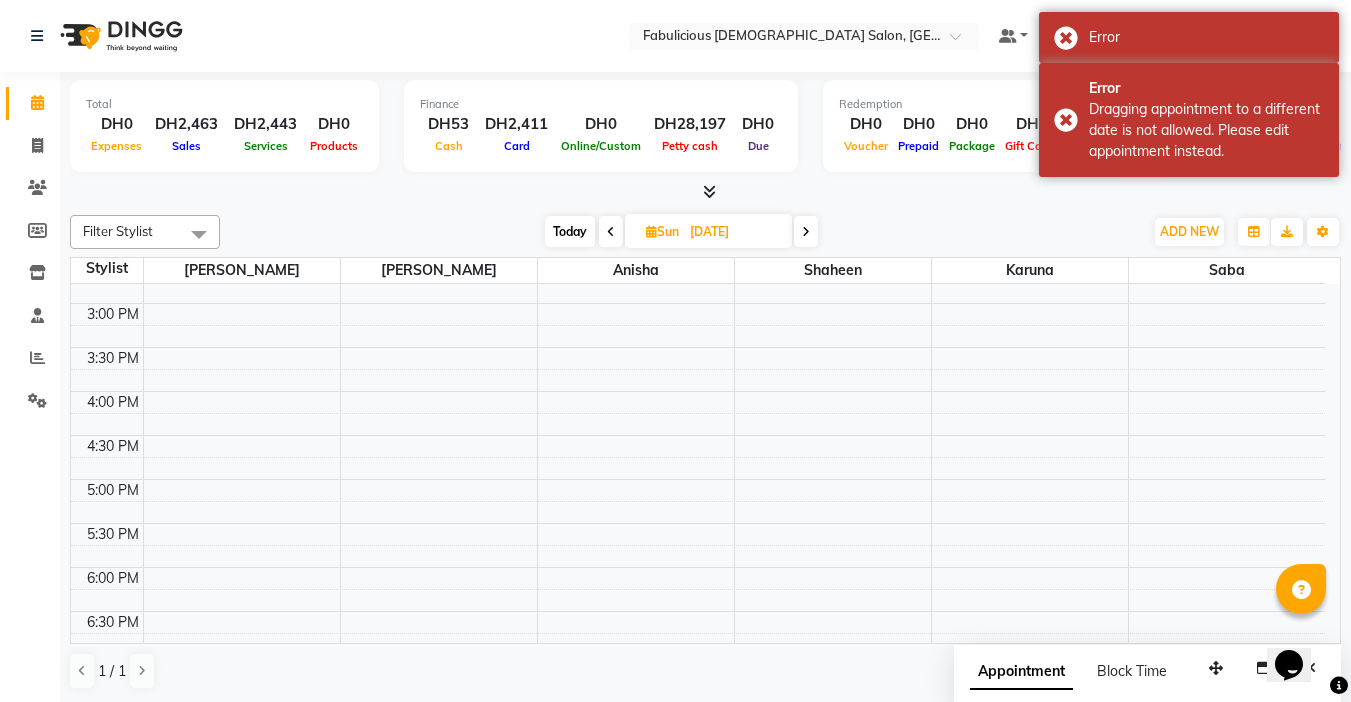 scroll, scrollTop: 543, scrollLeft: 0, axis: vertical 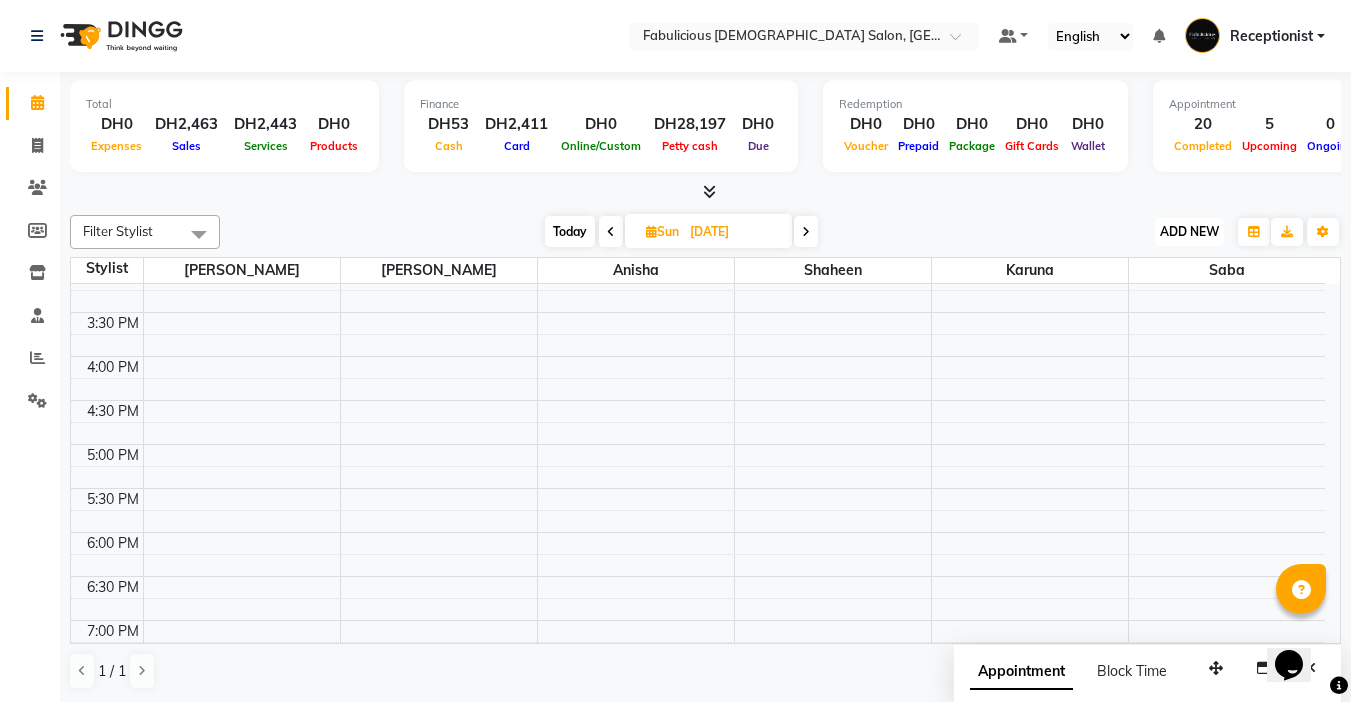 click on "ADD NEW Toggle Dropdown" at bounding box center (1189, 232) 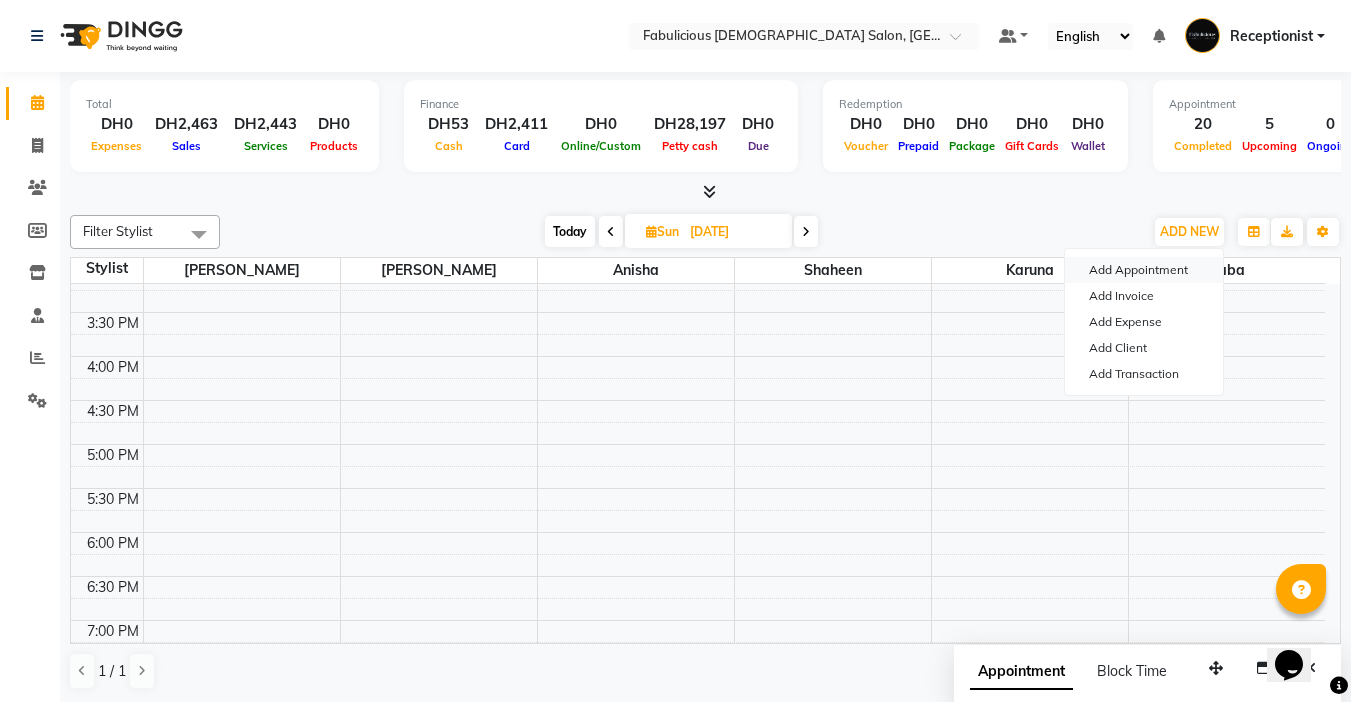 click on "Add Appointment" at bounding box center [1144, 270] 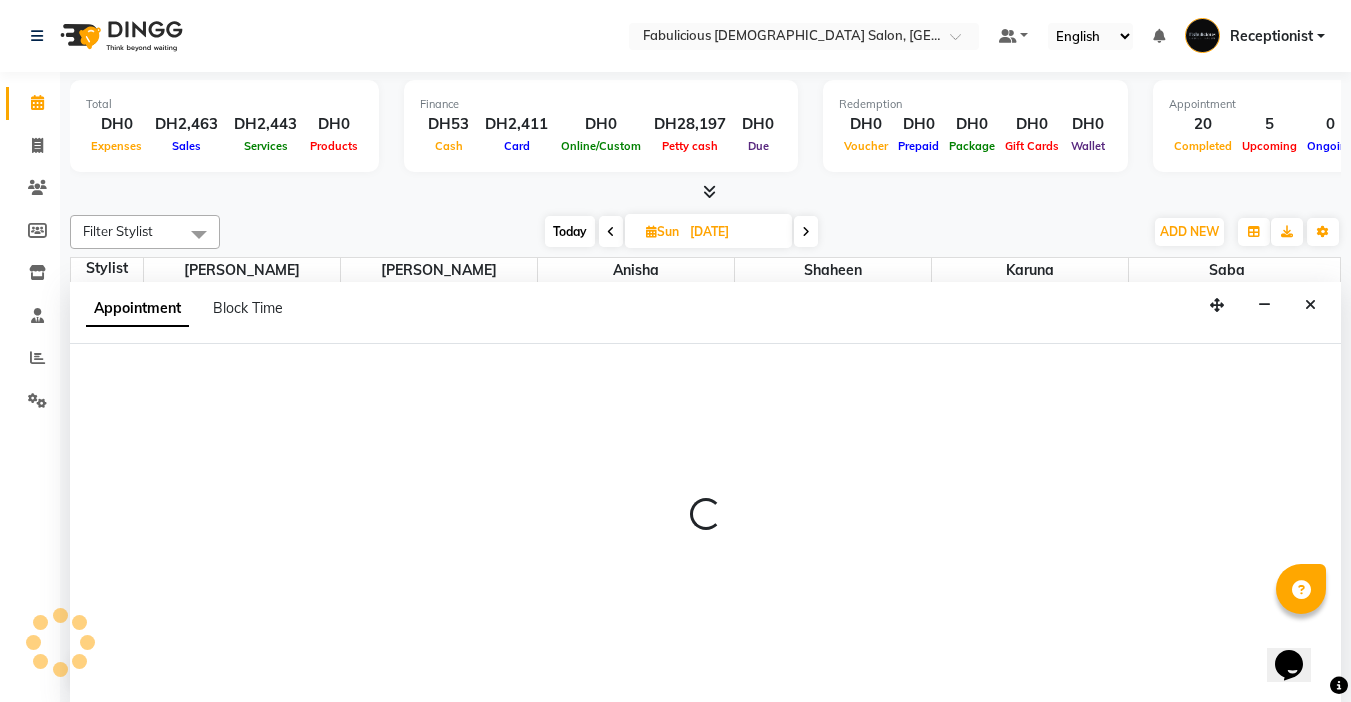 scroll, scrollTop: 1, scrollLeft: 0, axis: vertical 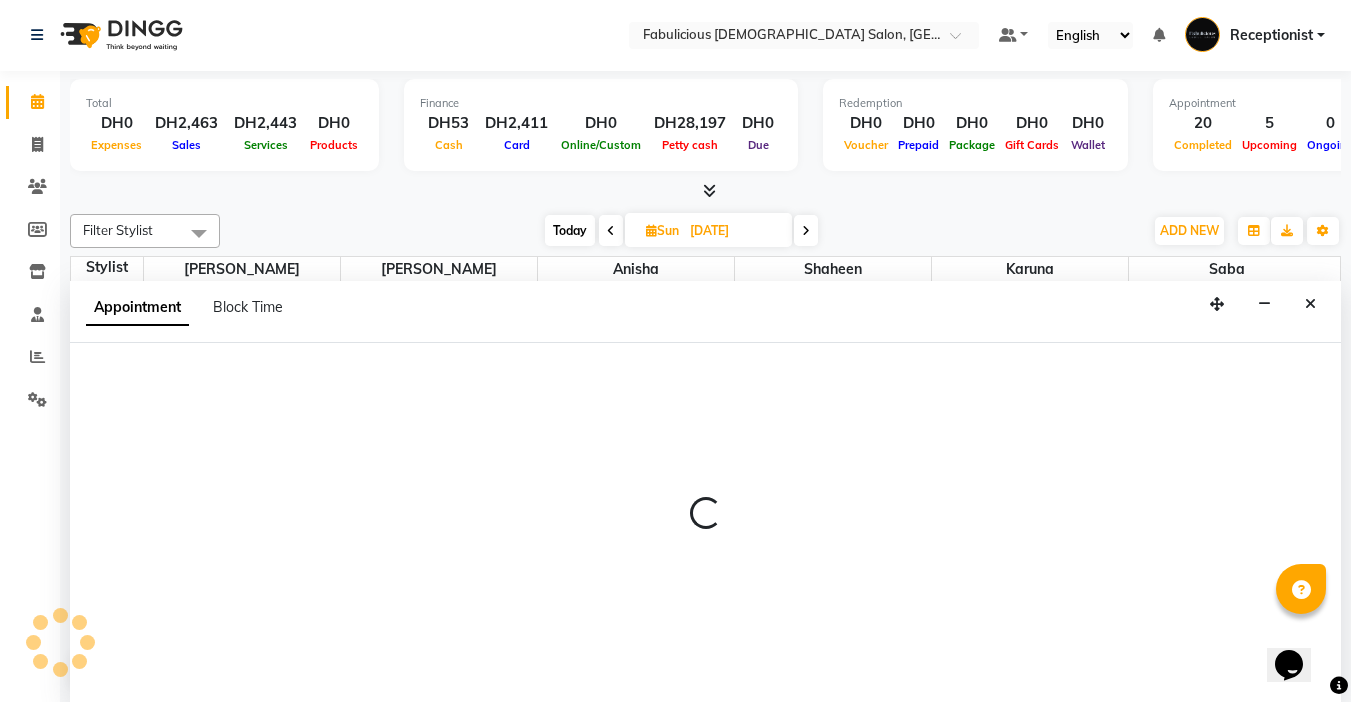 select on "600" 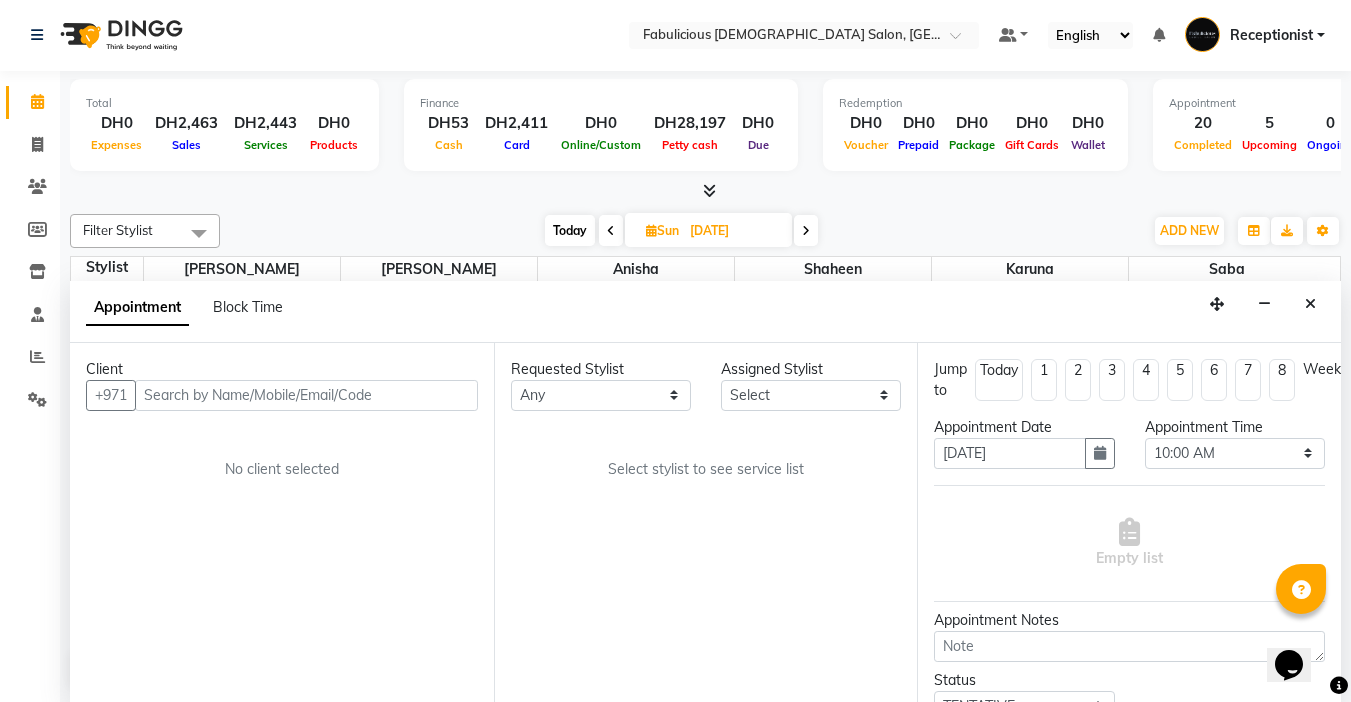click at bounding box center [306, 395] 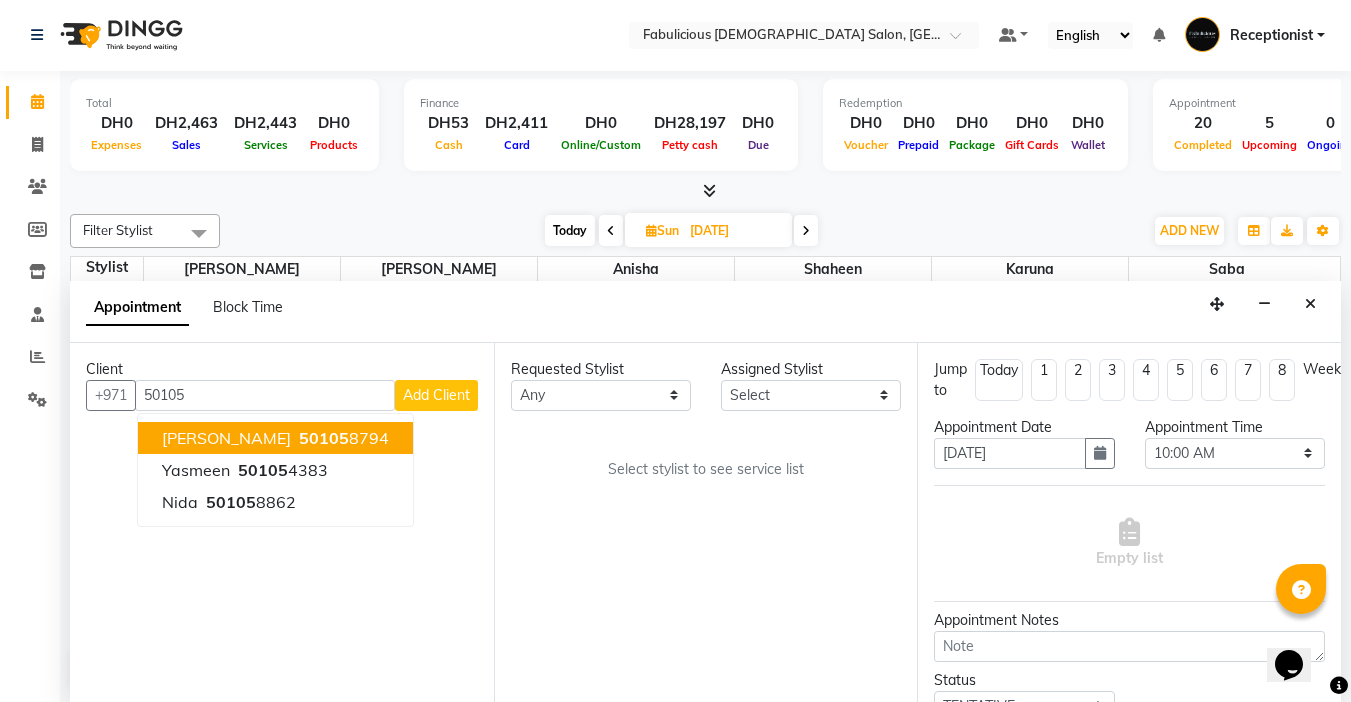 click on "Mahira   50105 8794" at bounding box center [275, 438] 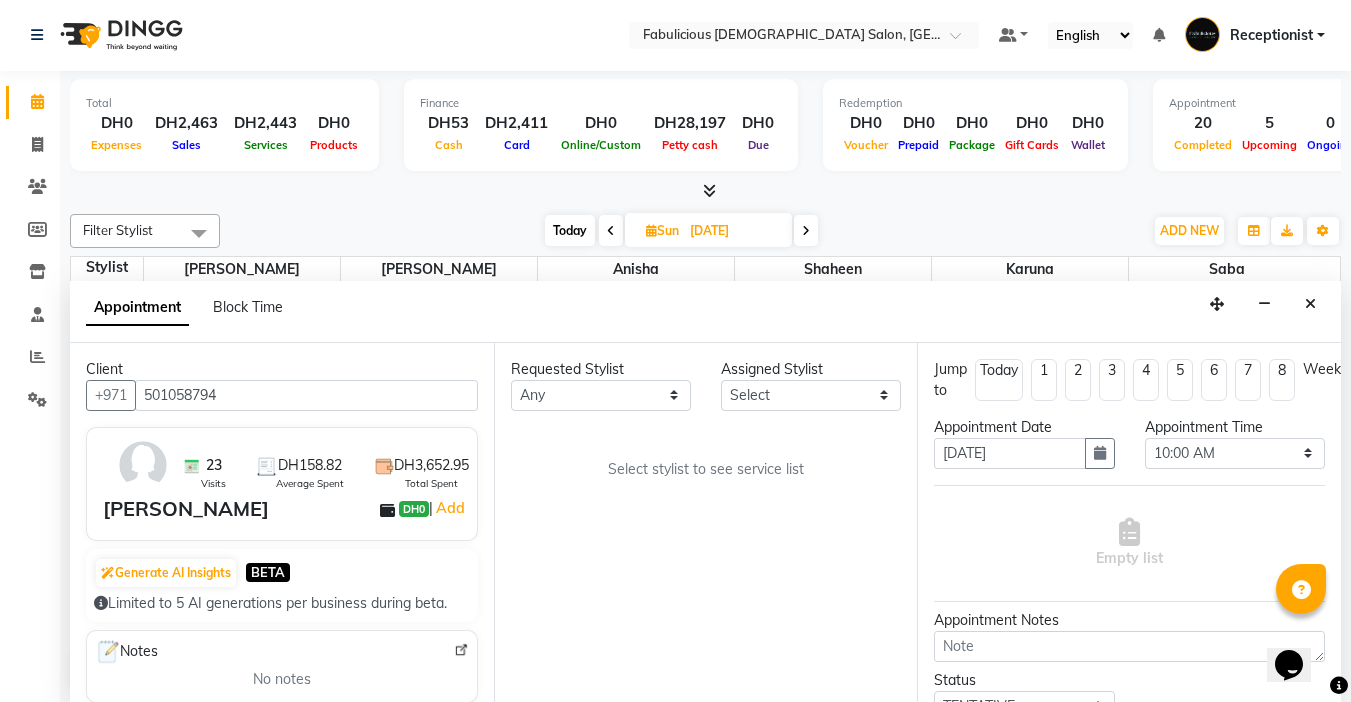 type on "501058794" 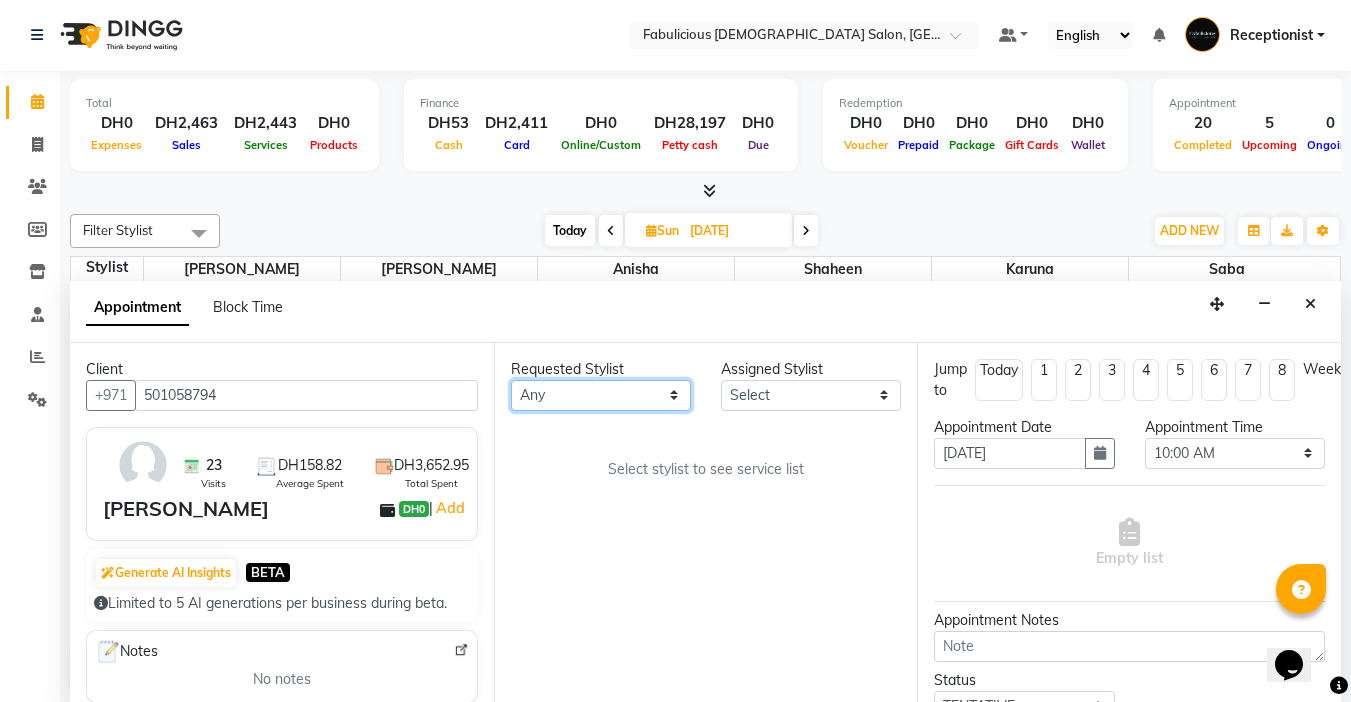 click on "Any Anisha Arlene  Karuna Raj Saba Shaheen" at bounding box center [601, 395] 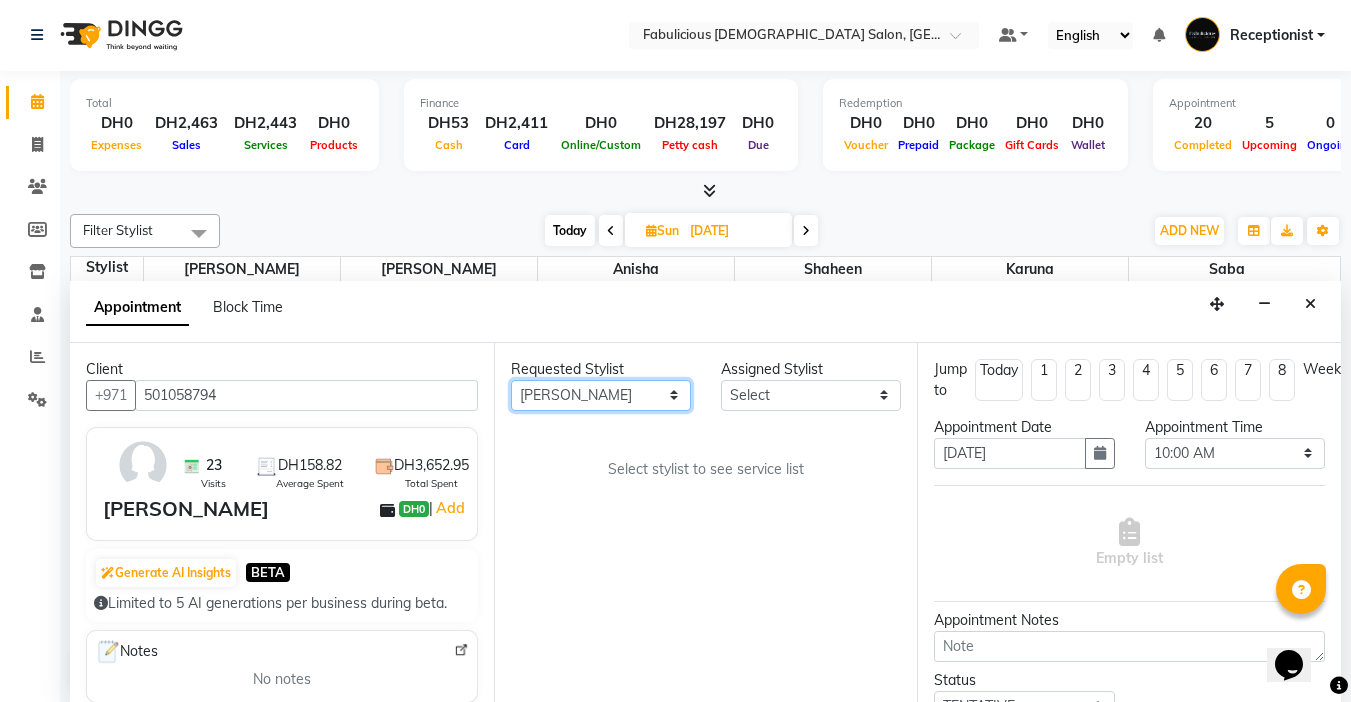 click on "Any Anisha Arlene  Karuna Raj Saba Shaheen" at bounding box center (601, 395) 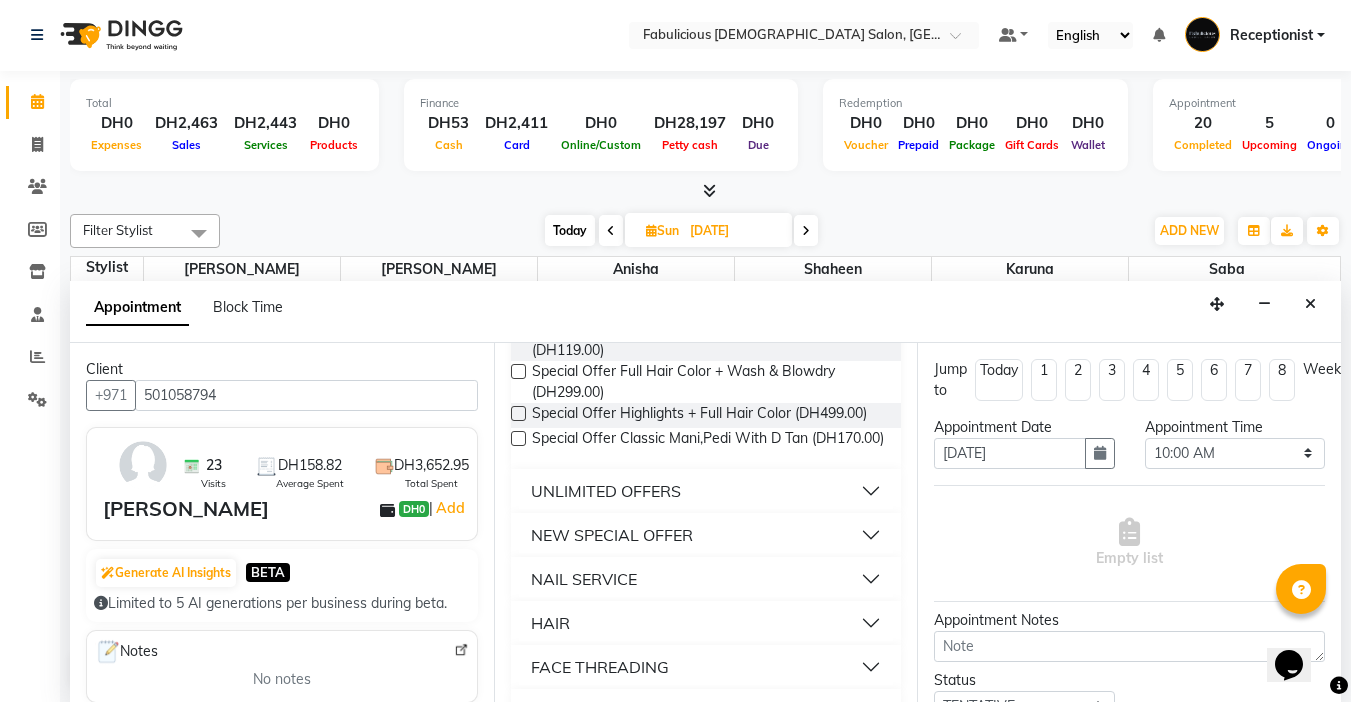 scroll, scrollTop: 1100, scrollLeft: 0, axis: vertical 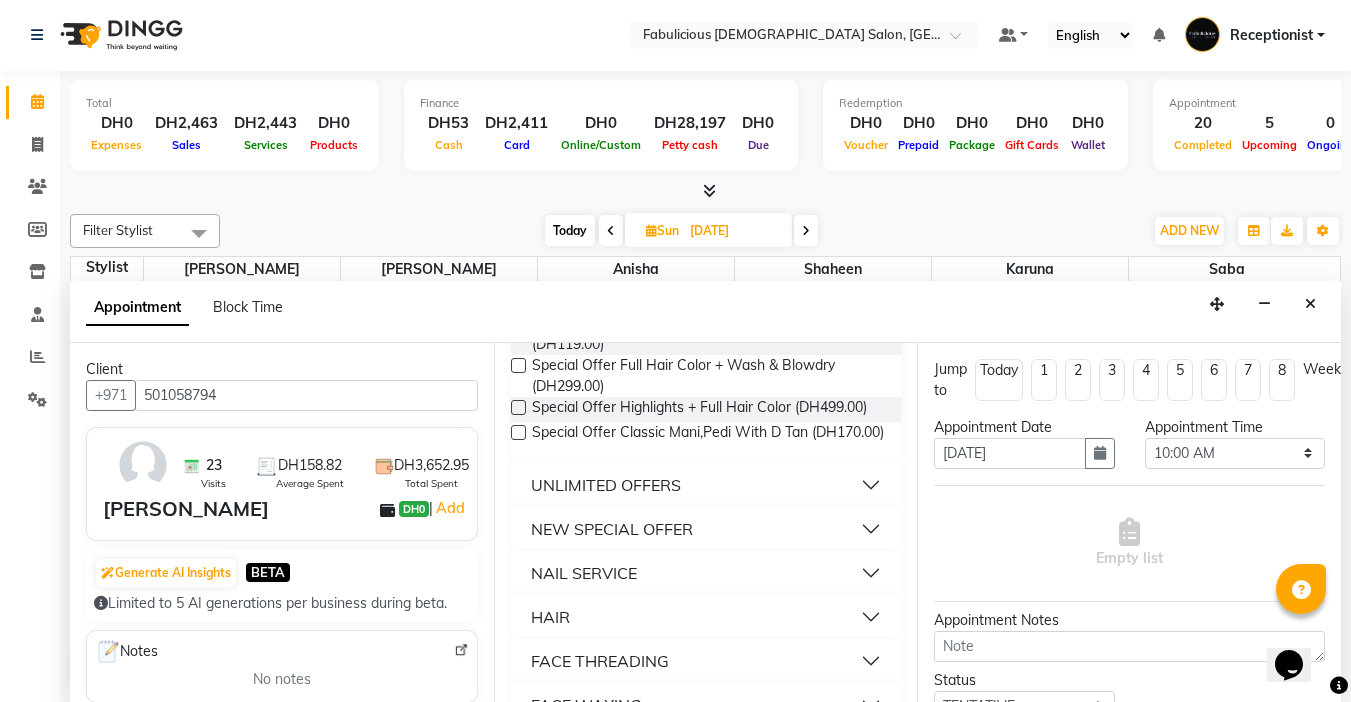 click on "NEW SPECIAL OFFER" at bounding box center [612, 529] 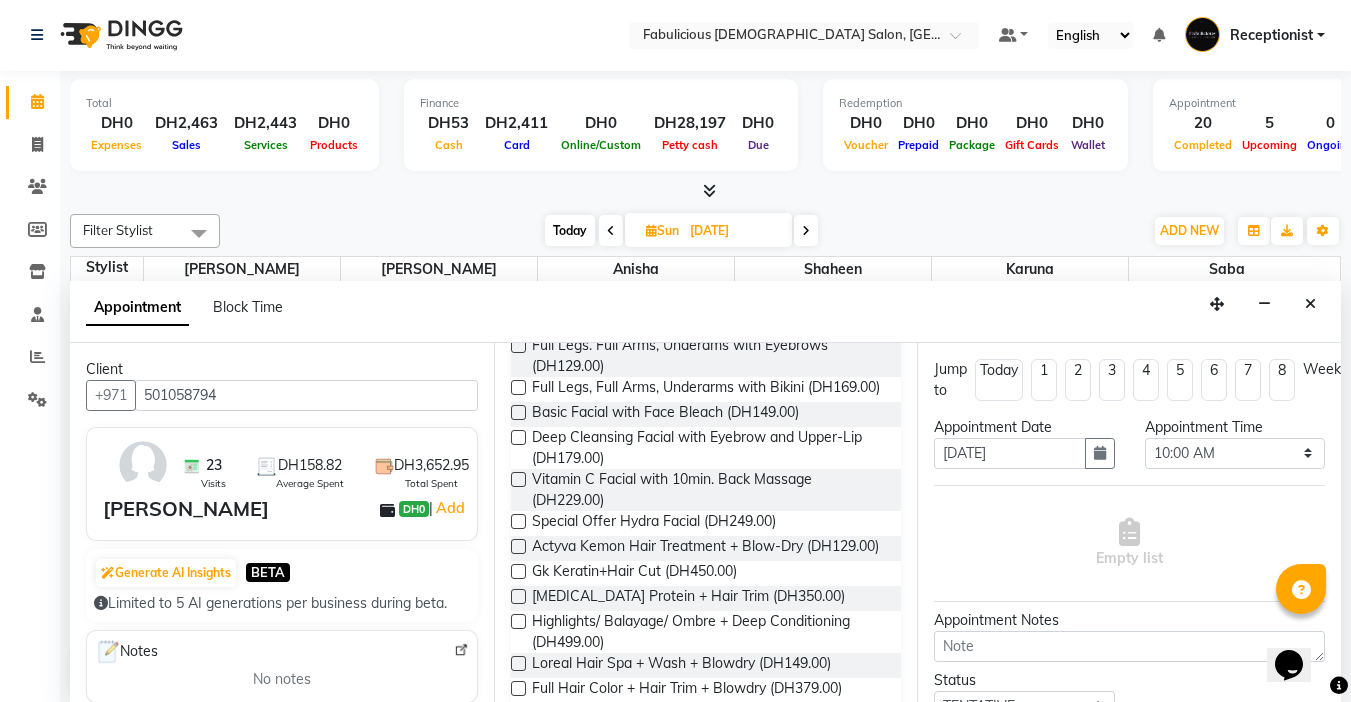 scroll, scrollTop: 1600, scrollLeft: 0, axis: vertical 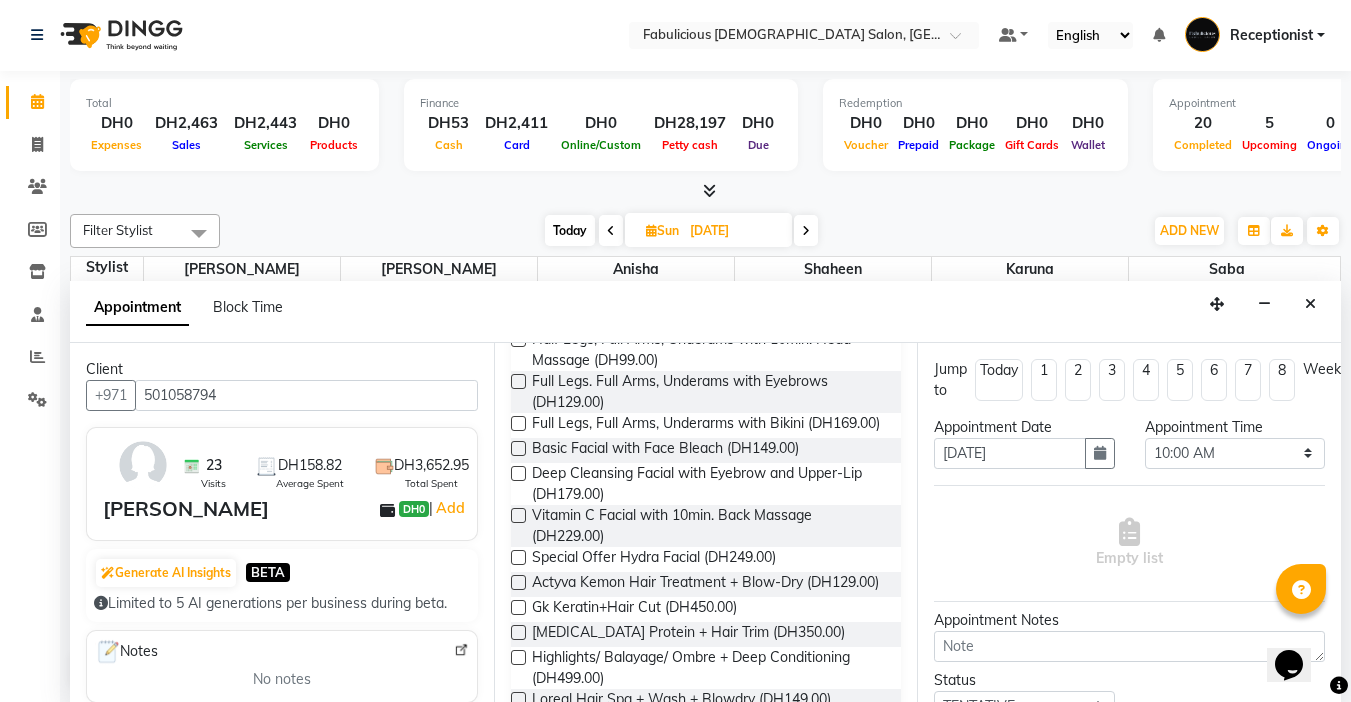 click at bounding box center [518, 423] 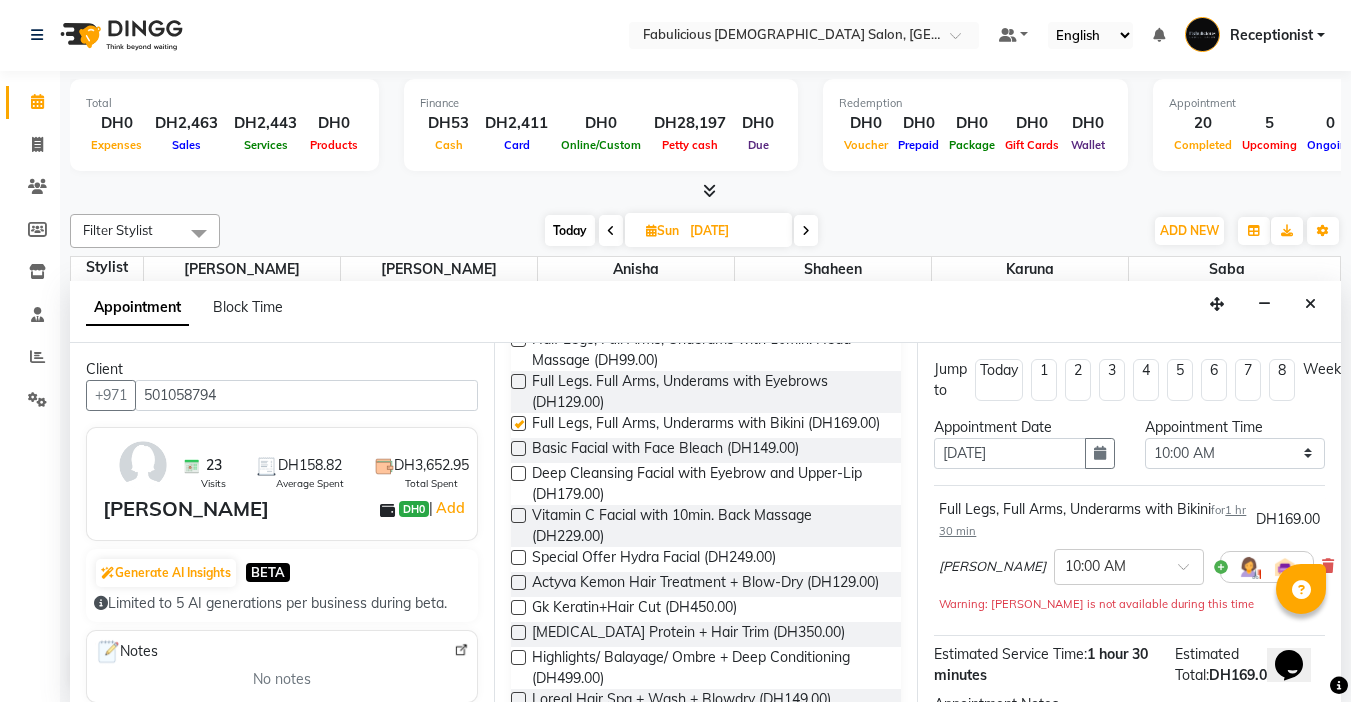 checkbox on "false" 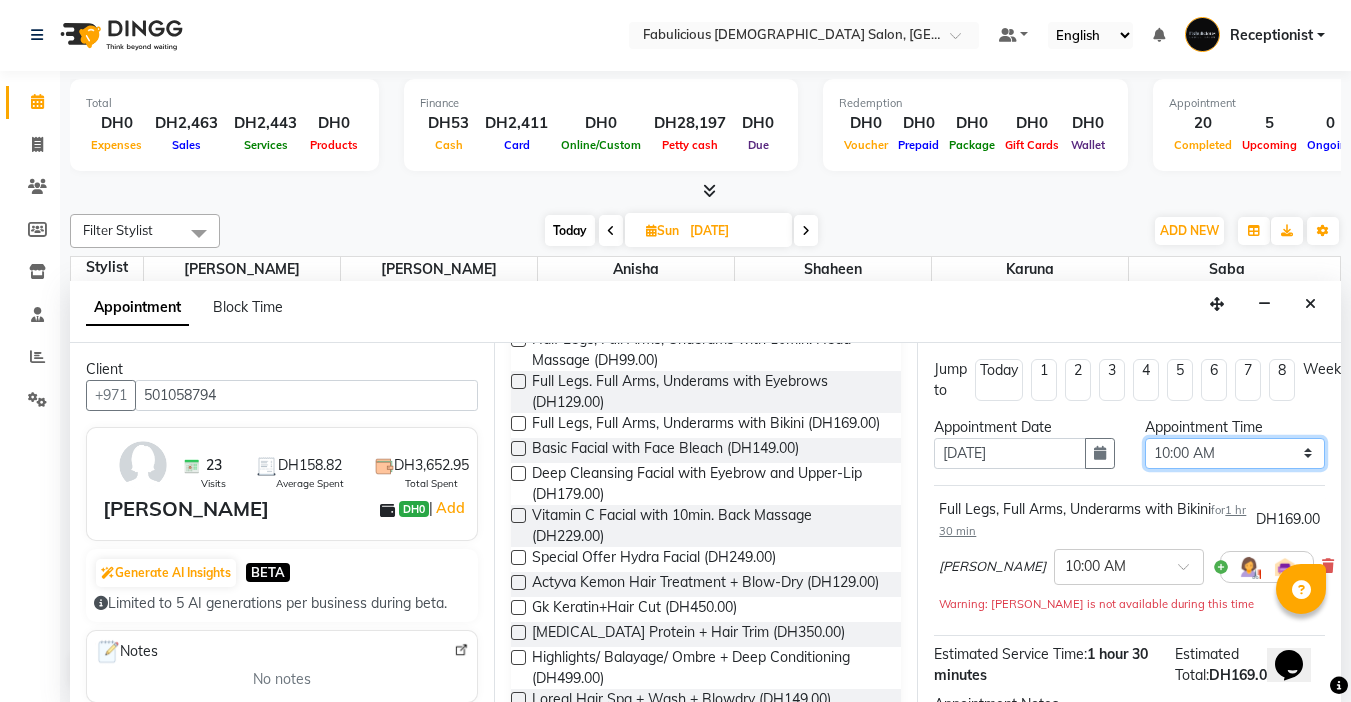 click on "Select 10:00 AM 10:15 AM 10:30 AM 10:45 AM 11:00 AM 11:15 AM 11:30 AM 11:45 AM 12:00 PM 12:15 PM 12:30 PM 12:45 PM 01:00 PM 01:15 PM 01:30 PM 01:45 PM 02:00 PM 02:15 PM 02:30 PM 02:45 PM 03:00 PM 03:15 PM 03:30 PM 03:45 PM 04:00 PM 04:15 PM 04:30 PM 04:45 PM 05:00 PM 05:15 PM 05:30 PM 05:45 PM 06:00 PM 06:15 PM 06:30 PM 06:45 PM 07:00 PM 07:15 PM 07:30 PM 07:45 PM 08:00 PM 08:15 PM 08:30 PM 08:45 PM 09:00 PM 09:15 PM 09:30 PM 09:45 PM 10:00 PM 10:15 PM 10:30 PM 10:45 PM 11:00 PM 11:15 PM 11:30 PM 11:45 PM" at bounding box center (1235, 453) 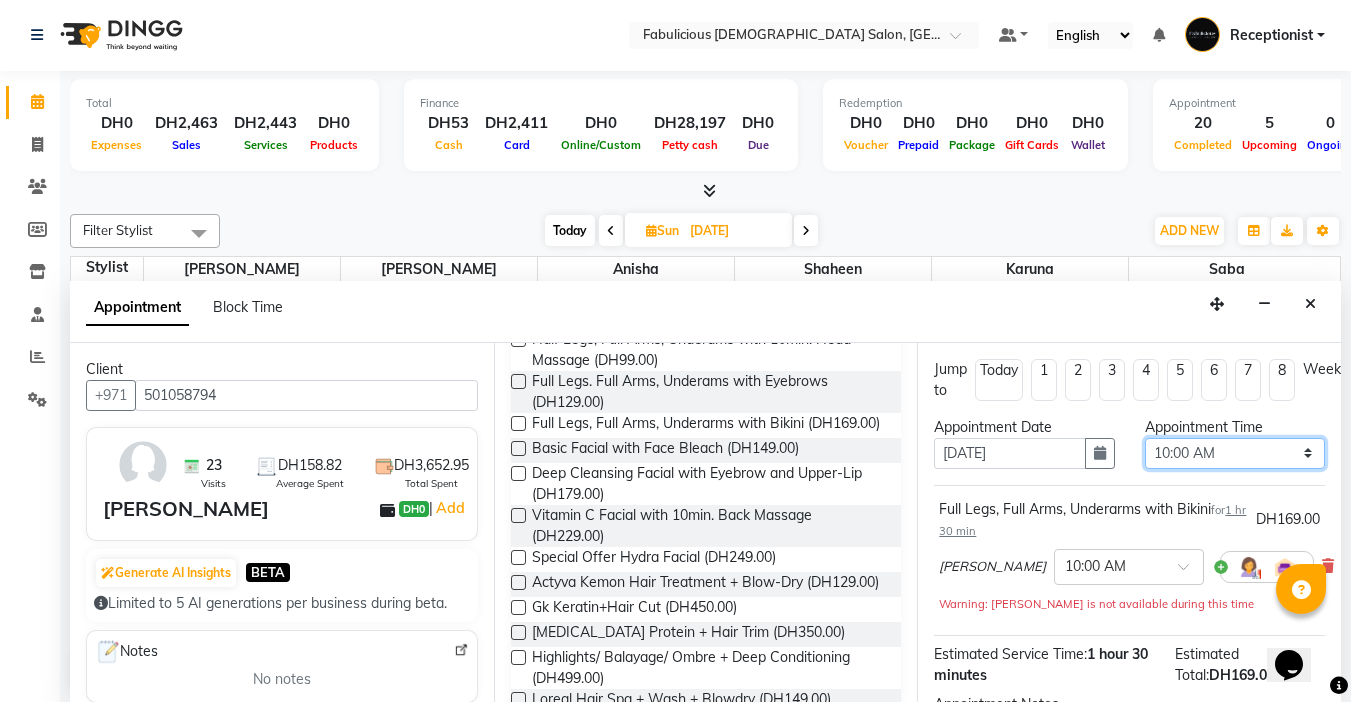 select on "1065" 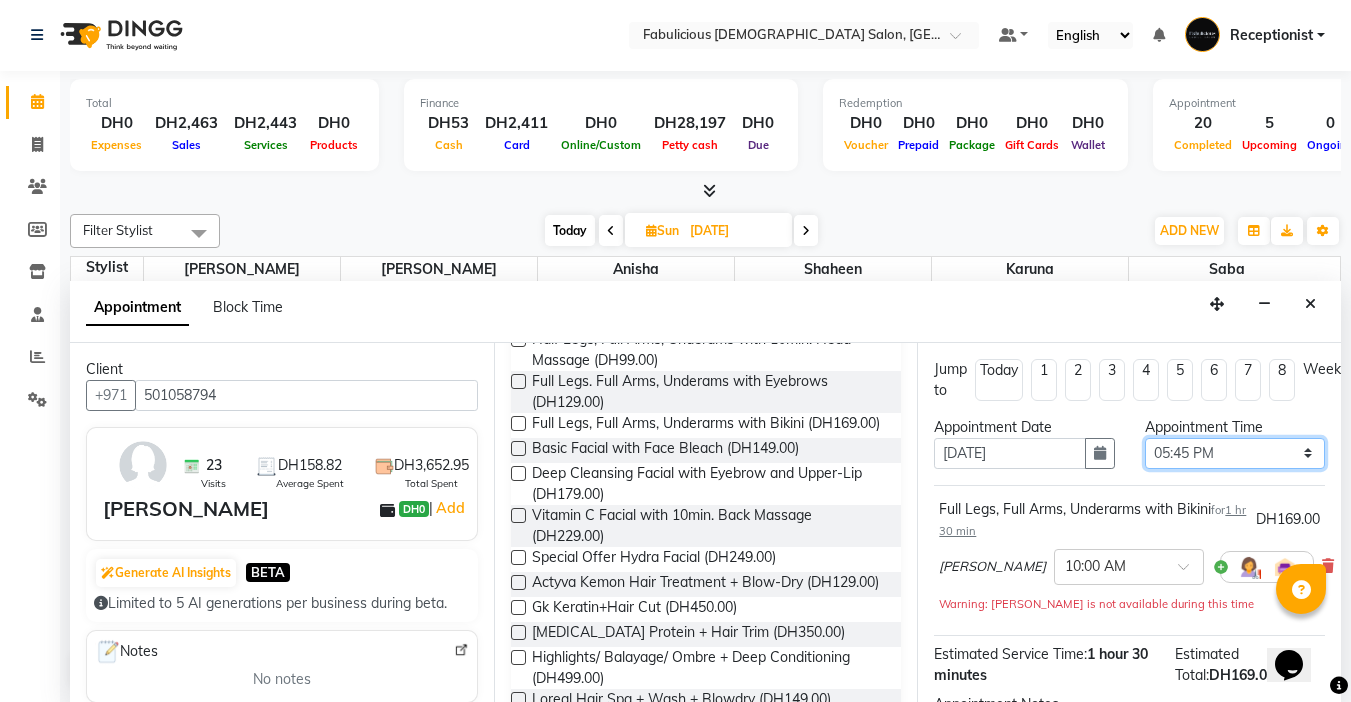 click on "Select 10:00 AM 10:15 AM 10:30 AM 10:45 AM 11:00 AM 11:15 AM 11:30 AM 11:45 AM 12:00 PM 12:15 PM 12:30 PM 12:45 PM 01:00 PM 01:15 PM 01:30 PM 01:45 PM 02:00 PM 02:15 PM 02:30 PM 02:45 PM 03:00 PM 03:15 PM 03:30 PM 03:45 PM 04:00 PM 04:15 PM 04:30 PM 04:45 PM 05:00 PM 05:15 PM 05:30 PM 05:45 PM 06:00 PM 06:15 PM 06:30 PM 06:45 PM 07:00 PM 07:15 PM 07:30 PM 07:45 PM 08:00 PM 08:15 PM 08:30 PM 08:45 PM 09:00 PM 09:15 PM 09:30 PM 09:45 PM 10:00 PM 10:15 PM 10:30 PM 10:45 PM 11:00 PM 11:15 PM 11:30 PM 11:45 PM" at bounding box center [1235, 453] 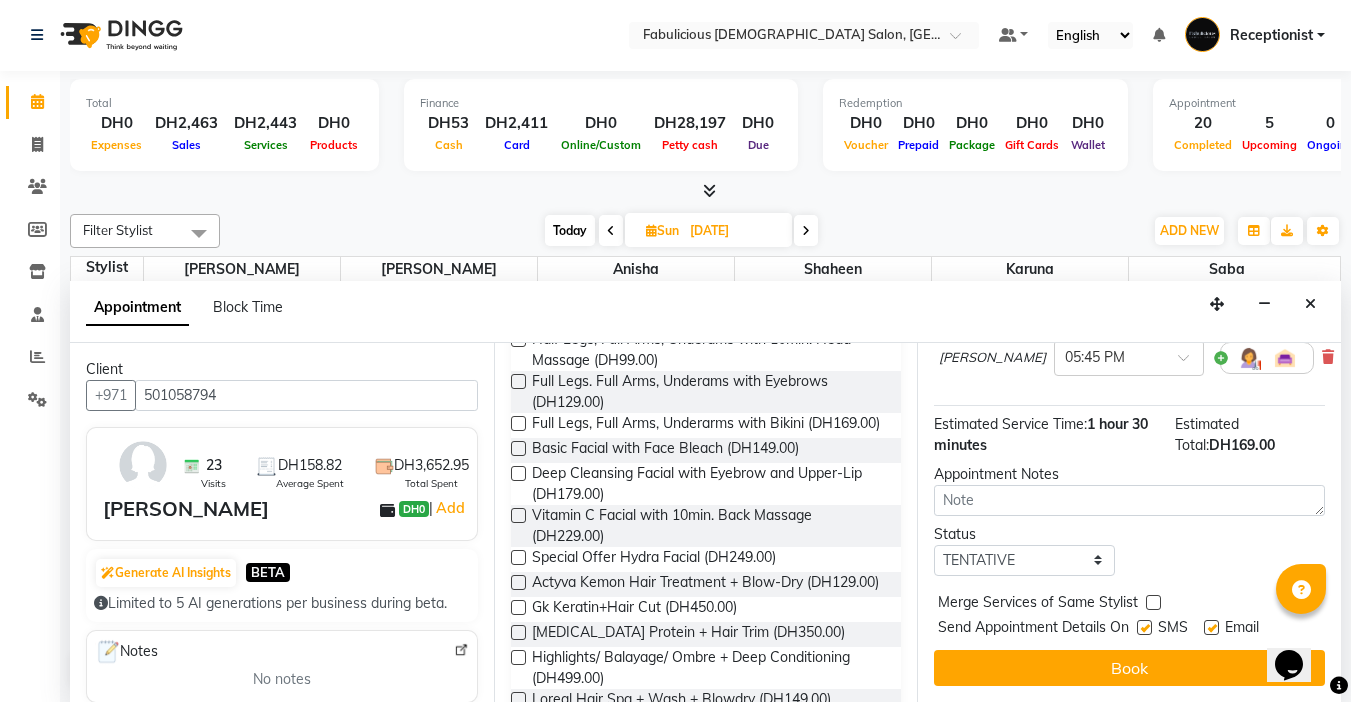 scroll, scrollTop: 224, scrollLeft: 0, axis: vertical 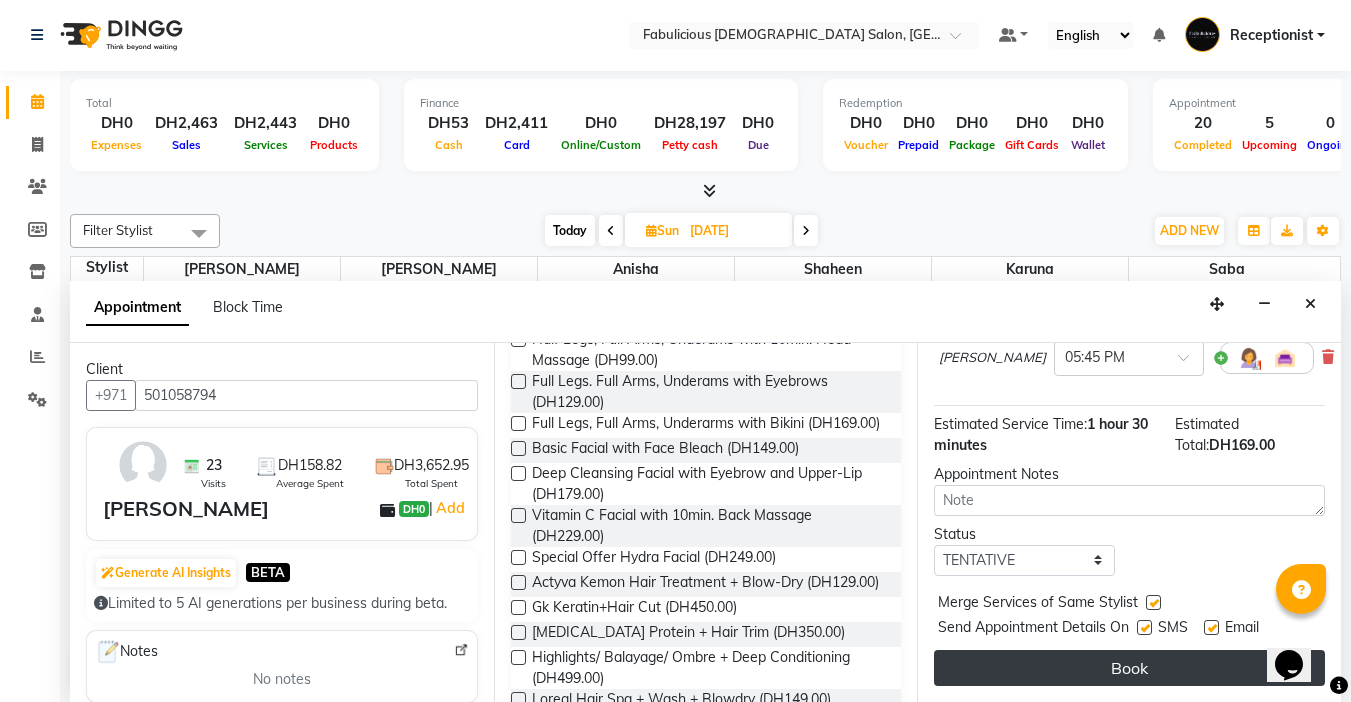 click on "Book" at bounding box center (1129, 668) 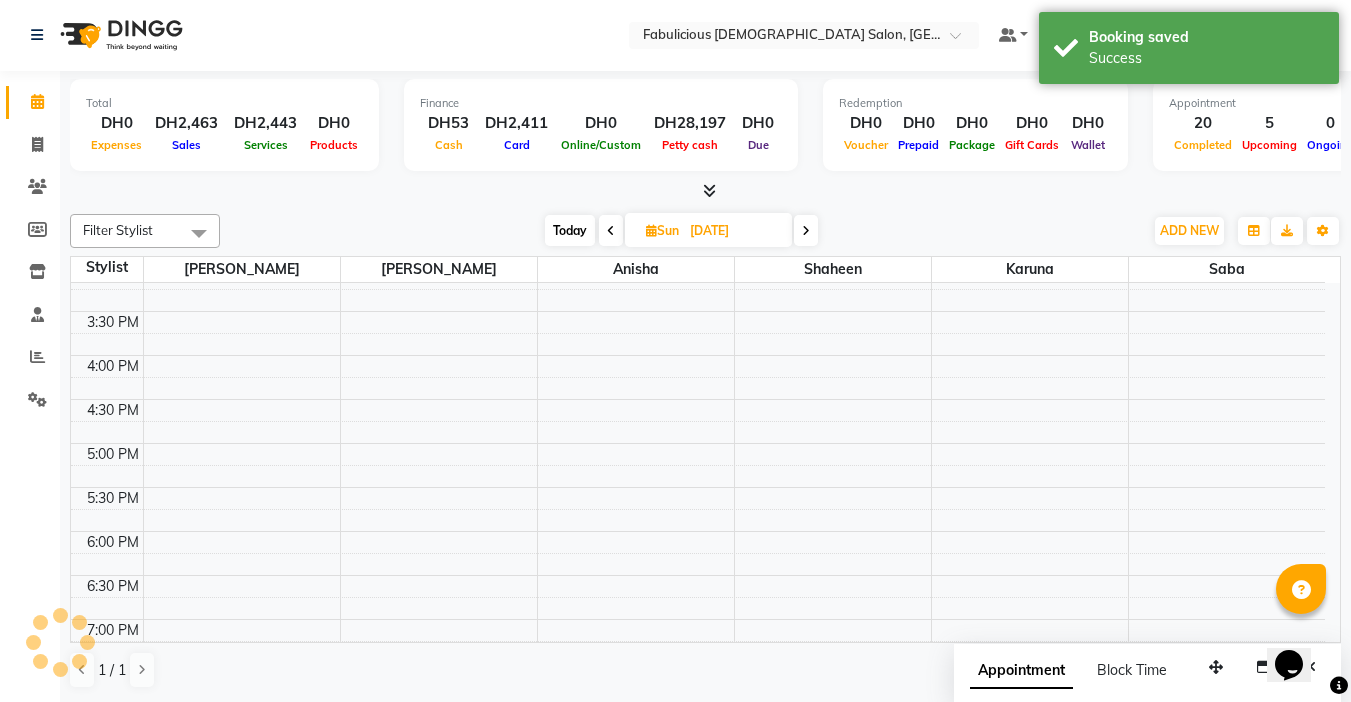 scroll, scrollTop: 0, scrollLeft: 0, axis: both 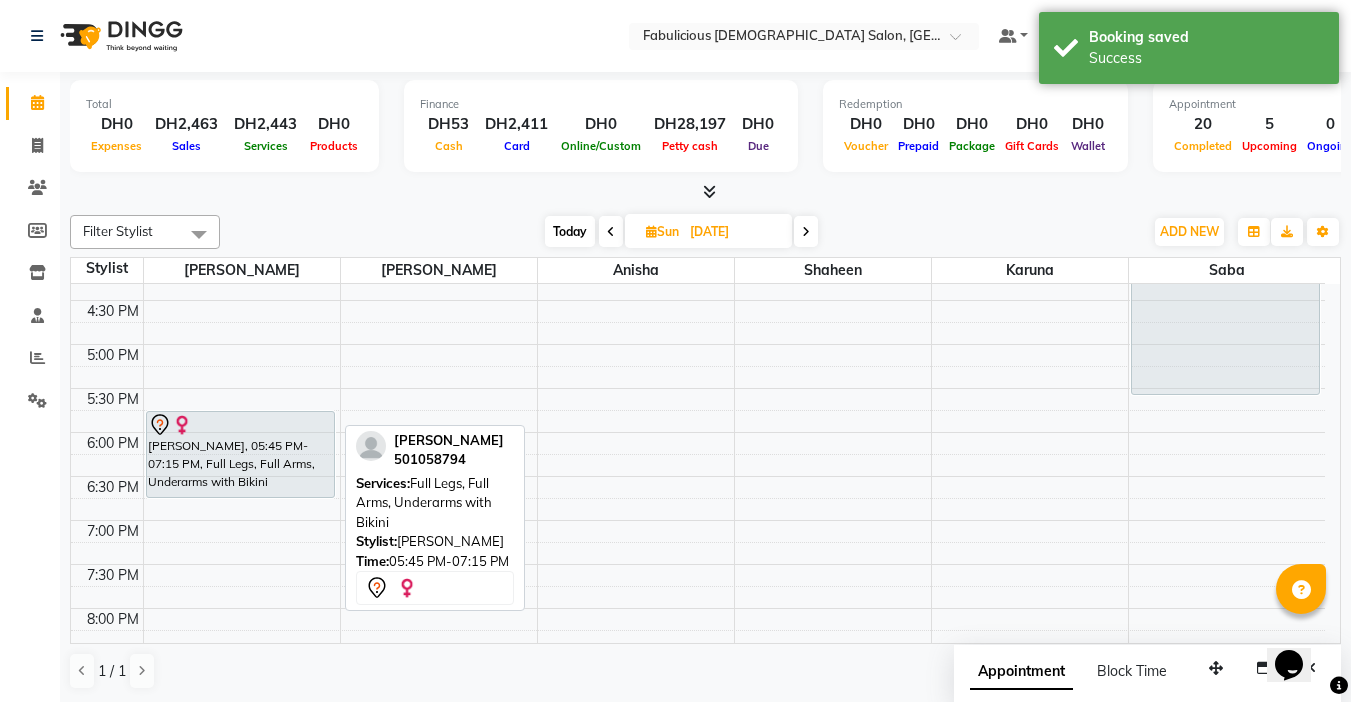drag, startPoint x: 258, startPoint y: 539, endPoint x: 269, endPoint y: 496, distance: 44.38468 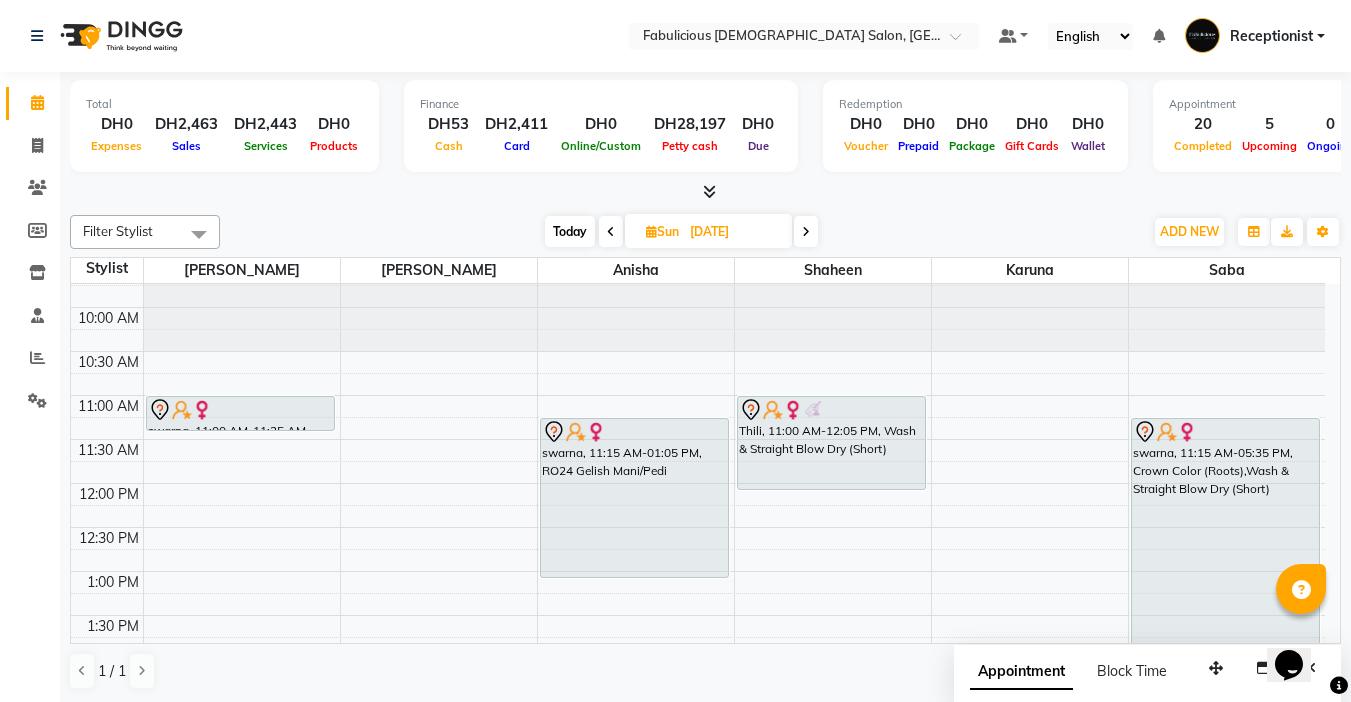 scroll, scrollTop: 43, scrollLeft: 0, axis: vertical 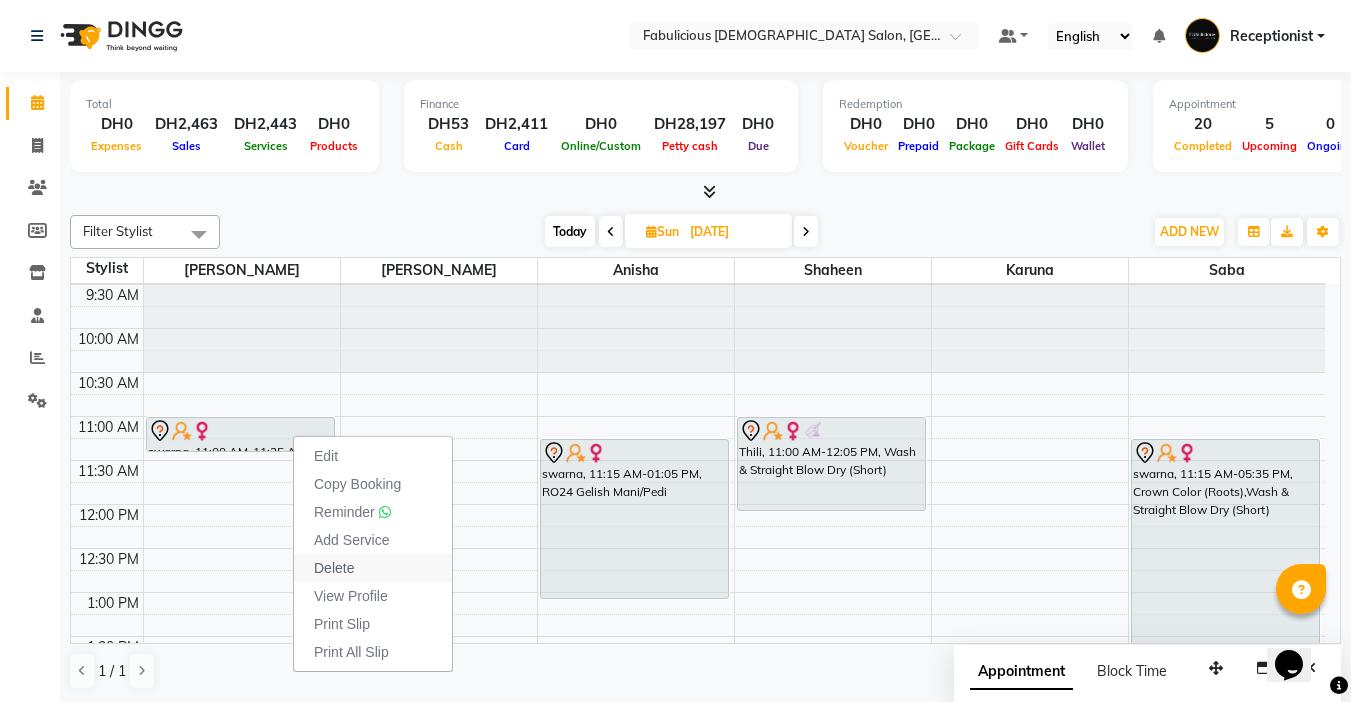 click on "Delete" at bounding box center [334, 568] 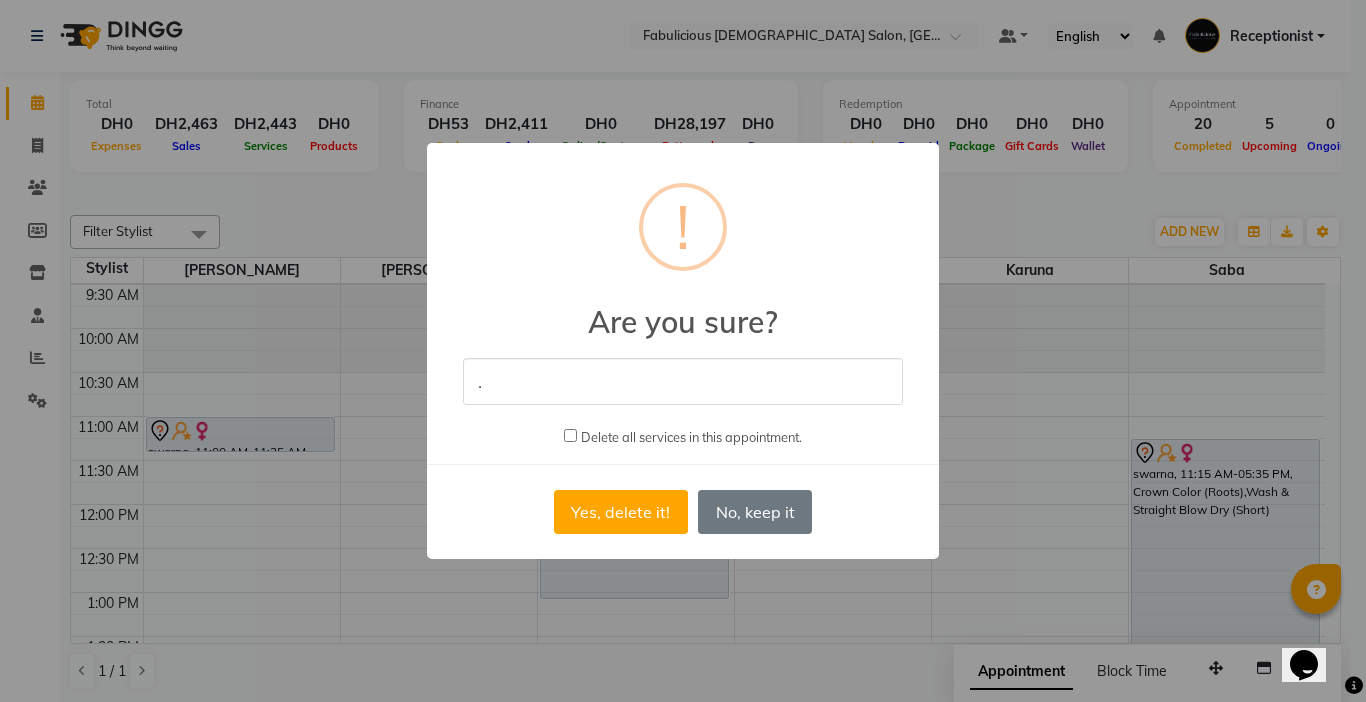 type on "." 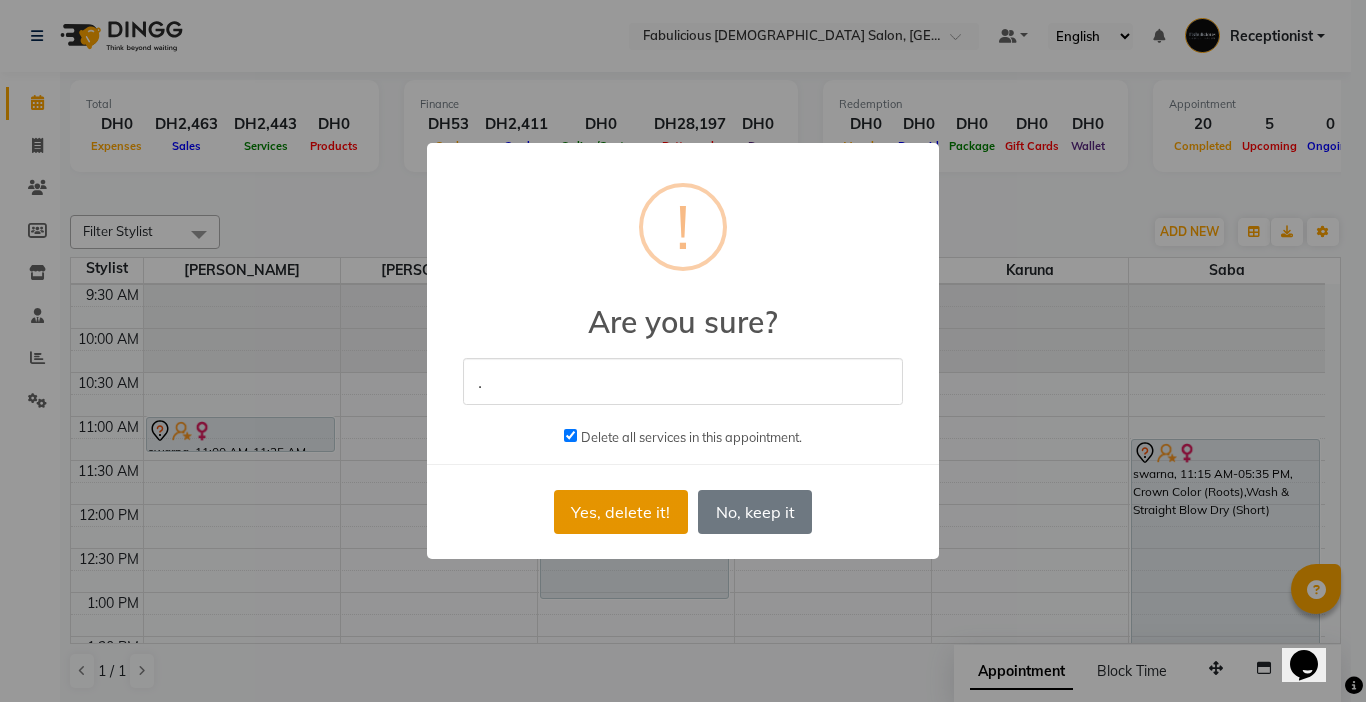 click on "Yes, delete it!" at bounding box center [621, 512] 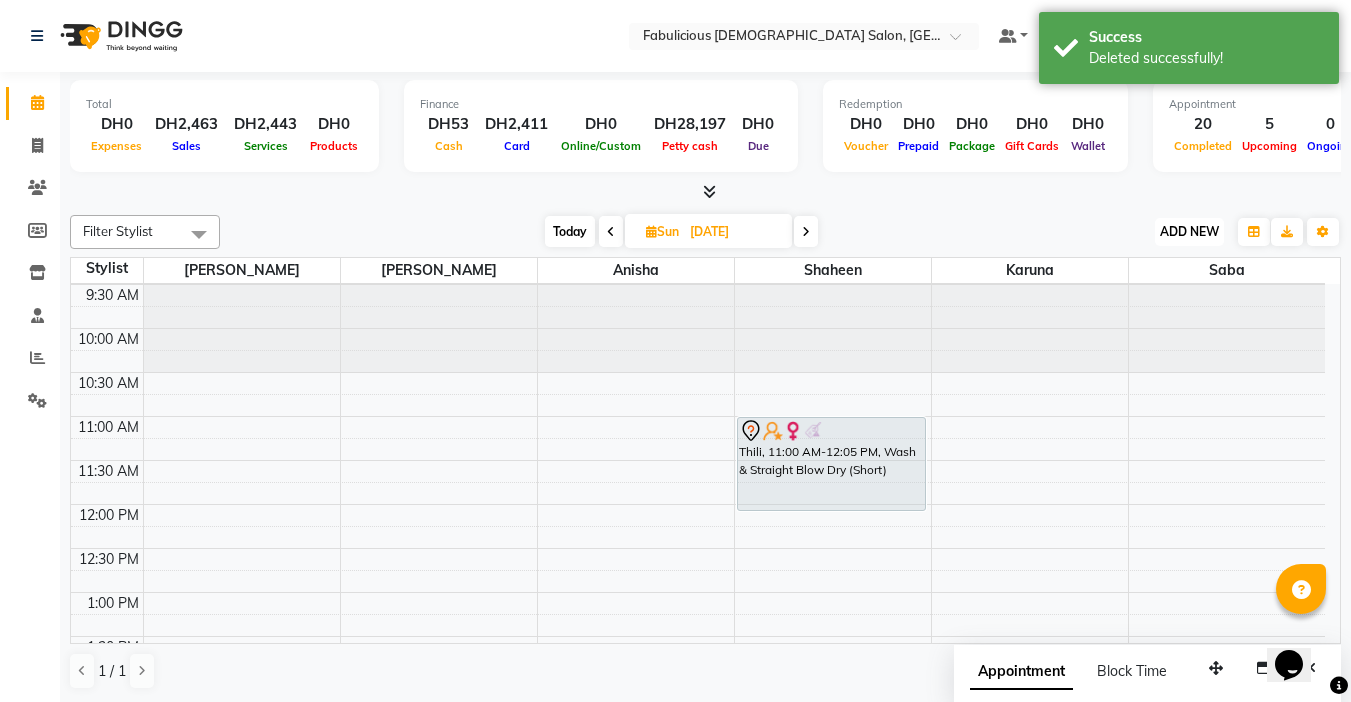click on "ADD NEW" at bounding box center (1189, 231) 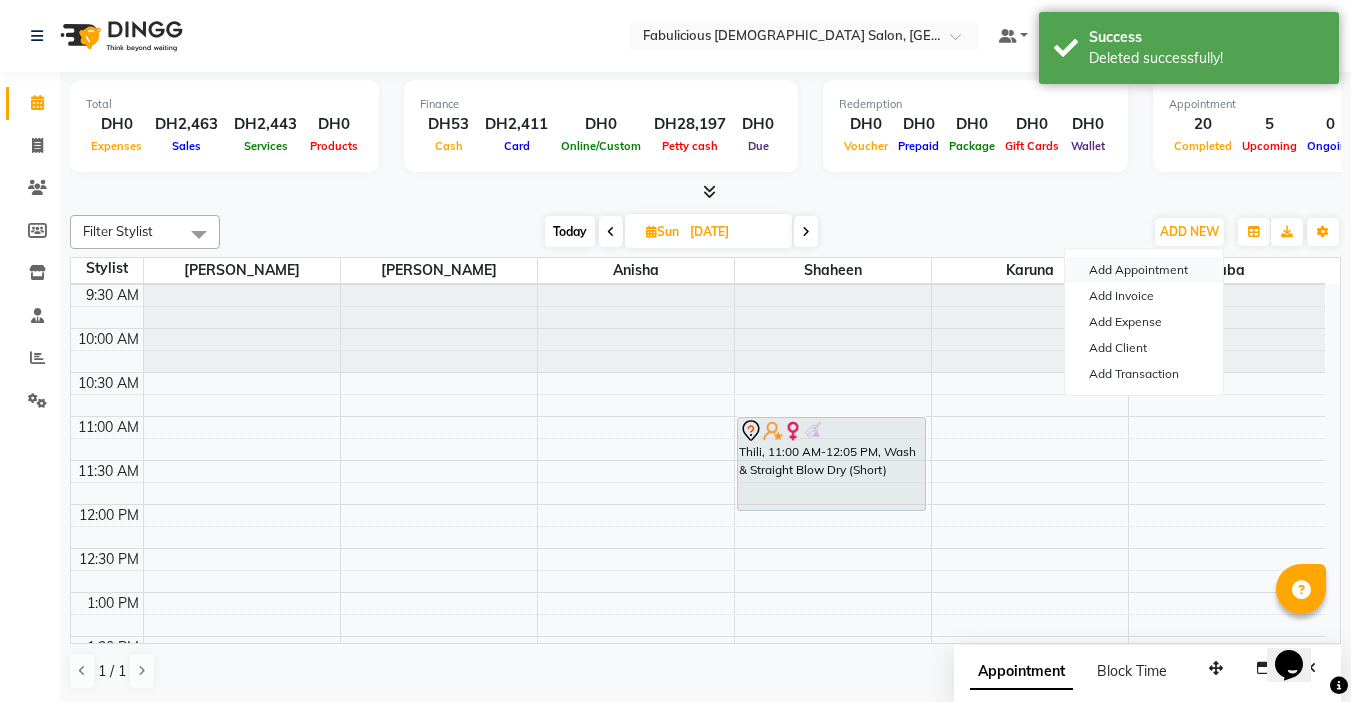 click on "Add Appointment" at bounding box center [1144, 270] 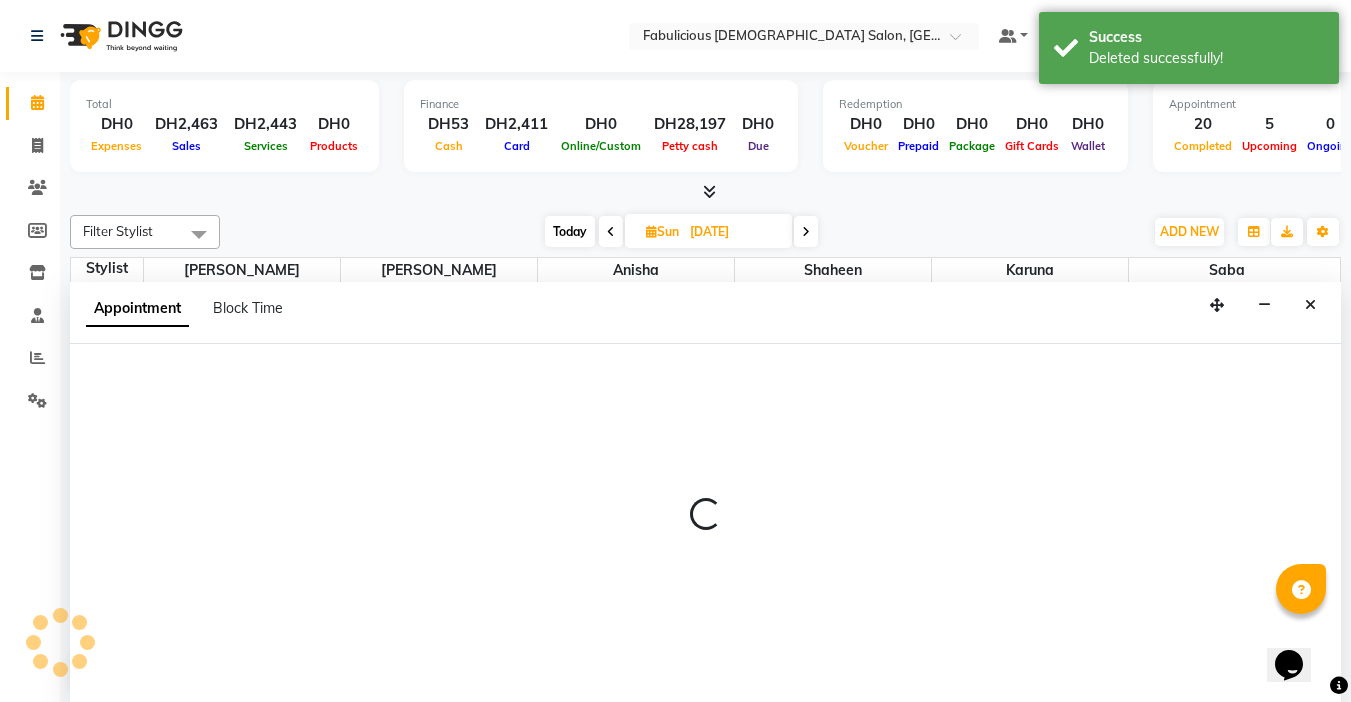 scroll, scrollTop: 1, scrollLeft: 0, axis: vertical 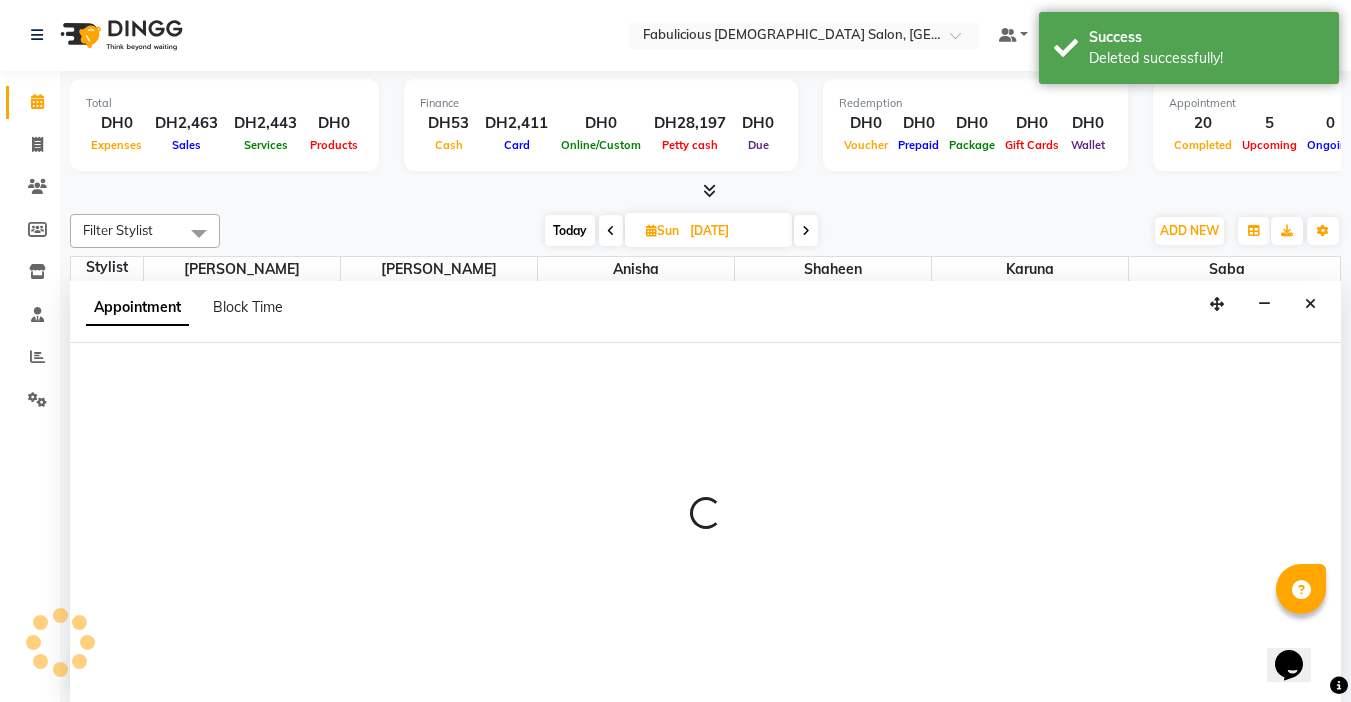 select on "tentative" 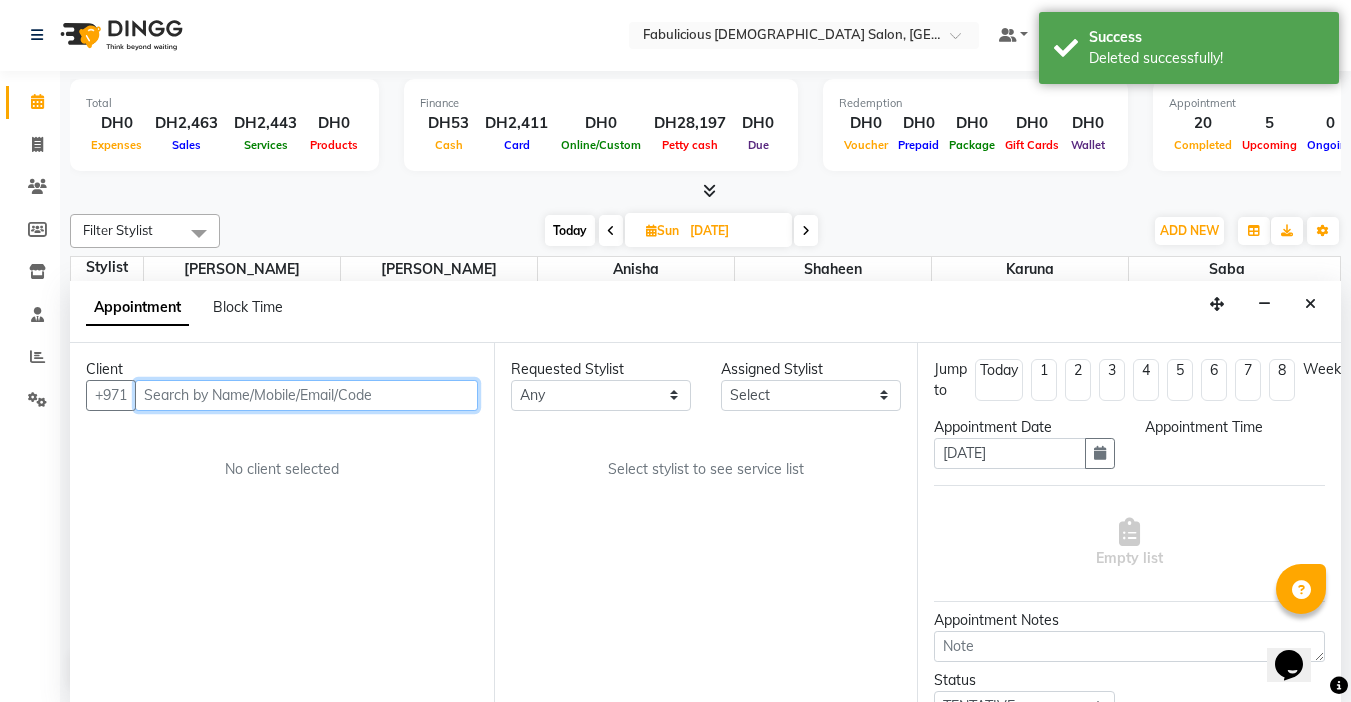 select on "600" 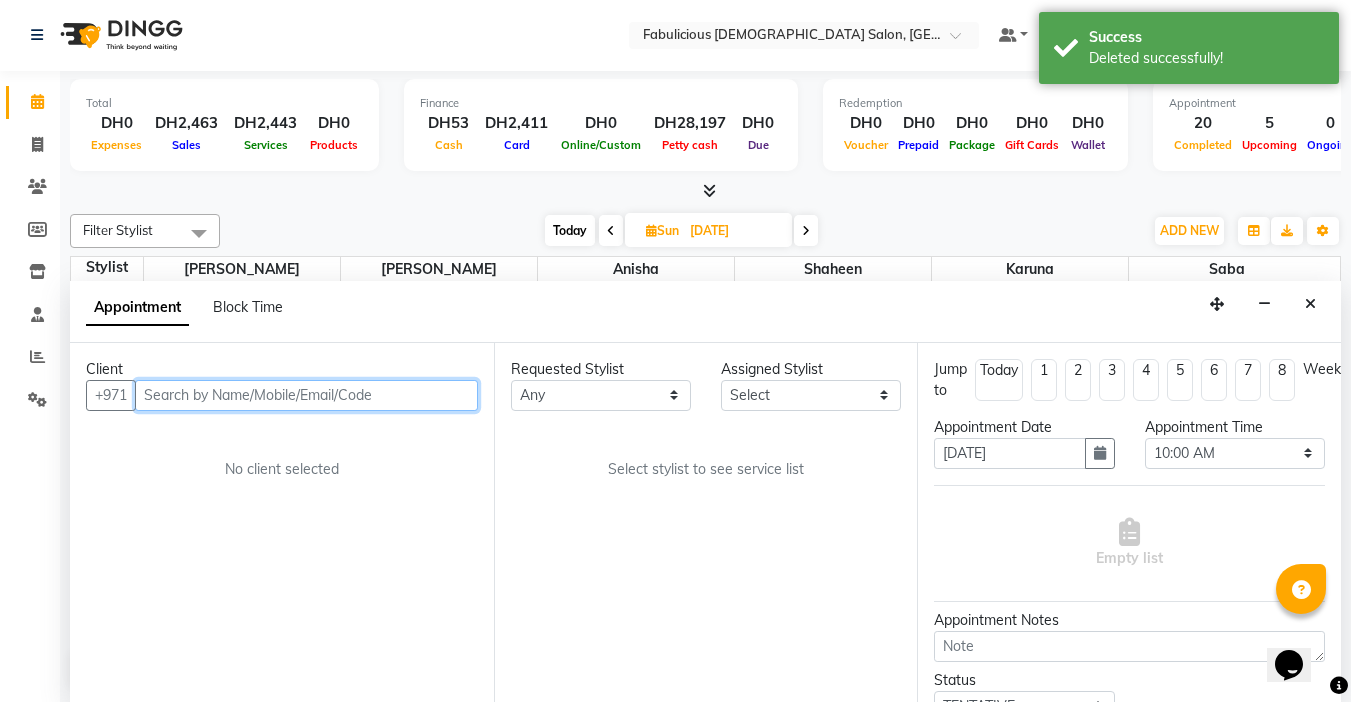 click at bounding box center (306, 395) 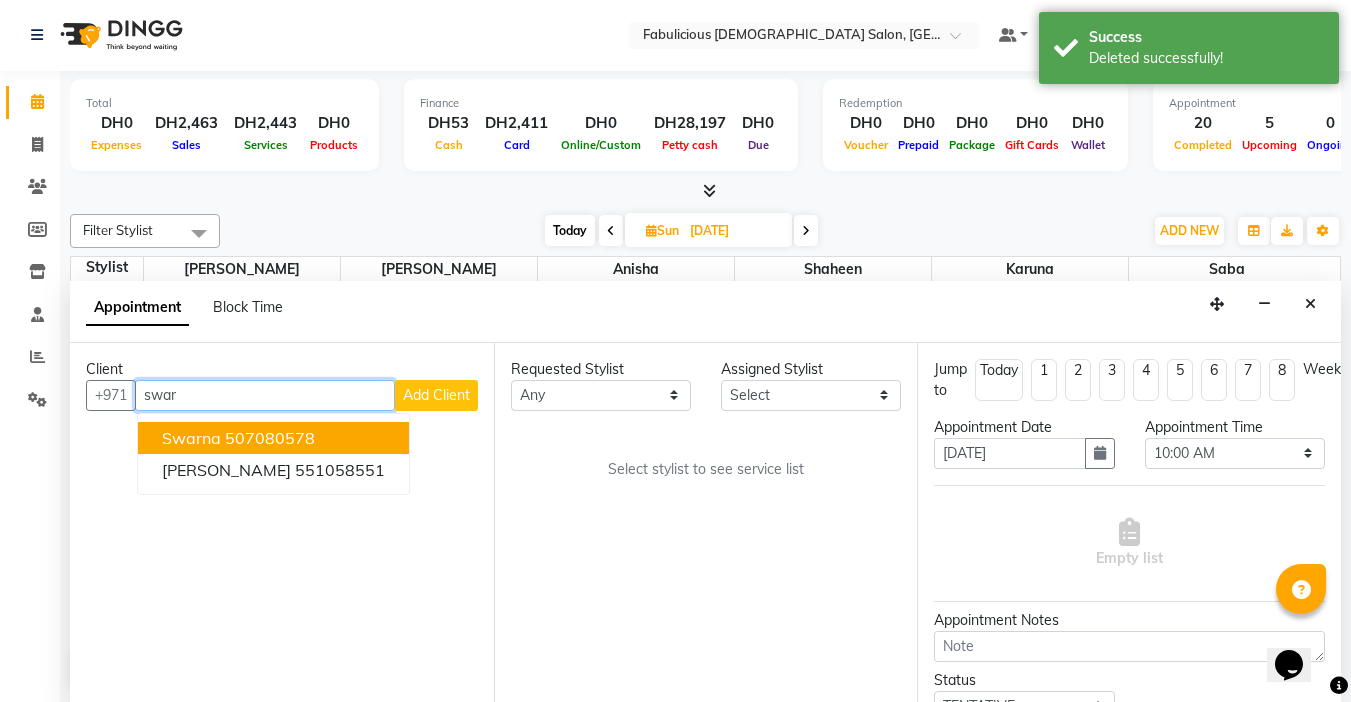 click on "507080578" at bounding box center [270, 438] 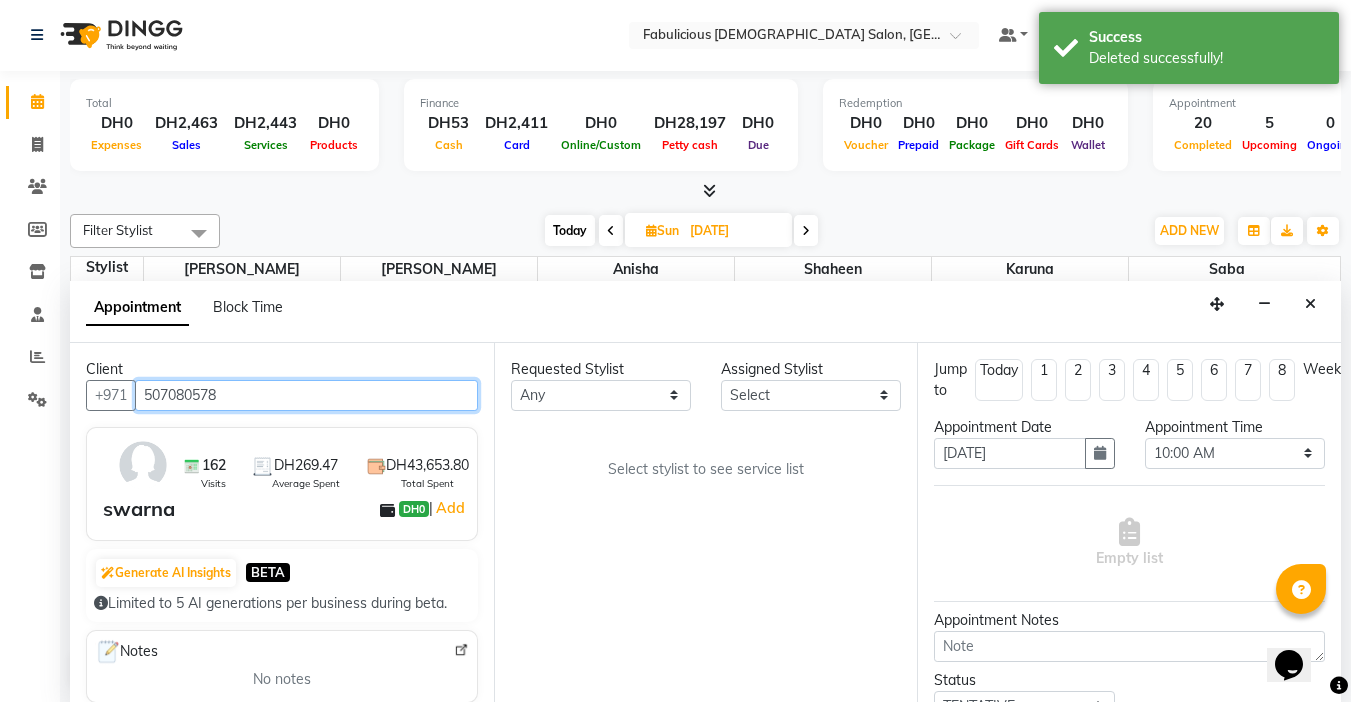 type on "507080578" 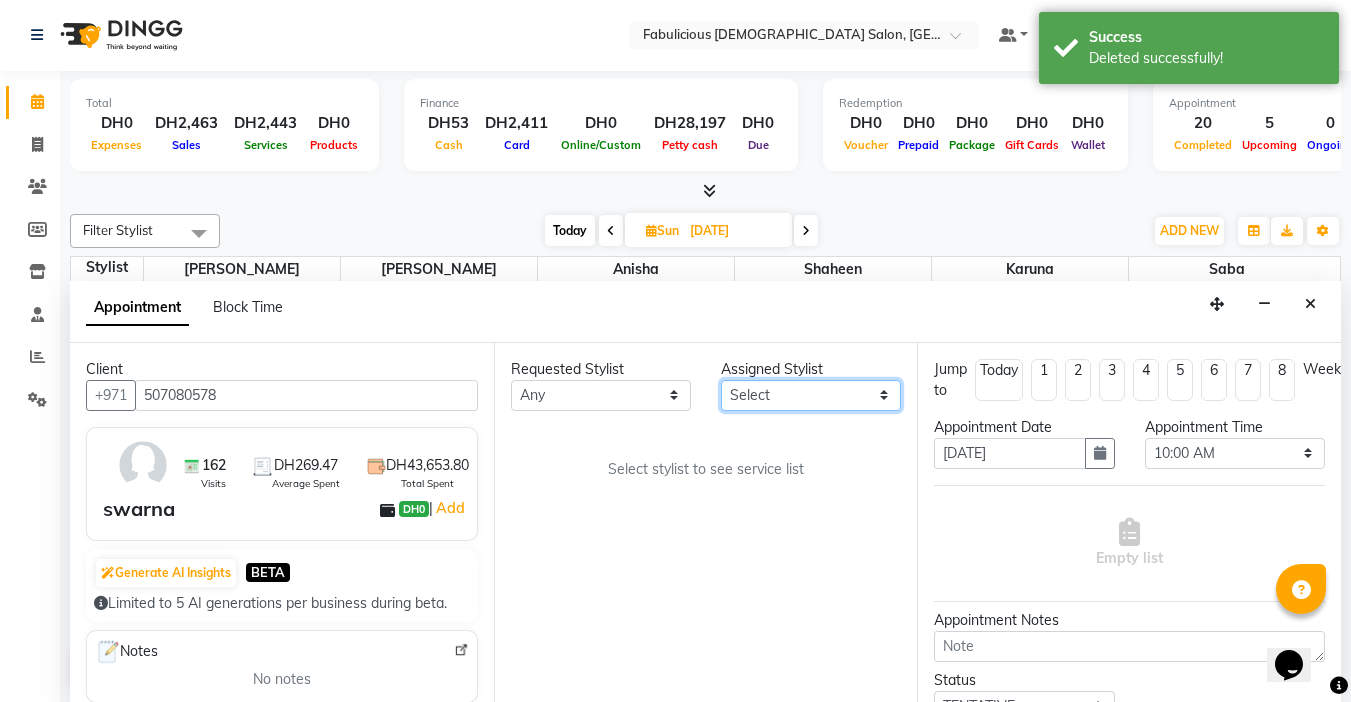 click on "Select [PERSON_NAME] [PERSON_NAME]  [PERSON_NAME] [PERSON_NAME]" at bounding box center [811, 395] 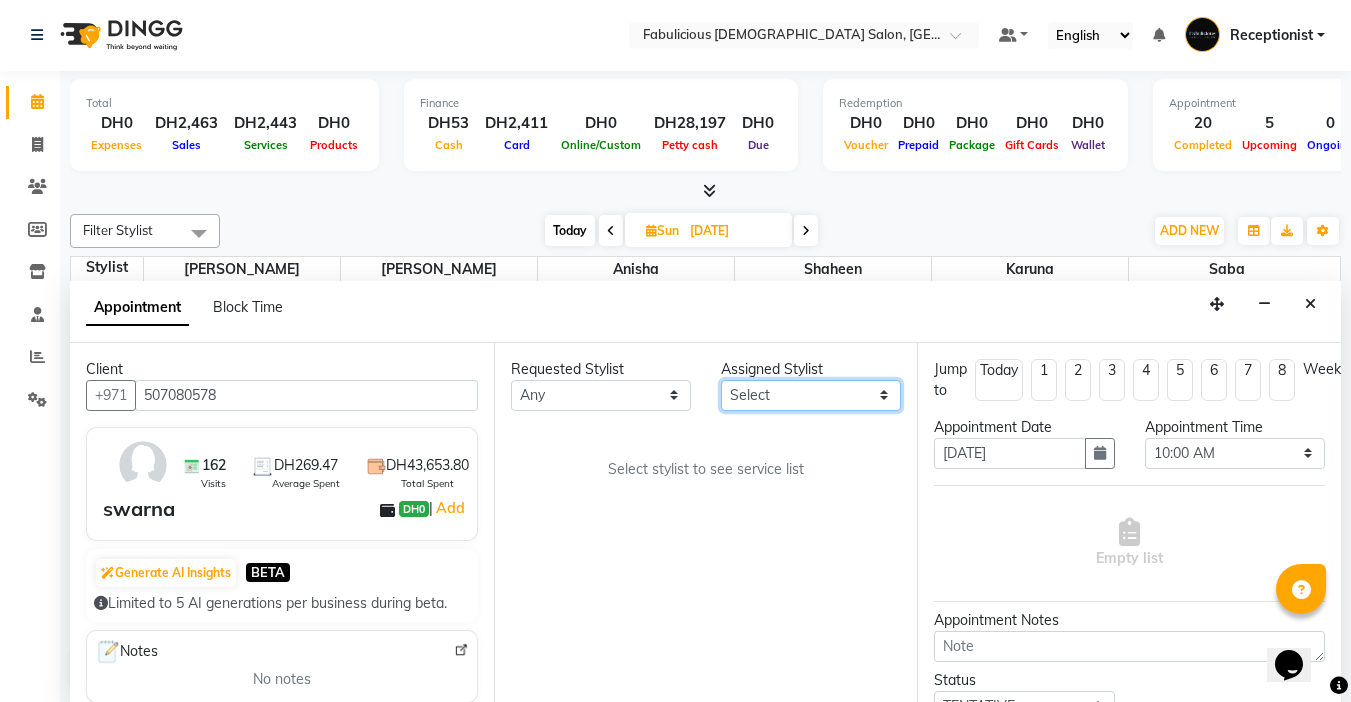 select on "11627" 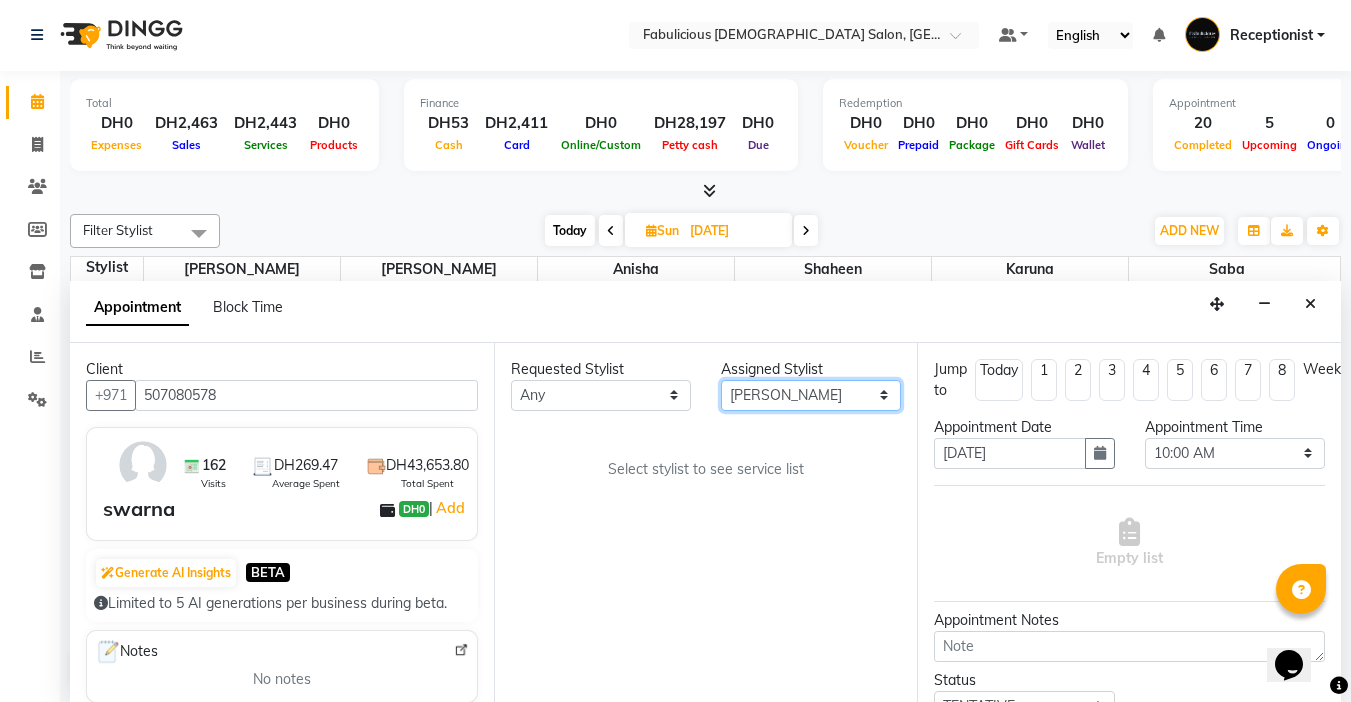 click on "Select [PERSON_NAME] [PERSON_NAME]  [PERSON_NAME] [PERSON_NAME]" at bounding box center (811, 395) 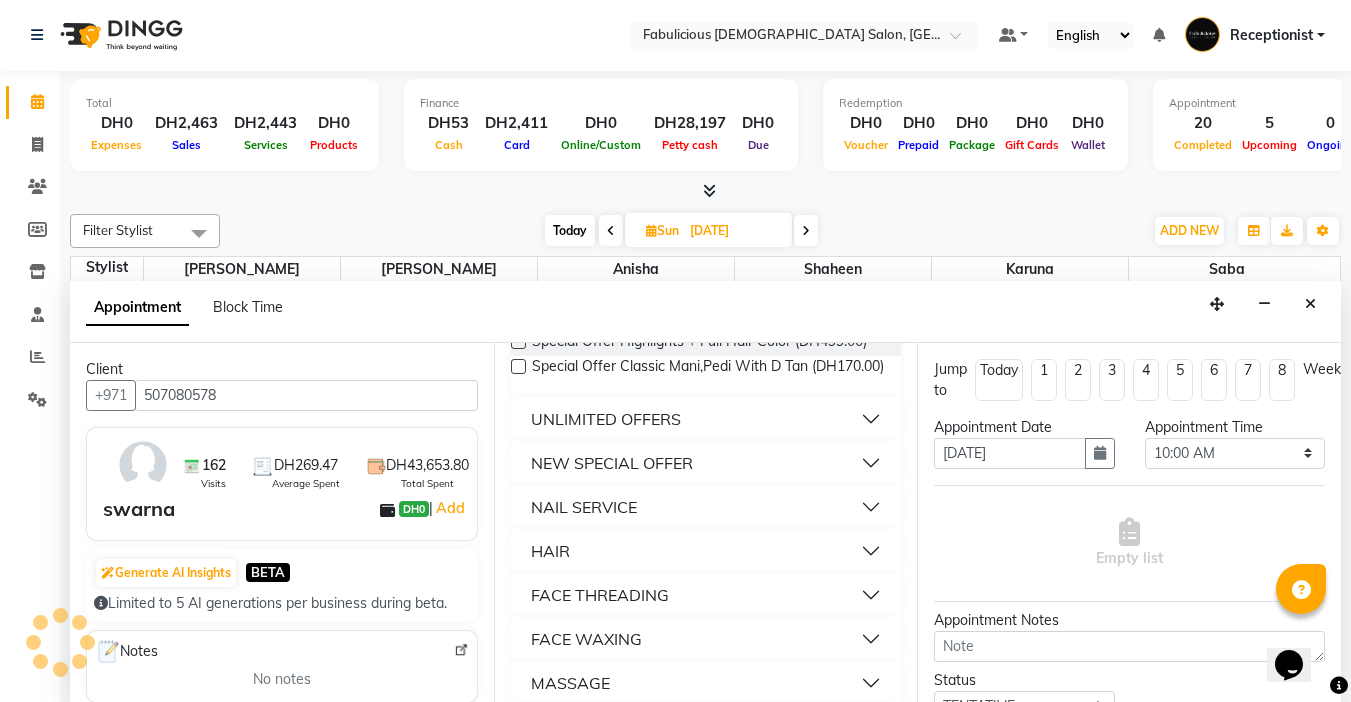 scroll, scrollTop: 1200, scrollLeft: 0, axis: vertical 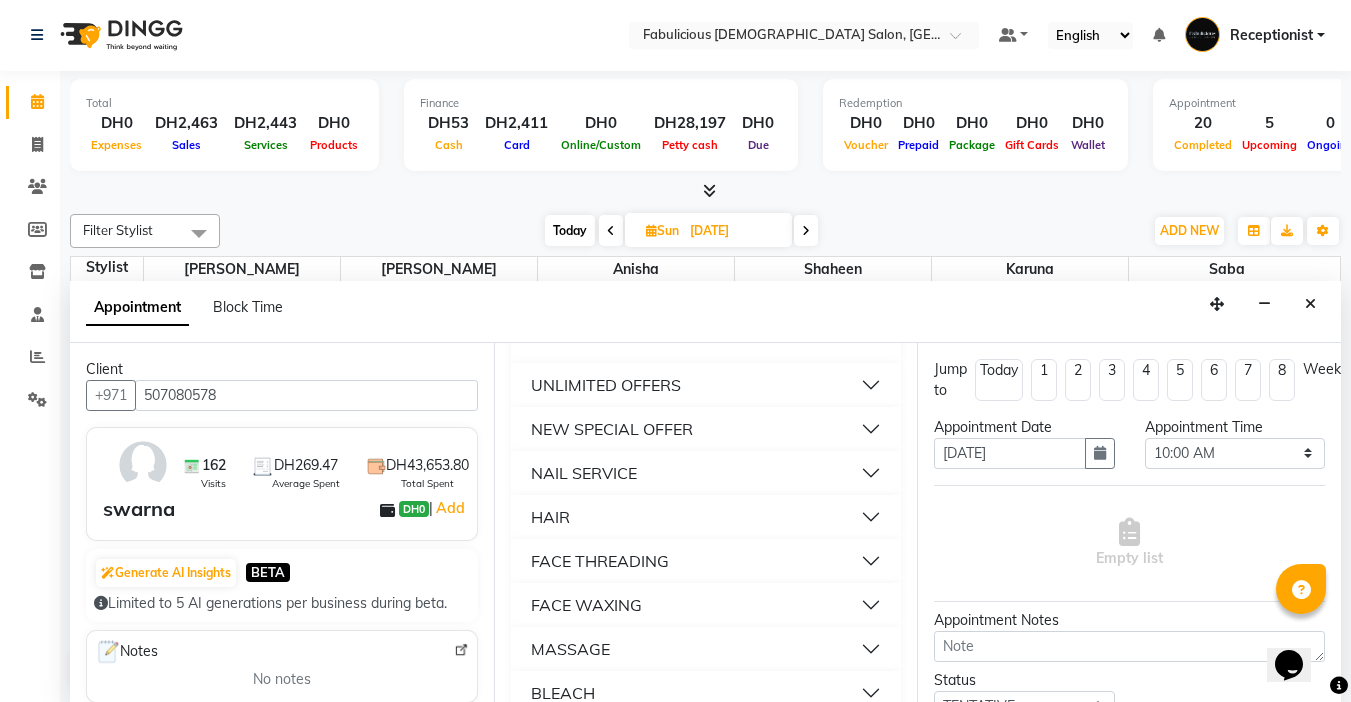 click on "FACE THREADING" at bounding box center [600, 561] 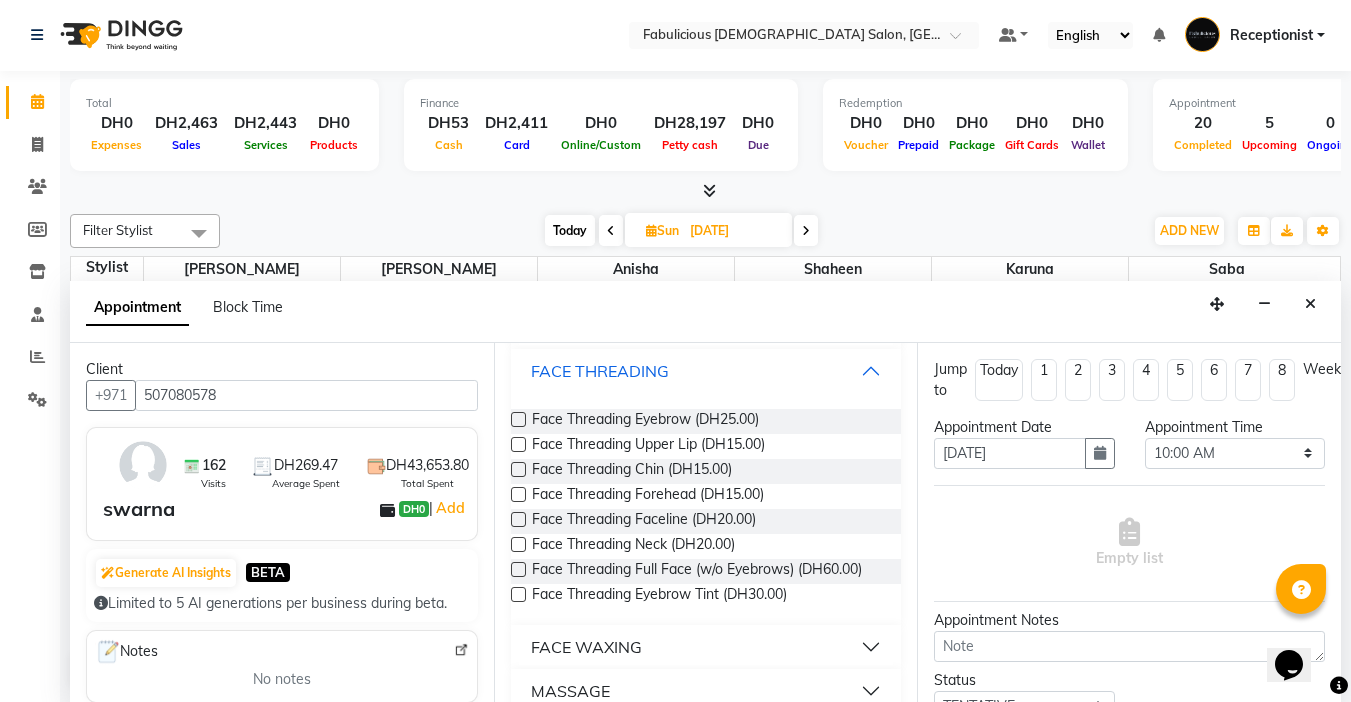 scroll, scrollTop: 1400, scrollLeft: 0, axis: vertical 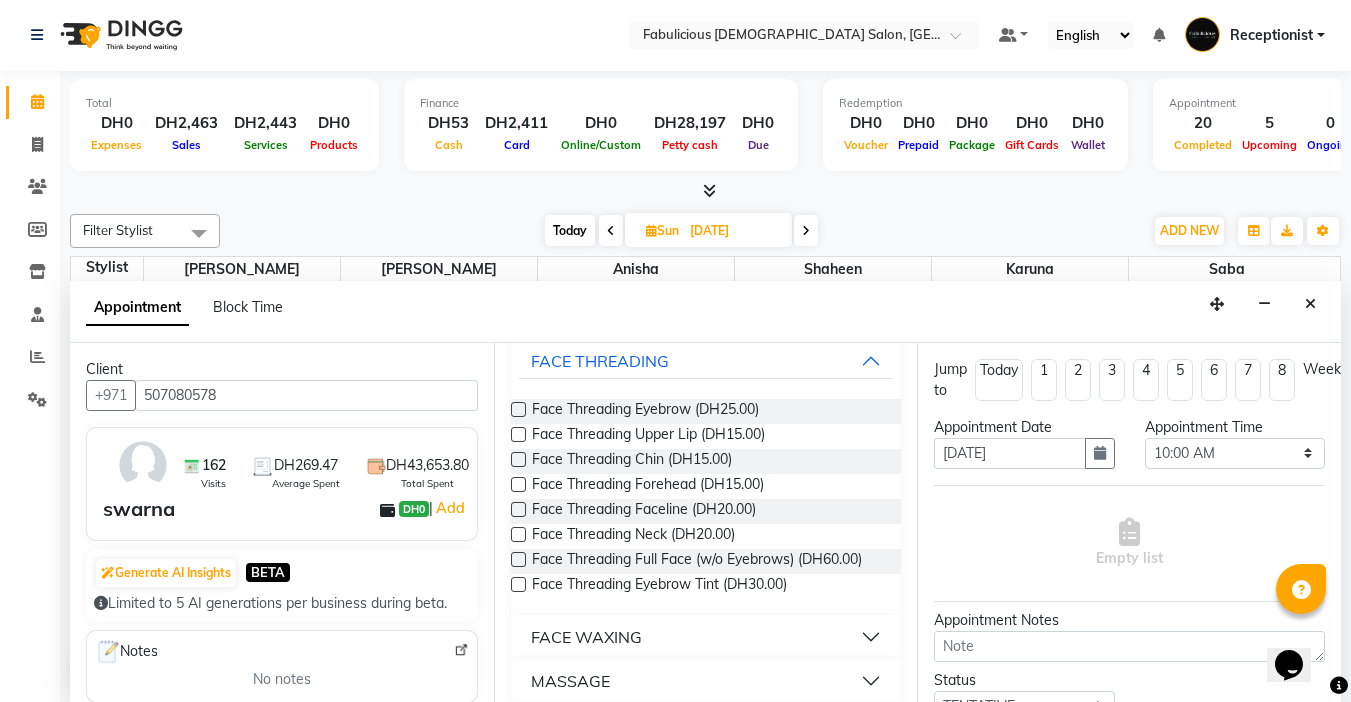 click at bounding box center [518, 409] 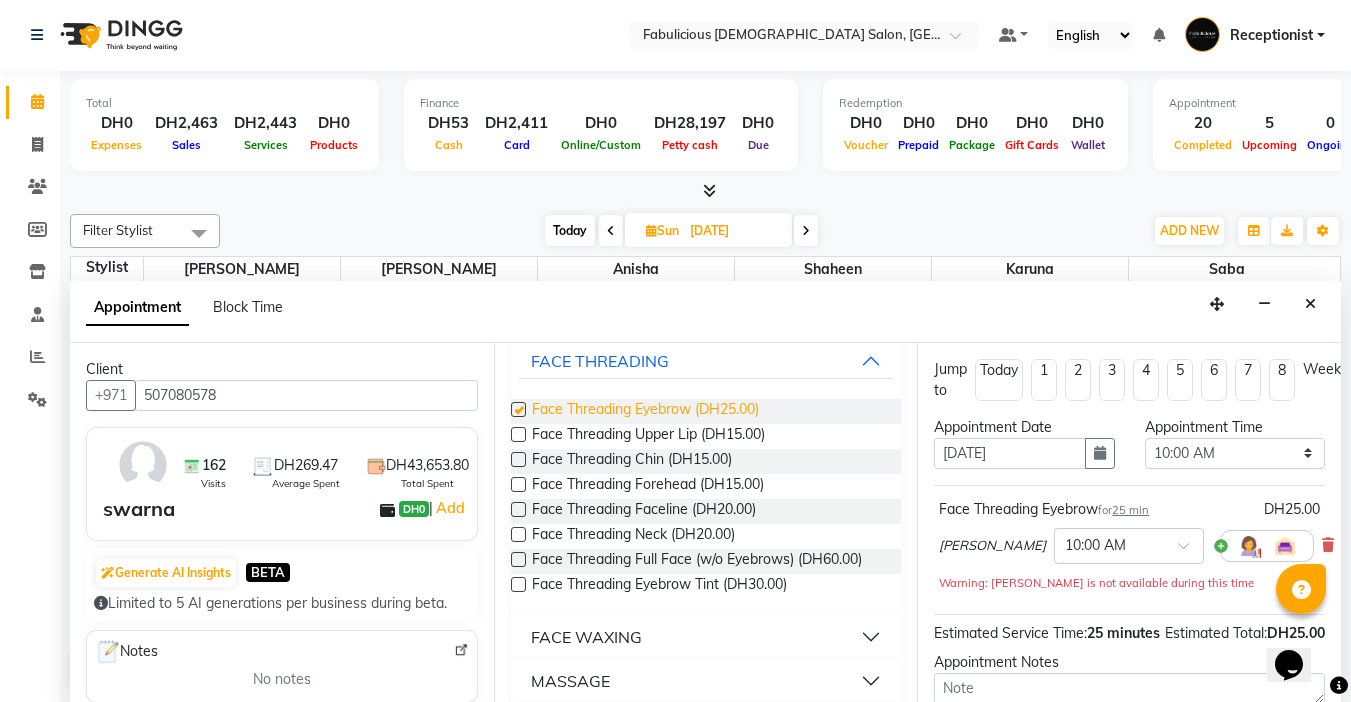 checkbox on "false" 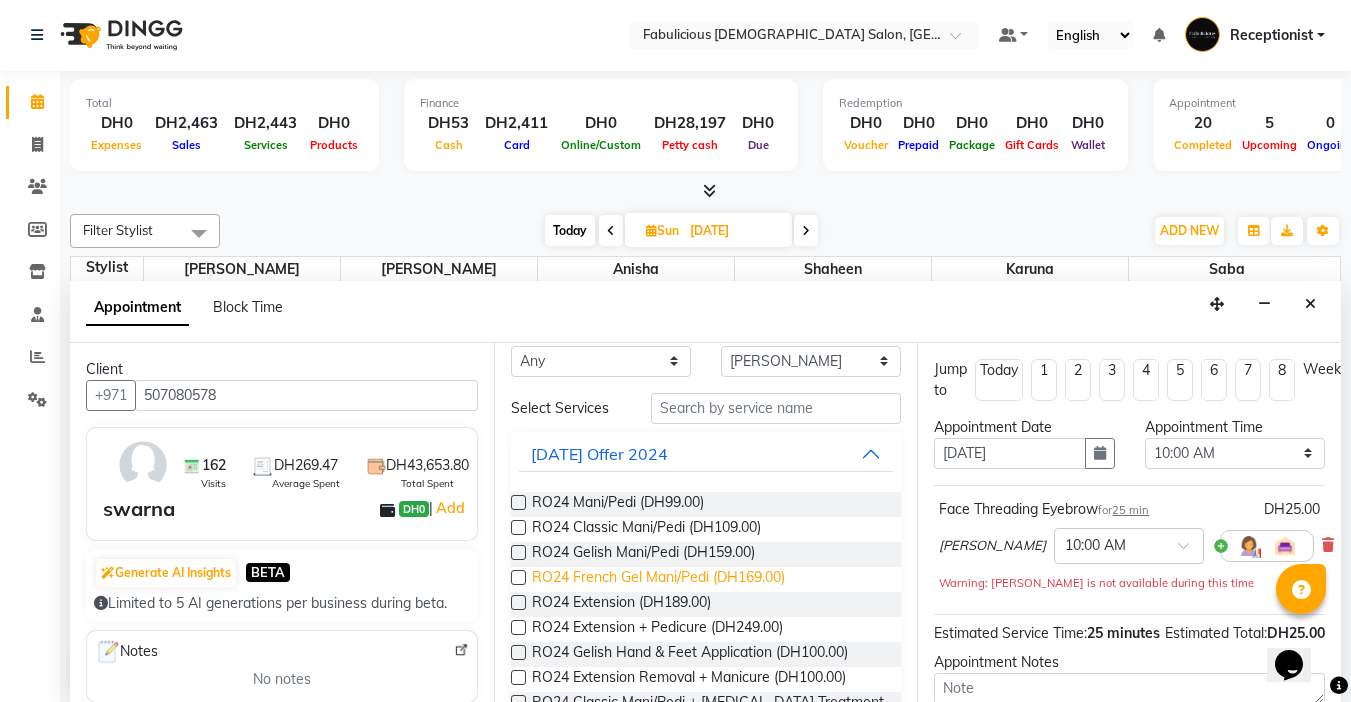 scroll, scrollTop: 0, scrollLeft: 0, axis: both 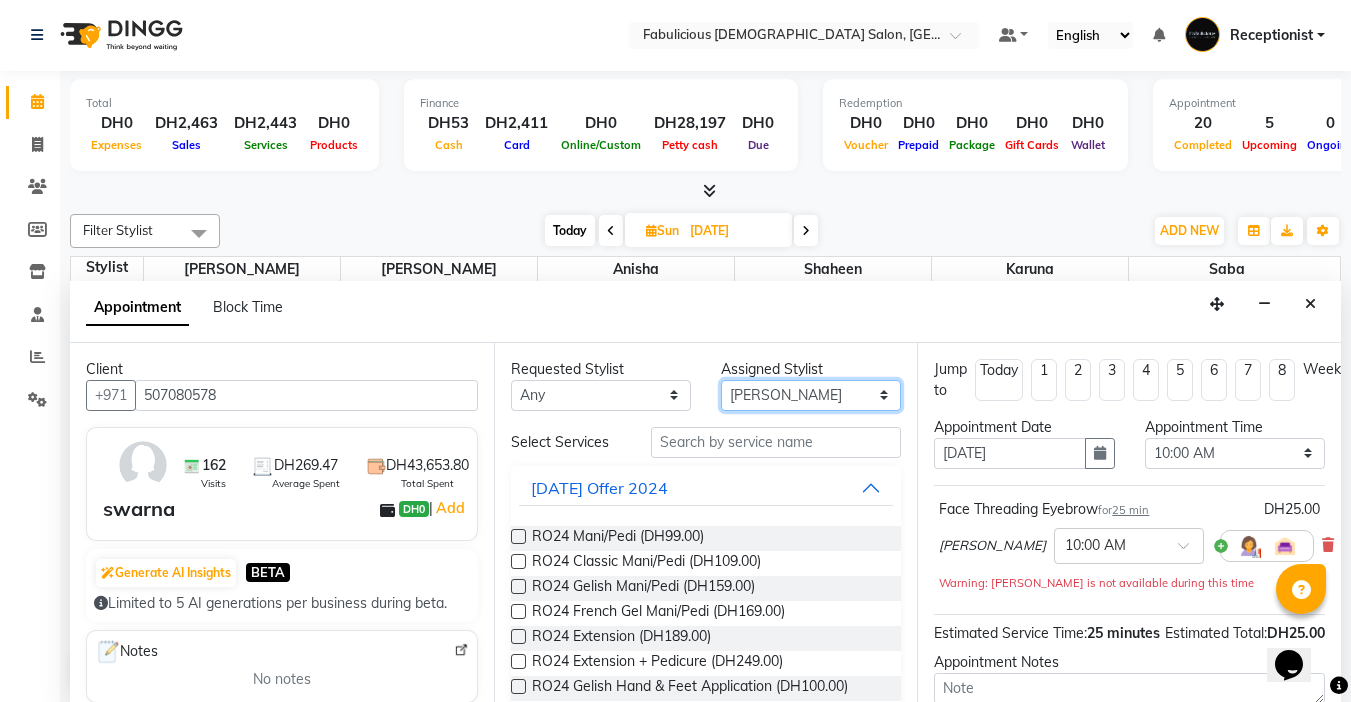 click on "Select [PERSON_NAME] [PERSON_NAME]  [PERSON_NAME] [PERSON_NAME]" at bounding box center (811, 395) 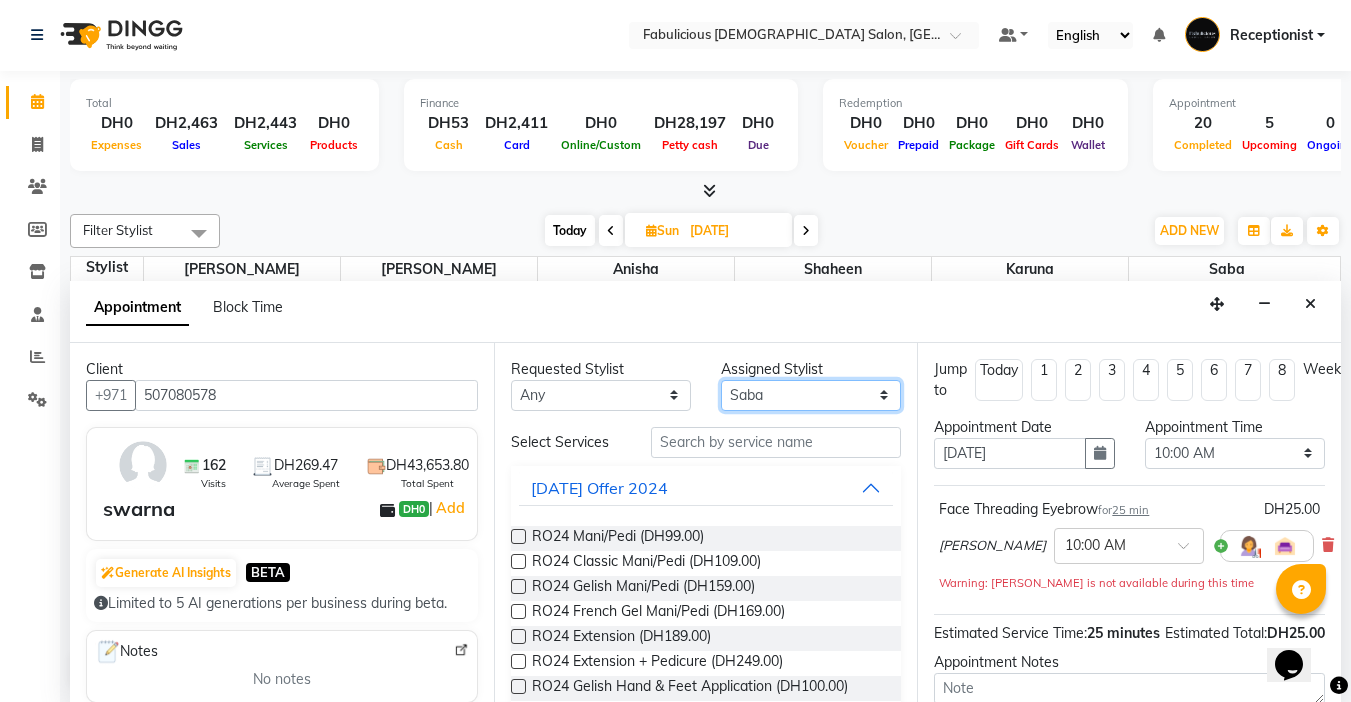 click on "Select [PERSON_NAME] [PERSON_NAME]  [PERSON_NAME] [PERSON_NAME]" at bounding box center (811, 395) 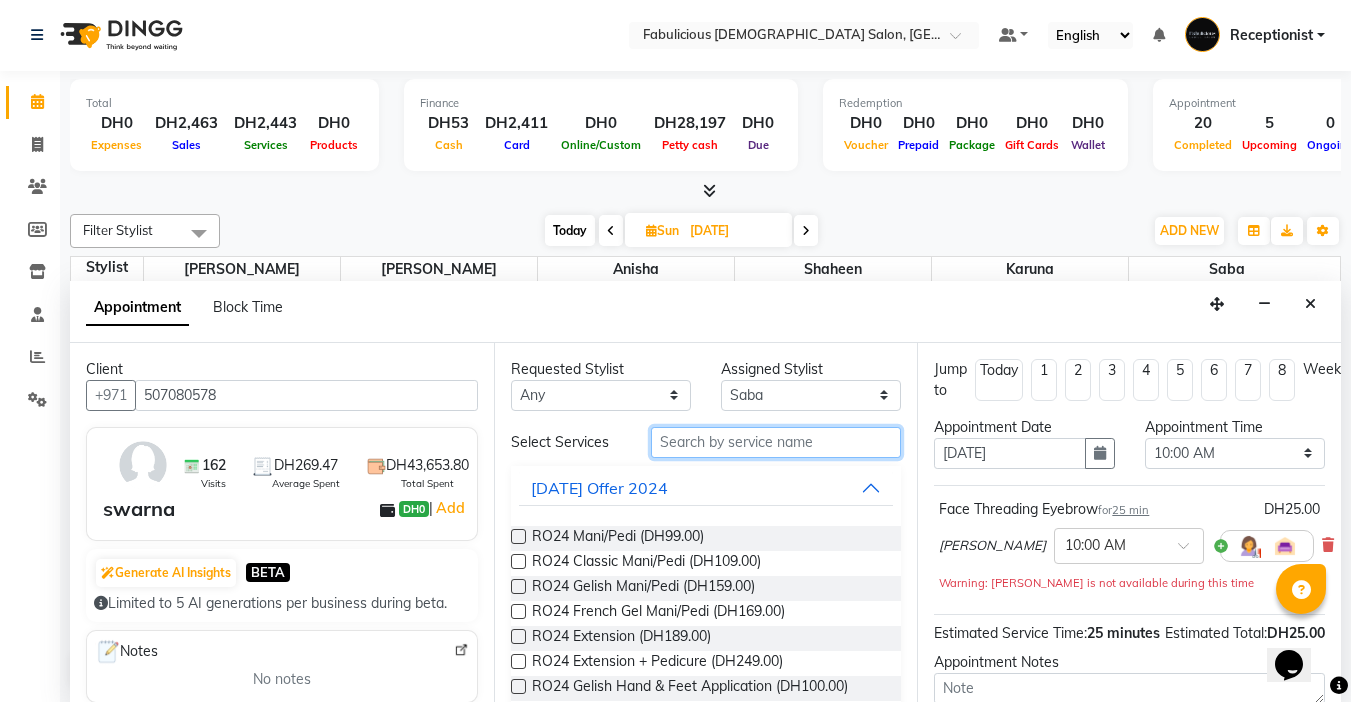 click at bounding box center [776, 442] 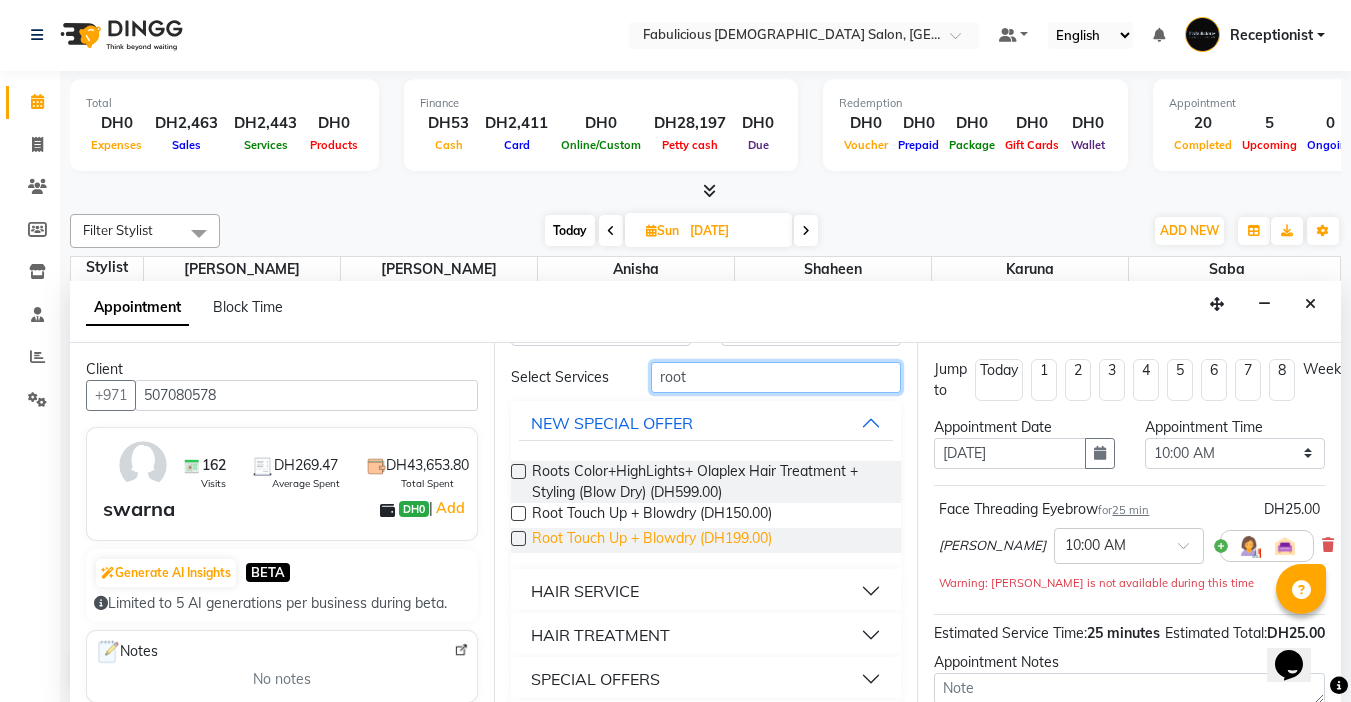 scroll, scrollTop: 100, scrollLeft: 0, axis: vertical 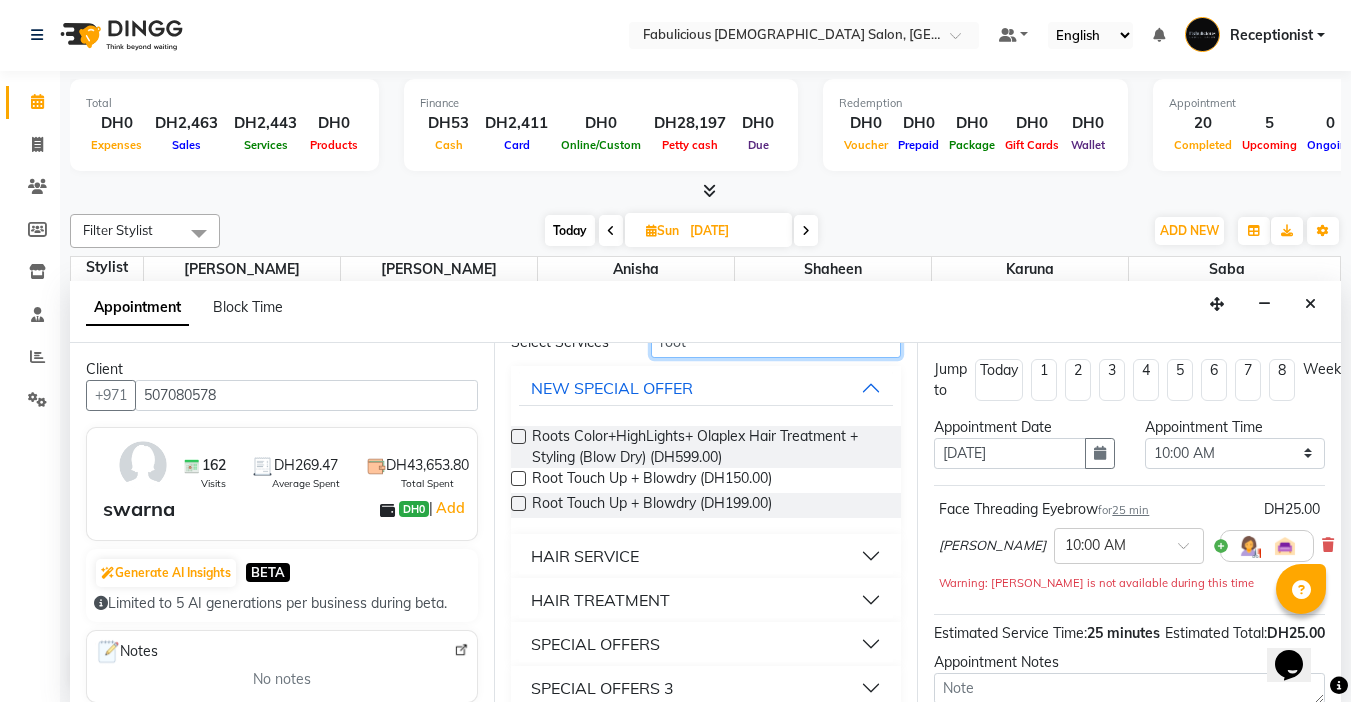 type on "root" 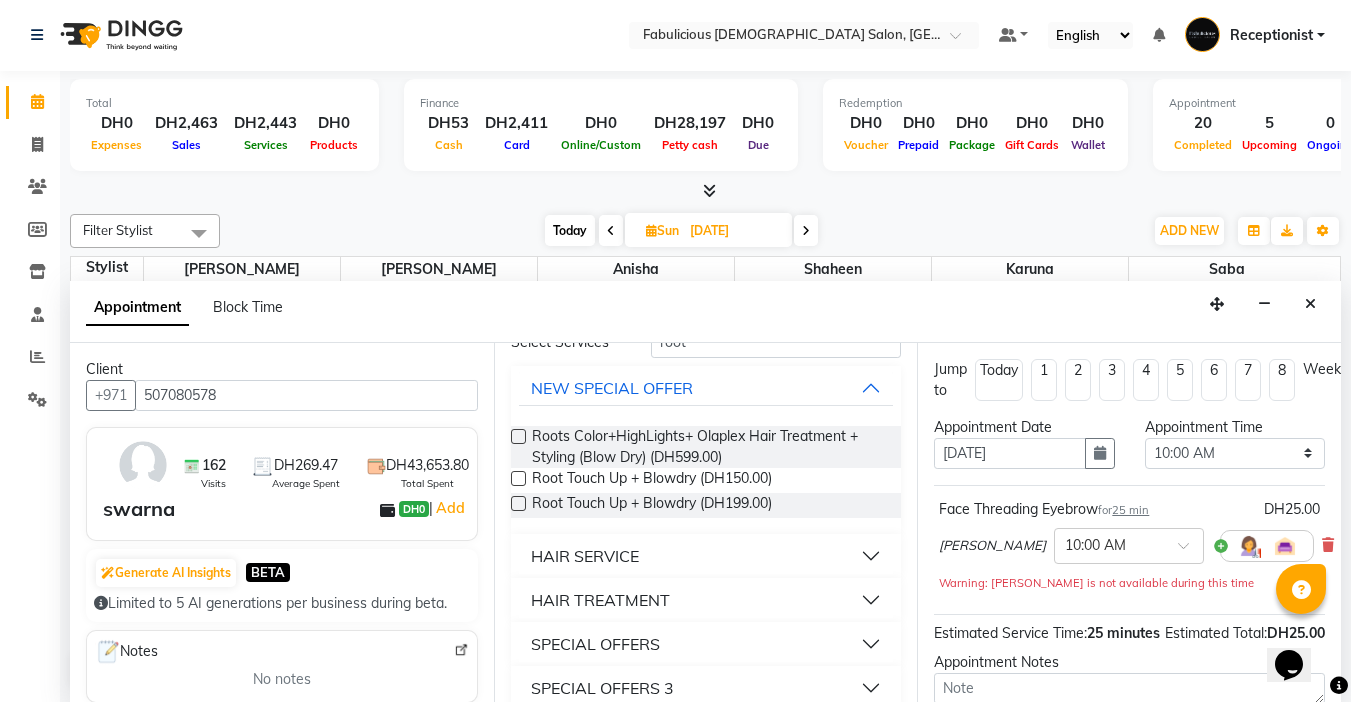 click on "HAIR SERVICE" at bounding box center [706, 556] 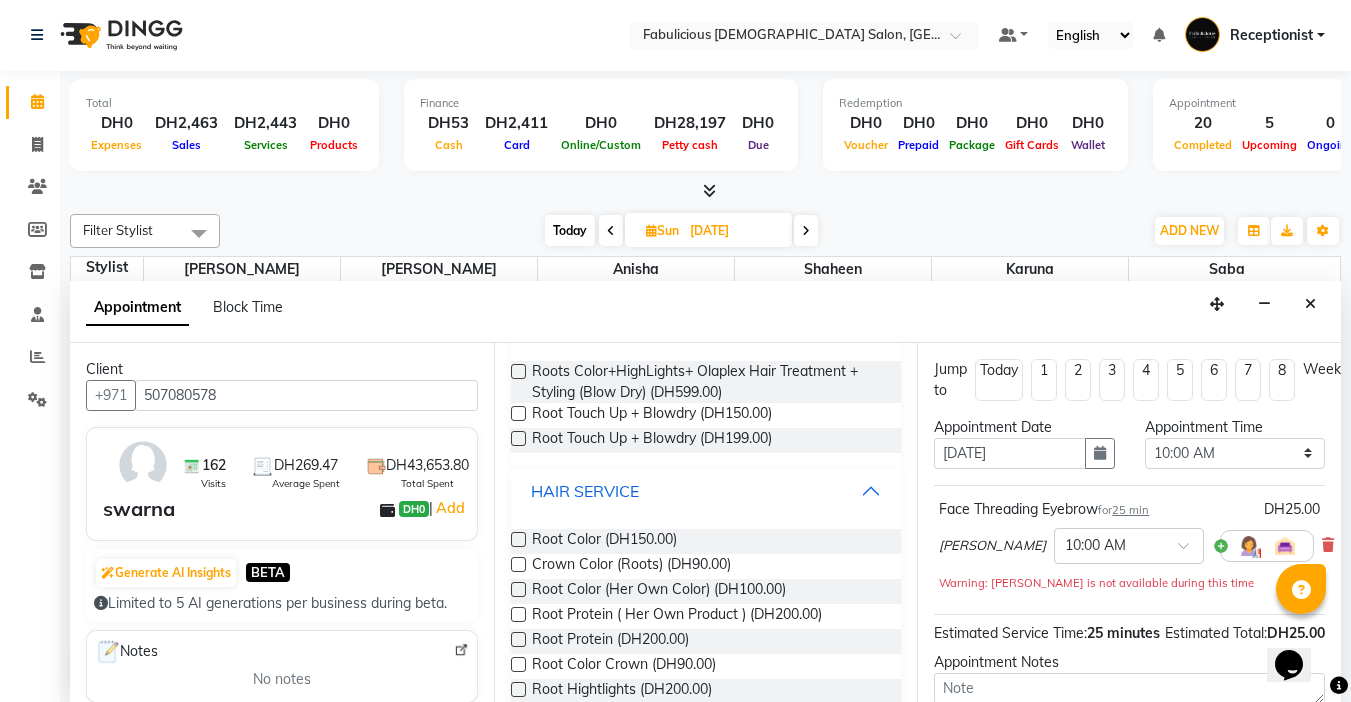 scroll, scrollTop: 200, scrollLeft: 0, axis: vertical 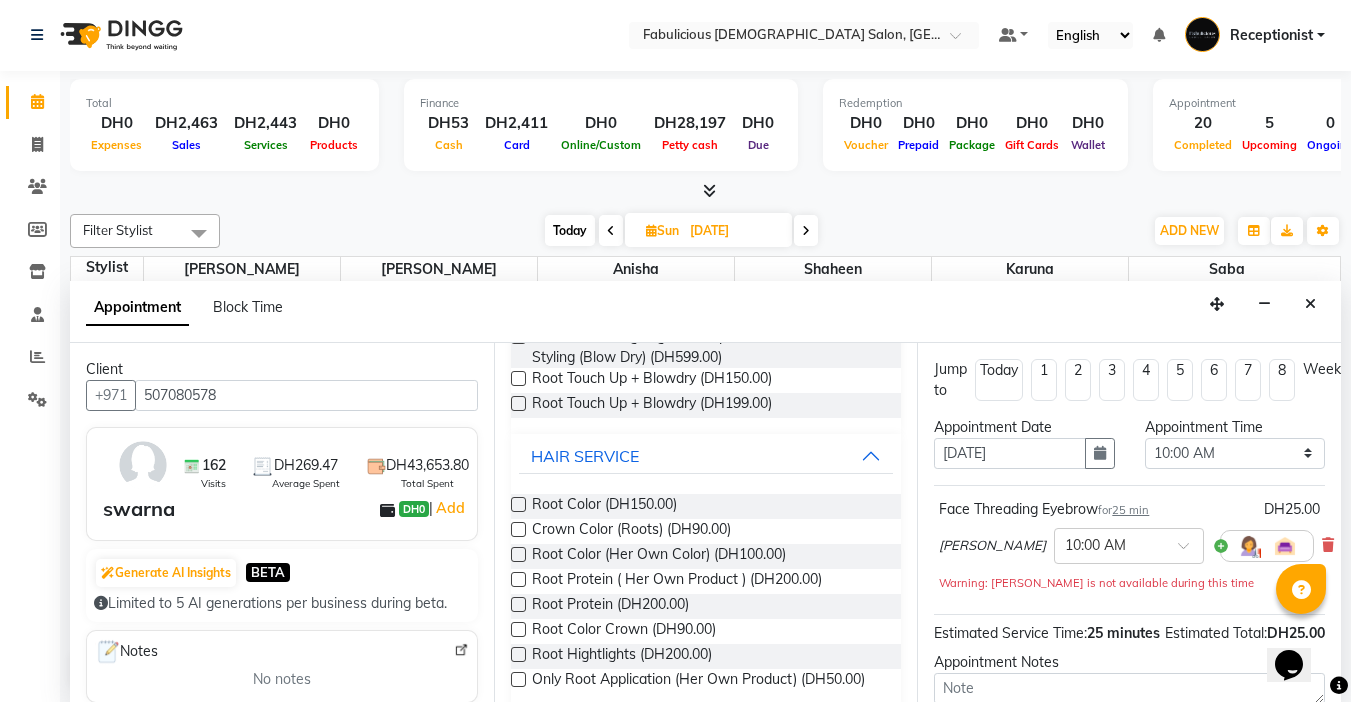 click at bounding box center (518, 529) 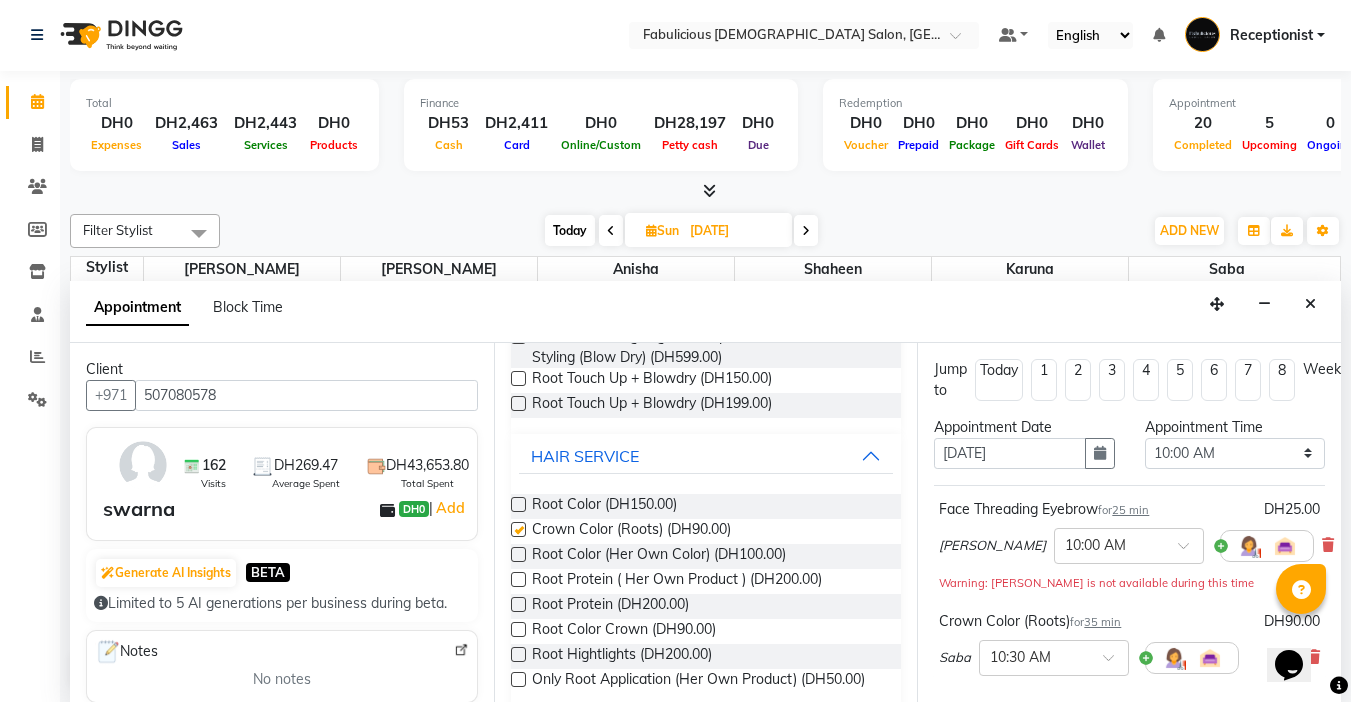 checkbox on "false" 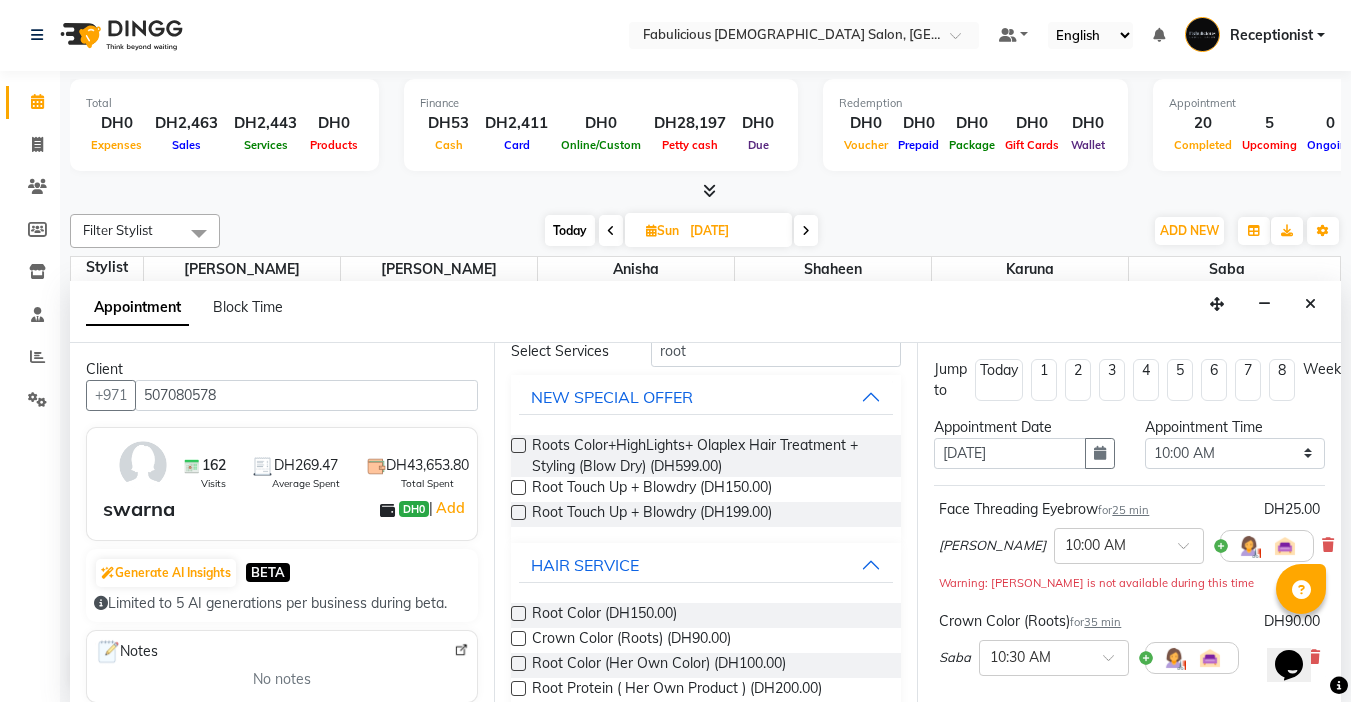 scroll, scrollTop: 0, scrollLeft: 0, axis: both 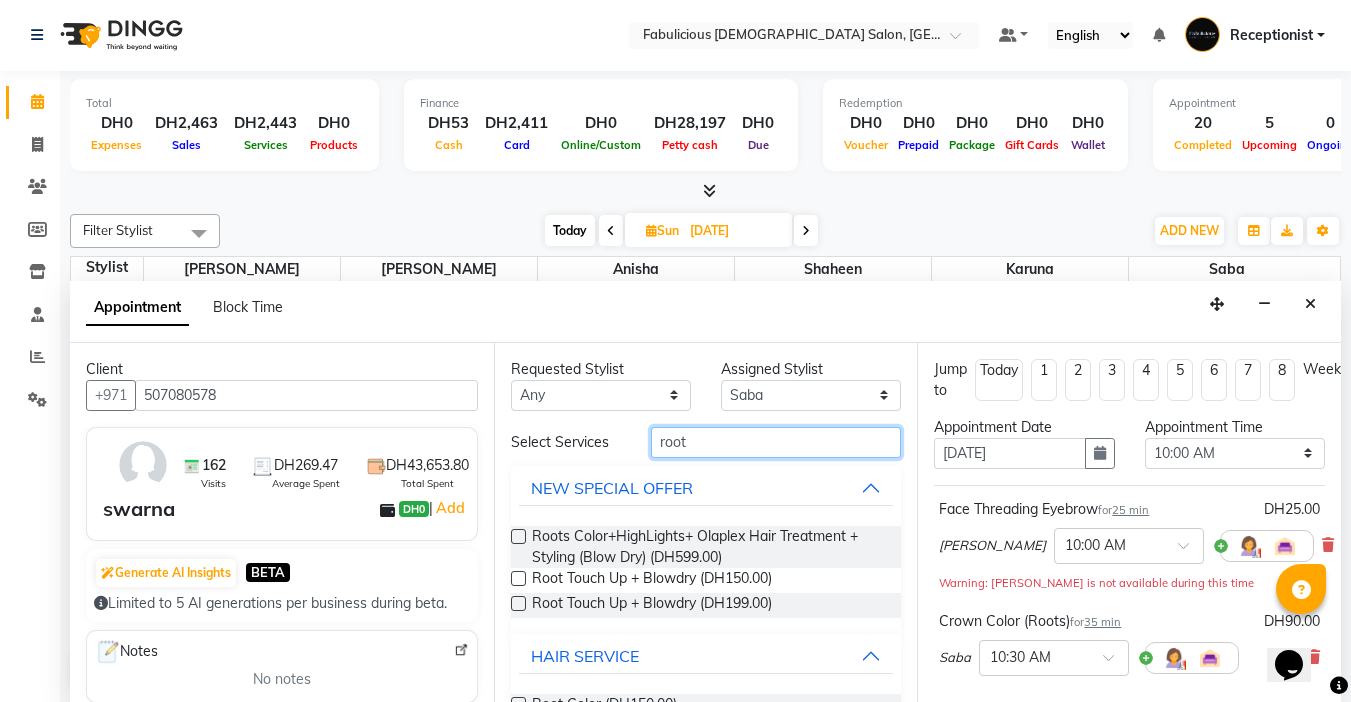 click on "root" at bounding box center (776, 442) 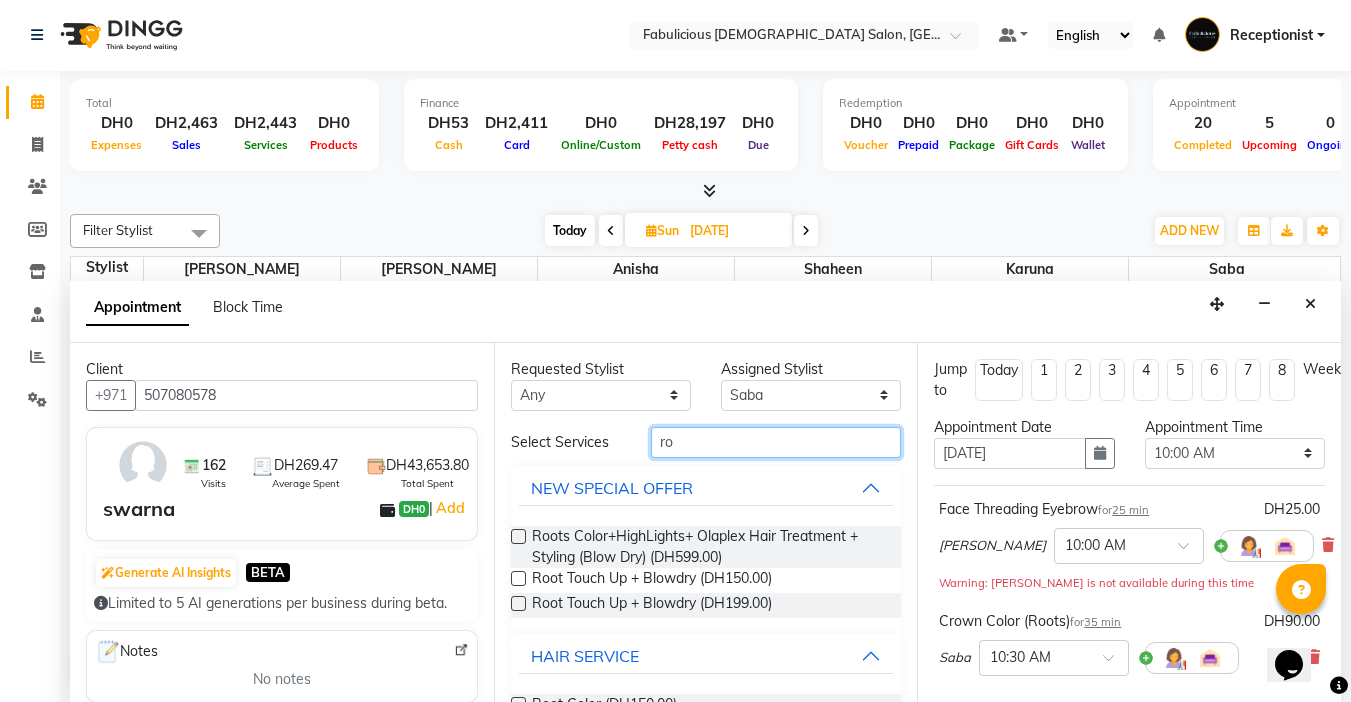 type on "r" 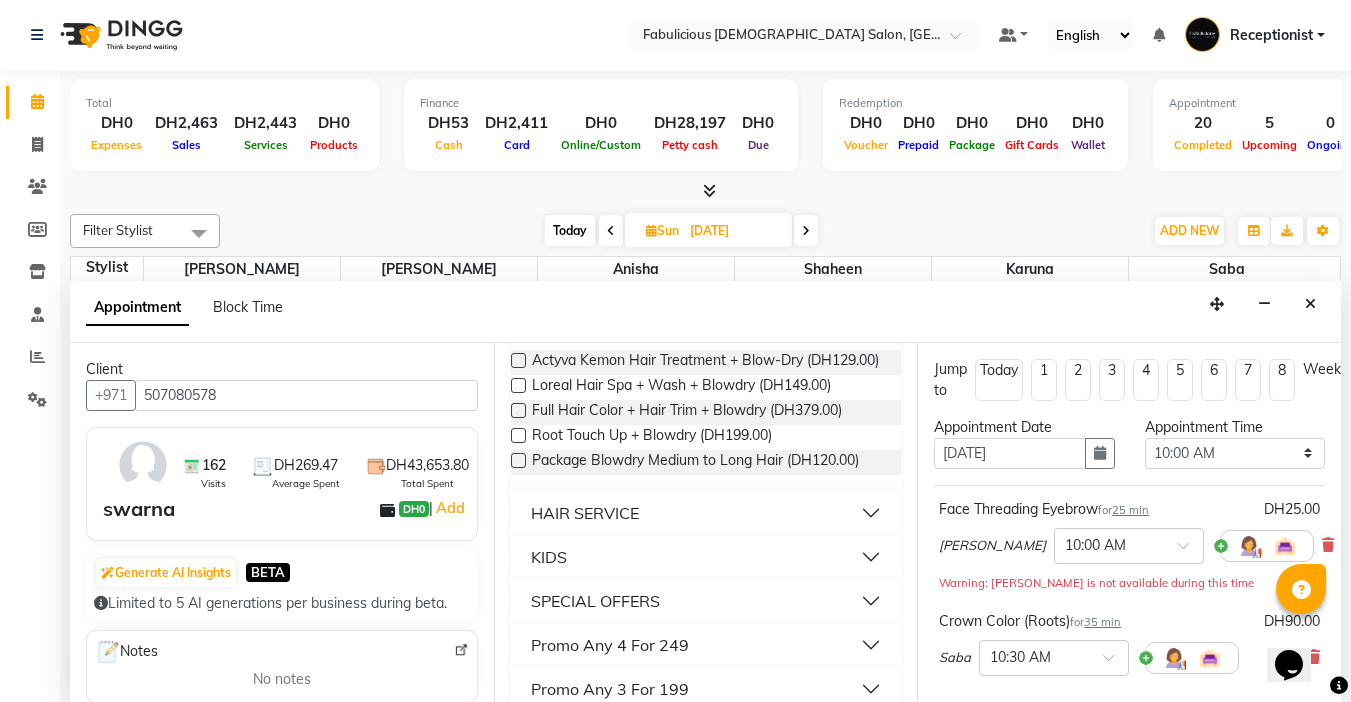 scroll, scrollTop: 700, scrollLeft: 0, axis: vertical 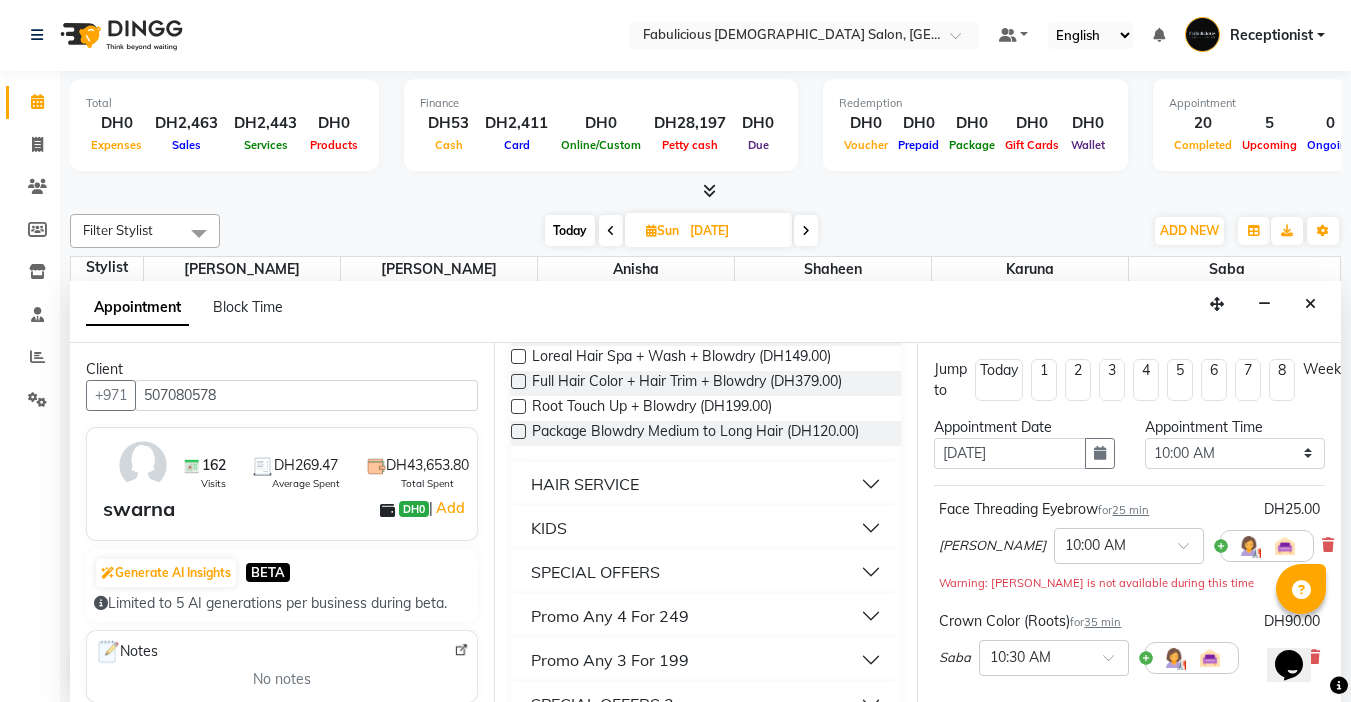 type on "blo" 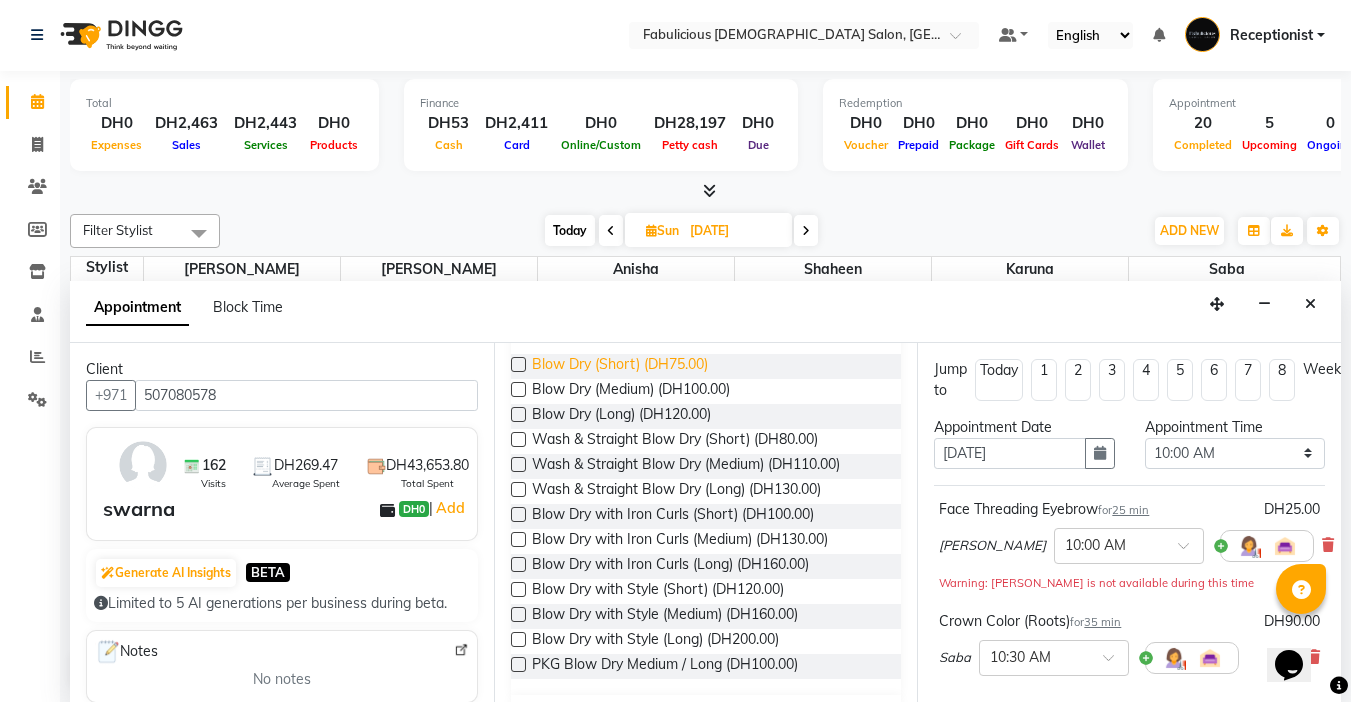 scroll, scrollTop: 900, scrollLeft: 0, axis: vertical 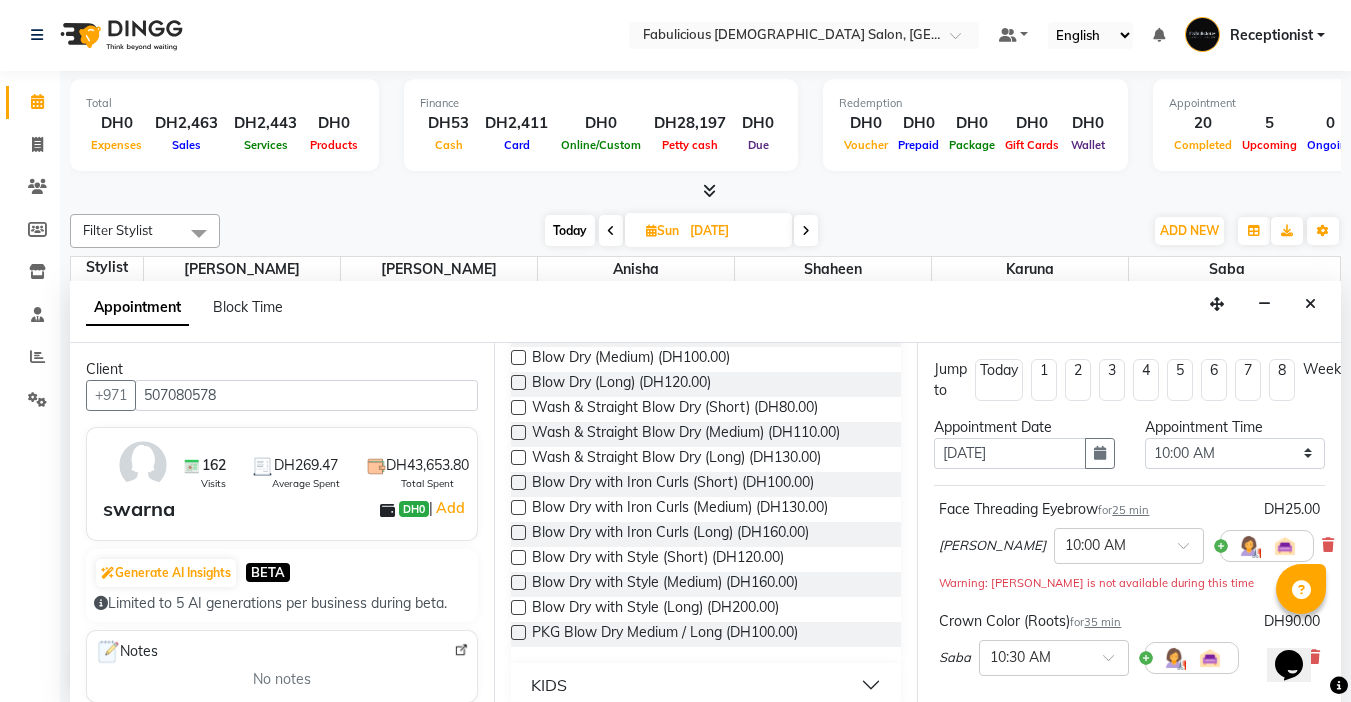 click at bounding box center [518, 407] 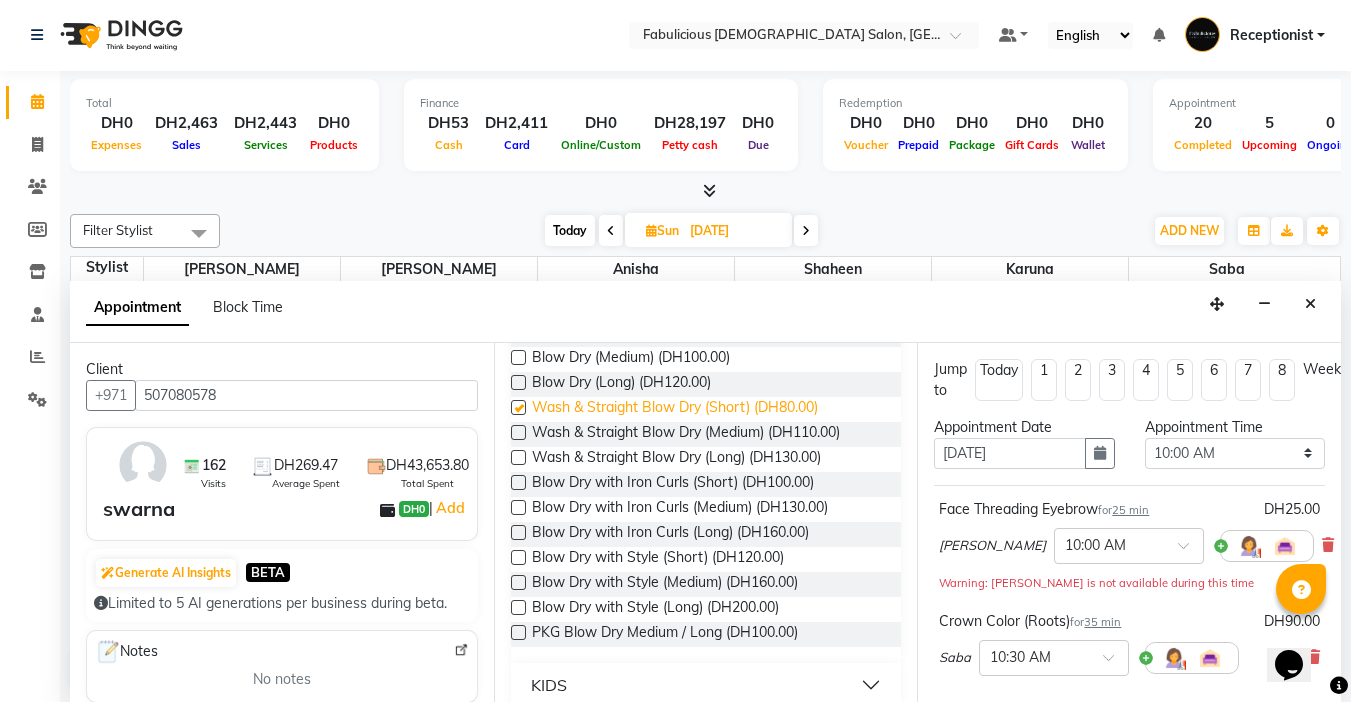 checkbox on "false" 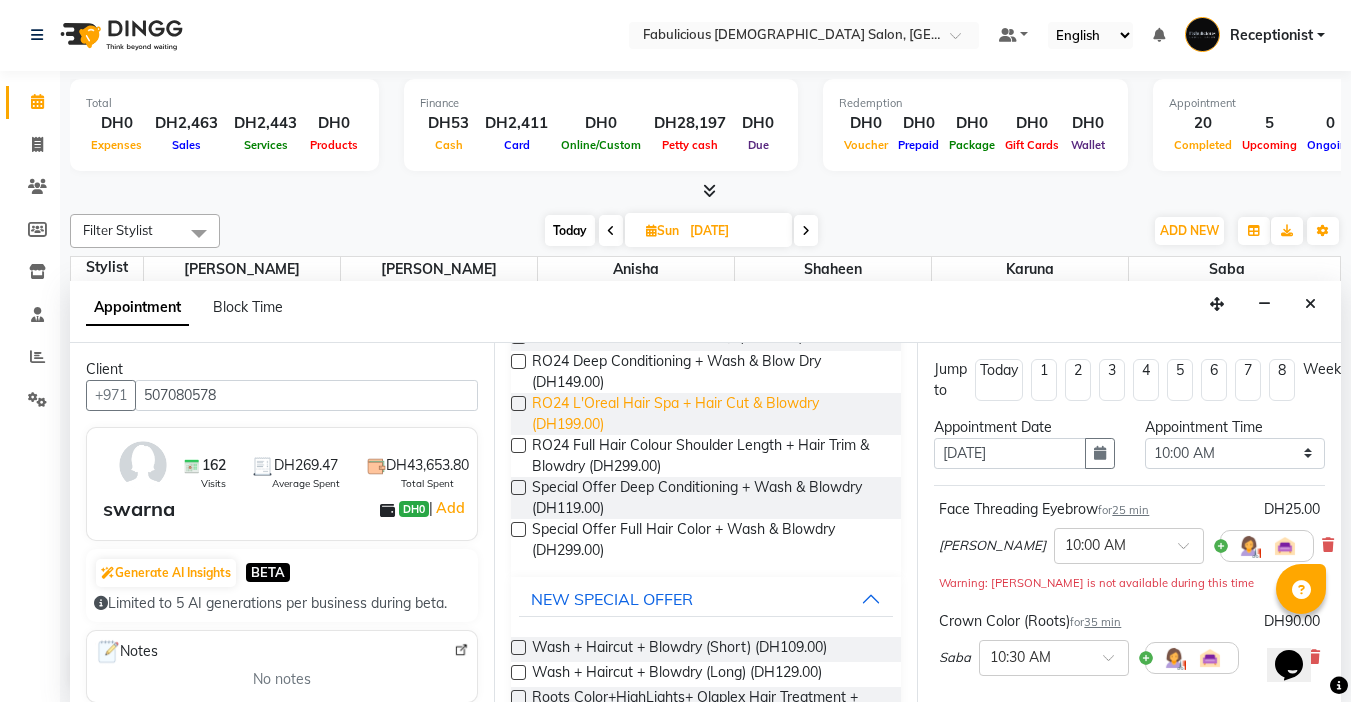 scroll, scrollTop: 0, scrollLeft: 0, axis: both 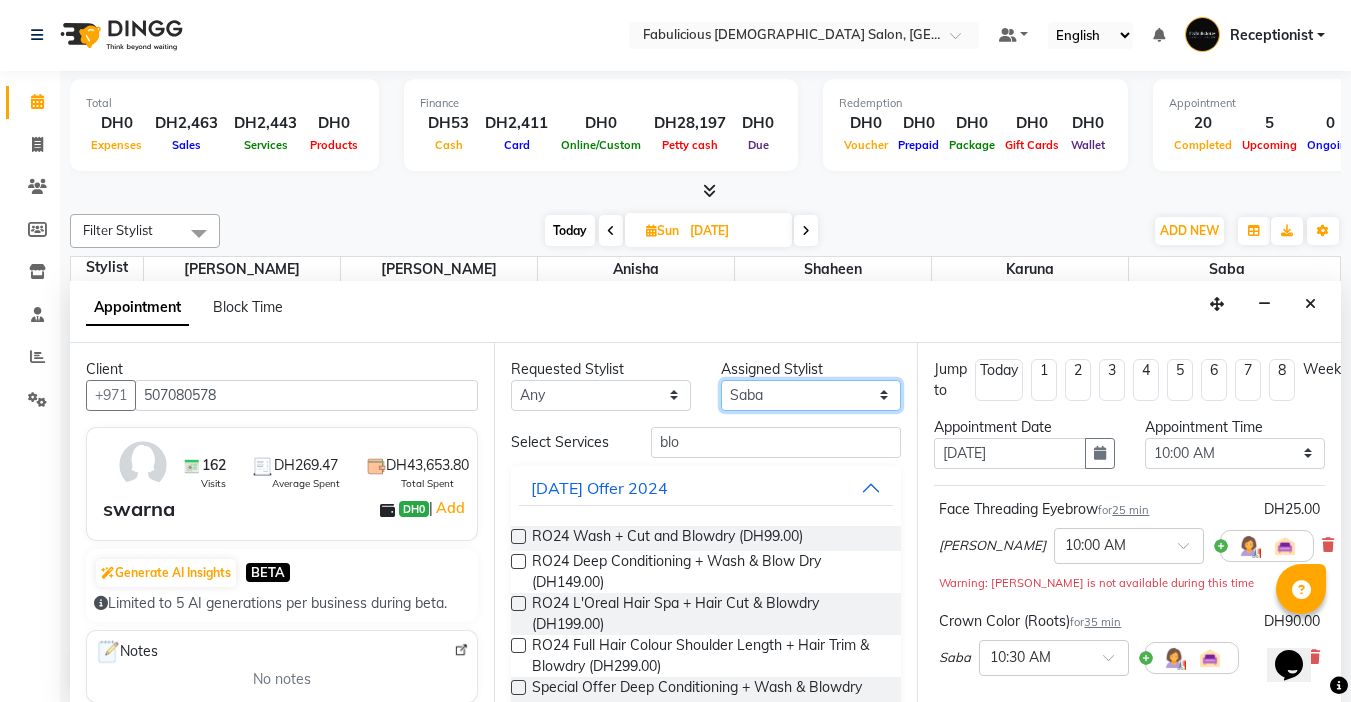 click on "Select [PERSON_NAME] [PERSON_NAME]  [PERSON_NAME] [PERSON_NAME]" at bounding box center (811, 395) 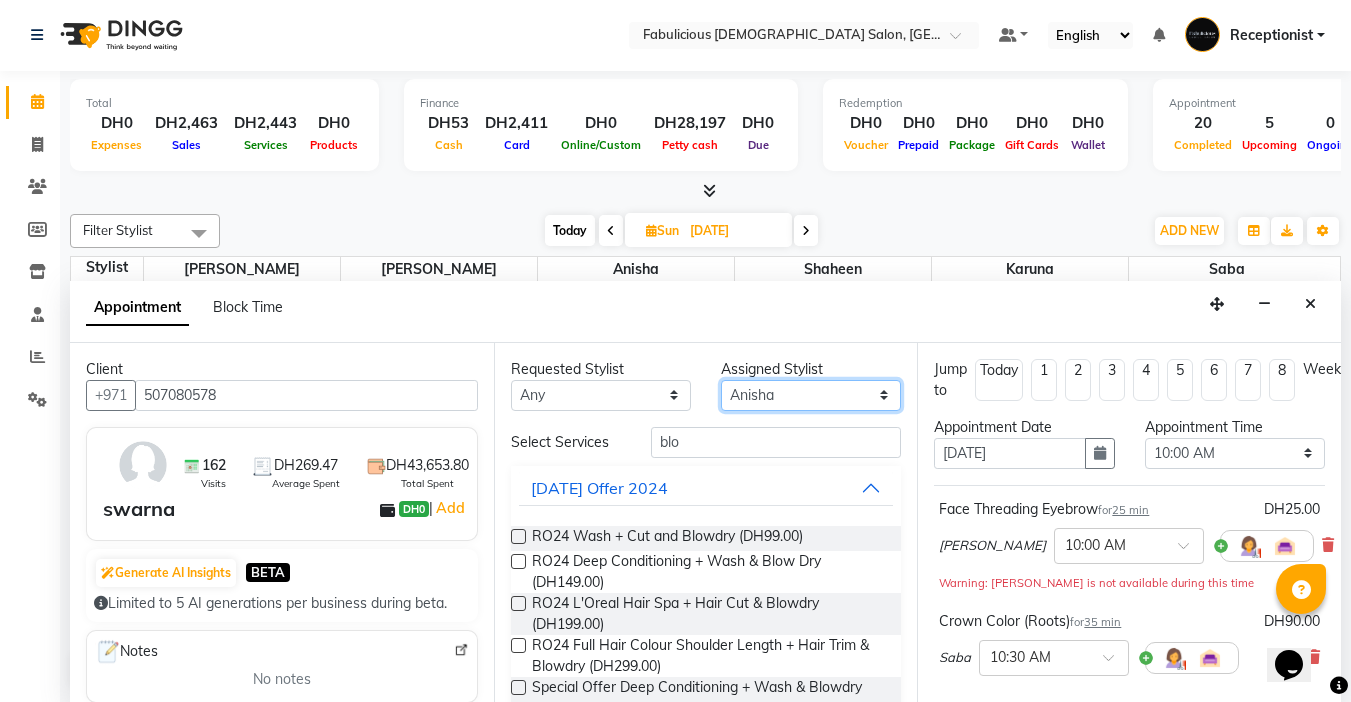 click on "Select [PERSON_NAME] [PERSON_NAME]  [PERSON_NAME] [PERSON_NAME]" at bounding box center (811, 395) 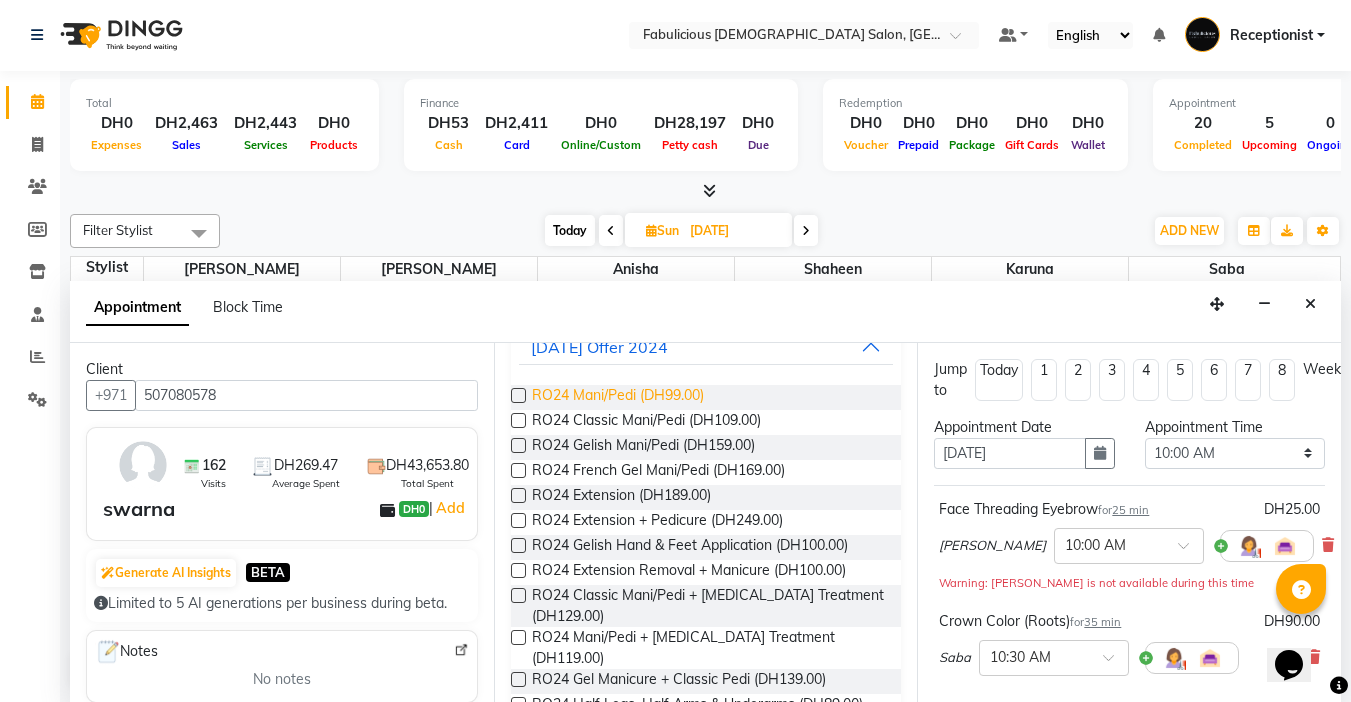 scroll, scrollTop: 200, scrollLeft: 0, axis: vertical 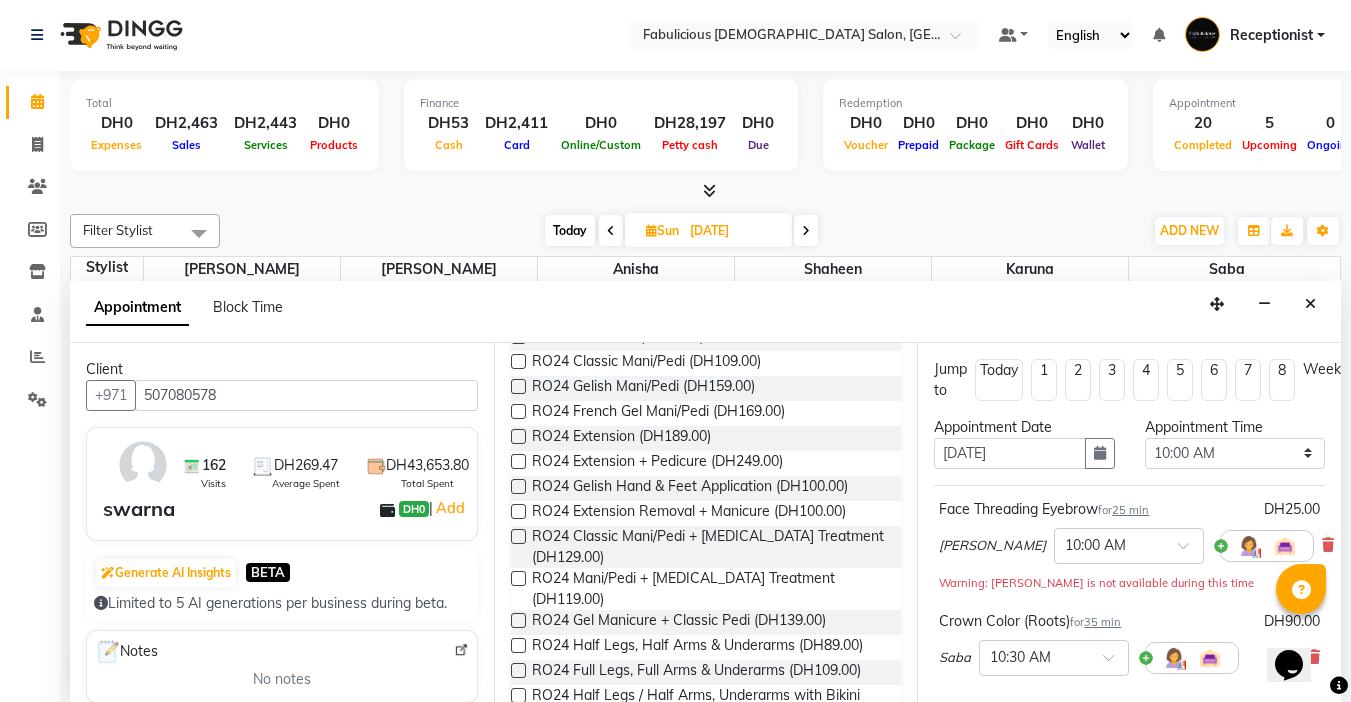click at bounding box center [518, 386] 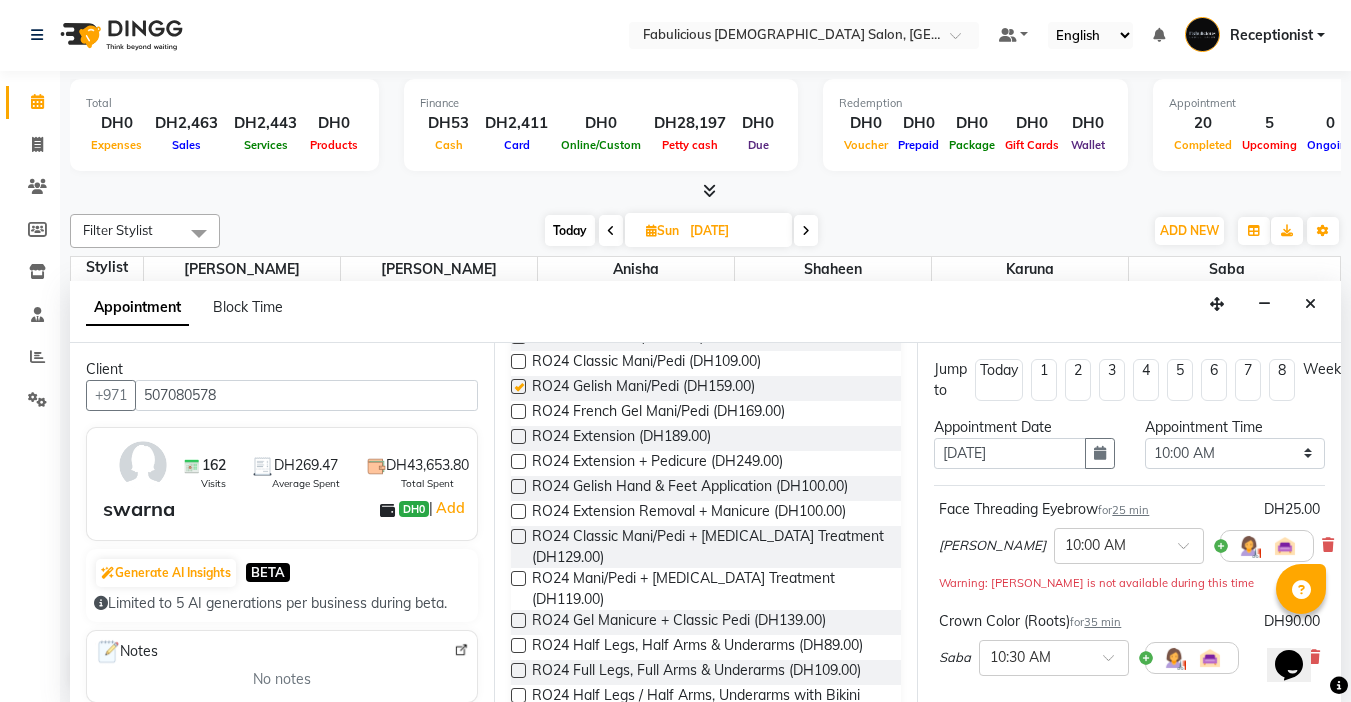 checkbox on "false" 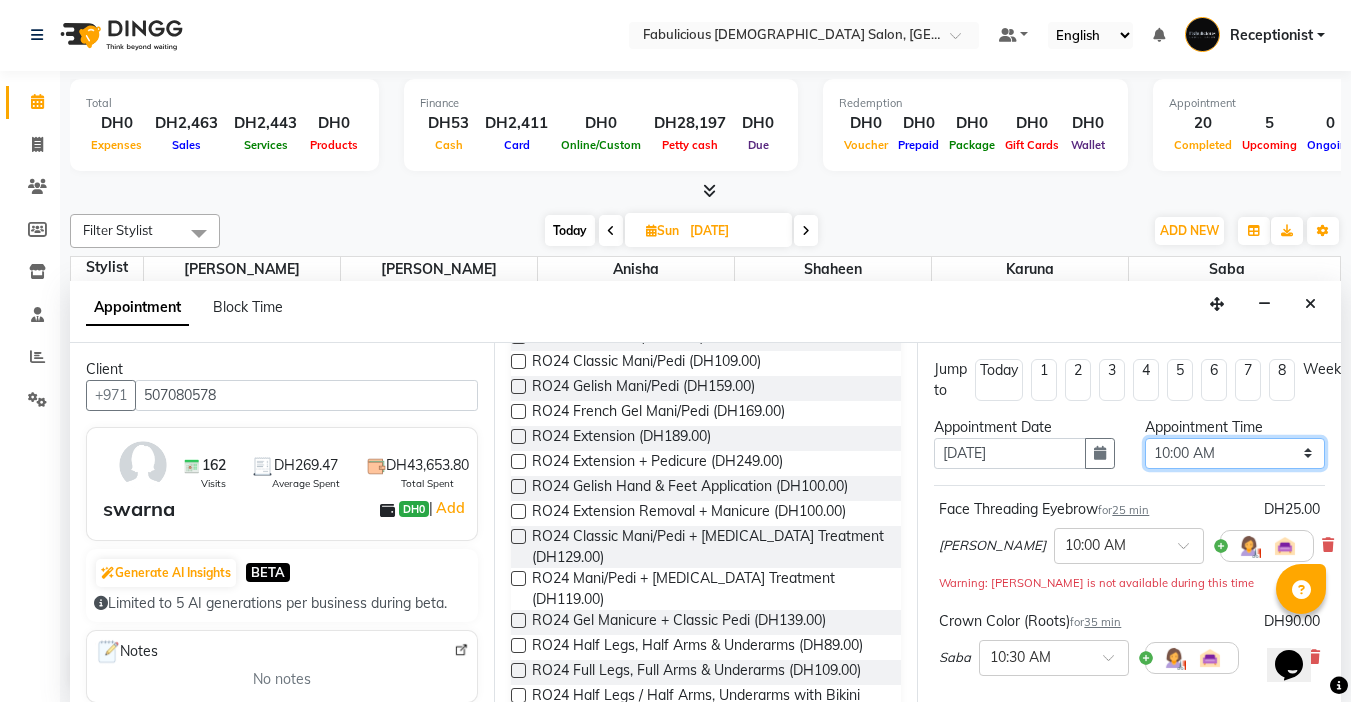 click on "Select 10:00 AM 10:15 AM 10:30 AM 10:45 AM 11:00 AM 11:15 AM 11:30 AM 11:45 AM 12:00 PM 12:15 PM 12:30 PM 12:45 PM 01:00 PM 01:15 PM 01:30 PM 01:45 PM 02:00 PM 02:15 PM 02:30 PM 02:45 PM 03:00 PM 03:15 PM 03:30 PM 03:45 PM 04:00 PM 04:15 PM 04:30 PM 04:45 PM 05:00 PM 05:15 PM 05:30 PM 05:45 PM 06:00 PM 06:15 PM 06:30 PM 06:45 PM 07:00 PM 07:15 PM 07:30 PM 07:45 PM 08:00 PM 08:15 PM 08:30 PM 08:45 PM 09:00 PM 09:15 PM 09:30 PM 09:45 PM 10:00 PM 10:15 PM 10:30 PM 10:45 PM 11:00 PM 11:15 PM 11:30 PM 11:45 PM" at bounding box center (1235, 453) 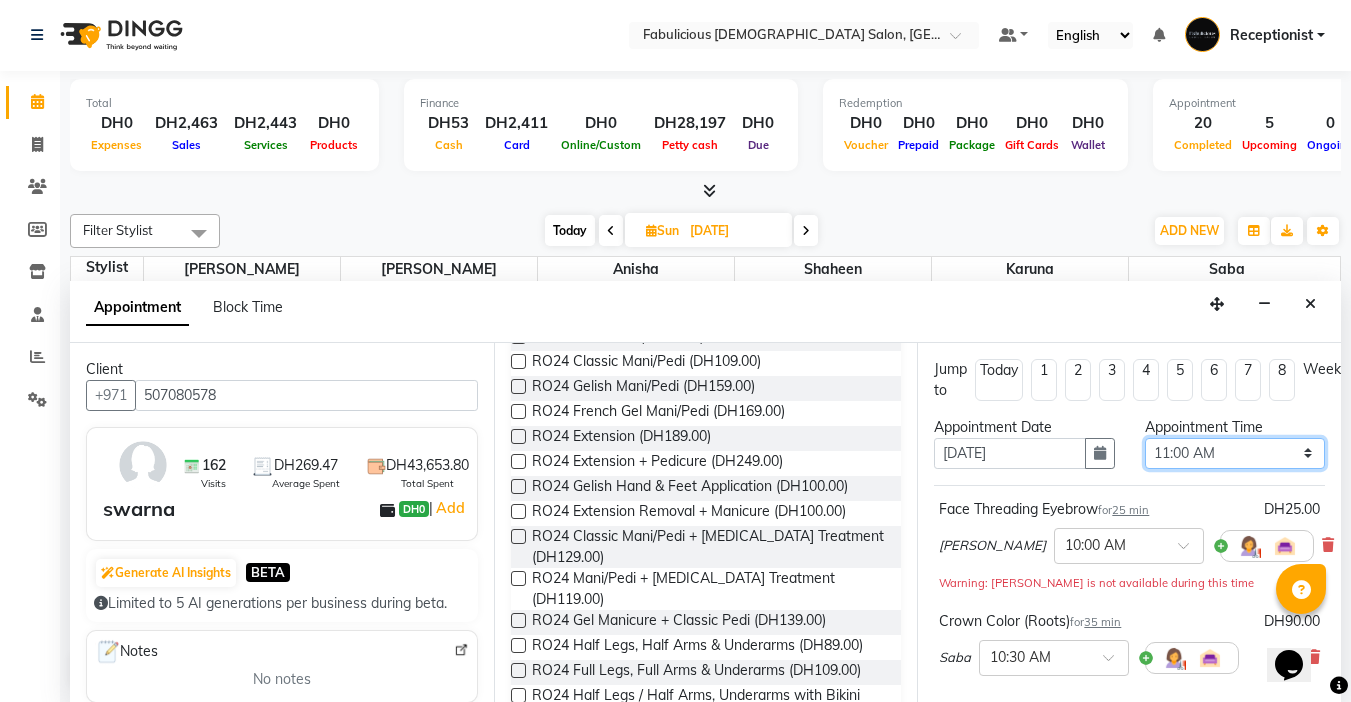 click on "Select 10:00 AM 10:15 AM 10:30 AM 10:45 AM 11:00 AM 11:15 AM 11:30 AM 11:45 AM 12:00 PM 12:15 PM 12:30 PM 12:45 PM 01:00 PM 01:15 PM 01:30 PM 01:45 PM 02:00 PM 02:15 PM 02:30 PM 02:45 PM 03:00 PM 03:15 PM 03:30 PM 03:45 PM 04:00 PM 04:15 PM 04:30 PM 04:45 PM 05:00 PM 05:15 PM 05:30 PM 05:45 PM 06:00 PM 06:15 PM 06:30 PM 06:45 PM 07:00 PM 07:15 PM 07:30 PM 07:45 PM 08:00 PM 08:15 PM 08:30 PM 08:45 PM 09:00 PM 09:15 PM 09:30 PM 09:45 PM 10:00 PM 10:15 PM 10:30 PM 10:45 PM 11:00 PM 11:15 PM 11:30 PM 11:45 PM" at bounding box center (1235, 453) 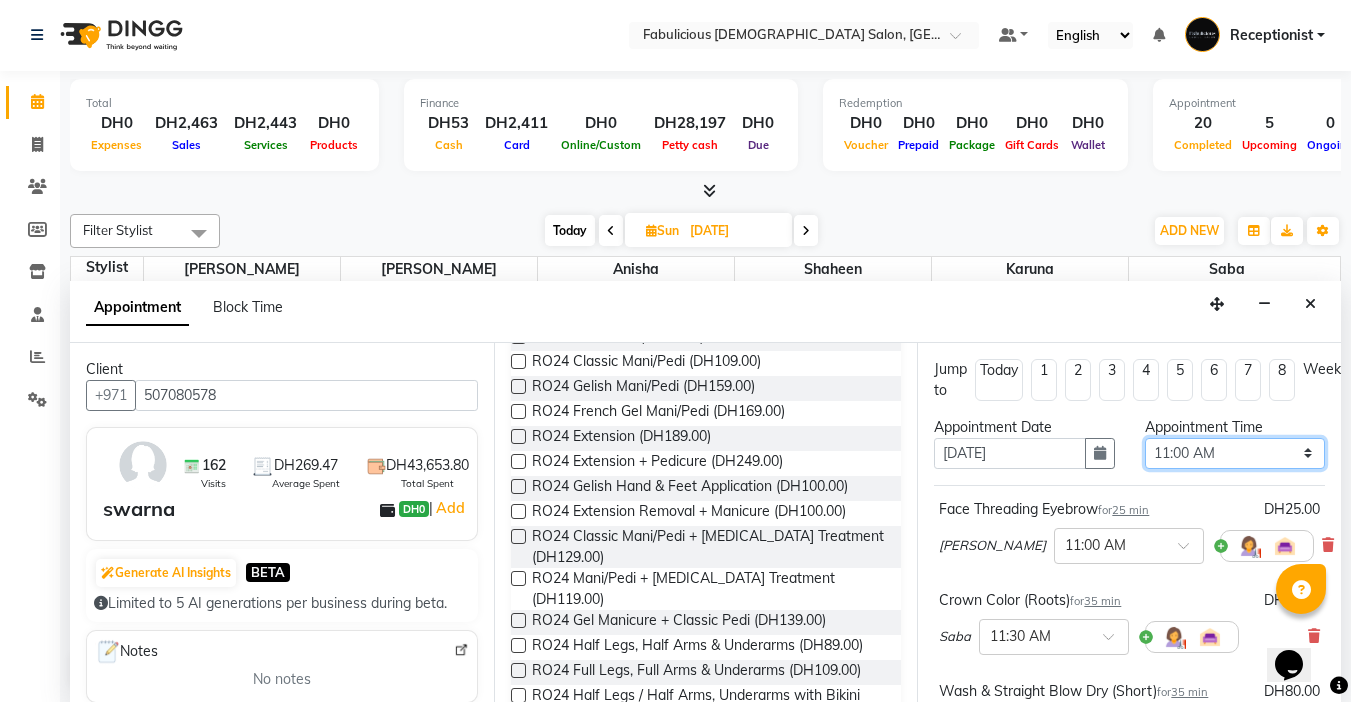 scroll, scrollTop: 476, scrollLeft: 0, axis: vertical 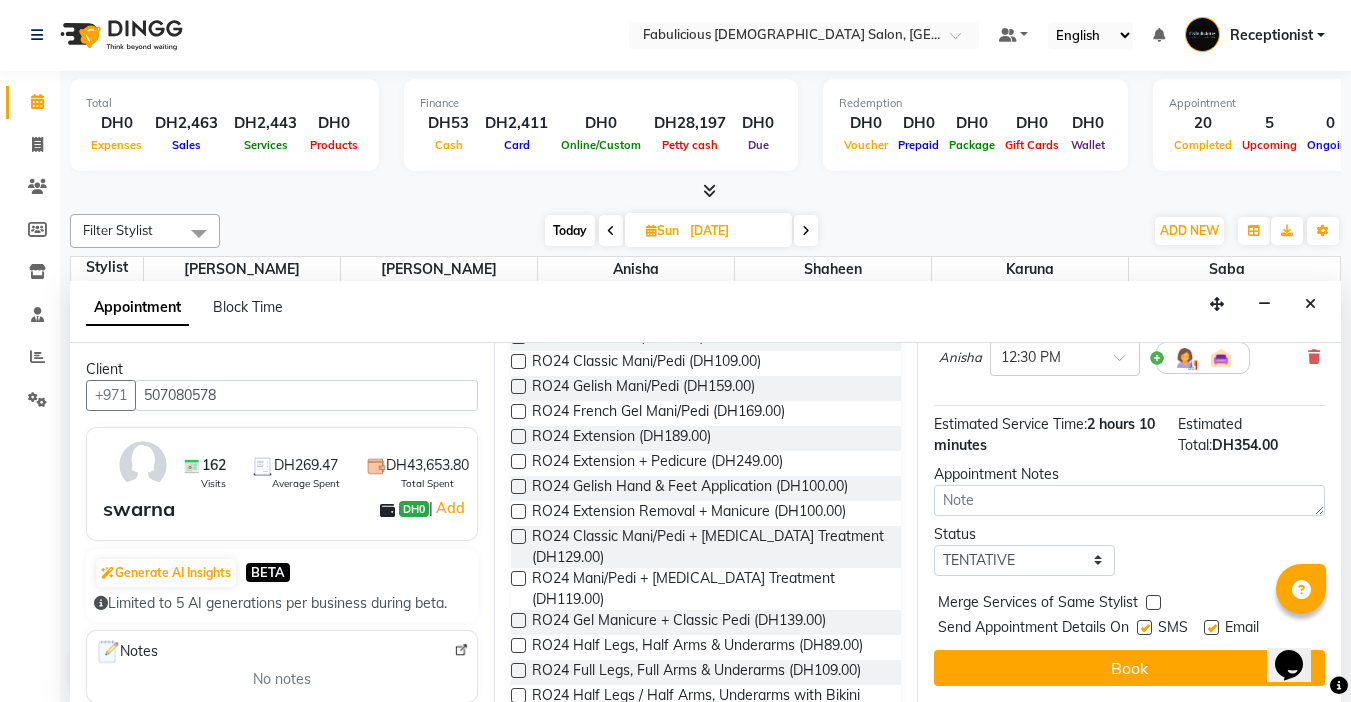 click at bounding box center [1153, 602] 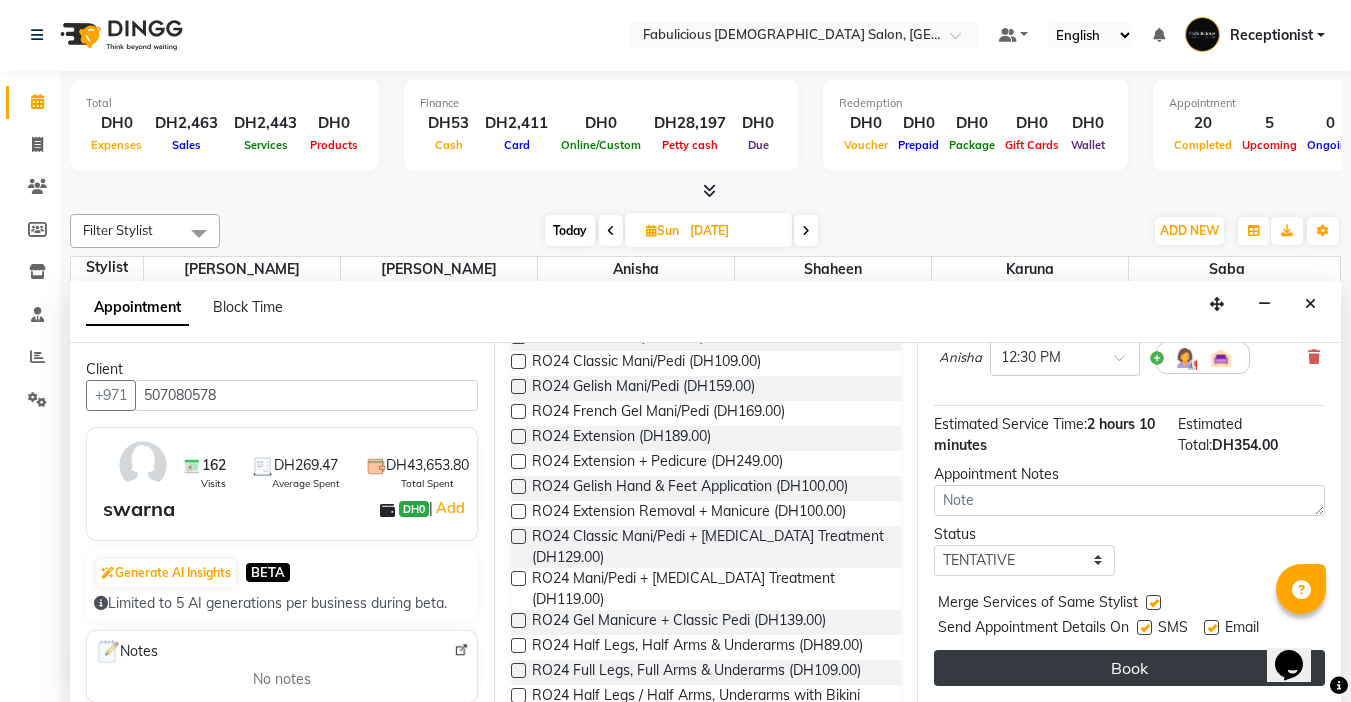 click on "Book" at bounding box center (1129, 668) 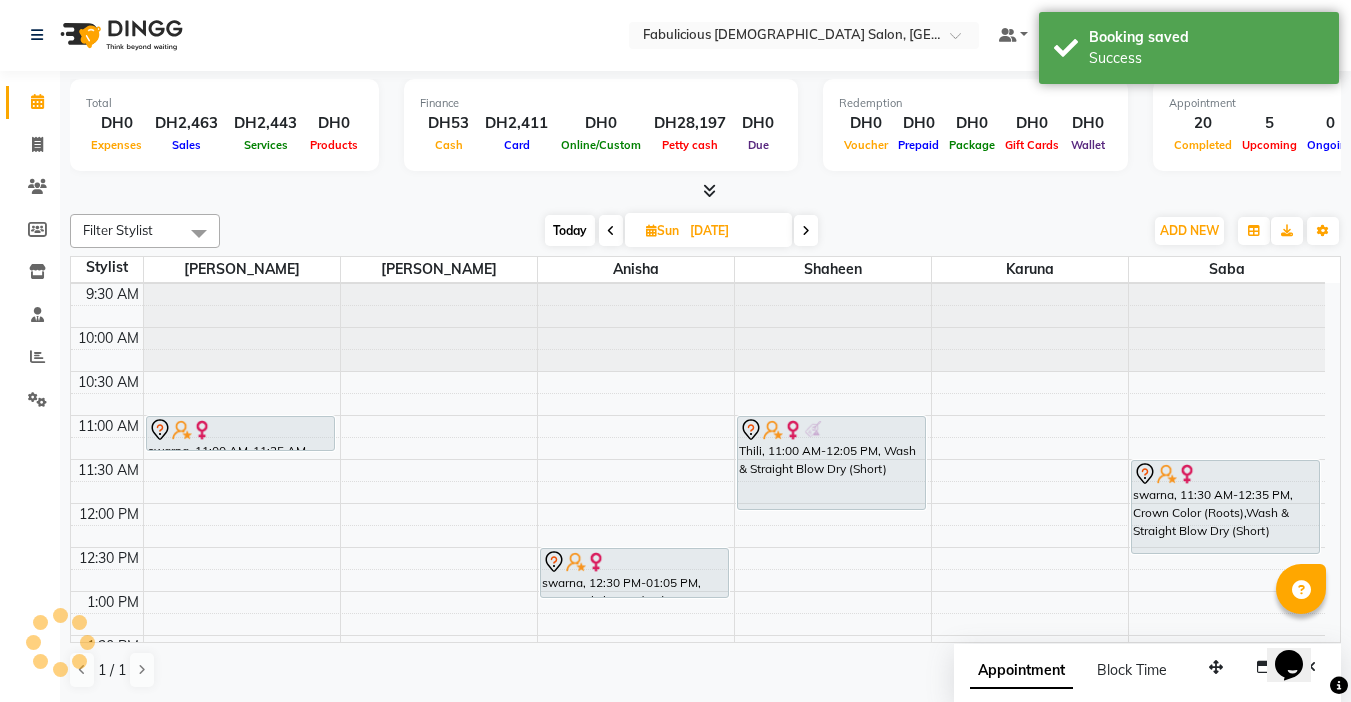 scroll, scrollTop: 0, scrollLeft: 0, axis: both 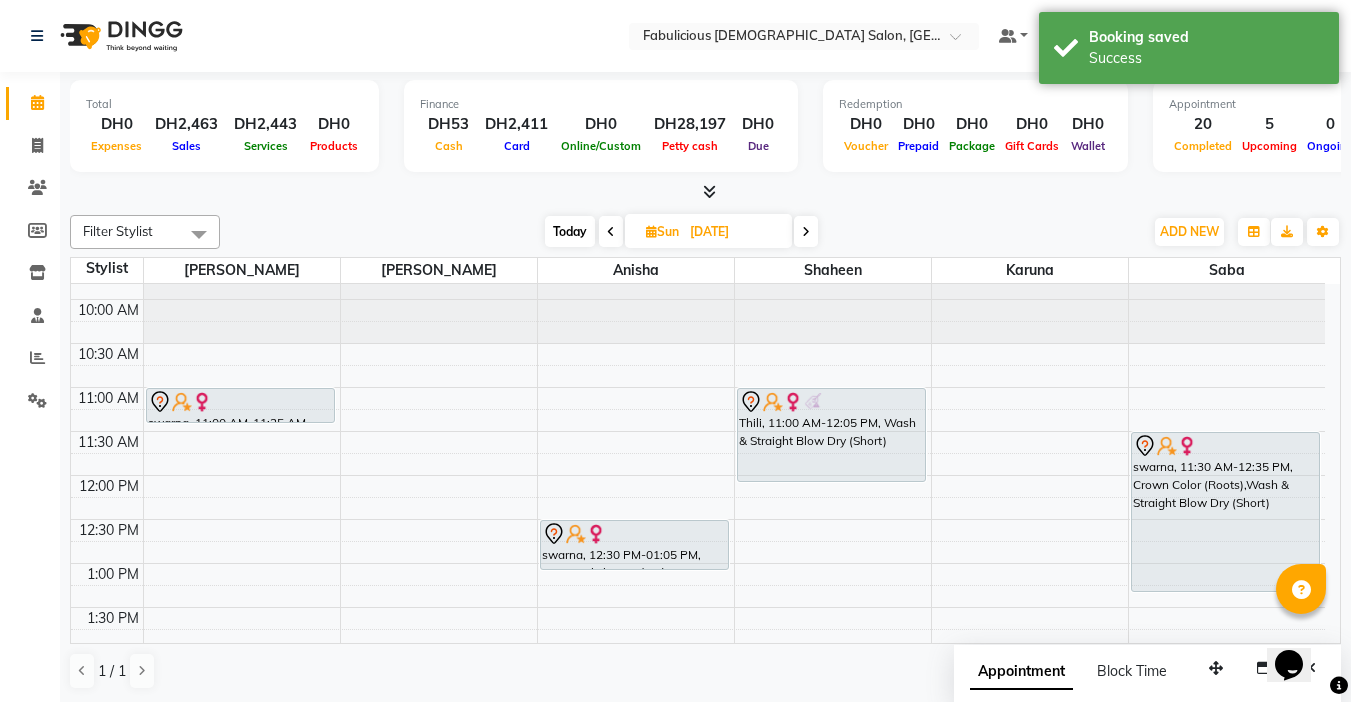 drag, startPoint x: 1200, startPoint y: 553, endPoint x: 1199, endPoint y: 602, distance: 49.010204 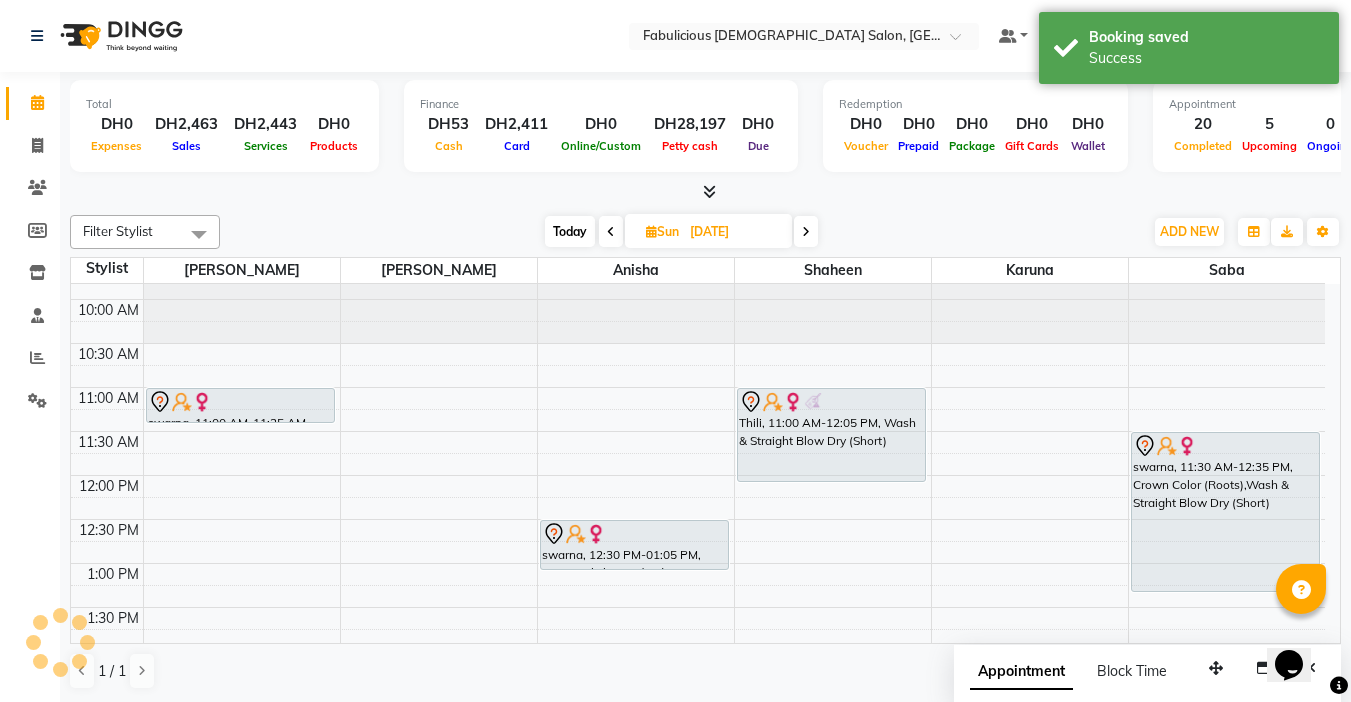 scroll, scrollTop: 73, scrollLeft: 0, axis: vertical 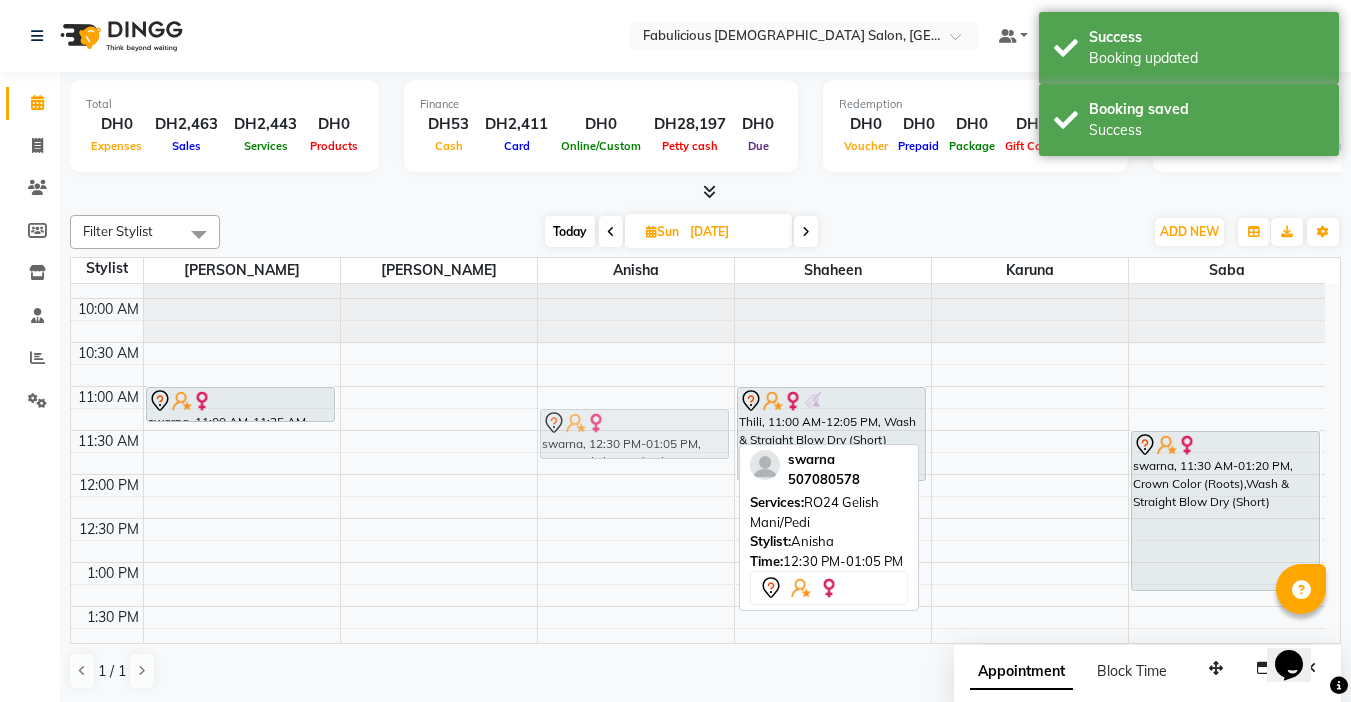 drag, startPoint x: 657, startPoint y: 530, endPoint x: 685, endPoint y: 426, distance: 107.70329 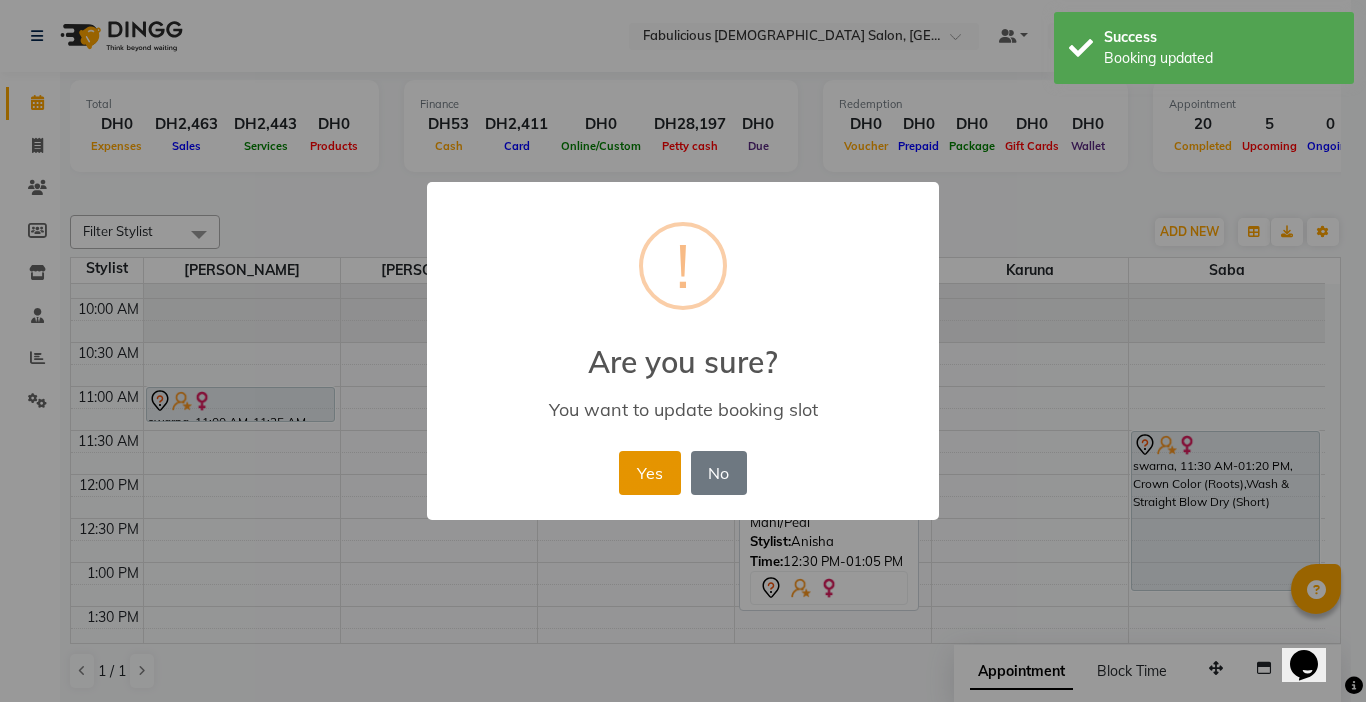 click on "Yes" at bounding box center (649, 473) 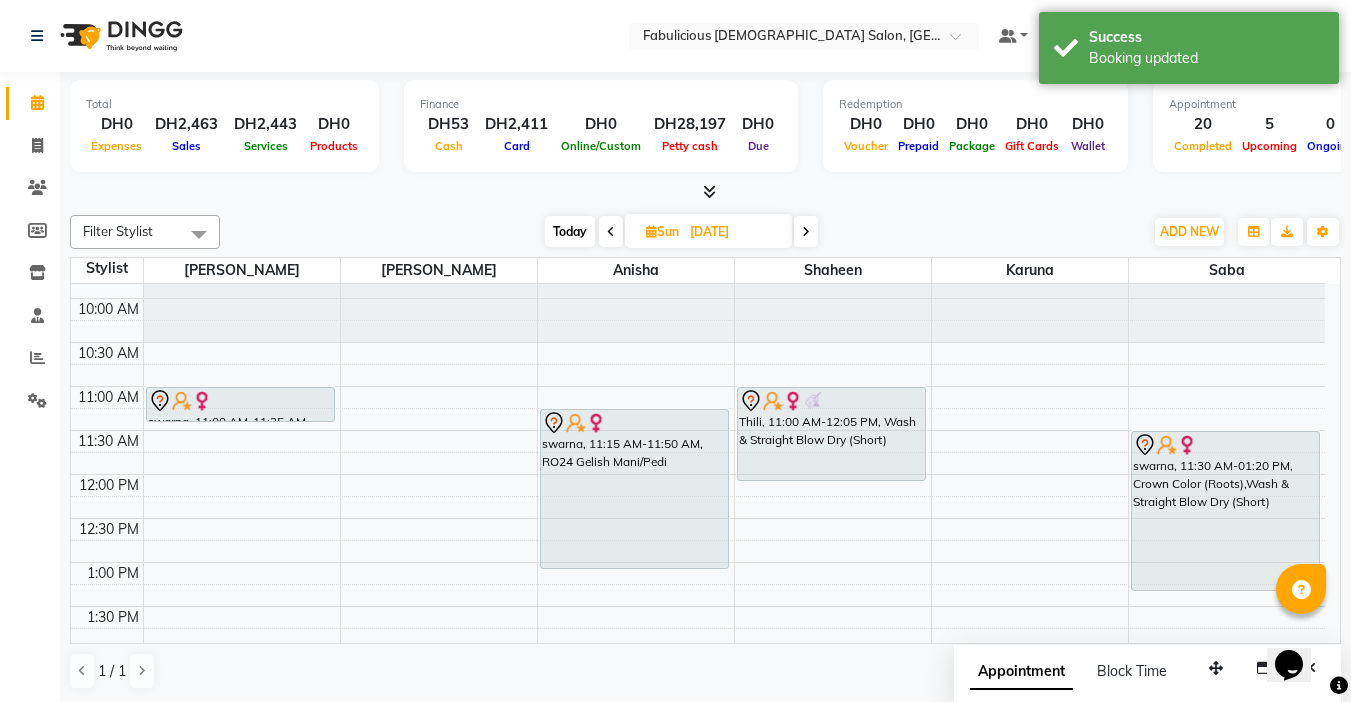 drag, startPoint x: 650, startPoint y: 488, endPoint x: 656, endPoint y: 579, distance: 91.197586 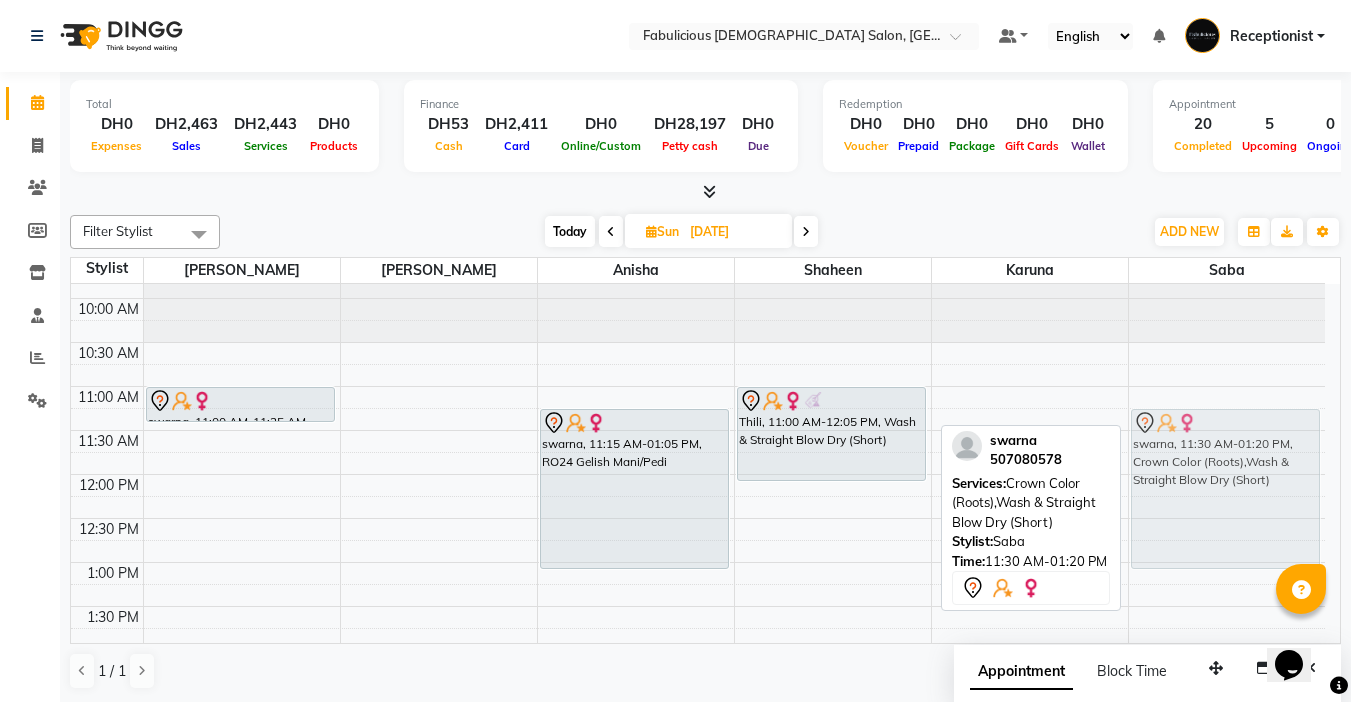 drag, startPoint x: 1199, startPoint y: 440, endPoint x: 1196, endPoint y: 425, distance: 15.297058 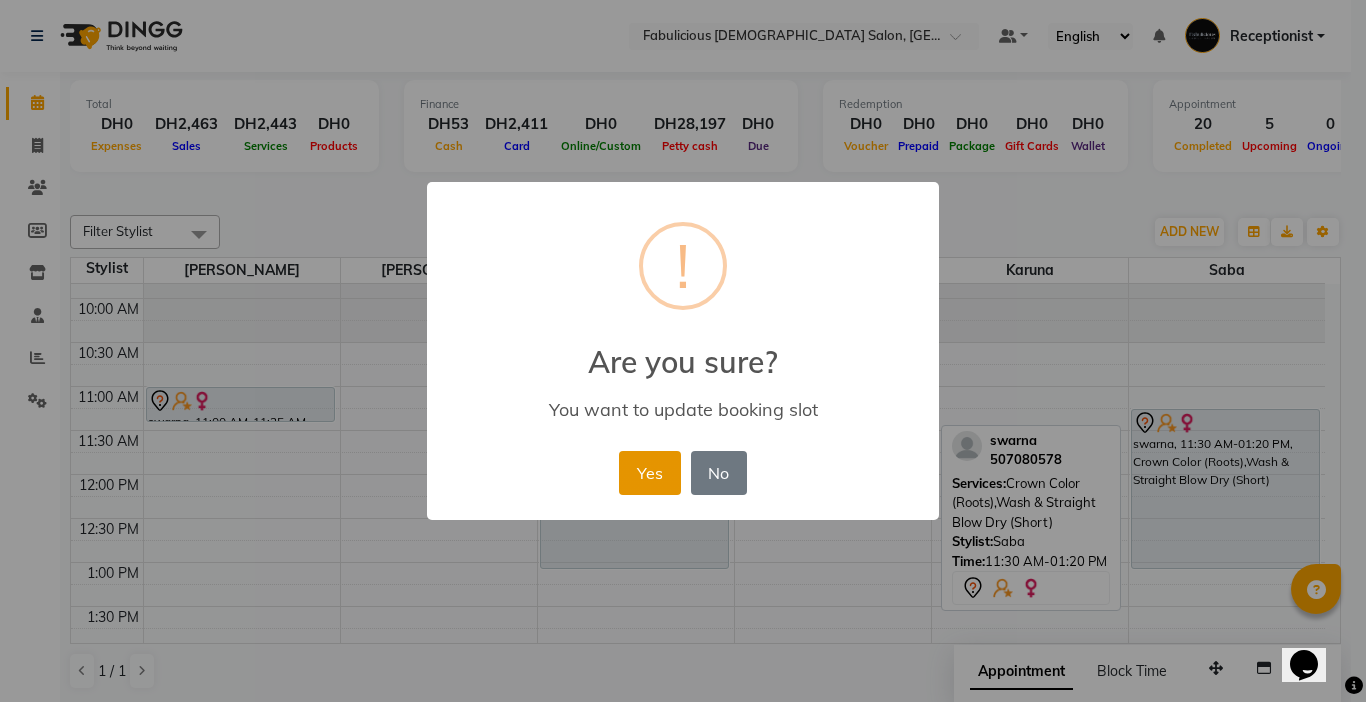 click on "Yes" at bounding box center [649, 473] 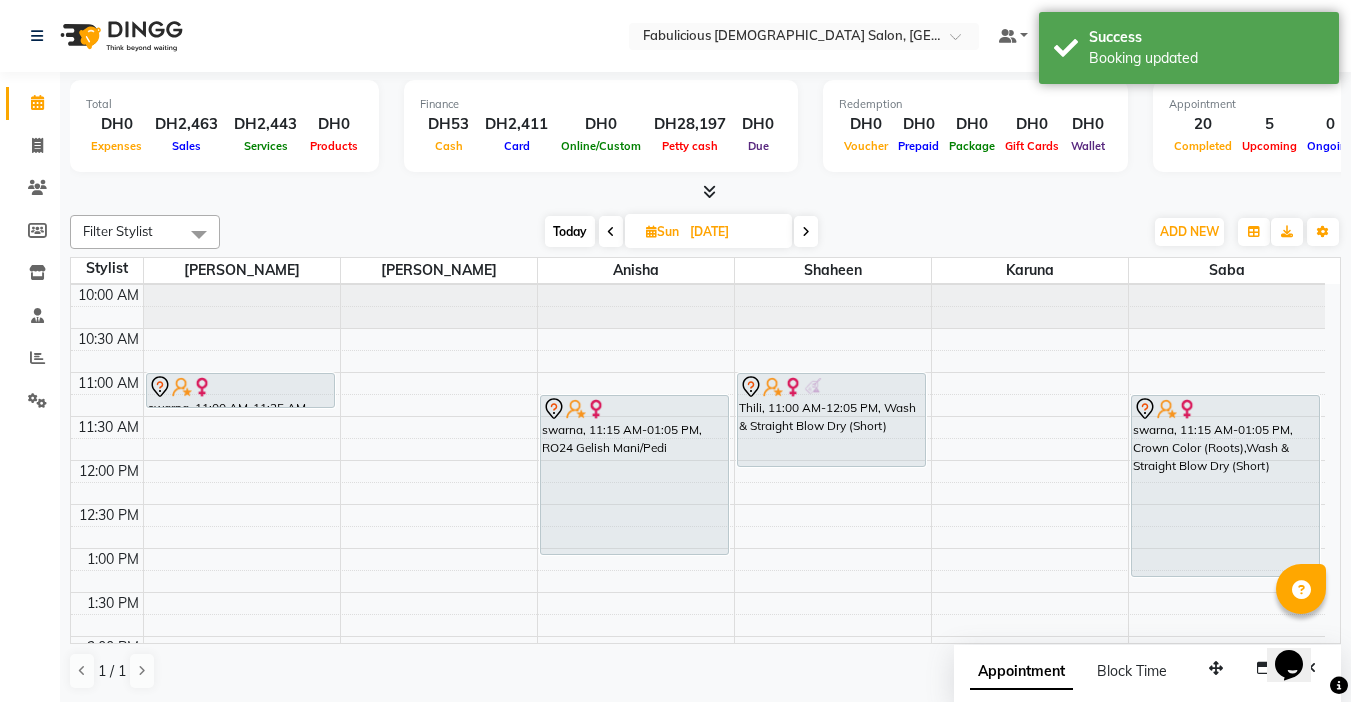 scroll, scrollTop: 89, scrollLeft: 0, axis: vertical 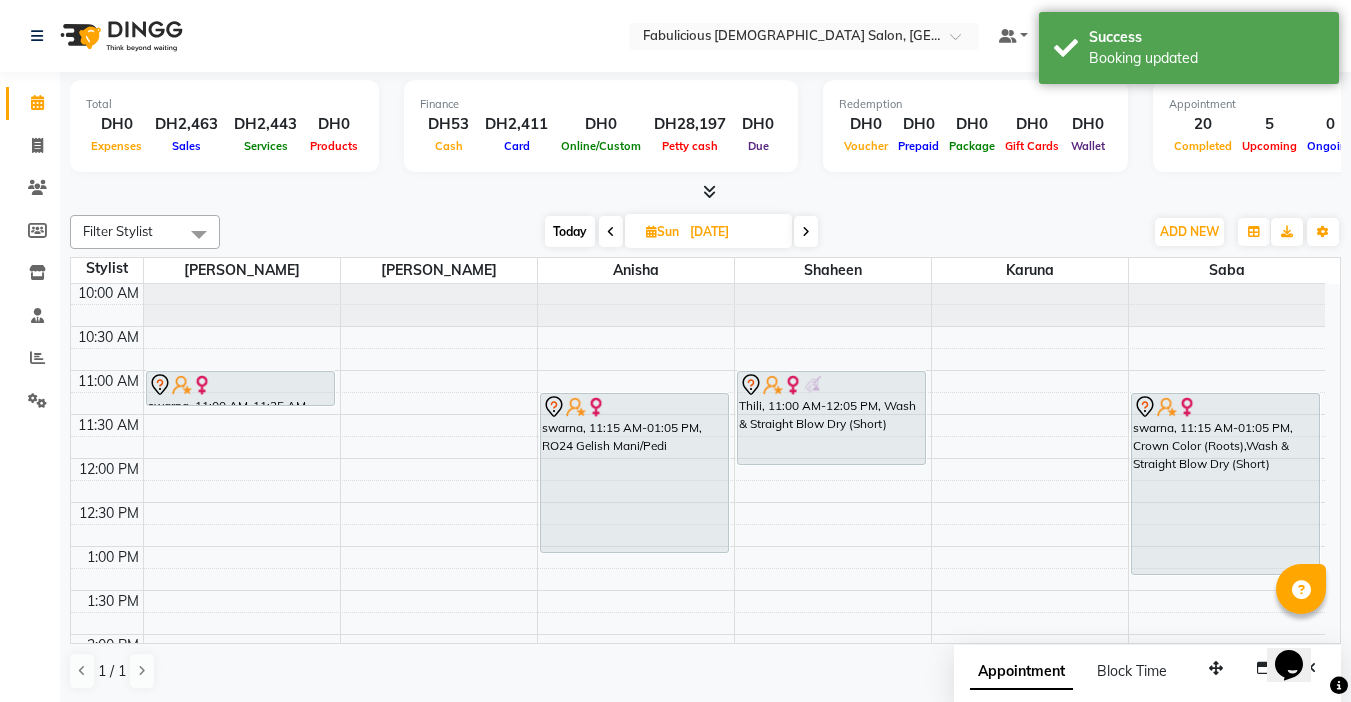 click on "swarna, 11:15 AM-01:05 PM, Crown Color (Roots),Wash & Straight Blow Dry (Short)             swarna, 11:15 AM-01:05 PM, Crown Color (Roots),Wash & Straight Blow Dry (Short)" at bounding box center (1227, 854) 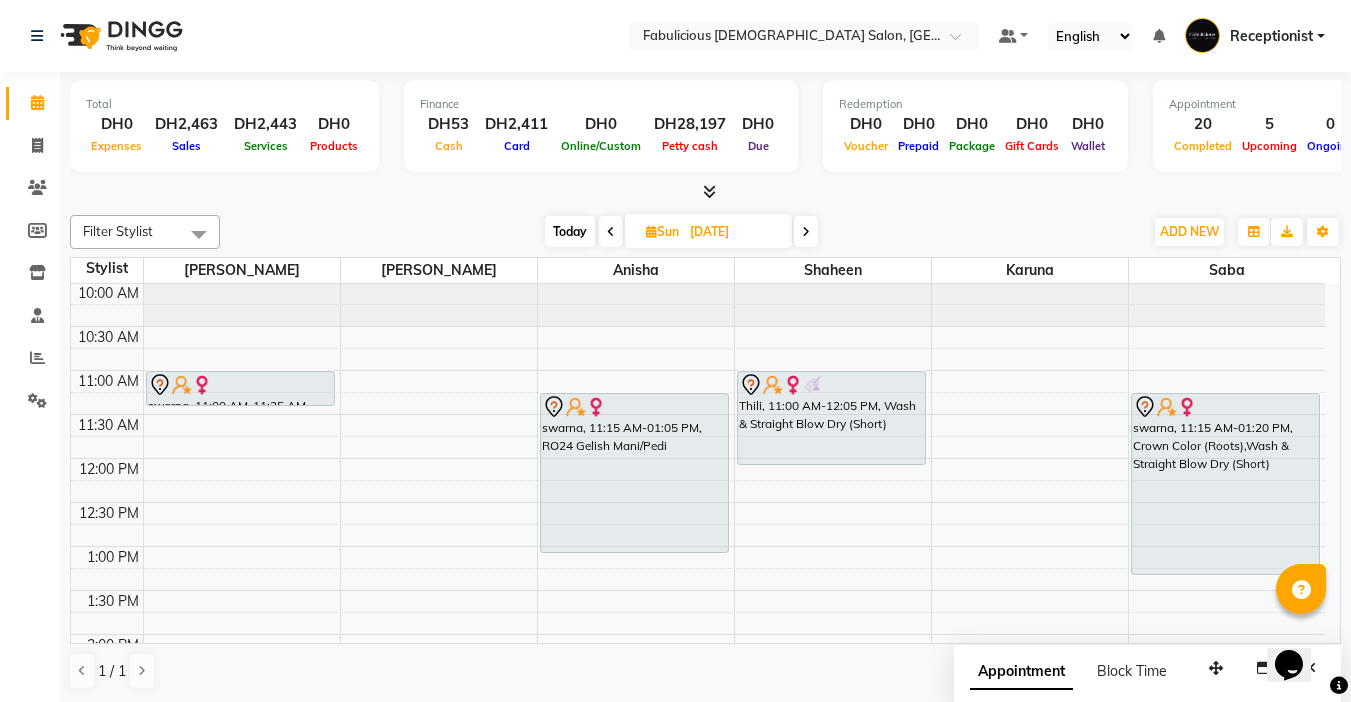 click at bounding box center (611, 232) 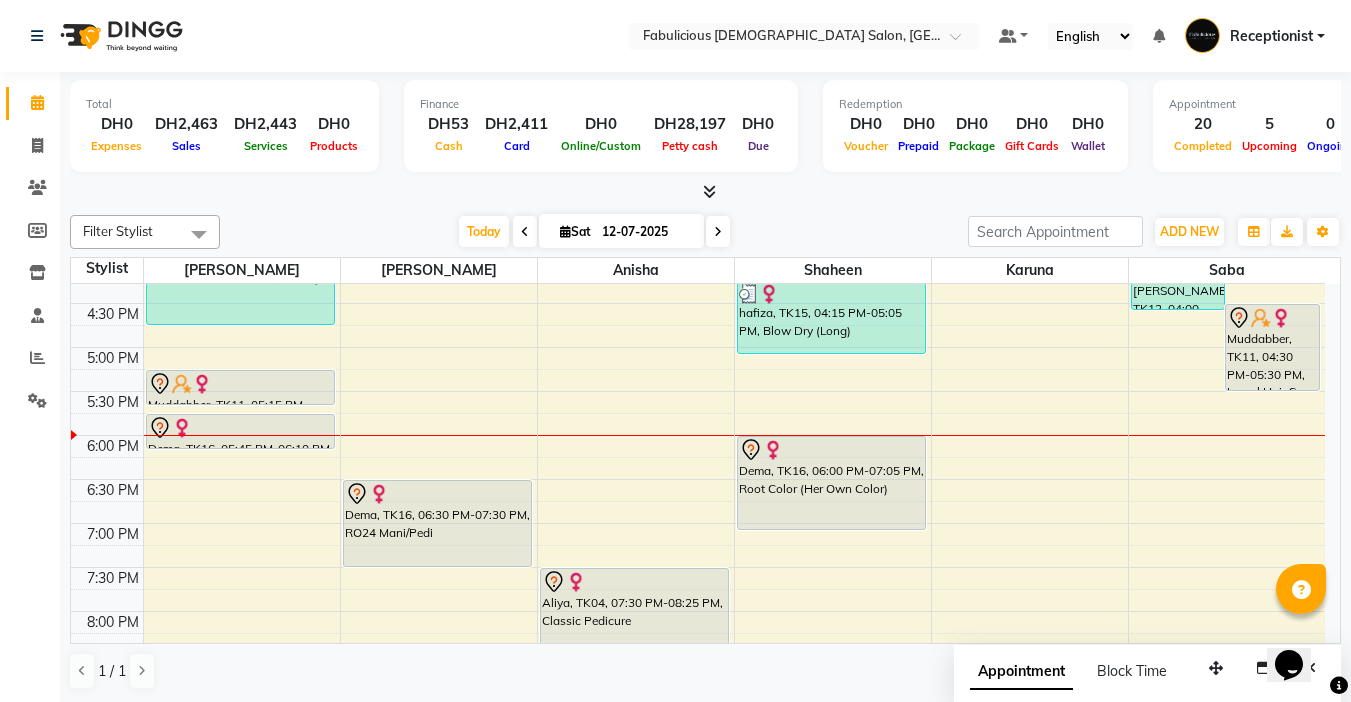 scroll, scrollTop: 605, scrollLeft: 0, axis: vertical 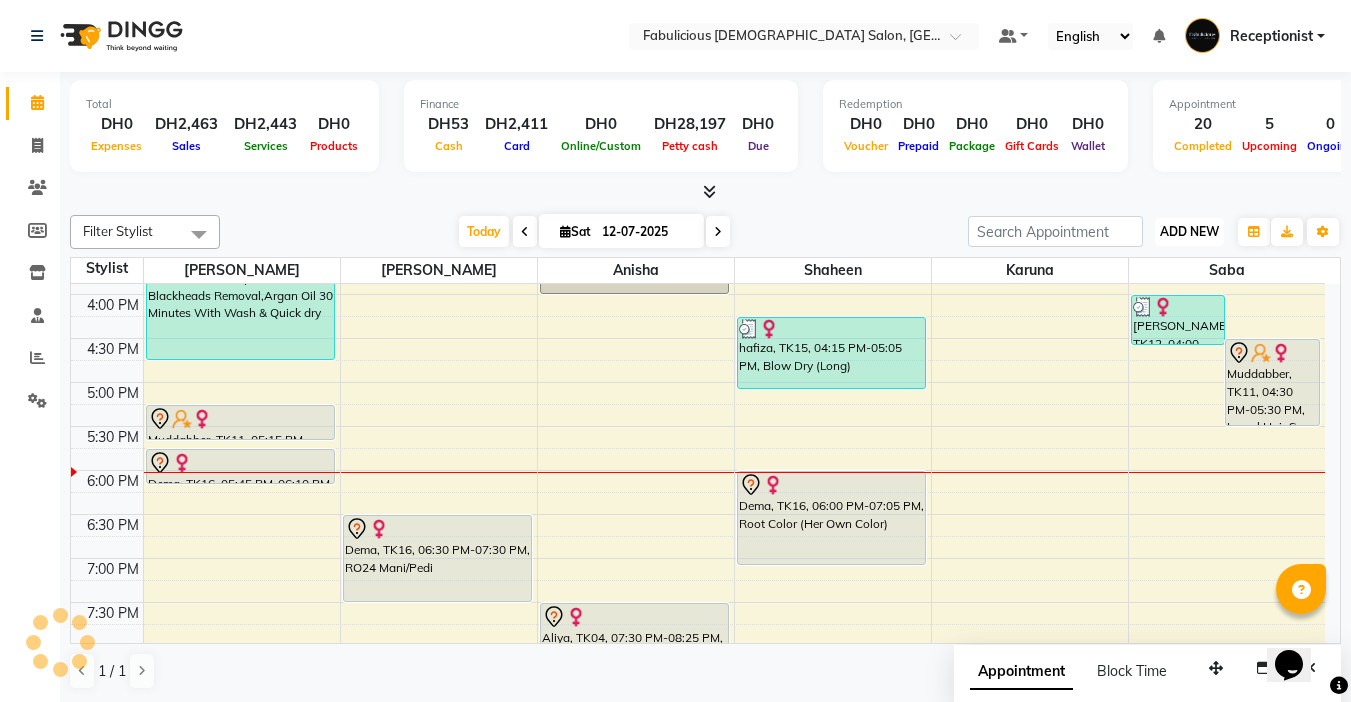 click on "ADD NEW" at bounding box center (1189, 231) 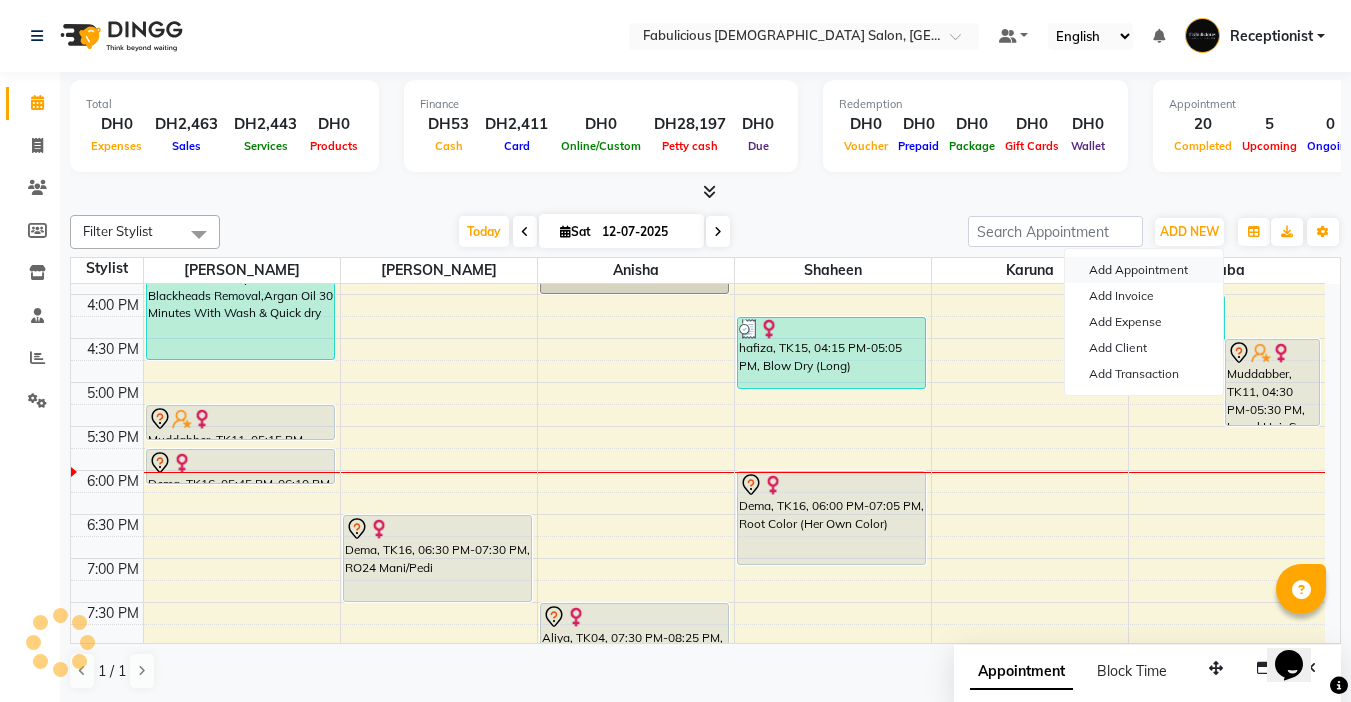 click on "Add Appointment" at bounding box center (1144, 270) 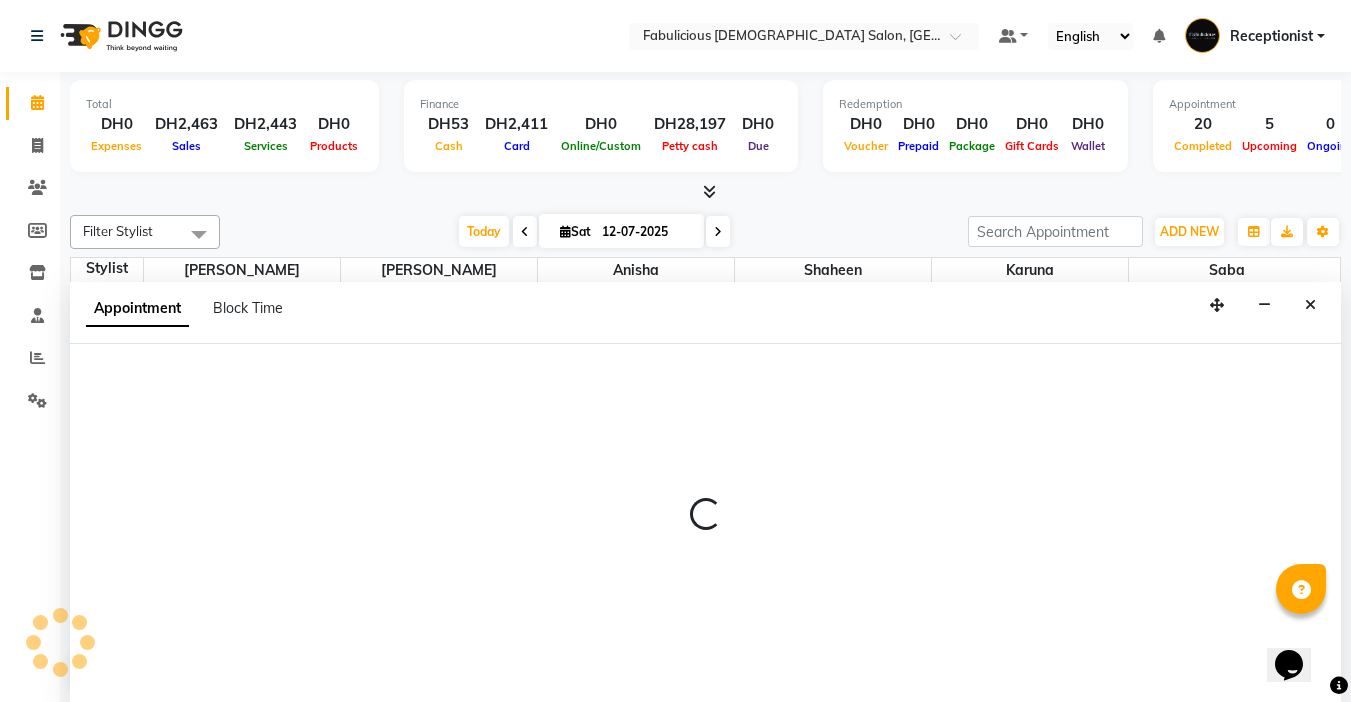 scroll, scrollTop: 1, scrollLeft: 0, axis: vertical 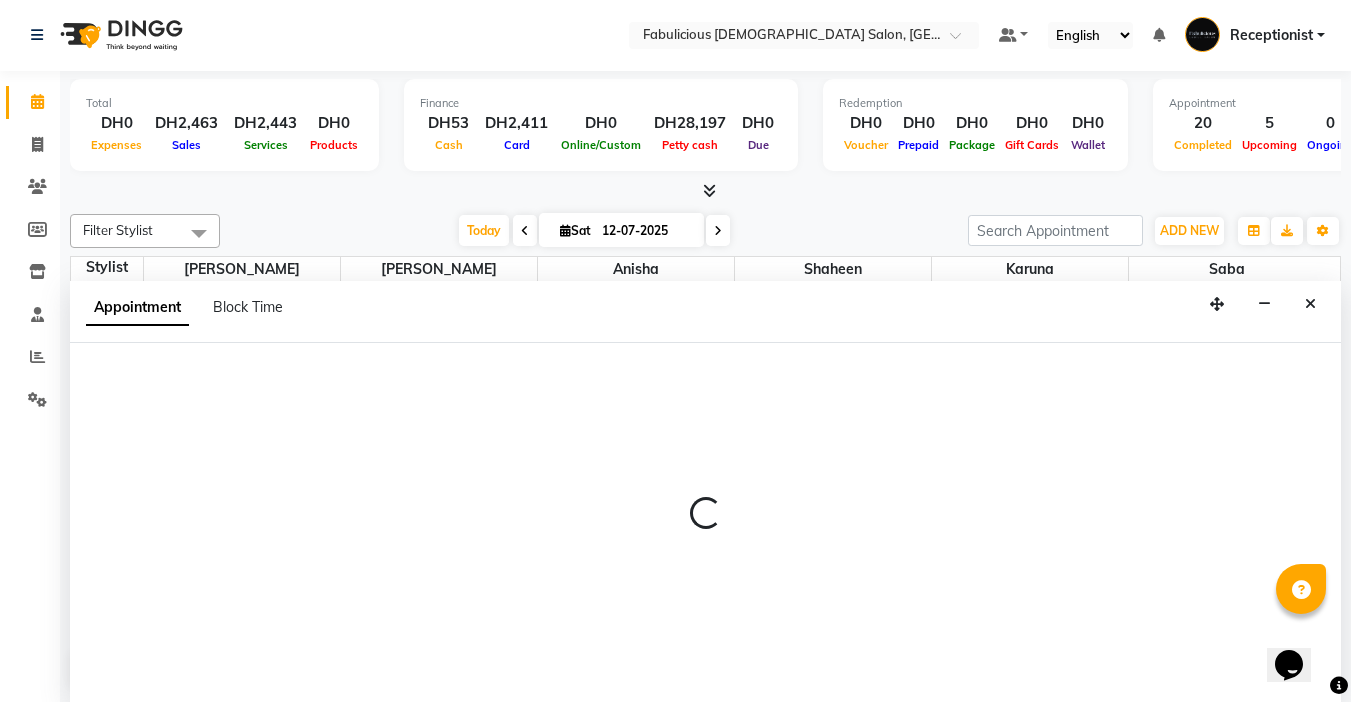 select on "600" 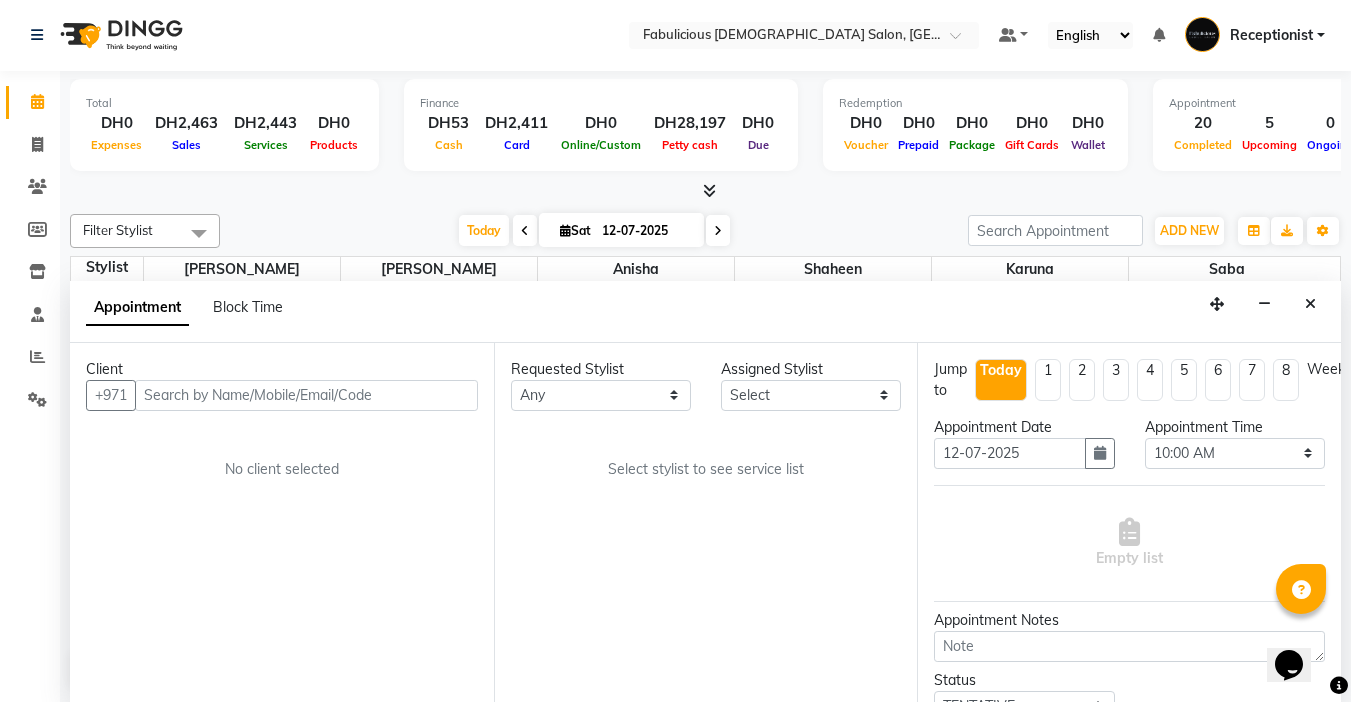 click at bounding box center (306, 395) 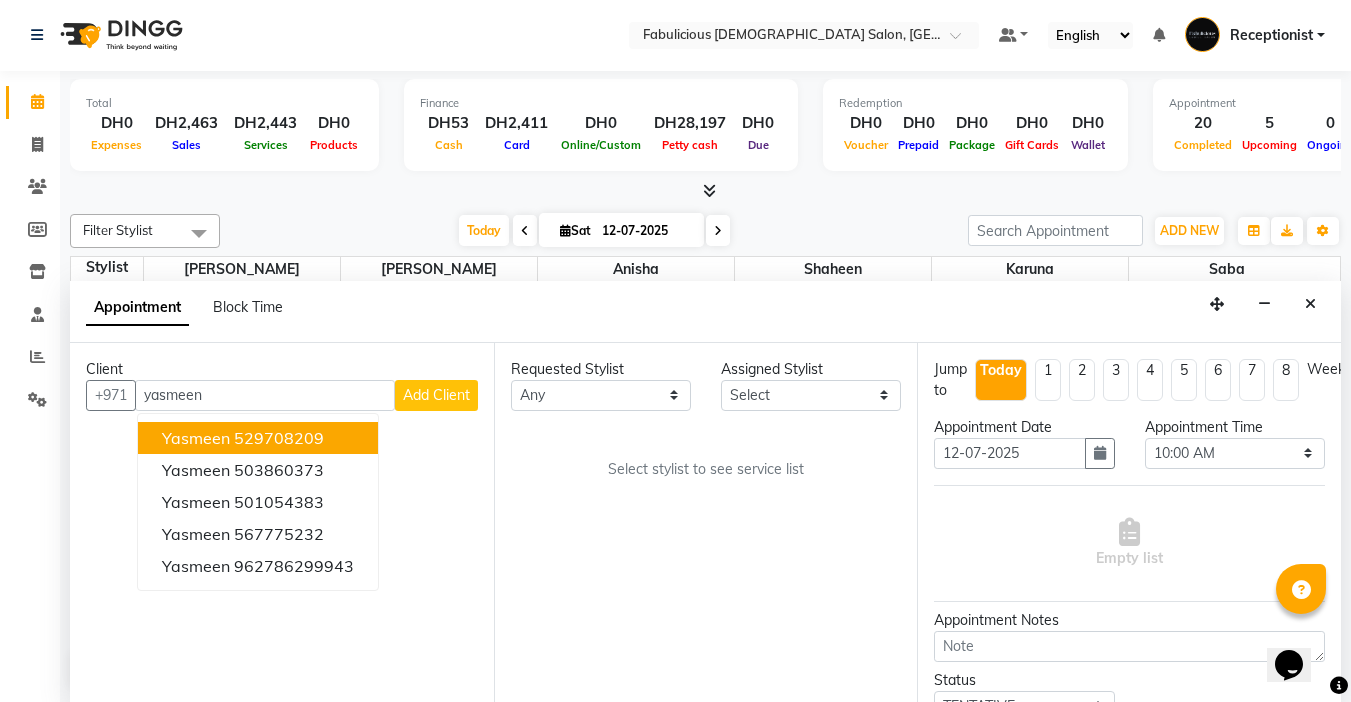 click on "Yasmeen" at bounding box center [196, 438] 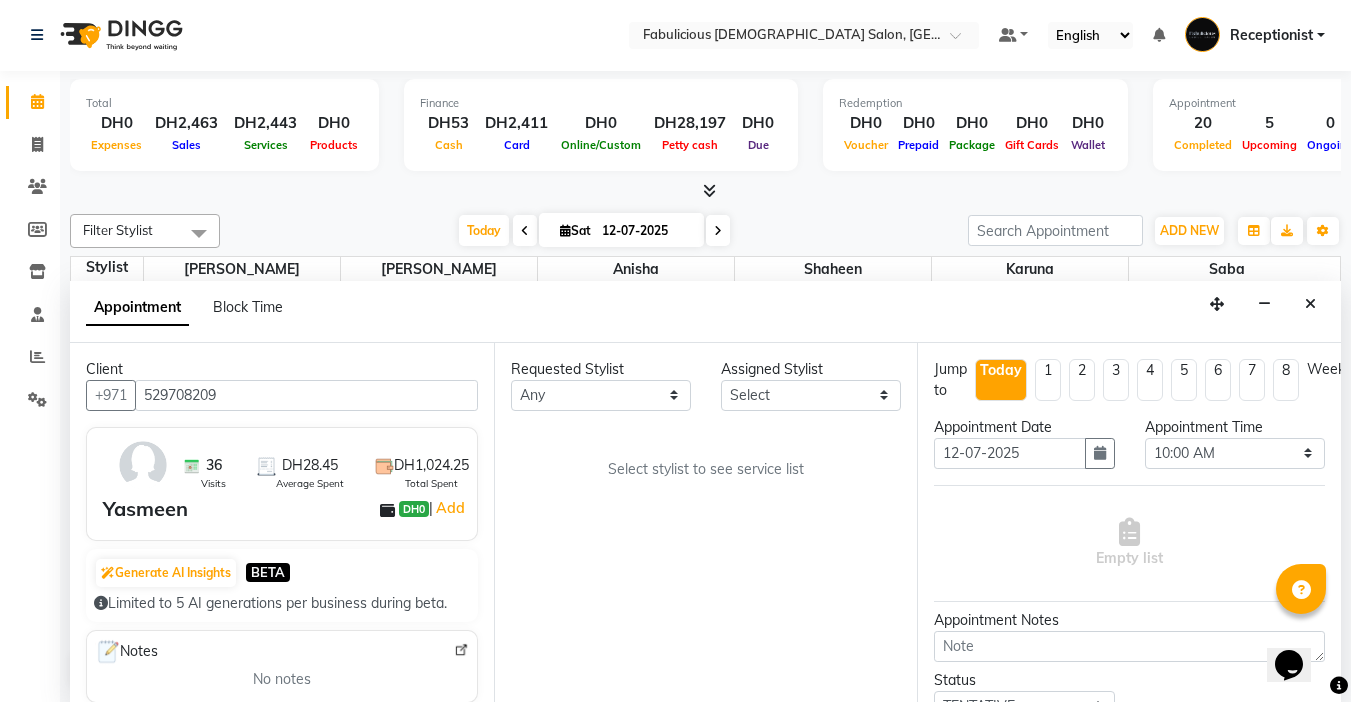 type on "529708209" 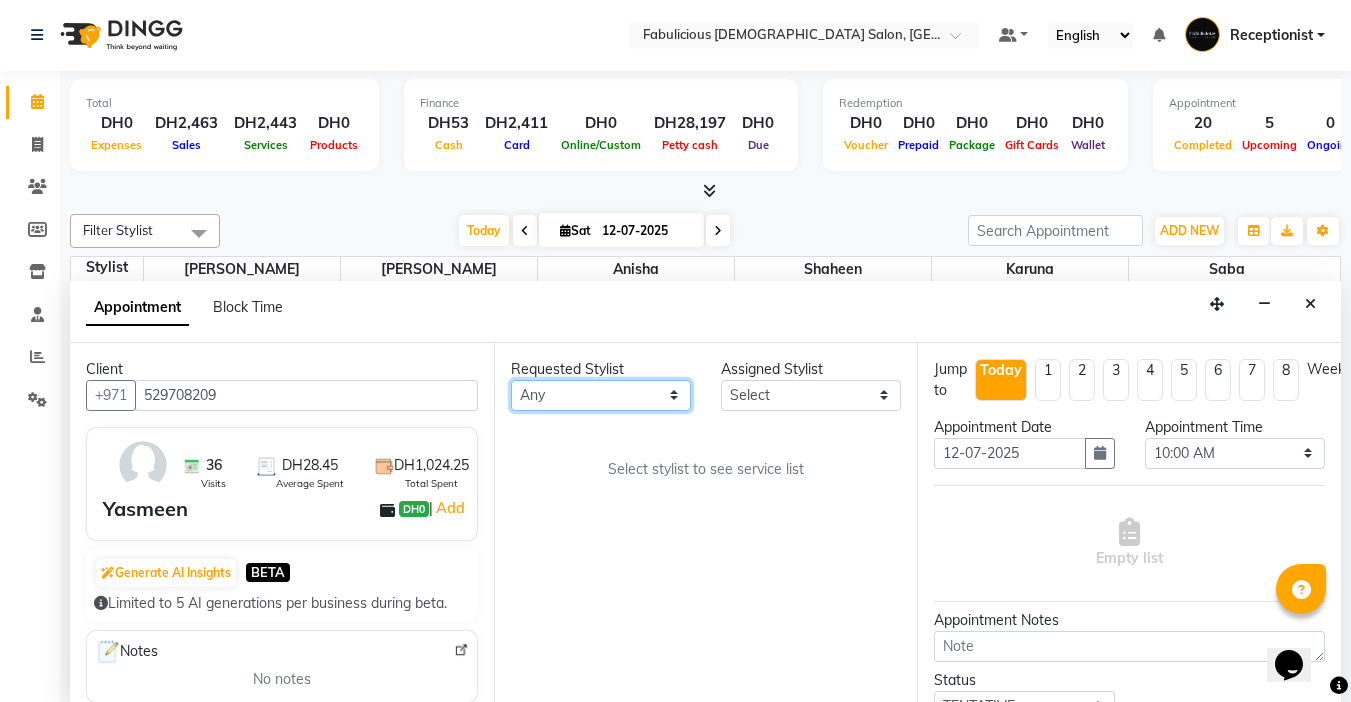 click on "Any Anisha Arlene  Karuna Raj Saba Shaheen" at bounding box center (601, 395) 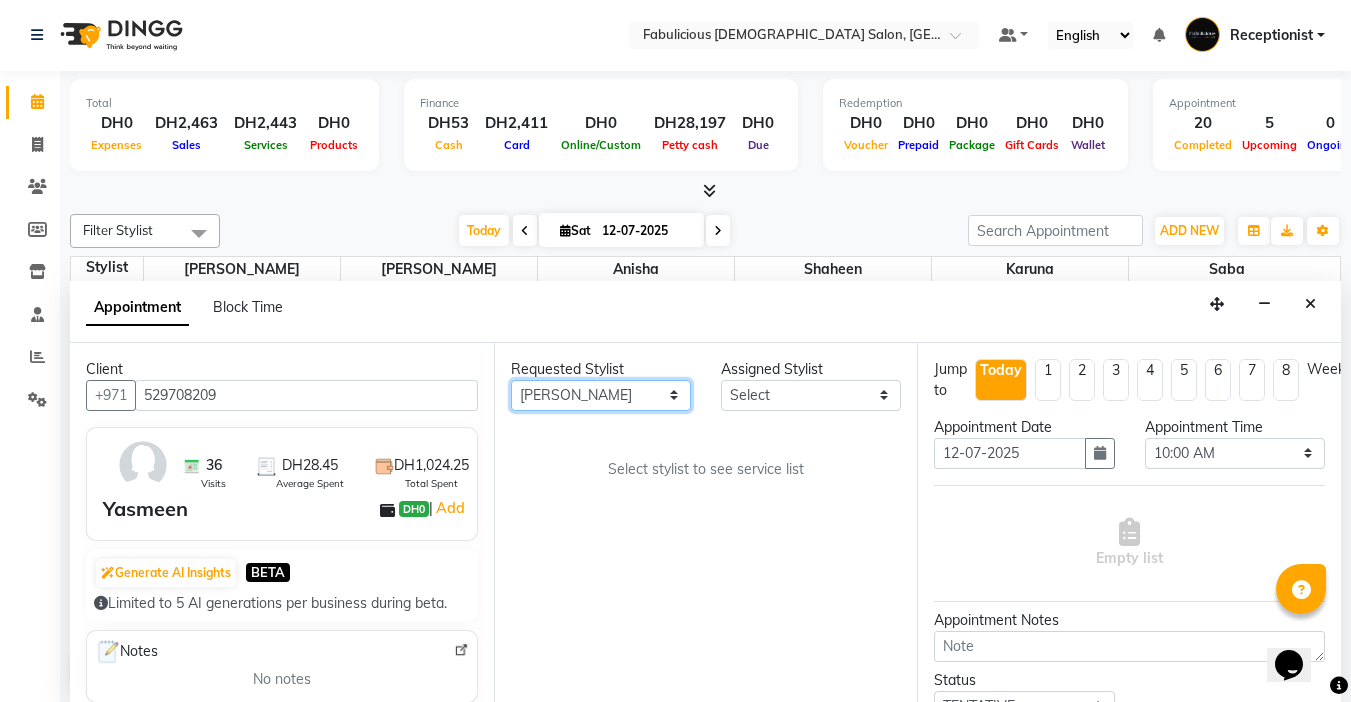click on "Any Anisha Arlene  Karuna Raj Saba Shaheen" at bounding box center (601, 395) 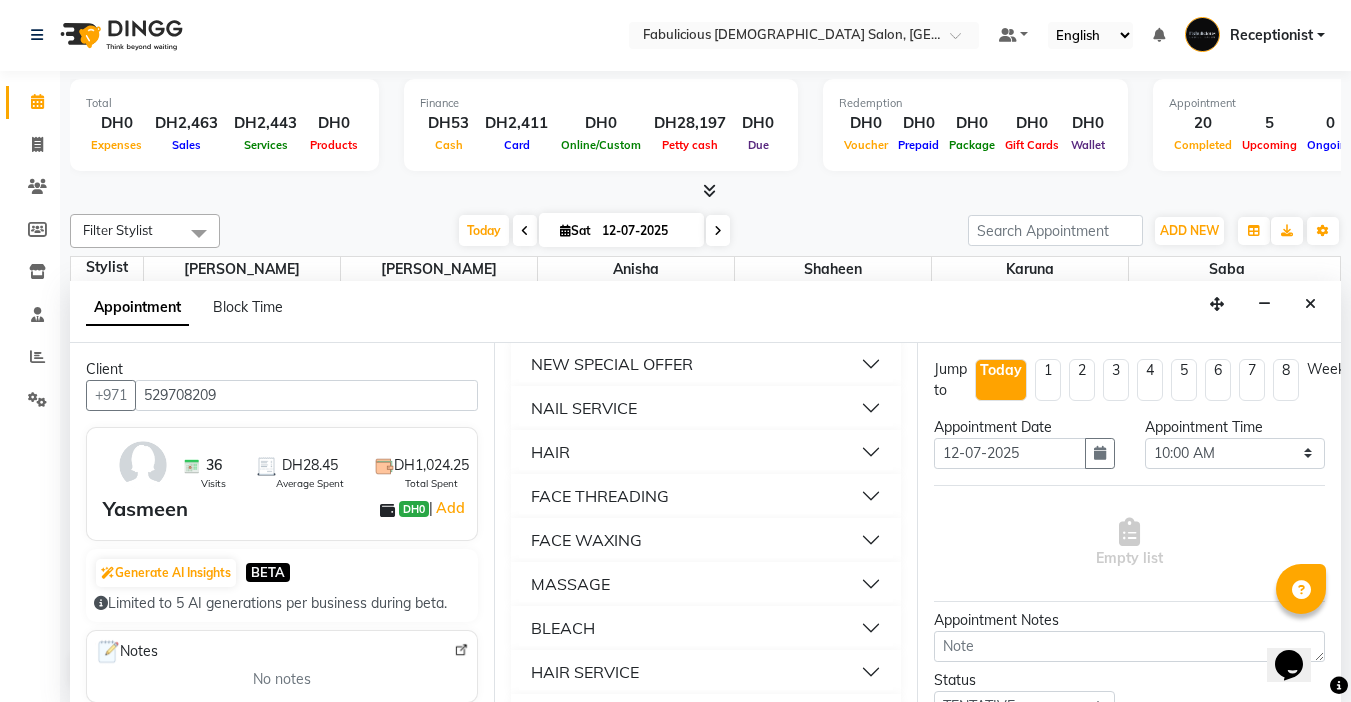 scroll, scrollTop: 1300, scrollLeft: 0, axis: vertical 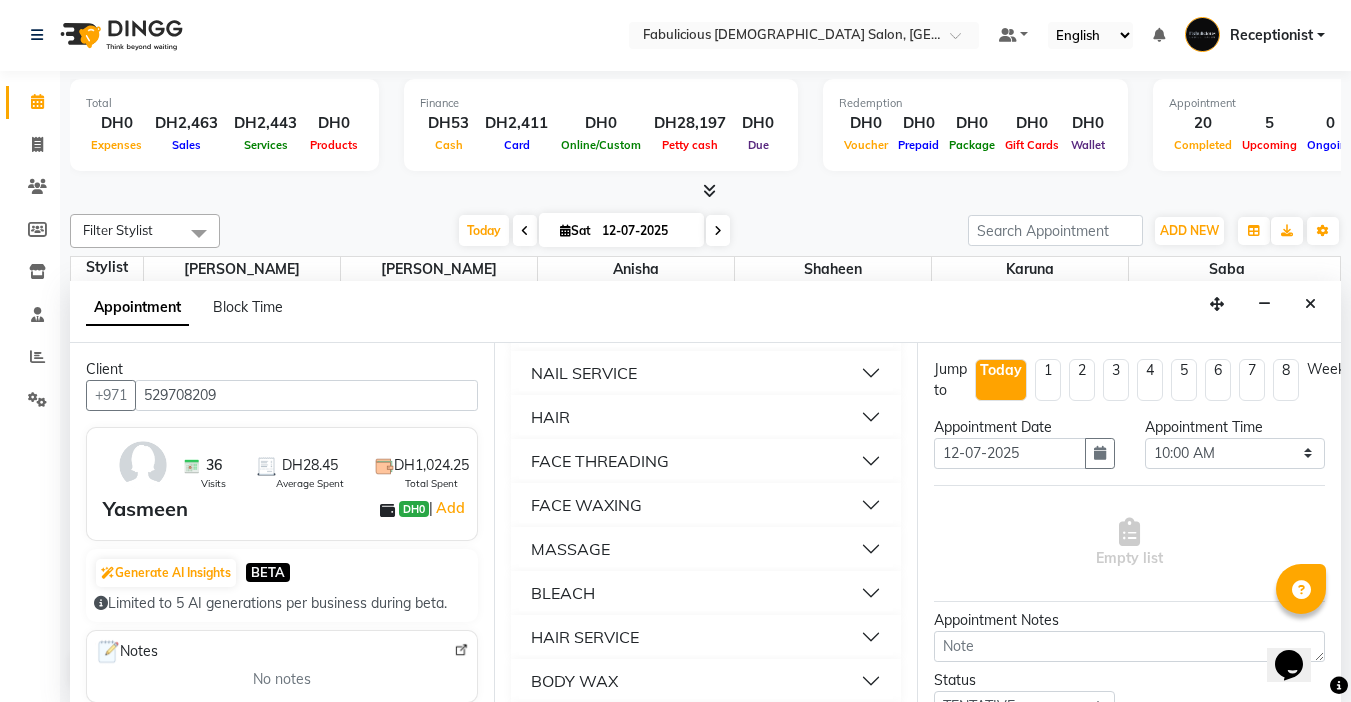 click on "FACE THREADING" at bounding box center (600, 461) 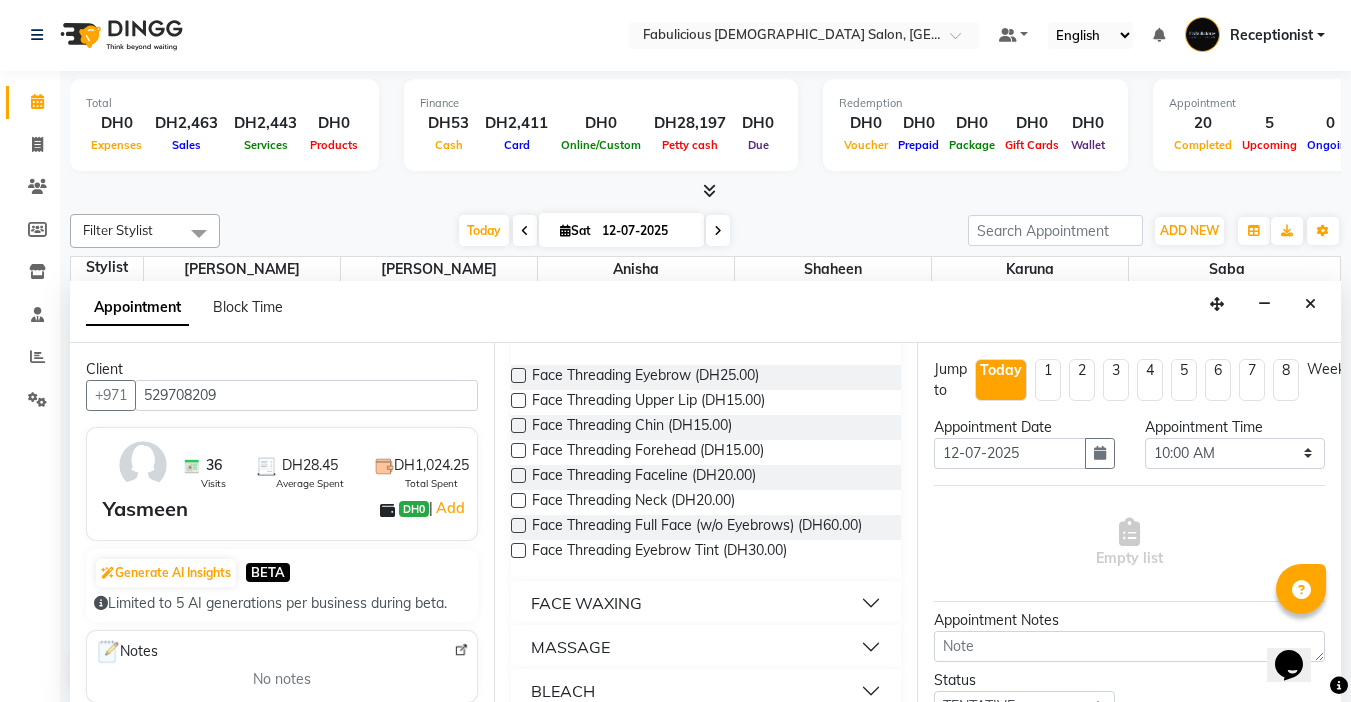 scroll, scrollTop: 1400, scrollLeft: 0, axis: vertical 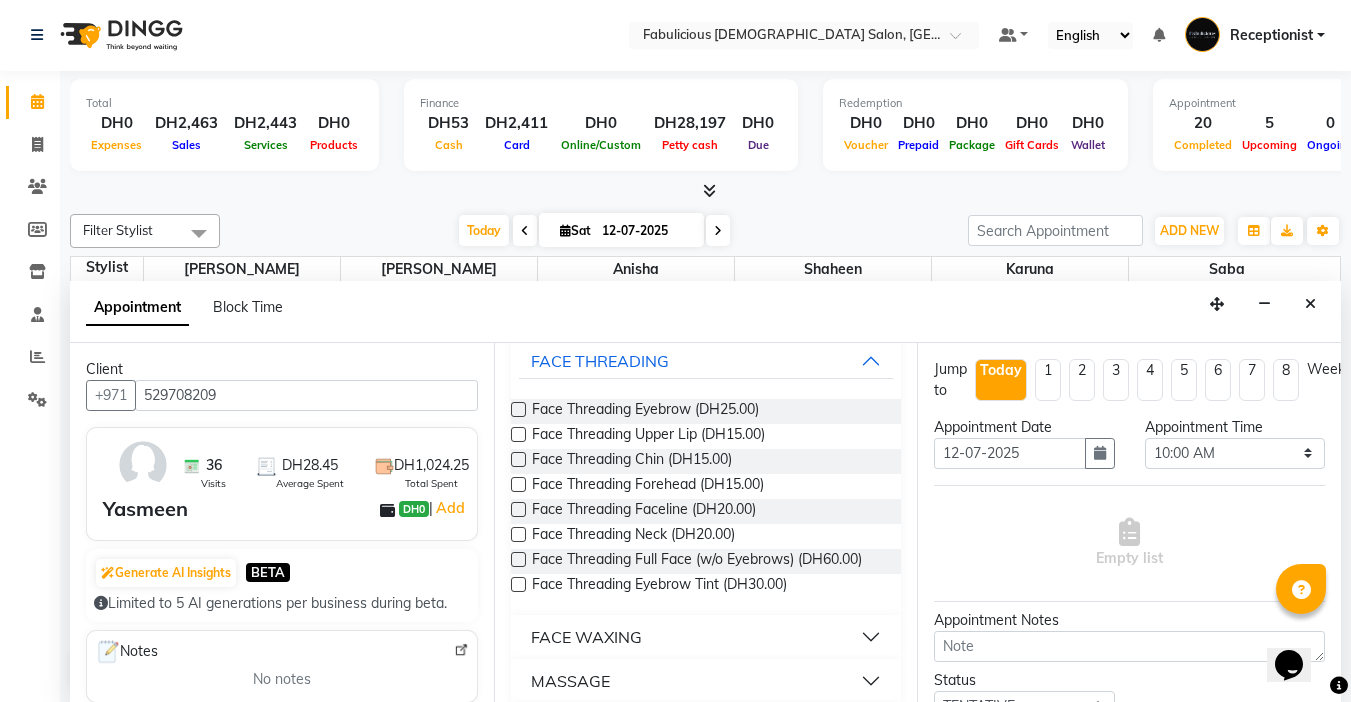 click at bounding box center [518, 409] 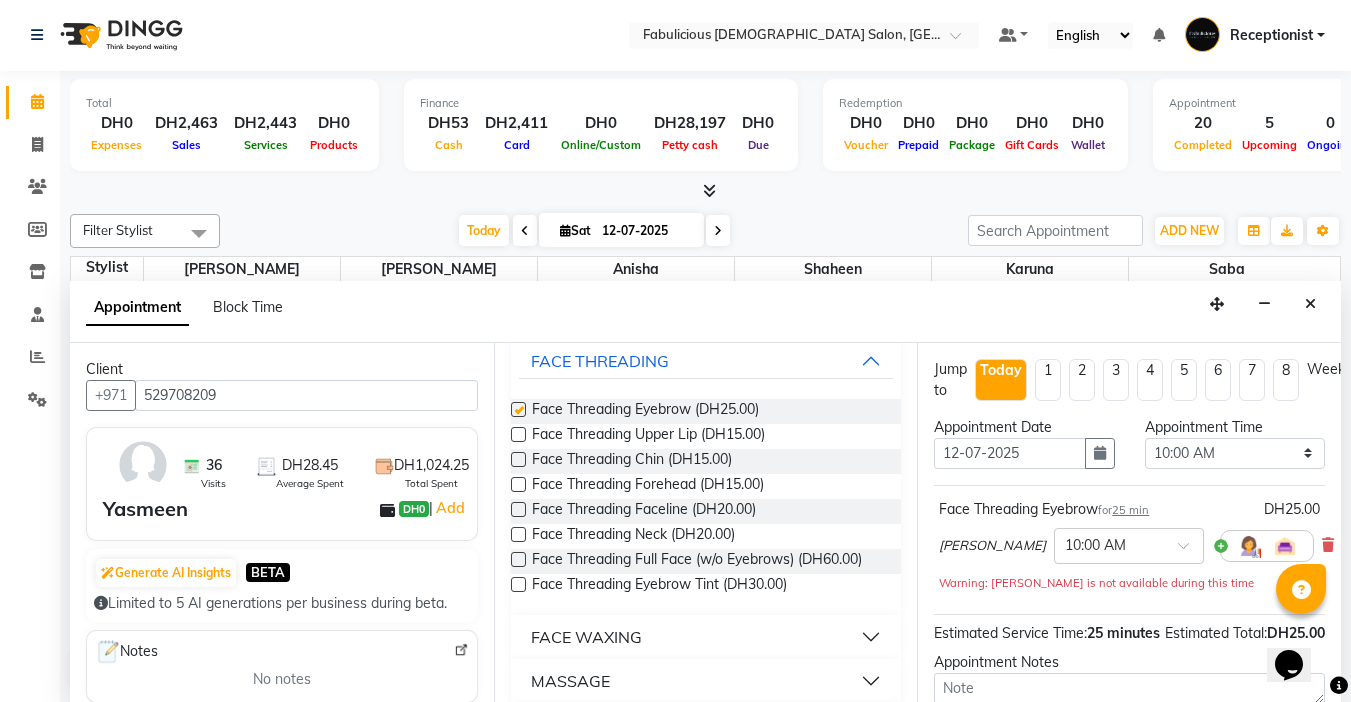 checkbox on "false" 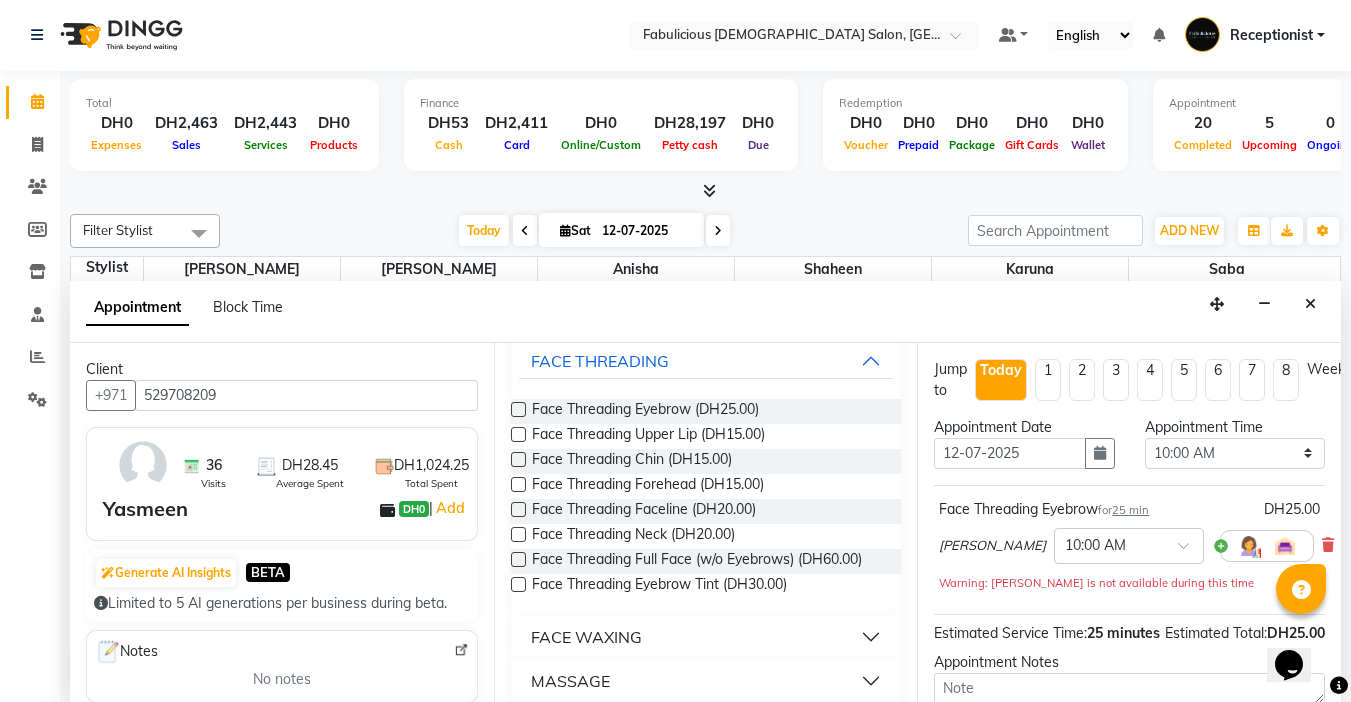 click at bounding box center (518, 434) 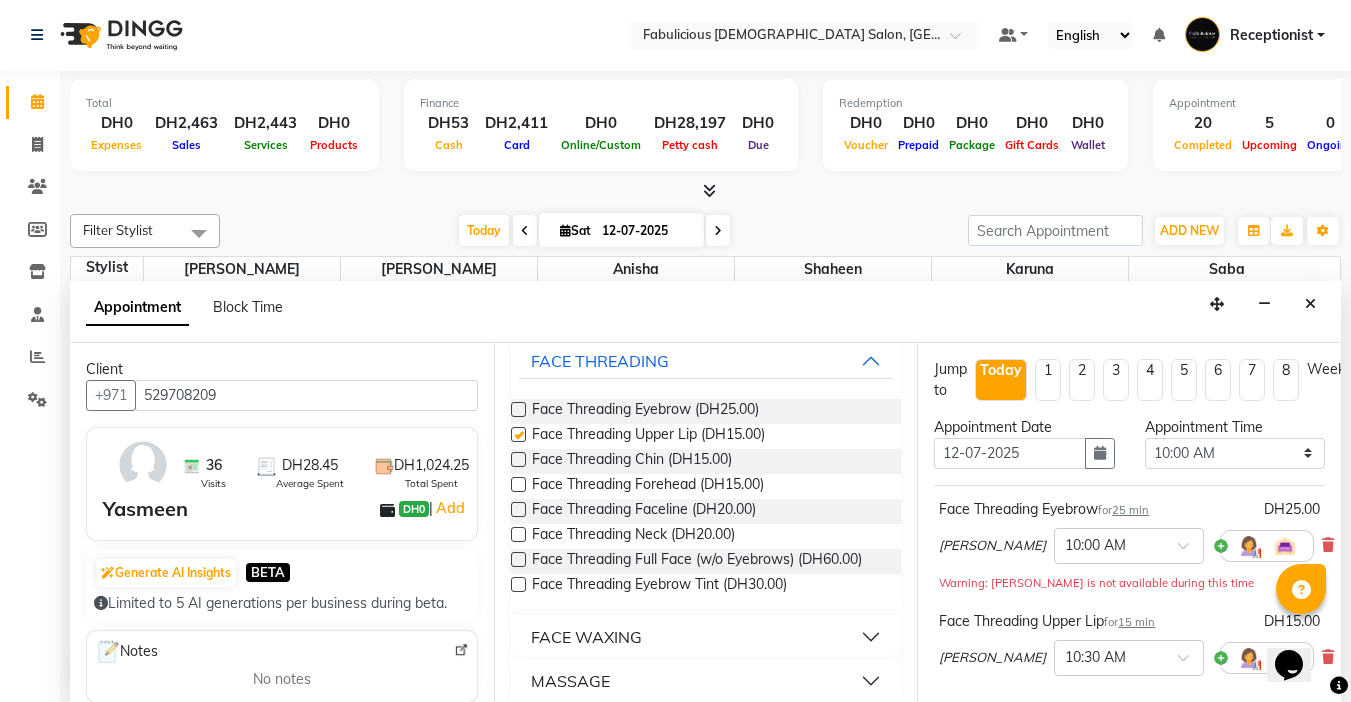 checkbox on "false" 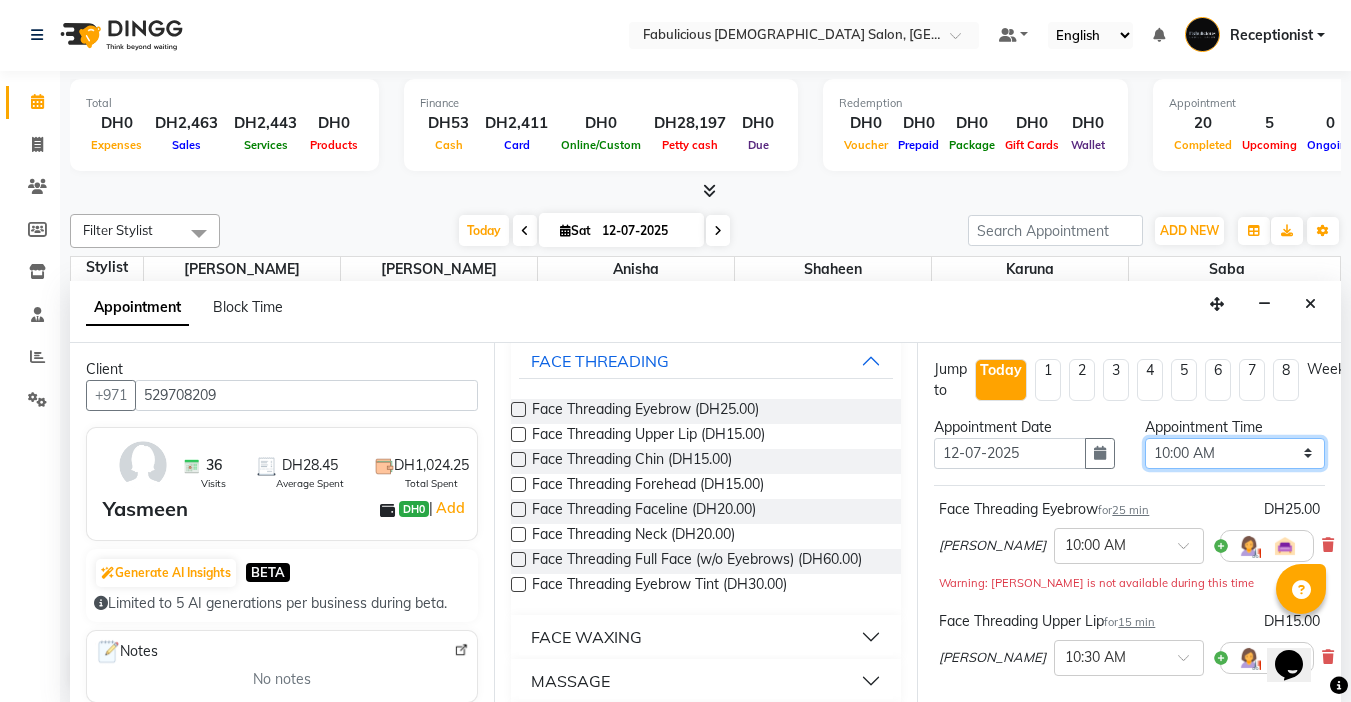 click on "Select 10:00 AM 10:15 AM 10:30 AM 10:45 AM 11:00 AM 11:15 AM 11:30 AM 11:45 AM 12:00 PM 12:15 PM 12:30 PM 12:45 PM 01:00 PM 01:15 PM 01:30 PM 01:45 PM 02:00 PM 02:15 PM 02:30 PM 02:45 PM 03:00 PM 03:15 PM 03:30 PM 03:45 PM 04:00 PM 04:15 PM 04:30 PM 04:45 PM 05:00 PM 05:15 PM 05:30 PM 05:45 PM 06:00 PM 06:15 PM 06:30 PM 06:45 PM 07:00 PM 07:15 PM 07:30 PM 07:45 PM 08:00 PM 08:15 PM 08:30 PM 08:45 PM 09:00 PM 09:15 PM 09:30 PM 09:45 PM 10:00 PM 10:15 PM 10:30 PM 10:45 PM 11:00 PM 11:15 PM 11:30 PM 11:45 PM" at bounding box center [1235, 453] 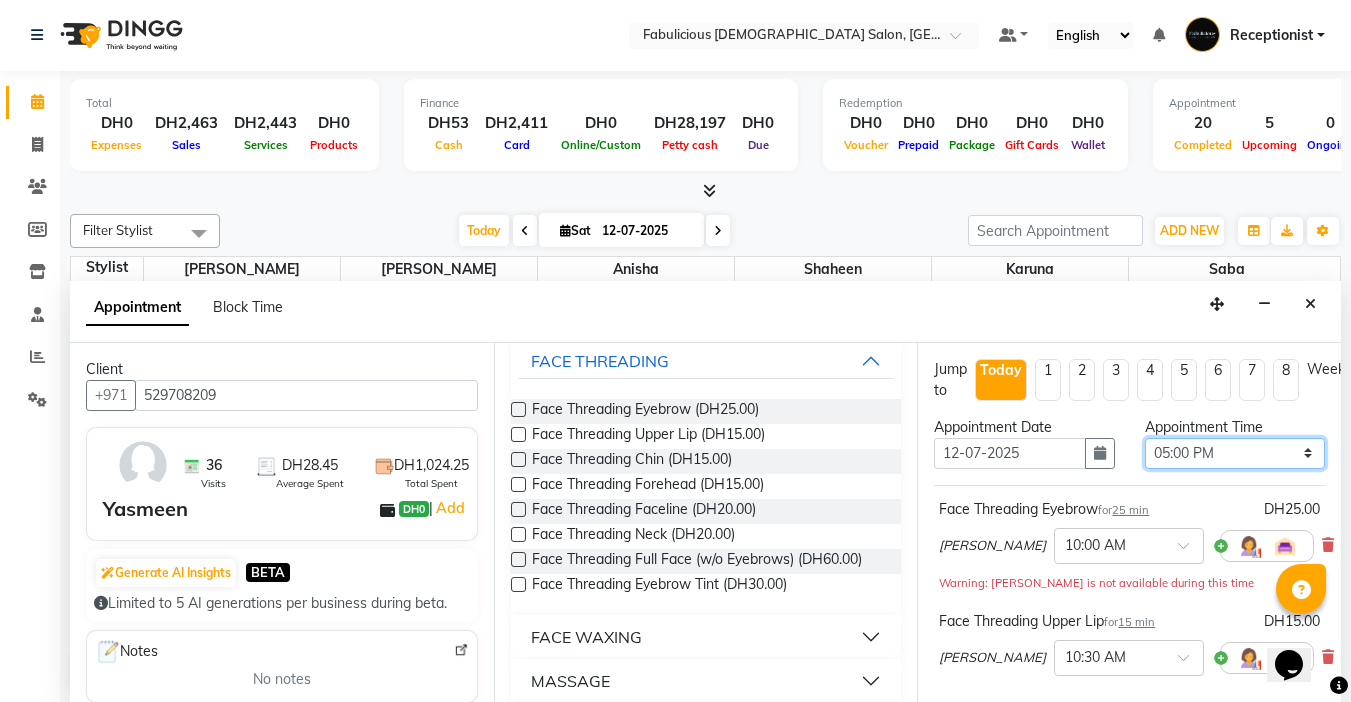 click on "Select 10:00 AM 10:15 AM 10:30 AM 10:45 AM 11:00 AM 11:15 AM 11:30 AM 11:45 AM 12:00 PM 12:15 PM 12:30 PM 12:45 PM 01:00 PM 01:15 PM 01:30 PM 01:45 PM 02:00 PM 02:15 PM 02:30 PM 02:45 PM 03:00 PM 03:15 PM 03:30 PM 03:45 PM 04:00 PM 04:15 PM 04:30 PM 04:45 PM 05:00 PM 05:15 PM 05:30 PM 05:45 PM 06:00 PM 06:15 PM 06:30 PM 06:45 PM 07:00 PM 07:15 PM 07:30 PM 07:45 PM 08:00 PM 08:15 PM 08:30 PM 08:45 PM 09:00 PM 09:15 PM 09:30 PM 09:45 PM 10:00 PM 10:15 PM 10:30 PM 10:45 PM 11:00 PM 11:15 PM 11:30 PM 11:45 PM" at bounding box center [1235, 453] 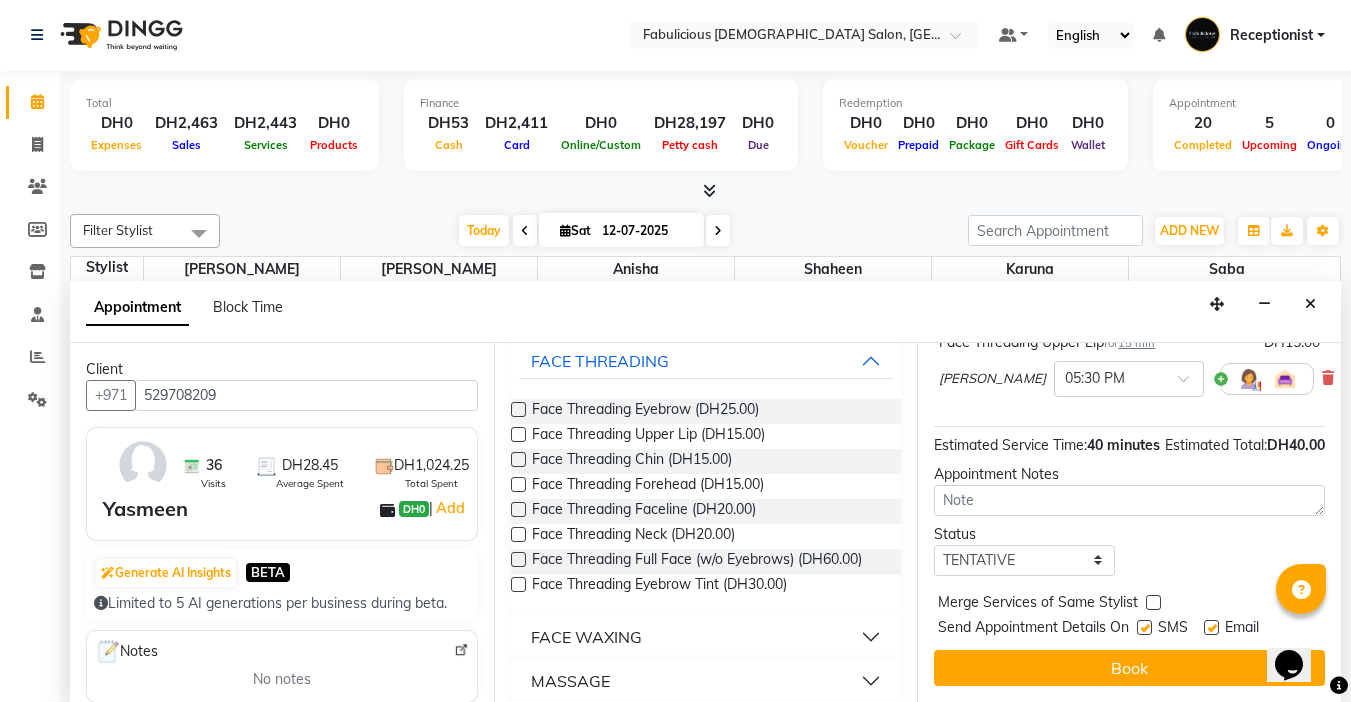 scroll, scrollTop: 315, scrollLeft: 0, axis: vertical 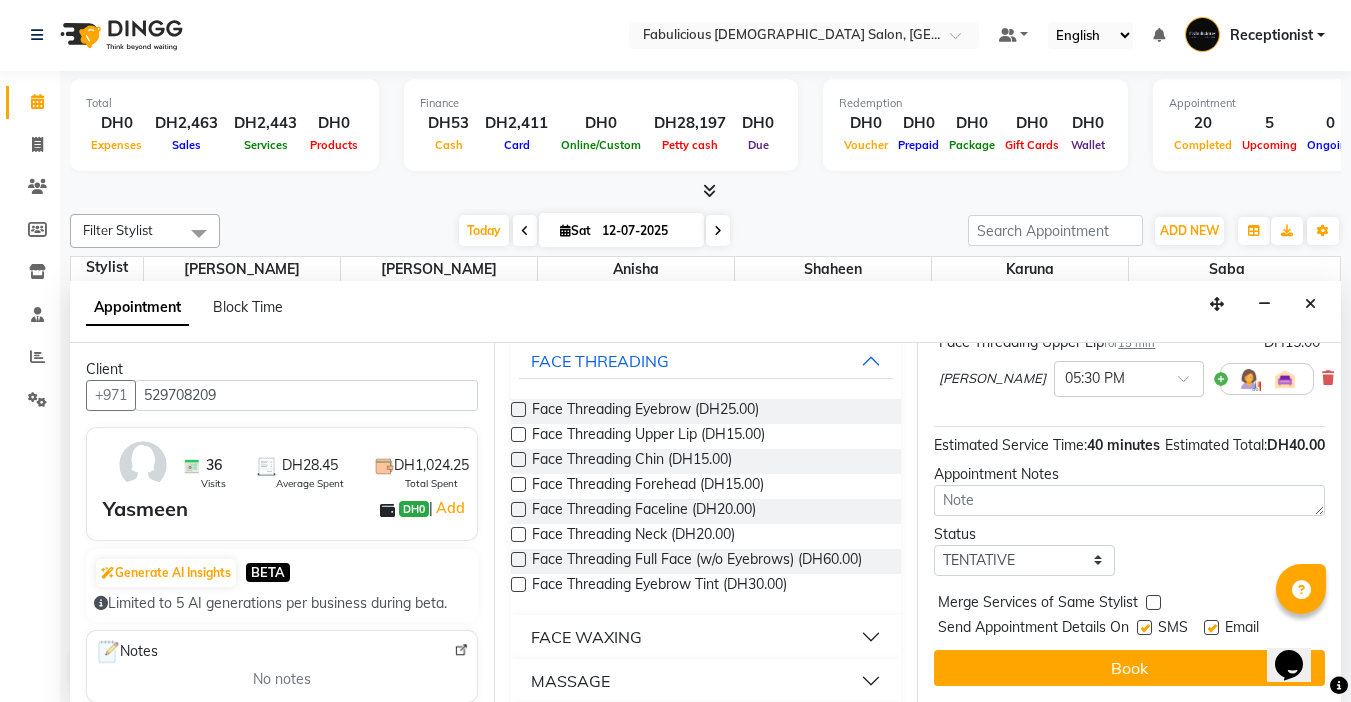 click at bounding box center (1153, 602) 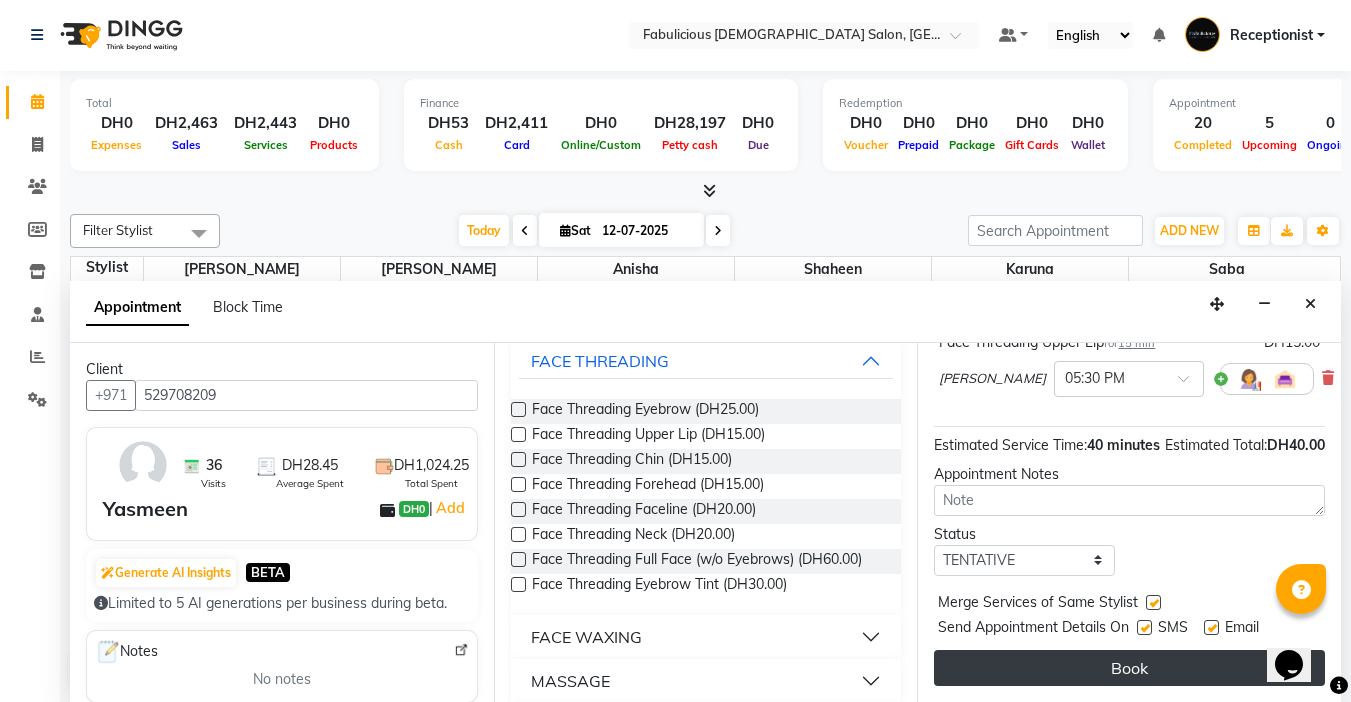 click on "Book" at bounding box center (1129, 668) 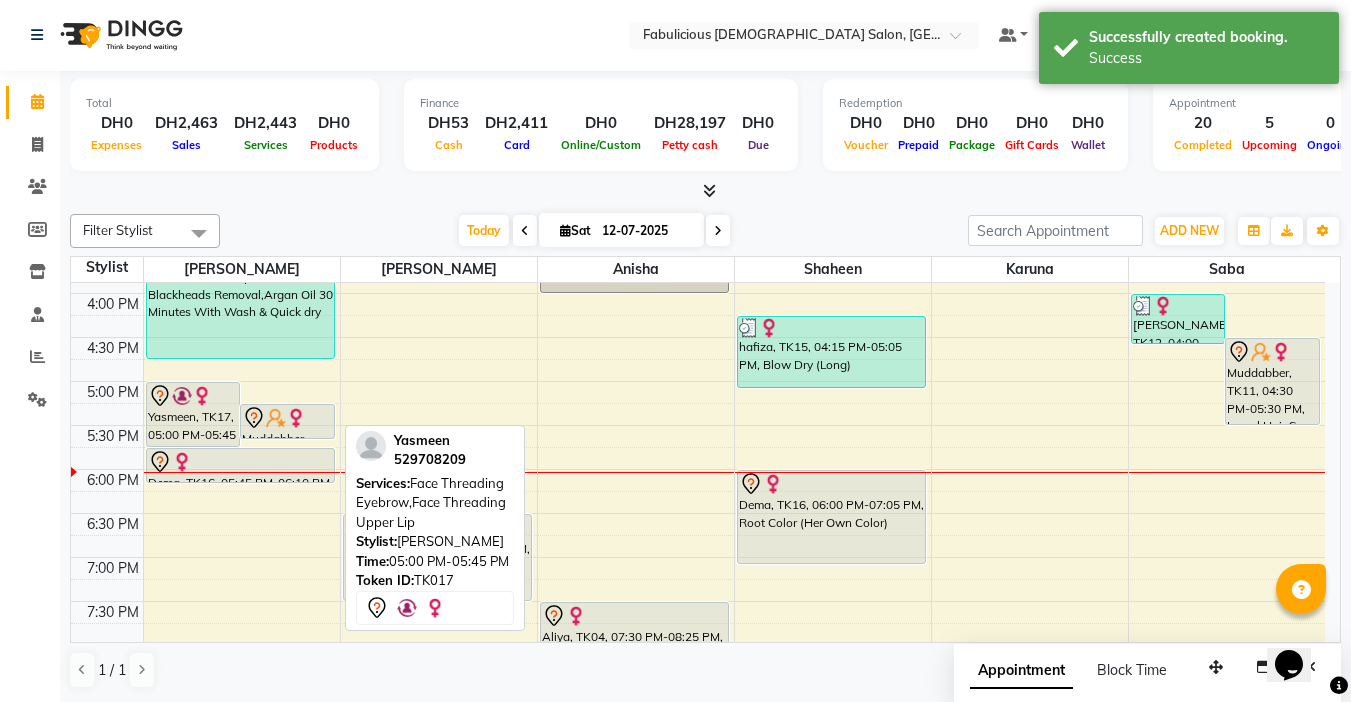 scroll, scrollTop: 0, scrollLeft: 0, axis: both 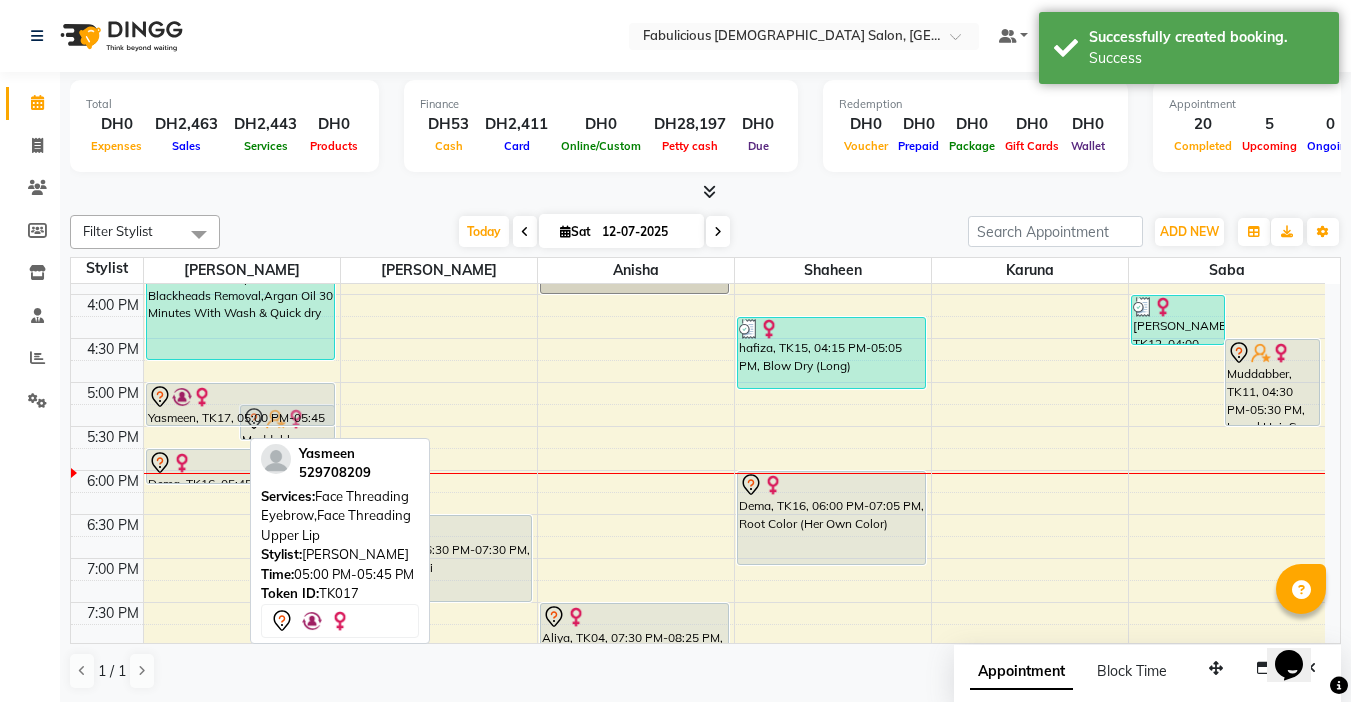 drag, startPoint x: 213, startPoint y: 446, endPoint x: 220, endPoint y: 425, distance: 22.135944 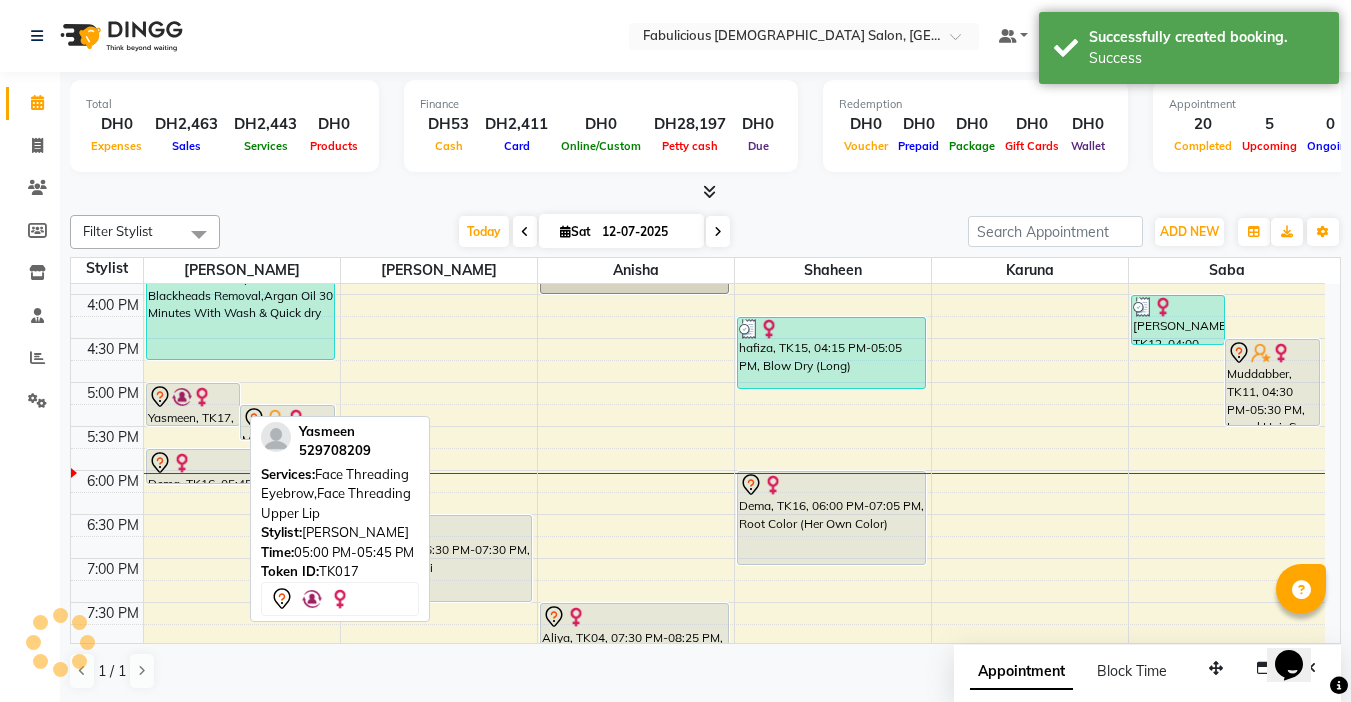 click on "Yasmeen, TK17, 05:00 PM-05:45 PM, Face Threading Eyebrow,Face Threading Upper Lip" at bounding box center [193, 404] 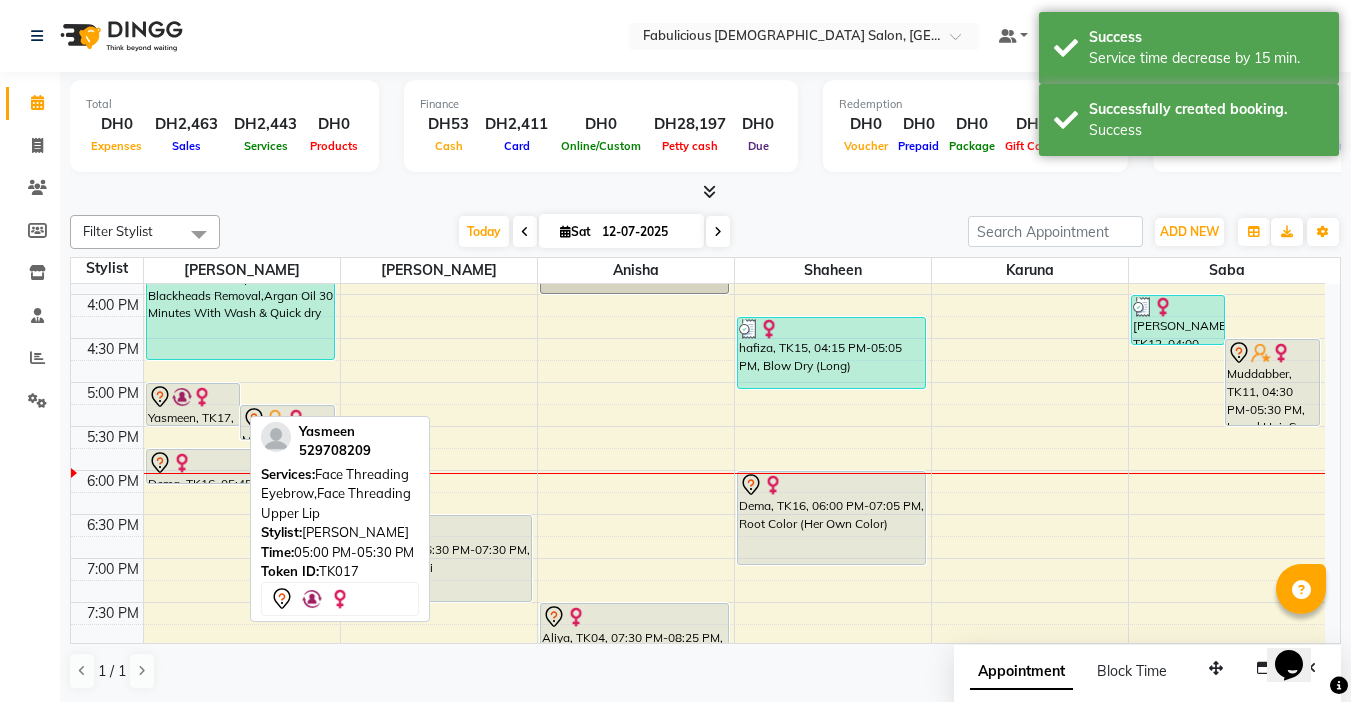 click on "Yasmeen, TK17, 05:00 PM-05:30 PM, Face Threading Eyebrow,Face Threading Upper Lip" at bounding box center (193, 404) 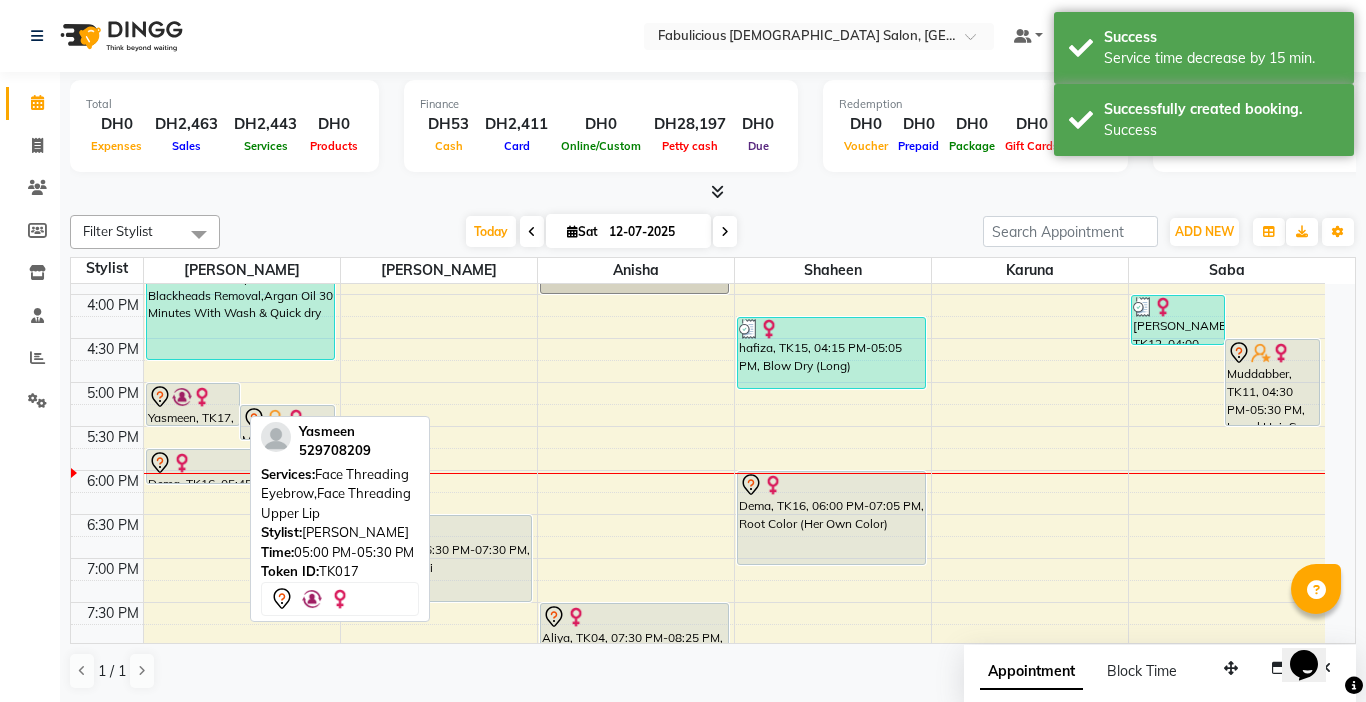 select on "7" 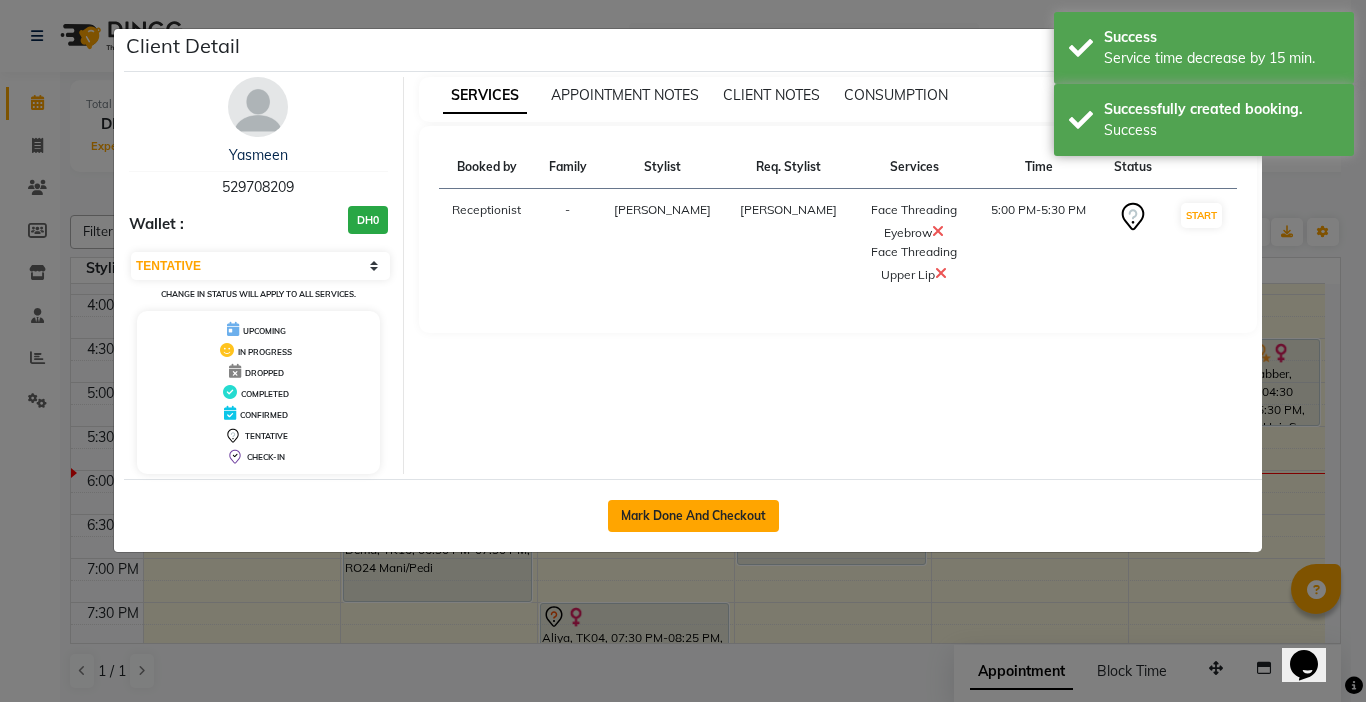 click on "Mark Done And Checkout" 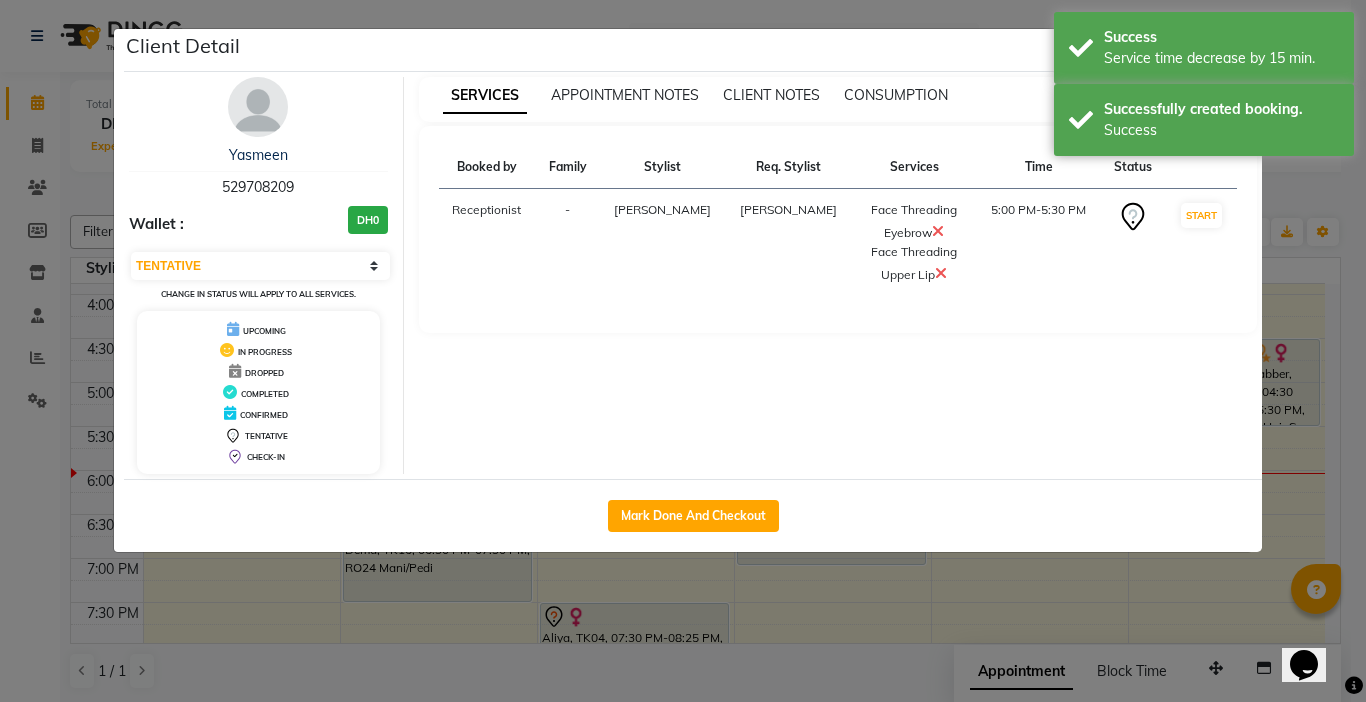 select on "service" 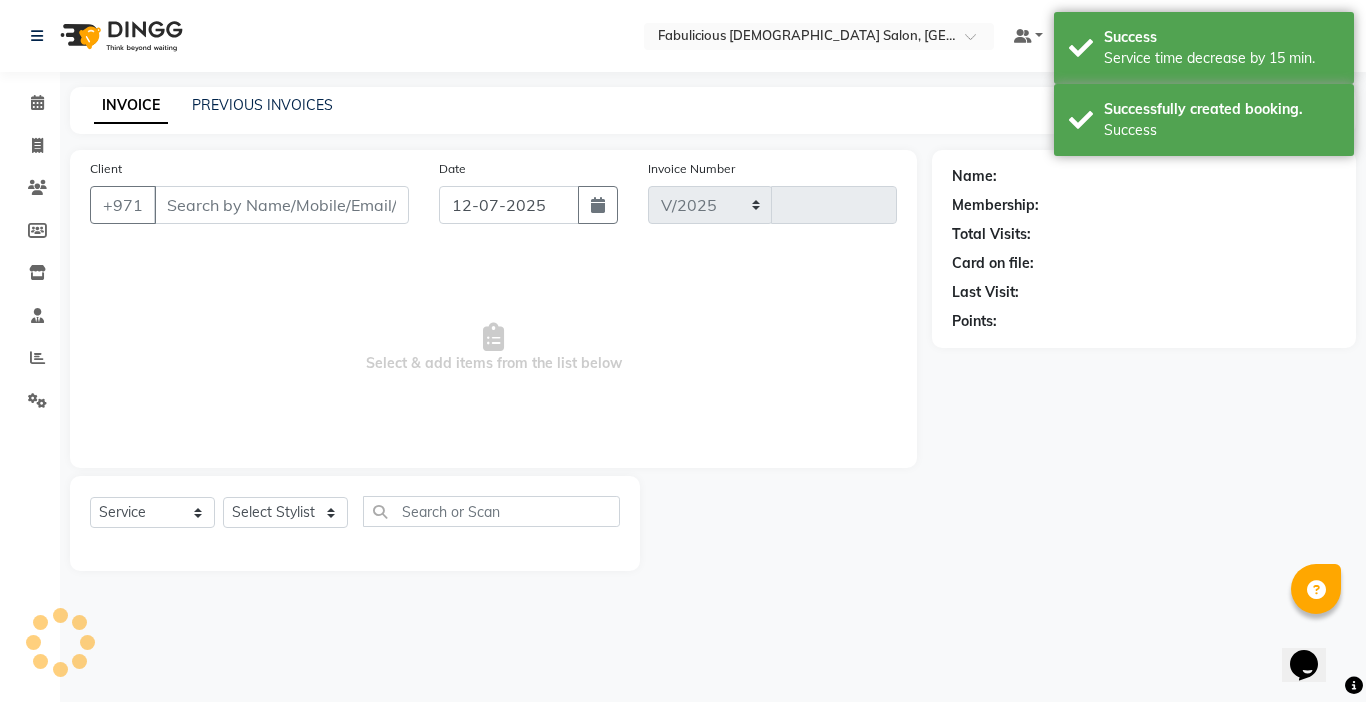 select on "738" 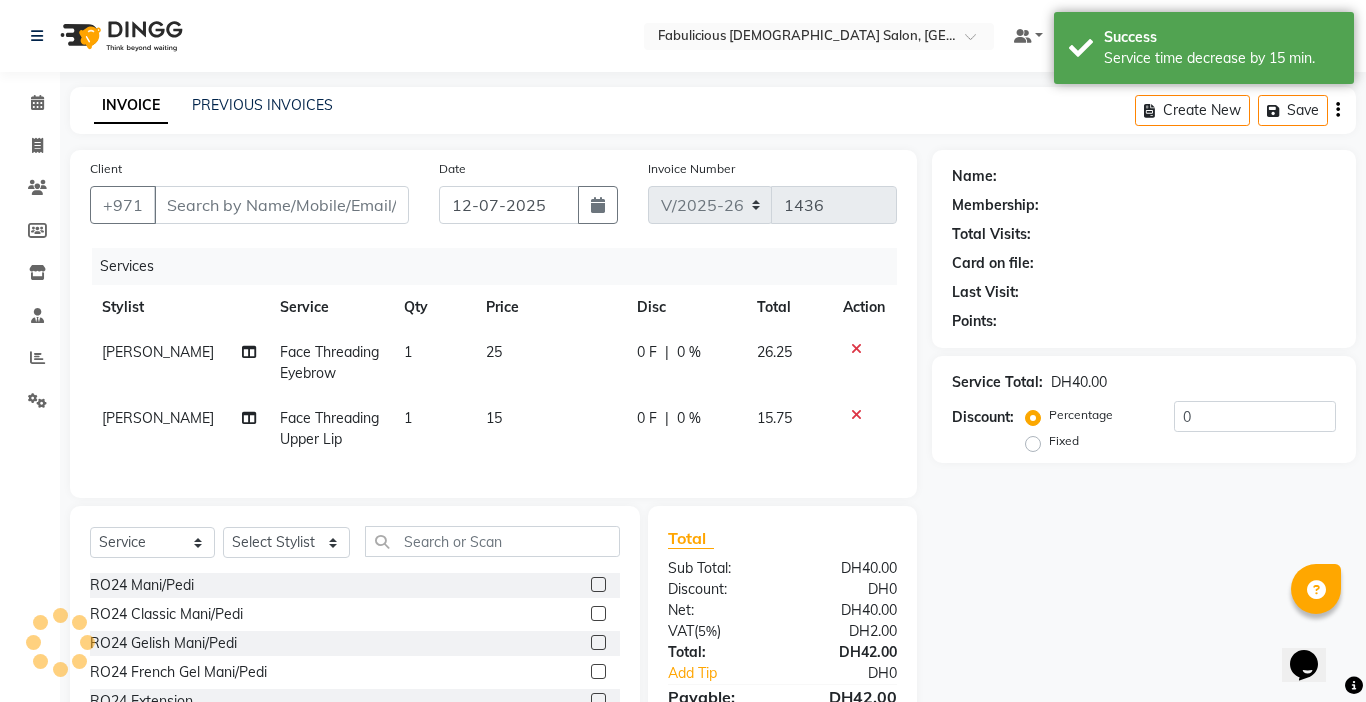 type on "529708209" 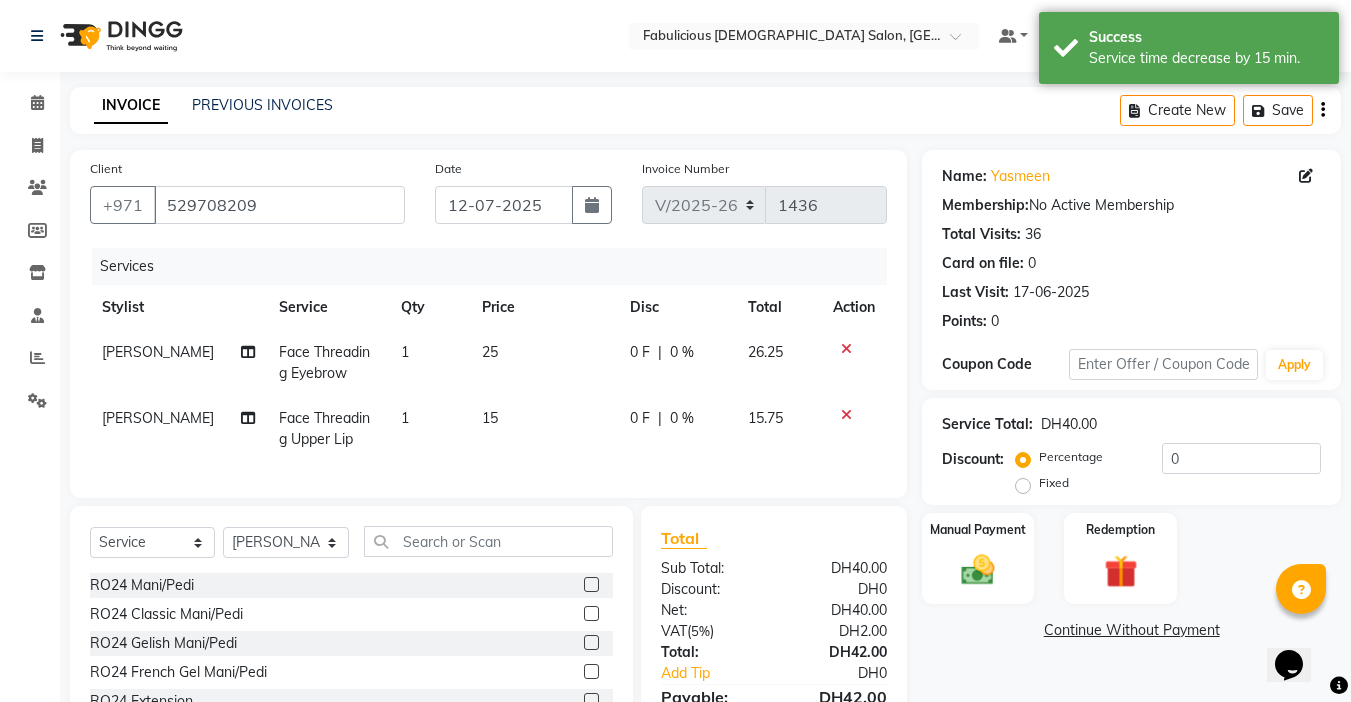 click 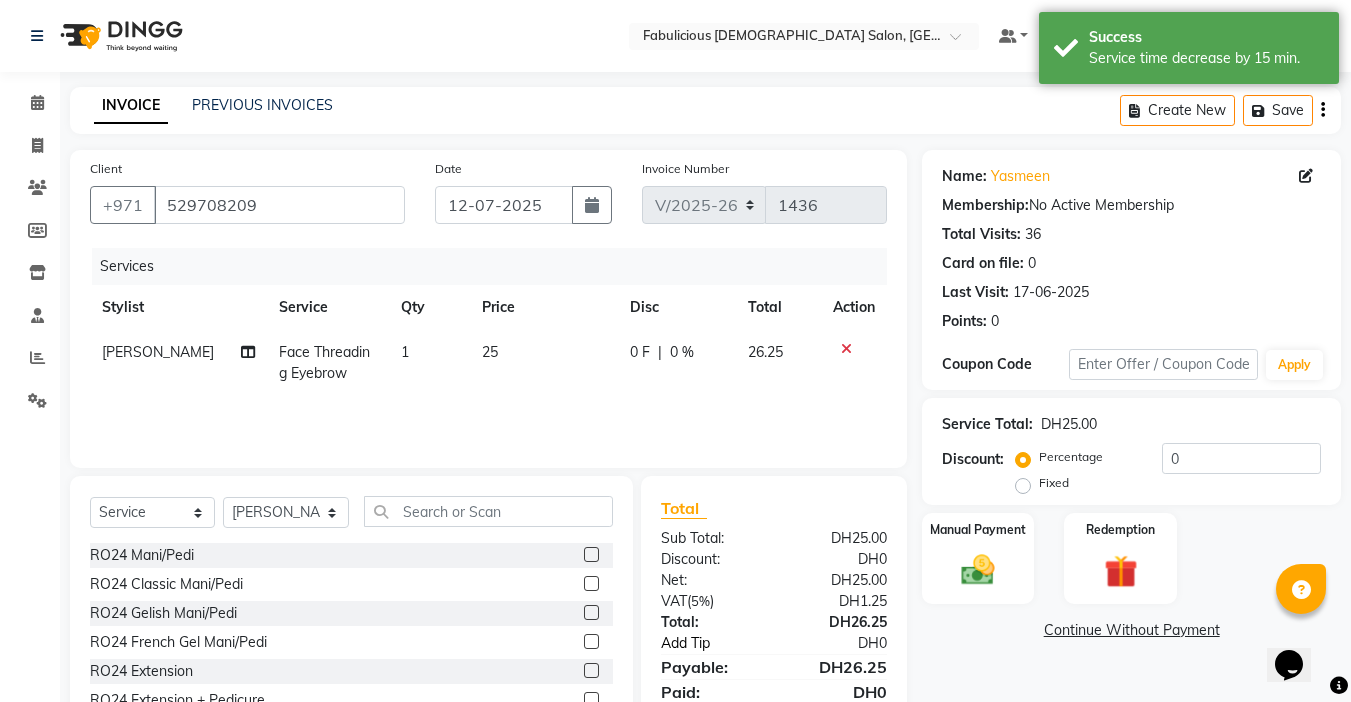 click on "Add Tip" 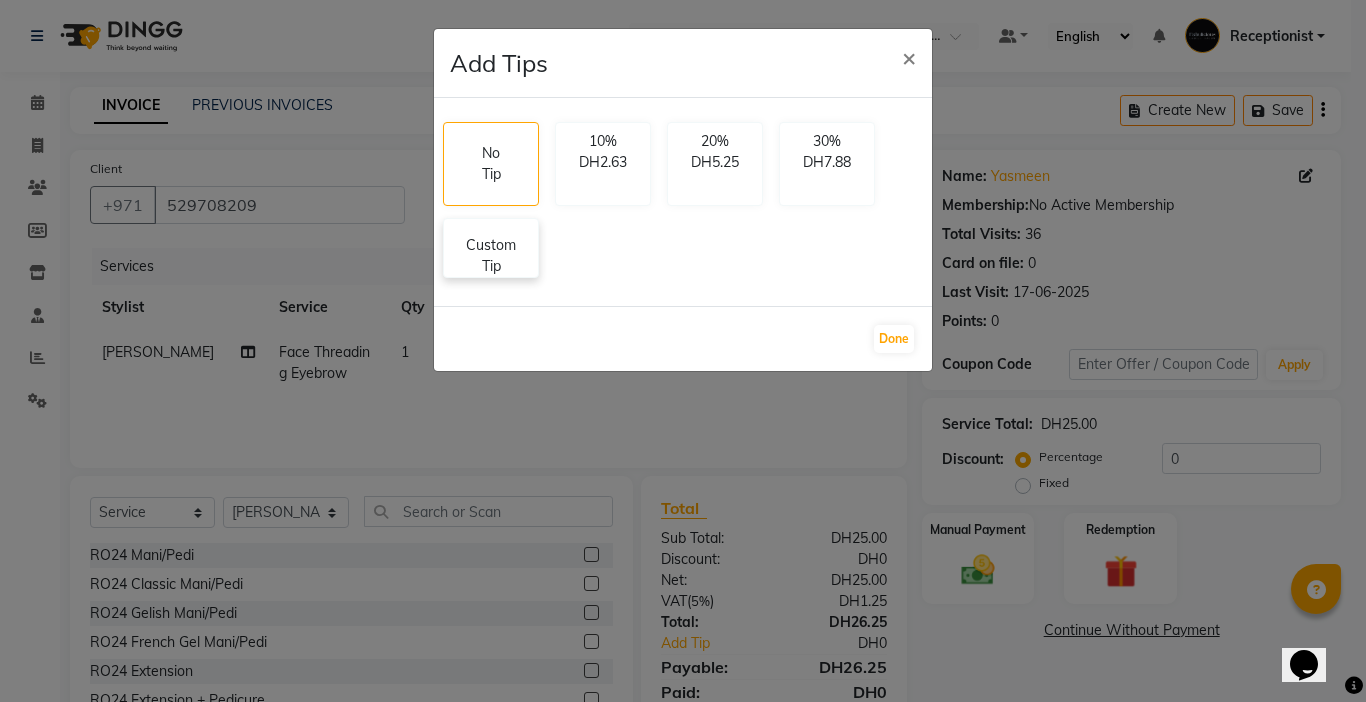 click on "Custom Tip" 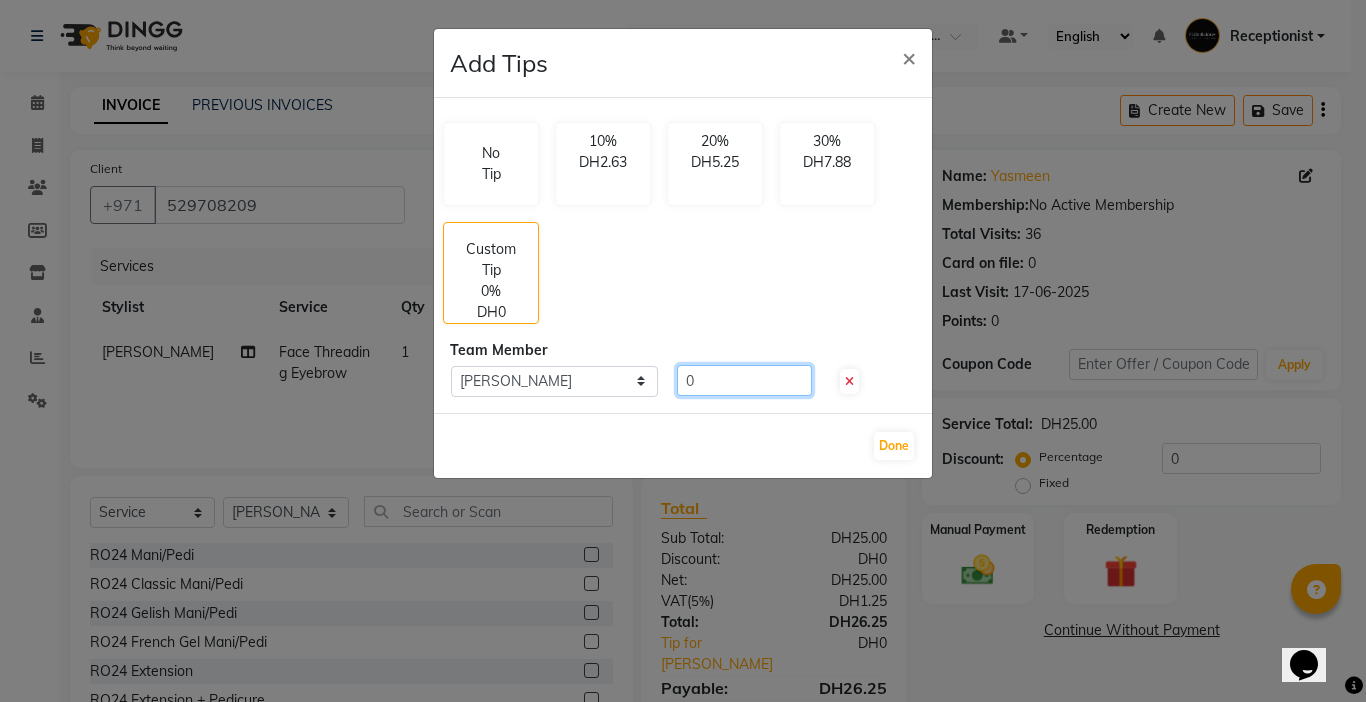 click on "0" 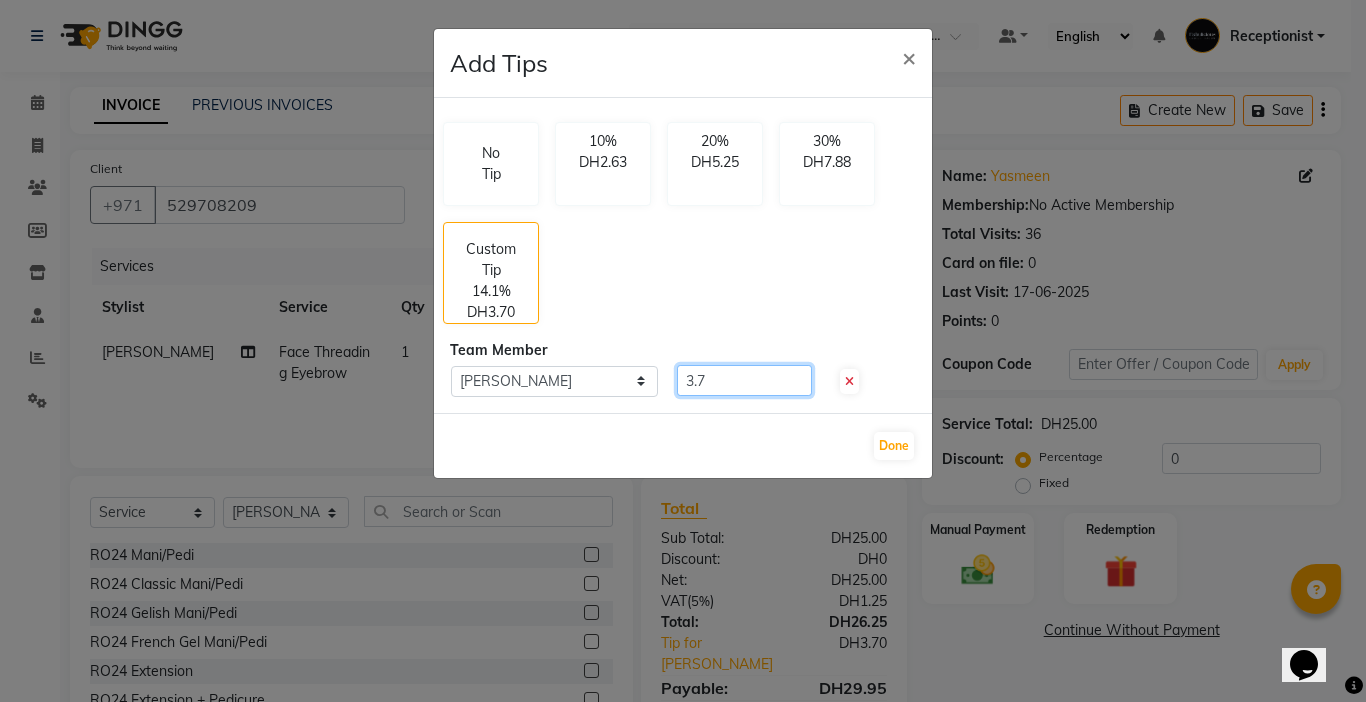 type on "3" 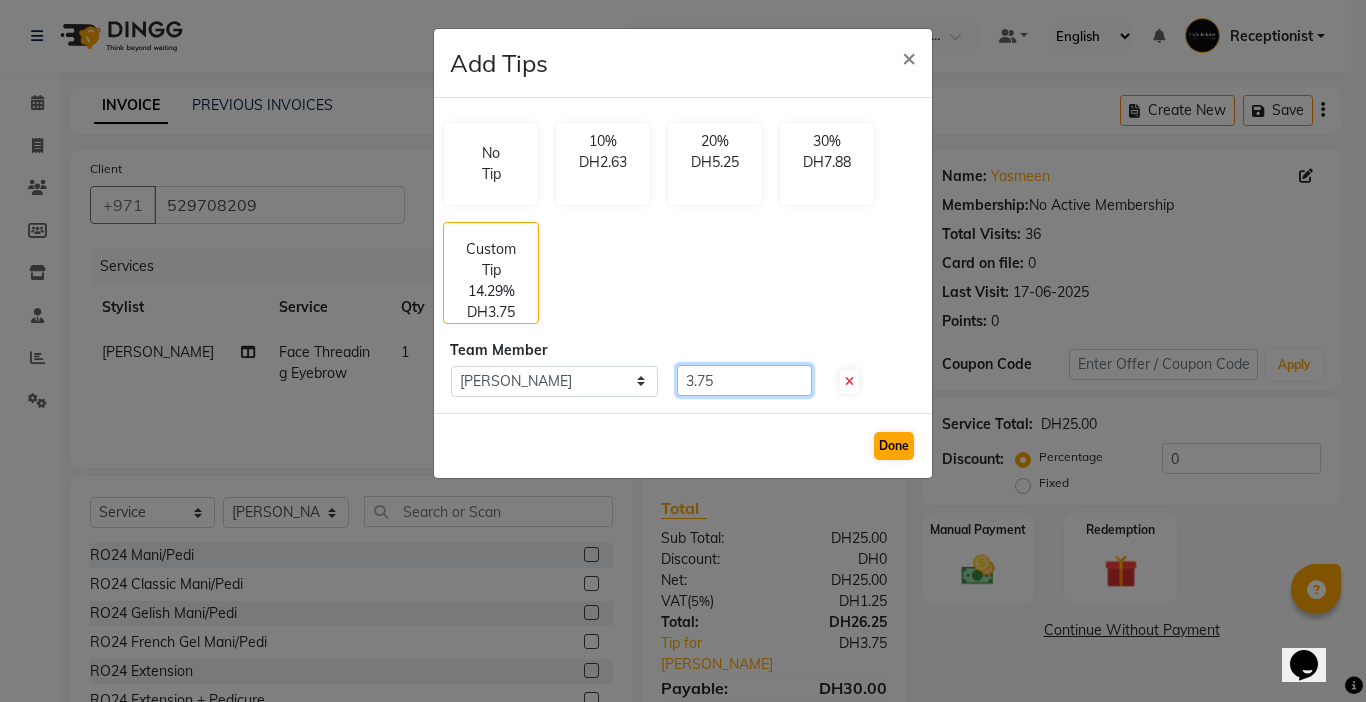 type on "3.75" 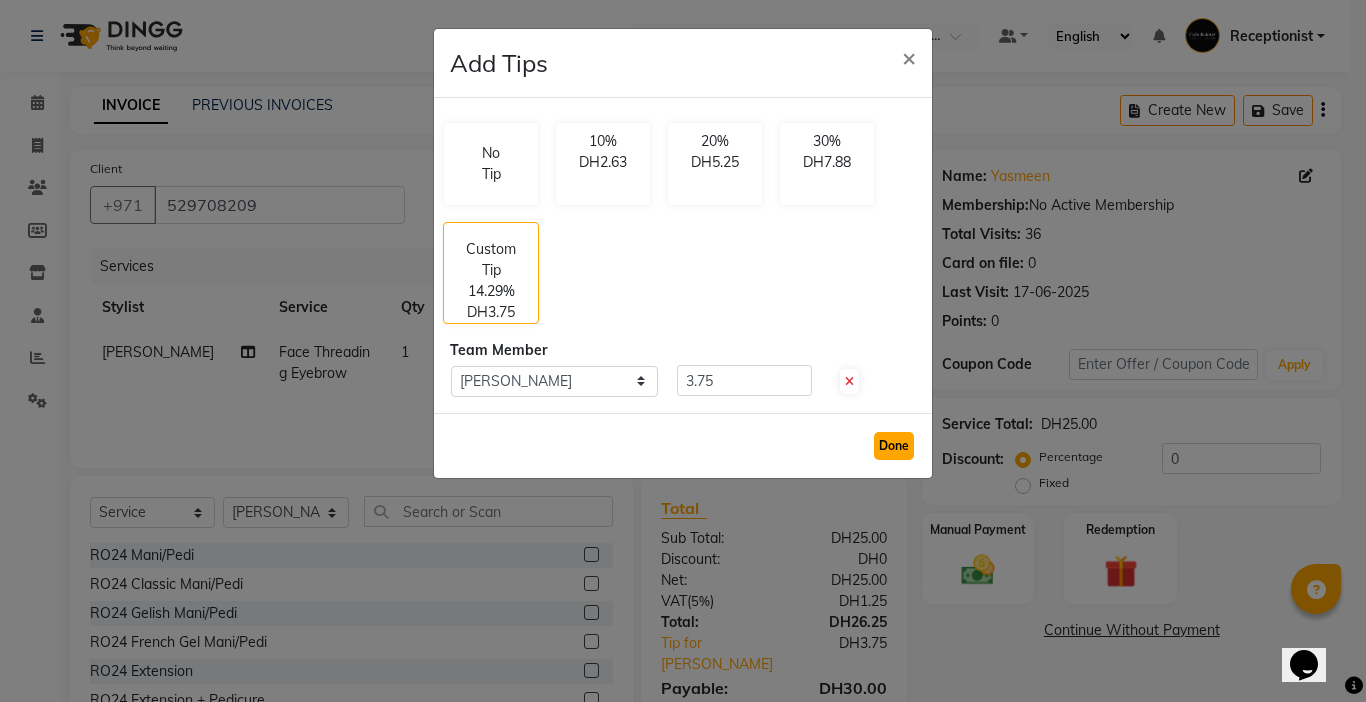 click on "Done" 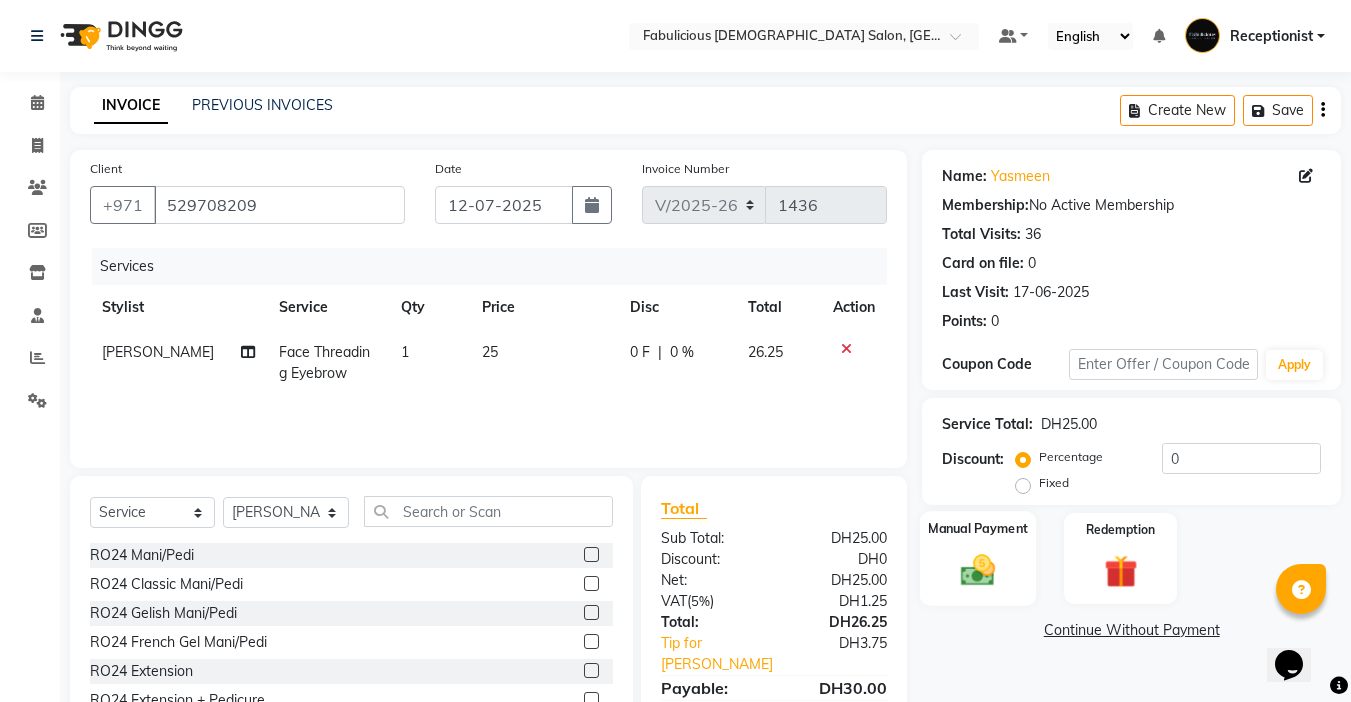 click 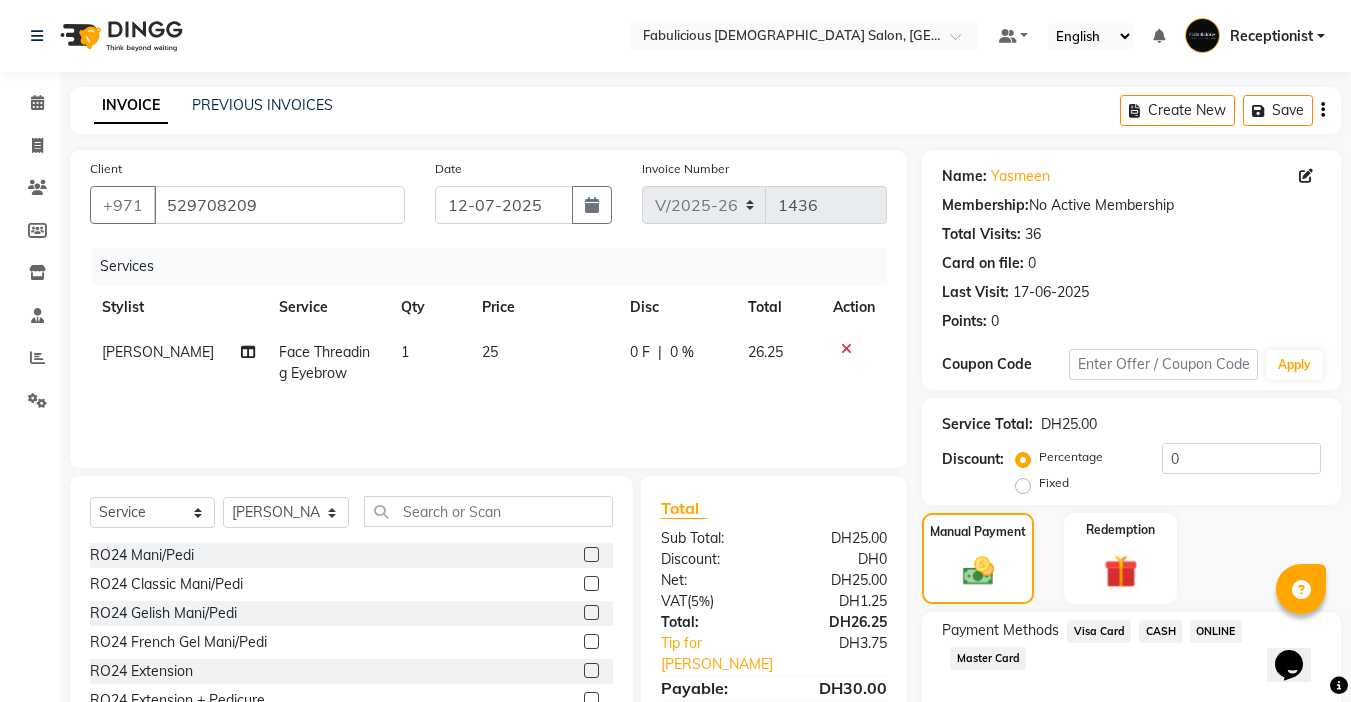 click on "Visa Card" 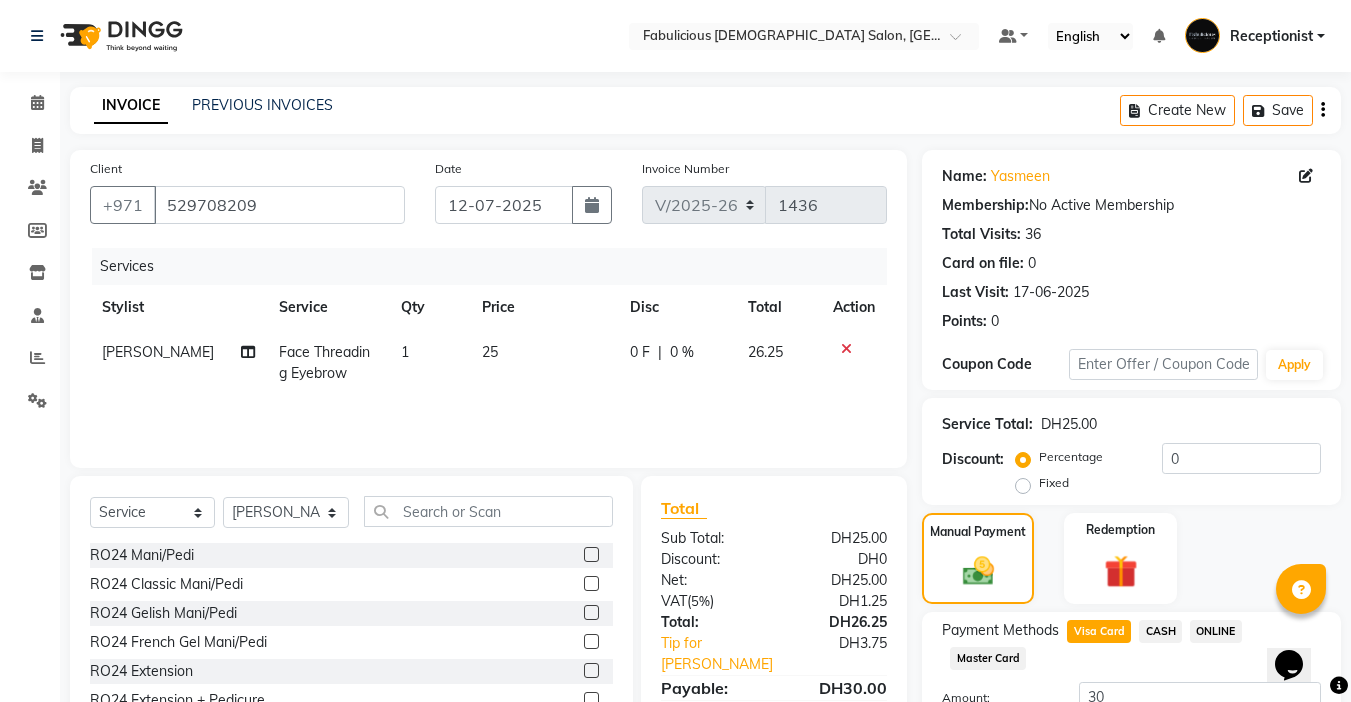 scroll, scrollTop: 157, scrollLeft: 0, axis: vertical 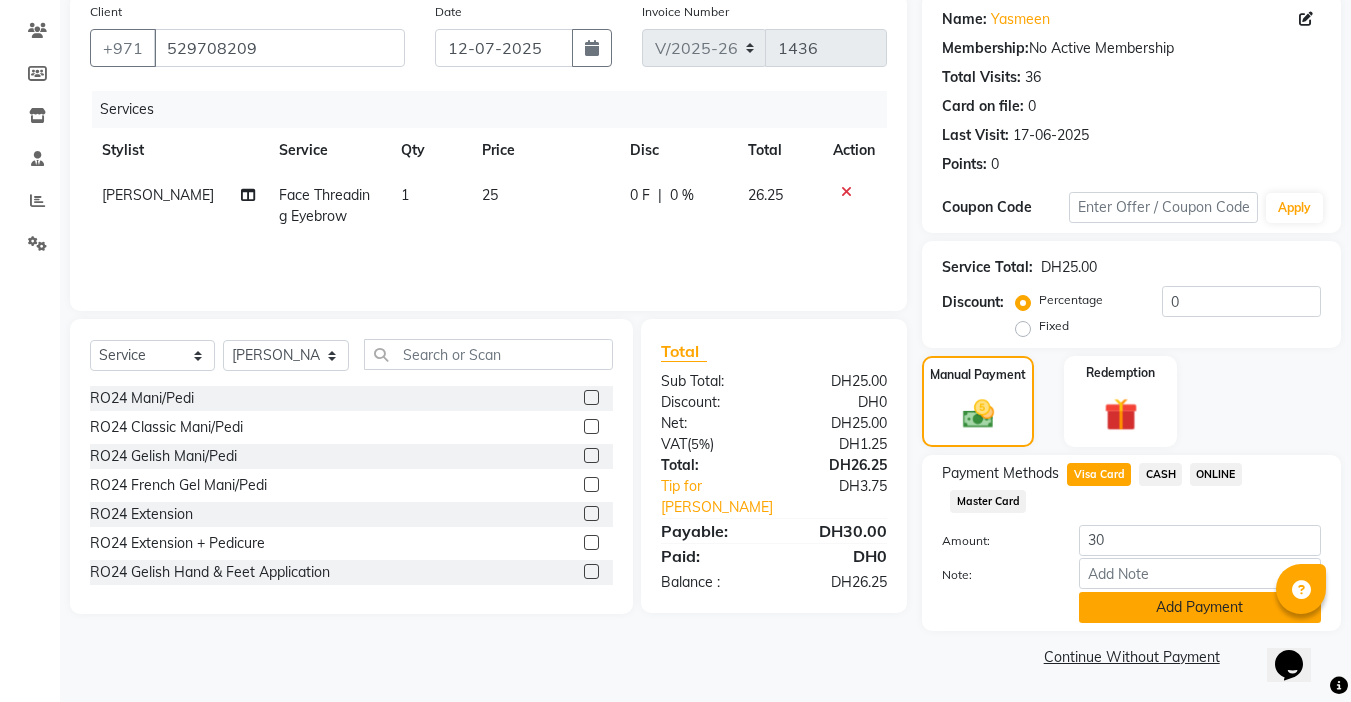 click on "Add Payment" 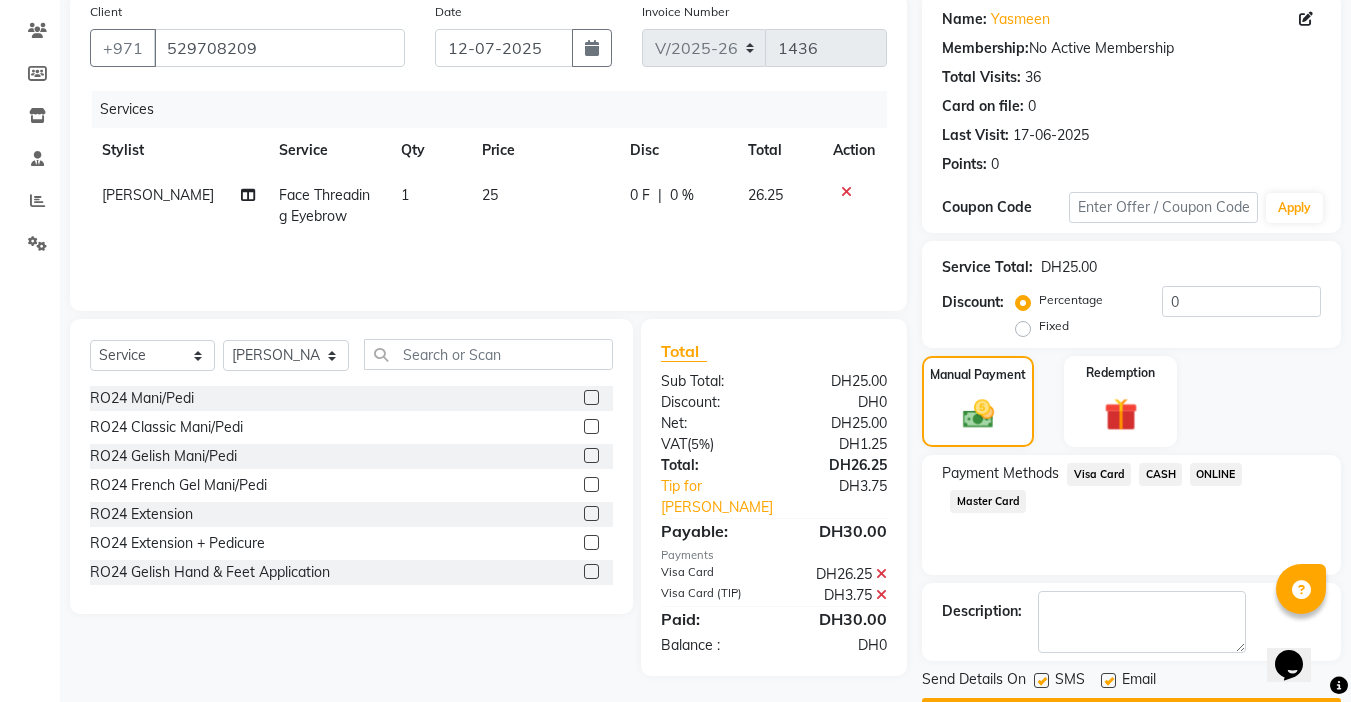 scroll, scrollTop: 214, scrollLeft: 0, axis: vertical 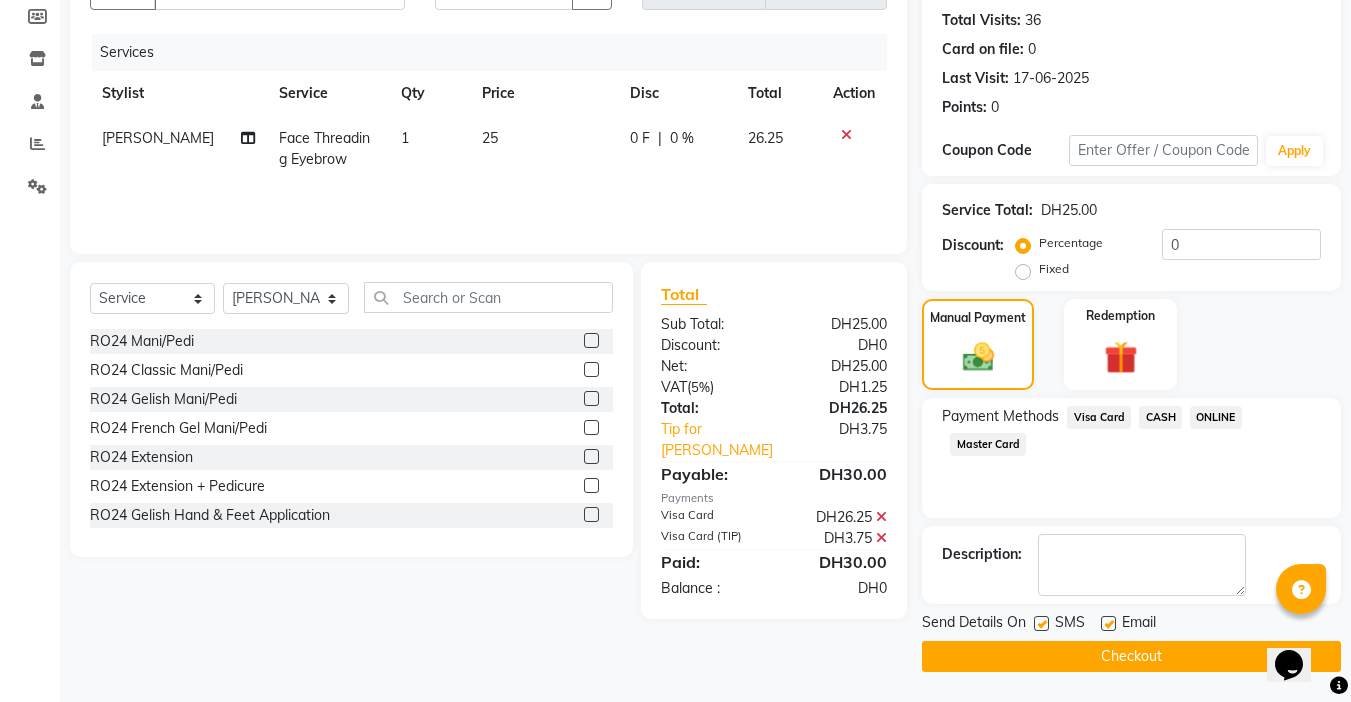 click on "Checkout" 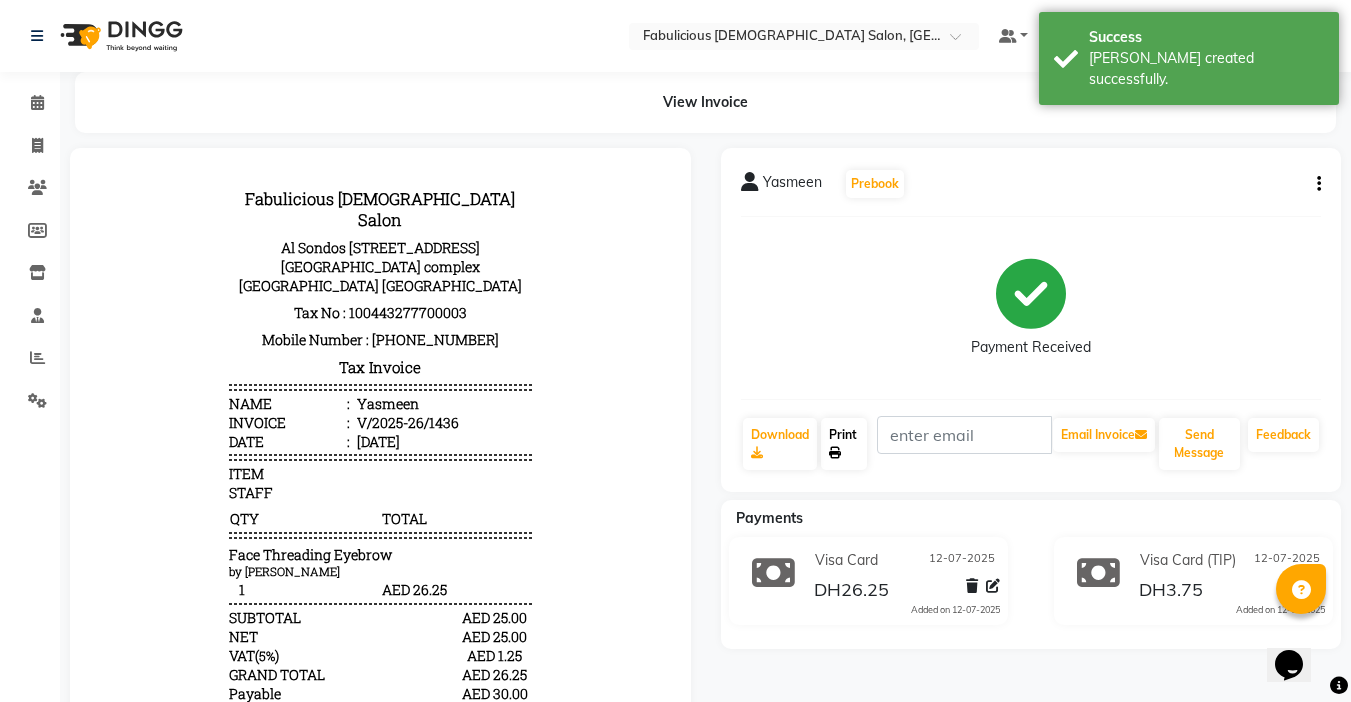 scroll, scrollTop: 0, scrollLeft: 0, axis: both 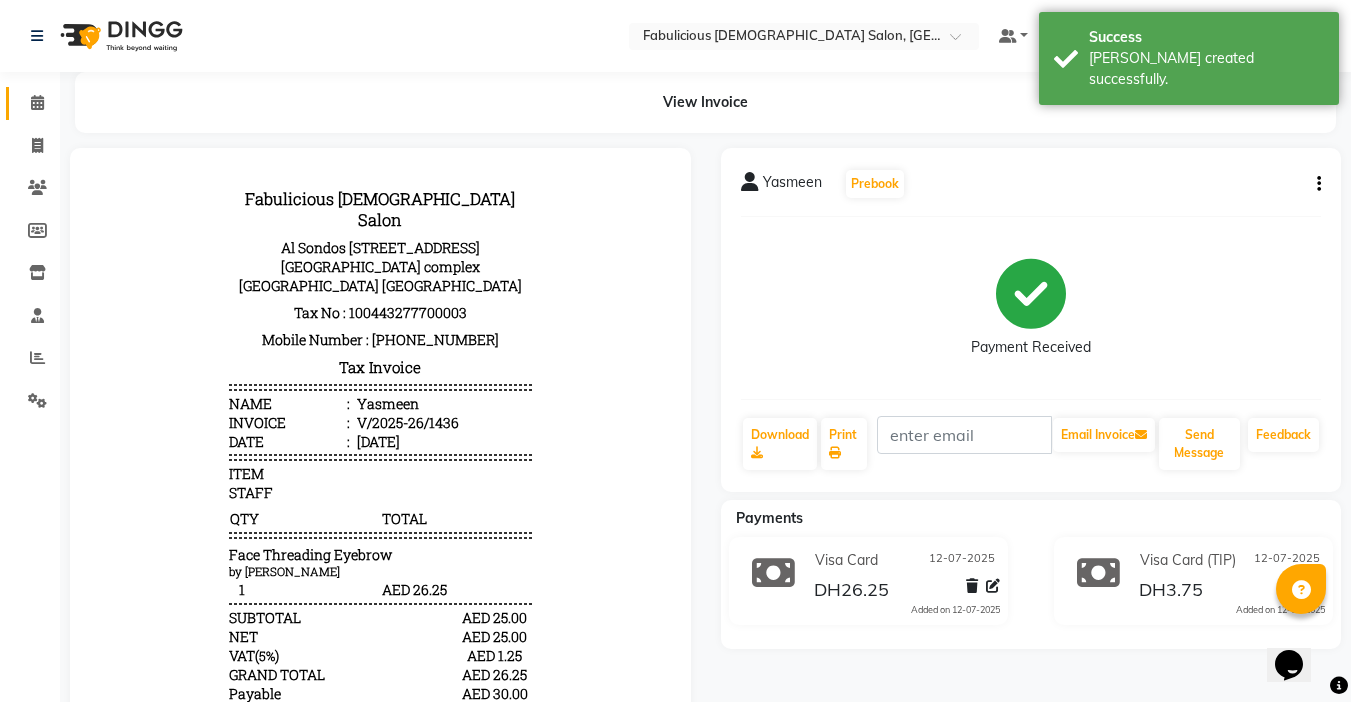 click 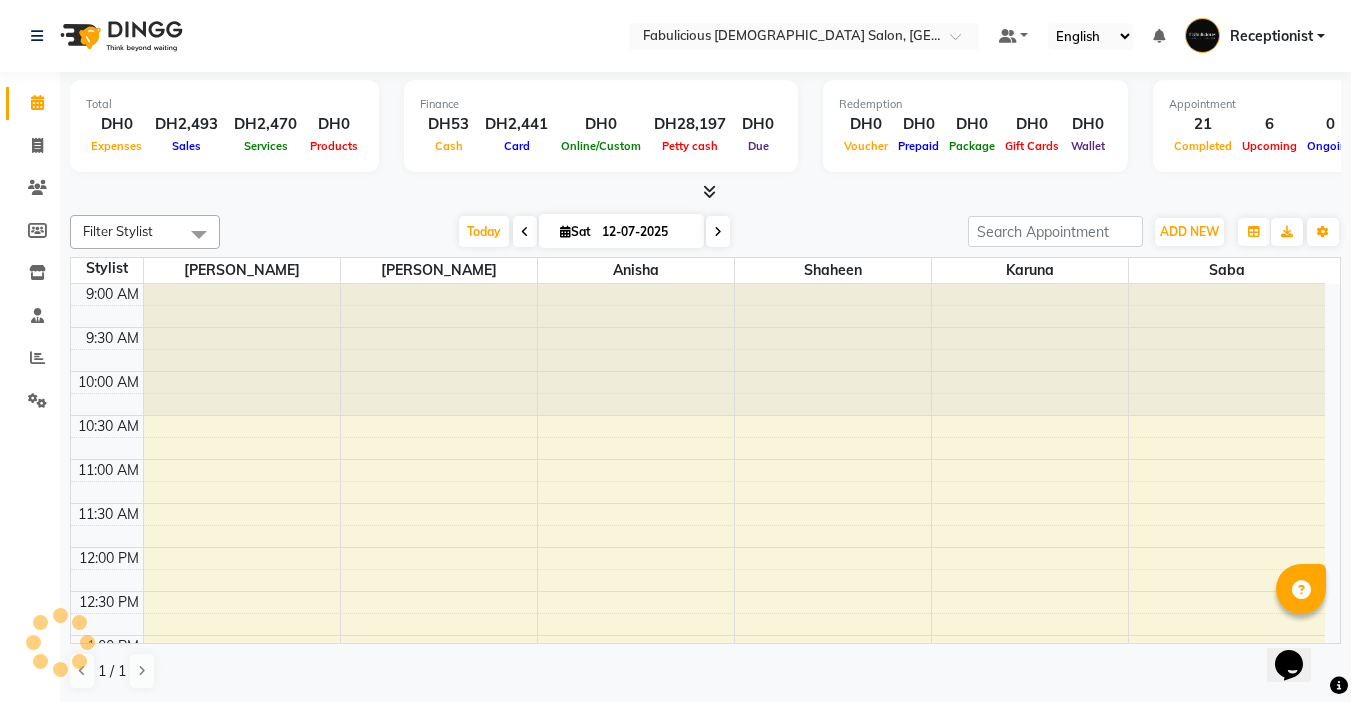 scroll, scrollTop: 0, scrollLeft: 0, axis: both 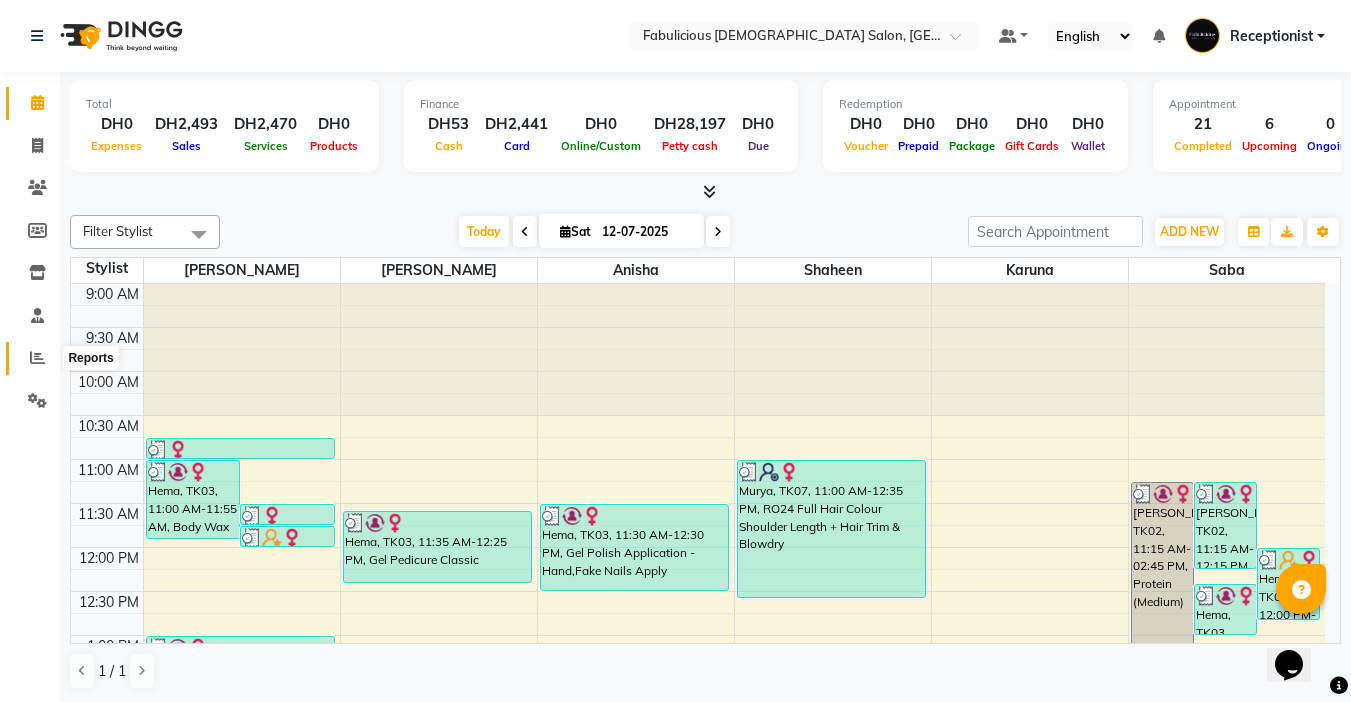 click 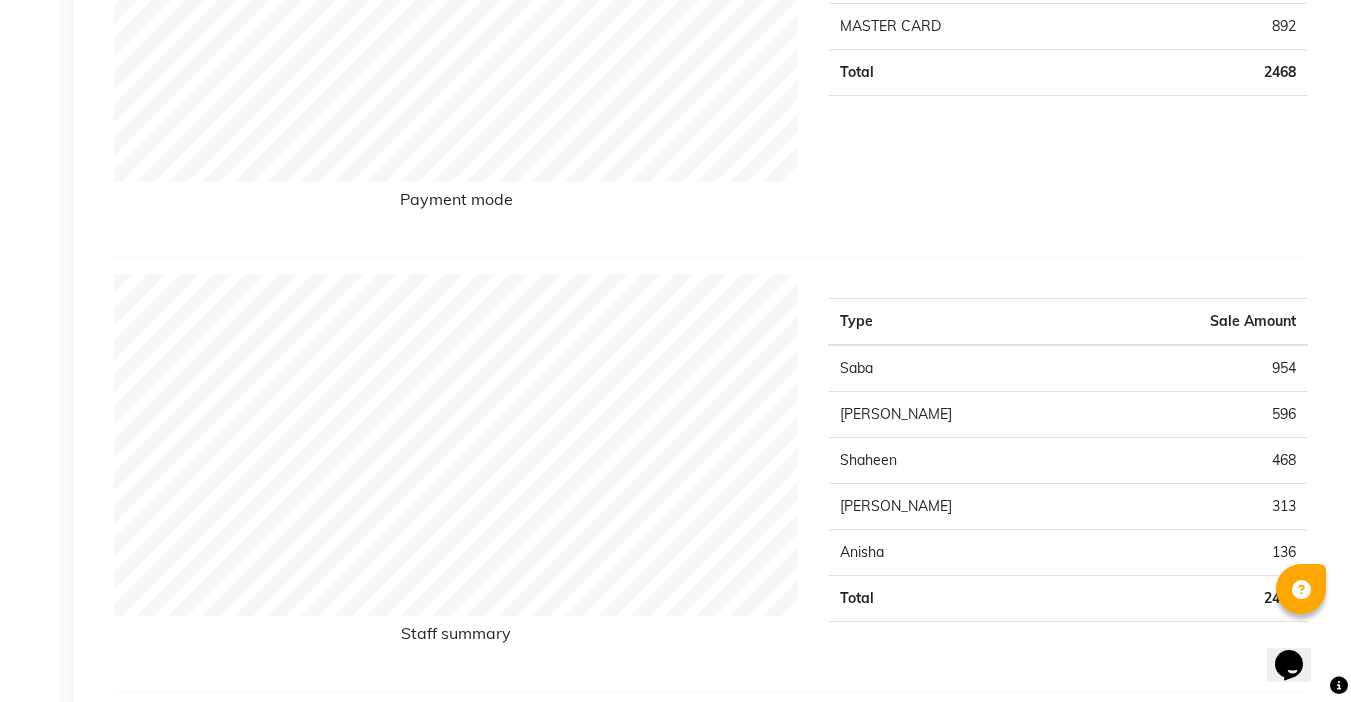scroll, scrollTop: 0, scrollLeft: 0, axis: both 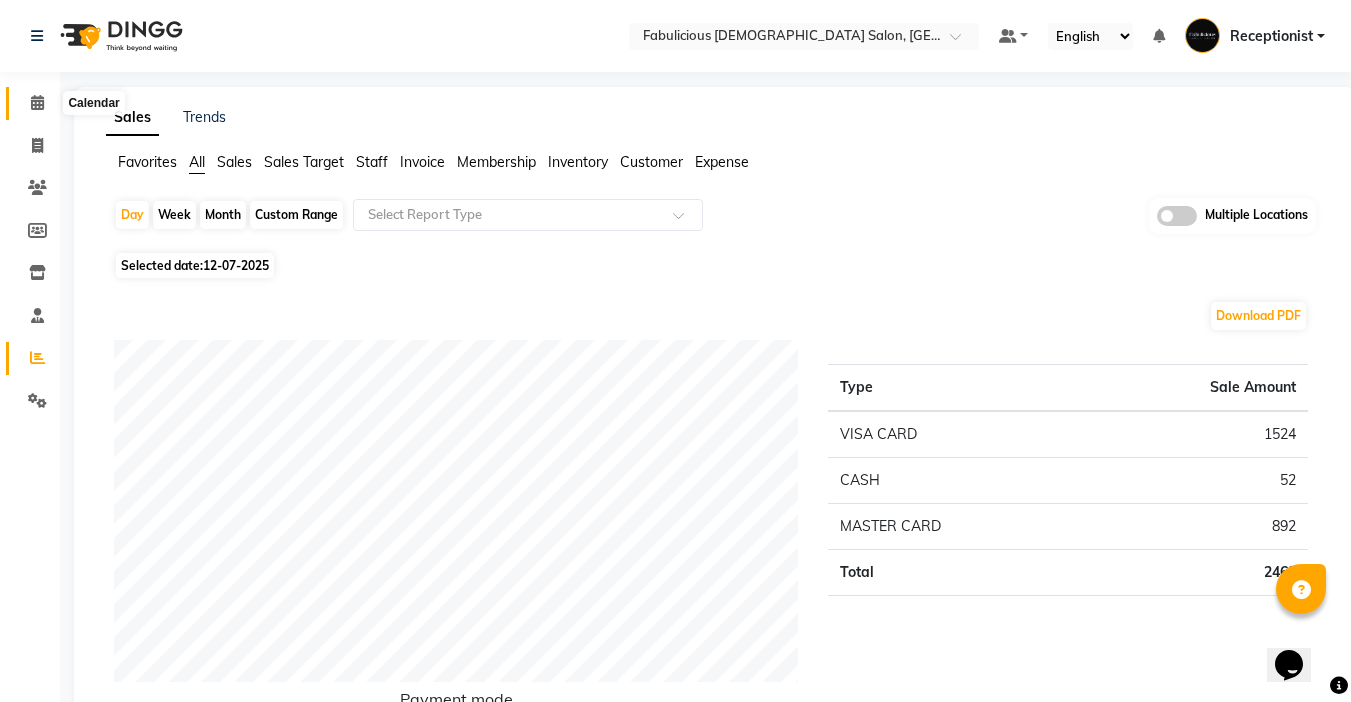click 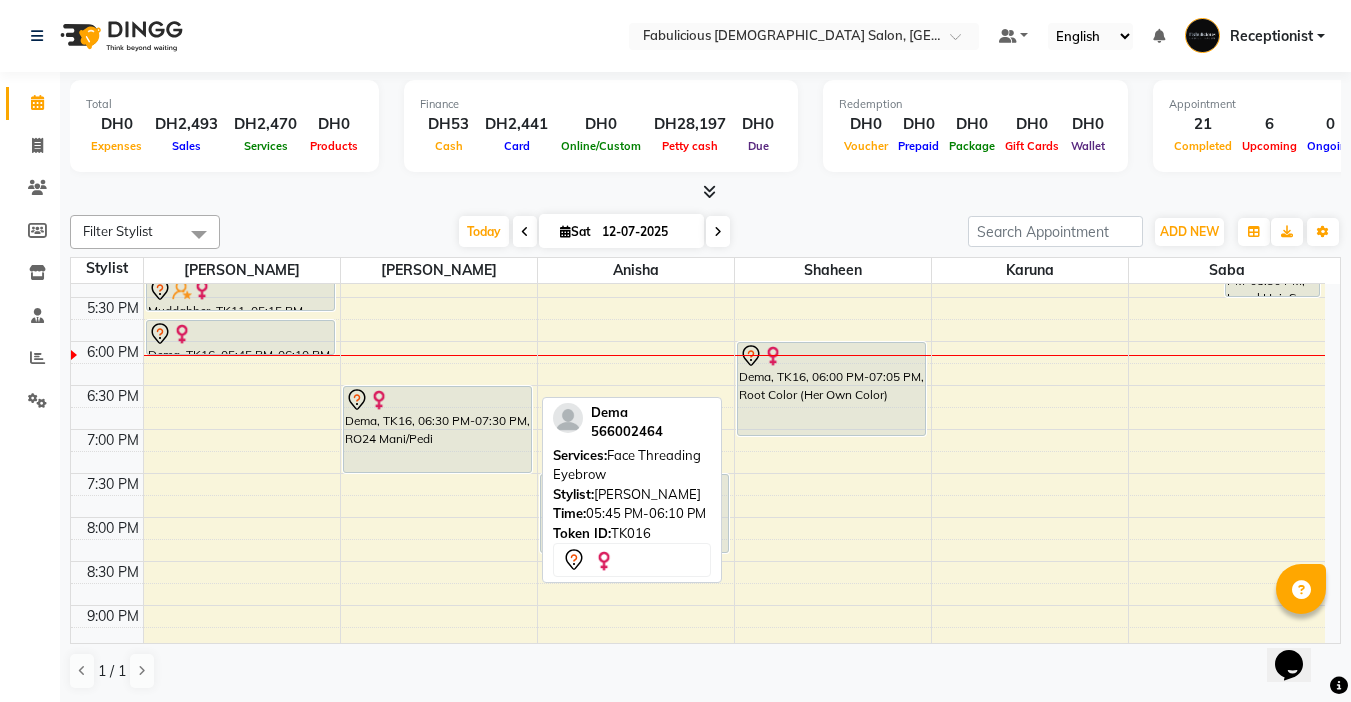 scroll, scrollTop: 700, scrollLeft: 0, axis: vertical 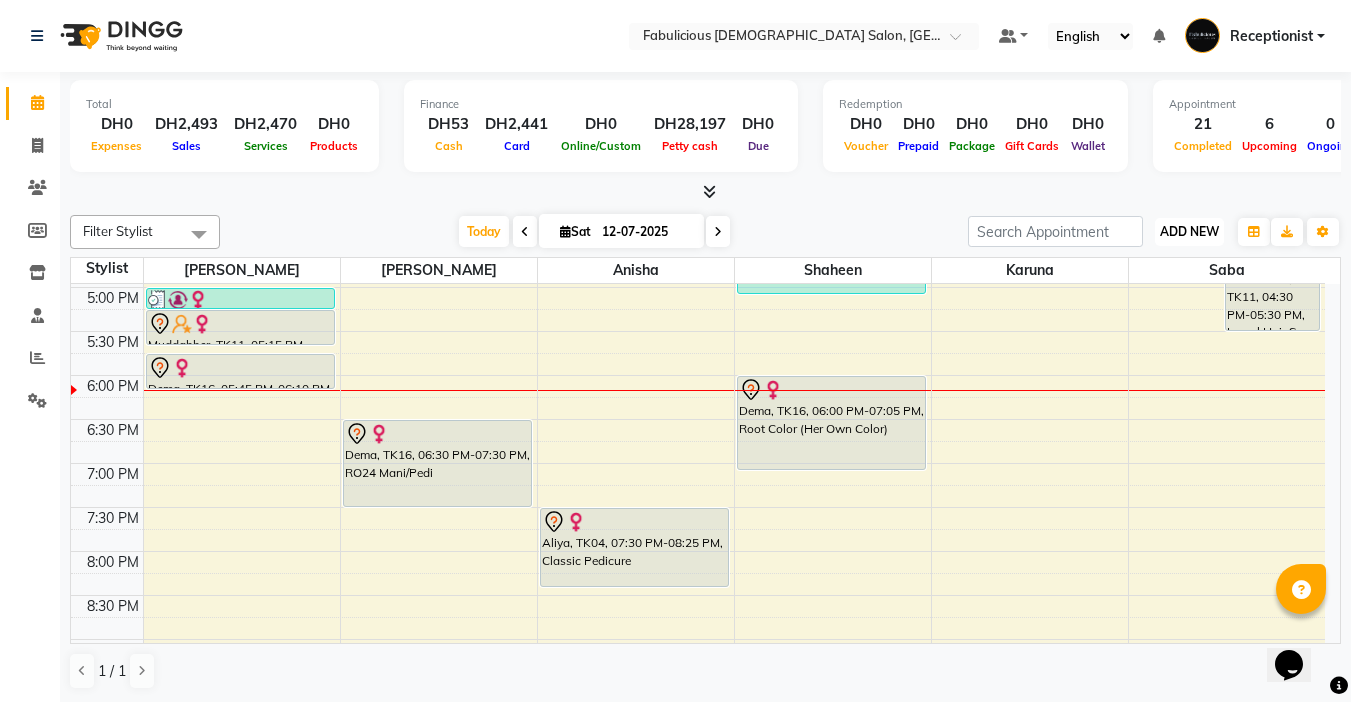 click on "ADD NEW Toggle Dropdown" at bounding box center (1189, 232) 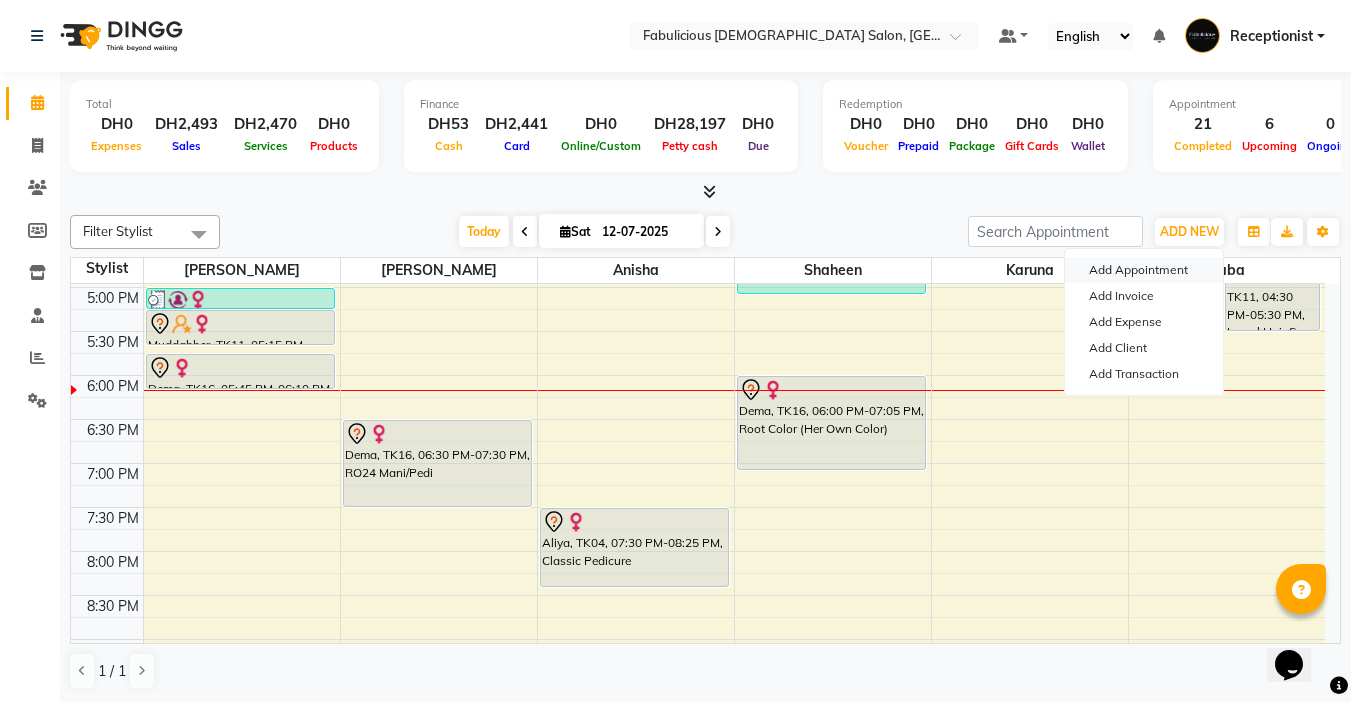click on "Add Appointment" at bounding box center [1144, 270] 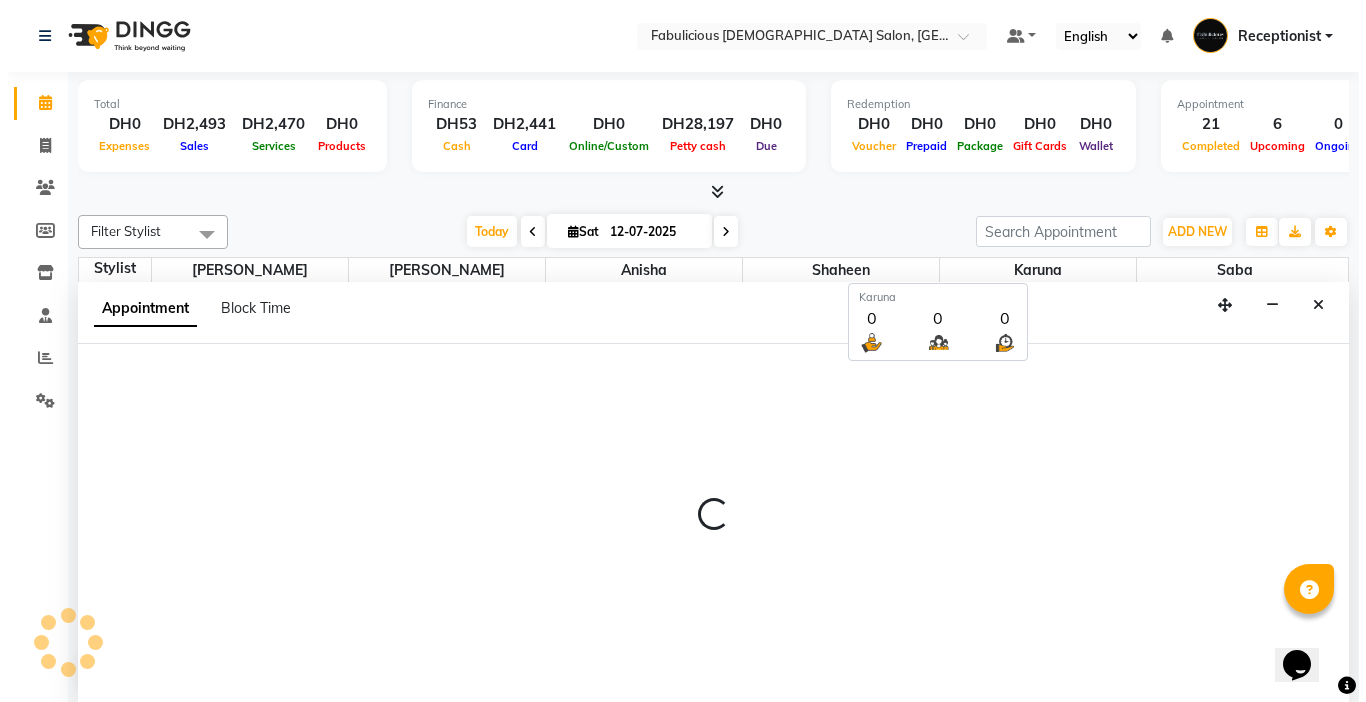 scroll, scrollTop: 1, scrollLeft: 0, axis: vertical 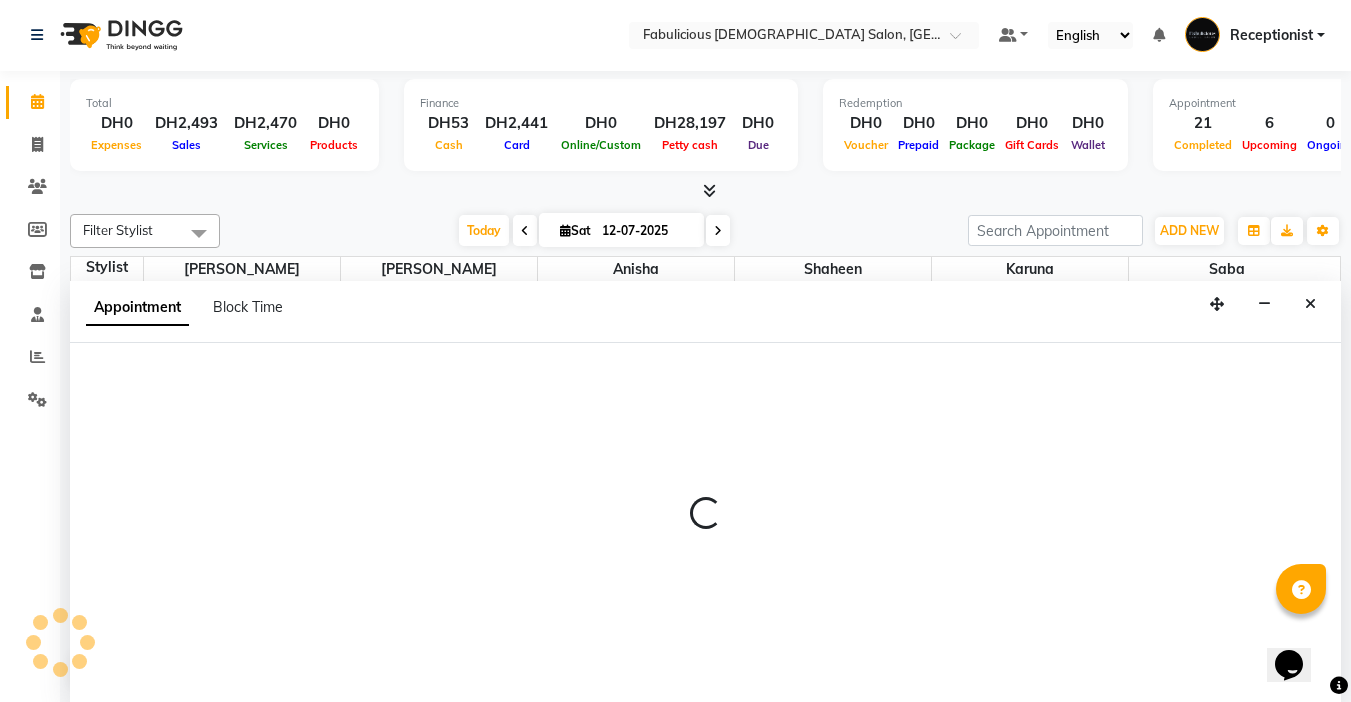 select on "600" 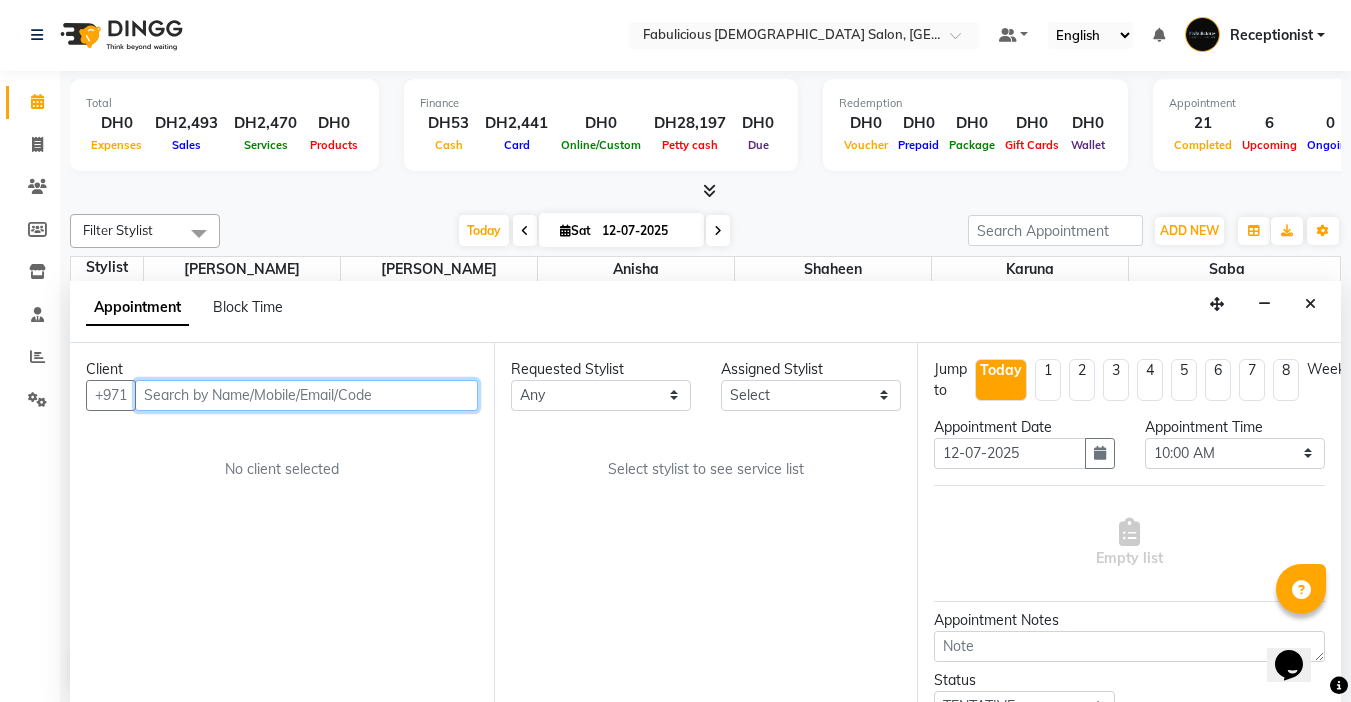 click at bounding box center [306, 395] 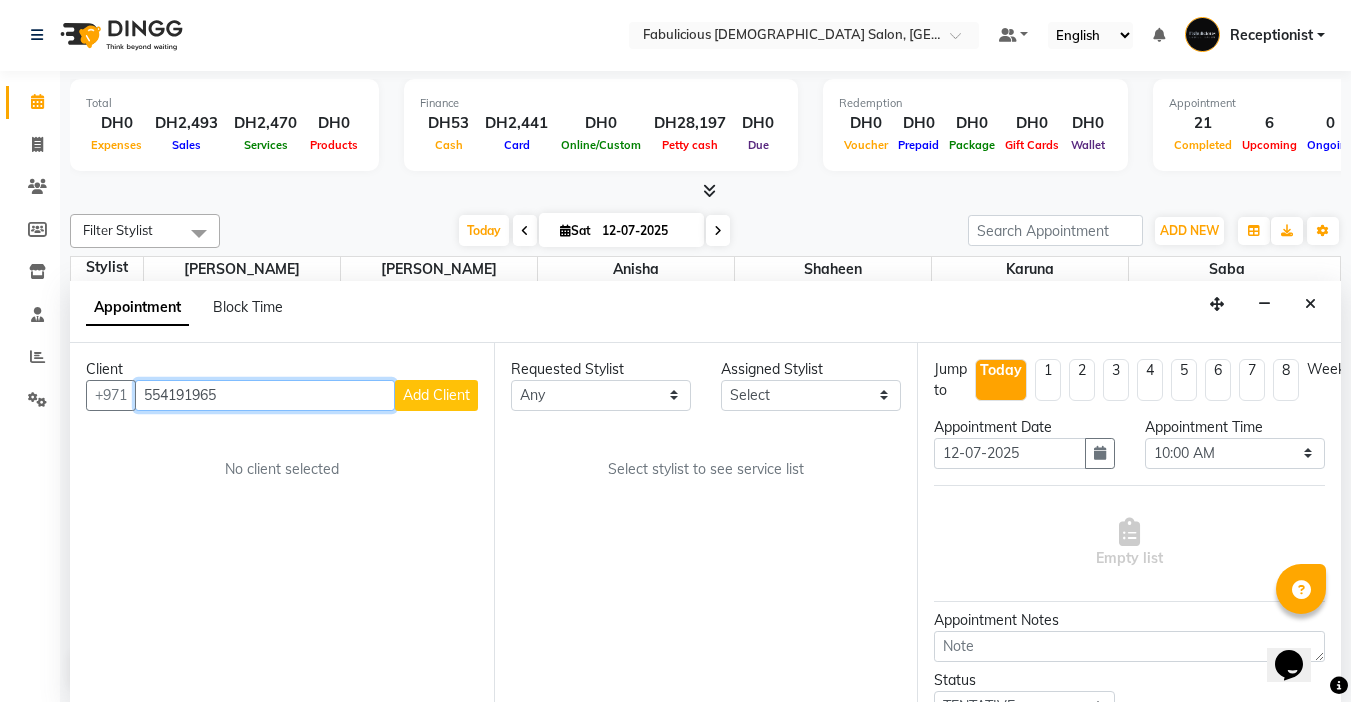 type on "554191965" 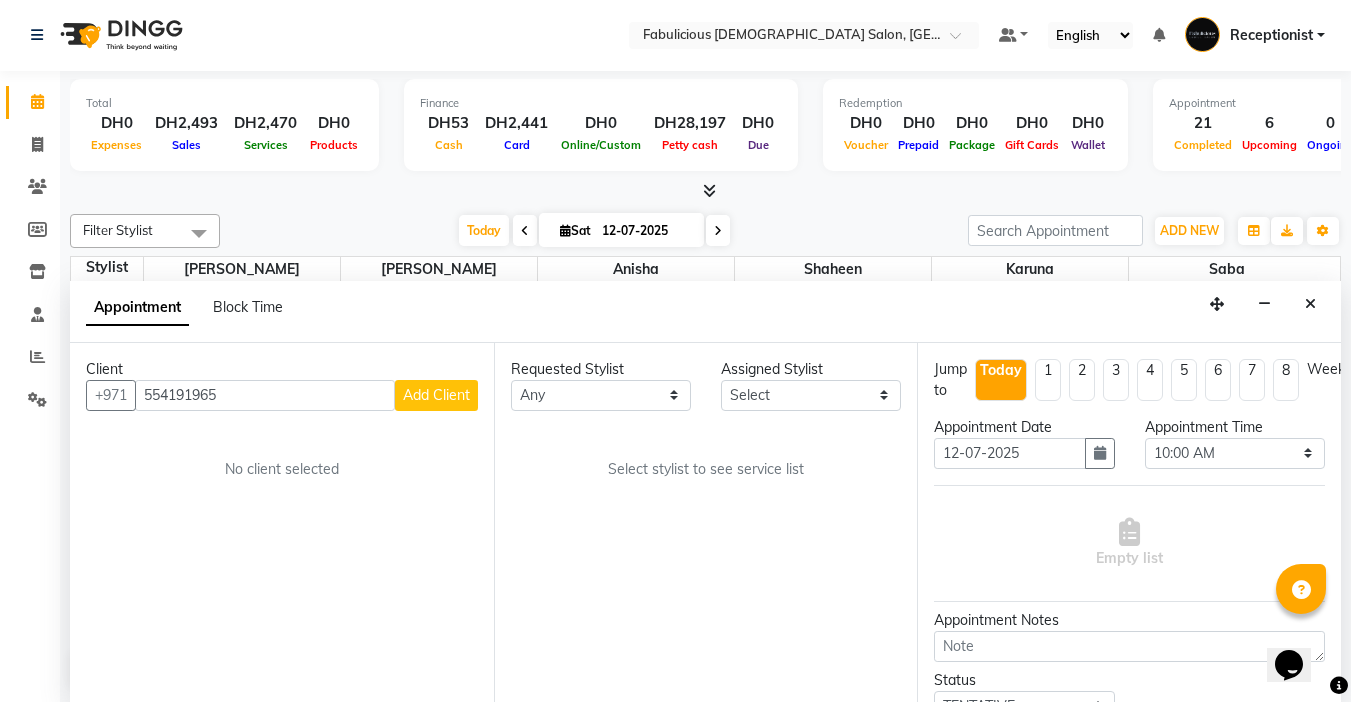click on "Add Client" at bounding box center [436, 395] 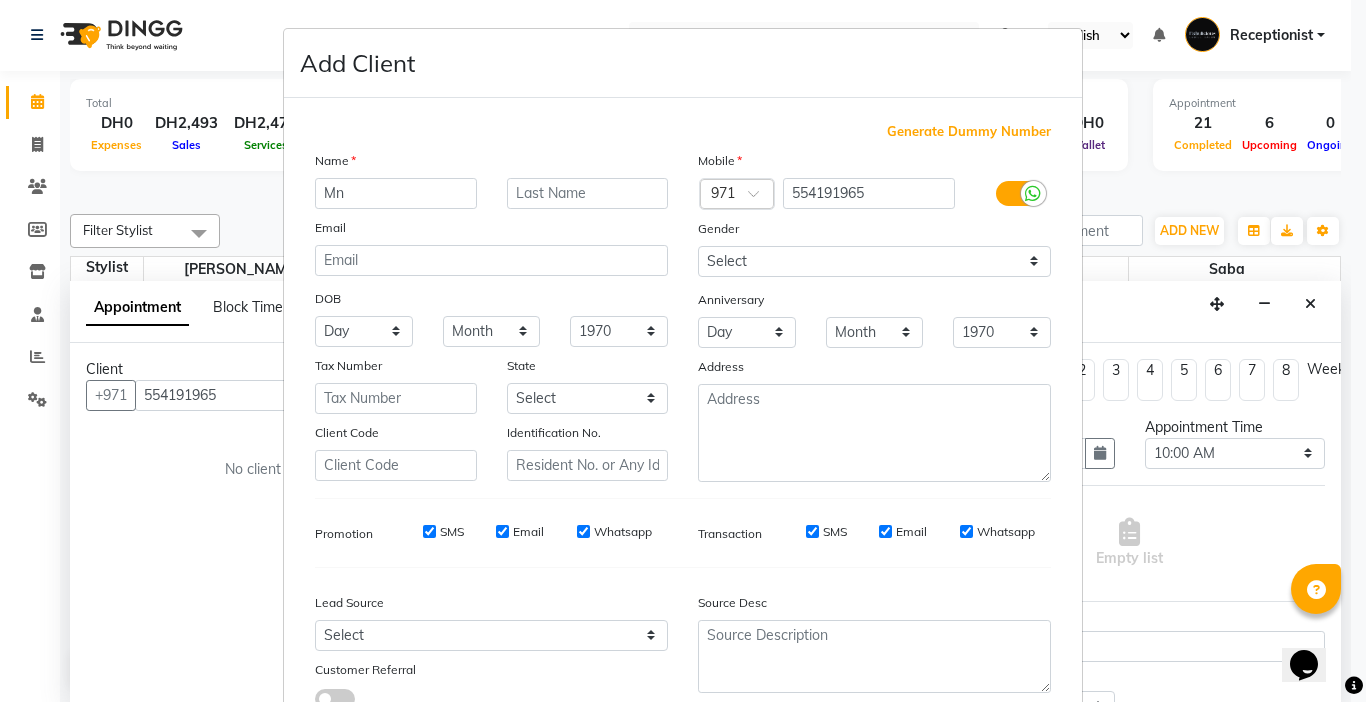 type on "M" 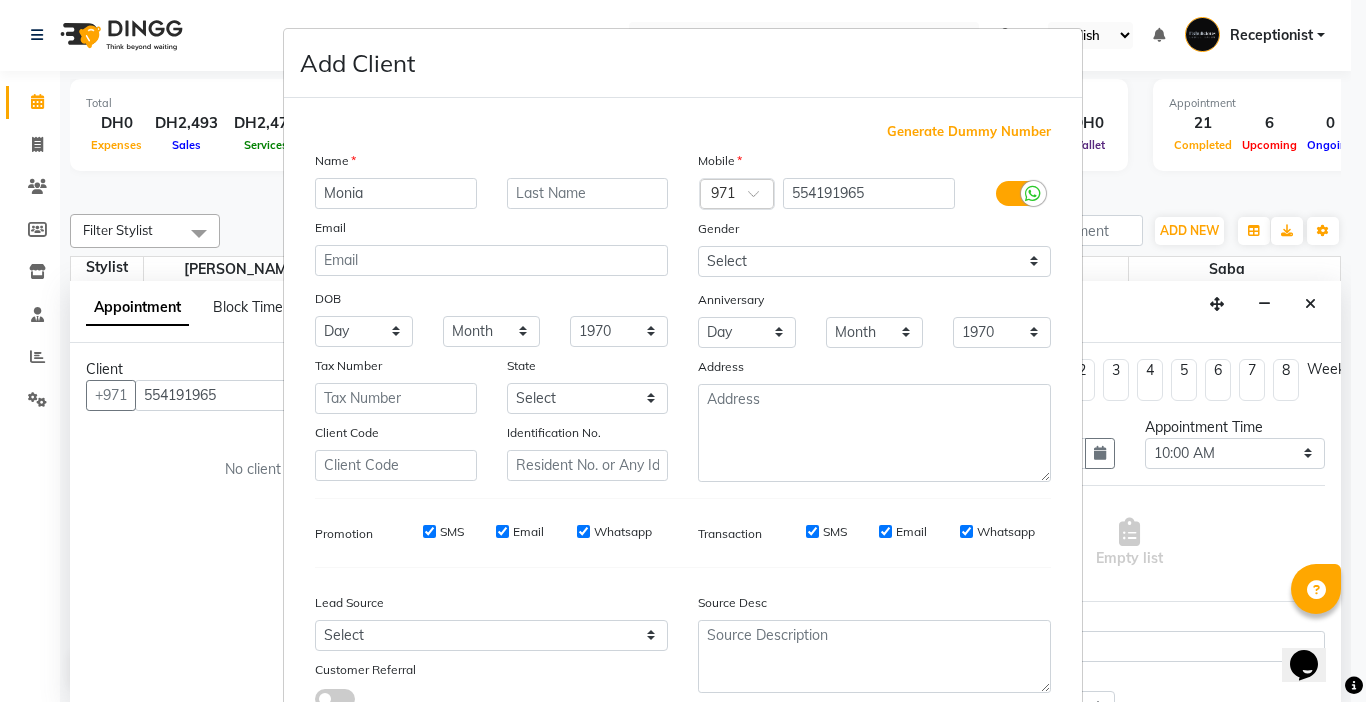 type on "Monia" 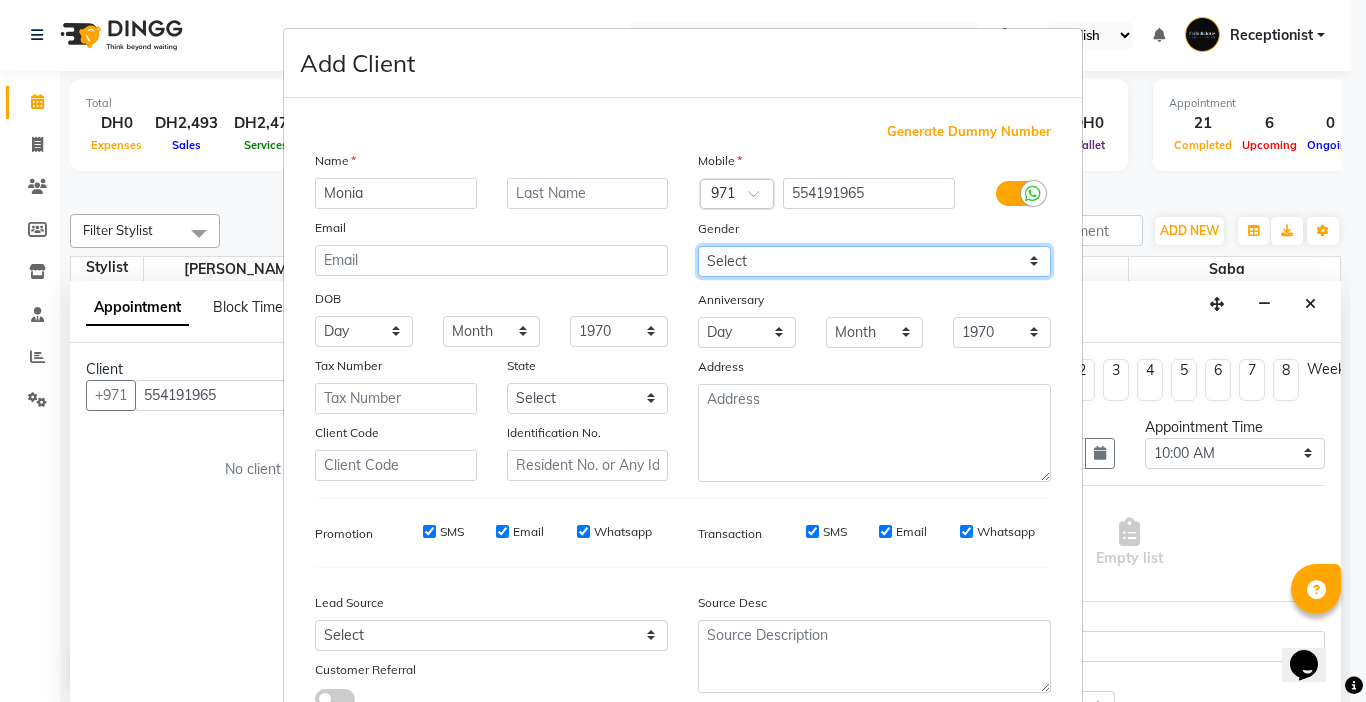 click on "Select [DEMOGRAPHIC_DATA] [DEMOGRAPHIC_DATA] Other Prefer Not To Say" at bounding box center (874, 261) 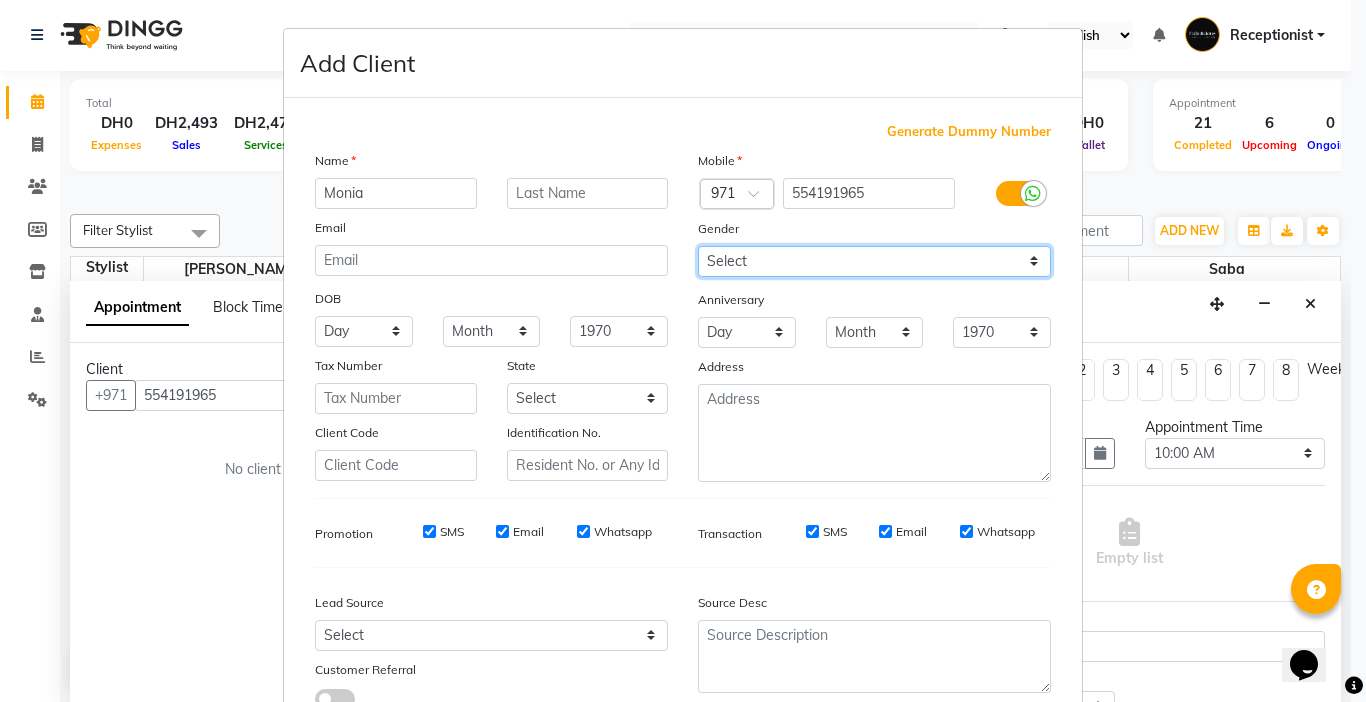 select on "[DEMOGRAPHIC_DATA]" 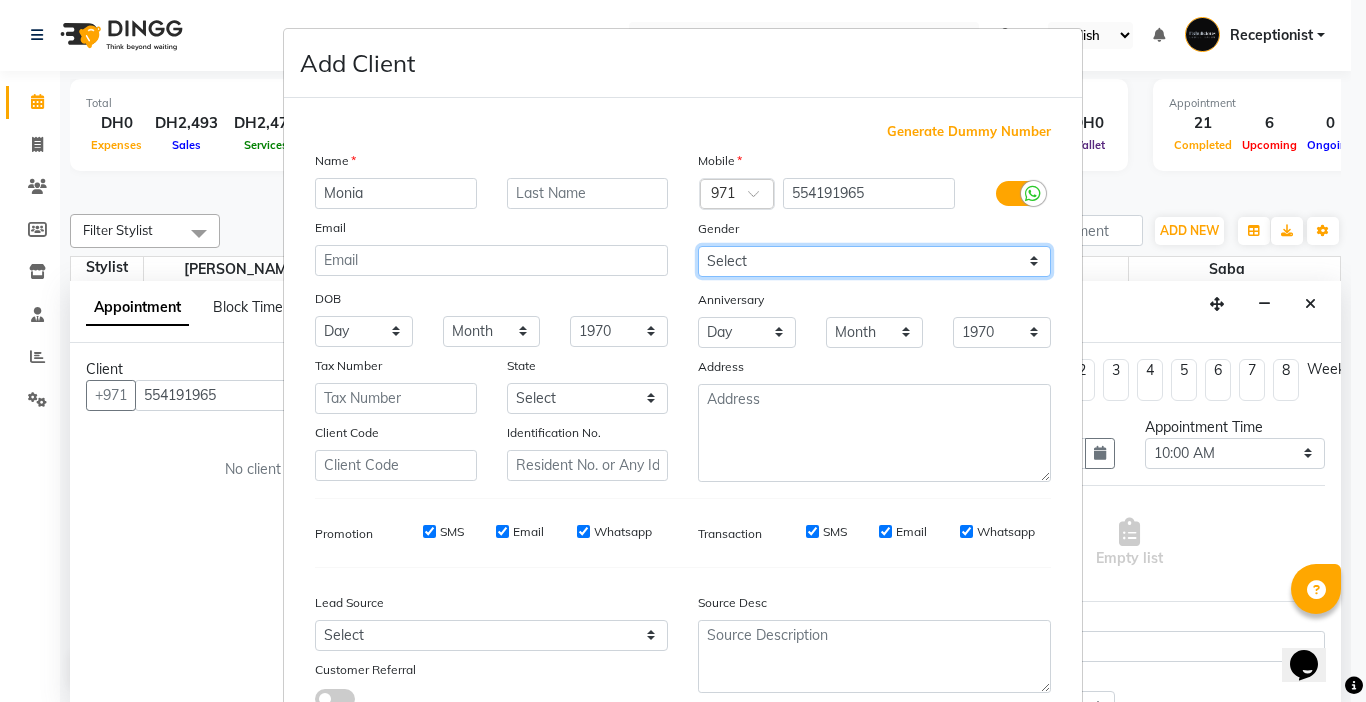 click on "Select [DEMOGRAPHIC_DATA] [DEMOGRAPHIC_DATA] Other Prefer Not To Say" at bounding box center (874, 261) 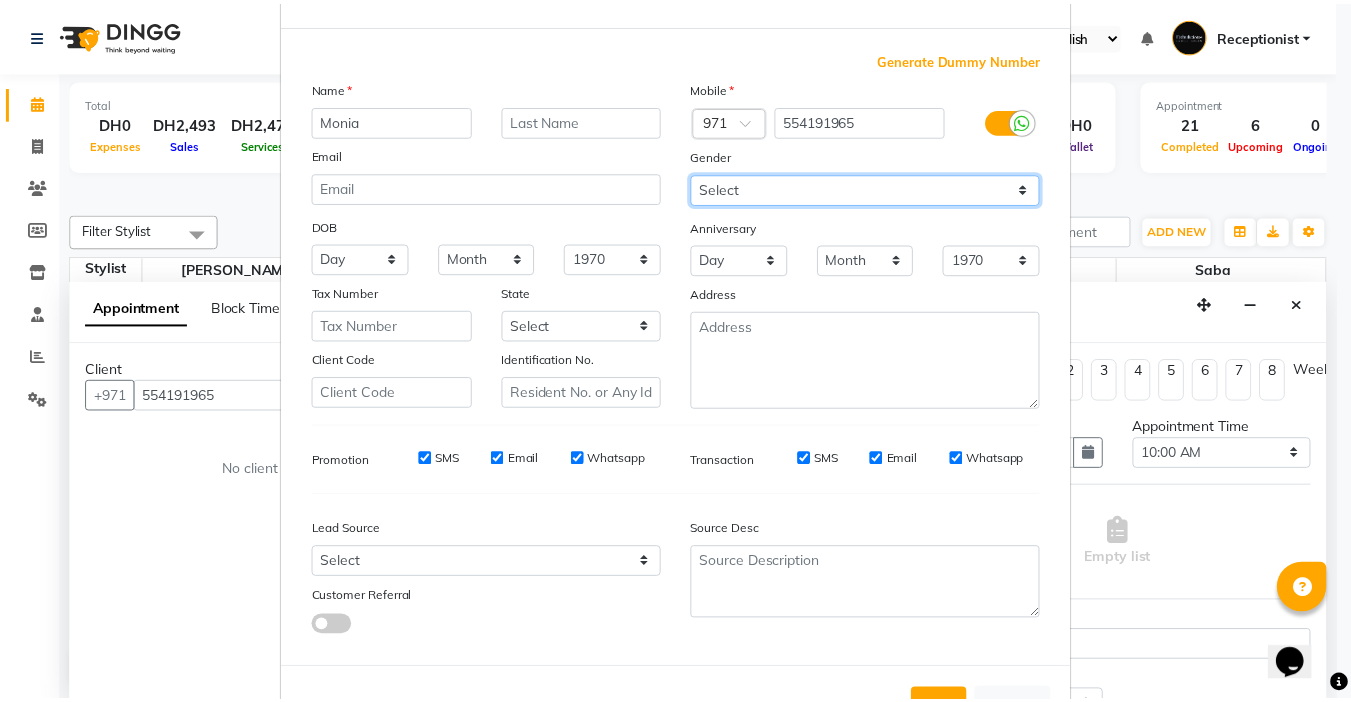 scroll, scrollTop: 147, scrollLeft: 0, axis: vertical 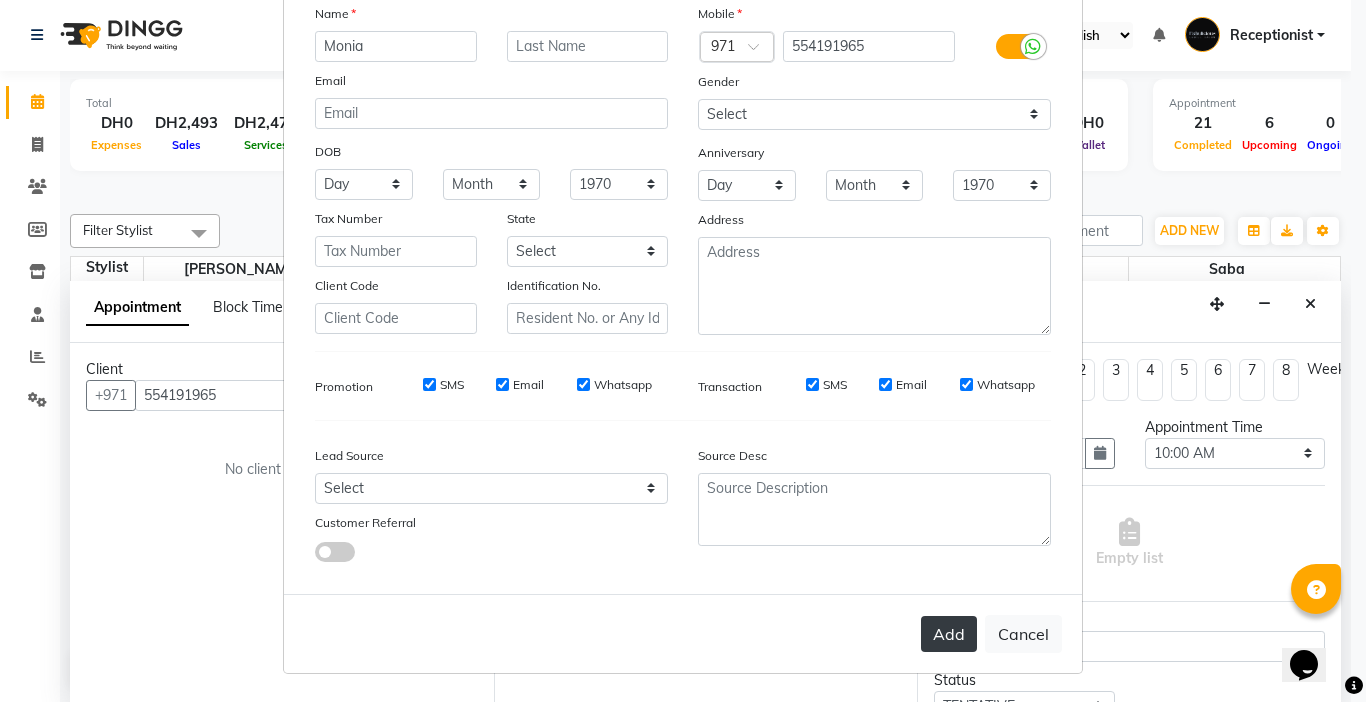 click on "Add" at bounding box center (949, 634) 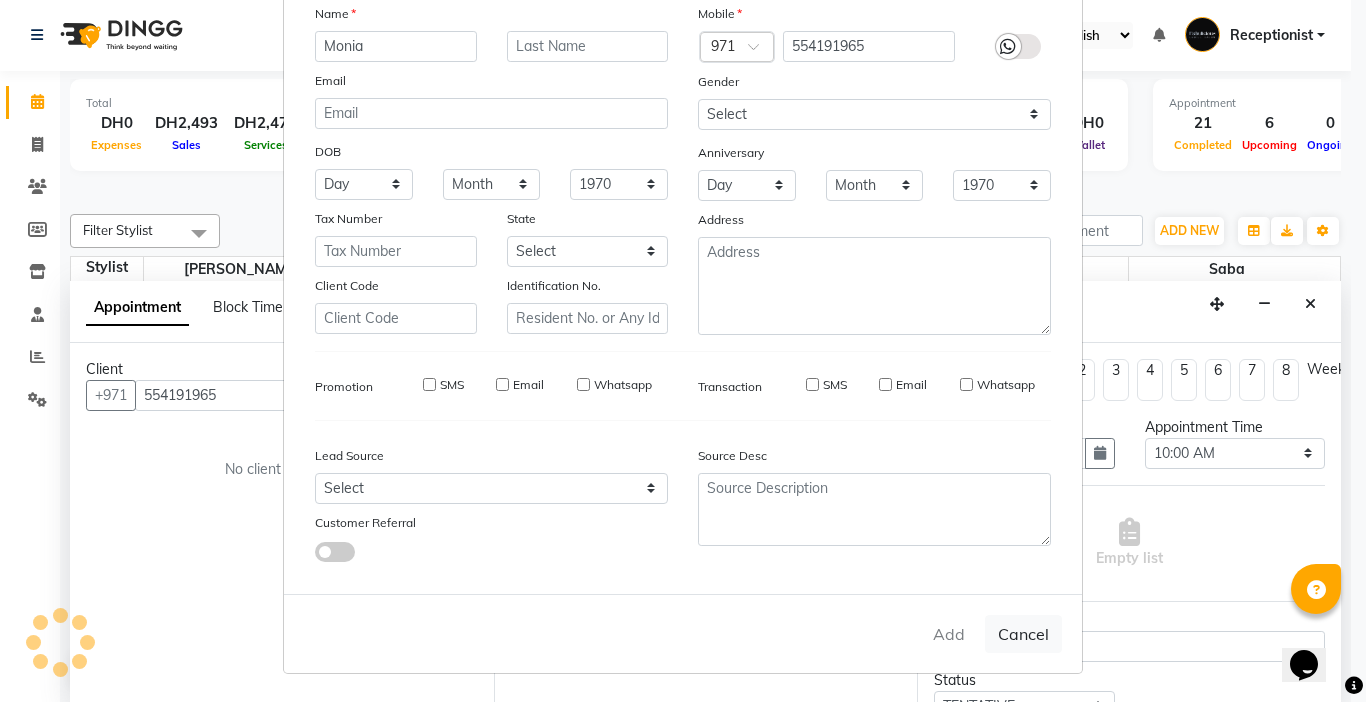 type 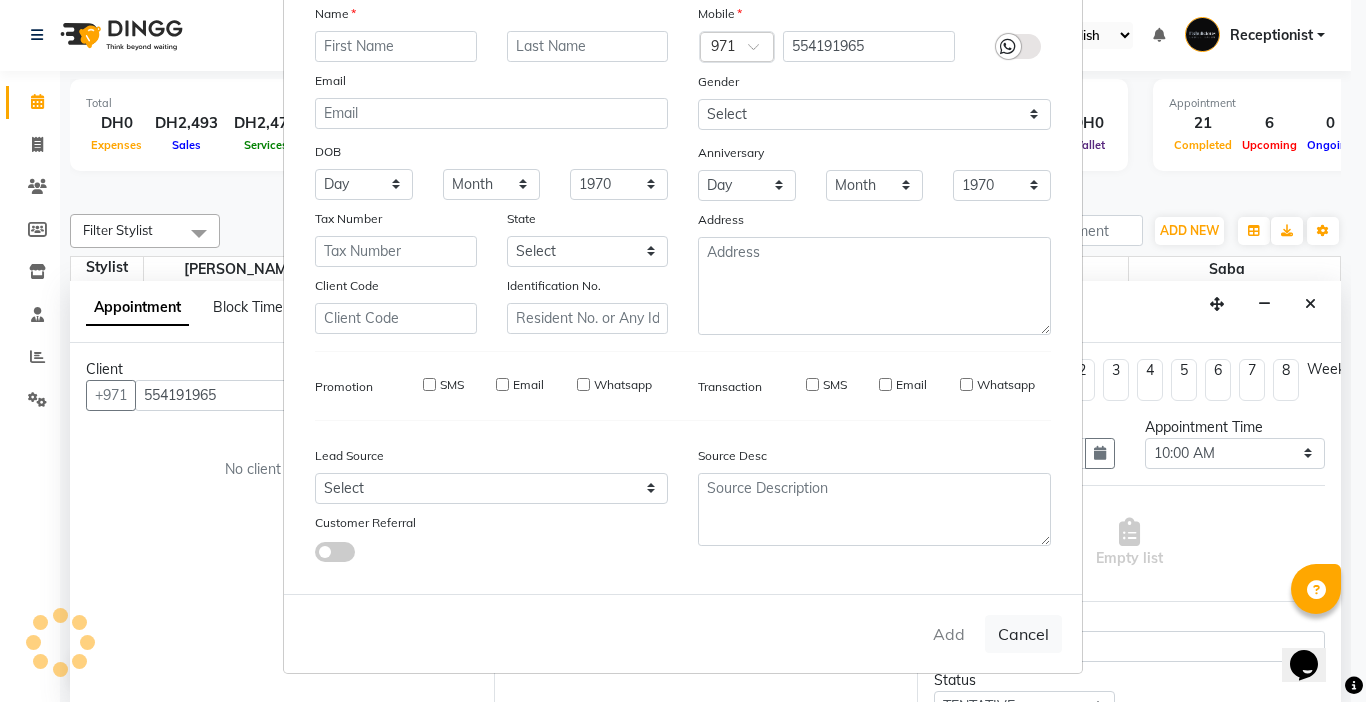 select 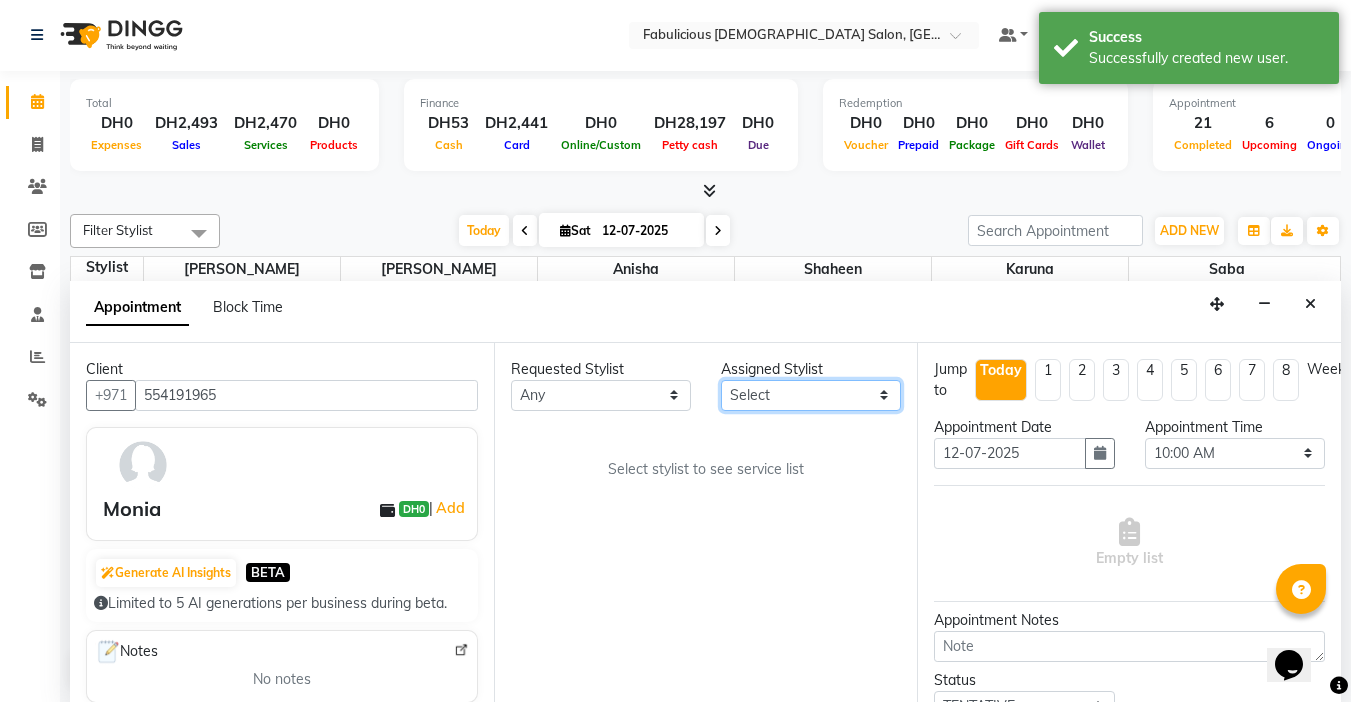 click on "Select [PERSON_NAME] [PERSON_NAME]  [PERSON_NAME] [PERSON_NAME]" at bounding box center [811, 395] 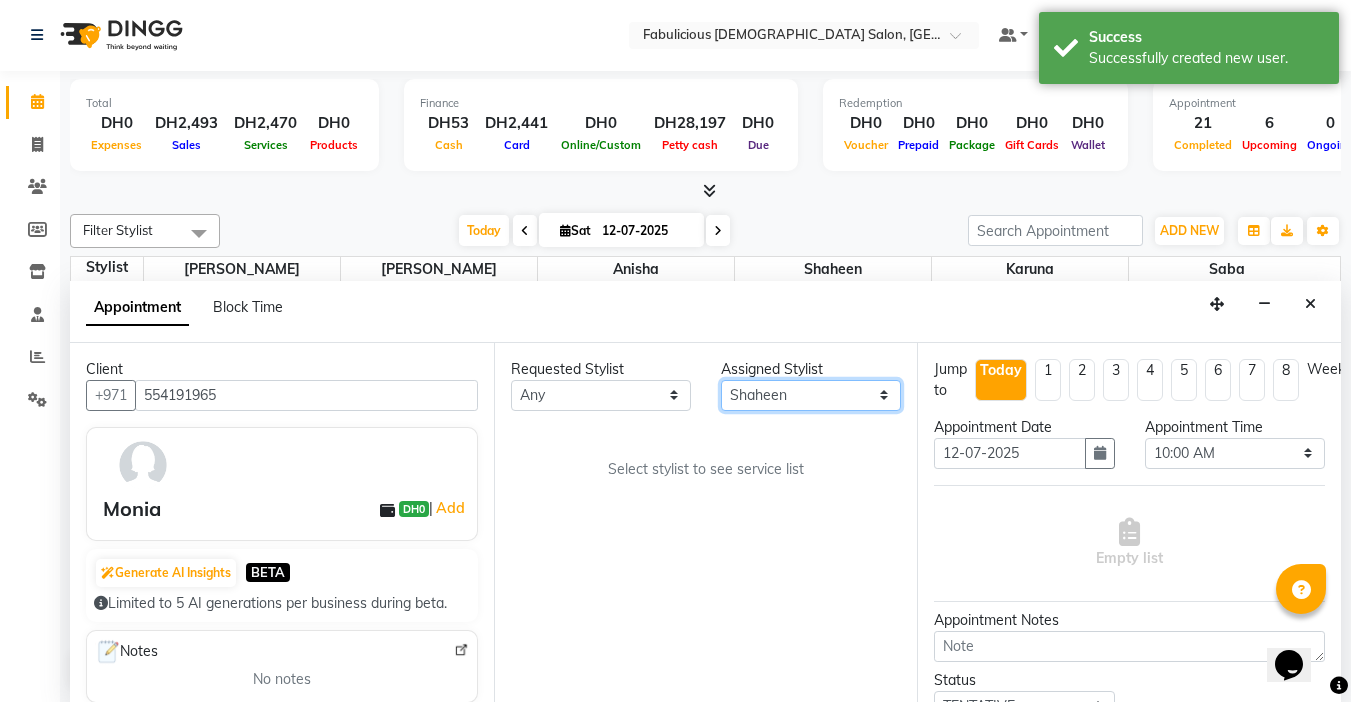 click on "Select [PERSON_NAME] [PERSON_NAME]  [PERSON_NAME] [PERSON_NAME]" at bounding box center [811, 395] 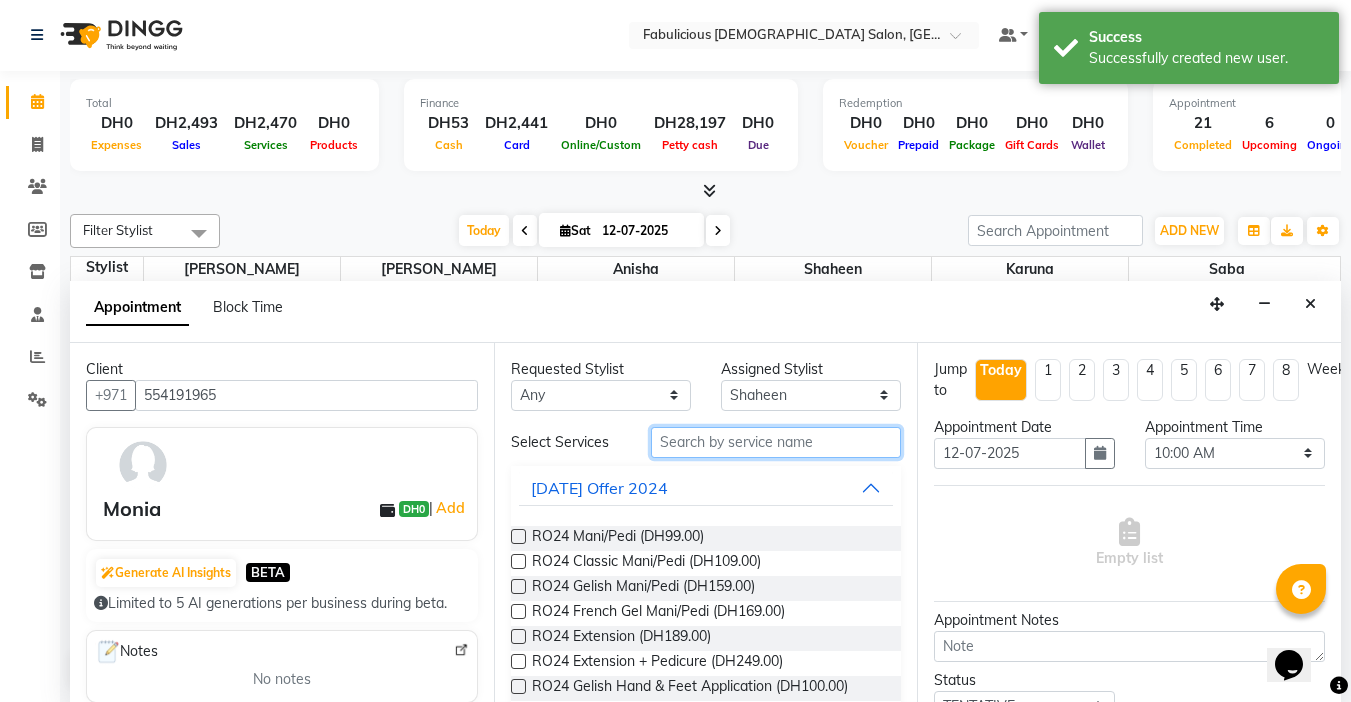 click at bounding box center (776, 442) 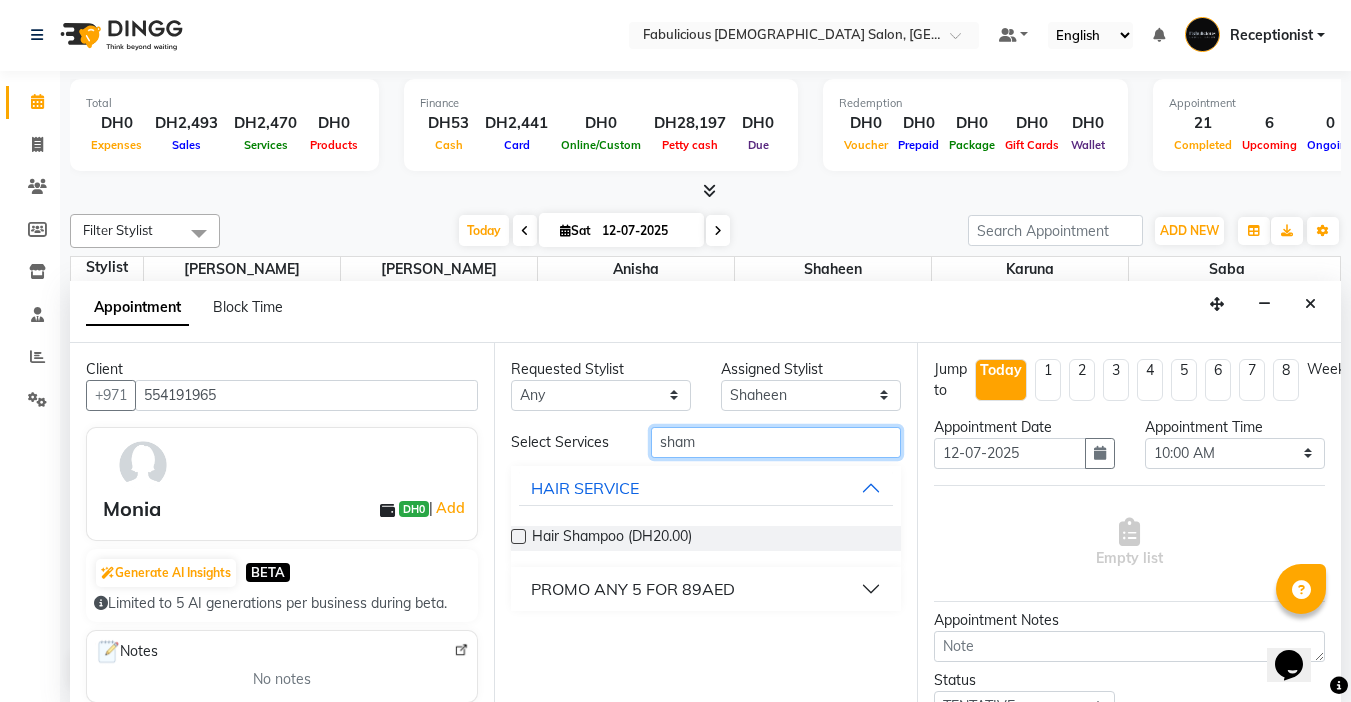 type on "sham" 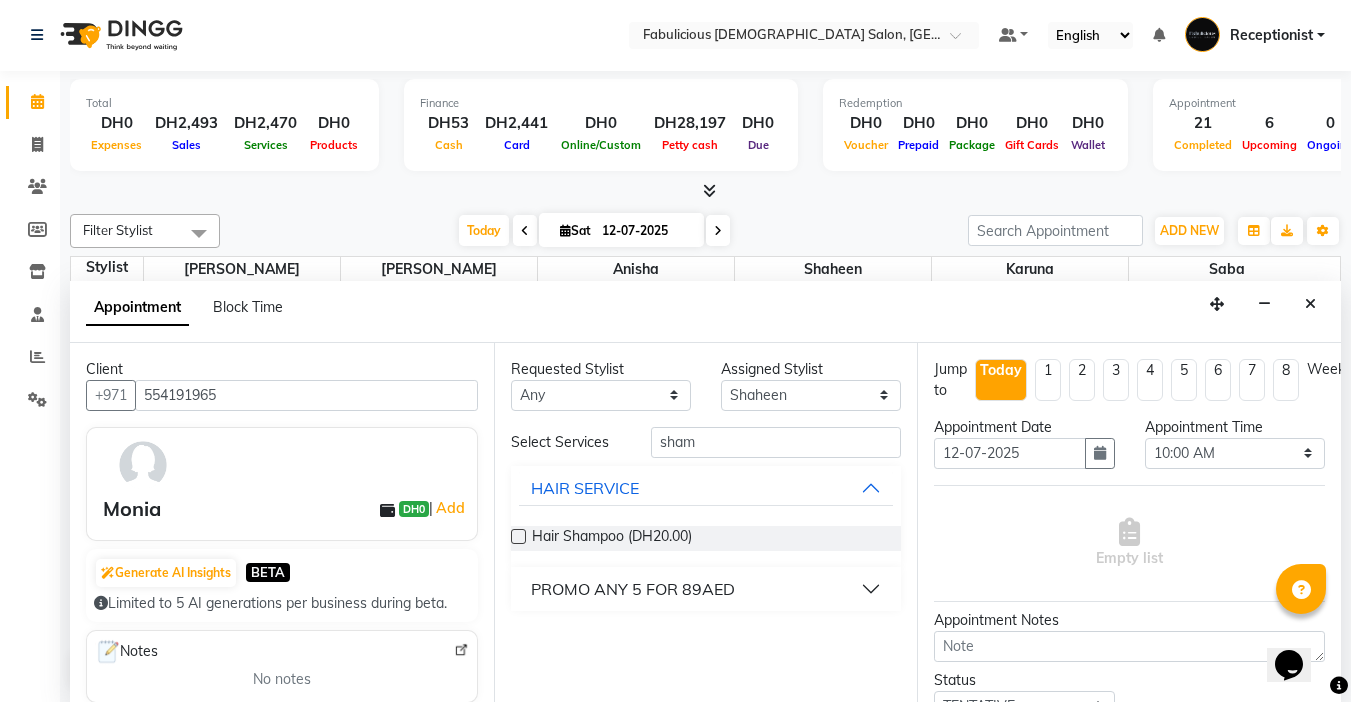 click at bounding box center (518, 536) 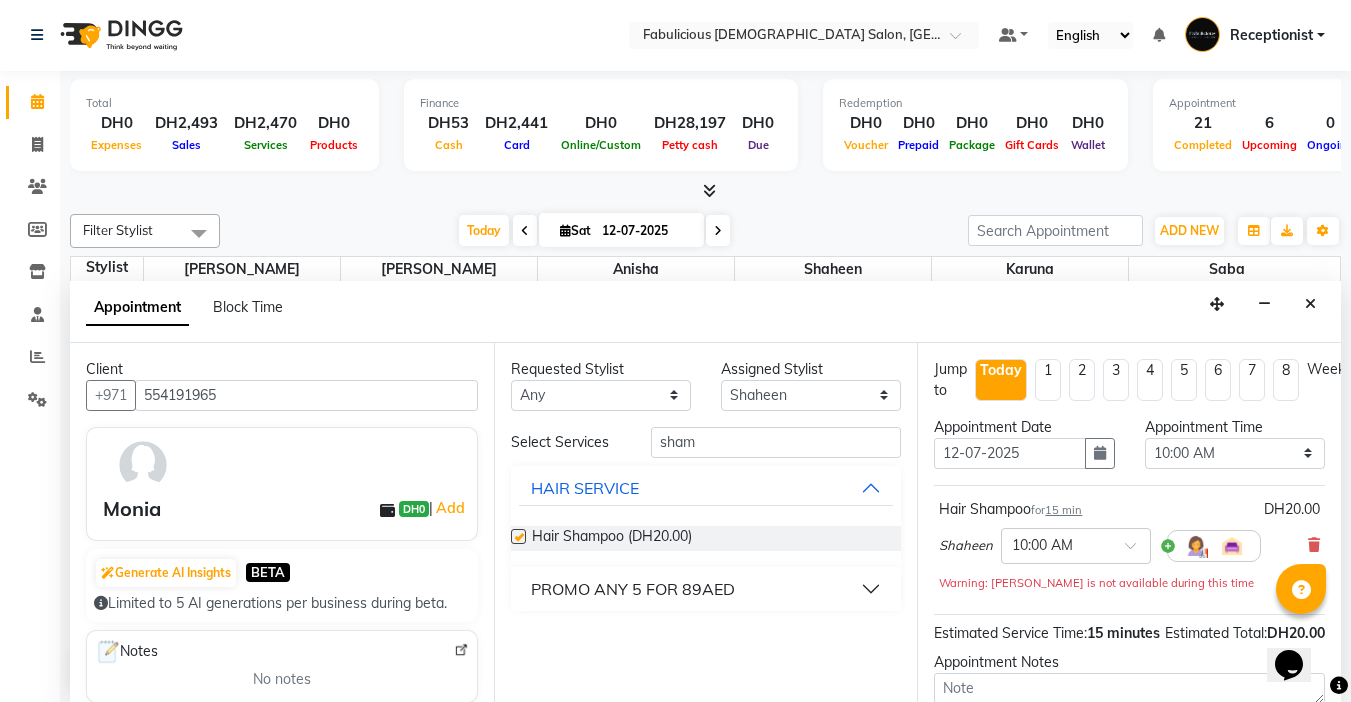 checkbox on "false" 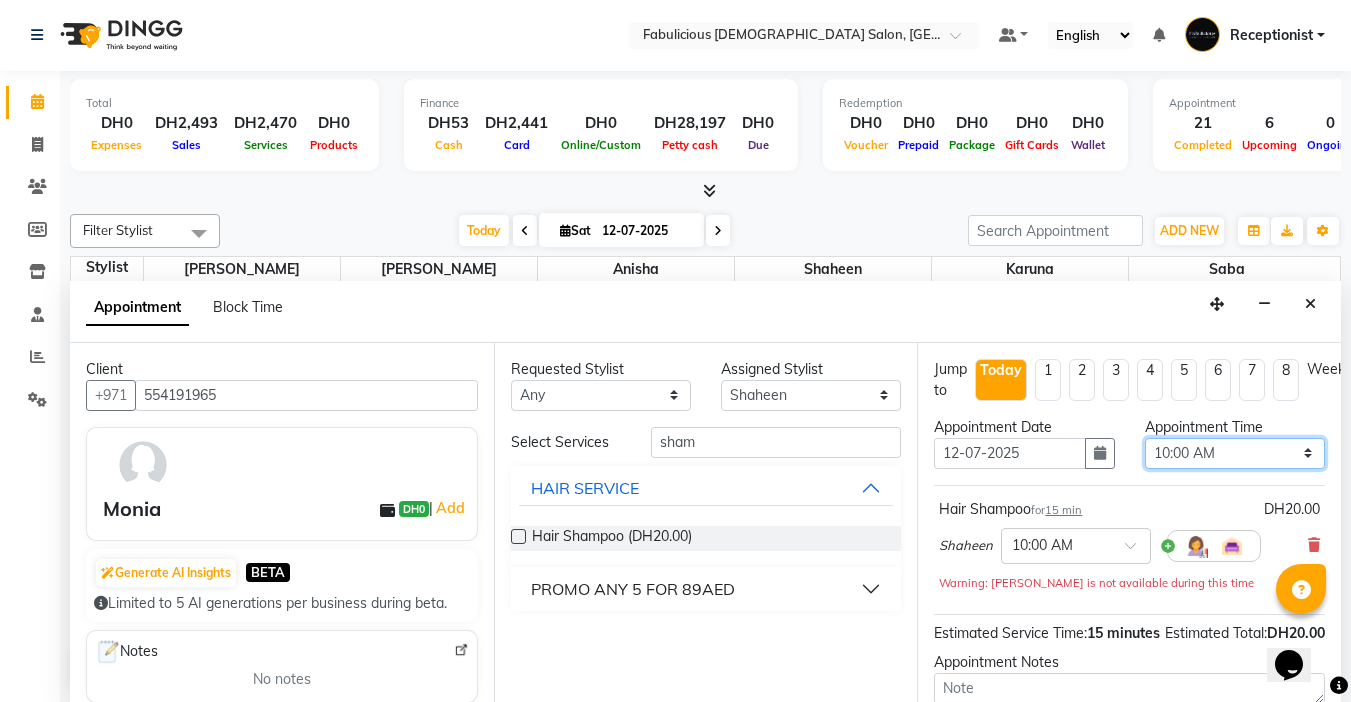 click on "Select 10:00 AM 10:15 AM 10:30 AM 10:45 AM 11:00 AM 11:15 AM 11:30 AM 11:45 AM 12:00 PM 12:15 PM 12:30 PM 12:45 PM 01:00 PM 01:15 PM 01:30 PM 01:45 PM 02:00 PM 02:15 PM 02:30 PM 02:45 PM 03:00 PM 03:15 PM 03:30 PM 03:45 PM 04:00 PM 04:15 PM 04:30 PM 04:45 PM 05:00 PM 05:15 PM 05:30 PM 05:45 PM 06:00 PM 06:15 PM 06:30 PM 06:45 PM 07:00 PM 07:15 PM 07:30 PM 07:45 PM 08:00 PM 08:15 PM 08:30 PM 08:45 PM 09:00 PM 09:15 PM 09:30 PM 09:45 PM 10:00 PM 10:15 PM 10:30 PM 10:45 PM 11:00 PM 11:15 PM 11:30 PM 11:45 PM" at bounding box center [1235, 453] 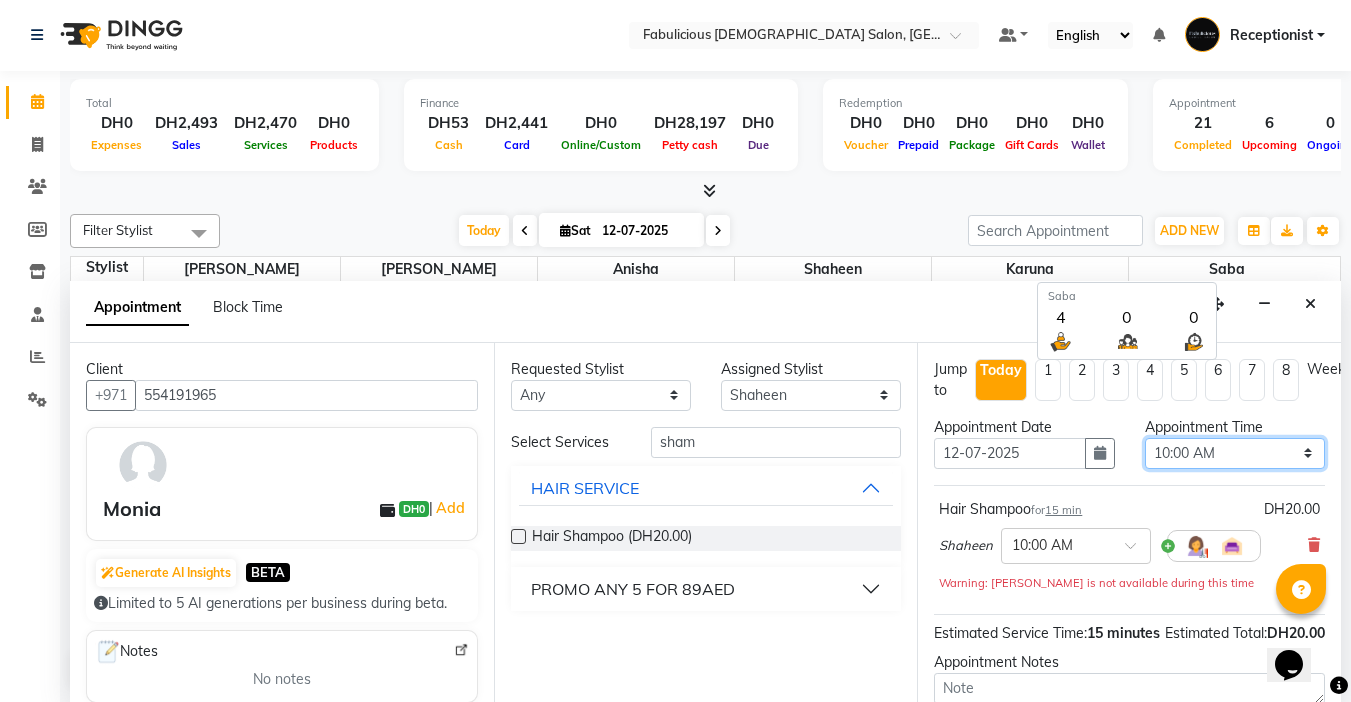 select on "1065" 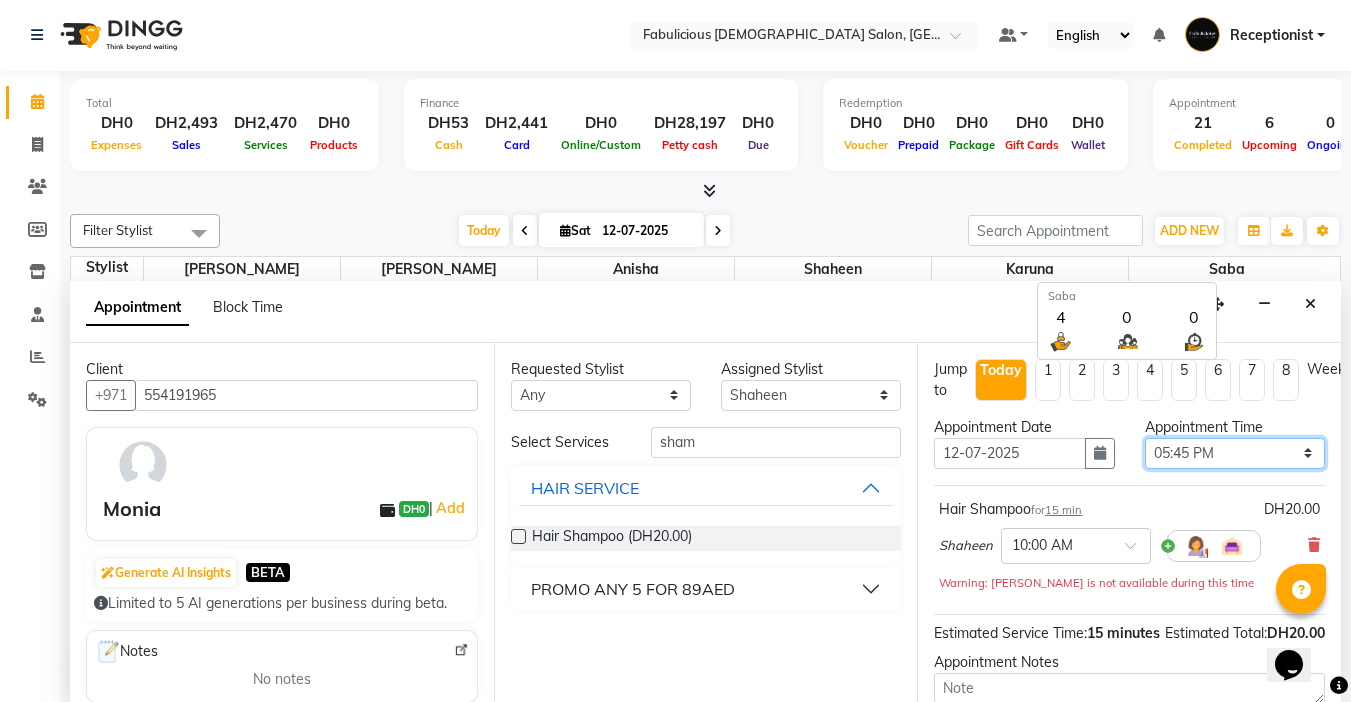 click on "Select 10:00 AM 10:15 AM 10:30 AM 10:45 AM 11:00 AM 11:15 AM 11:30 AM 11:45 AM 12:00 PM 12:15 PM 12:30 PM 12:45 PM 01:00 PM 01:15 PM 01:30 PM 01:45 PM 02:00 PM 02:15 PM 02:30 PM 02:45 PM 03:00 PM 03:15 PM 03:30 PM 03:45 PM 04:00 PM 04:15 PM 04:30 PM 04:45 PM 05:00 PM 05:15 PM 05:30 PM 05:45 PM 06:00 PM 06:15 PM 06:30 PM 06:45 PM 07:00 PM 07:15 PM 07:30 PM 07:45 PM 08:00 PM 08:15 PM 08:30 PM 08:45 PM 09:00 PM 09:15 PM 09:30 PM 09:45 PM 10:00 PM 10:15 PM 10:30 PM 10:45 PM 11:00 PM 11:15 PM 11:30 PM 11:45 PM" at bounding box center (1235, 453) 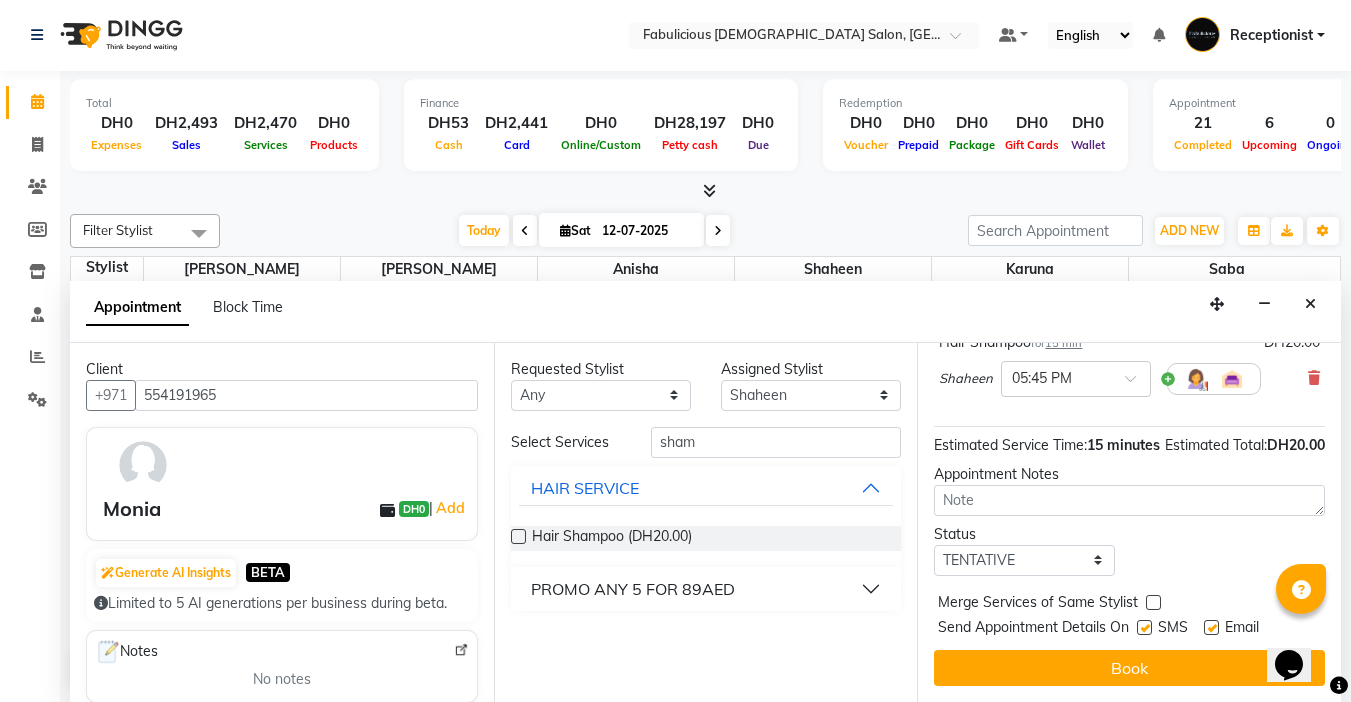 scroll, scrollTop: 203, scrollLeft: 0, axis: vertical 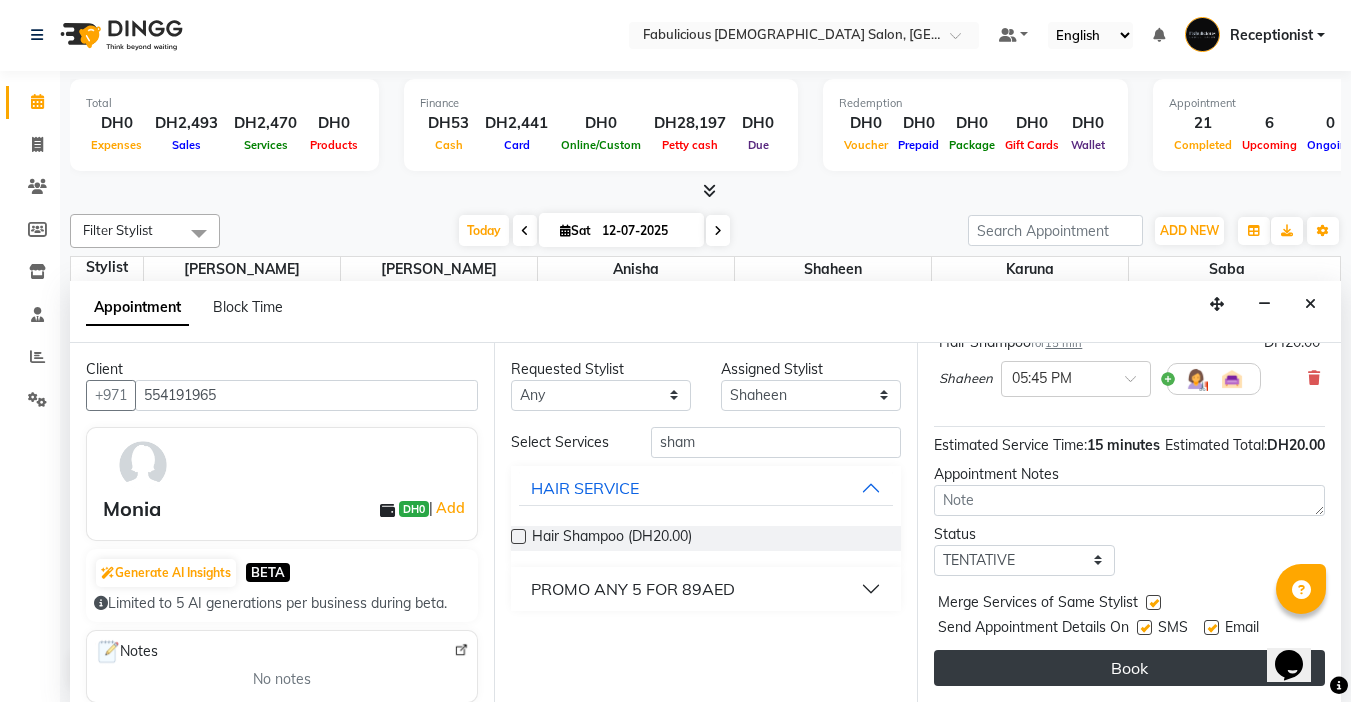 click on "Book" at bounding box center (1129, 668) 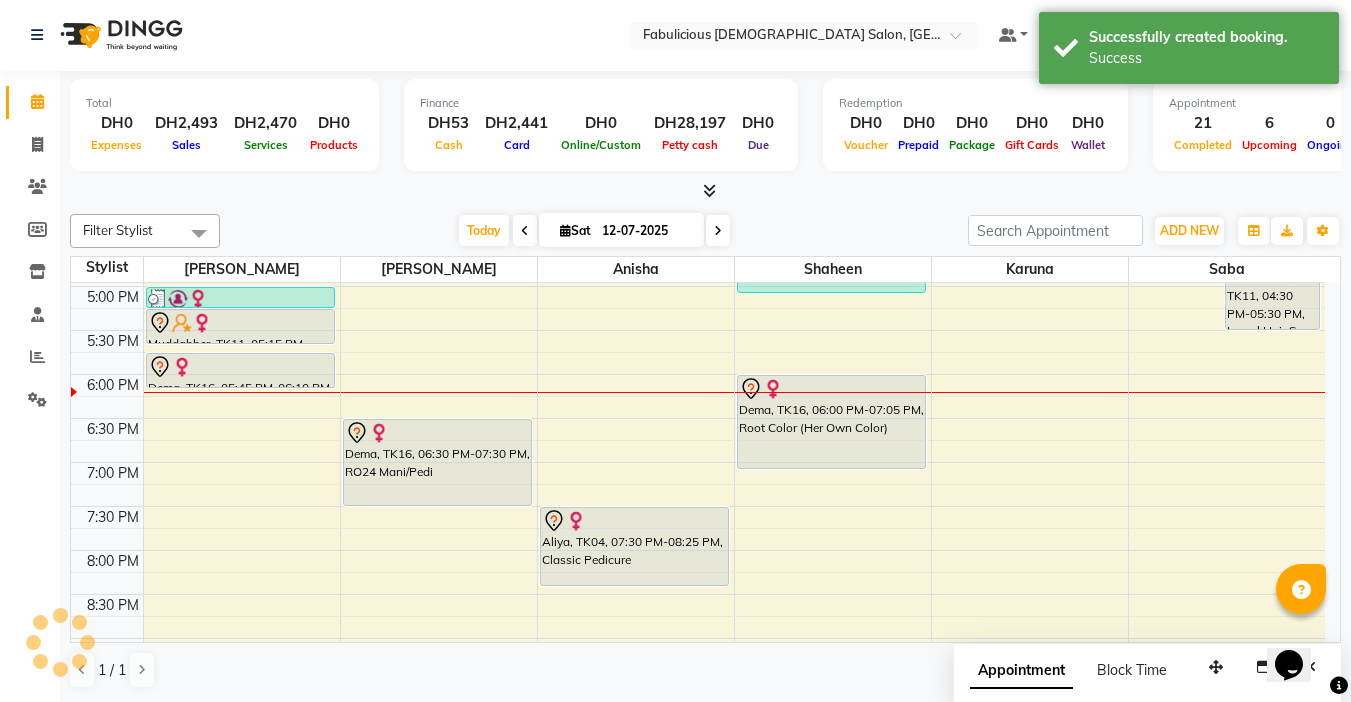 scroll, scrollTop: 0, scrollLeft: 0, axis: both 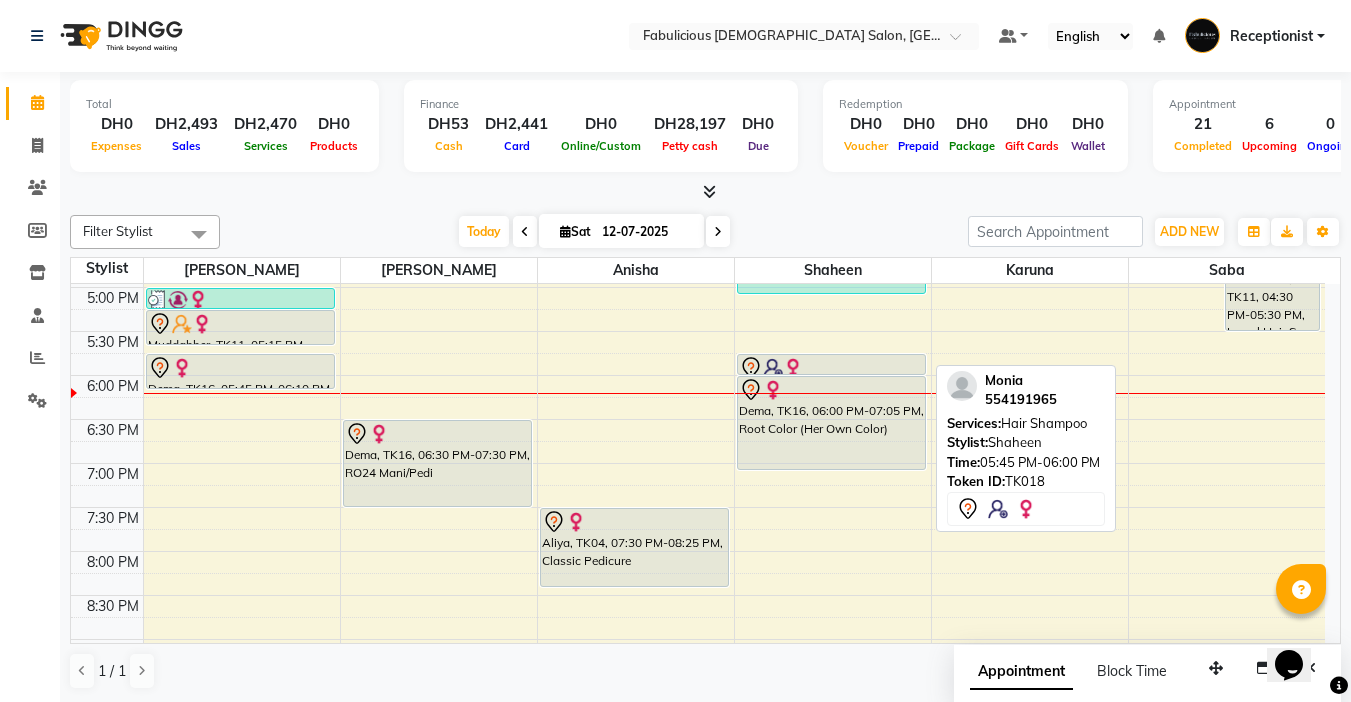 click at bounding box center (831, 368) 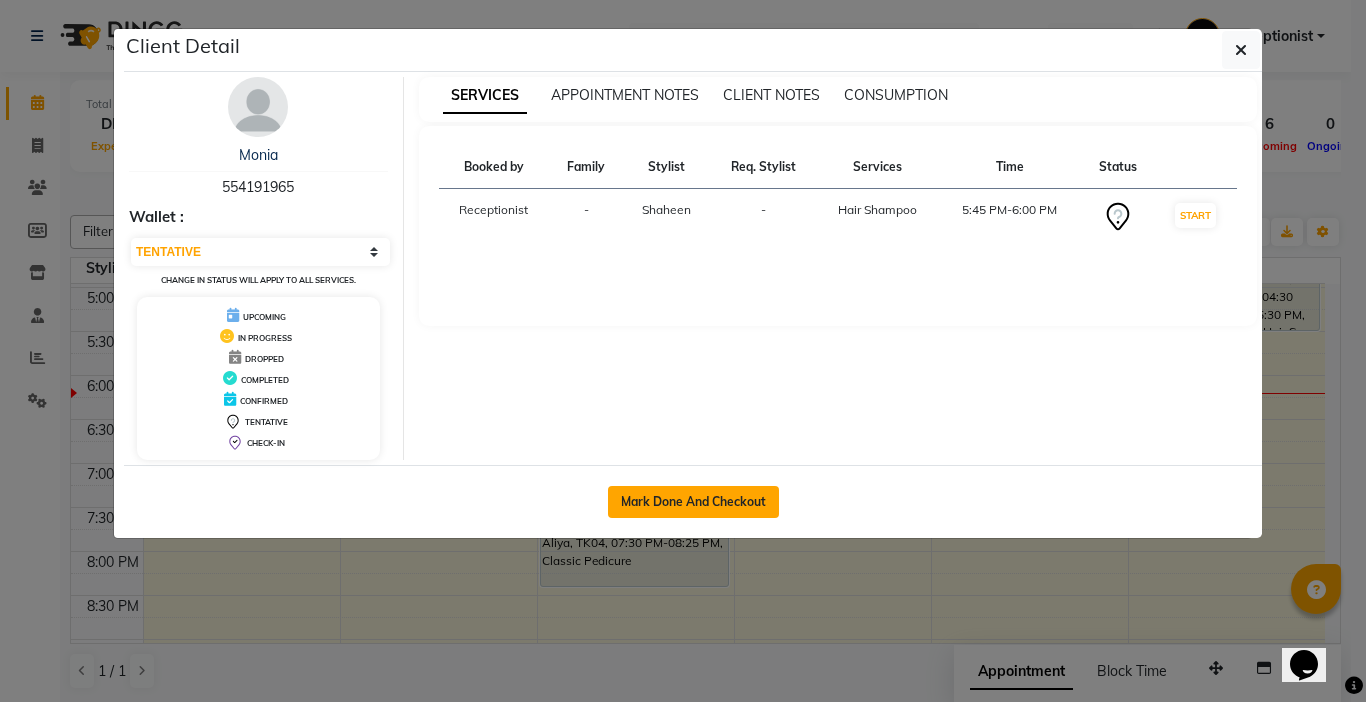 click on "Mark Done And Checkout" 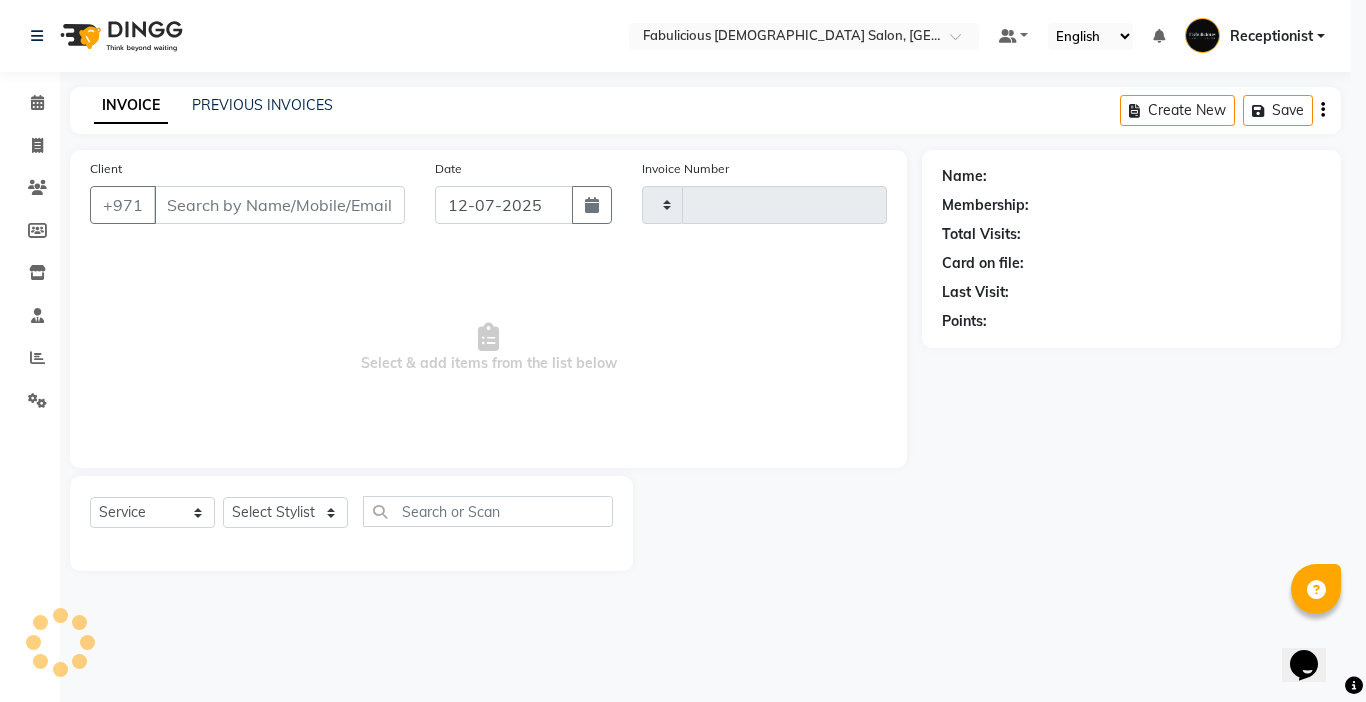 type on "1437" 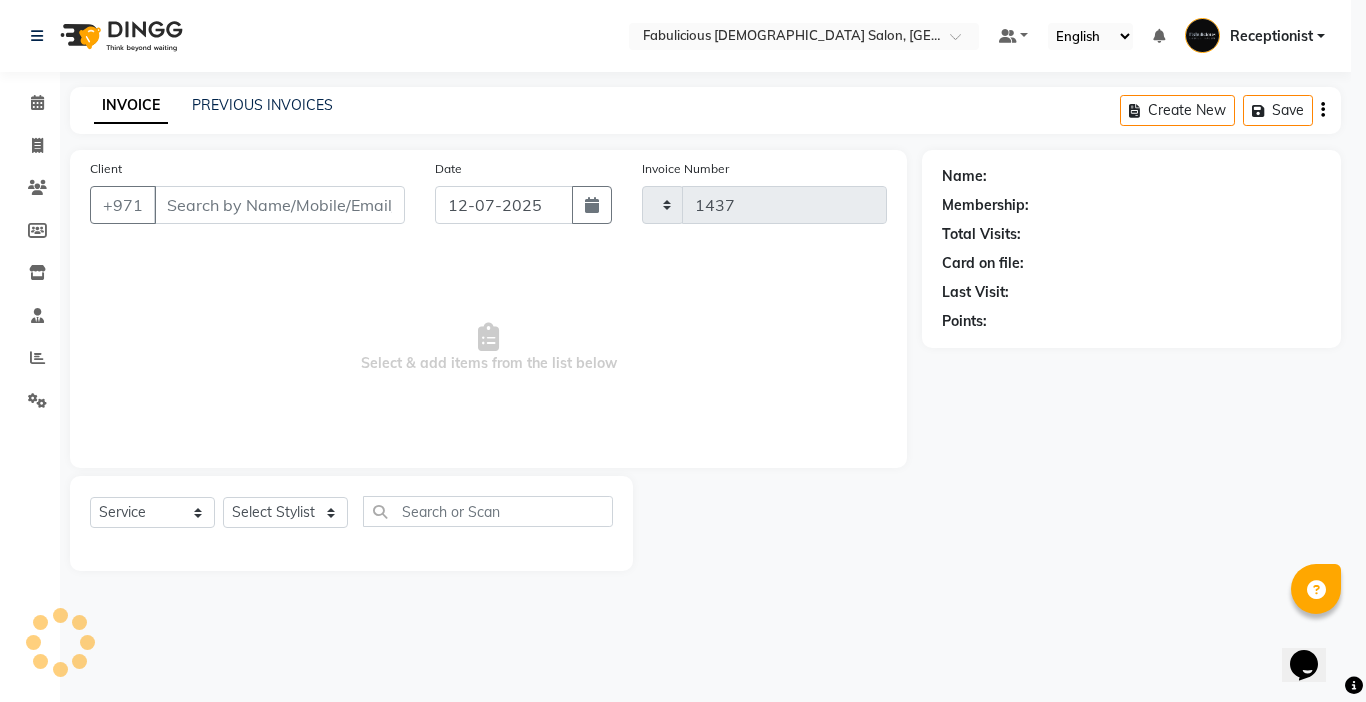 select on "738" 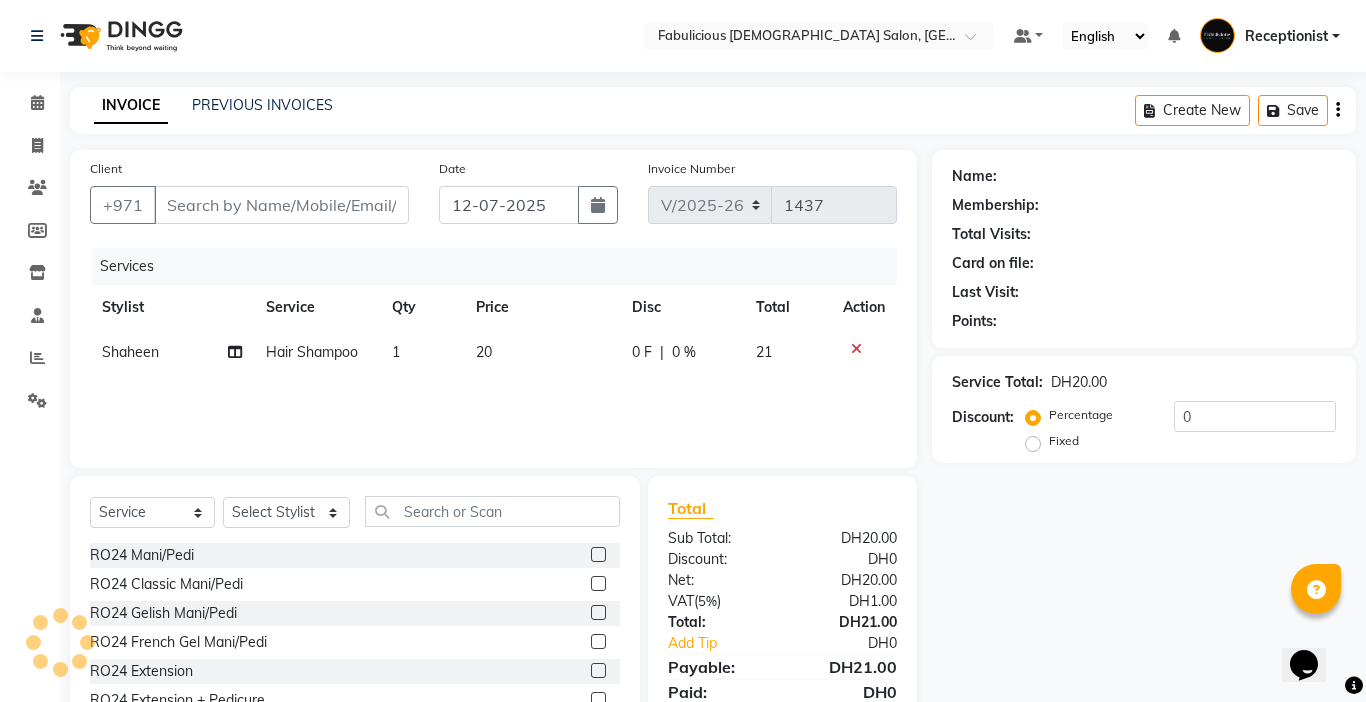 type on "554191965" 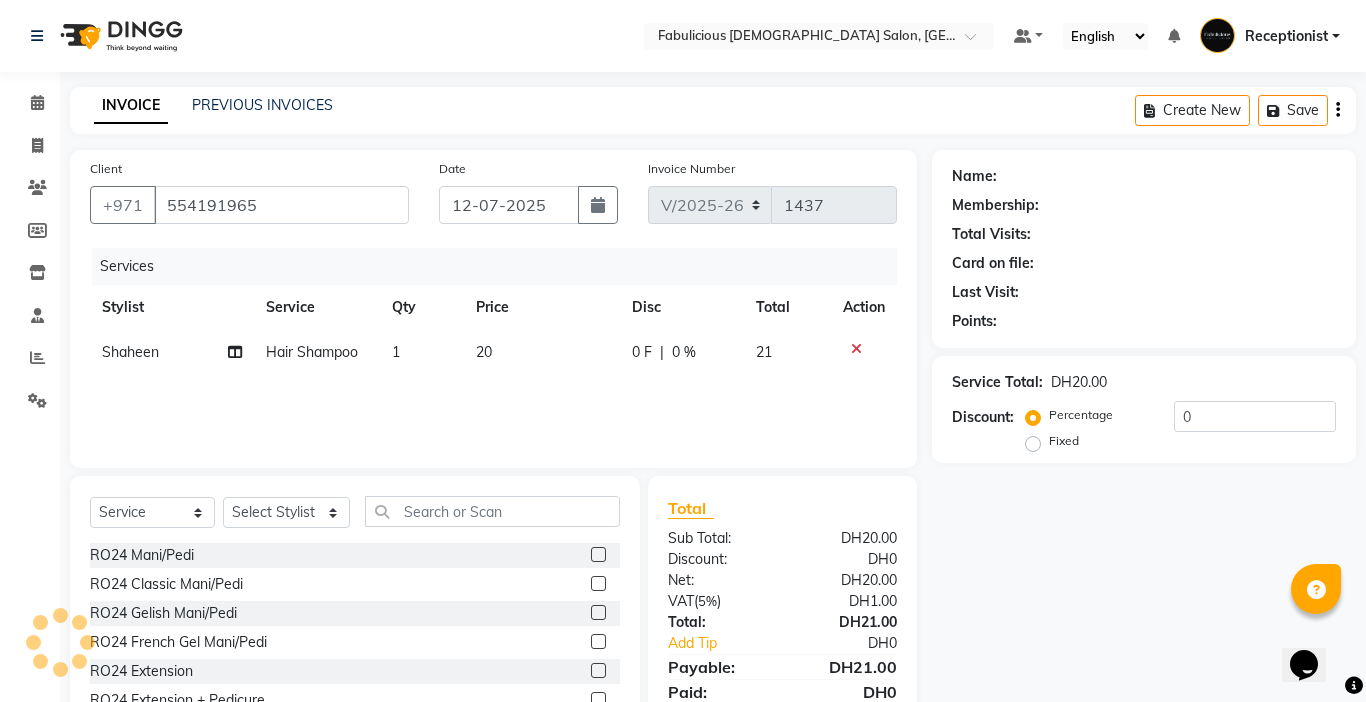 select on "11631" 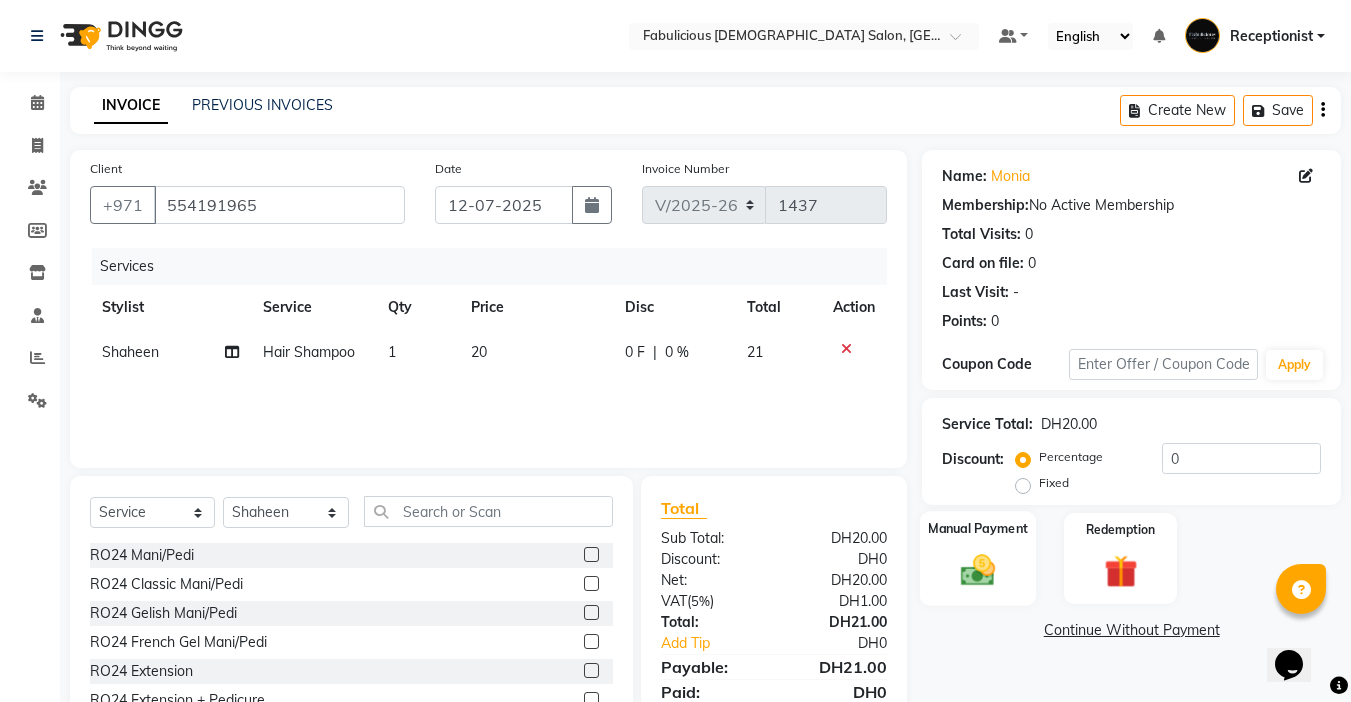 drag, startPoint x: 986, startPoint y: 583, endPoint x: 1006, endPoint y: 586, distance: 20.22375 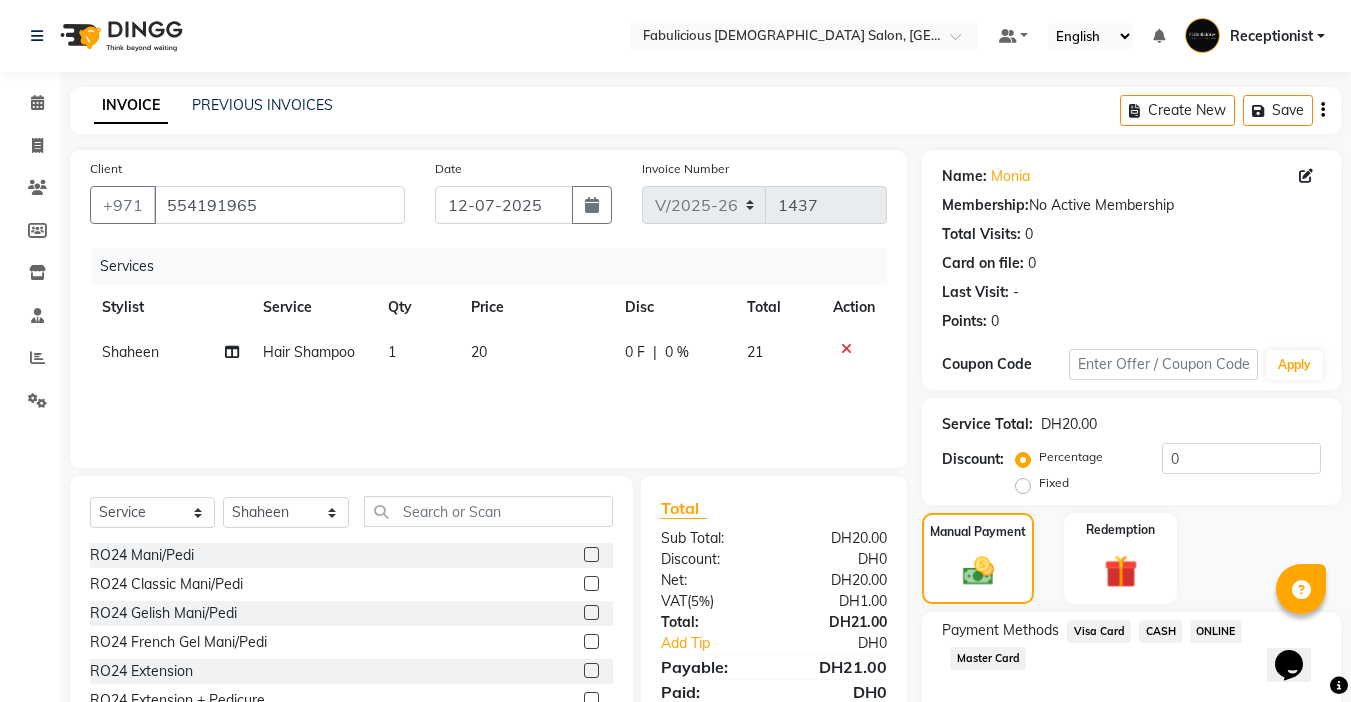 click on "Visa Card" 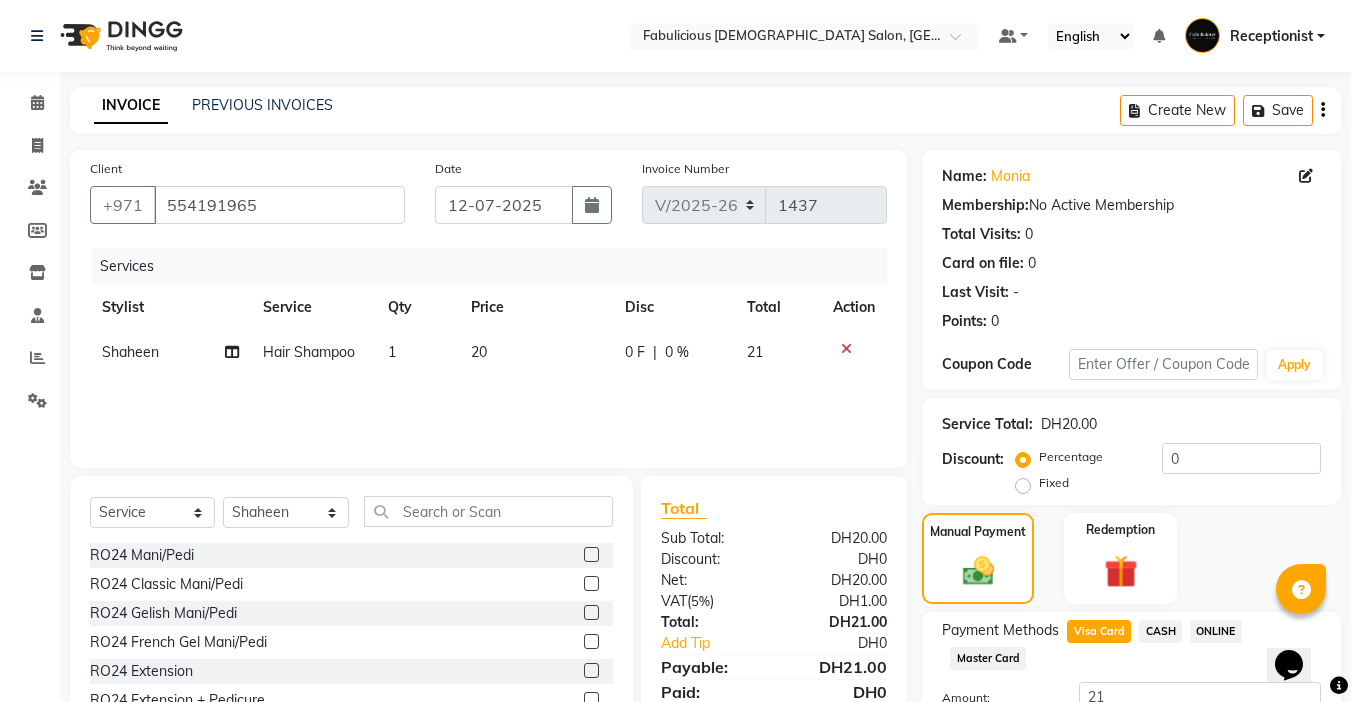 scroll, scrollTop: 157, scrollLeft: 0, axis: vertical 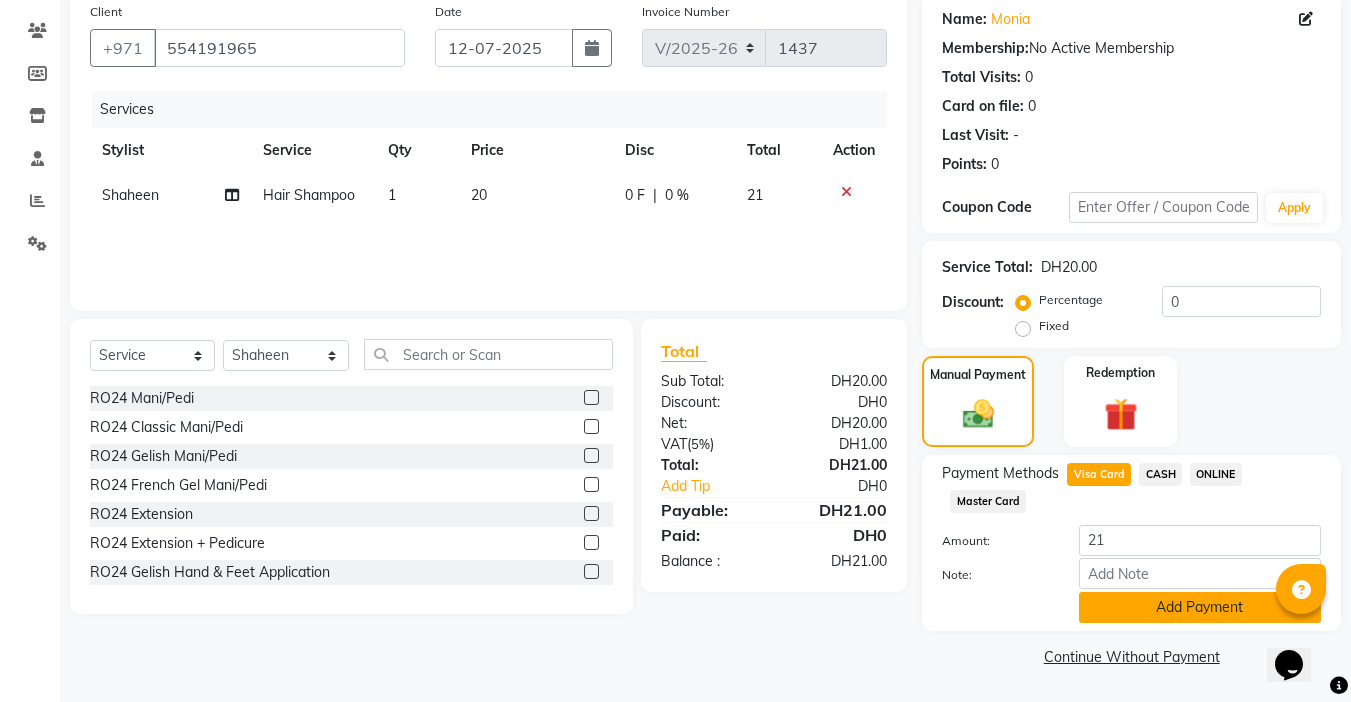 click on "Add Payment" 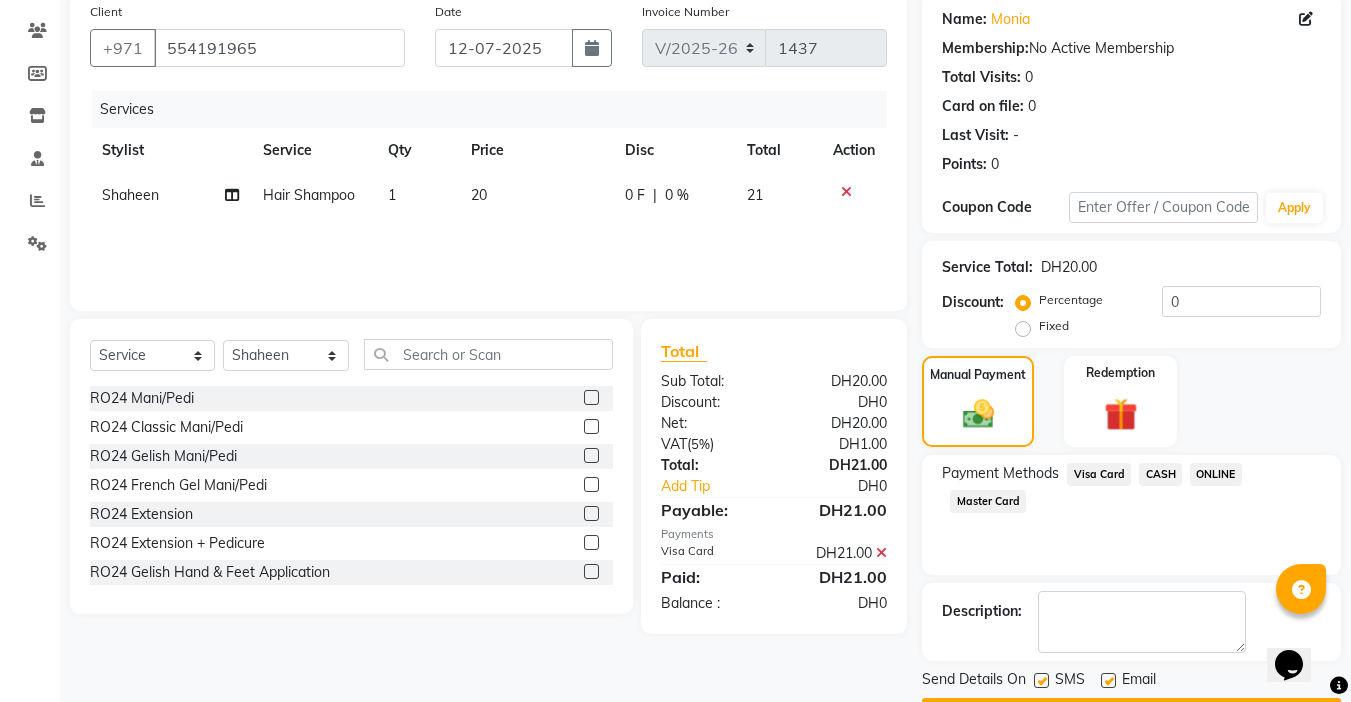click on "Visa Card" 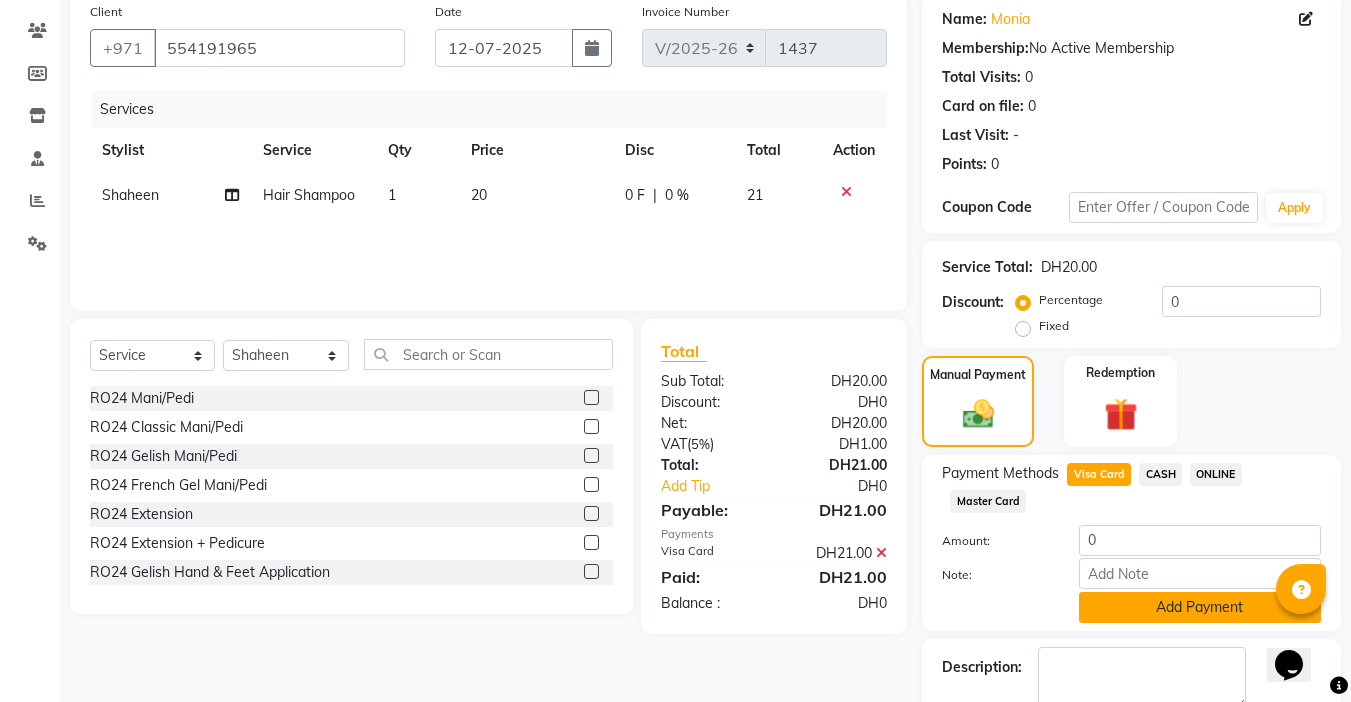 click on "Add Payment" 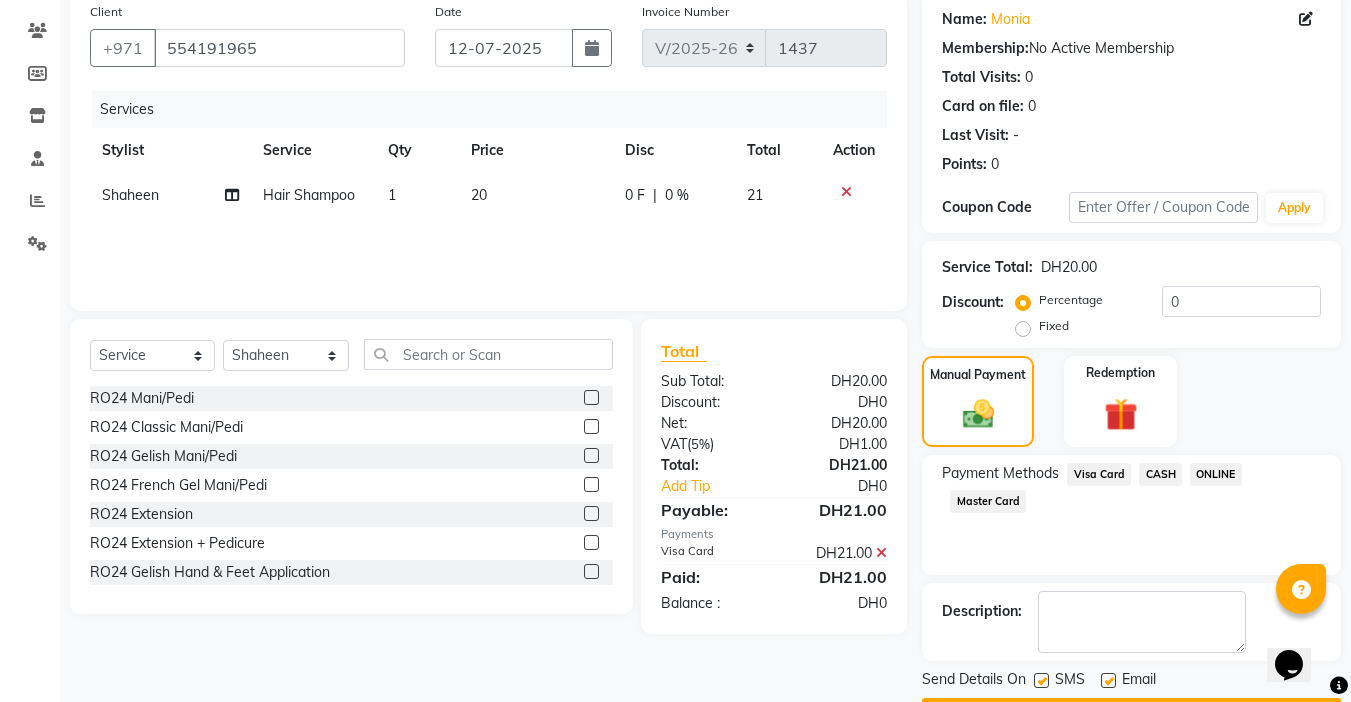 scroll, scrollTop: 214, scrollLeft: 0, axis: vertical 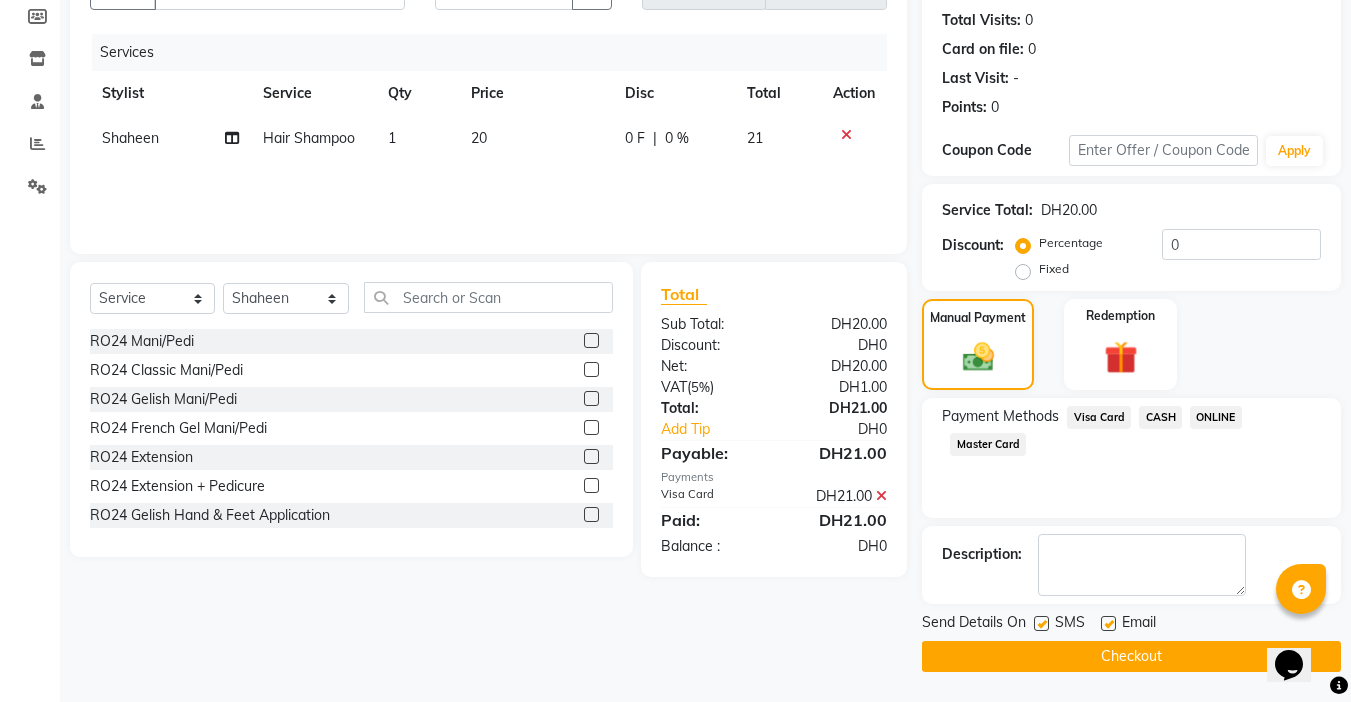 click on "Checkout" 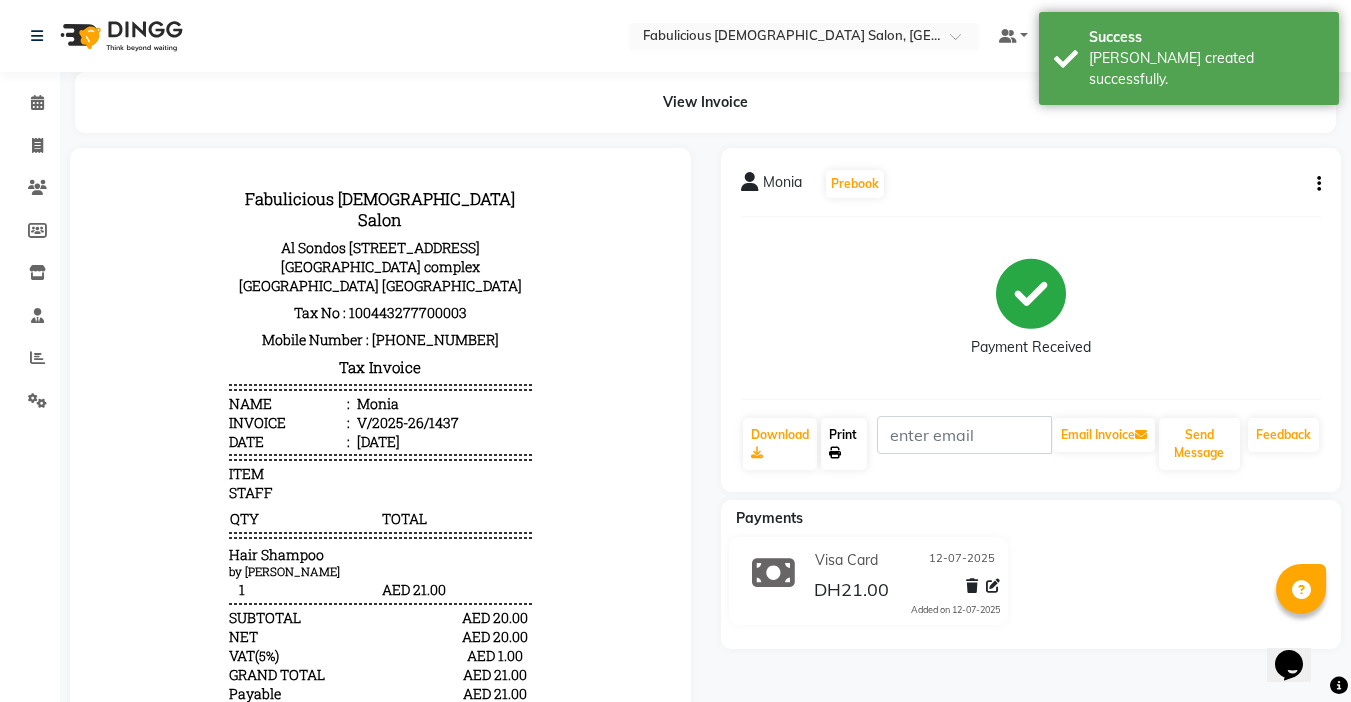 scroll, scrollTop: 0, scrollLeft: 0, axis: both 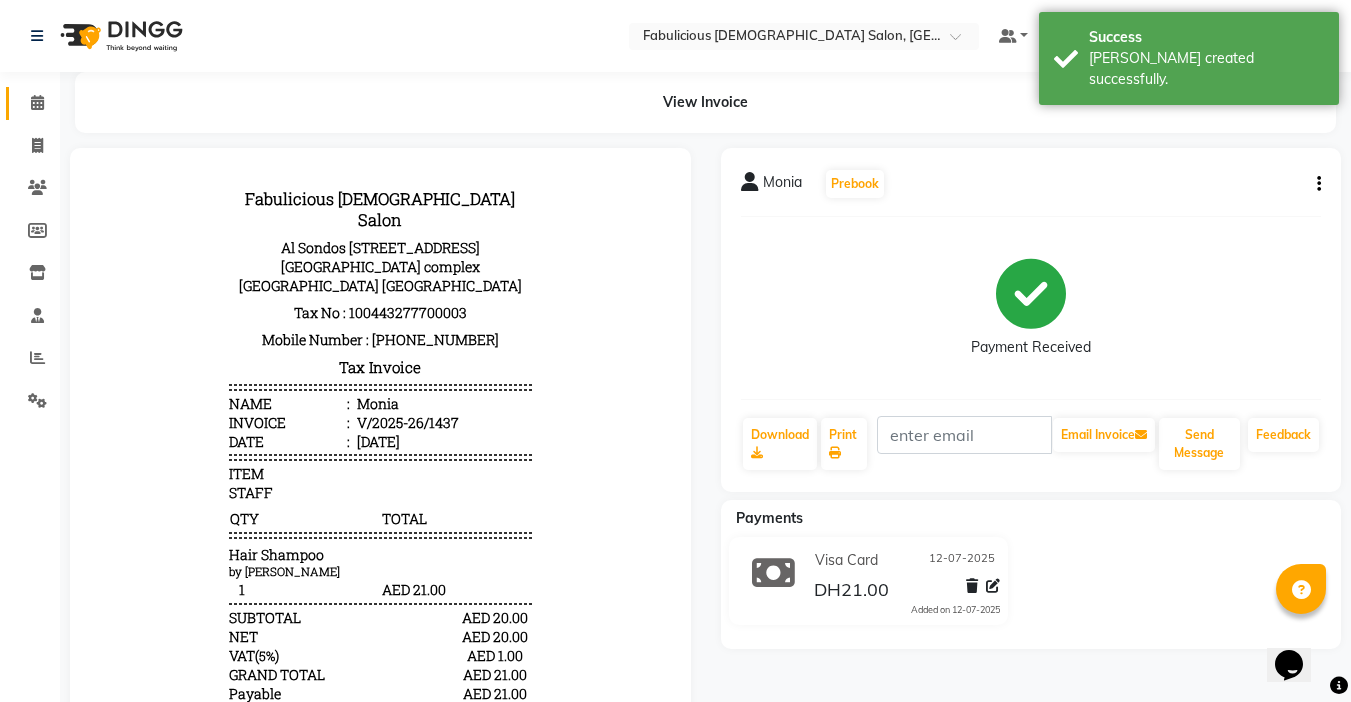 click 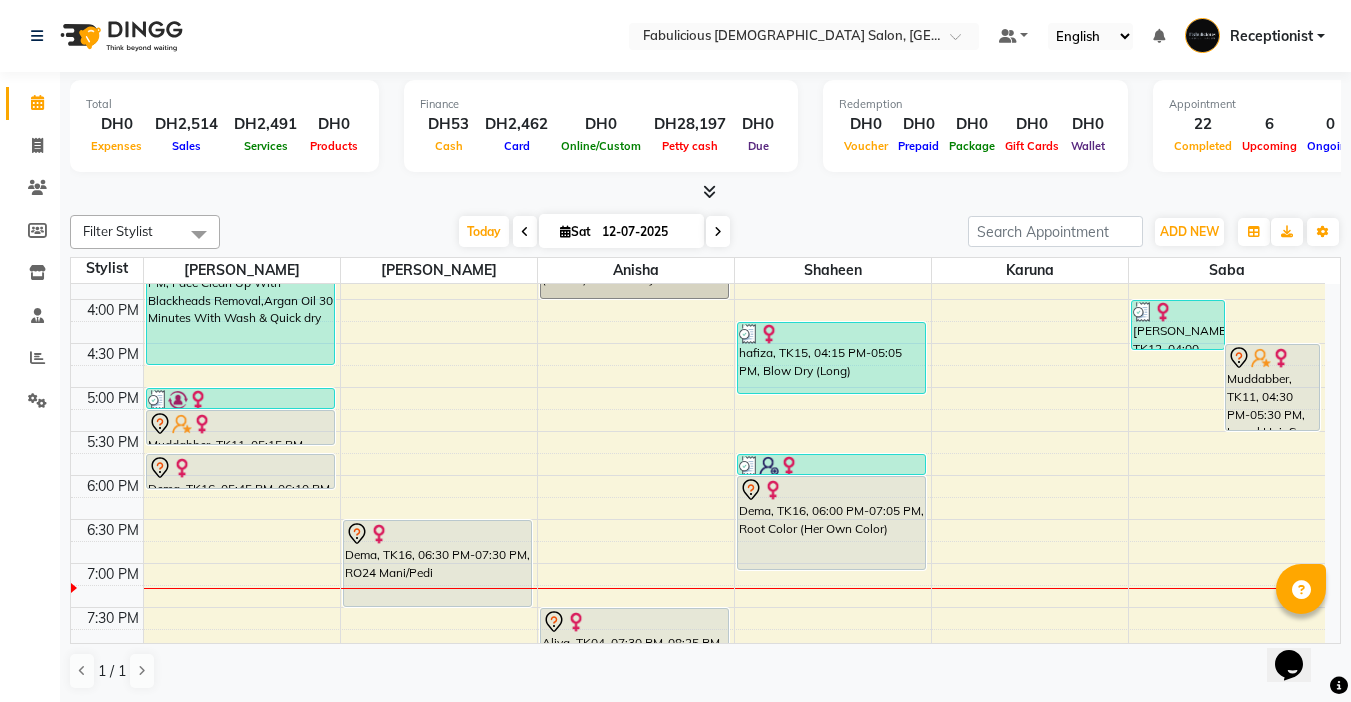scroll, scrollTop: 700, scrollLeft: 0, axis: vertical 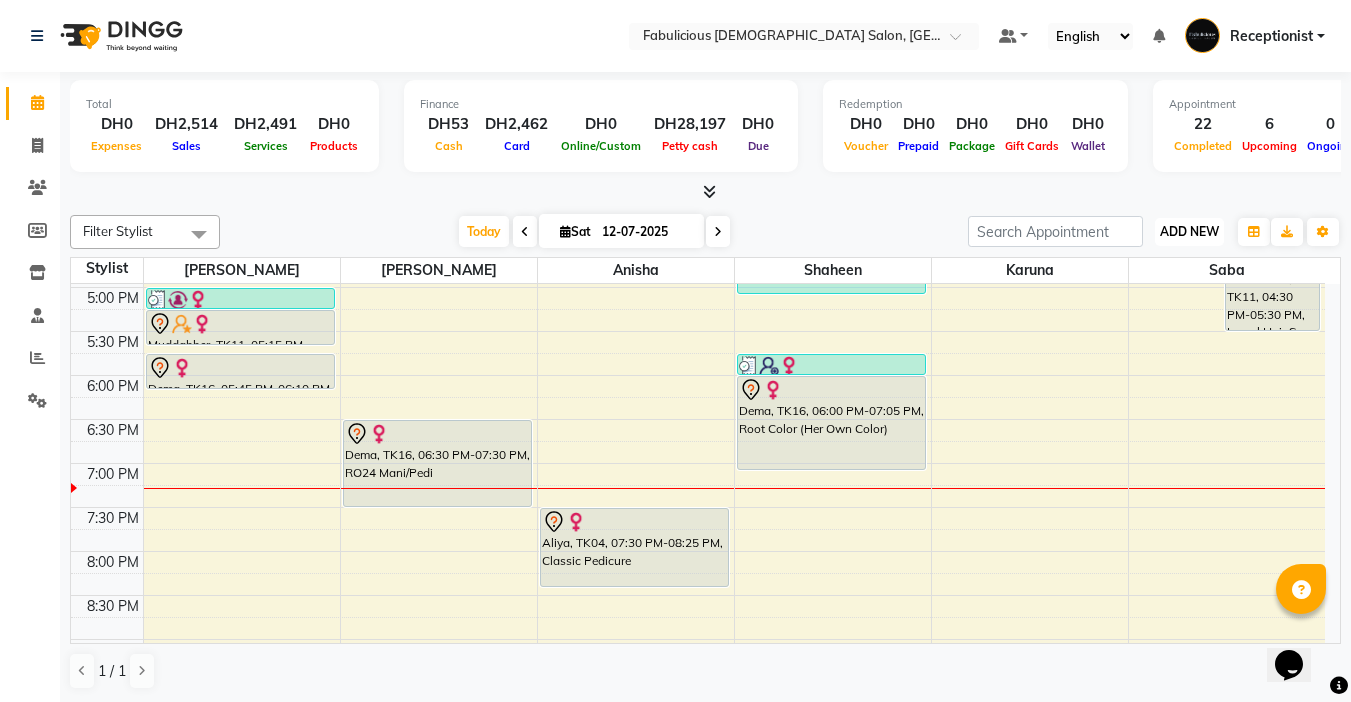 click on "ADD NEW" at bounding box center (1189, 231) 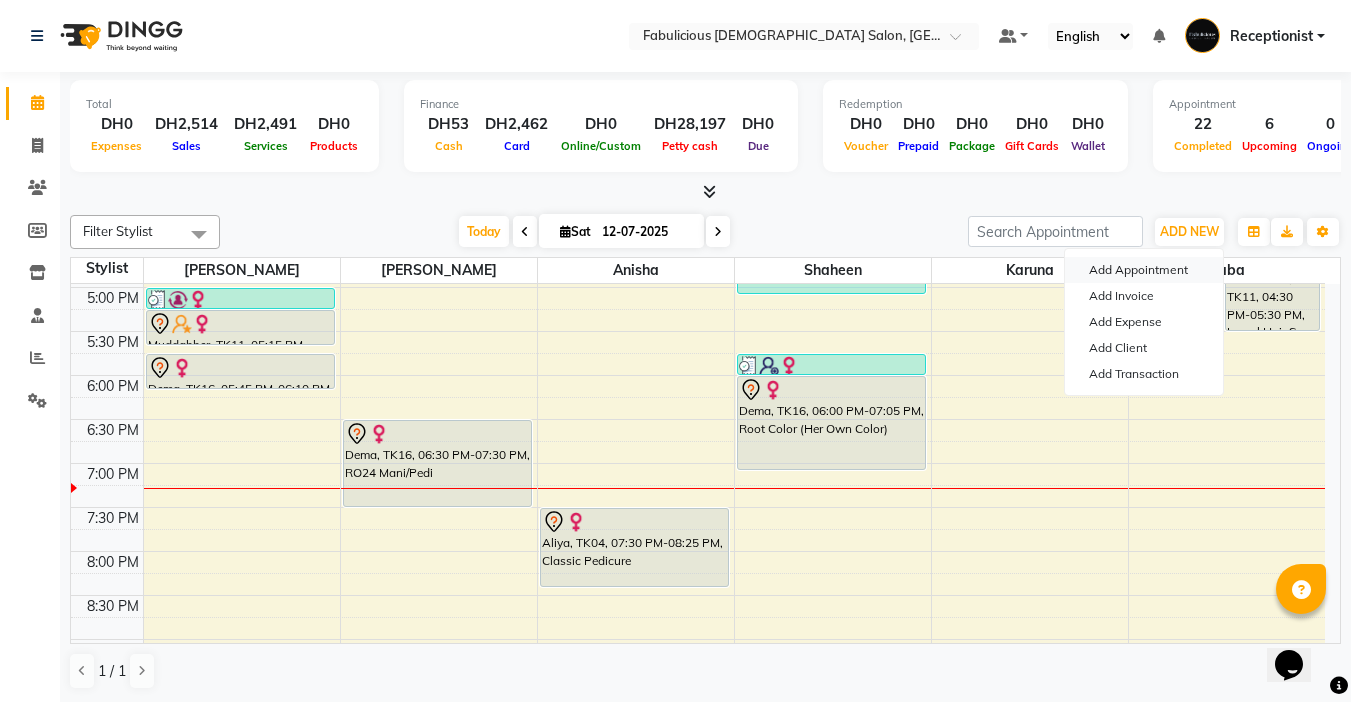 click on "Add Appointment" at bounding box center [1144, 270] 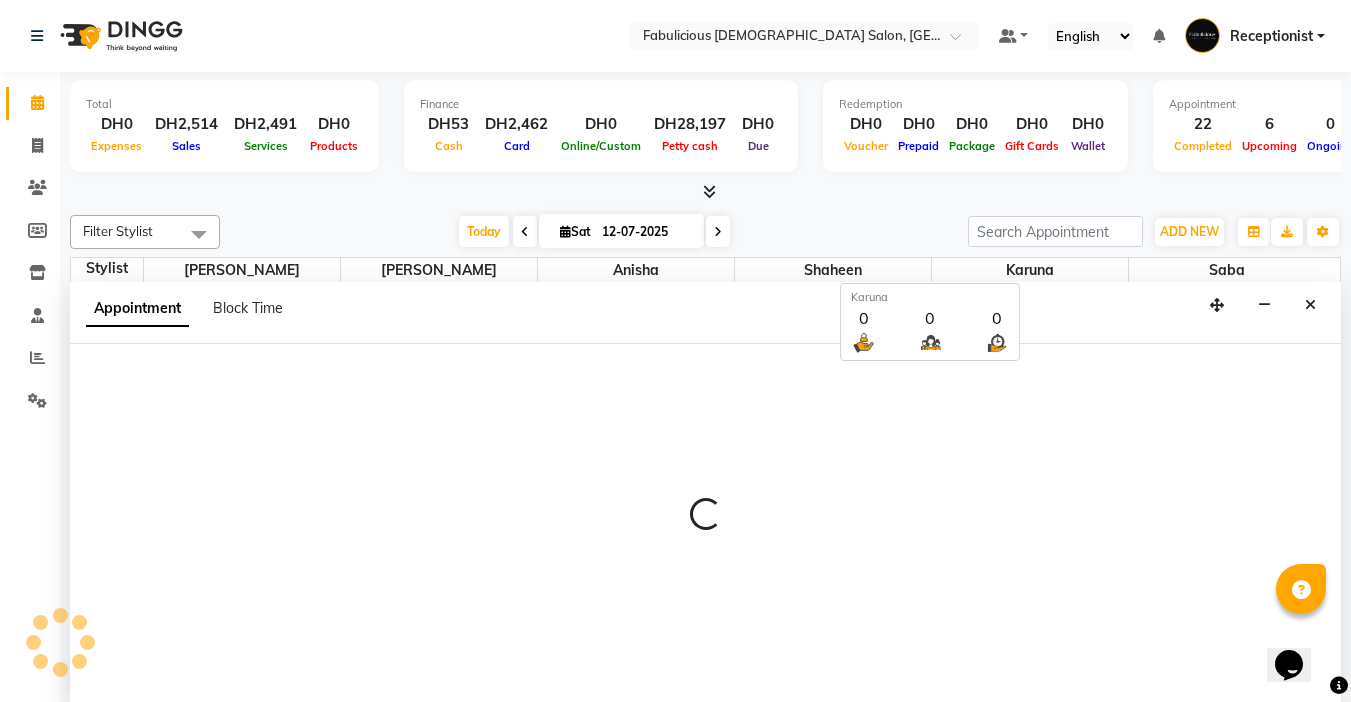 select on "tentative" 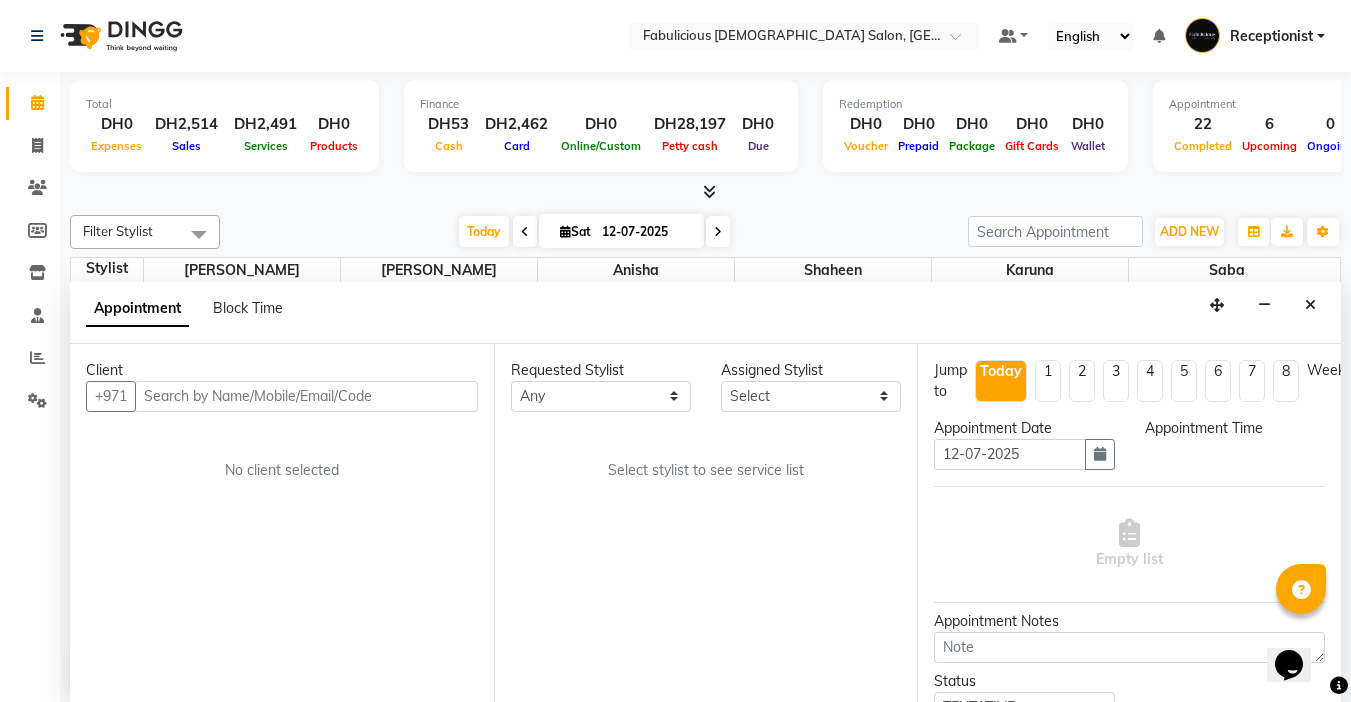 scroll, scrollTop: 1, scrollLeft: 0, axis: vertical 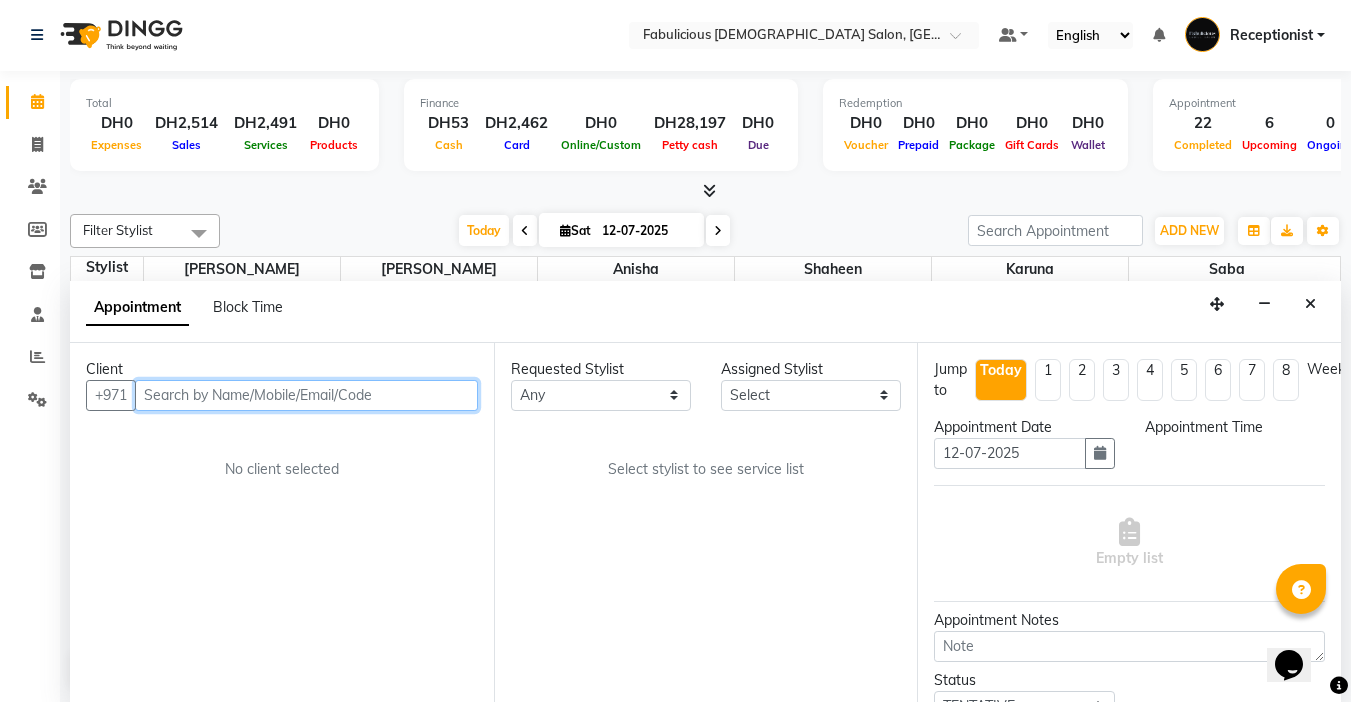 select on "600" 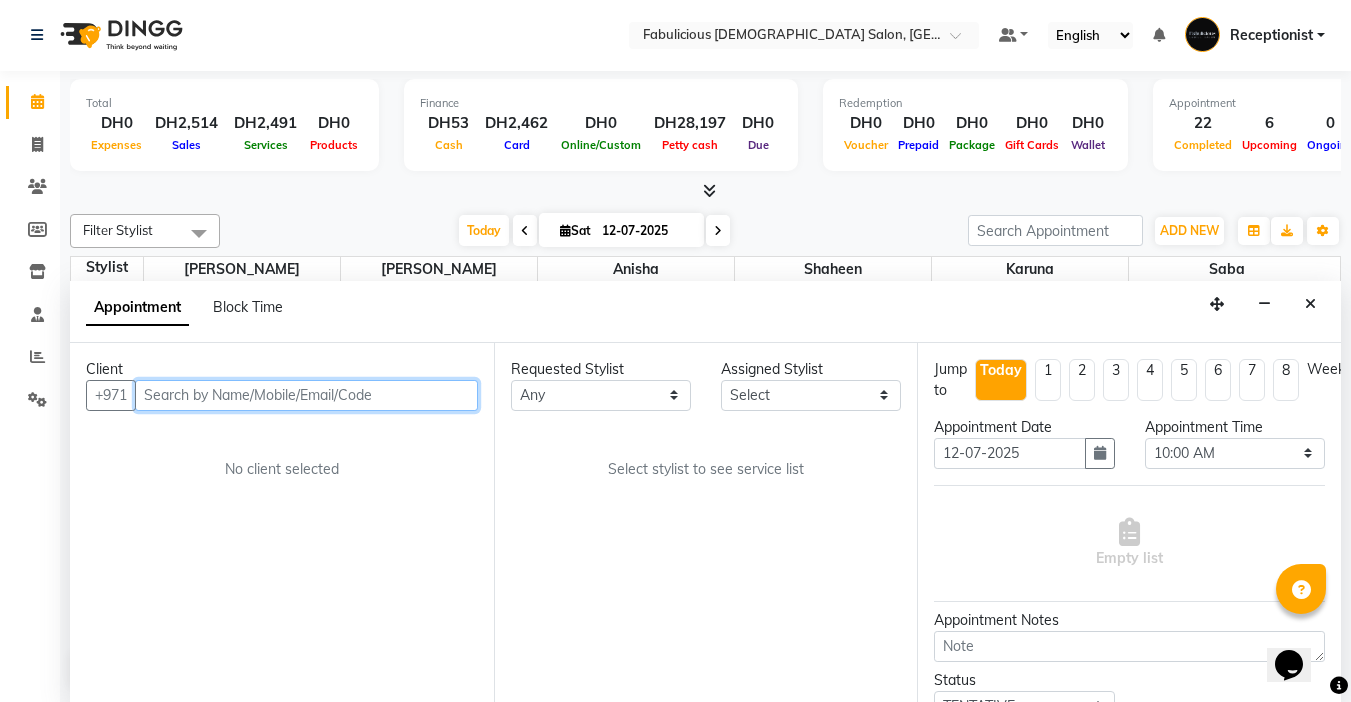 click at bounding box center (306, 395) 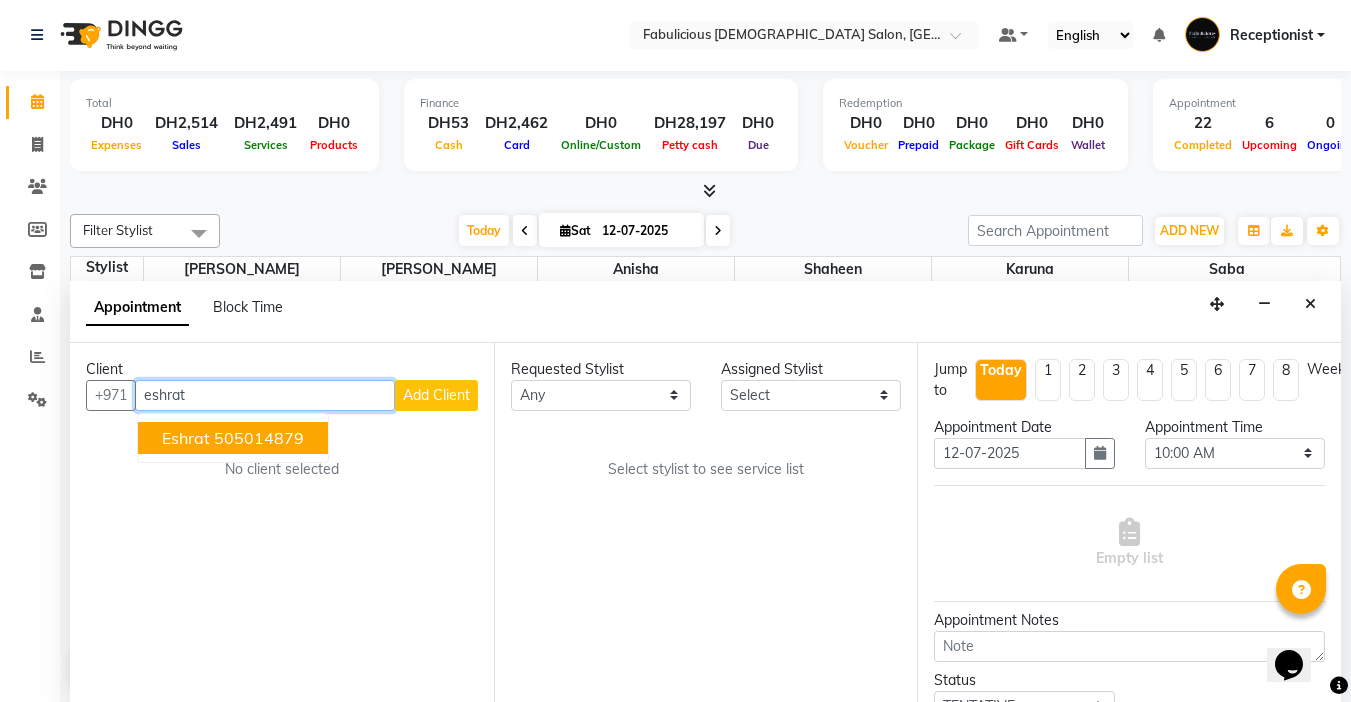 click on "Eshrat" at bounding box center [186, 438] 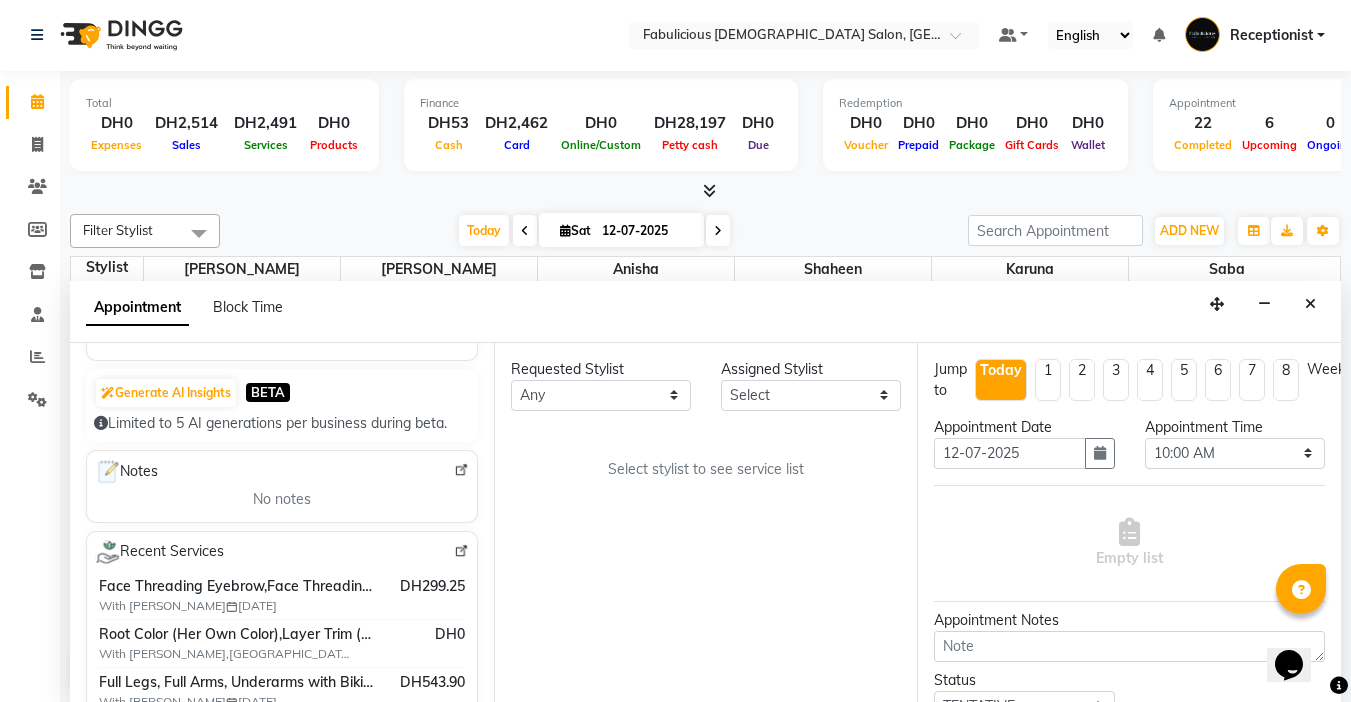 scroll, scrollTop: 200, scrollLeft: 0, axis: vertical 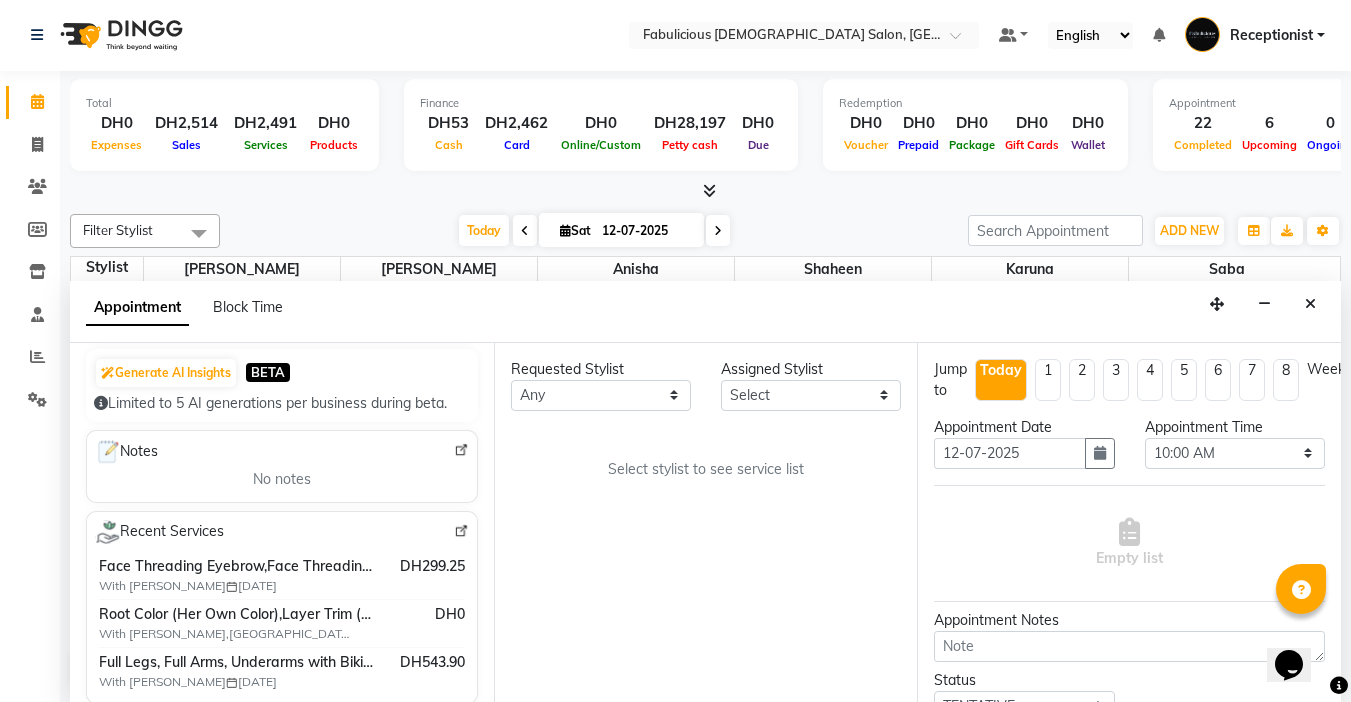 type on "505014879" 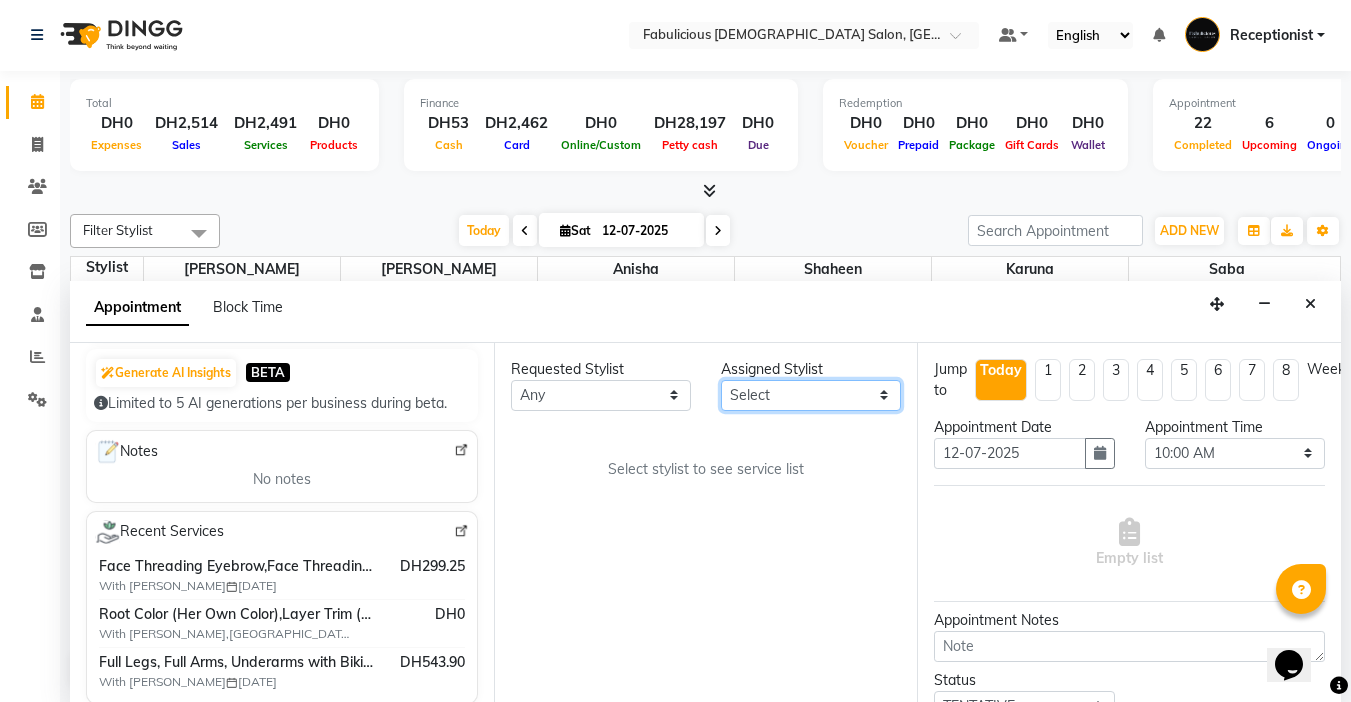 click on "Select [PERSON_NAME] [PERSON_NAME]  [PERSON_NAME] [PERSON_NAME]" at bounding box center (811, 395) 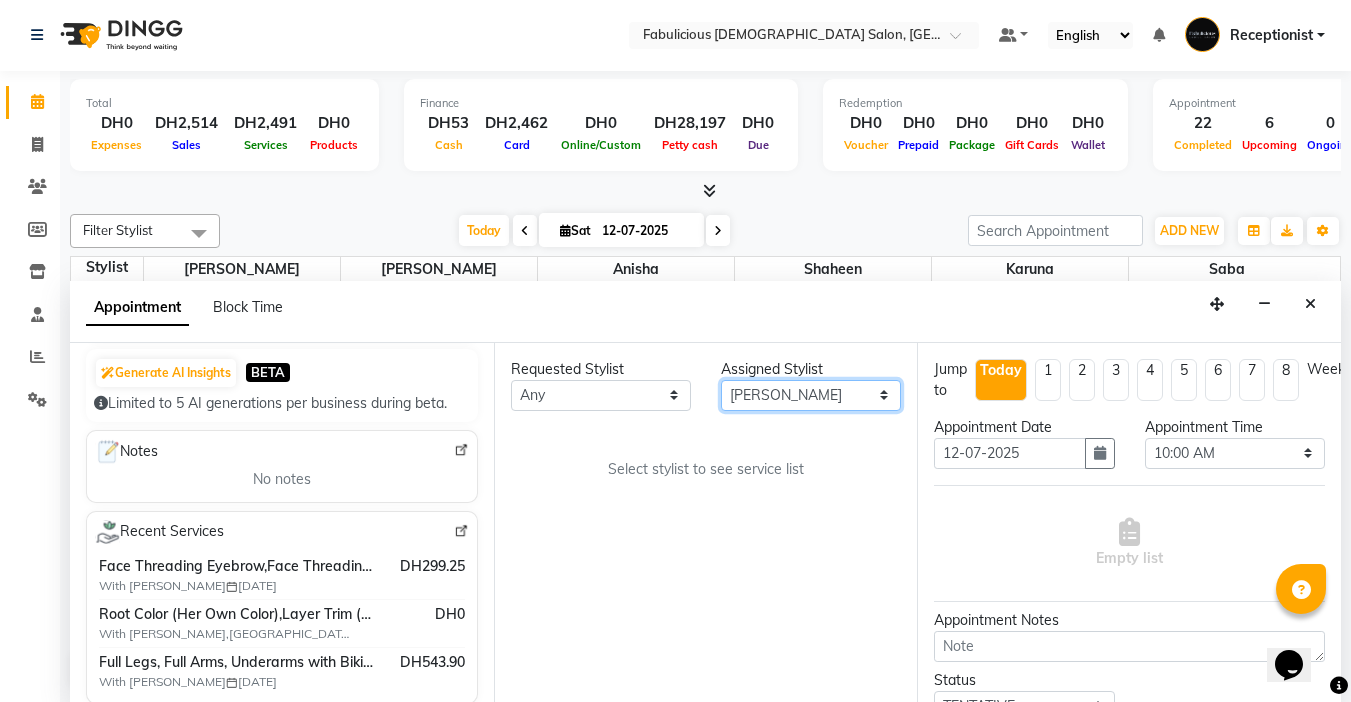 click on "Select [PERSON_NAME] [PERSON_NAME]  [PERSON_NAME] [PERSON_NAME]" at bounding box center [811, 395] 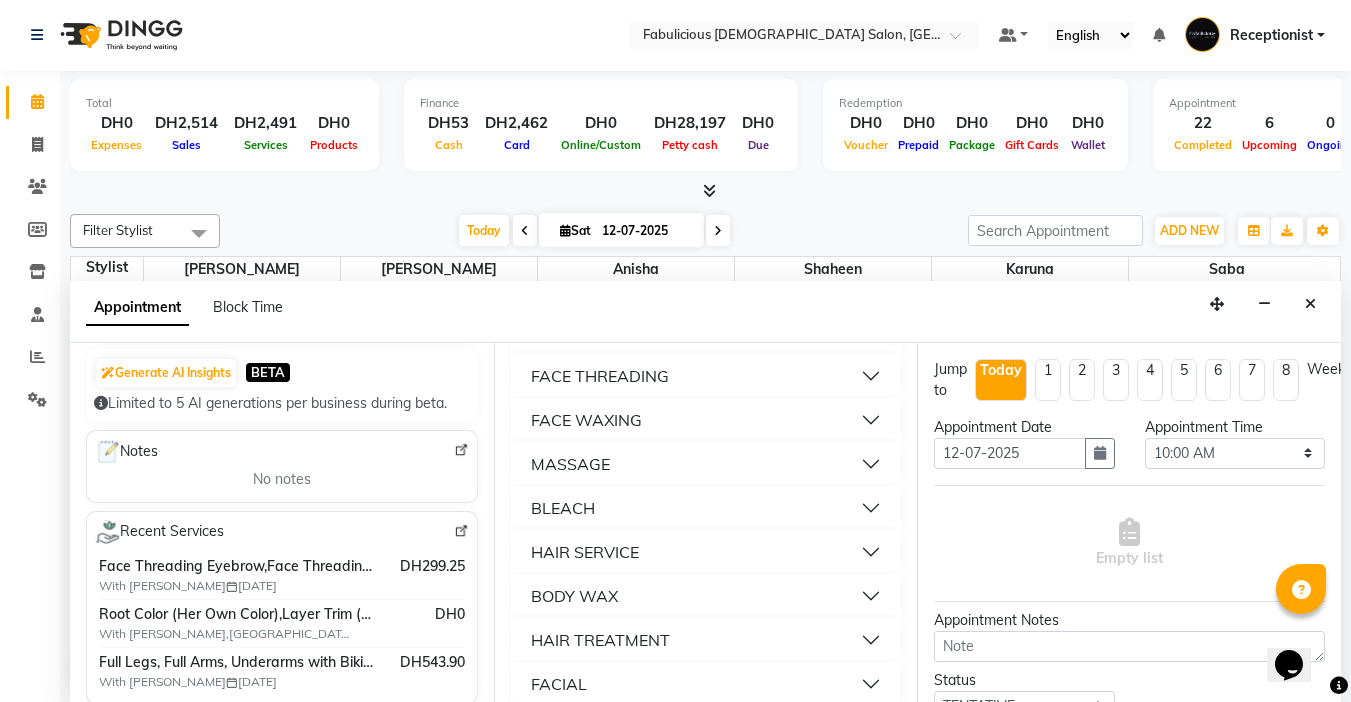 scroll, scrollTop: 1400, scrollLeft: 0, axis: vertical 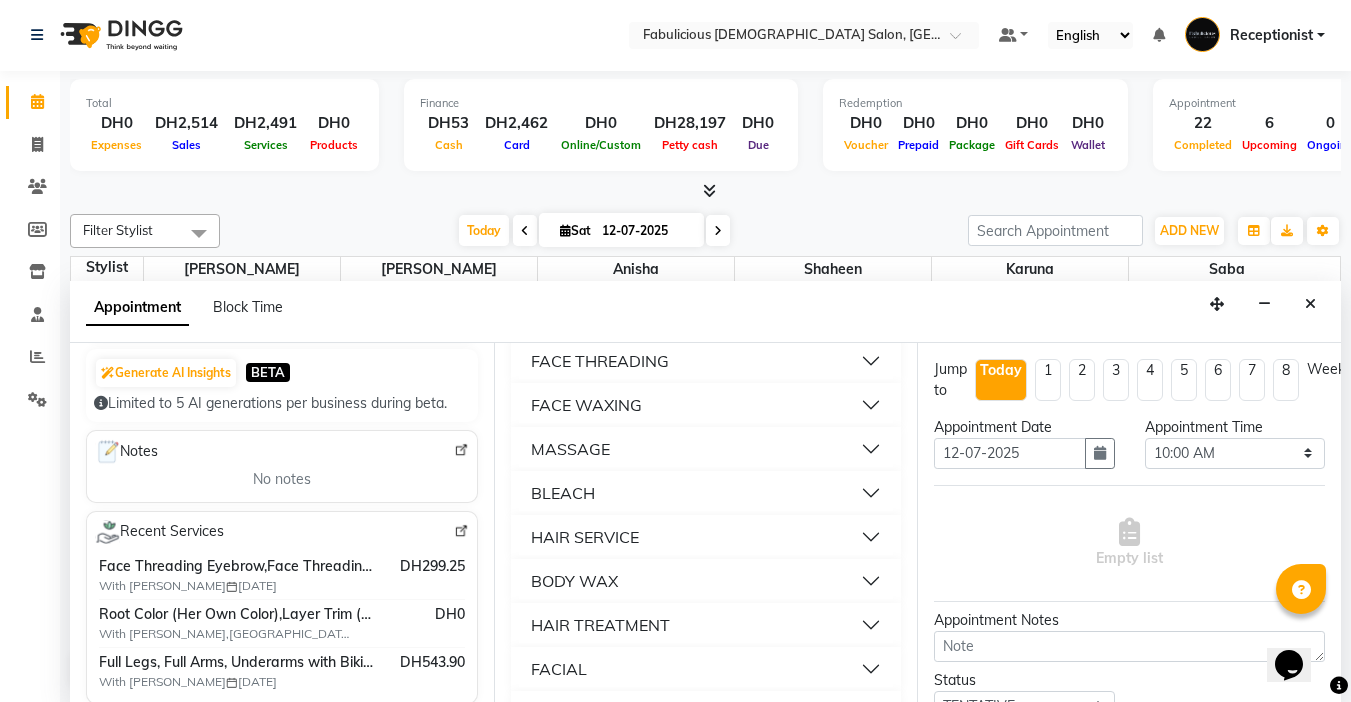 click on "FACE THREADING" at bounding box center (600, 361) 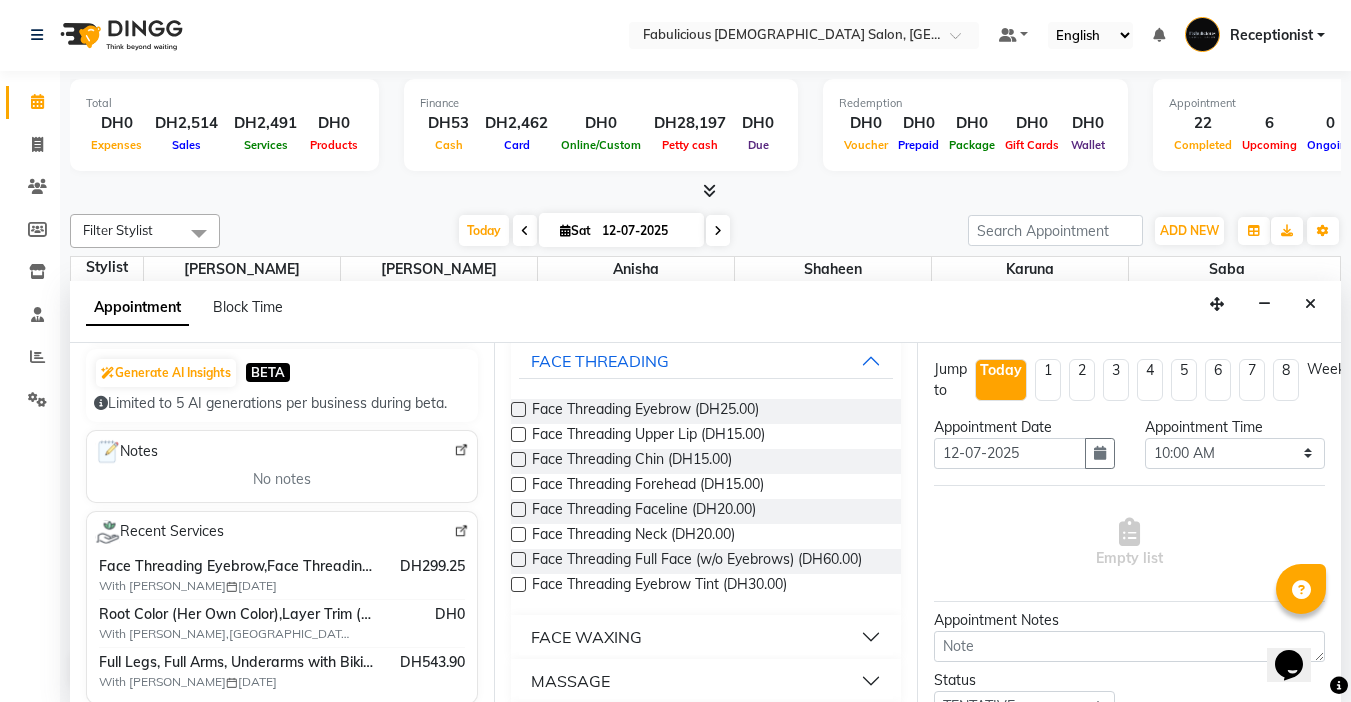 click at bounding box center (518, 409) 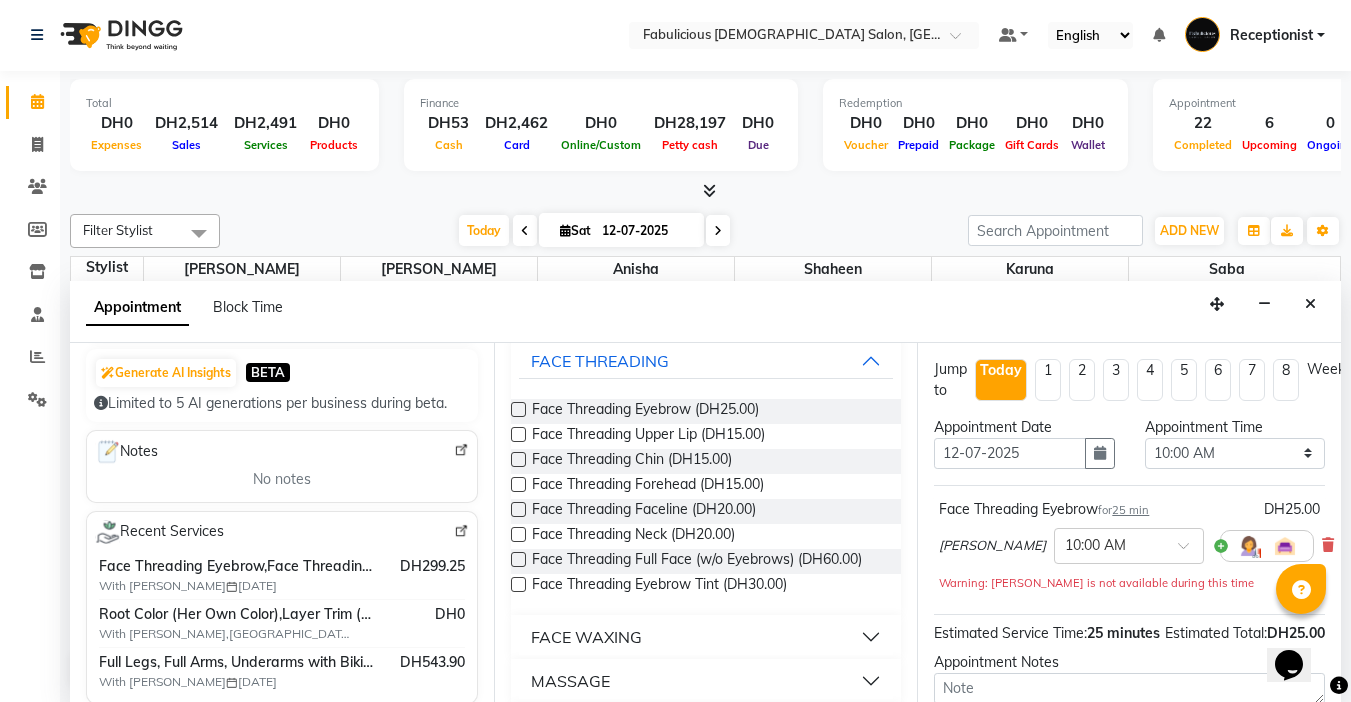 checkbox on "false" 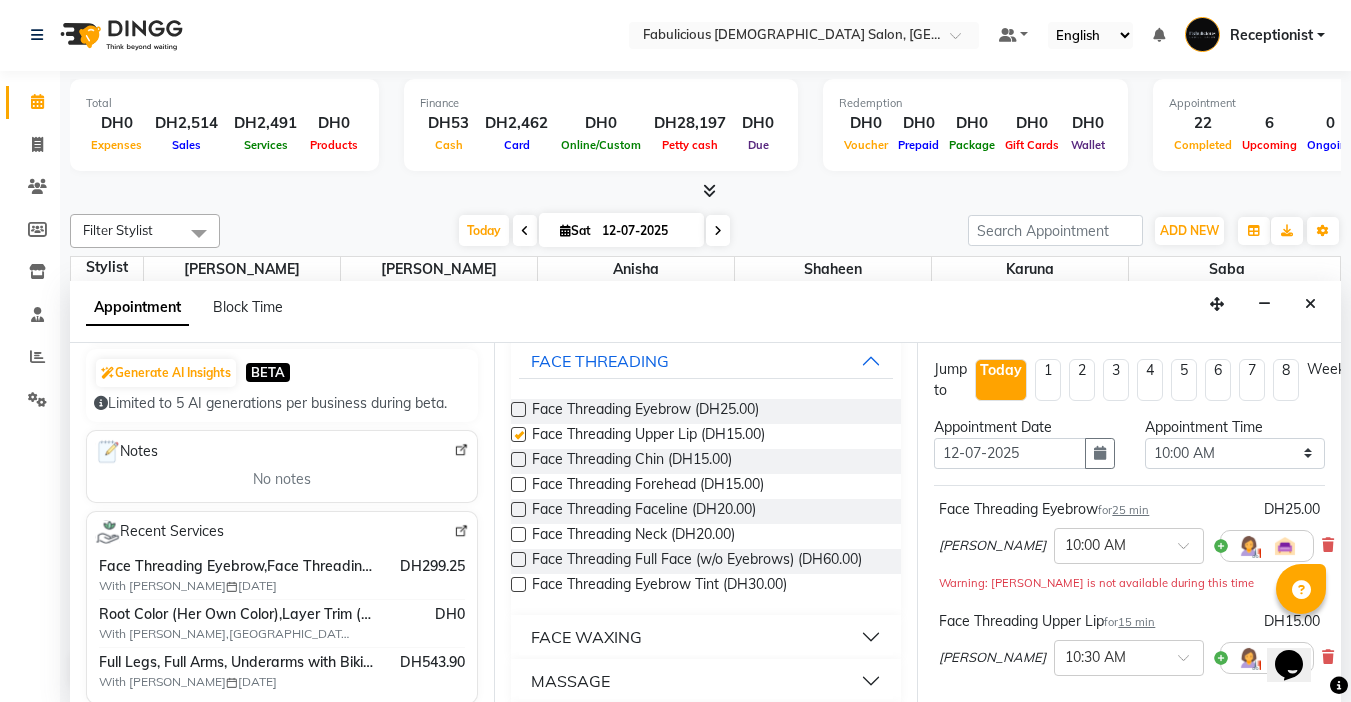 checkbox on "false" 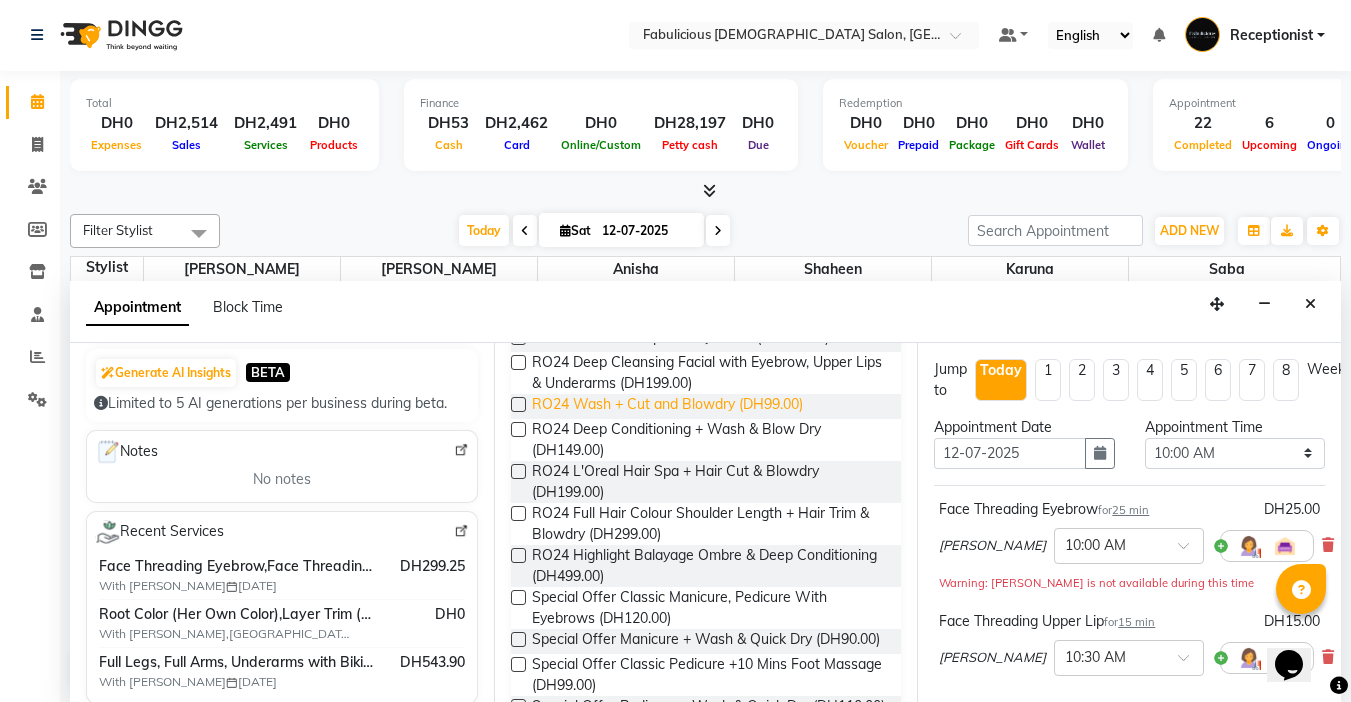 scroll, scrollTop: 0, scrollLeft: 0, axis: both 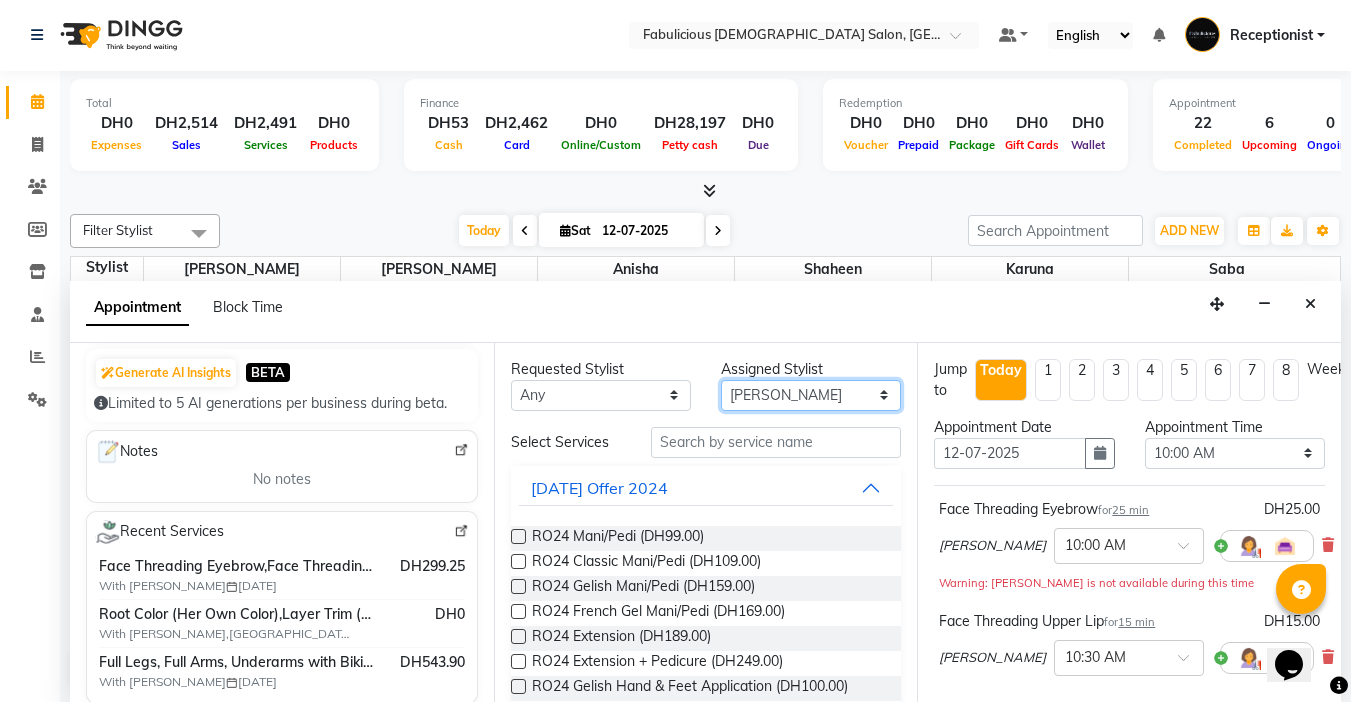 click on "Select [PERSON_NAME] [PERSON_NAME]  [PERSON_NAME] [PERSON_NAME]" at bounding box center [811, 395] 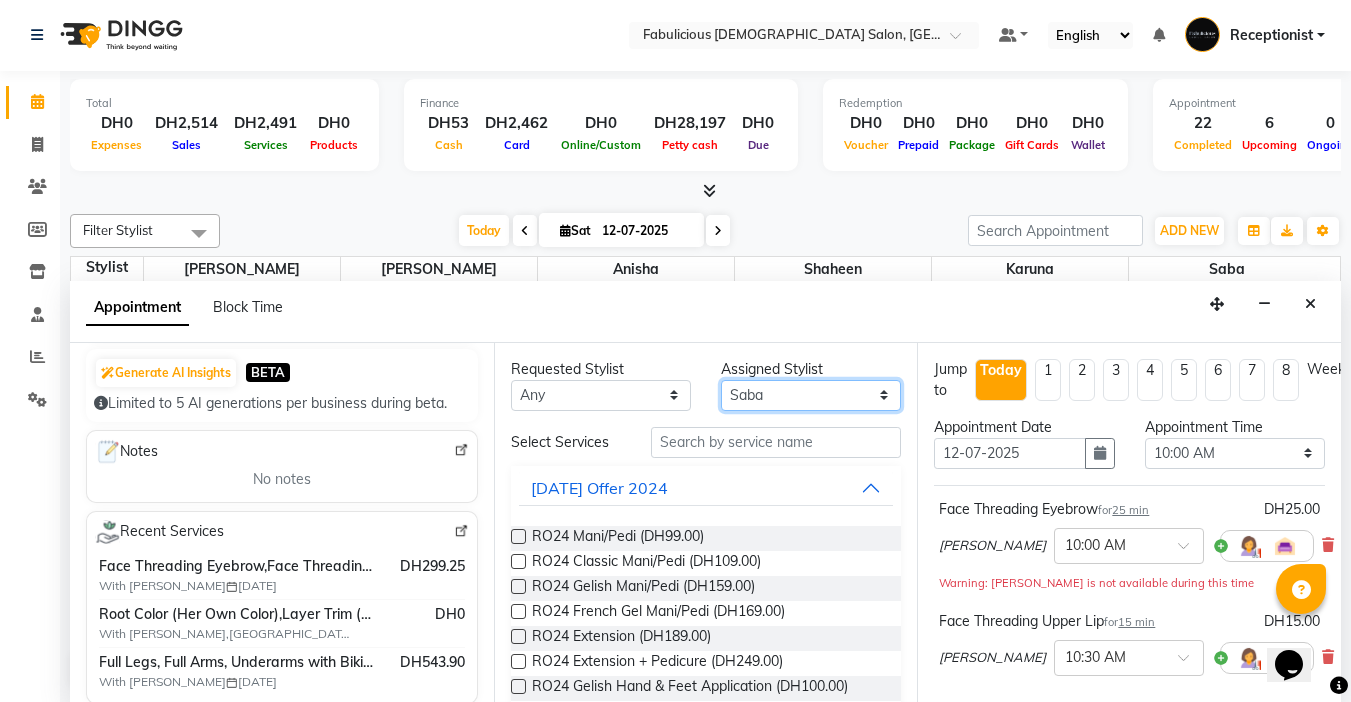click on "Select [PERSON_NAME] [PERSON_NAME]  [PERSON_NAME] [PERSON_NAME]" at bounding box center (811, 395) 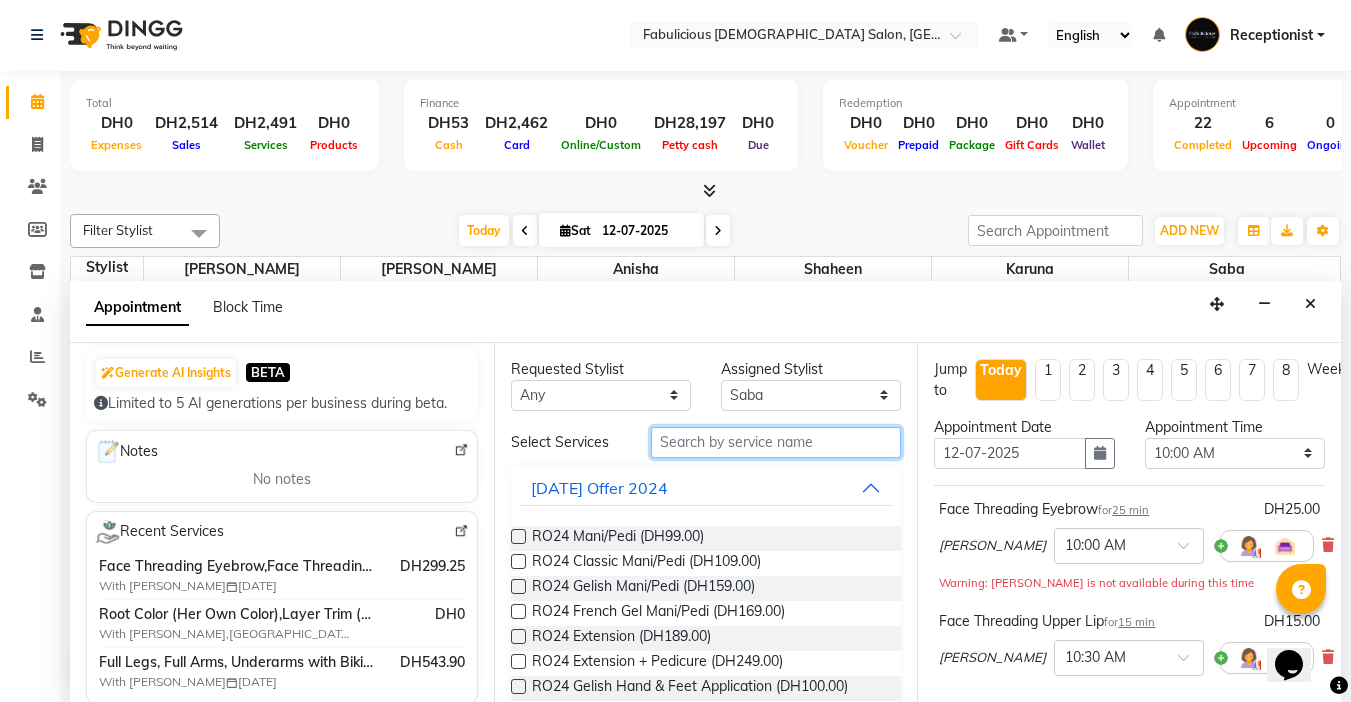 click at bounding box center [776, 442] 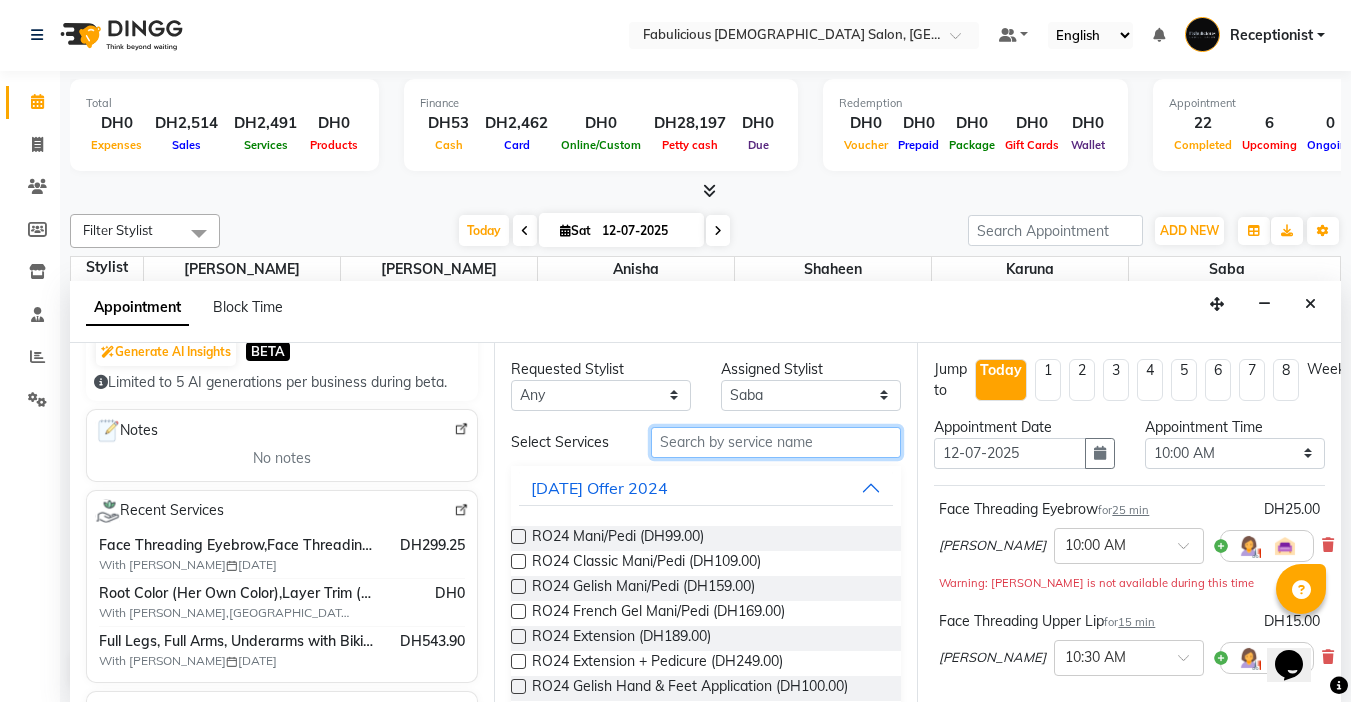scroll, scrollTop: 241, scrollLeft: 0, axis: vertical 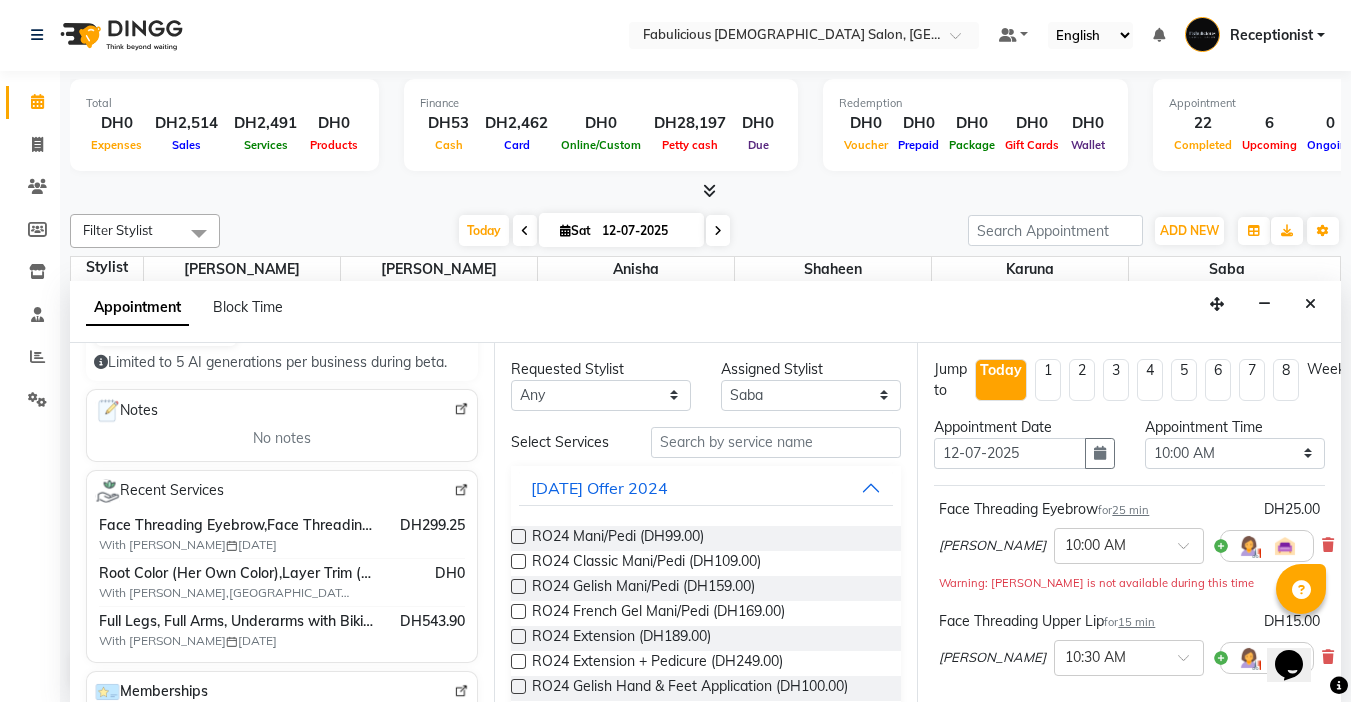 click at bounding box center [461, 490] 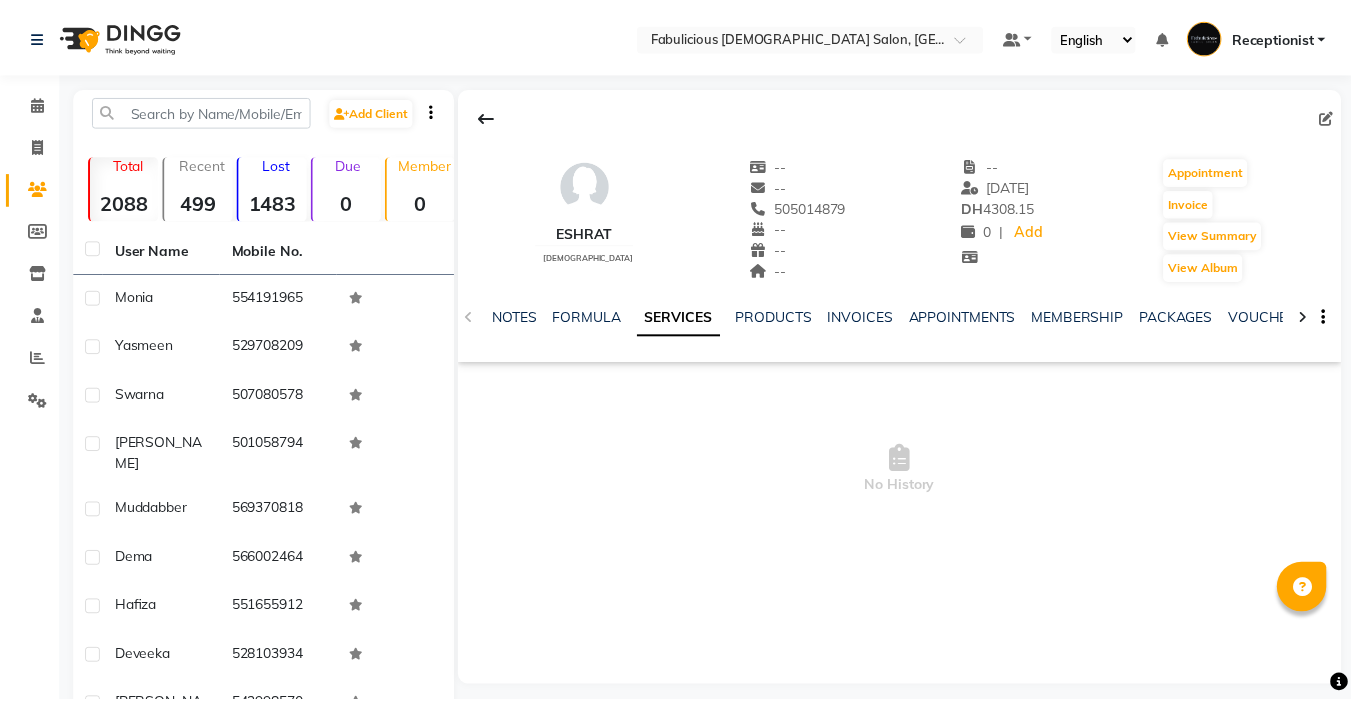 scroll, scrollTop: 0, scrollLeft: 0, axis: both 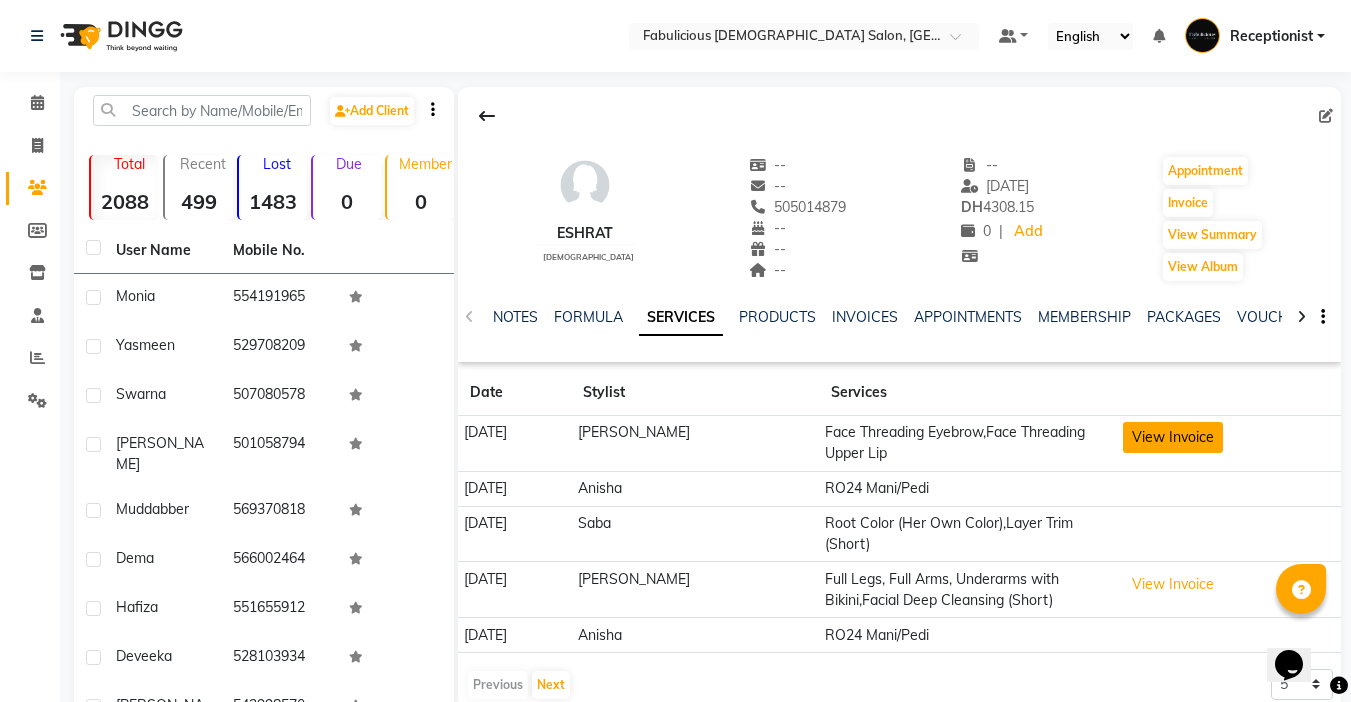 click on "View Invoice" 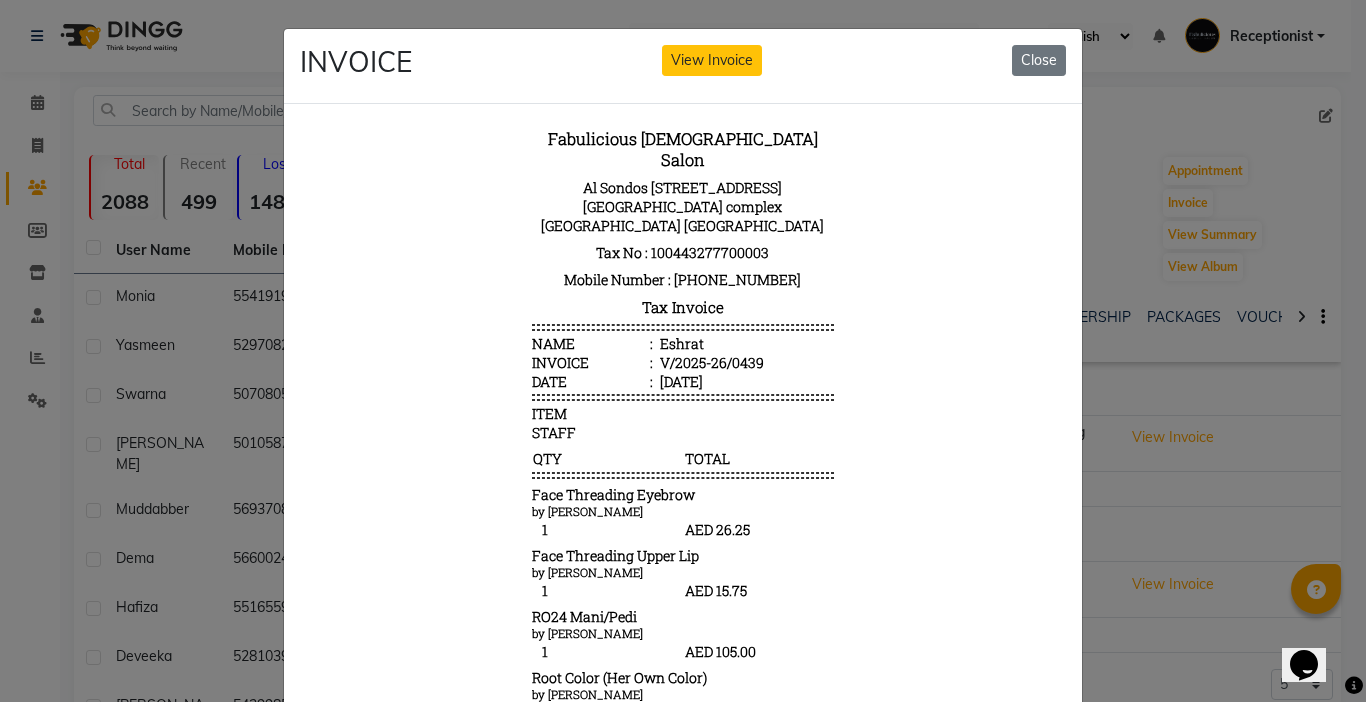 scroll, scrollTop: 16, scrollLeft: 0, axis: vertical 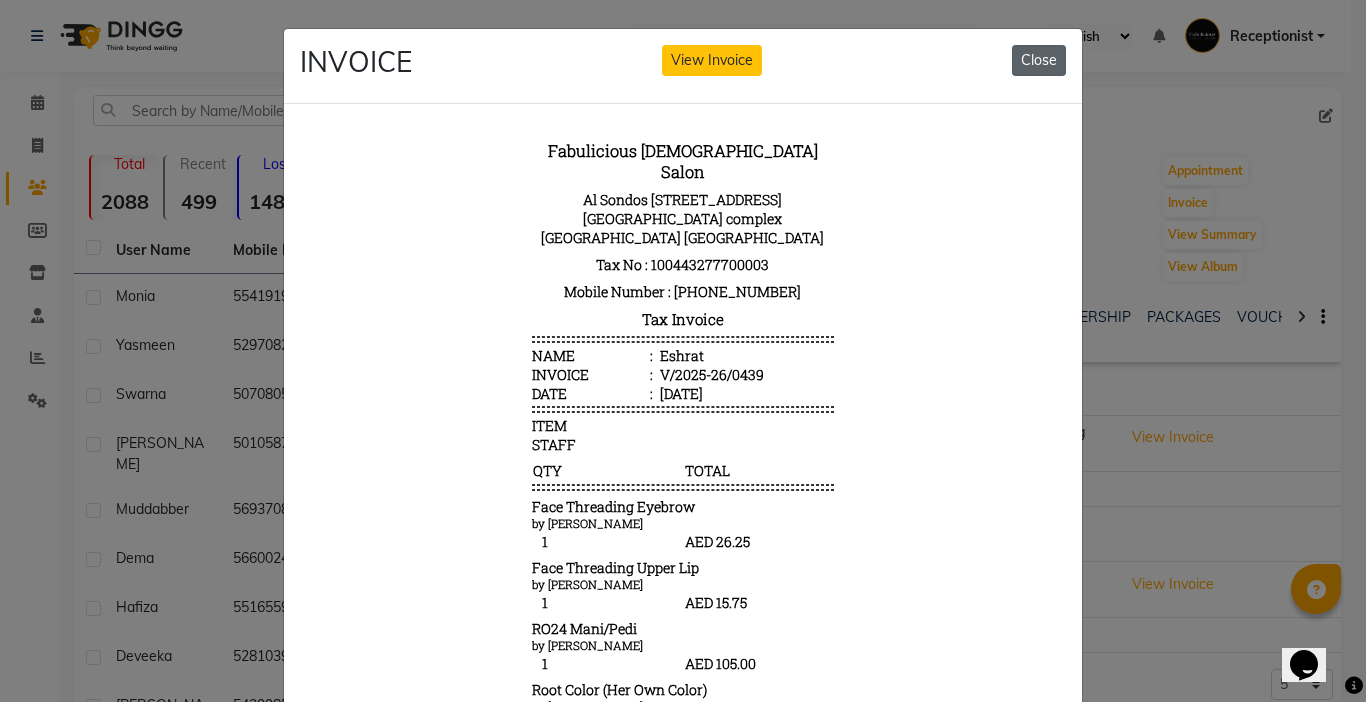 click on "Close" 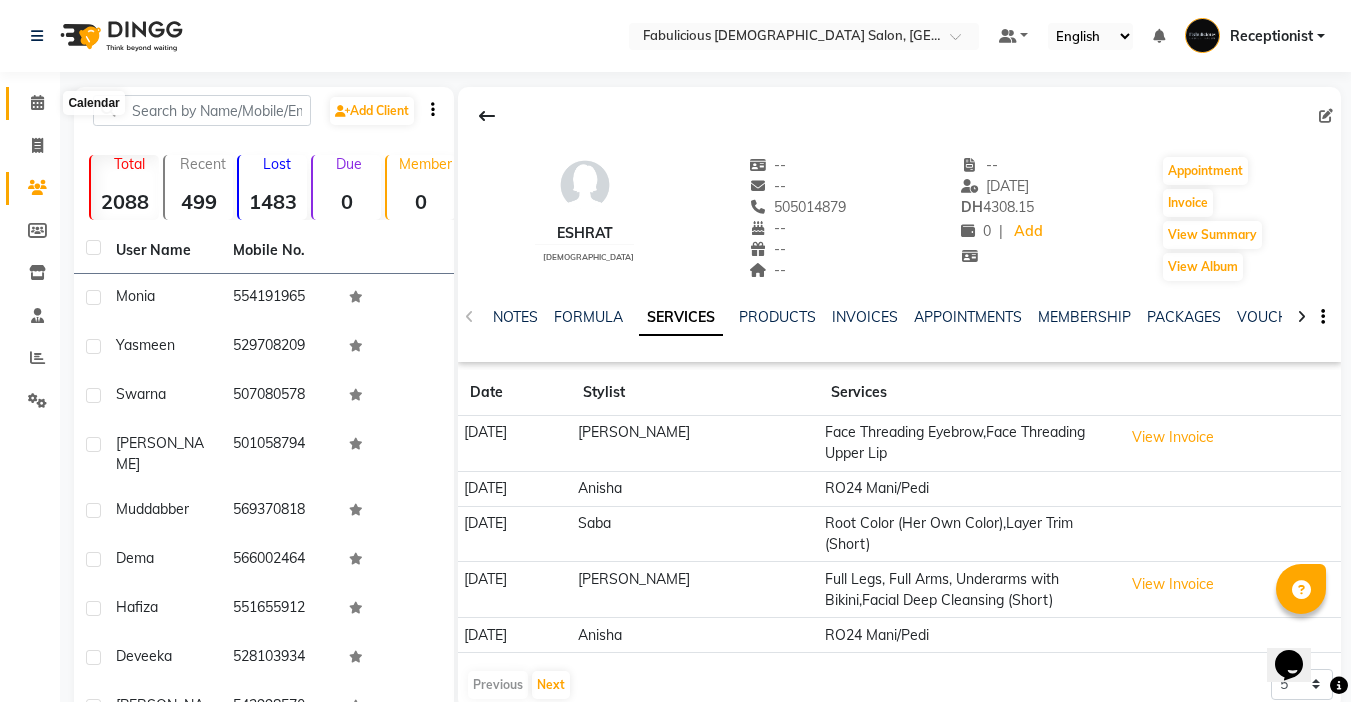 click 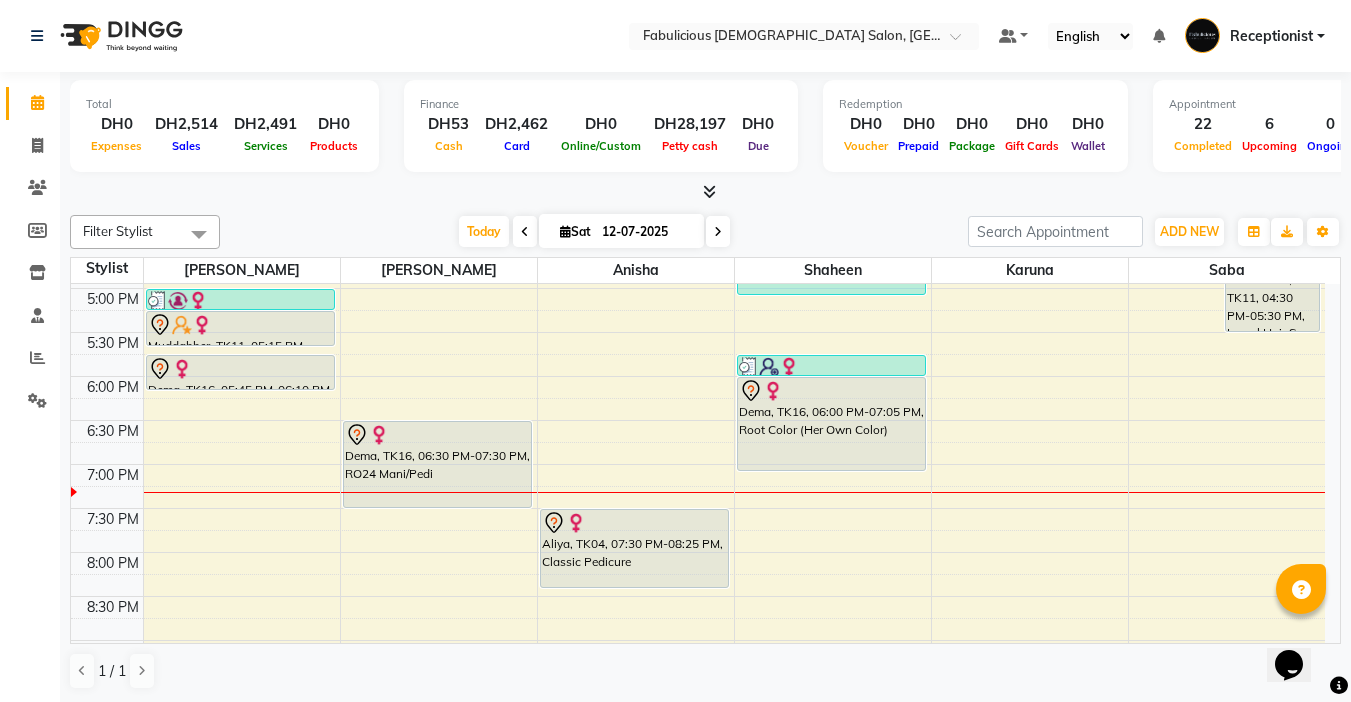 scroll, scrollTop: 700, scrollLeft: 0, axis: vertical 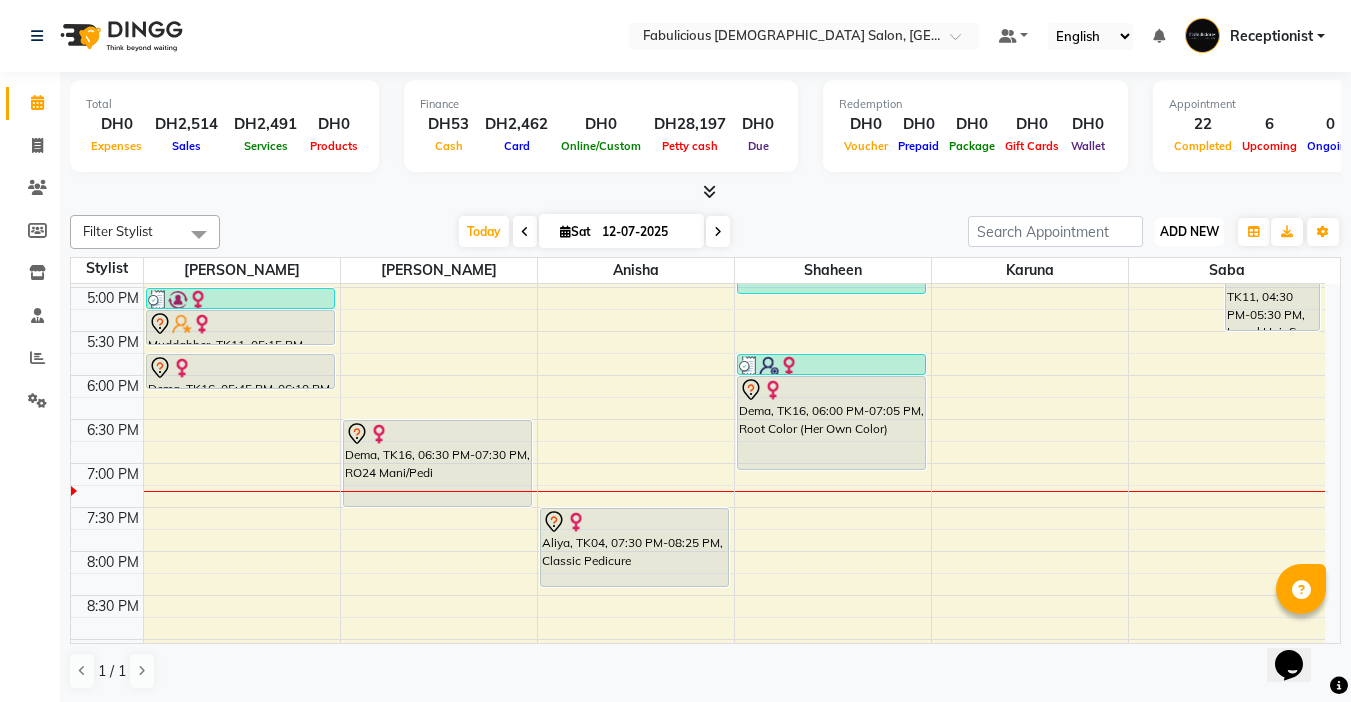 click on "ADD NEW" at bounding box center (1189, 231) 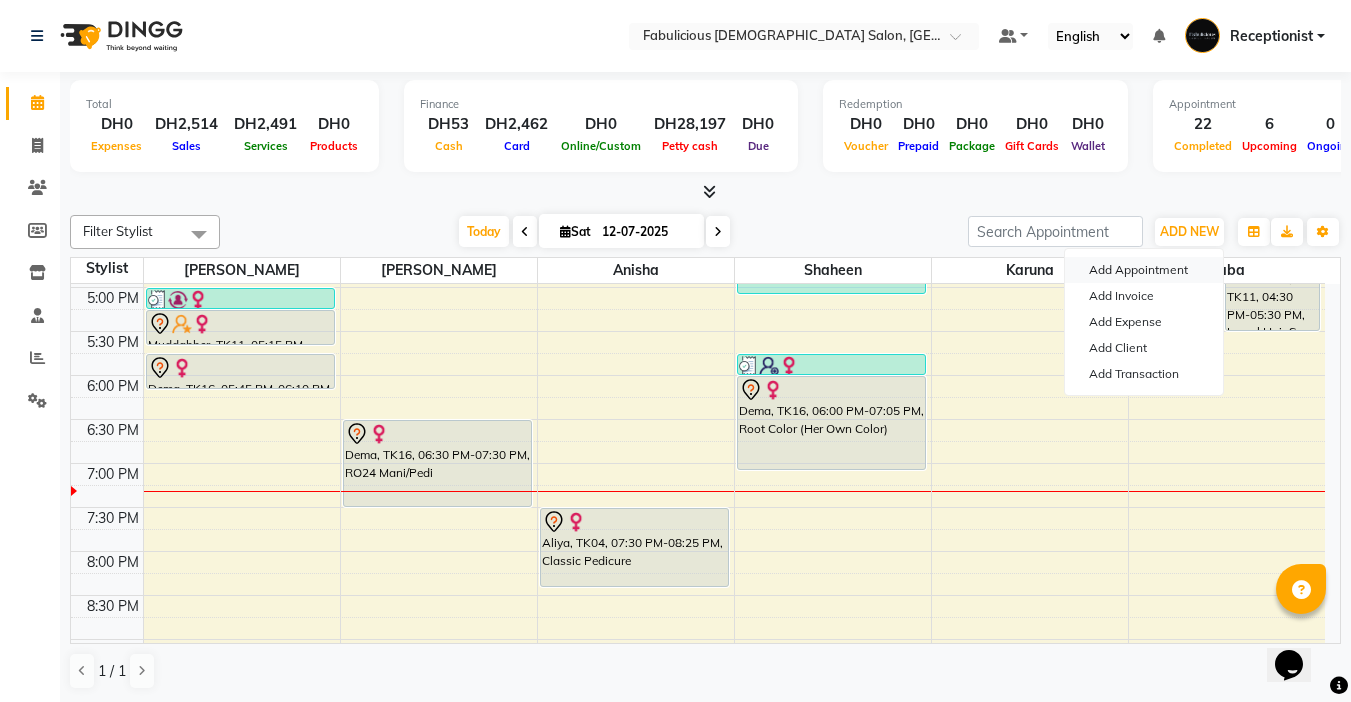 click on "Add Appointment" at bounding box center [1144, 270] 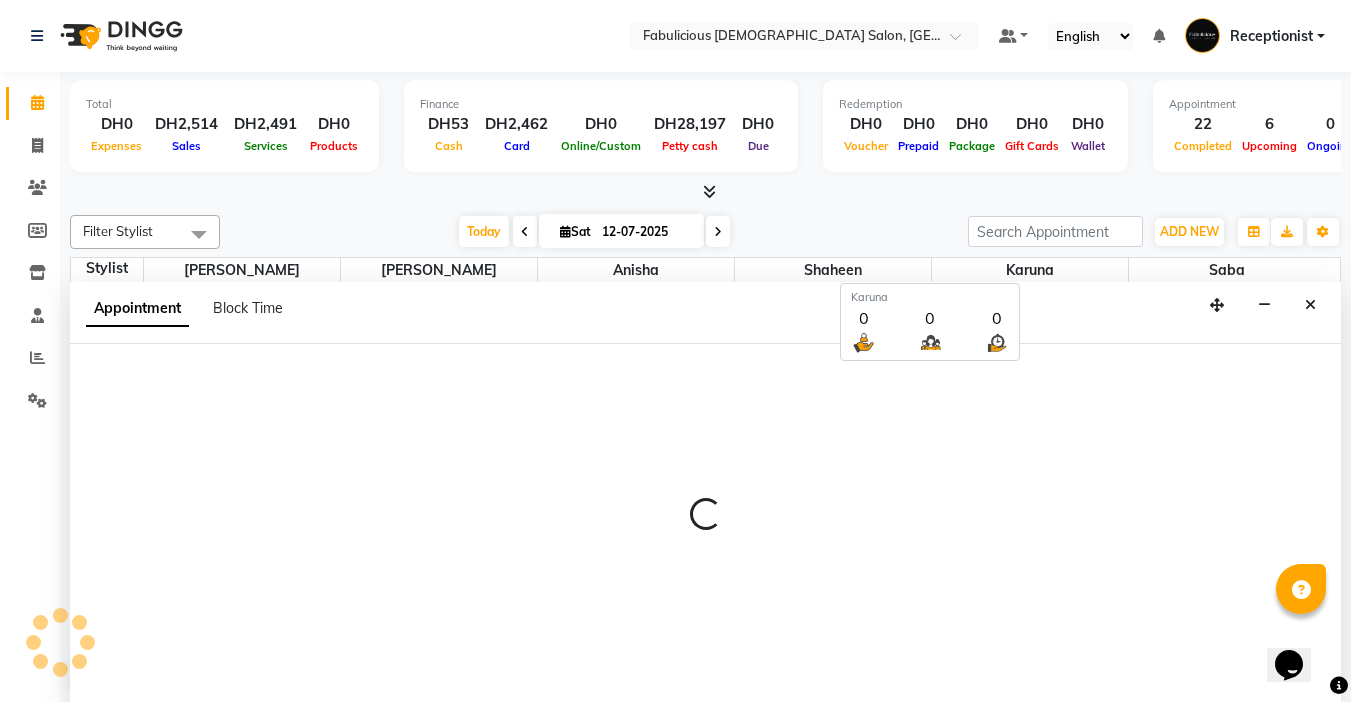 scroll, scrollTop: 1, scrollLeft: 0, axis: vertical 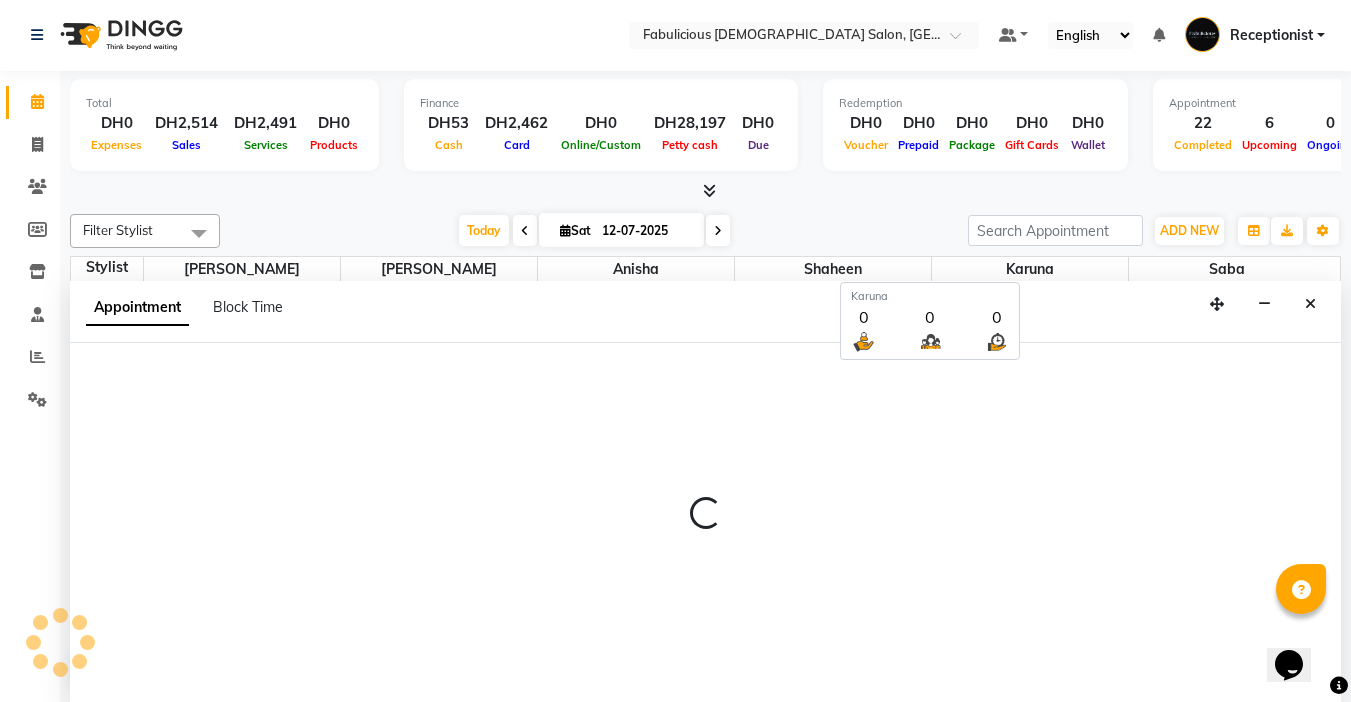 select on "tentative" 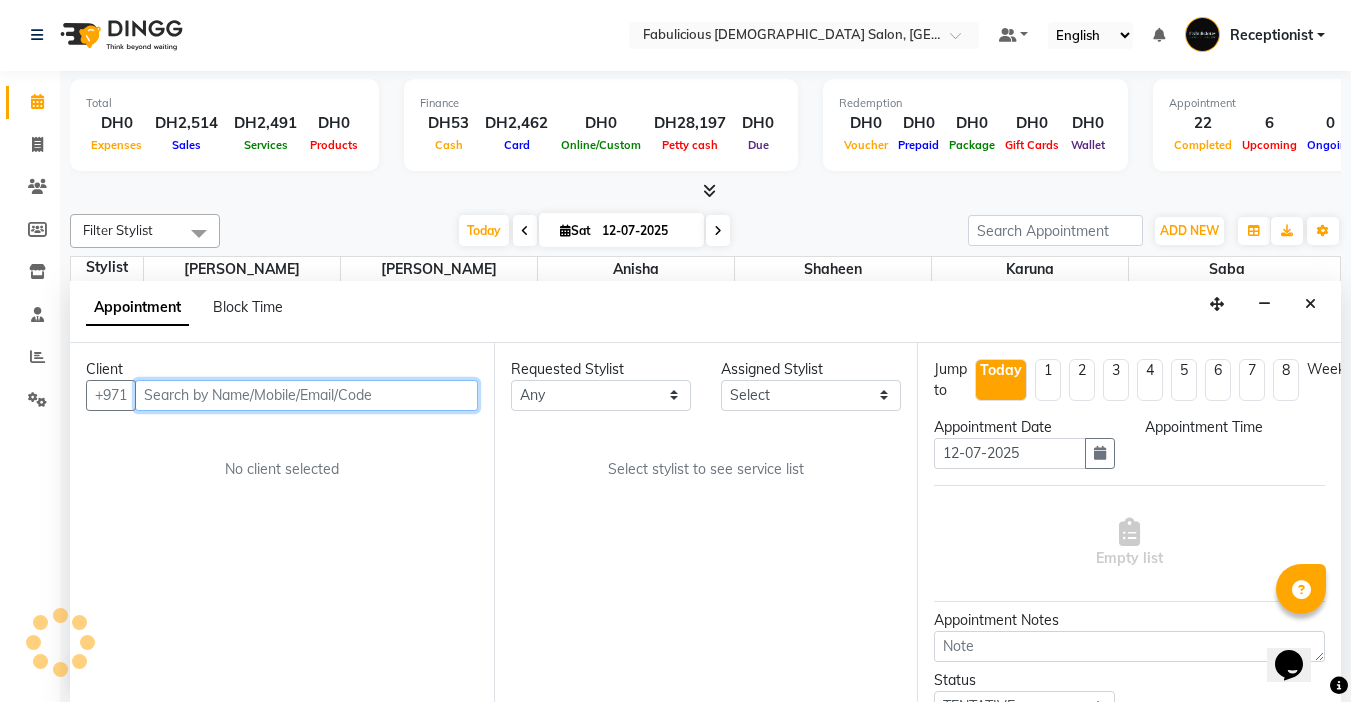 select on "600" 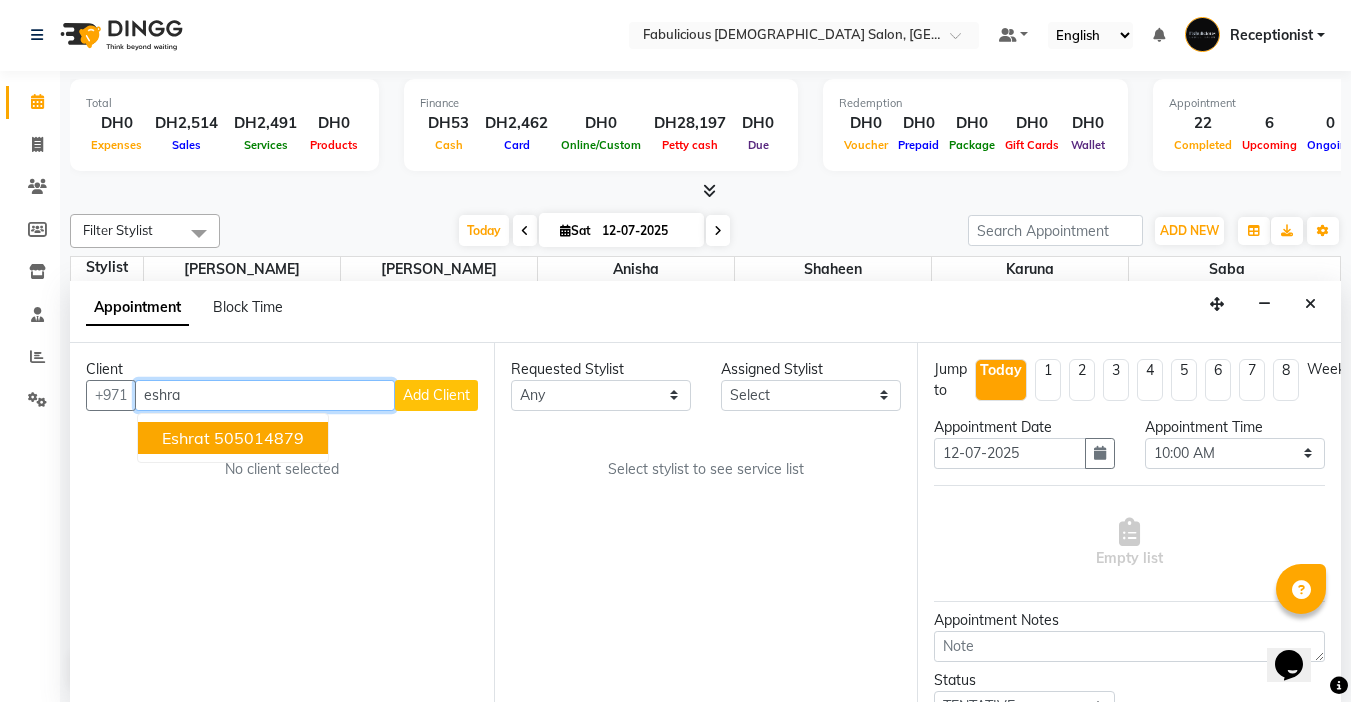 click on "Eshrat  505014879" at bounding box center [233, 438] 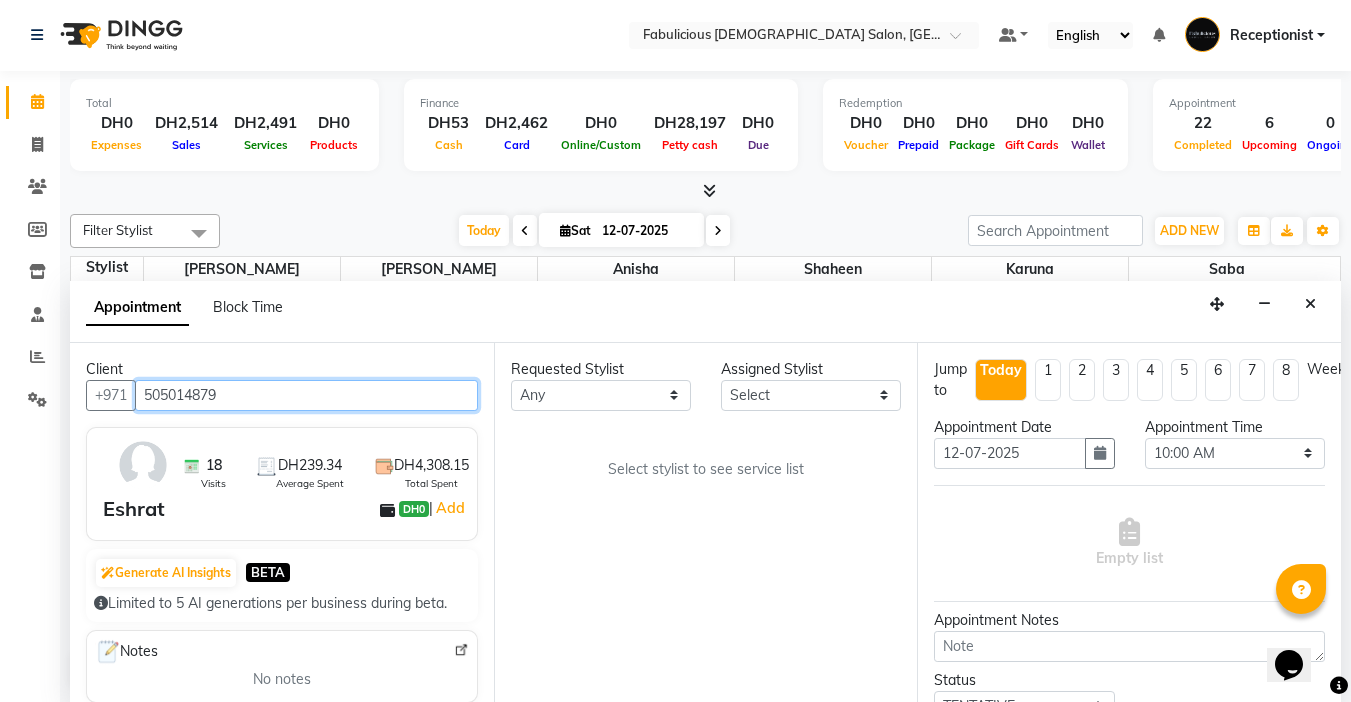 type on "505014879" 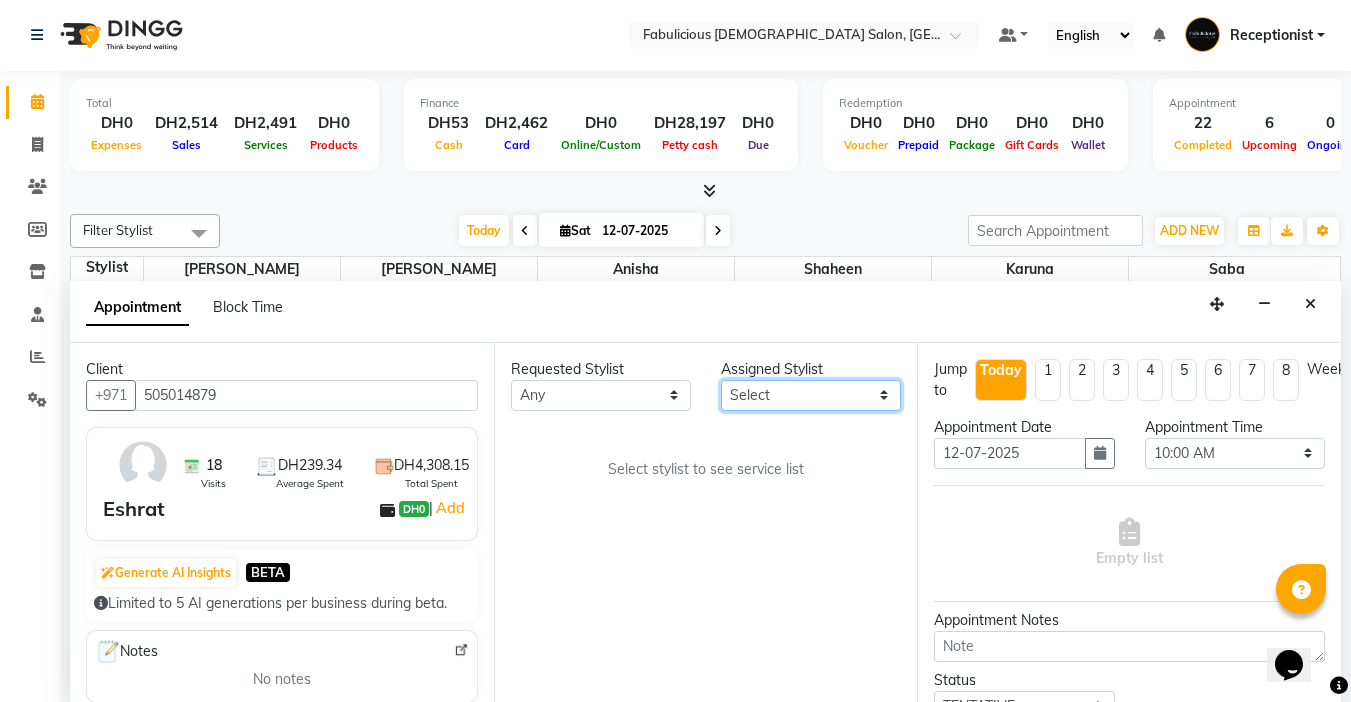 click on "Select [PERSON_NAME] [PERSON_NAME]  [PERSON_NAME] [PERSON_NAME]" at bounding box center (811, 395) 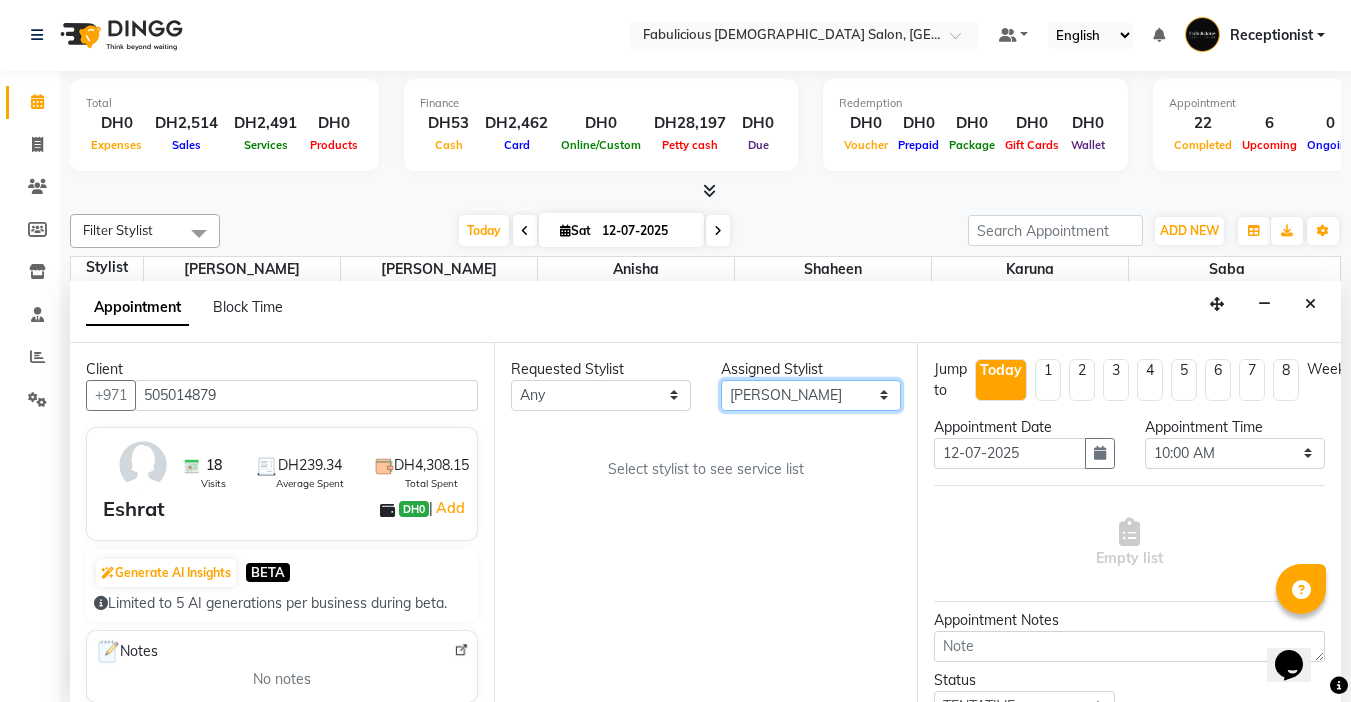 click on "Select [PERSON_NAME] [PERSON_NAME]  [PERSON_NAME] [PERSON_NAME]" at bounding box center (811, 395) 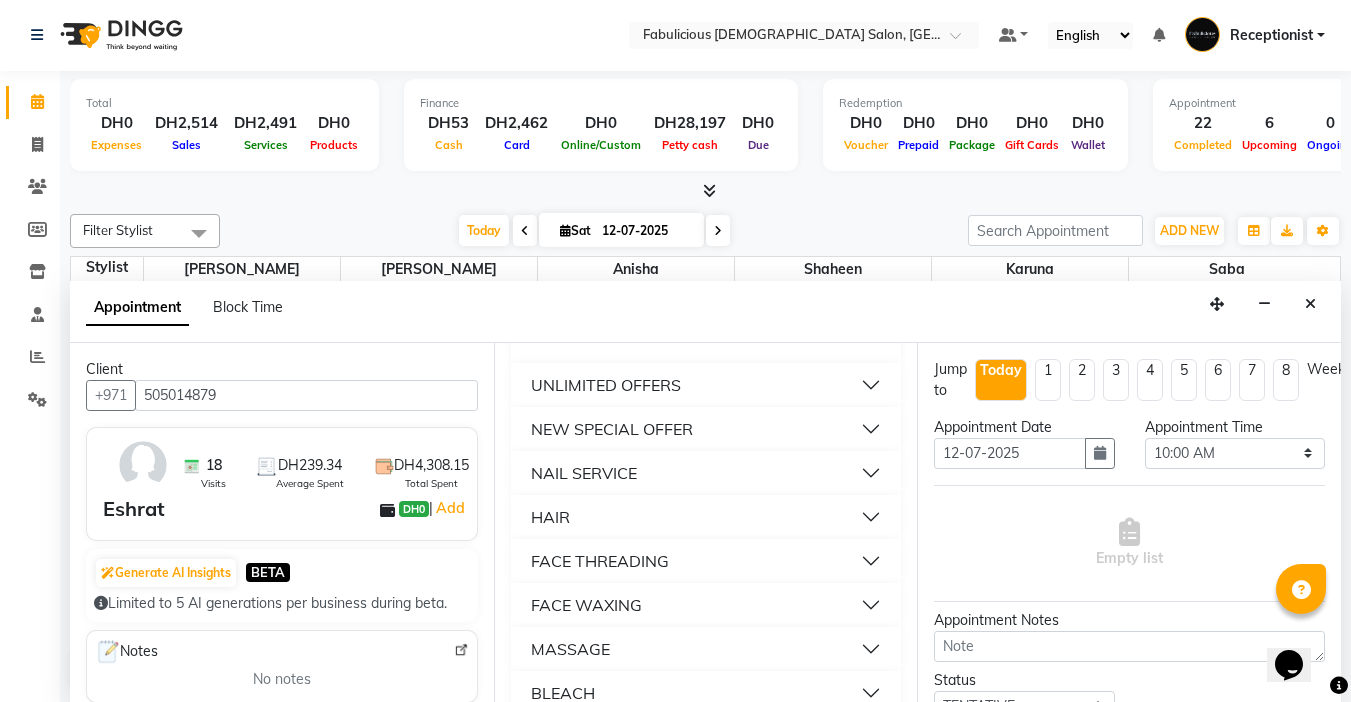 scroll, scrollTop: 1300, scrollLeft: 0, axis: vertical 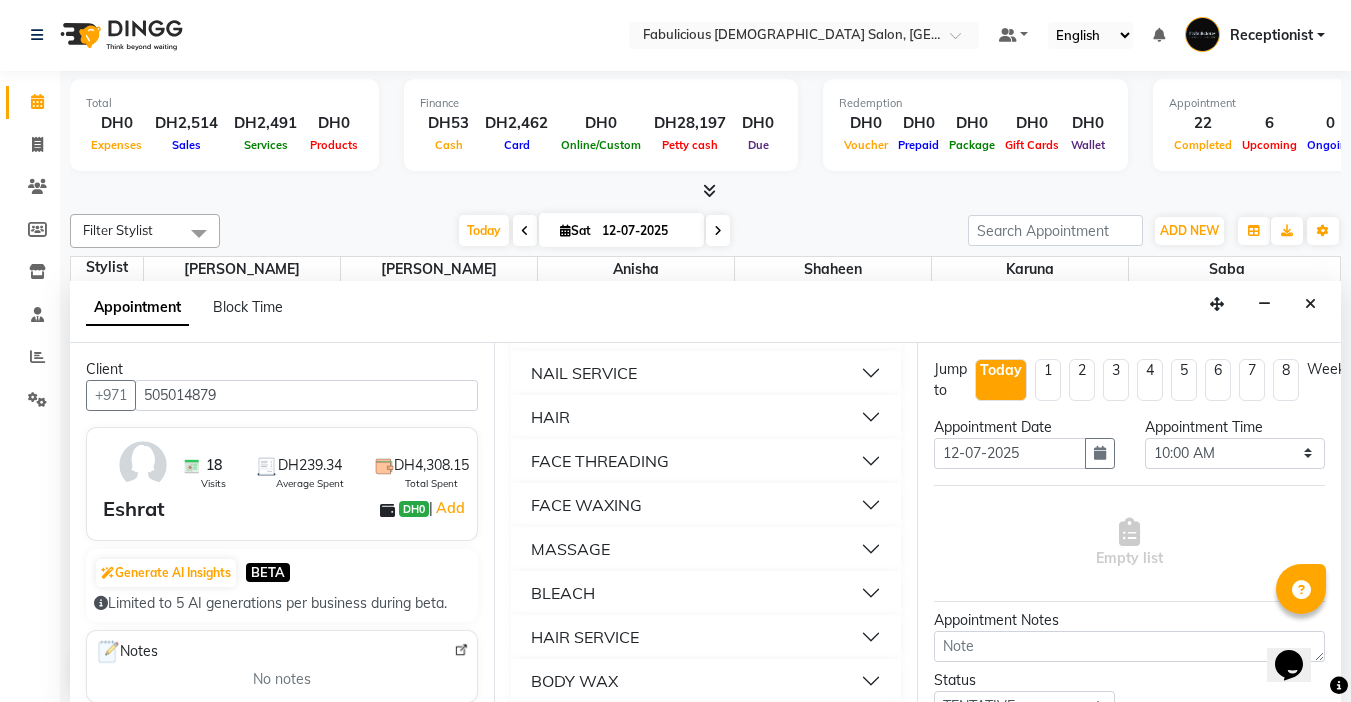 click on "FACE THREADING" at bounding box center [600, 461] 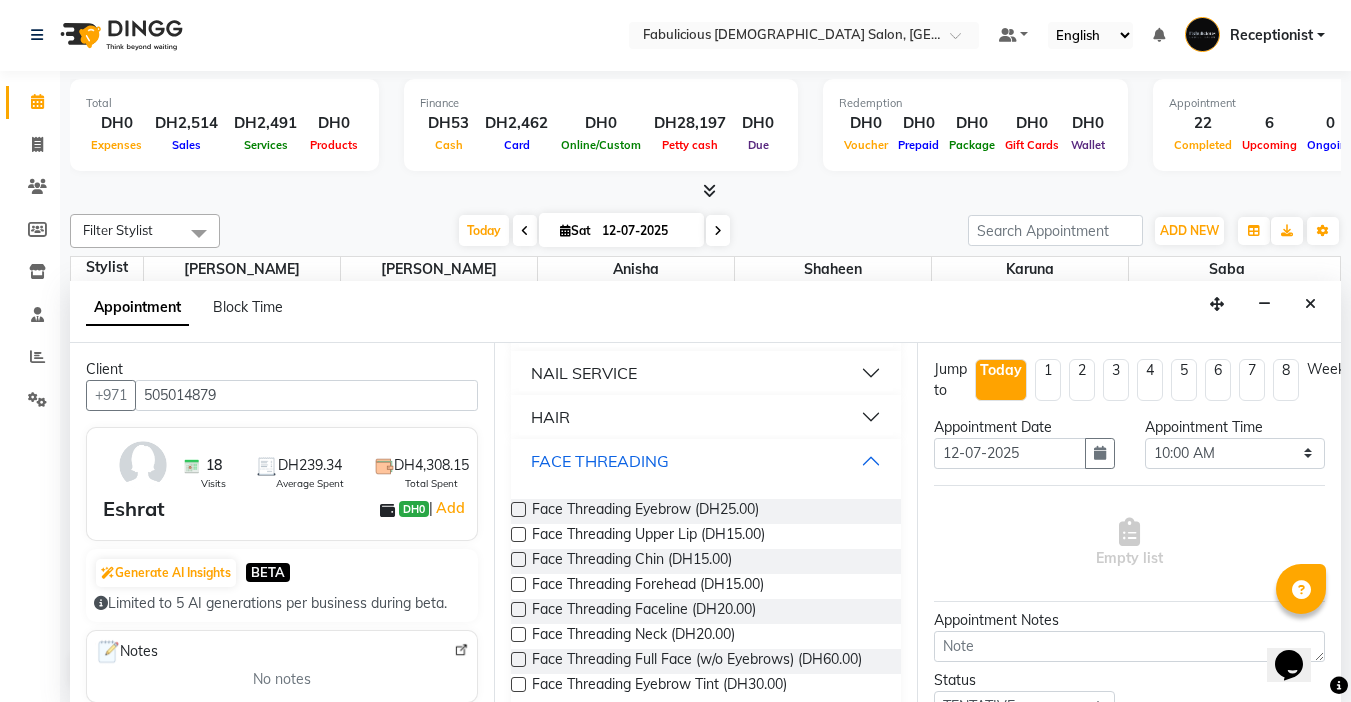 scroll, scrollTop: 1400, scrollLeft: 0, axis: vertical 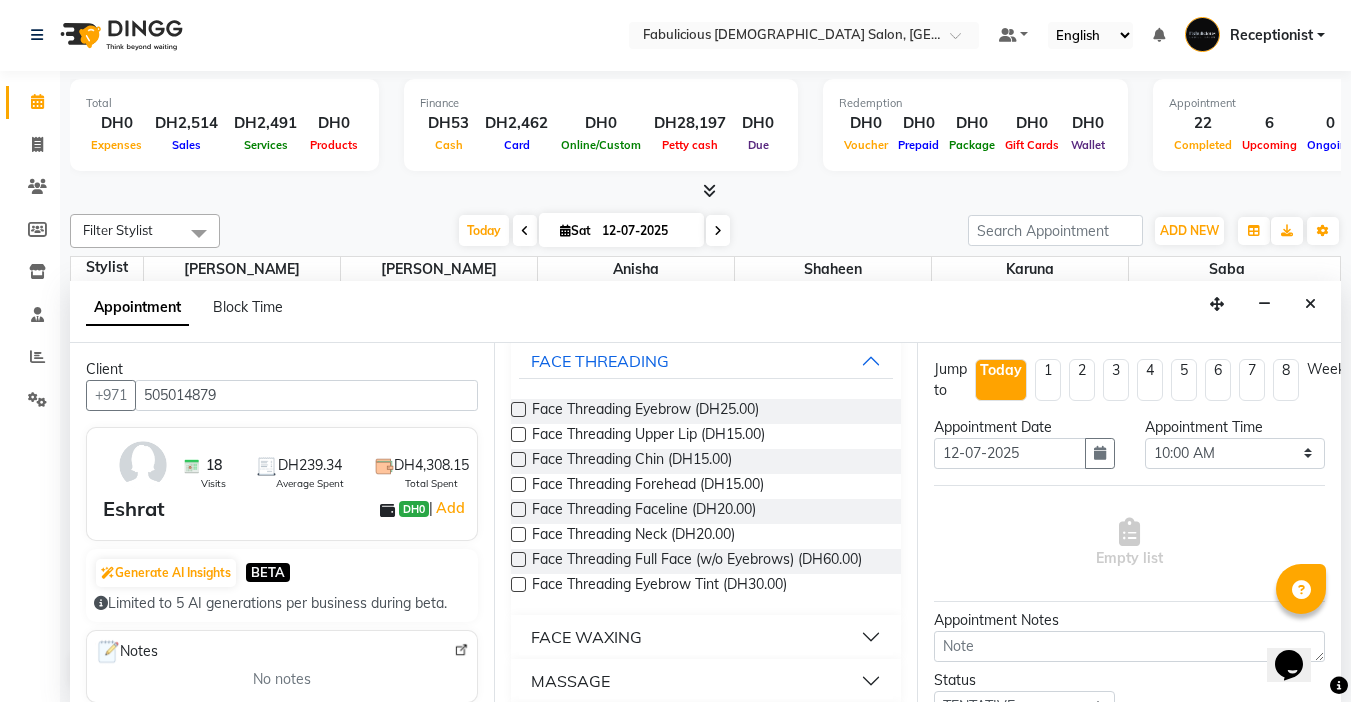 click at bounding box center (518, 409) 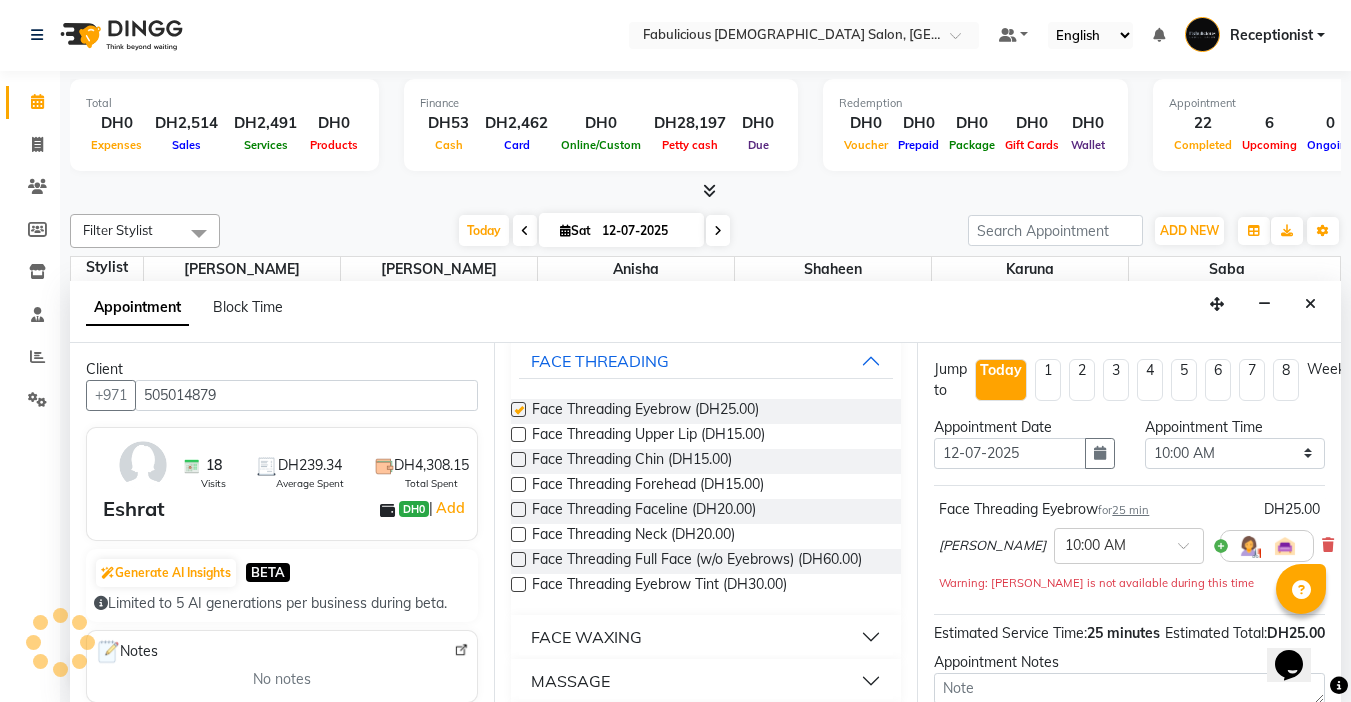 checkbox on "false" 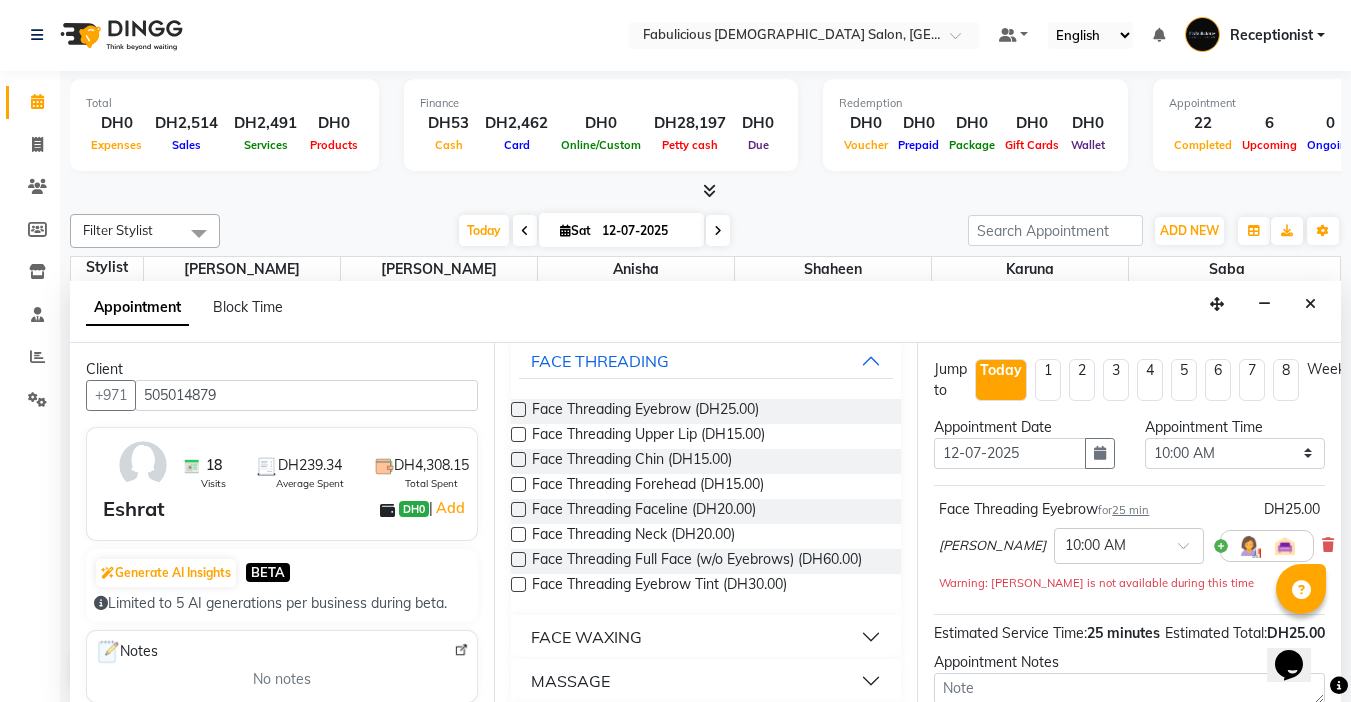 click at bounding box center (518, 434) 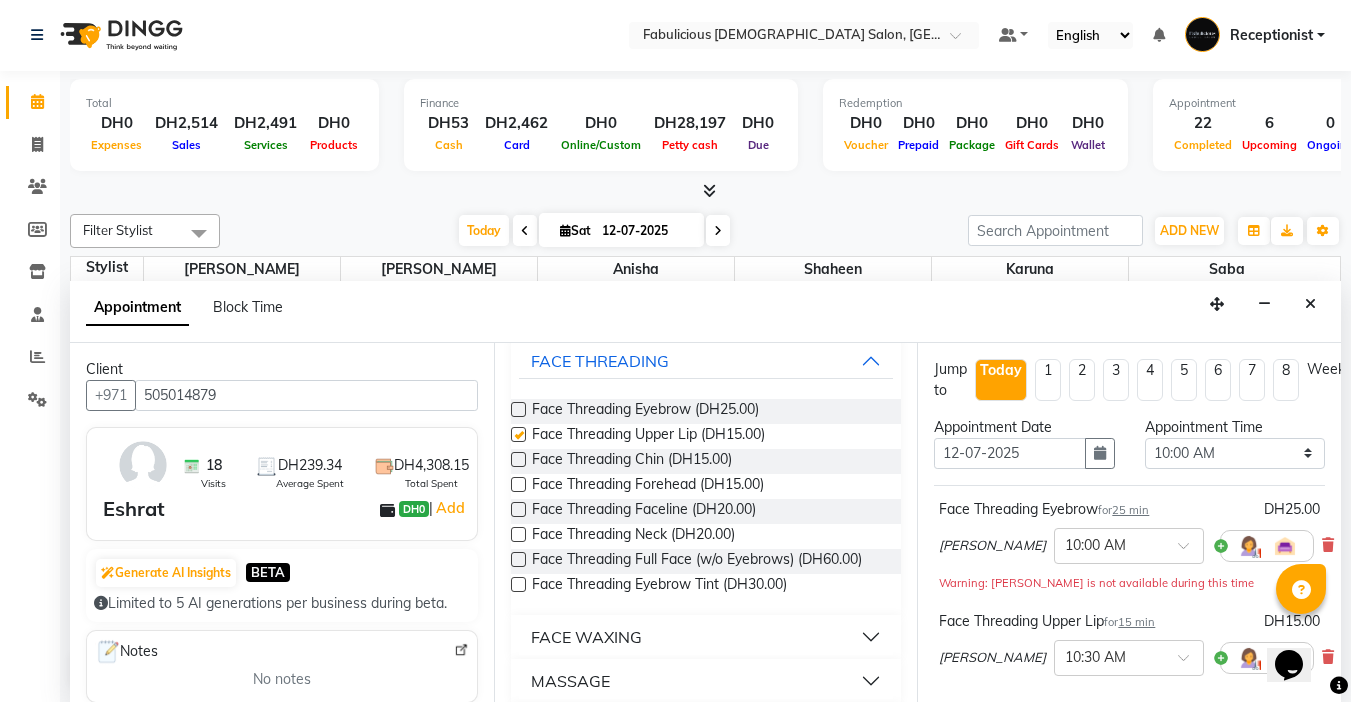 checkbox on "false" 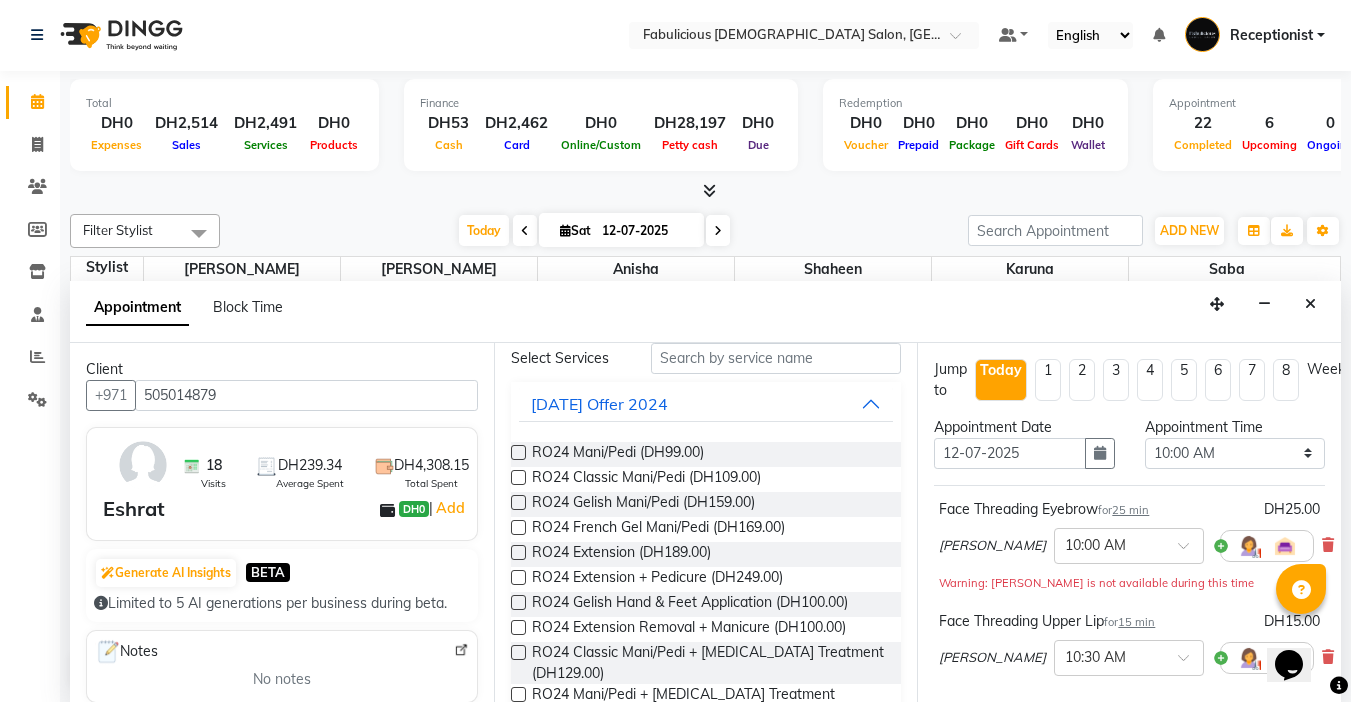 scroll, scrollTop: 0, scrollLeft: 0, axis: both 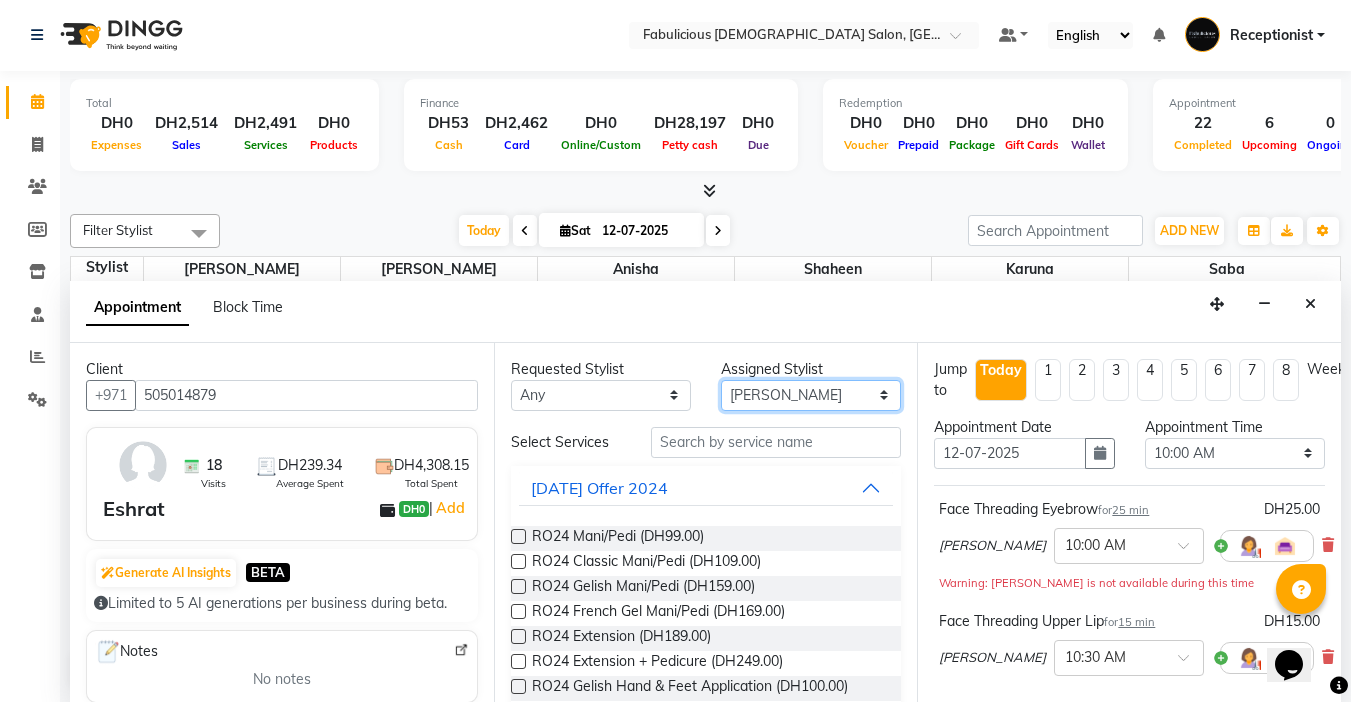 click on "Select [PERSON_NAME] [PERSON_NAME]  [PERSON_NAME] [PERSON_NAME]" at bounding box center (811, 395) 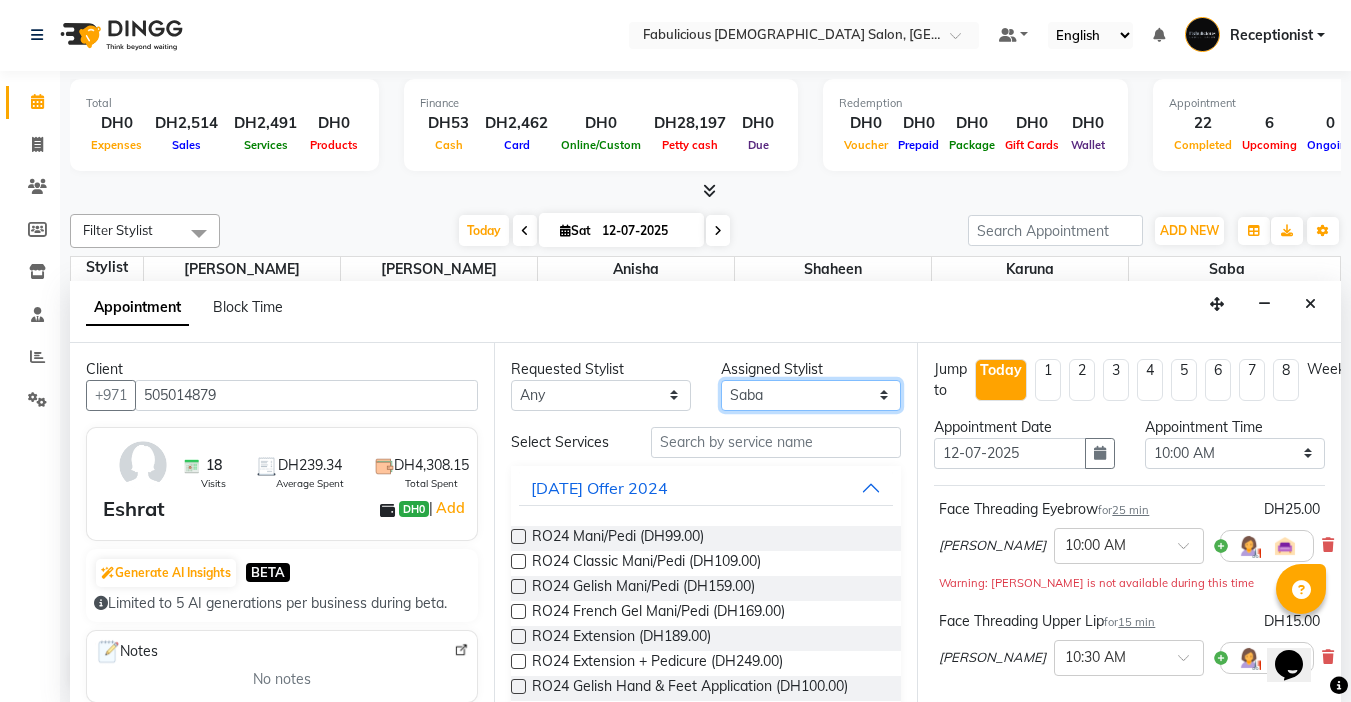 click on "Select [PERSON_NAME] [PERSON_NAME]  [PERSON_NAME] [PERSON_NAME]" at bounding box center (811, 395) 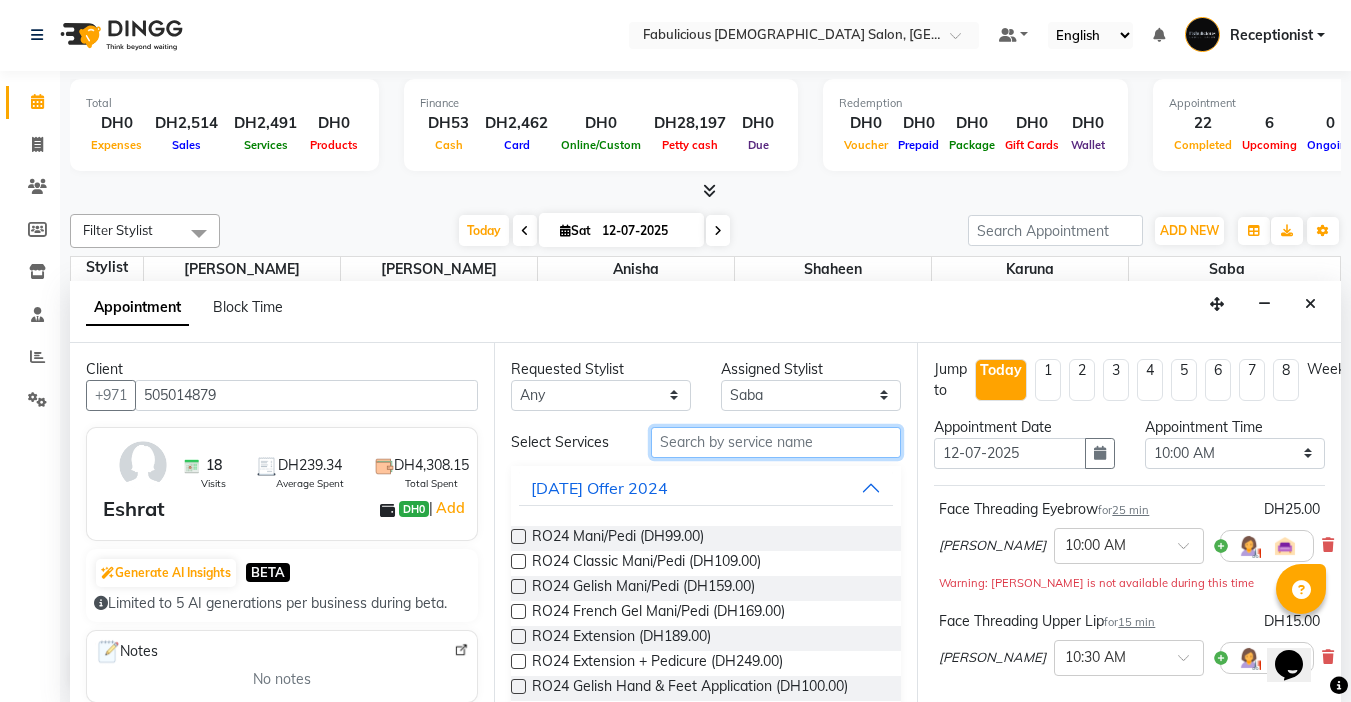 click at bounding box center (776, 442) 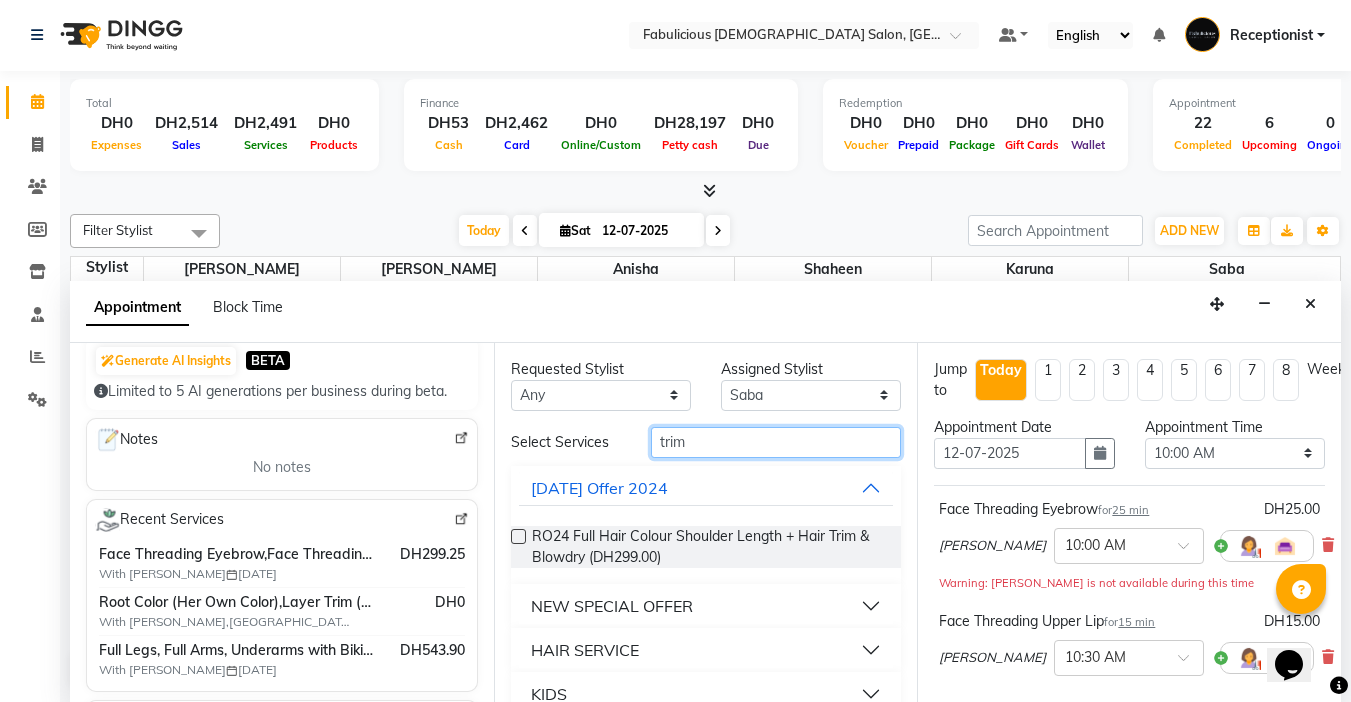 scroll, scrollTop: 220, scrollLeft: 0, axis: vertical 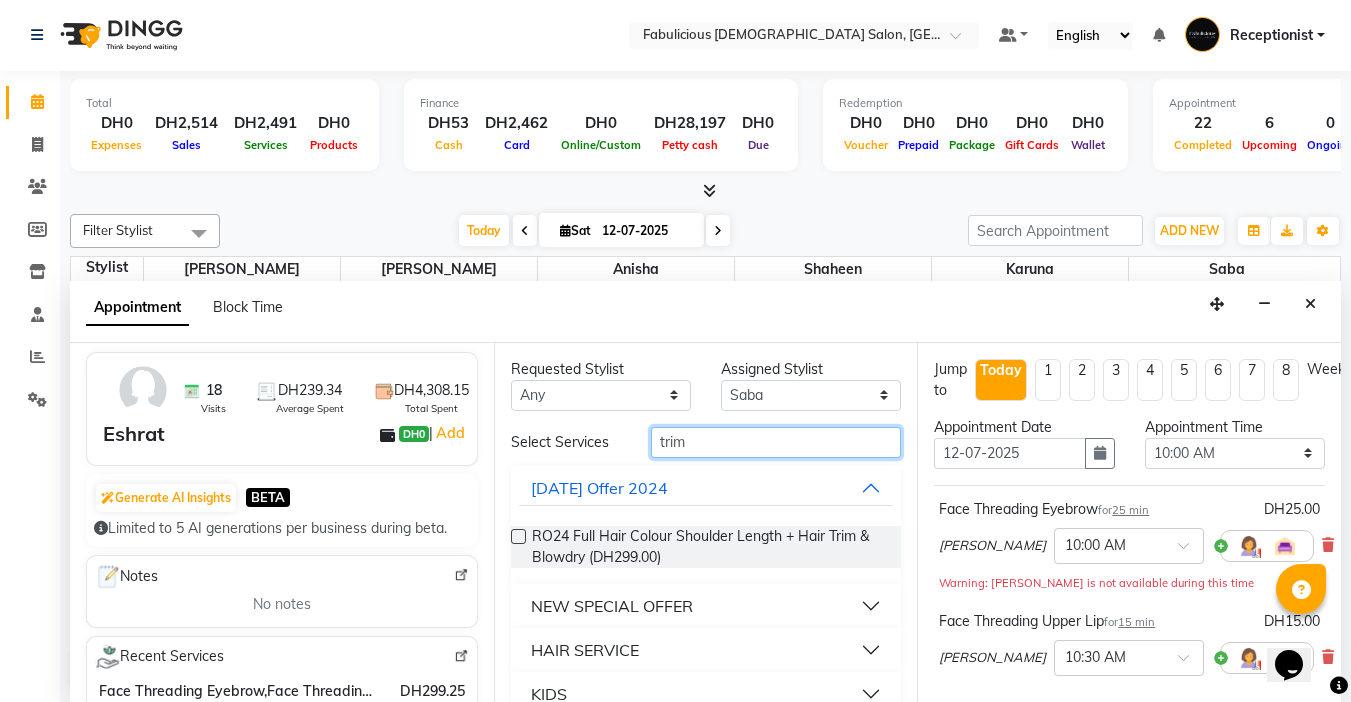 type on "trim" 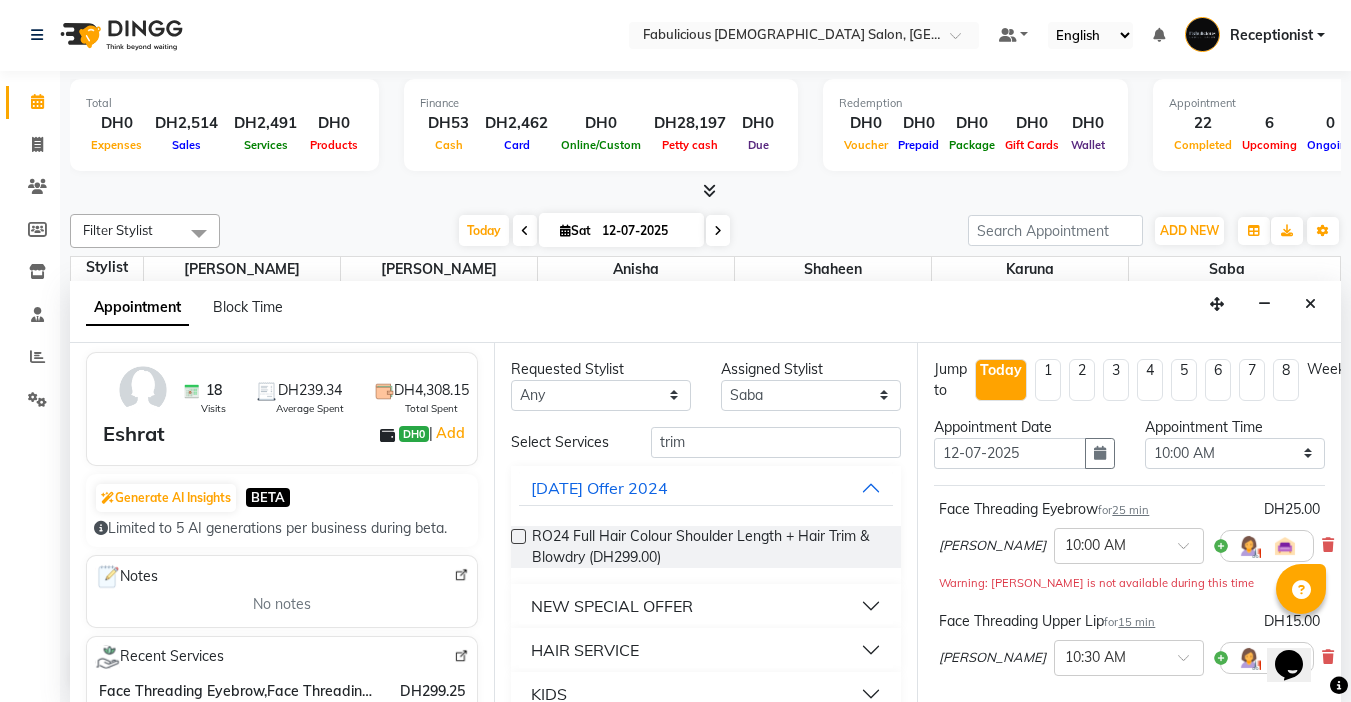 click on "HAIR SERVICE" at bounding box center [585, 650] 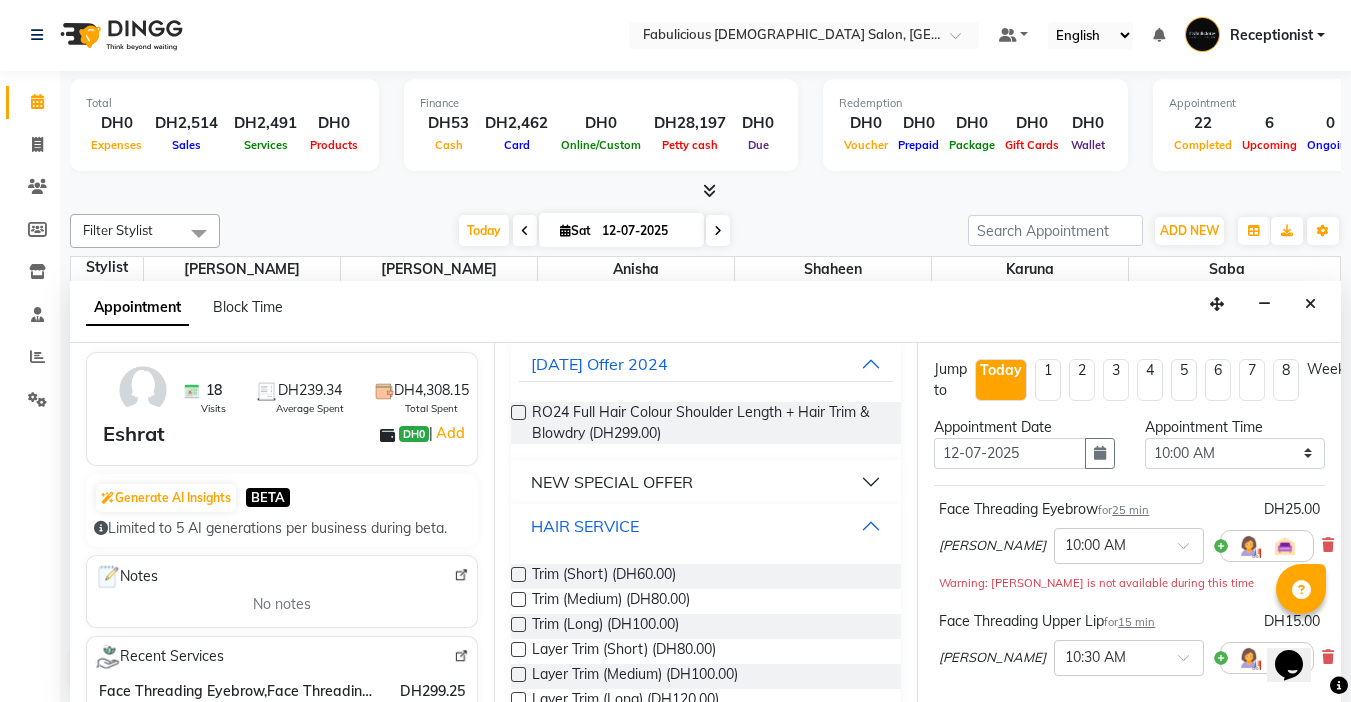 scroll, scrollTop: 200, scrollLeft: 0, axis: vertical 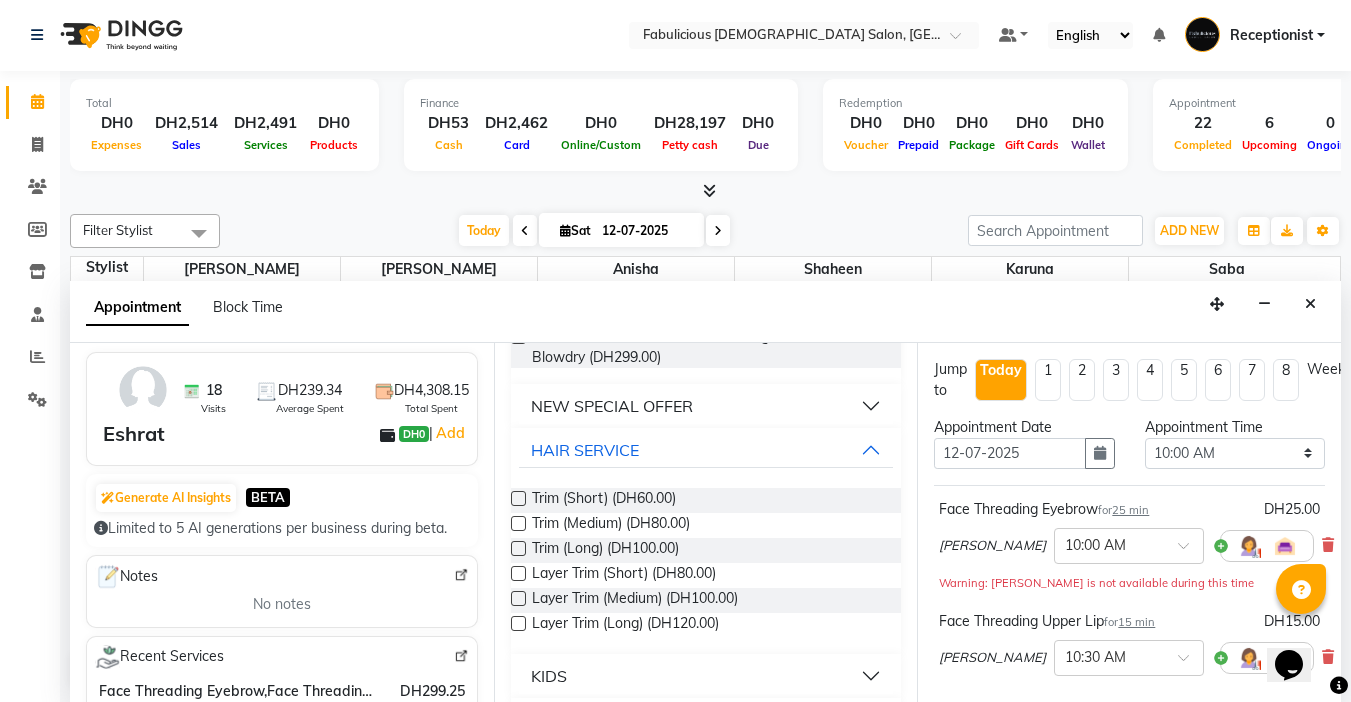 click at bounding box center (518, 573) 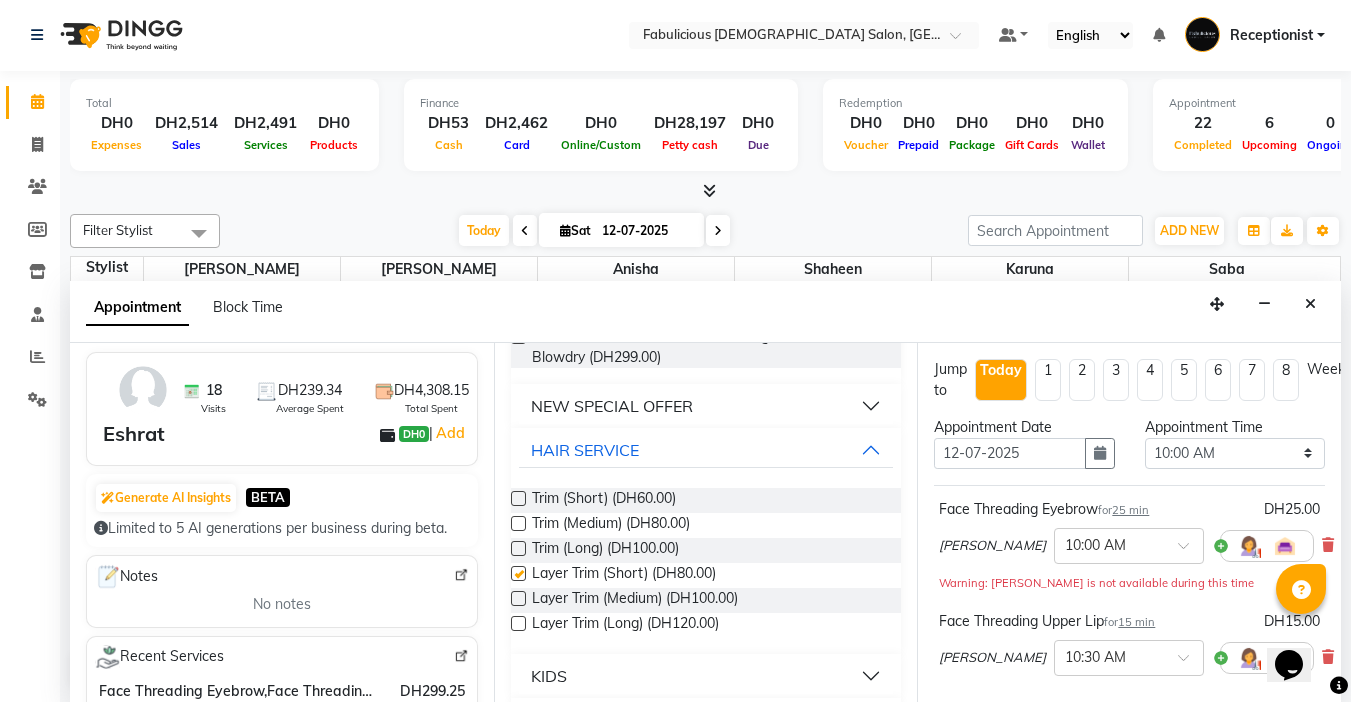 checkbox on "false" 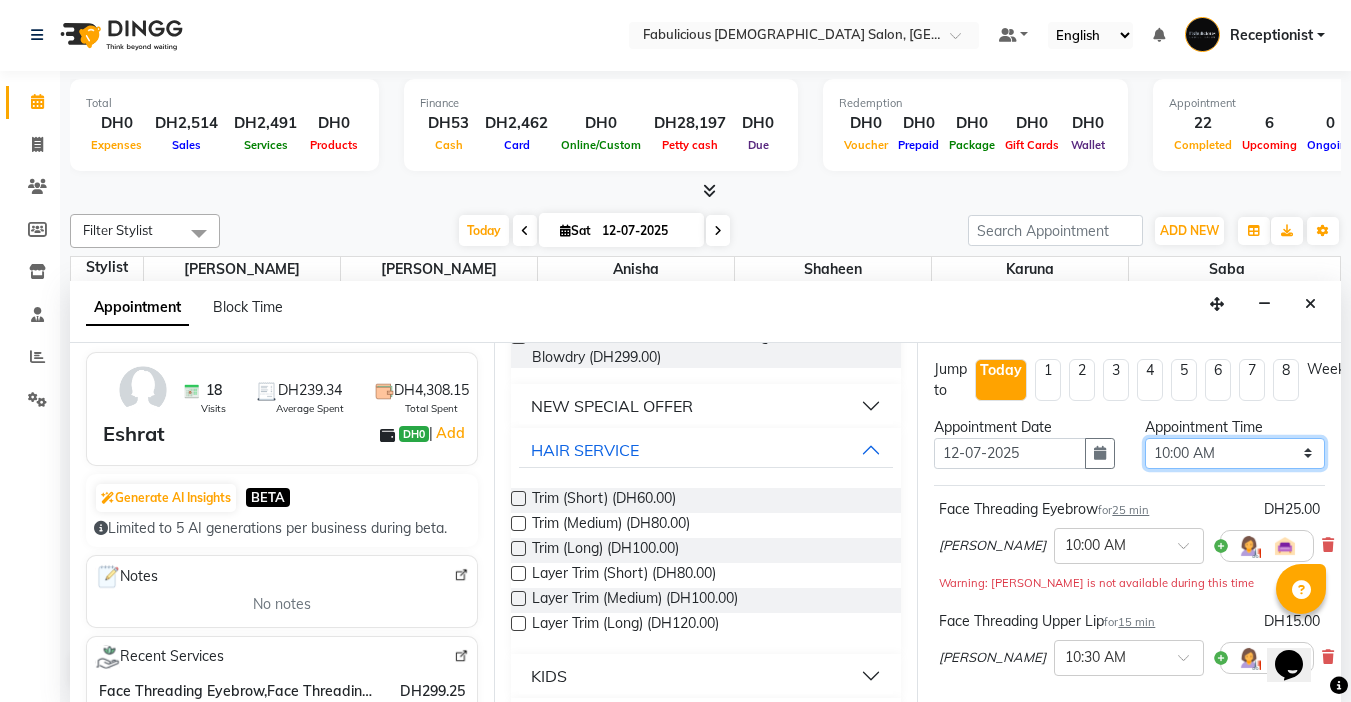 click on "Select 10:00 AM 10:15 AM 10:30 AM 10:45 AM 11:00 AM 11:15 AM 11:30 AM 11:45 AM 12:00 PM 12:15 PM 12:30 PM 12:45 PM 01:00 PM 01:15 PM 01:30 PM 01:45 PM 02:00 PM 02:15 PM 02:30 PM 02:45 PM 03:00 PM 03:15 PM 03:30 PM 03:45 PM 04:00 PM 04:15 PM 04:30 PM 04:45 PM 05:00 PM 05:15 PM 05:30 PM 05:45 PM 06:00 PM 06:15 PM 06:30 PM 06:45 PM 07:00 PM 07:15 PM 07:30 PM 07:45 PM 08:00 PM 08:15 PM 08:30 PM 08:45 PM 09:00 PM 09:15 PM 09:30 PM 09:45 PM 10:00 PM 10:15 PM 10:30 PM 10:45 PM 11:00 PM 11:15 PM 11:30 PM 11:45 PM" at bounding box center (1235, 453) 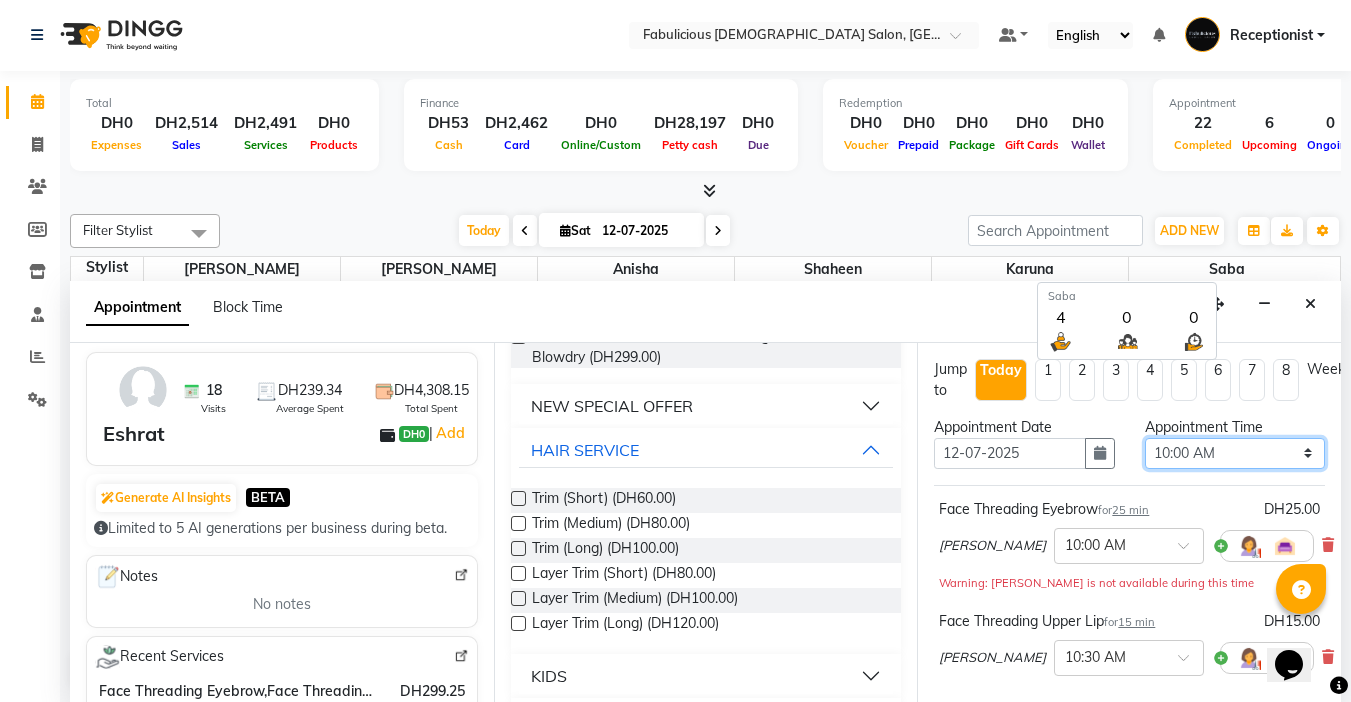 select on "1170" 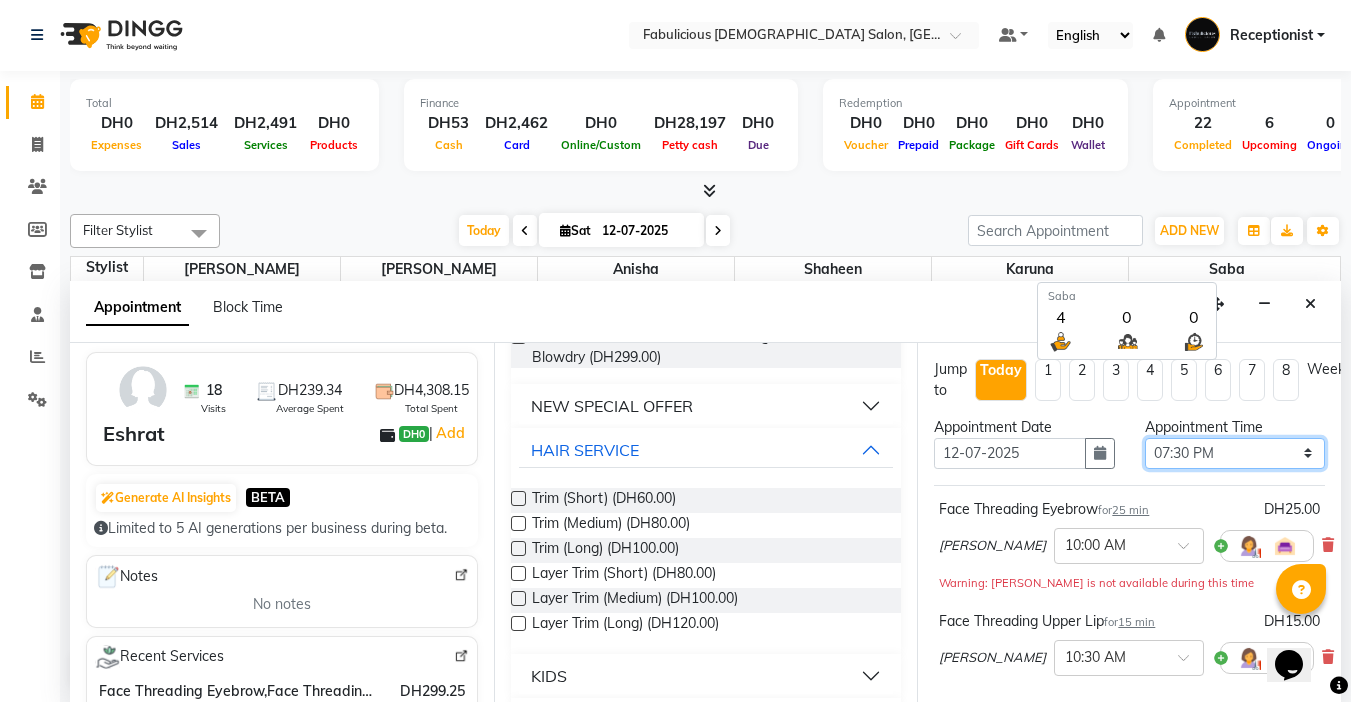 click on "Select 10:00 AM 10:15 AM 10:30 AM 10:45 AM 11:00 AM 11:15 AM 11:30 AM 11:45 AM 12:00 PM 12:15 PM 12:30 PM 12:45 PM 01:00 PM 01:15 PM 01:30 PM 01:45 PM 02:00 PM 02:15 PM 02:30 PM 02:45 PM 03:00 PM 03:15 PM 03:30 PM 03:45 PM 04:00 PM 04:15 PM 04:30 PM 04:45 PM 05:00 PM 05:15 PM 05:30 PM 05:45 PM 06:00 PM 06:15 PM 06:30 PM 06:45 PM 07:00 PM 07:15 PM 07:30 PM 07:45 PM 08:00 PM 08:15 PM 08:30 PM 08:45 PM 09:00 PM 09:15 PM 09:30 PM 09:45 PM 10:00 PM 10:15 PM 10:30 PM 10:45 PM 11:00 PM 11:15 PM 11:30 PM 11:45 PM" at bounding box center (1235, 453) 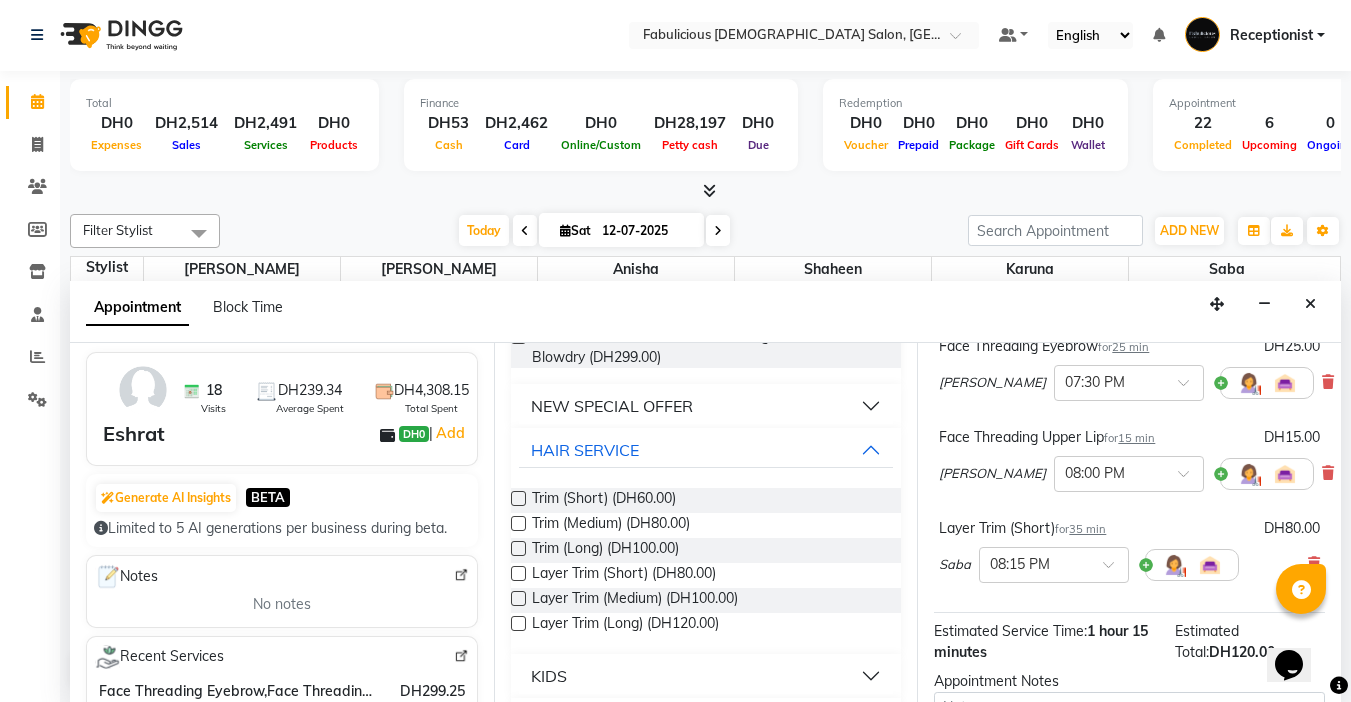 scroll, scrollTop: 385, scrollLeft: 0, axis: vertical 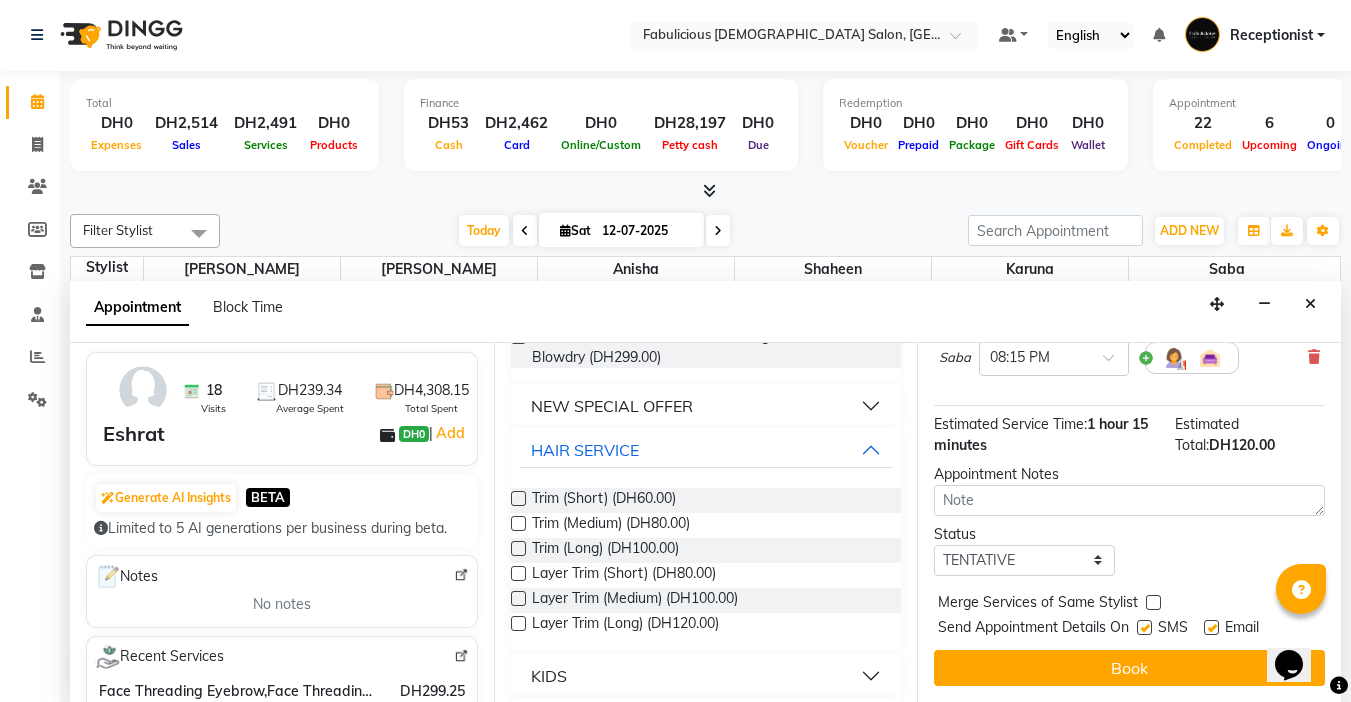 click at bounding box center [1153, 602] 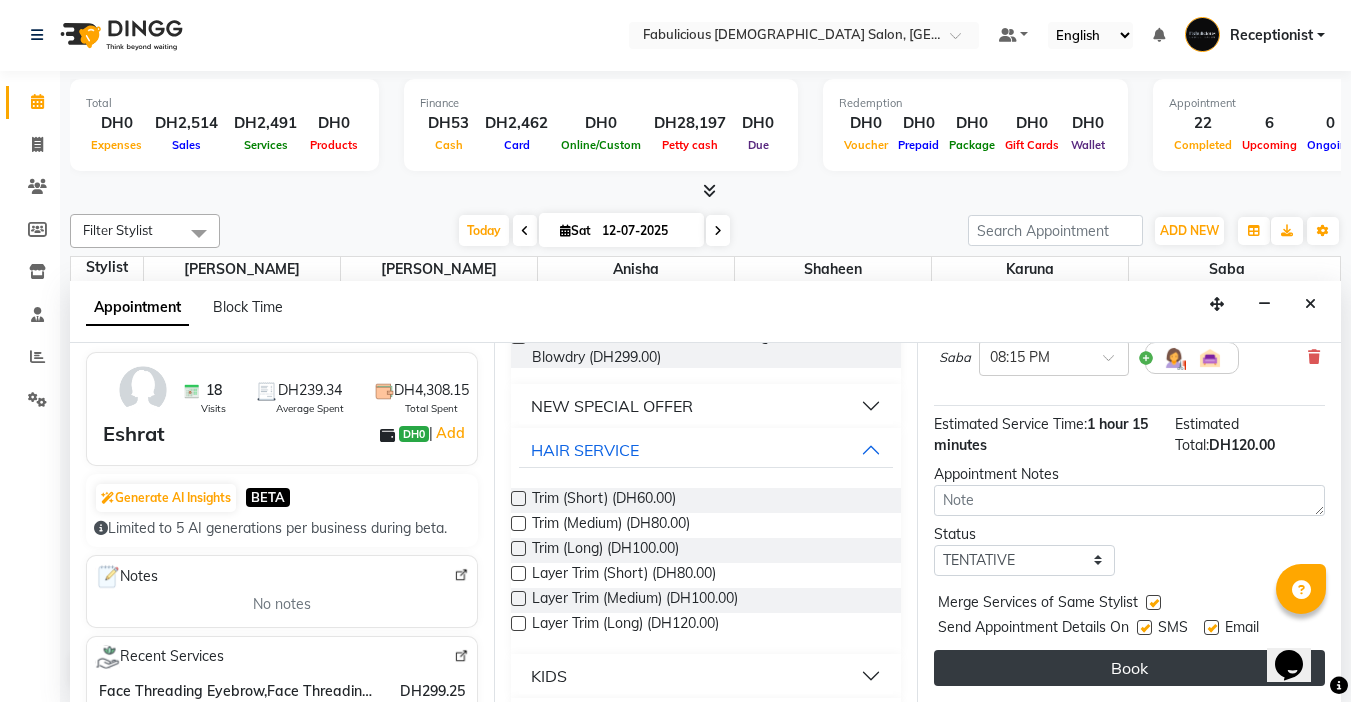 click on "Book" at bounding box center [1129, 668] 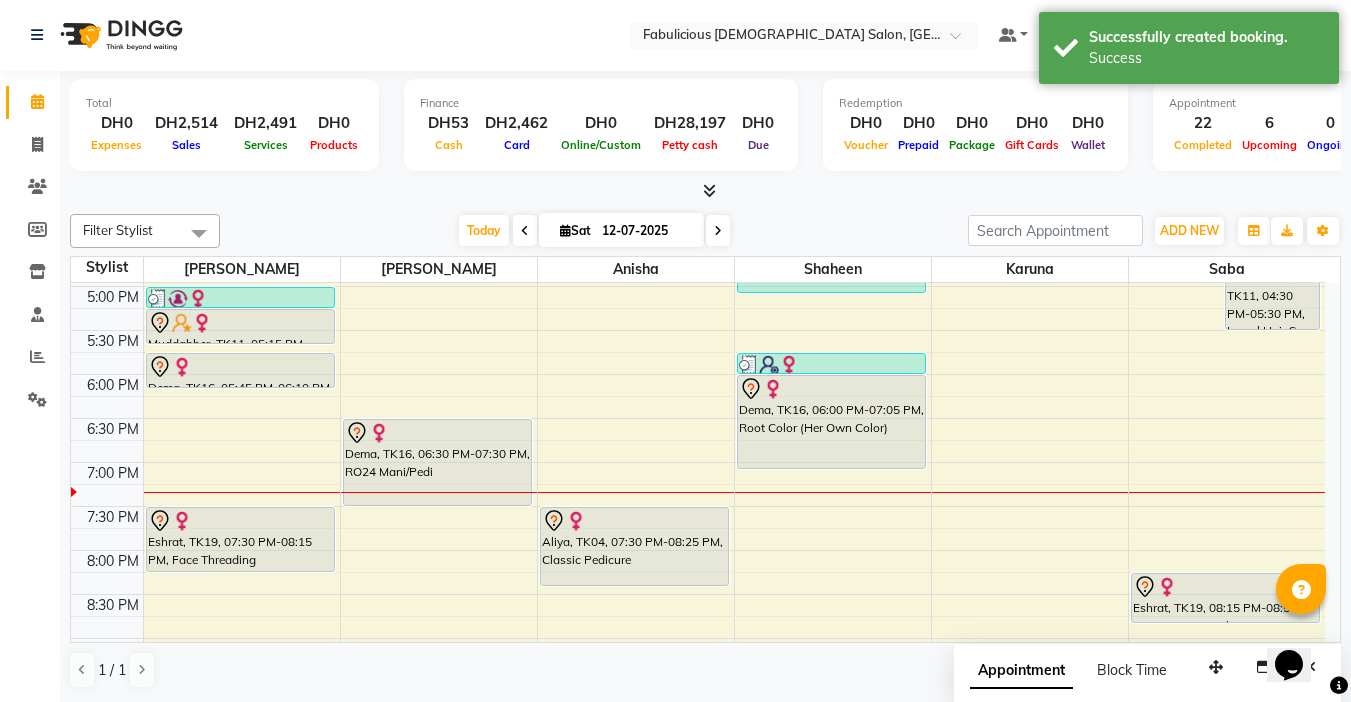 scroll, scrollTop: 0, scrollLeft: 0, axis: both 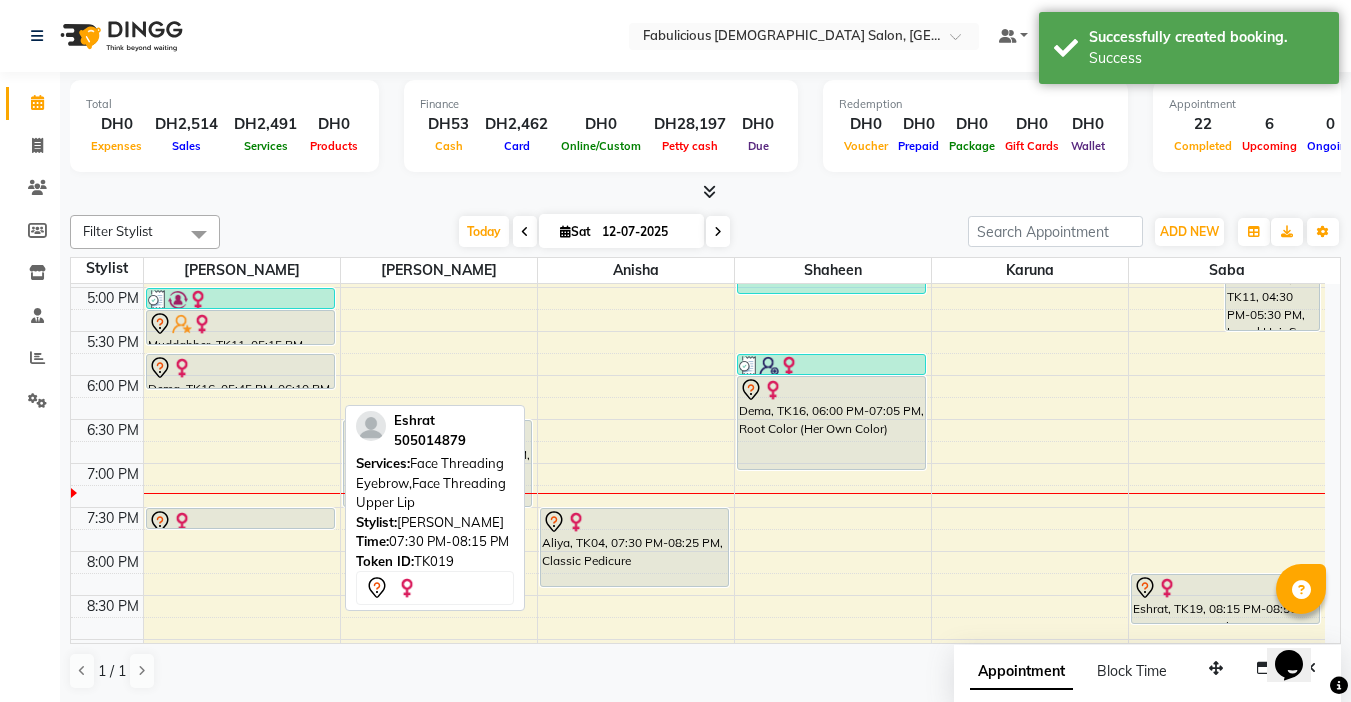 drag, startPoint x: 179, startPoint y: 572, endPoint x: 203, endPoint y: 527, distance: 51 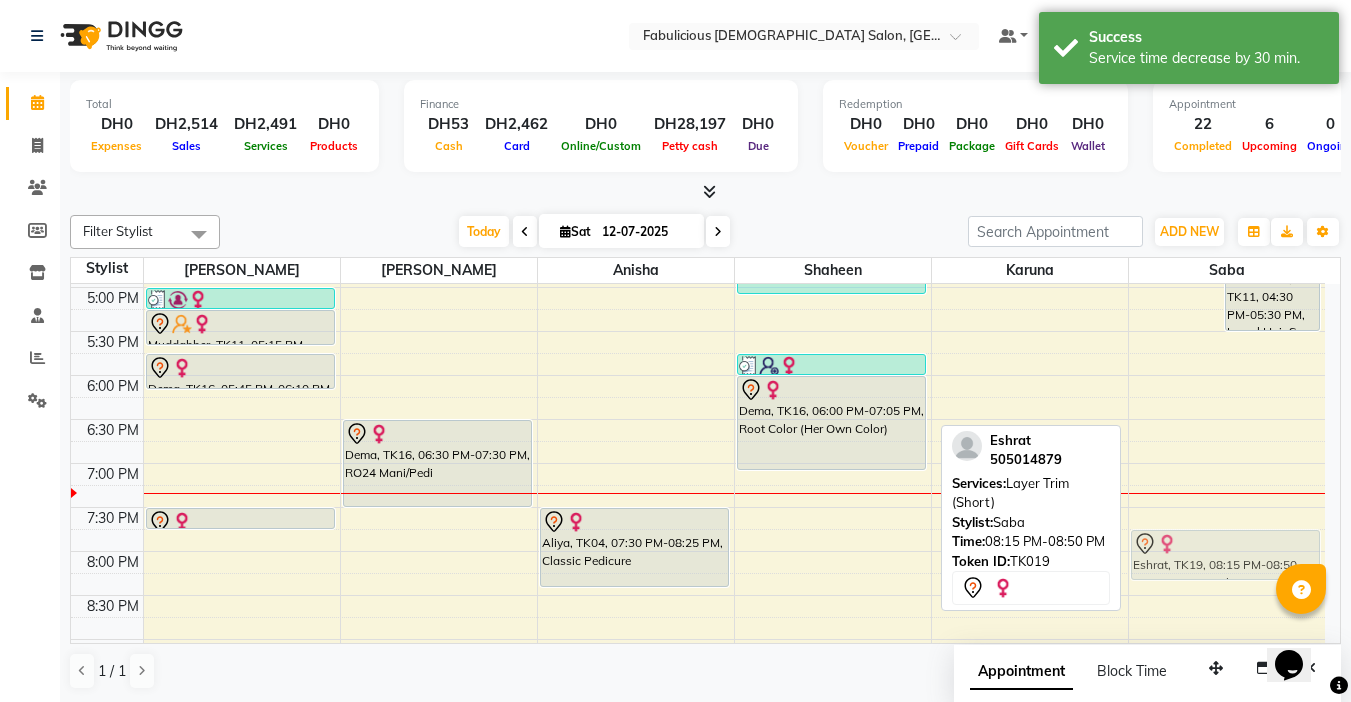 drag, startPoint x: 1226, startPoint y: 587, endPoint x: 1250, endPoint y: 546, distance: 47.507893 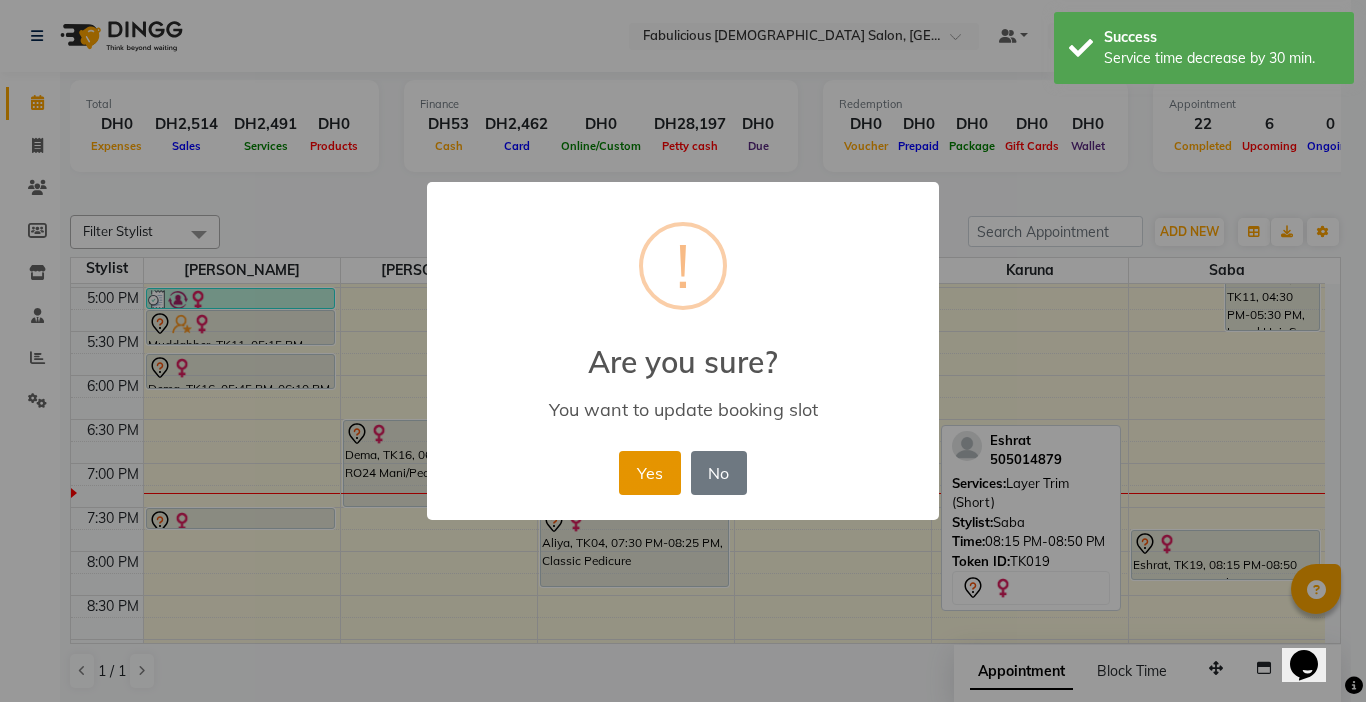 click on "Yes" at bounding box center [649, 473] 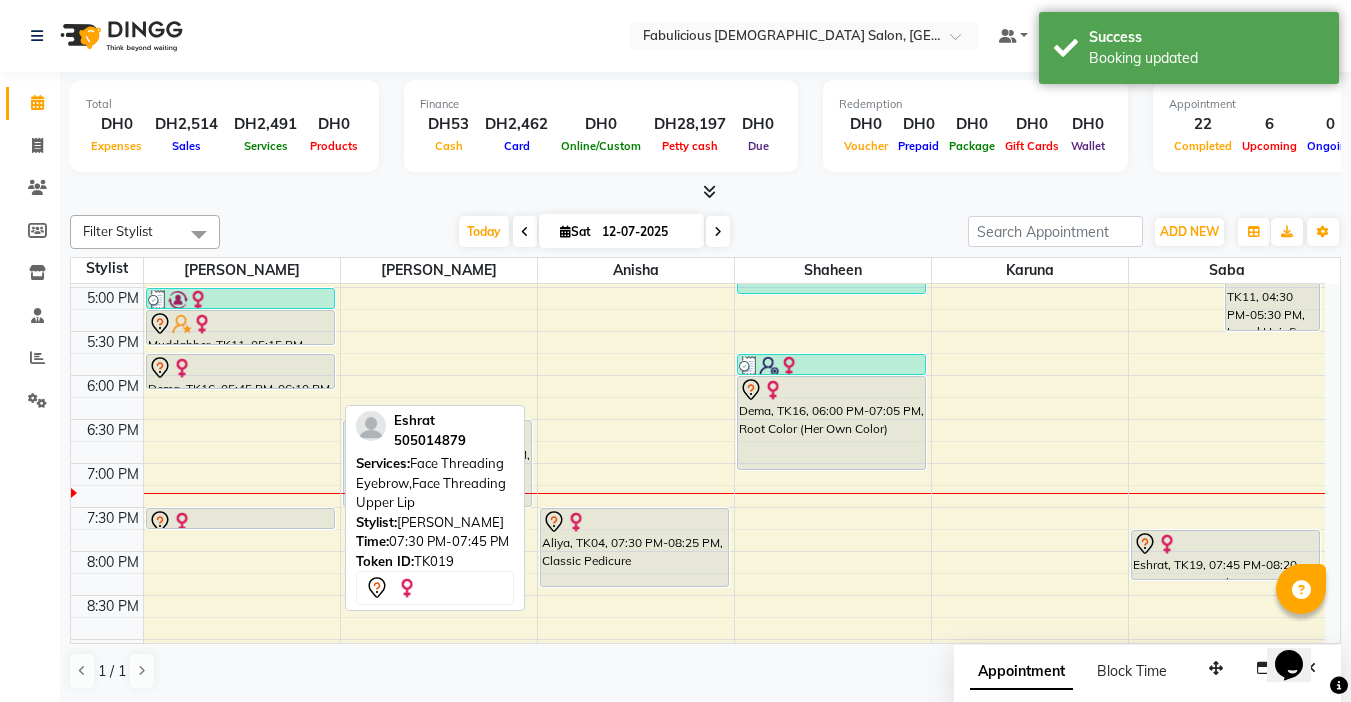 click at bounding box center (240, 528) 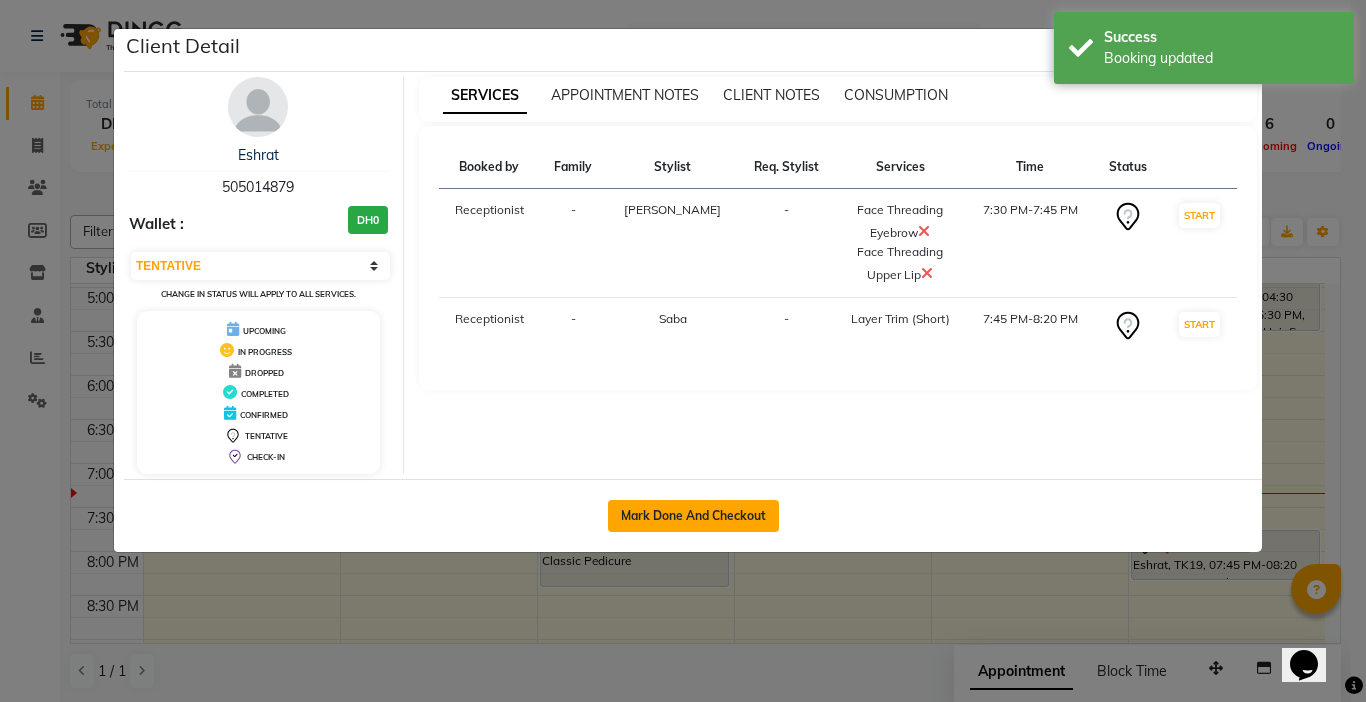 click on "Mark Done And Checkout" 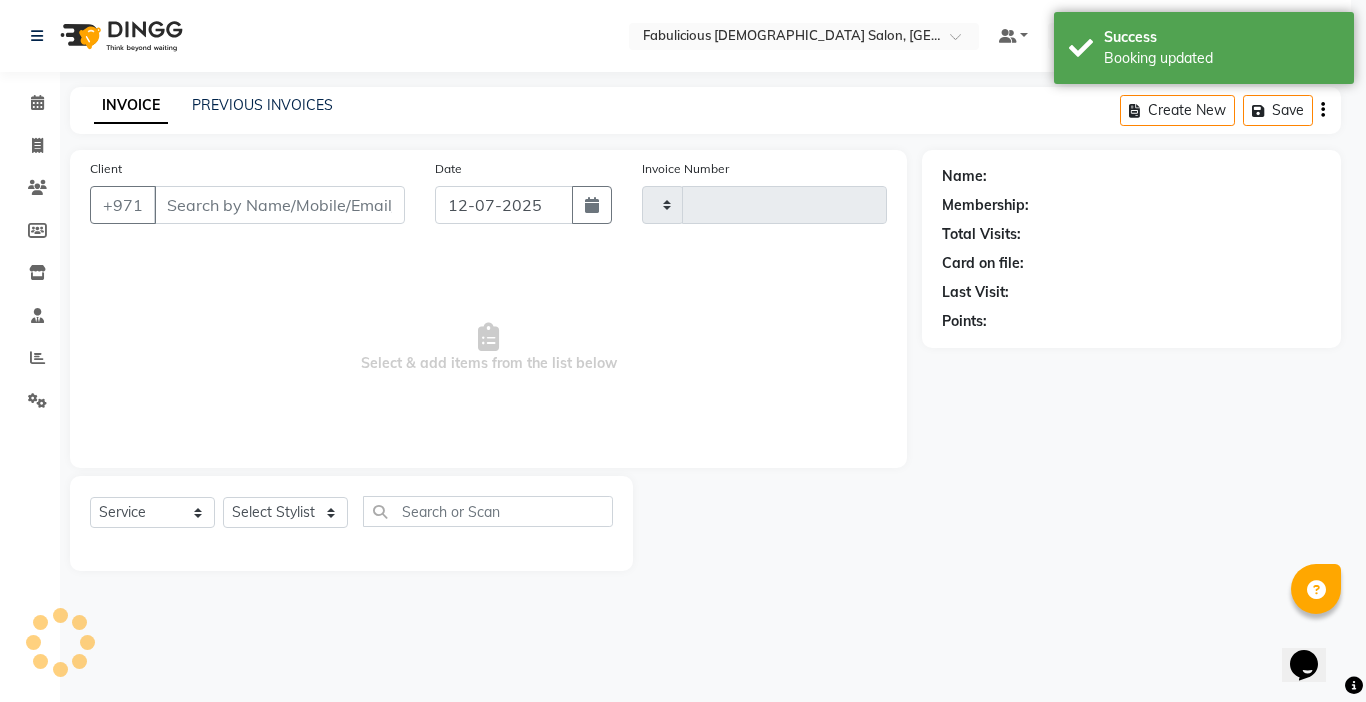 type on "1438" 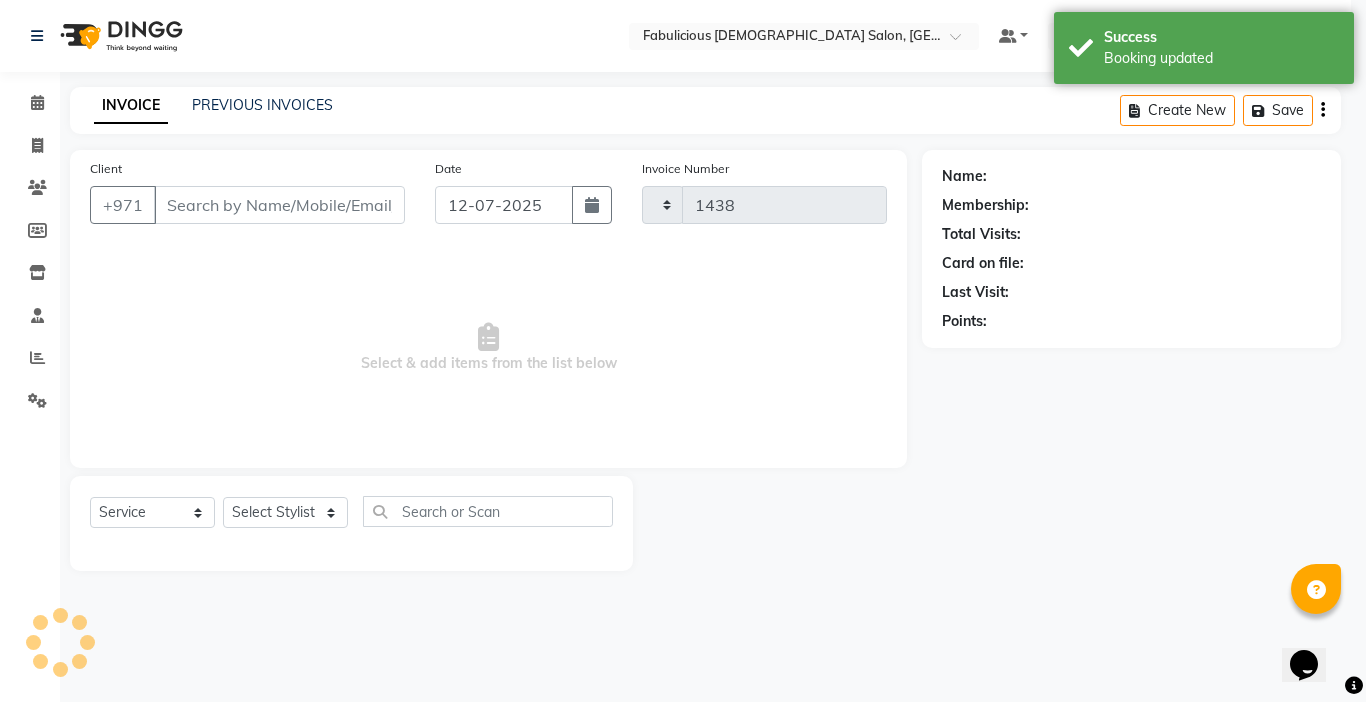 select on "738" 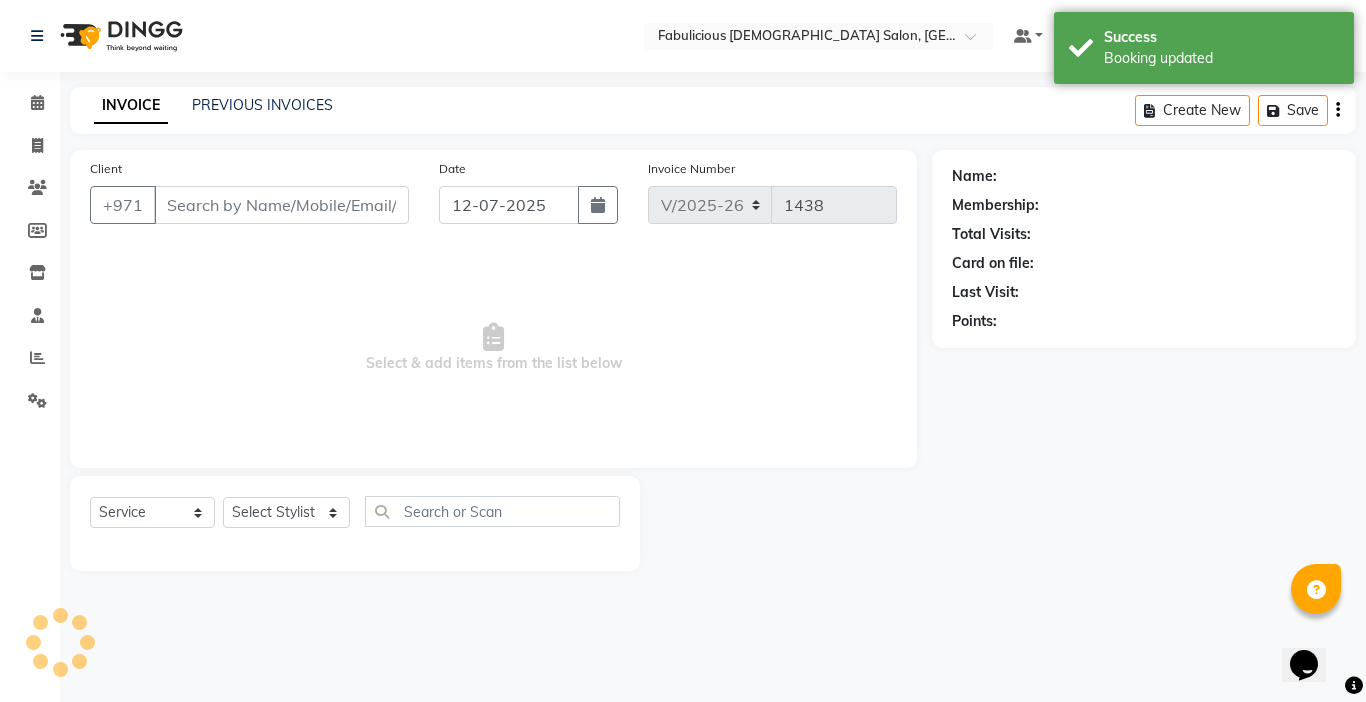 type on "505014879" 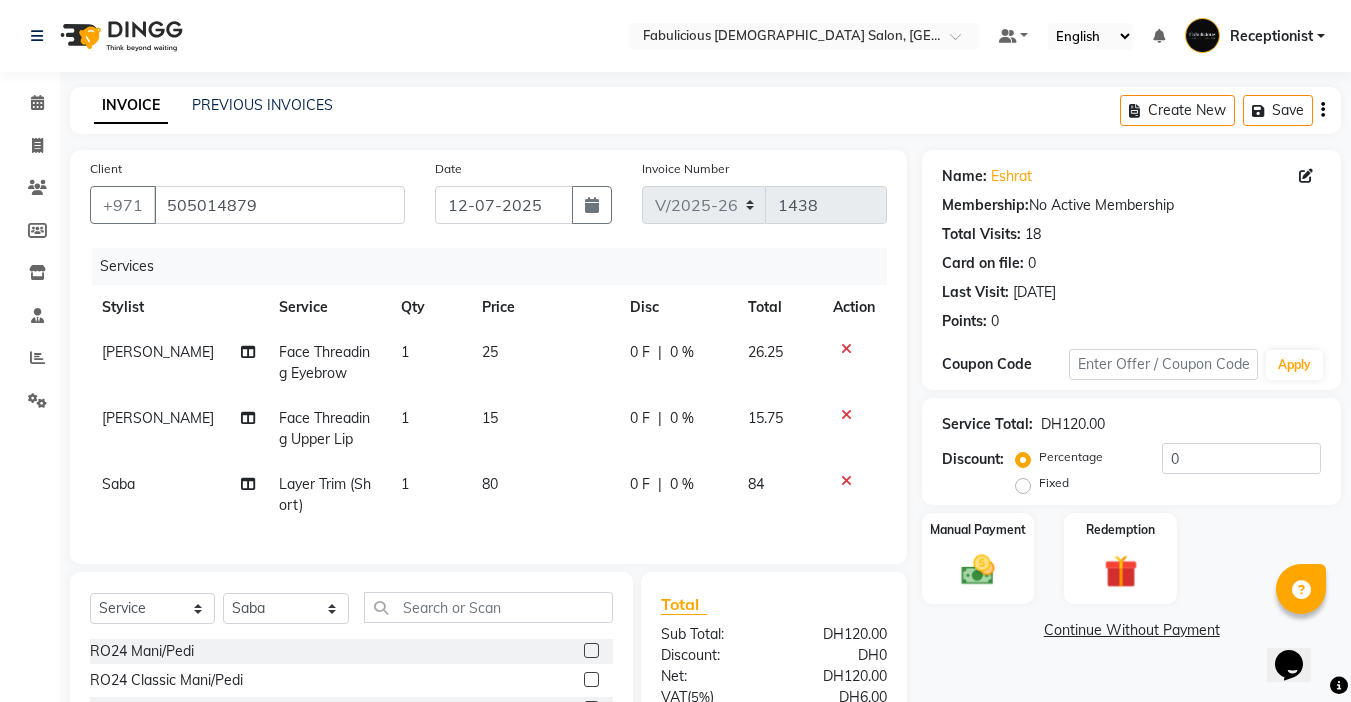 scroll, scrollTop: 210, scrollLeft: 0, axis: vertical 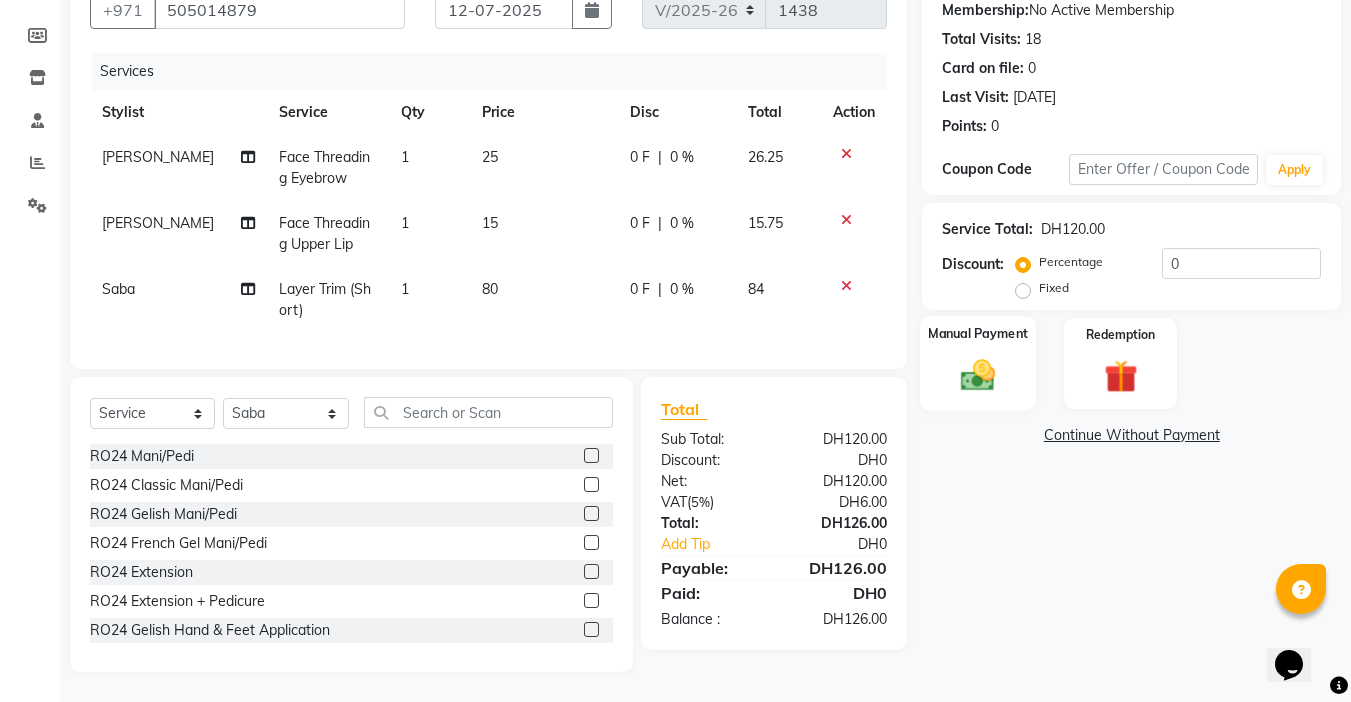 click 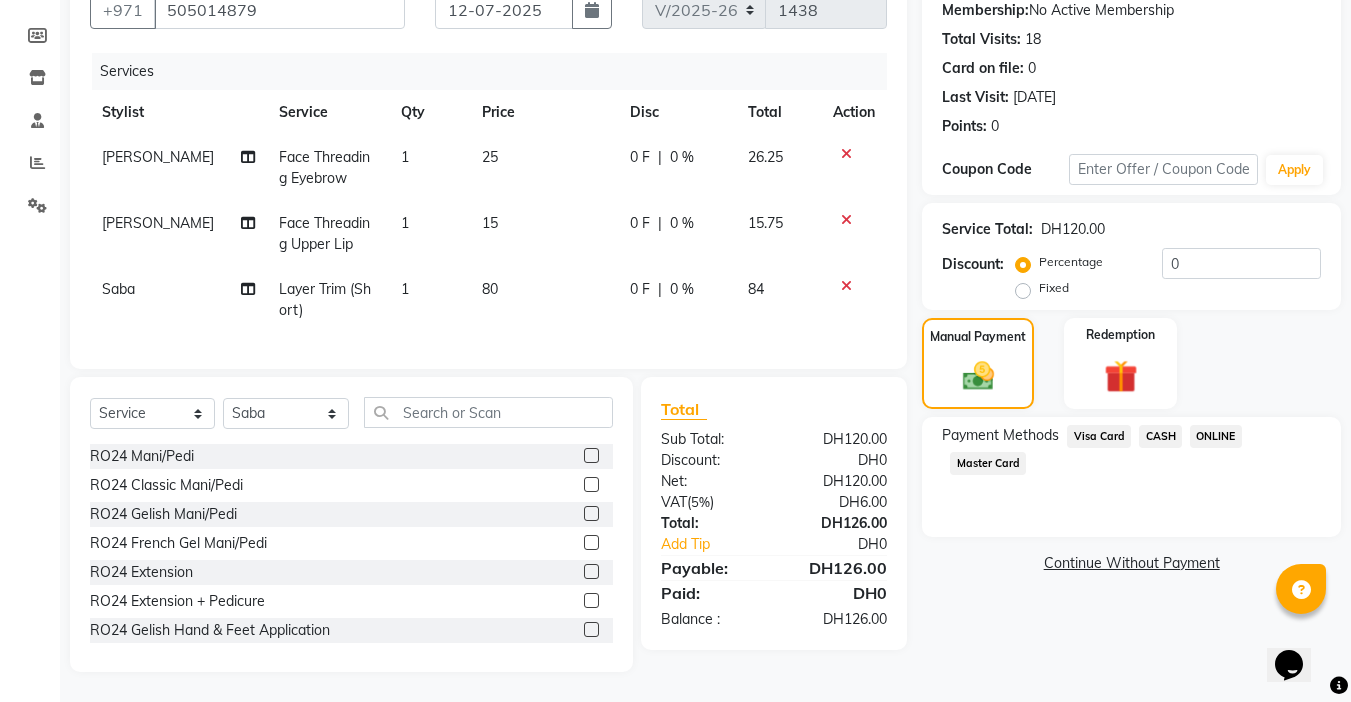 click on "CASH" 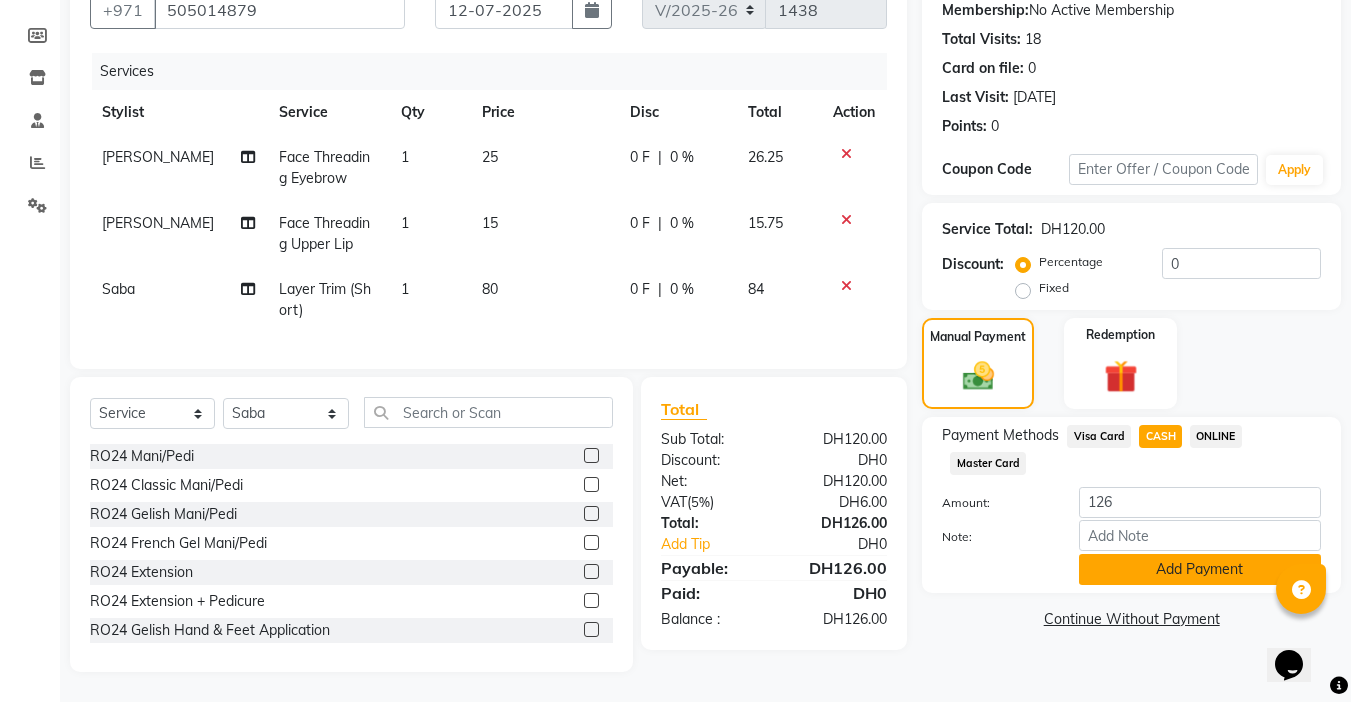click on "Add Payment" 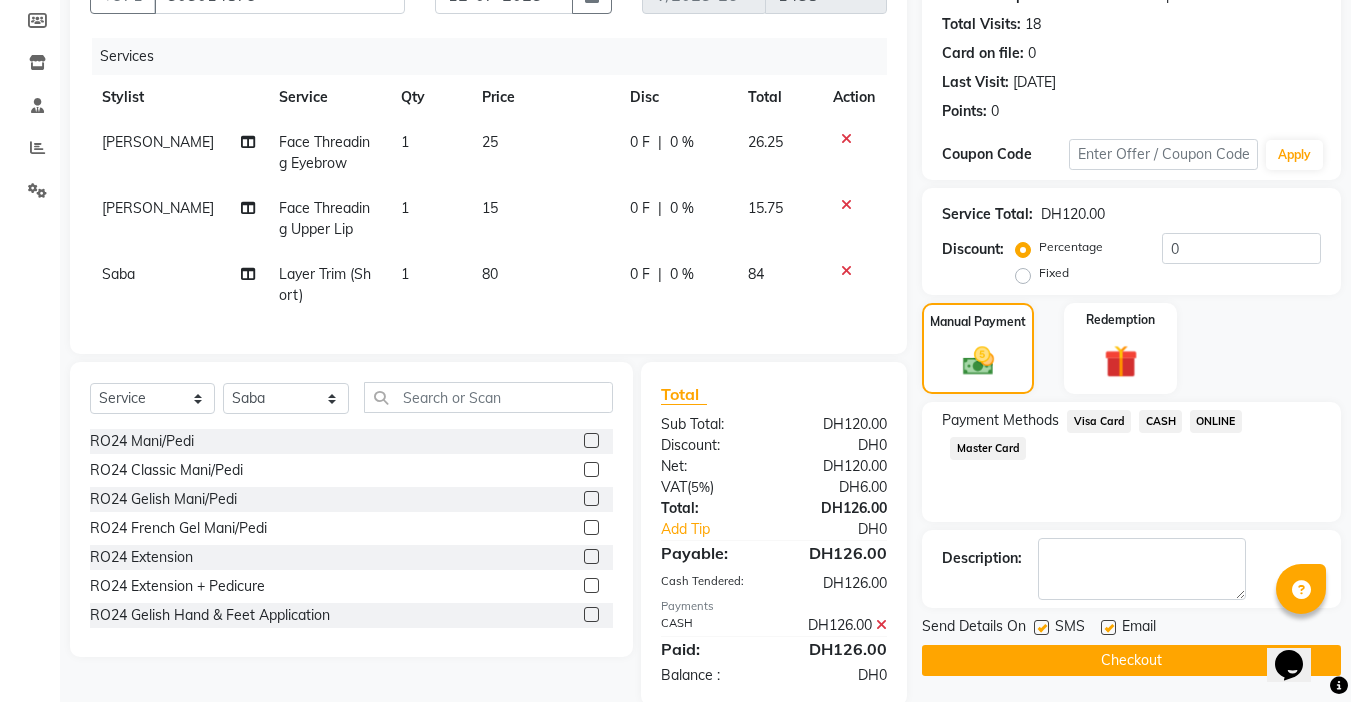 click on "Checkout" 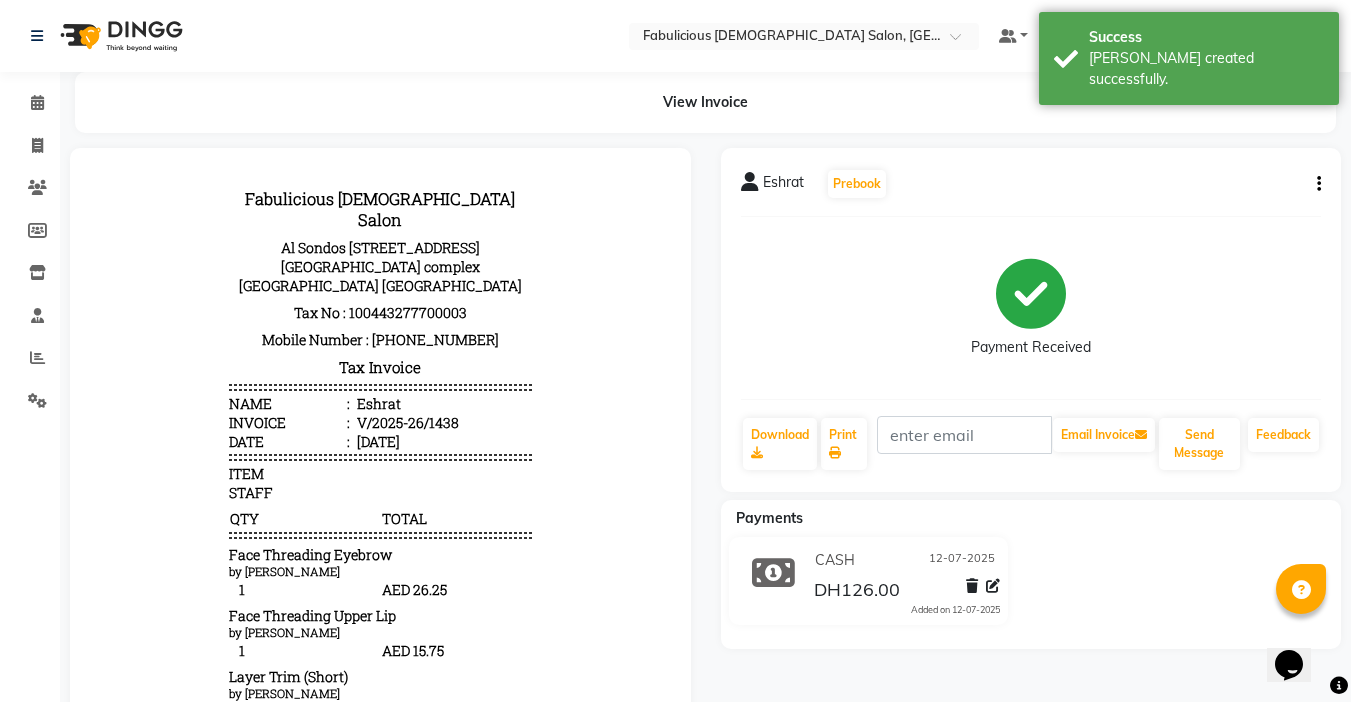 scroll, scrollTop: 0, scrollLeft: 0, axis: both 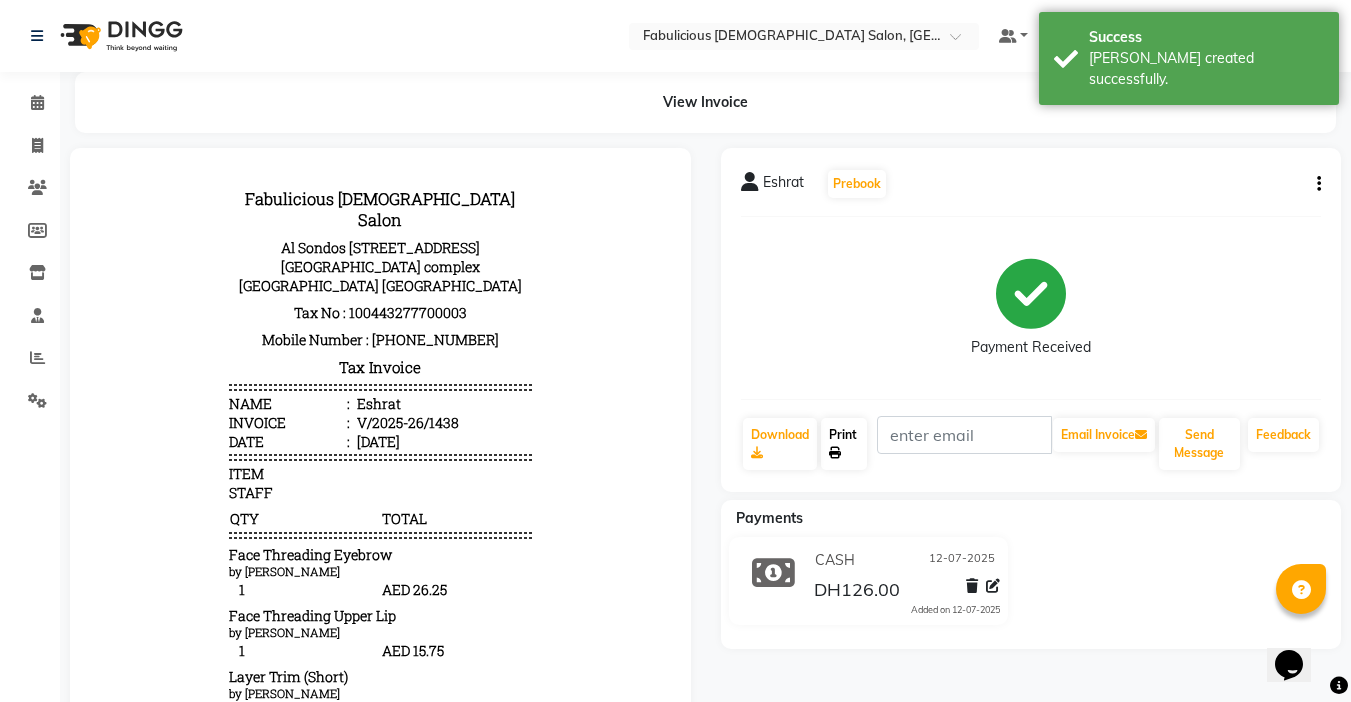 click on "Print" 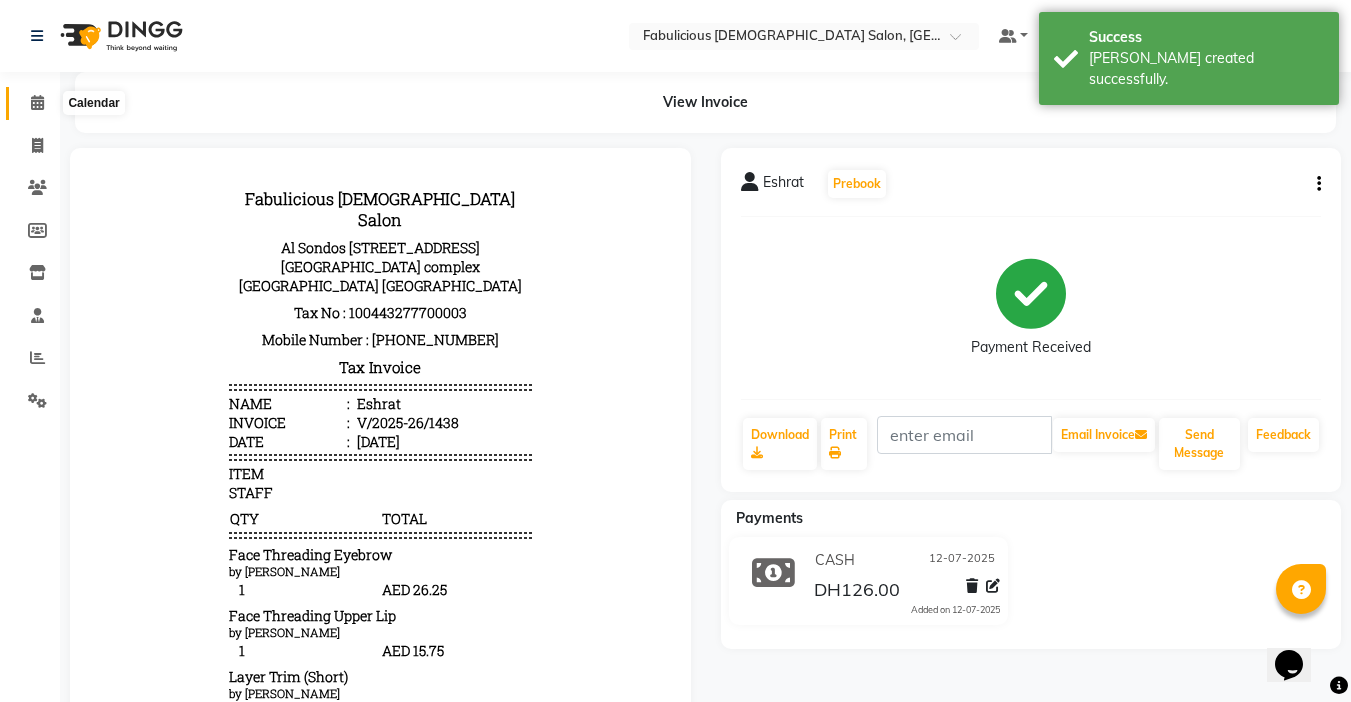 click 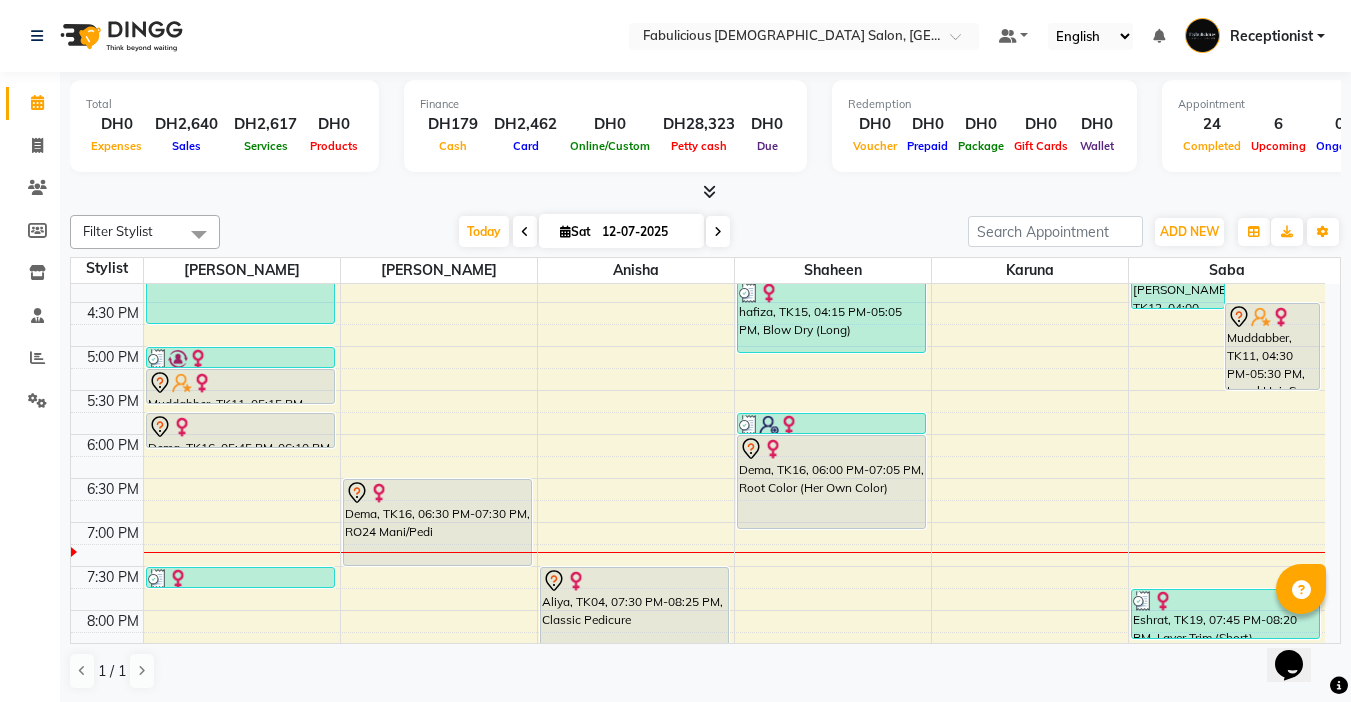 scroll, scrollTop: 700, scrollLeft: 0, axis: vertical 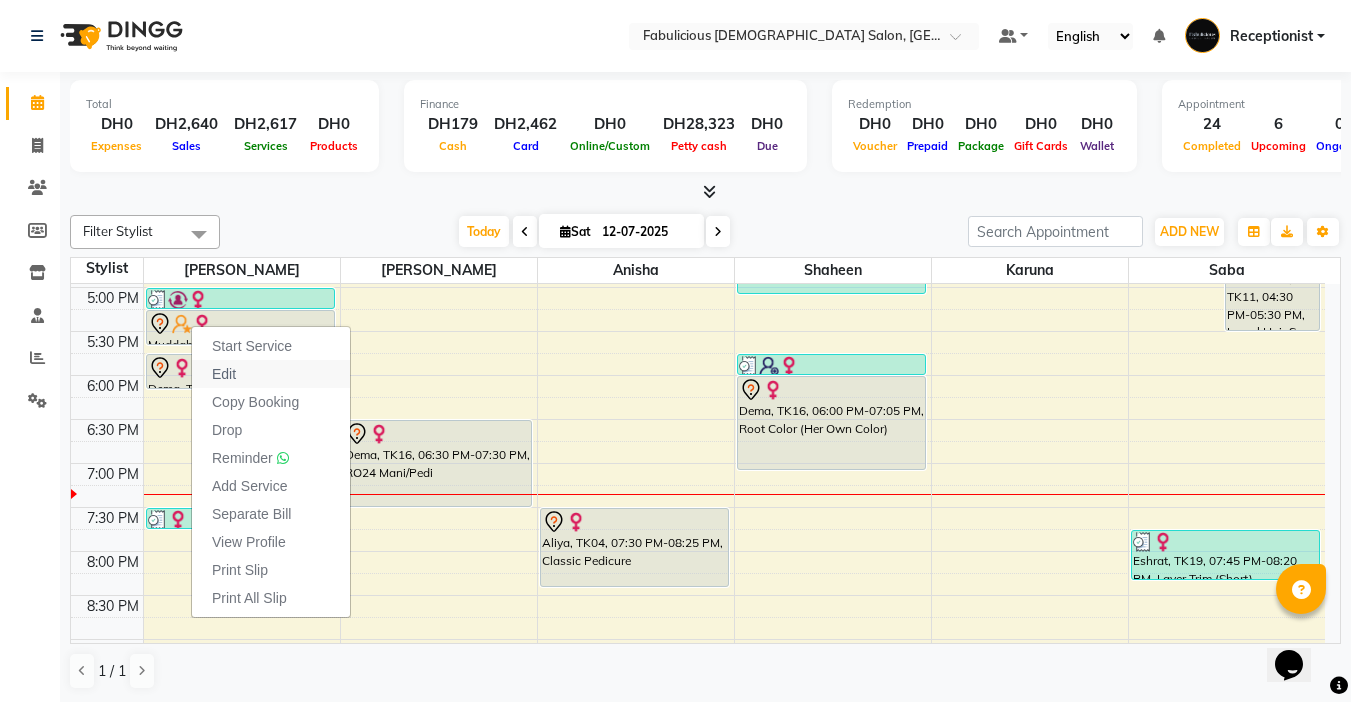 click on "Edit" at bounding box center [224, 374] 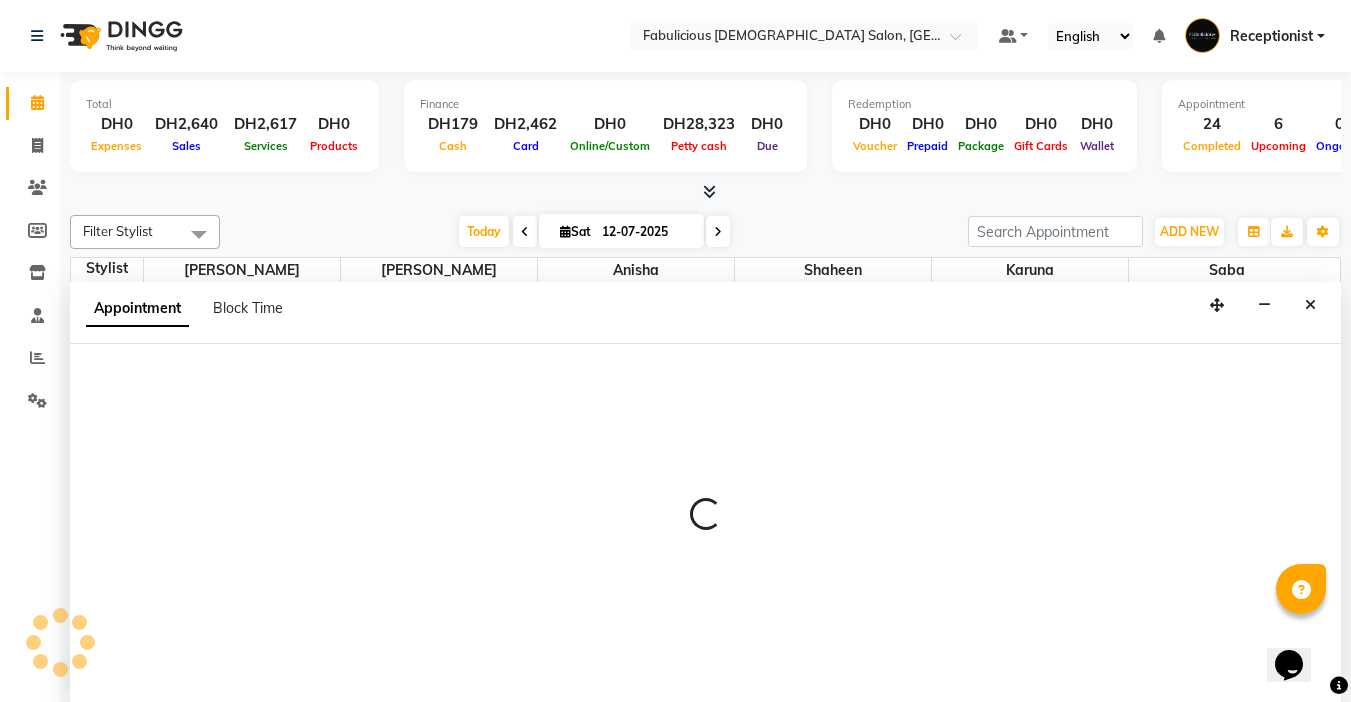 scroll, scrollTop: 1, scrollLeft: 0, axis: vertical 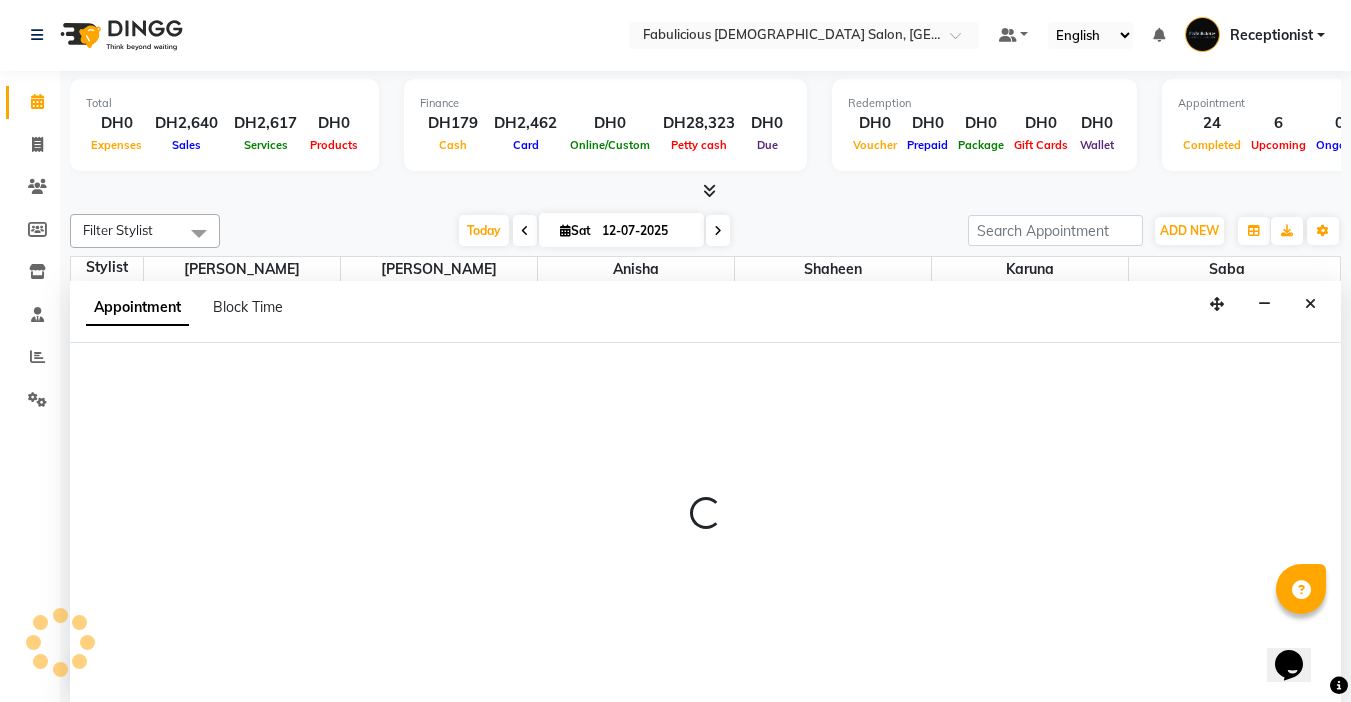 select on "tentative" 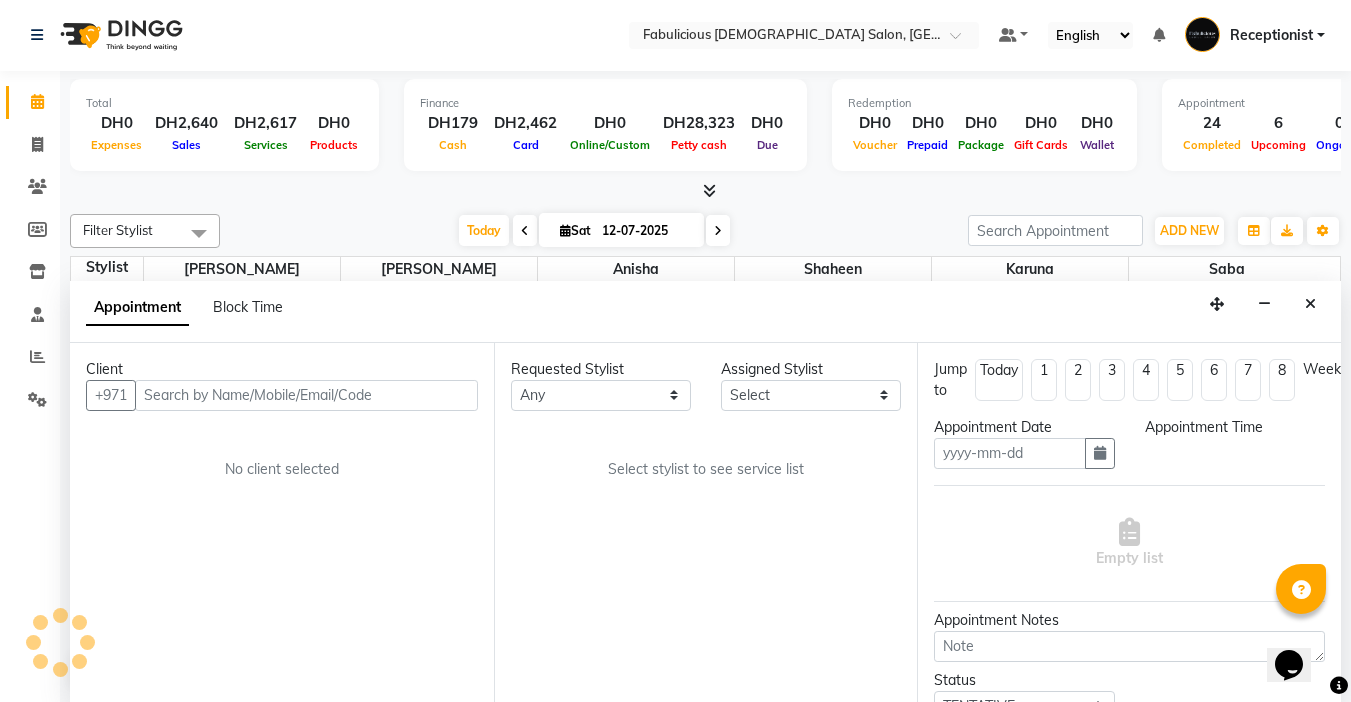 type on "12-07-2025" 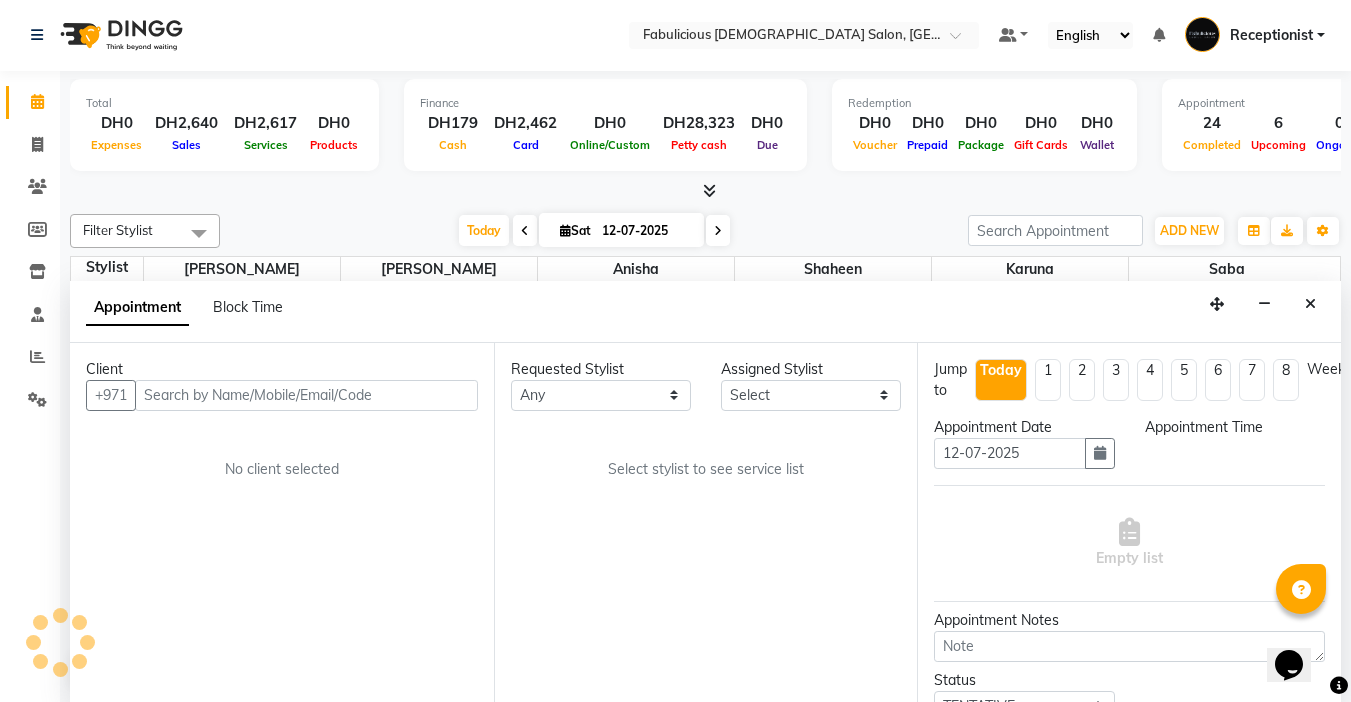 scroll, scrollTop: 881, scrollLeft: 0, axis: vertical 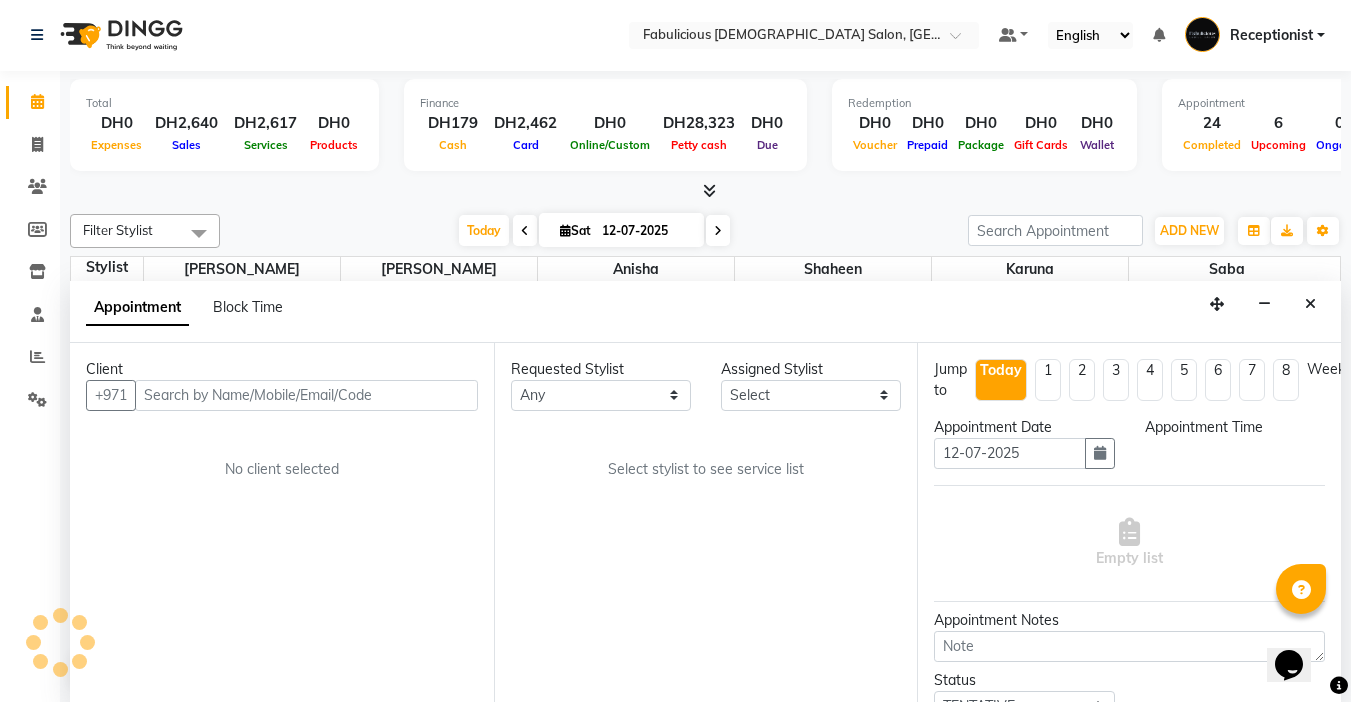 select on "990" 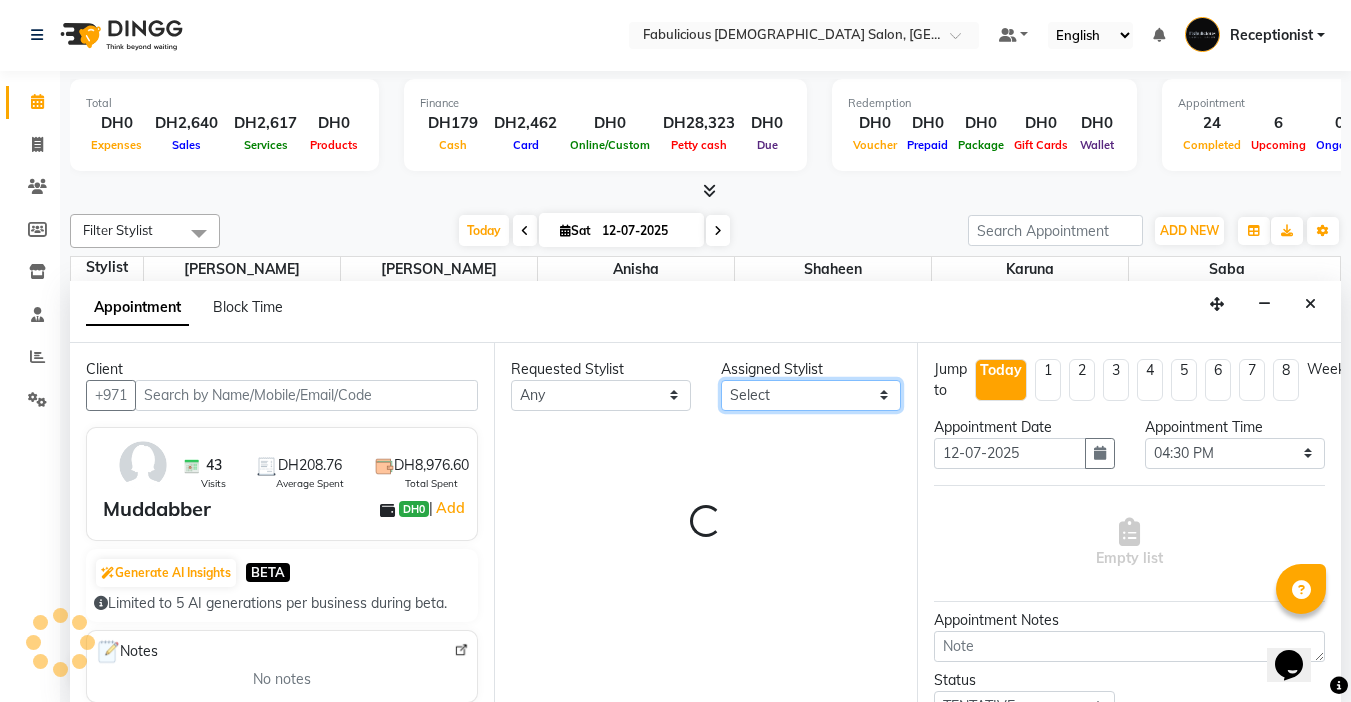 click on "Select [PERSON_NAME] [PERSON_NAME]  [PERSON_NAME] [PERSON_NAME]" at bounding box center [811, 395] 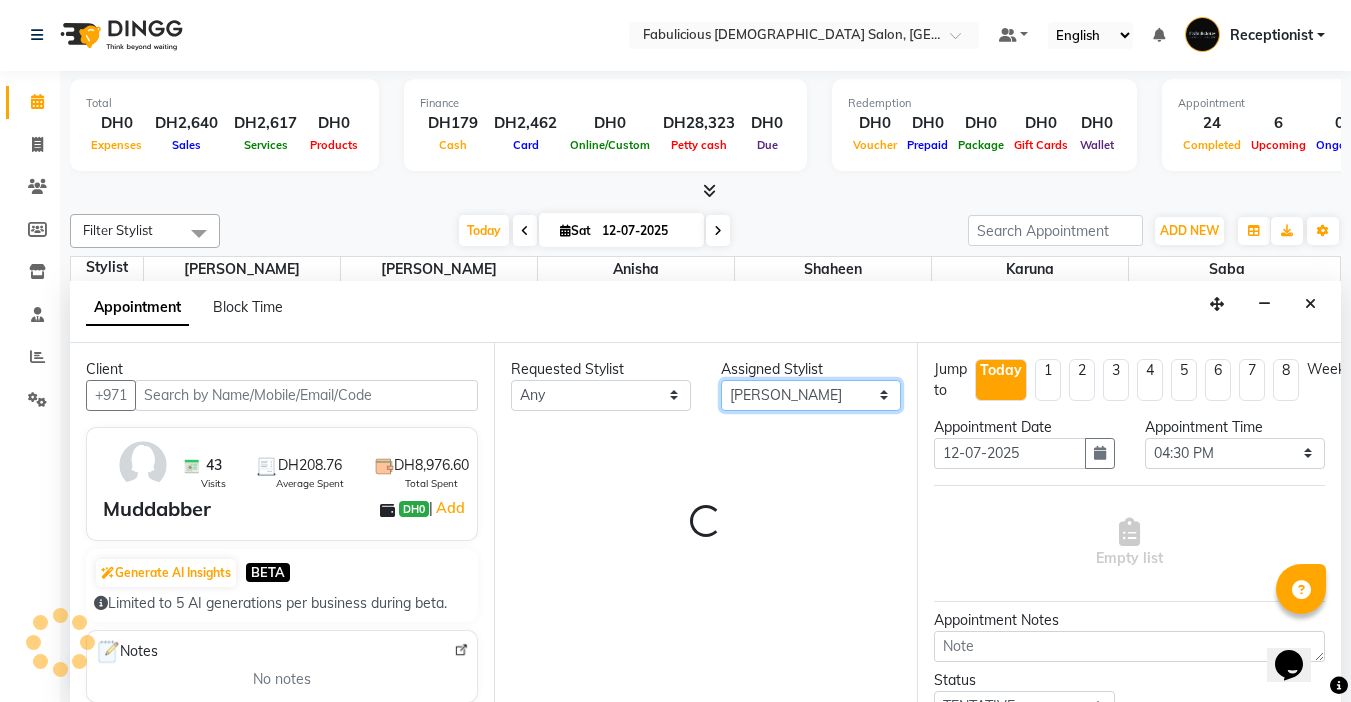 select on "1134" 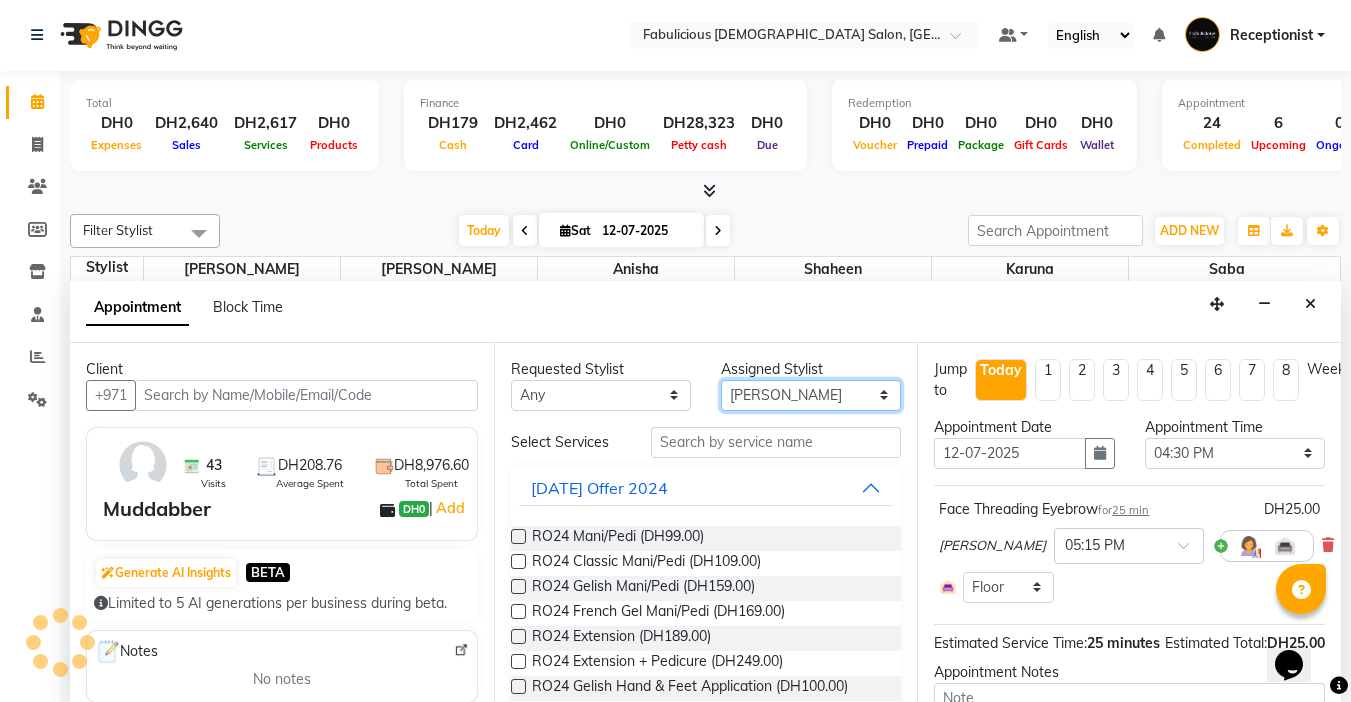 select on "1134" 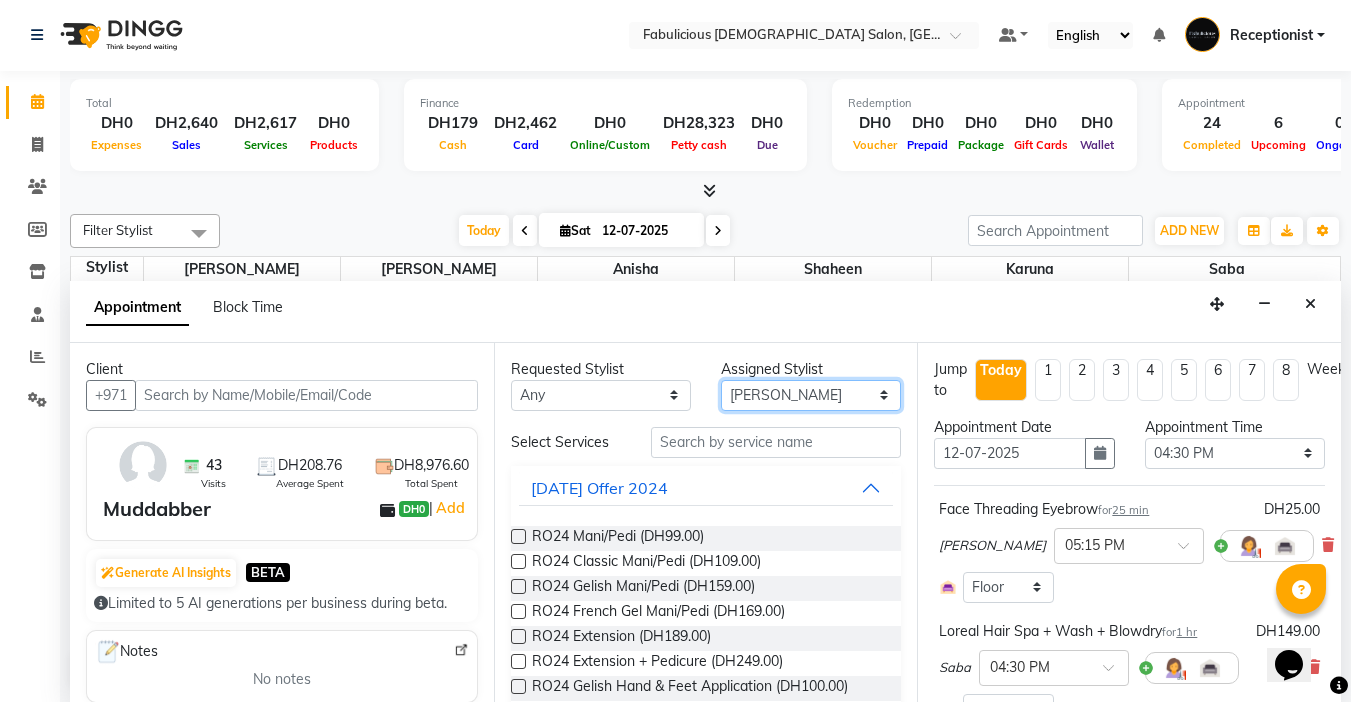 select on "11630" 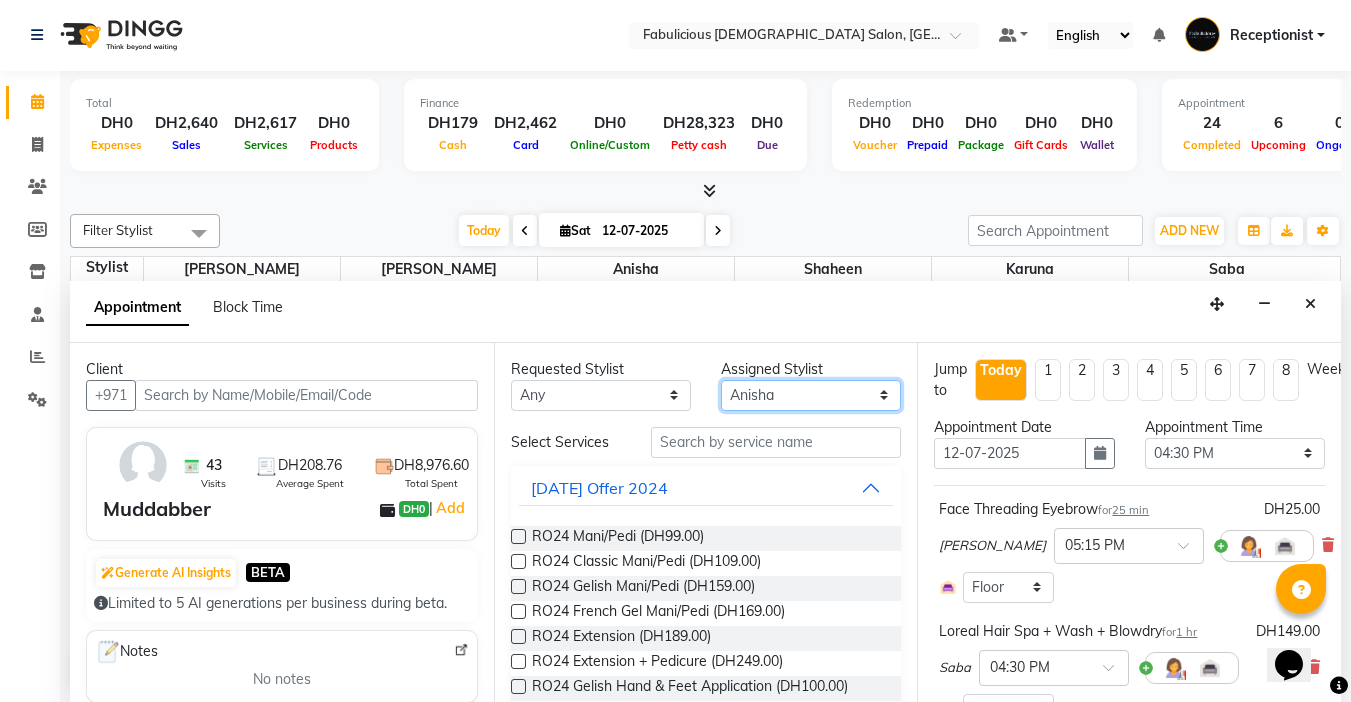 click on "Select [PERSON_NAME] [PERSON_NAME]  [PERSON_NAME] [PERSON_NAME]" at bounding box center (811, 395) 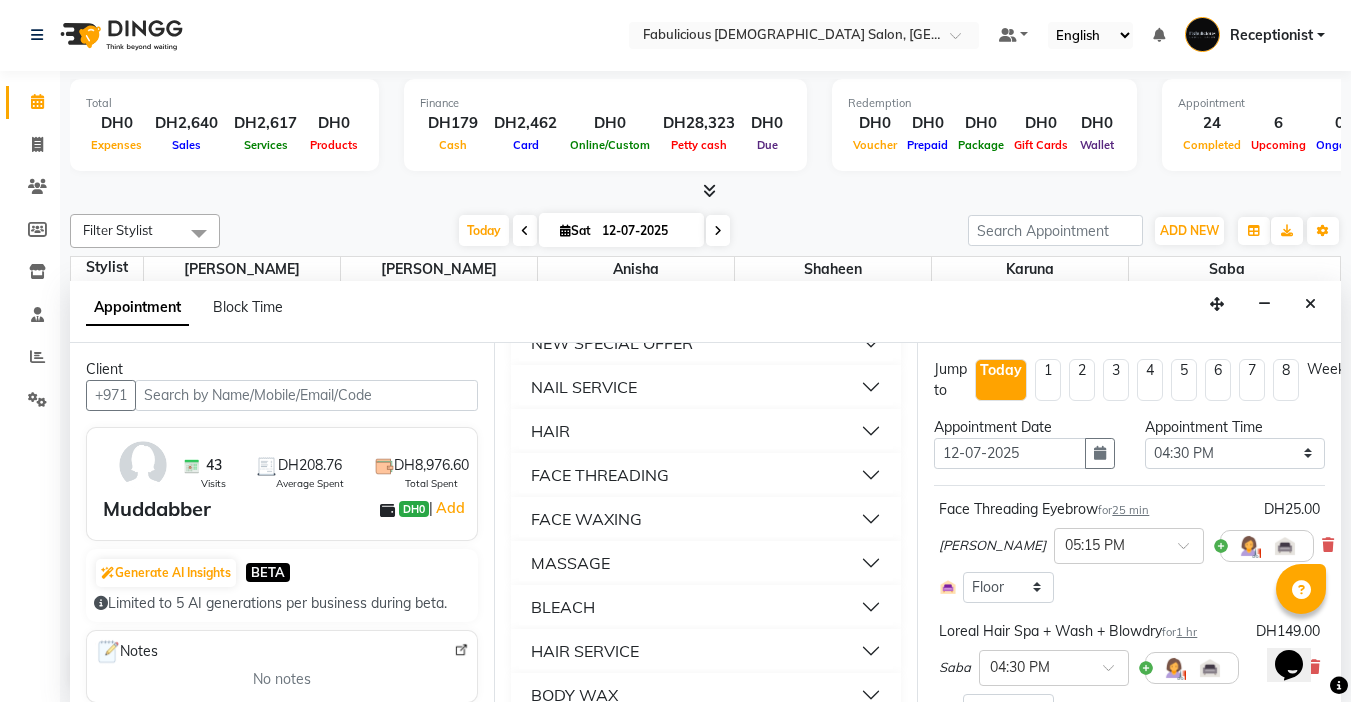 scroll, scrollTop: 1300, scrollLeft: 0, axis: vertical 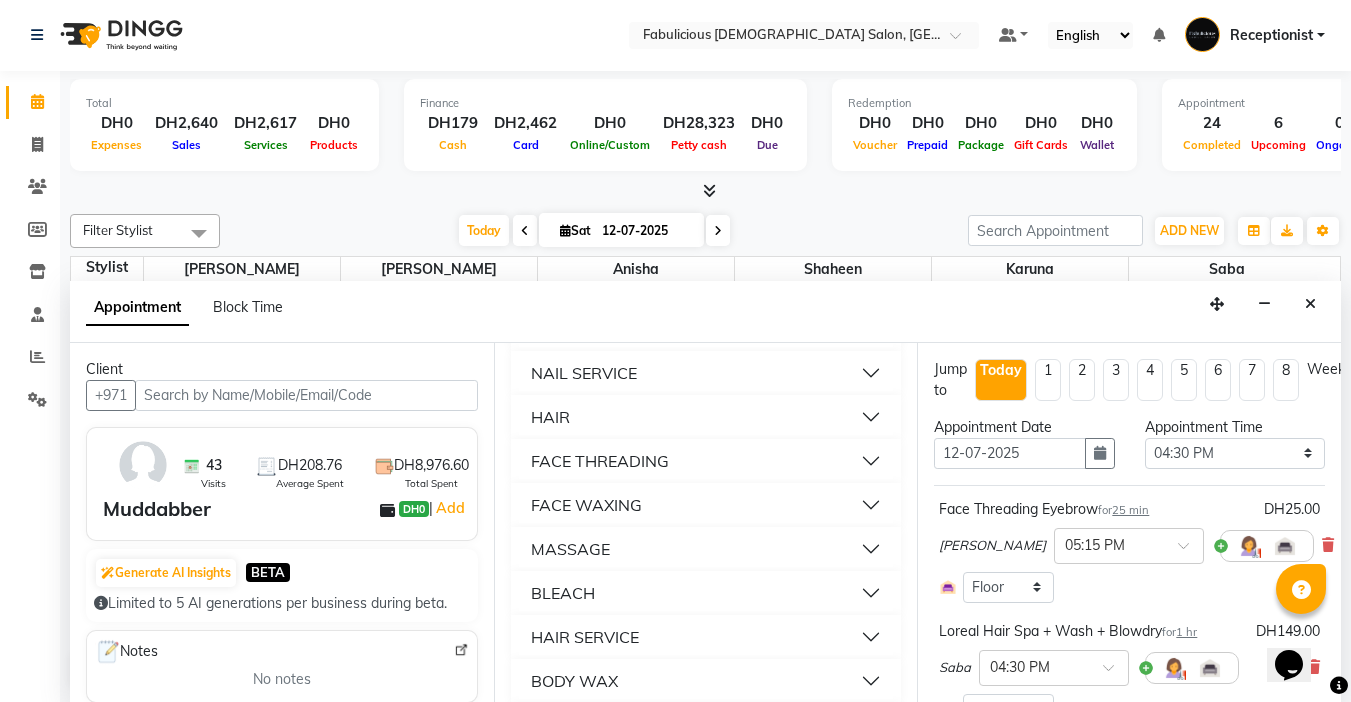 click on "NAIL SERVICE" at bounding box center [584, 373] 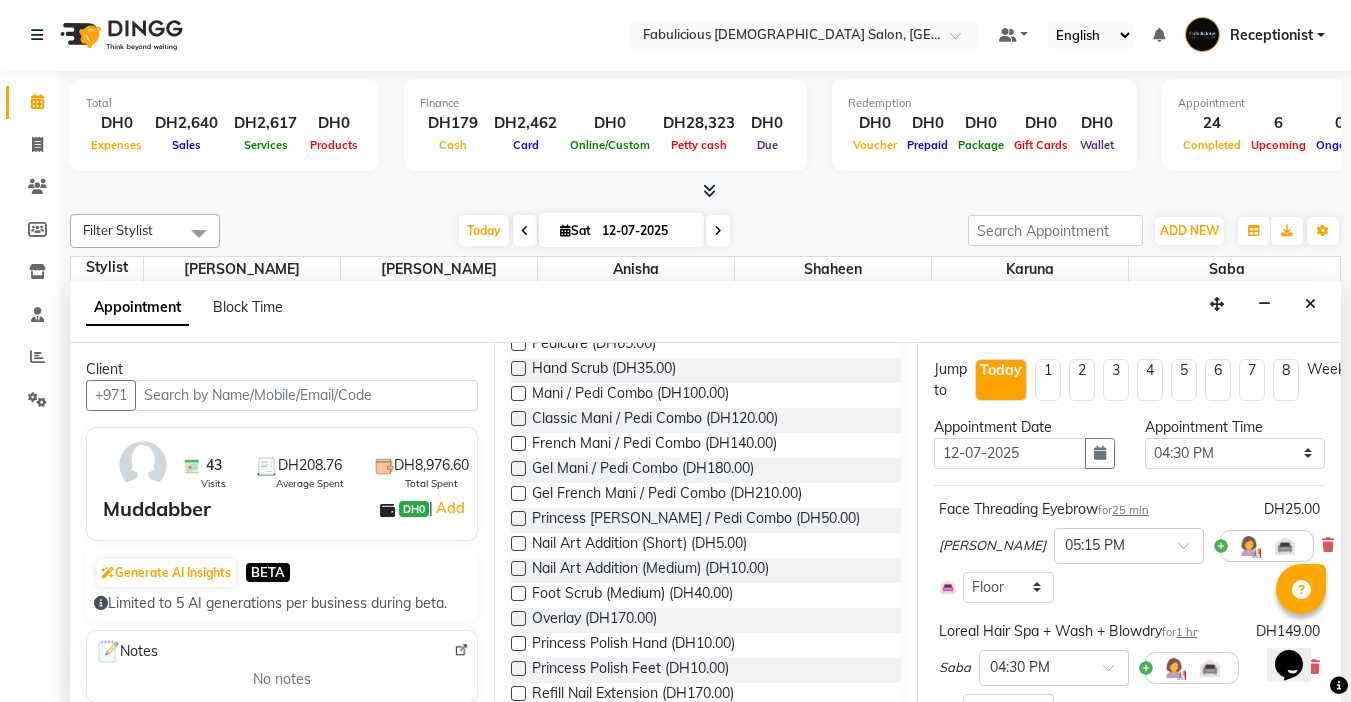scroll, scrollTop: 1900, scrollLeft: 0, axis: vertical 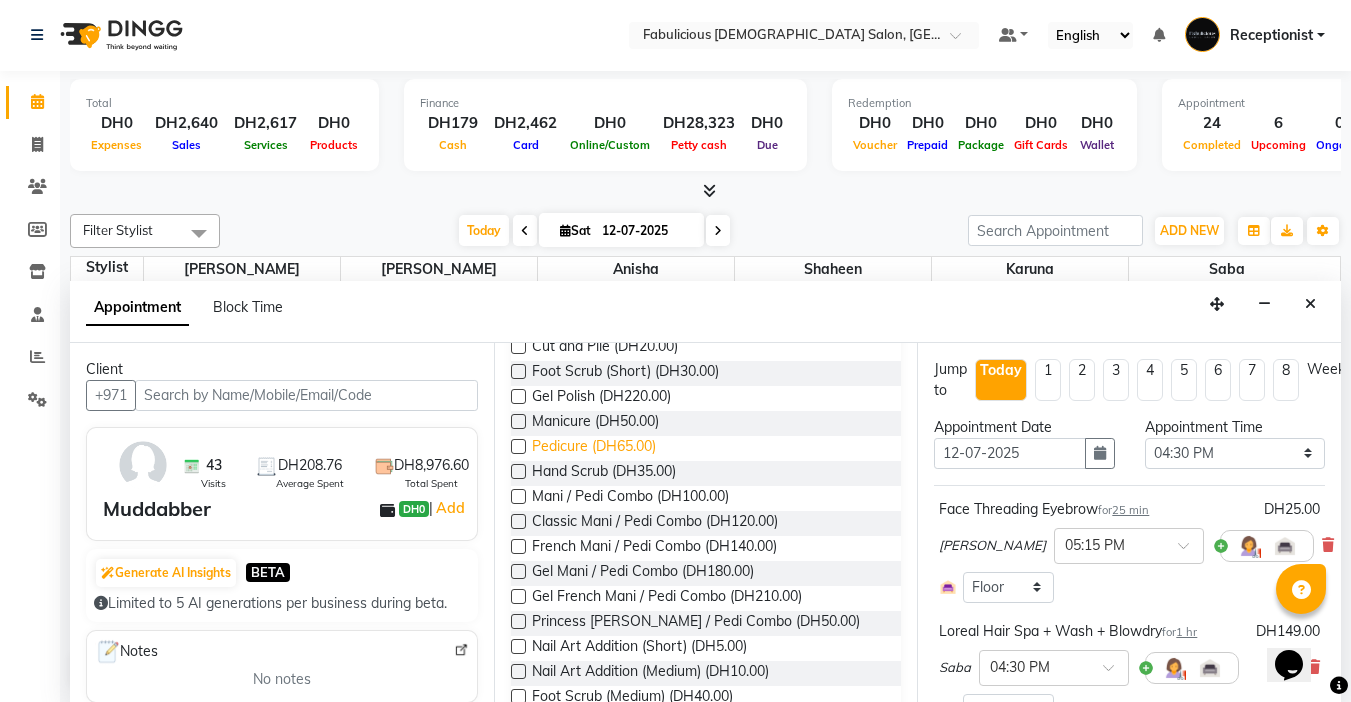 click on "Pedicure (DH65.00)" at bounding box center [594, 448] 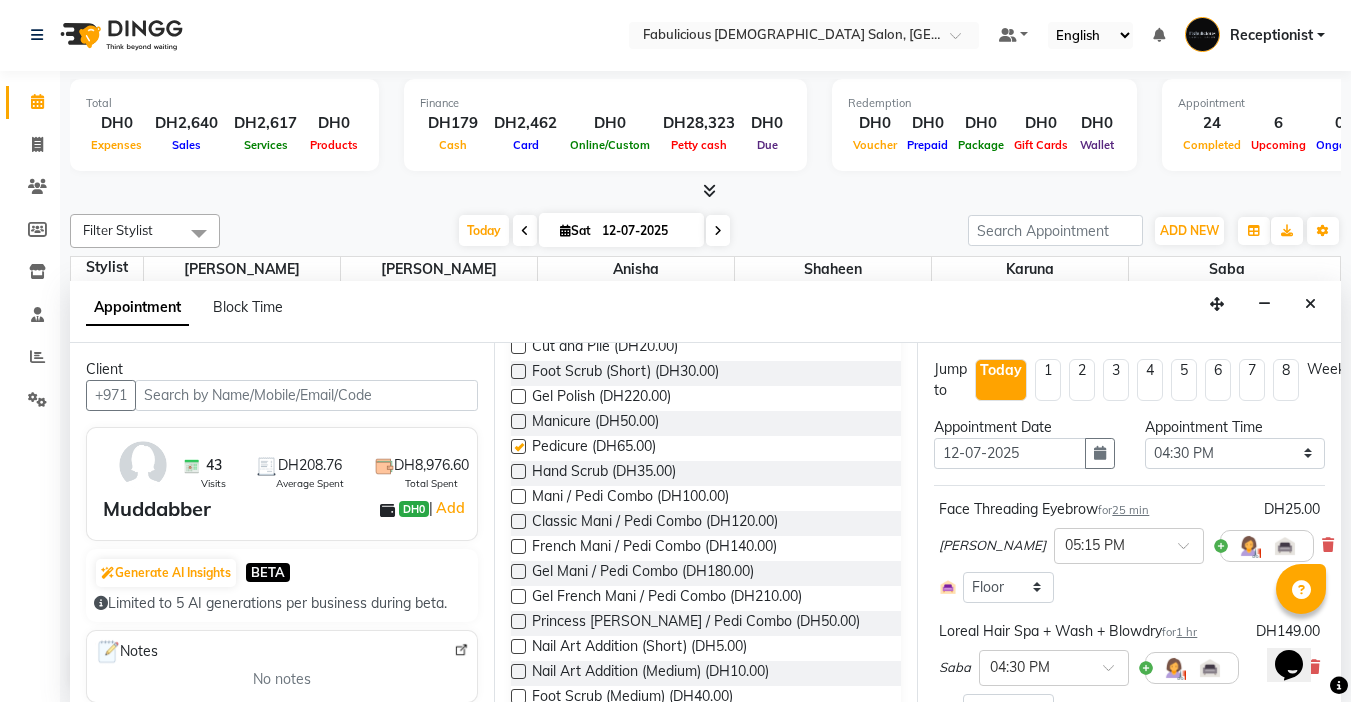 checkbox on "false" 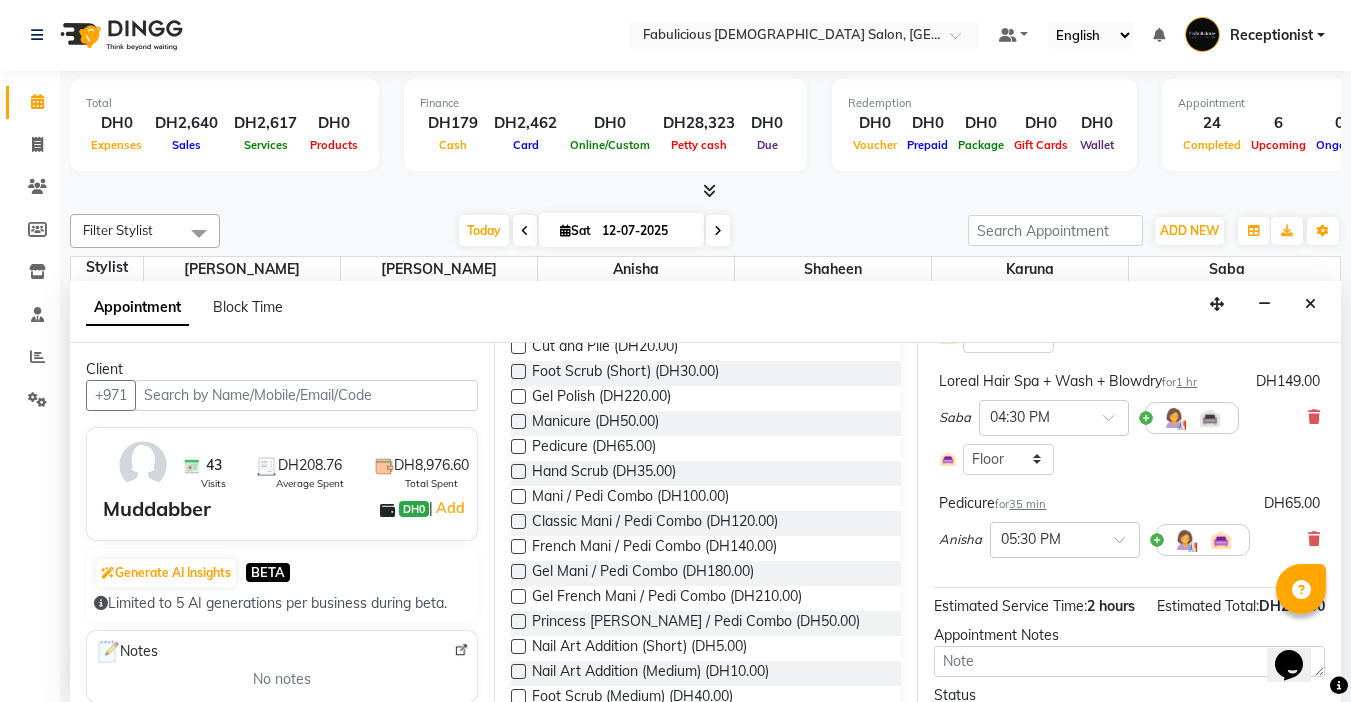 scroll, scrollTop: 389, scrollLeft: 0, axis: vertical 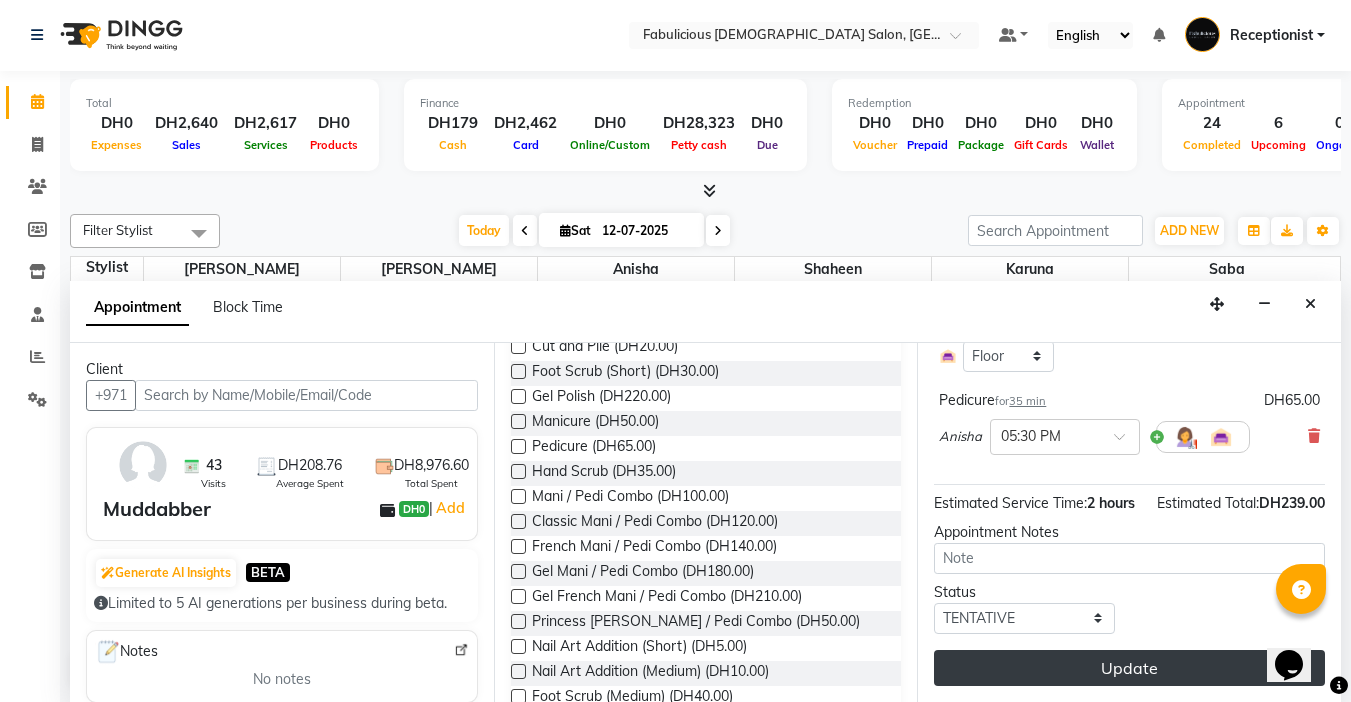 click on "Update" at bounding box center (1129, 668) 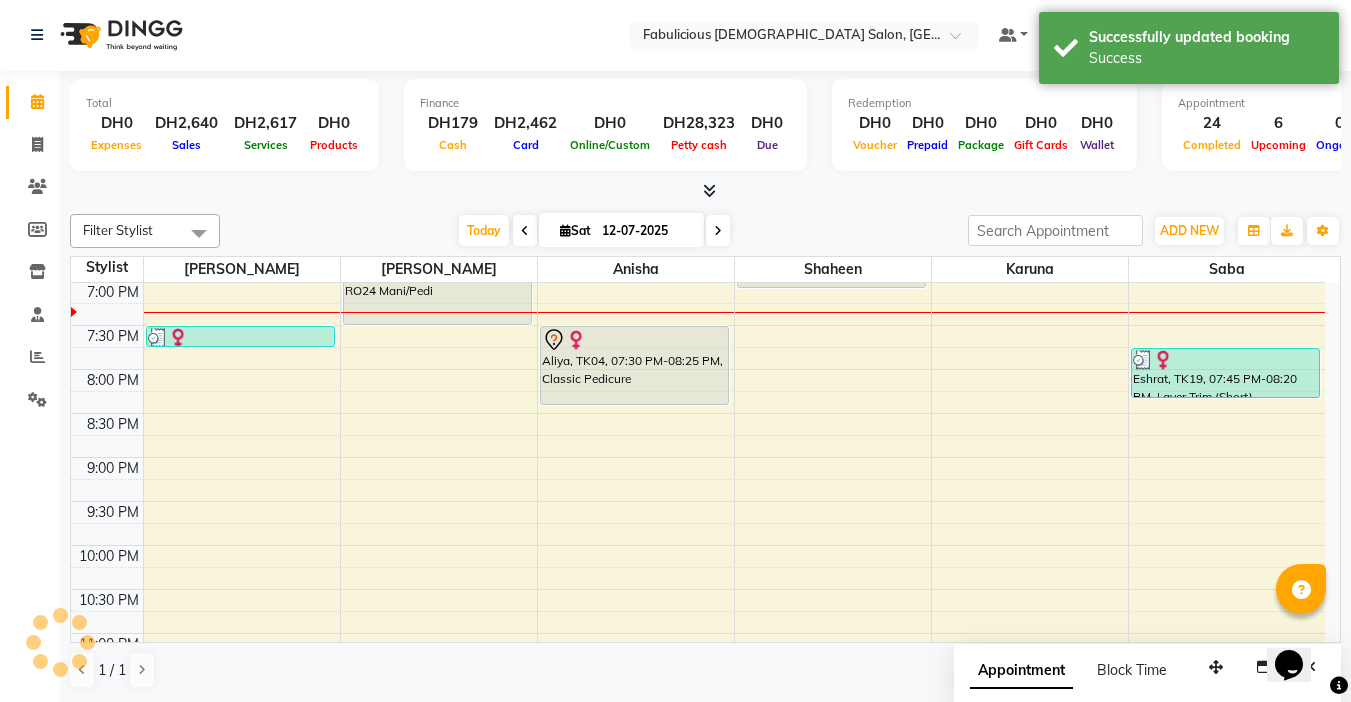 scroll, scrollTop: 0, scrollLeft: 0, axis: both 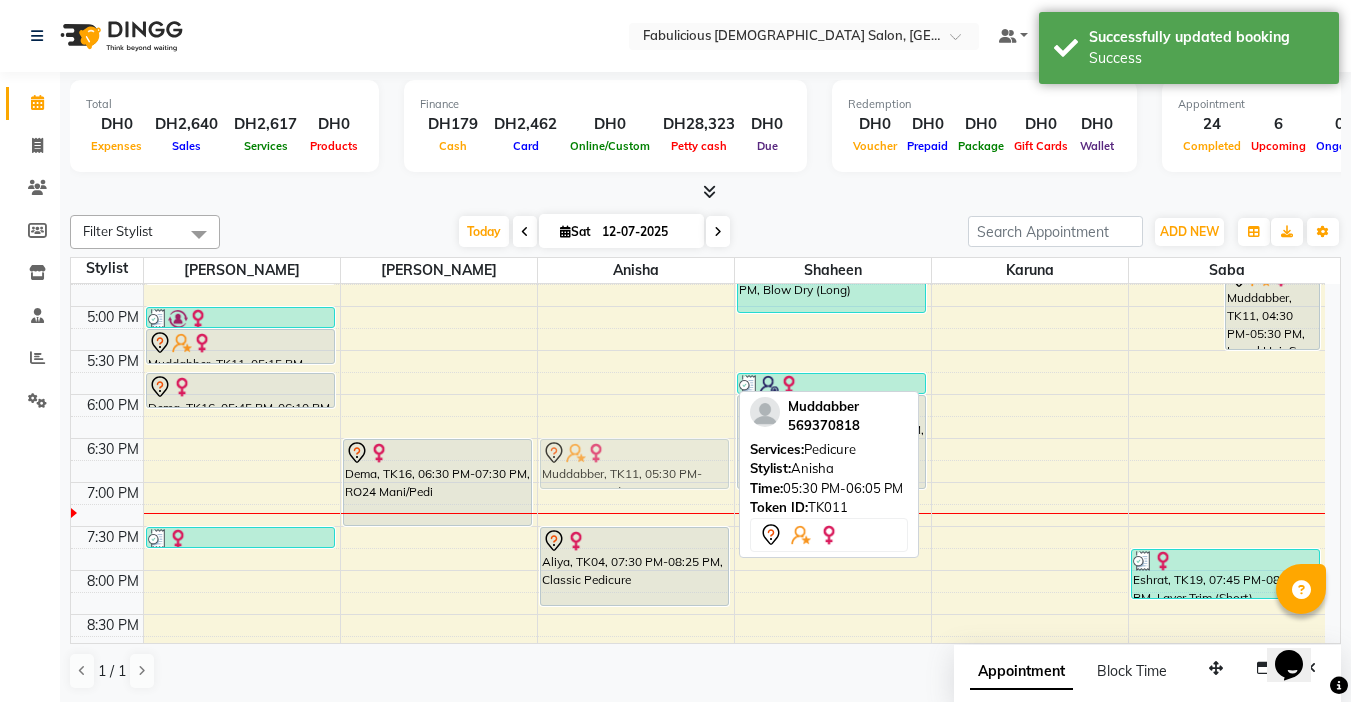 drag, startPoint x: 606, startPoint y: 360, endPoint x: 630, endPoint y: 454, distance: 97.015465 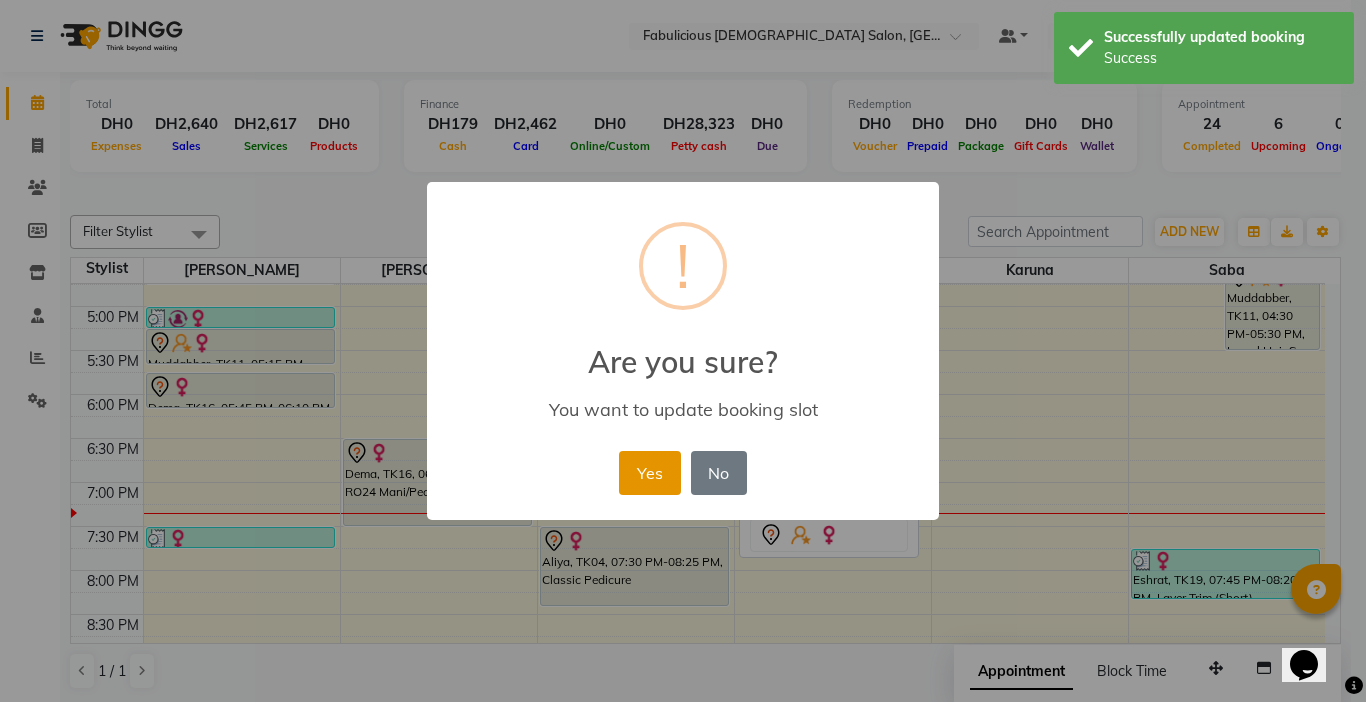 click on "Yes" at bounding box center [649, 473] 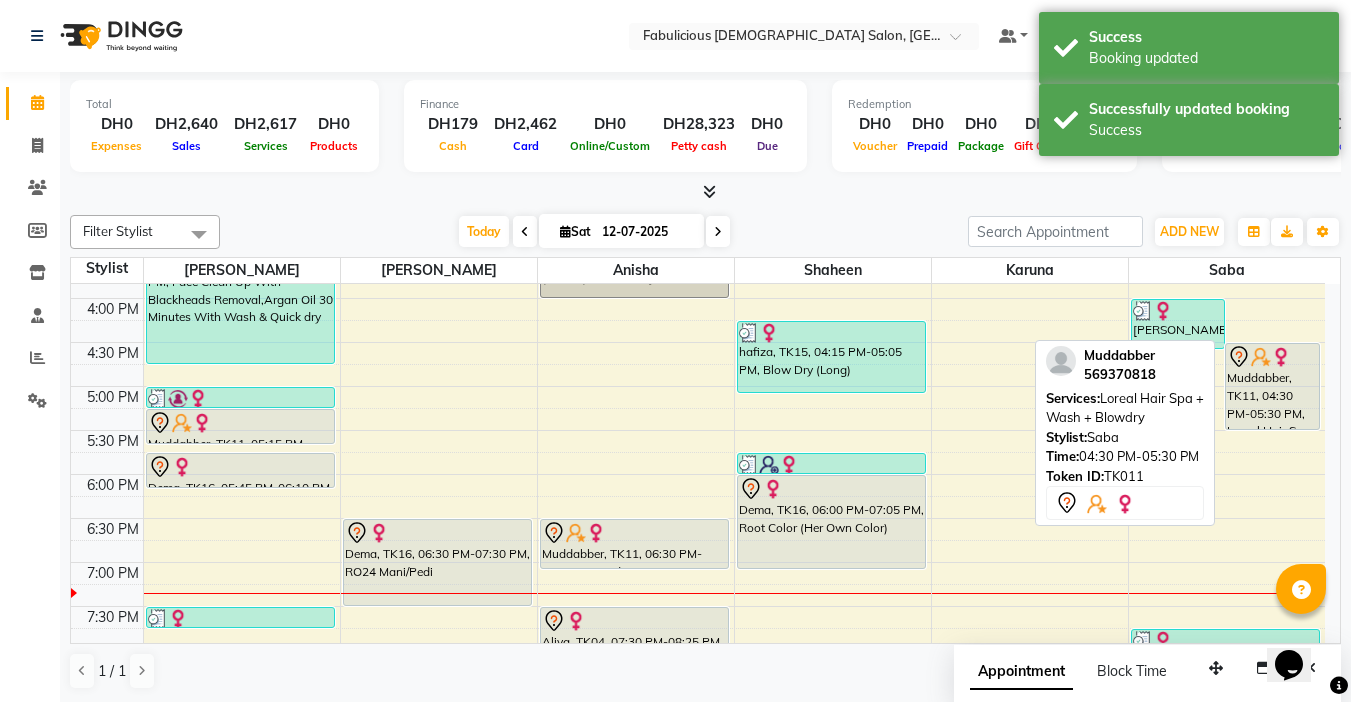scroll, scrollTop: 481, scrollLeft: 0, axis: vertical 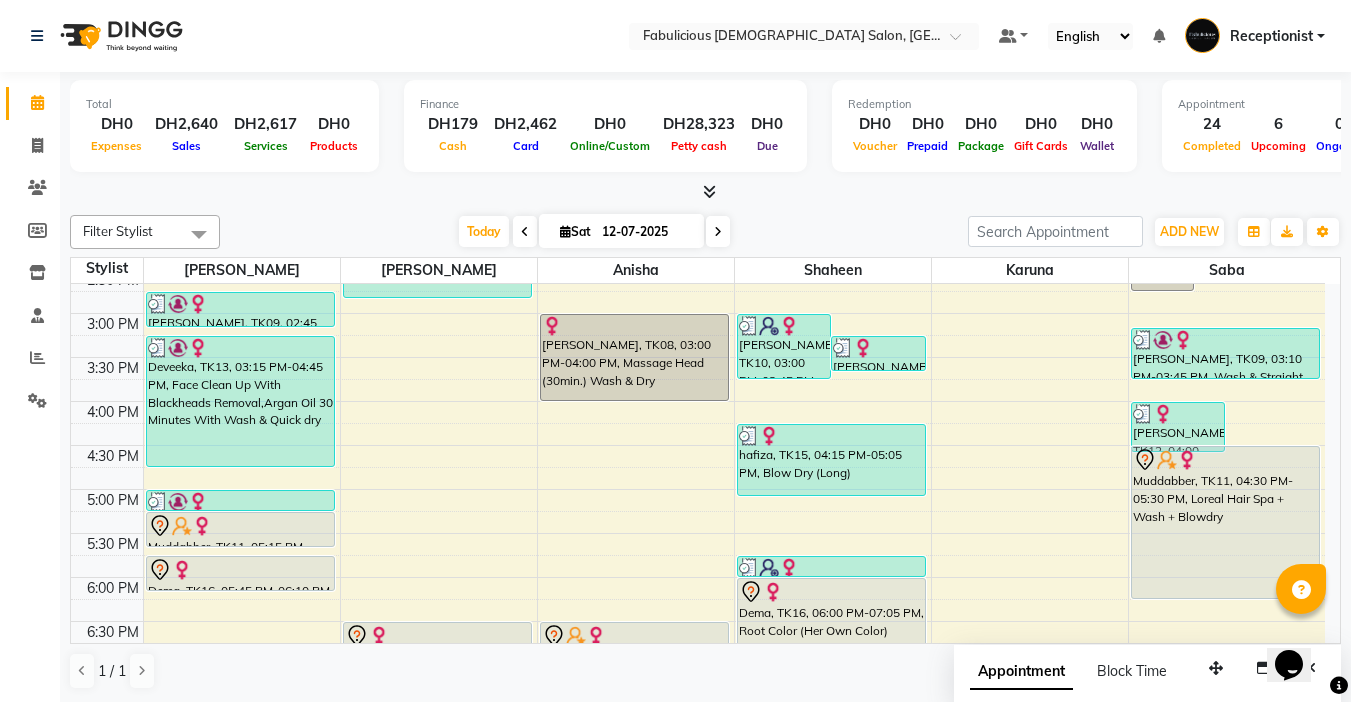 drag, startPoint x: 1261, startPoint y: 547, endPoint x: 1258, endPoint y: 581, distance: 34.132095 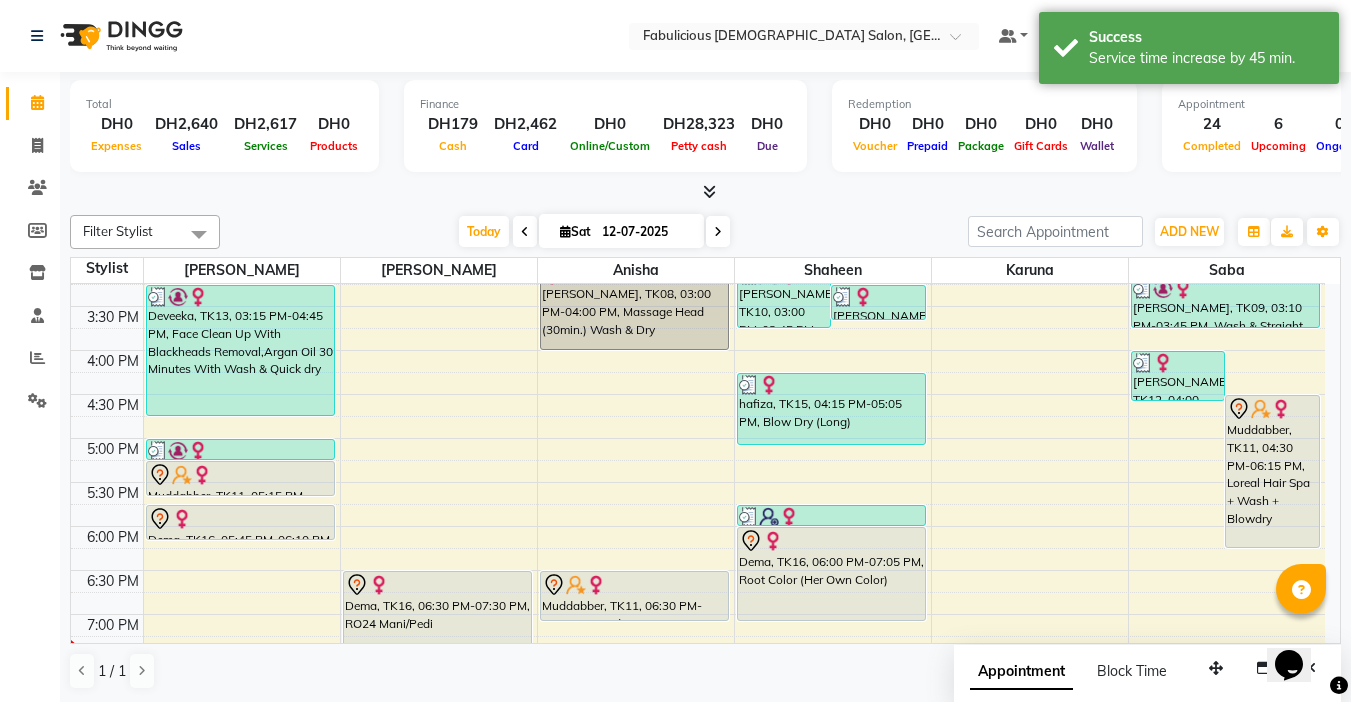 scroll, scrollTop: 598, scrollLeft: 0, axis: vertical 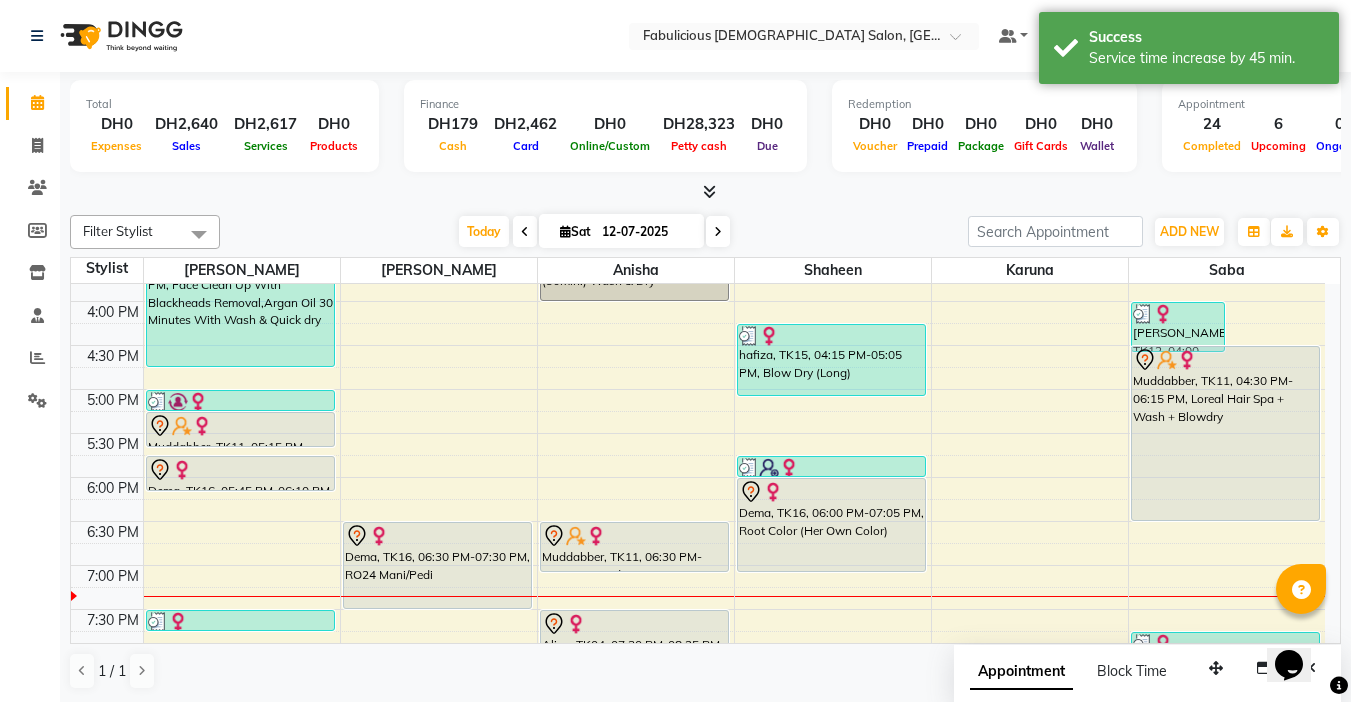 drag, startPoint x: 1250, startPoint y: 494, endPoint x: 1253, endPoint y: 505, distance: 11.401754 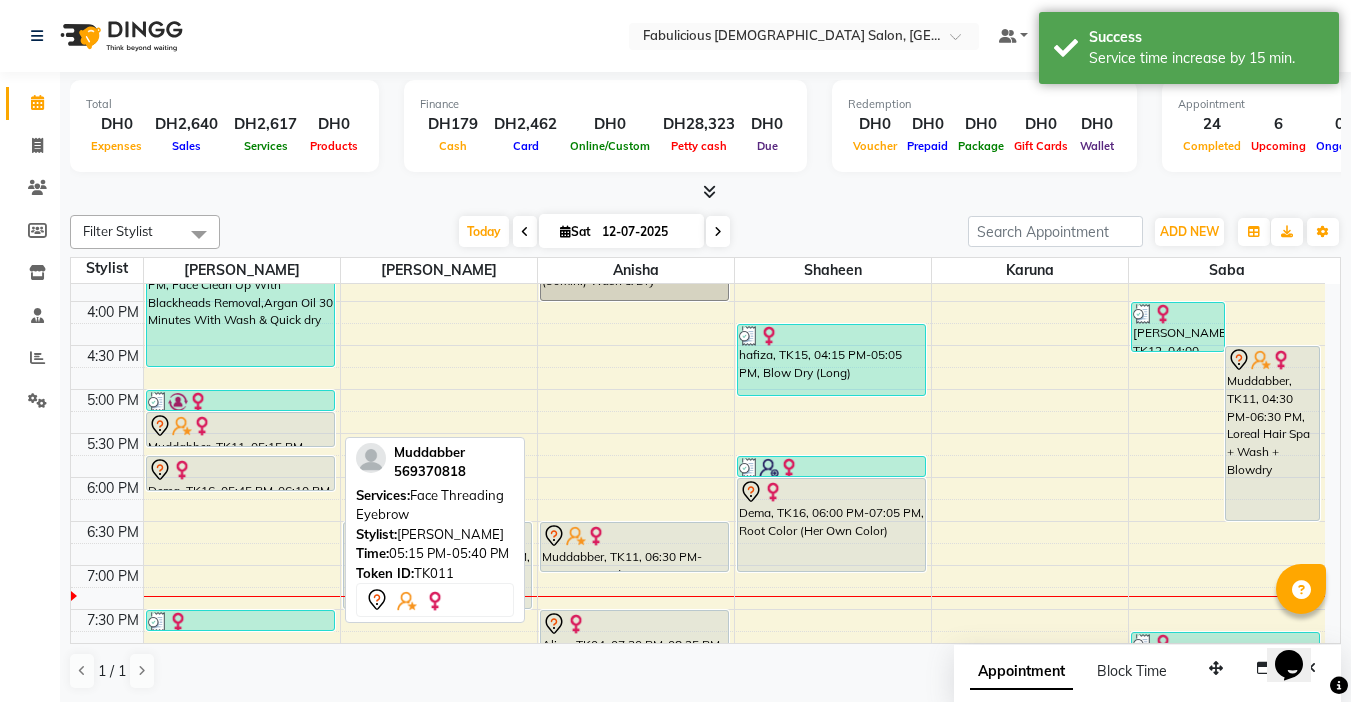 click at bounding box center (240, 426) 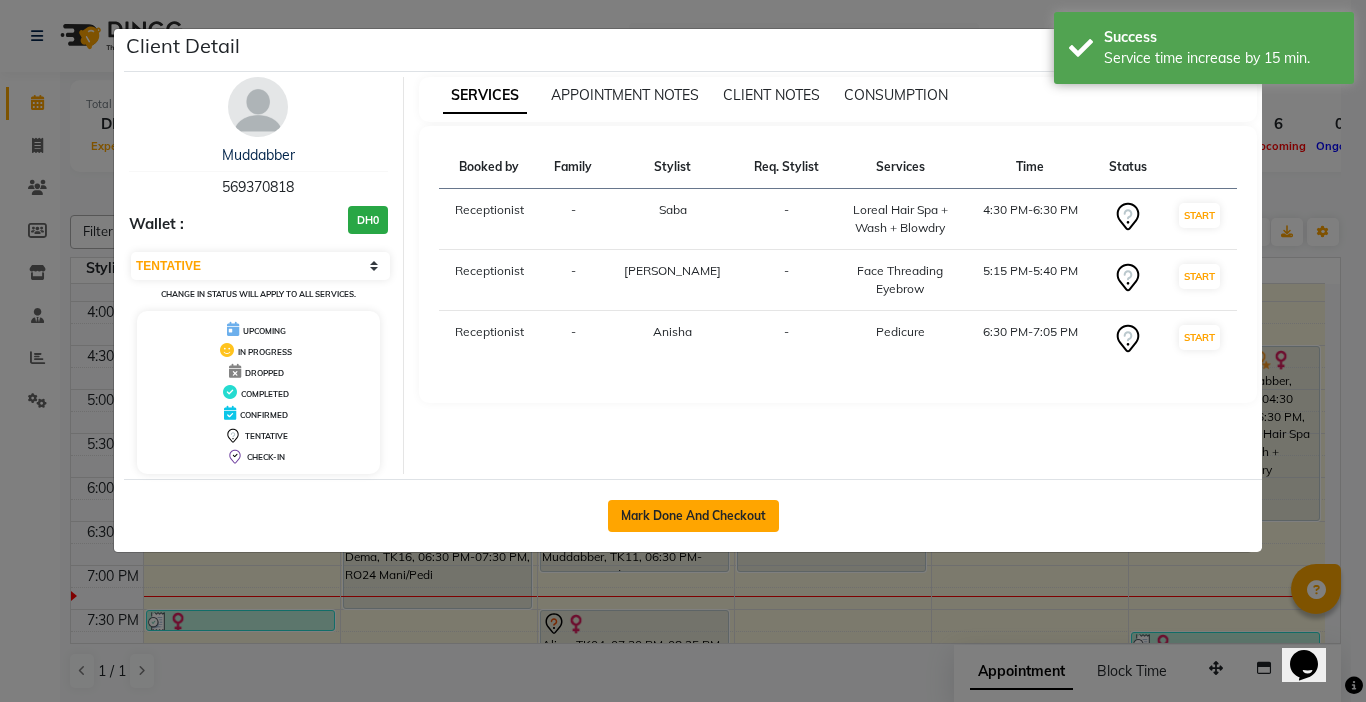 click on "Mark Done And Checkout" 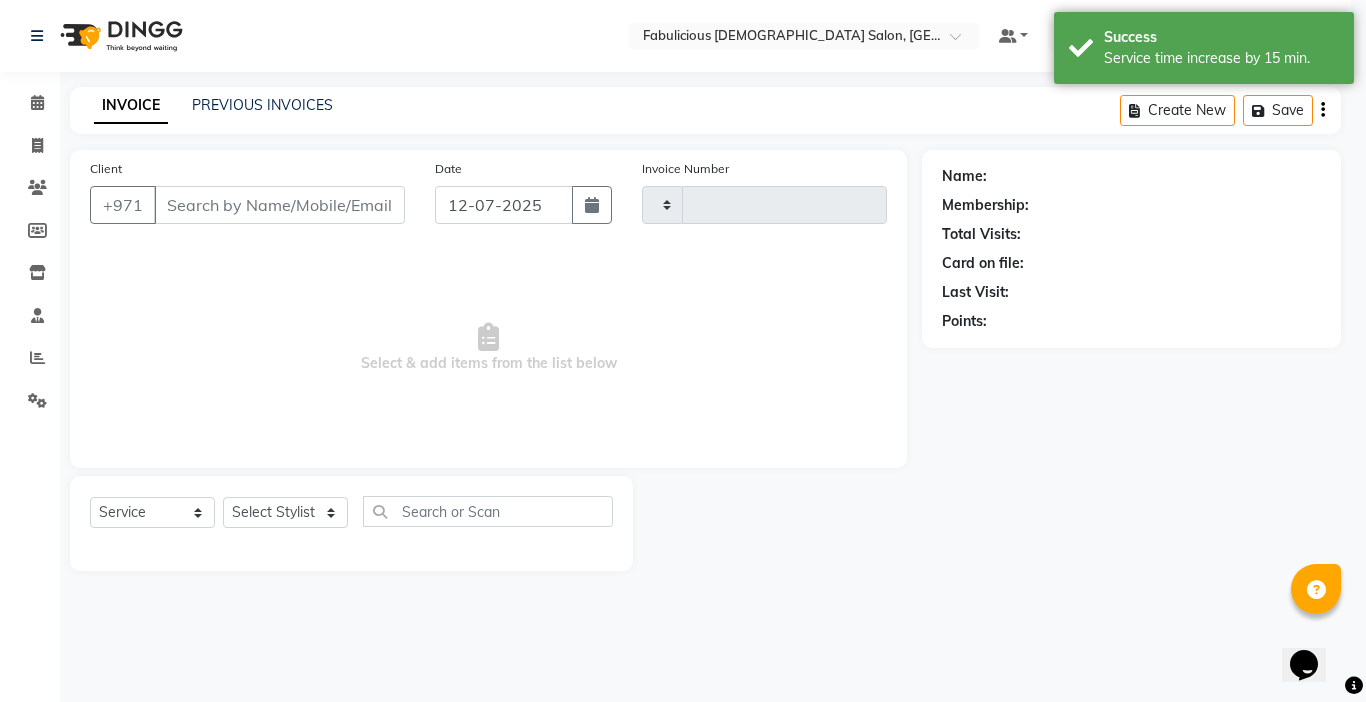 type on "1439" 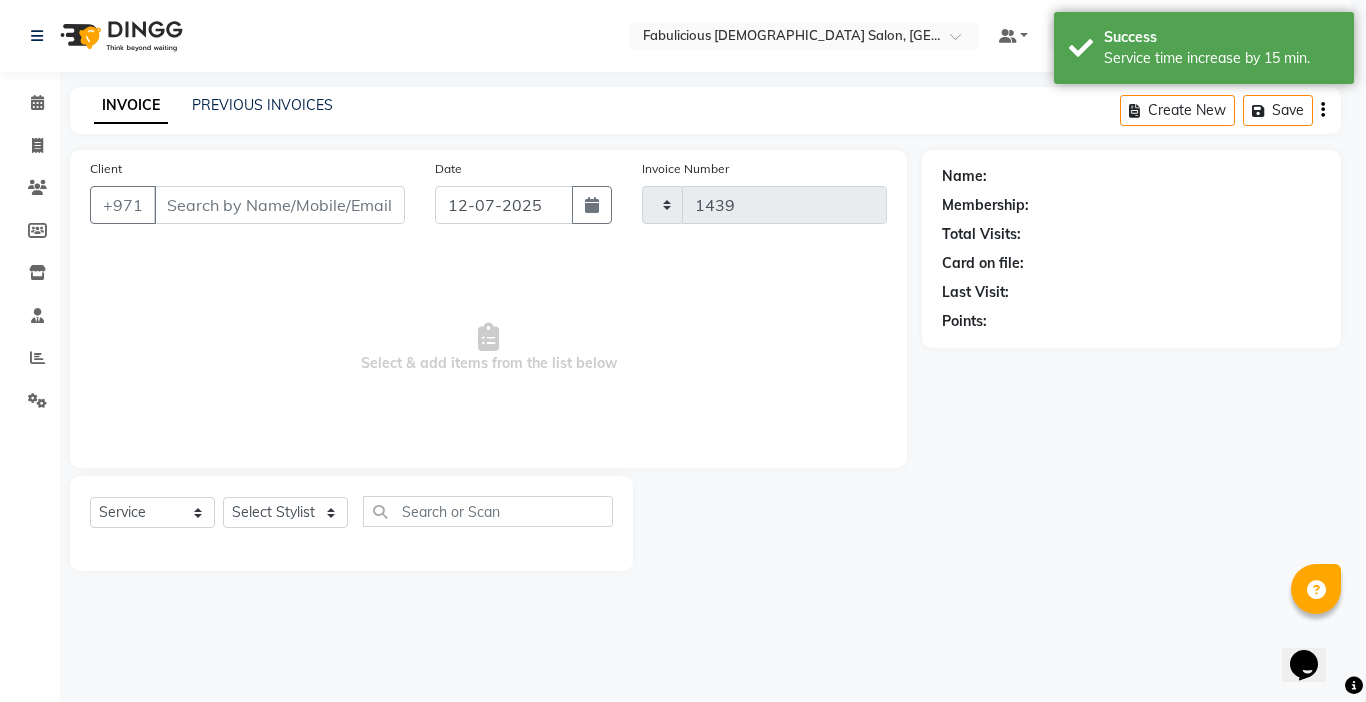 select on "738" 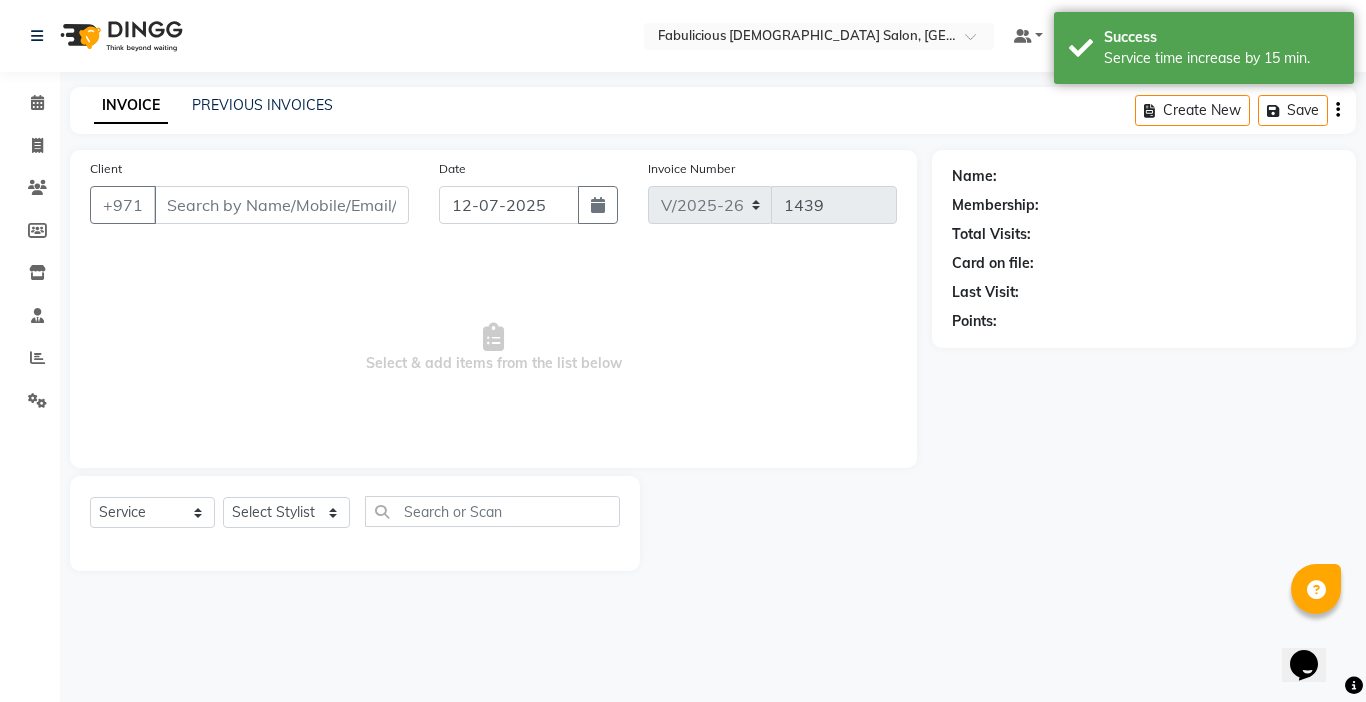 type on "569370818" 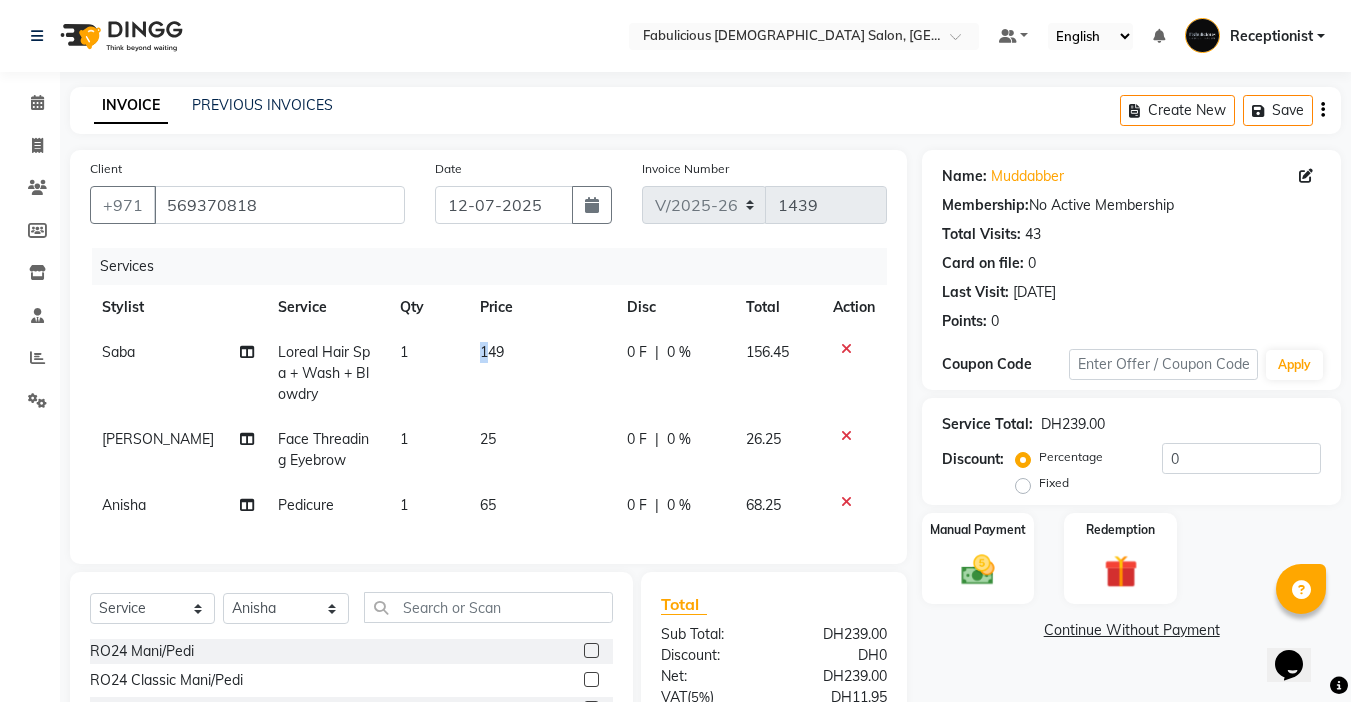 click on "Saba Loreal Hair Spa + Wash + Blowdry 1 149 0 F | 0 % 156.45" 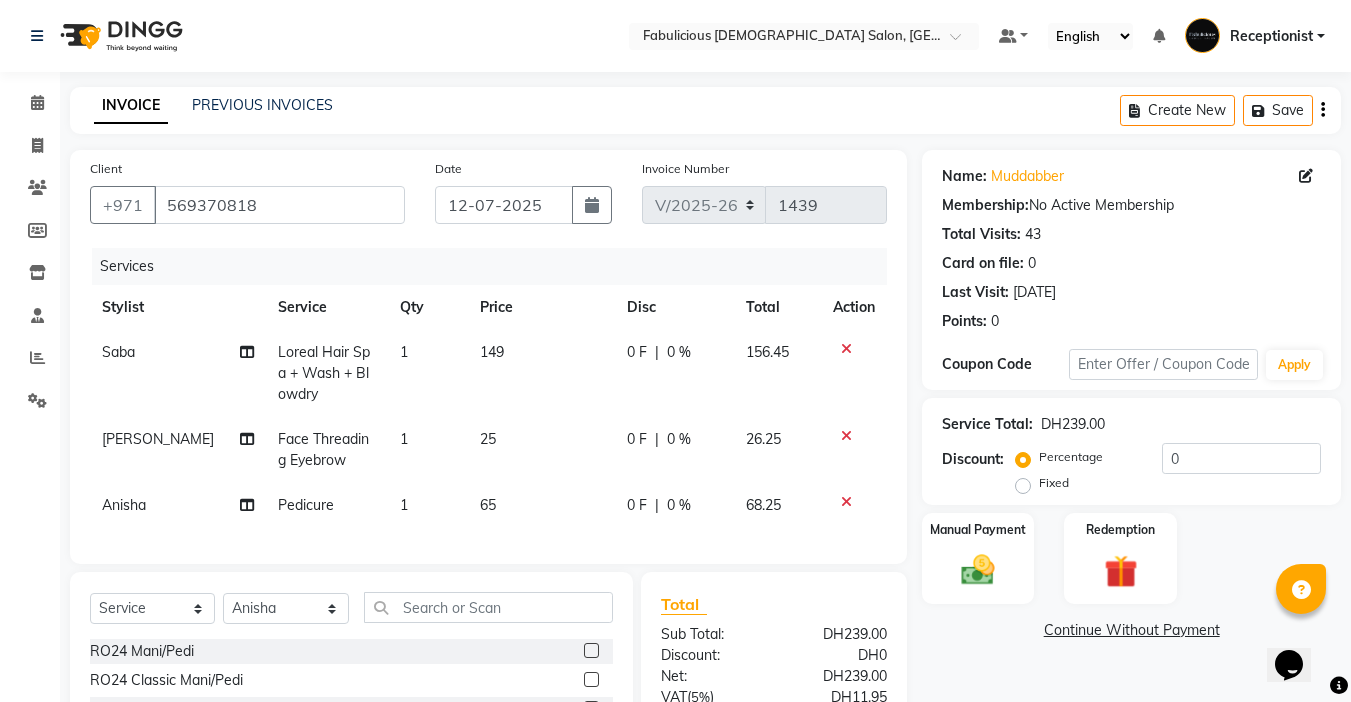 click on "149" 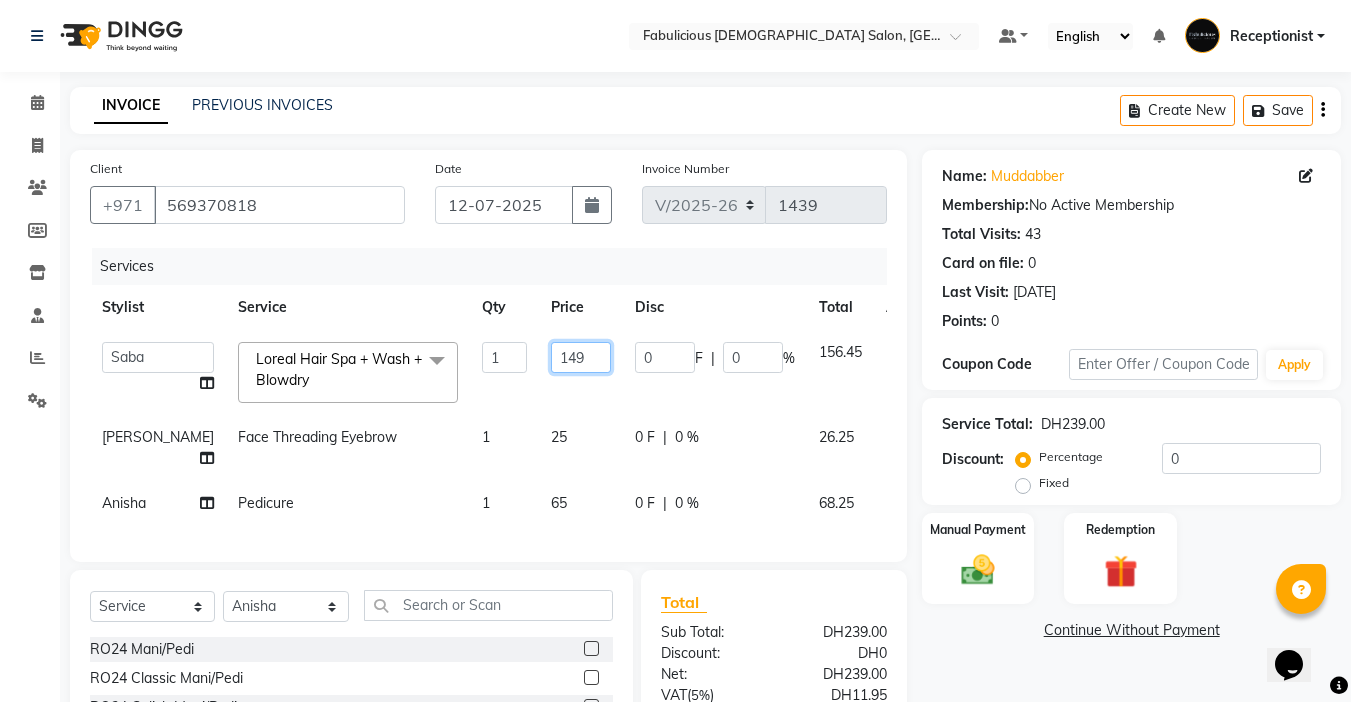 click on "149" 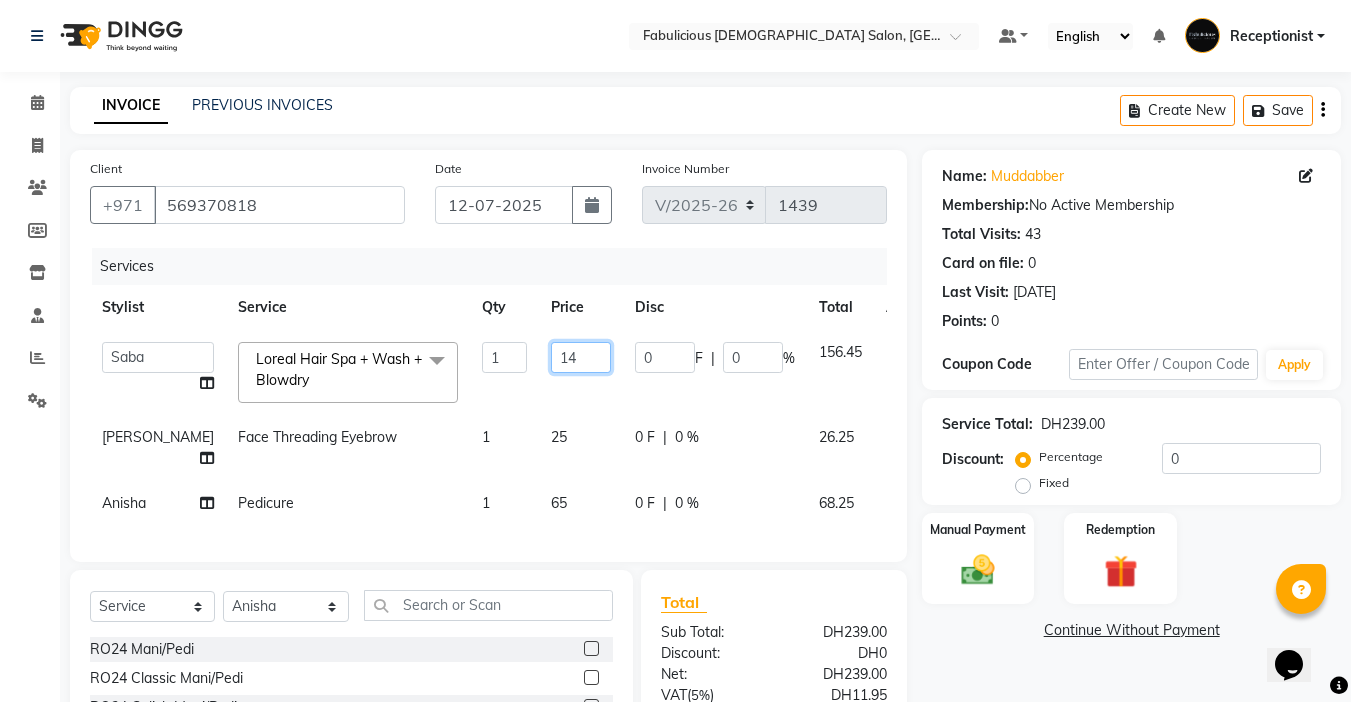 type on "1" 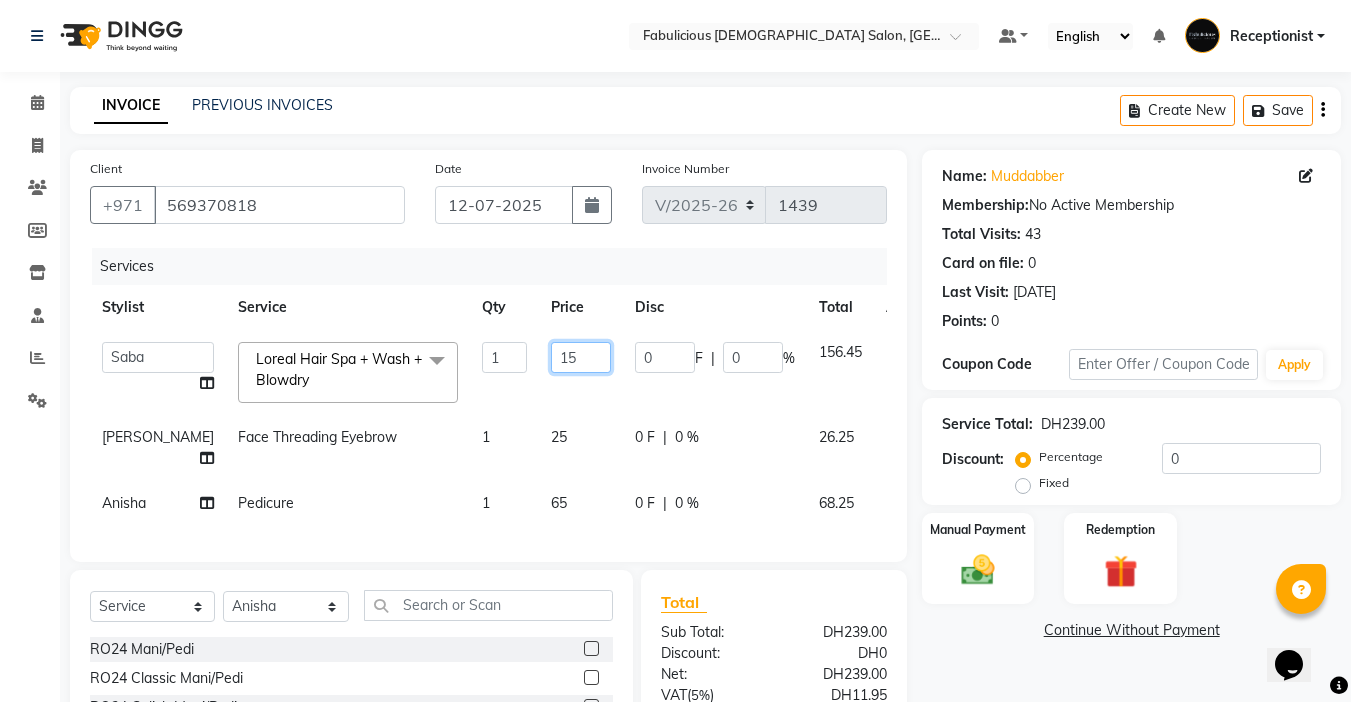 type on "150" 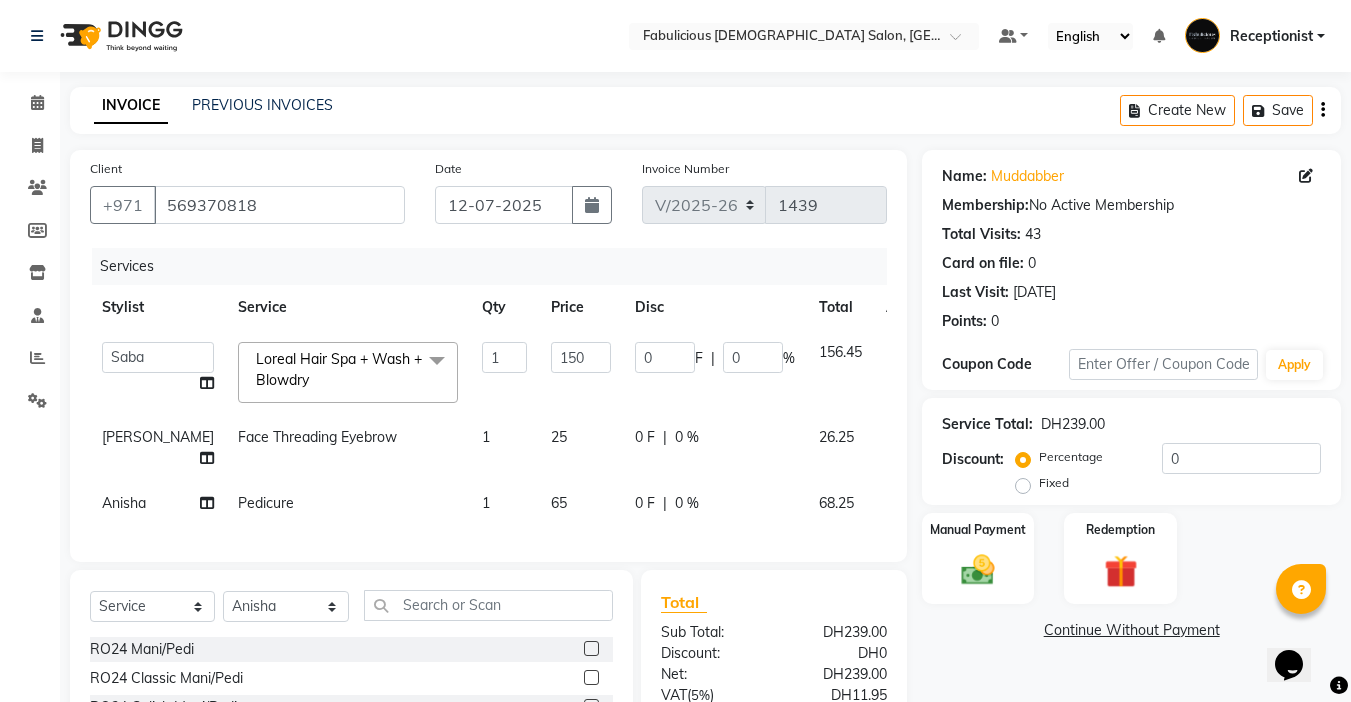 click on "150" 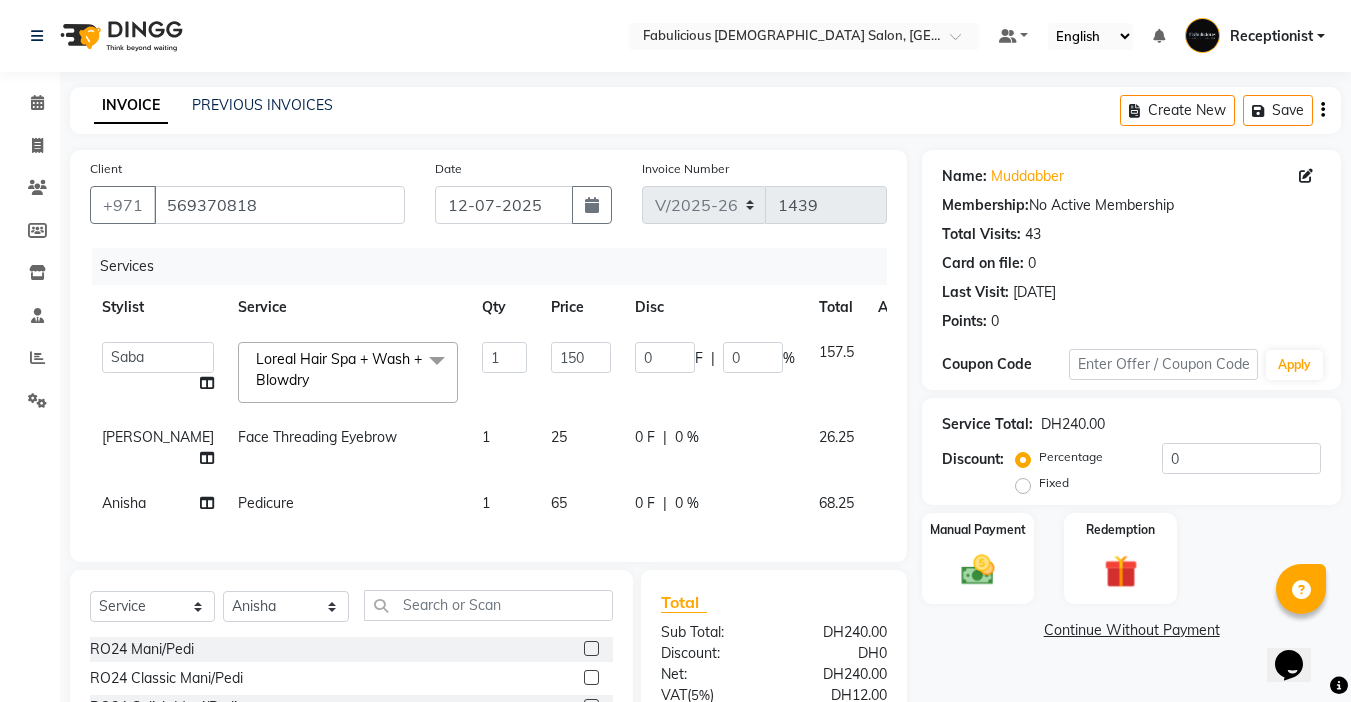 scroll, scrollTop: 208, scrollLeft: 0, axis: vertical 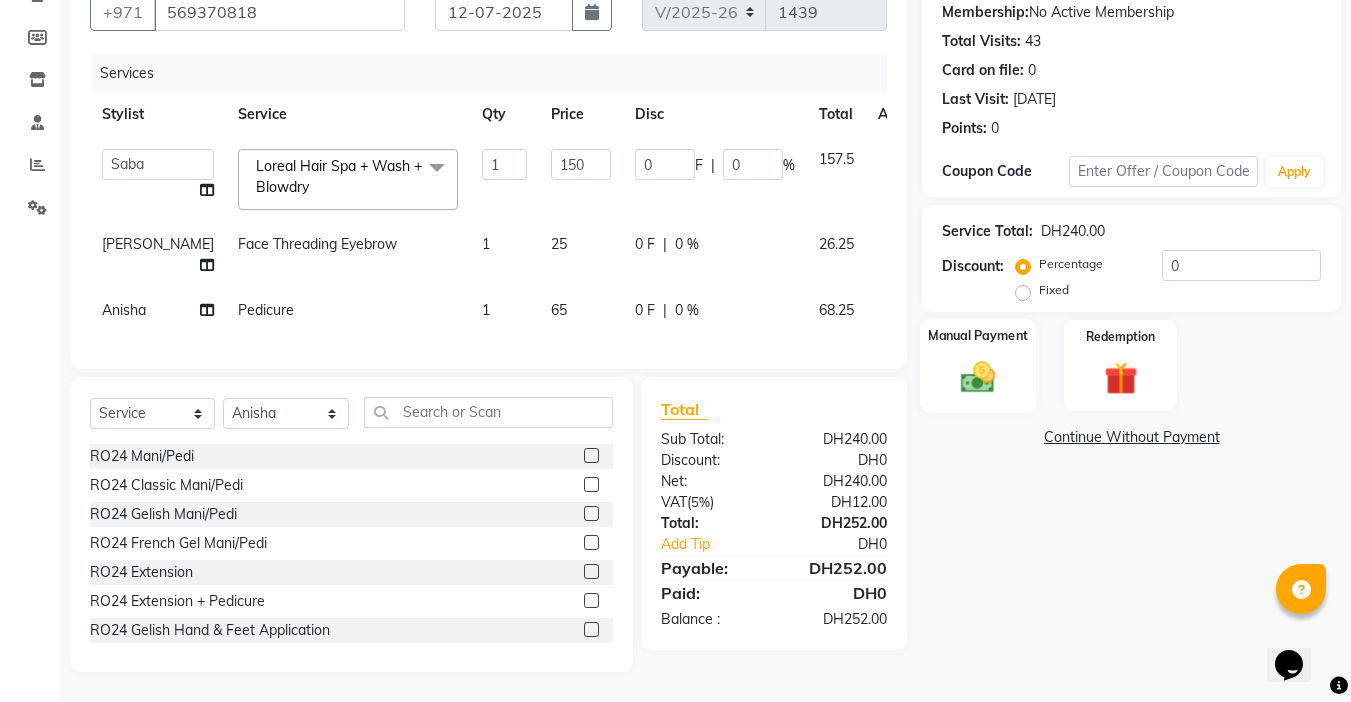 click 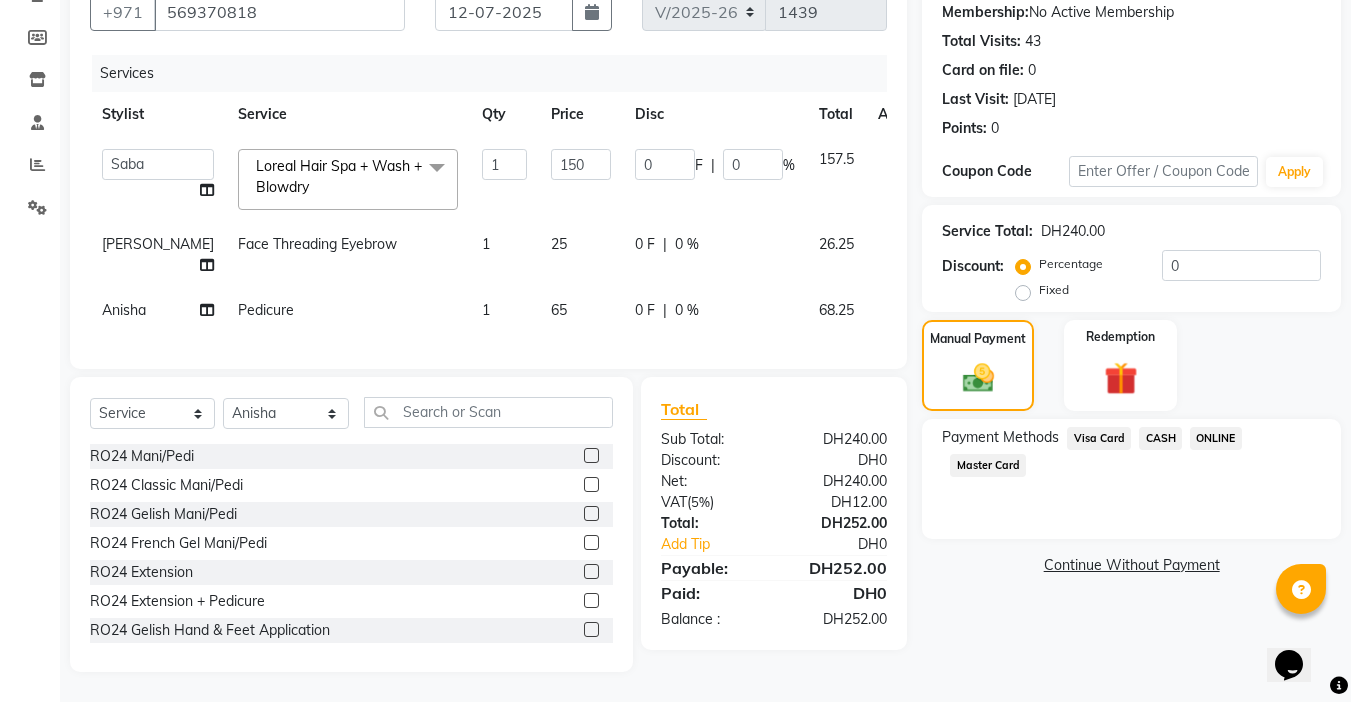 click on "CASH" 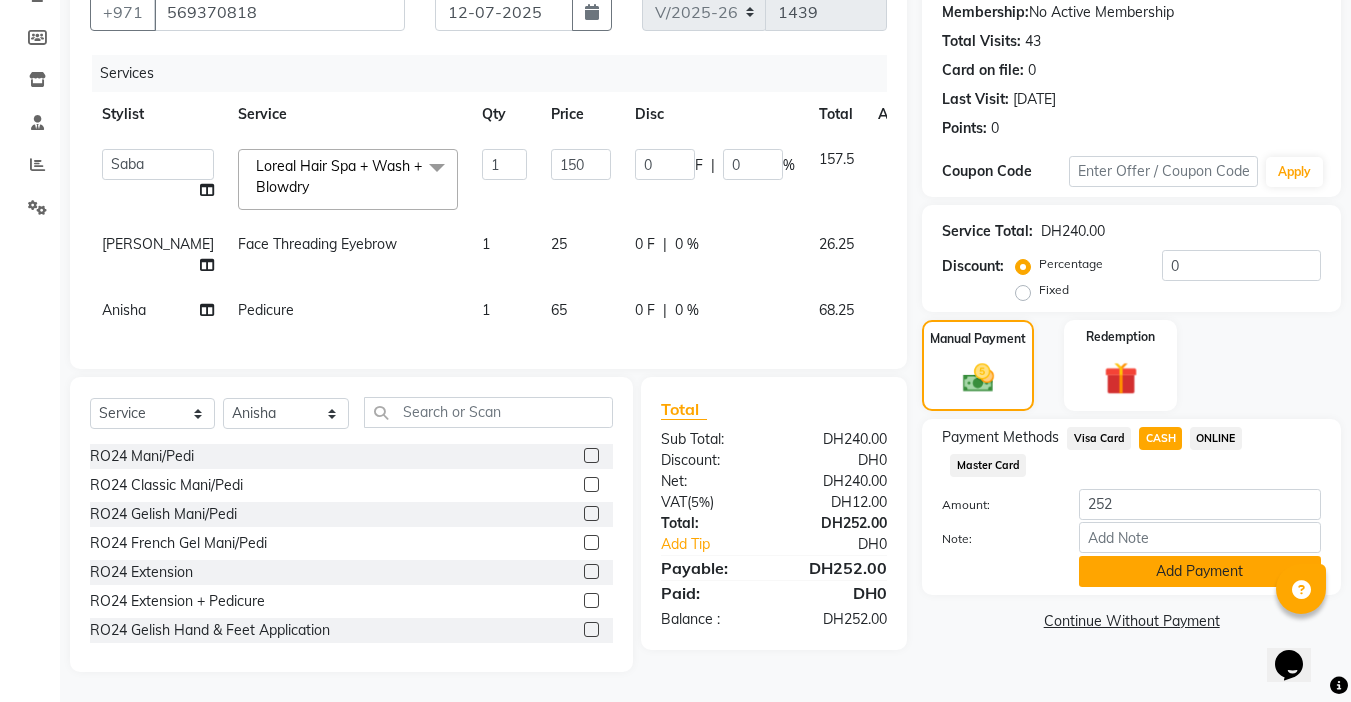 click on "Add Payment" 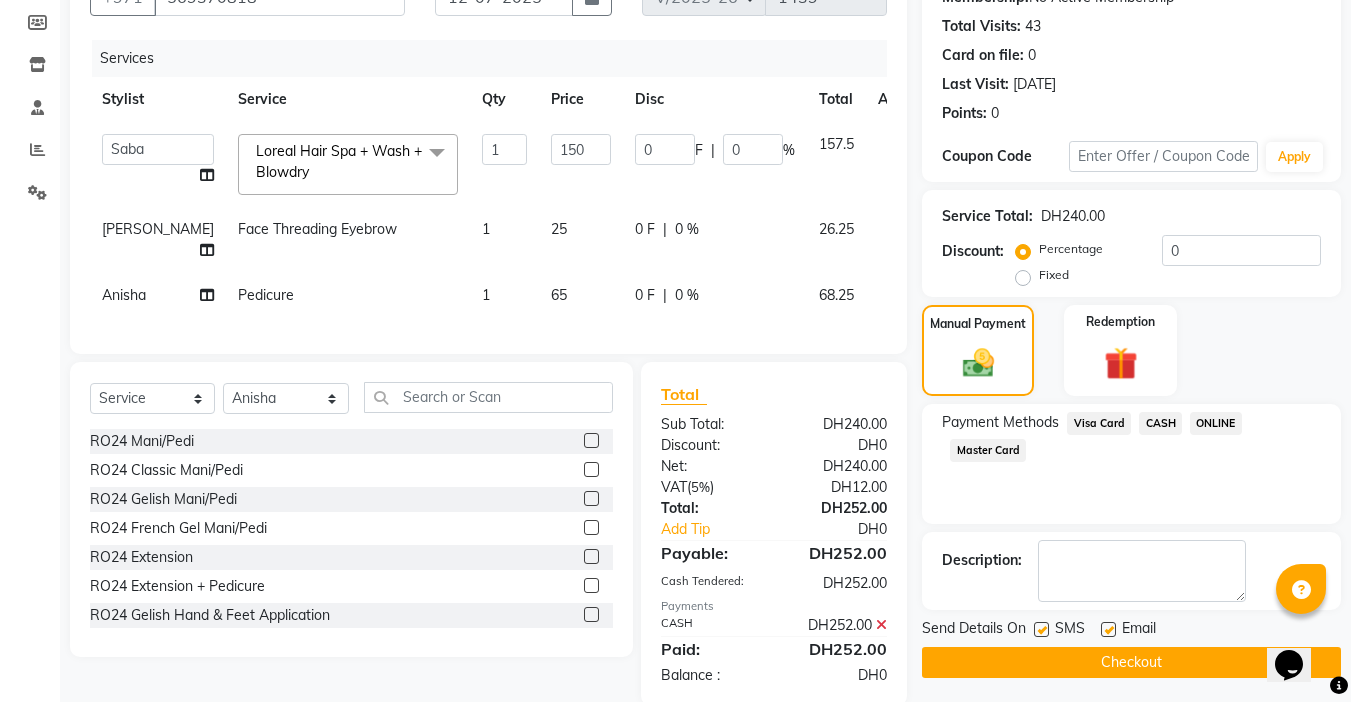 click on "Checkout" 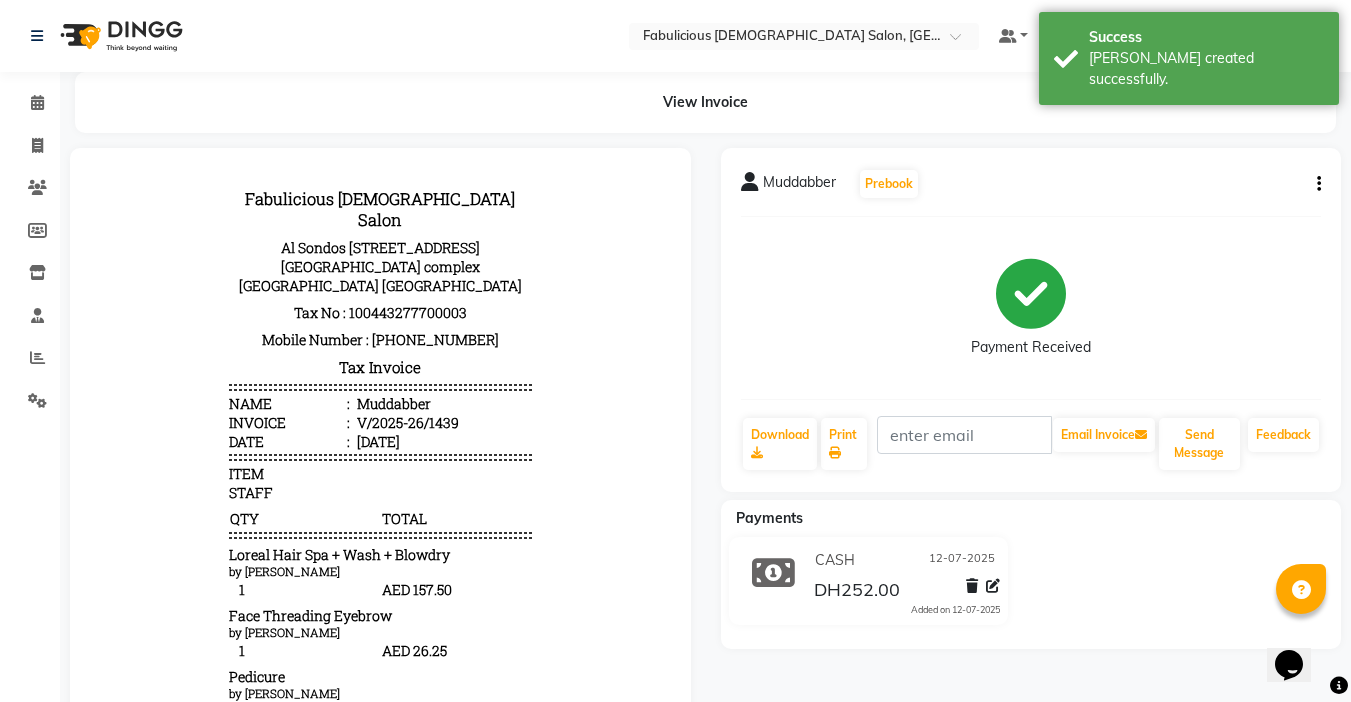 scroll, scrollTop: 0, scrollLeft: 0, axis: both 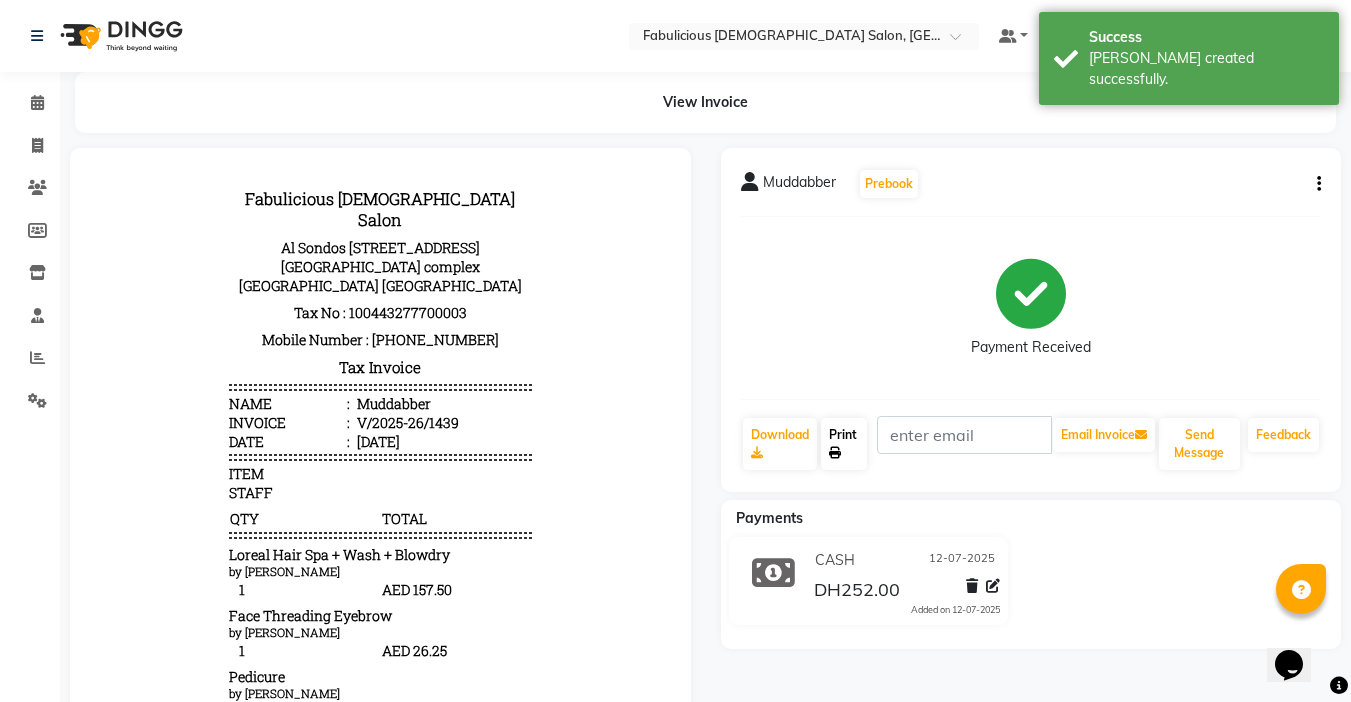 click on "Print" 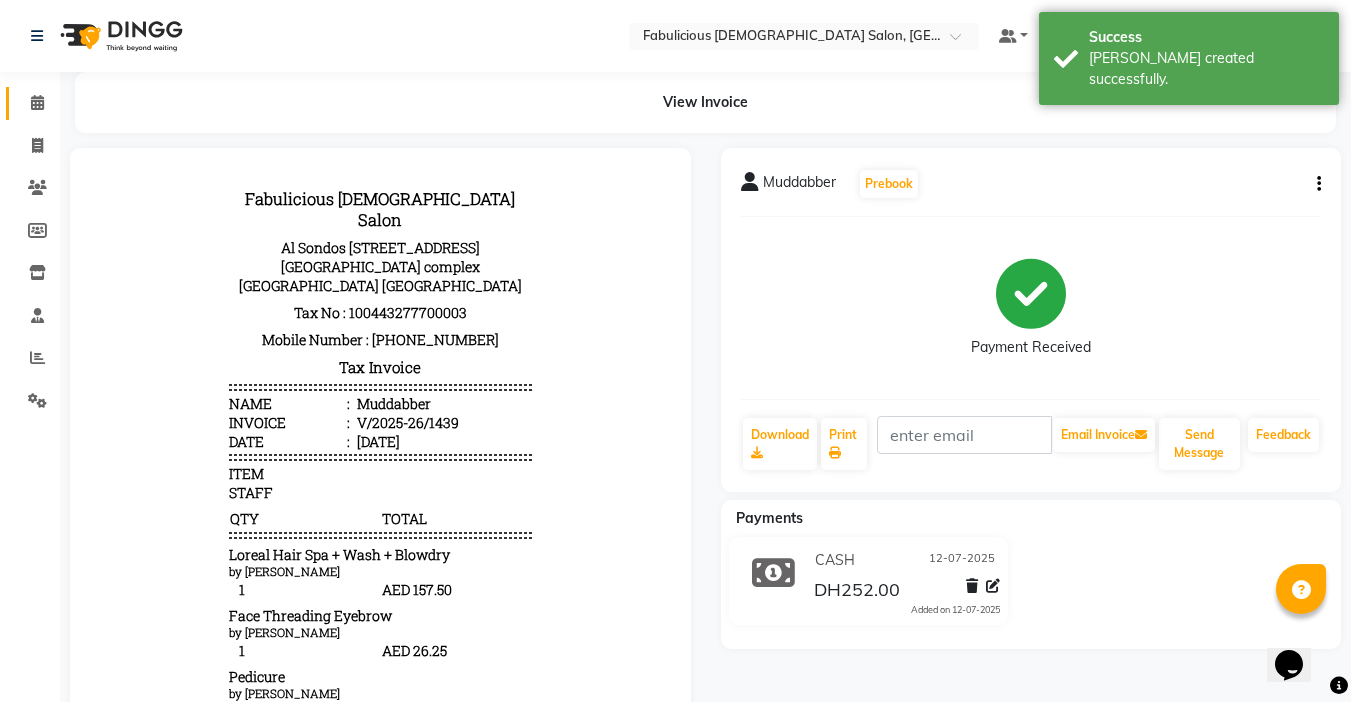 click 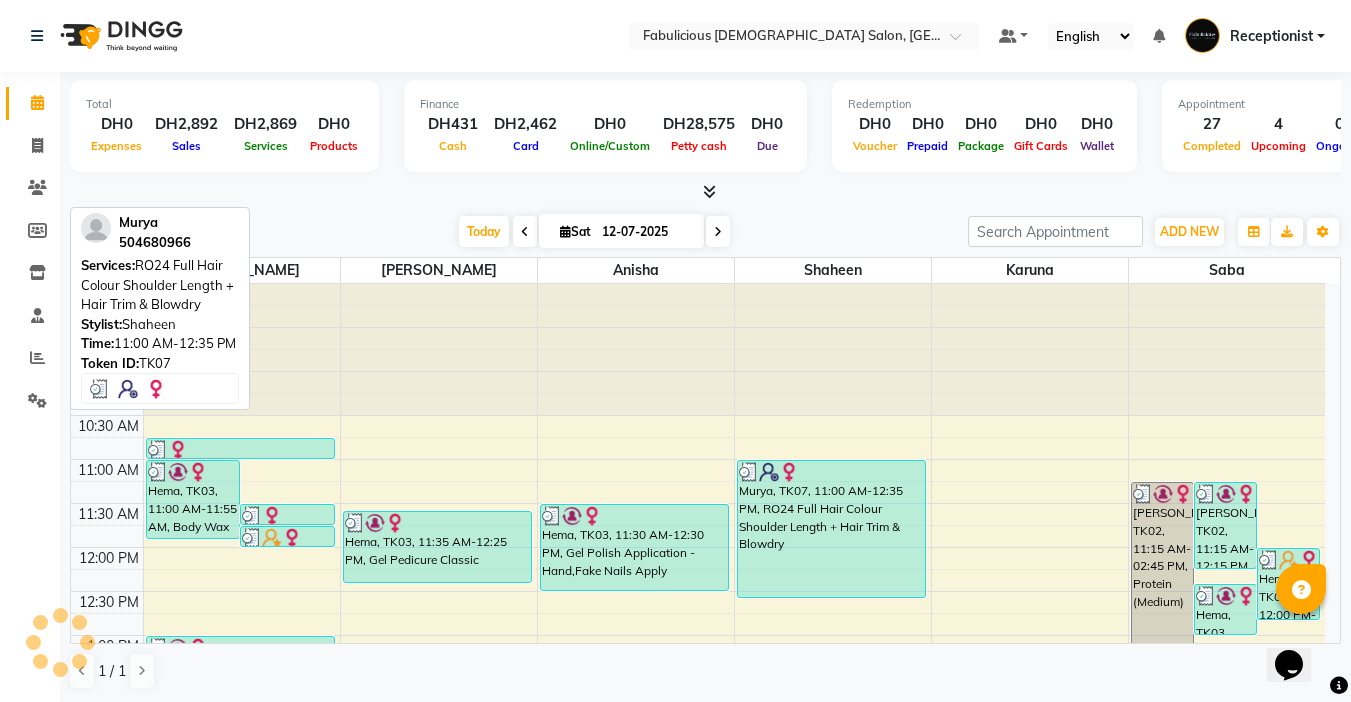 scroll, scrollTop: 0, scrollLeft: 0, axis: both 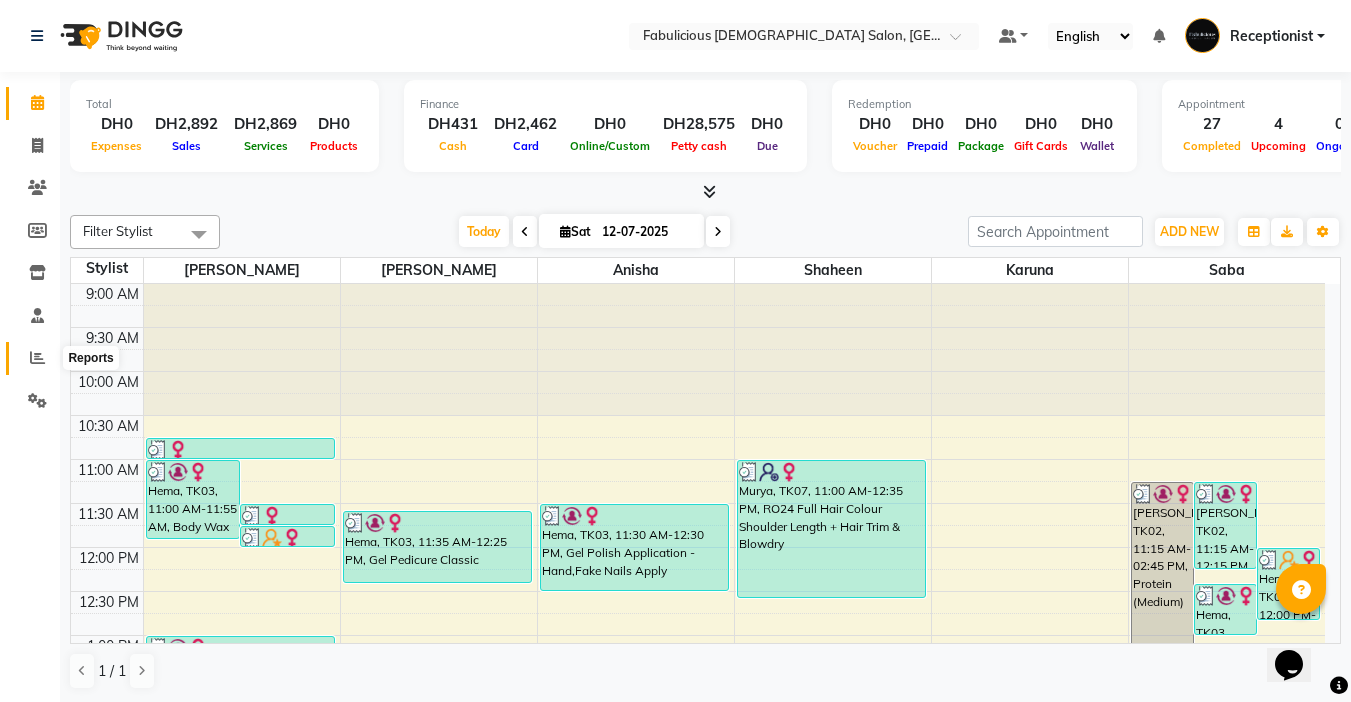 click 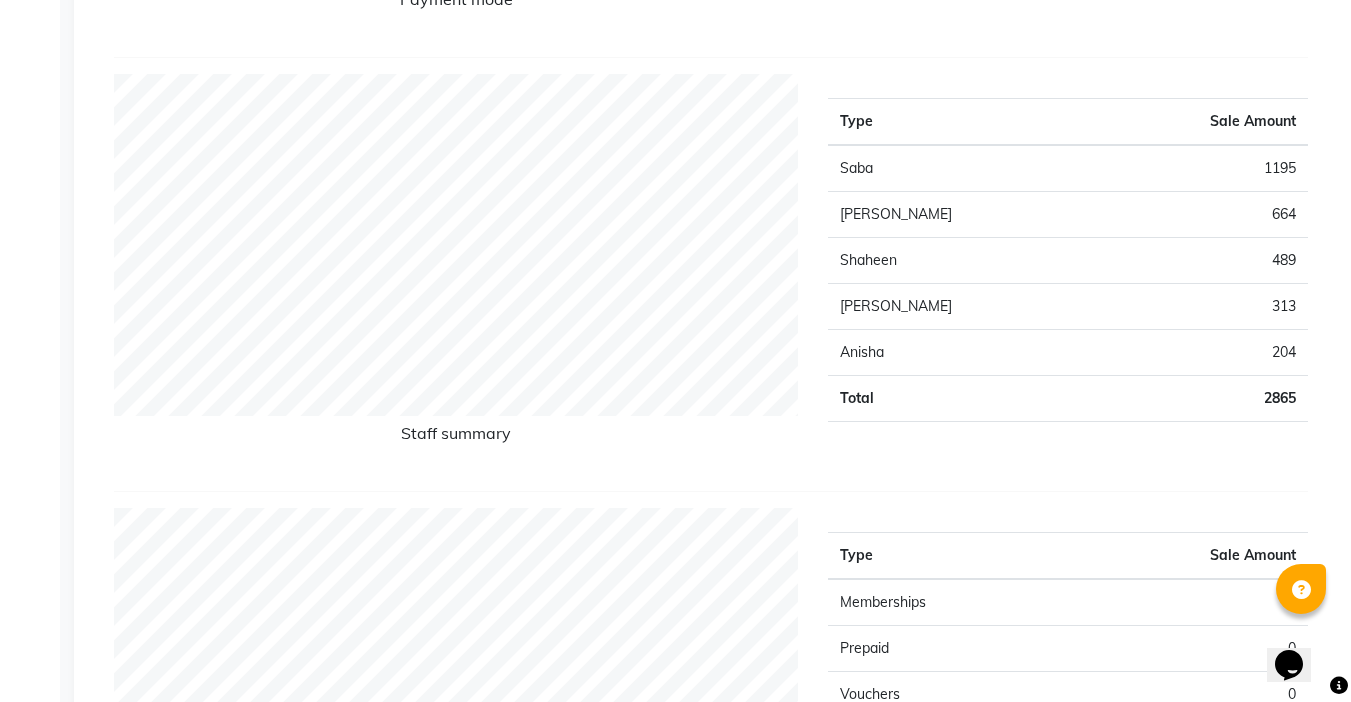 scroll, scrollTop: 0, scrollLeft: 0, axis: both 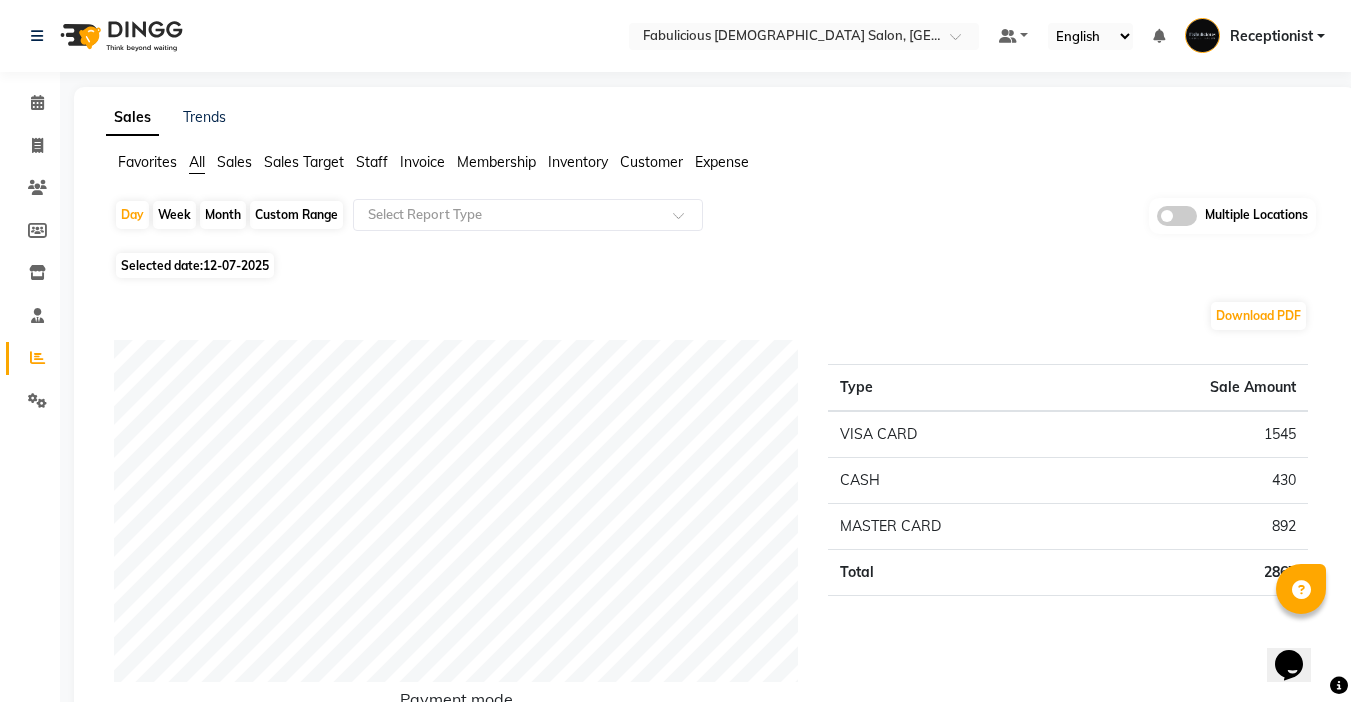 click on "Month" 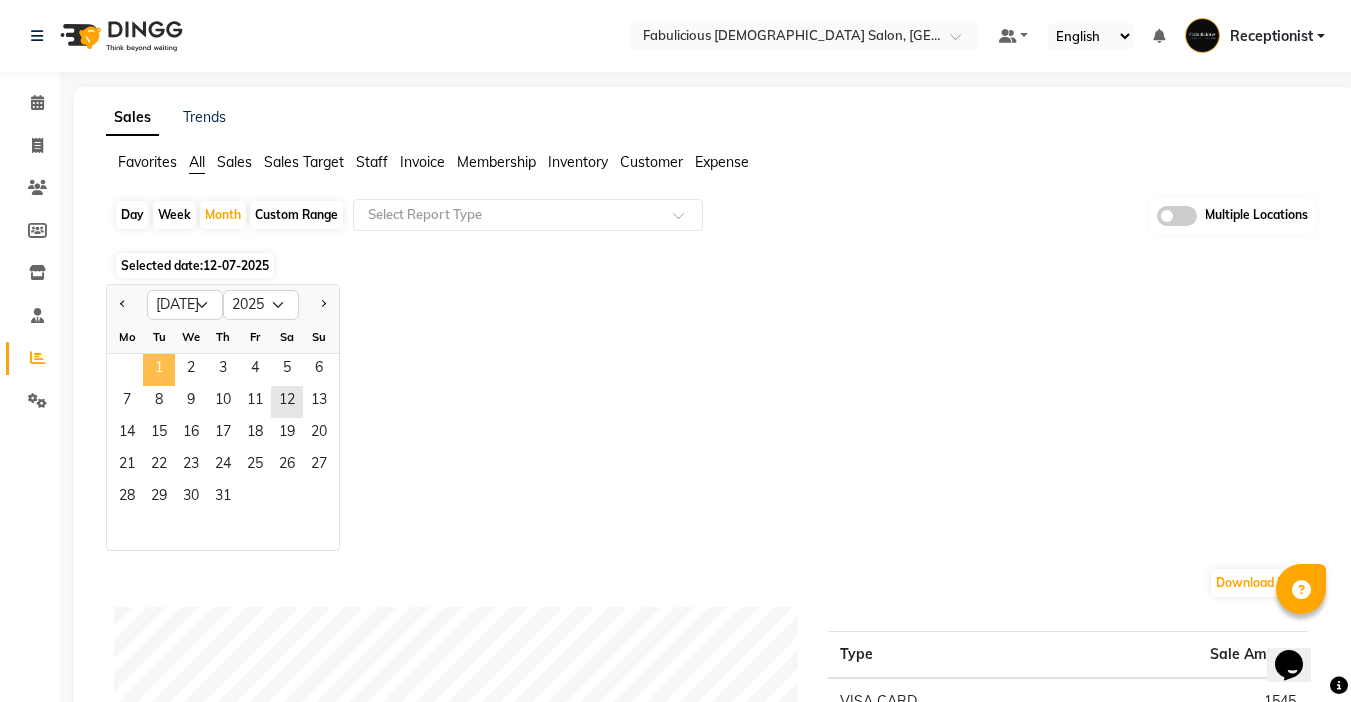 click on "1" 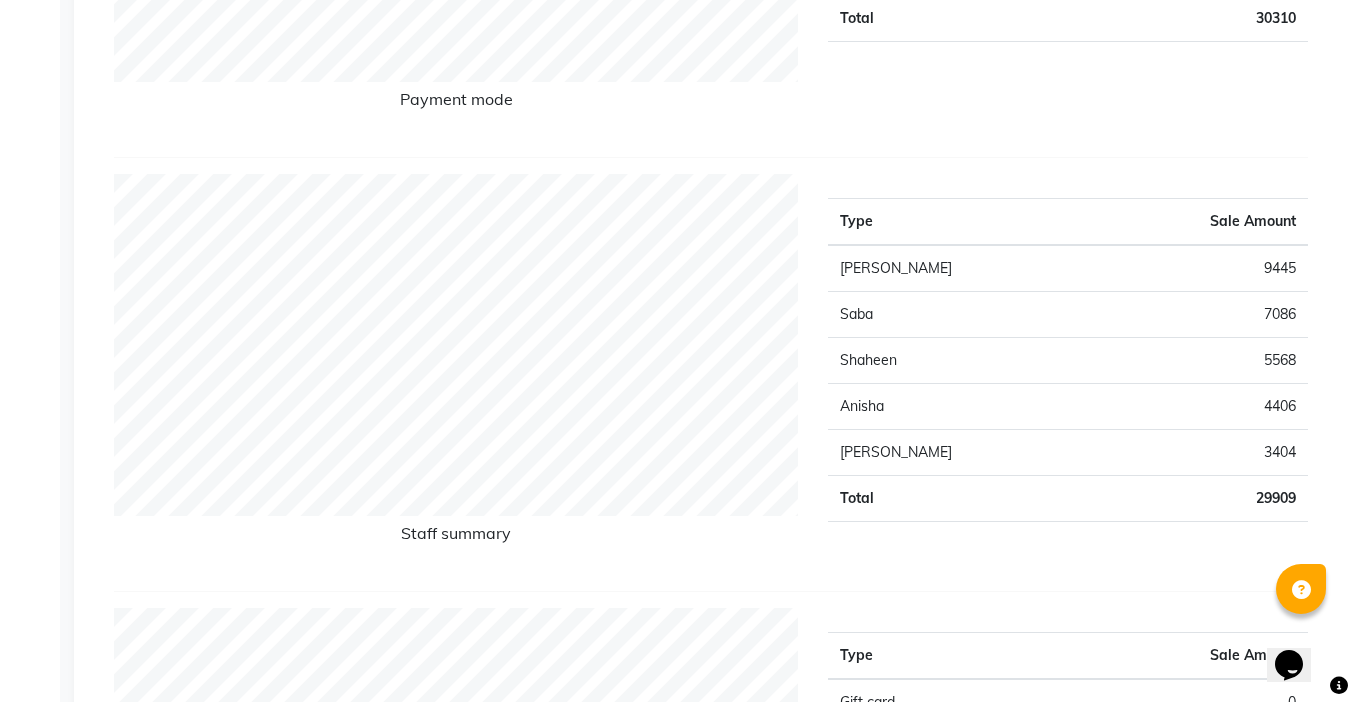scroll, scrollTop: 0, scrollLeft: 0, axis: both 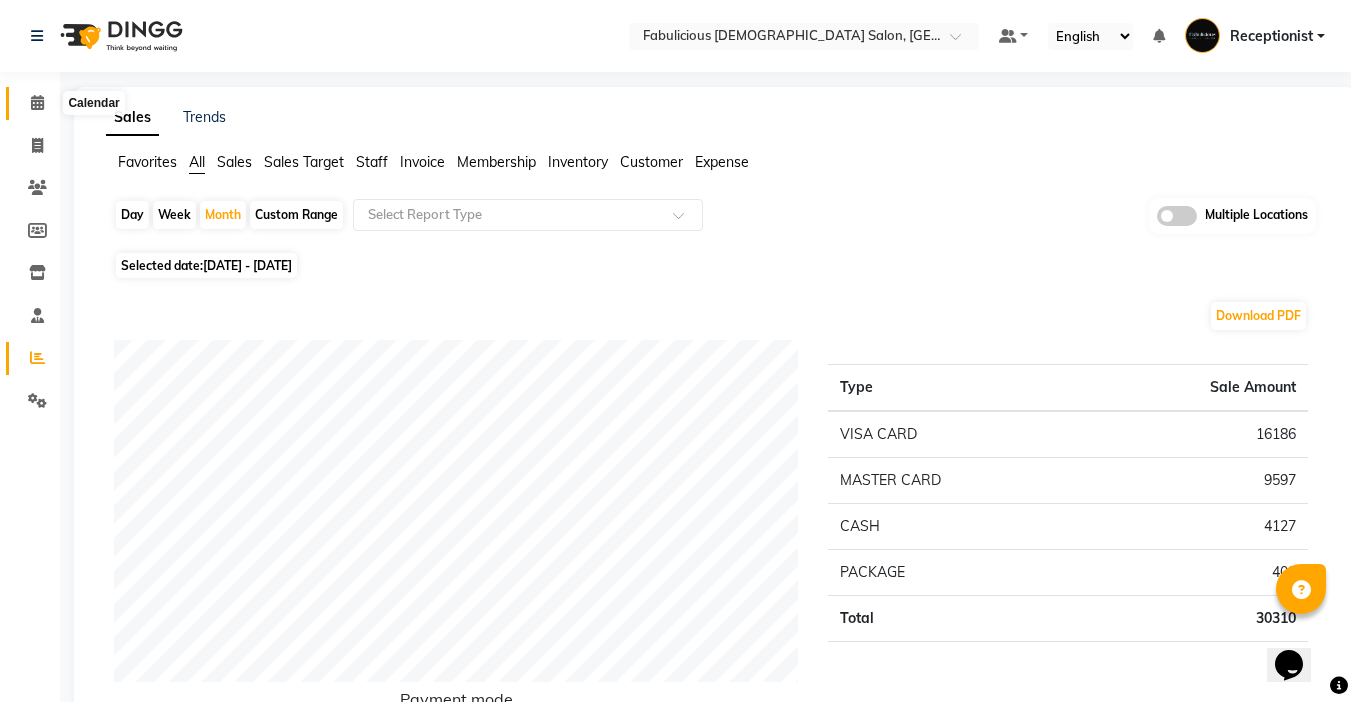 click 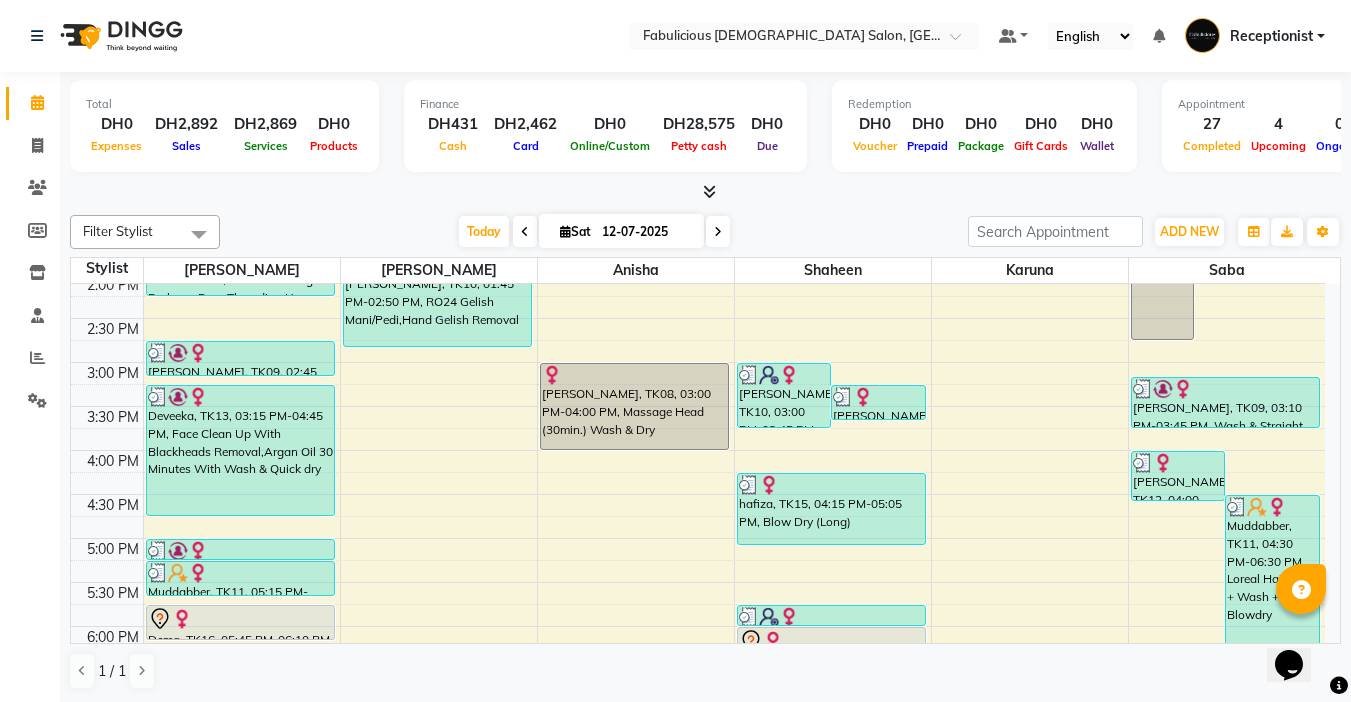 scroll, scrollTop: 400, scrollLeft: 0, axis: vertical 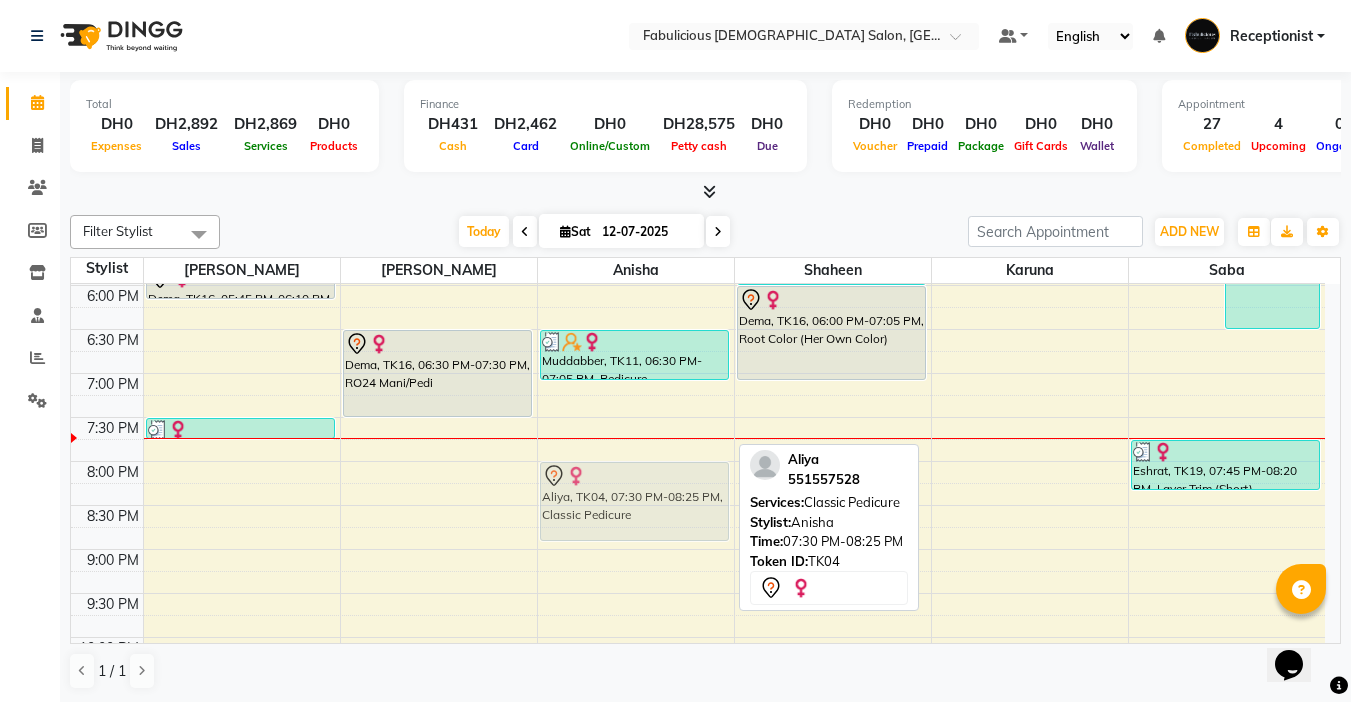 drag, startPoint x: 644, startPoint y: 427, endPoint x: 646, endPoint y: 472, distance: 45.044422 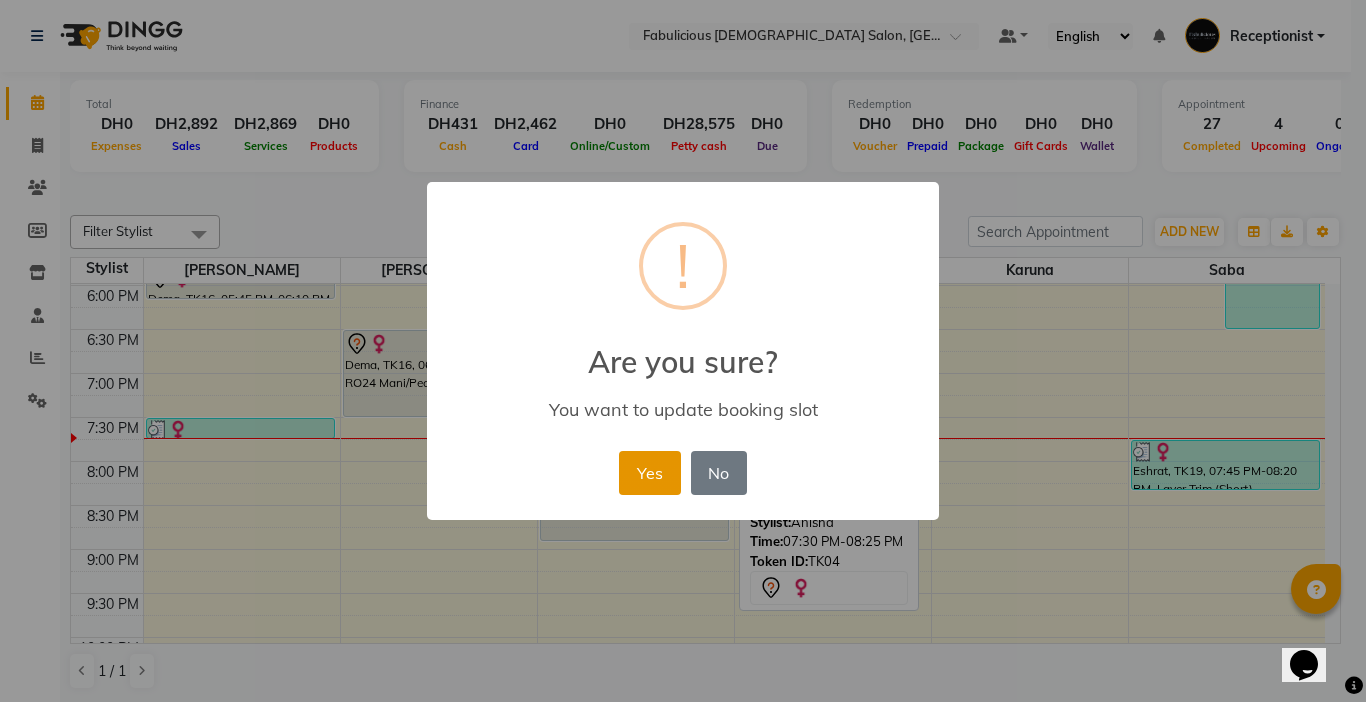 click on "Yes" at bounding box center [649, 473] 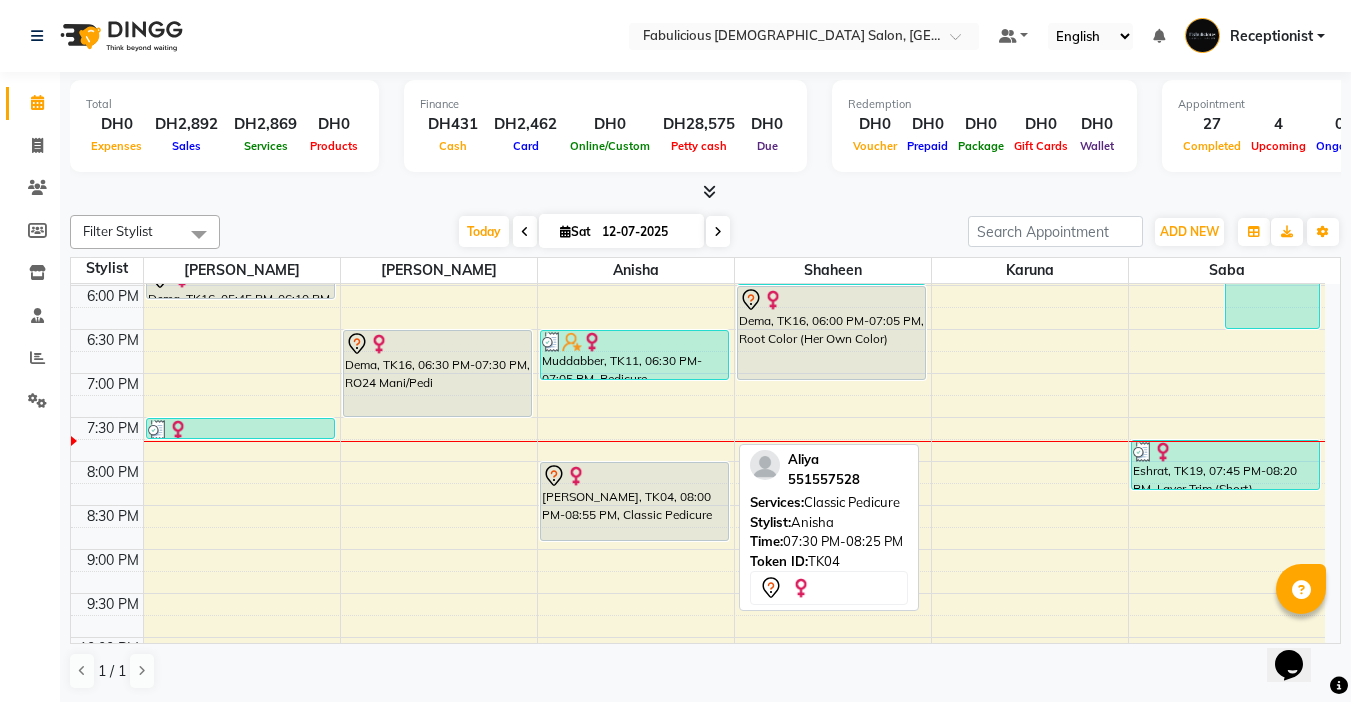 click at bounding box center (718, 231) 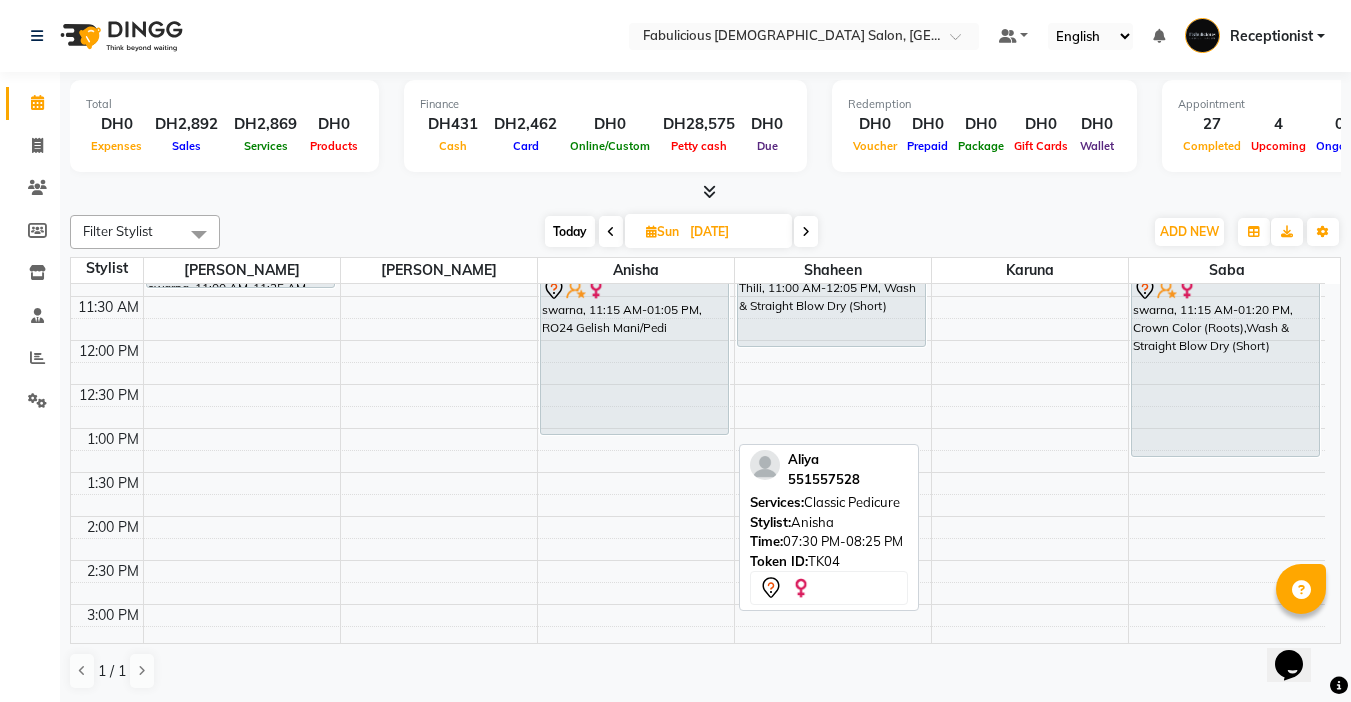 scroll, scrollTop: 0, scrollLeft: 0, axis: both 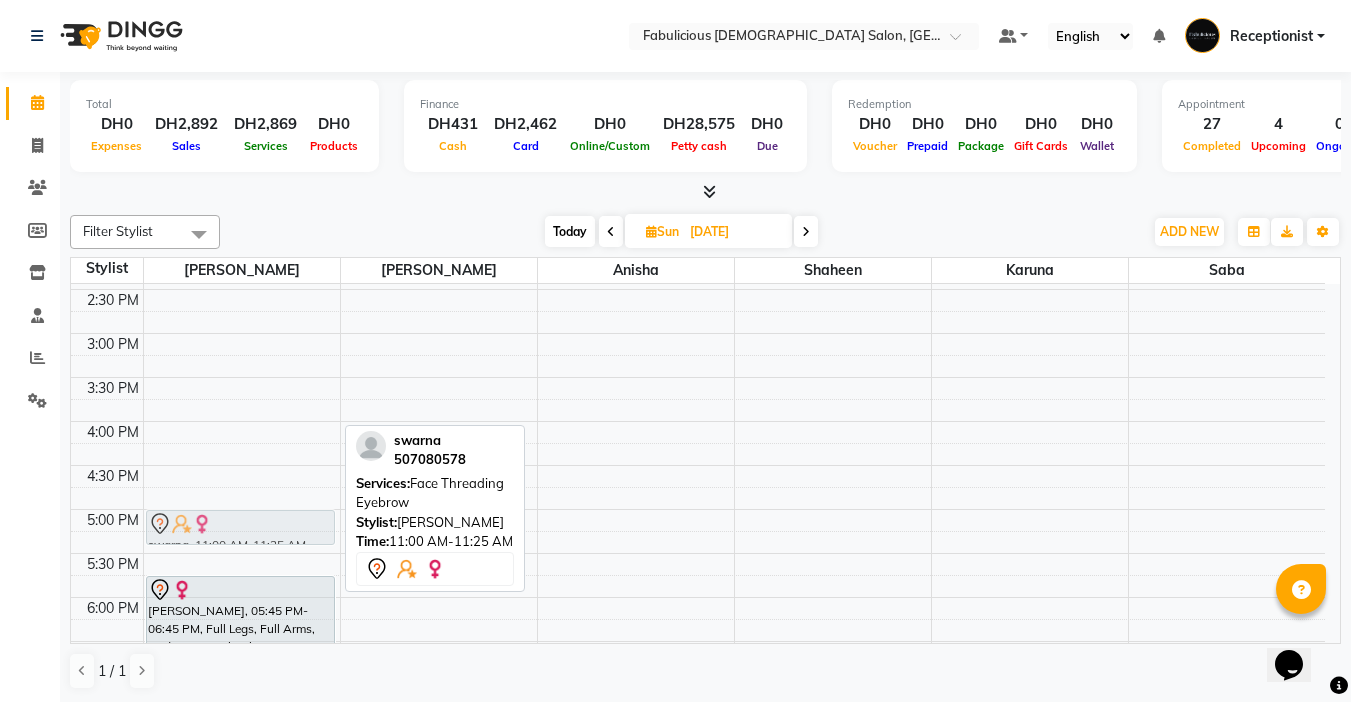 drag, startPoint x: 241, startPoint y: 463, endPoint x: 286, endPoint y: 518, distance: 71.063354 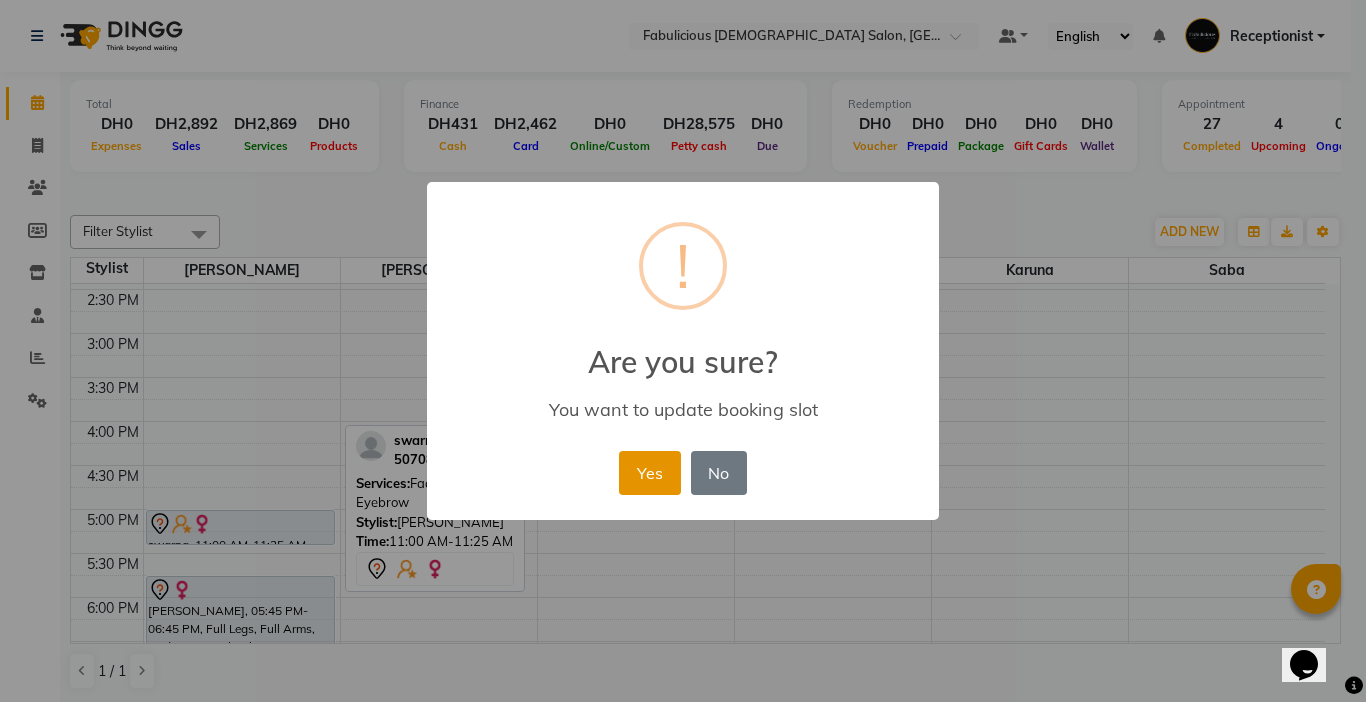 drag, startPoint x: 632, startPoint y: 473, endPoint x: 456, endPoint y: 458, distance: 176.63805 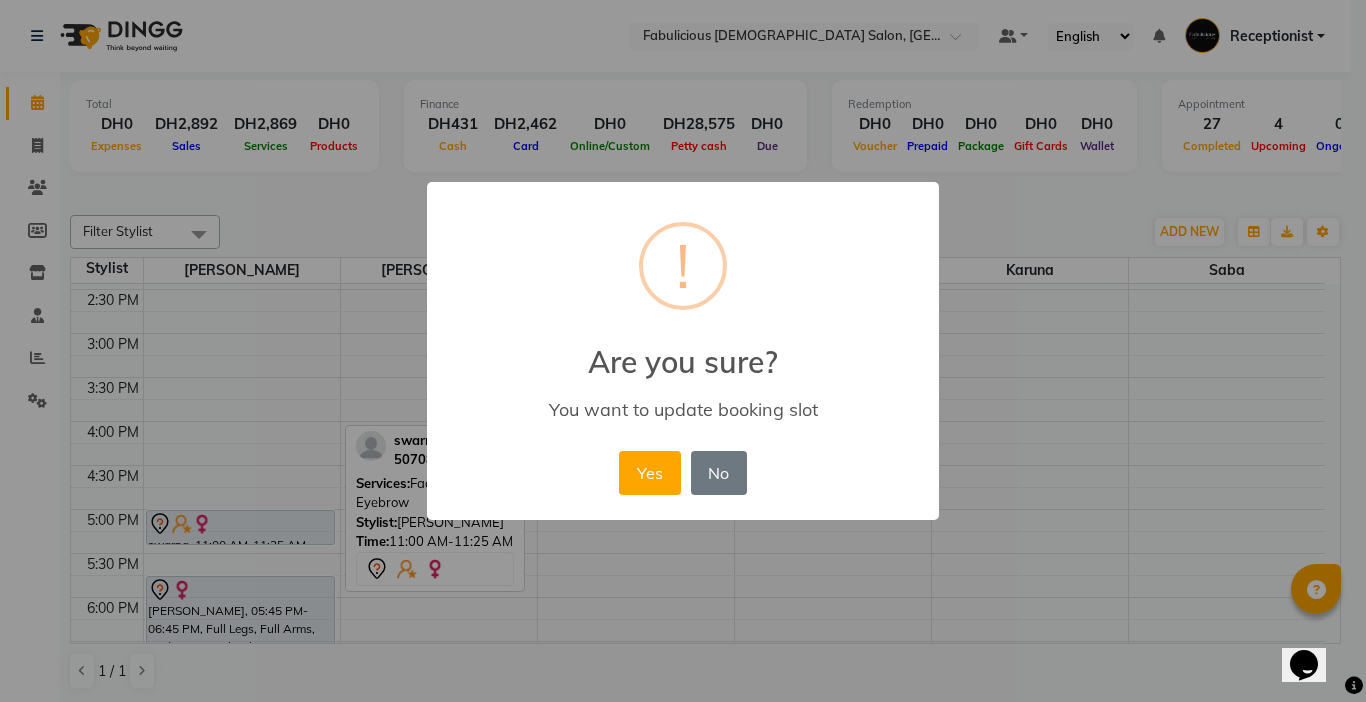 click on "Yes" at bounding box center (649, 473) 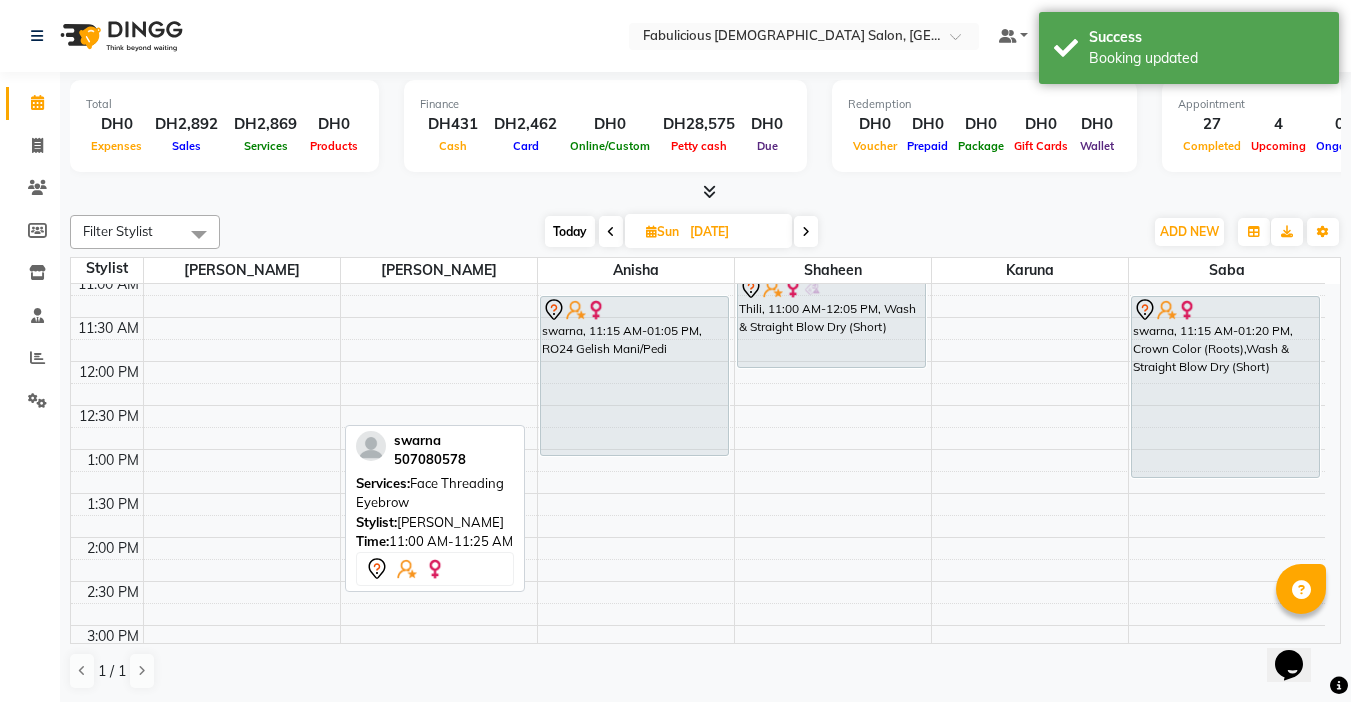 scroll, scrollTop: 178, scrollLeft: 0, axis: vertical 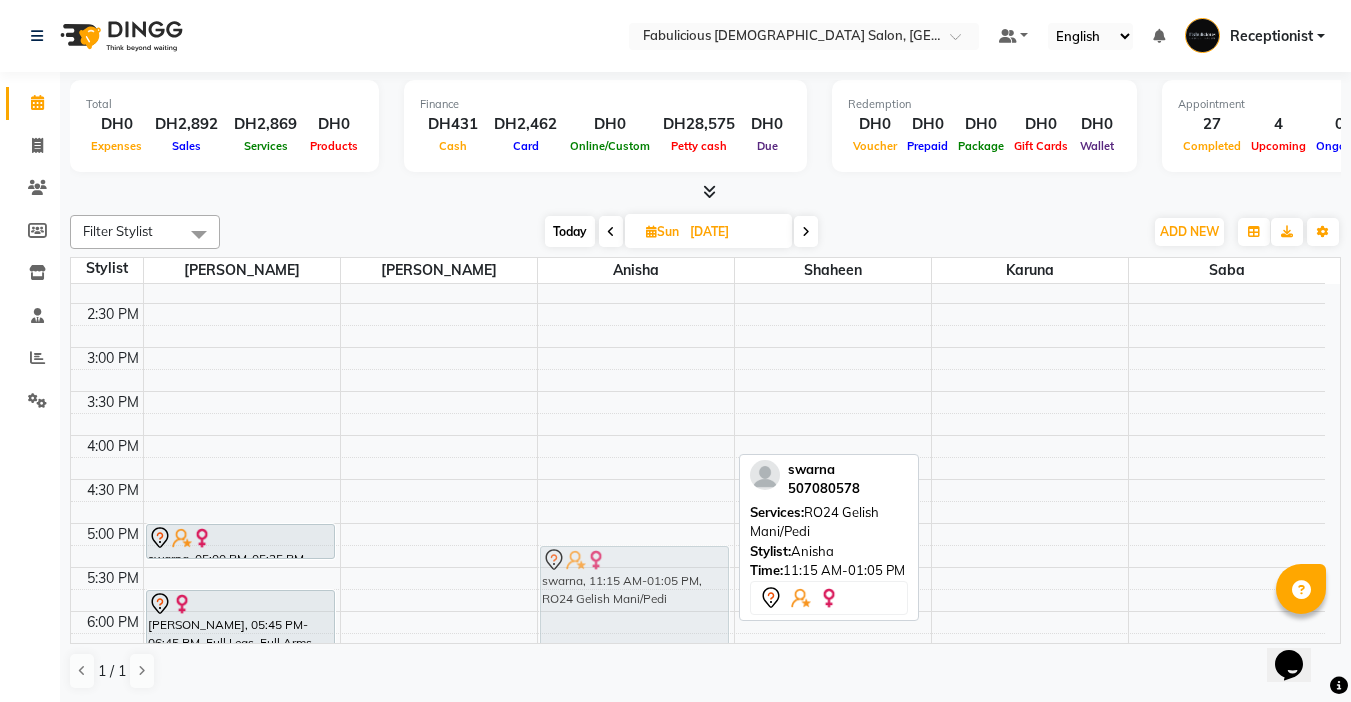 drag, startPoint x: 671, startPoint y: 315, endPoint x: 702, endPoint y: 559, distance: 245.96138 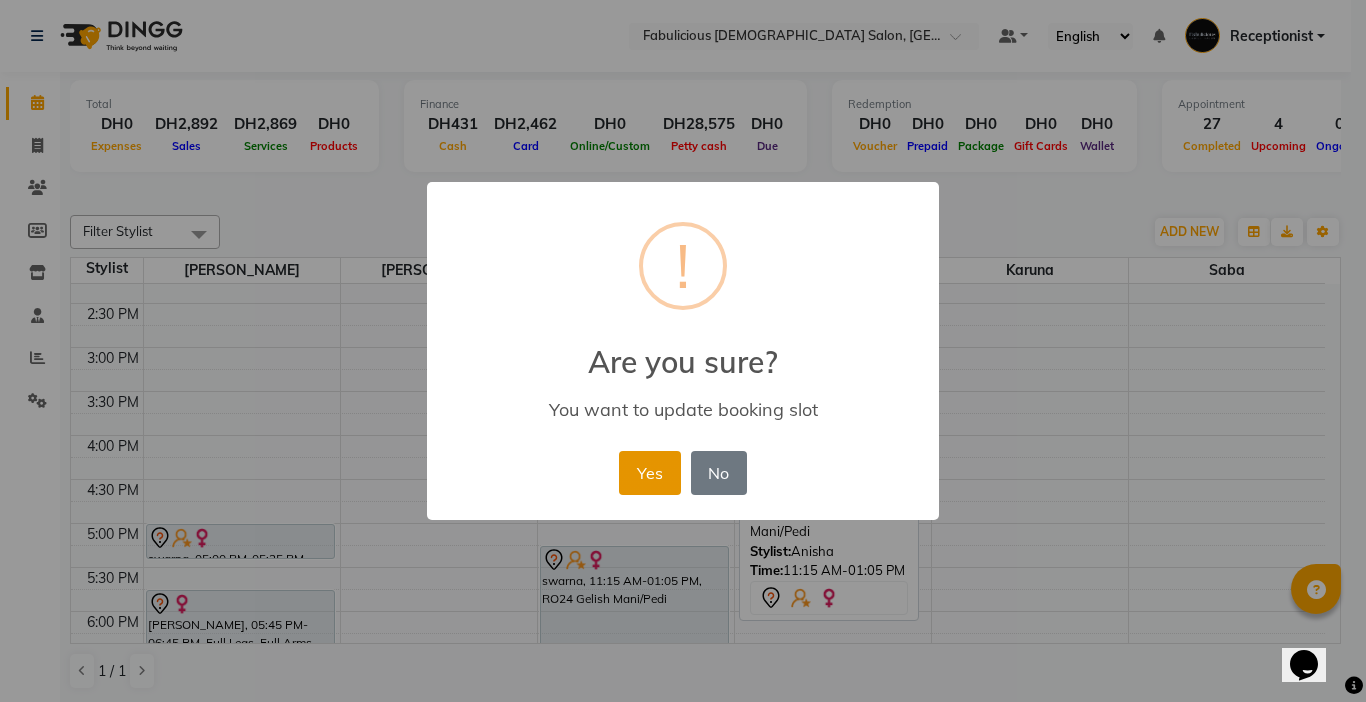 click on "Yes" at bounding box center (649, 473) 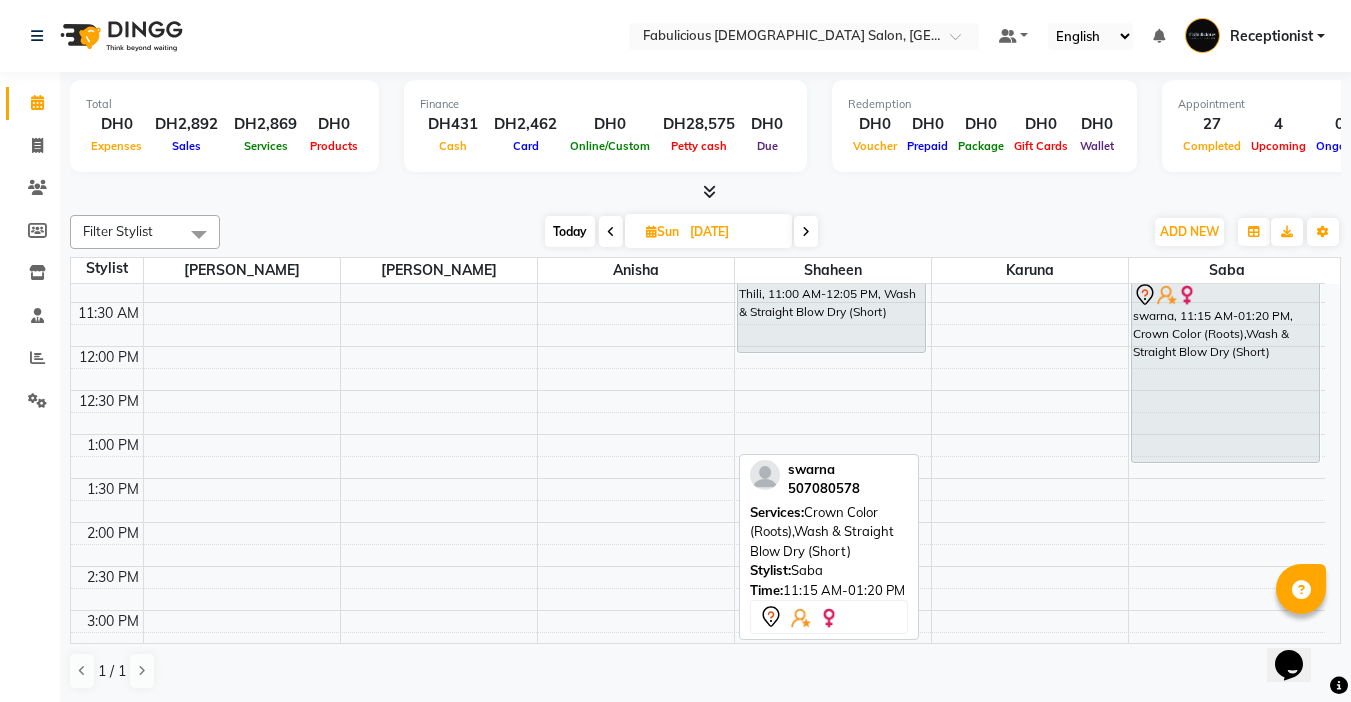 scroll, scrollTop: 164, scrollLeft: 0, axis: vertical 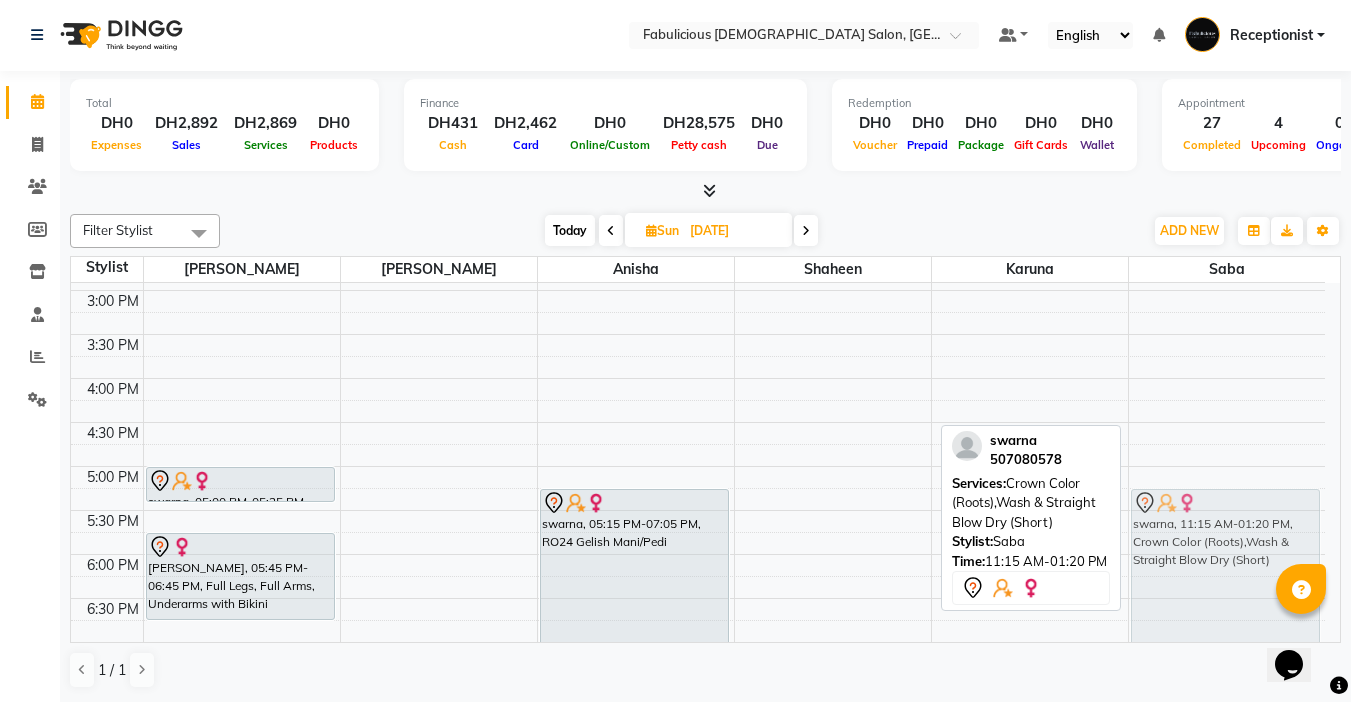 drag, startPoint x: 1193, startPoint y: 335, endPoint x: 1254, endPoint y: 499, distance: 174.97714 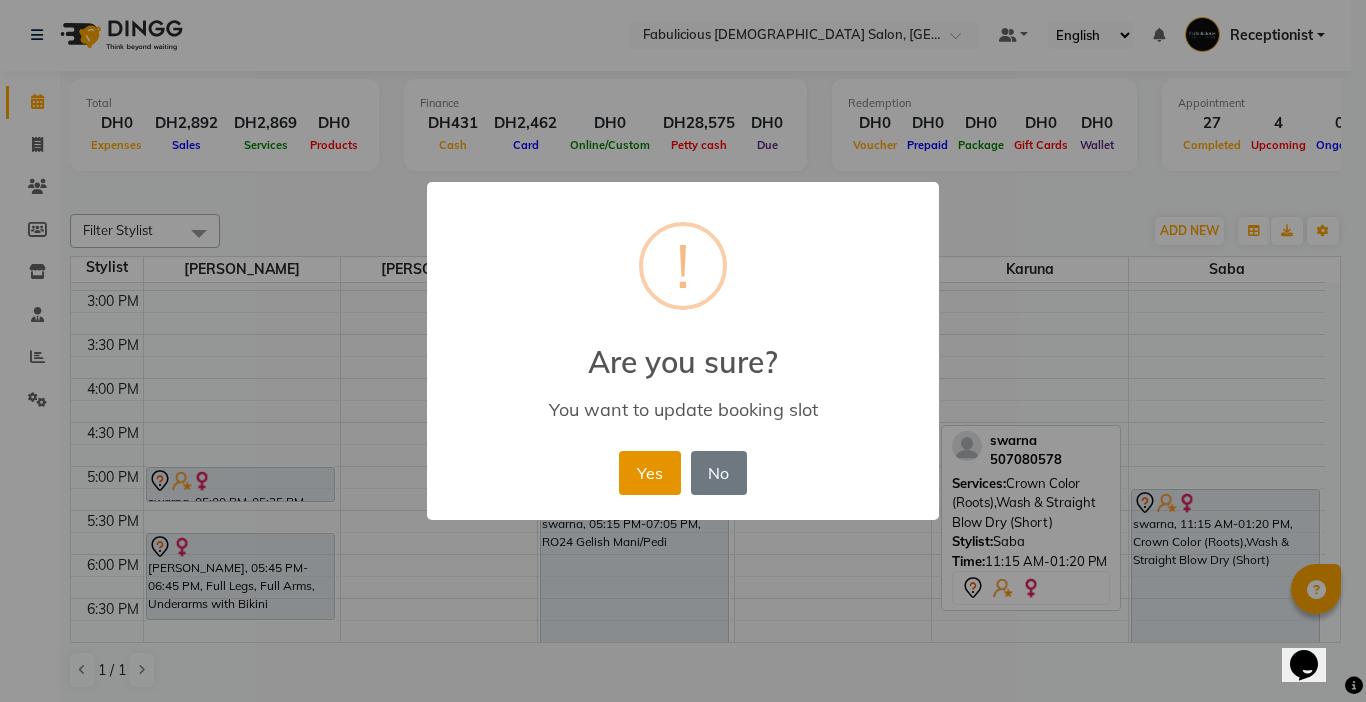 click on "Yes" at bounding box center (649, 473) 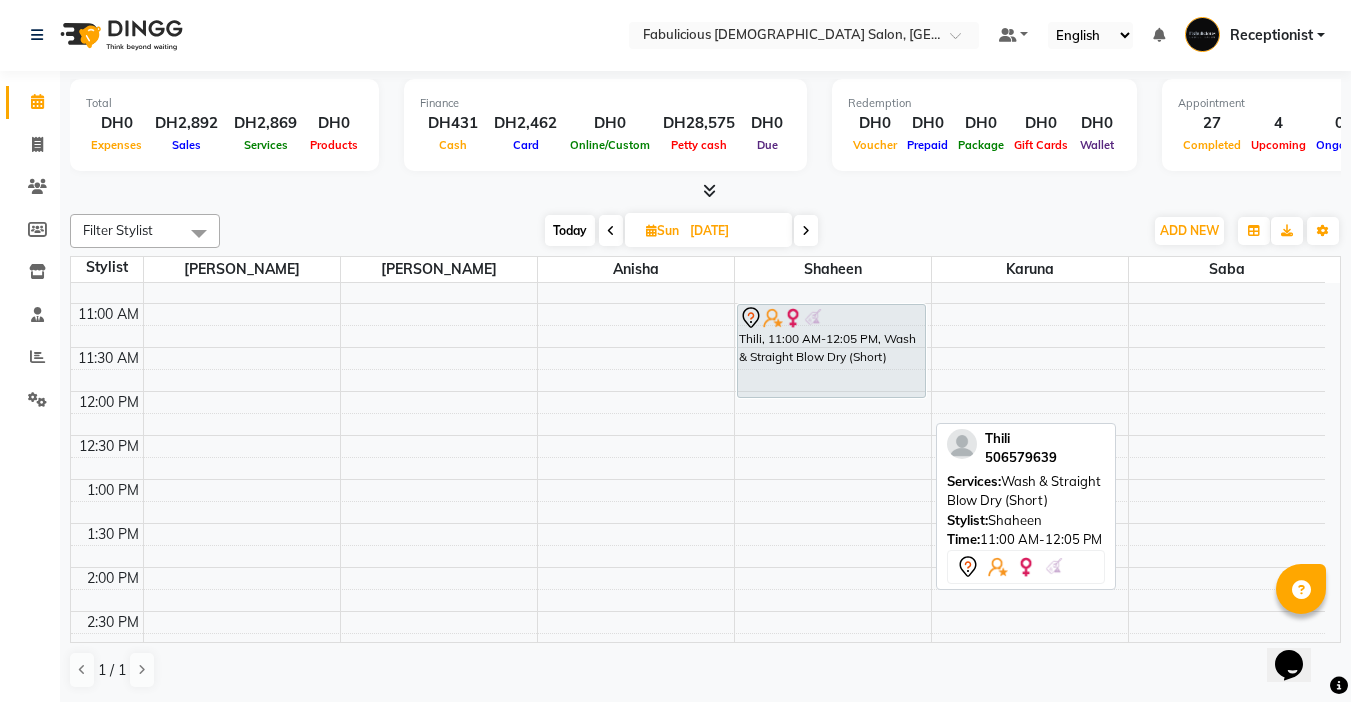 scroll, scrollTop: 120, scrollLeft: 0, axis: vertical 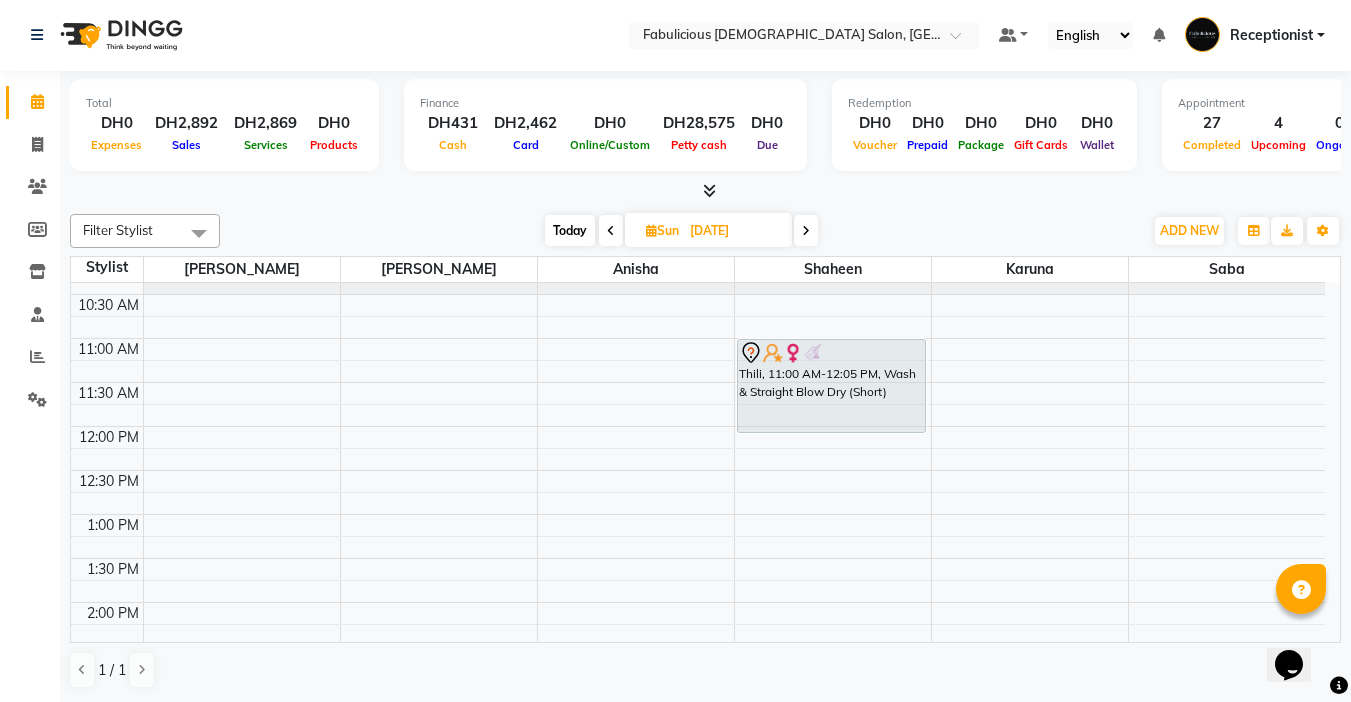 click at bounding box center [611, 230] 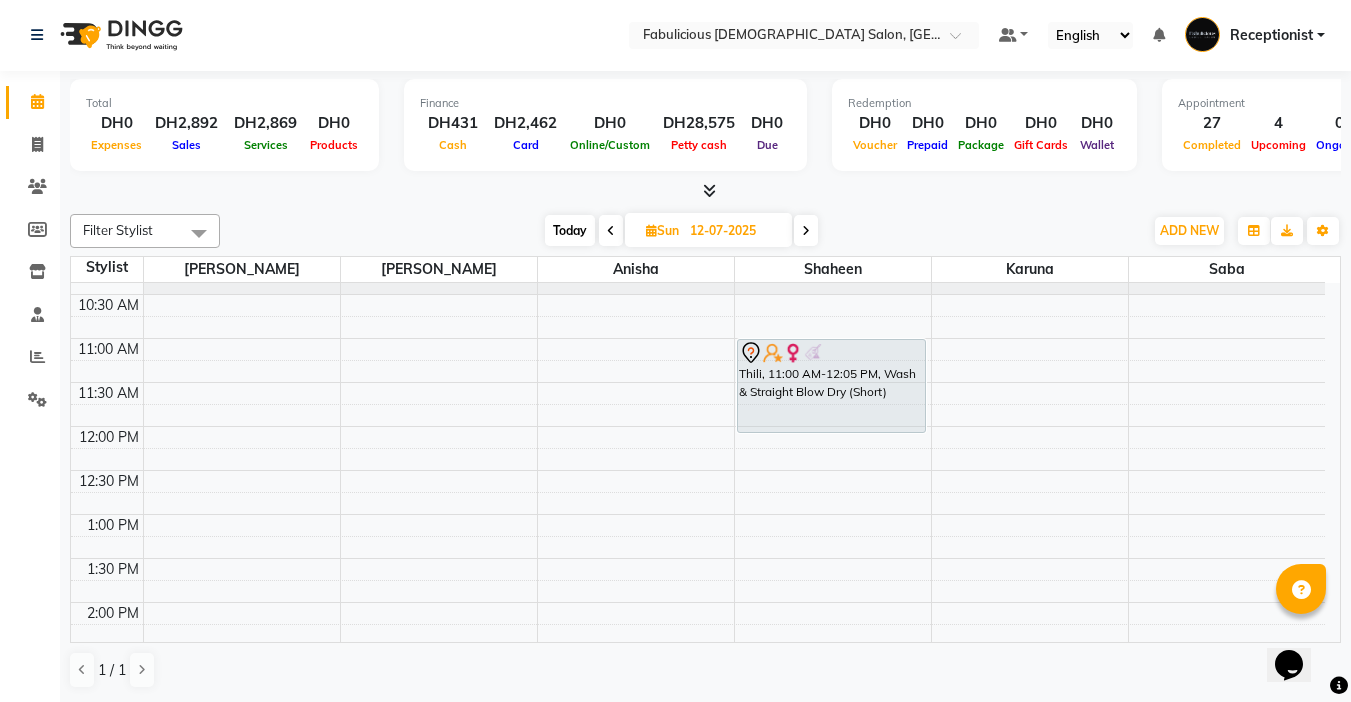 scroll, scrollTop: 881, scrollLeft: 0, axis: vertical 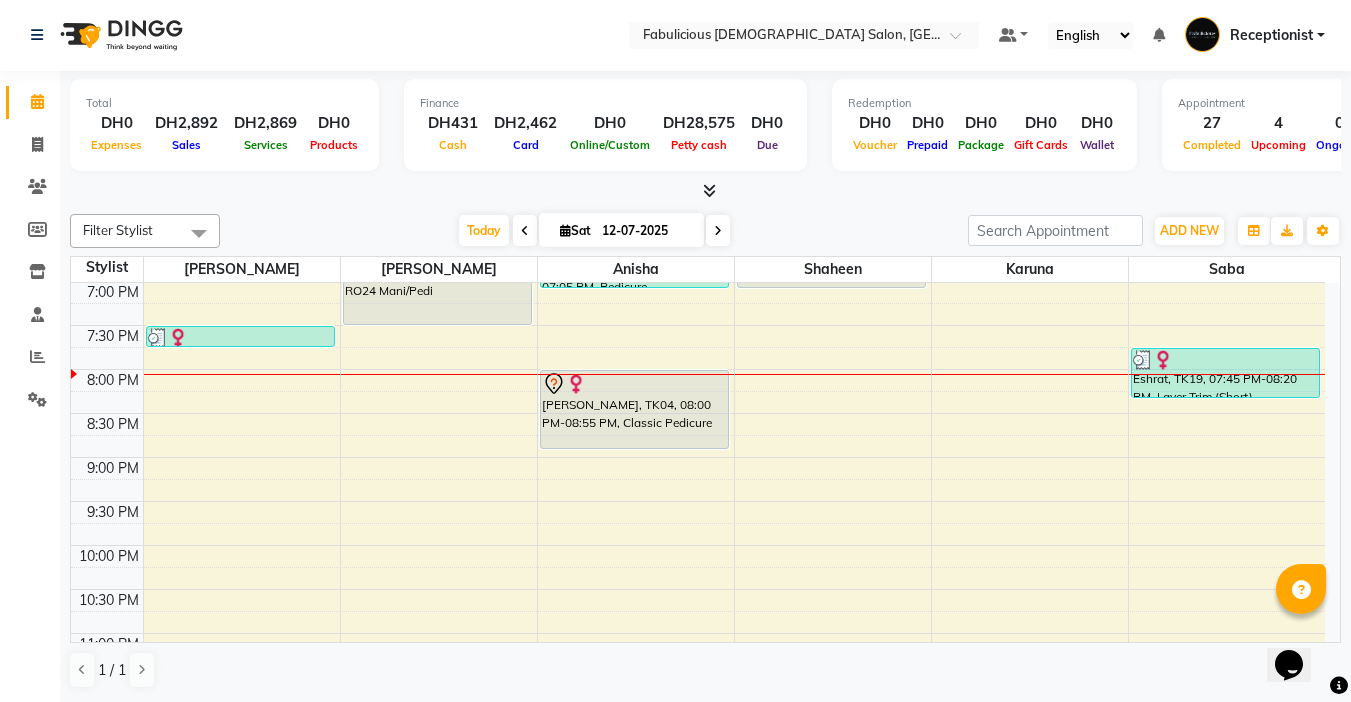 click at bounding box center [718, 231] 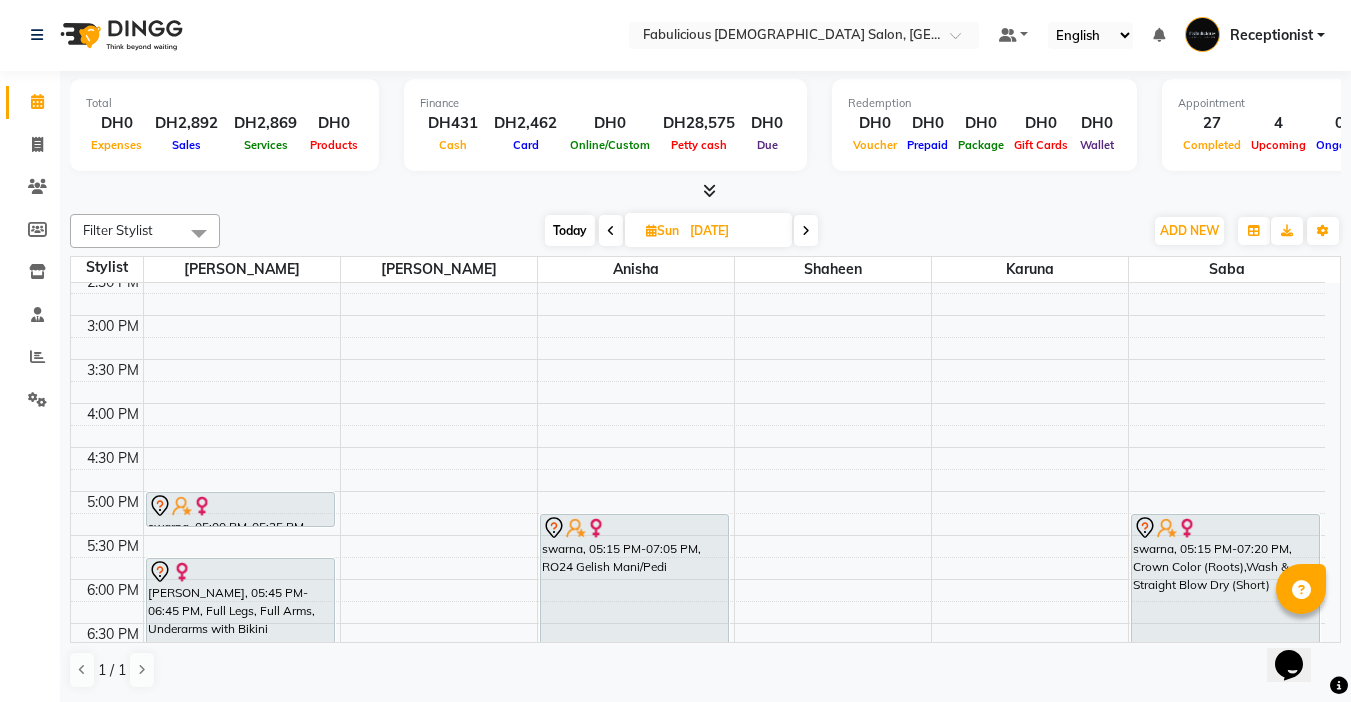 scroll, scrollTop: 460, scrollLeft: 0, axis: vertical 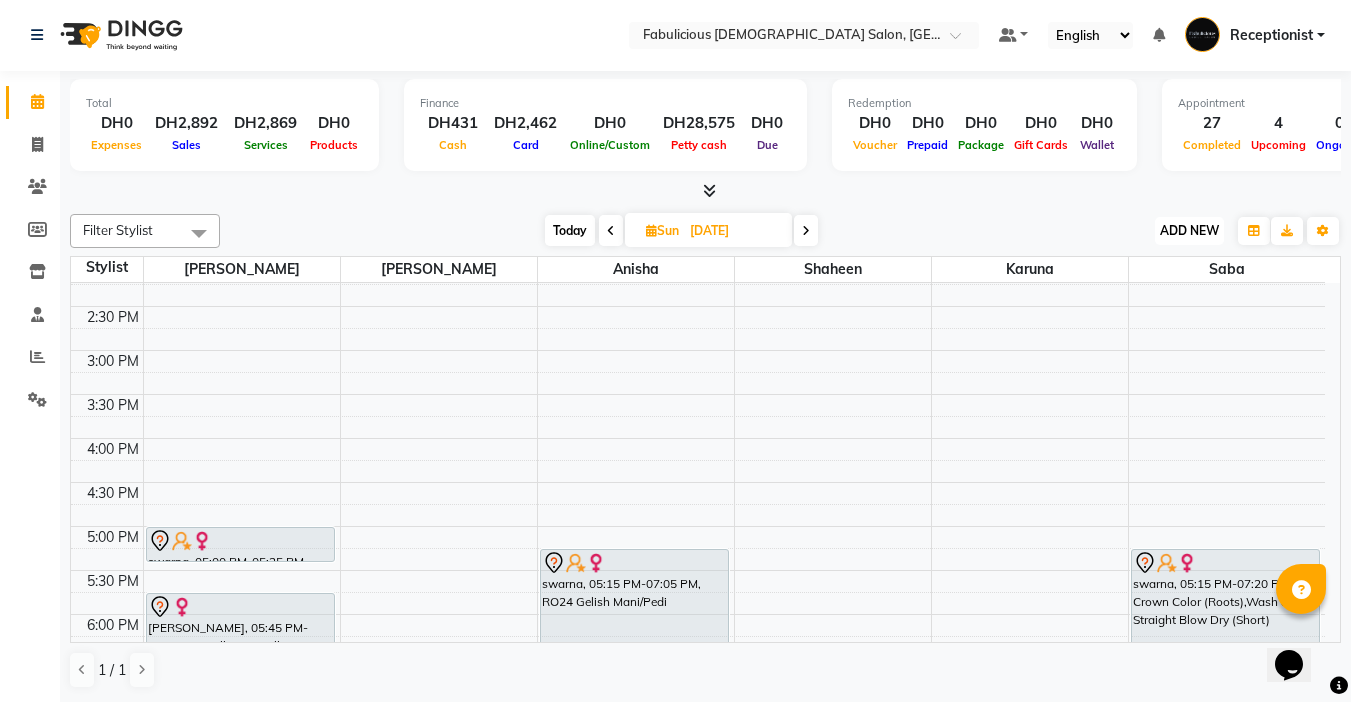 click on "ADD NEW" at bounding box center [1189, 230] 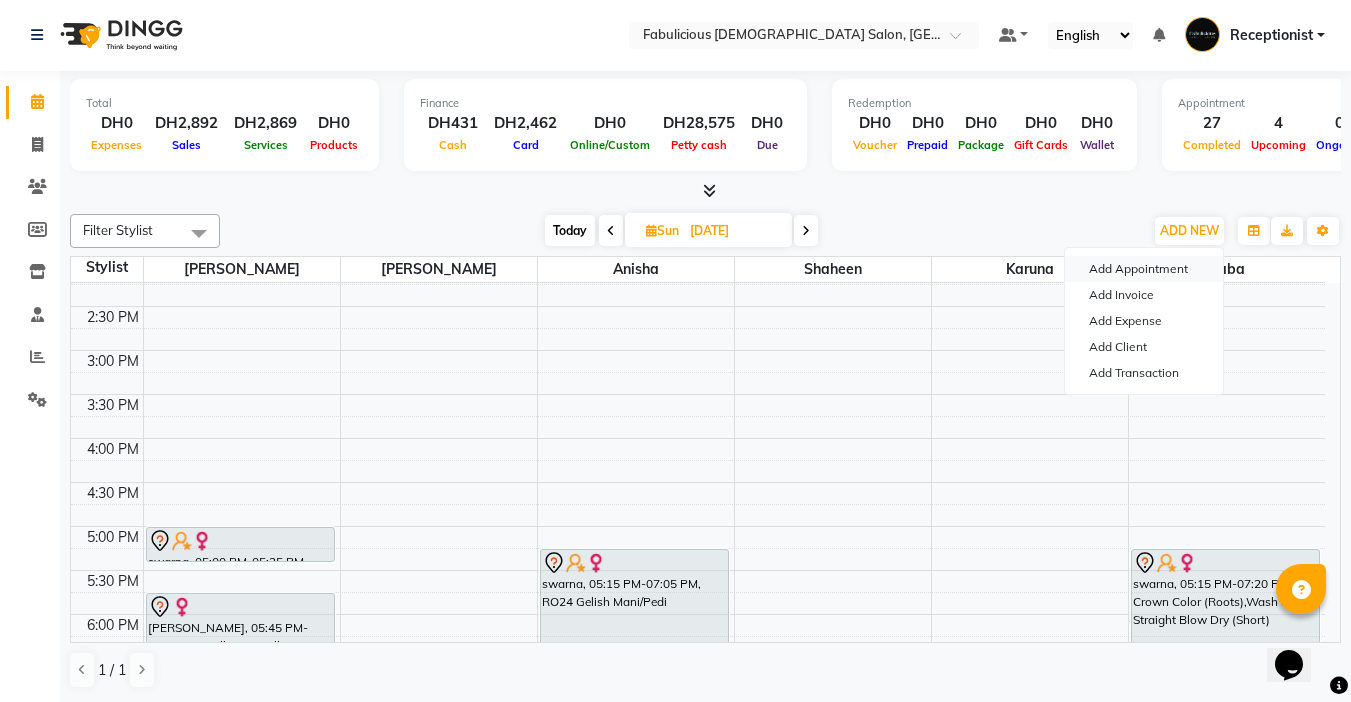 click on "Add Appointment" at bounding box center [1144, 269] 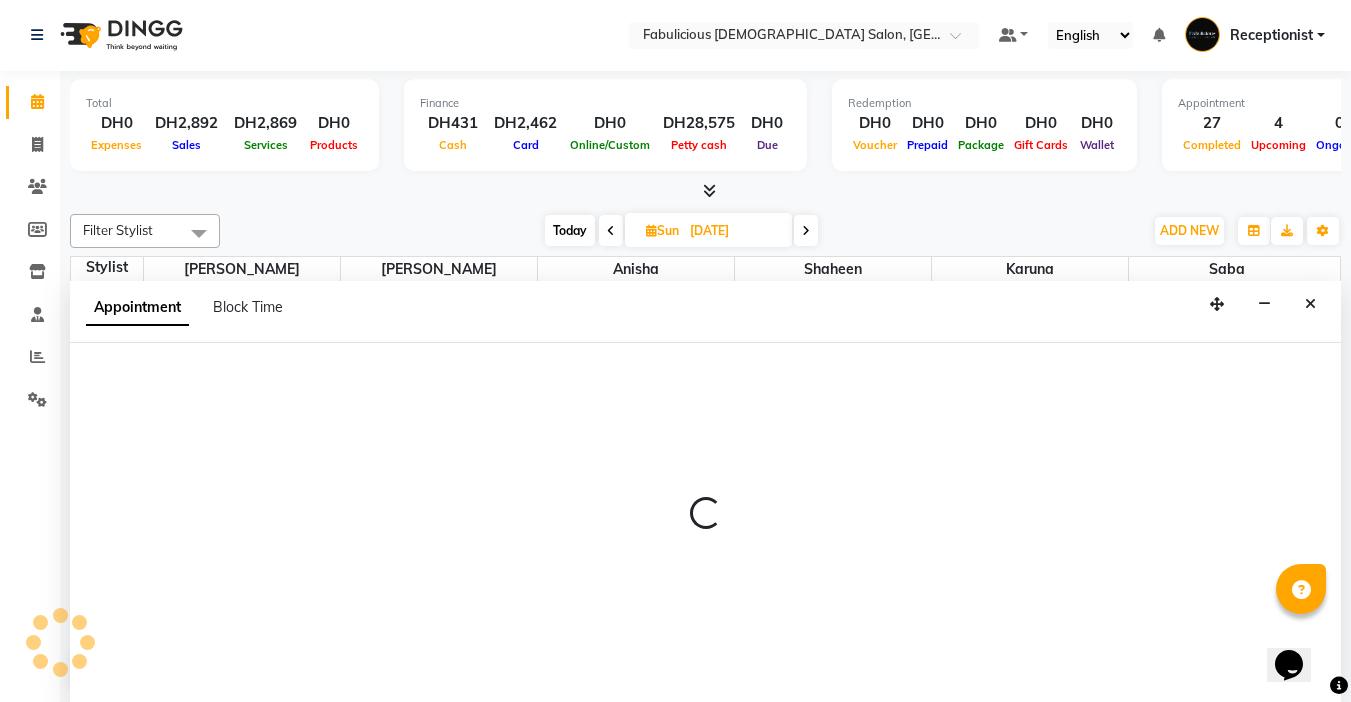 select on "tentative" 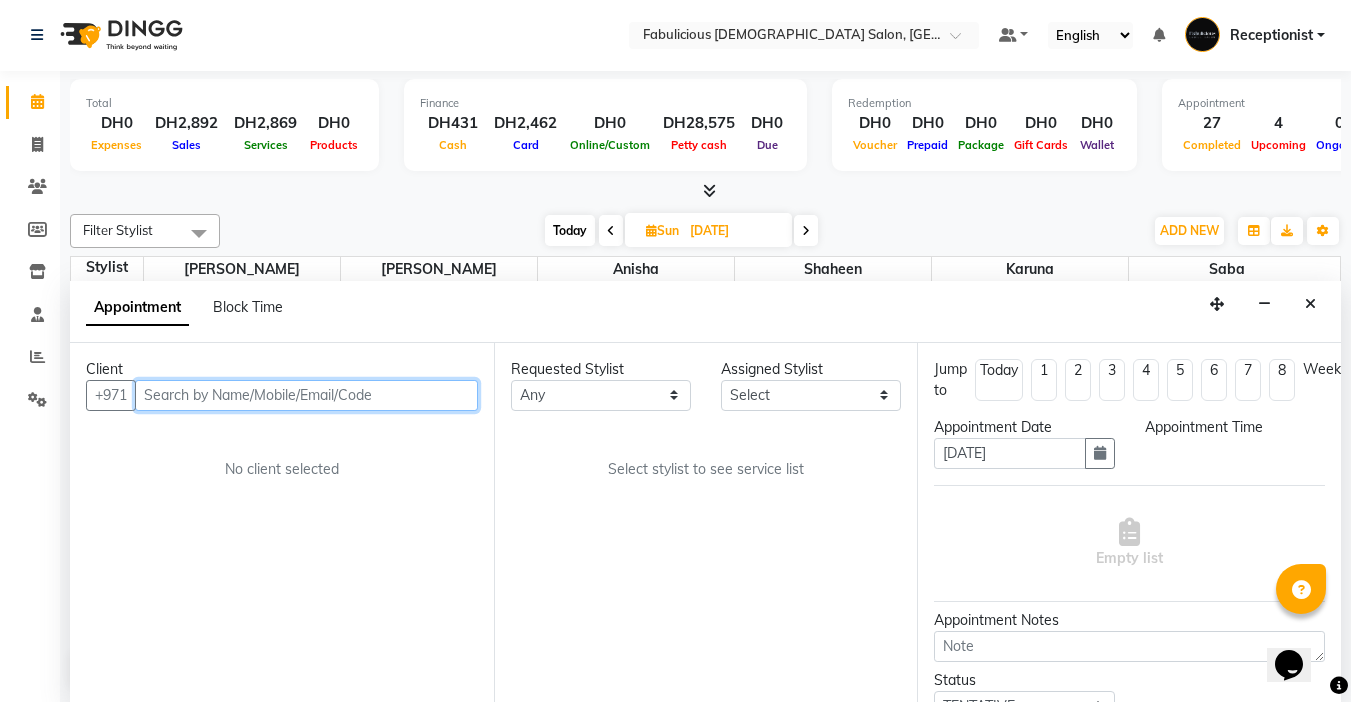 select on "600" 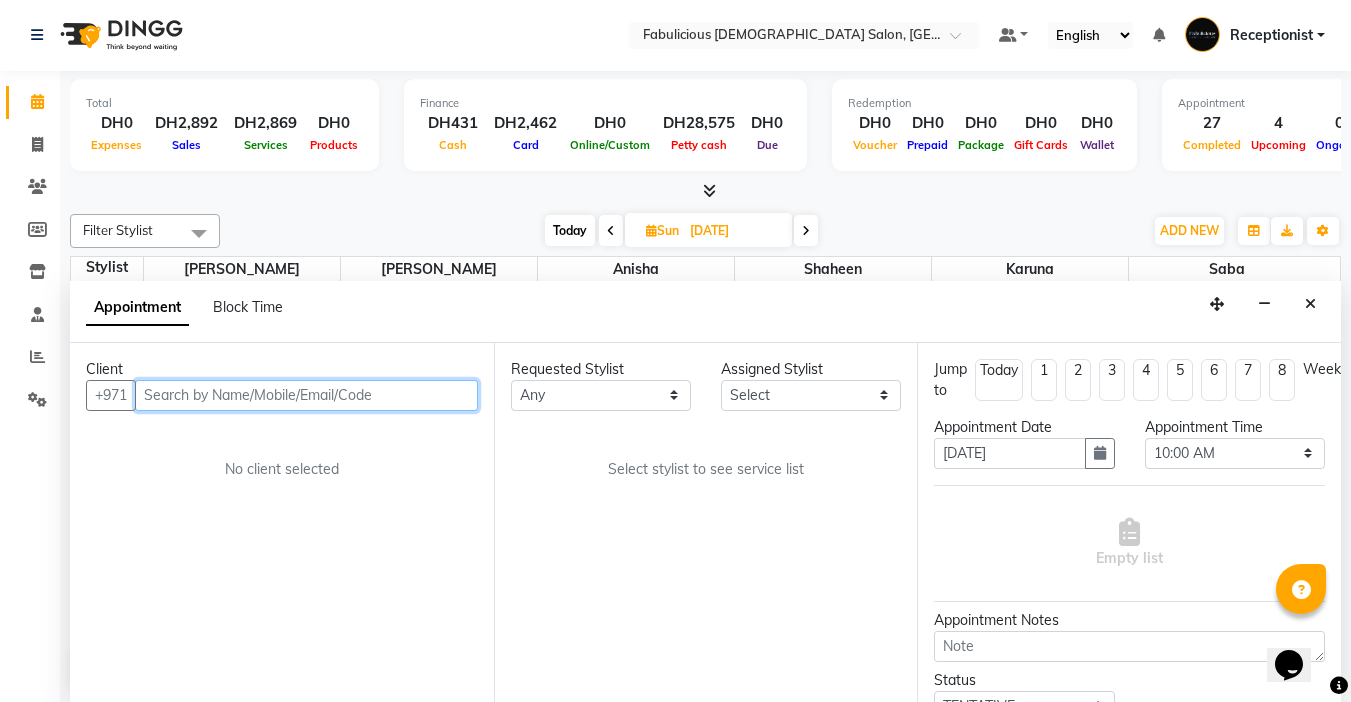 click at bounding box center (306, 395) 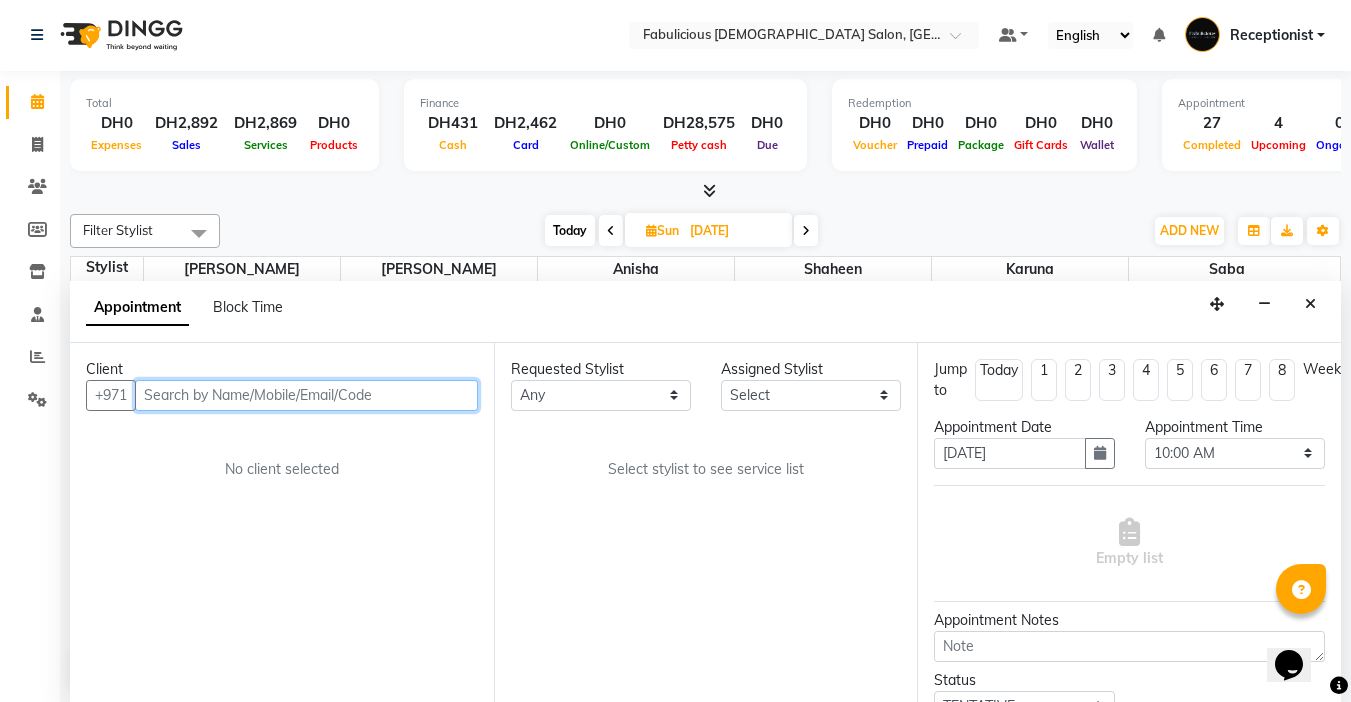 type on "5" 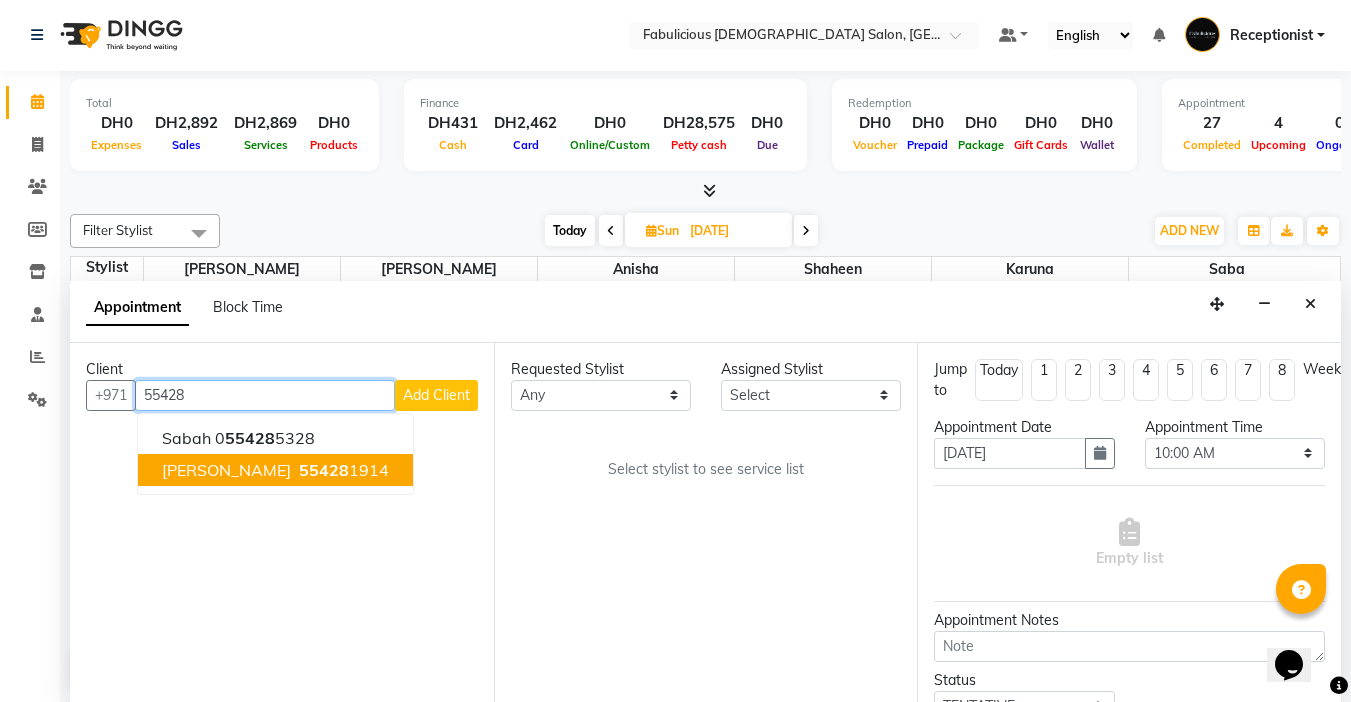 click on "Ghady" at bounding box center (226, 470) 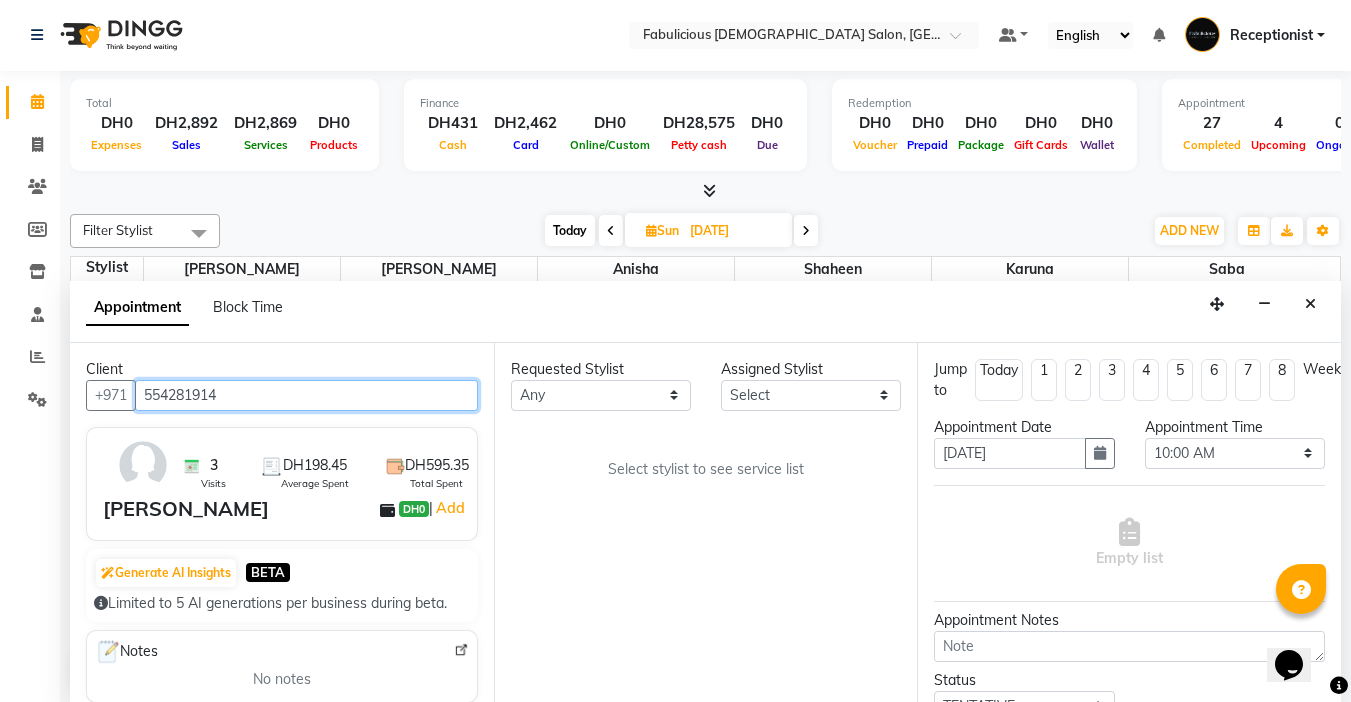 type on "554281914" 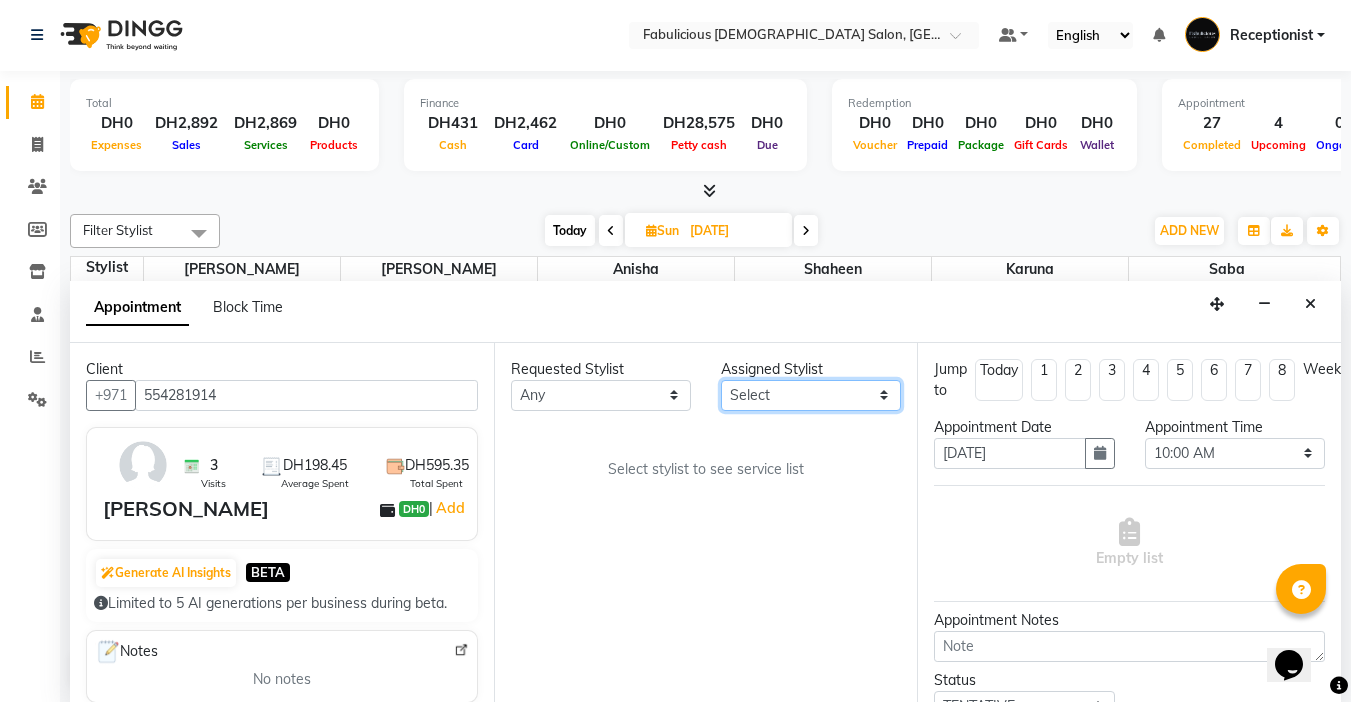 click on "Select [PERSON_NAME] [PERSON_NAME]  [PERSON_NAME] [PERSON_NAME]" at bounding box center [811, 395] 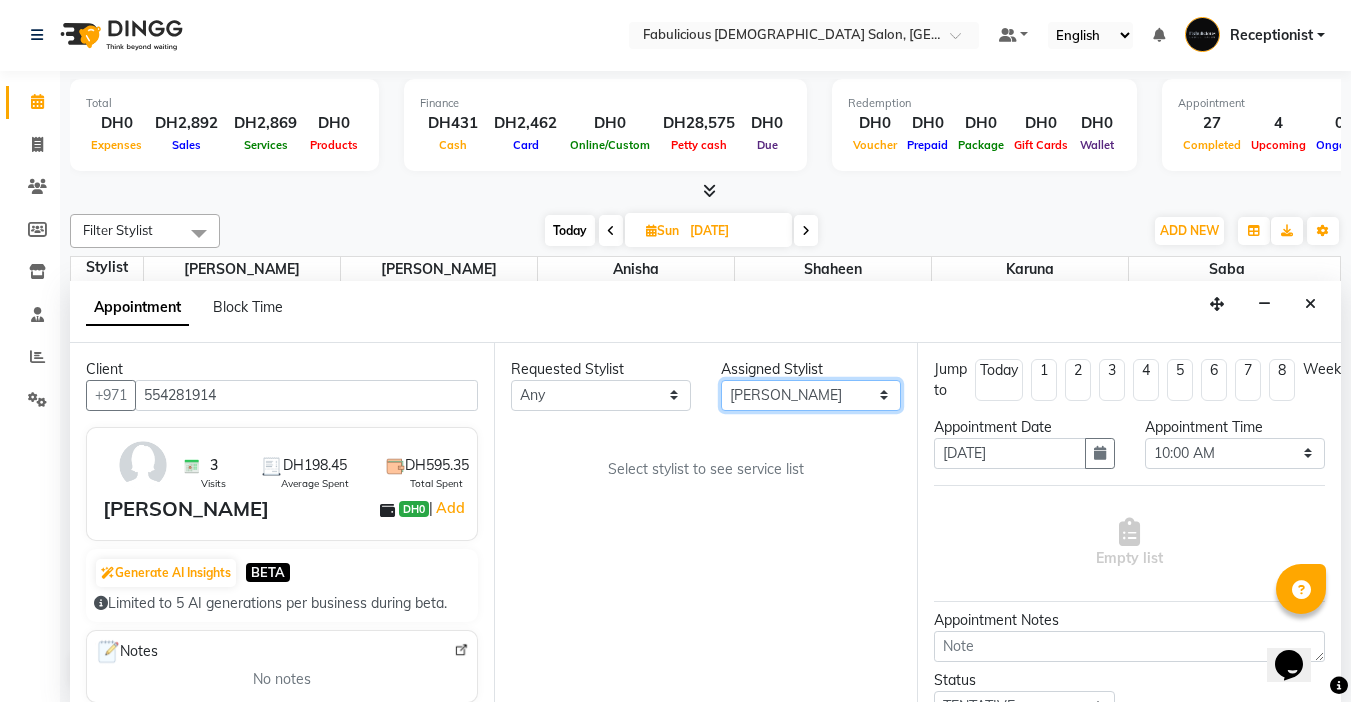 click on "Select [PERSON_NAME] [PERSON_NAME]  [PERSON_NAME] [PERSON_NAME]" at bounding box center [811, 395] 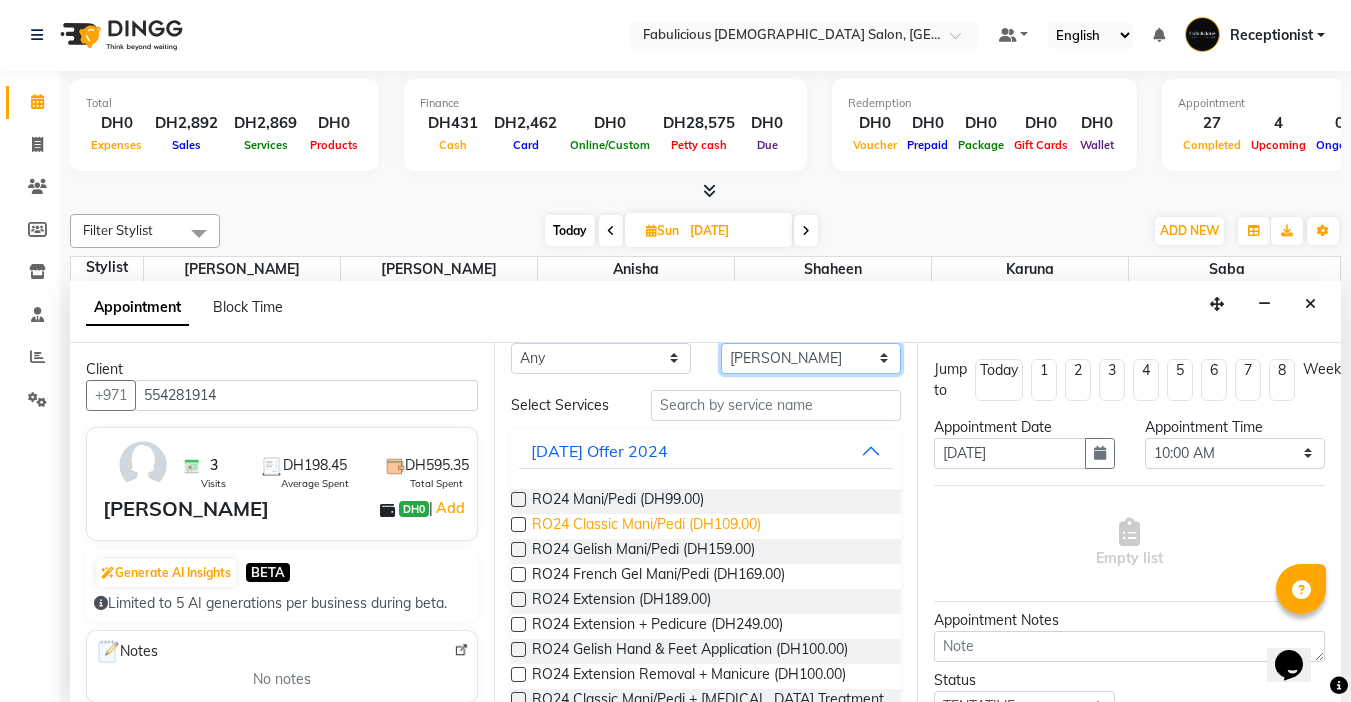 scroll, scrollTop: 100, scrollLeft: 0, axis: vertical 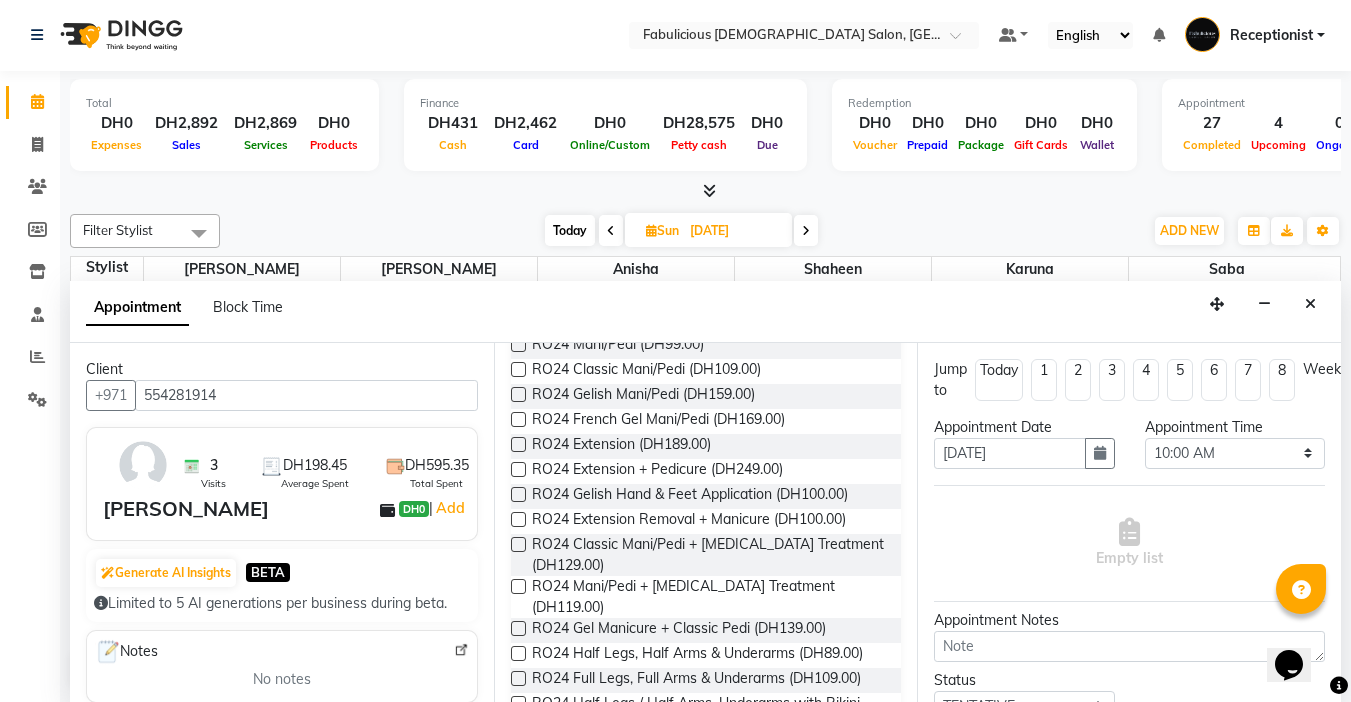 click at bounding box center (518, 394) 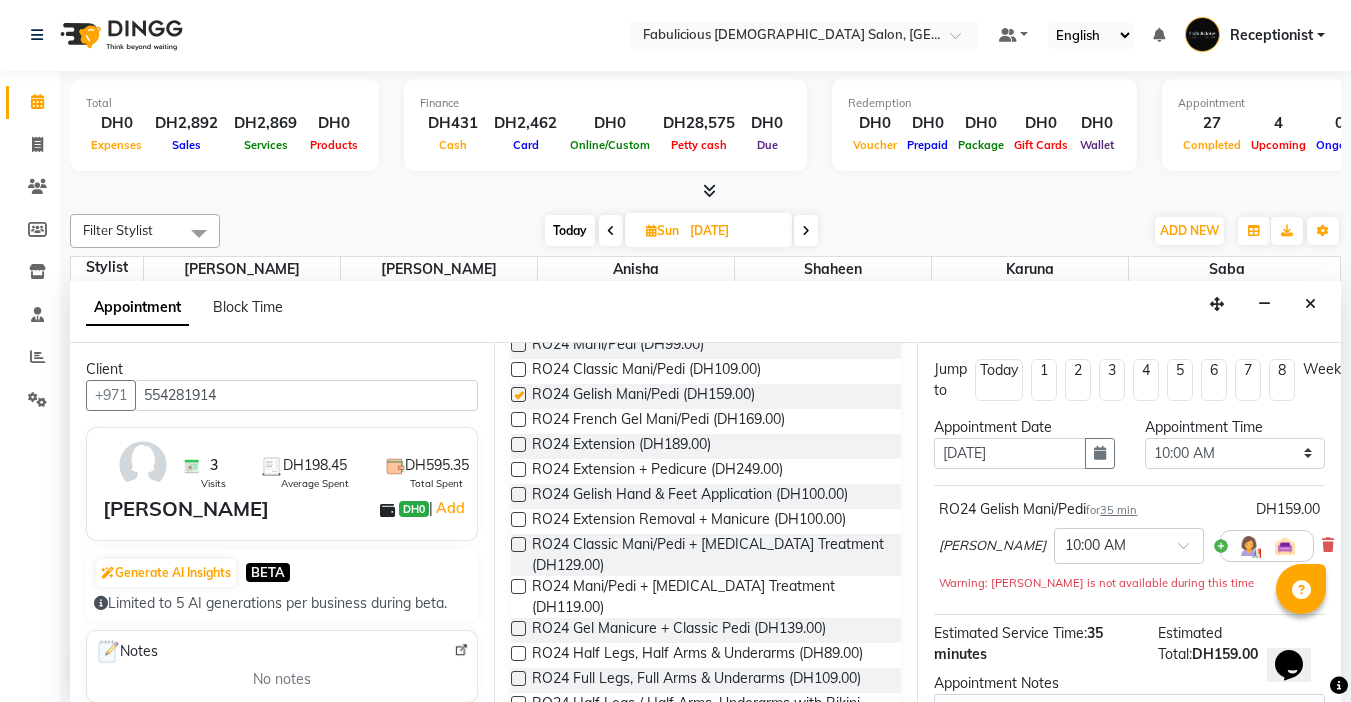 checkbox on "false" 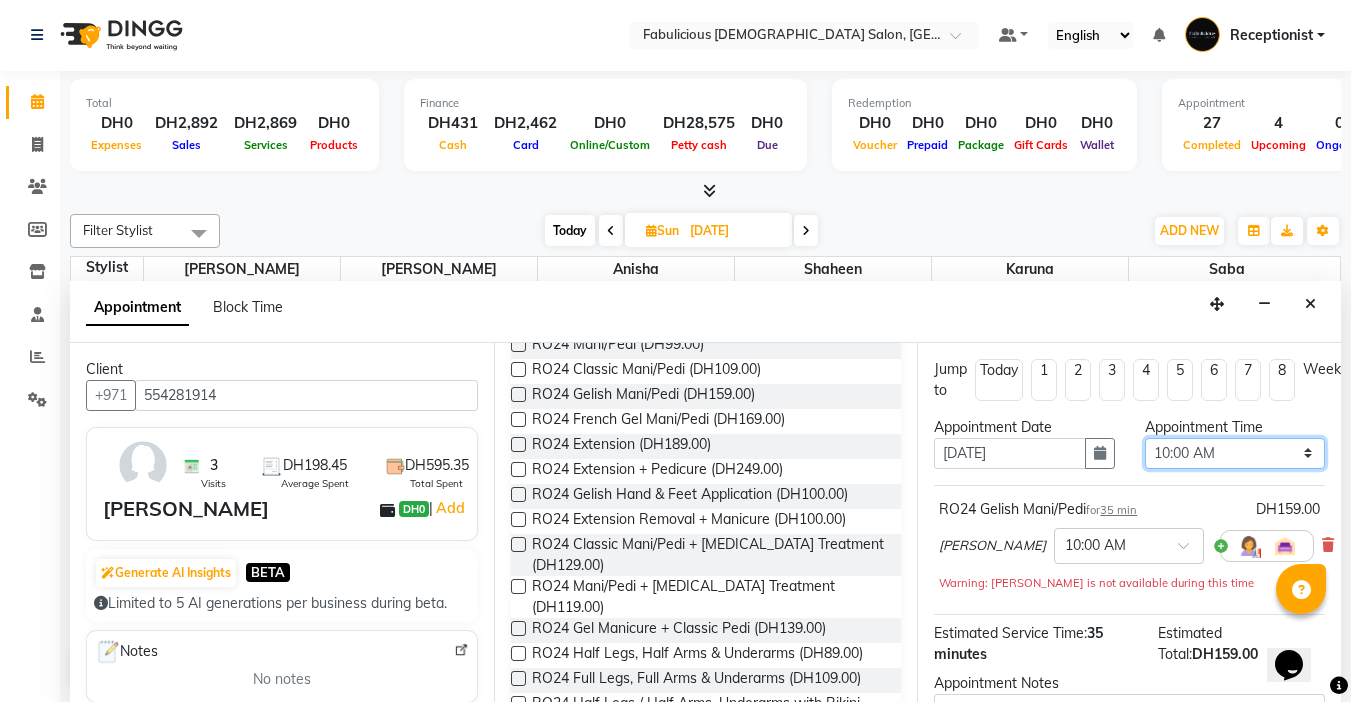 click on "Select 10:00 AM 10:15 AM 10:30 AM 10:45 AM 11:00 AM 11:15 AM 11:30 AM 11:45 AM 12:00 PM 12:15 PM 12:30 PM 12:45 PM 01:00 PM 01:15 PM 01:30 PM 01:45 PM 02:00 PM 02:15 PM 02:30 PM 02:45 PM 03:00 PM 03:15 PM 03:30 PM 03:45 PM 04:00 PM 04:15 PM 04:30 PM 04:45 PM 05:00 PM 05:15 PM 05:30 PM 05:45 PM 06:00 PM 06:15 PM 06:30 PM 06:45 PM 07:00 PM 07:15 PM 07:30 PM 07:45 PM 08:00 PM 08:15 PM 08:30 PM 08:45 PM 09:00 PM 09:15 PM 09:30 PM 09:45 PM 10:00 PM 10:15 PM 10:30 PM 10:45 PM 11:00 PM 11:15 PM 11:30 PM 11:45 PM" at bounding box center [1235, 453] 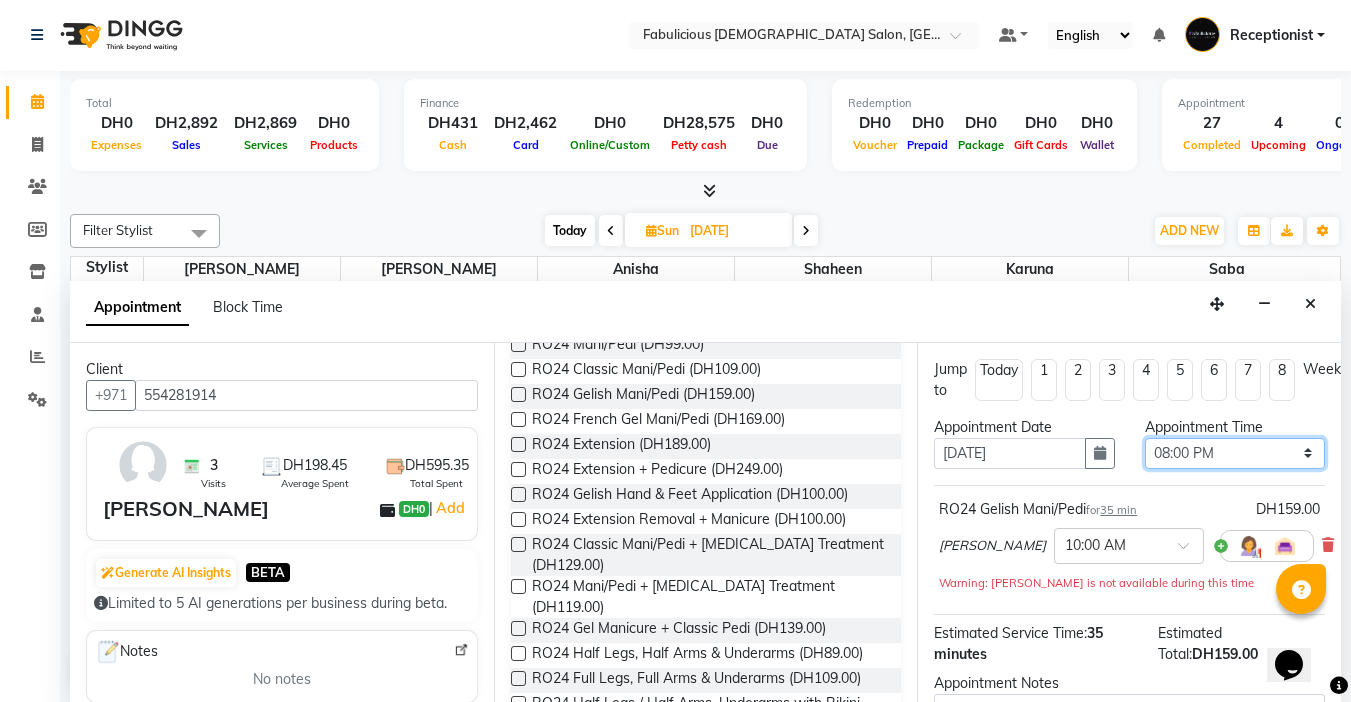 click on "Select 10:00 AM 10:15 AM 10:30 AM 10:45 AM 11:00 AM 11:15 AM 11:30 AM 11:45 AM 12:00 PM 12:15 PM 12:30 PM 12:45 PM 01:00 PM 01:15 PM 01:30 PM 01:45 PM 02:00 PM 02:15 PM 02:30 PM 02:45 PM 03:00 PM 03:15 PM 03:30 PM 03:45 PM 04:00 PM 04:15 PM 04:30 PM 04:45 PM 05:00 PM 05:15 PM 05:30 PM 05:45 PM 06:00 PM 06:15 PM 06:30 PM 06:45 PM 07:00 PM 07:15 PM 07:30 PM 07:45 PM 08:00 PM 08:15 PM 08:30 PM 08:45 PM 09:00 PM 09:15 PM 09:30 PM 09:45 PM 10:00 PM 10:15 PM 10:30 PM 10:45 PM 11:00 PM 11:15 PM 11:30 PM 11:45 PM" at bounding box center [1235, 453] 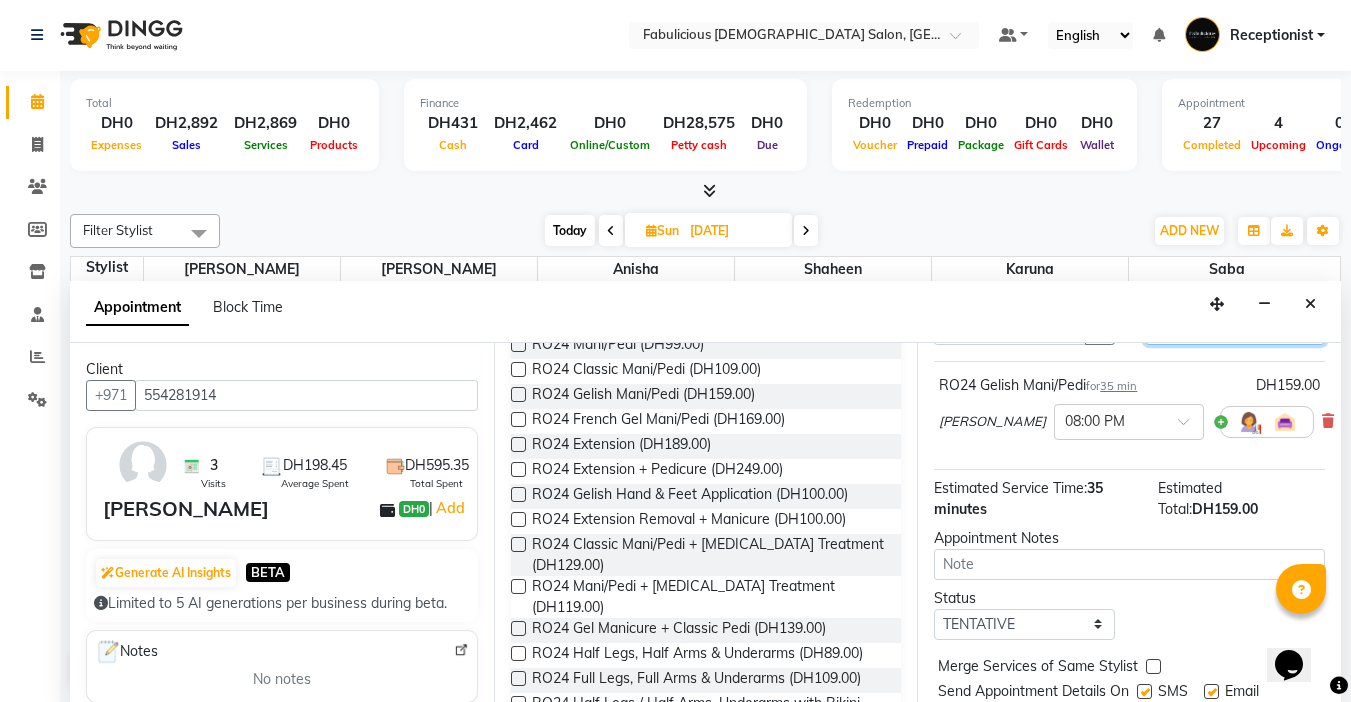 scroll, scrollTop: 203, scrollLeft: 0, axis: vertical 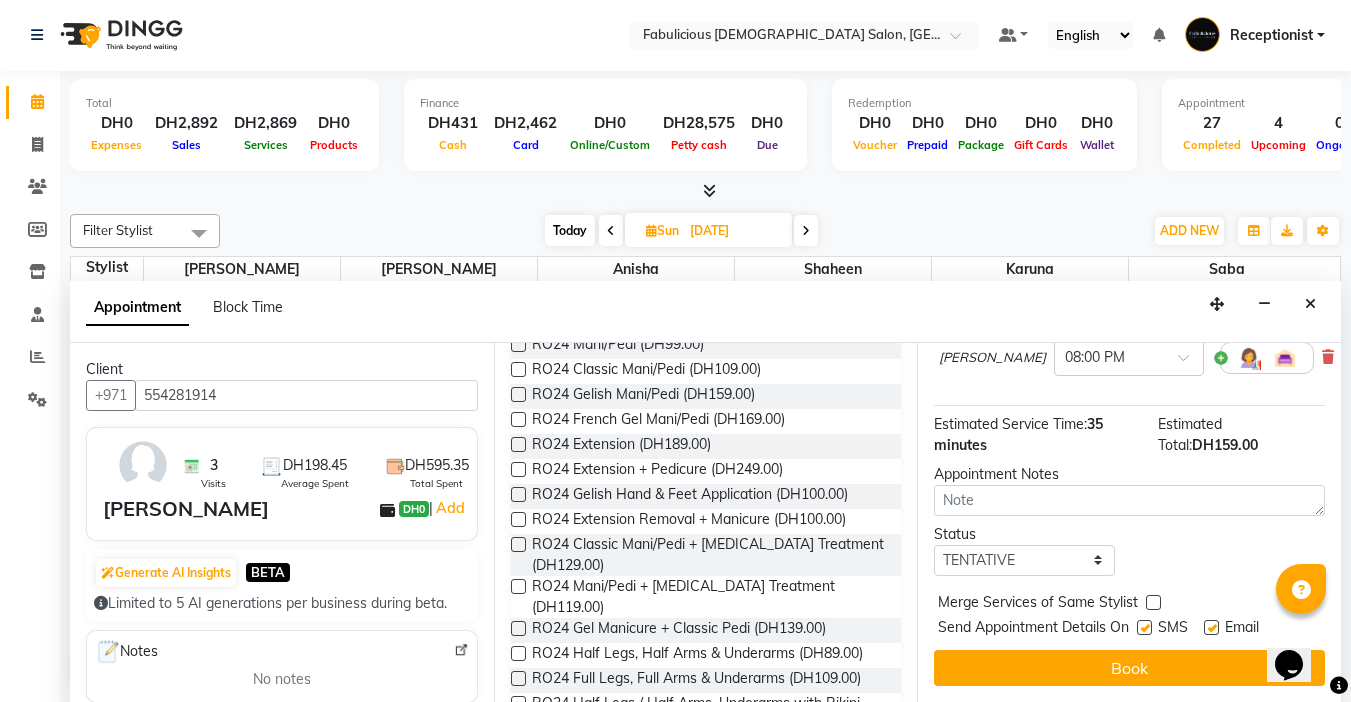 click at bounding box center [1153, 602] 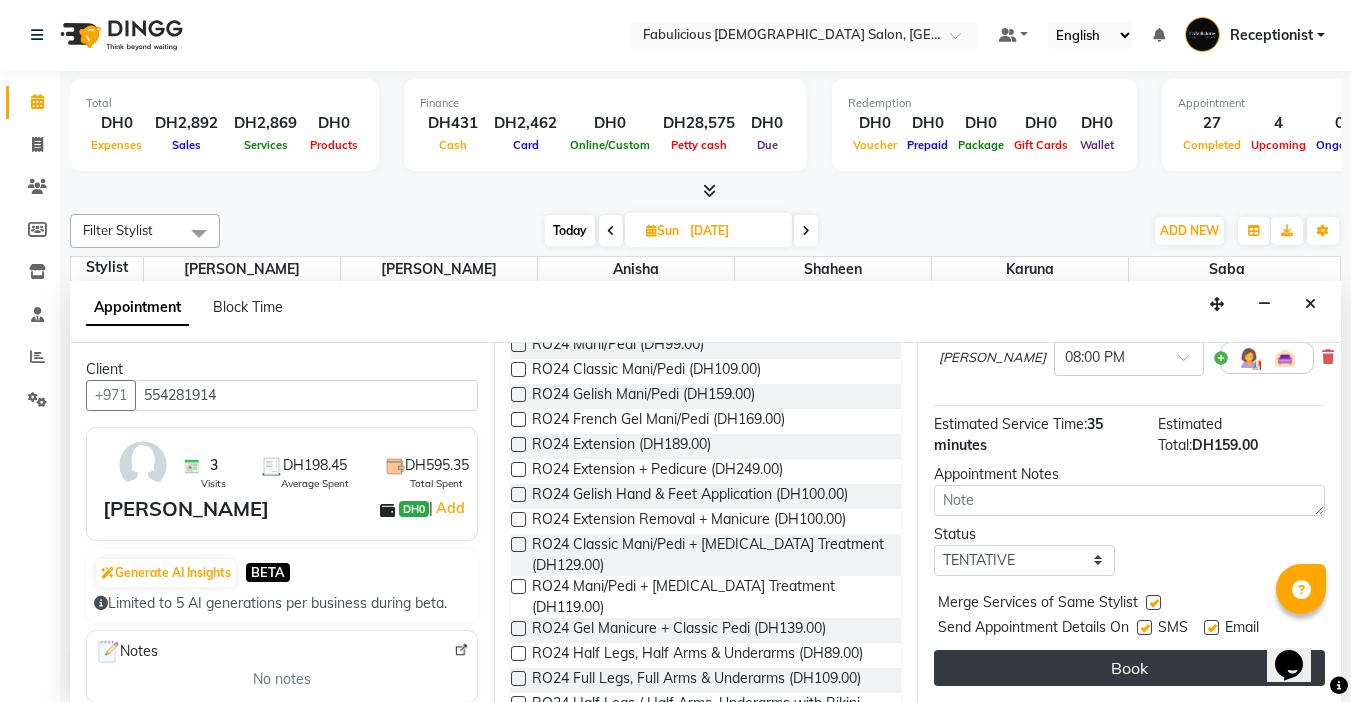 click on "Book" at bounding box center [1129, 668] 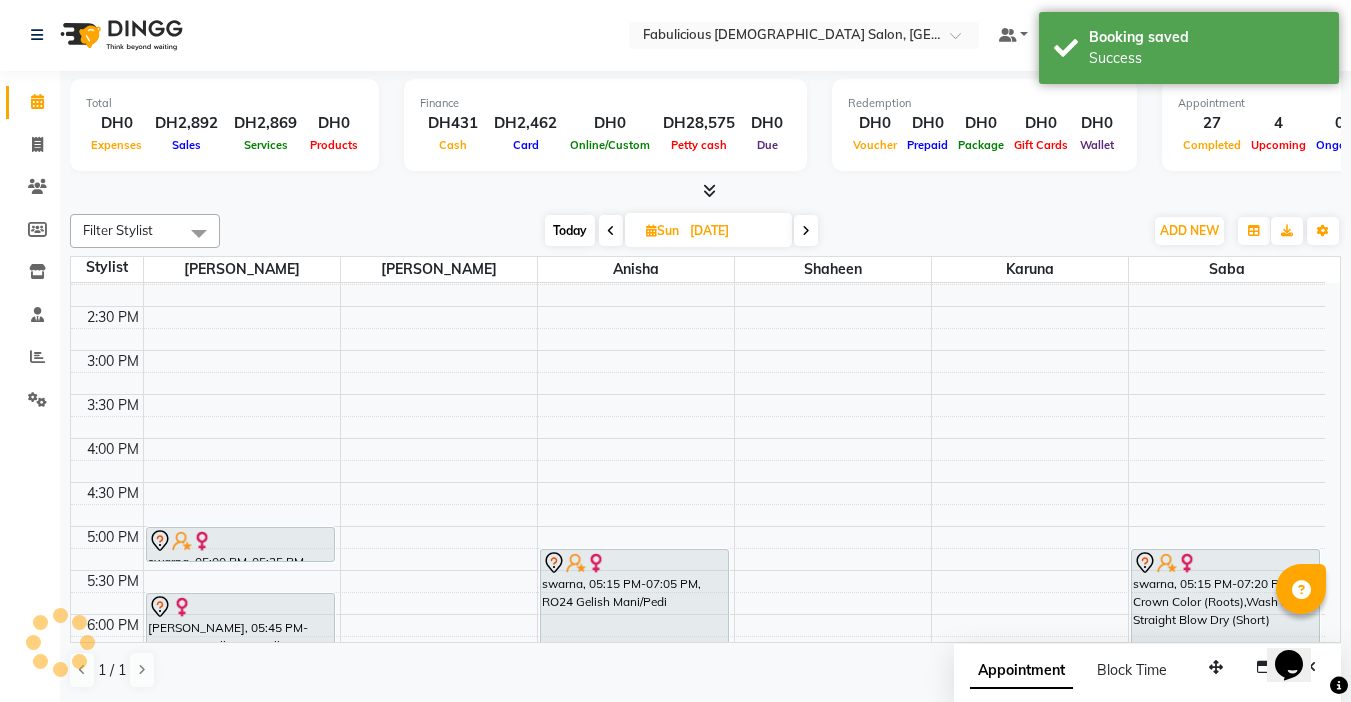scroll, scrollTop: 0, scrollLeft: 0, axis: both 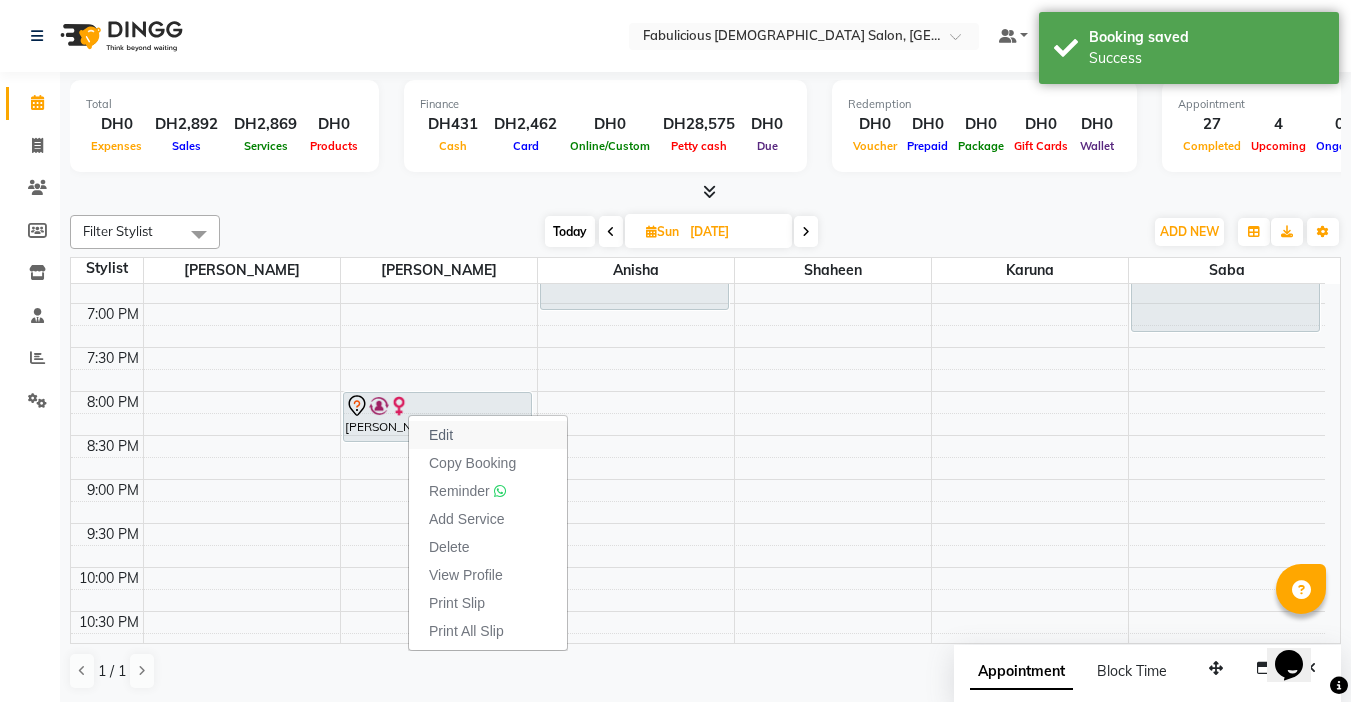 click on "Edit" at bounding box center (441, 435) 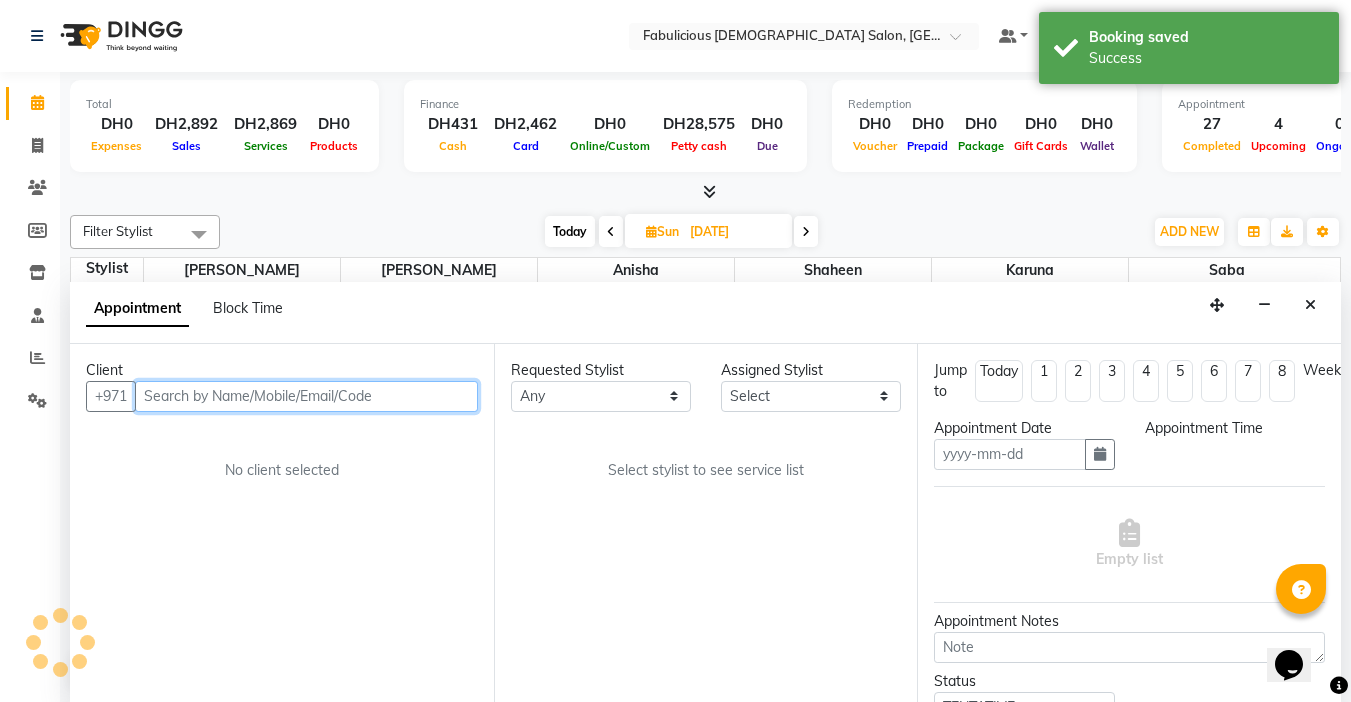 scroll, scrollTop: 1, scrollLeft: 0, axis: vertical 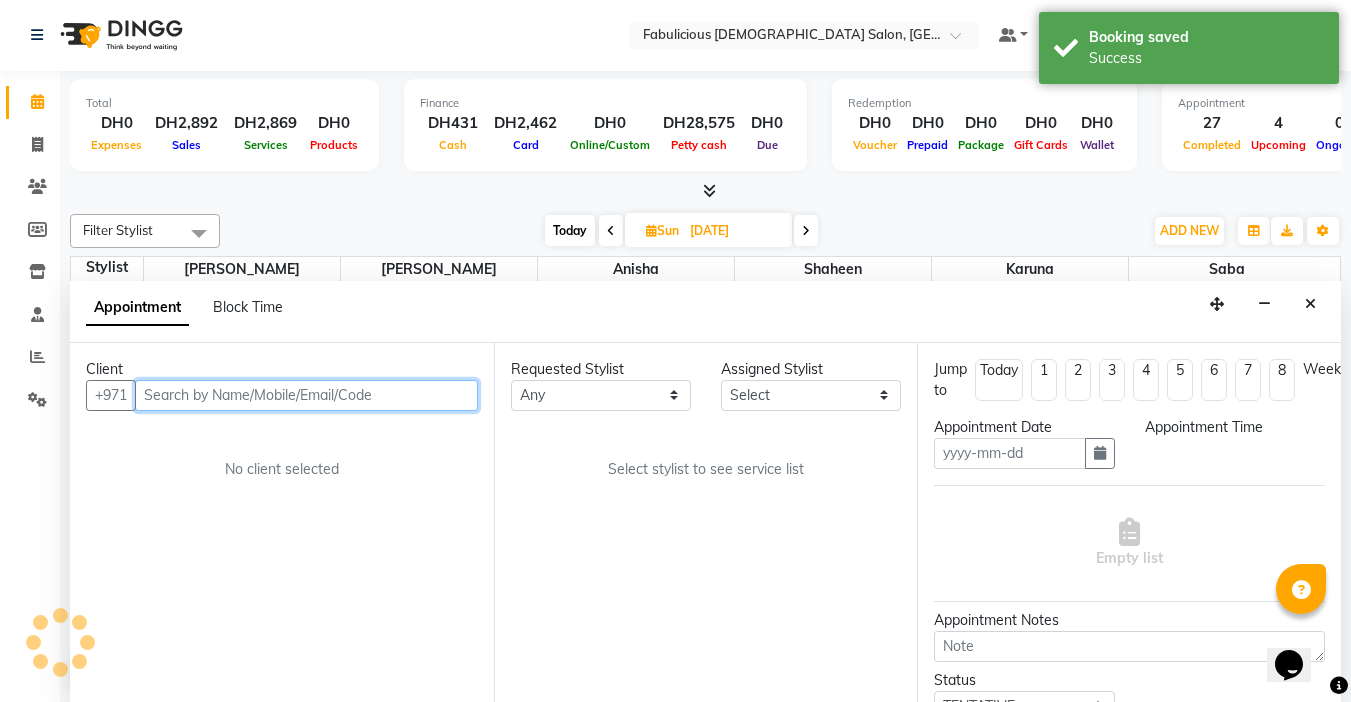 type on "13-07-2025" 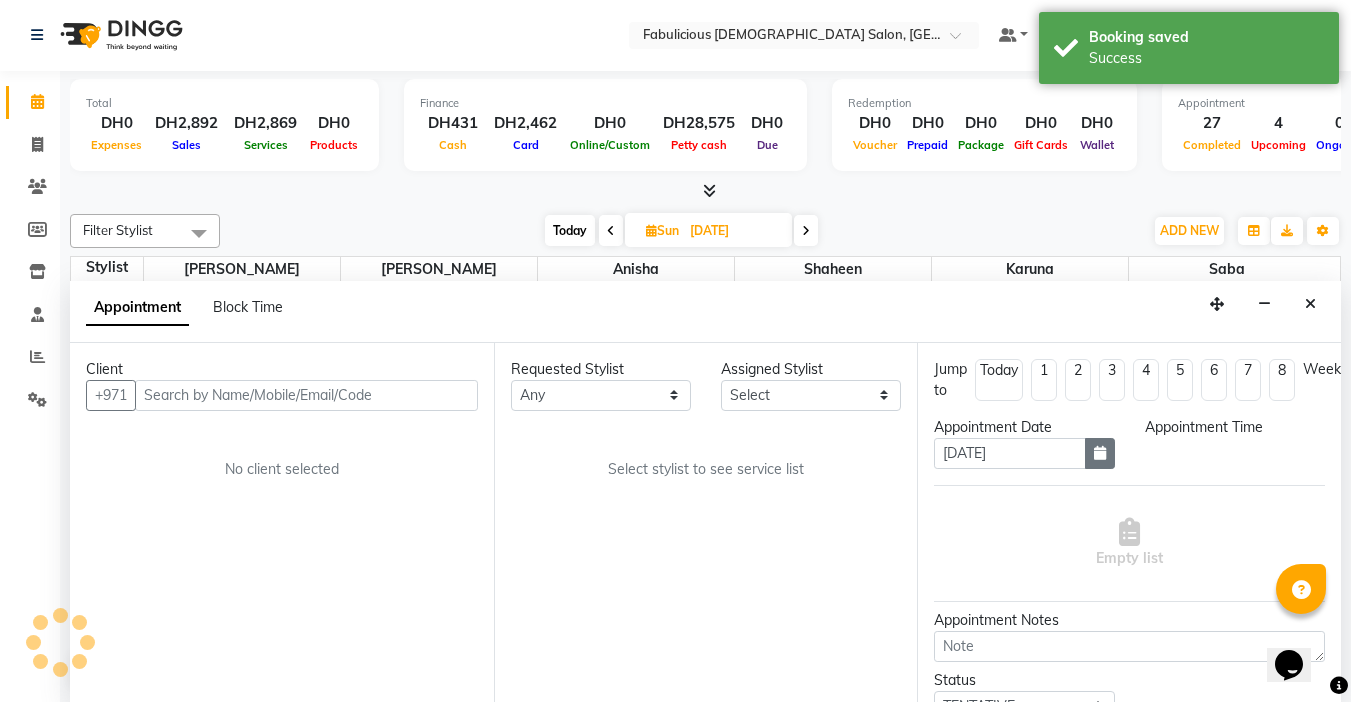 select on "1200" 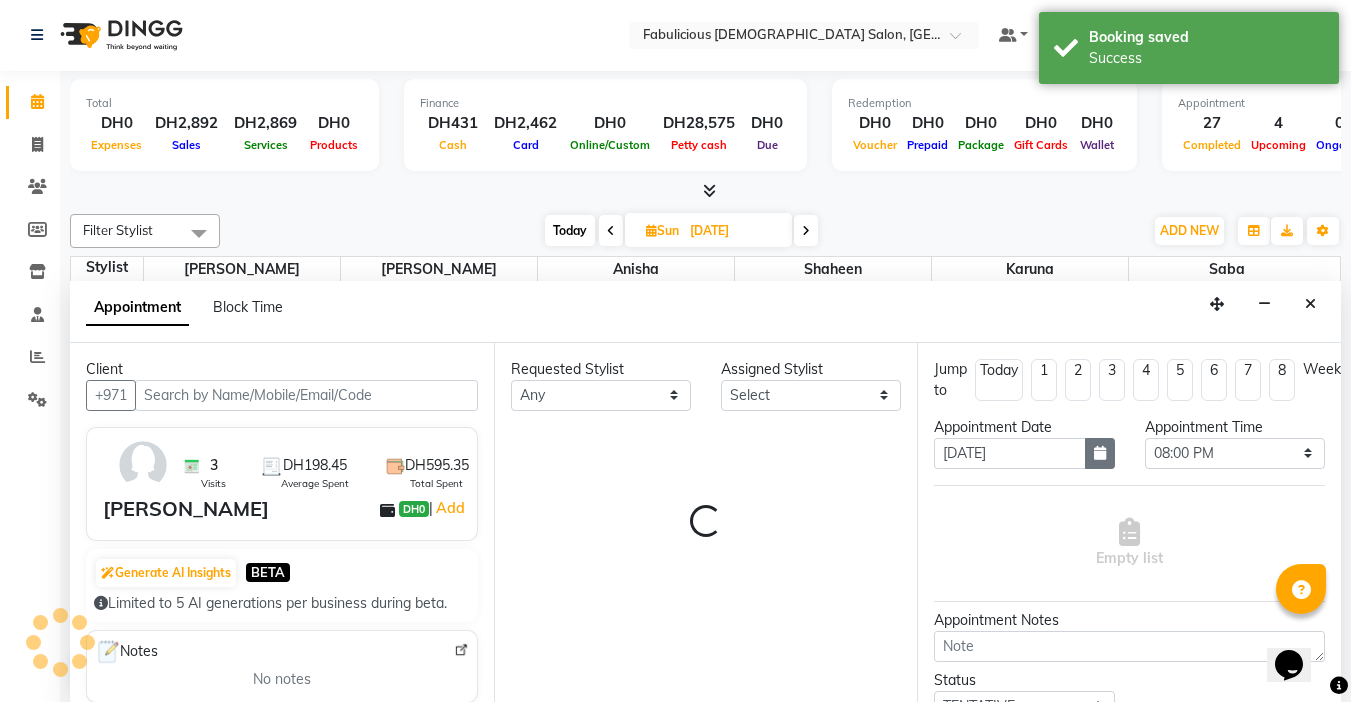 select on "11628" 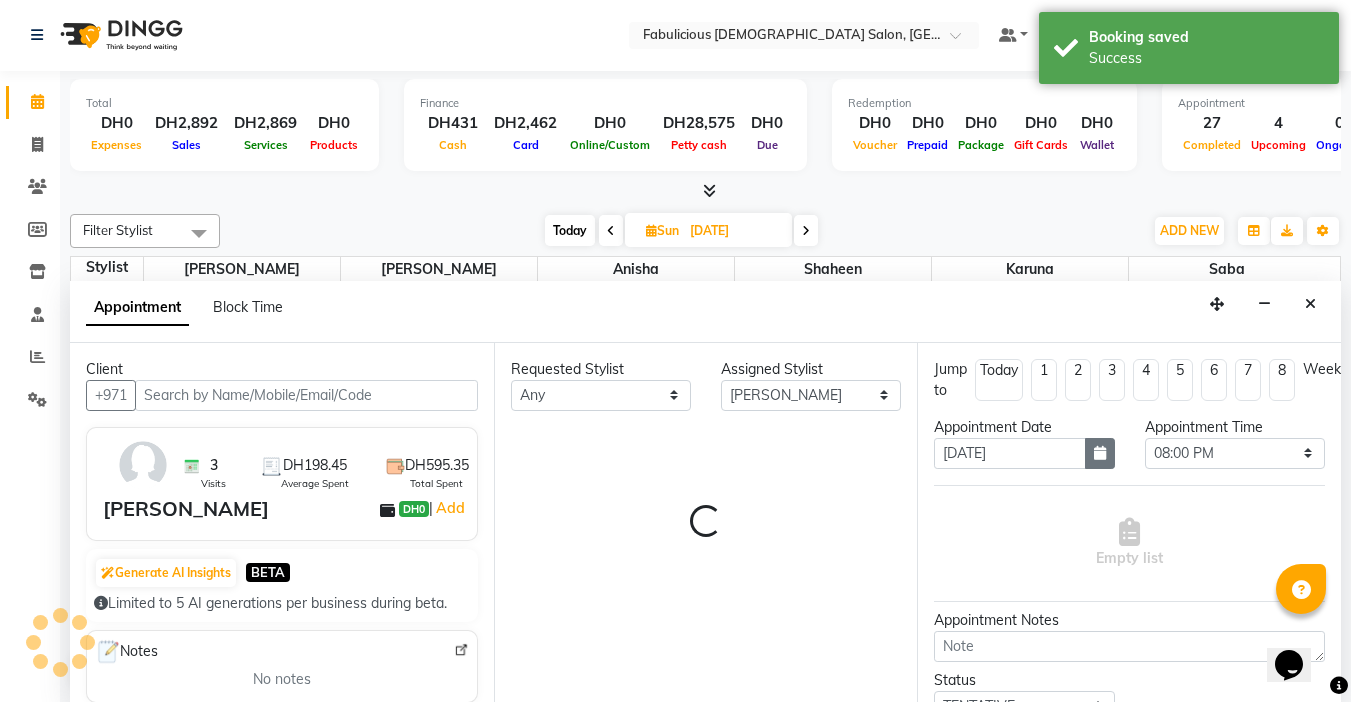 click at bounding box center (1100, 453) 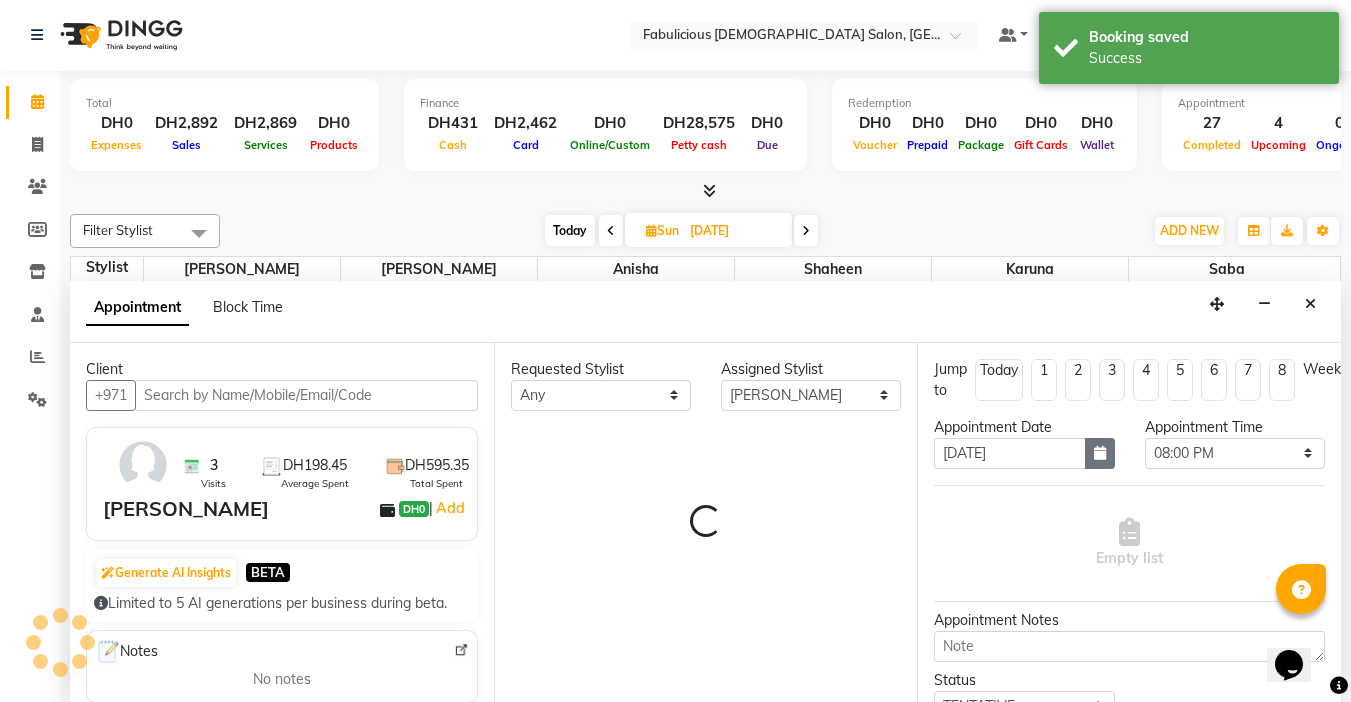 select on "1134" 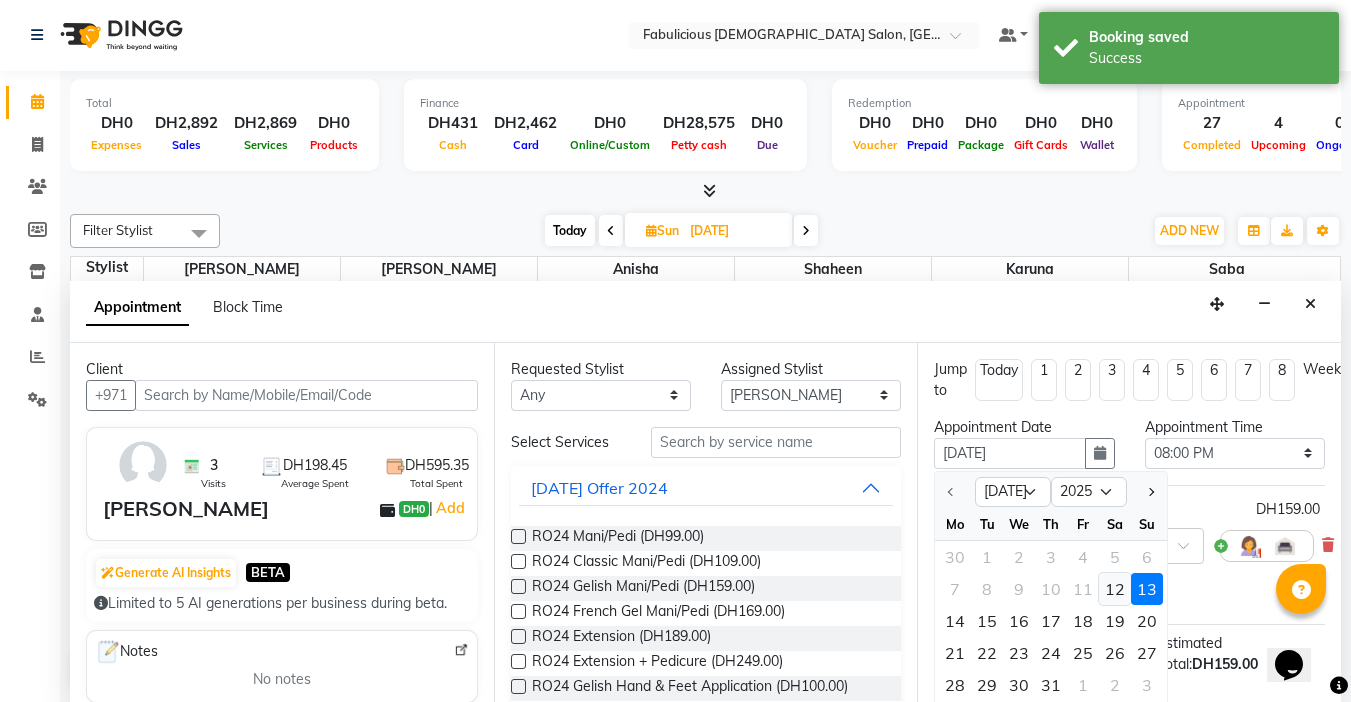 click on "12" at bounding box center (1115, 589) 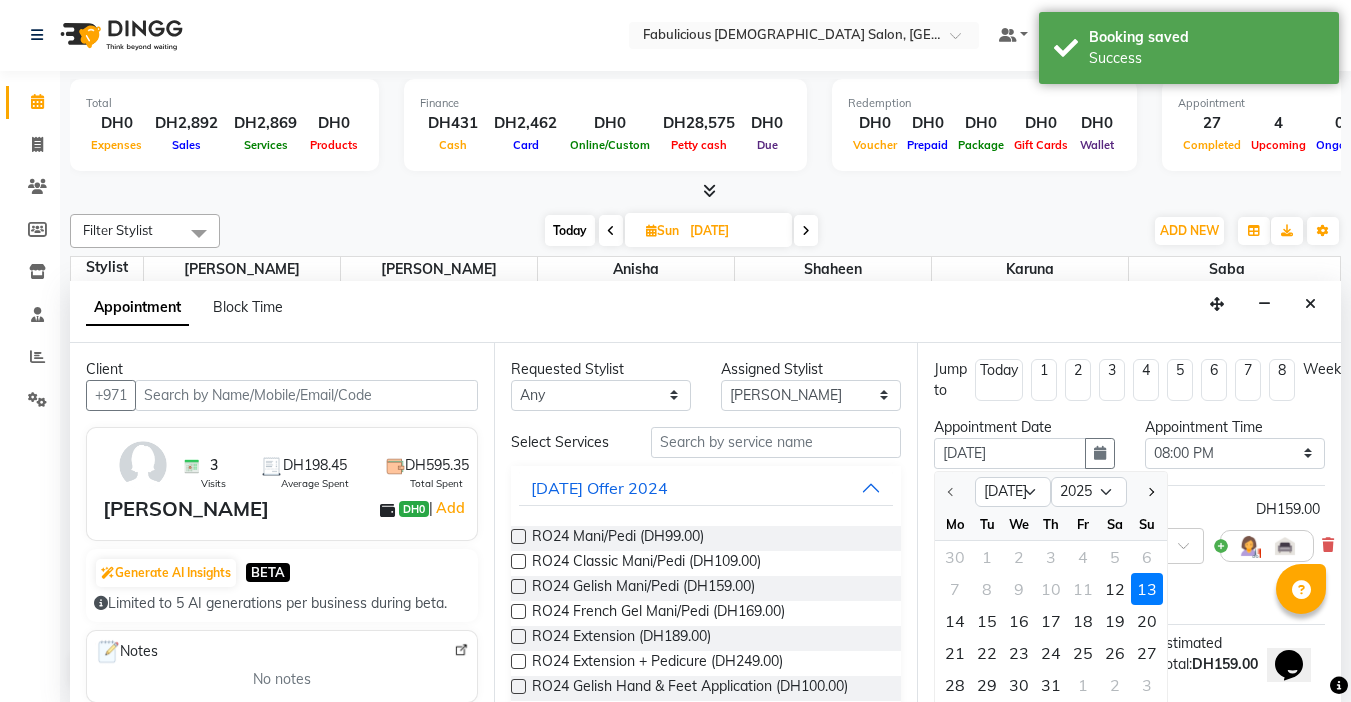 type on "12-07-2025" 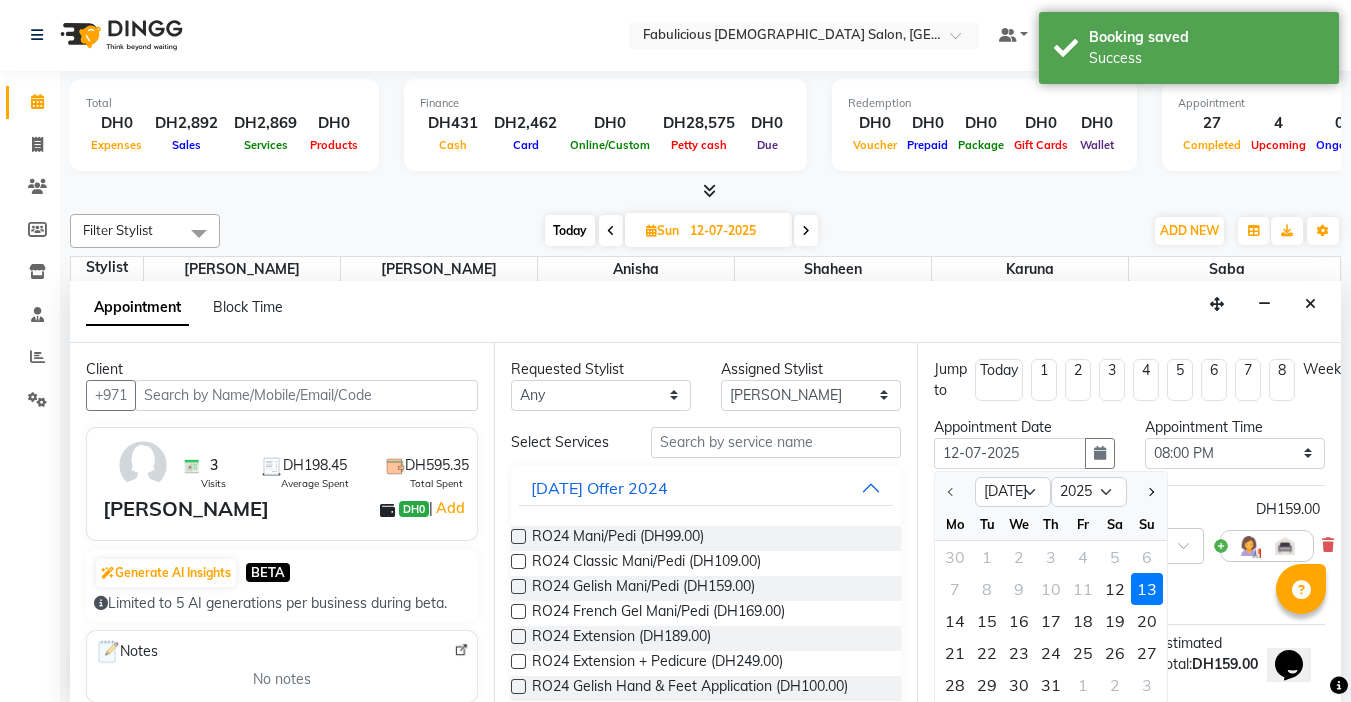 select on "1200" 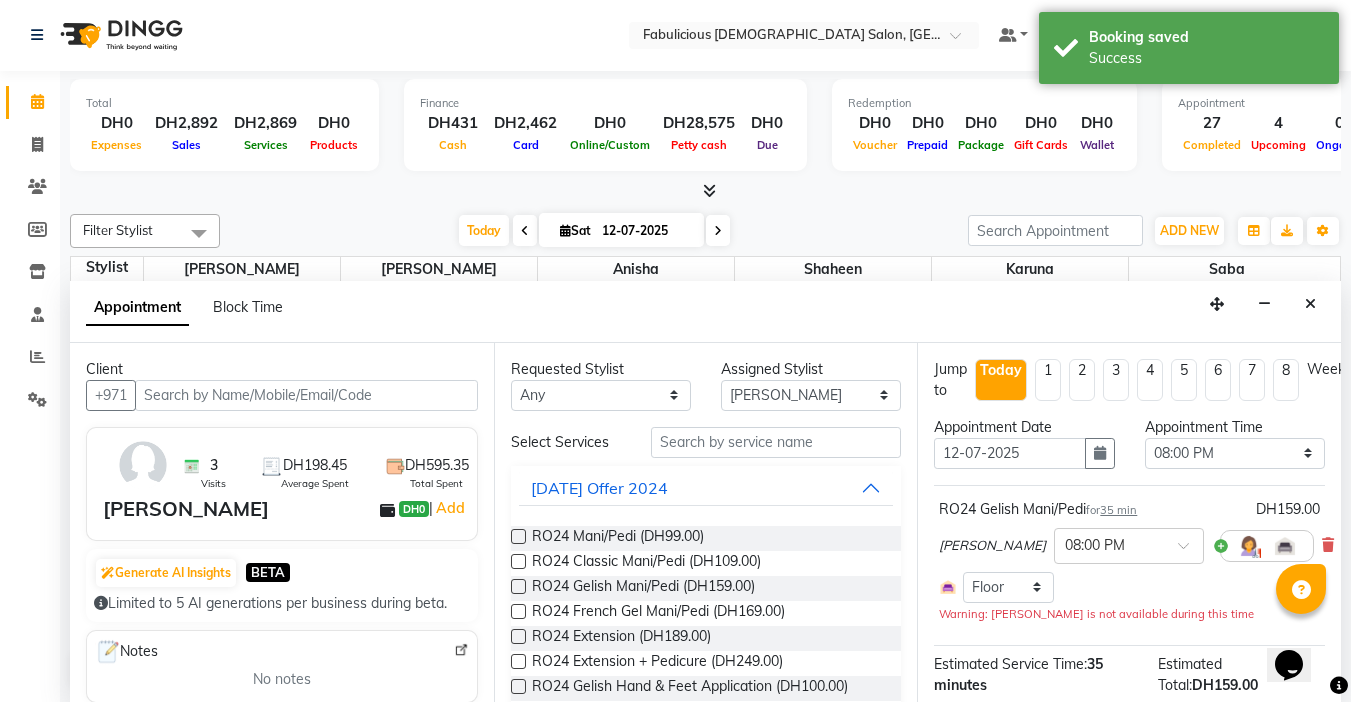 scroll, scrollTop: 960, scrollLeft: 0, axis: vertical 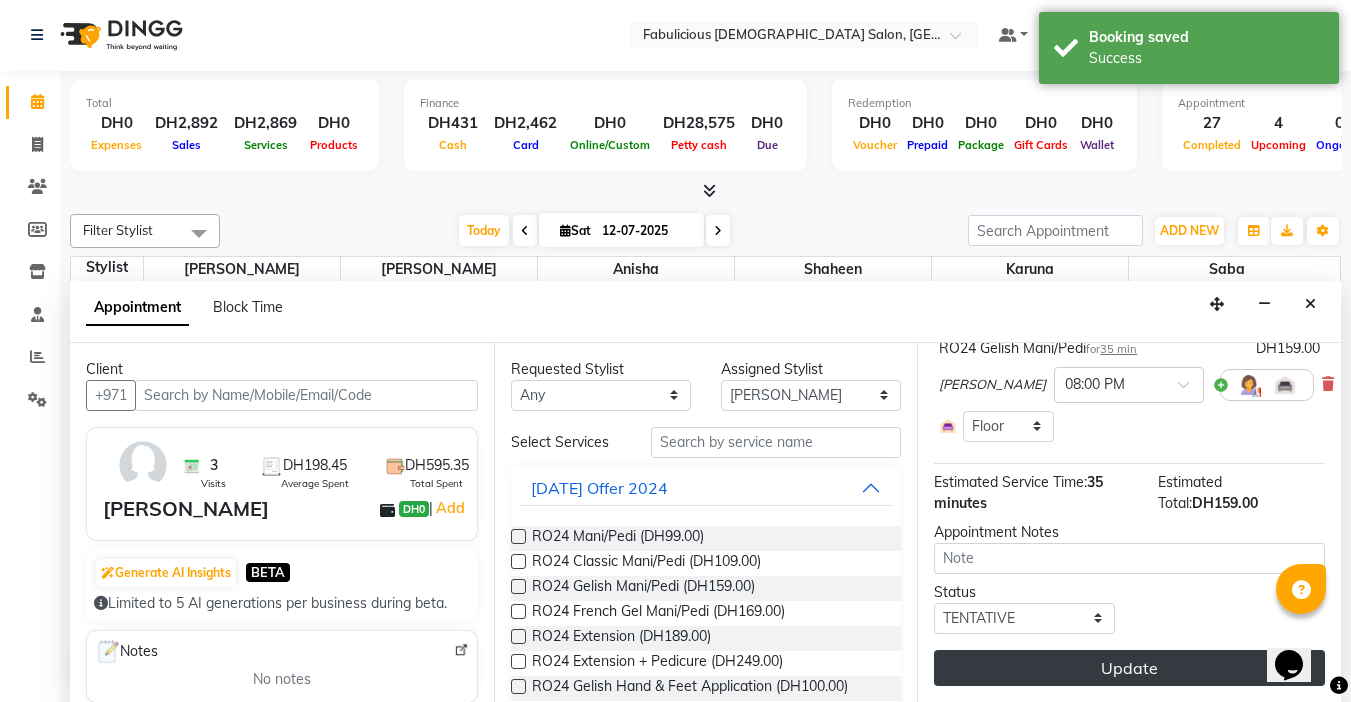 click on "Update" at bounding box center [1129, 668] 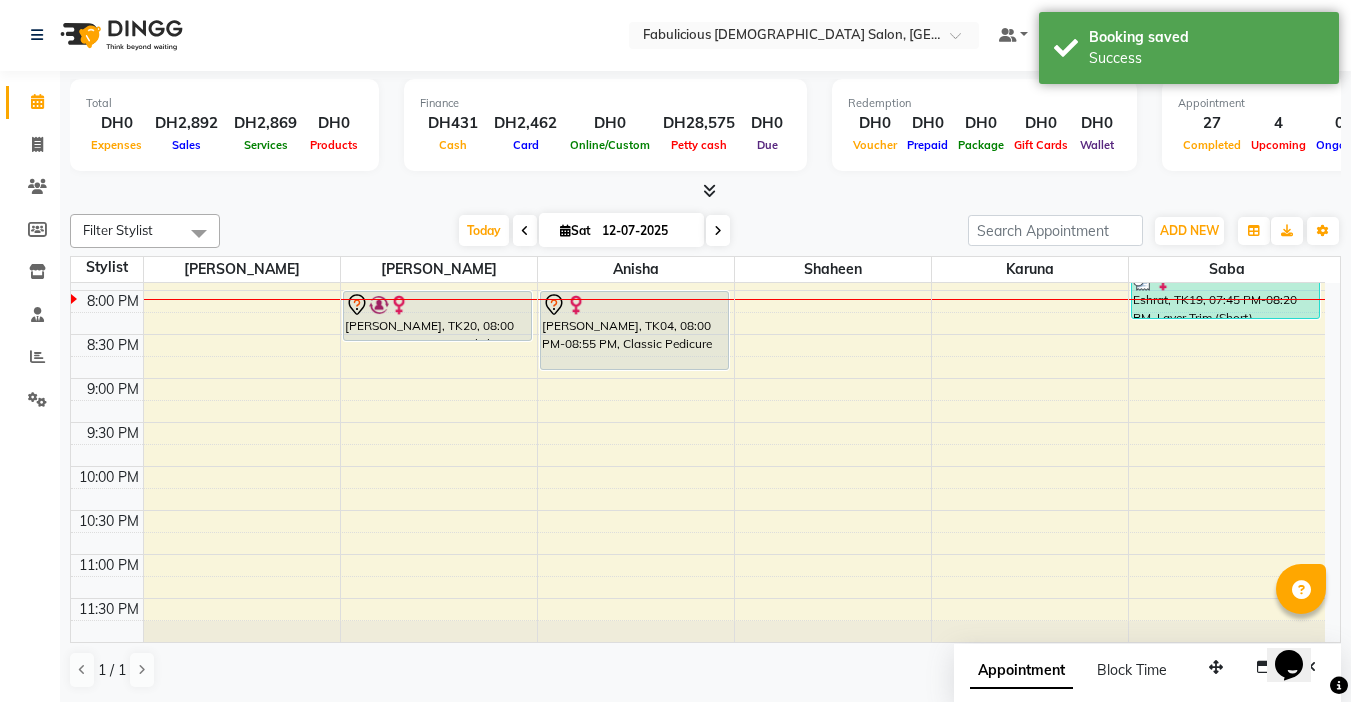 scroll, scrollTop: 0, scrollLeft: 0, axis: both 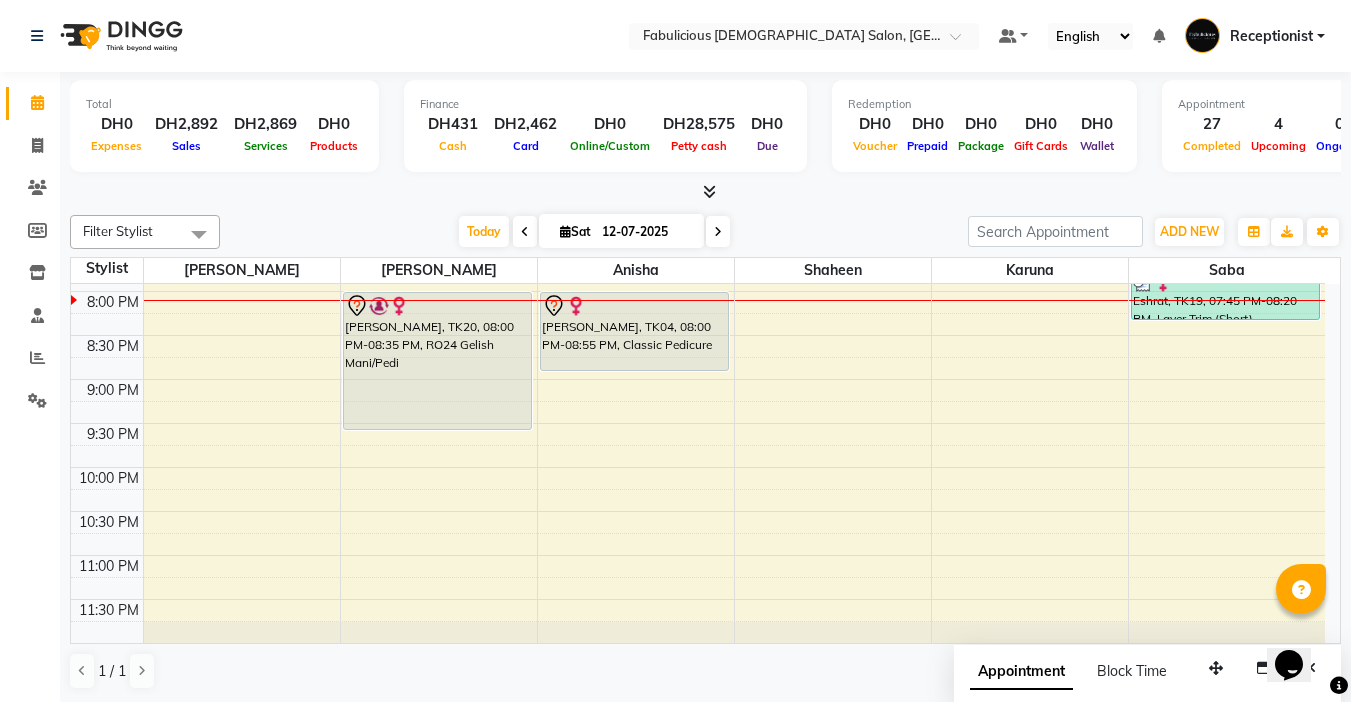 drag, startPoint x: 366, startPoint y: 343, endPoint x: 385, endPoint y: 429, distance: 88.07383 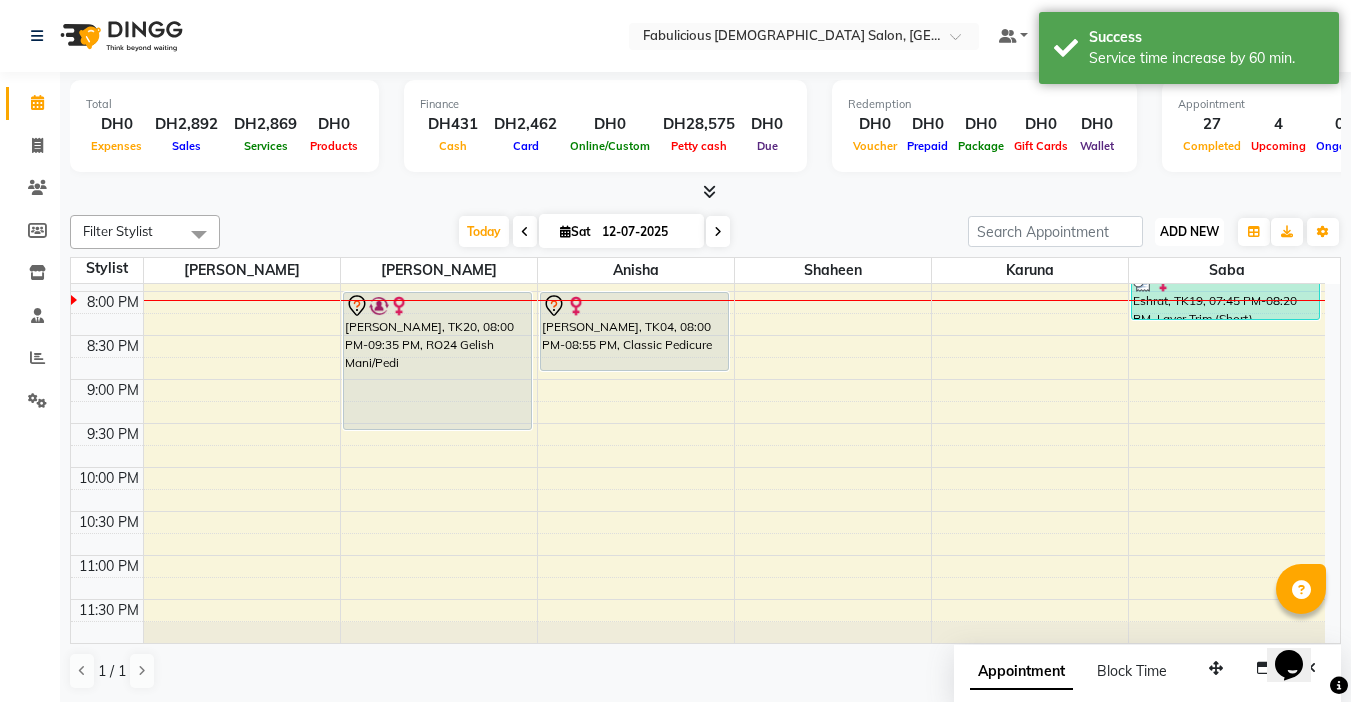 click on "ADD NEW Toggle Dropdown" at bounding box center (1189, 232) 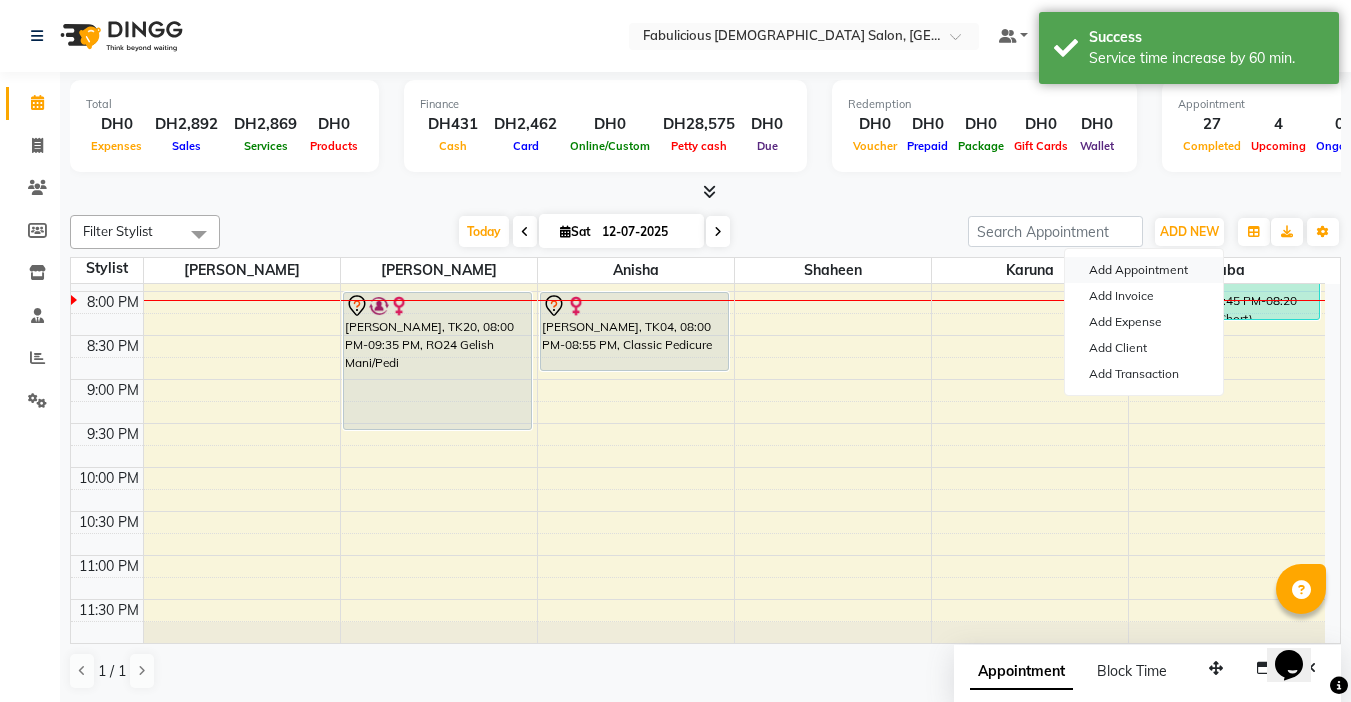 click on "Add Appointment" at bounding box center (1144, 270) 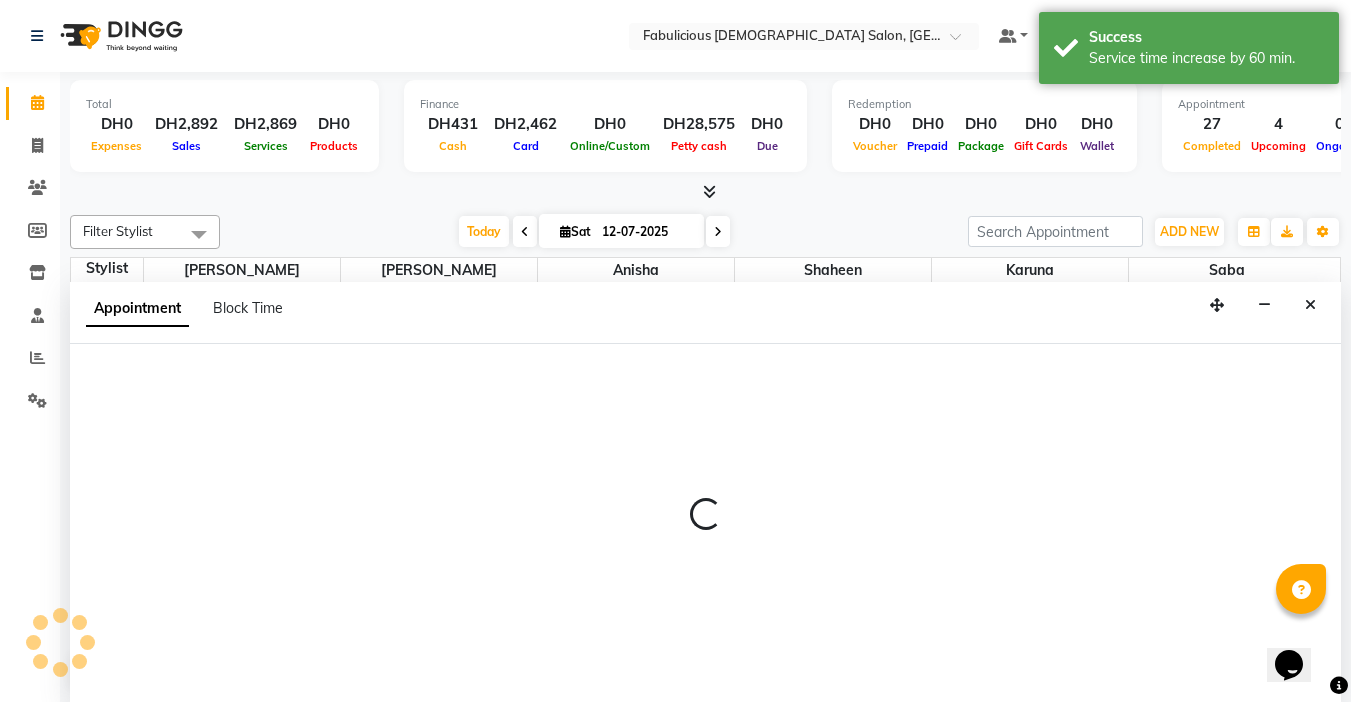 select on "tentative" 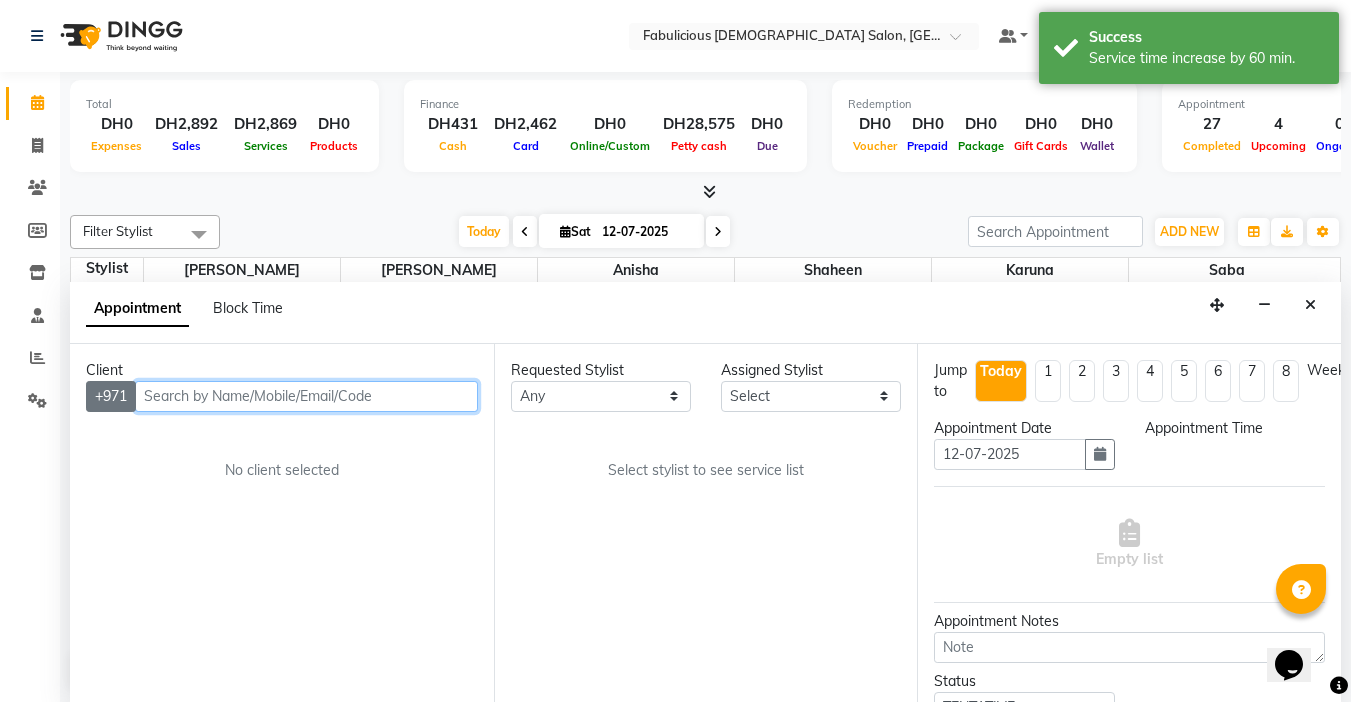 select on "600" 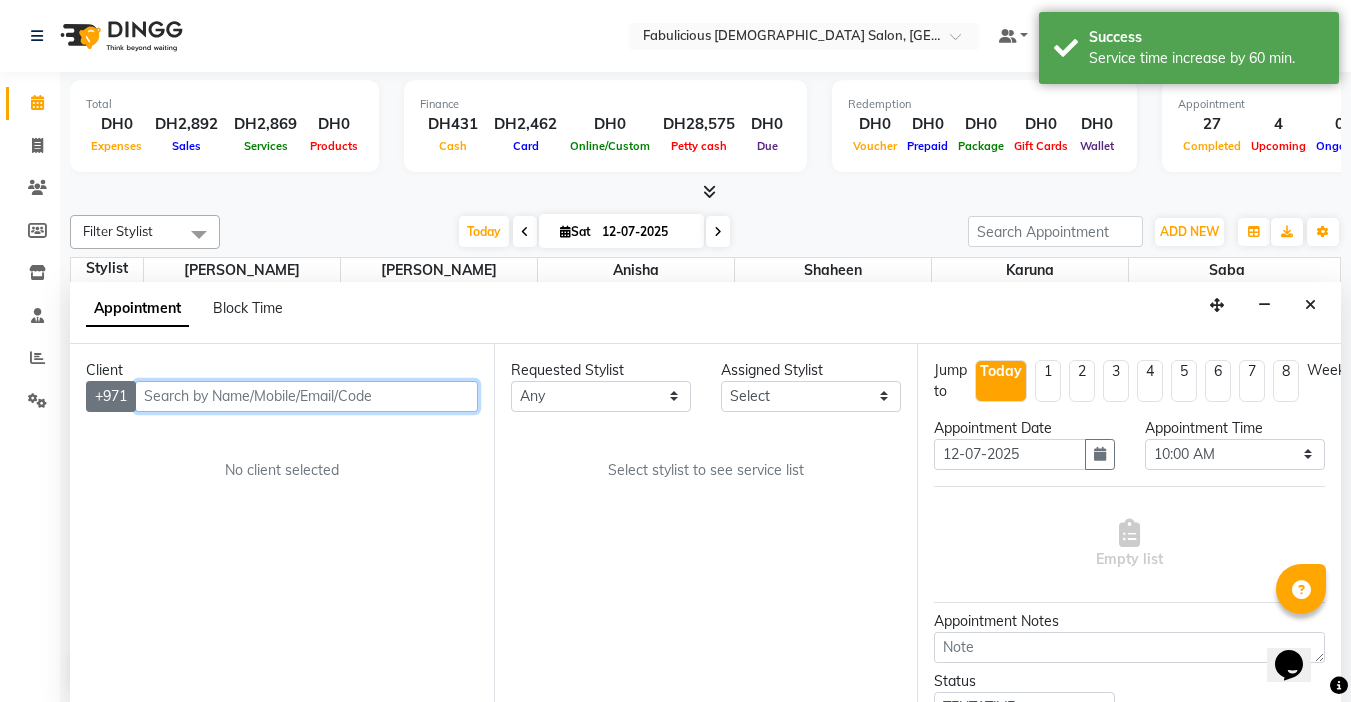 scroll, scrollTop: 1, scrollLeft: 0, axis: vertical 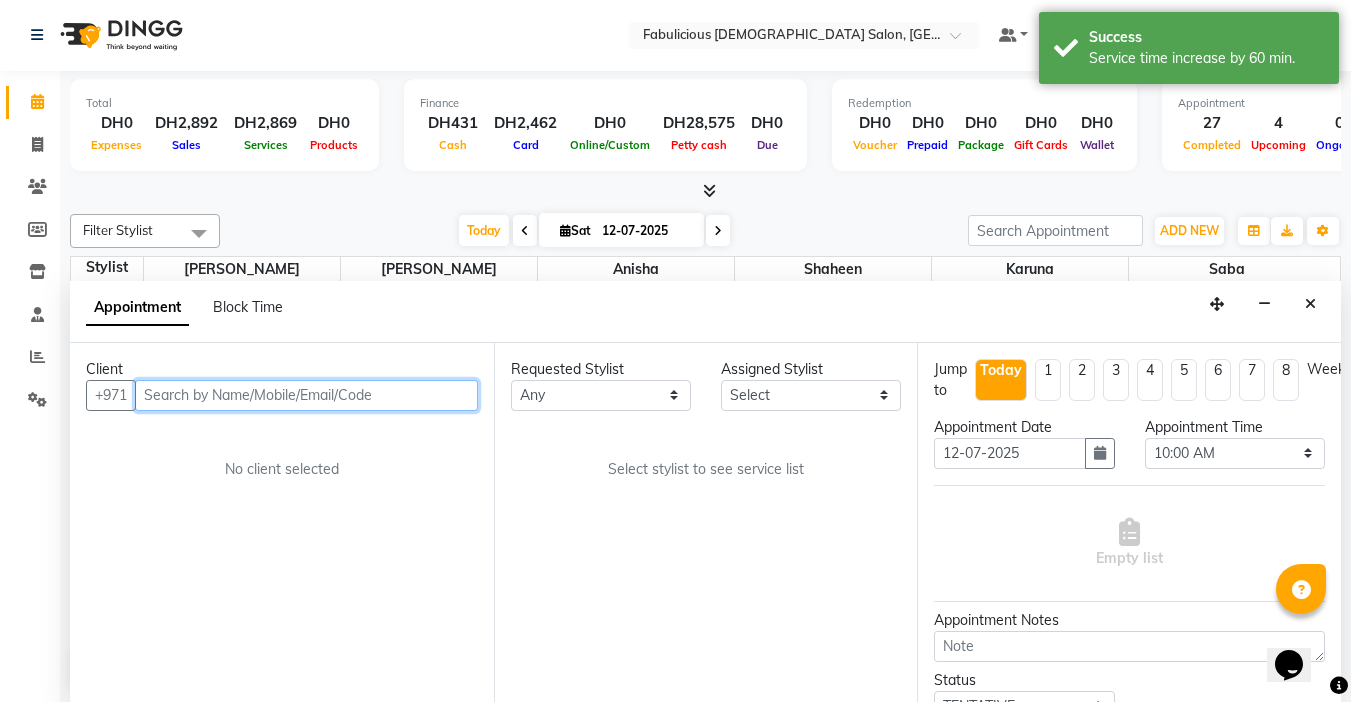 click at bounding box center (306, 395) 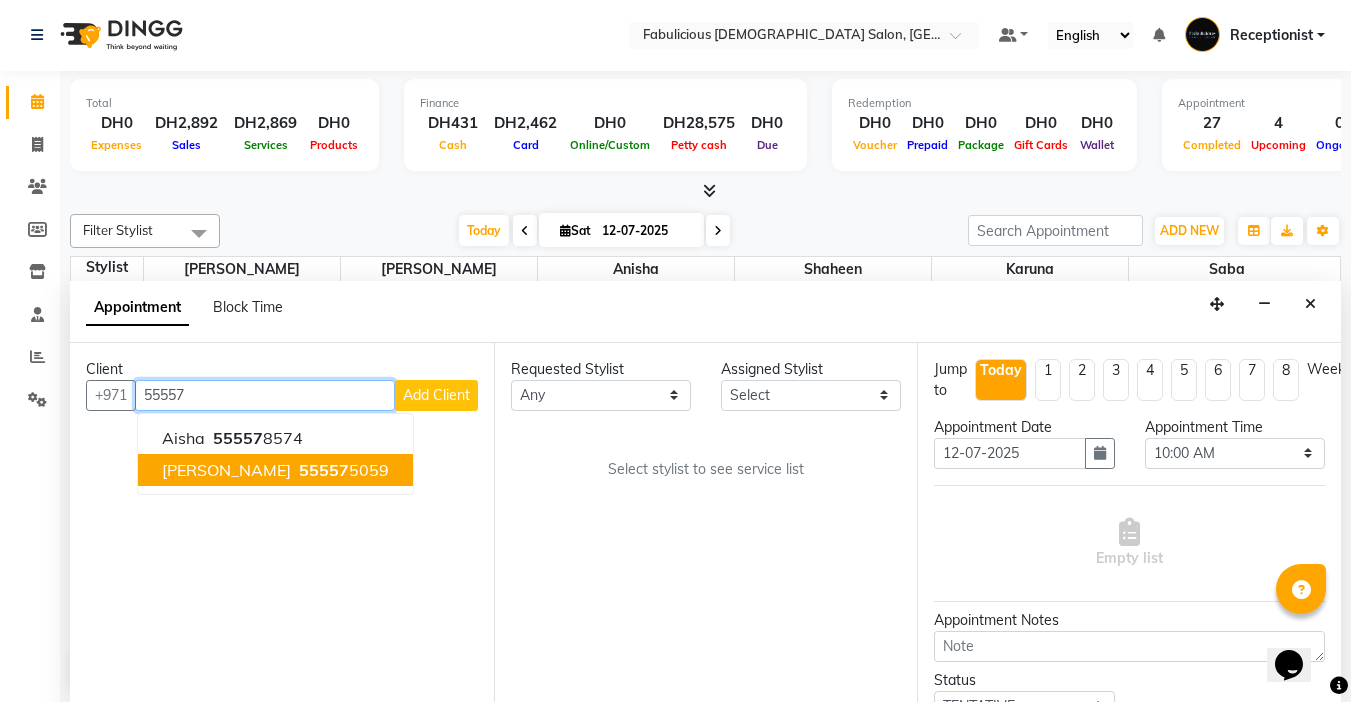 click on "Shareen   55557 5059" at bounding box center [275, 470] 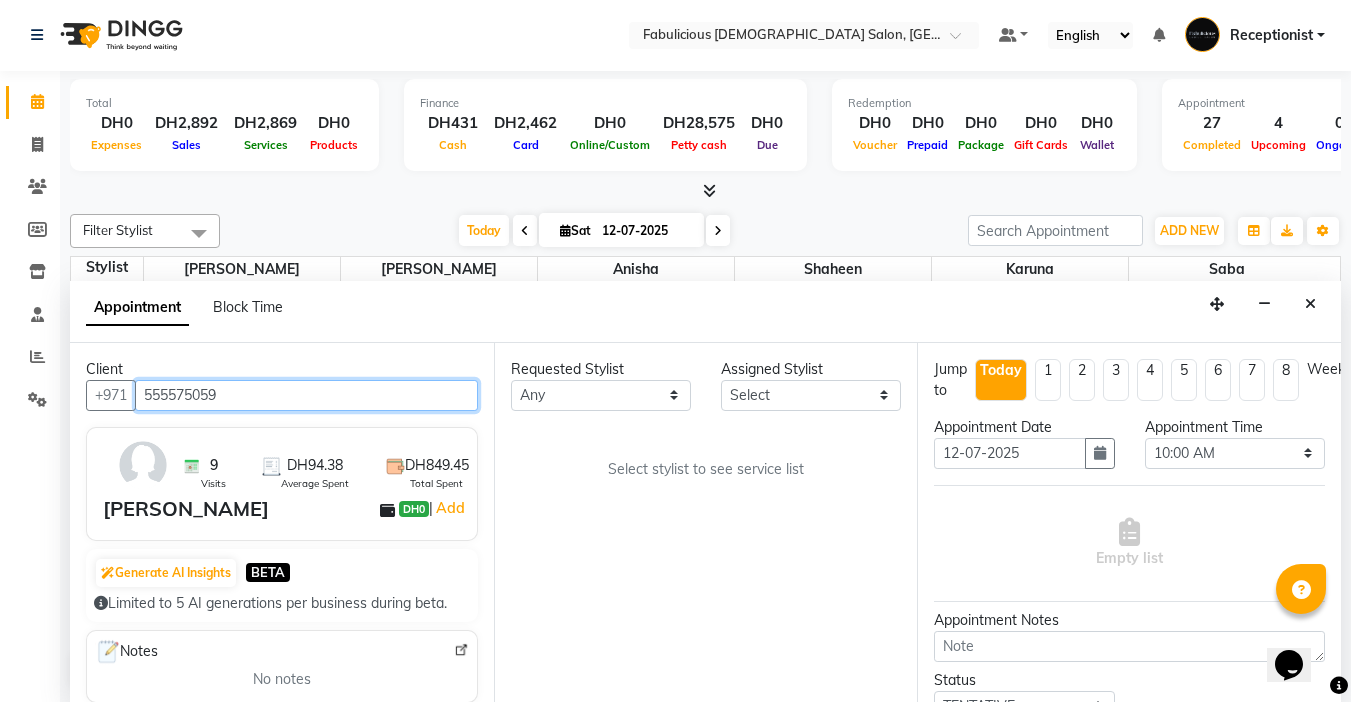 type on "555575059" 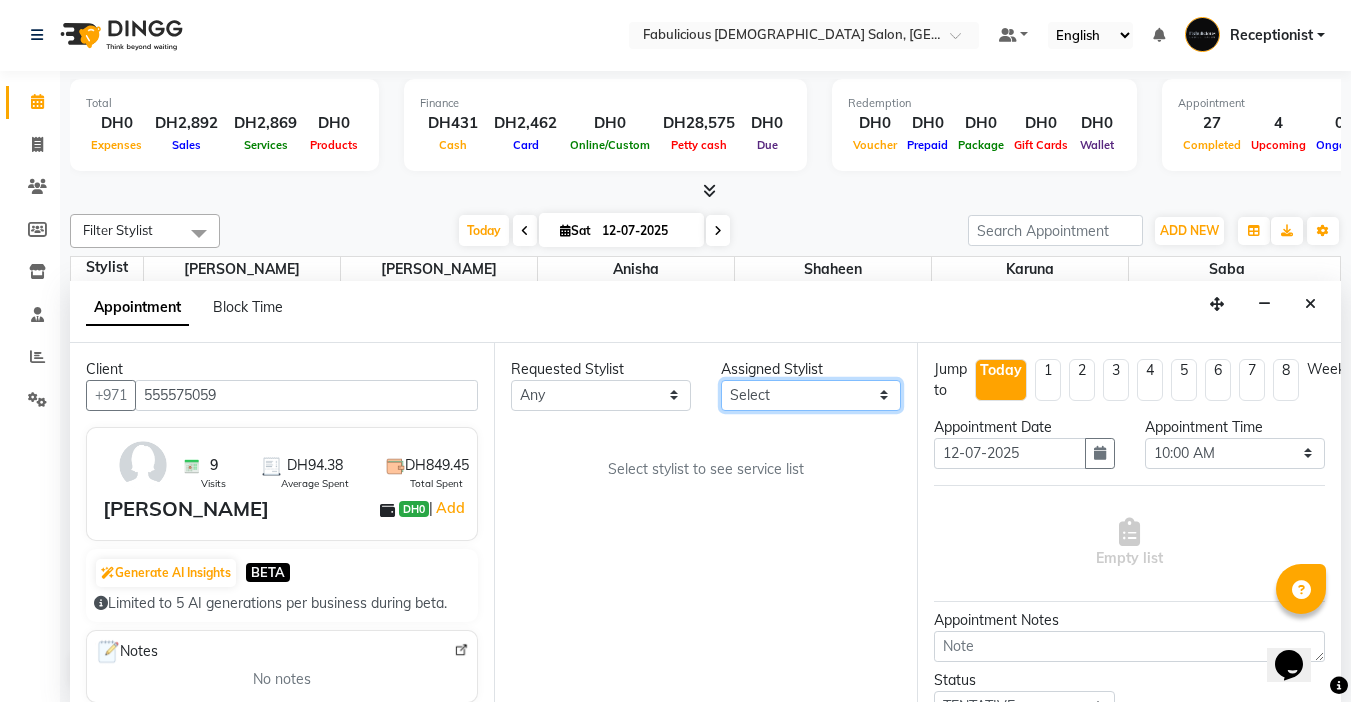 click on "Select [PERSON_NAME] [PERSON_NAME]  [PERSON_NAME] [PERSON_NAME]" at bounding box center [811, 395] 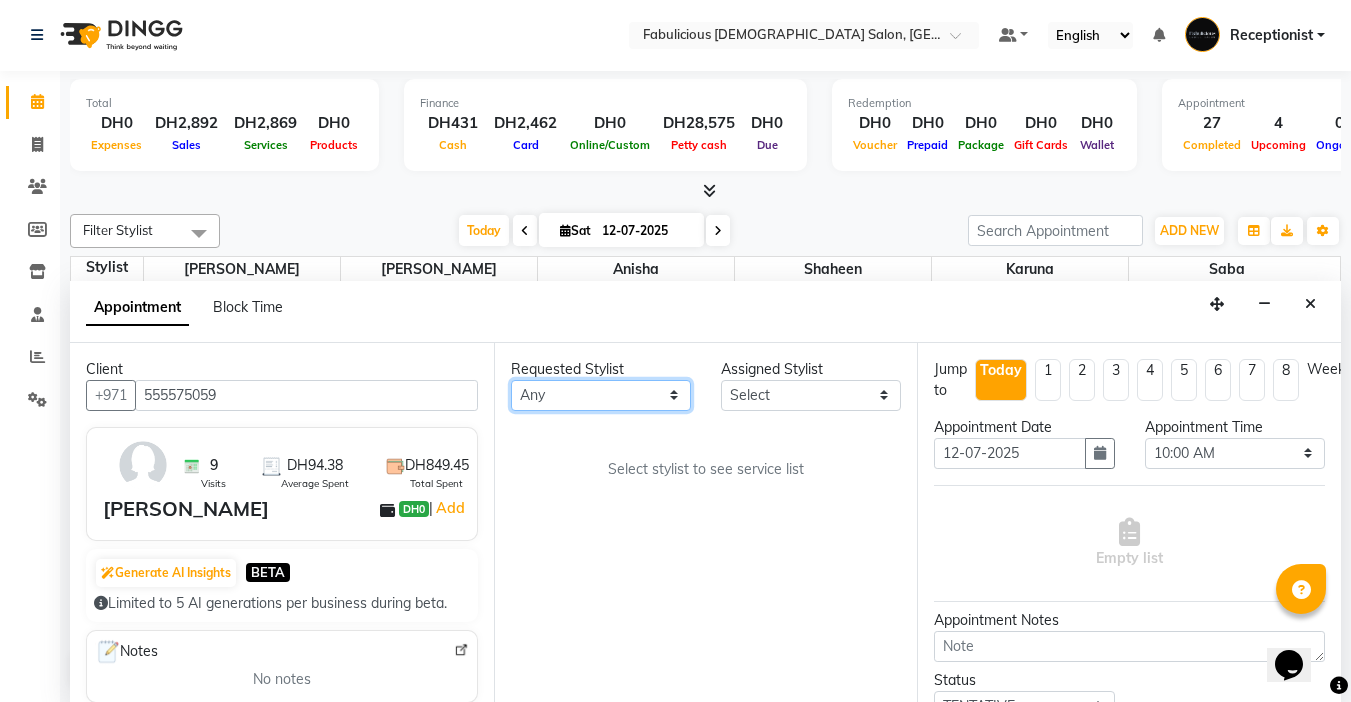 click on "Any Anisha Arlene  Karuna Raj Saba Shaheen" at bounding box center [601, 395] 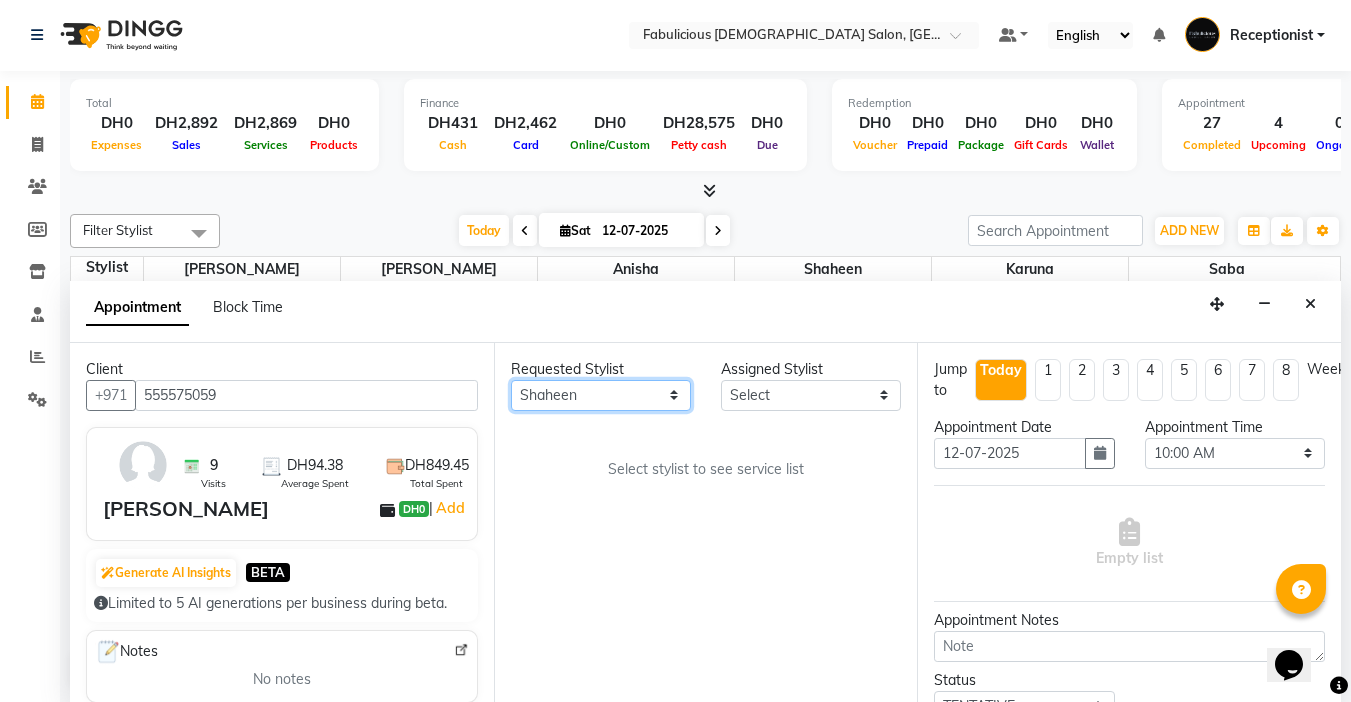 click on "Any Anisha Arlene  Karuna Raj Saba Shaheen" at bounding box center [601, 395] 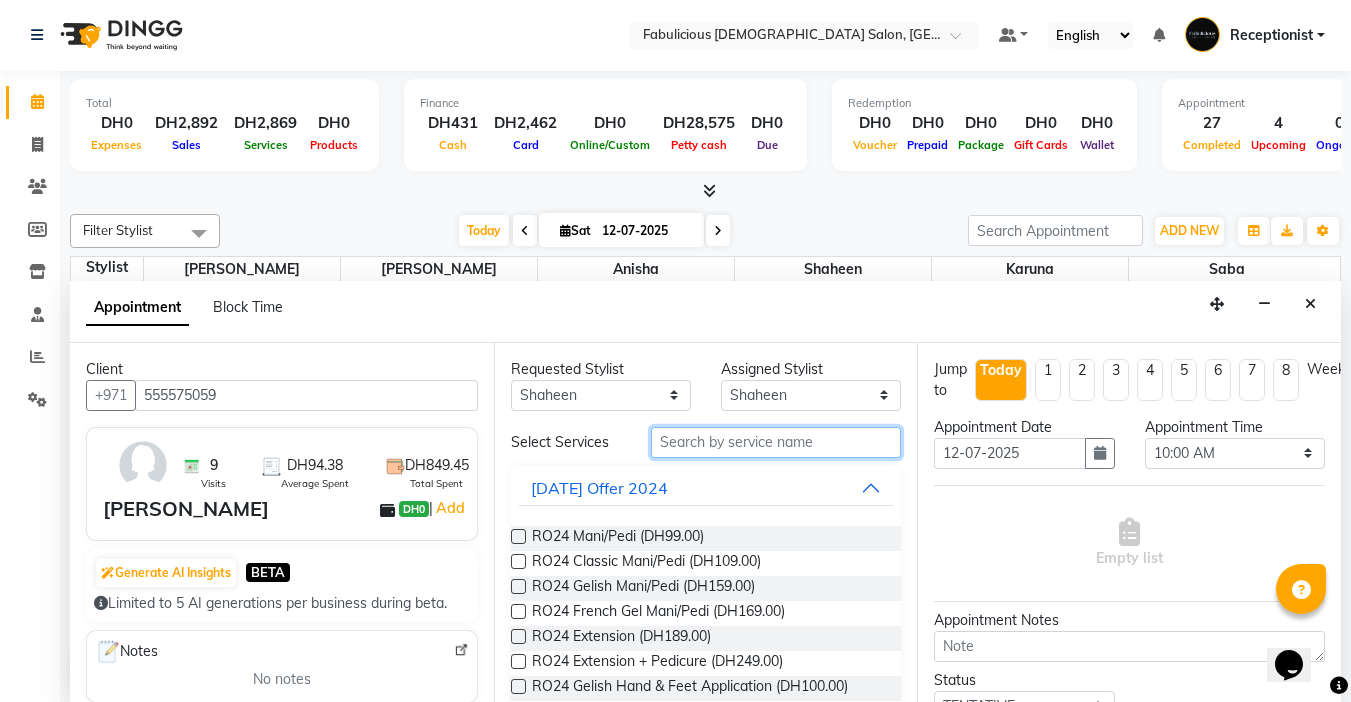 click at bounding box center [776, 442] 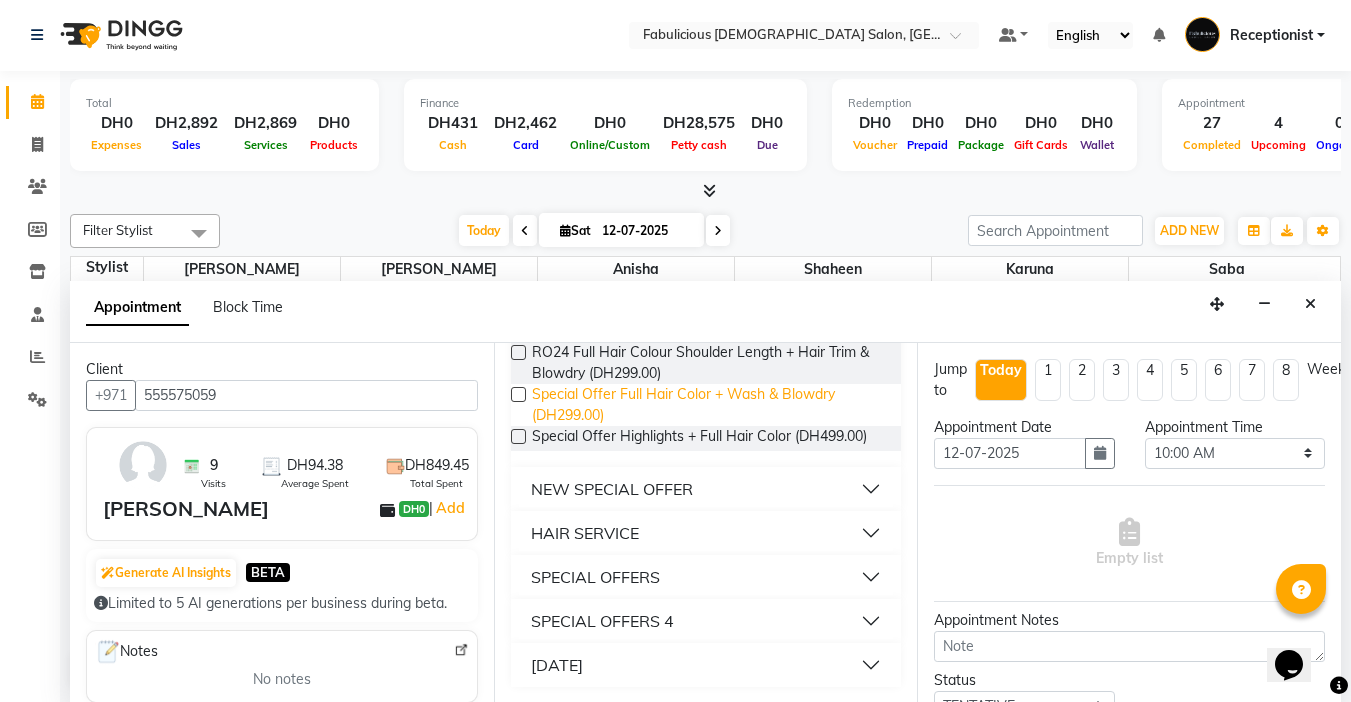 scroll, scrollTop: 185, scrollLeft: 0, axis: vertical 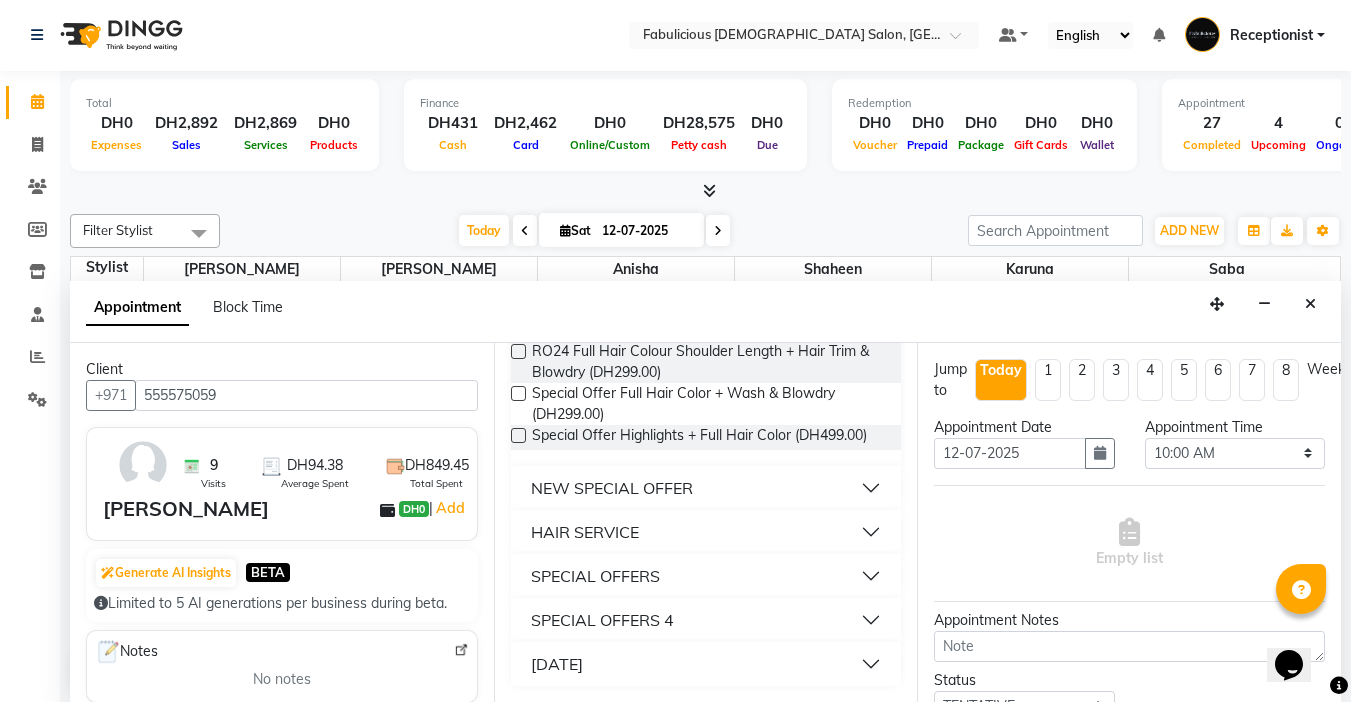 type on "full colo" 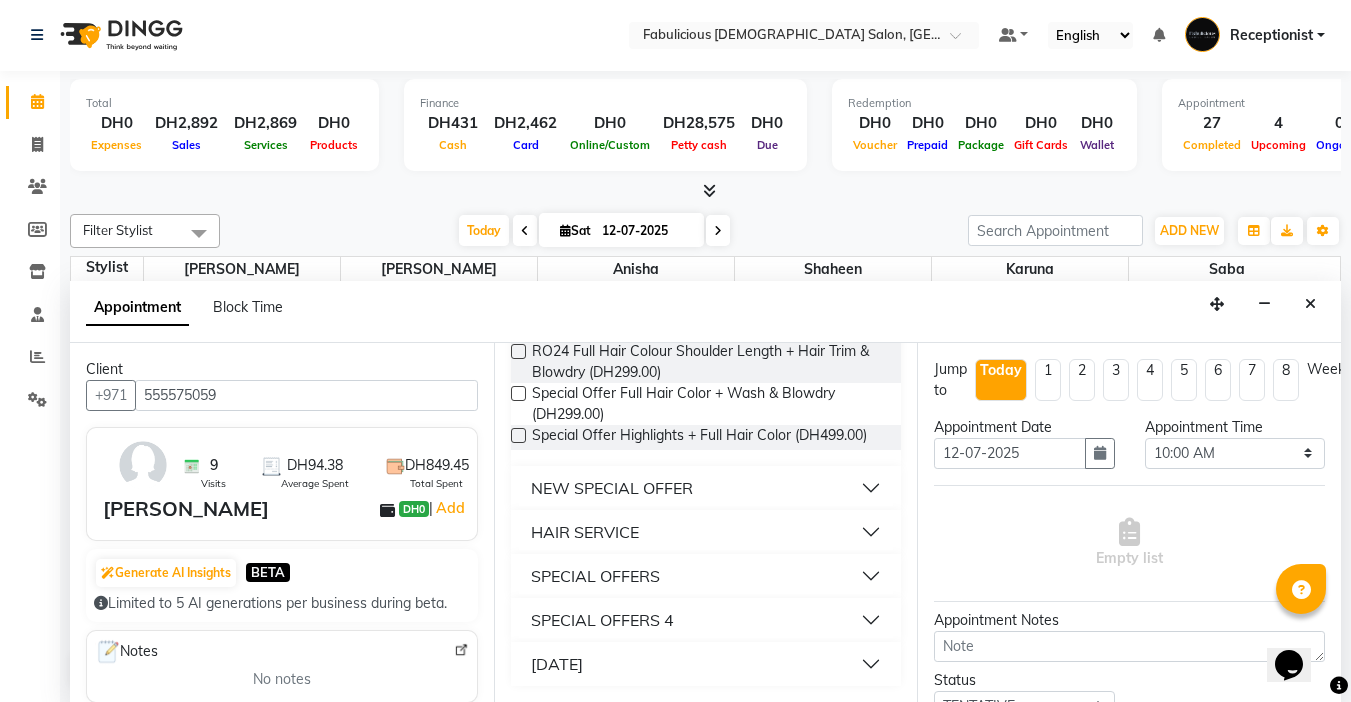 click on "HAIR SERVICE" at bounding box center (706, 532) 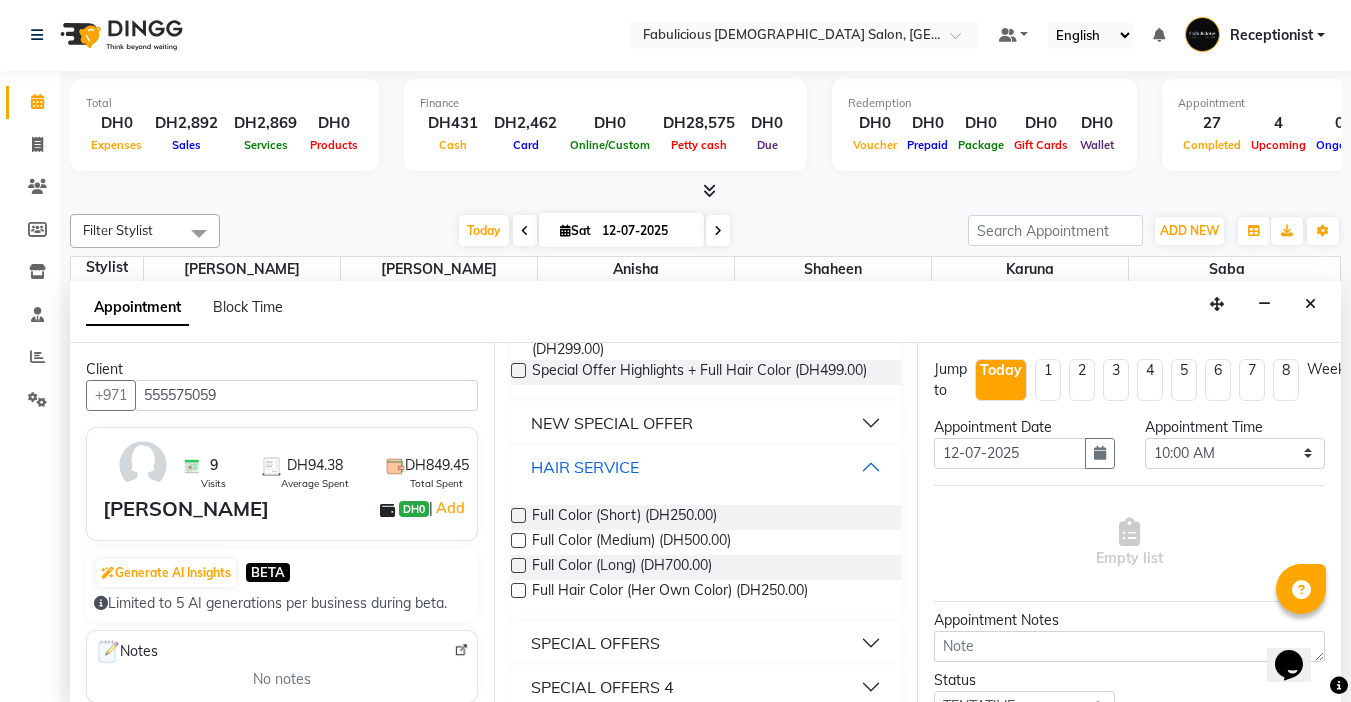 scroll, scrollTop: 285, scrollLeft: 0, axis: vertical 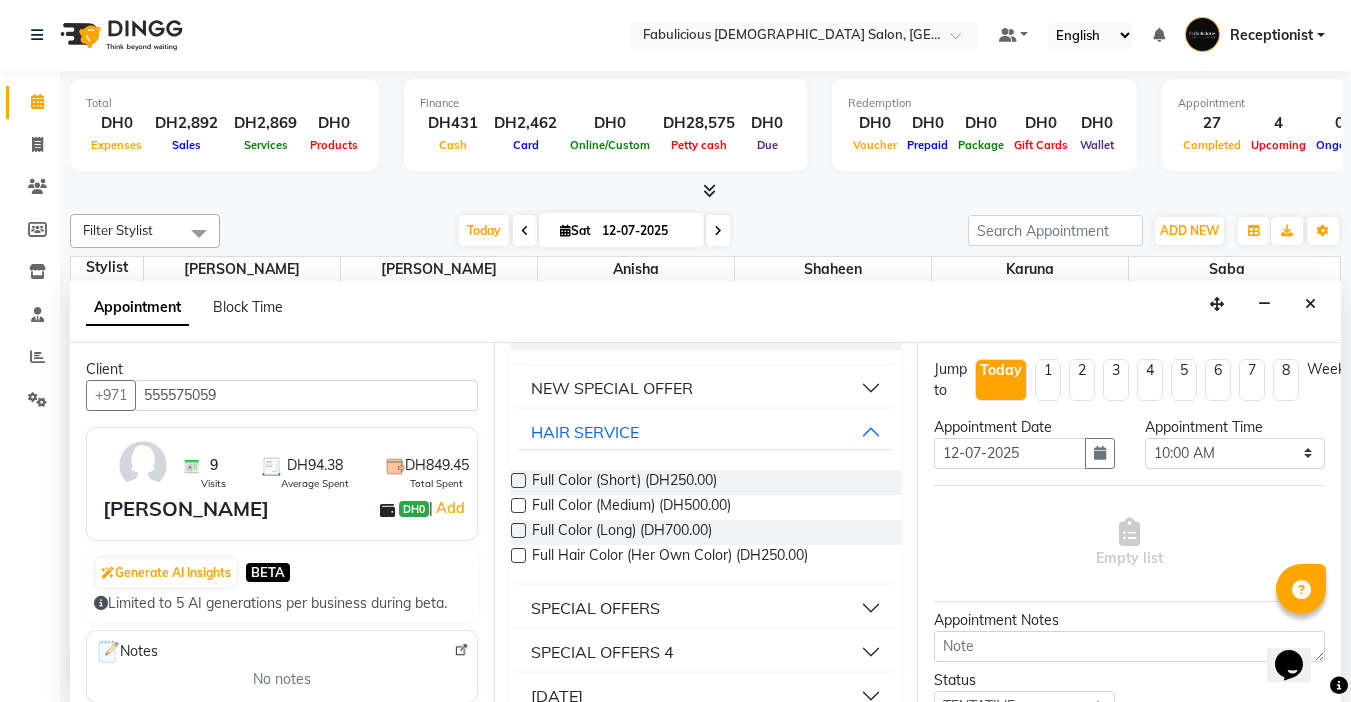 click at bounding box center [518, 505] 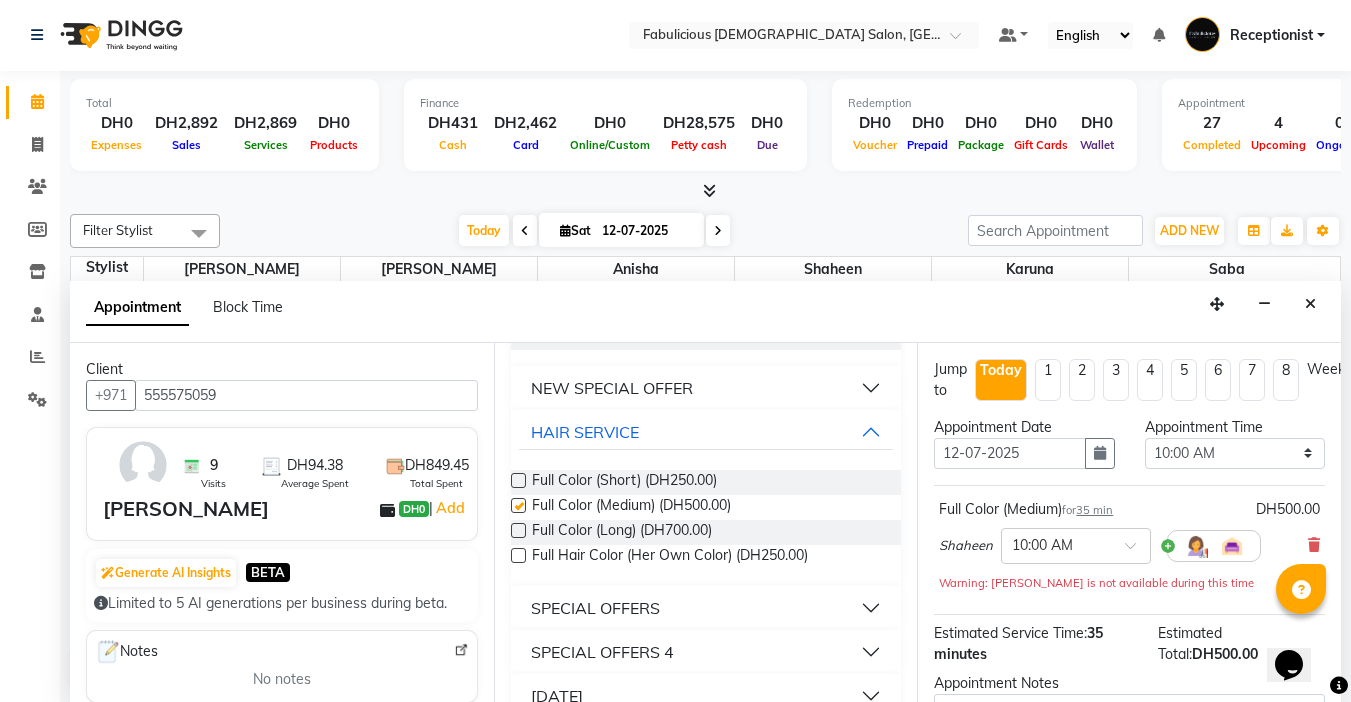 checkbox on "false" 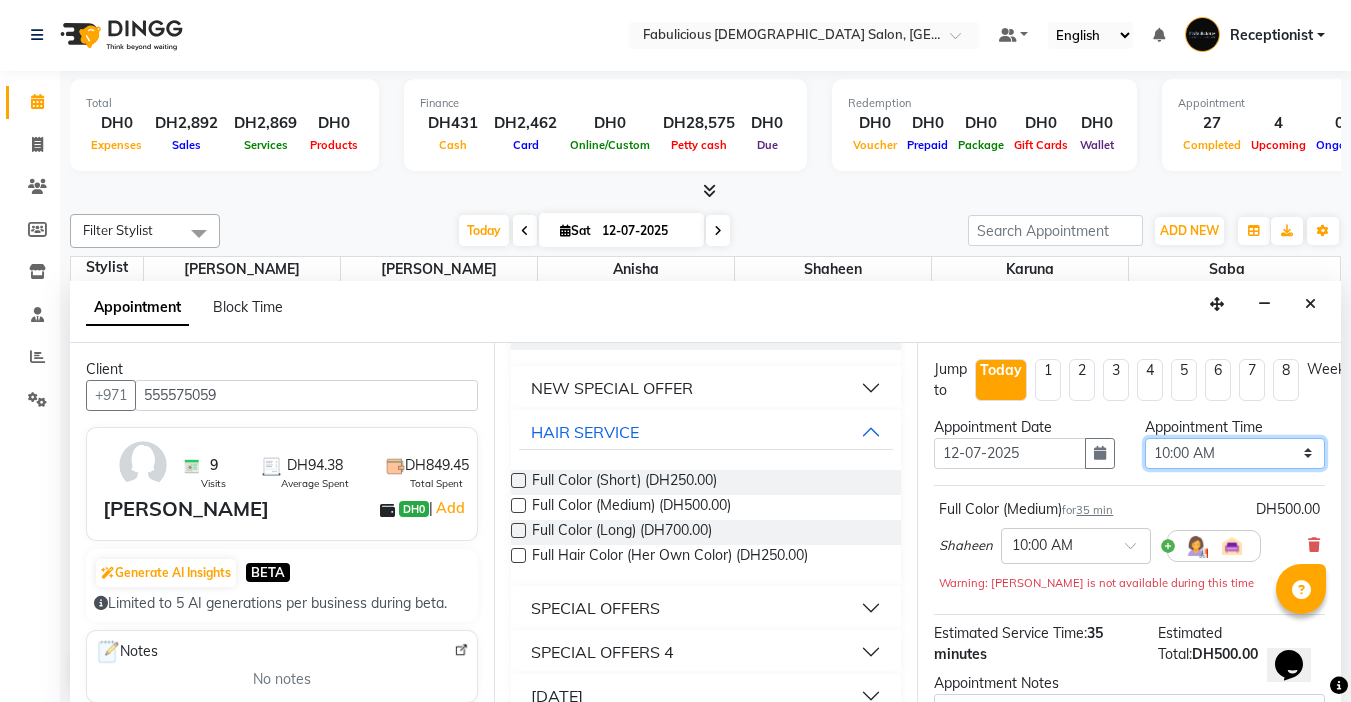 click on "Select 10:00 AM 10:15 AM 10:30 AM 10:45 AM 11:00 AM 11:15 AM 11:30 AM 11:45 AM 12:00 PM 12:15 PM 12:30 PM 12:45 PM 01:00 PM 01:15 PM 01:30 PM 01:45 PM 02:00 PM 02:15 PM 02:30 PM 02:45 PM 03:00 PM 03:15 PM 03:30 PM 03:45 PM 04:00 PM 04:15 PM 04:30 PM 04:45 PM 05:00 PM 05:15 PM 05:30 PM 05:45 PM 06:00 PM 06:15 PM 06:30 PM 06:45 PM 07:00 PM 07:15 PM 07:30 PM 07:45 PM 08:00 PM 08:15 PM 08:30 PM 08:45 PM 09:00 PM 09:15 PM 09:30 PM 09:45 PM 10:00 PM 10:15 PM 10:30 PM 10:45 PM 11:00 PM 11:15 PM 11:30 PM 11:45 PM" at bounding box center (1235, 453) 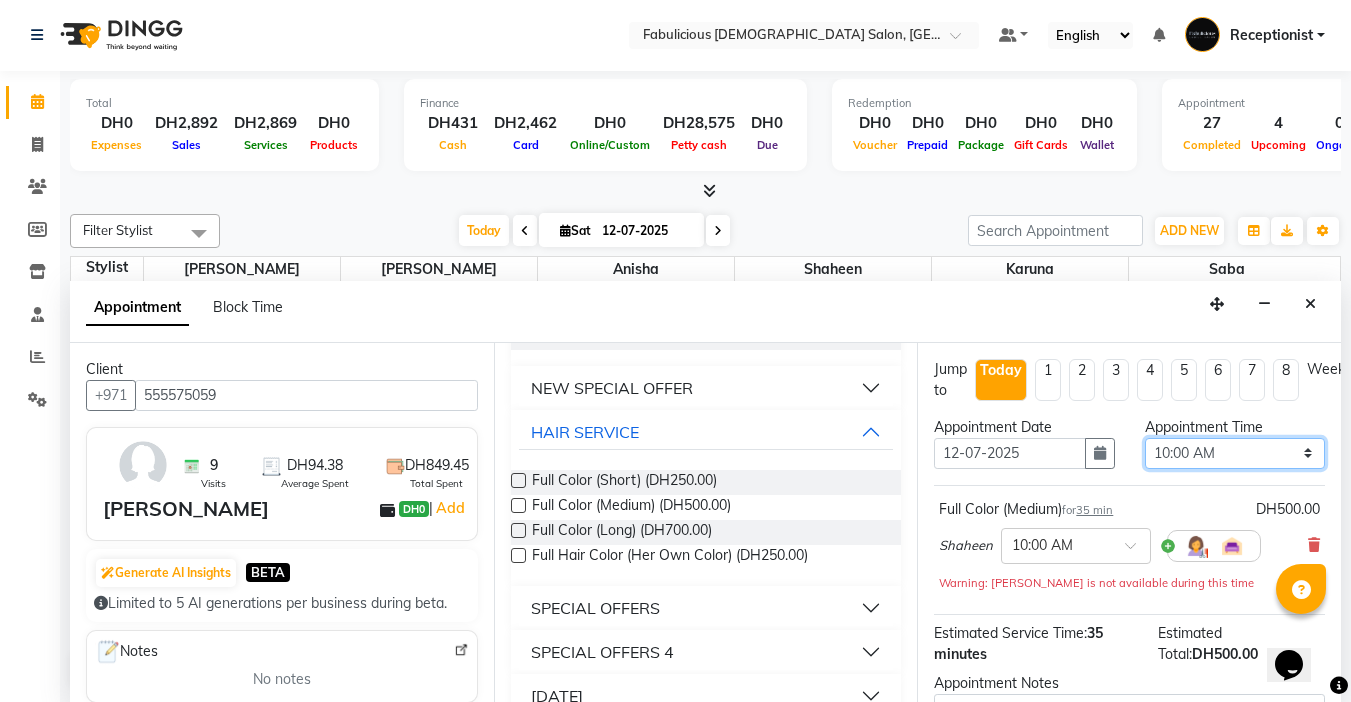 select on "1170" 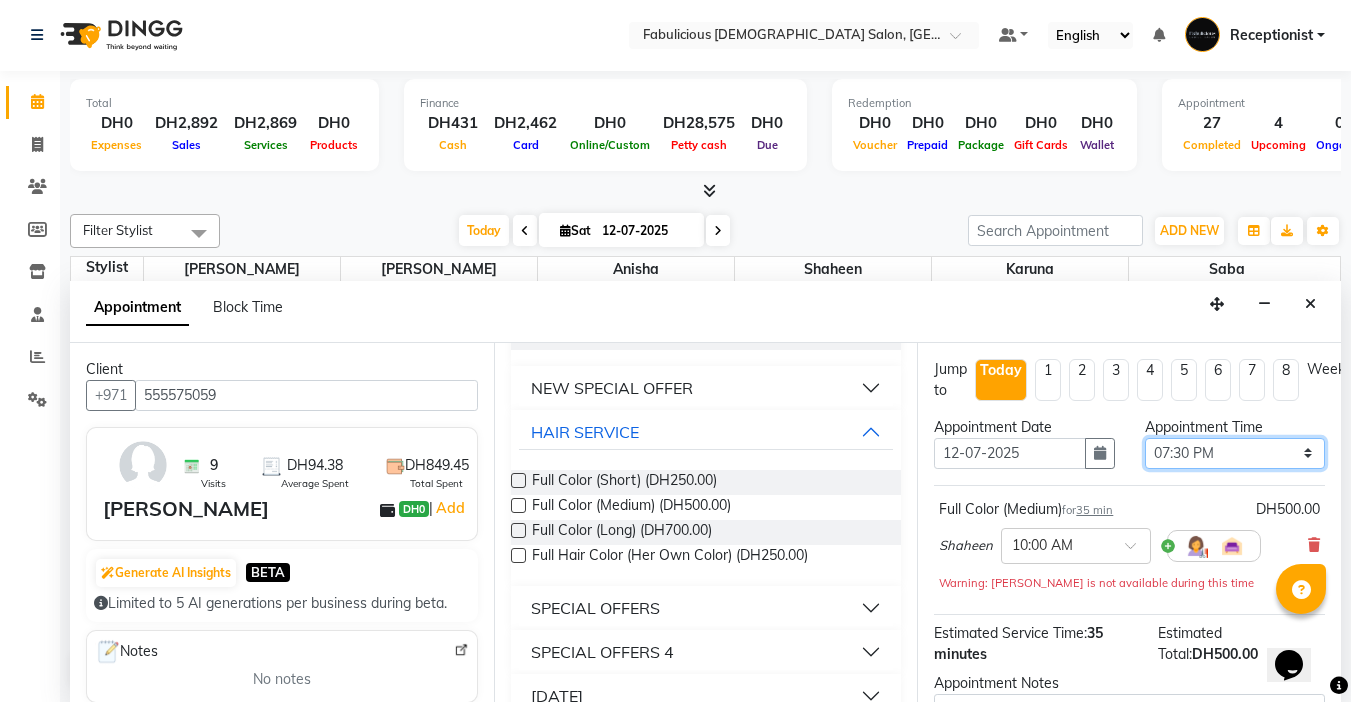 click on "Select 10:00 AM 10:15 AM 10:30 AM 10:45 AM 11:00 AM 11:15 AM 11:30 AM 11:45 AM 12:00 PM 12:15 PM 12:30 PM 12:45 PM 01:00 PM 01:15 PM 01:30 PM 01:45 PM 02:00 PM 02:15 PM 02:30 PM 02:45 PM 03:00 PM 03:15 PM 03:30 PM 03:45 PM 04:00 PM 04:15 PM 04:30 PM 04:45 PM 05:00 PM 05:15 PM 05:30 PM 05:45 PM 06:00 PM 06:15 PM 06:30 PM 06:45 PM 07:00 PM 07:15 PM 07:30 PM 07:45 PM 08:00 PM 08:15 PM 08:30 PM 08:45 PM 09:00 PM 09:15 PM 09:30 PM 09:45 PM 10:00 PM 10:15 PM 10:30 PM 10:45 PM 11:00 PM 11:15 PM 11:30 PM 11:45 PM" at bounding box center (1235, 453) 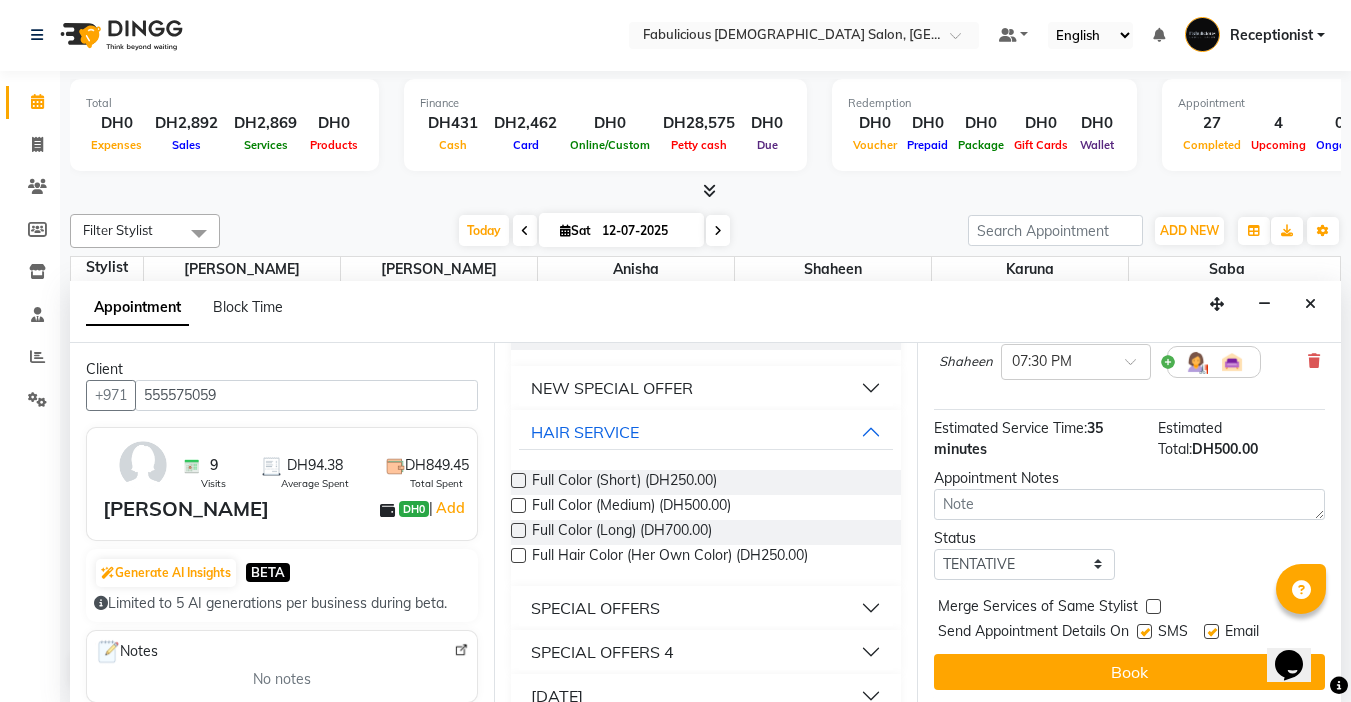 scroll, scrollTop: 203, scrollLeft: 0, axis: vertical 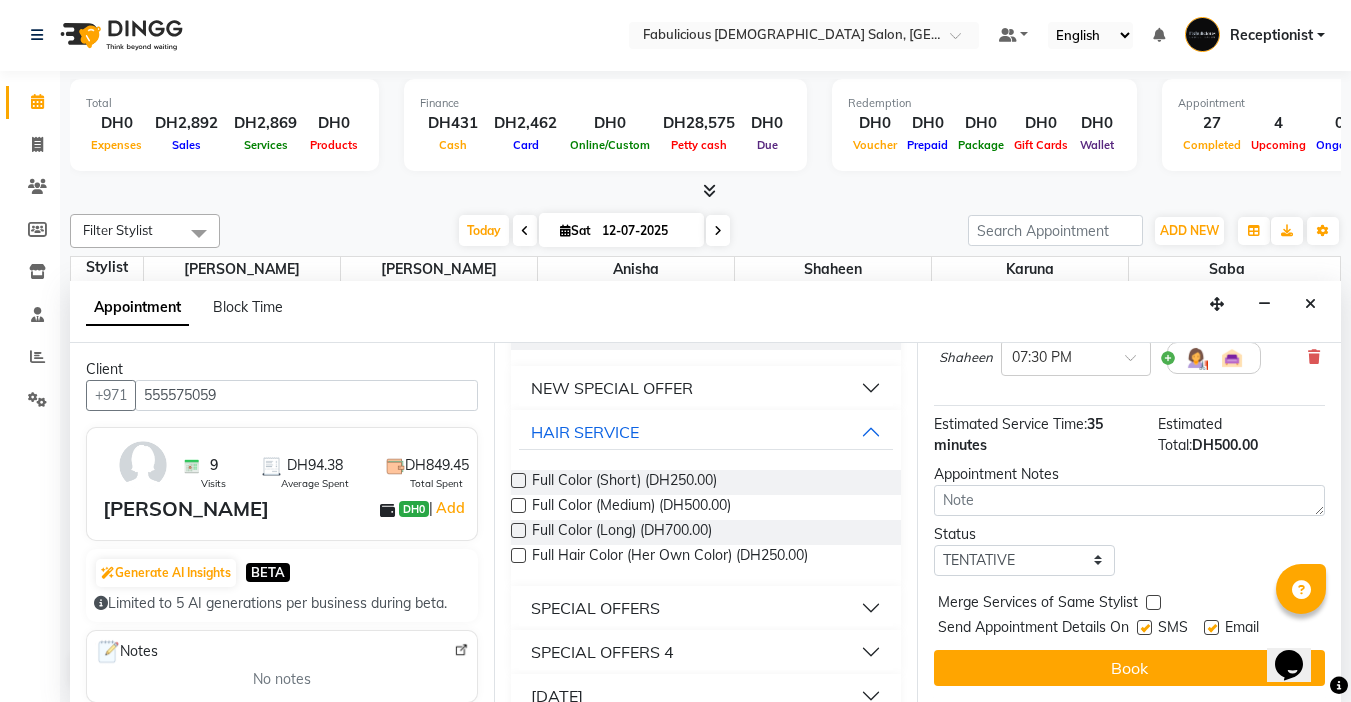 click at bounding box center [1153, 602] 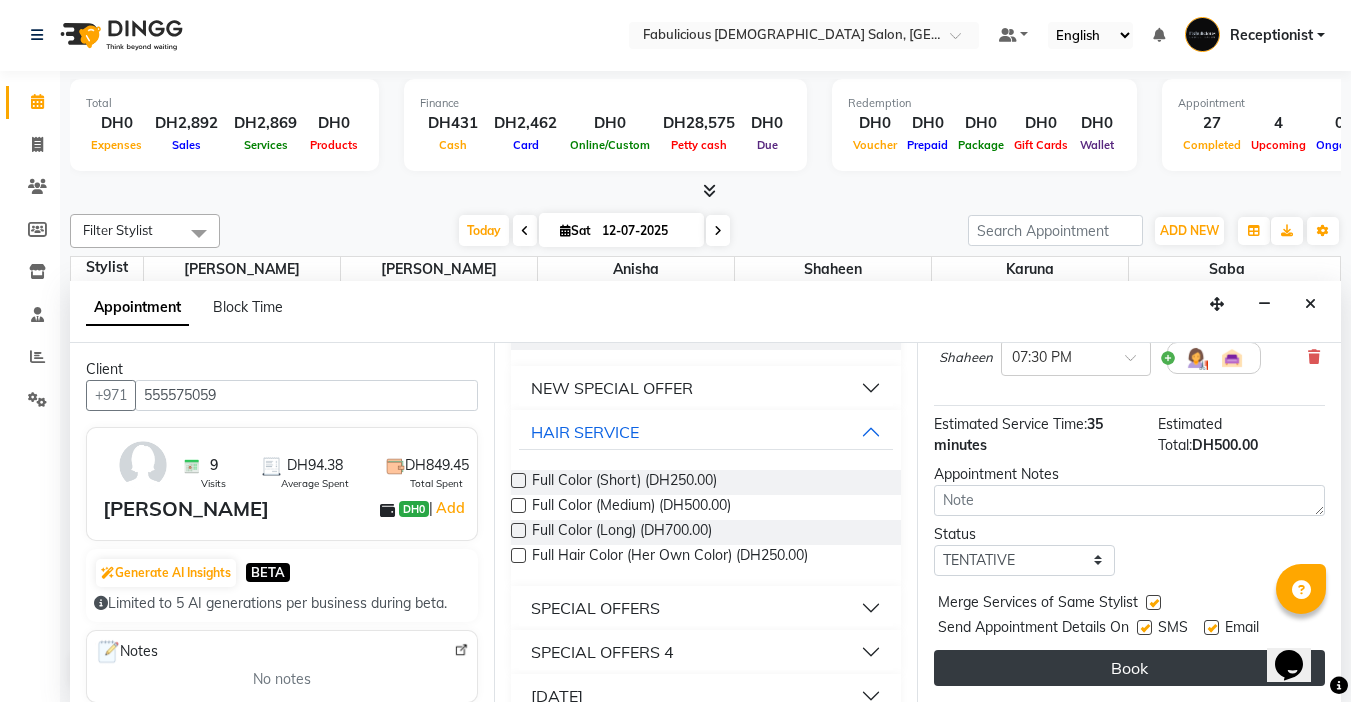 click on "Book" at bounding box center [1129, 668] 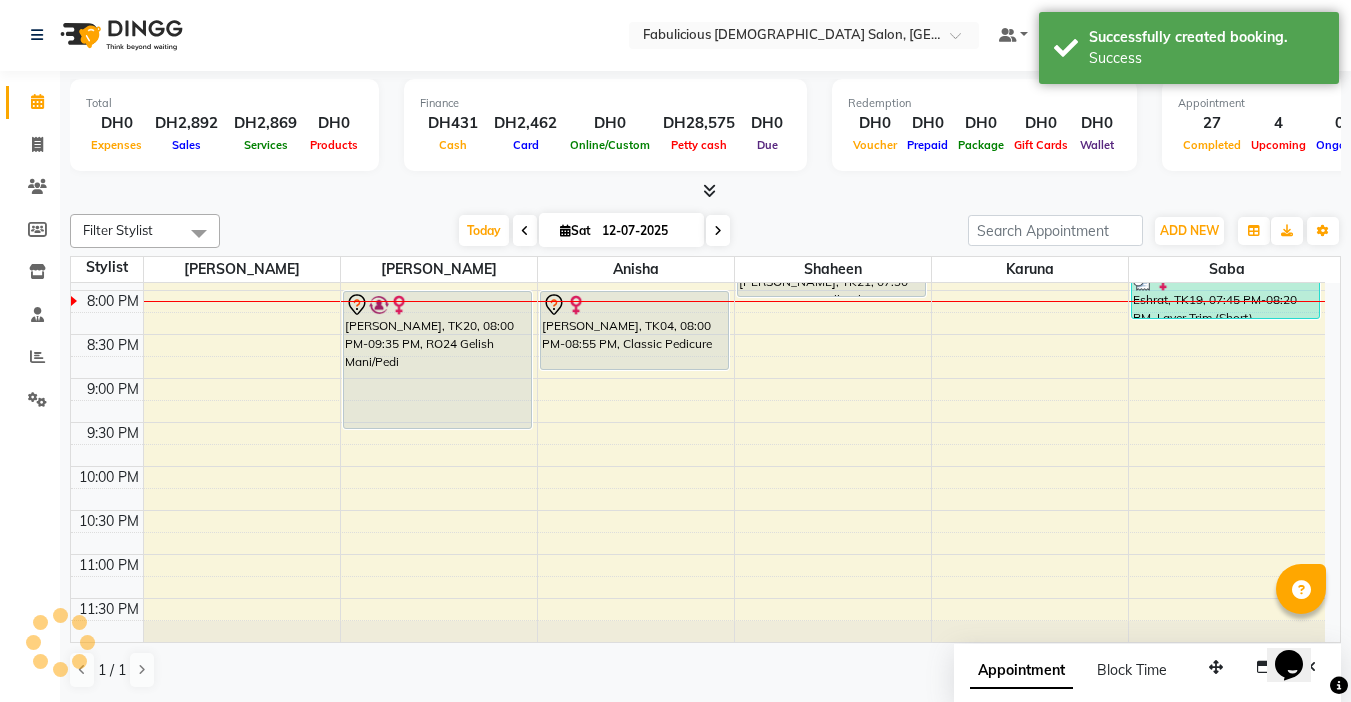 scroll, scrollTop: 0, scrollLeft: 0, axis: both 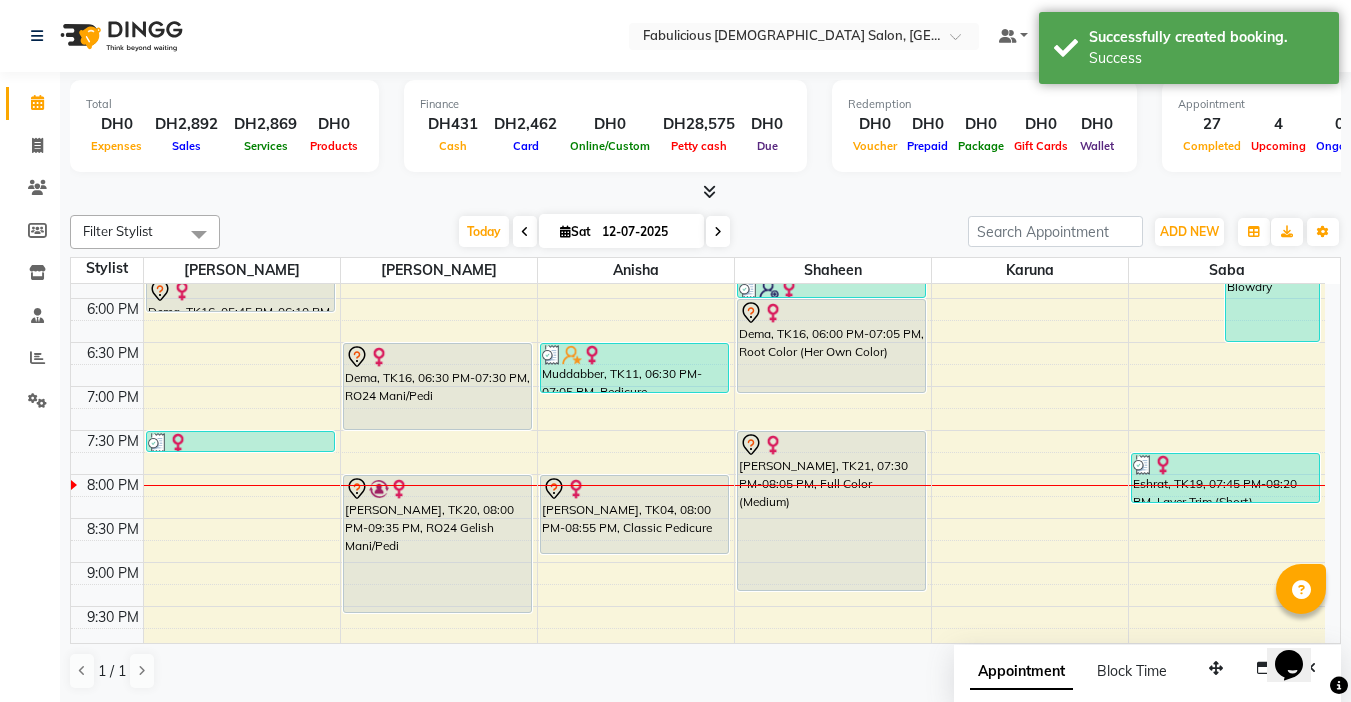 drag, startPoint x: 834, startPoint y: 500, endPoint x: 857, endPoint y: 587, distance: 89.98889 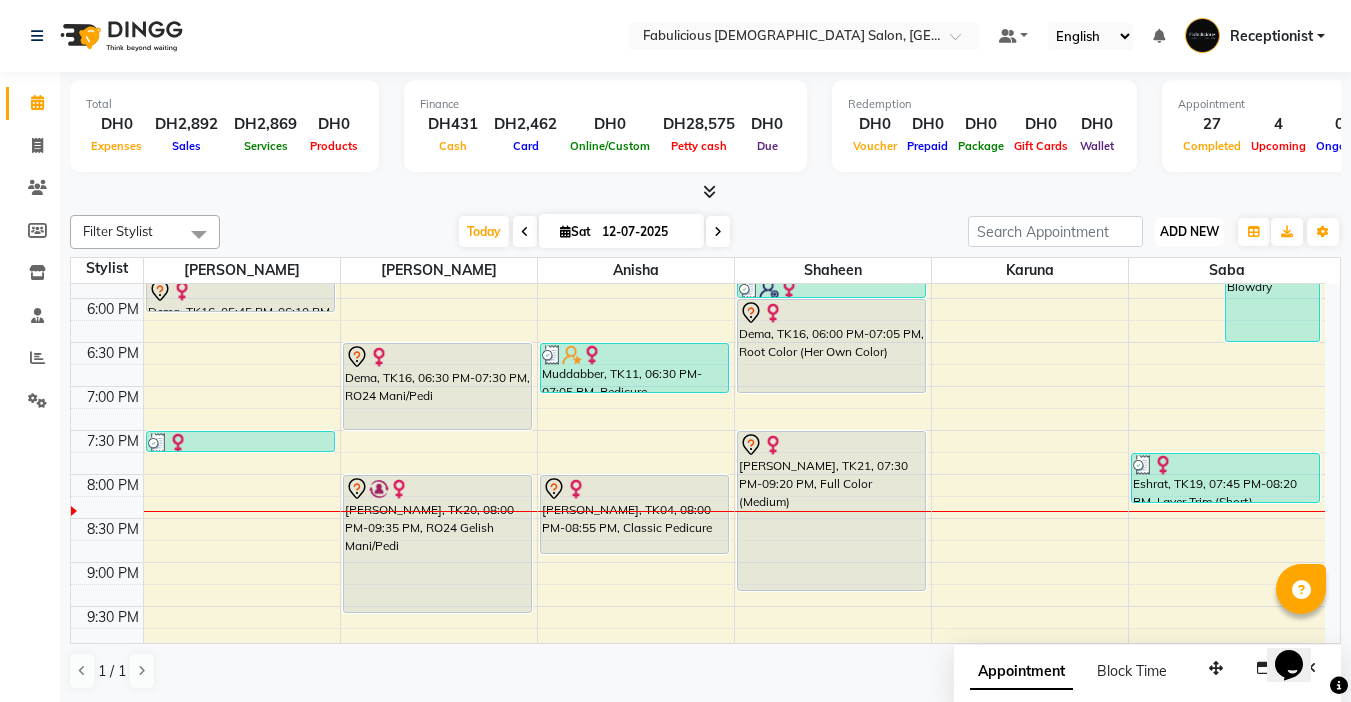 click on "ADD NEW Toggle Dropdown Add Appointment Add Invoice Add Expense Add Client Add Transaction Filter Stylist Select All Anisha Arlene  Karuna Raj Saba Shaheen  Group By  Staff View   Room View  View as Vertical  Vertical - Week View  Horizontal  Horizontal - Week View  List  Toggle Dropdown Calendar Settings Manage Tags   Arrange Stylists   Reset Stylists  Full Screen Appointment Form Zoom 100% Staff/Room Display Count 6" at bounding box center [1154, 232] 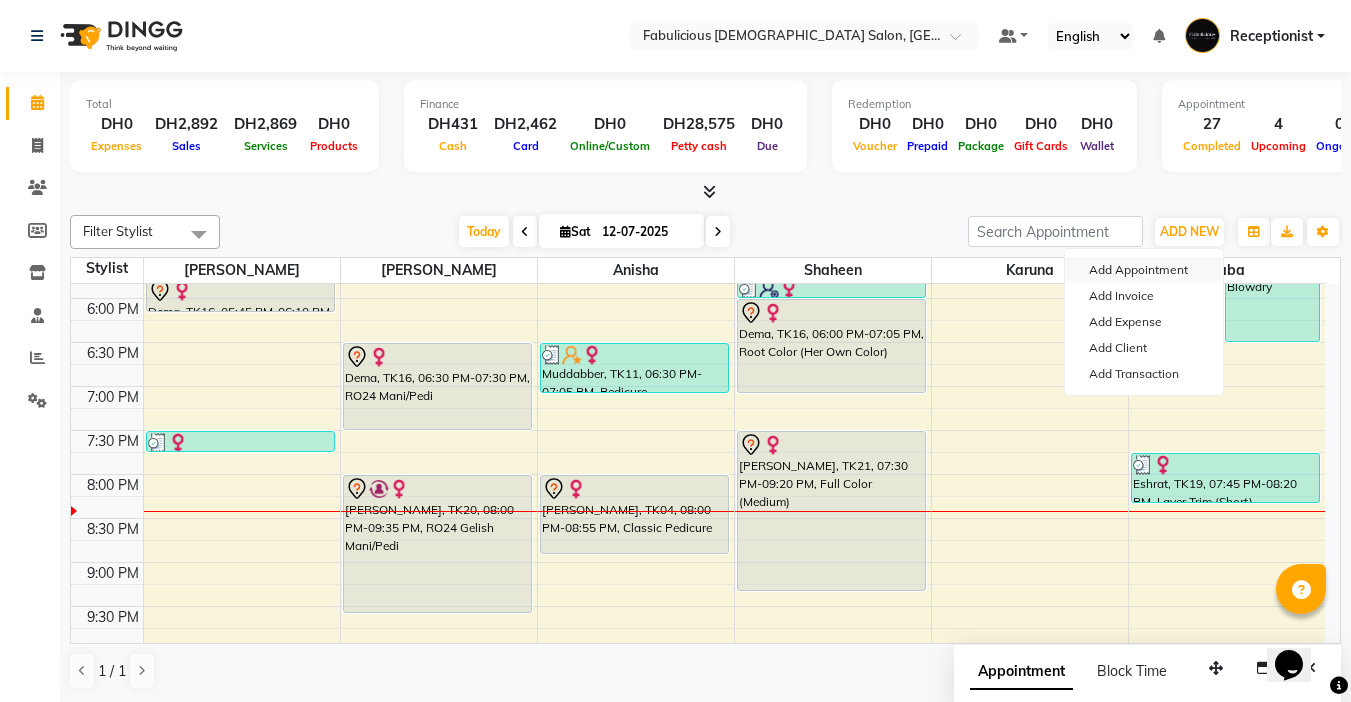 click on "Add Appointment" at bounding box center (1144, 270) 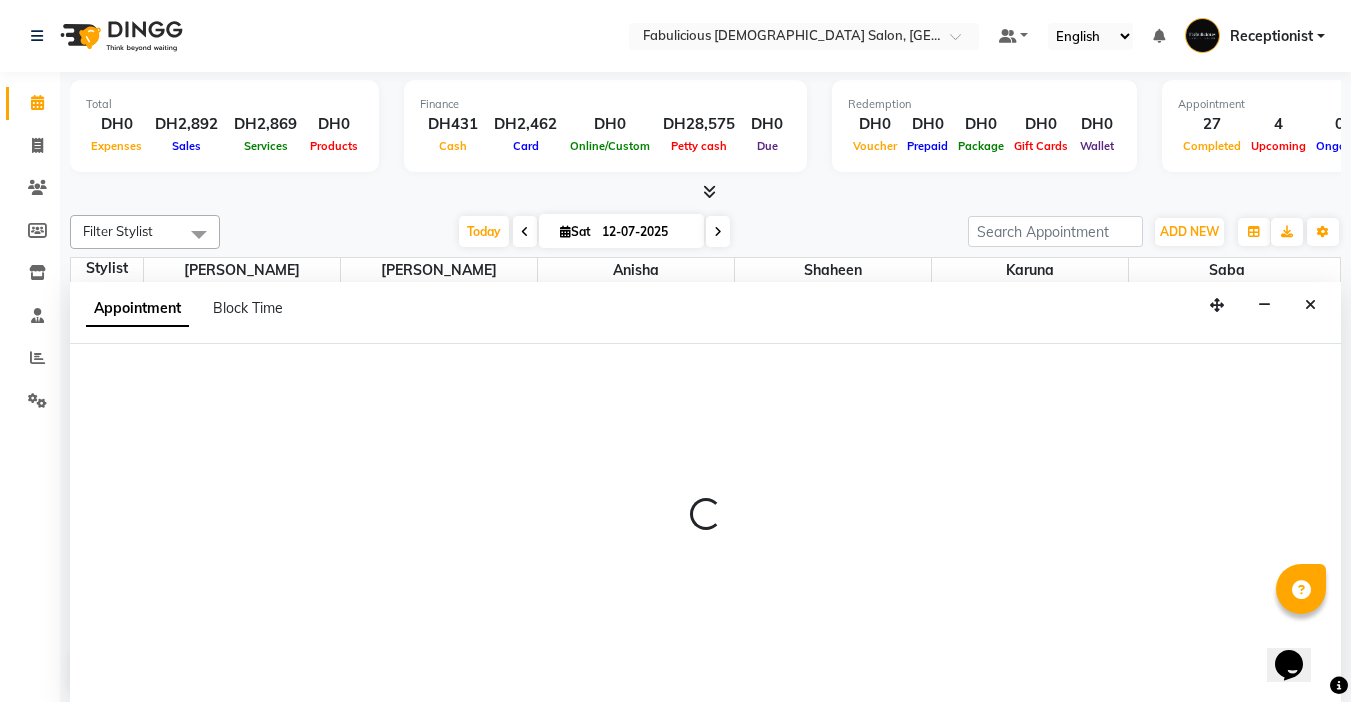 scroll, scrollTop: 1, scrollLeft: 0, axis: vertical 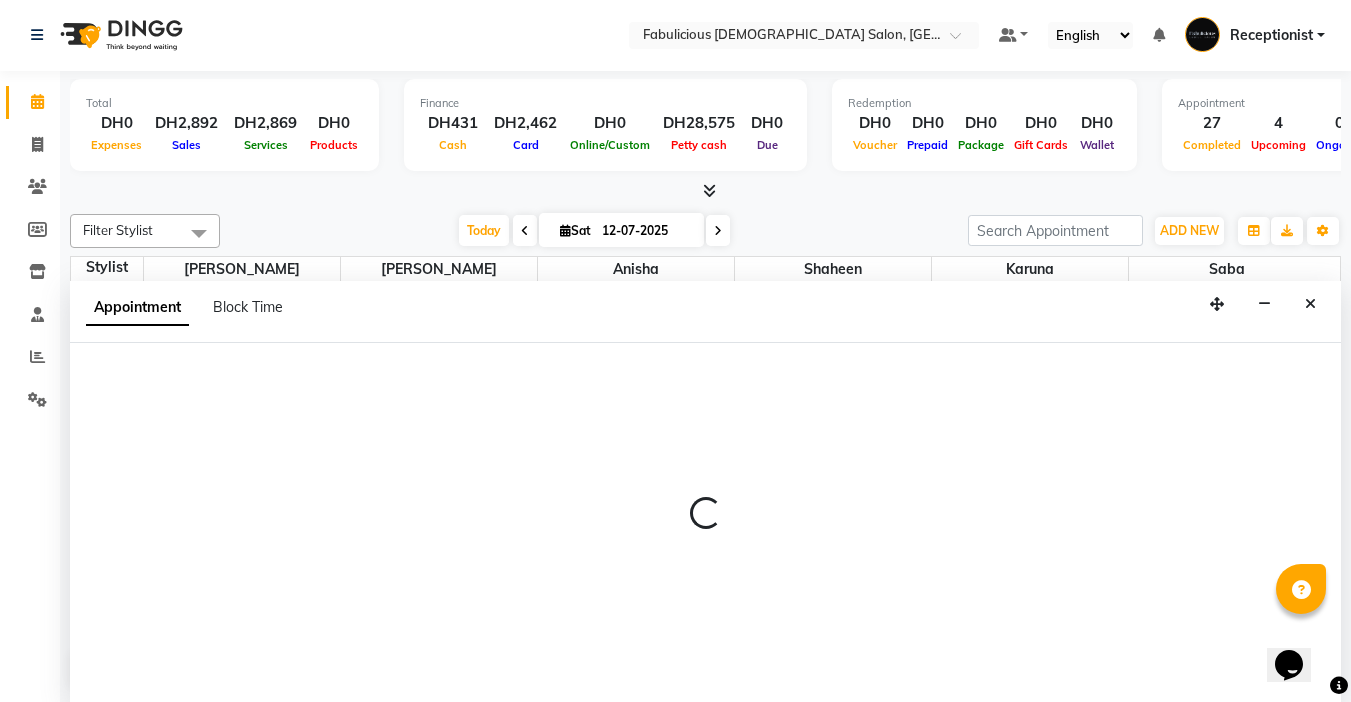 select on "600" 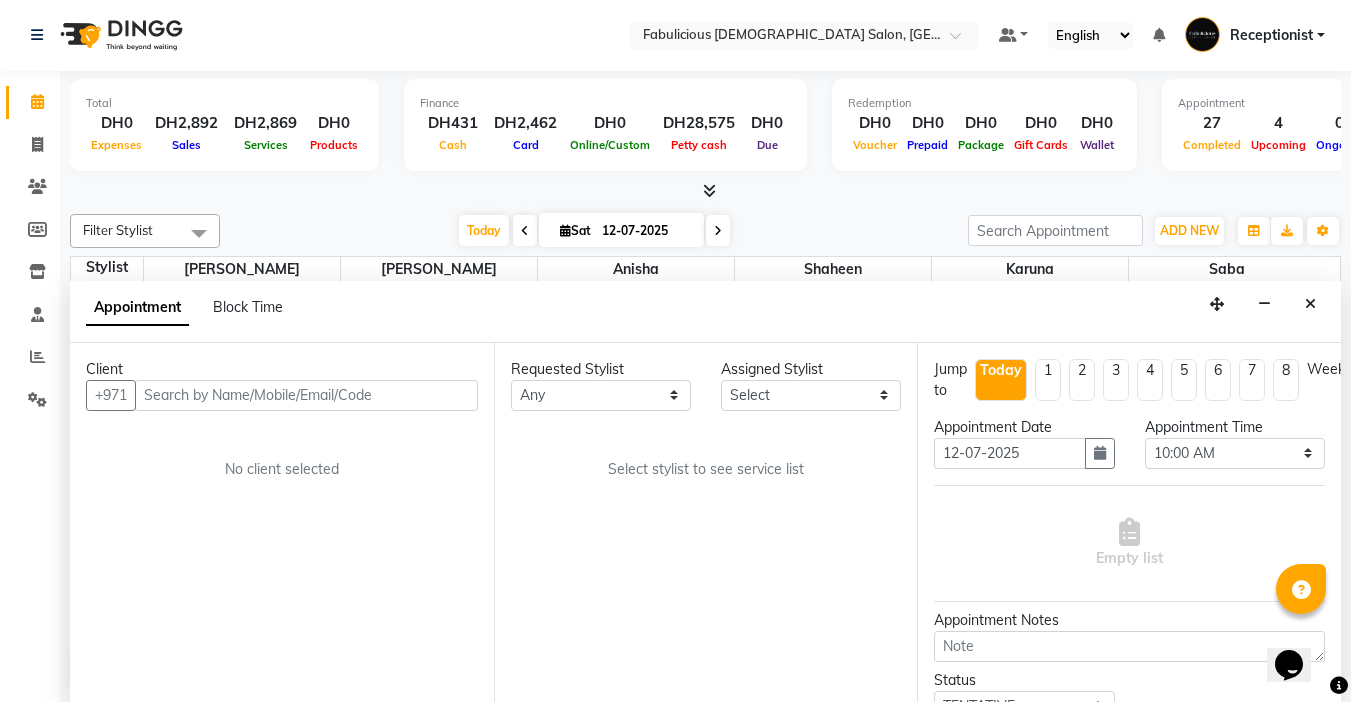 click at bounding box center [306, 395] 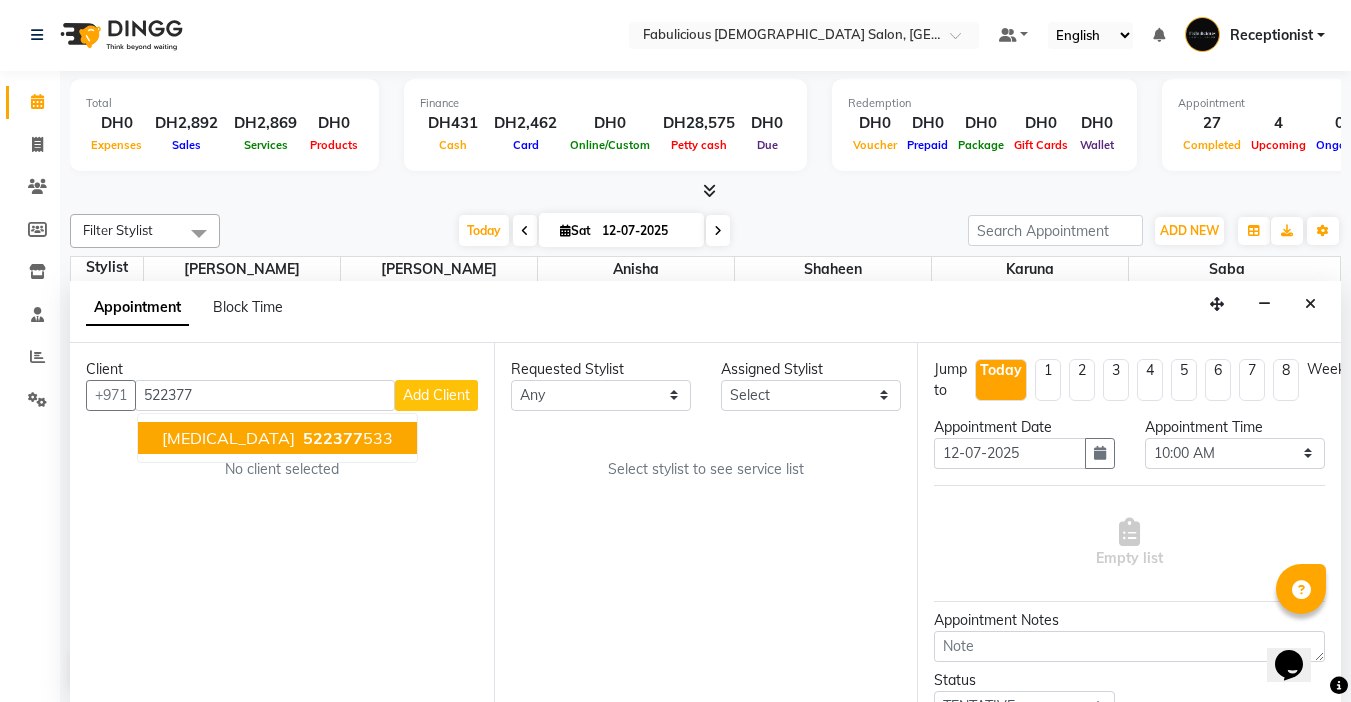click on "522377" at bounding box center [333, 438] 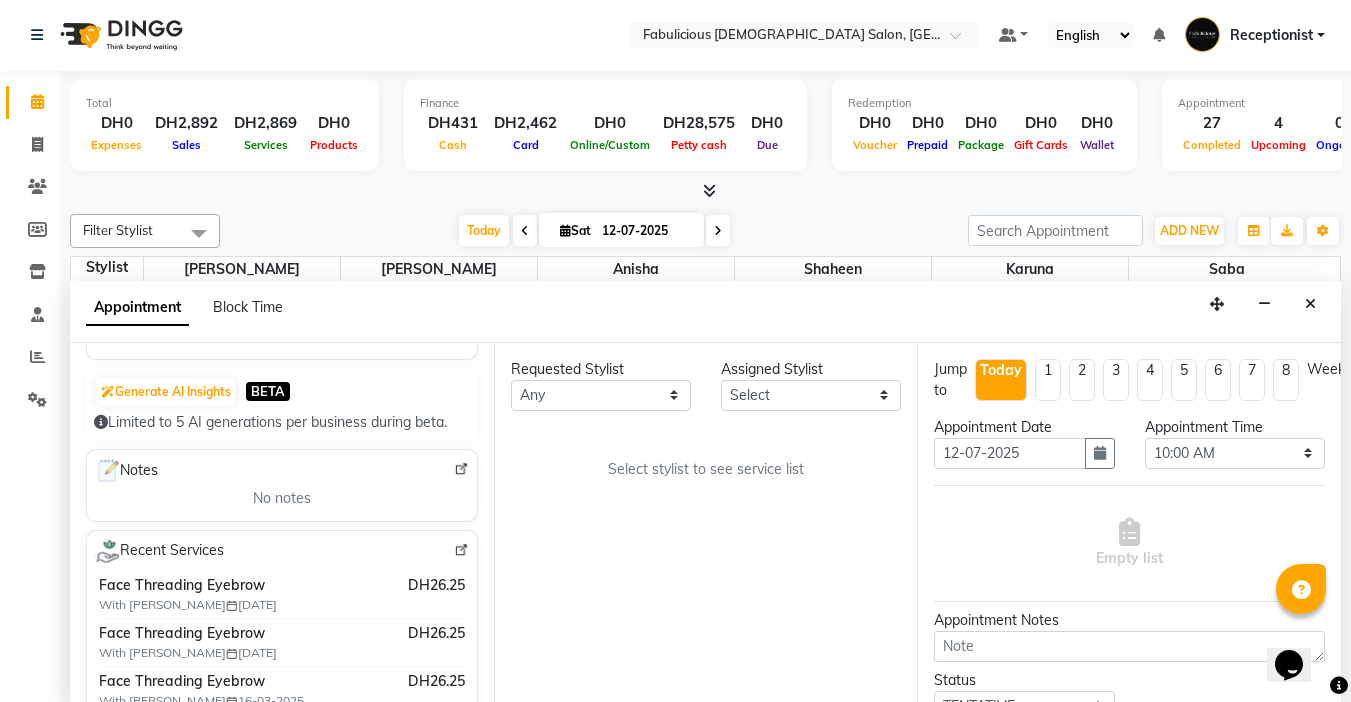 scroll, scrollTop: 200, scrollLeft: 0, axis: vertical 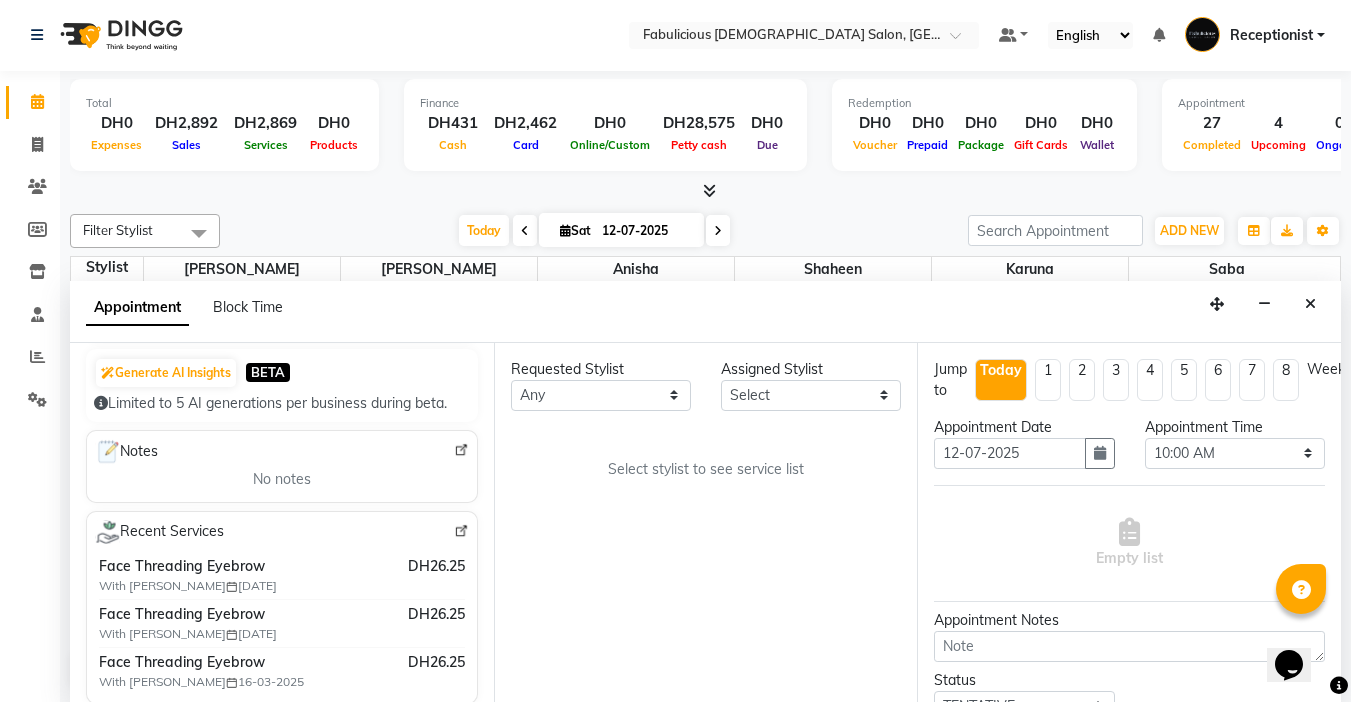 type on "522377533" 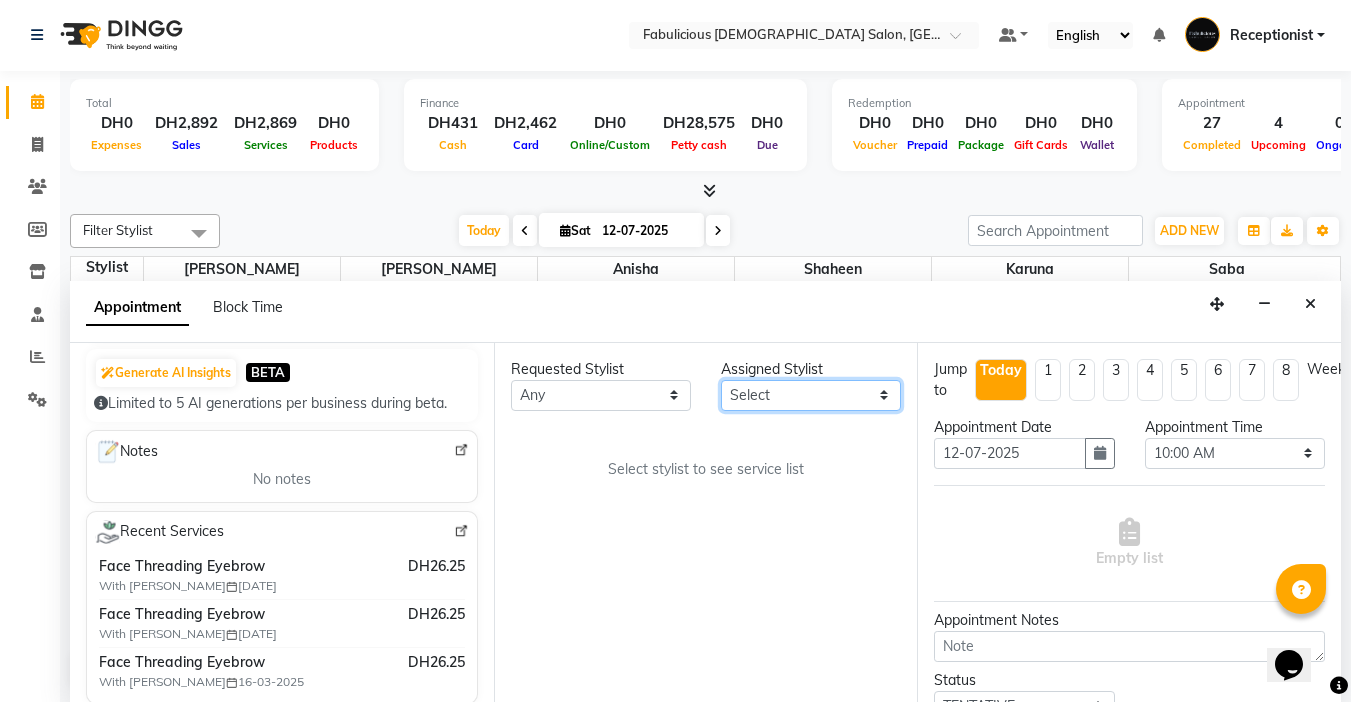 click on "Select [PERSON_NAME] [PERSON_NAME]  [PERSON_NAME] [PERSON_NAME]" at bounding box center (811, 395) 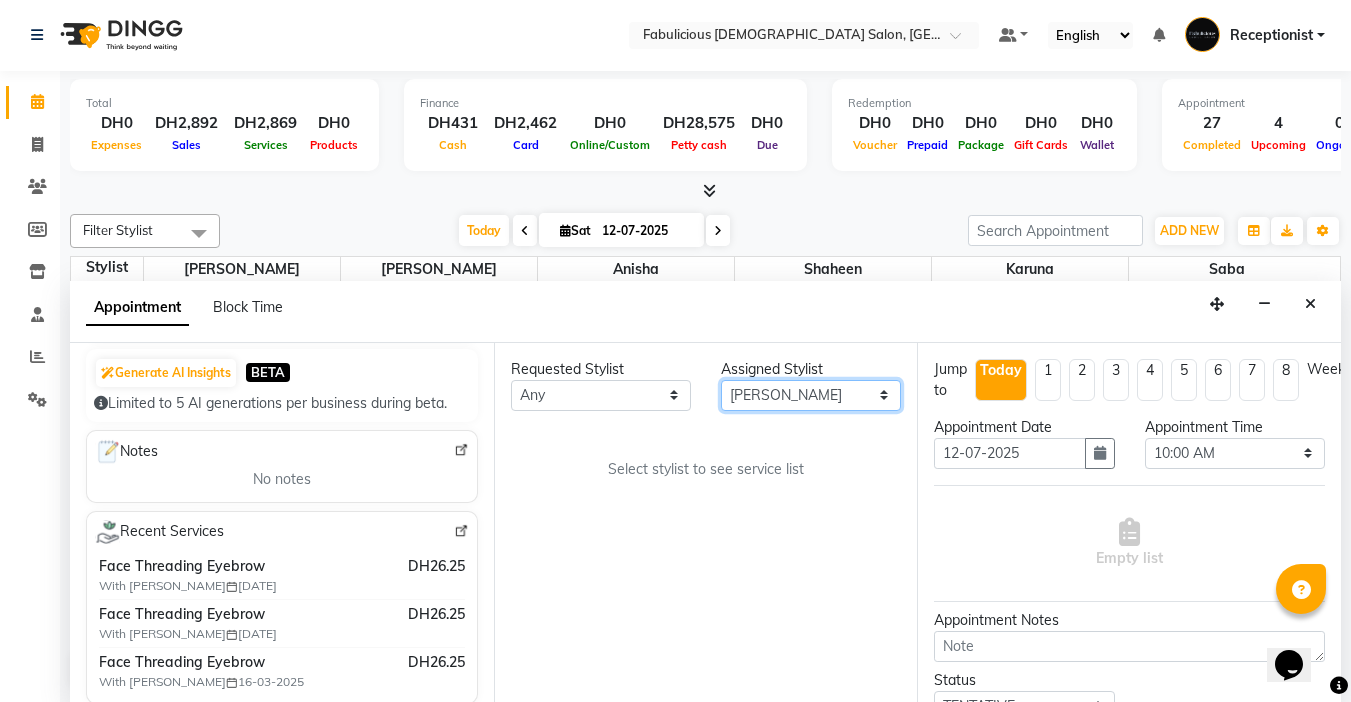 click on "Select [PERSON_NAME] [PERSON_NAME]  [PERSON_NAME] [PERSON_NAME]" at bounding box center [811, 395] 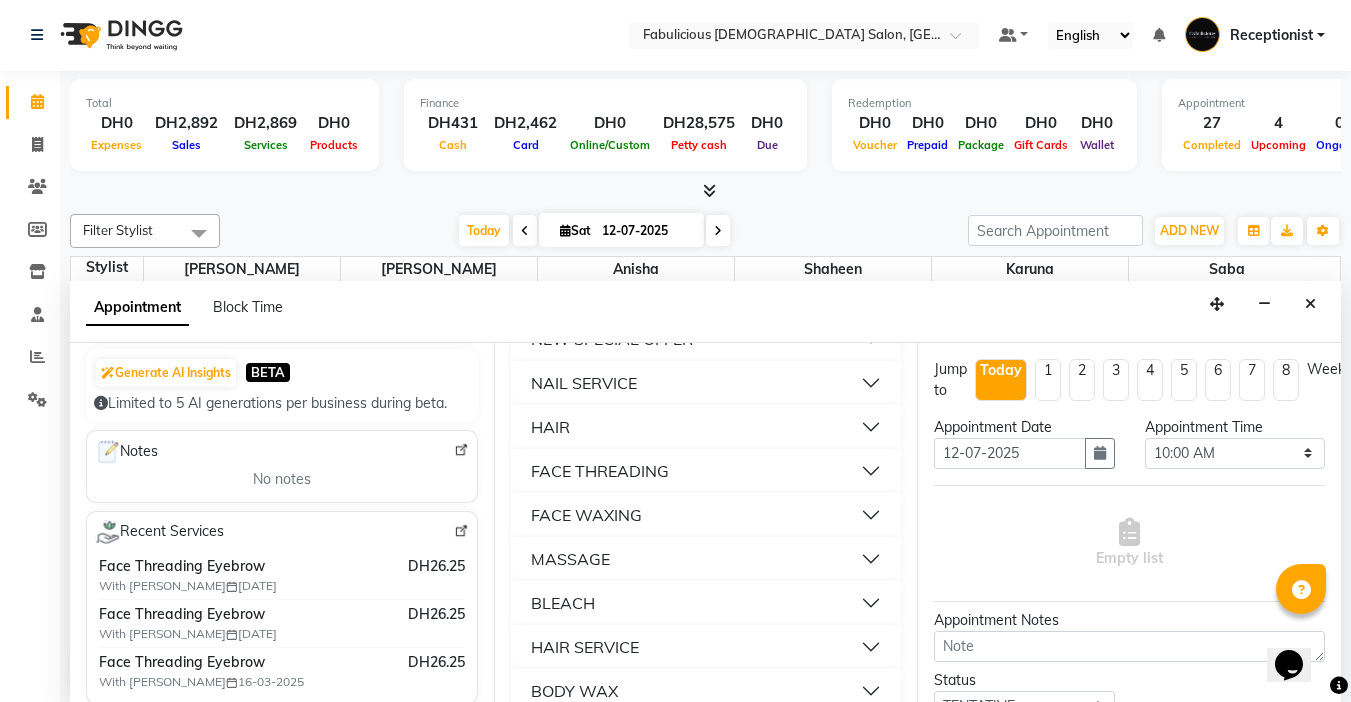 scroll, scrollTop: 1300, scrollLeft: 0, axis: vertical 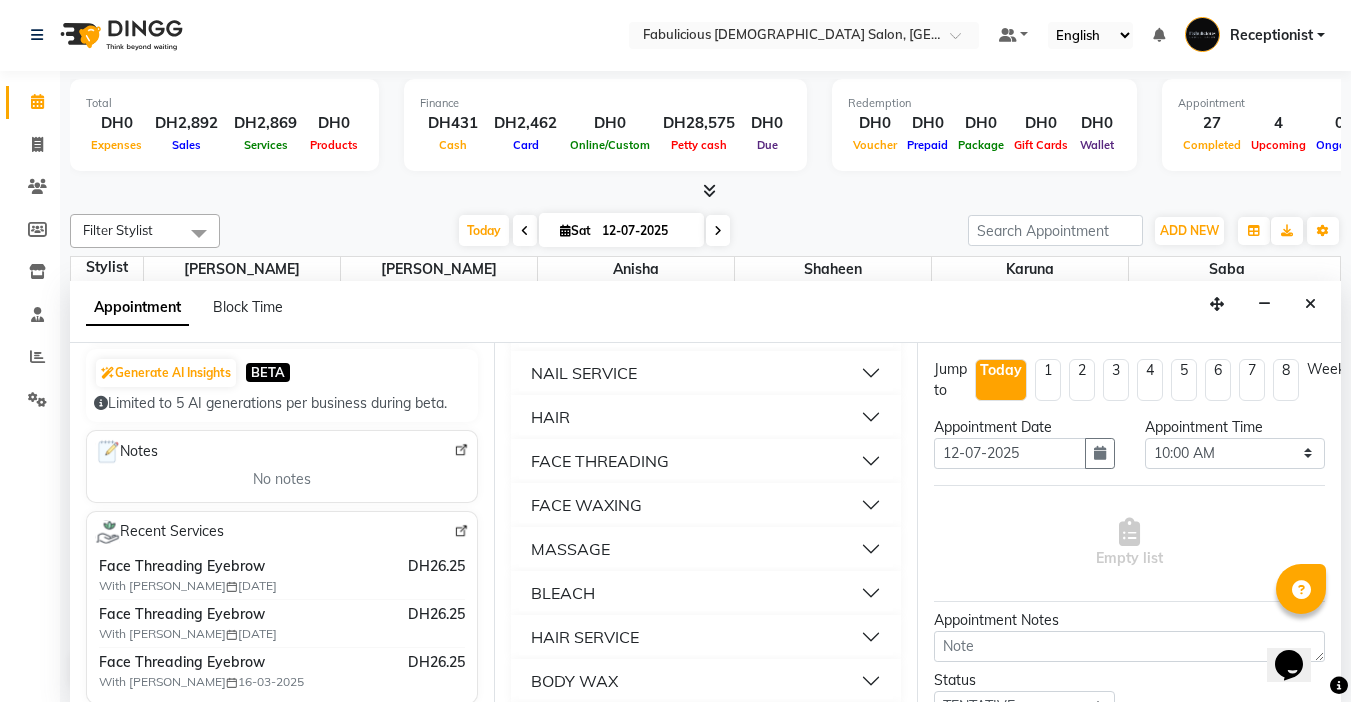click on "FACE THREADING" at bounding box center (600, 461) 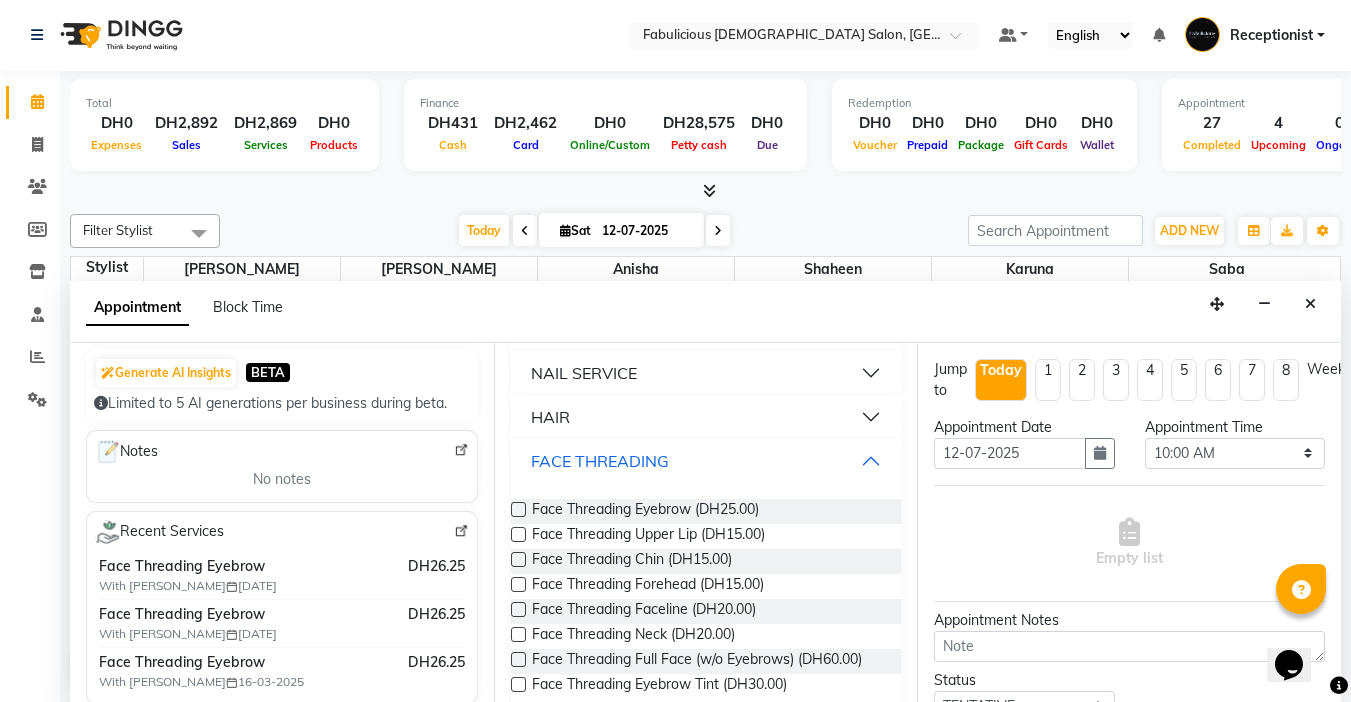scroll, scrollTop: 1400, scrollLeft: 0, axis: vertical 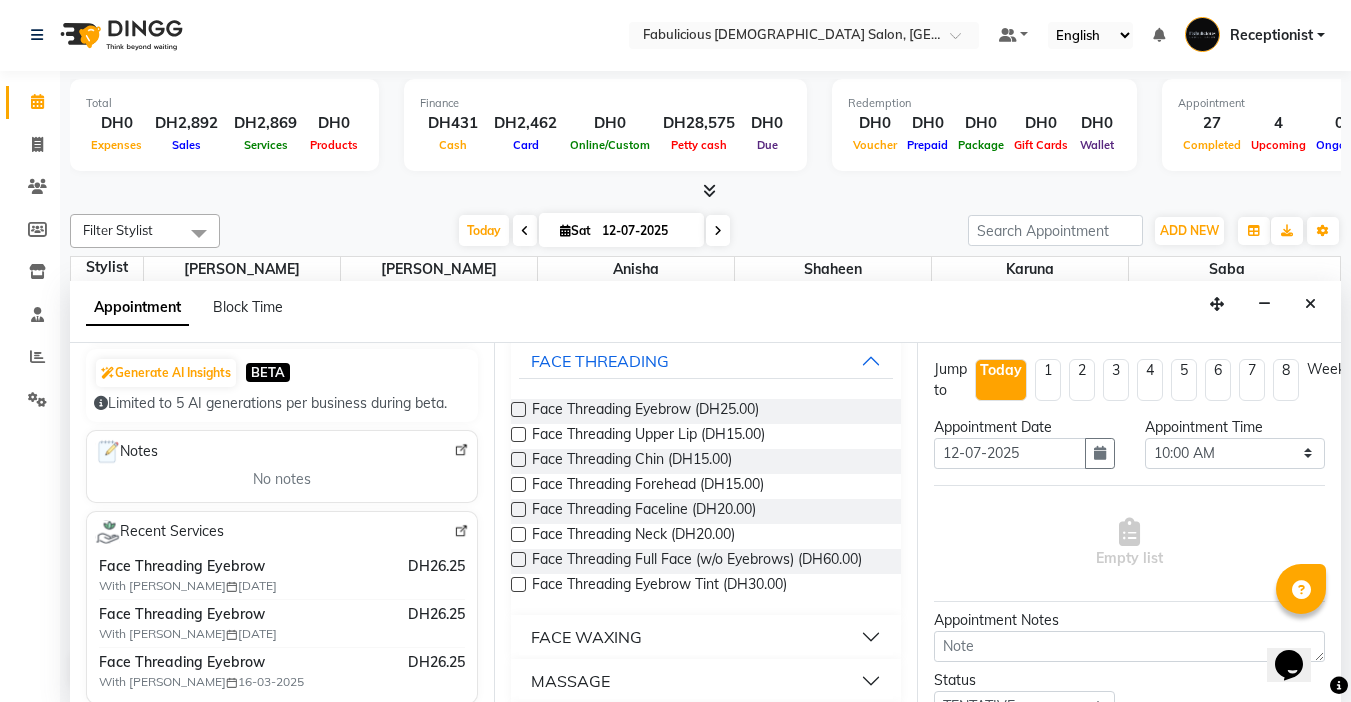 click at bounding box center (518, 409) 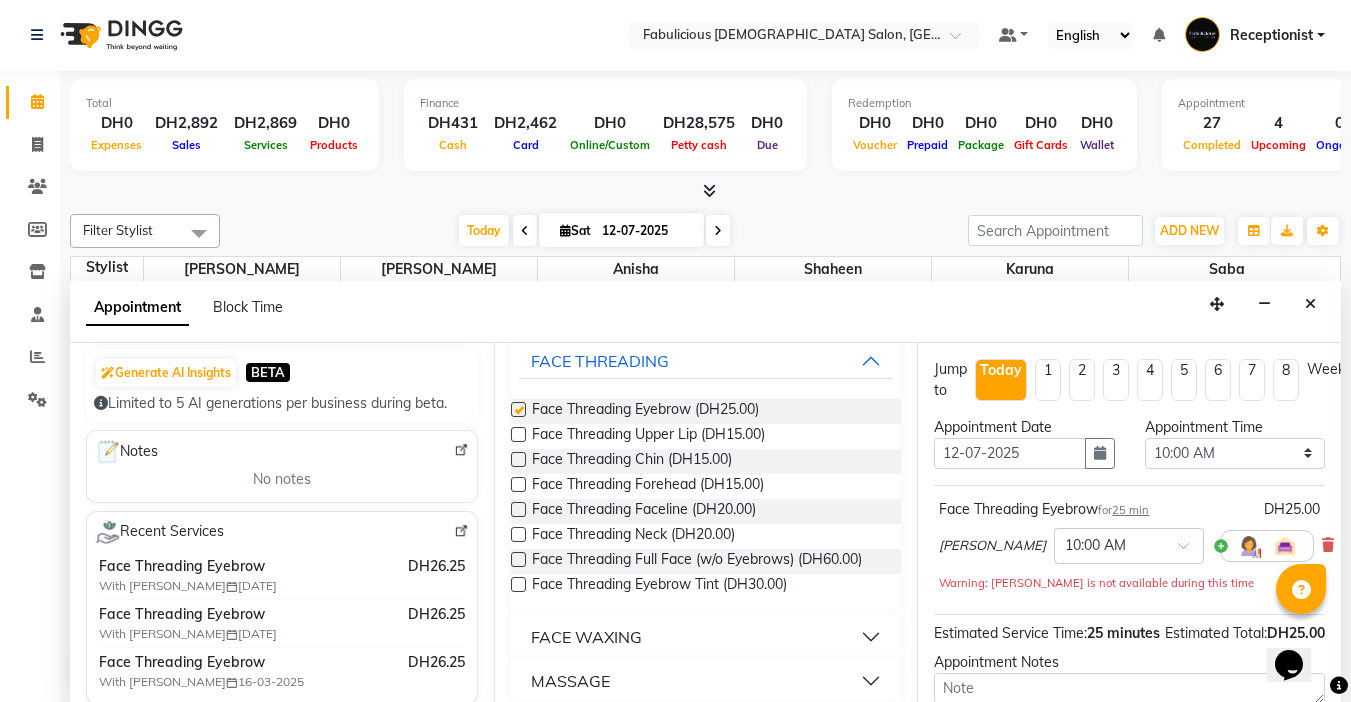 checkbox on "false" 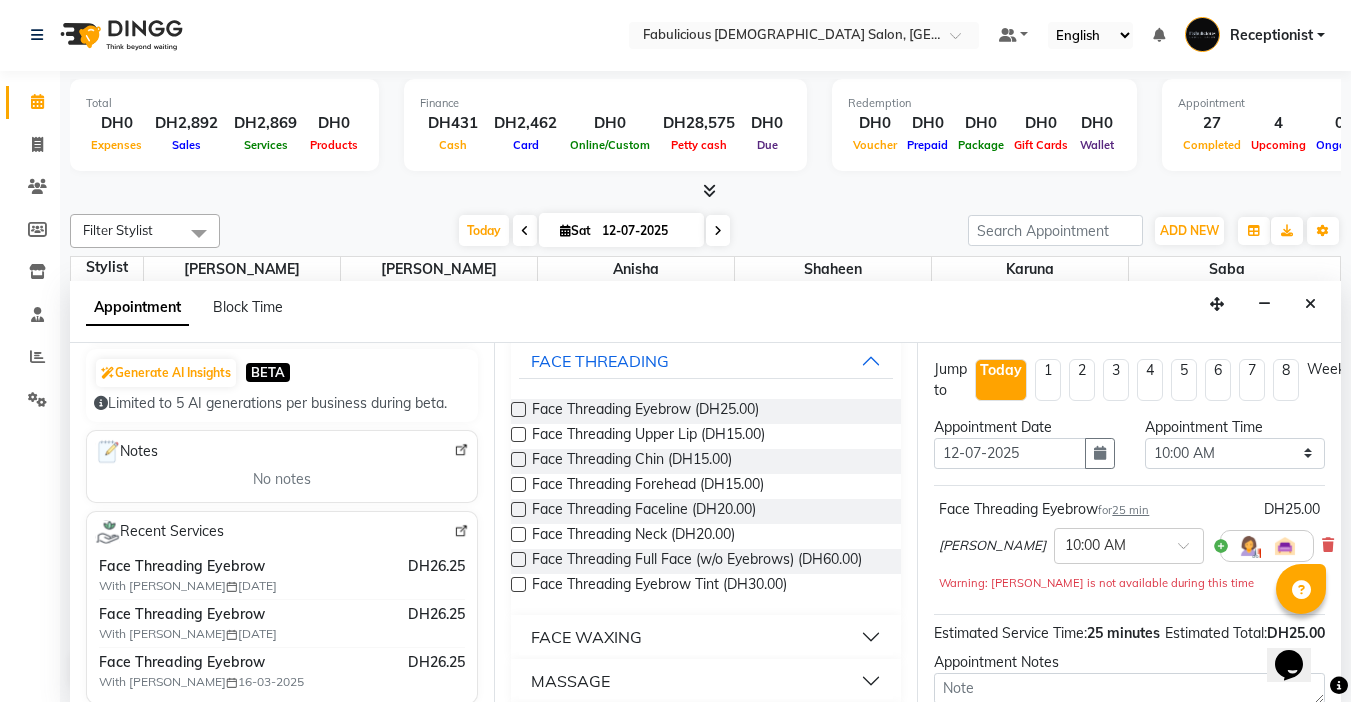 click at bounding box center (518, 434) 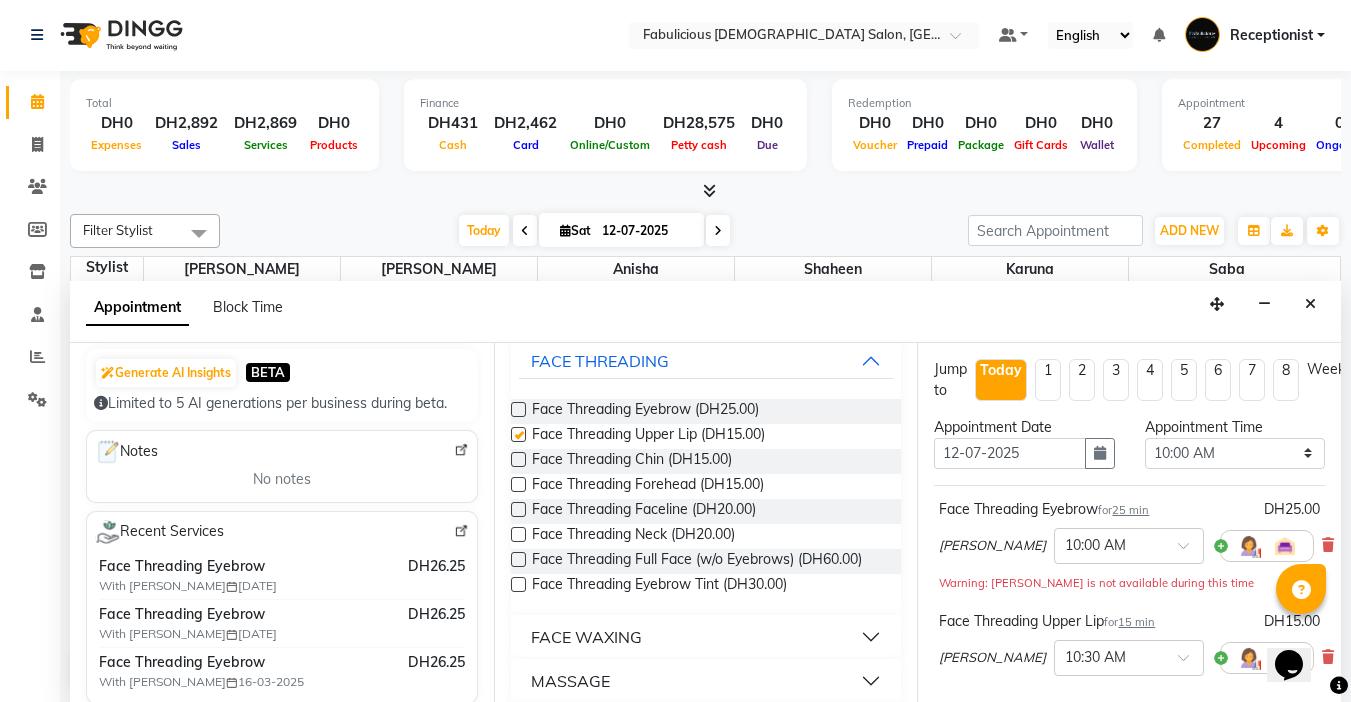 checkbox on "false" 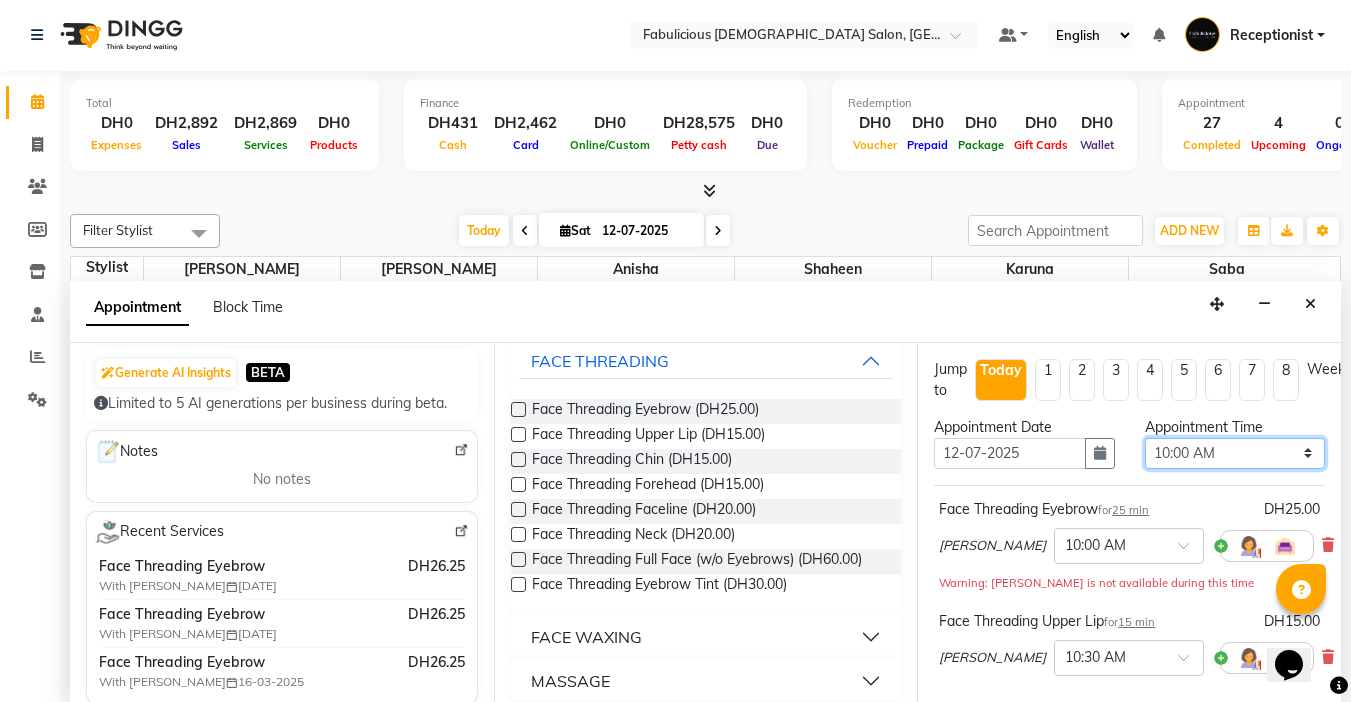 click on "Select 10:00 AM 10:15 AM 10:30 AM 10:45 AM 11:00 AM 11:15 AM 11:30 AM 11:45 AM 12:00 PM 12:15 PM 12:30 PM 12:45 PM 01:00 PM 01:15 PM 01:30 PM 01:45 PM 02:00 PM 02:15 PM 02:30 PM 02:45 PM 03:00 PM 03:15 PM 03:30 PM 03:45 PM 04:00 PM 04:15 PM 04:30 PM 04:45 PM 05:00 PM 05:15 PM 05:30 PM 05:45 PM 06:00 PM 06:15 PM 06:30 PM 06:45 PM 07:00 PM 07:15 PM 07:30 PM 07:45 PM 08:00 PM 08:15 PM 08:30 PM 08:45 PM 09:00 PM 09:15 PM 09:30 PM 09:45 PM 10:00 PM 10:15 PM 10:30 PM 10:45 PM 11:00 PM 11:15 PM 11:30 PM 11:45 PM" at bounding box center [1235, 453] 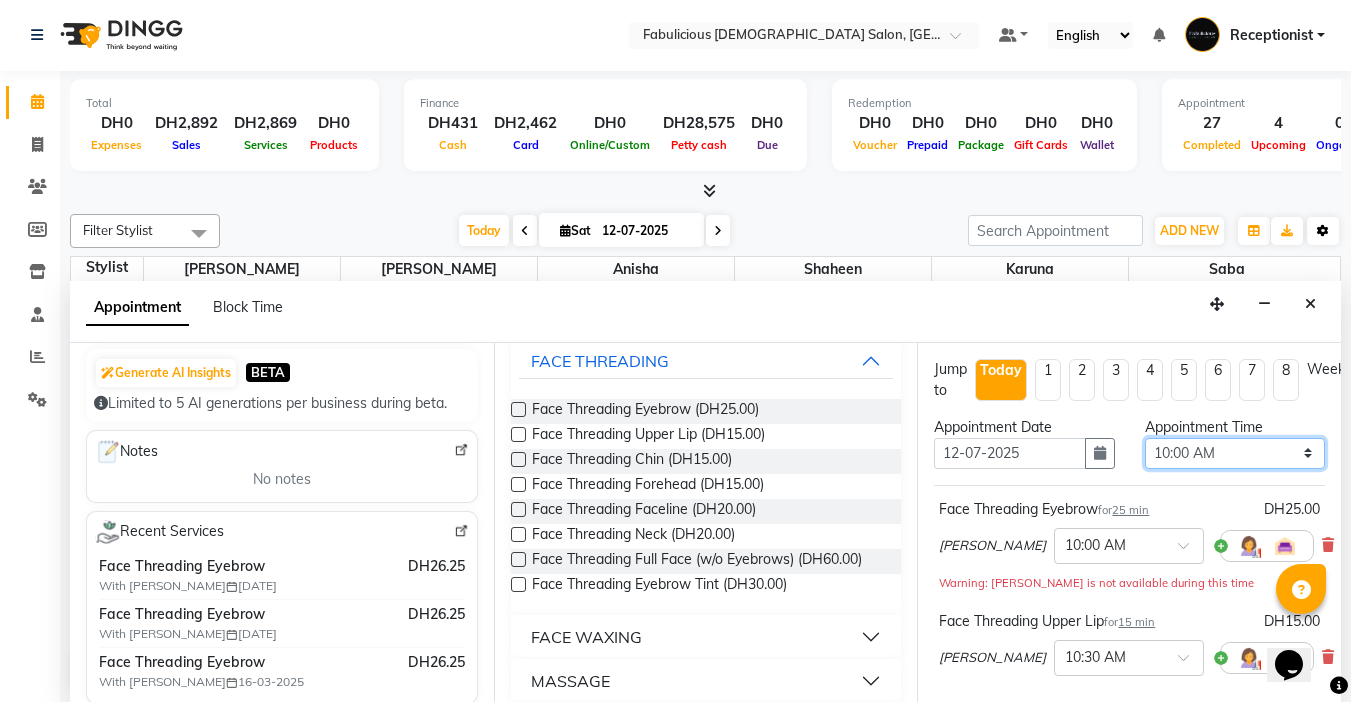 select on "1215" 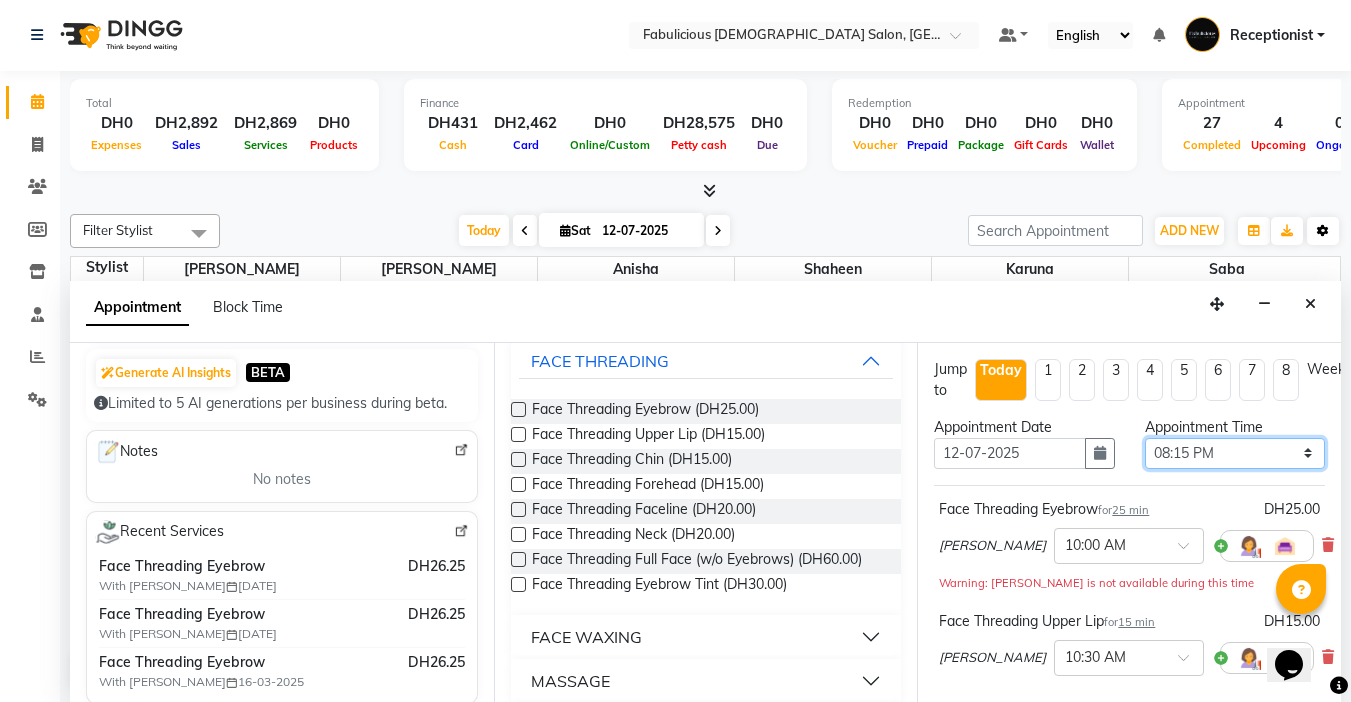 click on "Select 10:00 AM 10:15 AM 10:30 AM 10:45 AM 11:00 AM 11:15 AM 11:30 AM 11:45 AM 12:00 PM 12:15 PM 12:30 PM 12:45 PM 01:00 PM 01:15 PM 01:30 PM 01:45 PM 02:00 PM 02:15 PM 02:30 PM 02:45 PM 03:00 PM 03:15 PM 03:30 PM 03:45 PM 04:00 PM 04:15 PM 04:30 PM 04:45 PM 05:00 PM 05:15 PM 05:30 PM 05:45 PM 06:00 PM 06:15 PM 06:30 PM 06:45 PM 07:00 PM 07:15 PM 07:30 PM 07:45 PM 08:00 PM 08:15 PM 08:30 PM 08:45 PM 09:00 PM 09:15 PM 09:30 PM 09:45 PM 10:00 PM 10:15 PM 10:30 PM 10:45 PM 11:00 PM 11:15 PM 11:30 PM 11:45 PM" at bounding box center [1235, 453] 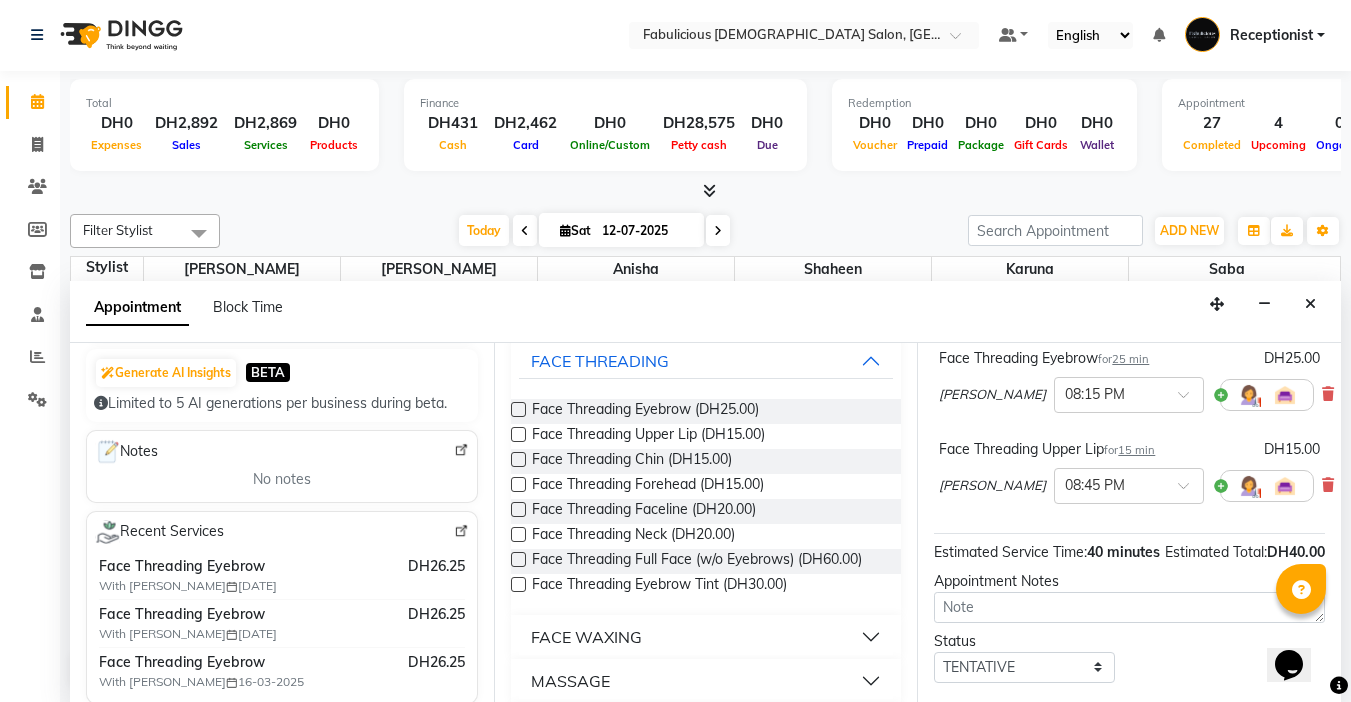 scroll, scrollTop: 294, scrollLeft: 0, axis: vertical 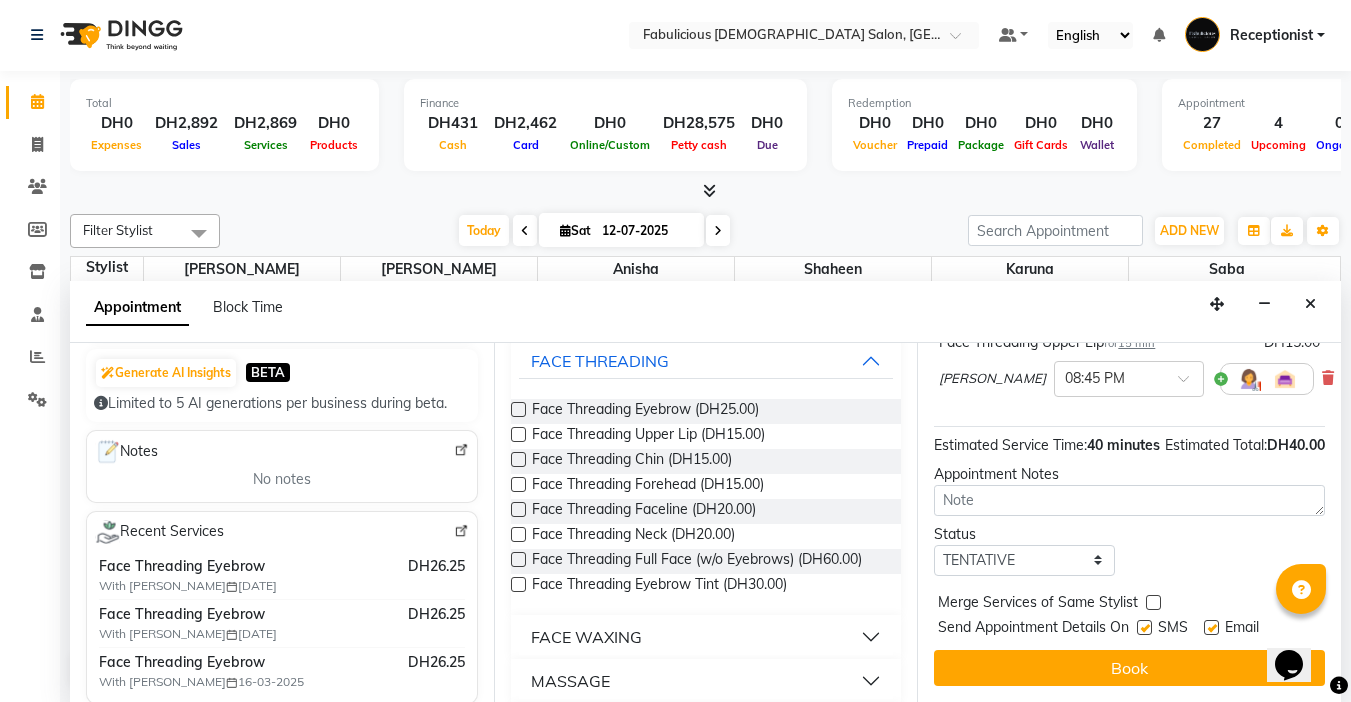 click at bounding box center [1153, 602] 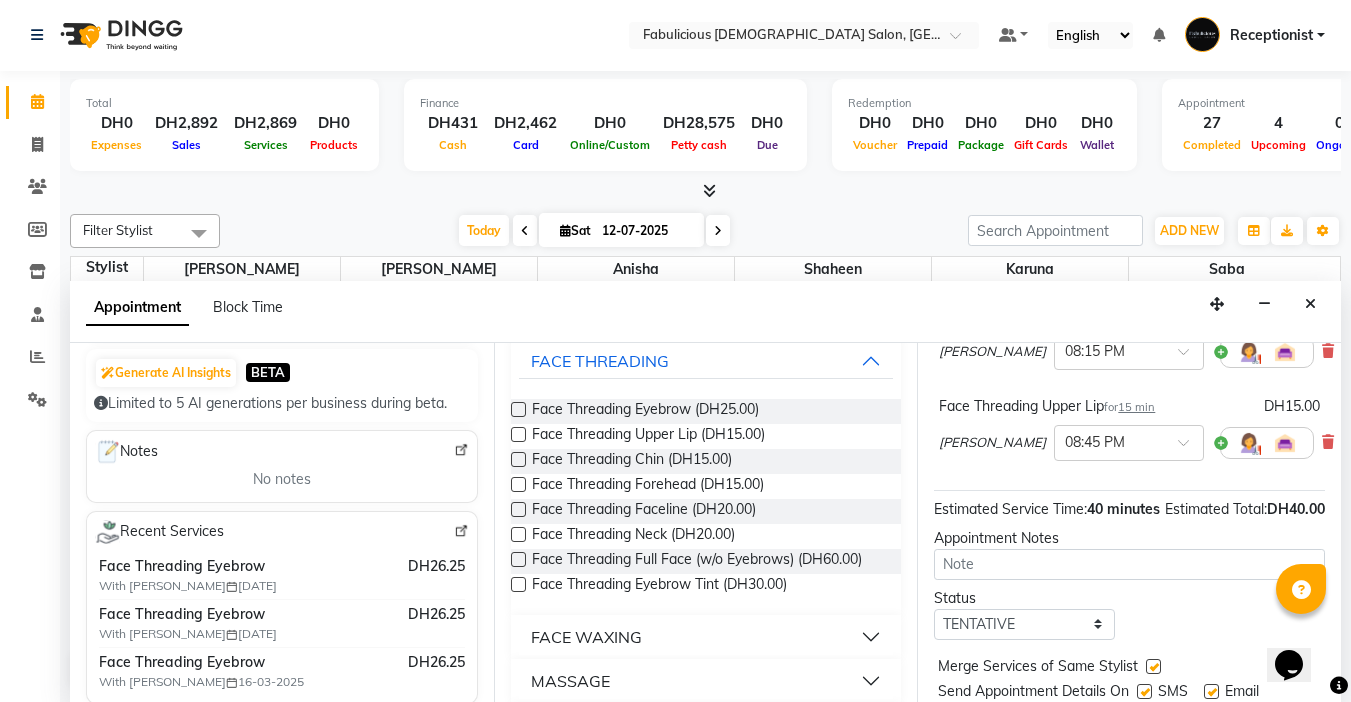 scroll, scrollTop: 0, scrollLeft: 0, axis: both 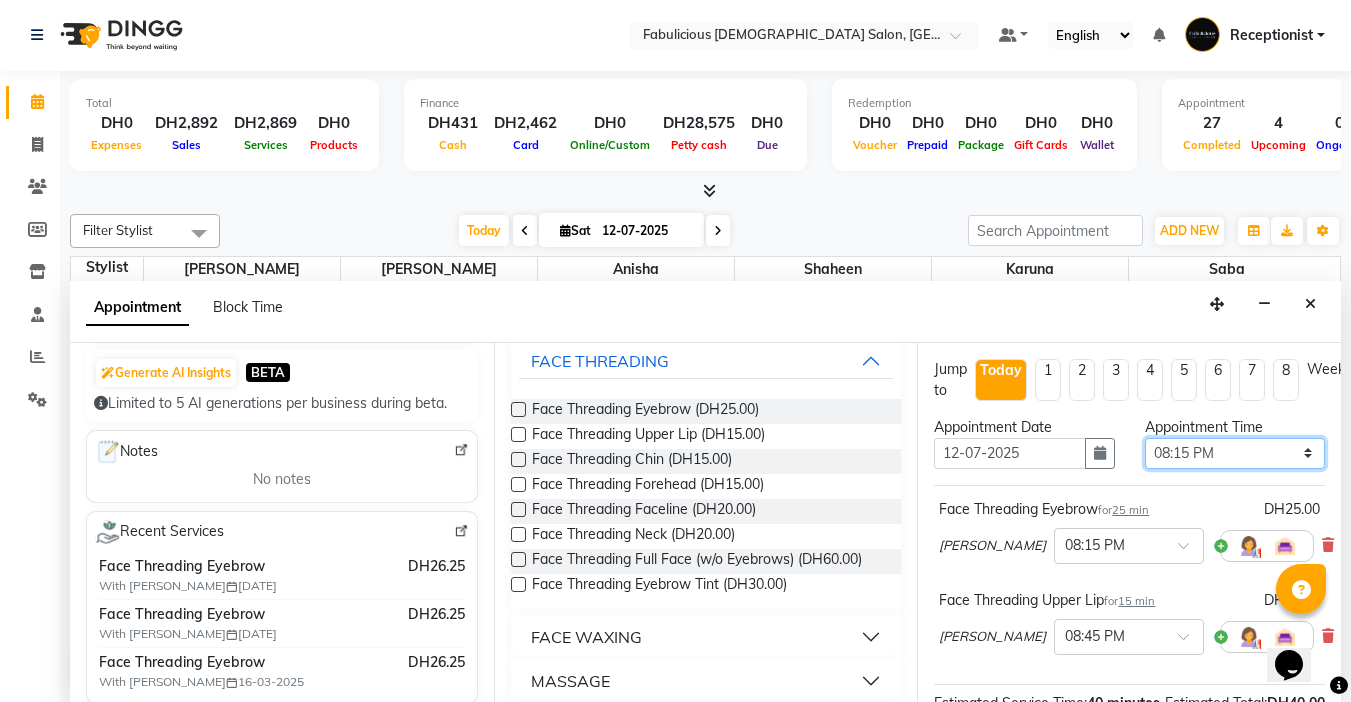 click on "Select 10:00 AM 10:15 AM 10:30 AM 10:45 AM 11:00 AM 11:15 AM 11:30 AM 11:45 AM 12:00 PM 12:15 PM 12:30 PM 12:45 PM 01:00 PM 01:15 PM 01:30 PM 01:45 PM 02:00 PM 02:15 PM 02:30 PM 02:45 PM 03:00 PM 03:15 PM 03:30 PM 03:45 PM 04:00 PM 04:15 PM 04:30 PM 04:45 PM 05:00 PM 05:15 PM 05:30 PM 05:45 PM 06:00 PM 06:15 PM 06:30 PM 06:45 PM 07:00 PM 07:15 PM 07:30 PM 07:45 PM 08:00 PM 08:15 PM 08:30 PM 08:45 PM 09:00 PM 09:15 PM 09:30 PM 09:45 PM 10:00 PM 10:15 PM 10:30 PM 10:45 PM 11:00 PM 11:15 PM 11:30 PM 11:45 PM" at bounding box center (1235, 453) 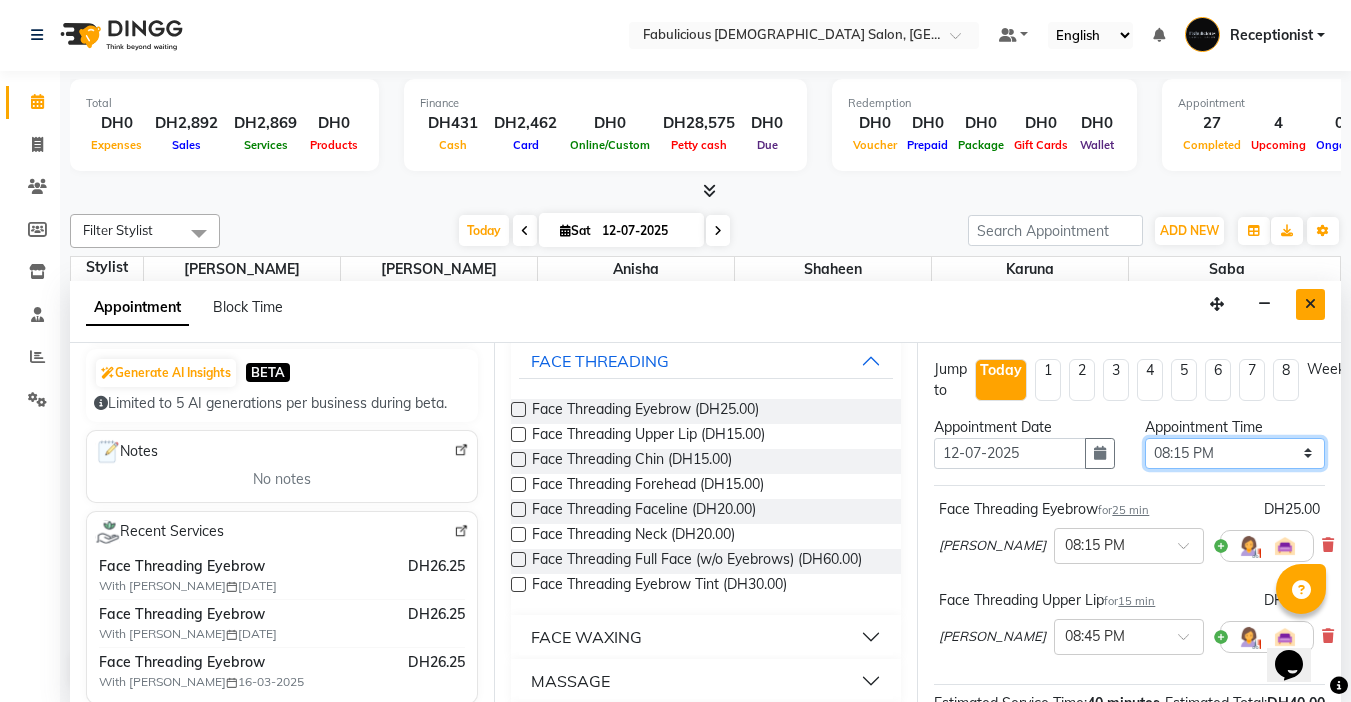 click on "Select 10:00 AM 10:15 AM 10:30 AM 10:45 AM 11:00 AM 11:15 AM 11:30 AM 11:45 AM 12:00 PM 12:15 PM 12:30 PM 12:45 PM 01:00 PM 01:15 PM 01:30 PM 01:45 PM 02:00 PM 02:15 PM 02:30 PM 02:45 PM 03:00 PM 03:15 PM 03:30 PM 03:45 PM 04:00 PM 04:15 PM 04:30 PM 04:45 PM 05:00 PM 05:15 PM 05:30 PM 05:45 PM 06:00 PM 06:15 PM 06:30 PM 06:45 PM 07:00 PM 07:15 PM 07:30 PM 07:45 PM 08:00 PM 08:15 PM 08:30 PM 08:45 PM 09:00 PM 09:15 PM 09:30 PM 09:45 PM 10:00 PM 10:15 PM 10:30 PM 10:45 PM 11:00 PM 11:15 PM 11:30 PM 11:45 PM" at bounding box center (1235, 453) 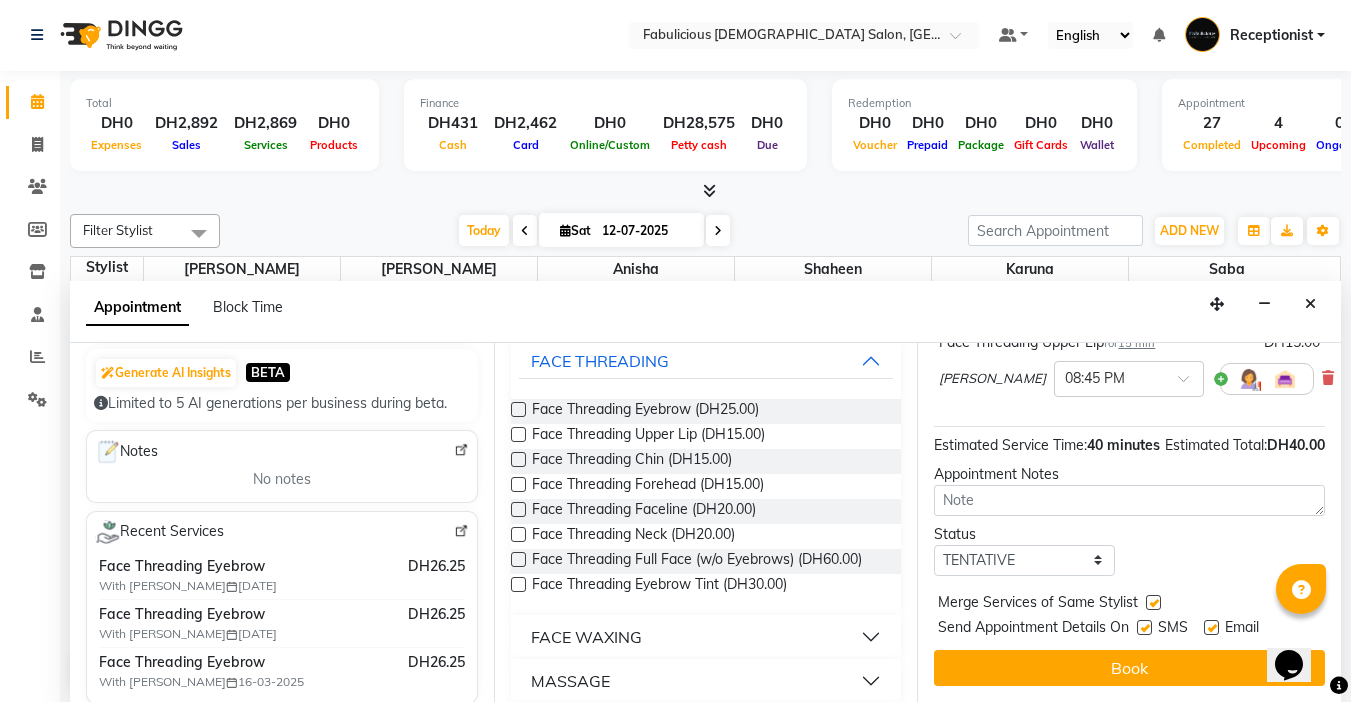 scroll, scrollTop: 294, scrollLeft: 0, axis: vertical 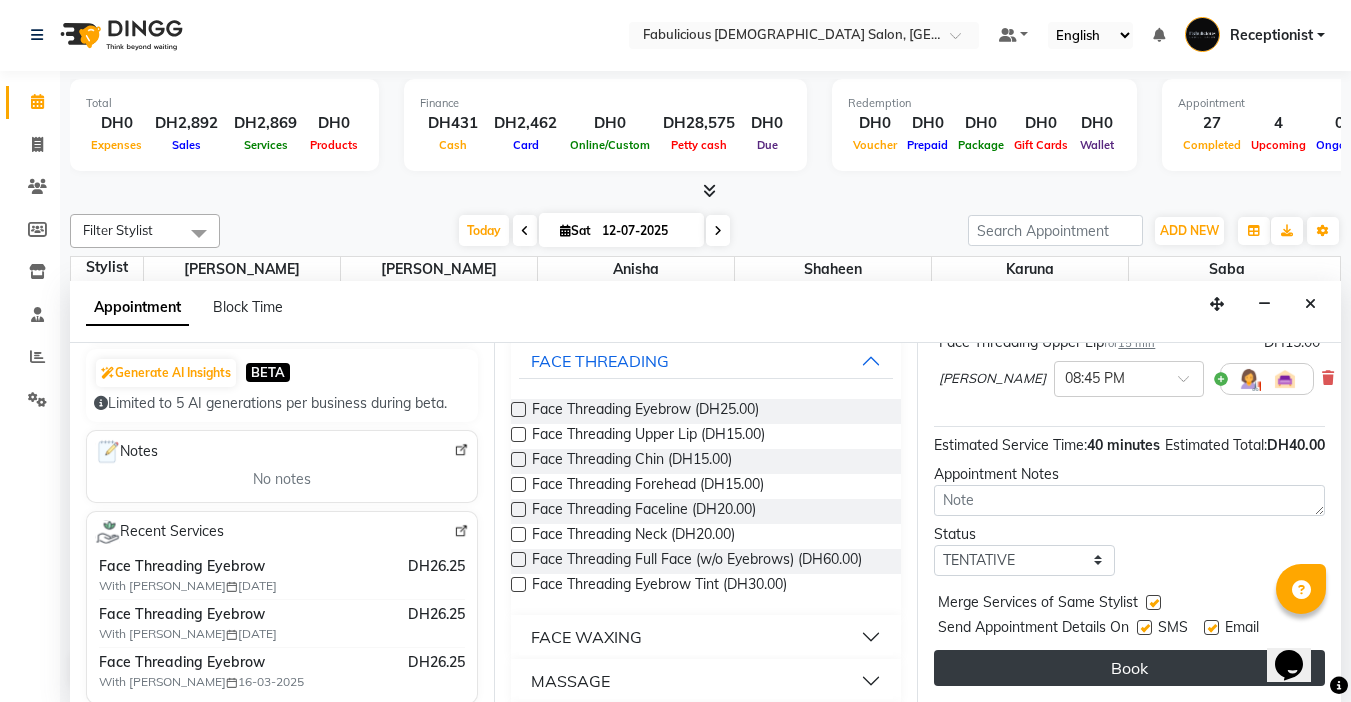 click on "Book" at bounding box center (1129, 668) 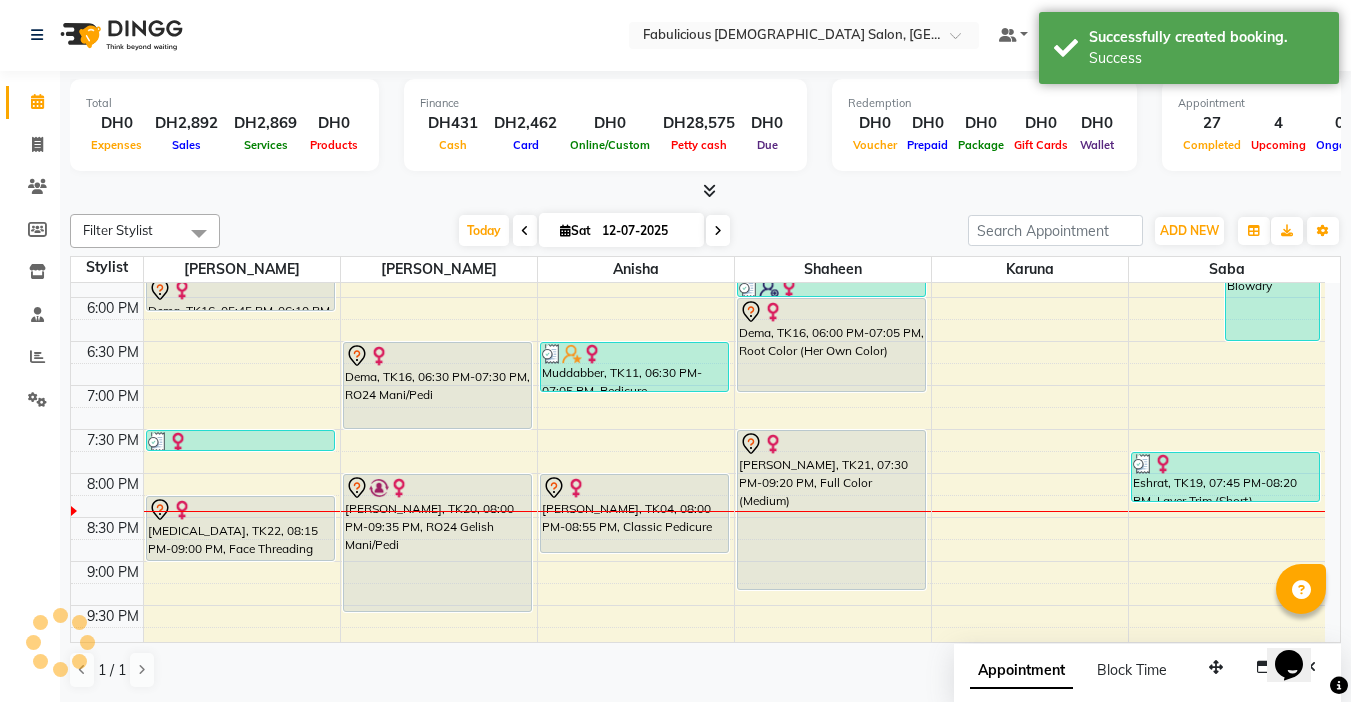 scroll, scrollTop: 0, scrollLeft: 0, axis: both 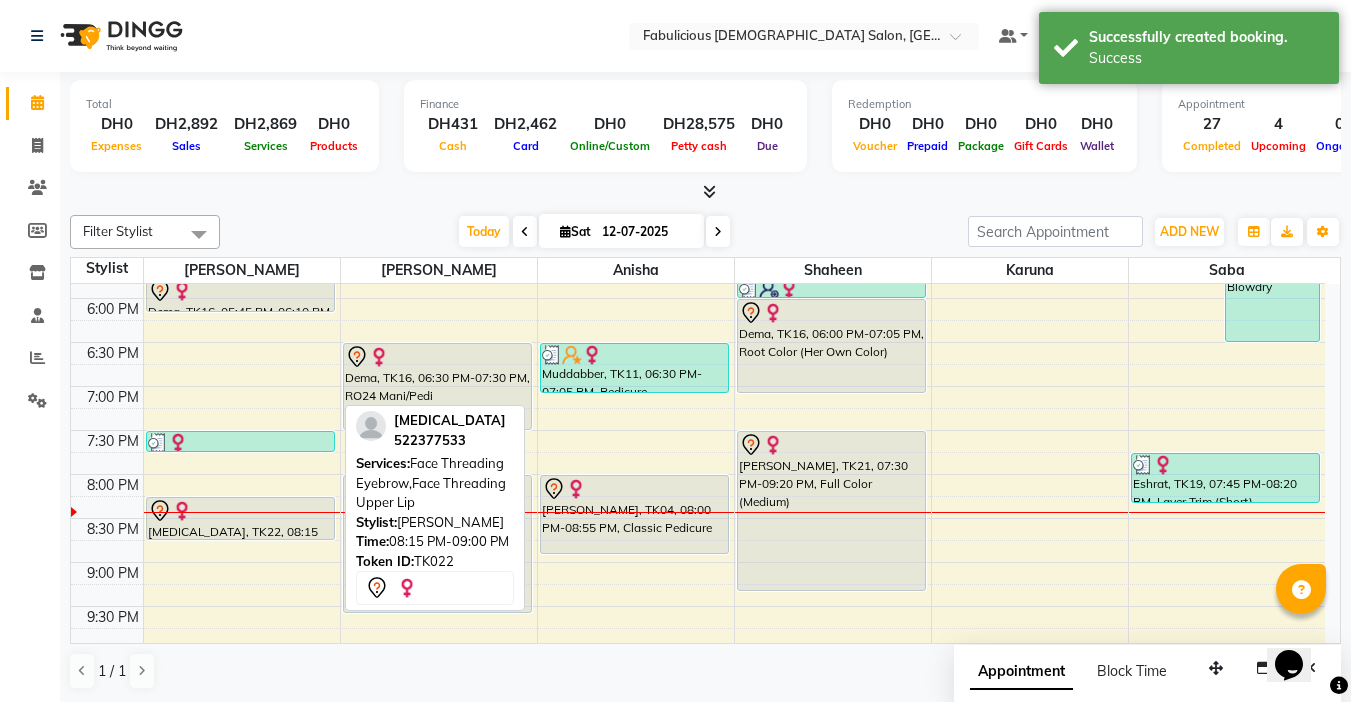 click on "Hema, TK03, 11:00 AM-11:55 AM, Body Wax Brazilian Wax,Face Threading Eyebrow,Bleach Underarms     Athira, TK05, 11:30 AM-11:45 AM, Face Threading Eyebrow     Hend, TK01, 11:45 AM-12:00 PM, Face Threading Chin     Aarzoo, TK06, 10:45 AM-11:00 AM, Face Threading Eyebrow     Rebeeca, TK02, 01:00 PM-01:25 PM, Face Threading Eyebrow,Face Waxing Upper Lip (DH15),Face Waxing Chin (DH25)     Markina, TK10, 01:30 PM-02:15 PM, Face Threading Eyebrow,Face Threading Upper Lip     Nadina, TK09, 02:45 PM-03:10 PM, Face Threading Eyebrow     Deveeka, TK13, 03:15 PM-04:45 PM, Face Clean Up With Blackheads Removal,Argan Oil 30 Minutes With Wash & Quick dry     Yasmeen, TK17, 05:00 PM-05:15 PM, Face Threading Eyebrow     Muddabber, TK11, 05:15 PM-05:40 PM, Face Threading Eyebrow             Dema, TK16, 05:45 PM-06:10 PM, Face Threading Eyebrow     Eshrat, TK19, 07:30 PM-07:45 PM, Face Threading Eyebrow,Face Threading Upper Lip             Nikita, TK22, 08:15 PM-09:00 PM, Face Threading Eyebrow,Face Threading Upper Lip" at bounding box center [242, 166] 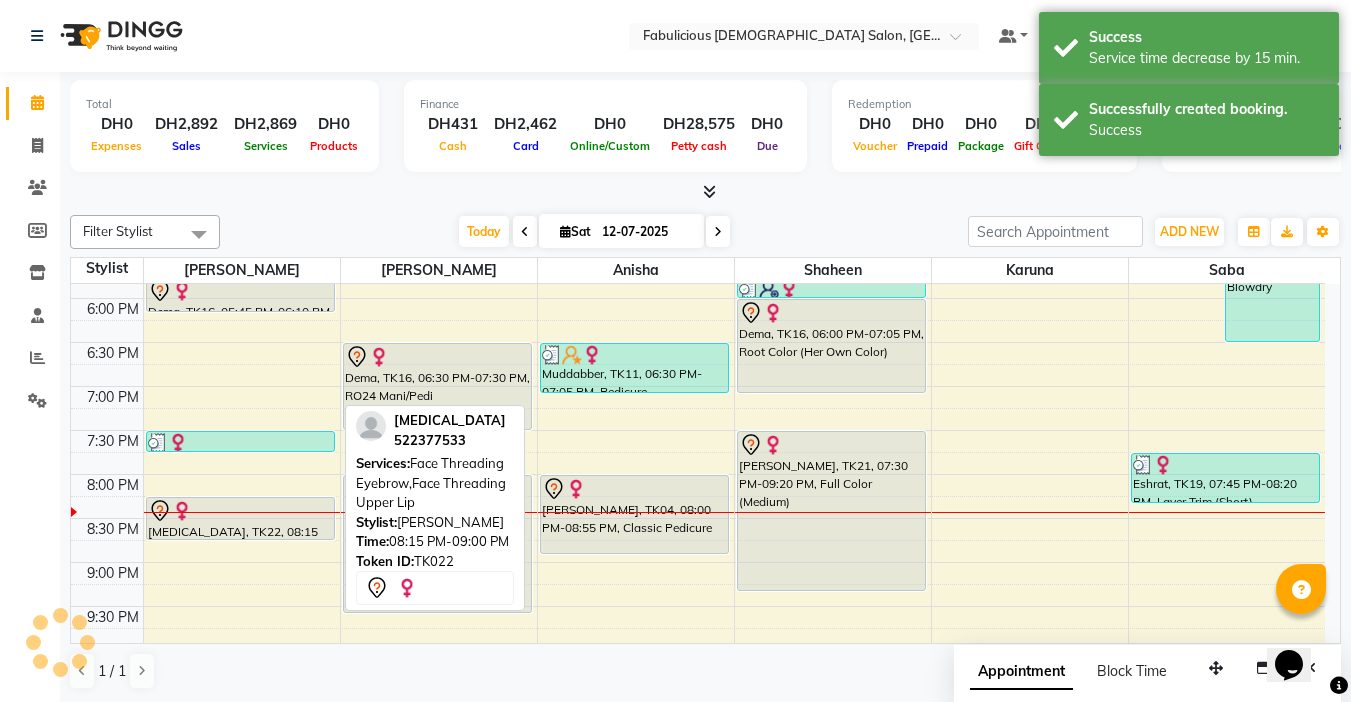 click on "Nikita, TK22, 08:15 PM-09:00 PM, Face Threading Eyebrow,Face Threading Upper Lip" at bounding box center (240, 518) 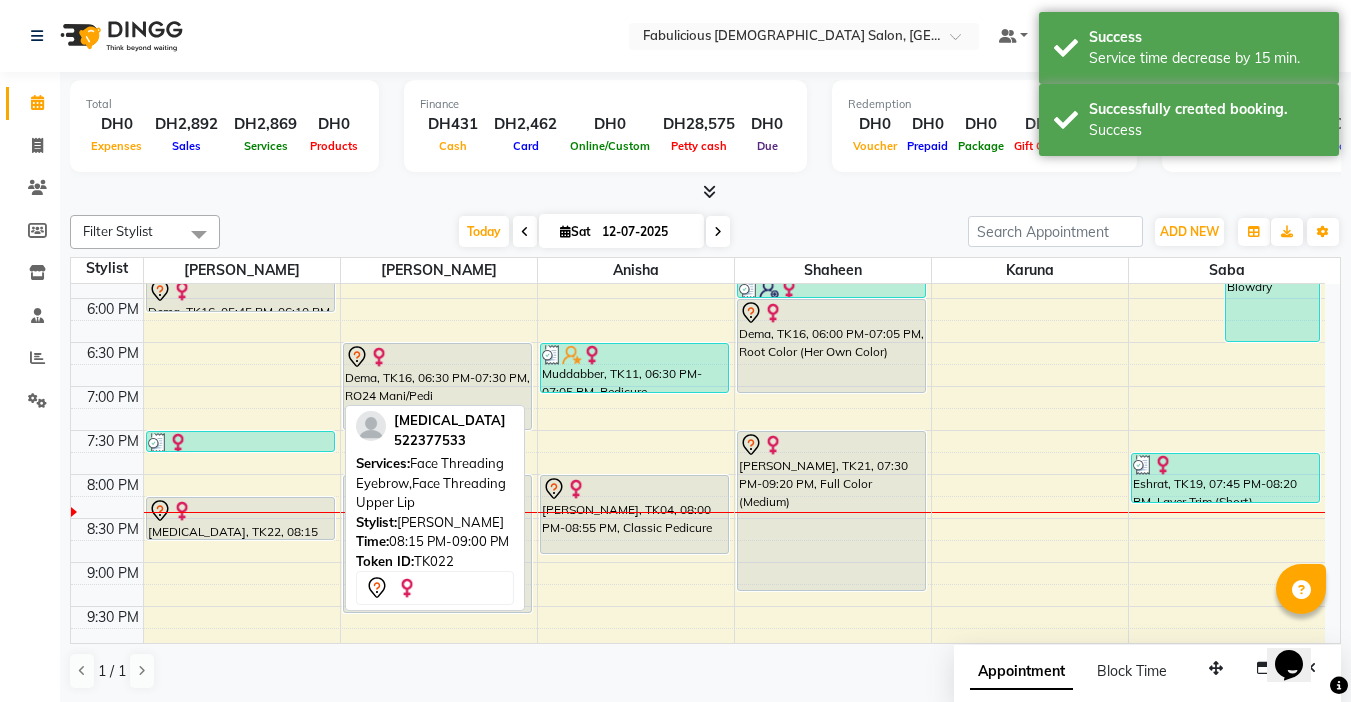 click on "Nikita, TK22, 08:15 PM-08:45 PM, Face Threading Eyebrow,Face Threading Upper Lip" at bounding box center (240, 518) 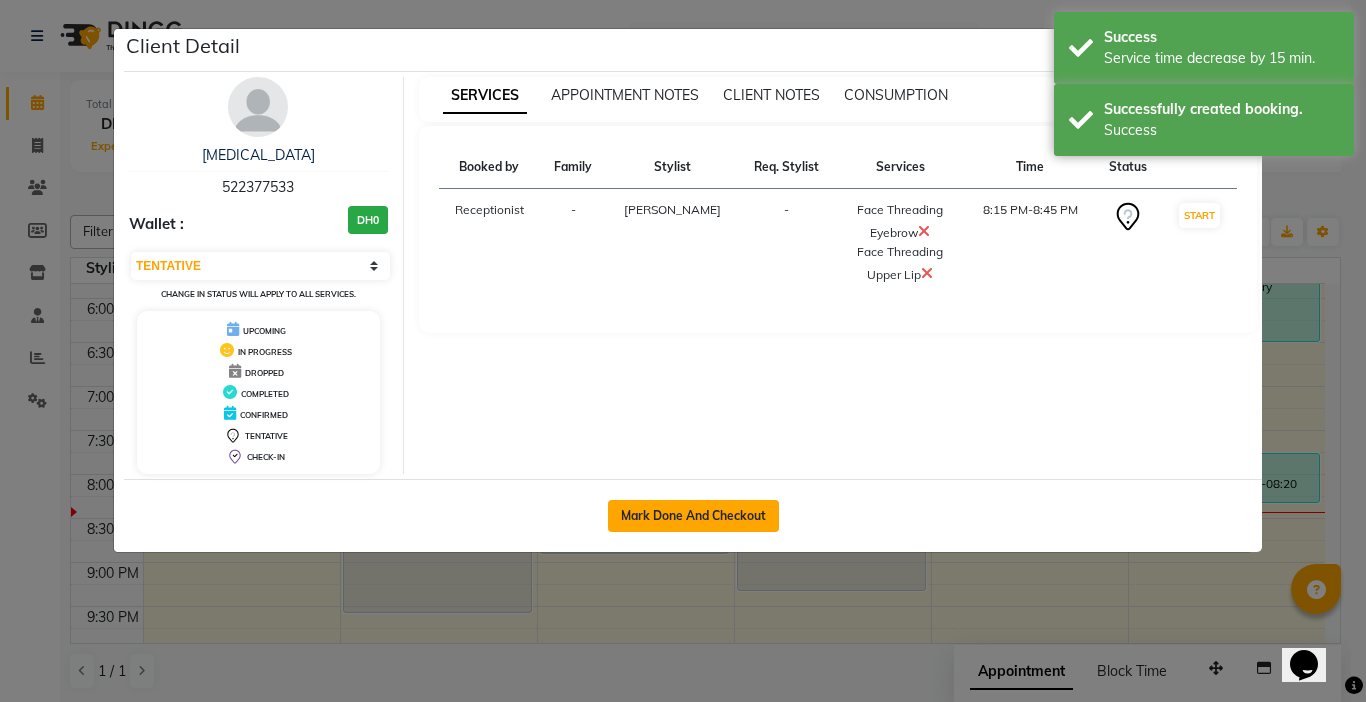 click on "Mark Done And Checkout" 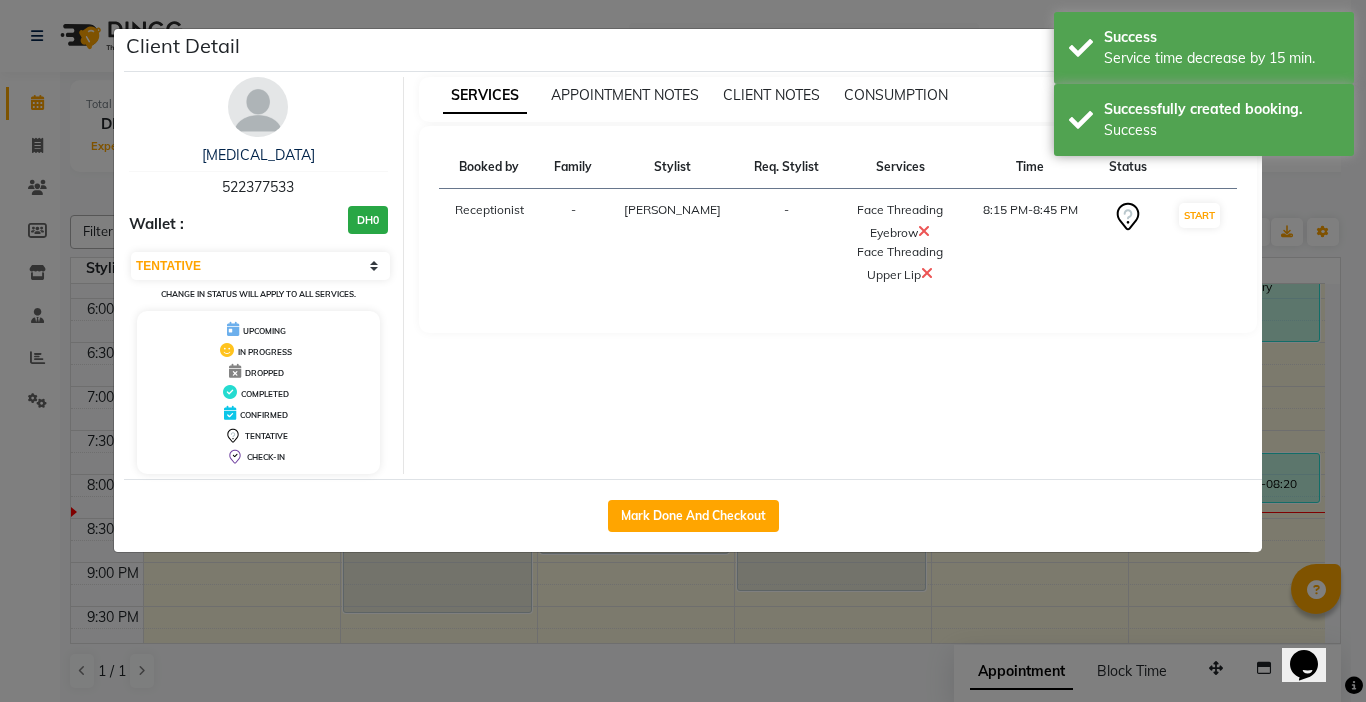 select on "service" 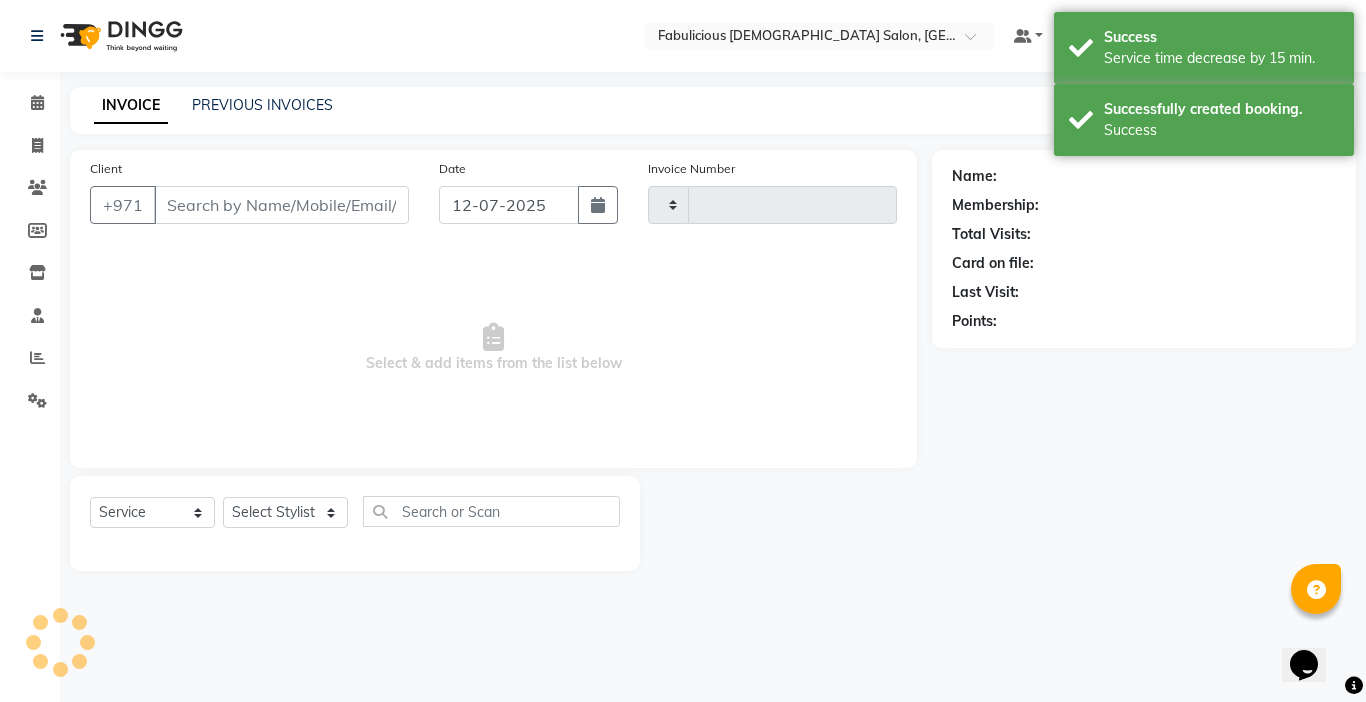 type on "1440" 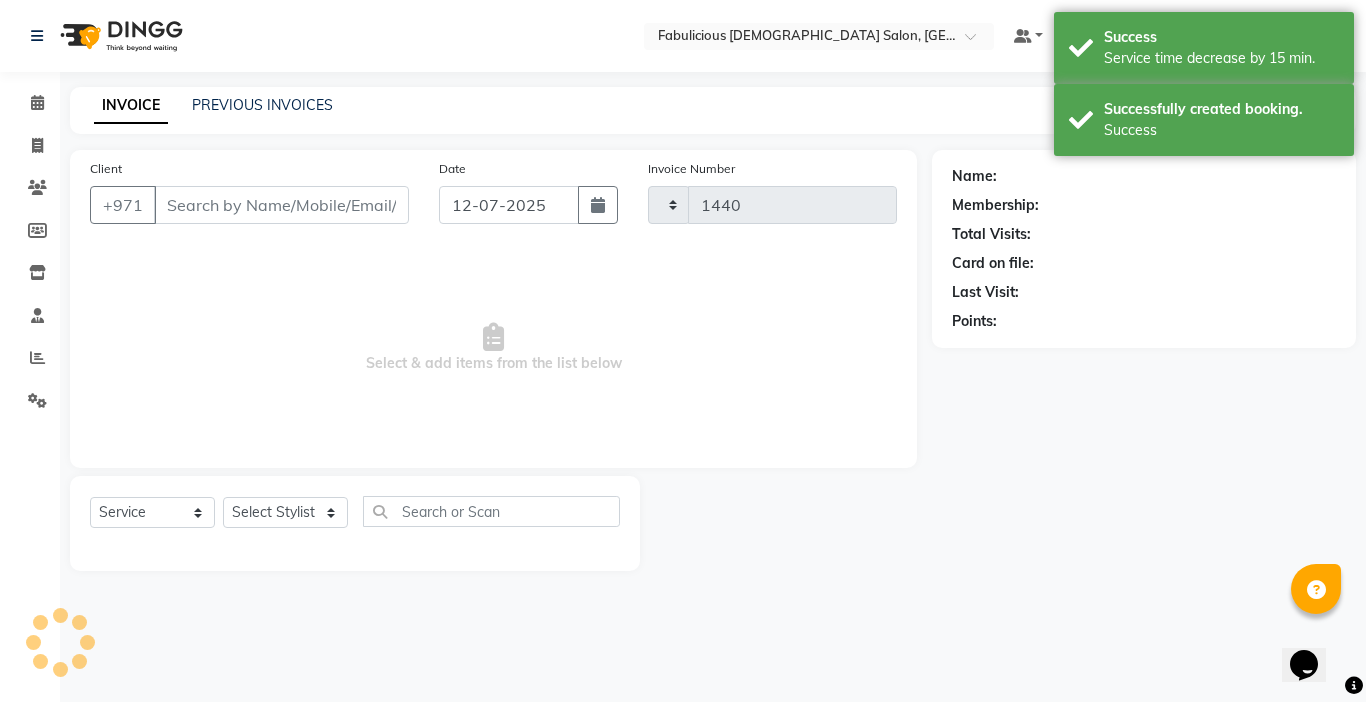 select on "738" 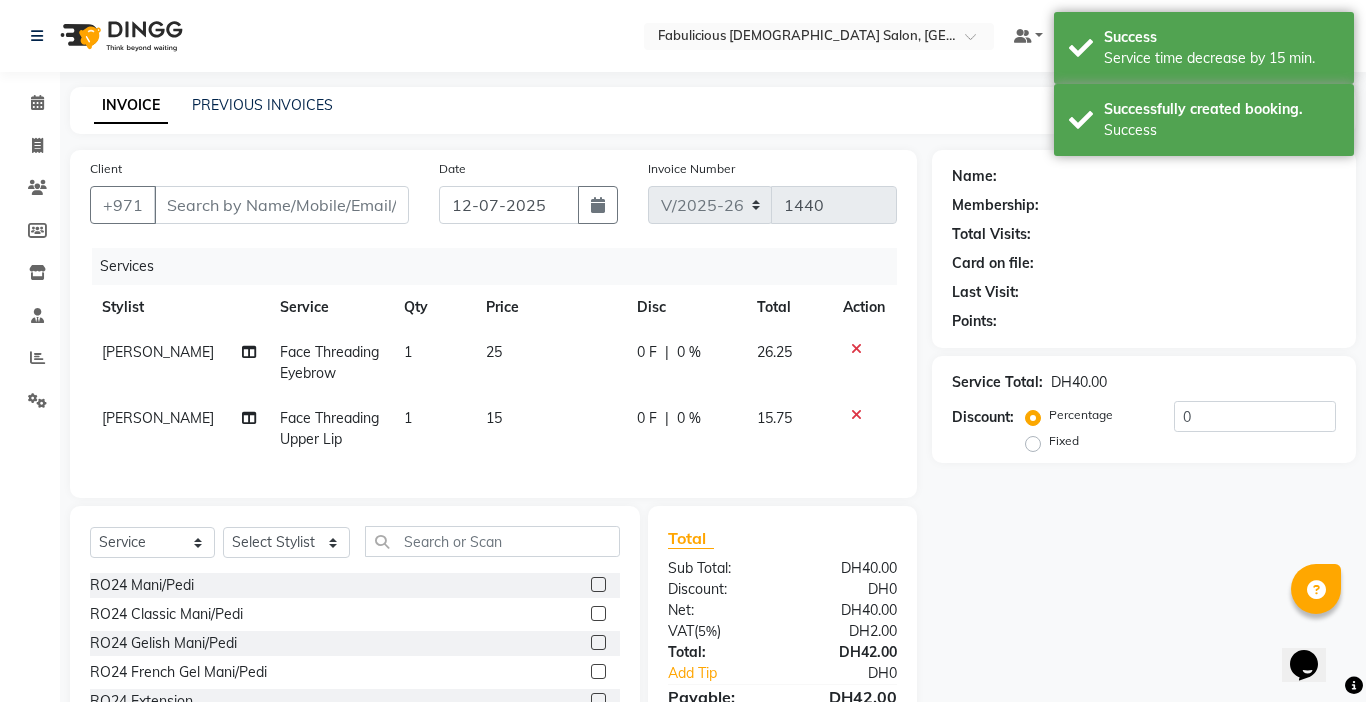 type on "522377533" 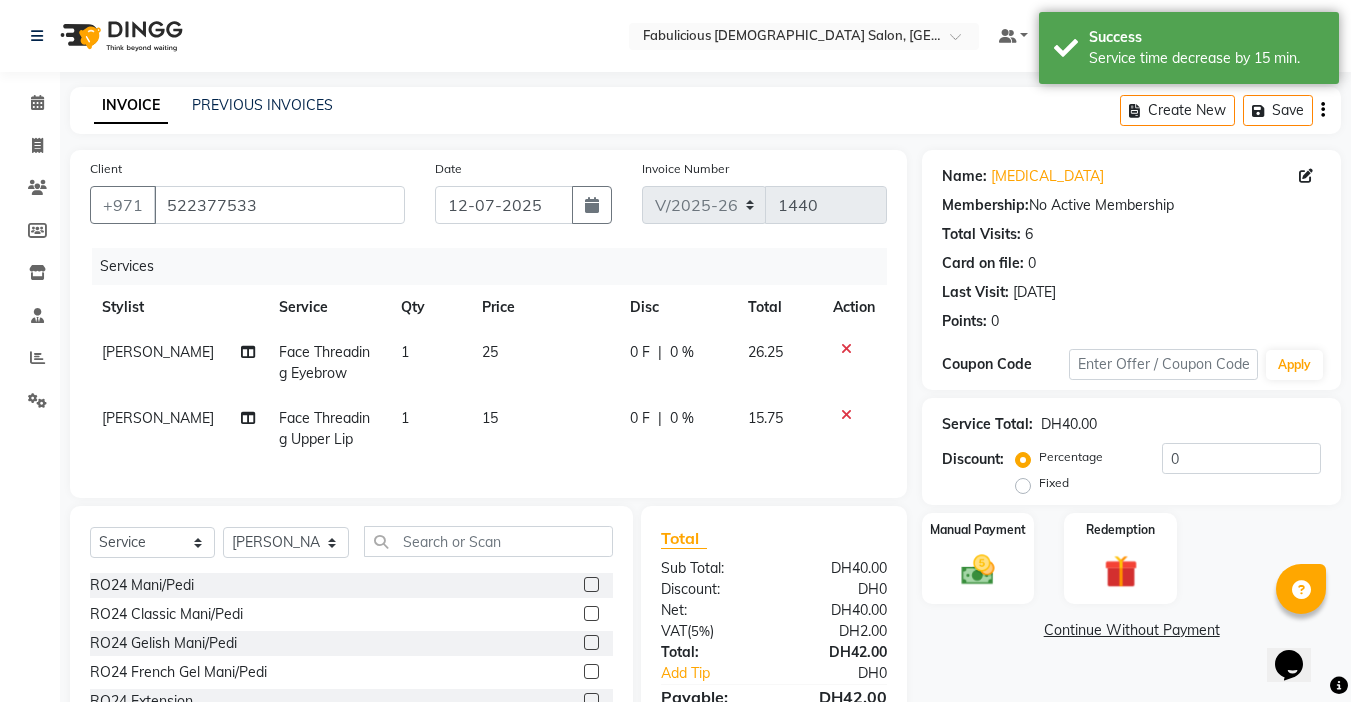 click 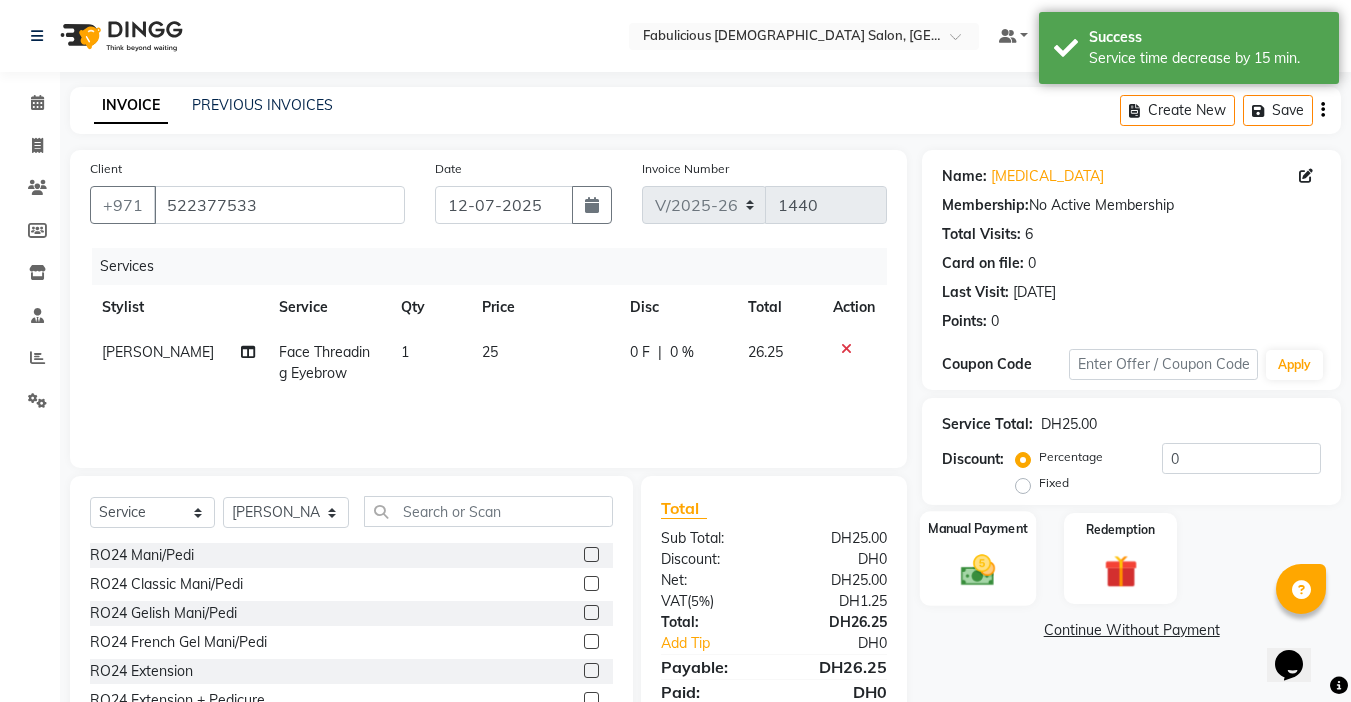 click 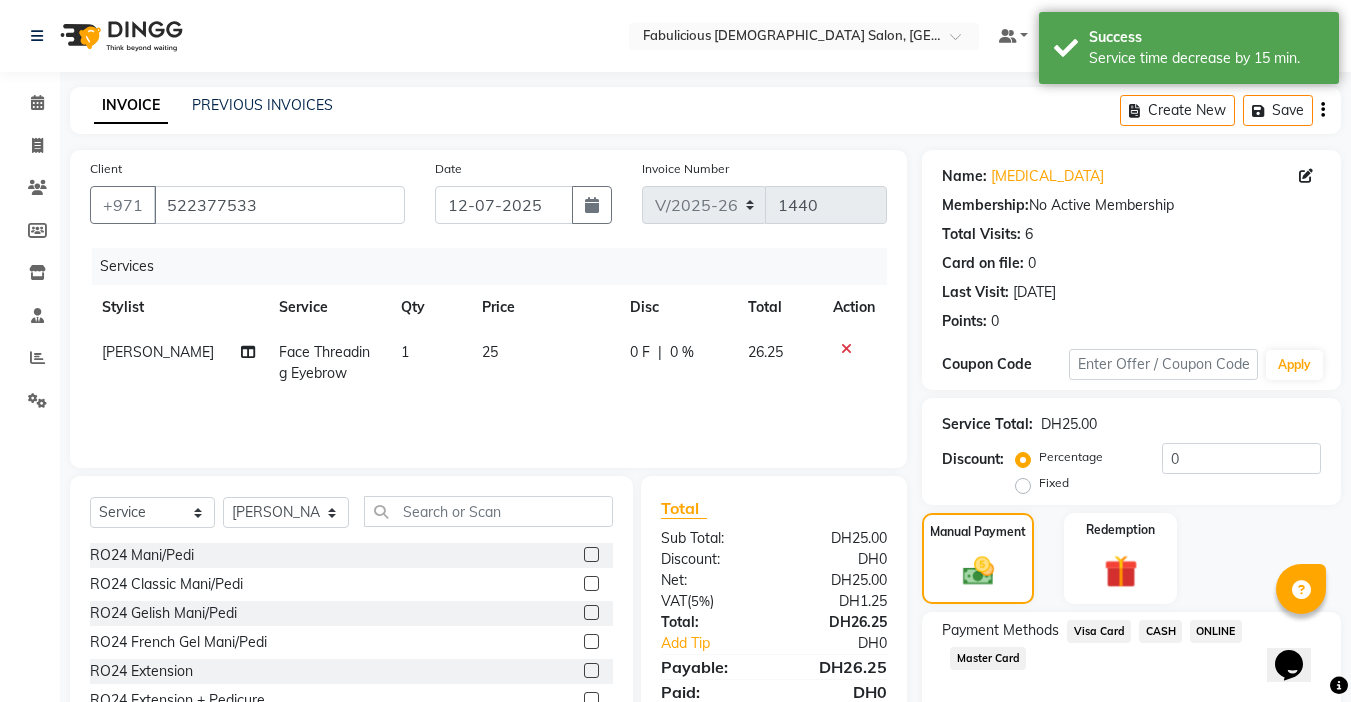 click on "Visa Card" 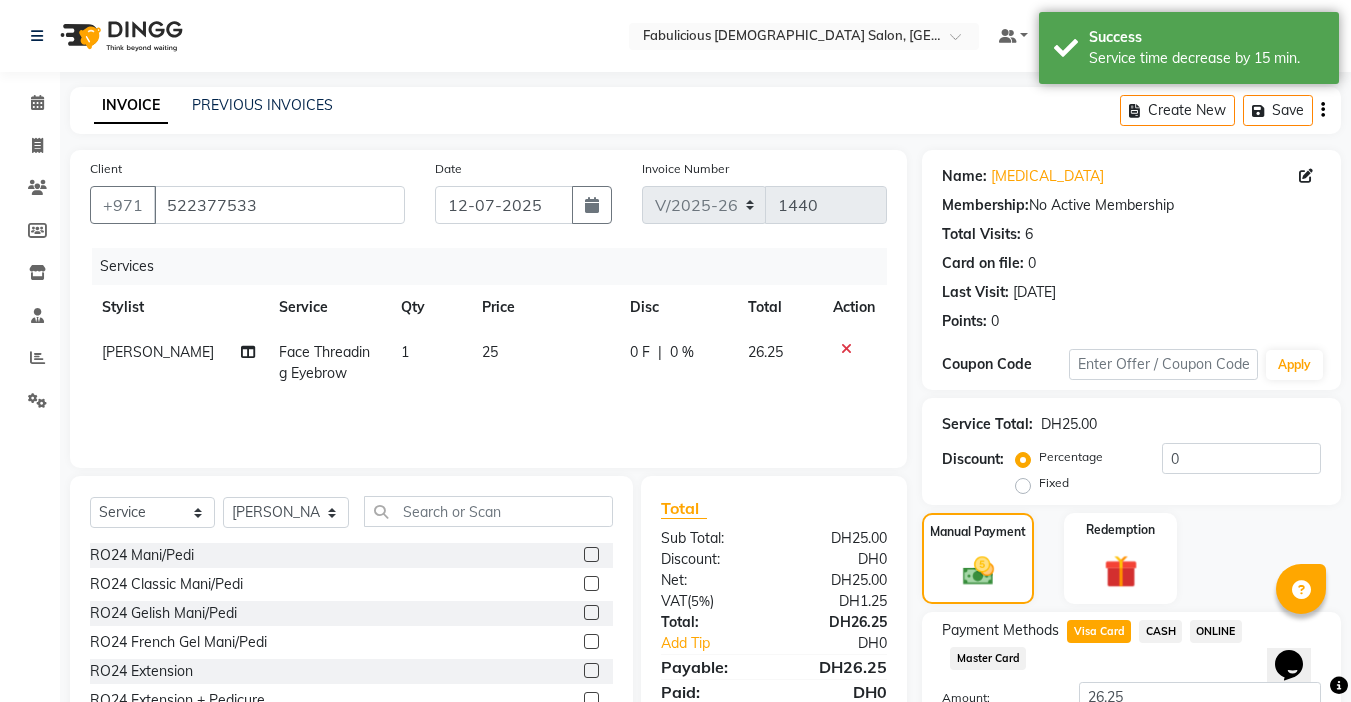 click on "Add Payment" 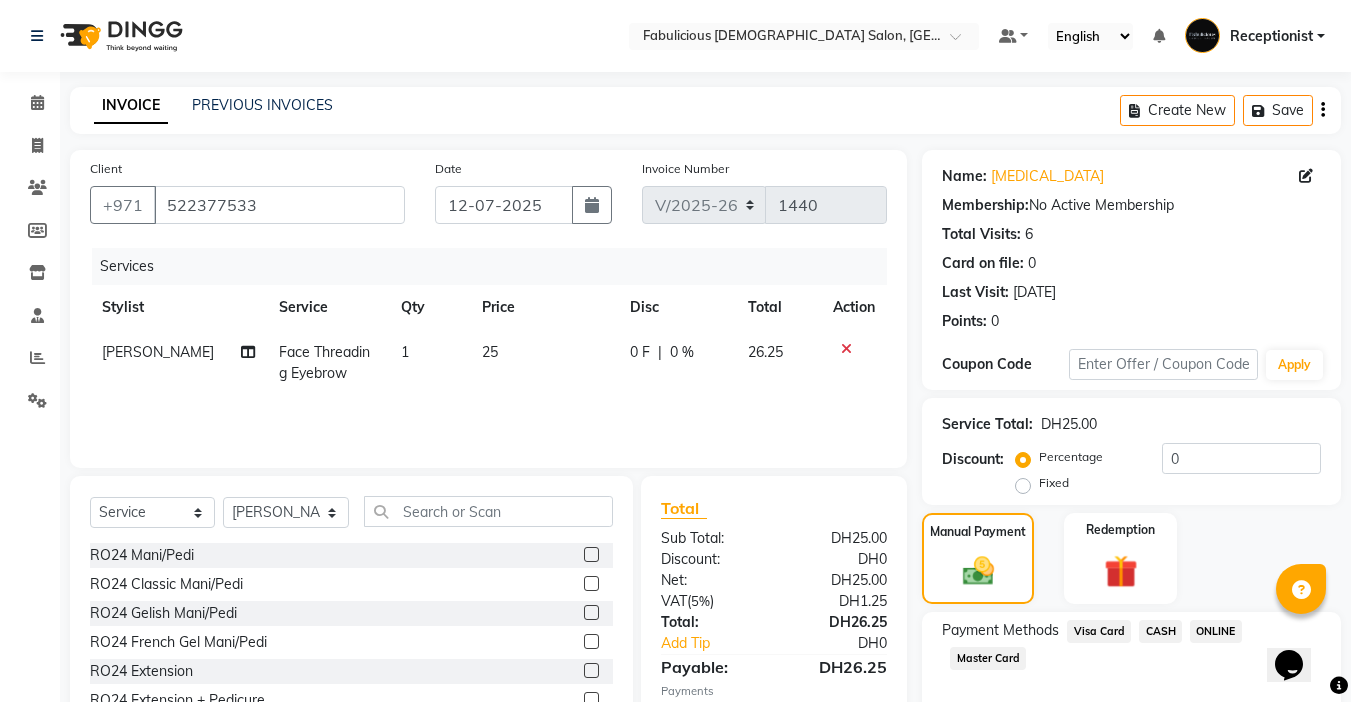 scroll, scrollTop: 157, scrollLeft: 0, axis: vertical 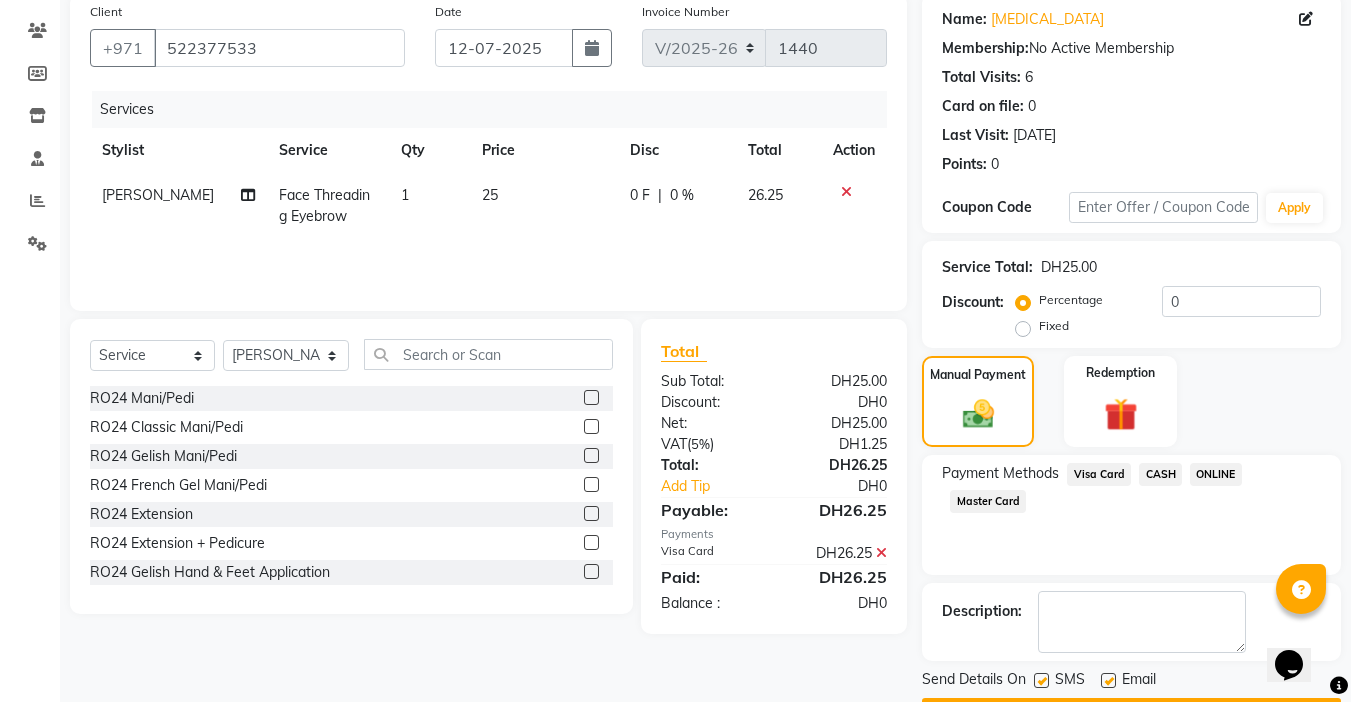 click on "Checkout" 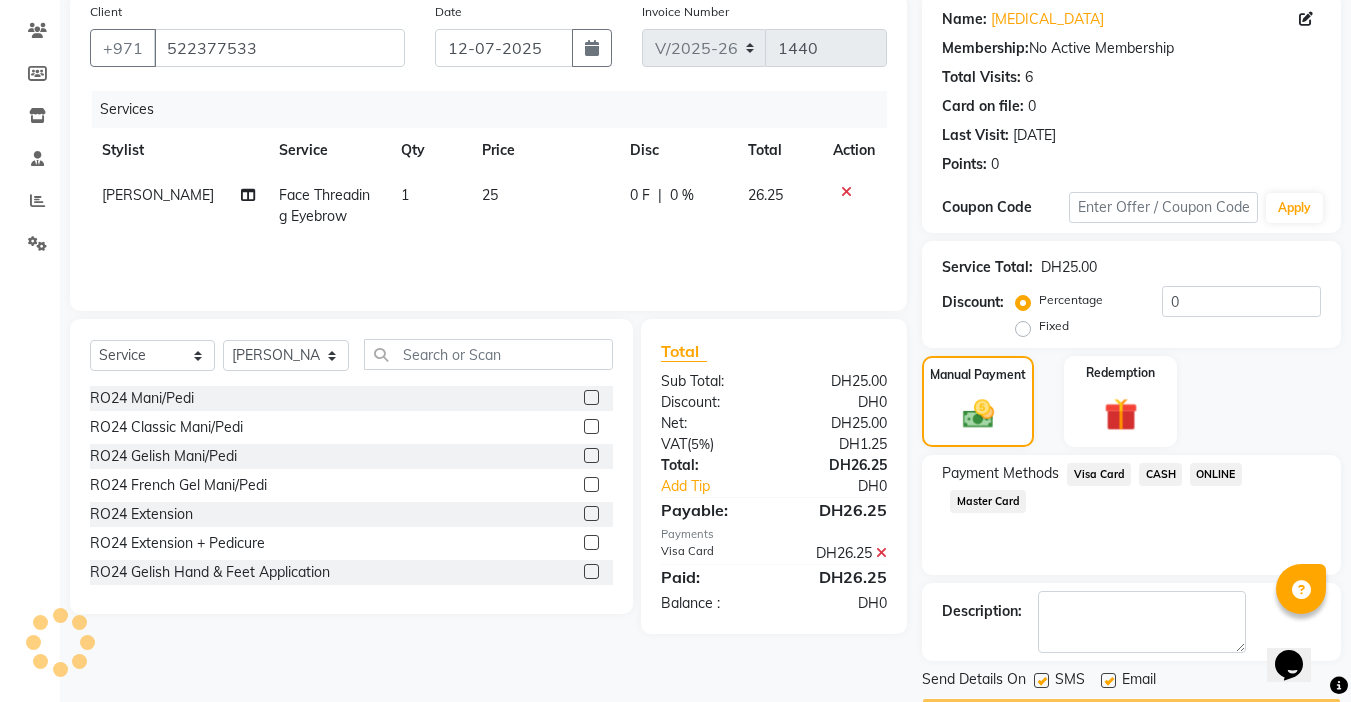 scroll, scrollTop: 214, scrollLeft: 0, axis: vertical 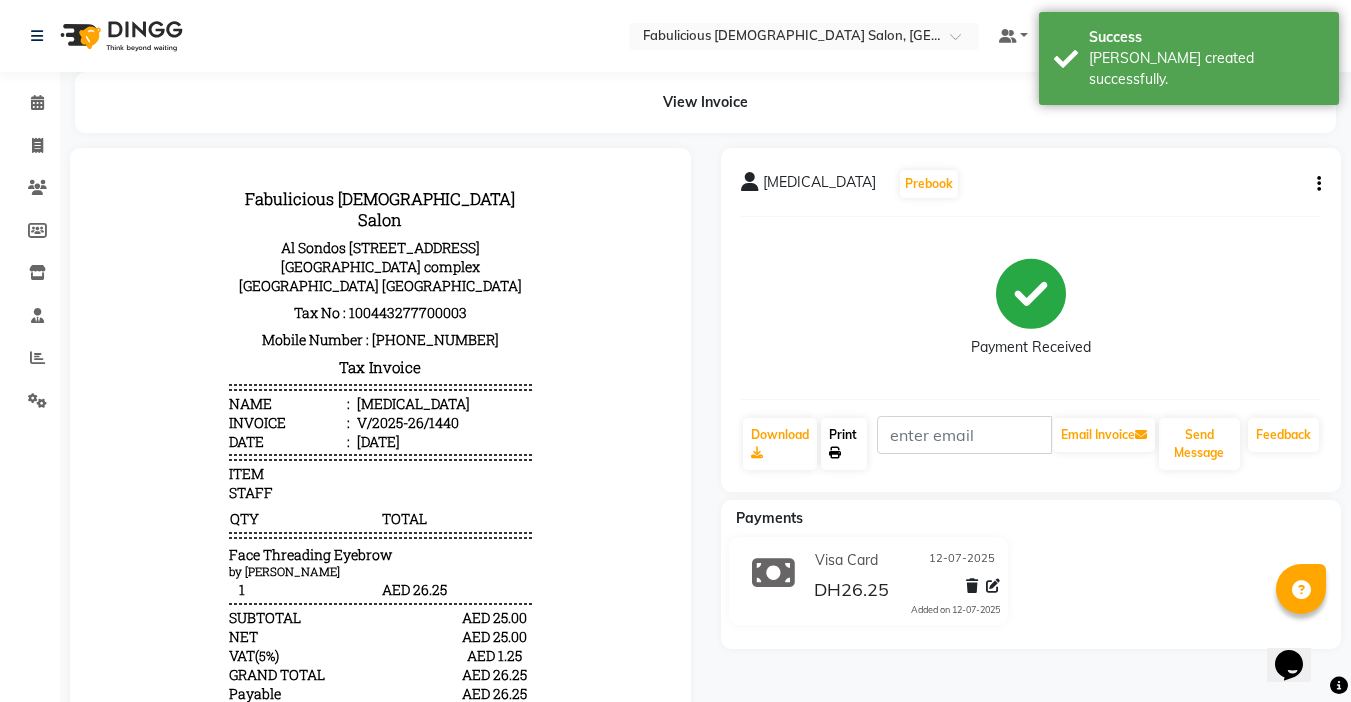 click on "Print" 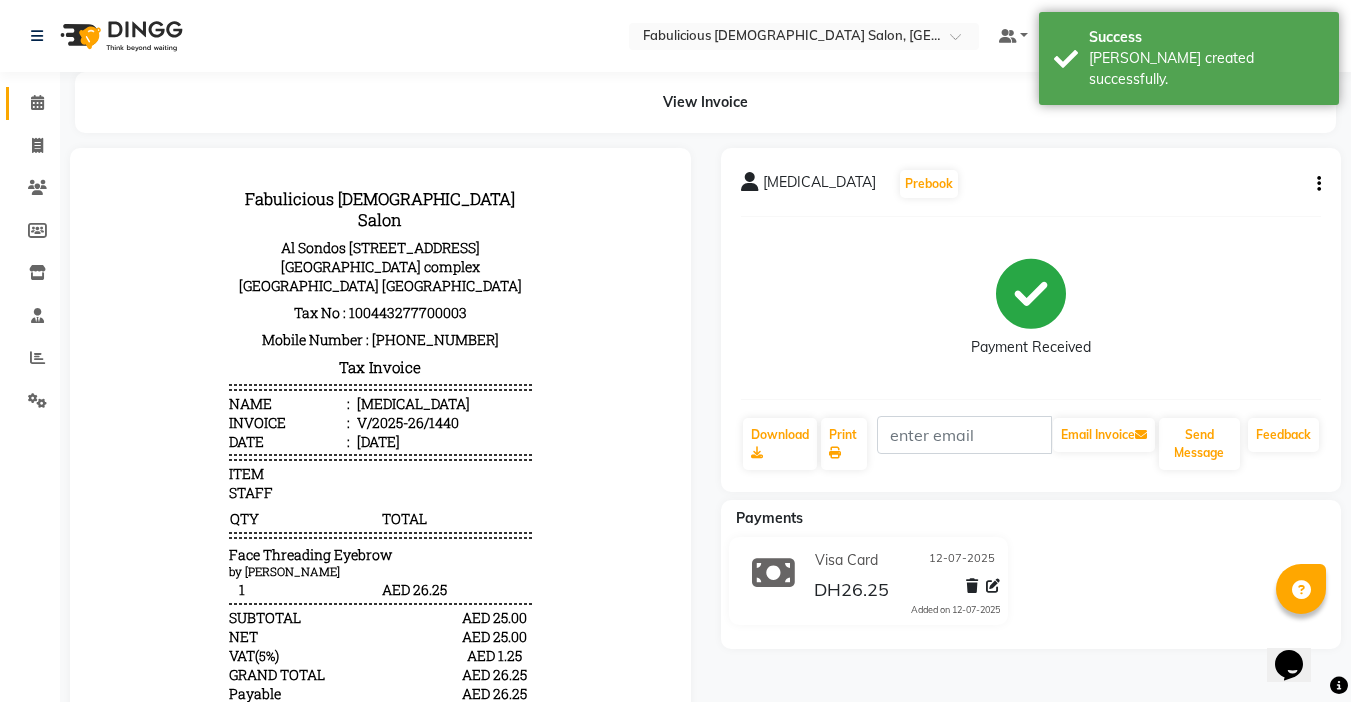 click 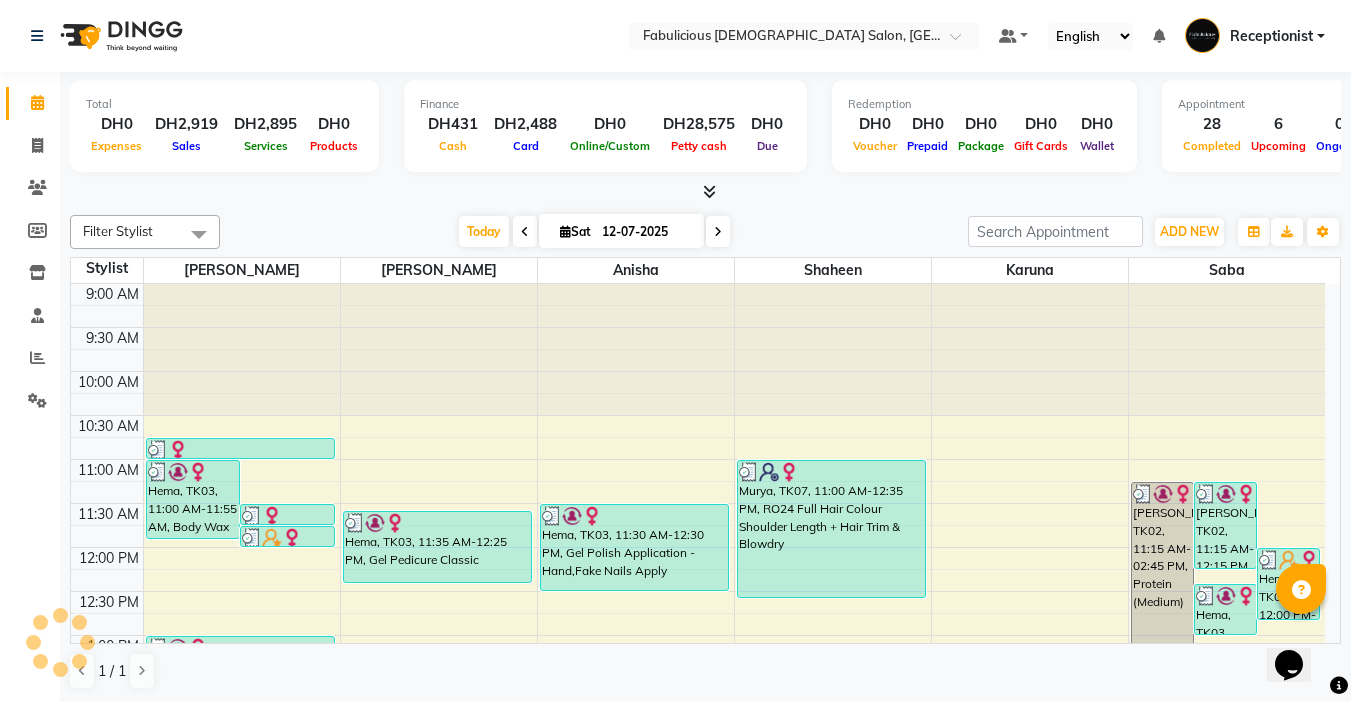 scroll, scrollTop: 0, scrollLeft: 0, axis: both 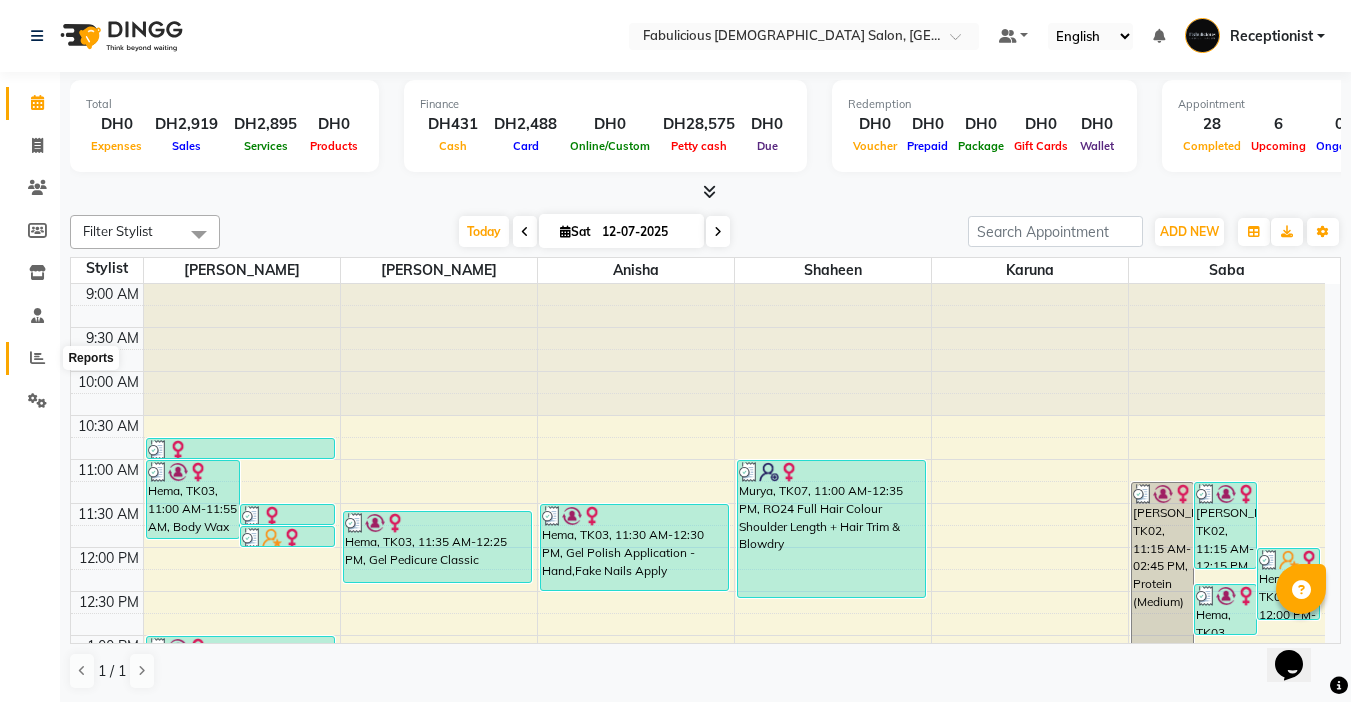 click 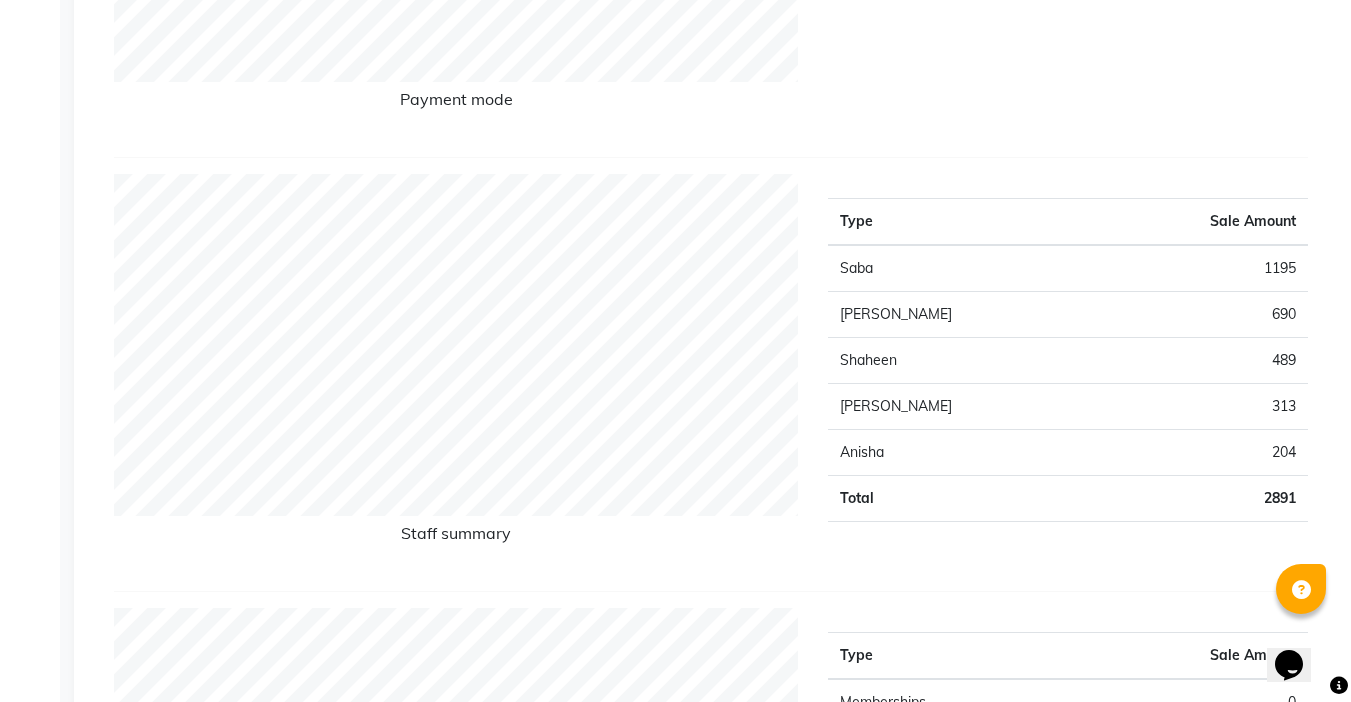 scroll, scrollTop: 100, scrollLeft: 0, axis: vertical 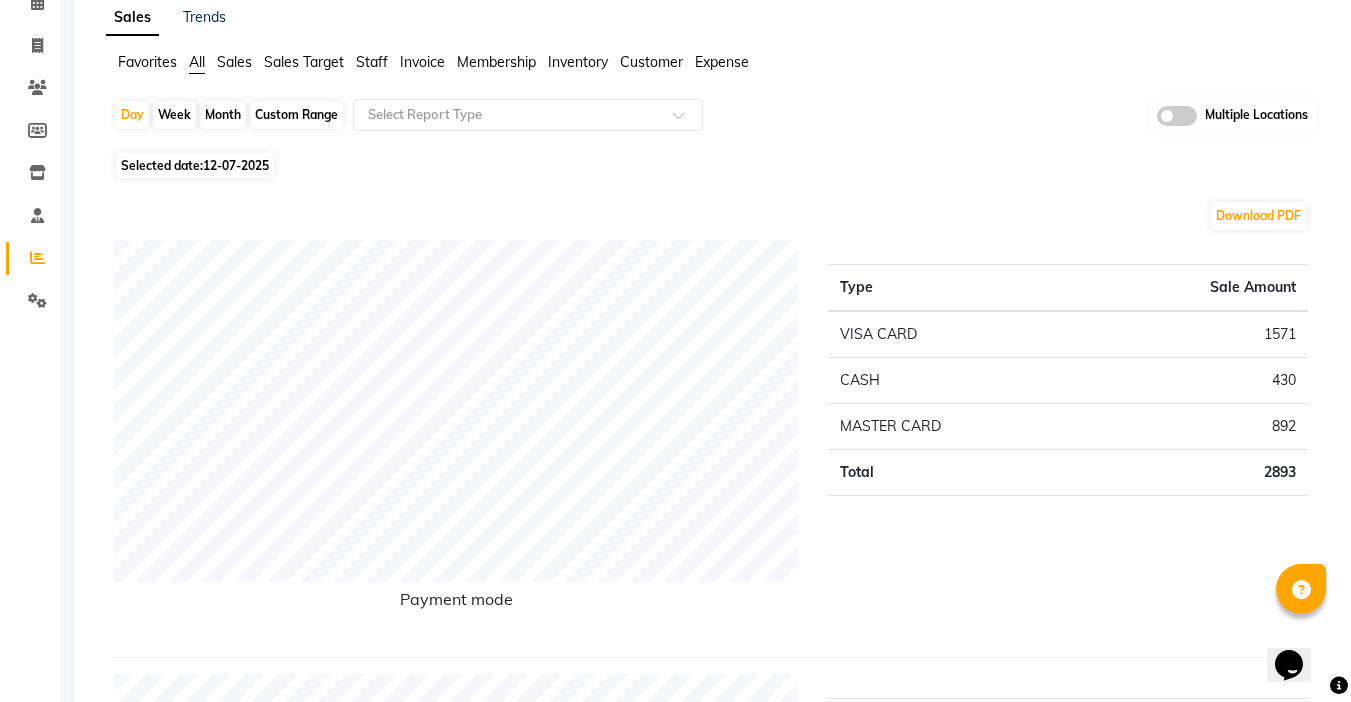 click on "Month" 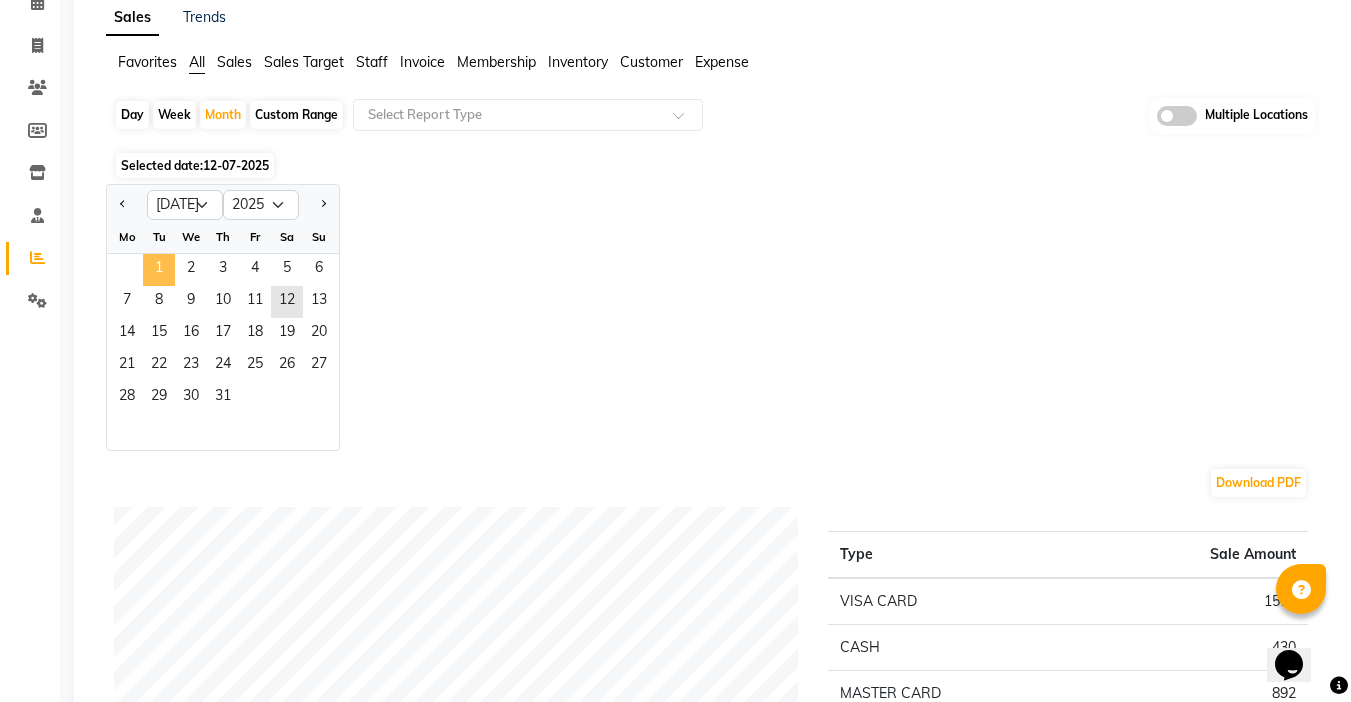click on "1" 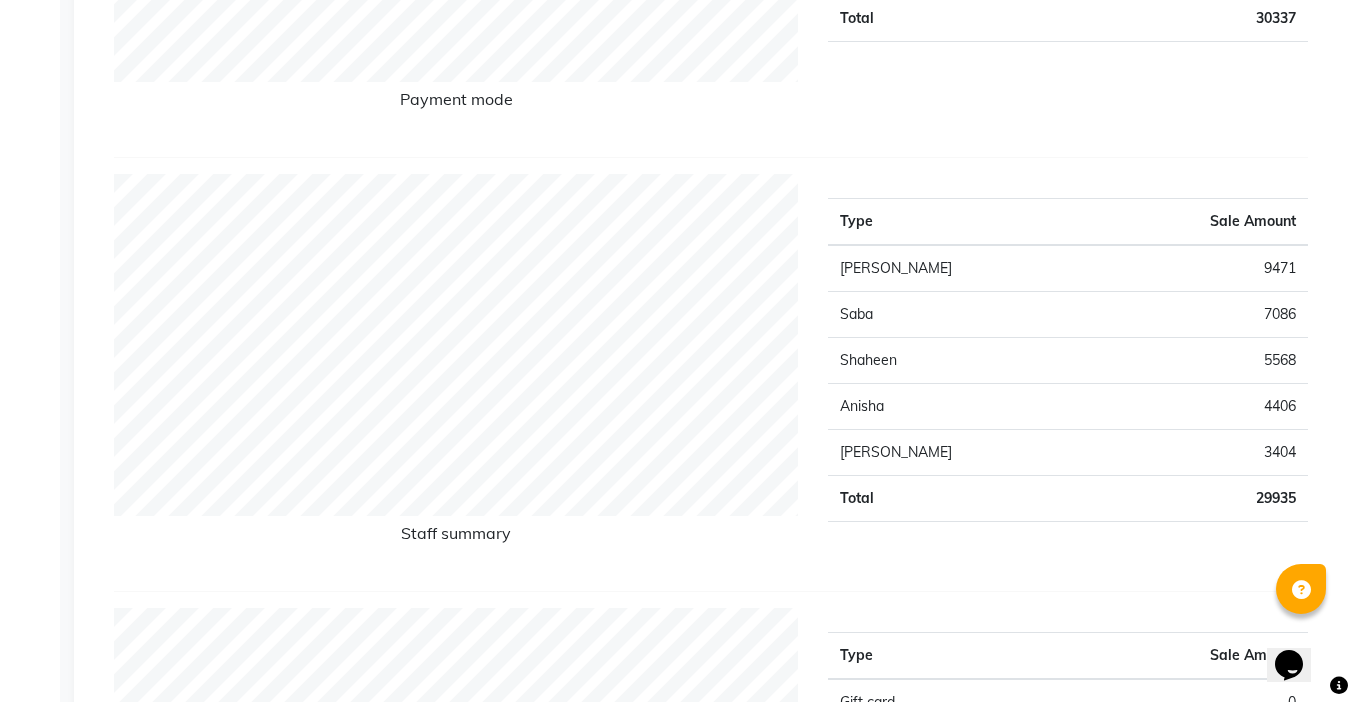 scroll, scrollTop: 0, scrollLeft: 0, axis: both 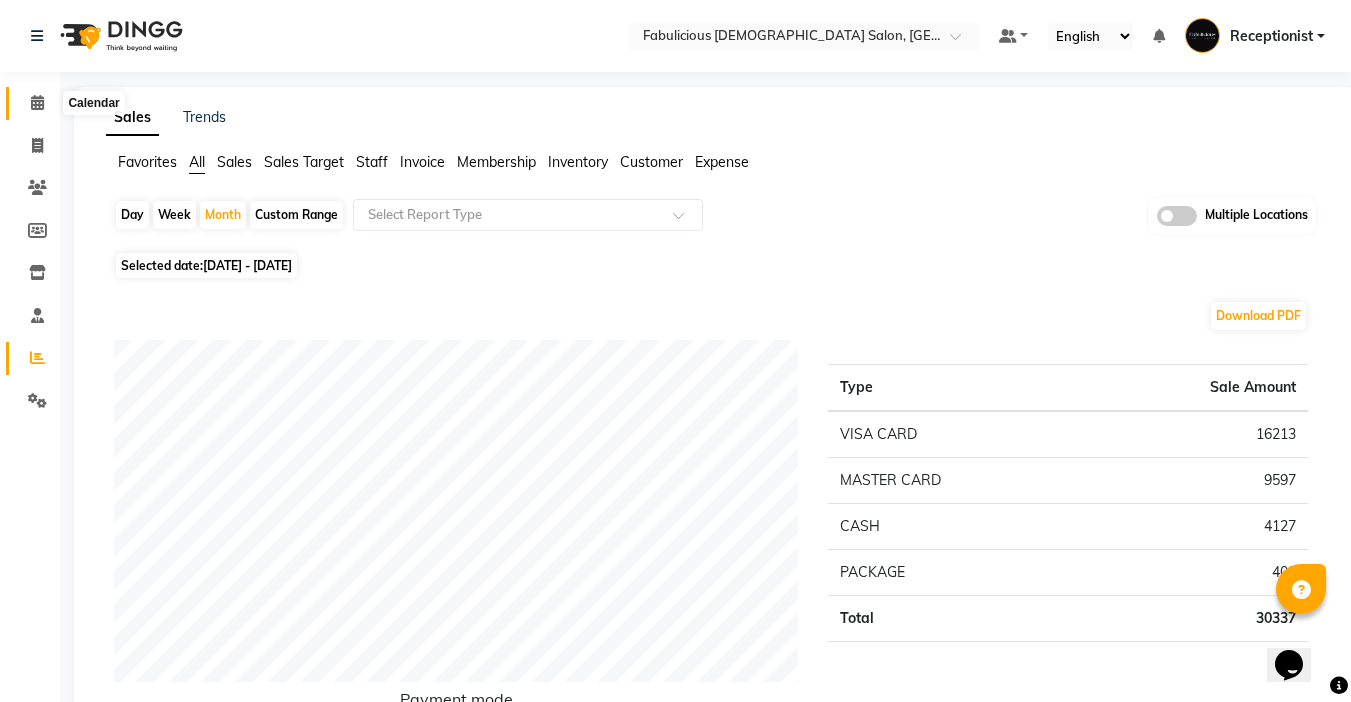 click 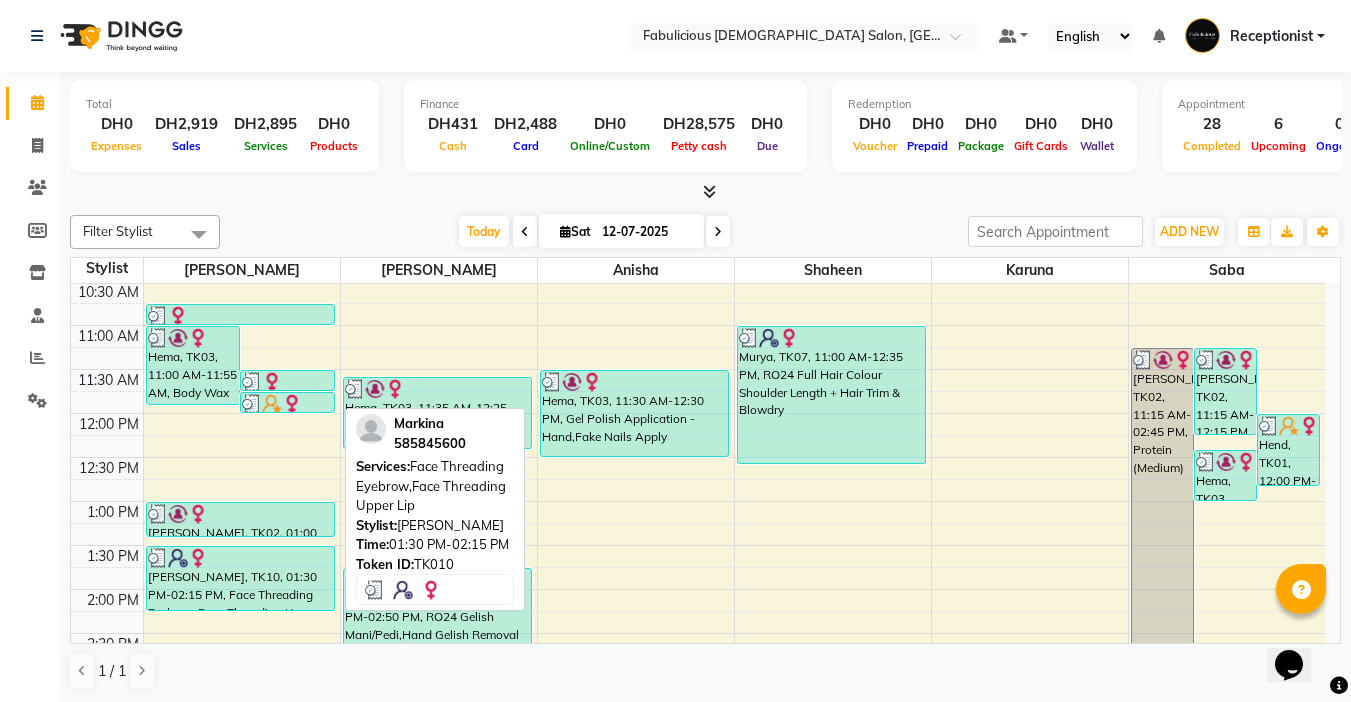 scroll, scrollTop: 100, scrollLeft: 0, axis: vertical 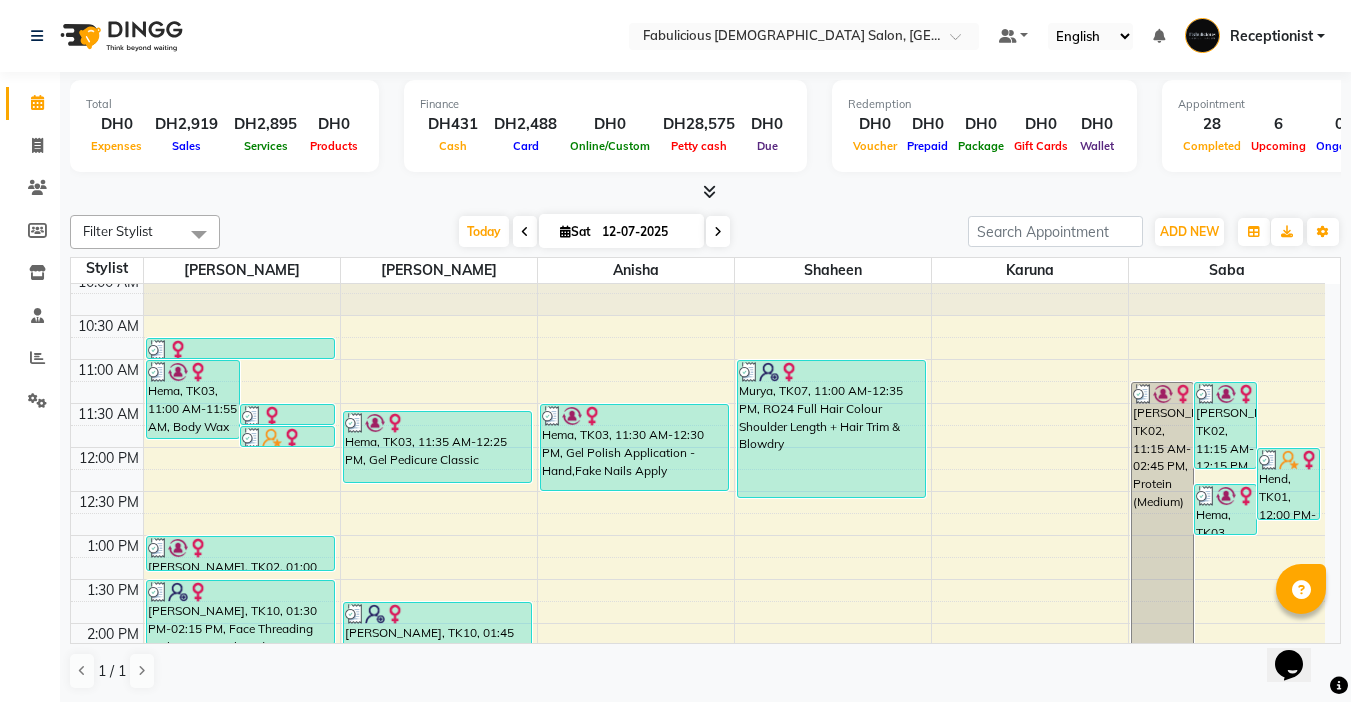 click at bounding box center [718, 231] 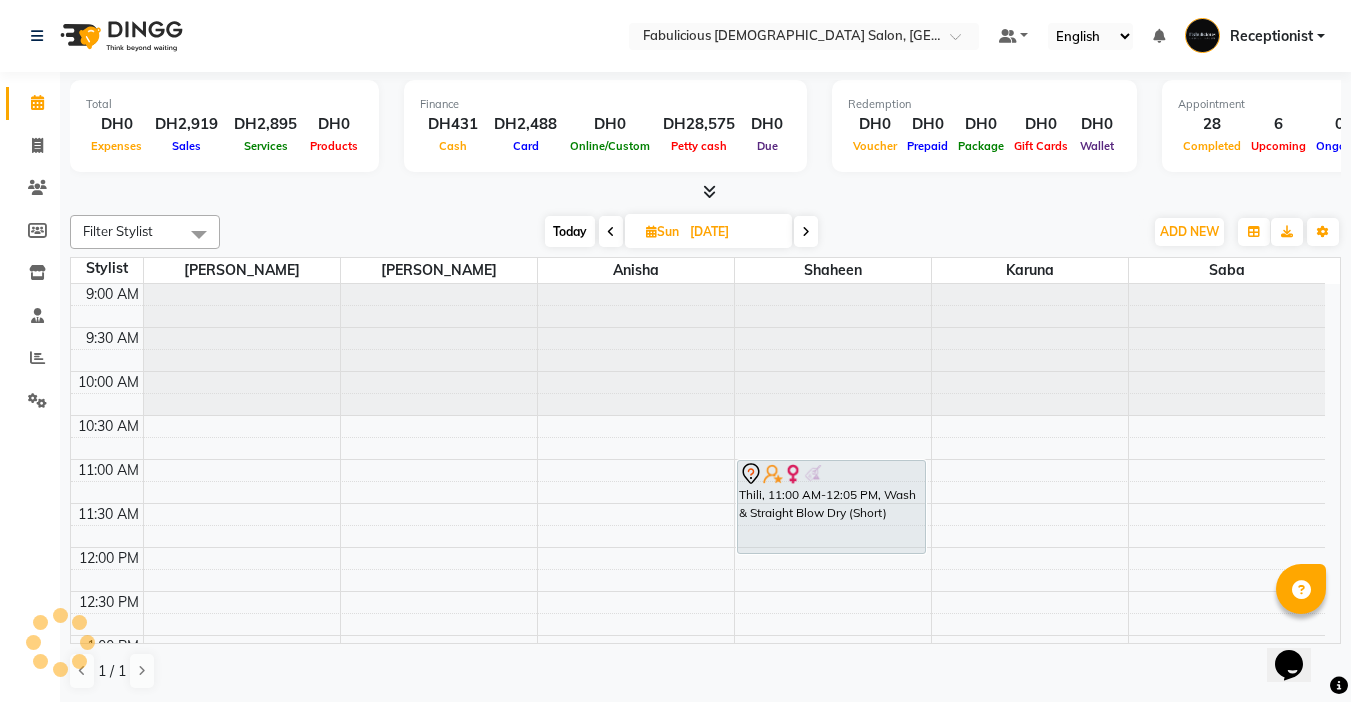 scroll, scrollTop: 960, scrollLeft: 0, axis: vertical 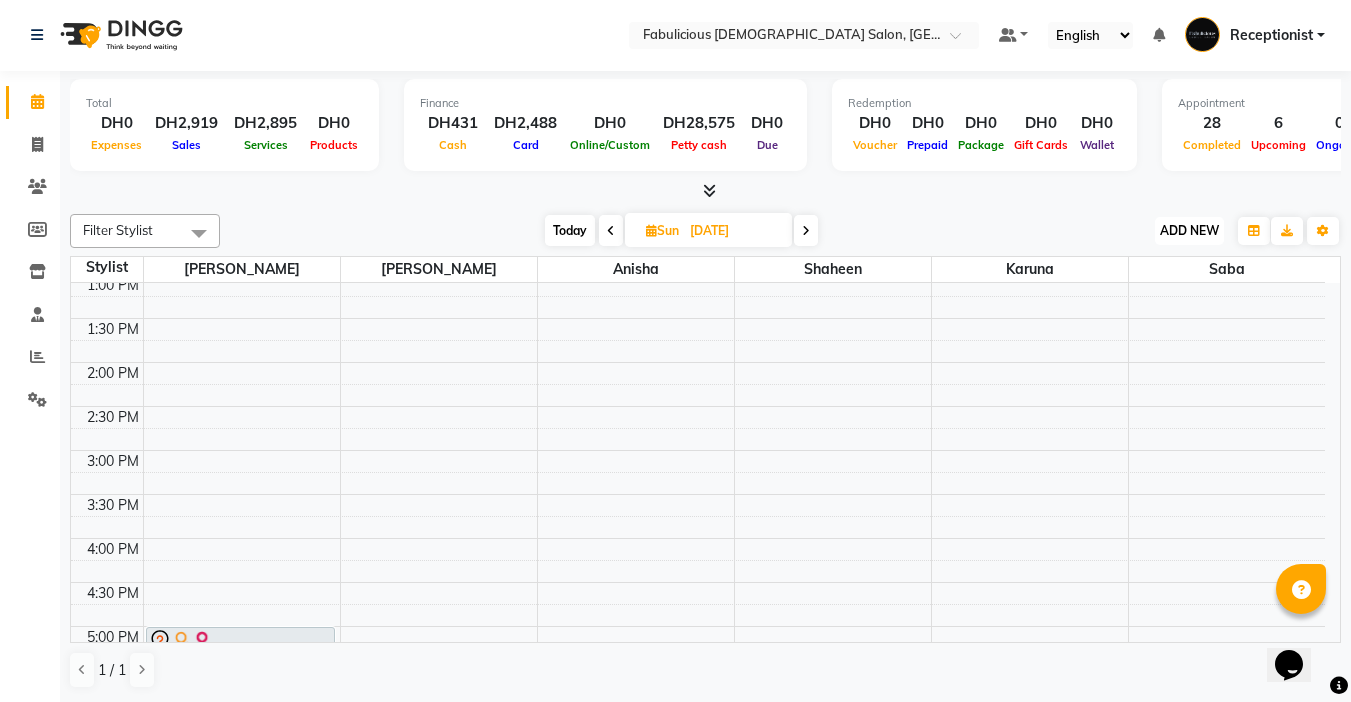 click on "ADD NEW" at bounding box center (1189, 230) 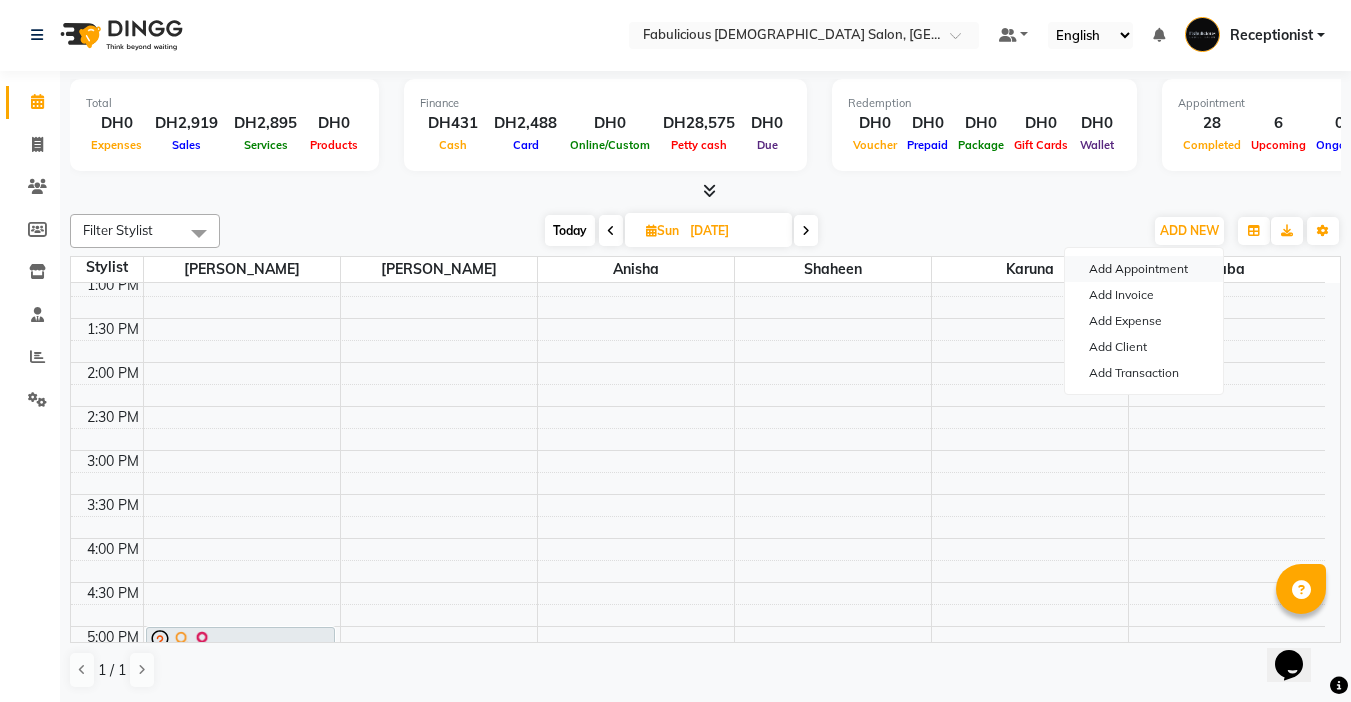 click on "Add Appointment" at bounding box center [1144, 269] 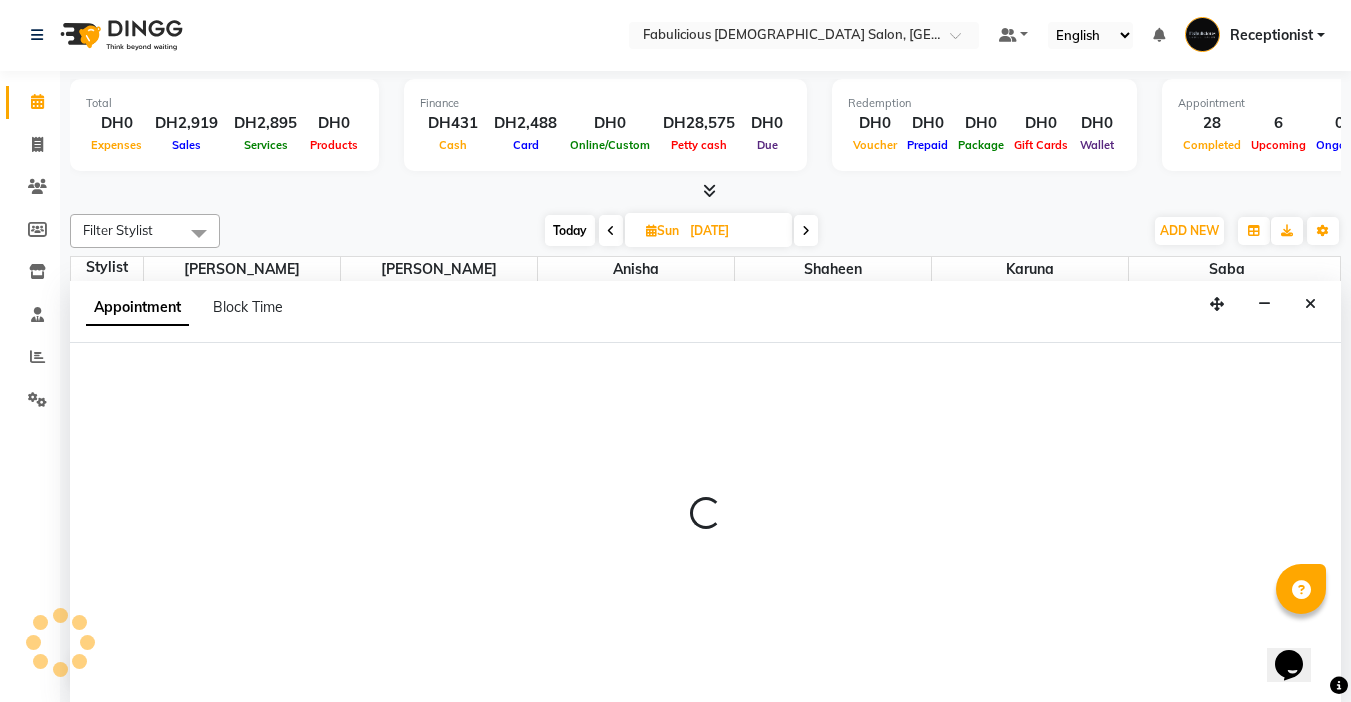 select on "tentative" 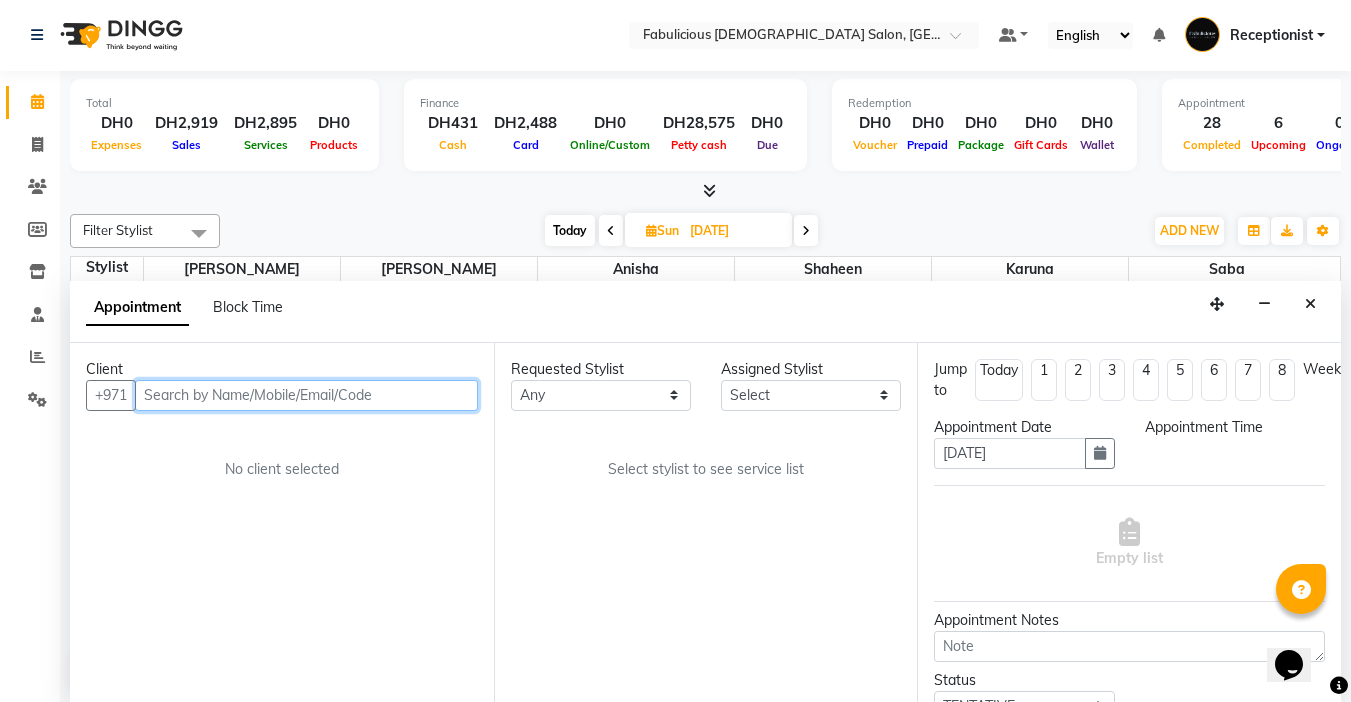 select on "600" 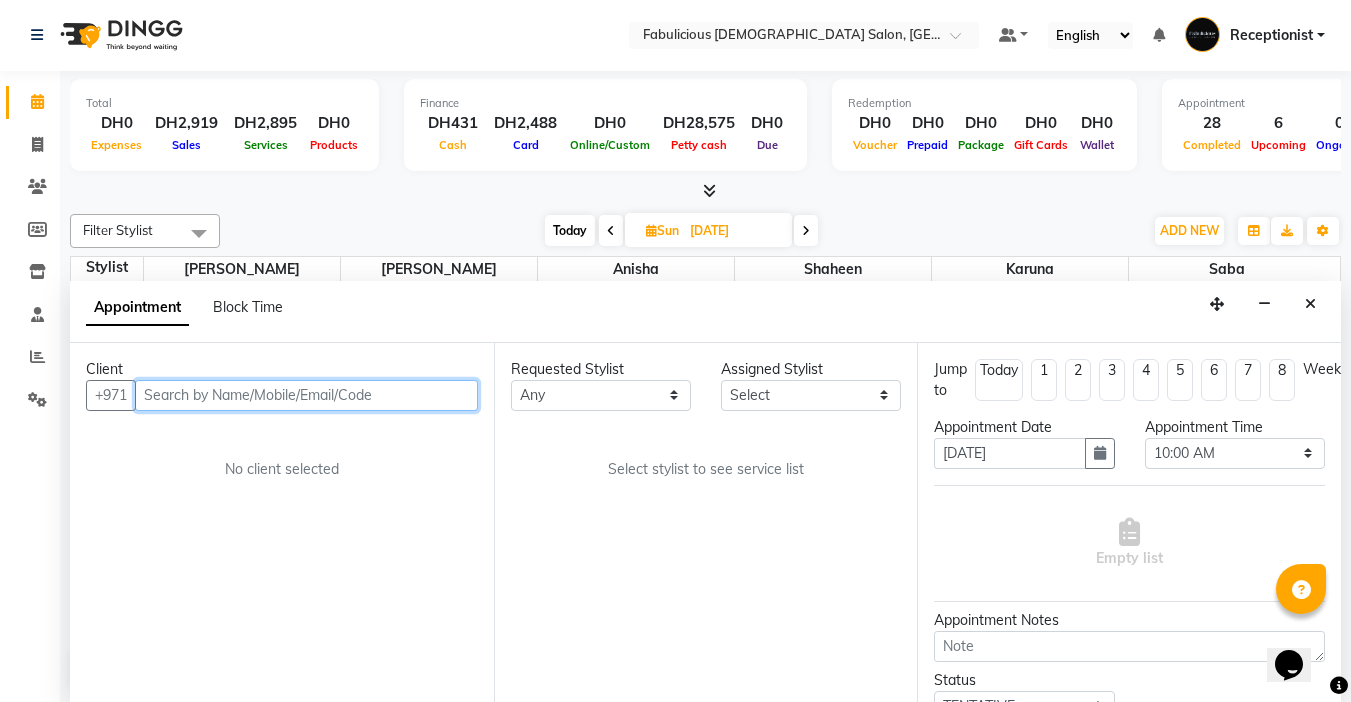 click at bounding box center [306, 395] 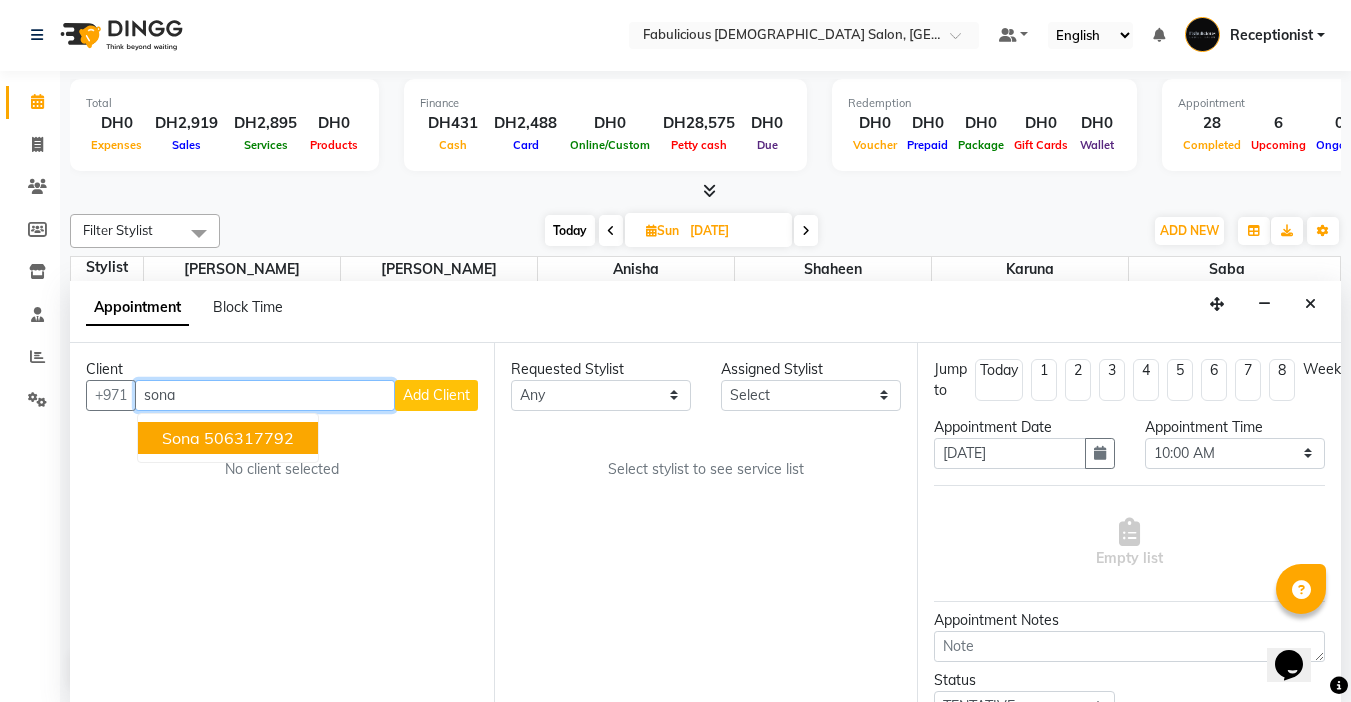 click on "Sona" at bounding box center [181, 438] 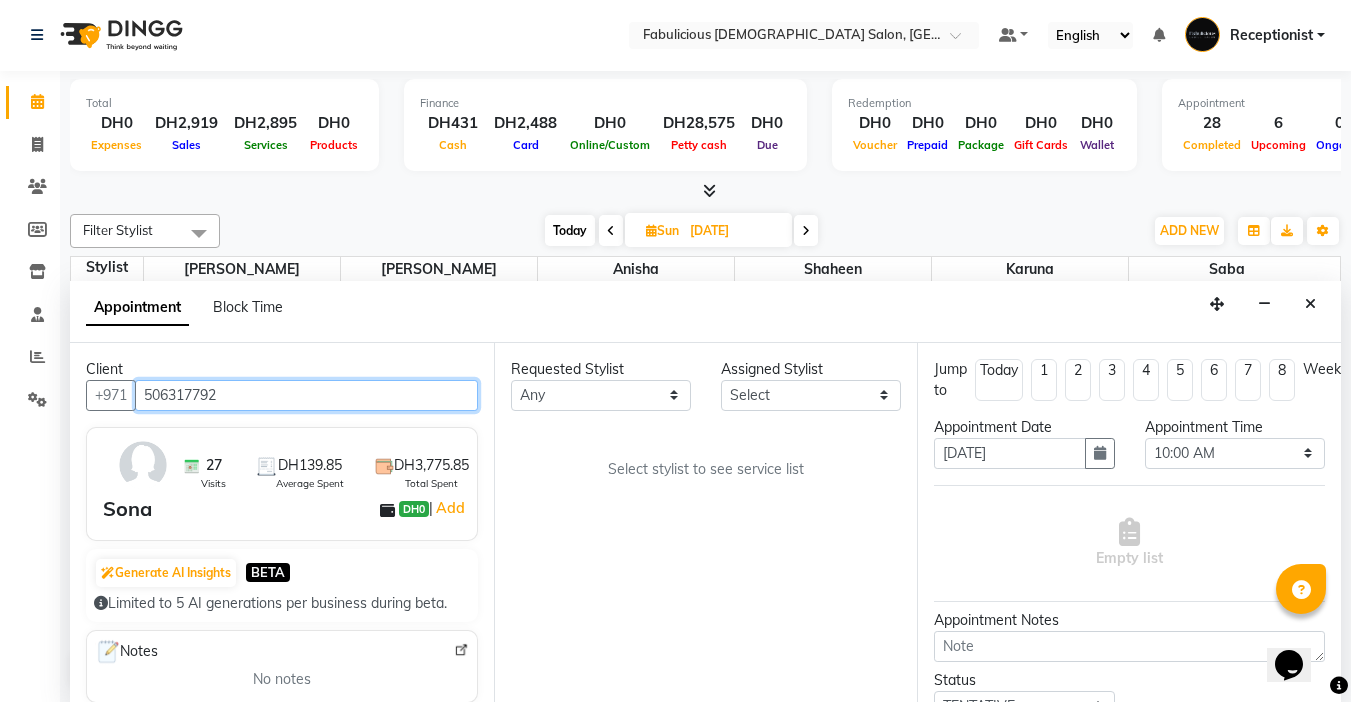 type on "506317792" 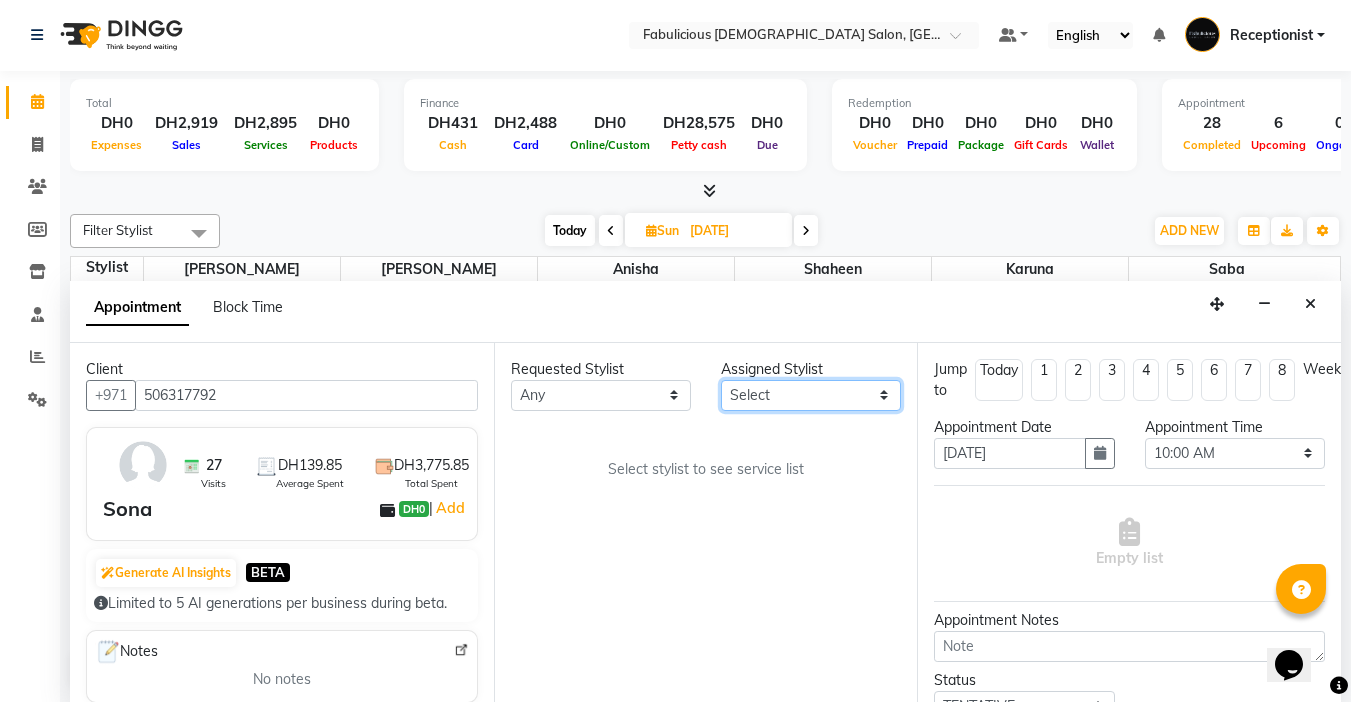 click on "Select [PERSON_NAME] [PERSON_NAME]  [PERSON_NAME] [PERSON_NAME]" at bounding box center [811, 395] 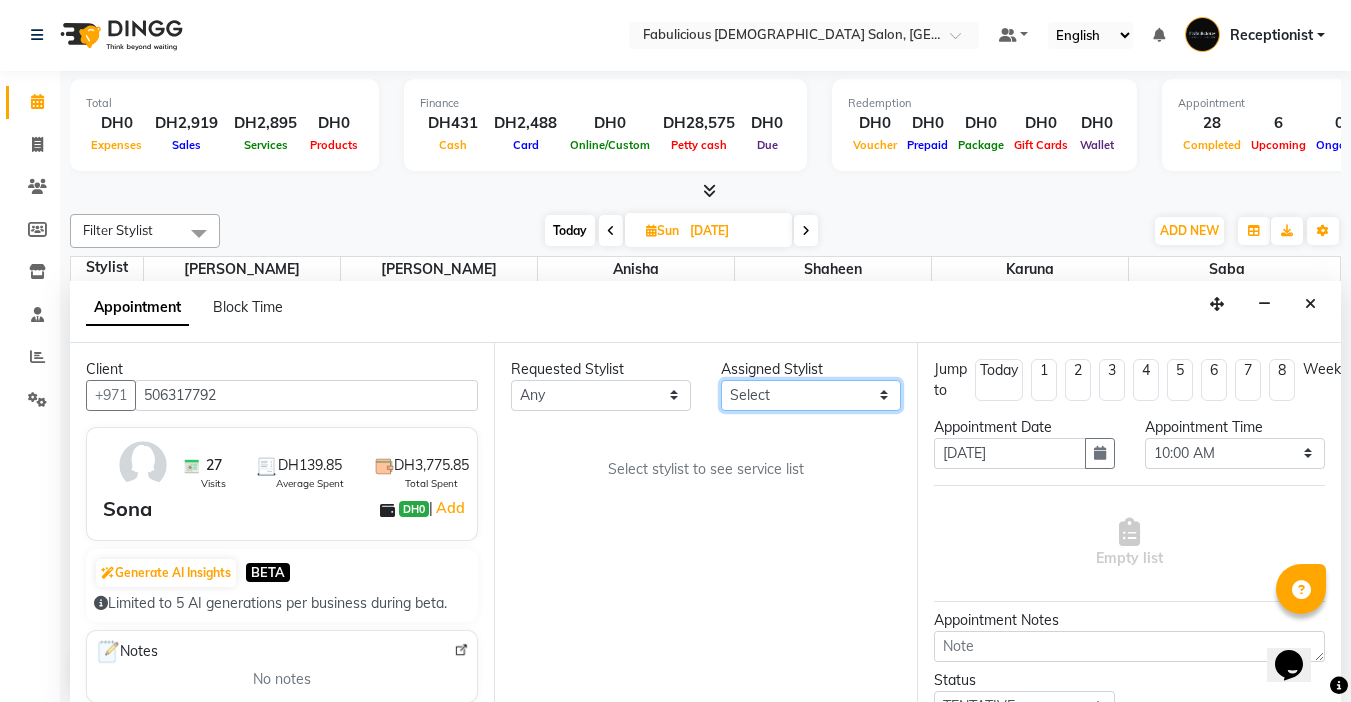 select on "11627" 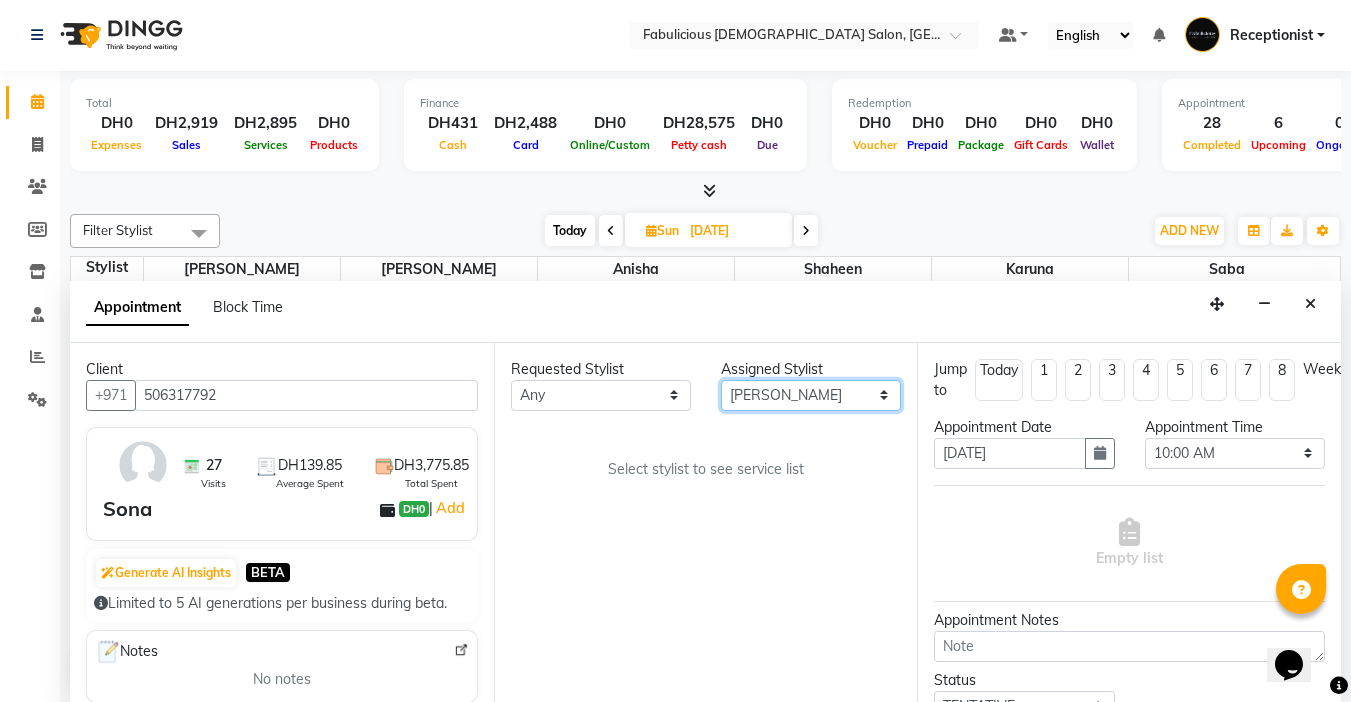 click on "Select [PERSON_NAME] [PERSON_NAME]  [PERSON_NAME] [PERSON_NAME]" at bounding box center (811, 395) 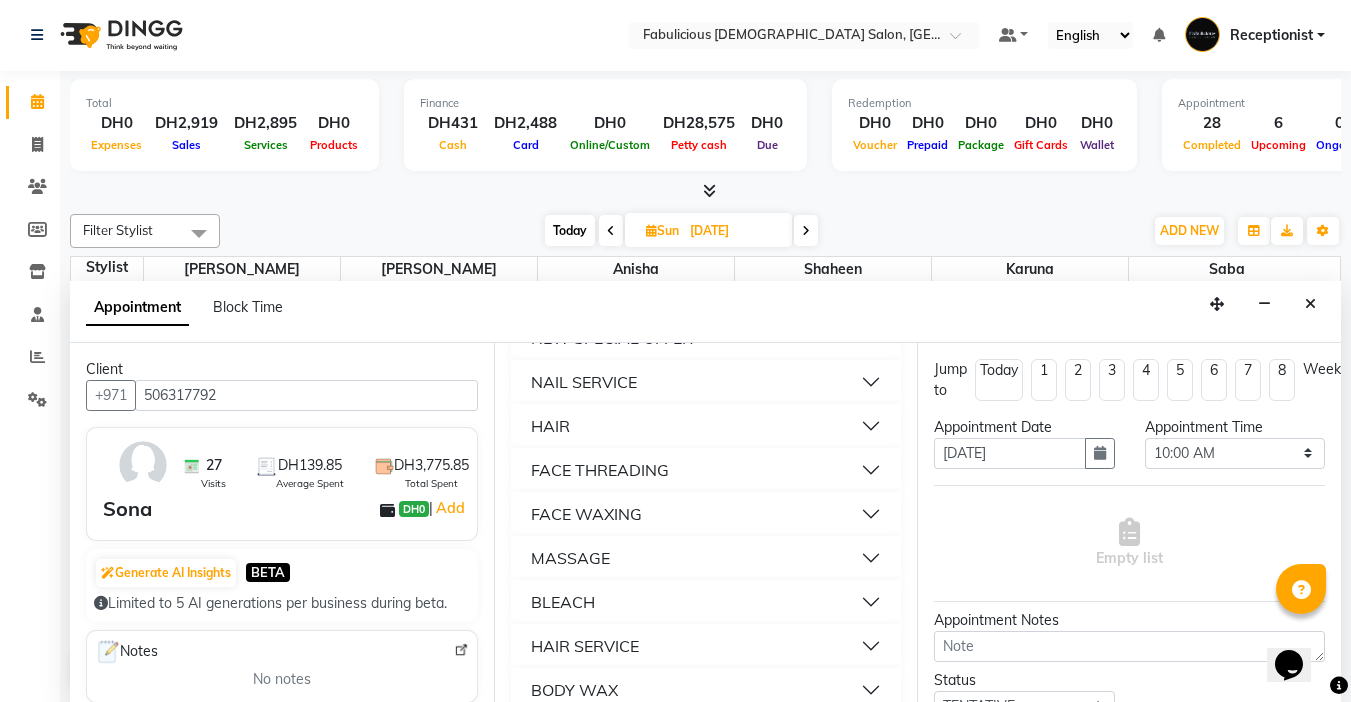 scroll, scrollTop: 1400, scrollLeft: 0, axis: vertical 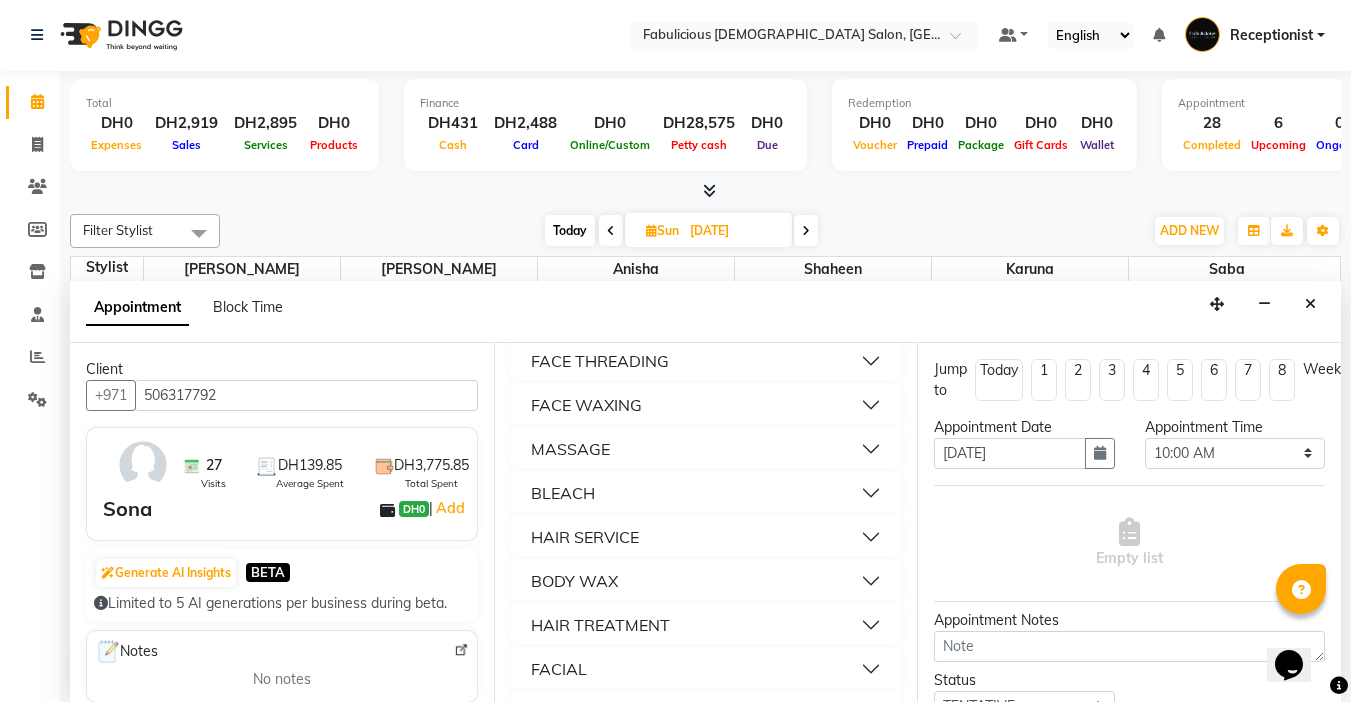 click on "FACE THREADING" at bounding box center [600, 361] 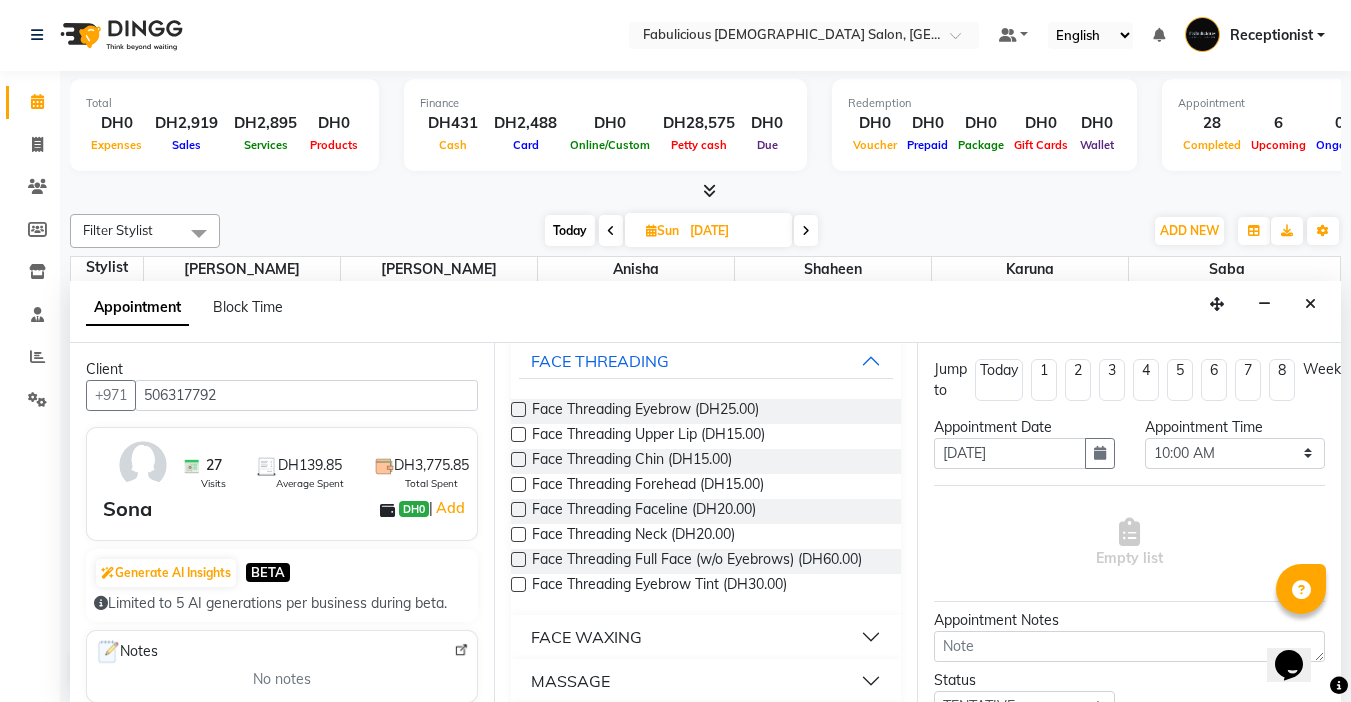 click at bounding box center [518, 434] 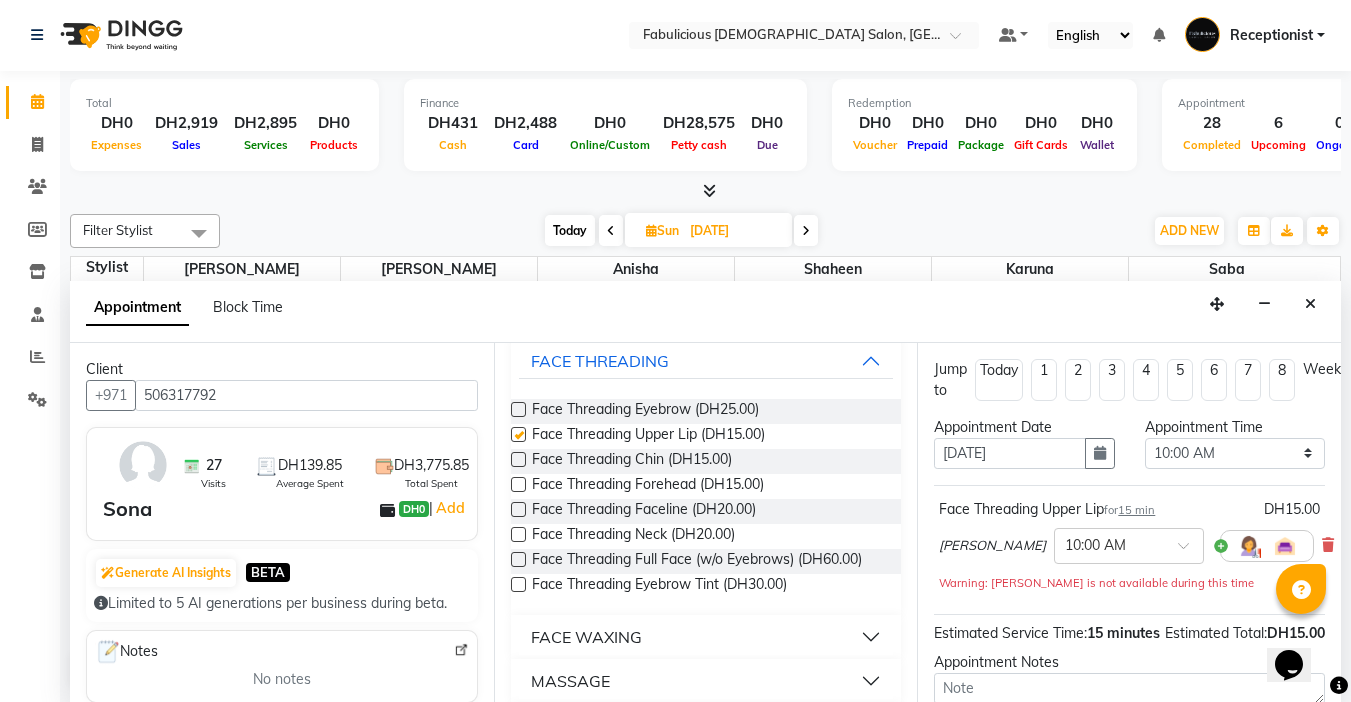 checkbox on "false" 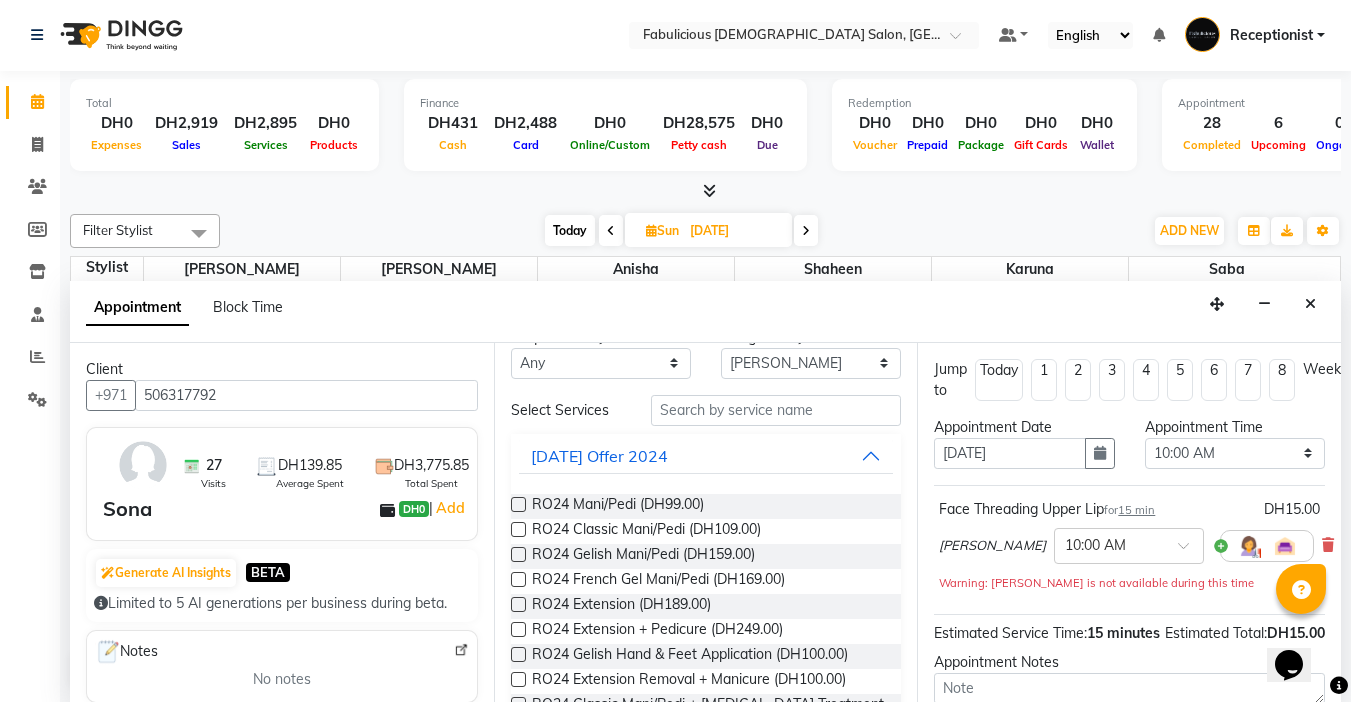 scroll, scrollTop: 0, scrollLeft: 0, axis: both 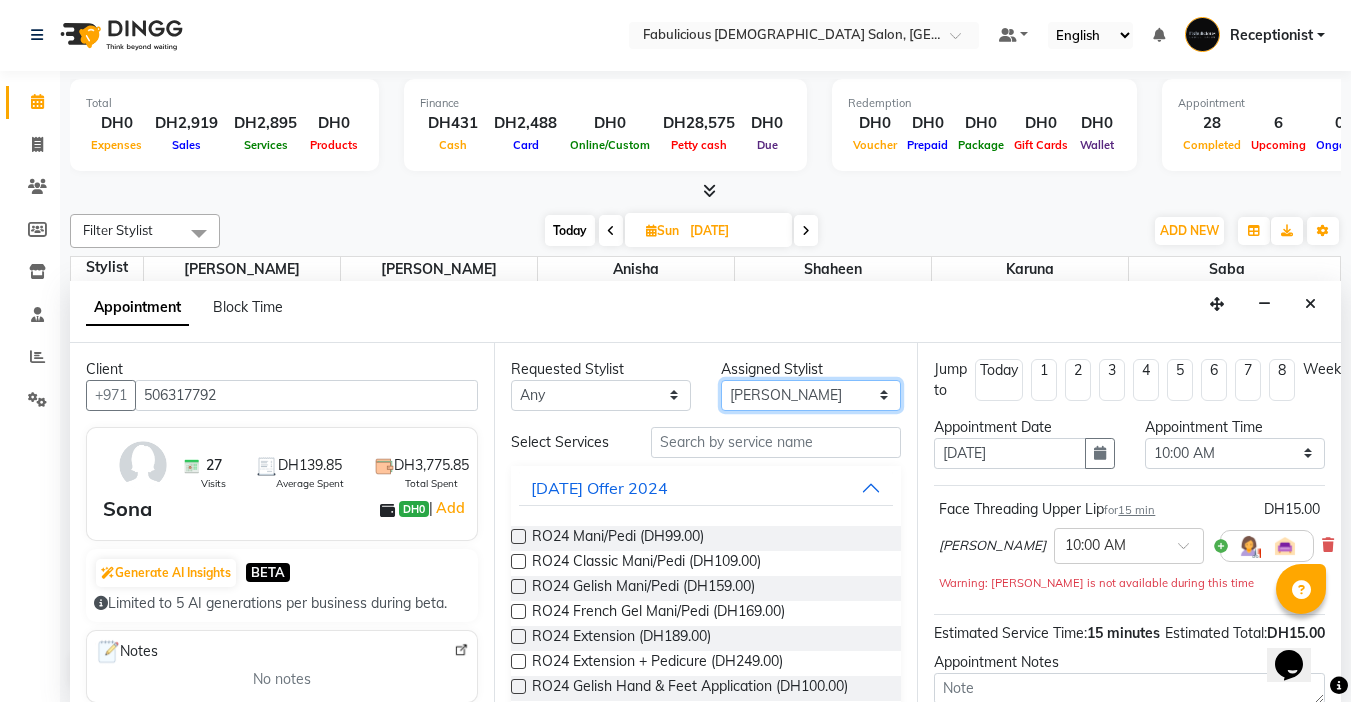 click on "Select [PERSON_NAME] [PERSON_NAME]  [PERSON_NAME] [PERSON_NAME]" at bounding box center [811, 395] 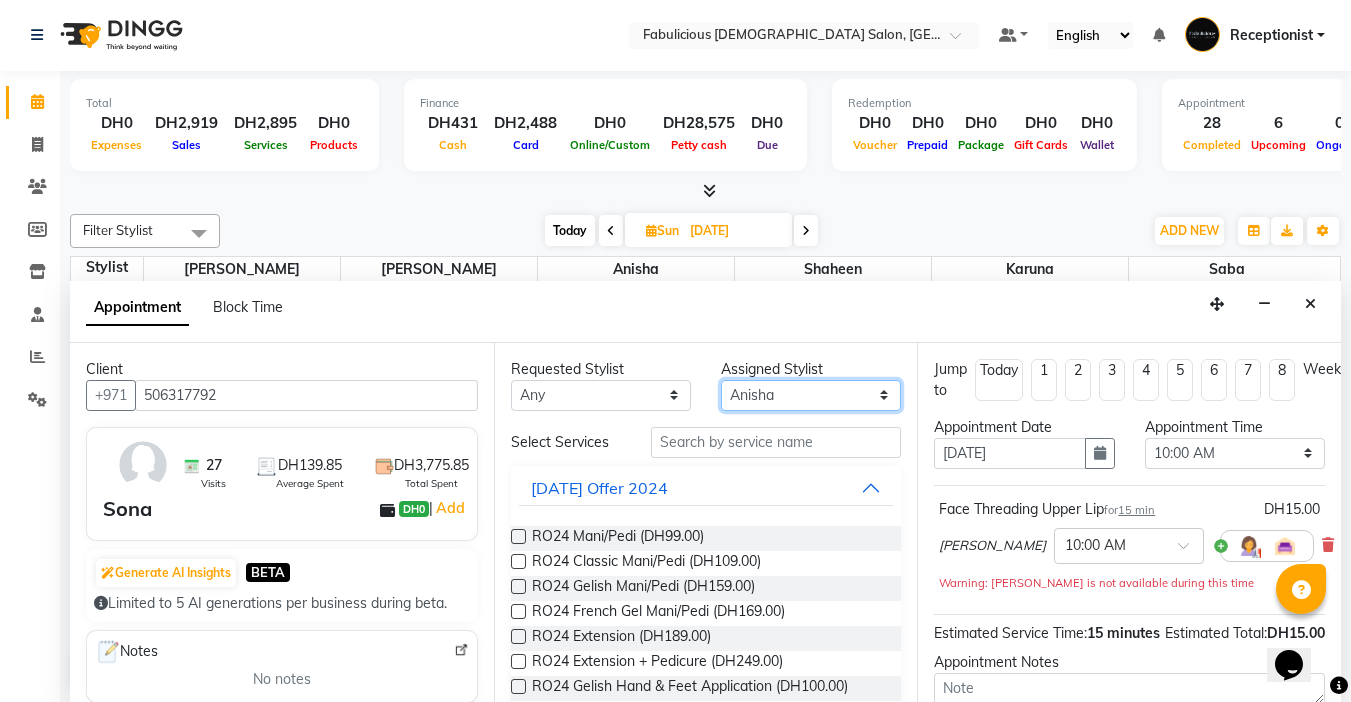click on "Select [PERSON_NAME] [PERSON_NAME]  [PERSON_NAME] [PERSON_NAME]" at bounding box center (811, 395) 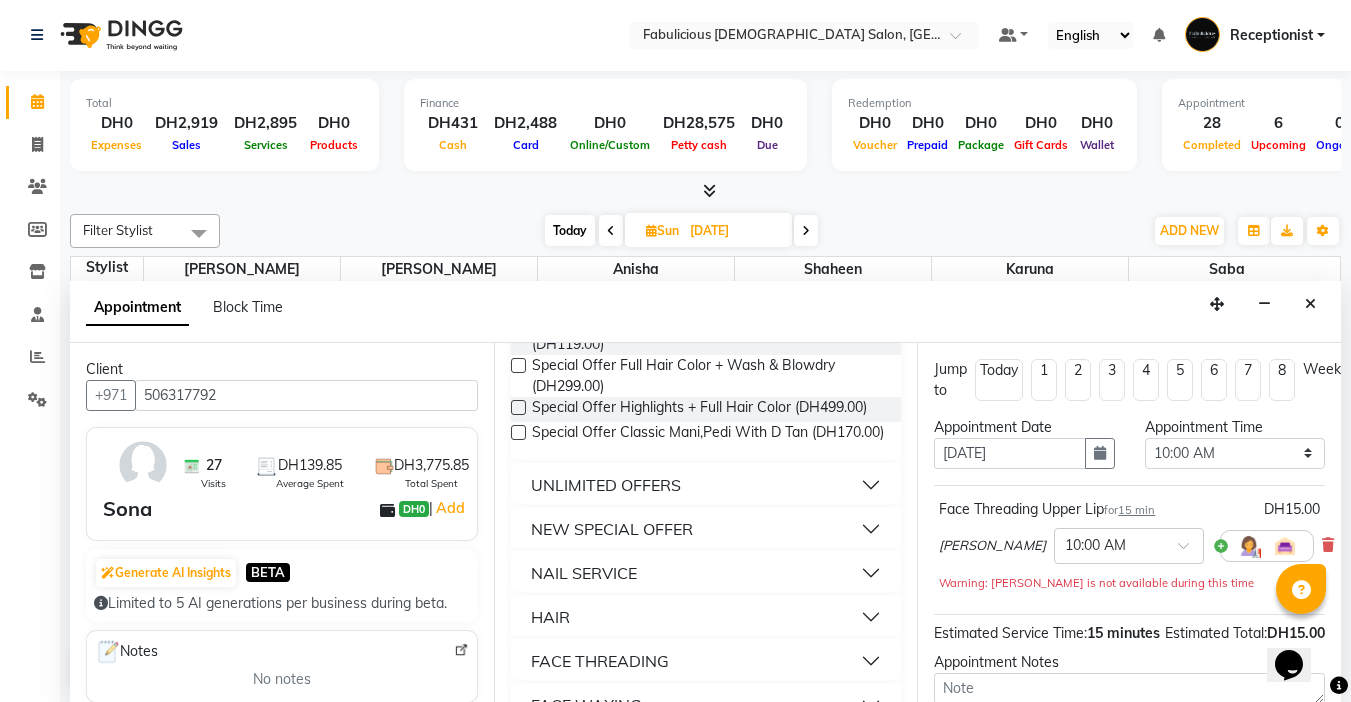 scroll, scrollTop: 1200, scrollLeft: 0, axis: vertical 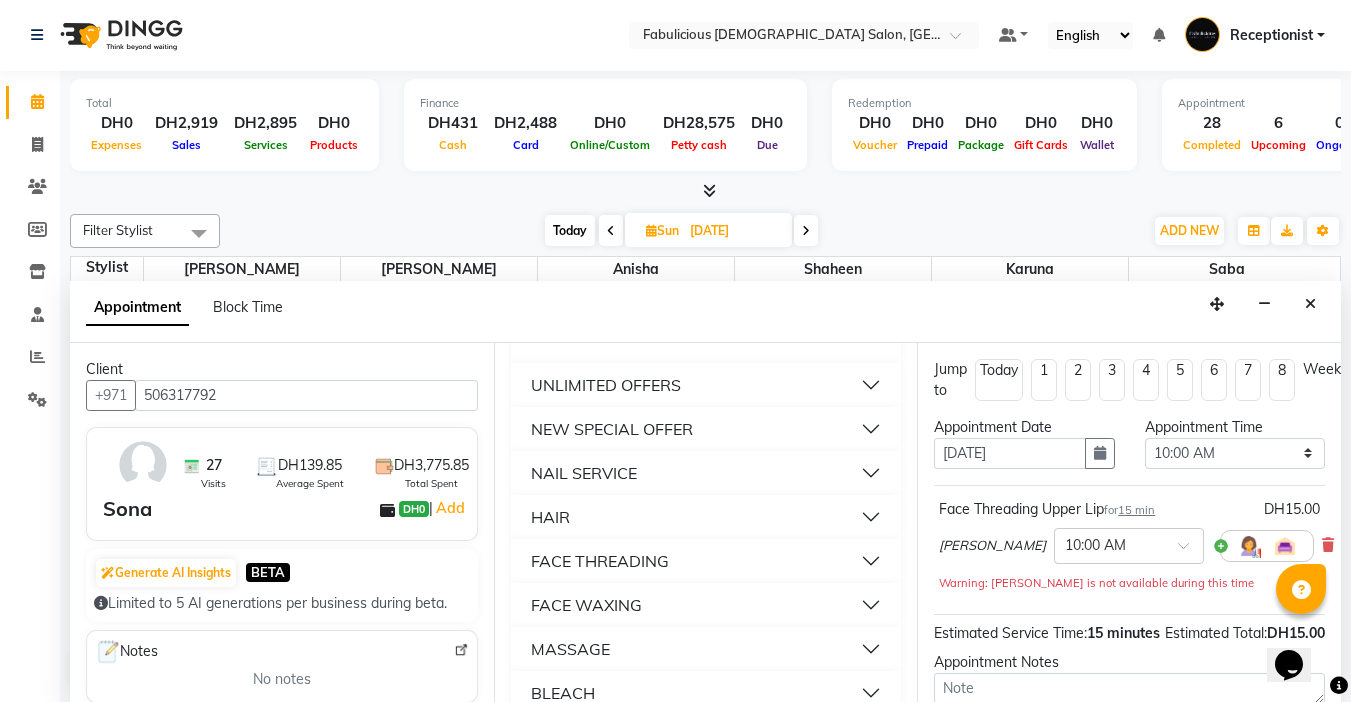 click on "NAIL SERVICE" at bounding box center (584, 473) 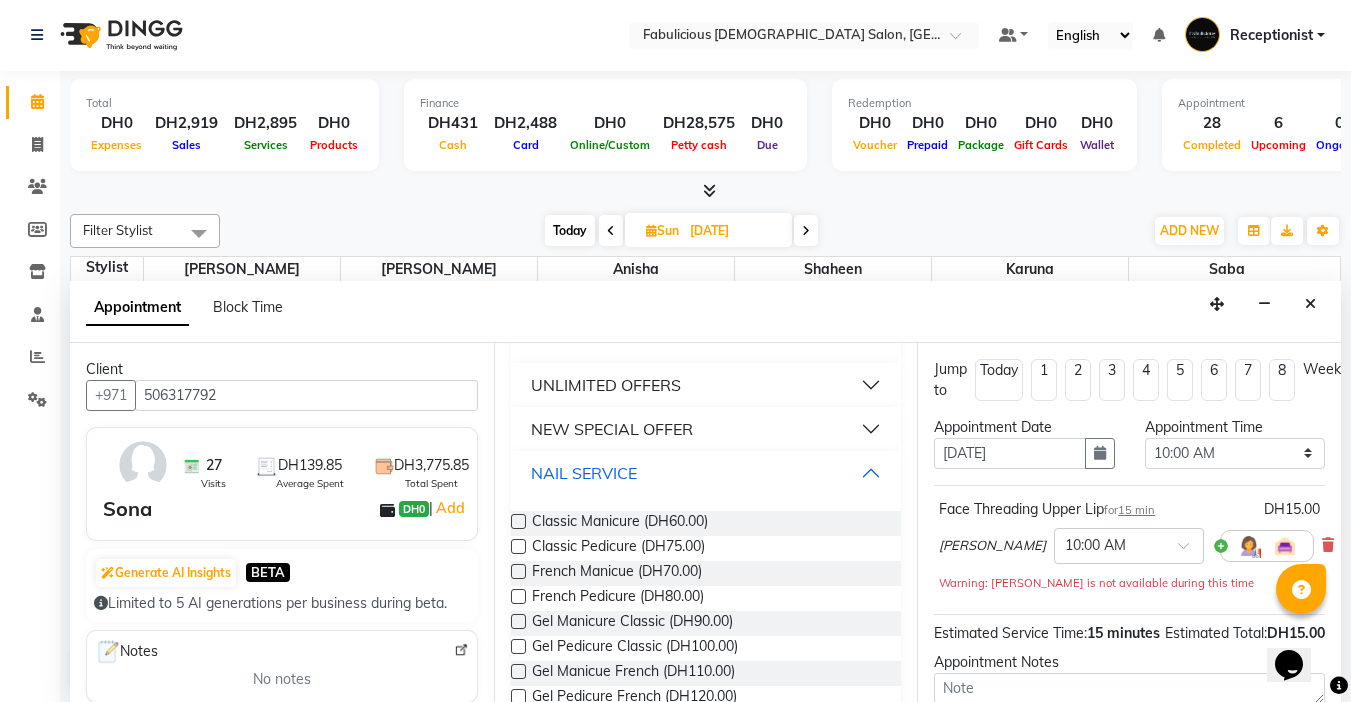 scroll, scrollTop: 1300, scrollLeft: 0, axis: vertical 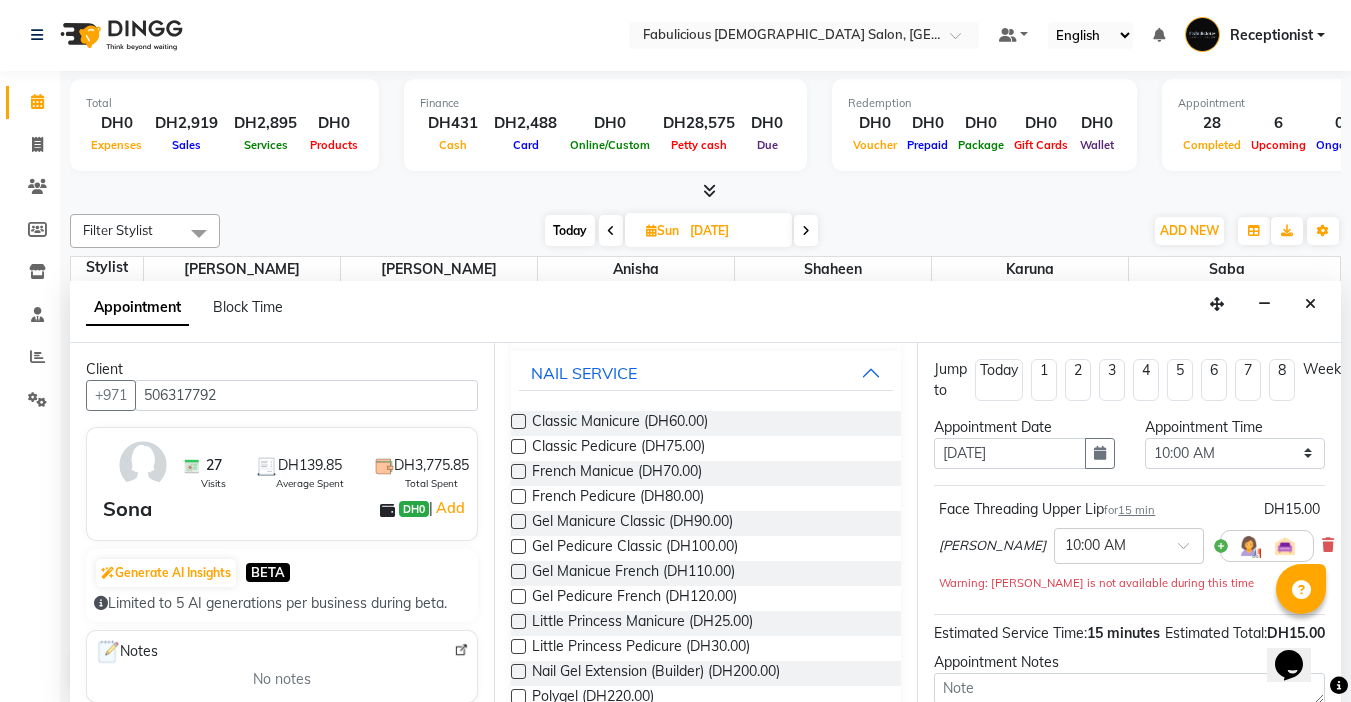 click at bounding box center (518, 421) 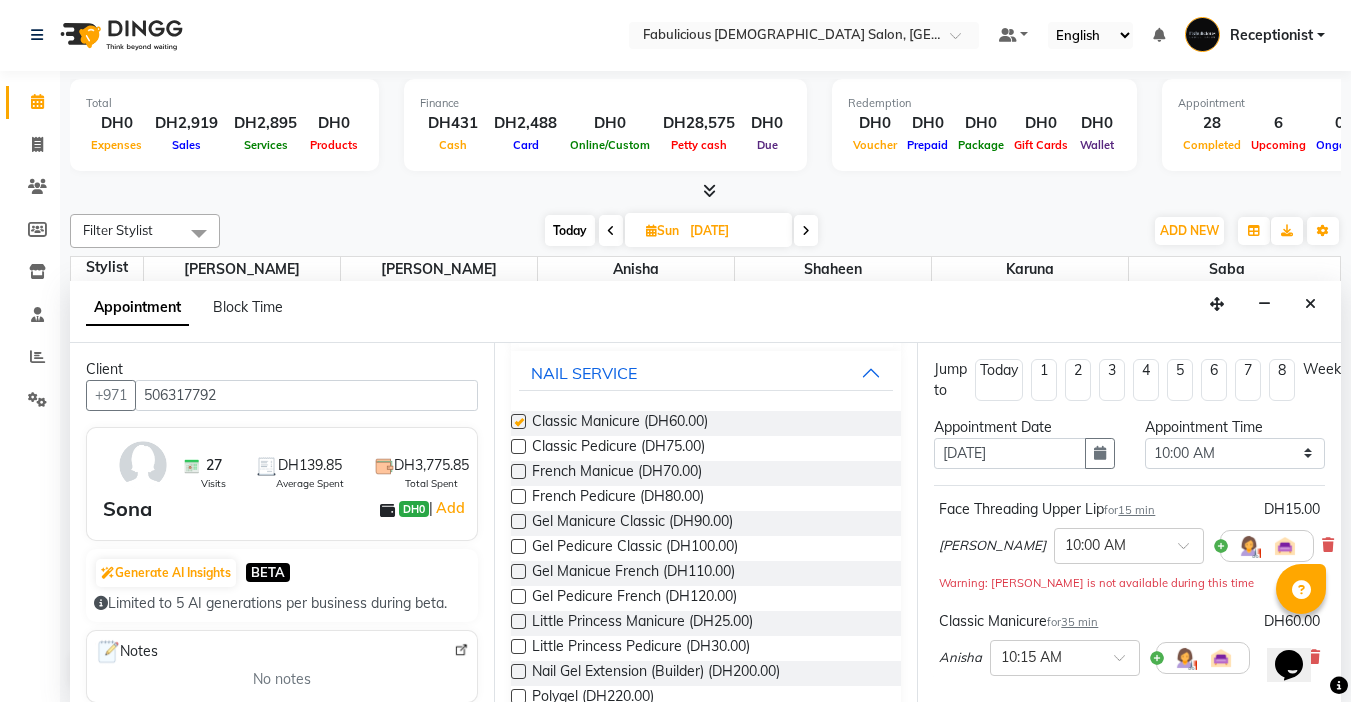 checkbox on "false" 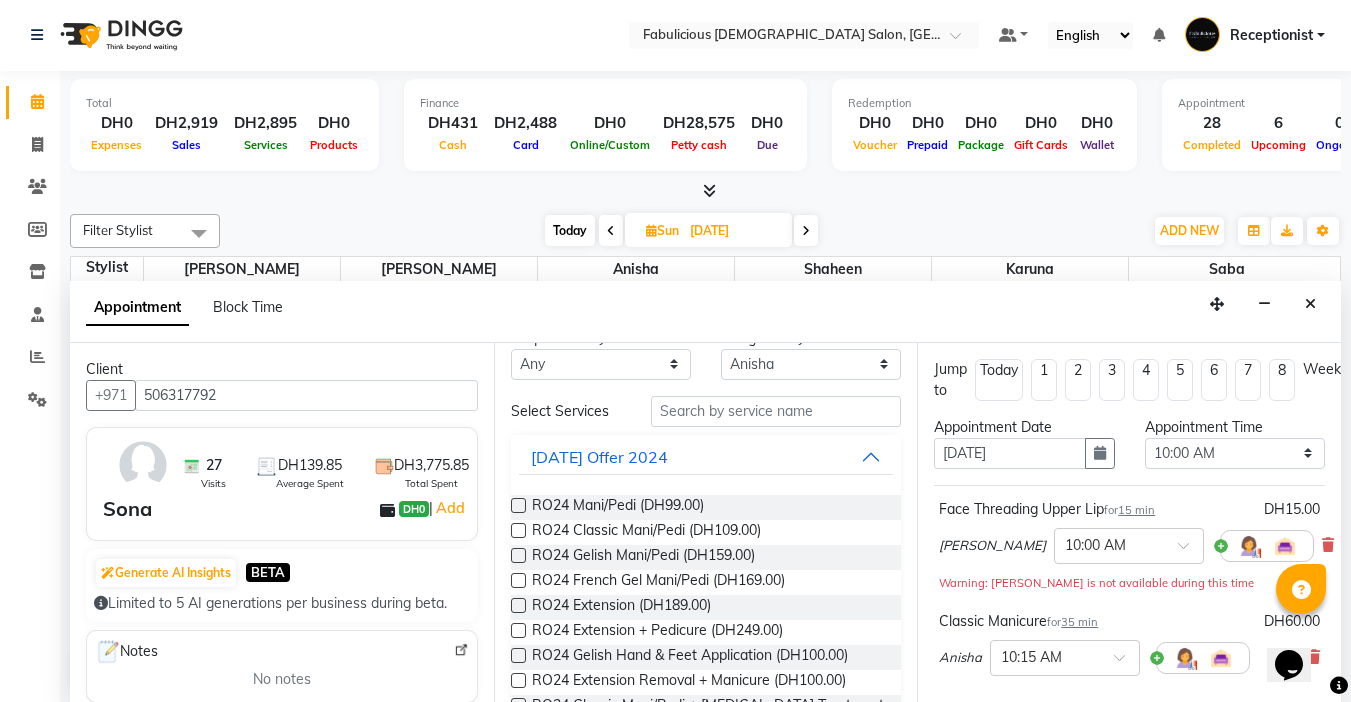 scroll, scrollTop: 0, scrollLeft: 0, axis: both 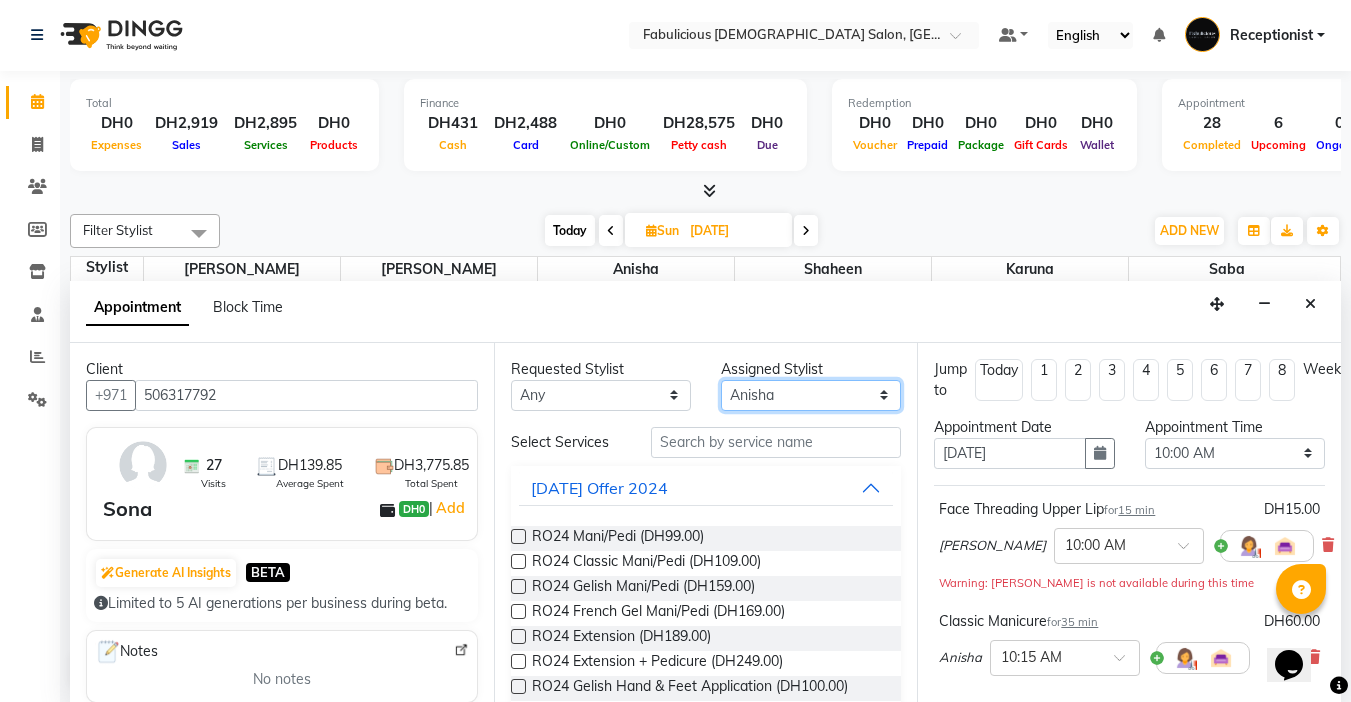 click on "Select [PERSON_NAME] [PERSON_NAME]  [PERSON_NAME] [PERSON_NAME]" at bounding box center [811, 395] 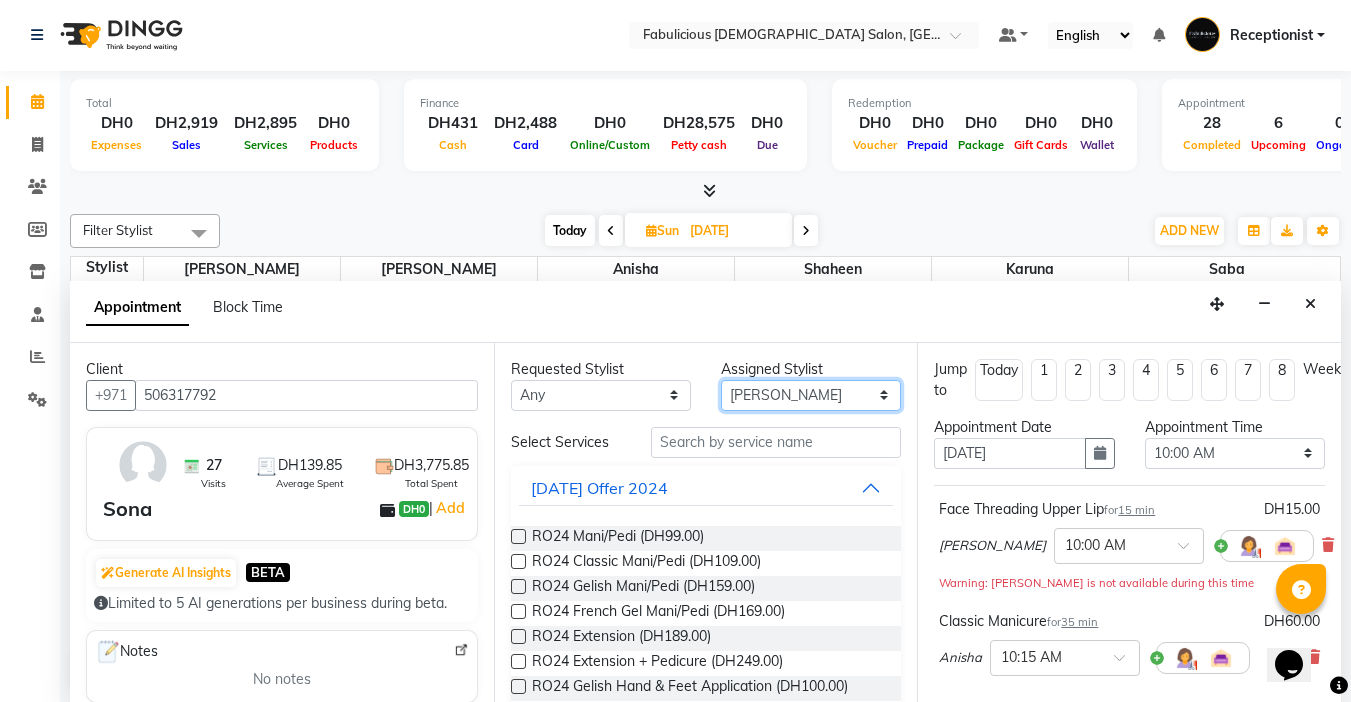 click on "Select [PERSON_NAME] [PERSON_NAME]  [PERSON_NAME] [PERSON_NAME]" at bounding box center (811, 395) 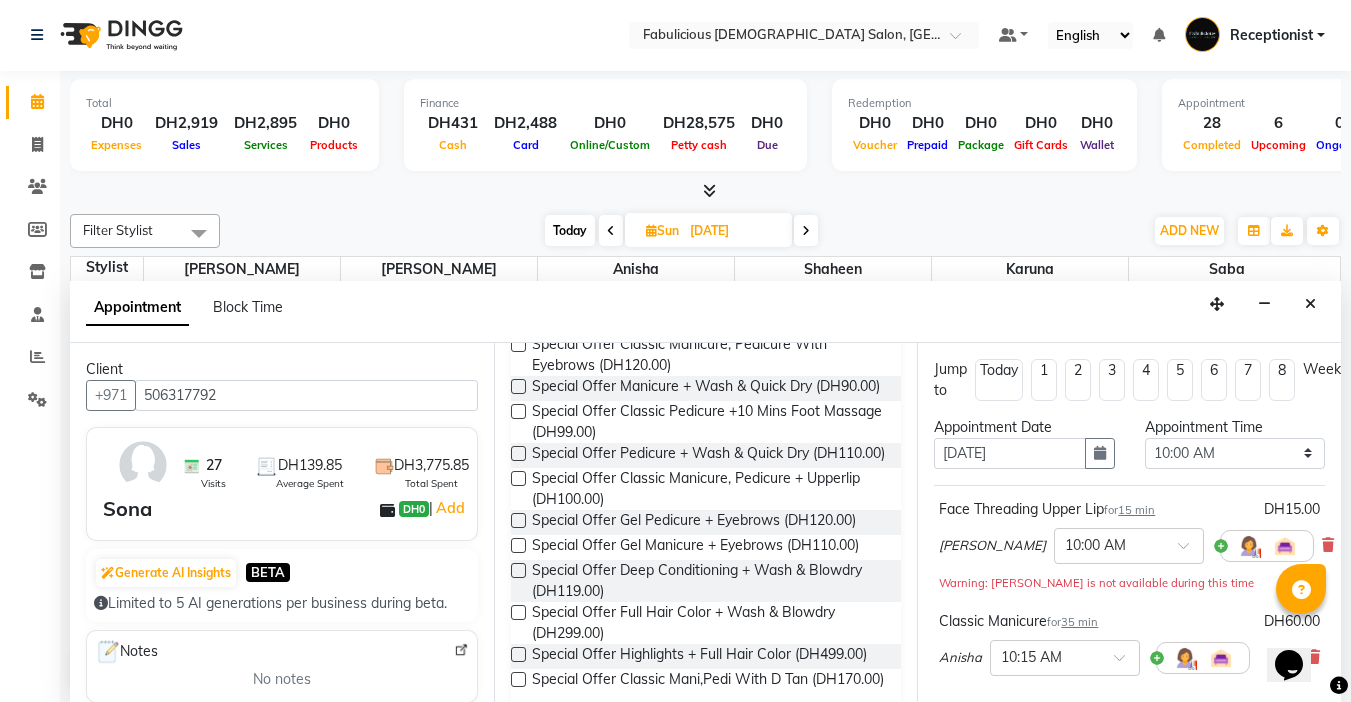 scroll, scrollTop: 1200, scrollLeft: 0, axis: vertical 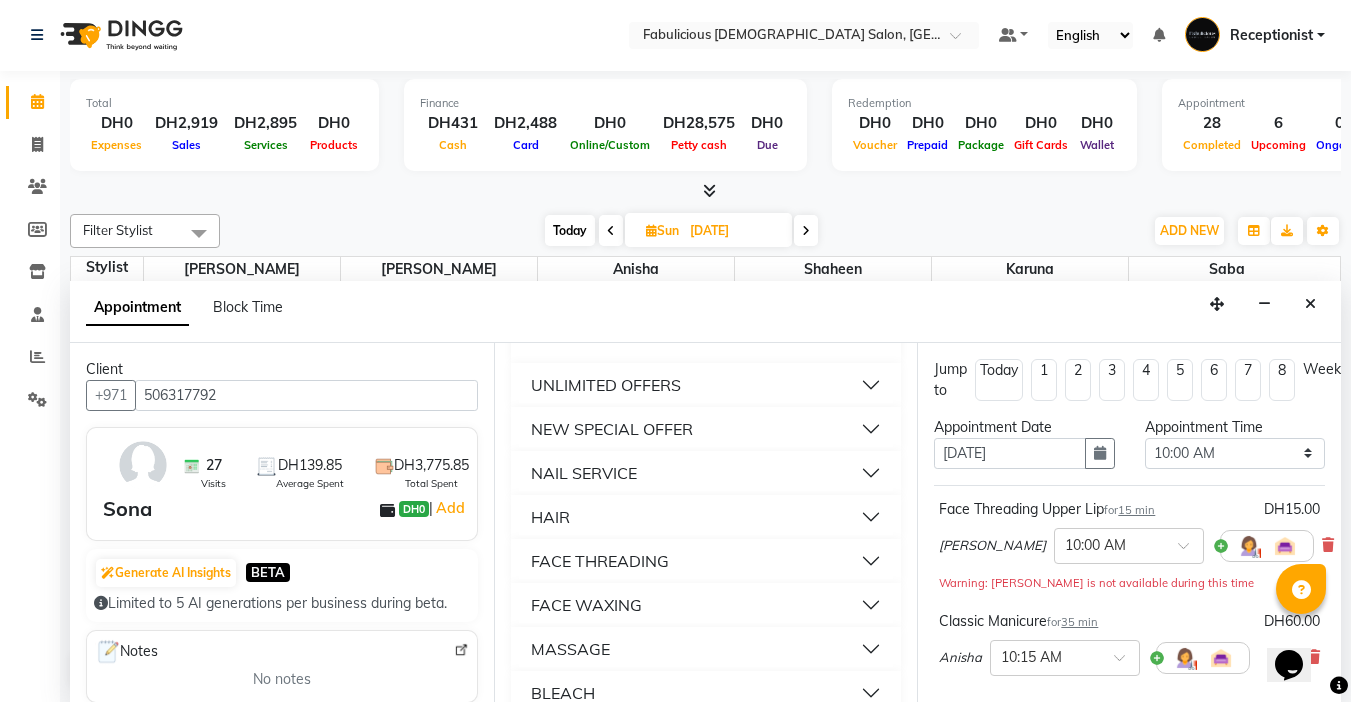 click on "NAIL SERVICE" at bounding box center (584, 473) 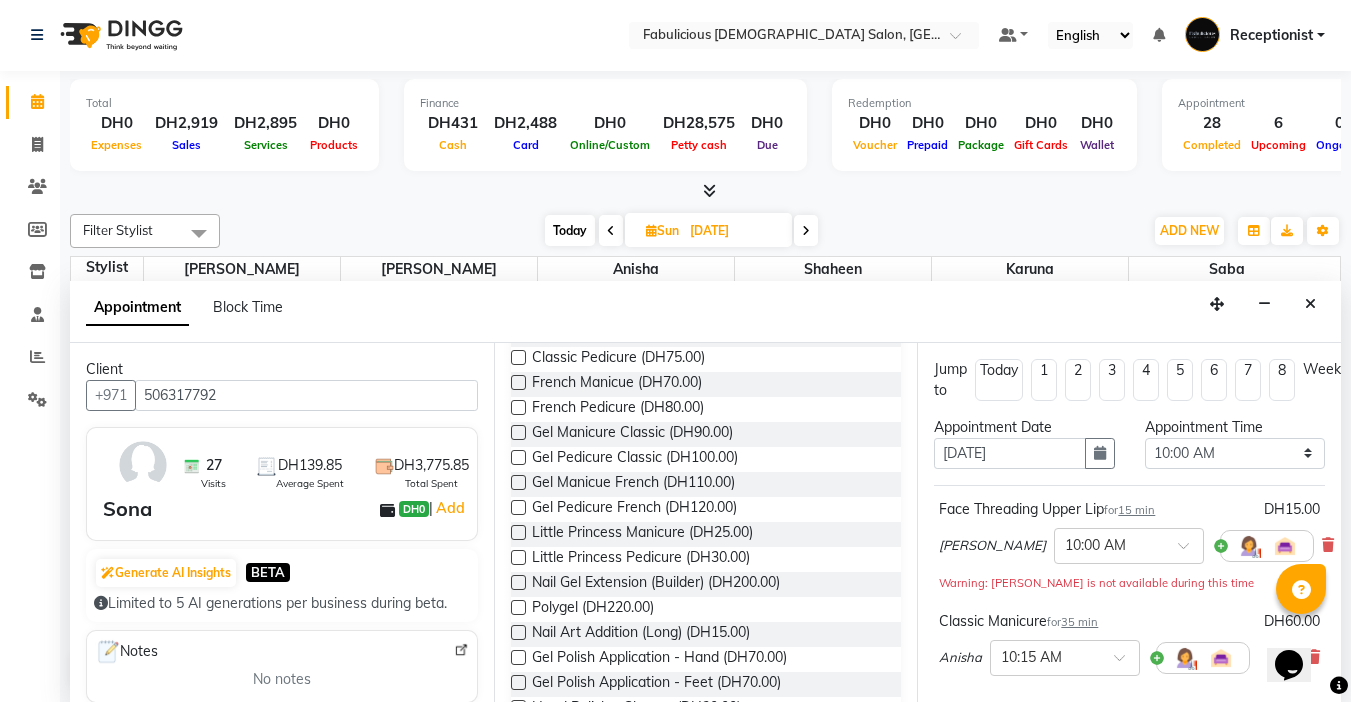 scroll, scrollTop: 1400, scrollLeft: 0, axis: vertical 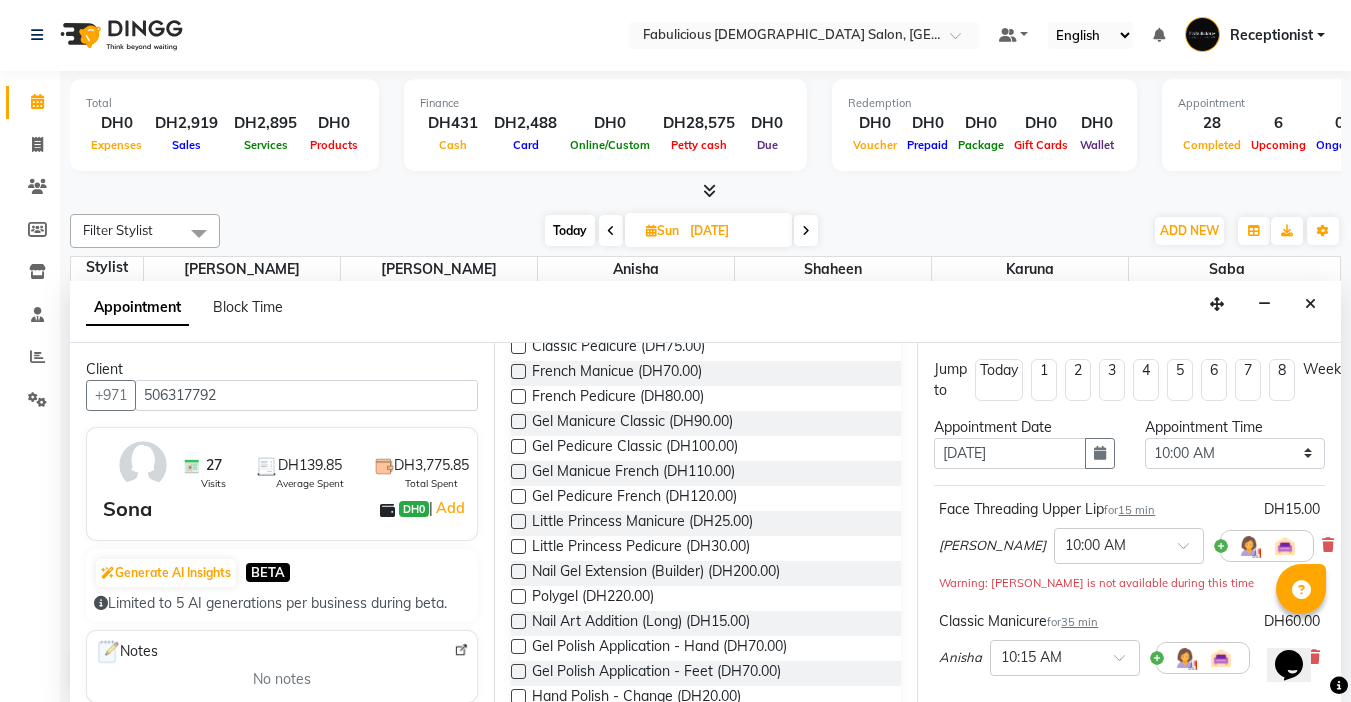 click at bounding box center [518, 346] 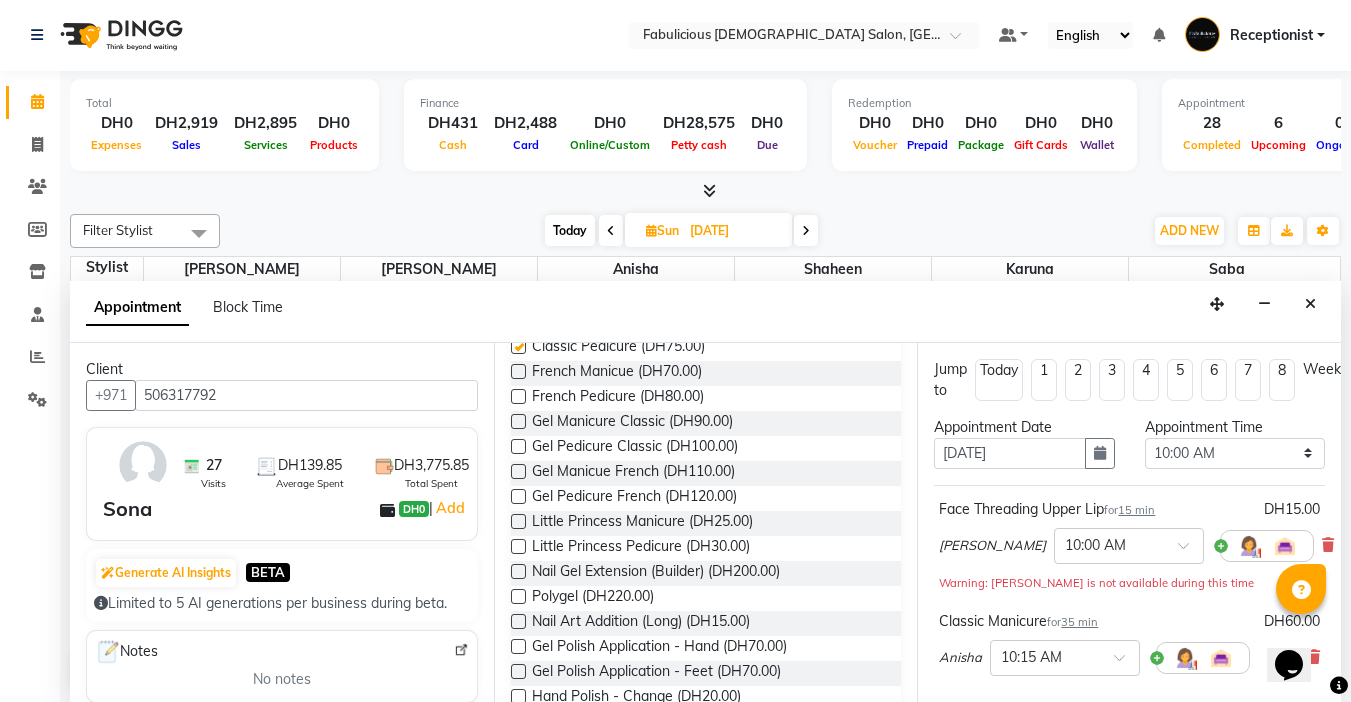 checkbox on "false" 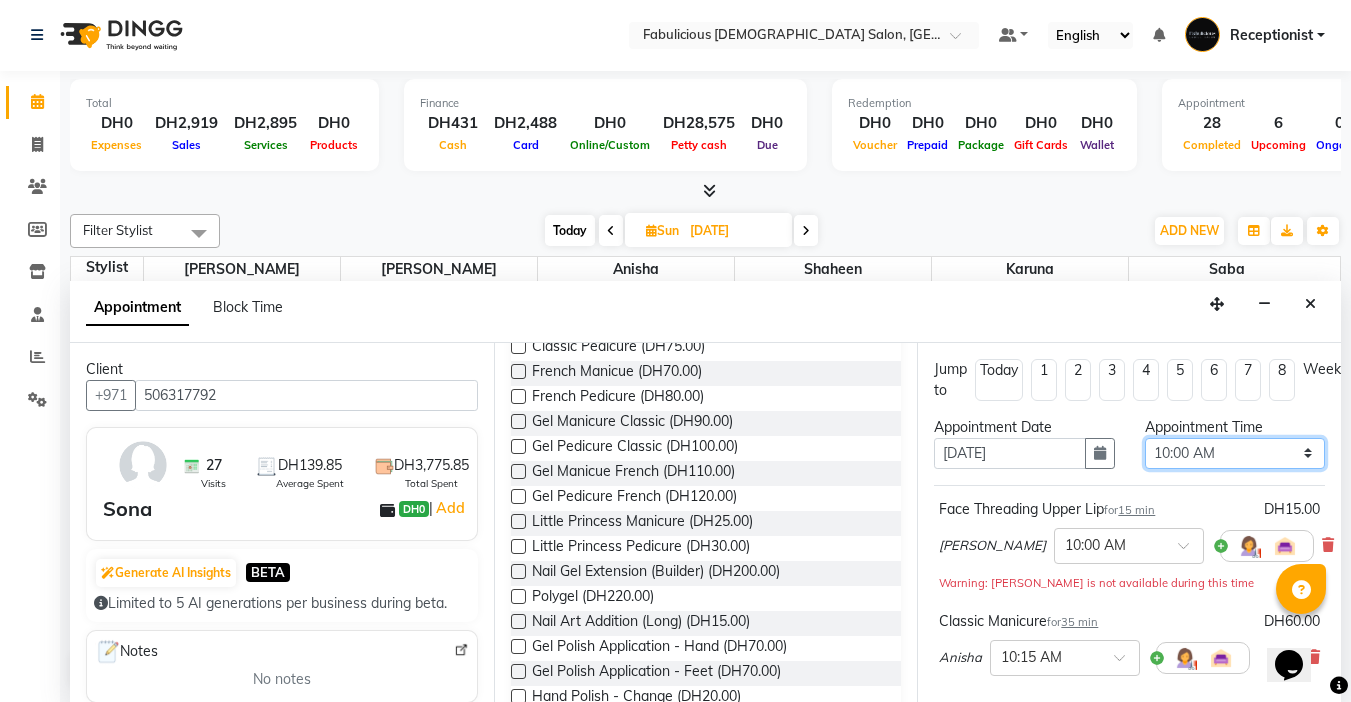 click on "Select 10:00 AM 10:15 AM 10:30 AM 10:45 AM 11:00 AM 11:15 AM 11:30 AM 11:45 AM 12:00 PM 12:15 PM 12:30 PM 12:45 PM 01:00 PM 01:15 PM 01:30 PM 01:45 PM 02:00 PM 02:15 PM 02:30 PM 02:45 PM 03:00 PM 03:15 PM 03:30 PM 03:45 PM 04:00 PM 04:15 PM 04:30 PM 04:45 PM 05:00 PM 05:15 PM 05:30 PM 05:45 PM 06:00 PM 06:15 PM 06:30 PM 06:45 PM 07:00 PM 07:15 PM 07:30 PM 07:45 PM 08:00 PM 08:15 PM 08:30 PM 08:45 PM 09:00 PM 09:15 PM 09:30 PM 09:45 PM 10:00 PM 10:15 PM 10:30 PM 10:45 PM 11:00 PM 11:15 PM 11:30 PM 11:45 PM" at bounding box center [1235, 453] 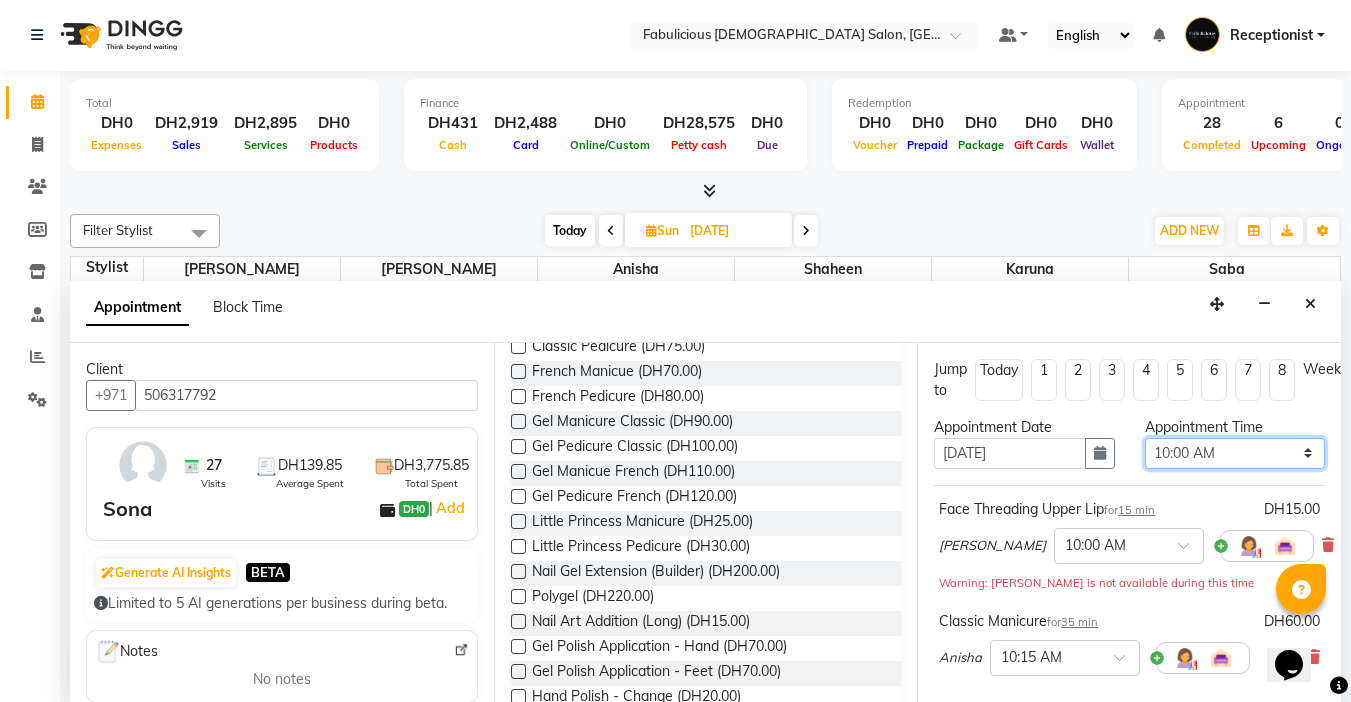 select on "810" 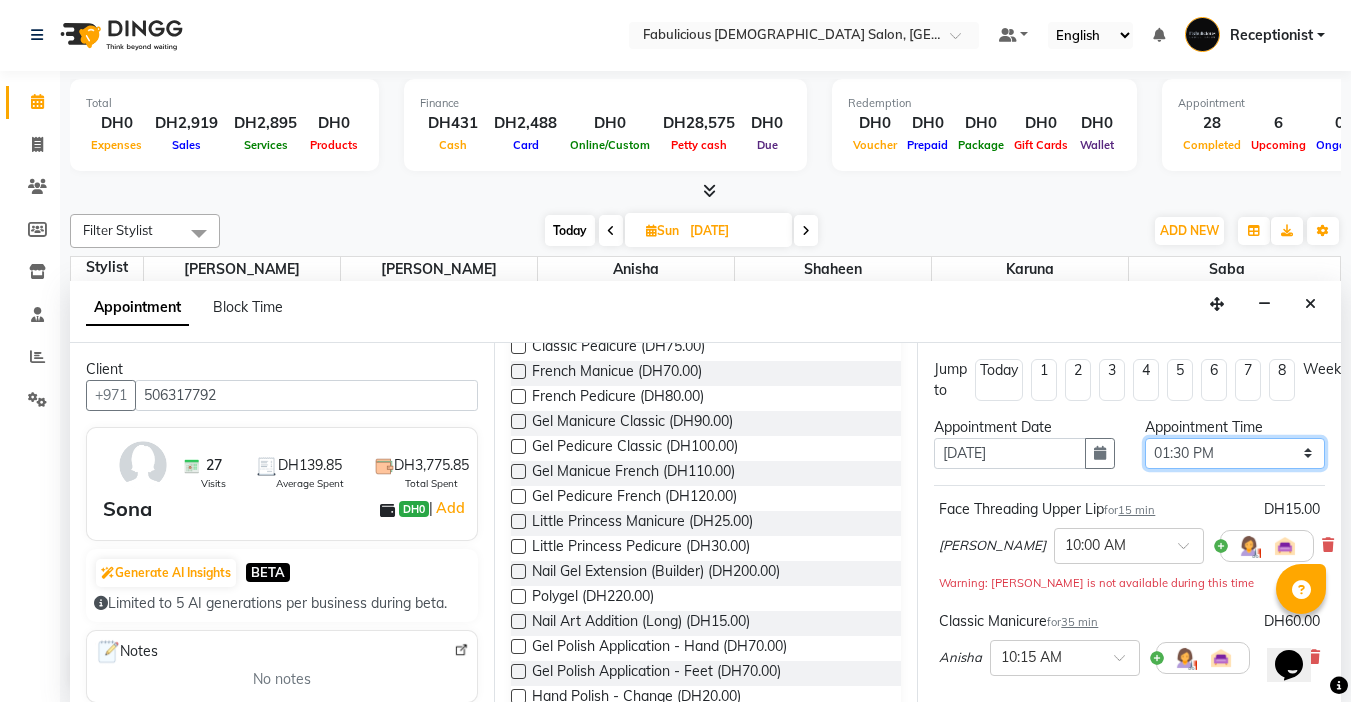 click on "Select 10:00 AM 10:15 AM 10:30 AM 10:45 AM 11:00 AM 11:15 AM 11:30 AM 11:45 AM 12:00 PM 12:15 PM 12:30 PM 12:45 PM 01:00 PM 01:15 PM 01:30 PM 01:45 PM 02:00 PM 02:15 PM 02:30 PM 02:45 PM 03:00 PM 03:15 PM 03:30 PM 03:45 PM 04:00 PM 04:15 PM 04:30 PM 04:45 PM 05:00 PM 05:15 PM 05:30 PM 05:45 PM 06:00 PM 06:15 PM 06:30 PM 06:45 PM 07:00 PM 07:15 PM 07:30 PM 07:45 PM 08:00 PM 08:15 PM 08:30 PM 08:45 PM 09:00 PM 09:15 PM 09:30 PM 09:45 PM 10:00 PM 10:15 PM 10:30 PM 10:45 PM 11:00 PM 11:15 PM 11:30 PM 11:45 PM" at bounding box center (1235, 453) 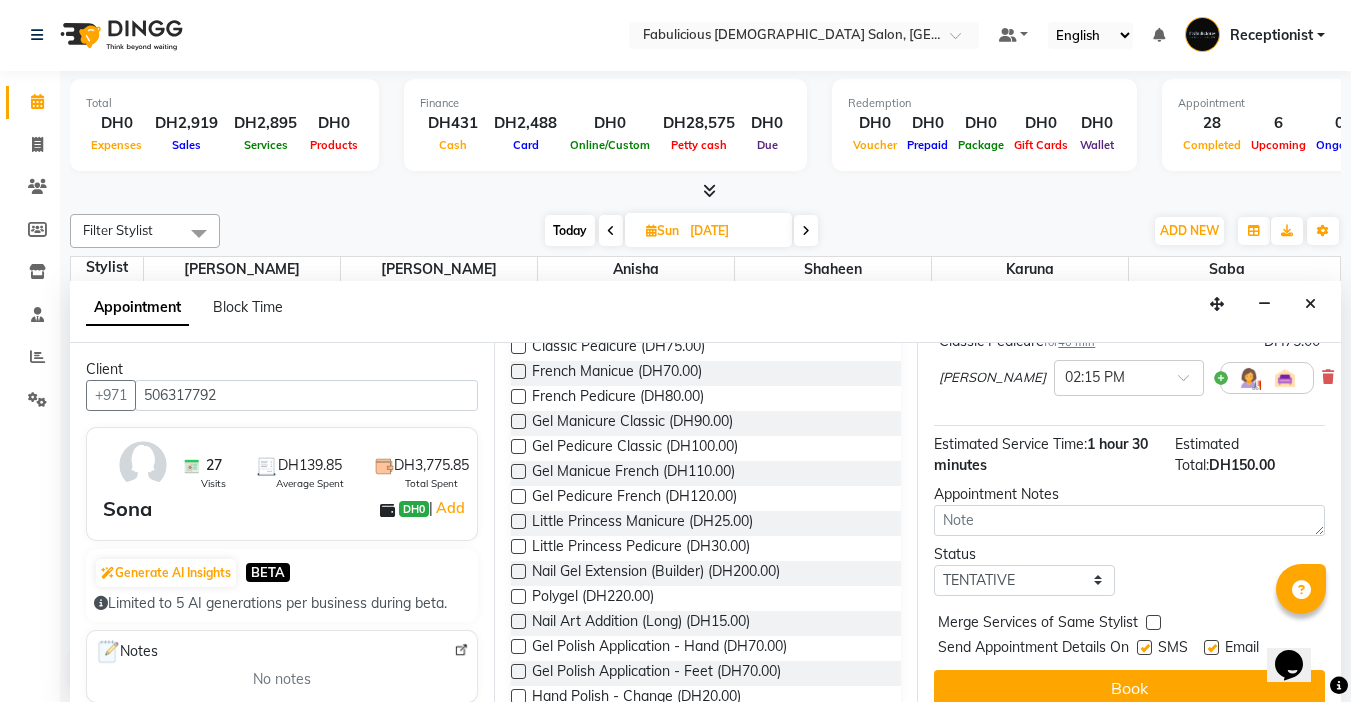 scroll, scrollTop: 385, scrollLeft: 0, axis: vertical 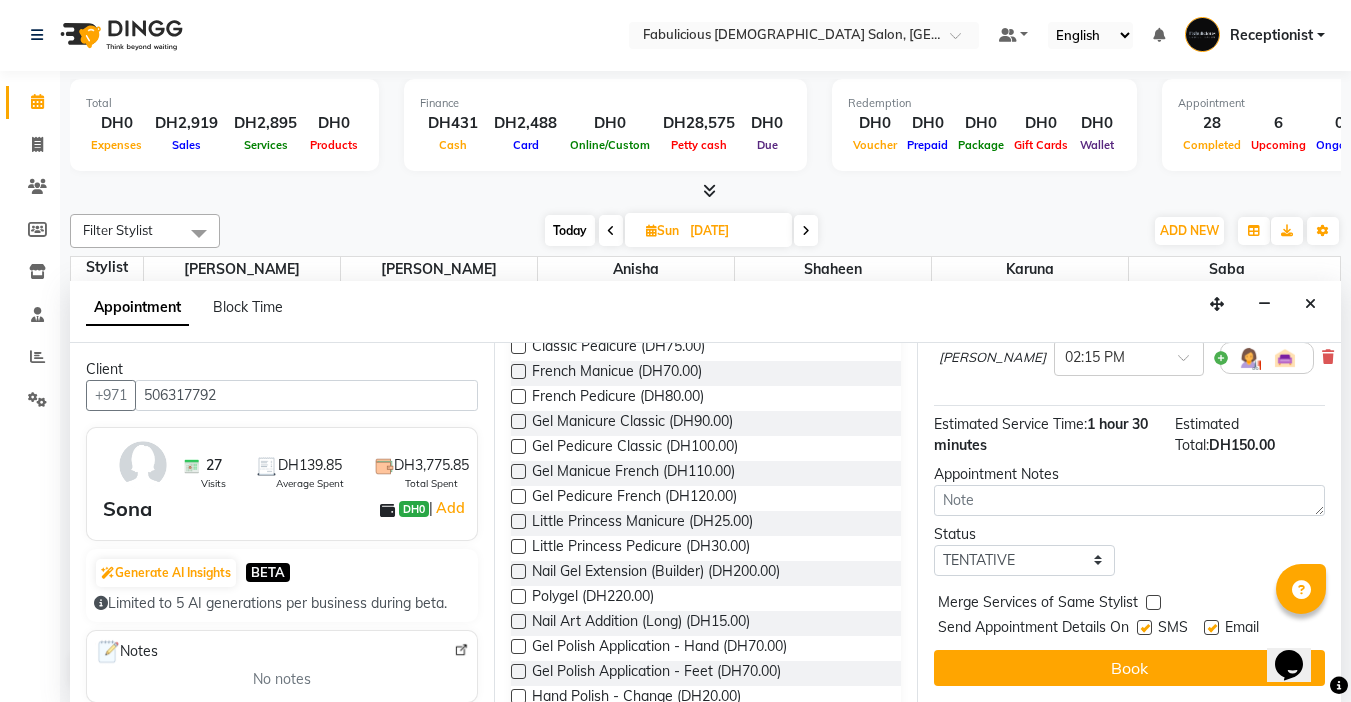 drag, startPoint x: 1154, startPoint y: 587, endPoint x: 1153, endPoint y: 614, distance: 27.018513 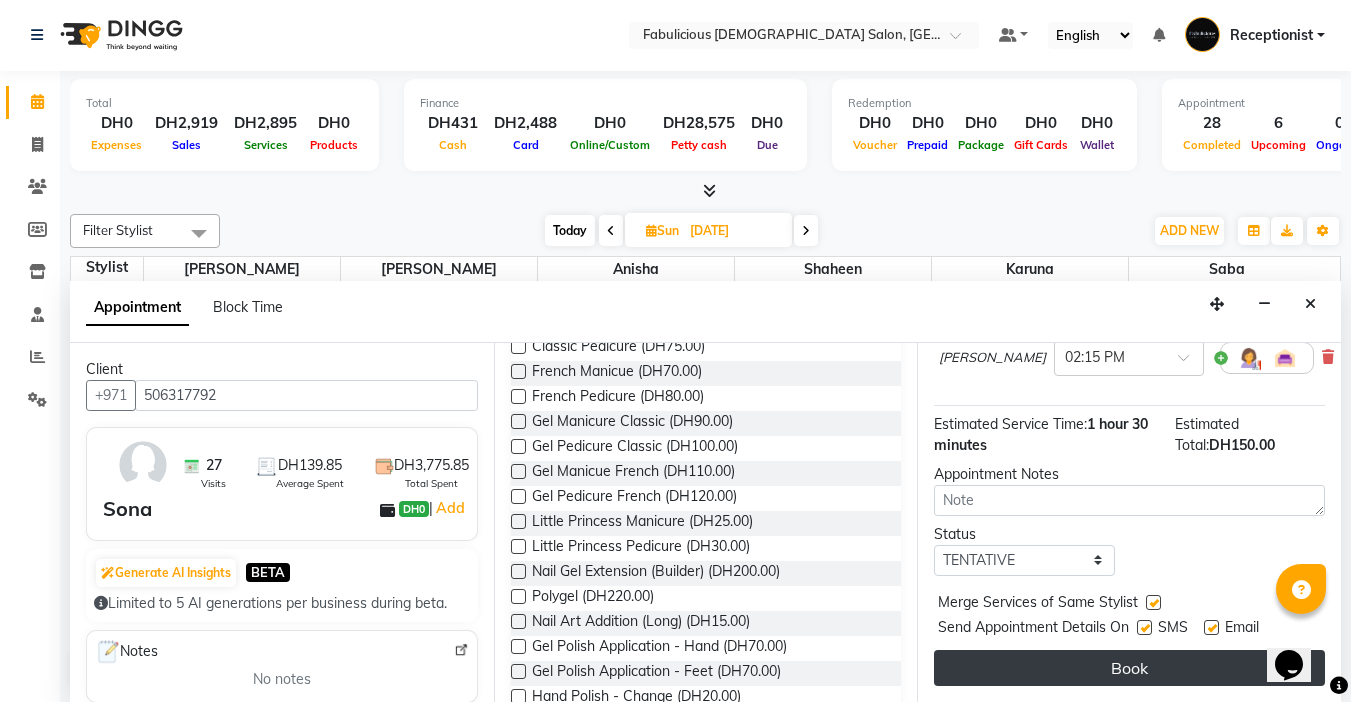 click on "Book" at bounding box center [1129, 668] 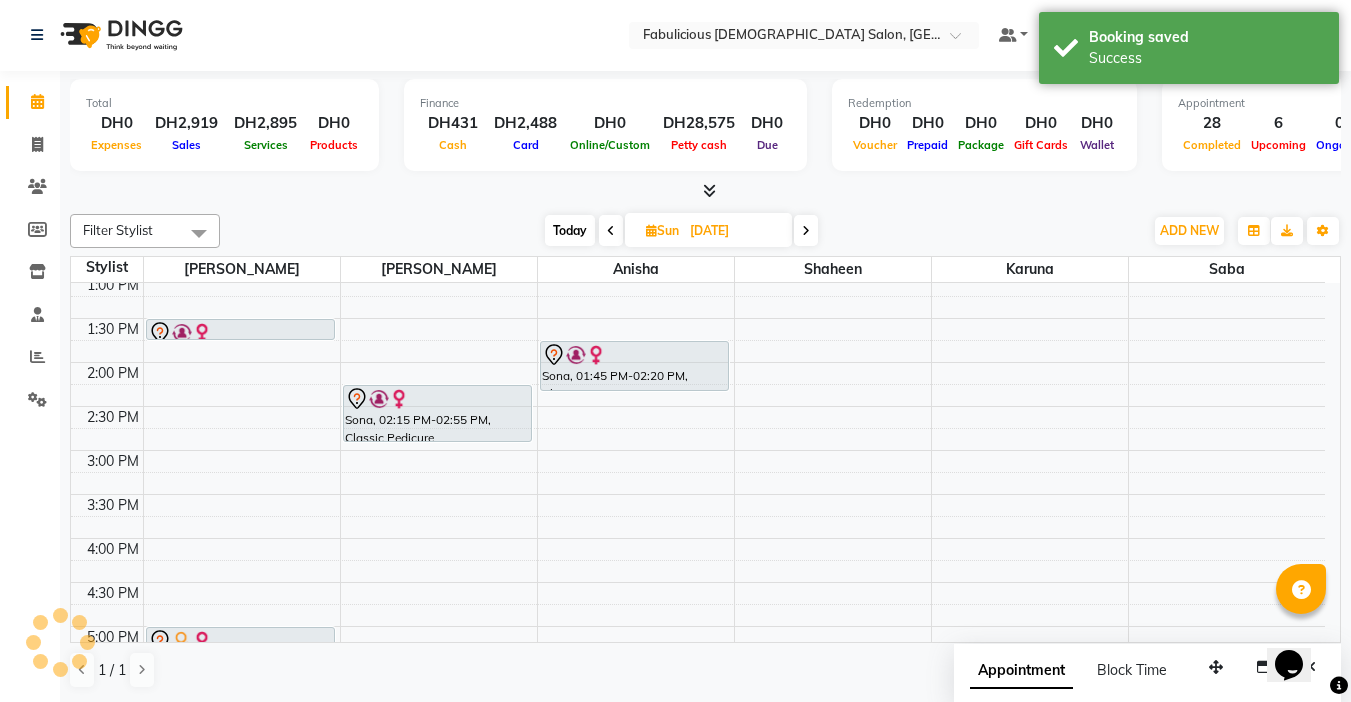 scroll, scrollTop: 0, scrollLeft: 0, axis: both 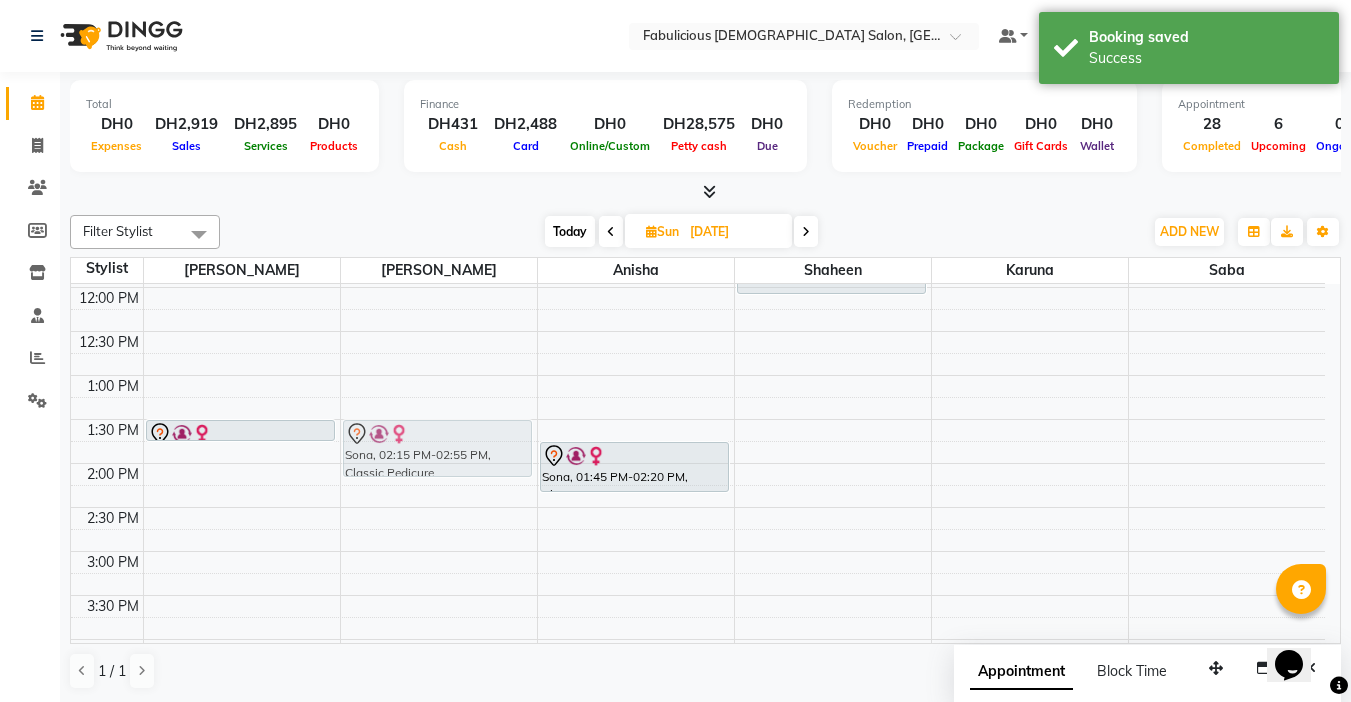 drag, startPoint x: 444, startPoint y: 491, endPoint x: 478, endPoint y: 422, distance: 76.922035 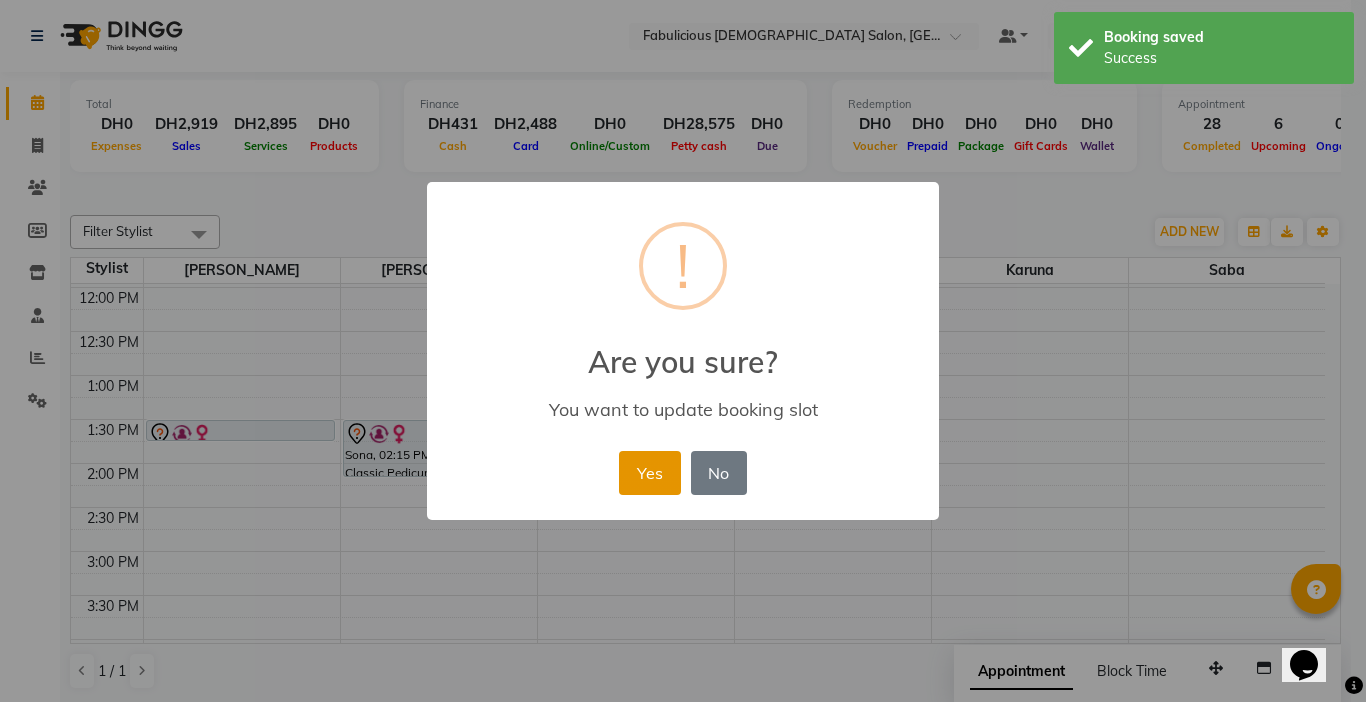 click on "Yes" at bounding box center [649, 473] 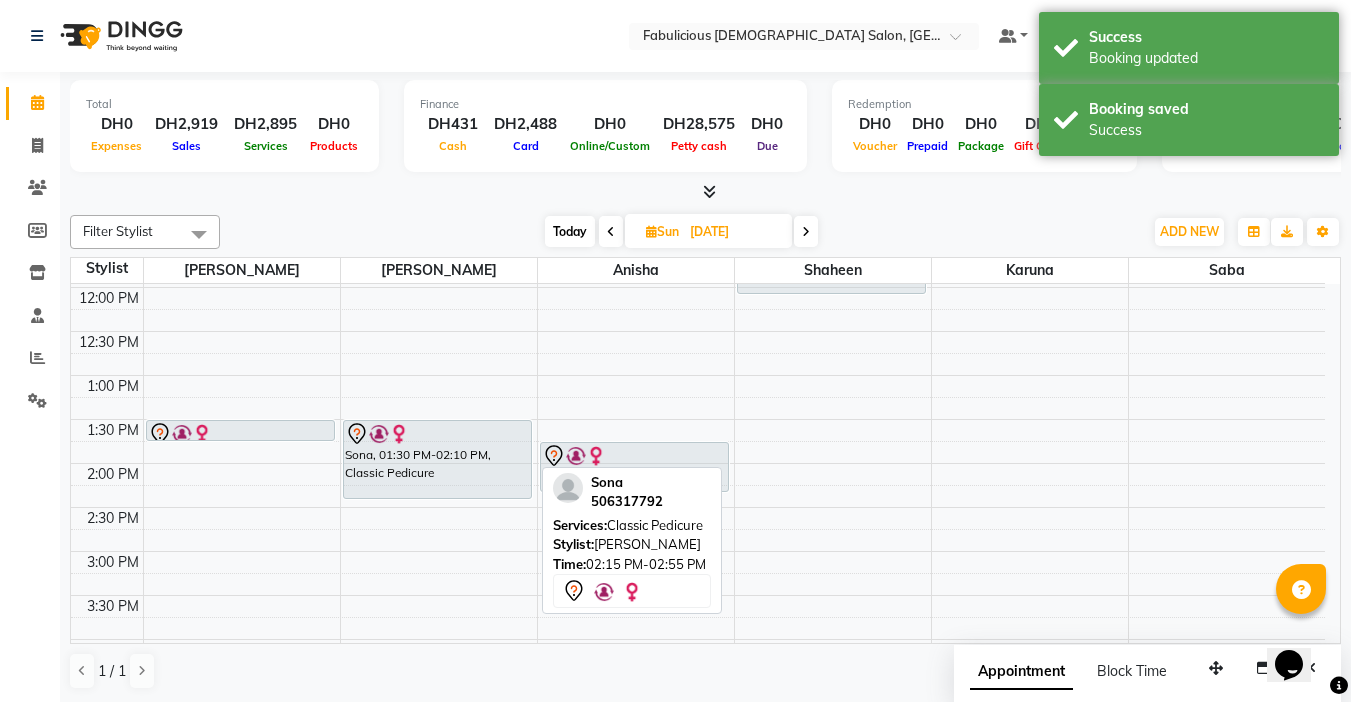 drag, startPoint x: 391, startPoint y: 473, endPoint x: 391, endPoint y: 494, distance: 21 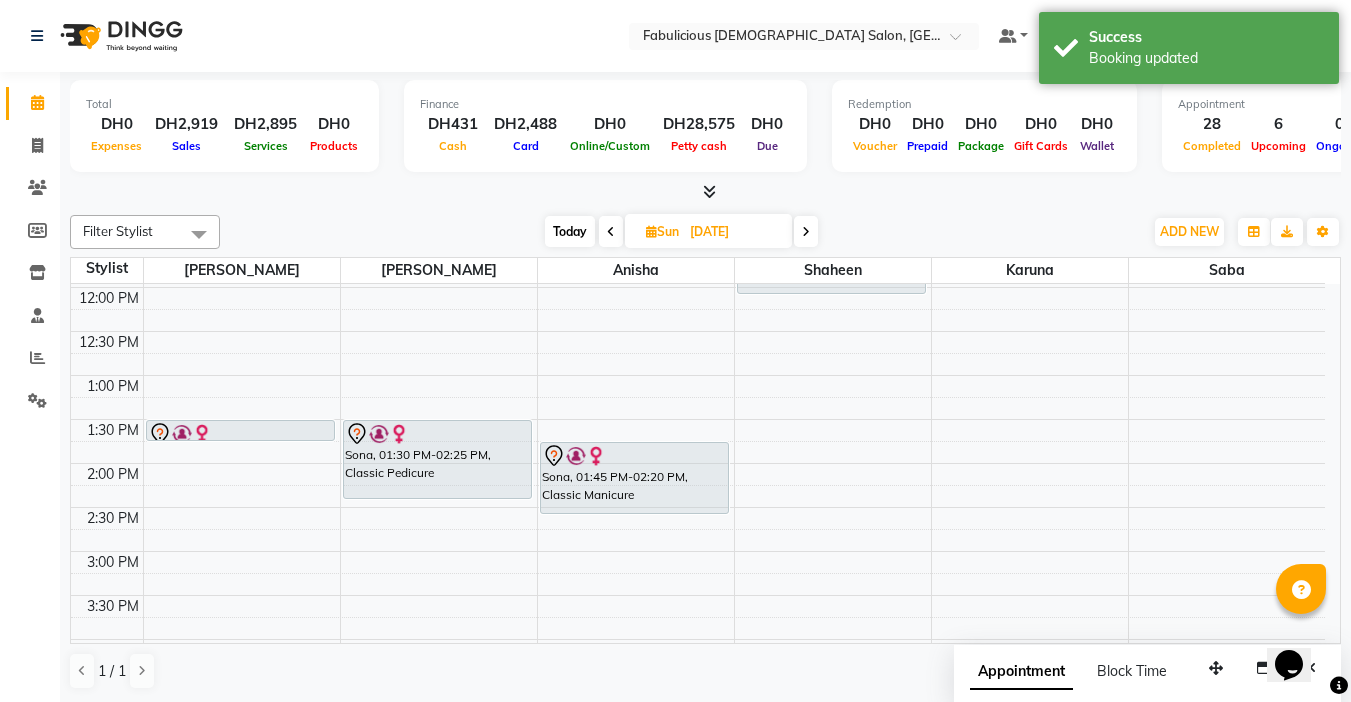 drag, startPoint x: 595, startPoint y: 493, endPoint x: 595, endPoint y: 515, distance: 22 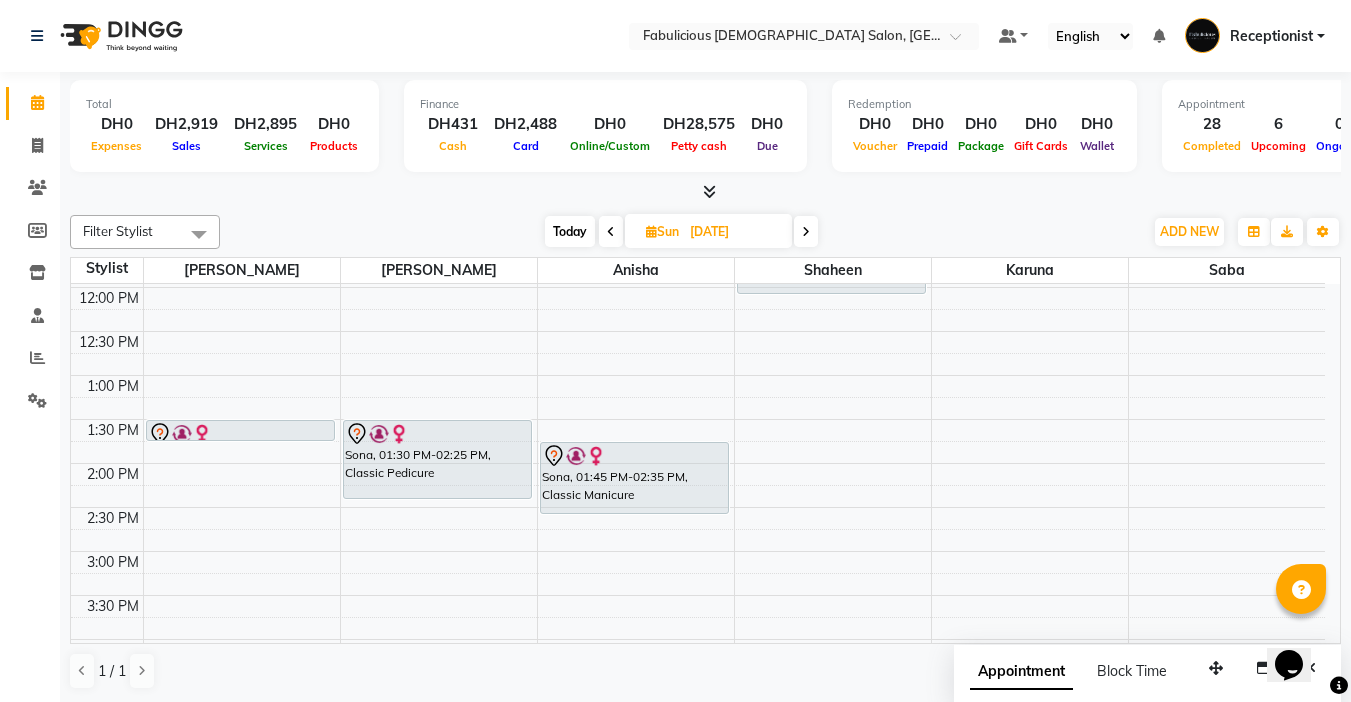 click at bounding box center (611, 231) 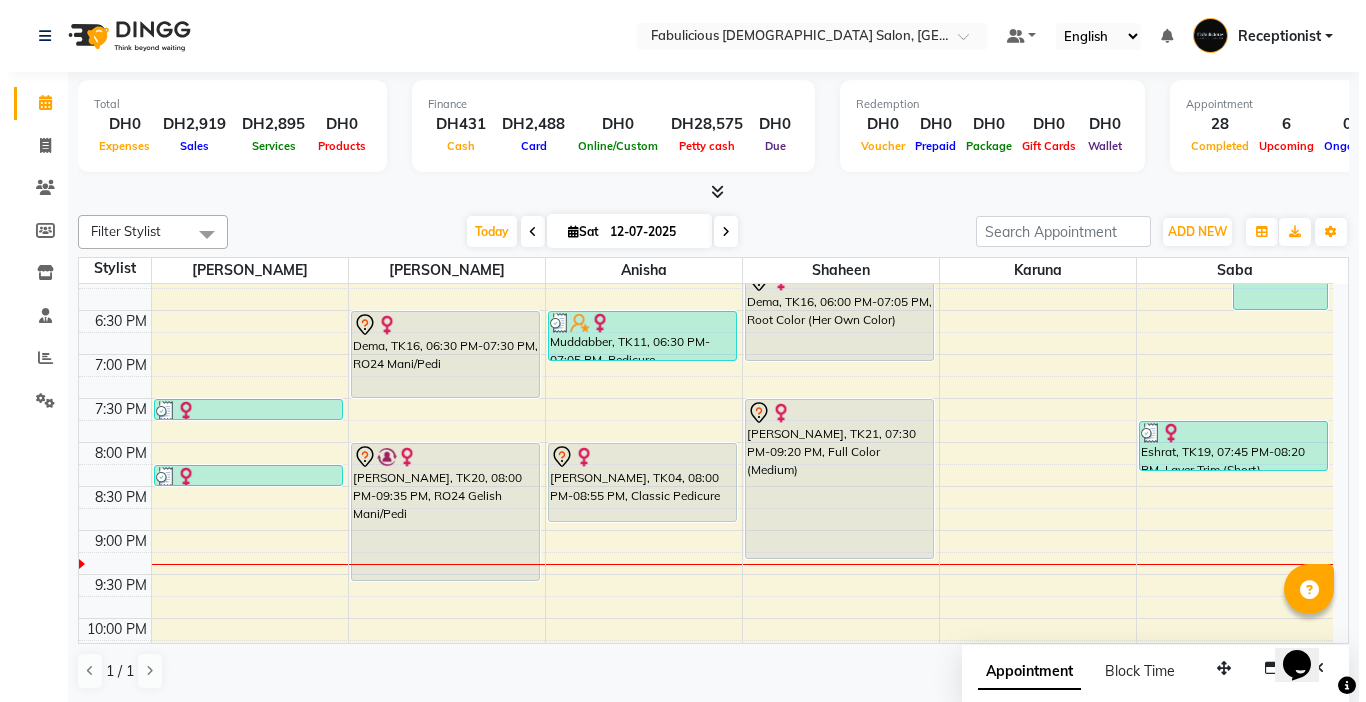 scroll, scrollTop: 860, scrollLeft: 0, axis: vertical 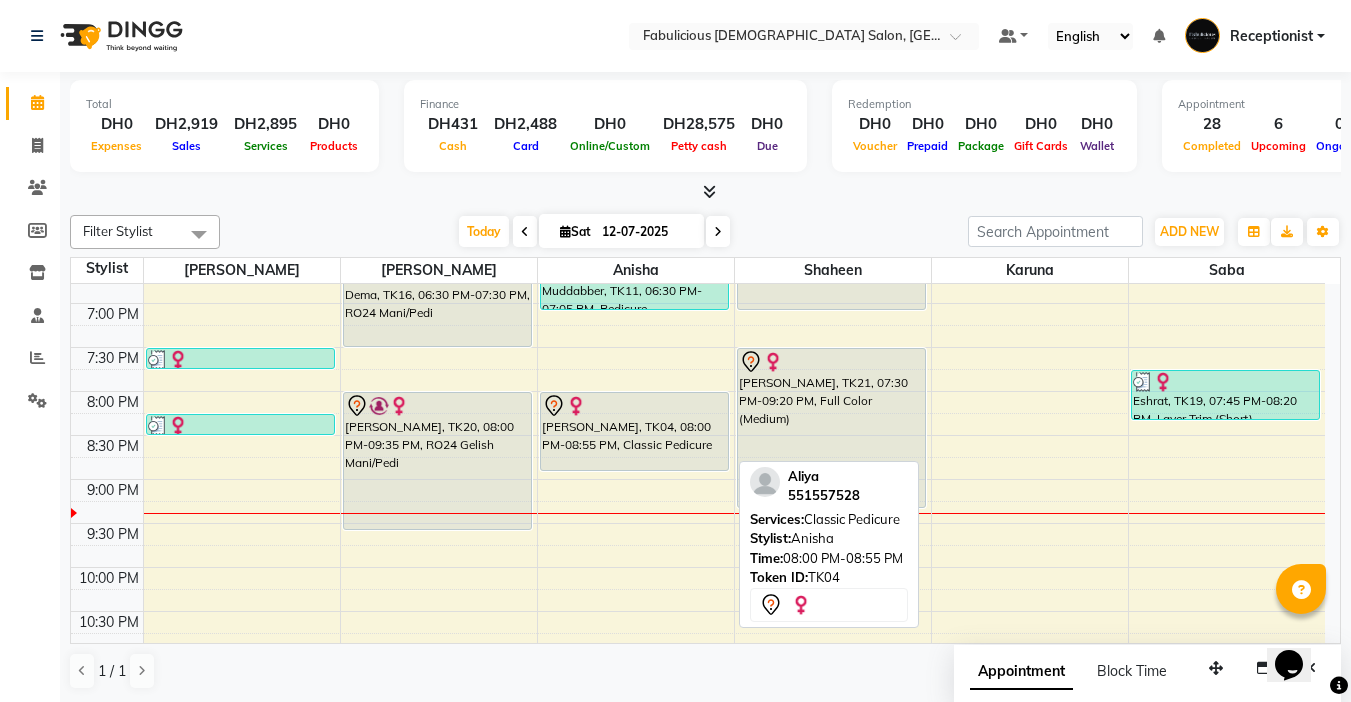 click on "Aliya, TK04, 08:00 PM-08:55 PM, Classic Pedicure" at bounding box center (634, 431) 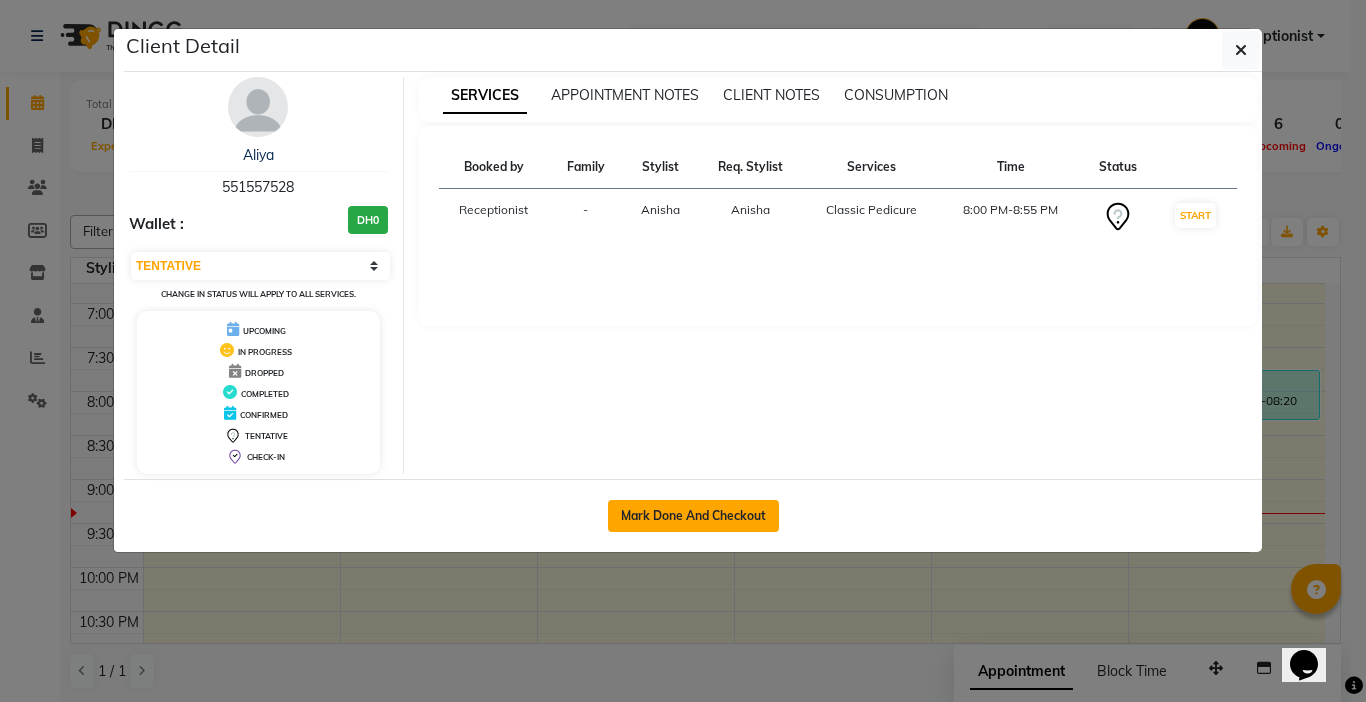 click on "Mark Done And Checkout" 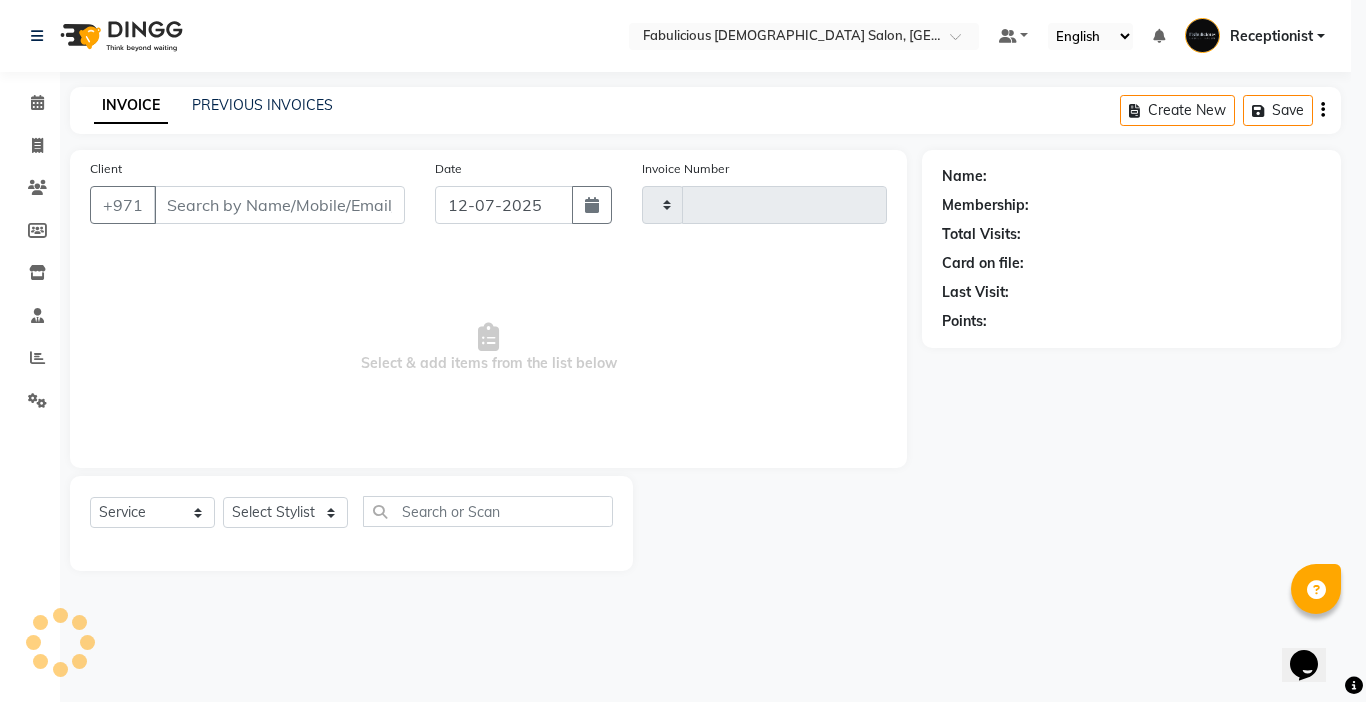 type on "1441" 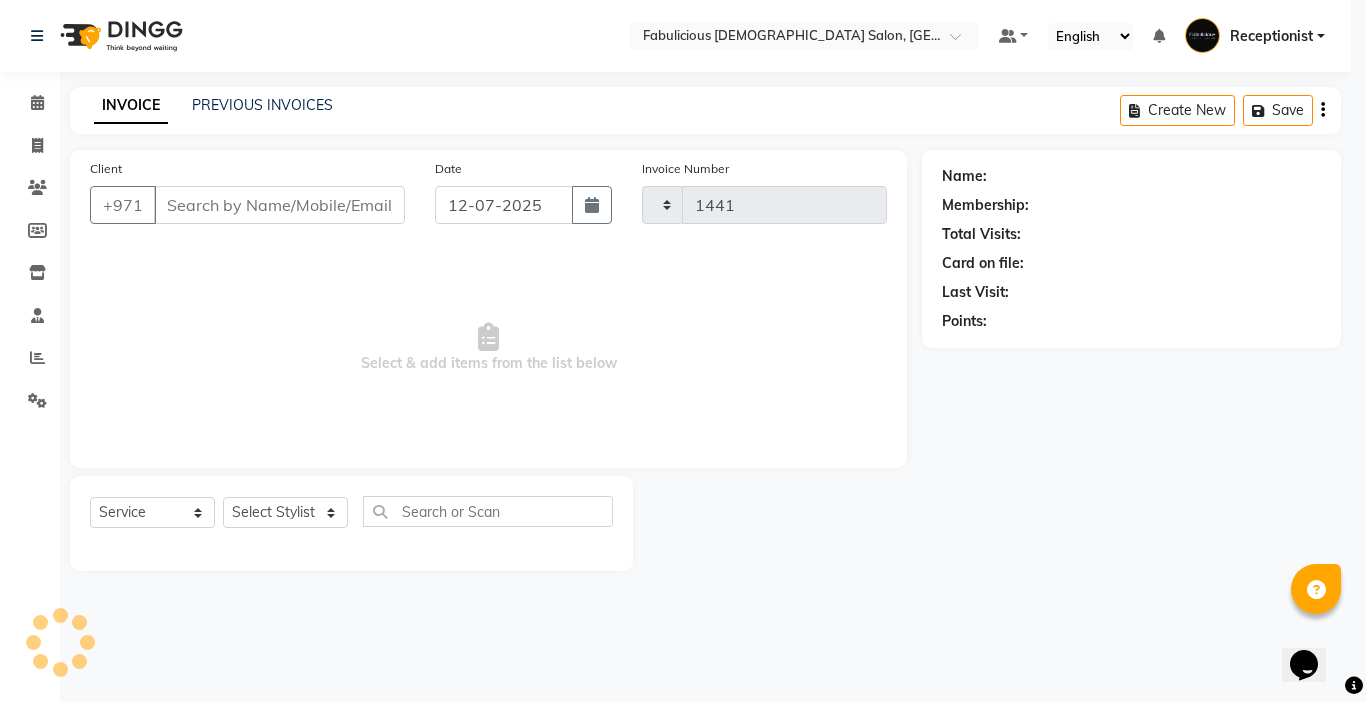select on "738" 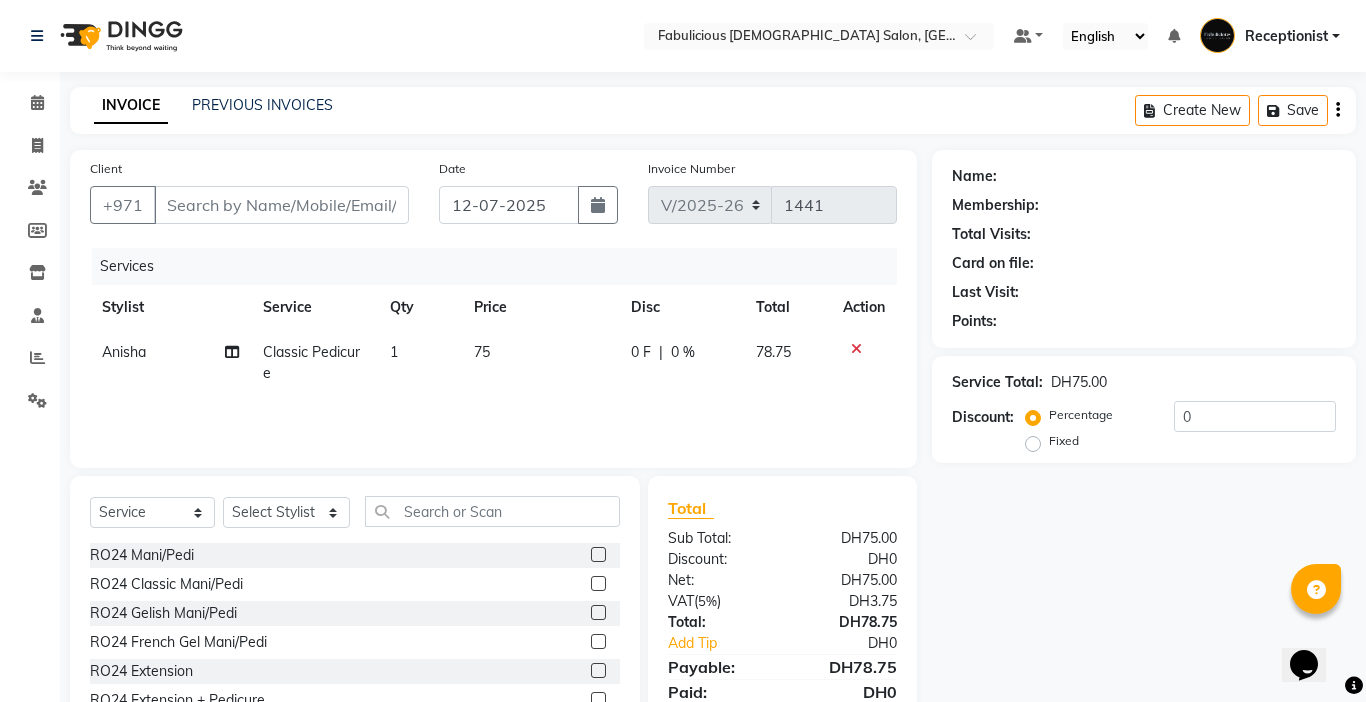 type on "551557528" 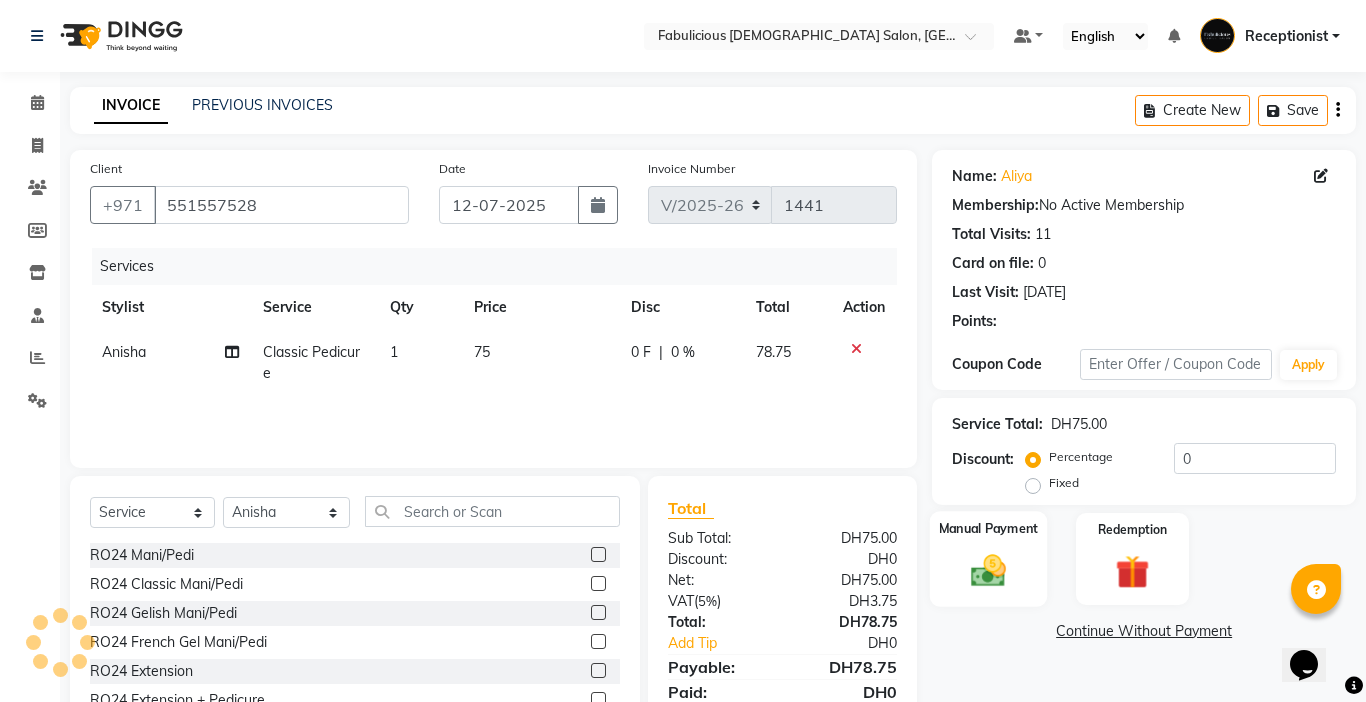click 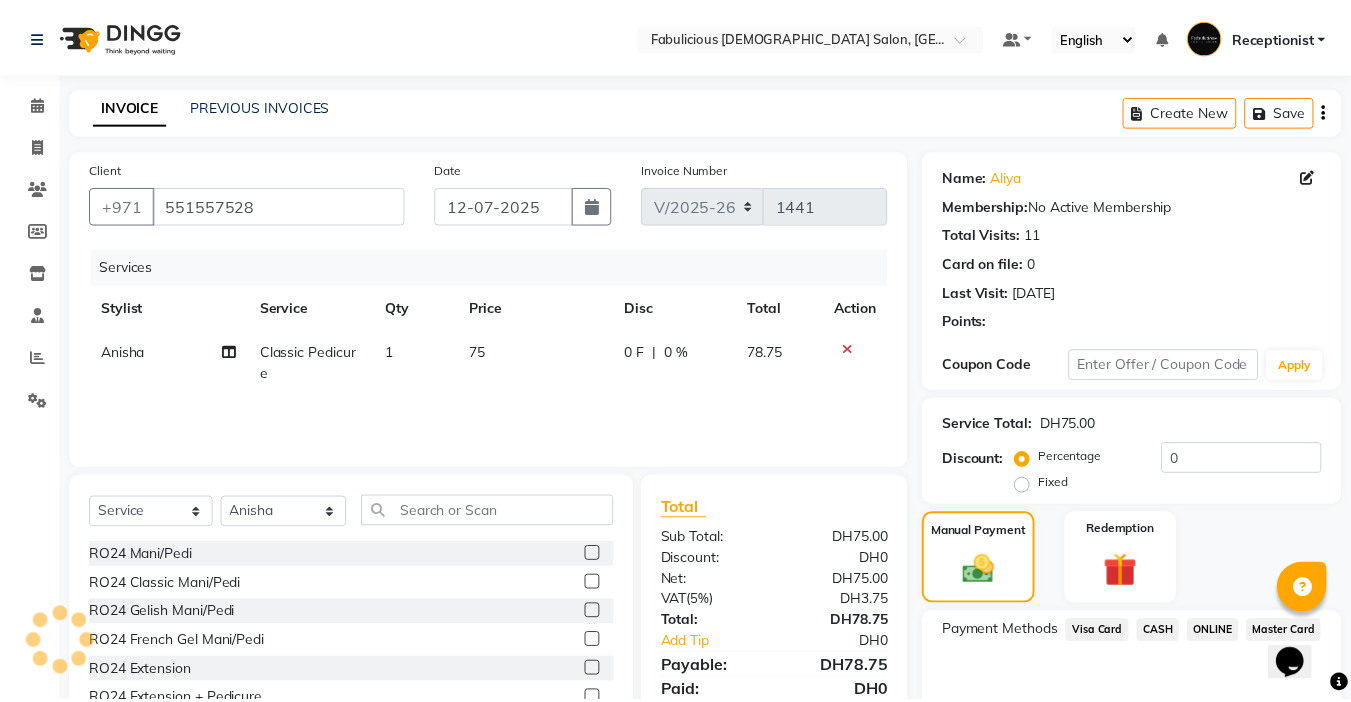 scroll, scrollTop: 99, scrollLeft: 0, axis: vertical 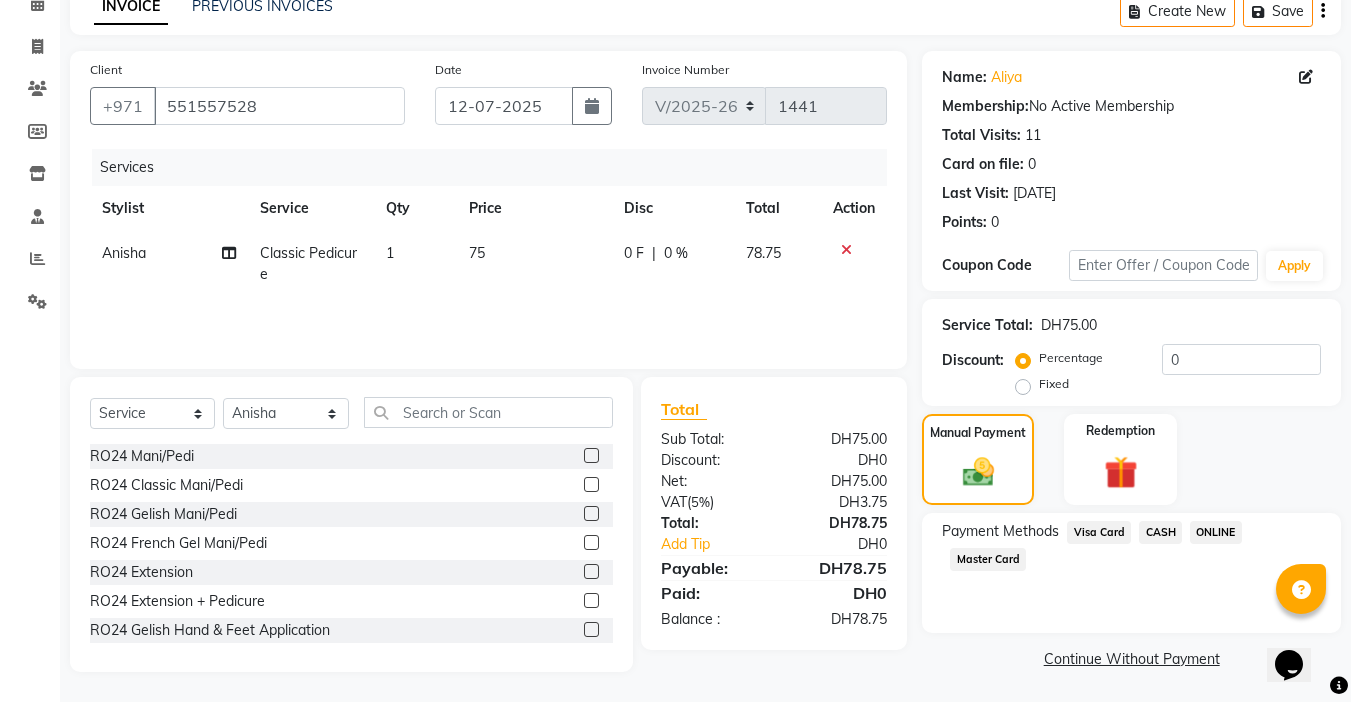 click on "Visa Card" 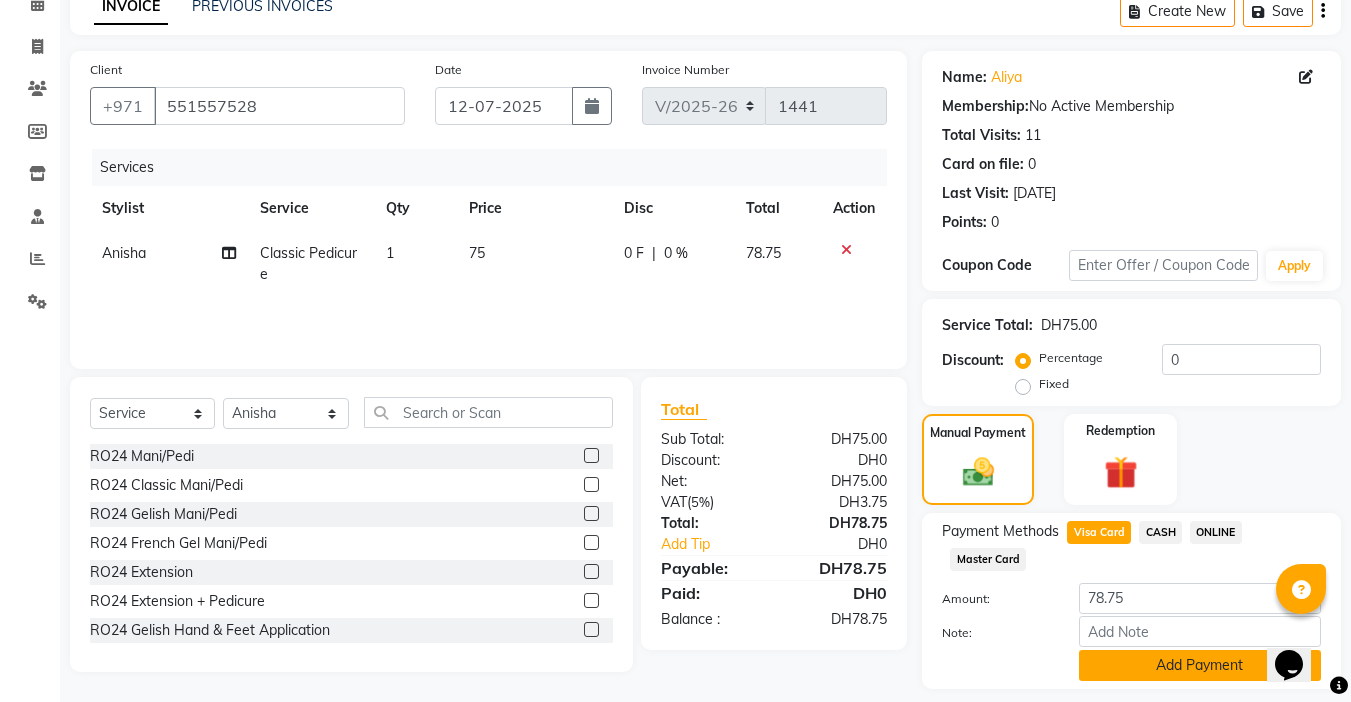 click on "Add Payment" 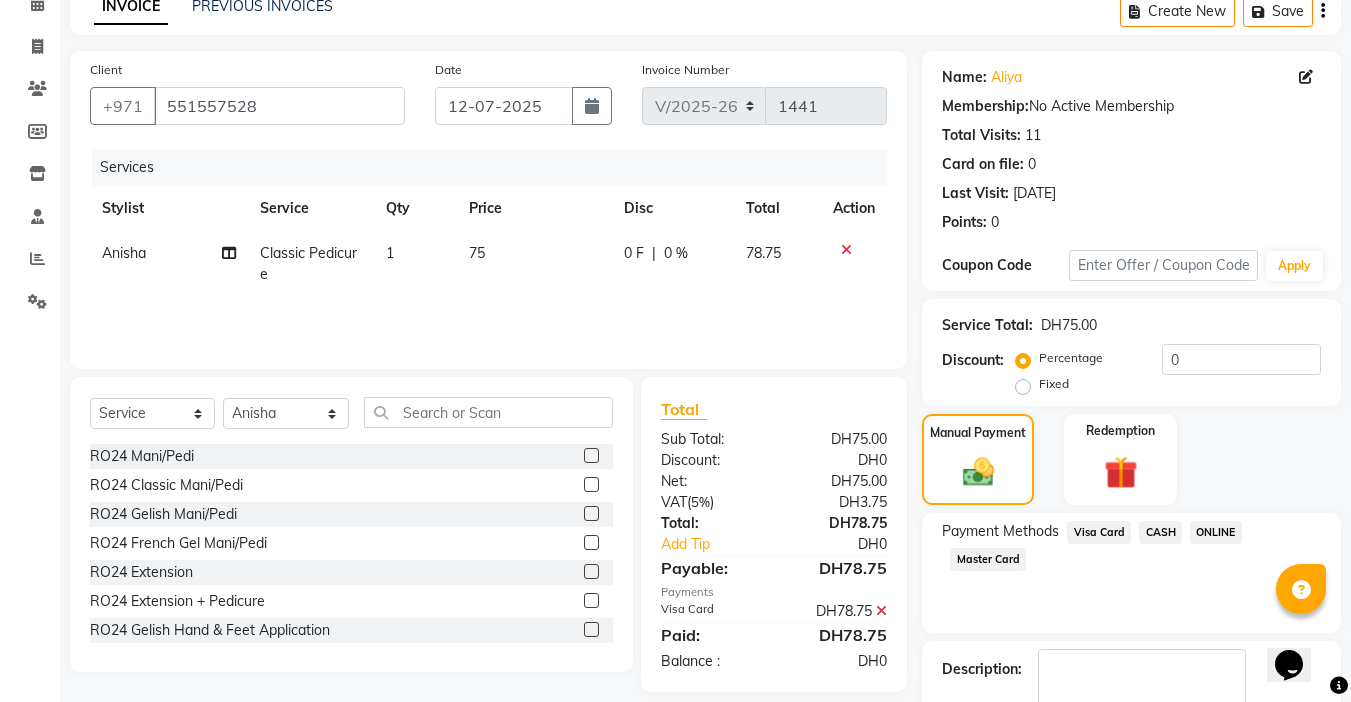 click on "Checkout" 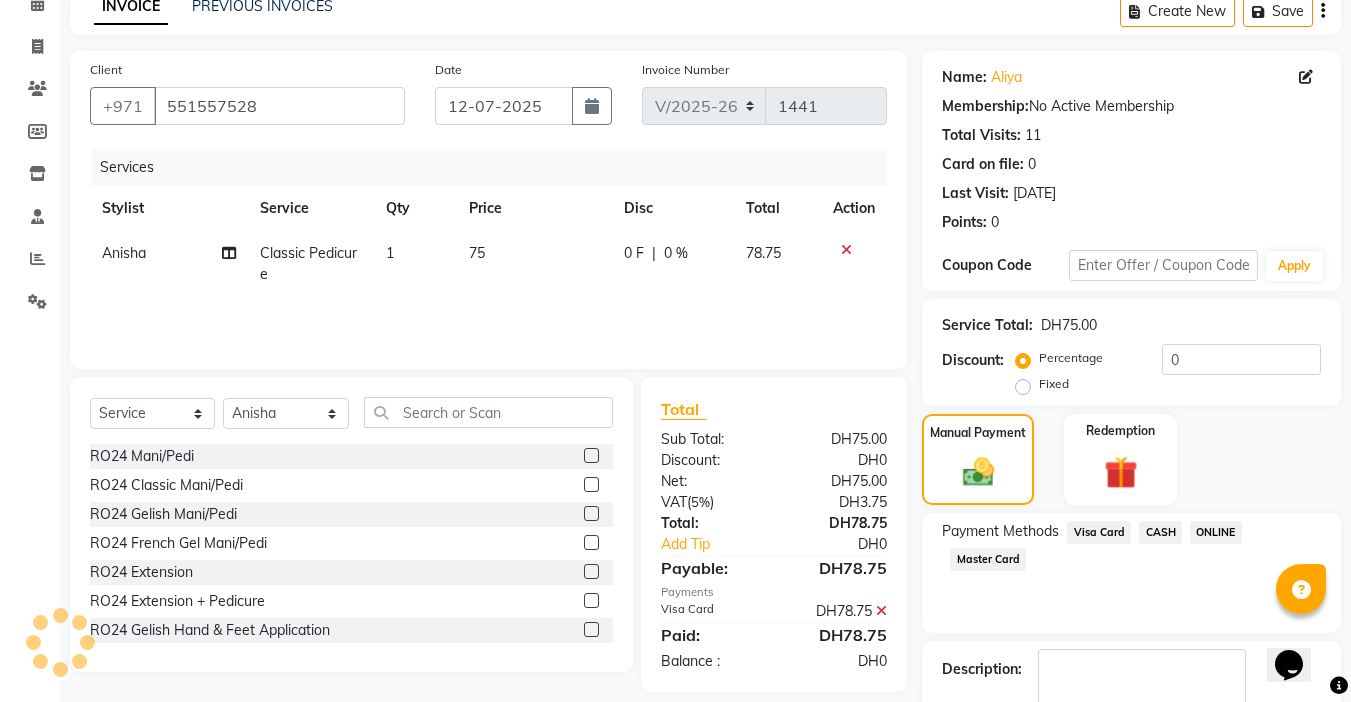 scroll, scrollTop: 214, scrollLeft: 0, axis: vertical 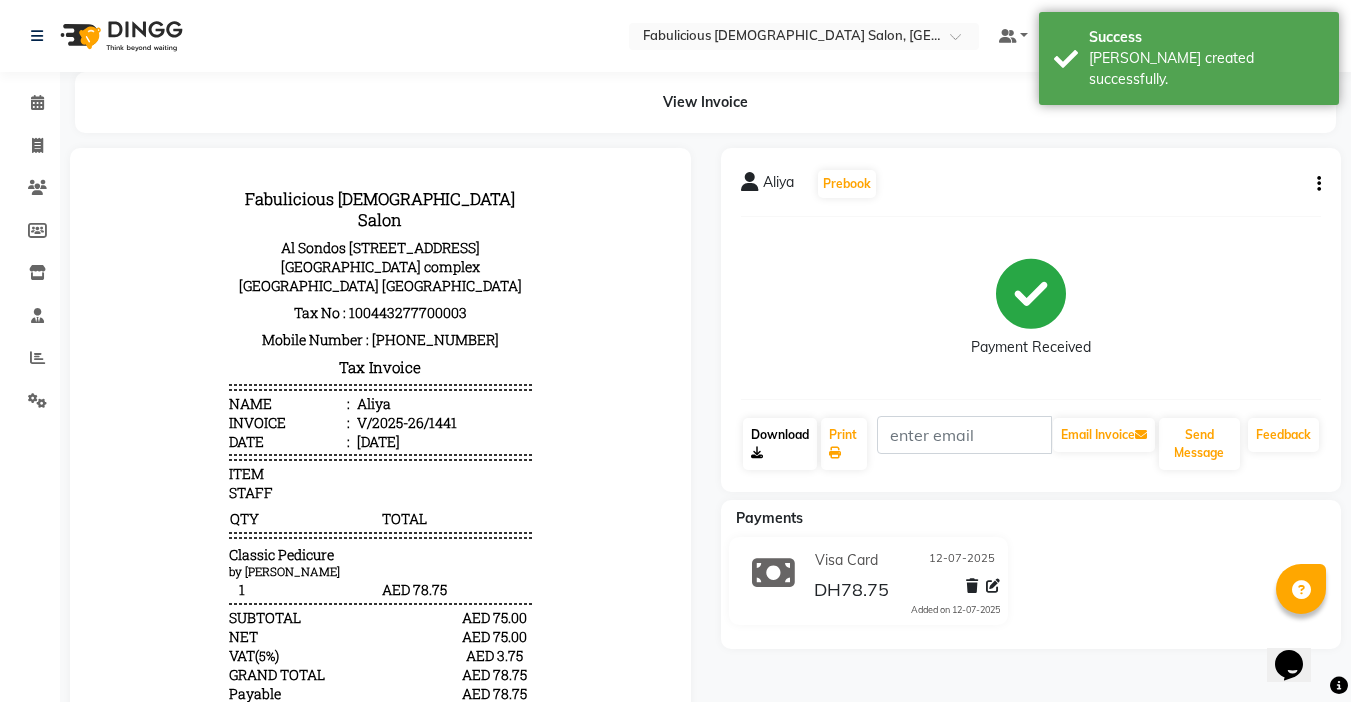 click on "Download" 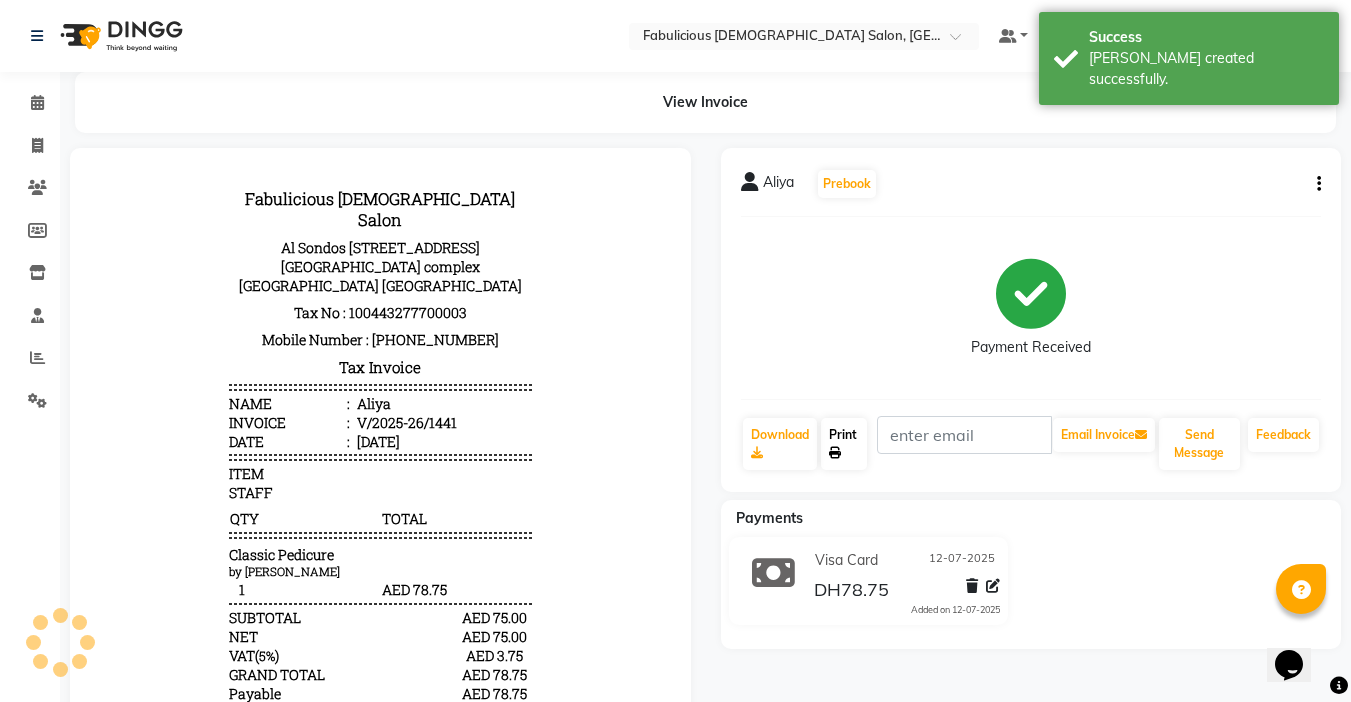 click on "Print" 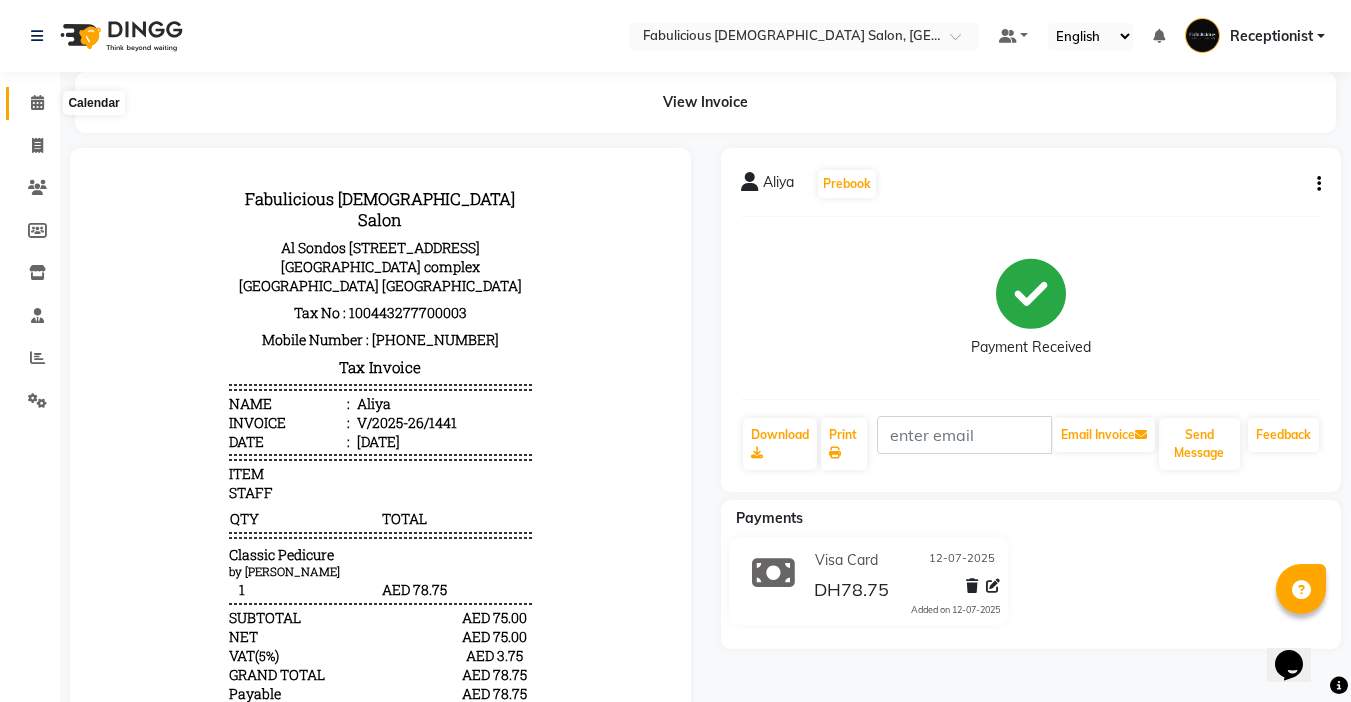 click 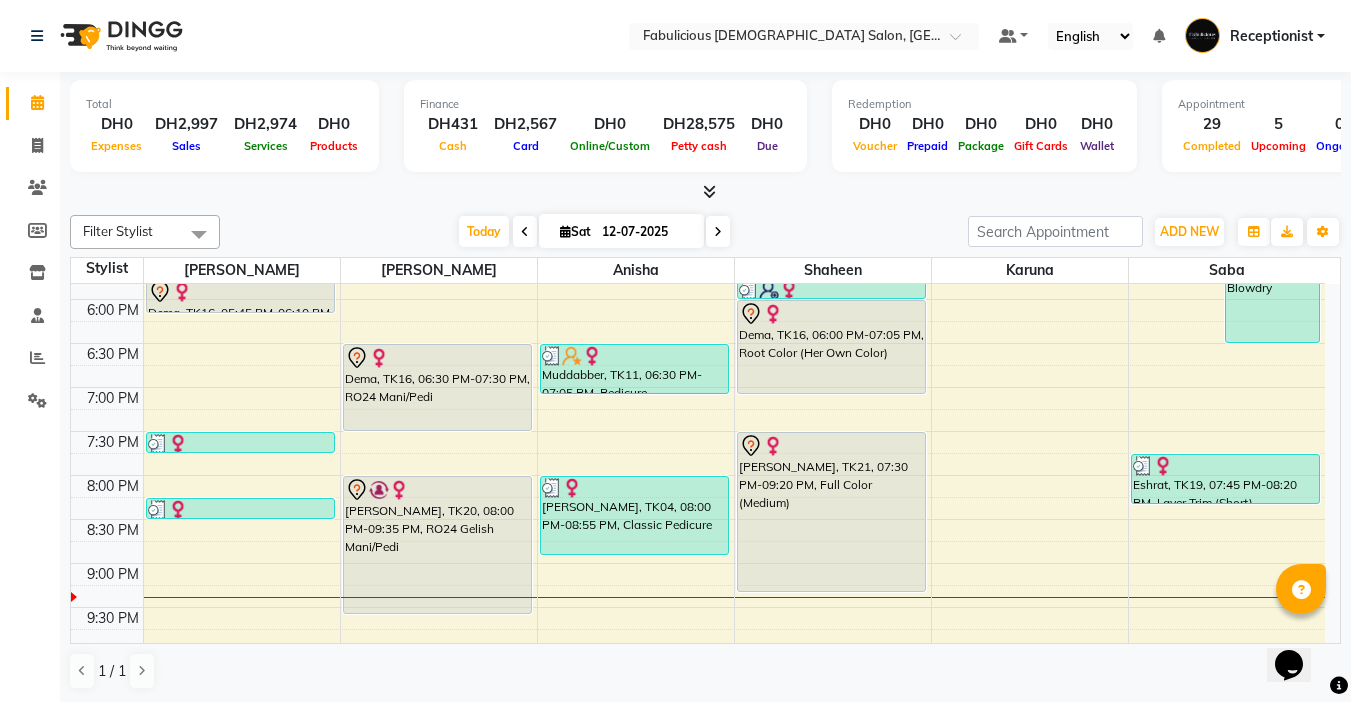 scroll, scrollTop: 800, scrollLeft: 0, axis: vertical 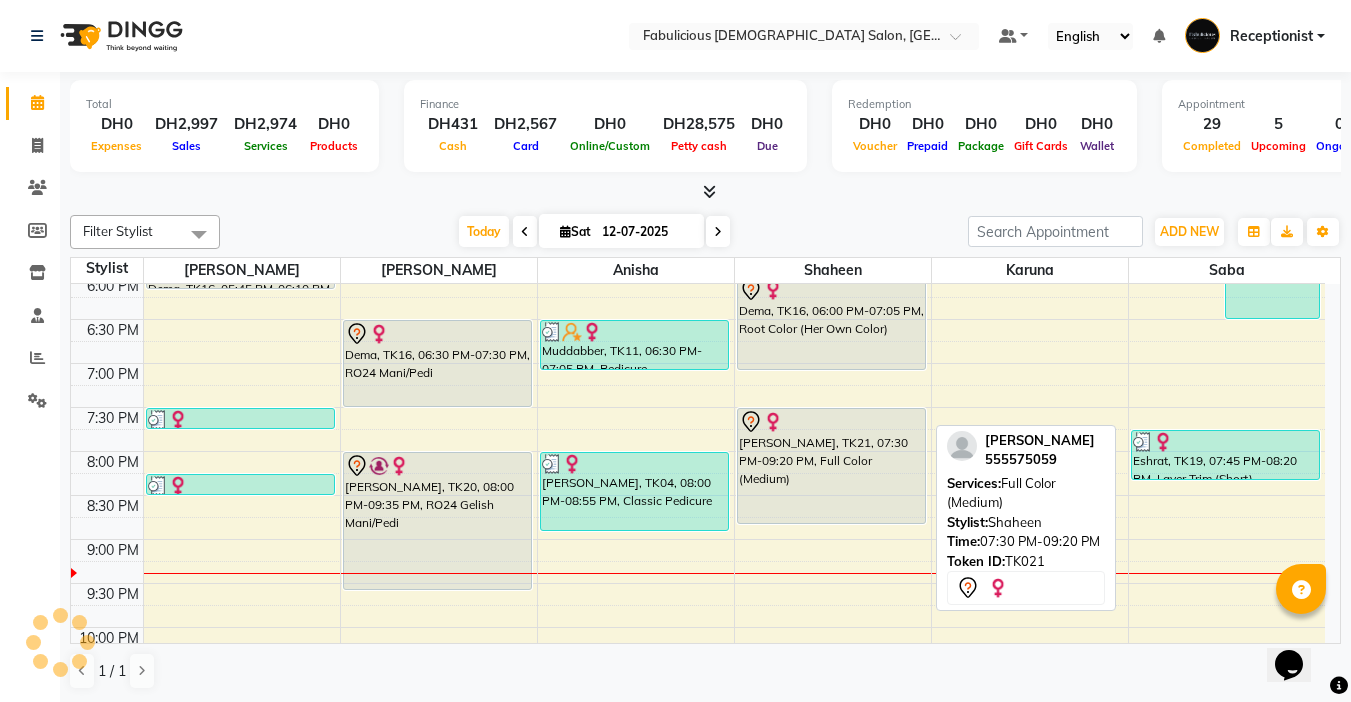 drag, startPoint x: 827, startPoint y: 565, endPoint x: 826, endPoint y: 531, distance: 34.0147 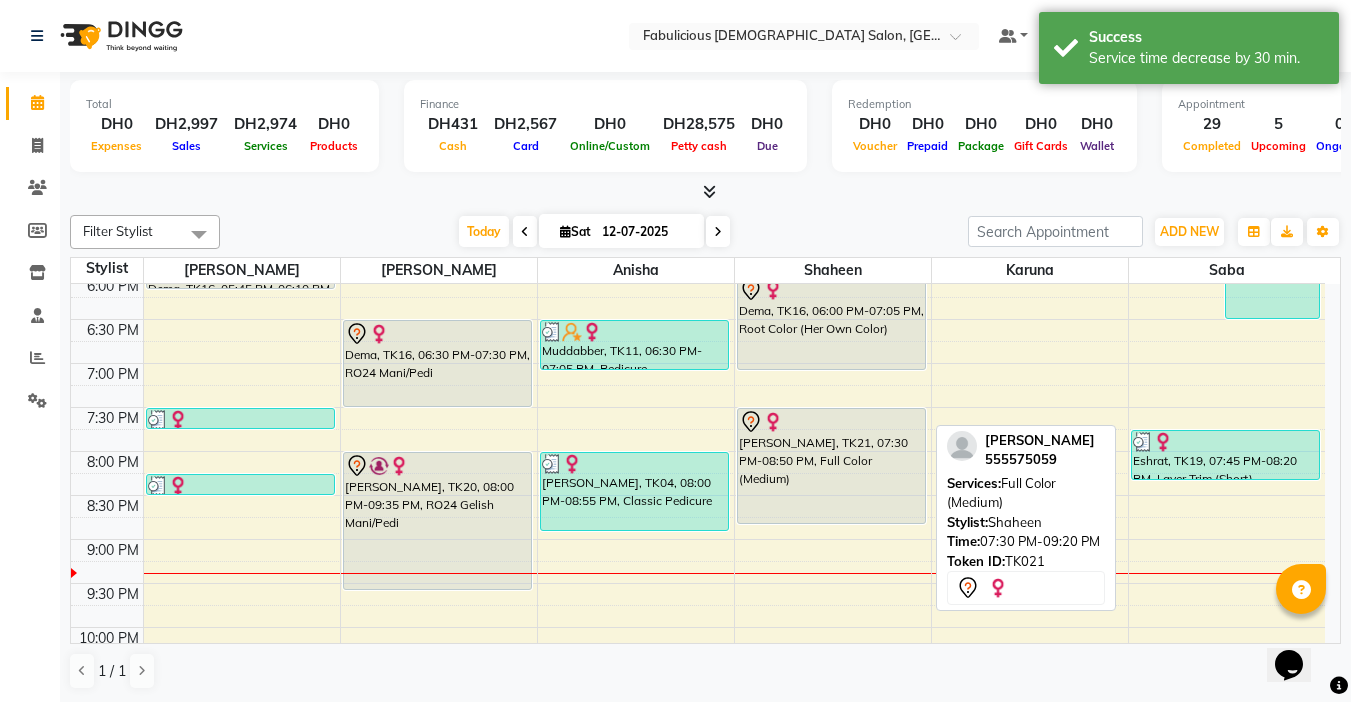 click on "Shareen, TK21, 07:30 PM-08:50 PM, Full Color (Medium)" at bounding box center (831, 466) 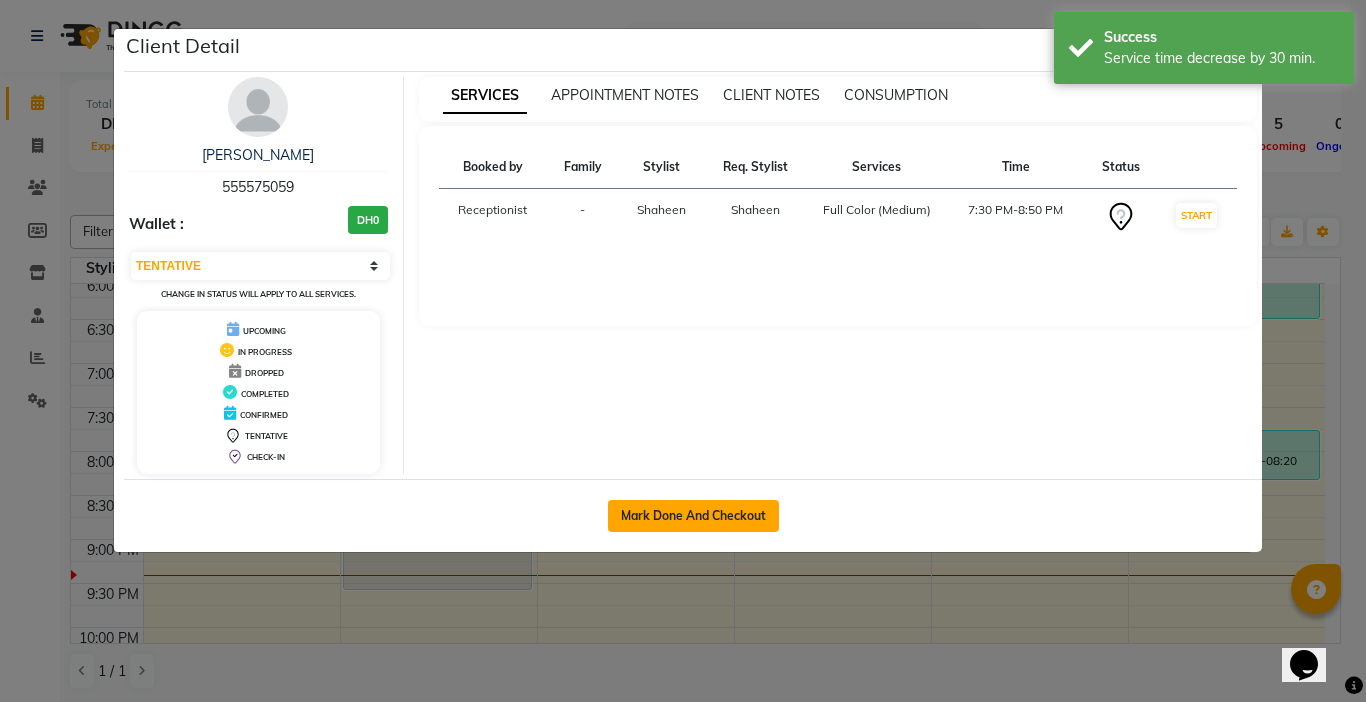 click on "Mark Done And Checkout" 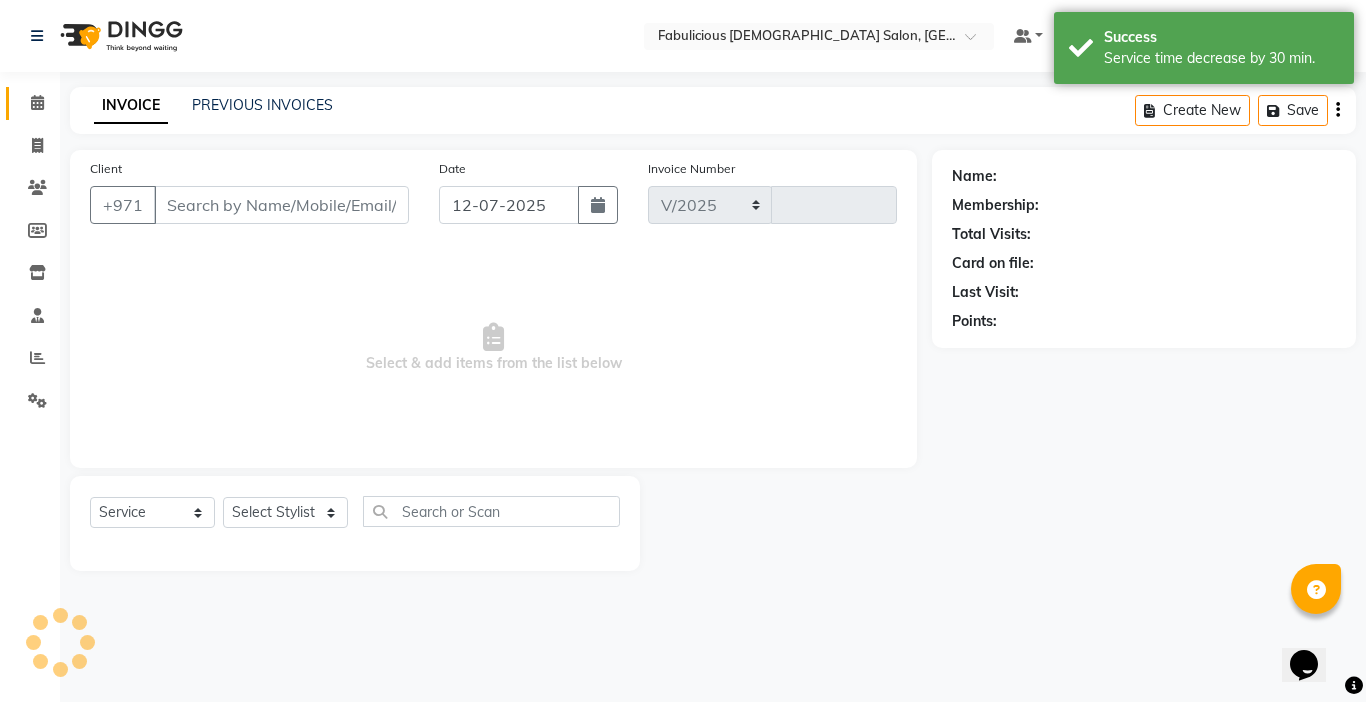 select on "738" 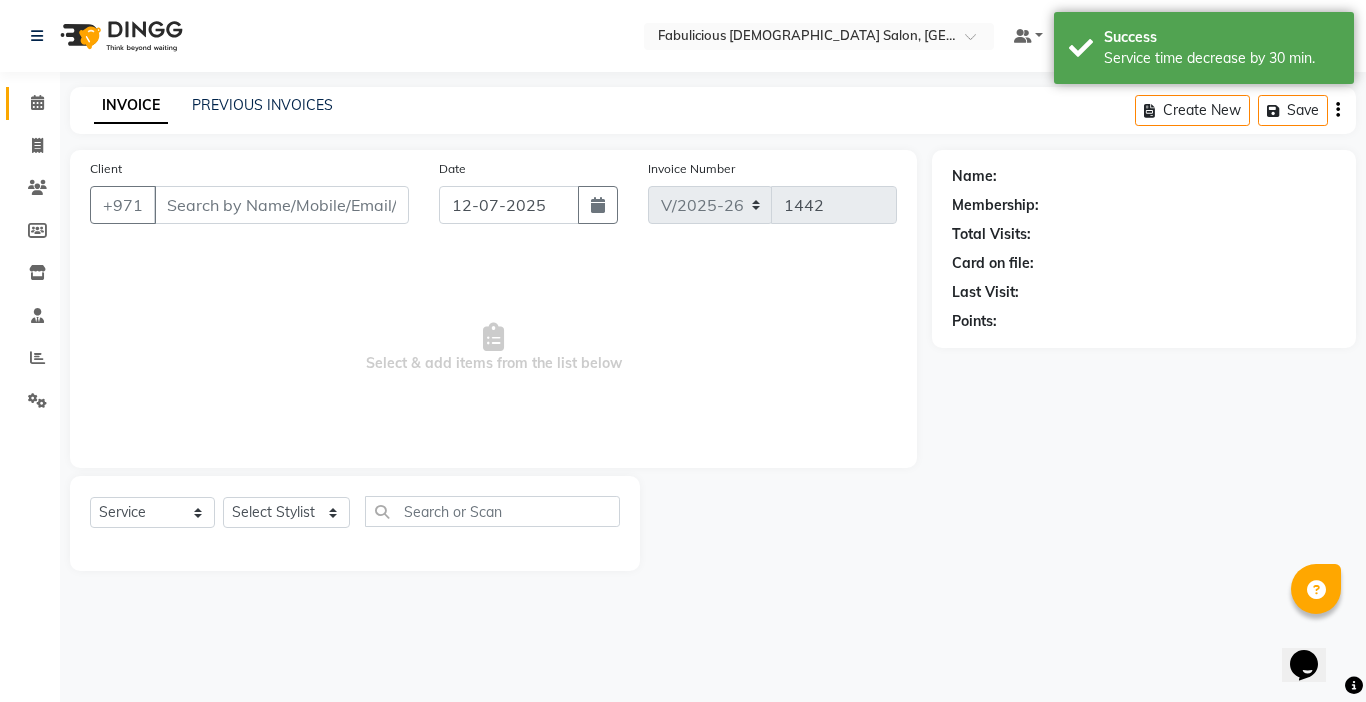 type on "555575059" 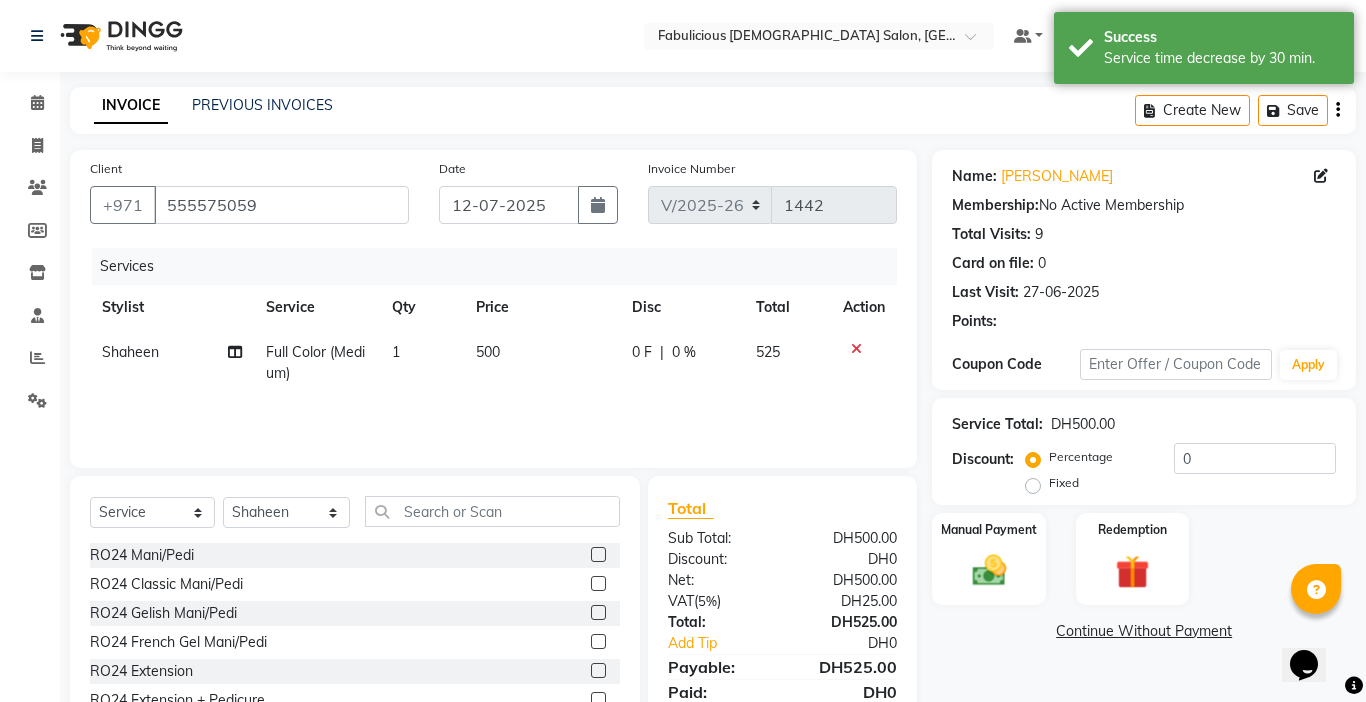 click on "500" 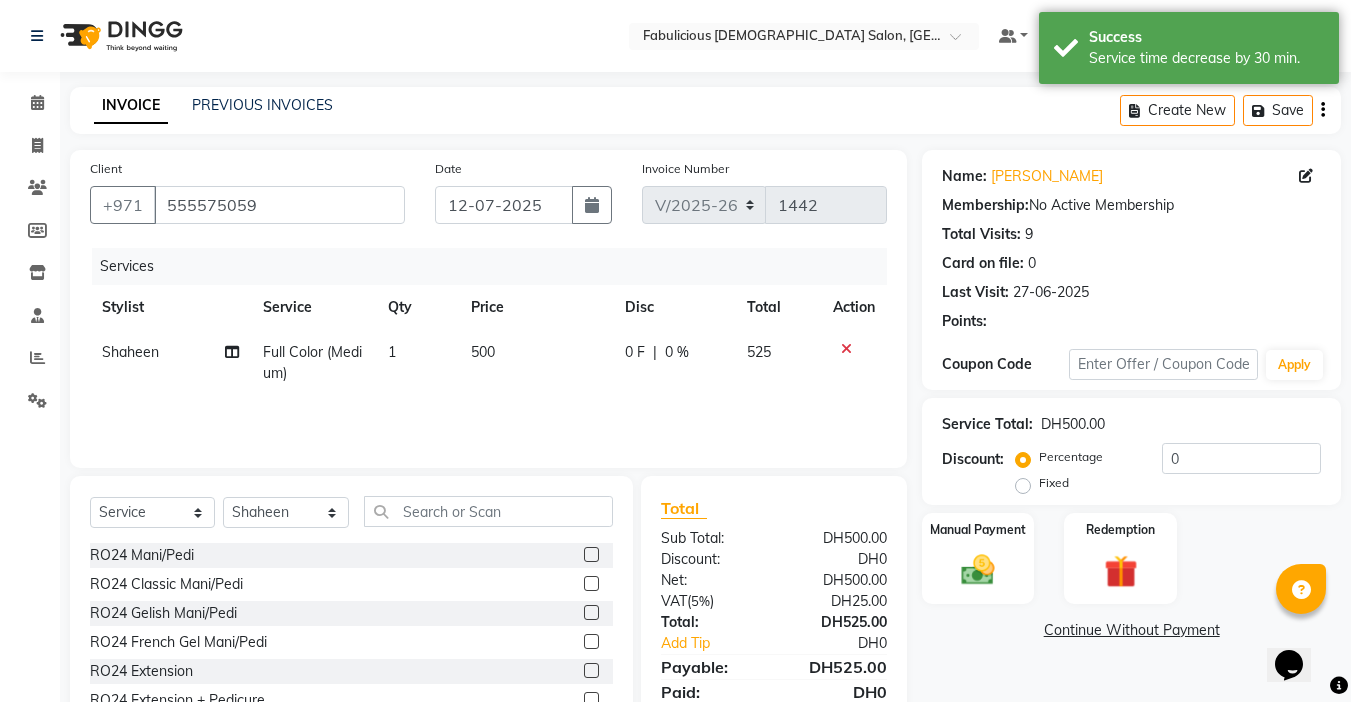 select on "11631" 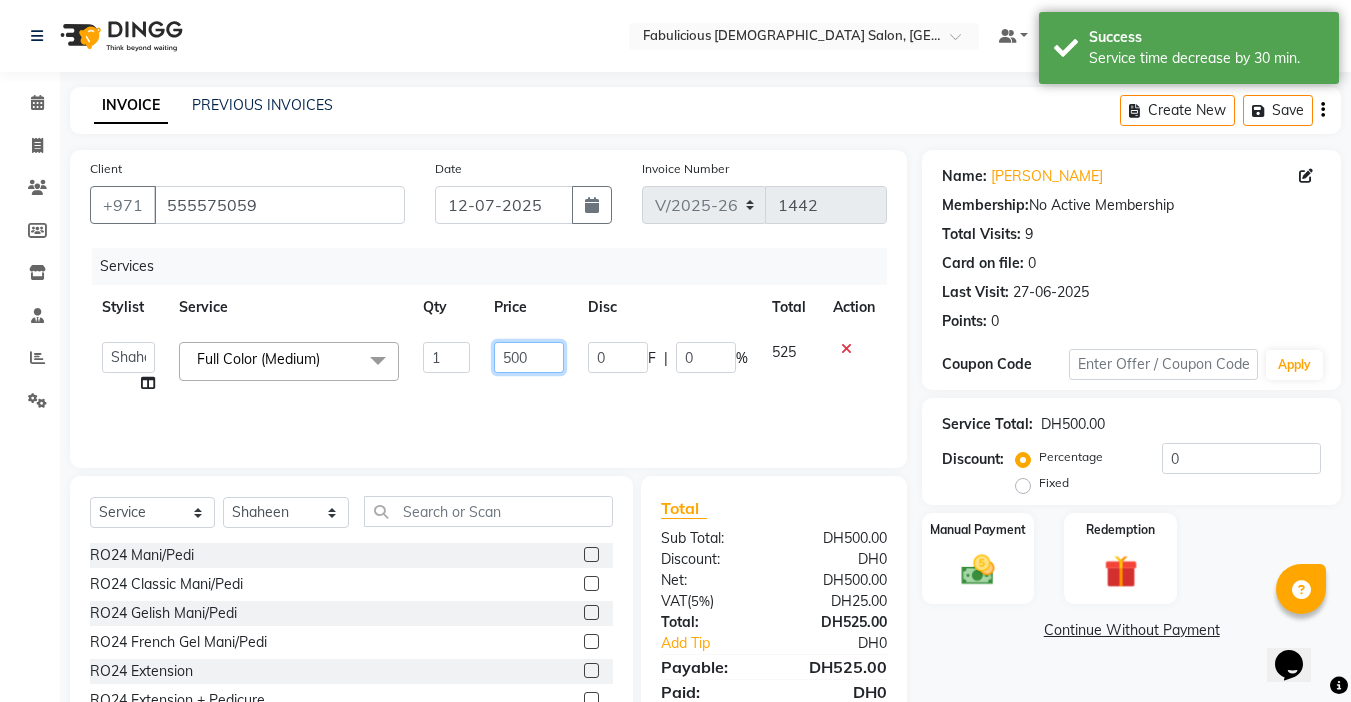 drag, startPoint x: 534, startPoint y: 359, endPoint x: 548, endPoint y: 345, distance: 19.79899 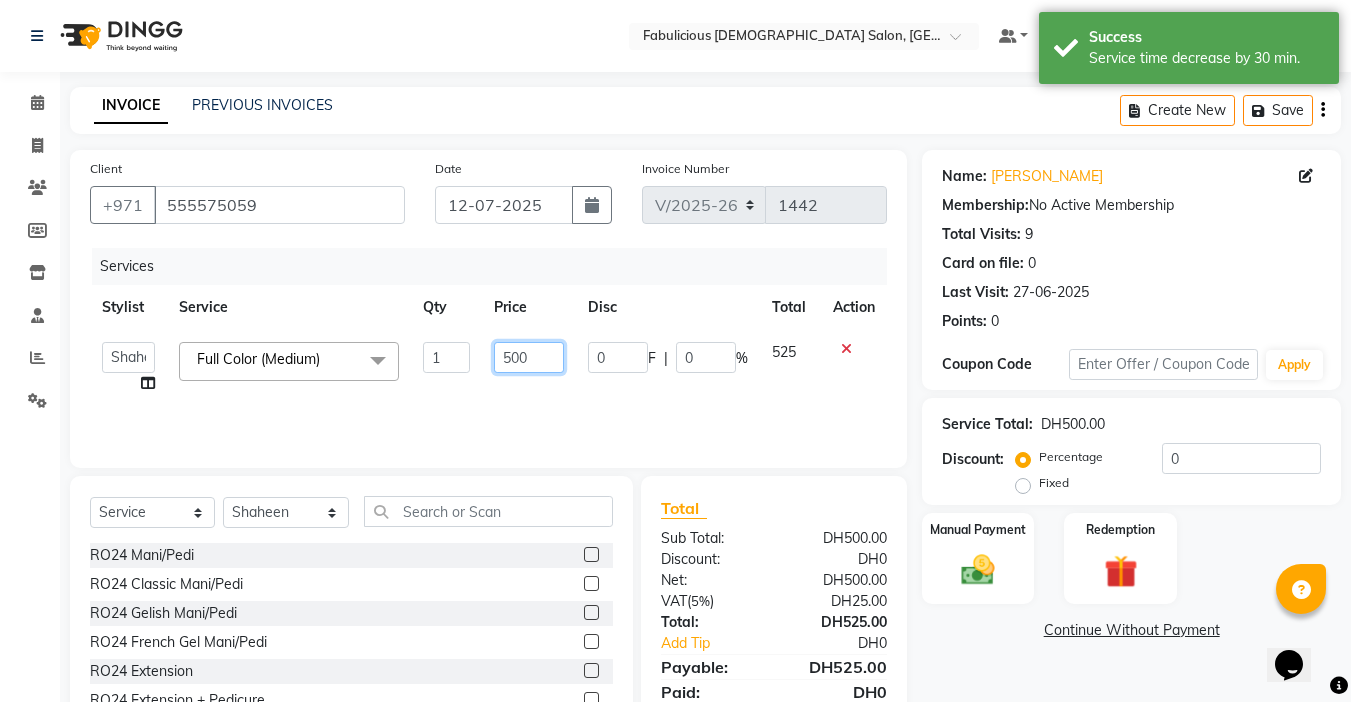 click on "500" 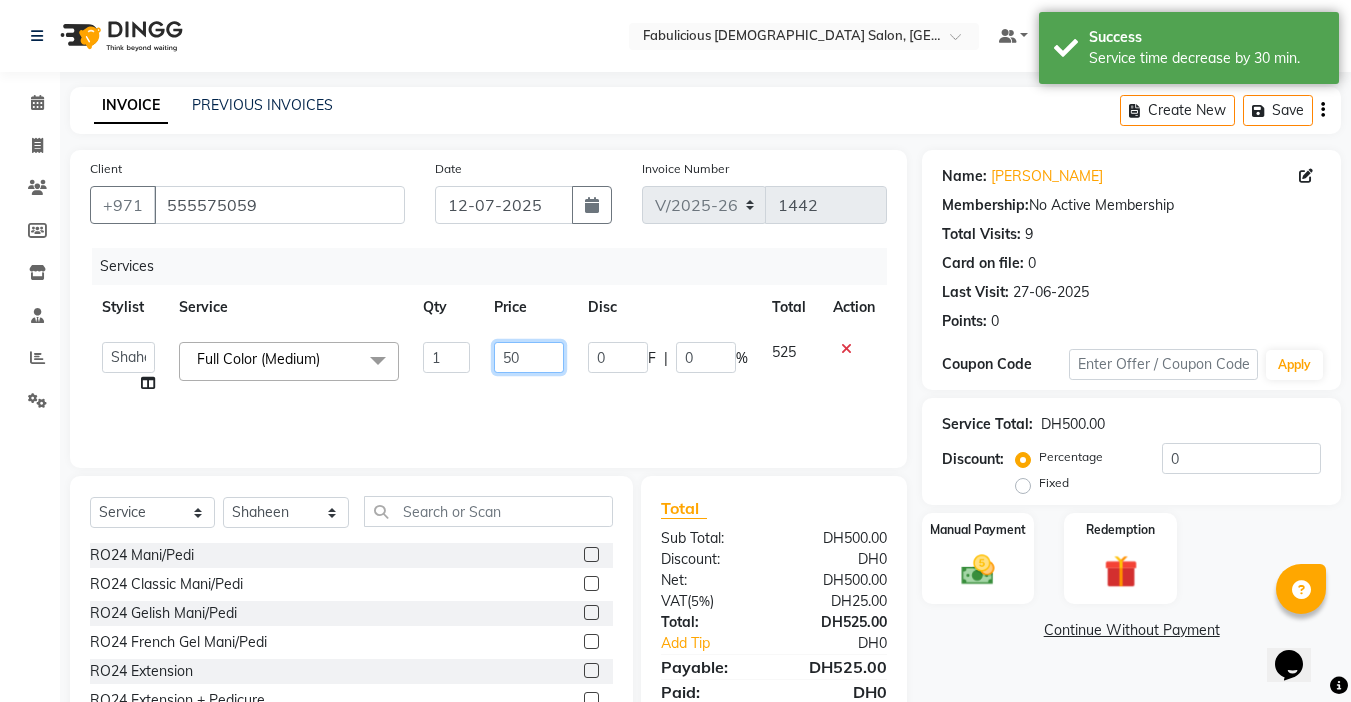 type on "5" 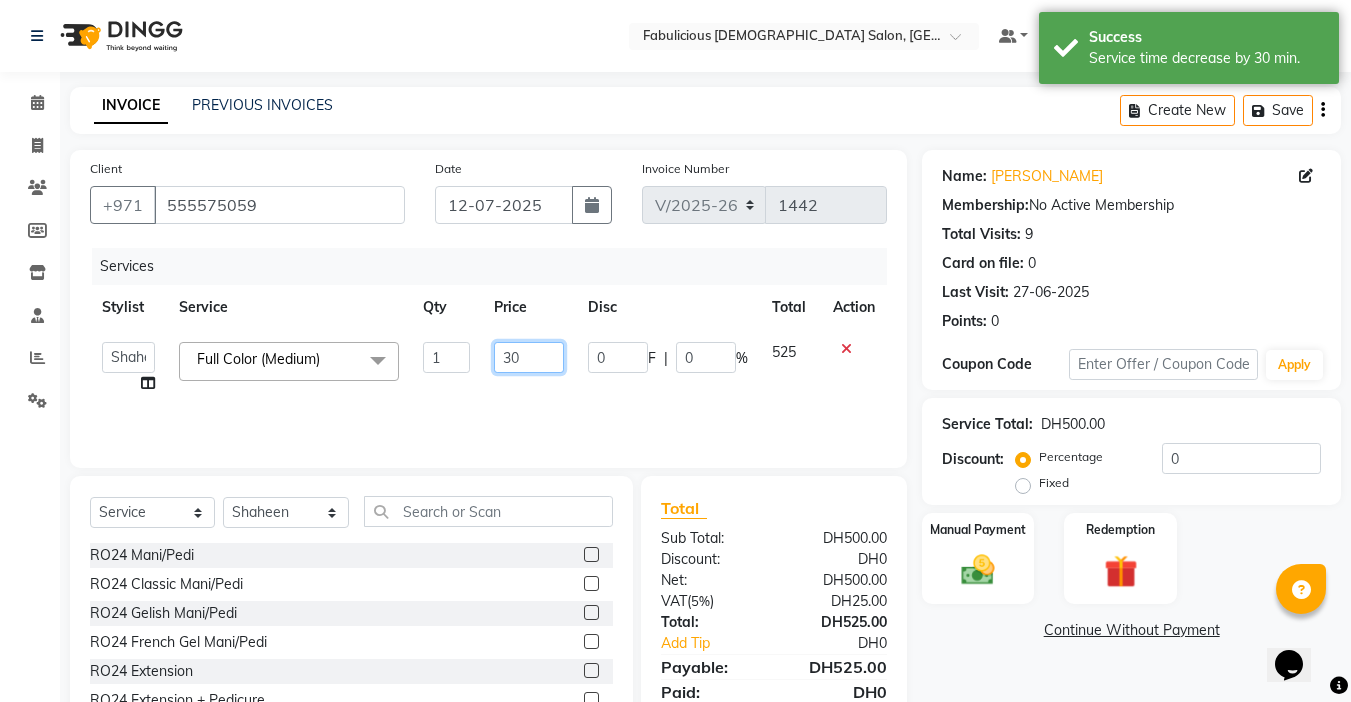 type on "300" 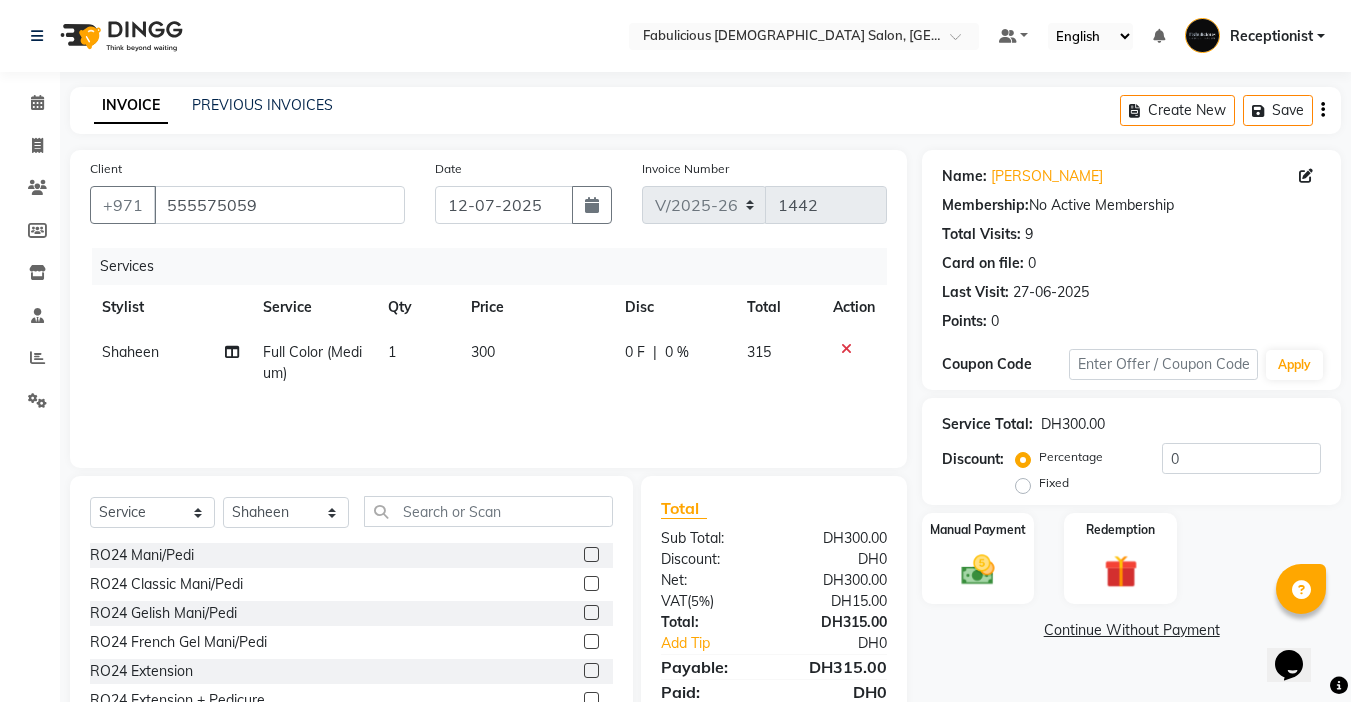 click on "Services Stylist Service Qty Price Disc Total Action Shaheen  Full Color (Medium) 1 300 0 F | 0 % 315" 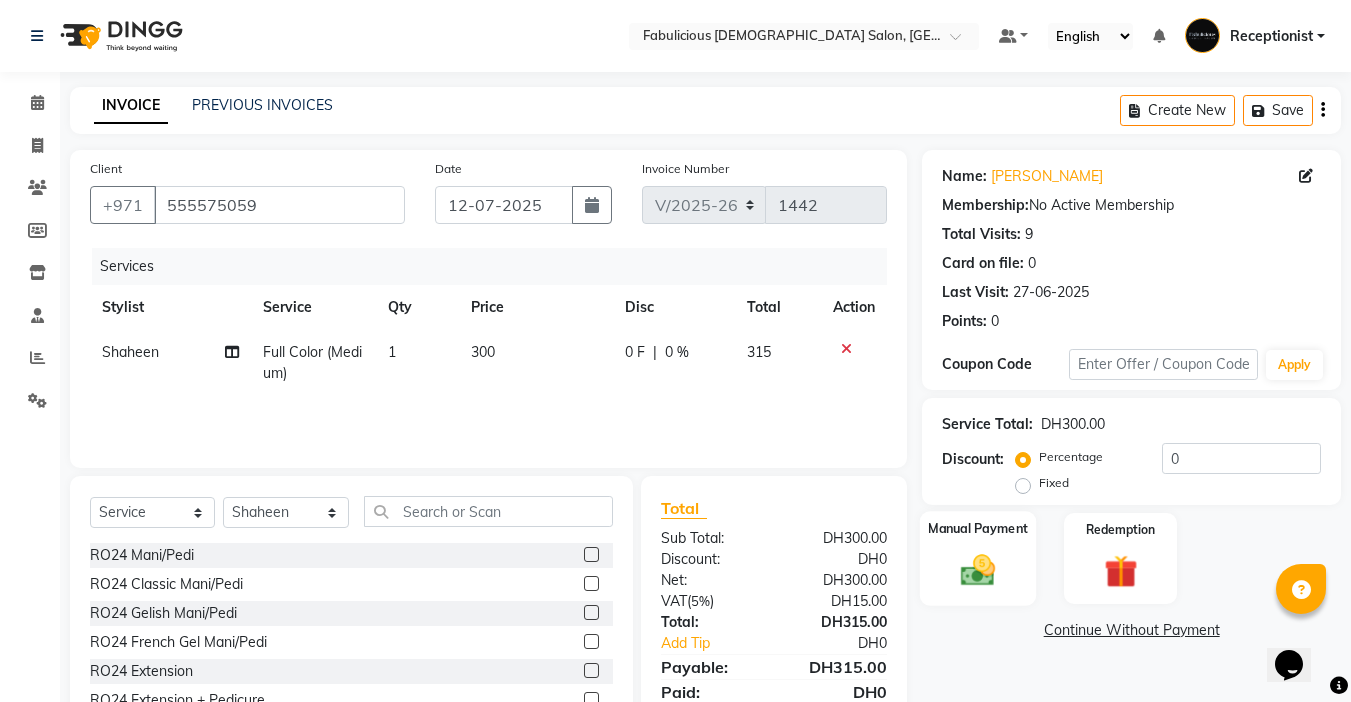 click 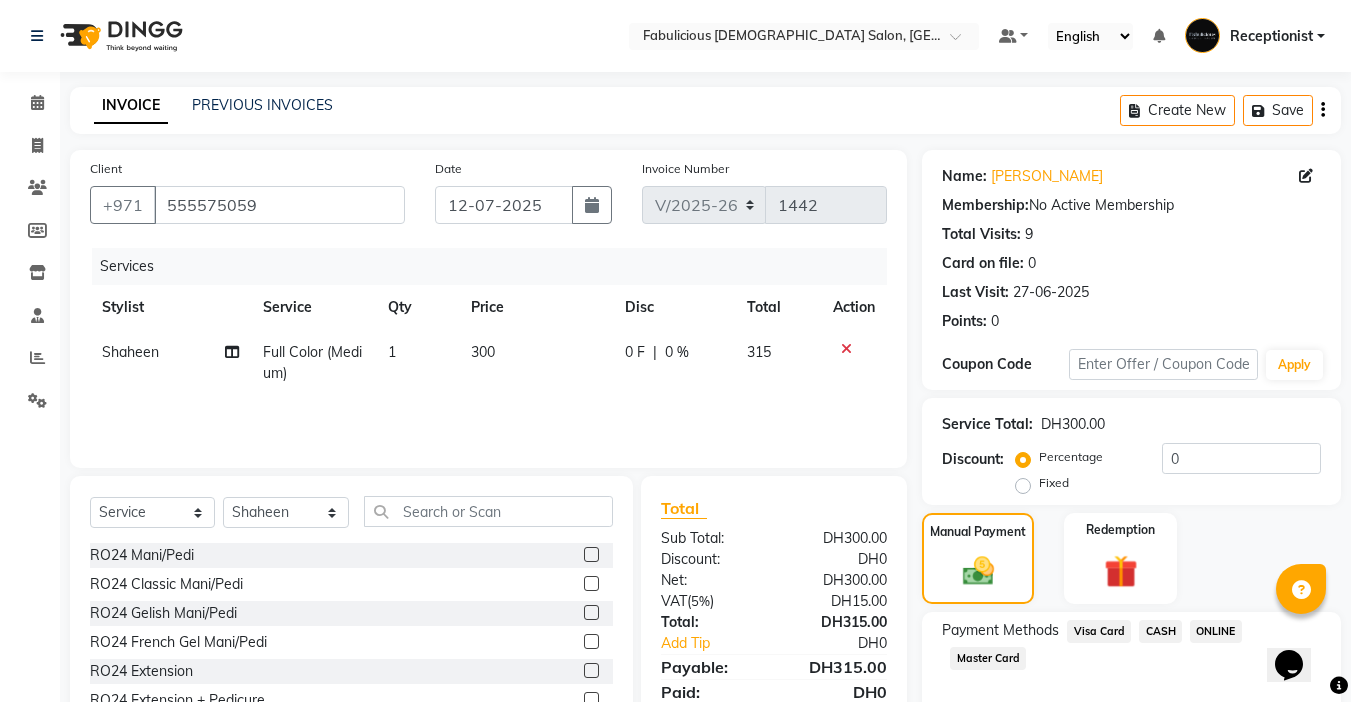 click on "Visa Card" 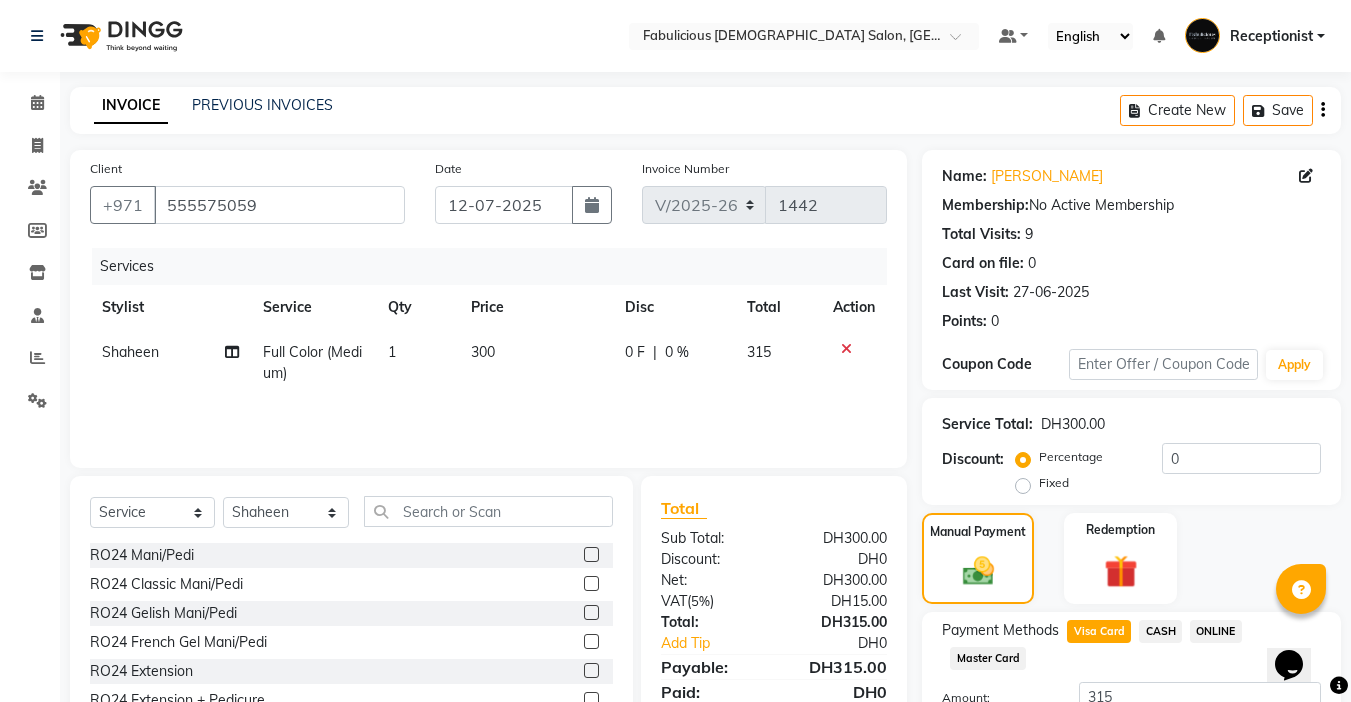 click on "Add Payment" 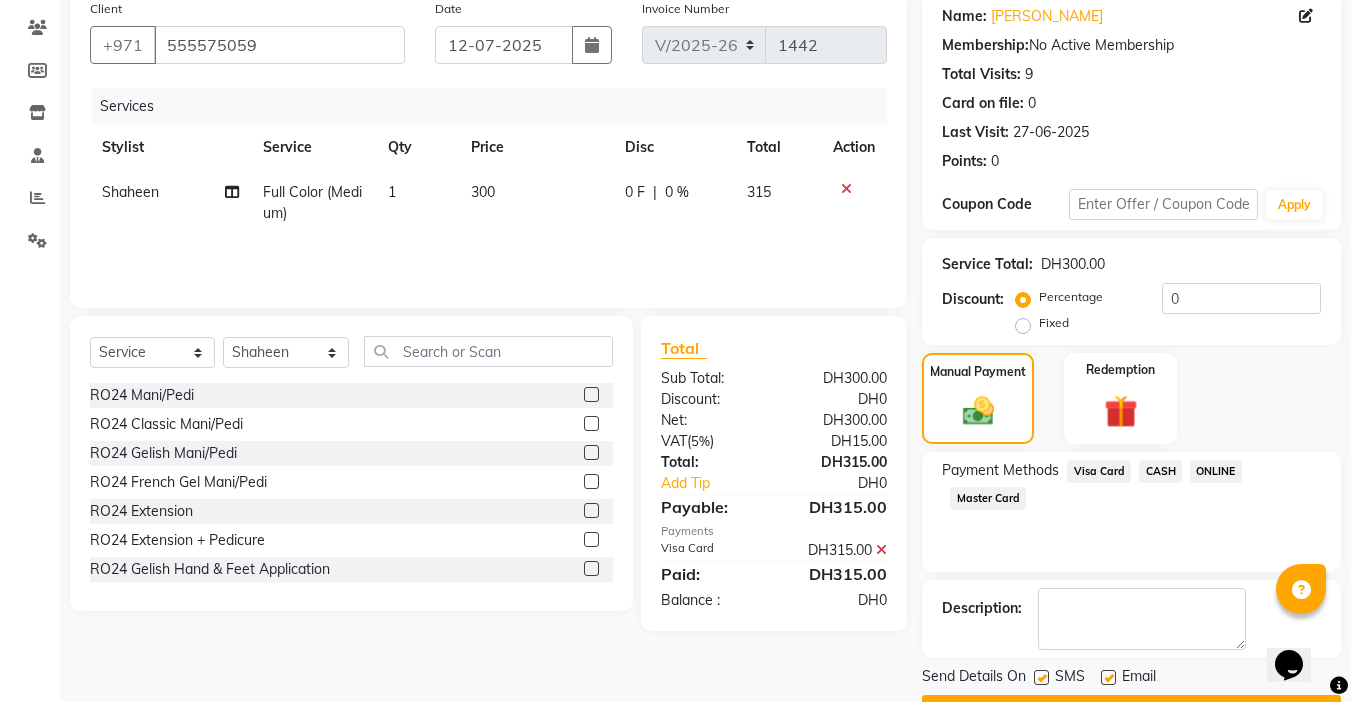 scroll, scrollTop: 214, scrollLeft: 0, axis: vertical 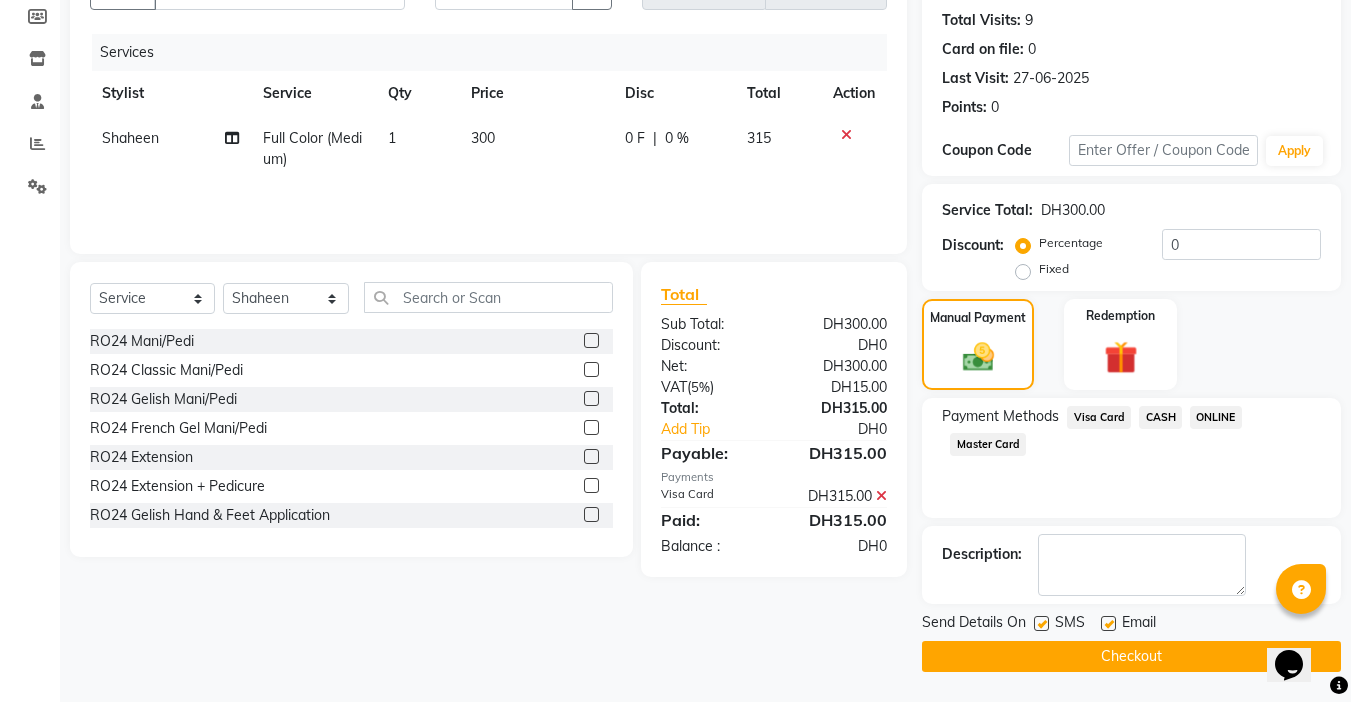 click on "Checkout" 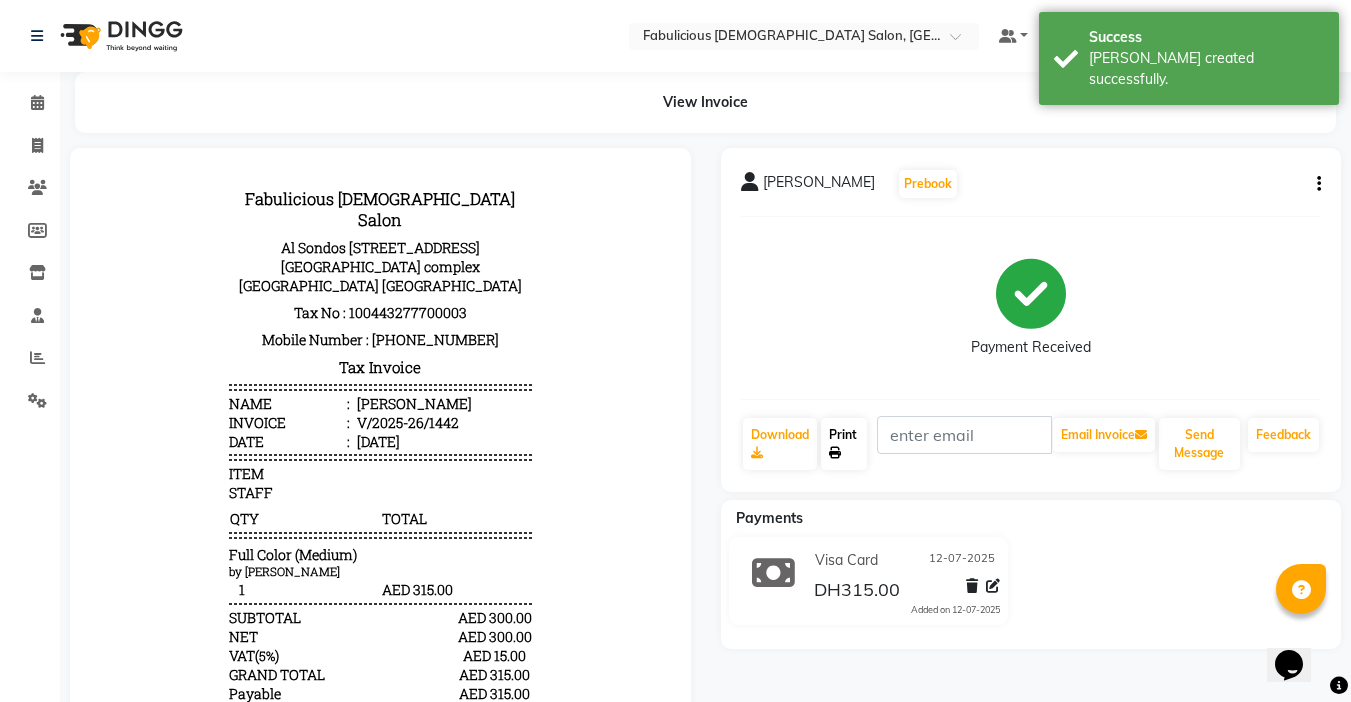scroll, scrollTop: 0, scrollLeft: 0, axis: both 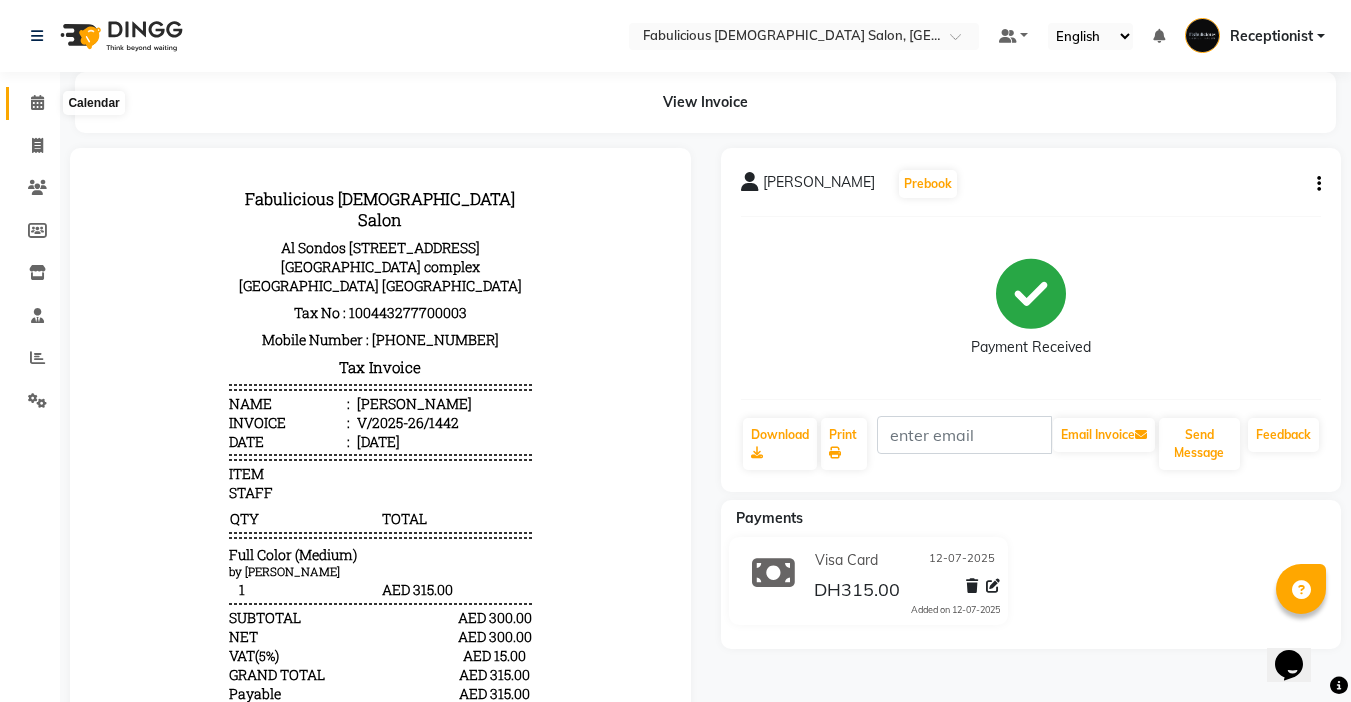 click 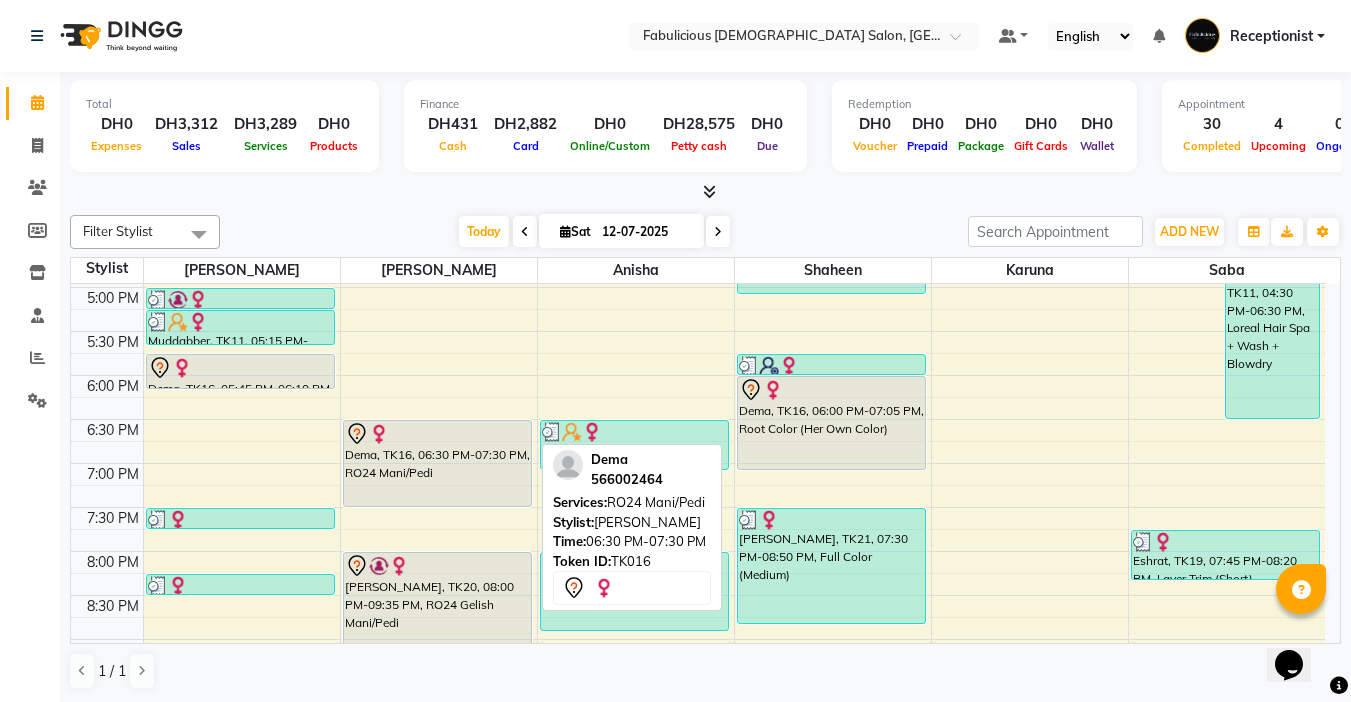scroll, scrollTop: 900, scrollLeft: 0, axis: vertical 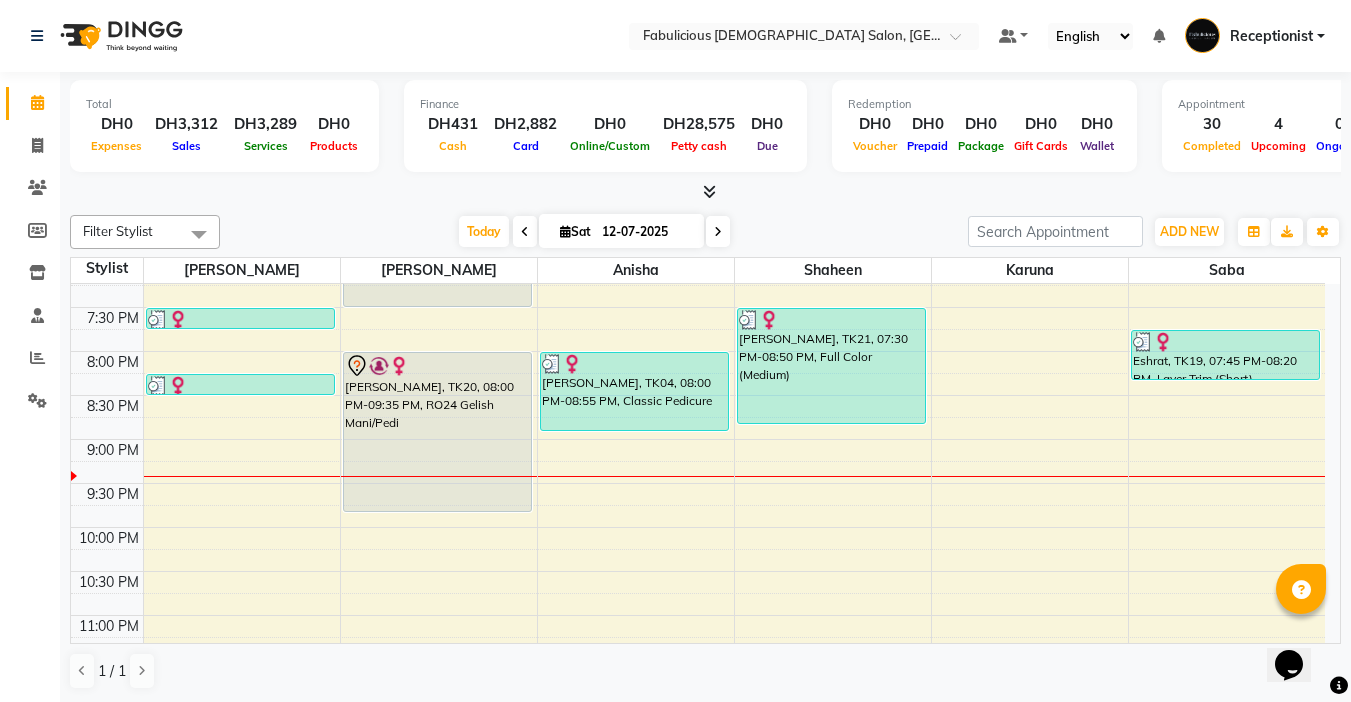 drag, startPoint x: 452, startPoint y: 492, endPoint x: 454, endPoint y: 521, distance: 29.068884 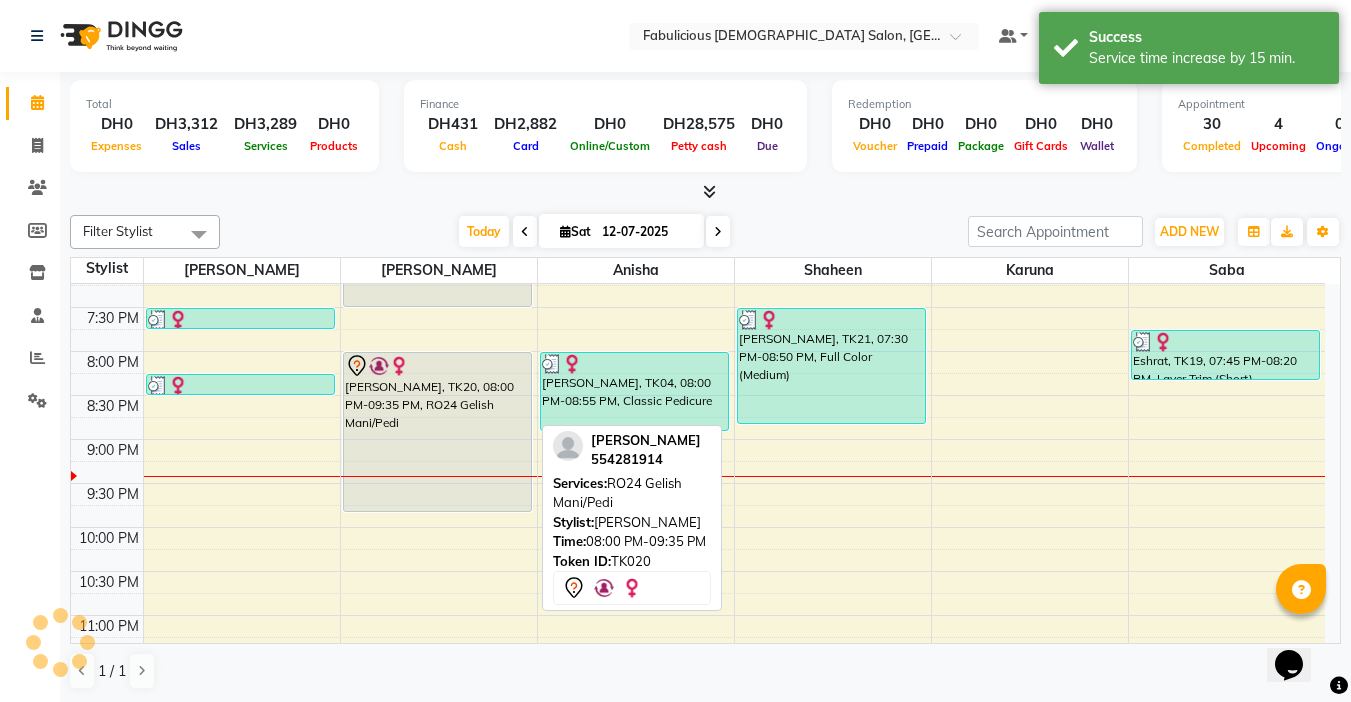 click on "Ghady, TK20, 08:00 PM-09:35 PM, RO24 Gelish Mani/Pedi" at bounding box center (437, 432) 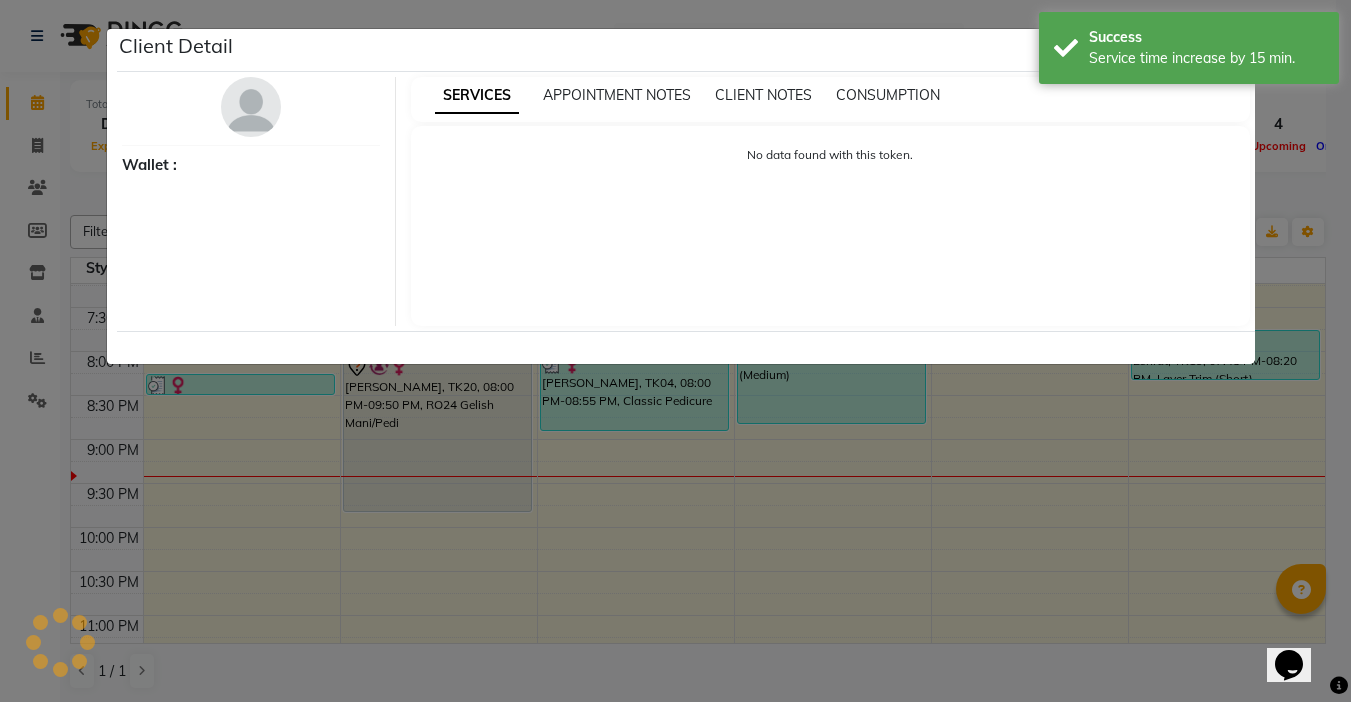 select on "7" 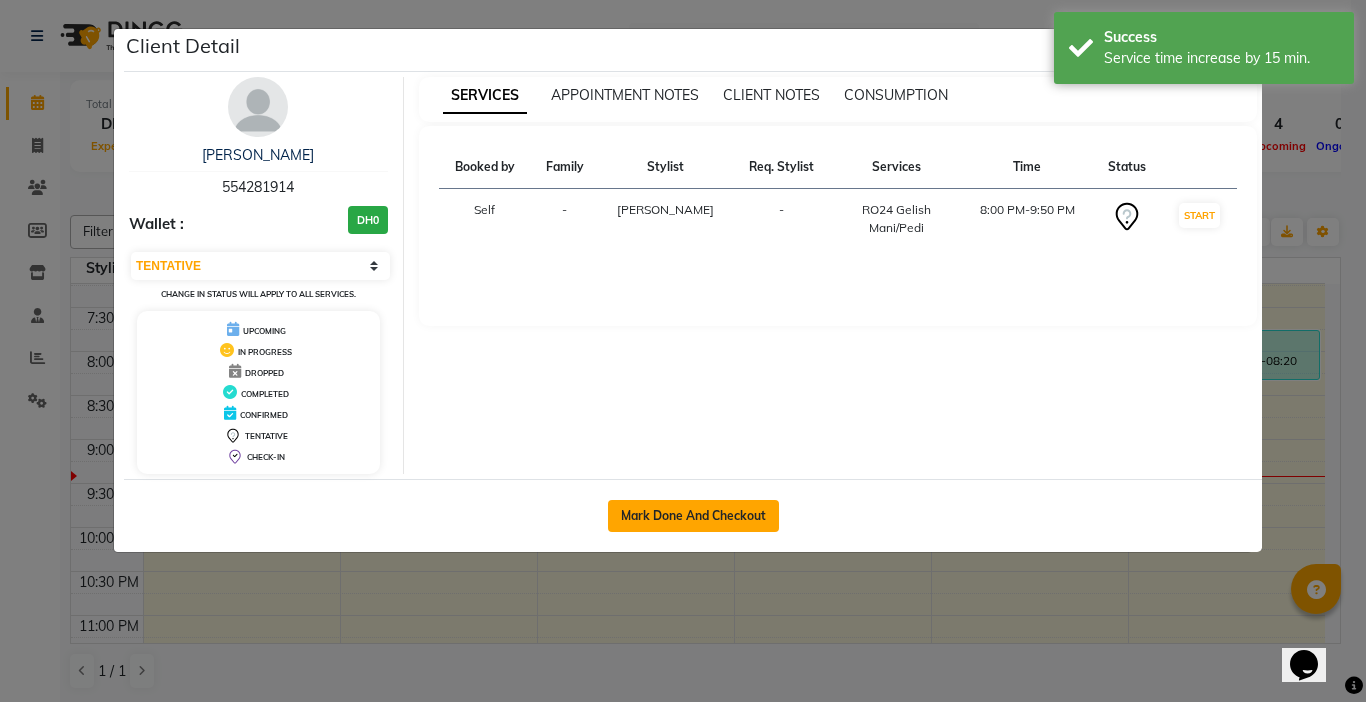 click on "Mark Done And Checkout" 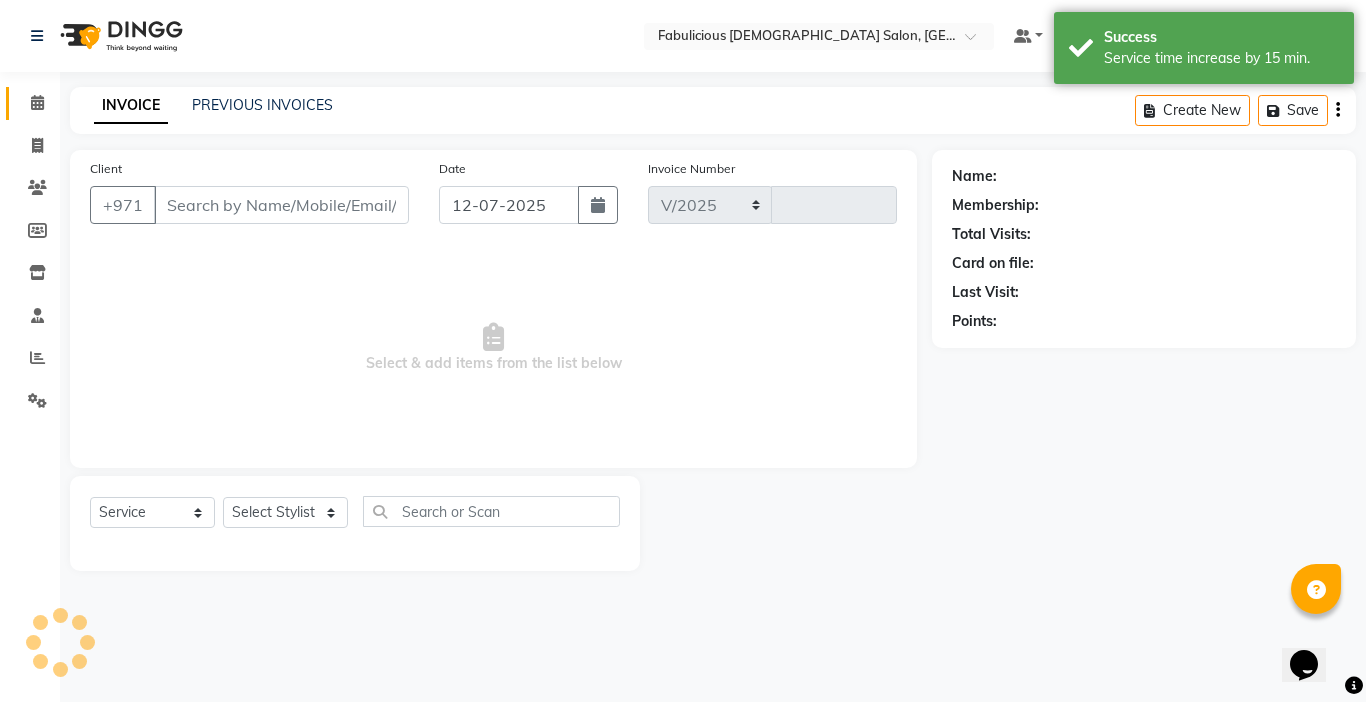 select on "738" 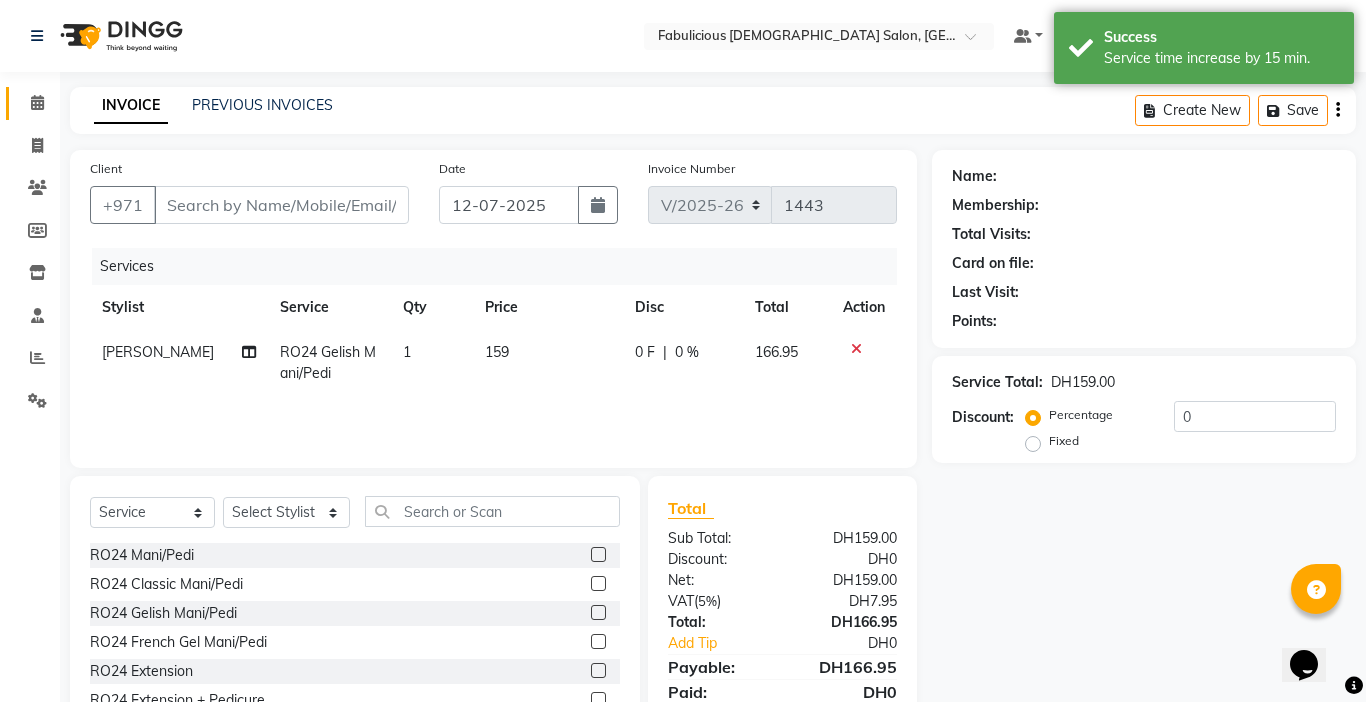 type on "554281914" 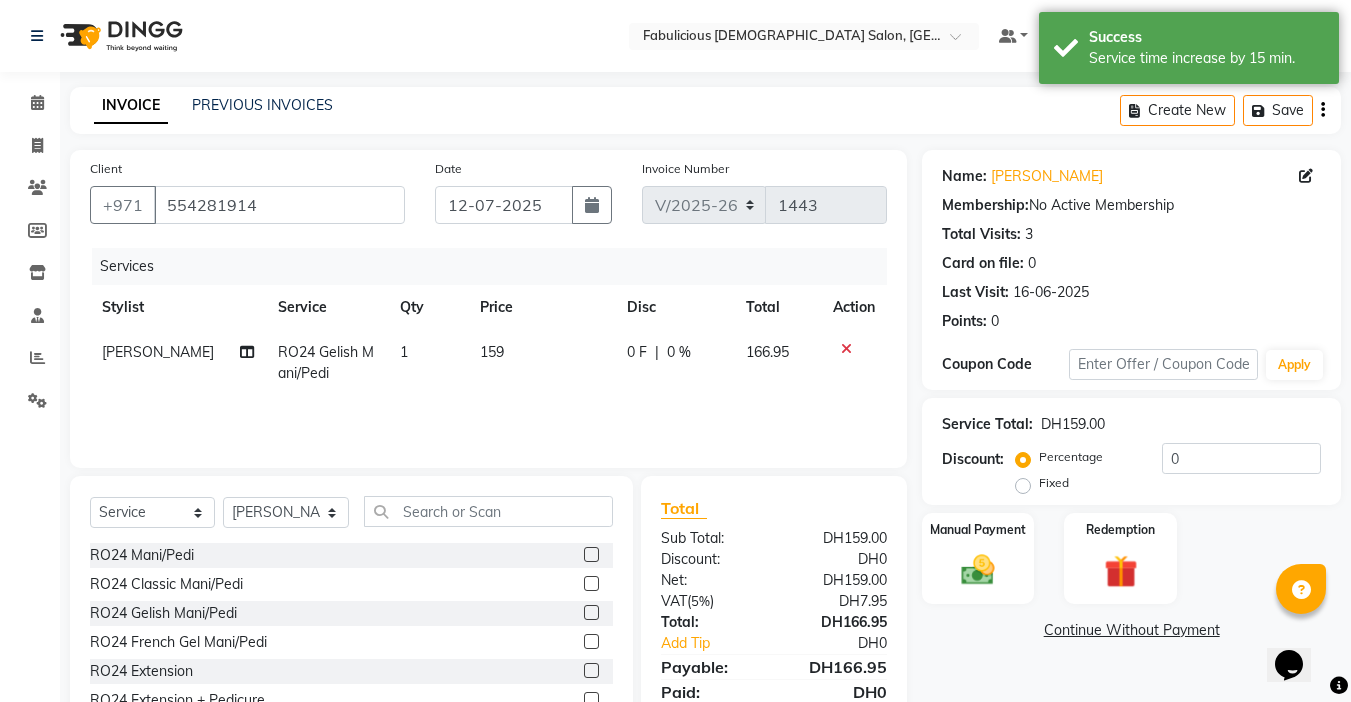 click on "159" 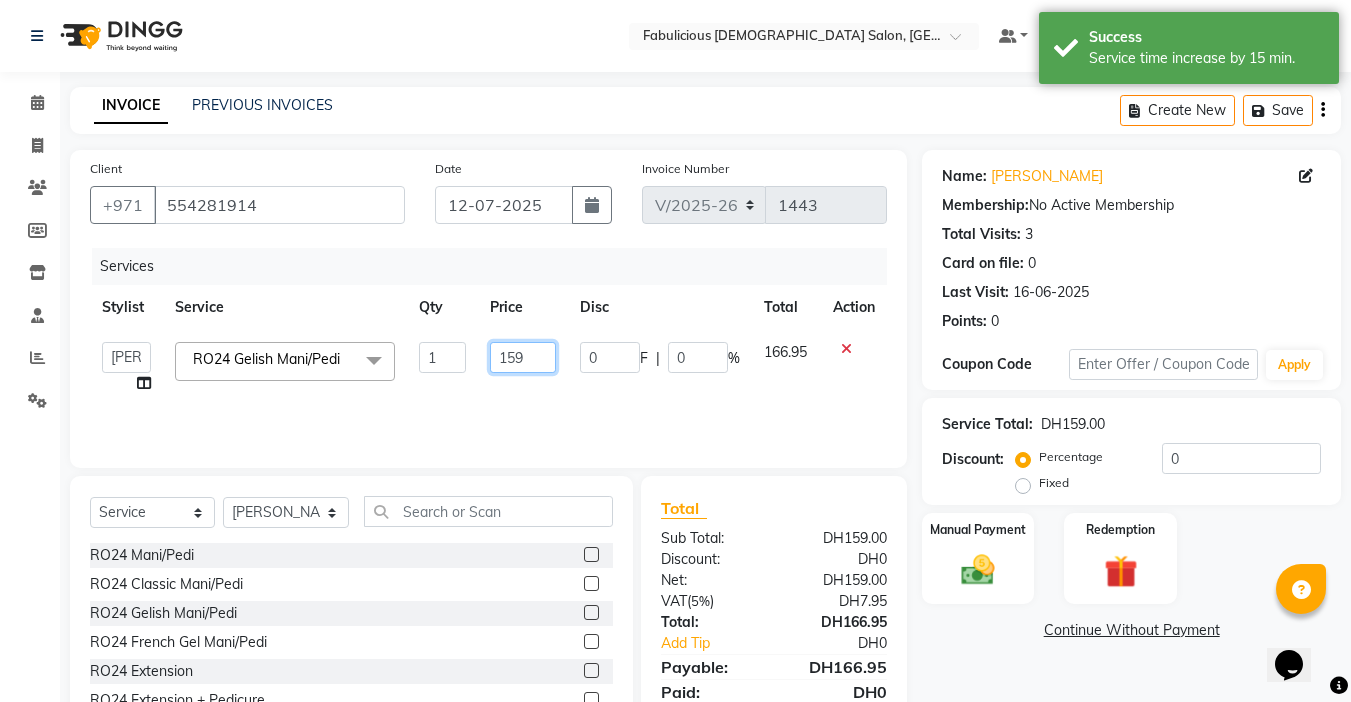 click on "159" 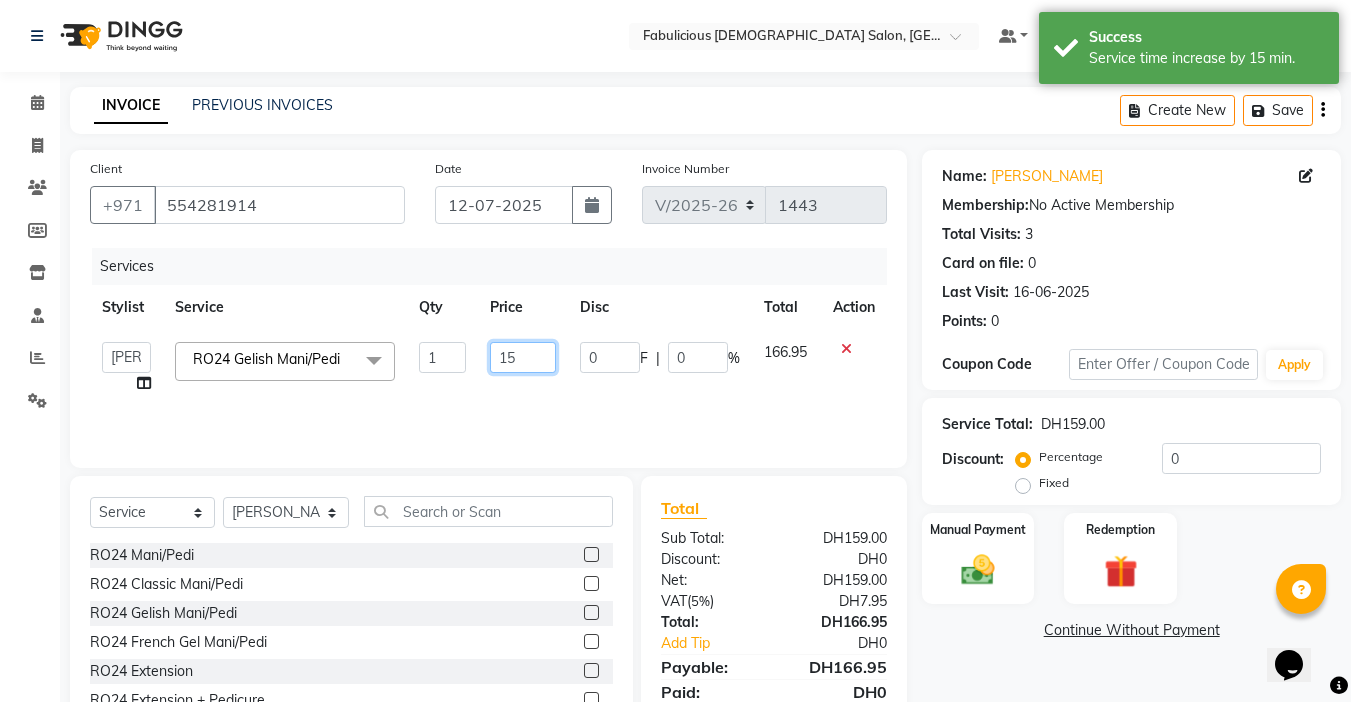 type on "1" 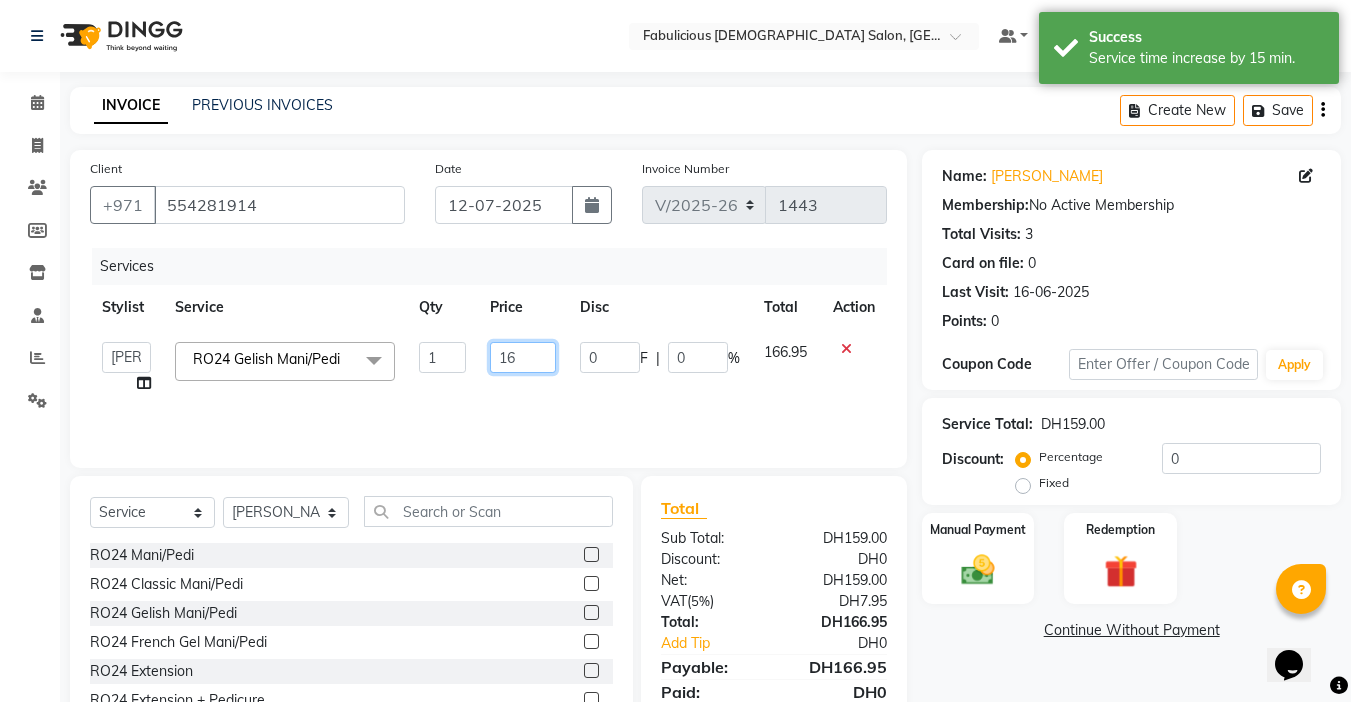 type on "169" 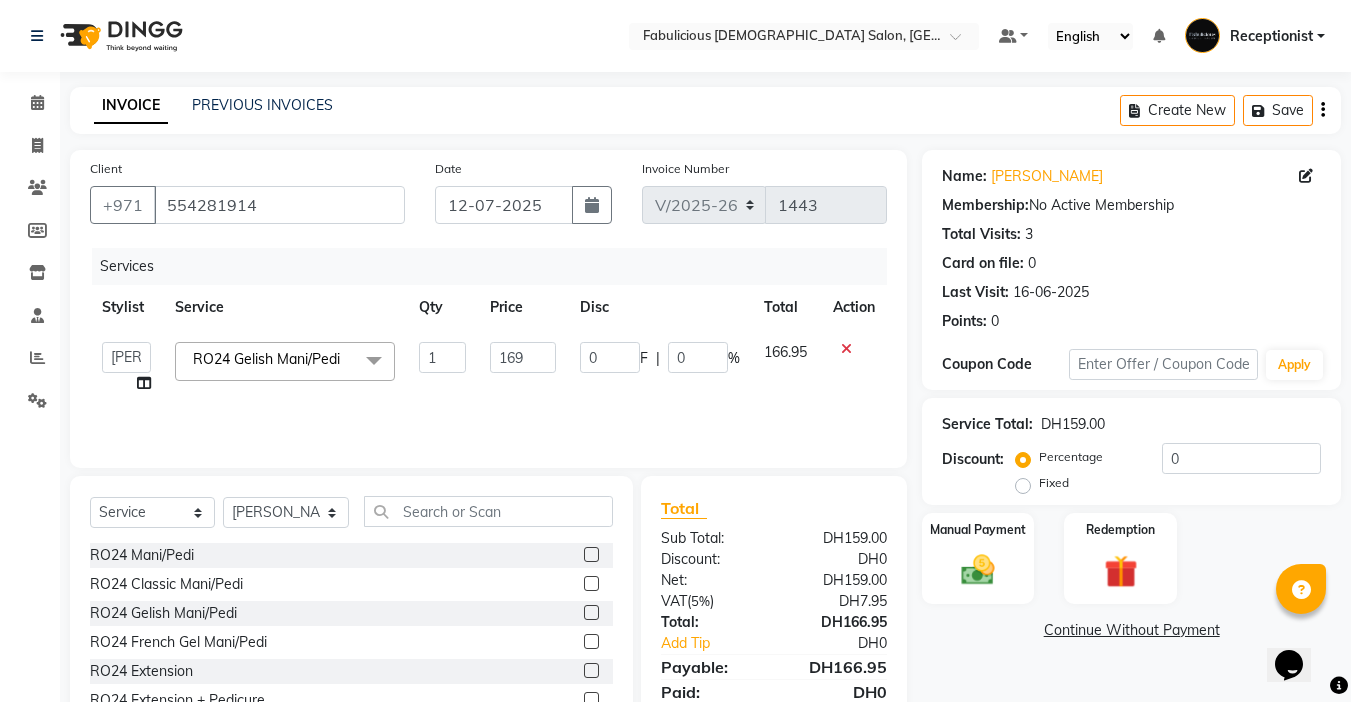 click on "Services Stylist Service Qty Price Disc Total Action  Anisha   Arlene    Hemlata   Karuna   Karuna Sara   Raj   Receptionist   Saba   Shaheen   RO24 Gelish Mani/Pedi  x RO24 Mani/Pedi RO24 Classic Mani/Pedi RO24 Gelish Mani/Pedi RO24 French Gel Mani/Pedi RO24 Extension RO24 Extension + Pedicure RO24 Gelish Hand & Feet Application RO24 Extension Removal + Manicure RO24 Classic Mani/Pedi + Callus Treatment RO24 Mani/Pedi + Callus Treatment RO24 Gel Manicure + Classic Pedi RO24 Half Legs, Half Arms & Underarms RO24 Full Legs, Full Arms & Underarms RO24 Half Legs / Half Arms, Underarms with Bikini Wax RO24 Face Cleanup with Eyebrow RO24 Deep Cleansing Facial with Eyebrow, Upper Lips & Underarms RO24 Wash + Cut and Blowdry RO24 Deep Conditioning + Wash & Blow Dry RO24 L'Oreal Hair Spa + Hair Cut & Blowdry RO24 Full Hair Colour Shoulder Length + Hair Trim & Blowdry RO24 Highlight Balayage Ombre & Deep Conditioning Special Offer Classic Manicure, Pedicure With Eyebrows  Special Offer Manicure + Wash & Quick Dry 1 0" 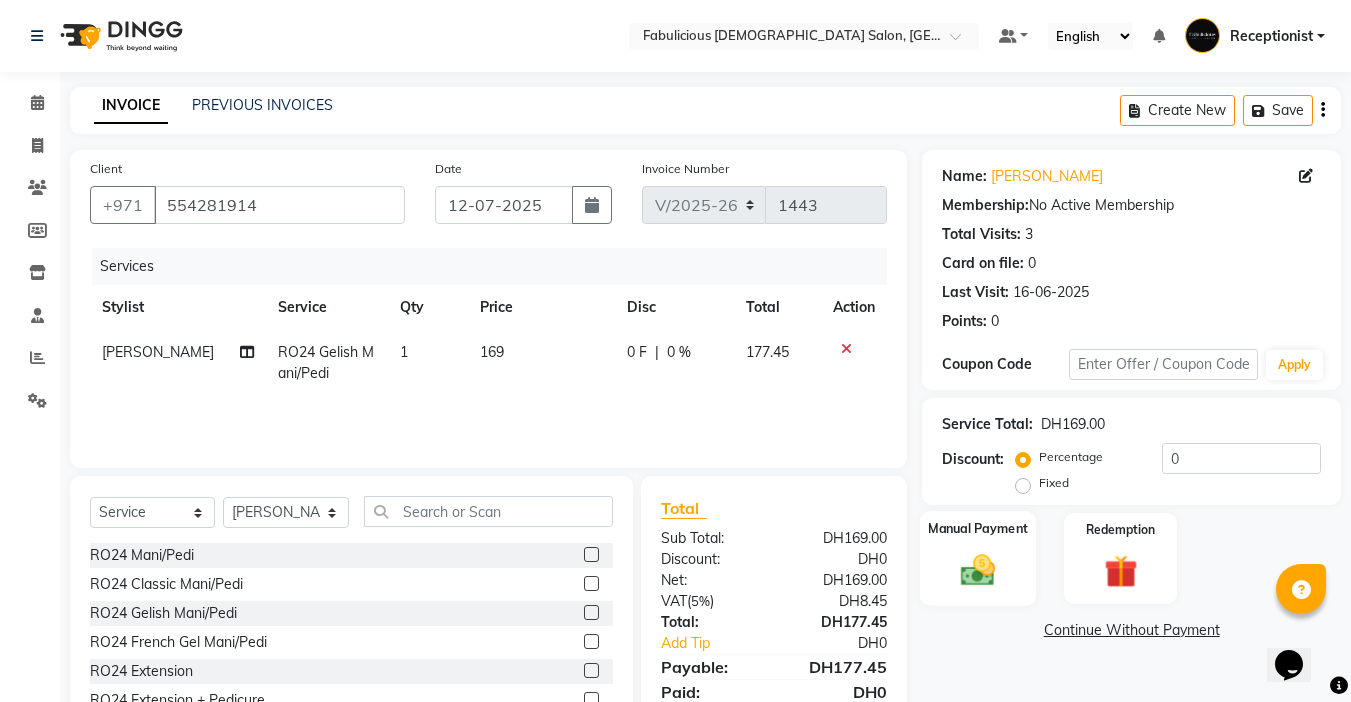 click 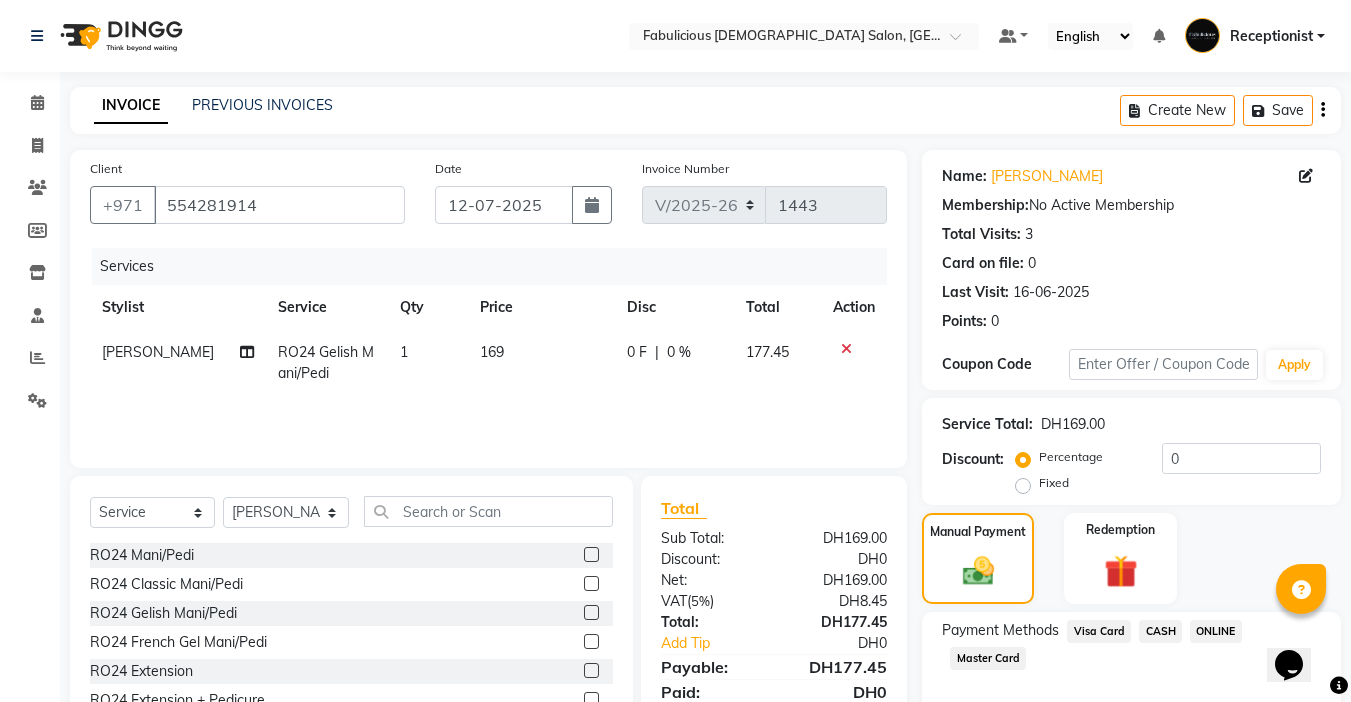 scroll, scrollTop: 99, scrollLeft: 0, axis: vertical 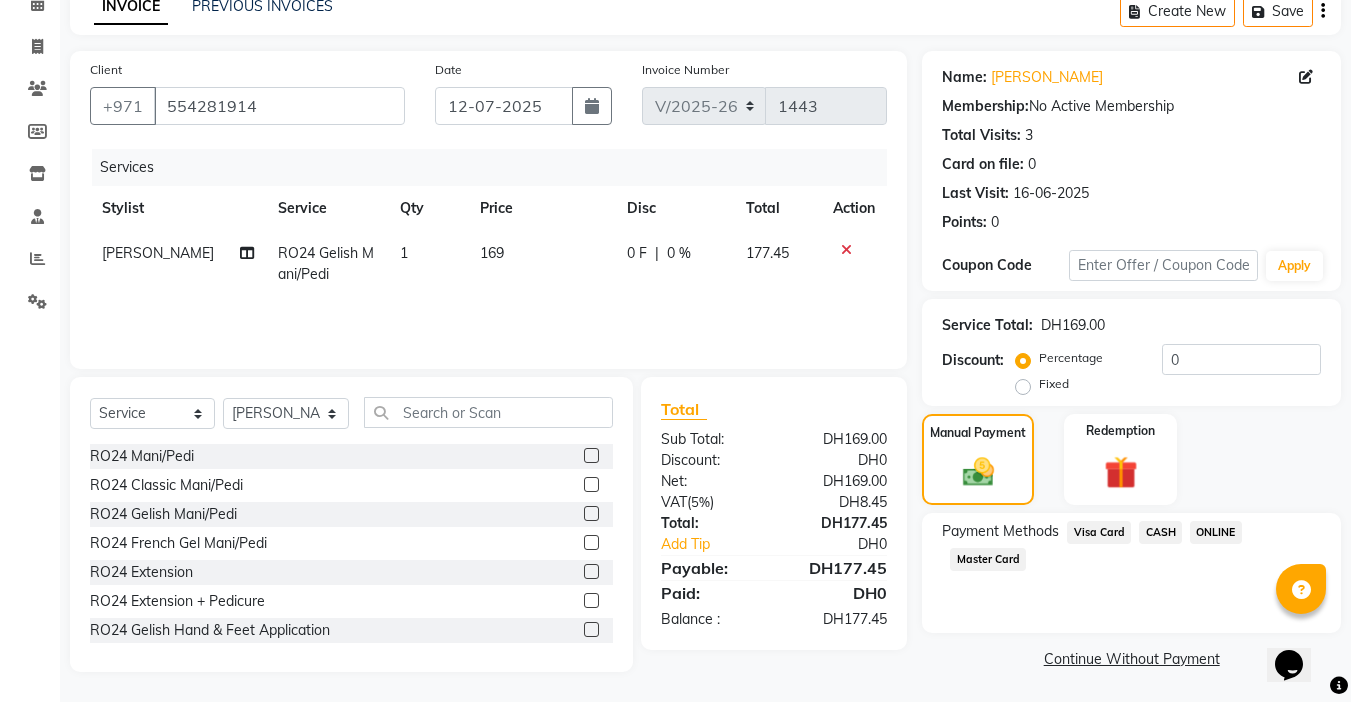 click on "Visa Card" 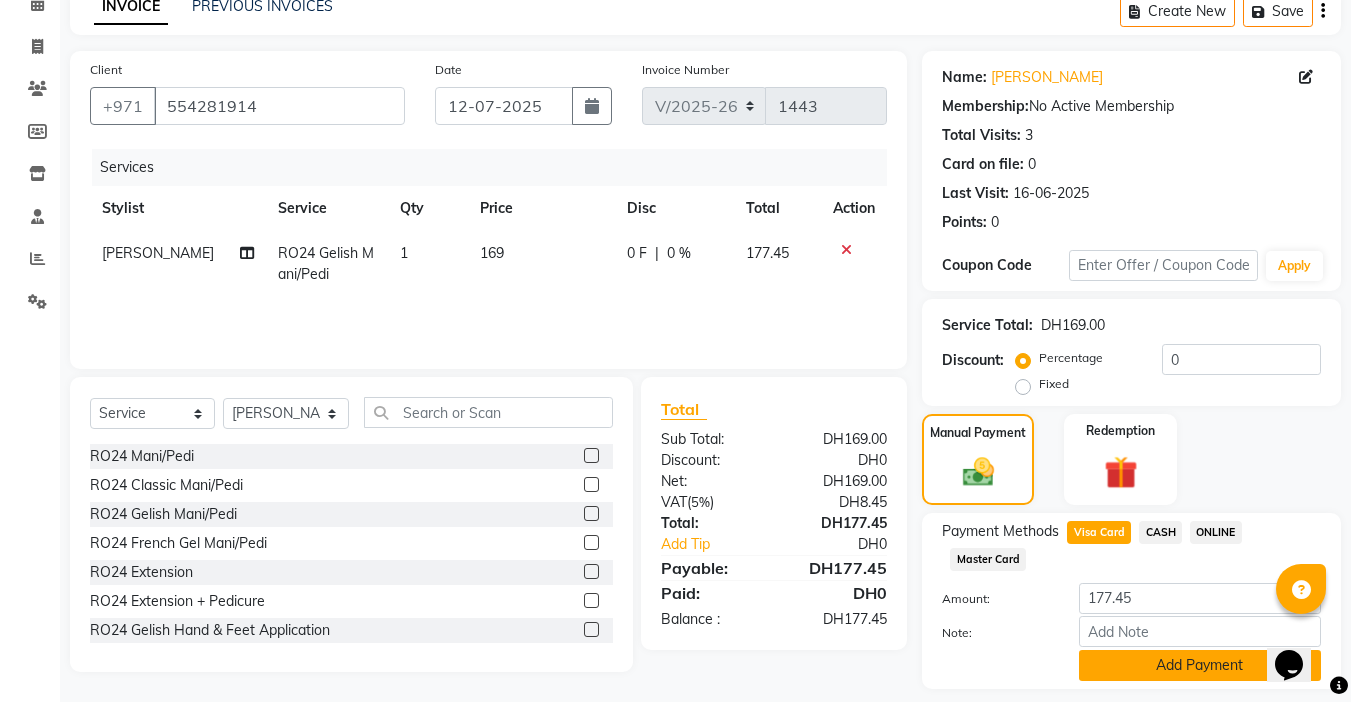 click on "Add Payment" 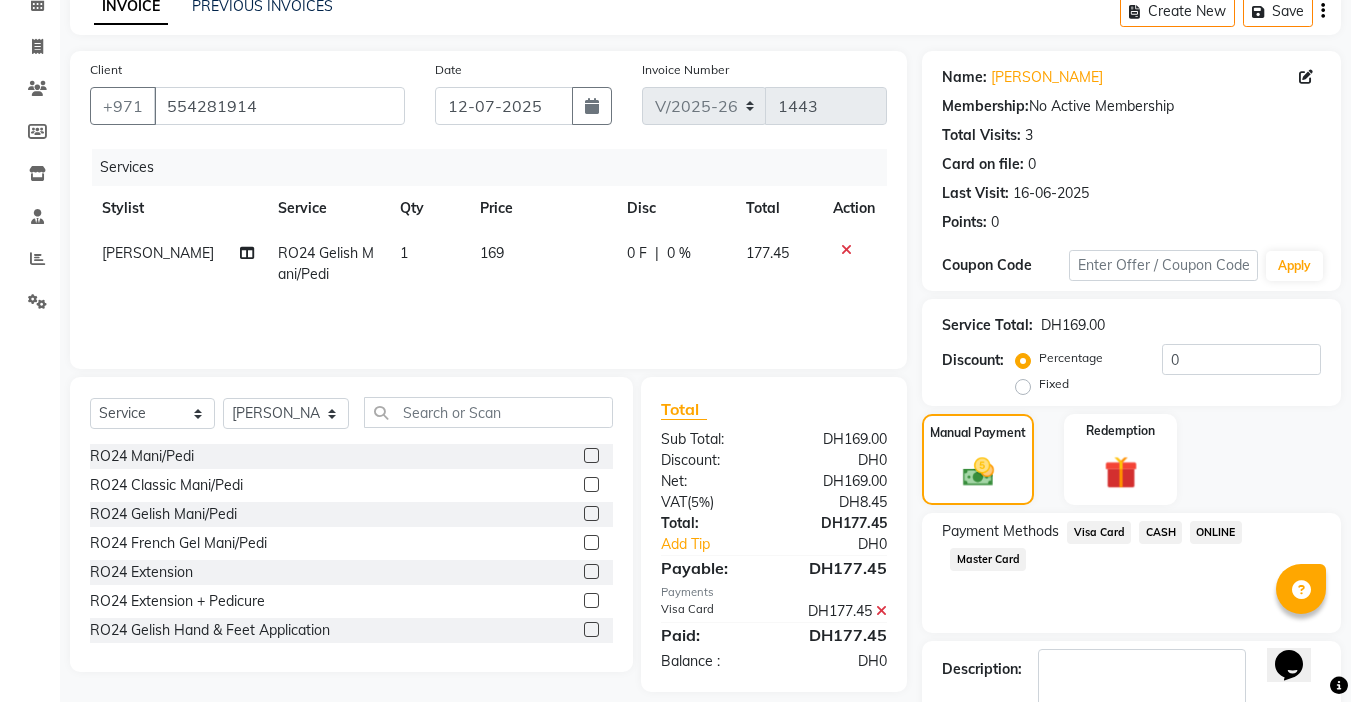 click on "Checkout" 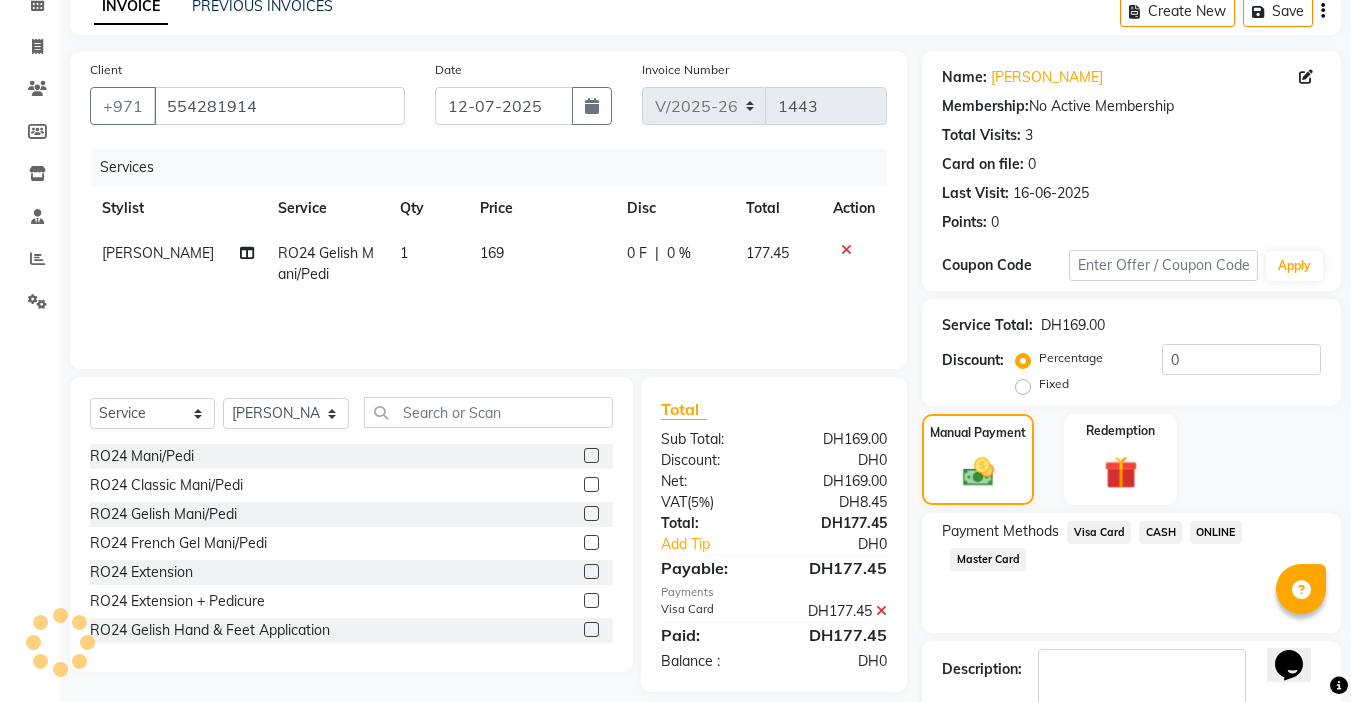 scroll, scrollTop: 214, scrollLeft: 0, axis: vertical 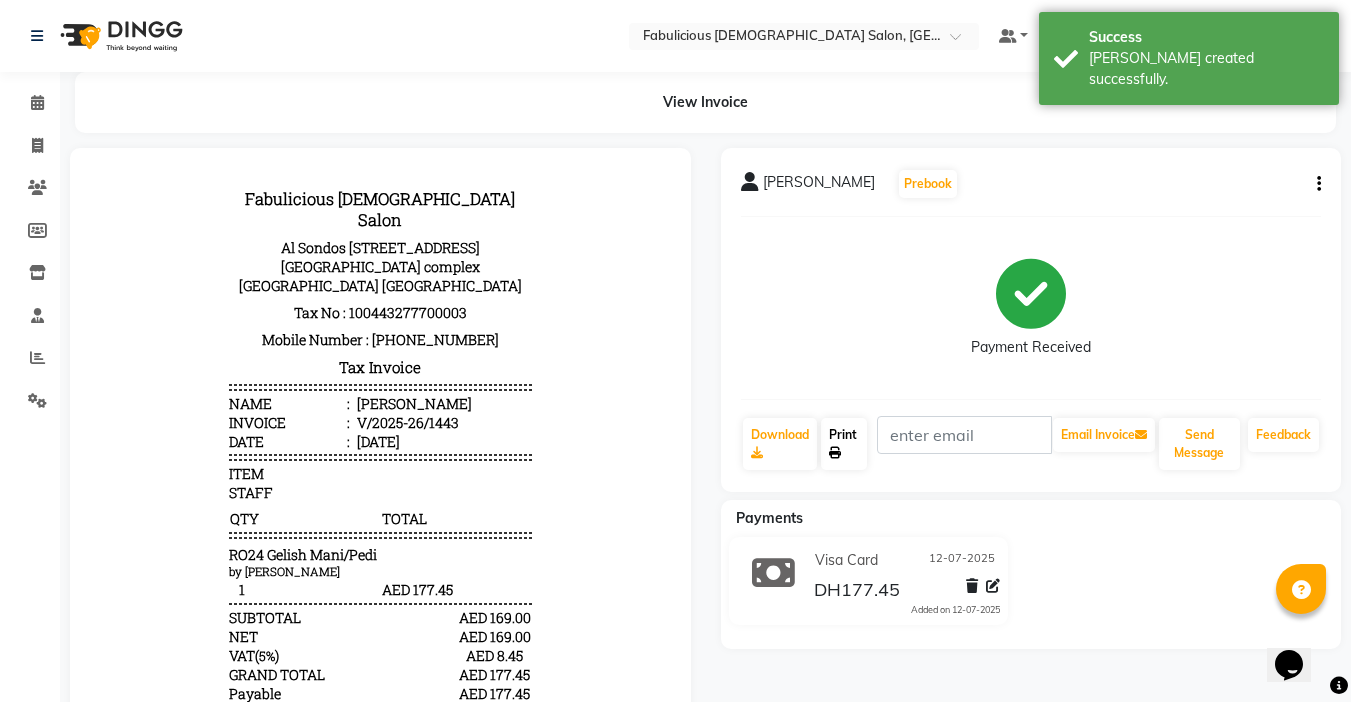 click on "Print" 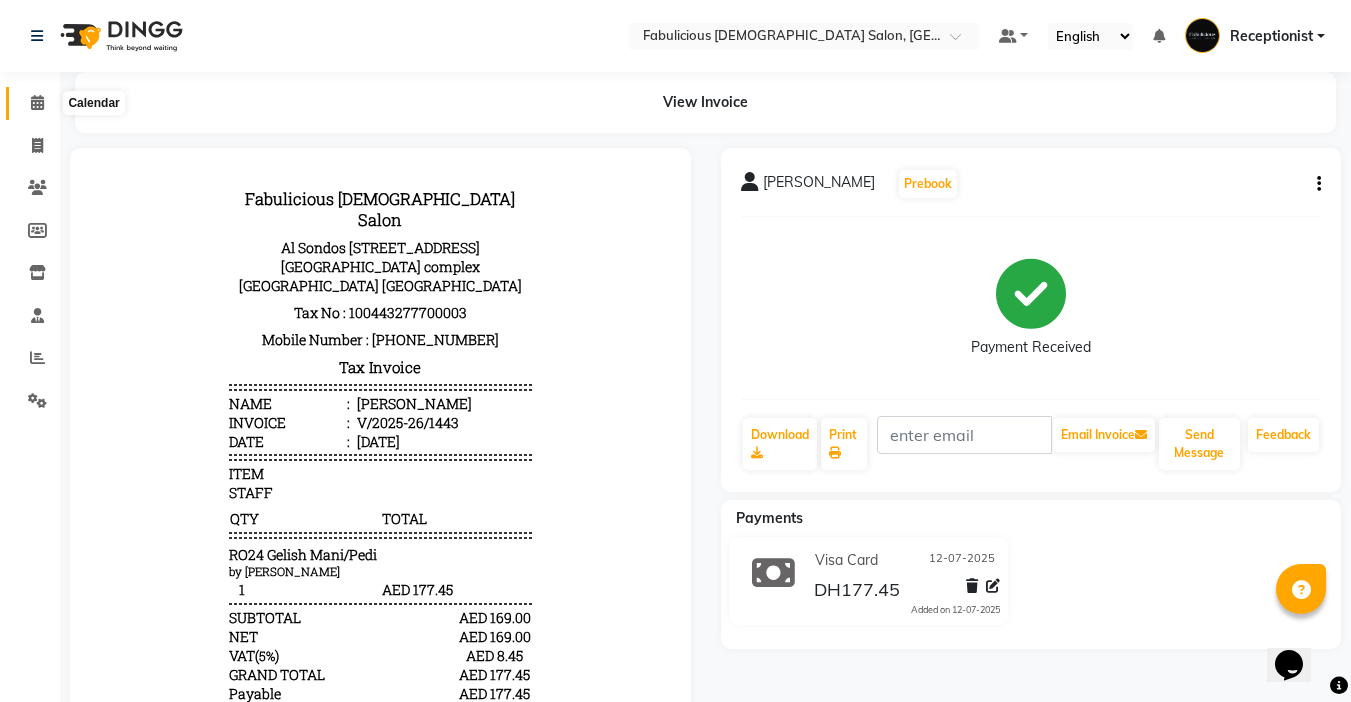 click 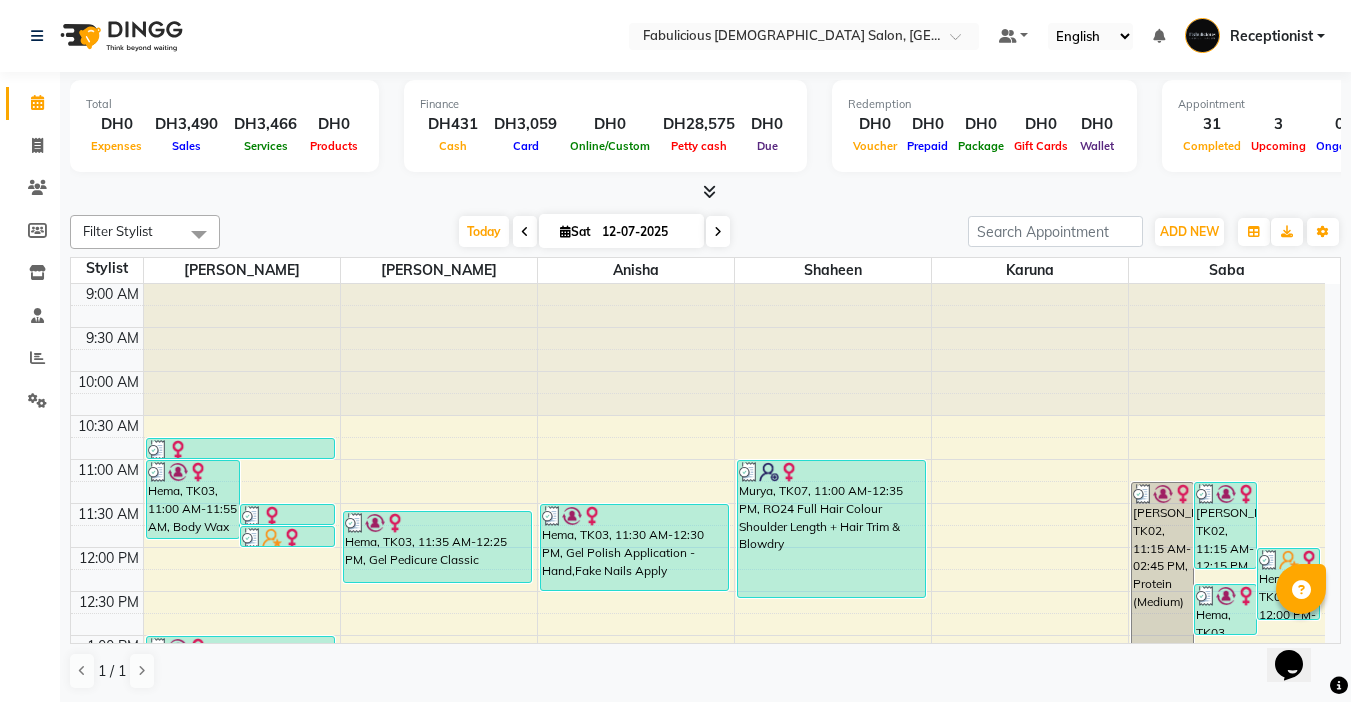 scroll, scrollTop: 960, scrollLeft: 0, axis: vertical 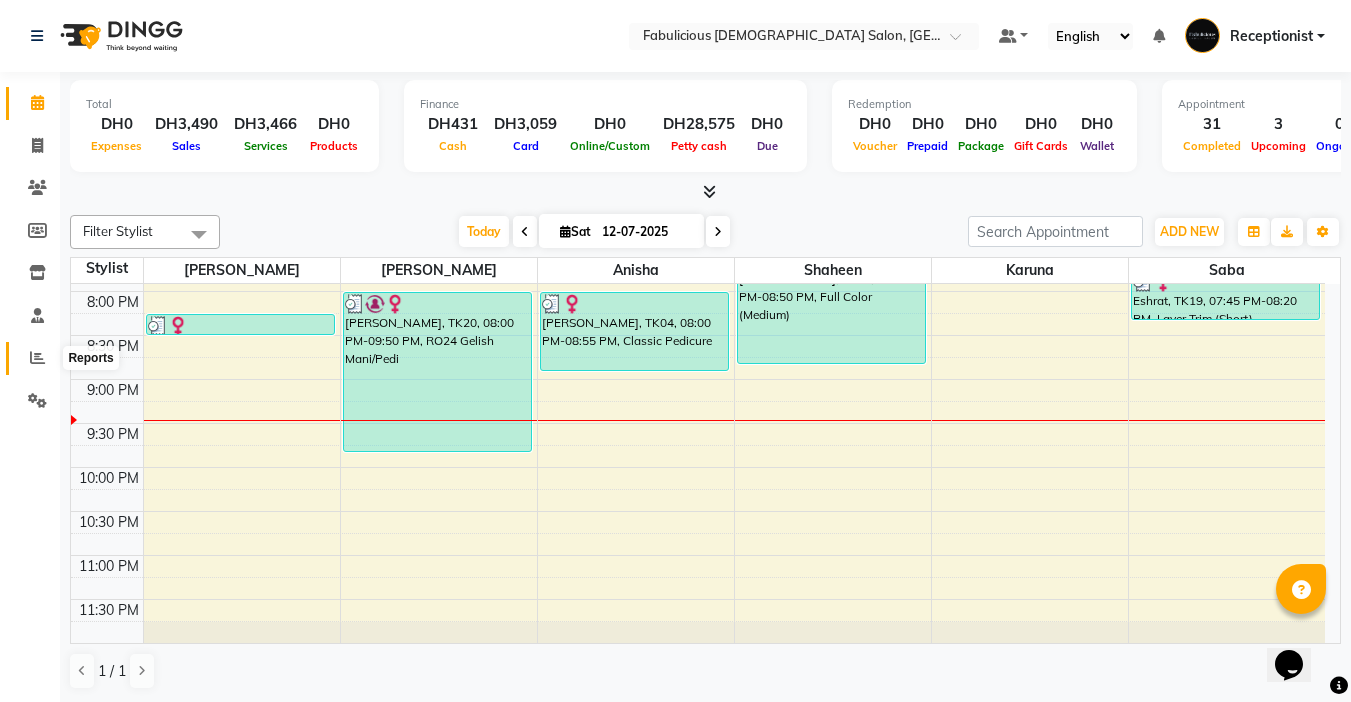 click 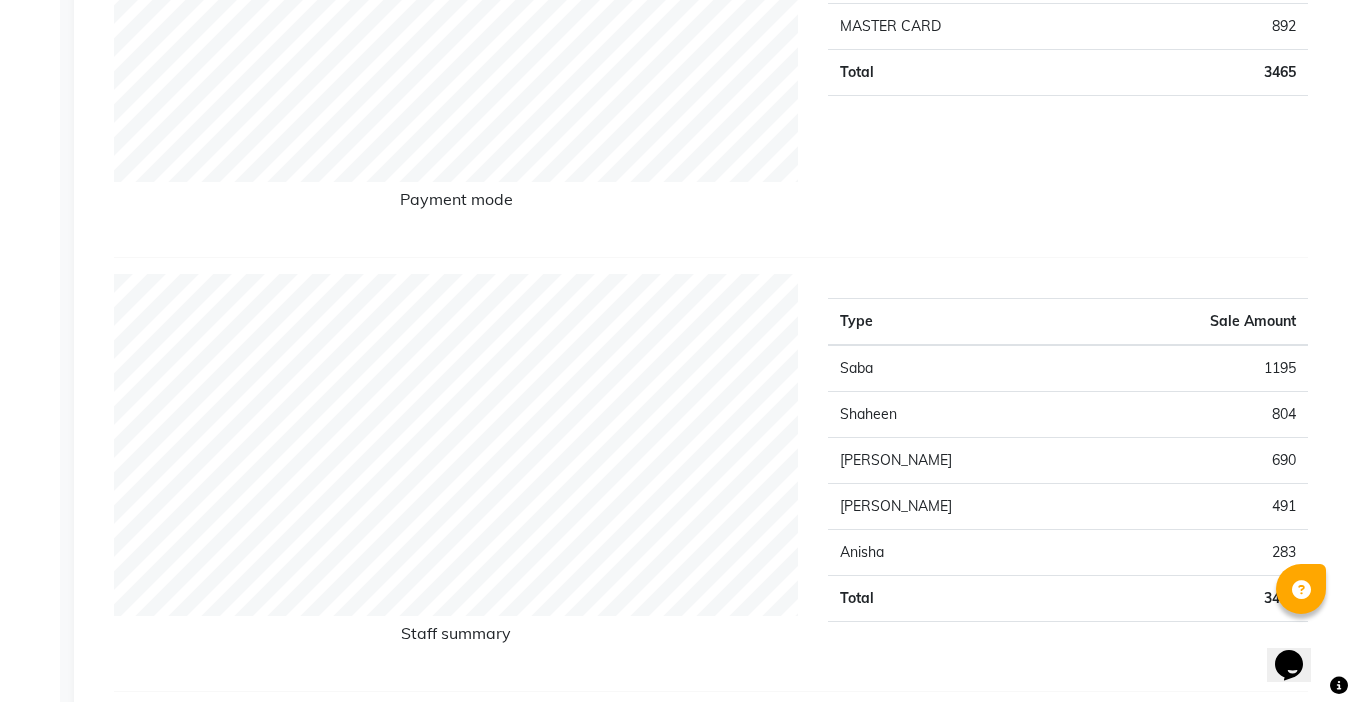 scroll, scrollTop: 0, scrollLeft: 0, axis: both 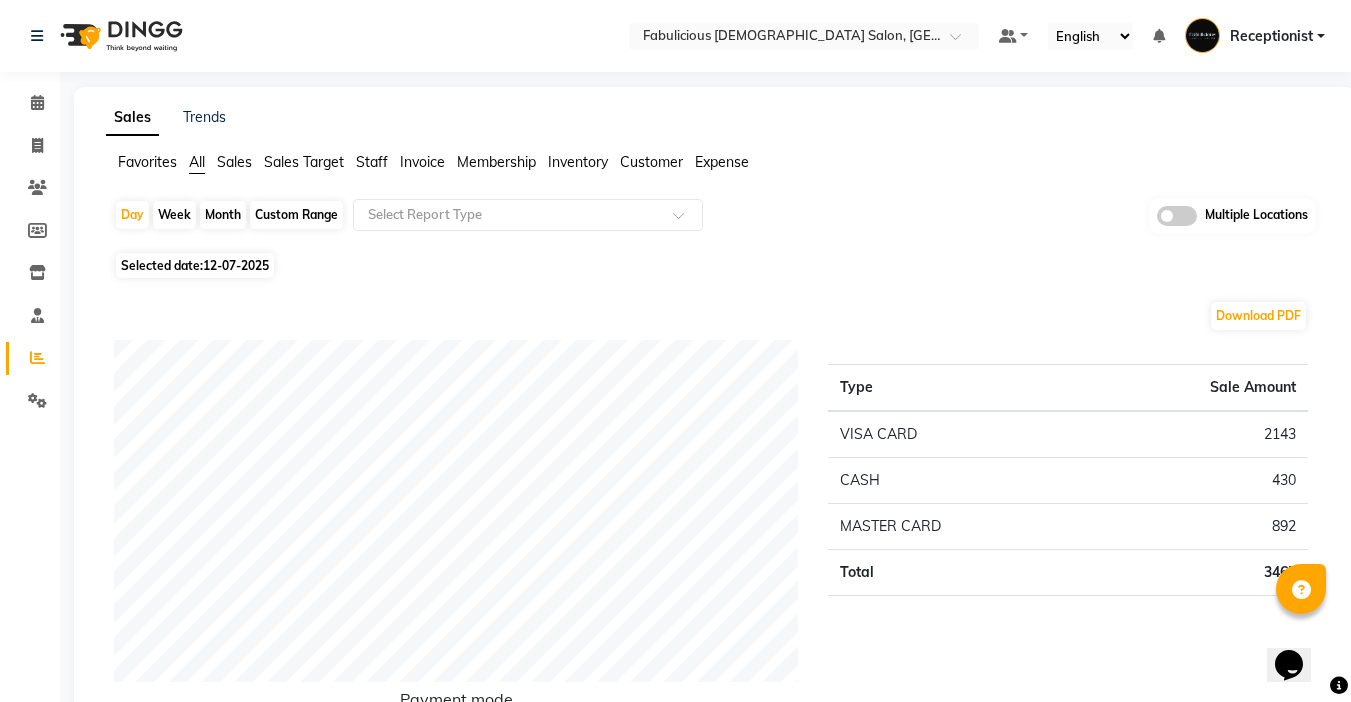 click on "Month" 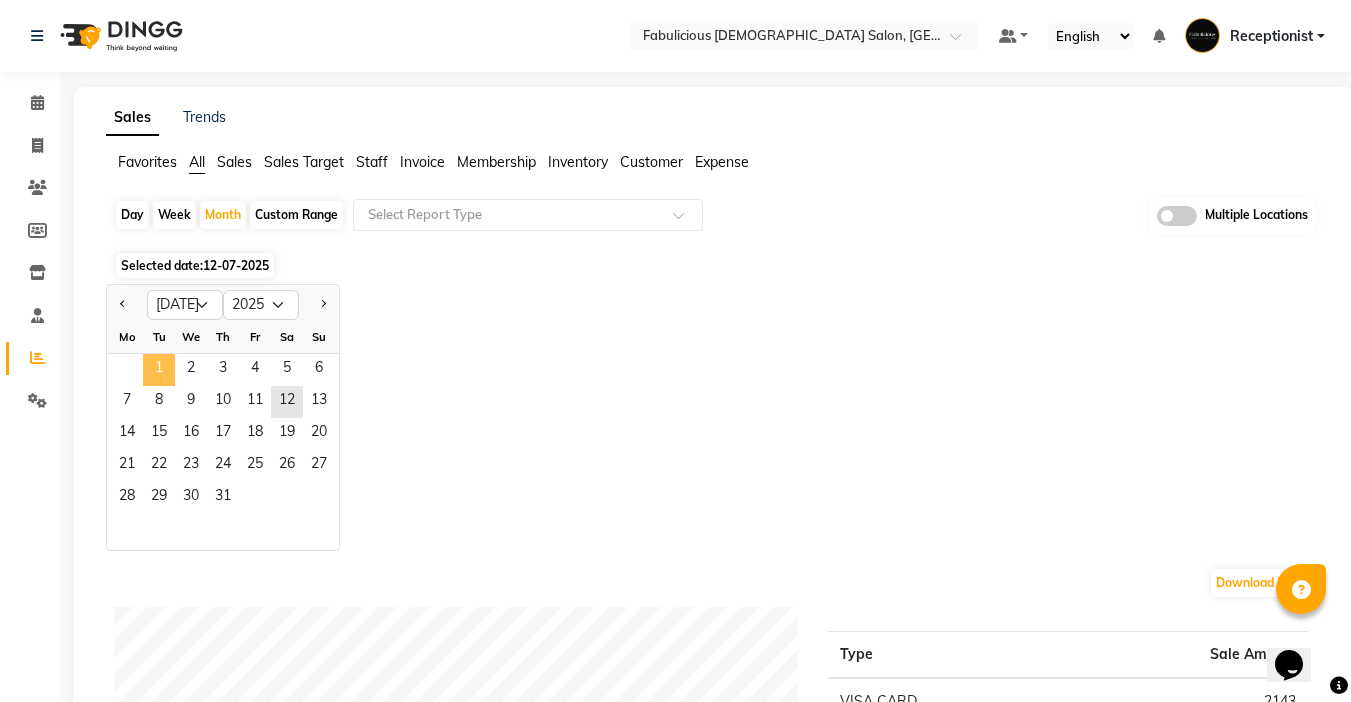 click on "1" 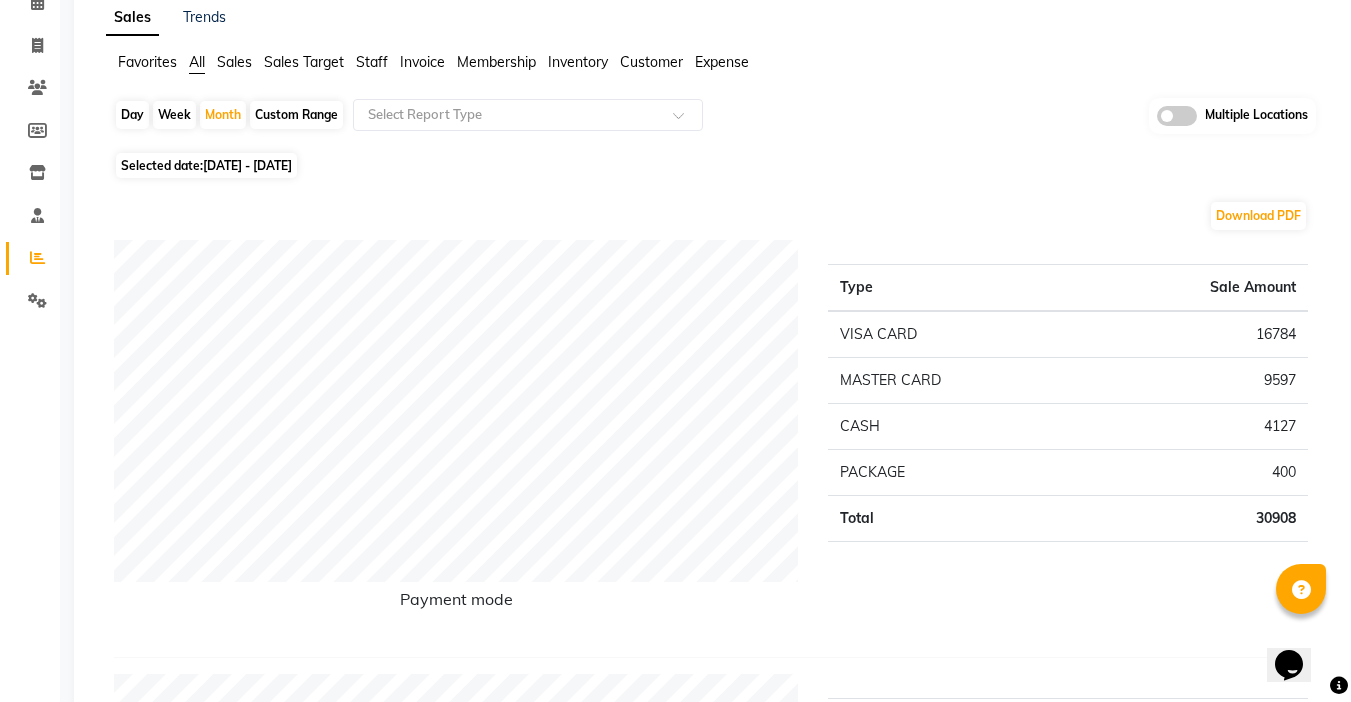 scroll, scrollTop: 0, scrollLeft: 0, axis: both 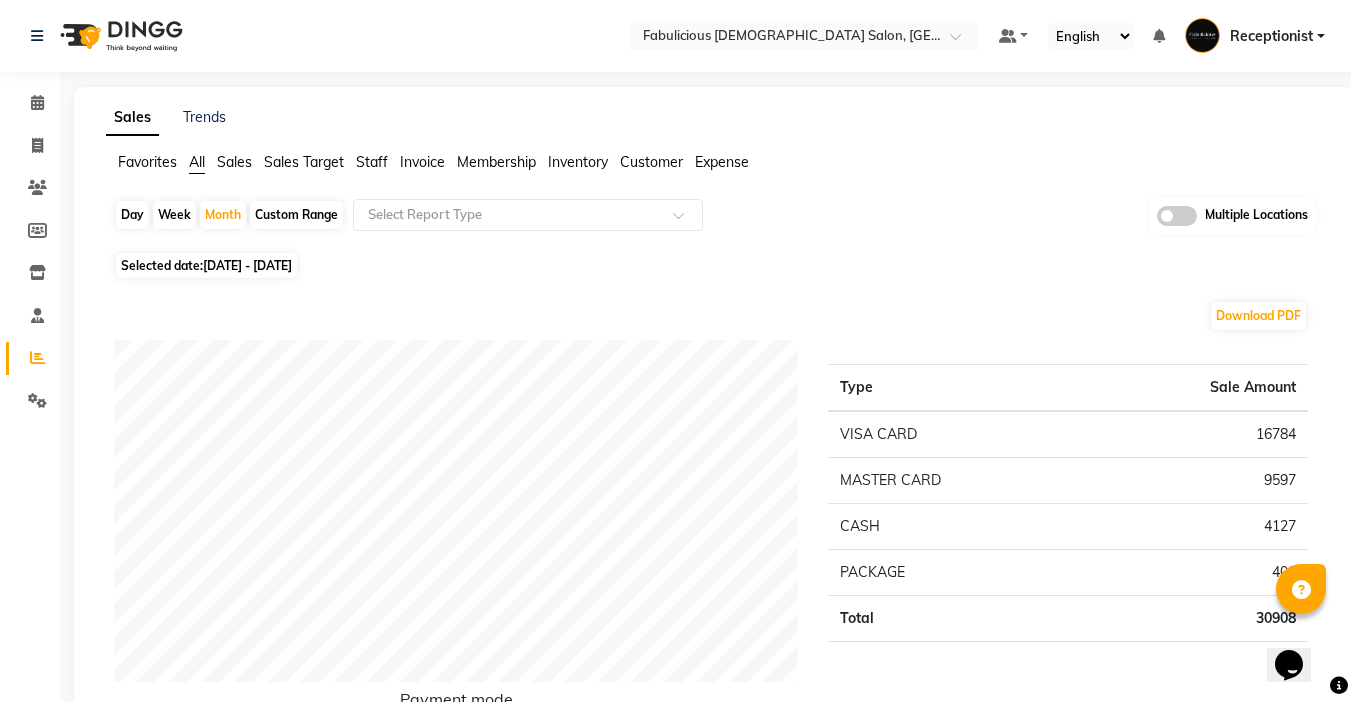 click on "Day" 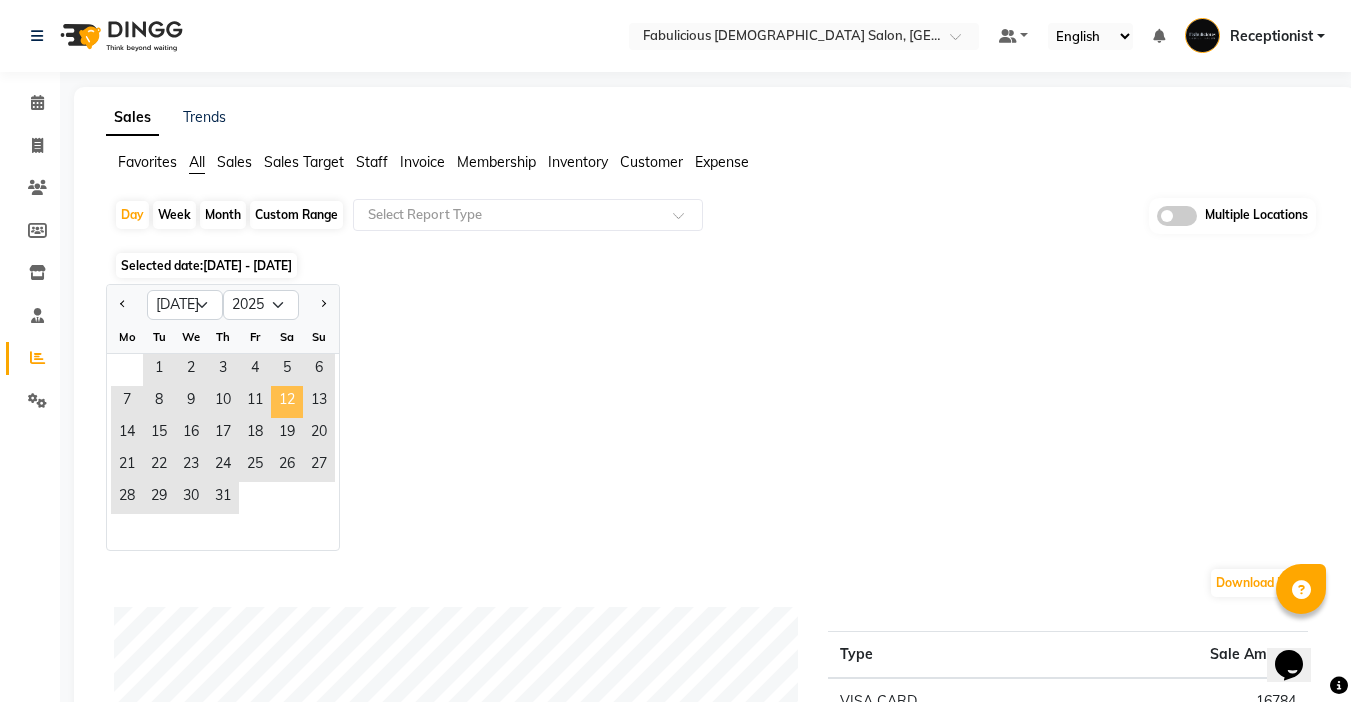 click on "12" 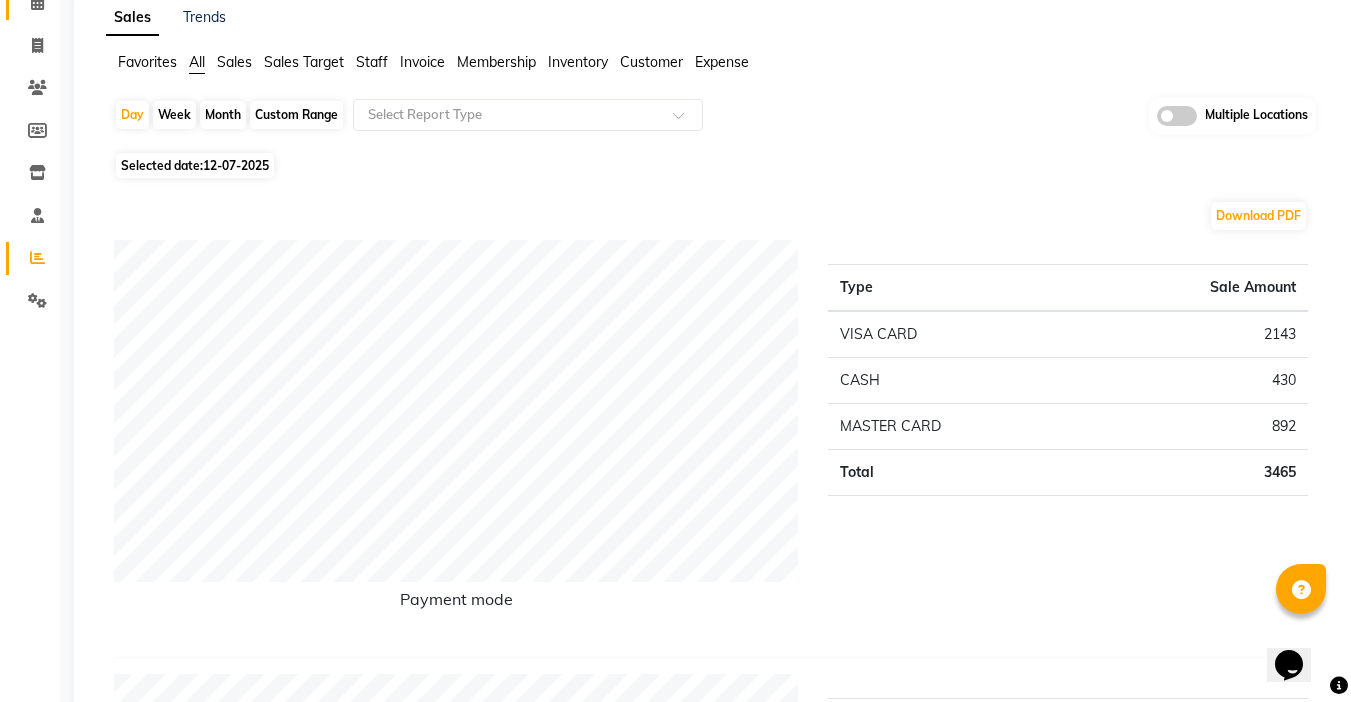scroll, scrollTop: 0, scrollLeft: 0, axis: both 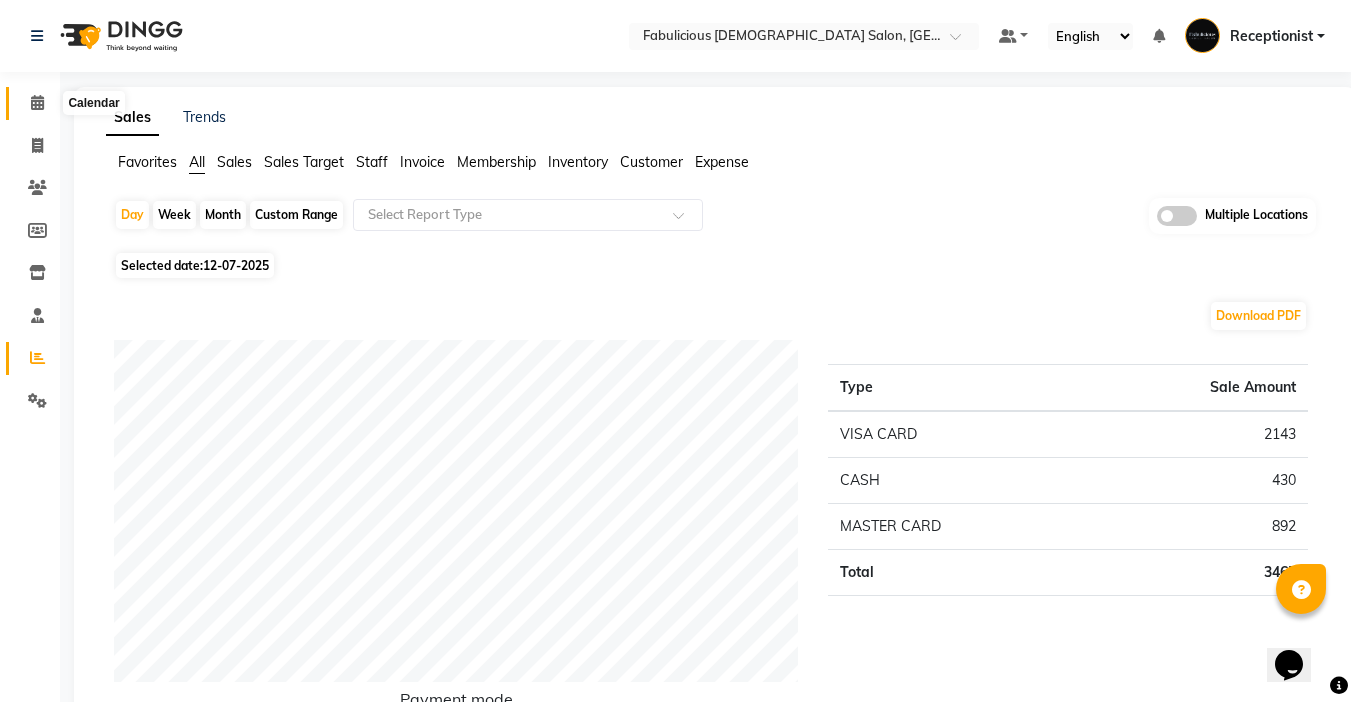 click 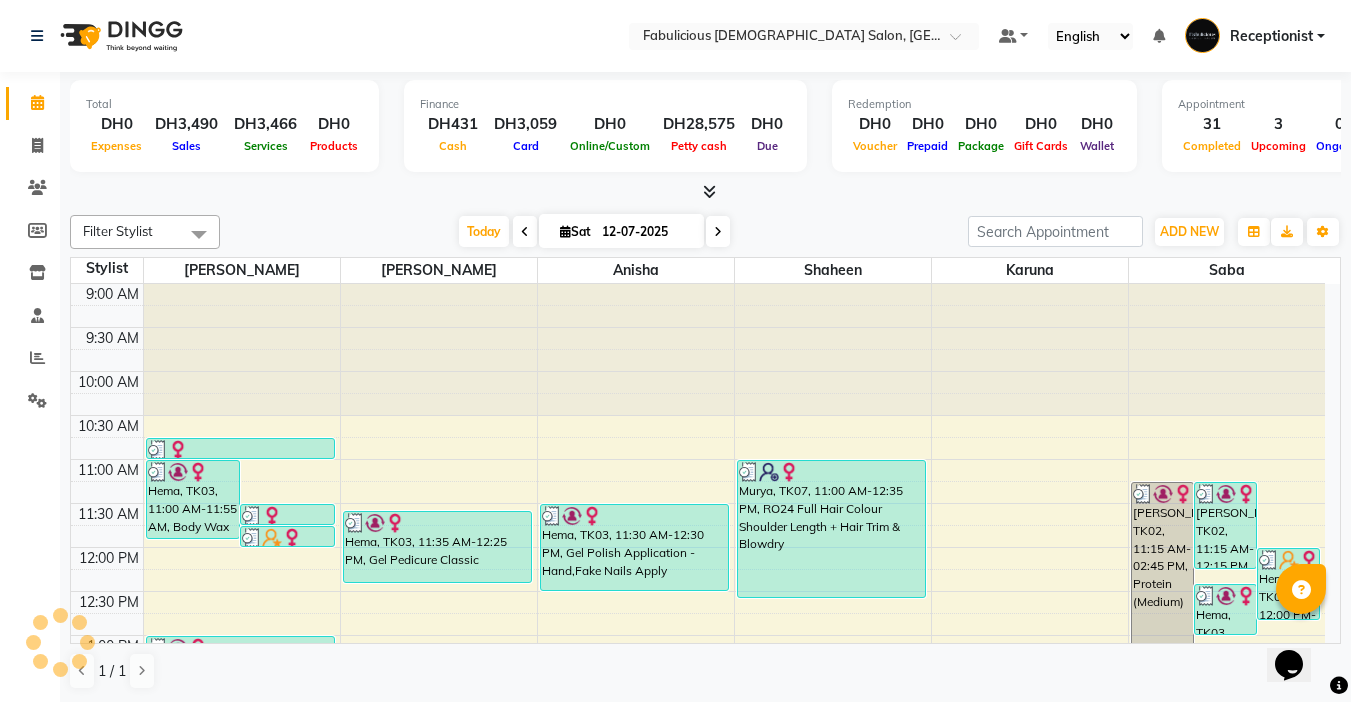 click at bounding box center [718, 232] 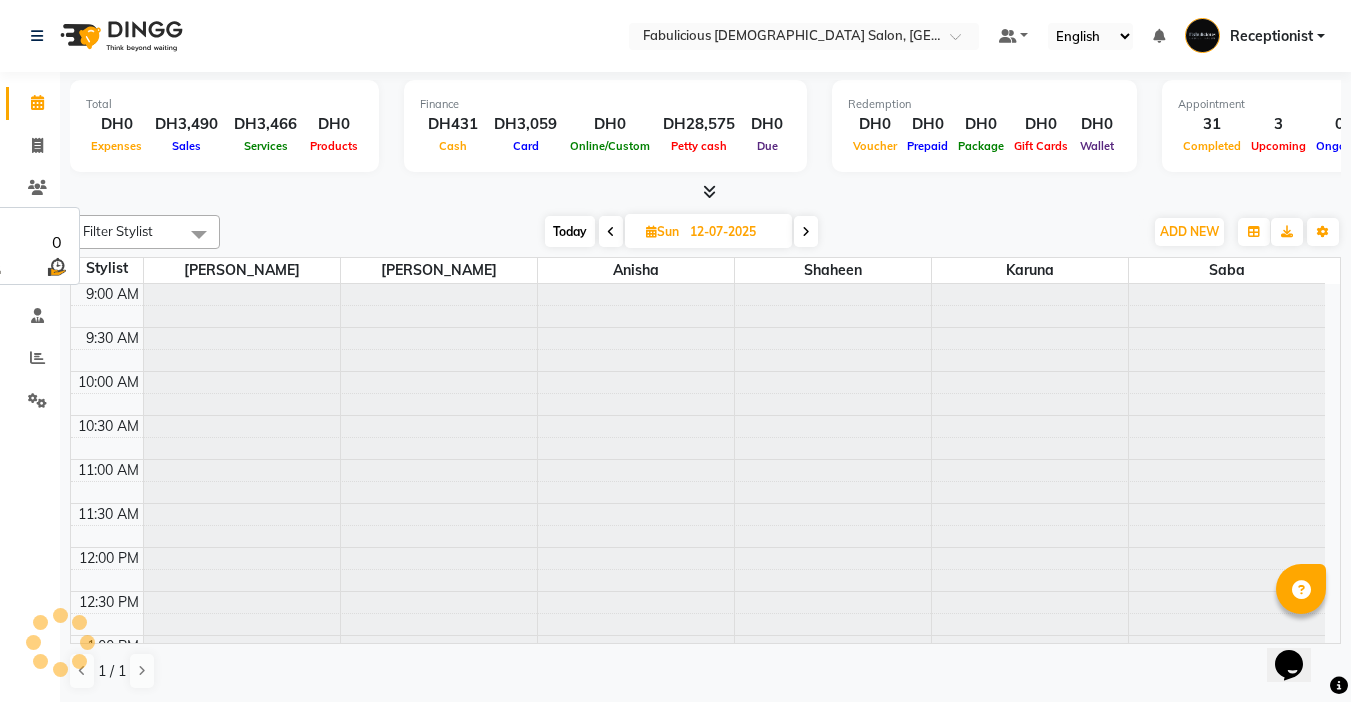 type on "13-07-2025" 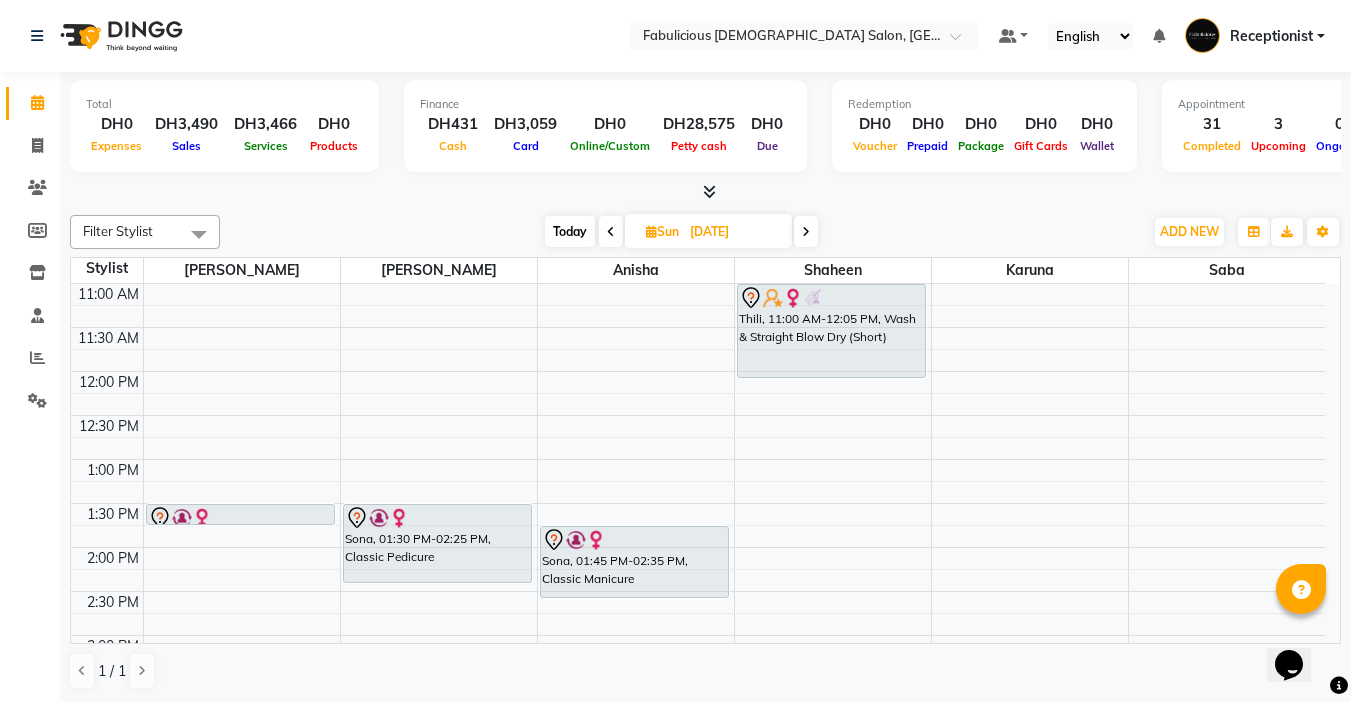 scroll, scrollTop: 60, scrollLeft: 0, axis: vertical 